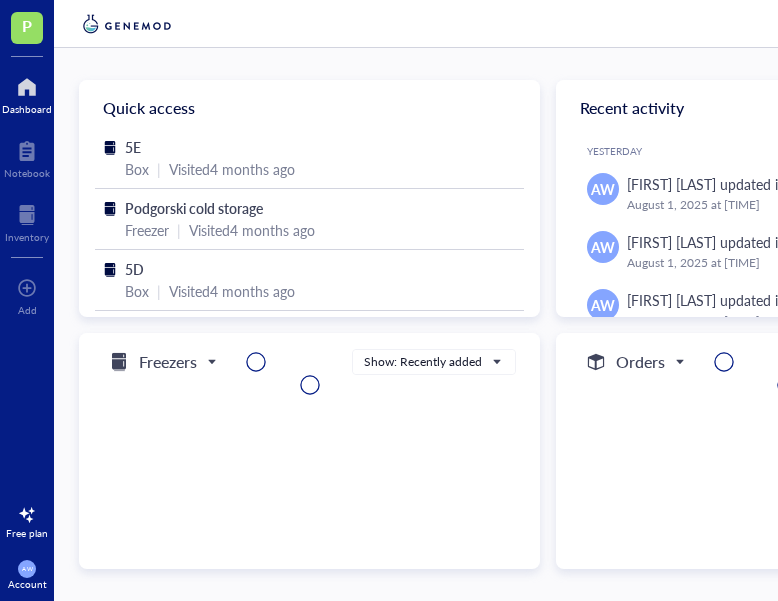 scroll, scrollTop: 0, scrollLeft: 37, axis: horizontal 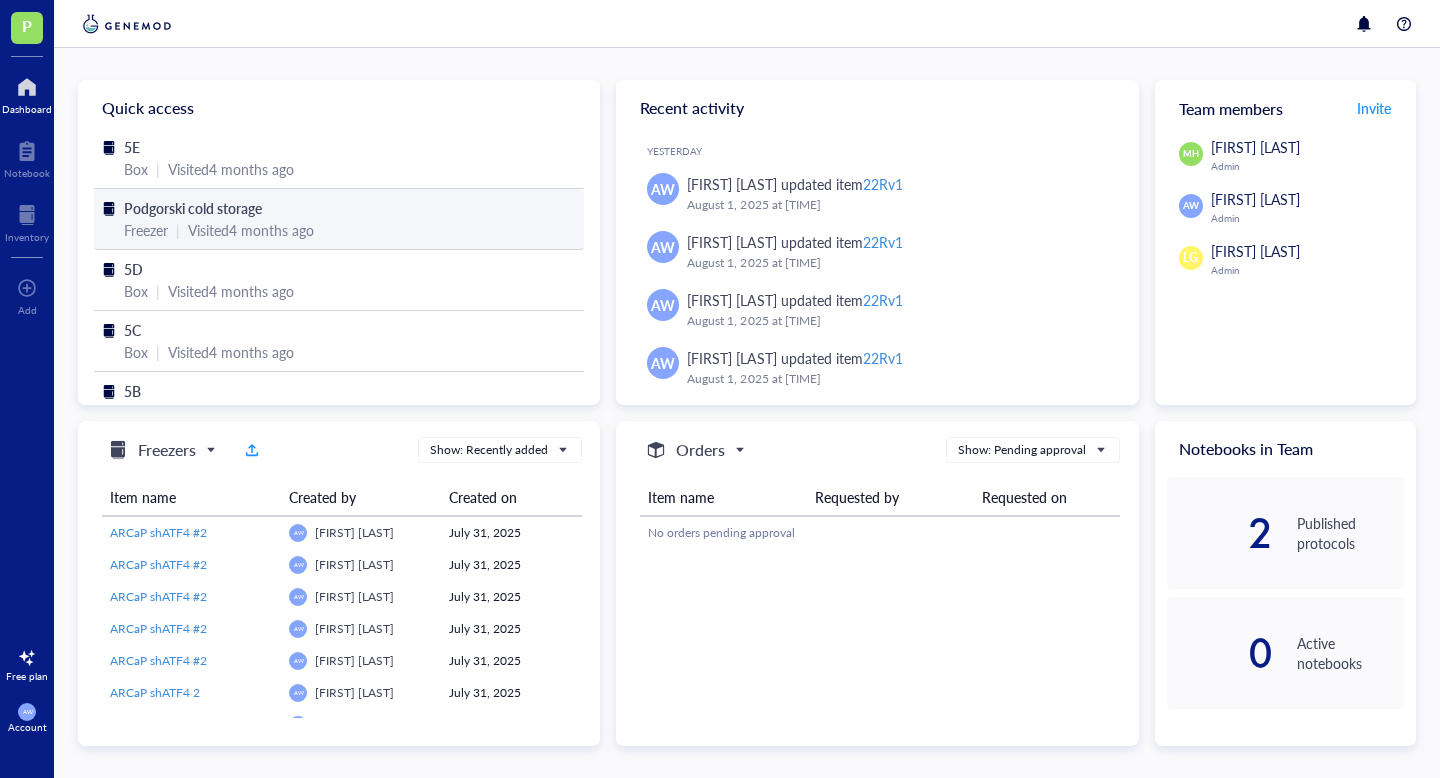 click on "Podgorski cold storage" at bounding box center (193, 208) 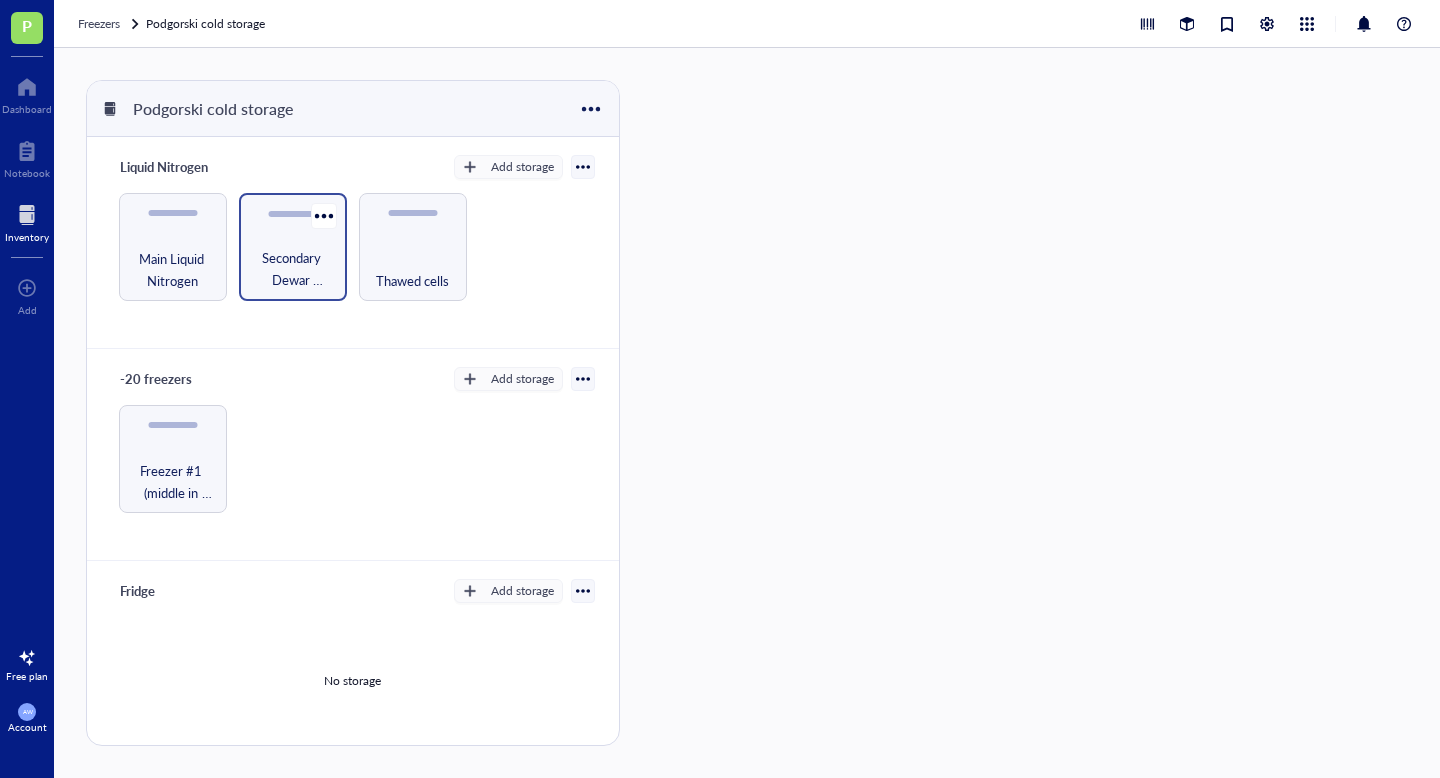 click on "Secondary Dewar (Minhong)" at bounding box center [293, 269] 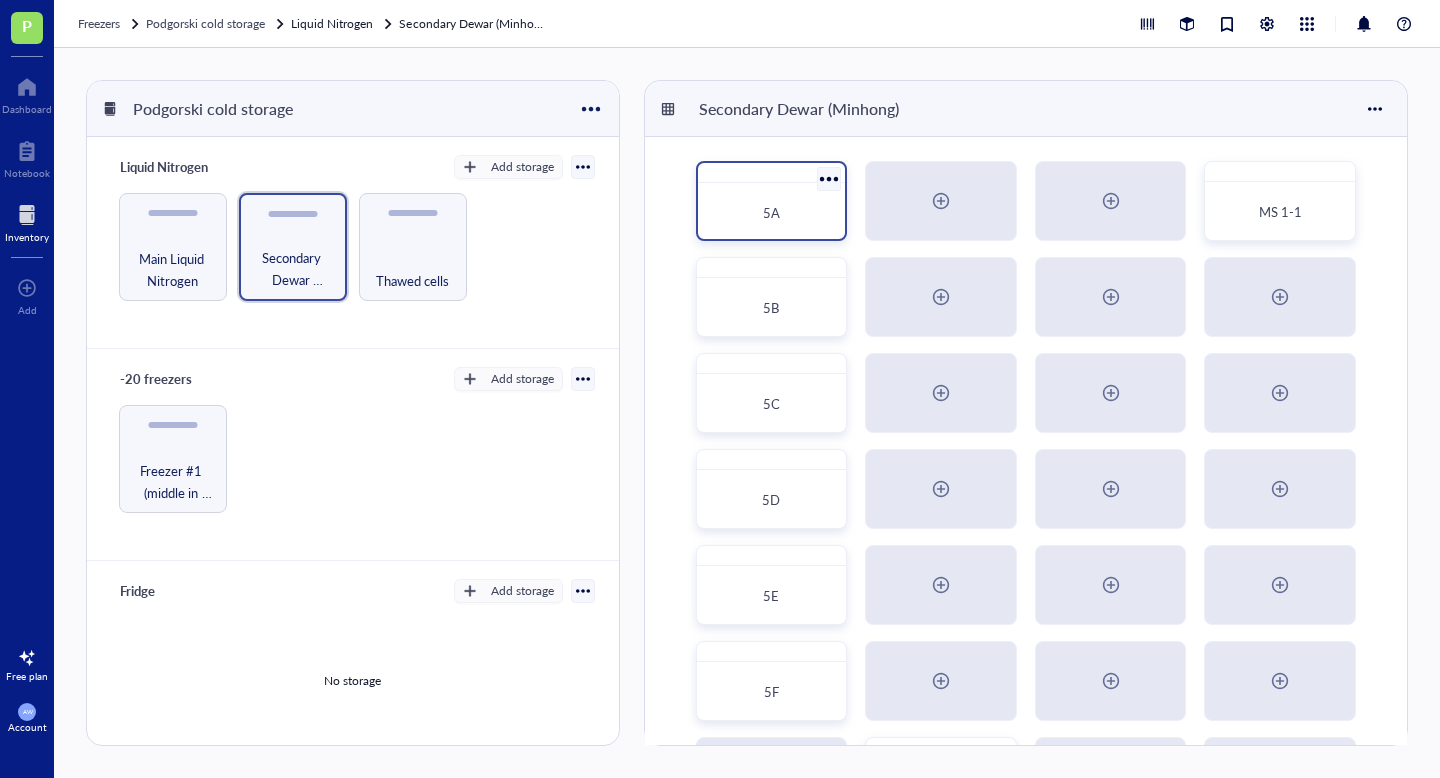 click on "5A" at bounding box center [772, 213] 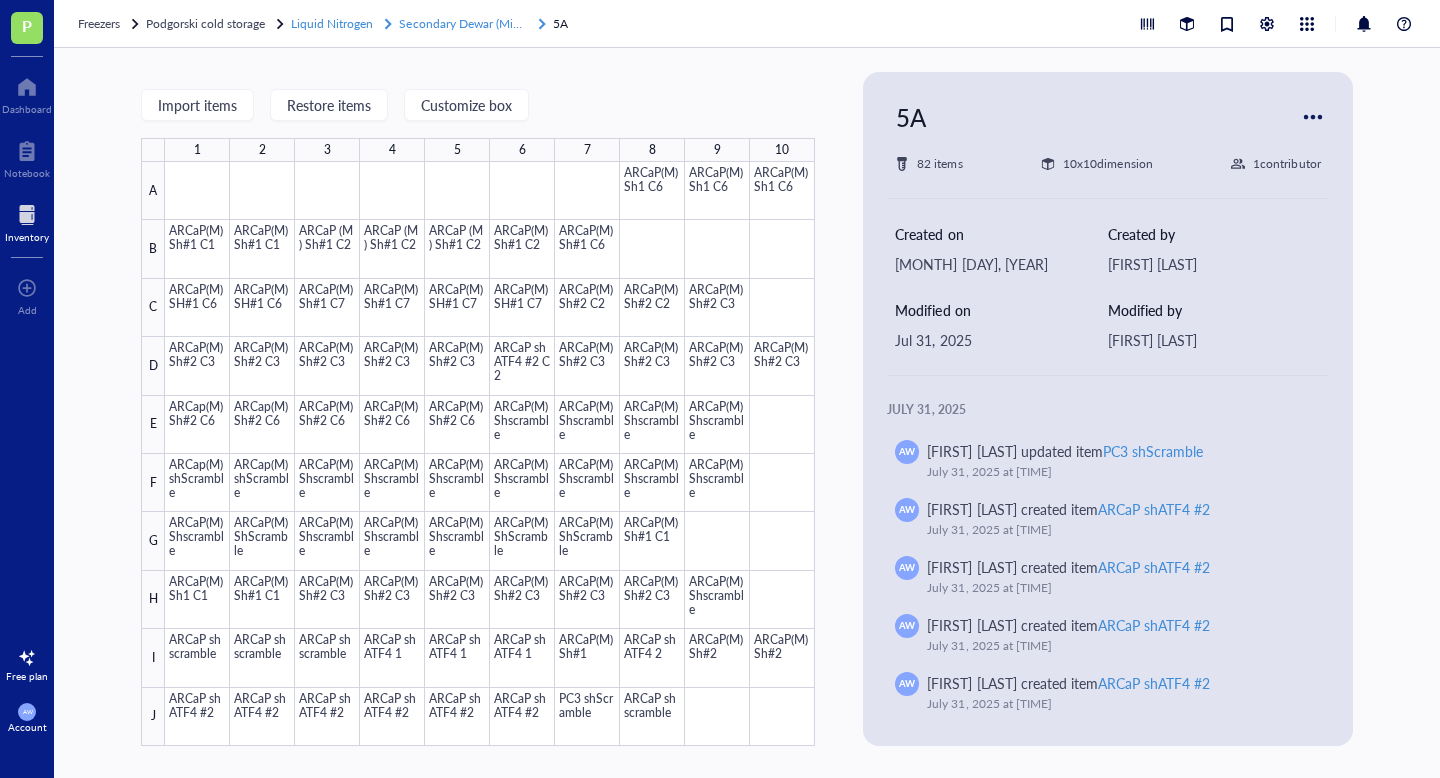click on "Secondary Dewar (Minhong)" at bounding box center (474, 23) 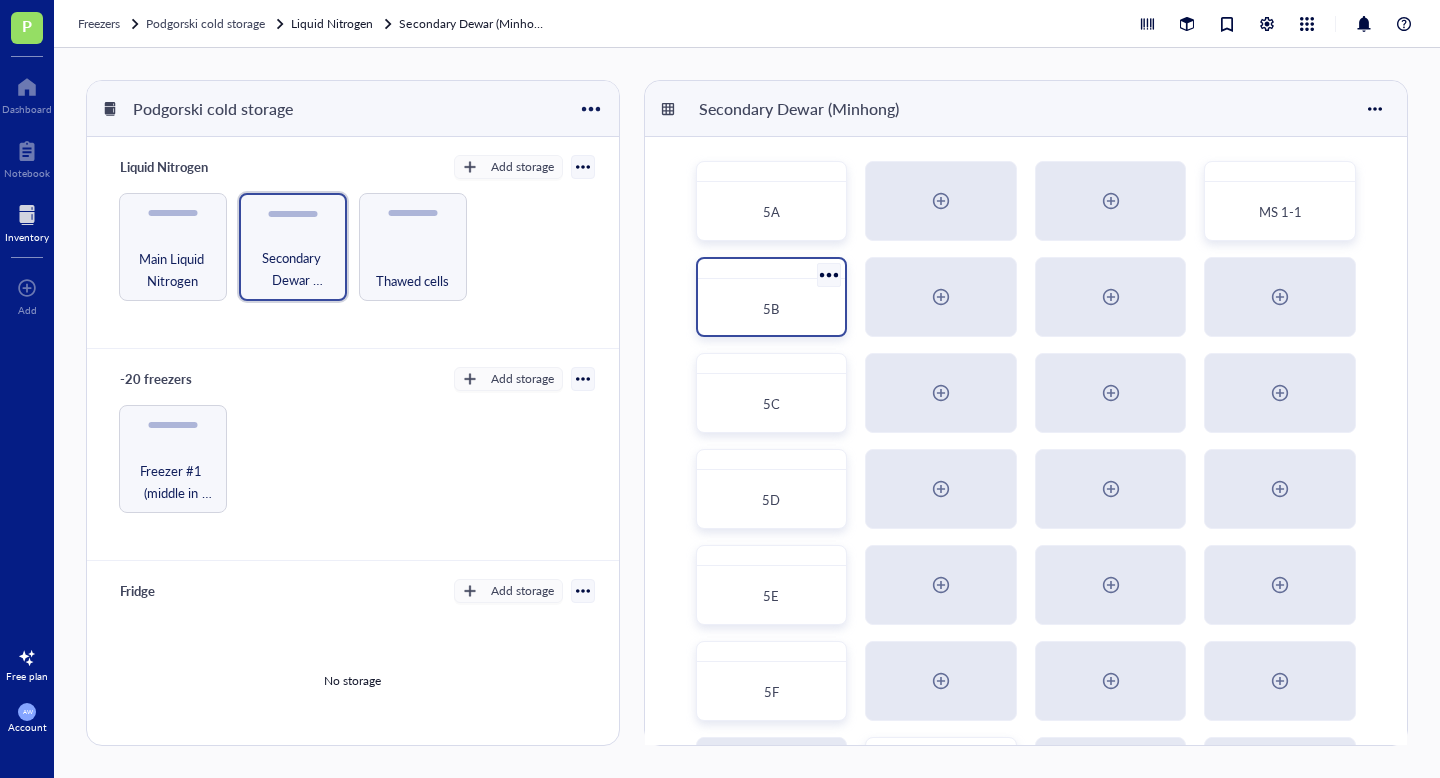 click on "5B" at bounding box center [772, 309] 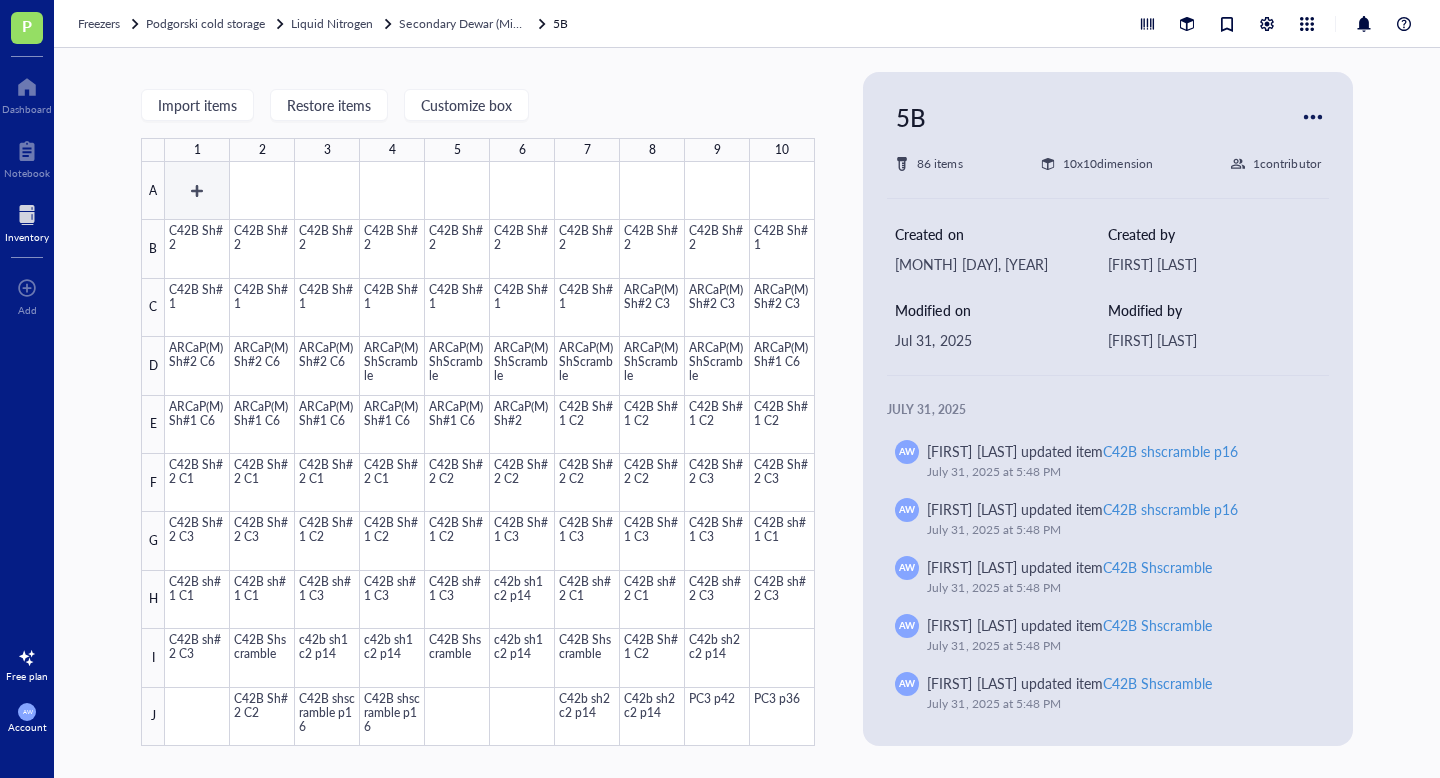 click at bounding box center (490, 454) 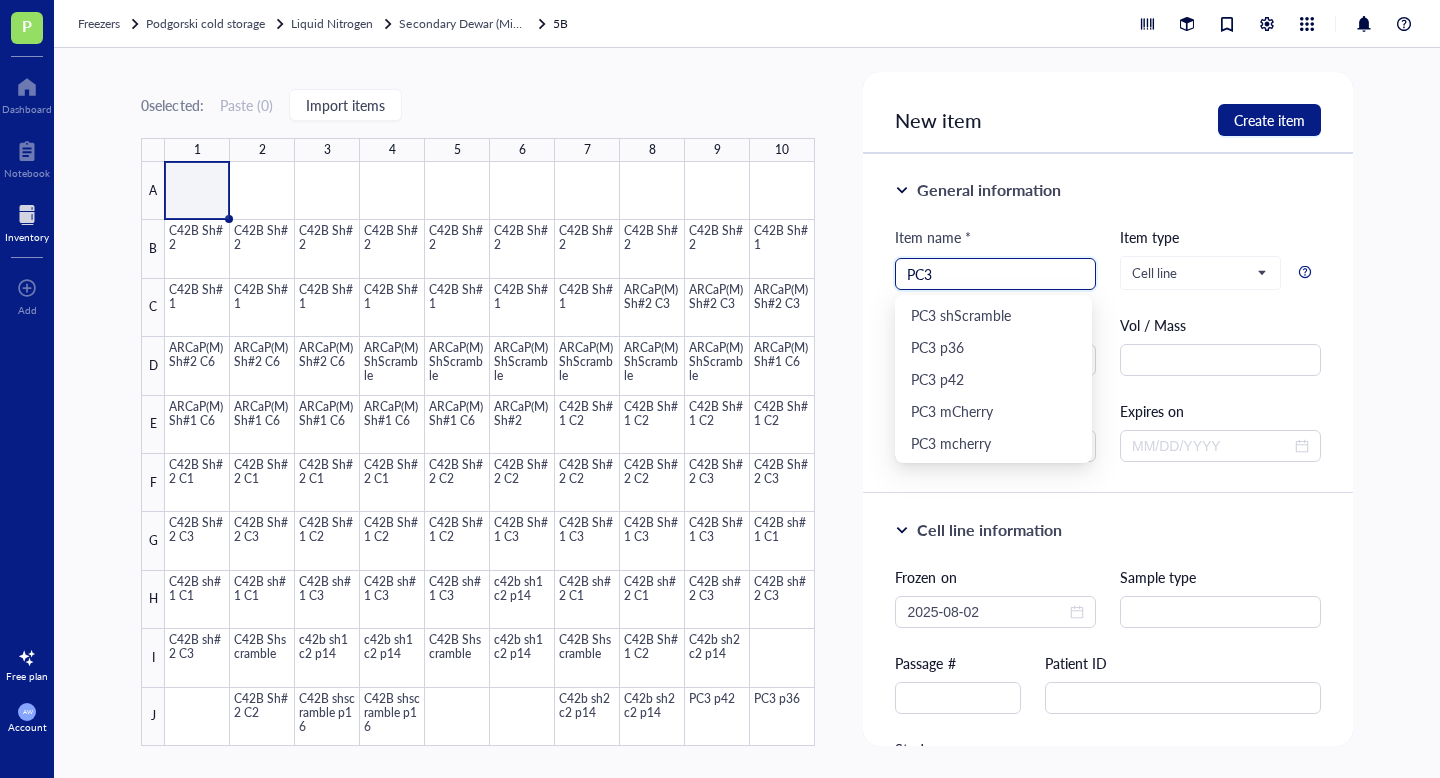 click on "PC3" at bounding box center (995, 274) 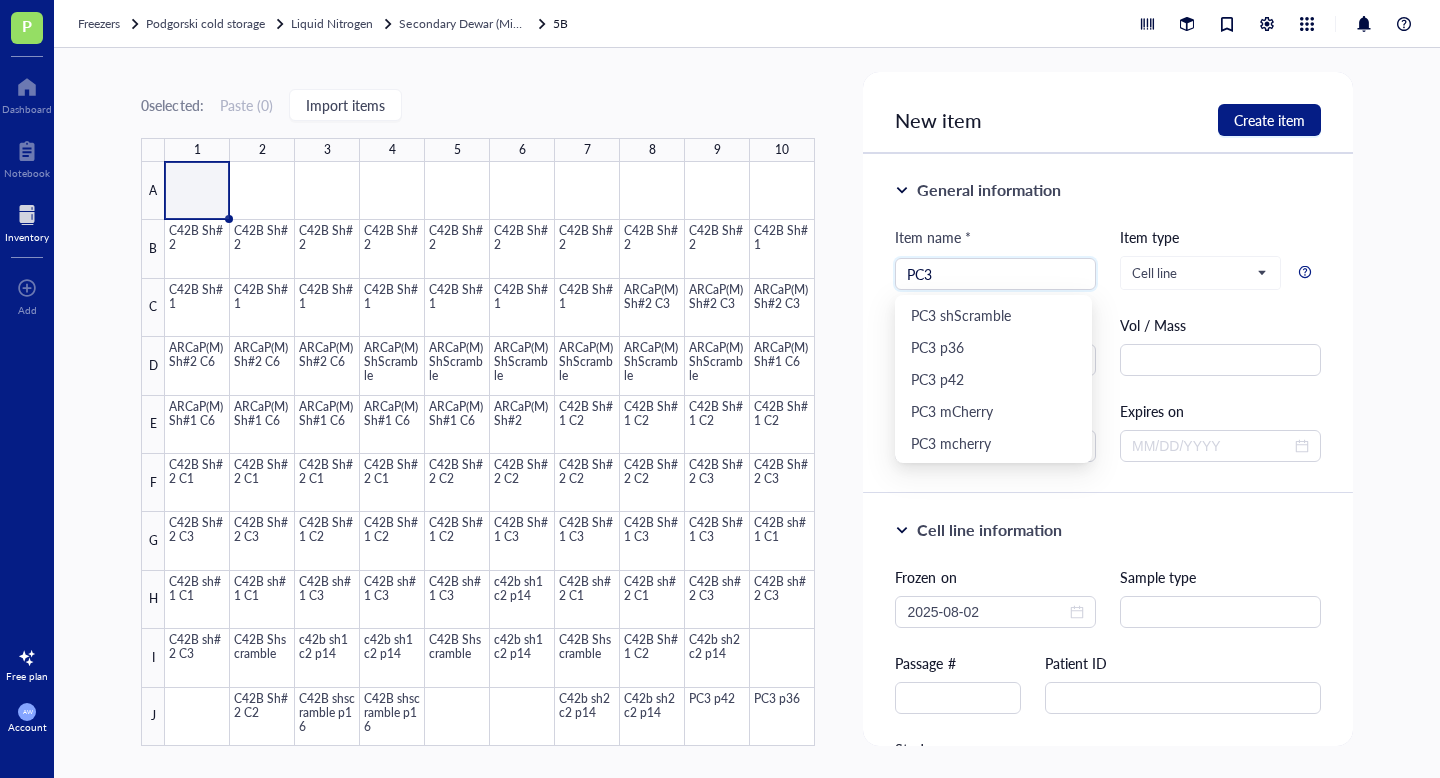 type on "PC3" 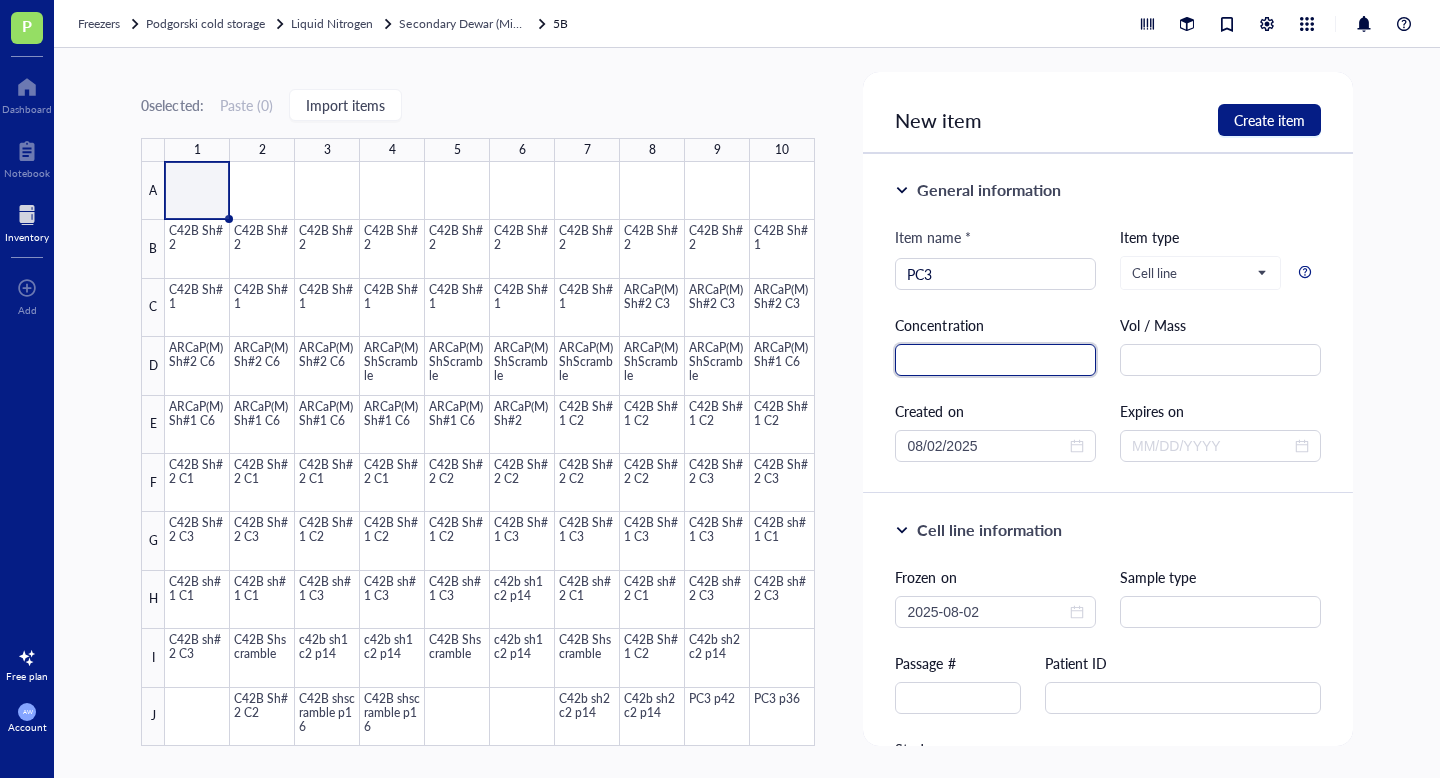 click at bounding box center (995, 360) 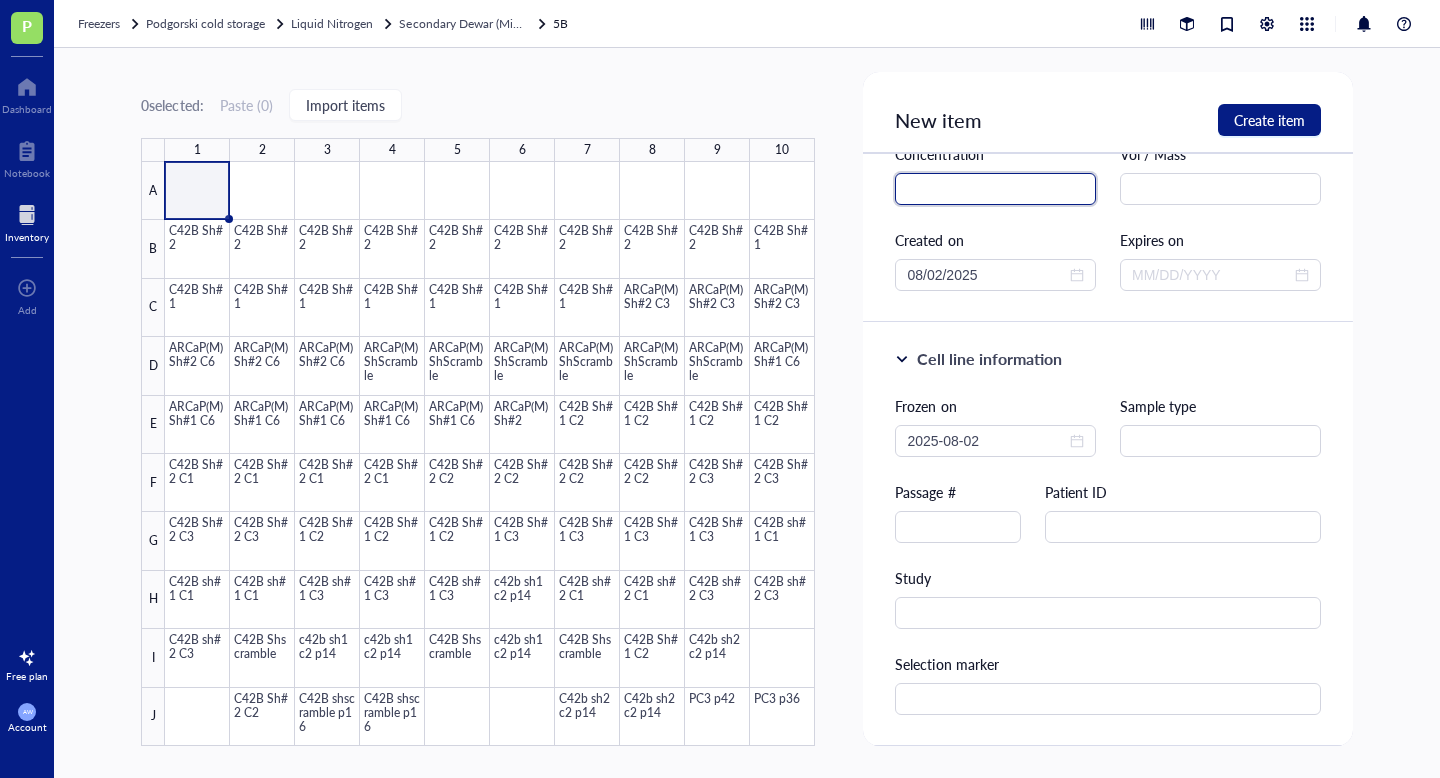 scroll, scrollTop: 173, scrollLeft: 0, axis: vertical 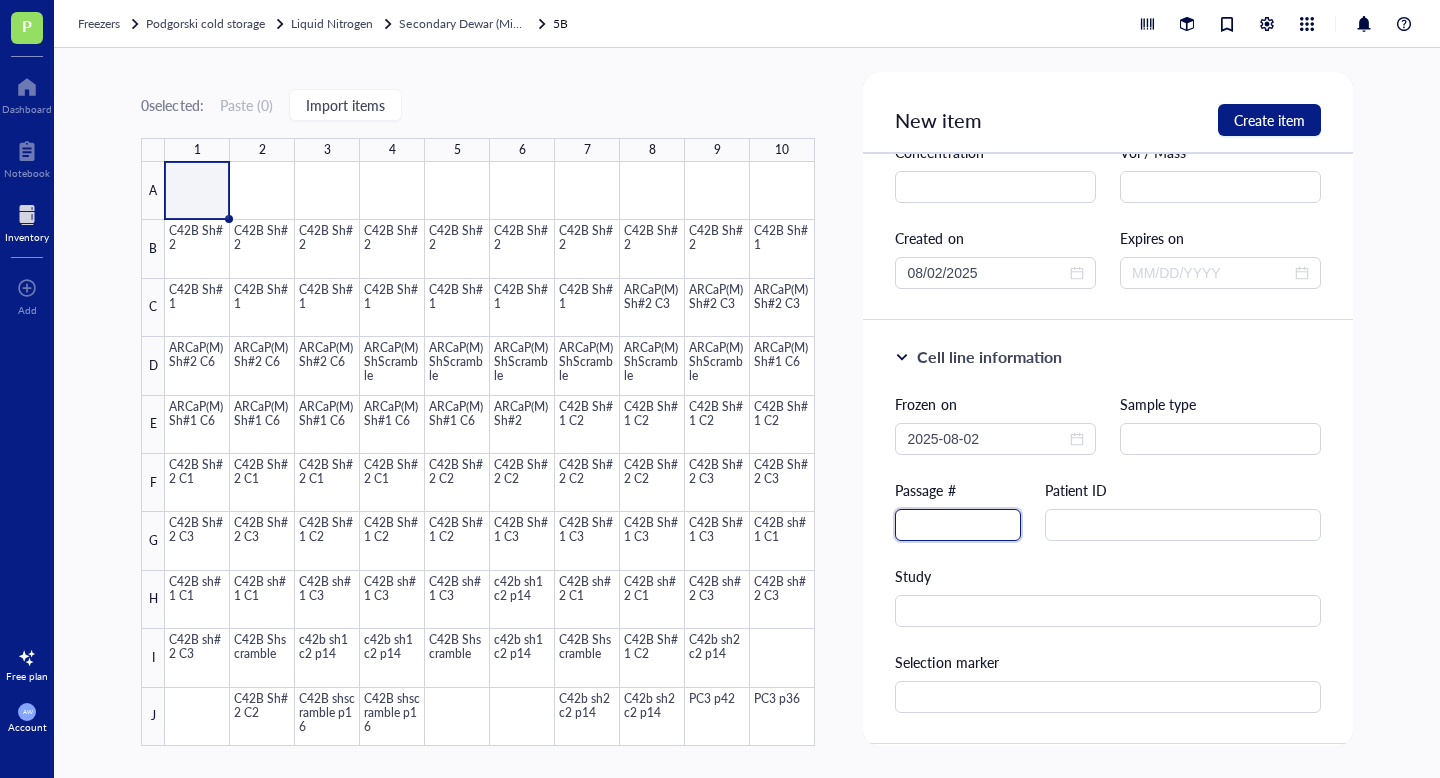 click at bounding box center [958, 525] 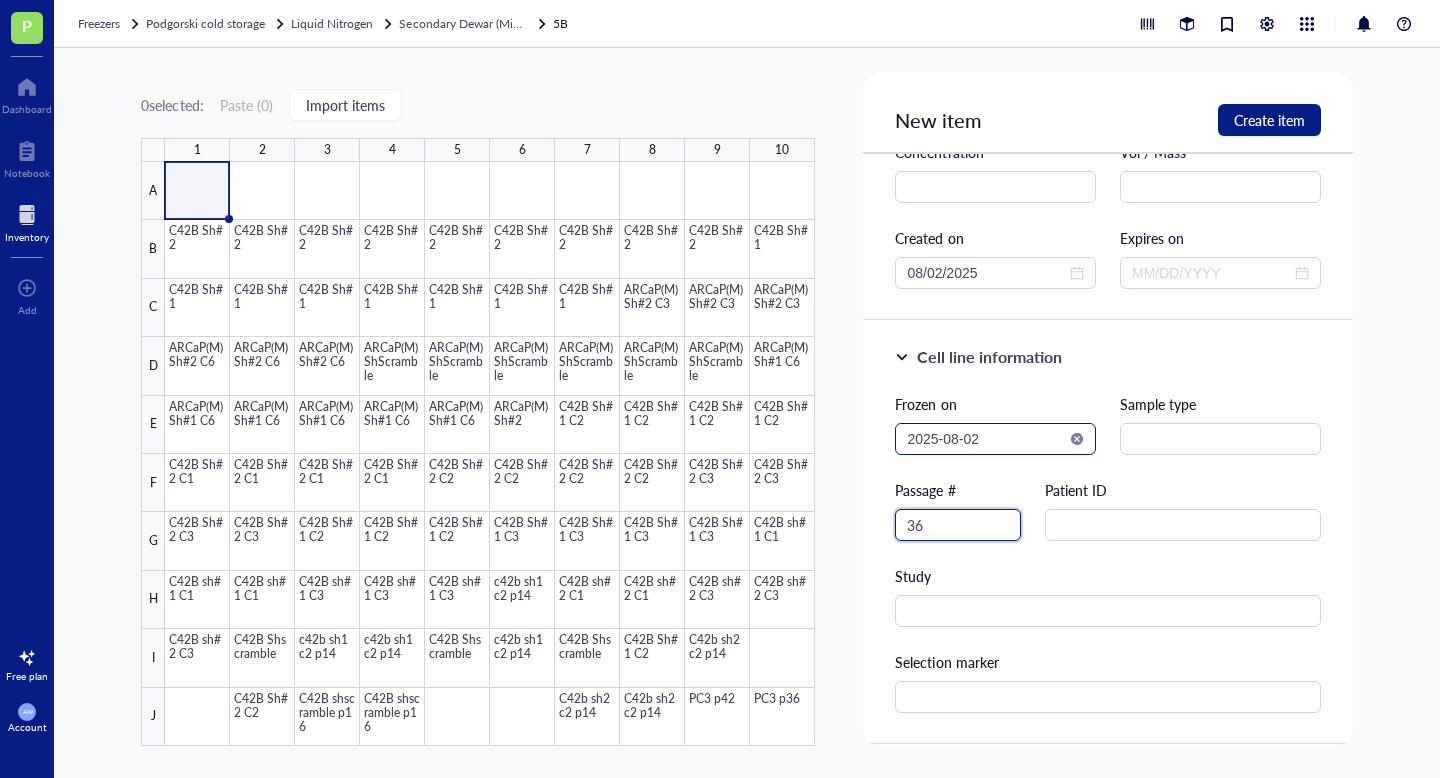 type on "36" 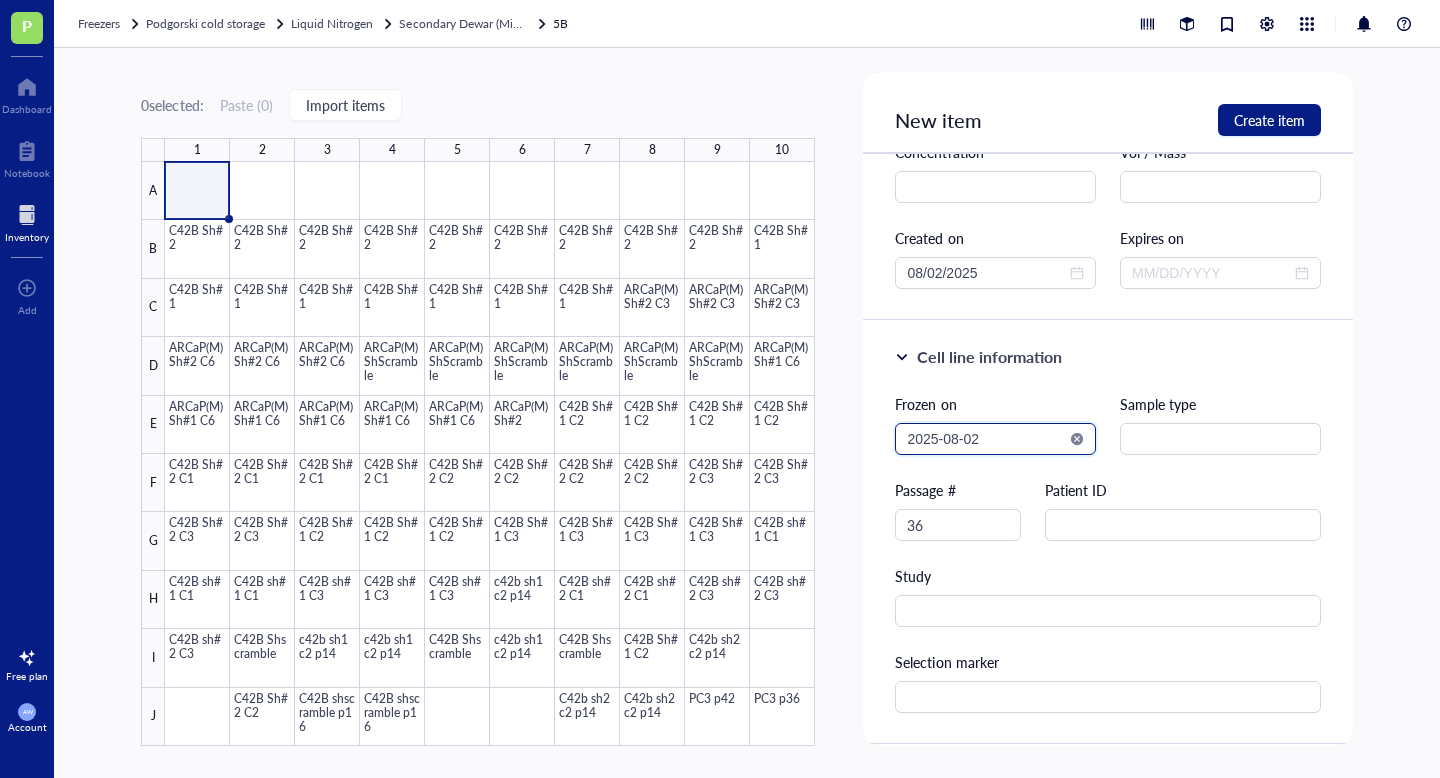 click on "2025-08-02" at bounding box center (986, 439) 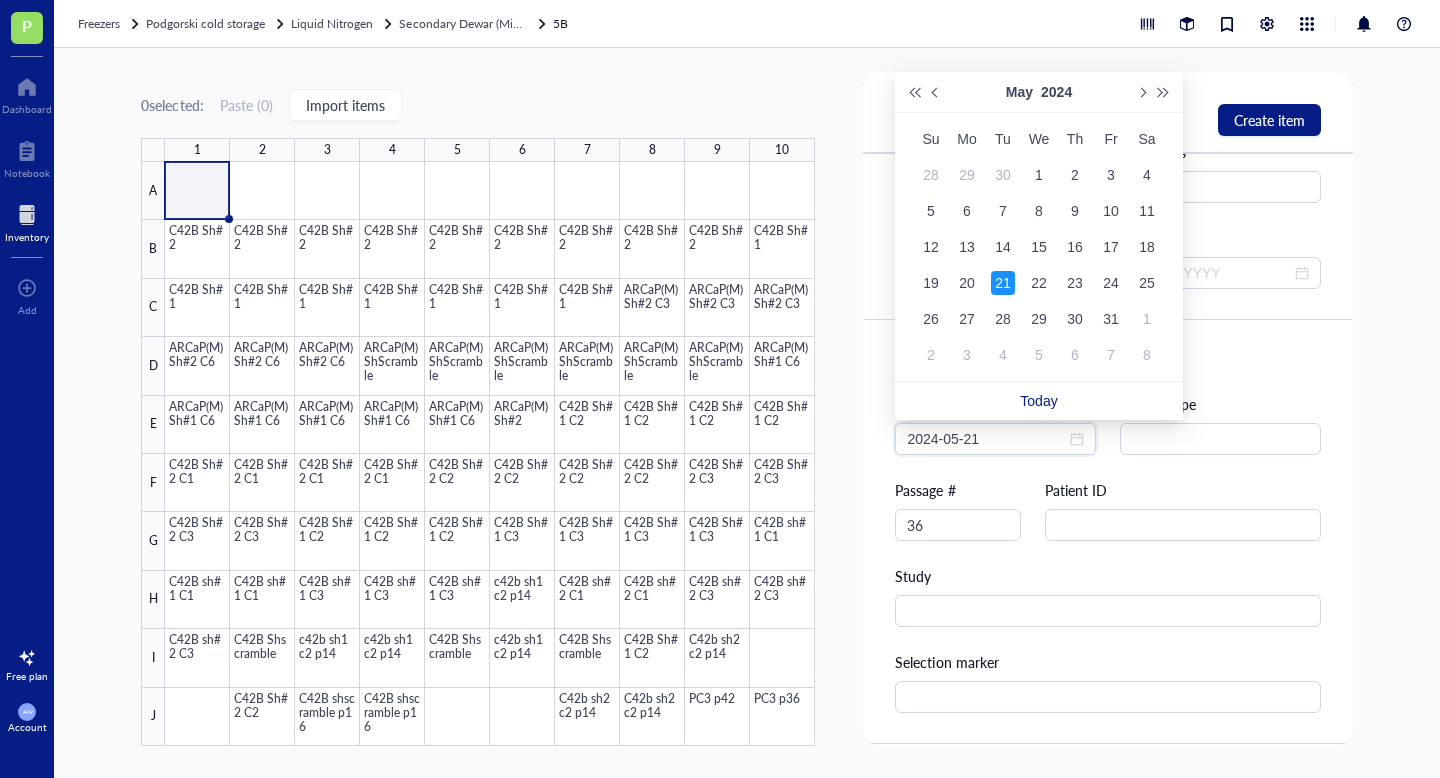 type on "2024-05-21" 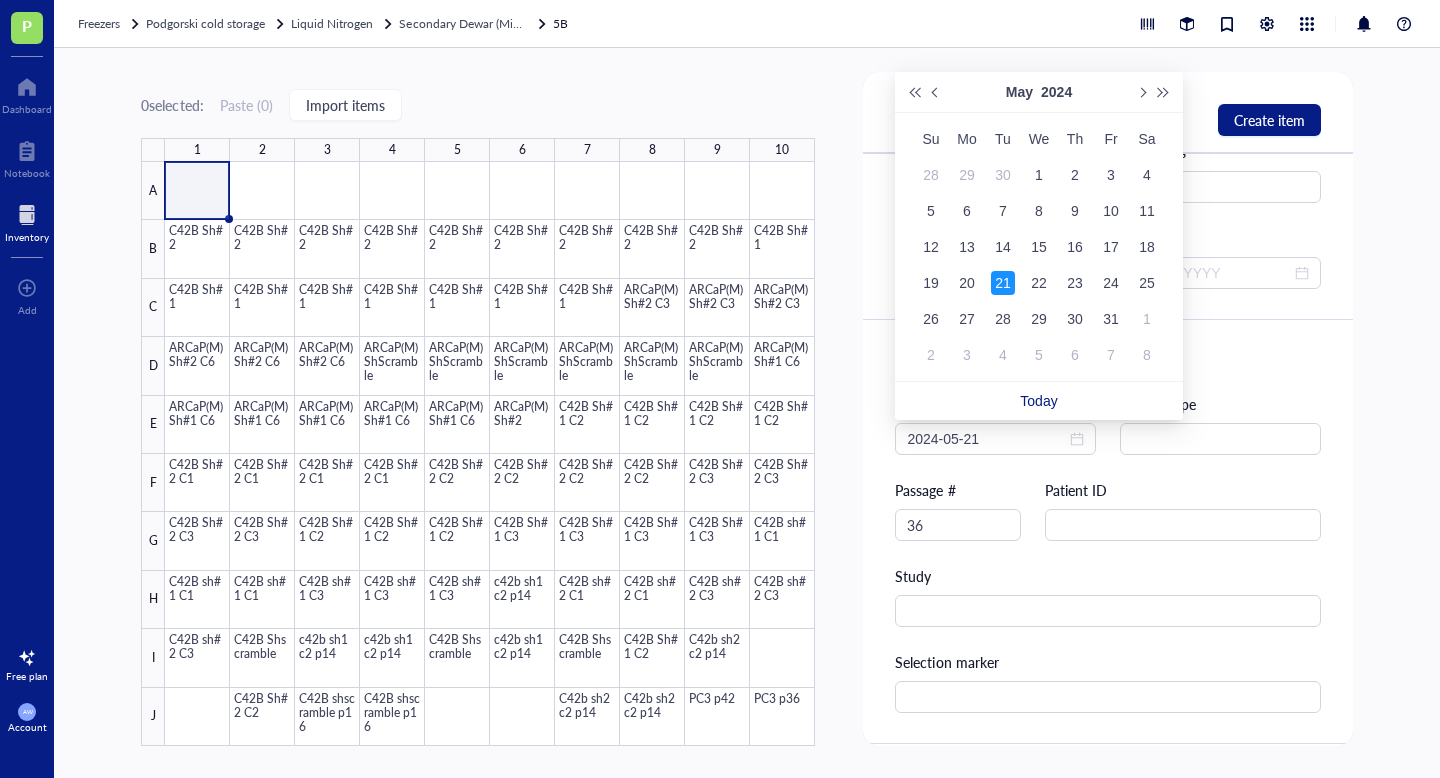 click on "21" at bounding box center [1003, 283] 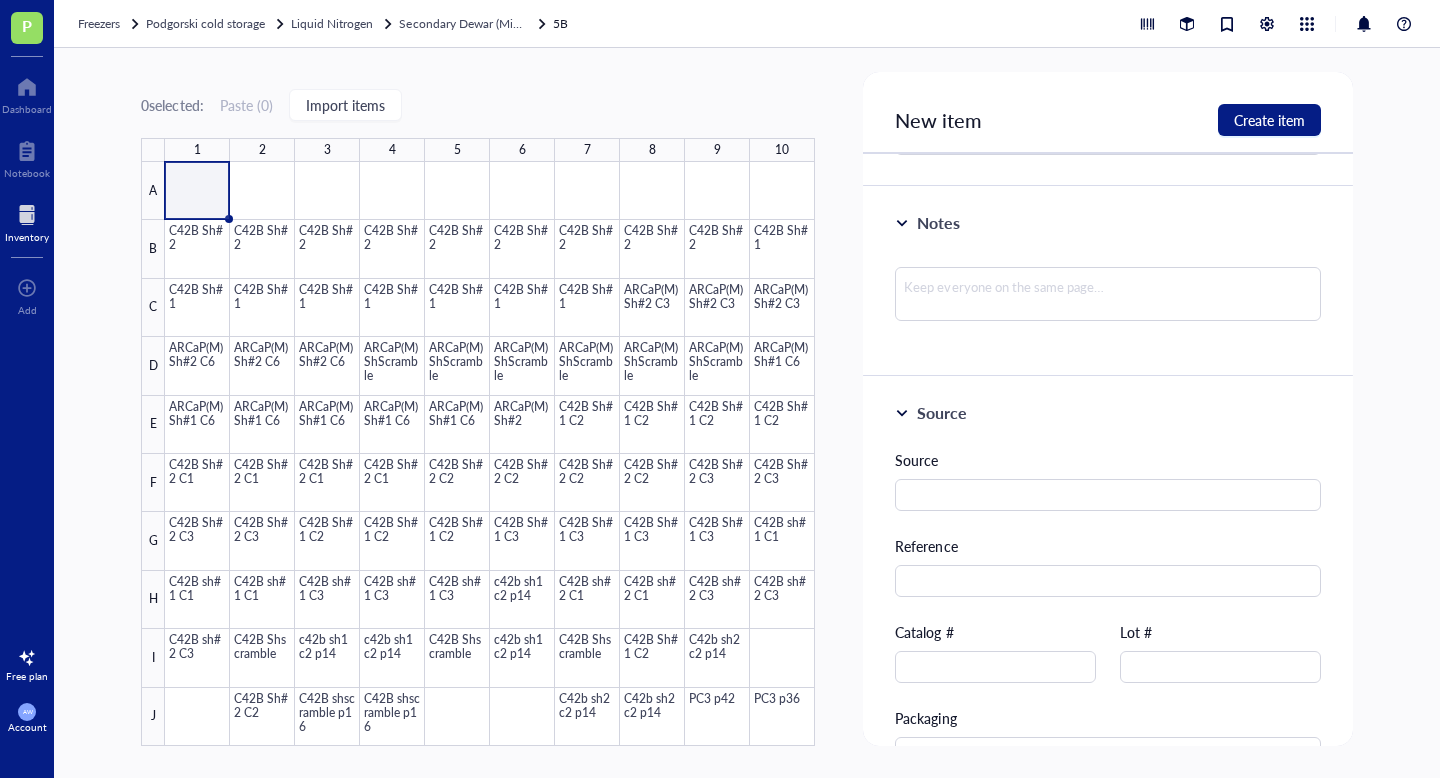 scroll, scrollTop: 741, scrollLeft: 0, axis: vertical 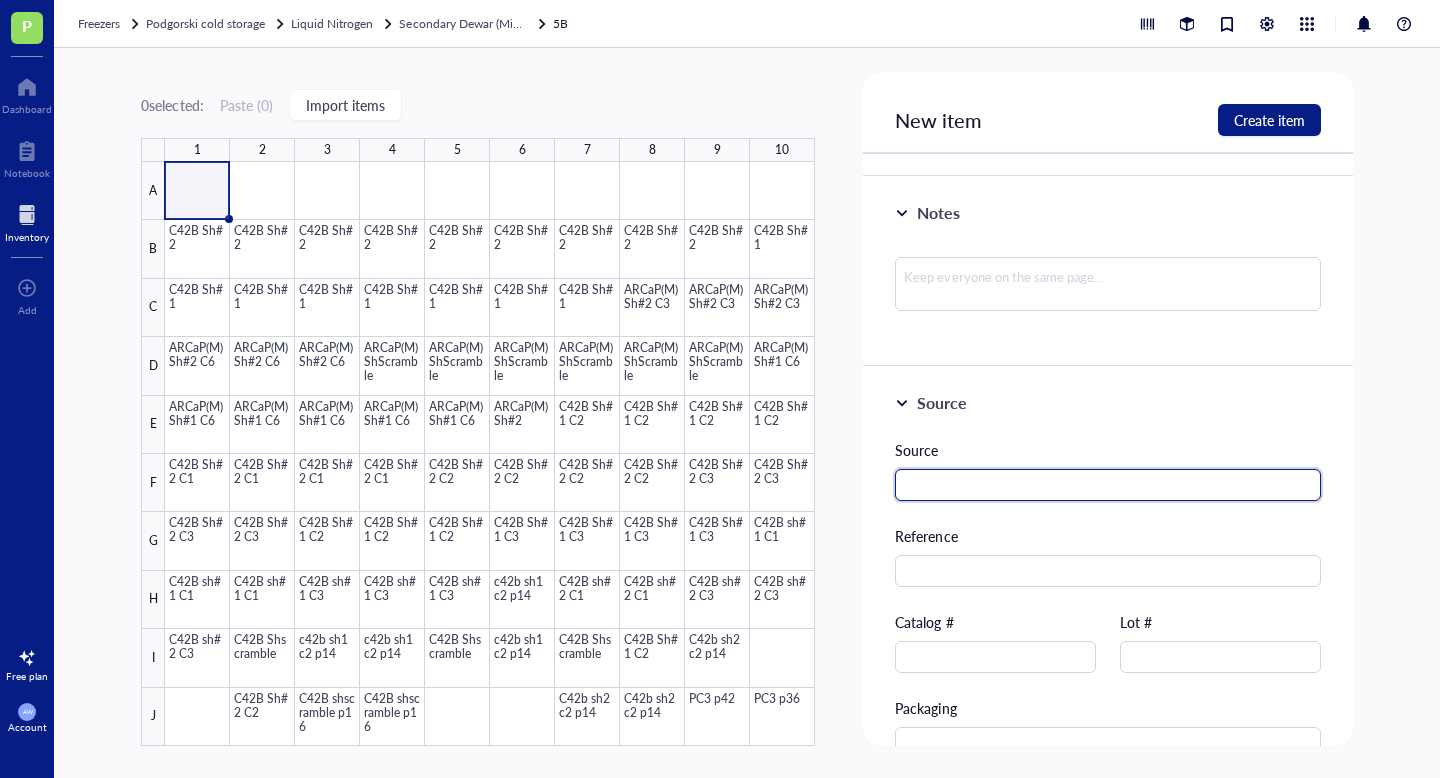 click at bounding box center (1107, 485) 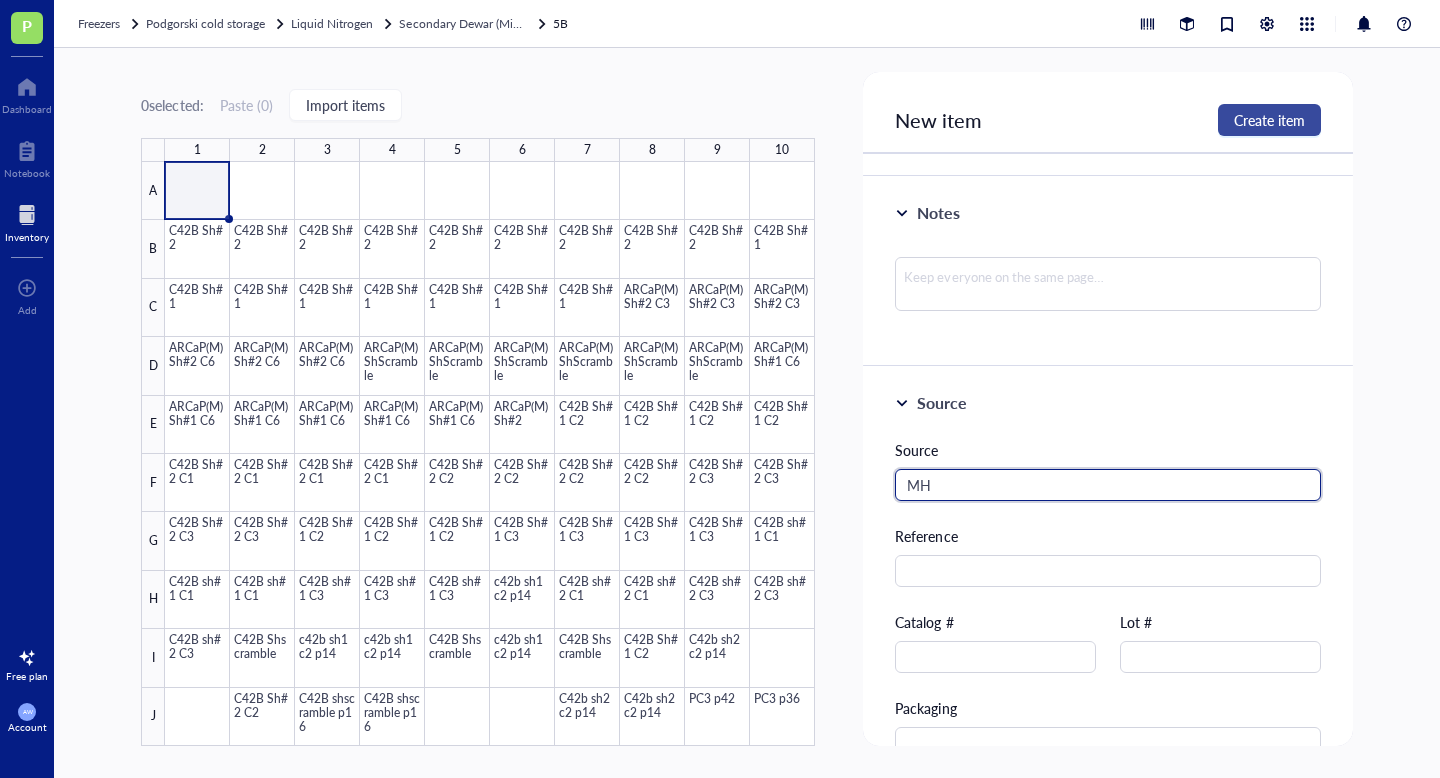 type on "MH" 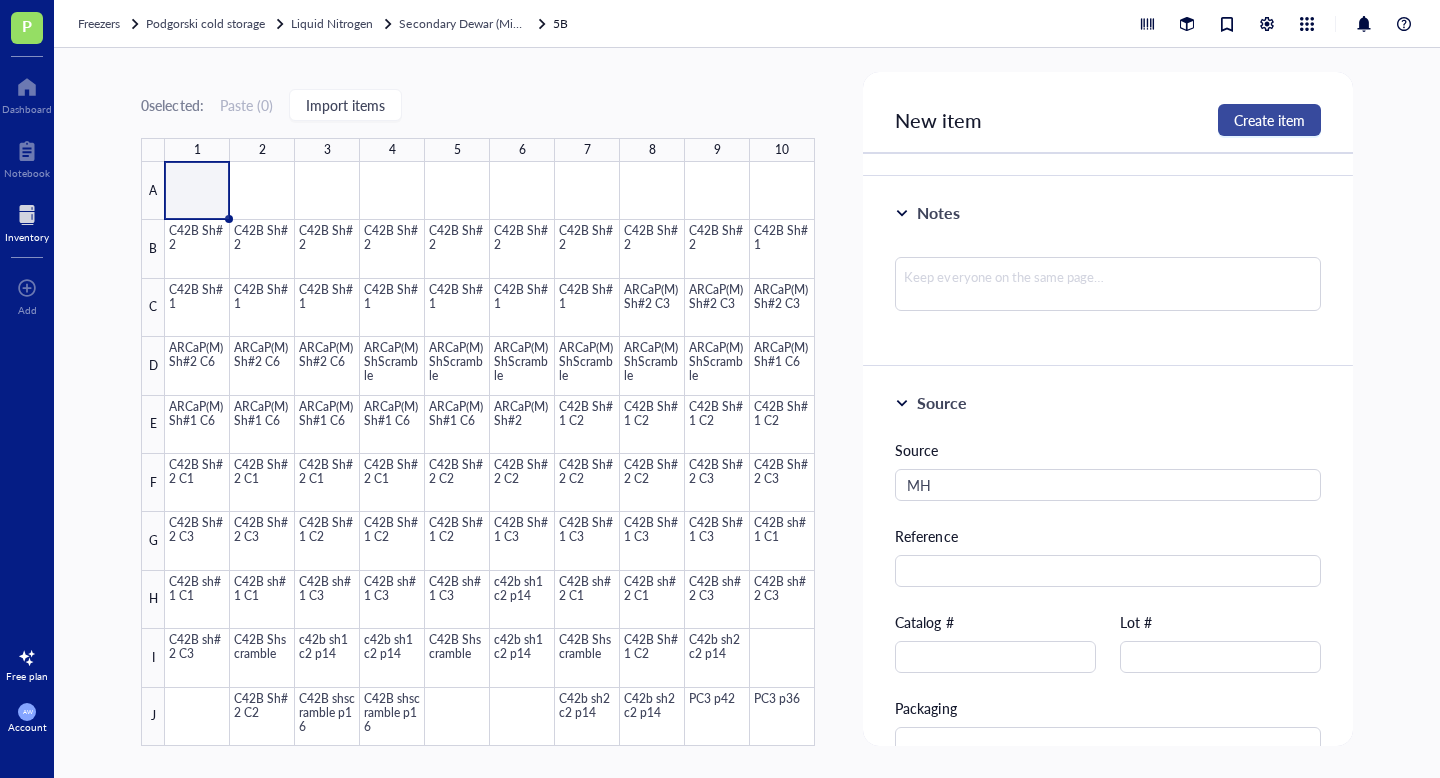 click on "Create item" at bounding box center (1269, 120) 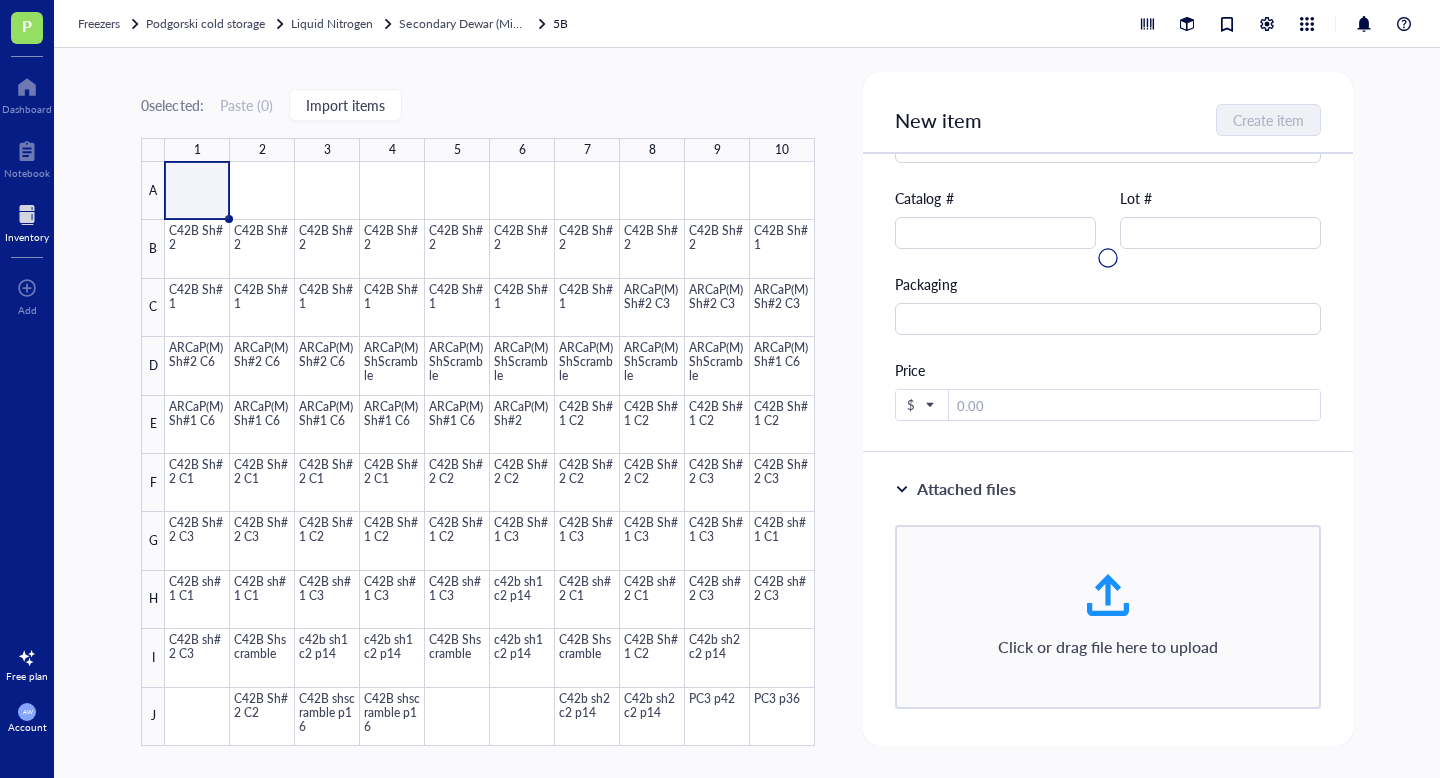 scroll, scrollTop: 317, scrollLeft: 0, axis: vertical 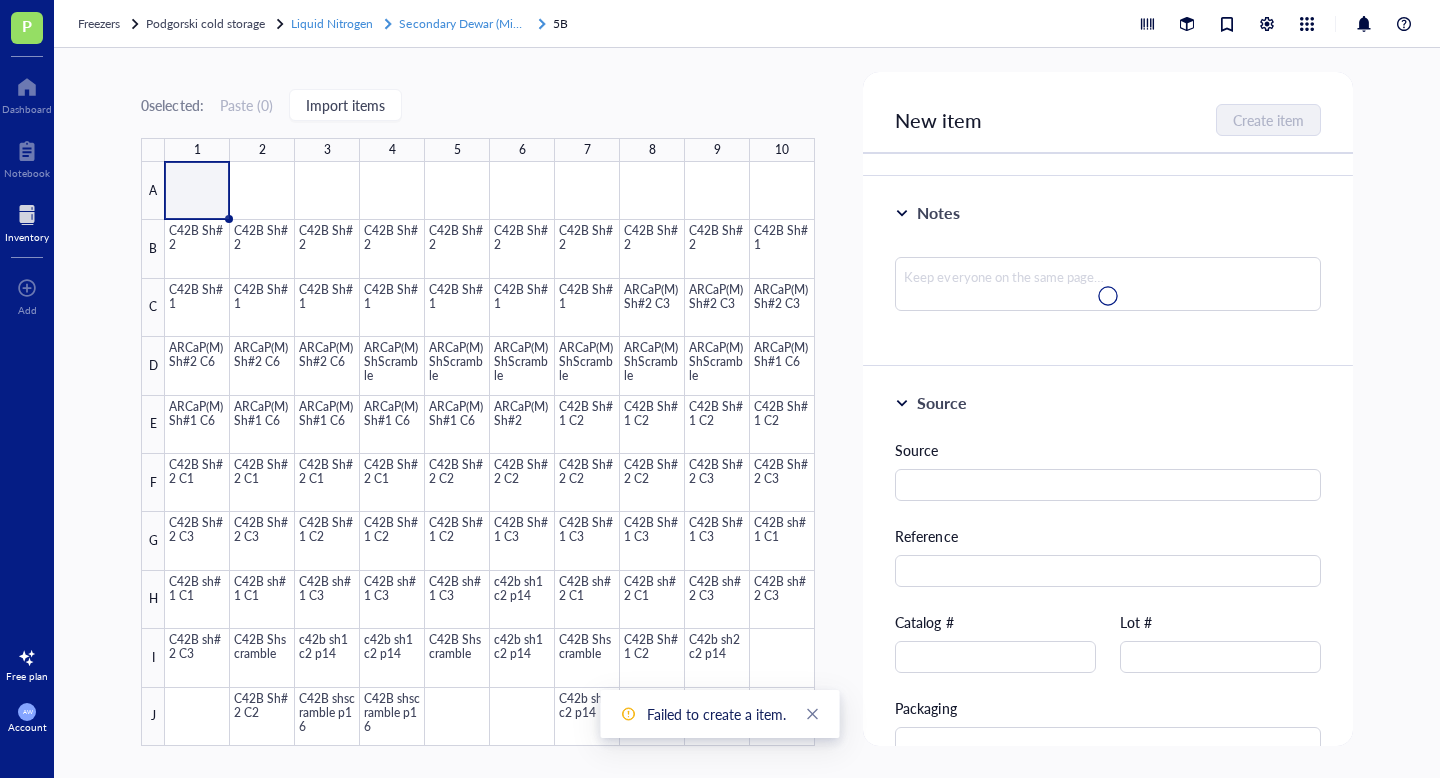 click on "Secondary Dewar (Minhong)" at bounding box center (474, 23) 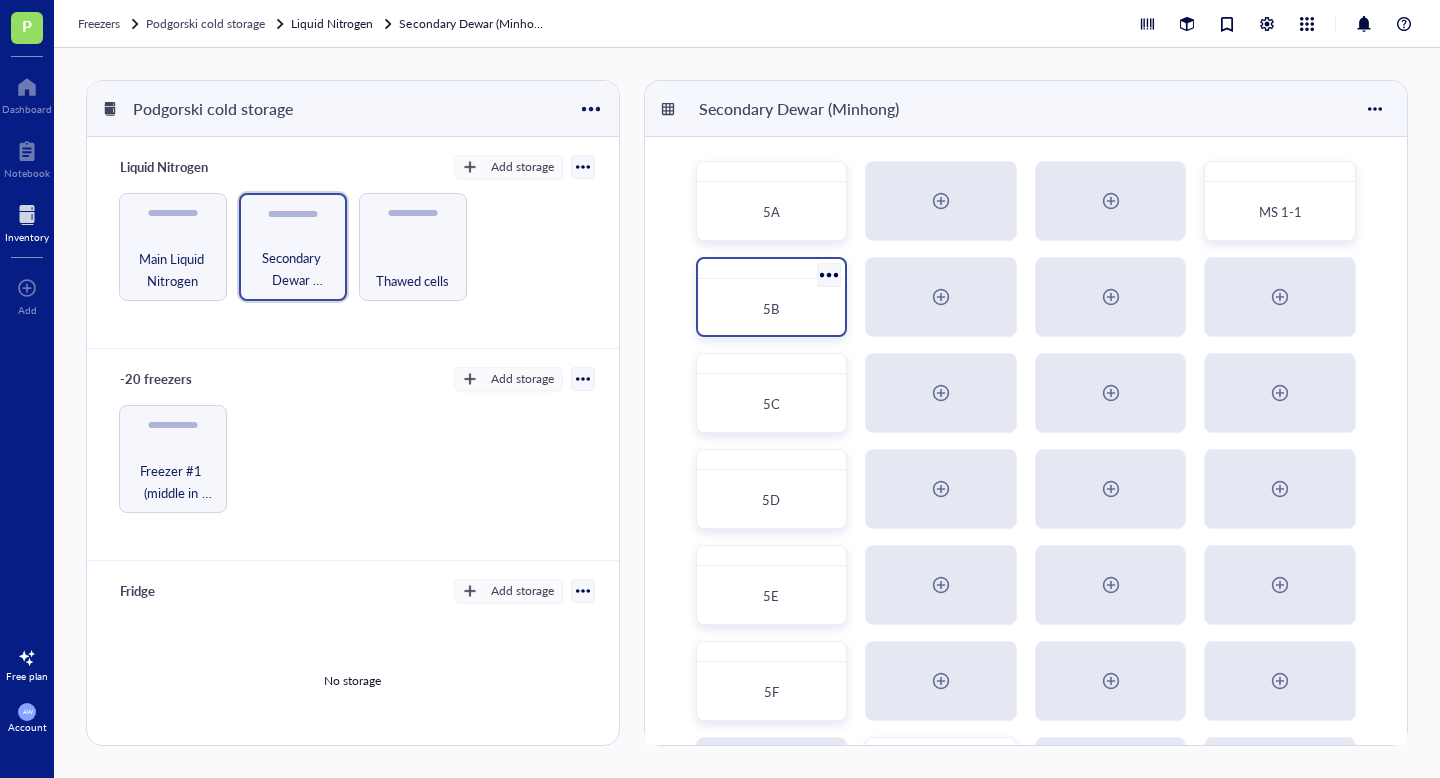 click at bounding box center [828, 274] 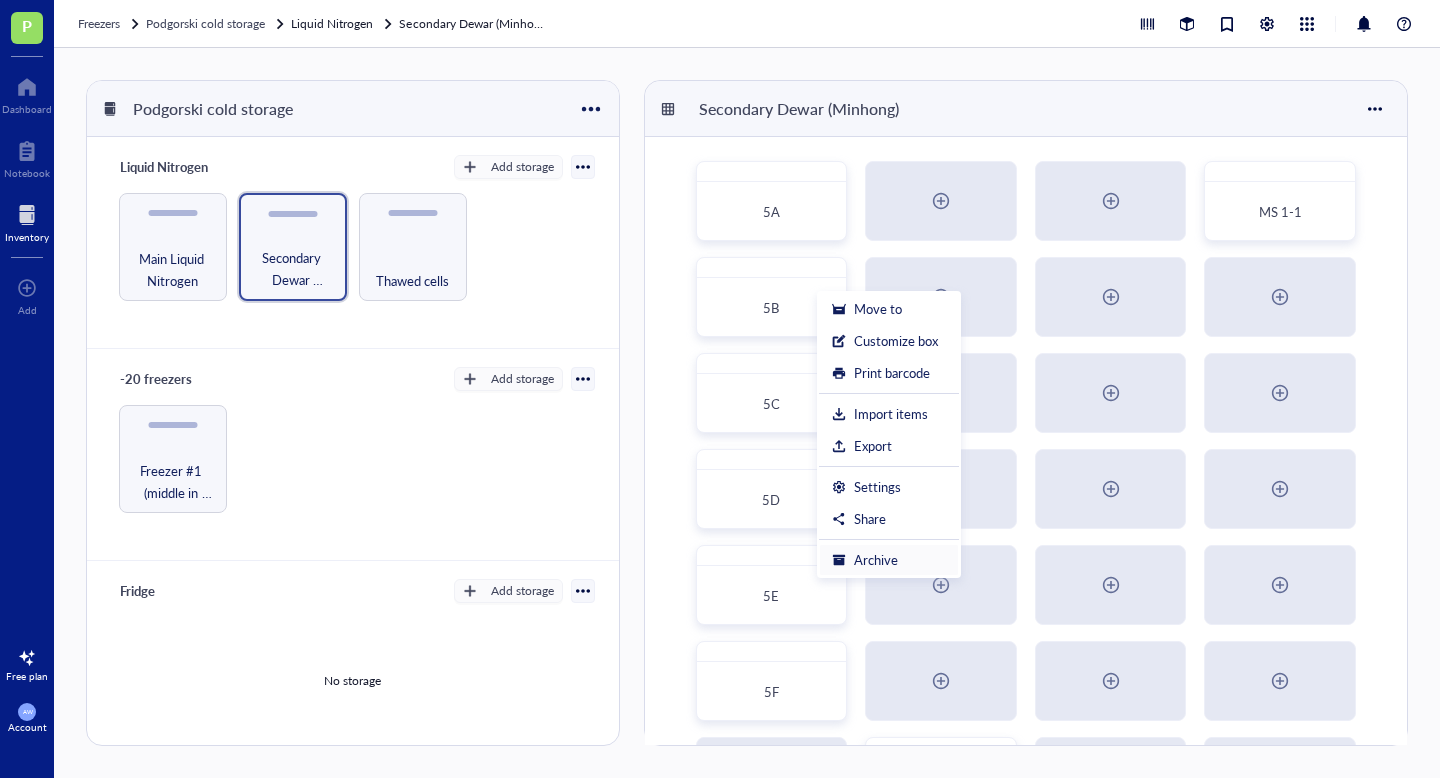click on "Archive" at bounding box center (876, 560) 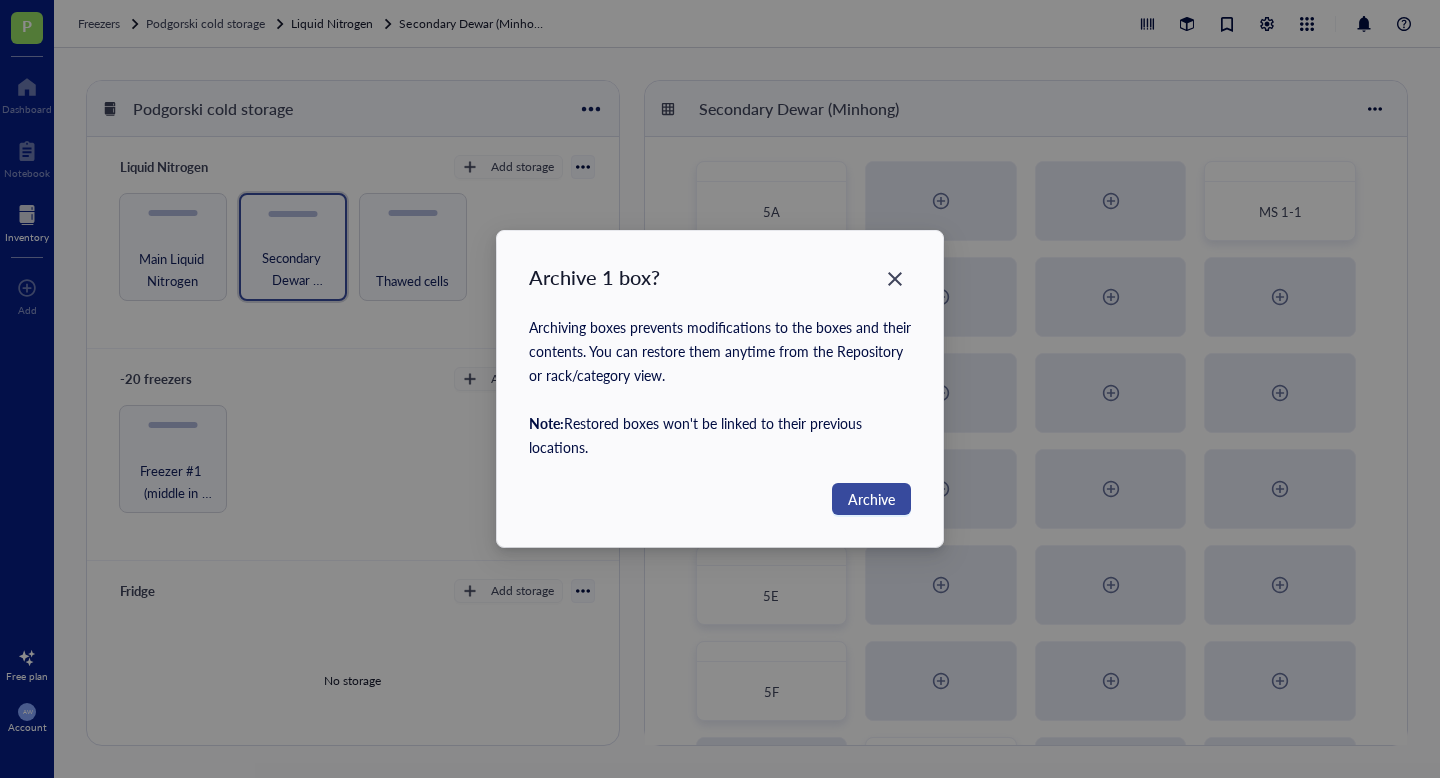click on "Archive" at bounding box center [871, 499] 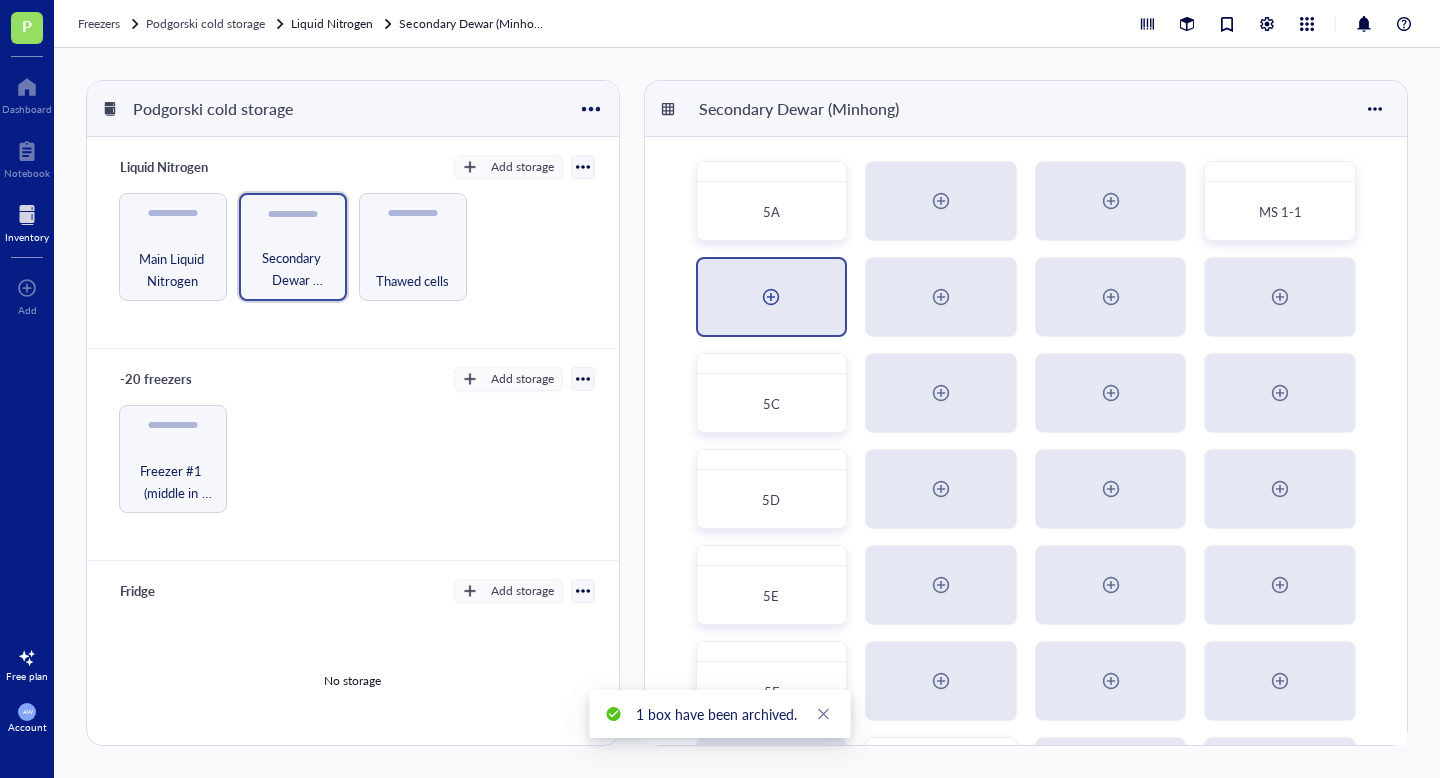 click at bounding box center [771, 297] 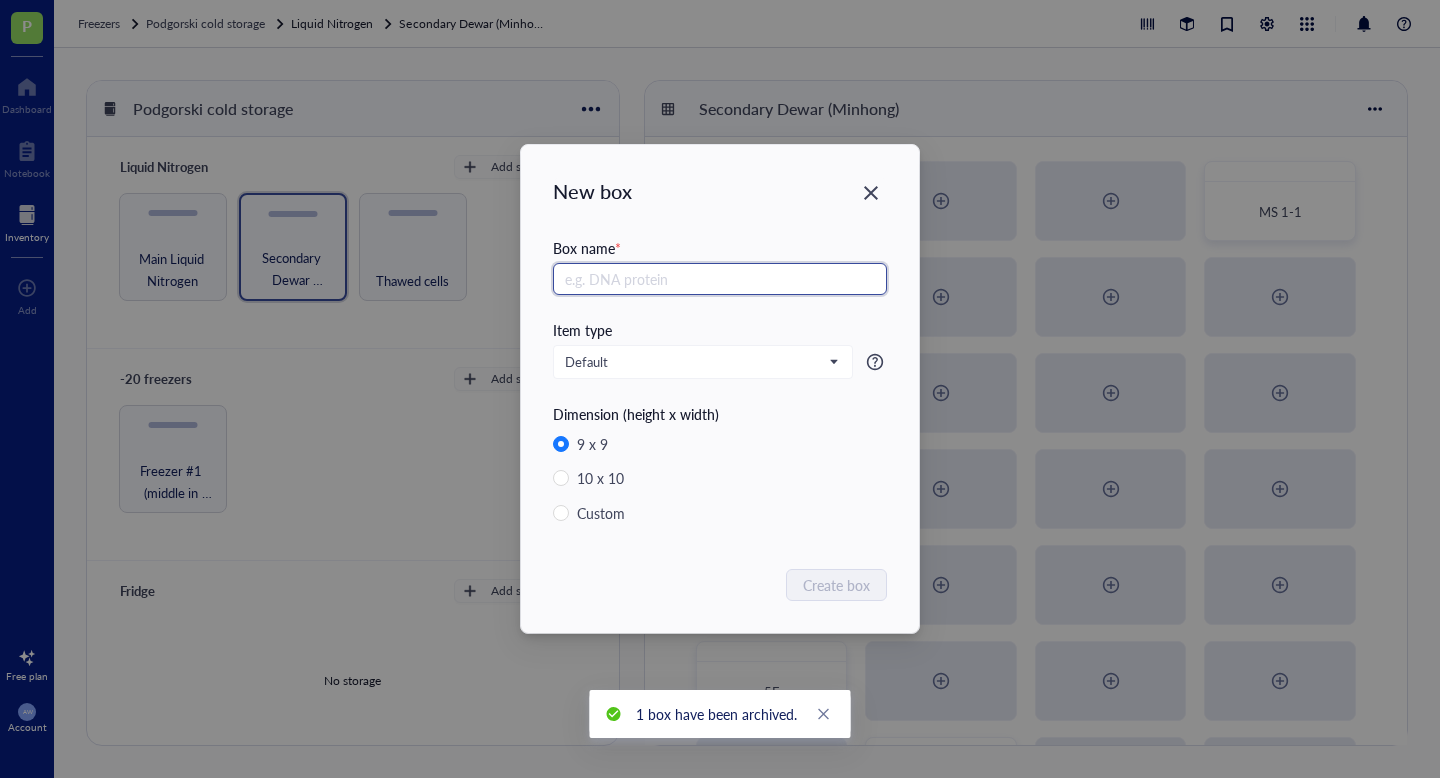 radio on "false" 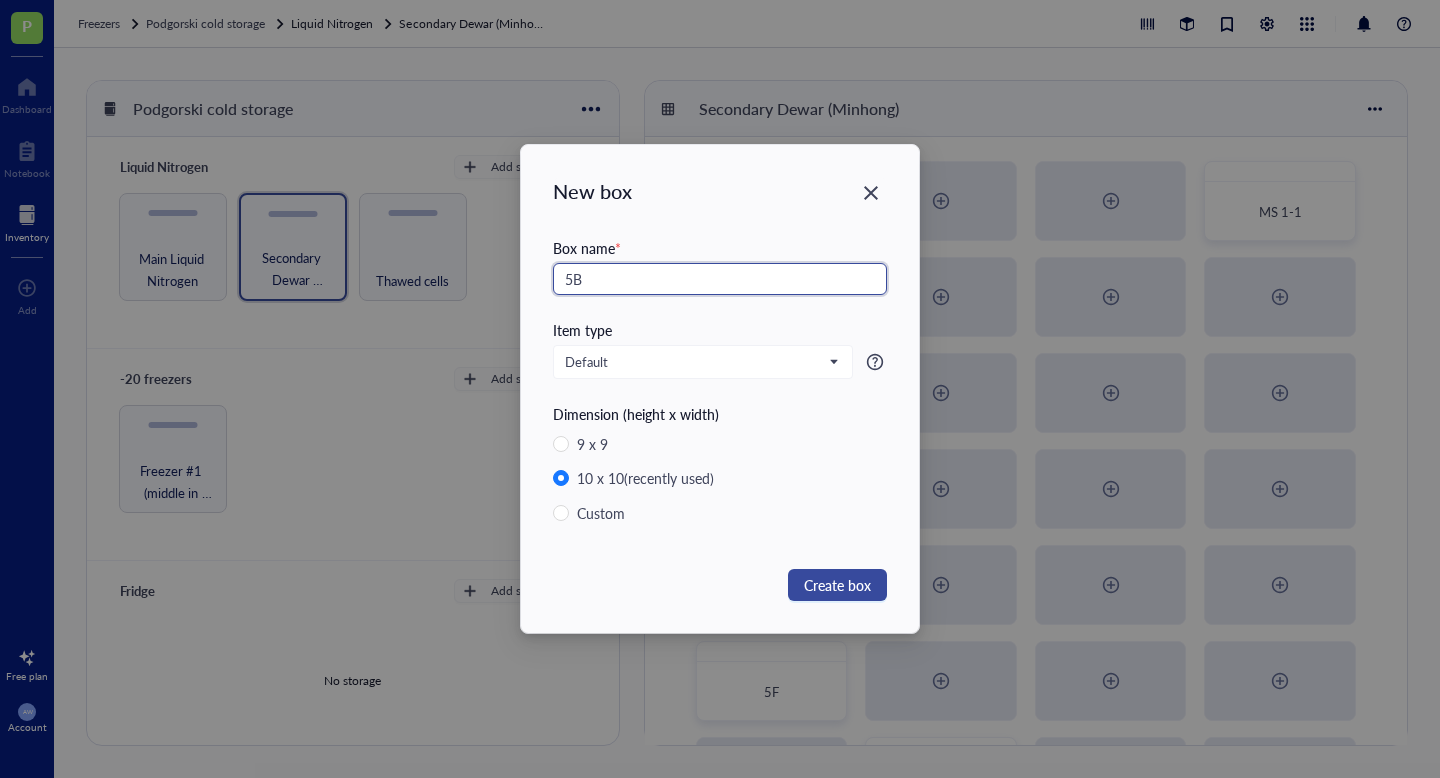 type on "5B" 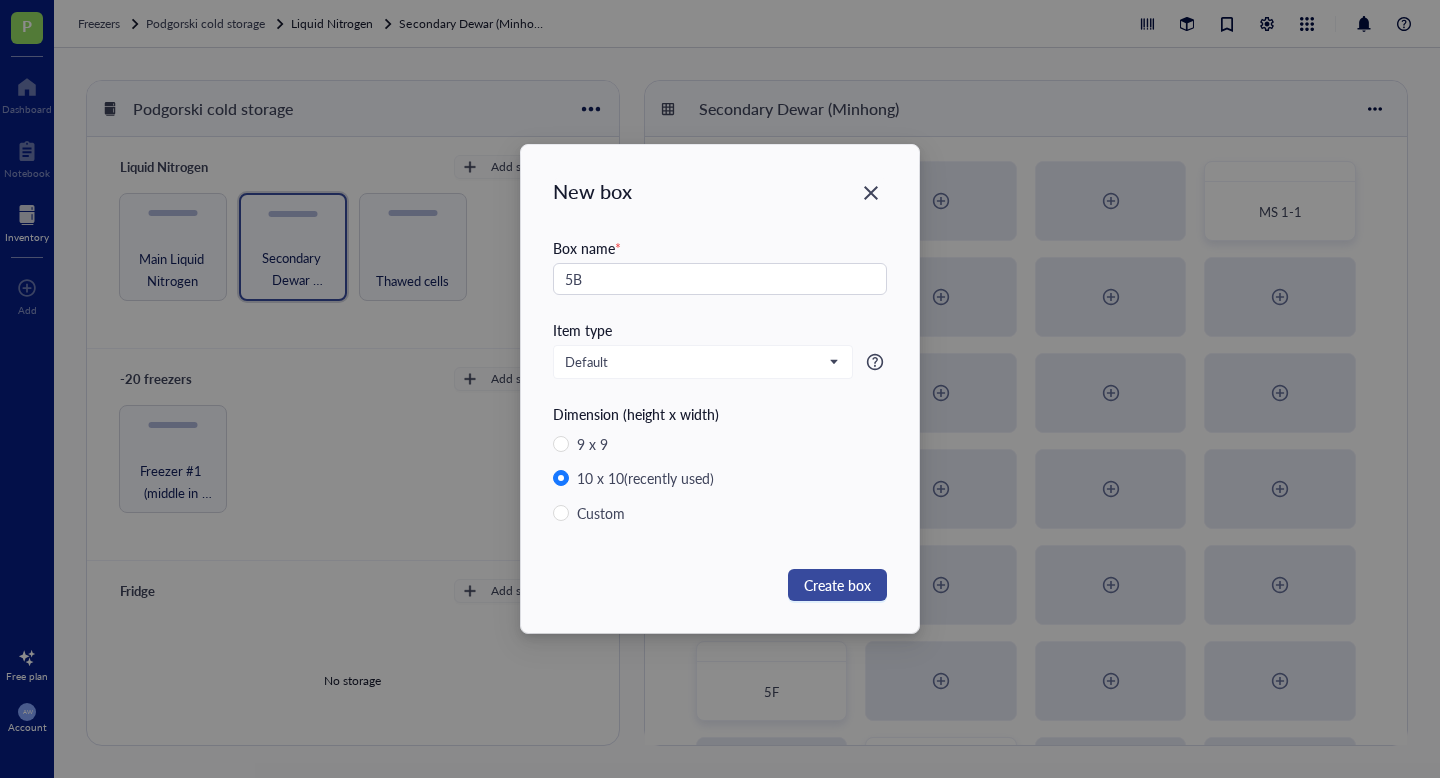 click on "Create box" at bounding box center [837, 585] 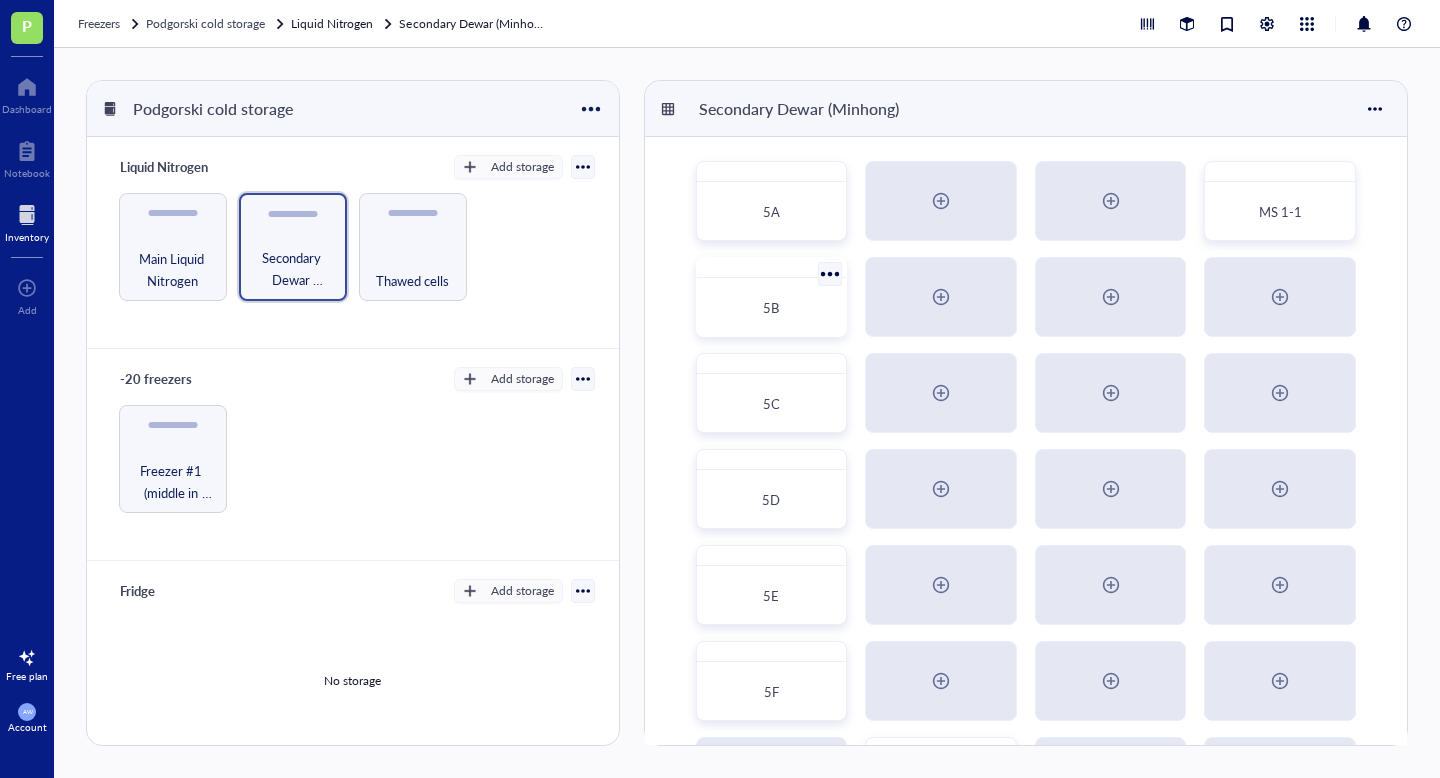 click on "5B" at bounding box center [772, 297] 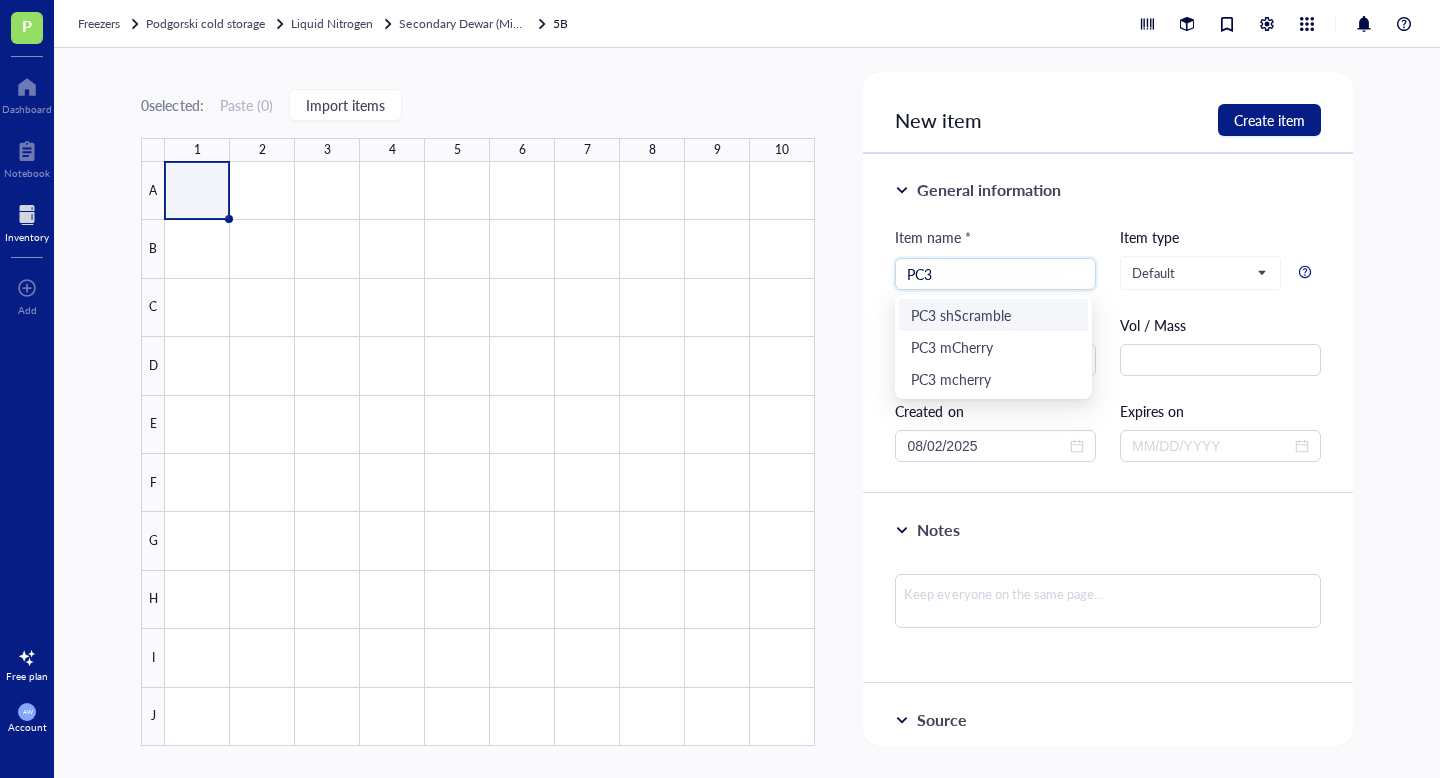 type on "PC3" 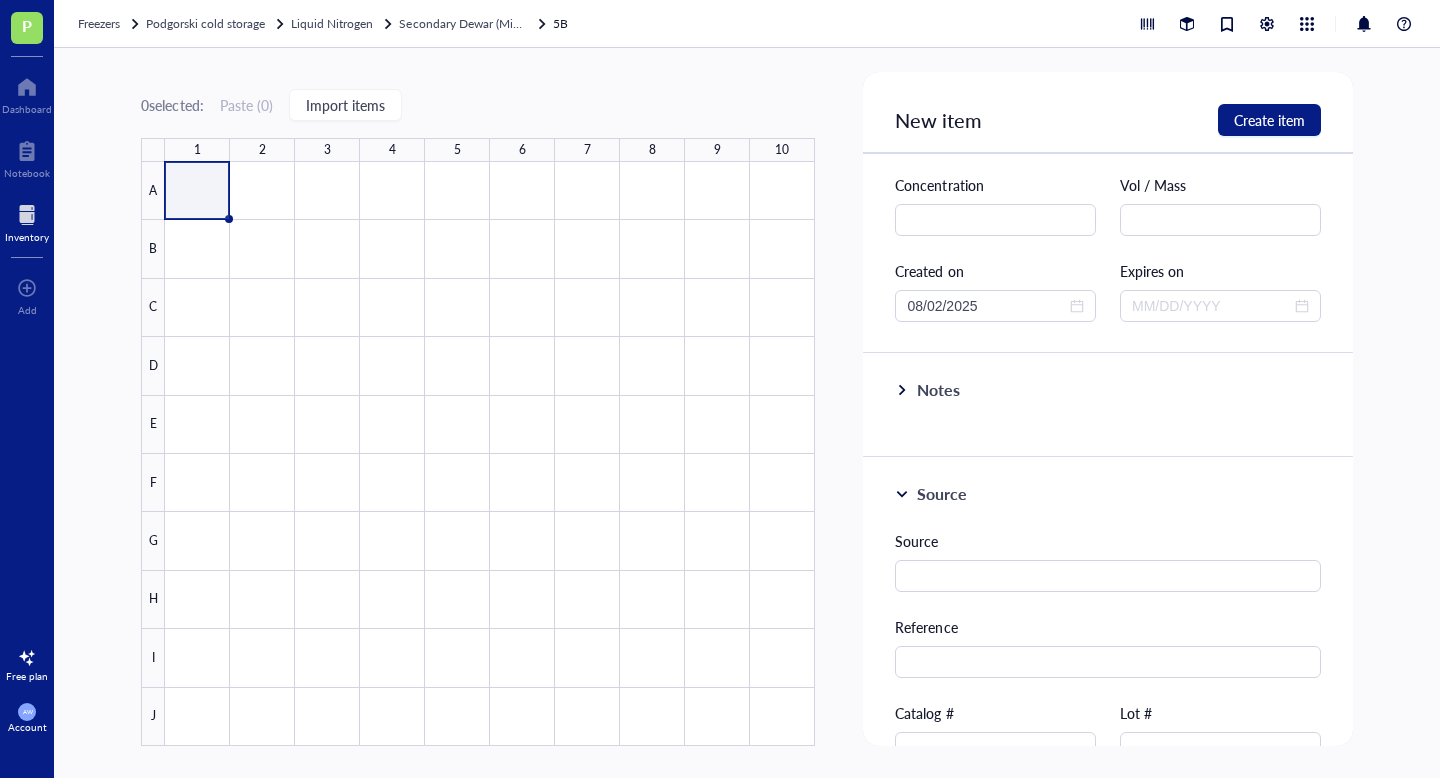 scroll, scrollTop: 143, scrollLeft: 0, axis: vertical 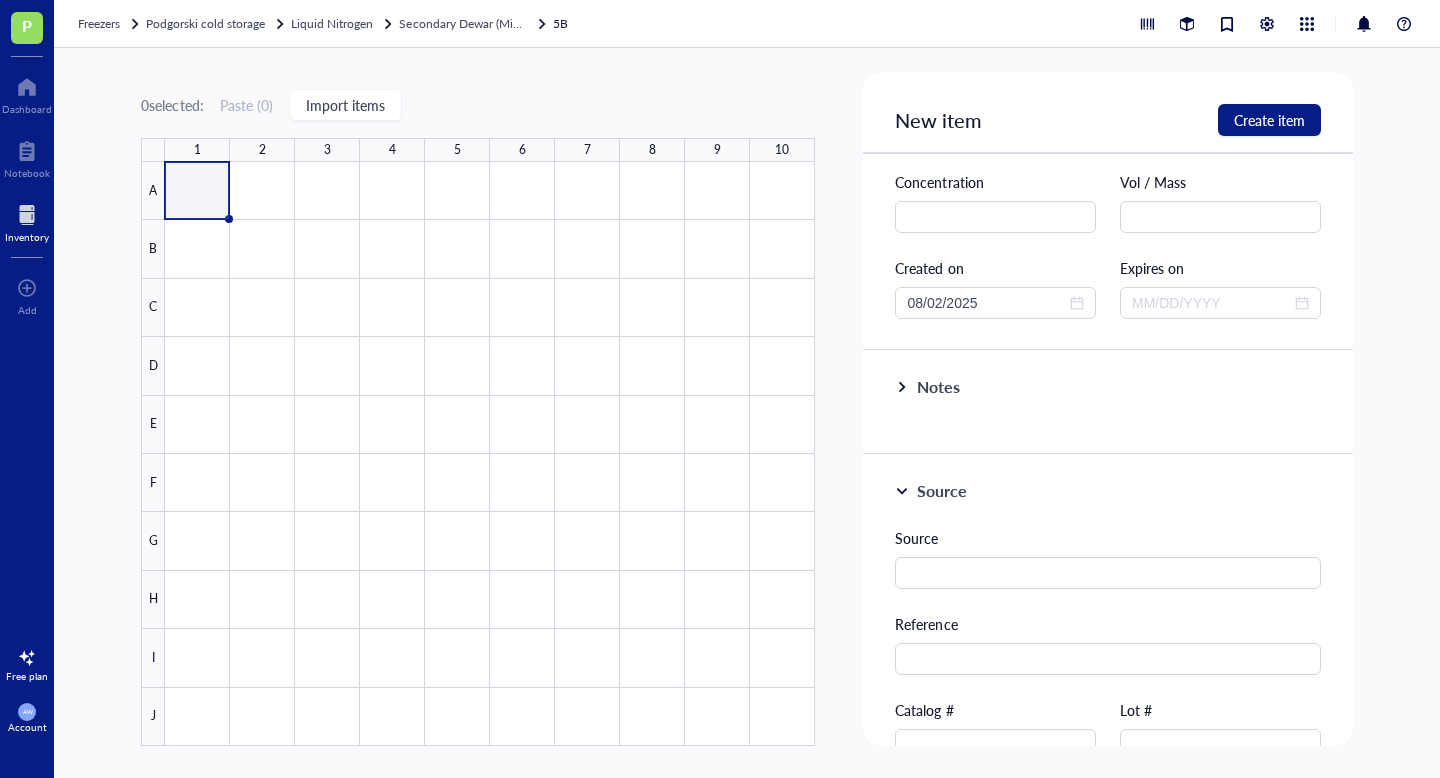 click on "Notes" at bounding box center [938, 387] 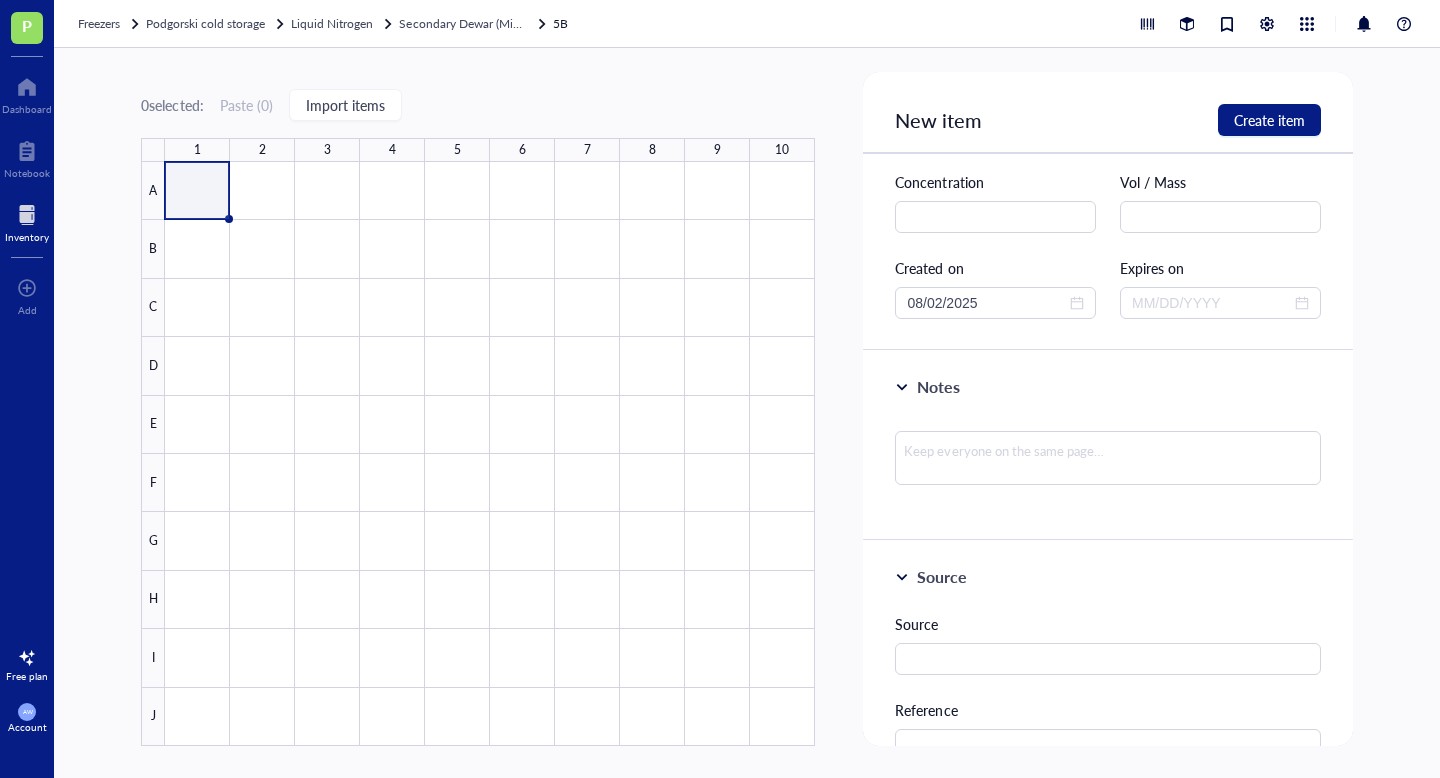 click on "Notes" at bounding box center (938, 387) 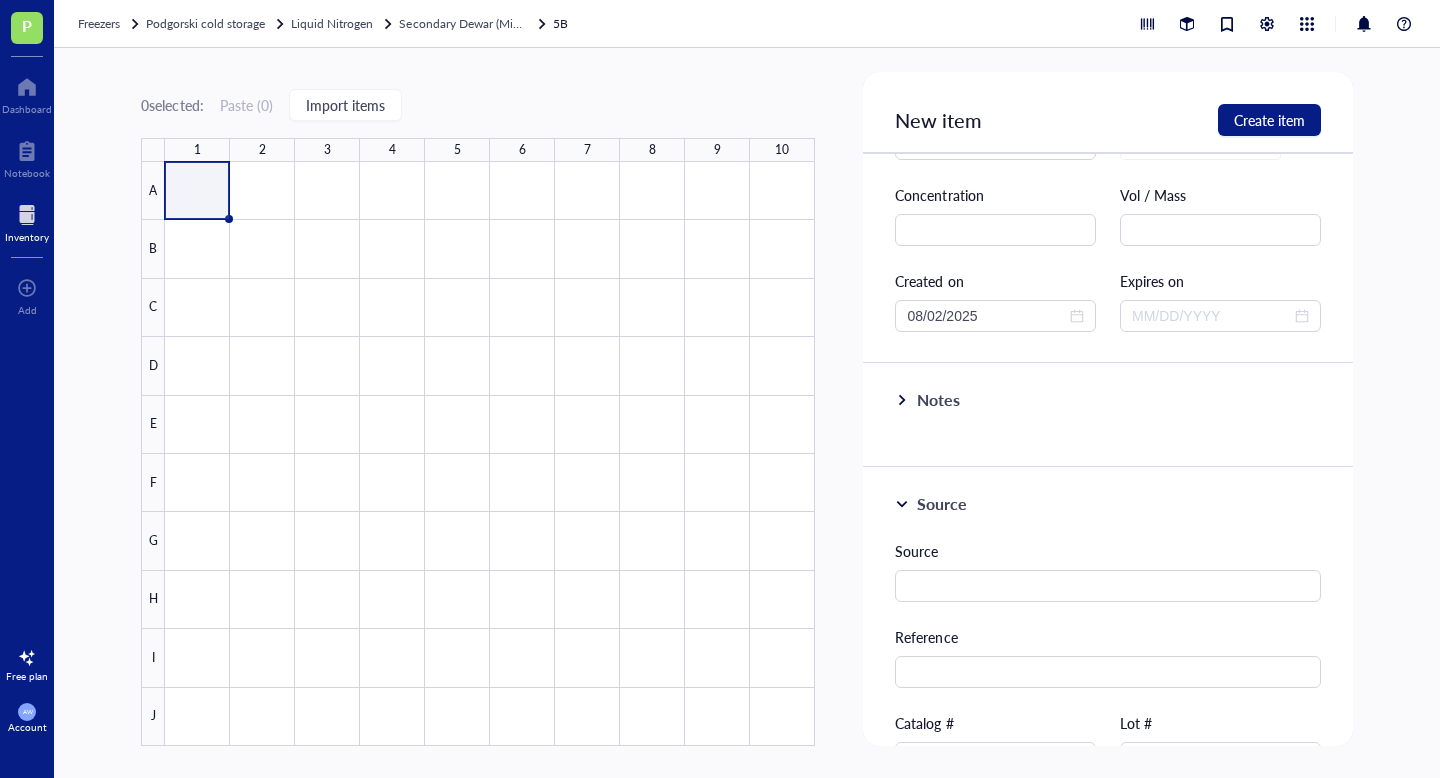 scroll, scrollTop: 0, scrollLeft: 0, axis: both 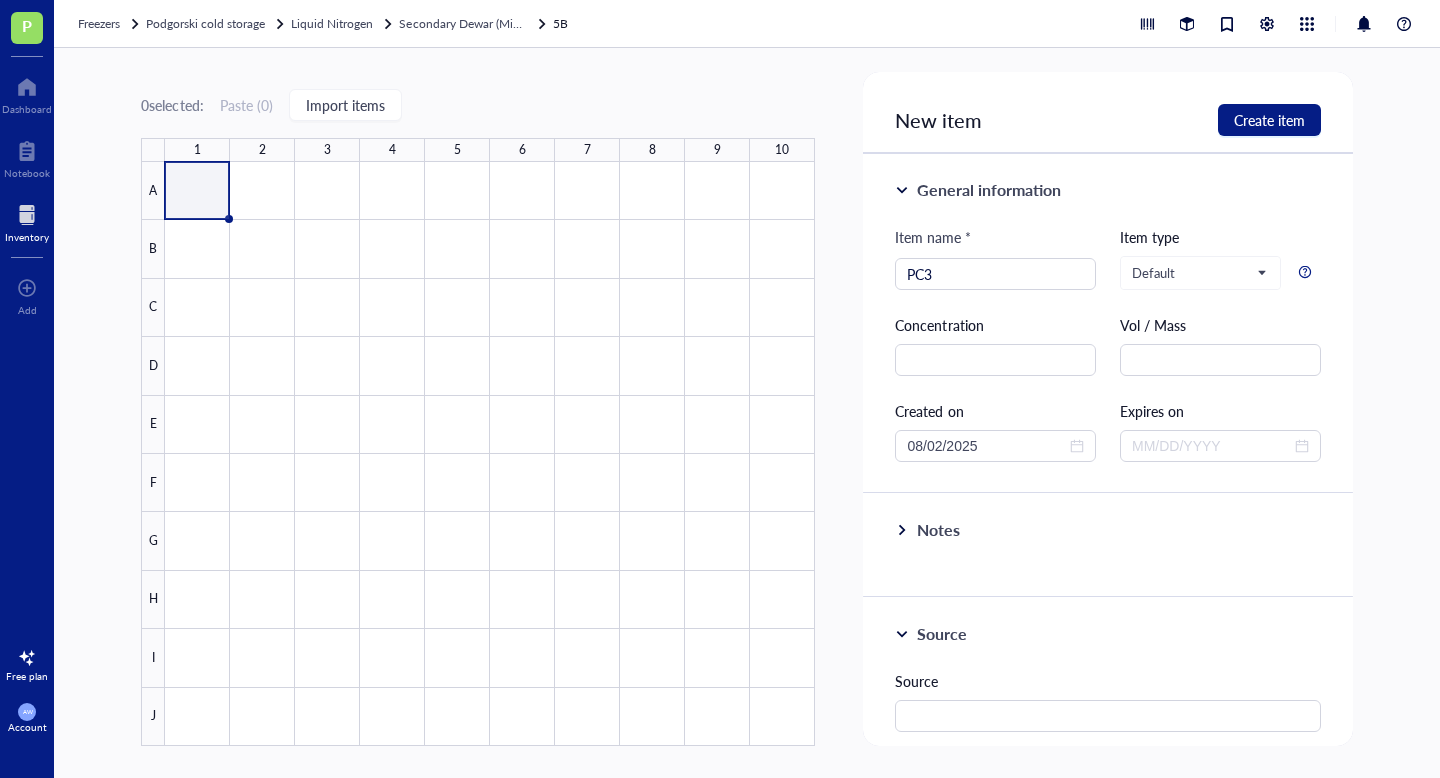 click at bounding box center [902, 530] 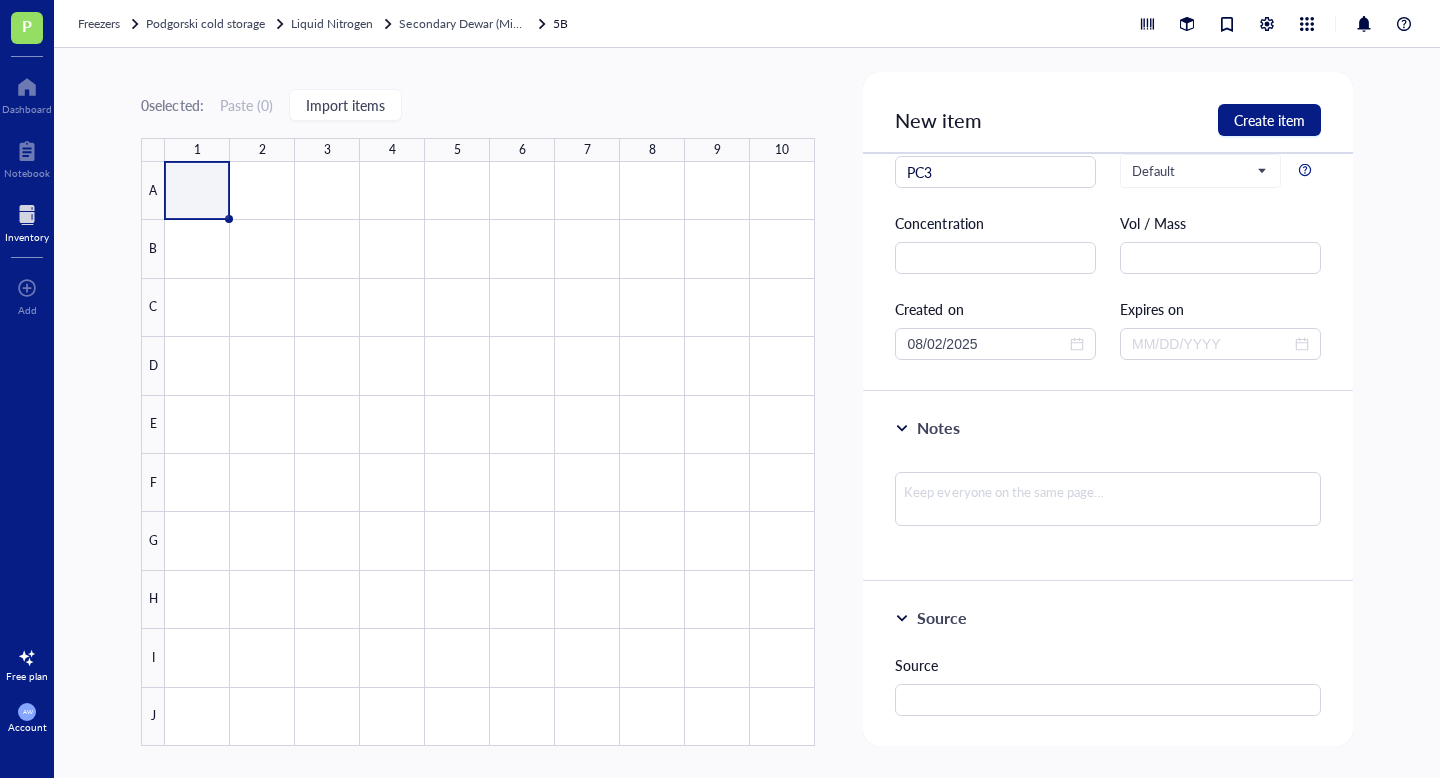 scroll, scrollTop: 0, scrollLeft: 0, axis: both 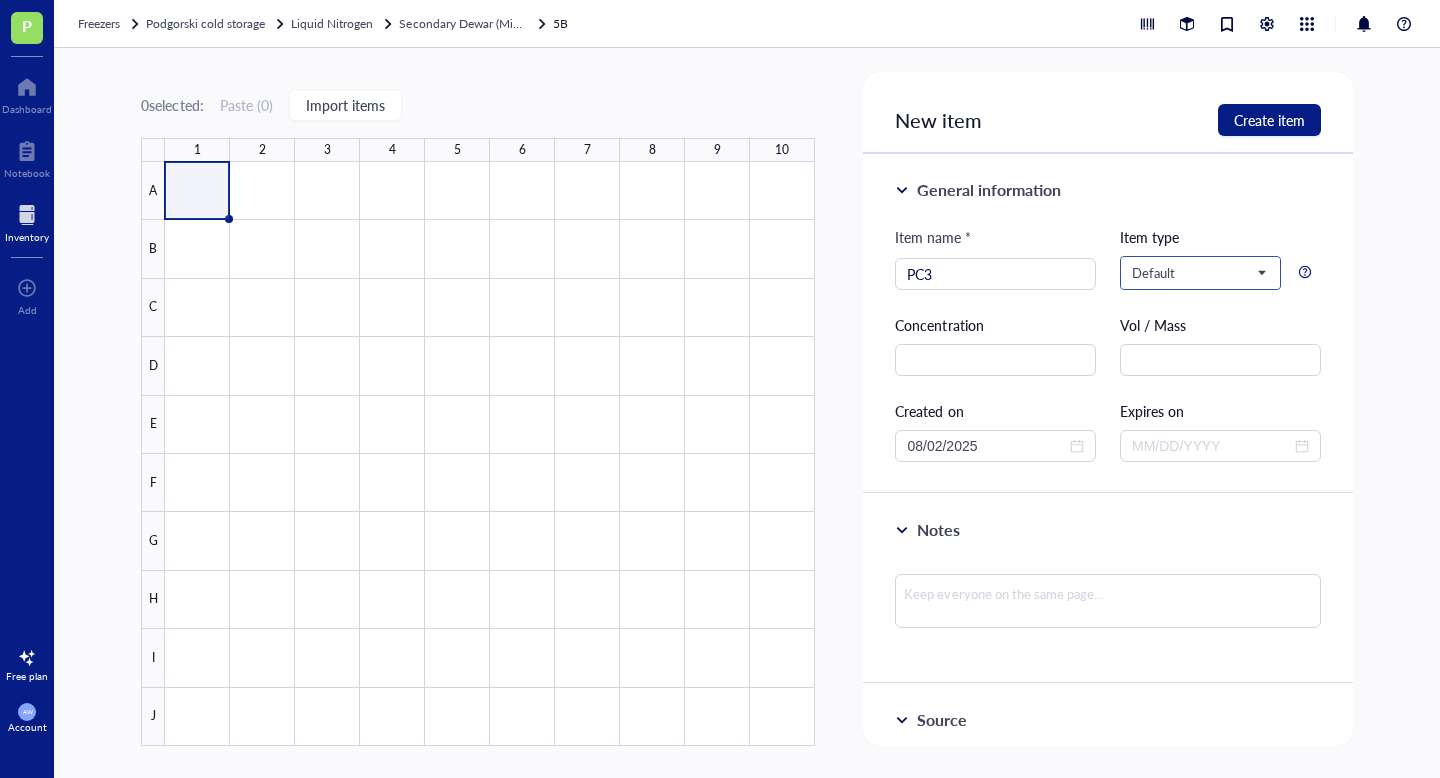 click on "Default" at bounding box center [1198, 273] 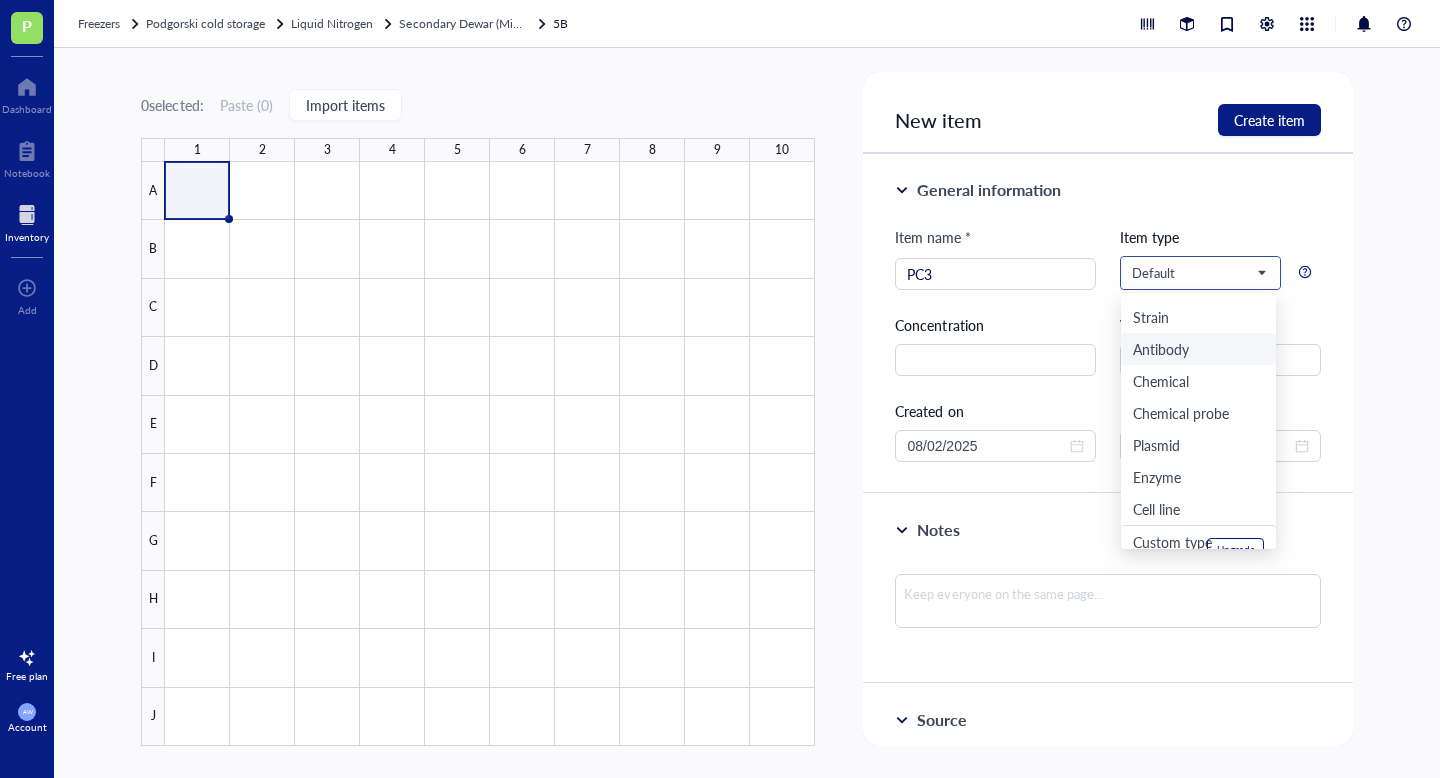 scroll, scrollTop: 67, scrollLeft: 0, axis: vertical 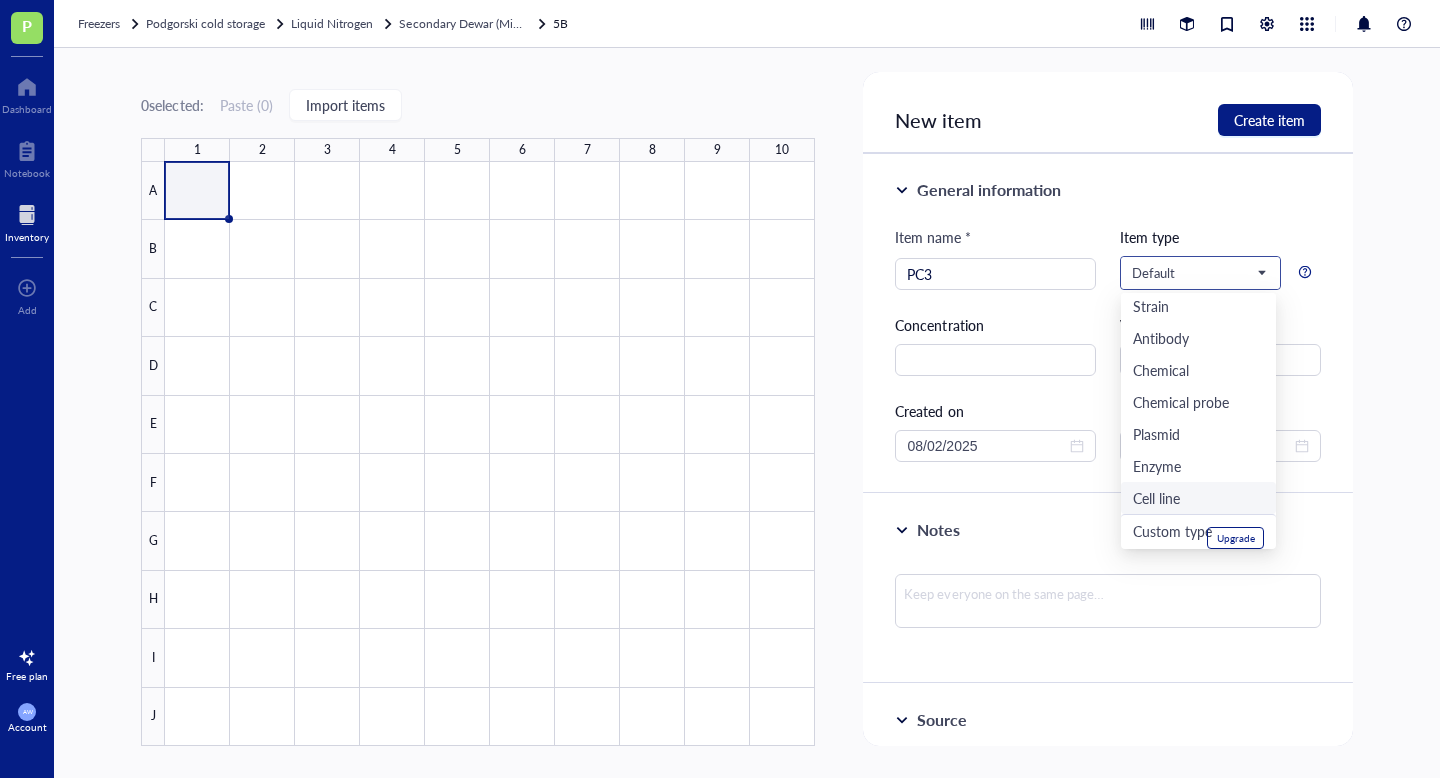 click on "Cell line" at bounding box center (1156, 498) 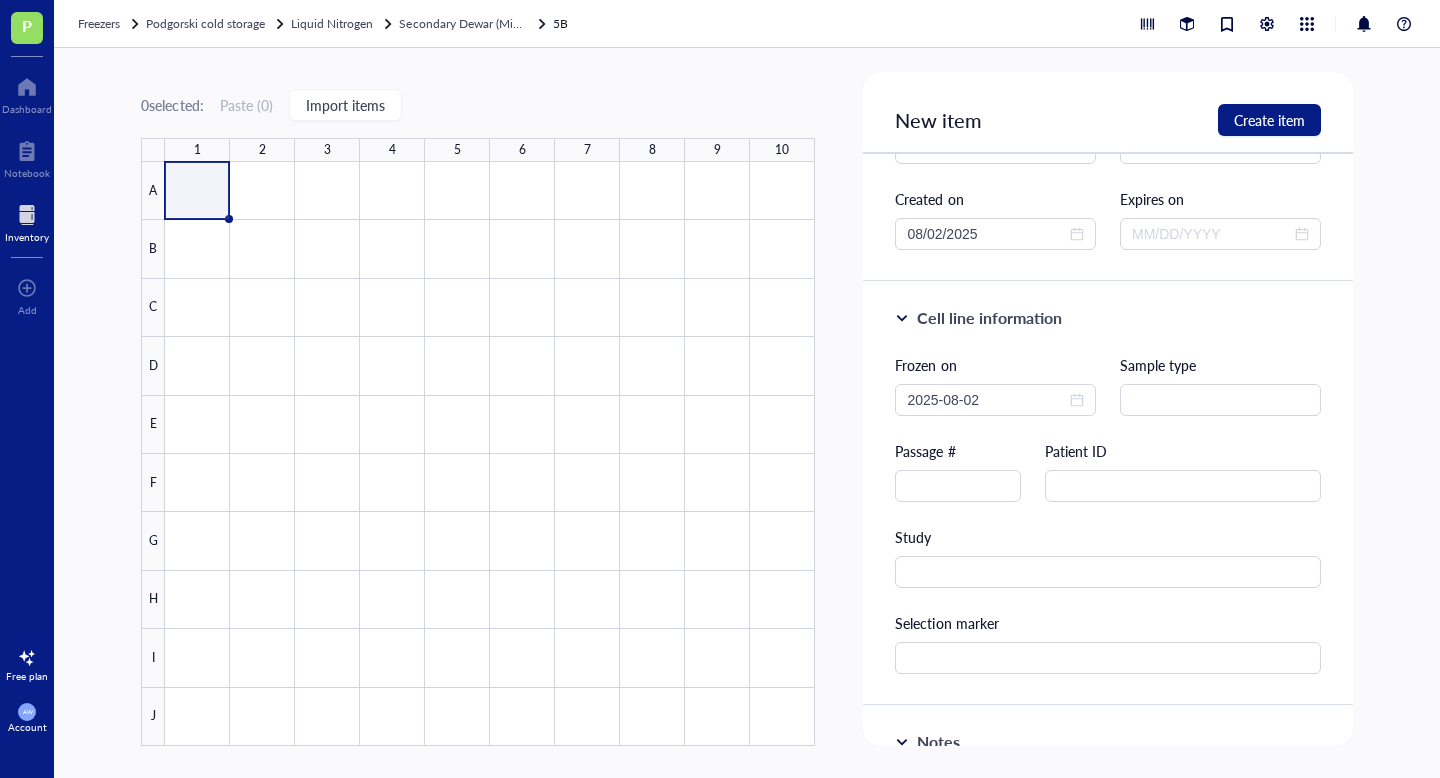 scroll, scrollTop: 220, scrollLeft: 0, axis: vertical 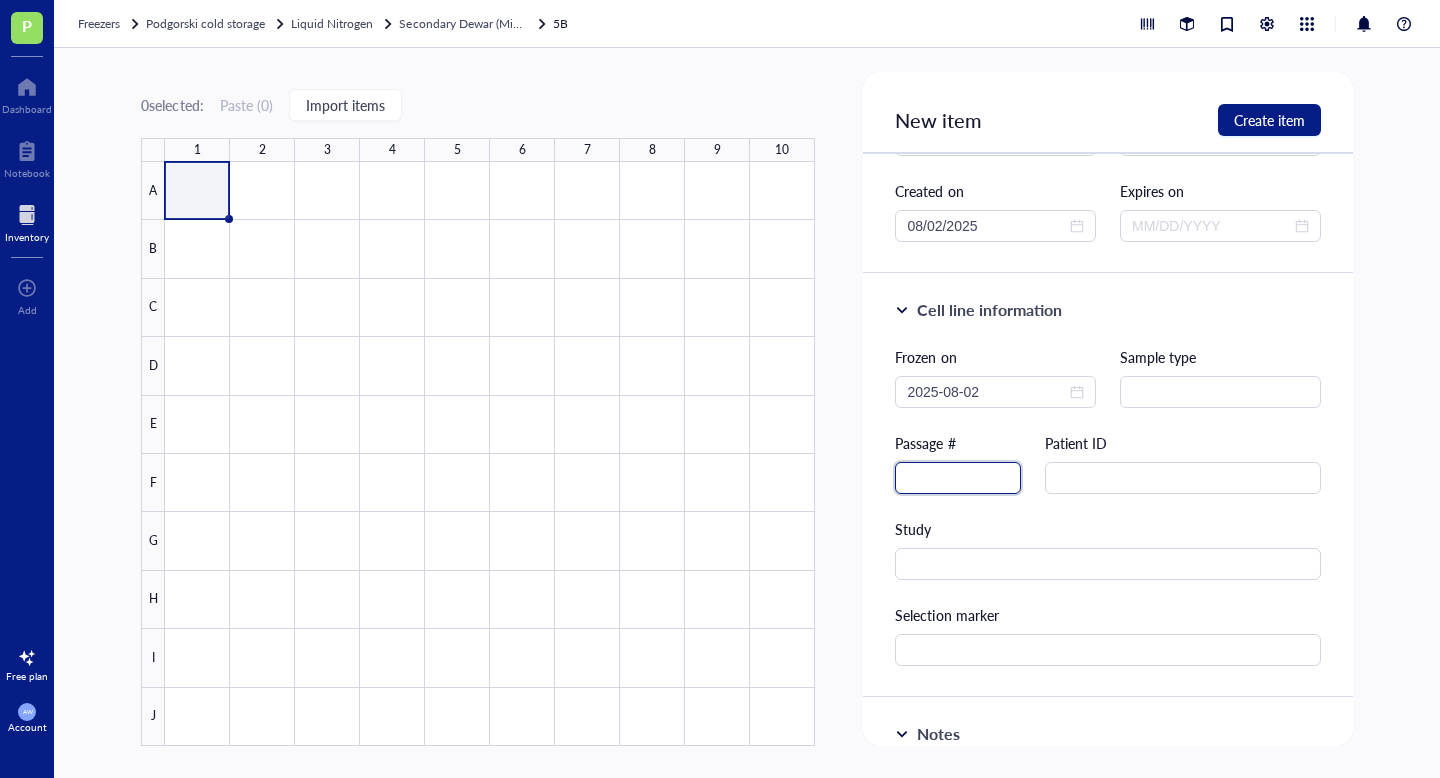 click at bounding box center (958, 478) 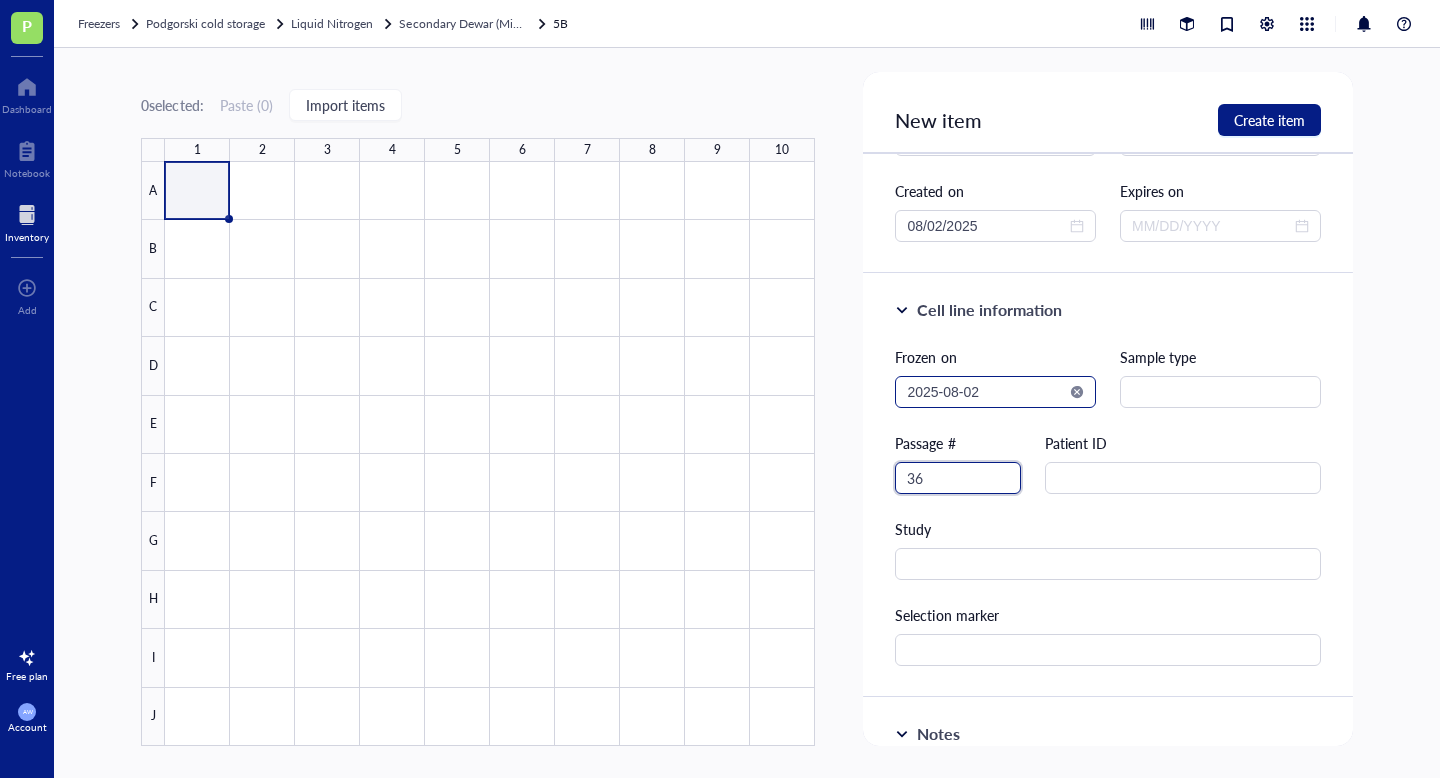 type on "36" 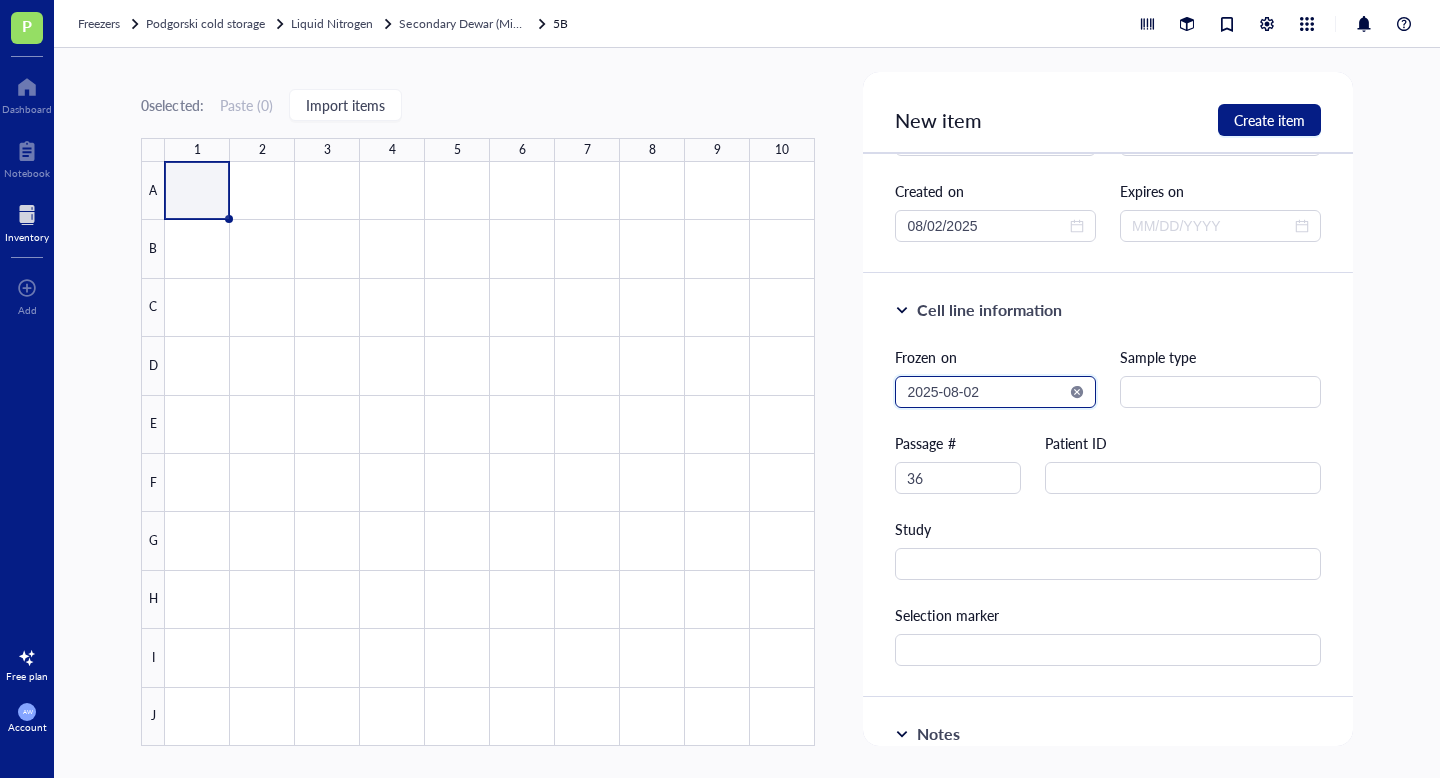 click on "2025-08-02" at bounding box center (986, 392) 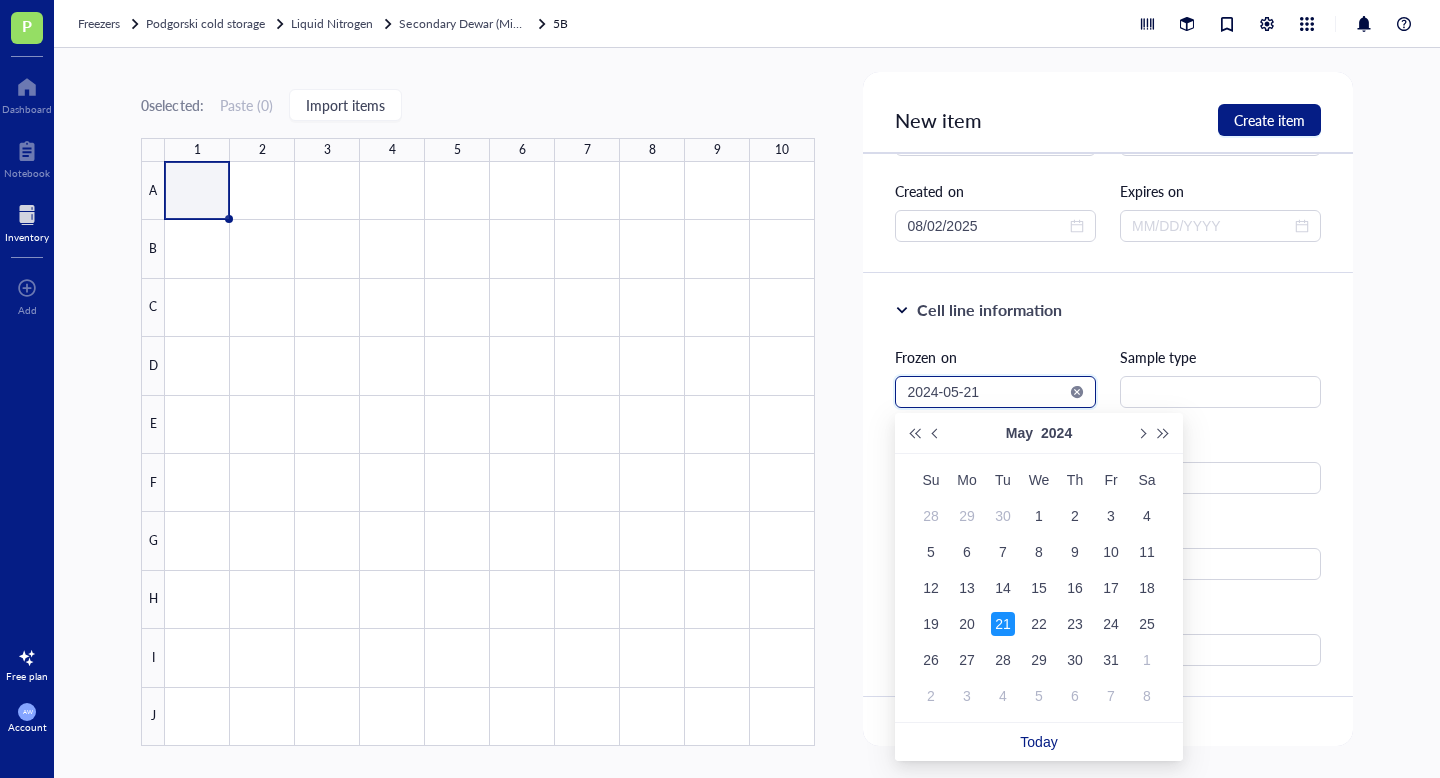 type on "2024-05-21" 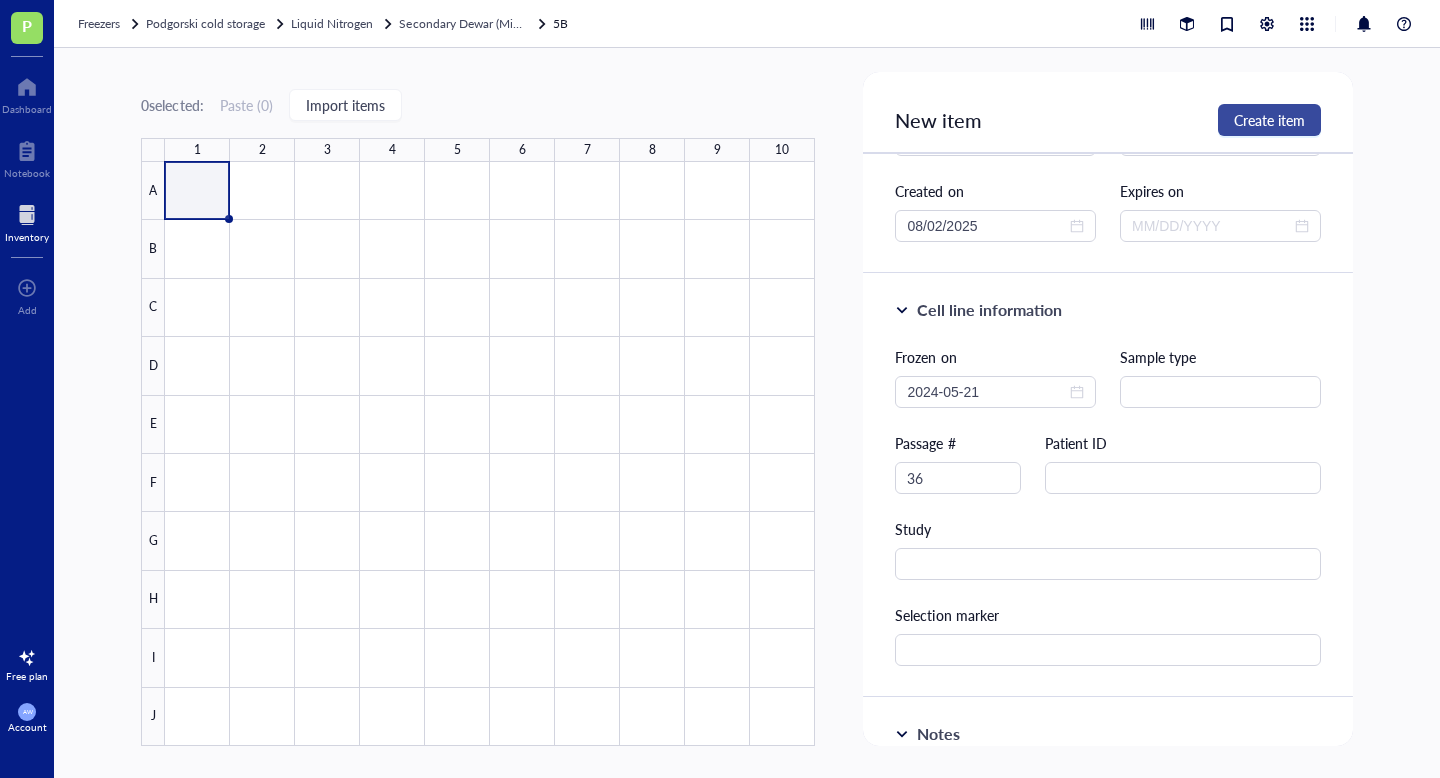 click on "Create item" at bounding box center [1269, 120] 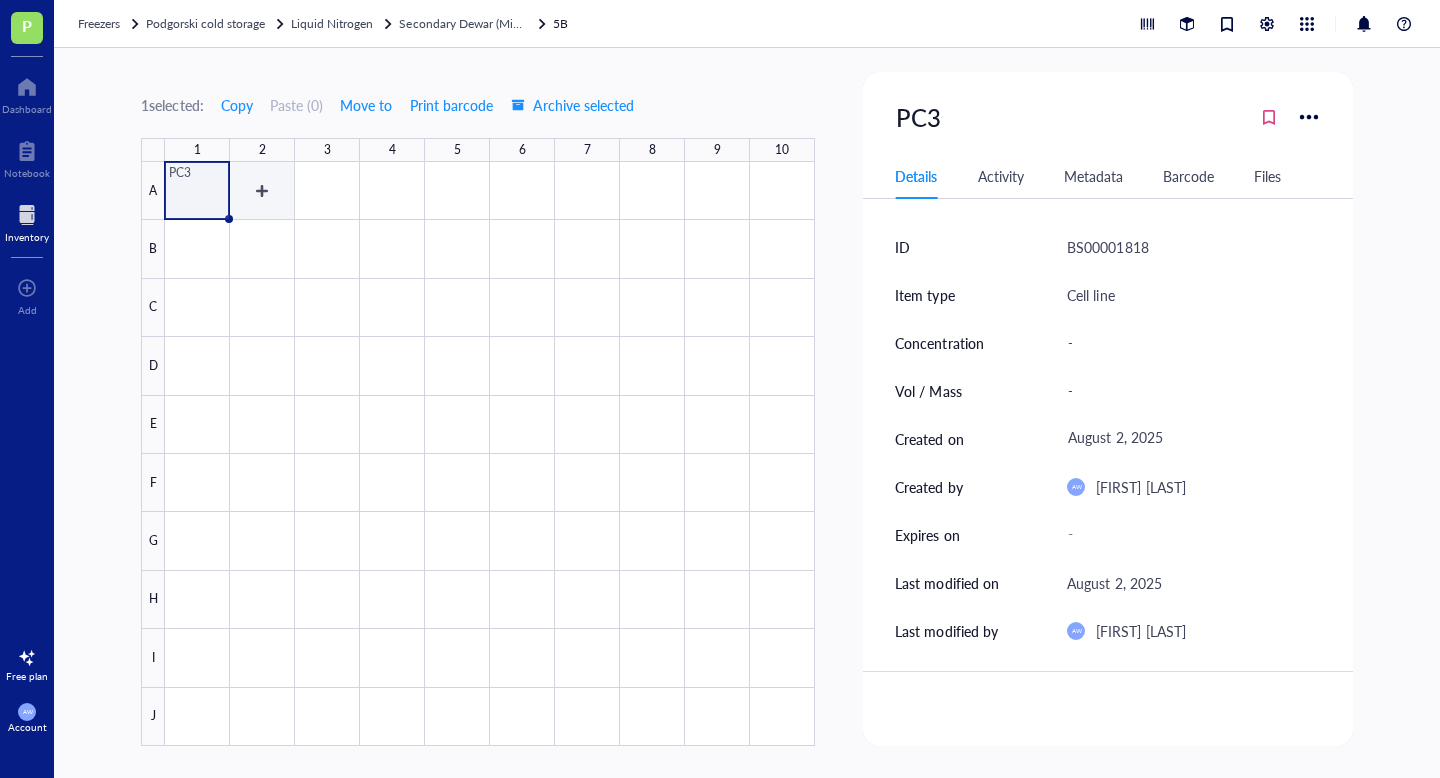 click at bounding box center [490, 454] 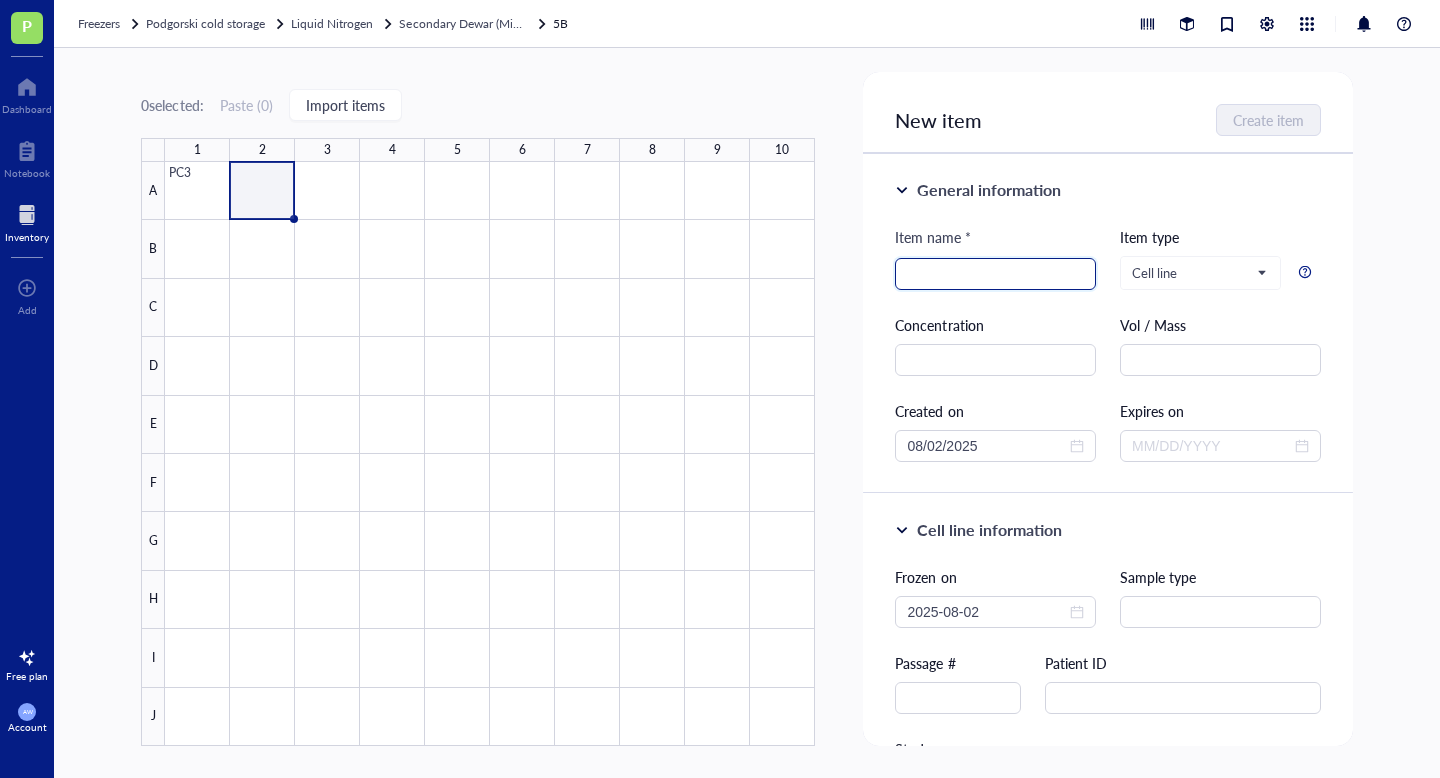 type on "O" 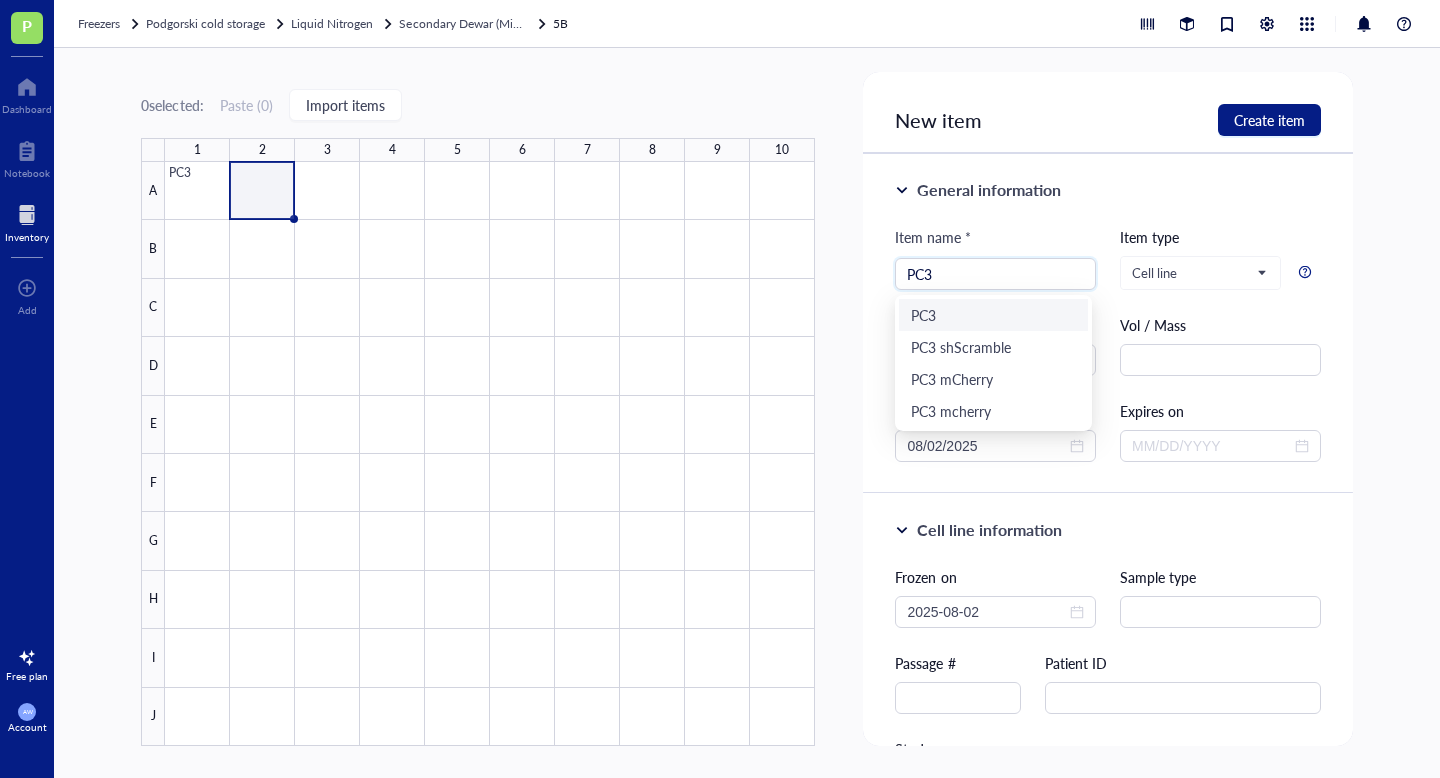 click on "PC3" at bounding box center (993, 315) 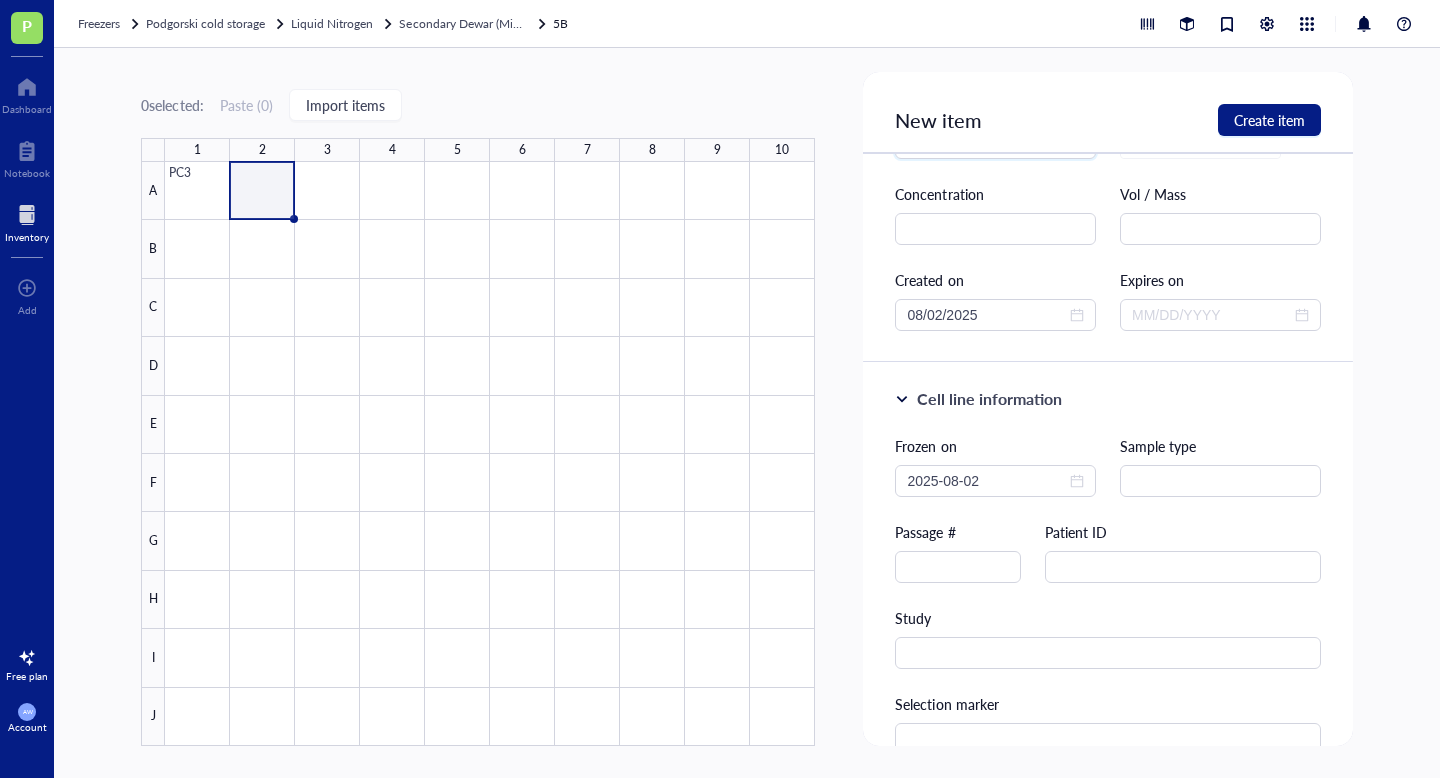 scroll, scrollTop: 133, scrollLeft: 0, axis: vertical 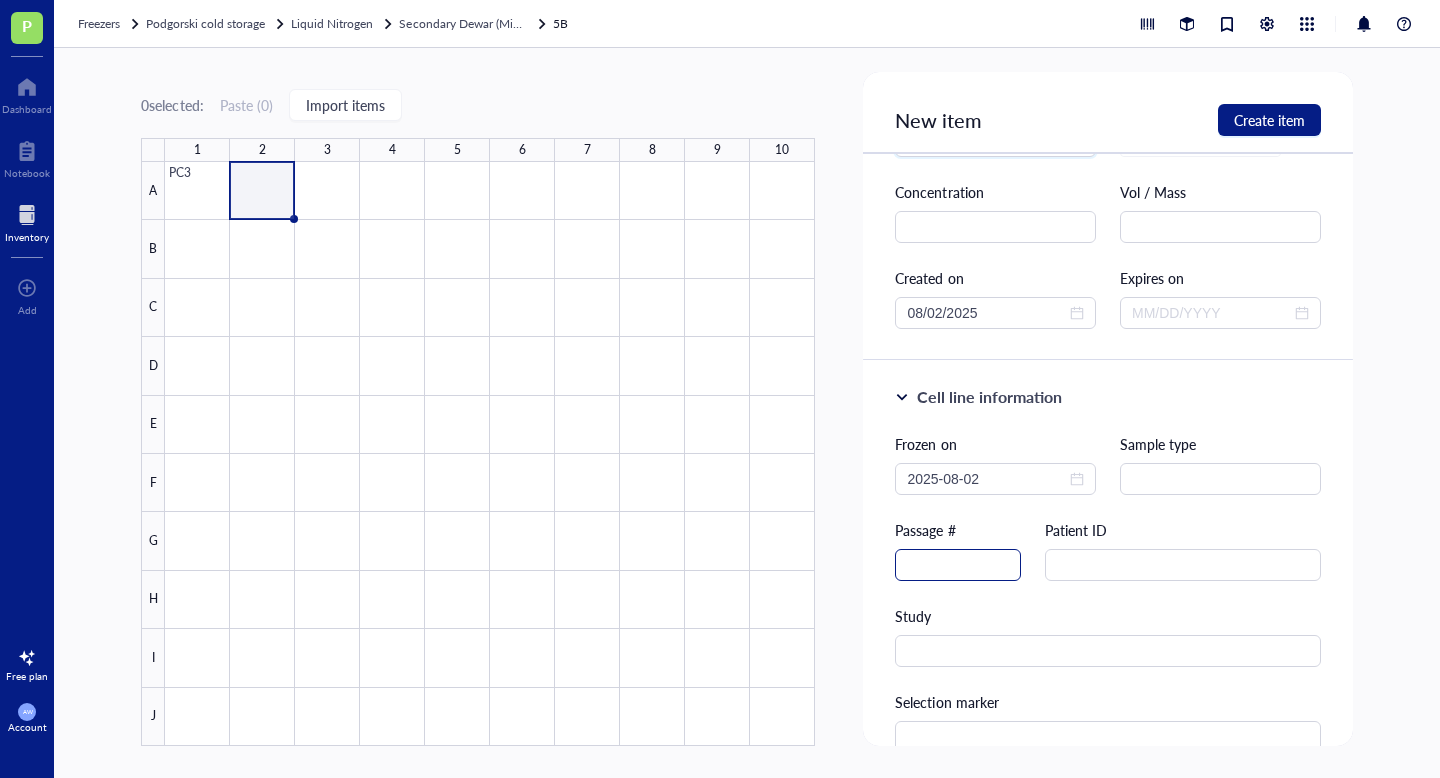 type on "PC3" 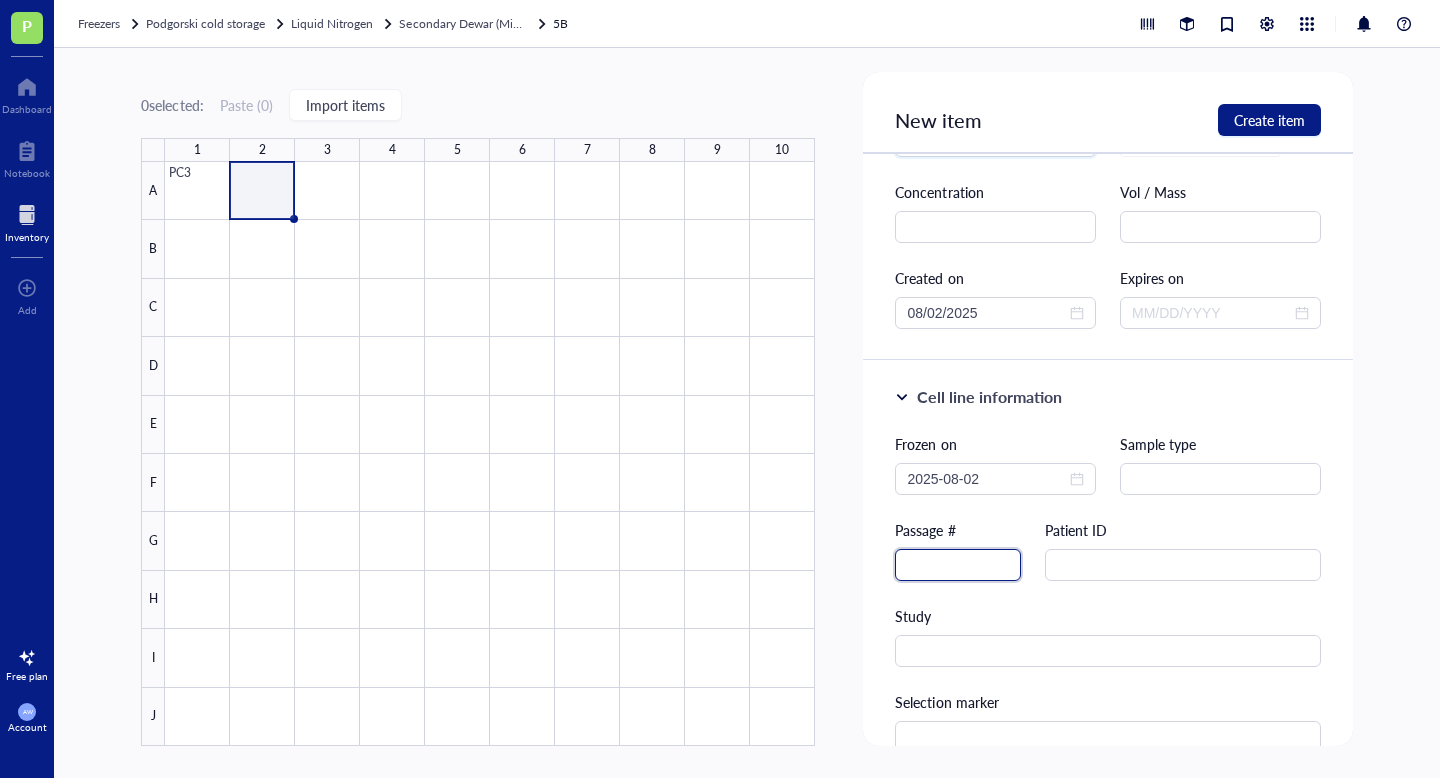 click at bounding box center (958, 565) 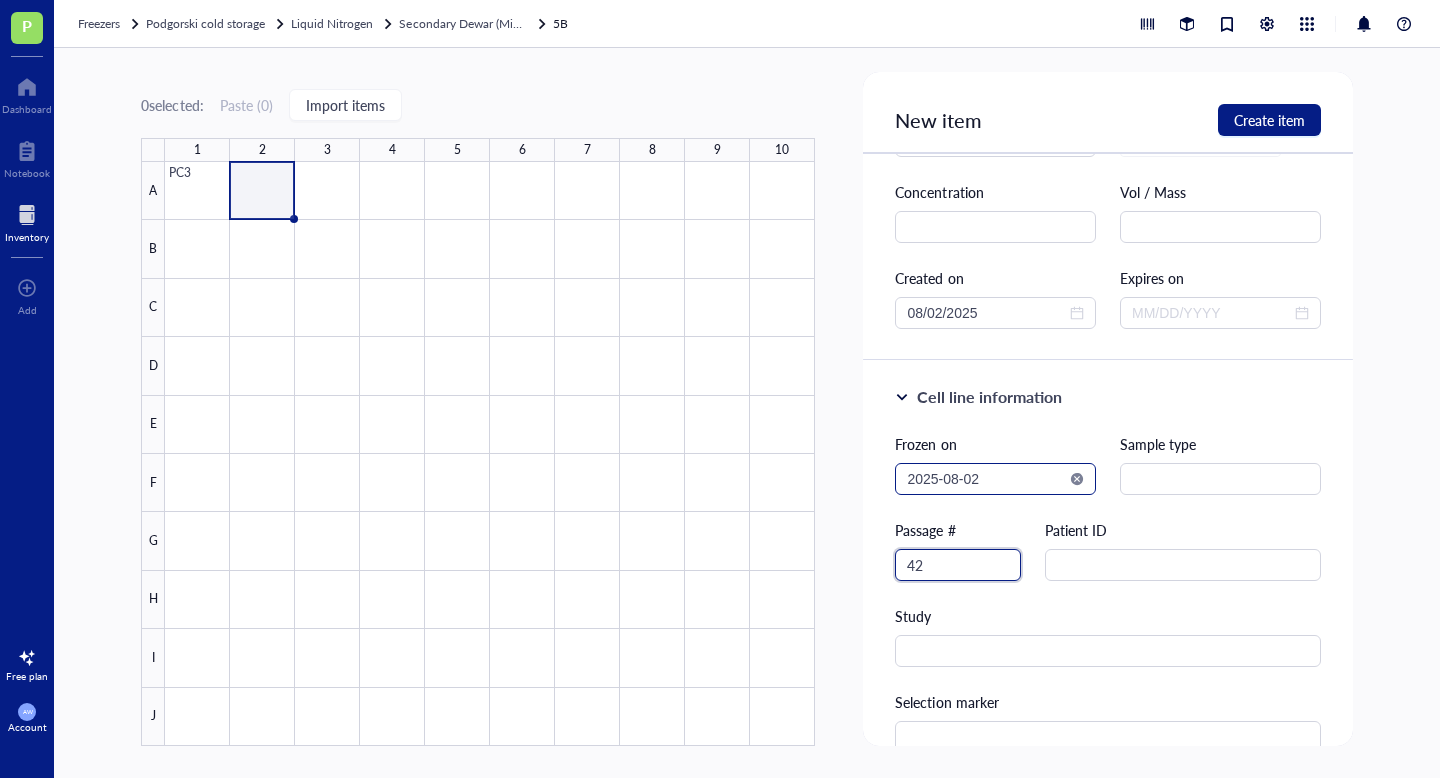 type on "42" 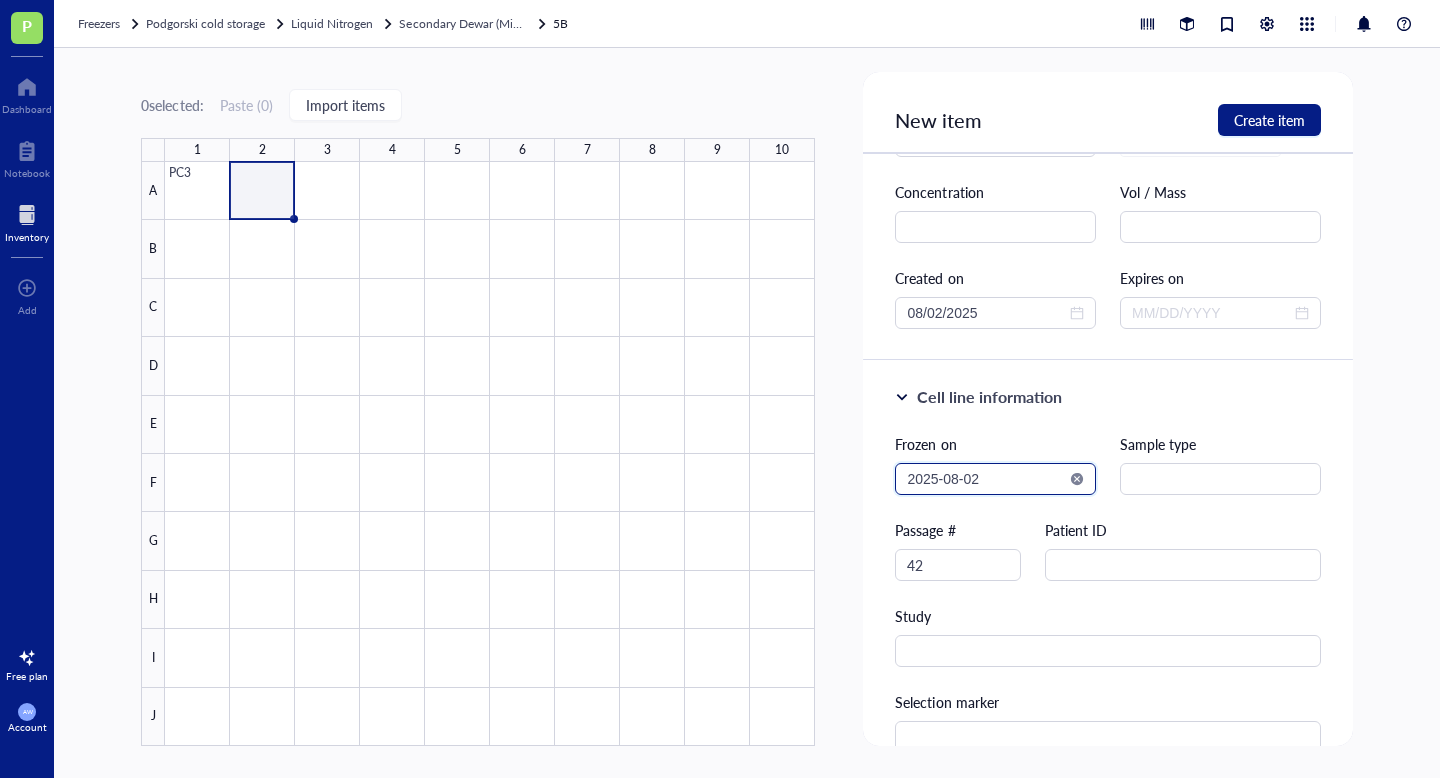click on "2025-08-02" at bounding box center (986, 479) 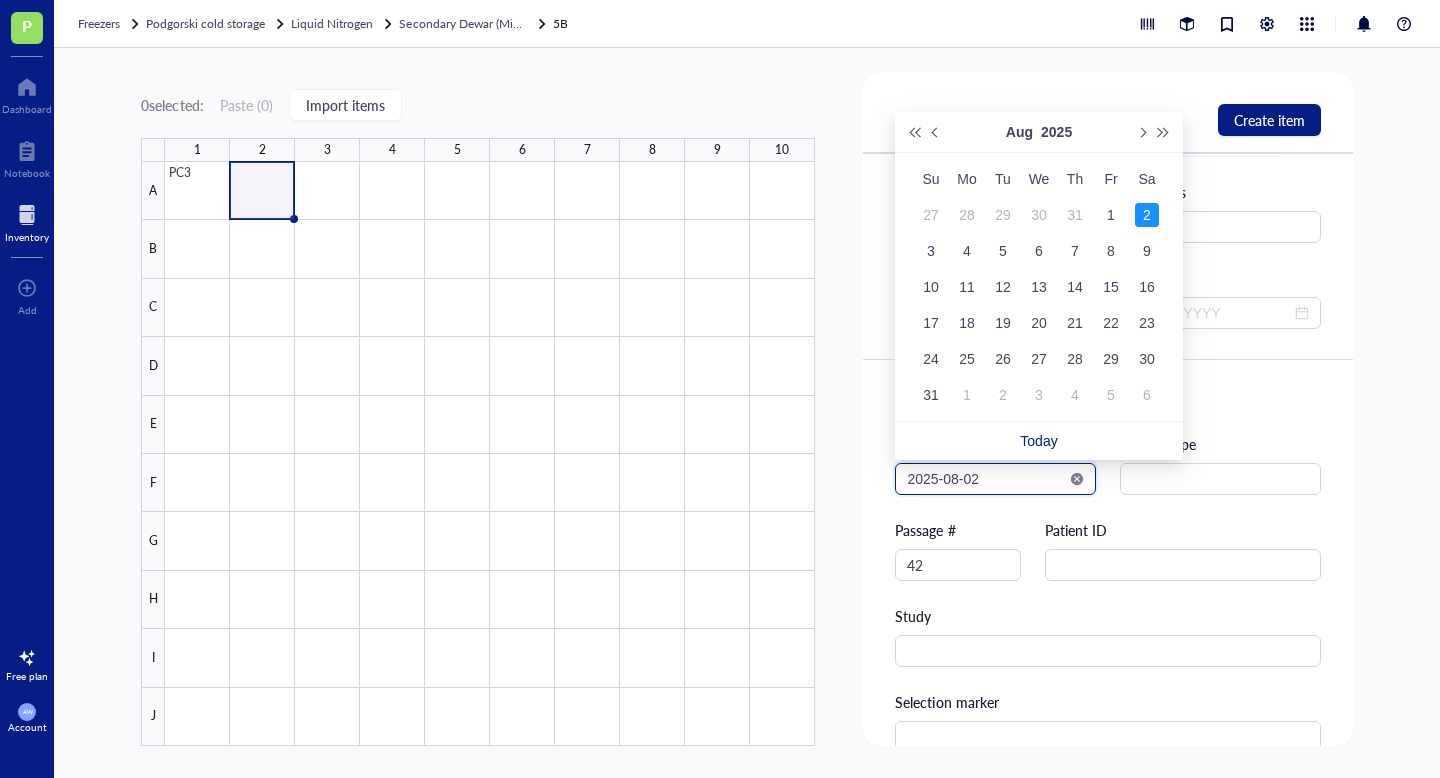 click on "2025-08-02" at bounding box center [986, 479] 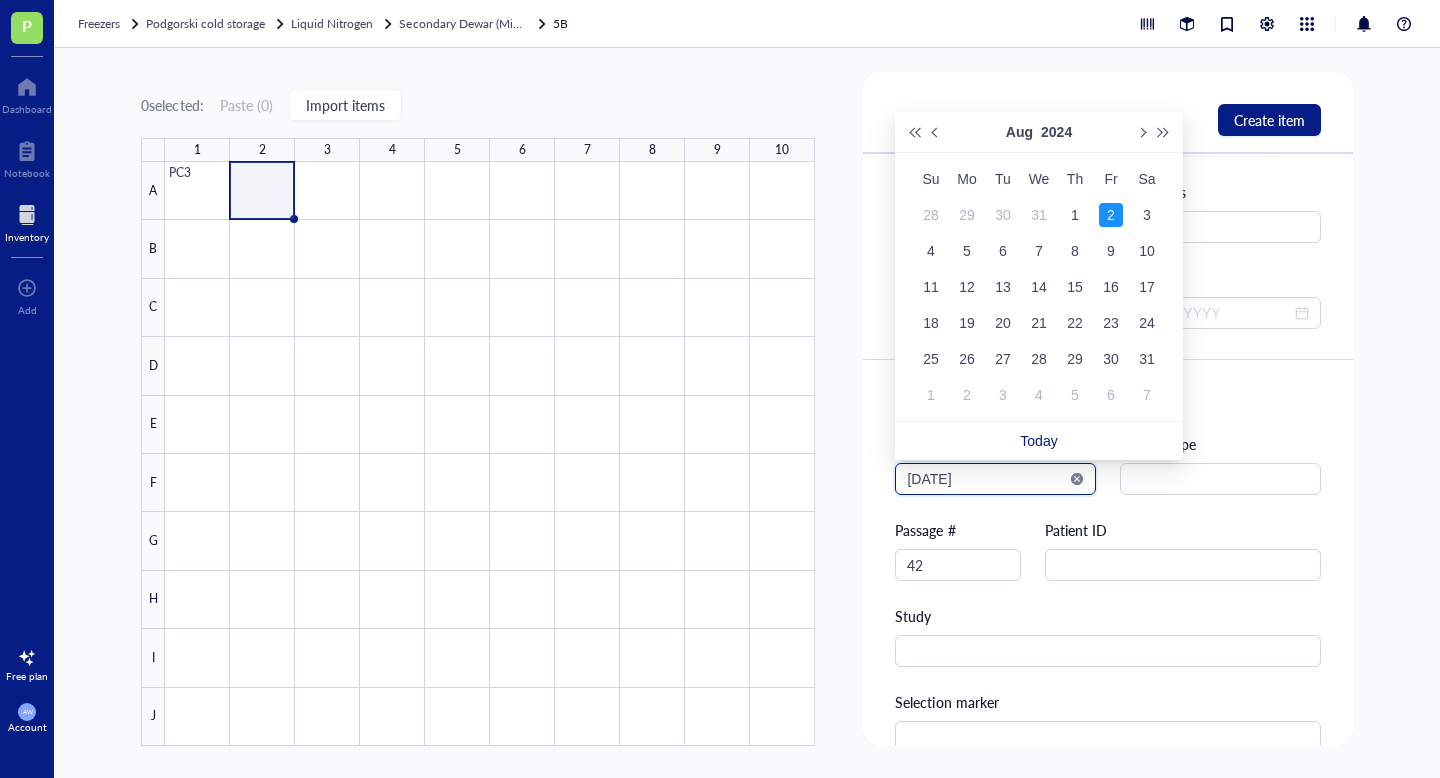 click on "[DATE]" at bounding box center (986, 479) 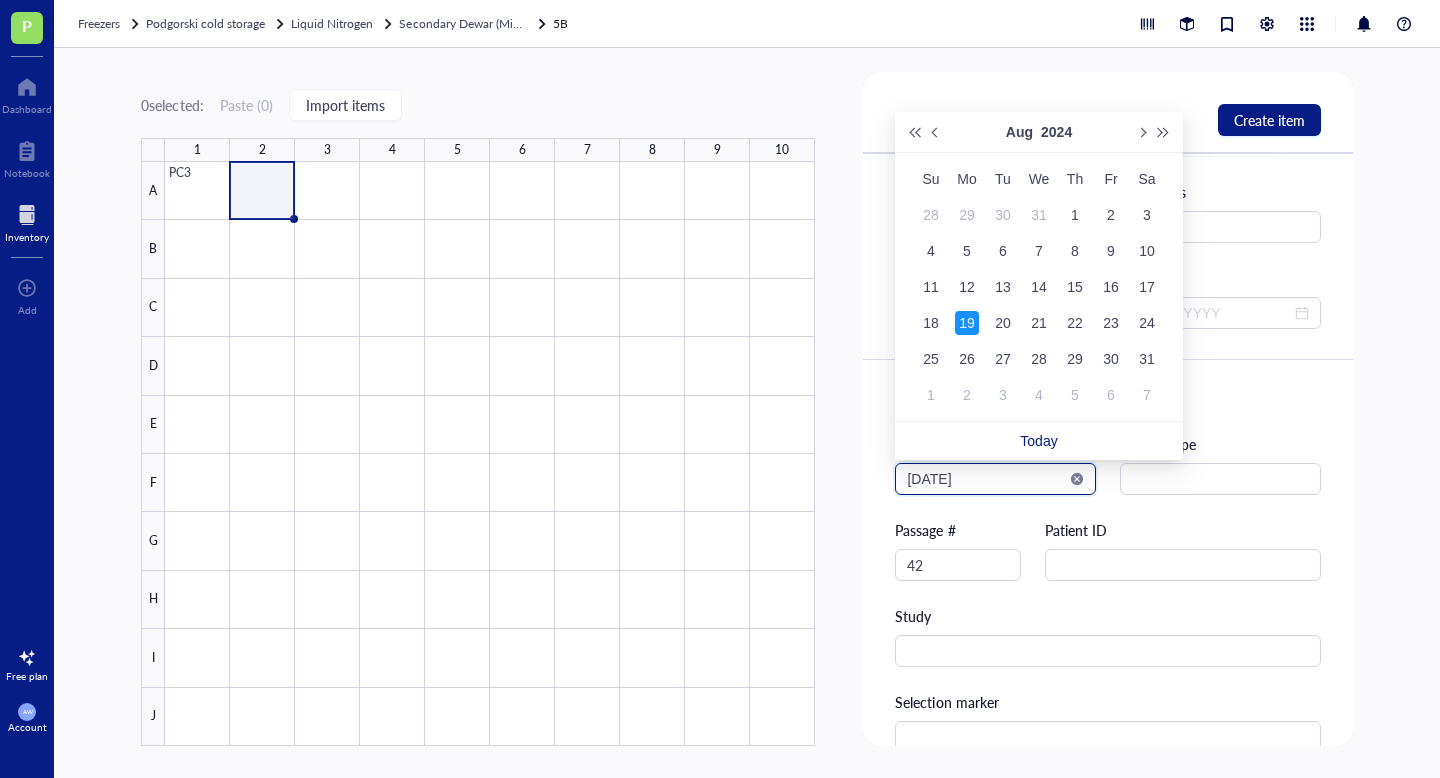 type on "[DATE]" 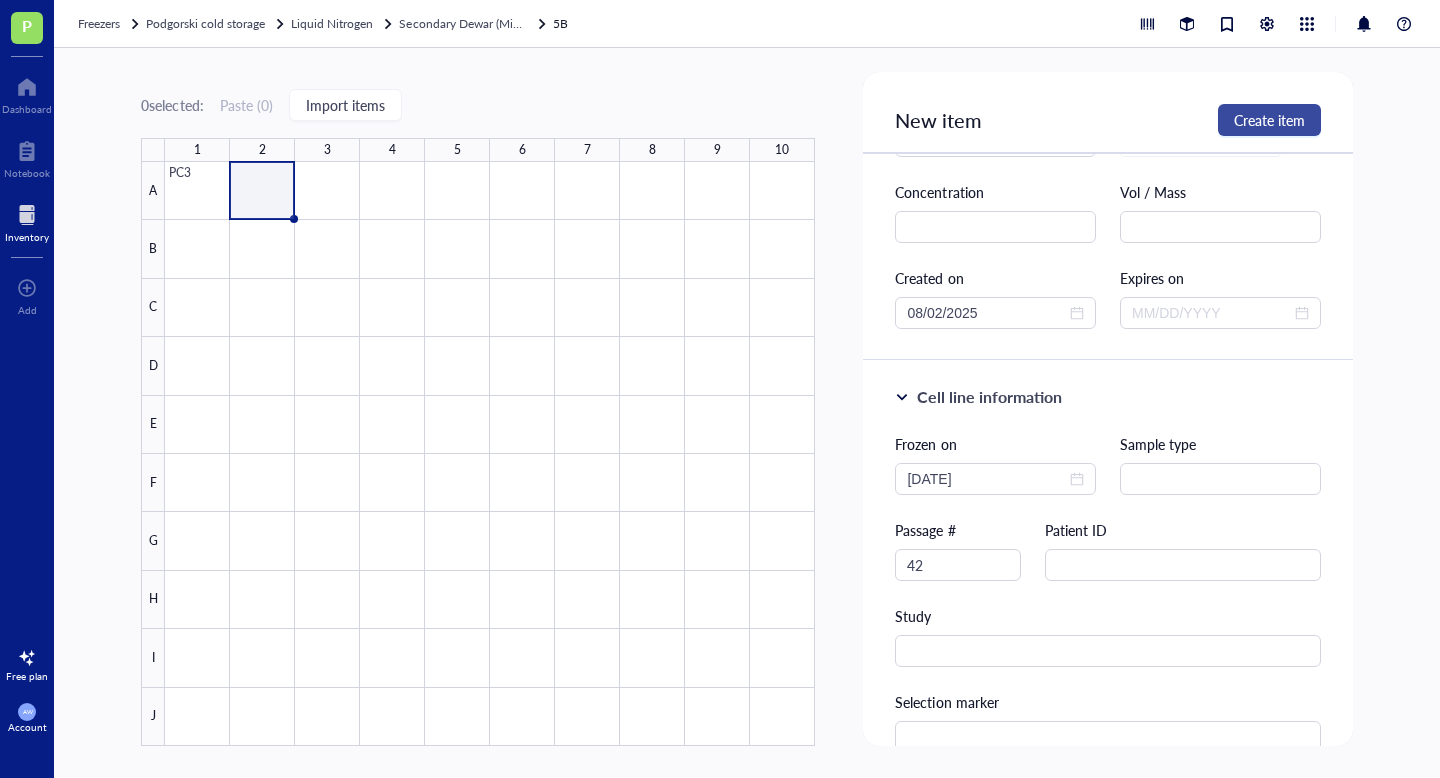 click on "Create item" at bounding box center [1269, 120] 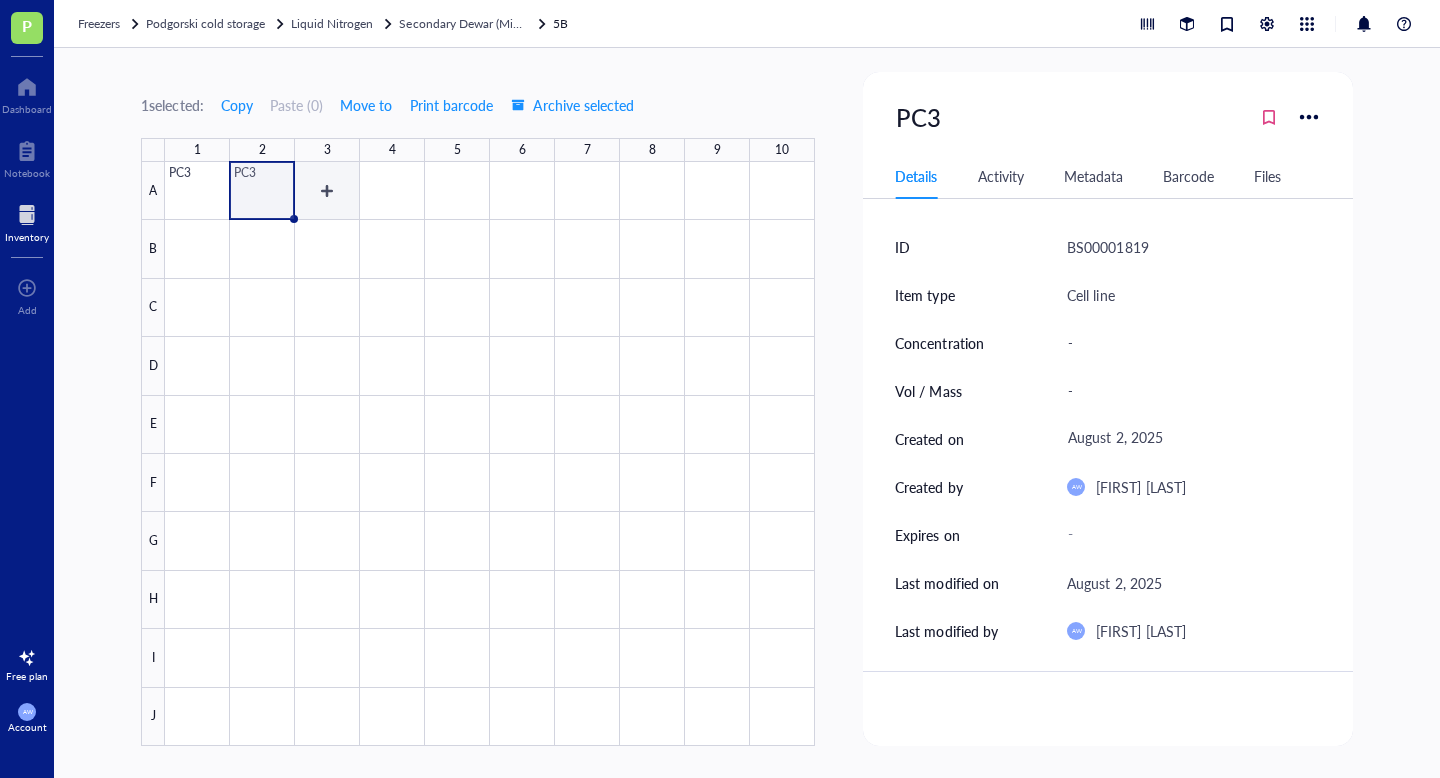 click at bounding box center [490, 454] 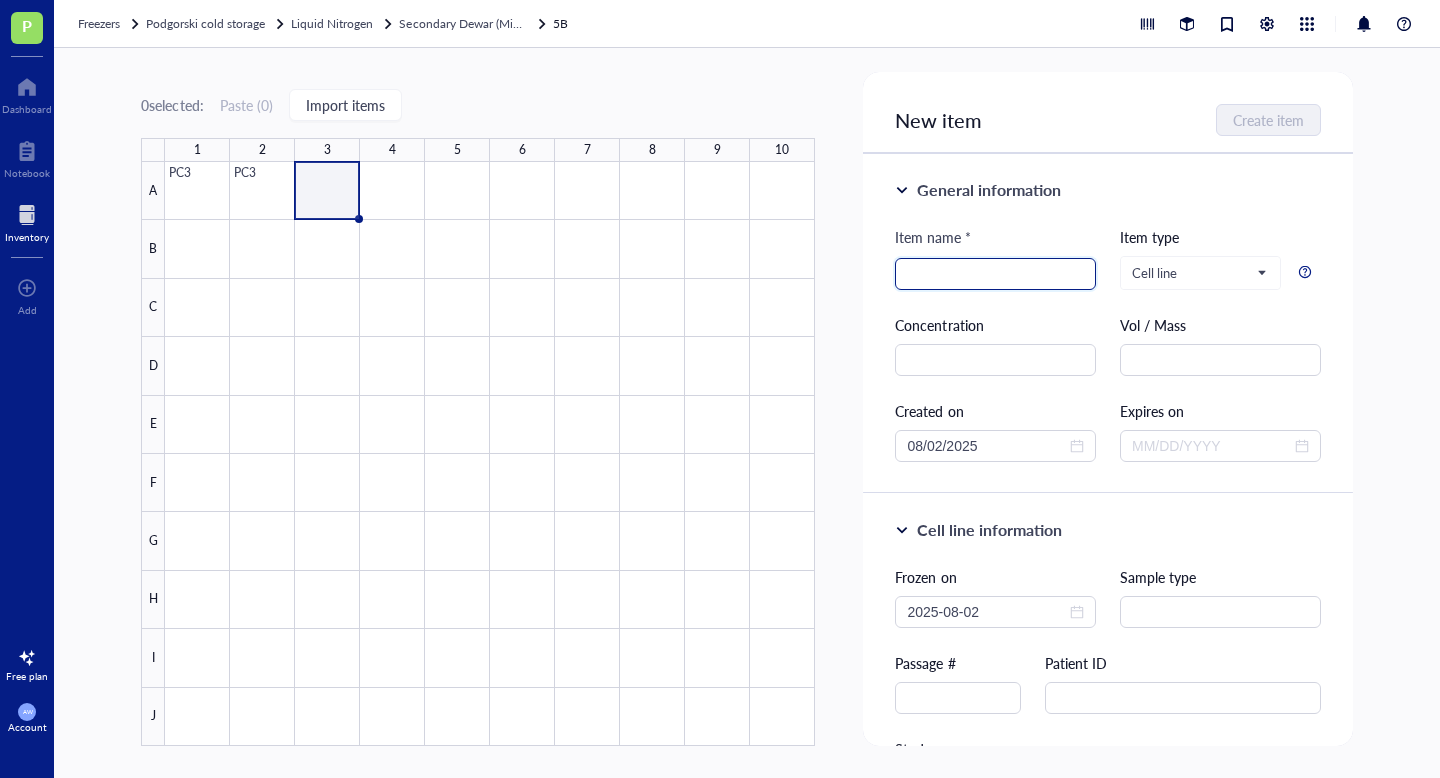 click at bounding box center [995, 274] 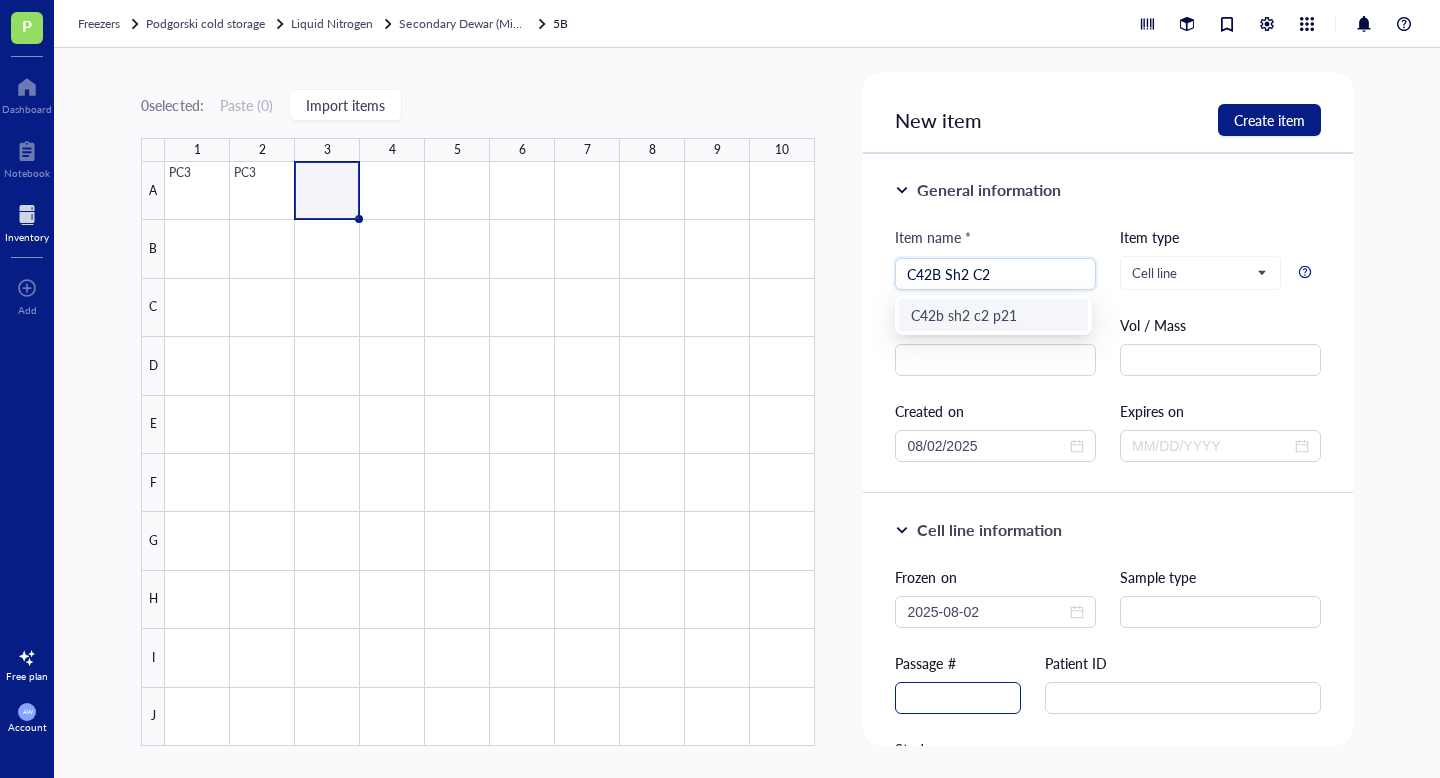 type on "C42B Sh2 C2" 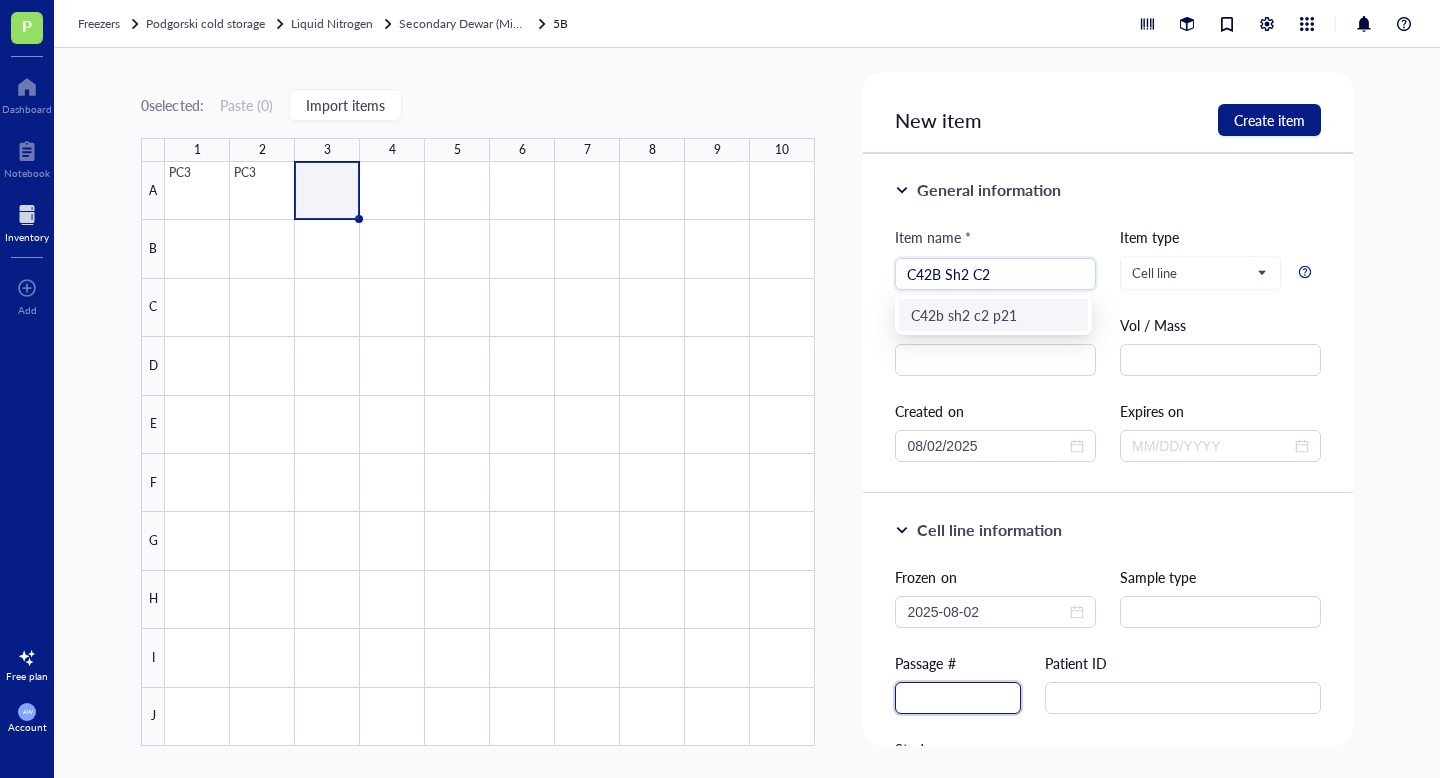 click at bounding box center (958, 698) 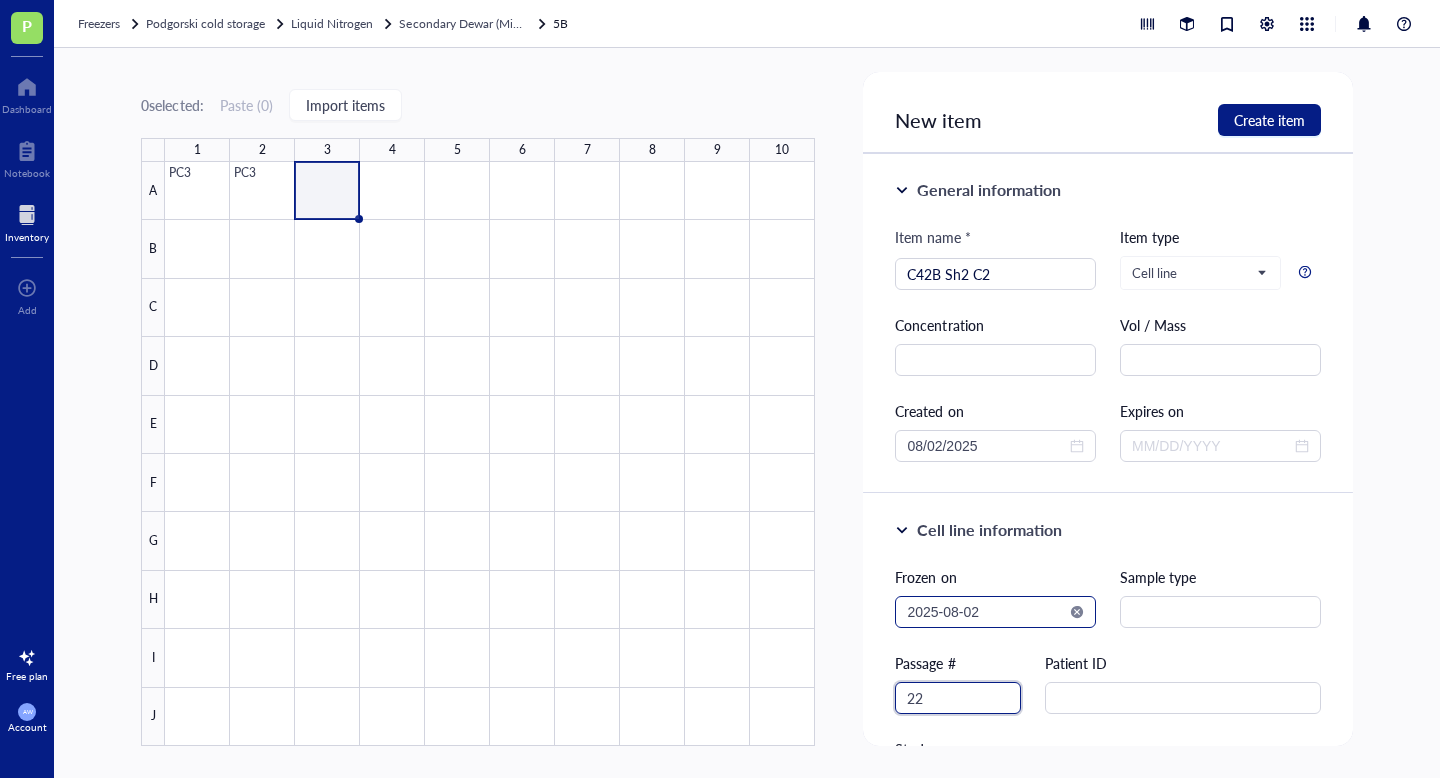 type on "22" 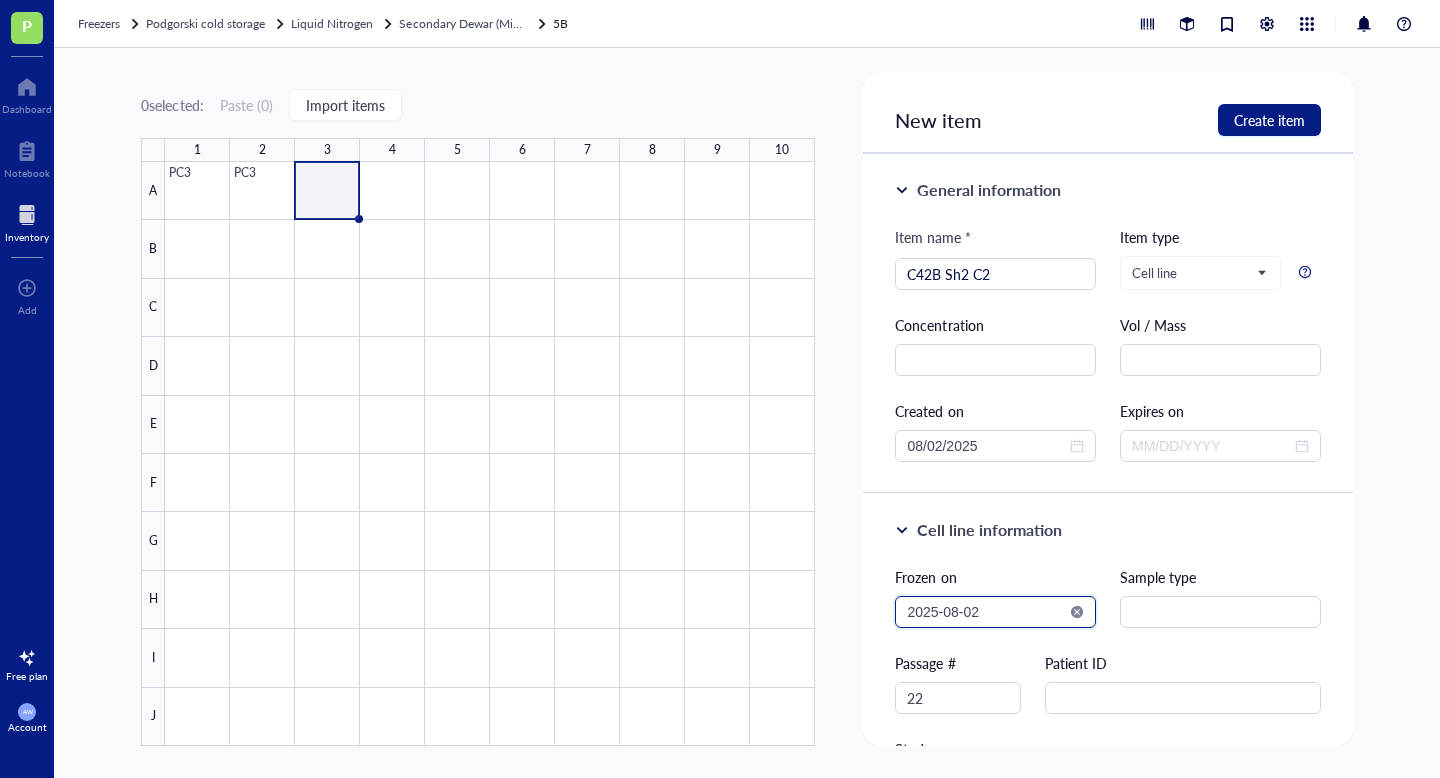 click on "2025-08-02" at bounding box center [986, 612] 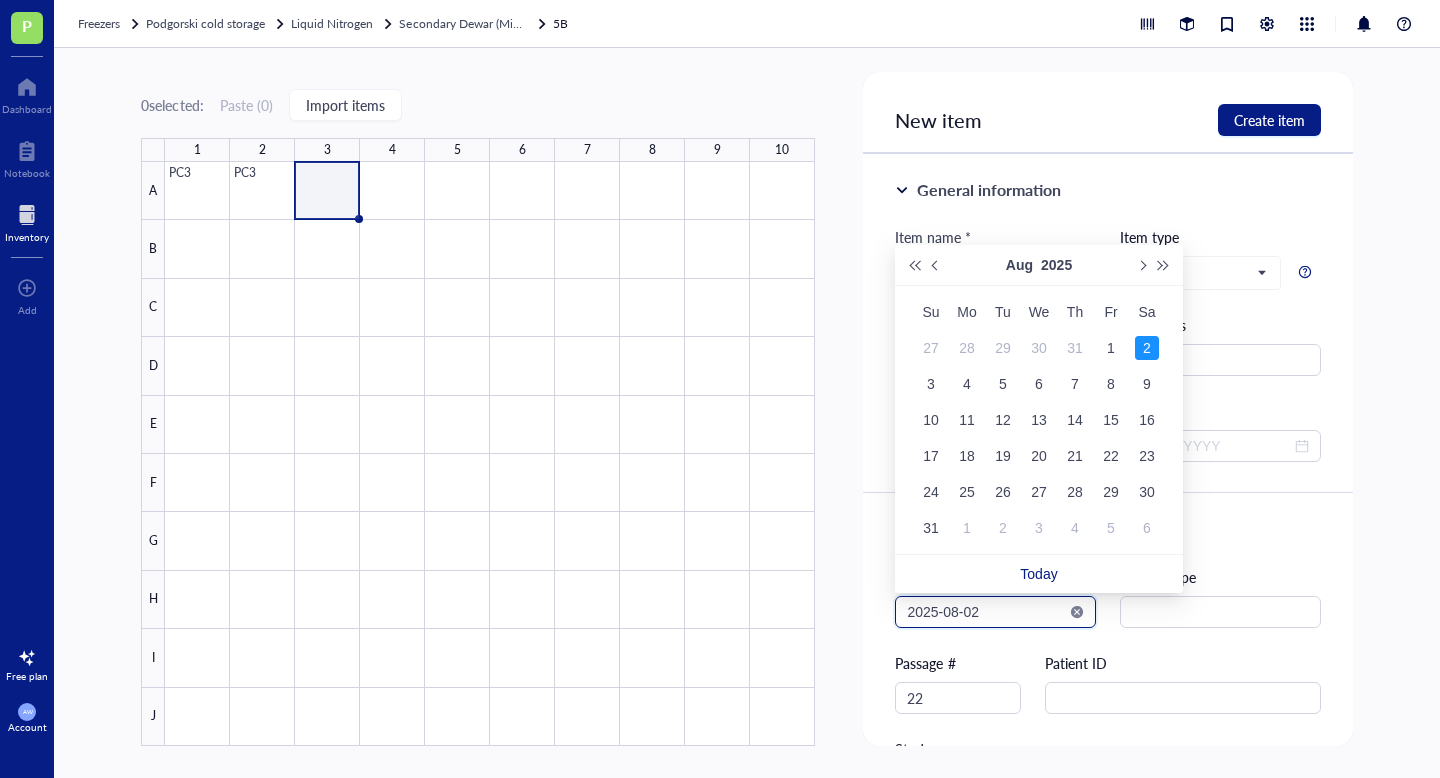 click on "2025-08-02" at bounding box center [986, 612] 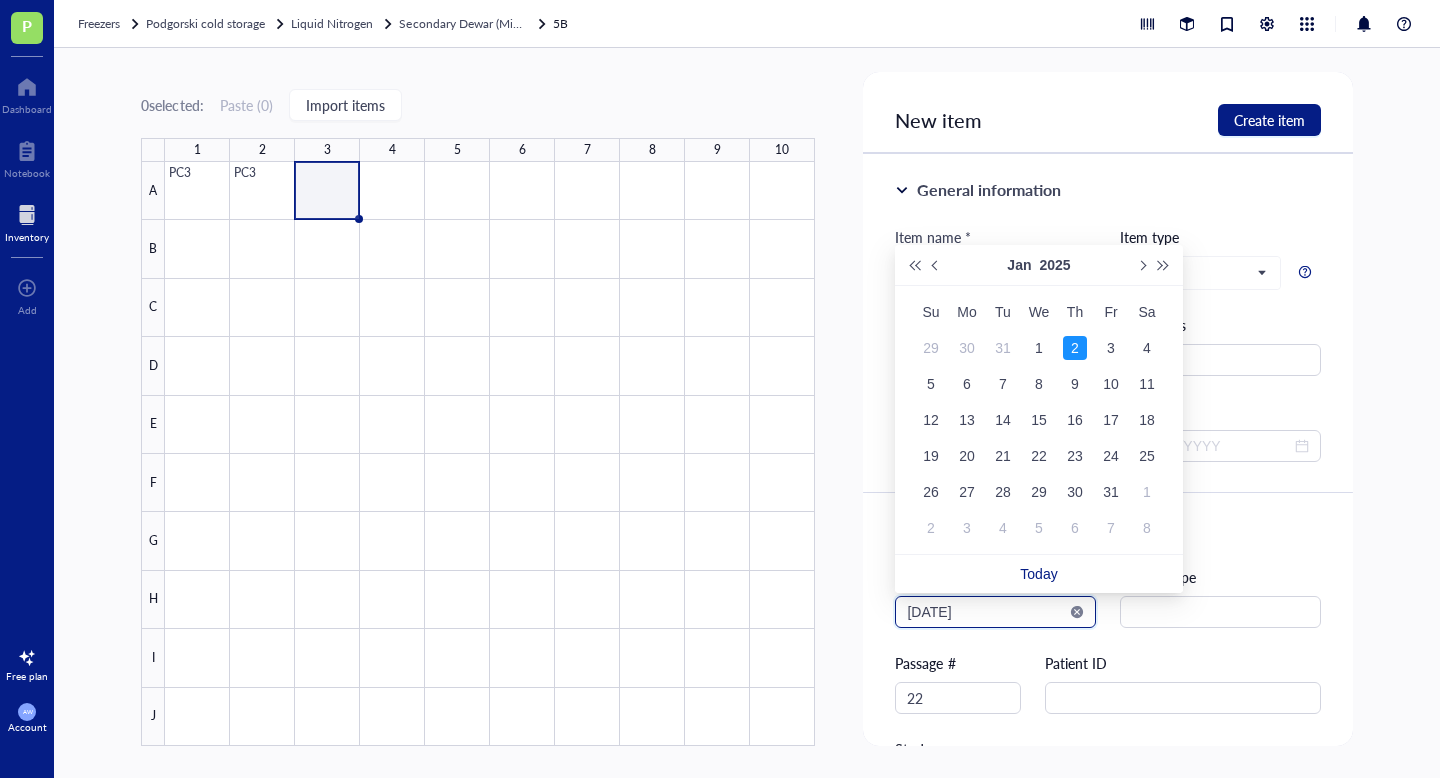 click on "[DATE]" at bounding box center (986, 612) 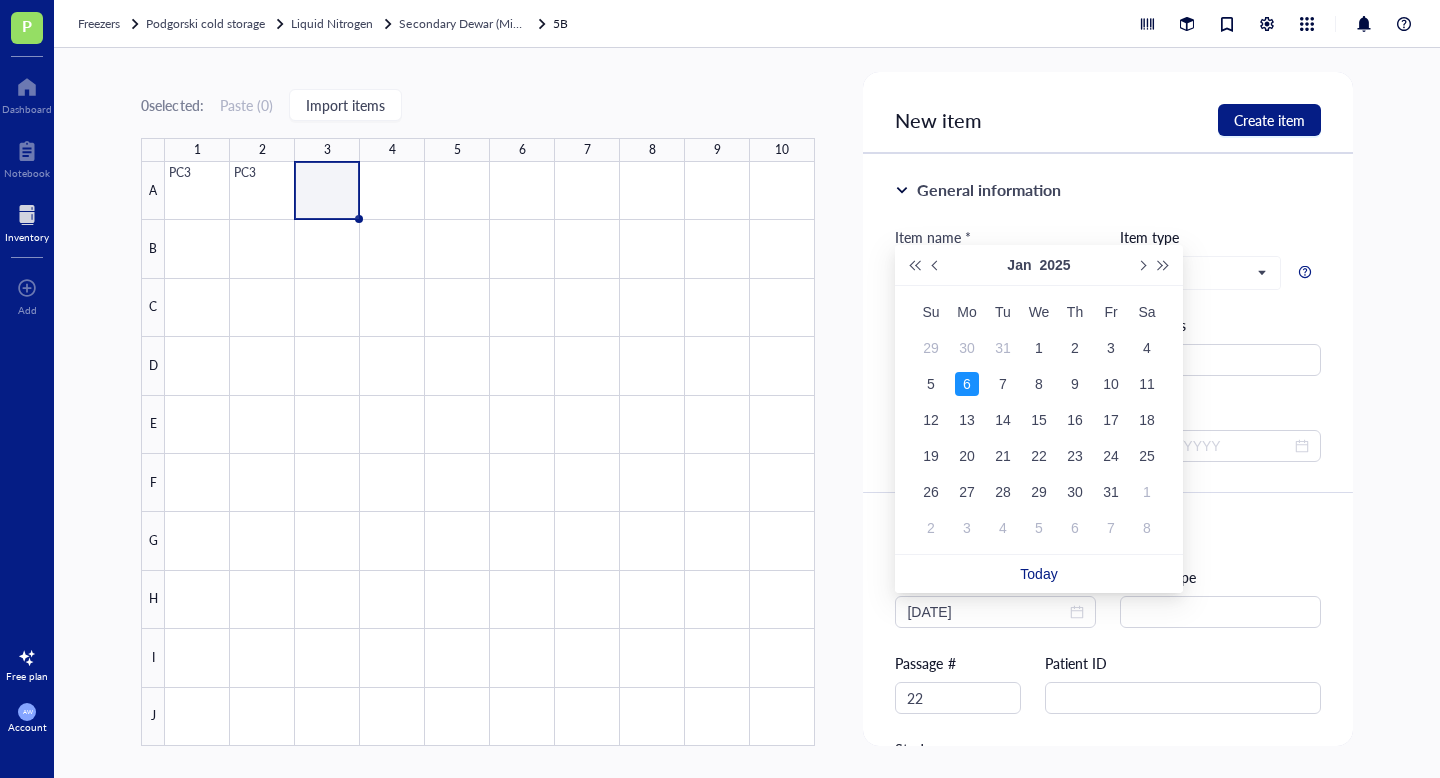 type on "[DATE]" 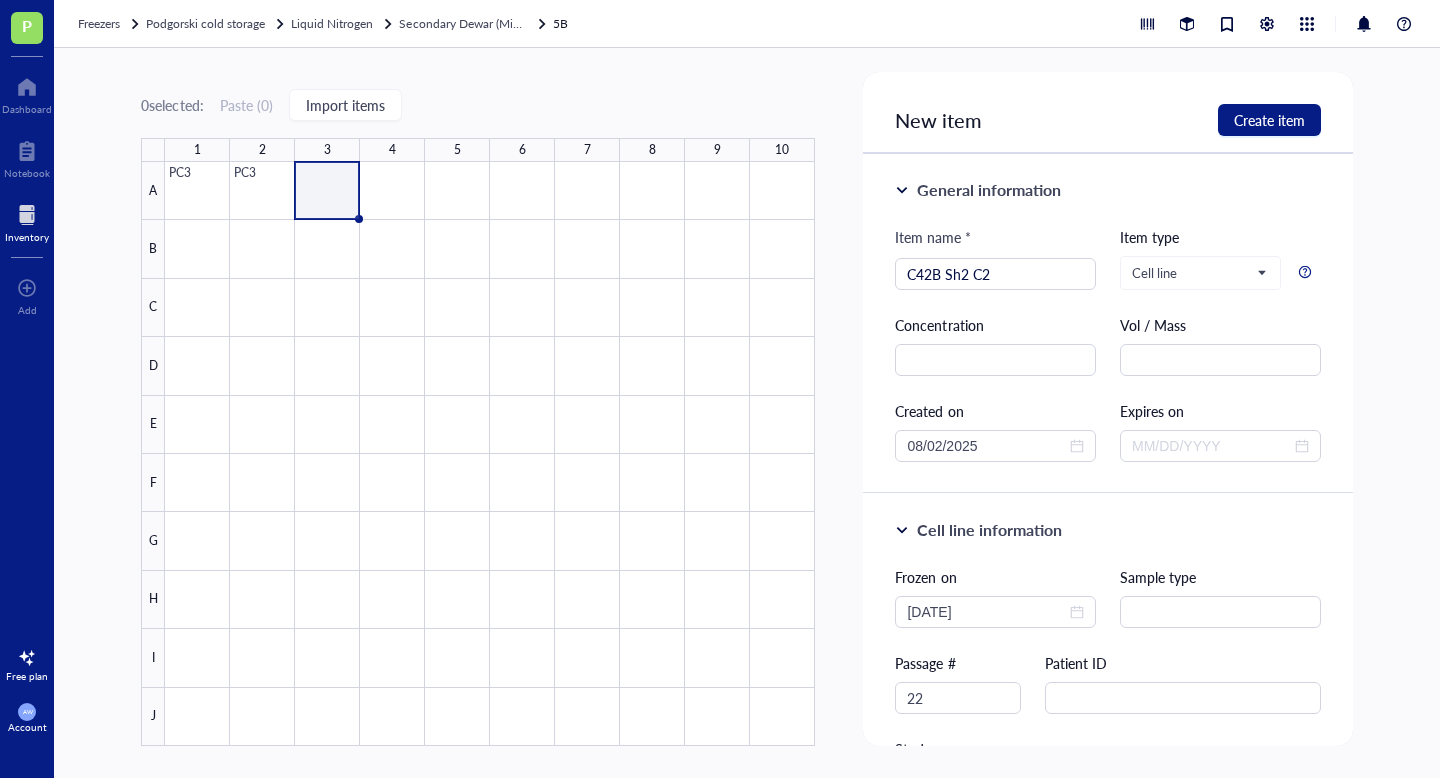 click on "Frozen on [DATE] Sample type Passage # 22 Patient ID Study Selection marker" at bounding box center (1107, 726) 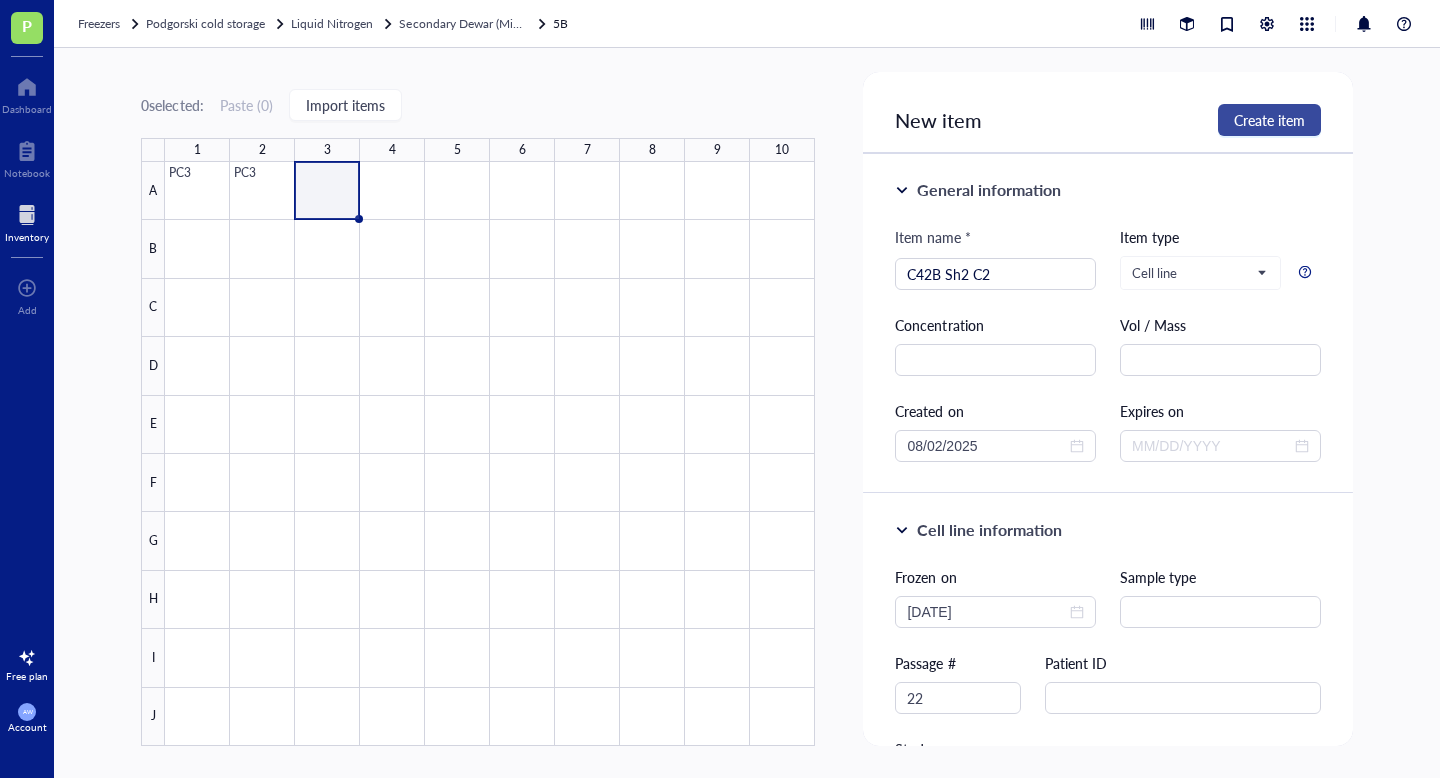 click on "Create item" at bounding box center (1269, 120) 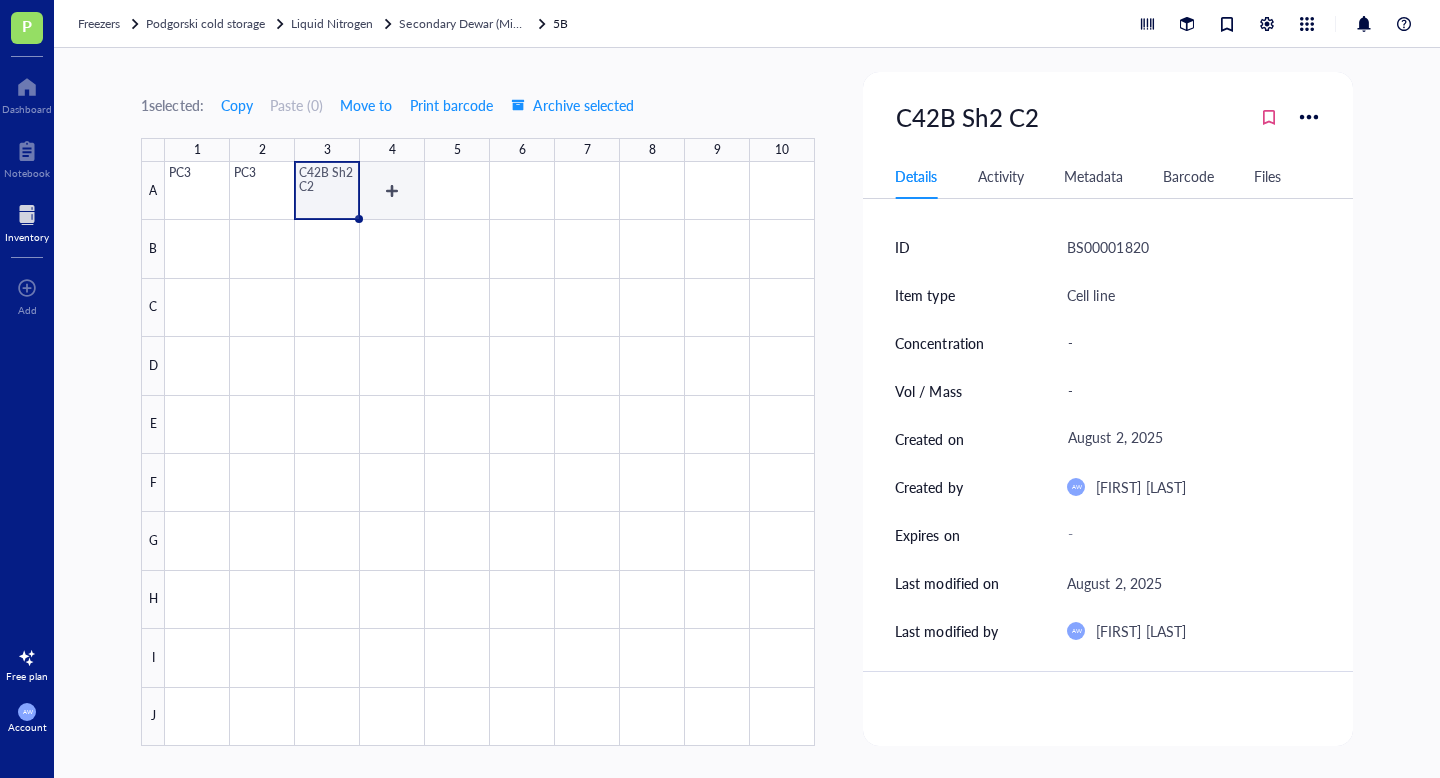 click at bounding box center (490, 454) 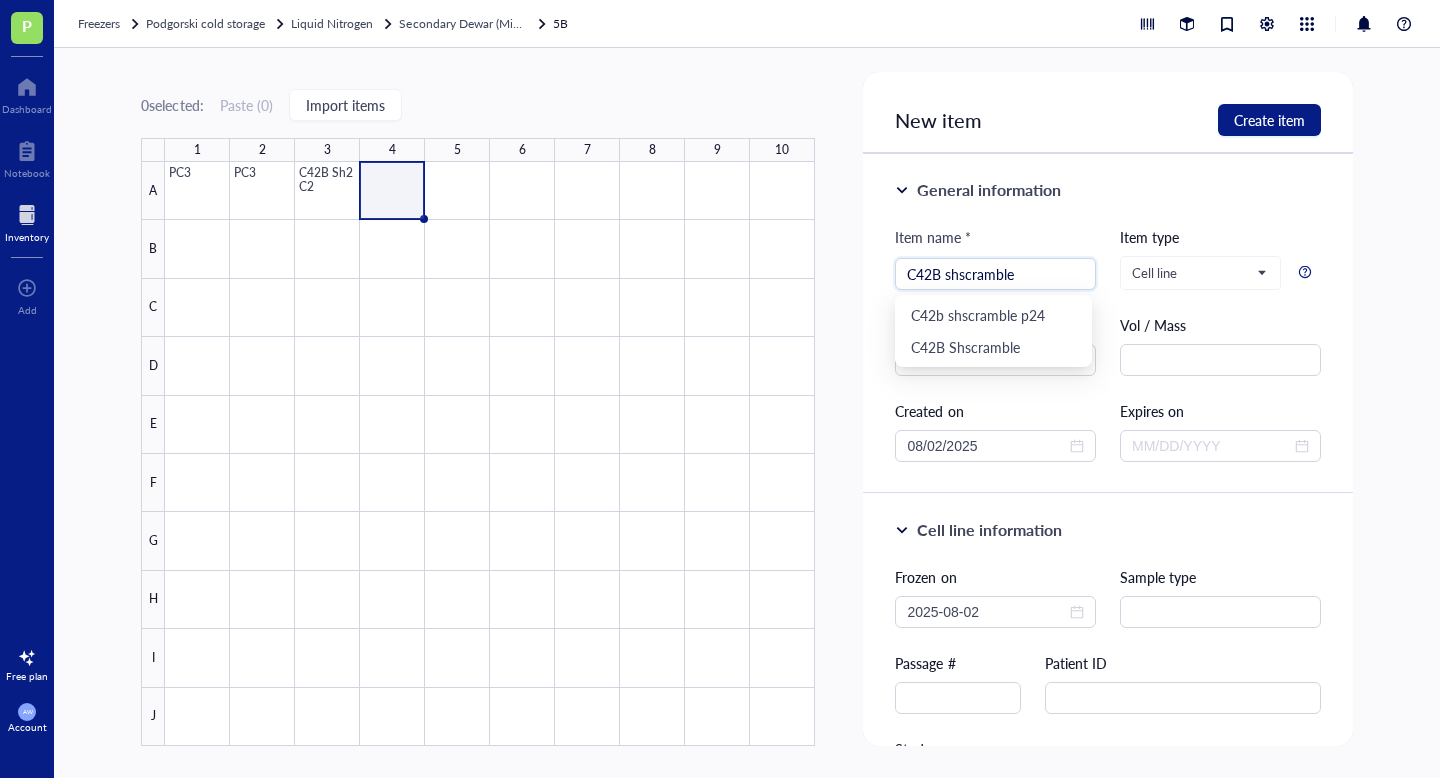 type on "C42B shscramble" 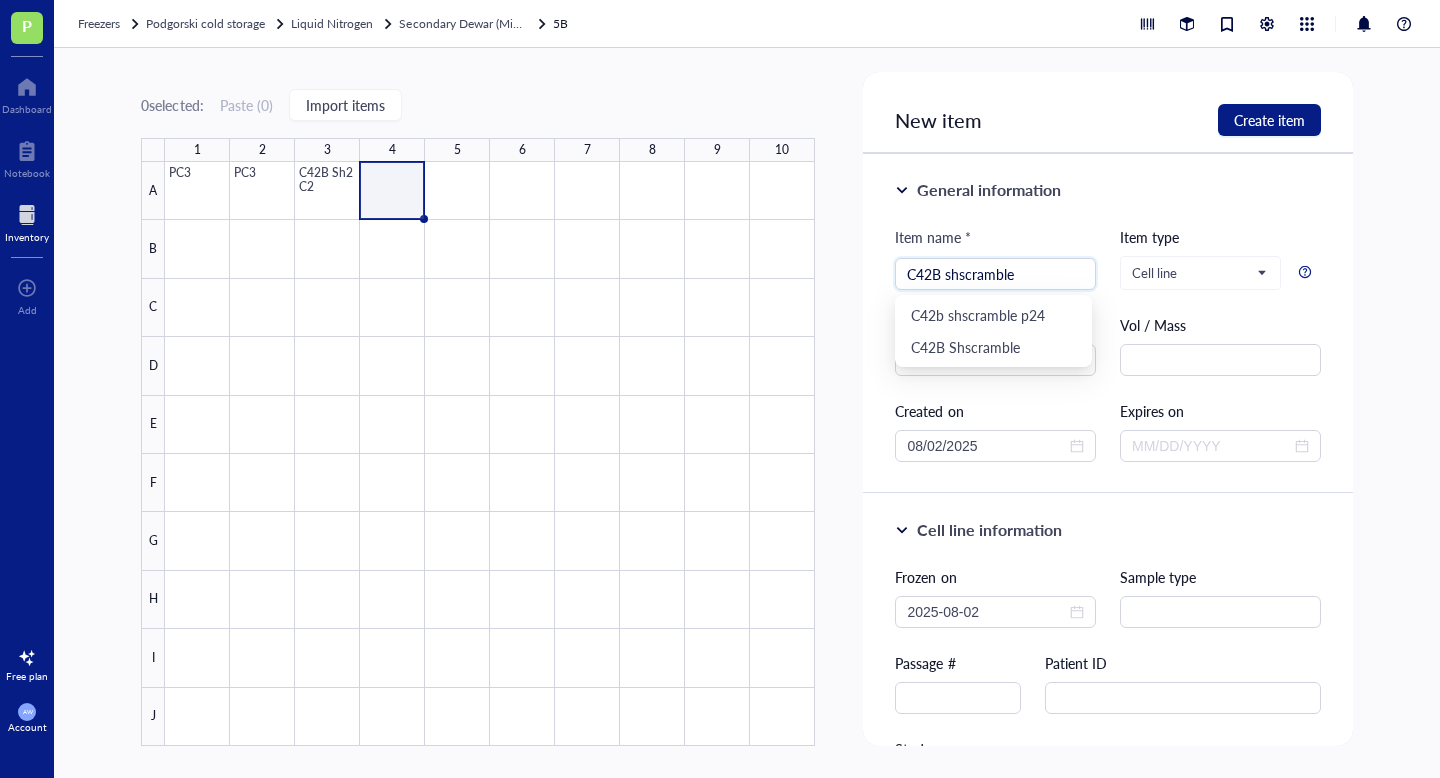 click on "General information Item name    * C42B shscramble Item type   Cell line Concentration Vol / Mass Created on [DATE] Expires on" at bounding box center [1107, 324] 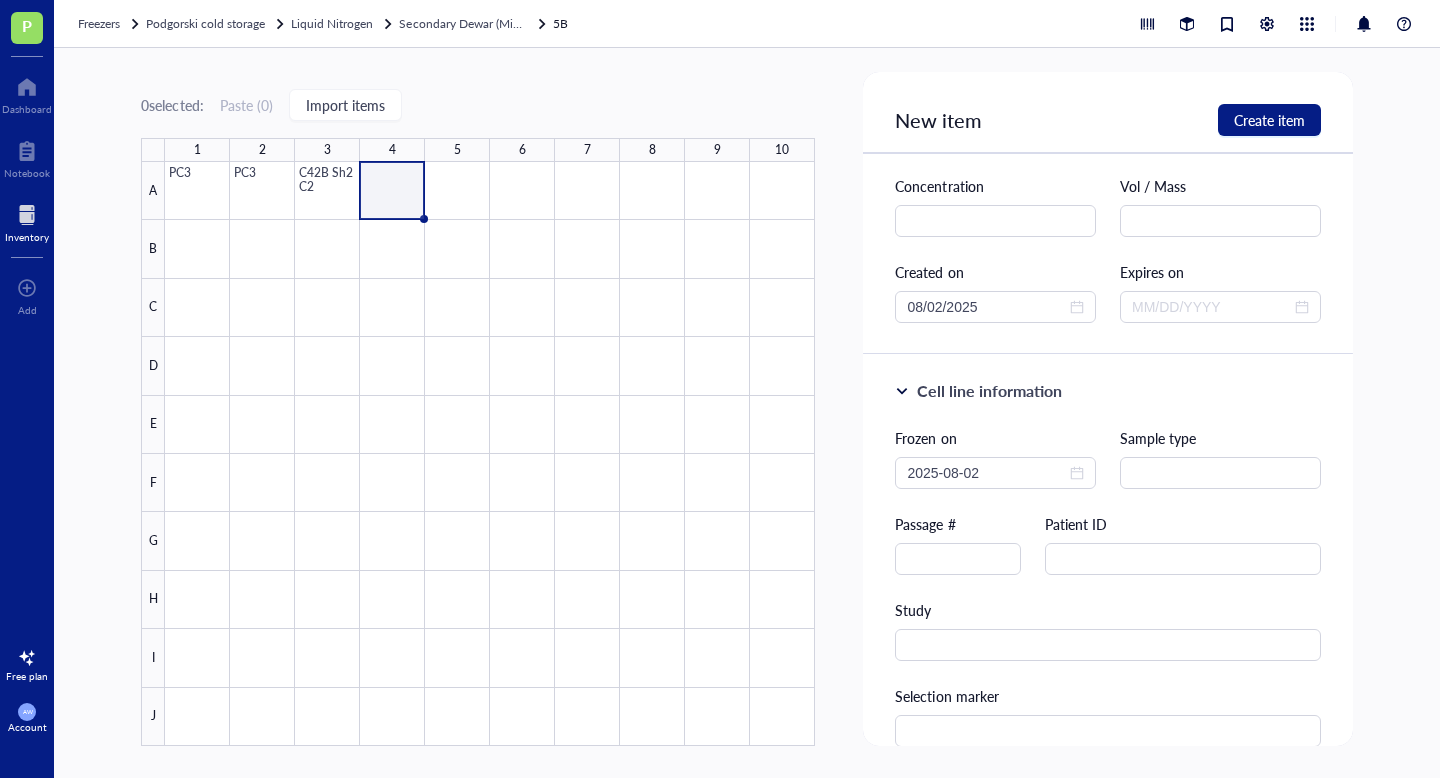 scroll, scrollTop: 141, scrollLeft: 0, axis: vertical 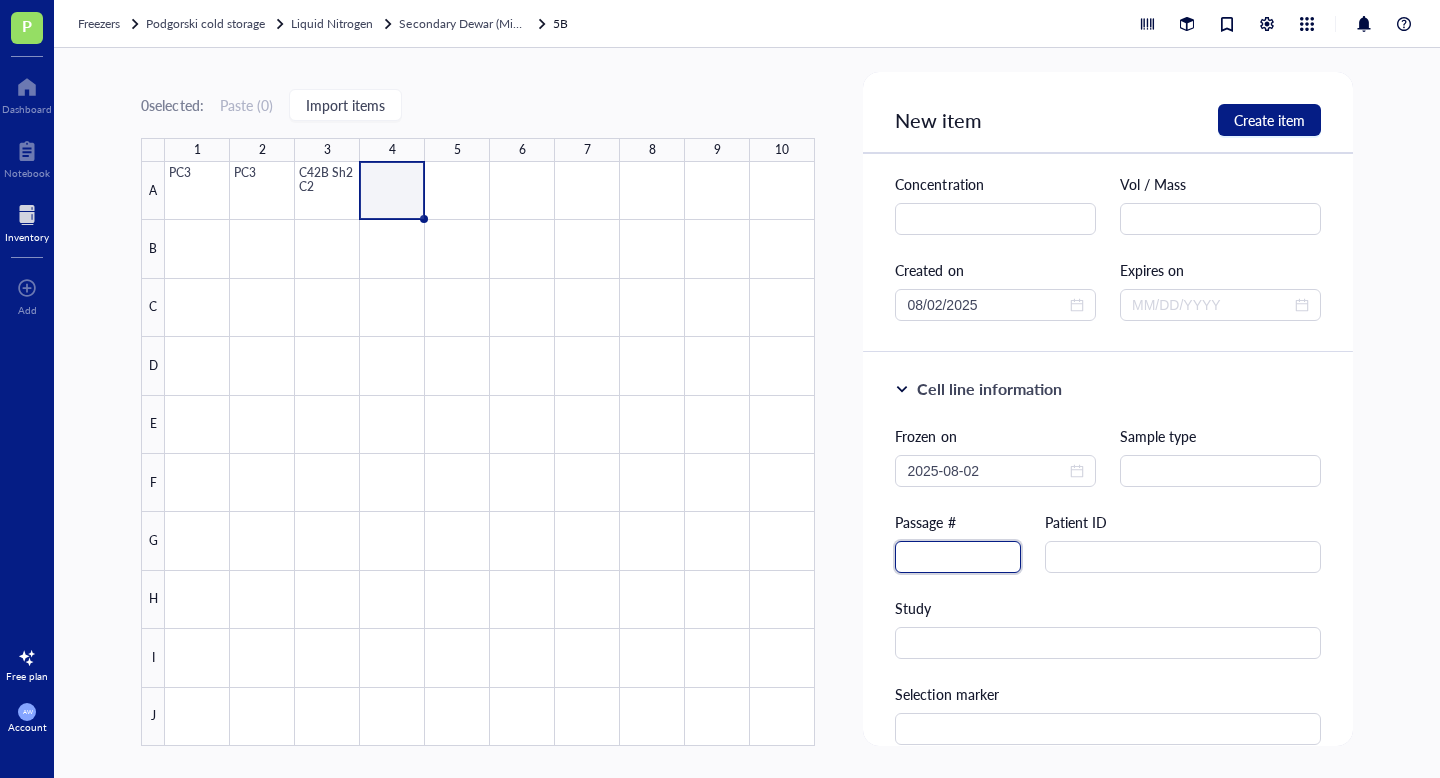 click at bounding box center (958, 557) 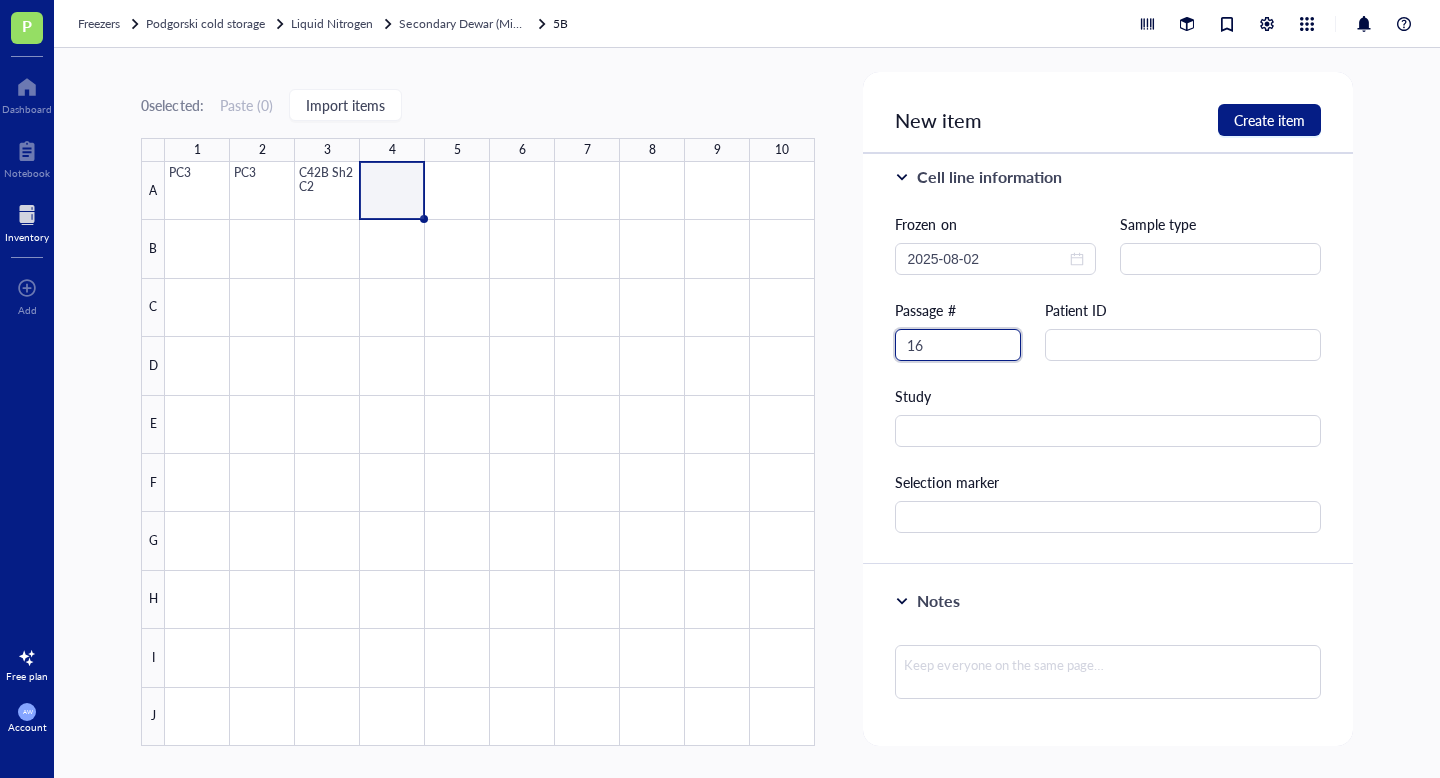 scroll, scrollTop: 160, scrollLeft: 0, axis: vertical 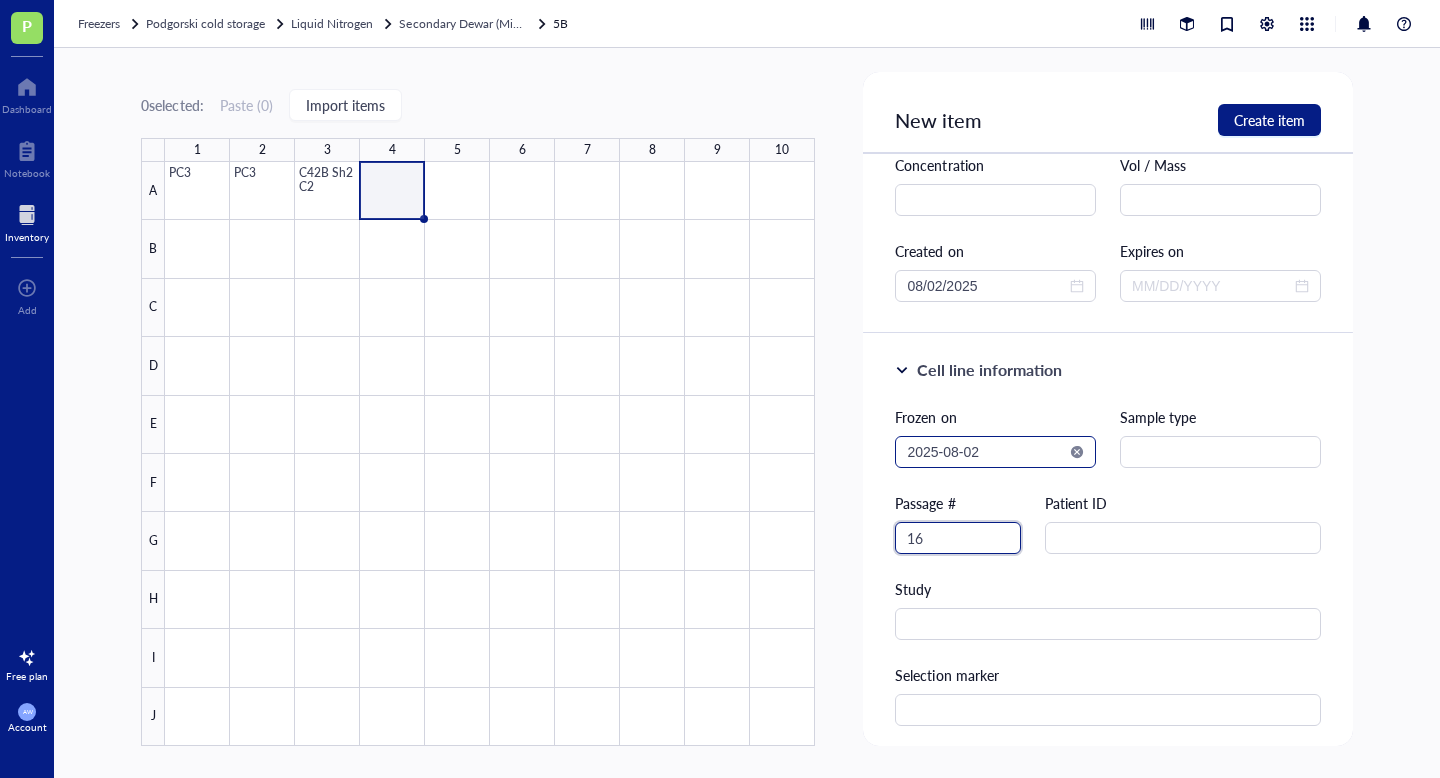type on "16" 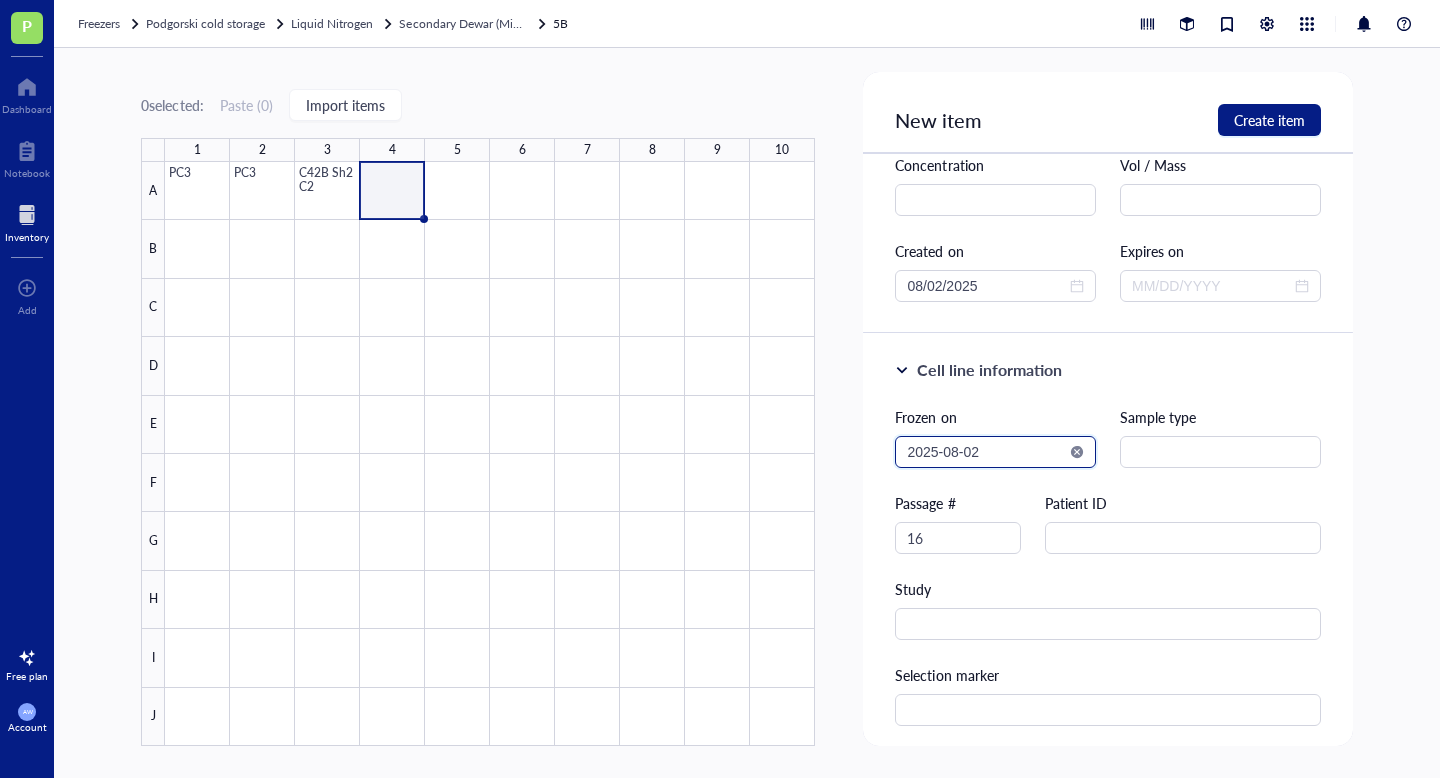 click on "2025-08-02" at bounding box center [986, 452] 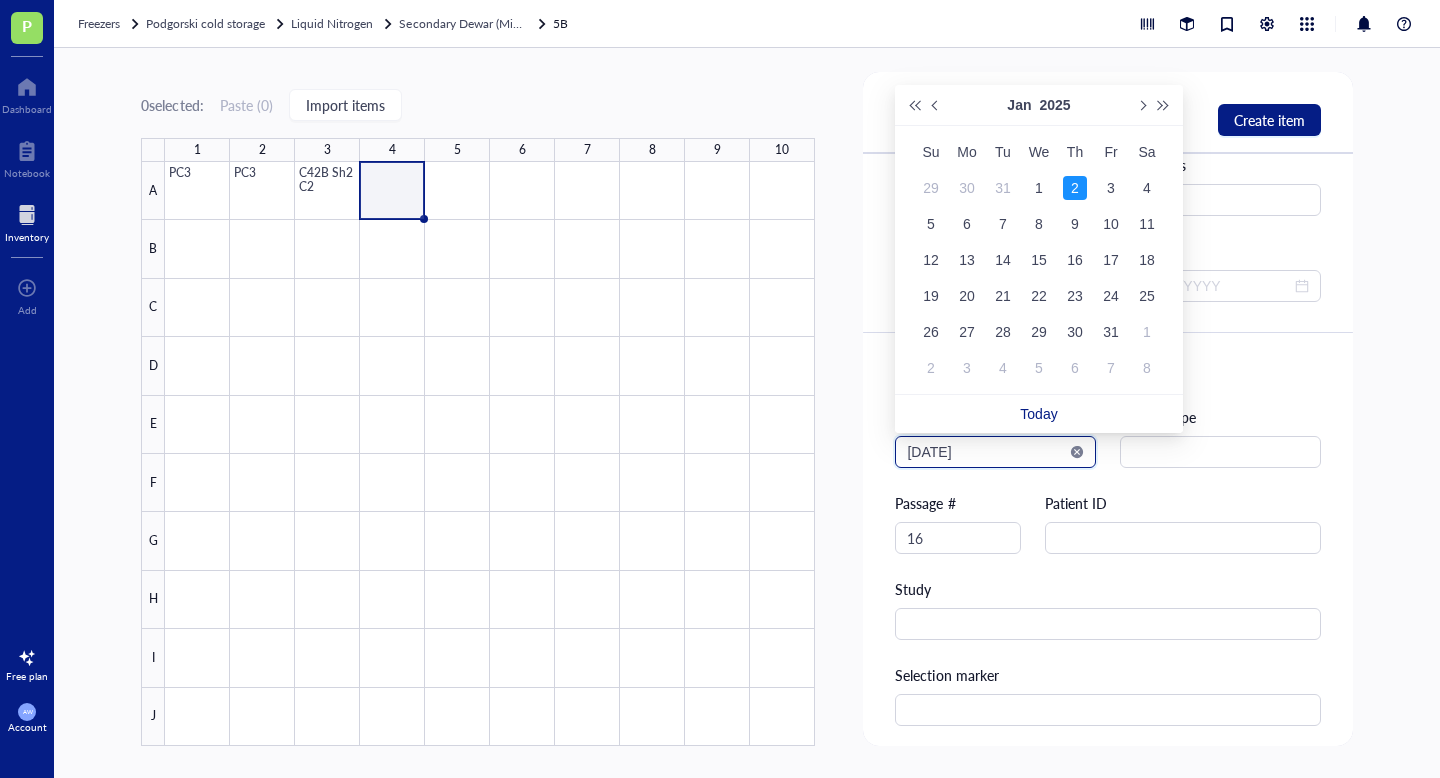 click on "[DATE]" at bounding box center [986, 452] 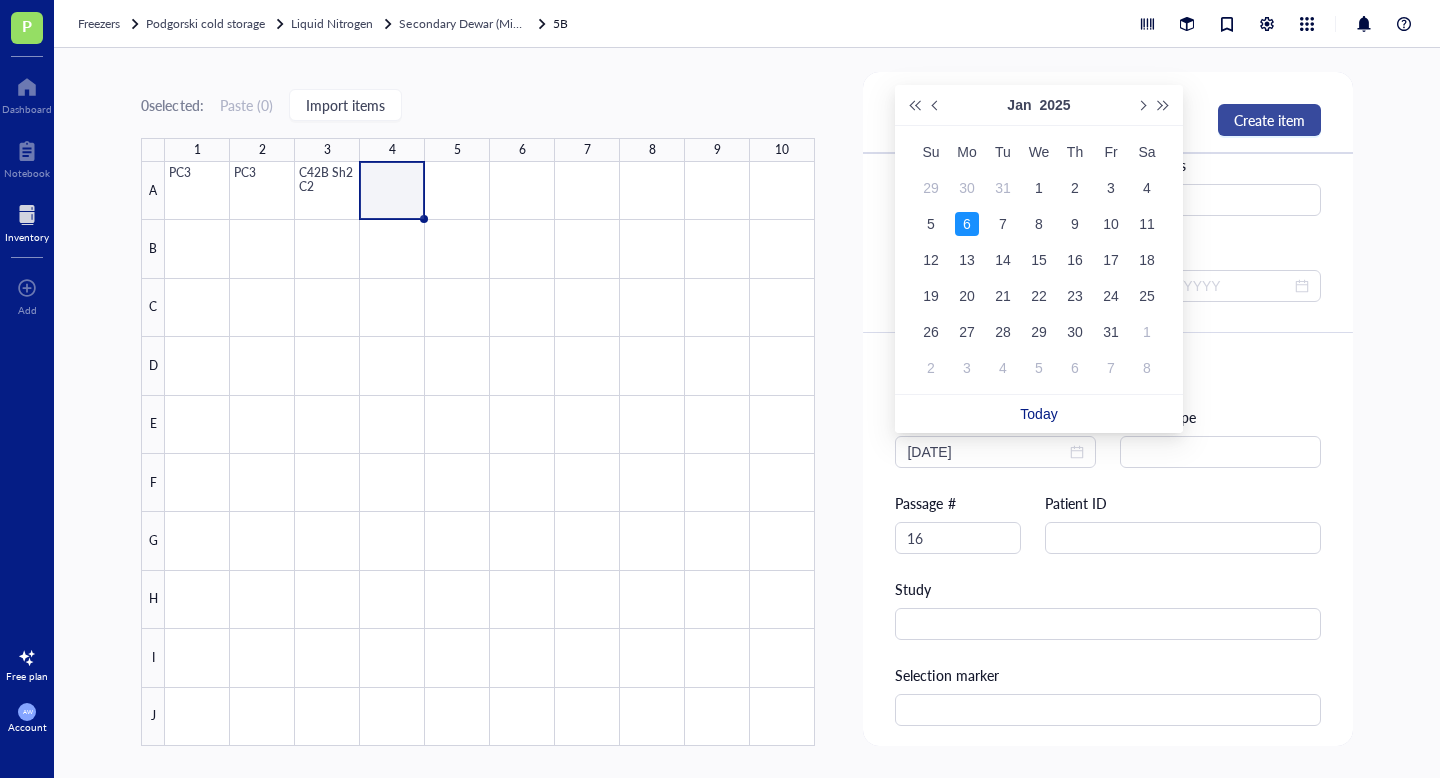 type on "[DATE]" 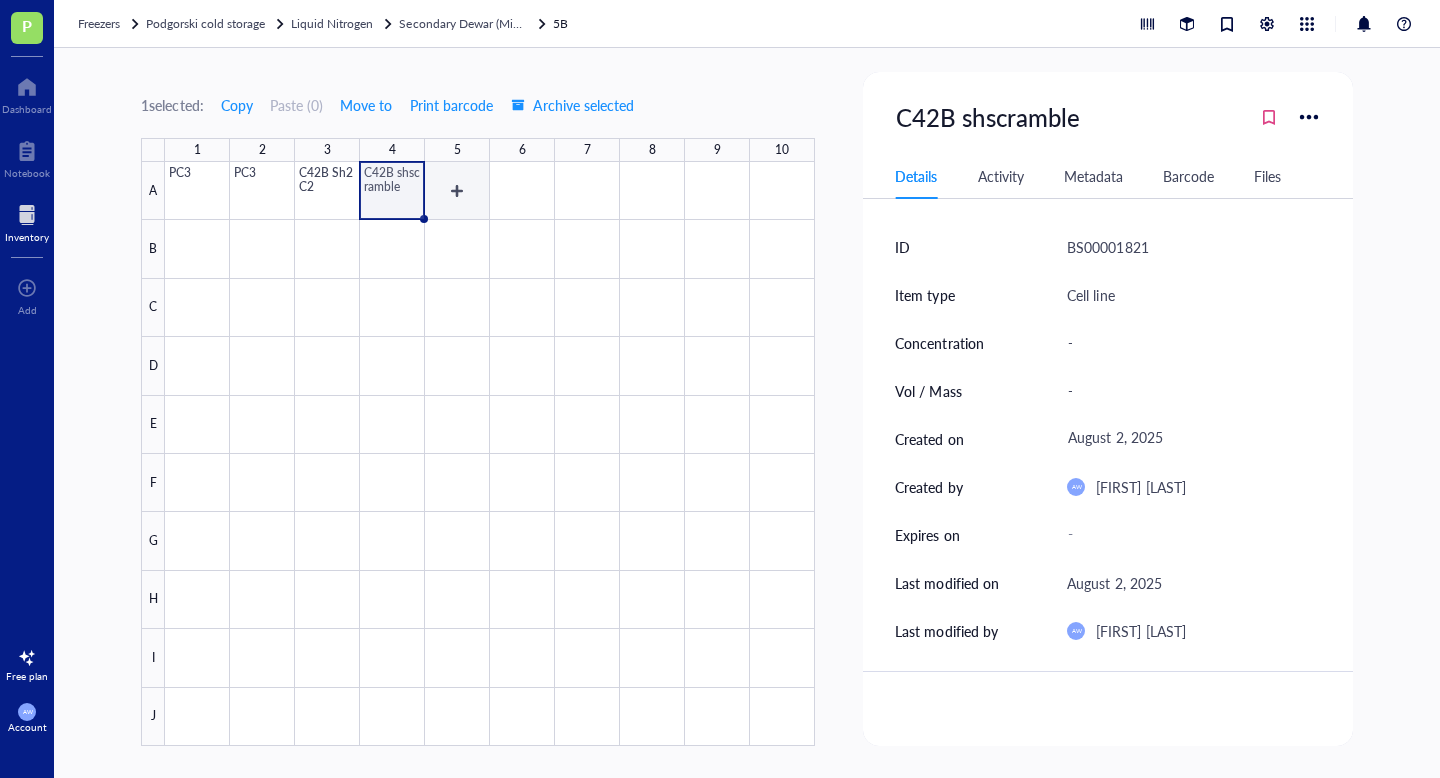 click at bounding box center (490, 454) 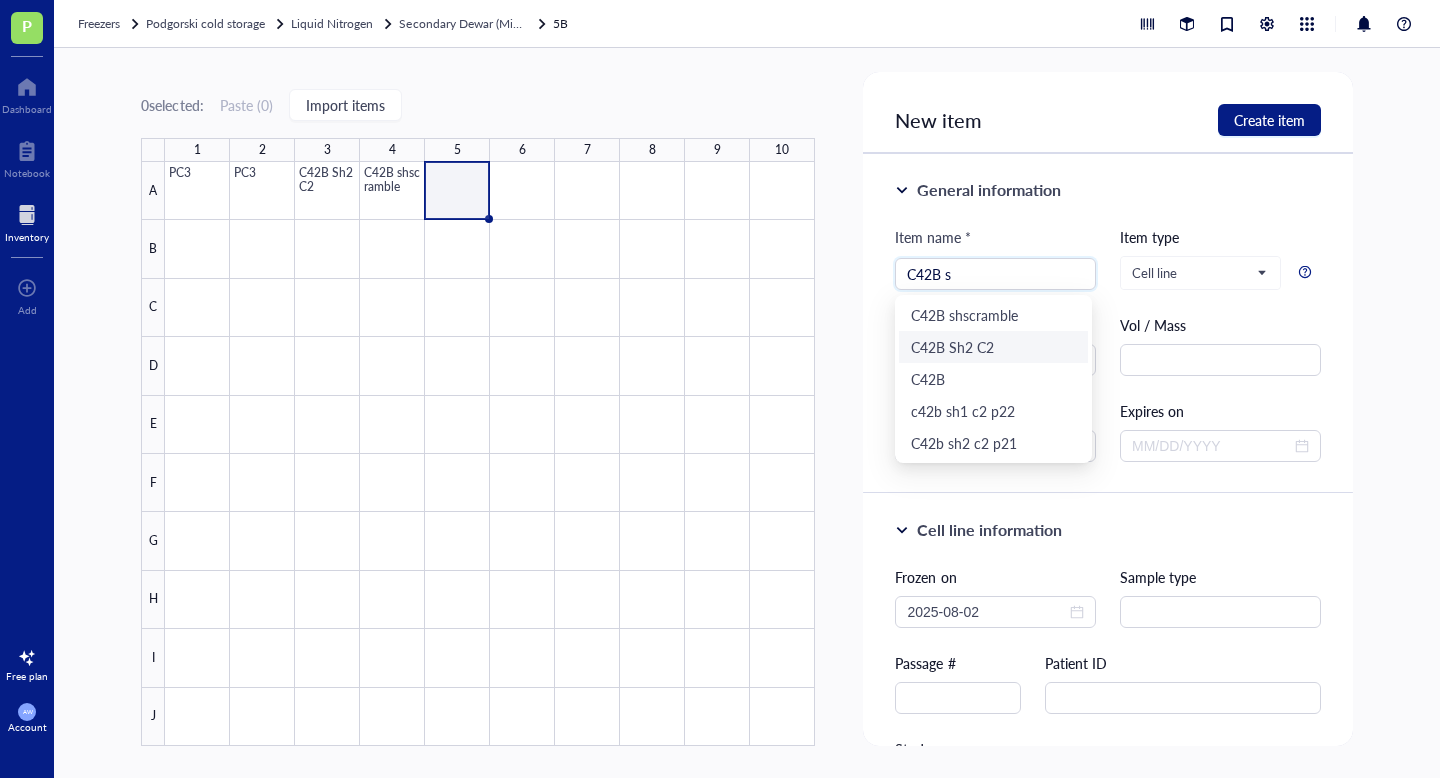 click on "C42B Sh2 C2" at bounding box center [993, 347] 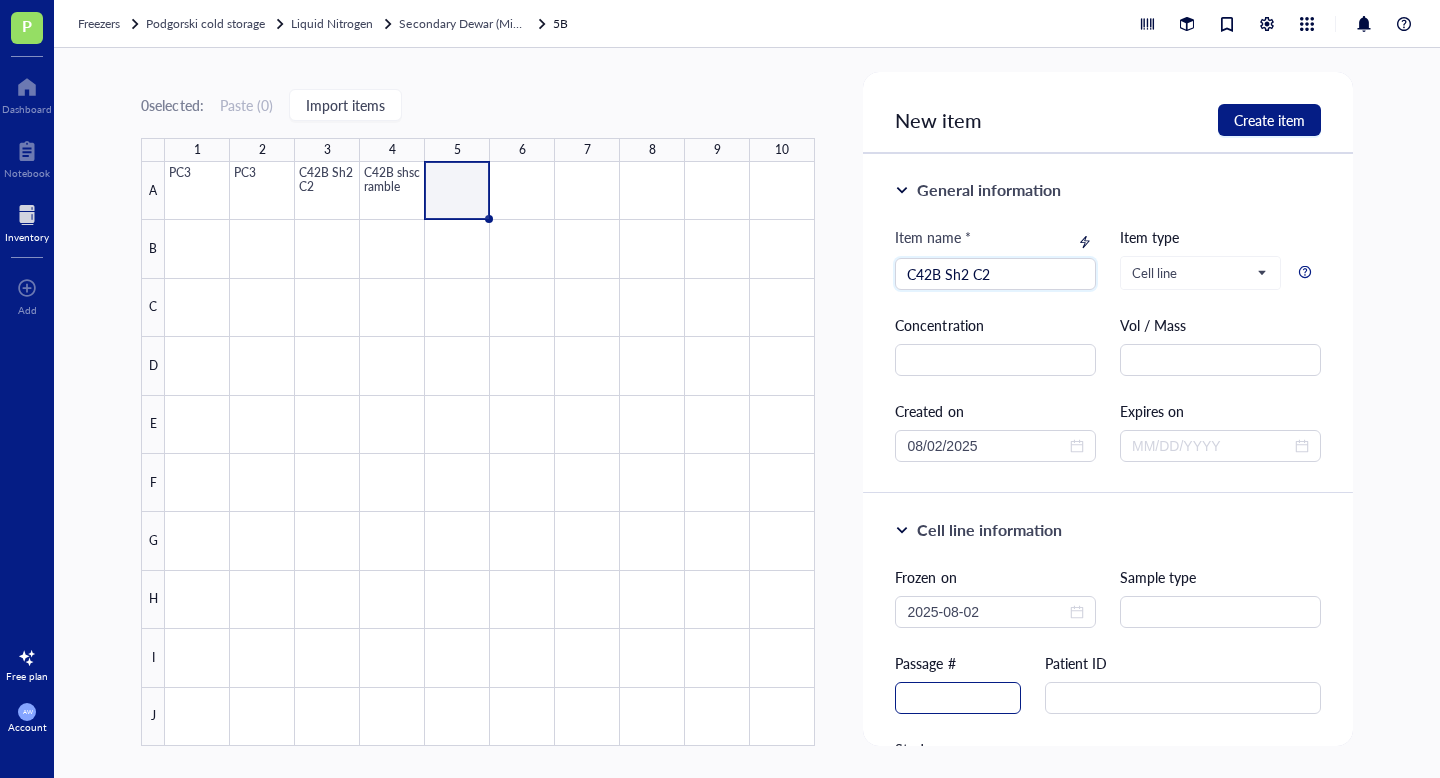 type on "C42B Sh2 C2" 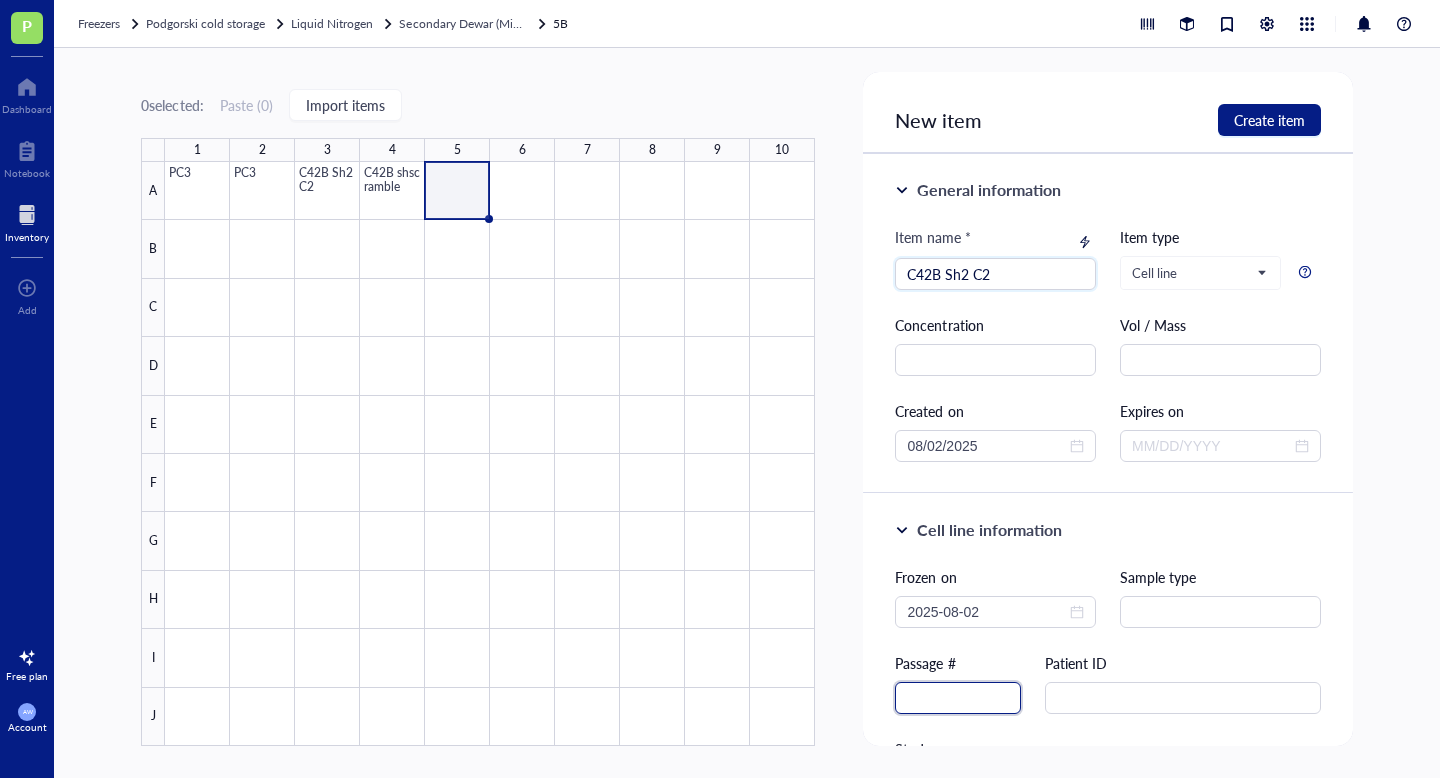 click at bounding box center [958, 698] 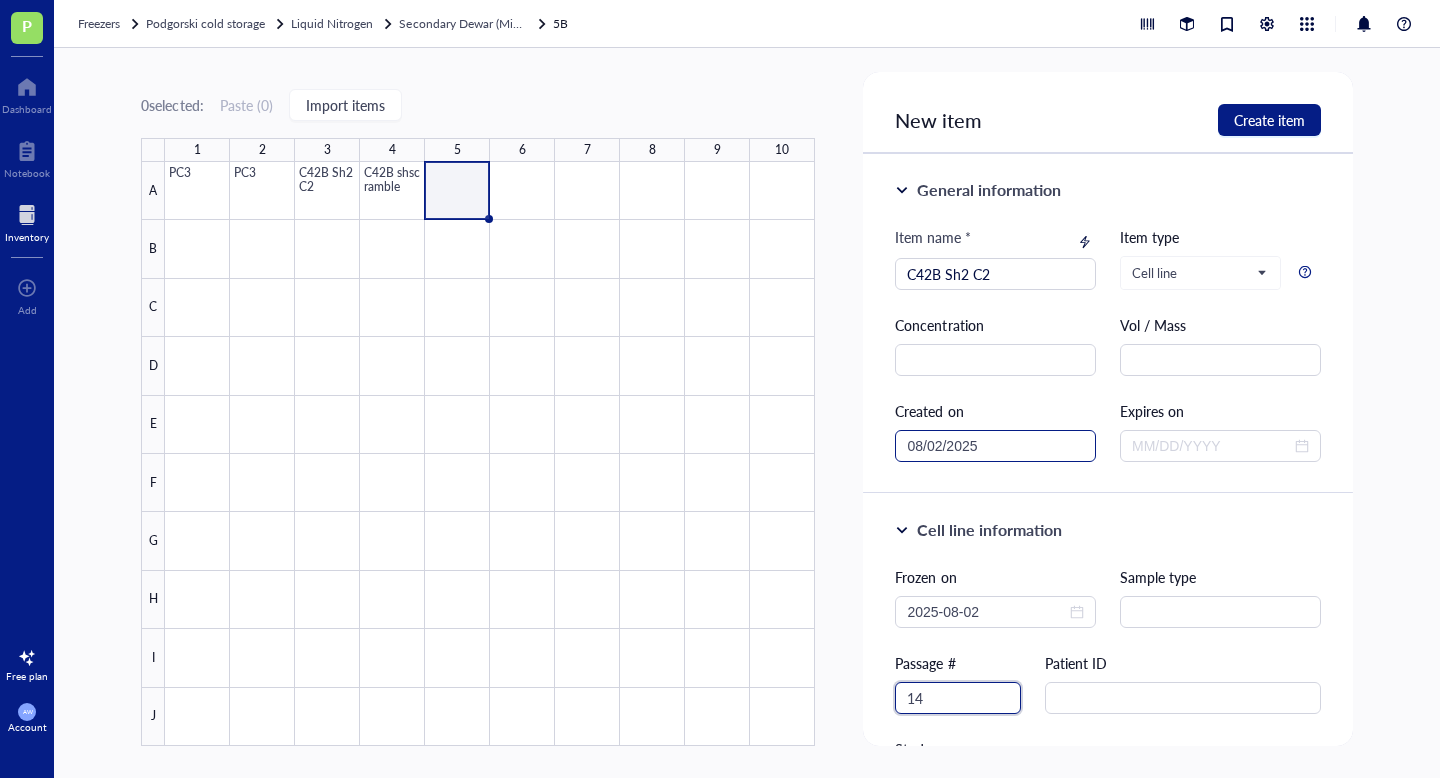 type on "14" 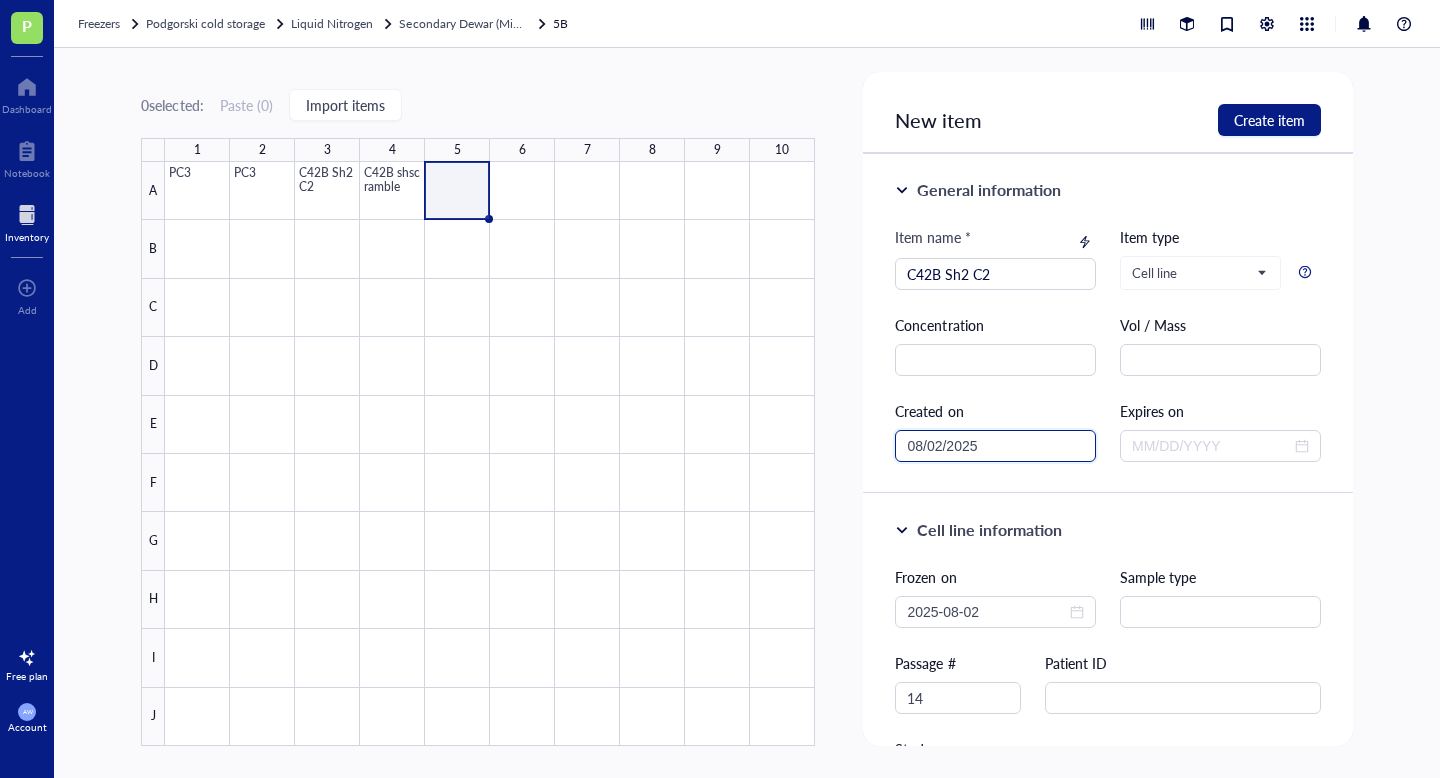 click on "08/02/2025" at bounding box center [986, 446] 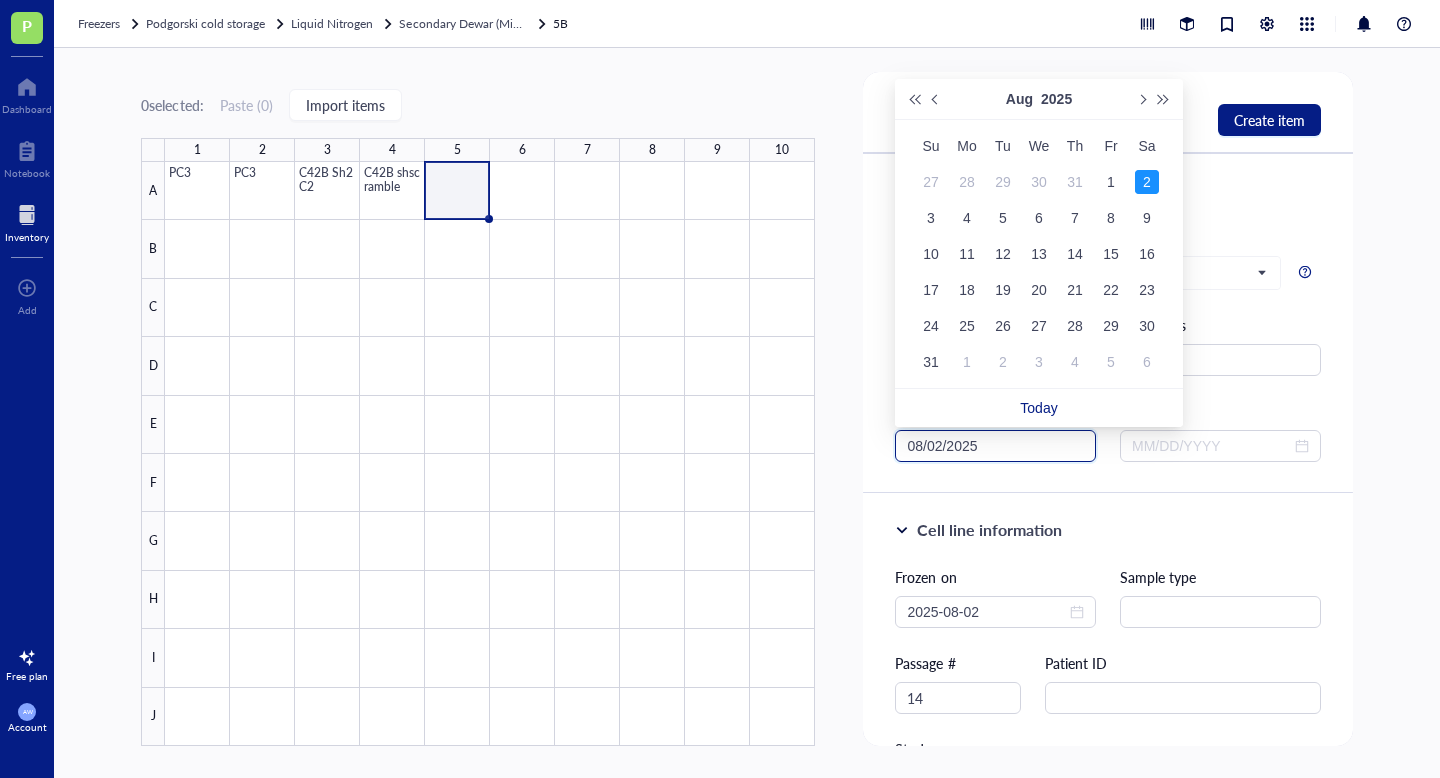 click on "08/02/2025" at bounding box center (986, 446) 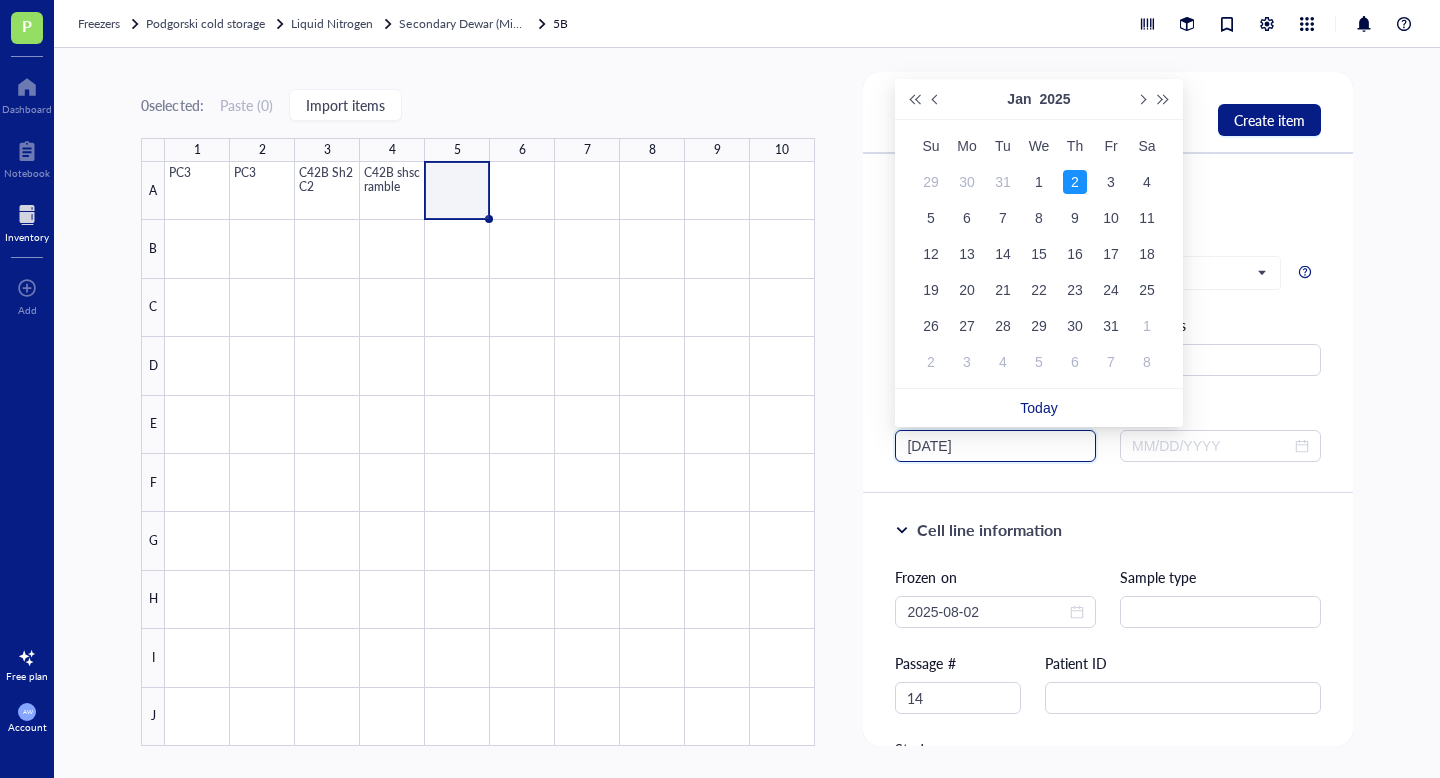 click on "[DATE]" at bounding box center [986, 446] 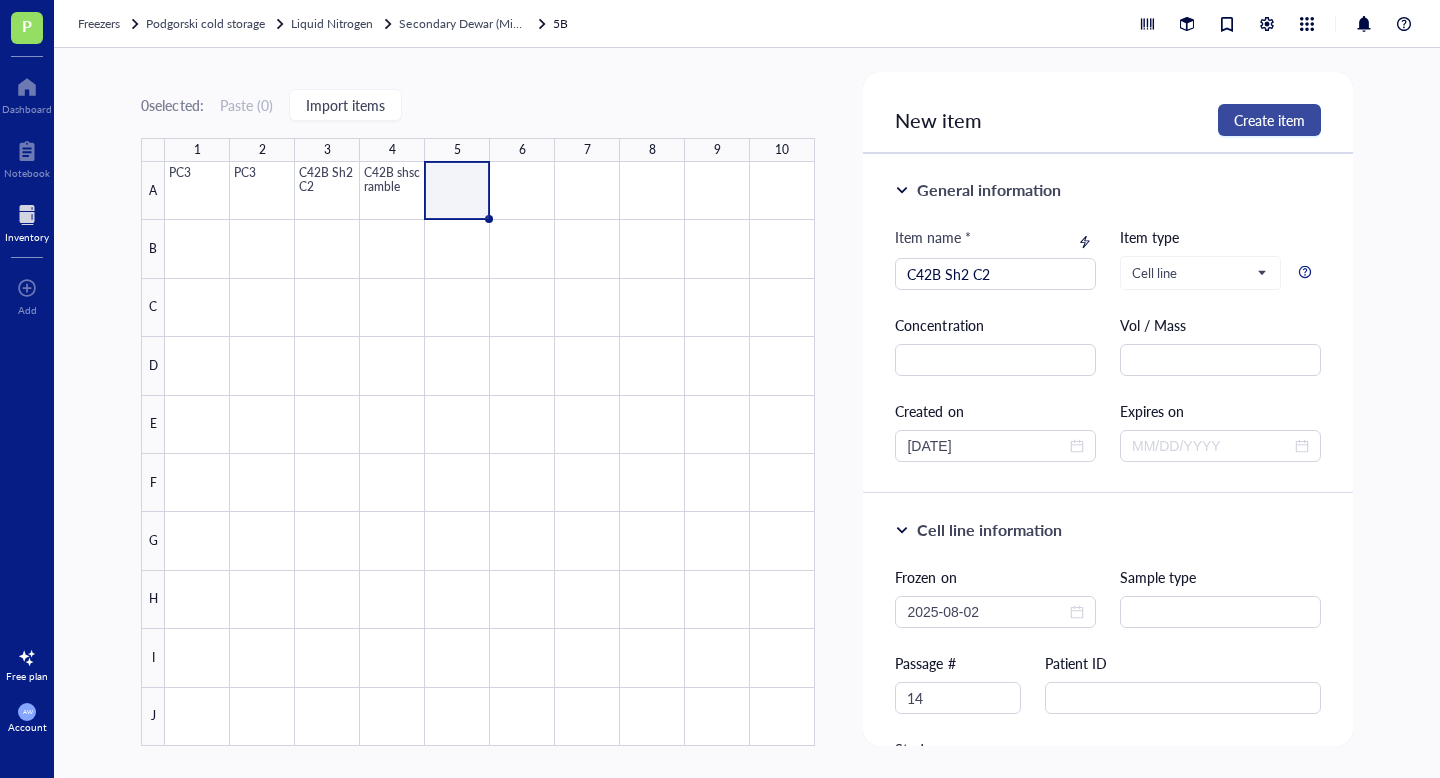 click on "Create item" at bounding box center [1269, 120] 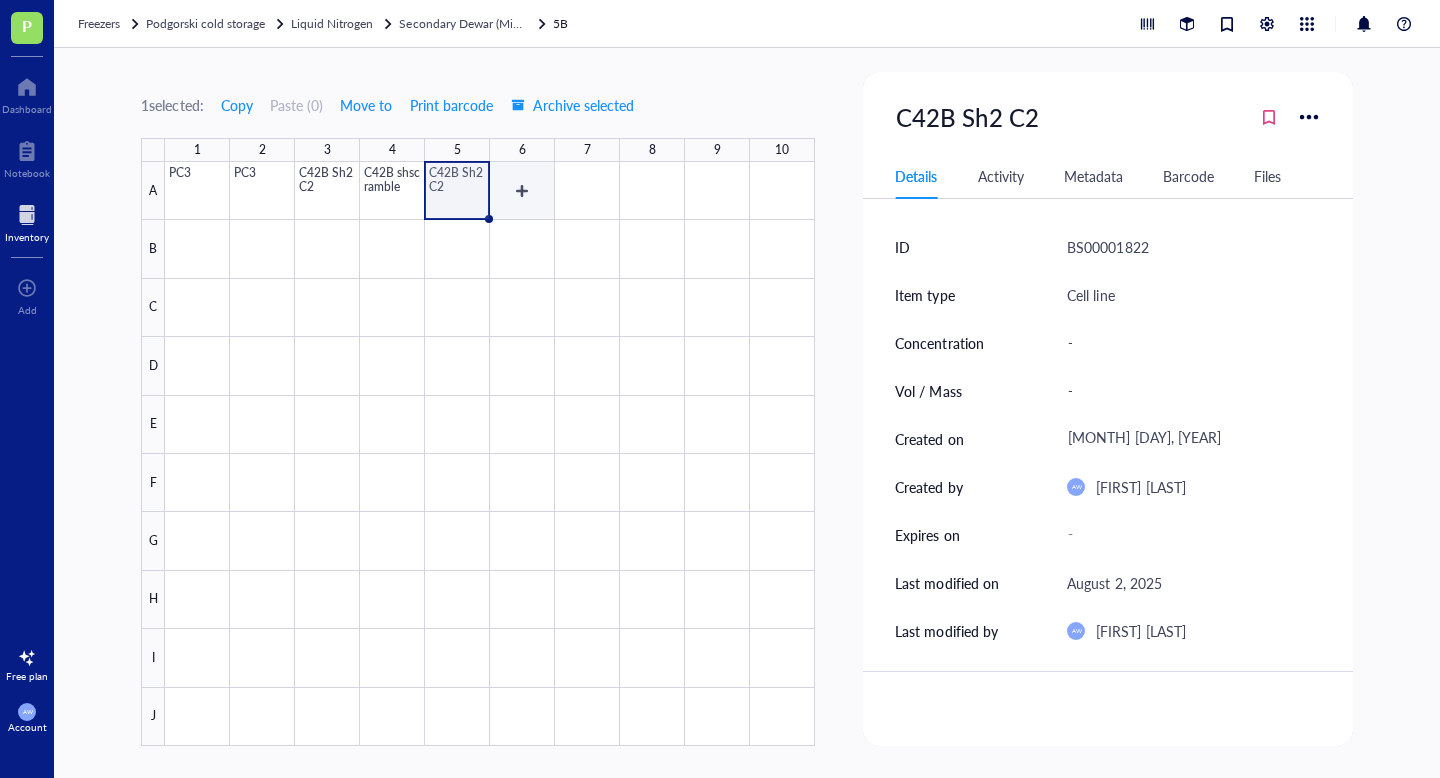 click at bounding box center (490, 454) 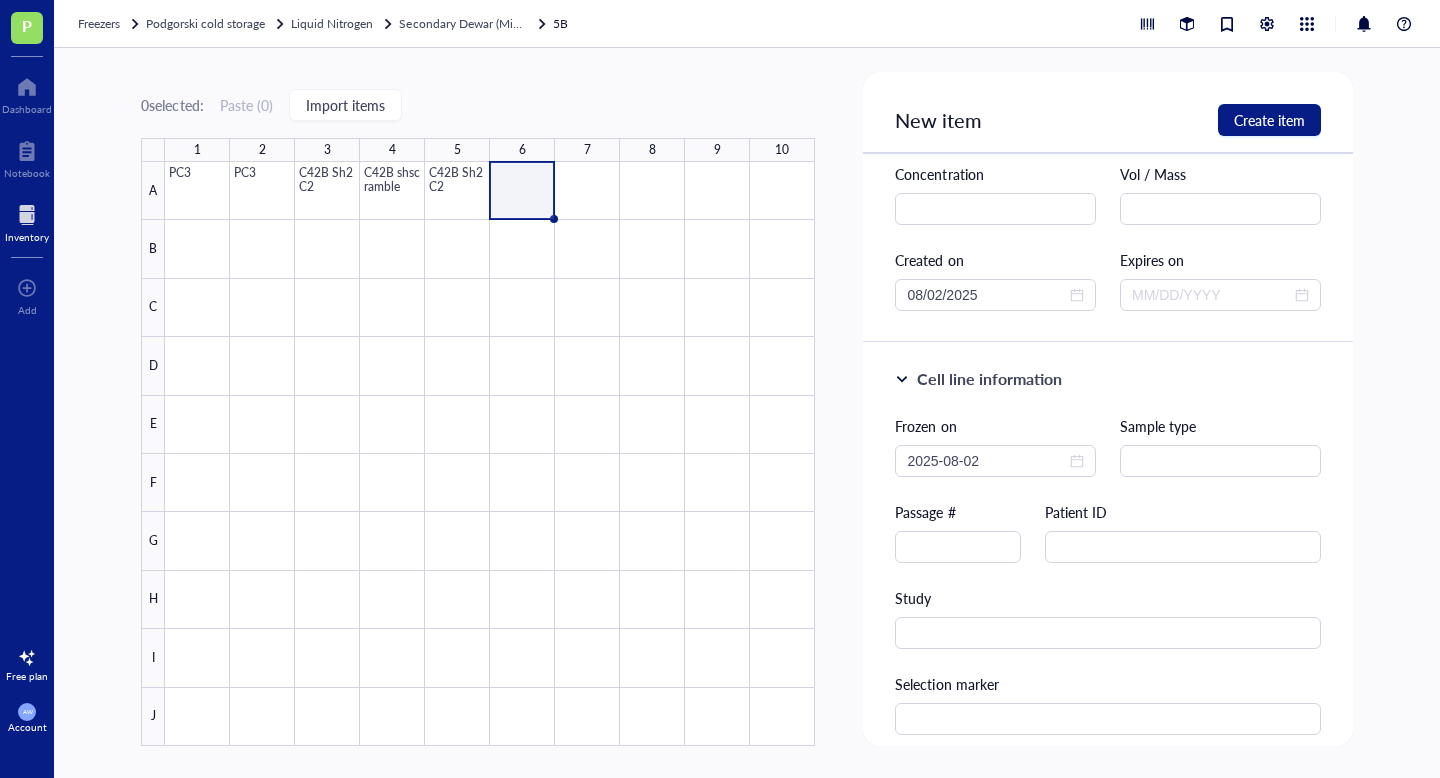 scroll, scrollTop: 156, scrollLeft: 0, axis: vertical 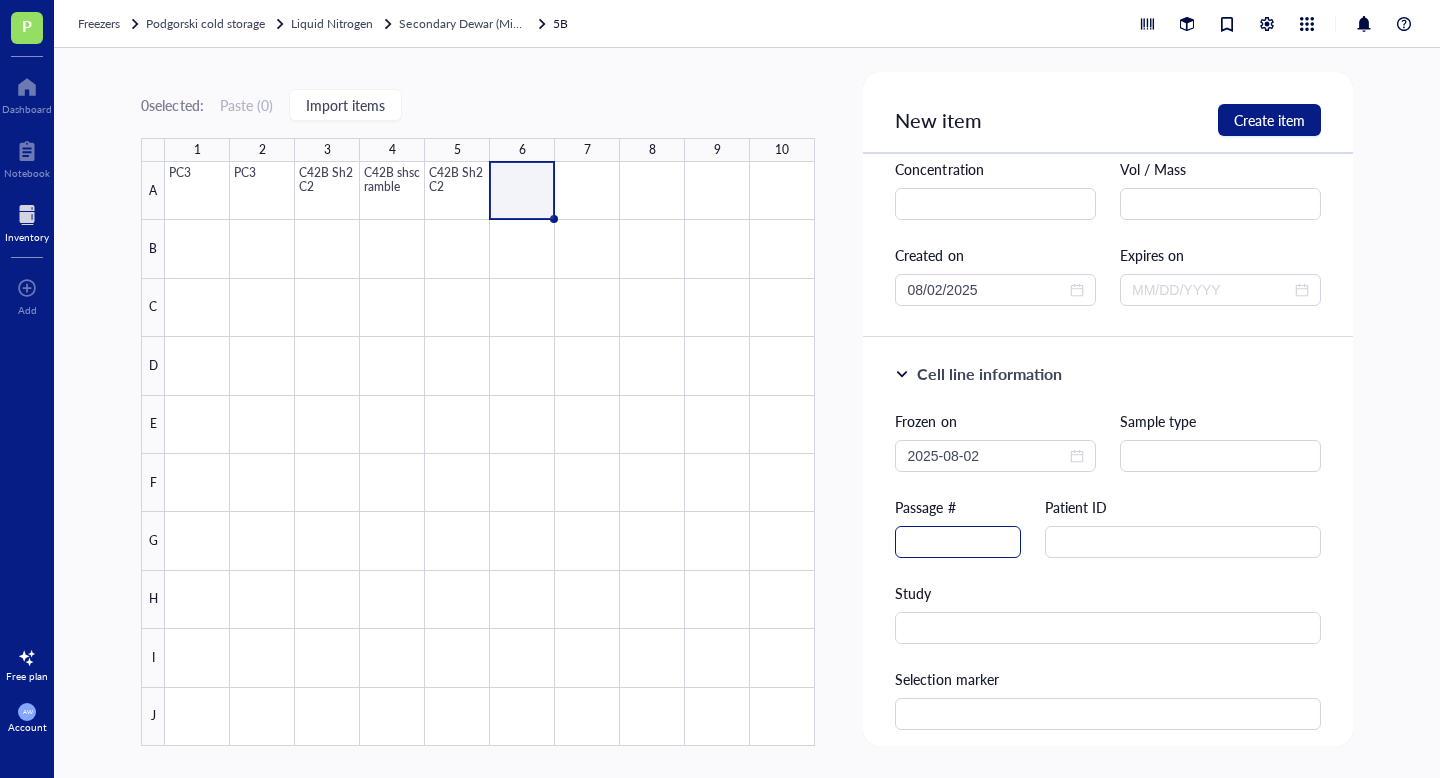 type on "C42B Sh2 C1" 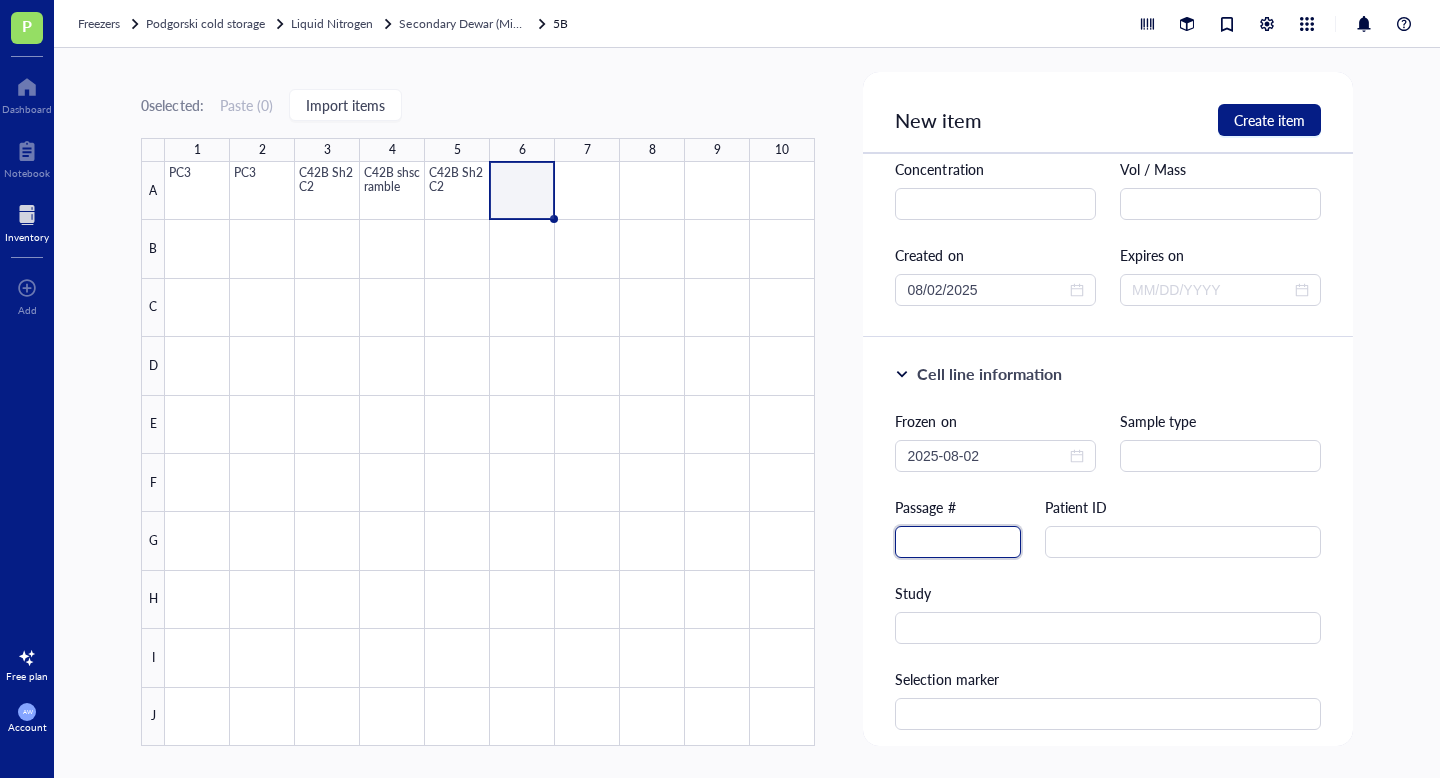click at bounding box center (958, 542) 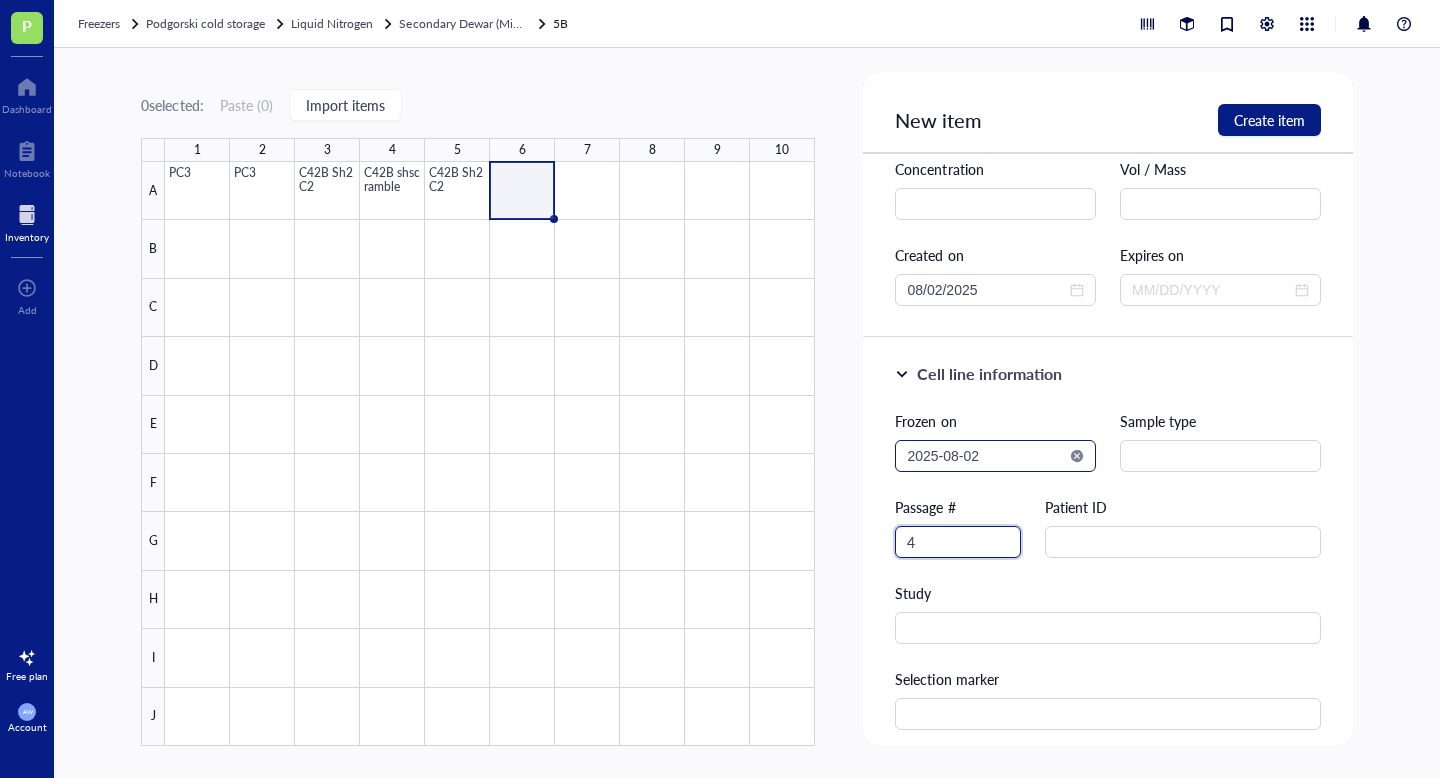 type on "4" 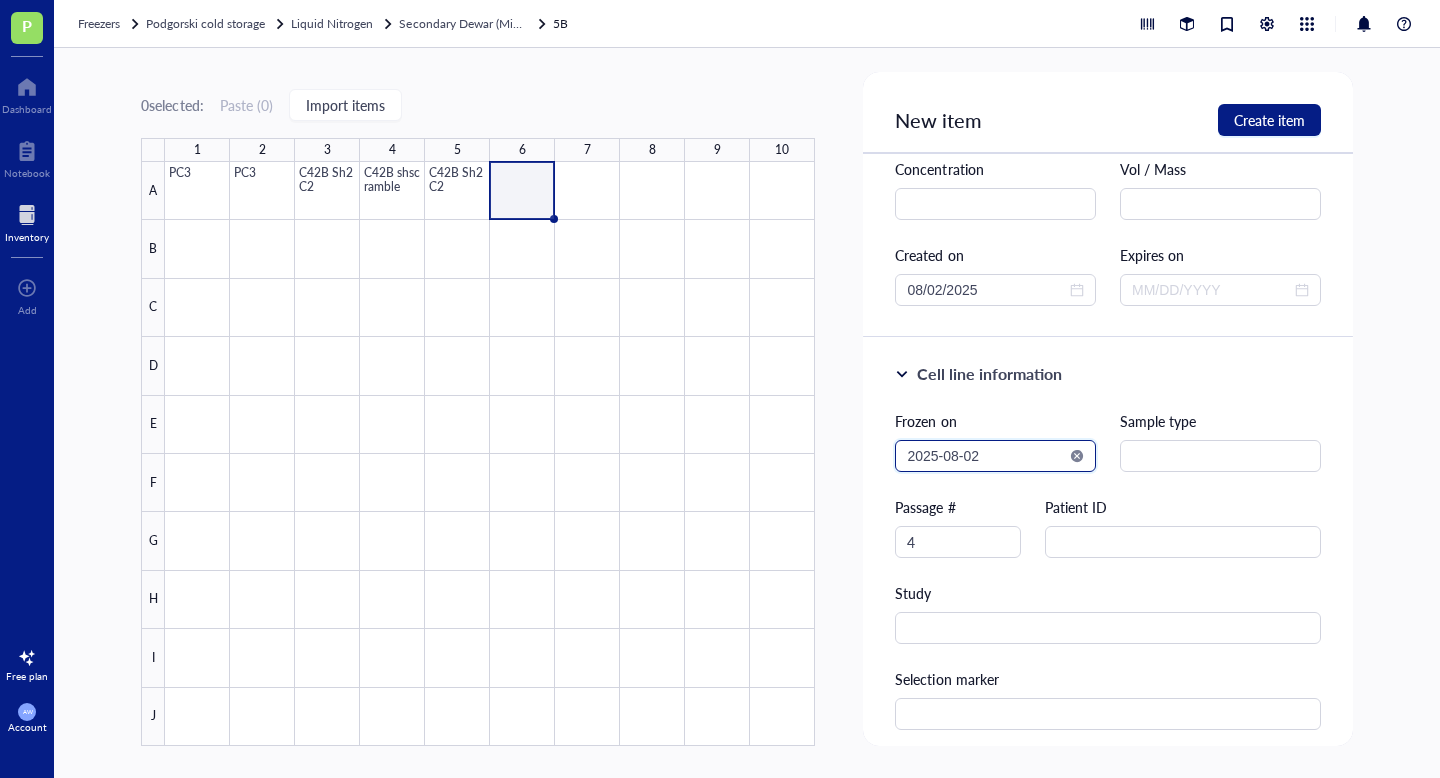 click on "2025-08-02" at bounding box center [986, 456] 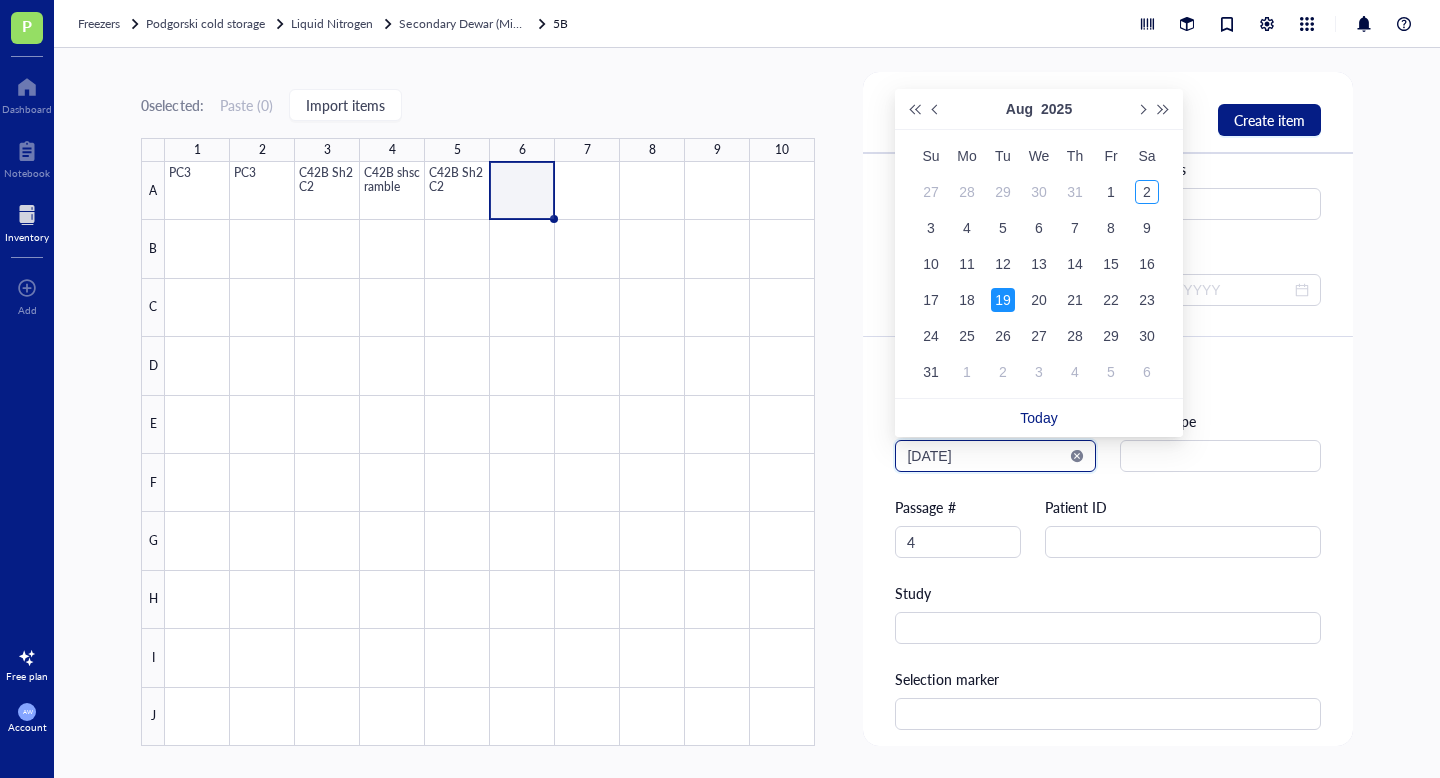 click on "[DATE]" at bounding box center (986, 456) 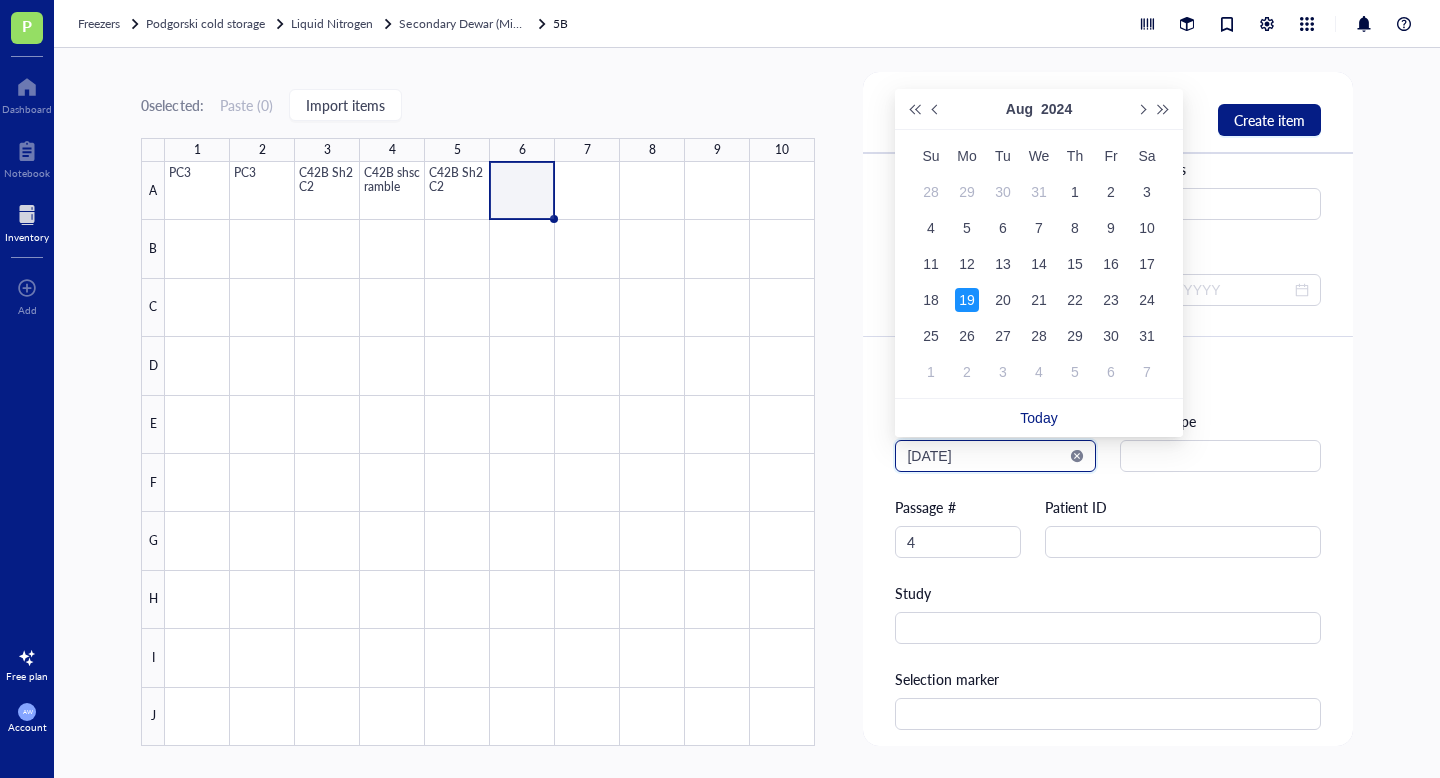 type on "[DATE]" 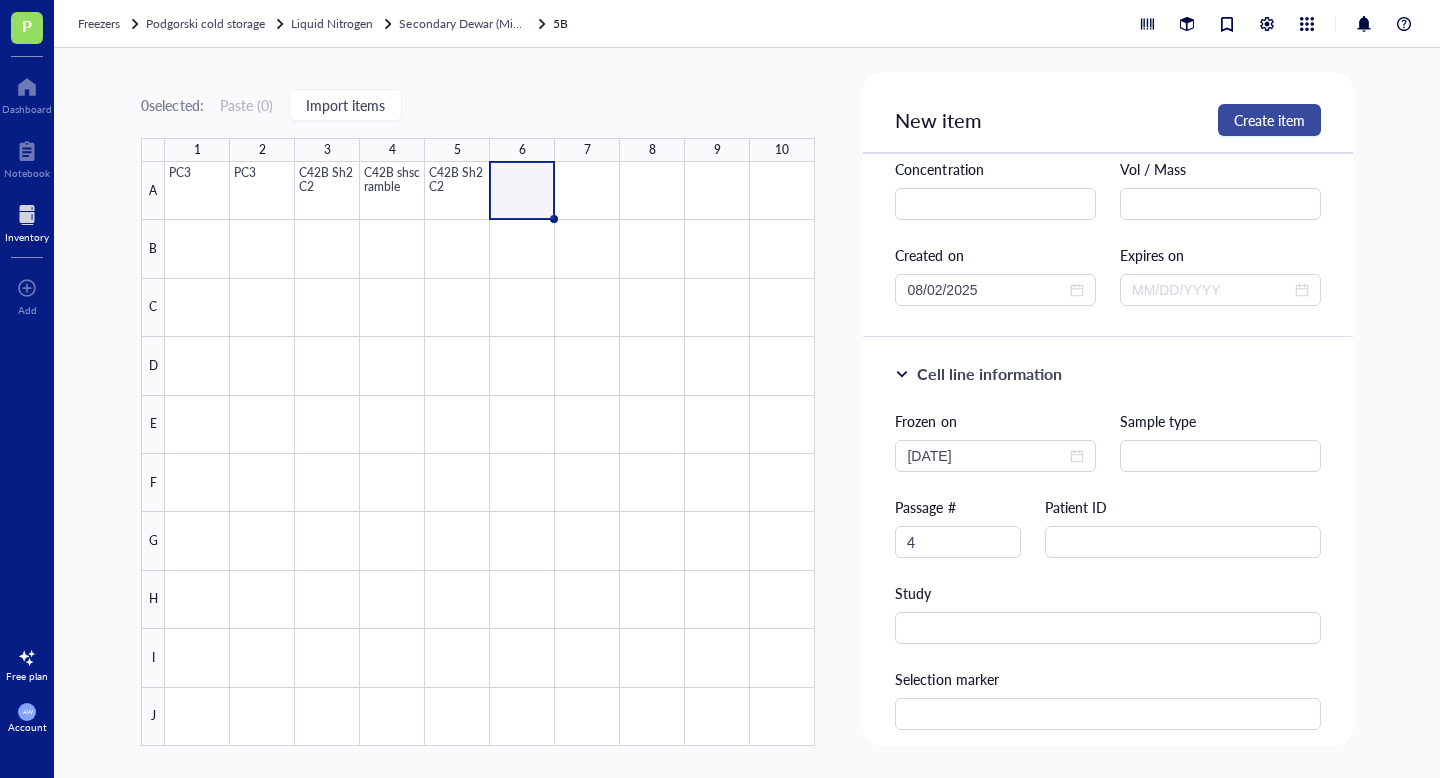click on "Create item" at bounding box center [1269, 120] 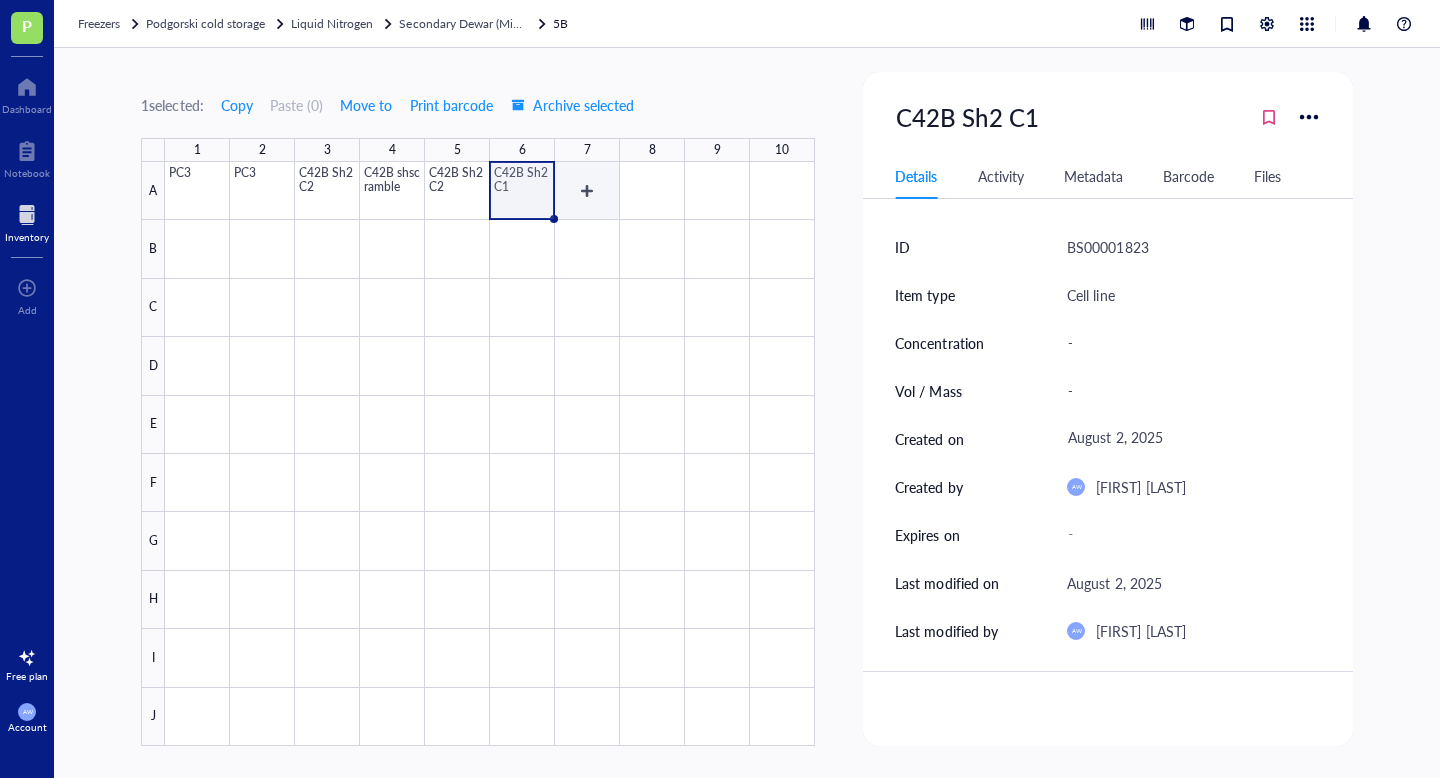 click at bounding box center [490, 454] 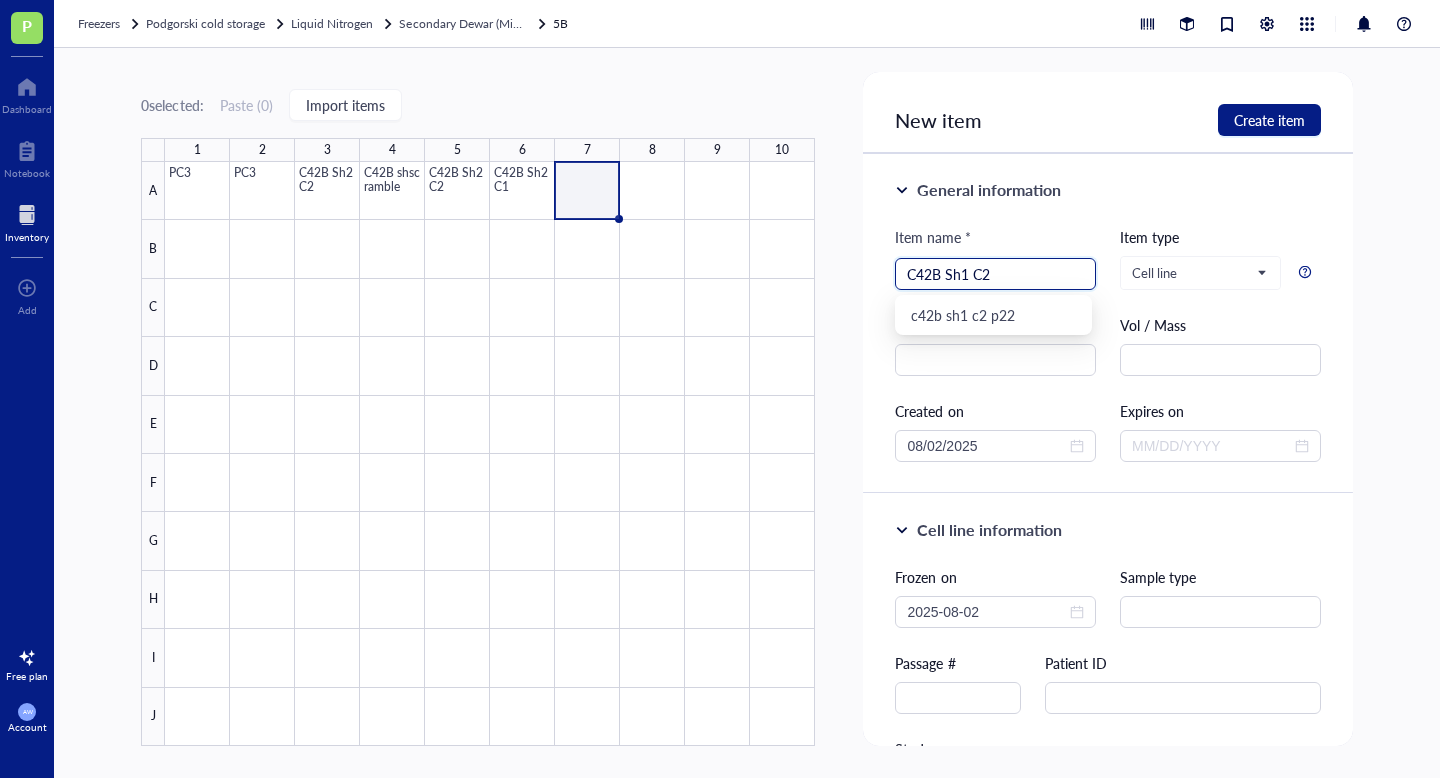 click on "C42B Sh1 C2" at bounding box center (995, 274) 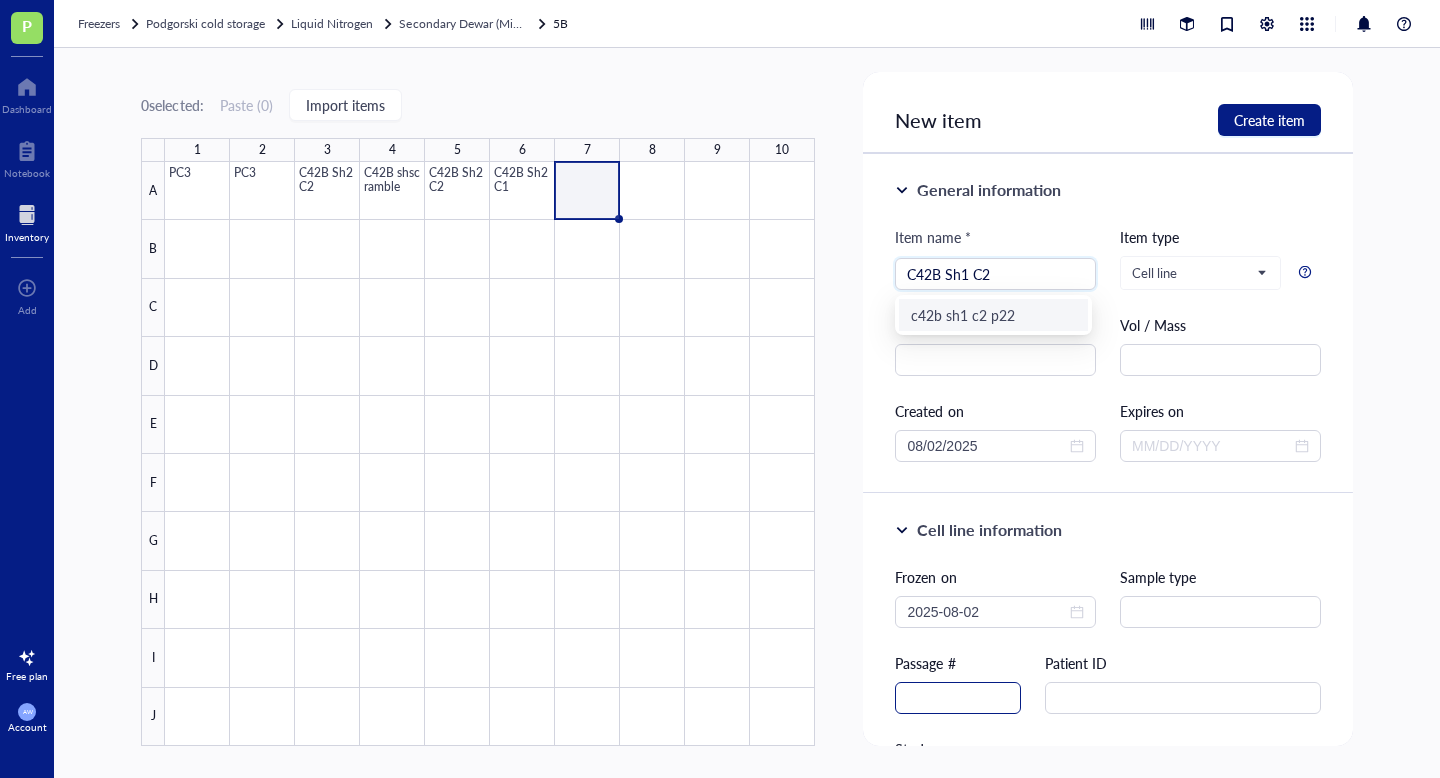 type on "C42B Sh1 C2" 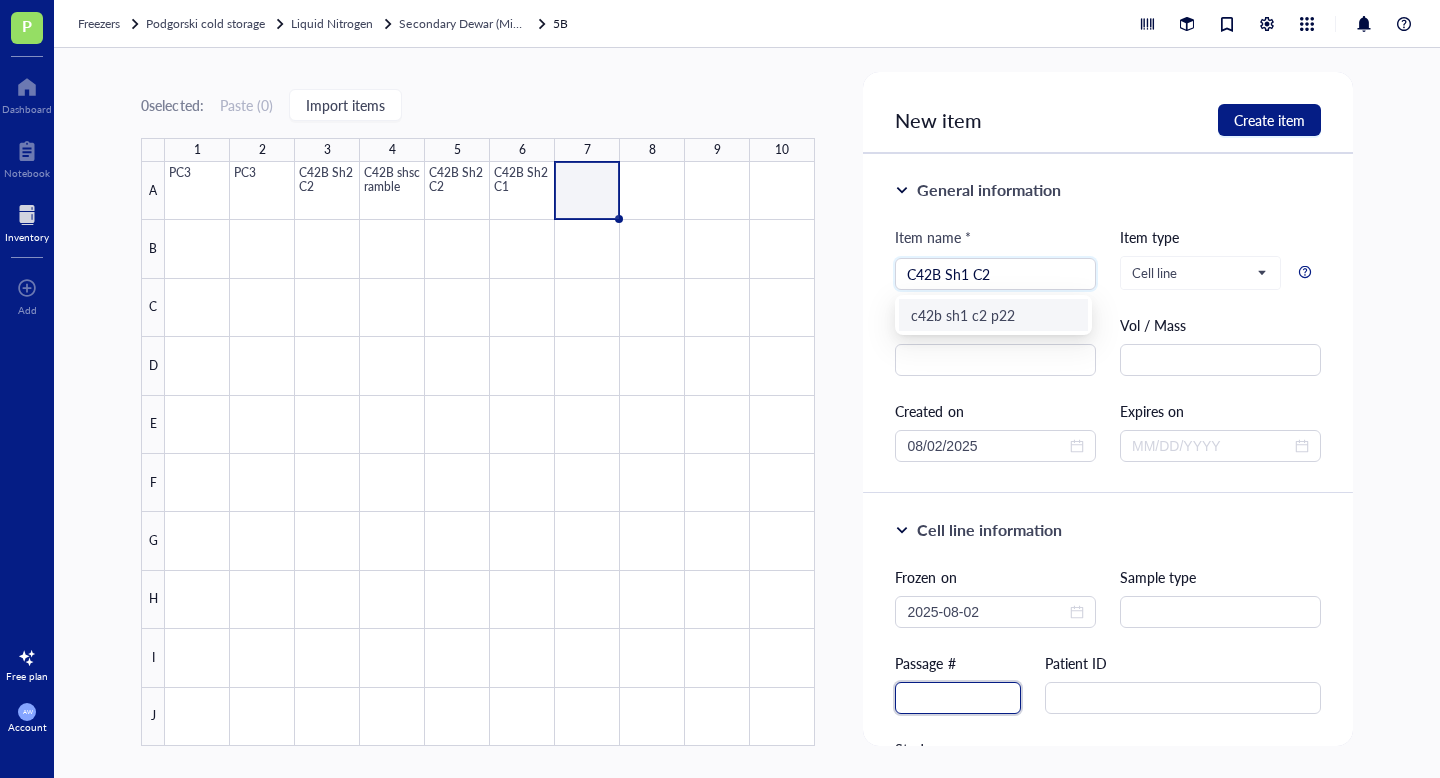 click at bounding box center (958, 698) 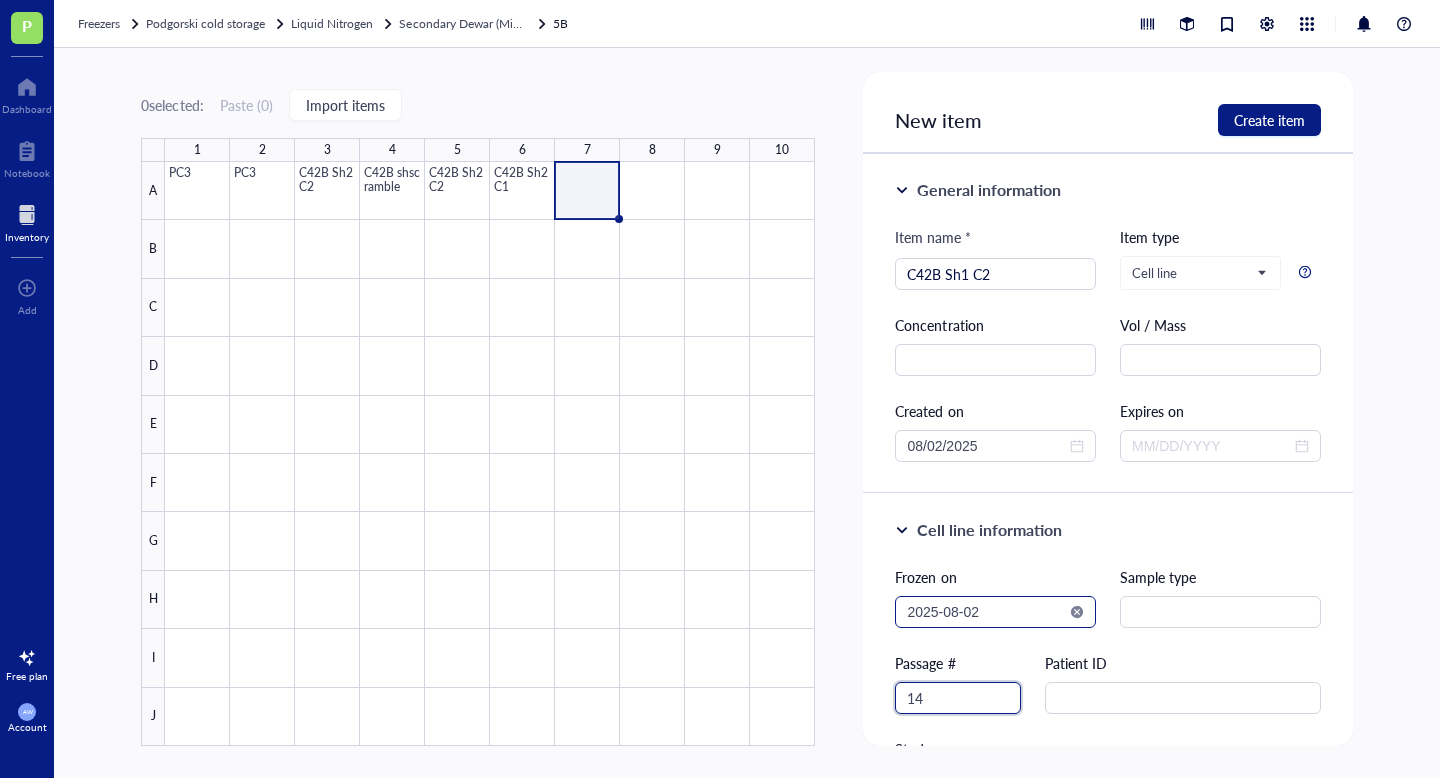 type on "14" 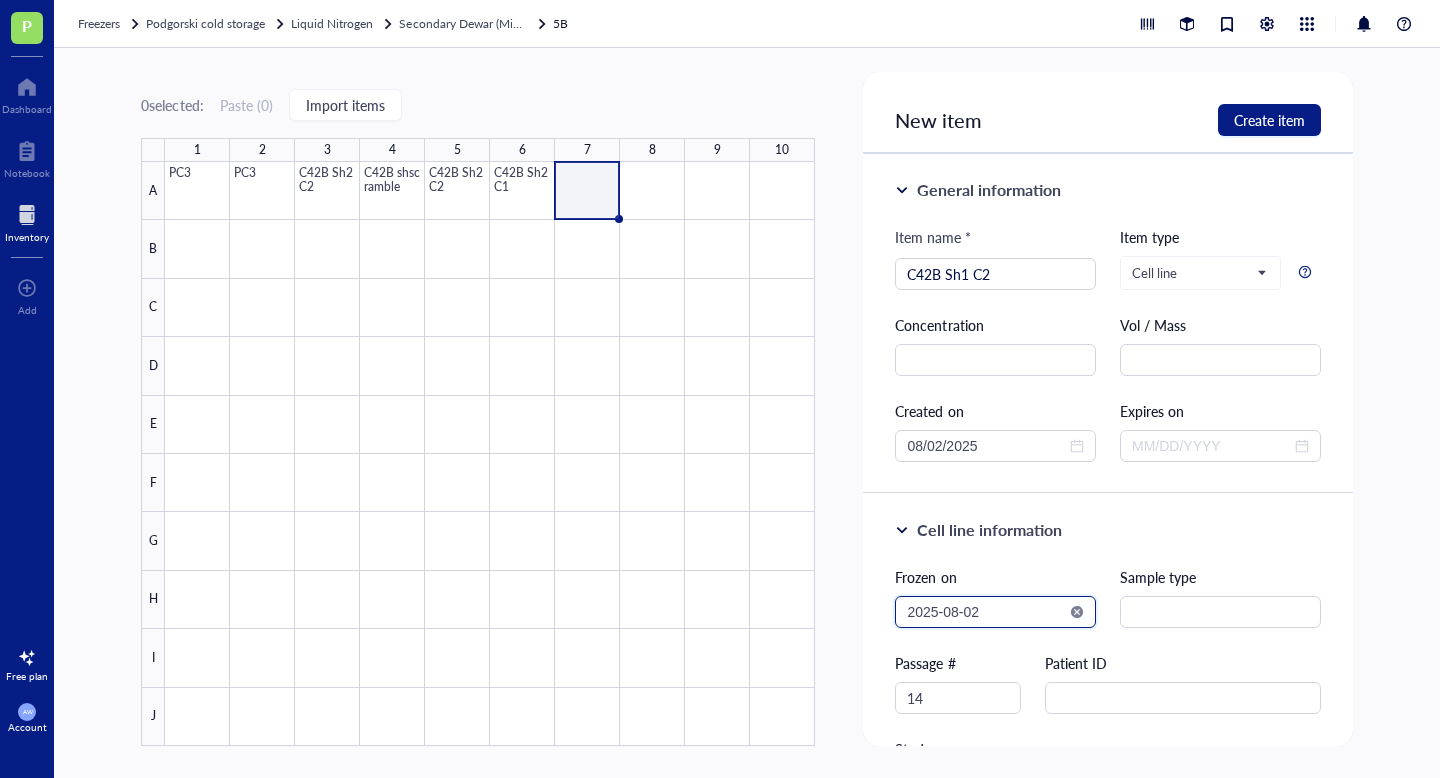 click on "2025-08-02" at bounding box center (986, 612) 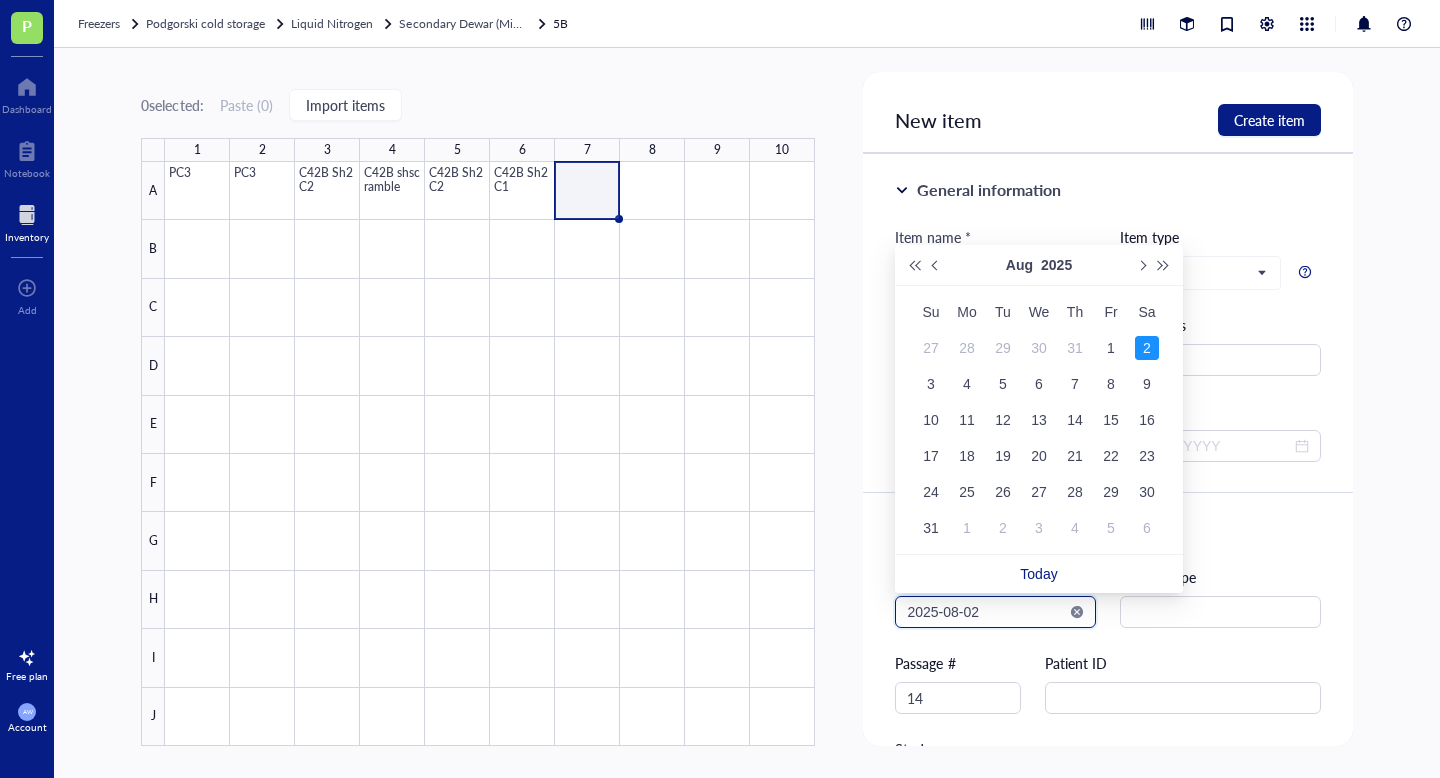 click on "2025-08-02" at bounding box center (986, 612) 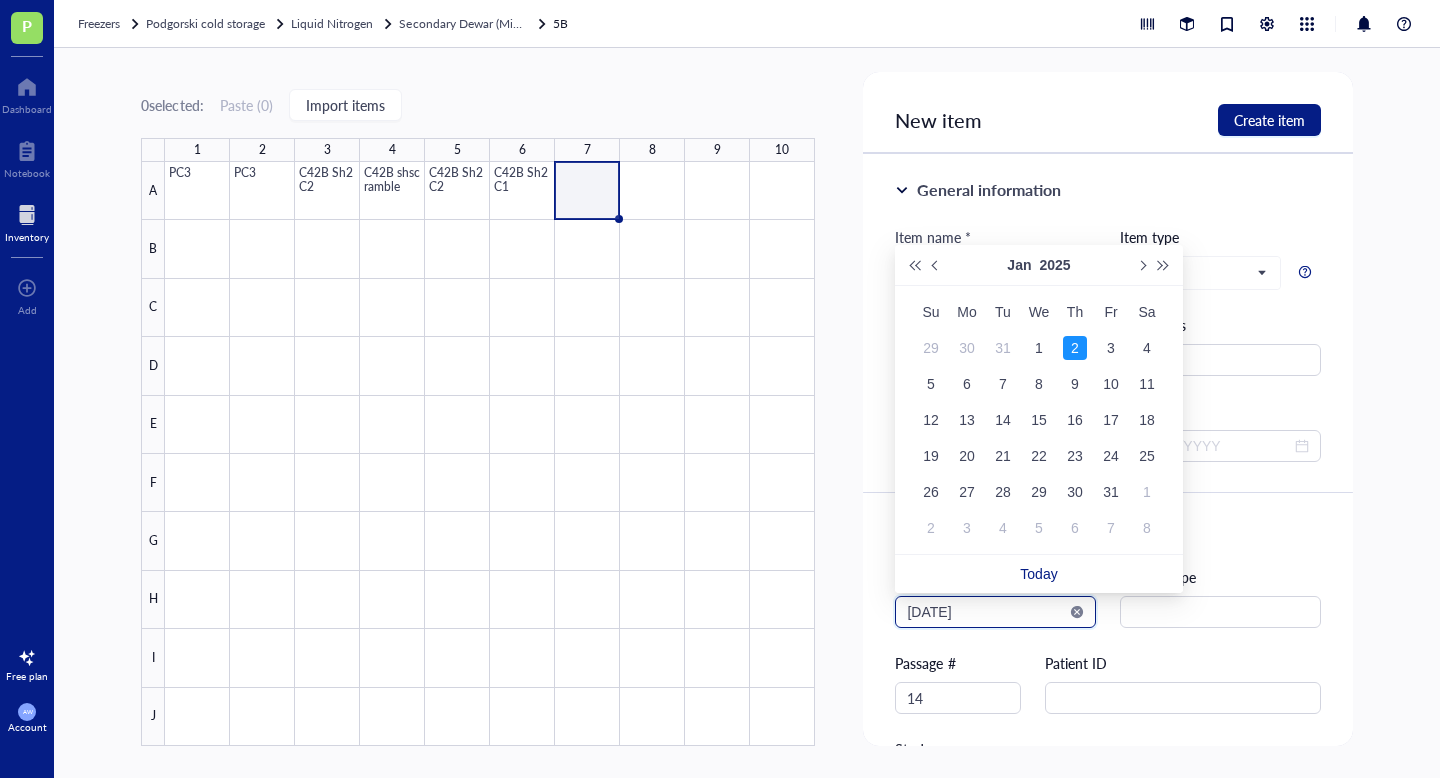 click on "[DATE]" at bounding box center (986, 612) 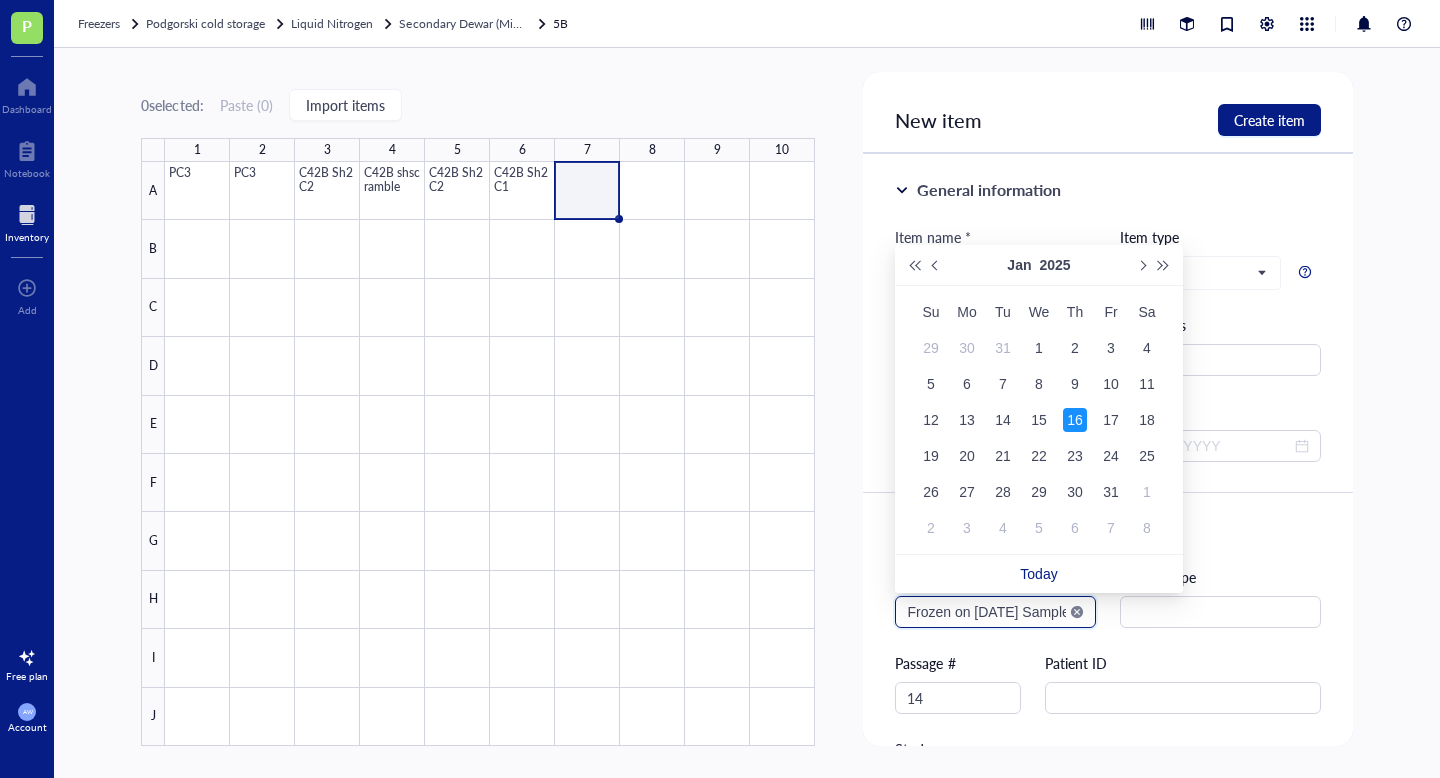 type on "Frozen on [DATE] Sample type Passage # 22 Patient ID Study Selection marker" 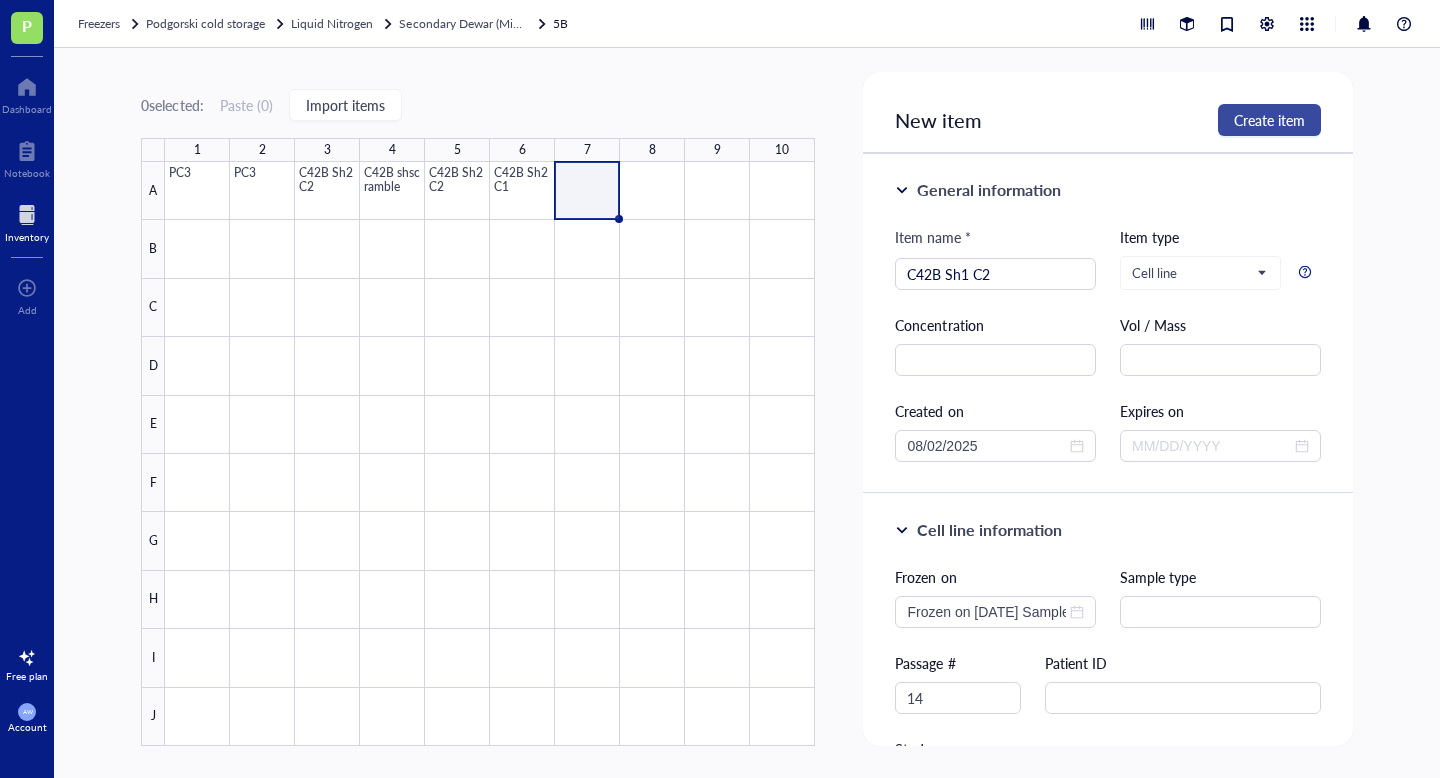 click on "Create item" at bounding box center [1269, 120] 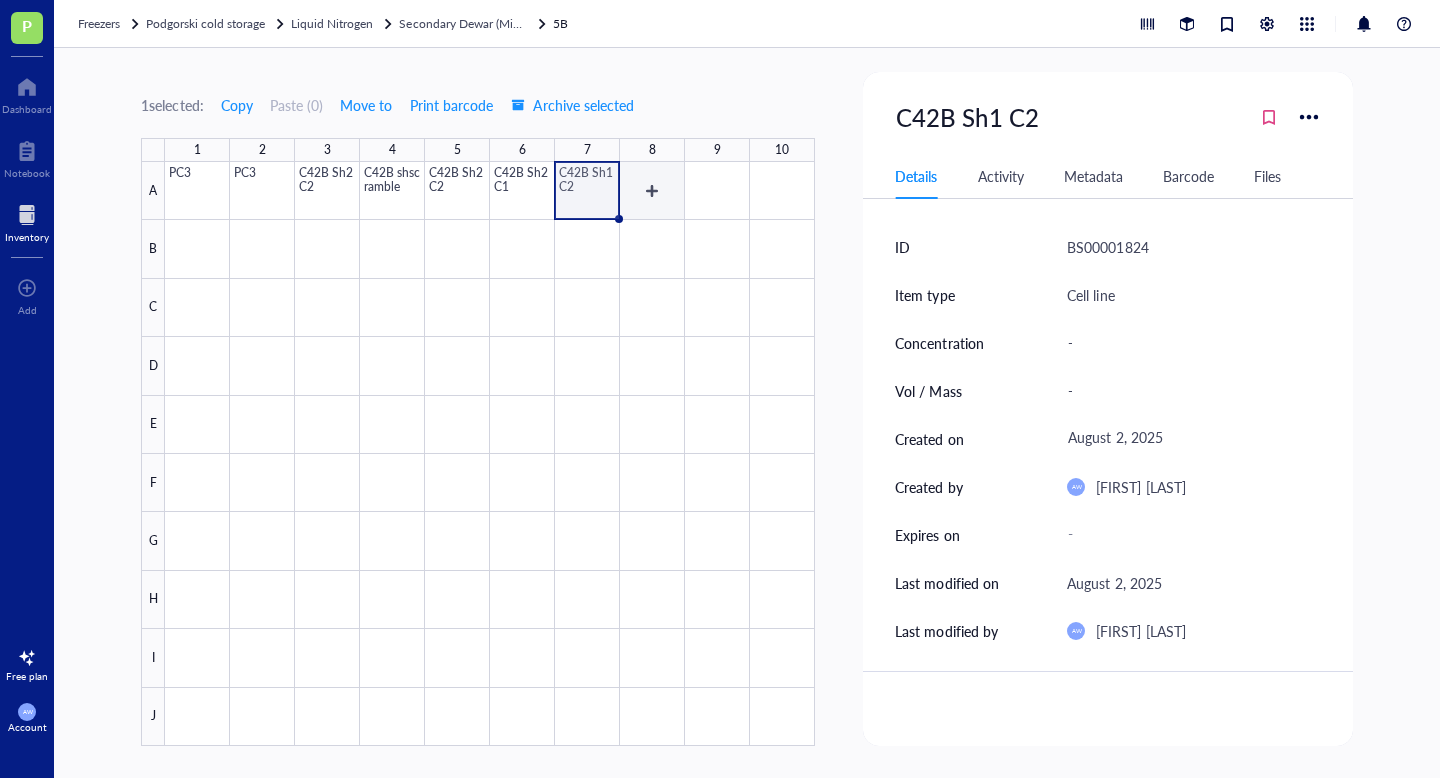 click at bounding box center (490, 454) 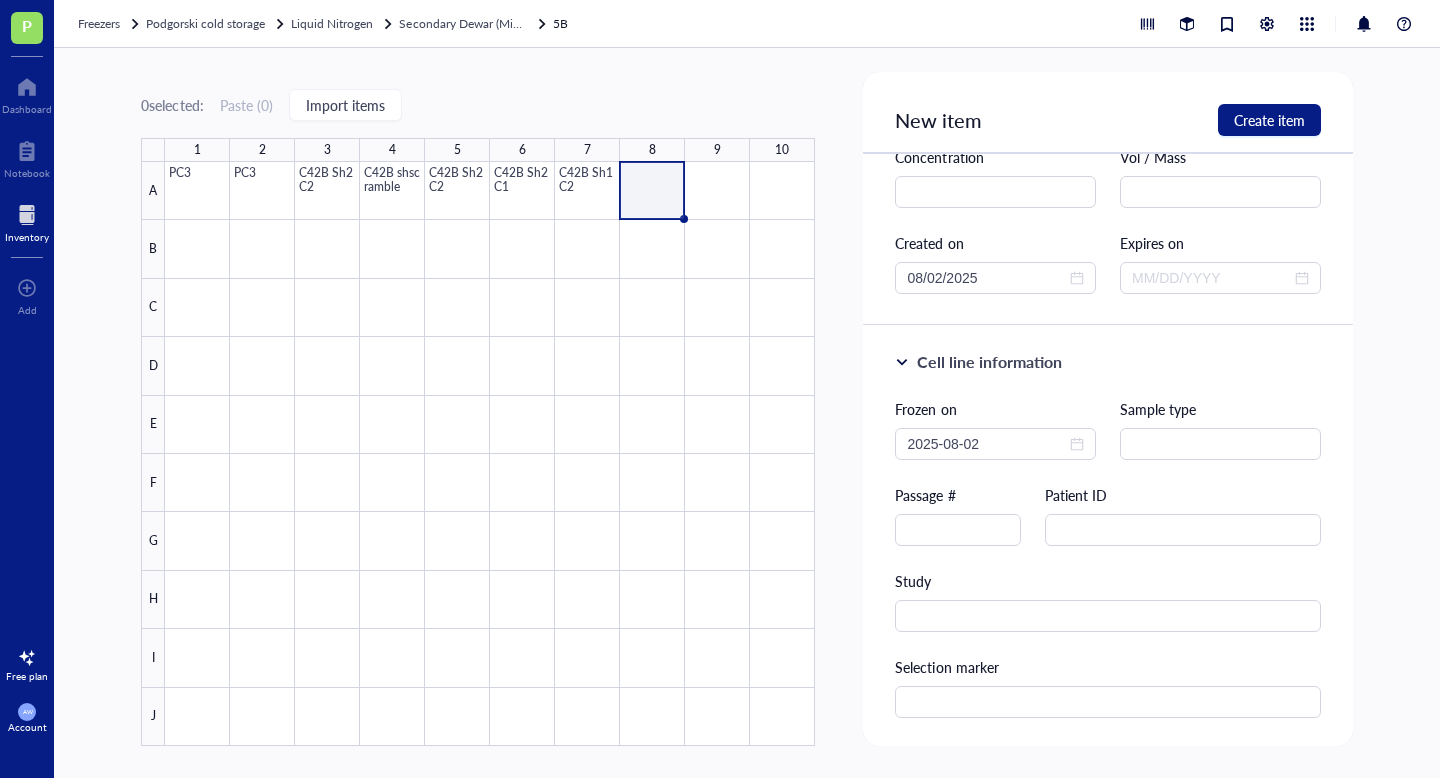 scroll, scrollTop: 170, scrollLeft: 0, axis: vertical 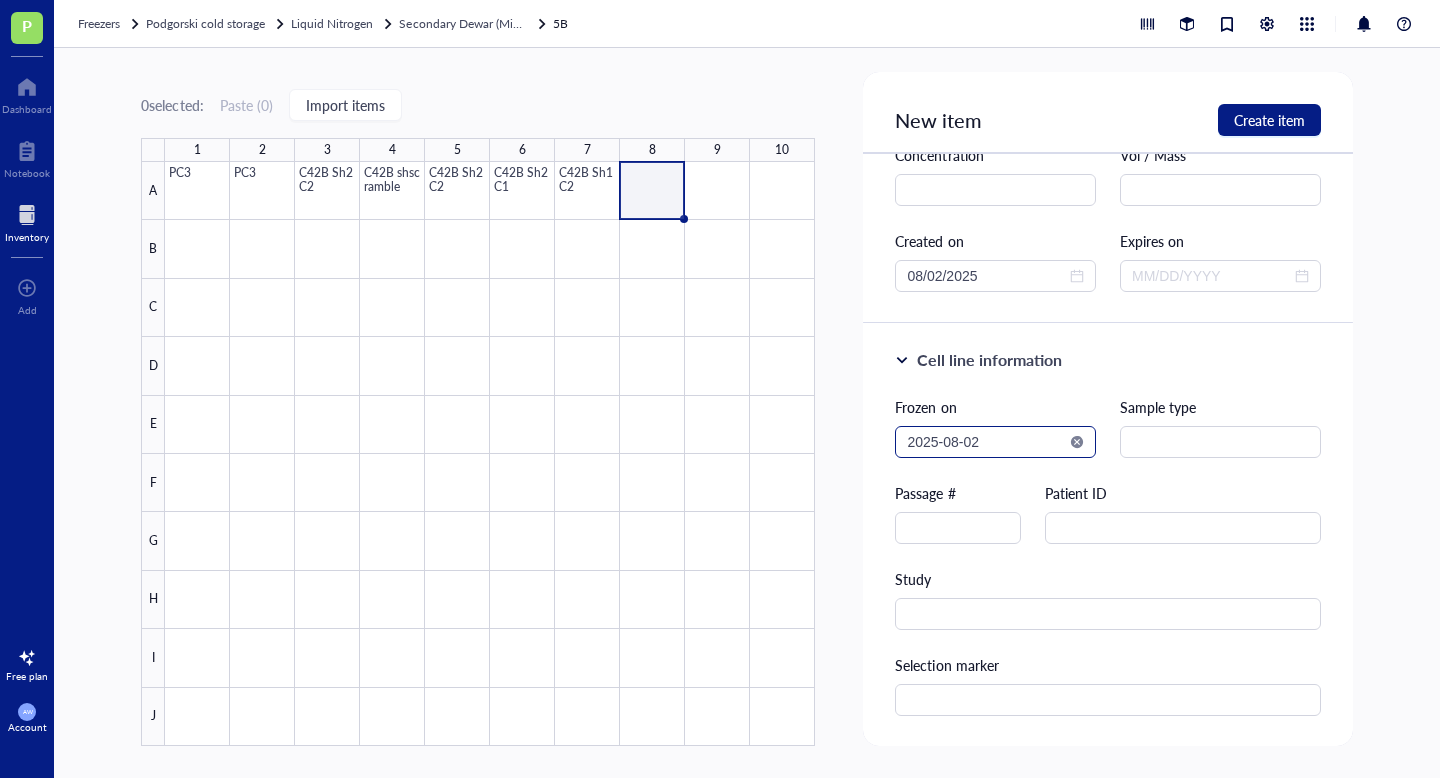 type on "C42B Sh2 C3" 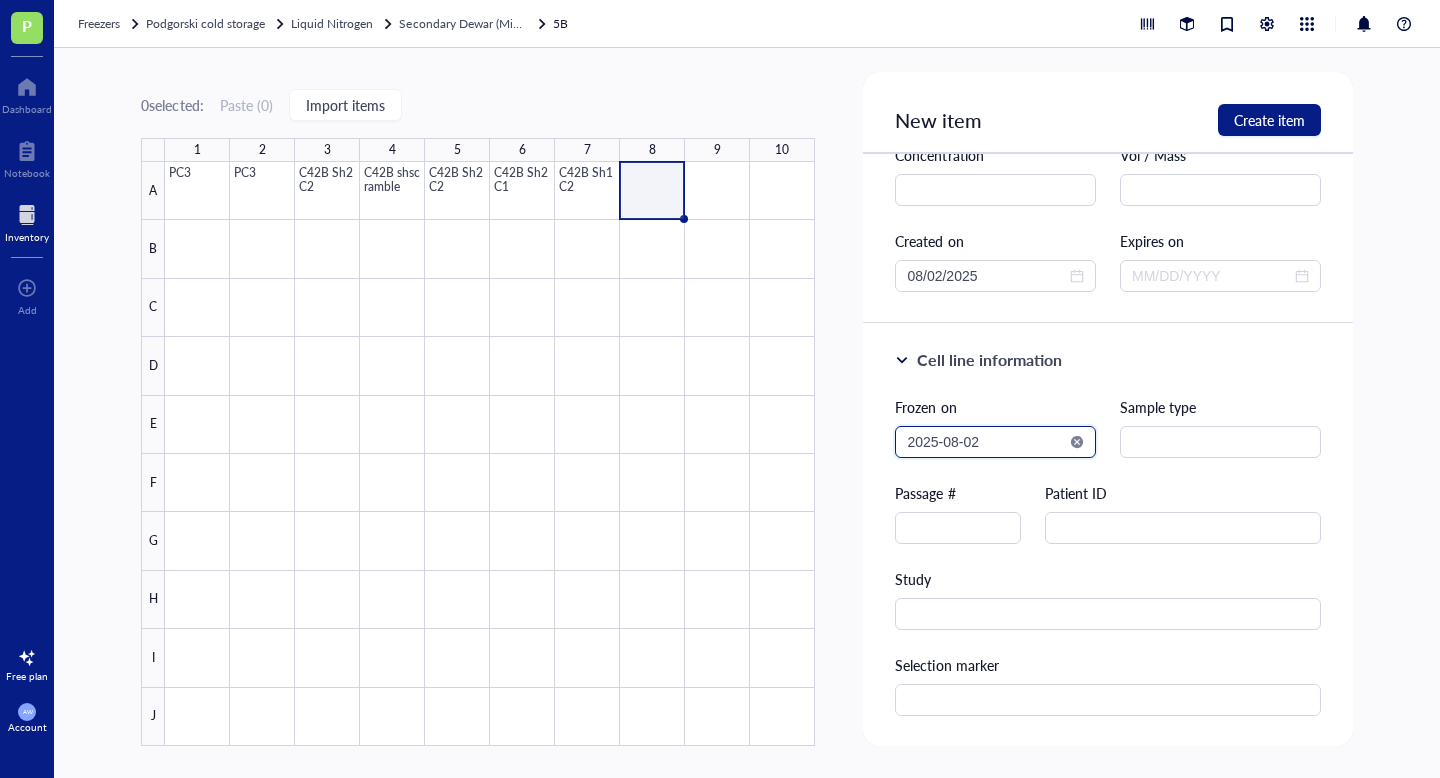 click on "2025-08-02" at bounding box center (986, 442) 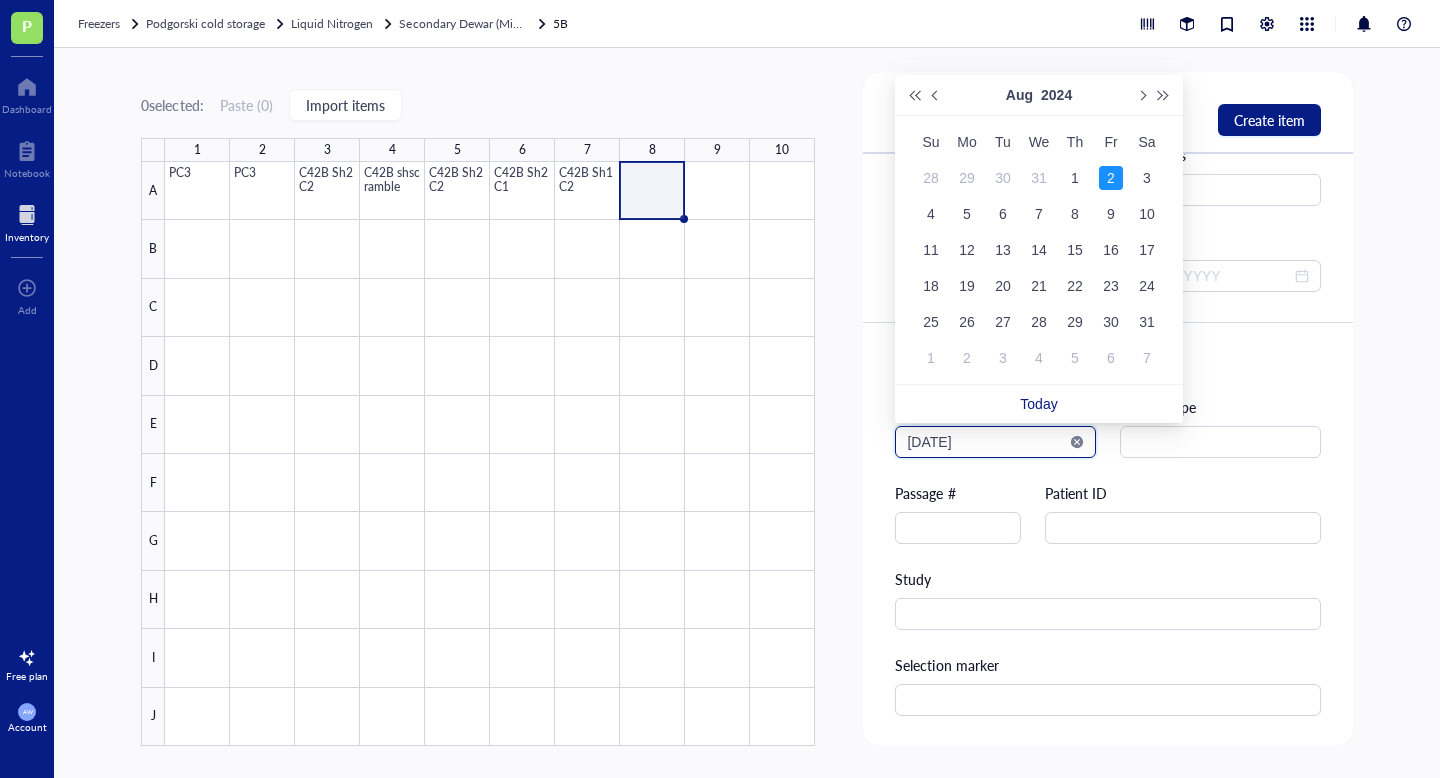 click on "[DATE]" at bounding box center (986, 442) 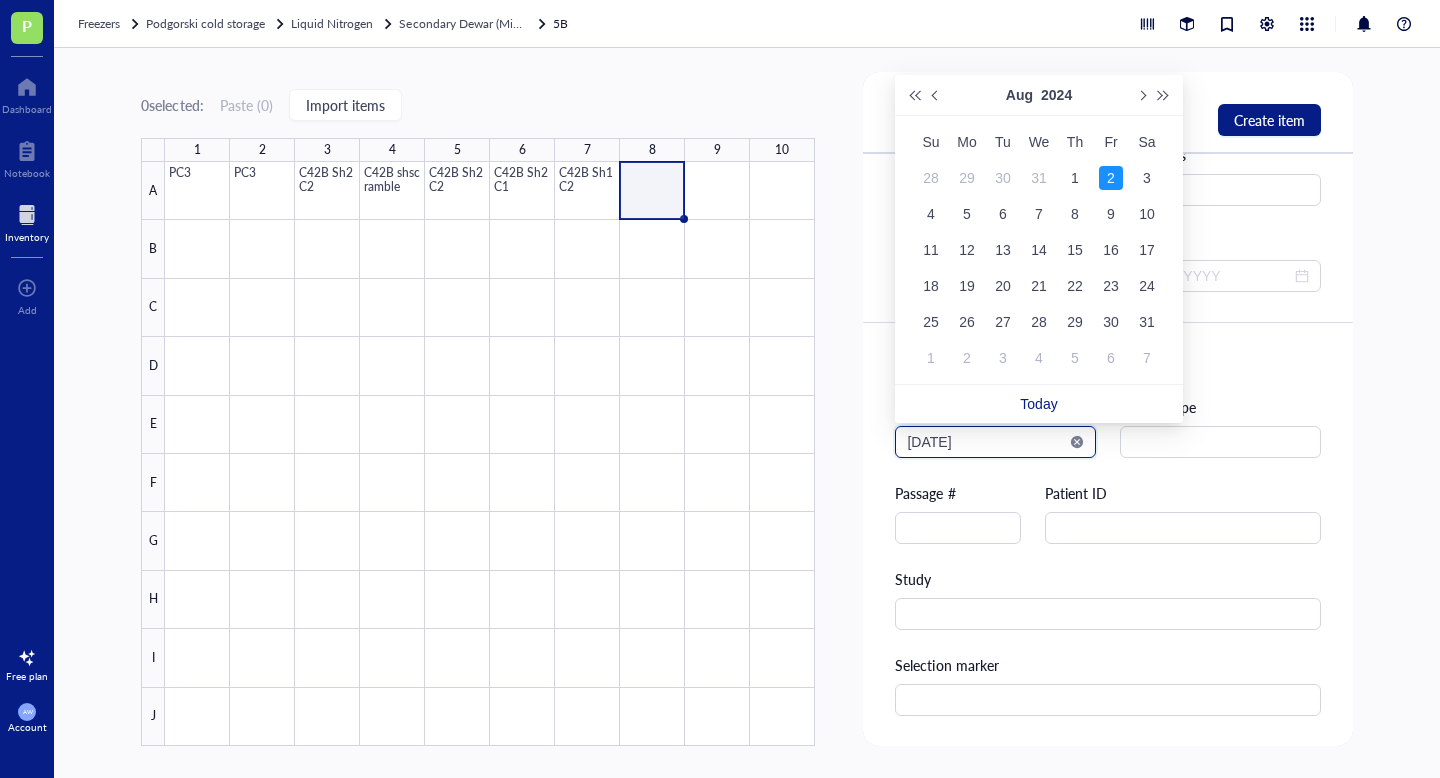 click on "[DATE]" at bounding box center [986, 442] 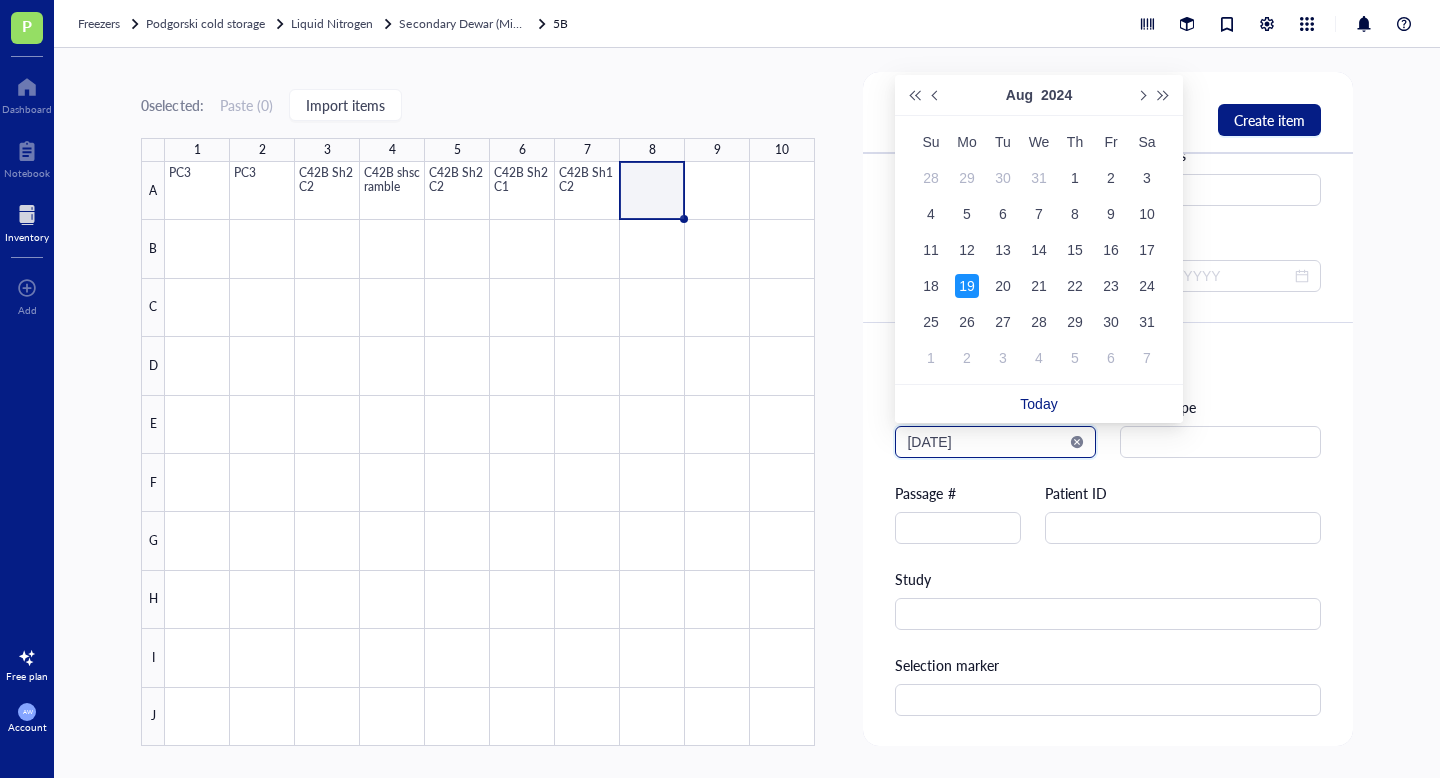 type on "[DATE]" 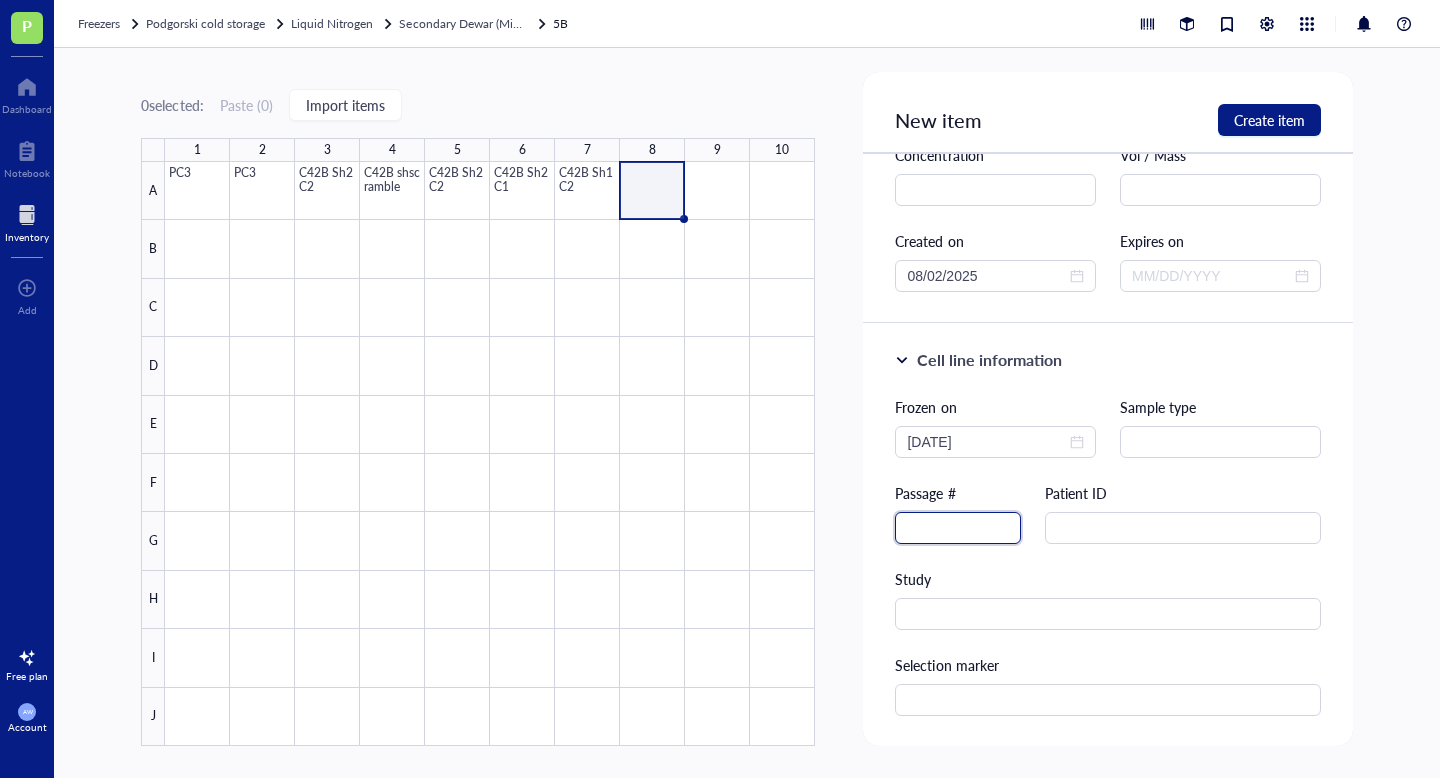 click at bounding box center [958, 528] 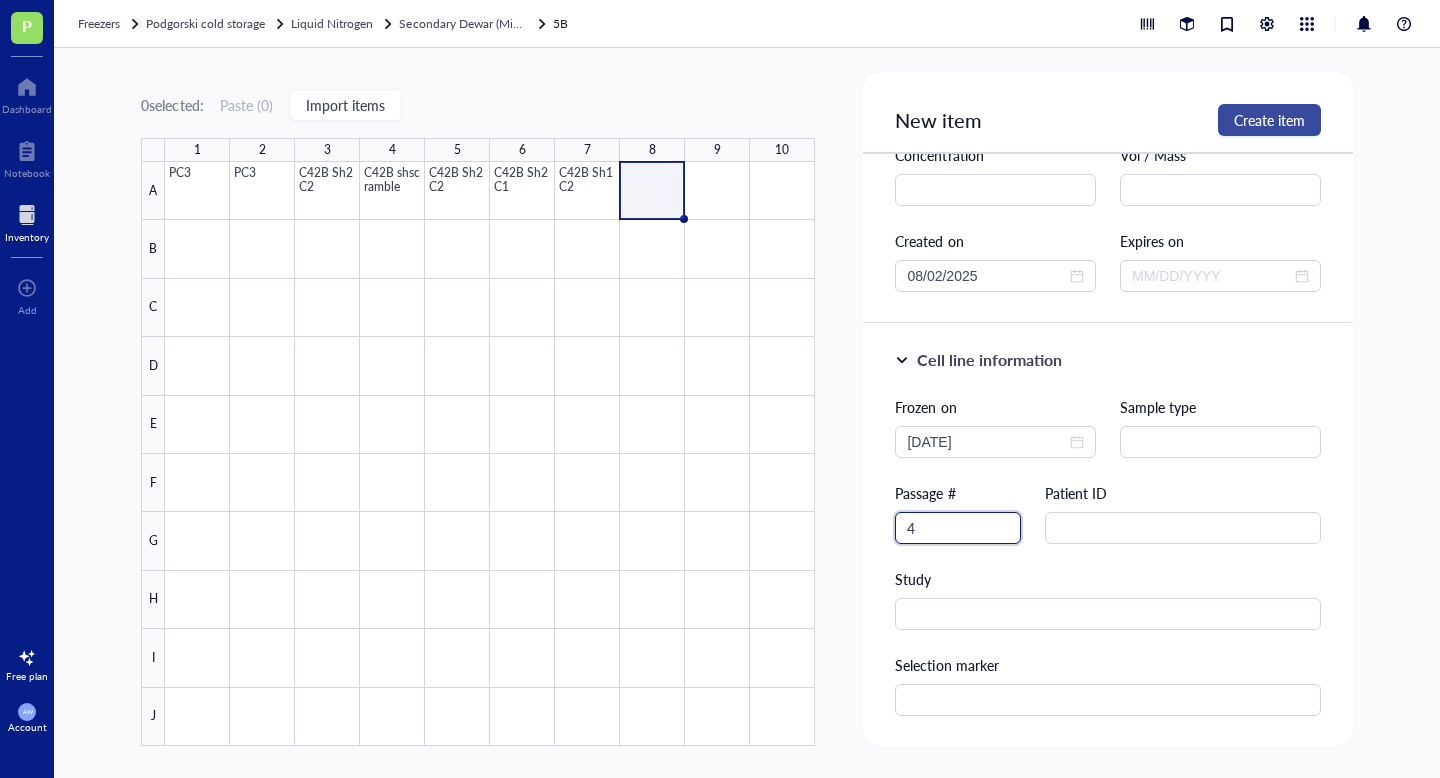 type on "4" 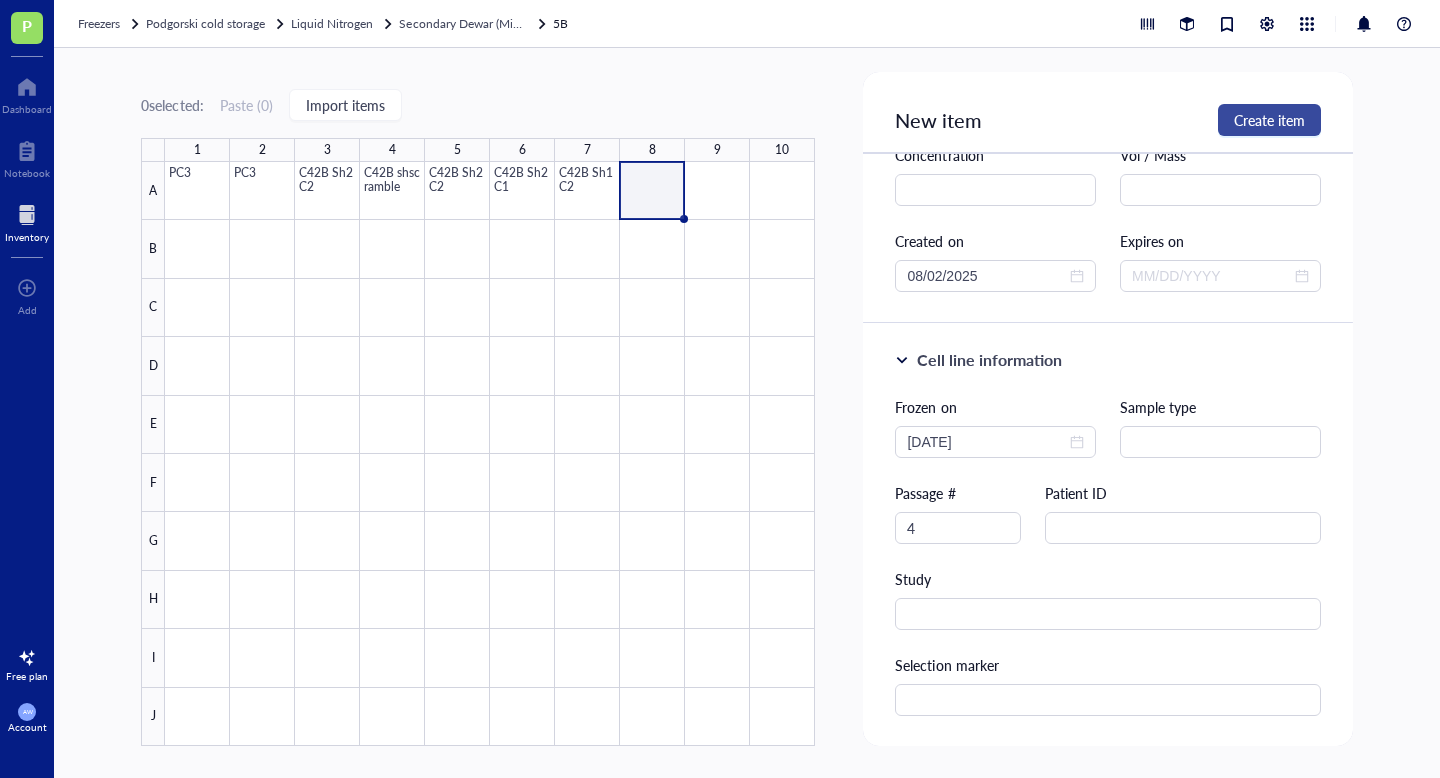 click on "Create item" at bounding box center (1269, 120) 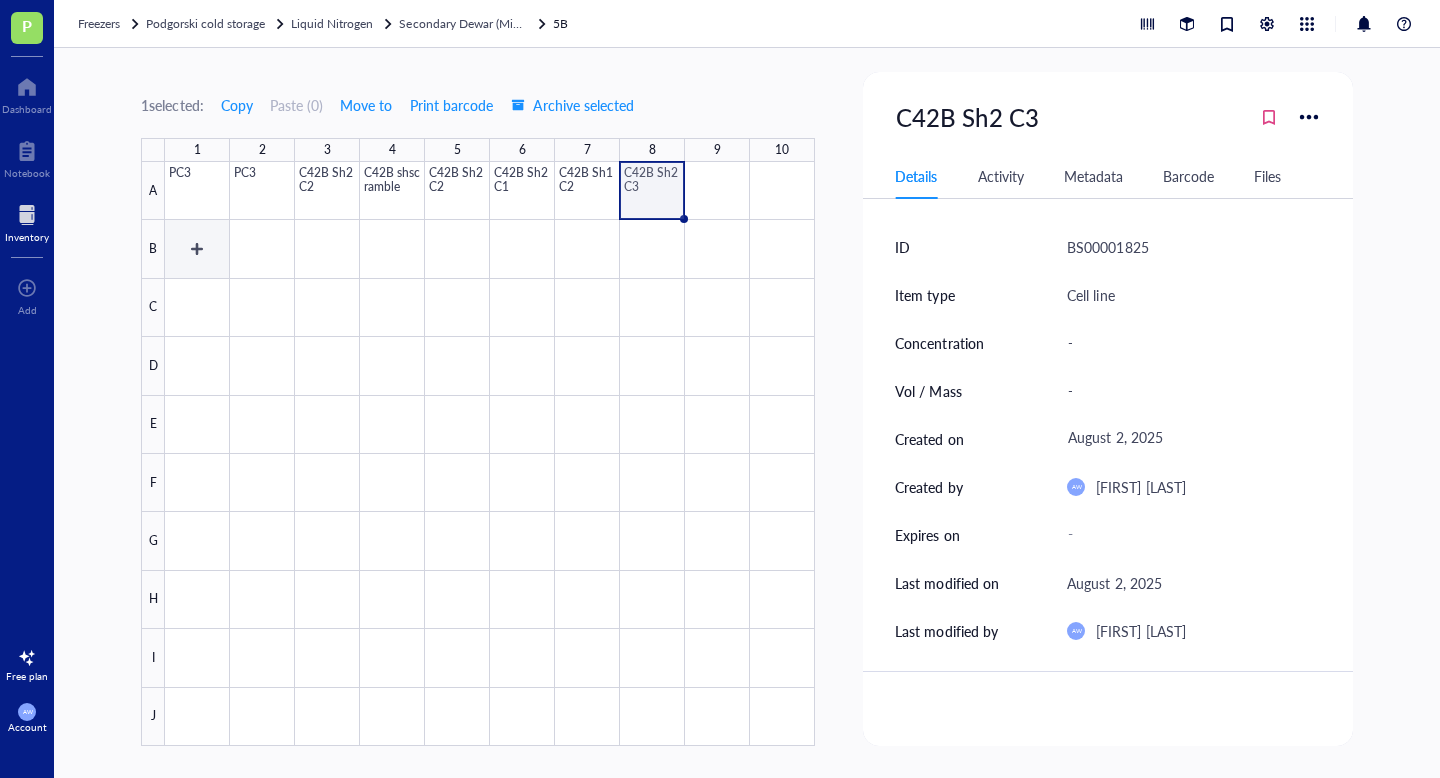 click at bounding box center (490, 454) 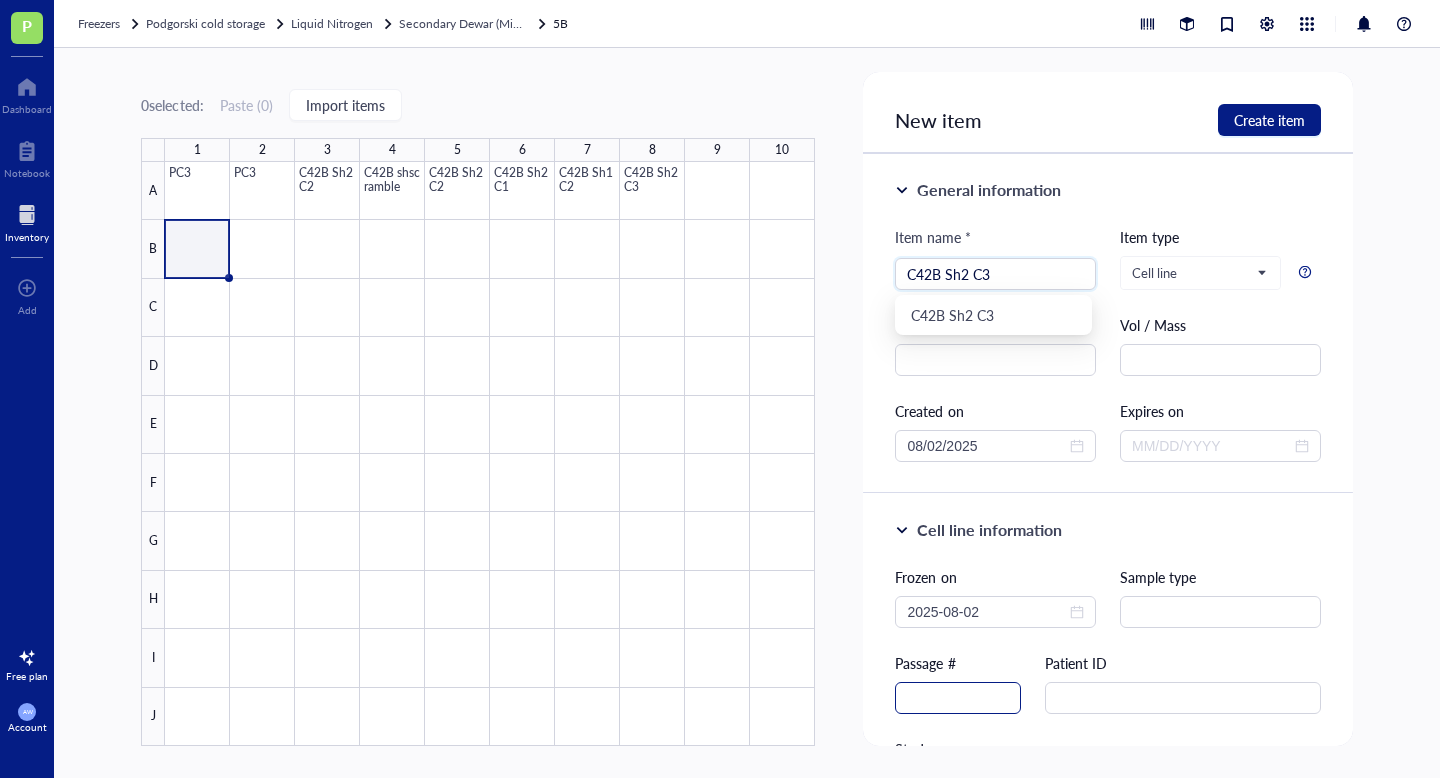 type on "C42B Sh2 C3" 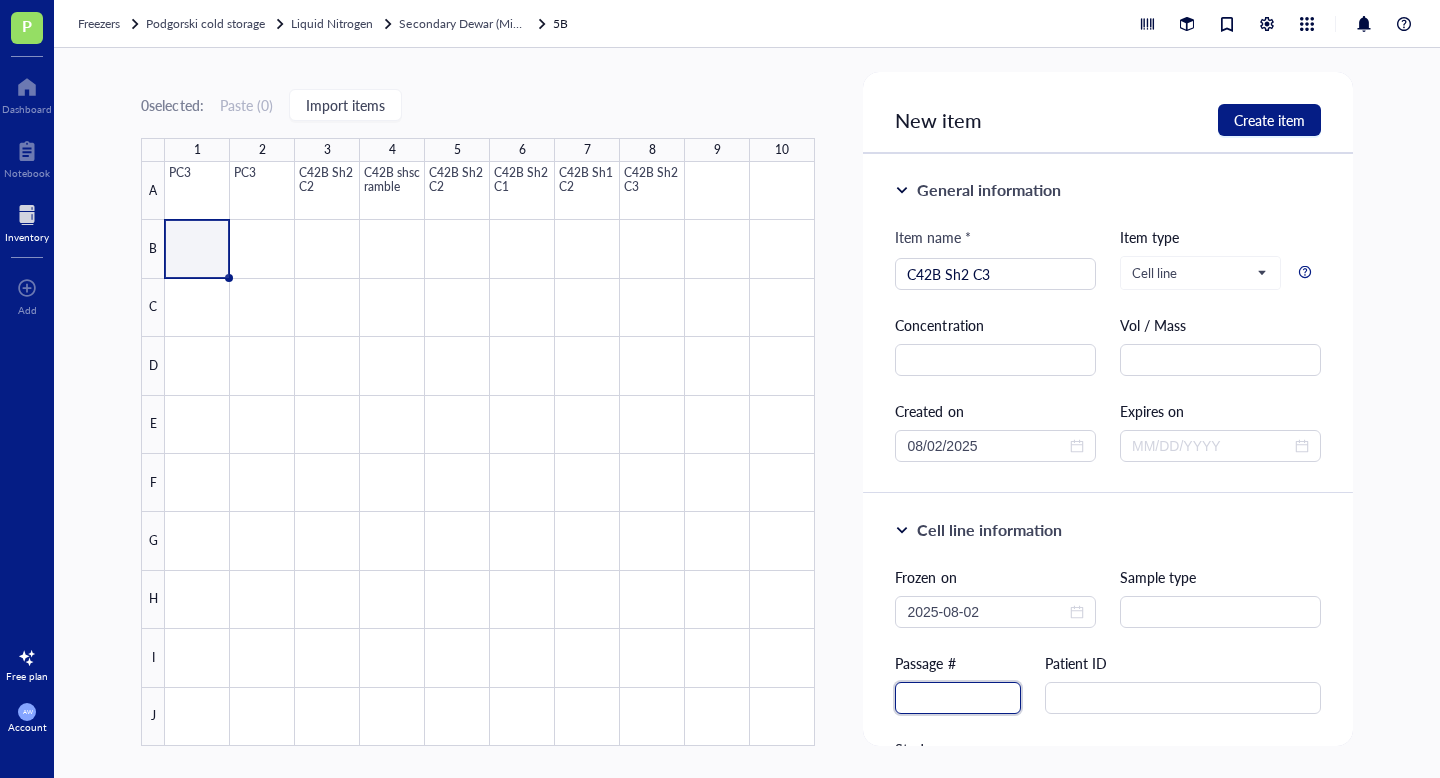 click at bounding box center (958, 698) 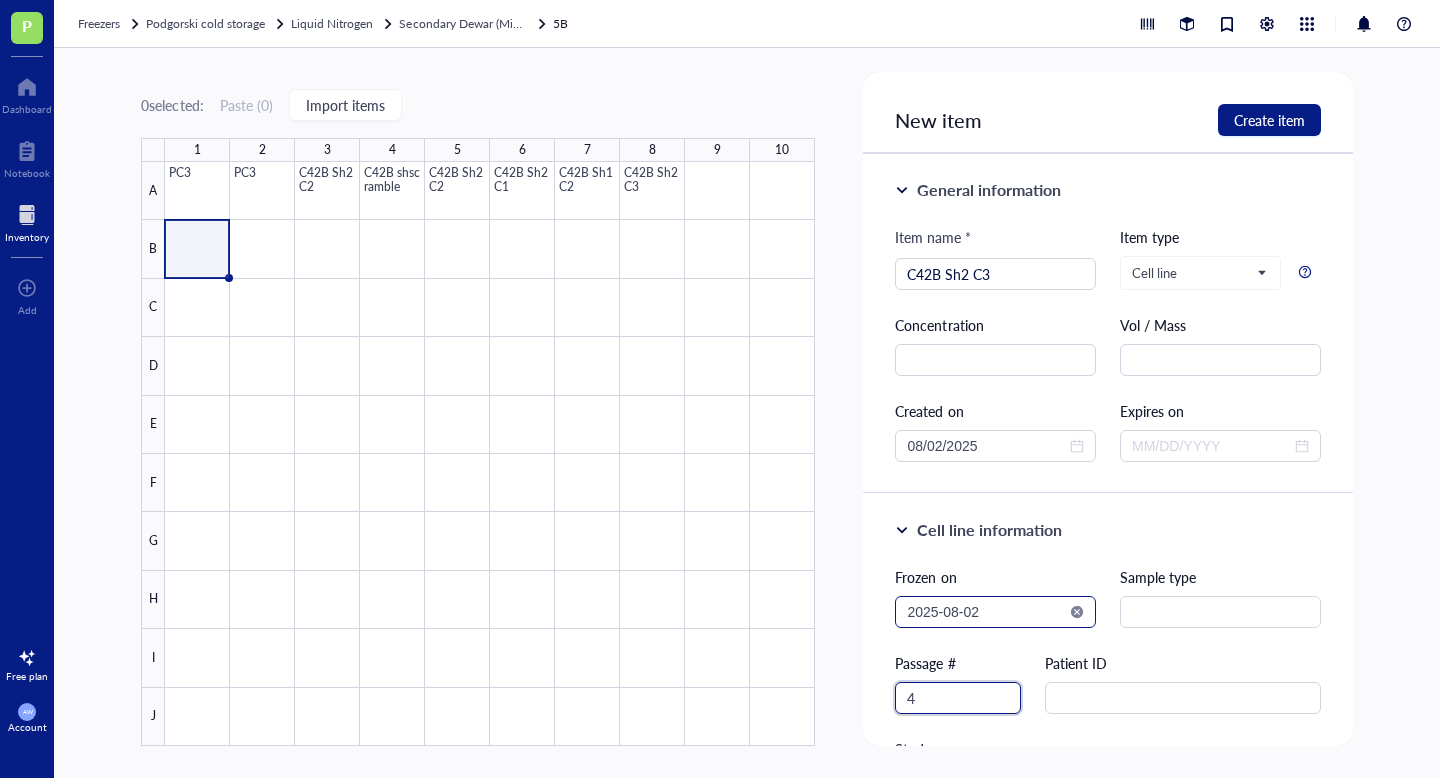 type on "4" 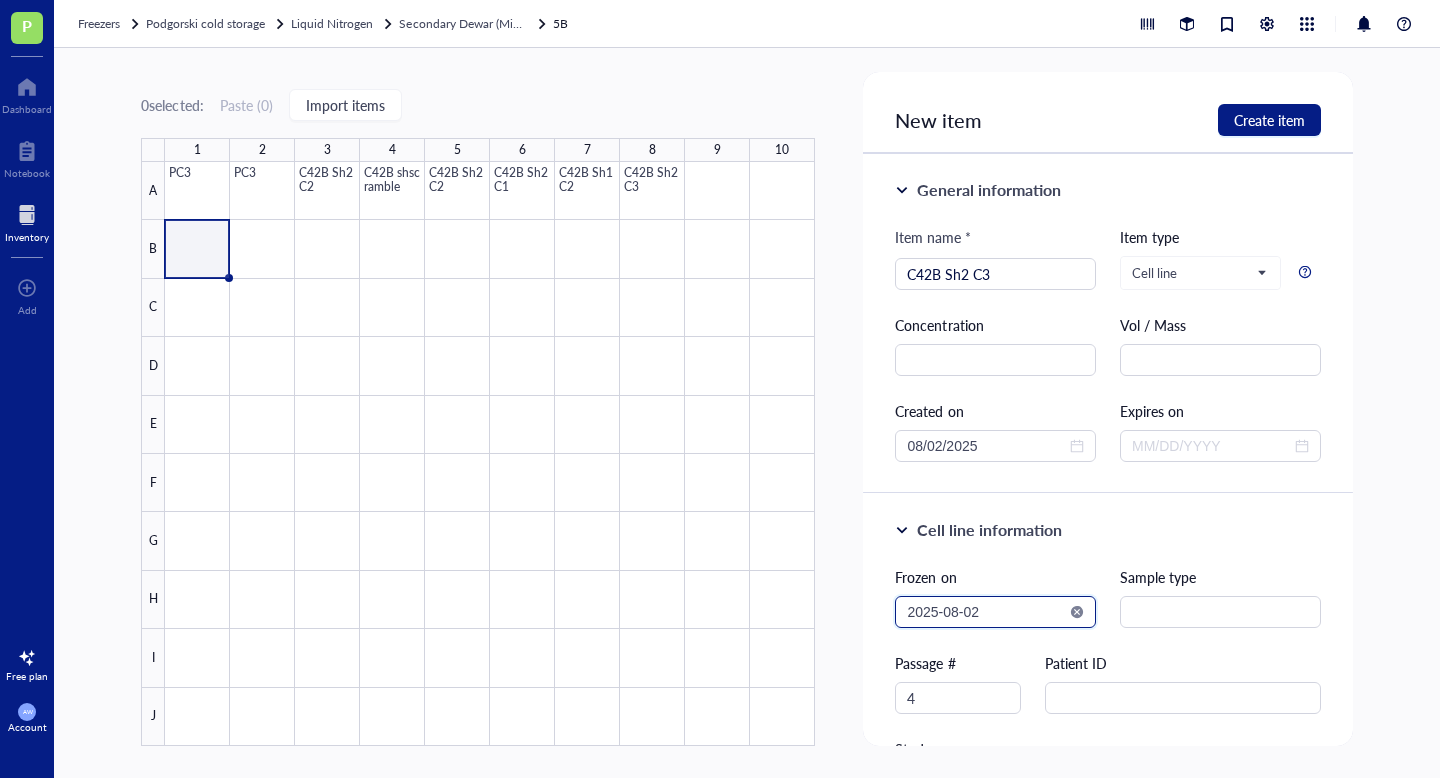 click on "2025-08-02" at bounding box center [986, 612] 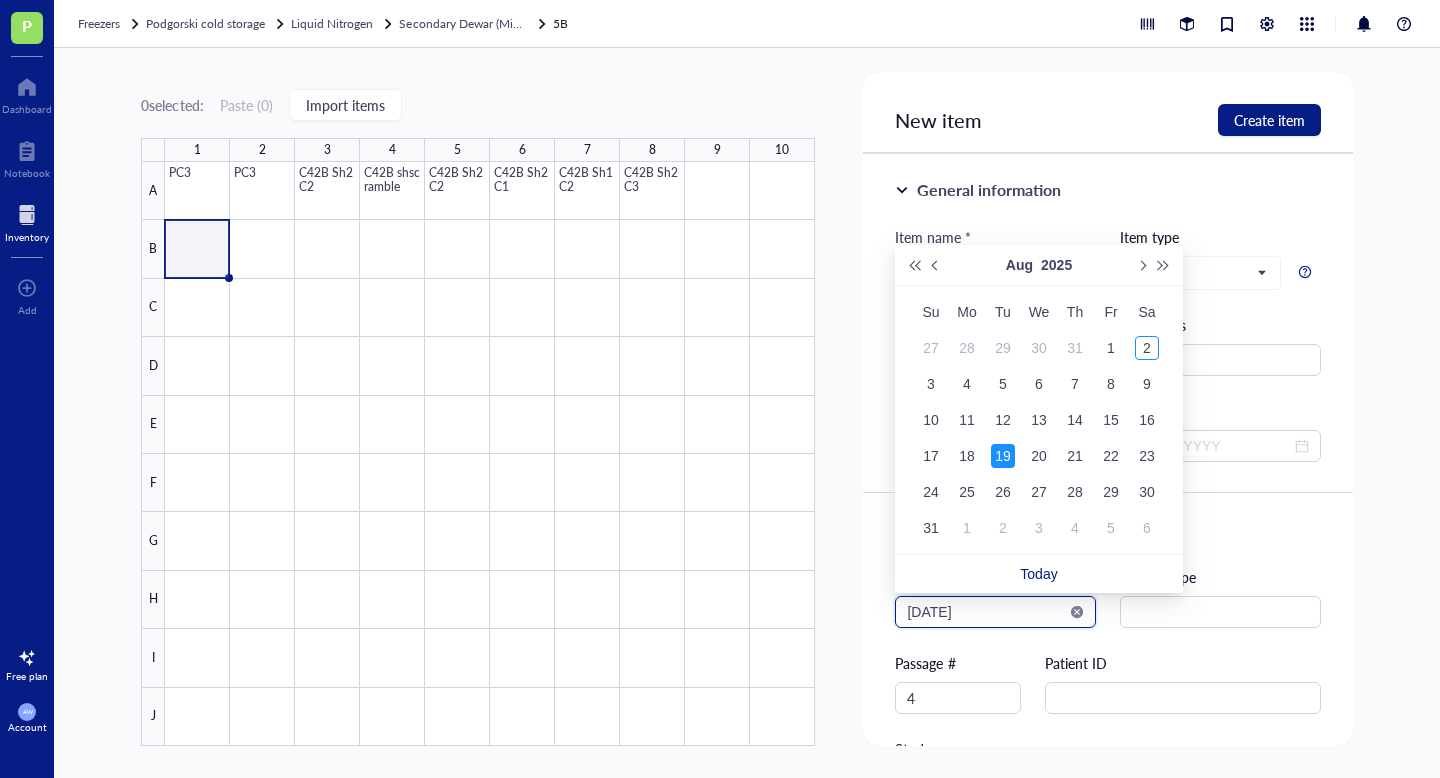 click on "[DATE]" at bounding box center (986, 612) 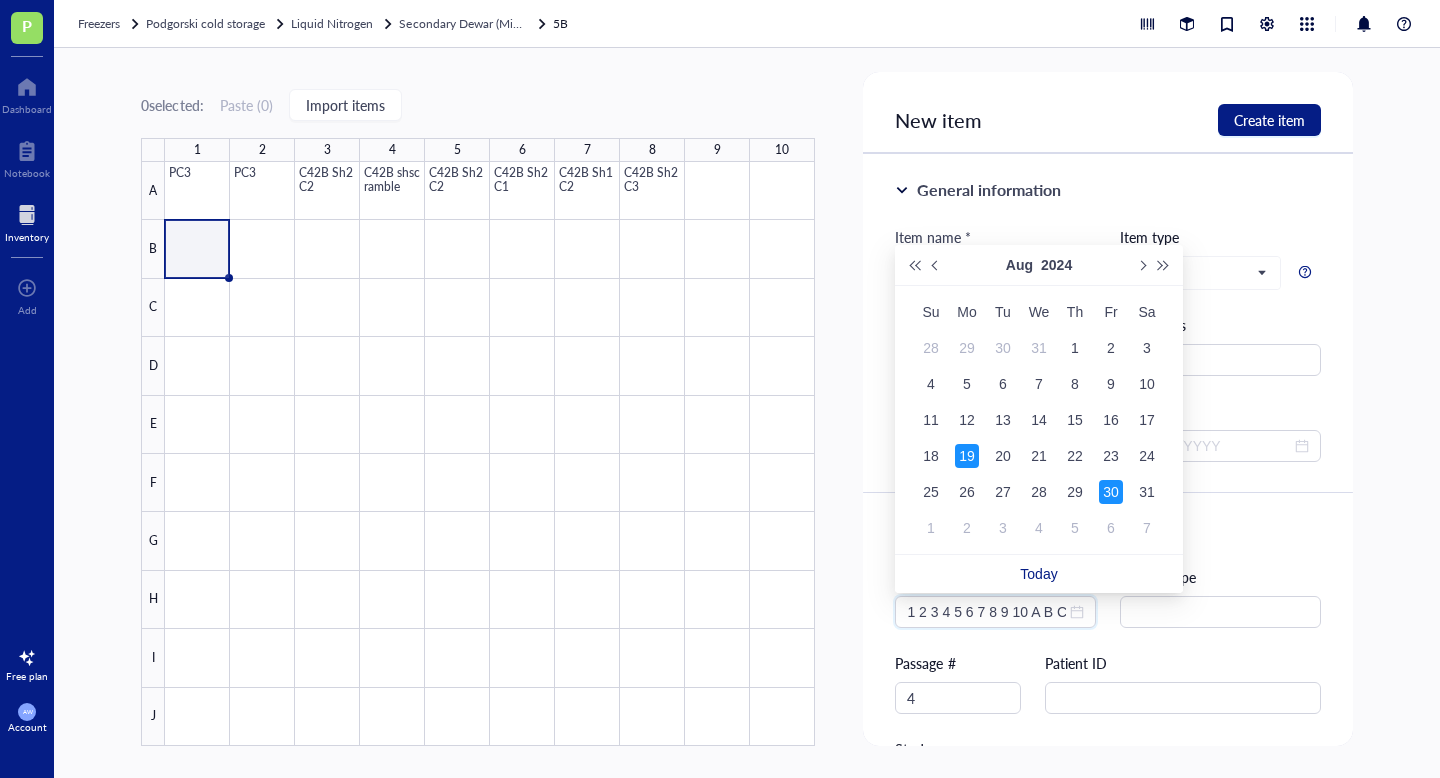 type on "[DATE]" 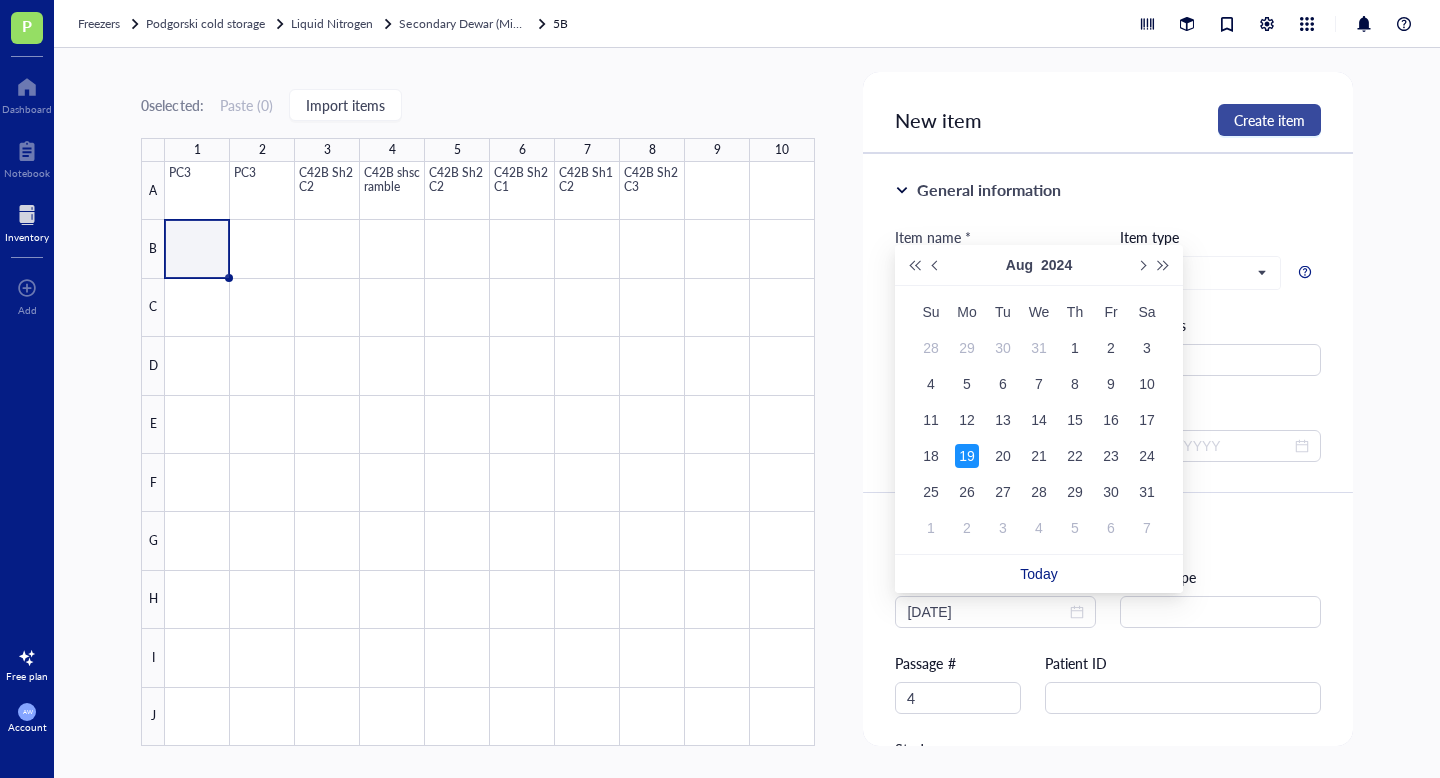 click on "Create item" at bounding box center (1269, 120) 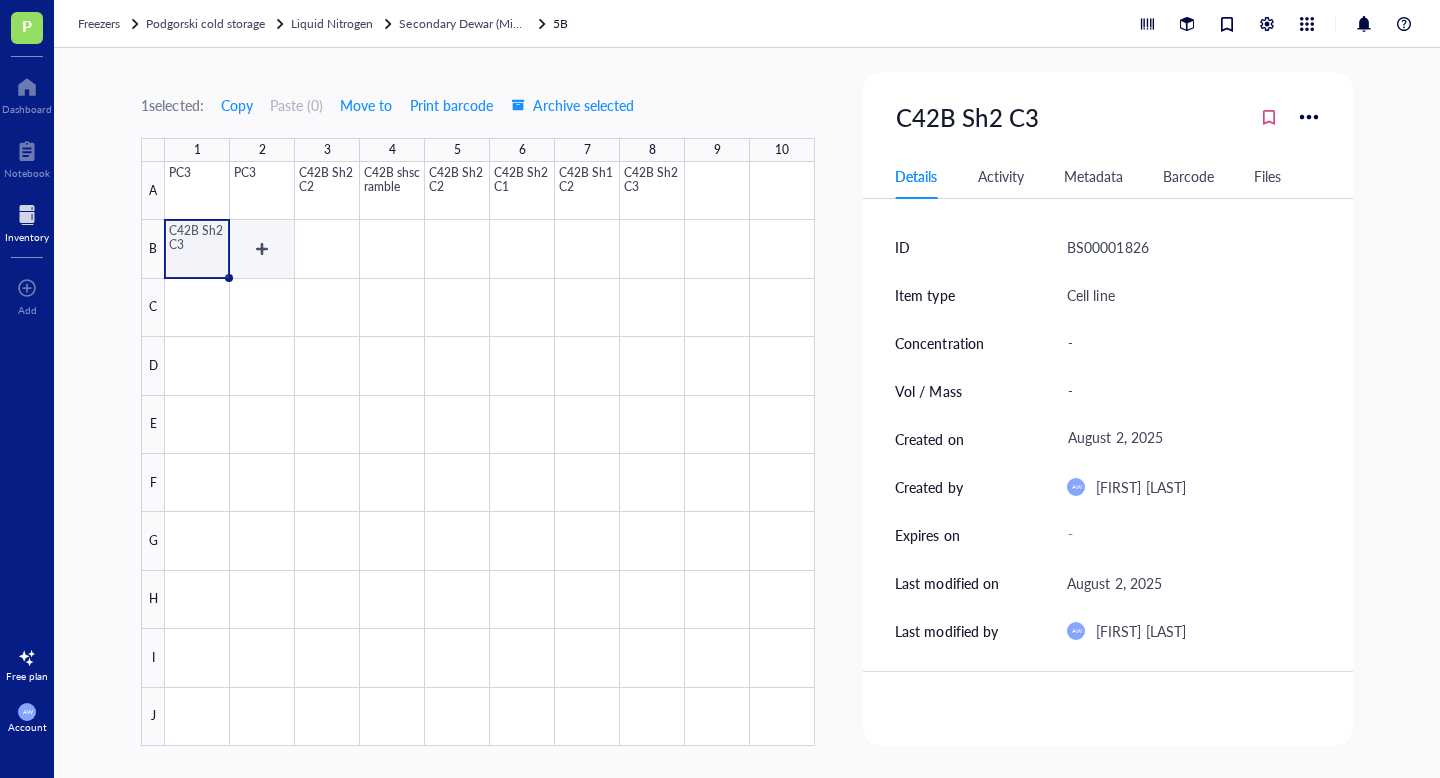 click at bounding box center (490, 454) 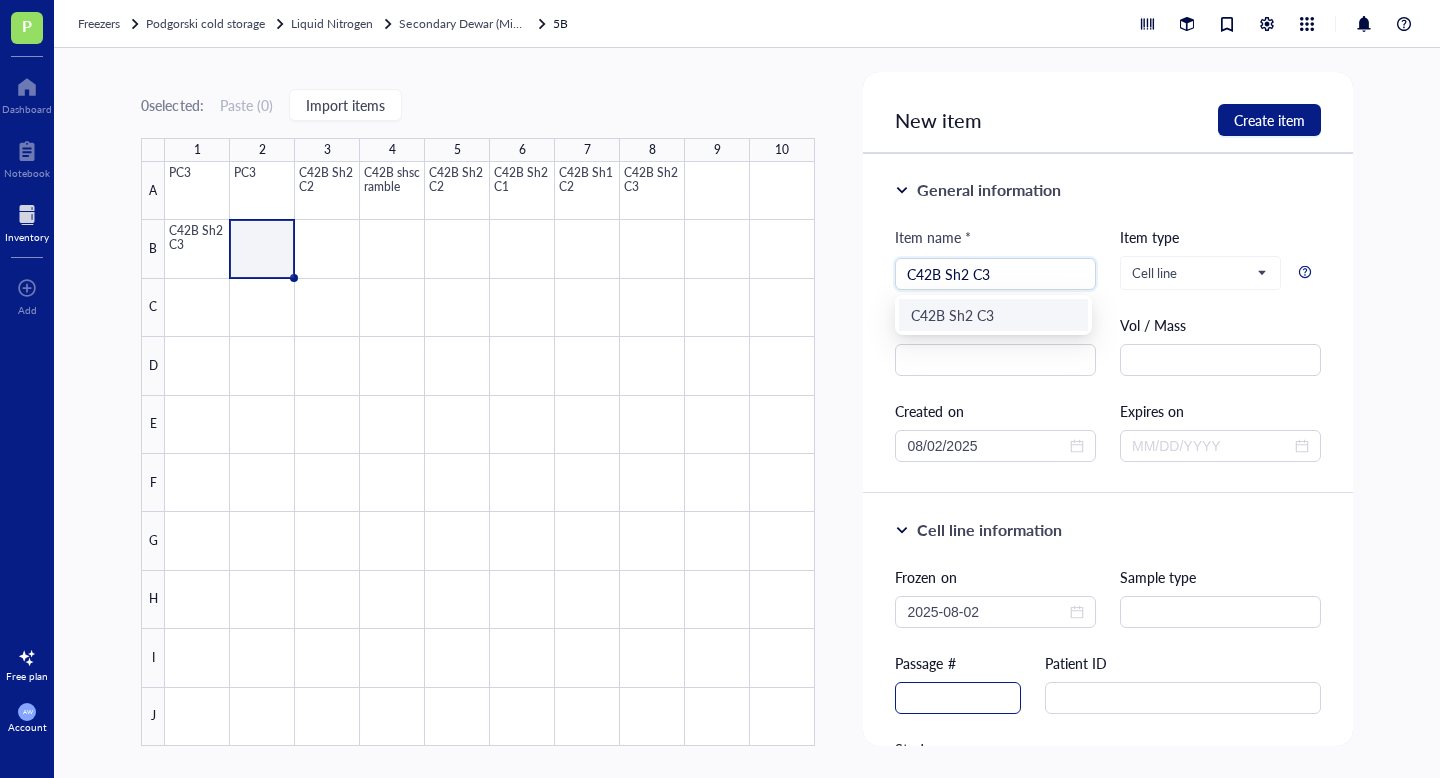 type on "C42B Sh2 C3" 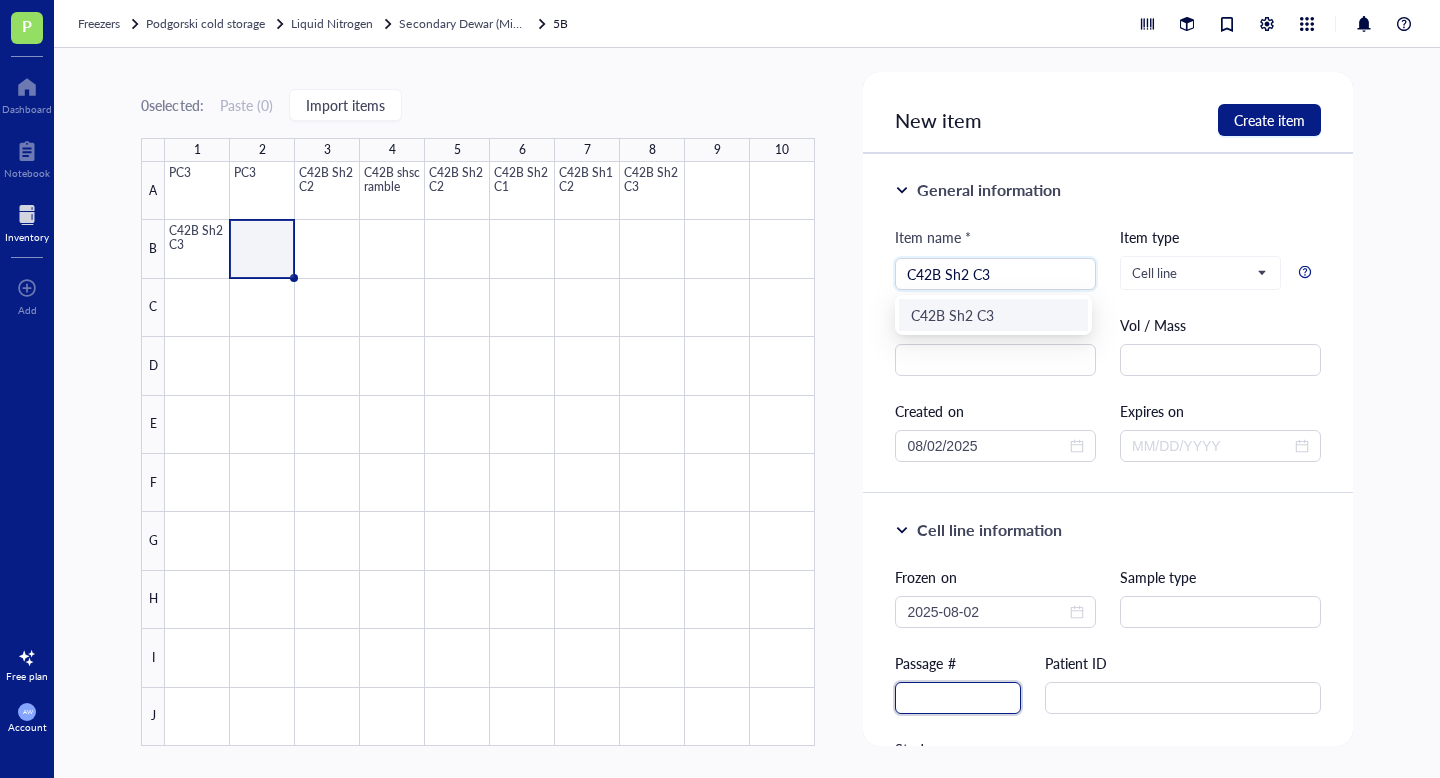 click at bounding box center (958, 698) 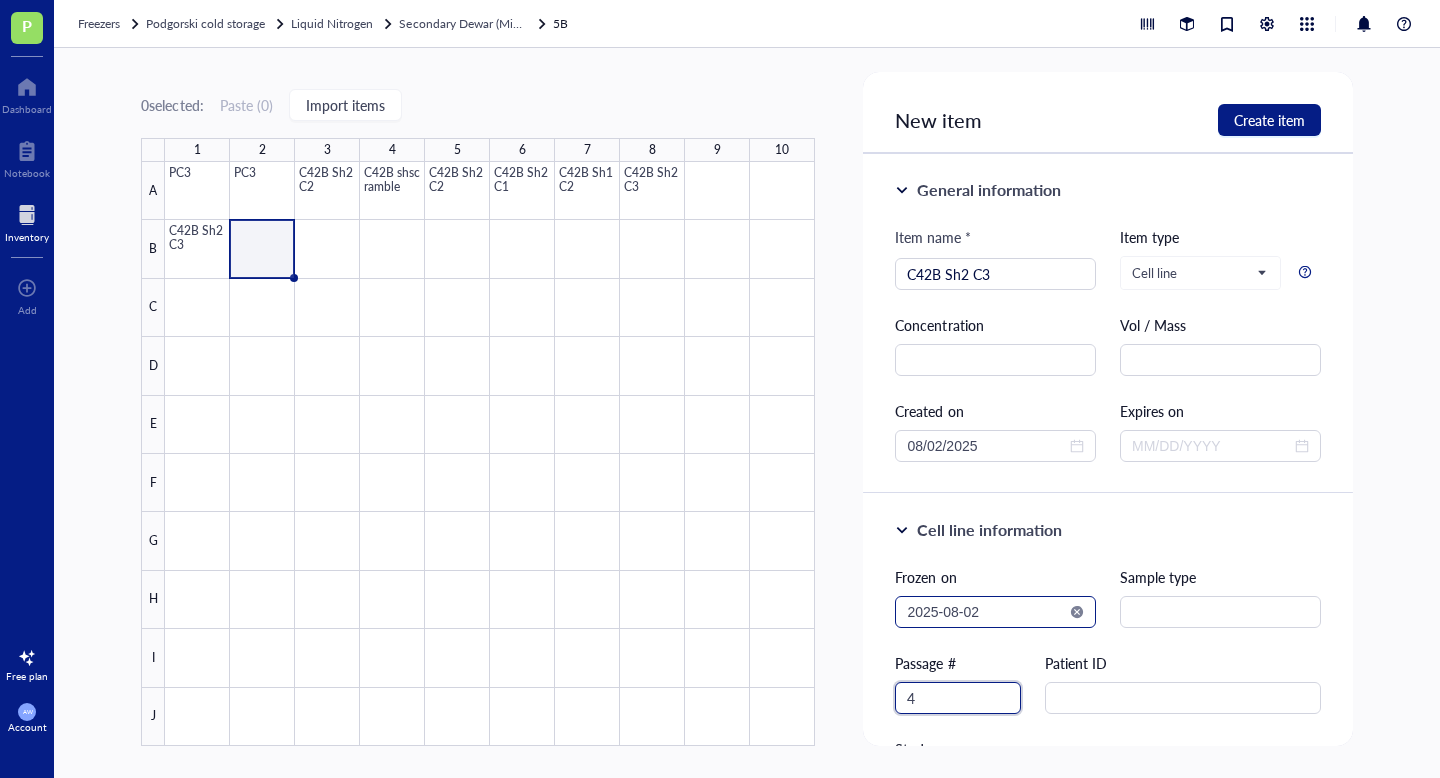 type on "4" 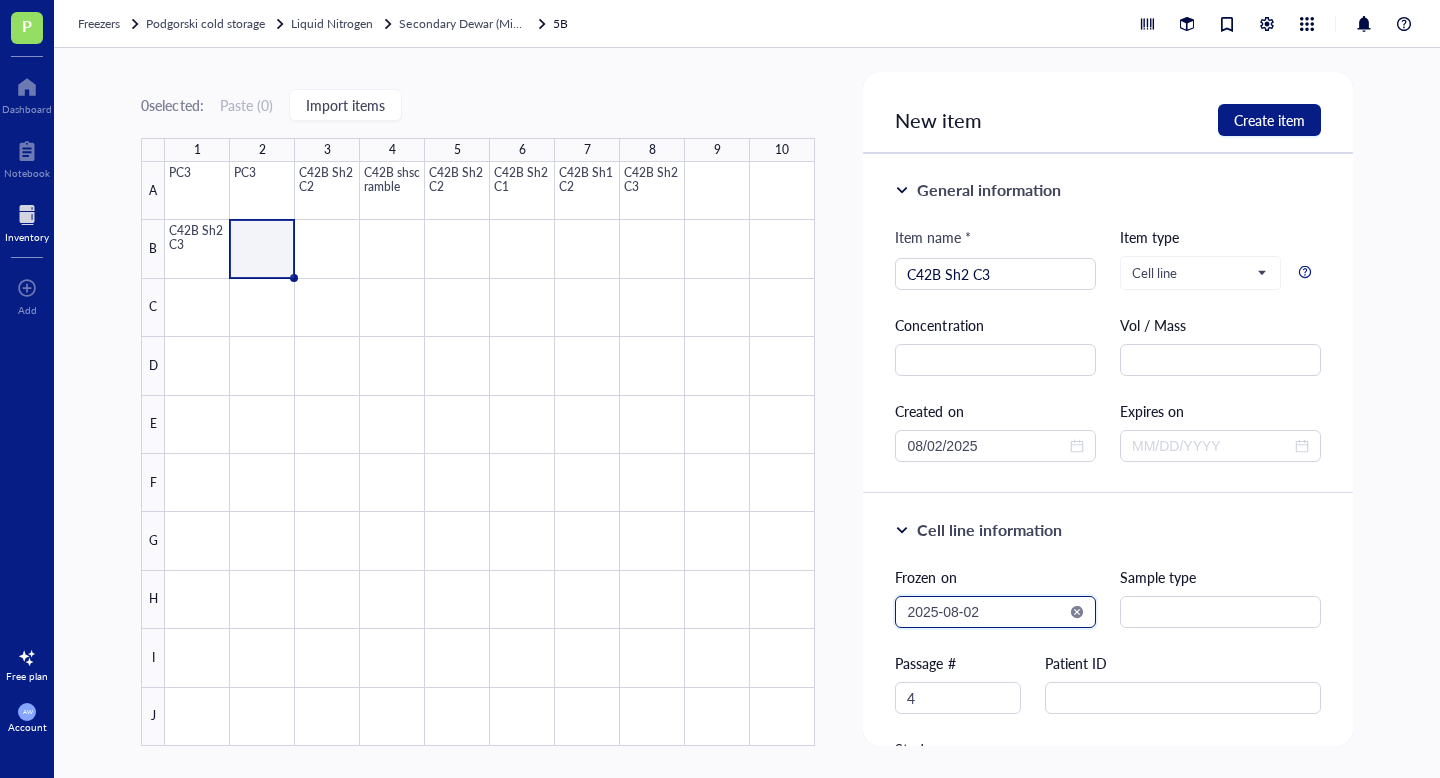 click on "2025-08-02" at bounding box center (986, 612) 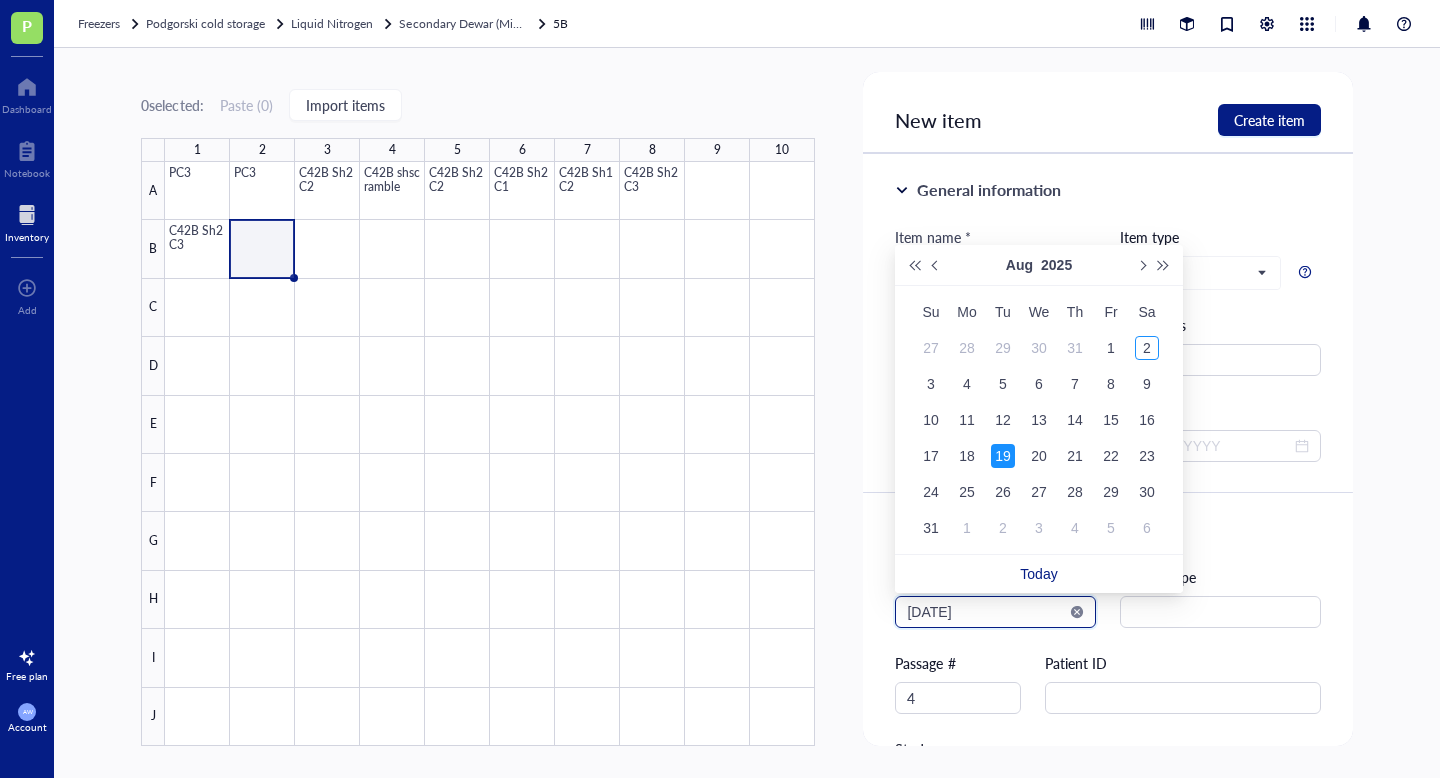 click on "[DATE]" at bounding box center (986, 612) 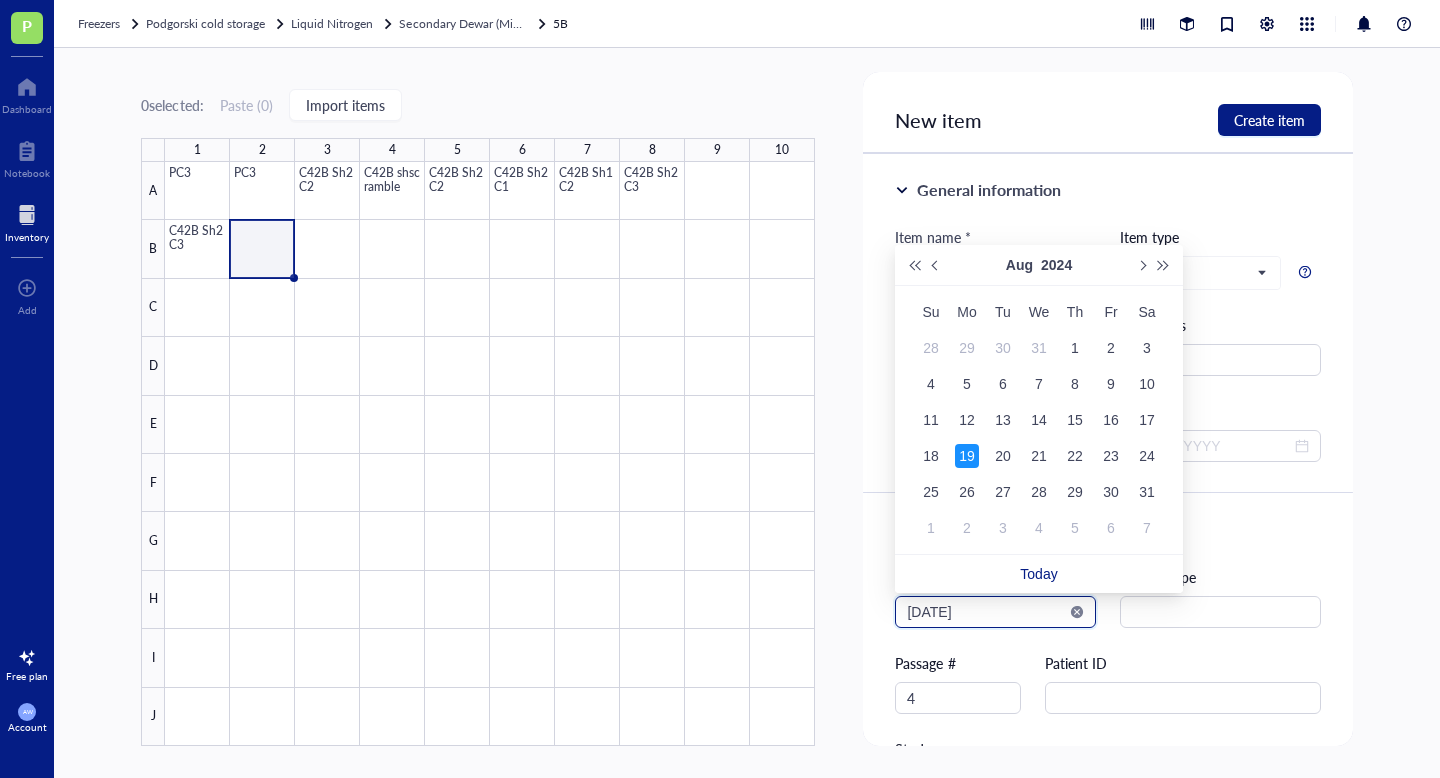 type on "[DATE]" 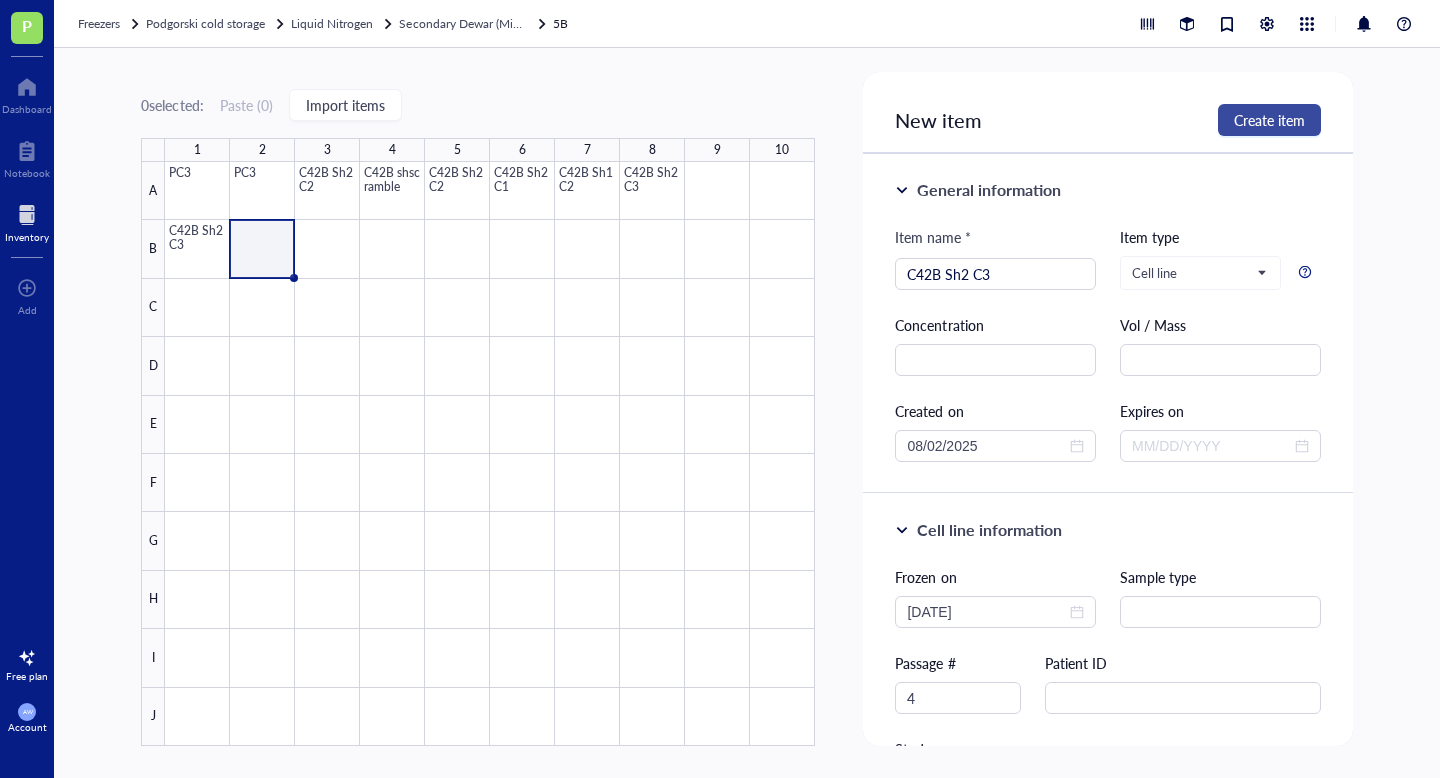 click on "Create item" at bounding box center [1269, 120] 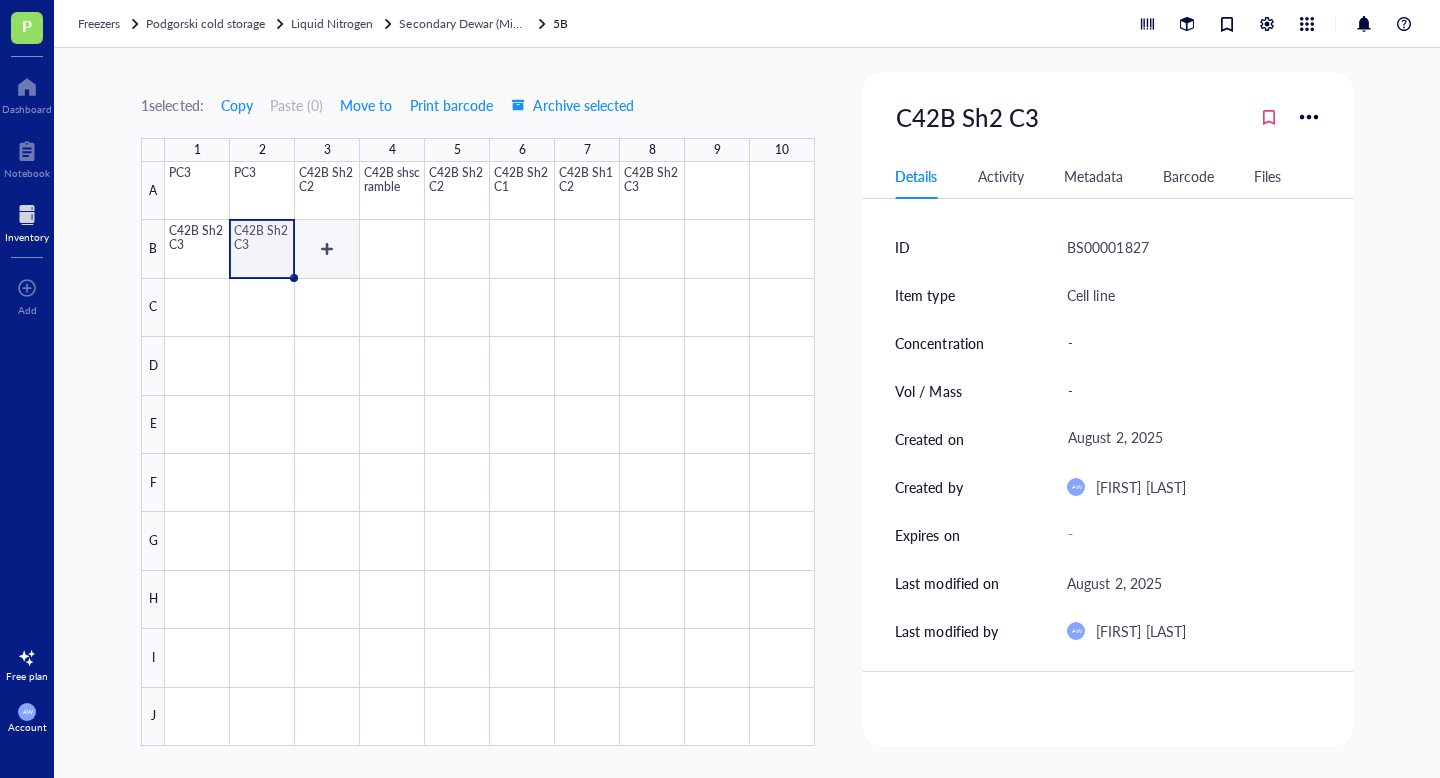 click at bounding box center (490, 454) 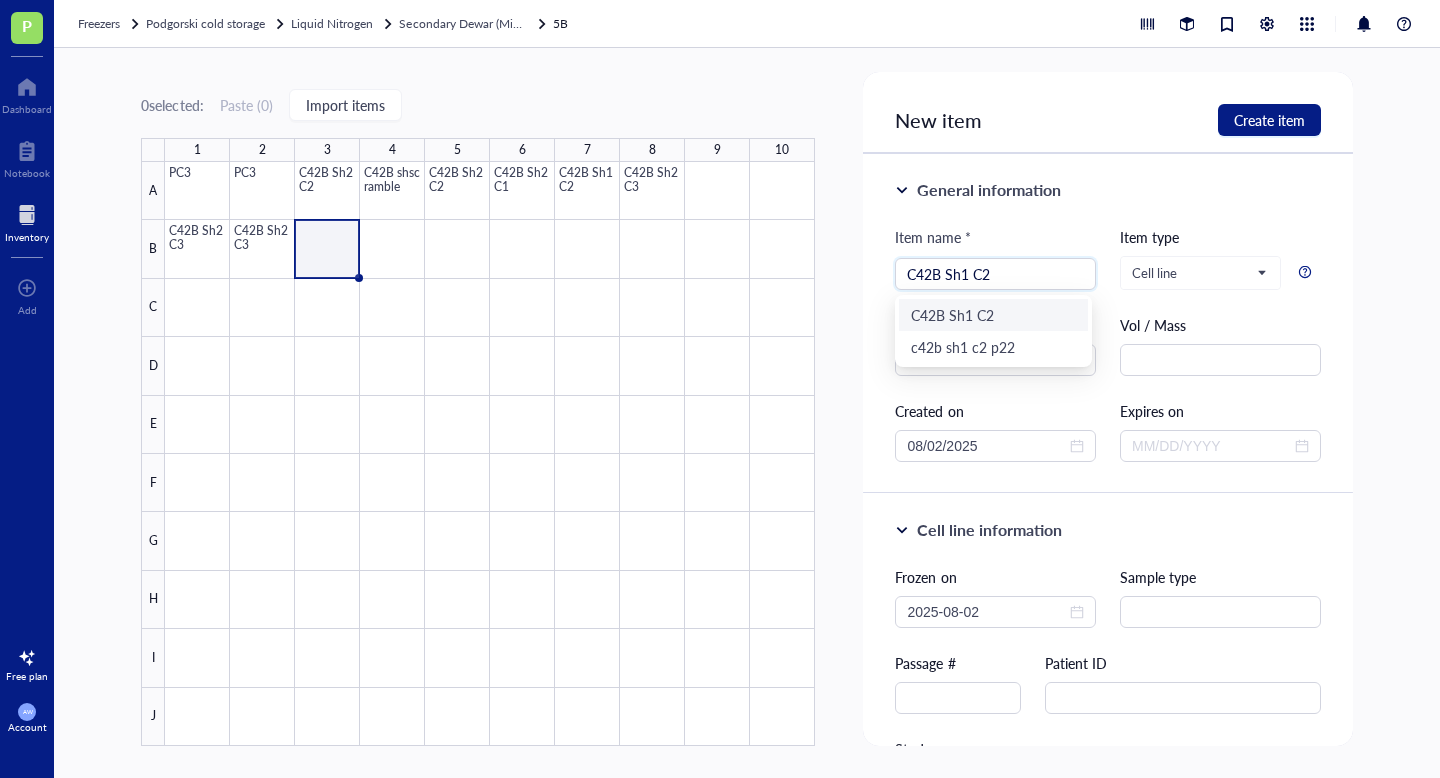 type on "C42B Sh1 C2" 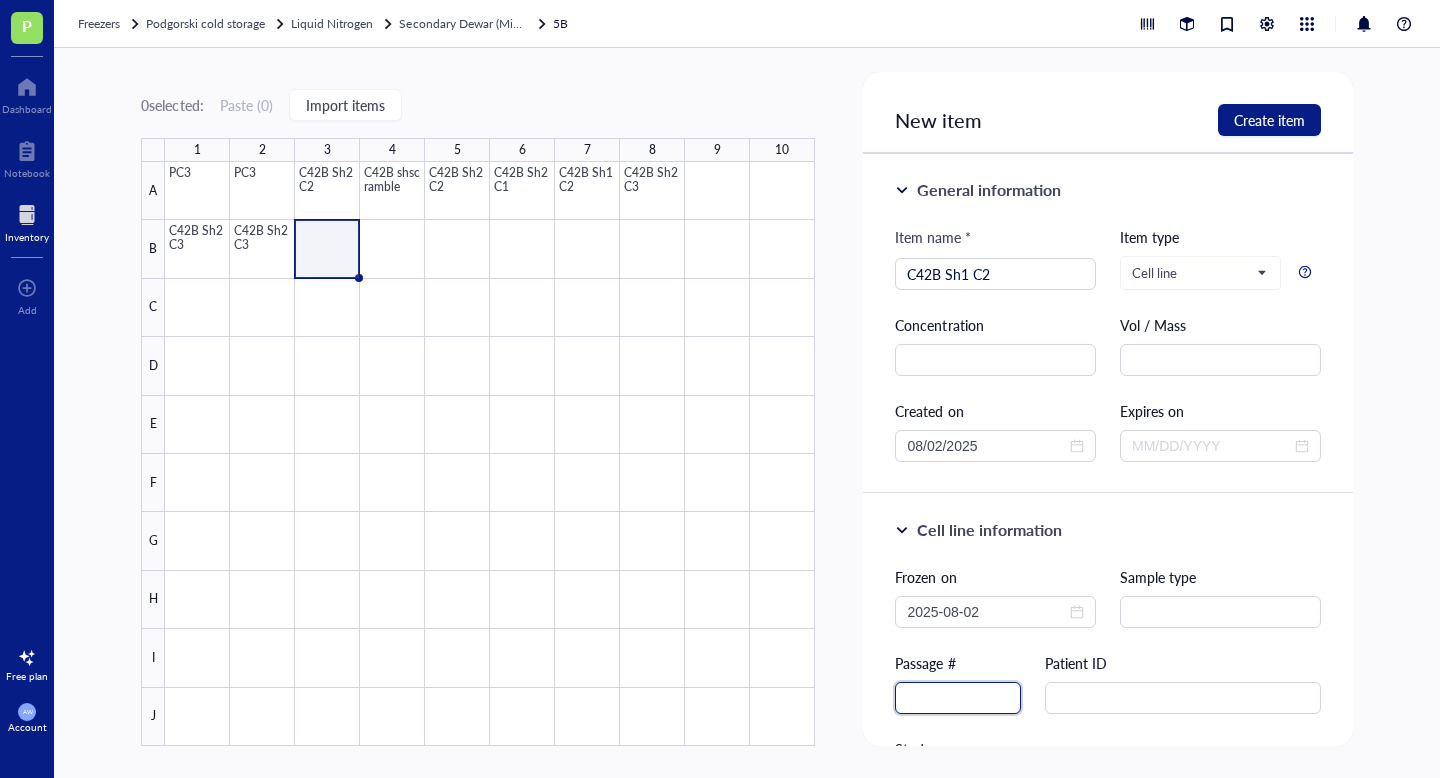 click at bounding box center [958, 698] 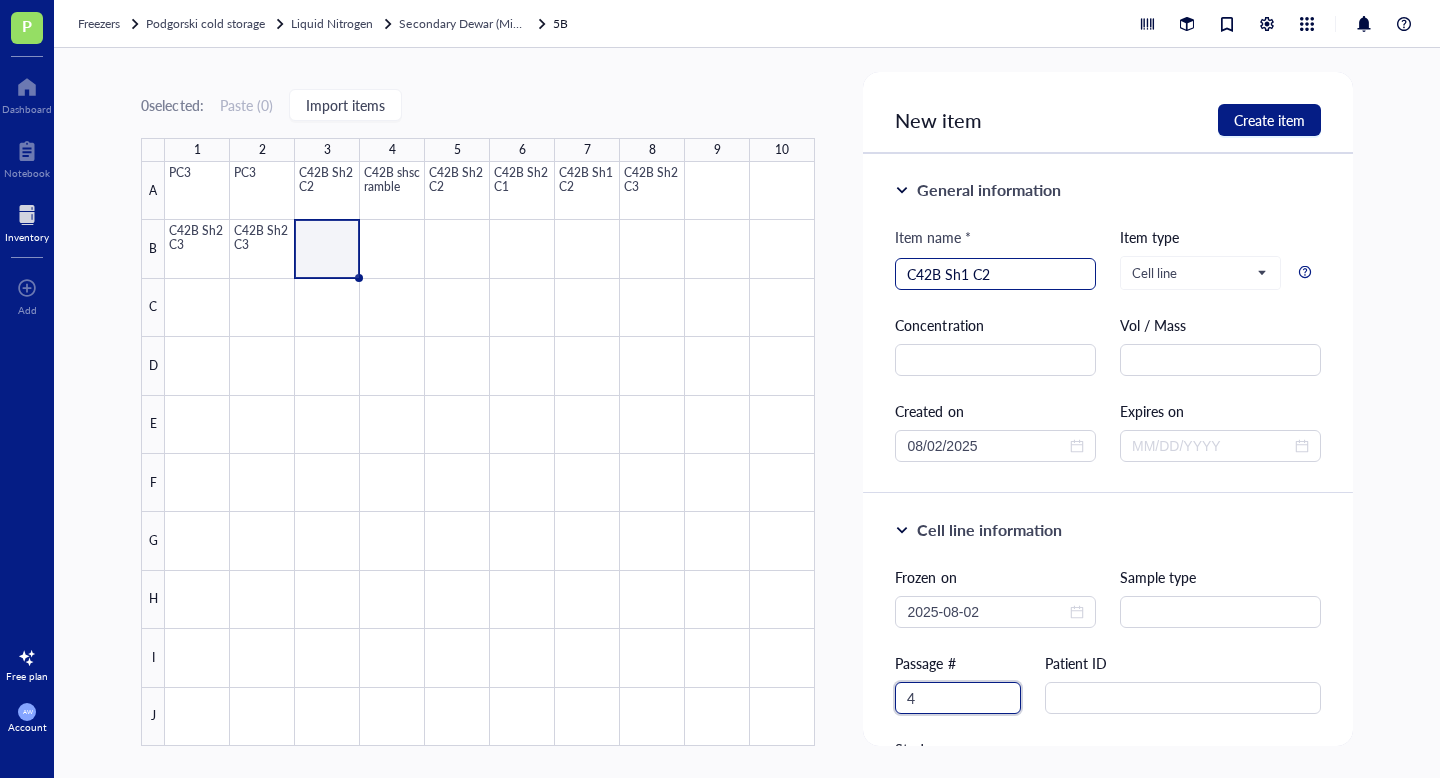 type on "4" 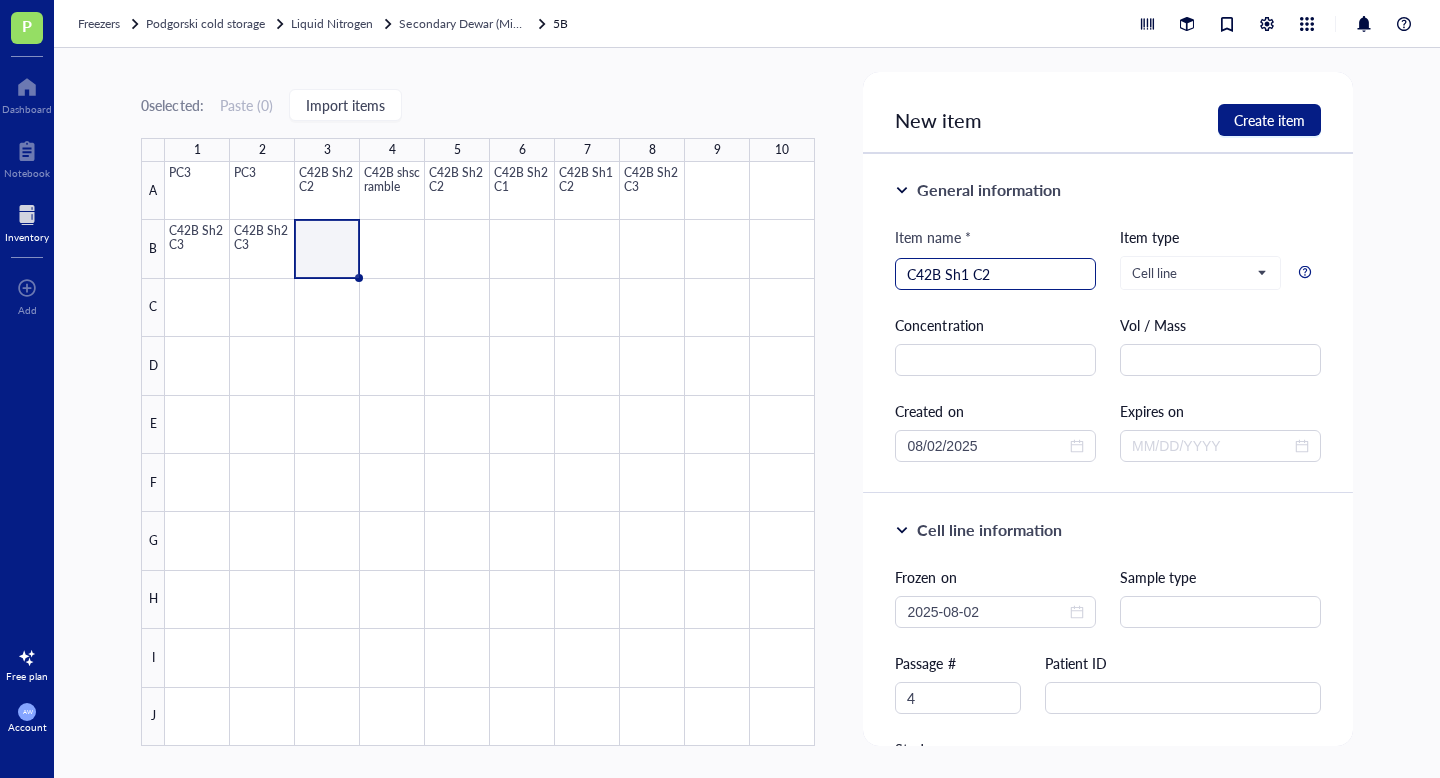 click on "C42B Sh1 C2" at bounding box center (995, 274) 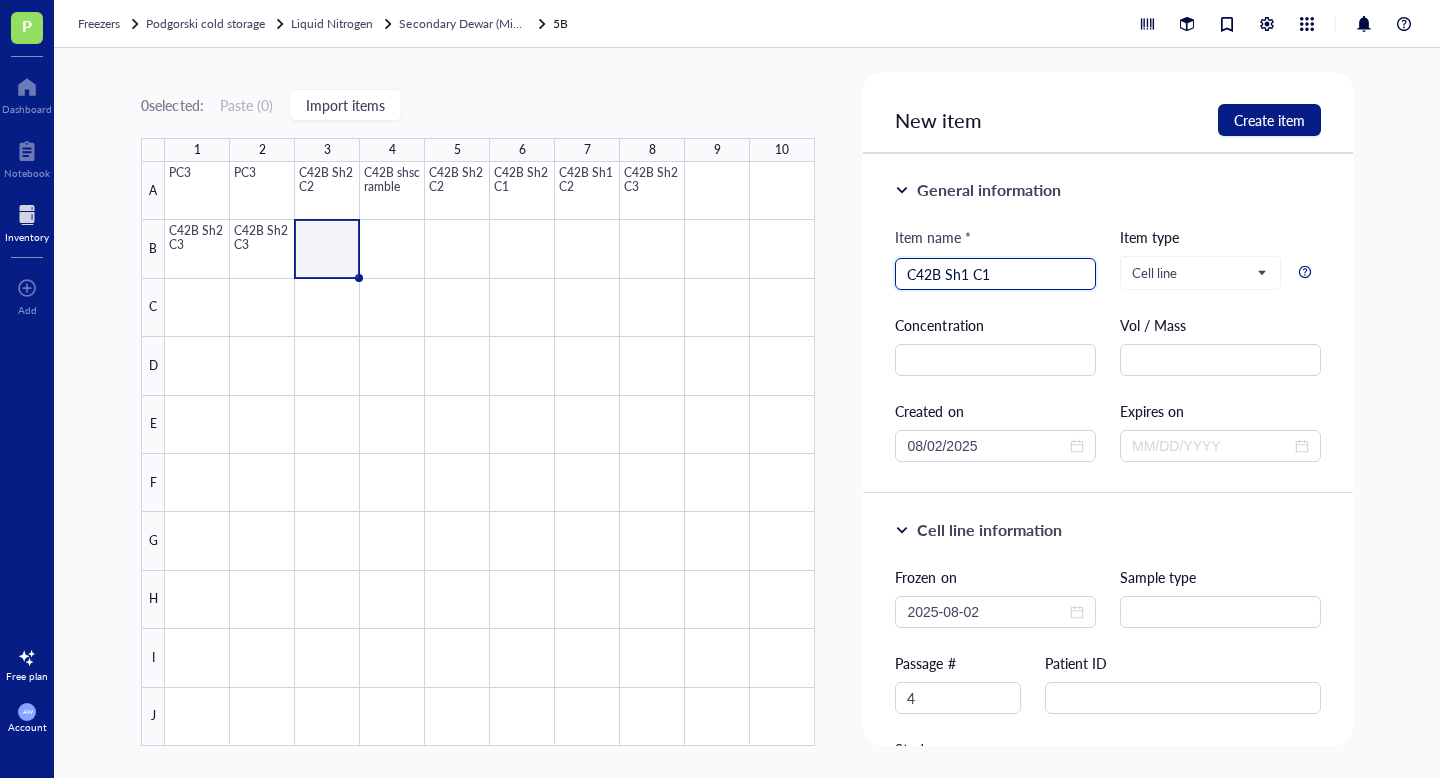 click on "C42B Sh1 C1" at bounding box center [995, 274] 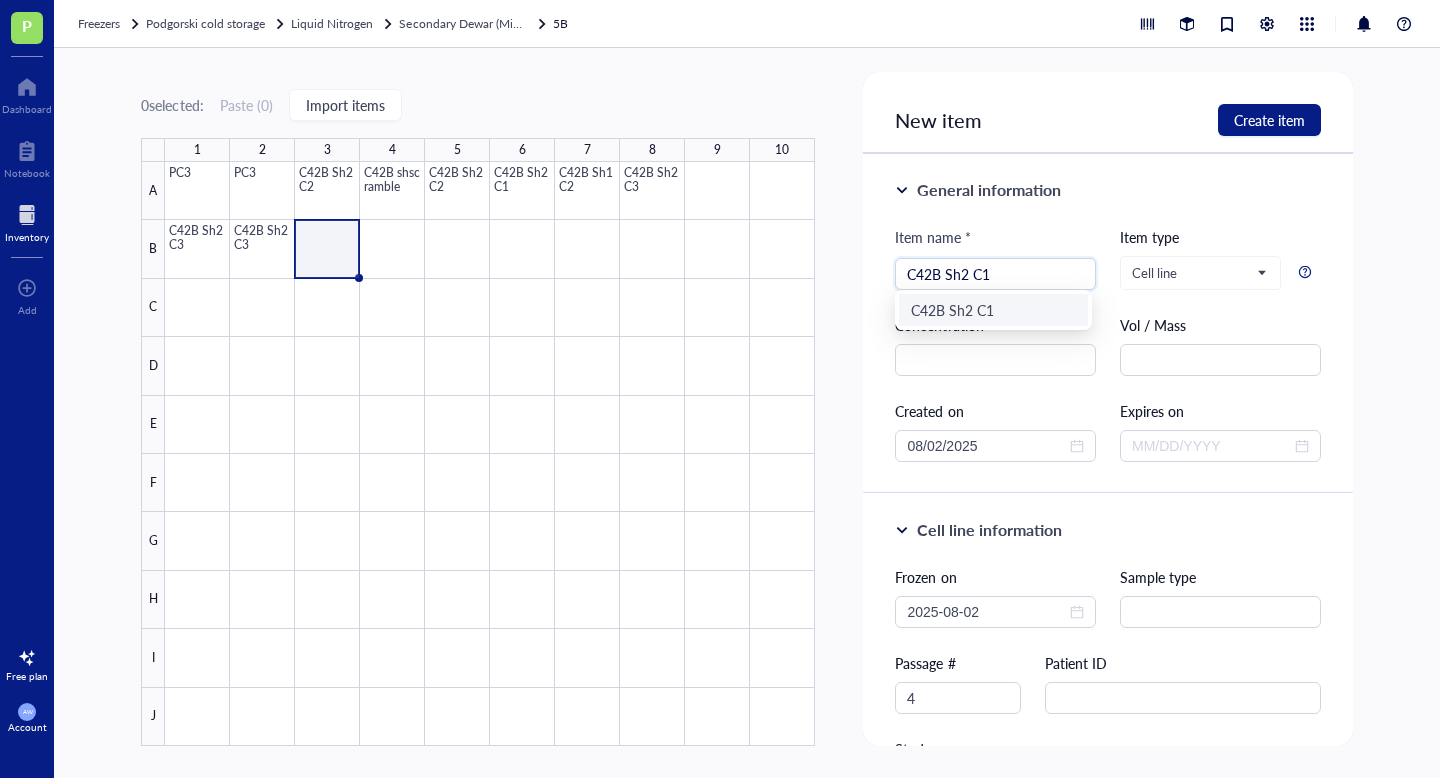 scroll, scrollTop: 132, scrollLeft: 0, axis: vertical 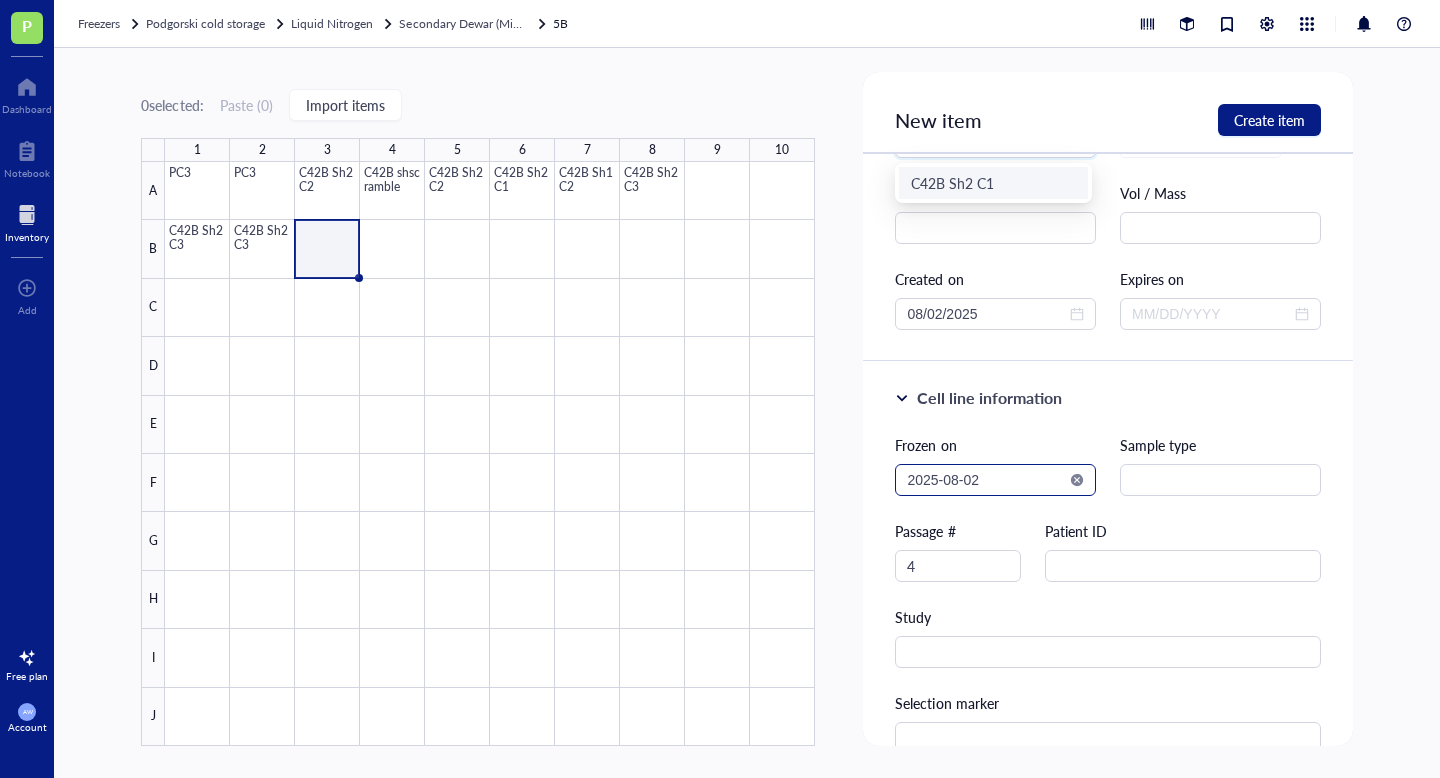 type on "C42B Sh2 C1" 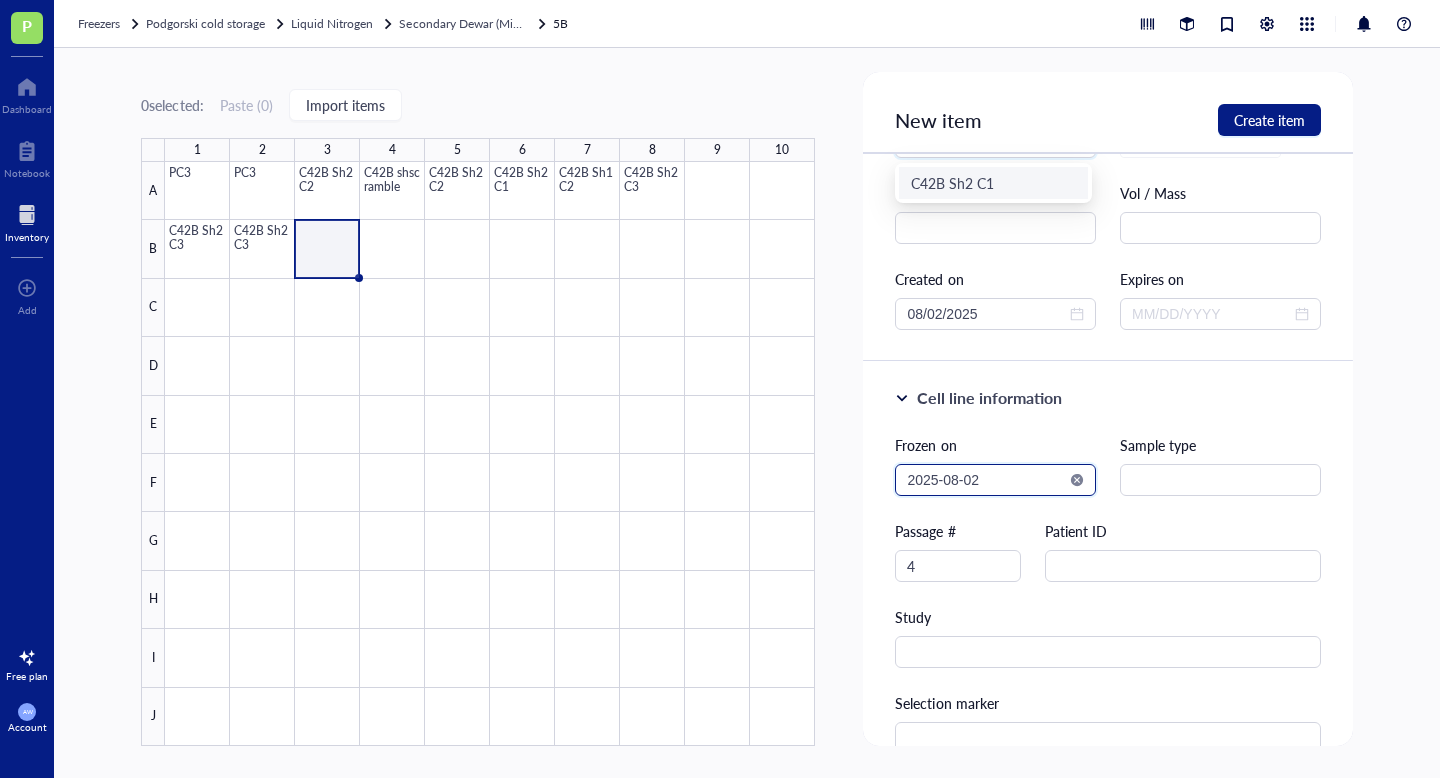 click on "2025-08-02" at bounding box center [986, 480] 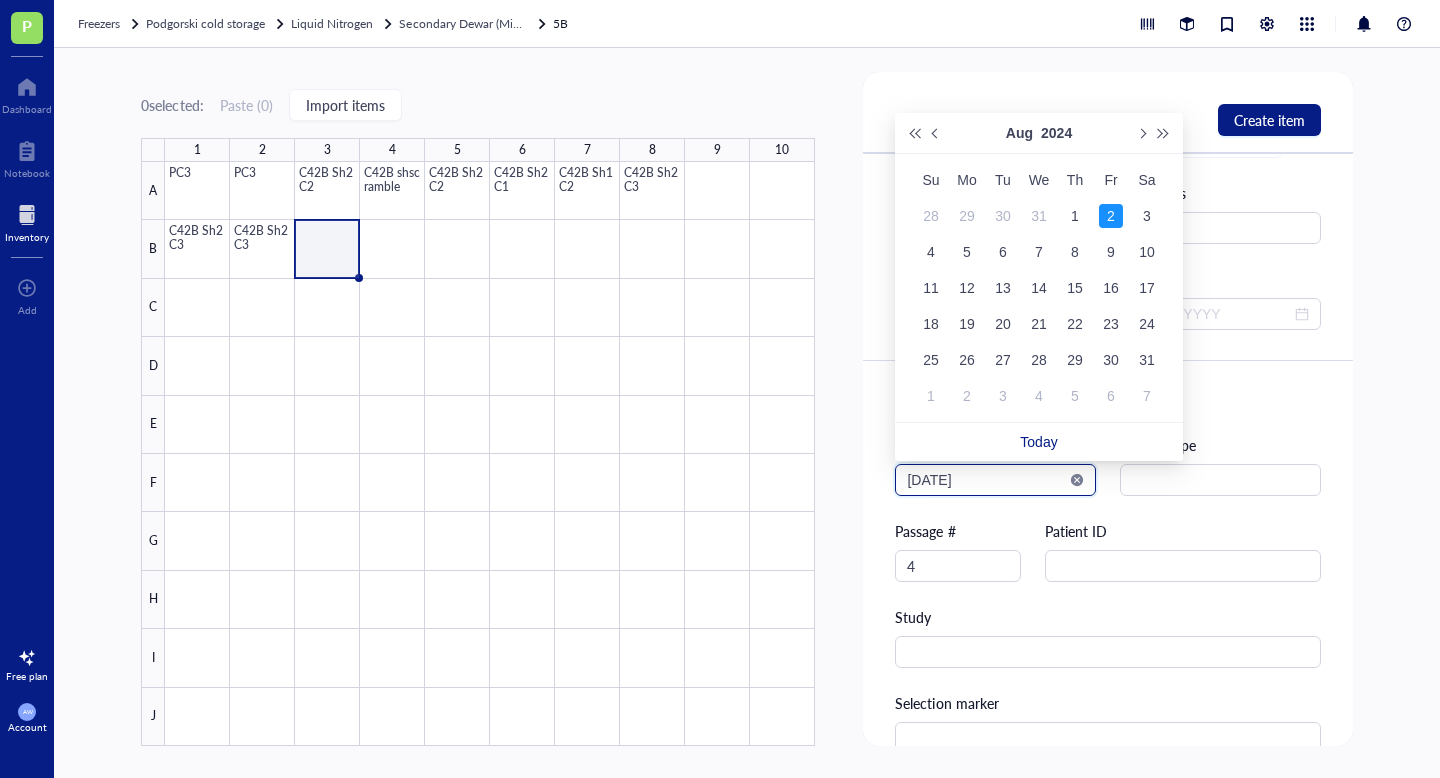 click on "[DATE]" at bounding box center (986, 480) 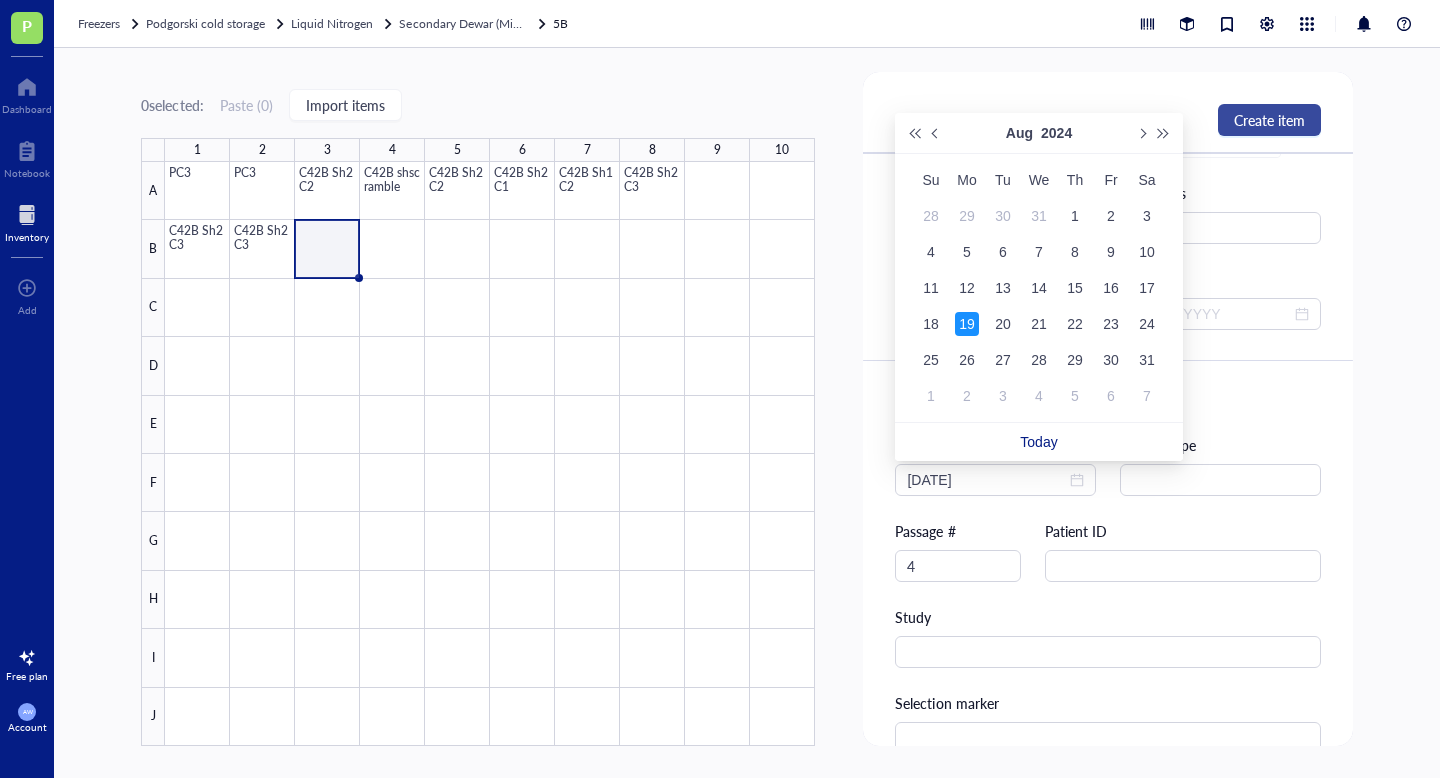 type on "[DATE]" 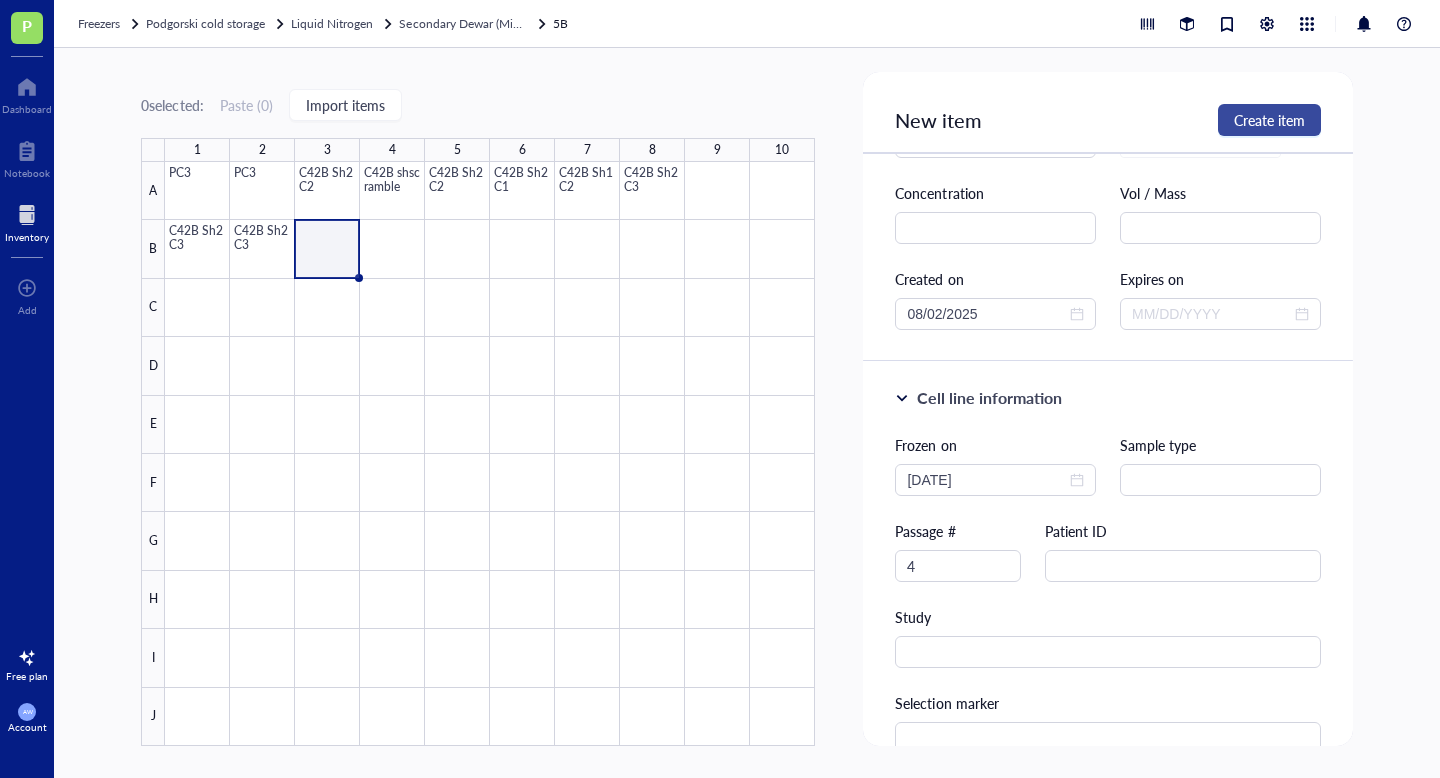 click on "Create item" at bounding box center [1269, 120] 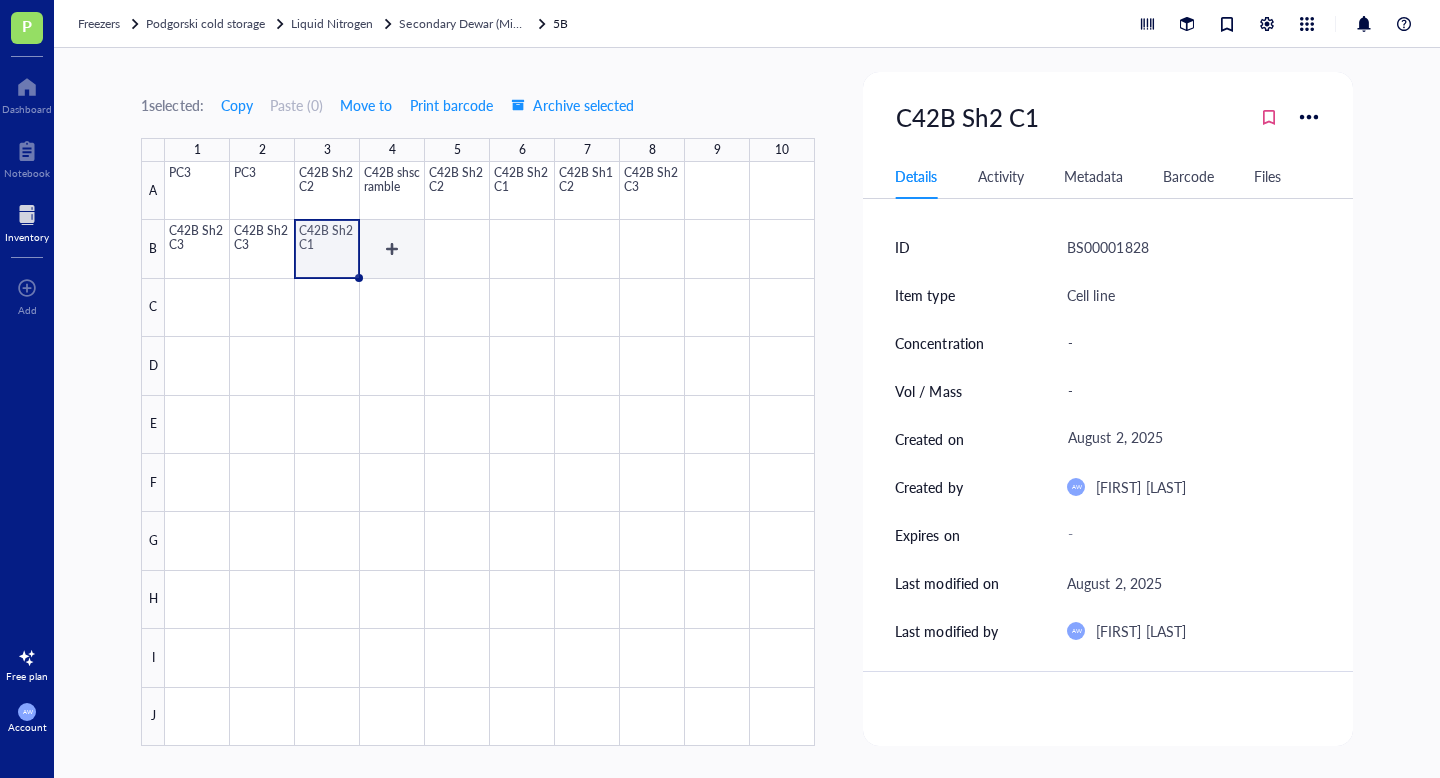 click at bounding box center (490, 454) 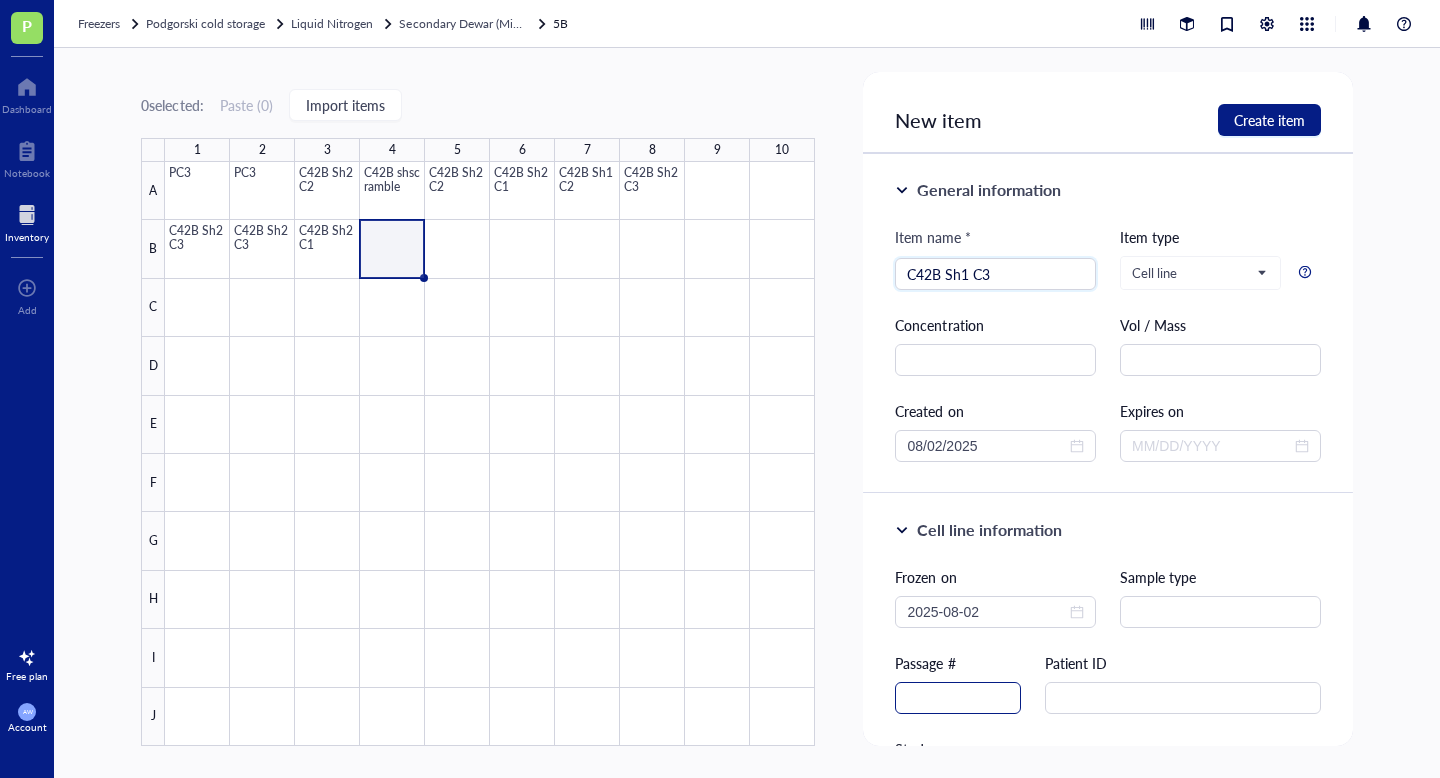 type on "C42B Sh1 C3" 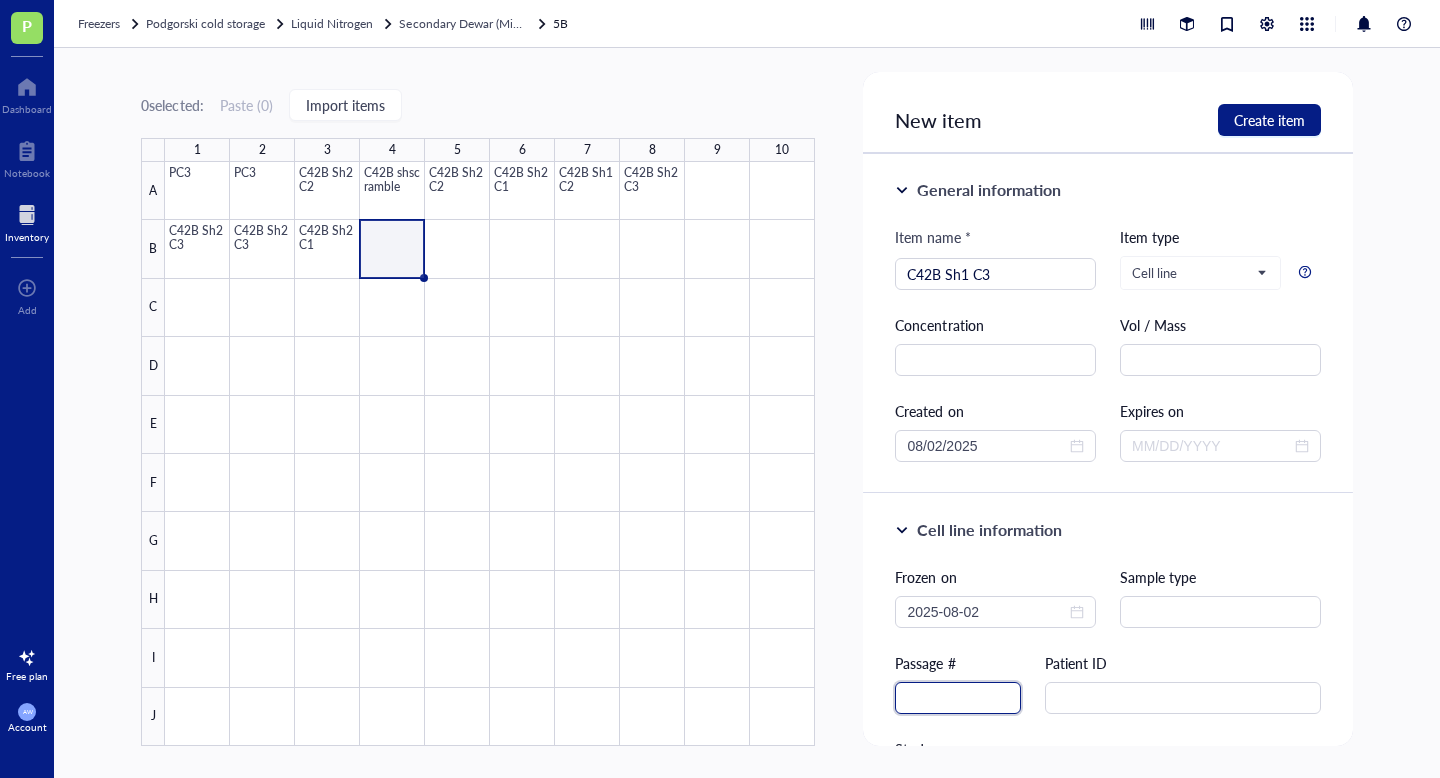 click at bounding box center (958, 698) 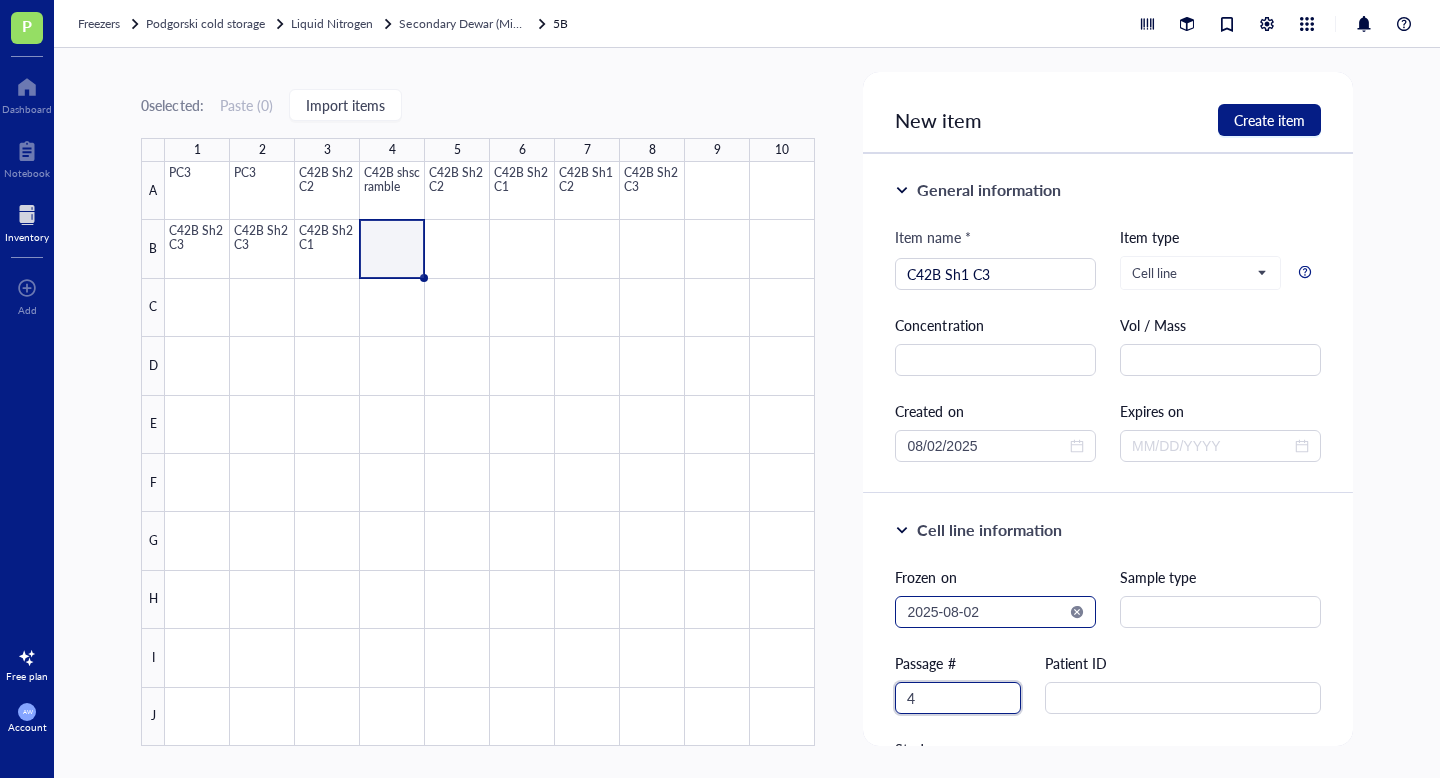 type on "4" 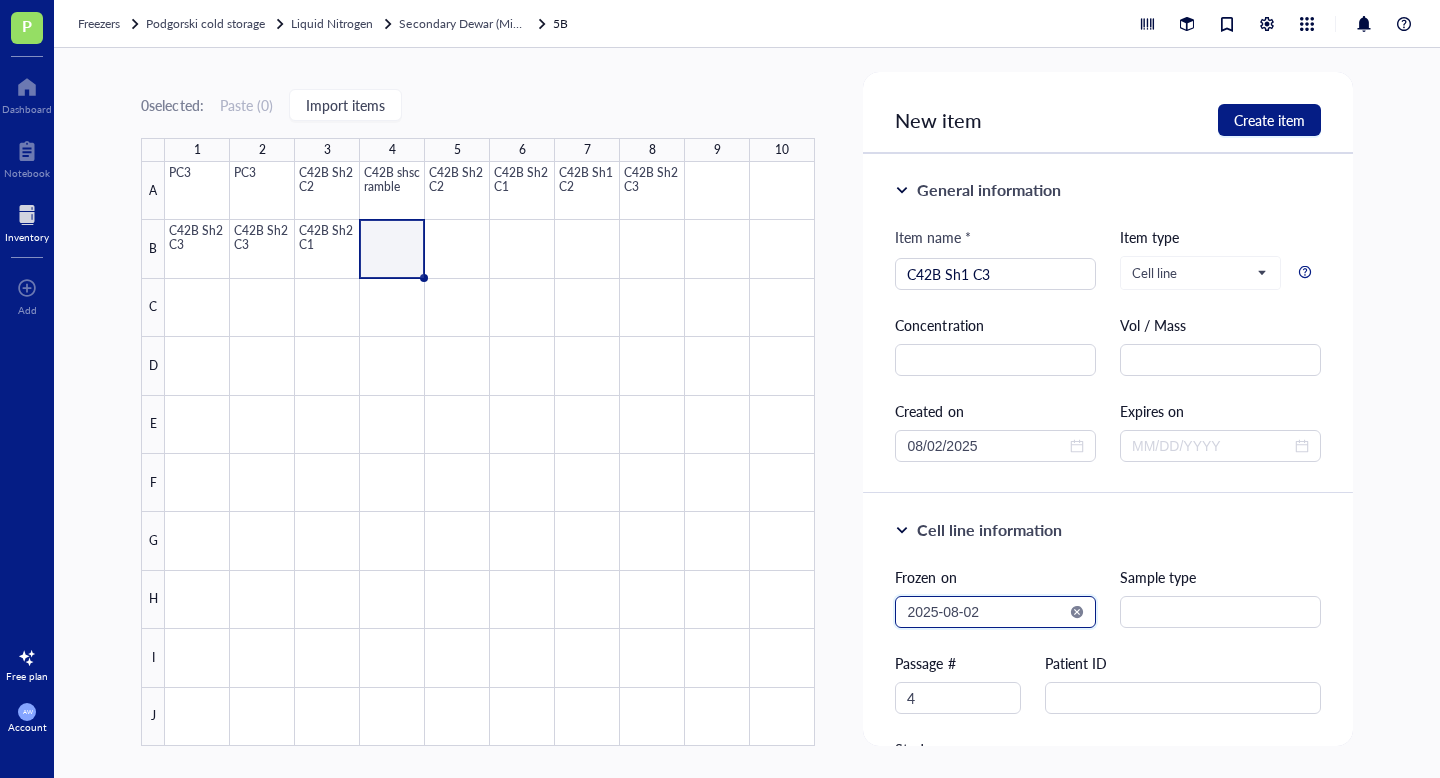 click on "2025-08-02" at bounding box center (986, 612) 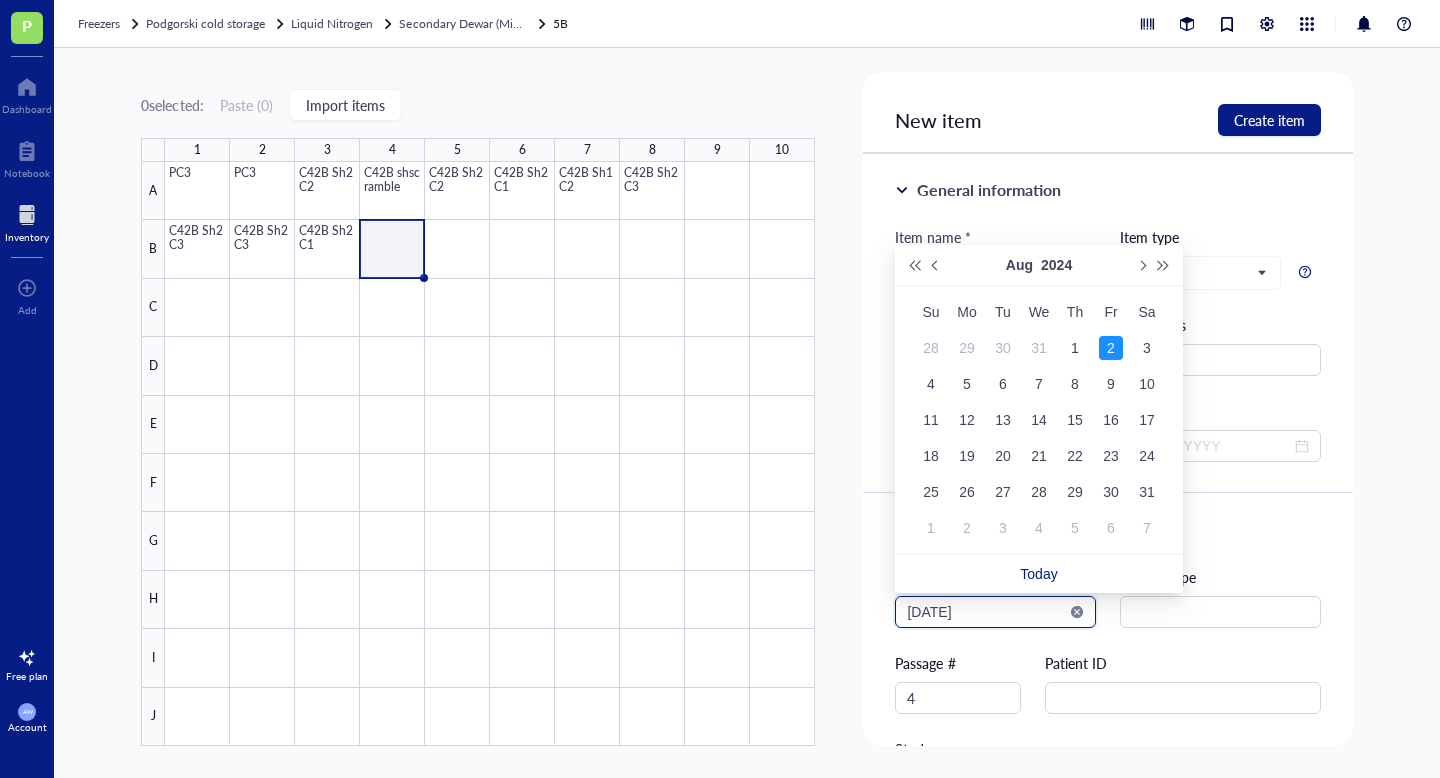 click on "[DATE]" at bounding box center (986, 612) 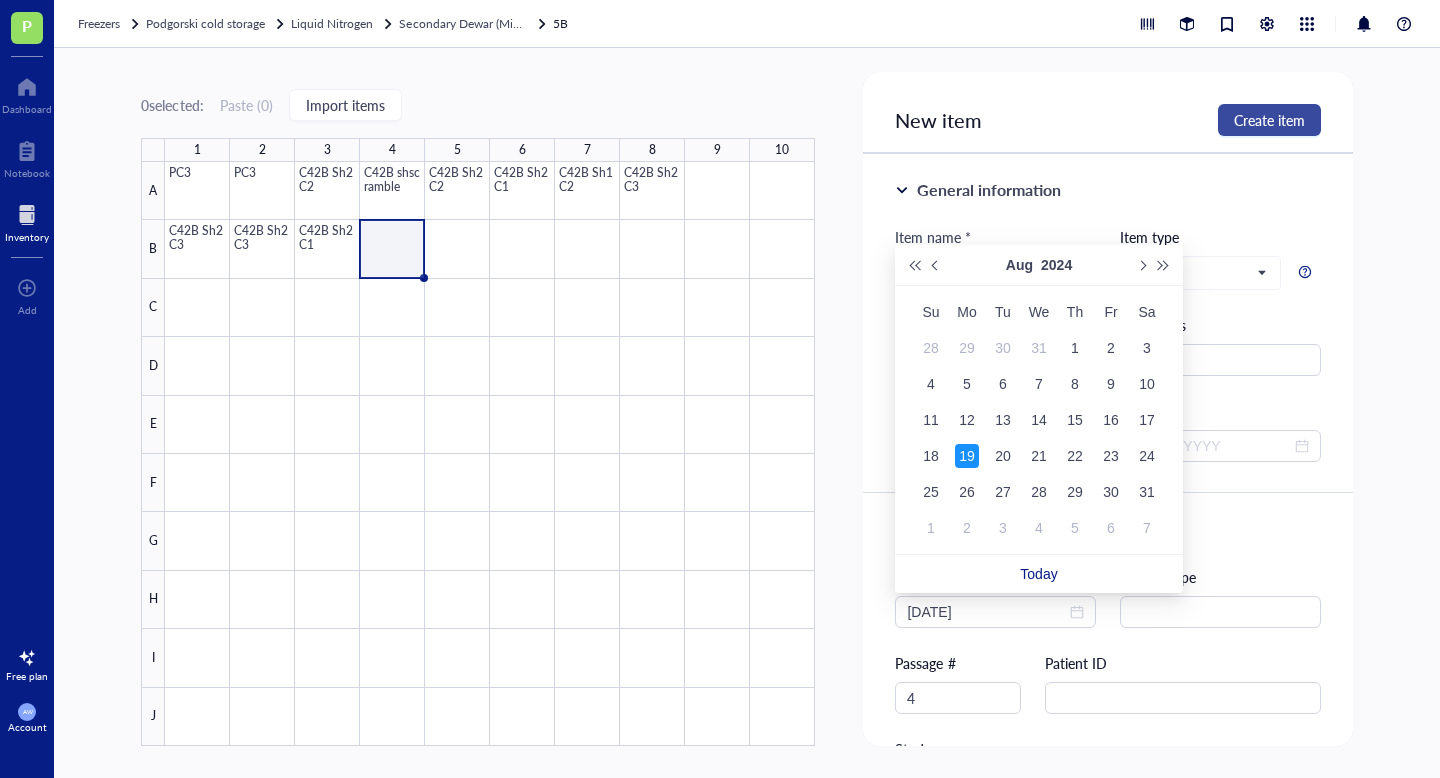 type on "[DATE]" 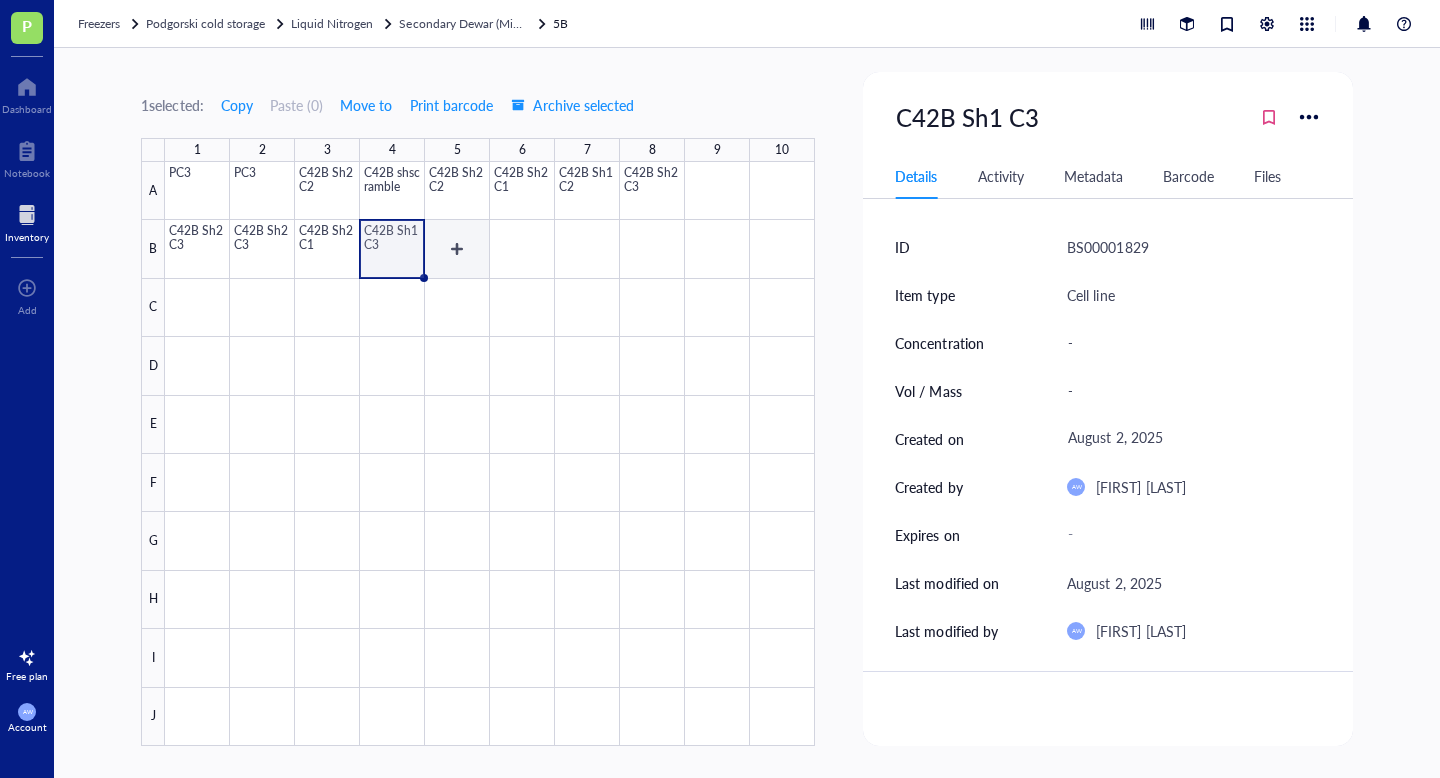 click at bounding box center (490, 454) 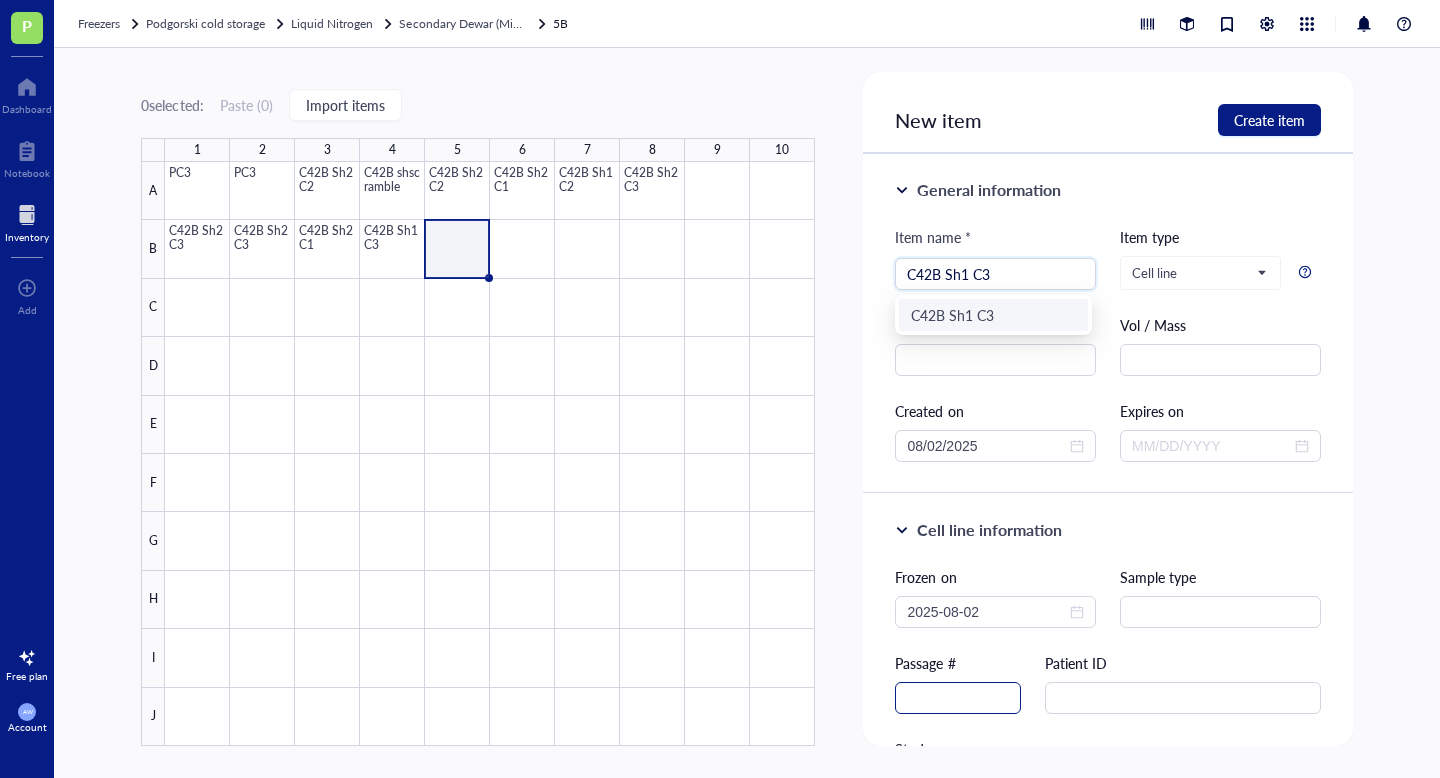 type on "C42B Sh1 C3" 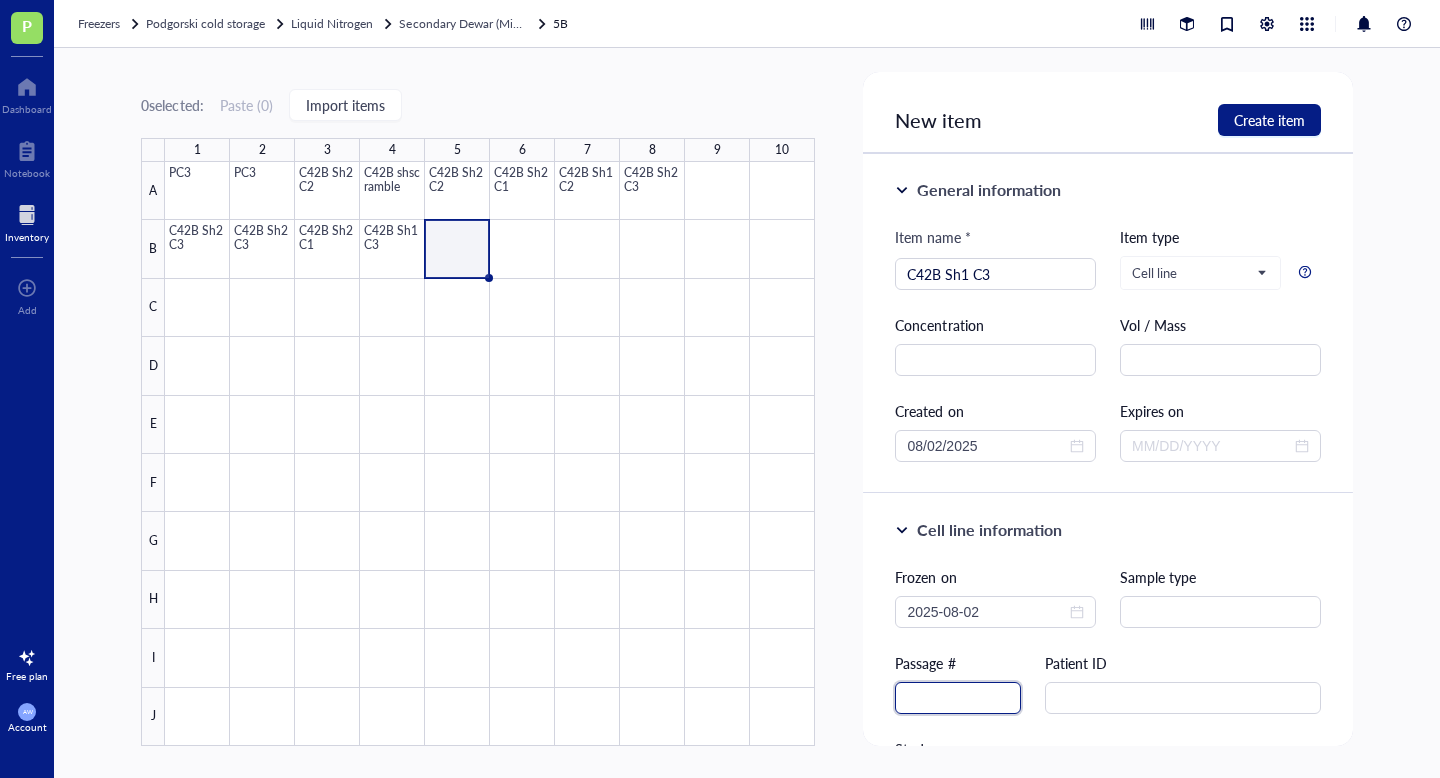 click at bounding box center (958, 698) 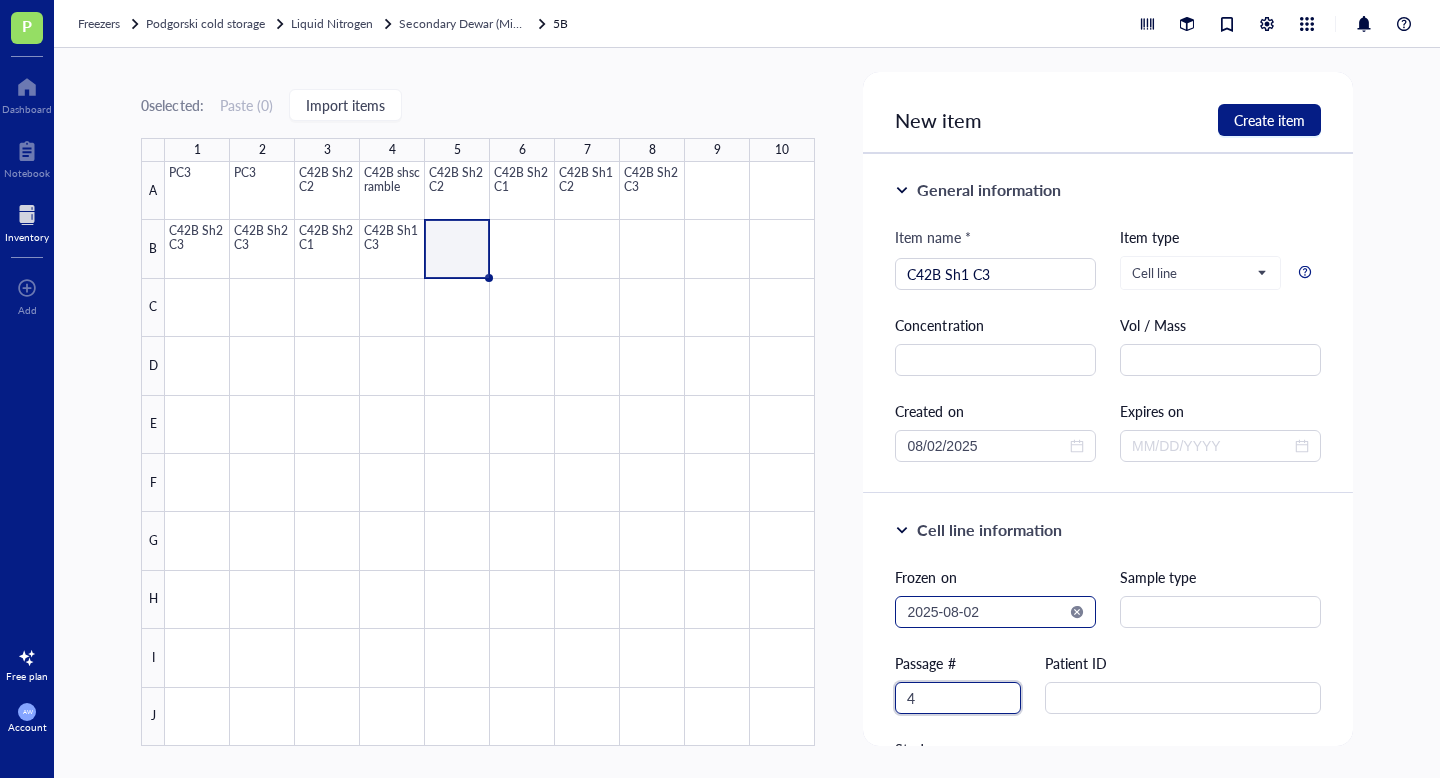 type on "4" 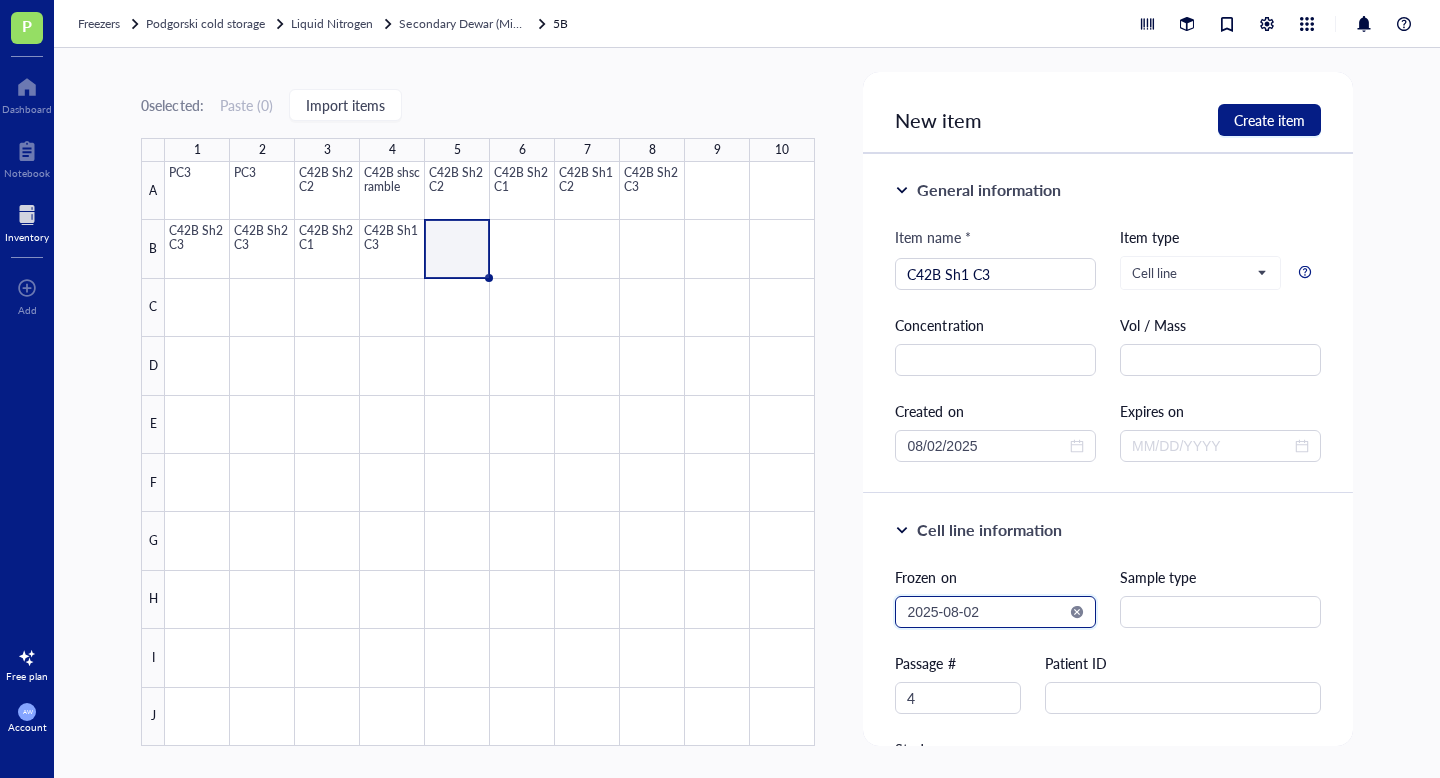 click on "2025-08-02" at bounding box center (986, 612) 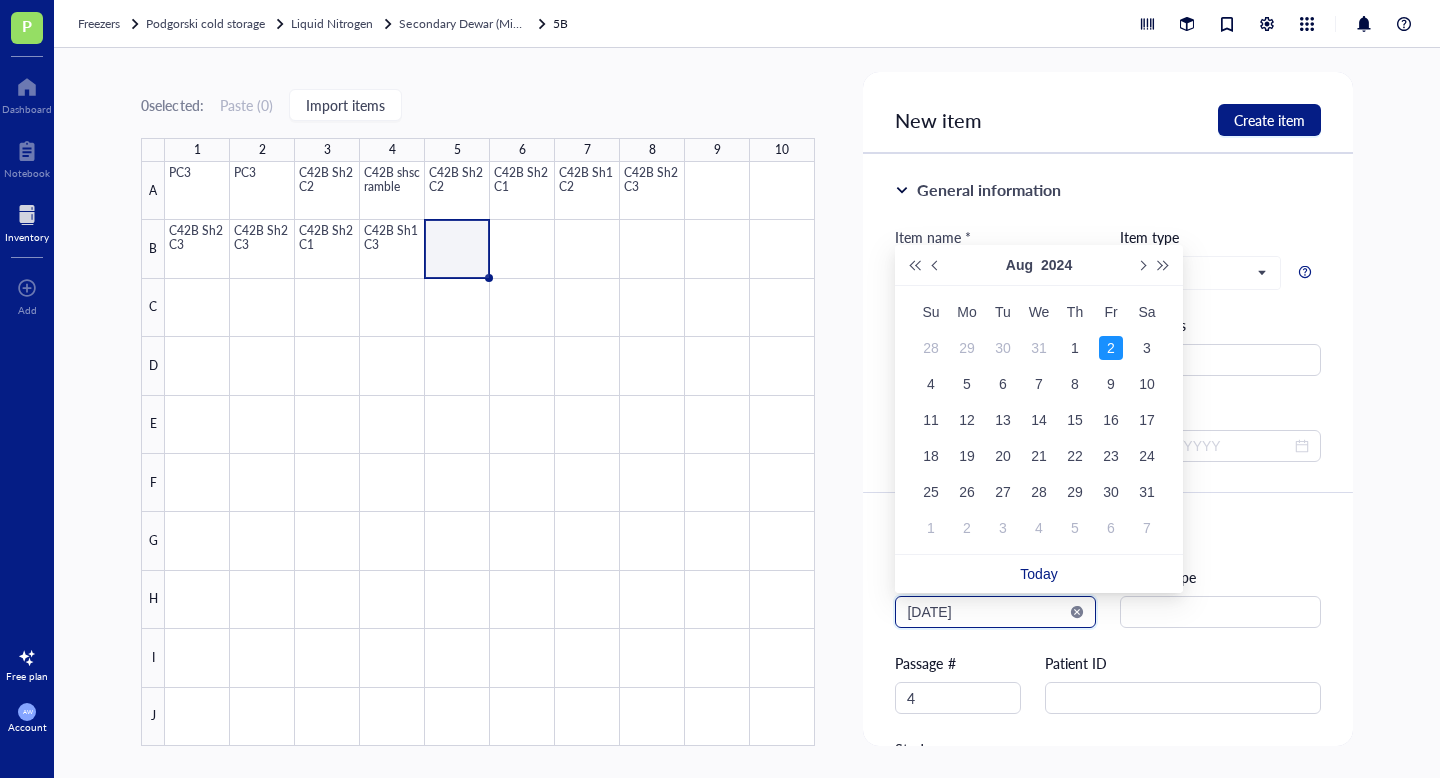 click on "[DATE]" at bounding box center (986, 612) 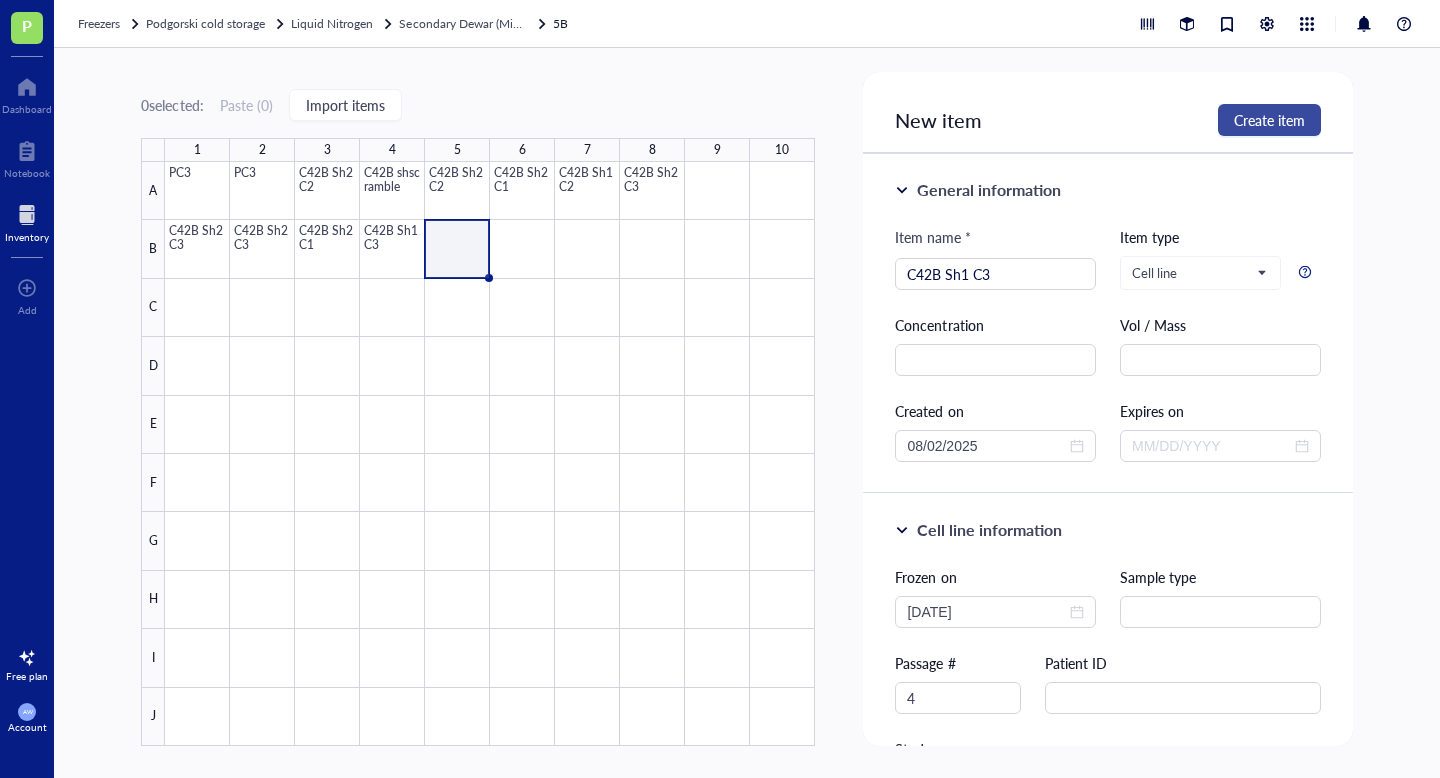 type on "[DATE]" 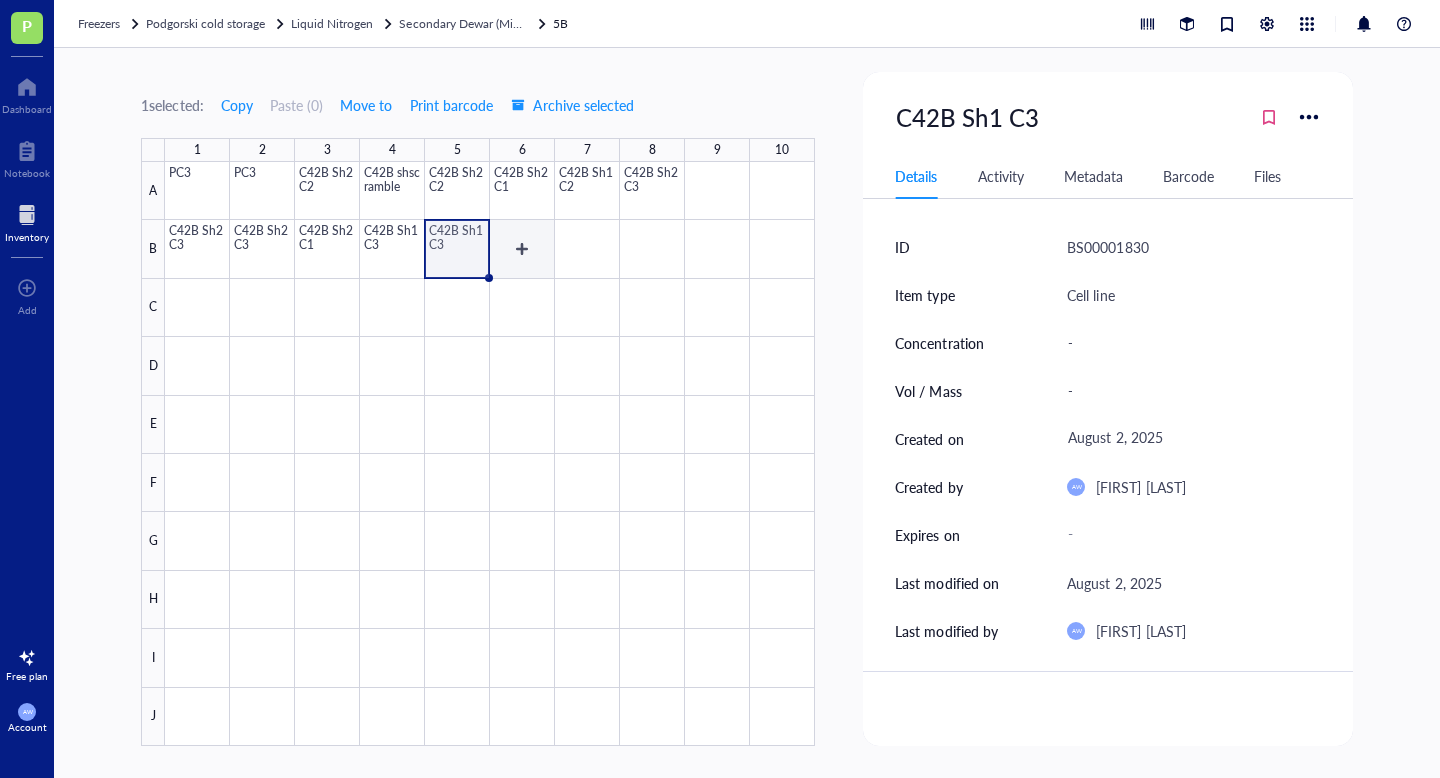 click at bounding box center (490, 454) 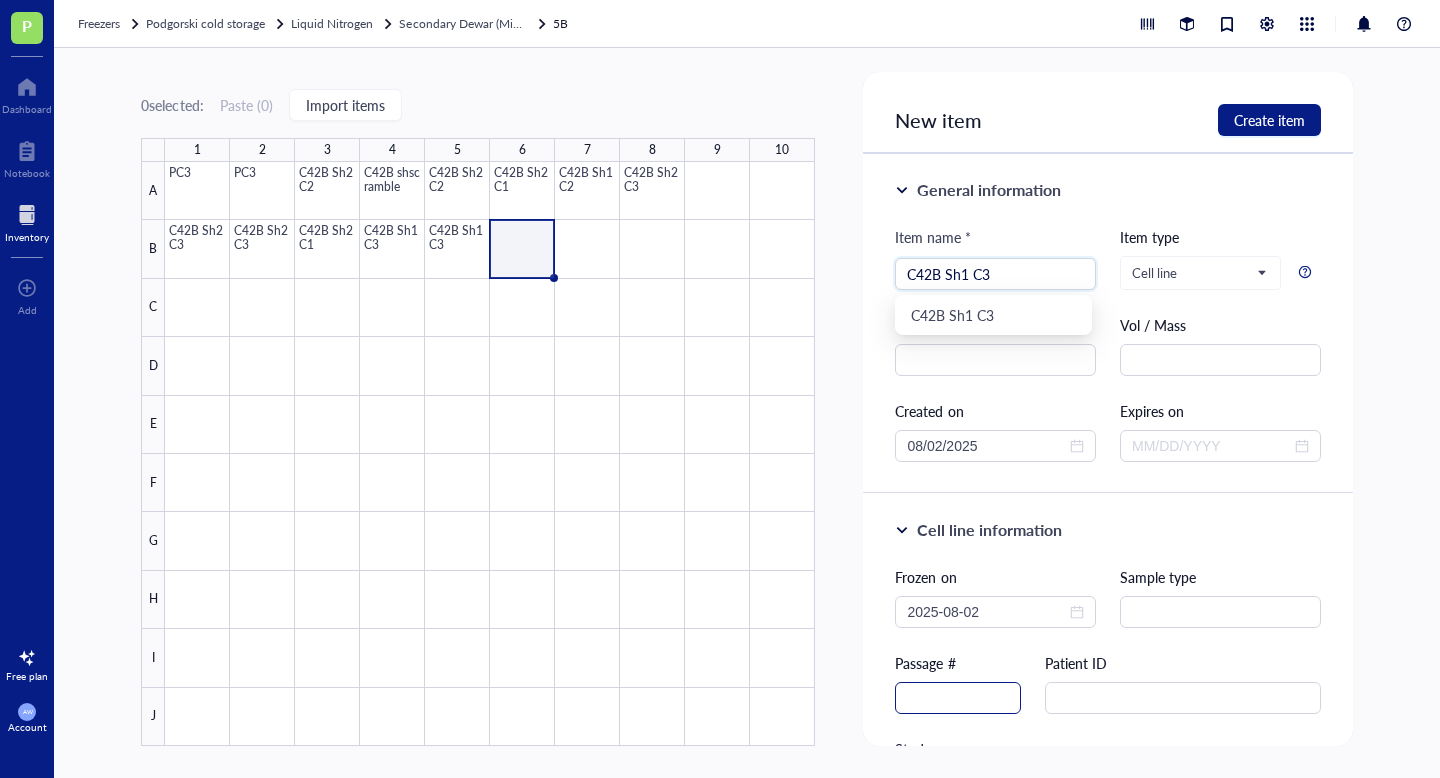 type on "C42B Sh1 C3" 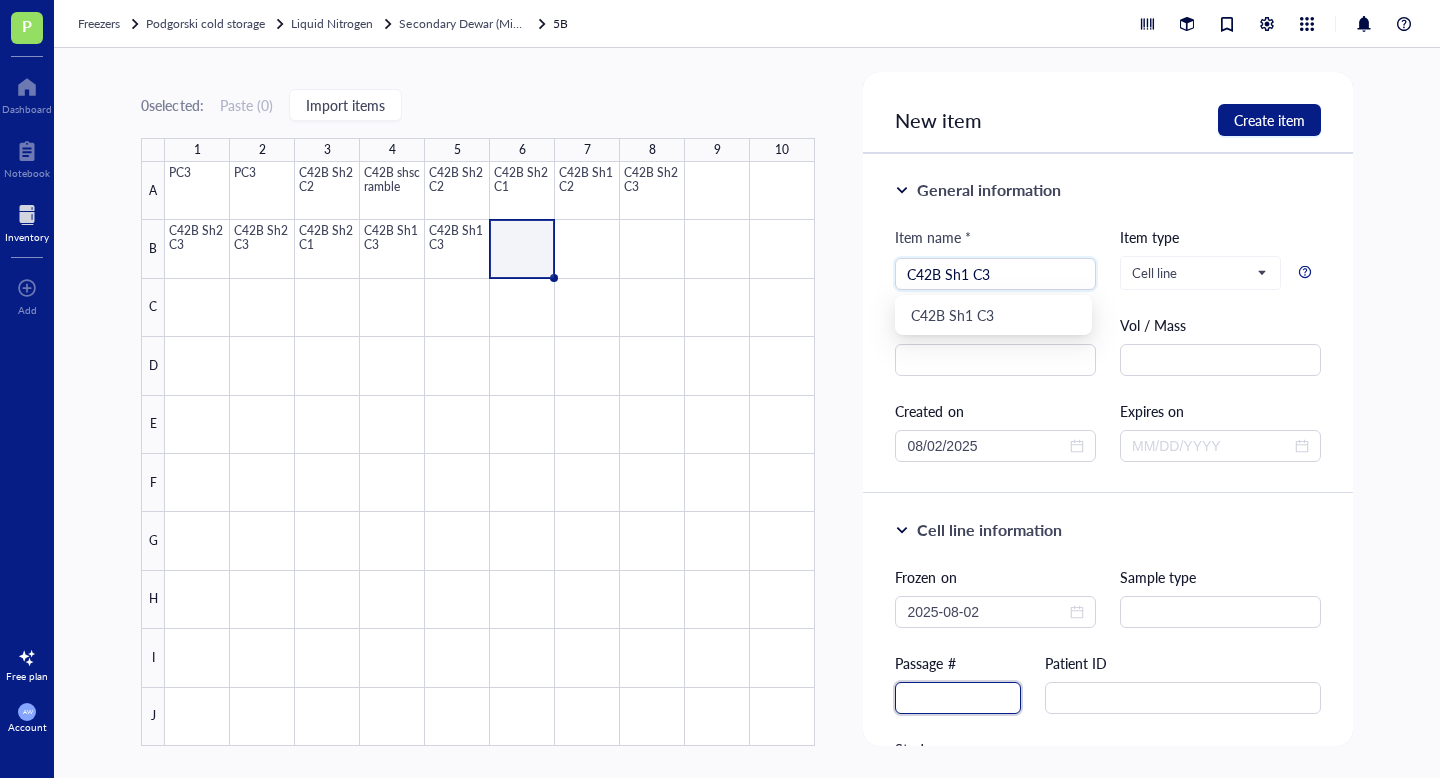 click at bounding box center (958, 698) 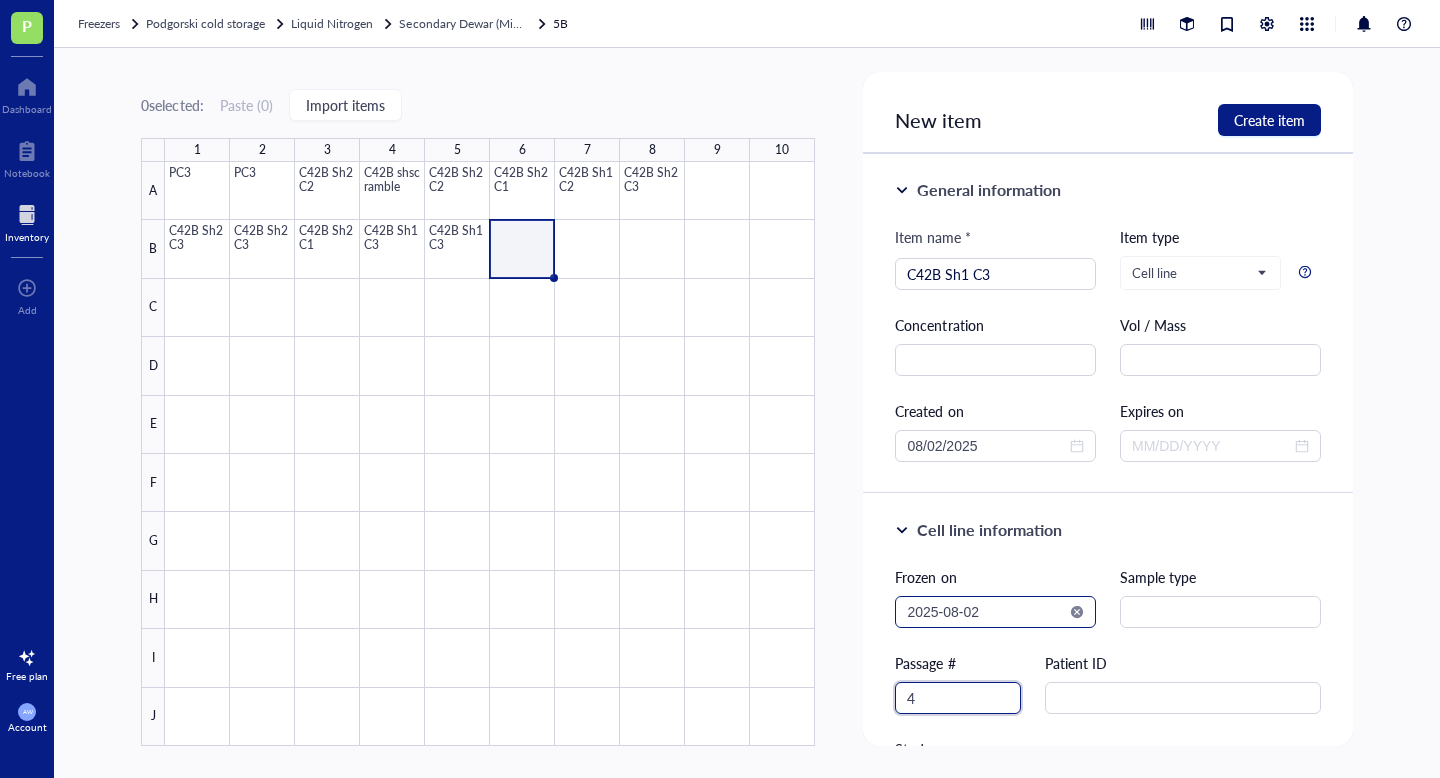 type on "4" 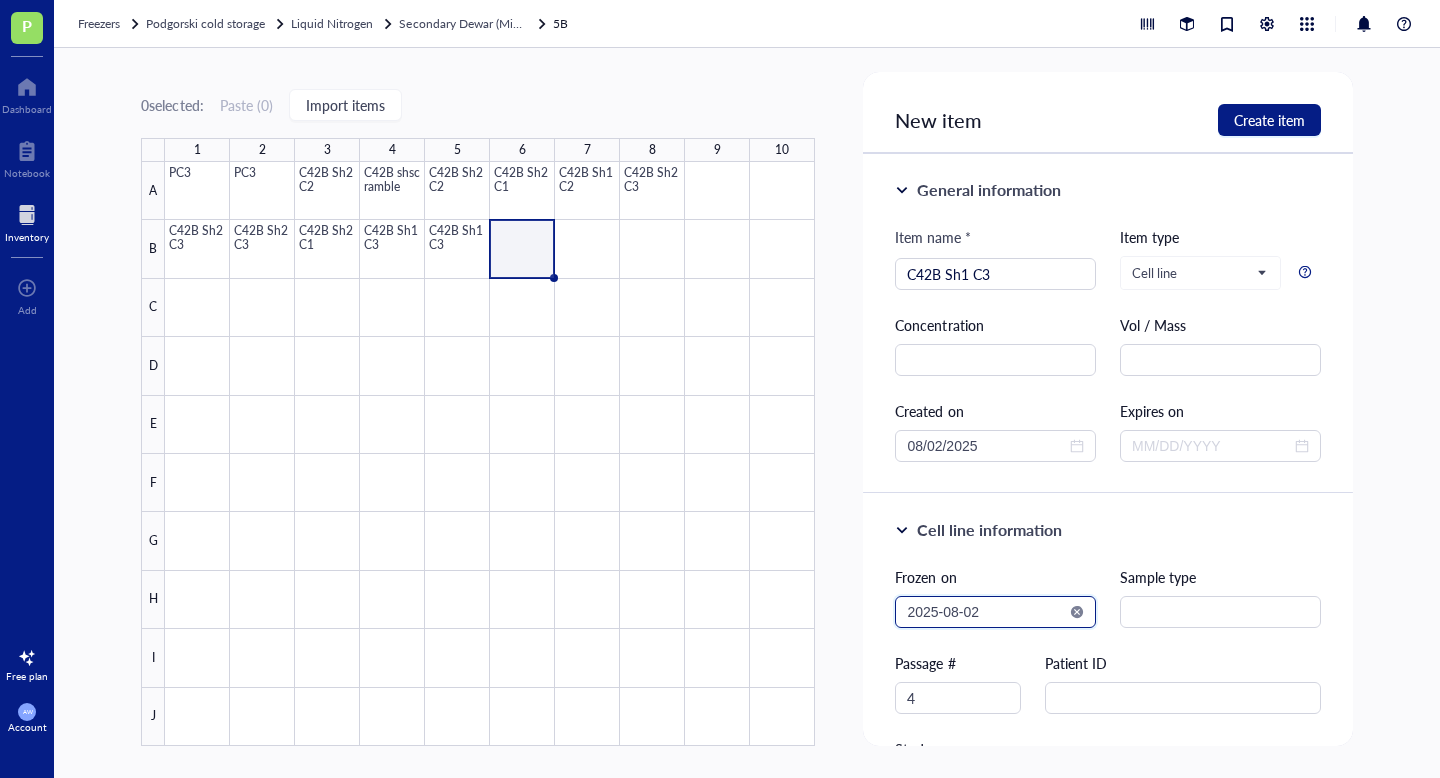 click on "2025-08-02" at bounding box center (986, 612) 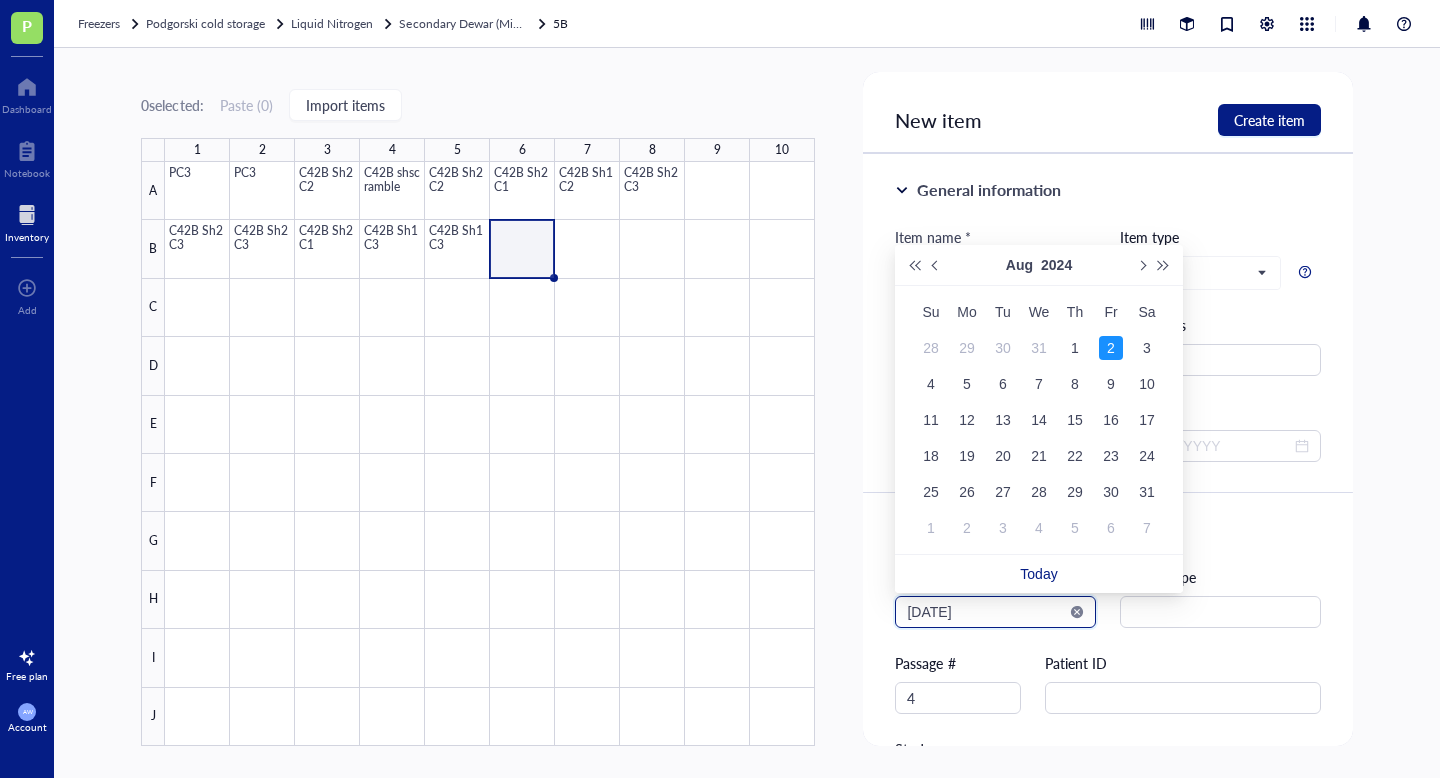 click on "[DATE]" at bounding box center (986, 612) 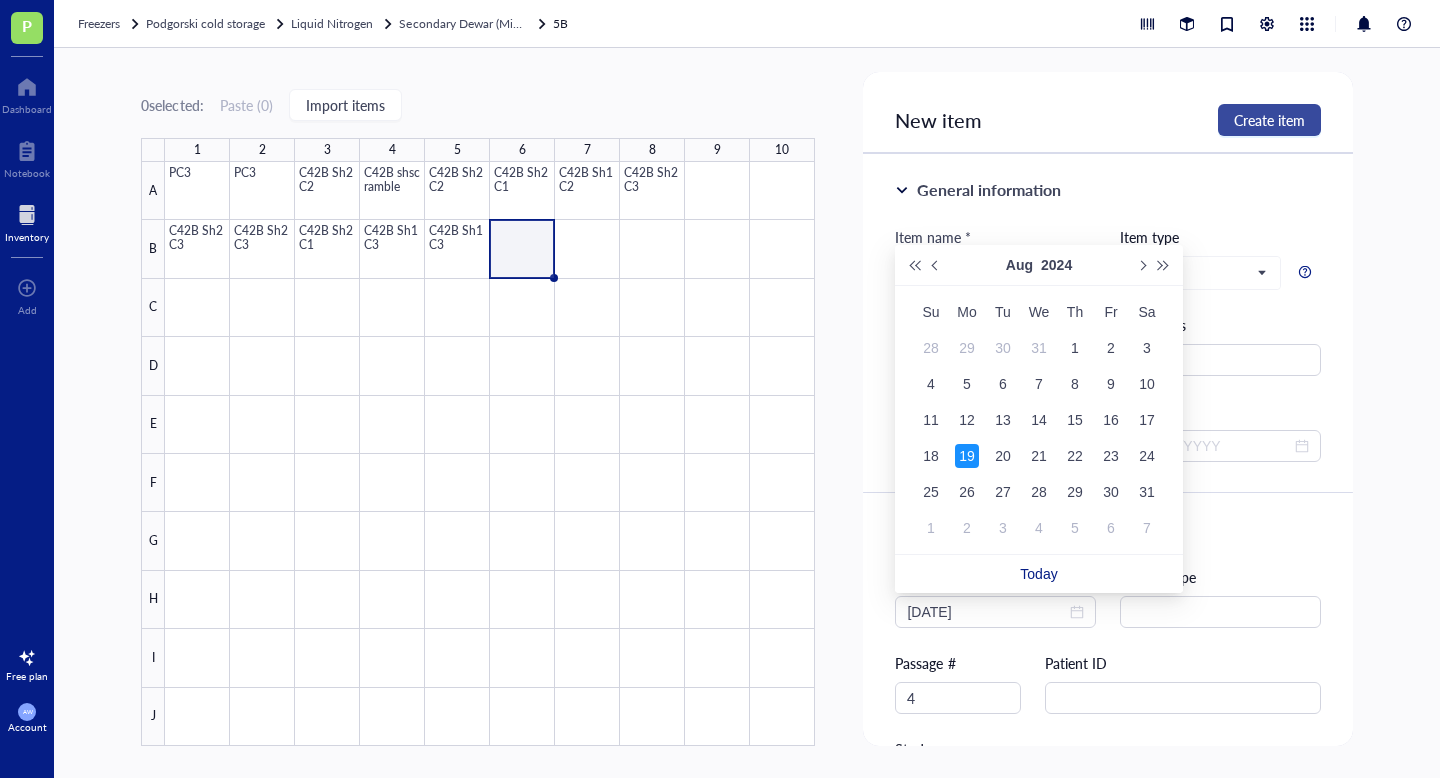 type on "[DATE]" 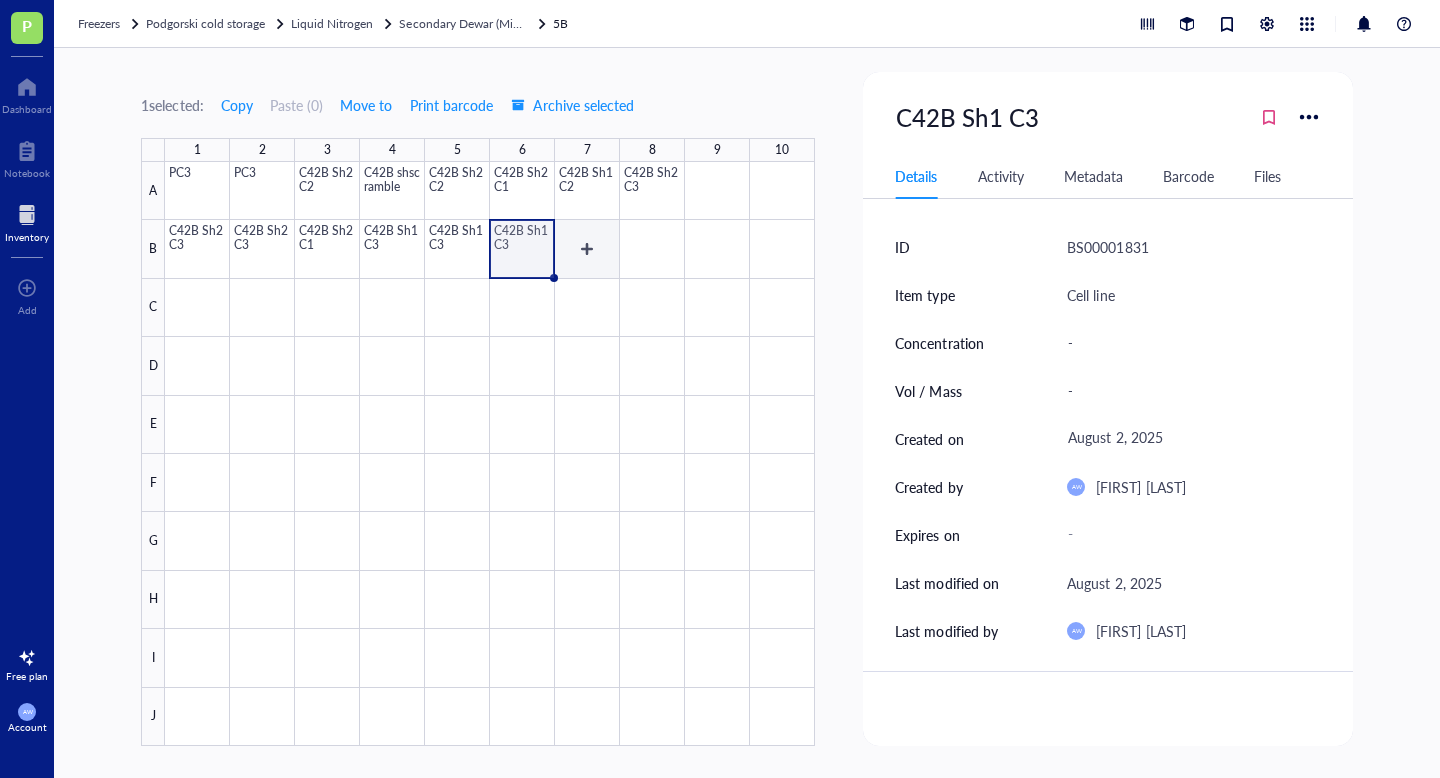 click at bounding box center [490, 454] 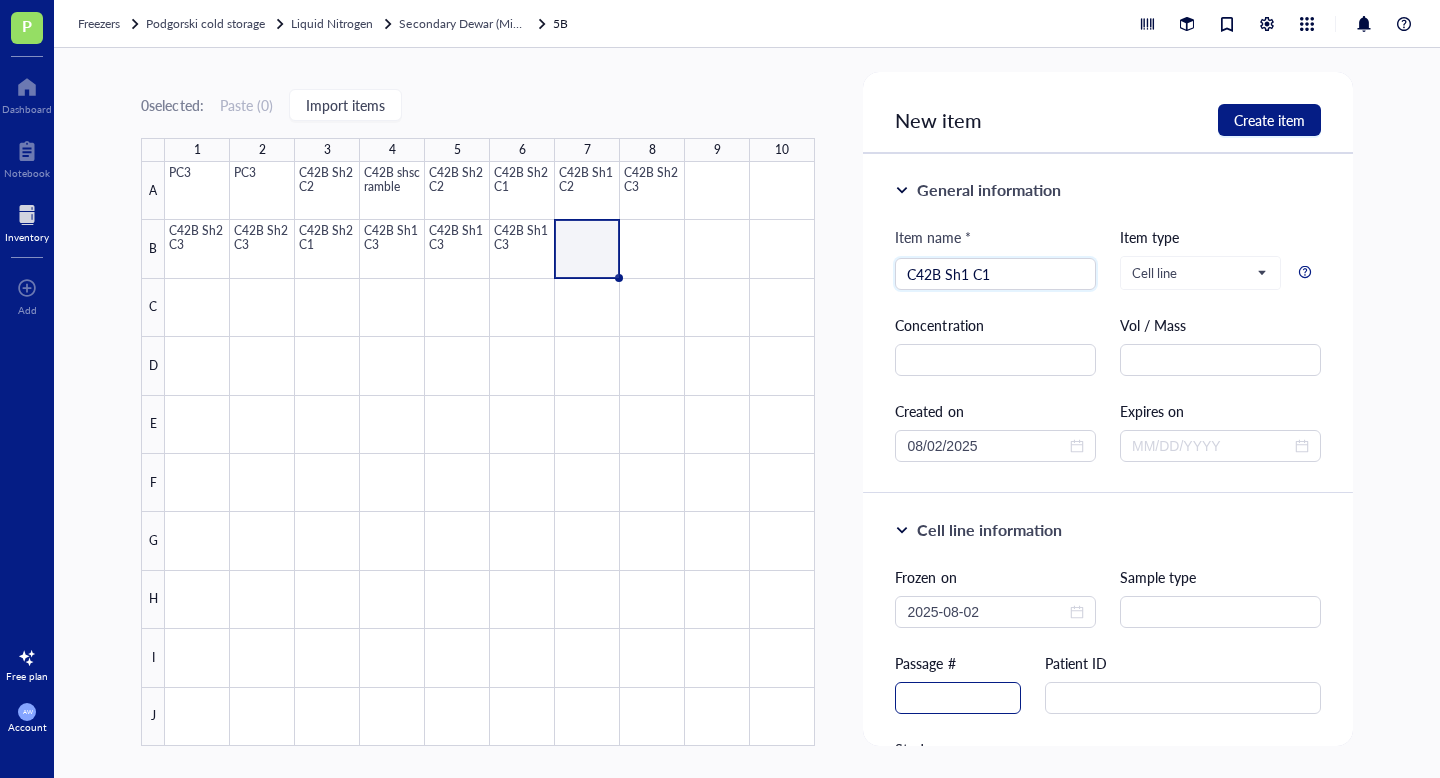 type on "C42B Sh1 C1" 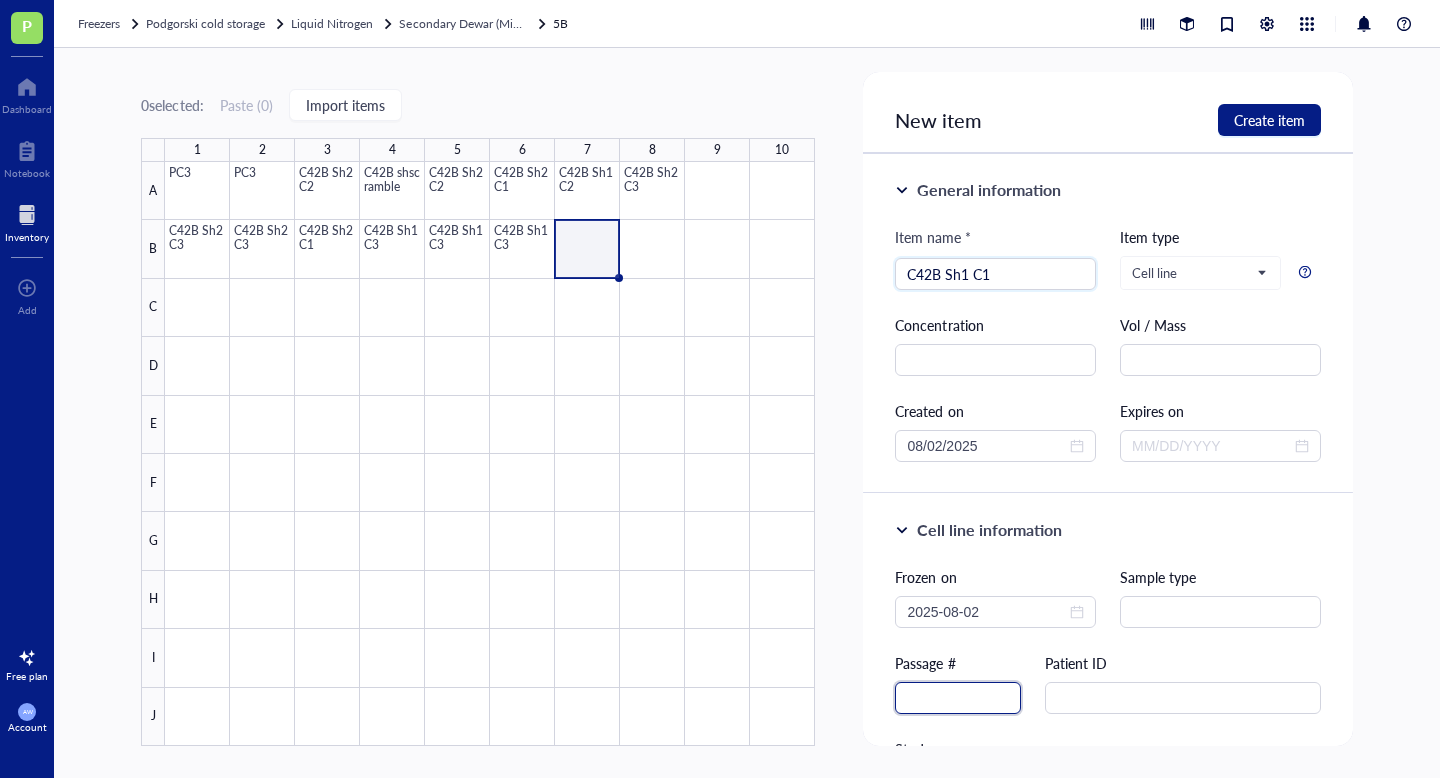click at bounding box center [958, 698] 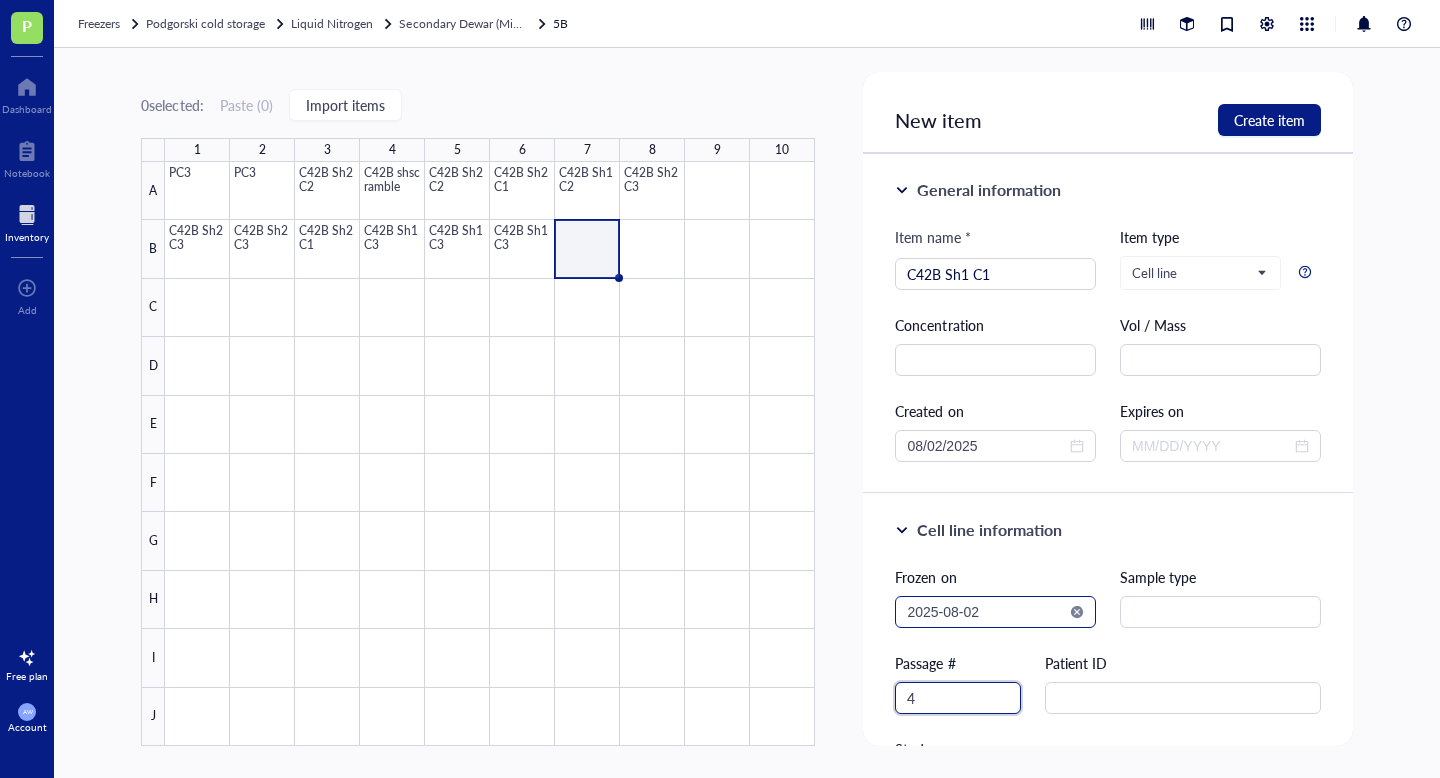 type on "4" 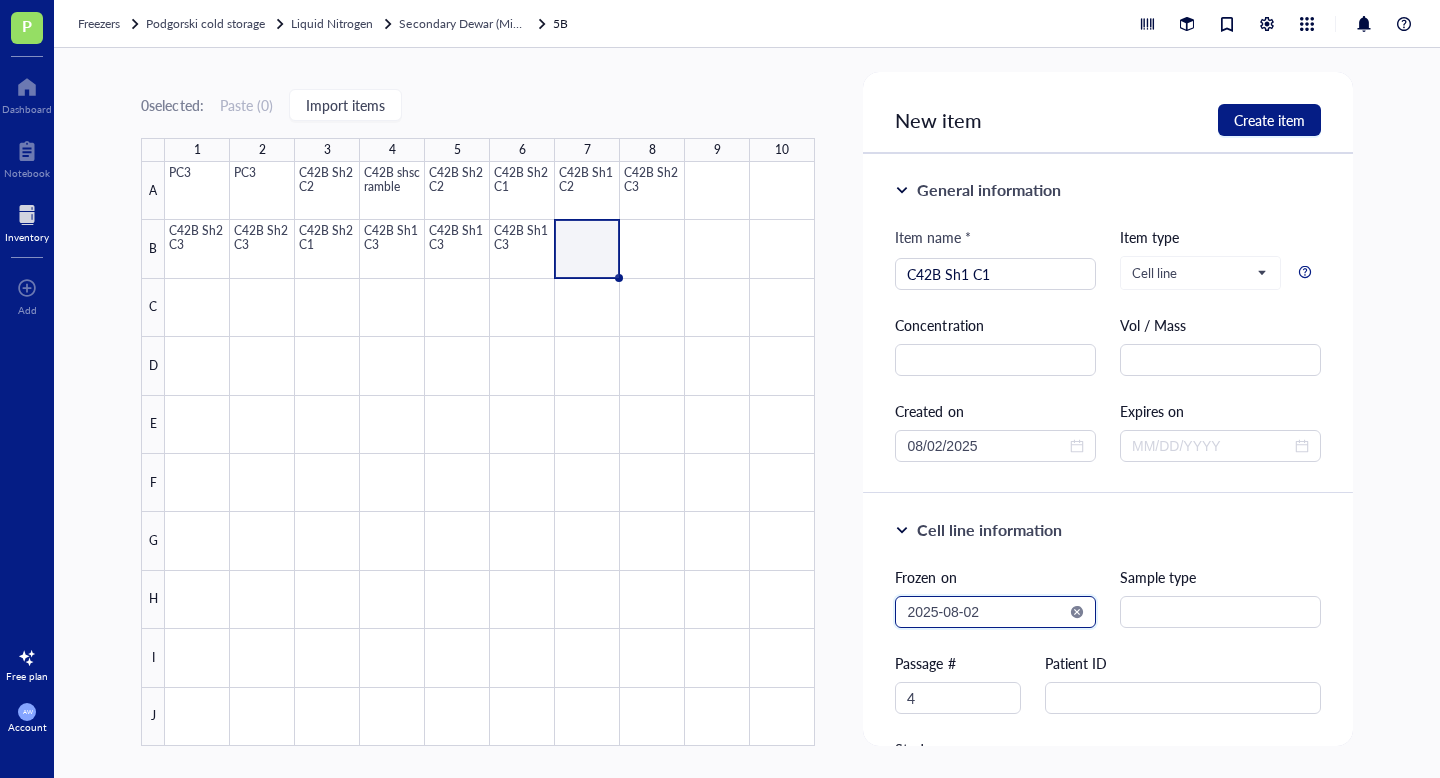 click on "2025-08-02" at bounding box center [986, 612] 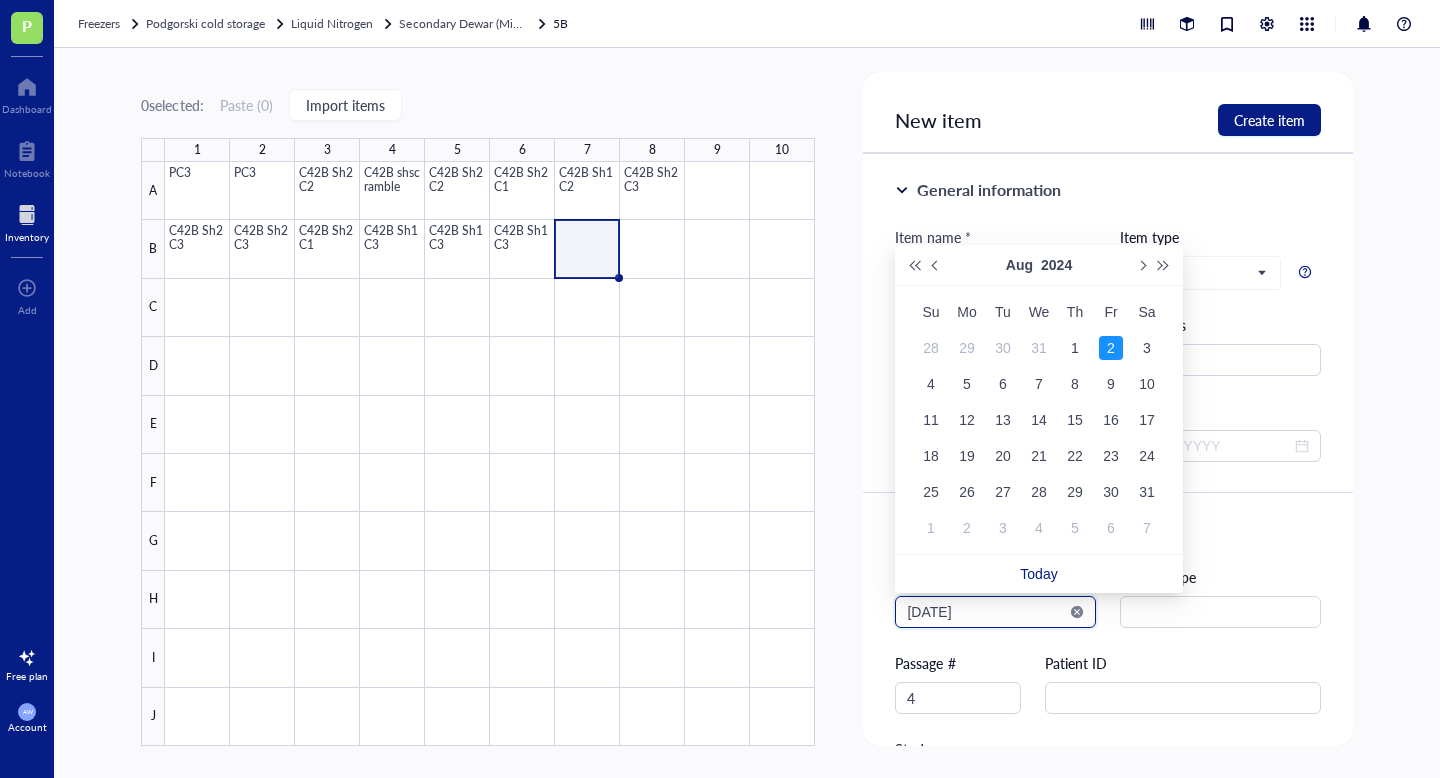 click on "[DATE]" at bounding box center [986, 612] 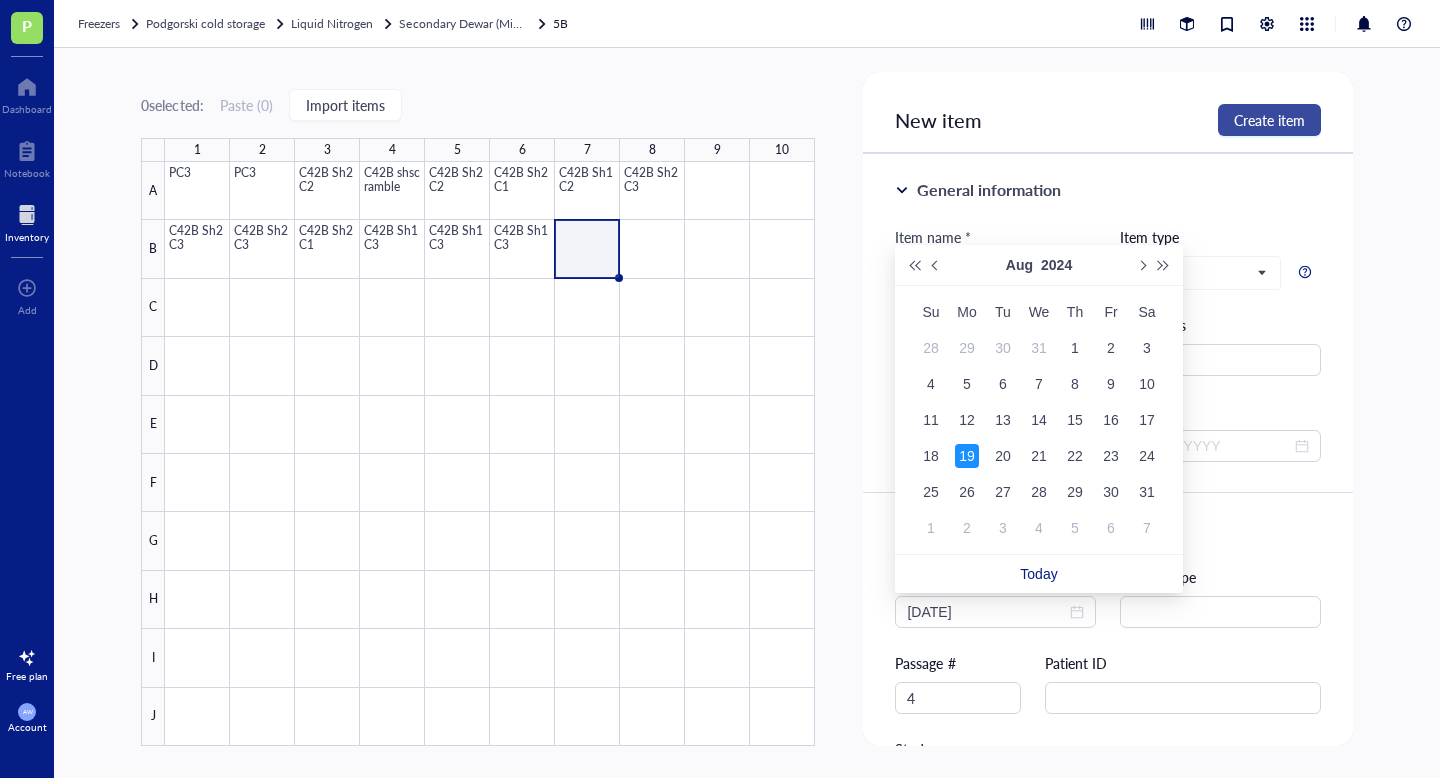 type on "[DATE]" 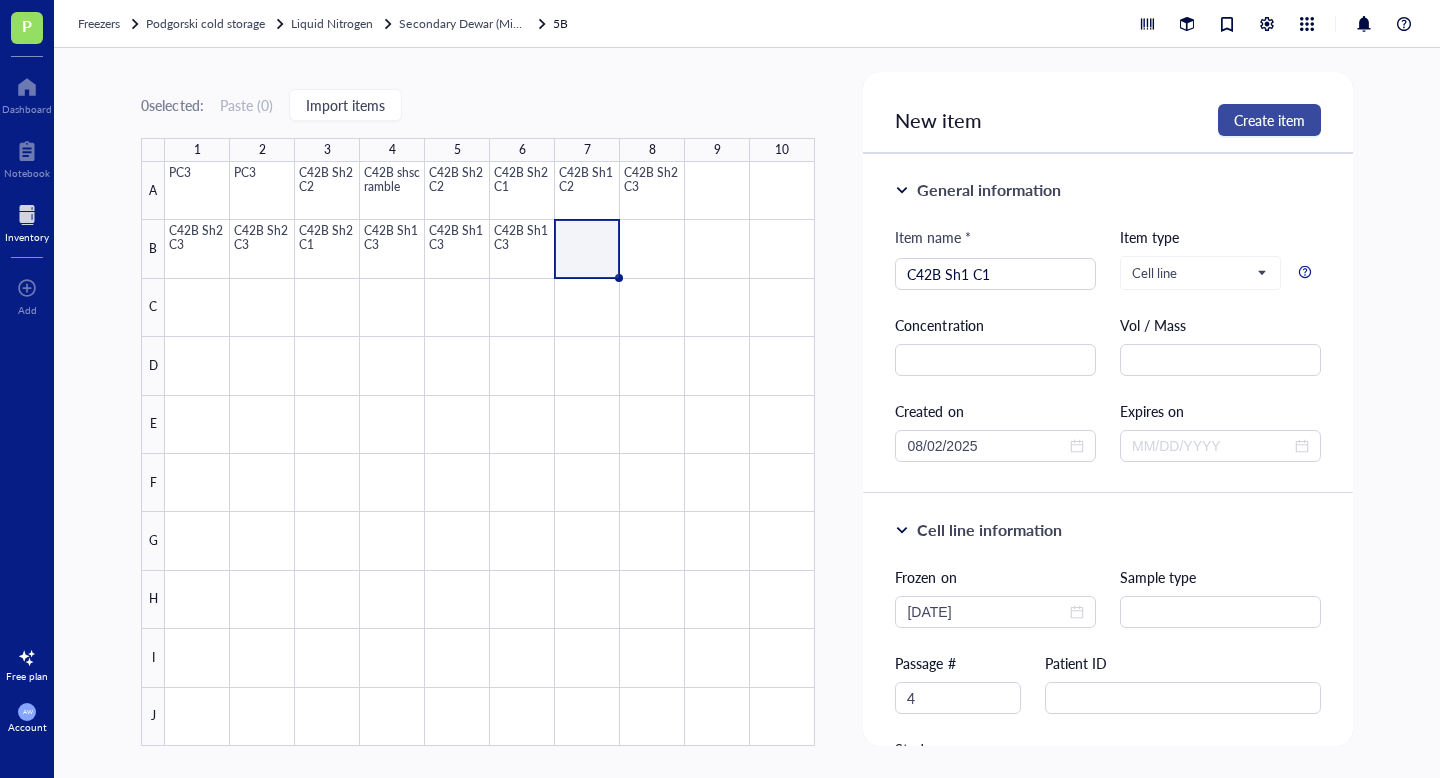 click on "Create item" at bounding box center (1269, 120) 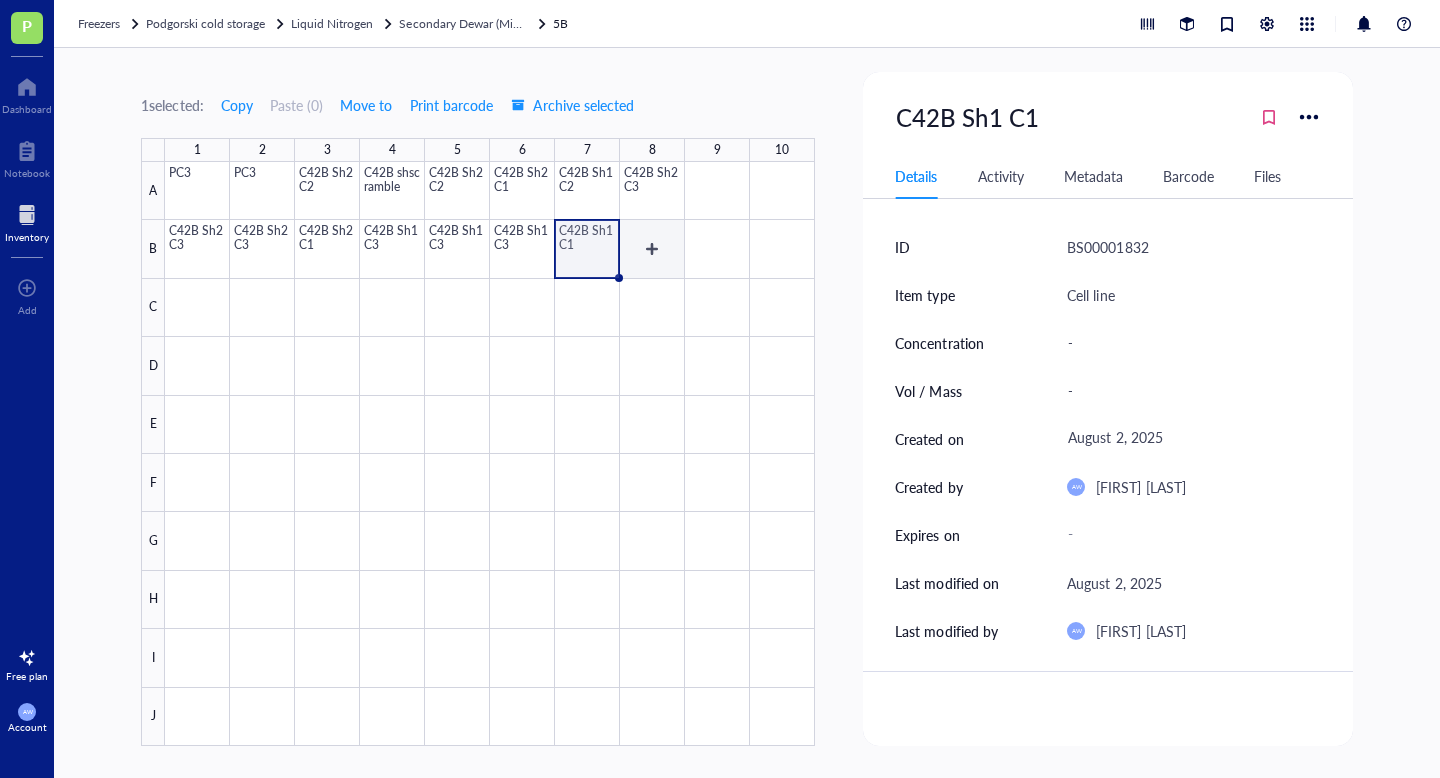 click at bounding box center [490, 454] 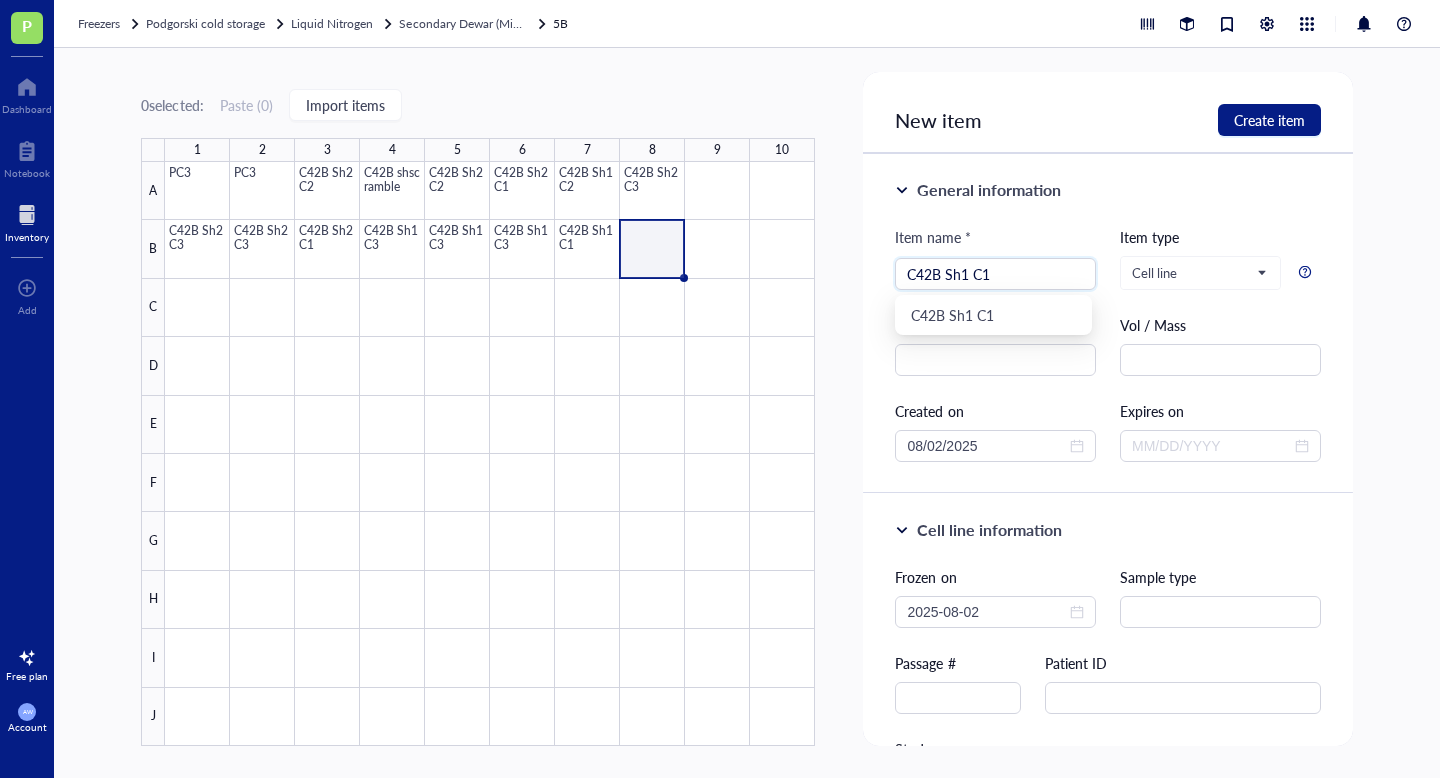 type on "C42B Sh1 C1" 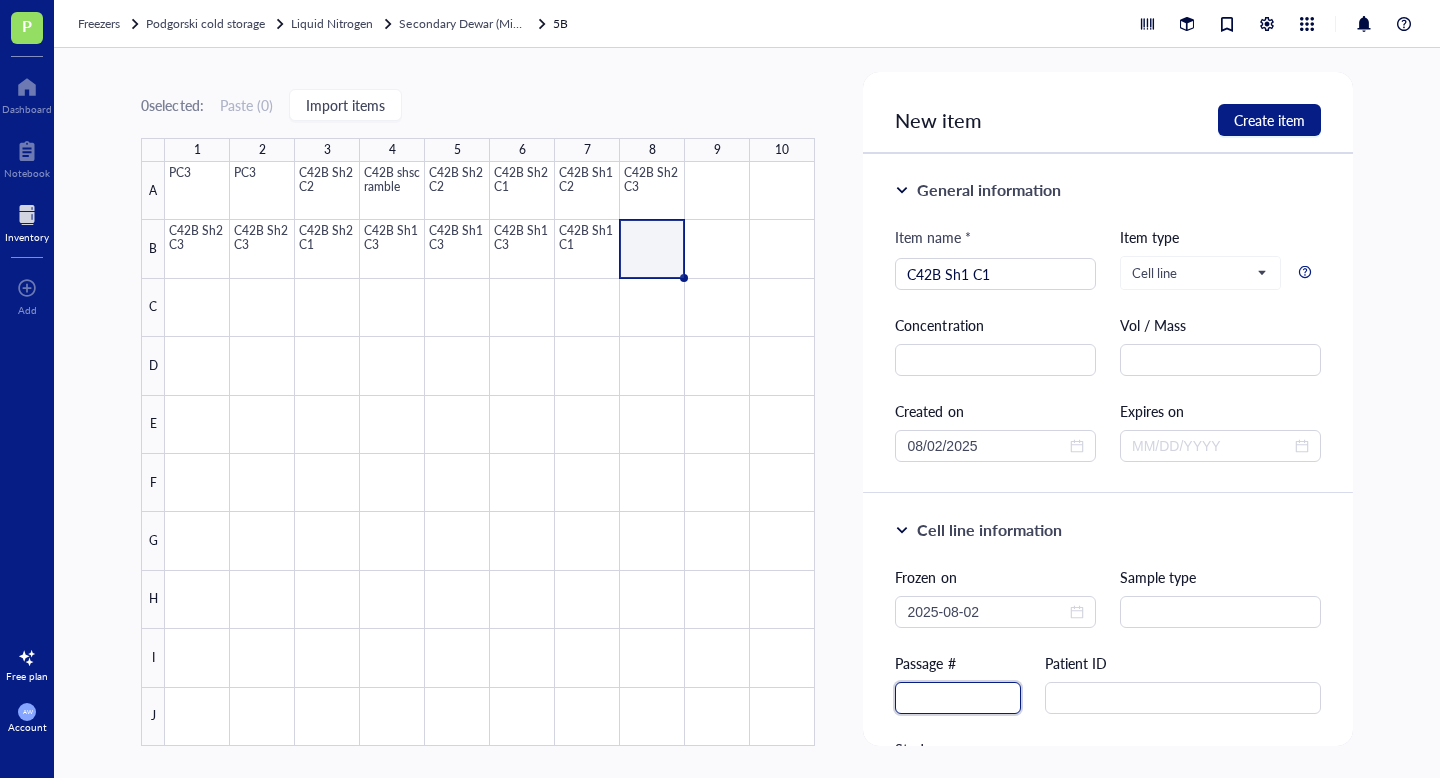 click at bounding box center [958, 698] 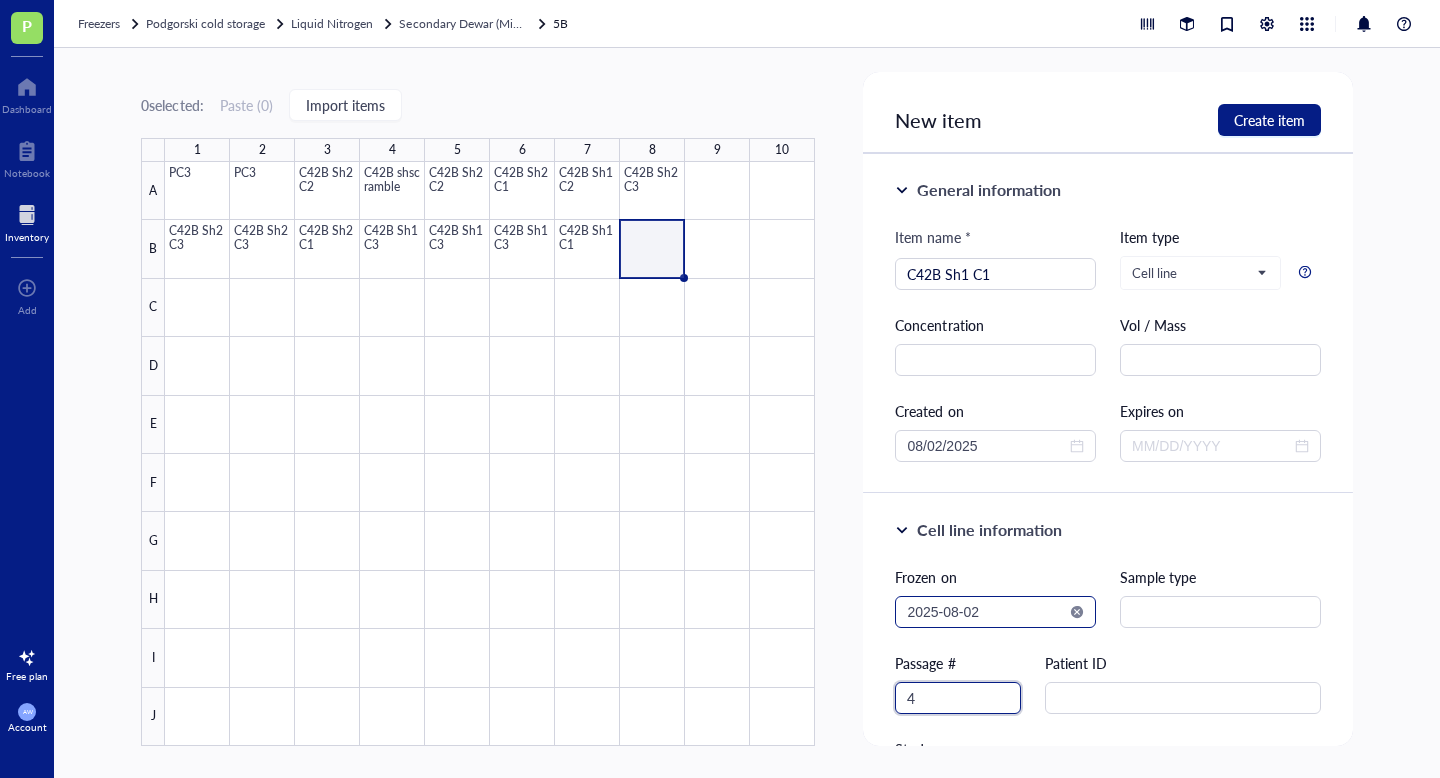 type on "4" 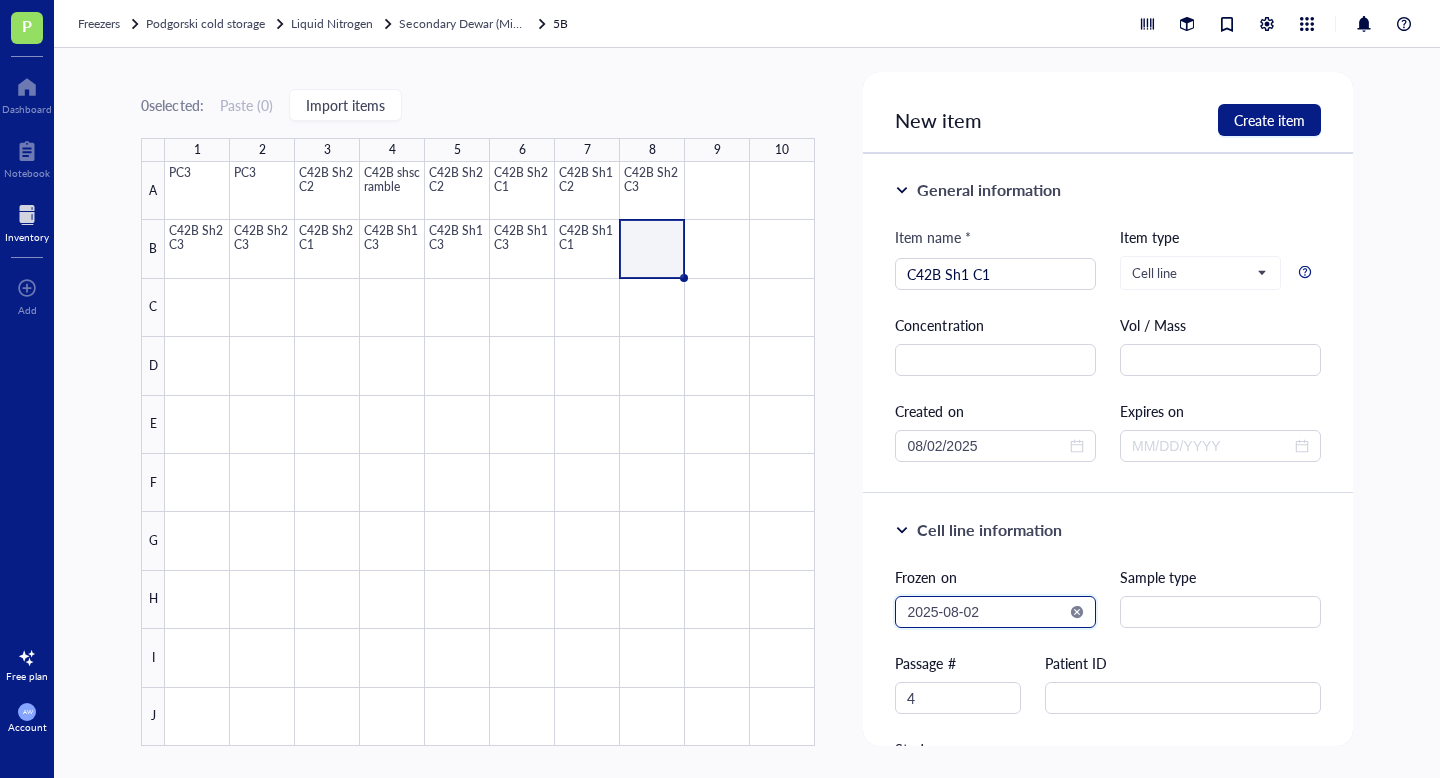 click on "2025-08-02" at bounding box center (986, 612) 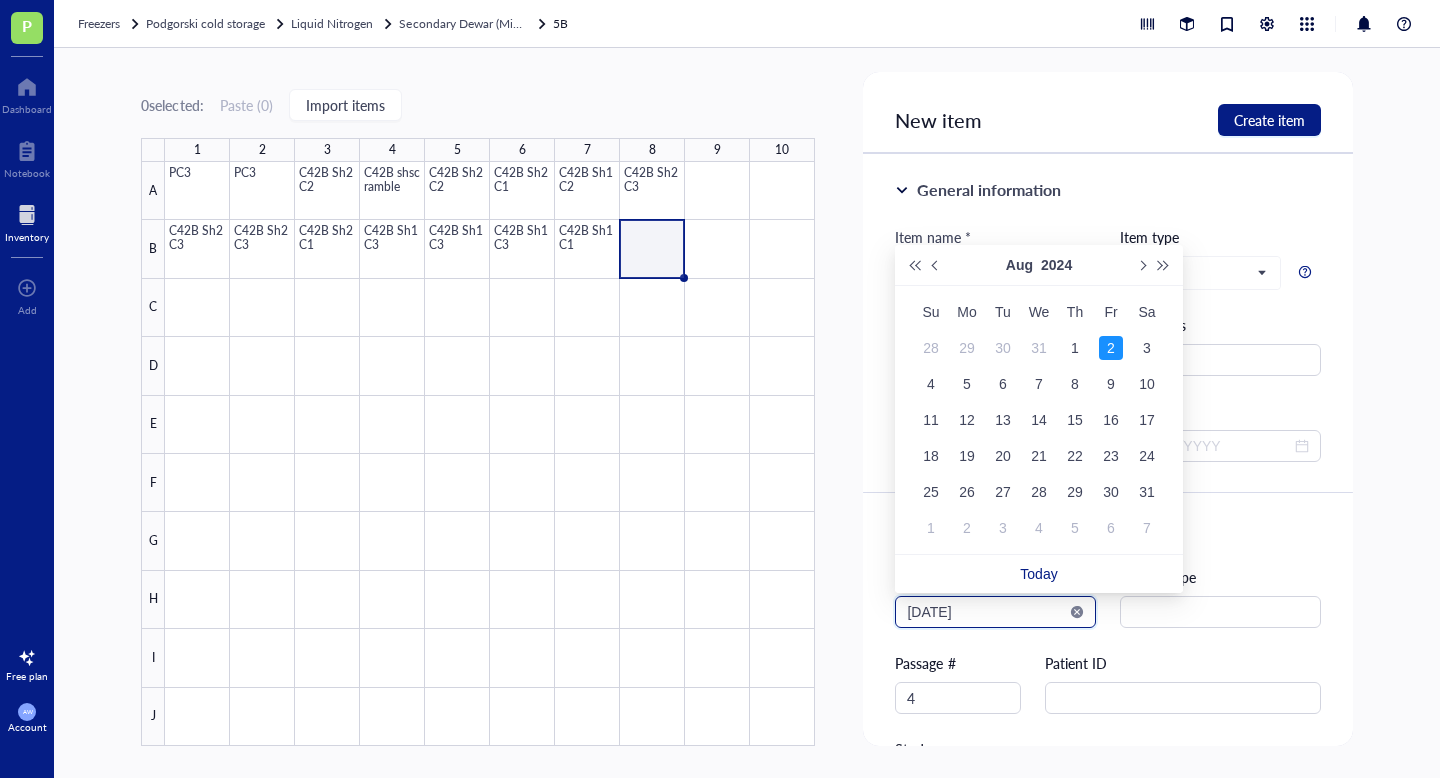 click on "[DATE]" at bounding box center (986, 612) 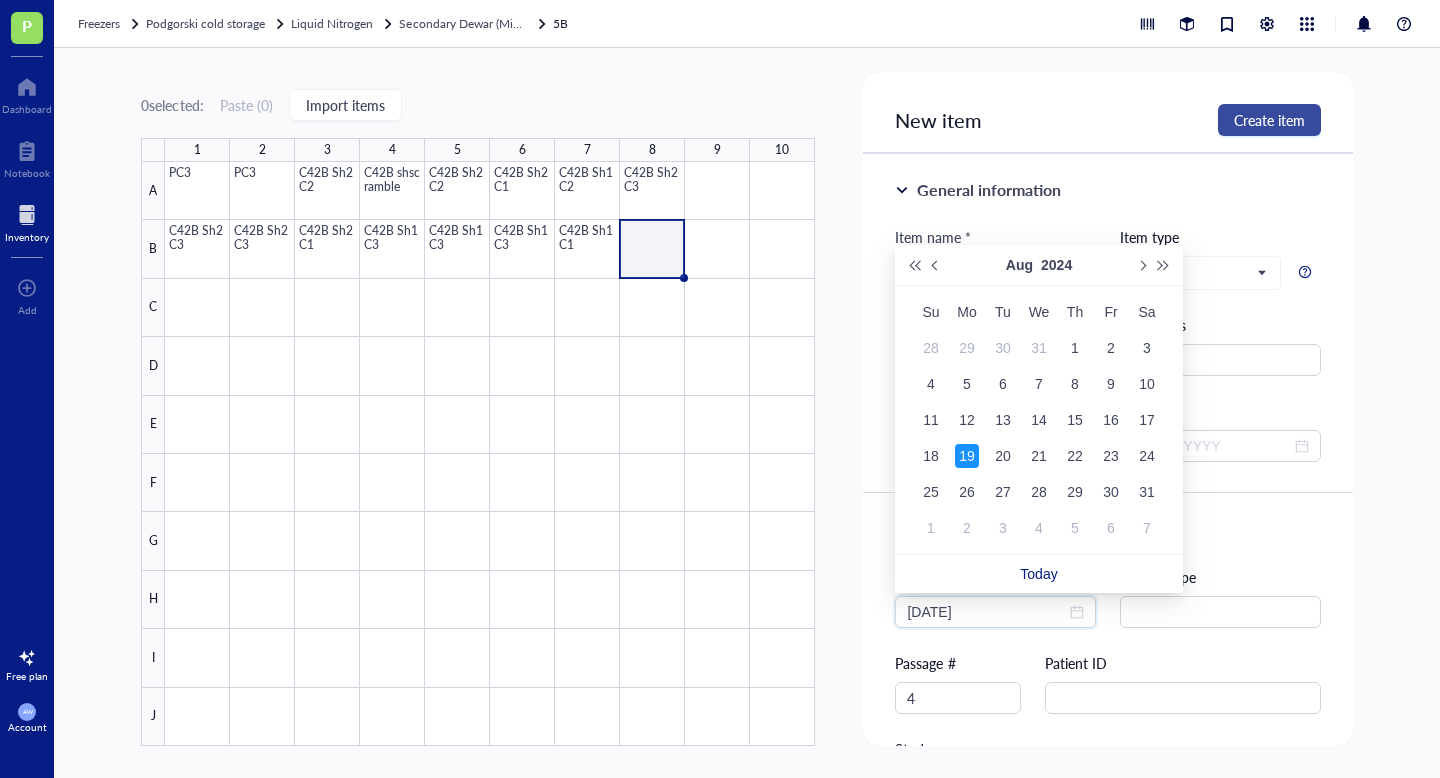 type on "[DATE]" 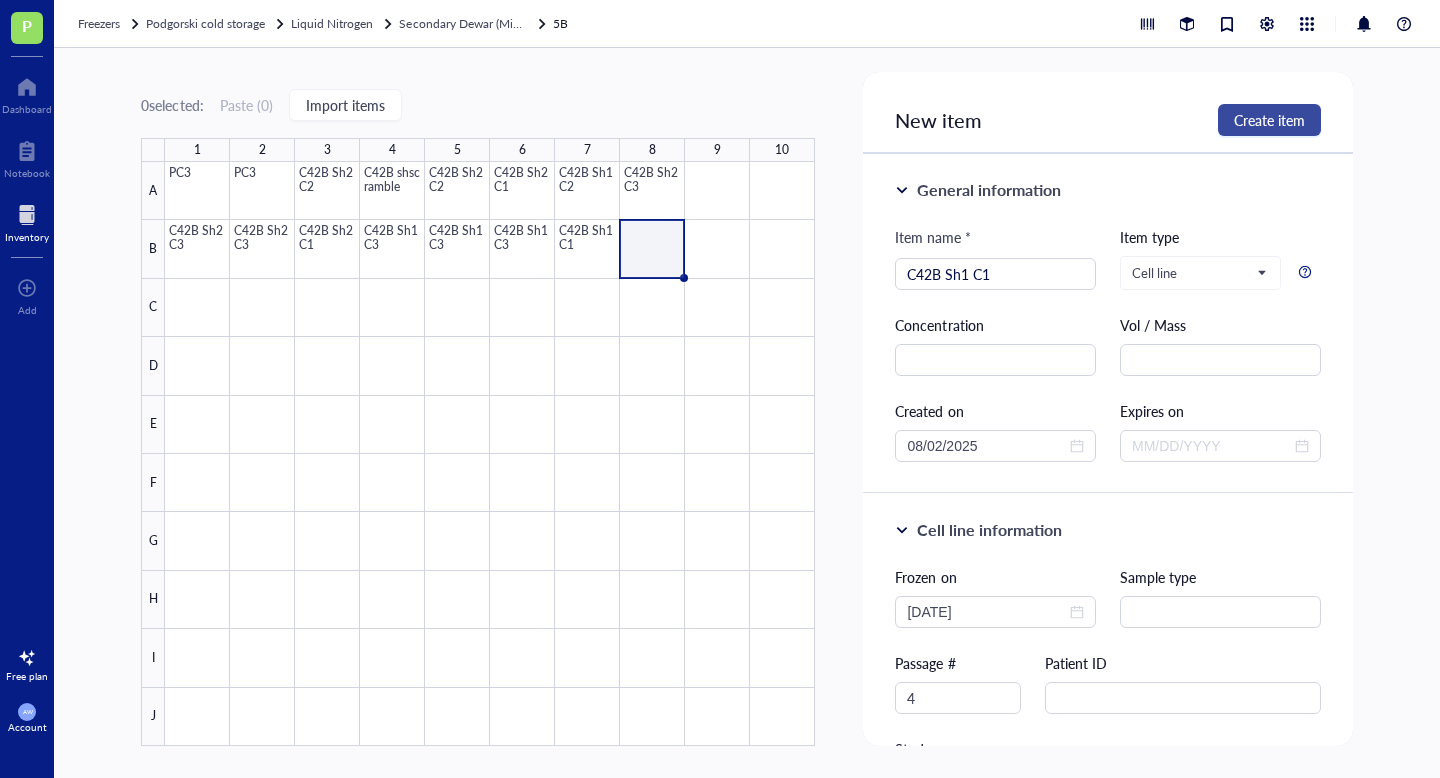 click on "Create item" at bounding box center (1269, 120) 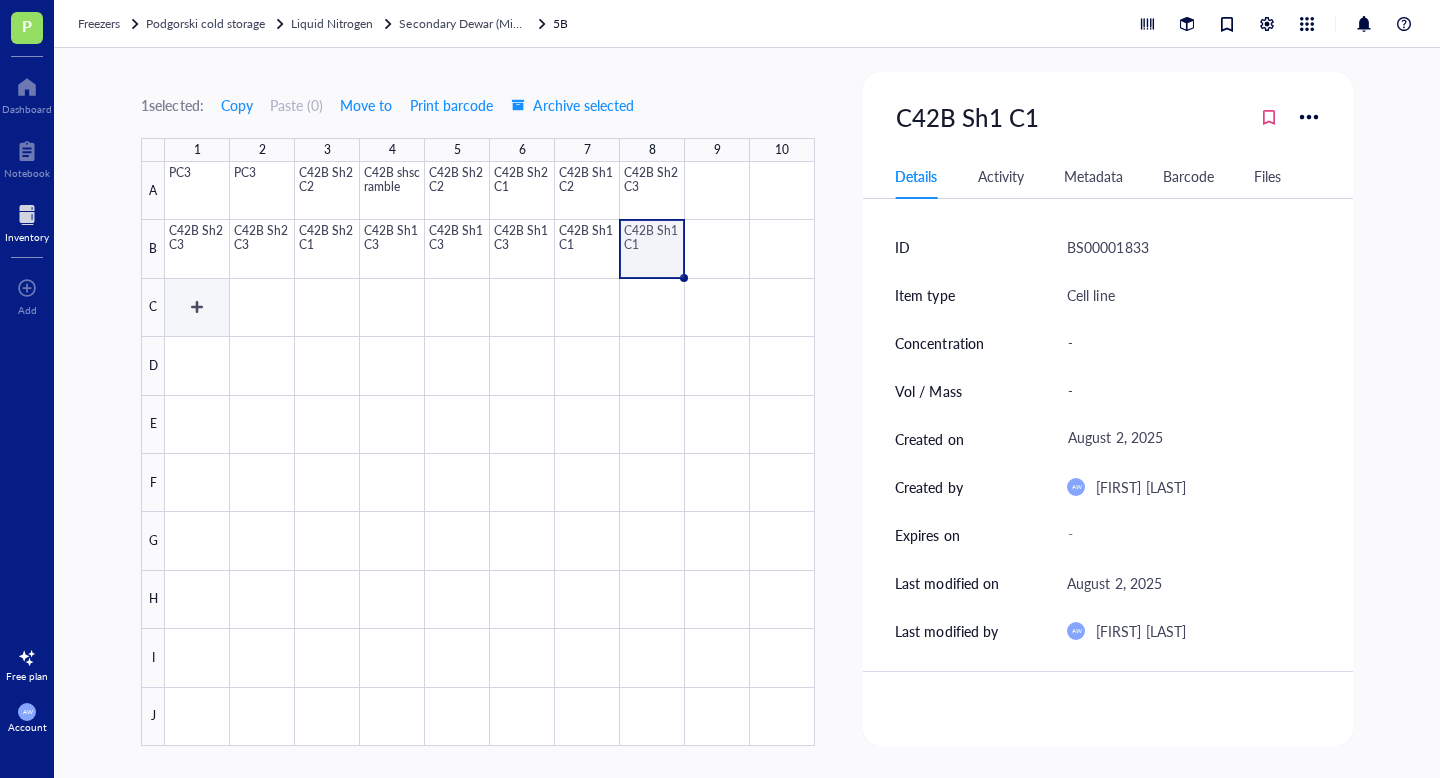 click at bounding box center (490, 454) 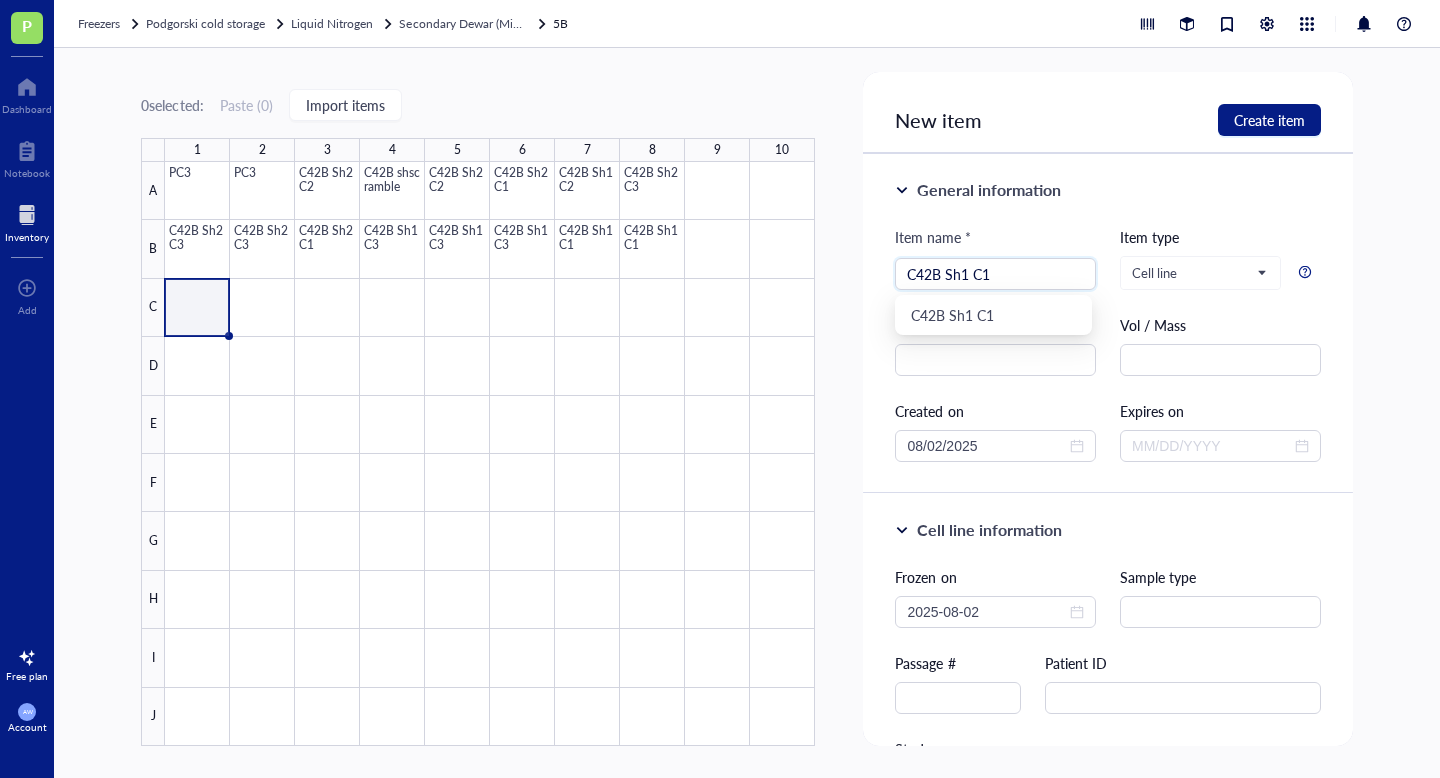 type on "C42B Sh1 C1" 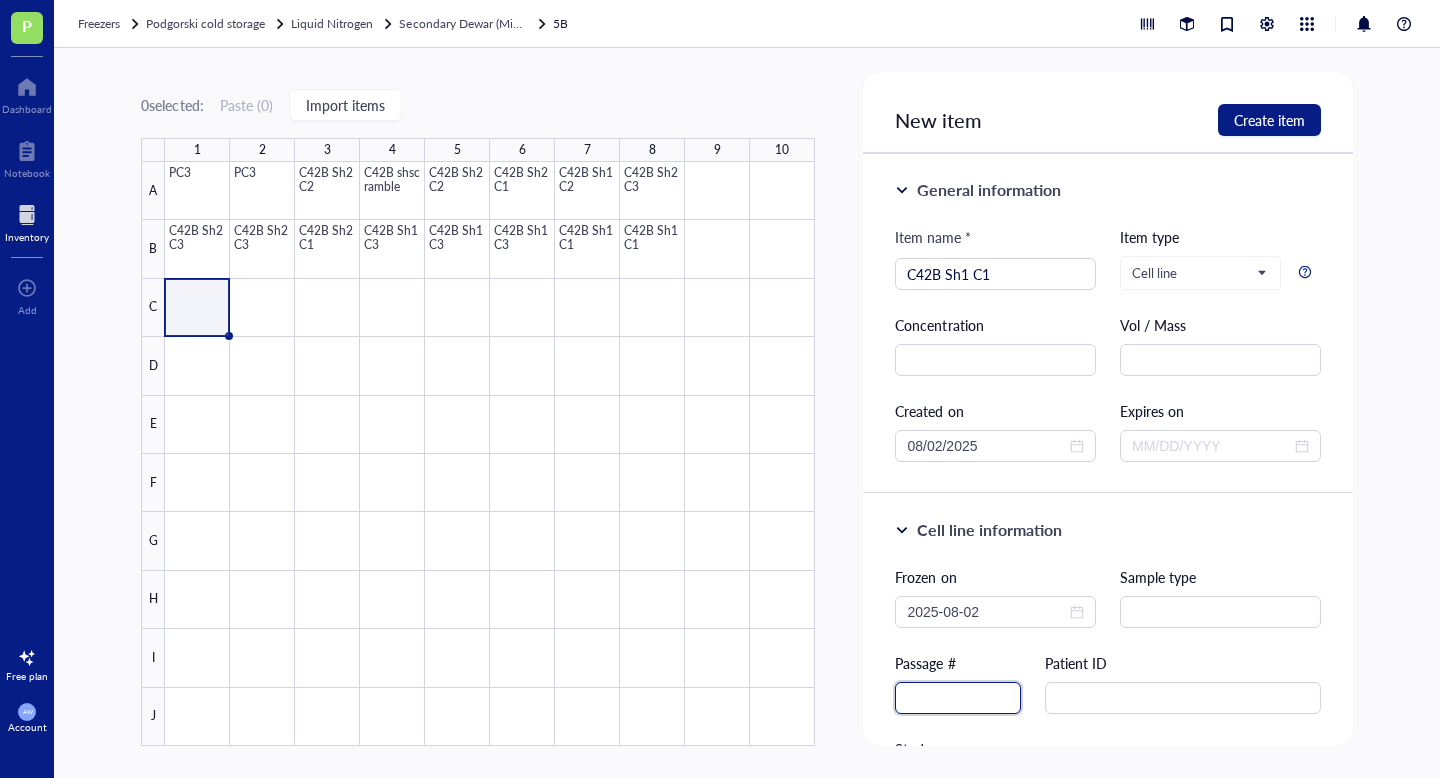 click at bounding box center (958, 698) 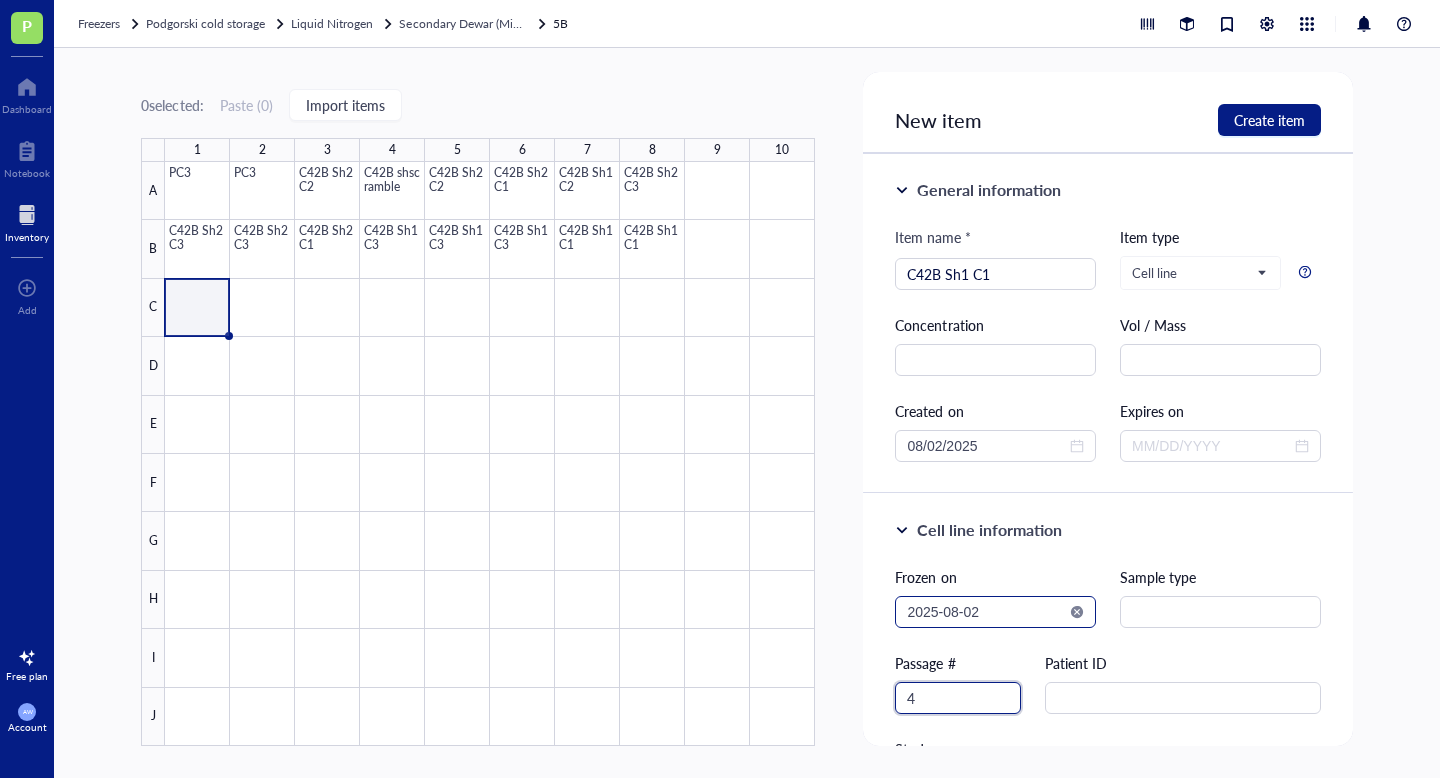 type on "4" 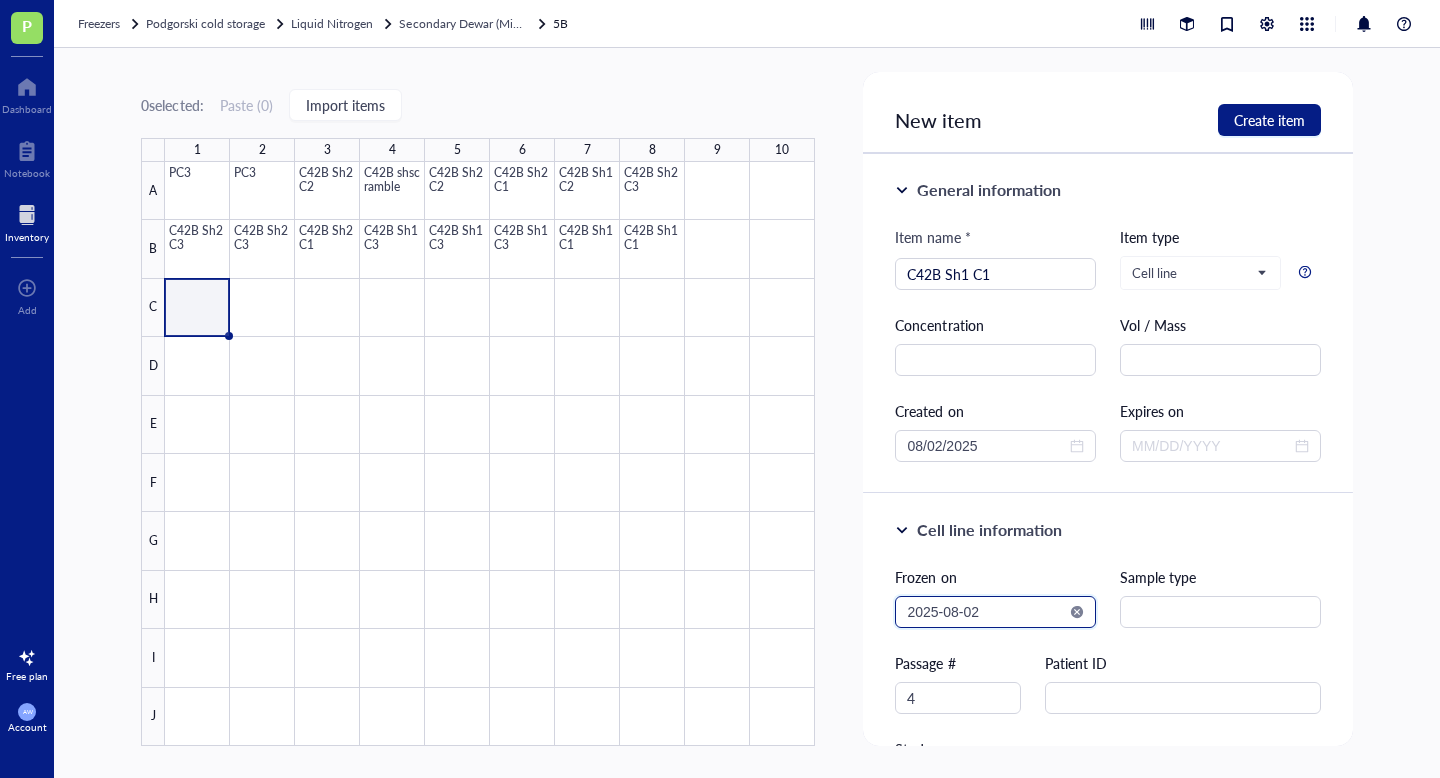 click on "2025-08-02" at bounding box center [986, 612] 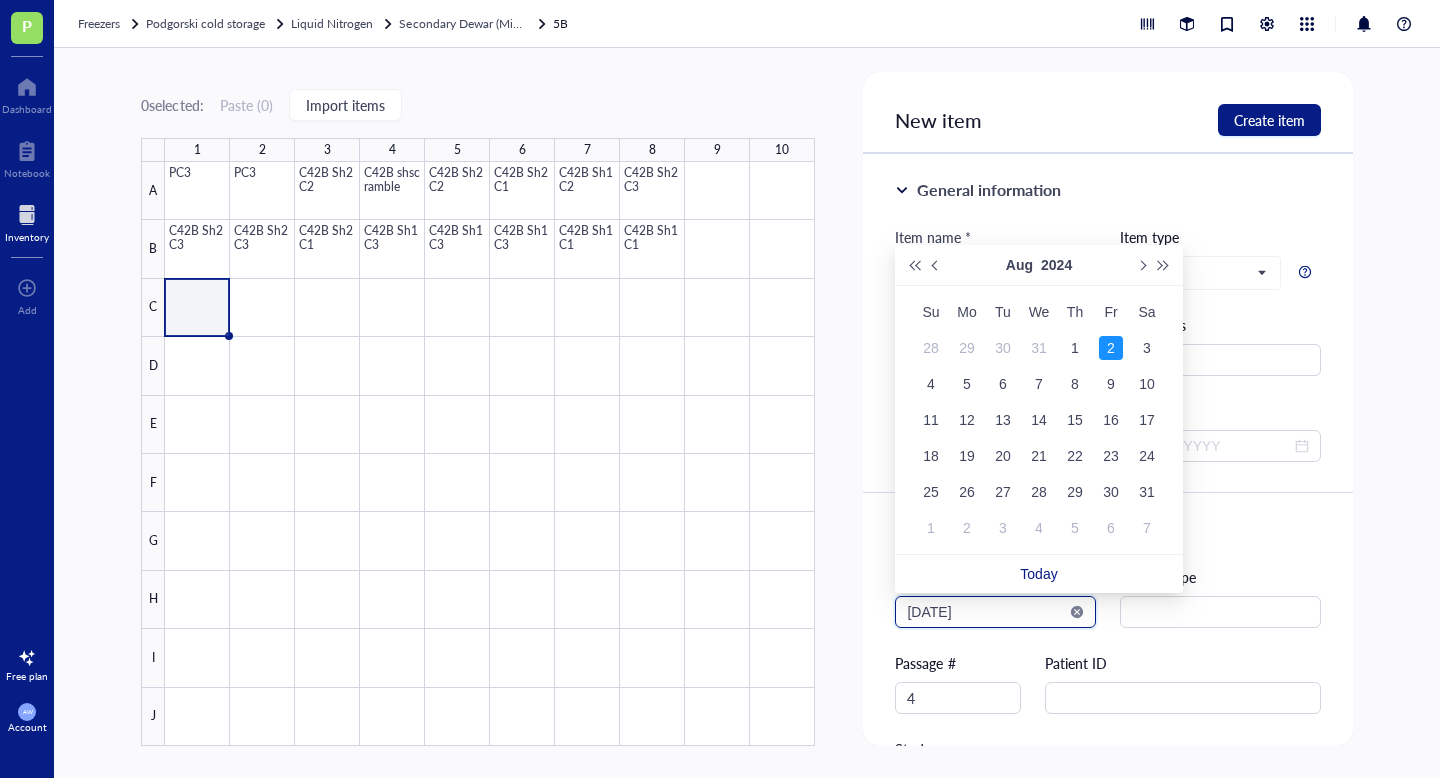 click on "[DATE]" at bounding box center (986, 612) 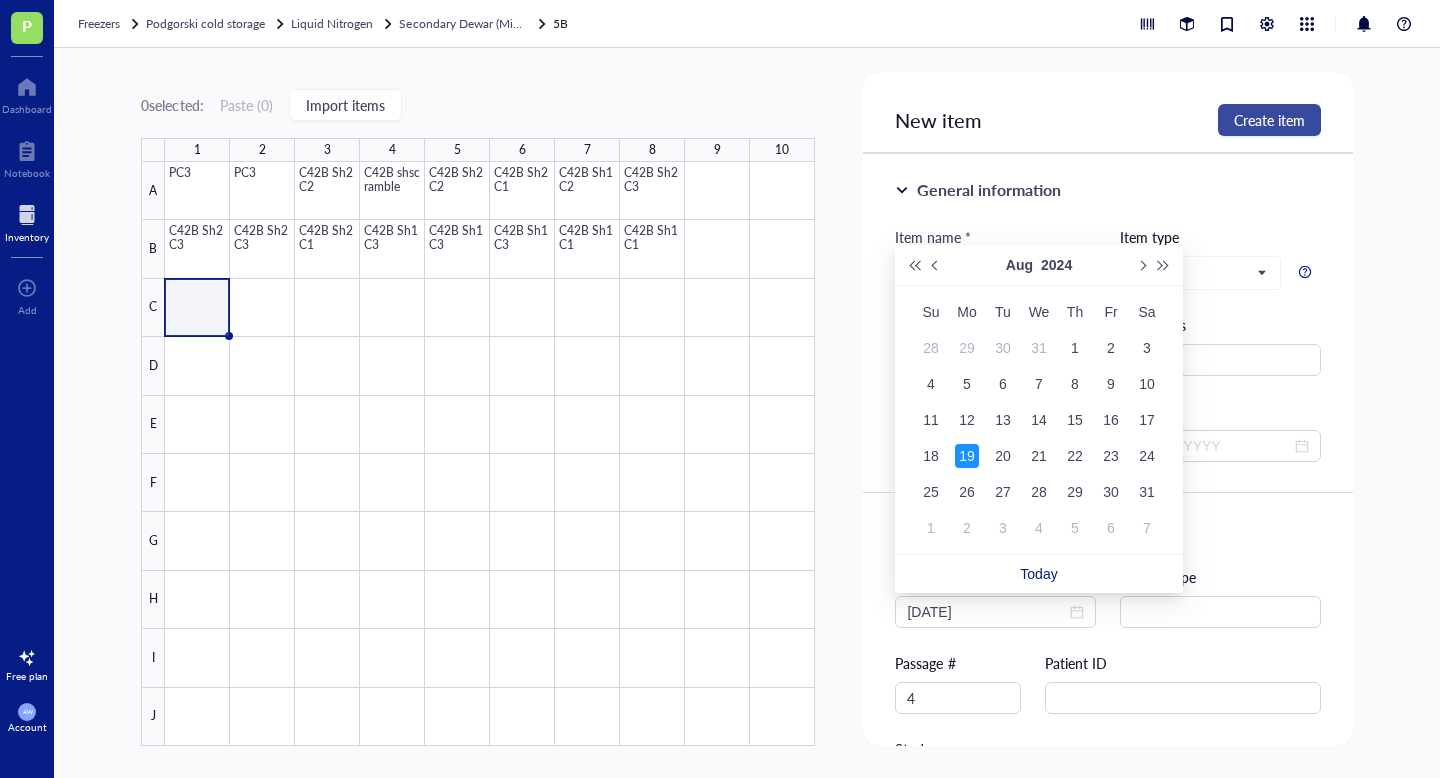 type on "[DATE]" 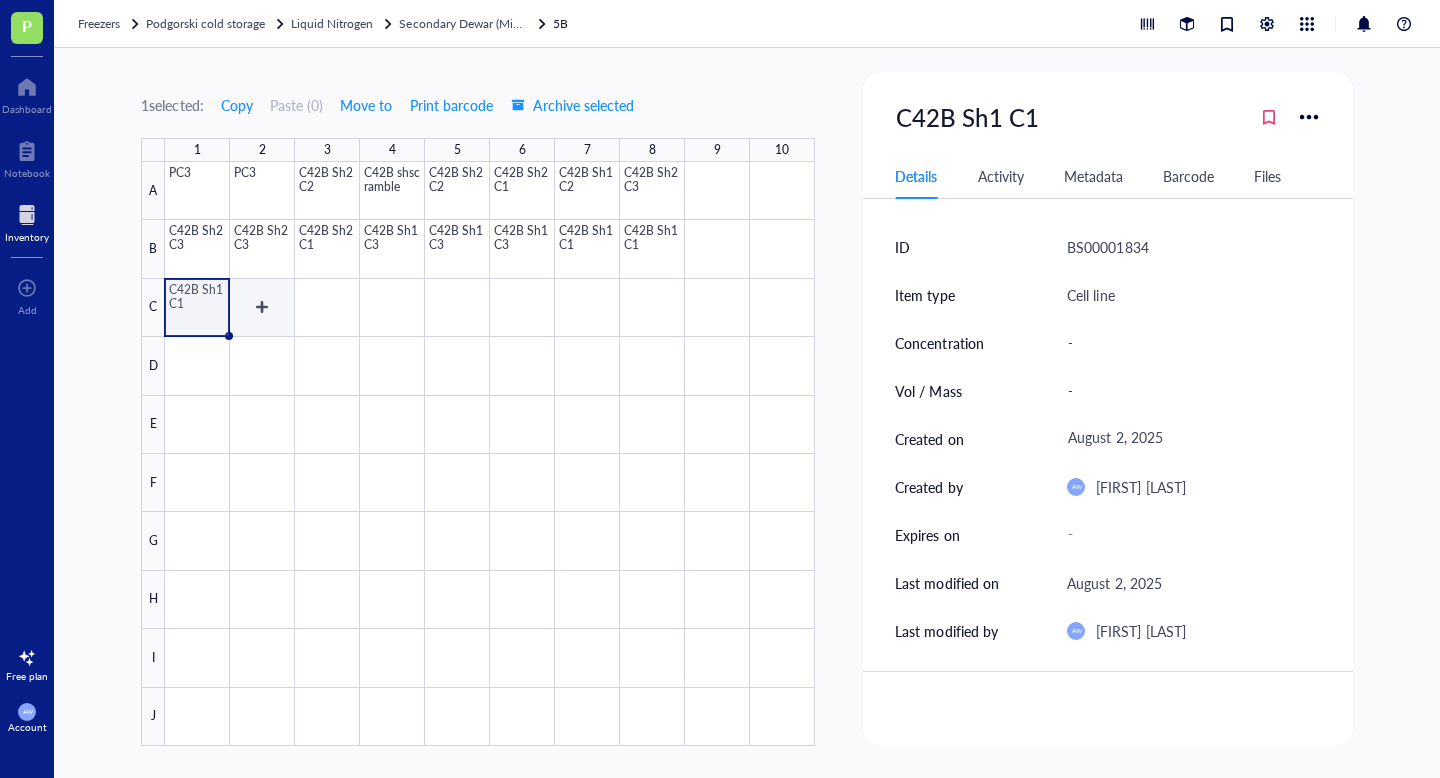 click at bounding box center [490, 454] 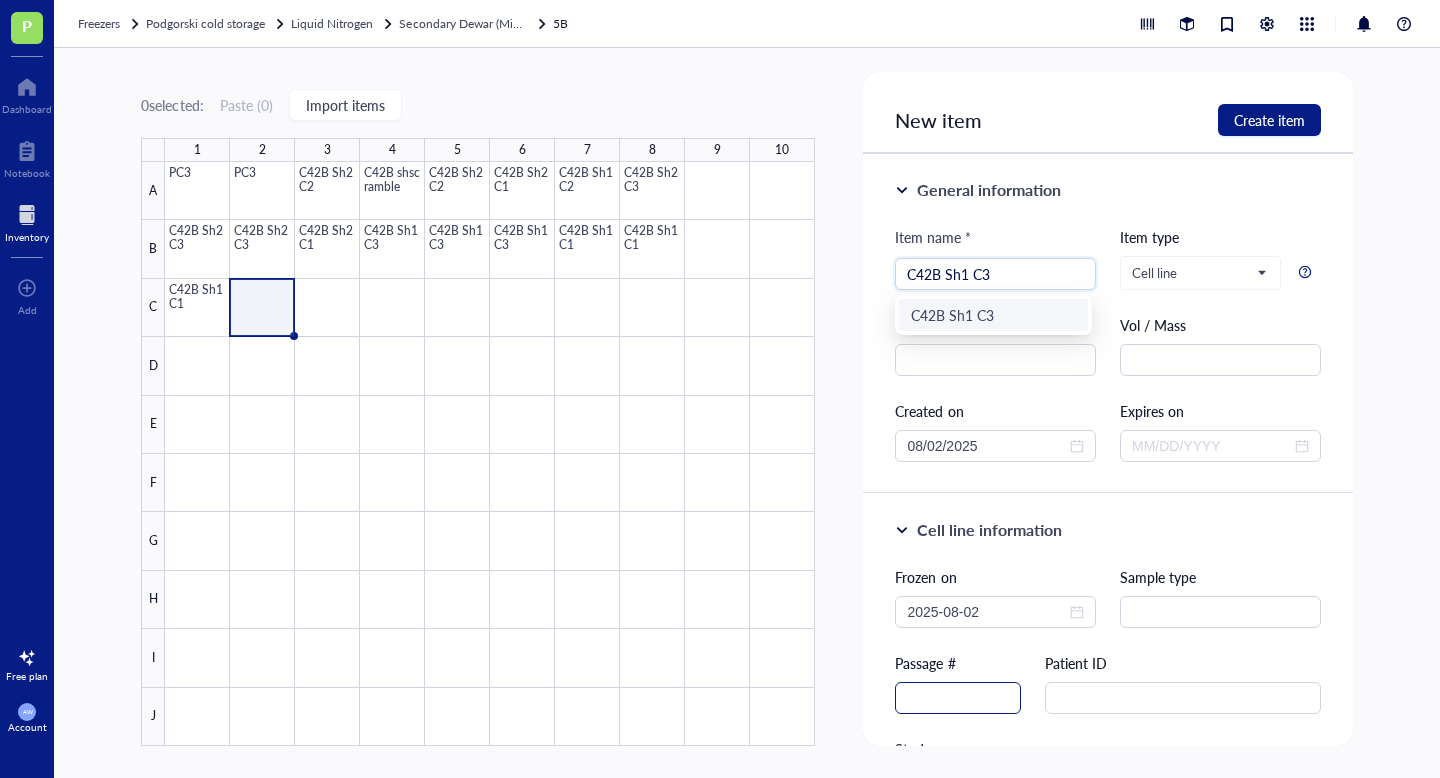 type on "C42B Sh1 C3" 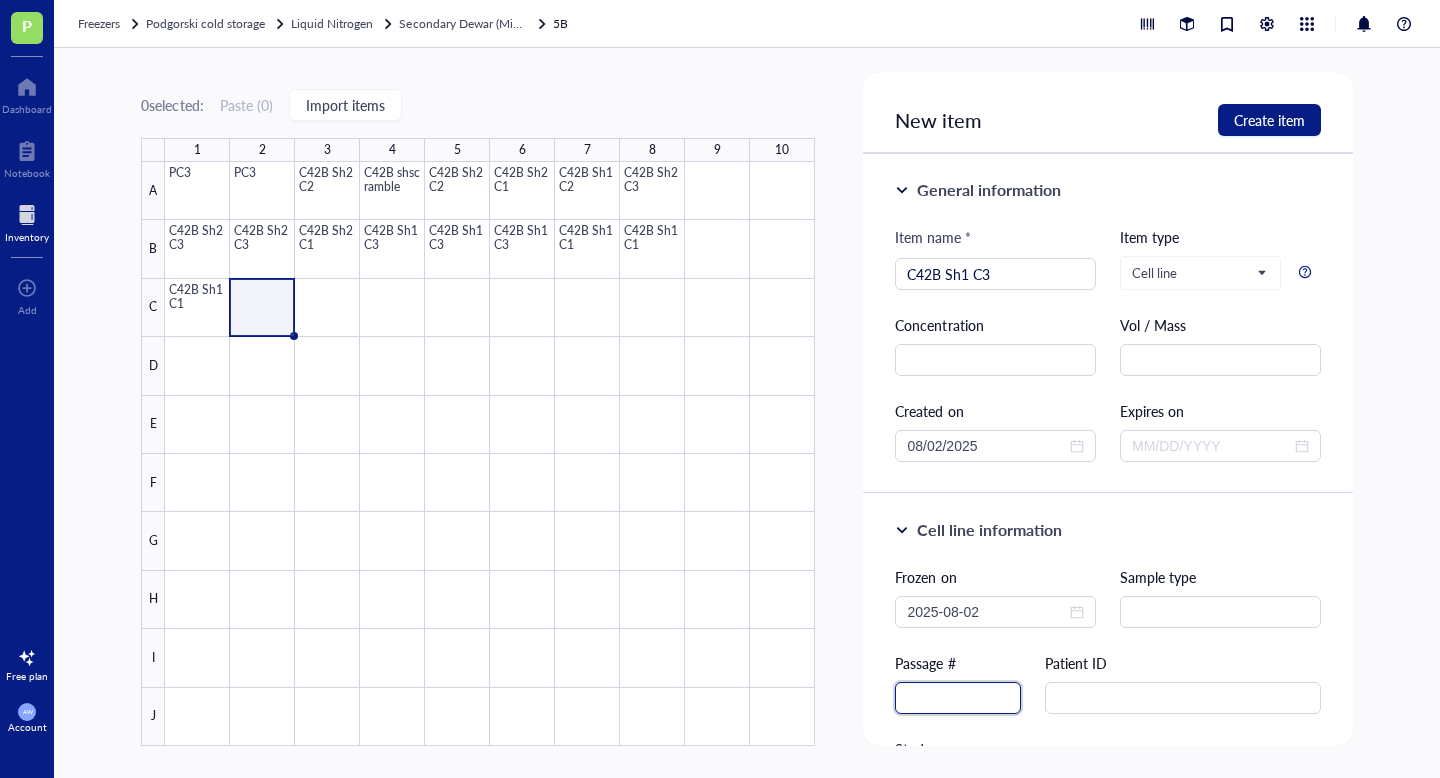 click at bounding box center [958, 698] 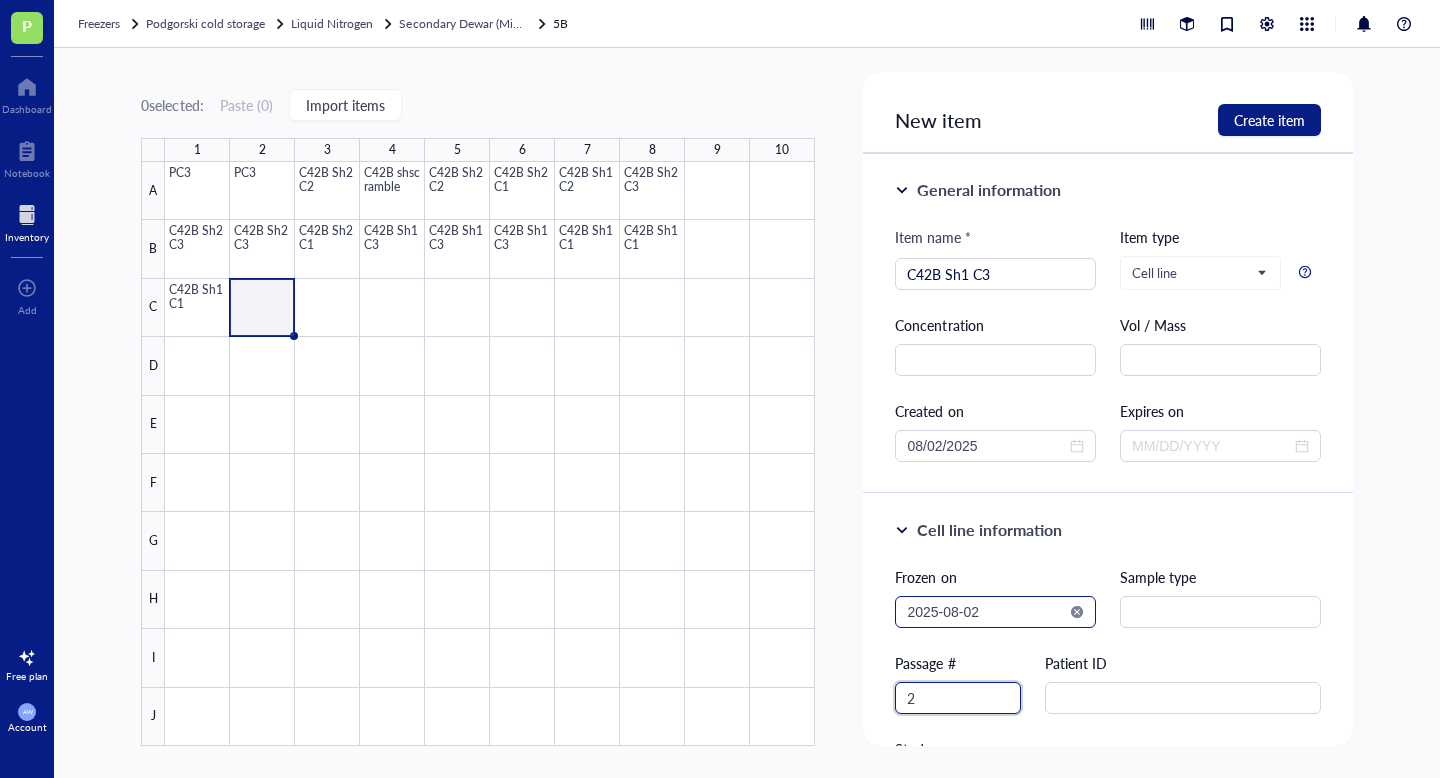 type on "2" 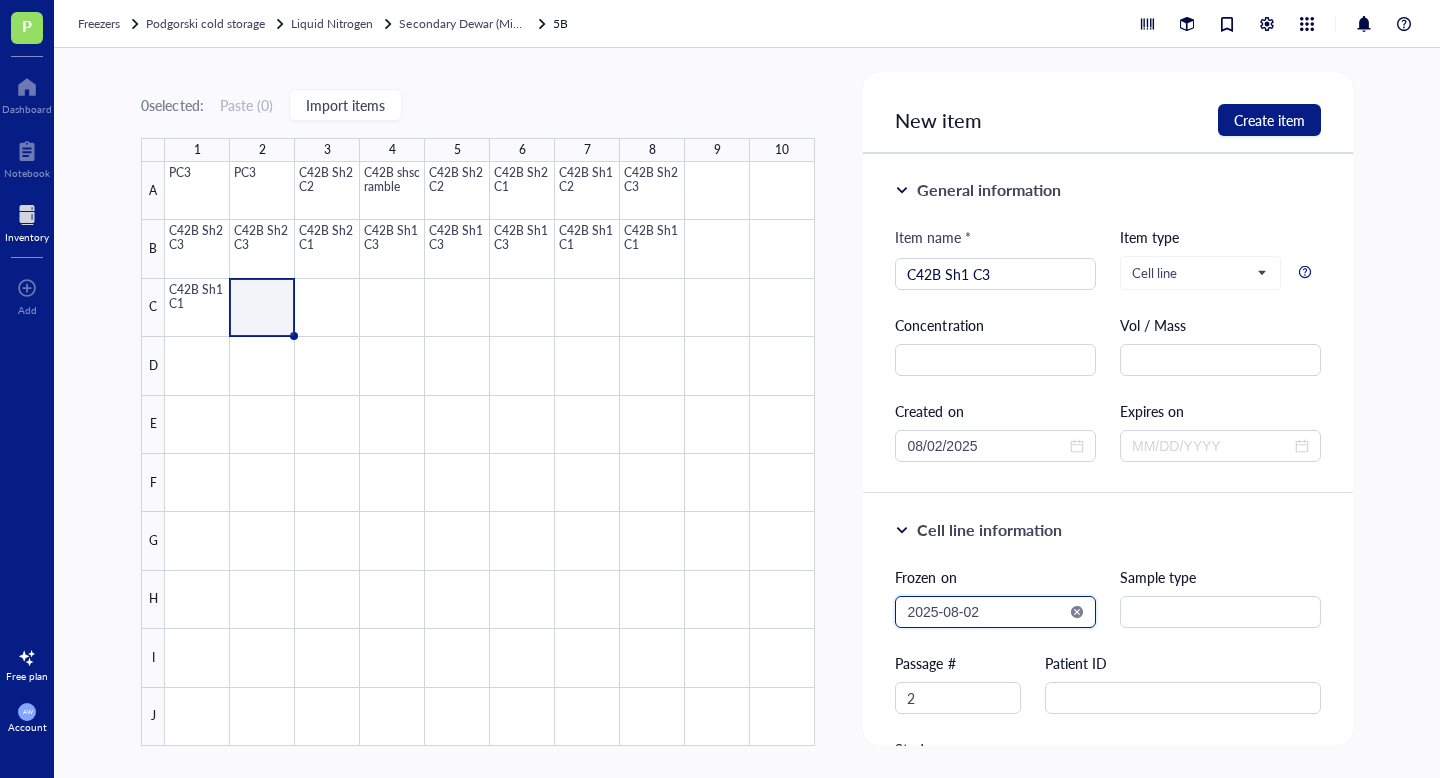 click on "2025-08-02" at bounding box center [986, 612] 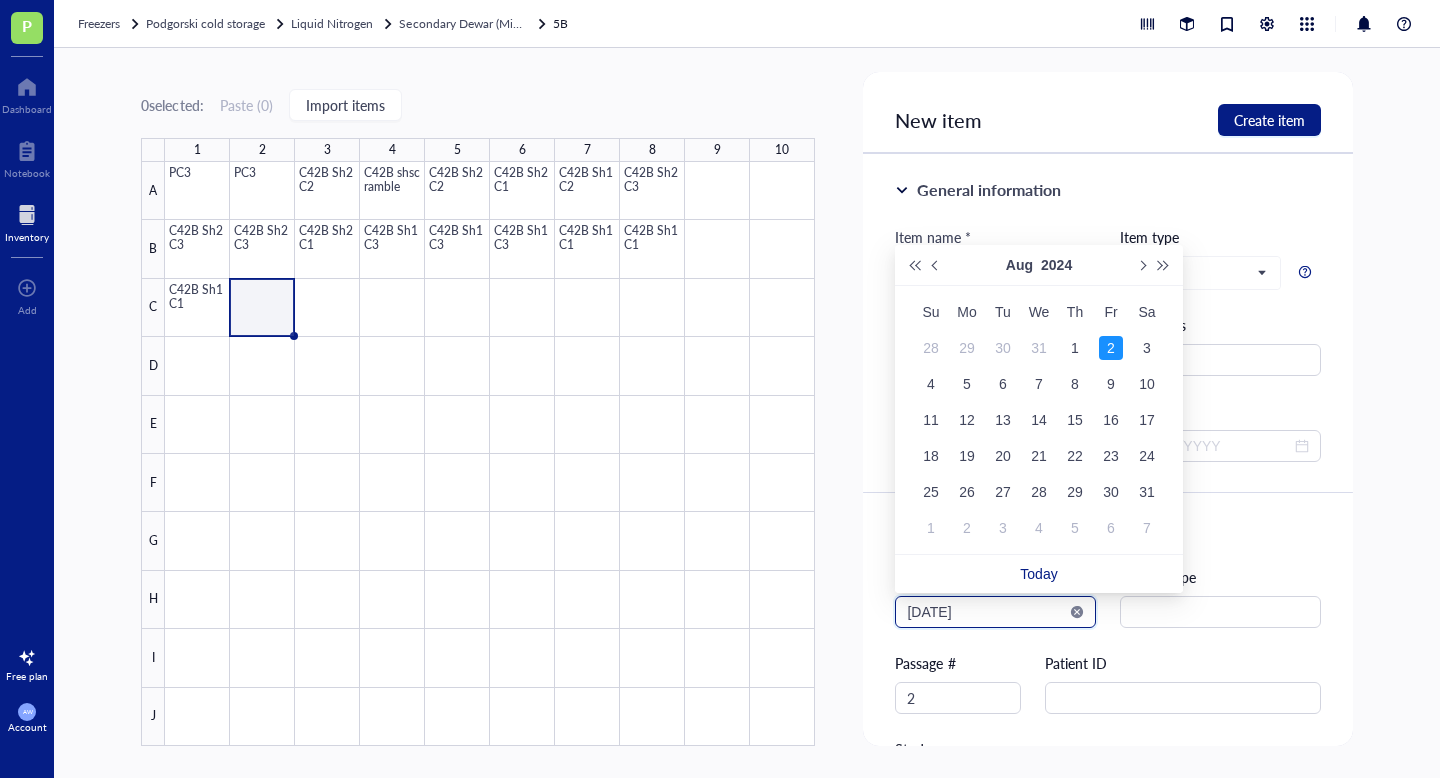 click on "[DATE]" at bounding box center (986, 612) 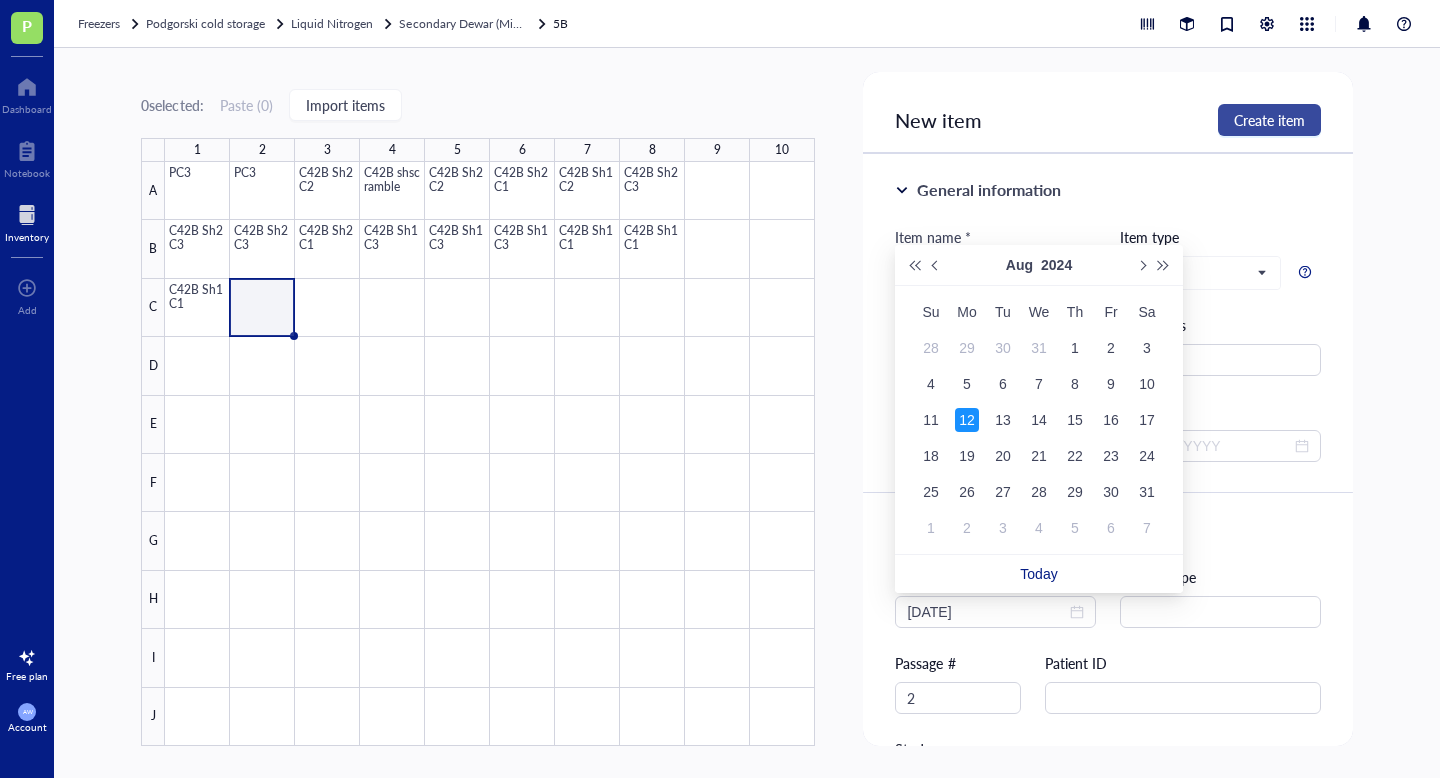 type on "[DATE]" 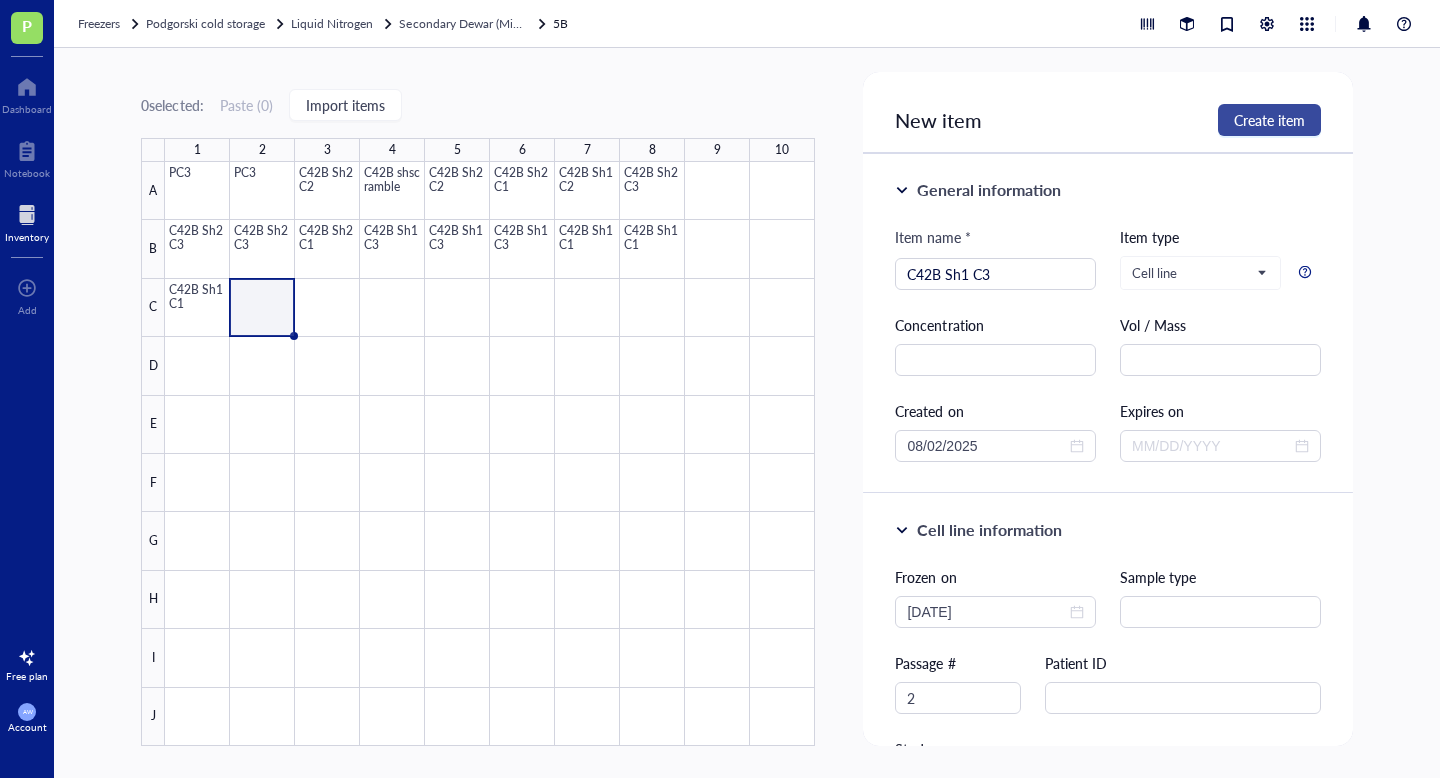 click on "Create item" at bounding box center [1269, 120] 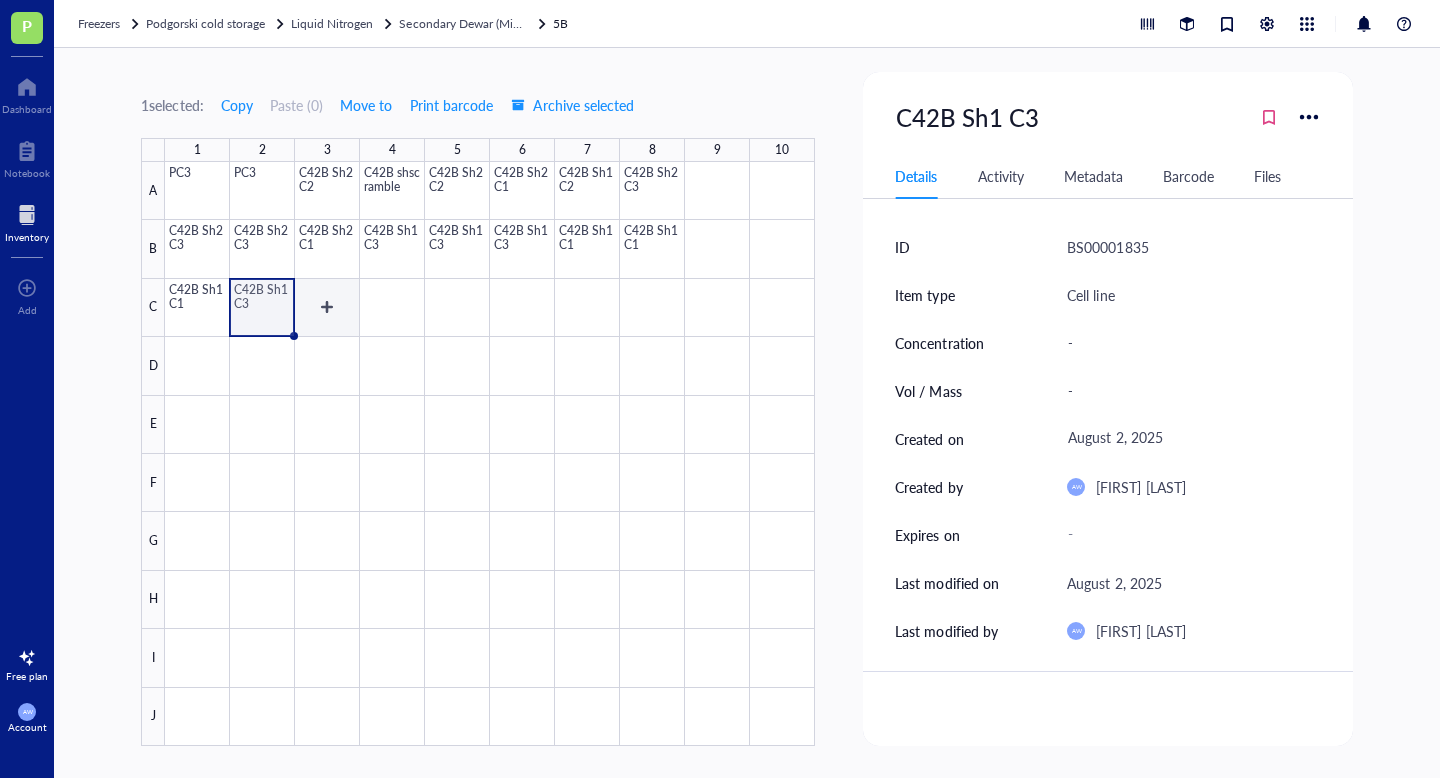 click at bounding box center [490, 454] 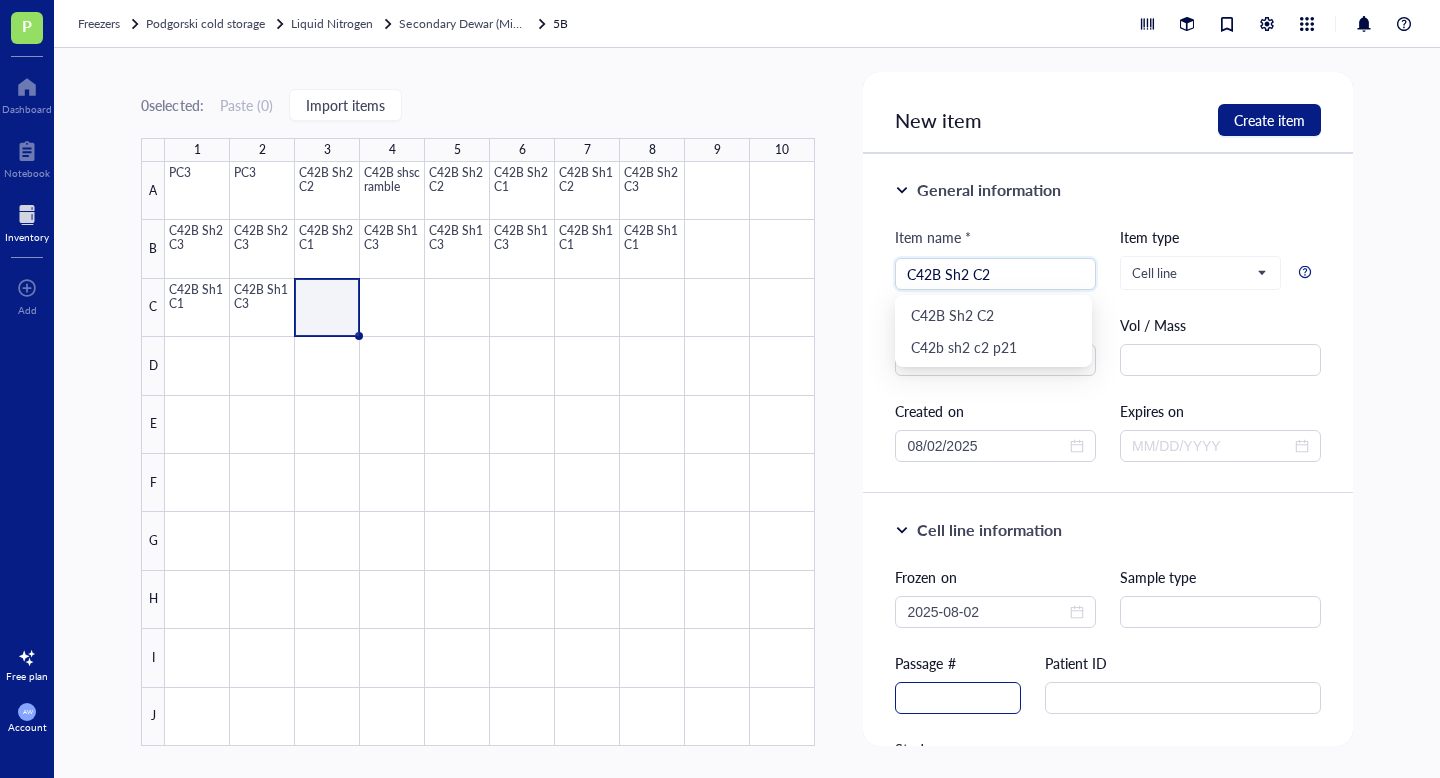 type on "C42B Sh2 C2" 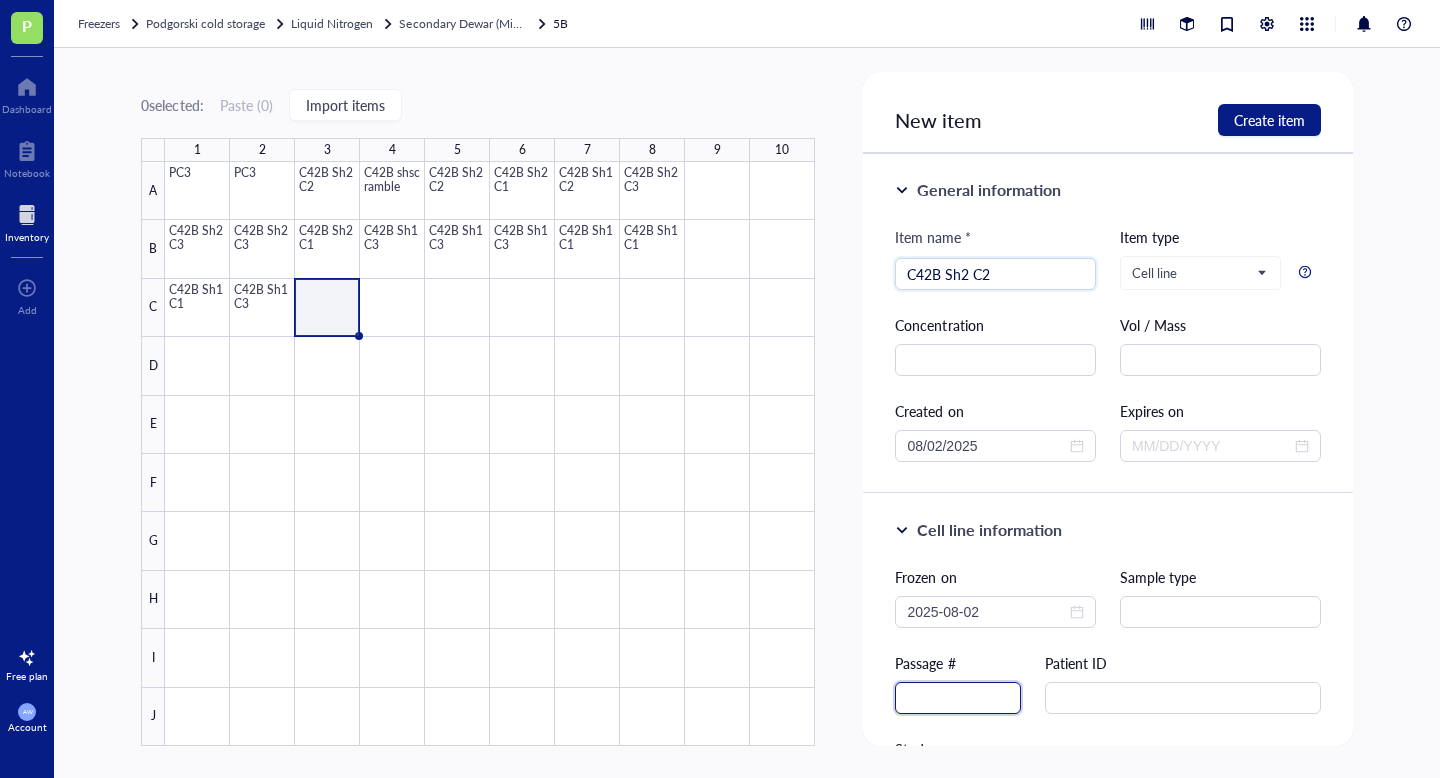 click at bounding box center [958, 698] 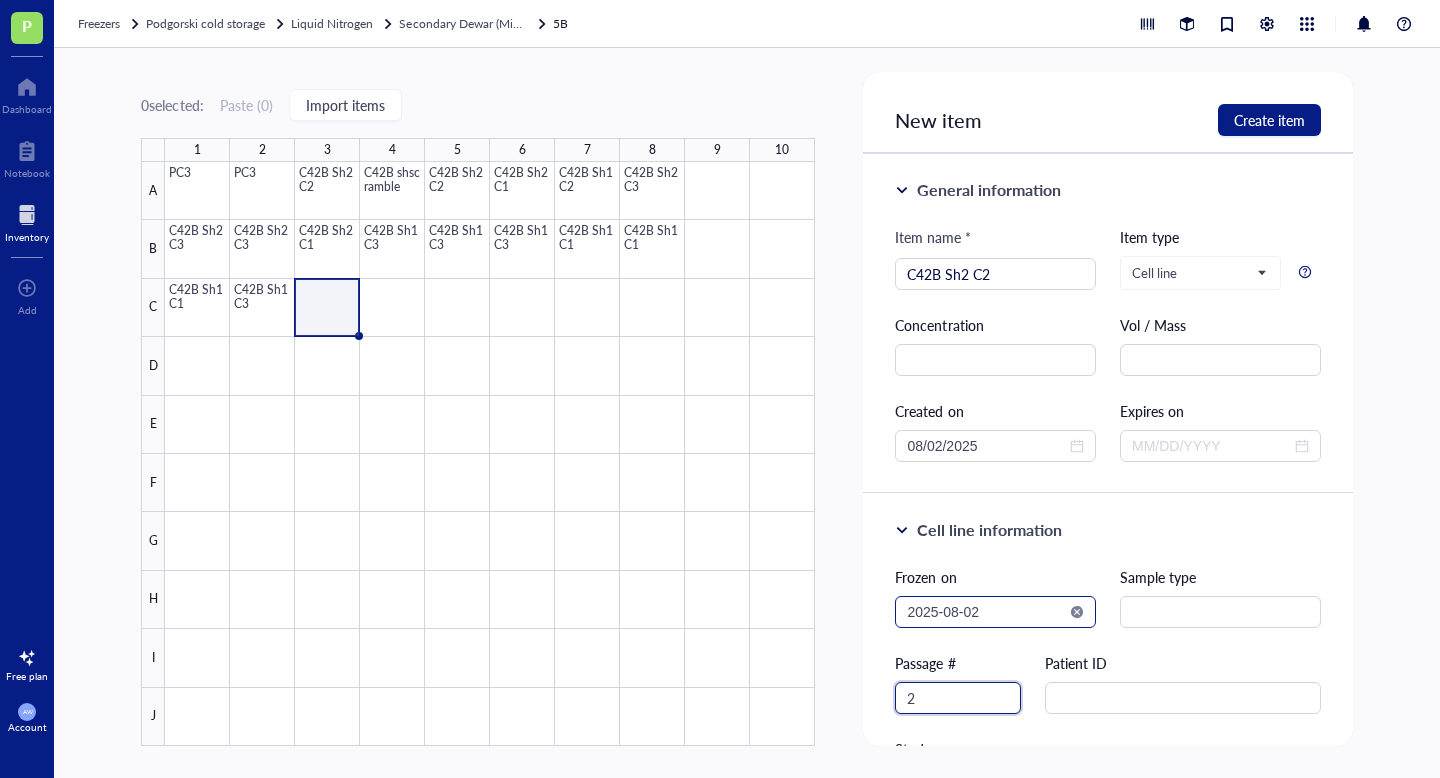 type on "2" 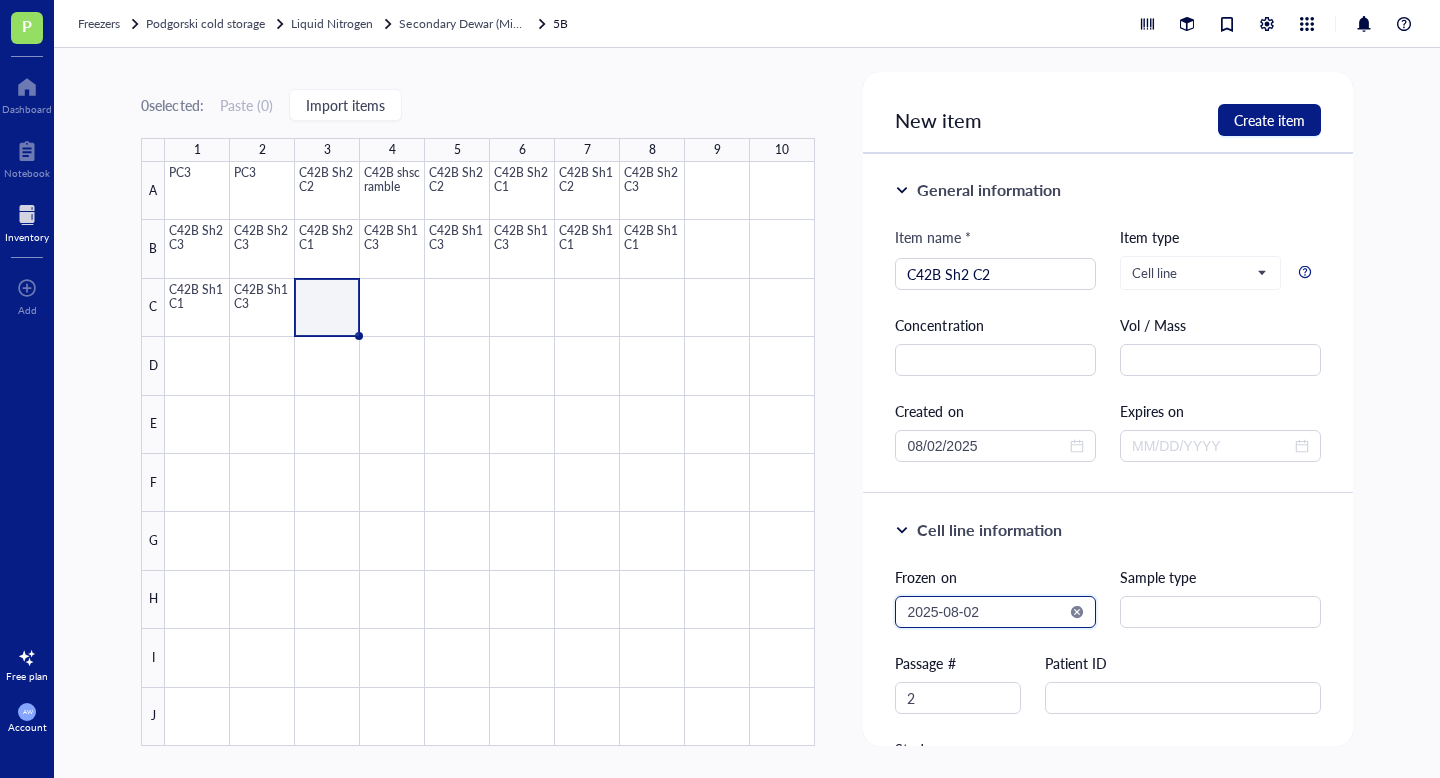 click on "2025-08-02" at bounding box center [986, 612] 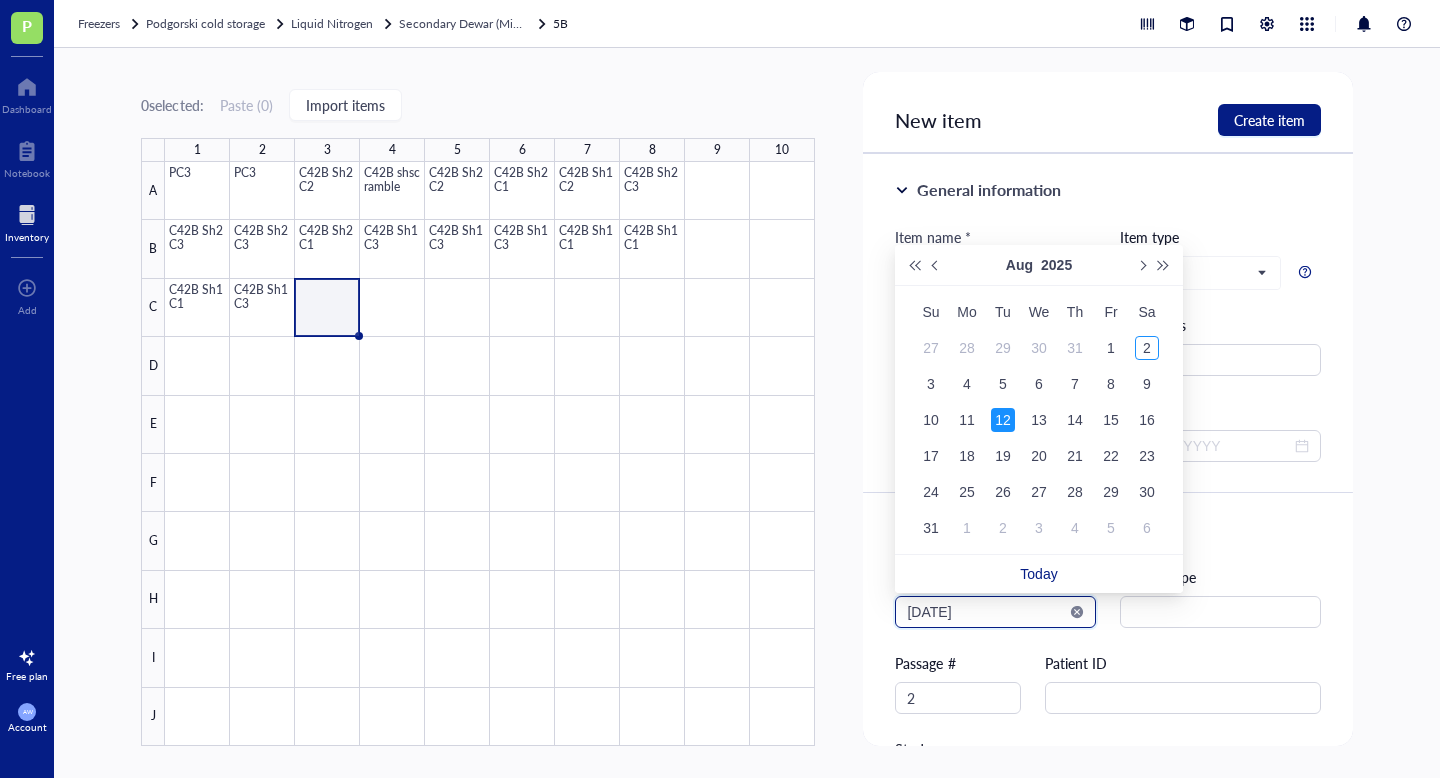 click on "[DATE]" at bounding box center [986, 612] 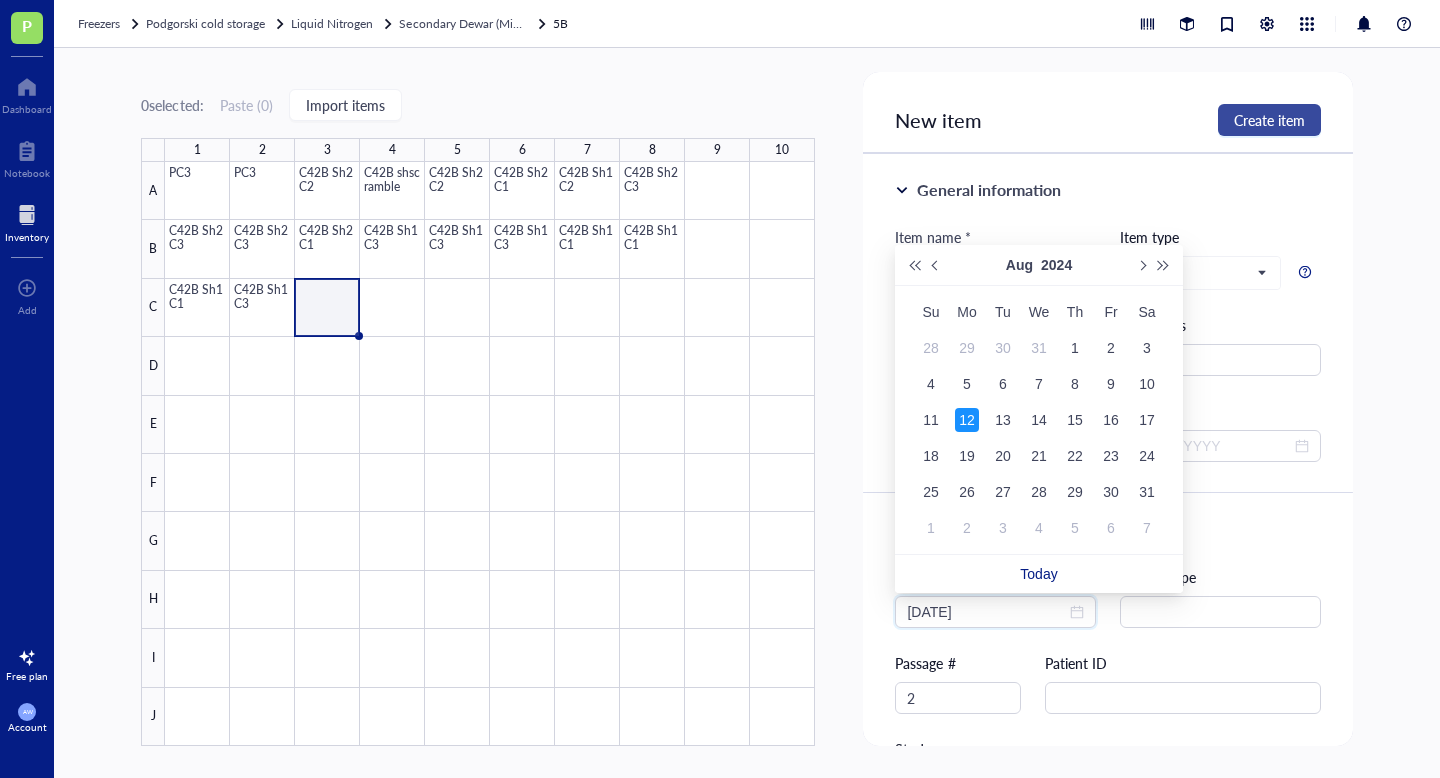 type on "[DATE]" 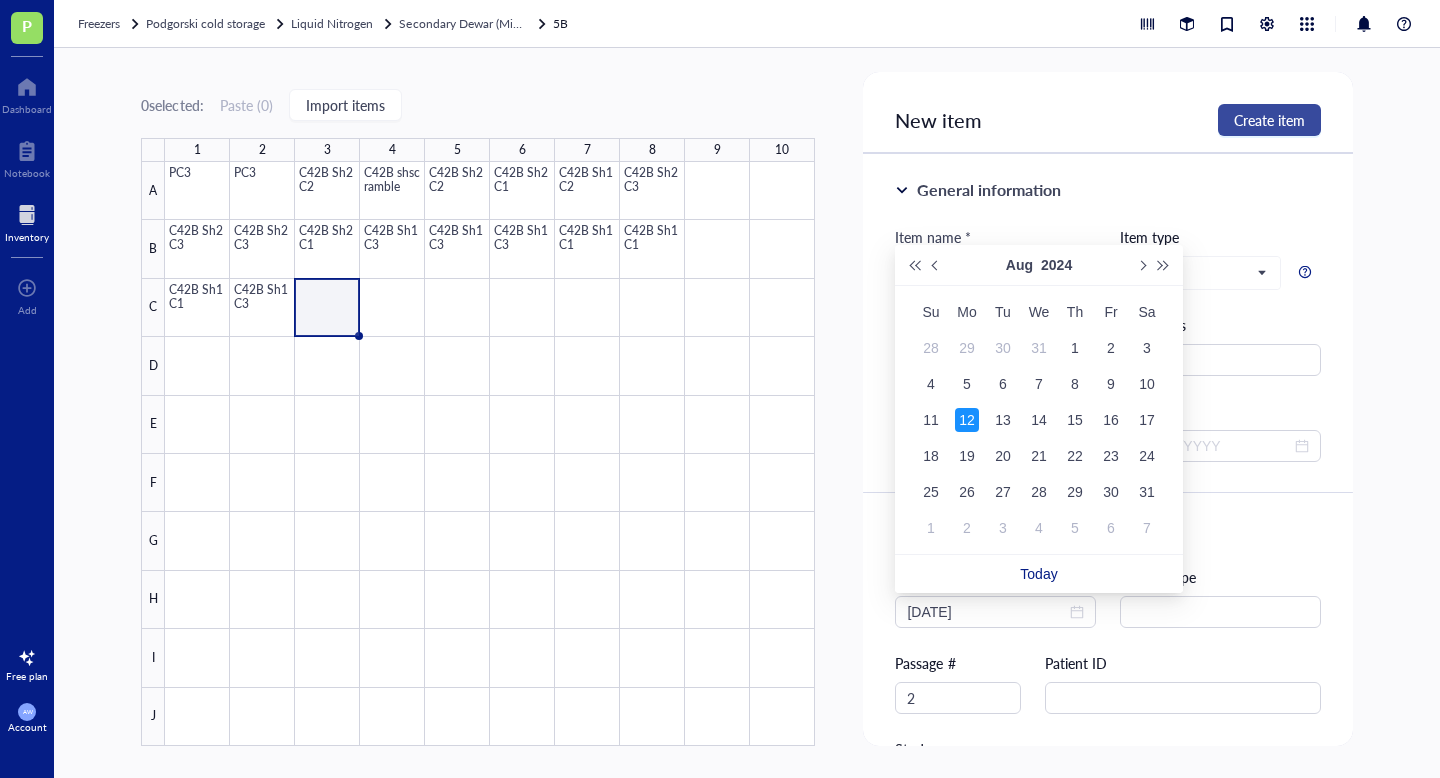 click on "Create item" at bounding box center [1269, 120] 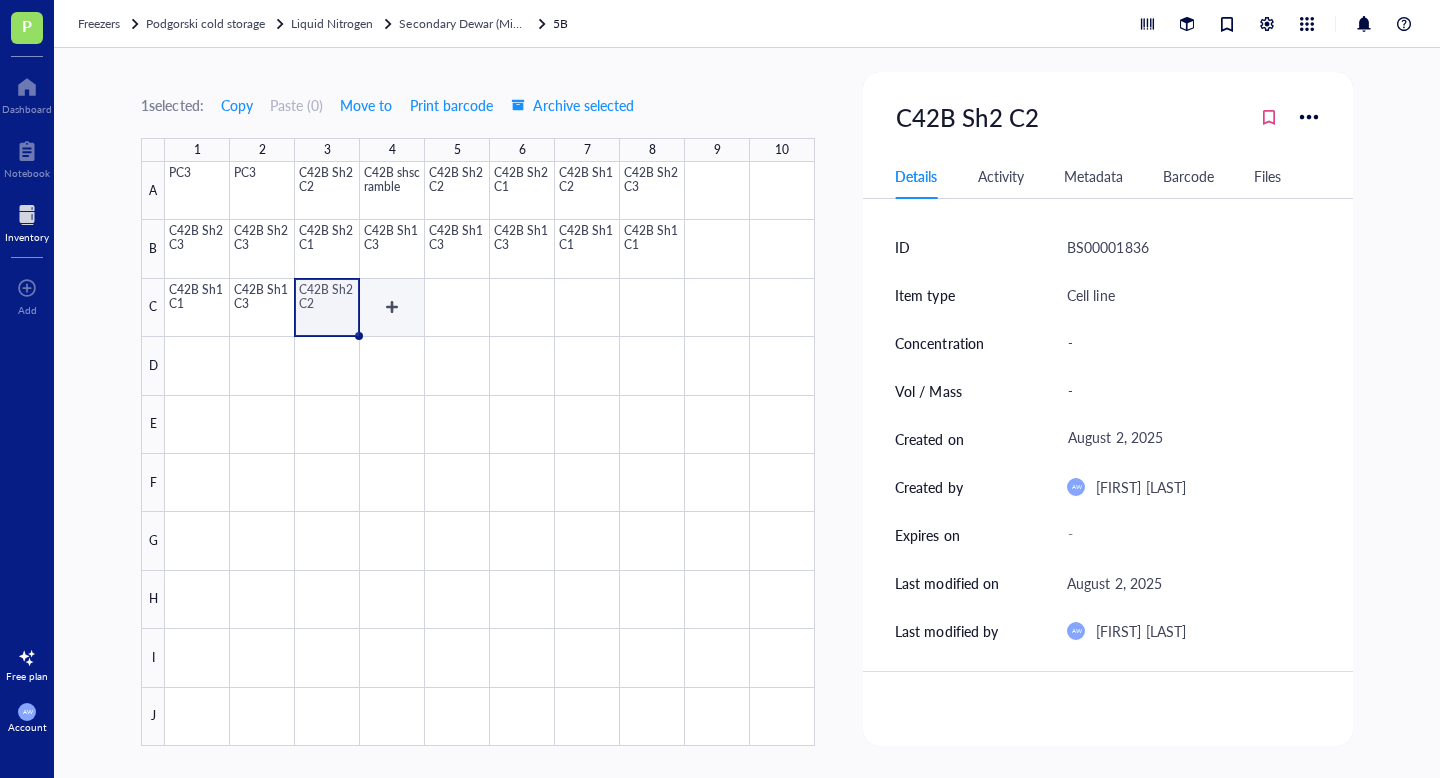 click at bounding box center (490, 454) 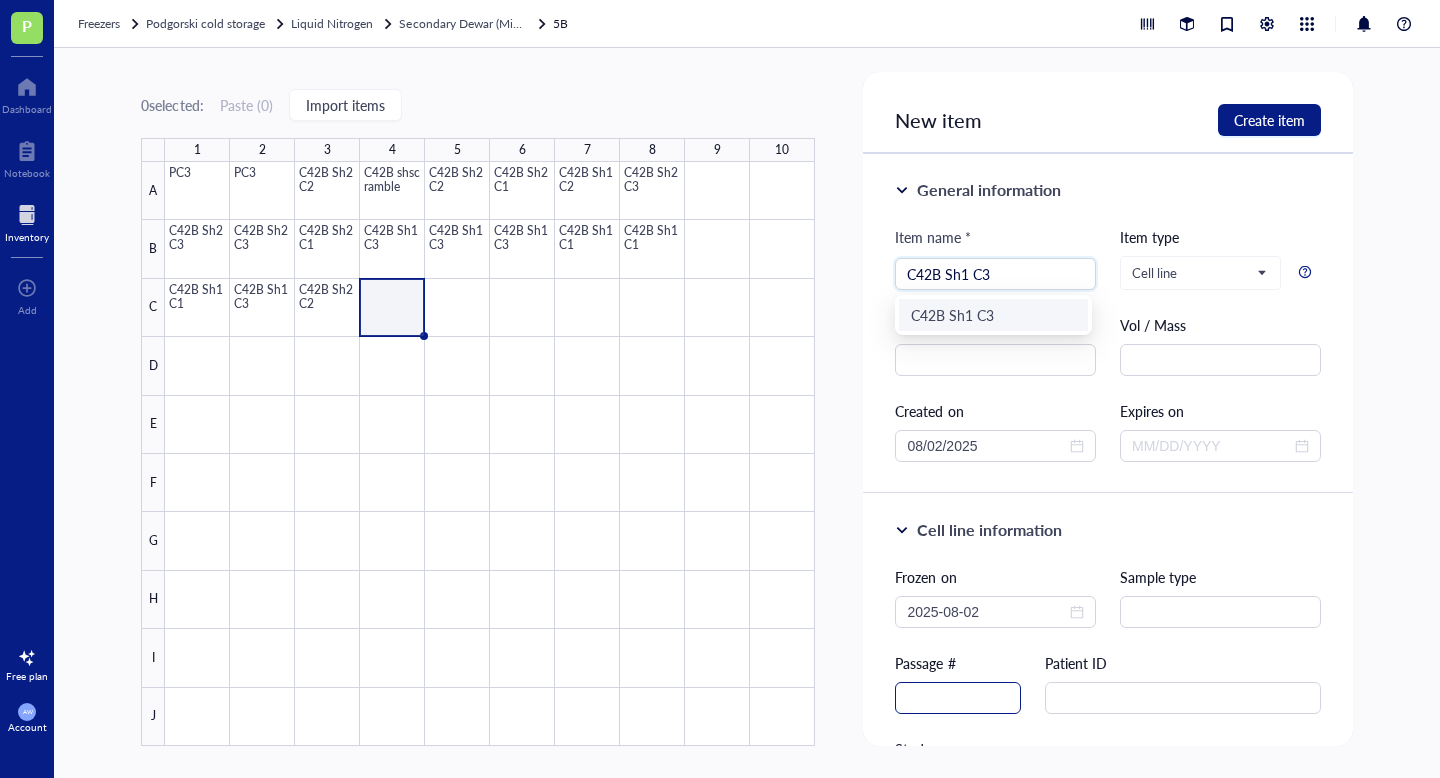 type on "C42B Sh1 C3" 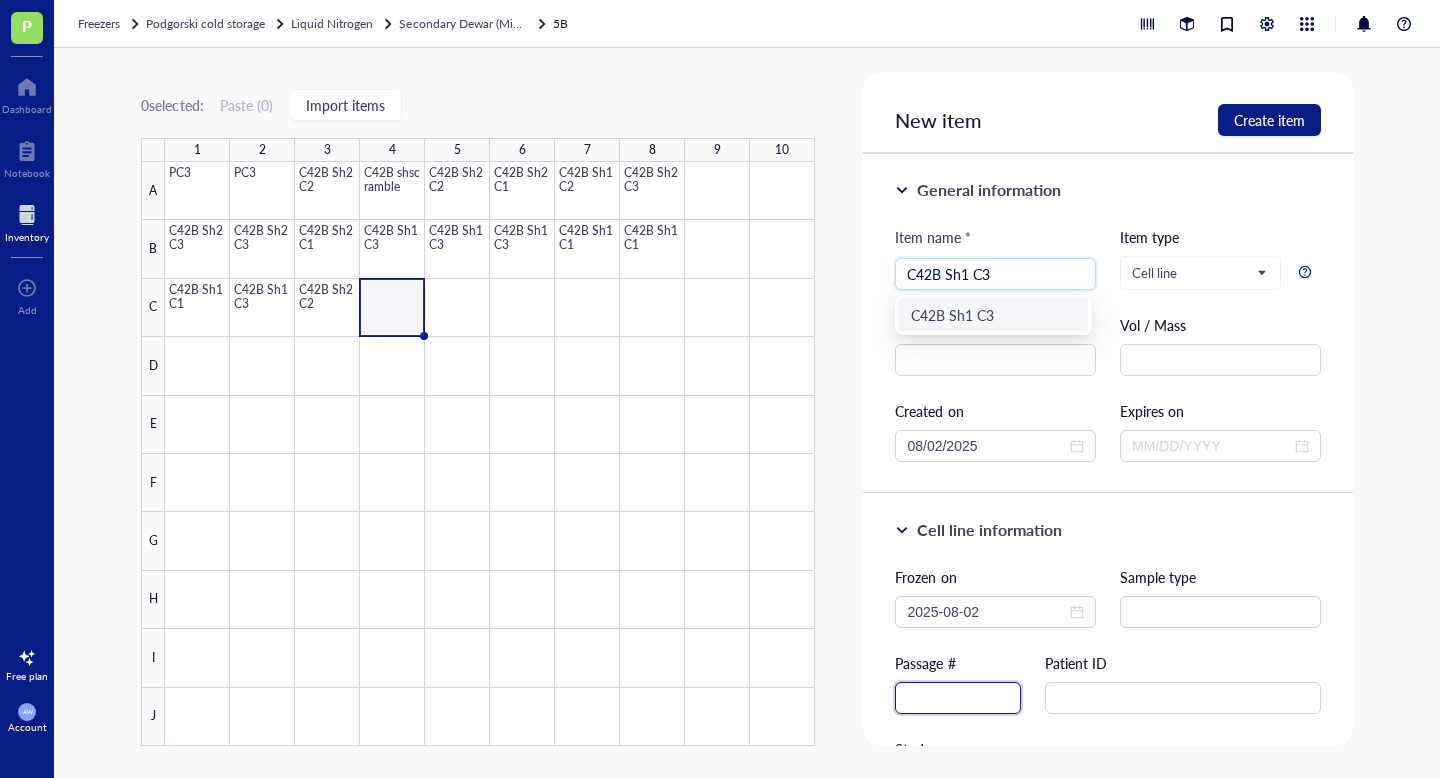 click at bounding box center (958, 698) 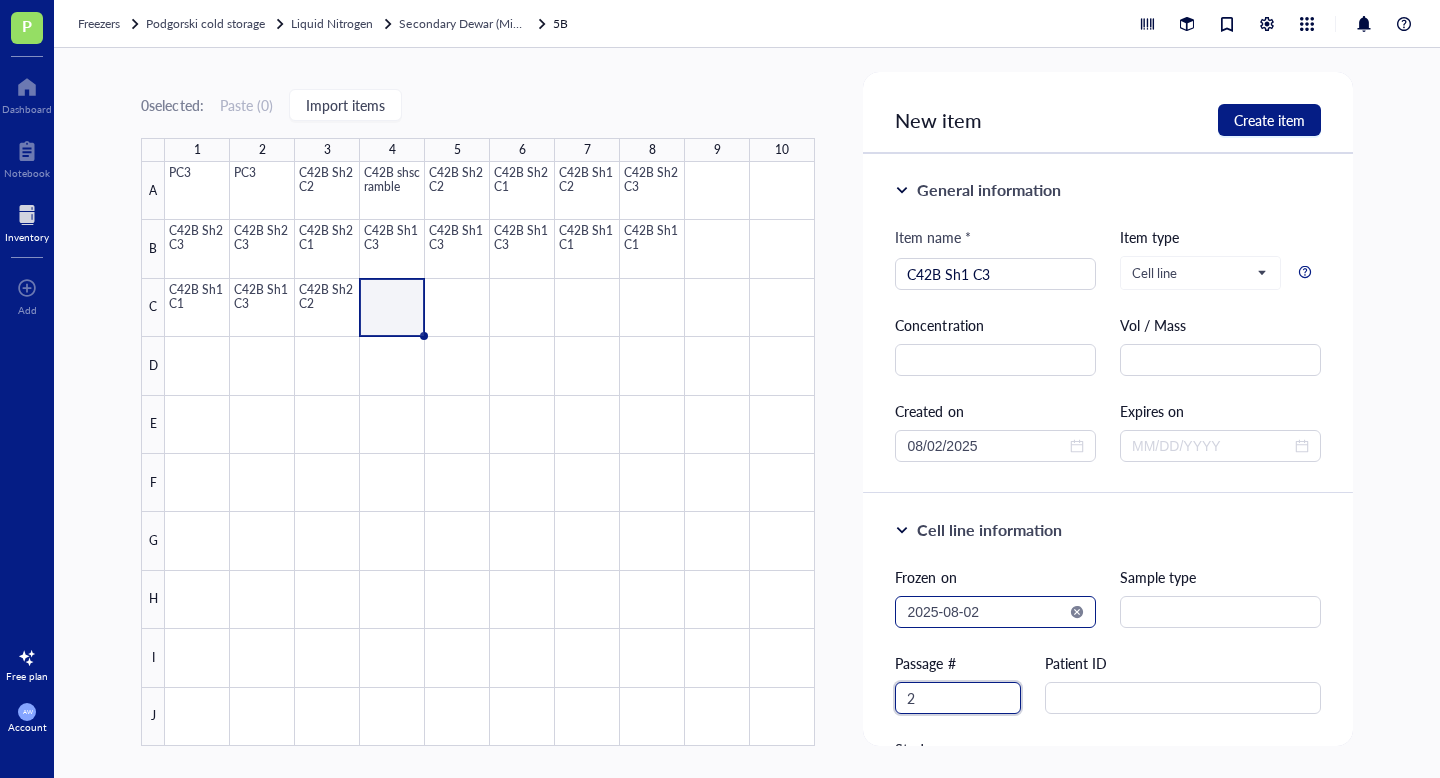 type on "2" 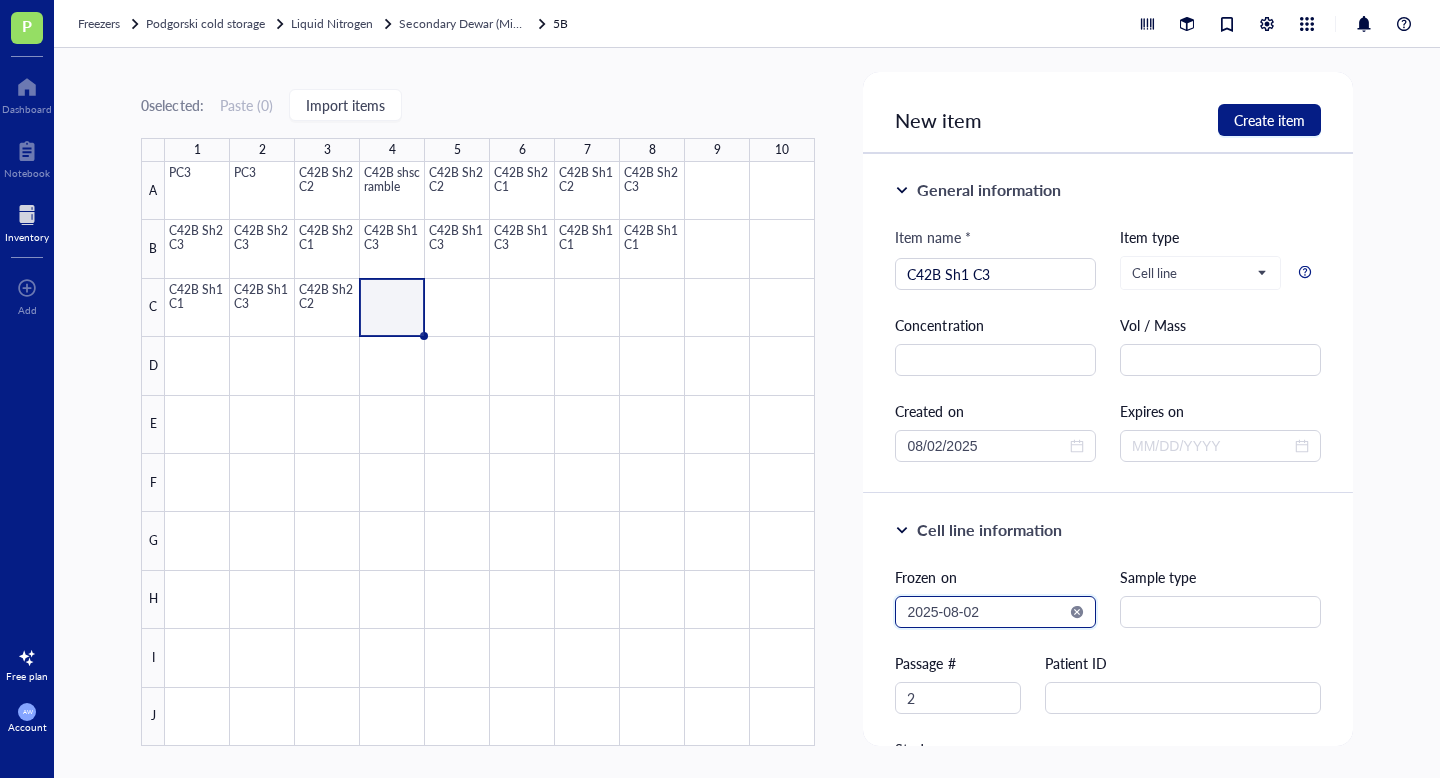 click on "2025-08-02" at bounding box center [986, 612] 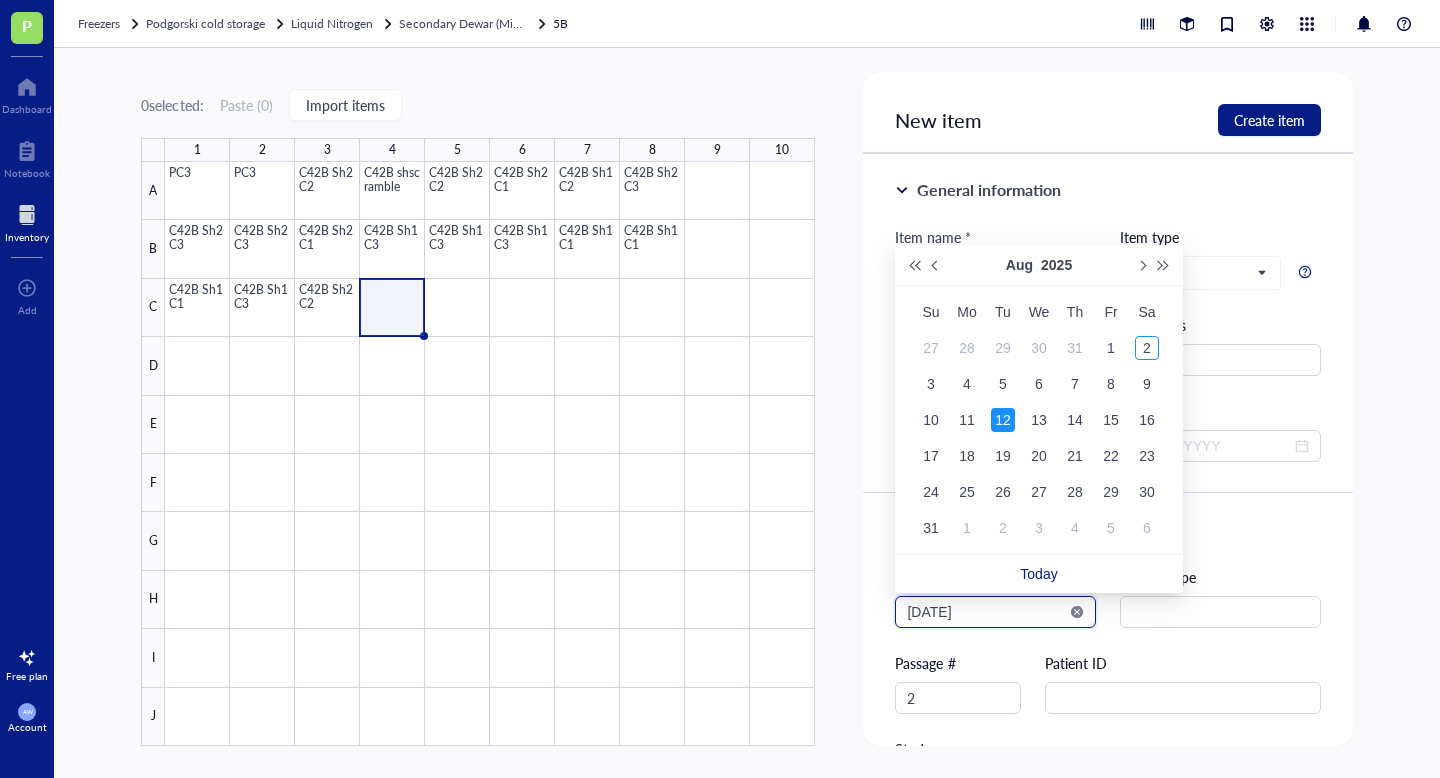 click on "[DATE]" at bounding box center (986, 612) 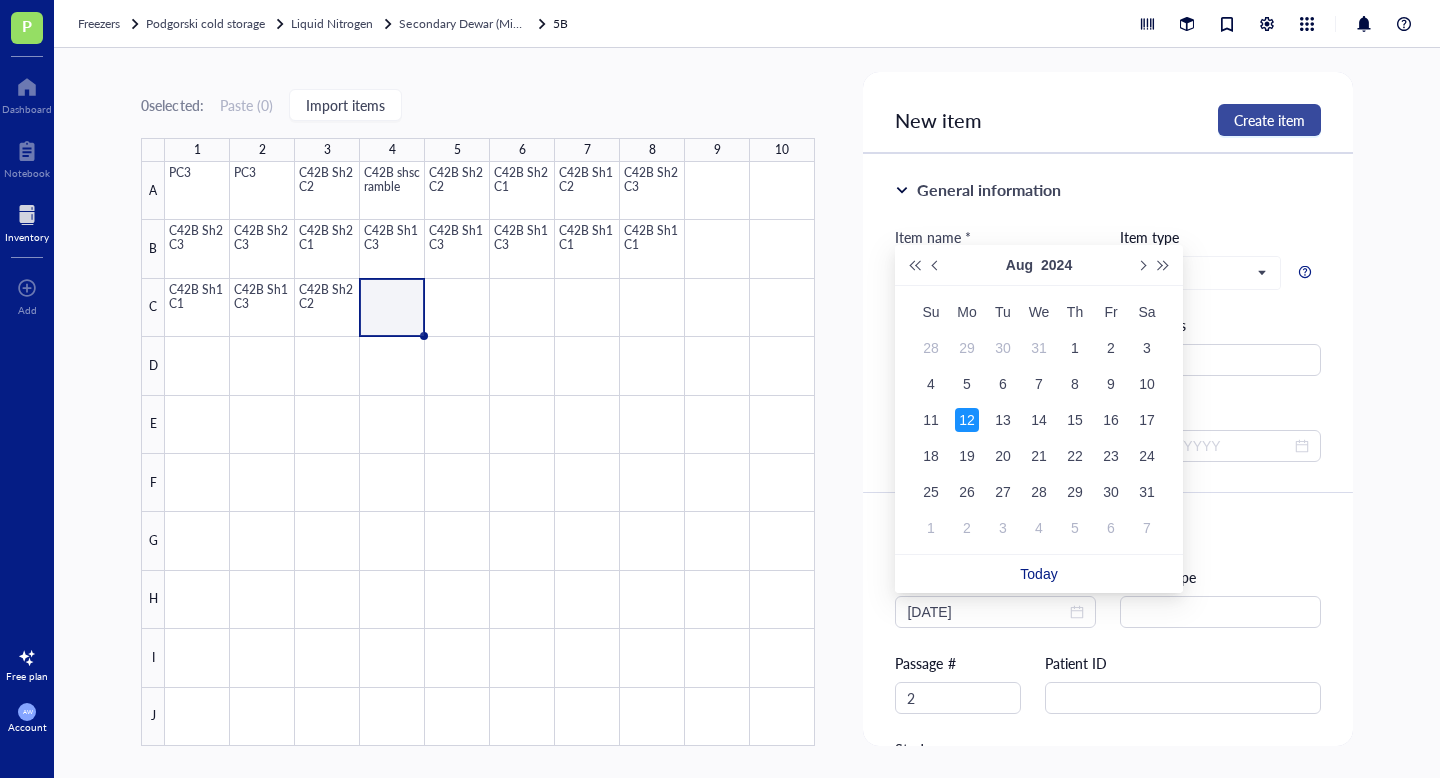 type on "[DATE]" 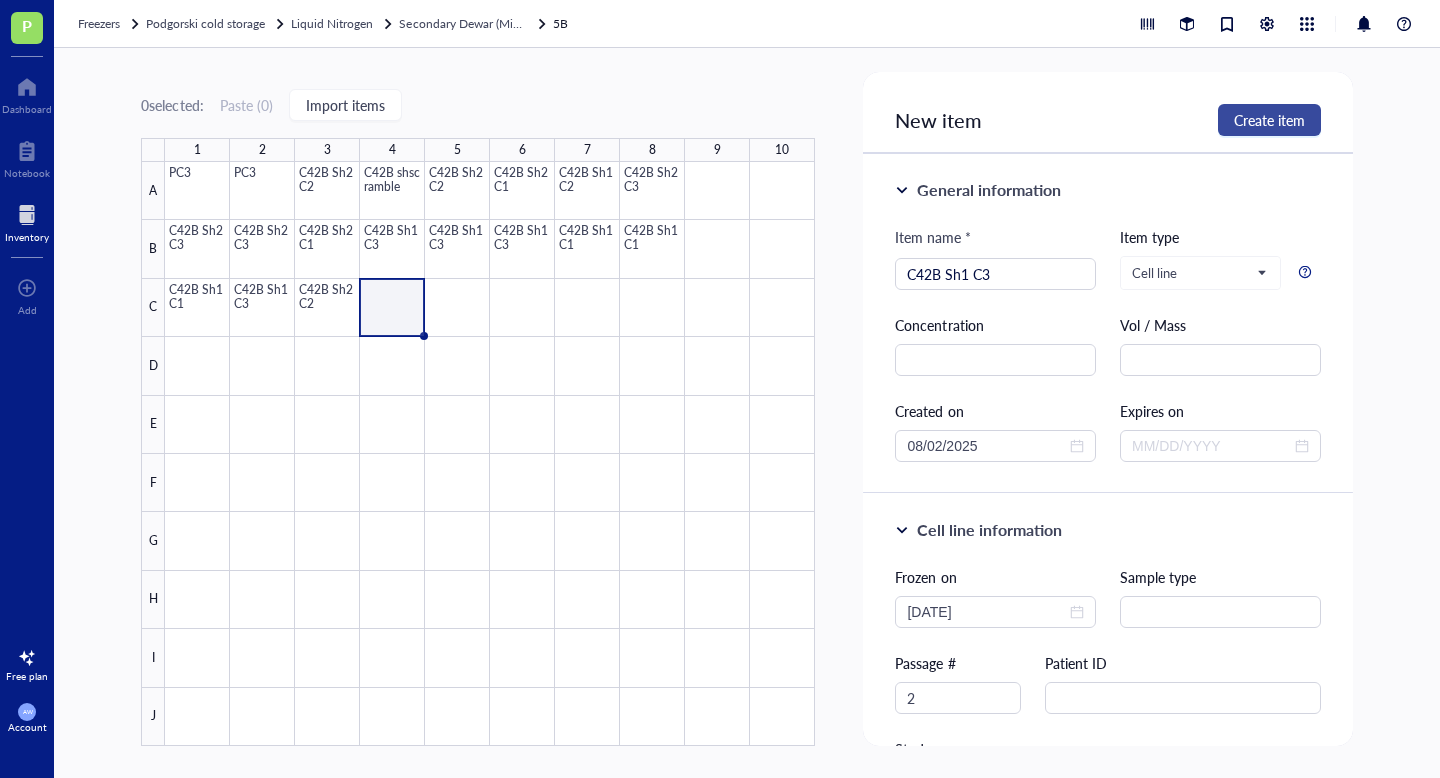 click on "Create item" at bounding box center [1269, 120] 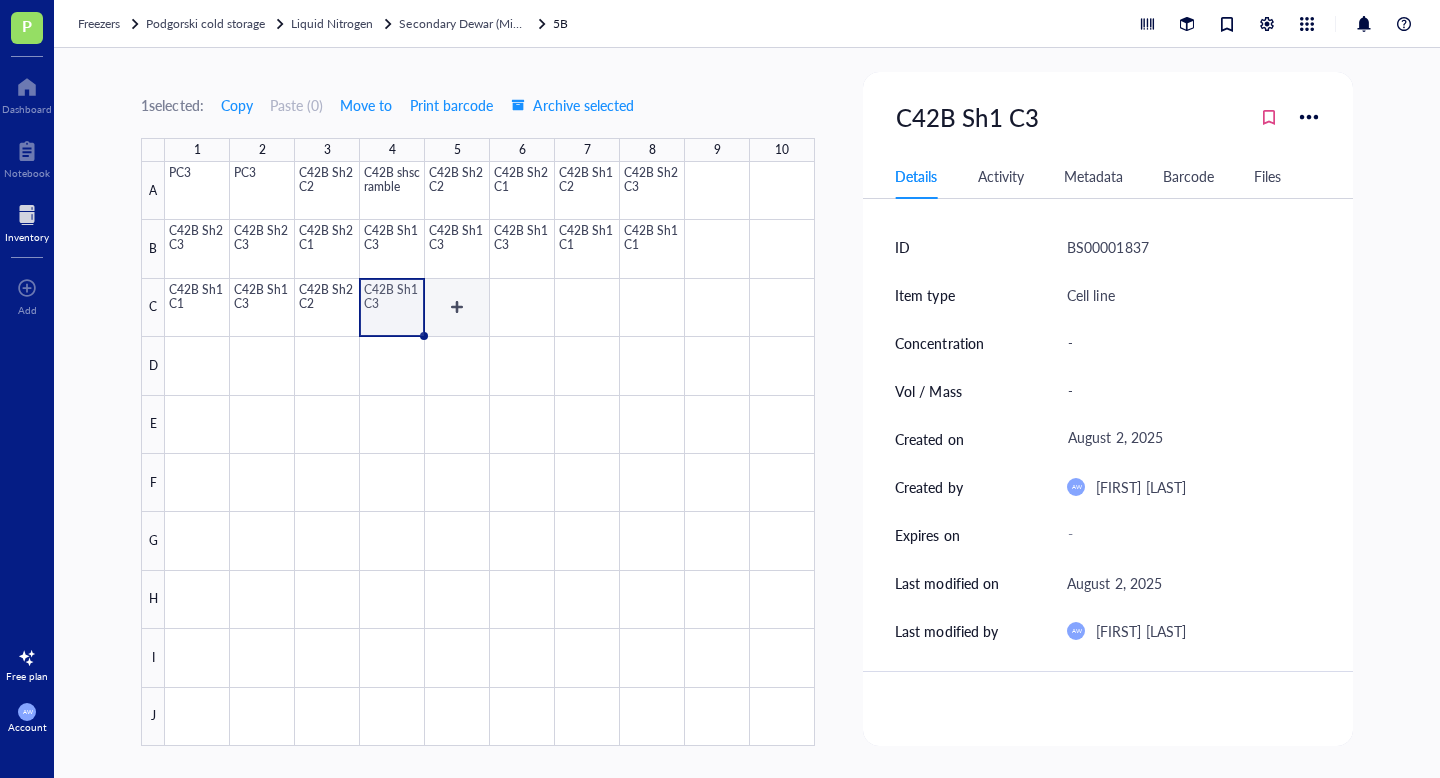 click at bounding box center (490, 454) 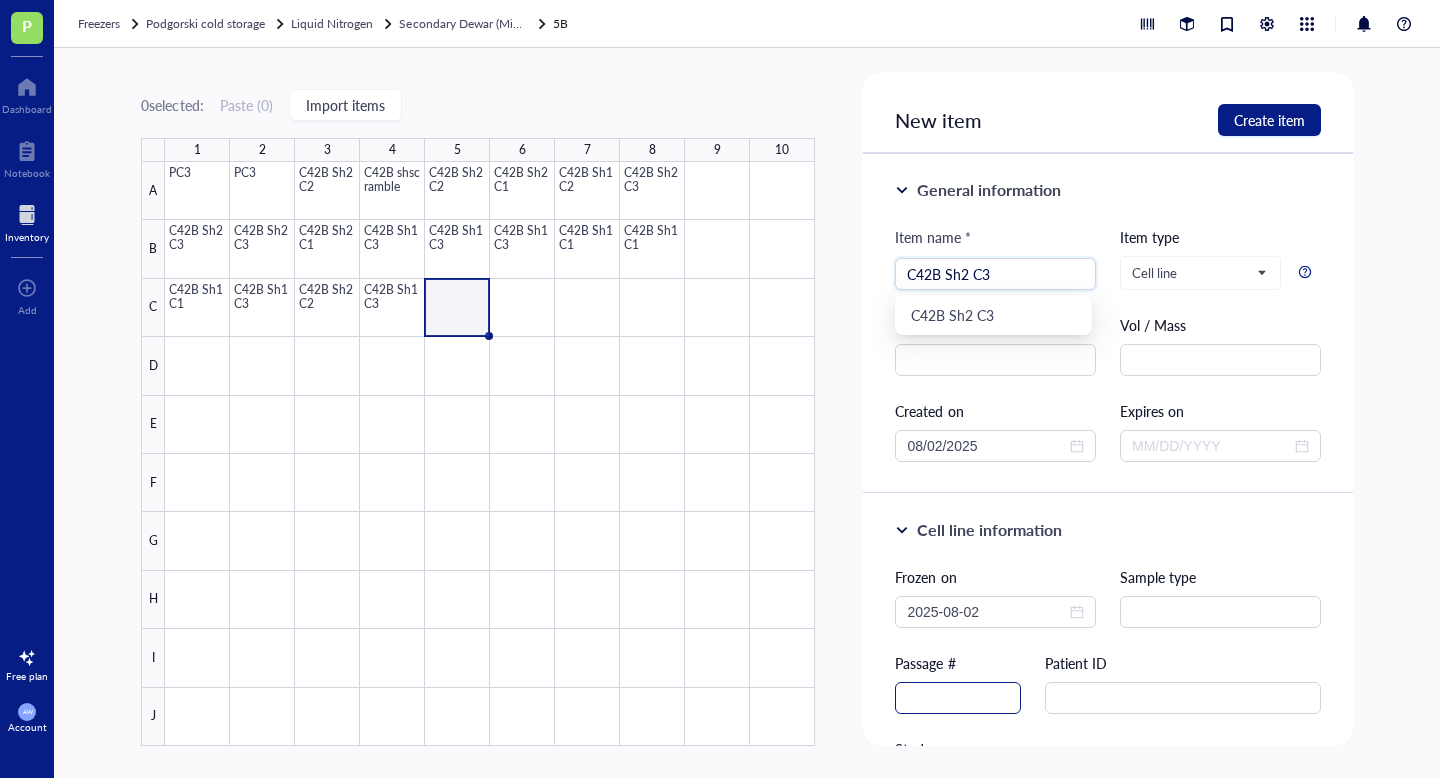 type on "C42B Sh2 C3" 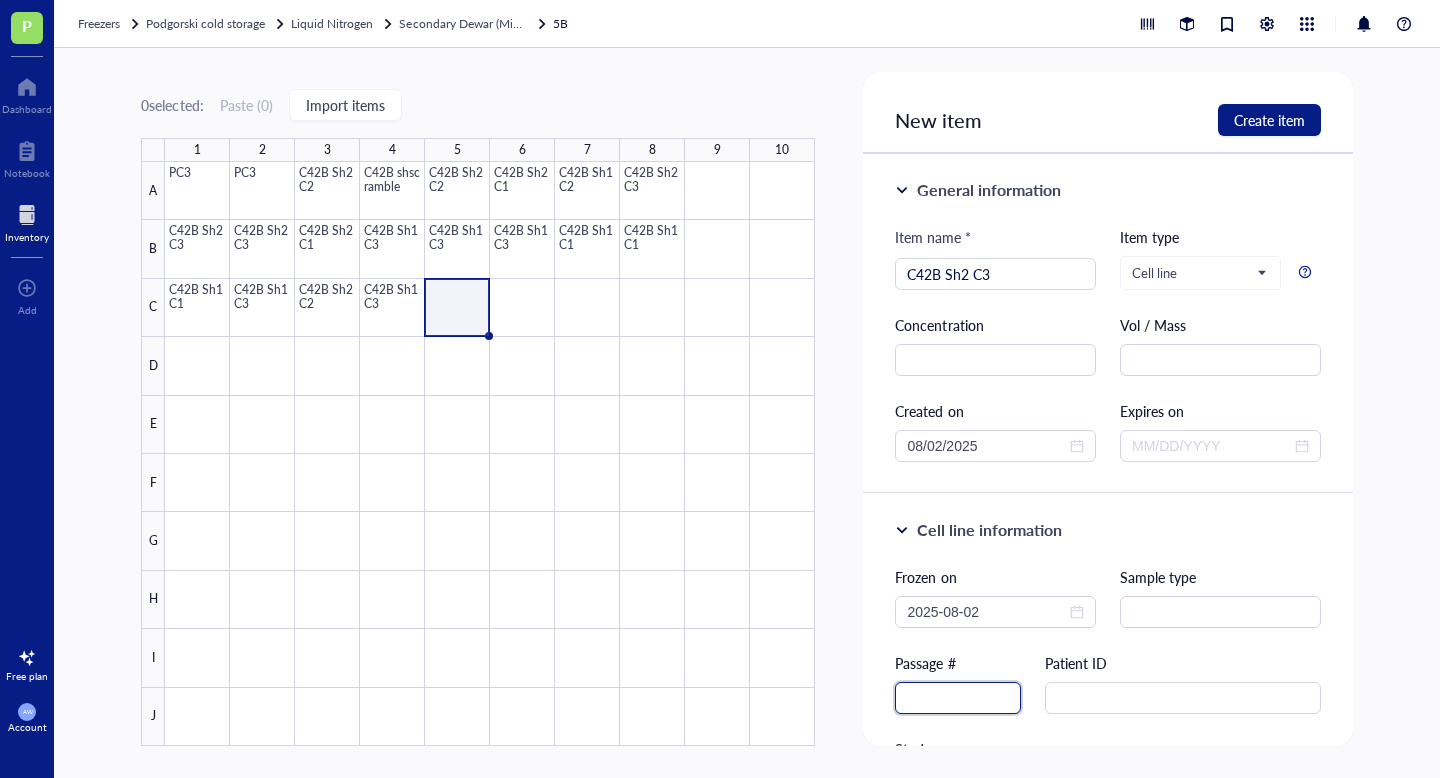 click at bounding box center (958, 698) 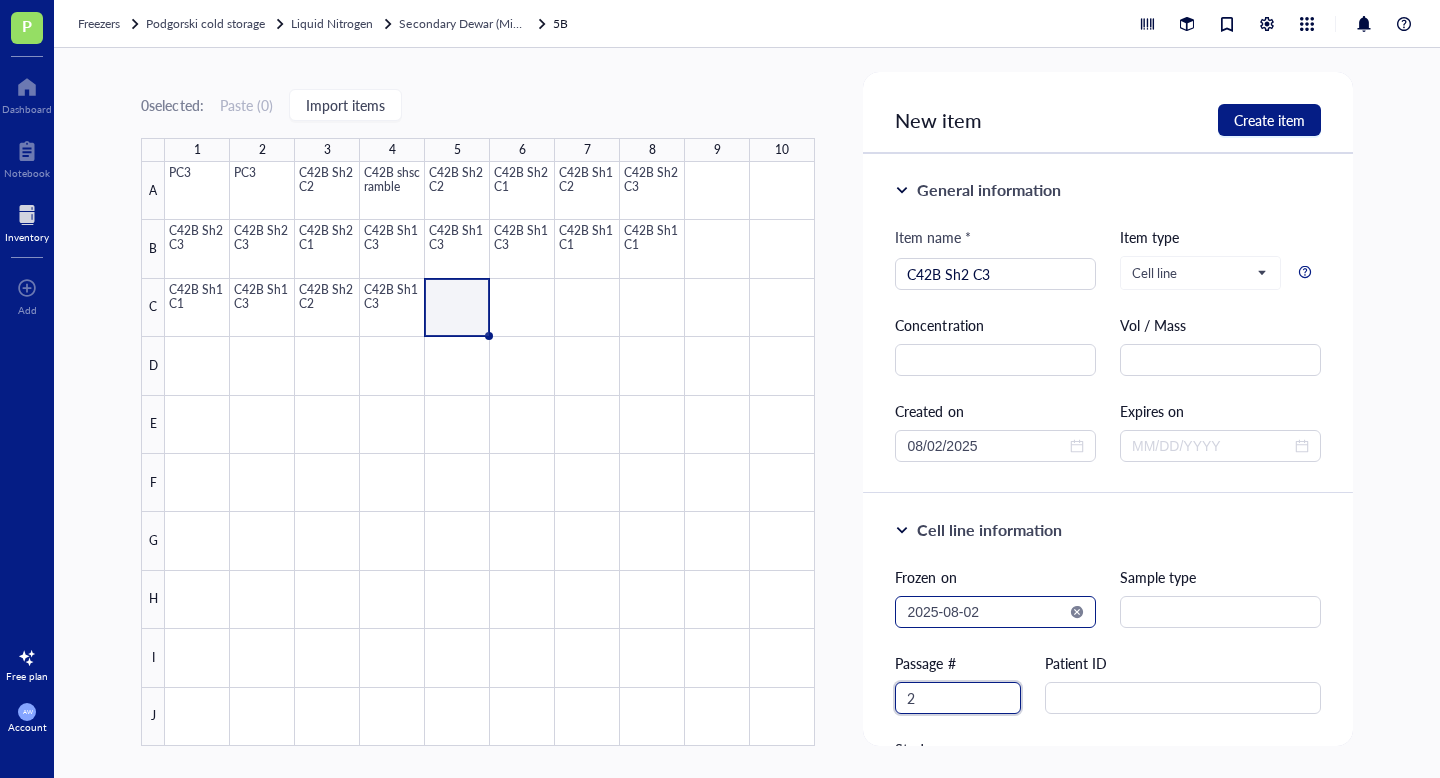 type on "2" 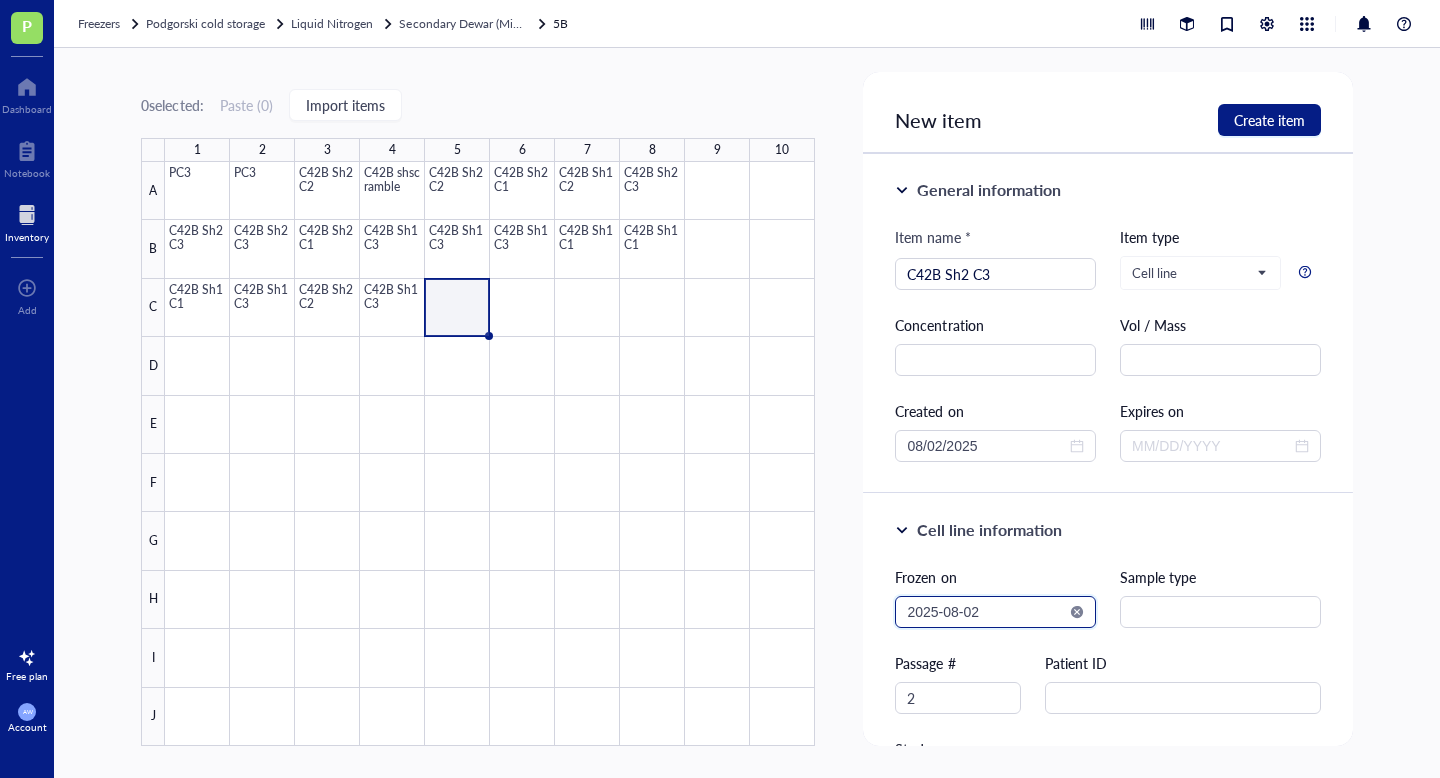 click on "2025-08-02" at bounding box center [986, 612] 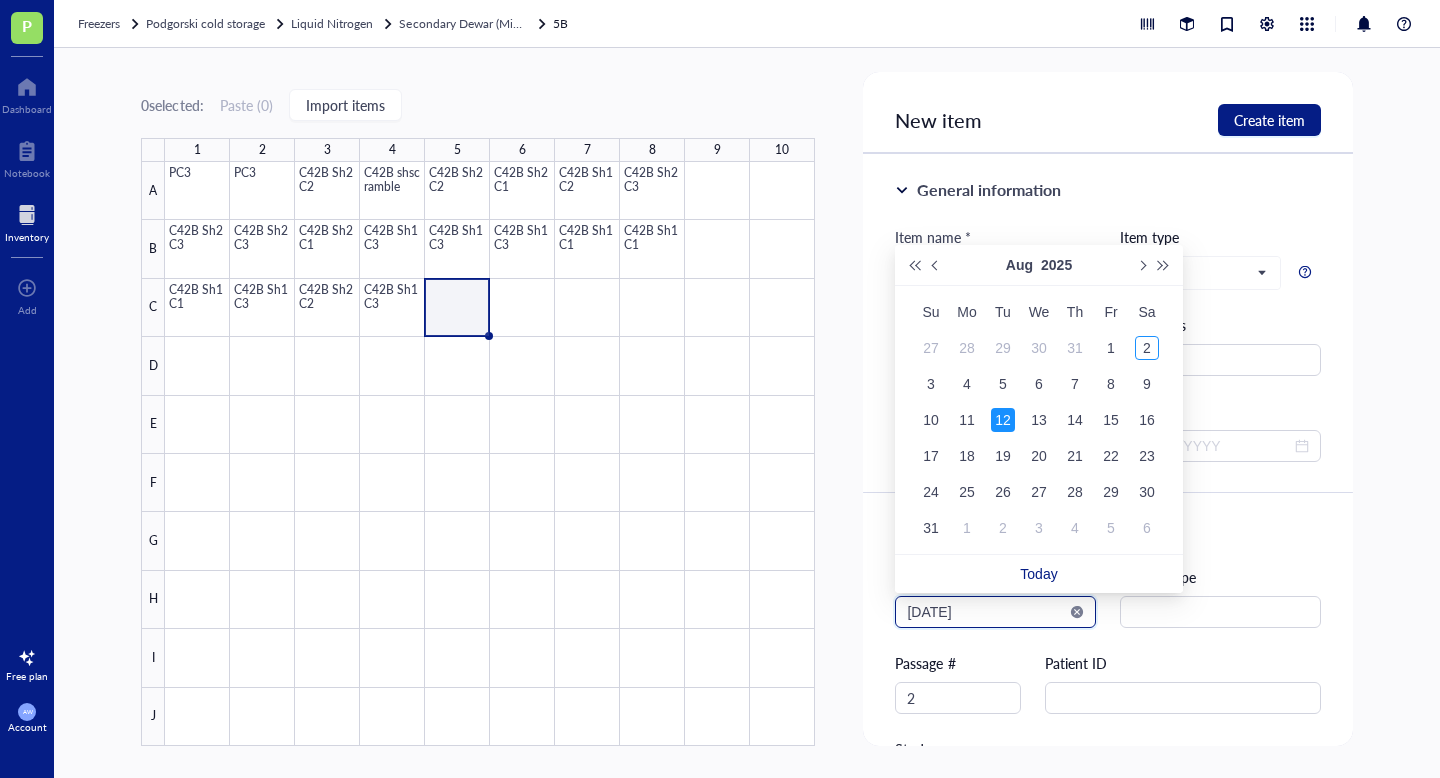 click on "[DATE]" at bounding box center (986, 612) 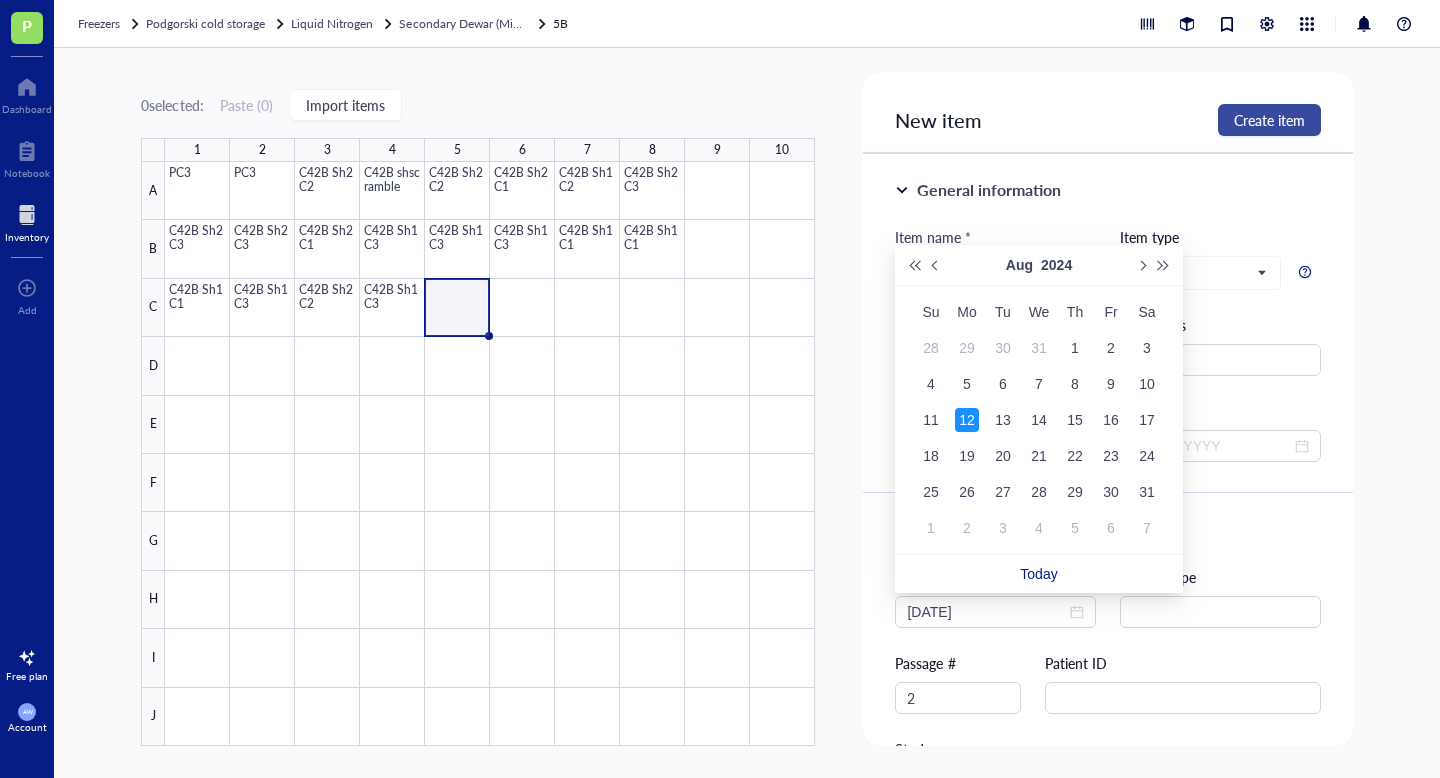 type on "[DATE]" 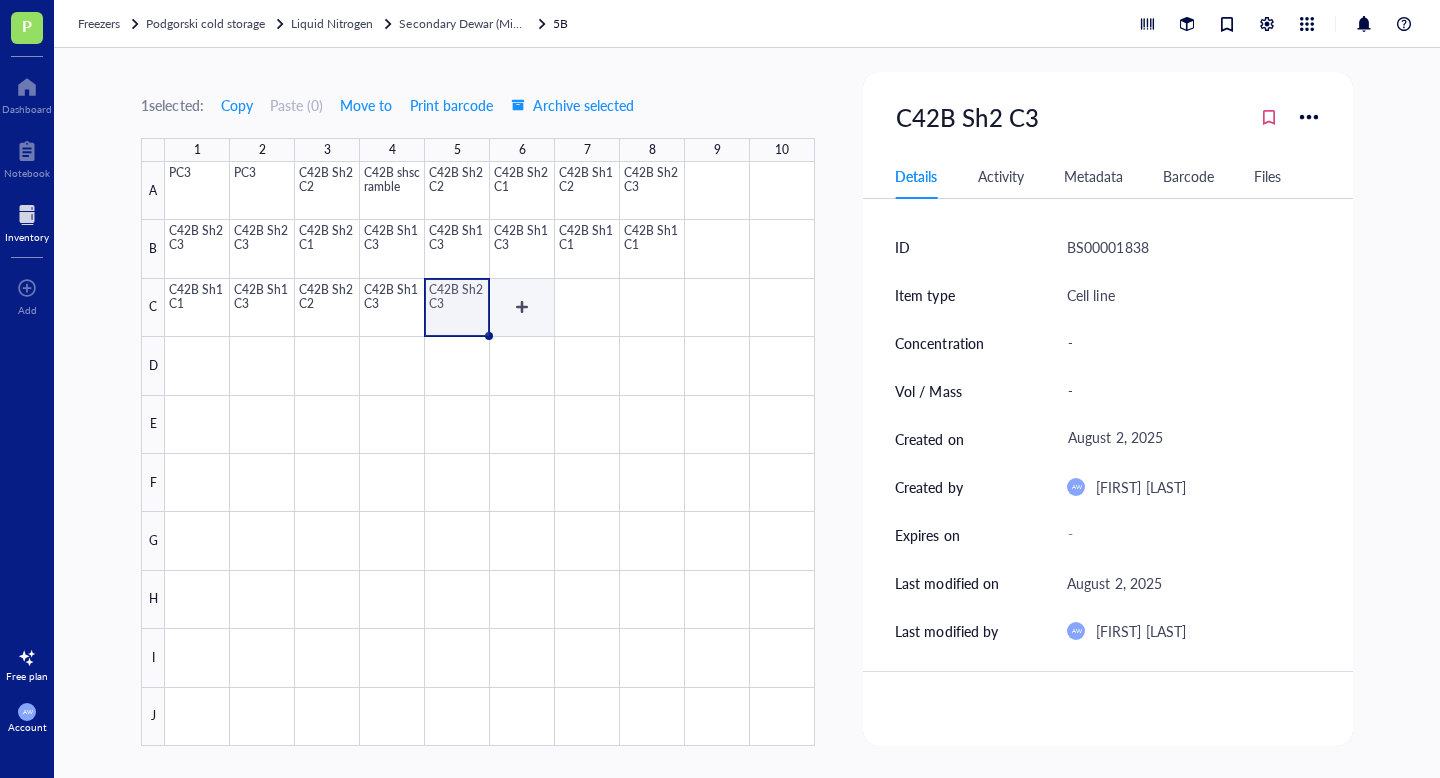 click at bounding box center (490, 454) 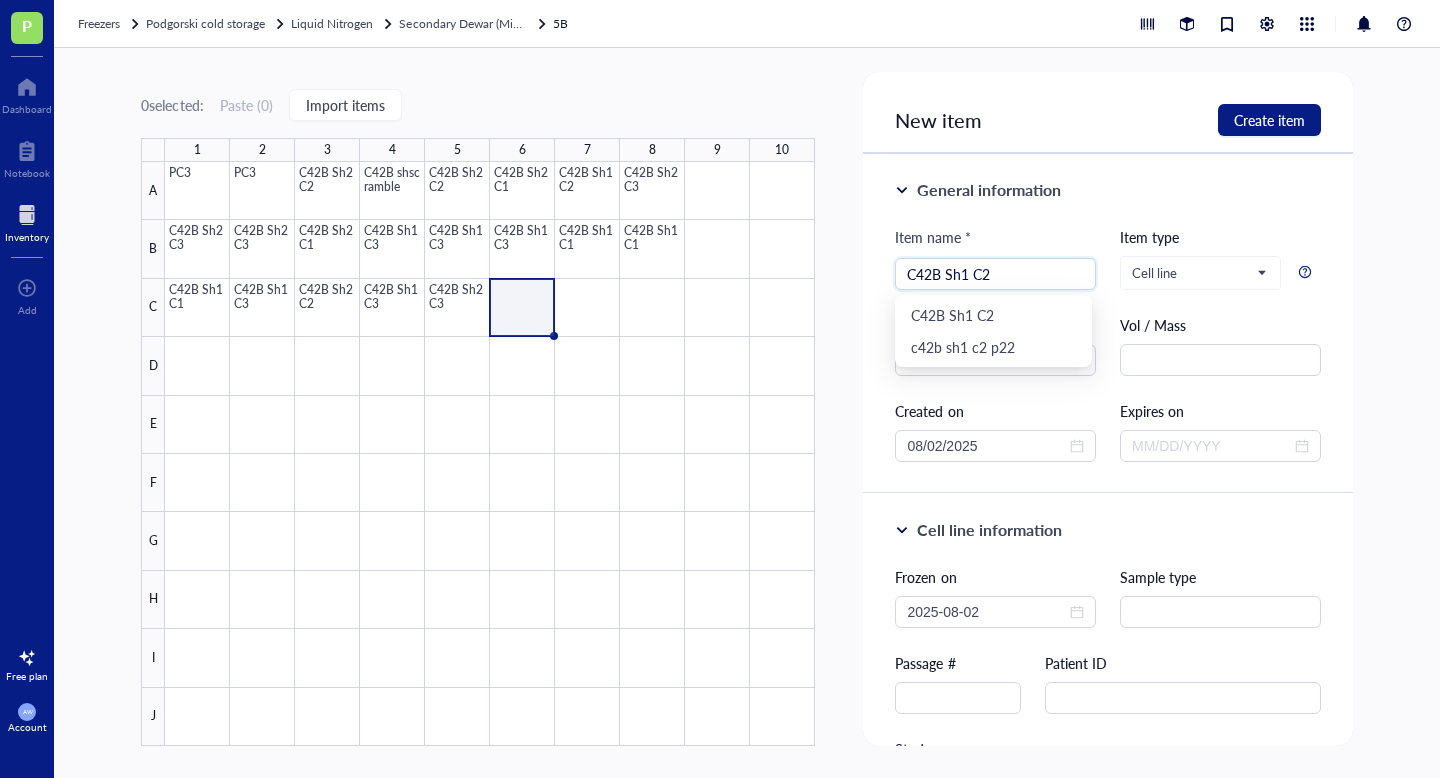 type on "C42B Sh1 C2" 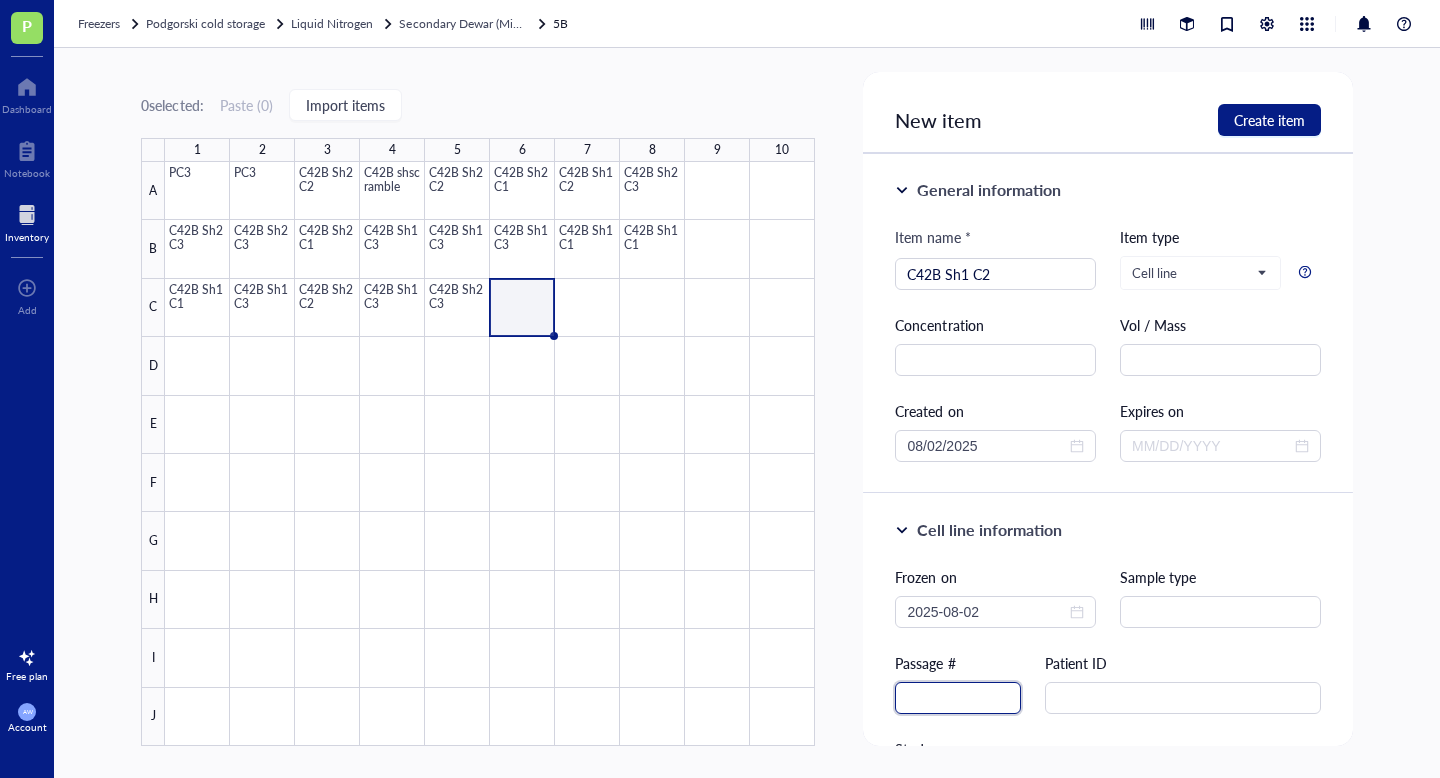 click at bounding box center [958, 698] 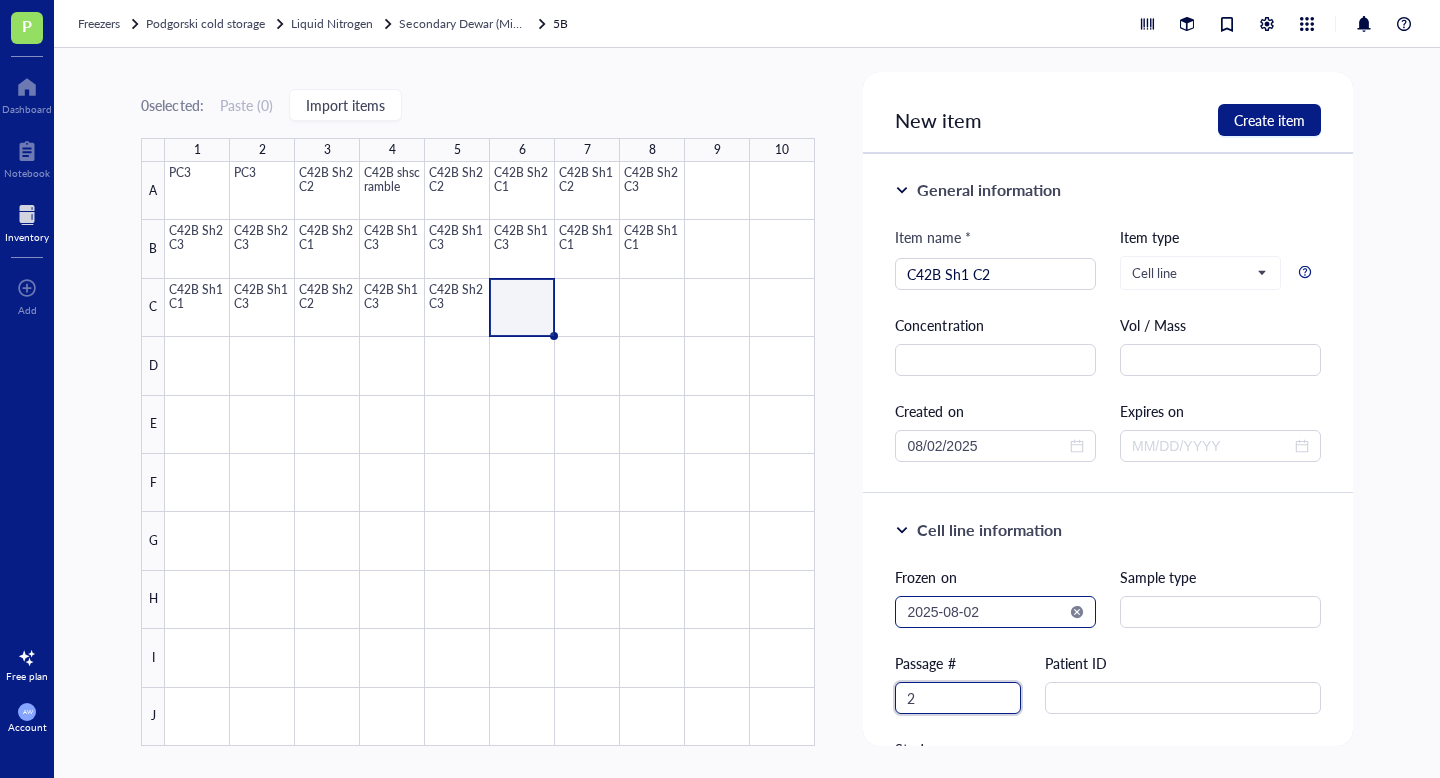 type on "2" 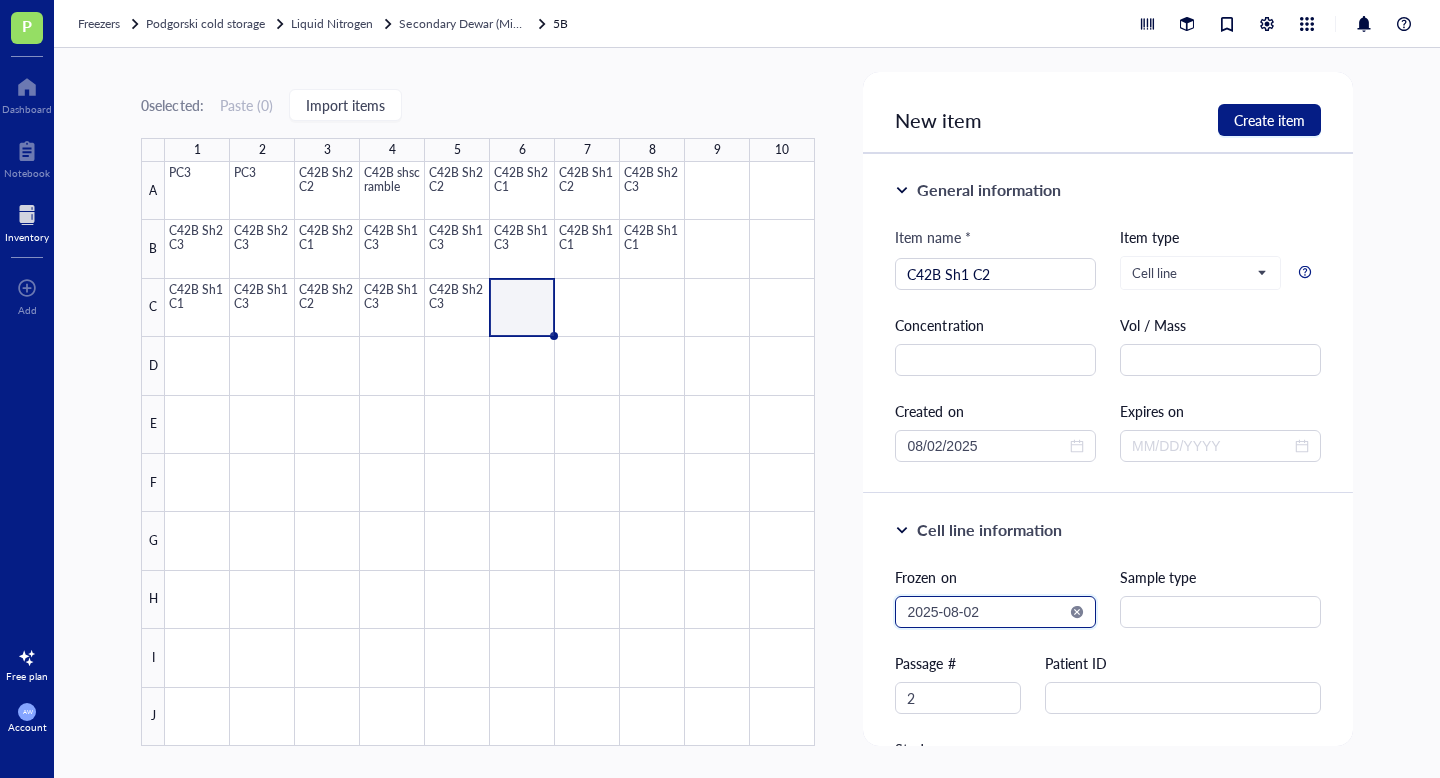 click on "2025-08-02" at bounding box center (986, 612) 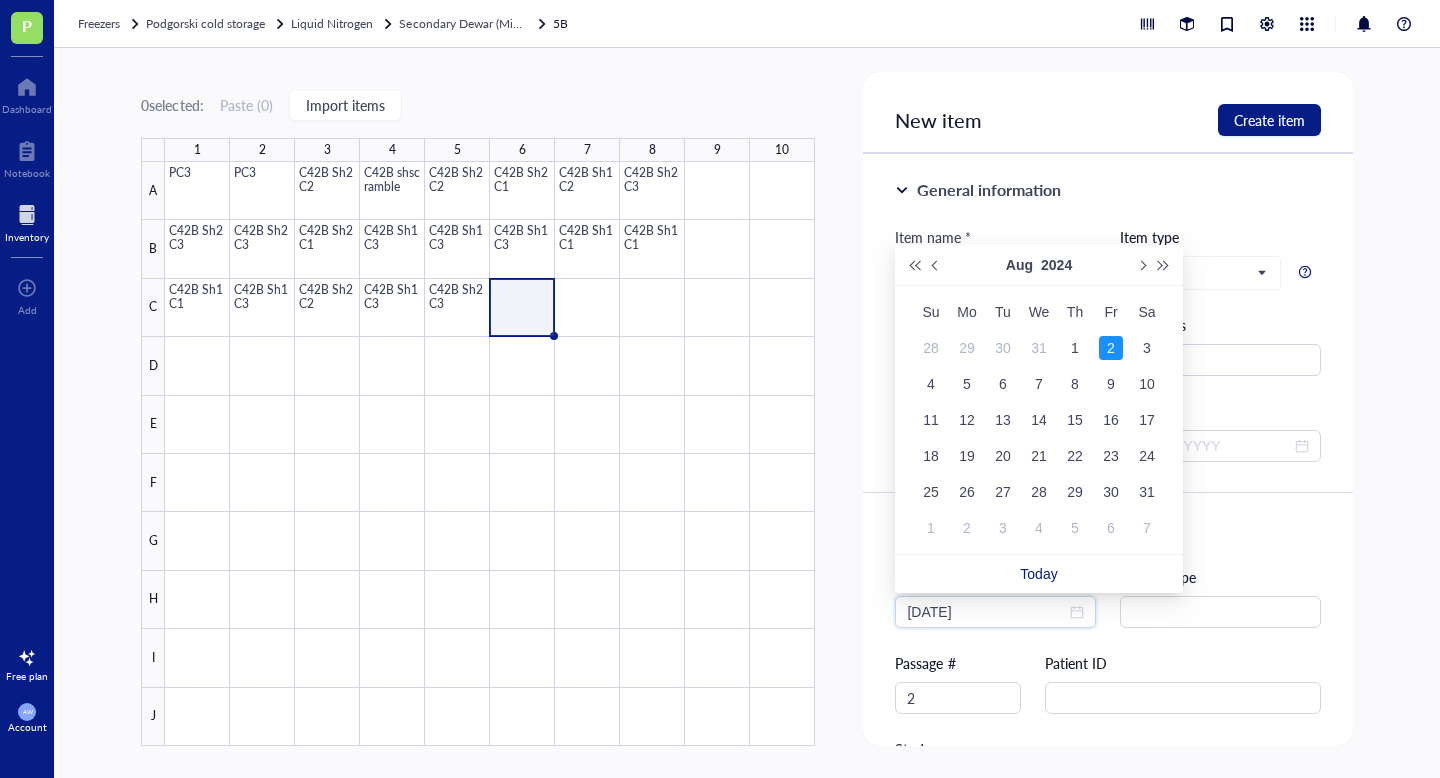 type on "[DATE]" 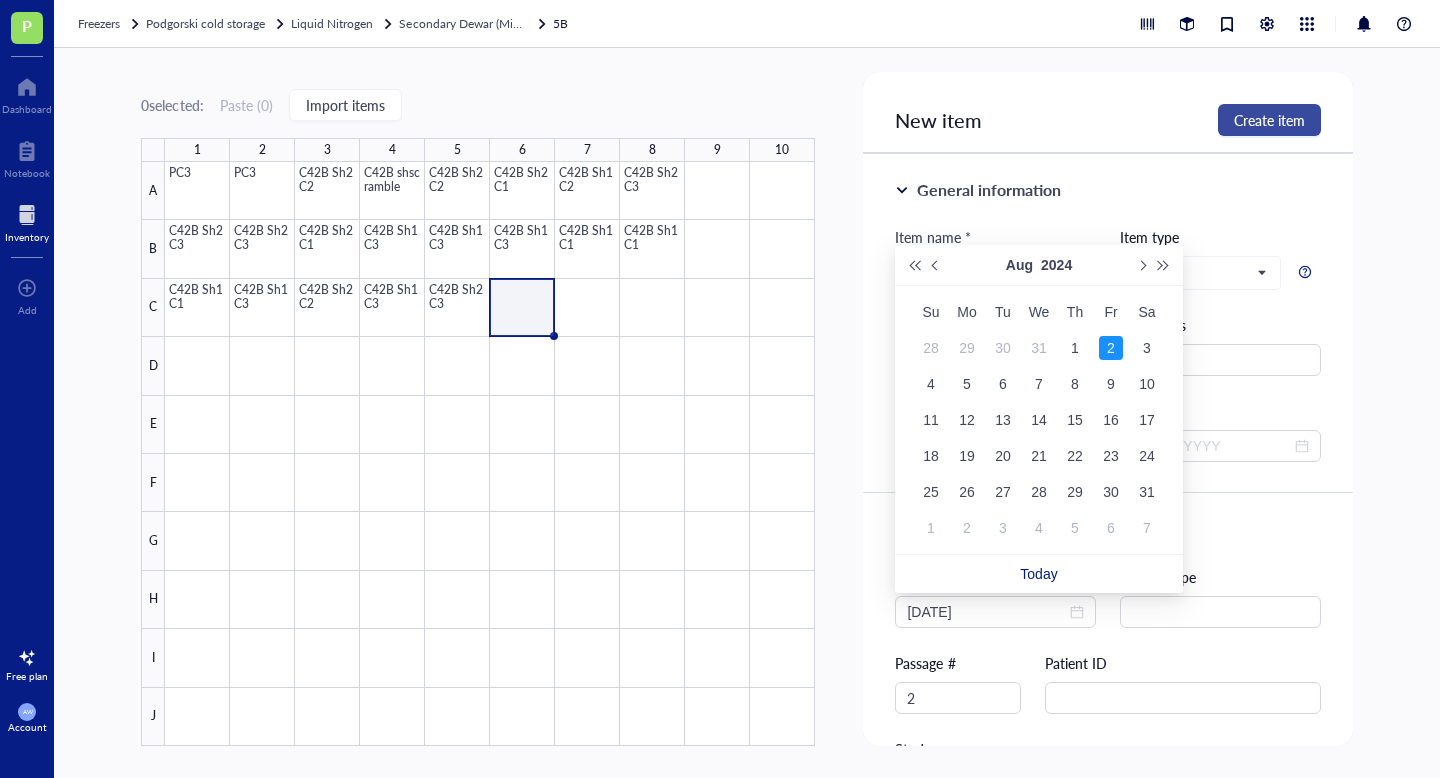 click on "Create item" at bounding box center [1269, 120] 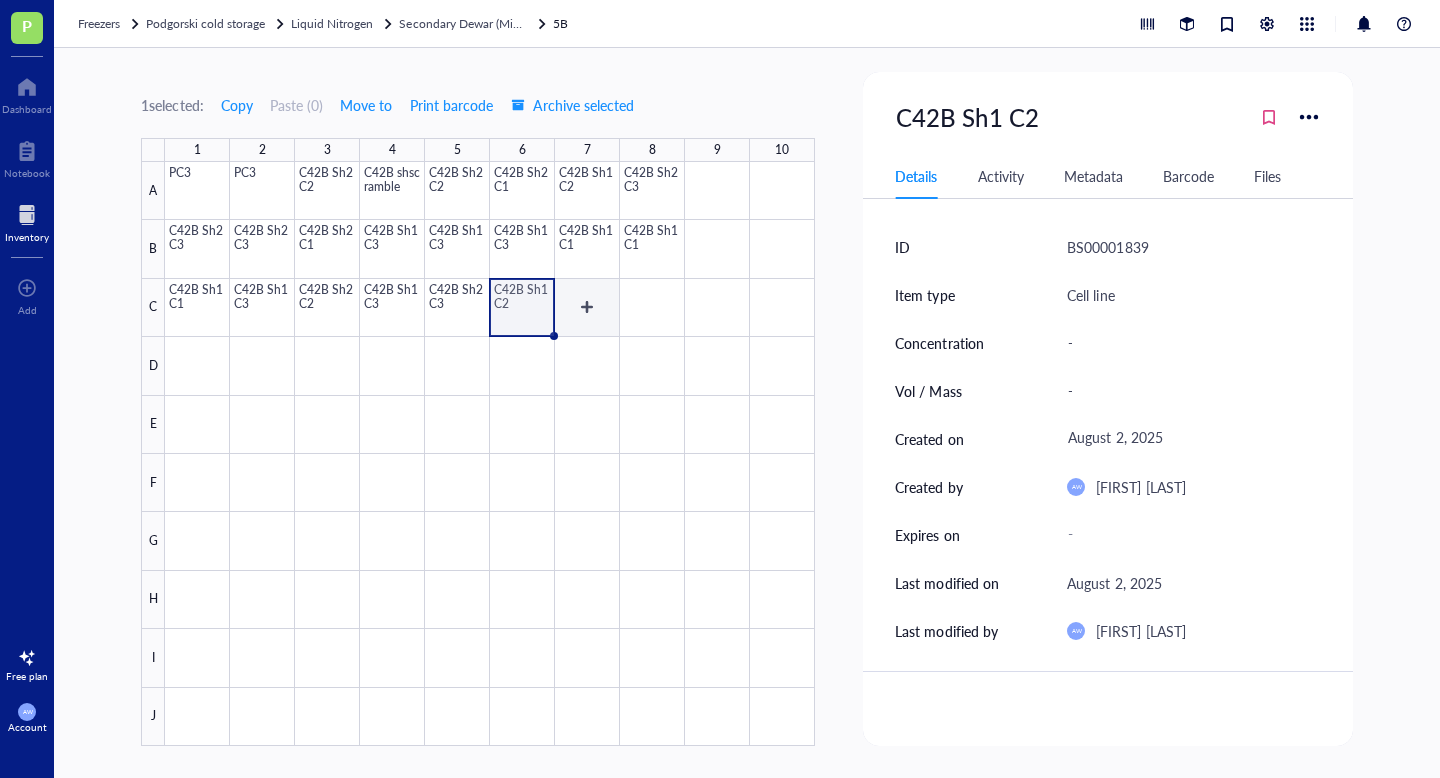click at bounding box center [490, 454] 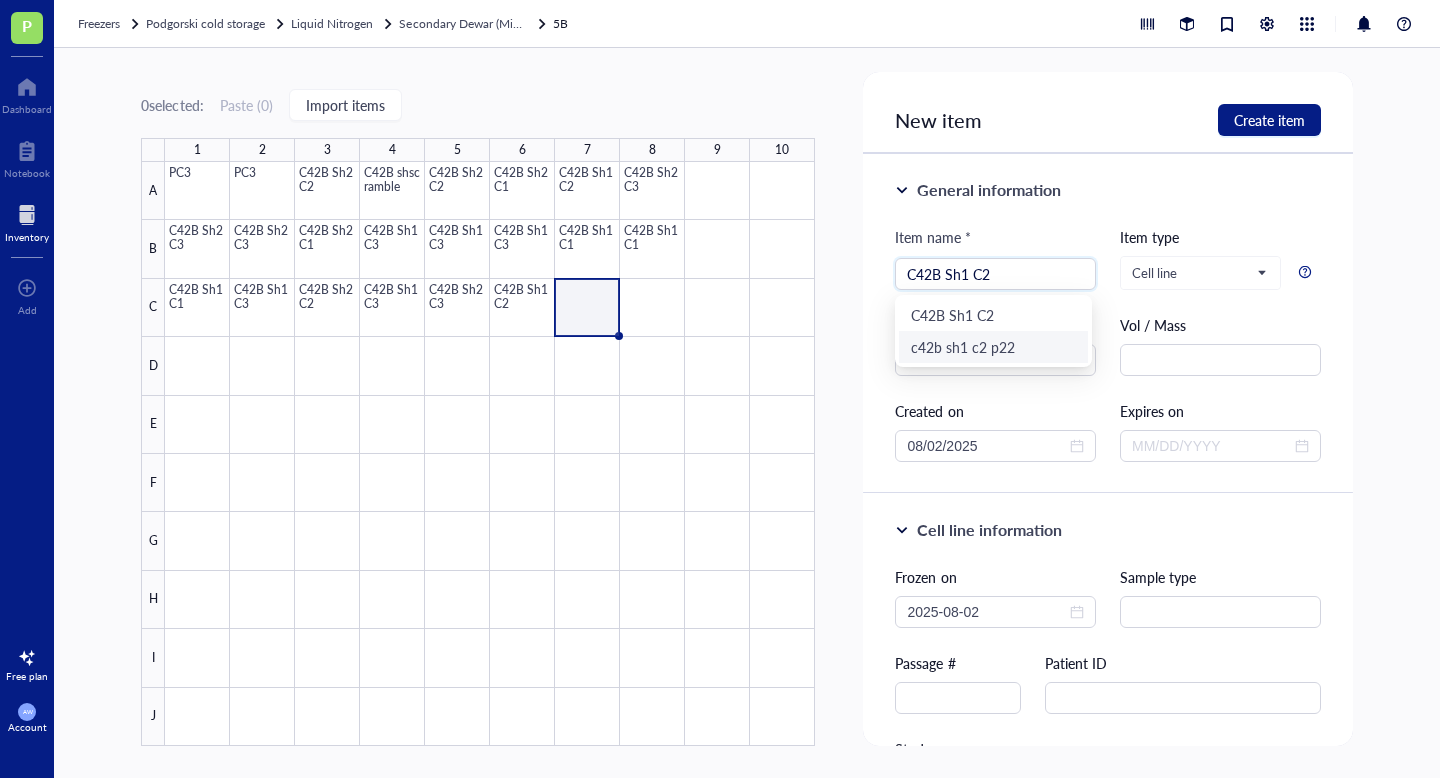 type on "C42B Sh1 C2" 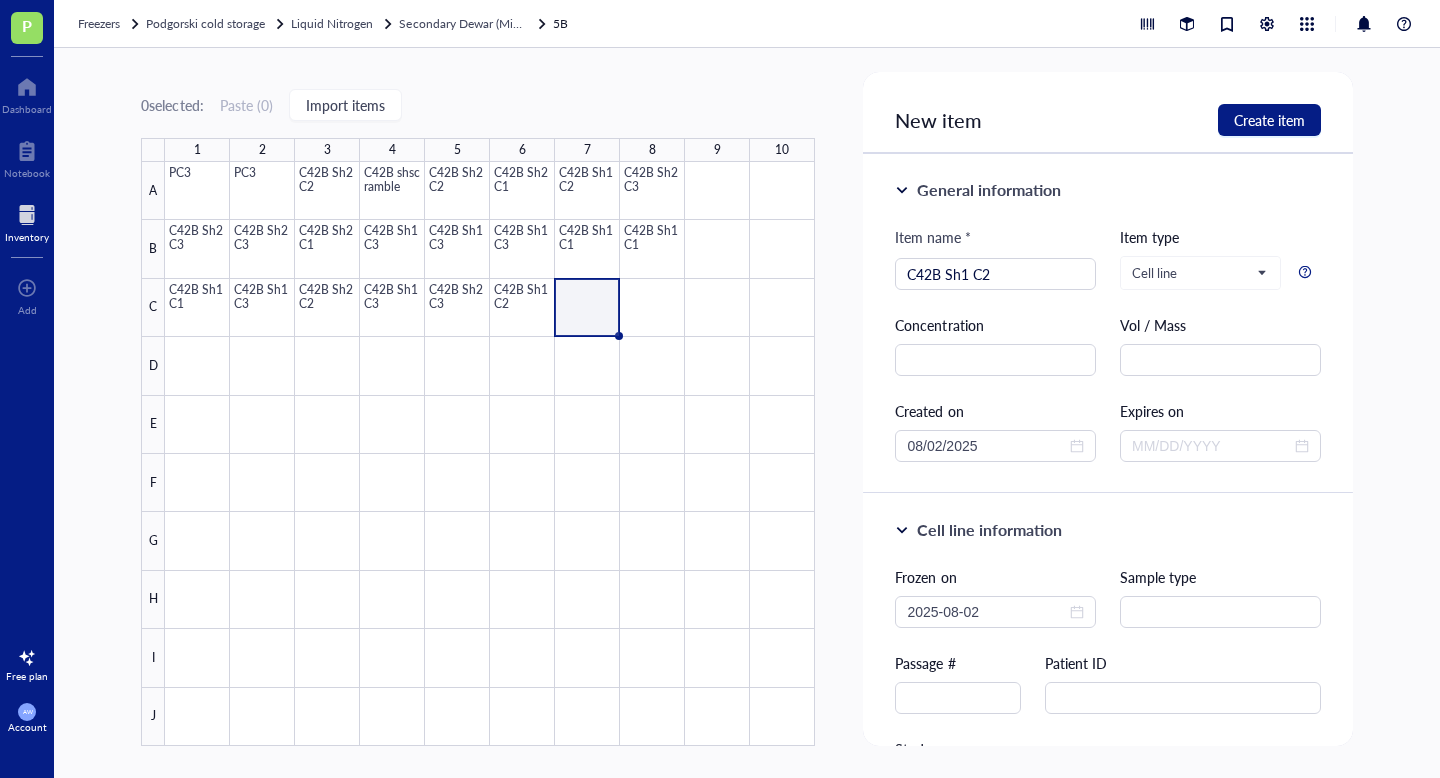 click on "Frozen on 2025-08-02 Sample type Passage # Patient ID Study Selection marker" at bounding box center (1107, 726) 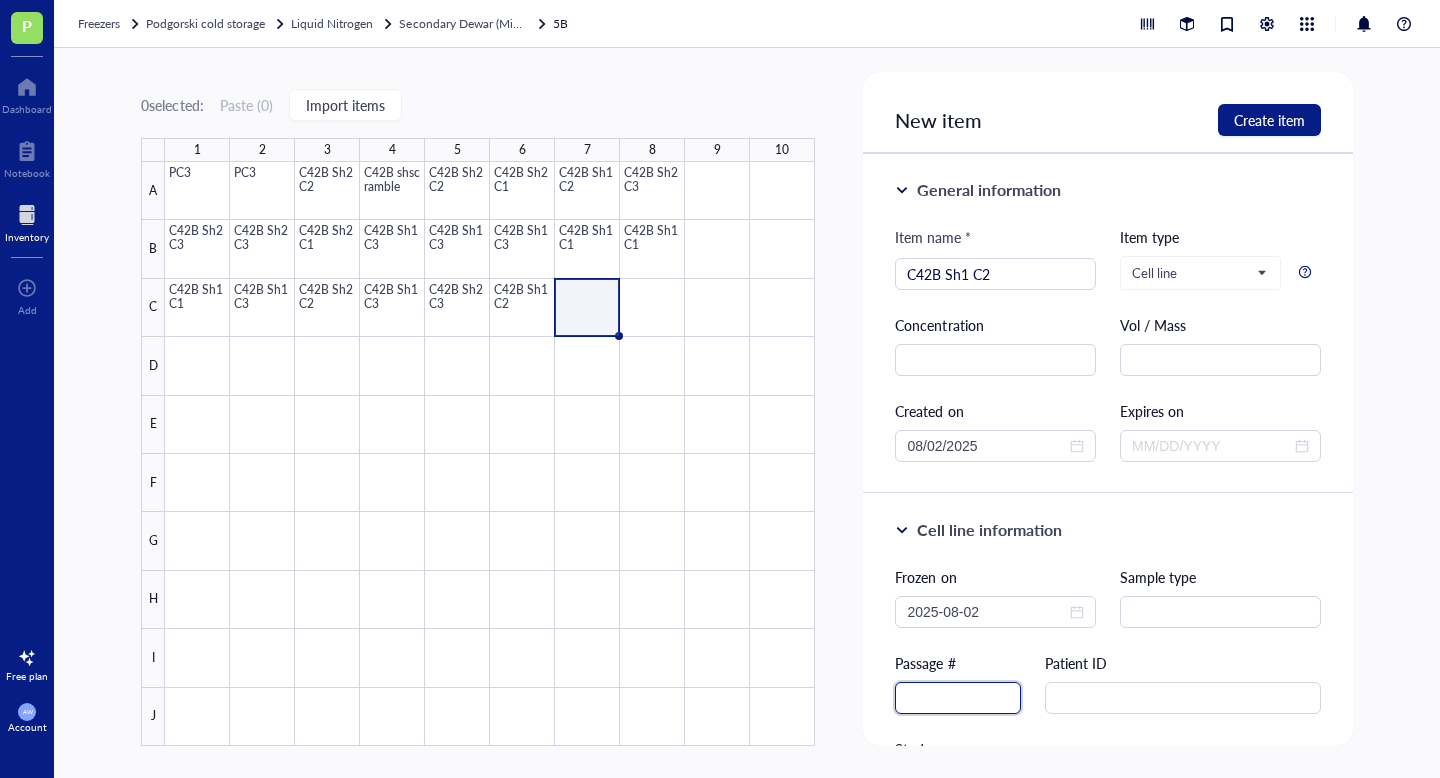 click at bounding box center (958, 698) 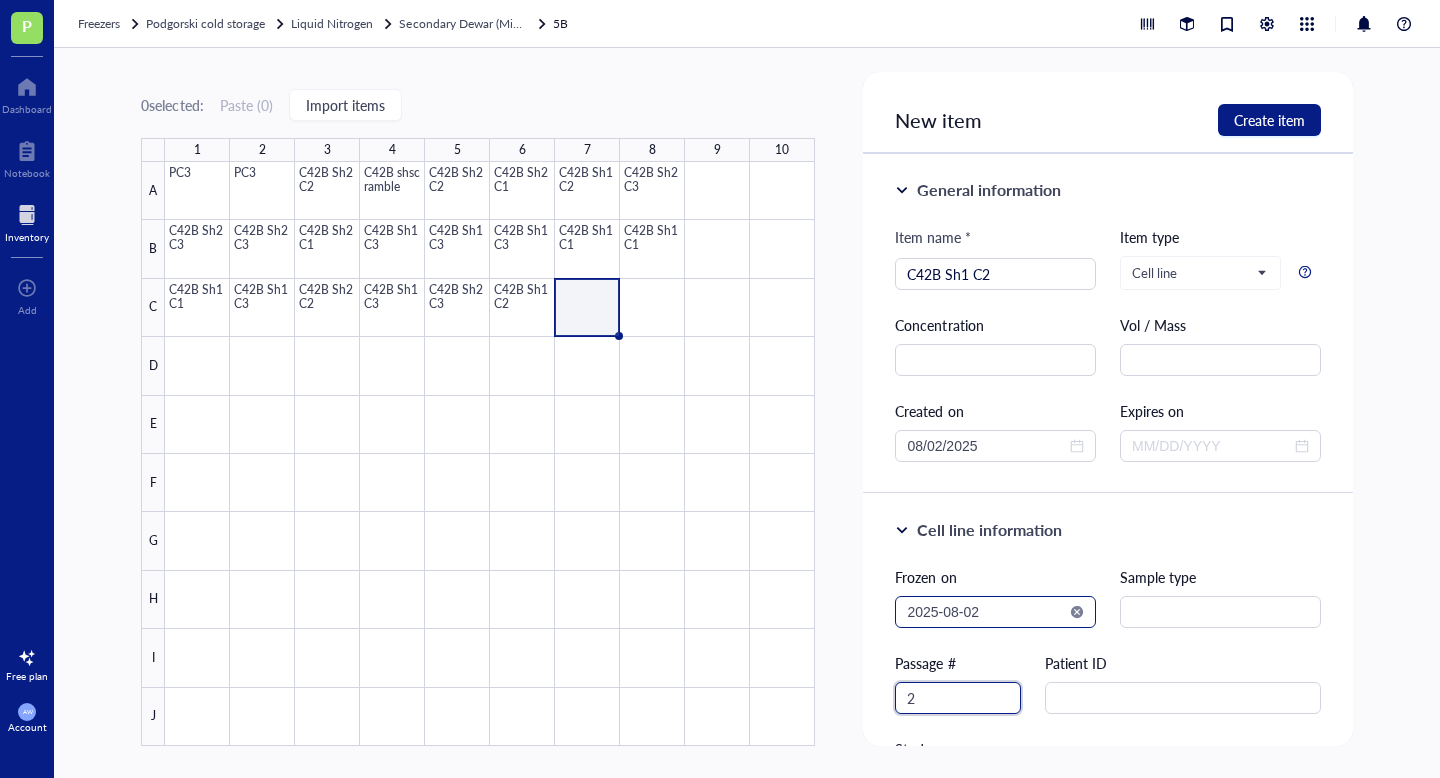 type on "2" 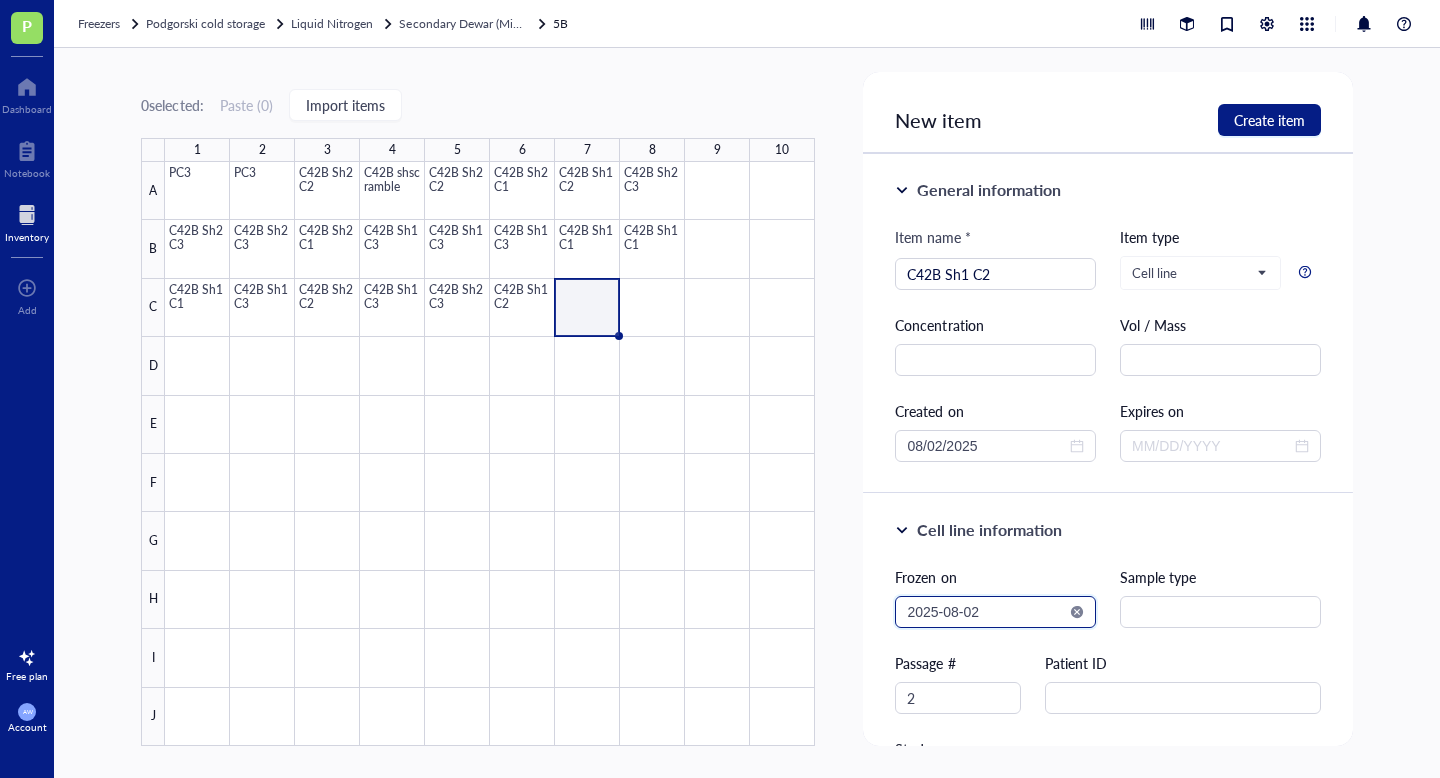 click on "2025-08-02" at bounding box center [986, 612] 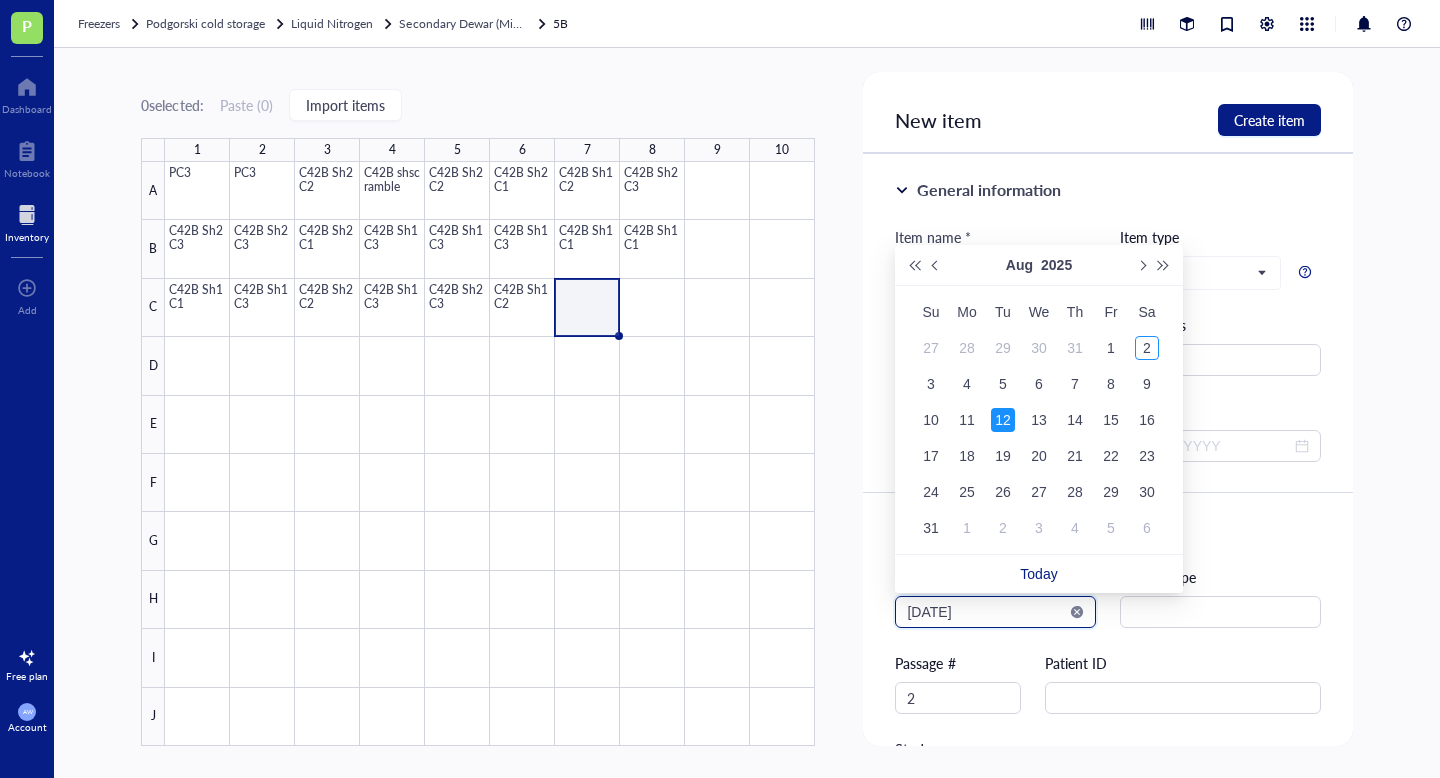 click on "[DATE]" at bounding box center [986, 612] 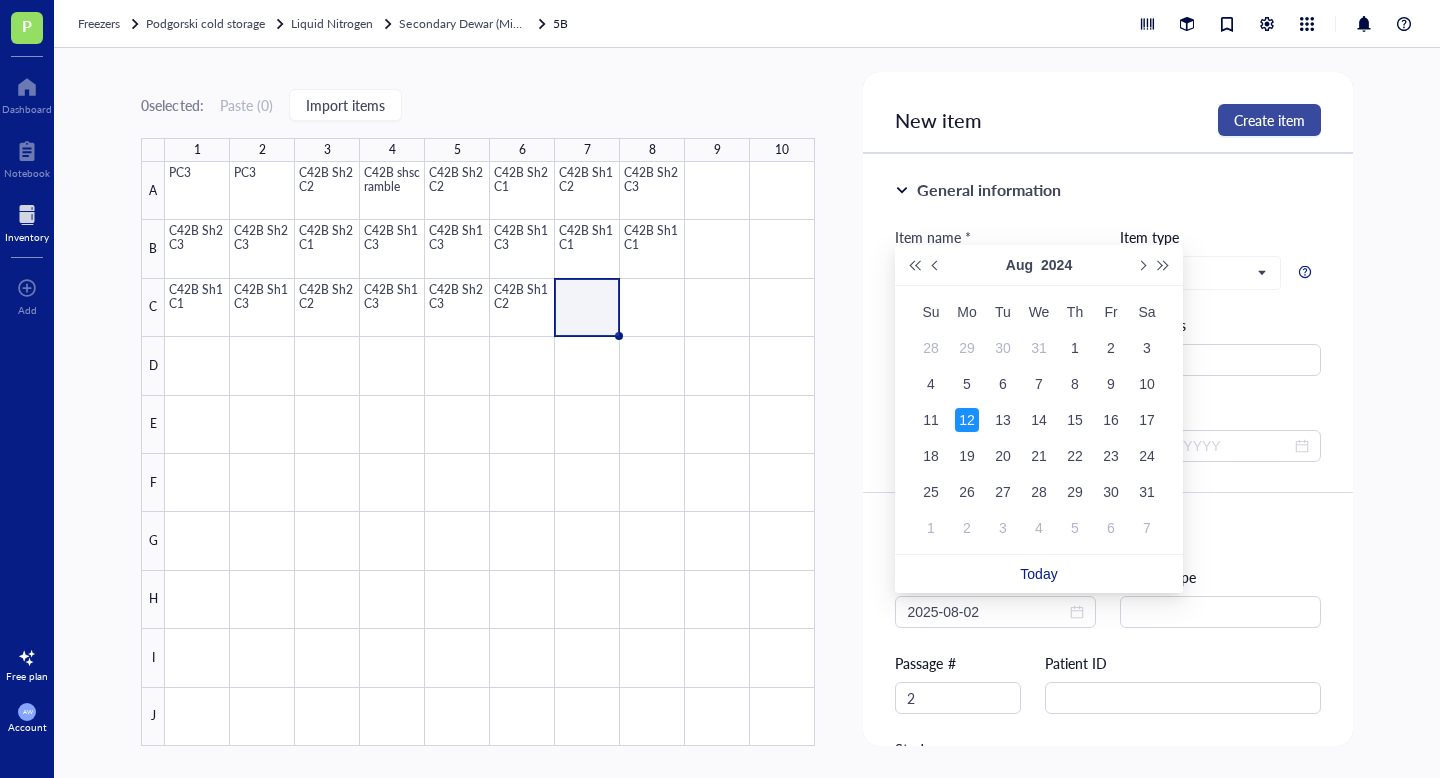 type on "[DATE]" 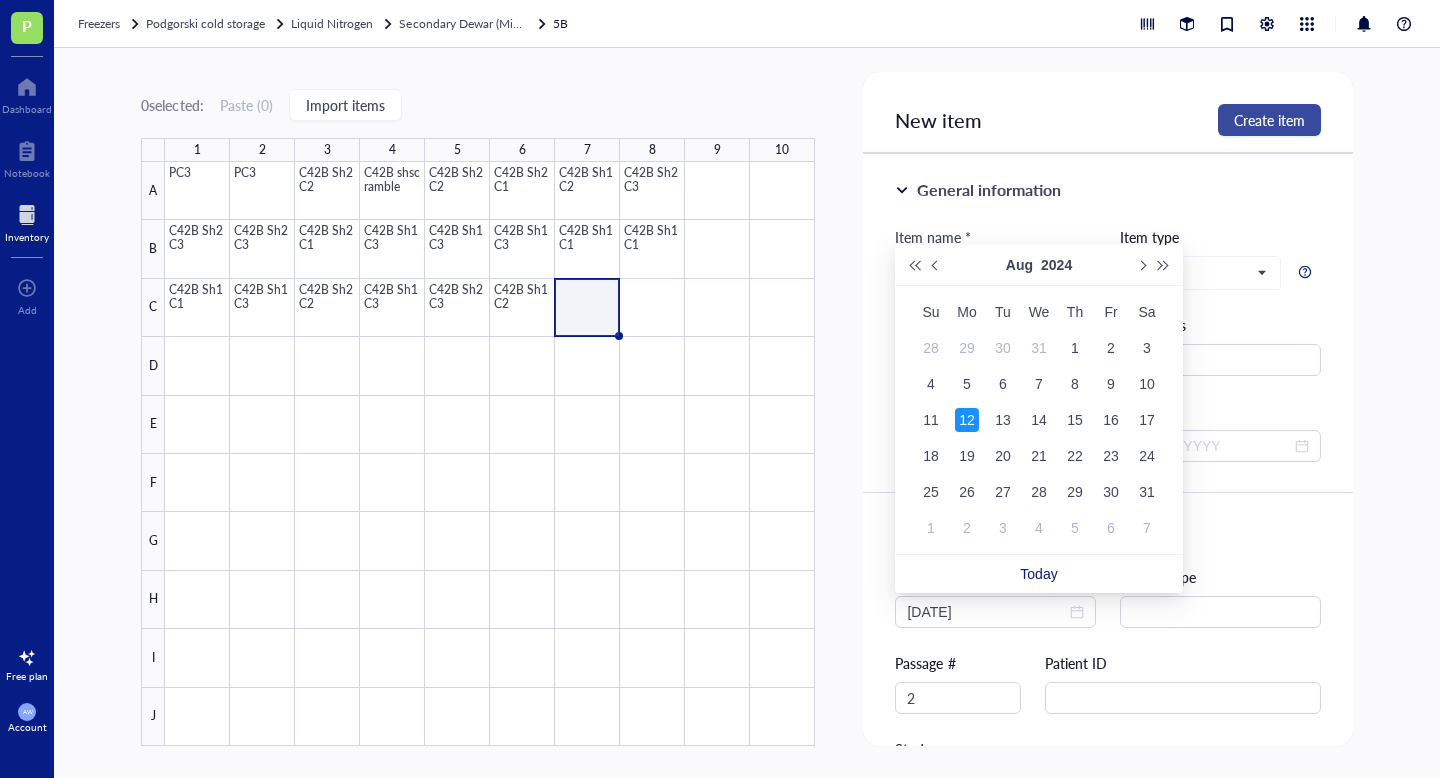 click on "Create item" at bounding box center (1269, 120) 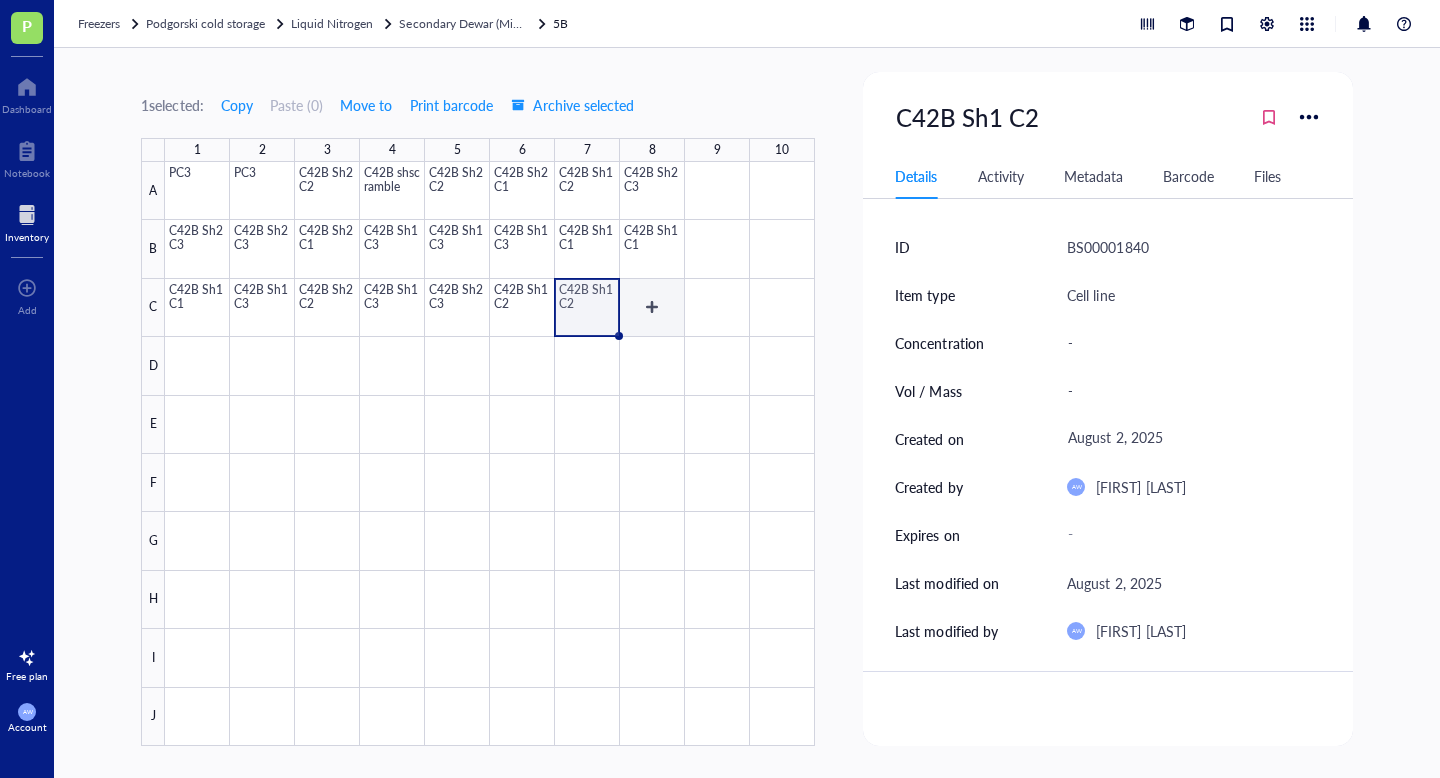click at bounding box center (490, 454) 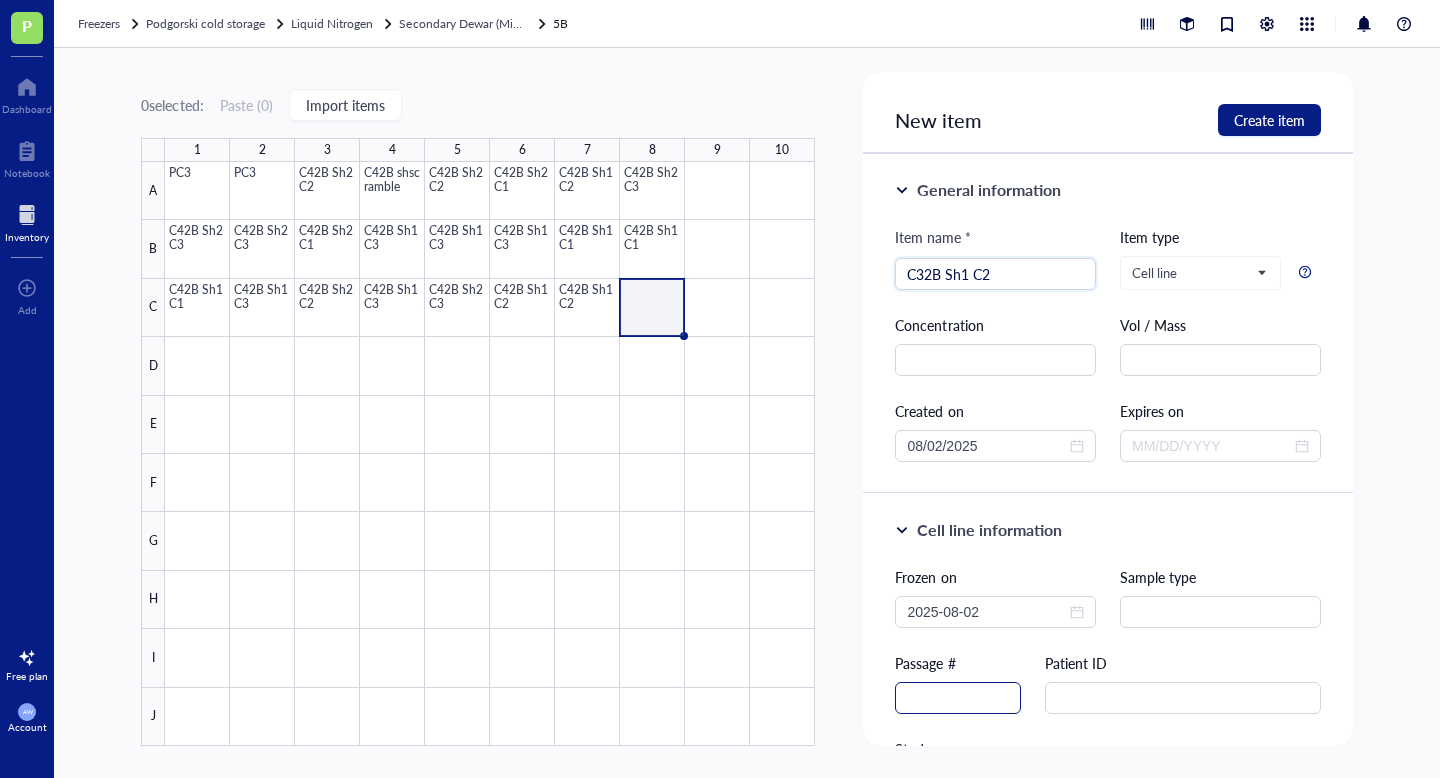 type on "C32B Sh1 C2" 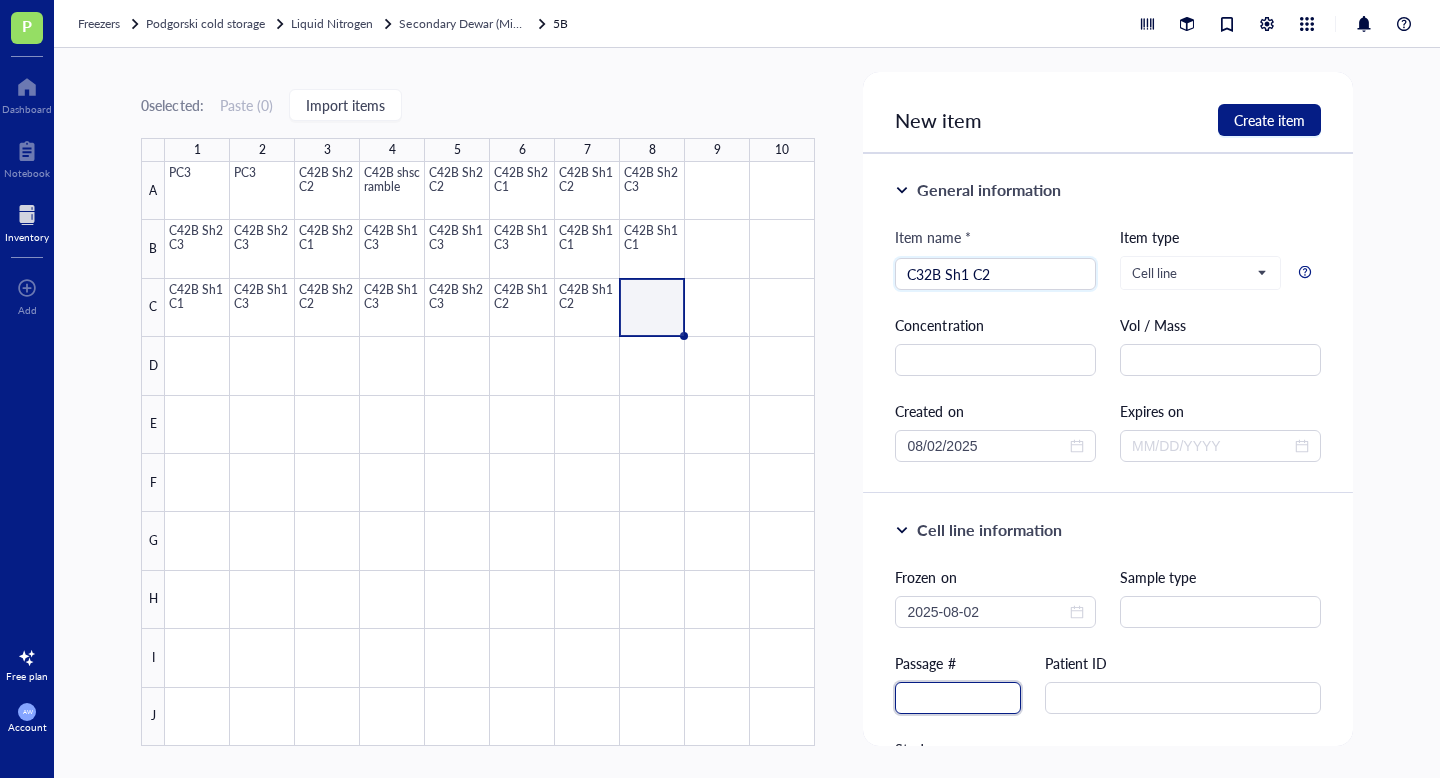 click at bounding box center [958, 698] 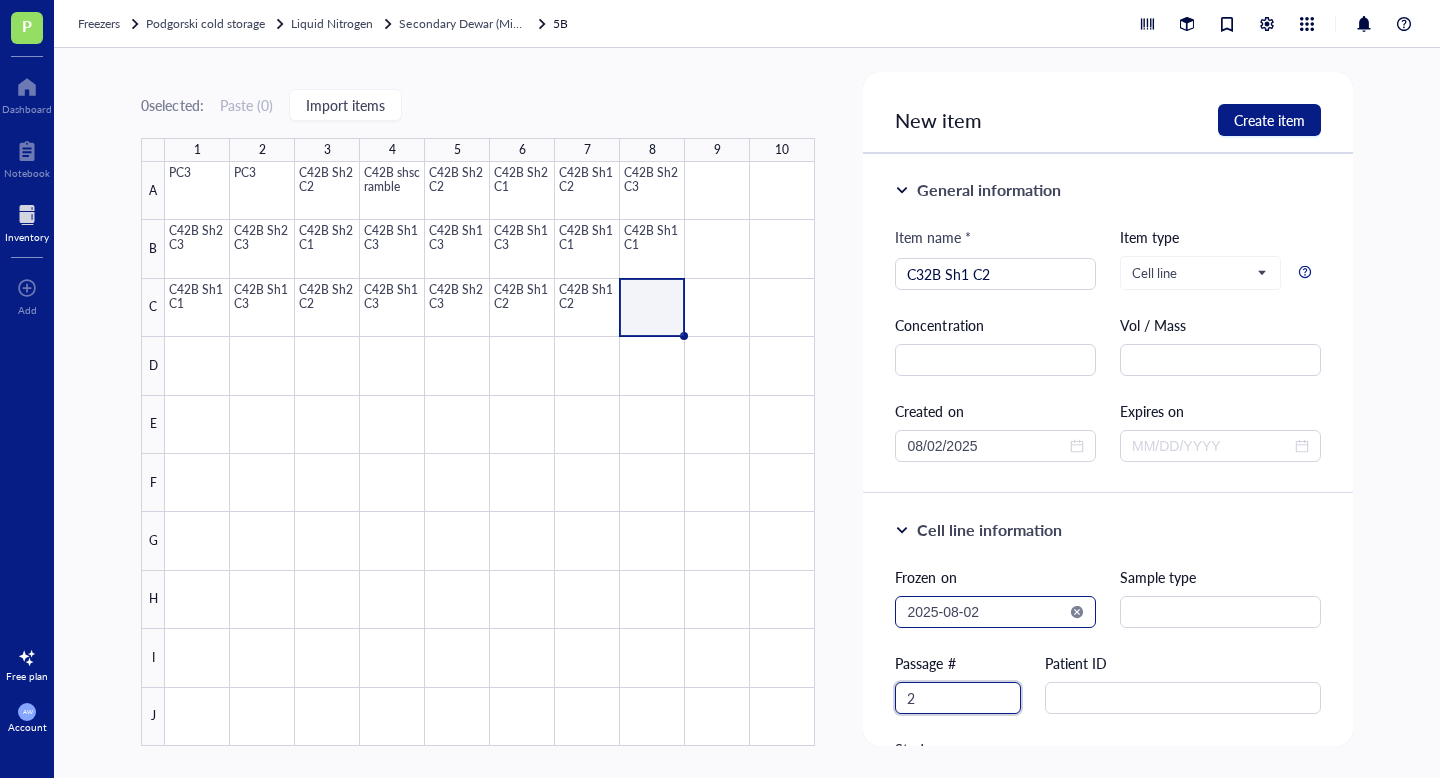 type on "2" 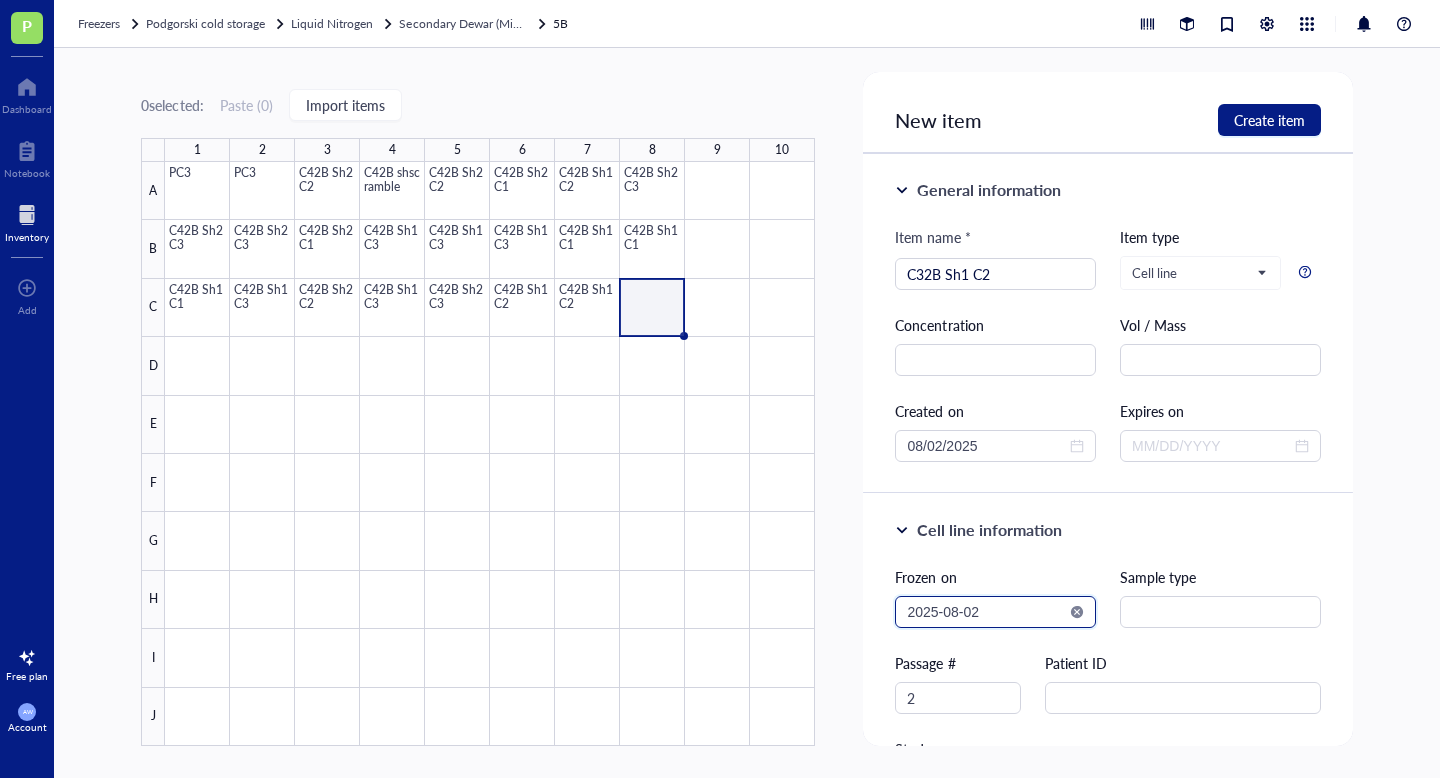 click on "2025-08-02" at bounding box center [986, 612] 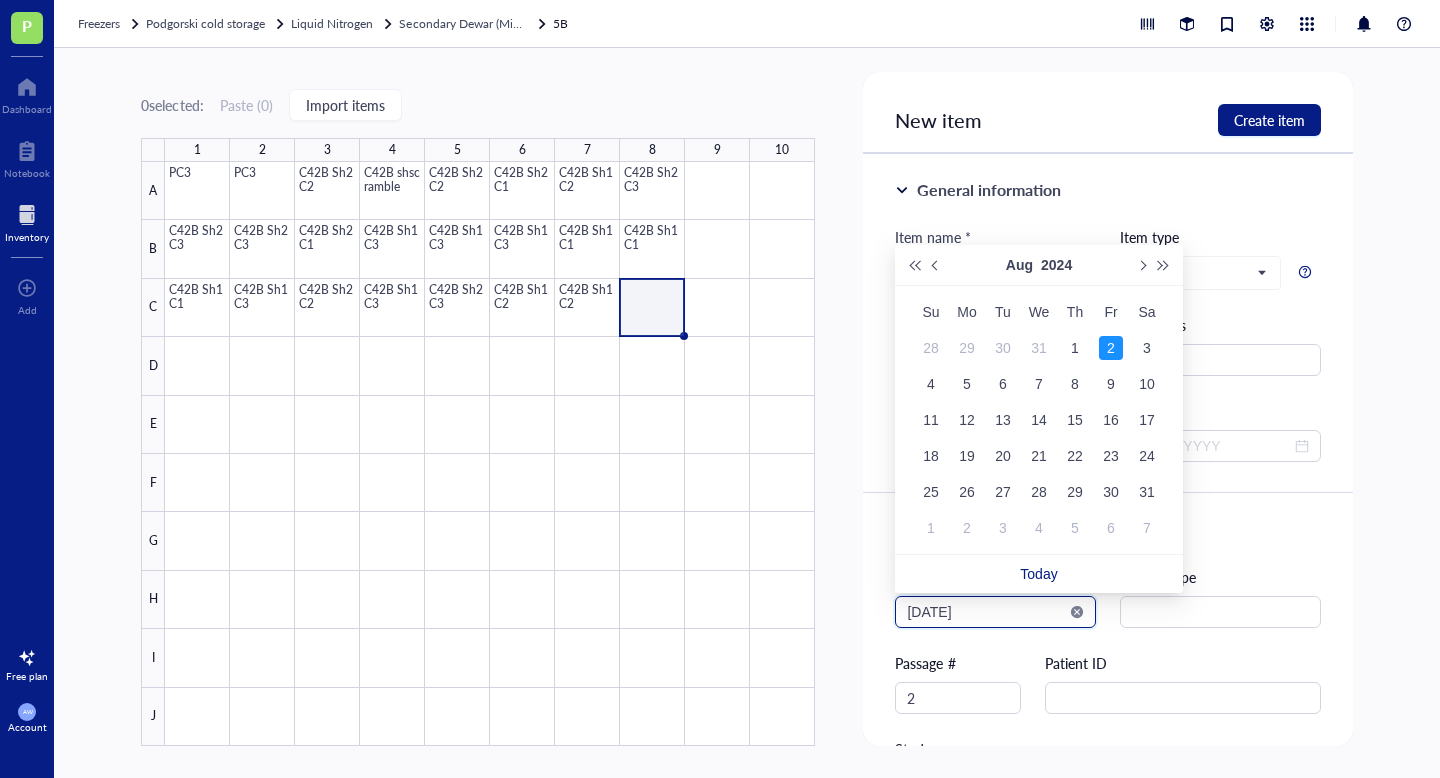 click on "[DATE]" at bounding box center [986, 612] 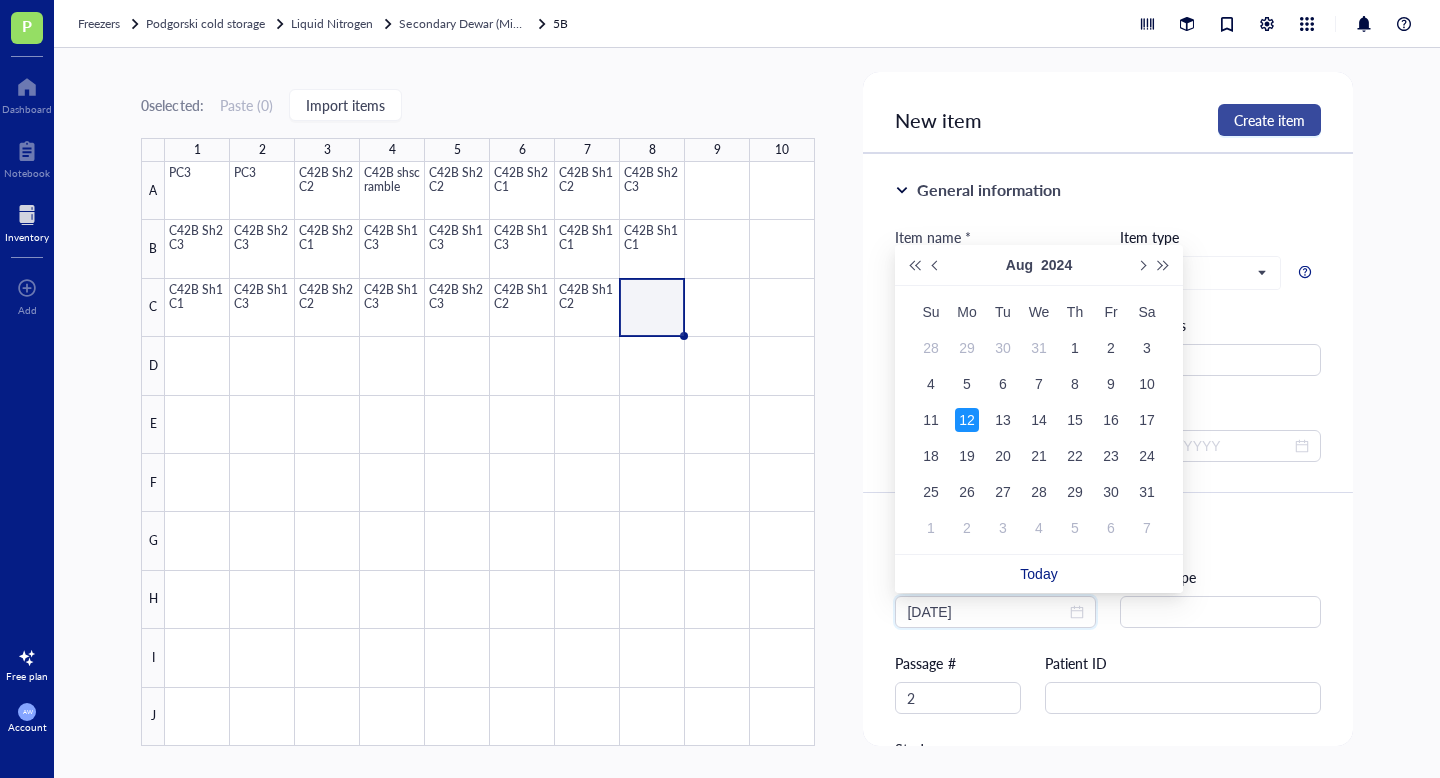 type on "[DATE]" 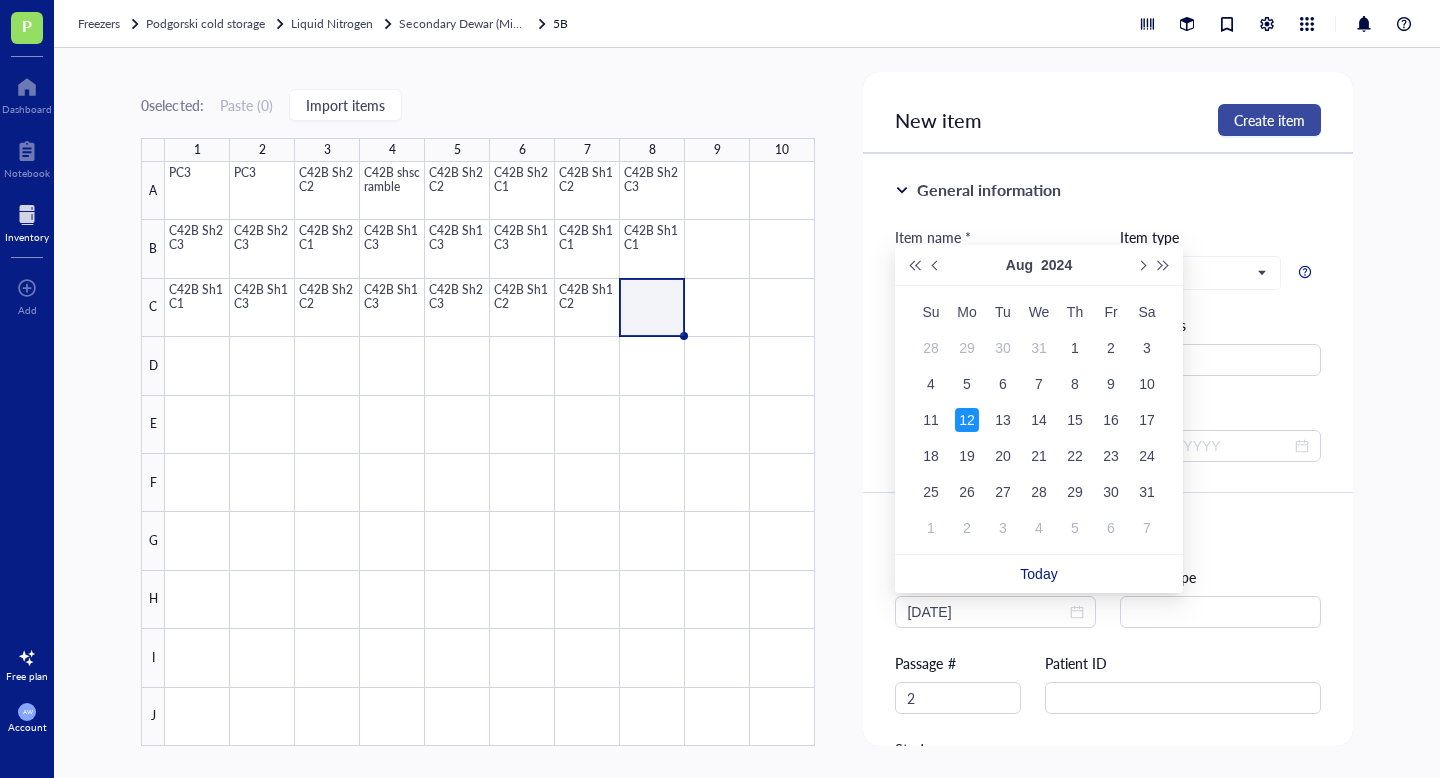 click on "Create item" at bounding box center (1269, 120) 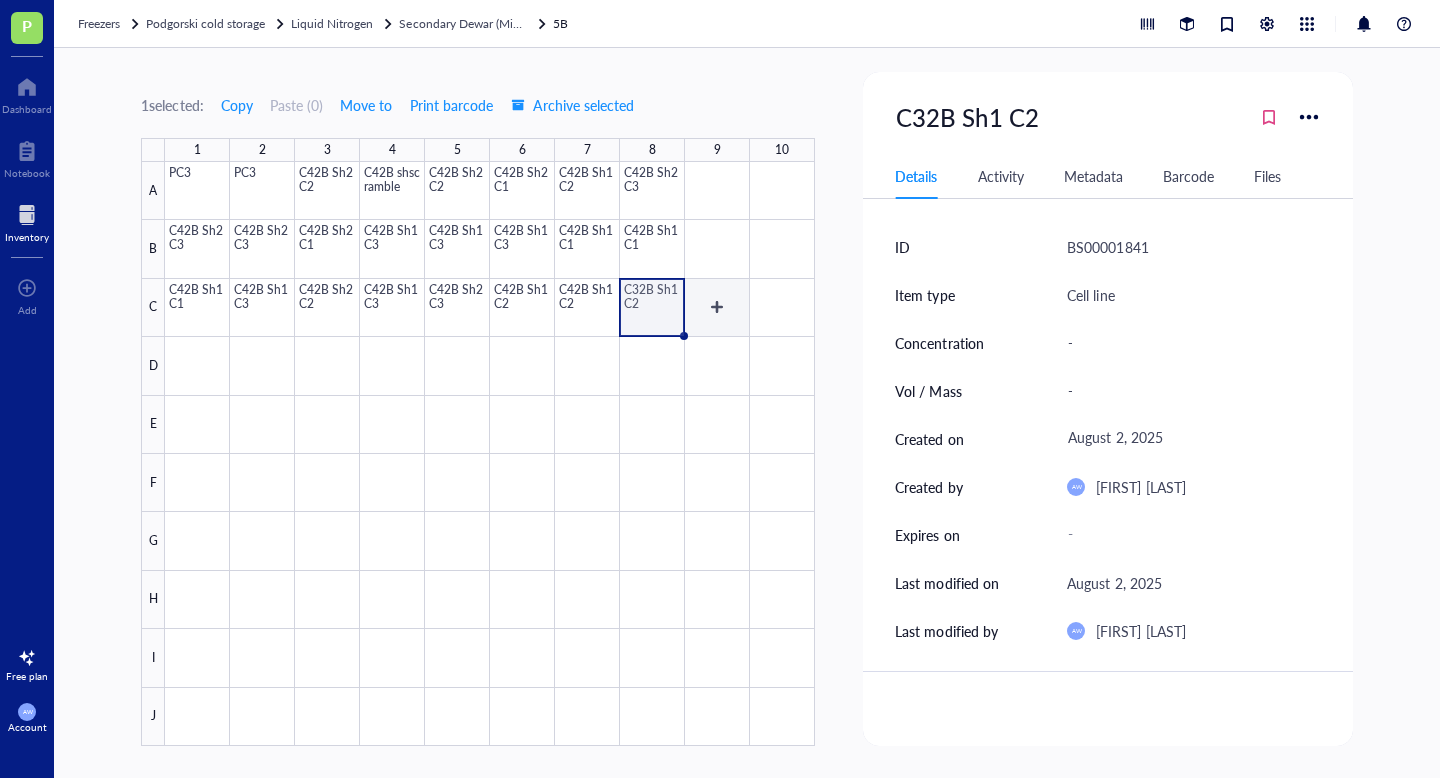 click at bounding box center [490, 454] 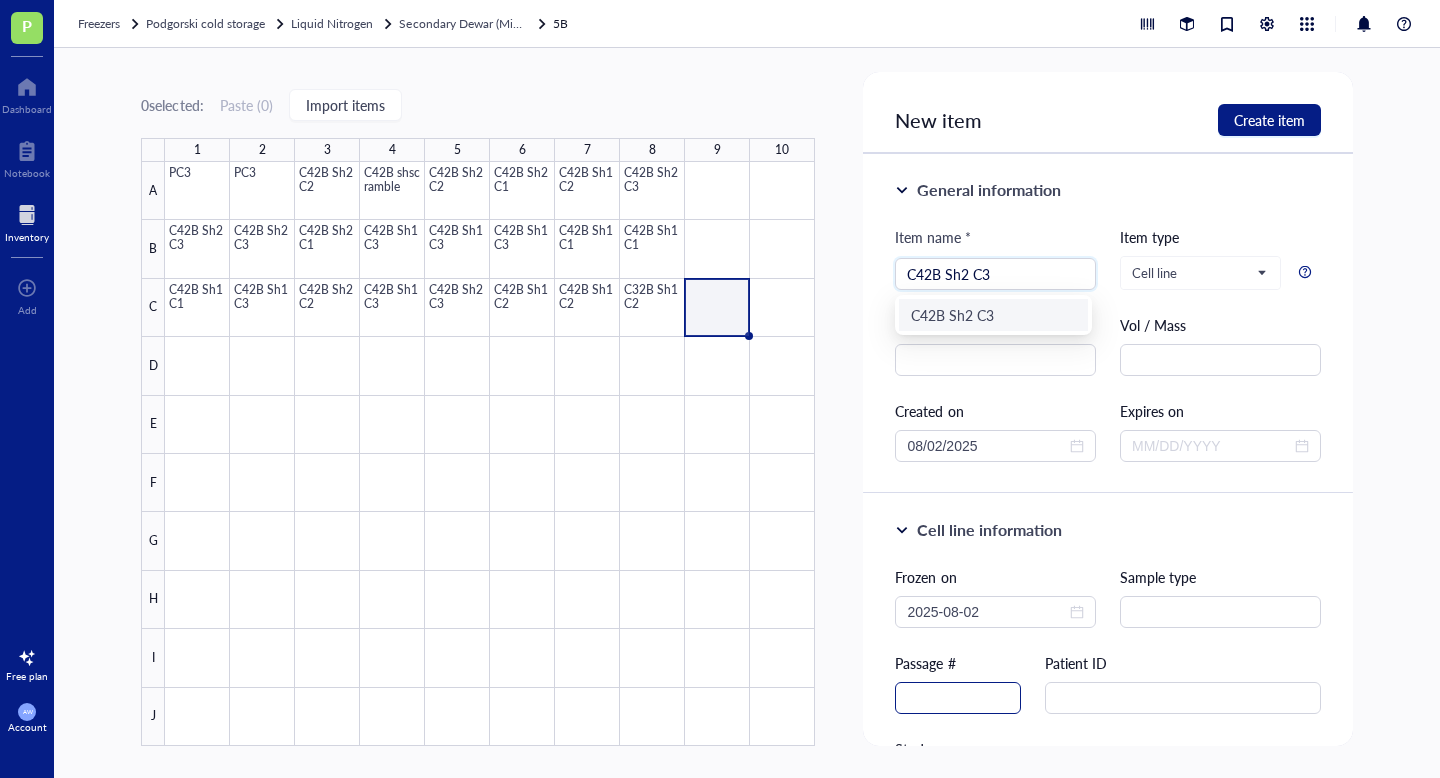 type on "C42B Sh2 C3" 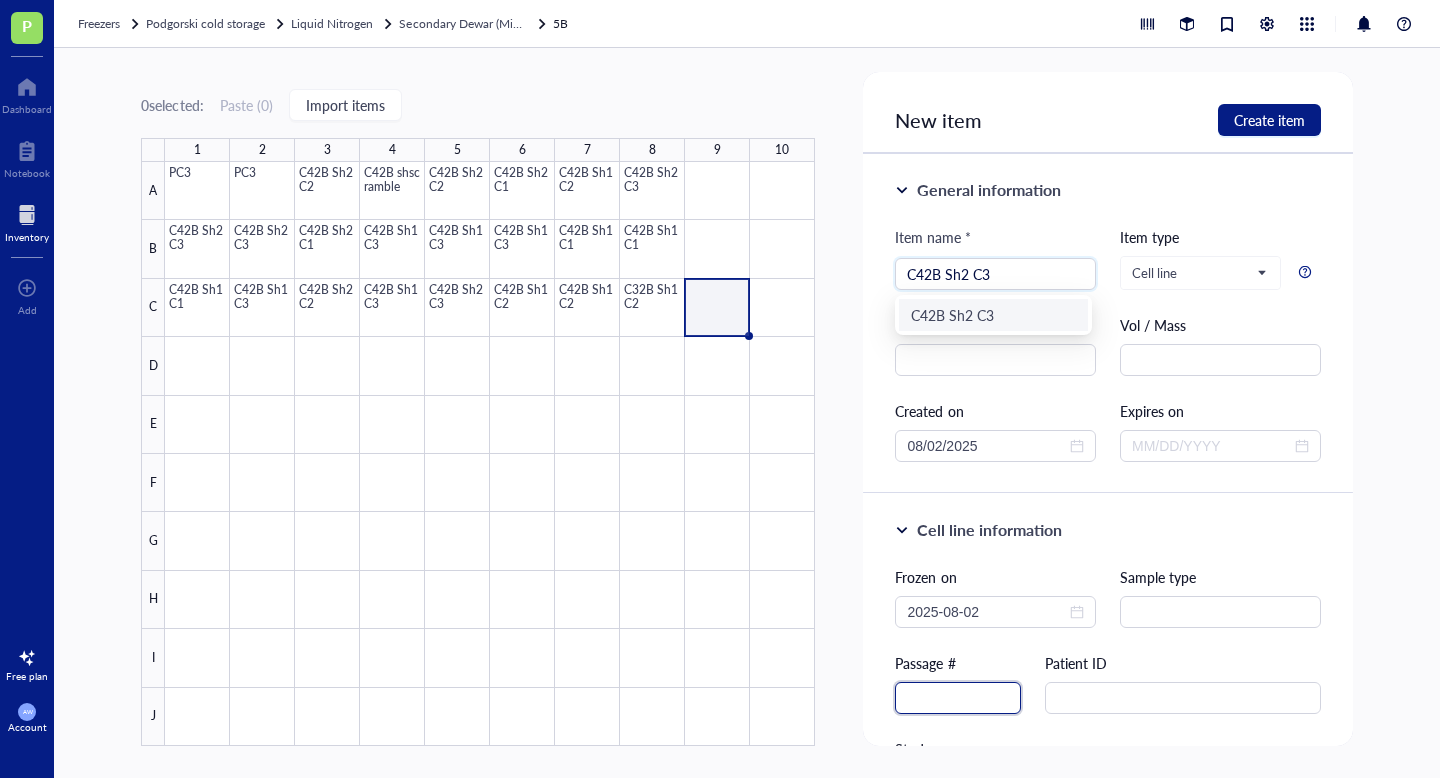 click at bounding box center (958, 698) 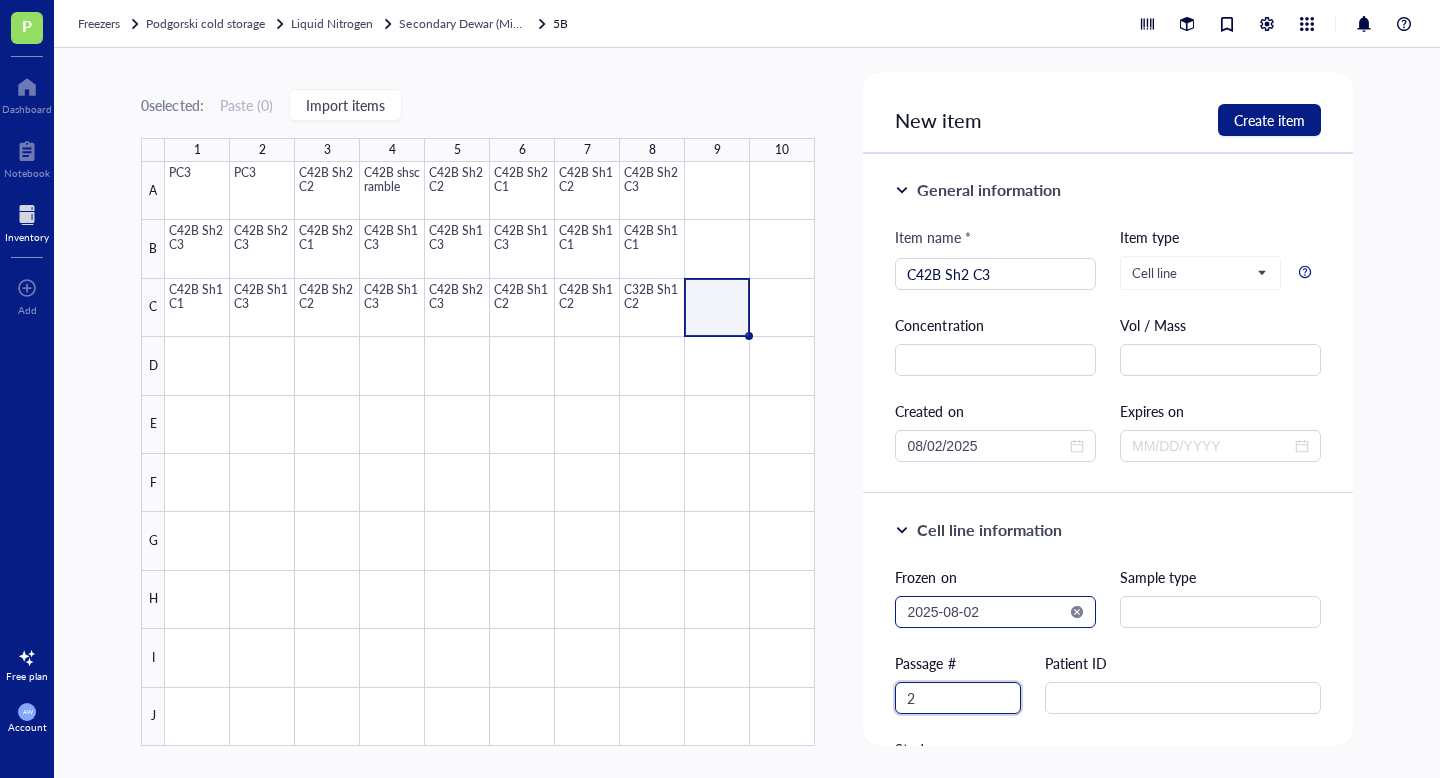 type on "2" 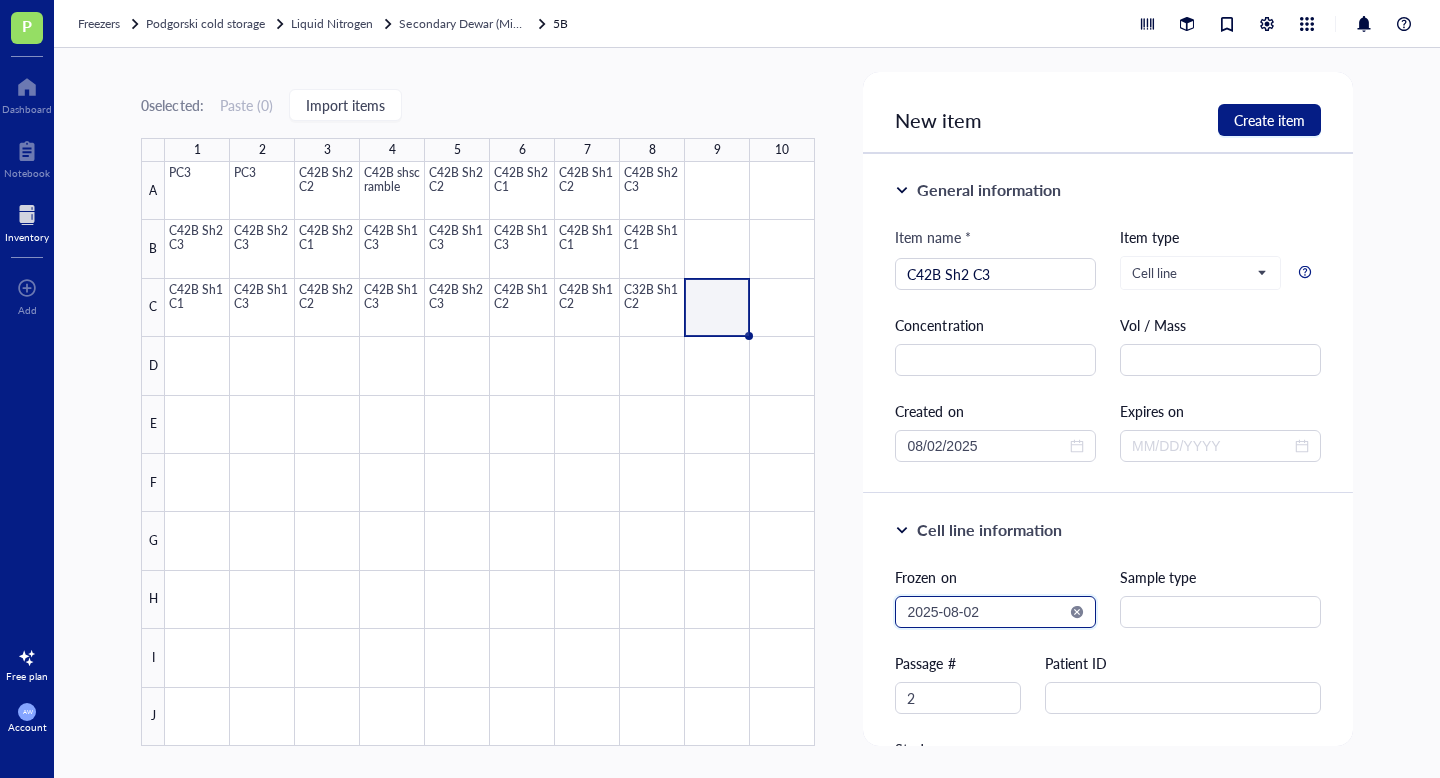 click on "2025-08-02" at bounding box center [986, 612] 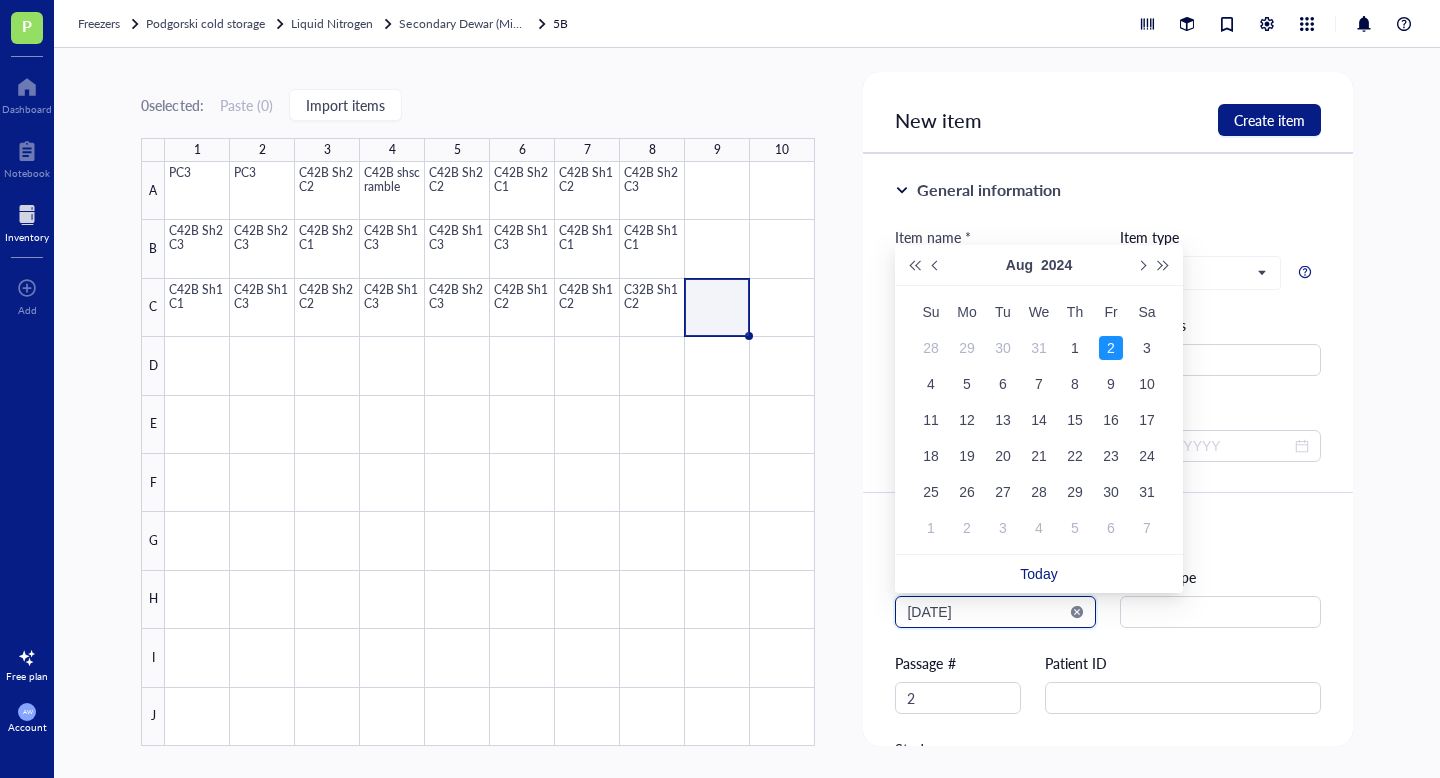 click on "[DATE]" at bounding box center (986, 612) 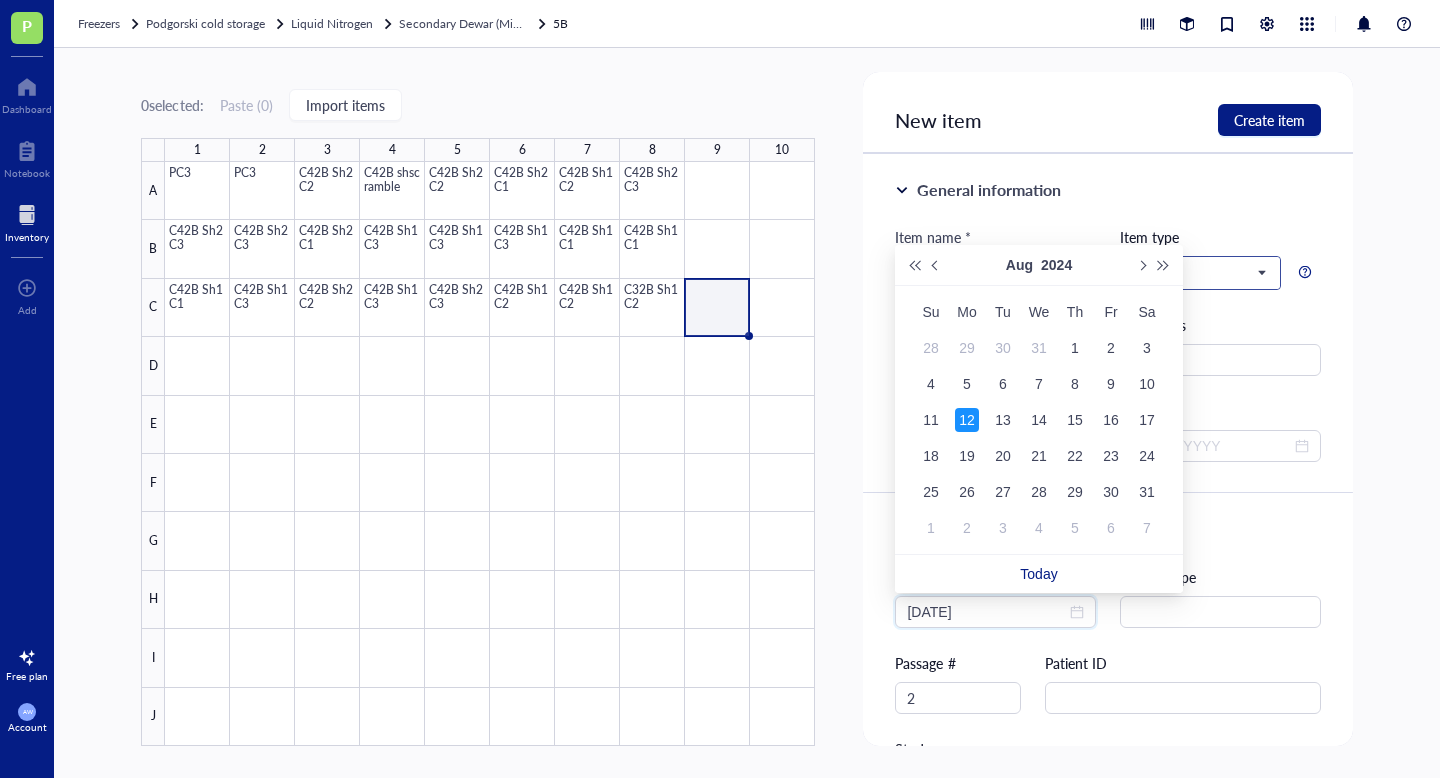 type on "[DATE]" 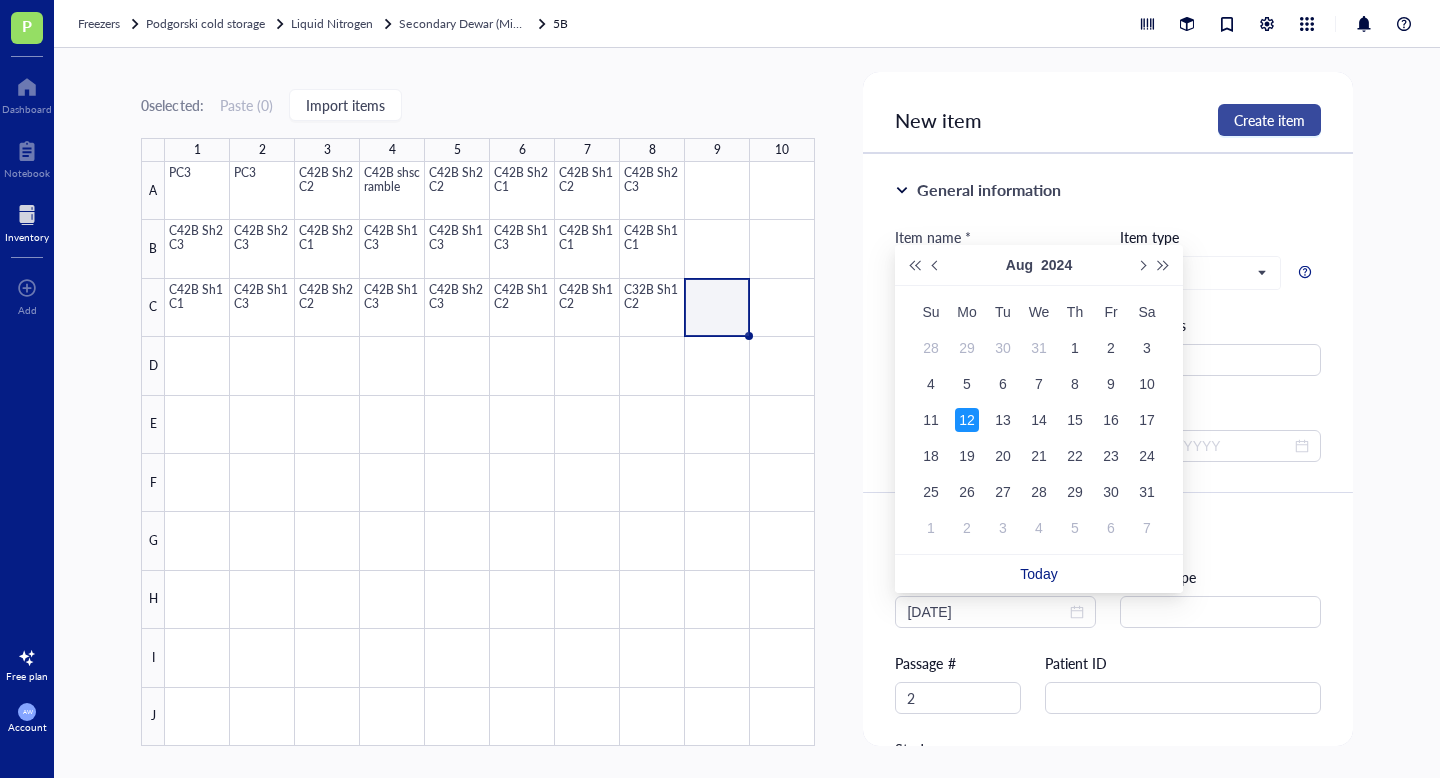click on "Create item" at bounding box center [1269, 120] 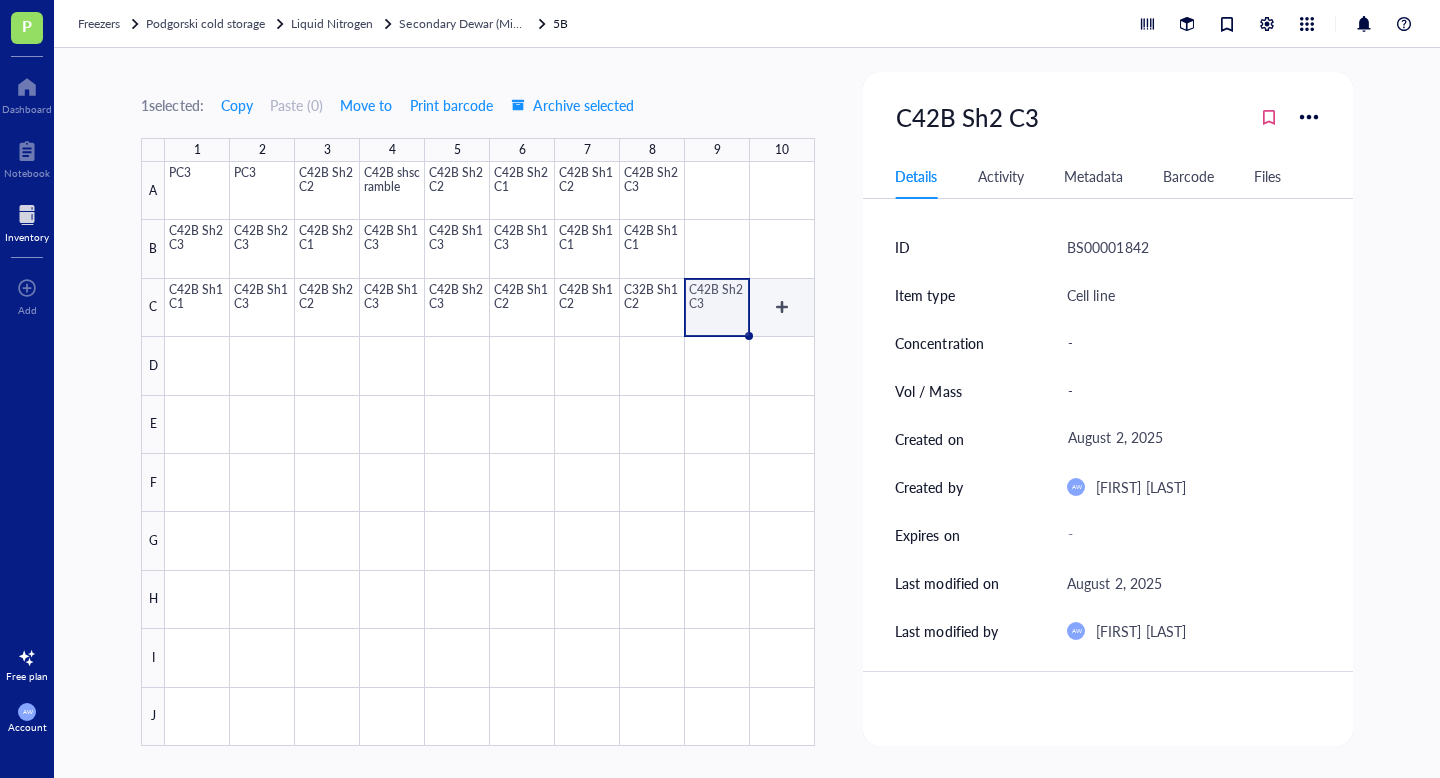 click at bounding box center (490, 454) 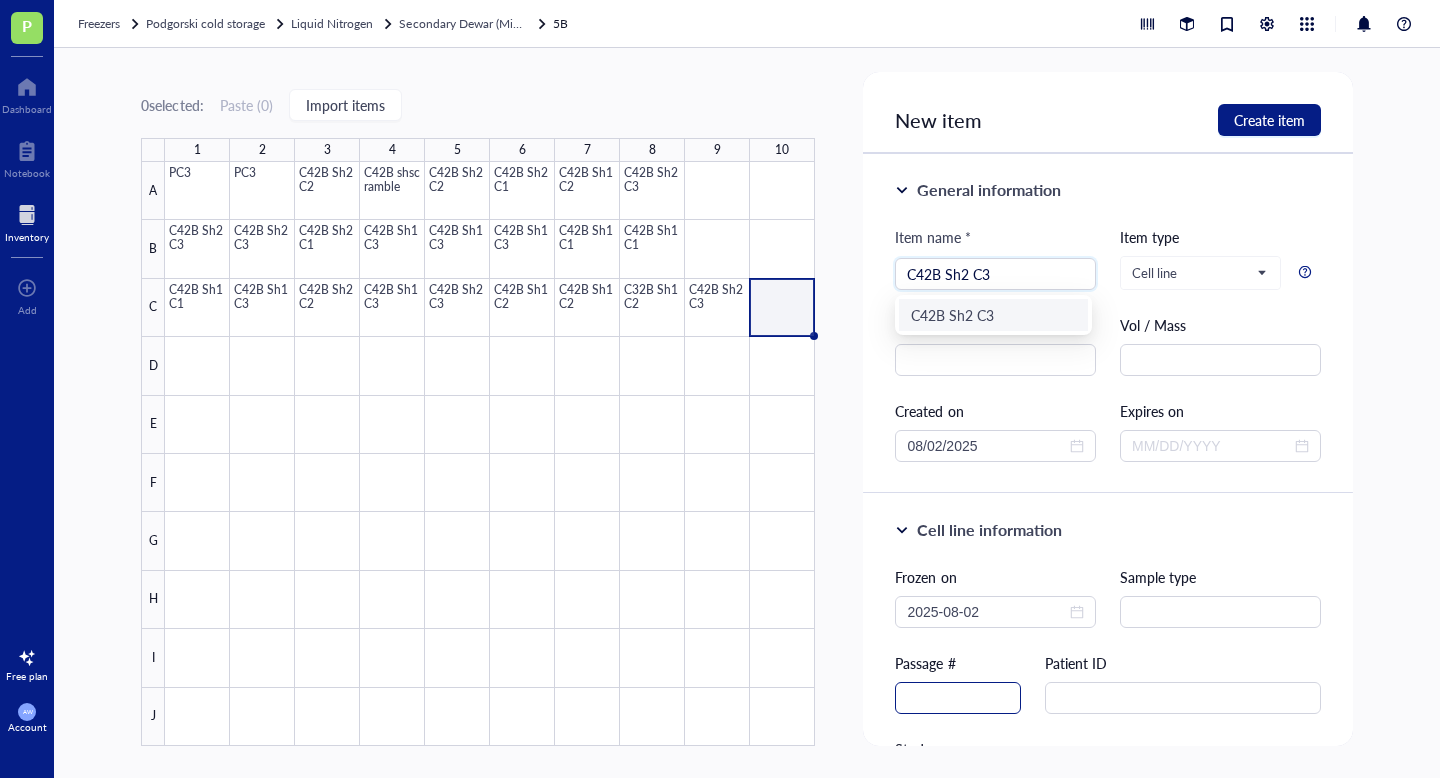 type on "C42B Sh2 C3" 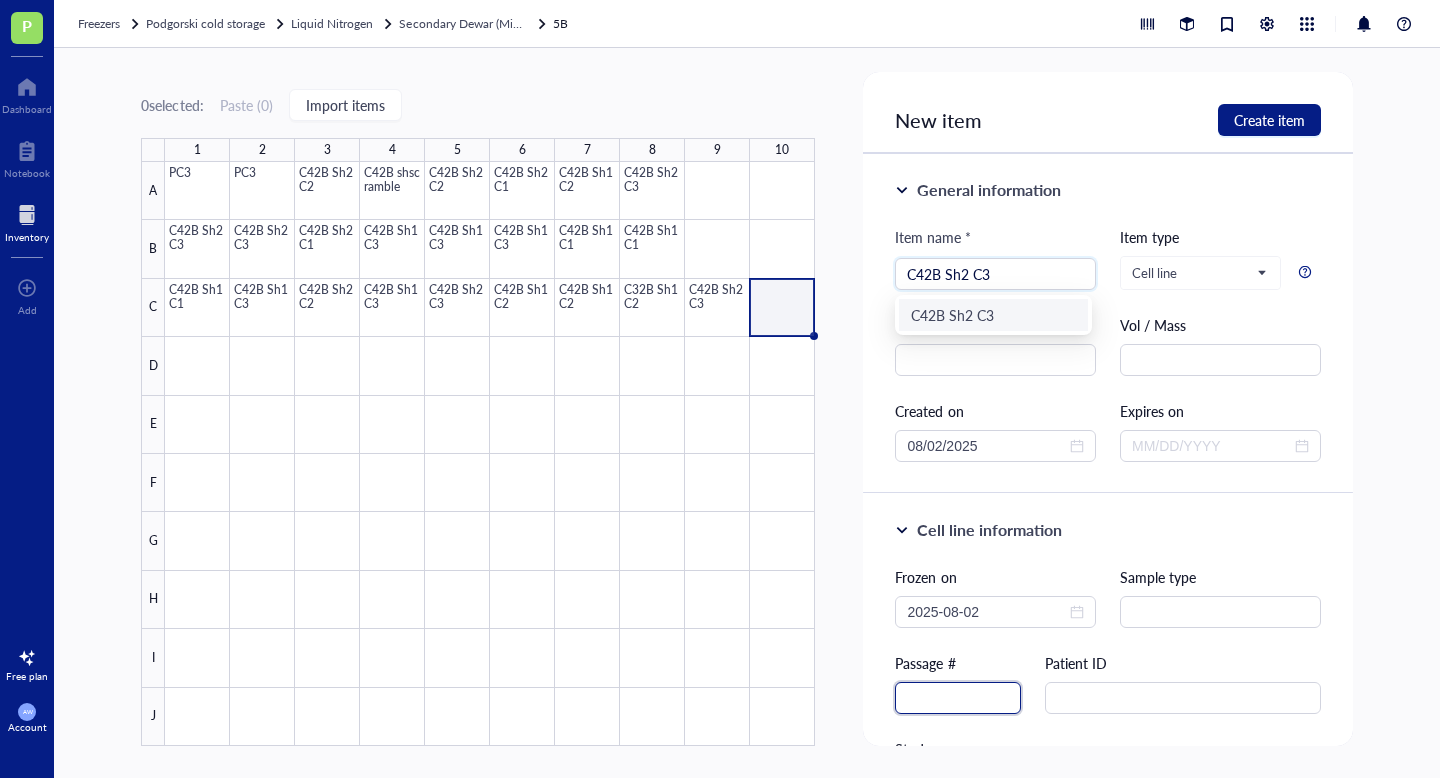 click at bounding box center [958, 698] 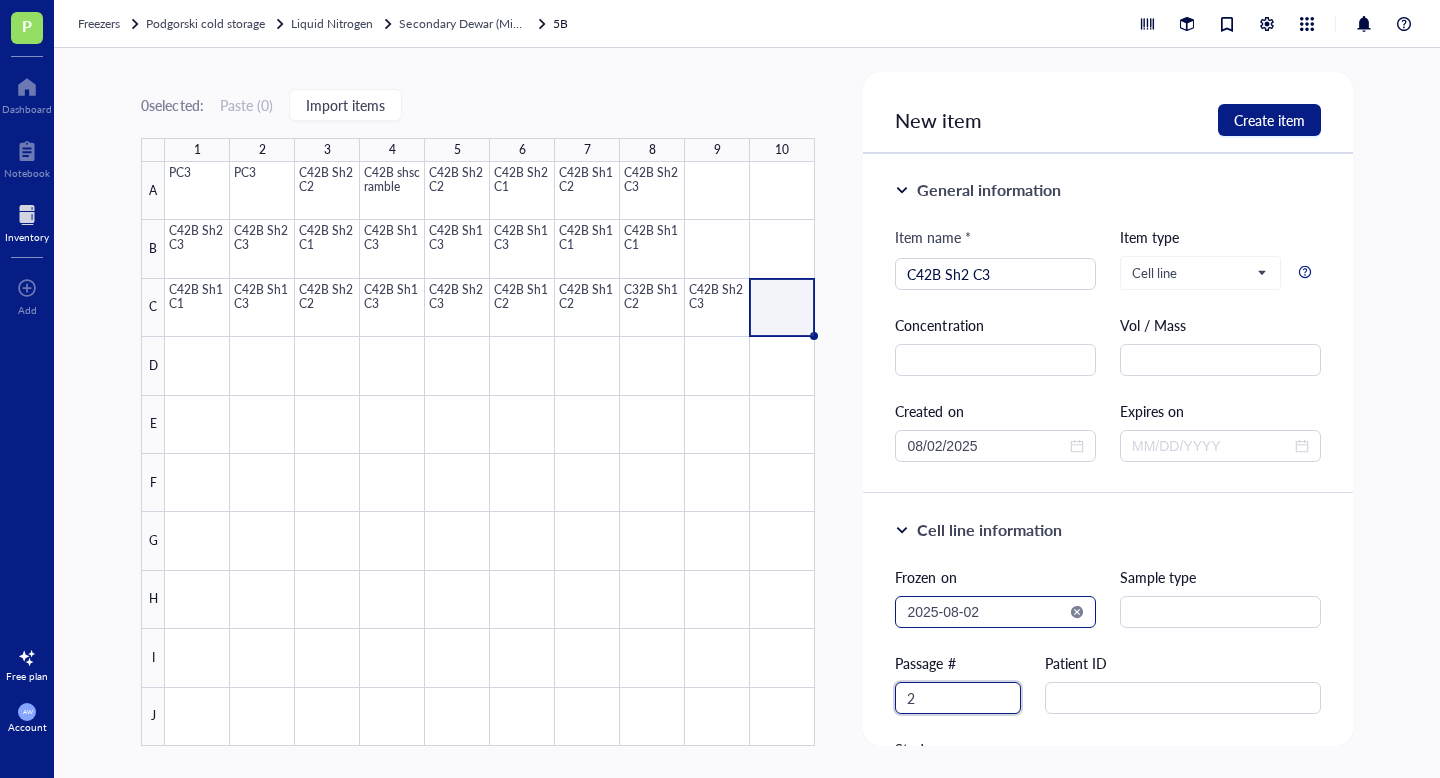type on "2" 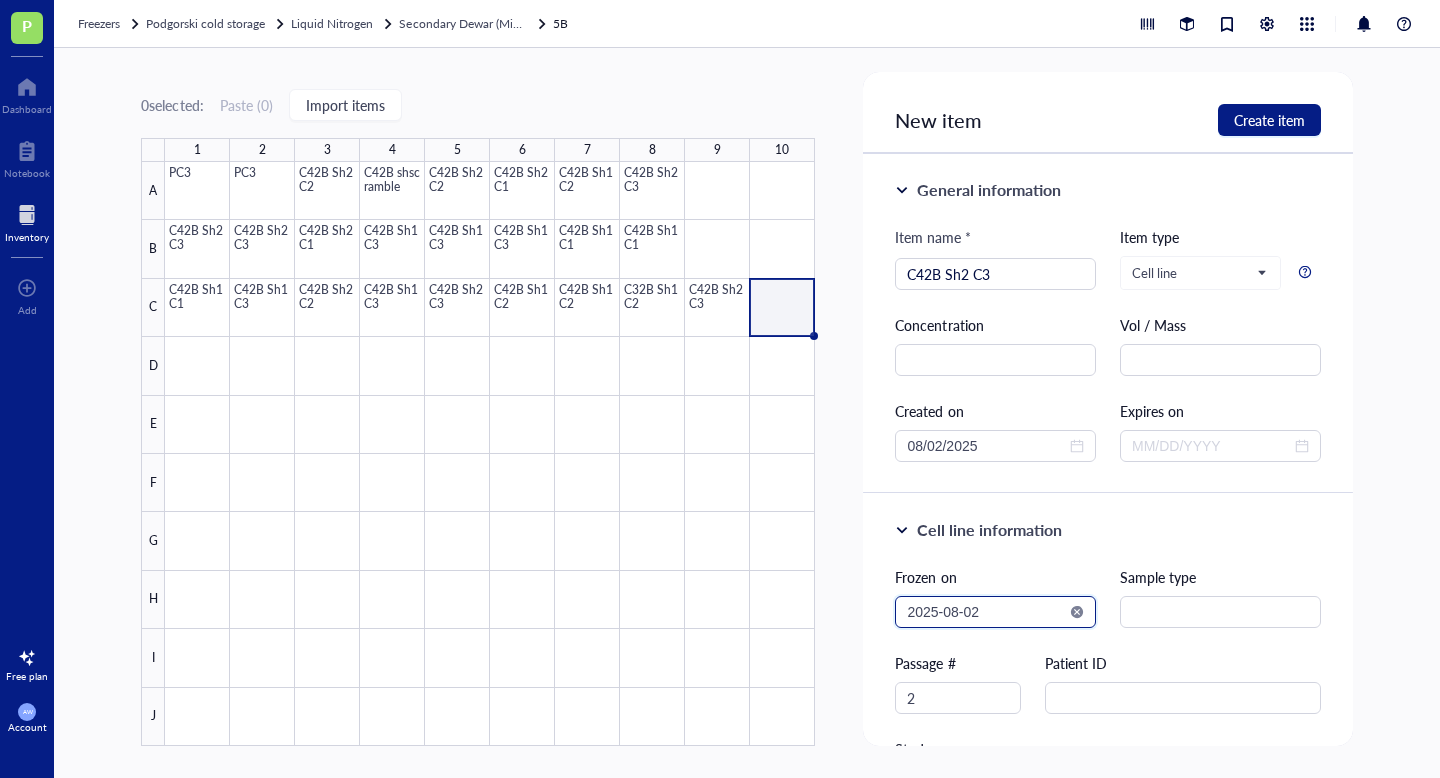 click on "2025-08-02" at bounding box center (986, 612) 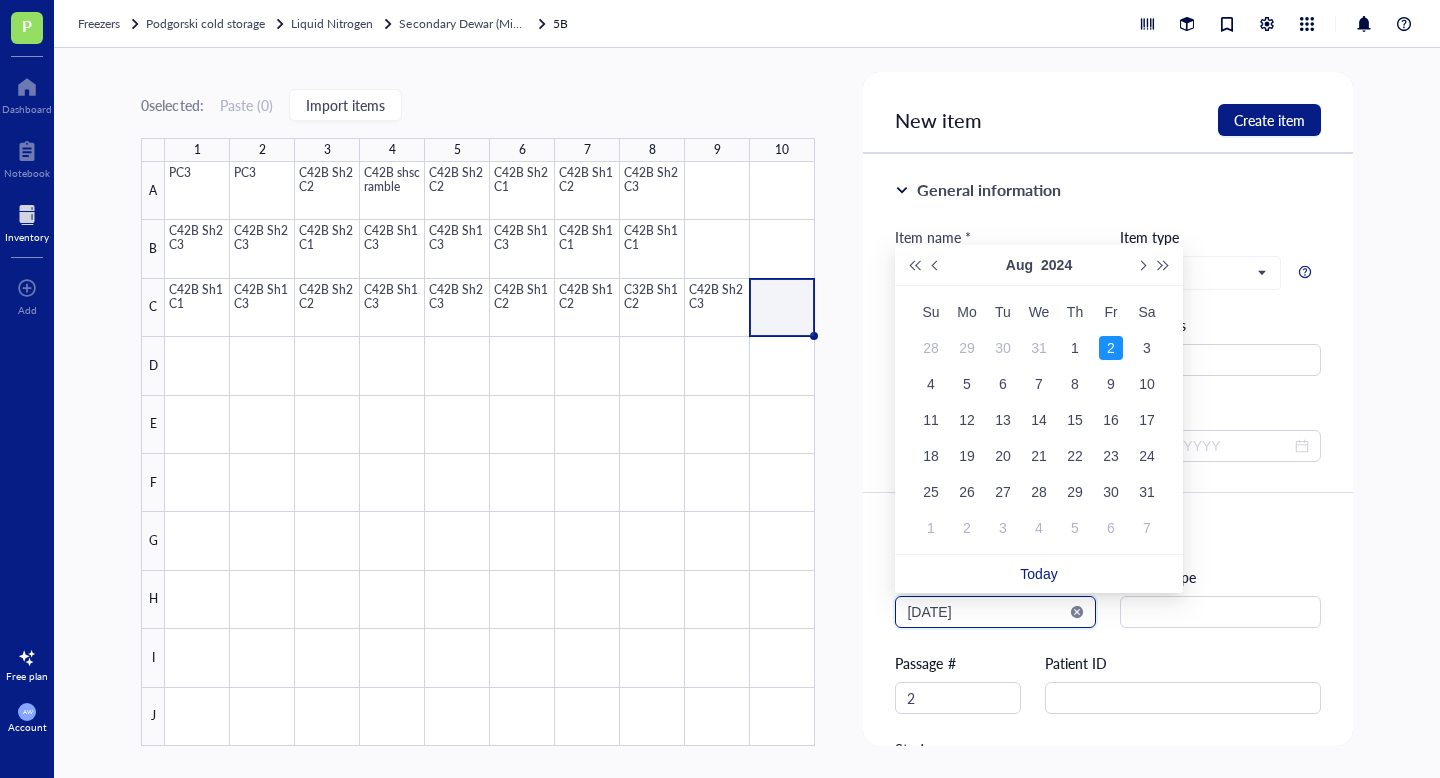 click on "[DATE]" at bounding box center (986, 612) 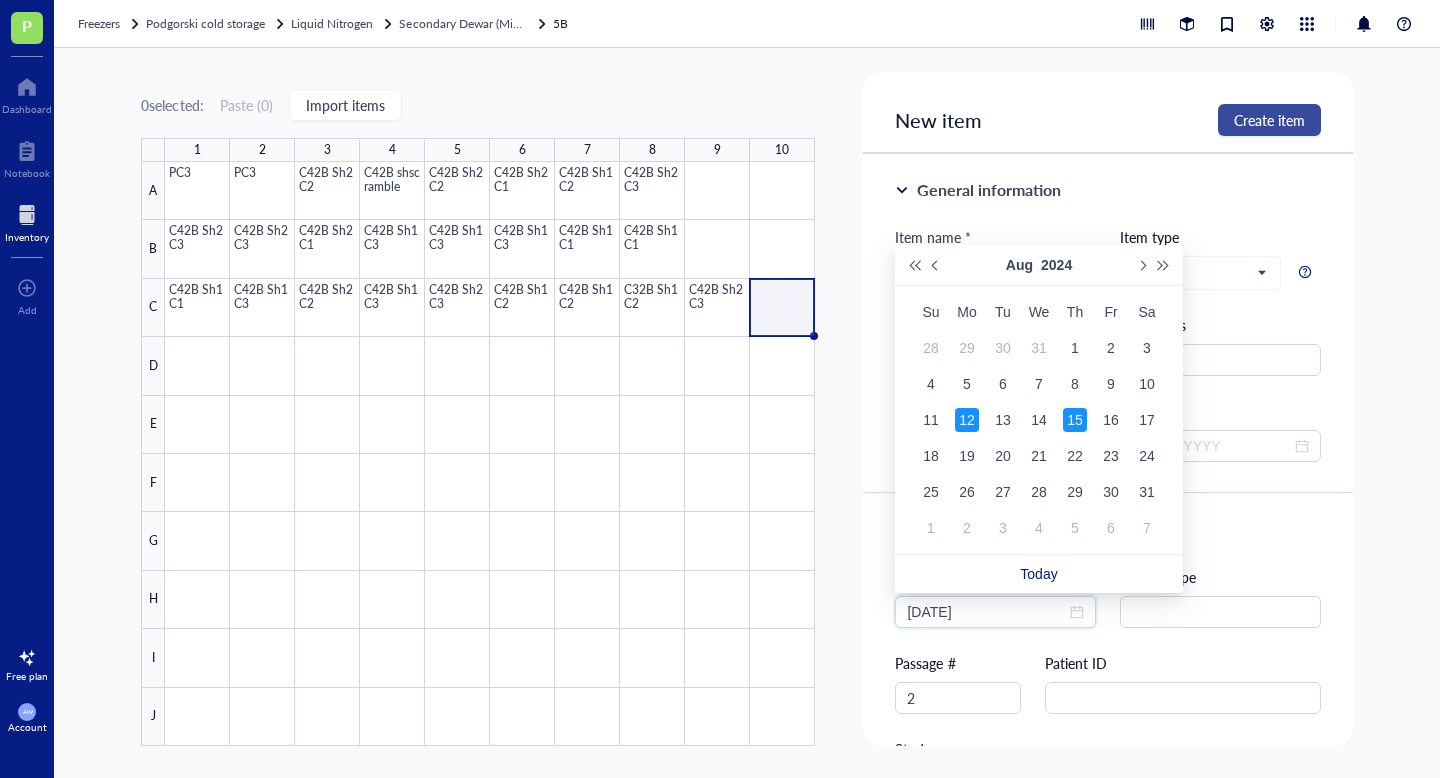 type on "[DATE]" 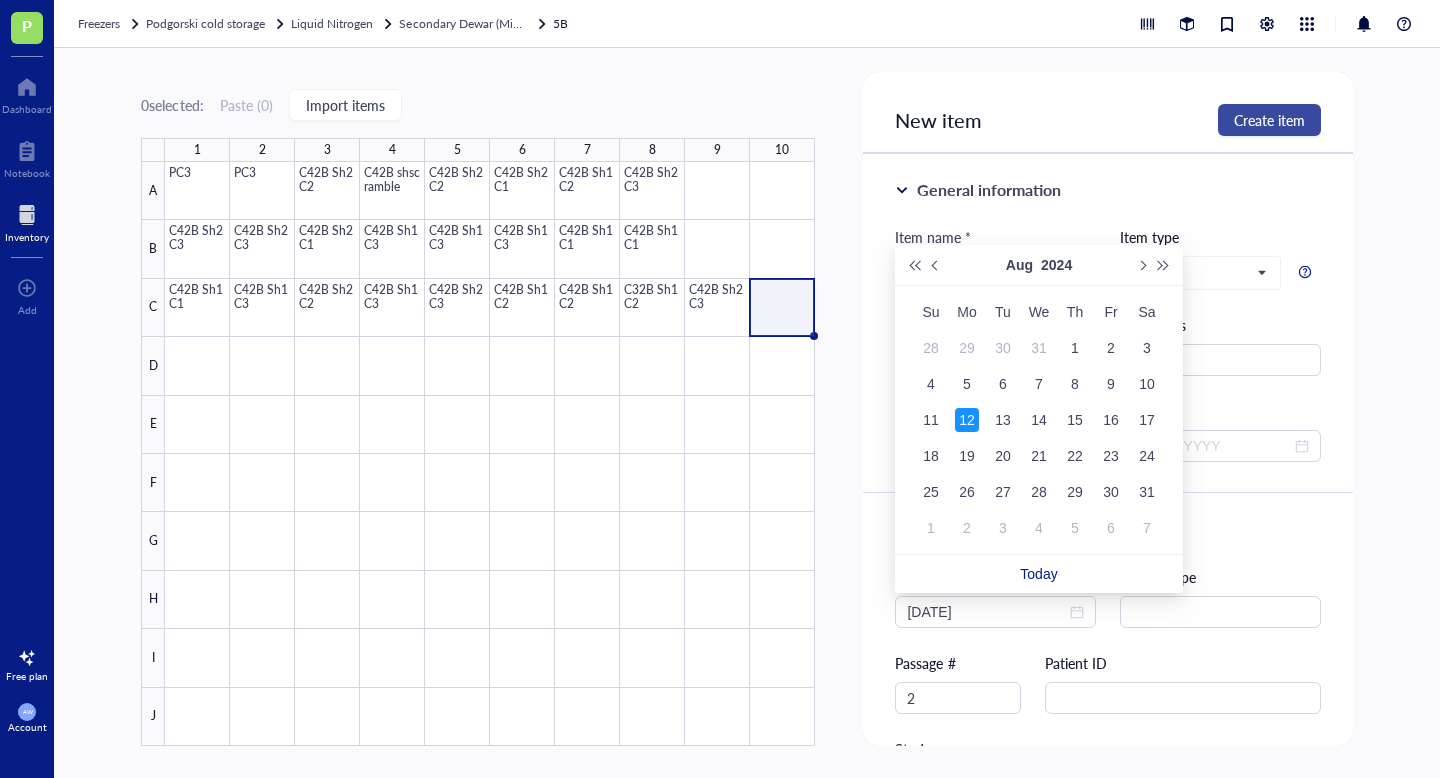 click on "Create item" at bounding box center [1269, 120] 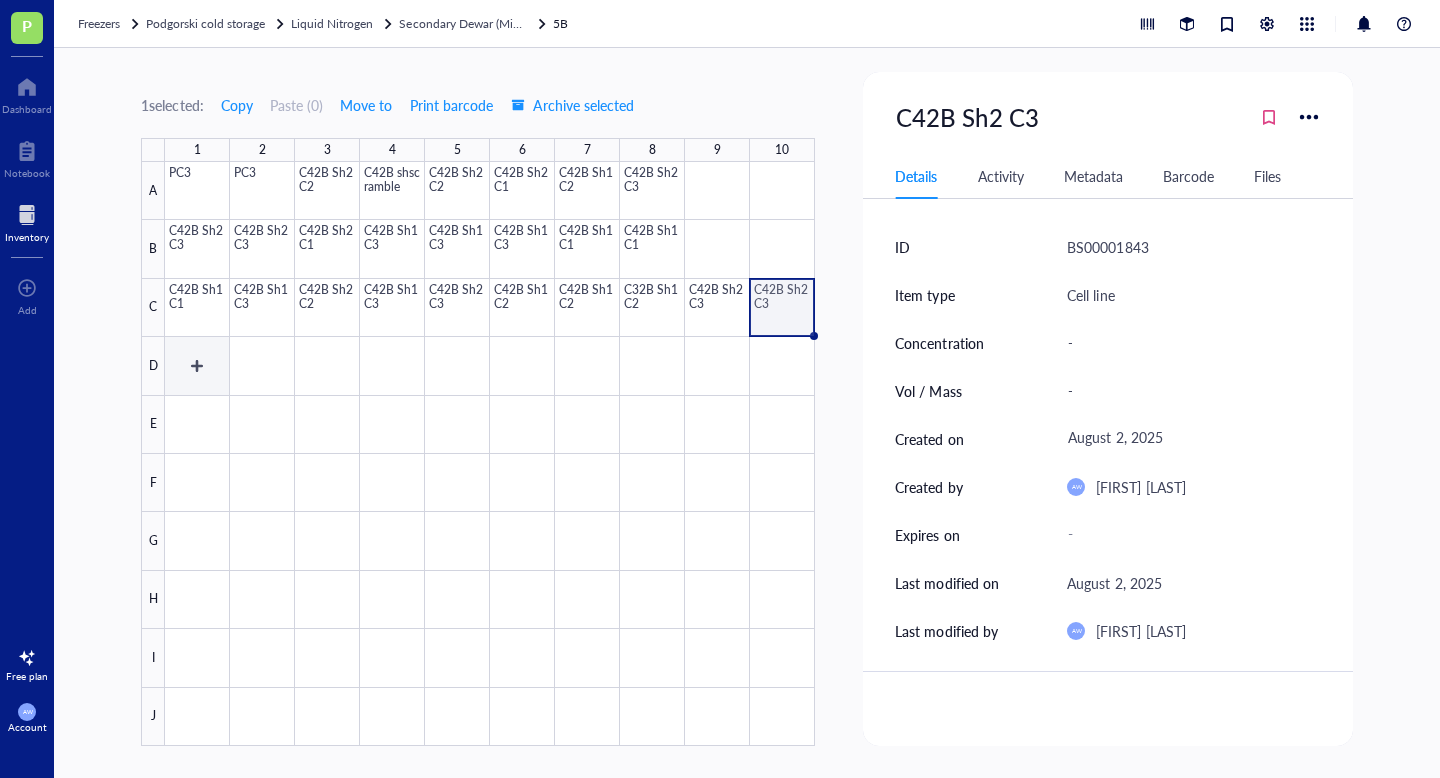 click at bounding box center (490, 454) 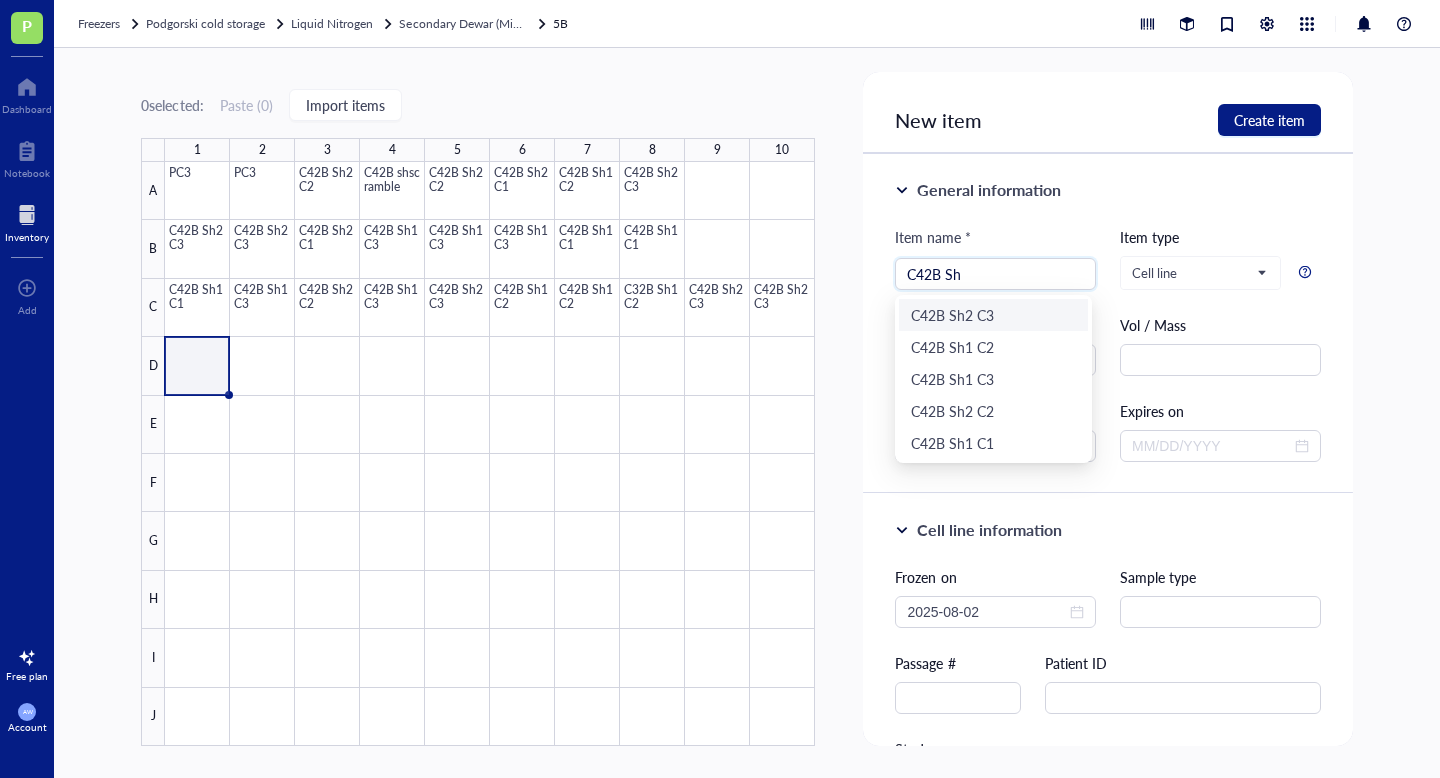 click on "C42B Sh2 C3" at bounding box center (993, 315) 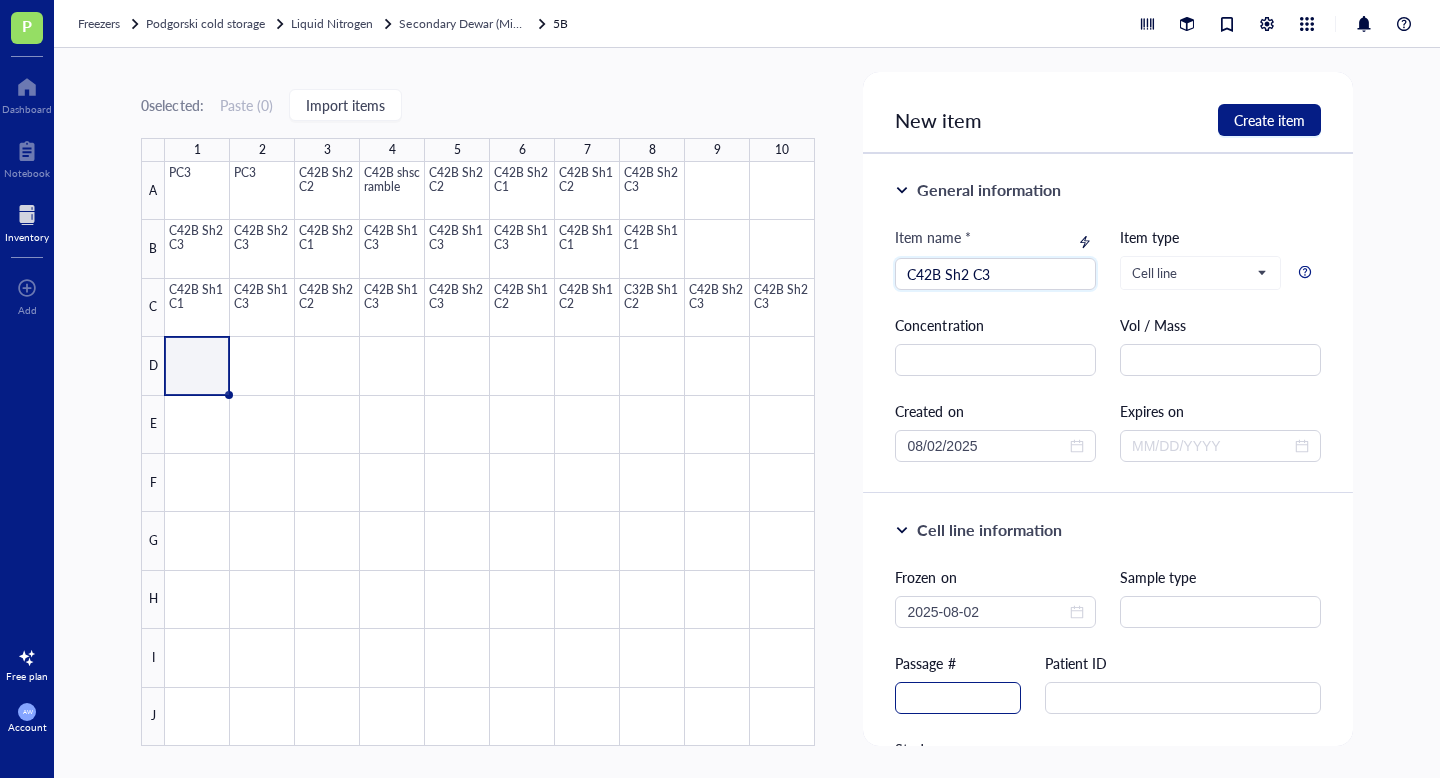 type on "C42B Sh2 C3" 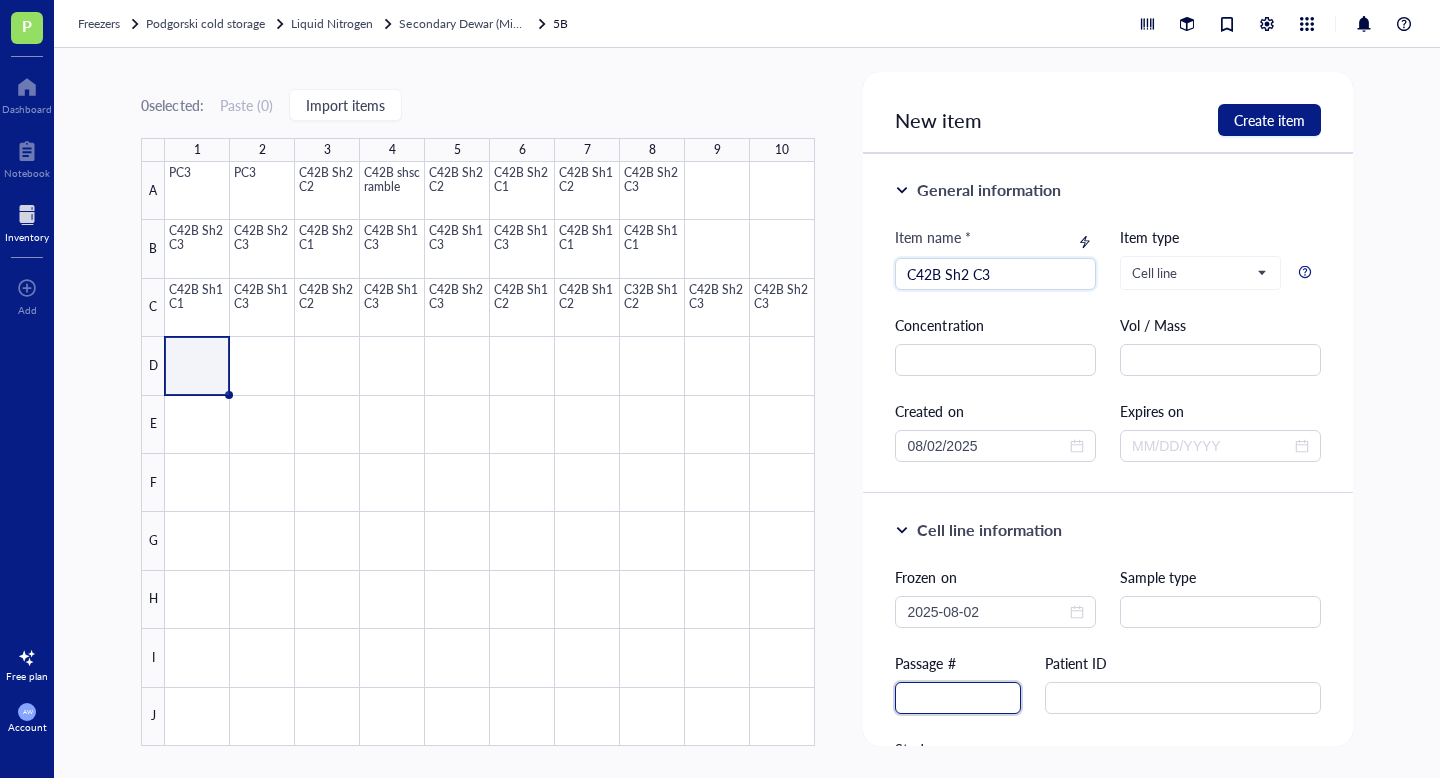 click at bounding box center (958, 698) 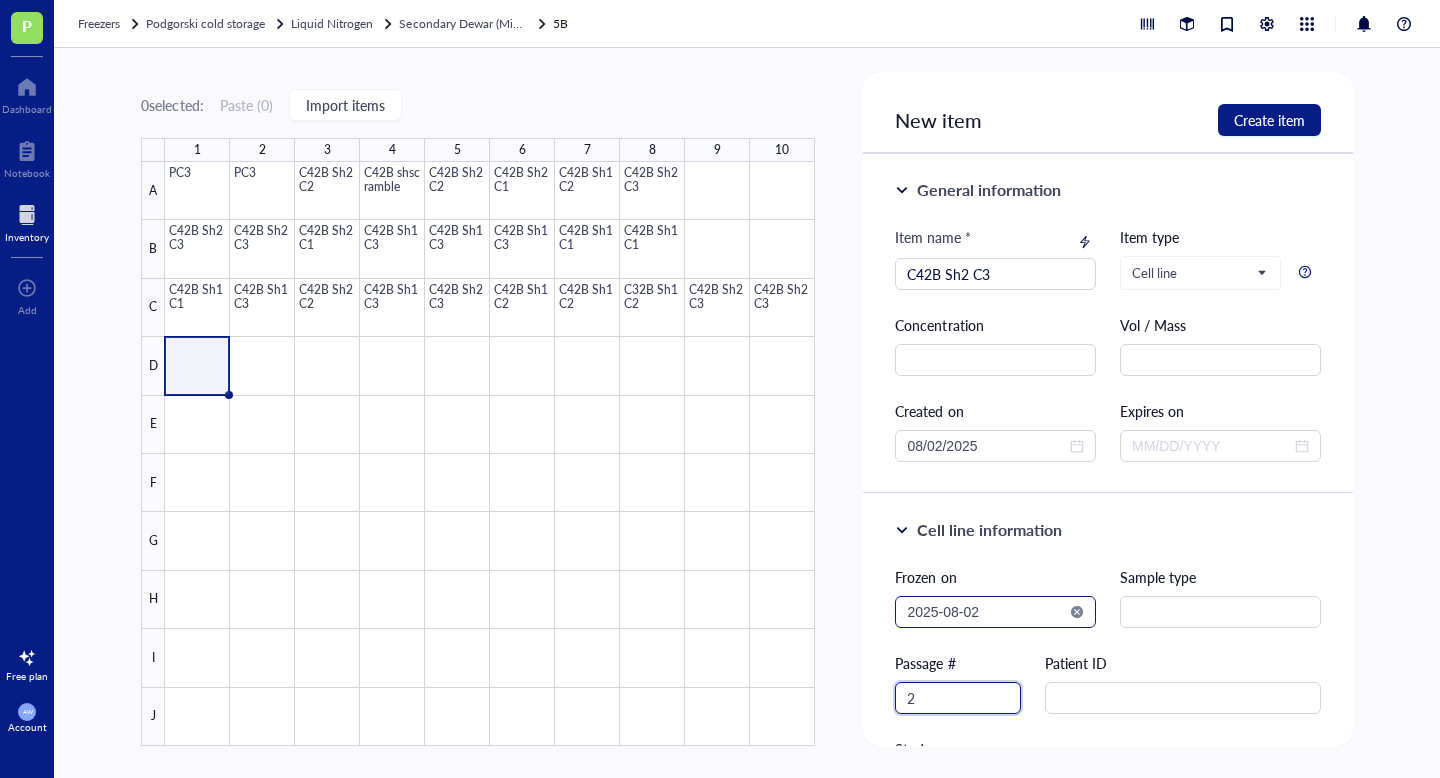 type on "2" 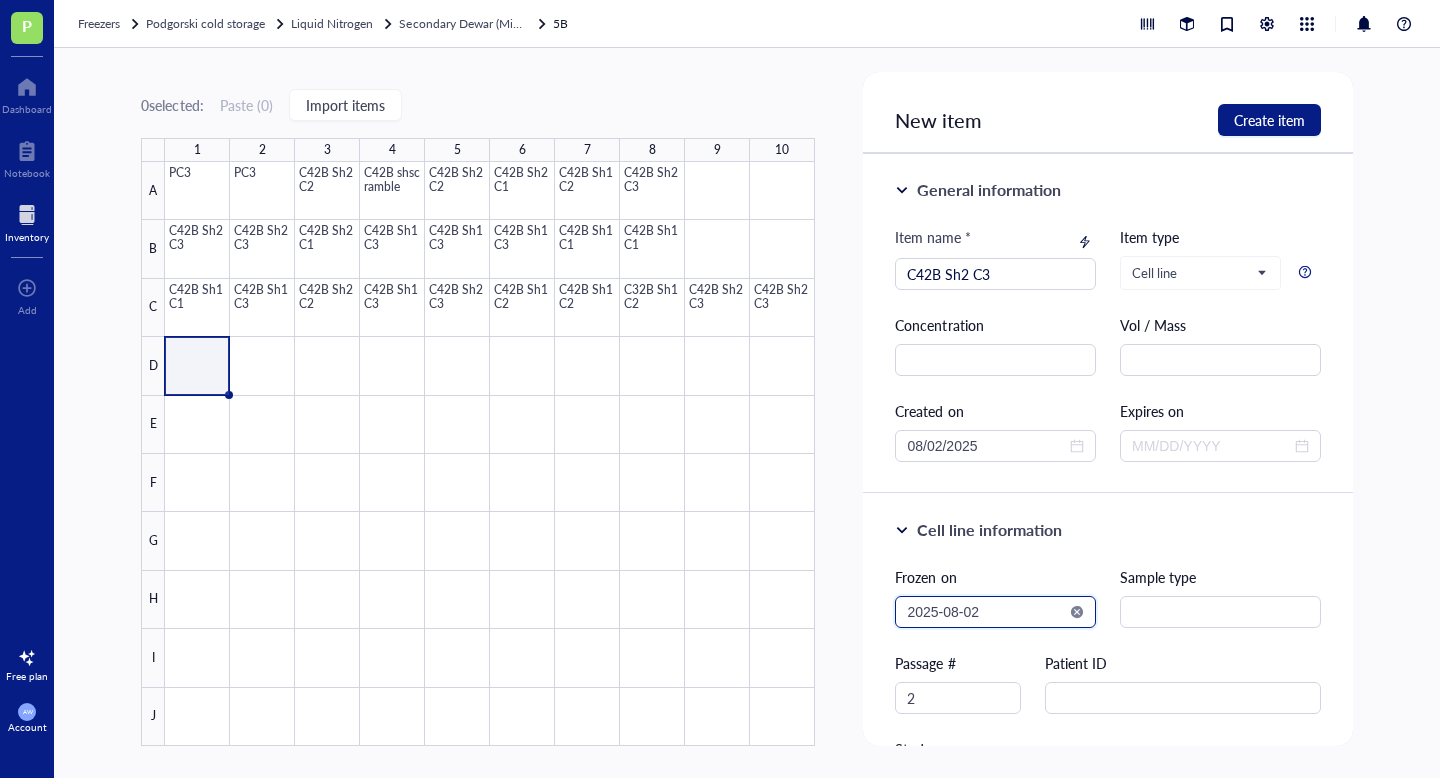 click on "2025-08-02" at bounding box center (986, 612) 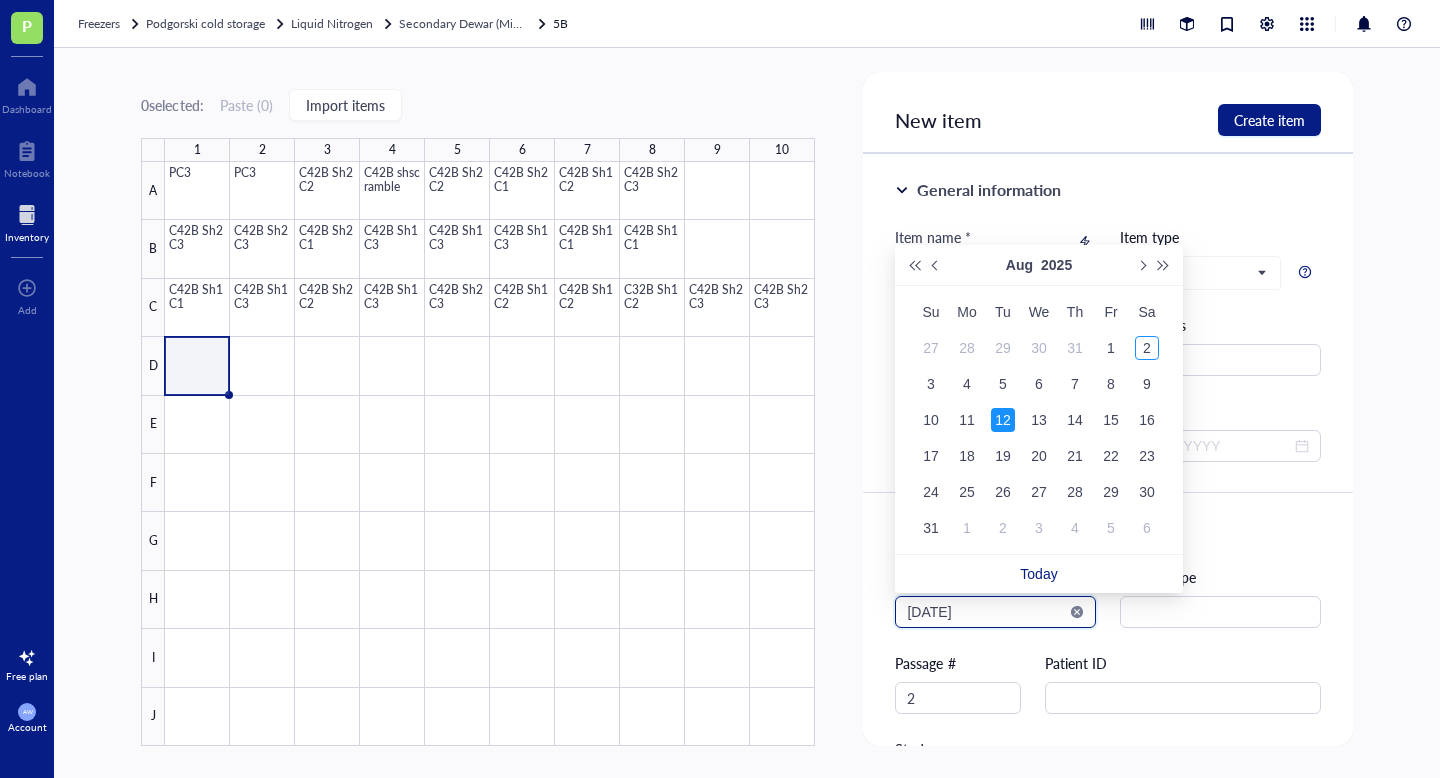 click on "[DATE]" at bounding box center [986, 612] 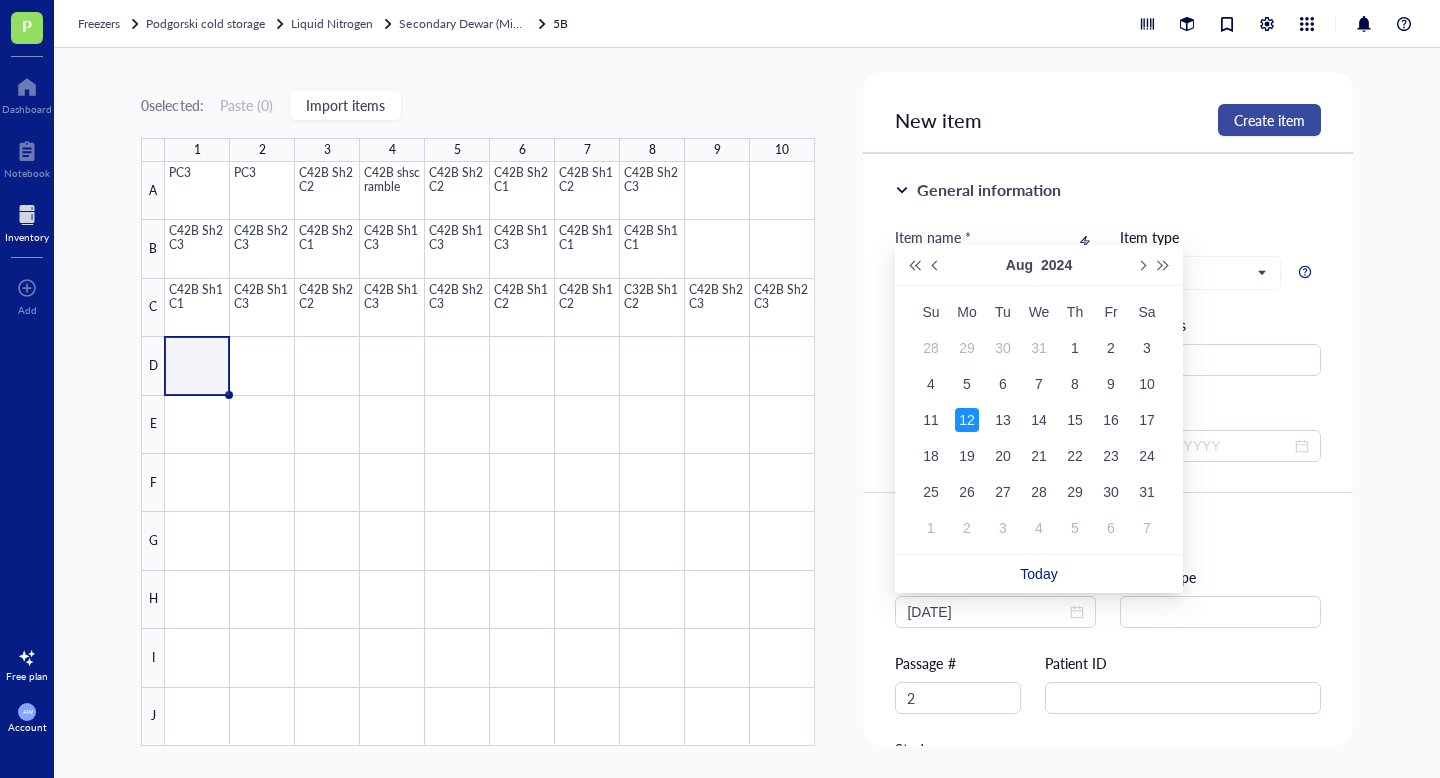 type on "[DATE]" 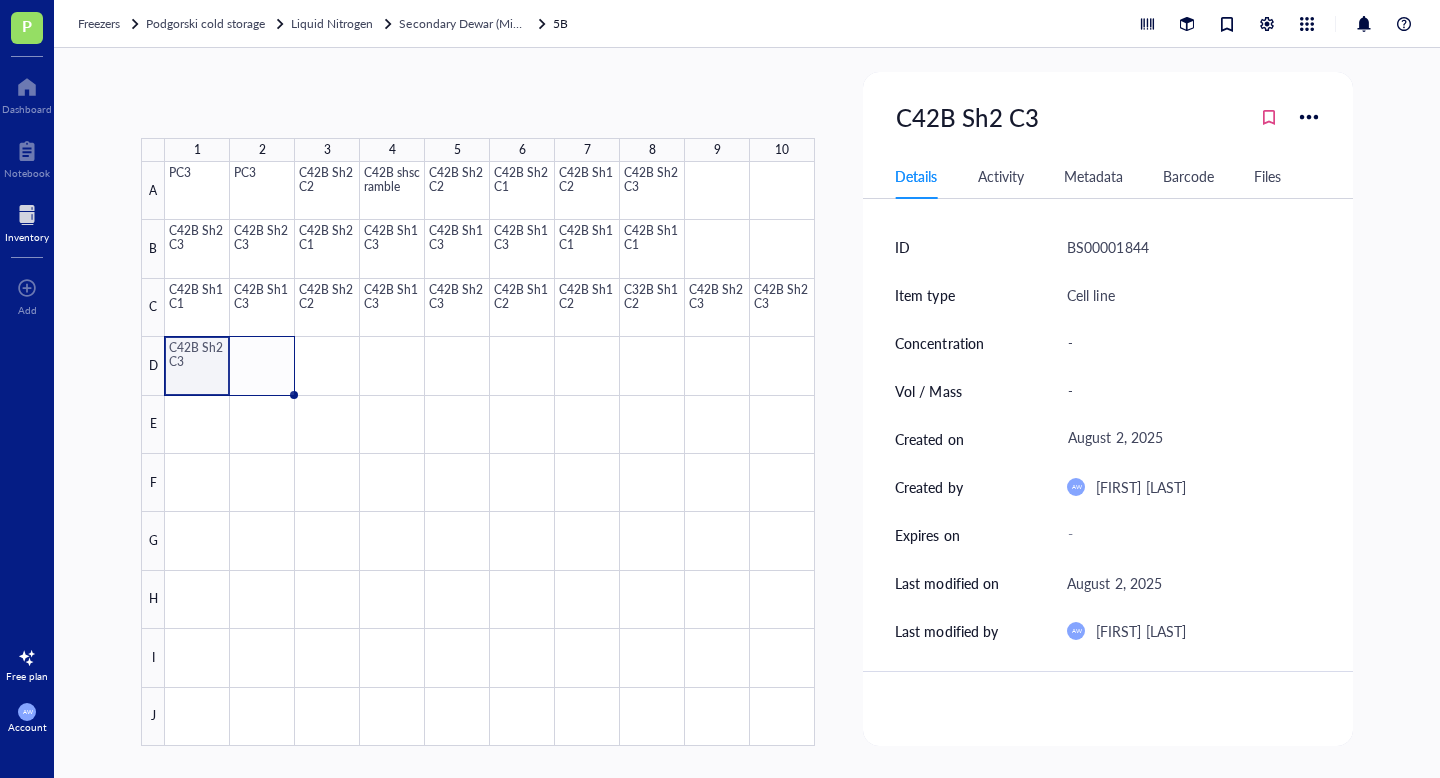 drag, startPoint x: 229, startPoint y: 392, endPoint x: 292, endPoint y: 389, distance: 63.07139 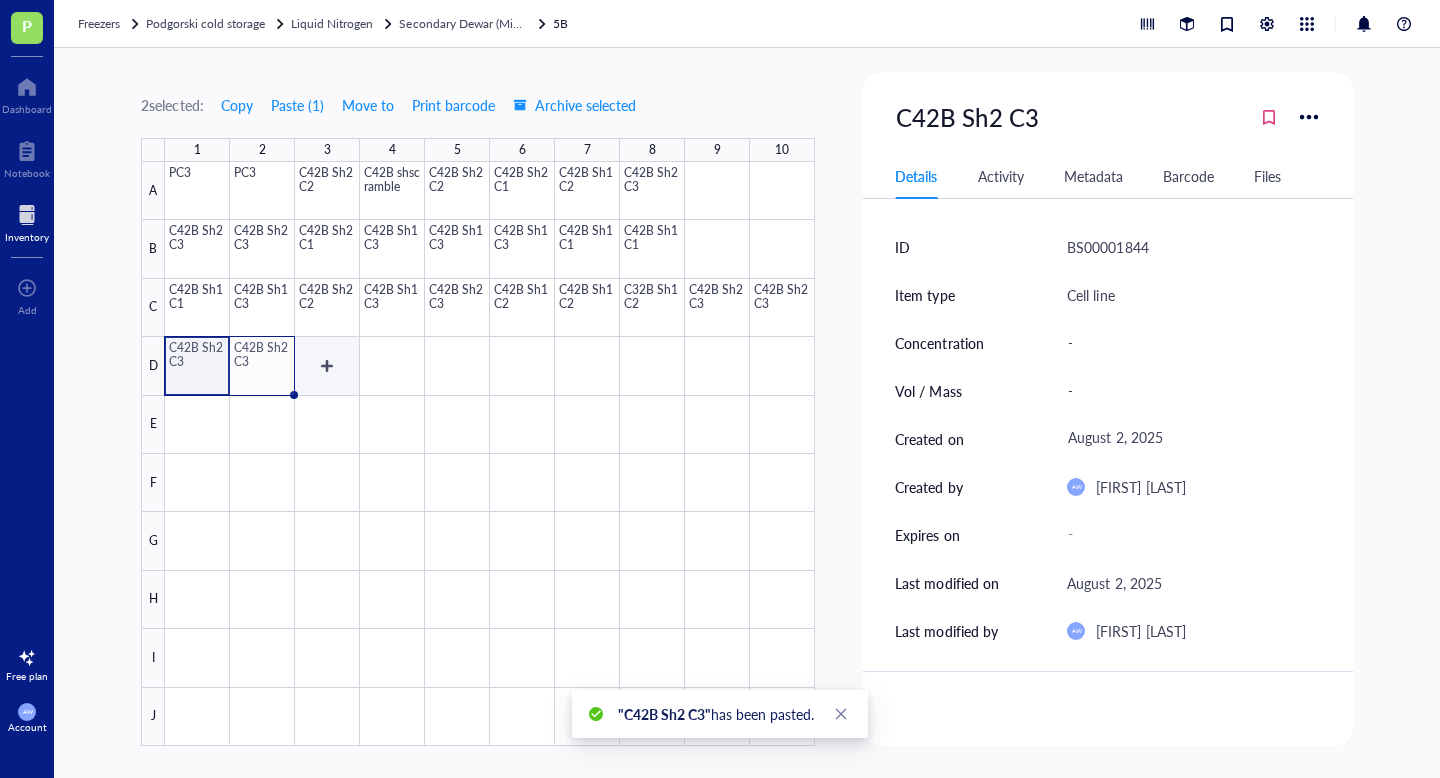 click at bounding box center (490, 454) 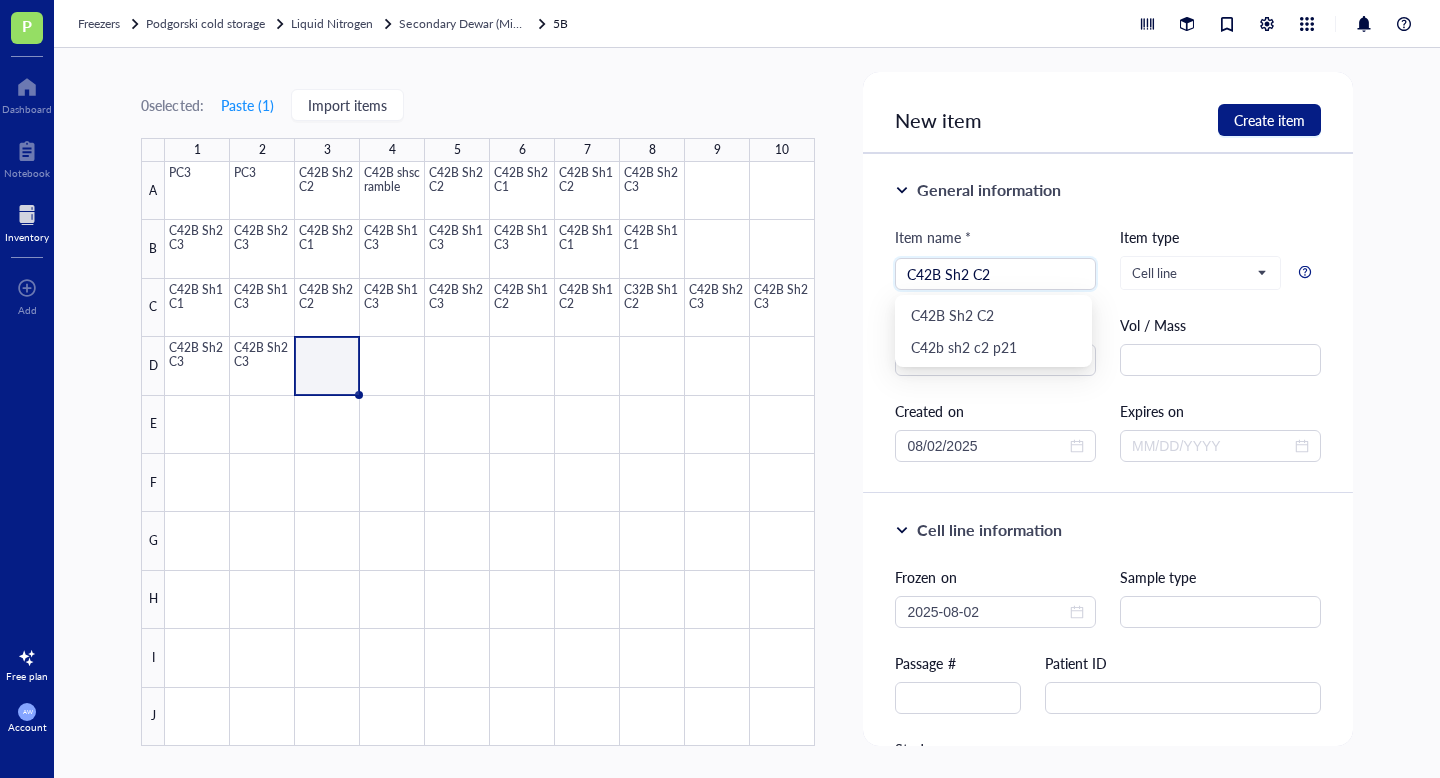 type on "C42B Sh2 C2" 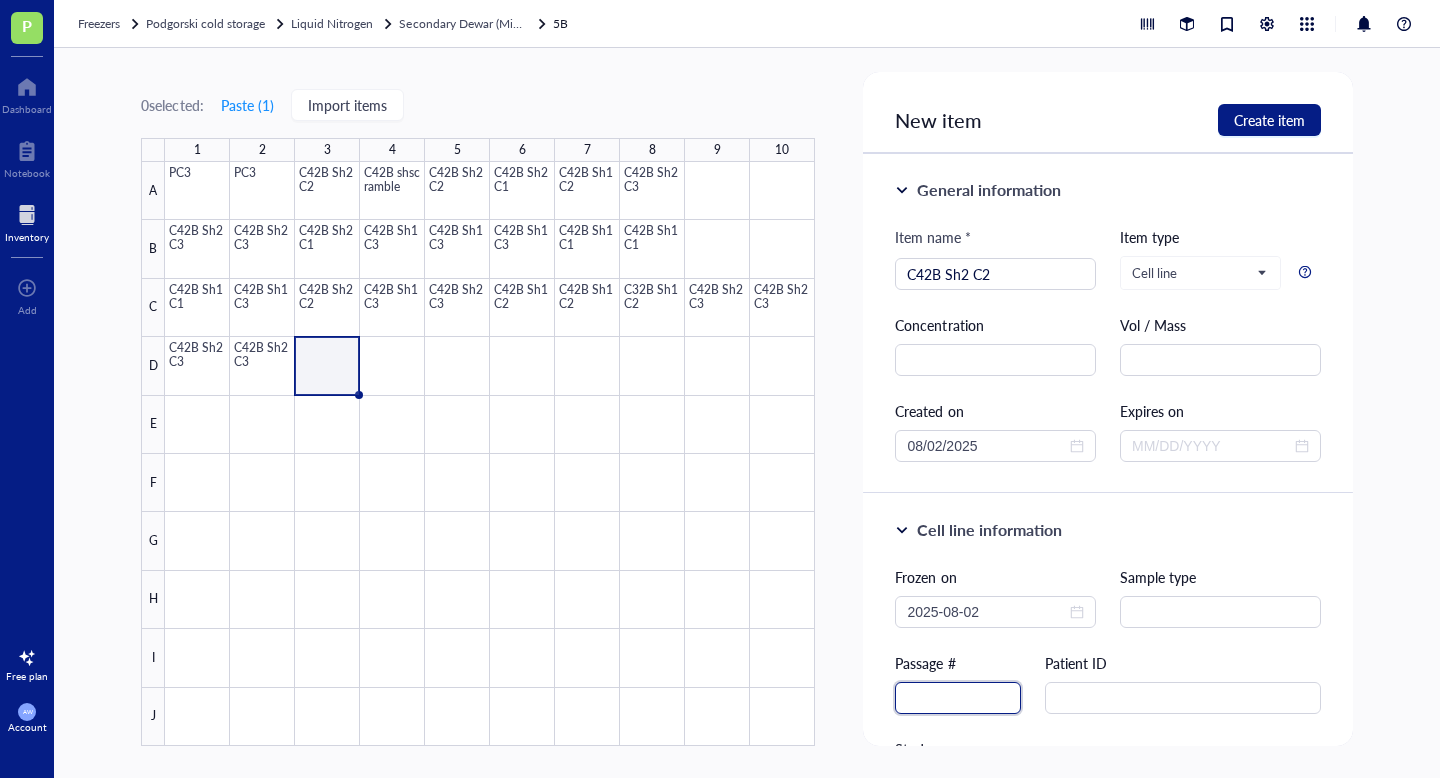 click at bounding box center (958, 698) 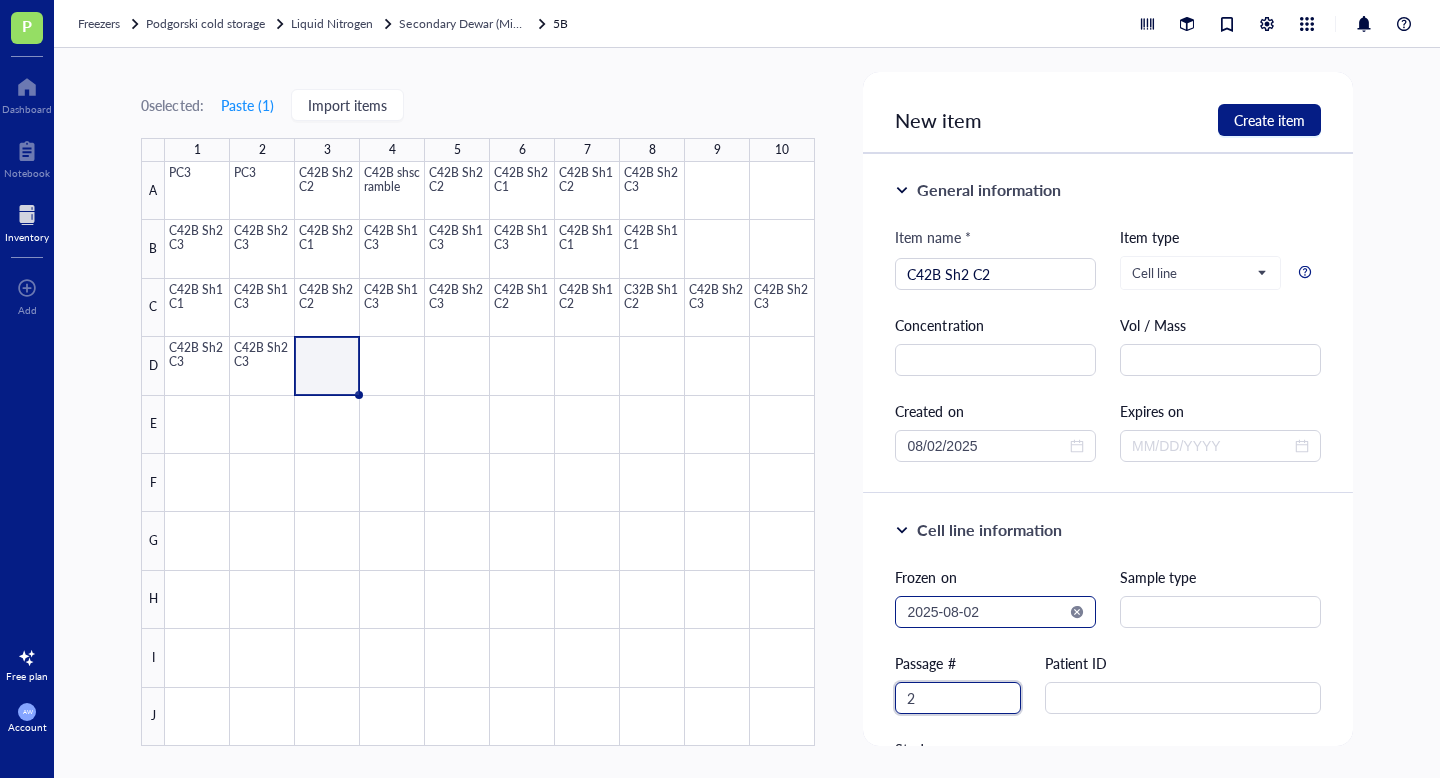 type on "2" 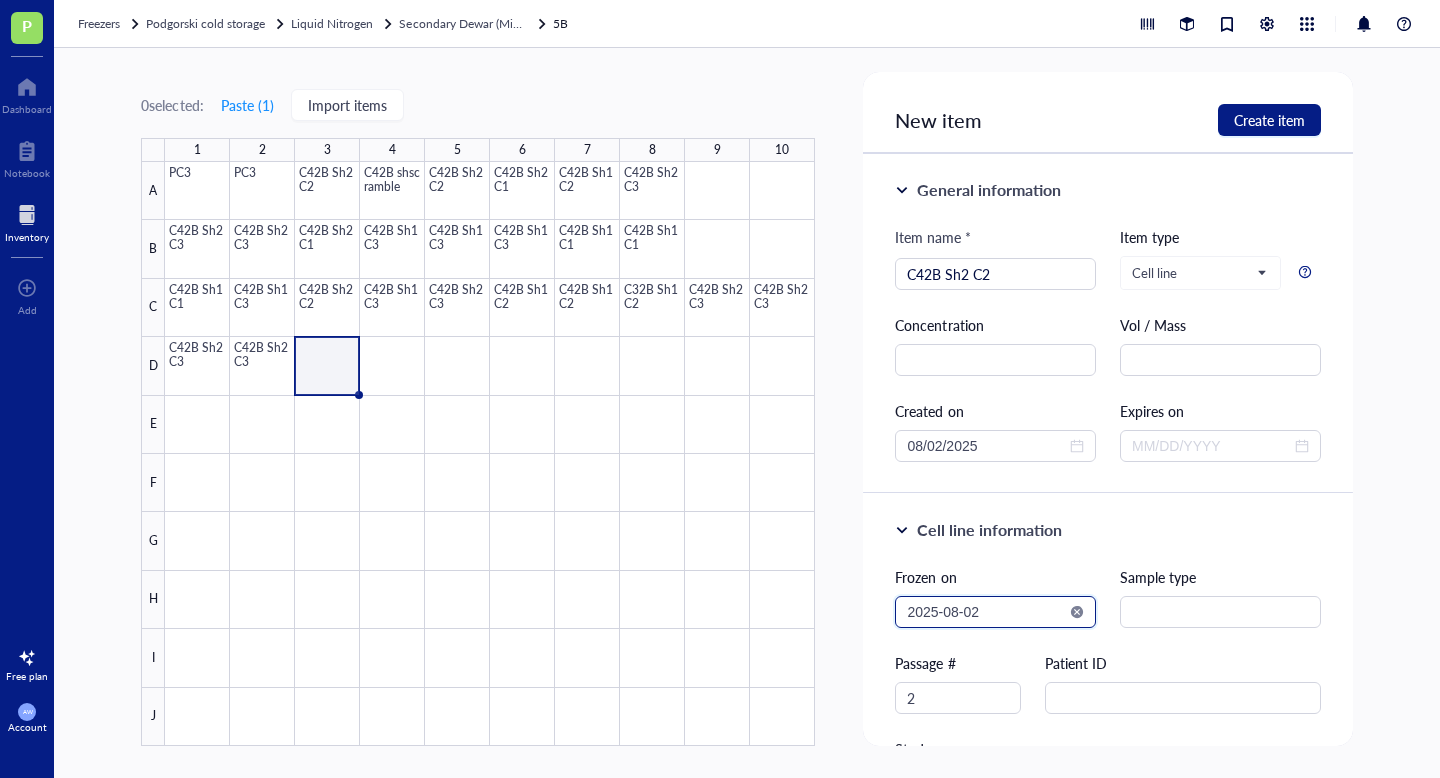click on "2025-08-02" at bounding box center (986, 612) 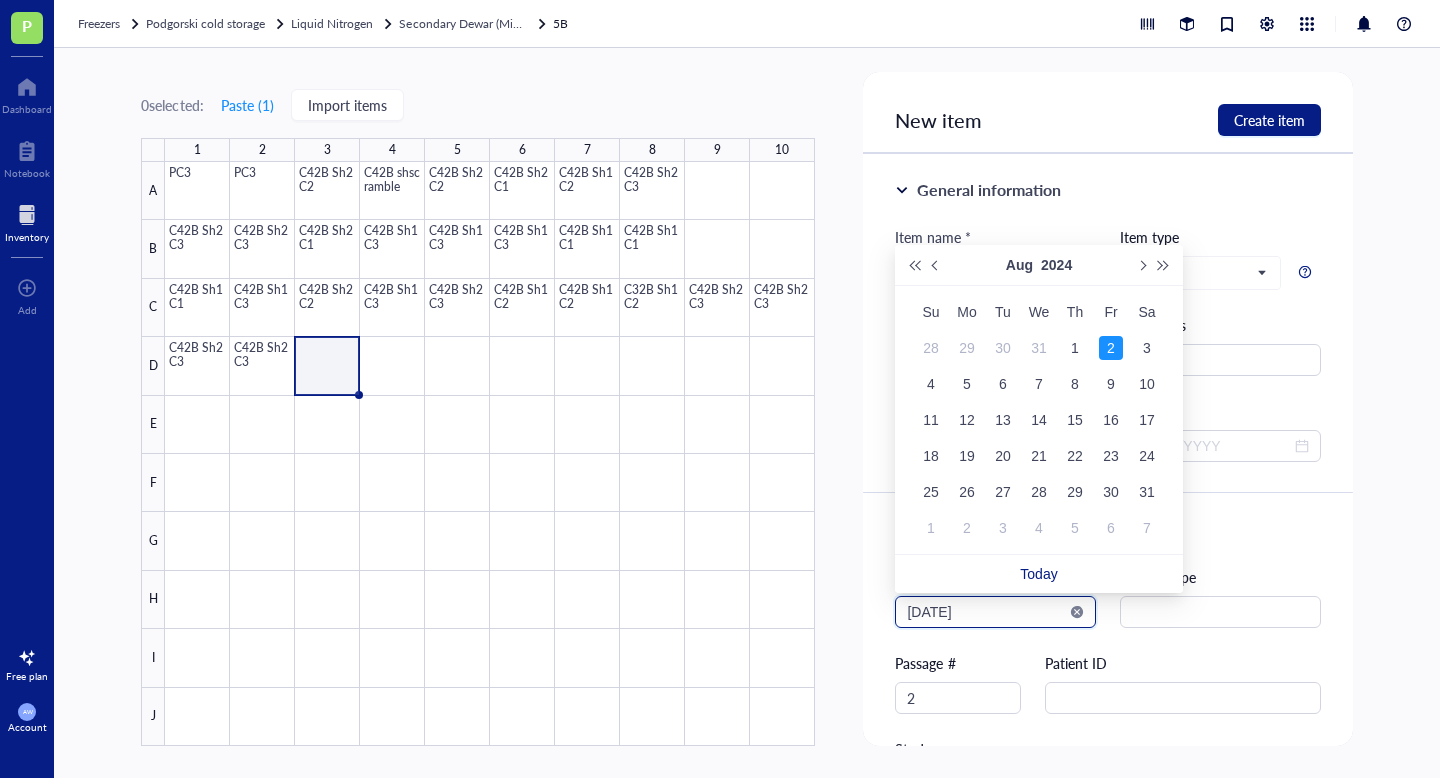 click on "[DATE]" at bounding box center [986, 612] 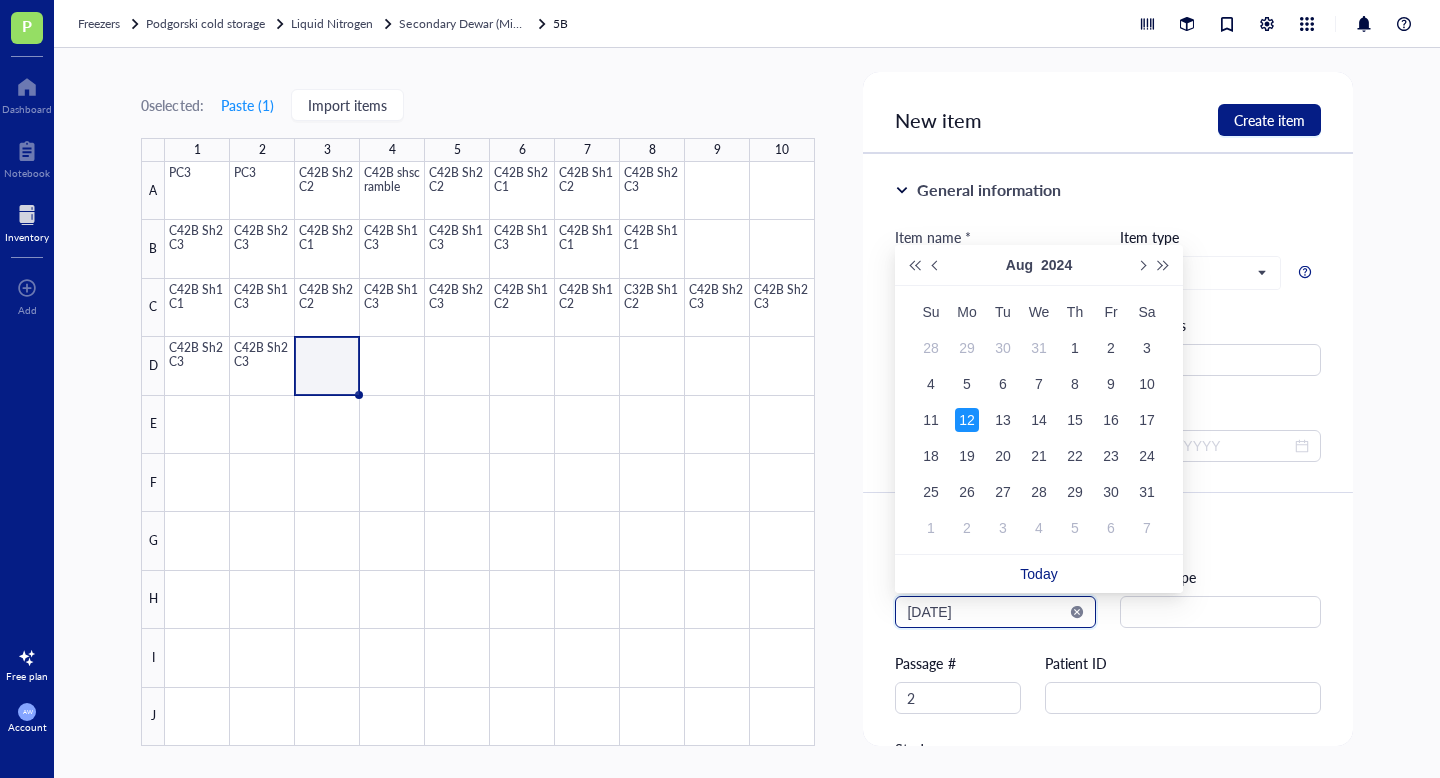 type on "[DATE]" 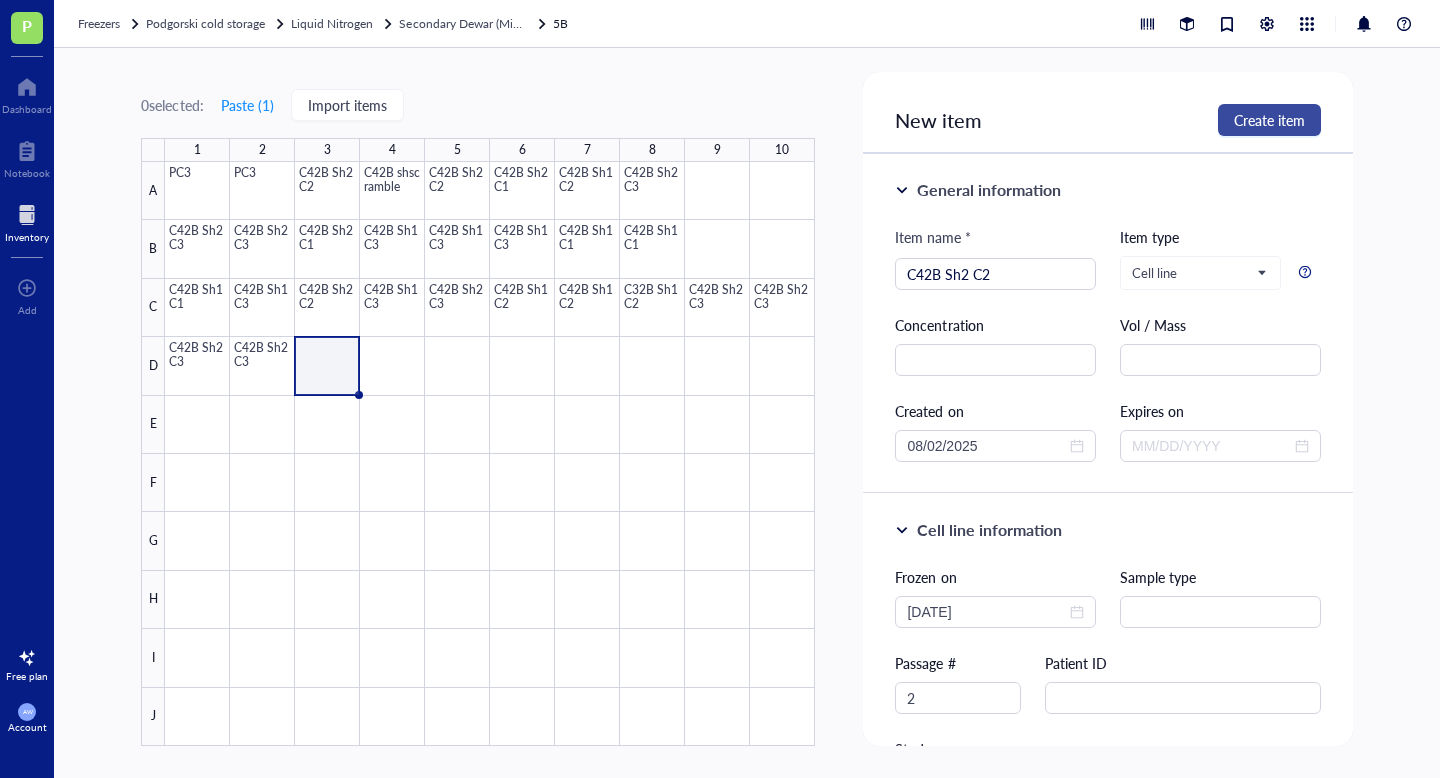 click on "Create item" at bounding box center (1269, 120) 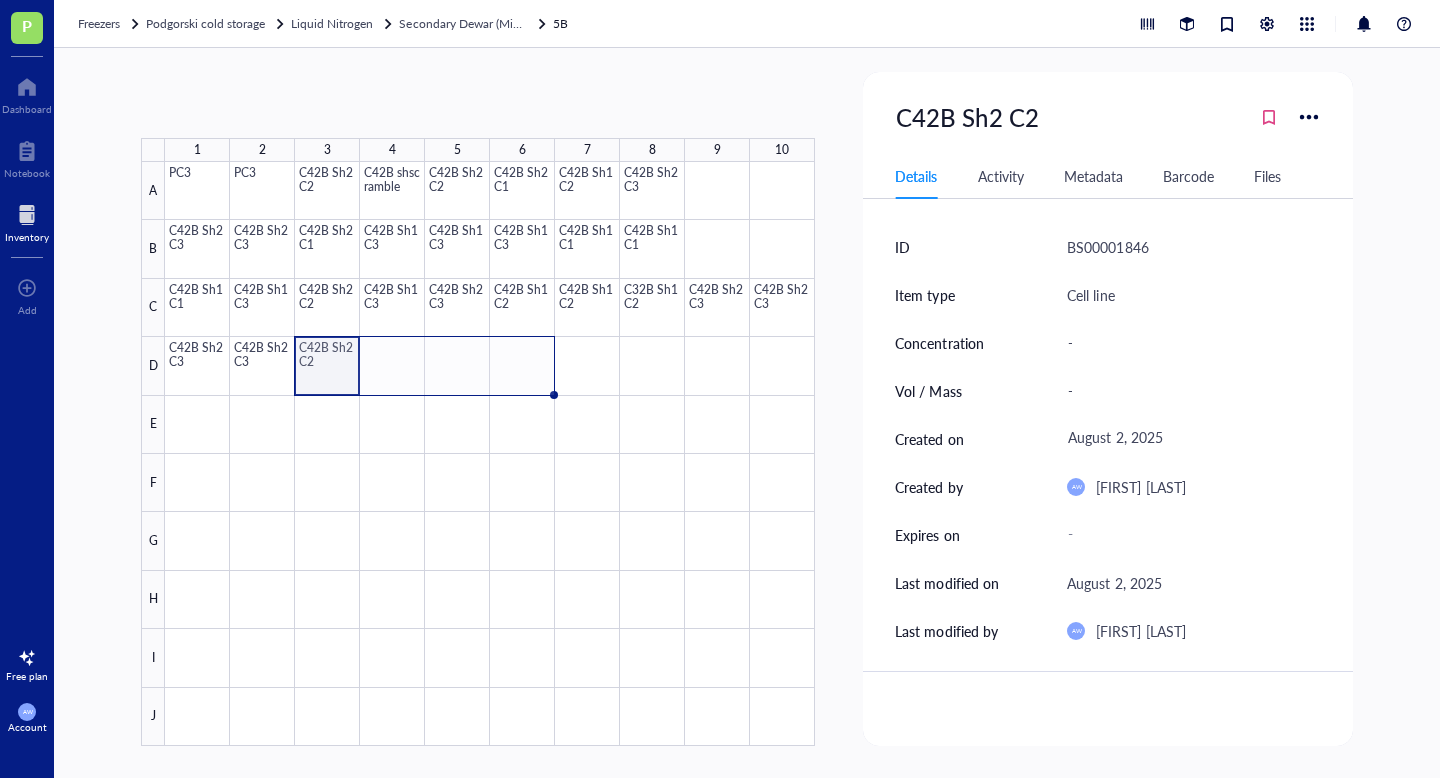 drag, startPoint x: 359, startPoint y: 393, endPoint x: 539, endPoint y: 387, distance: 180.09998 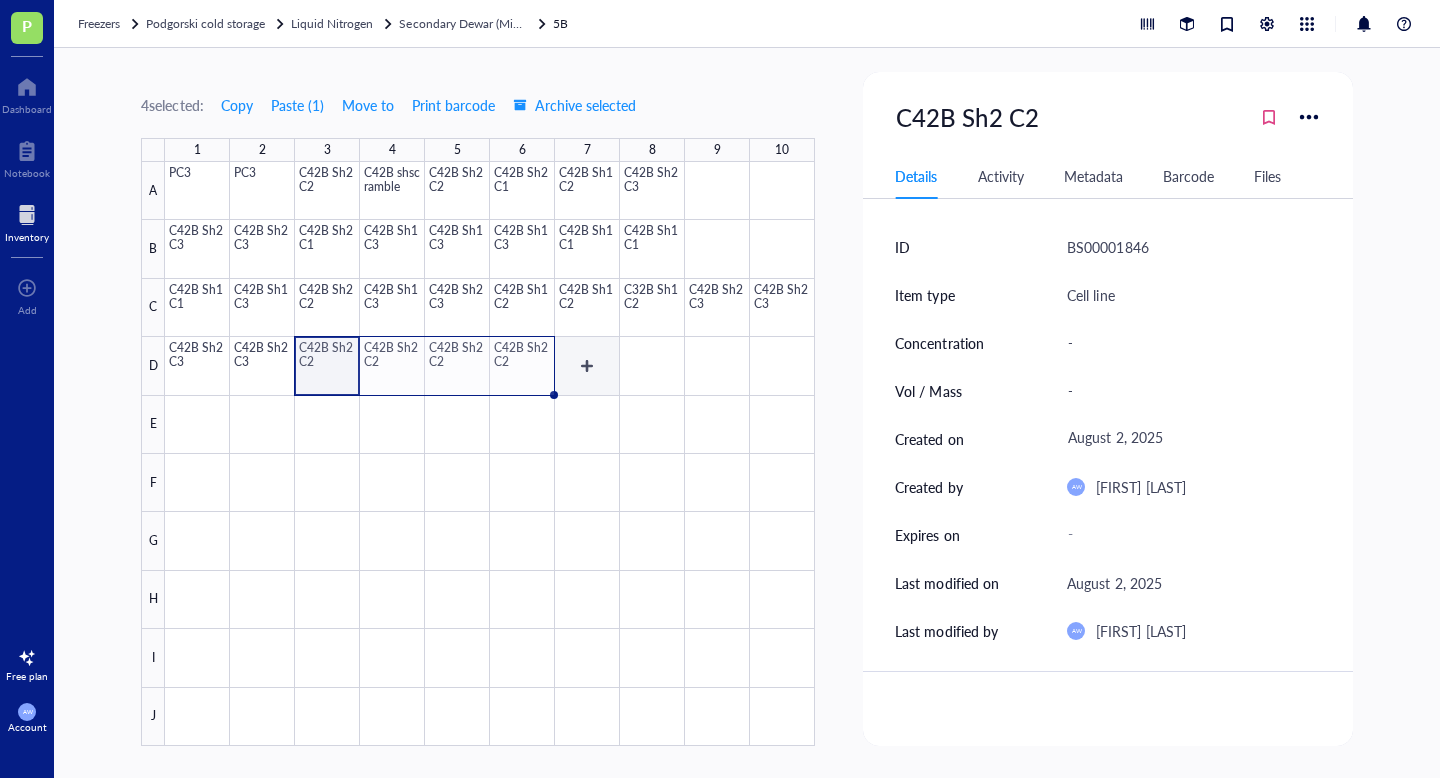 click at bounding box center (490, 454) 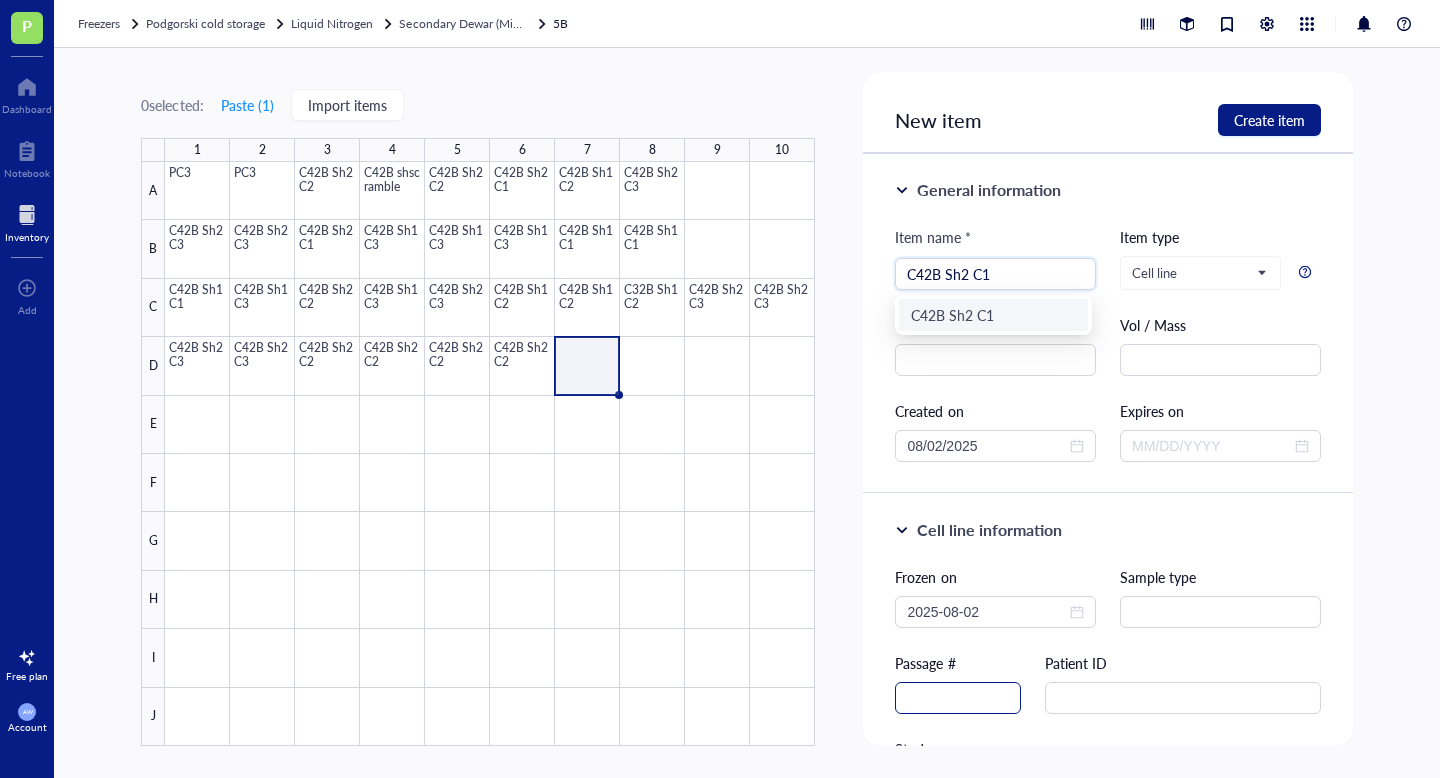 type on "C42B Sh2 C1" 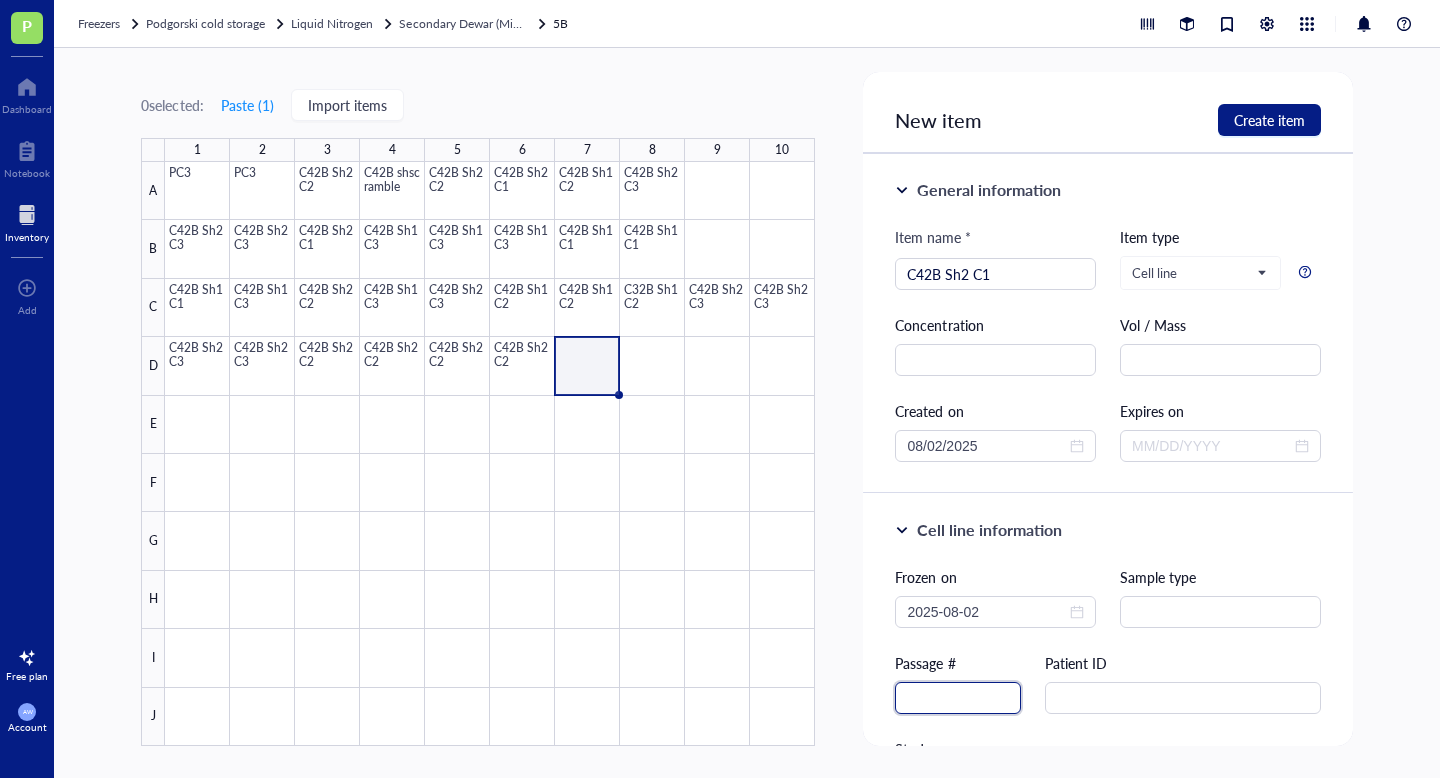 click at bounding box center (958, 698) 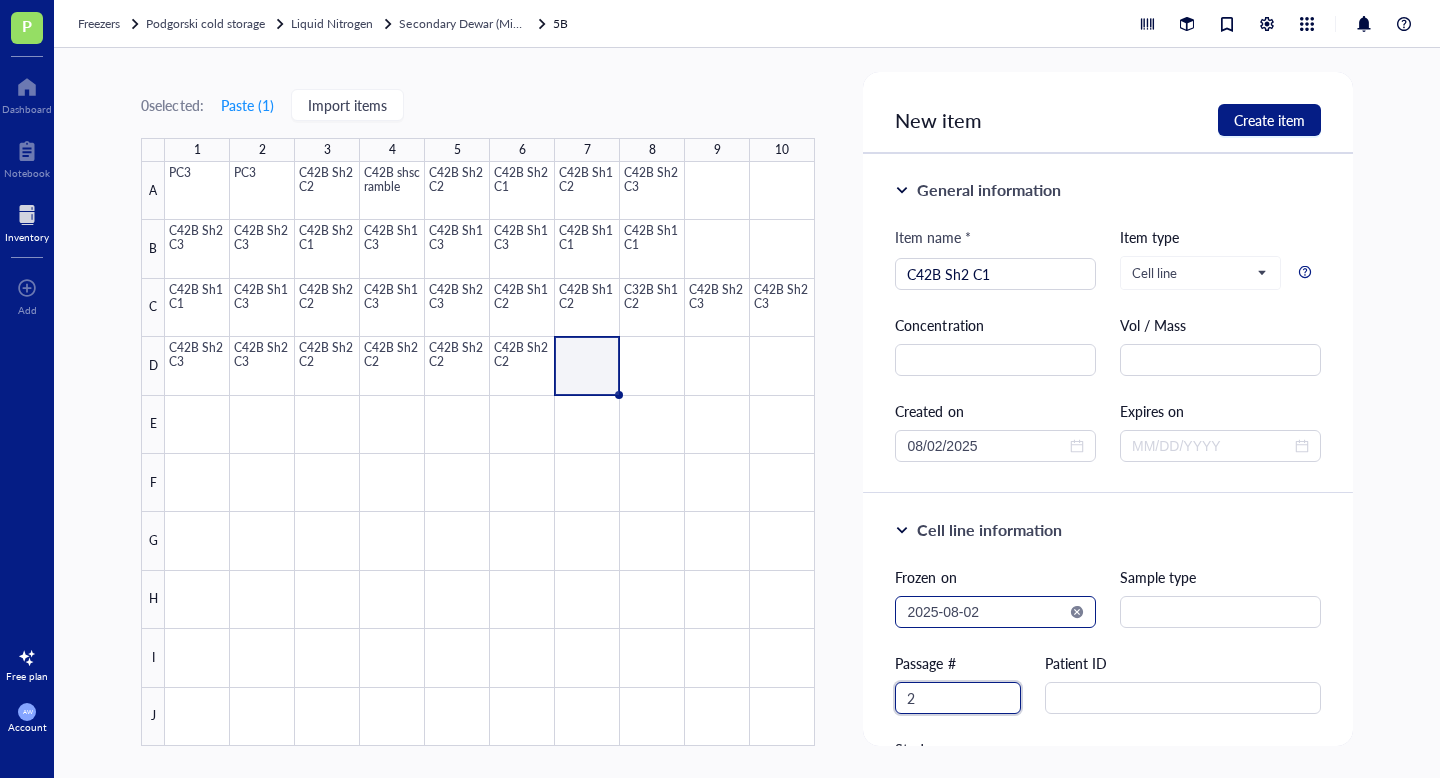 type on "2" 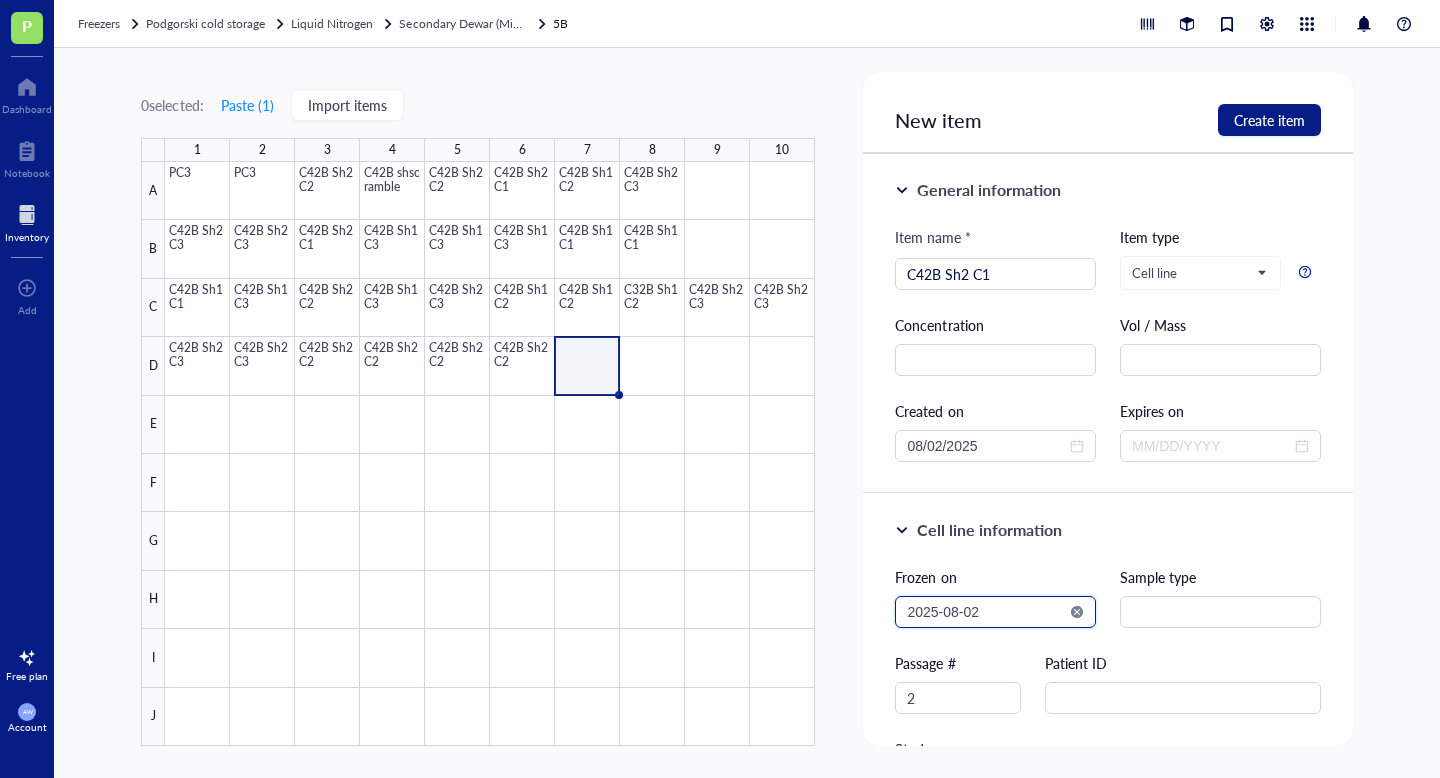 click on "2025-08-02" at bounding box center (986, 612) 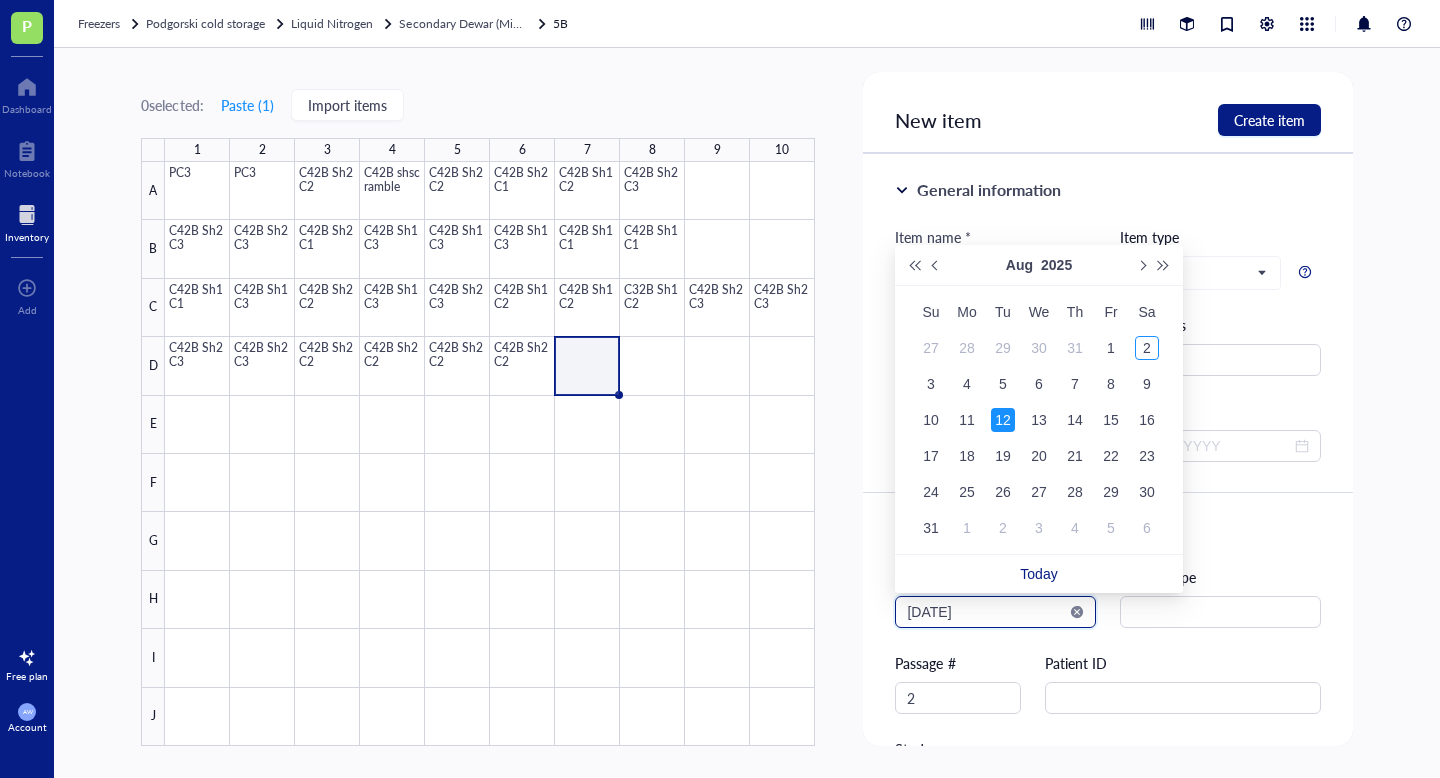 click on "[DATE]" at bounding box center (986, 612) 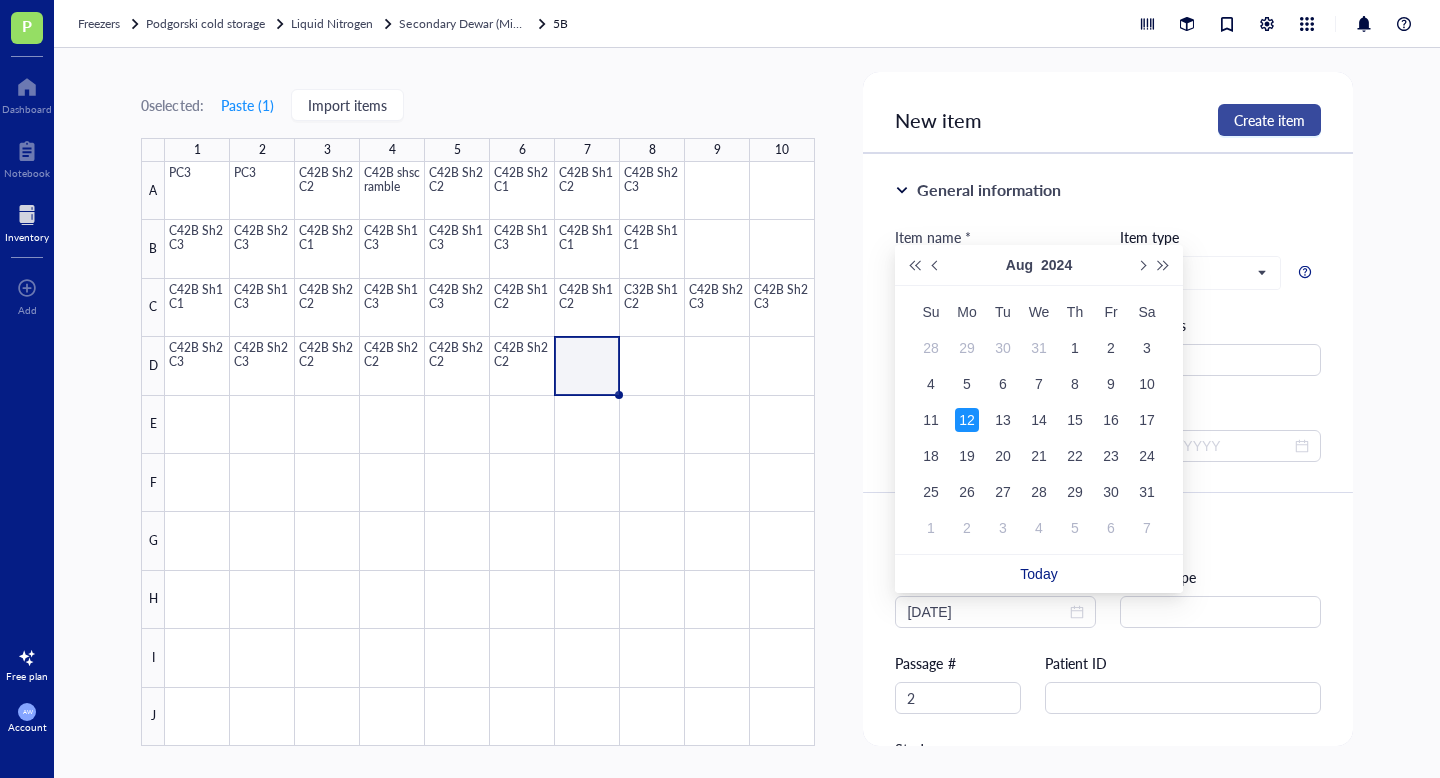 type on "[DATE]" 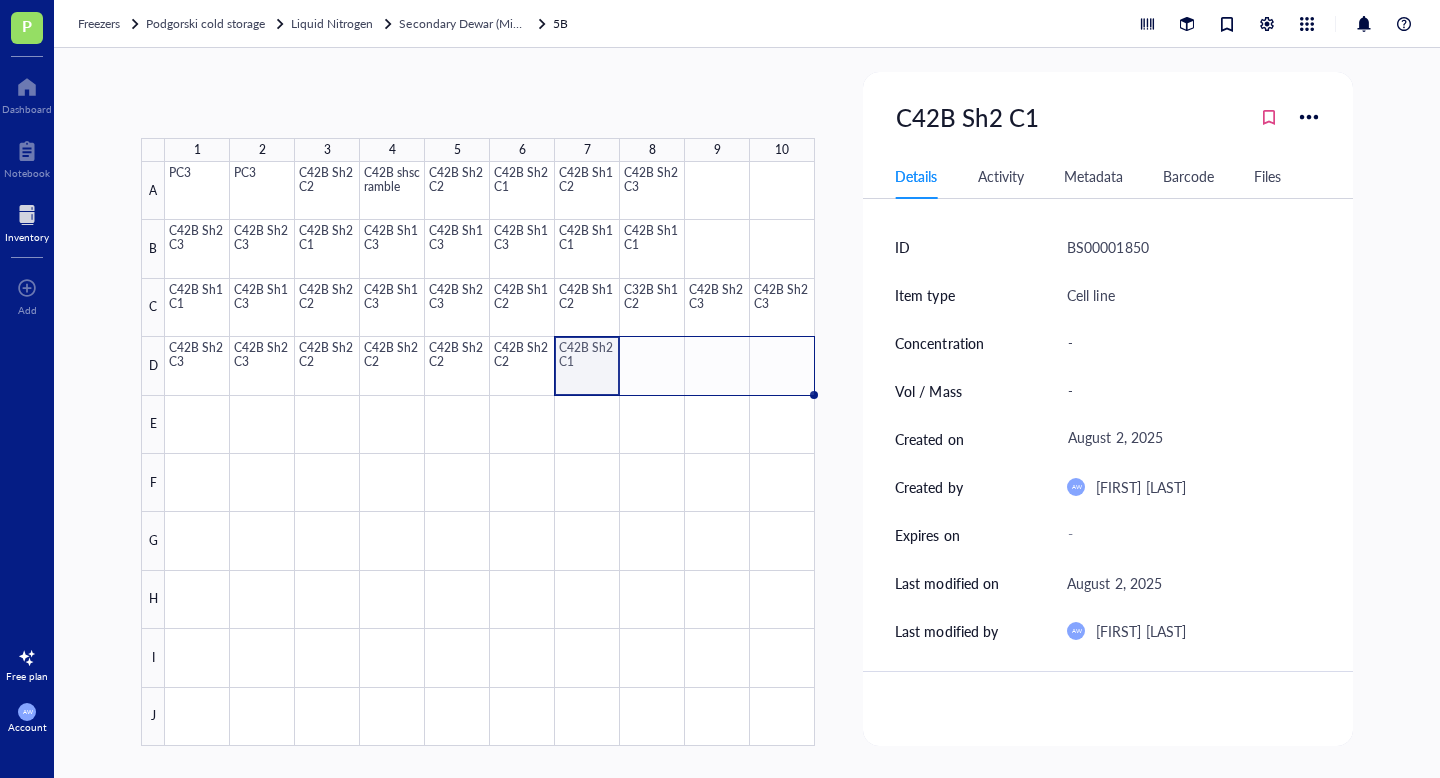 drag, startPoint x: 619, startPoint y: 394, endPoint x: 789, endPoint y: 392, distance: 170.01176 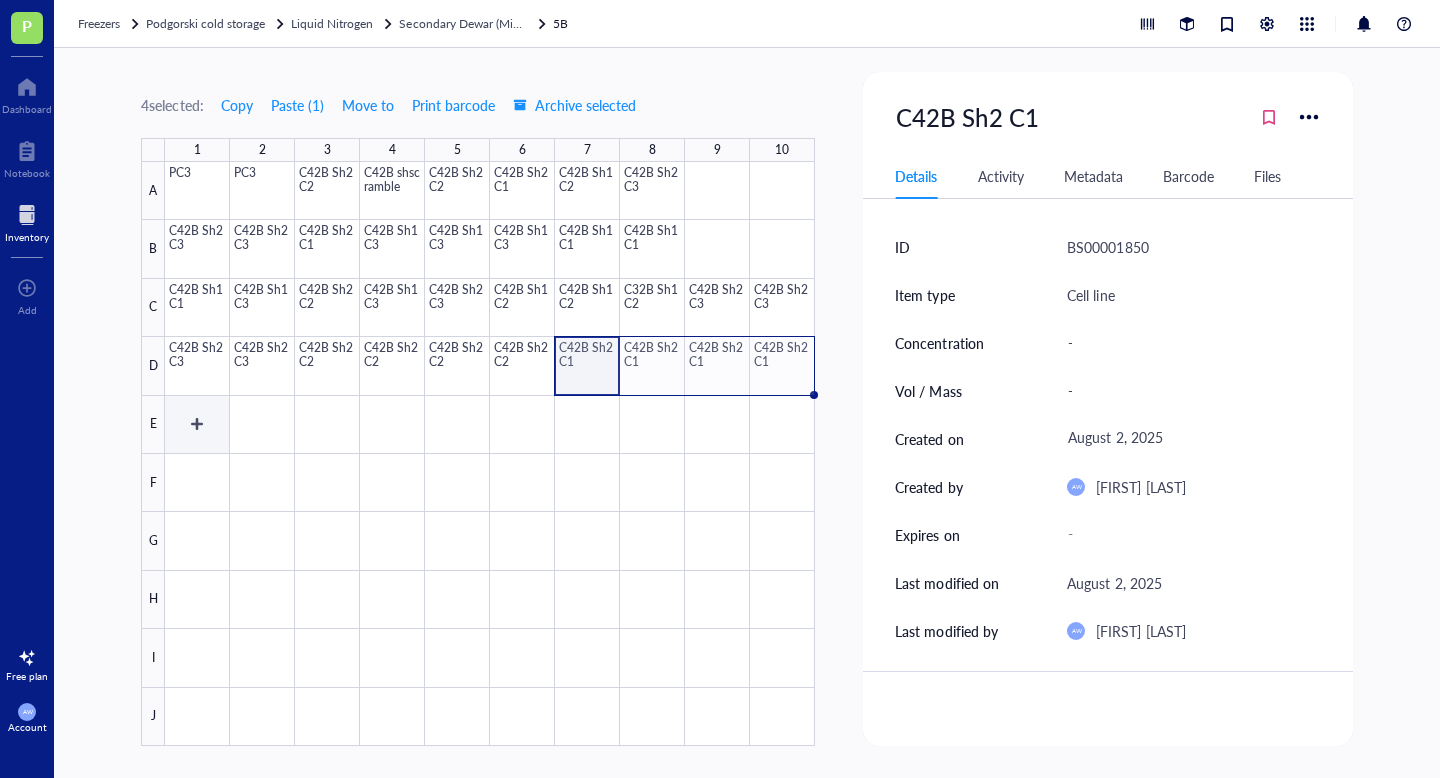 click at bounding box center [490, 454] 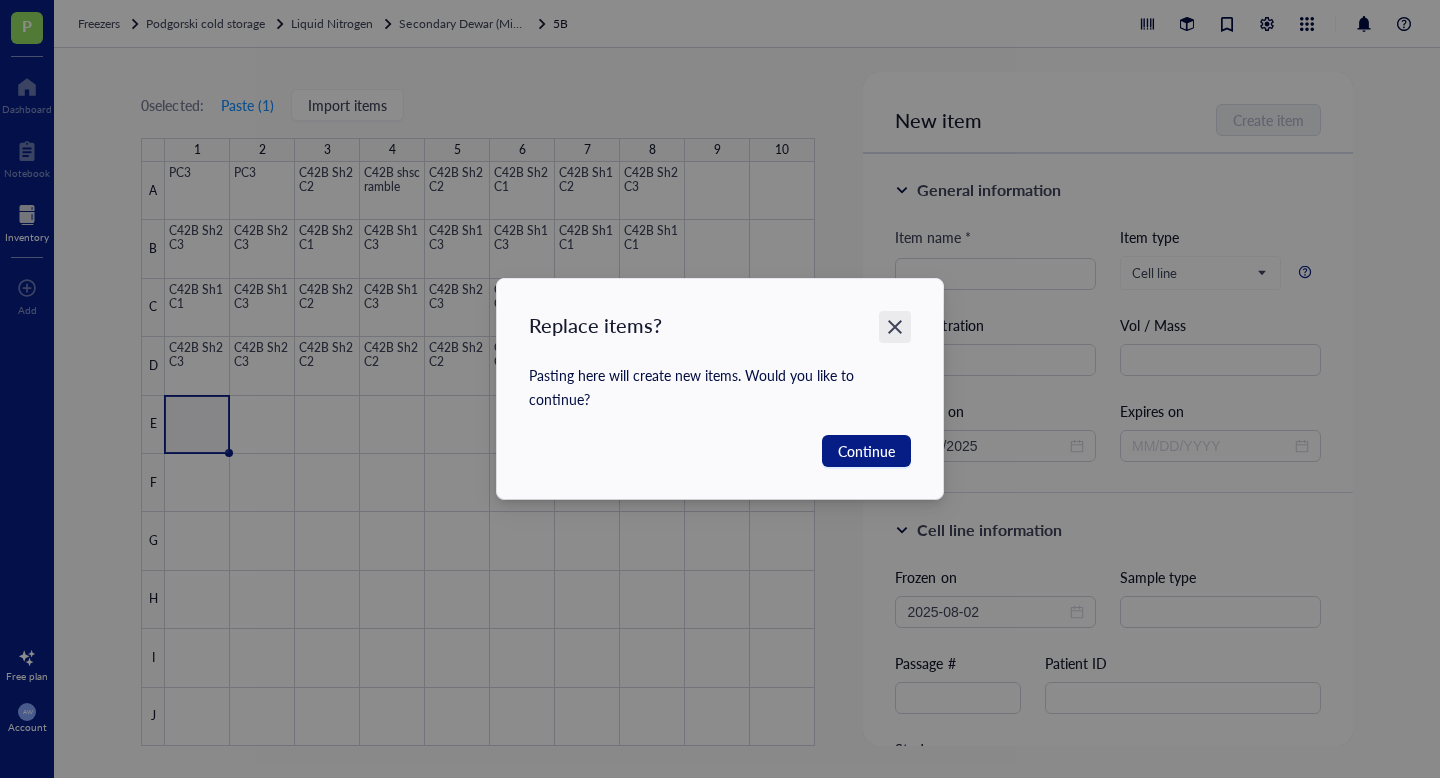 click 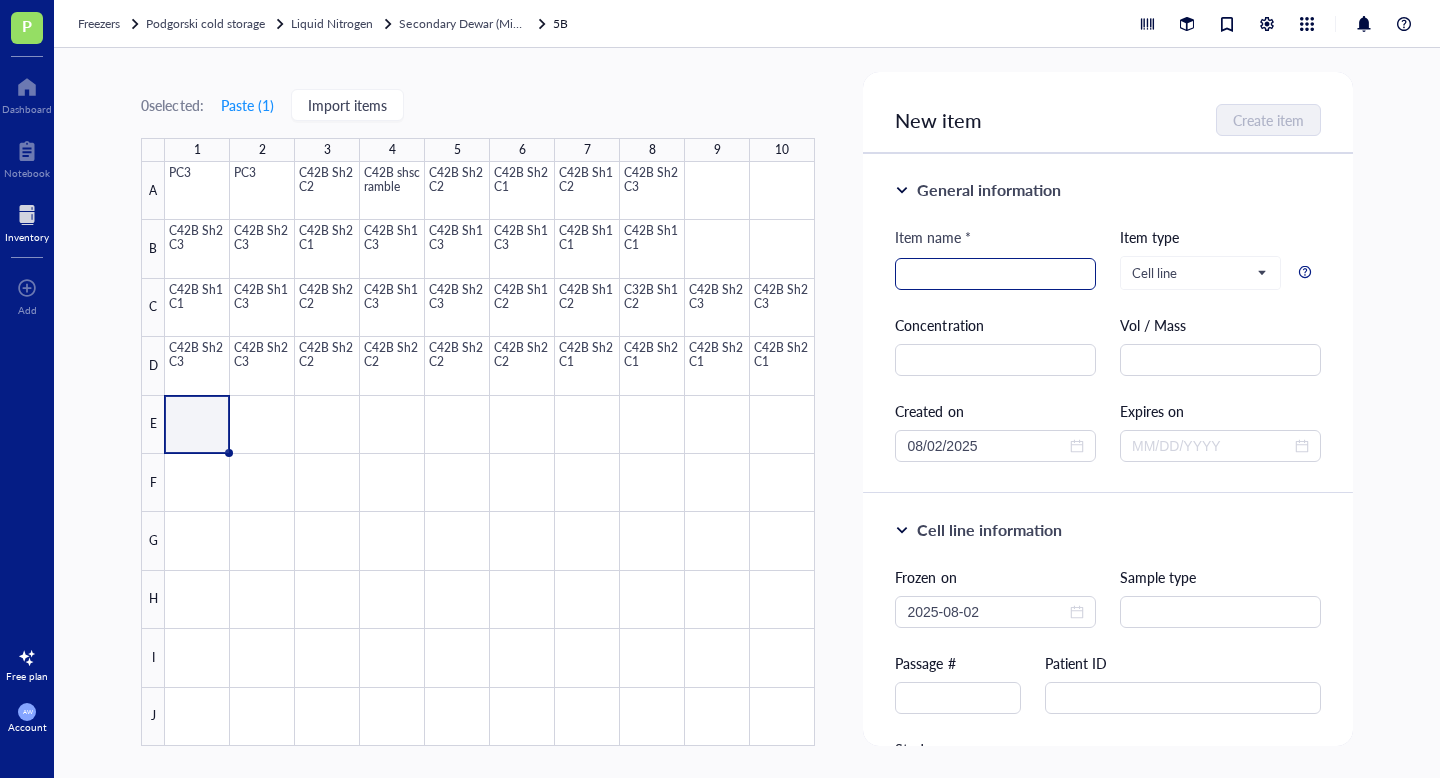 click at bounding box center (995, 274) 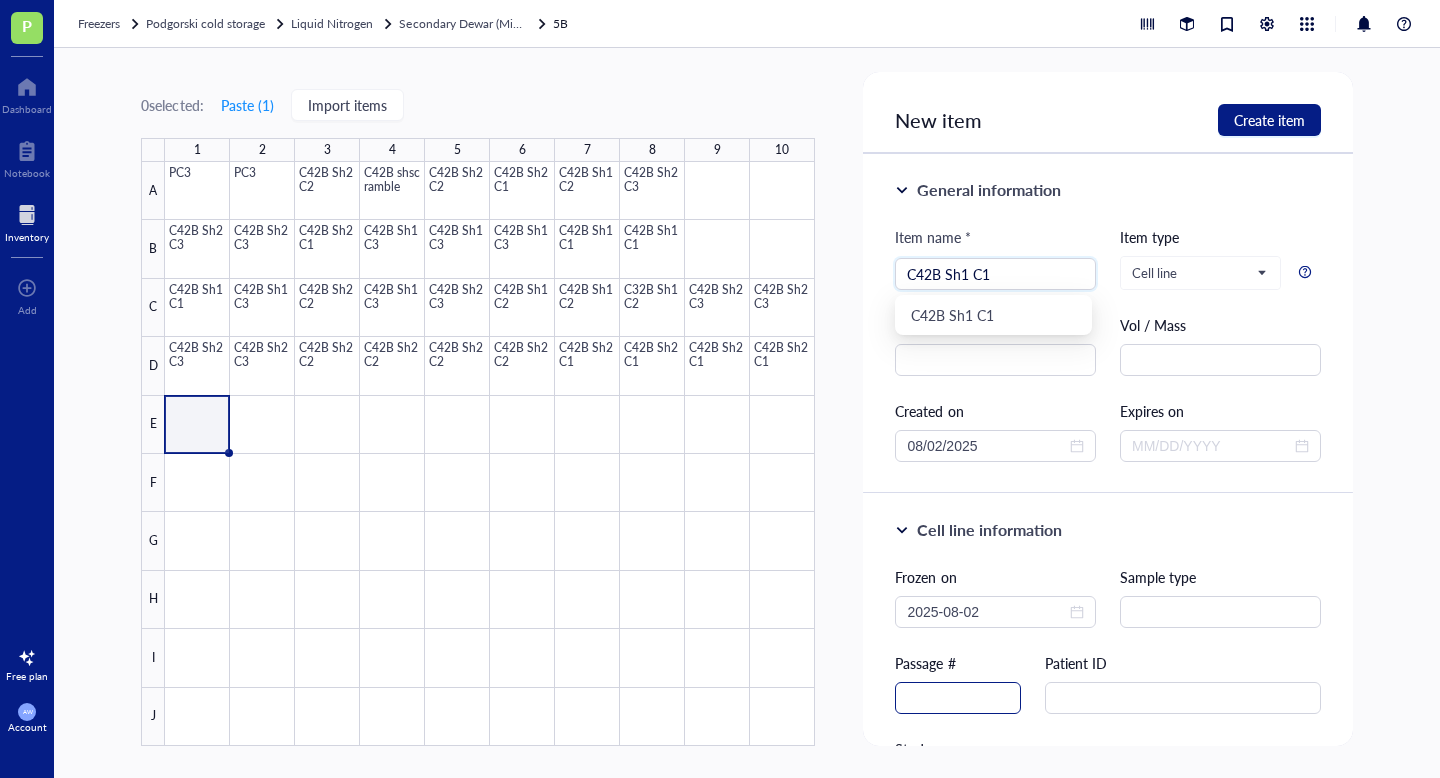 type on "C42B Sh1 C1" 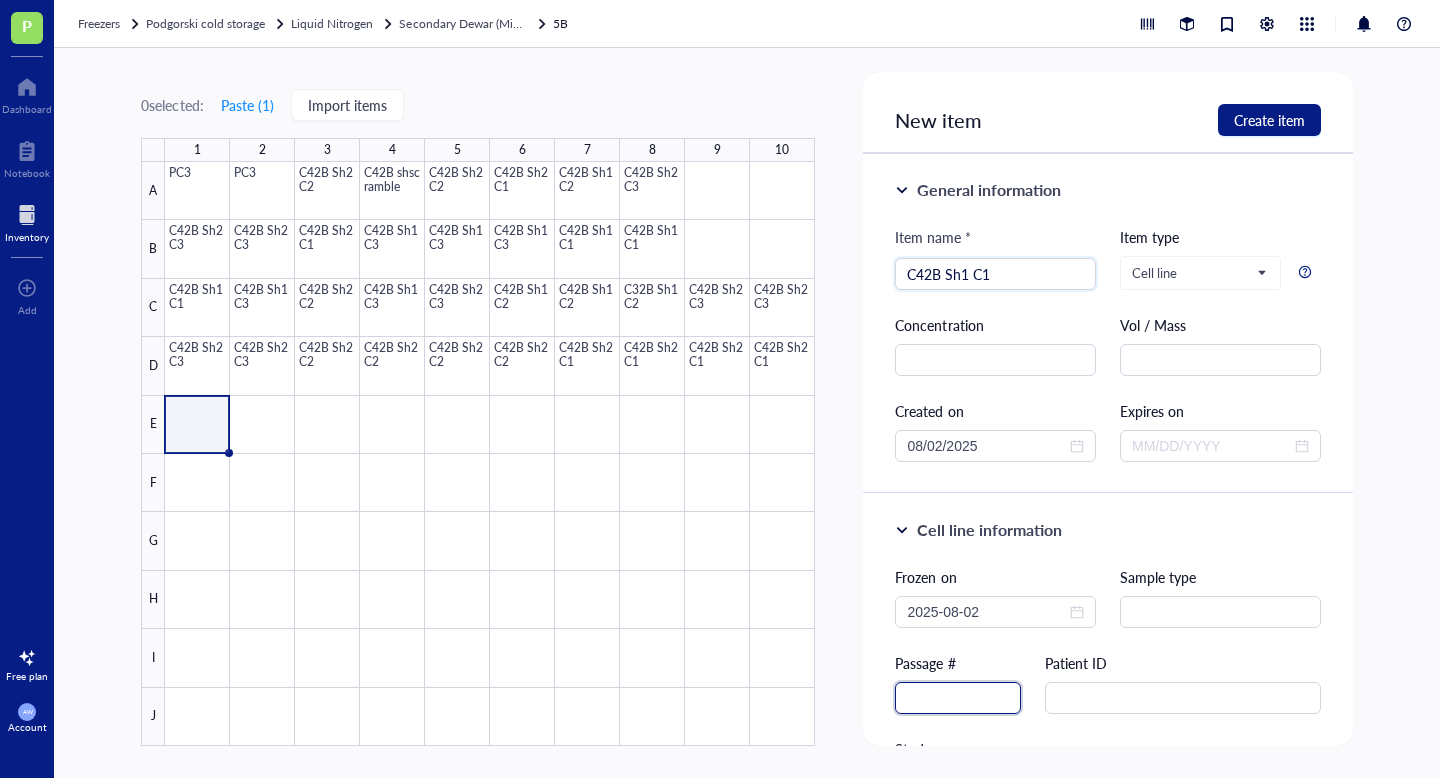 click at bounding box center (958, 698) 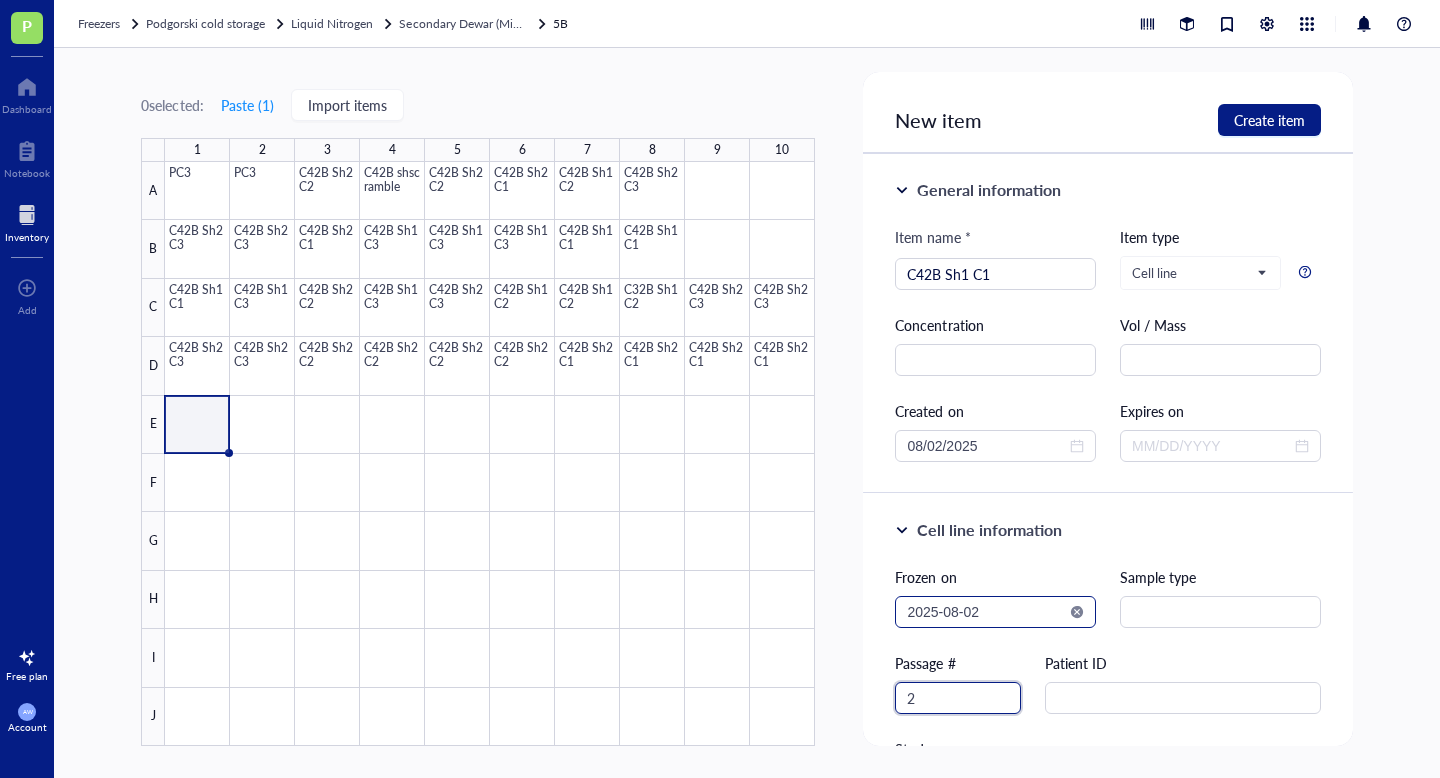 type on "2" 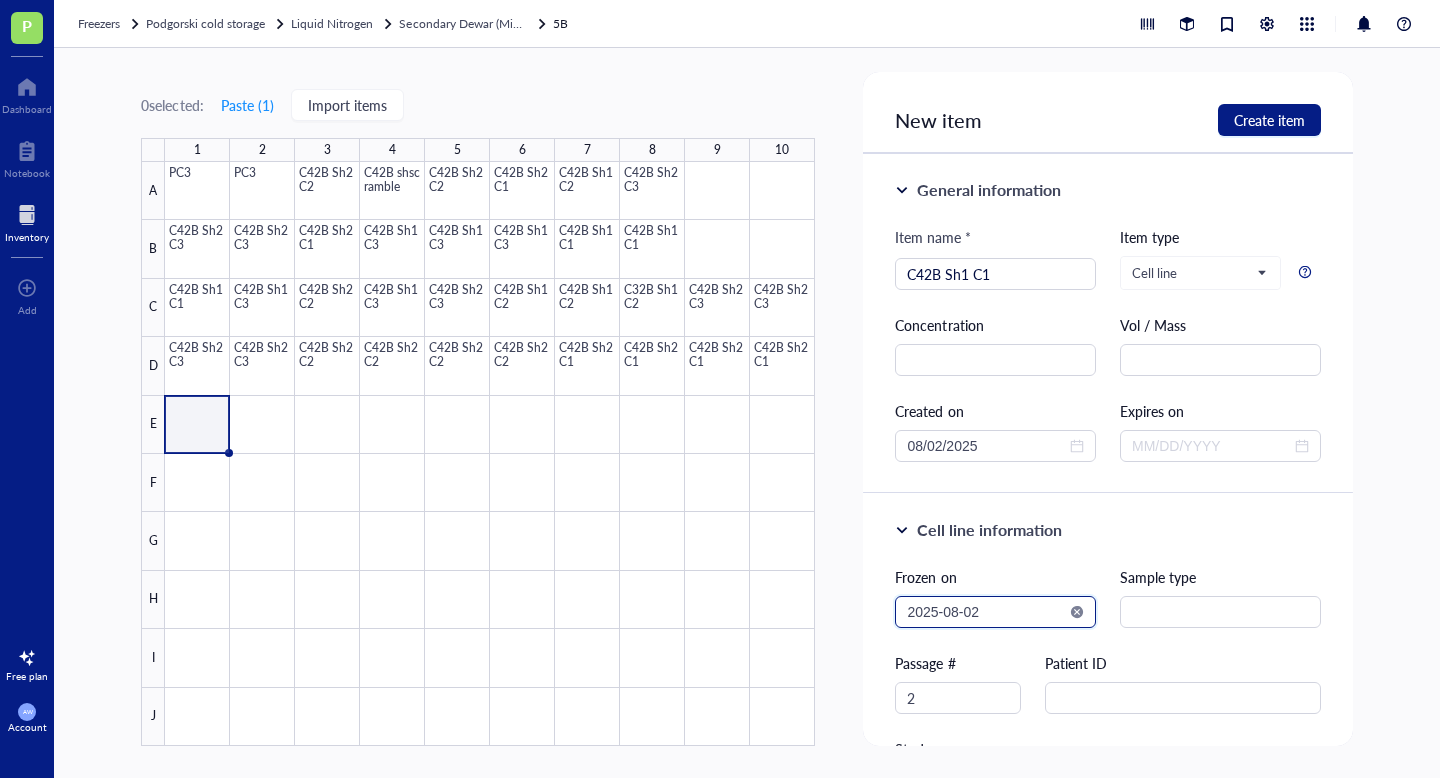 click on "2025-08-02" at bounding box center (986, 612) 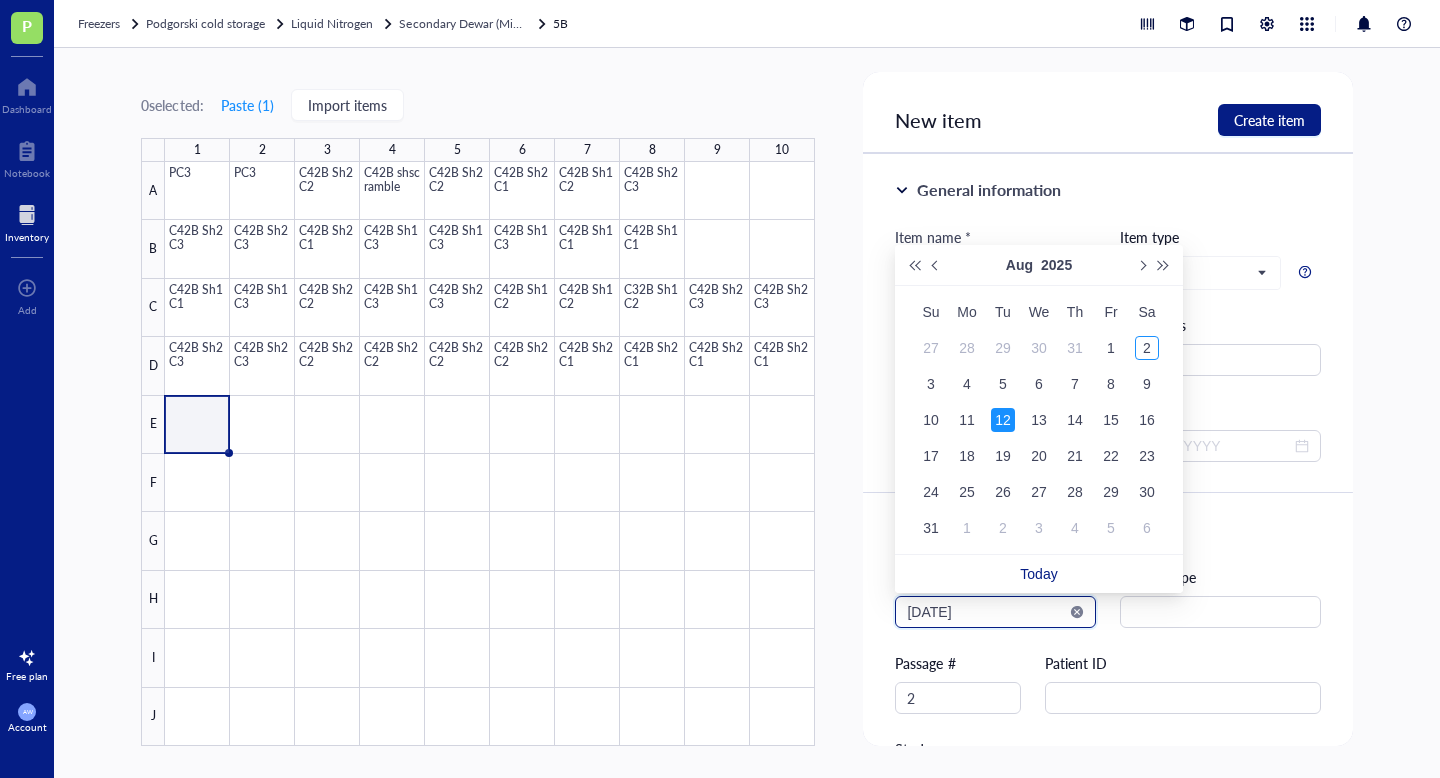 click on "[DATE]" at bounding box center [986, 612] 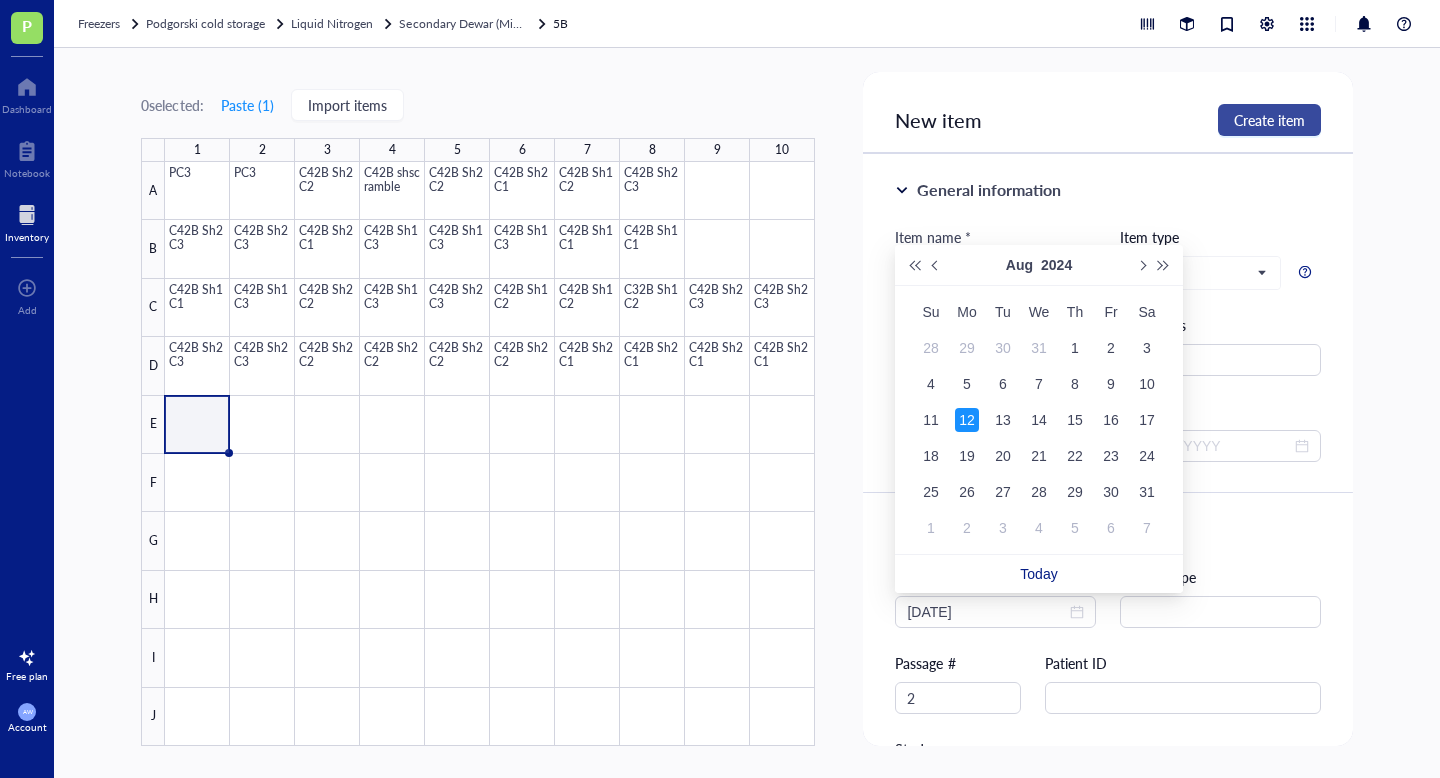 type on "[DATE]" 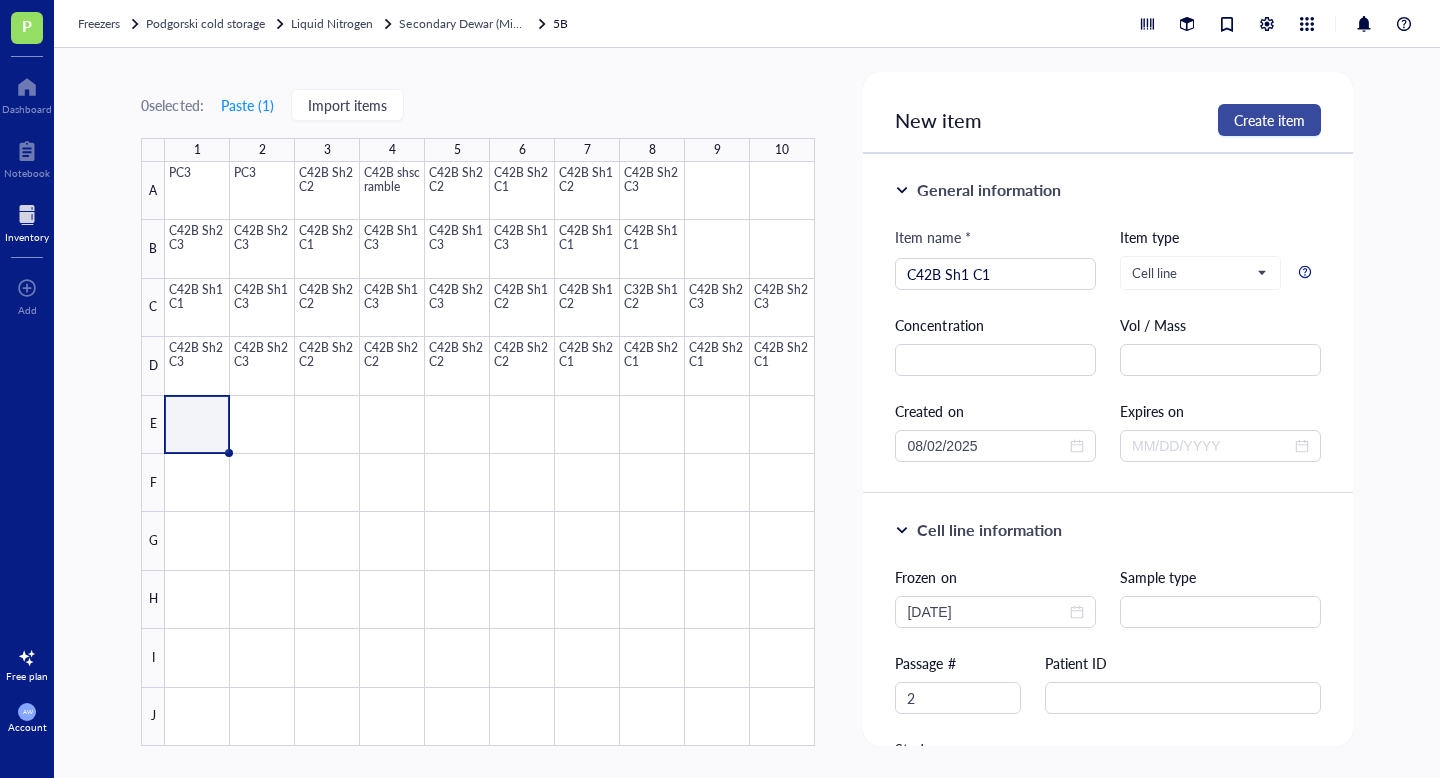click on "Create item" at bounding box center [1269, 120] 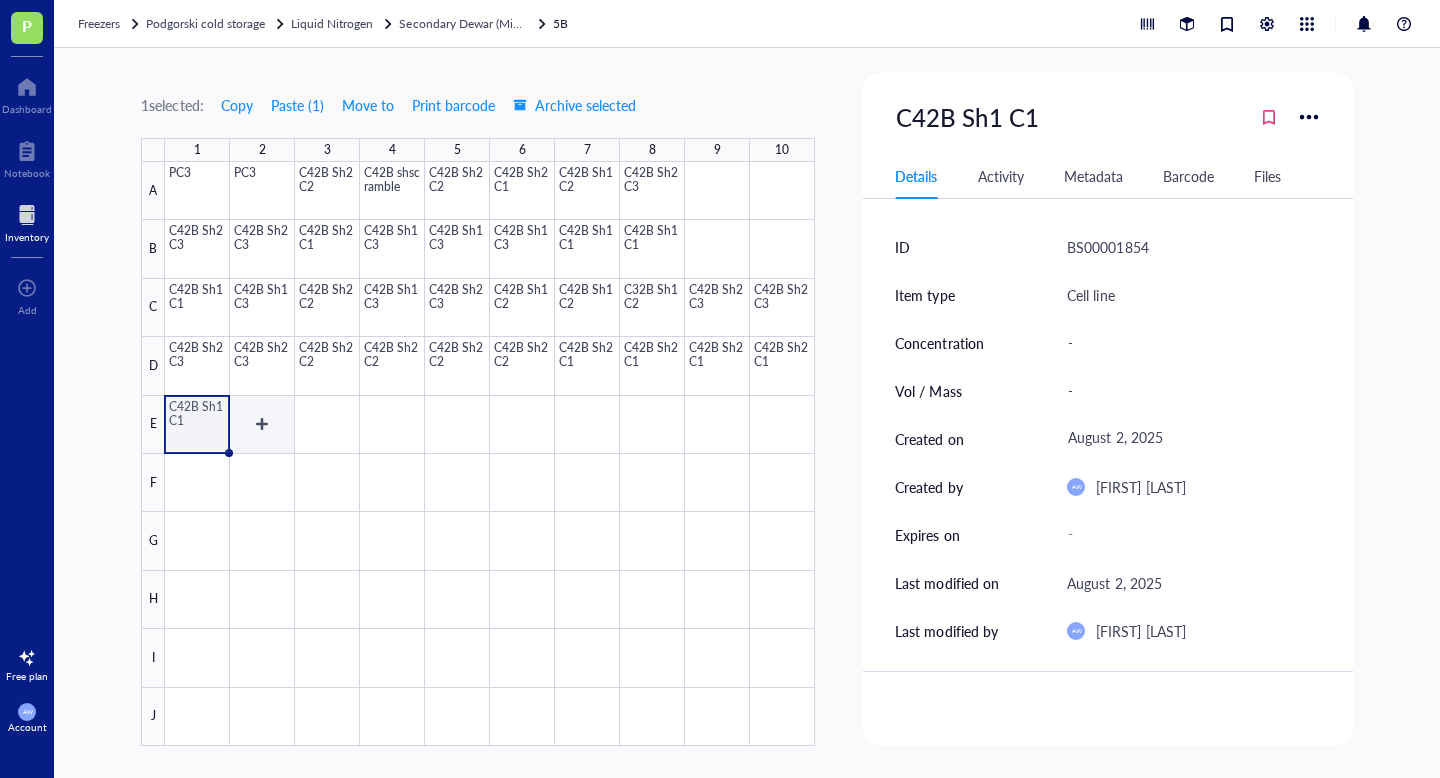 click at bounding box center (490, 454) 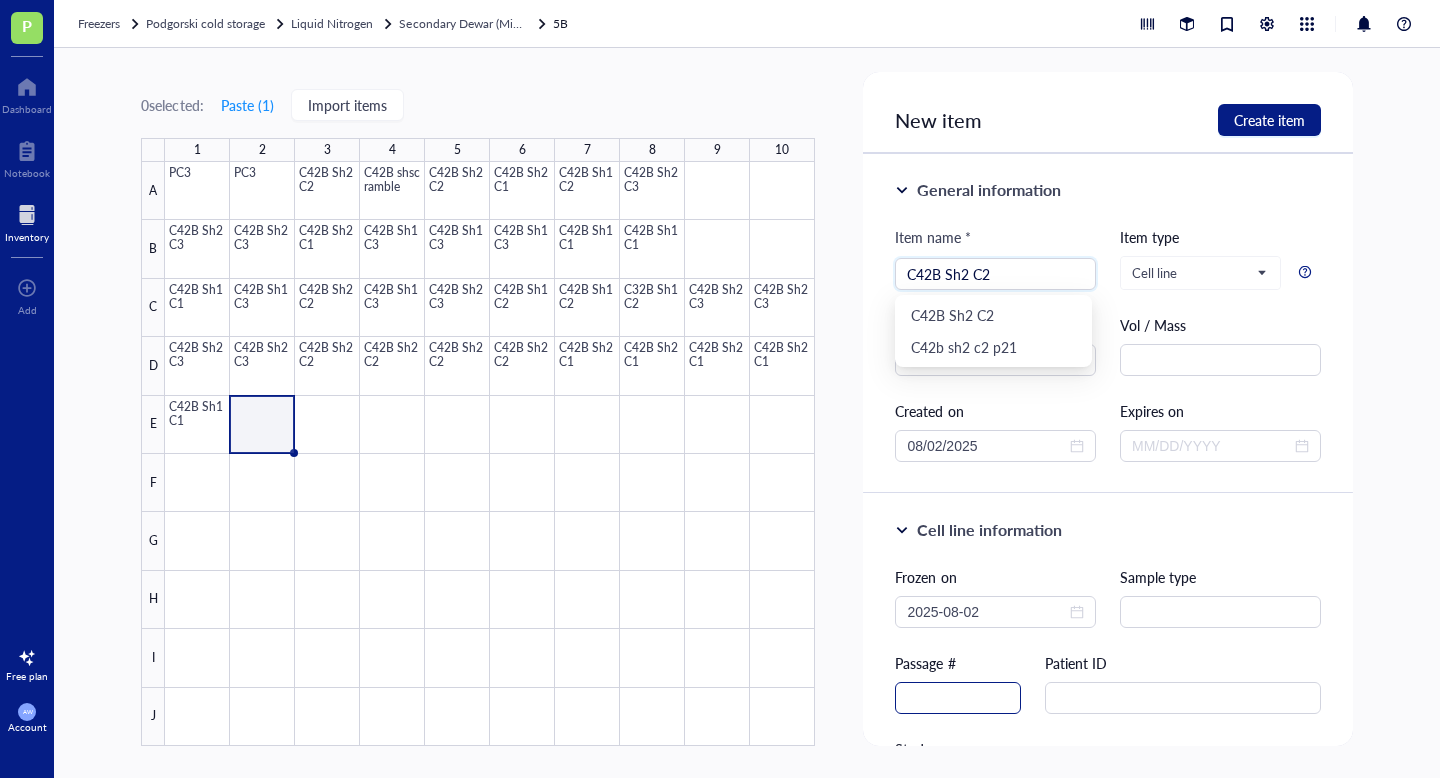 type on "C42B Sh2 C2" 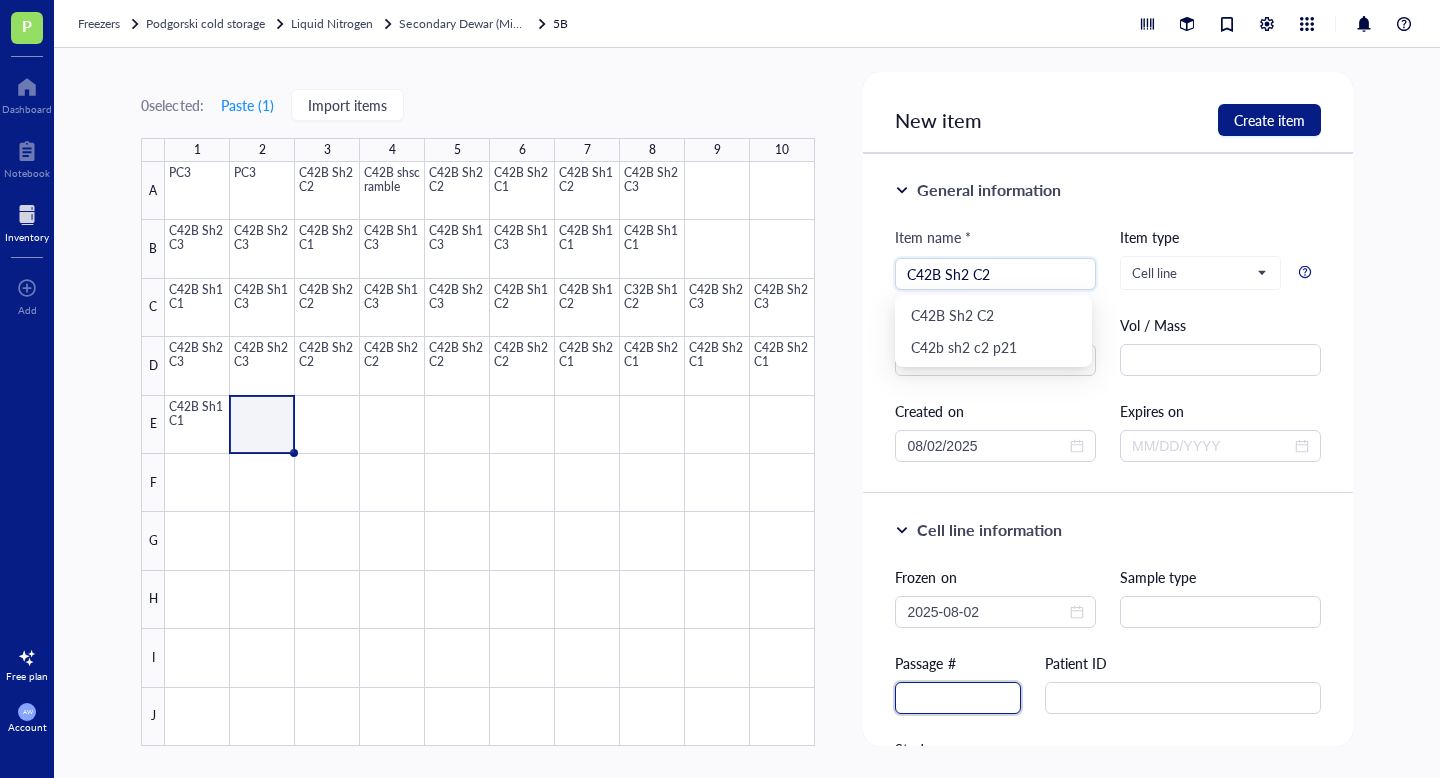 click at bounding box center [958, 698] 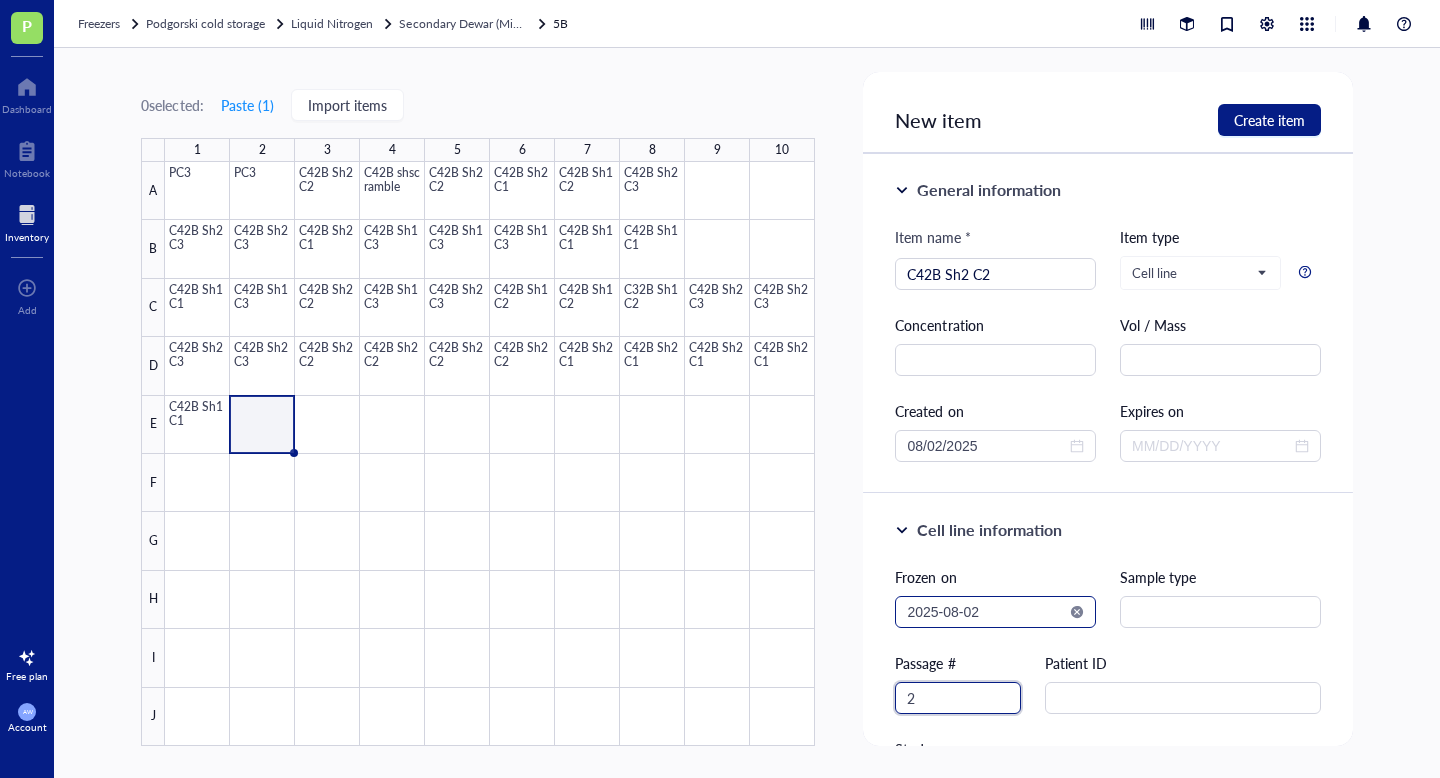 type on "2" 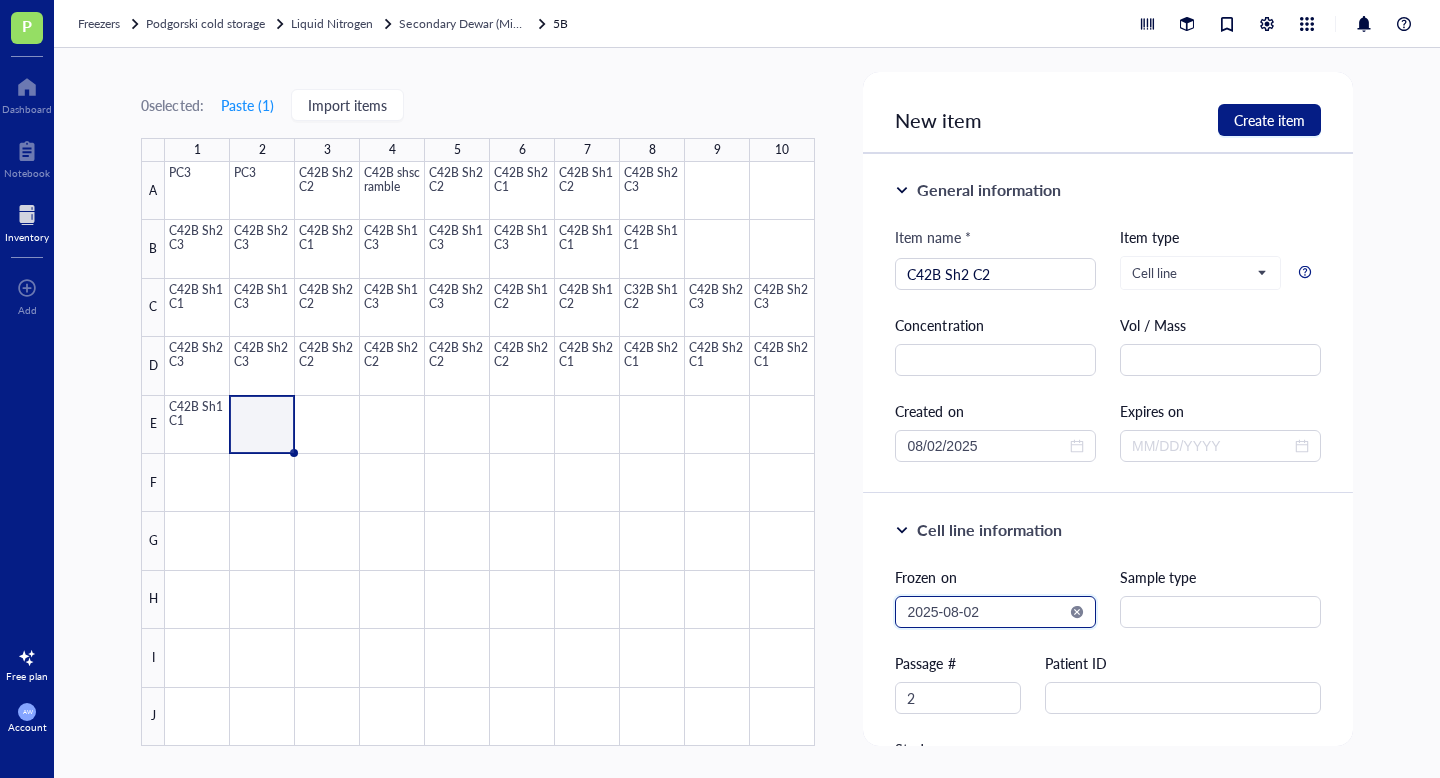 click on "2025-08-02" at bounding box center (986, 612) 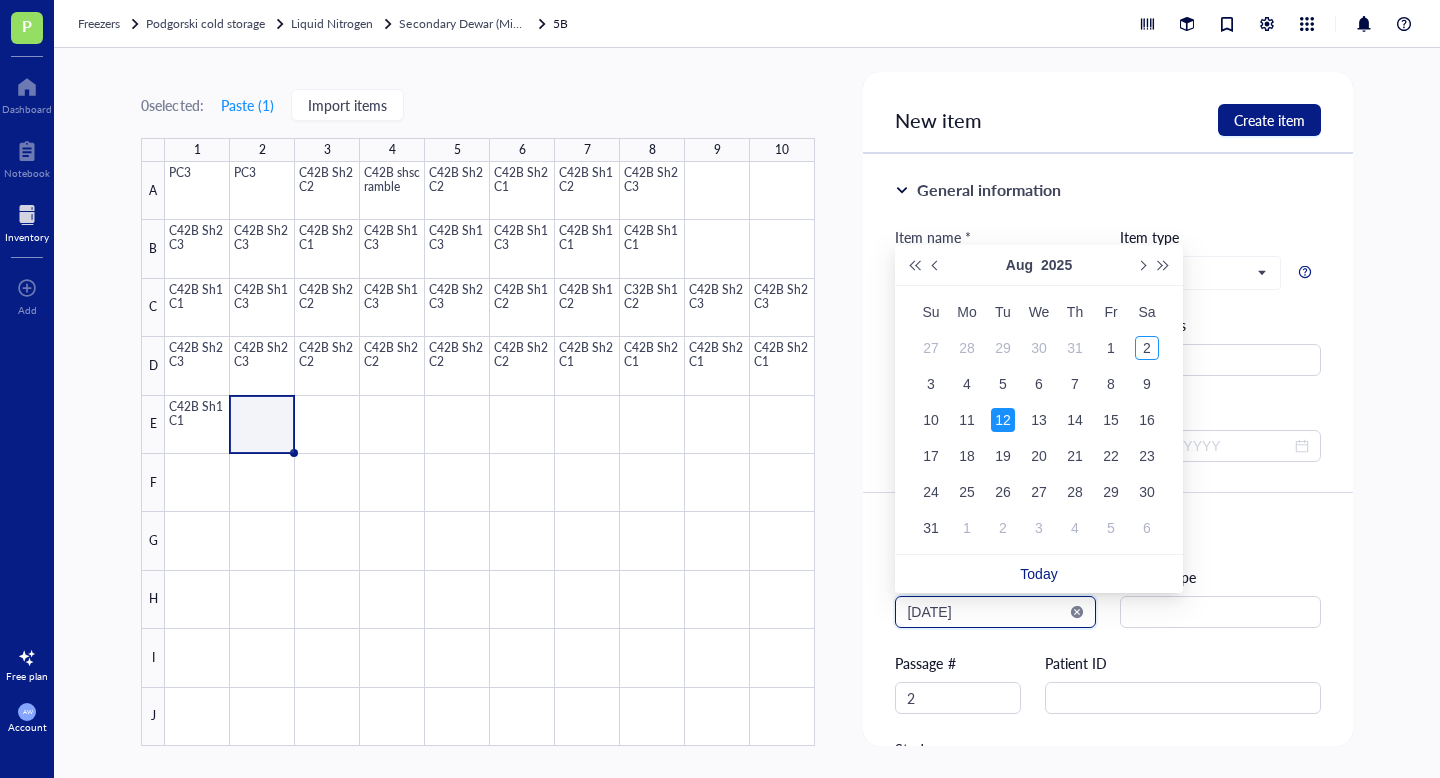 click on "[DATE]" at bounding box center [986, 612] 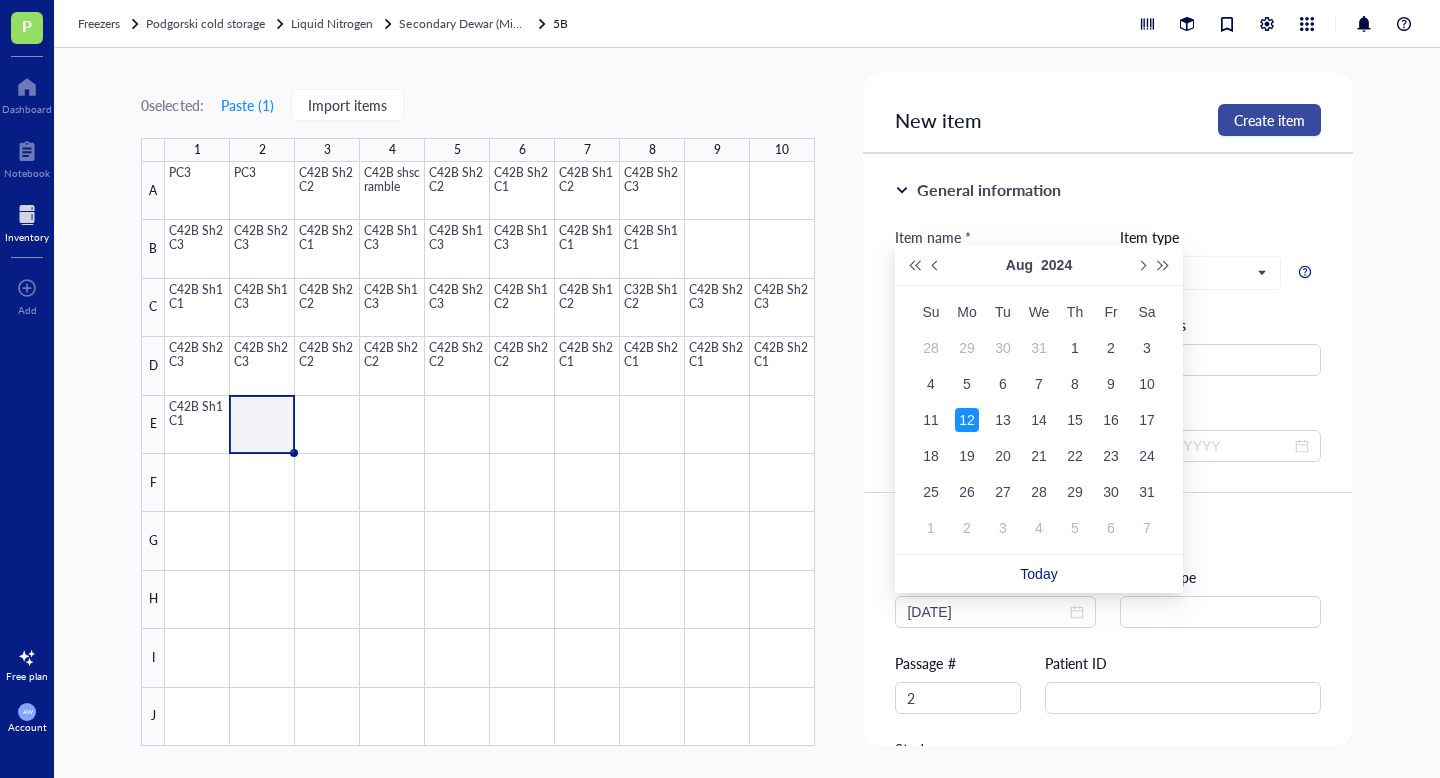 type on "[DATE]" 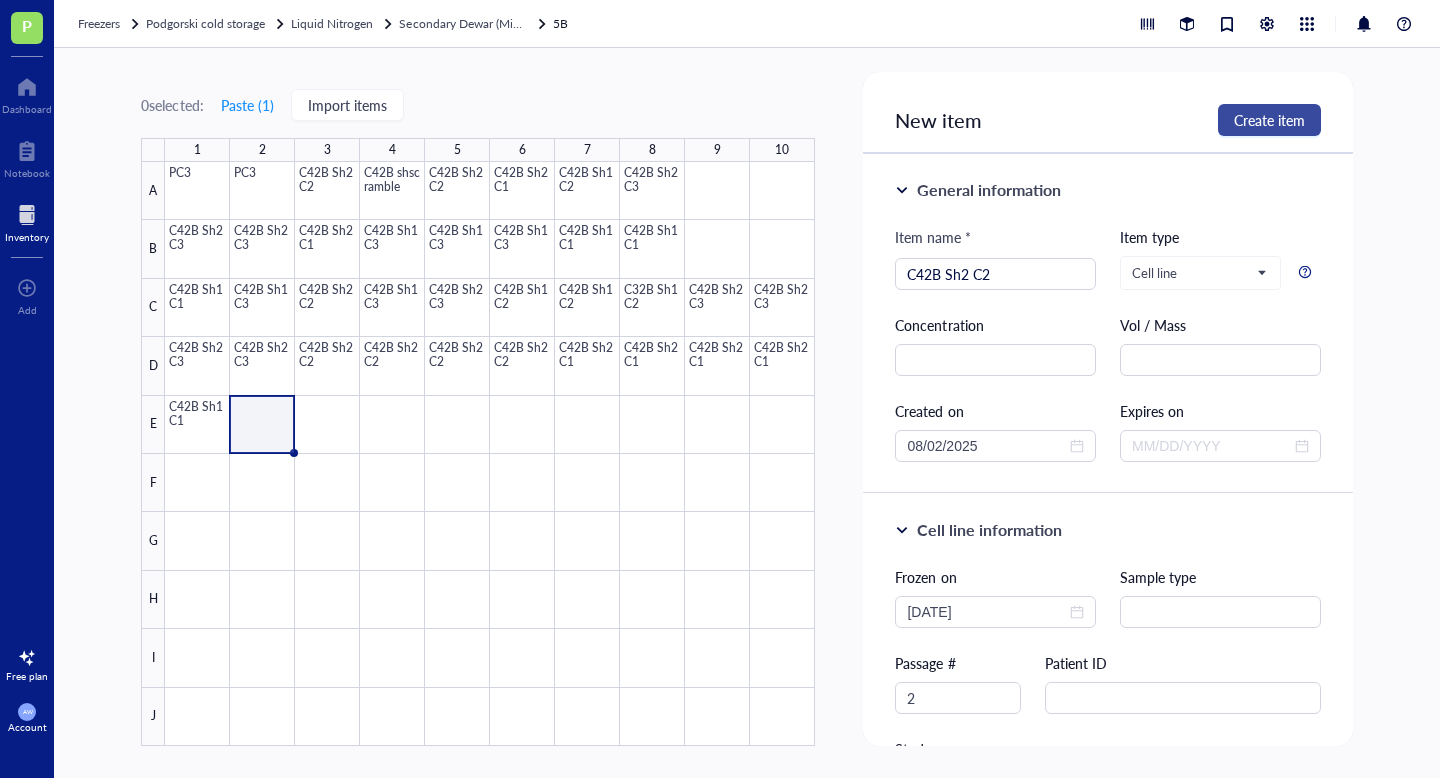 click on "Create item" at bounding box center (1269, 120) 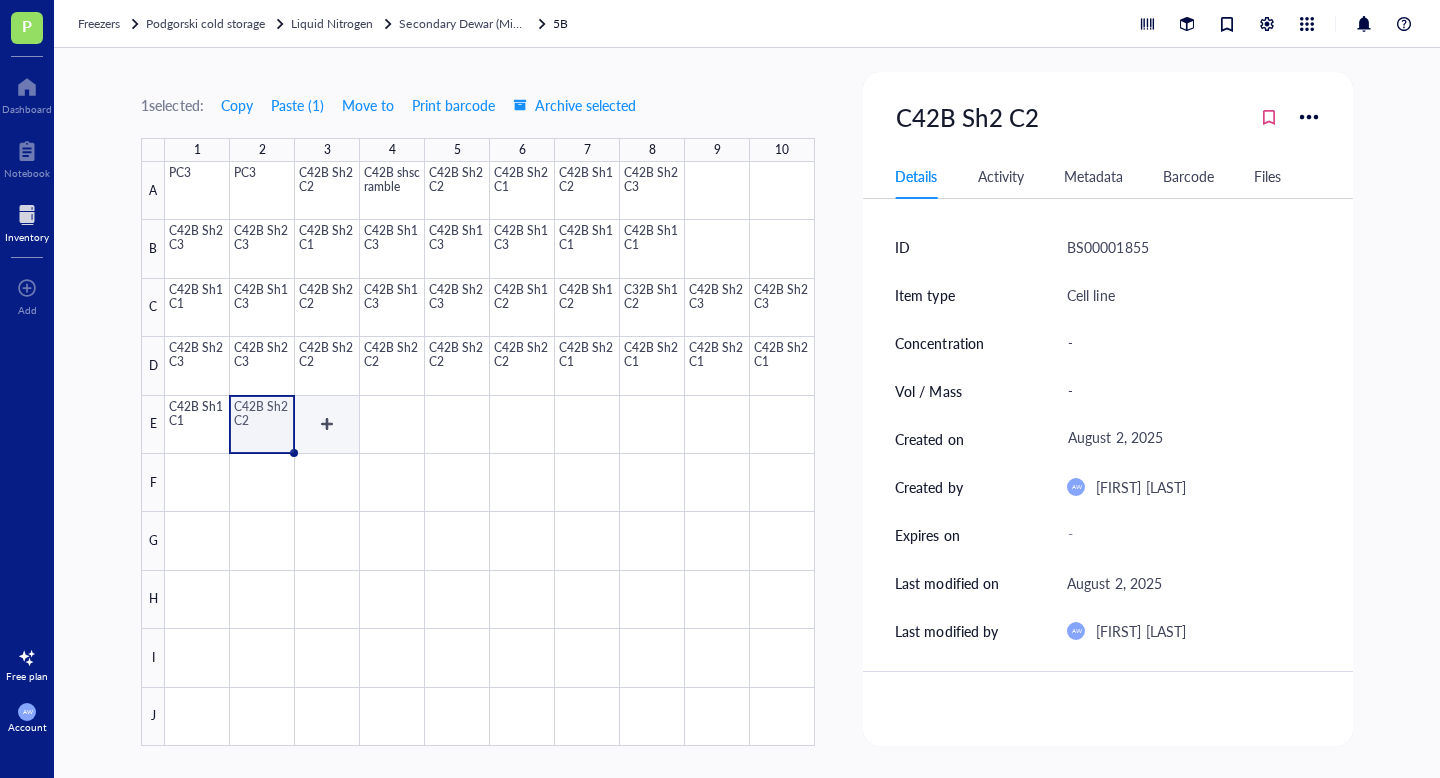 click at bounding box center (490, 454) 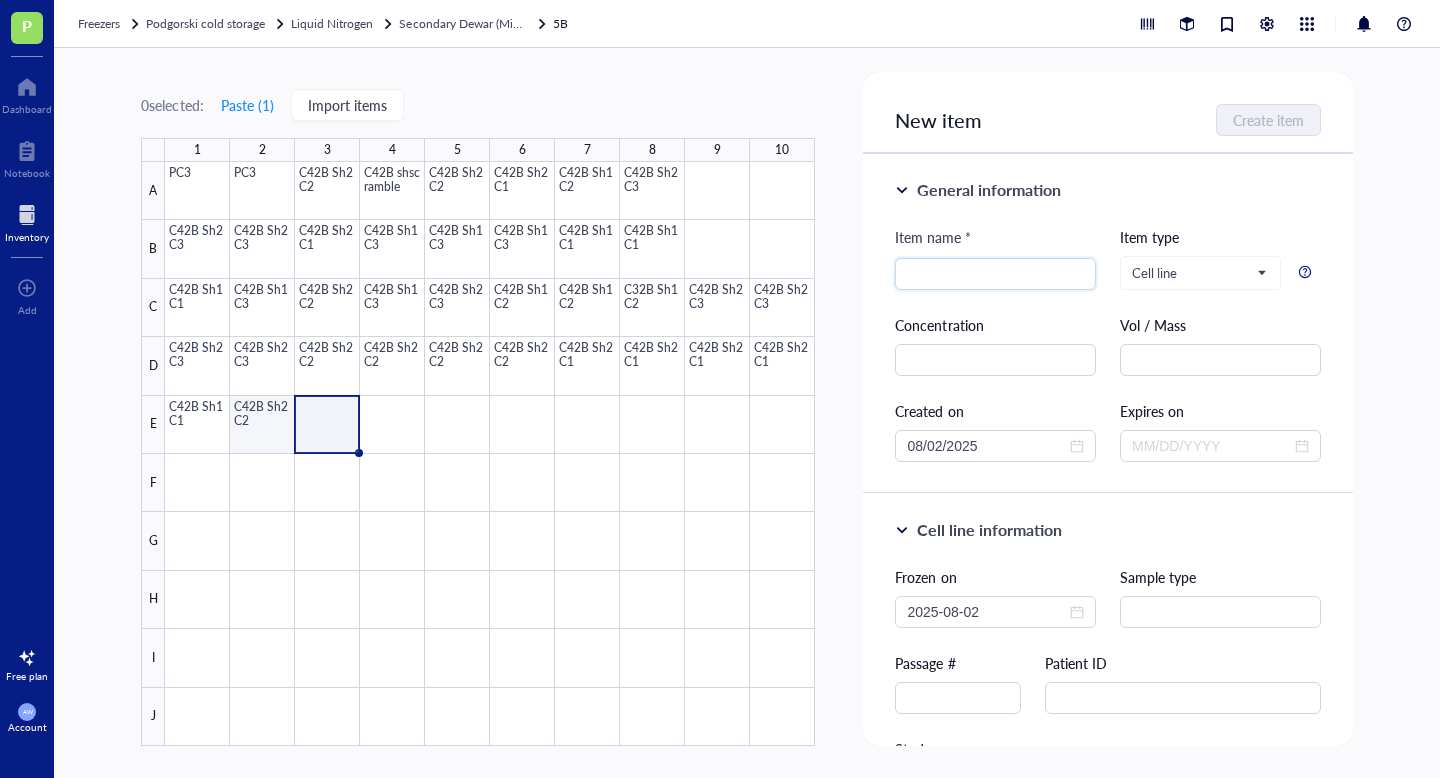click at bounding box center [490, 454] 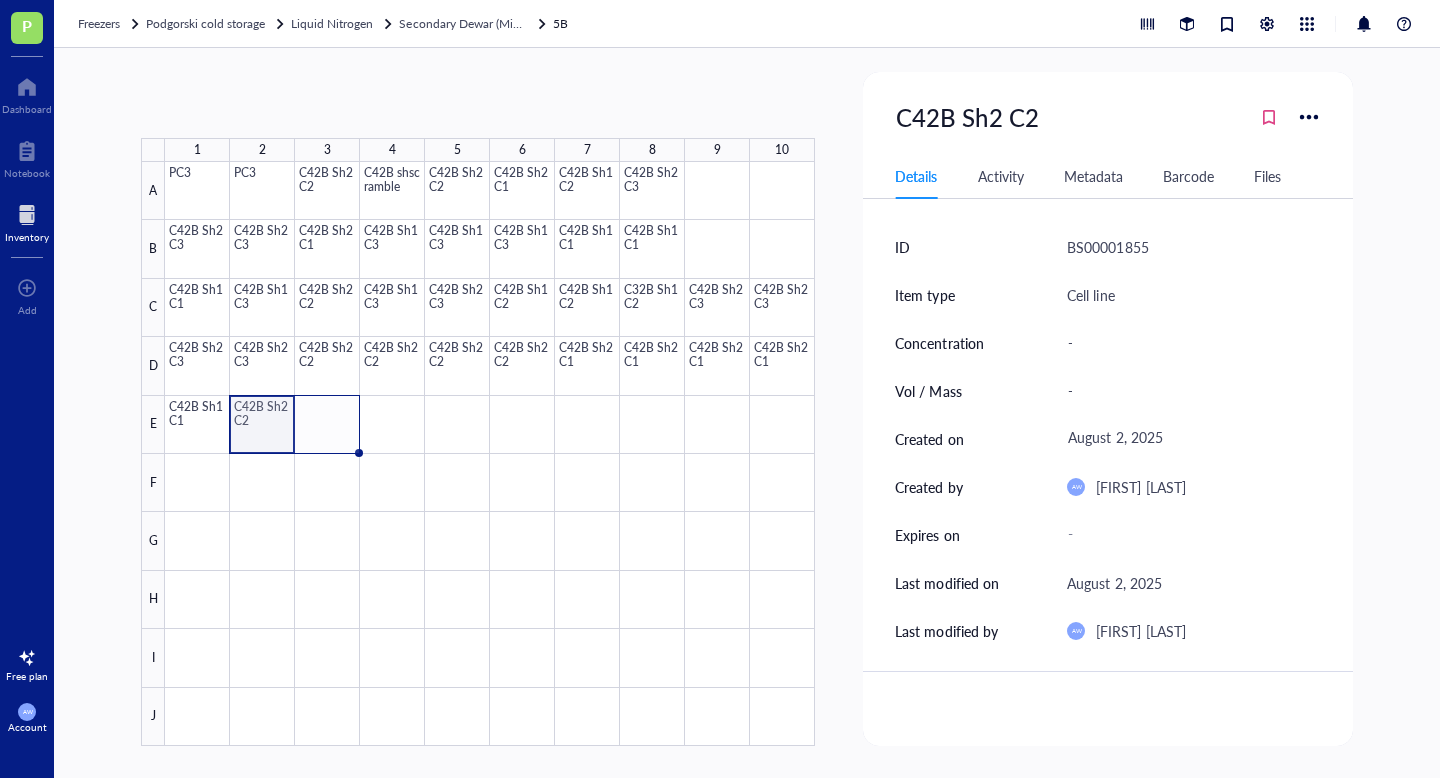 drag, startPoint x: 292, startPoint y: 451, endPoint x: 338, endPoint y: 450, distance: 46.010868 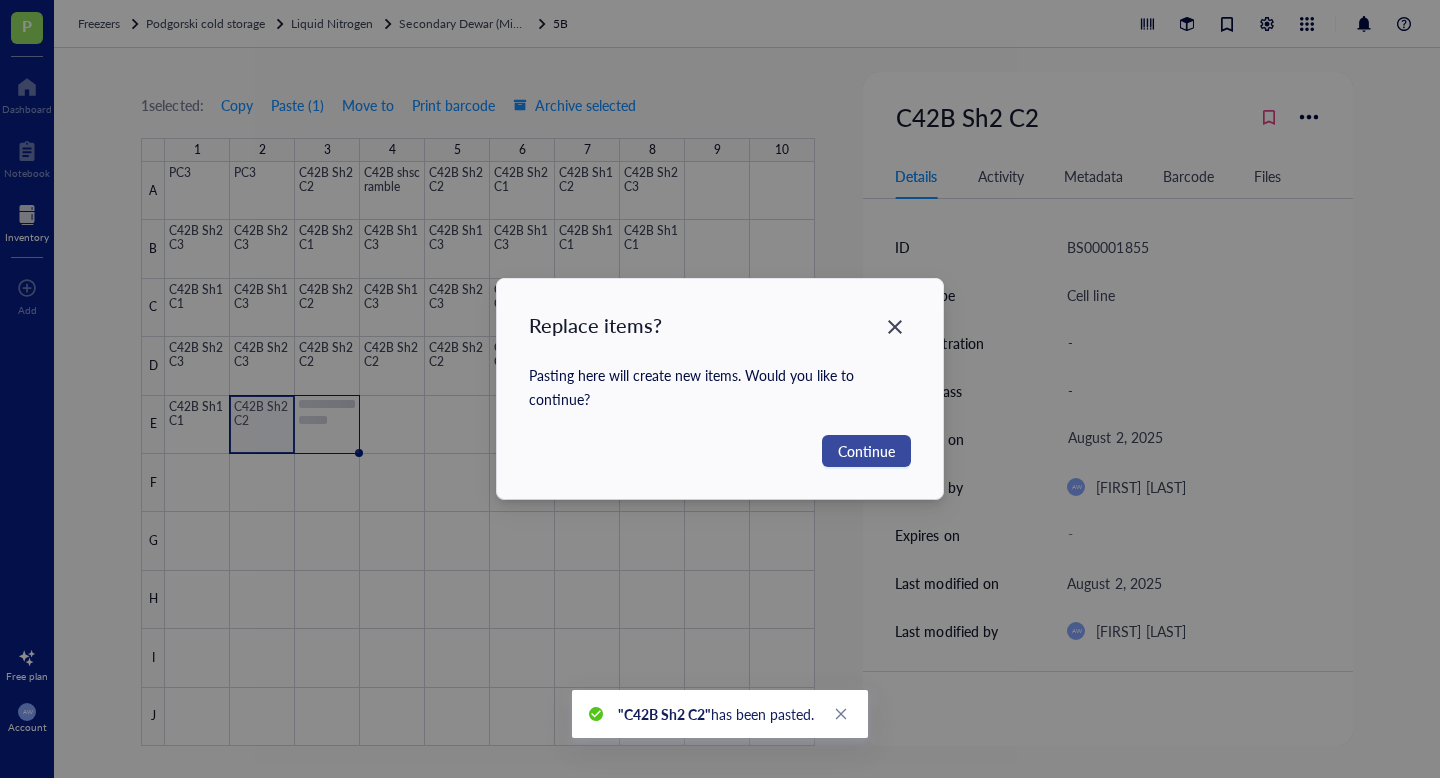 click on "Continue" at bounding box center [866, 451] 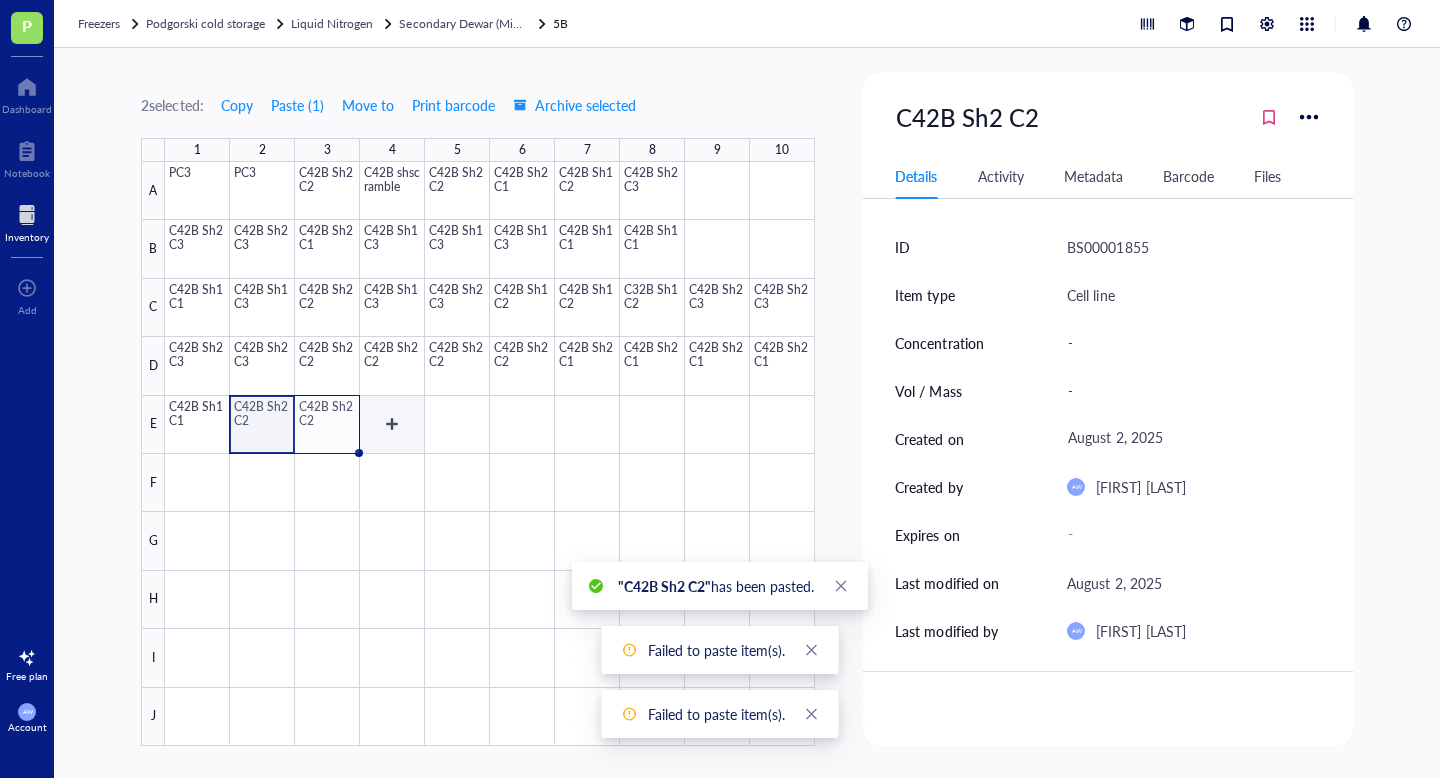 click at bounding box center [490, 454] 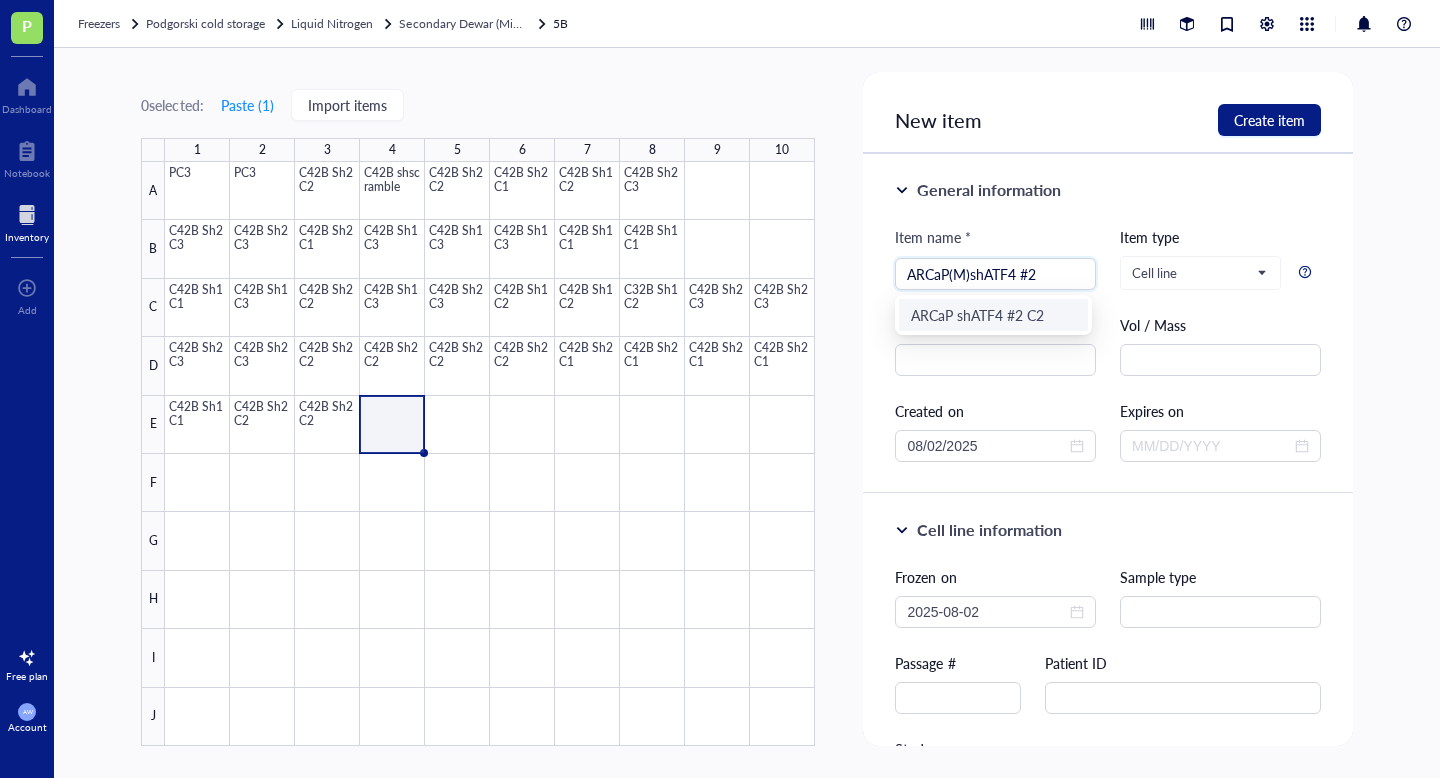 type on "ARCaP(M)shATF4 #2" 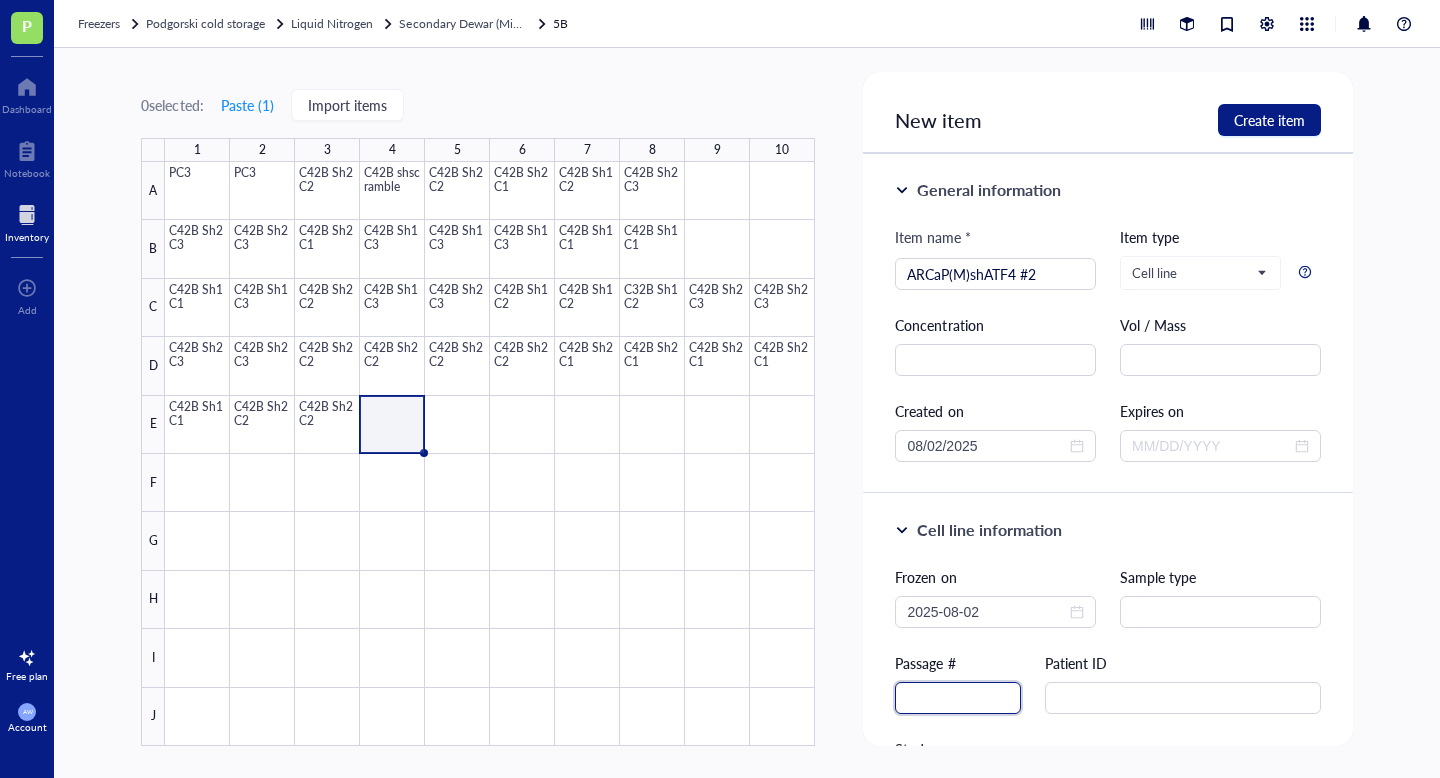 click at bounding box center [958, 698] 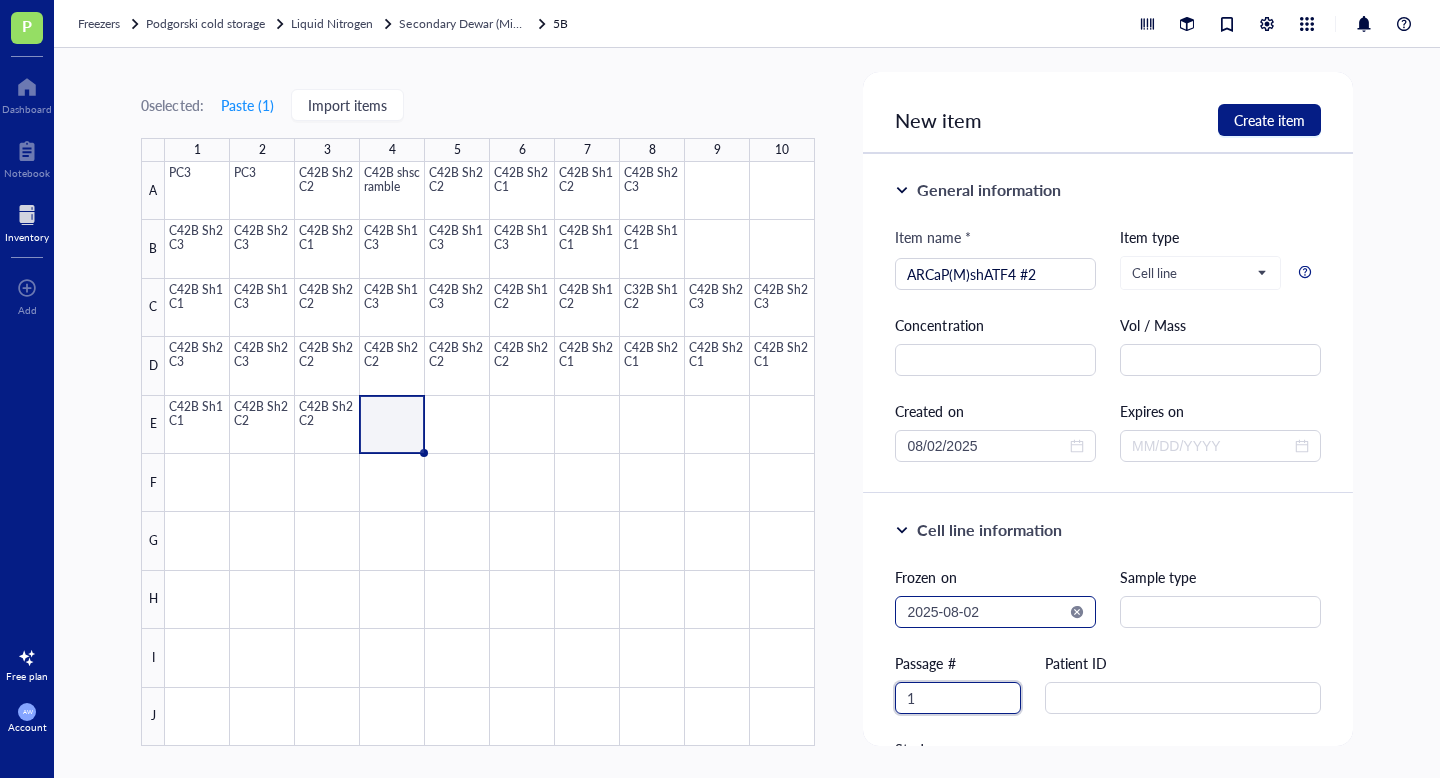 type on "1" 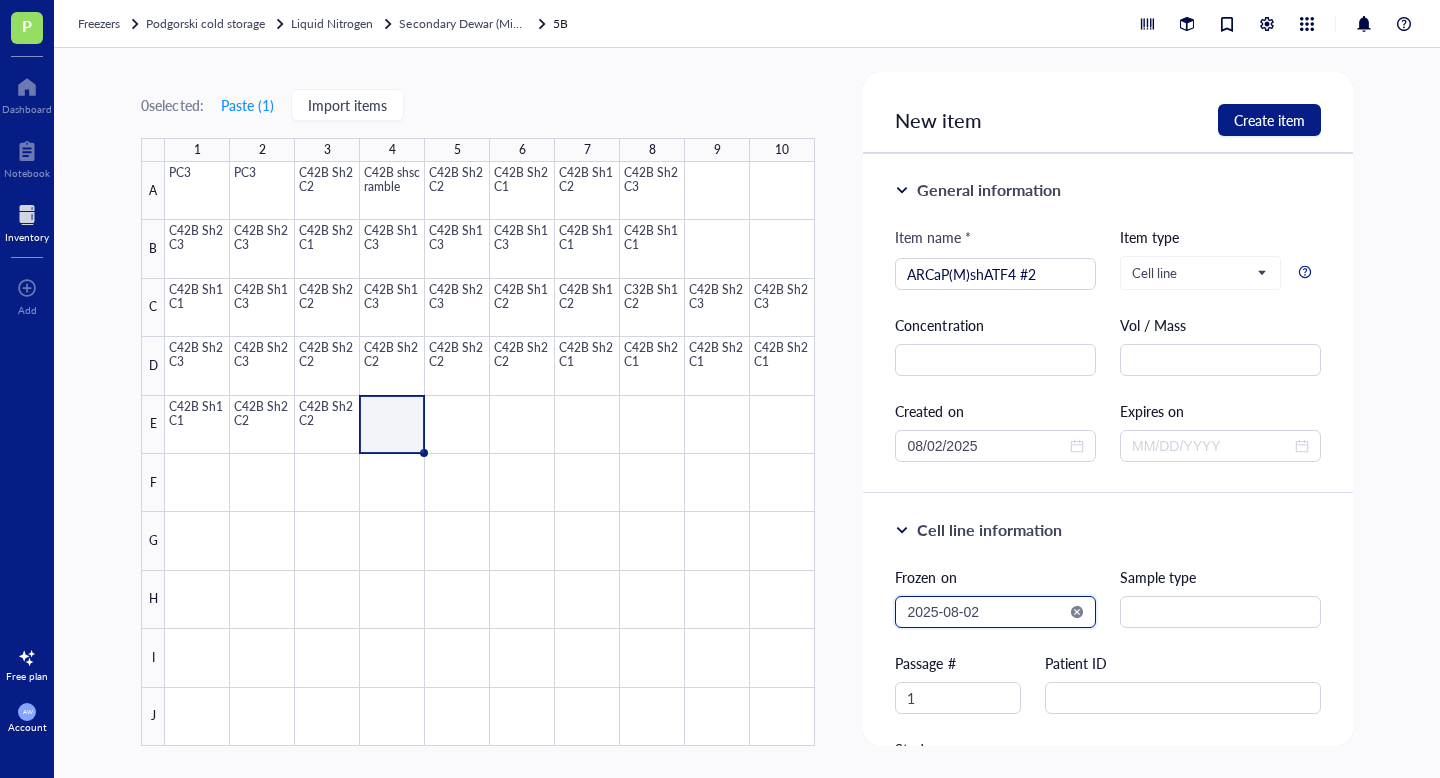 click on "2025-08-02" at bounding box center [986, 612] 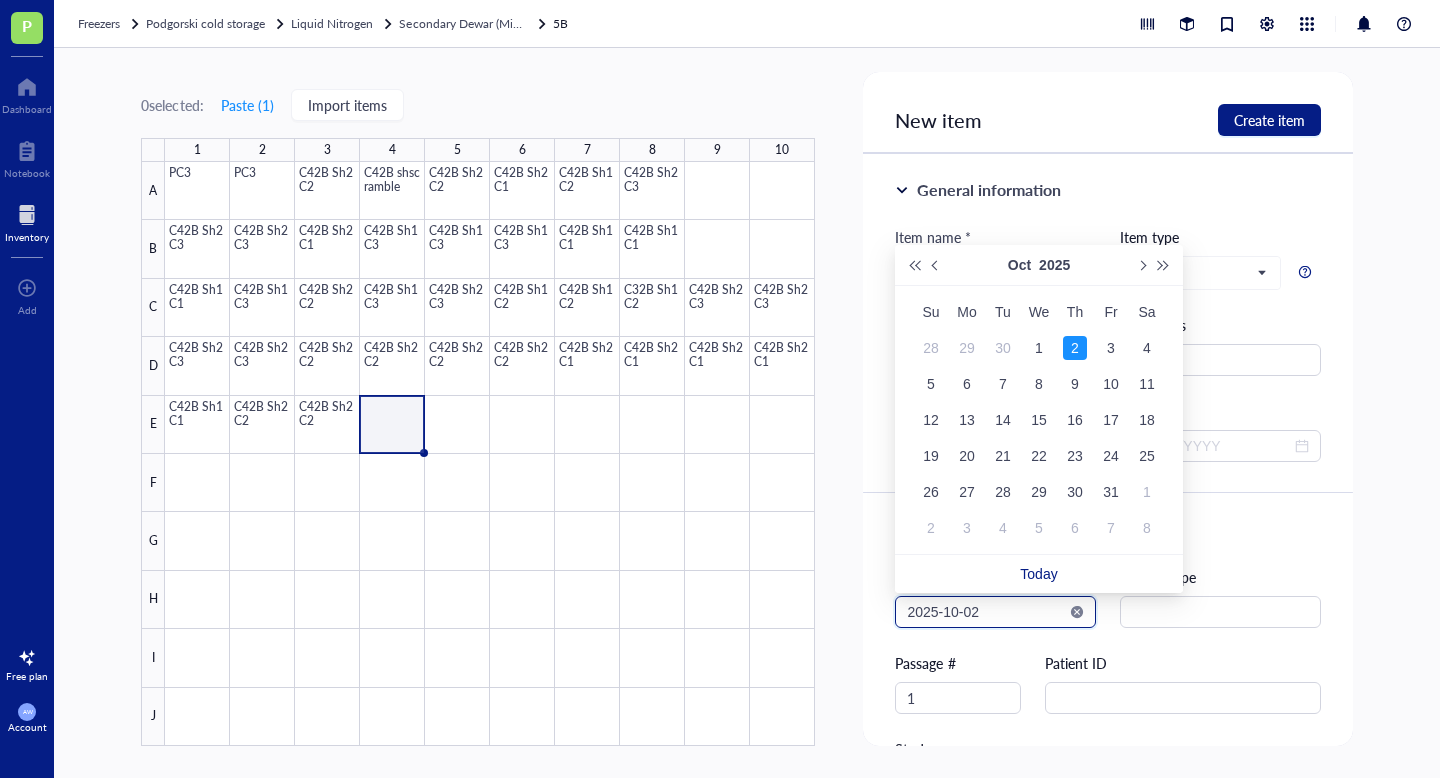 click on "2025-10-02" at bounding box center (986, 612) 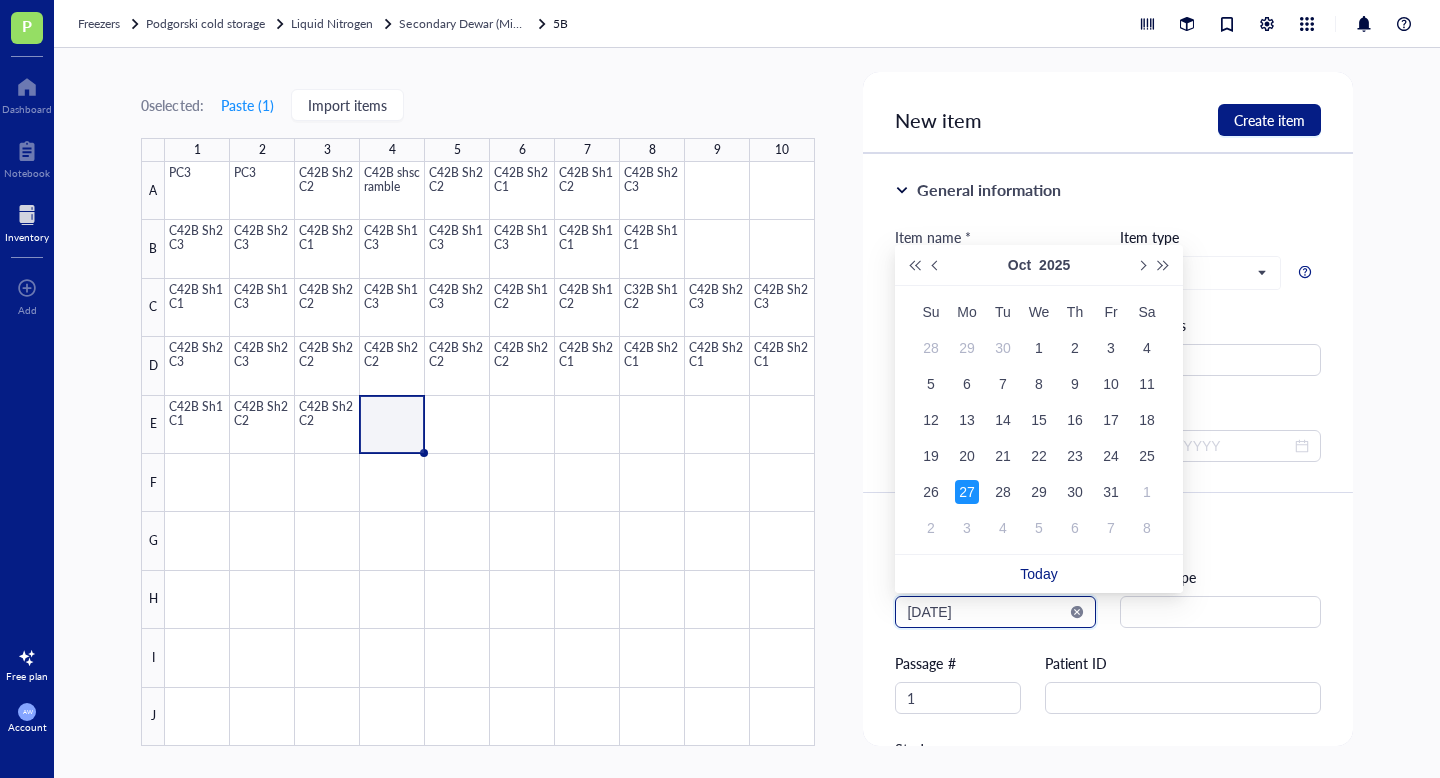 click on "[DATE]" at bounding box center (986, 612) 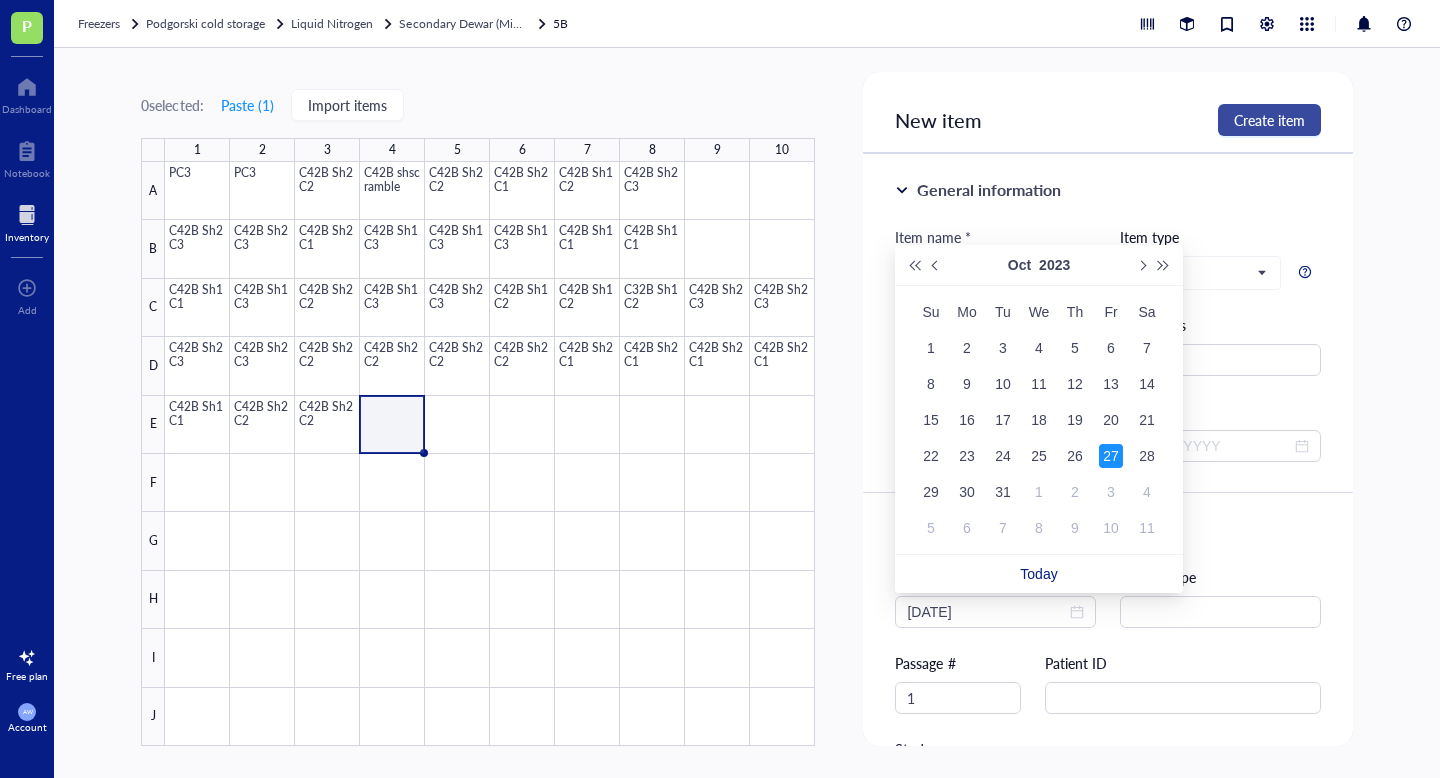 type on "[DATE]" 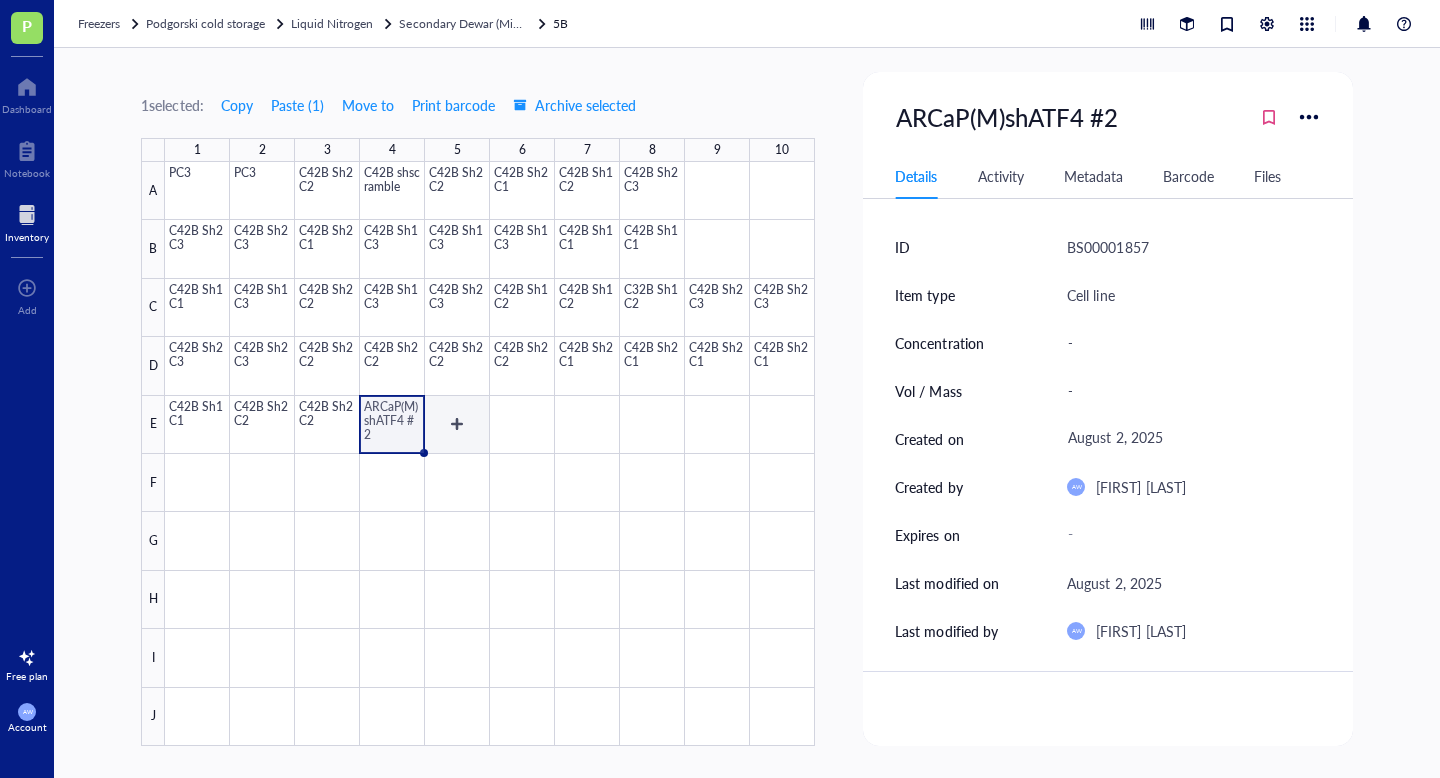 click at bounding box center (490, 454) 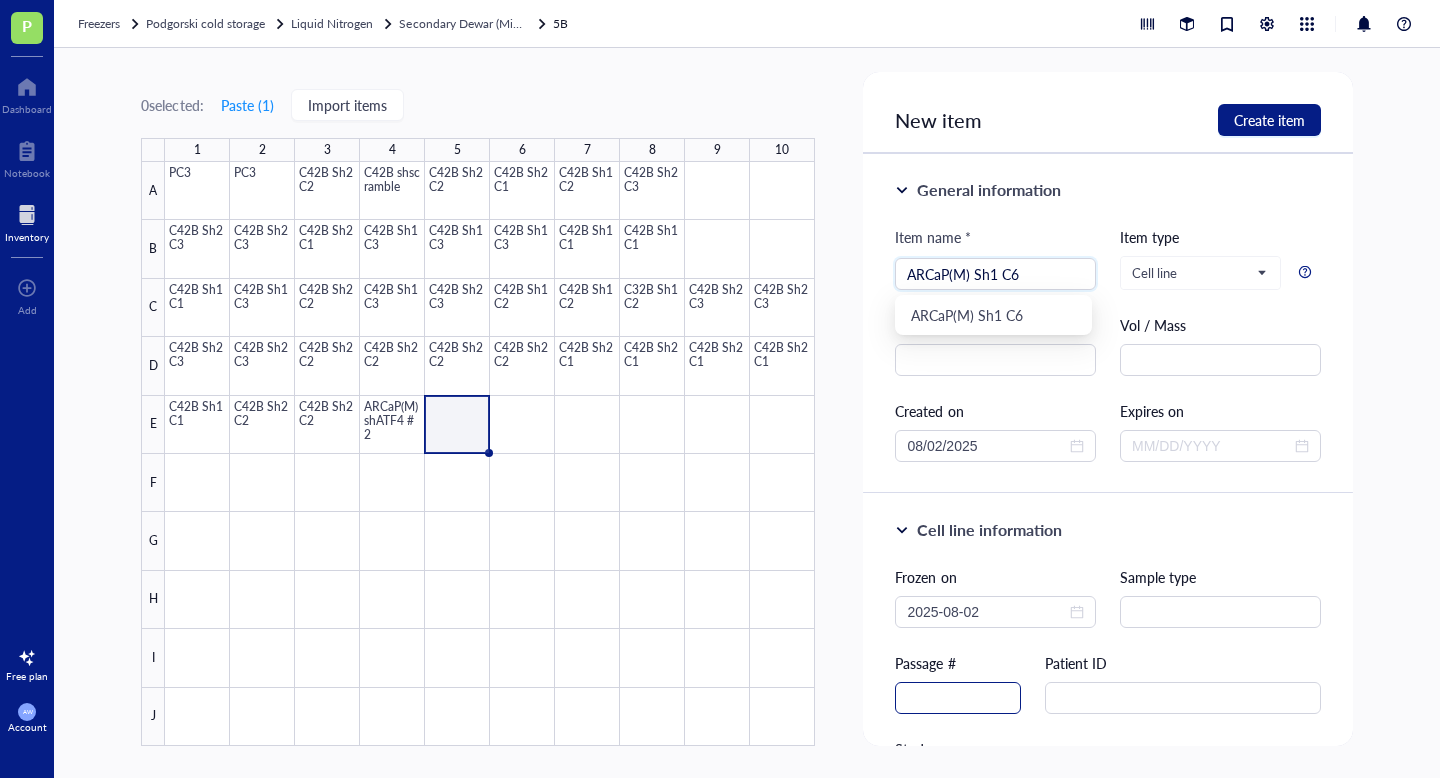 type on "ARCaP(M) Sh1 C6" 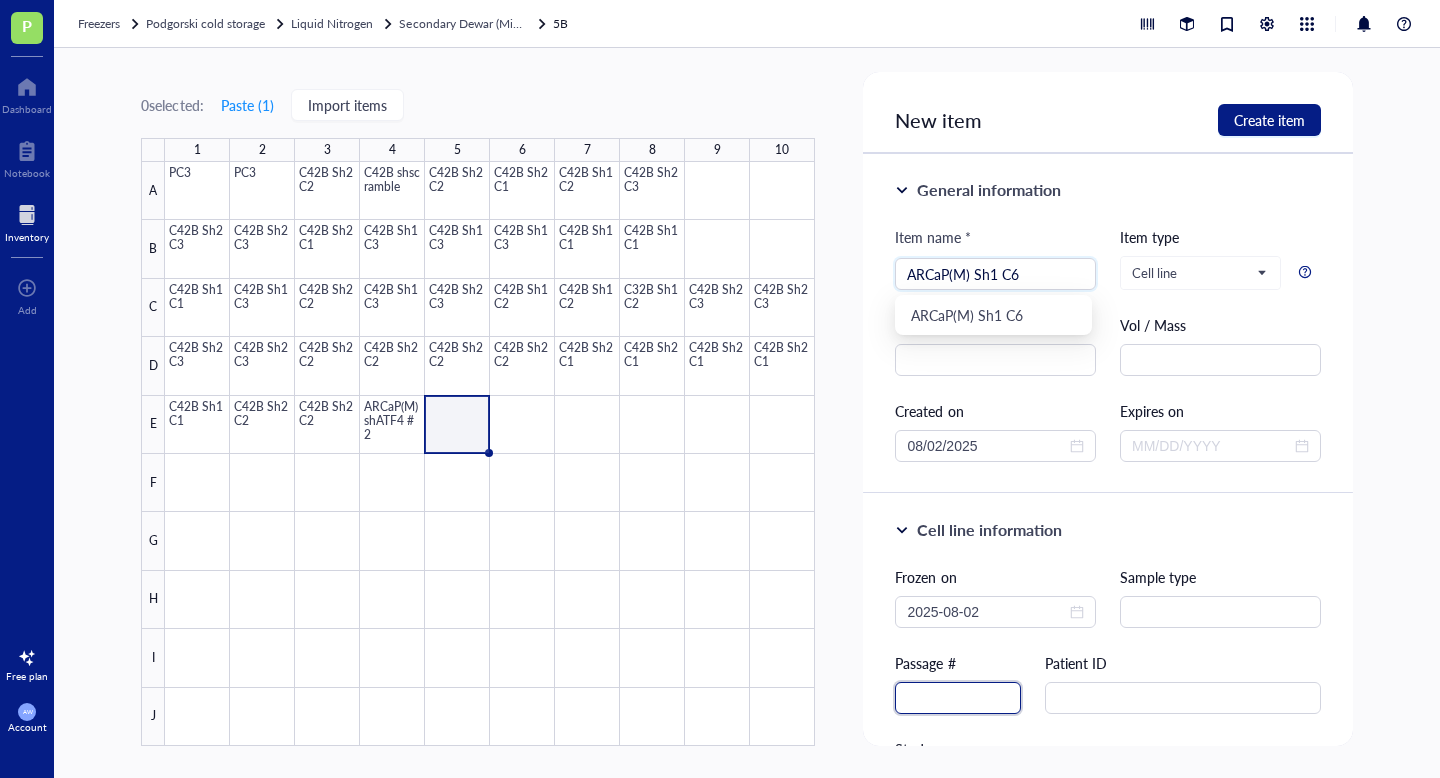 click at bounding box center (958, 698) 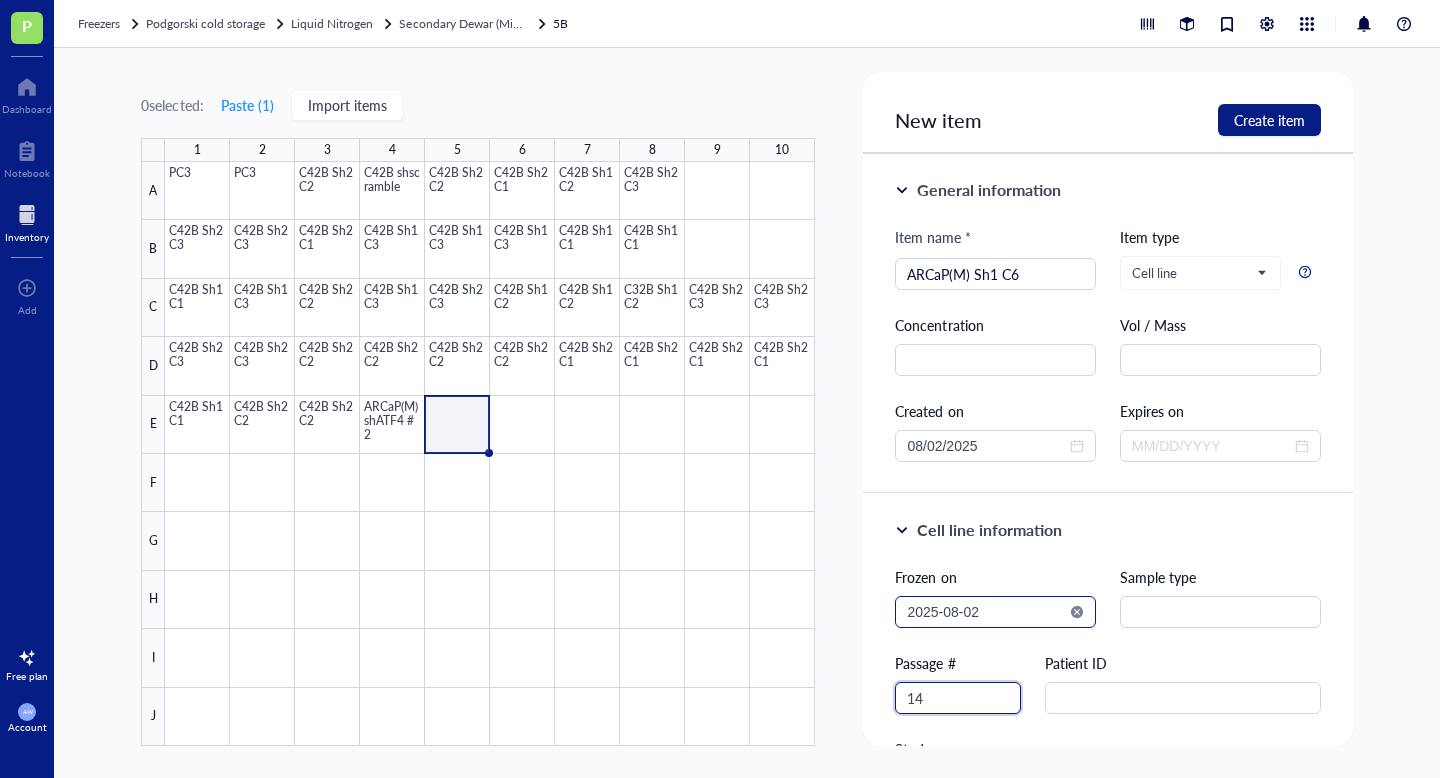 type on "14" 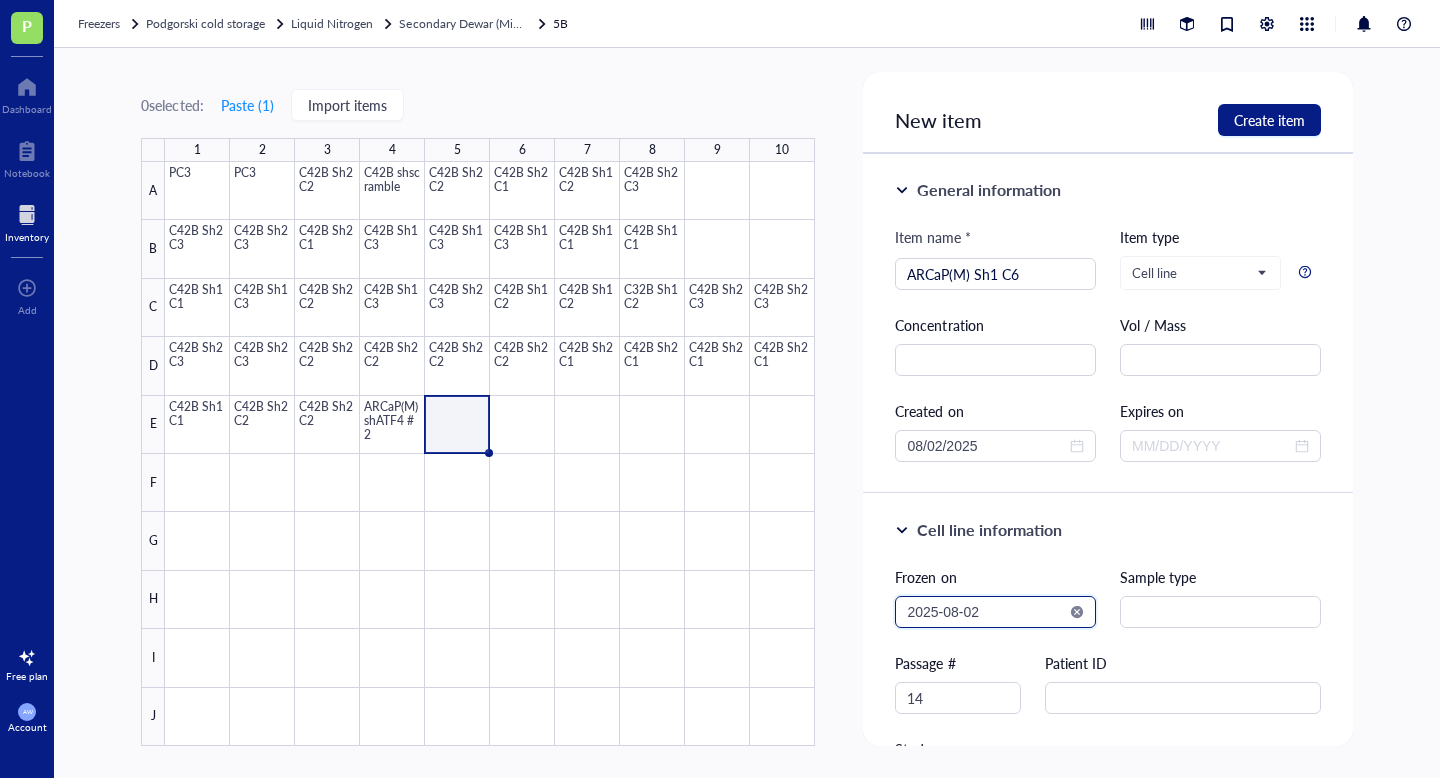 click on "2025-08-02" at bounding box center (986, 612) 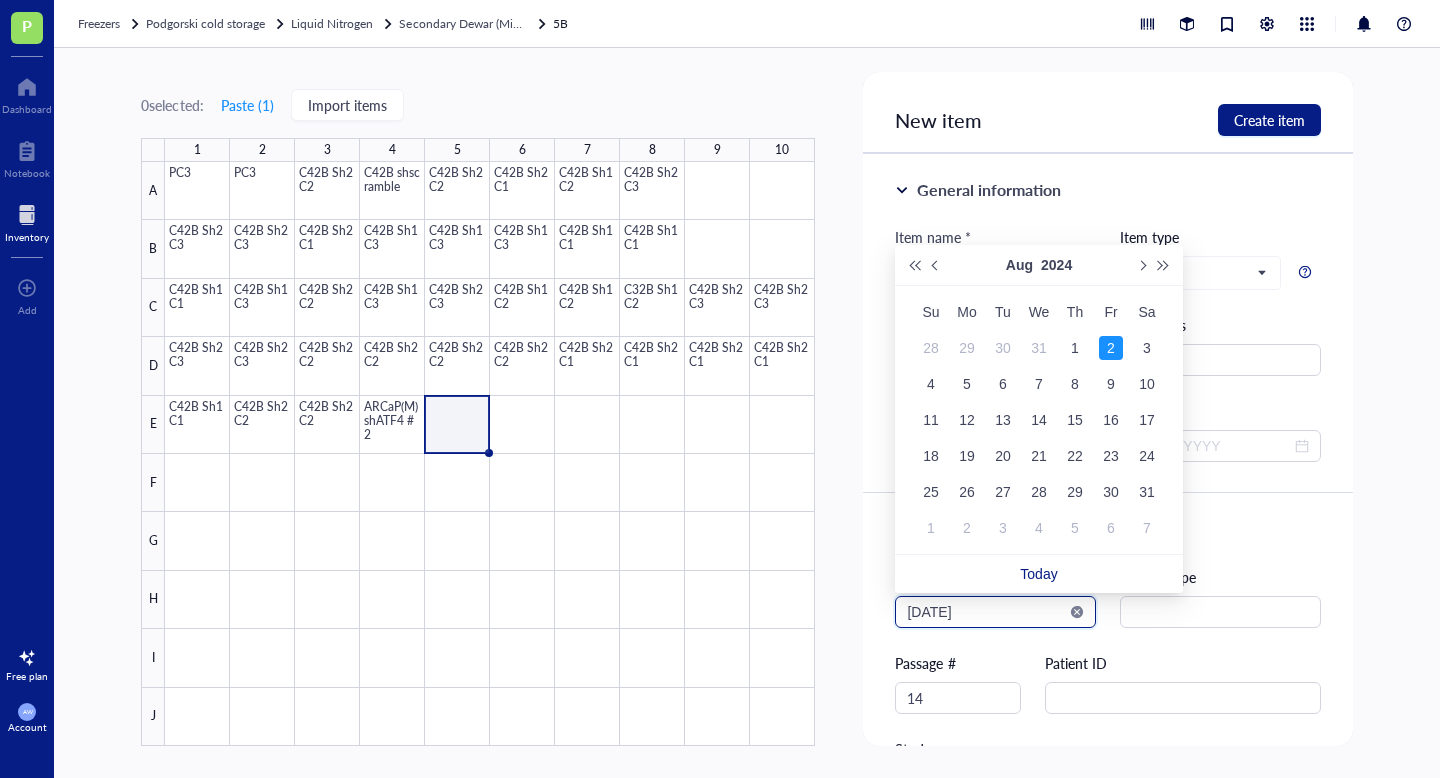 click on "[DATE]" at bounding box center (986, 612) 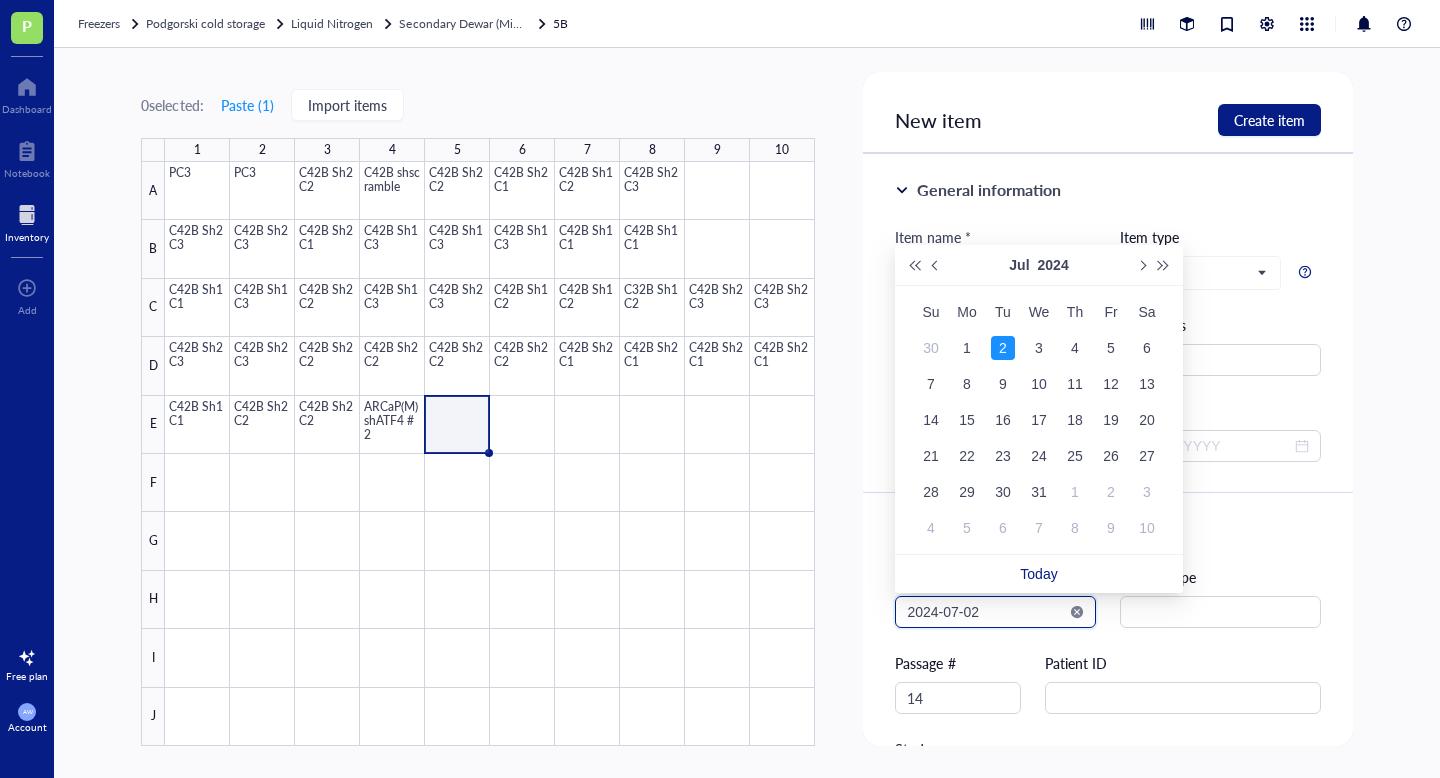 click on "2024-07-02" at bounding box center [986, 612] 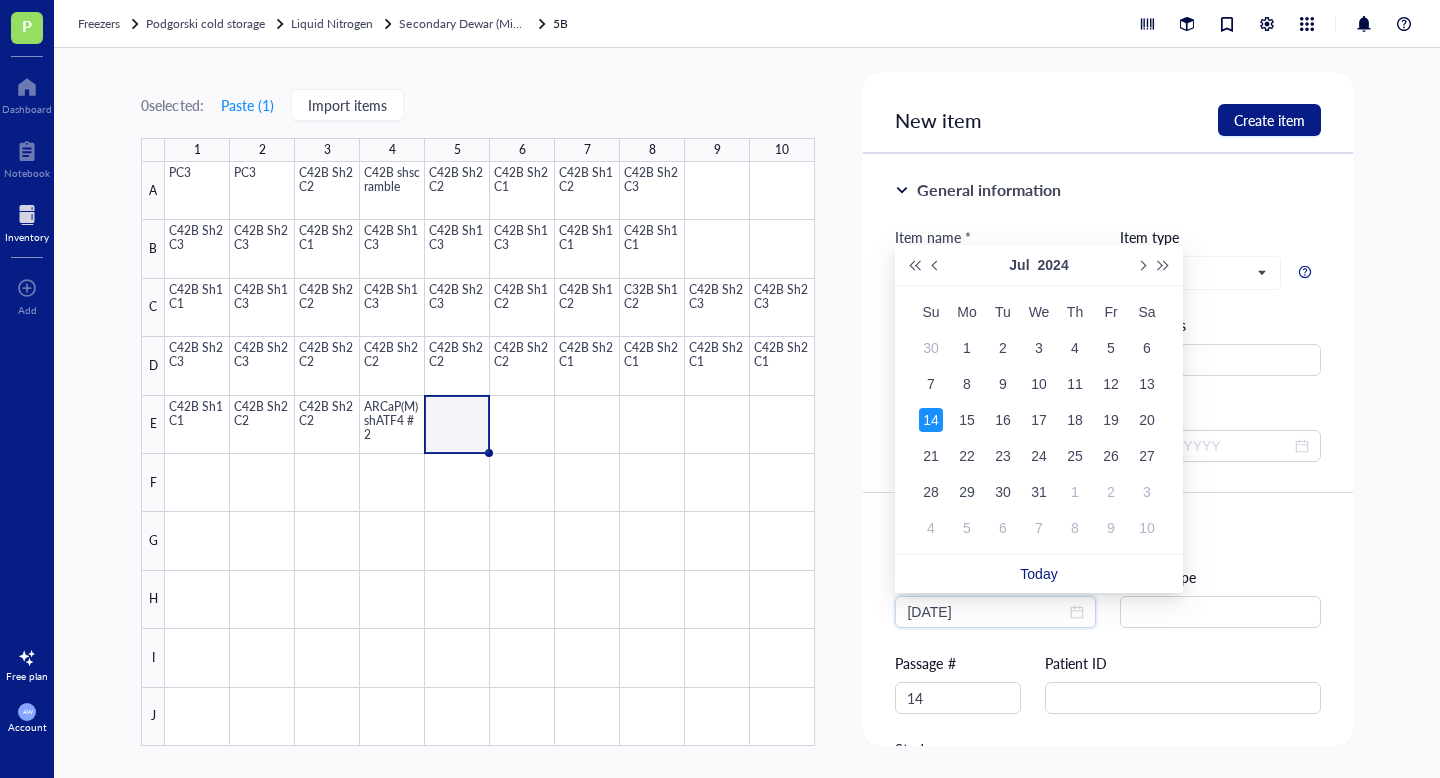 type on "[DATE]" 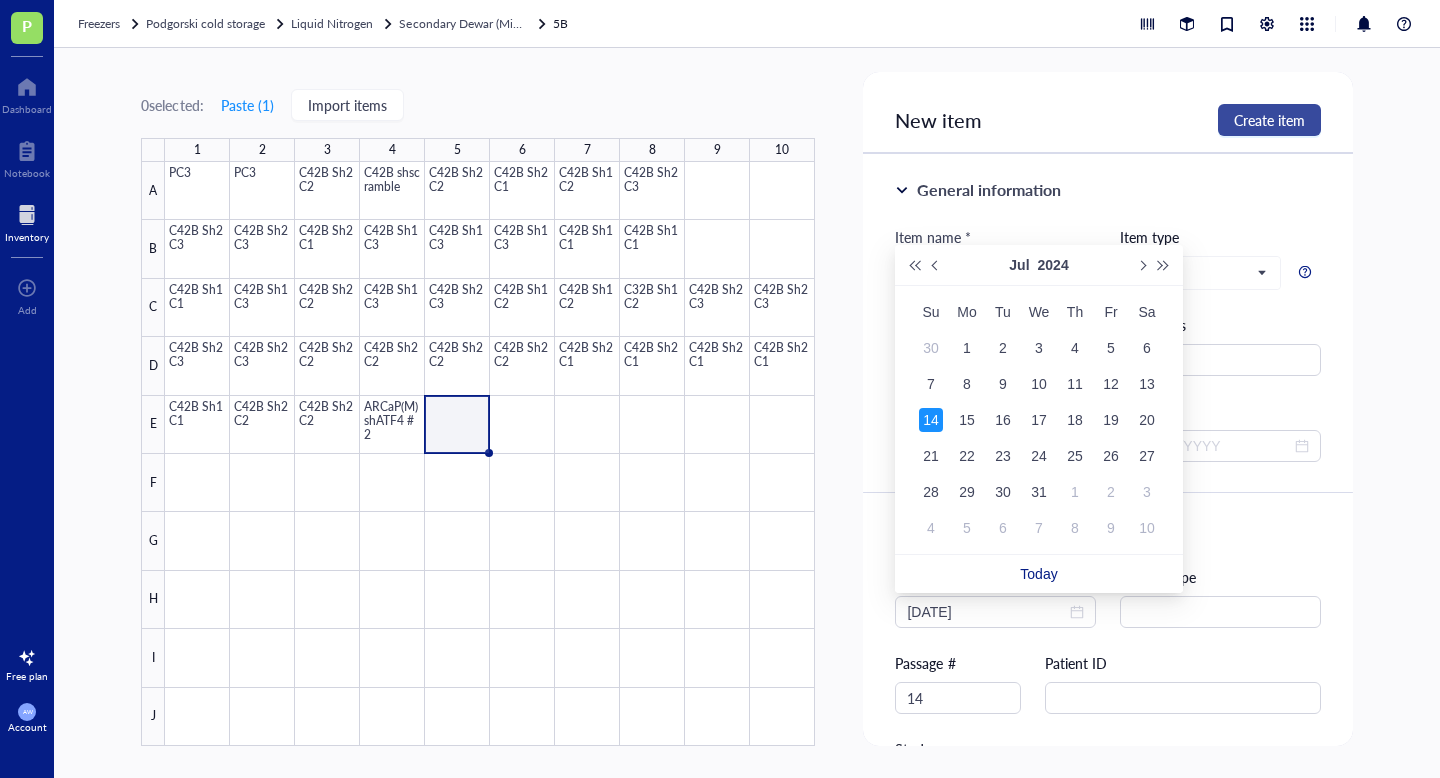 click on "Create item" at bounding box center [1269, 120] 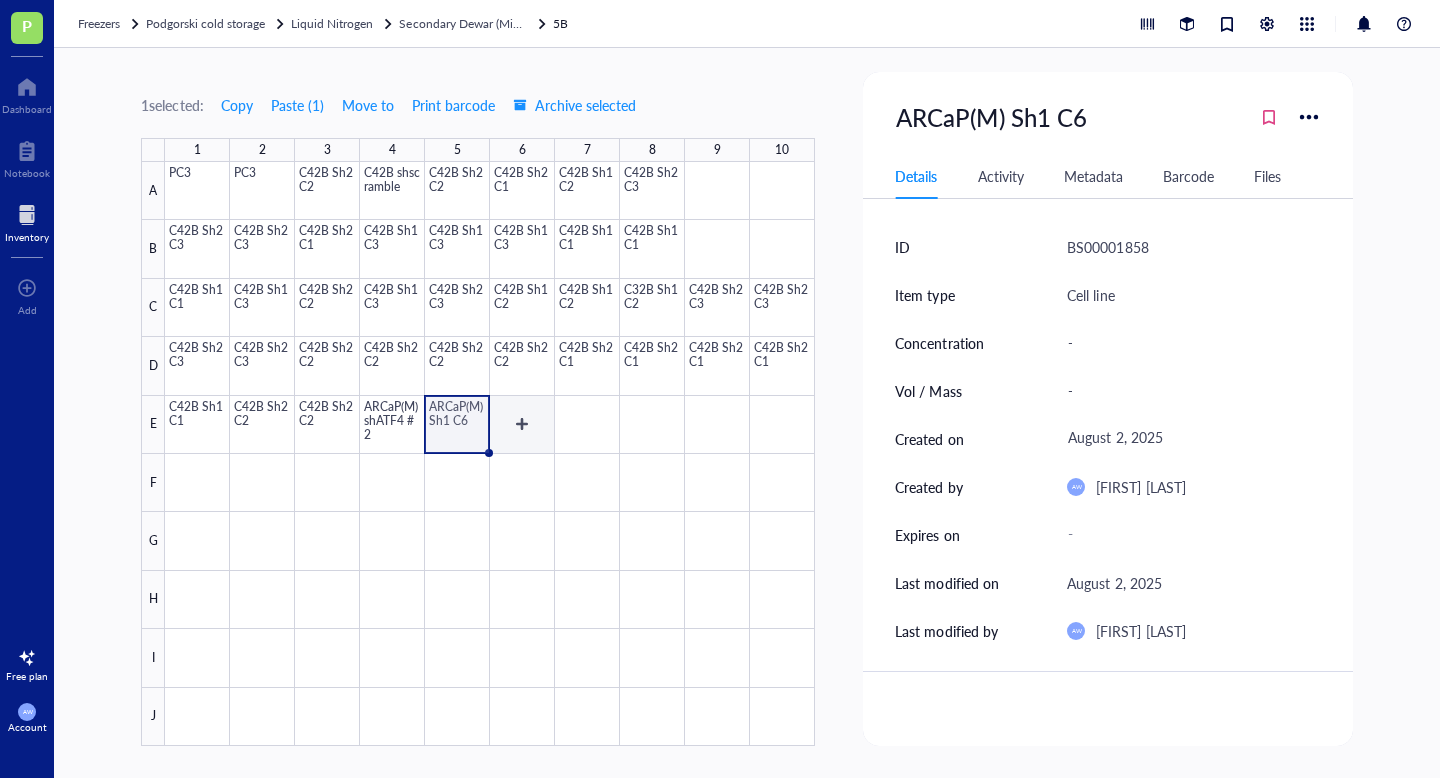 click at bounding box center (490, 454) 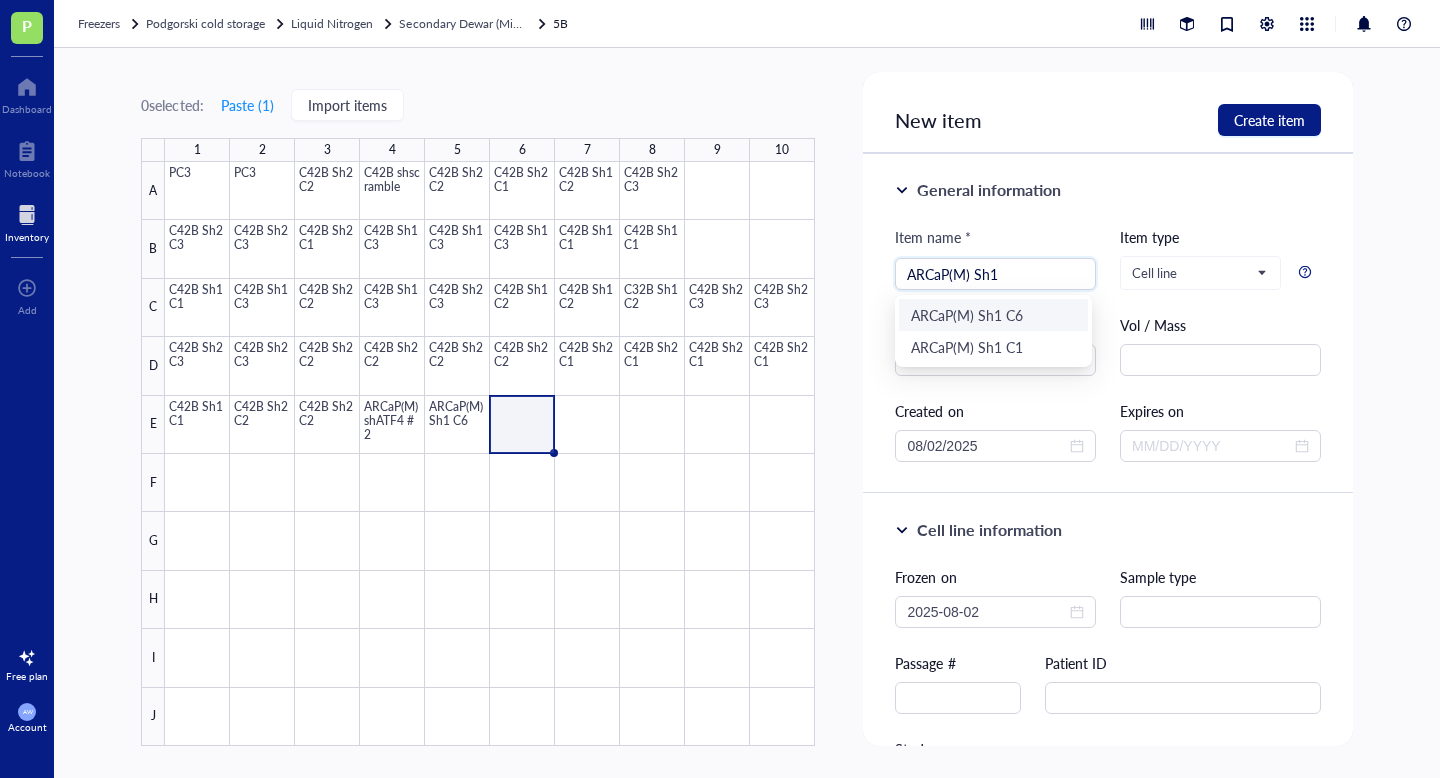 click on "ARCaP(M) Sh1 C6" at bounding box center [993, 315] 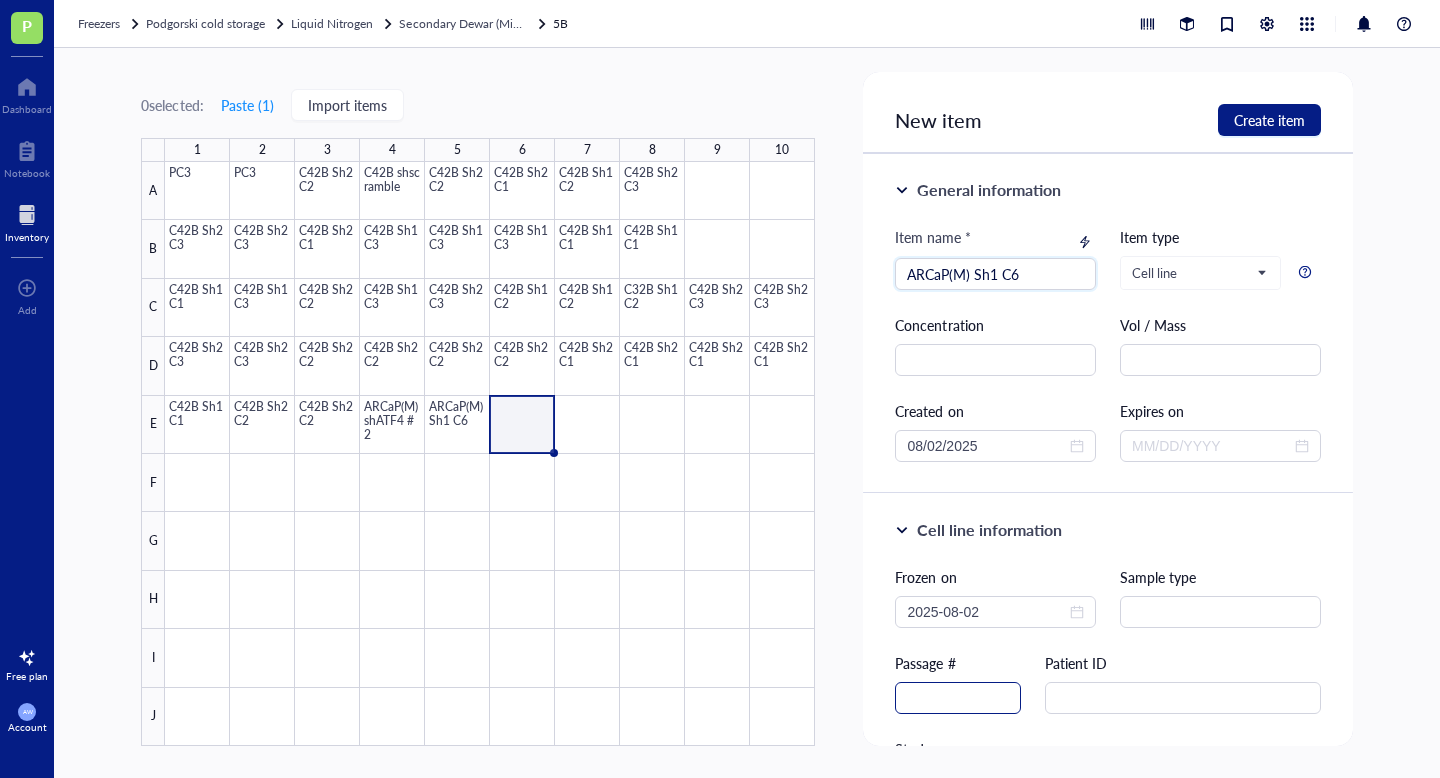 type on "ARCaP(M) Sh1 C6" 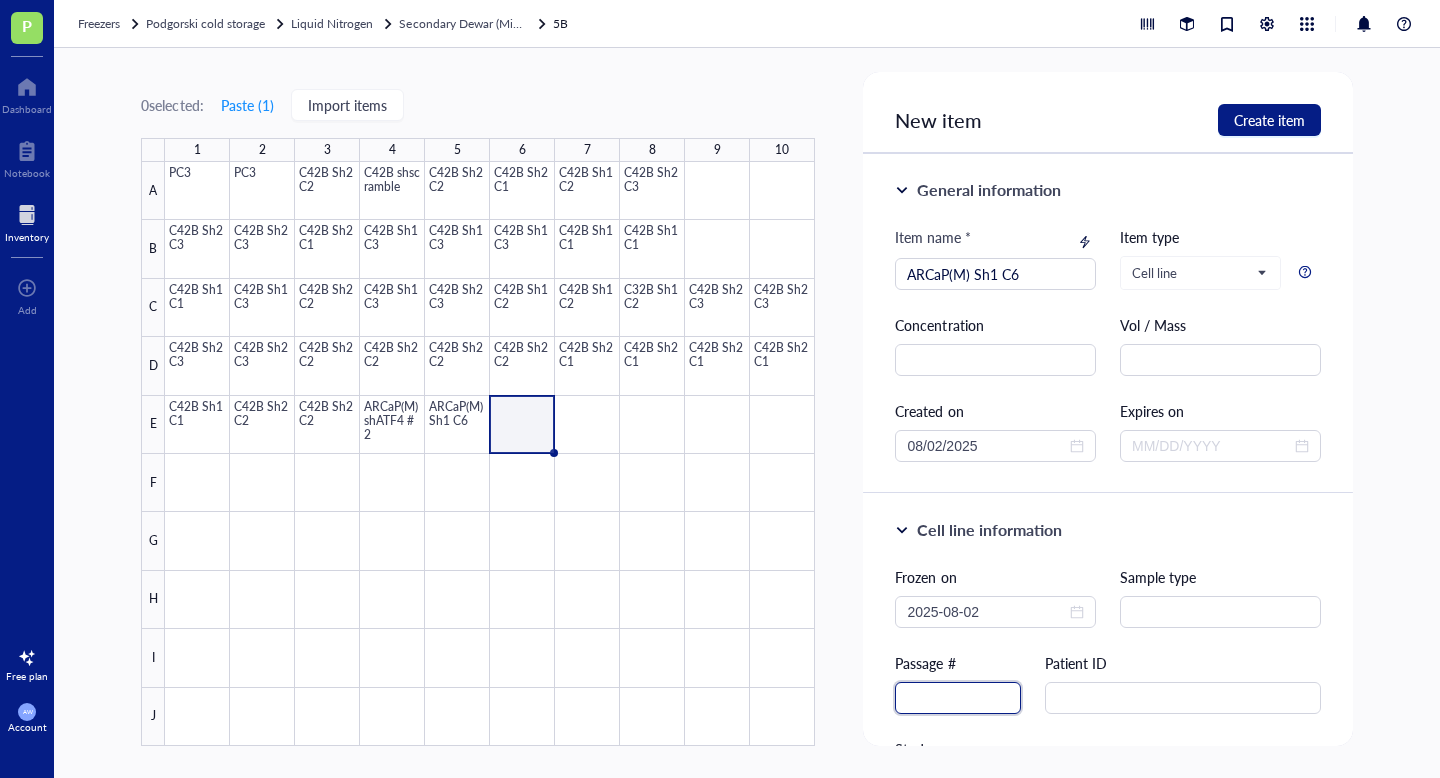 click at bounding box center (958, 698) 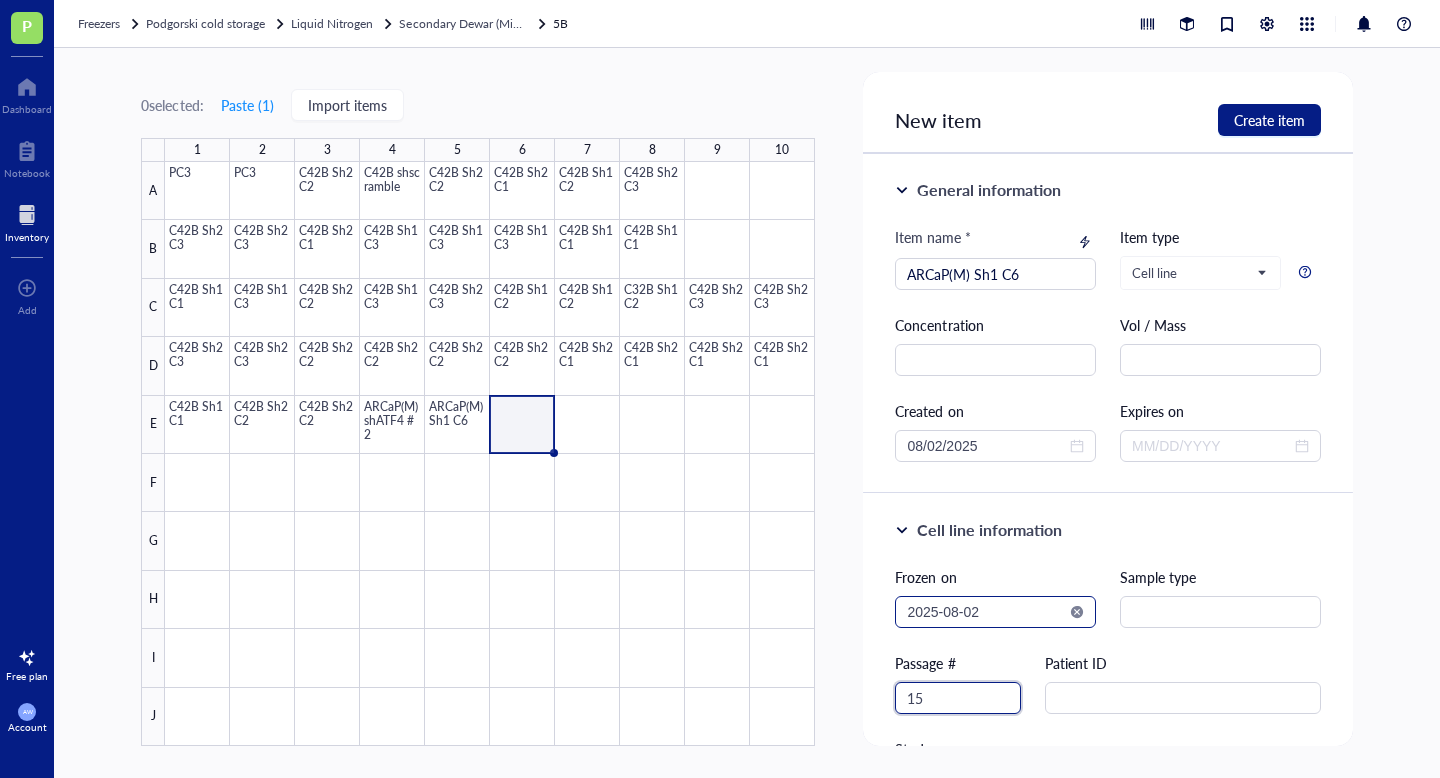 type on "15" 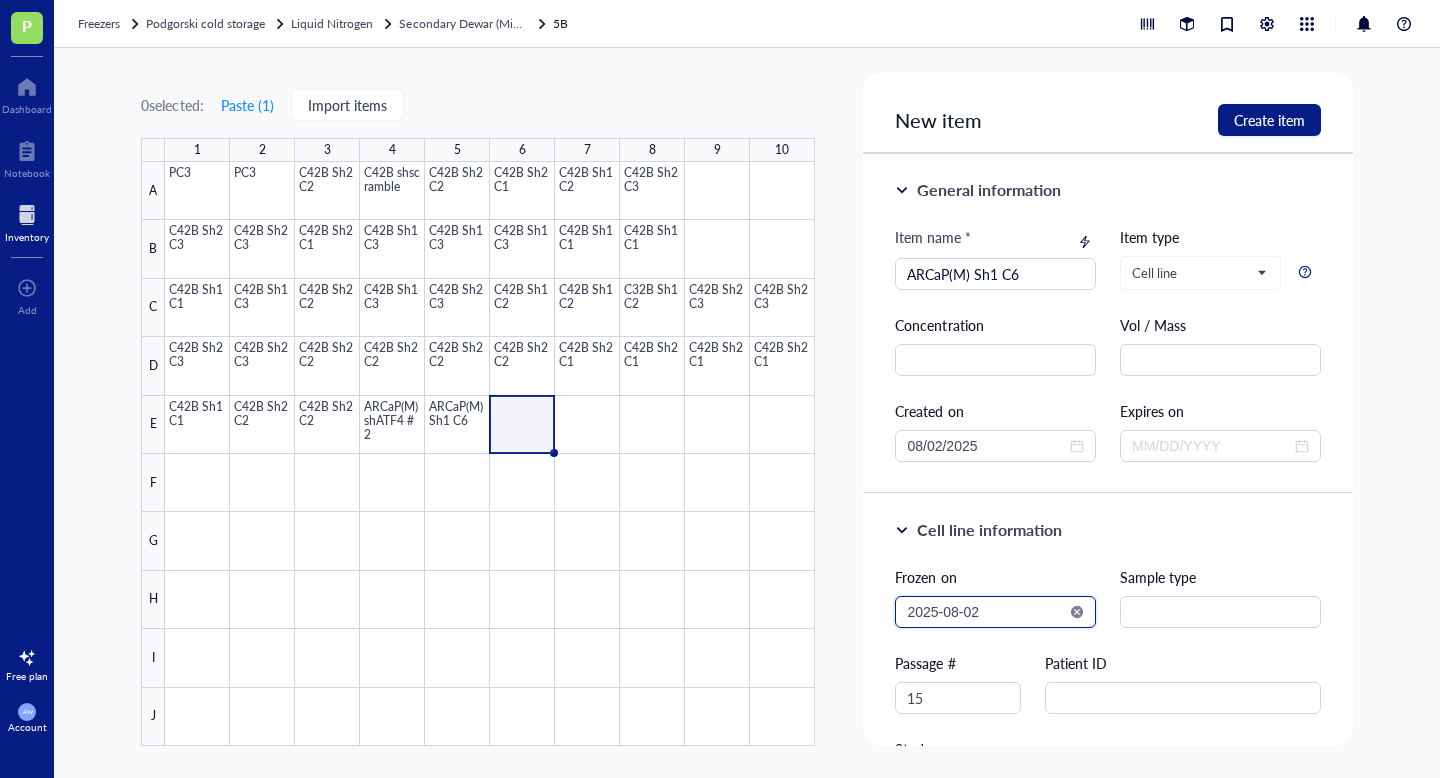 click on "2025-08-02" at bounding box center (986, 612) 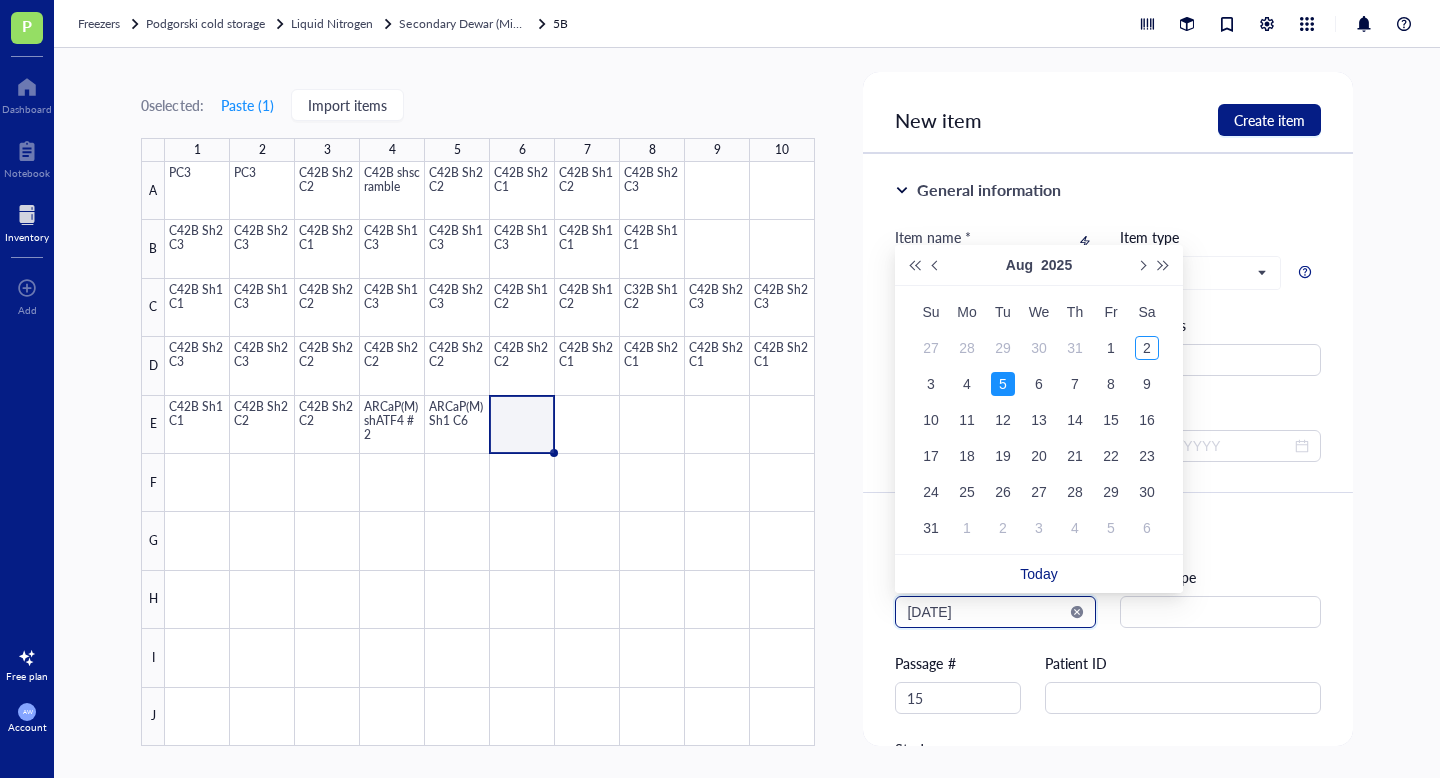 click on "[DATE]" at bounding box center [986, 612] 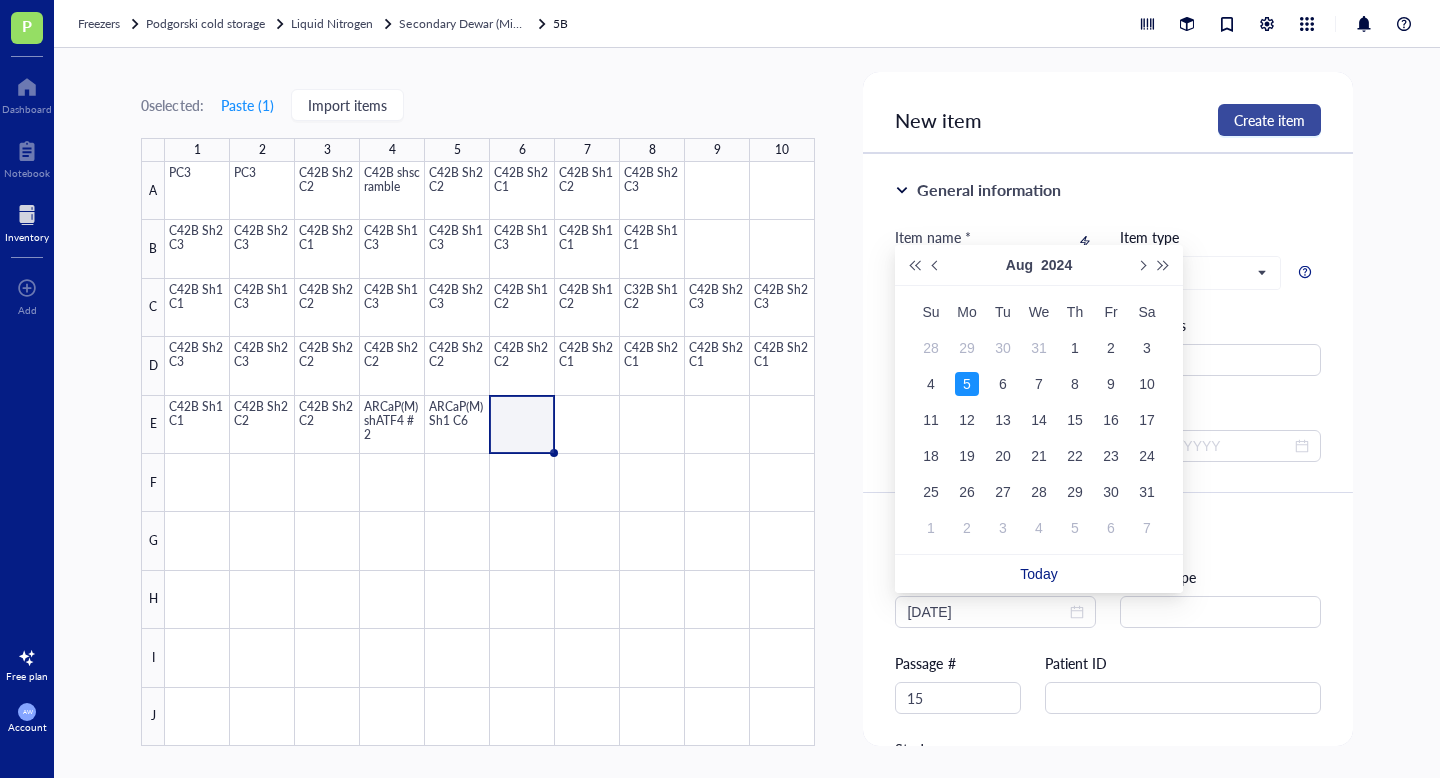 type on "[DATE]" 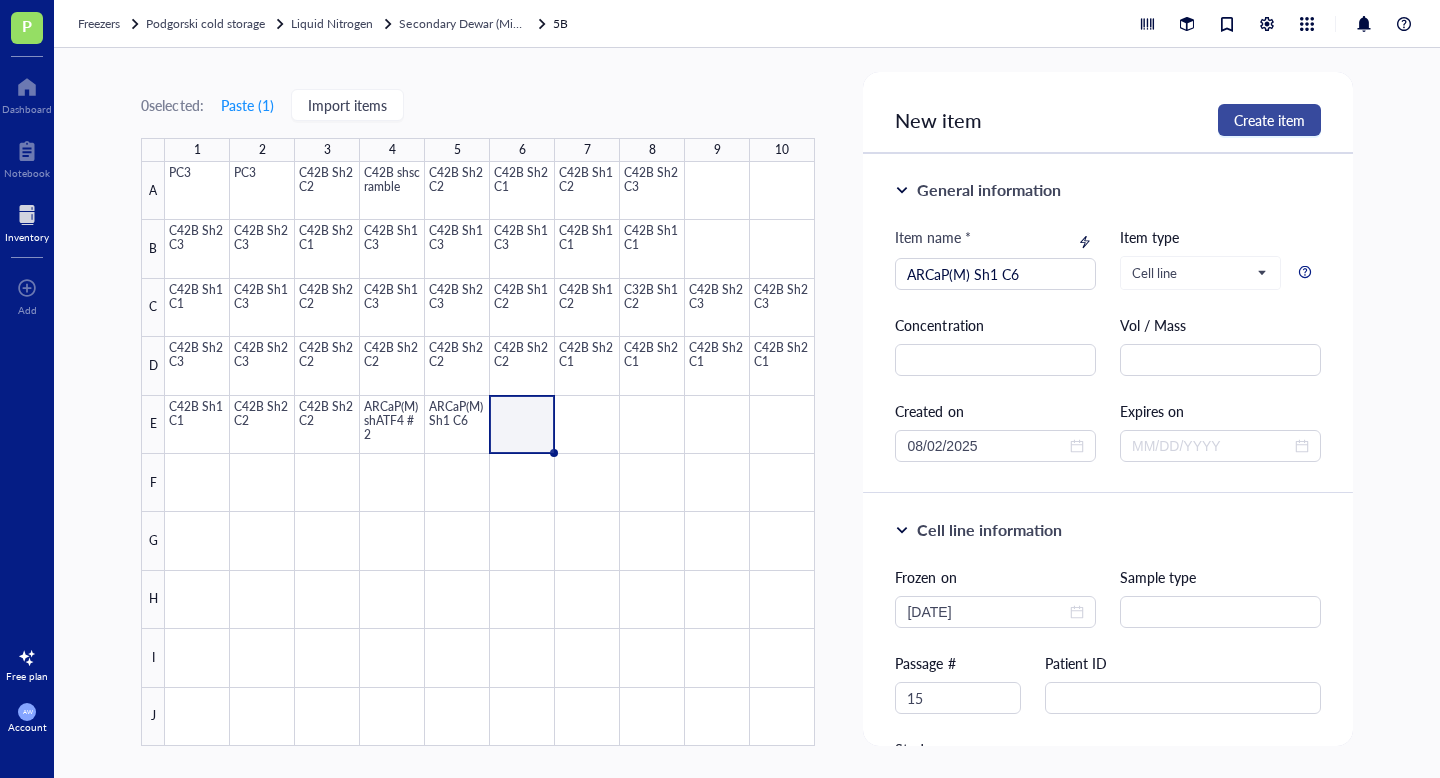 click on "Create item" at bounding box center (1269, 120) 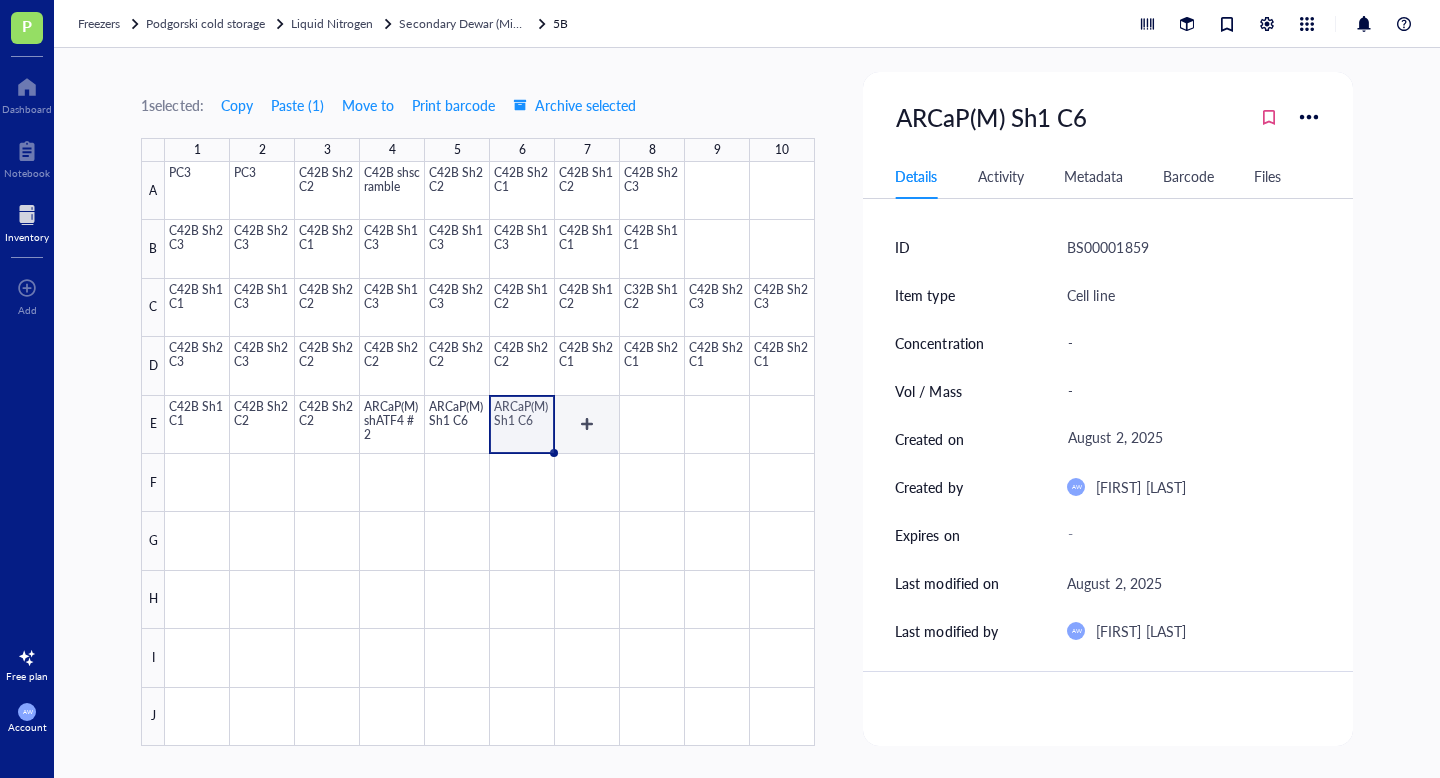 click at bounding box center (490, 454) 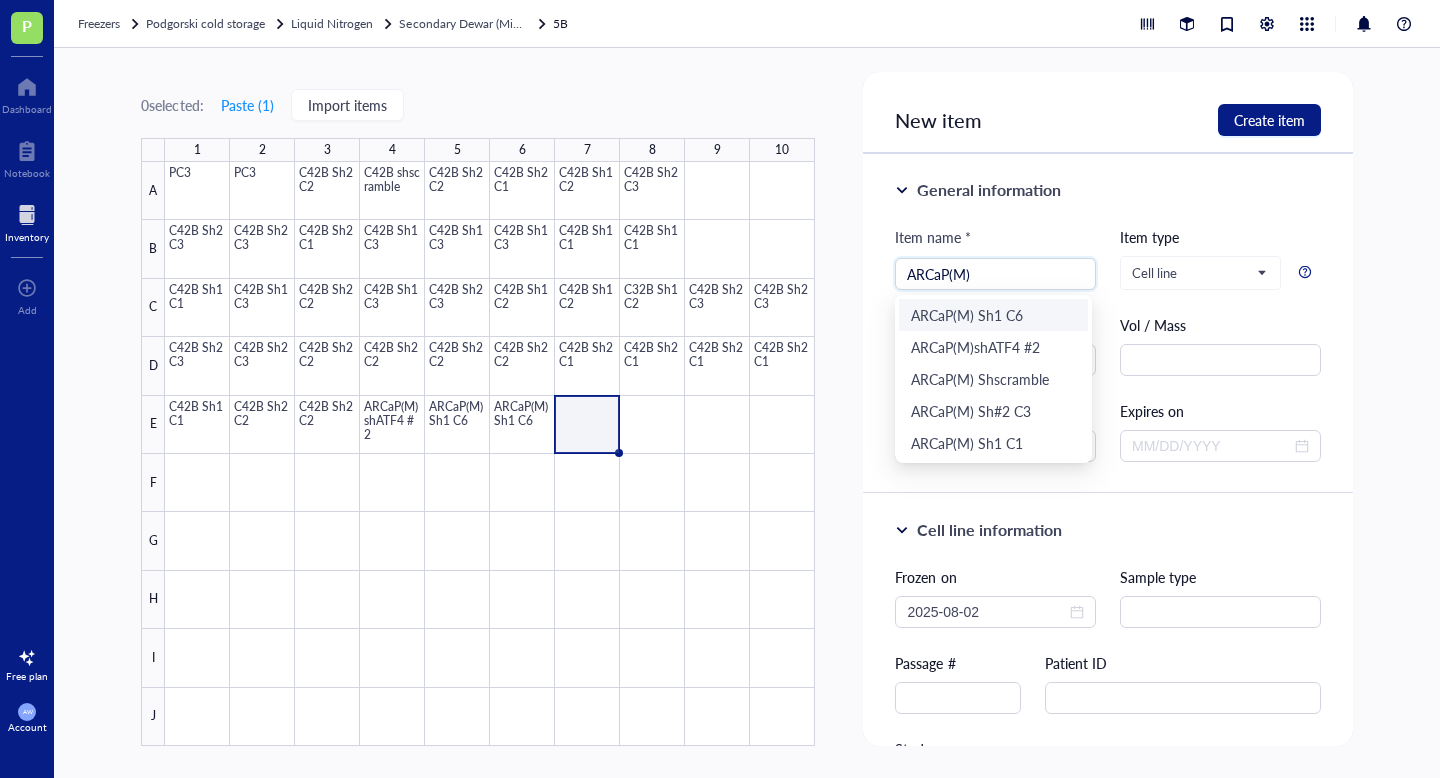 click on "ARCaP(M) Sh1 C6" at bounding box center [993, 315] 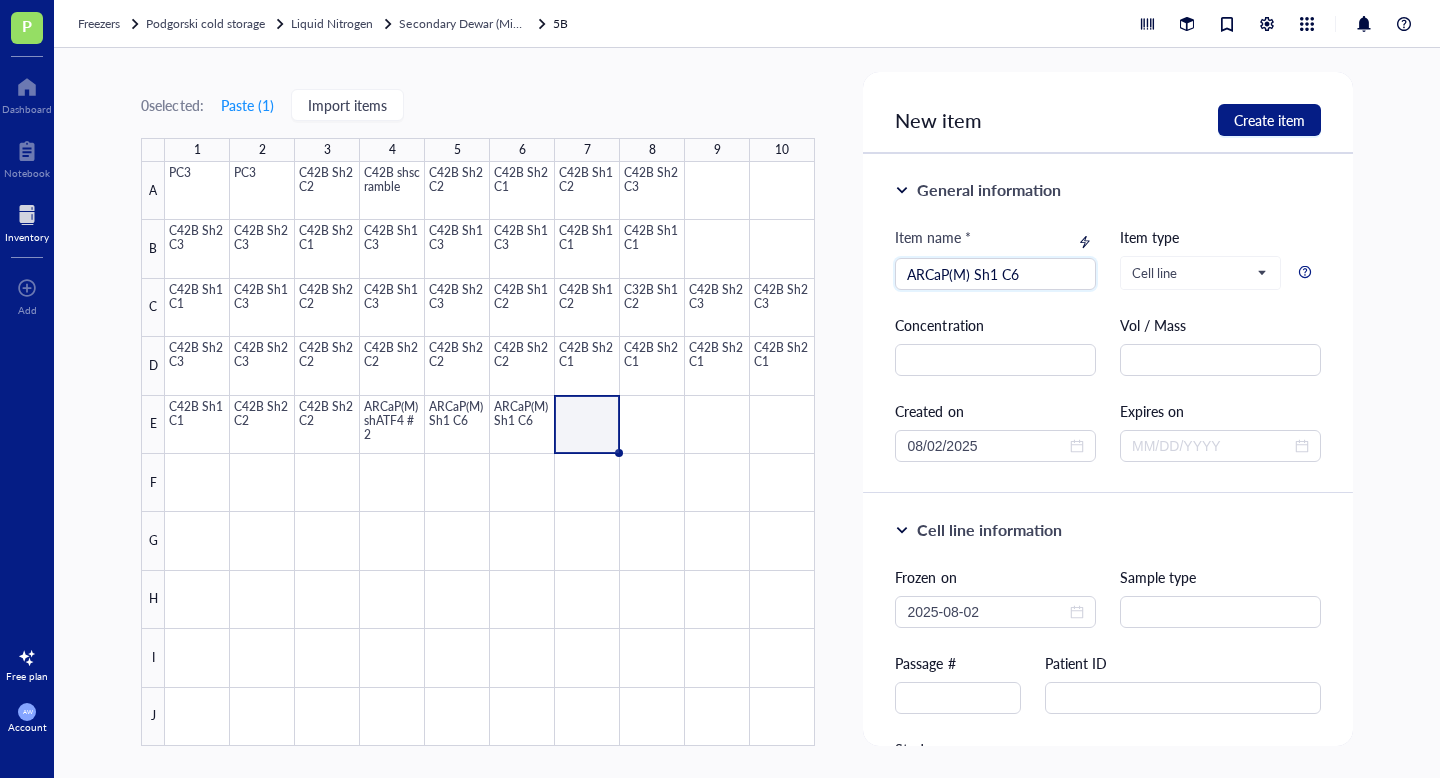 type on "ARCaP(M) Sh1 C6" 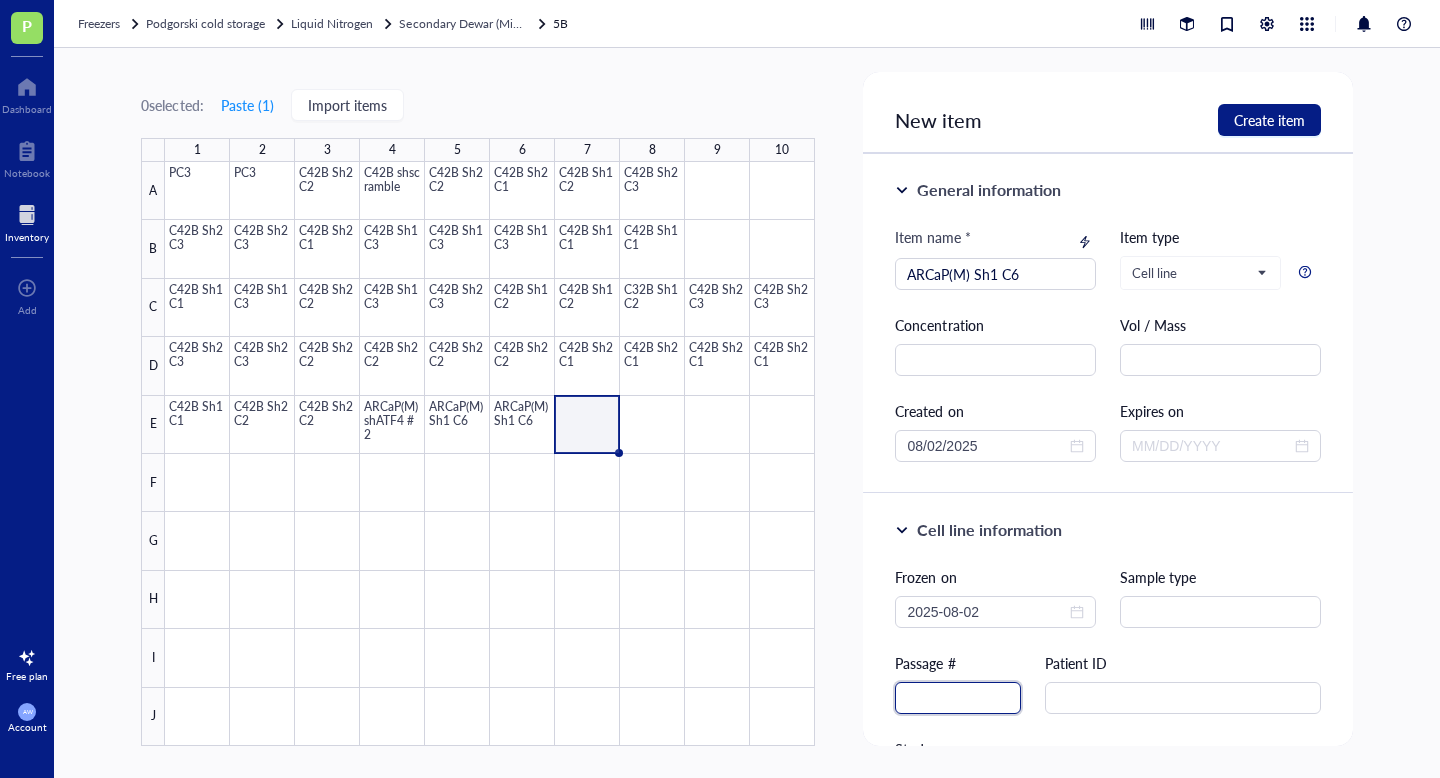click at bounding box center (958, 698) 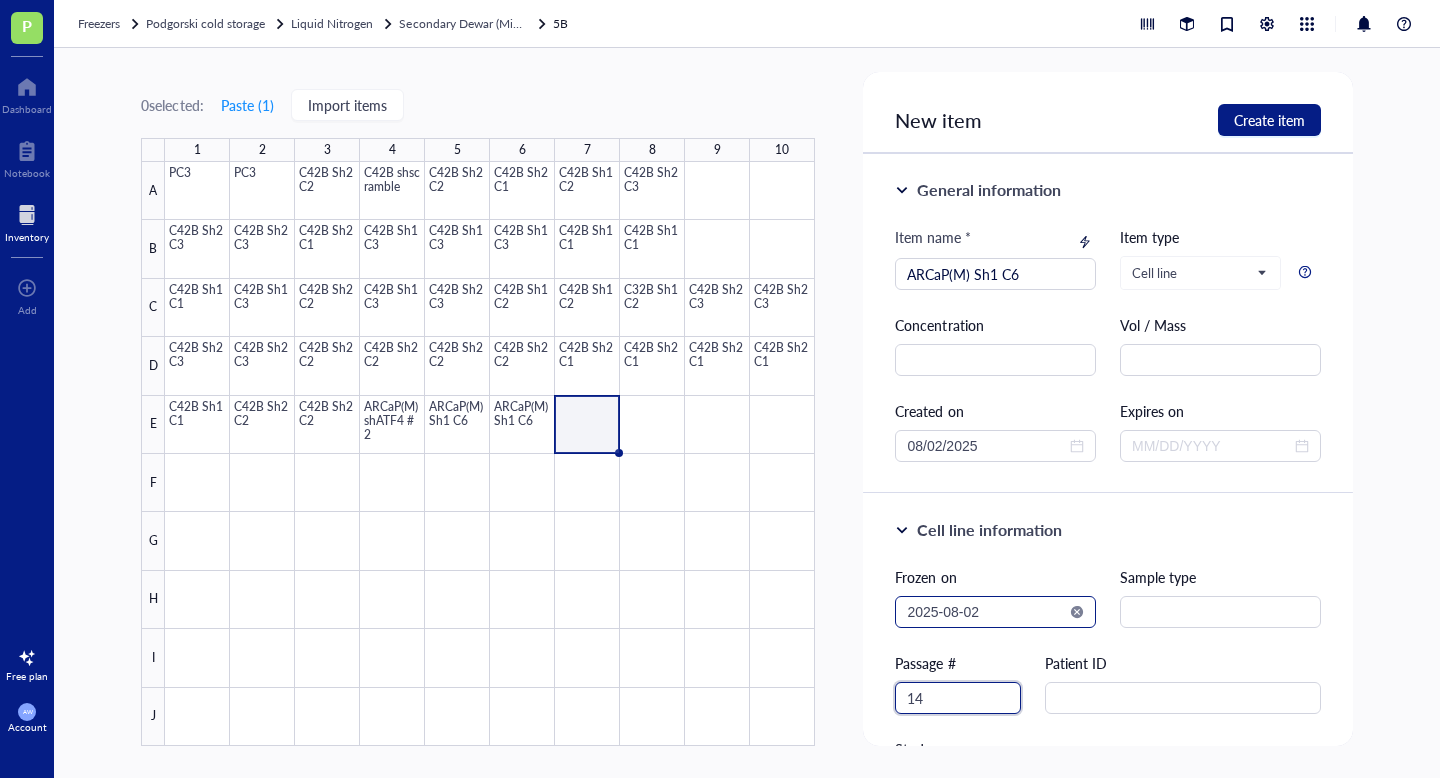 type on "14" 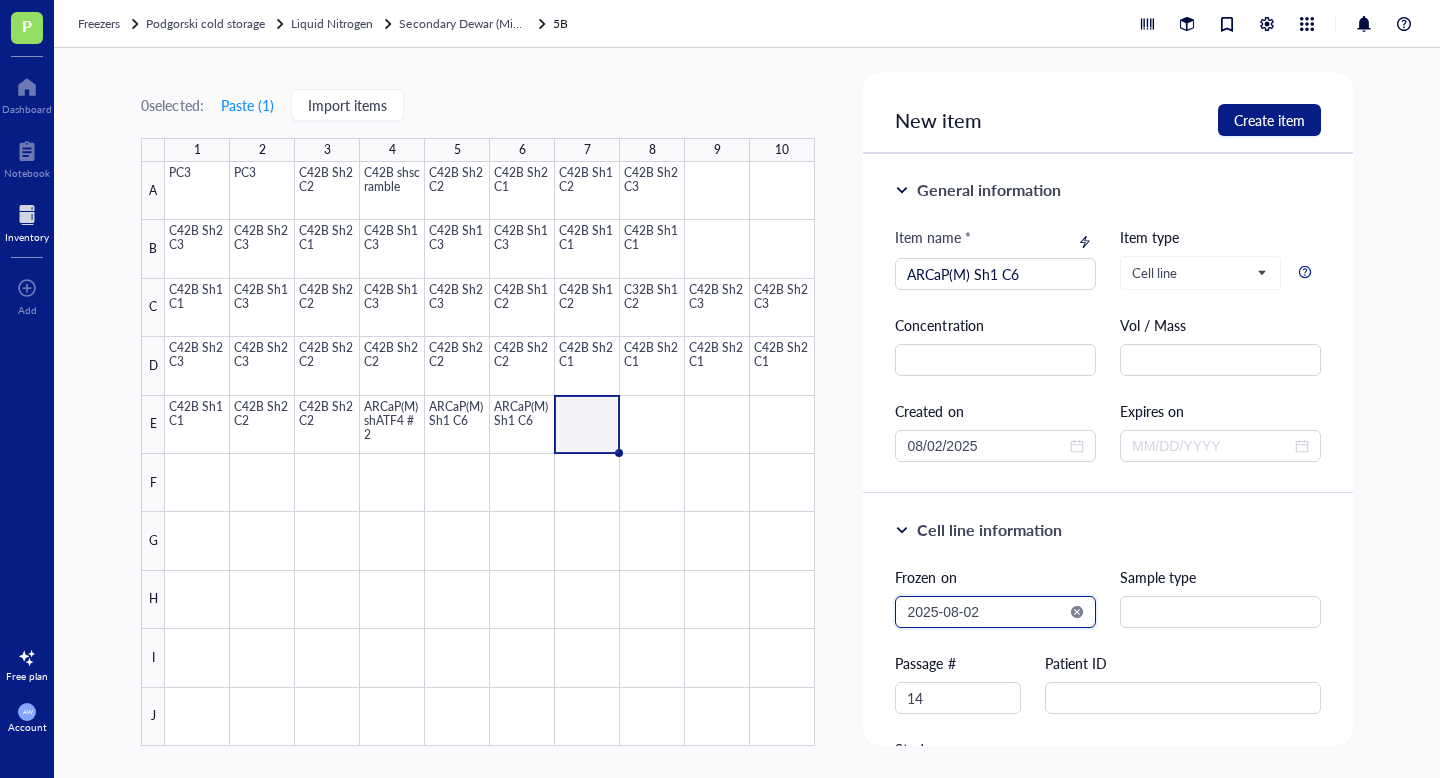 click on "2025-08-02" at bounding box center (986, 612) 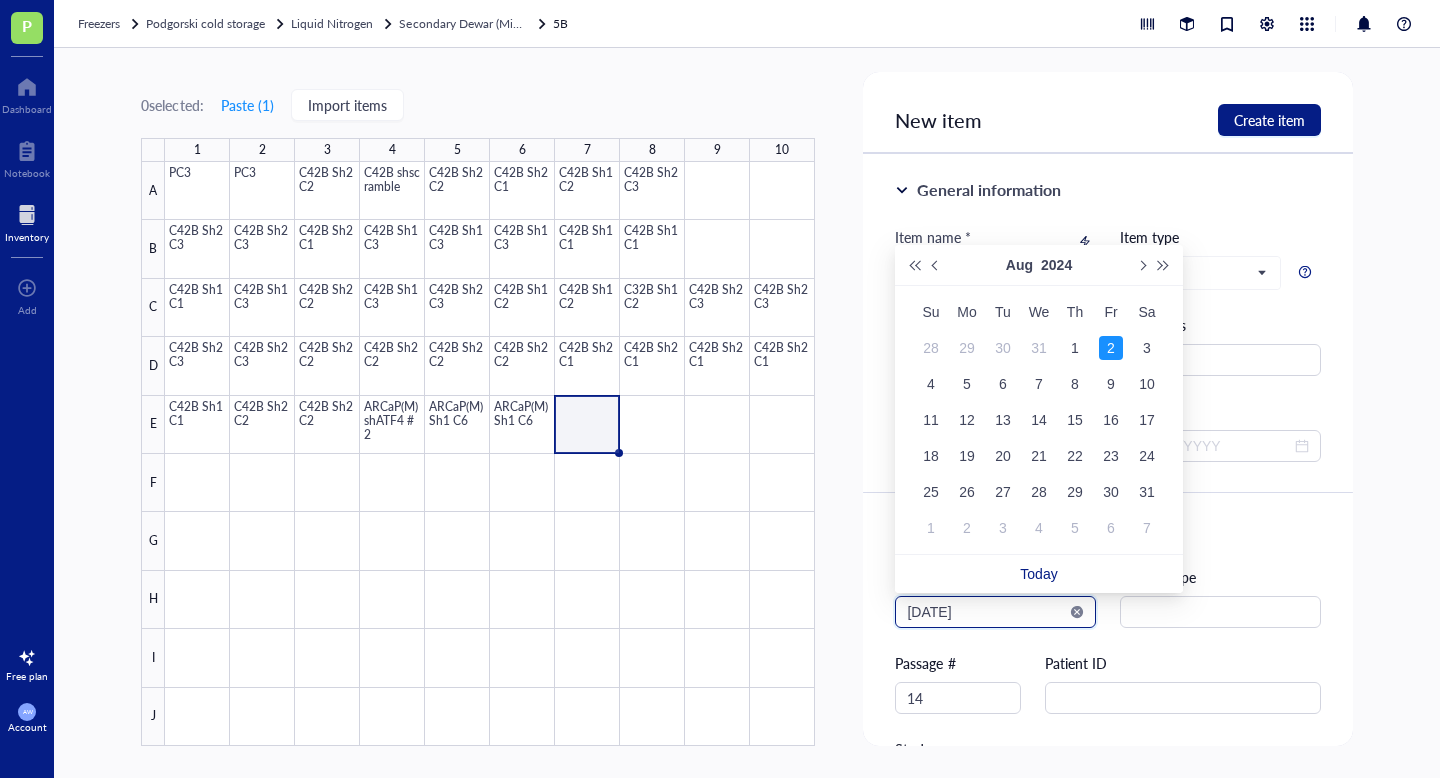 click on "[DATE]" at bounding box center [986, 612] 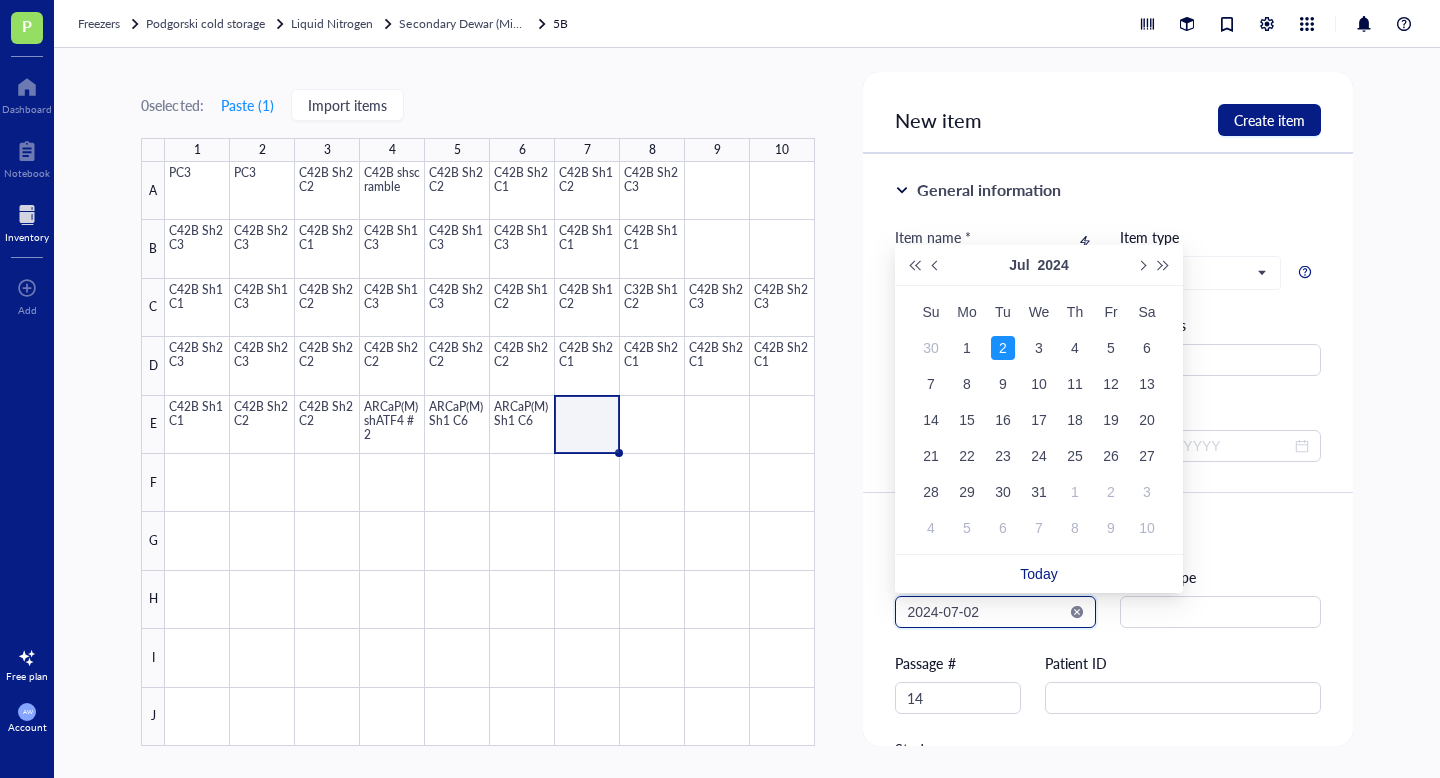 click on "2024-07-02" at bounding box center [986, 612] 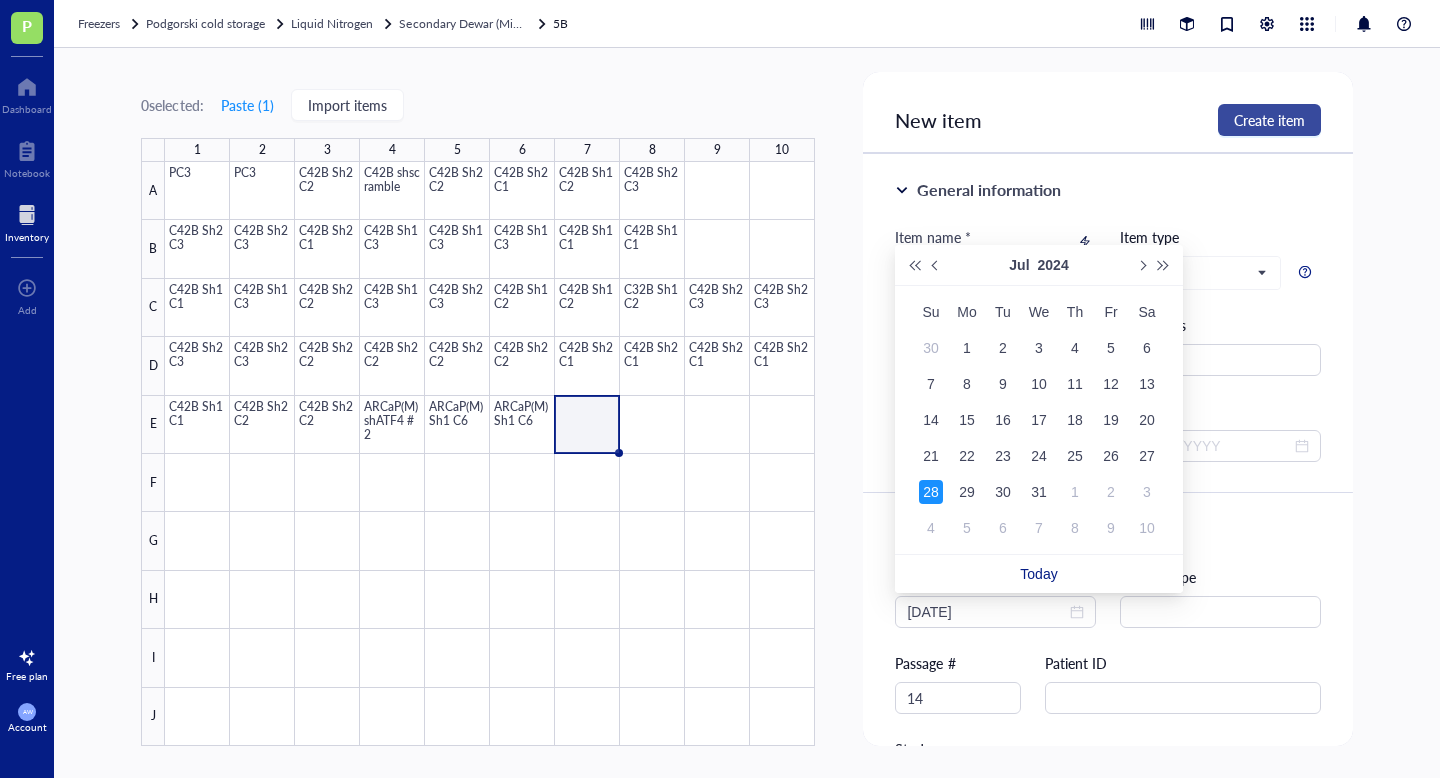 type on "[DATE]" 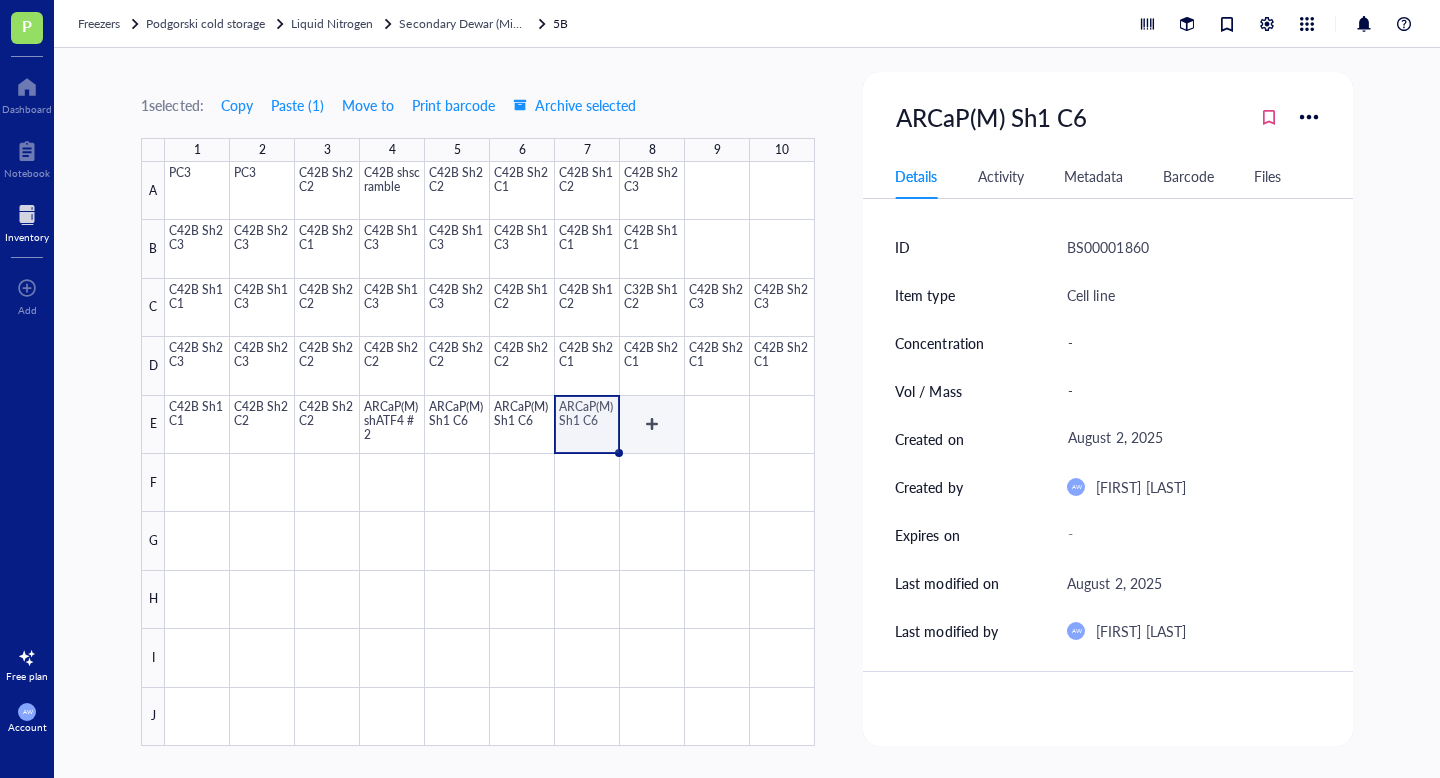 click at bounding box center [490, 454] 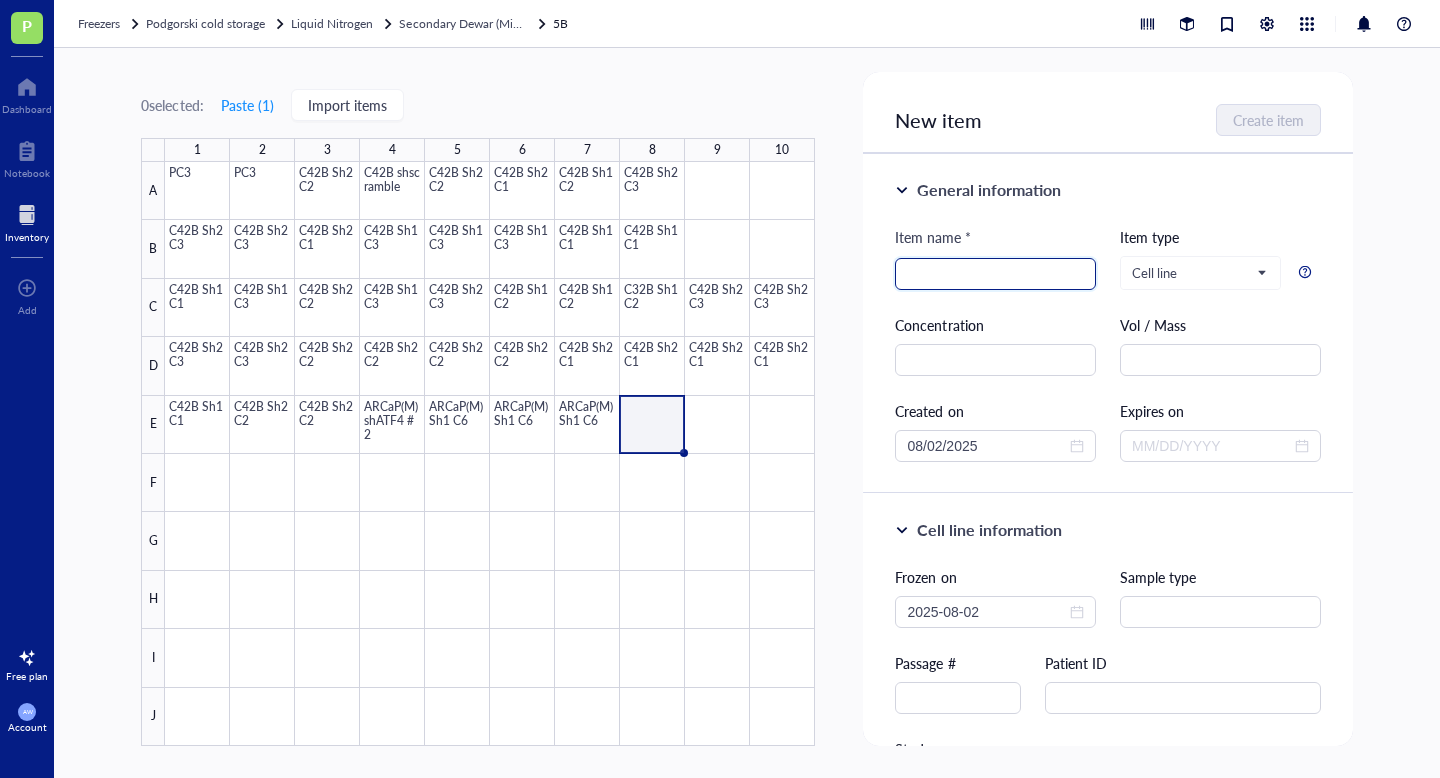 click at bounding box center [995, 274] 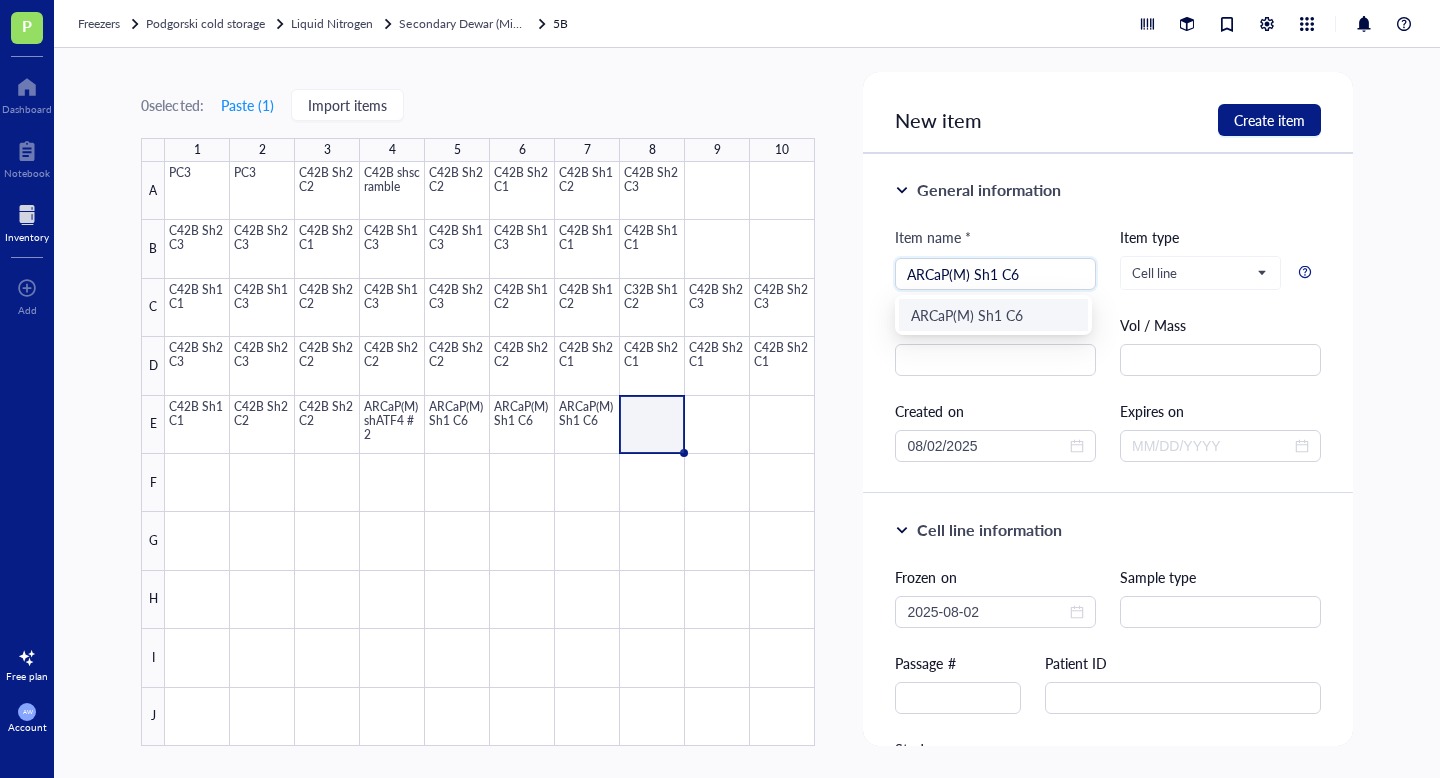 click on "ARCaP(M) Sh1 C6" at bounding box center [993, 315] 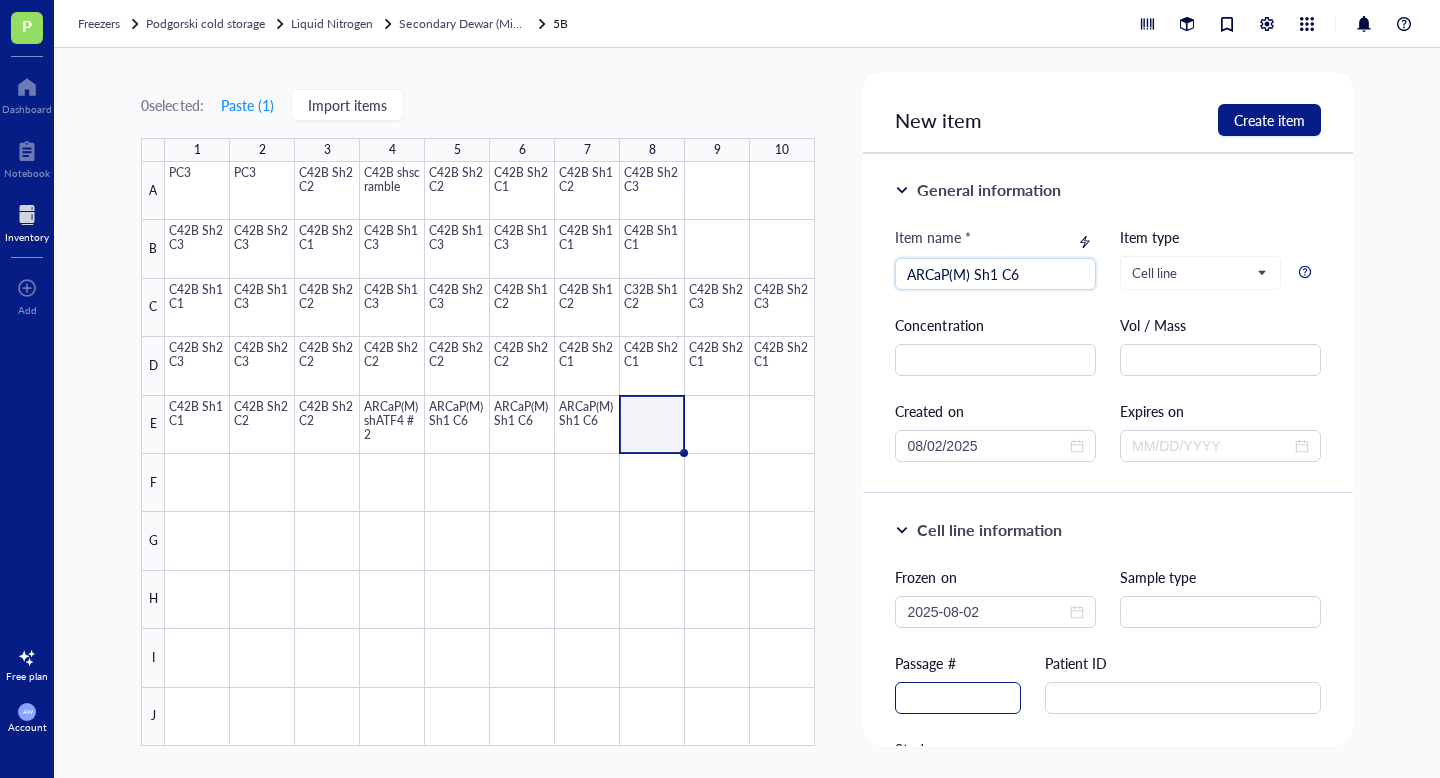 type on "ARCaP(M) Sh1 C6" 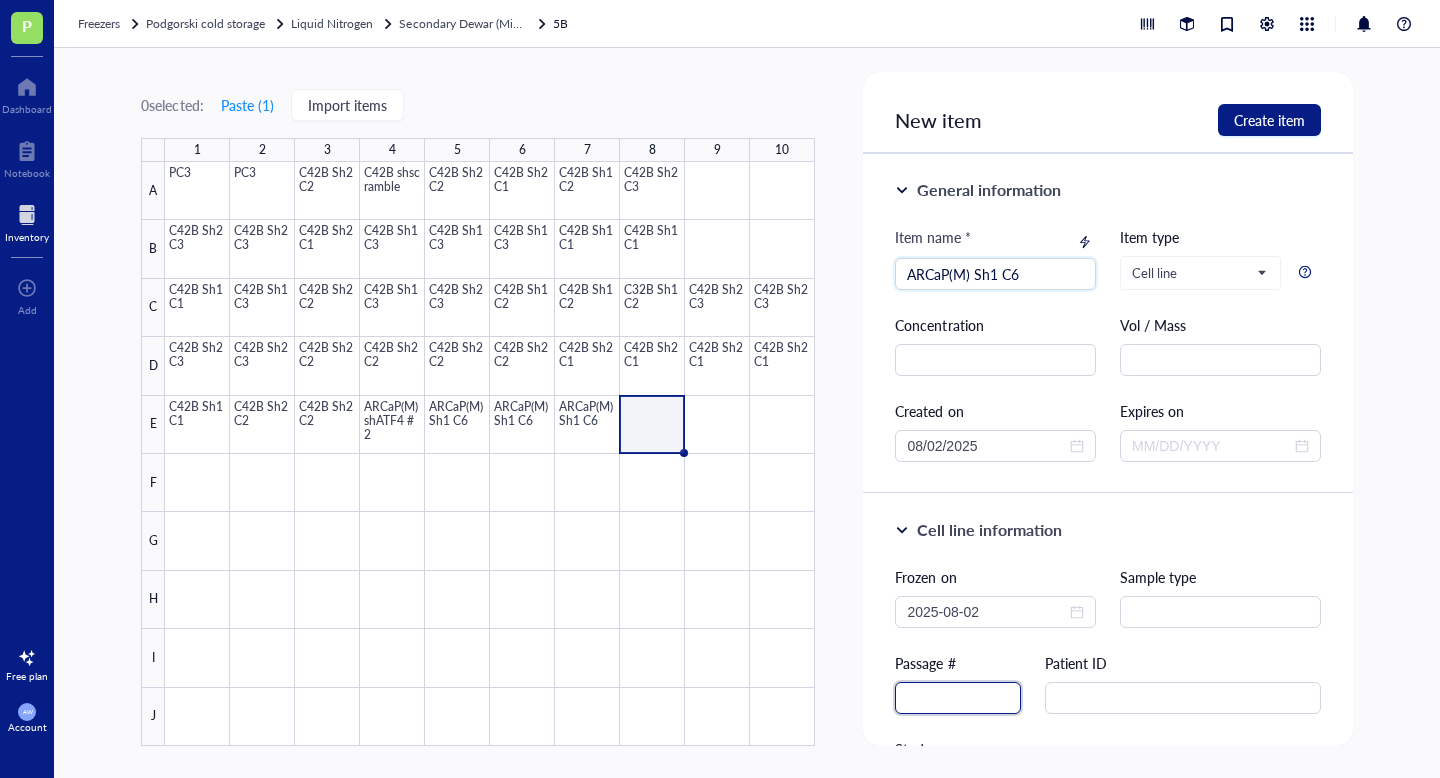 click at bounding box center (958, 698) 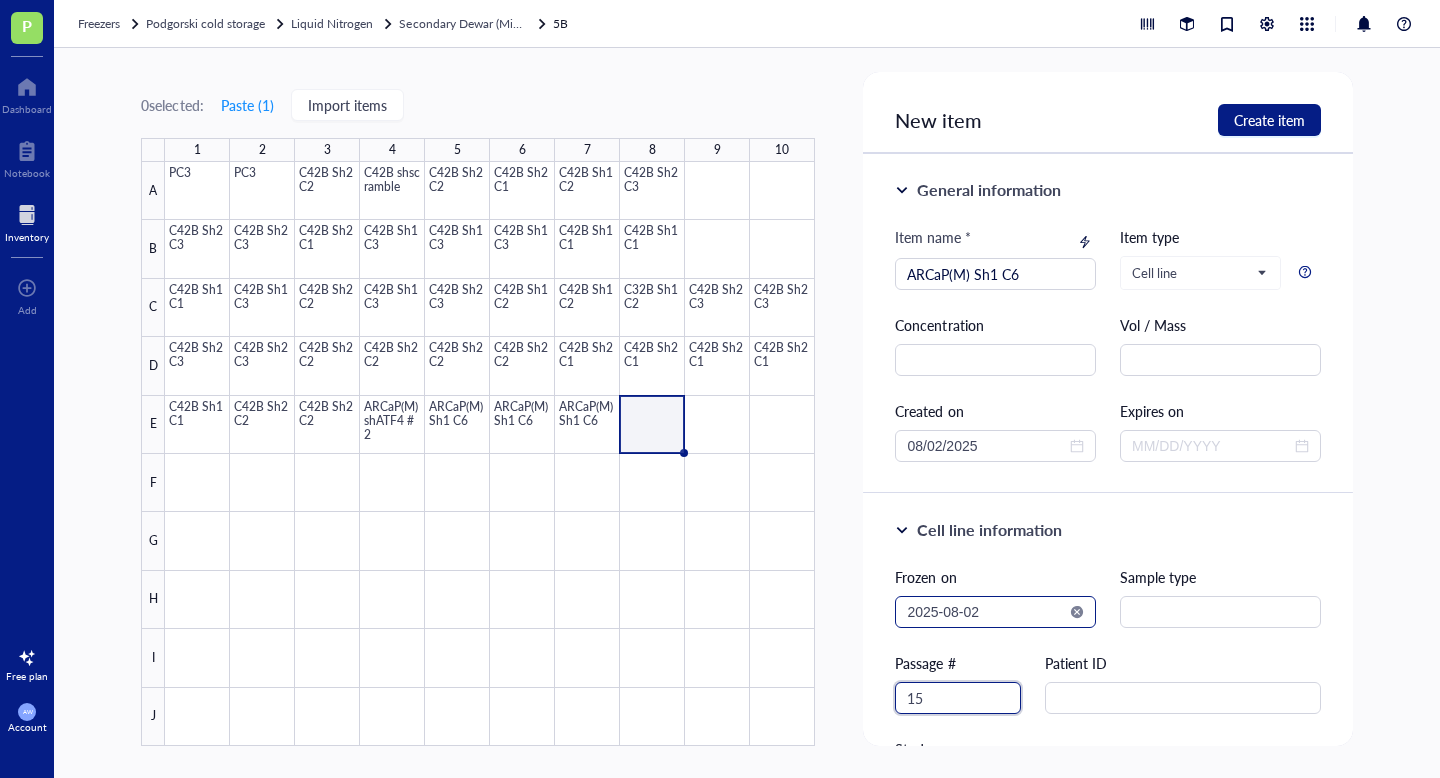 type on "15" 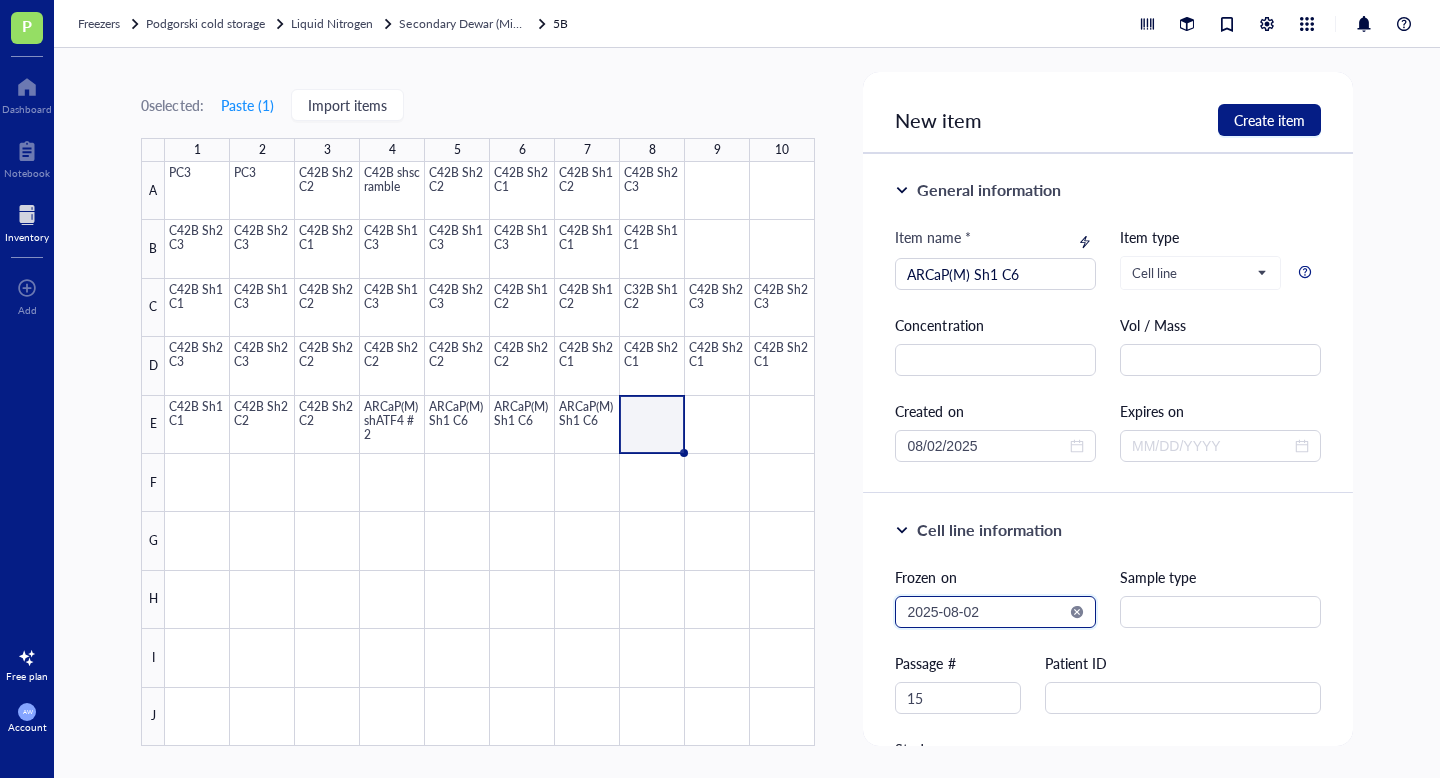 click on "2025-08-02" at bounding box center [986, 612] 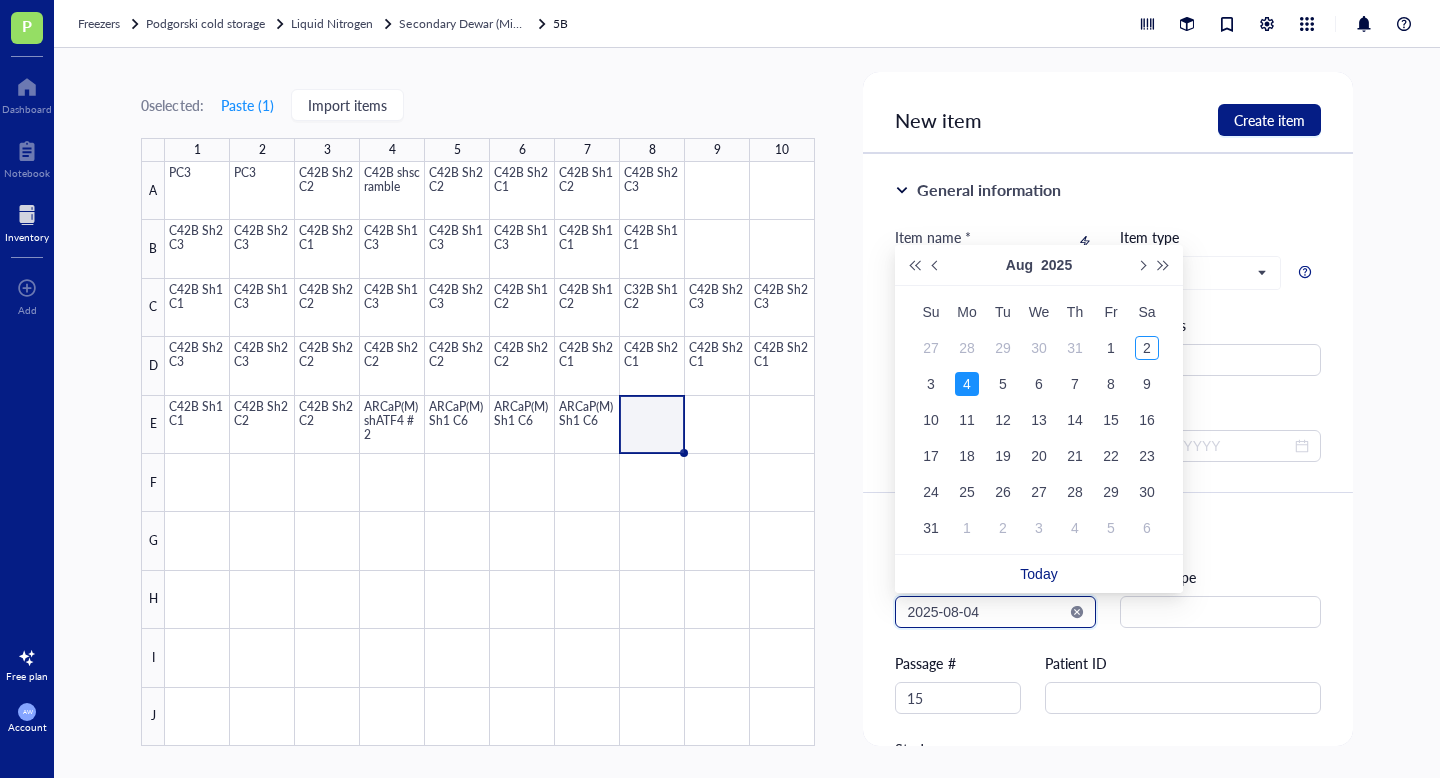 click on "2025-08-04" at bounding box center [986, 612] 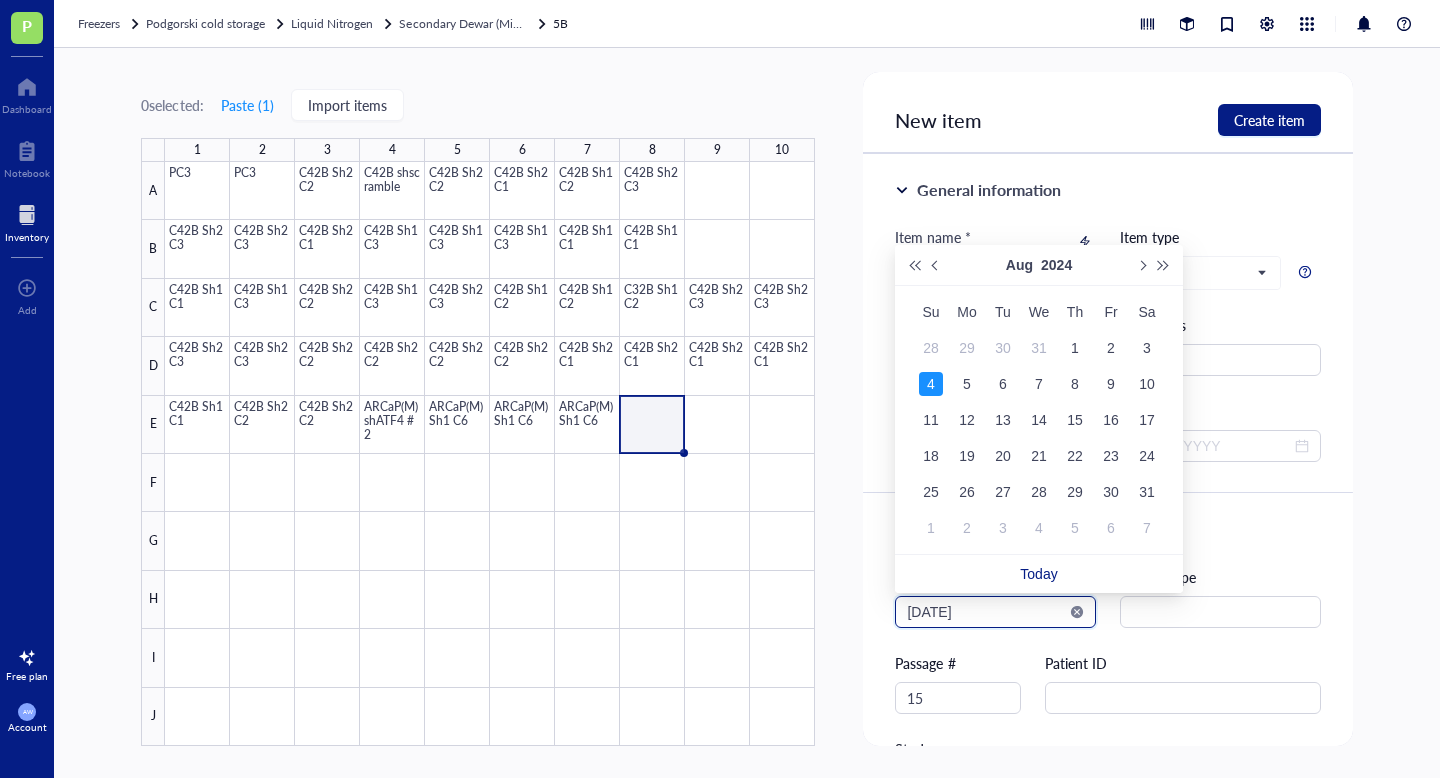 click on "[DATE]" at bounding box center (986, 612) 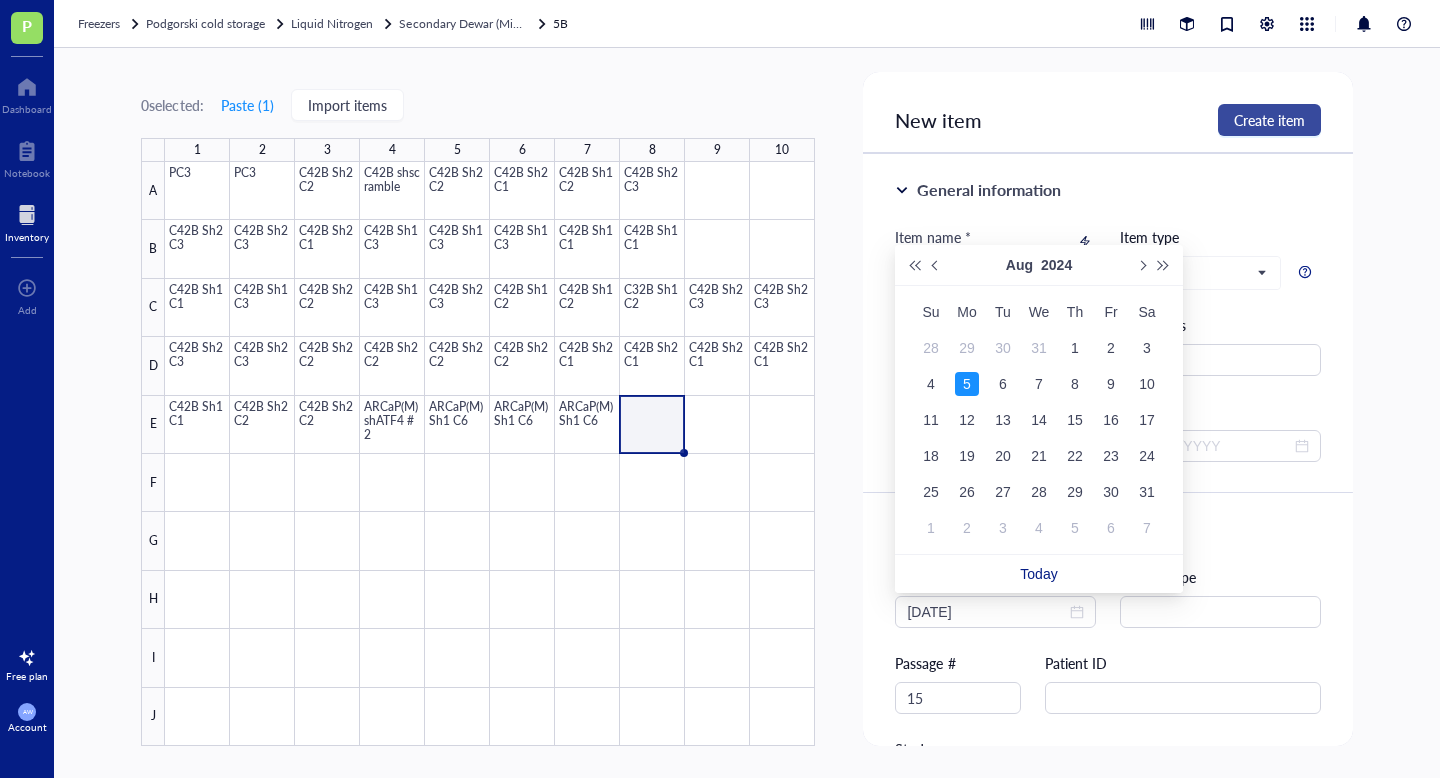 type on "[DATE]" 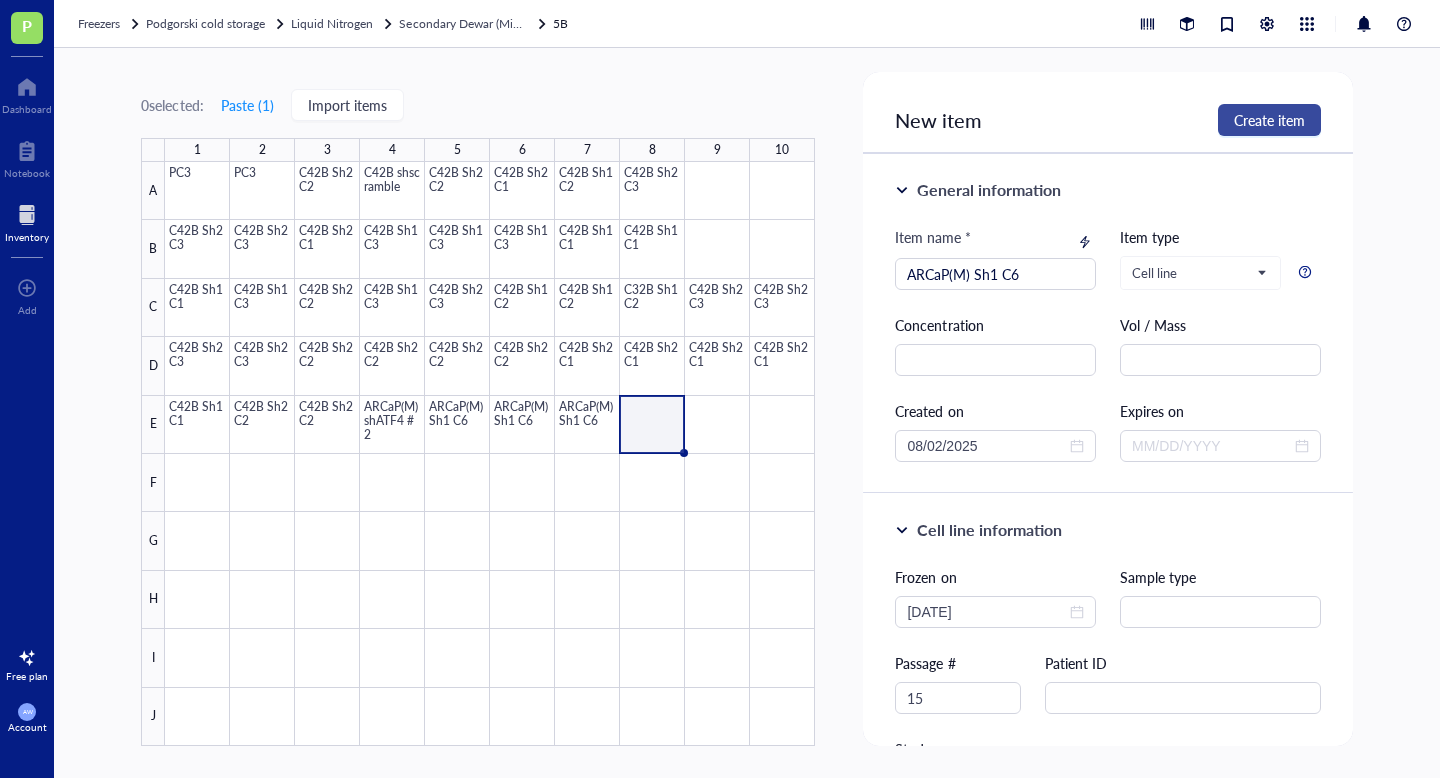click on "Create item" at bounding box center [1269, 120] 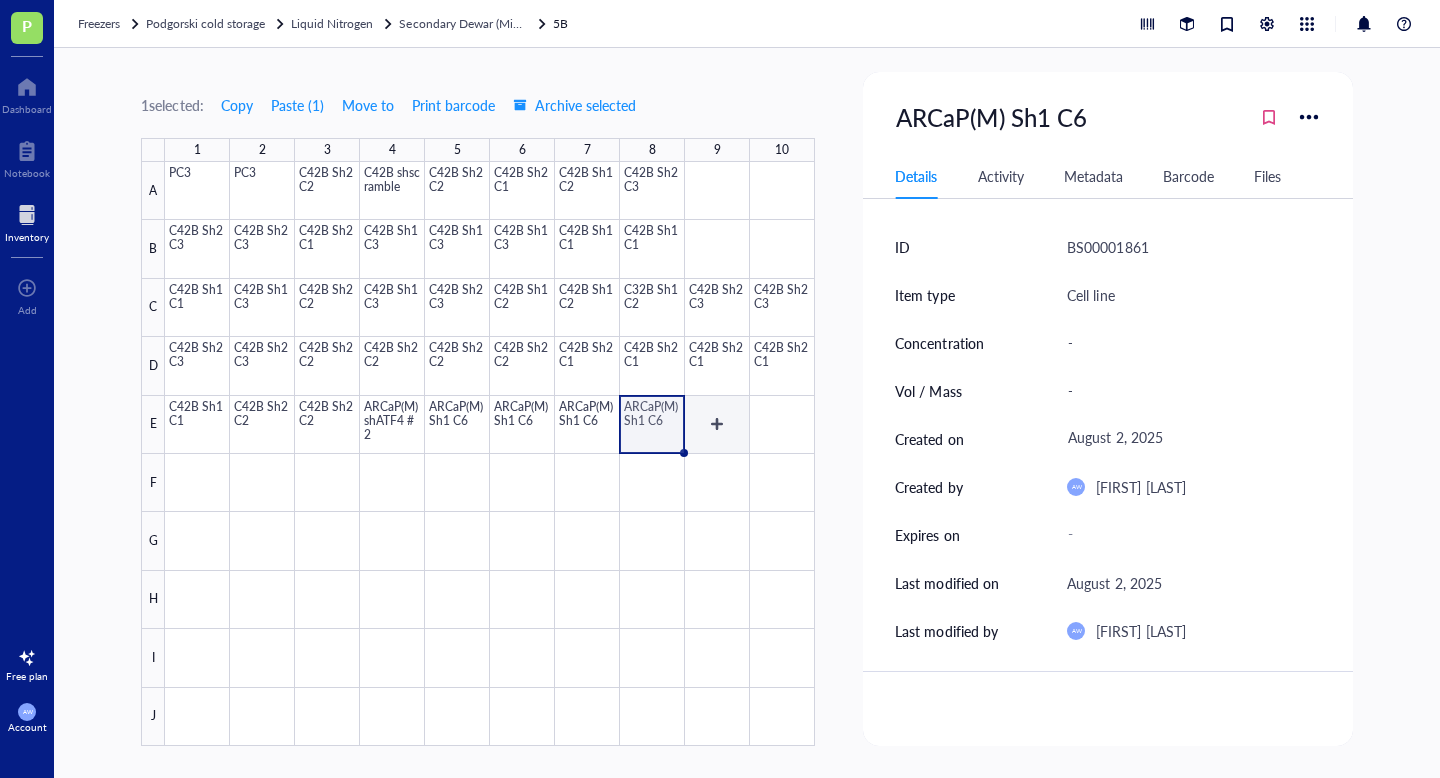 click at bounding box center [490, 454] 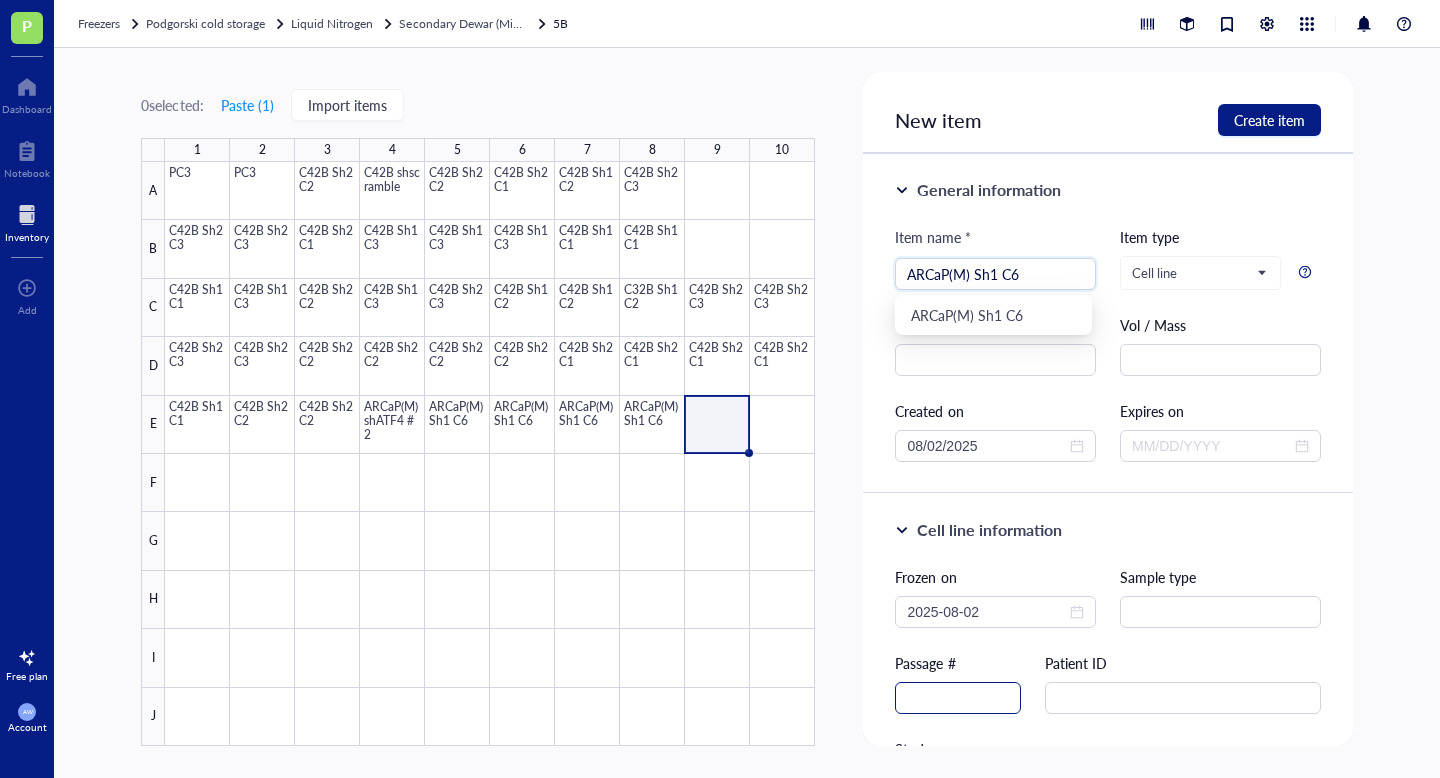 type on "ARCaP(M) Sh1 C6" 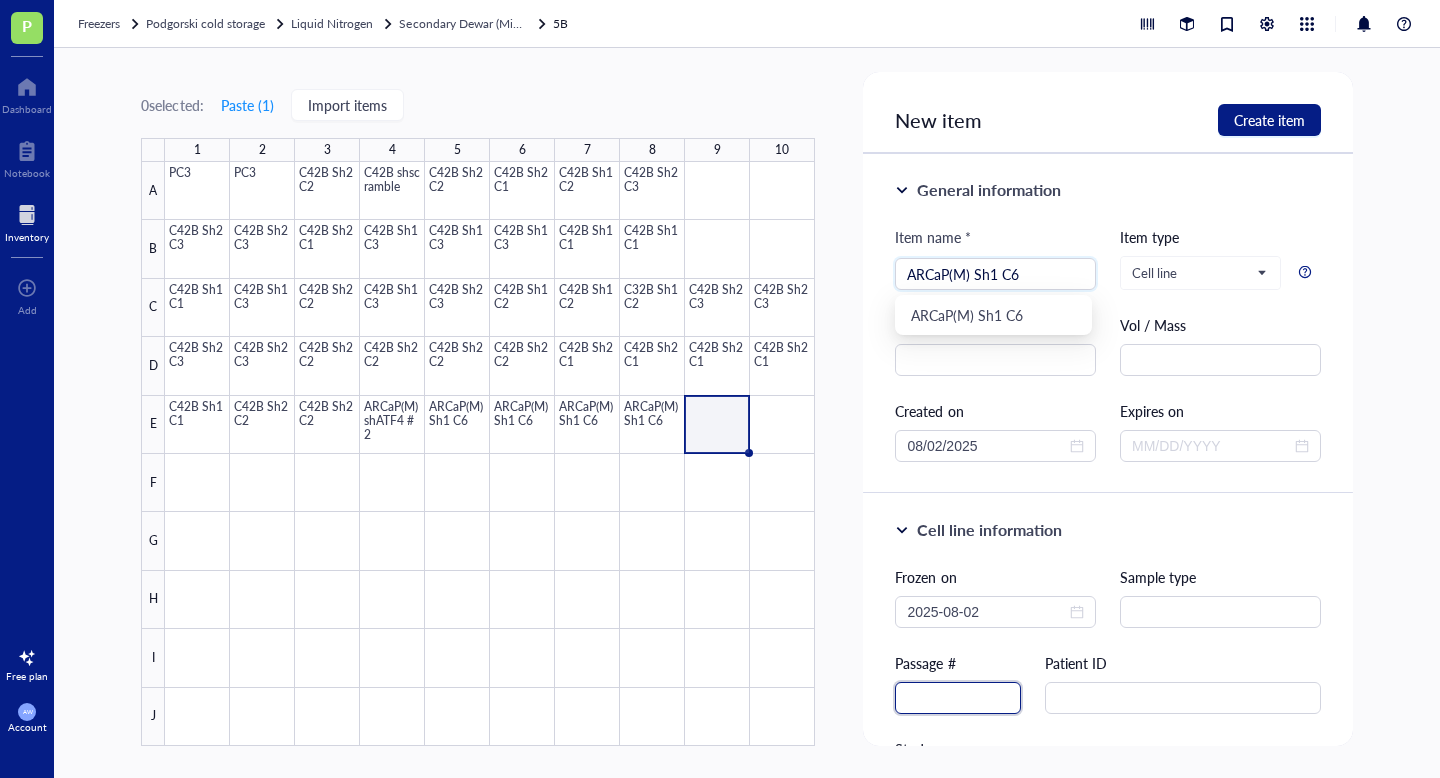 click at bounding box center (958, 698) 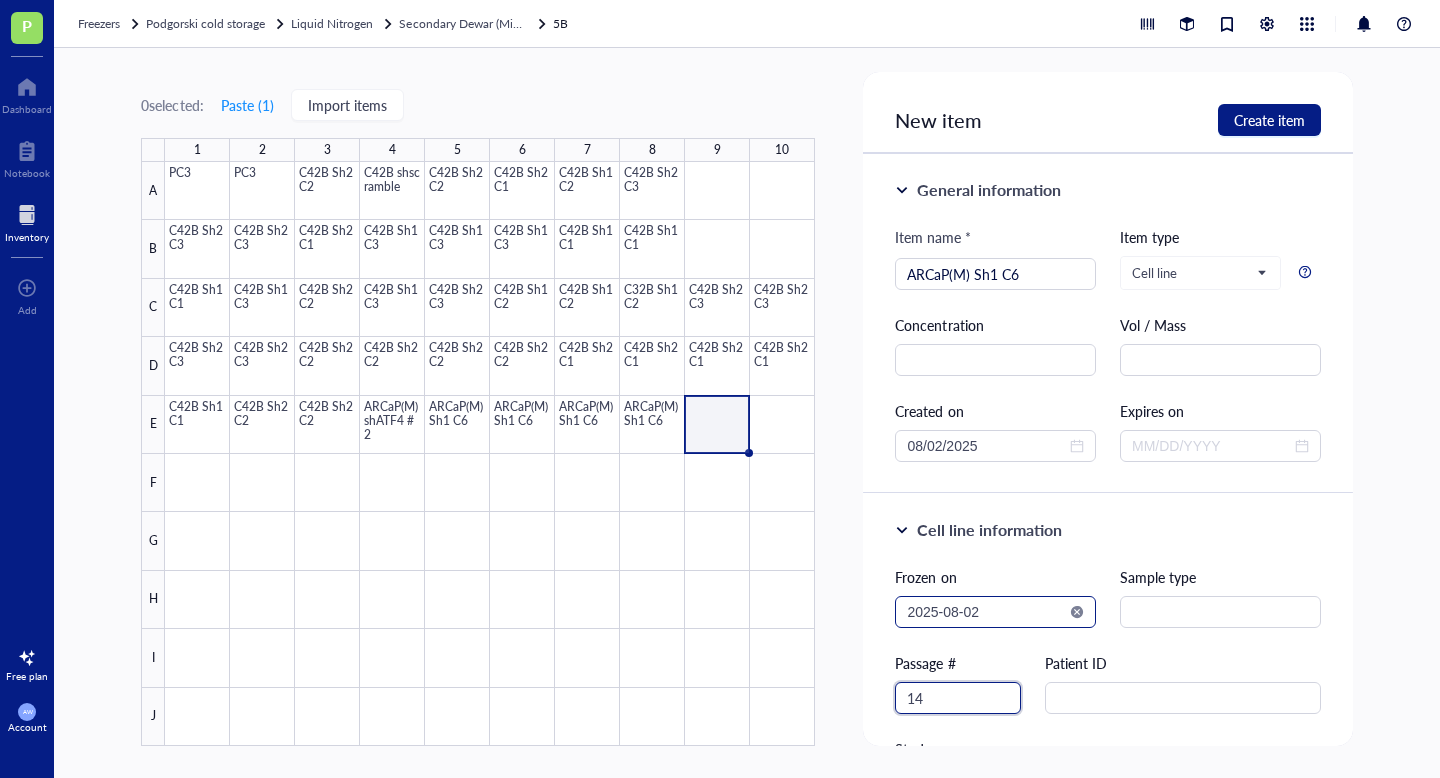 type on "14" 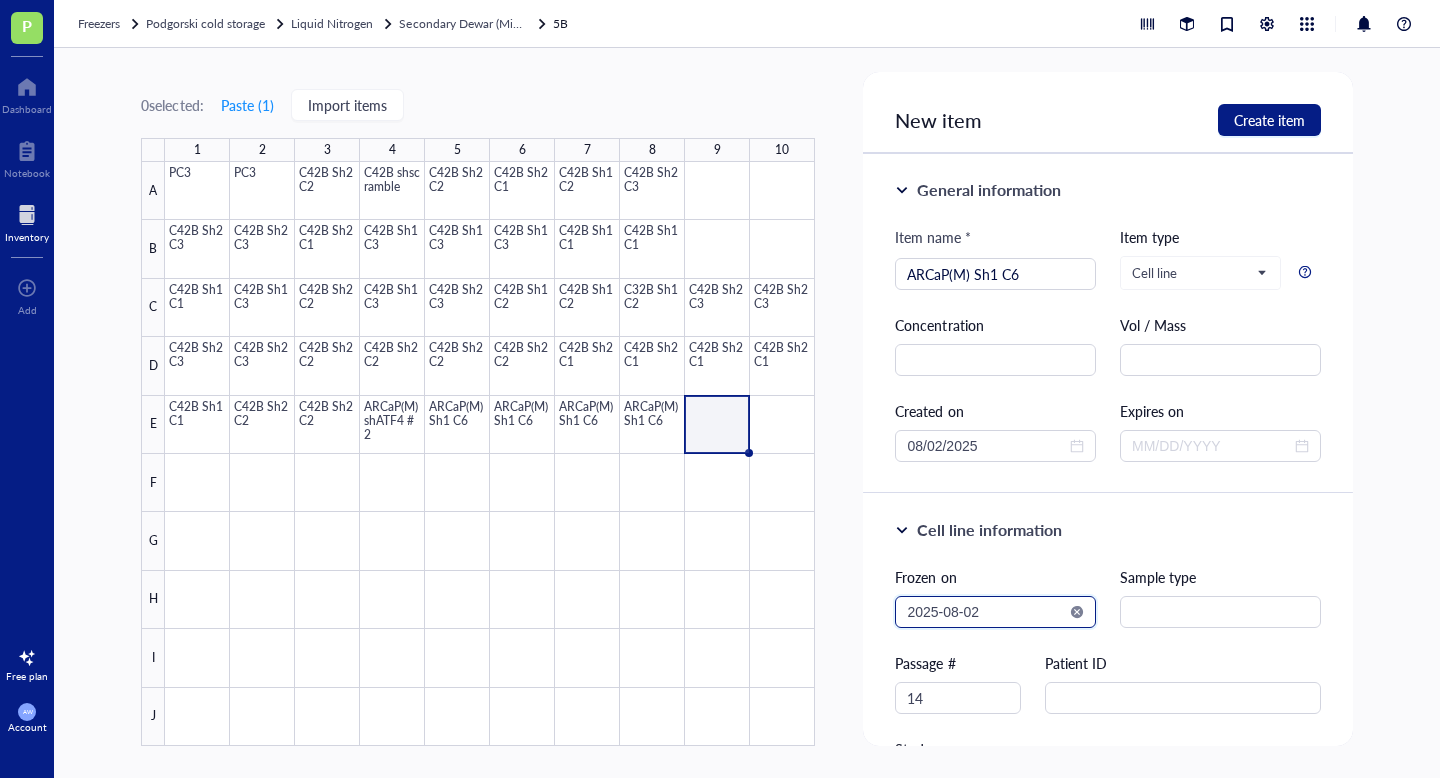 click on "2025-08-02" at bounding box center (986, 612) 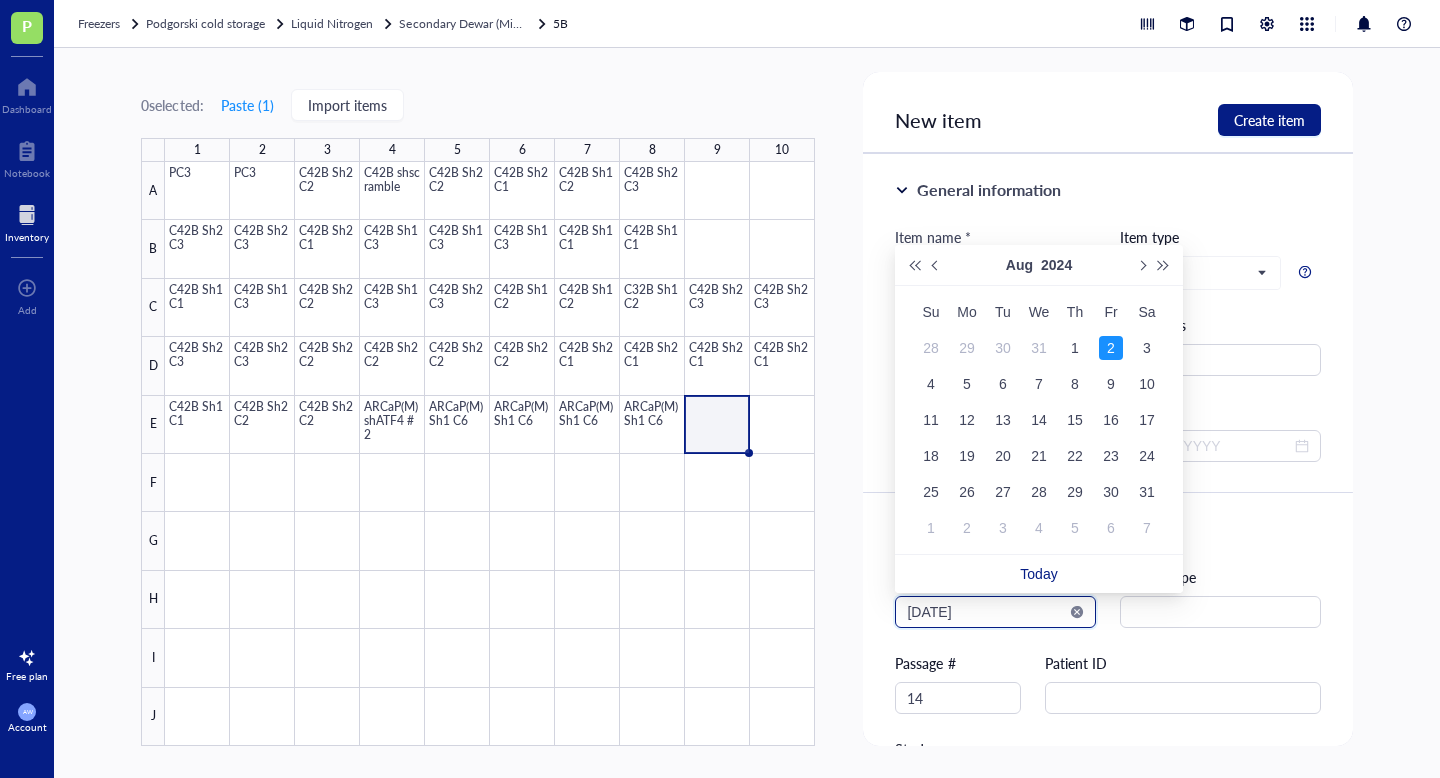 click on "[DATE]" at bounding box center [986, 612] 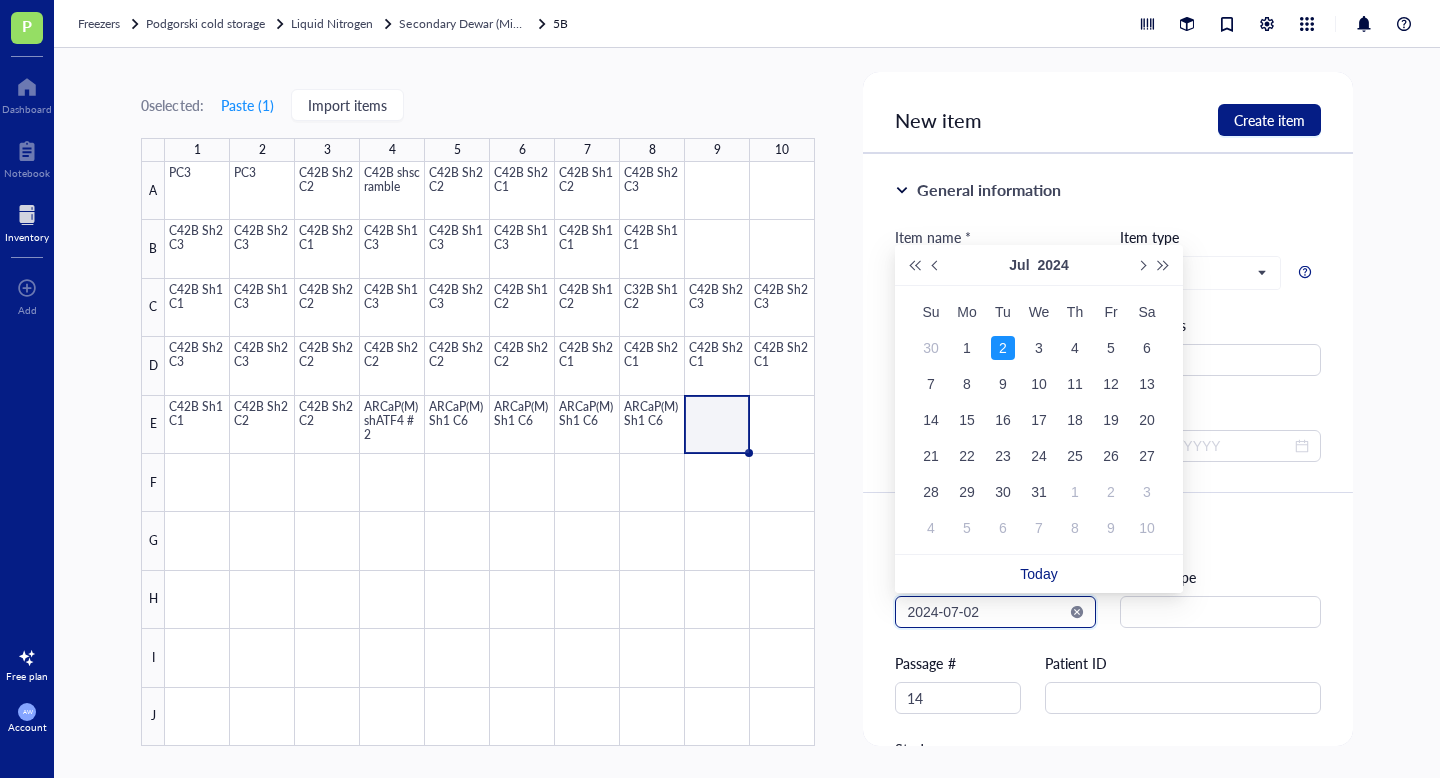 click on "2024-07-02" at bounding box center (986, 612) 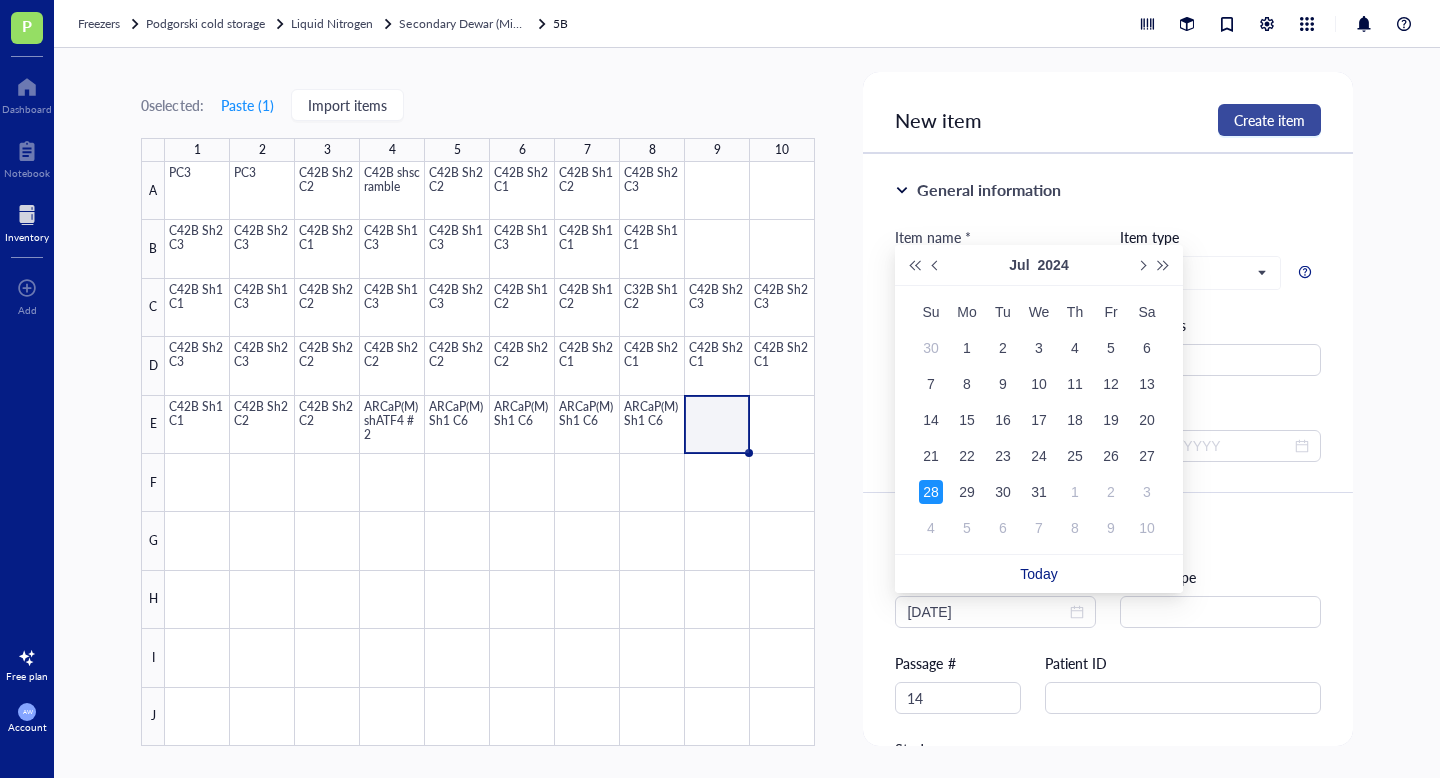 type on "[DATE]" 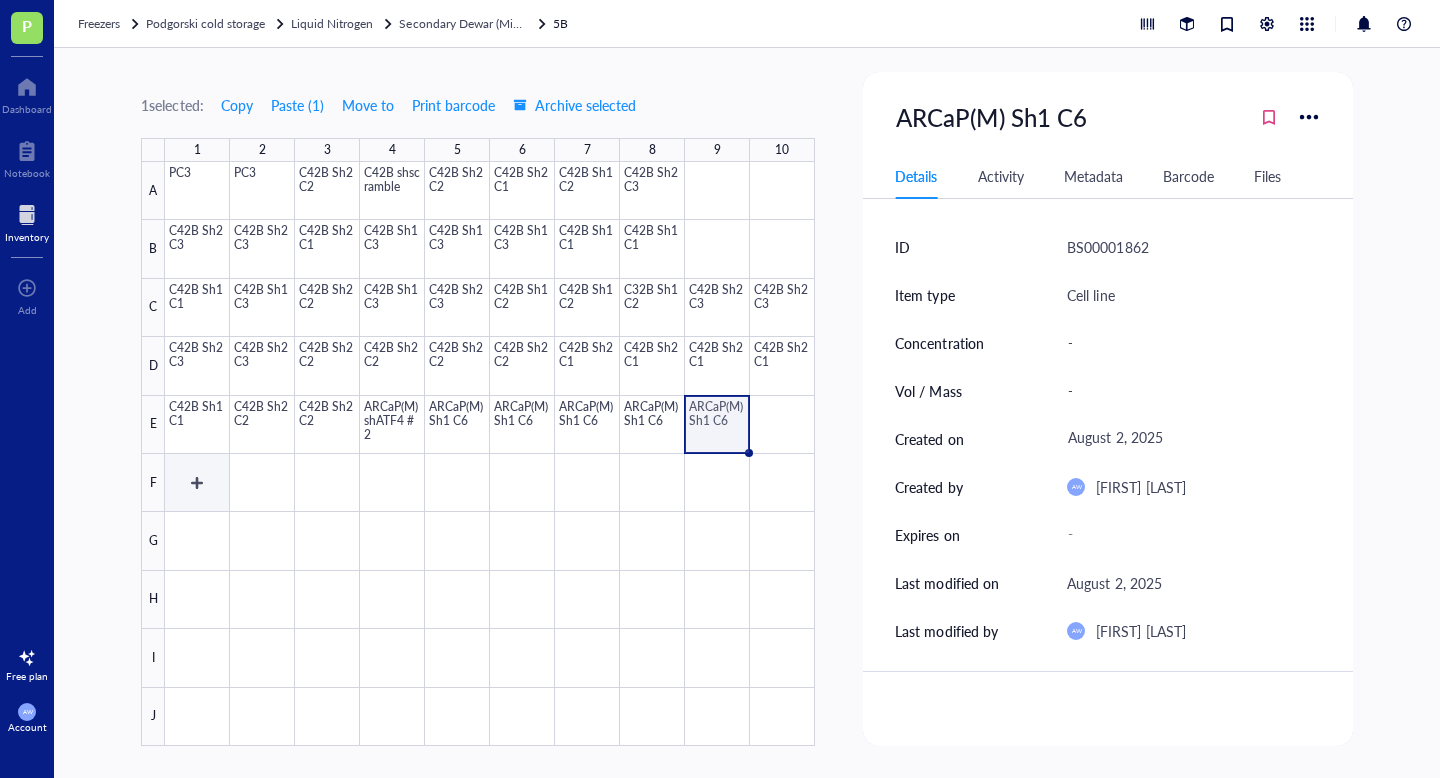 click at bounding box center (490, 454) 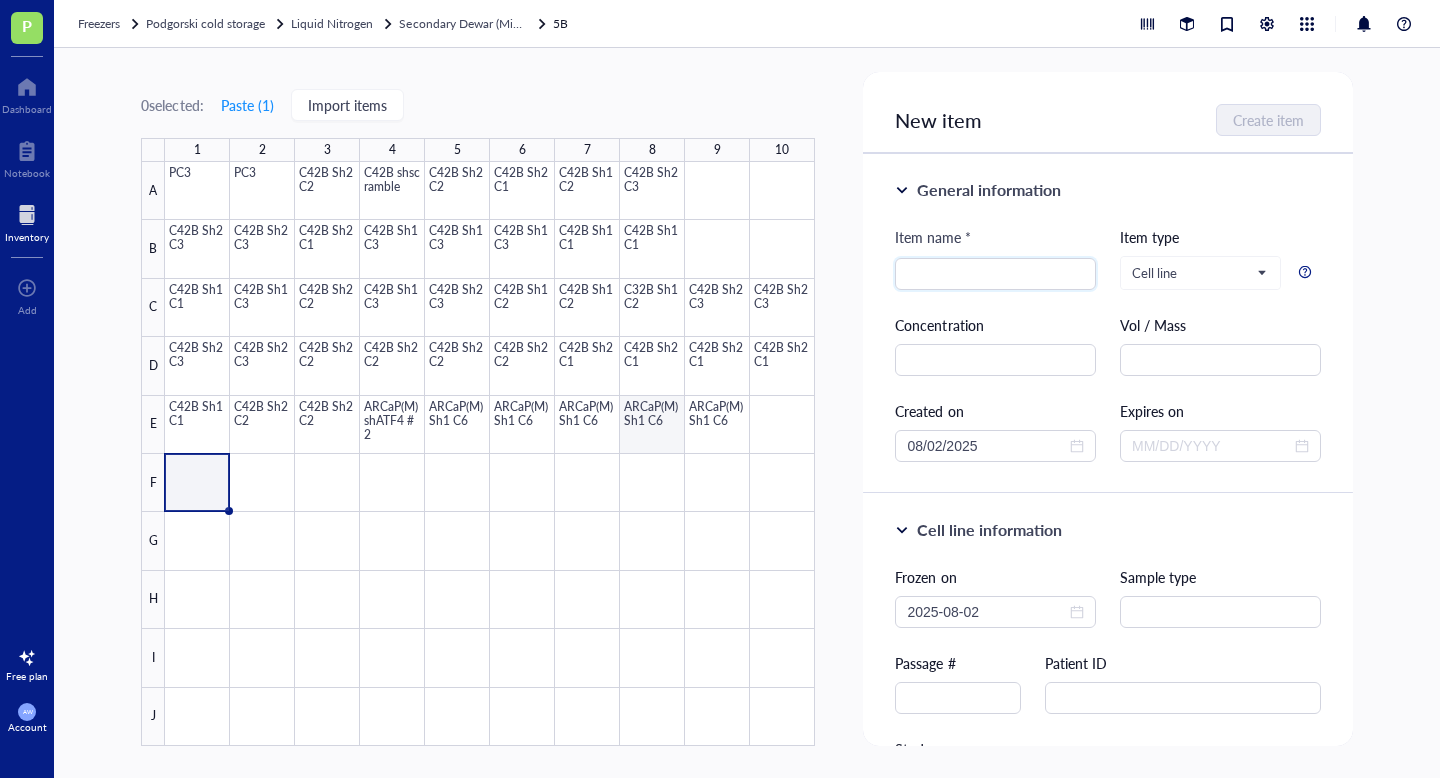 click at bounding box center [490, 454] 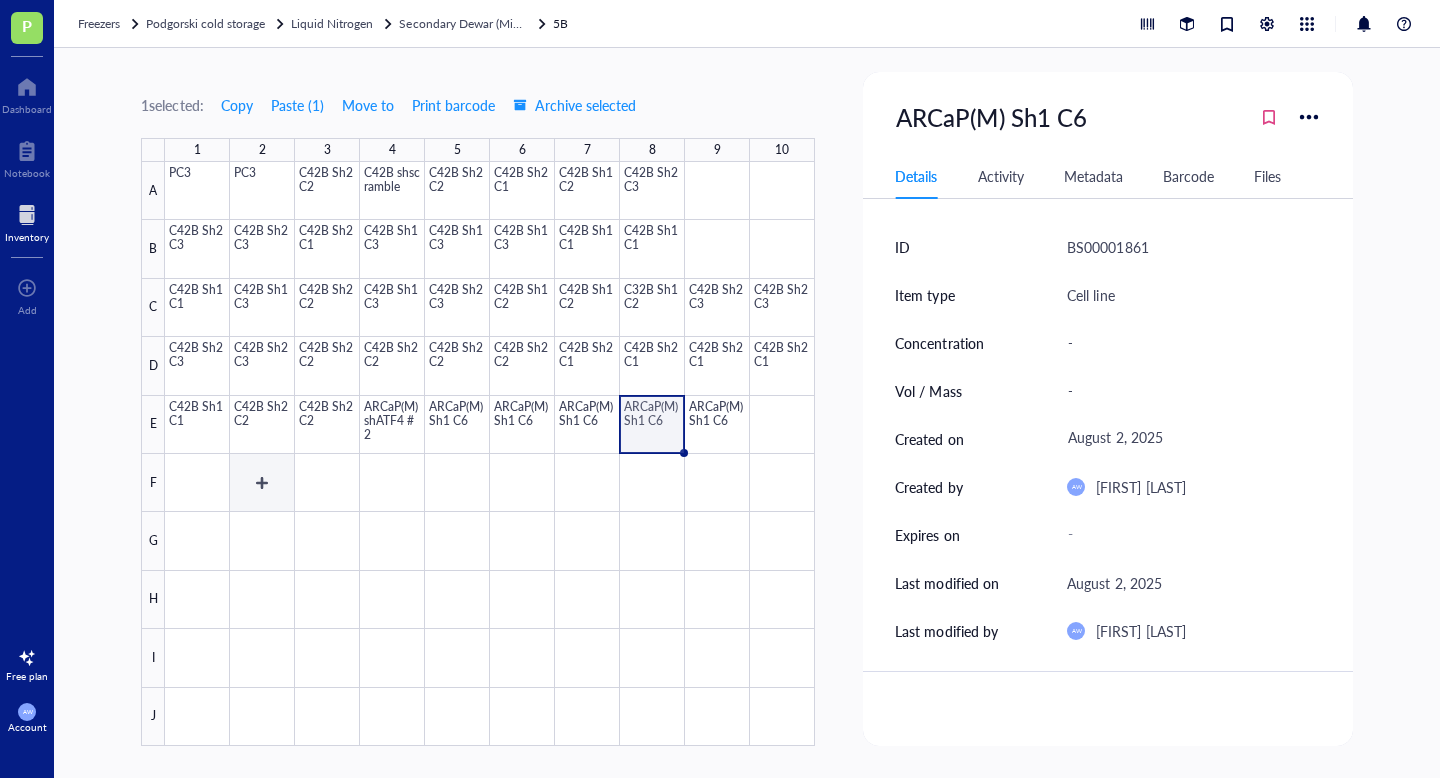 click at bounding box center [490, 454] 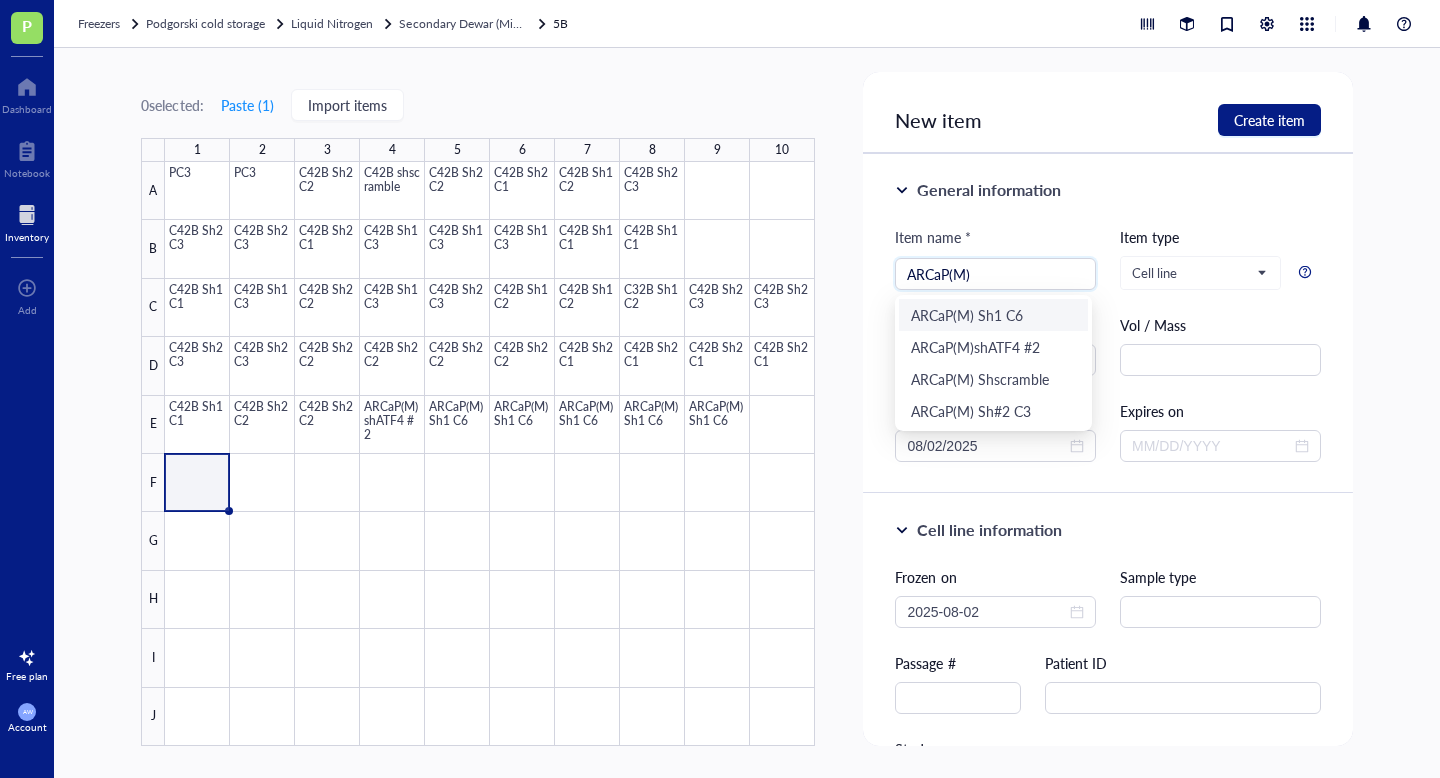 click on "ARCaP(M) Sh1 C6" at bounding box center [993, 315] 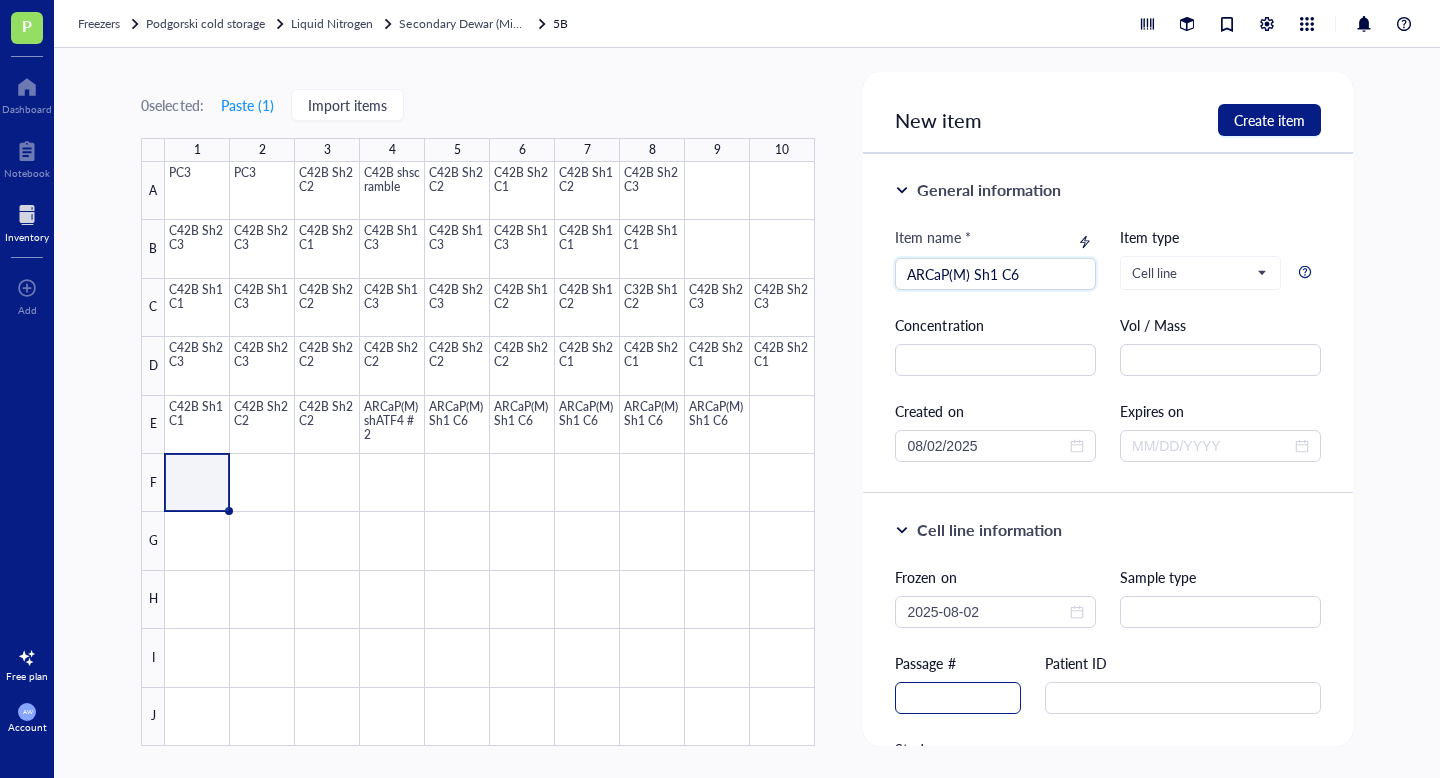 type on "ARCaP(M) Sh1 C6" 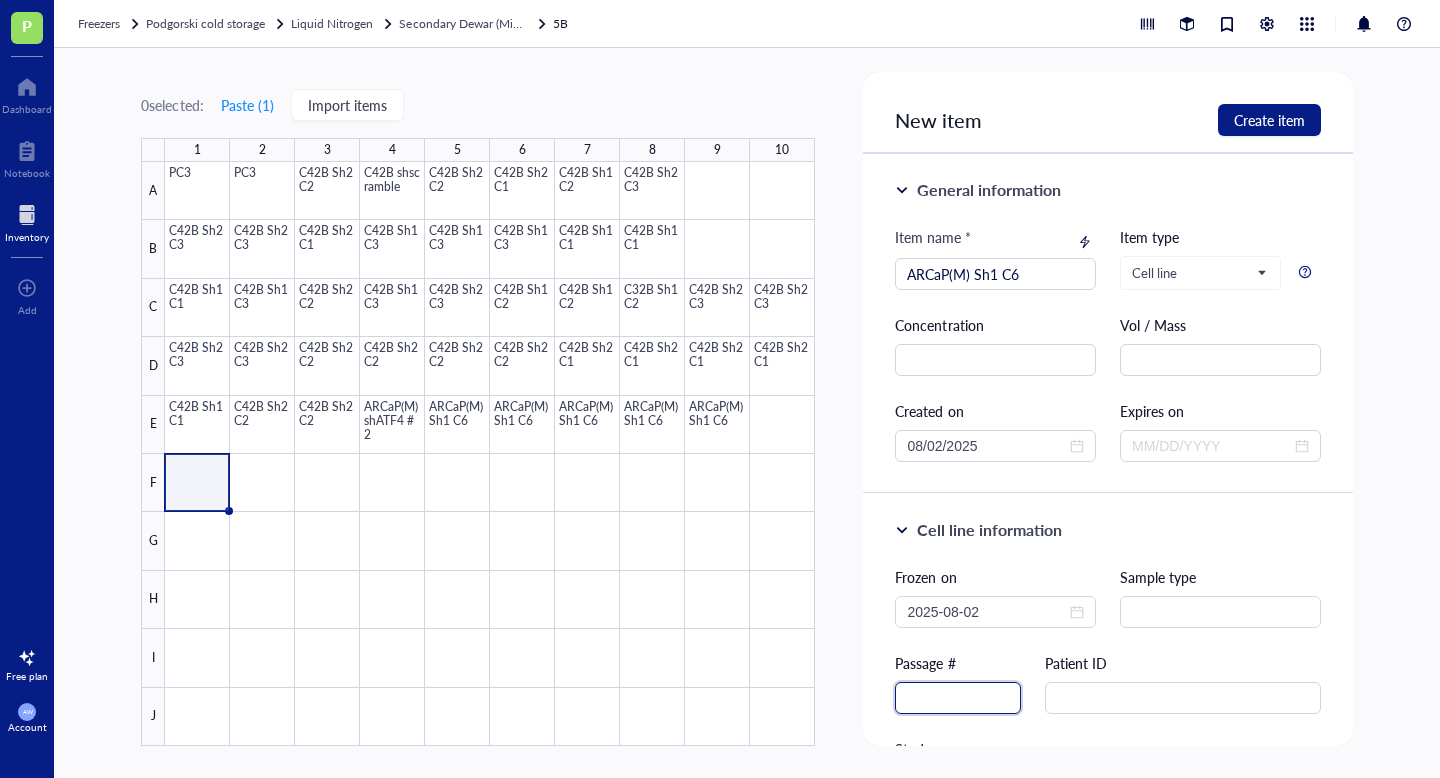click at bounding box center (958, 698) 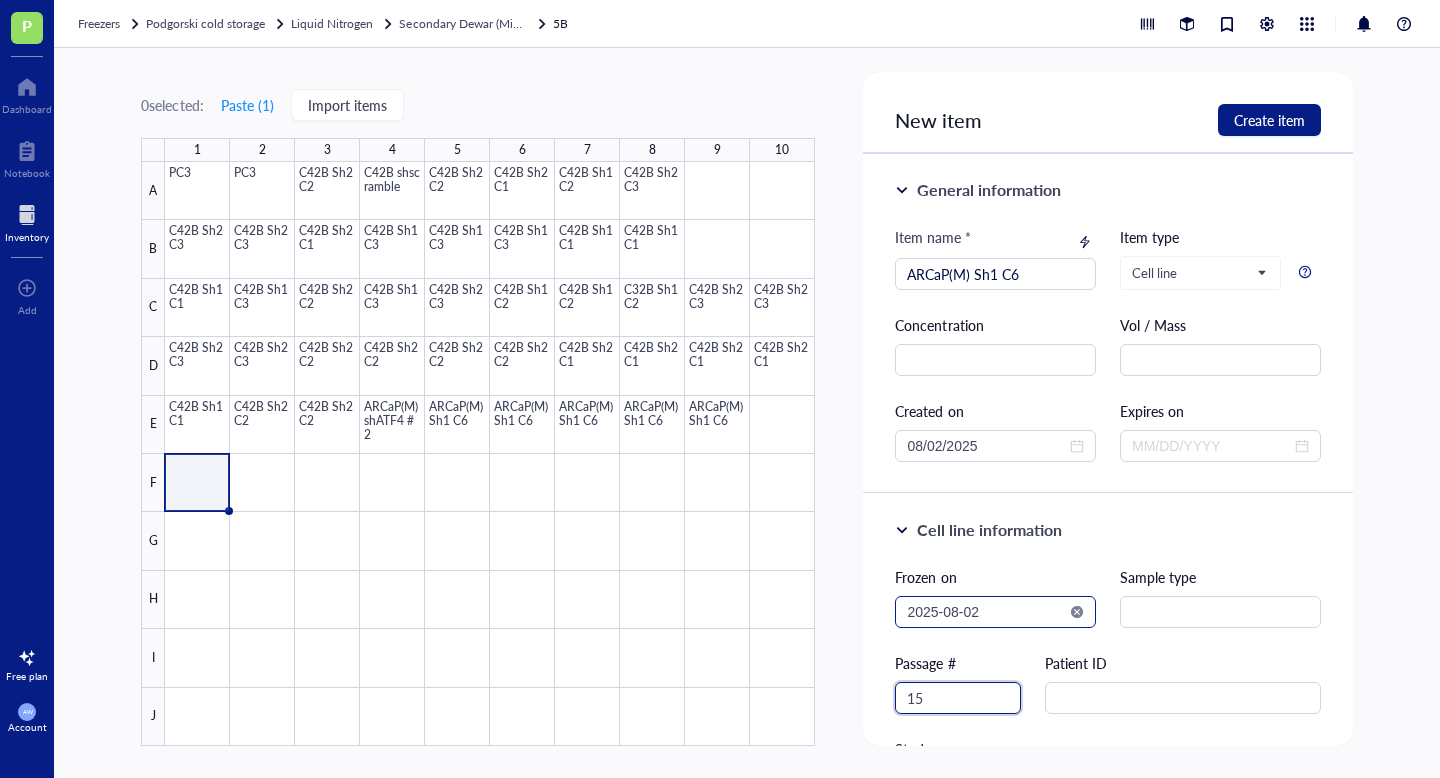 type on "15" 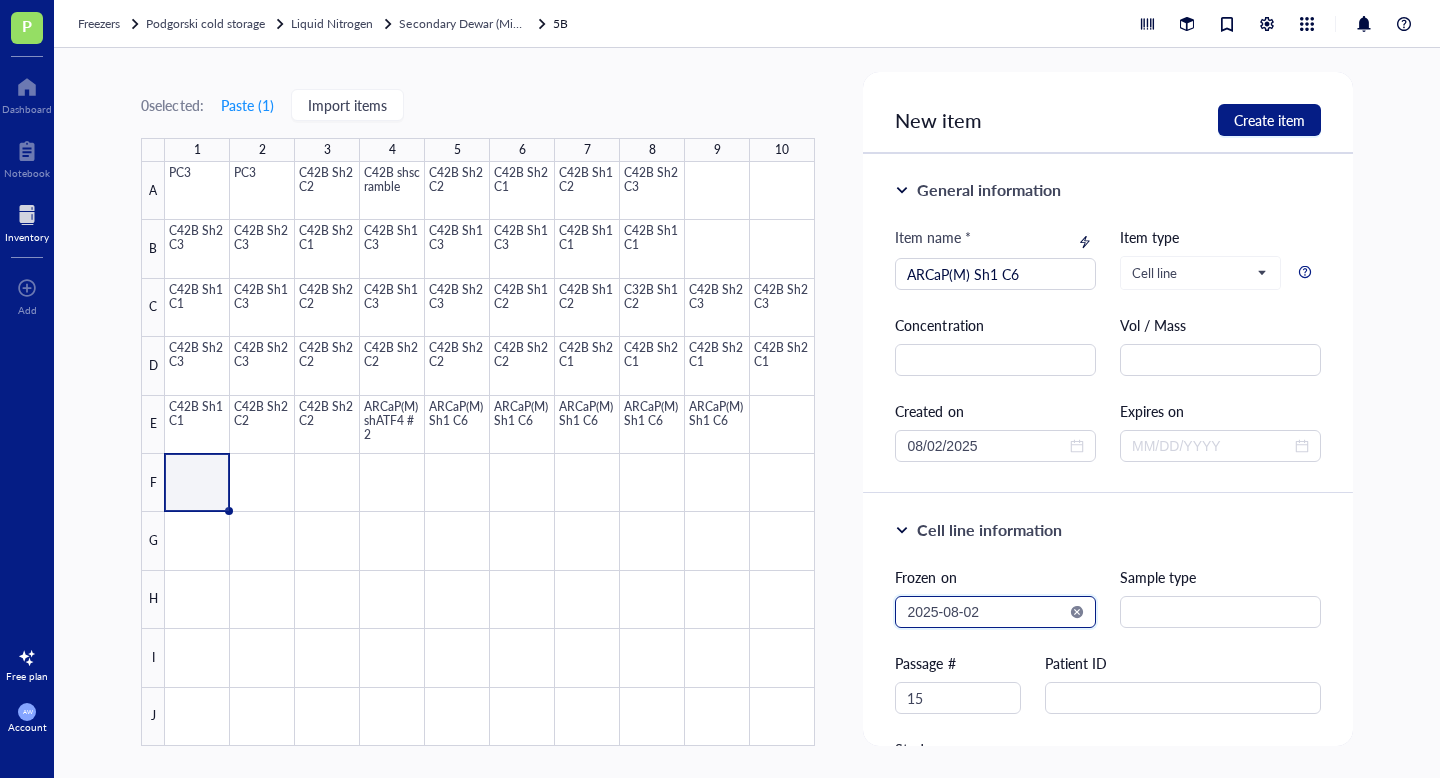 click on "2025-08-02" at bounding box center [986, 612] 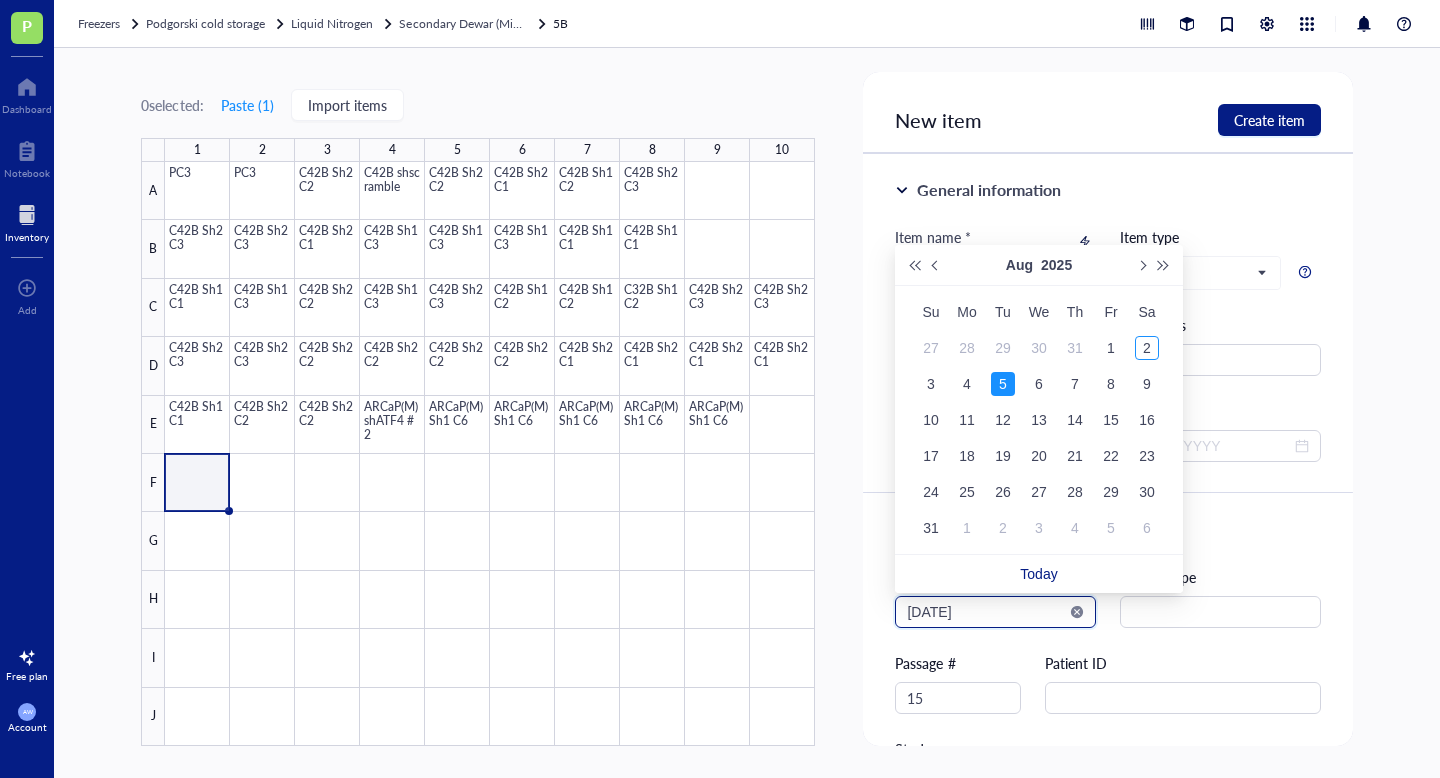 click on "[DATE]" at bounding box center [986, 612] 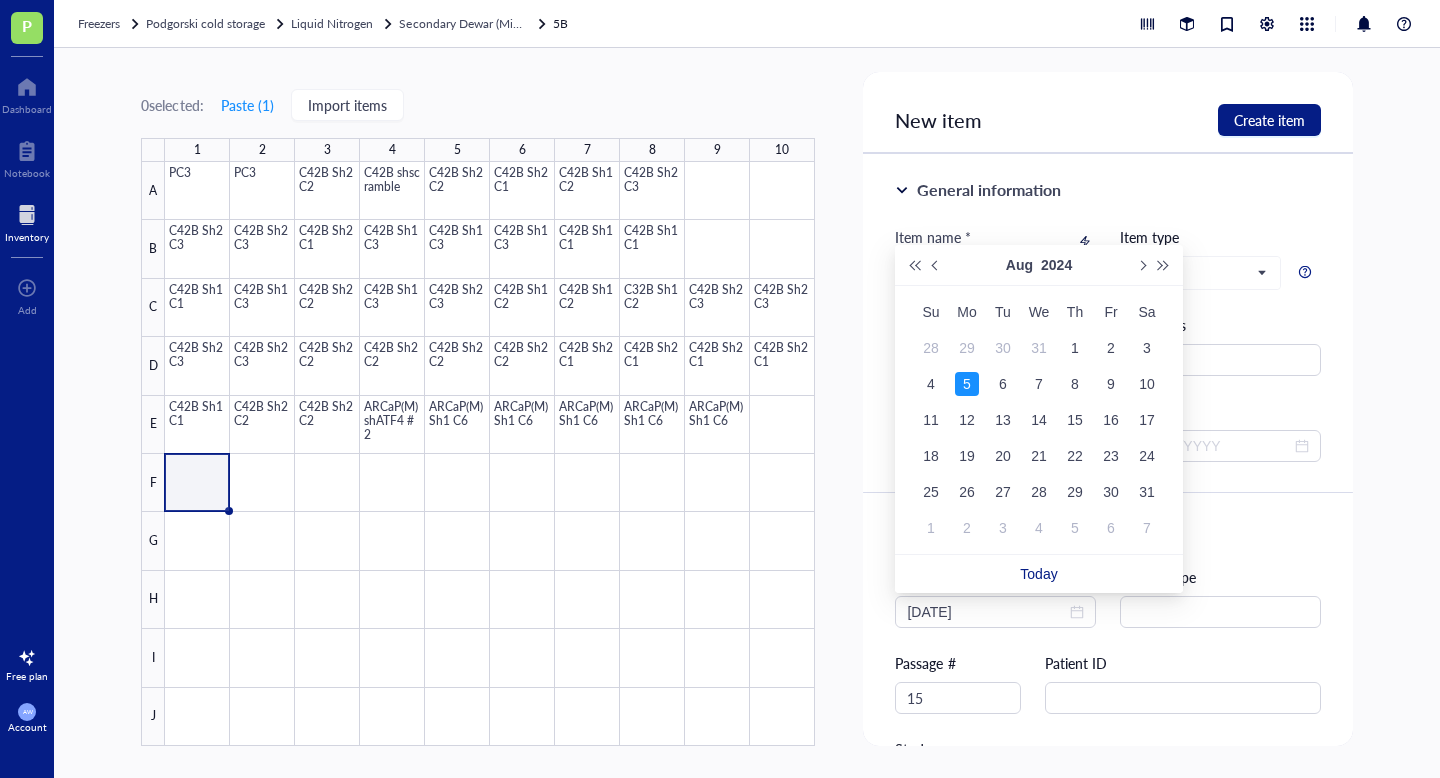 type on "[DATE]" 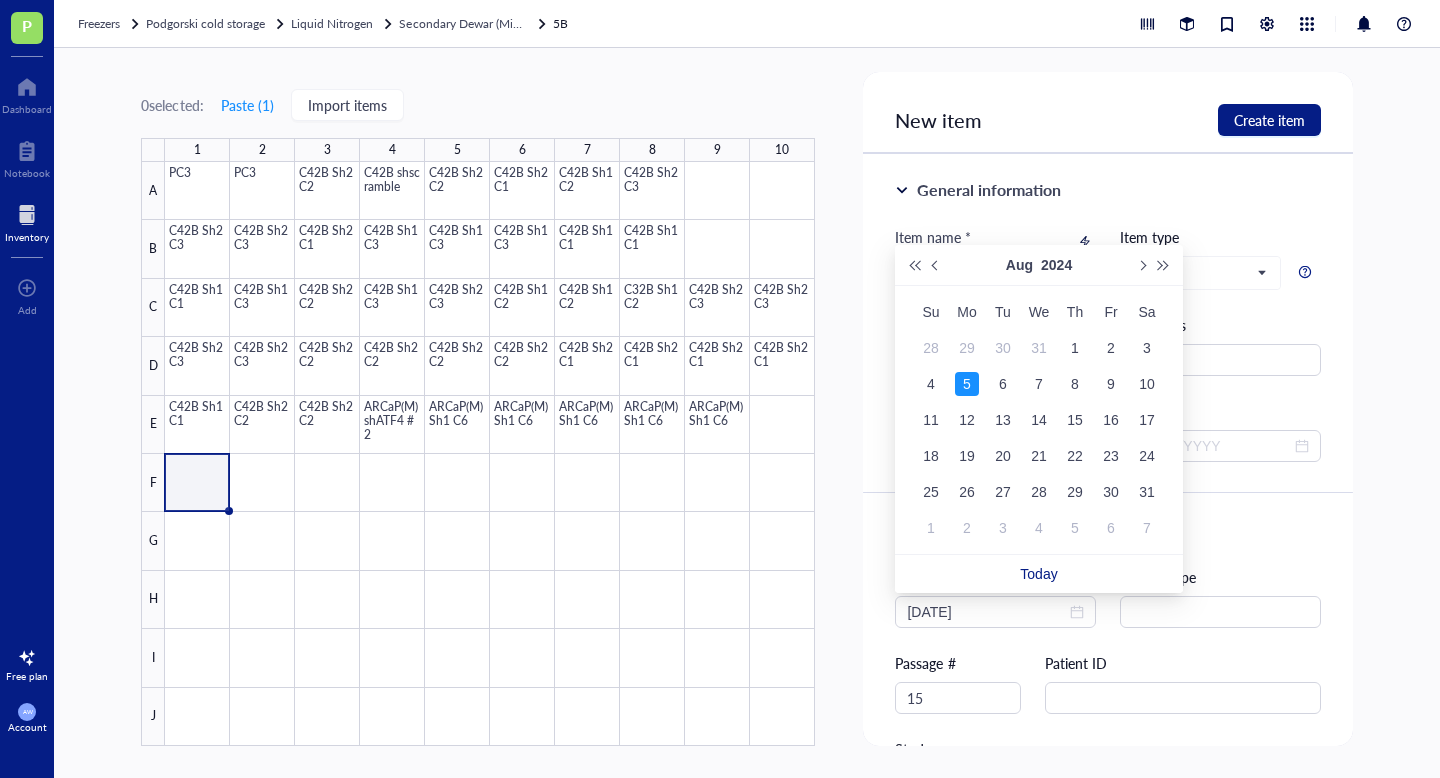 click on "New item Create item" at bounding box center [1107, 113] 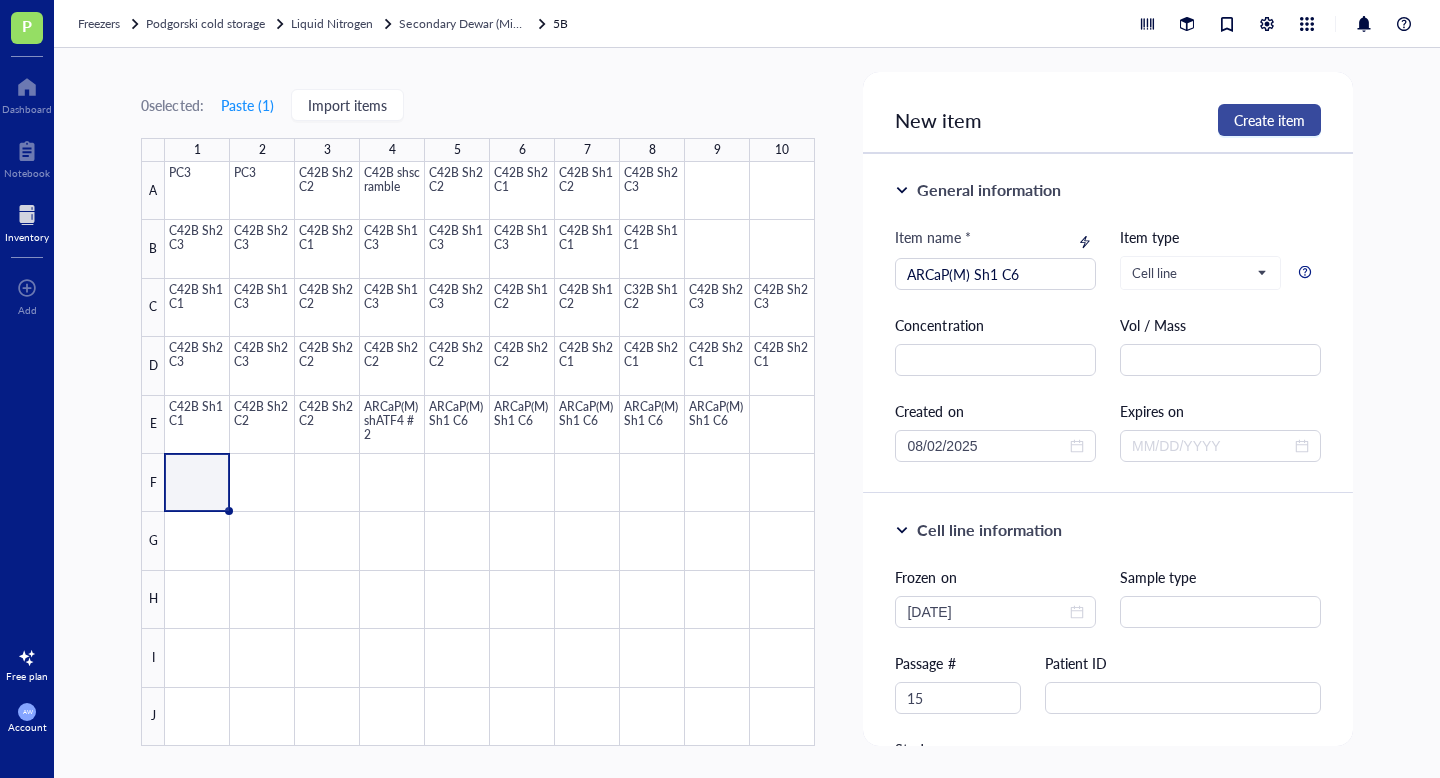 click on "Create item" at bounding box center (1269, 120) 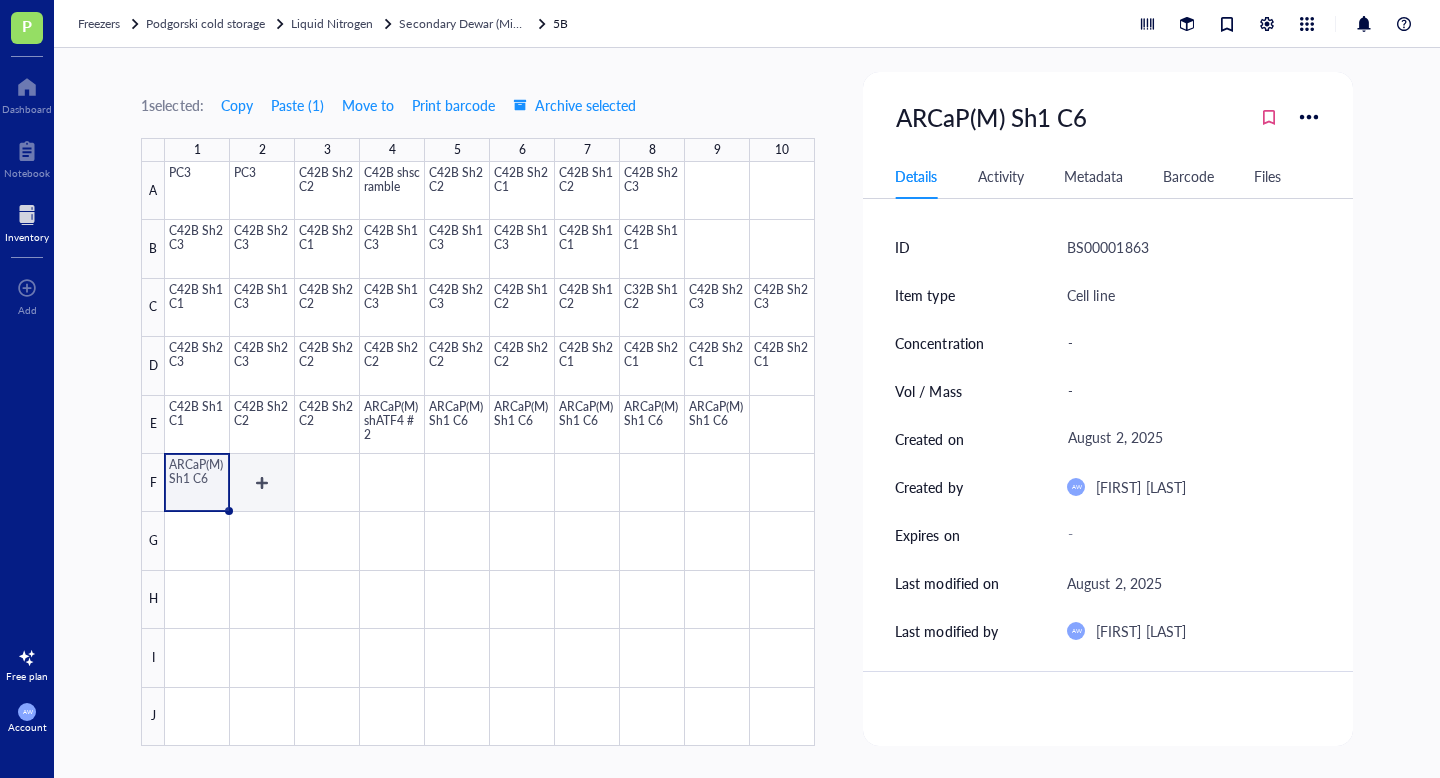 click at bounding box center (490, 454) 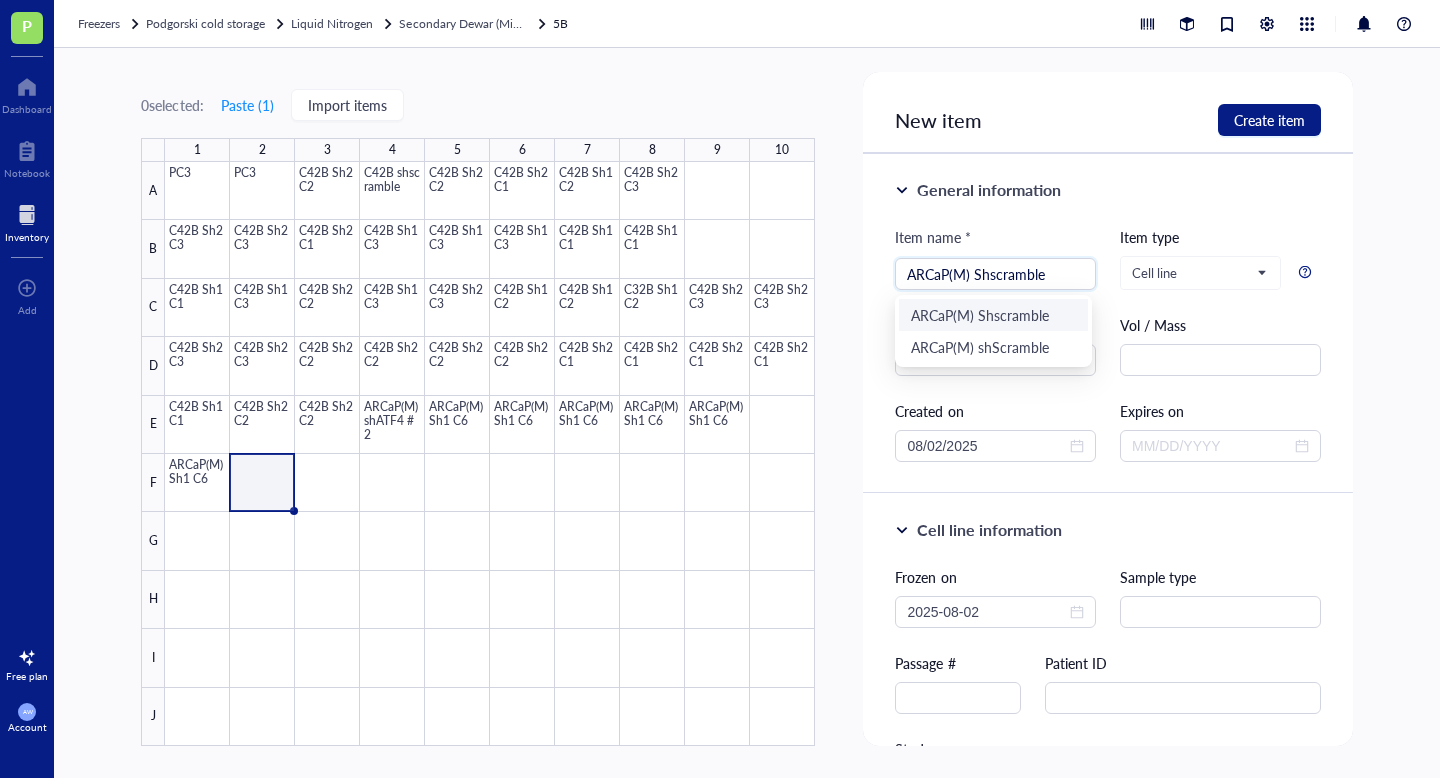 type on "ARCaP(M) Shscramble" 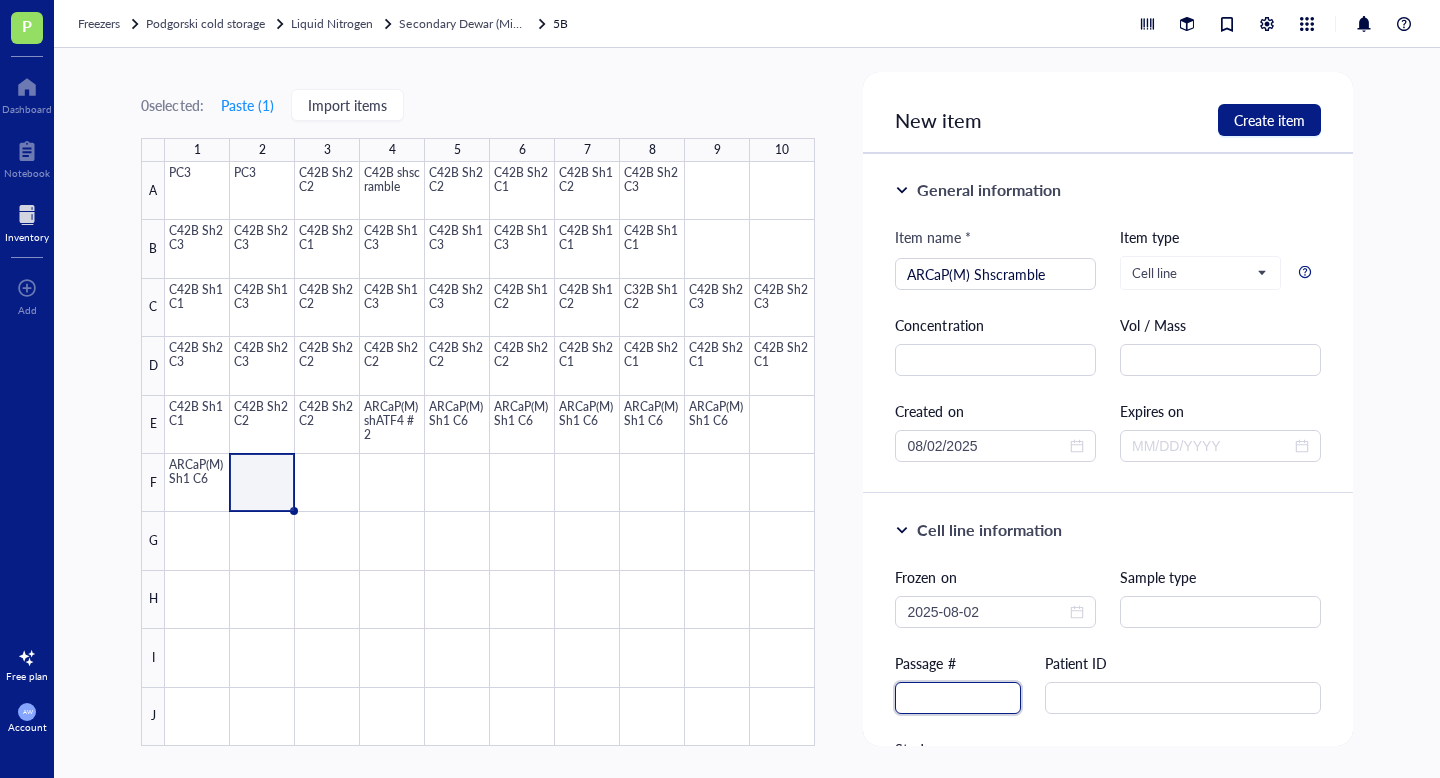 click at bounding box center [958, 698] 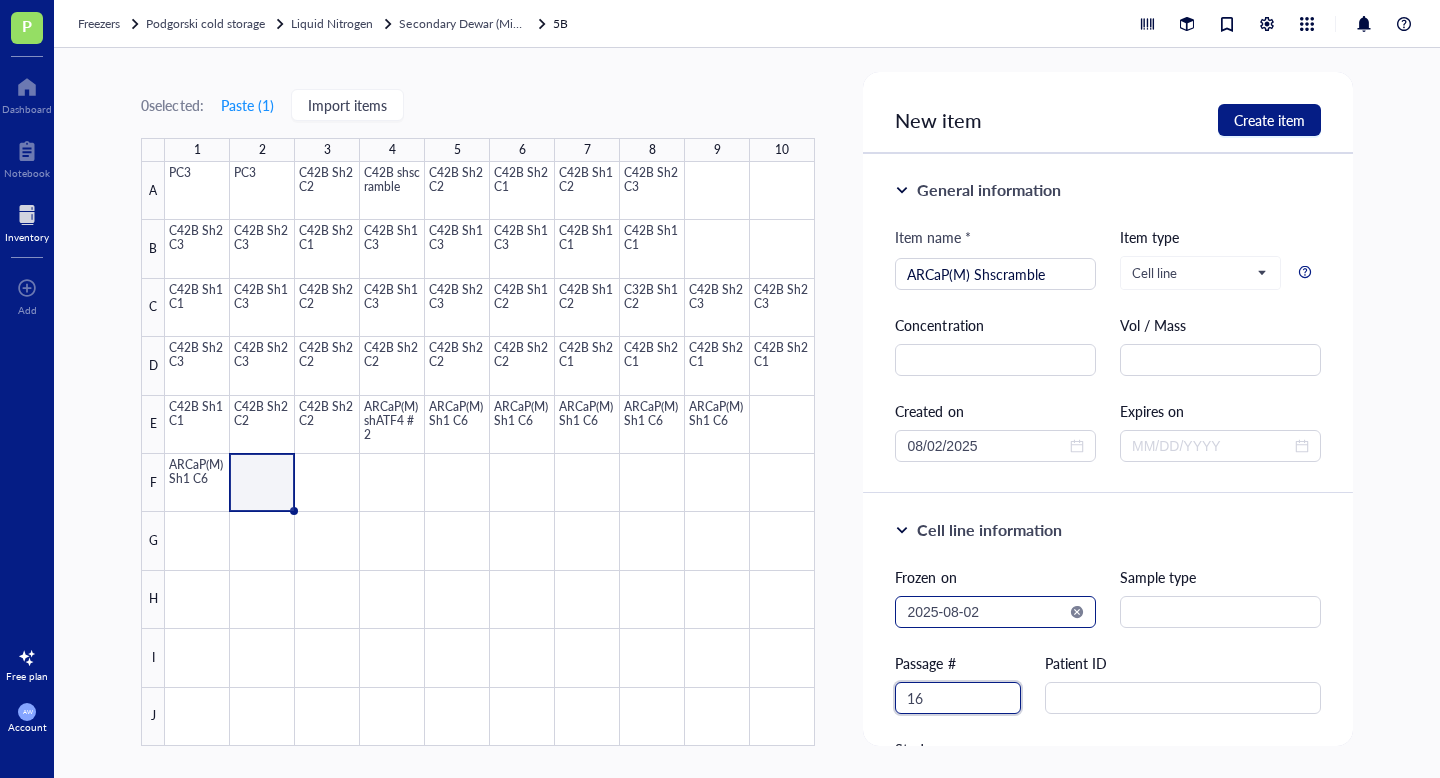 type on "16" 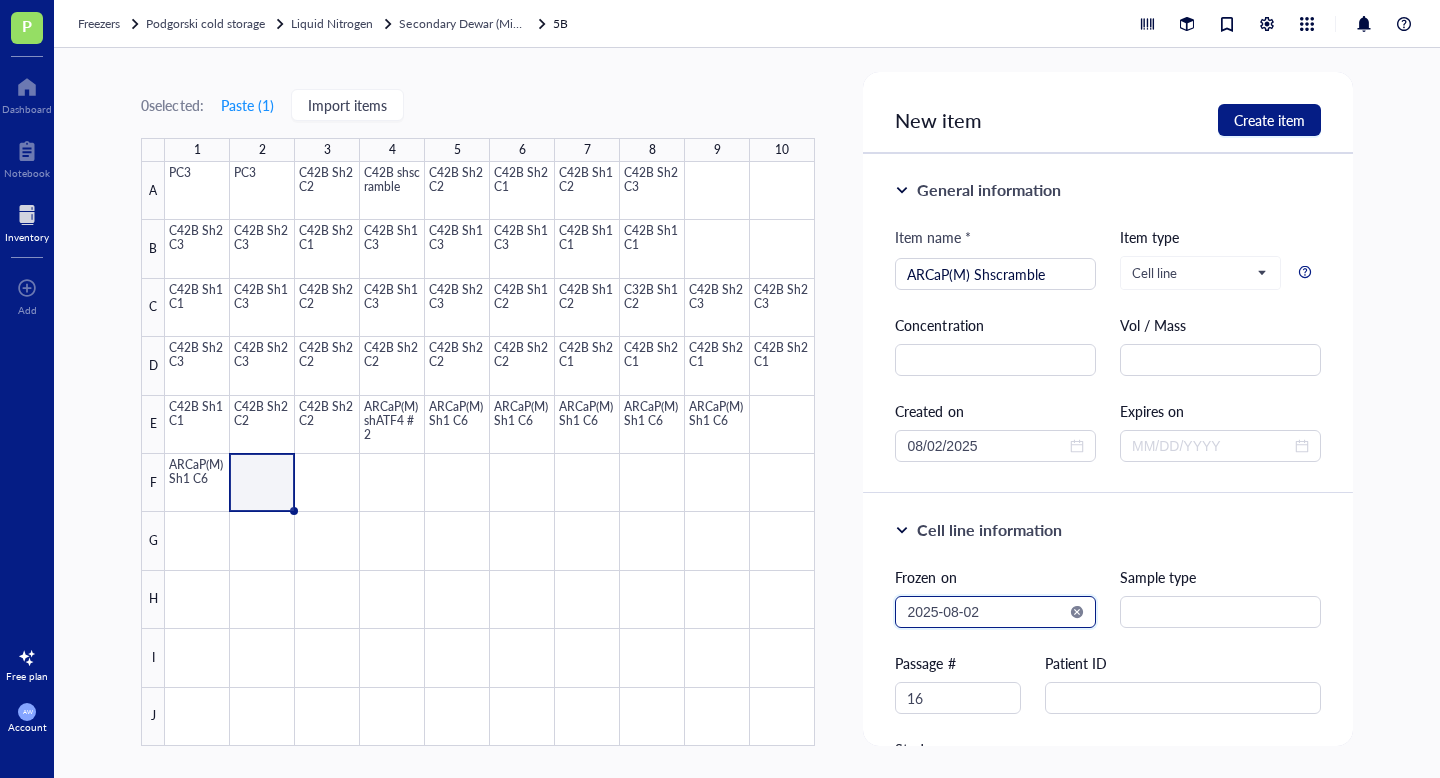click on "2025-08-02" at bounding box center (986, 612) 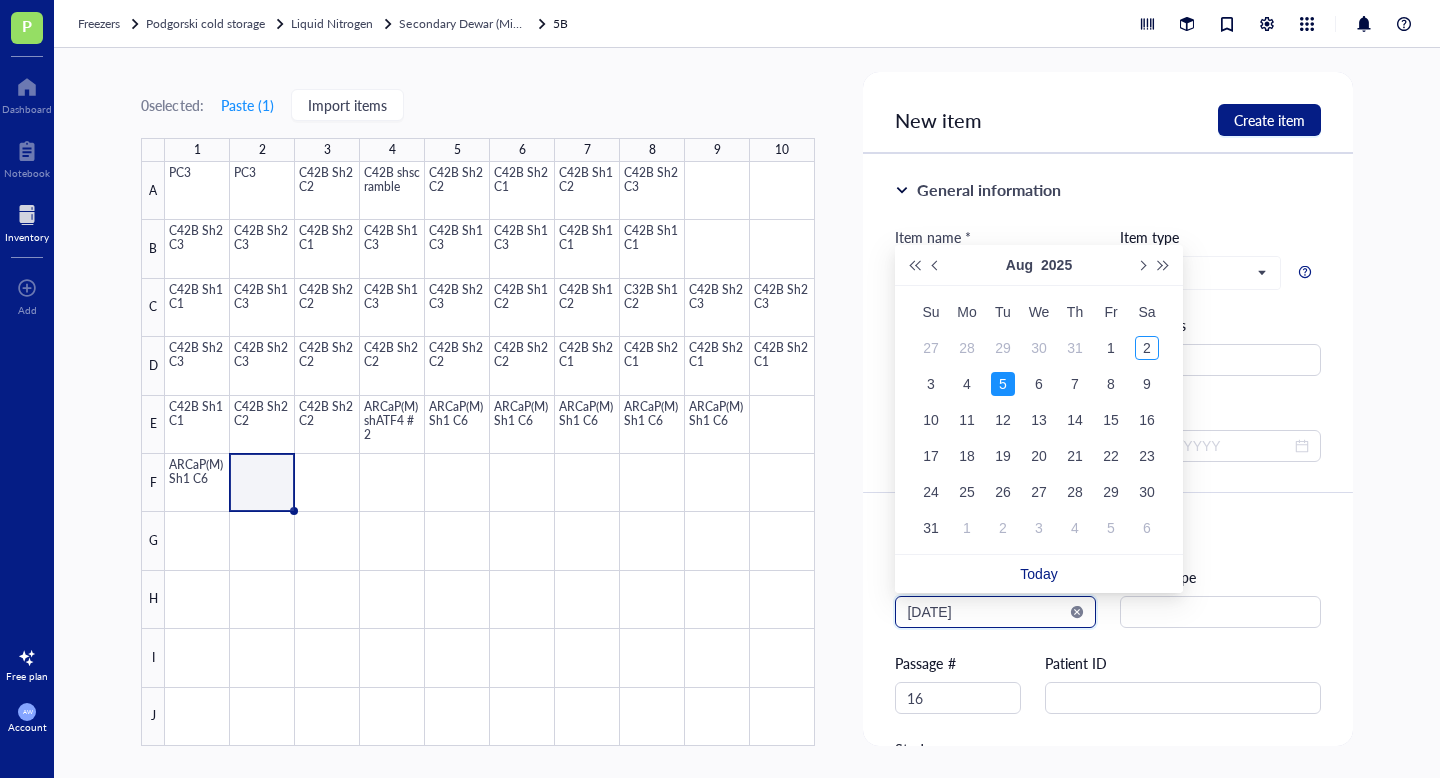 click on "[DATE]" at bounding box center (986, 612) 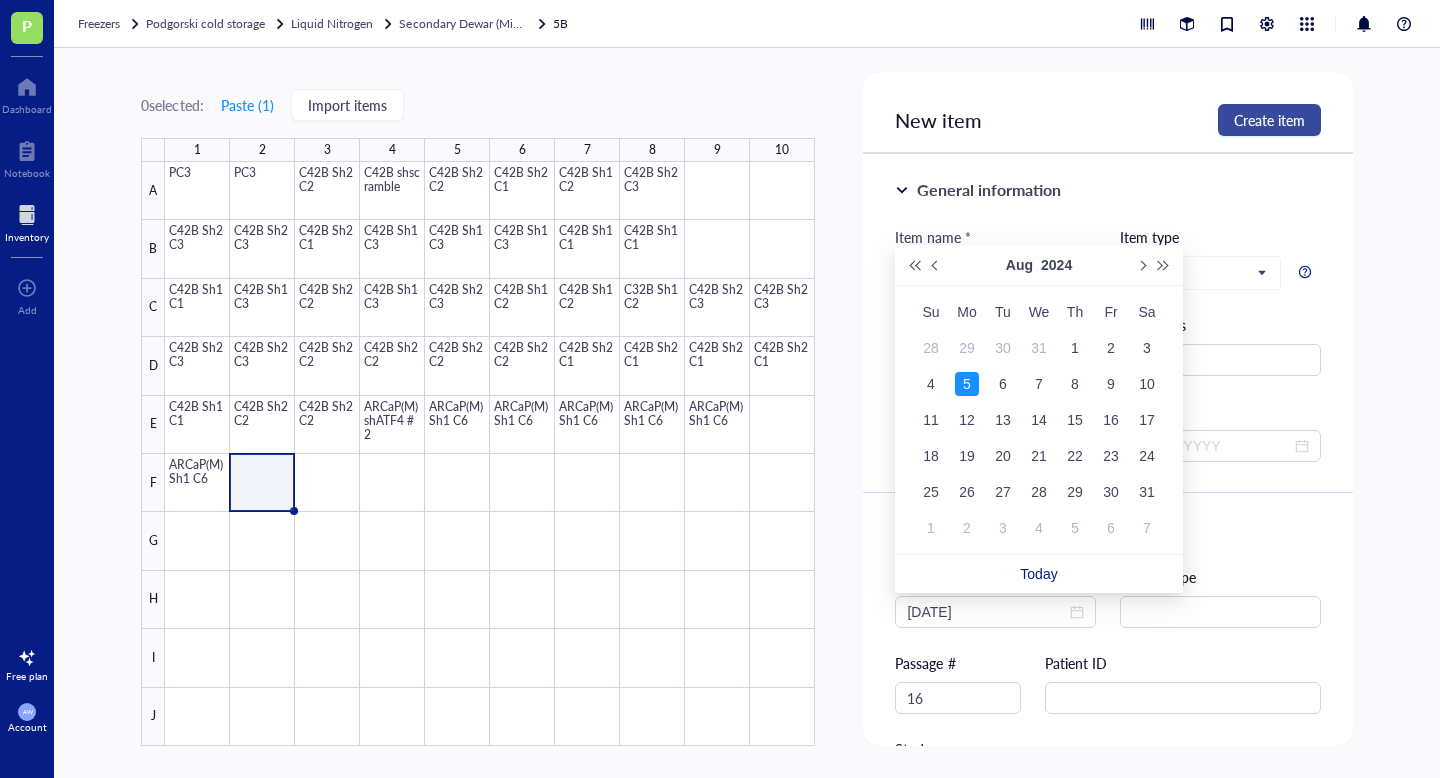 type on "[DATE]" 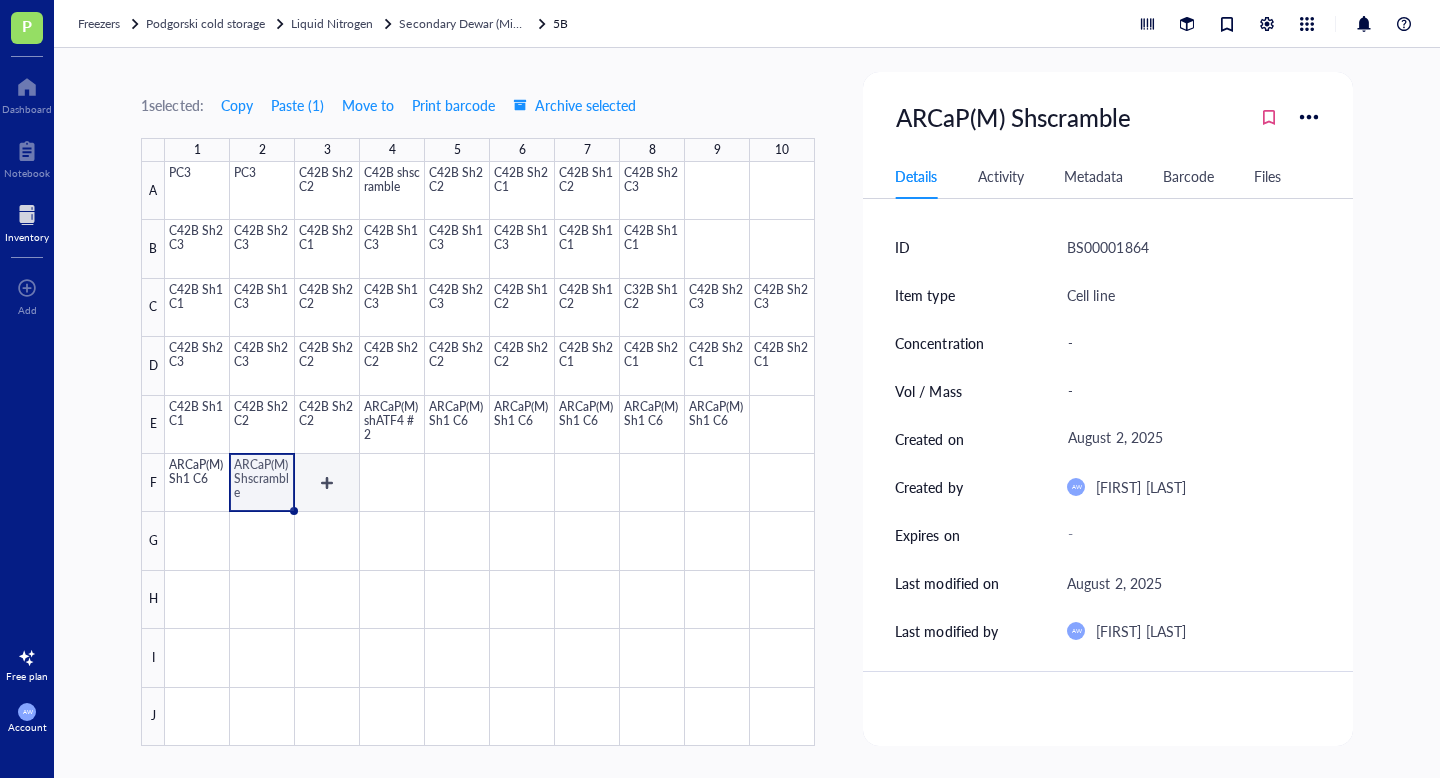 click at bounding box center (490, 454) 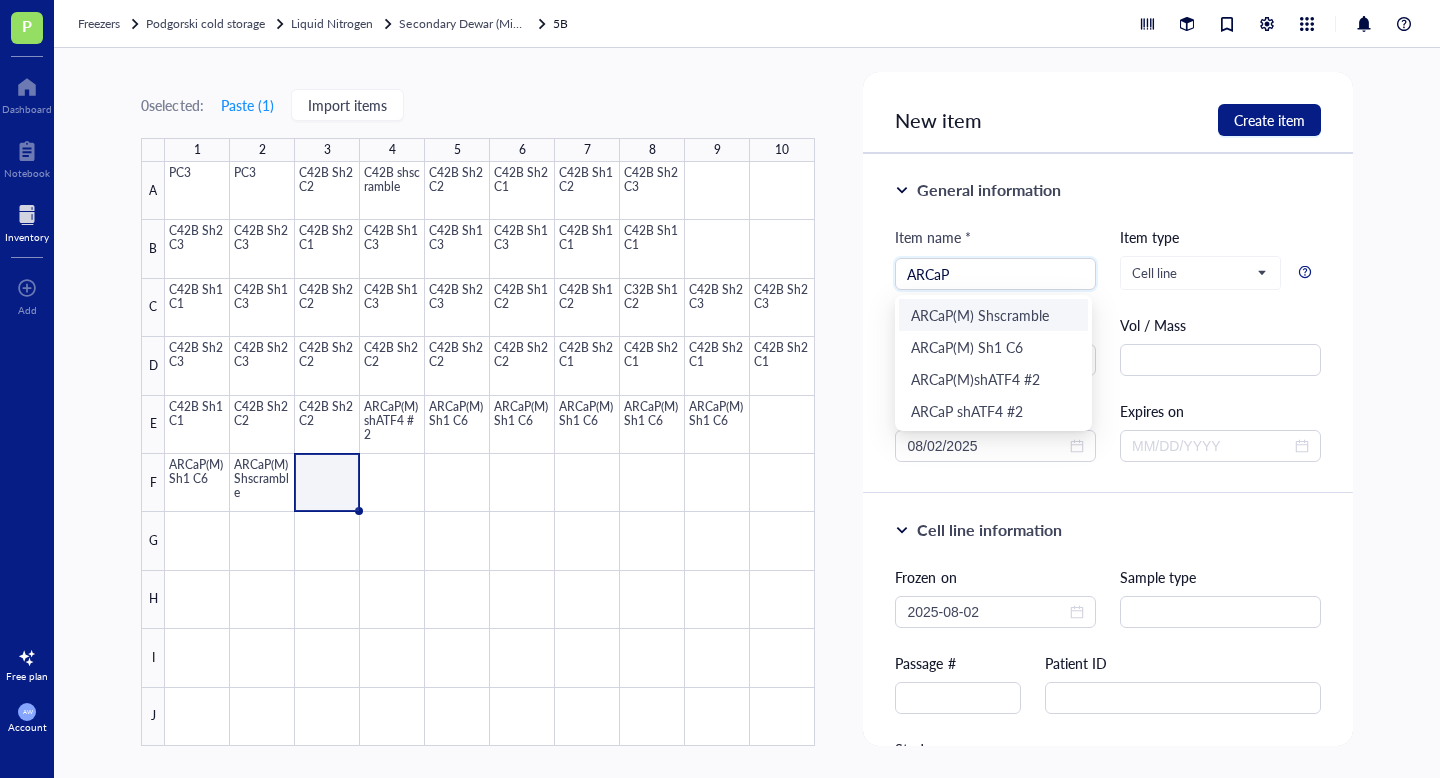 click on "ARCaP(M) Shscramble" at bounding box center [993, 315] 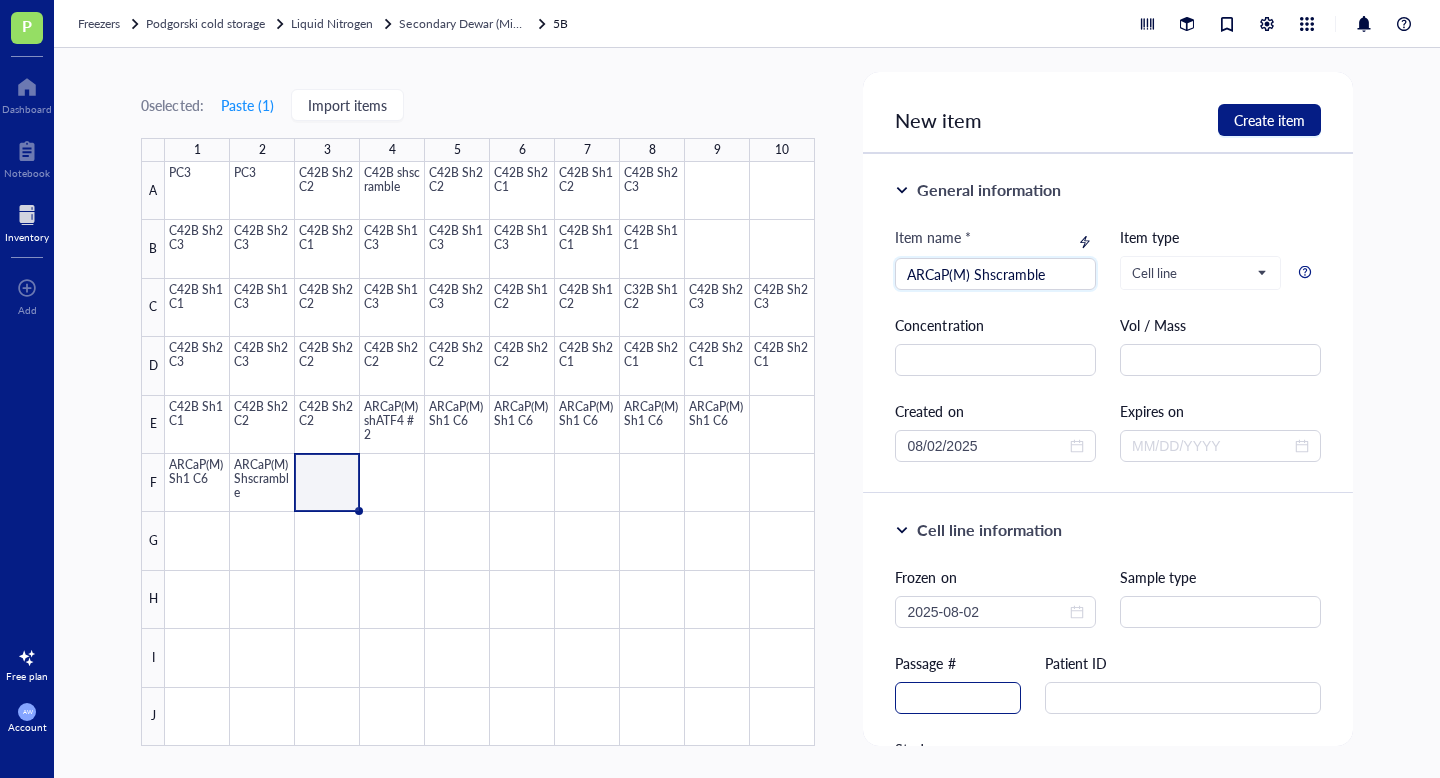 type on "ARCaP(M) Shscramble" 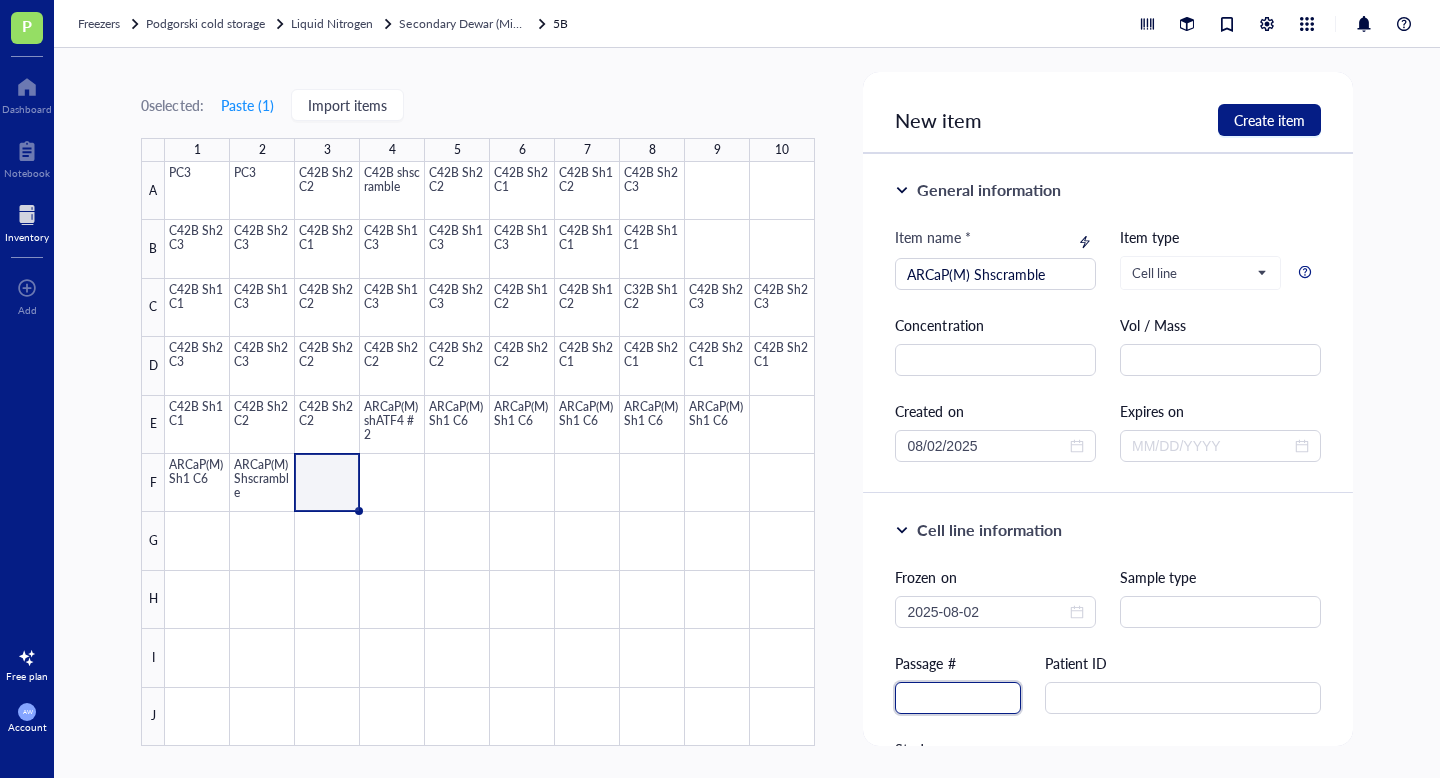 click at bounding box center (958, 698) 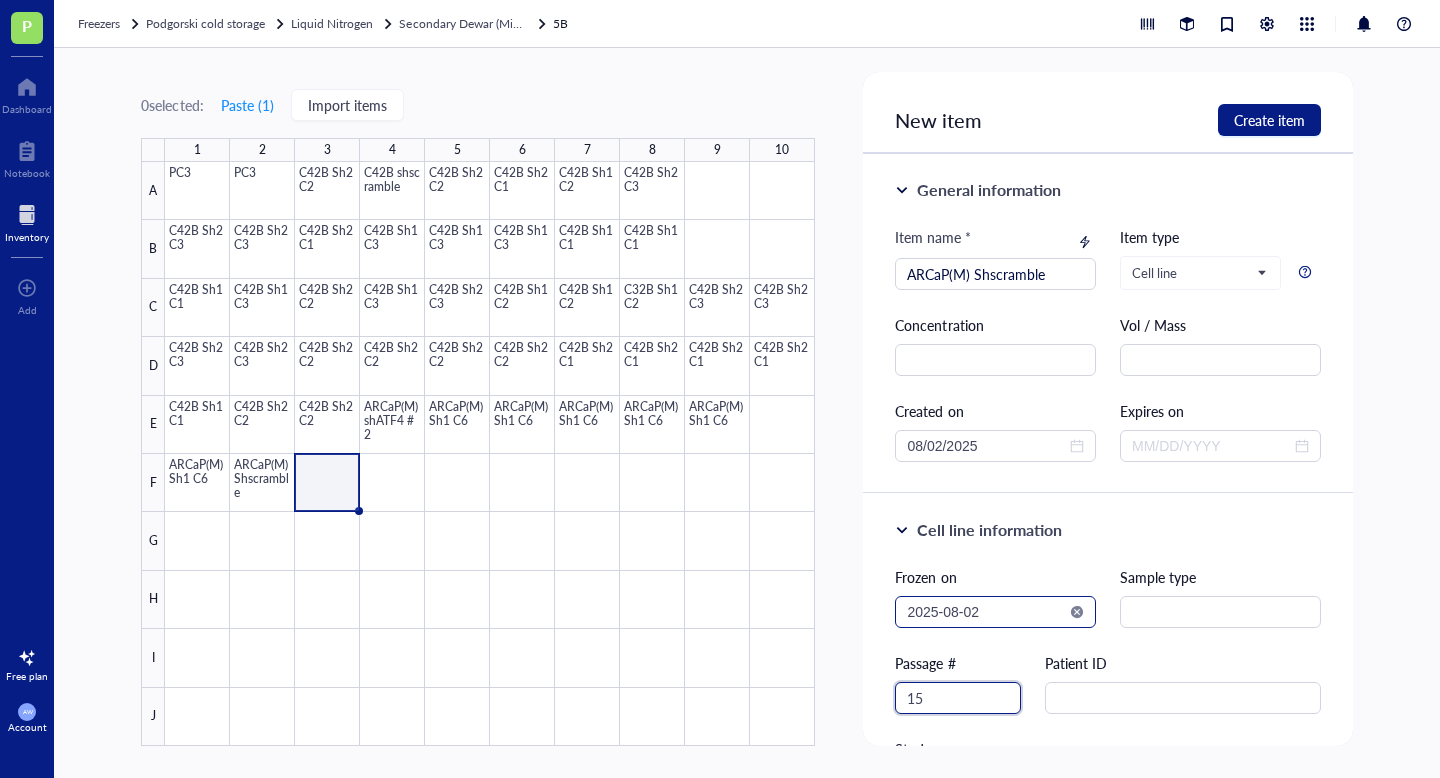 type on "15" 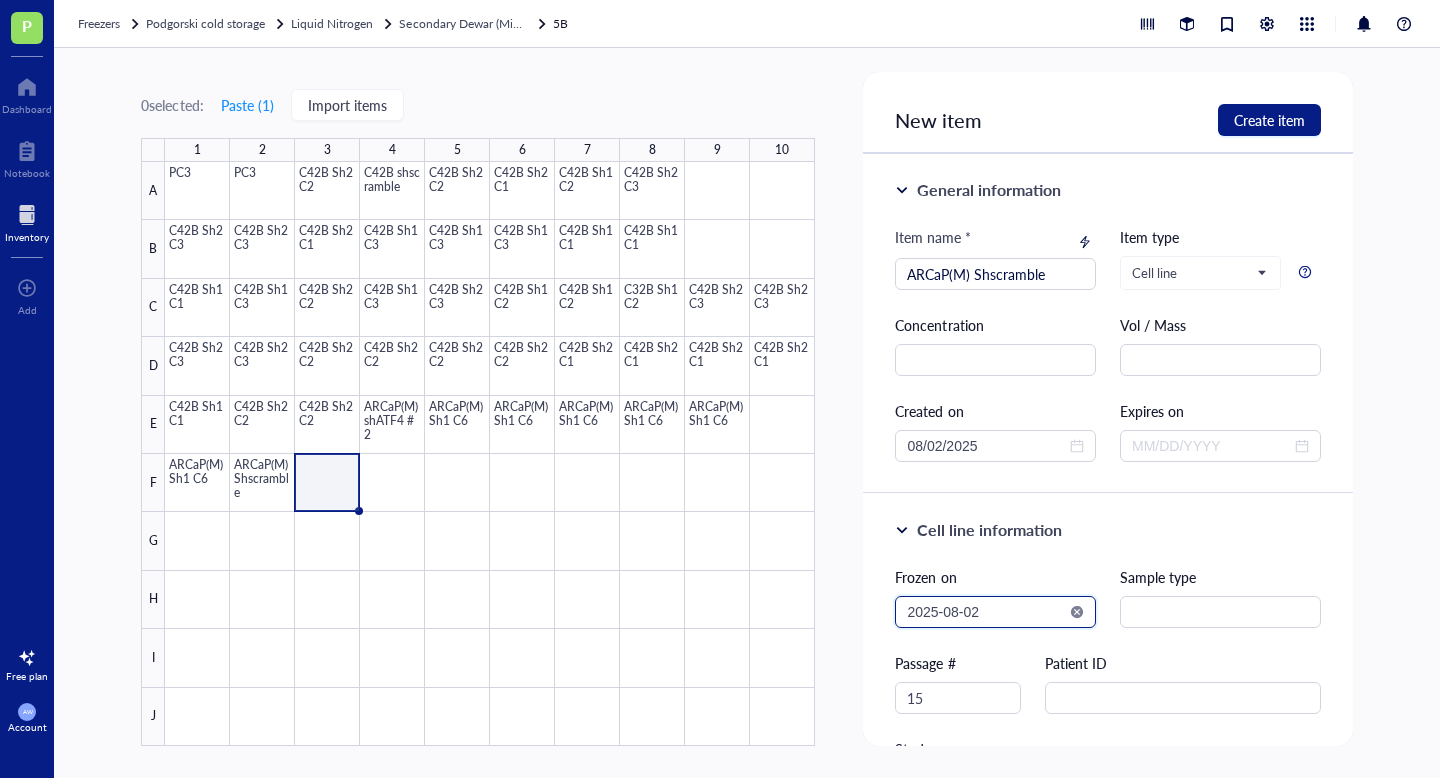 click on "2025-08-02" at bounding box center (986, 612) 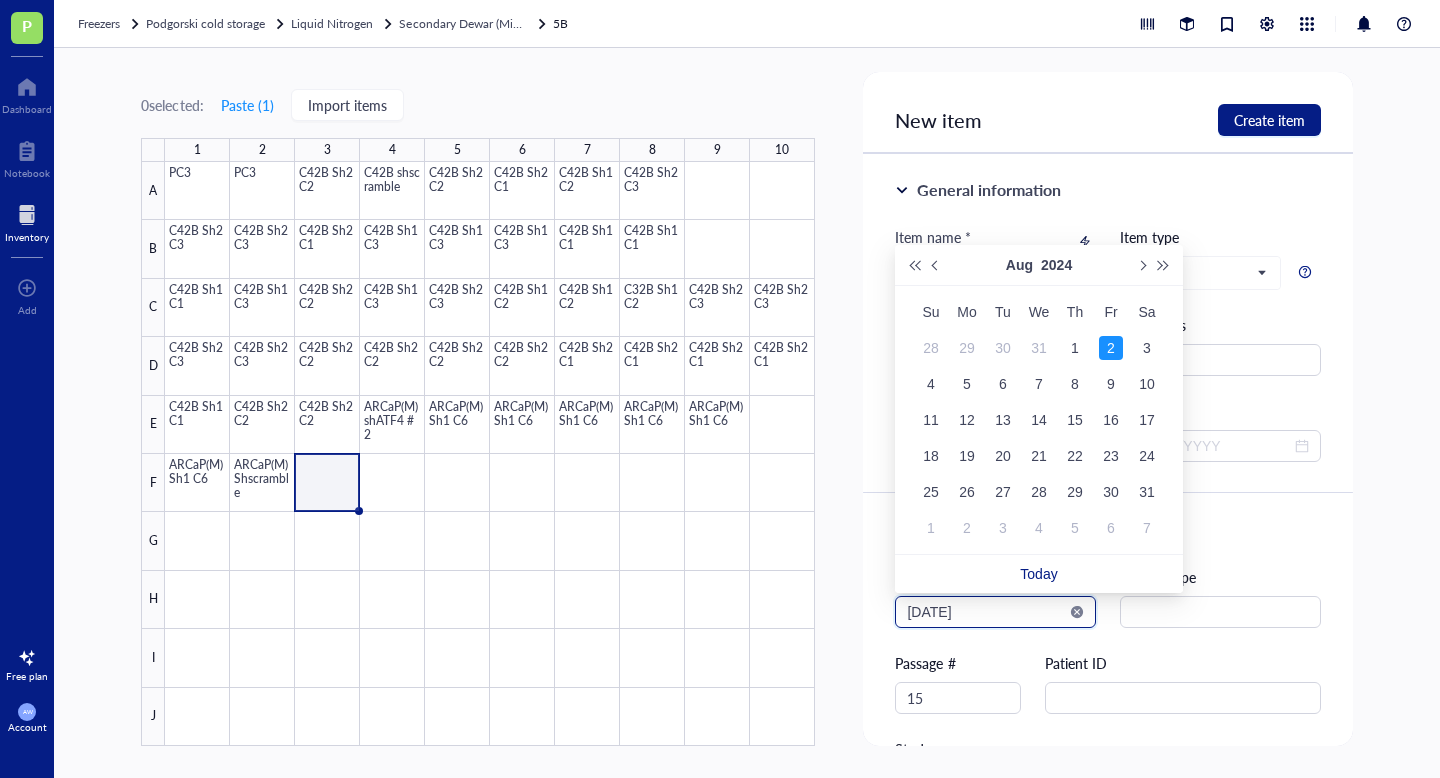 click on "[DATE]" at bounding box center [986, 612] 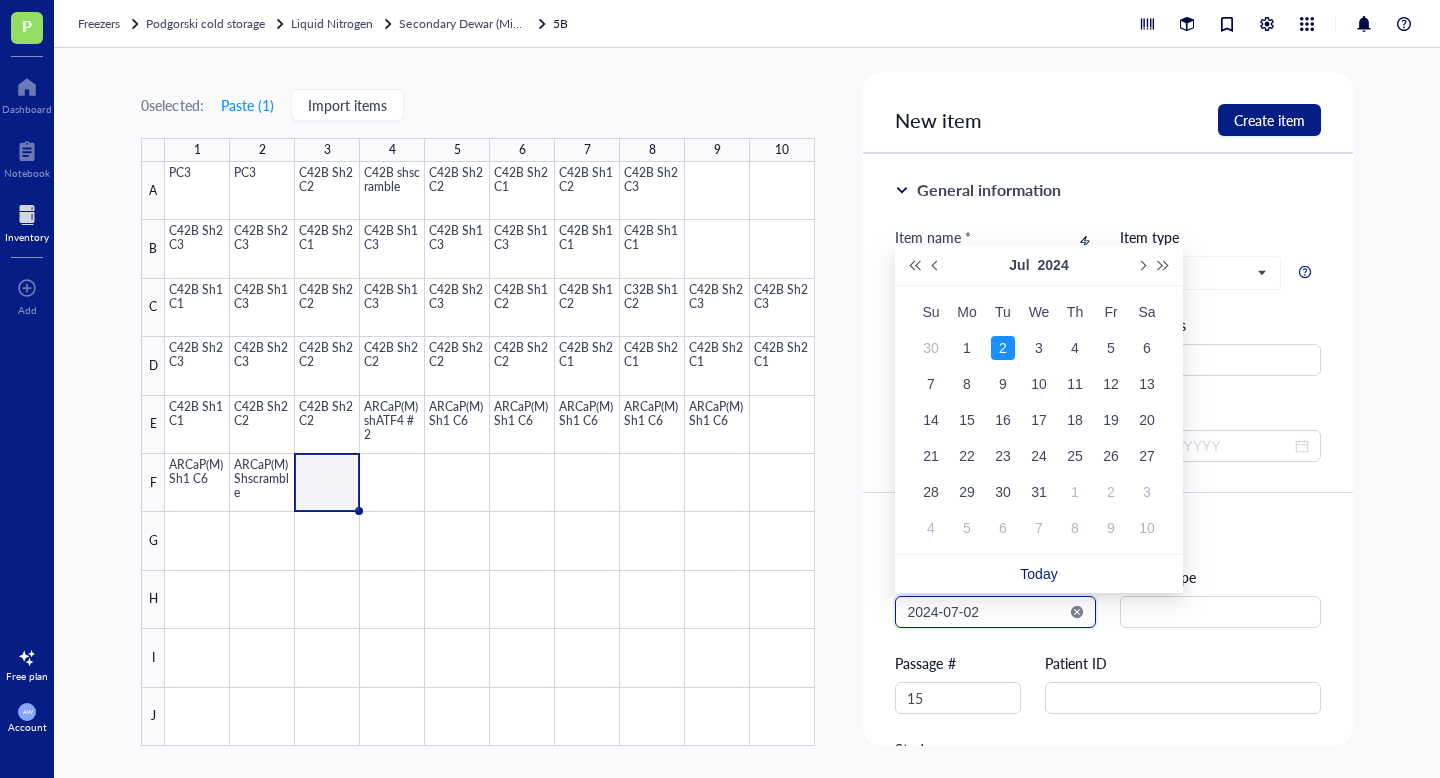click on "2024-07-02" at bounding box center [986, 612] 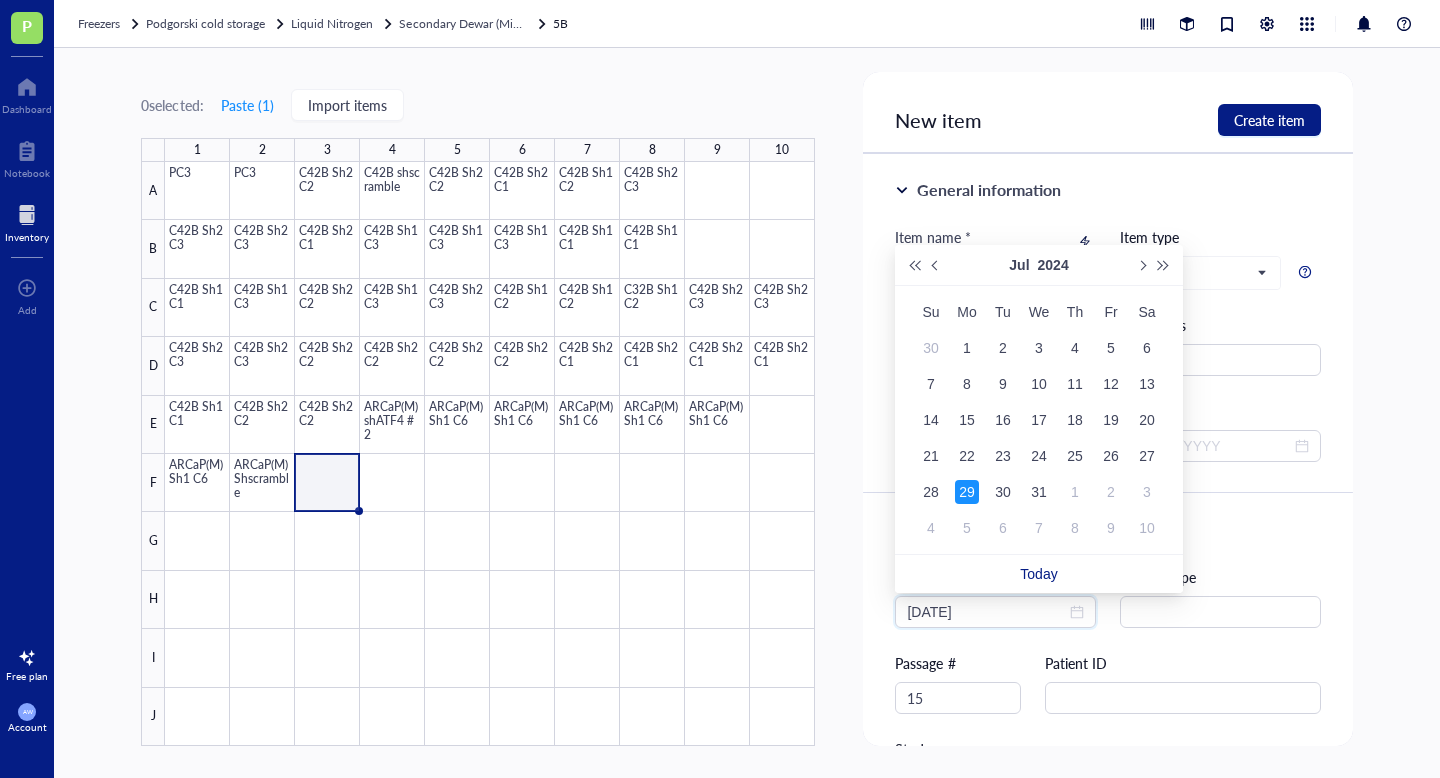 type on "[DATE]" 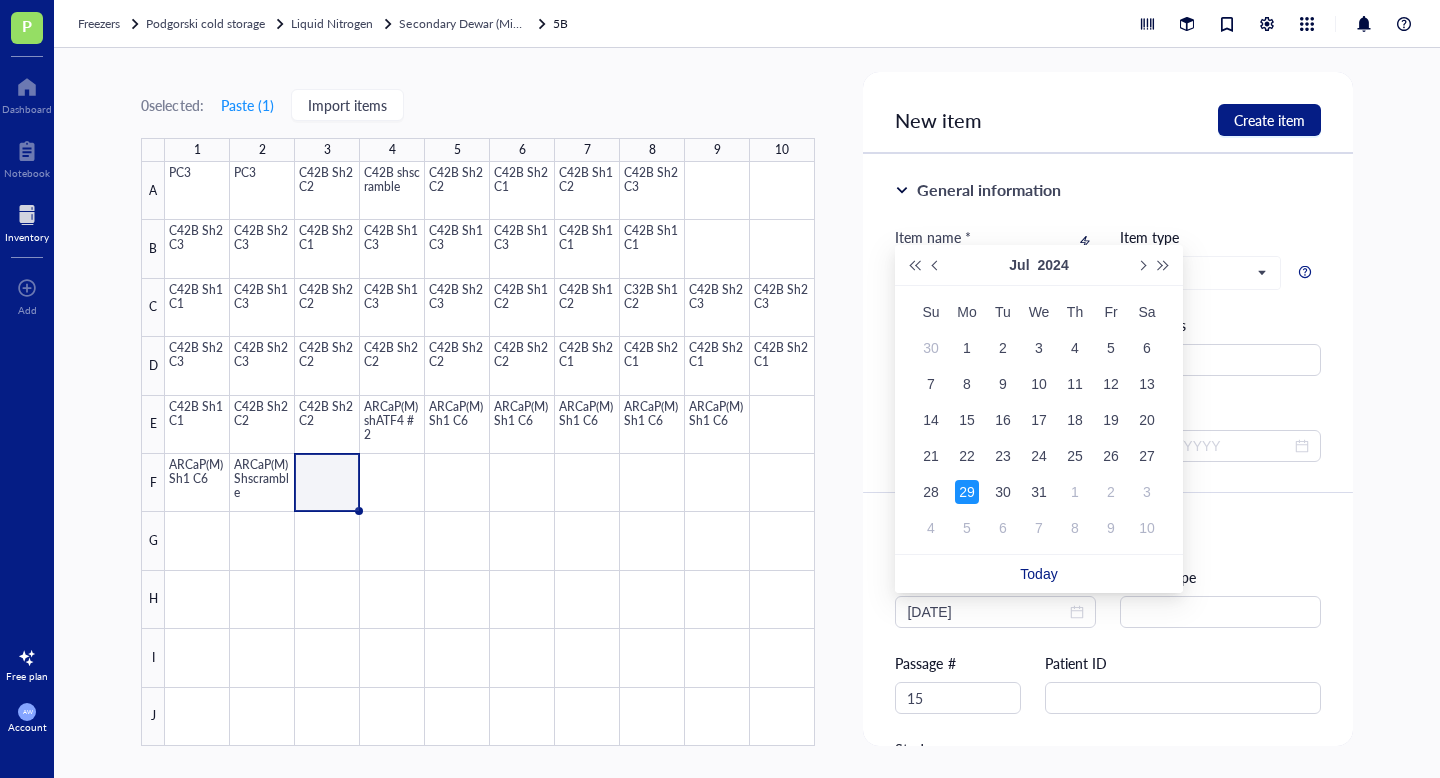 click on "29" at bounding box center [967, 492] 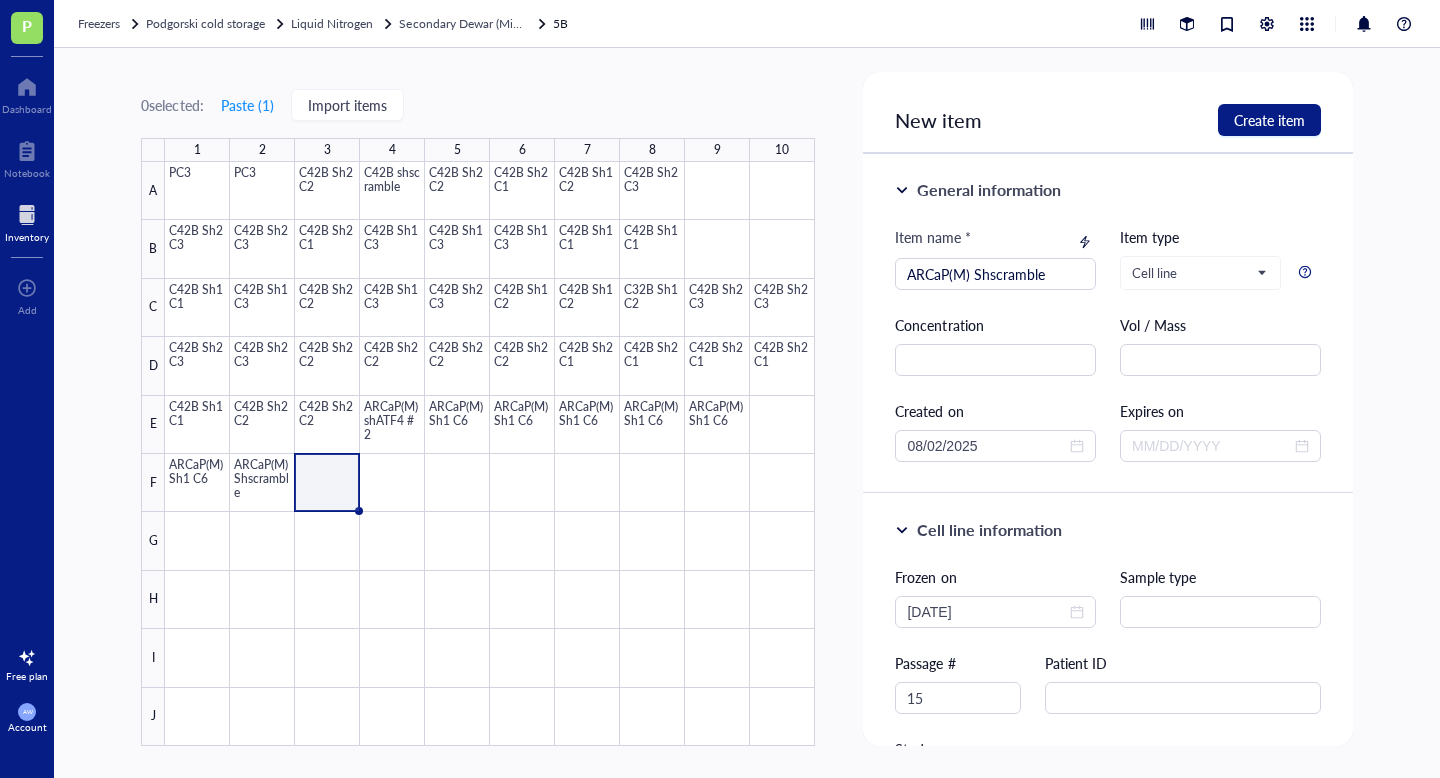 click on "New item Create item" at bounding box center (1107, 113) 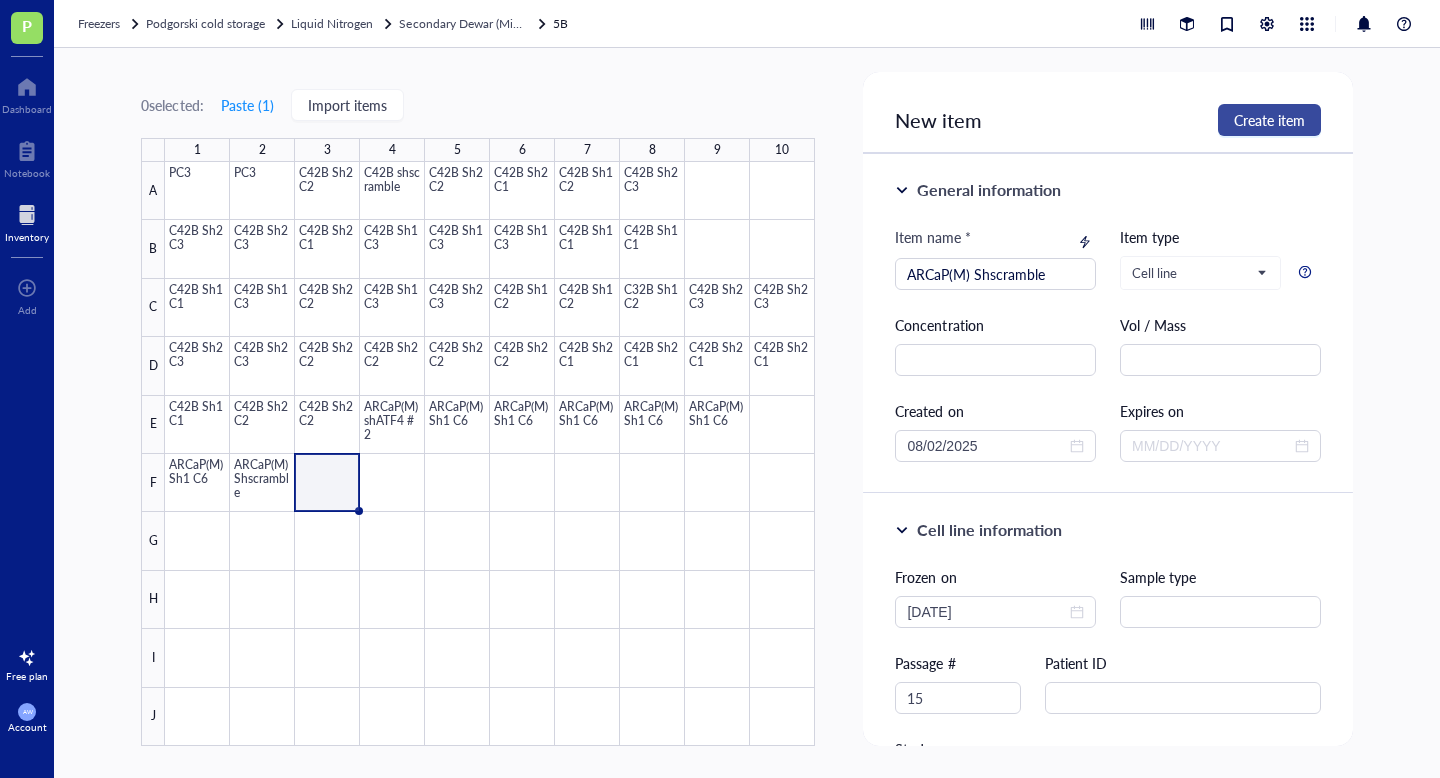 click on "Create item" at bounding box center [1269, 120] 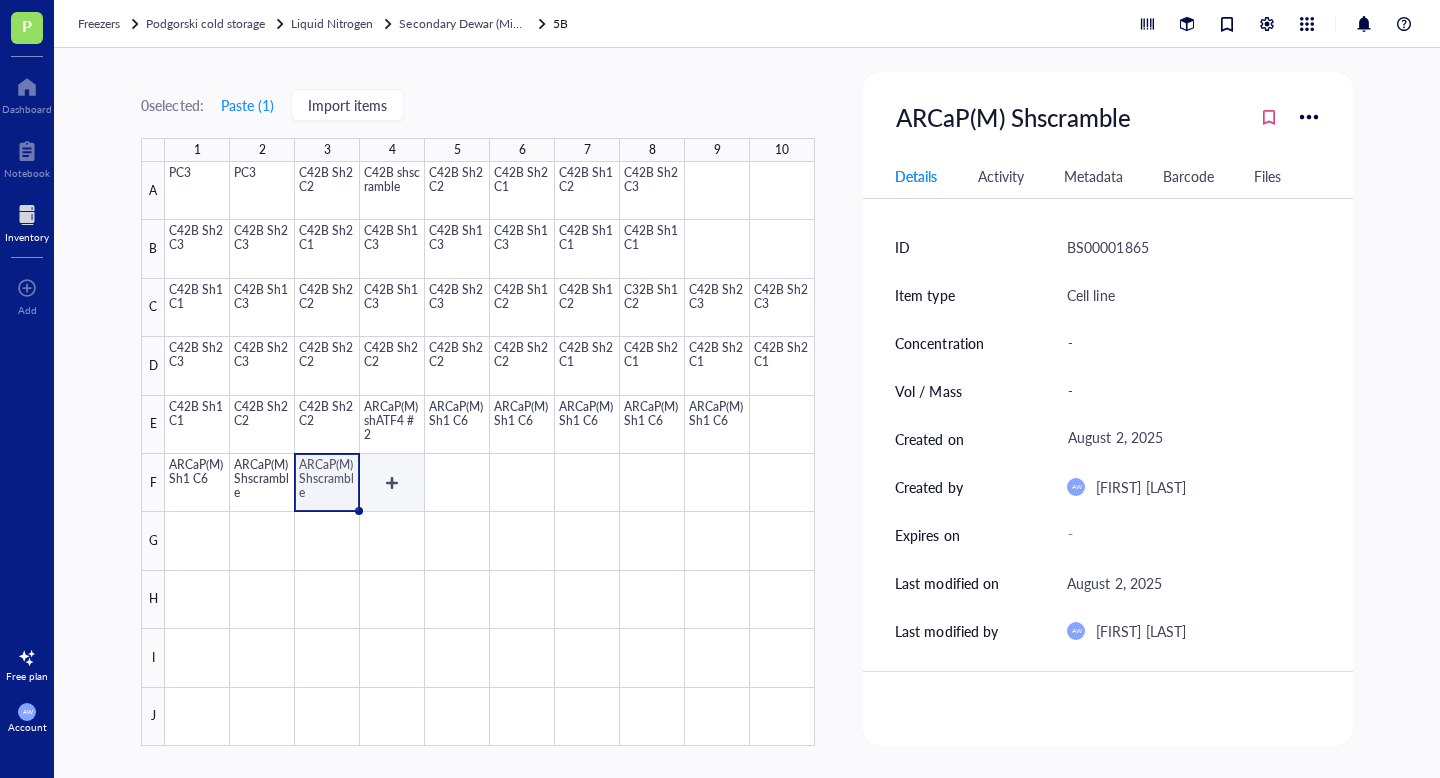 click at bounding box center [490, 454] 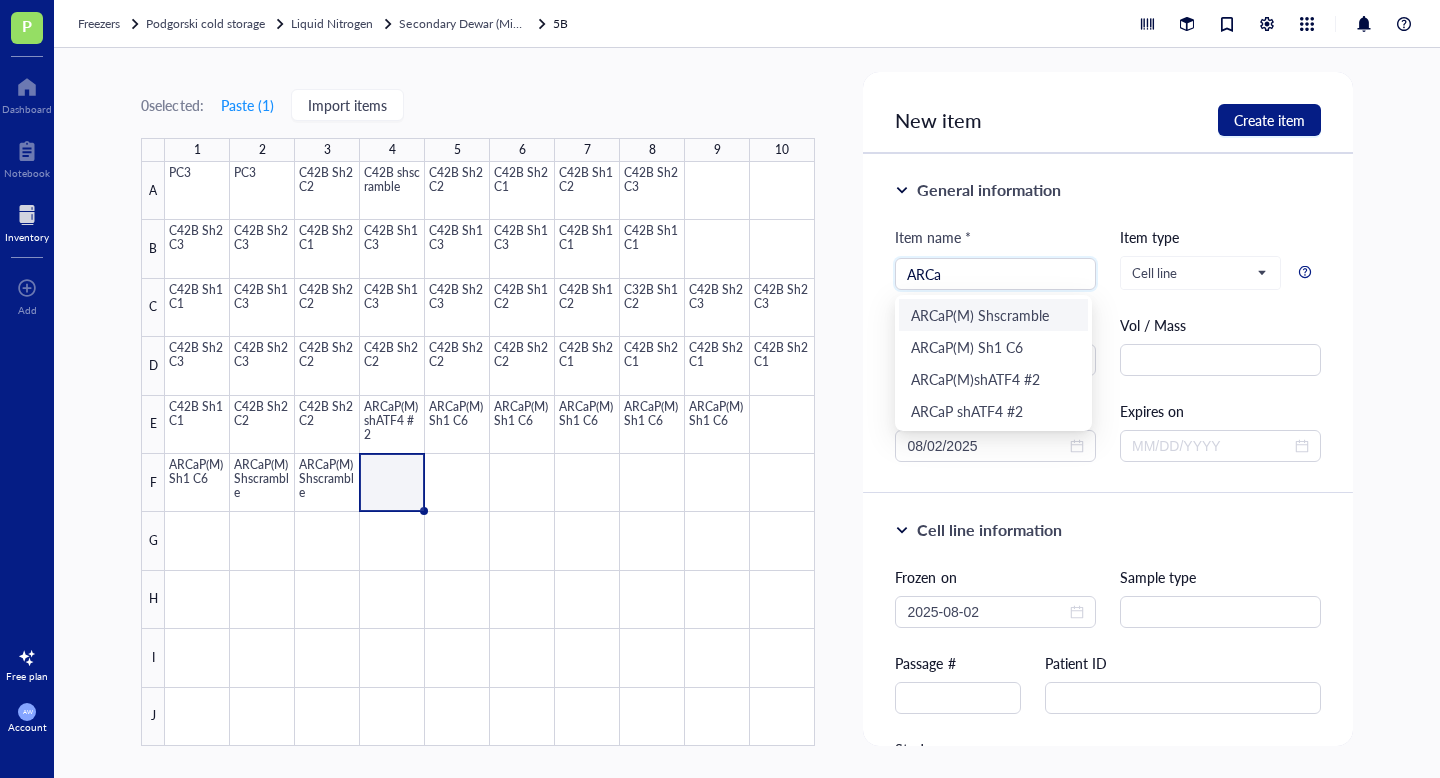 click on "ARCaP(M) Shscramble" at bounding box center [993, 315] 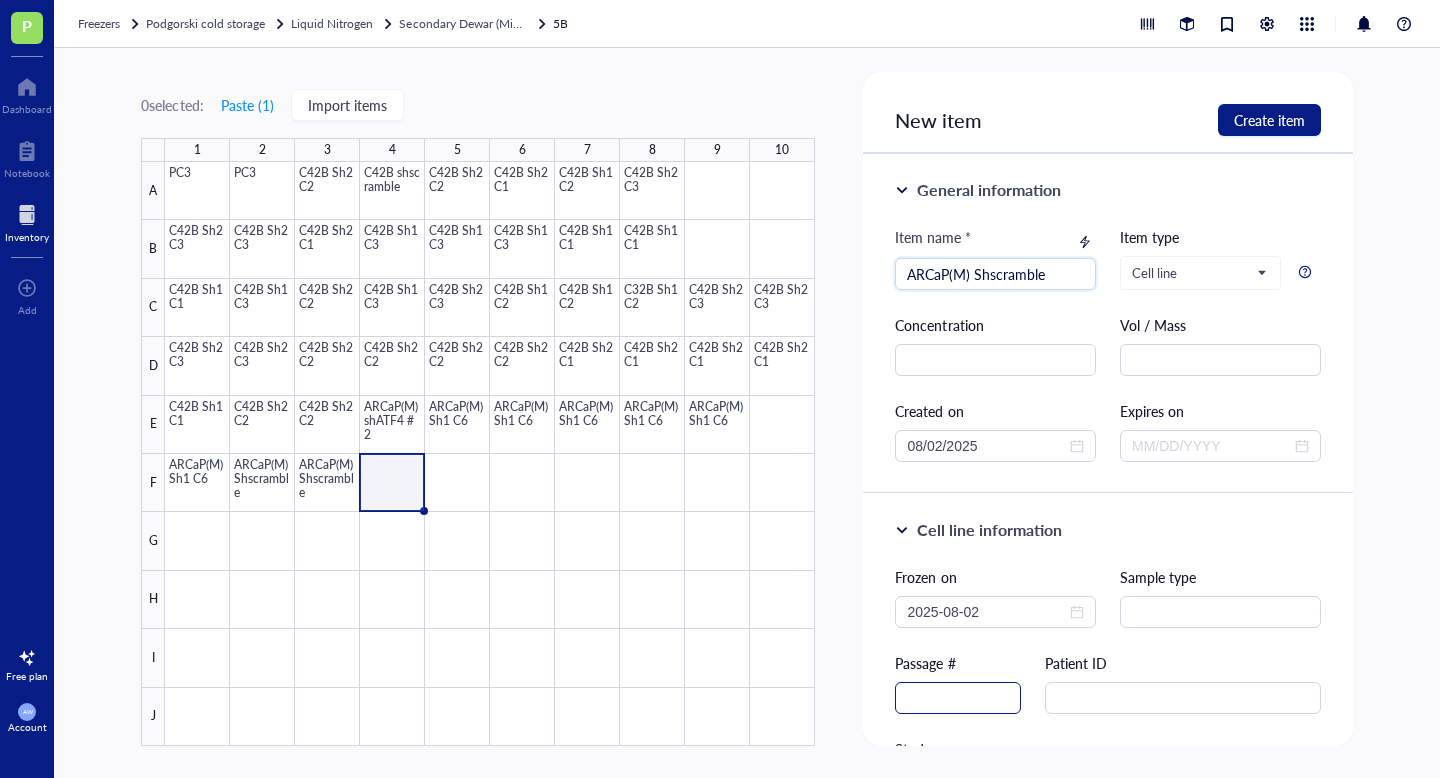 type on "ARCaP(M) Shscramble" 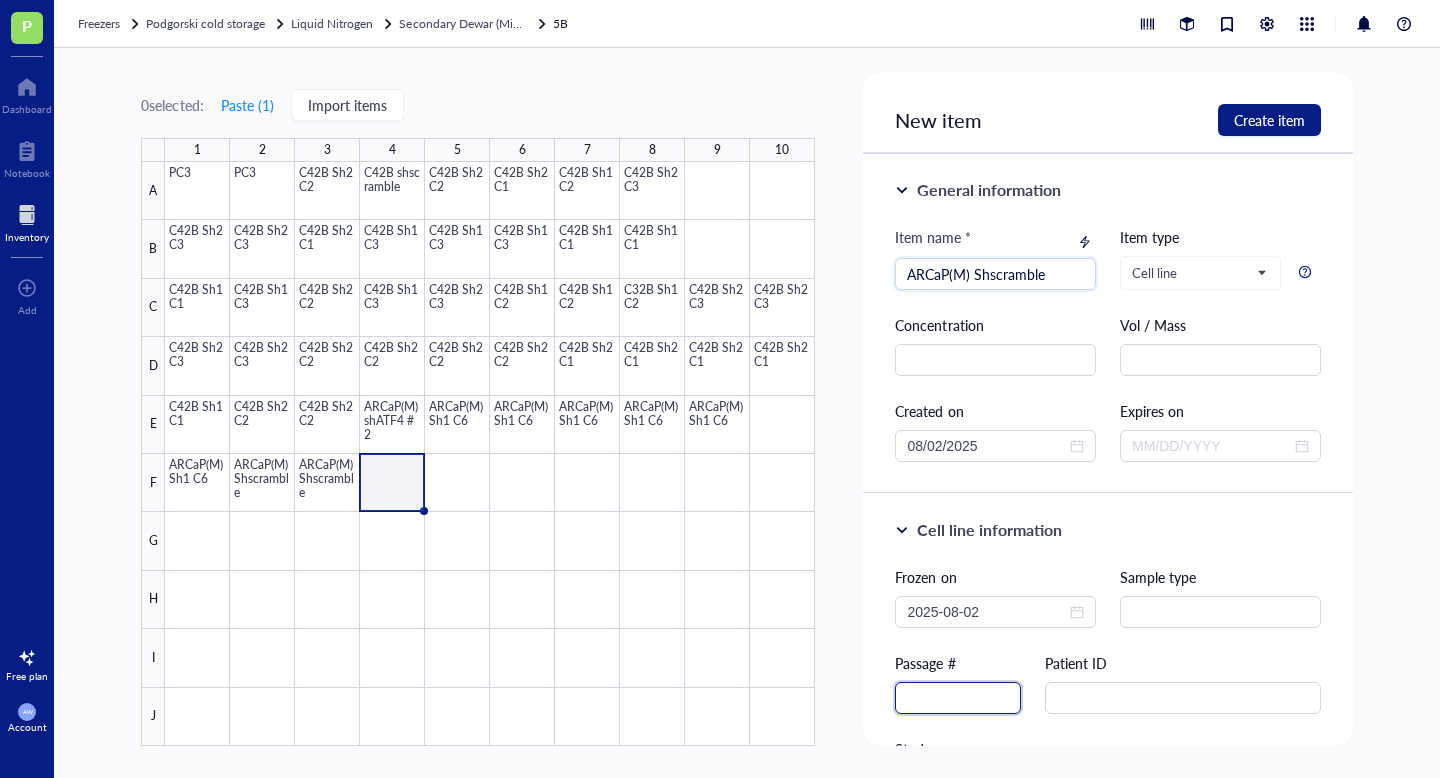 click at bounding box center [958, 698] 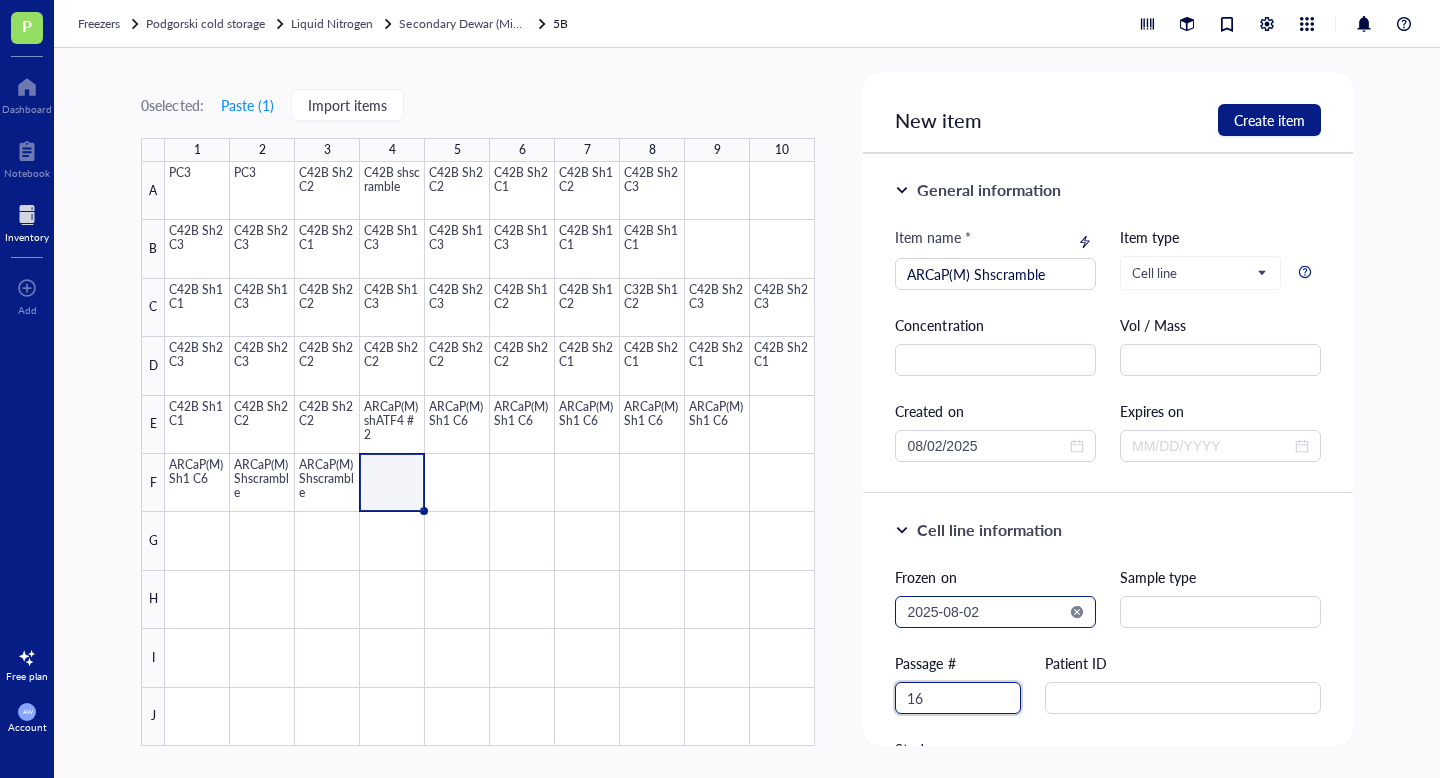 type on "16" 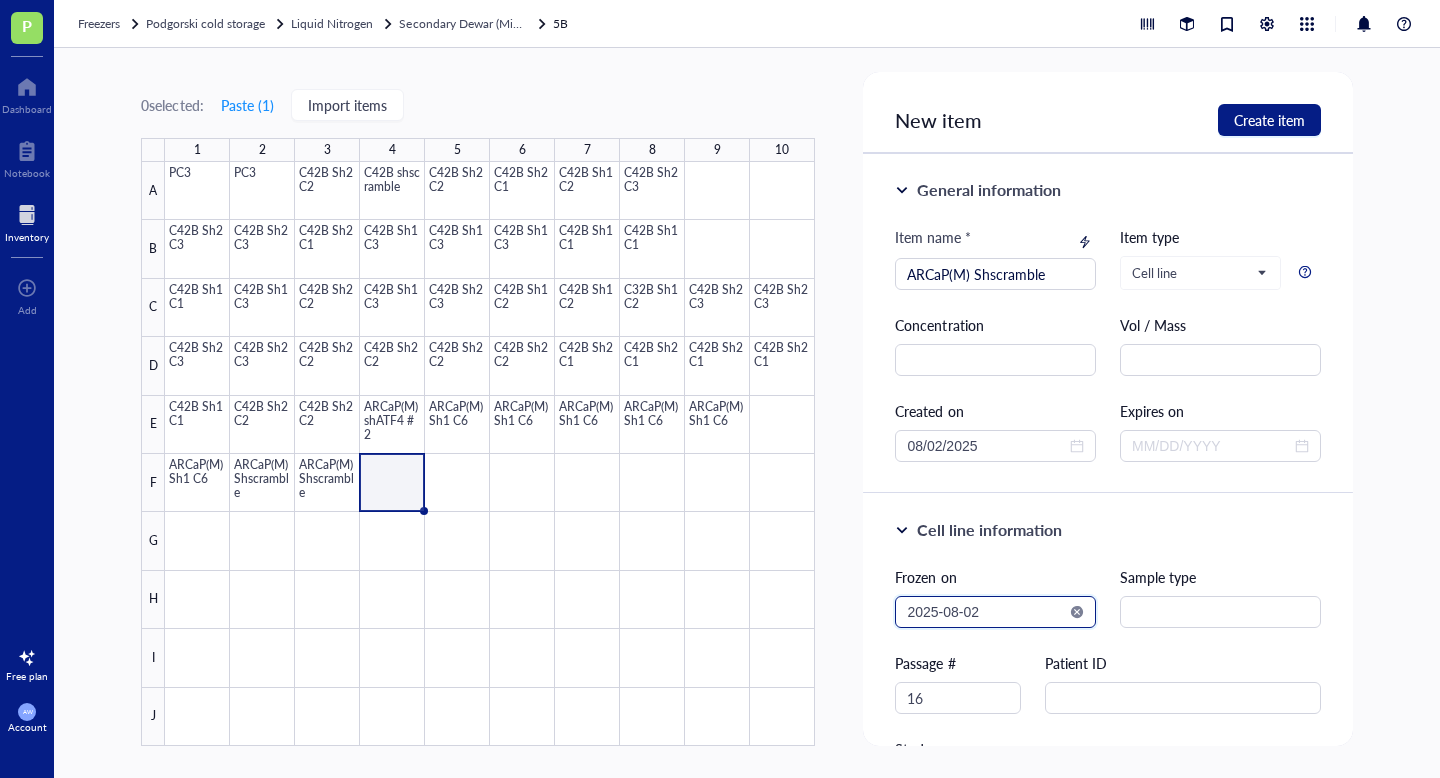 click on "2025-08-02" at bounding box center [986, 612] 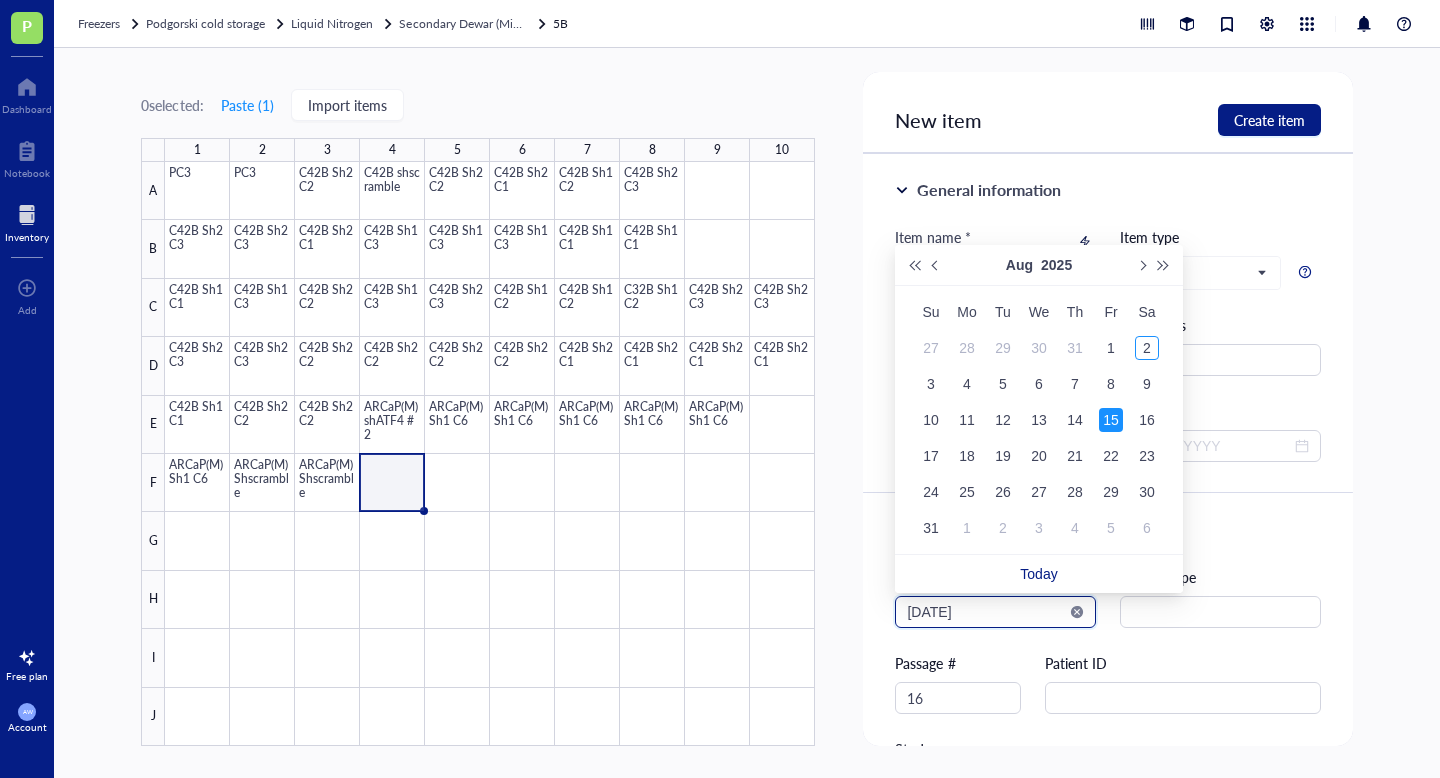 click on "[DATE]" at bounding box center [986, 612] 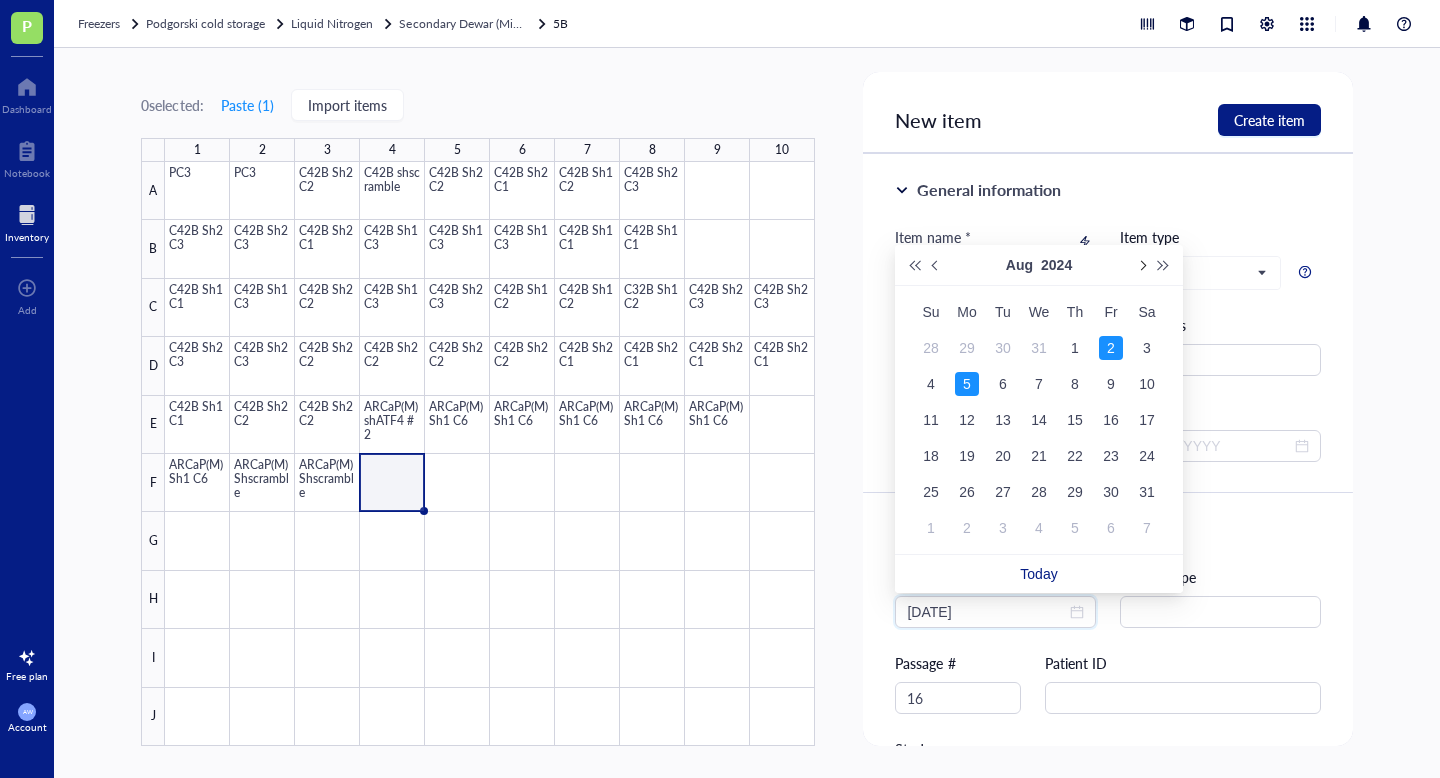type on "[DATE]" 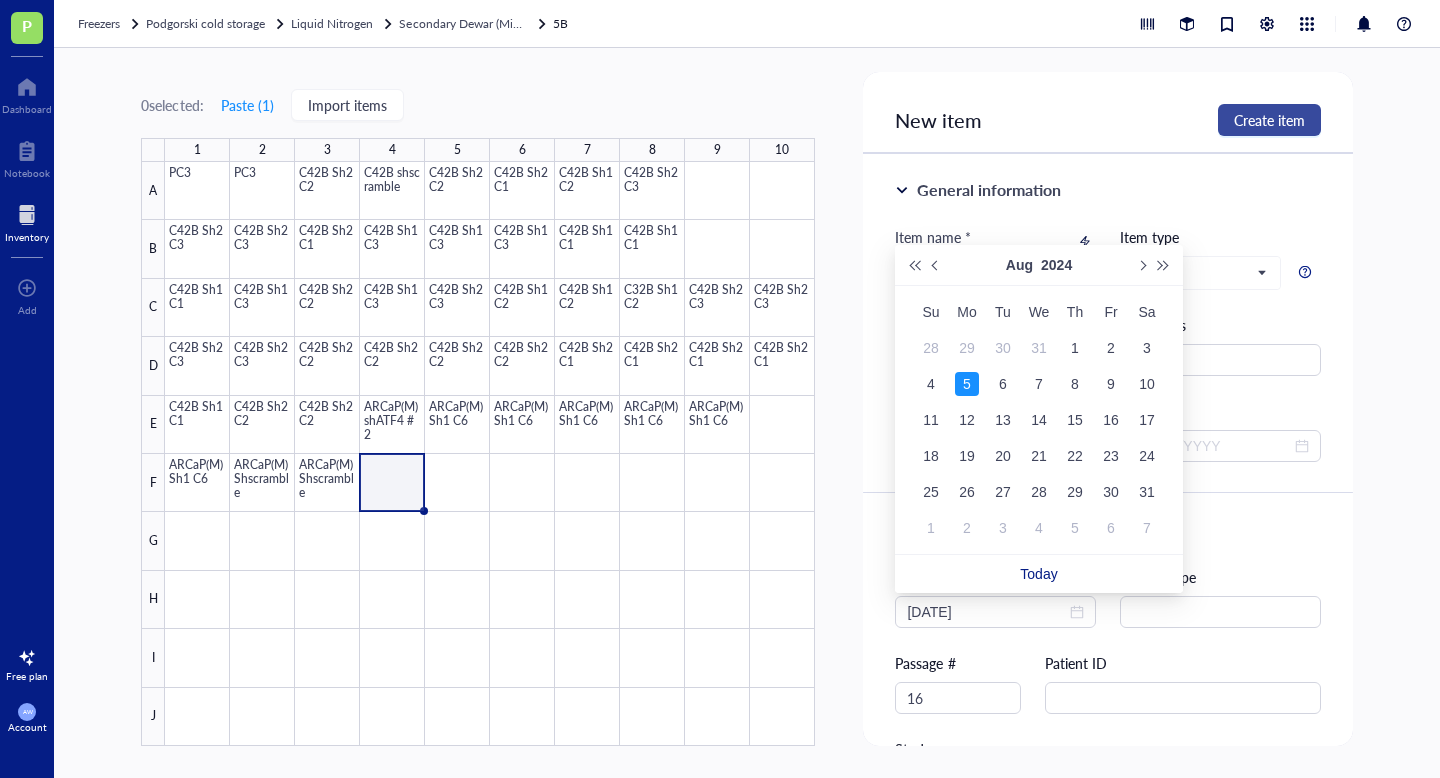 click on "Create item" at bounding box center [1269, 120] 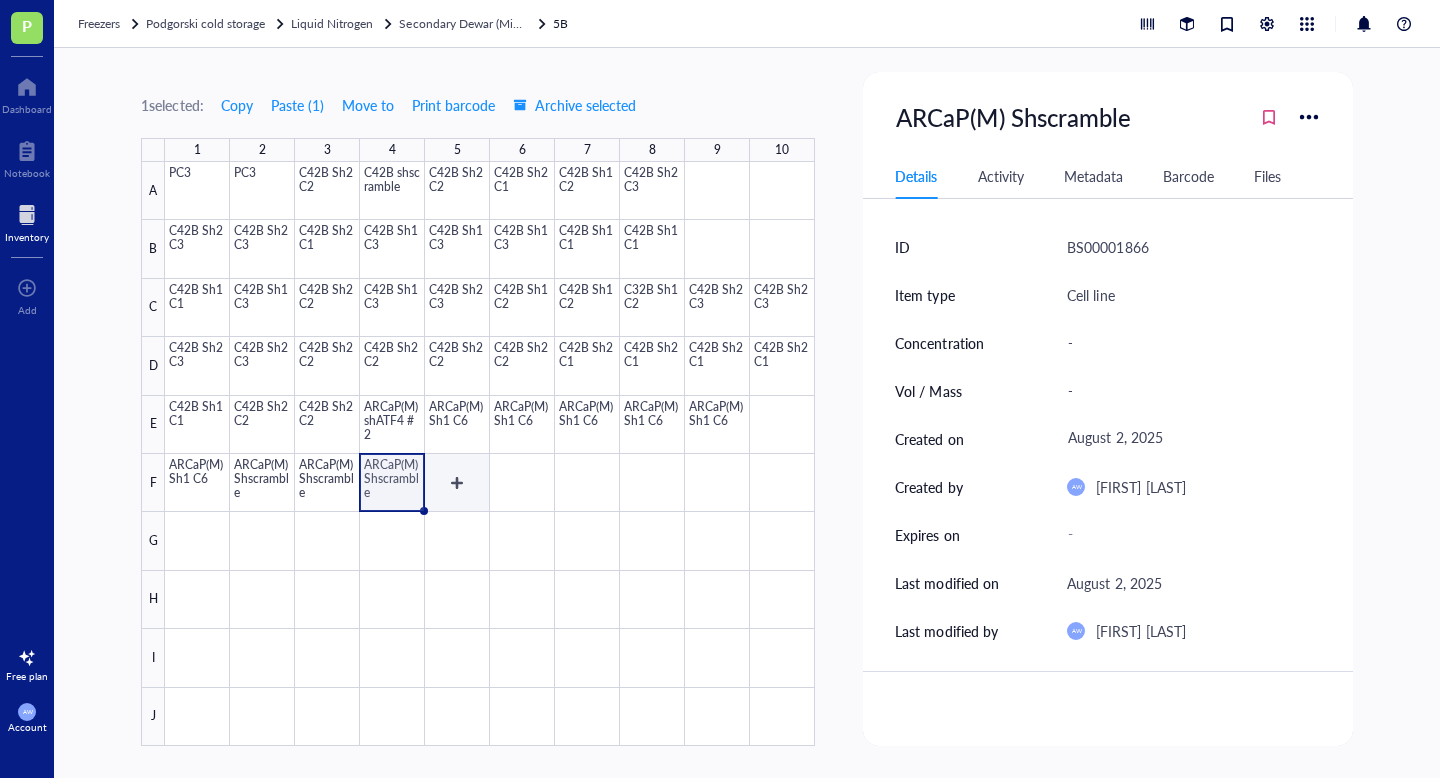 click at bounding box center (490, 454) 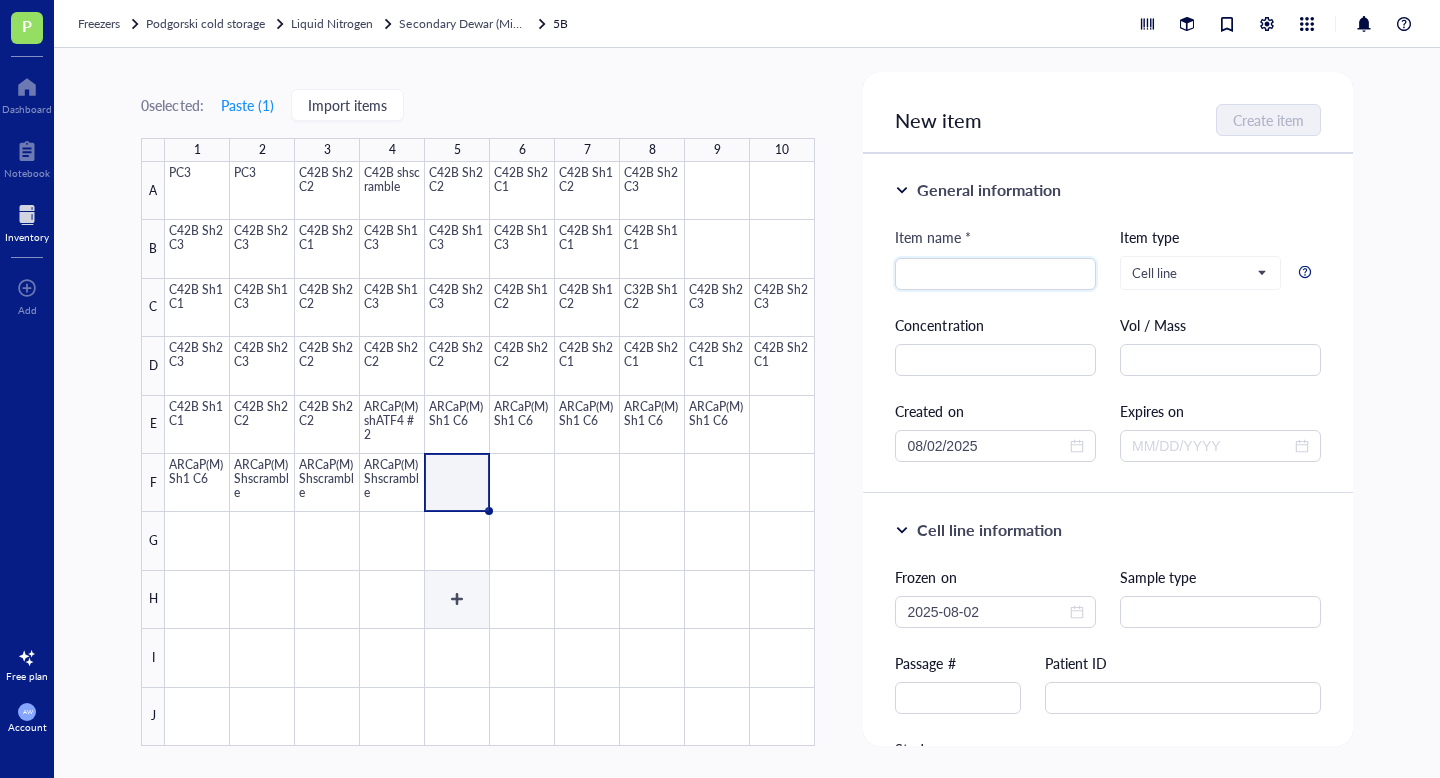 click at bounding box center (490, 454) 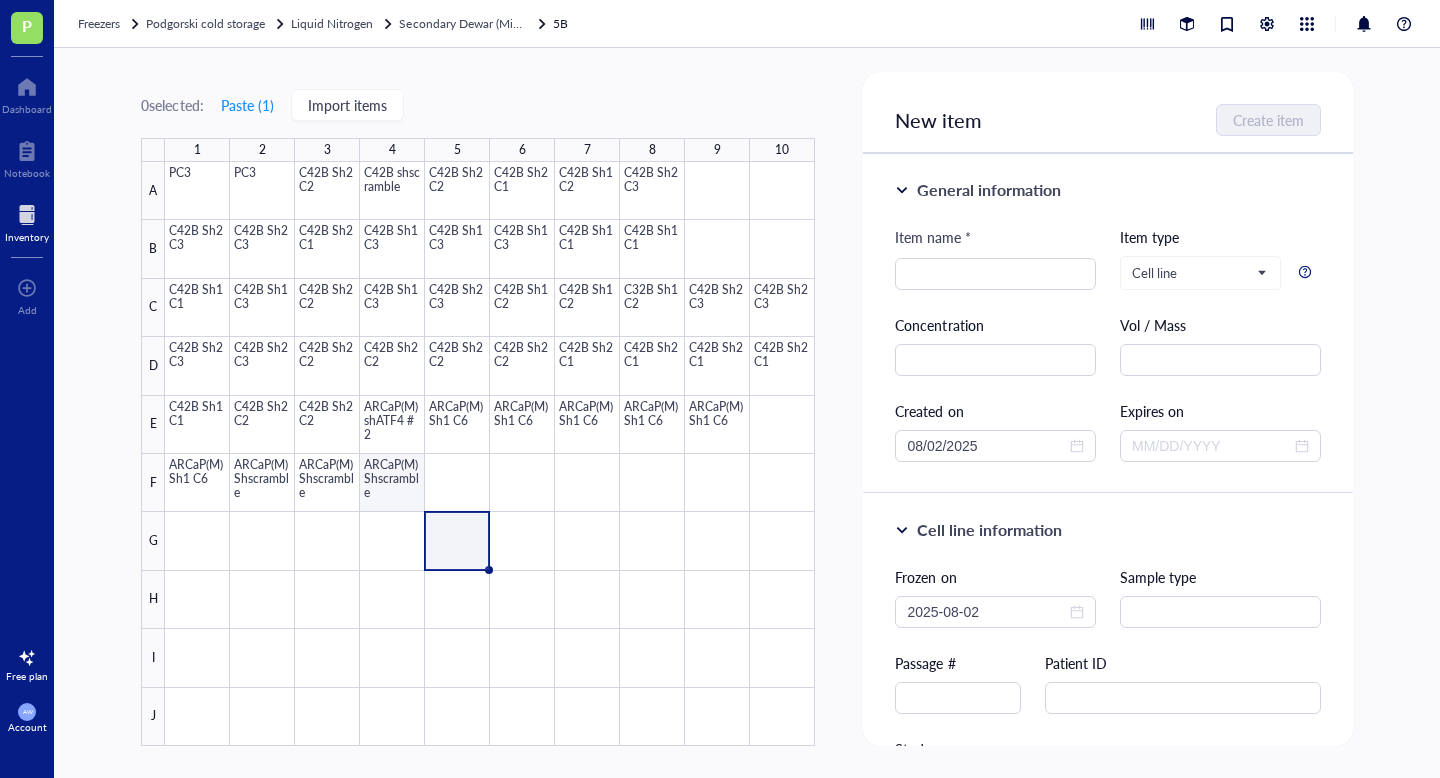 click at bounding box center (490, 454) 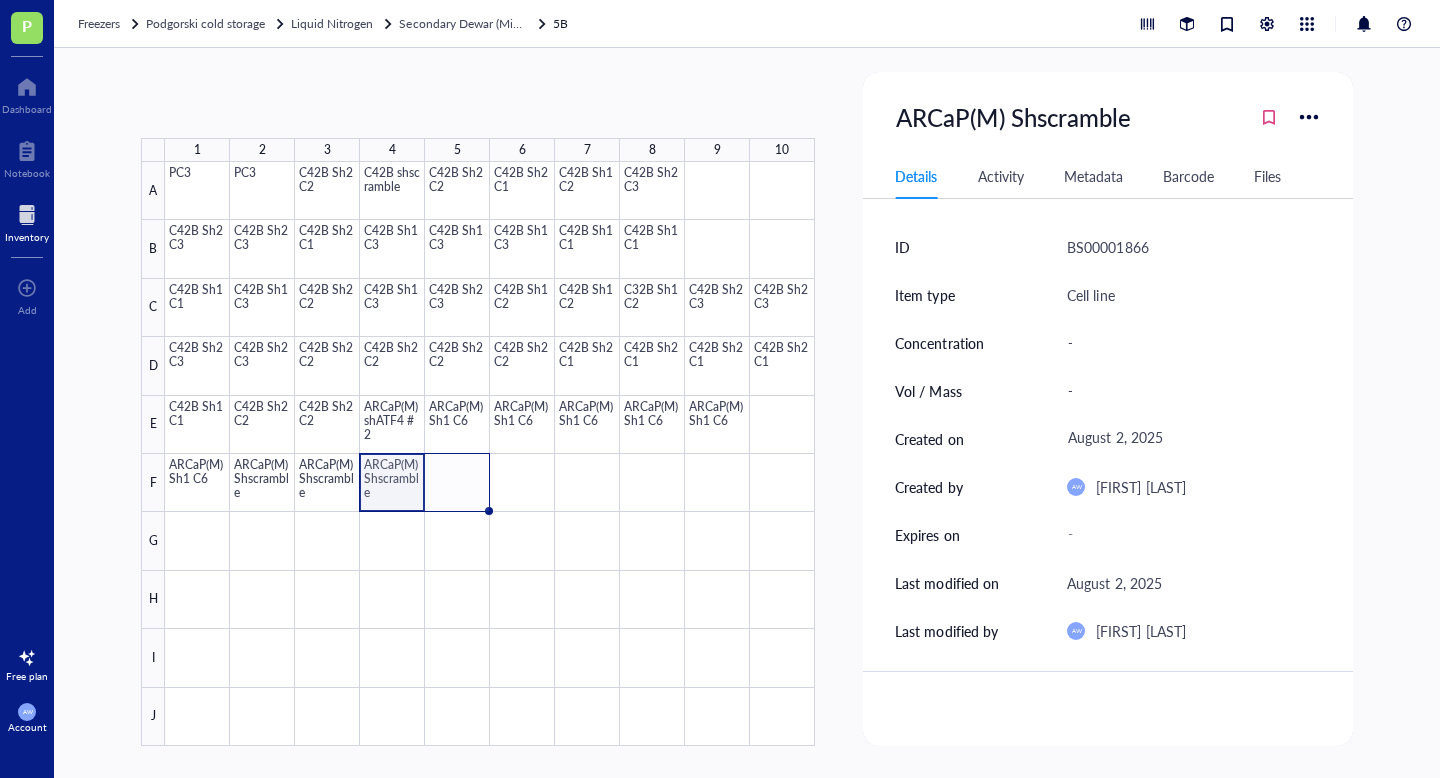 drag, startPoint x: 423, startPoint y: 509, endPoint x: 474, endPoint y: 509, distance: 51 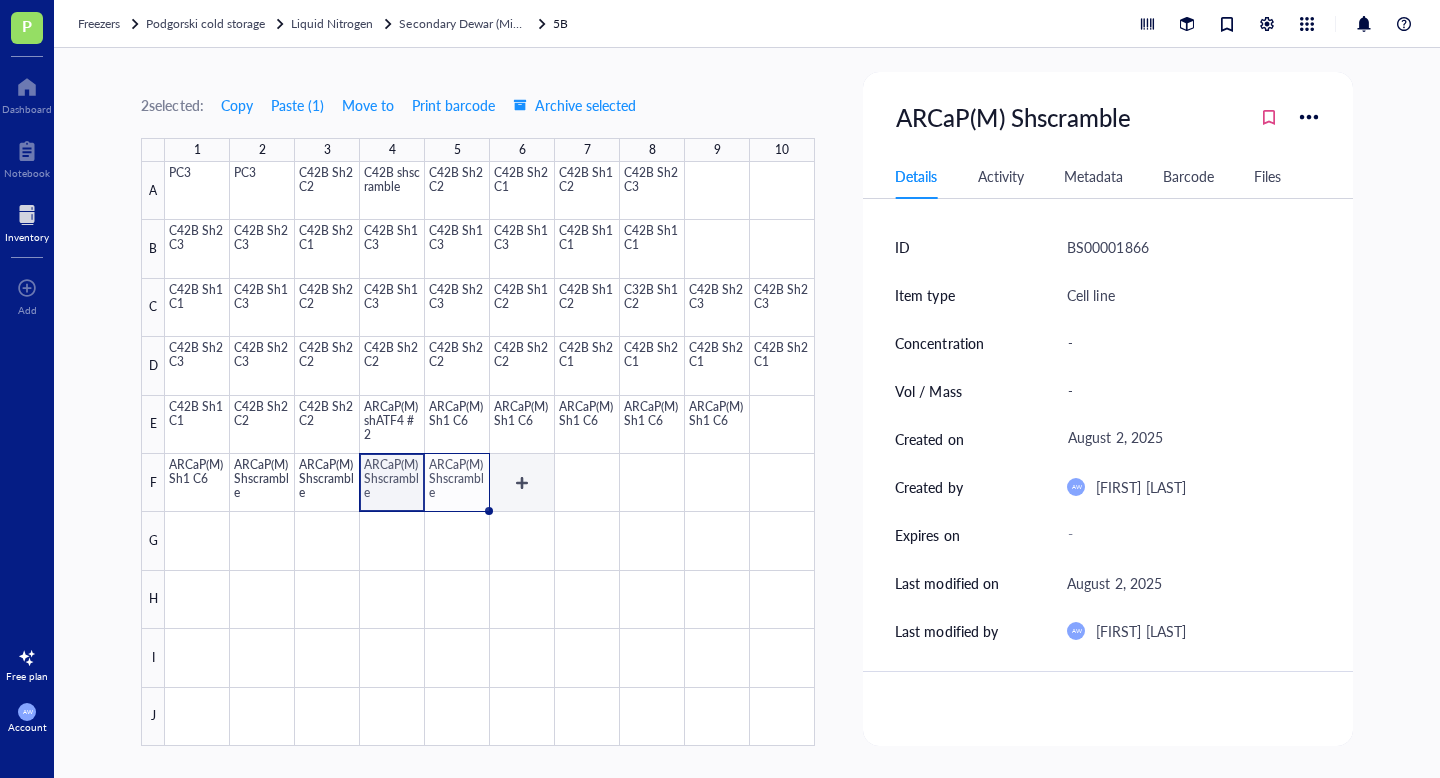 click at bounding box center [490, 454] 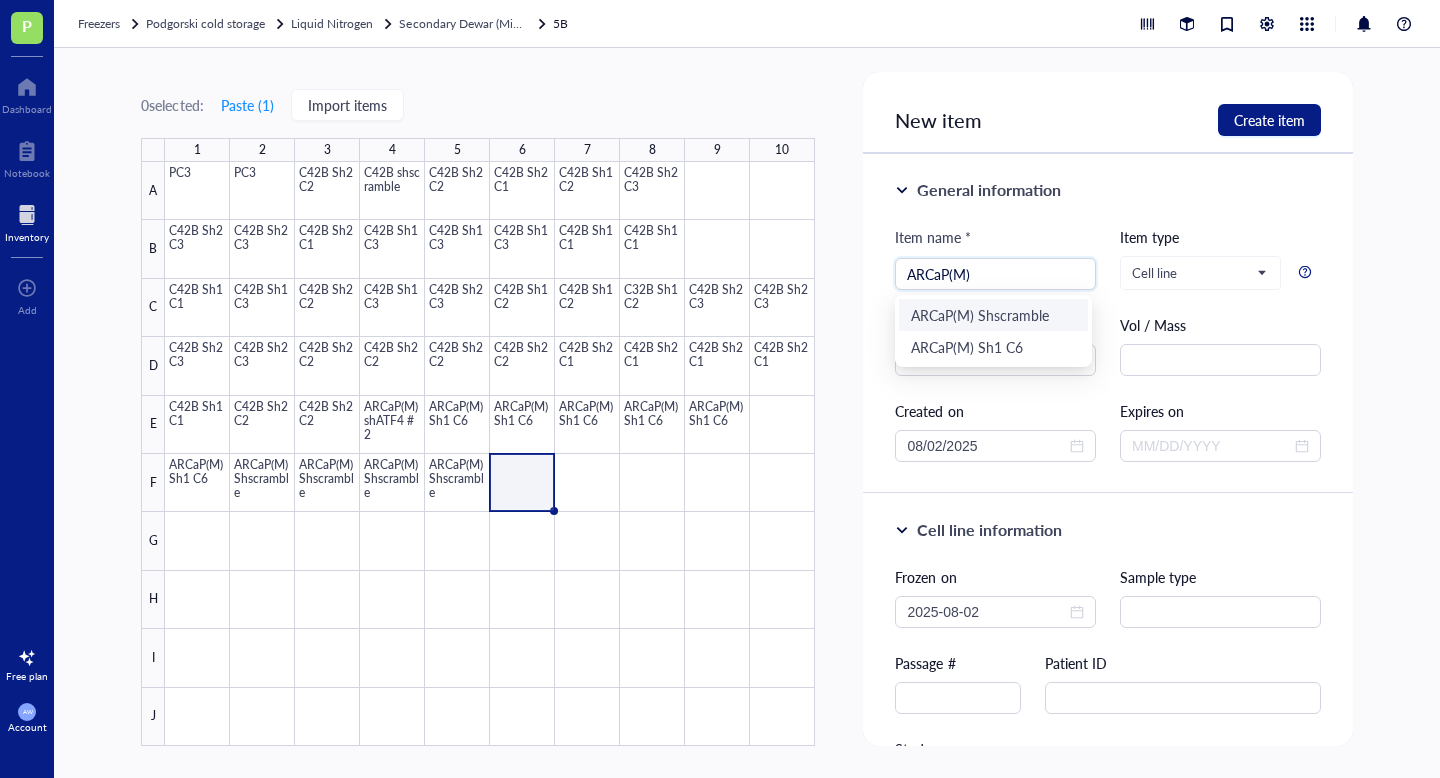 click on "ARCaP(M) Shscramble" at bounding box center [993, 315] 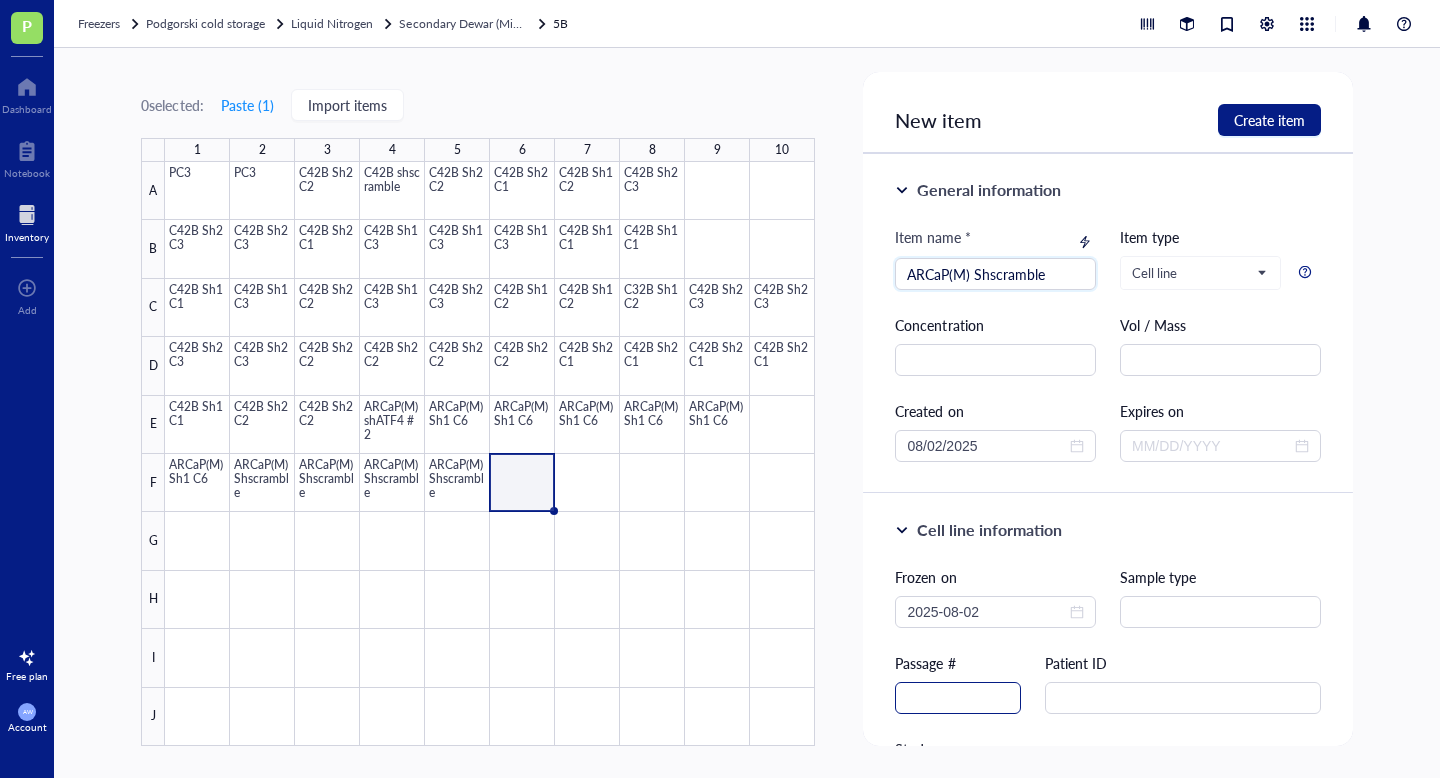 type on "ARCaP(M) Shscramble" 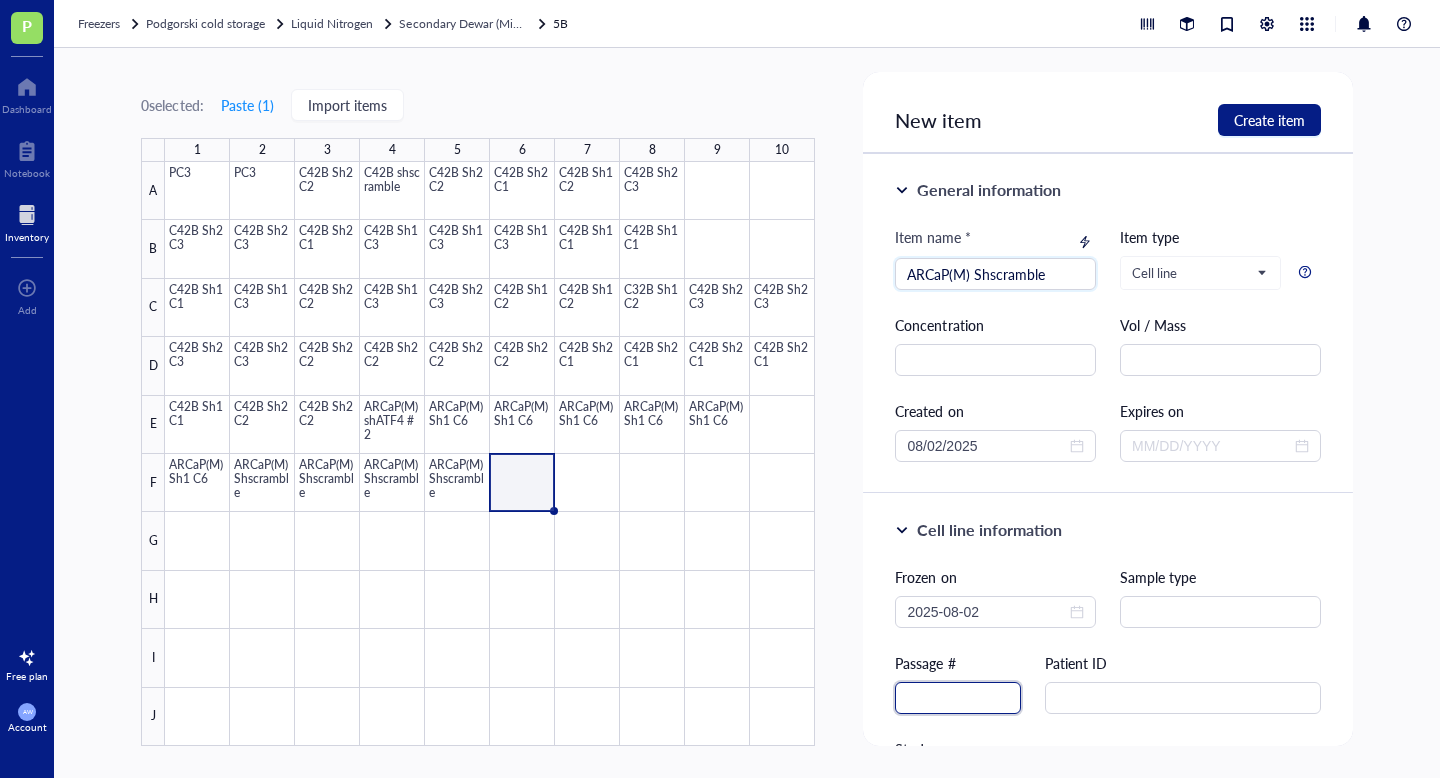 click at bounding box center (958, 698) 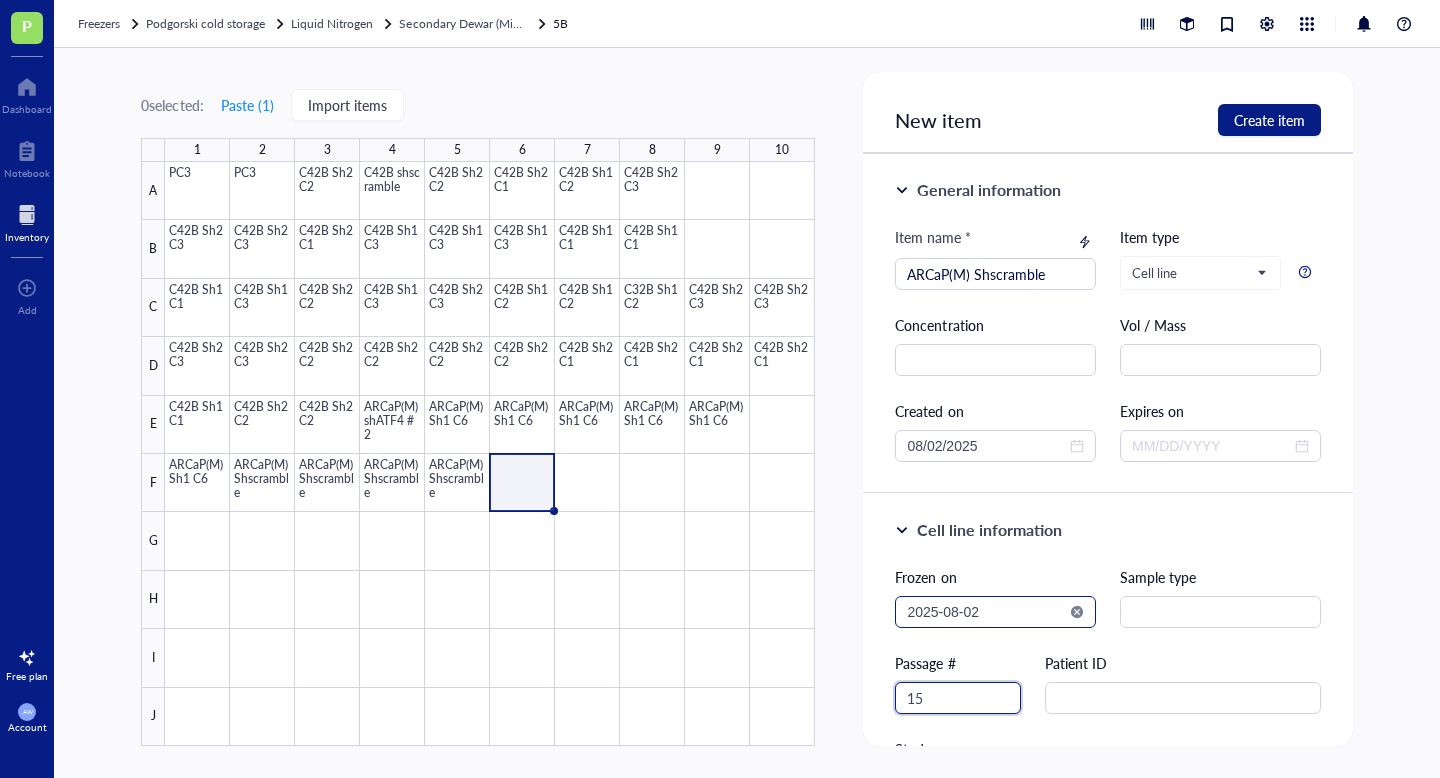 type on "15" 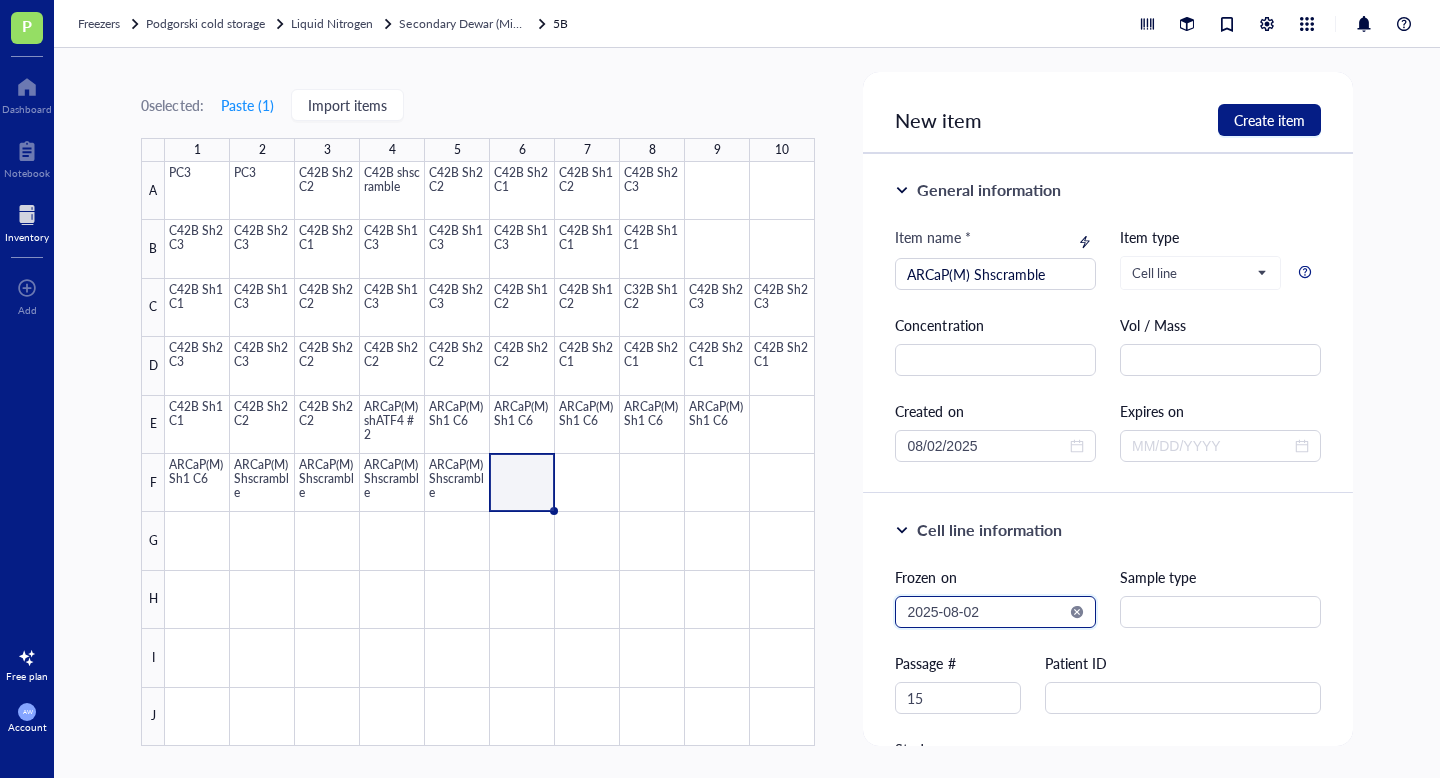 click on "2025-08-02" at bounding box center (986, 612) 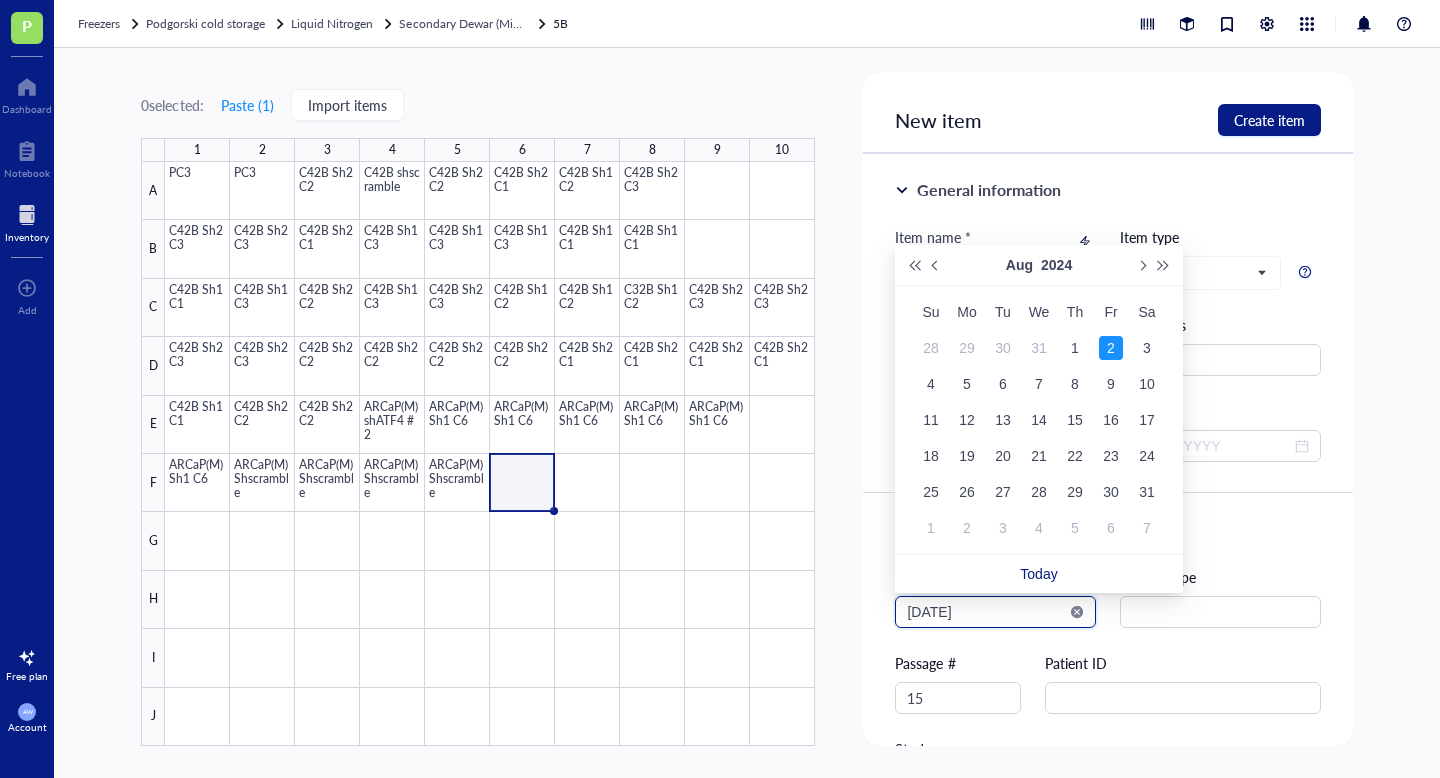 click on "[DATE]" at bounding box center (986, 612) 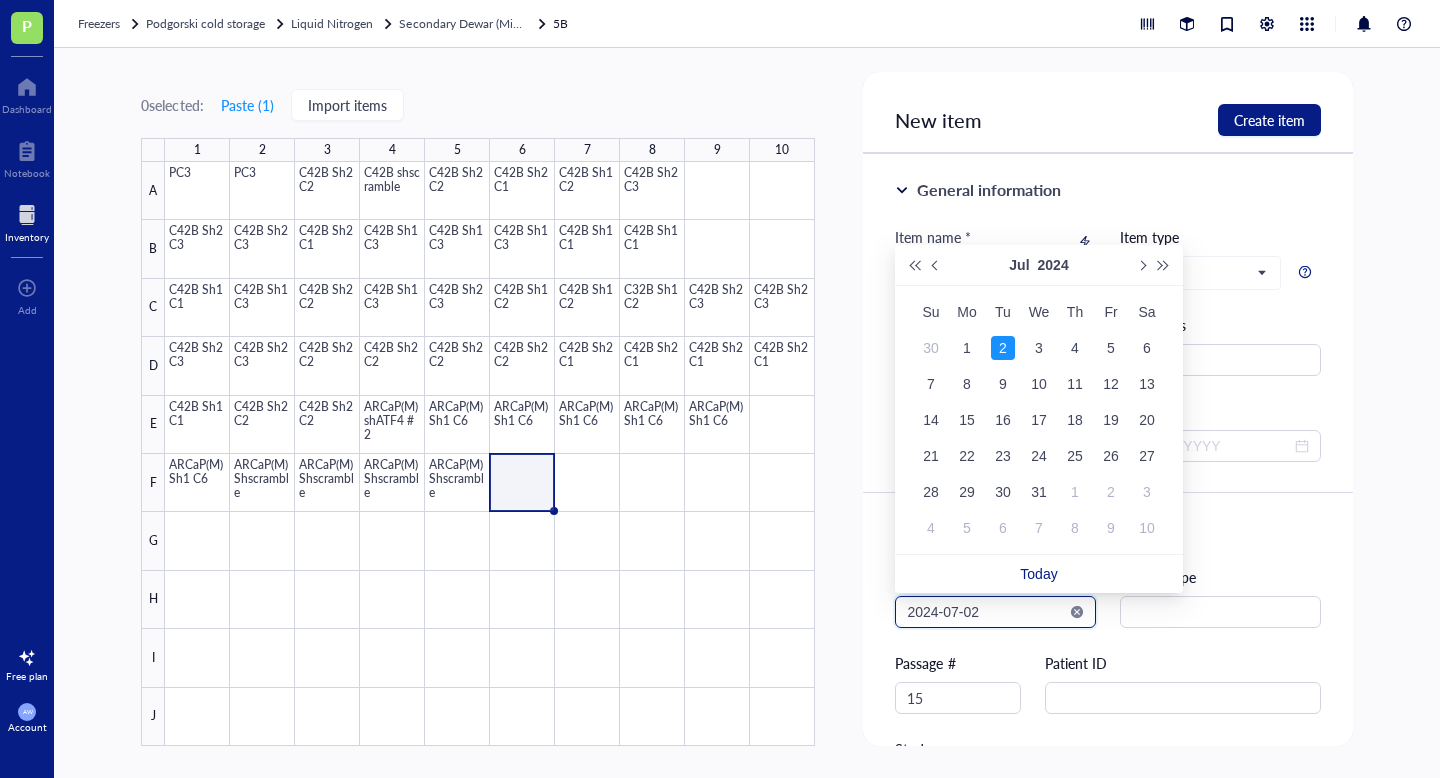 click on "2024-07-02" at bounding box center [986, 612] 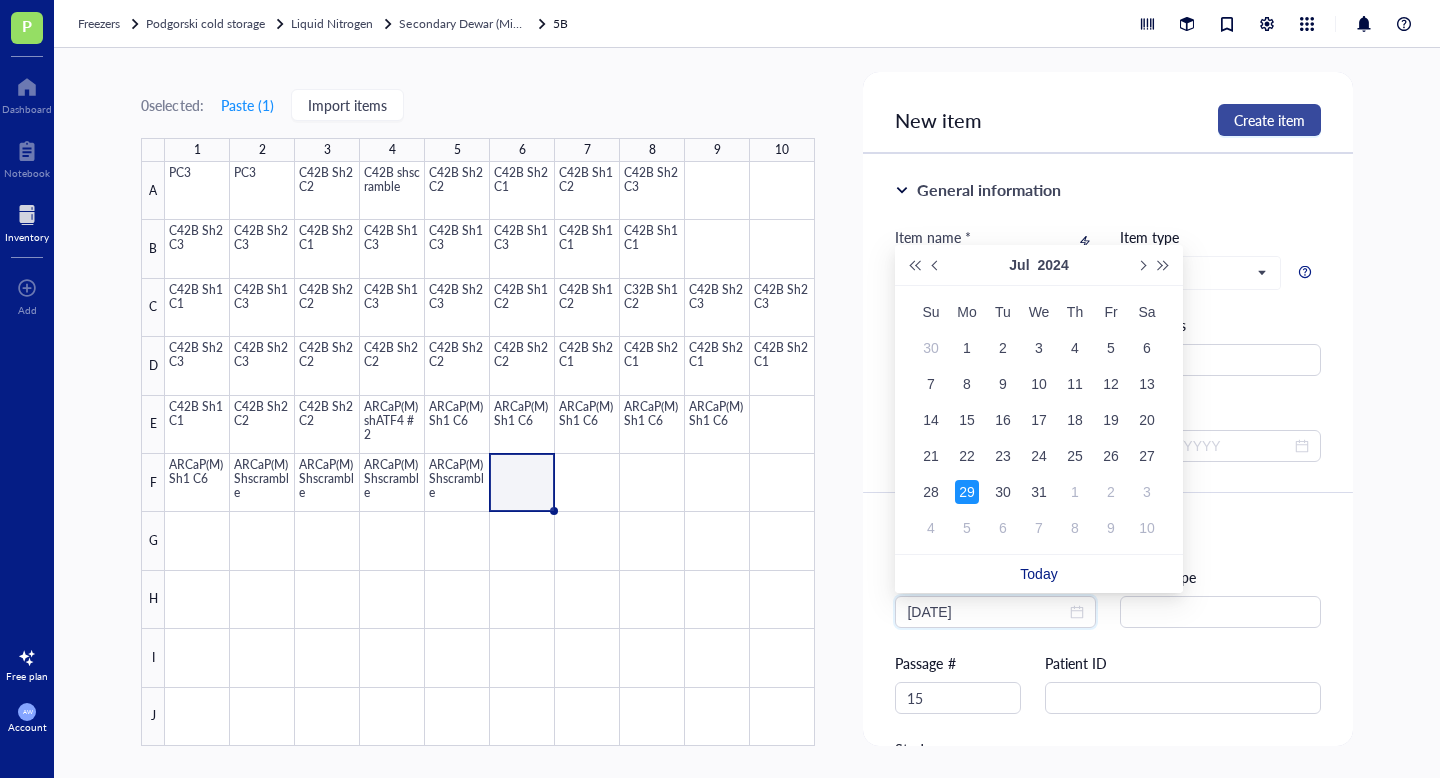 type on "[DATE]" 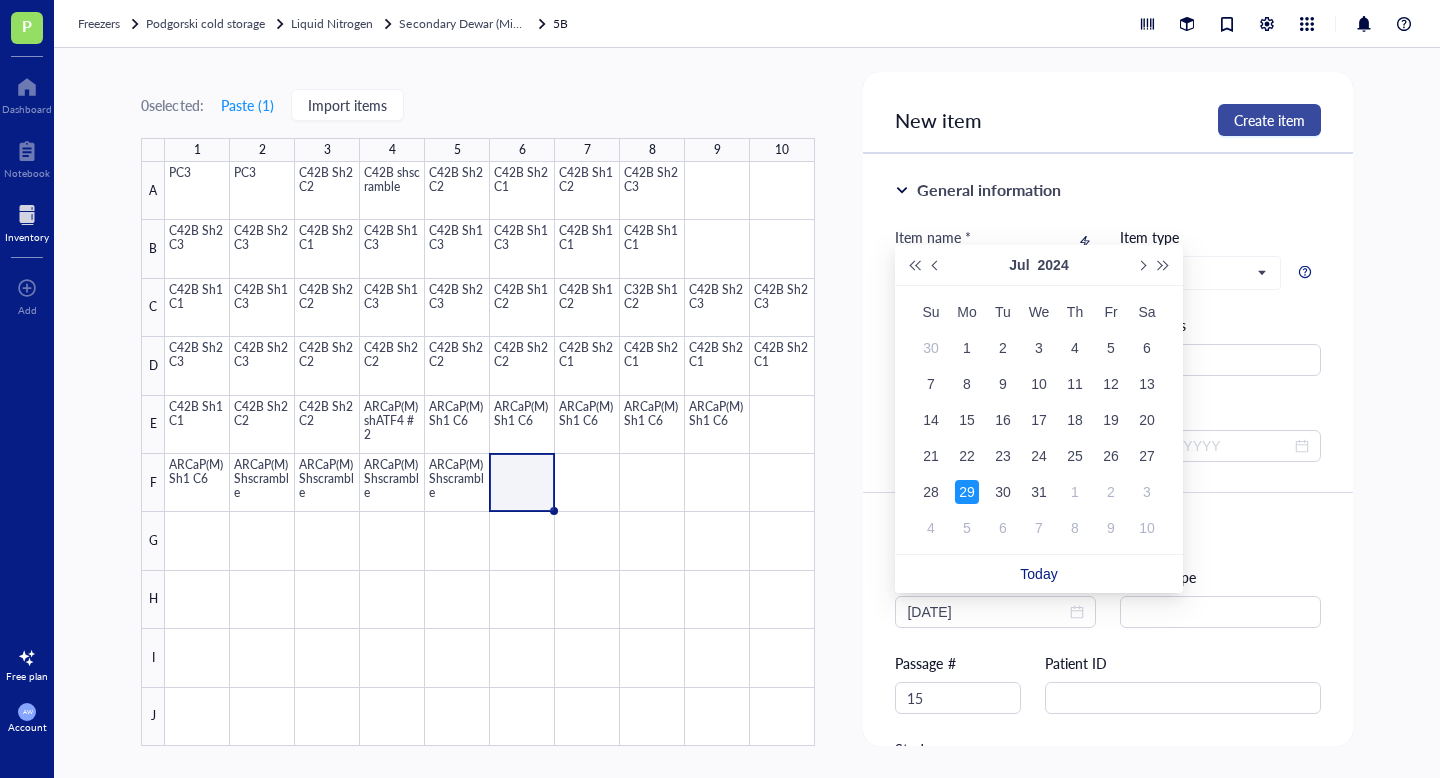 click on "Create item" at bounding box center [1269, 120] 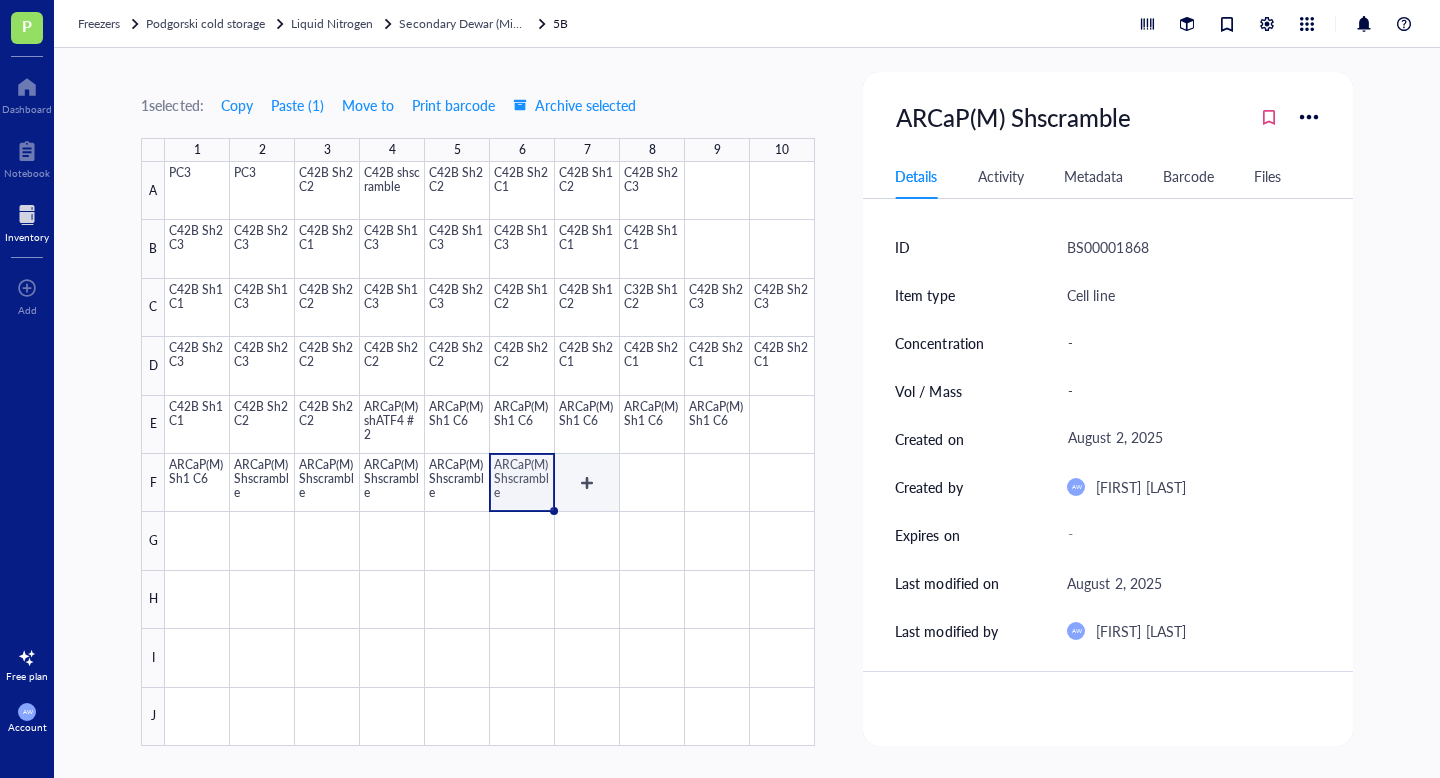 click at bounding box center (490, 454) 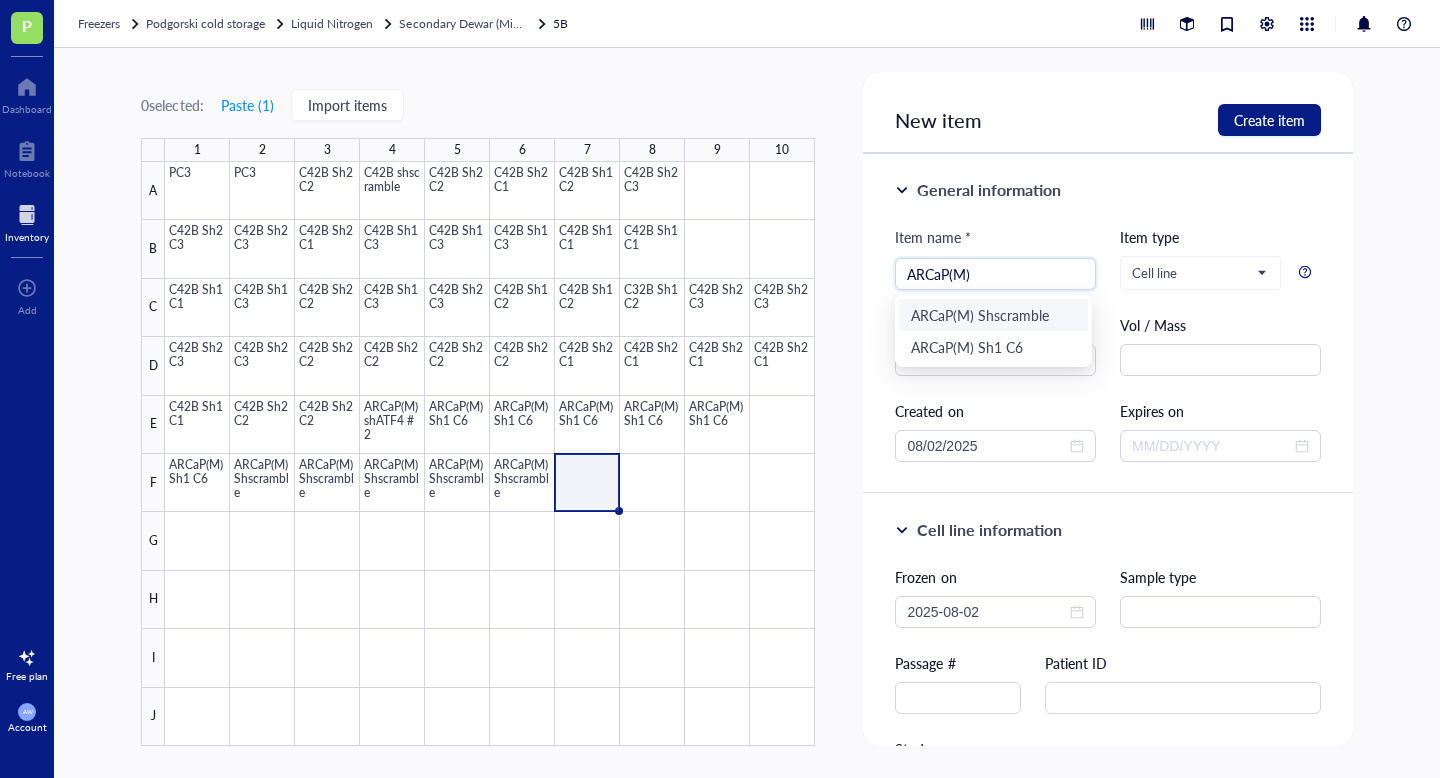 click on "ARCaP(M) Shscramble" at bounding box center (993, 315) 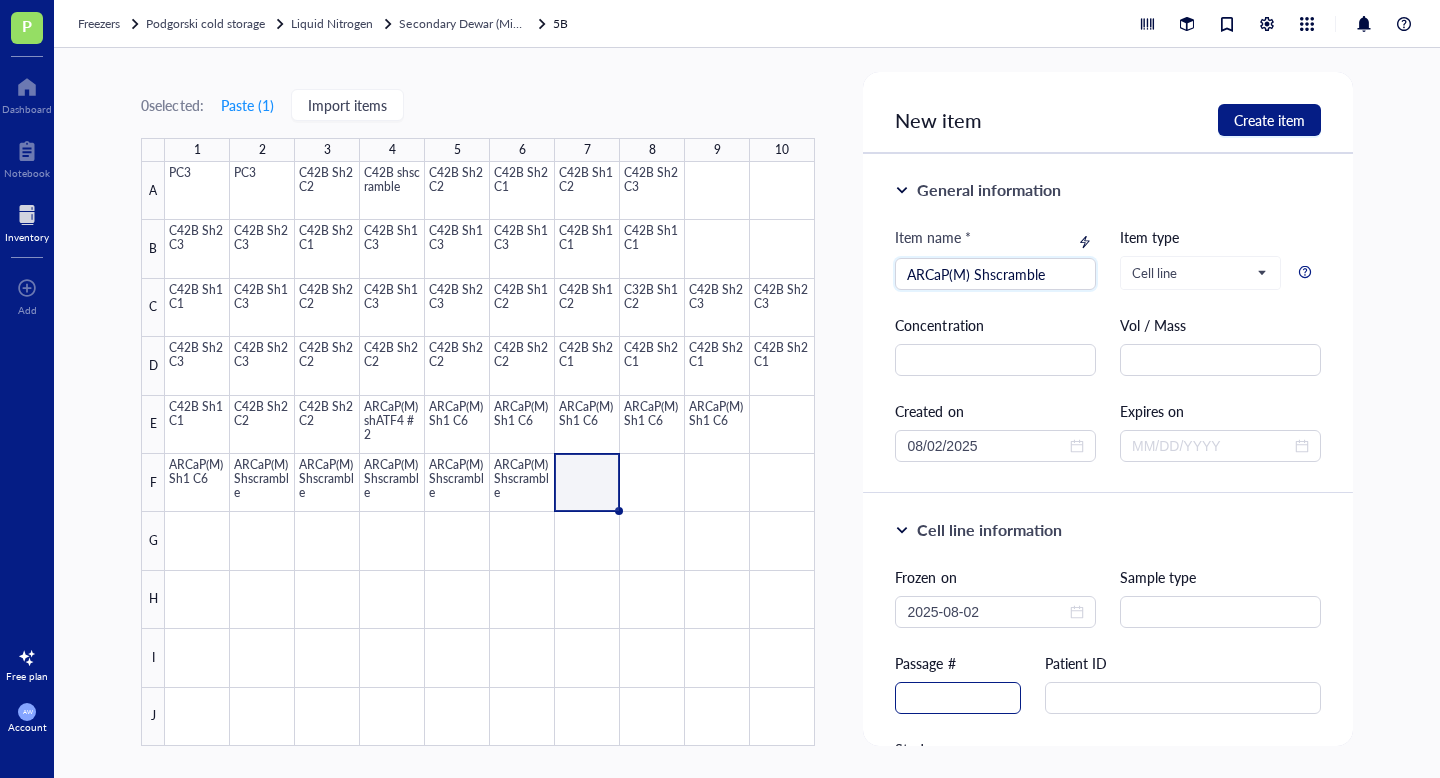 type on "ARCaP(M) Shscramble" 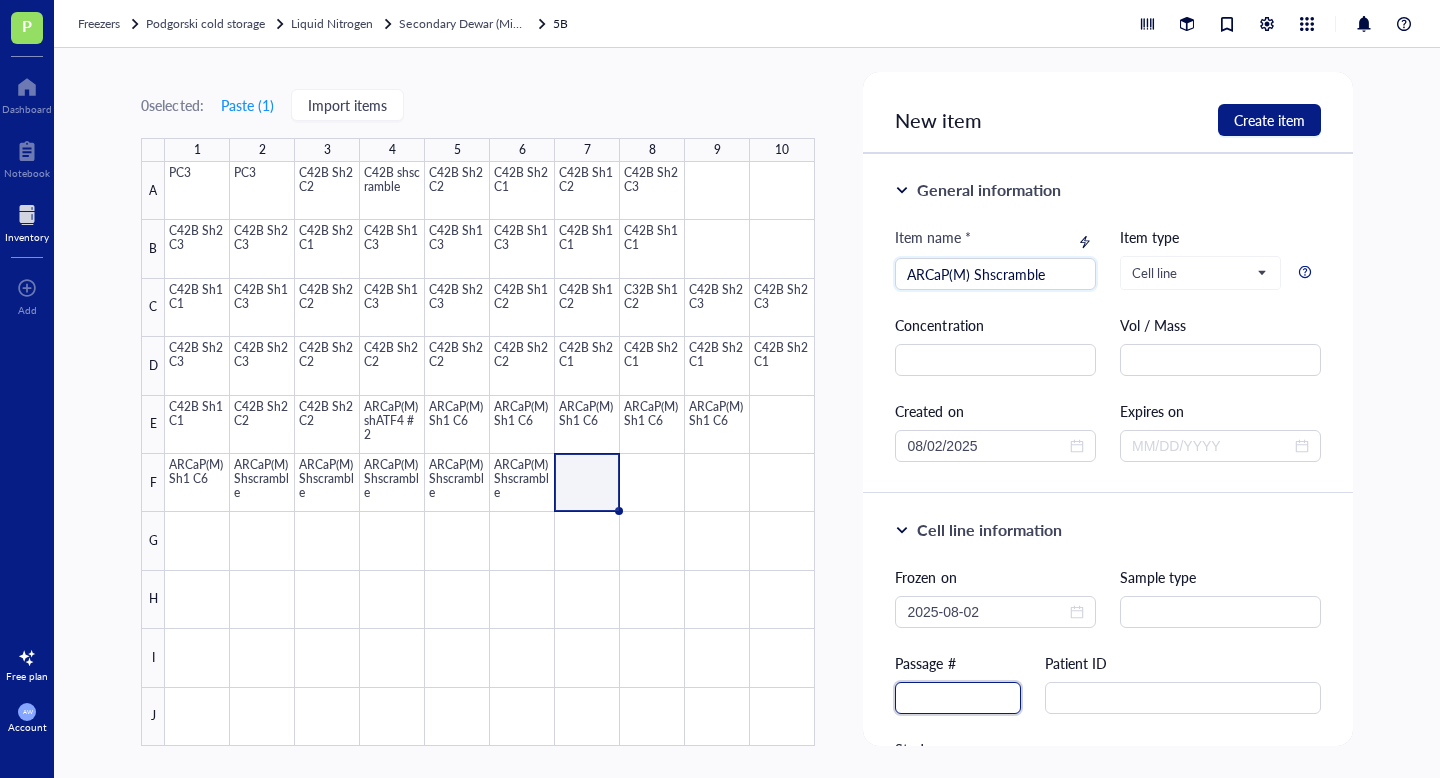 click at bounding box center [958, 698] 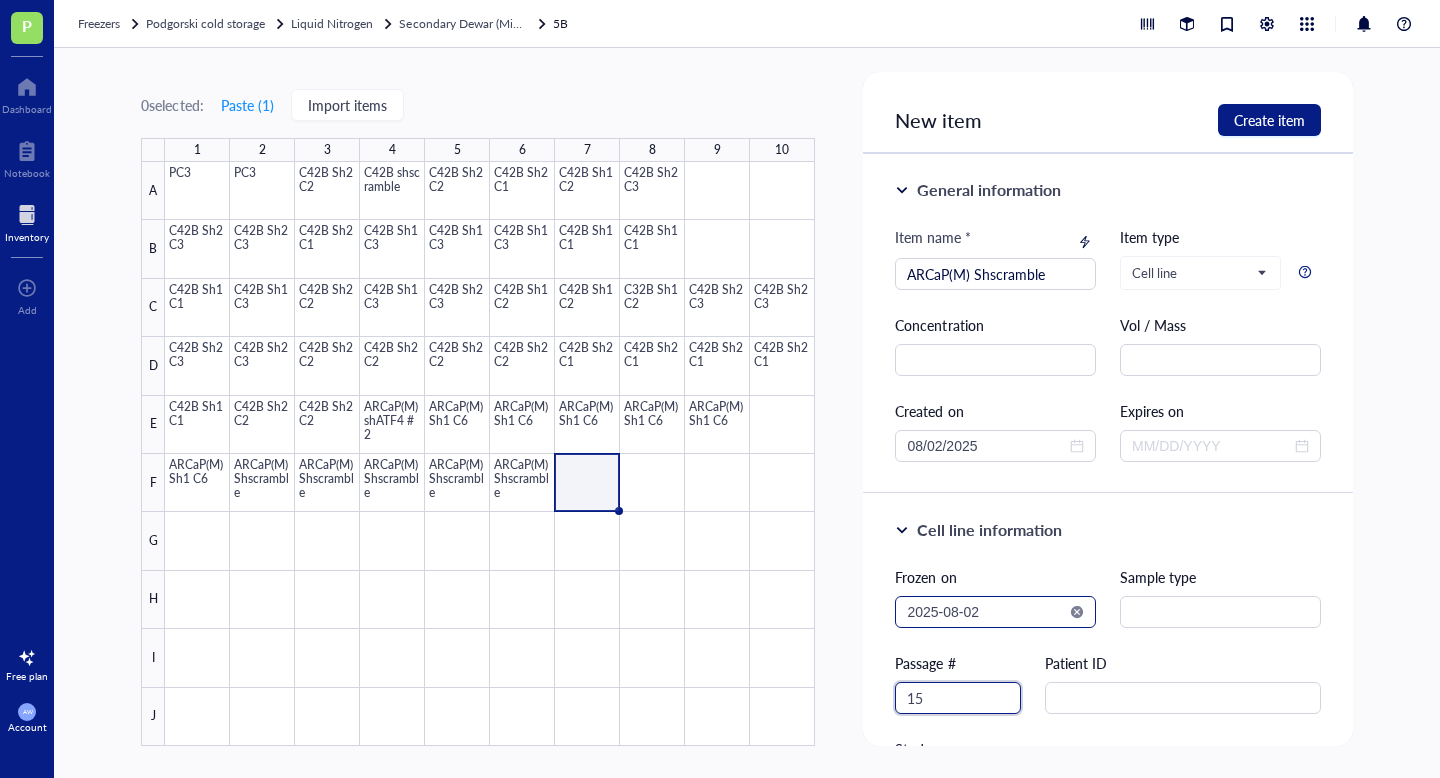 type on "15" 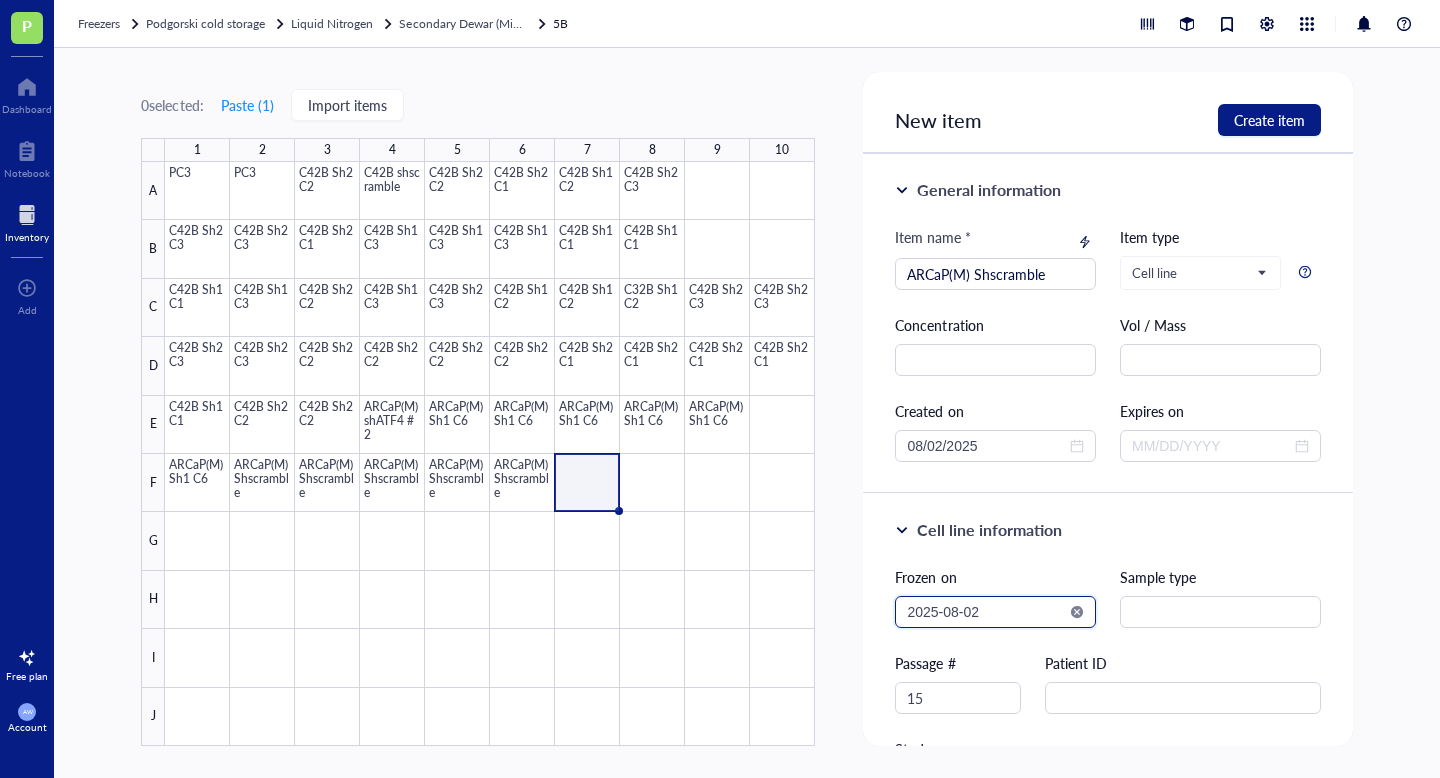 click on "2025-08-02" at bounding box center (986, 612) 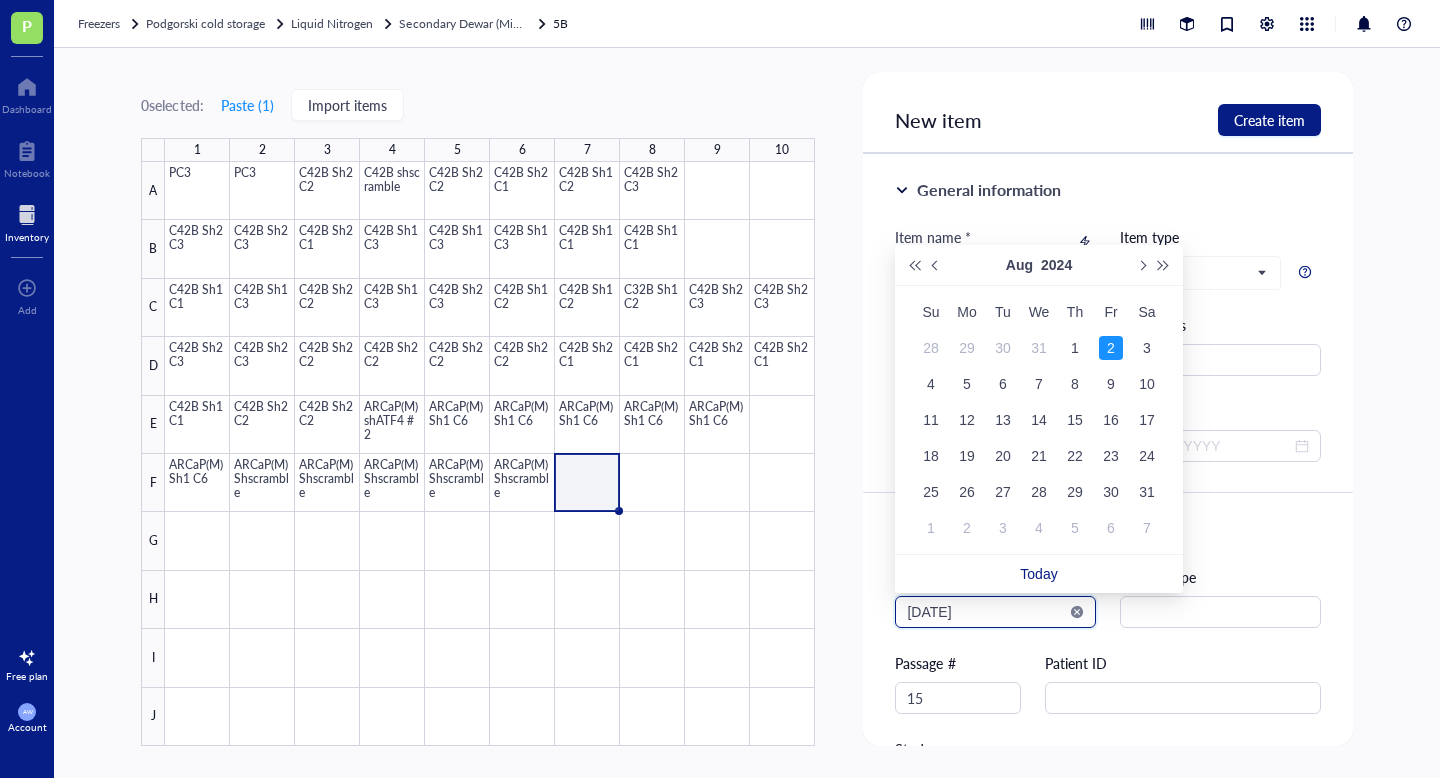 click on "[DATE]" at bounding box center (986, 612) 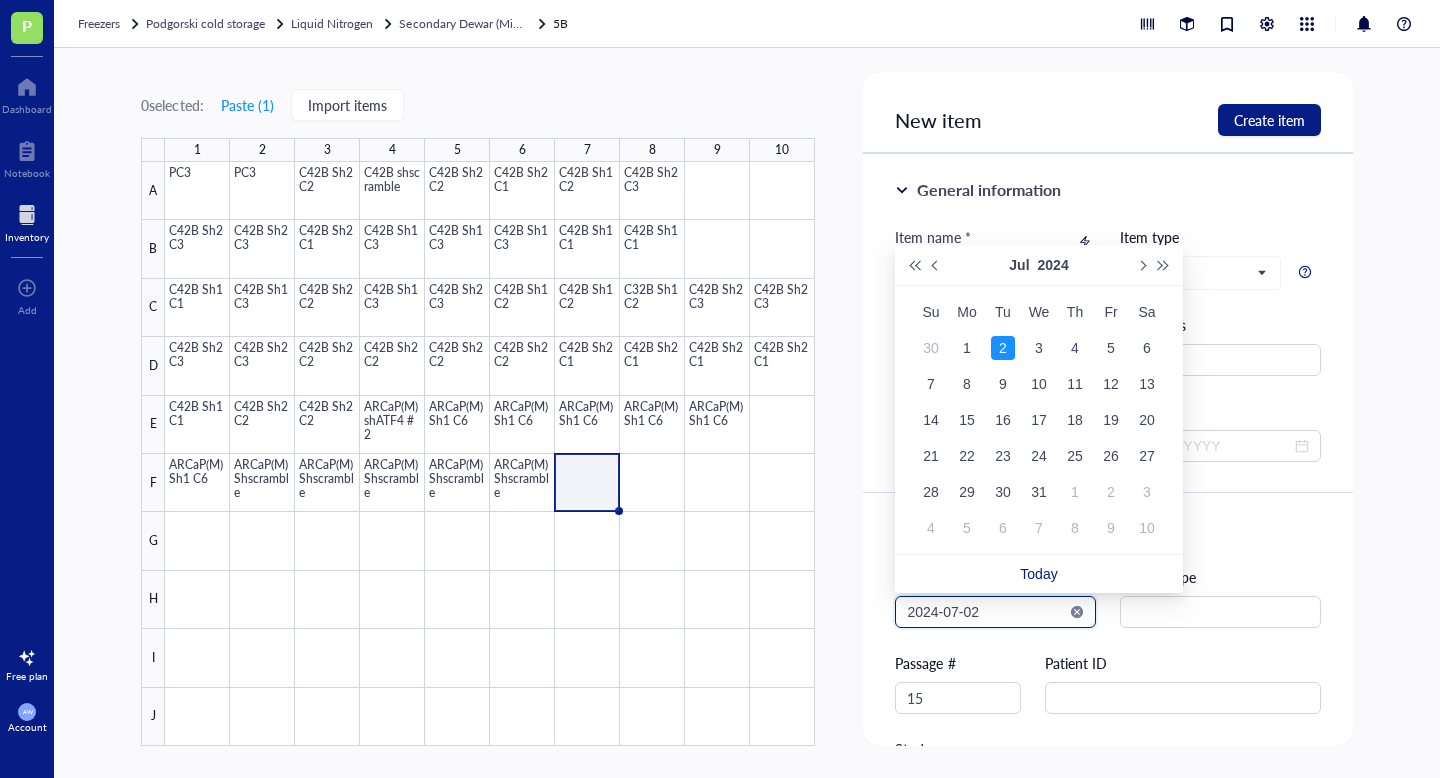 click on "2024-07-02" at bounding box center (986, 612) 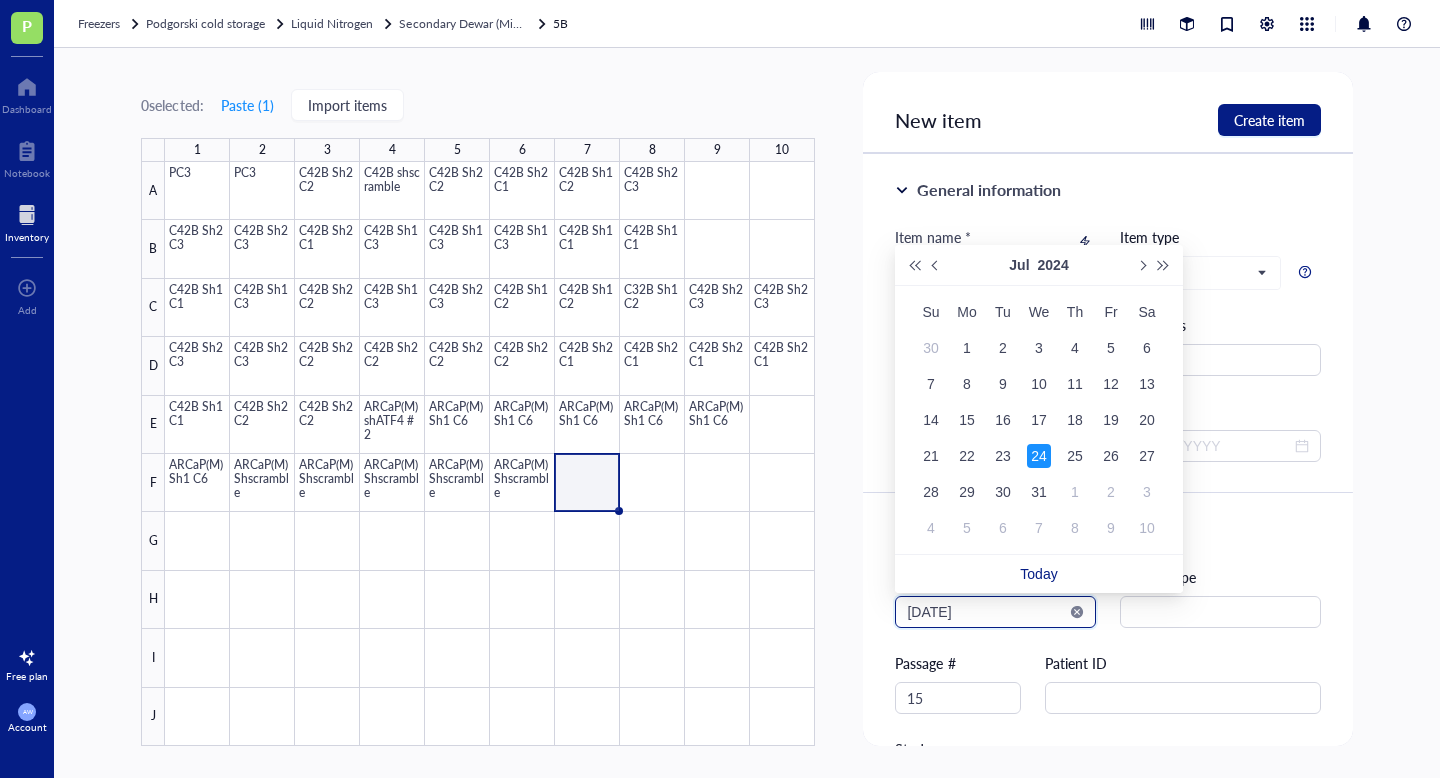 click on "[DATE]" at bounding box center [986, 612] 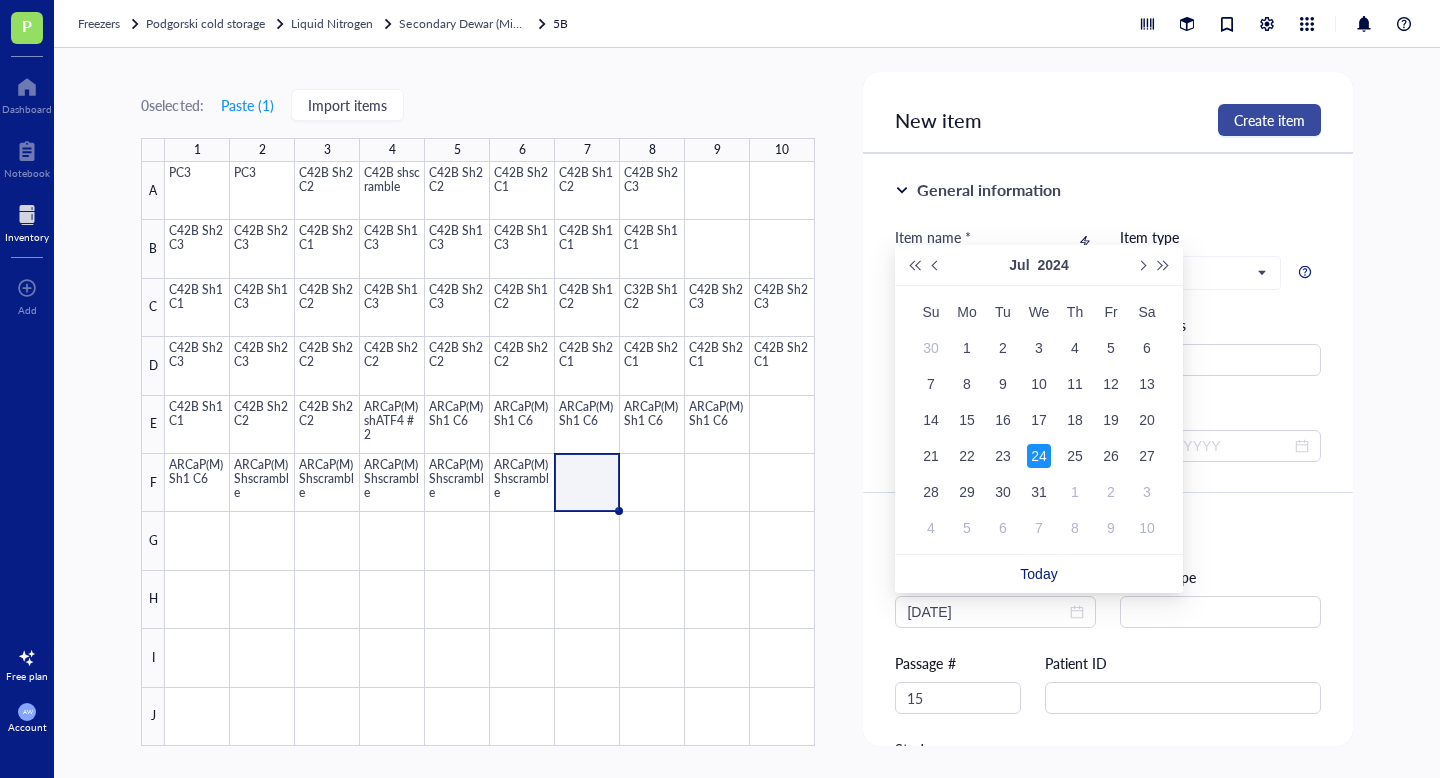 type on "[DATE]" 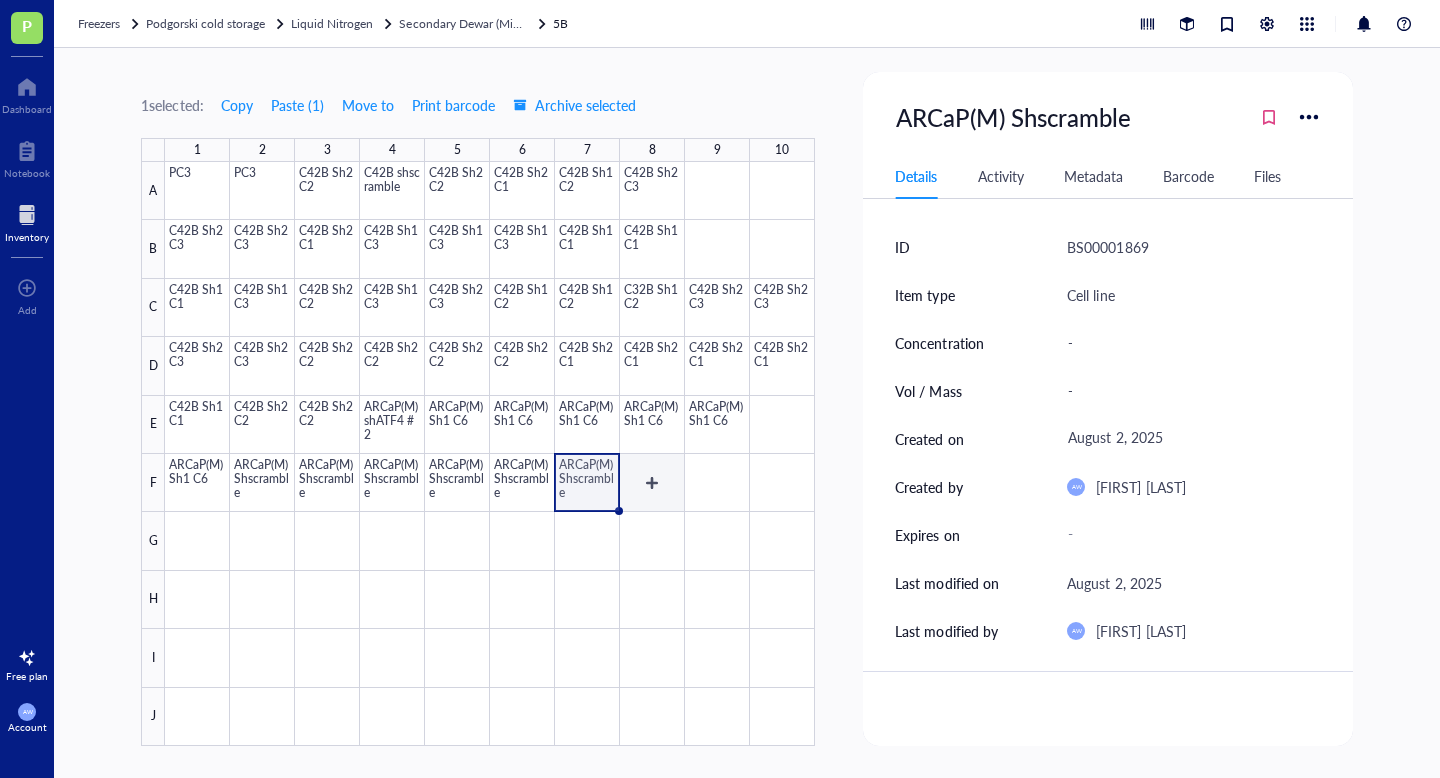 click at bounding box center [490, 454] 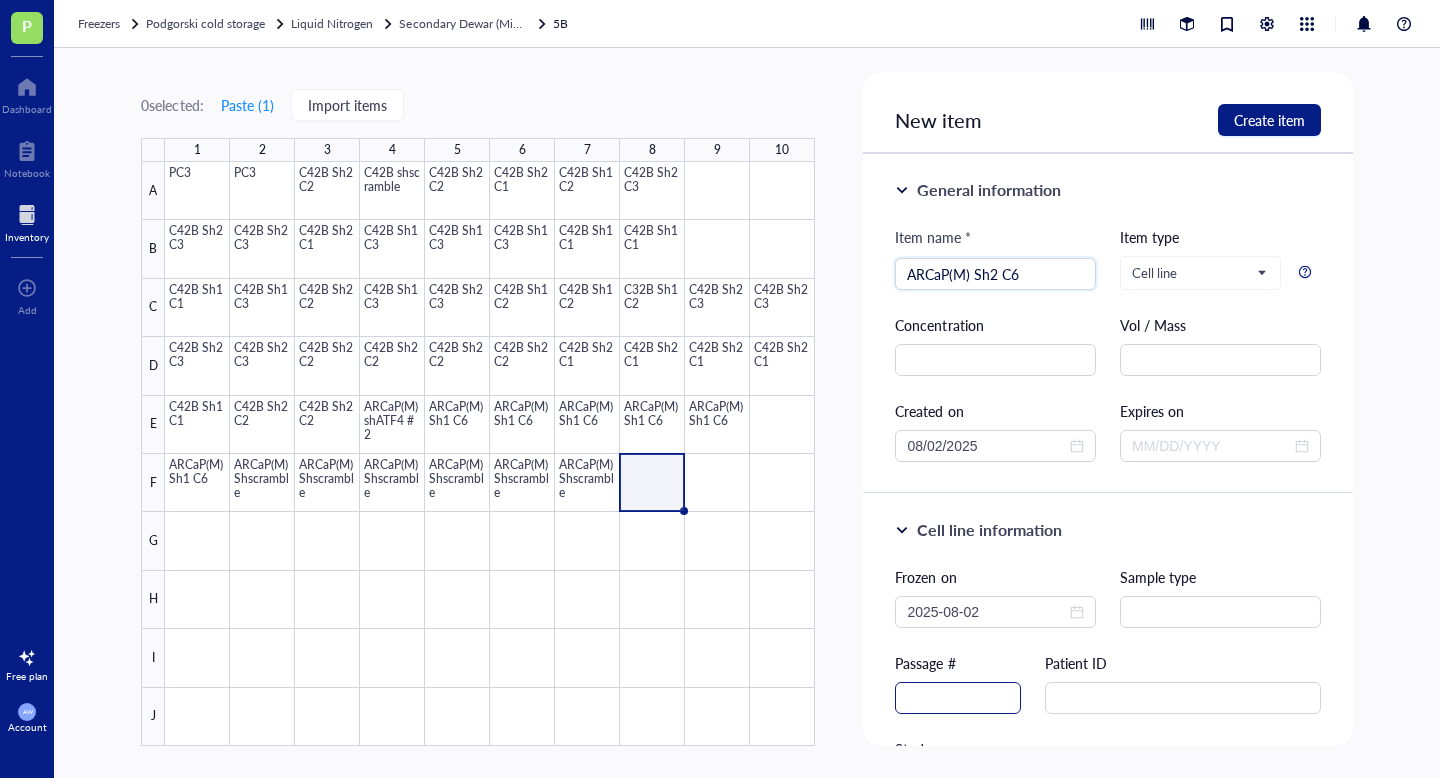 type on "ARCaP(M) Sh2 C6" 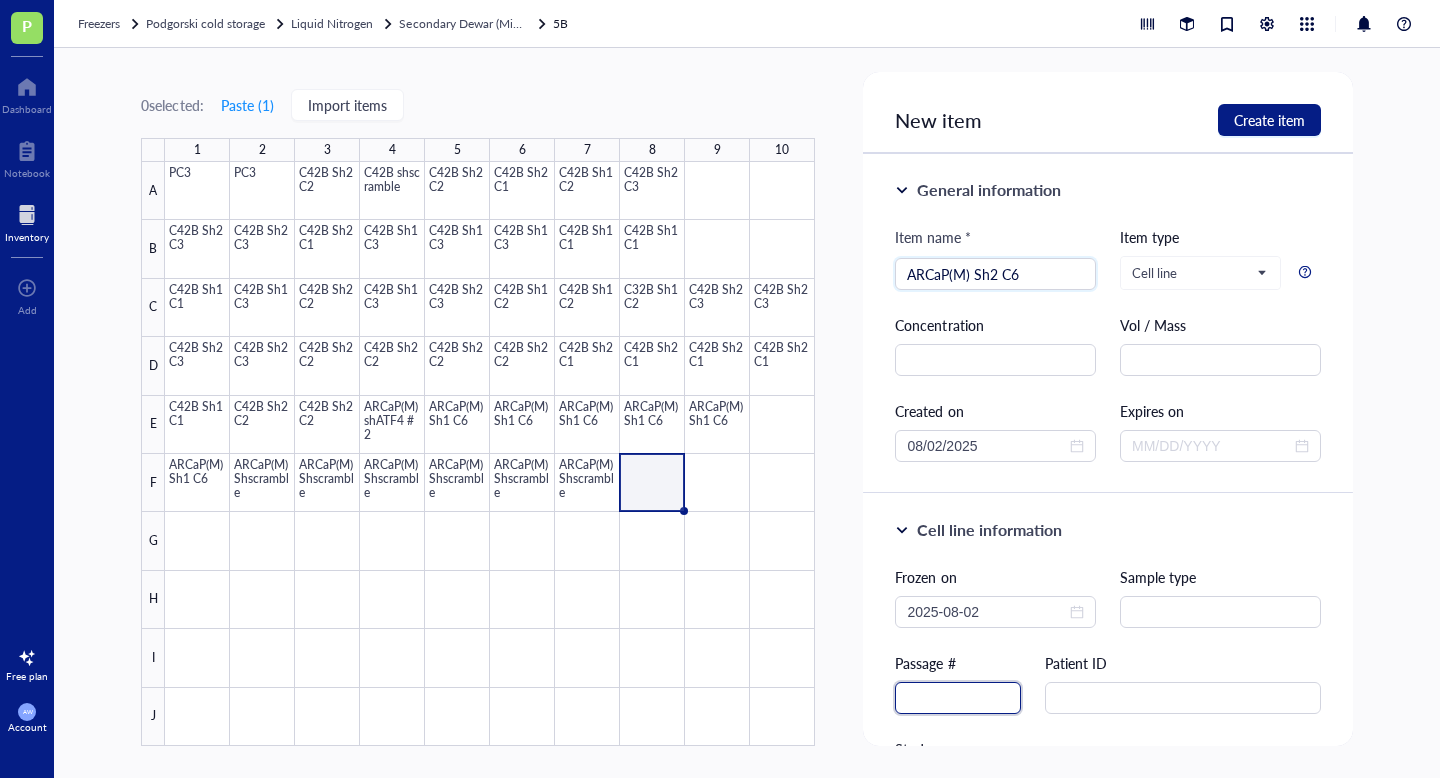 click at bounding box center (958, 698) 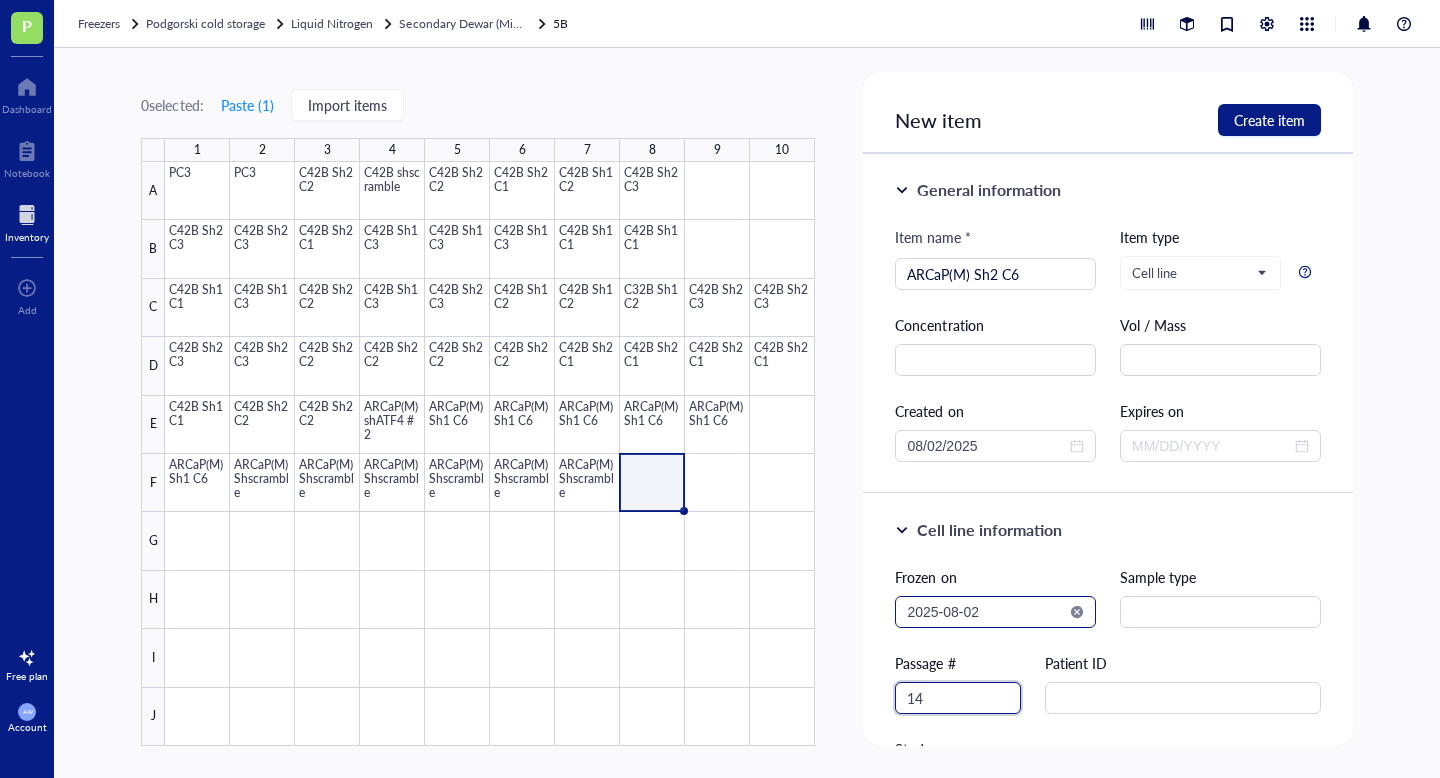 type on "14" 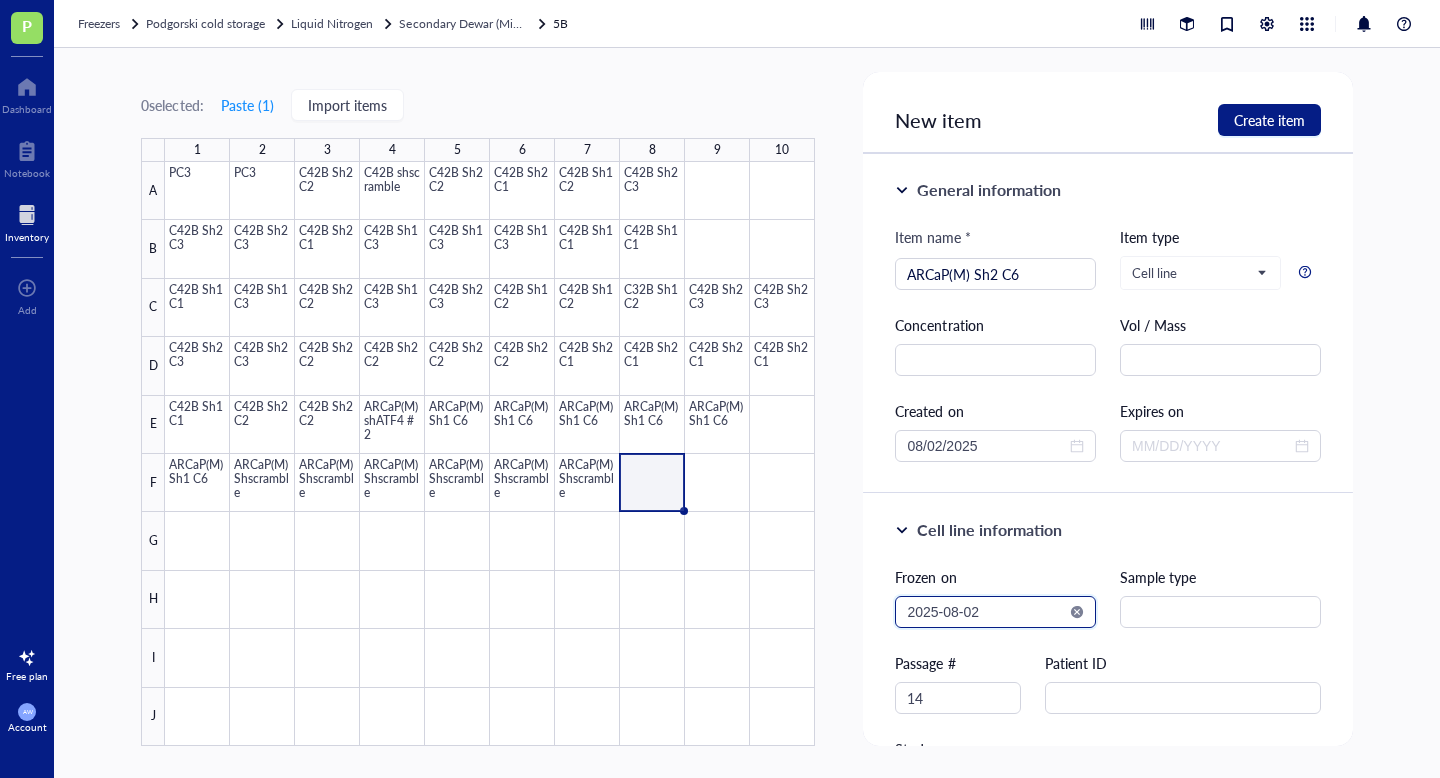 click on "2025-08-02" at bounding box center (986, 612) 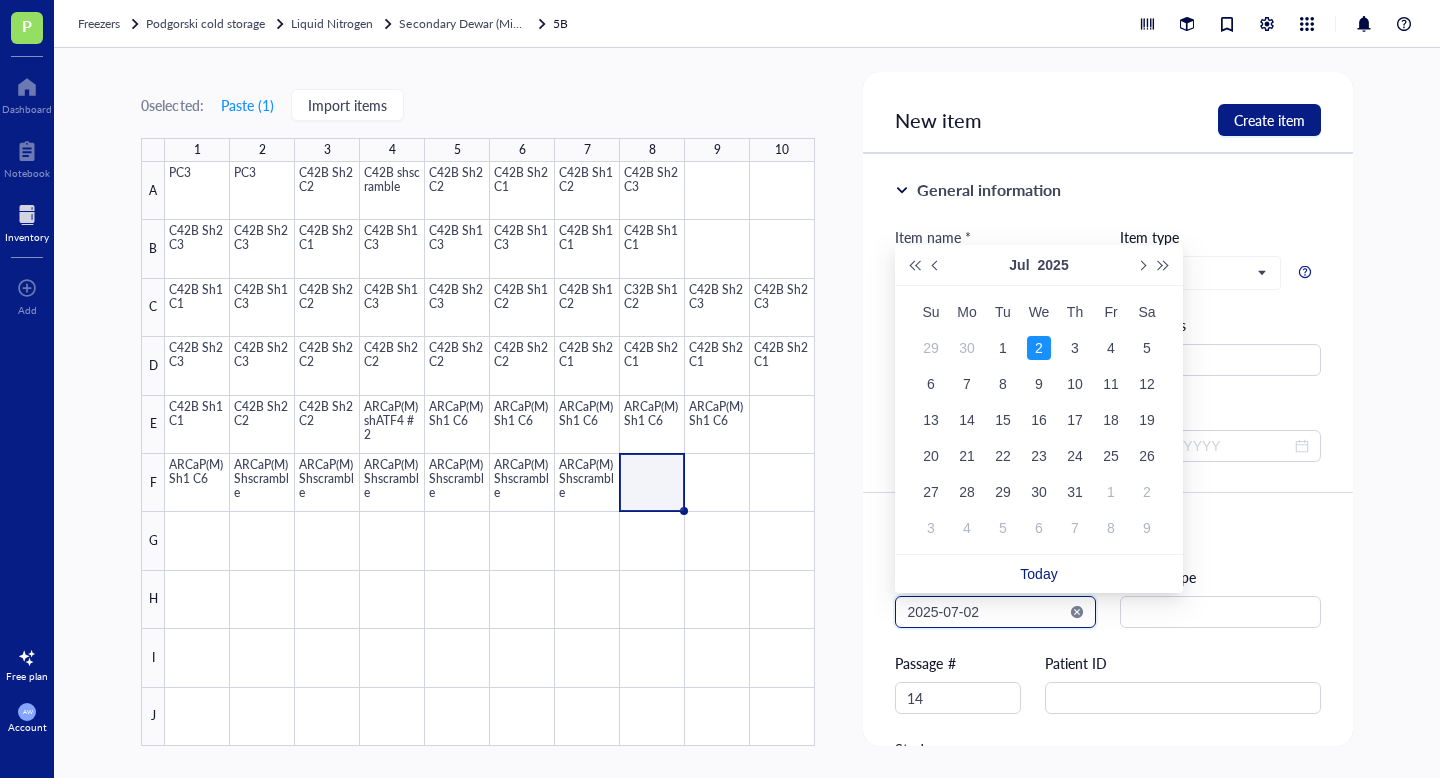 click on "2025-07-02" at bounding box center (986, 612) 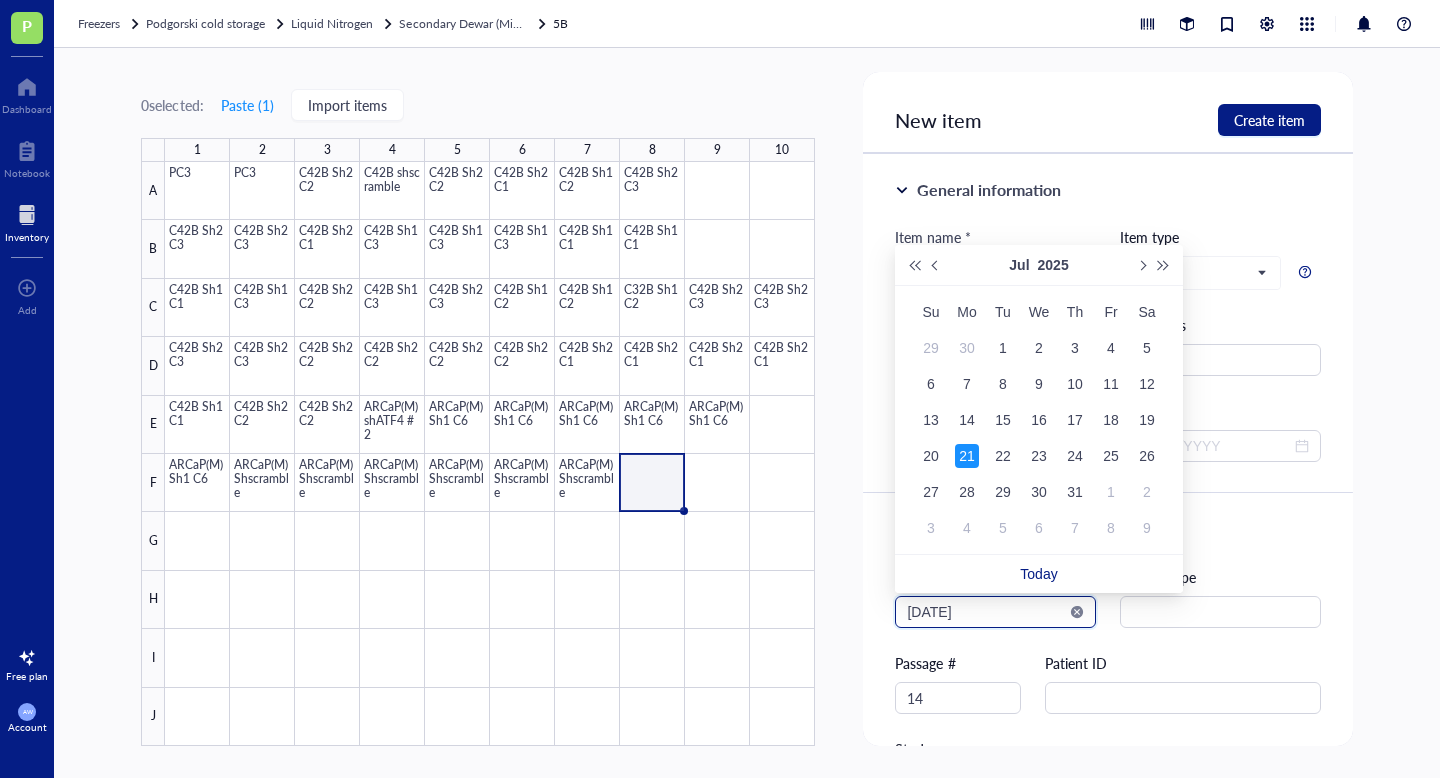 click on "[DATE]" at bounding box center (986, 612) 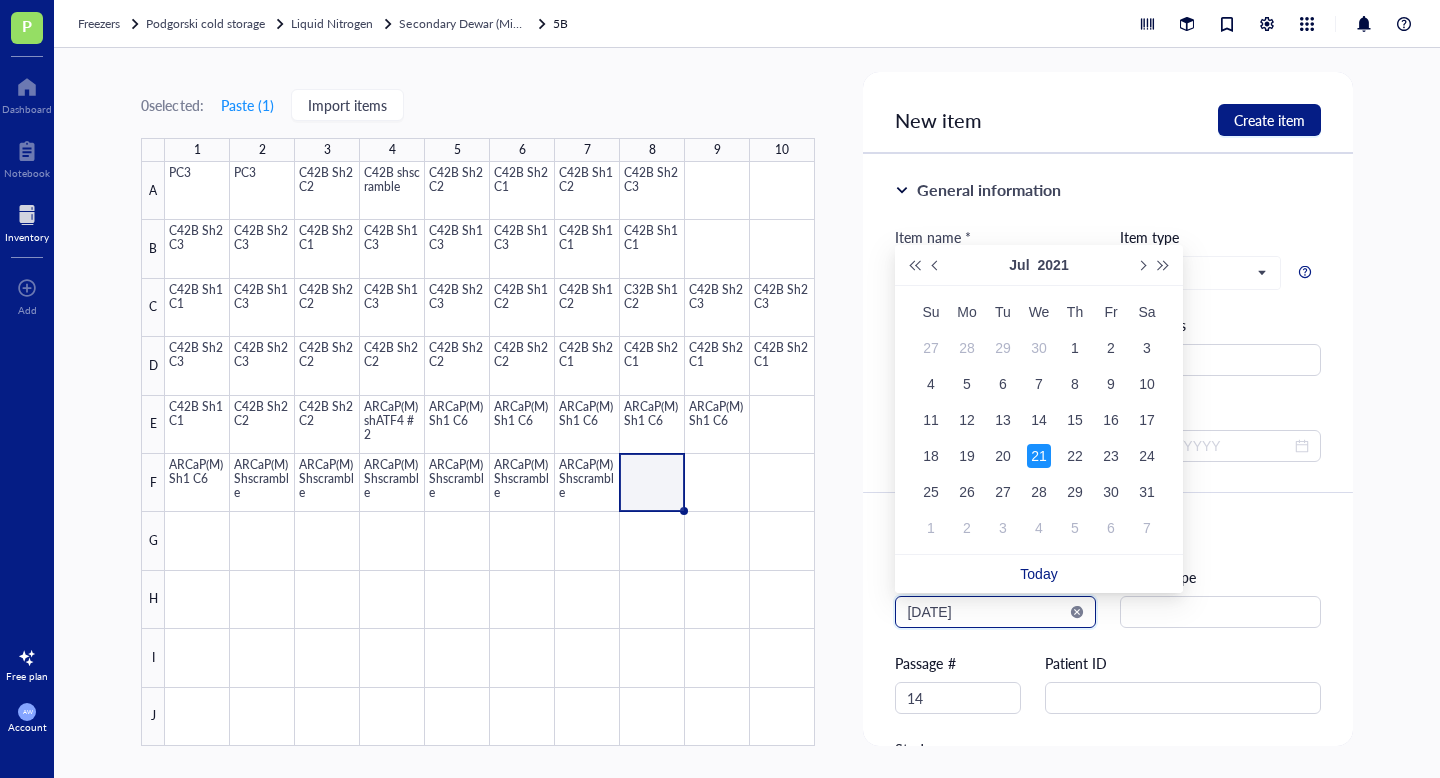 click on "[DATE]" at bounding box center [986, 612] 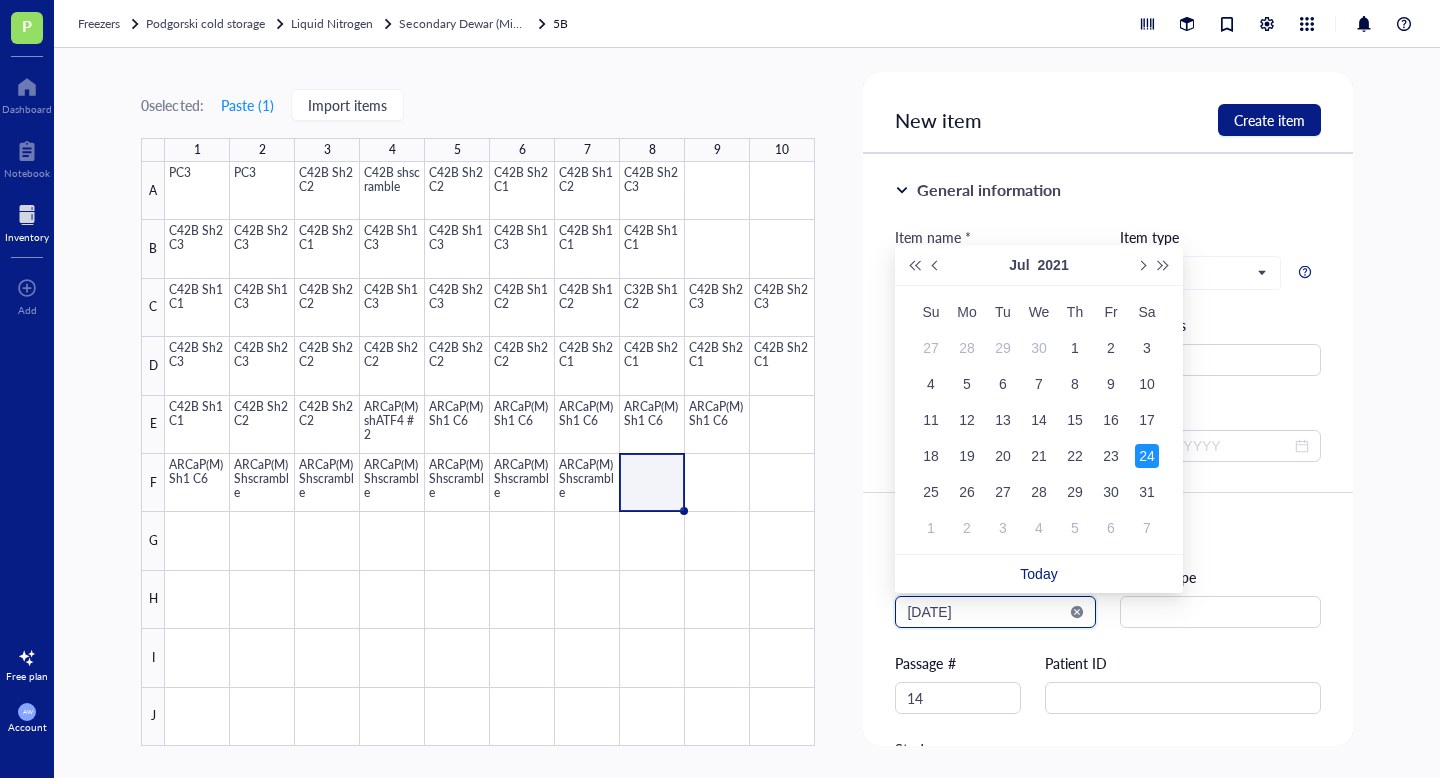 click on "[DATE]" at bounding box center (986, 612) 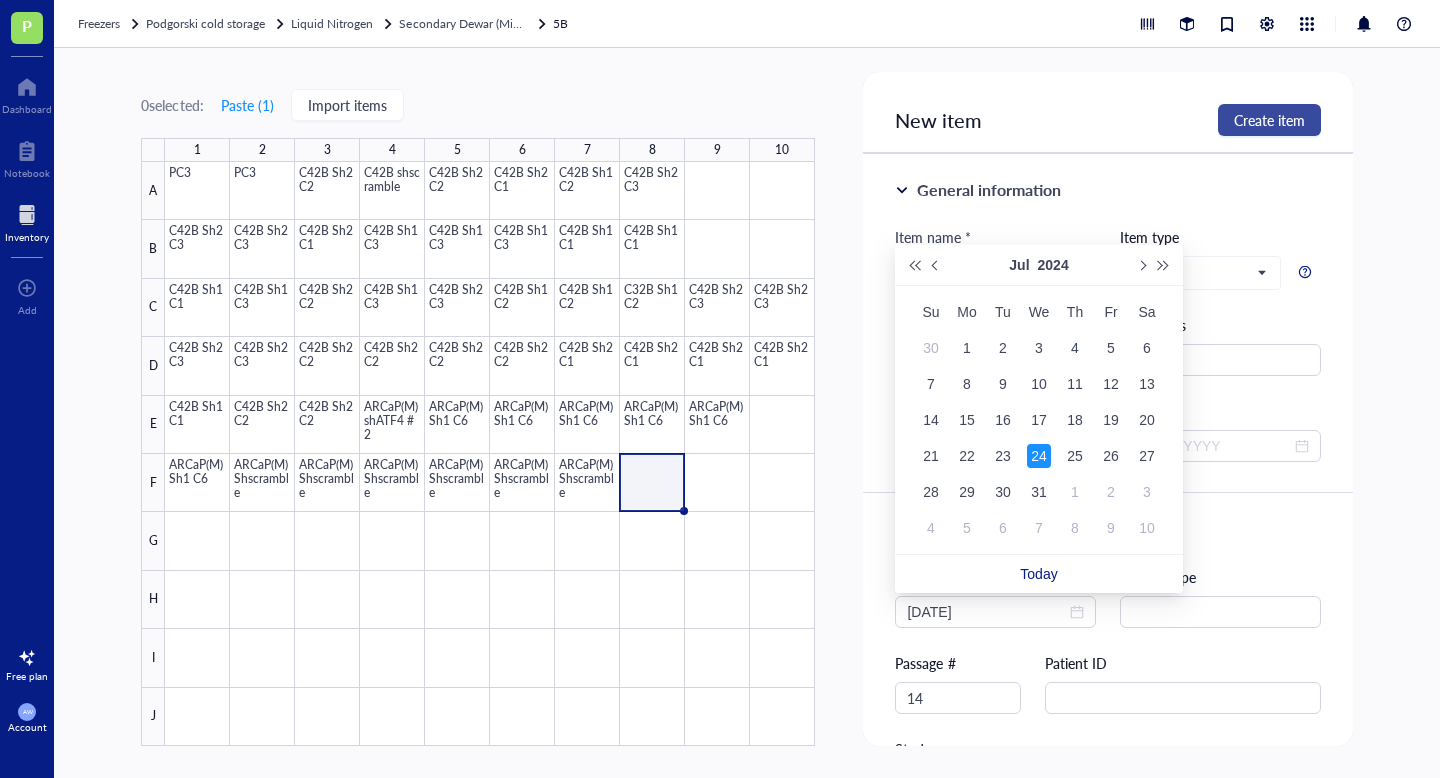 type on "[DATE]" 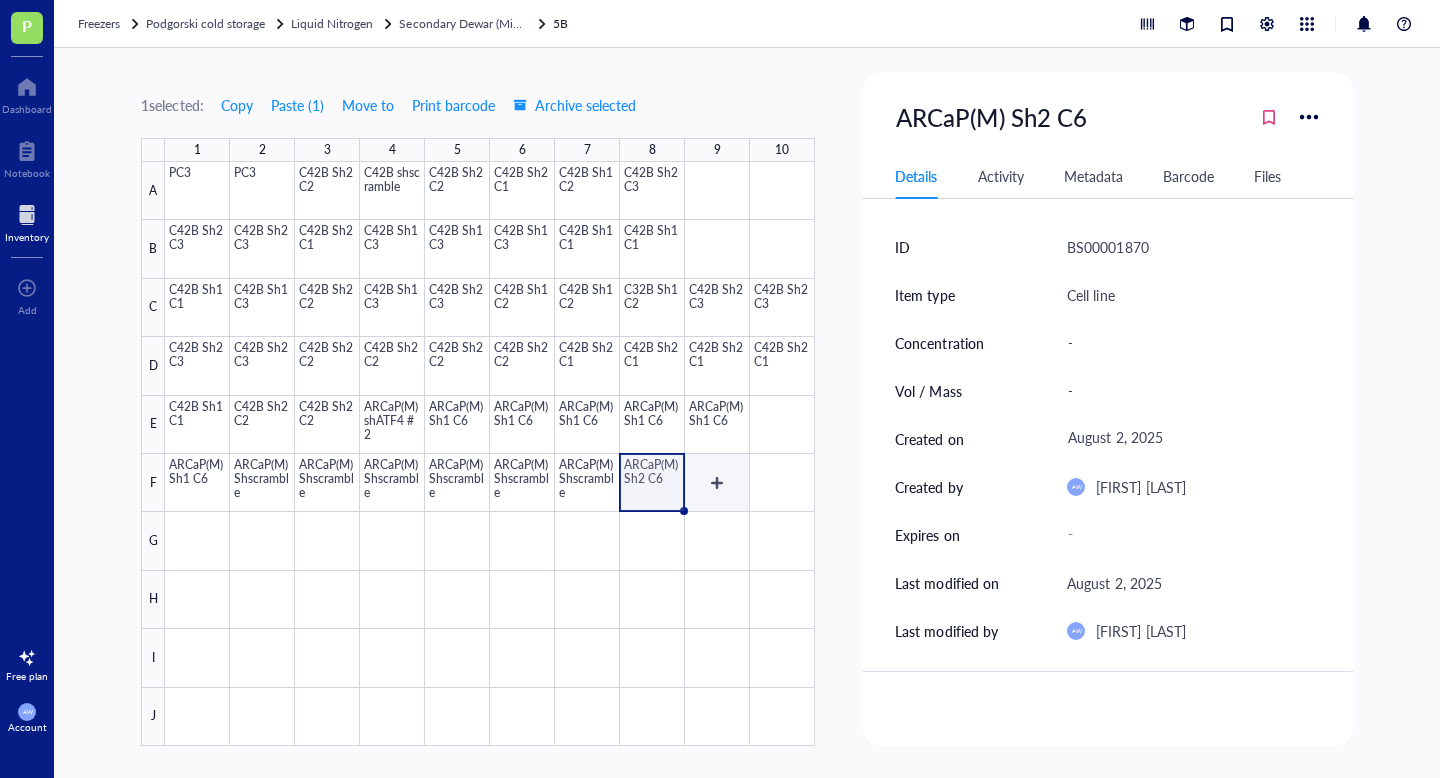 click at bounding box center [490, 454] 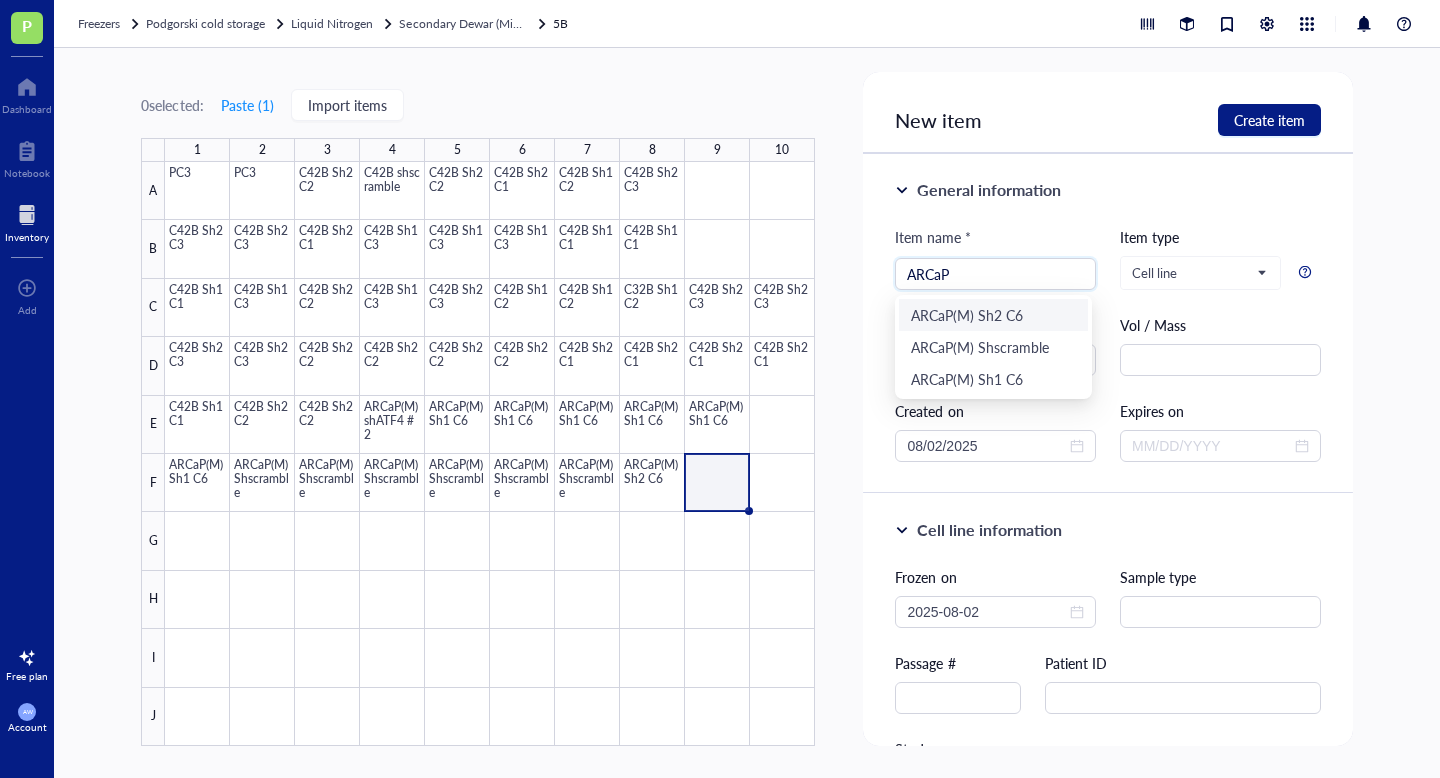 click on "ARCaP(M) Sh2 C6" at bounding box center [993, 315] 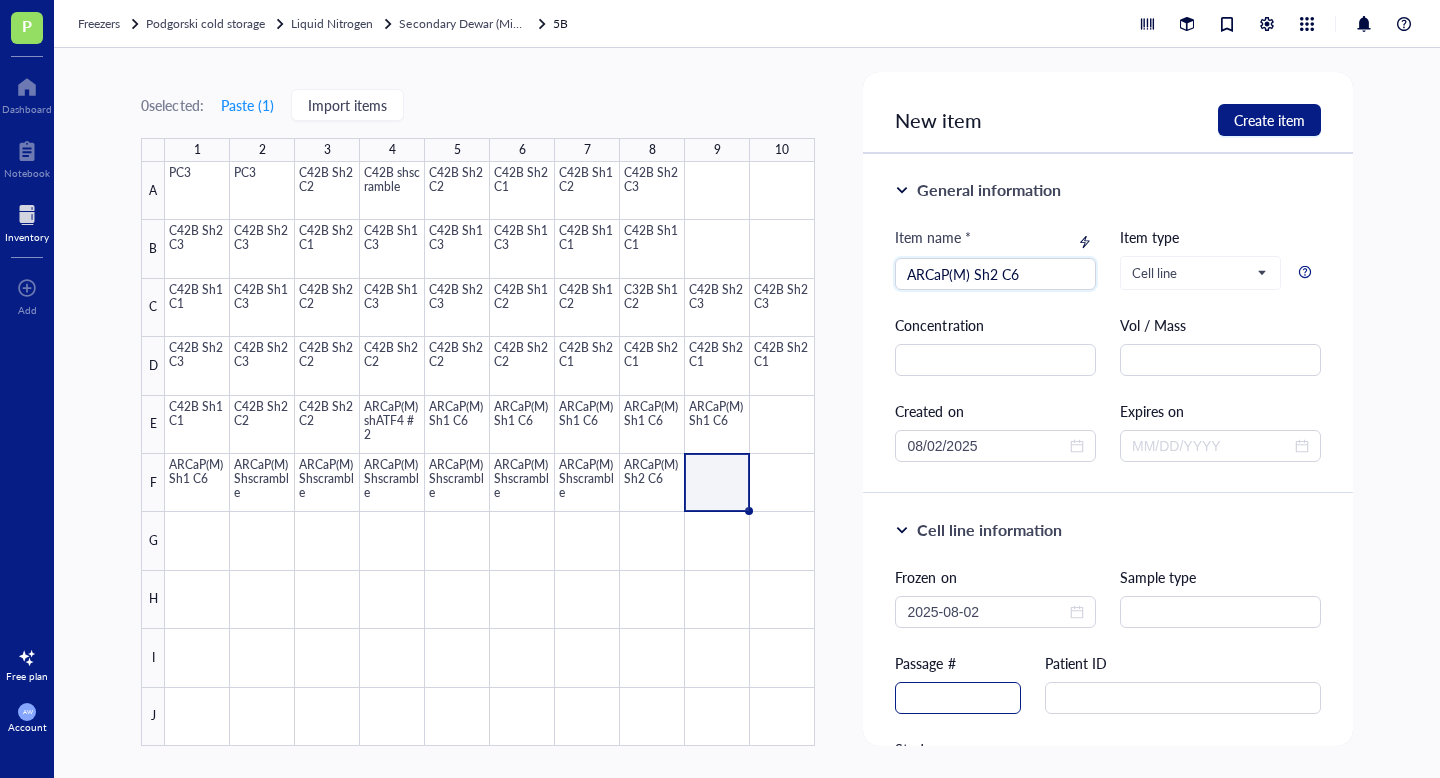 type on "ARCaP(M) Sh2 C6" 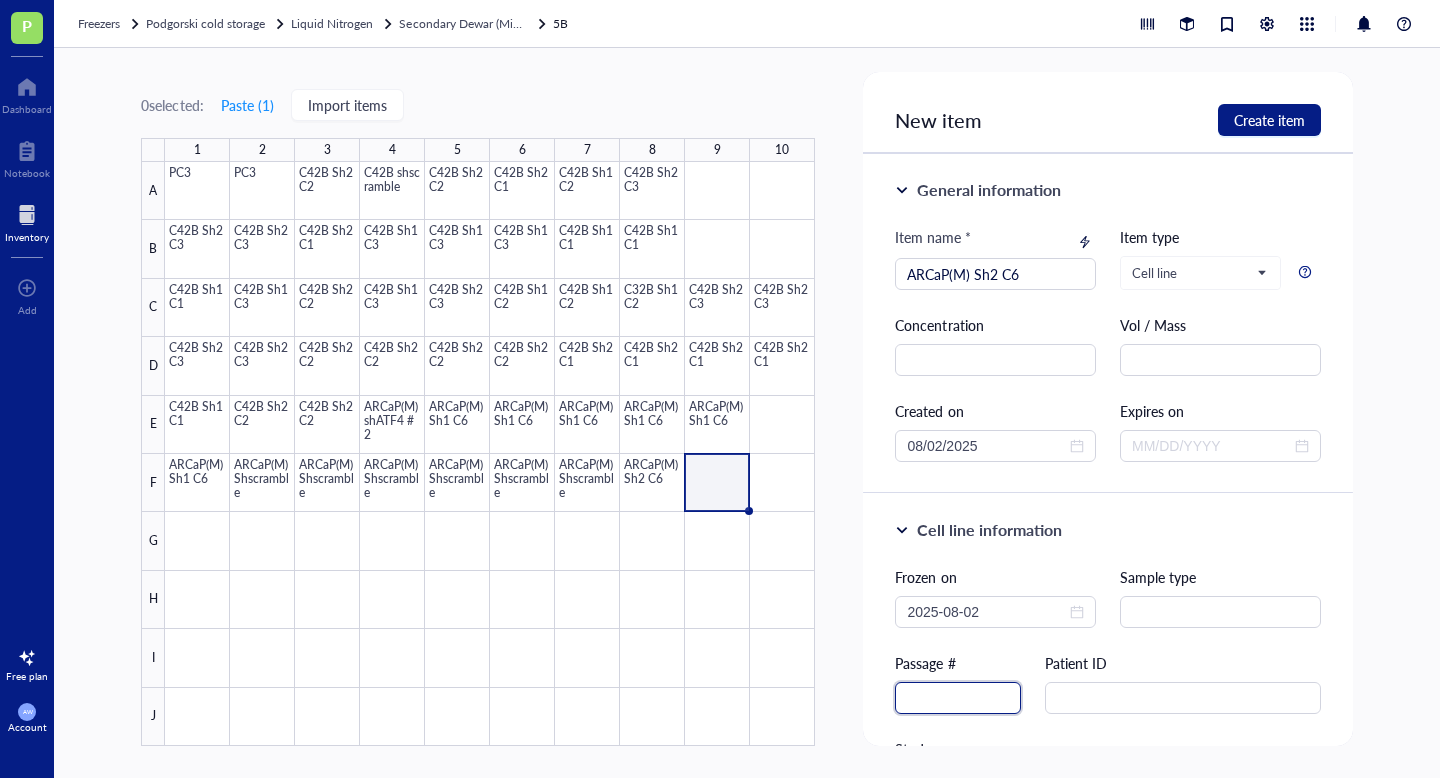 click at bounding box center [958, 698] 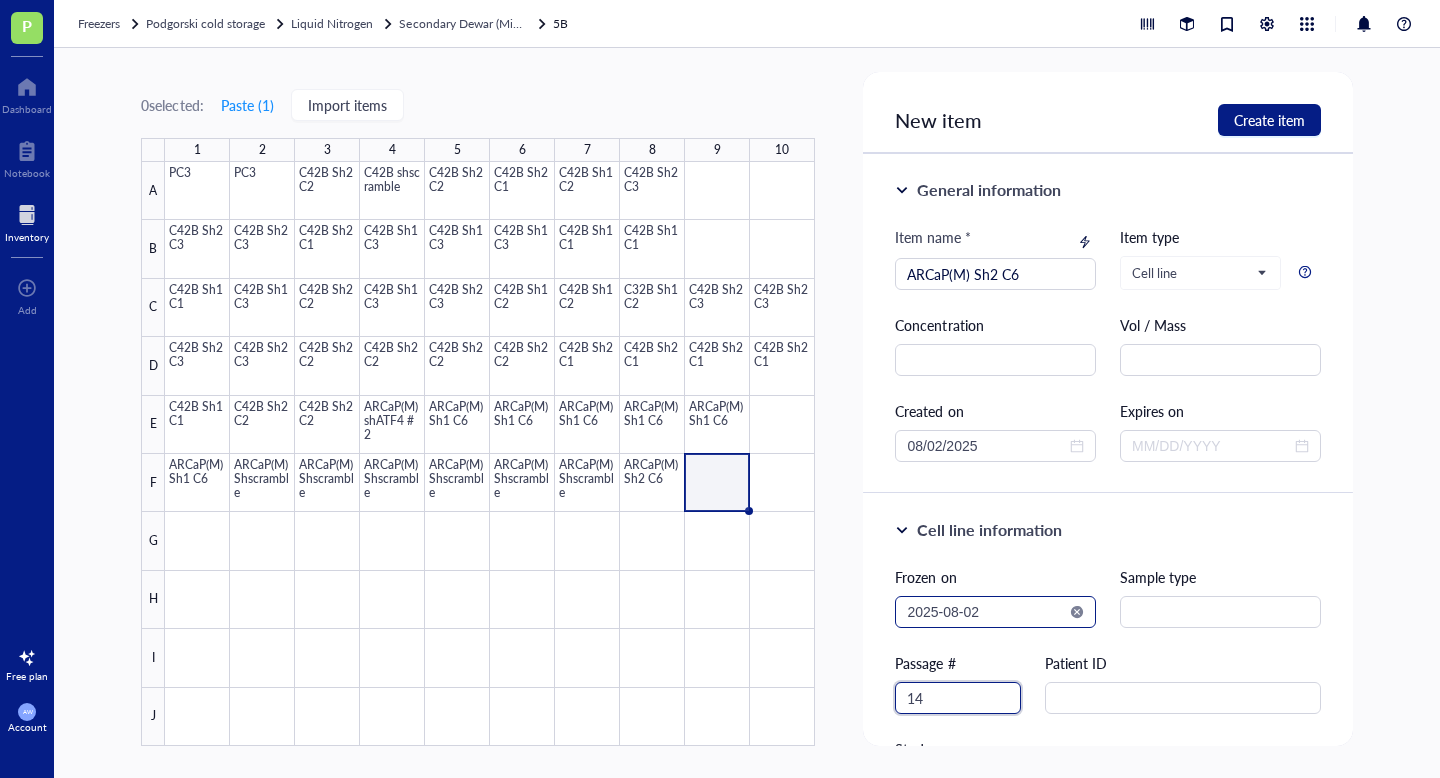 type on "14" 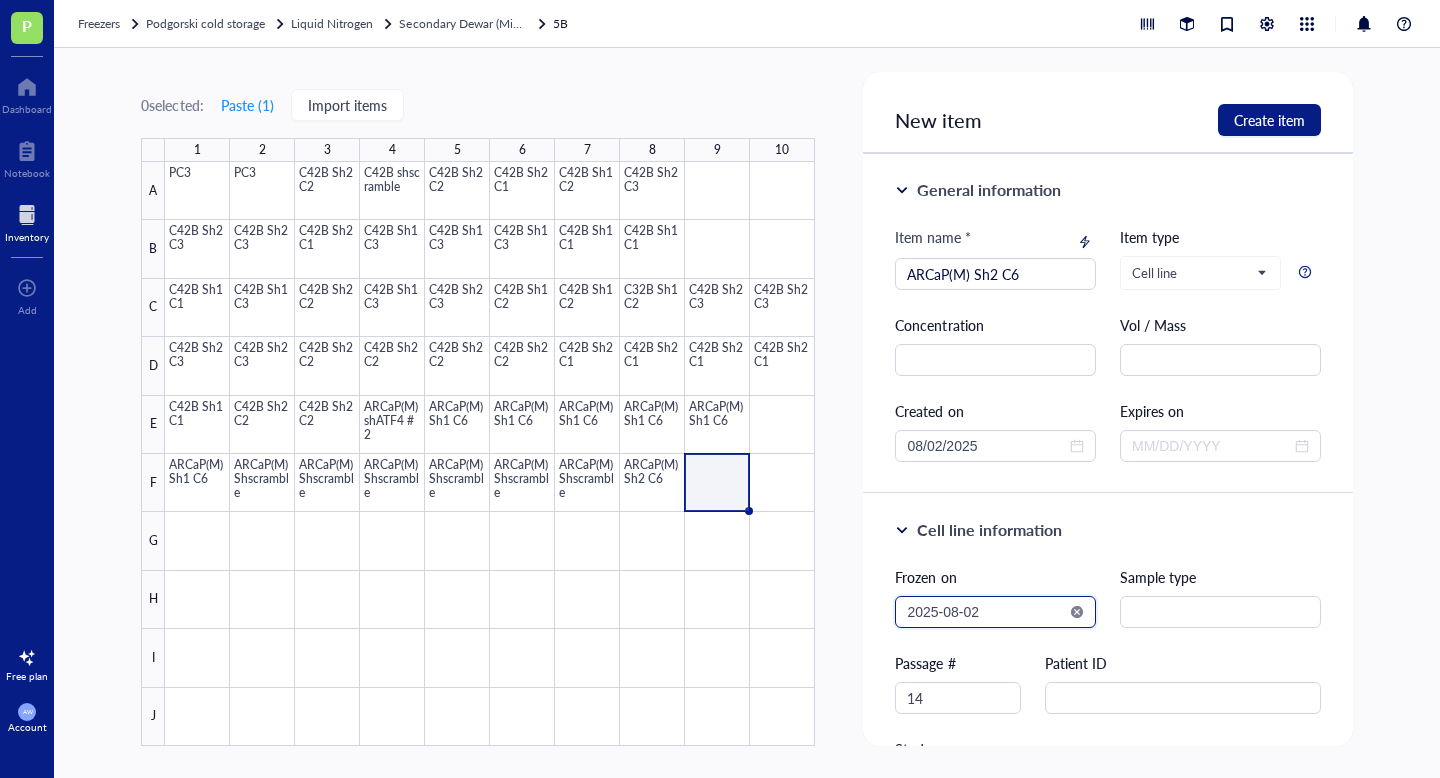 click on "2025-08-02" at bounding box center [986, 612] 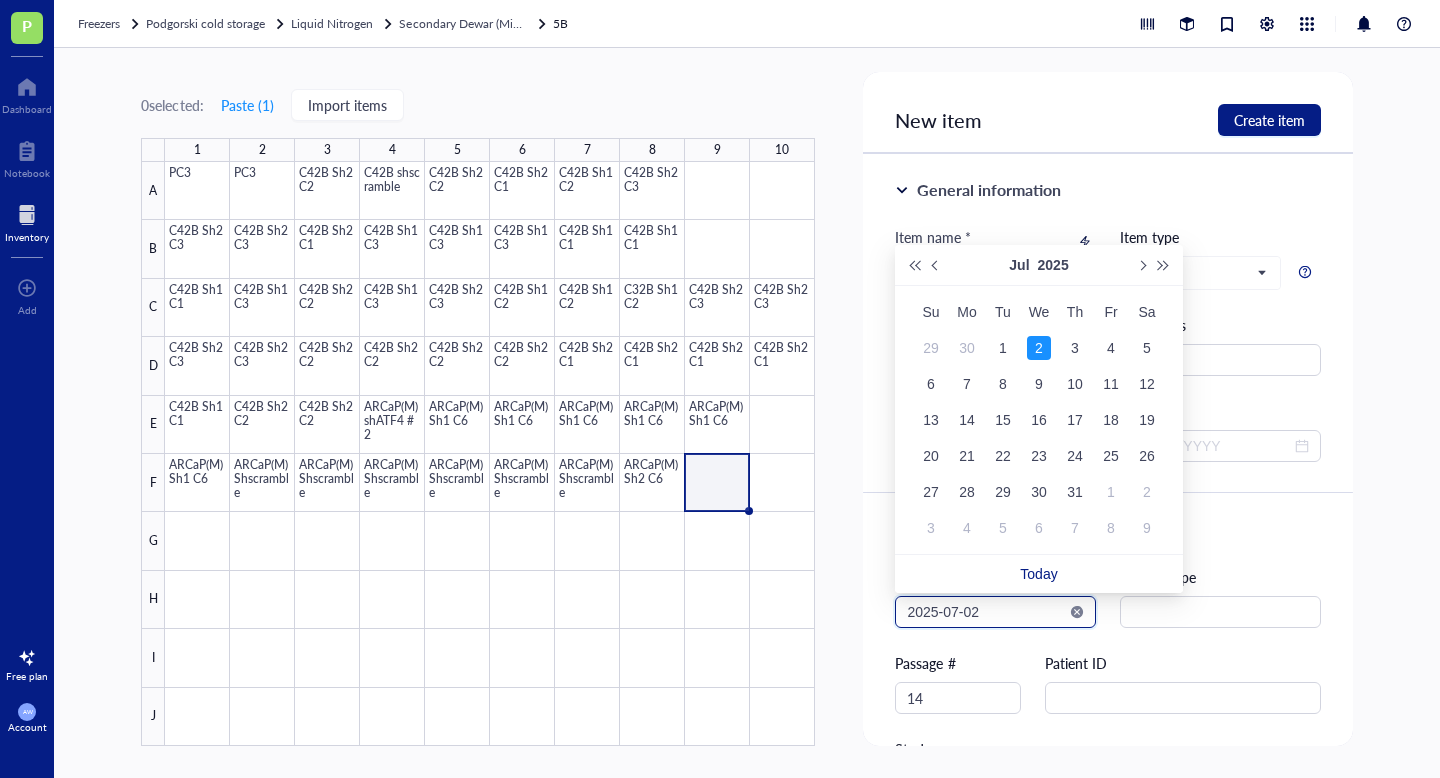 click on "2025-07-02" at bounding box center (986, 612) 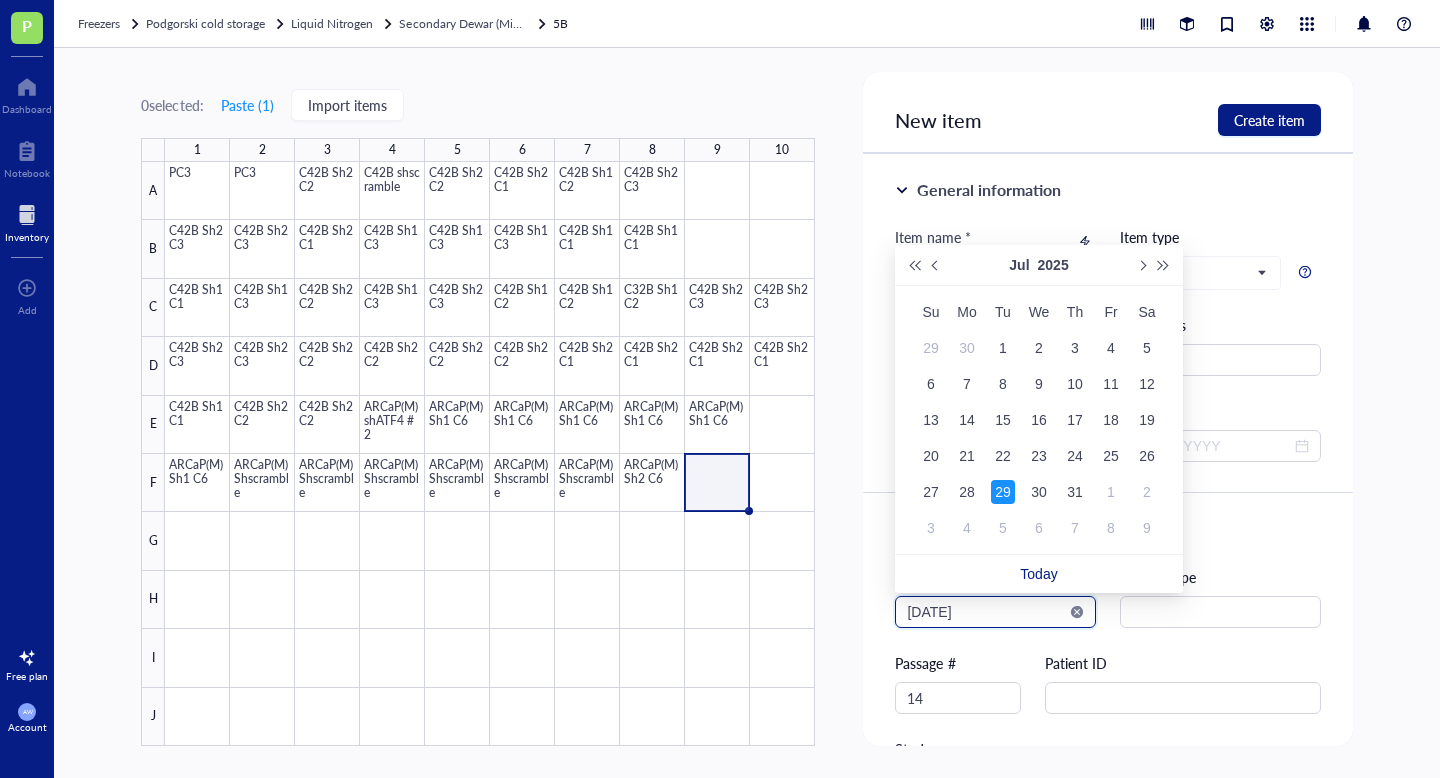 click on "[DATE]" at bounding box center (986, 612) 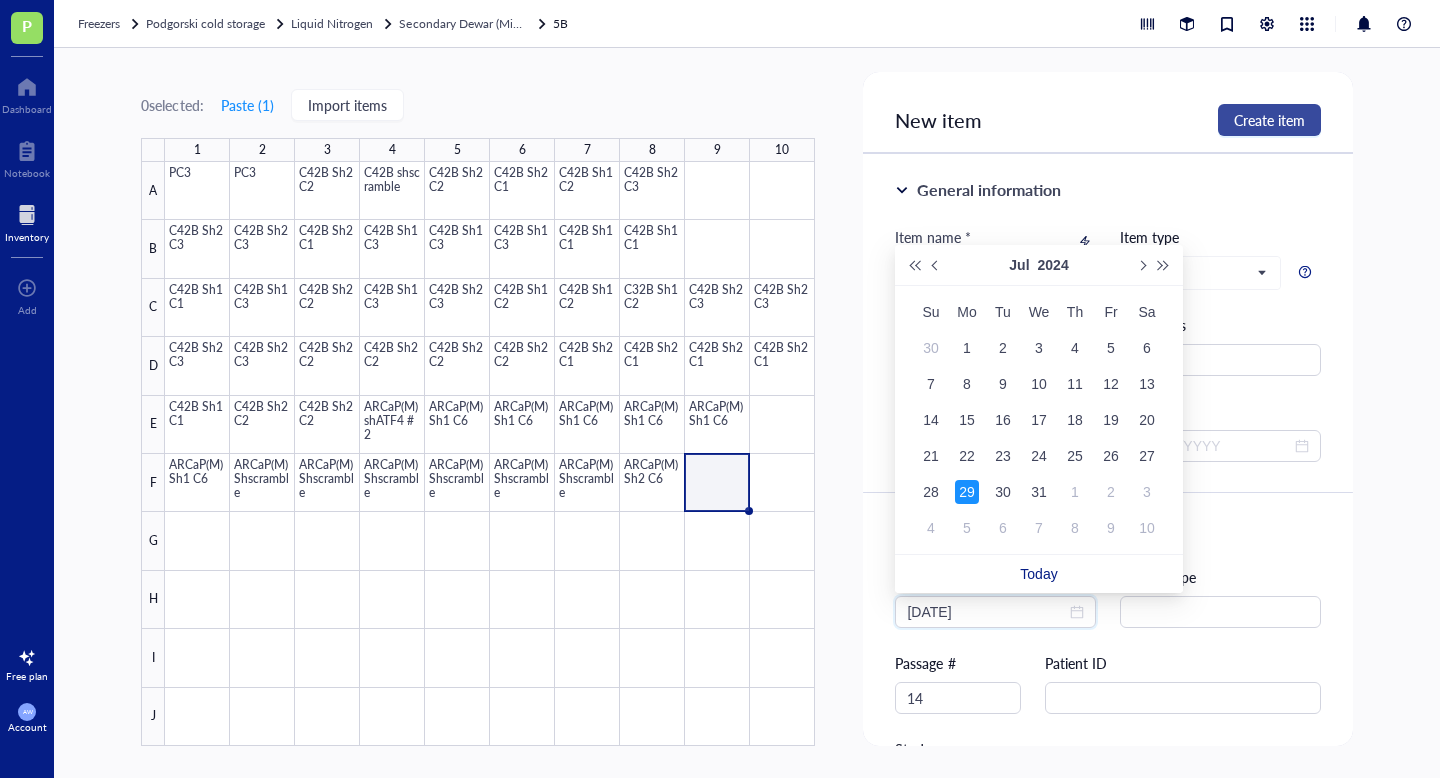 type on "[DATE]" 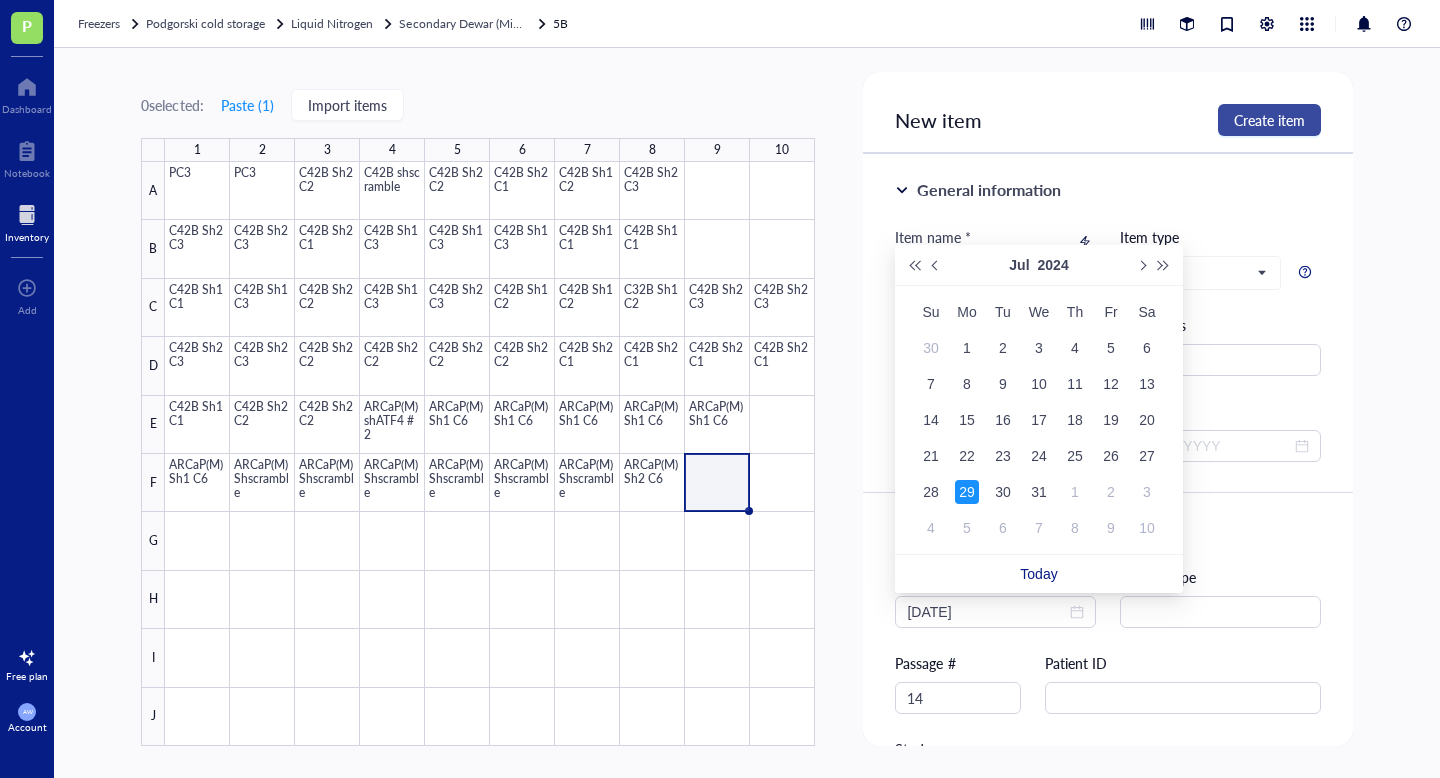 click on "Create item" at bounding box center (1269, 120) 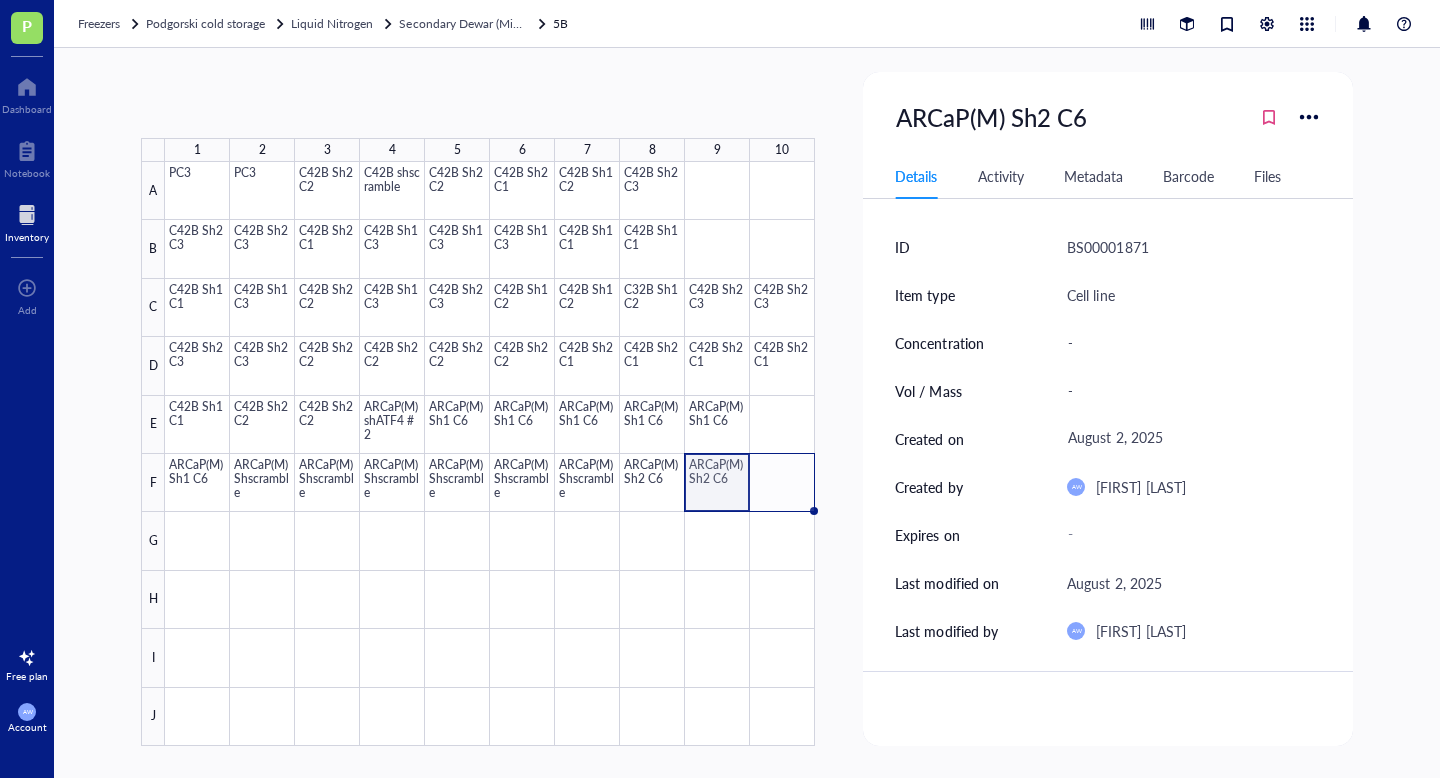 drag, startPoint x: 748, startPoint y: 509, endPoint x: 802, endPoint y: 509, distance: 54 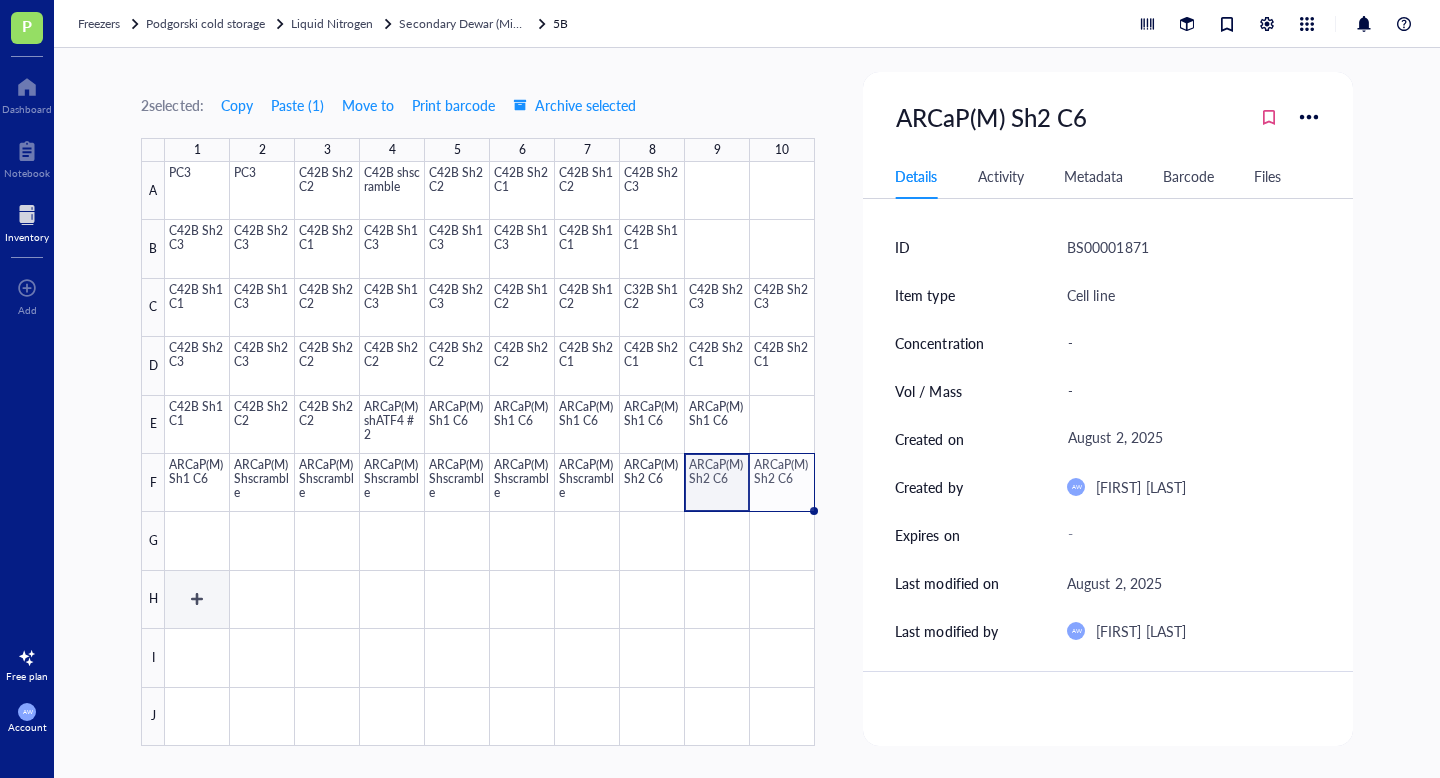 click at bounding box center [490, 454] 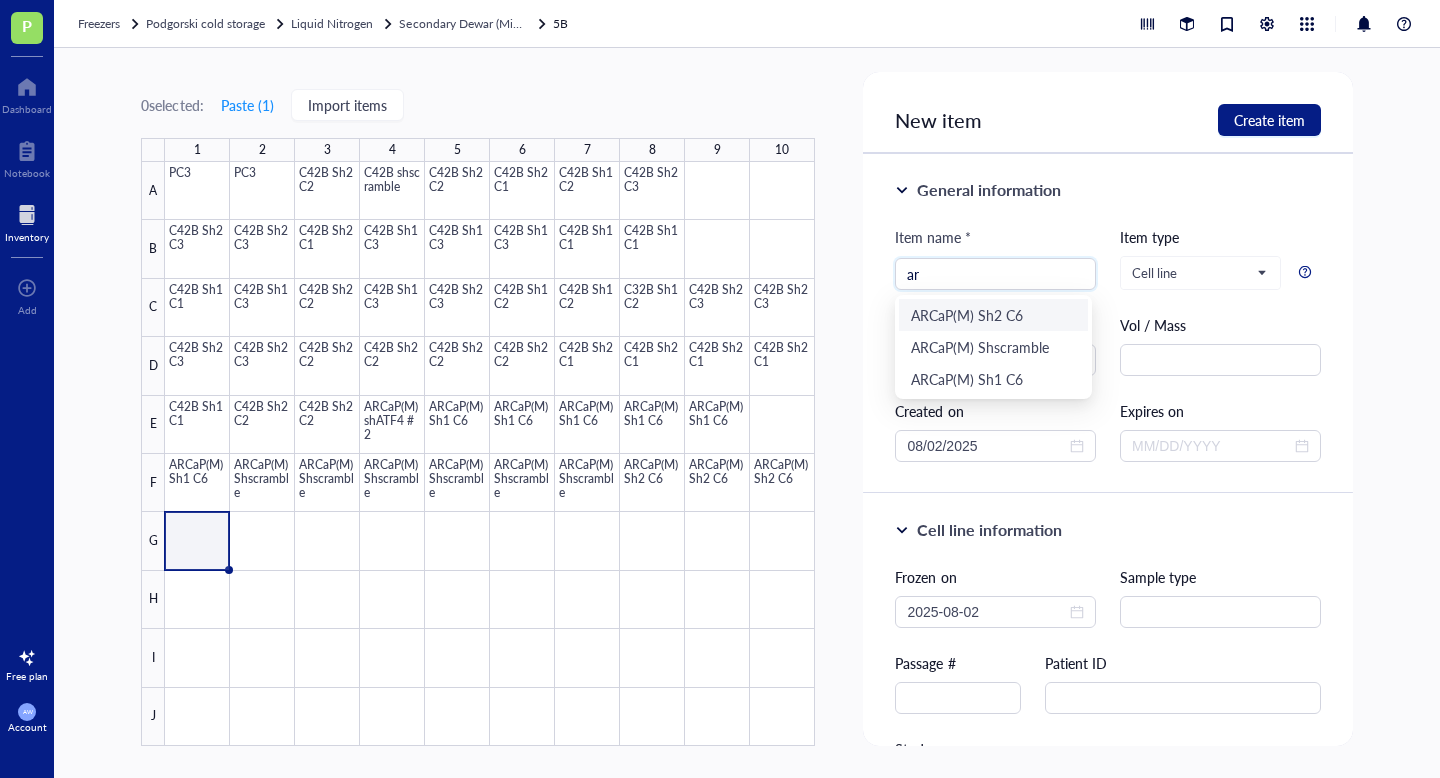 click on "ARCaP(M) Sh2 C6" at bounding box center [993, 315] 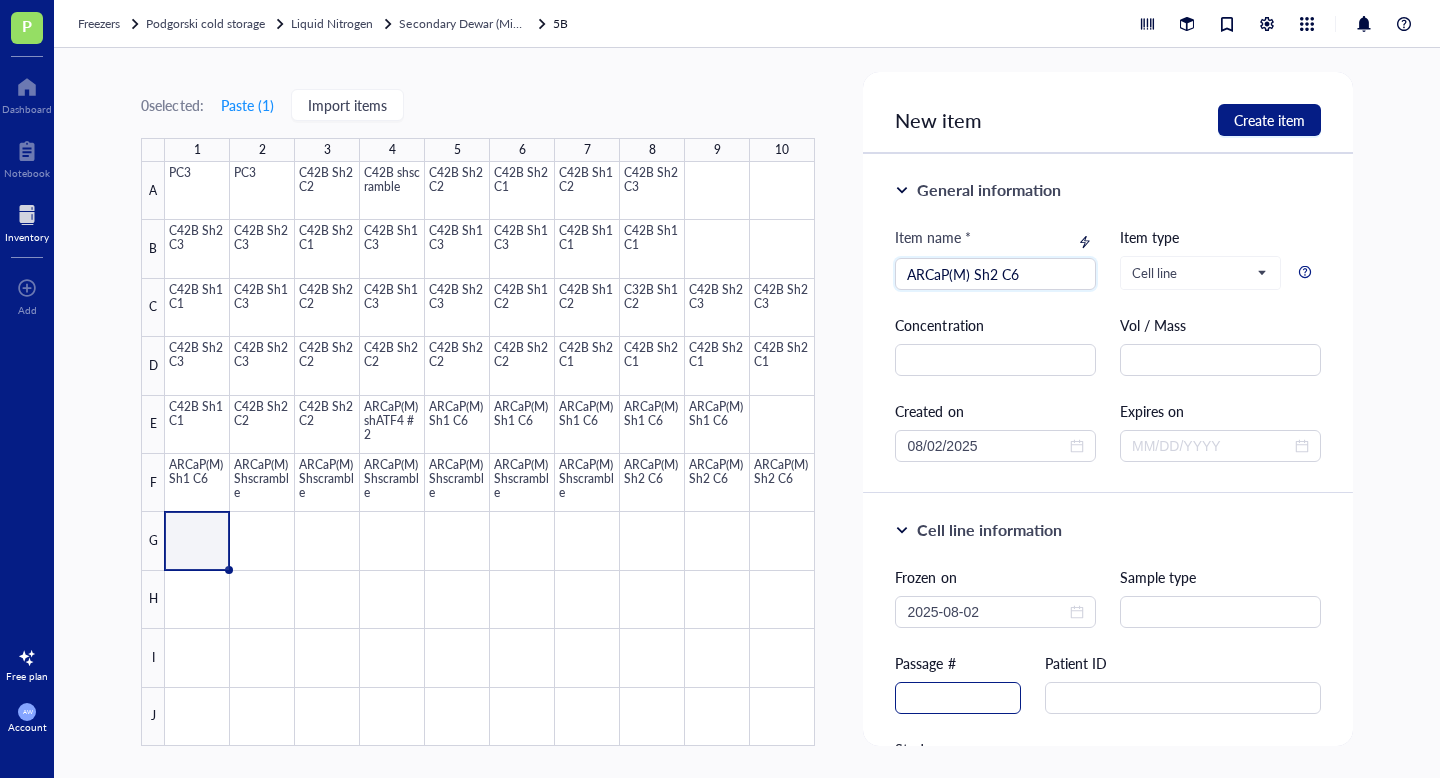 type on "ARCaP(M) Sh2 C6" 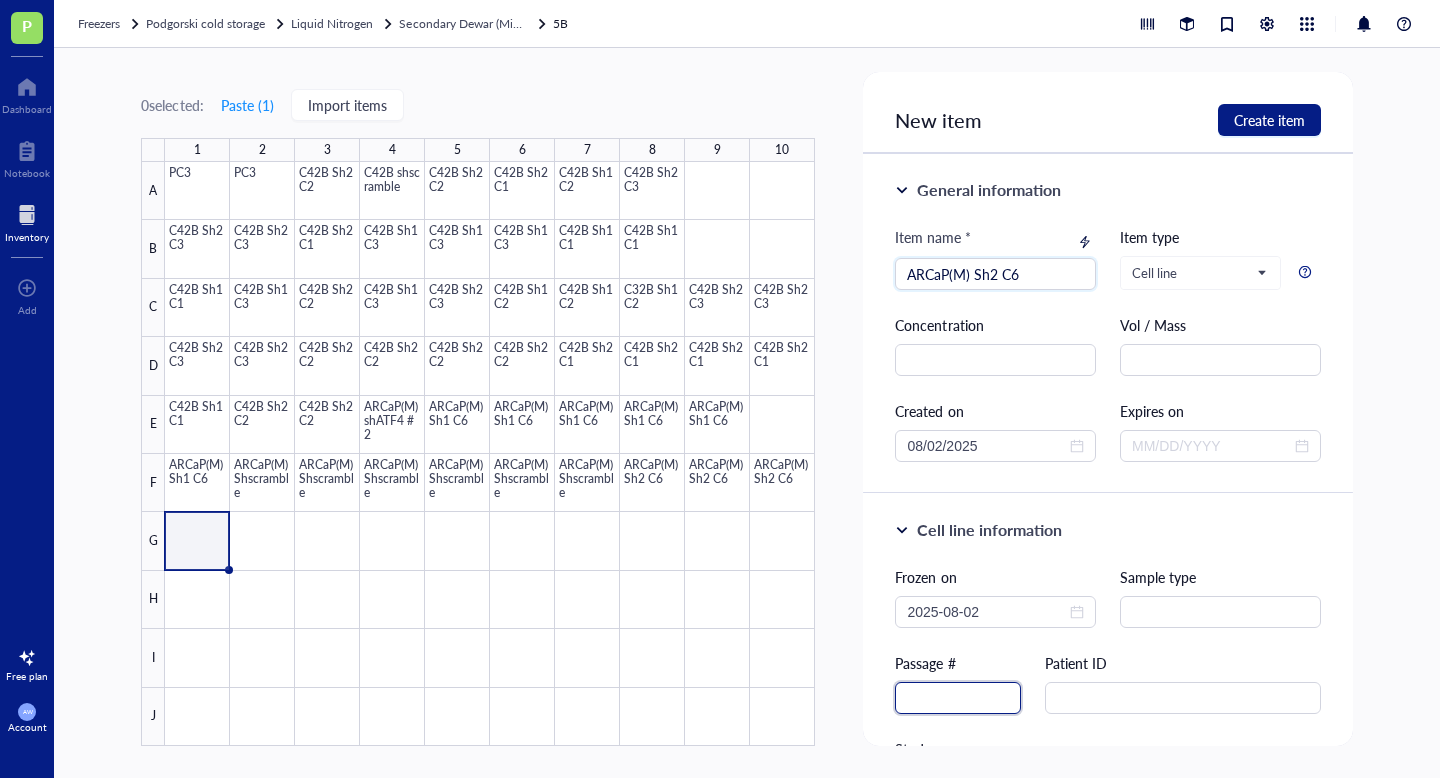 click at bounding box center [958, 698] 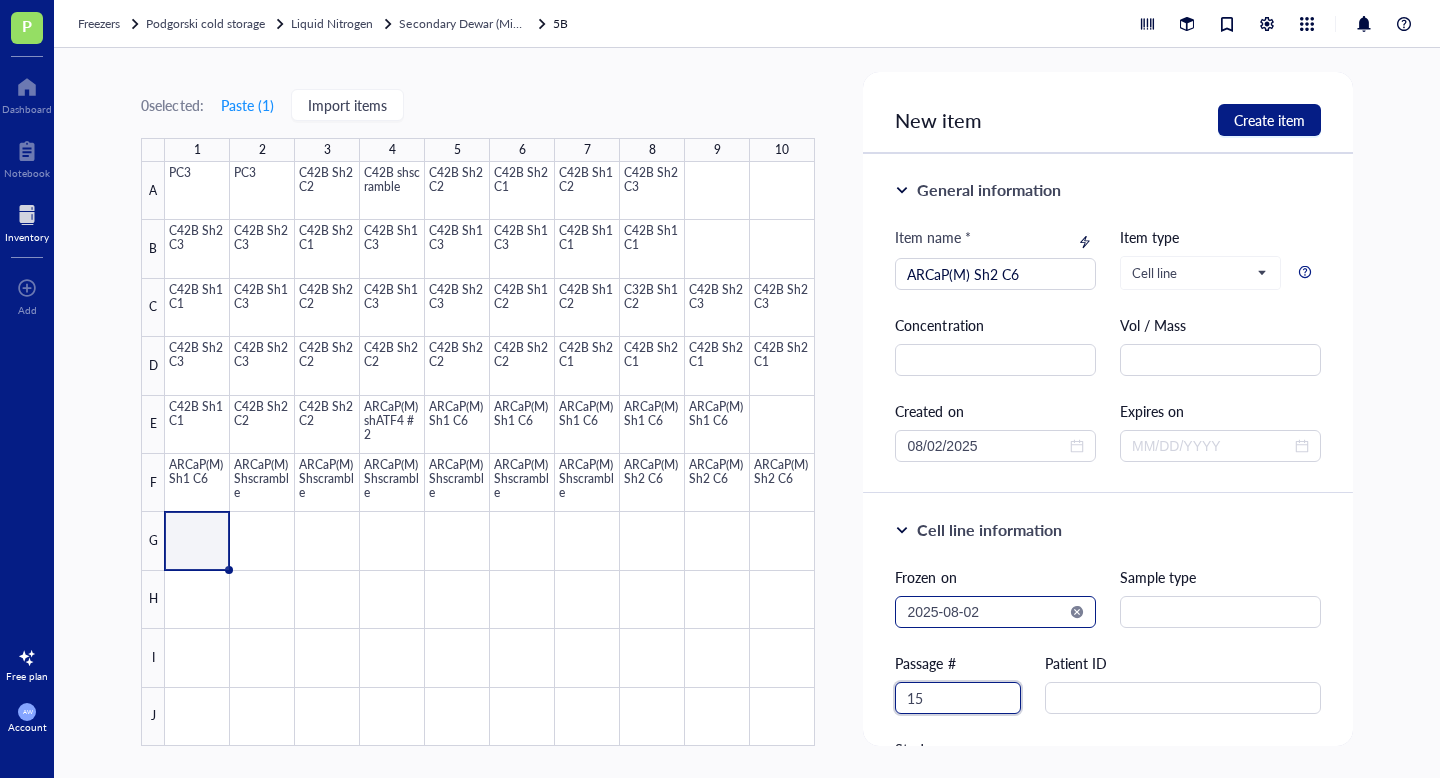 type on "15" 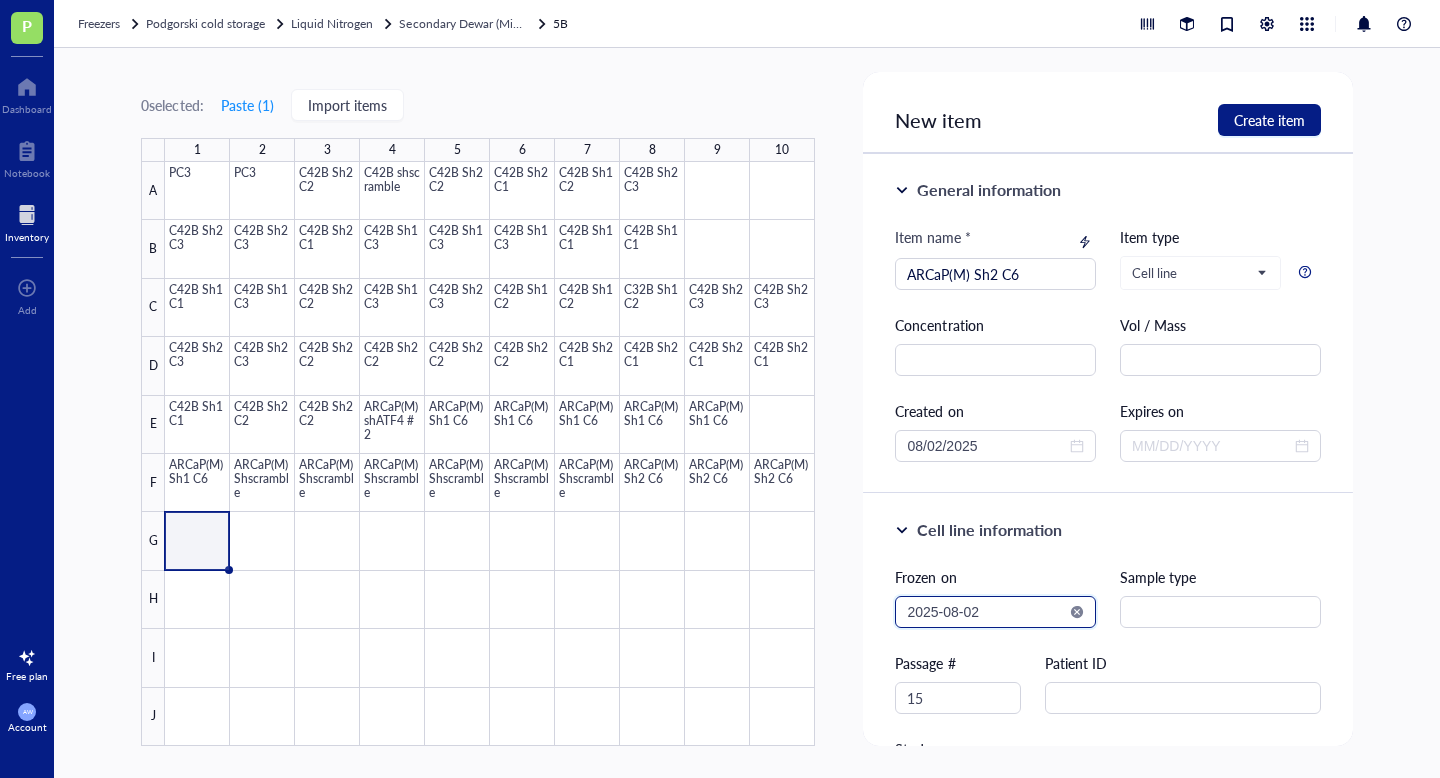 click on "2025-08-02" at bounding box center [986, 612] 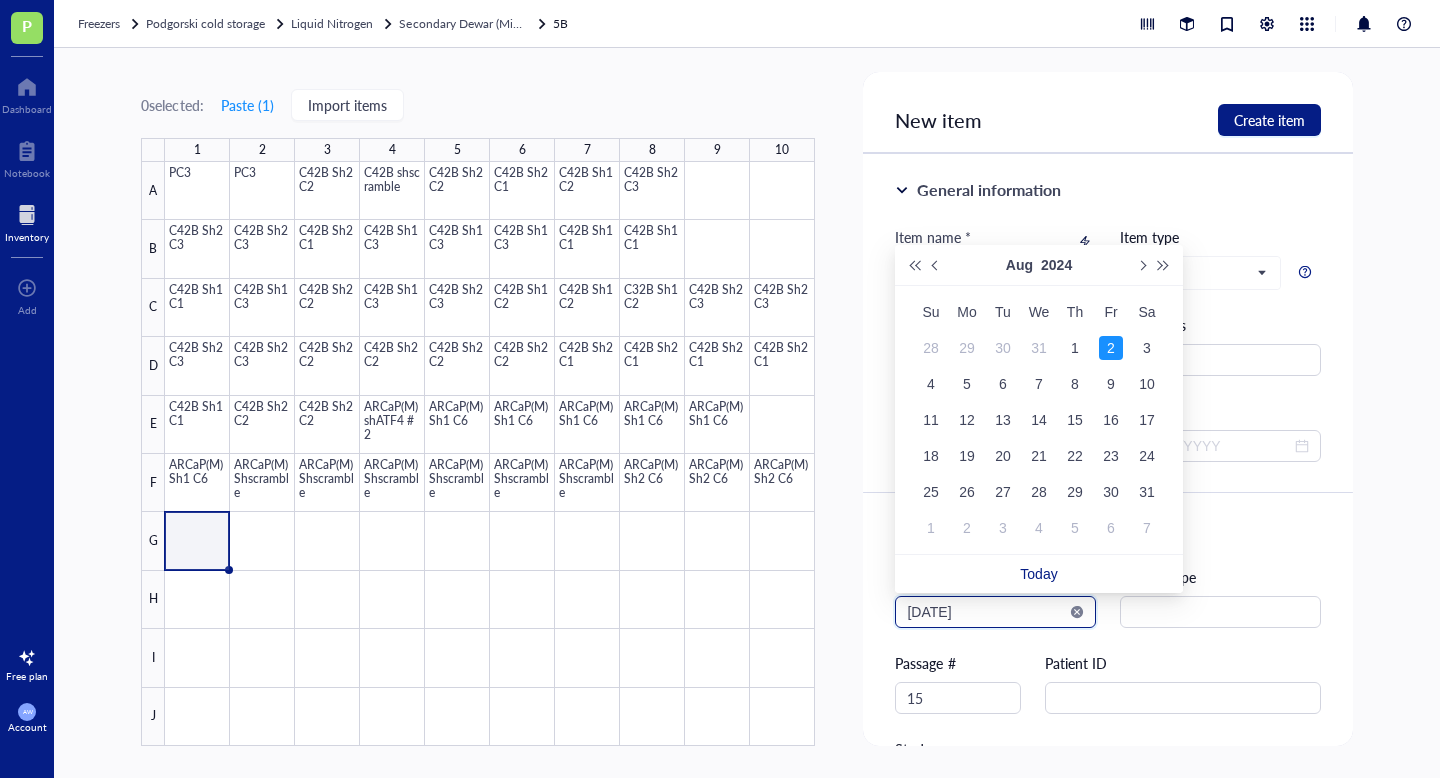 click on "[DATE]" at bounding box center [986, 612] 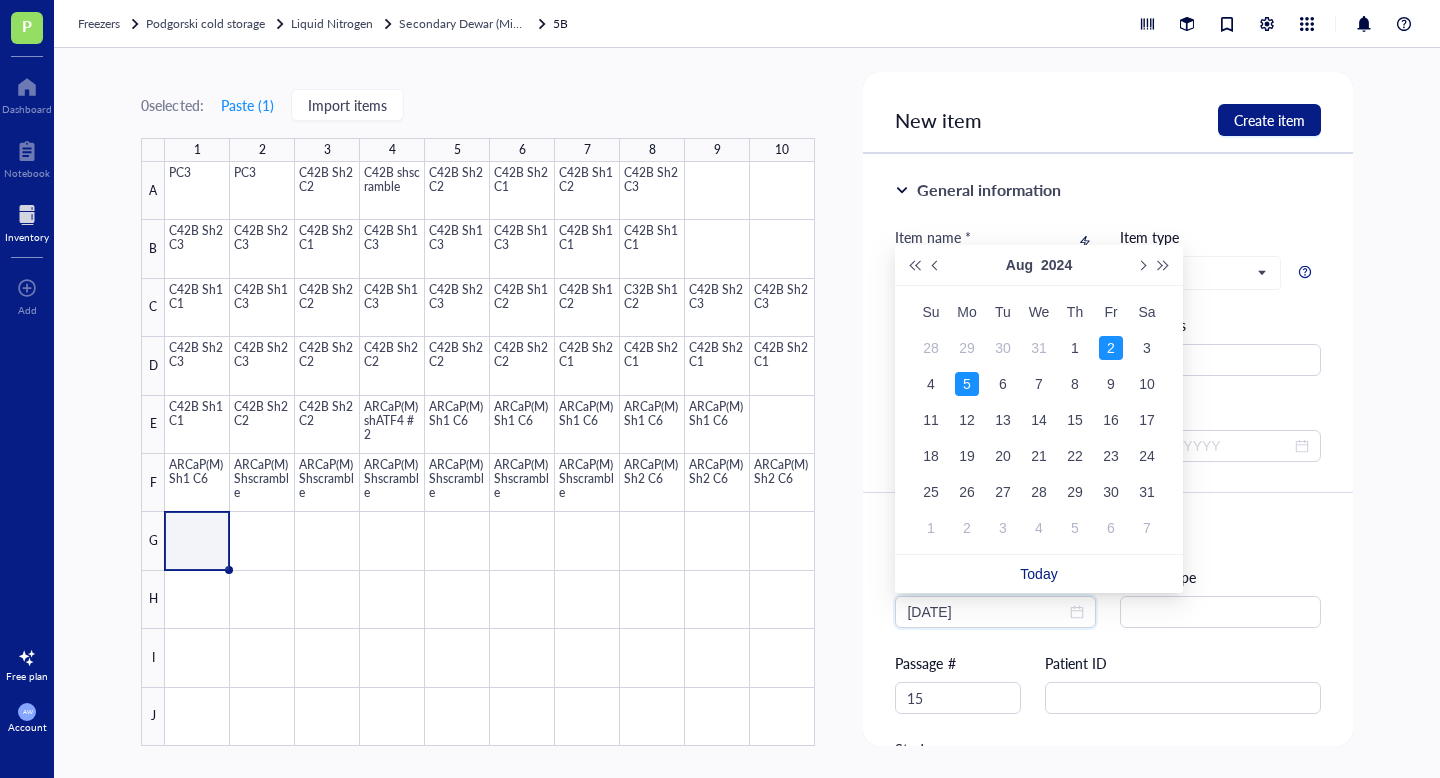 type on "[DATE]" 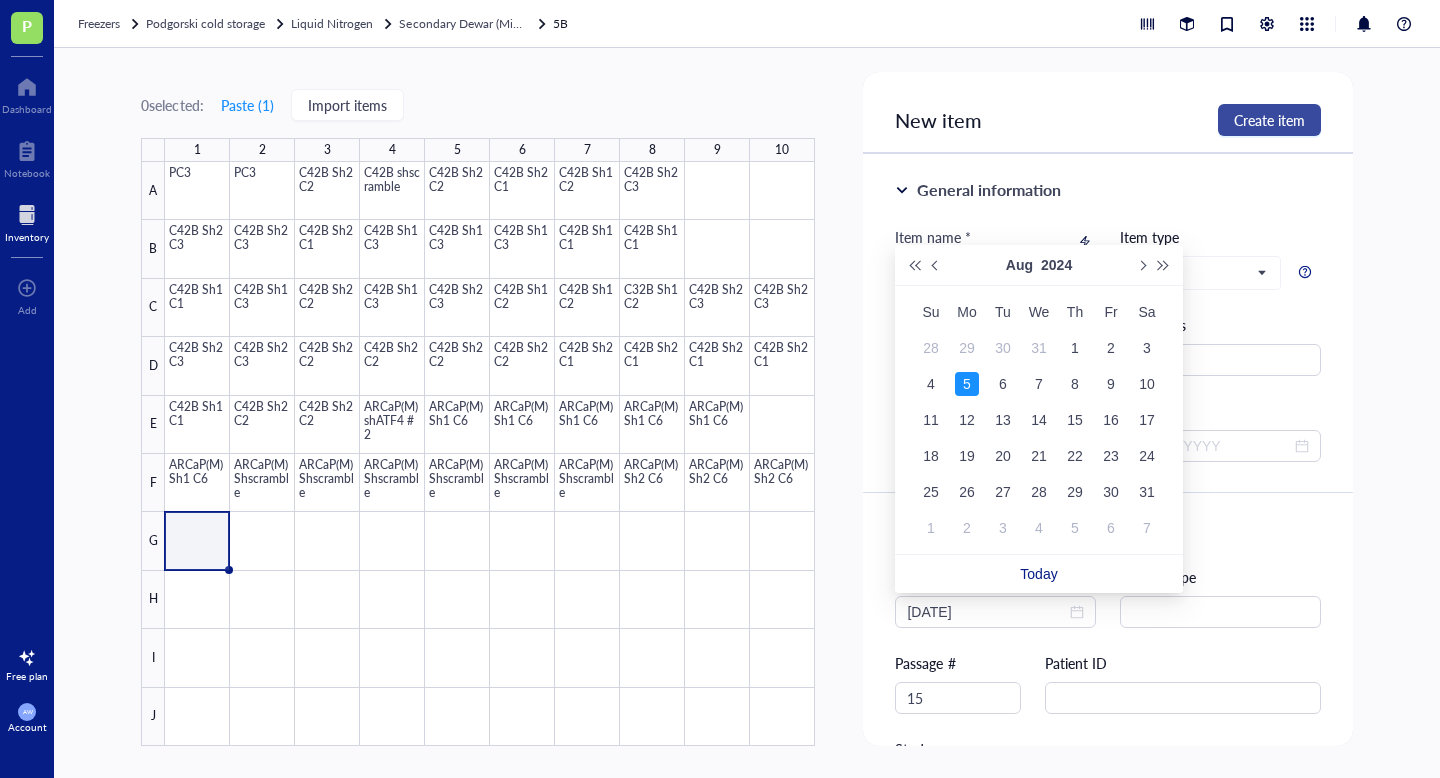click on "Create item" at bounding box center [1269, 120] 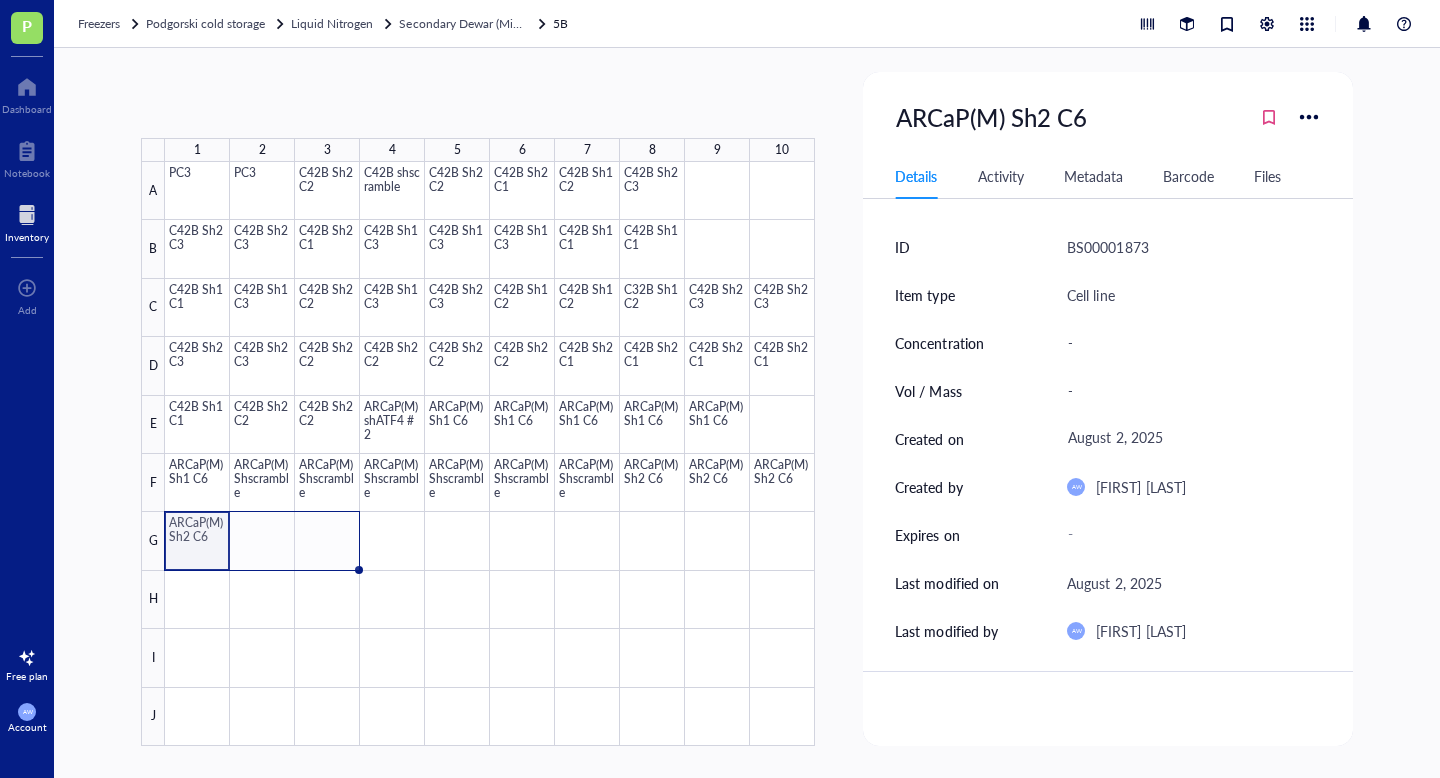 drag, startPoint x: 229, startPoint y: 569, endPoint x: 344, endPoint y: 569, distance: 115 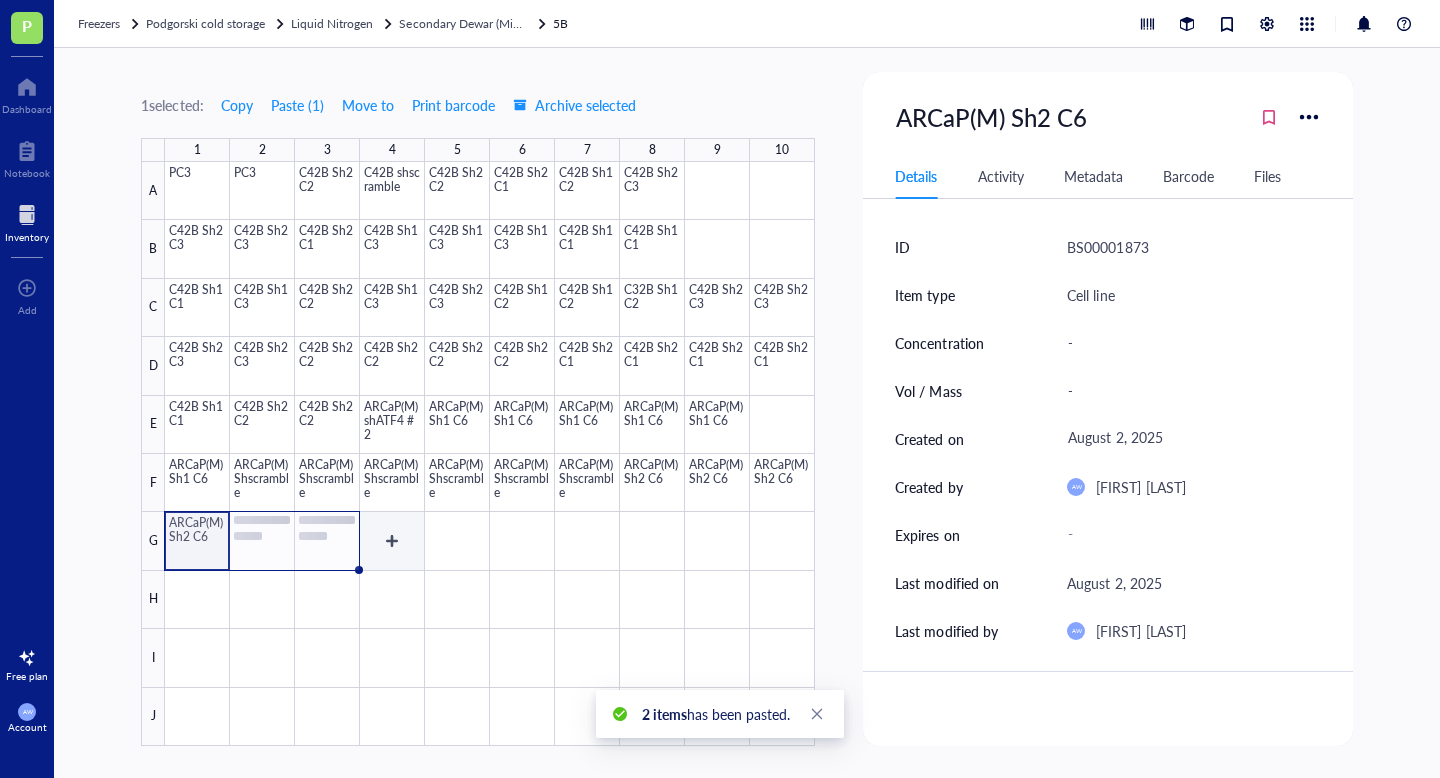 click at bounding box center [490, 454] 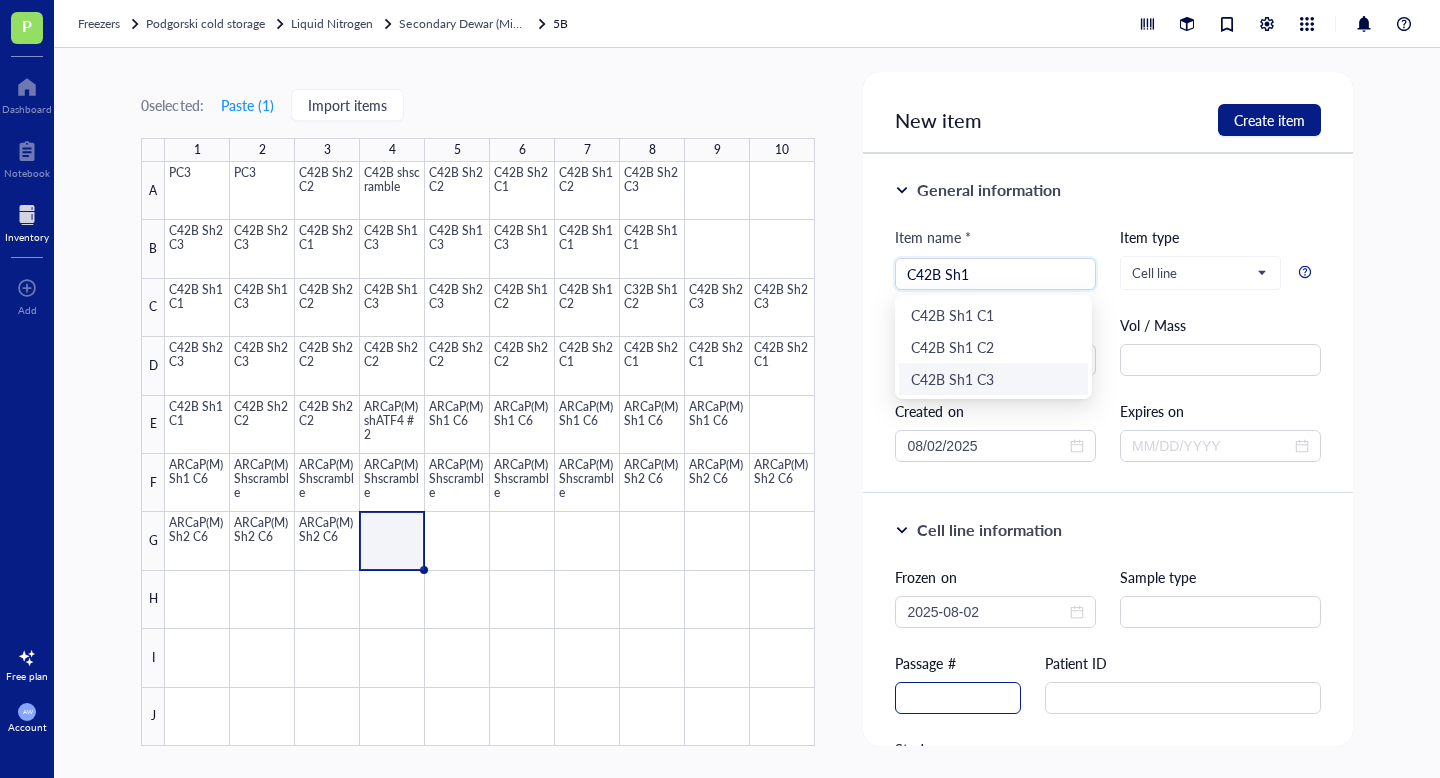 type on "C42B Sh1" 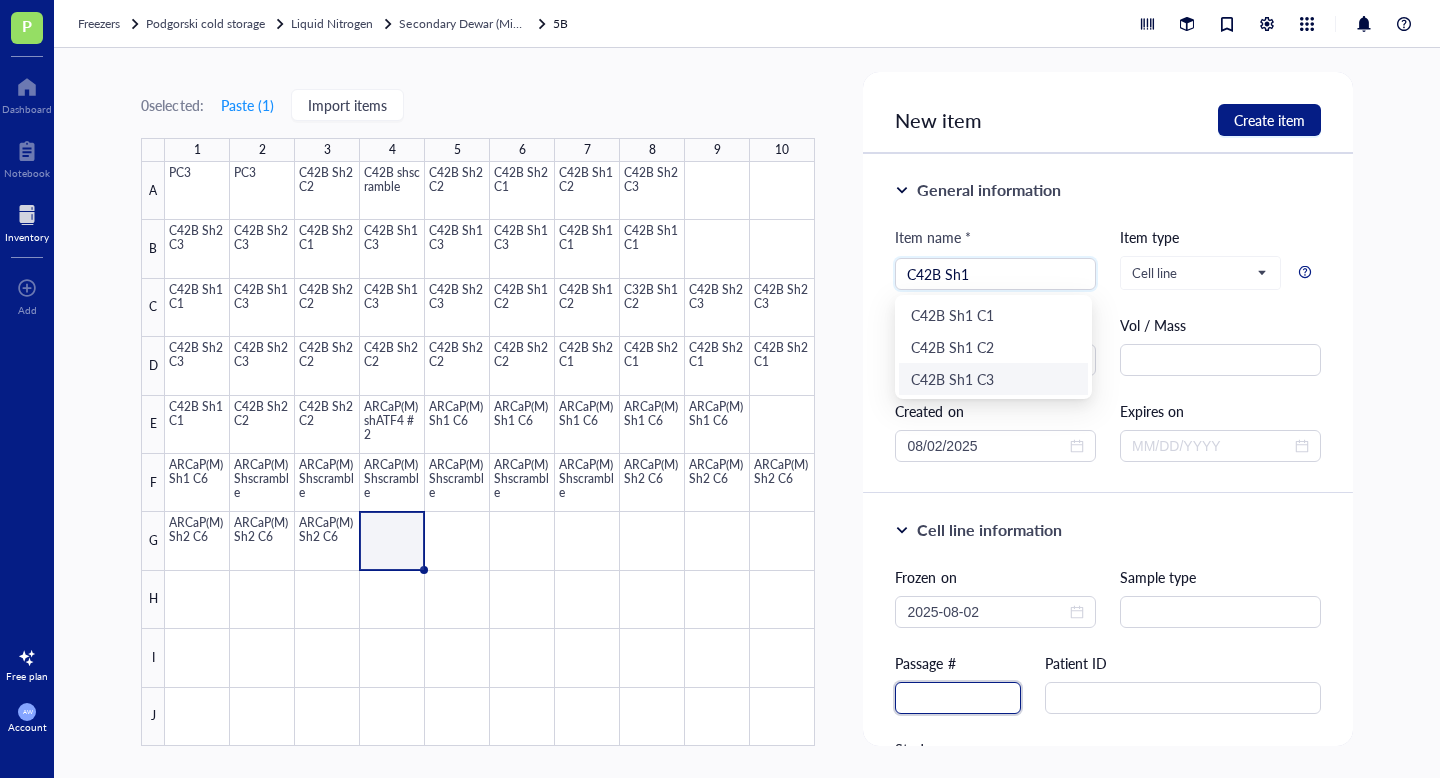 click at bounding box center (958, 698) 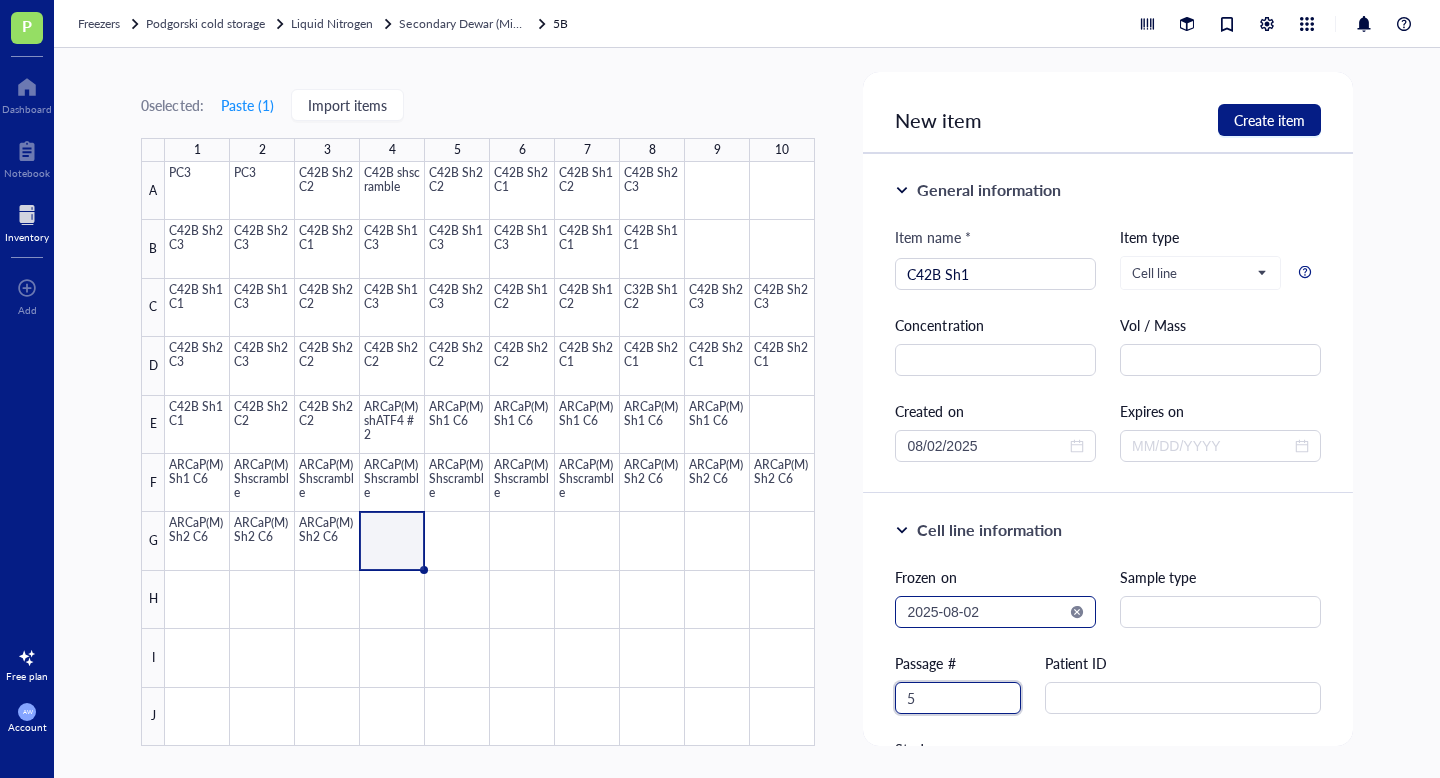 type on "5" 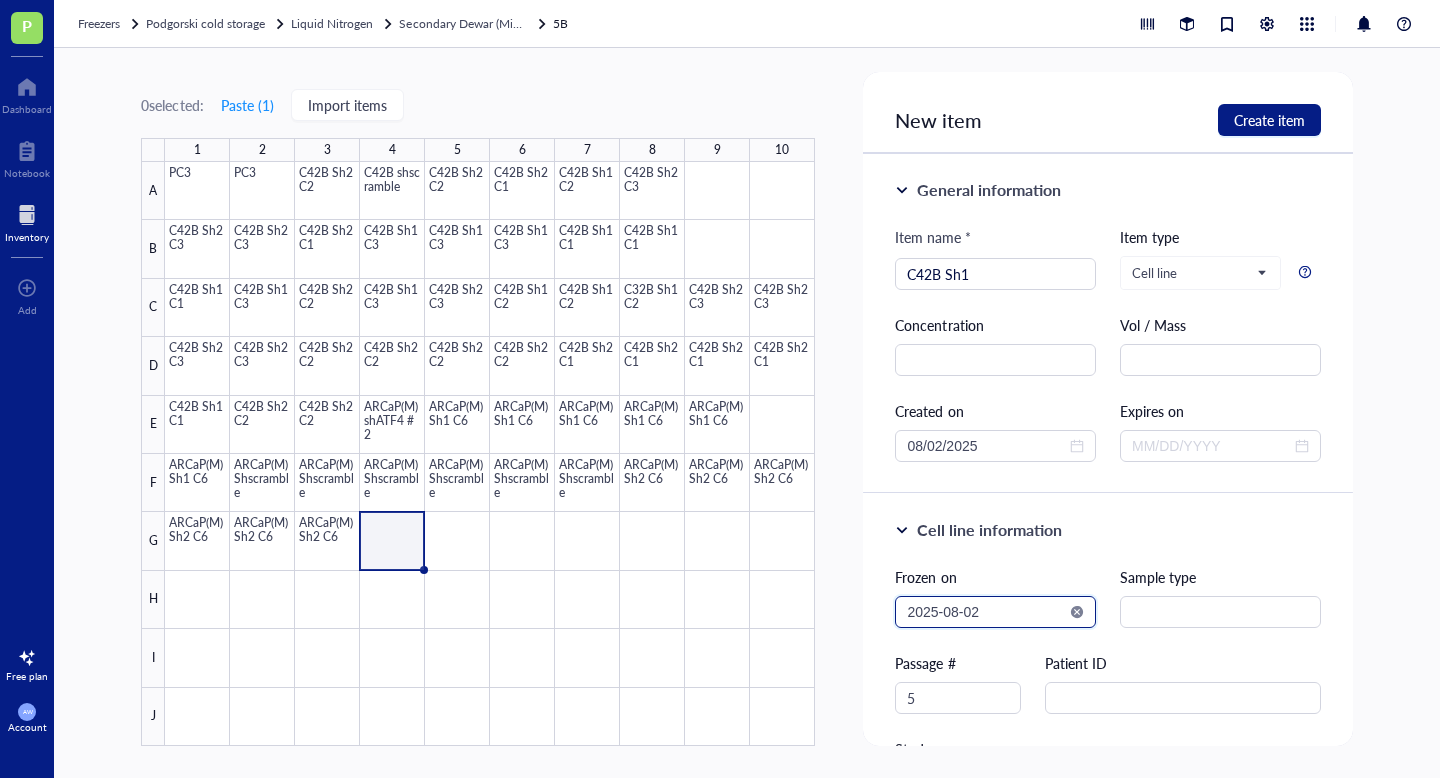 click on "2025-08-02" at bounding box center (986, 612) 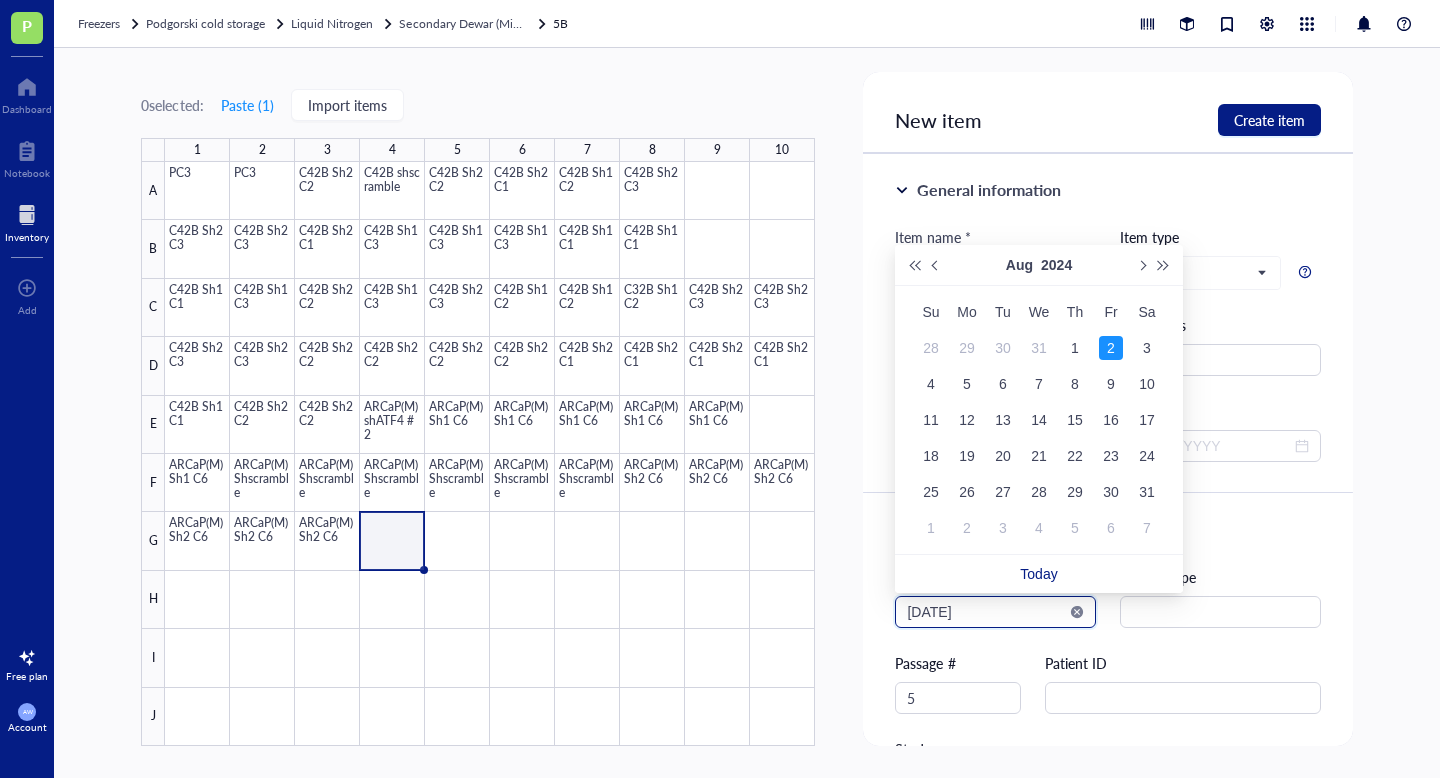 click on "[DATE]" at bounding box center (986, 612) 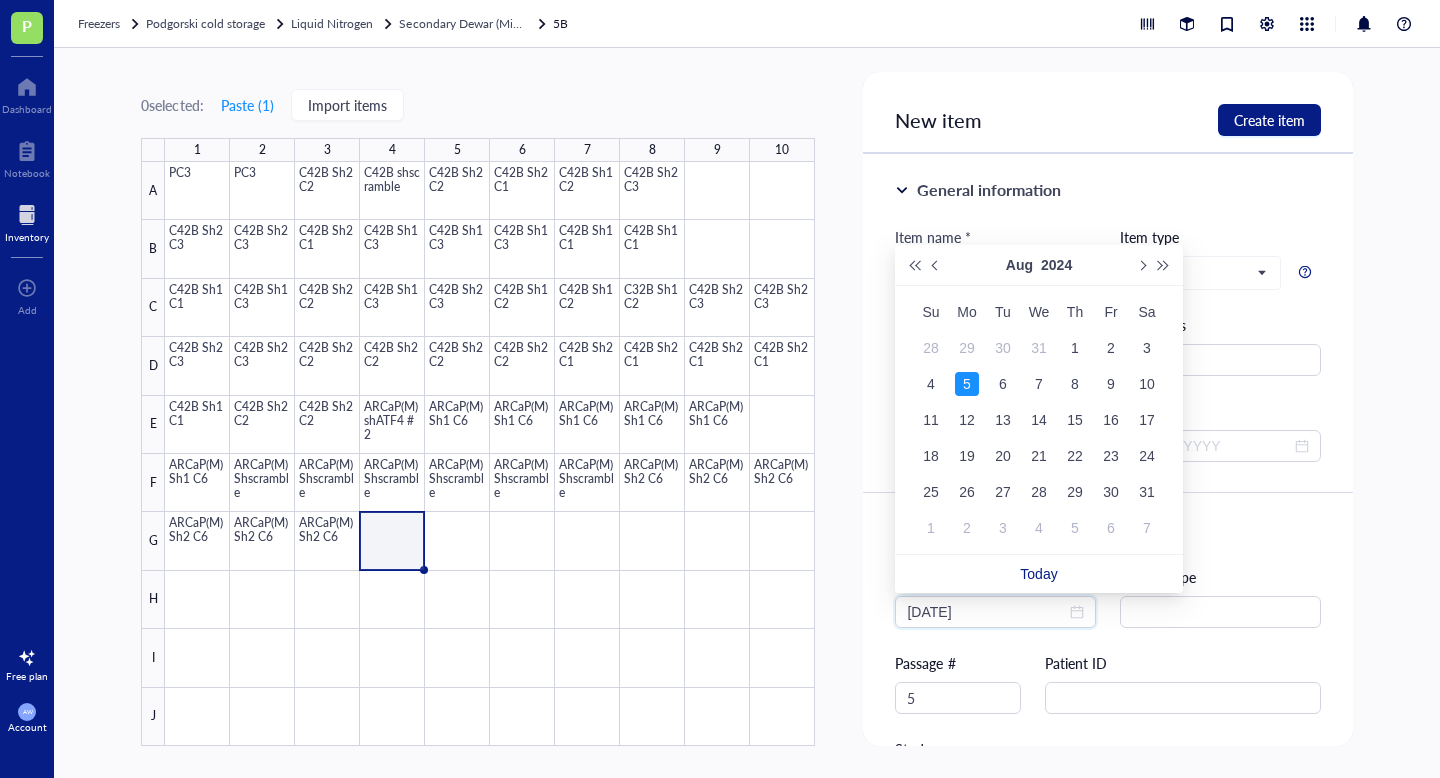 type on "[DATE]" 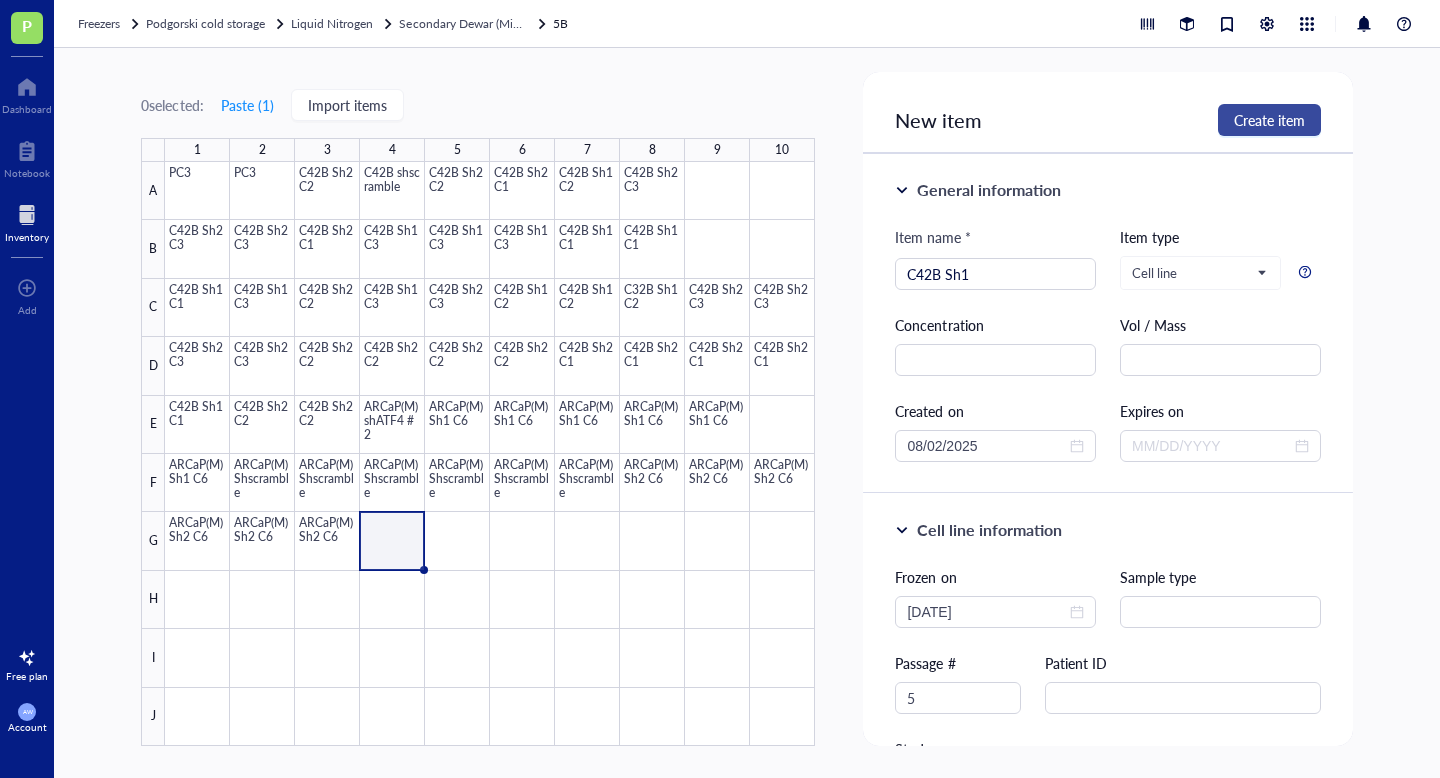 click on "Create item" at bounding box center (1269, 120) 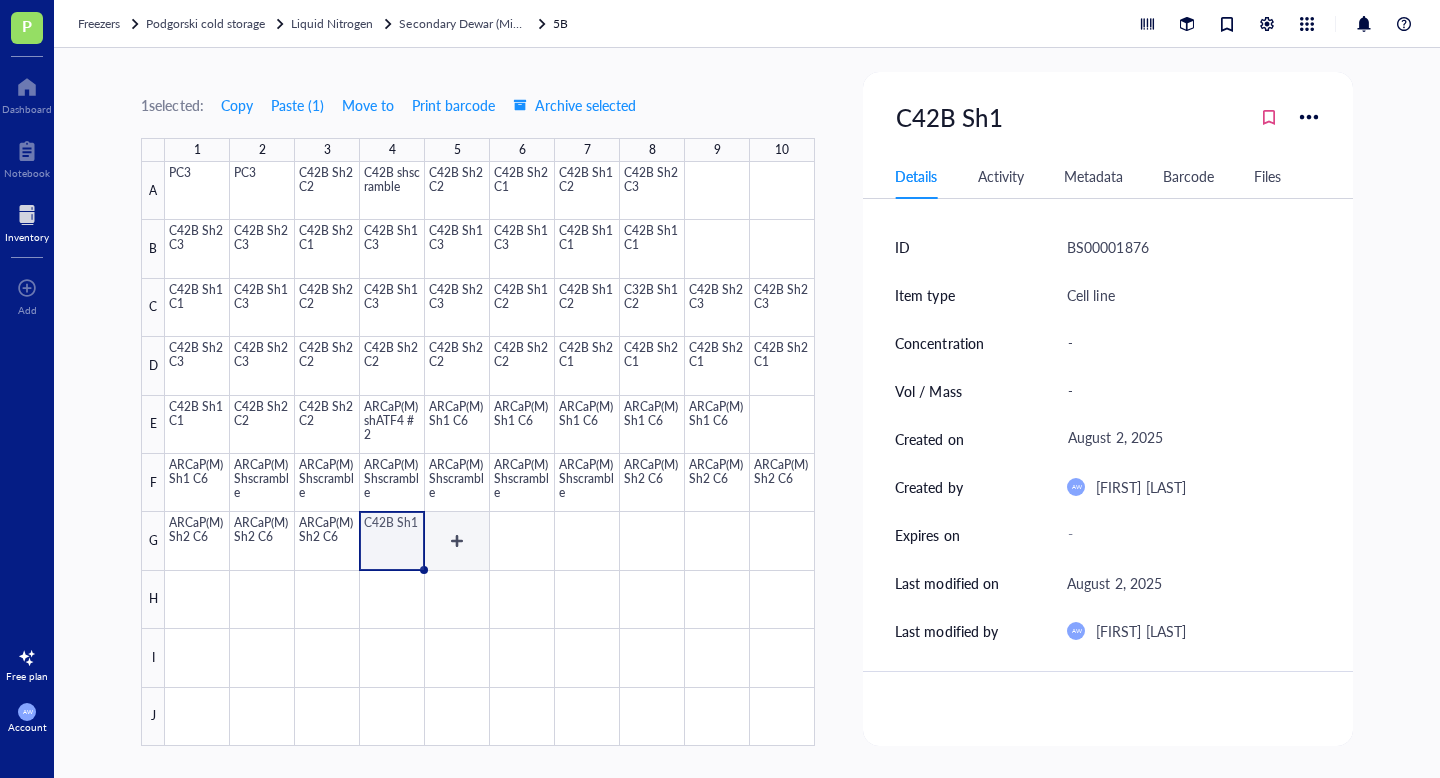 click at bounding box center [490, 454] 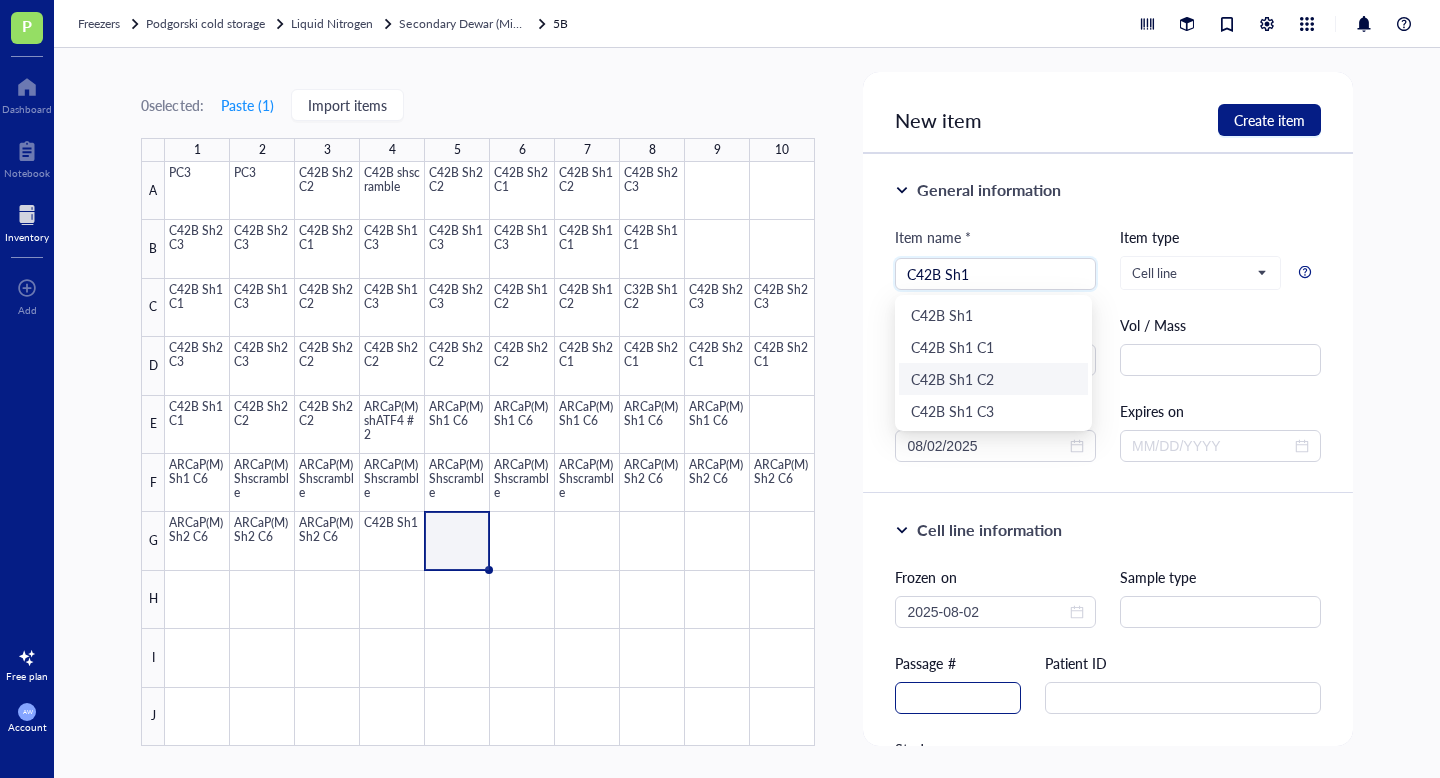 type on "C42B Sh1" 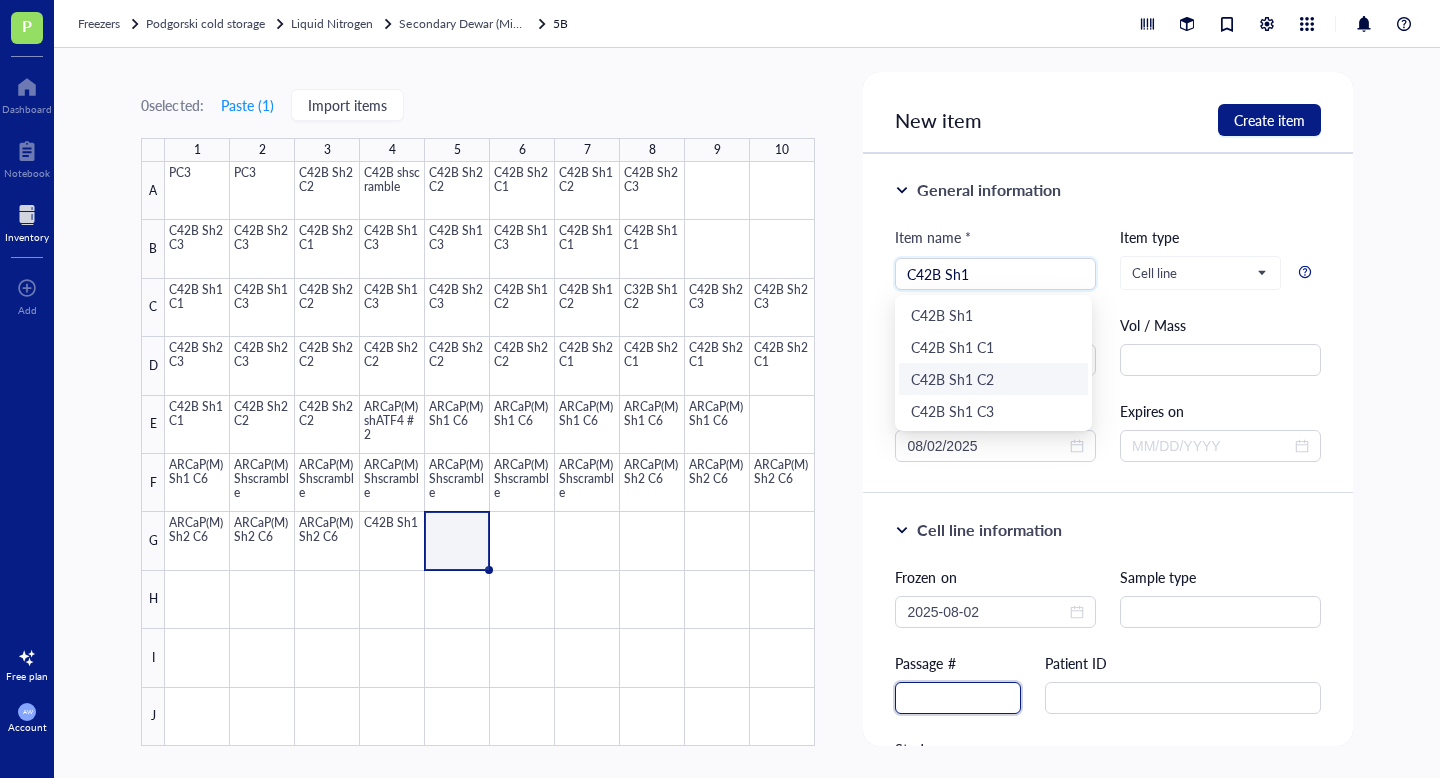 click at bounding box center (958, 698) 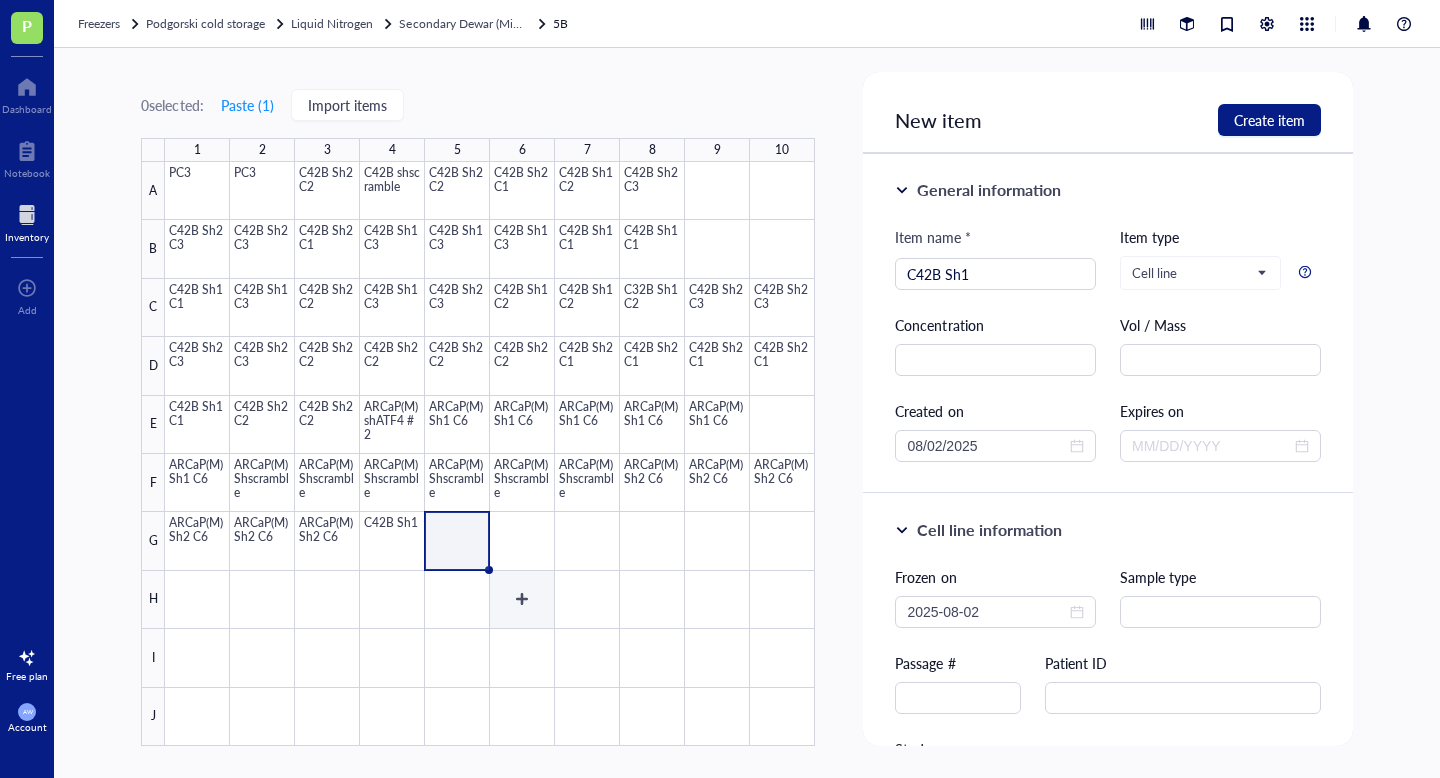click at bounding box center [490, 454] 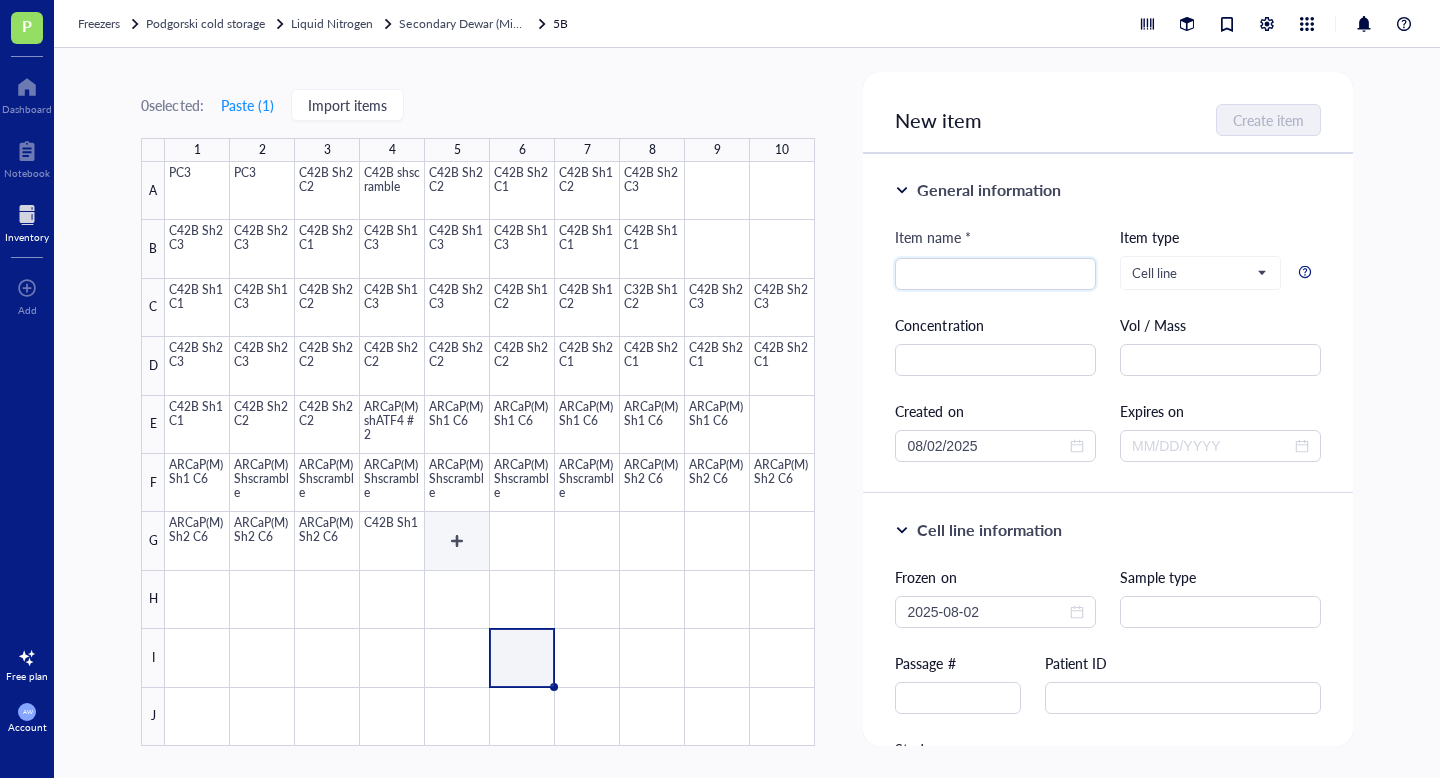 click at bounding box center [490, 454] 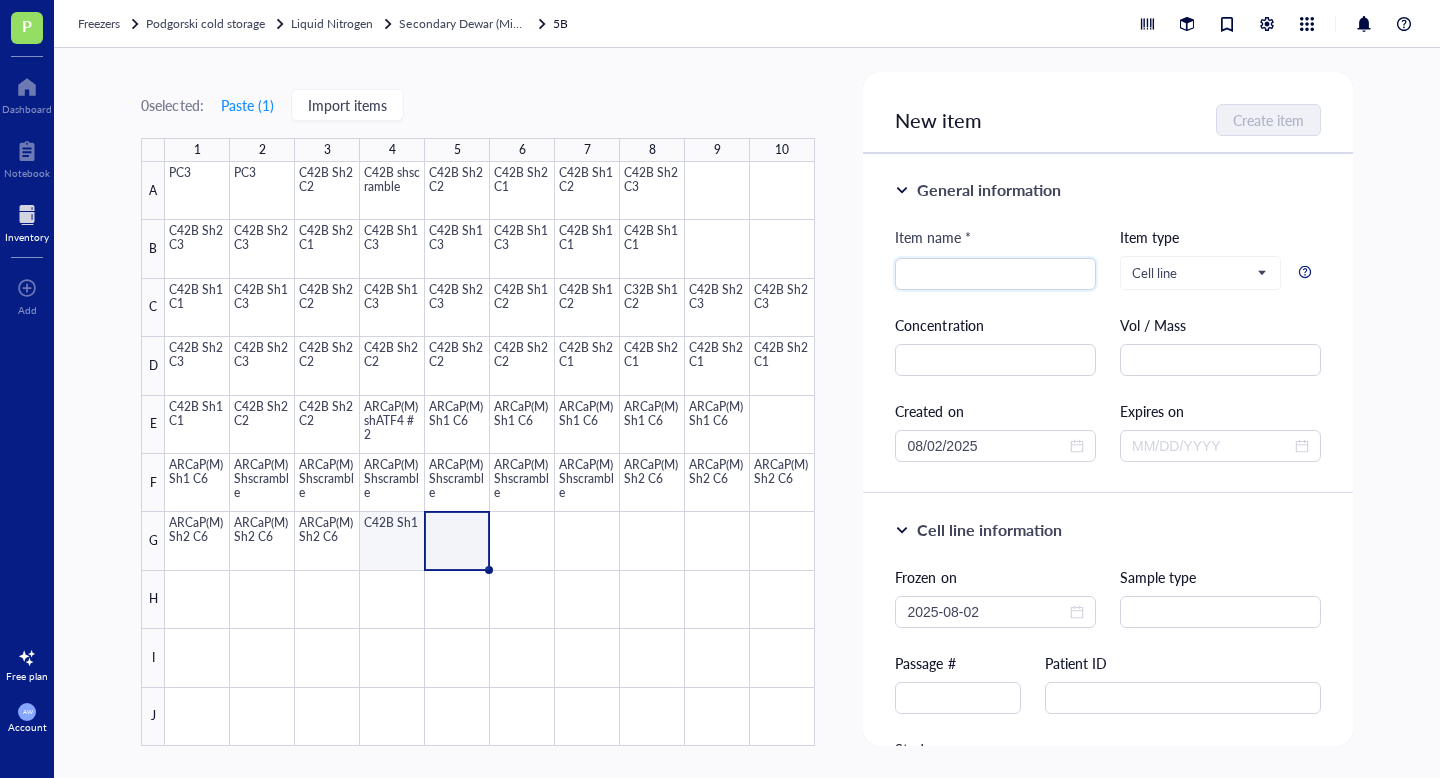 click at bounding box center (490, 454) 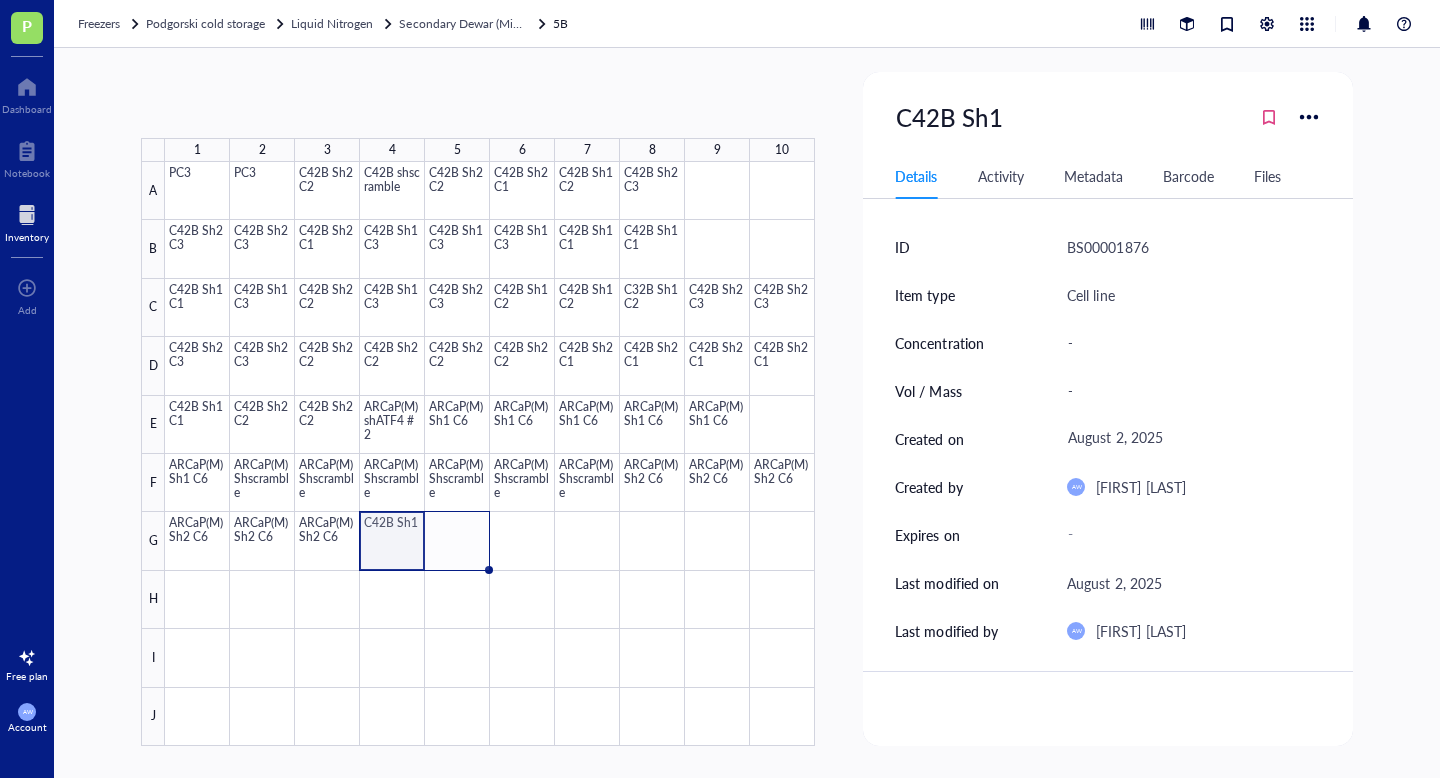 drag, startPoint x: 423, startPoint y: 568, endPoint x: 476, endPoint y: 568, distance: 53 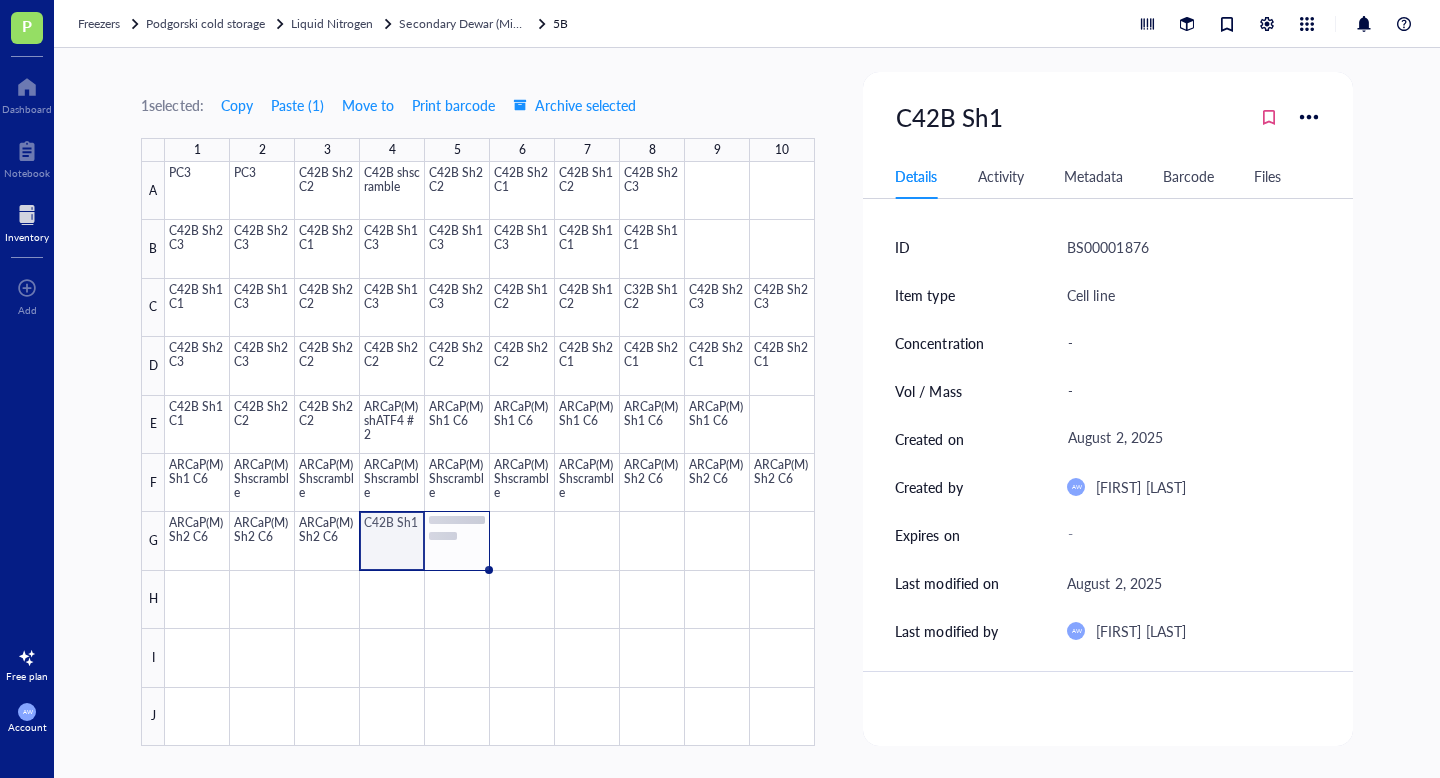 click at bounding box center [490, 454] 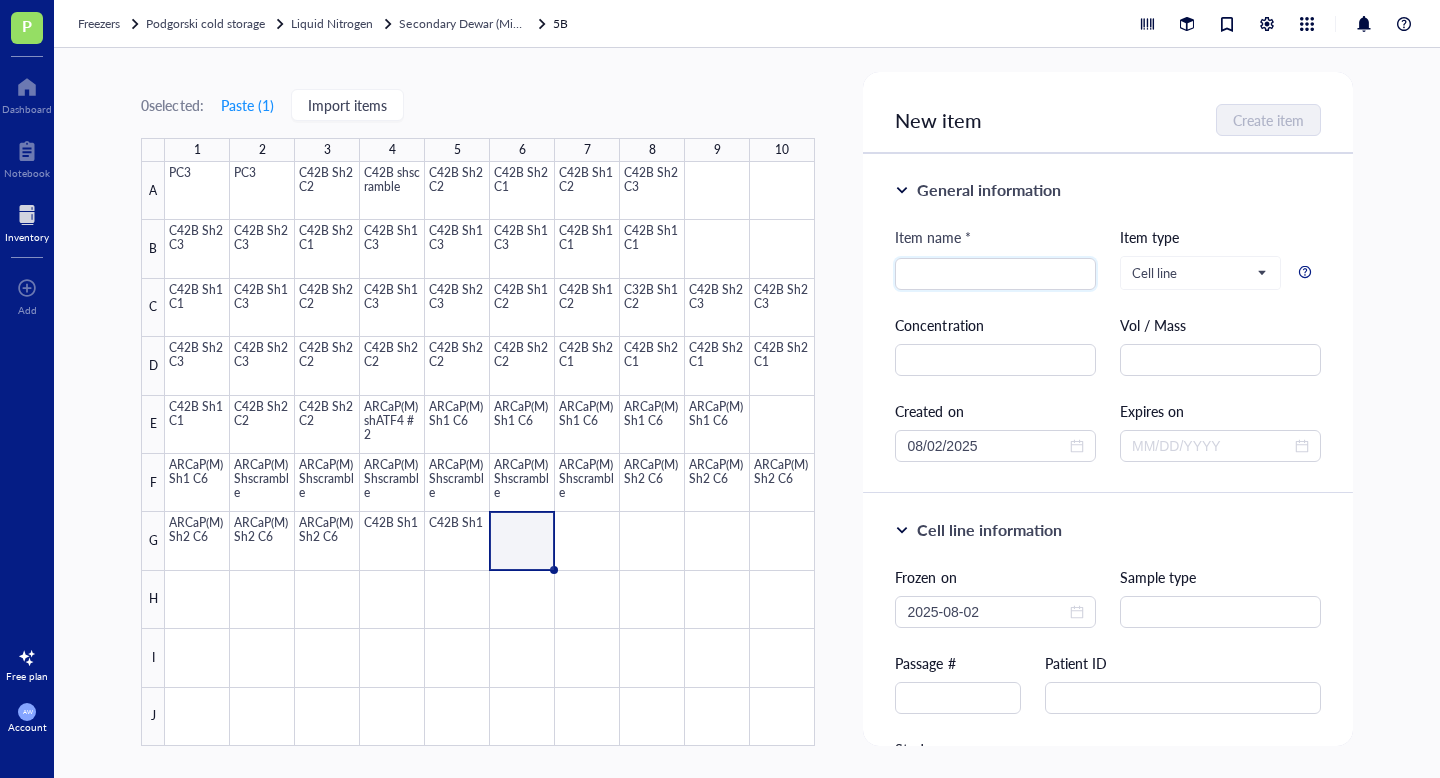 click at bounding box center (490, 454) 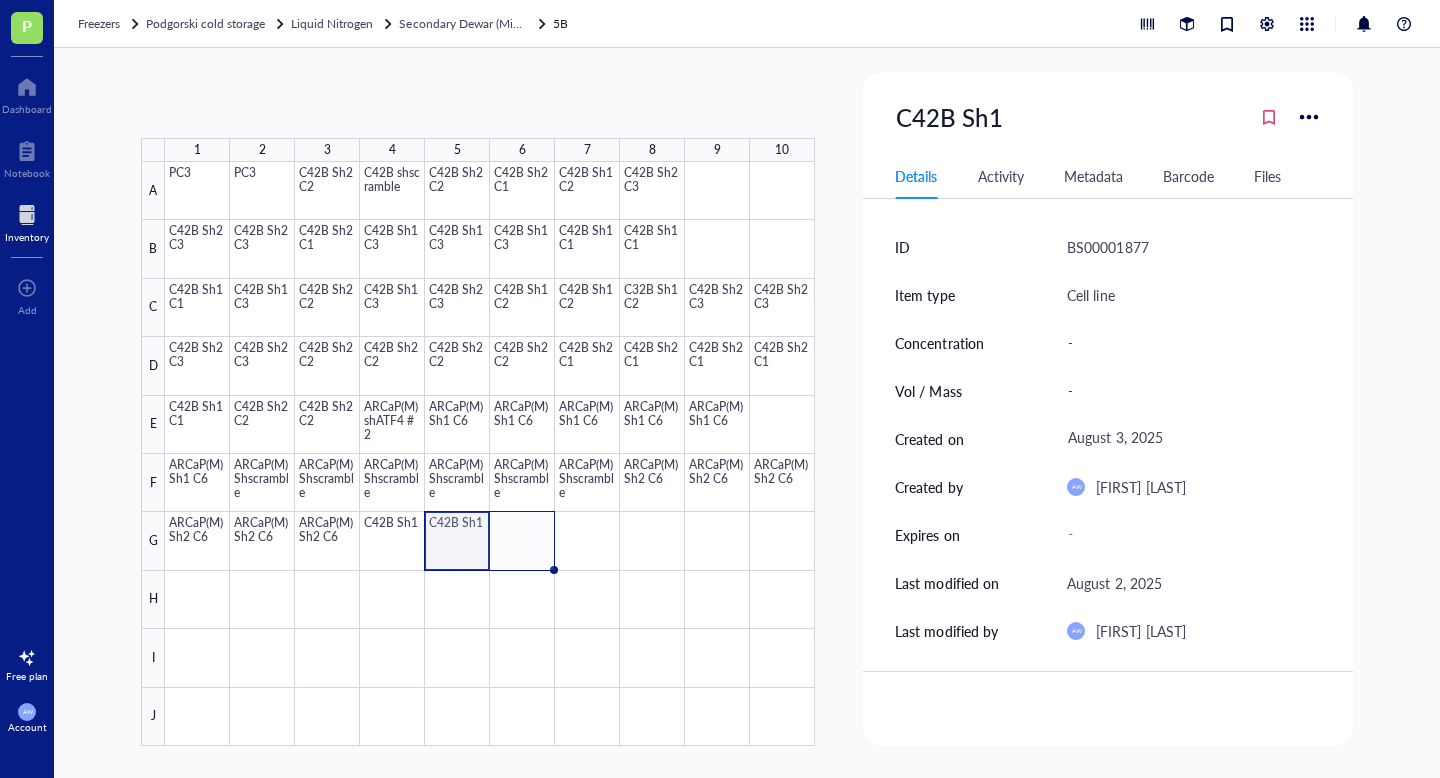 drag, startPoint x: 489, startPoint y: 569, endPoint x: 546, endPoint y: 569, distance: 57 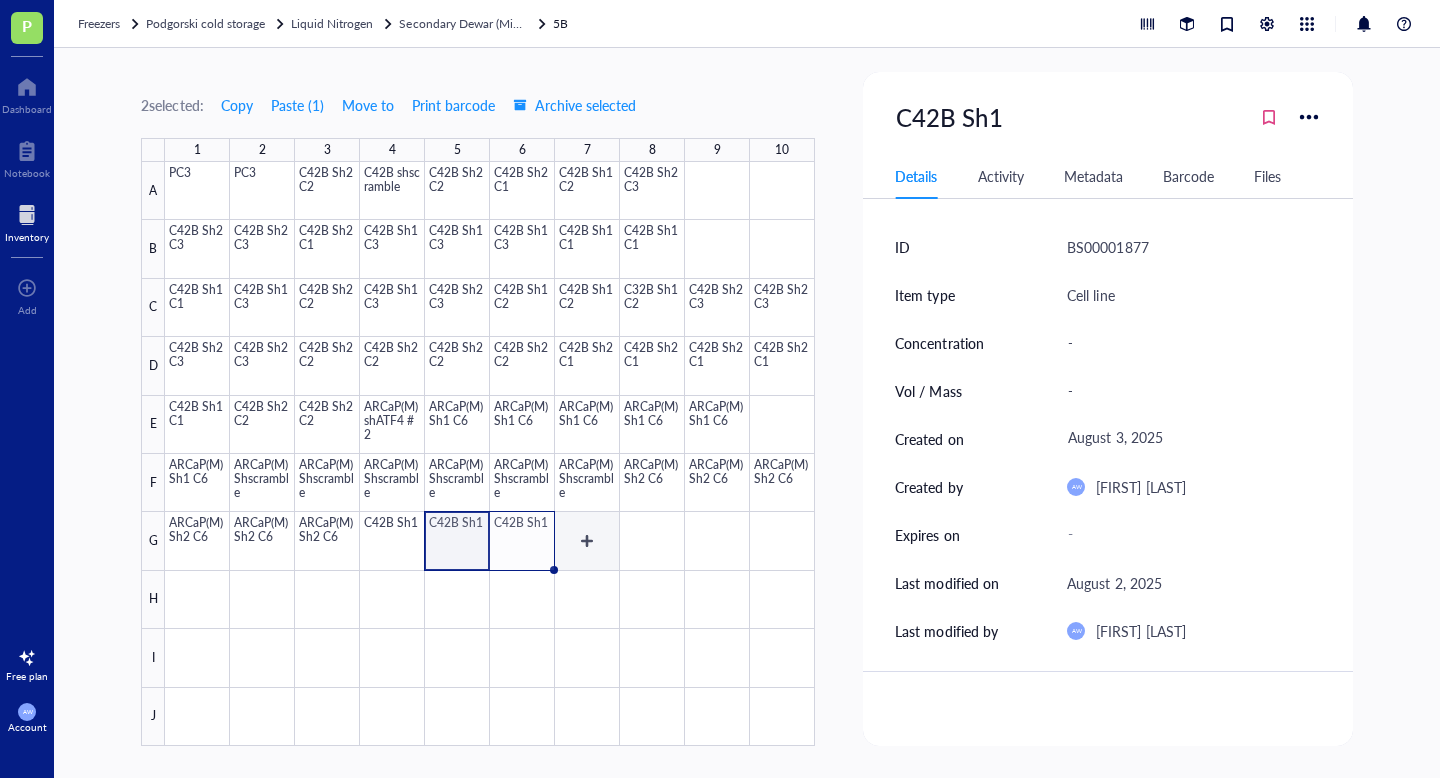 click at bounding box center (490, 454) 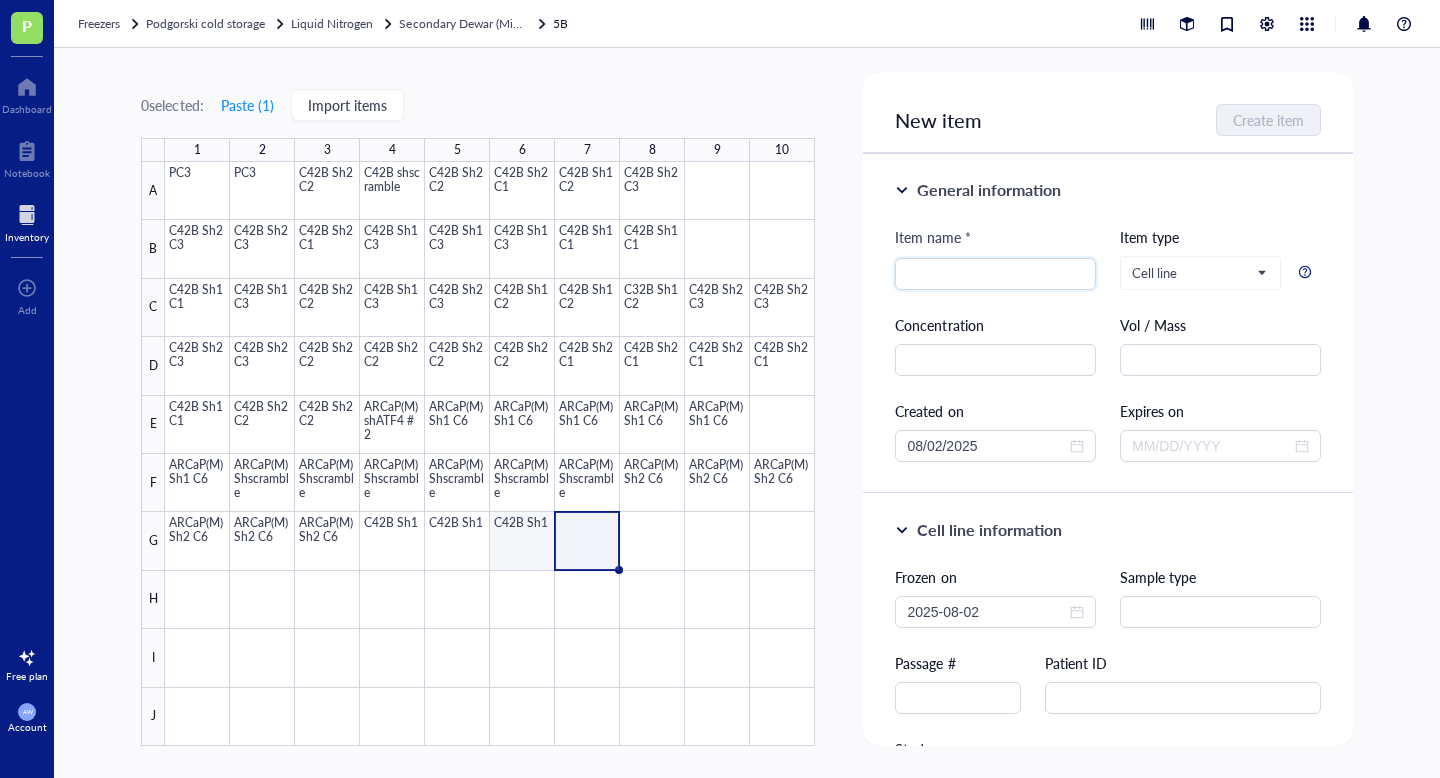 click at bounding box center [490, 454] 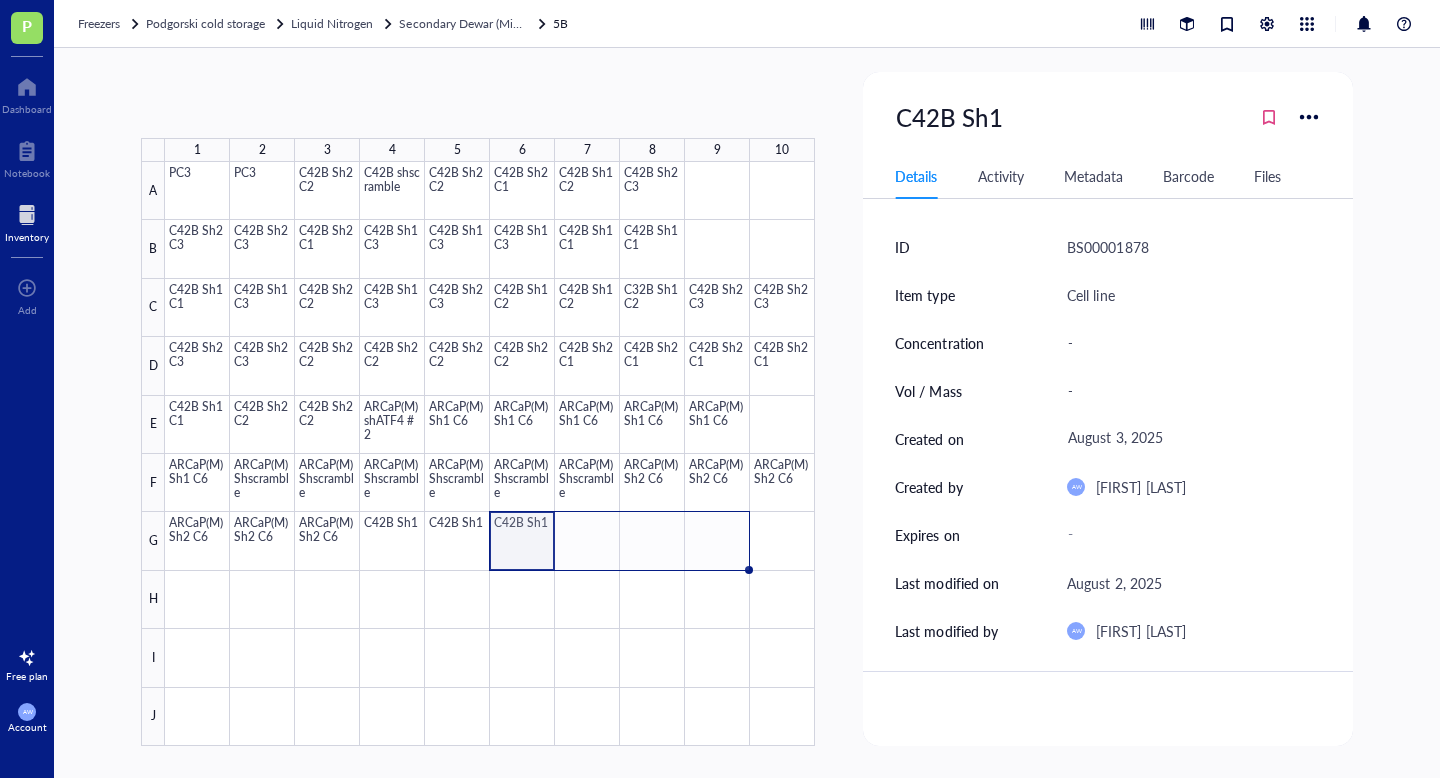 drag, startPoint x: 555, startPoint y: 567, endPoint x: 728, endPoint y: 566, distance: 173.00288 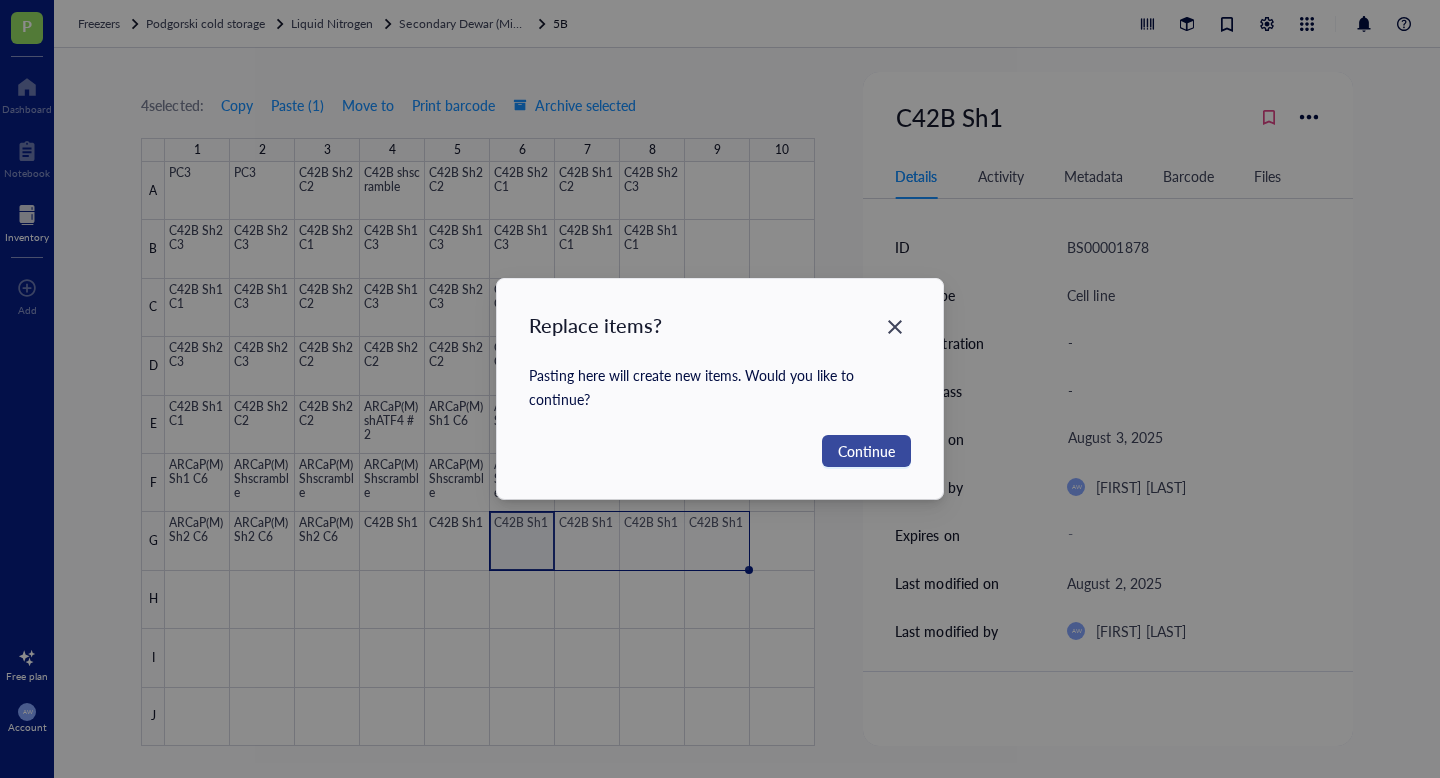 click on "Continue" at bounding box center (866, 451) 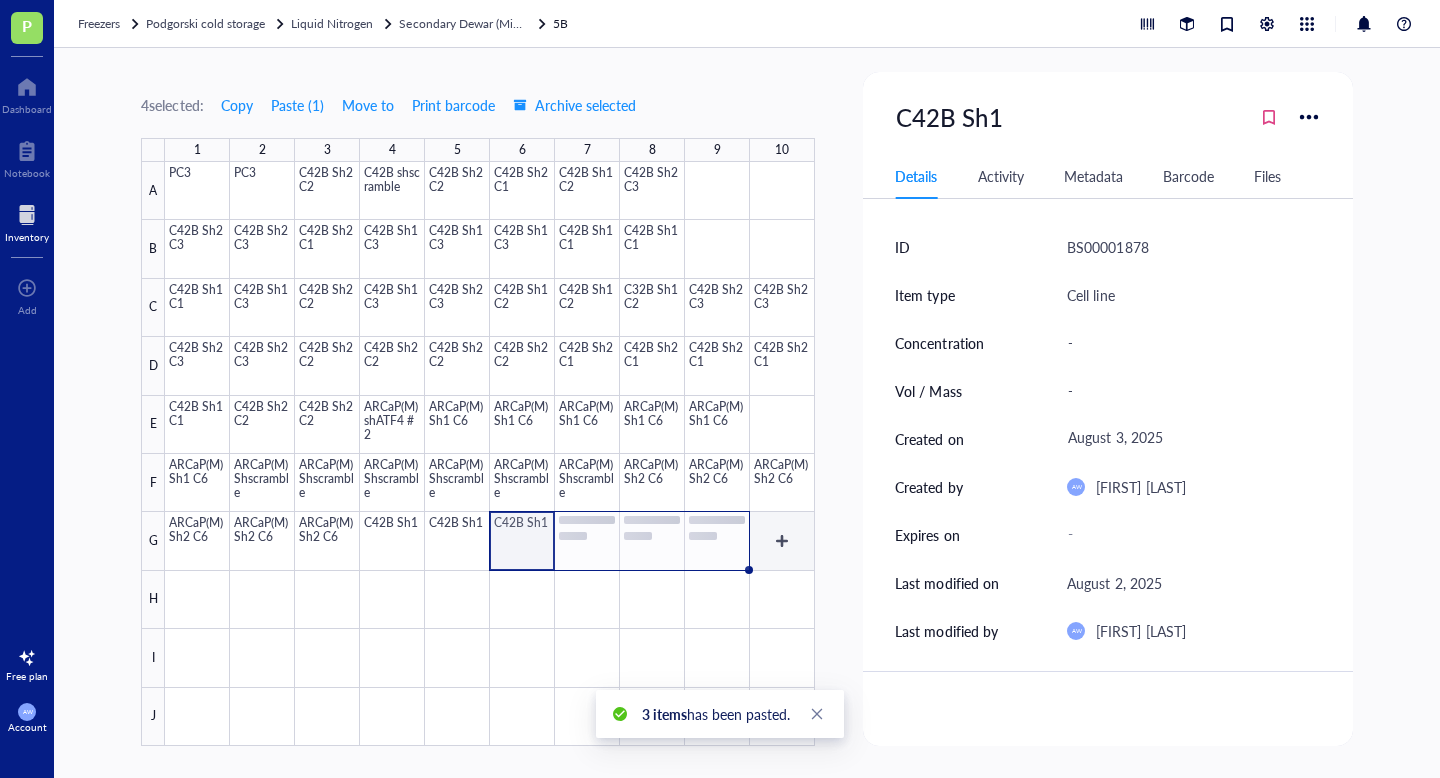 click at bounding box center (490, 454) 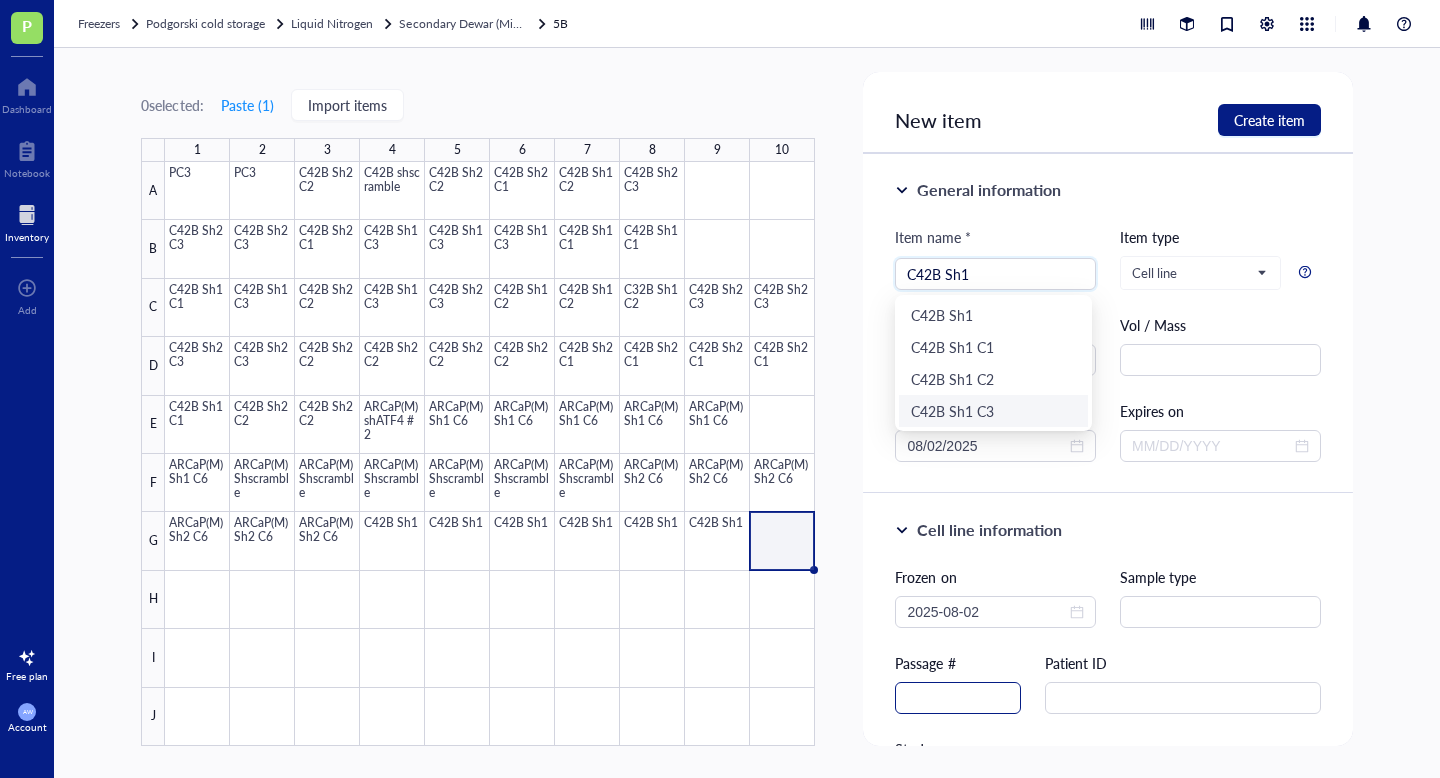 type on "C42B Sh1" 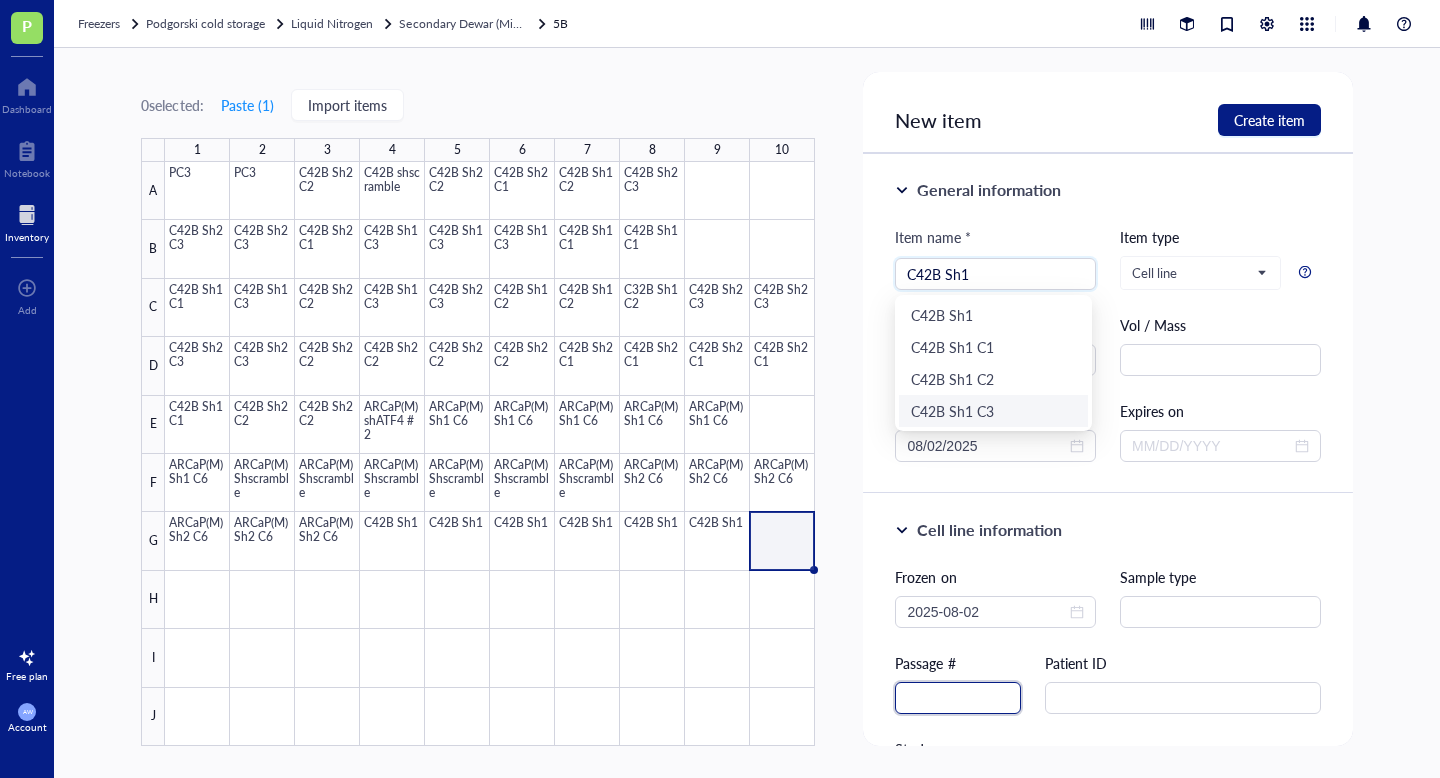 click at bounding box center [958, 698] 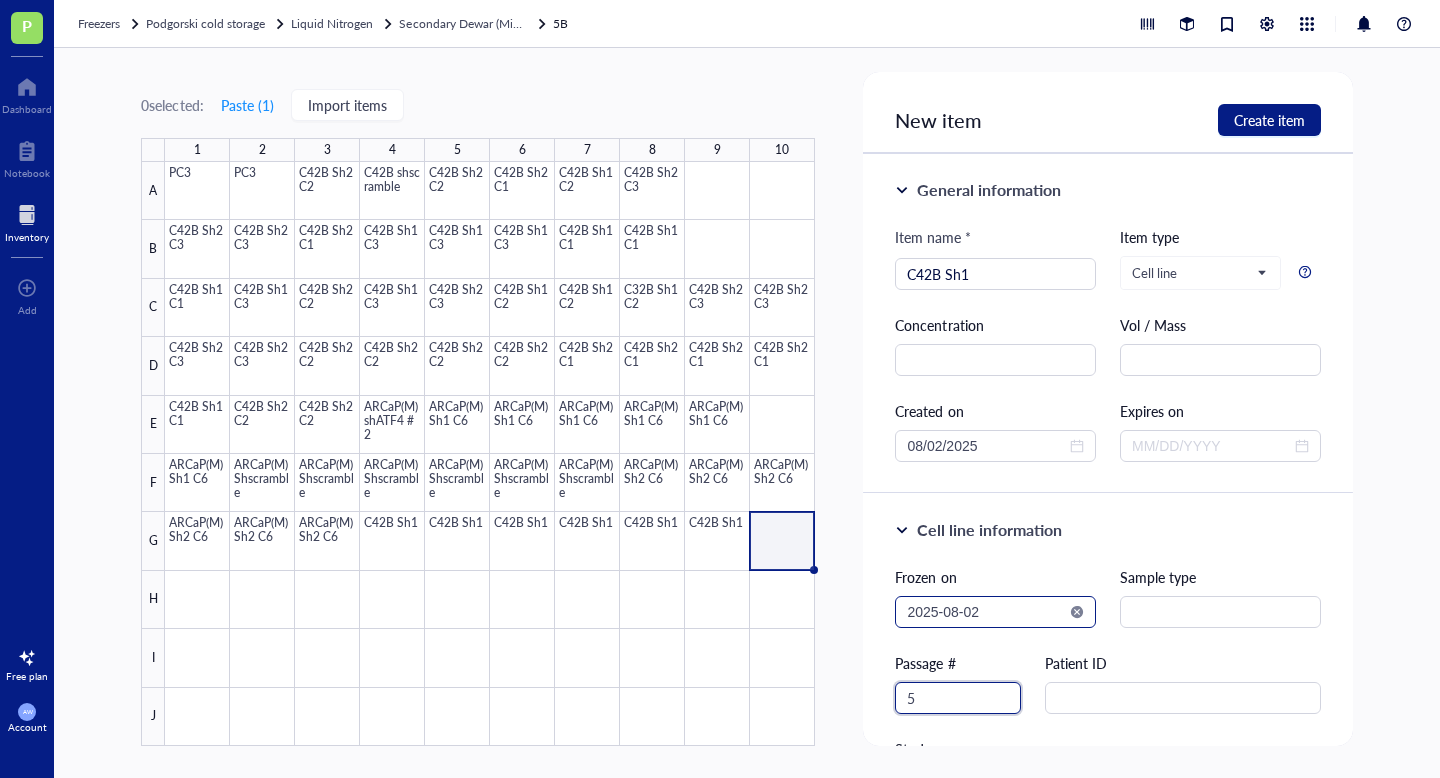 type on "5" 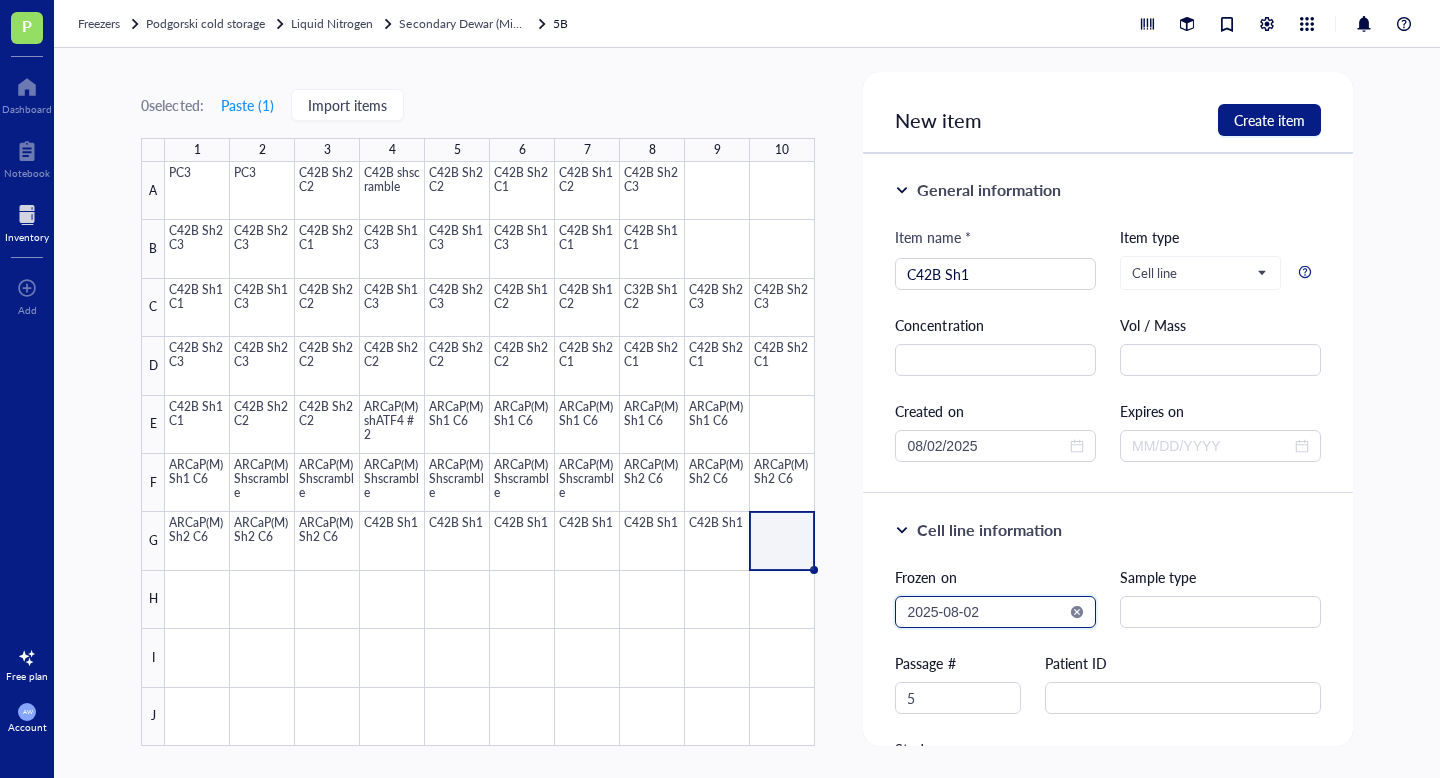 click on "2025-08-02" at bounding box center (986, 612) 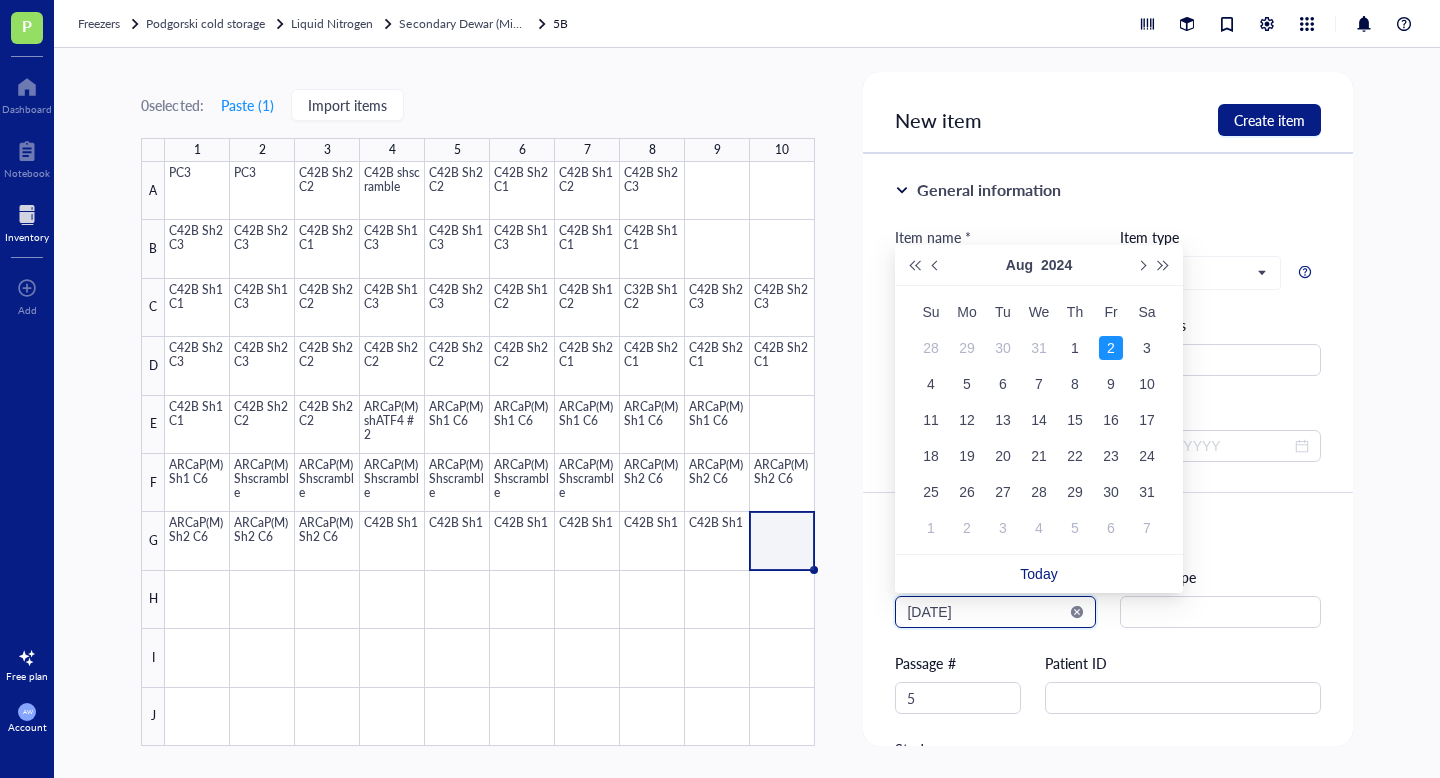 click on "[DATE]" at bounding box center [986, 612] 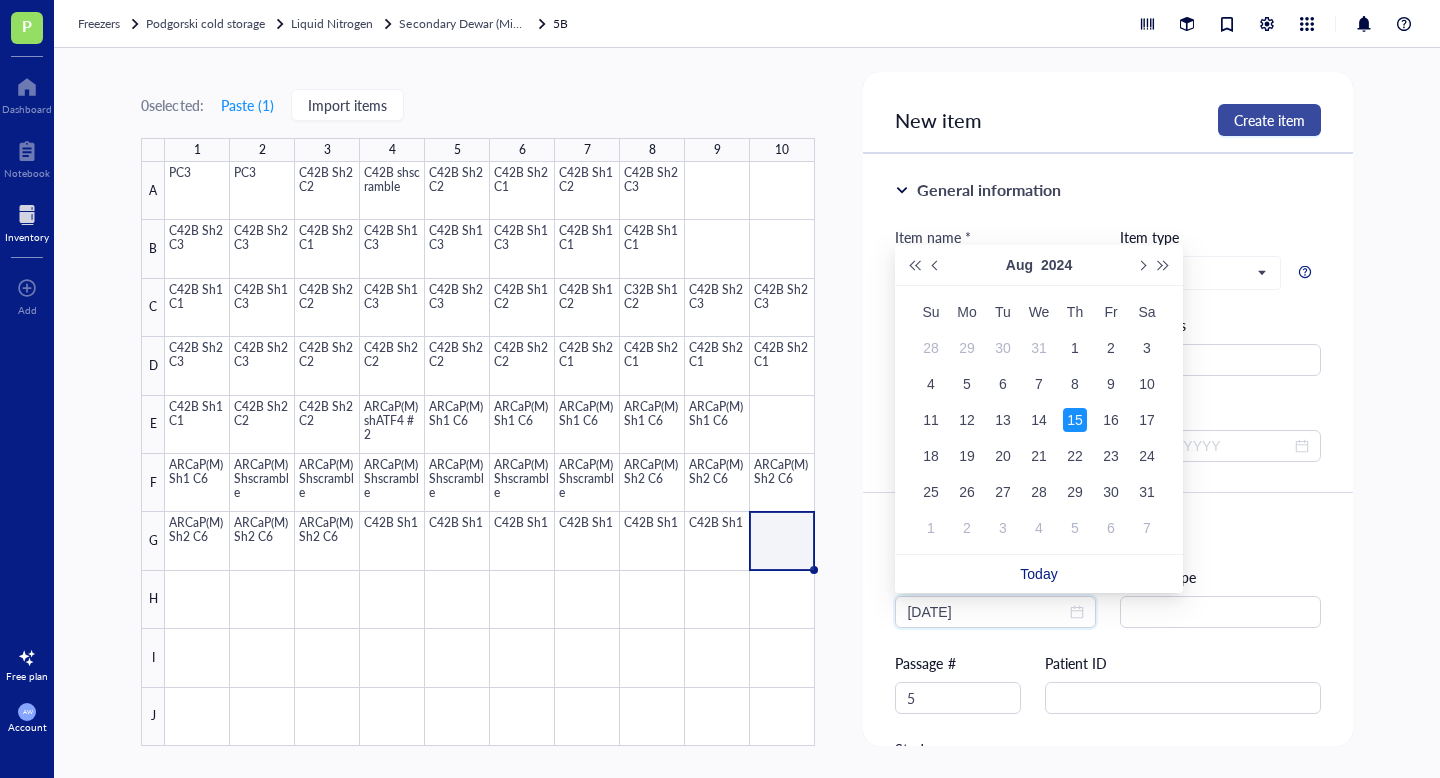 type on "[DATE]" 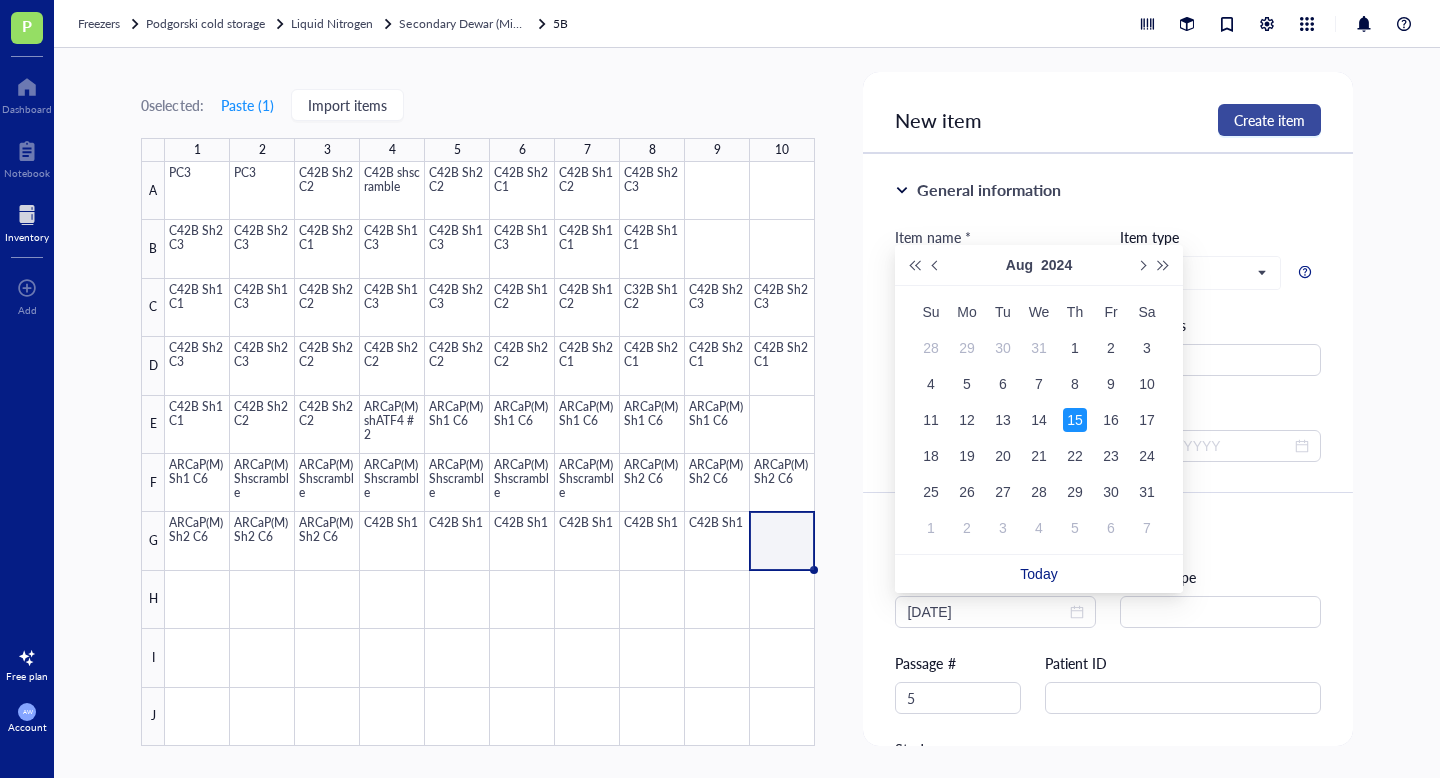 click on "Create item" at bounding box center (1269, 120) 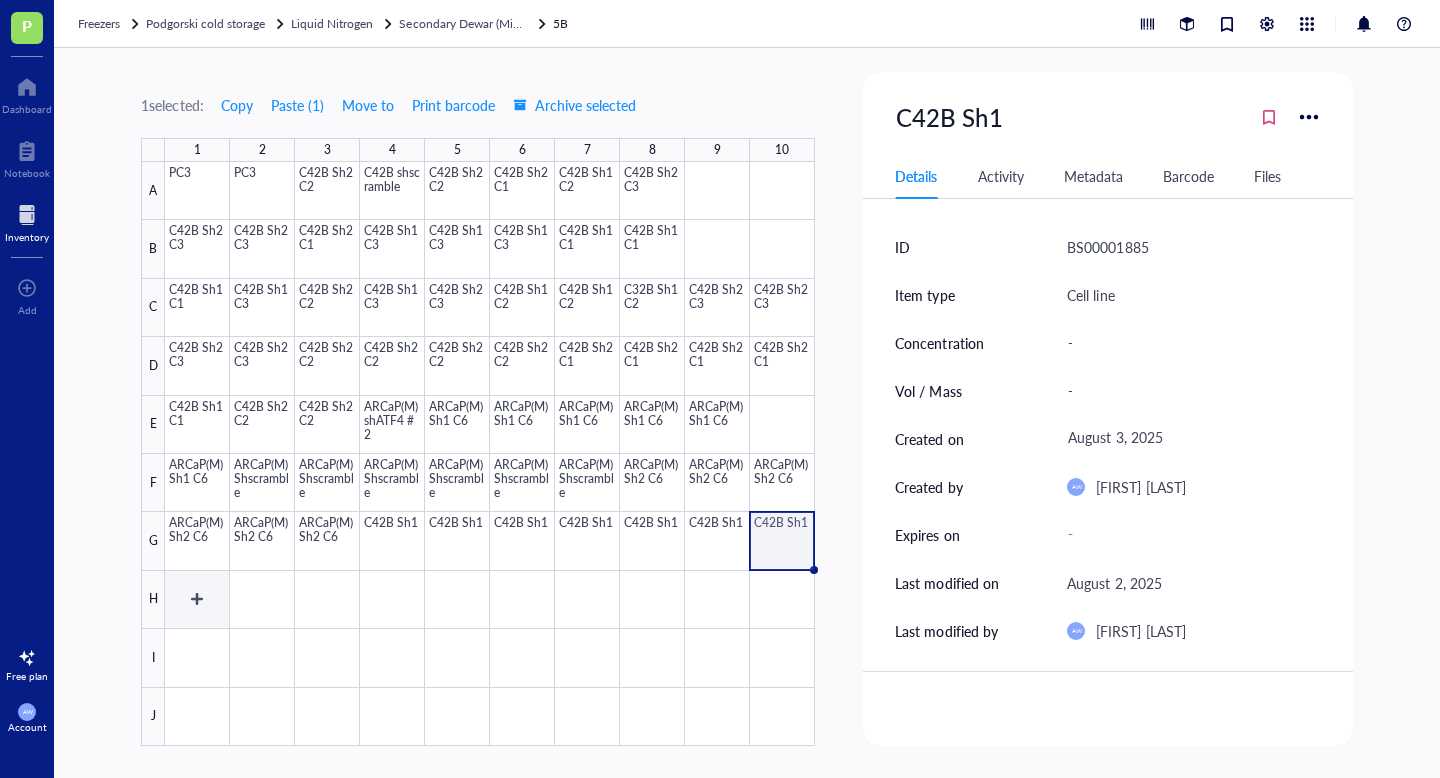 click at bounding box center (490, 454) 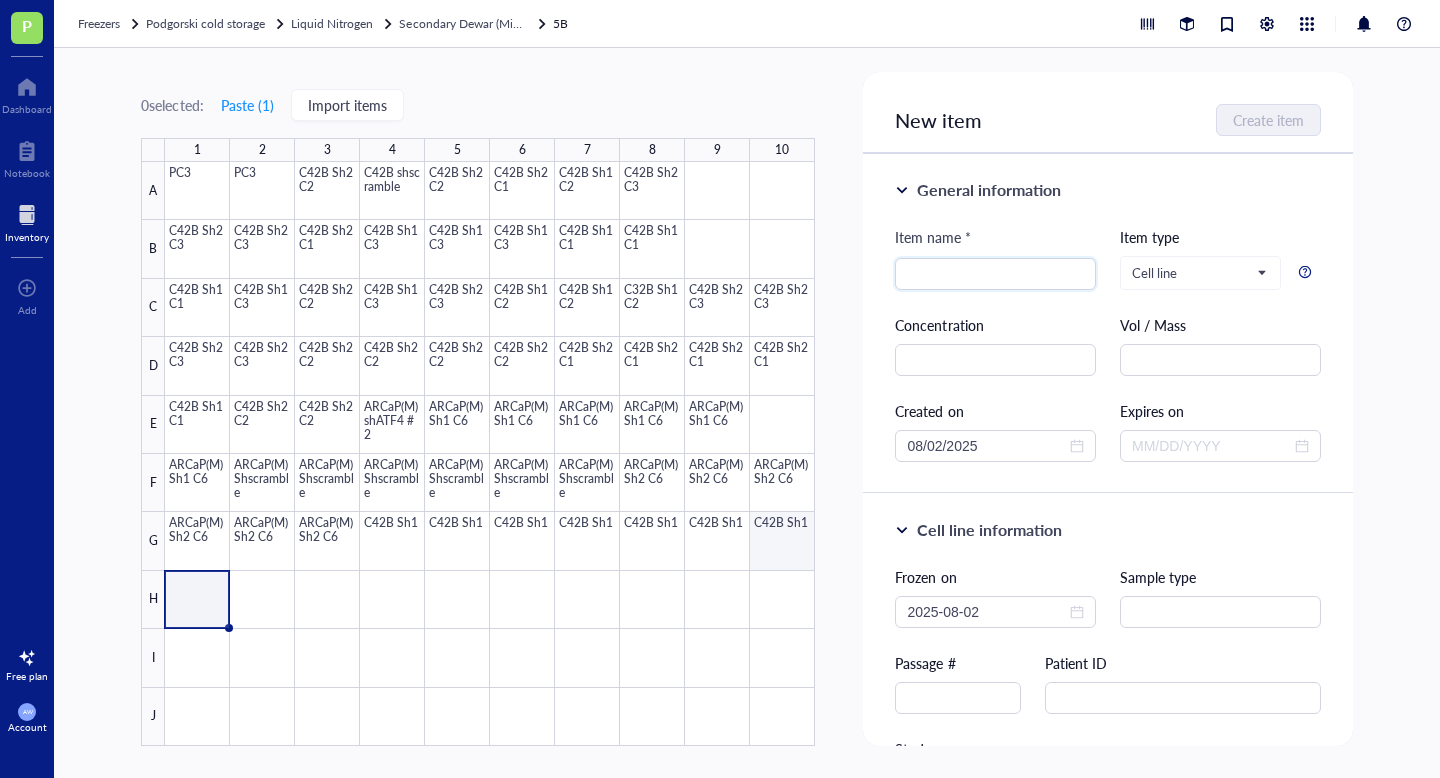 click at bounding box center [490, 454] 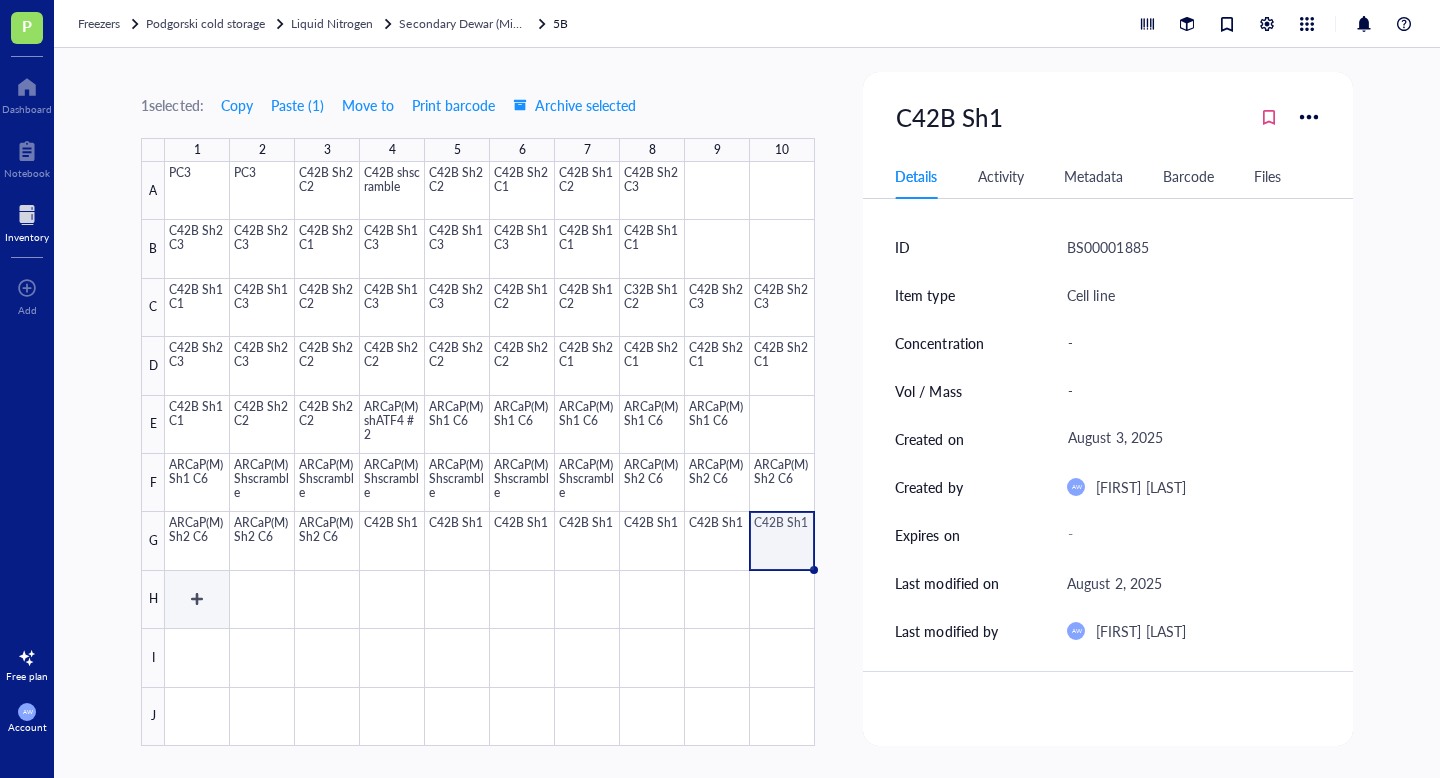 click at bounding box center [490, 454] 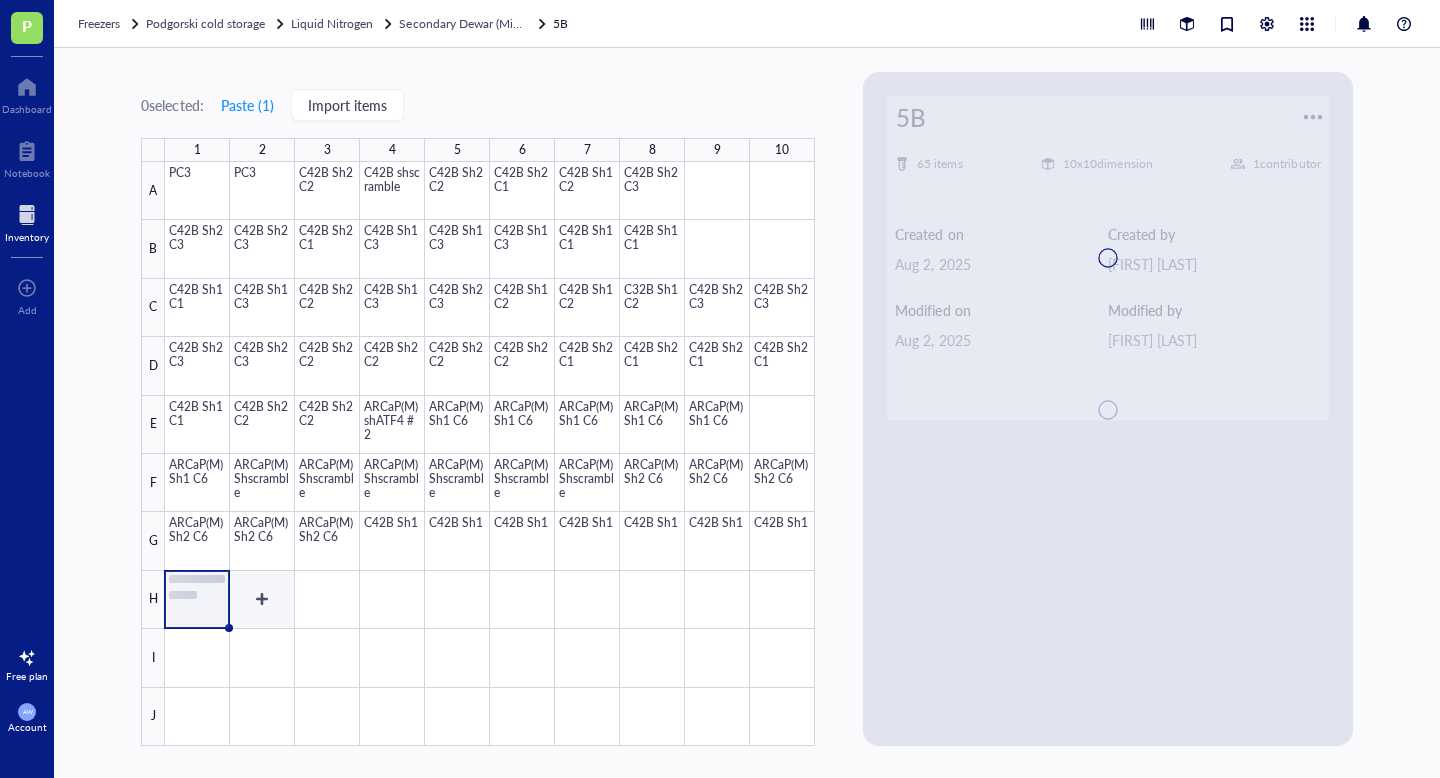 click at bounding box center [490, 454] 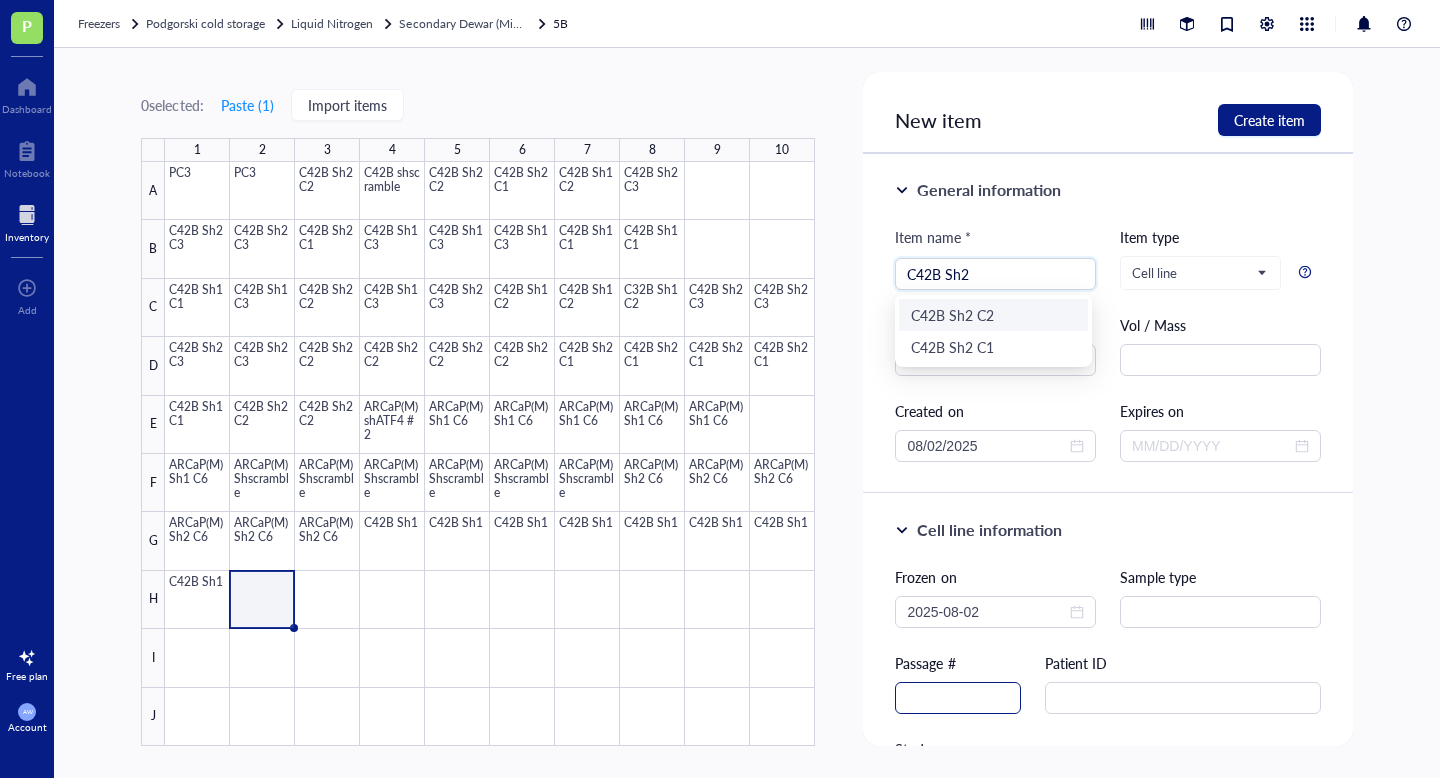 type on "C42B Sh2" 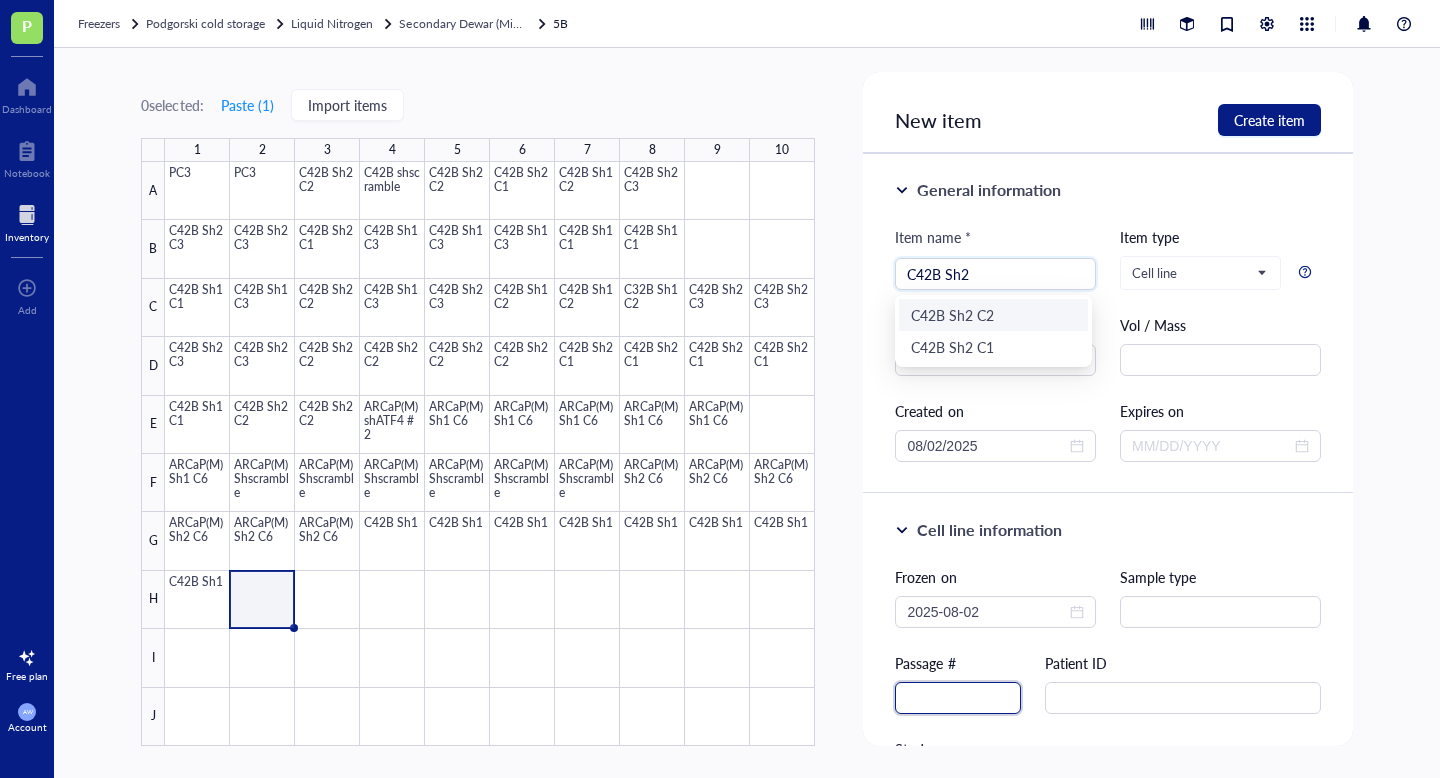 click at bounding box center [958, 698] 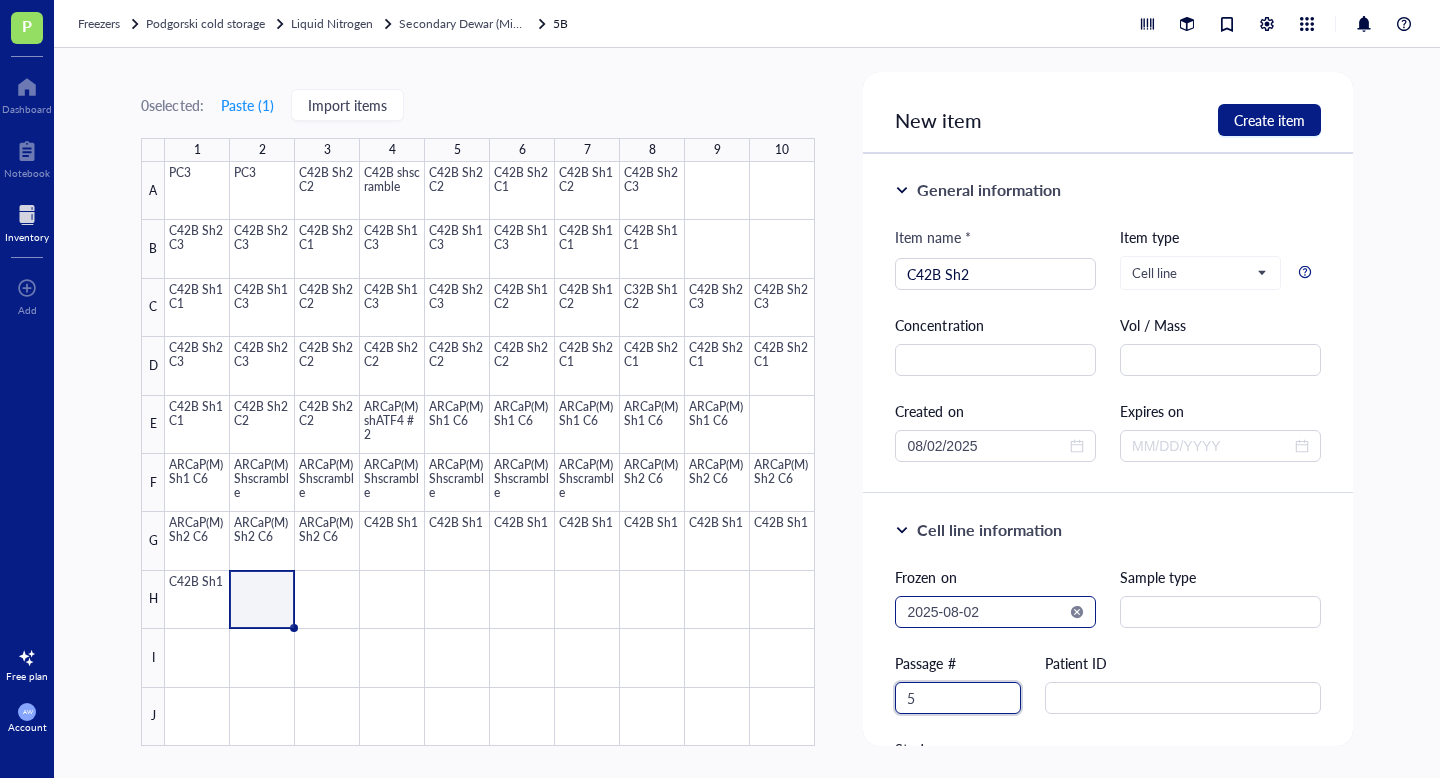 type on "5" 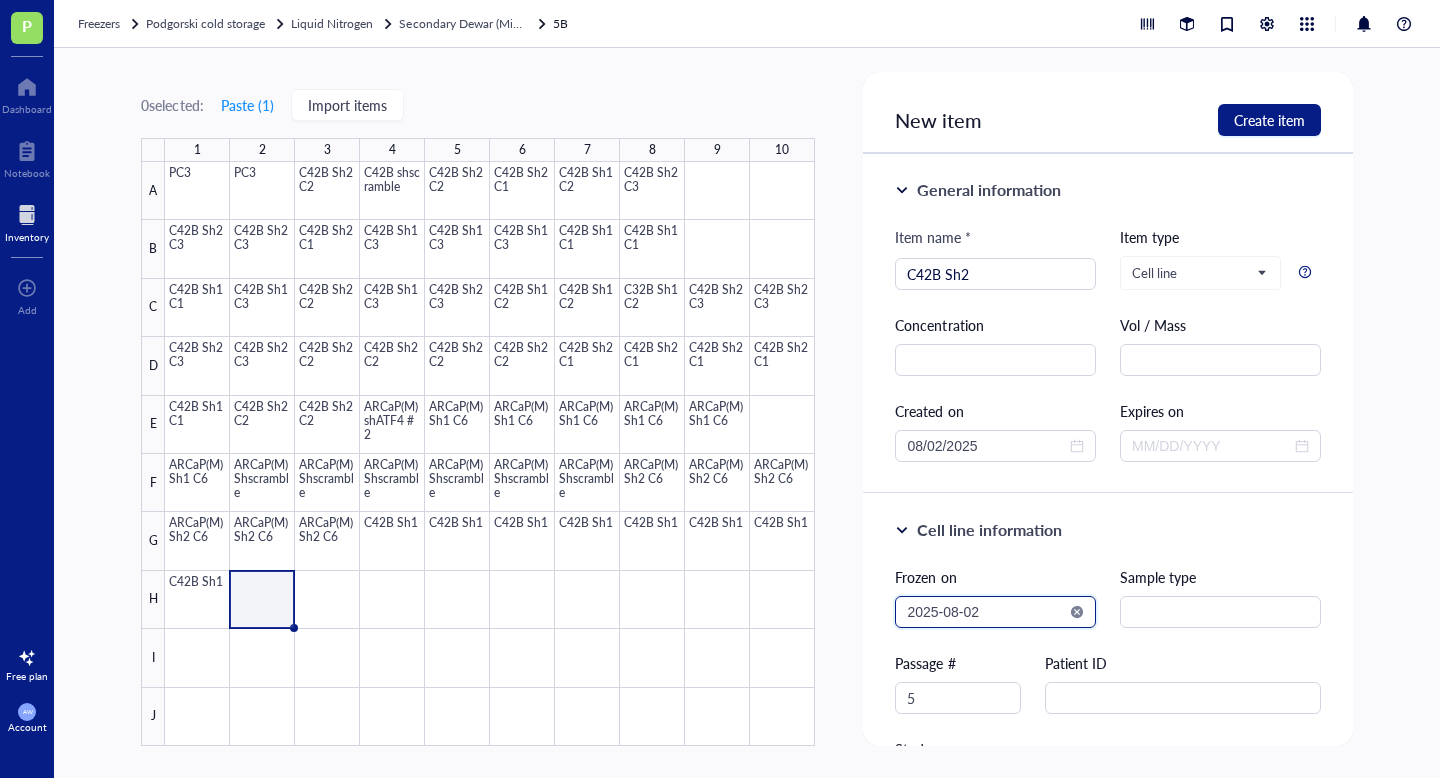 click on "2025-08-02" at bounding box center (986, 612) 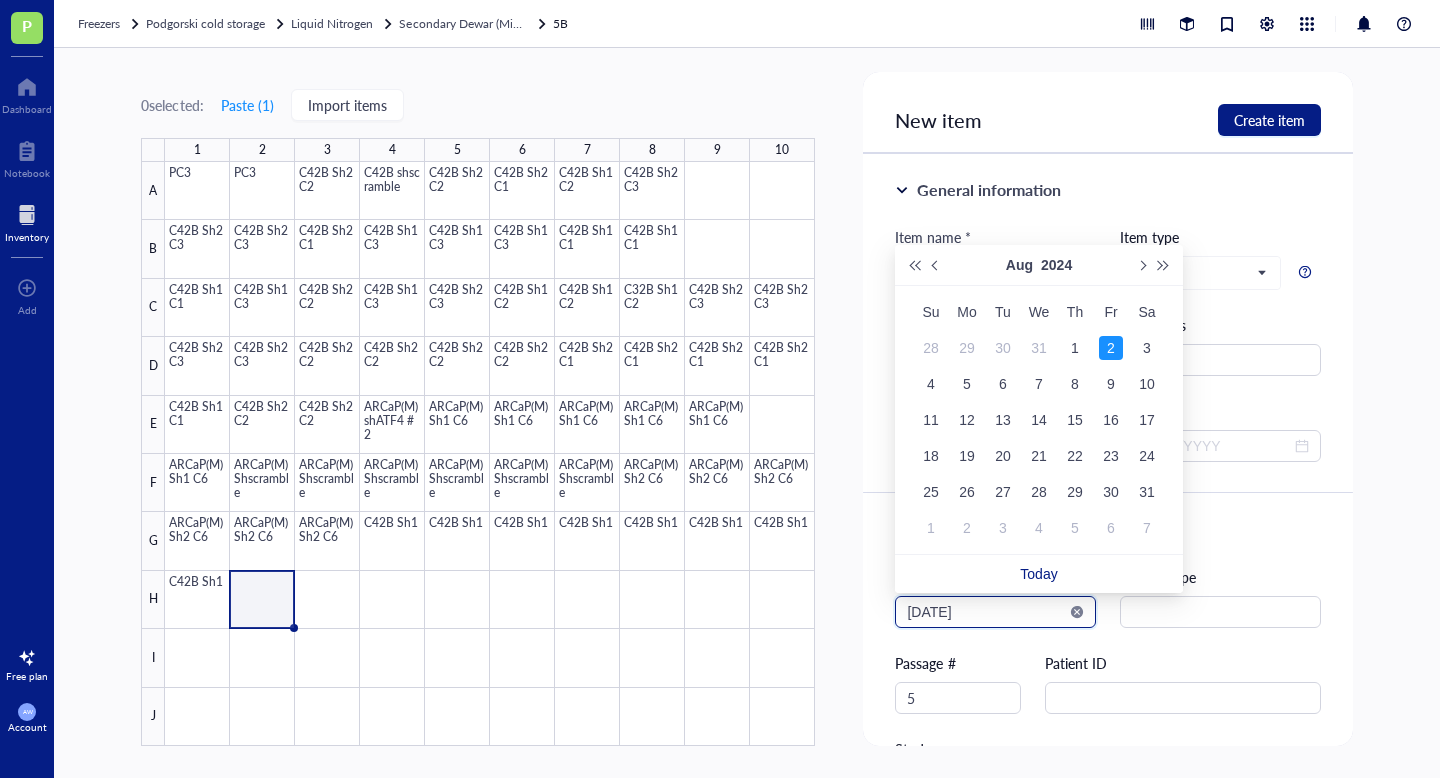 click on "[DATE]" at bounding box center [986, 612] 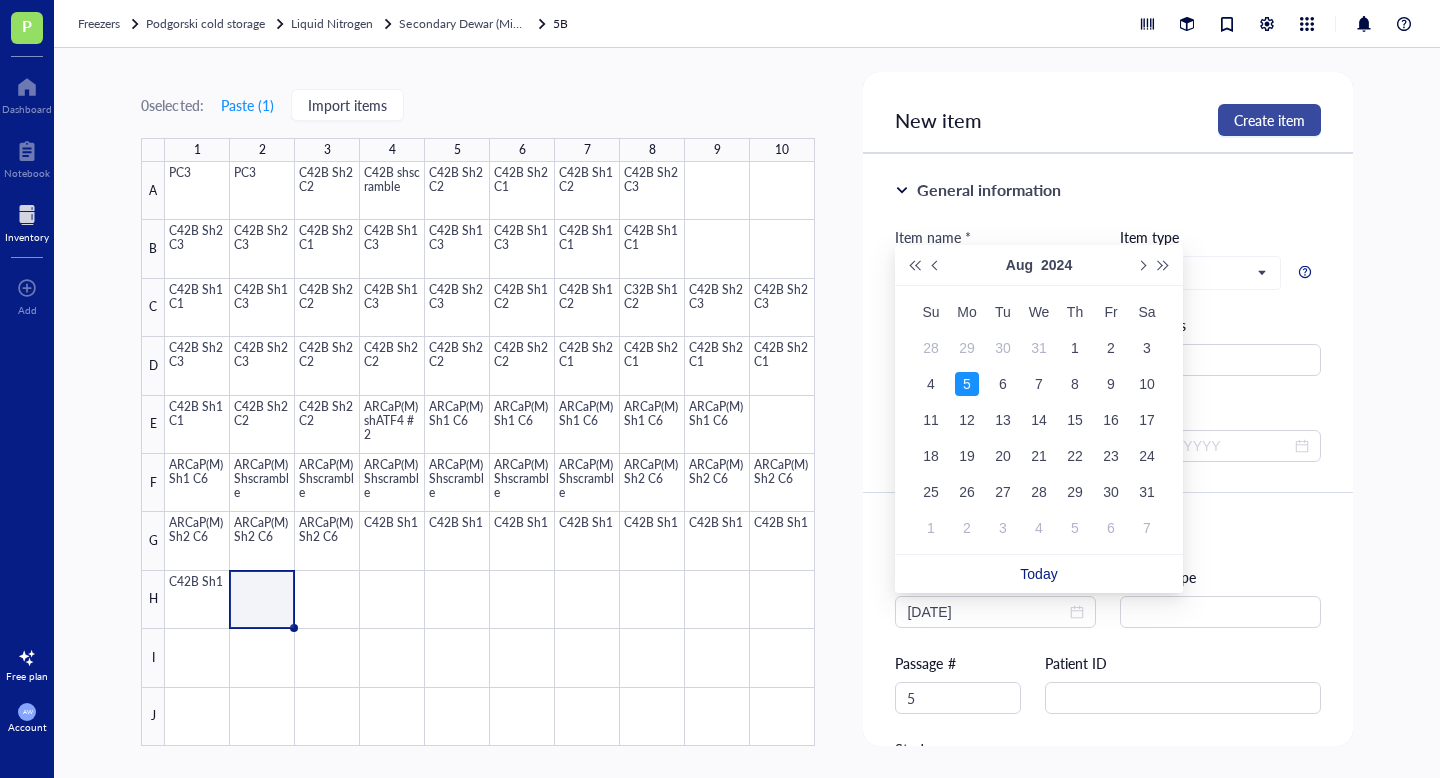 type on "[DATE]" 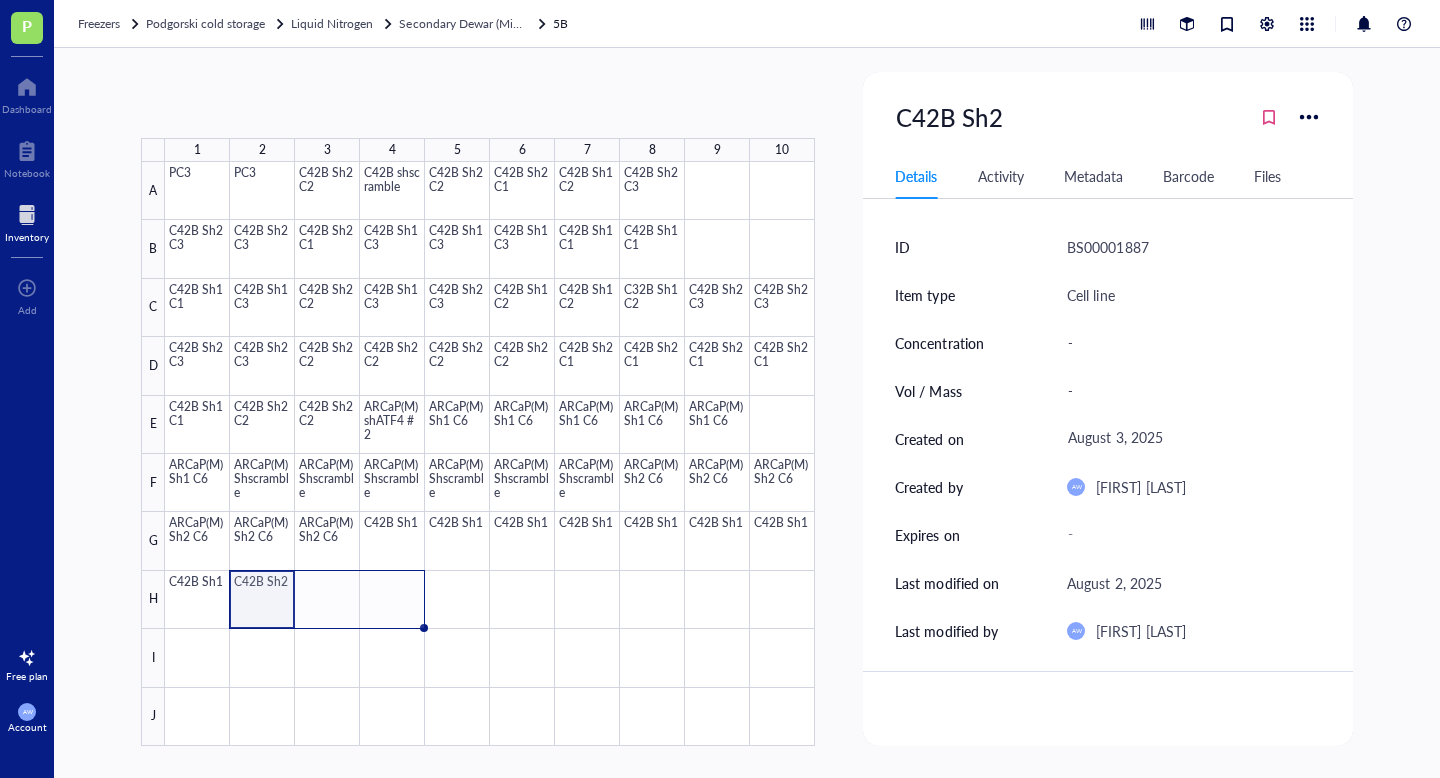 drag, startPoint x: 293, startPoint y: 627, endPoint x: 395, endPoint y: 627, distance: 102 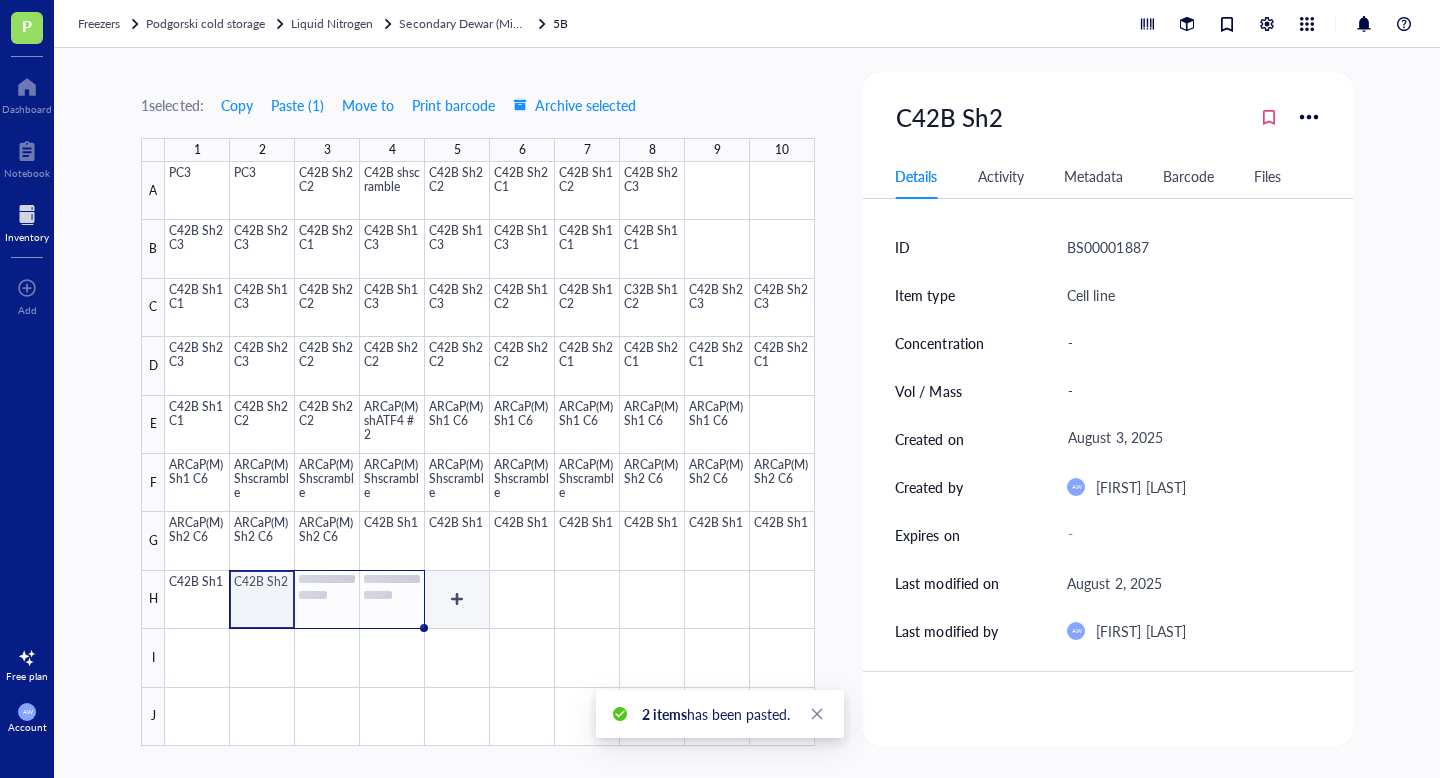 click at bounding box center [490, 454] 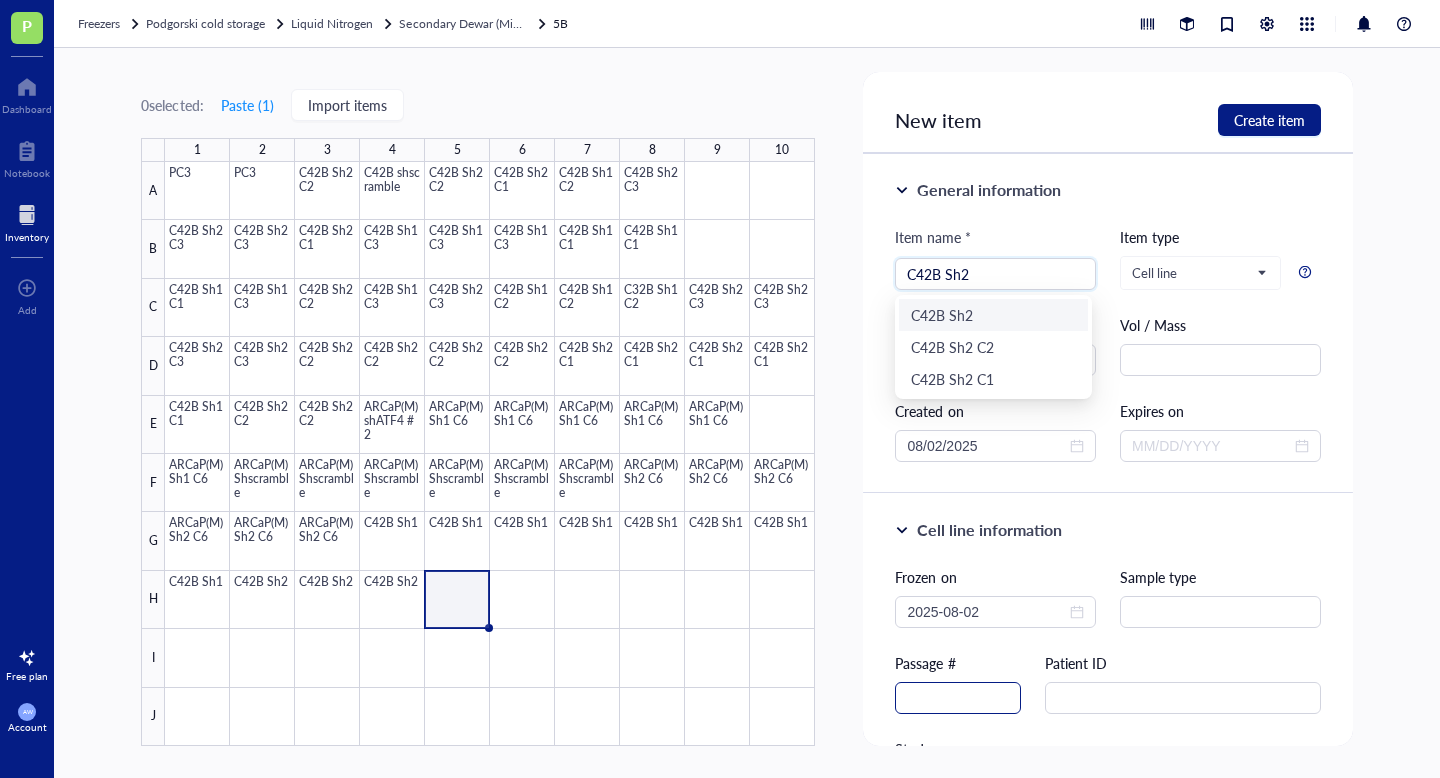 type on "C42B Sh2" 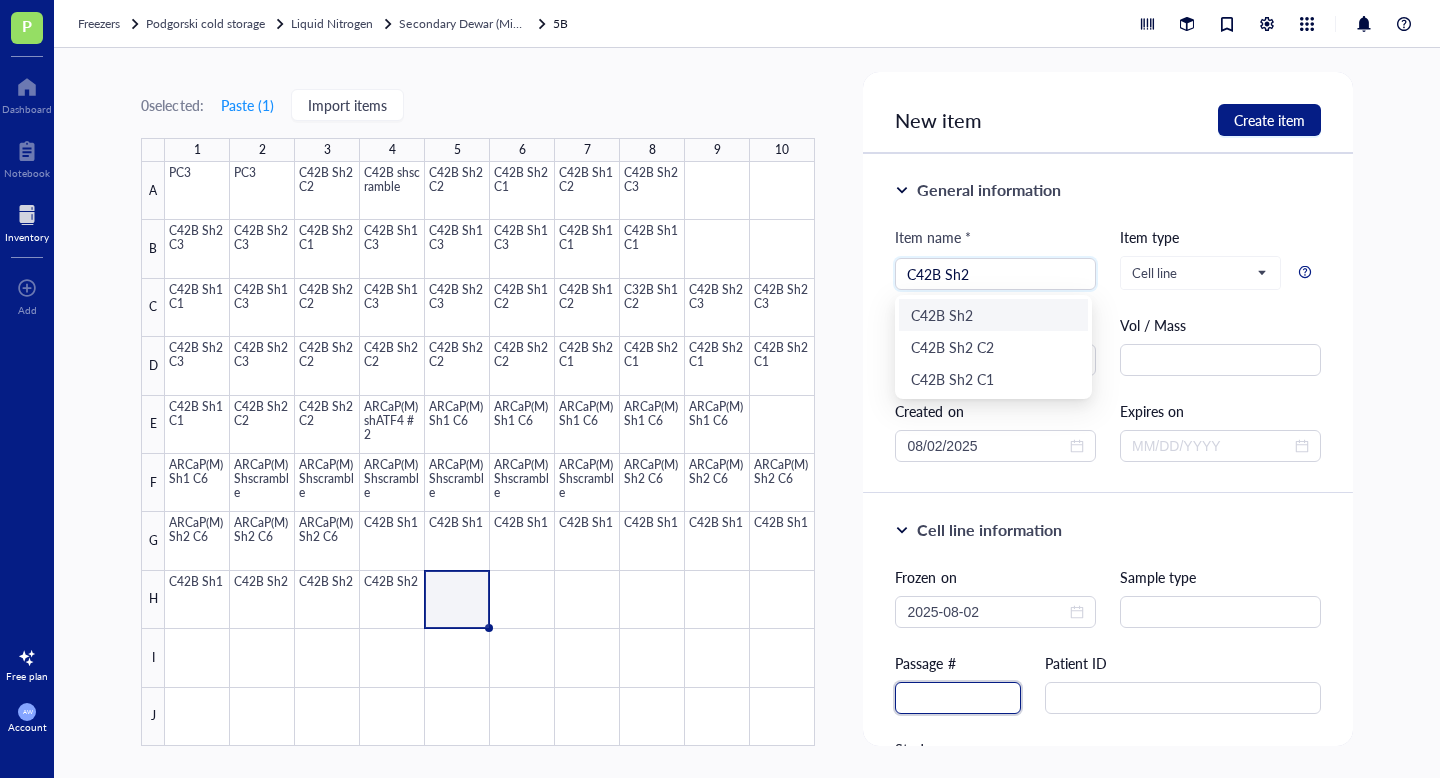 click at bounding box center (958, 698) 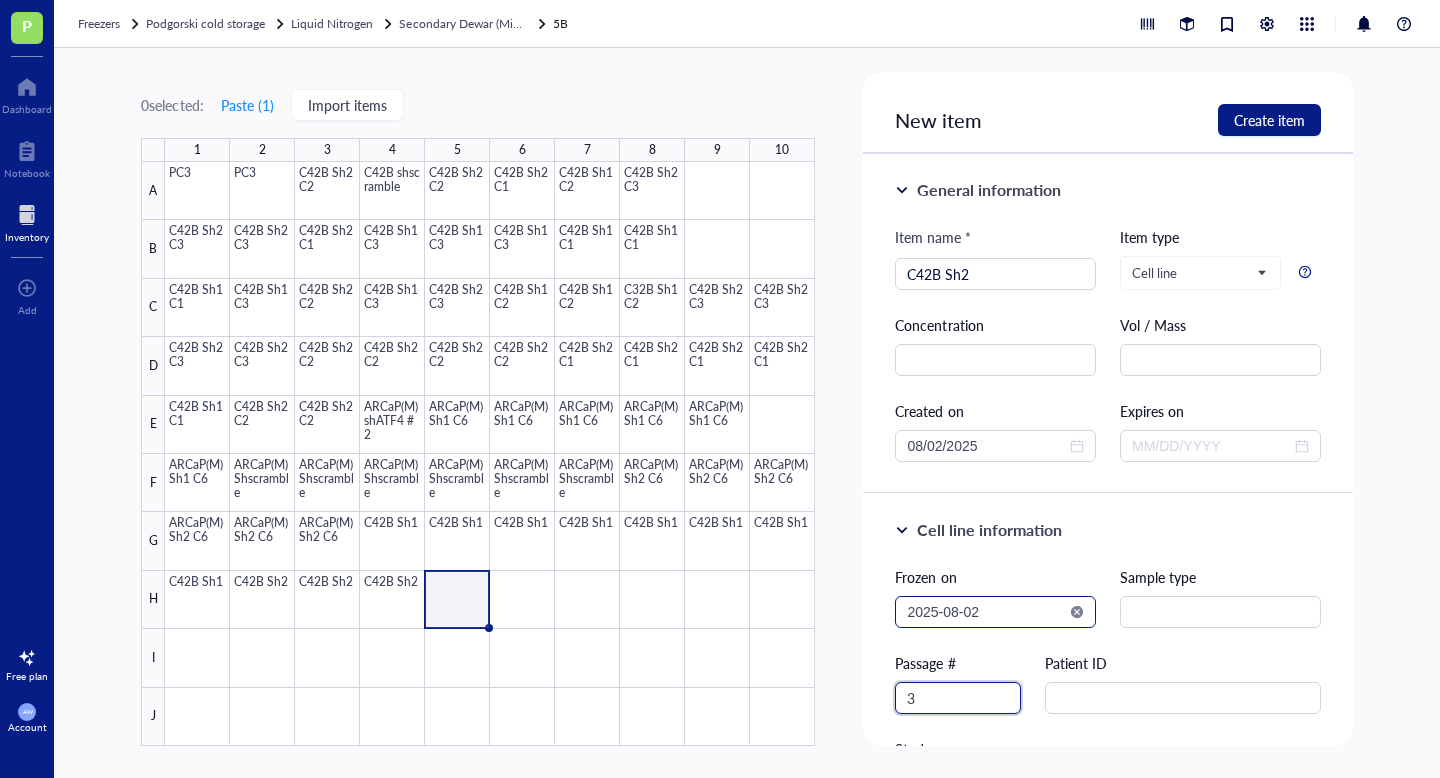 type on "3" 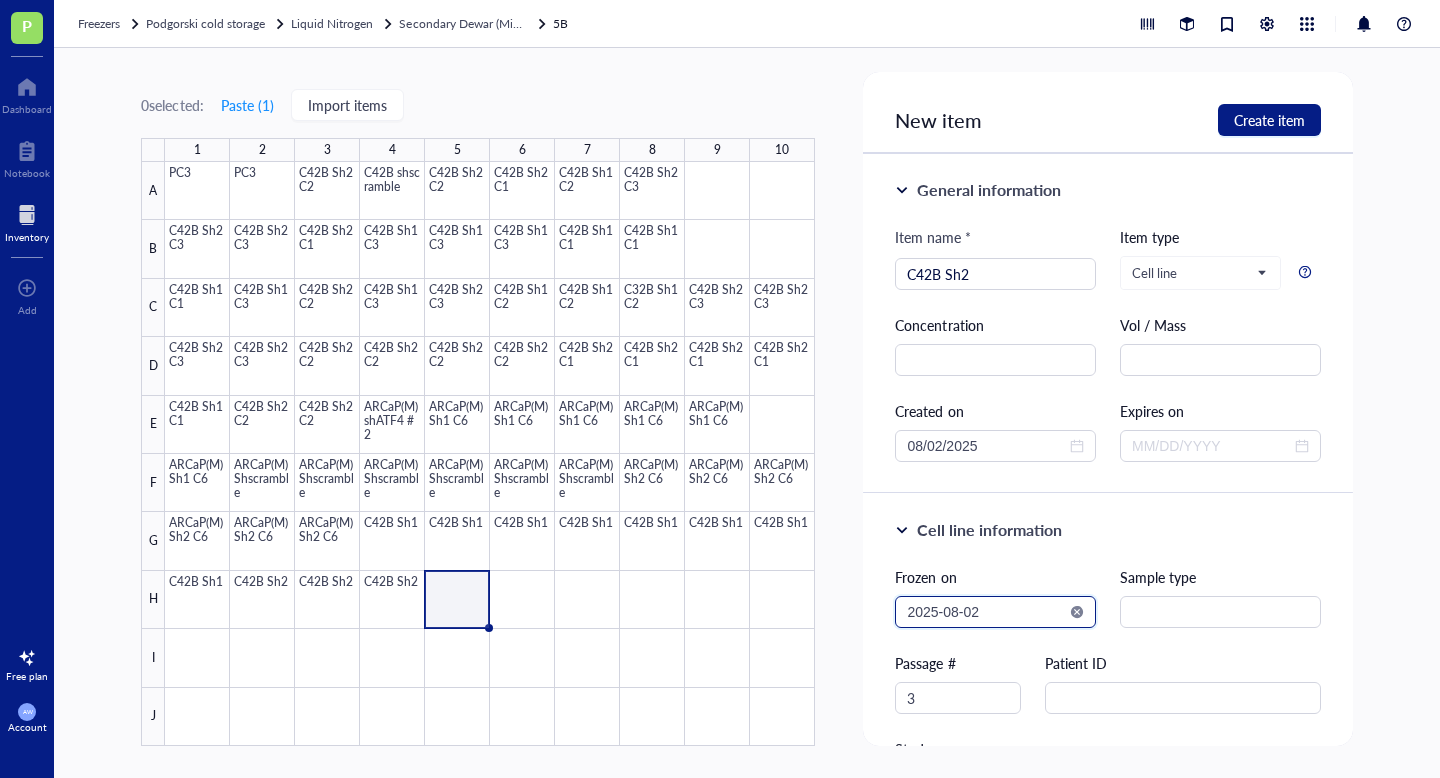 click on "2025-08-02" at bounding box center (986, 612) 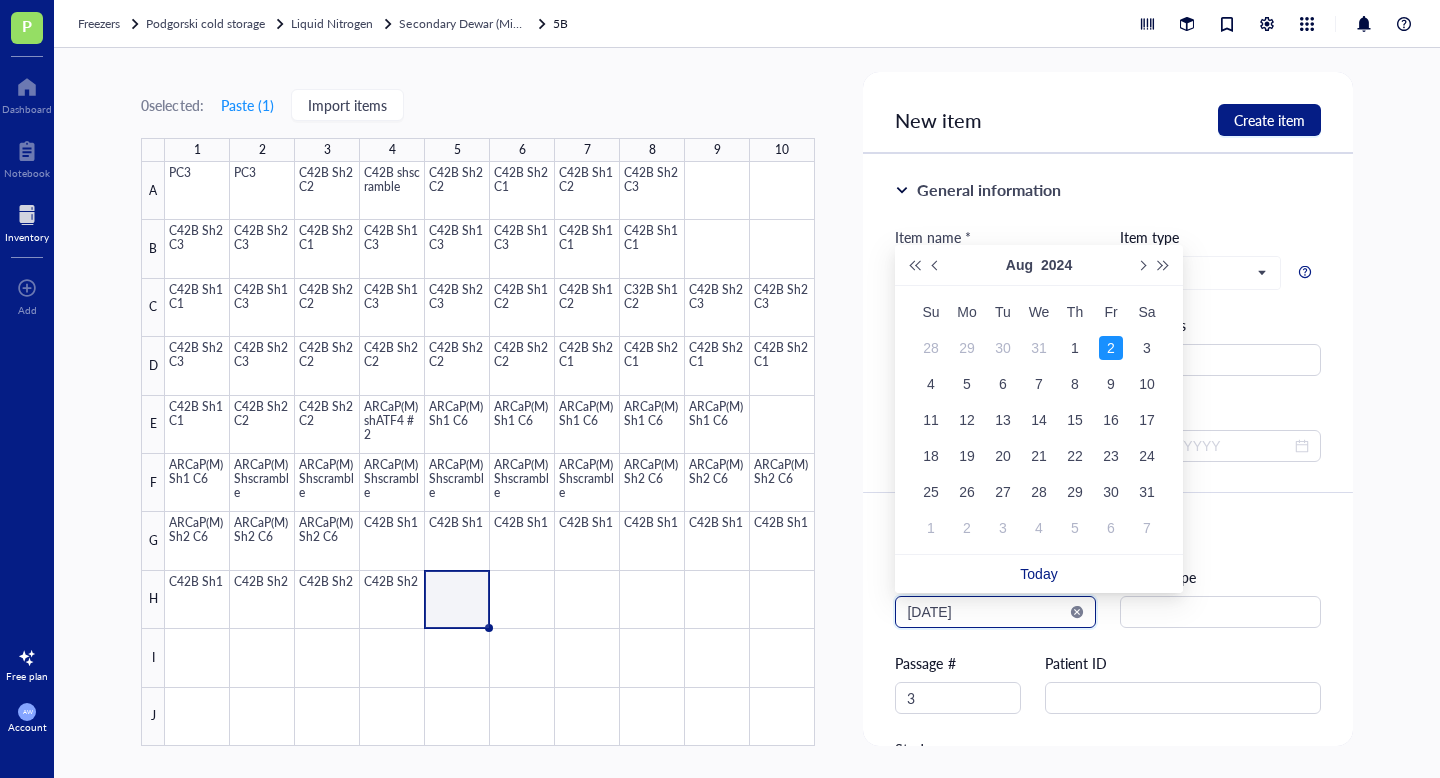 click on "[DATE]" at bounding box center [986, 612] 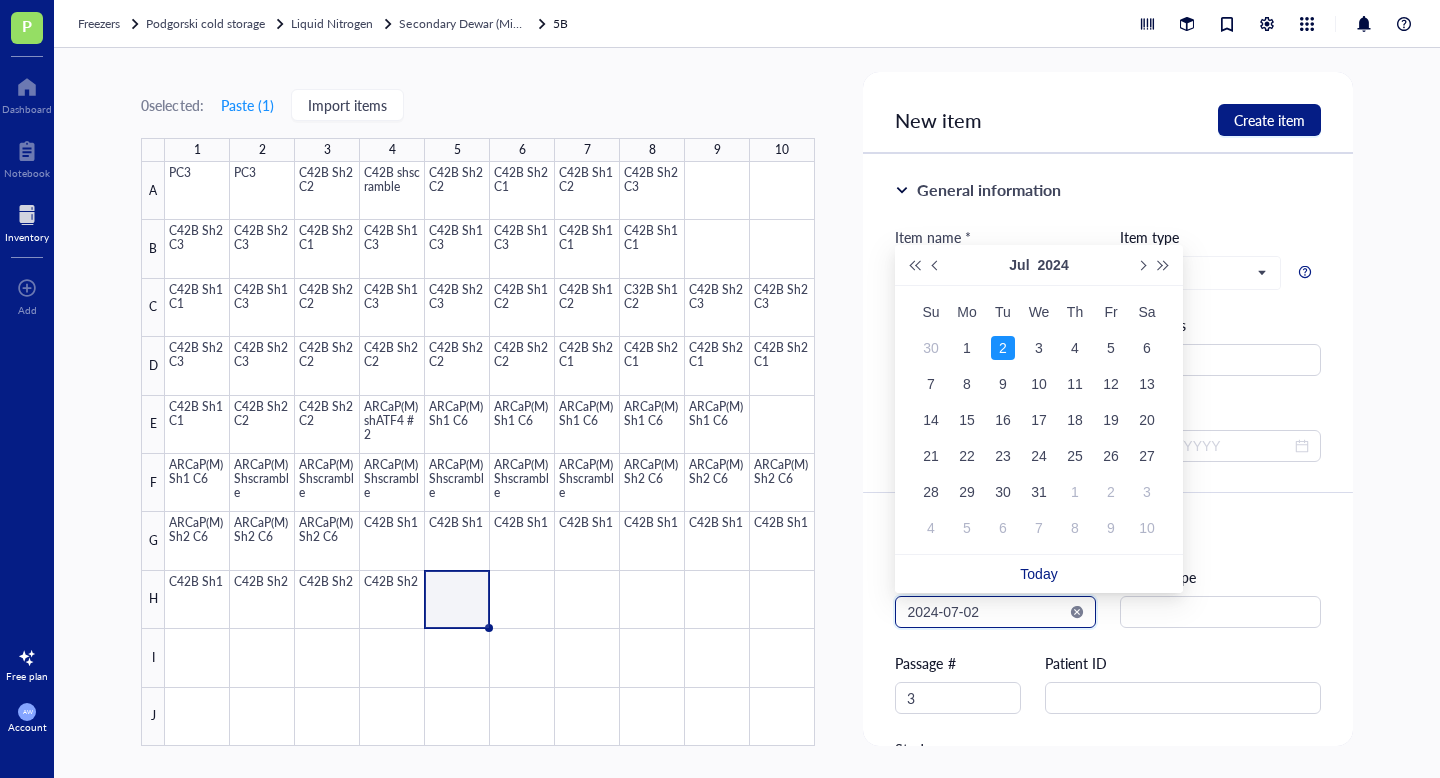click on "2024-07-02" at bounding box center [986, 612] 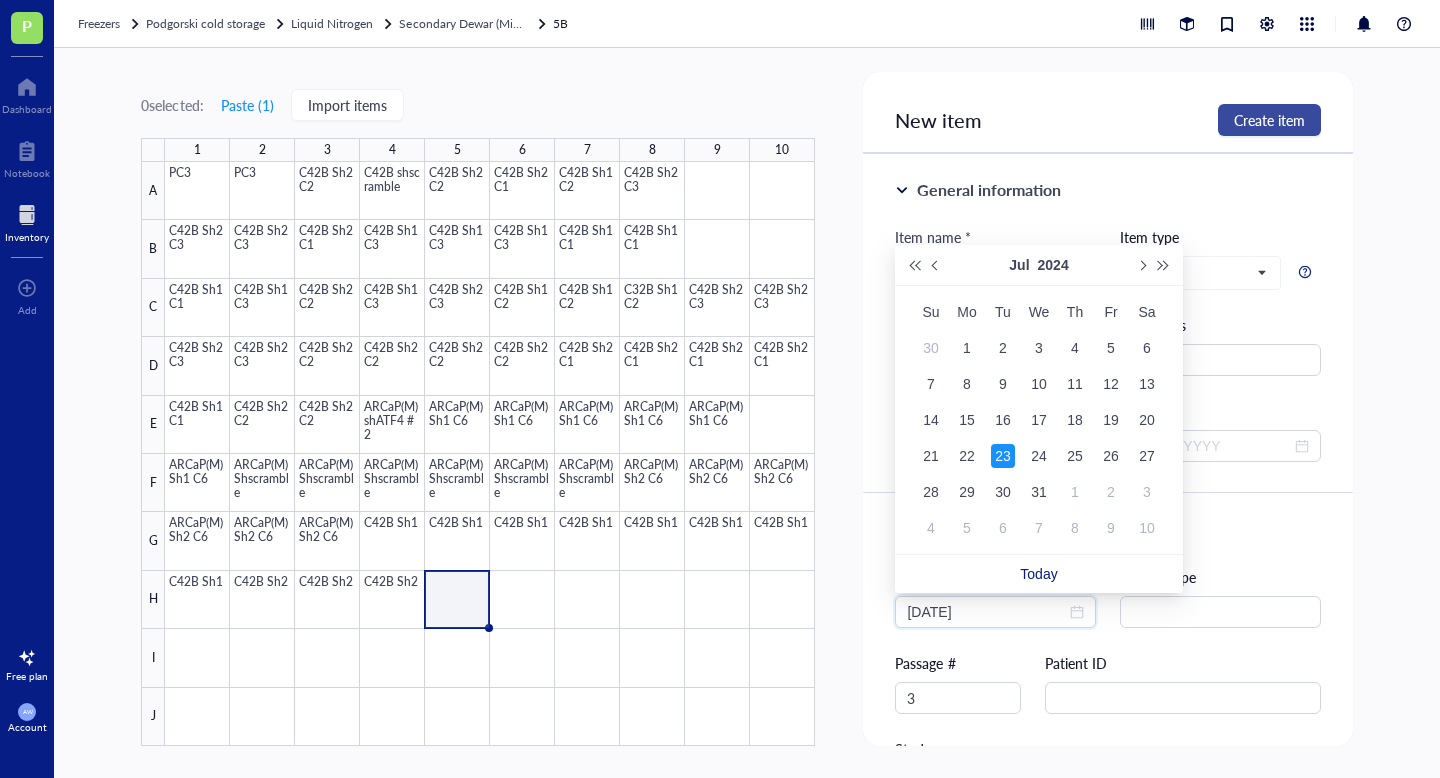 type on "[DATE]" 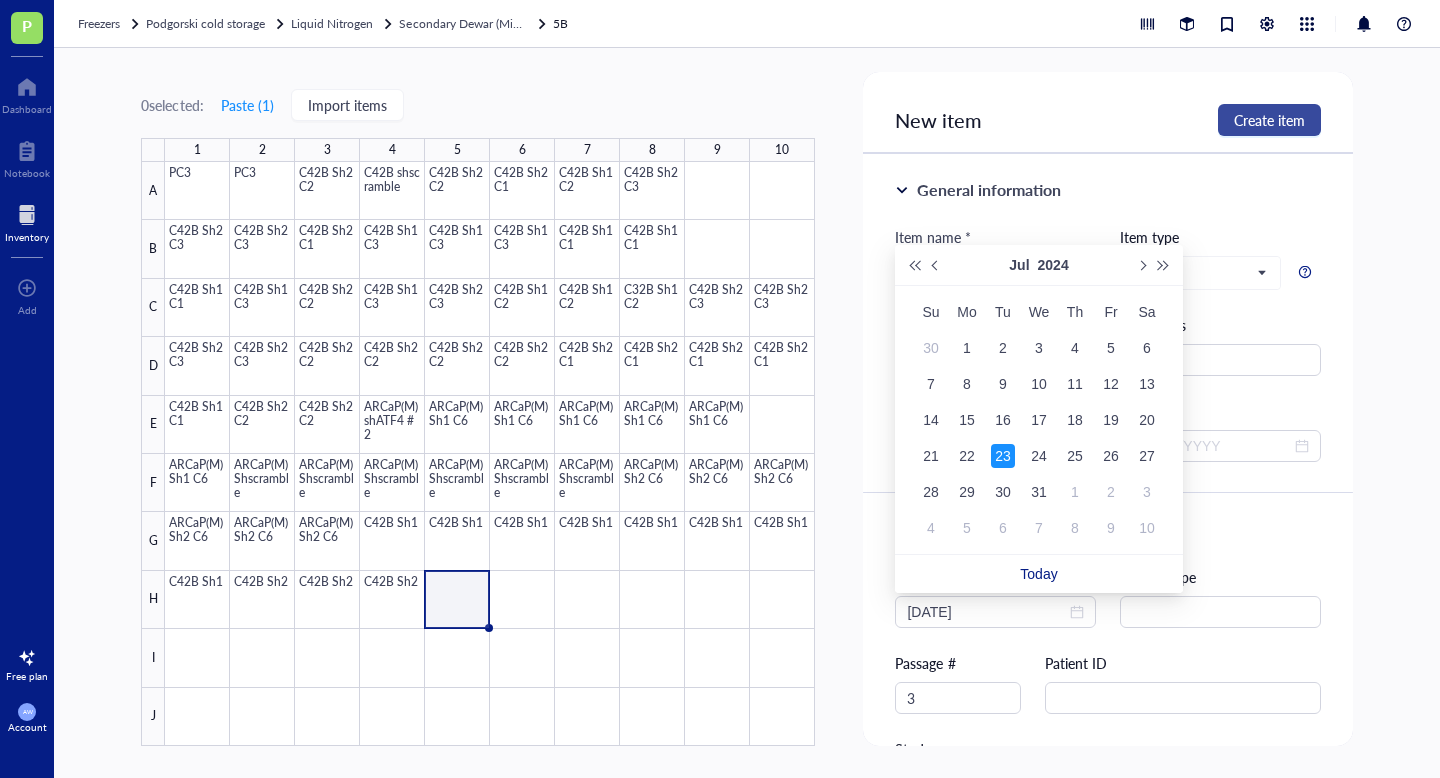 click on "Create item" at bounding box center (1269, 120) 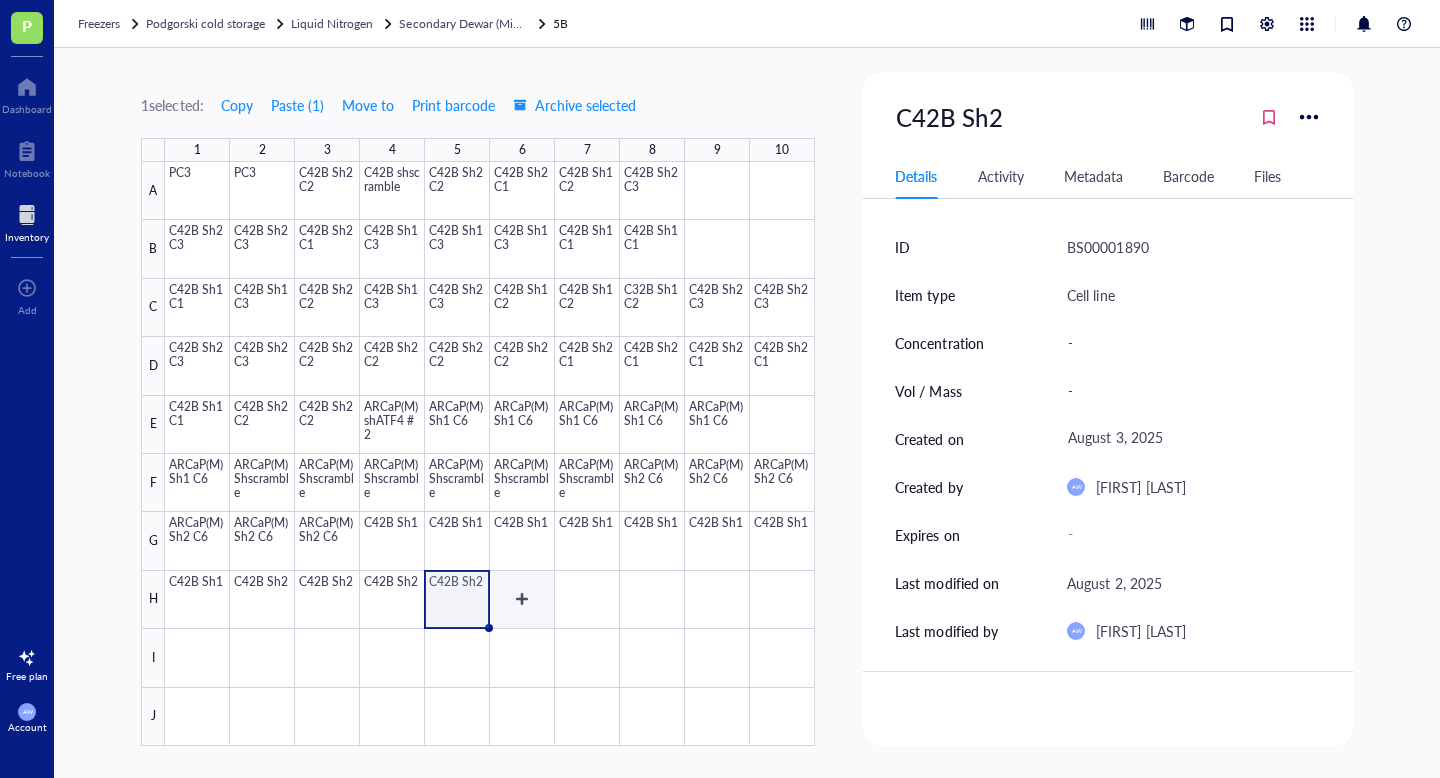 click at bounding box center (490, 454) 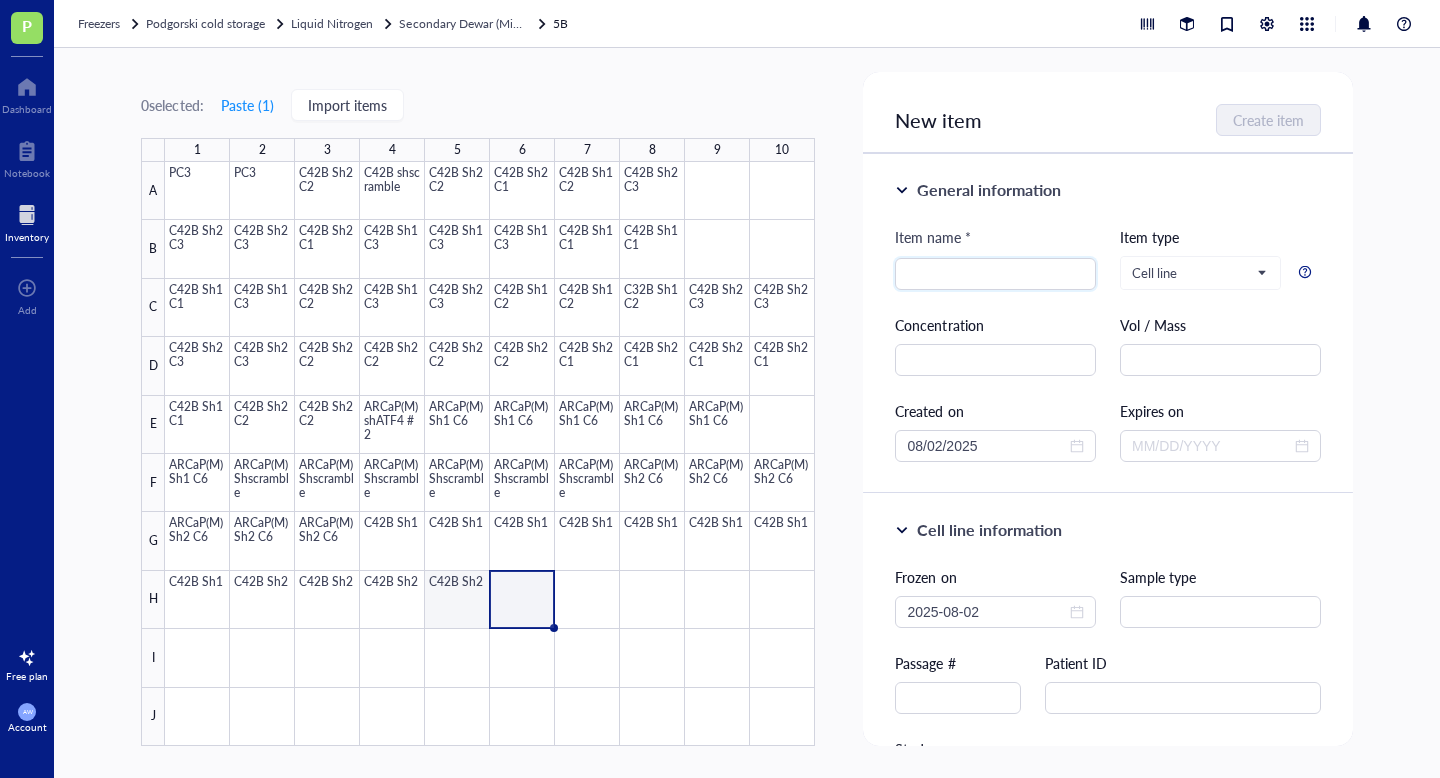 click at bounding box center [490, 454] 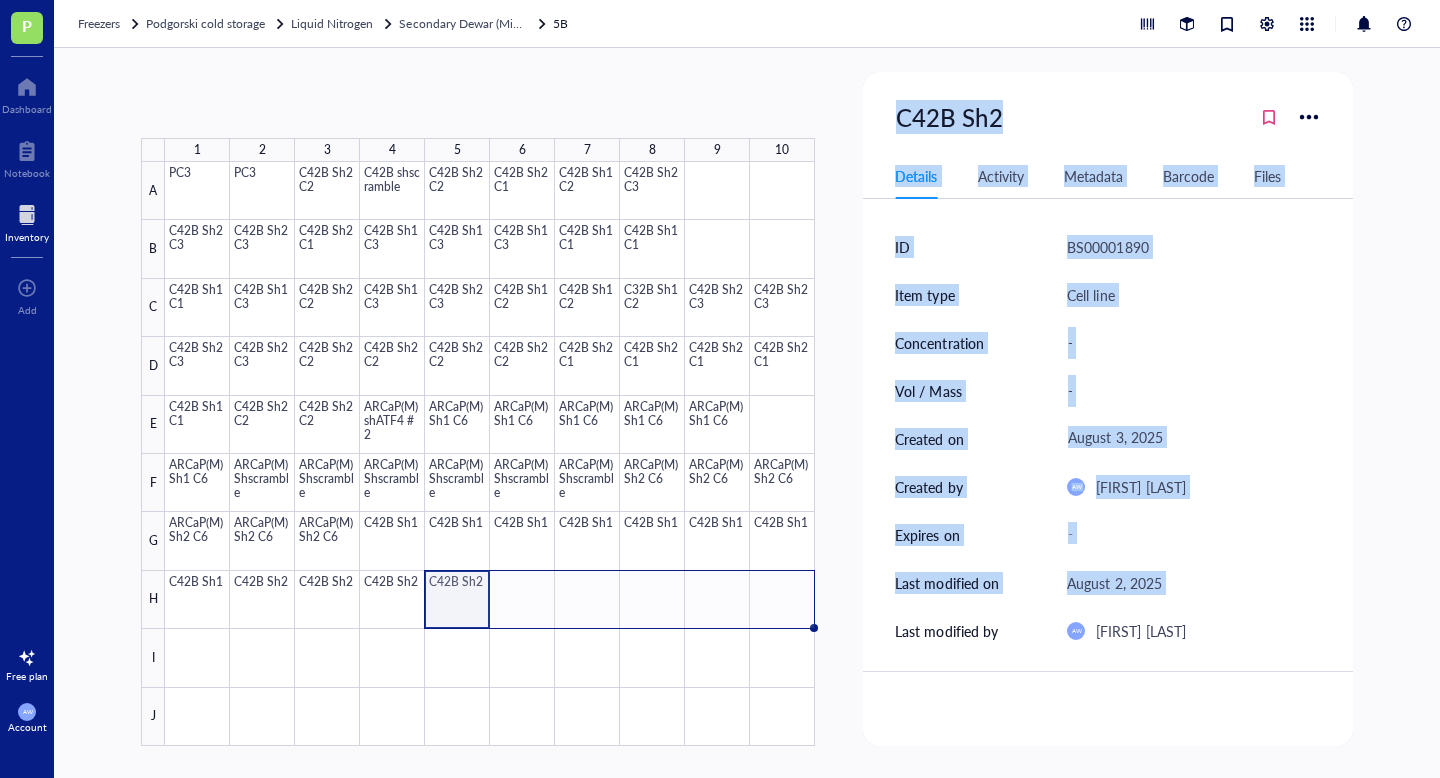 drag, startPoint x: 489, startPoint y: 627, endPoint x: 862, endPoint y: 621, distance: 373.04825 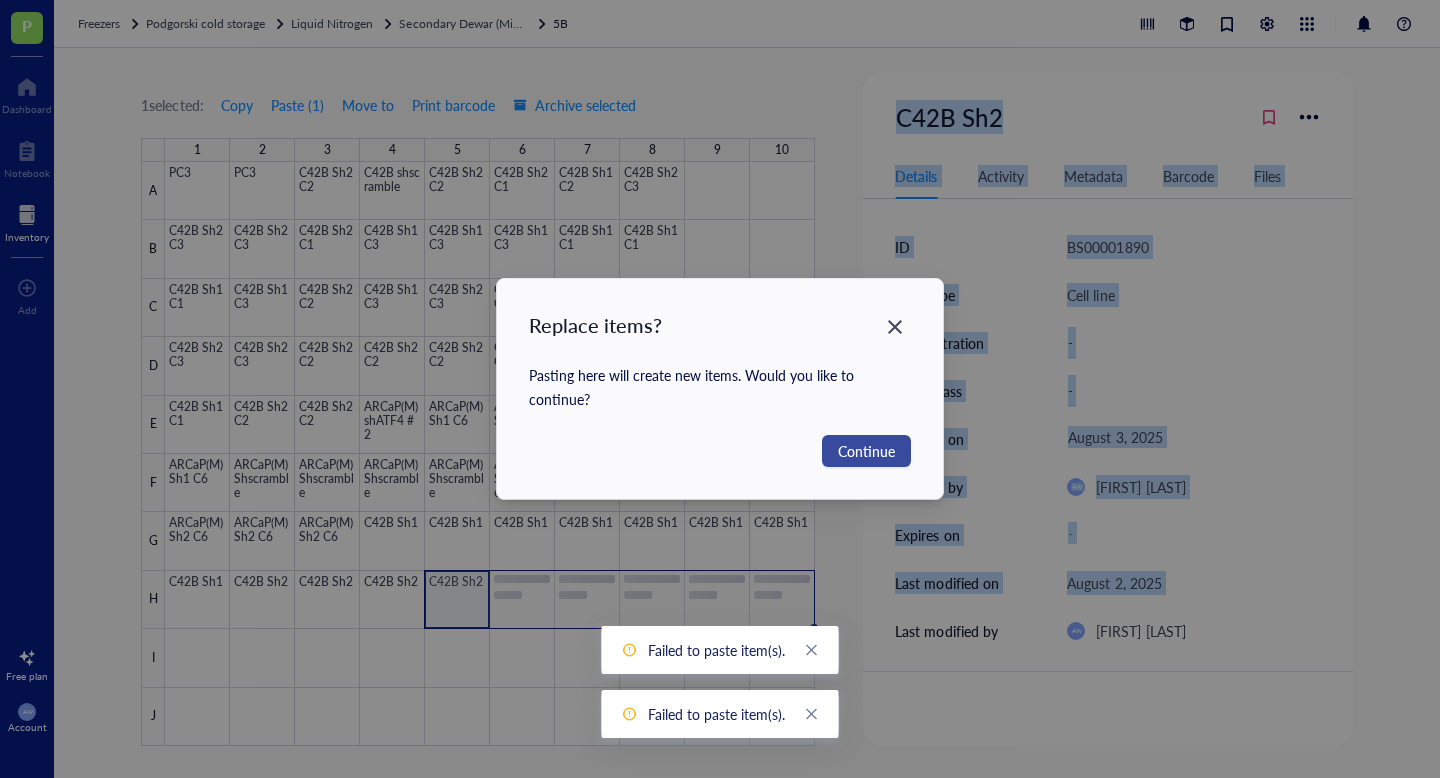 click on "Continue" at bounding box center [866, 451] 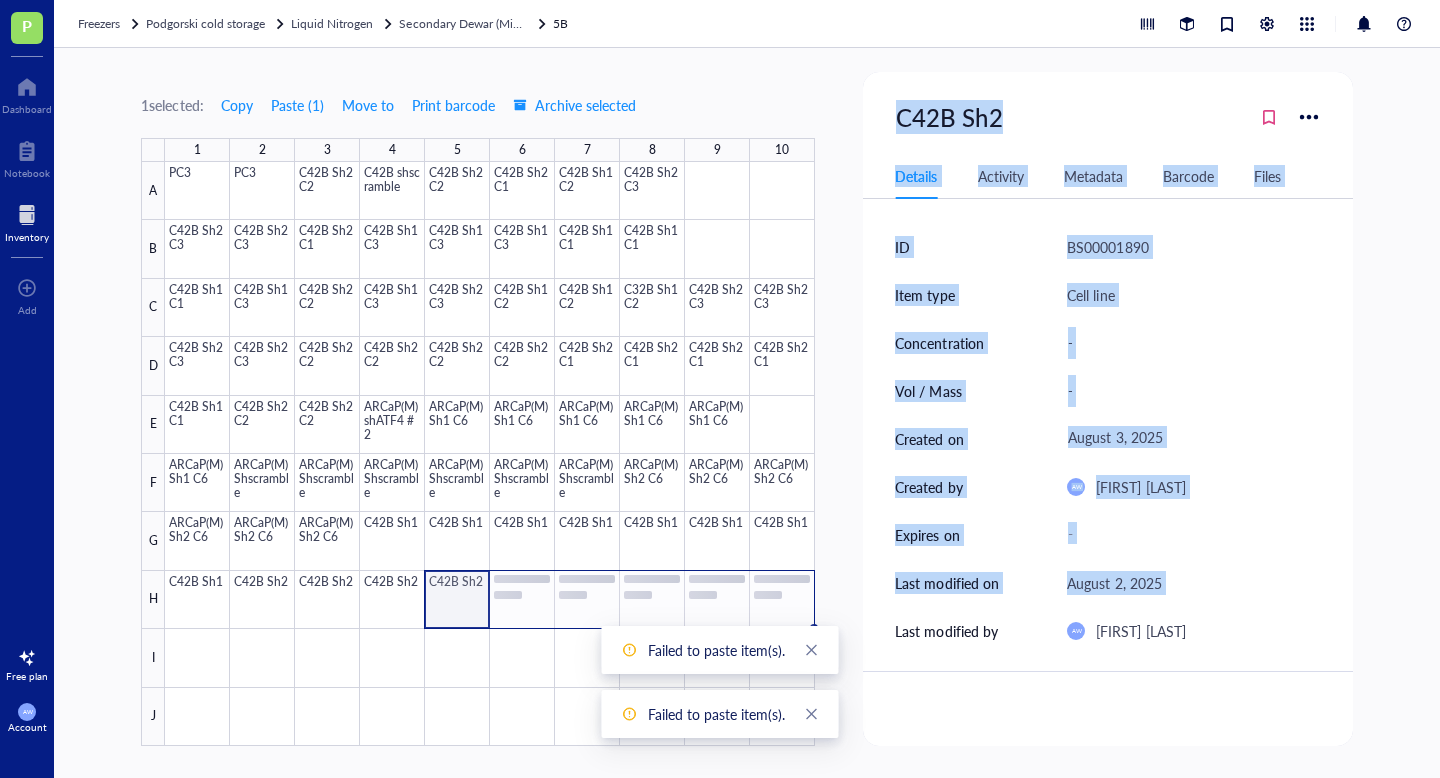click at bounding box center (490, 454) 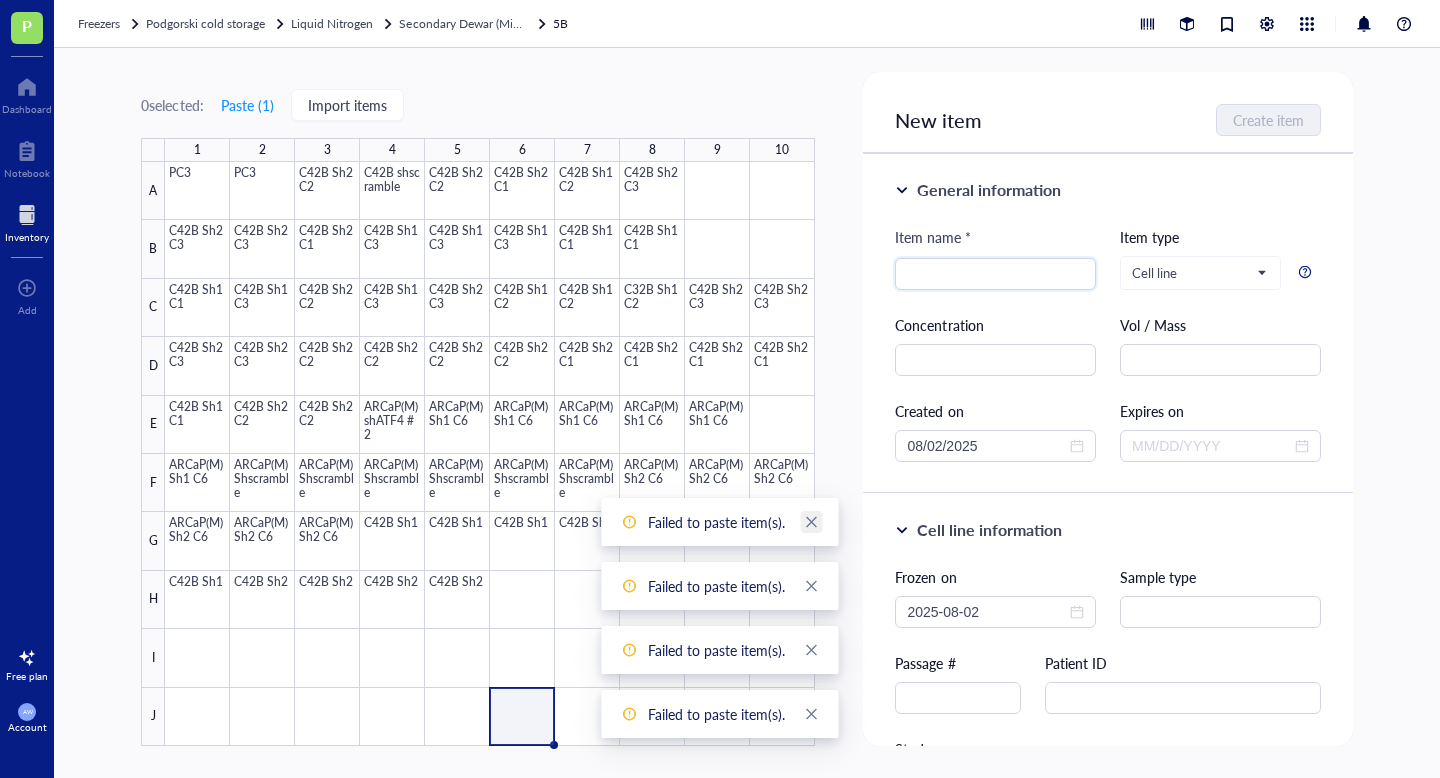 click 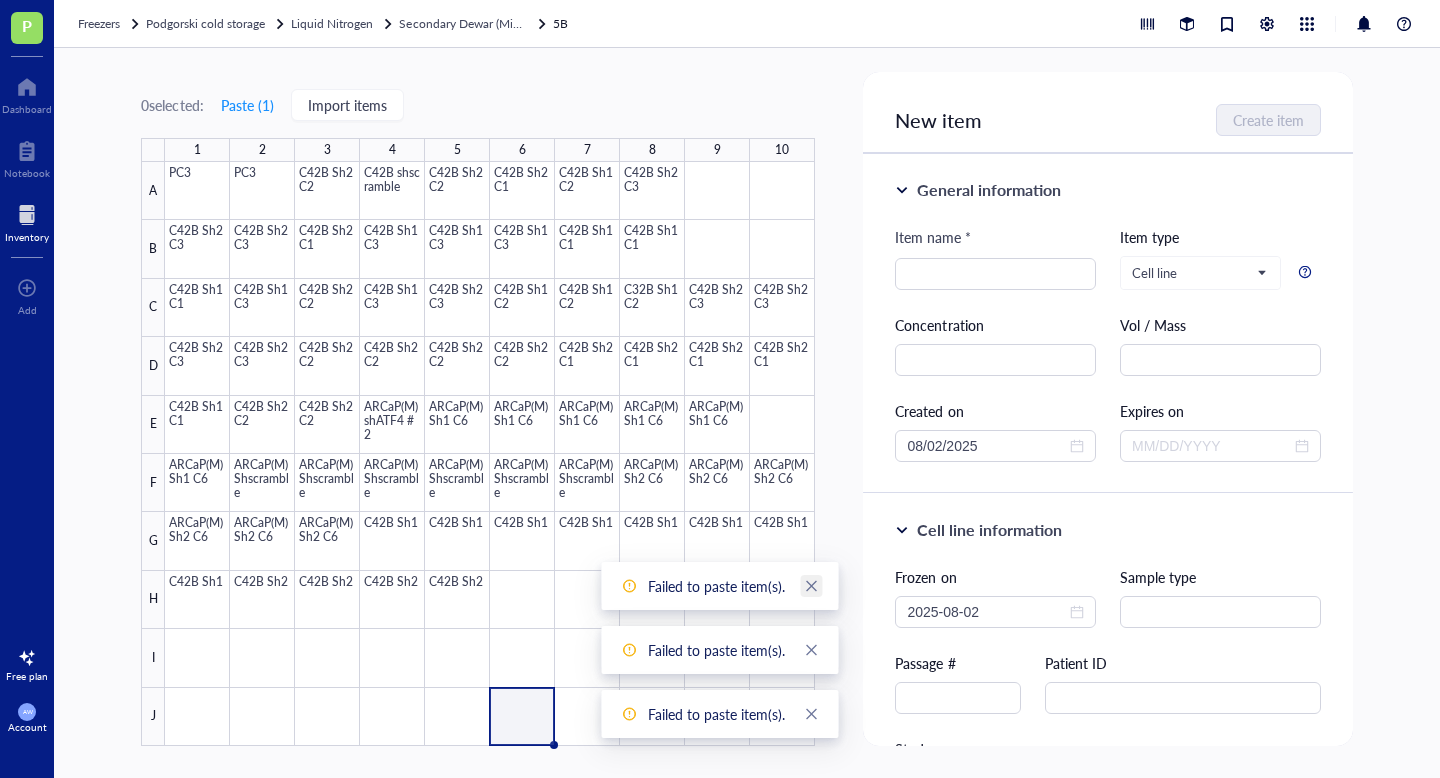 click 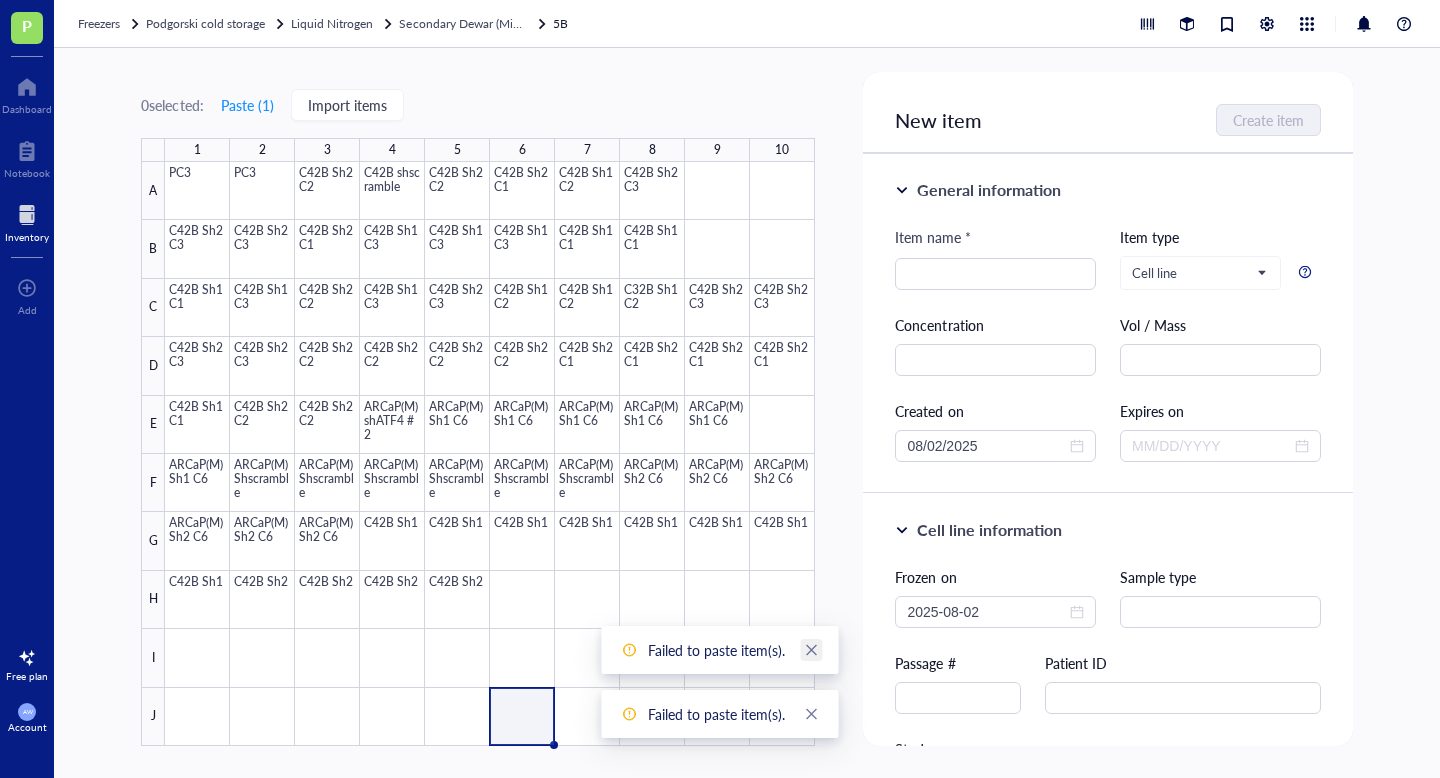 click 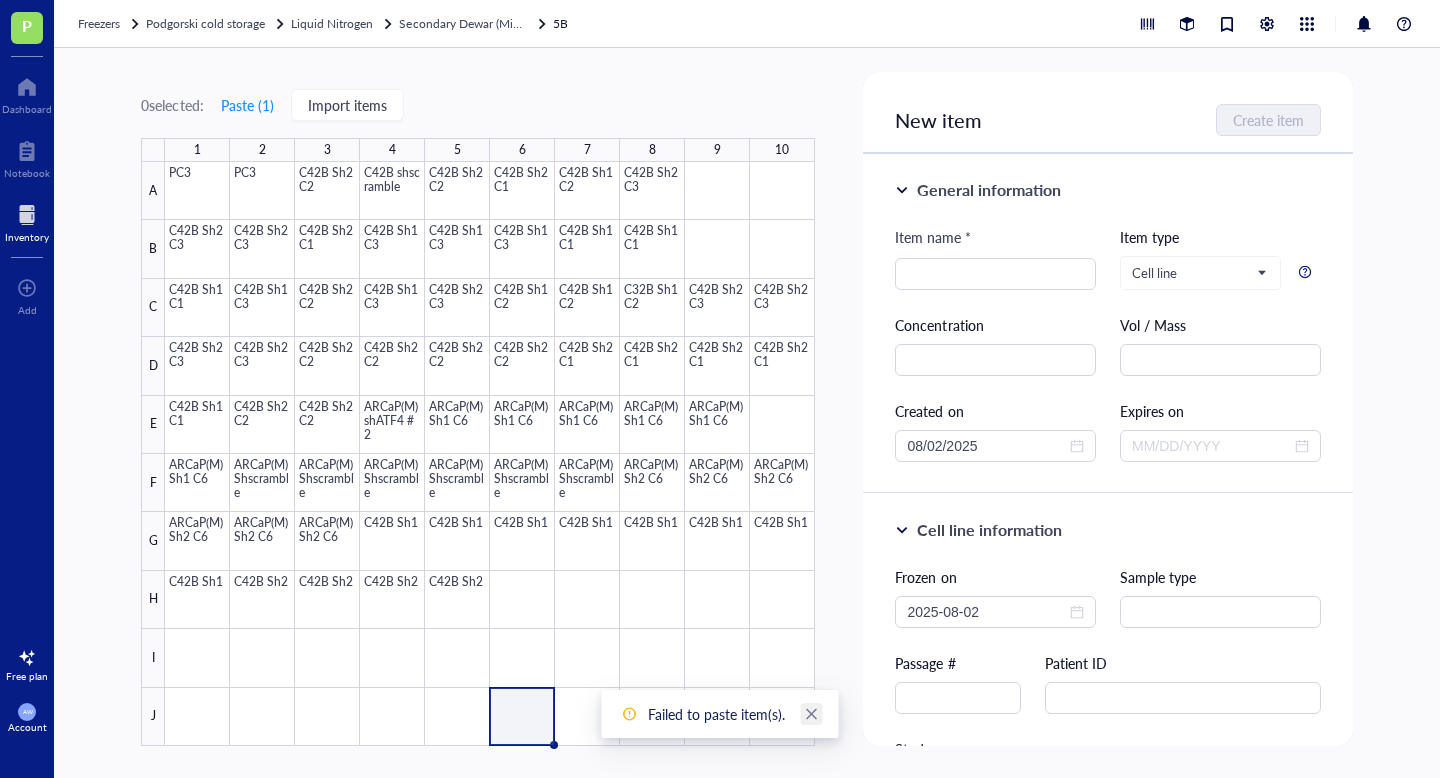 click at bounding box center [812, 714] 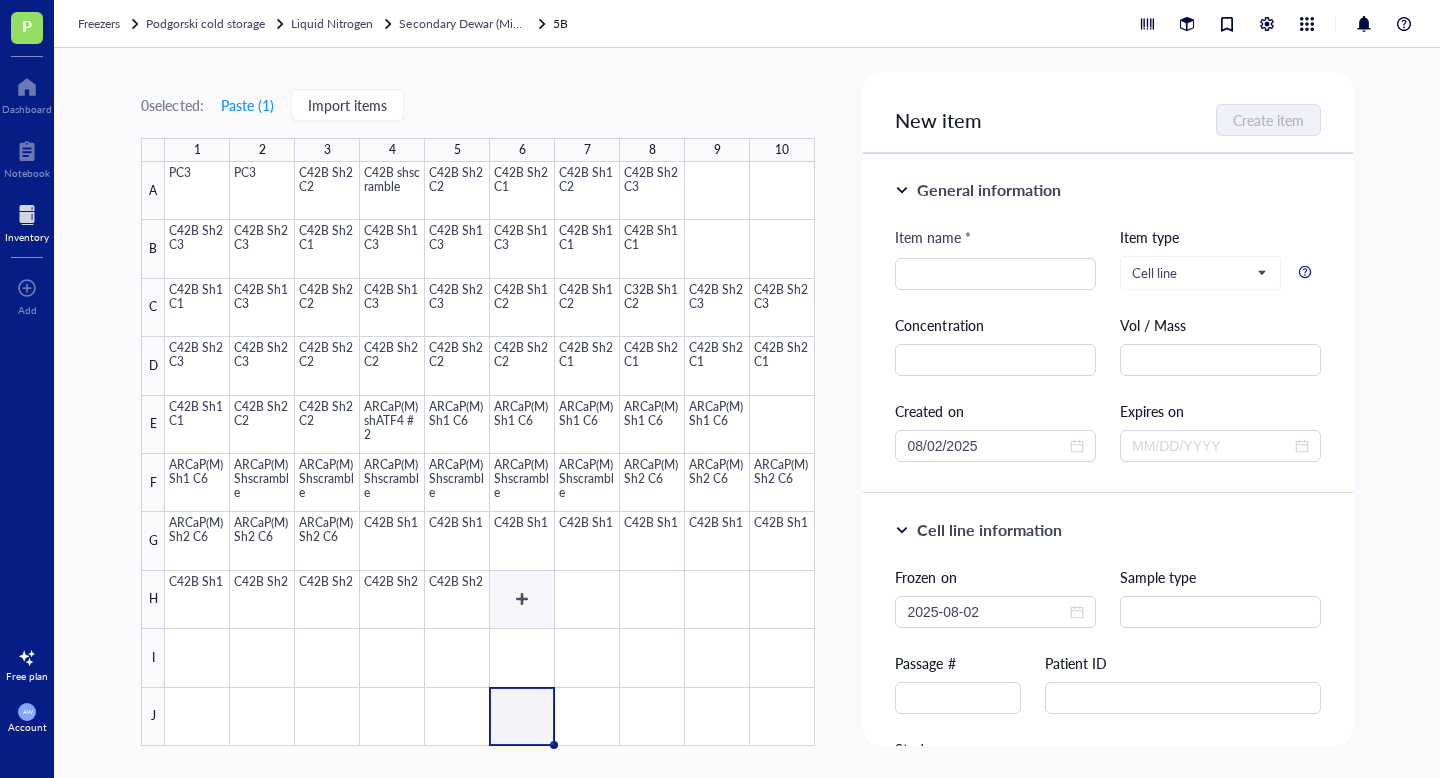 click at bounding box center [490, 454] 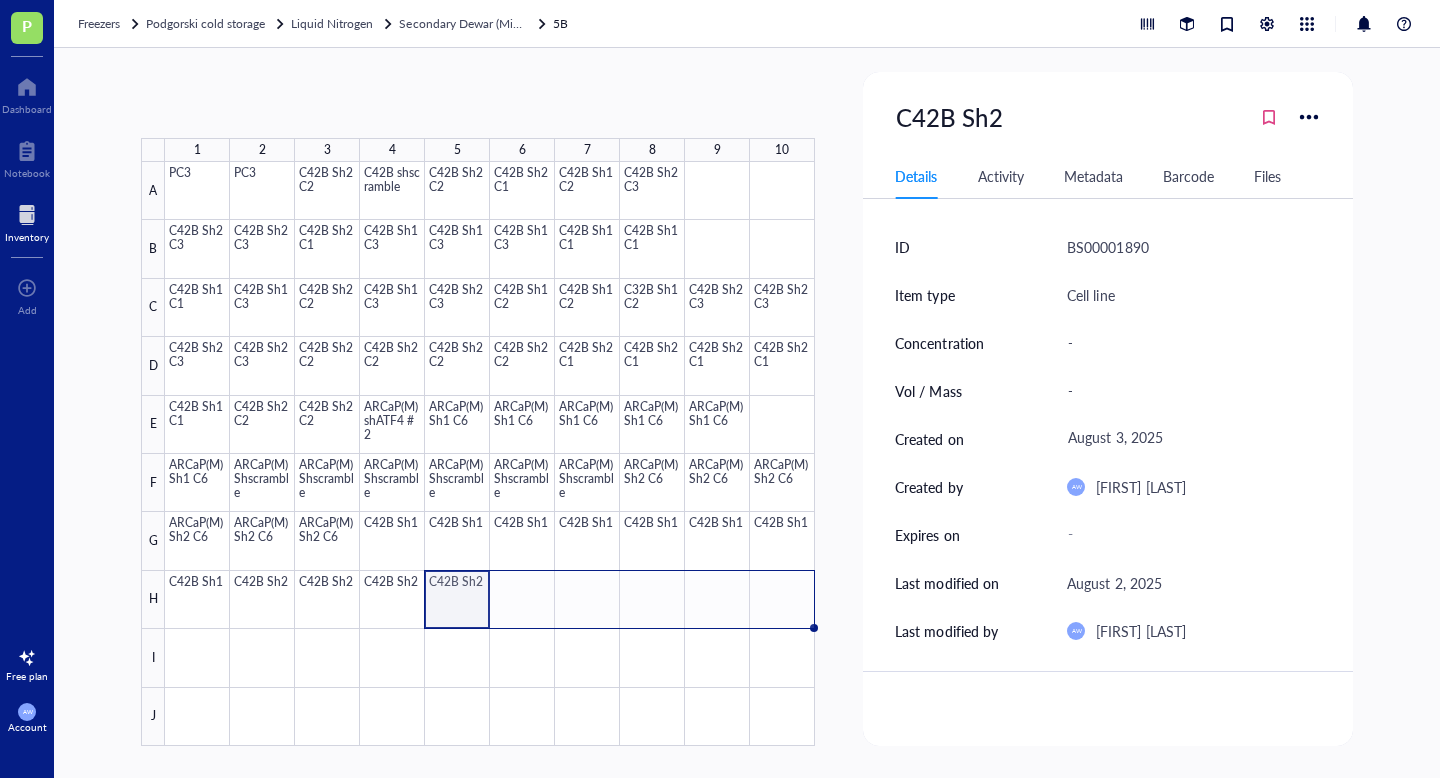 drag, startPoint x: 488, startPoint y: 625, endPoint x: 801, endPoint y: 620, distance: 313.03995 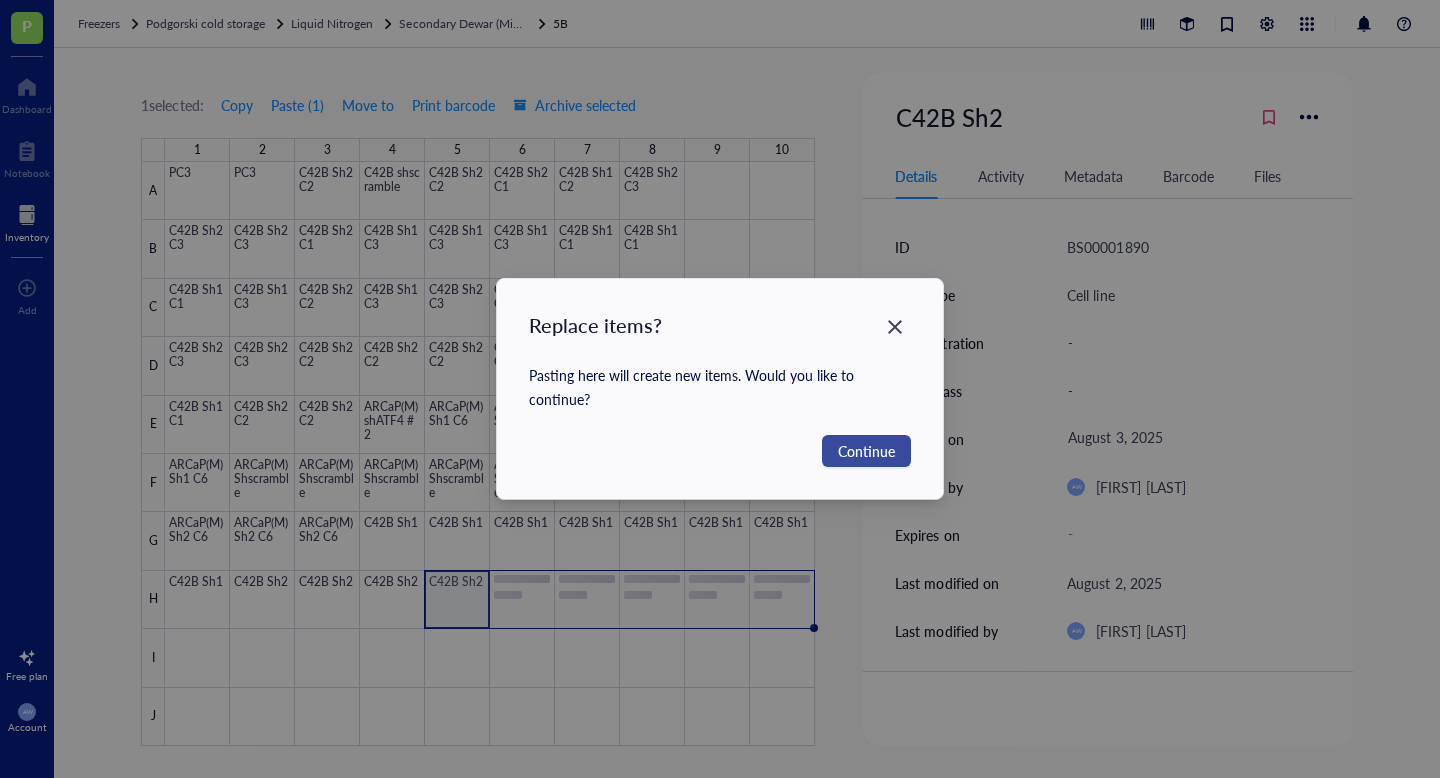 click on "Continue" at bounding box center (866, 451) 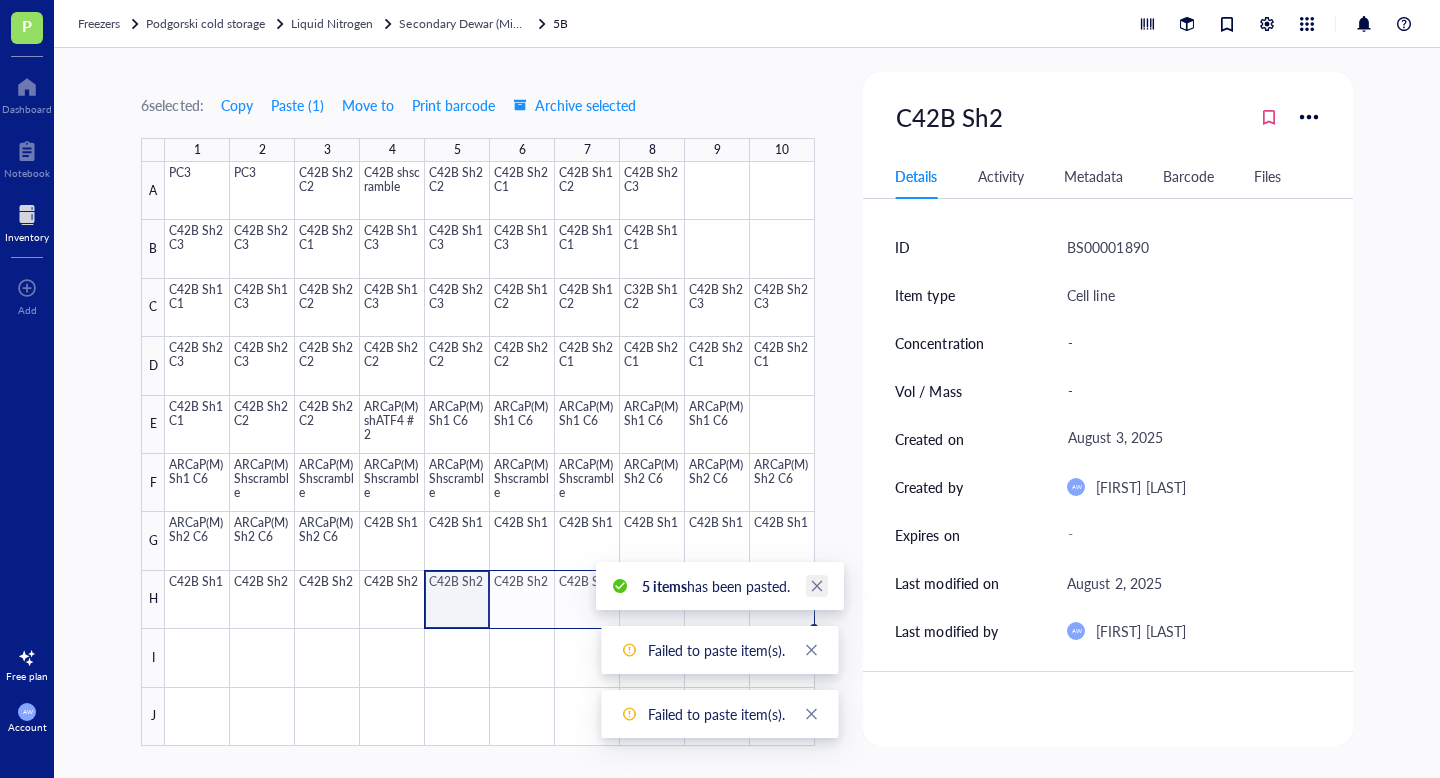 click 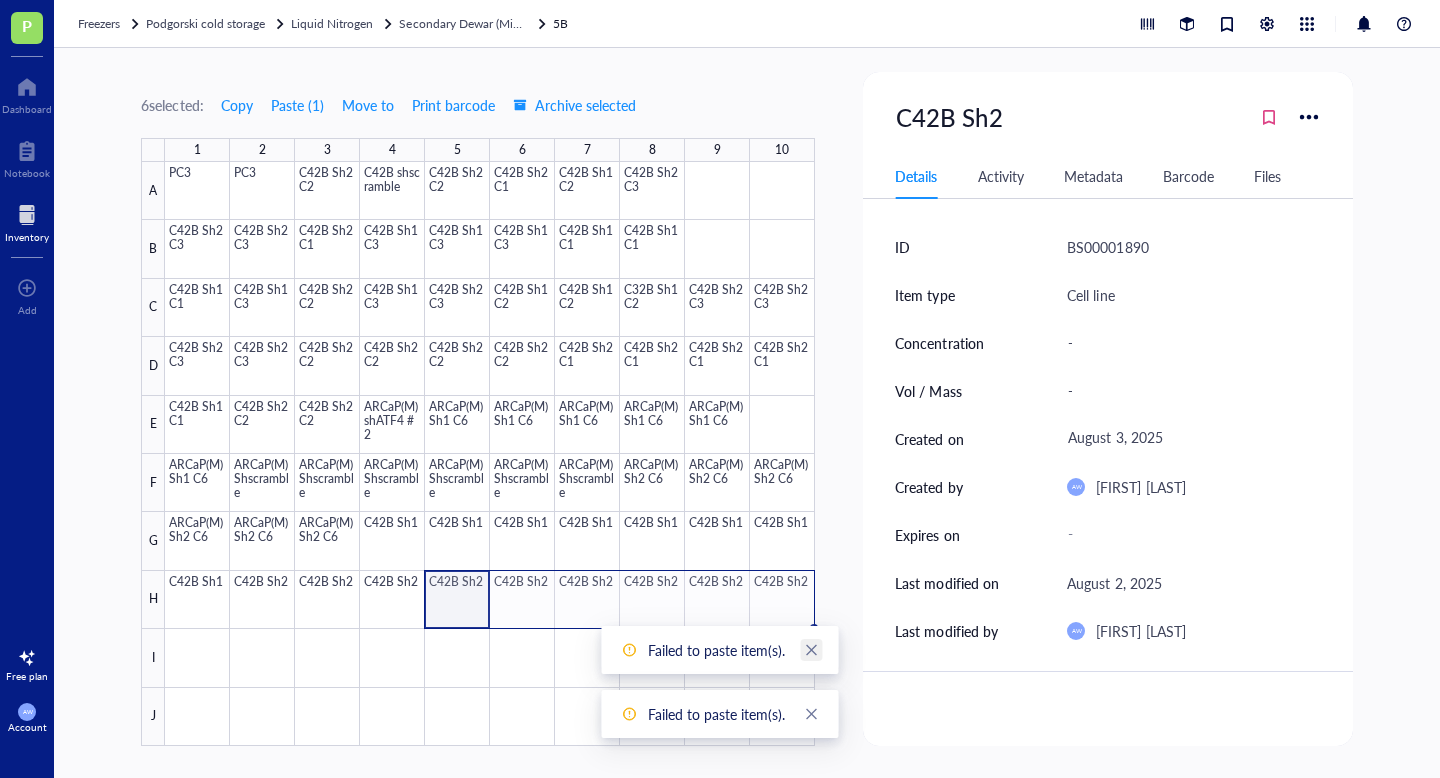 click at bounding box center [812, 650] 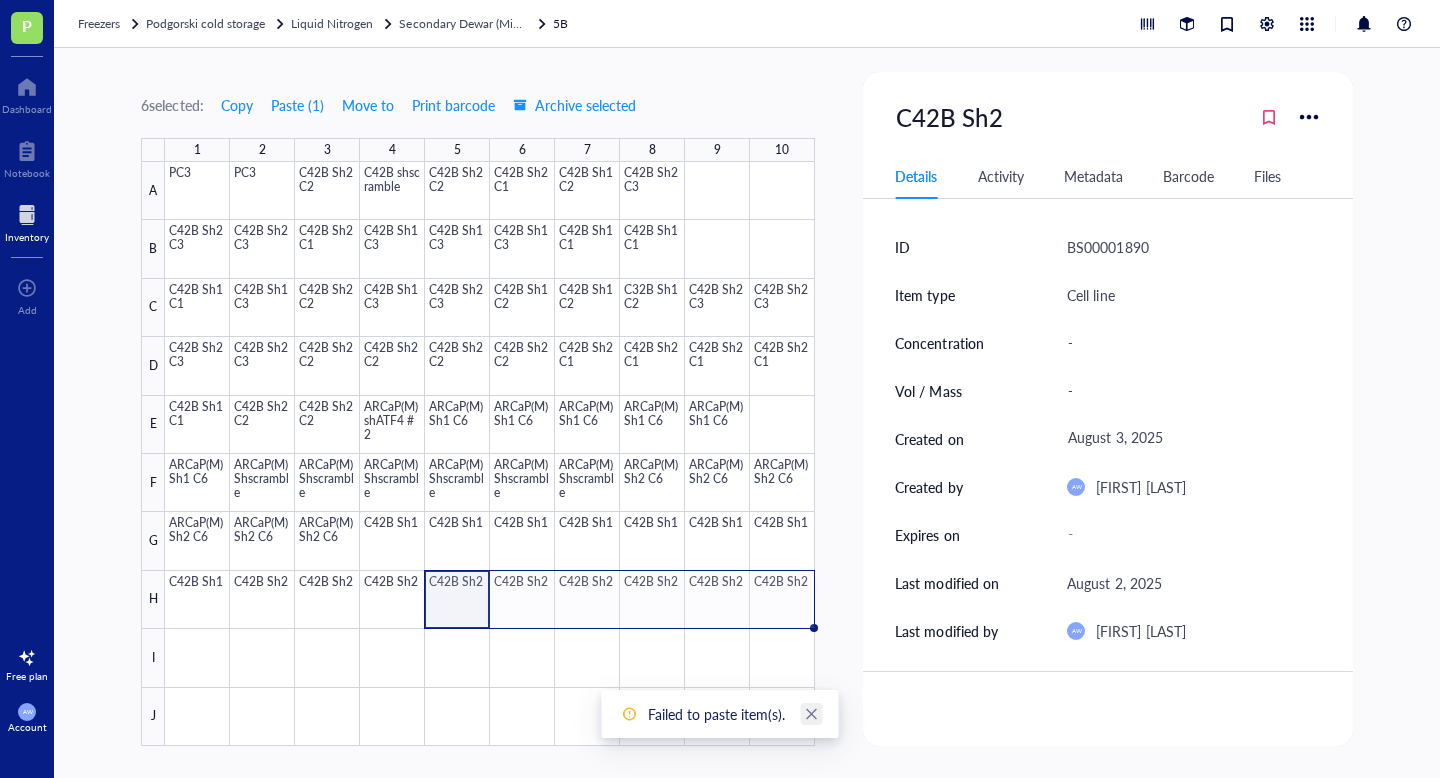 click 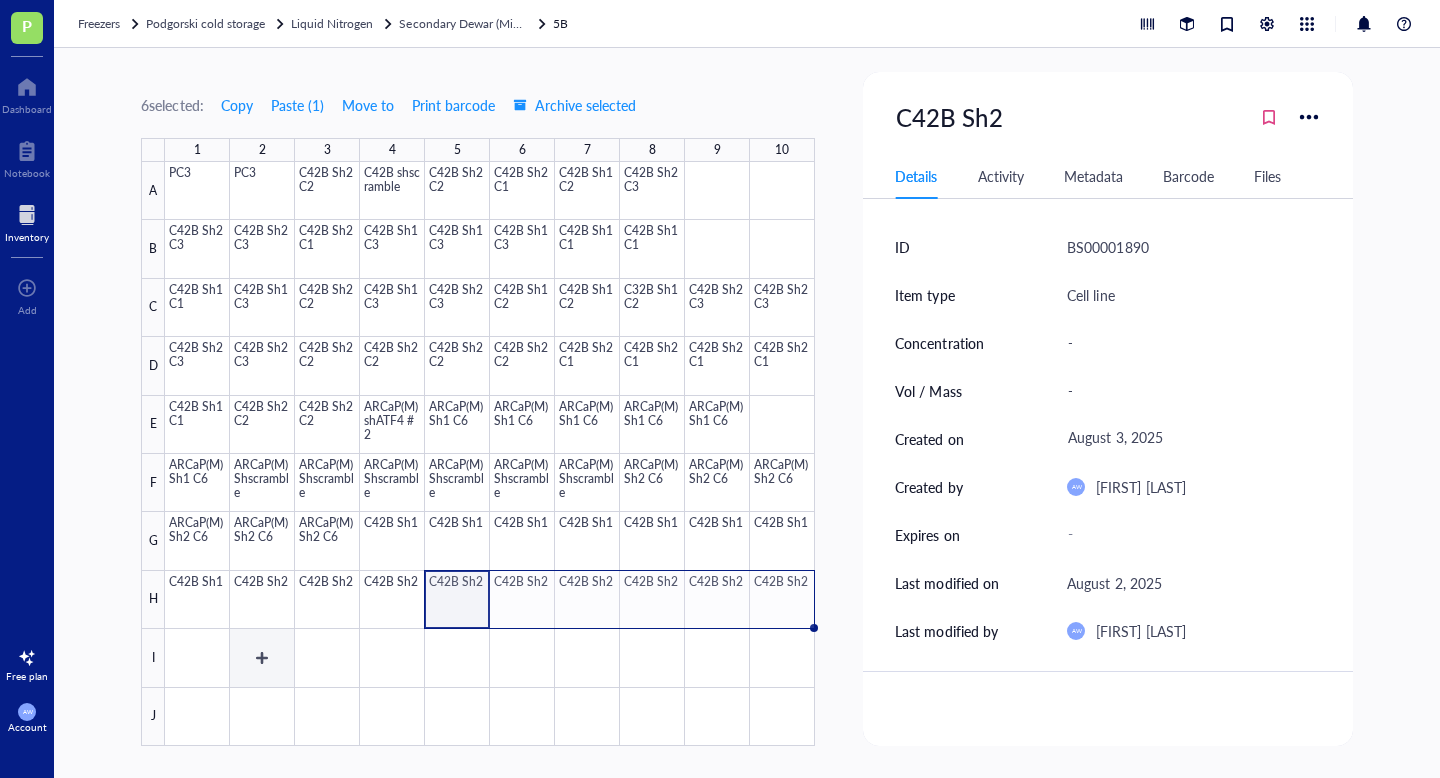 click at bounding box center [490, 454] 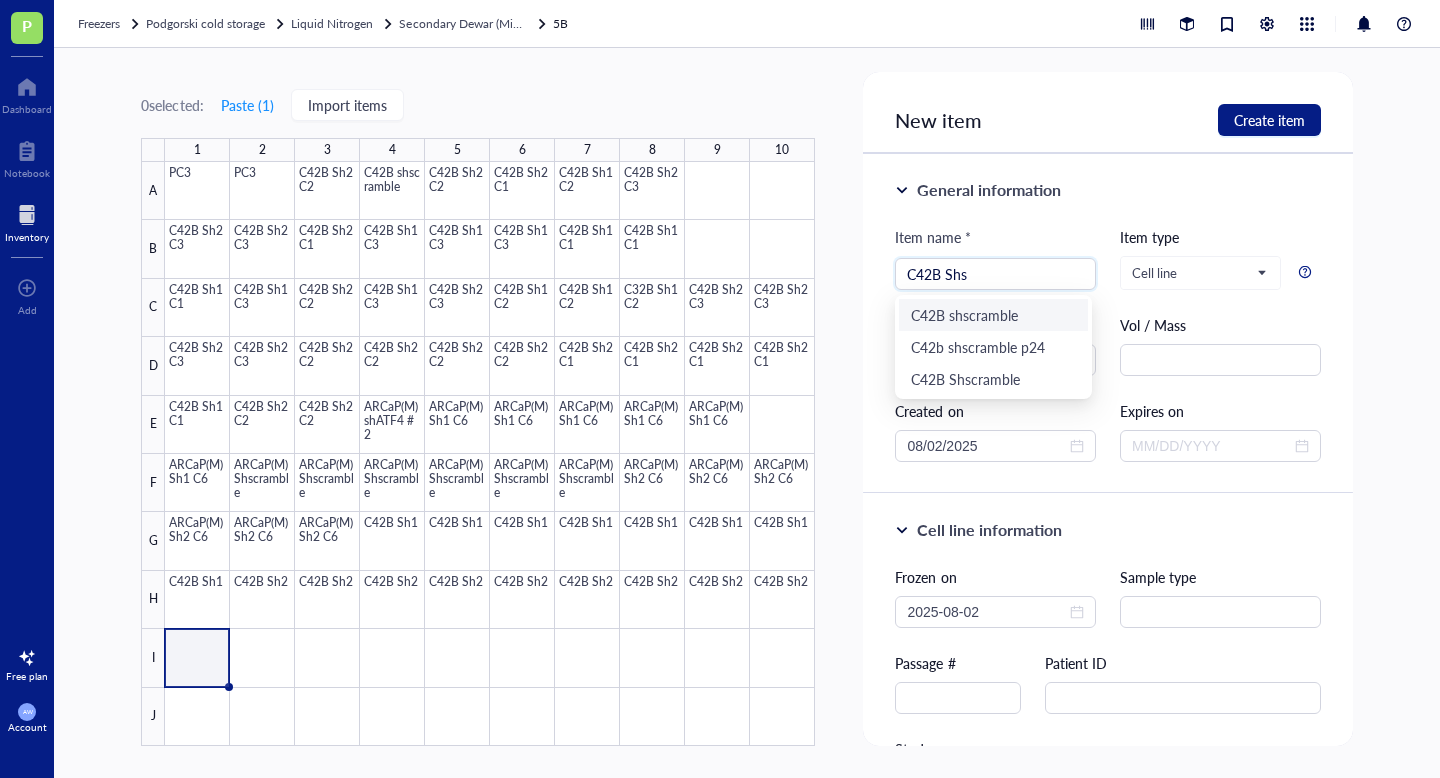 click on "C42B shscramble" at bounding box center [993, 315] 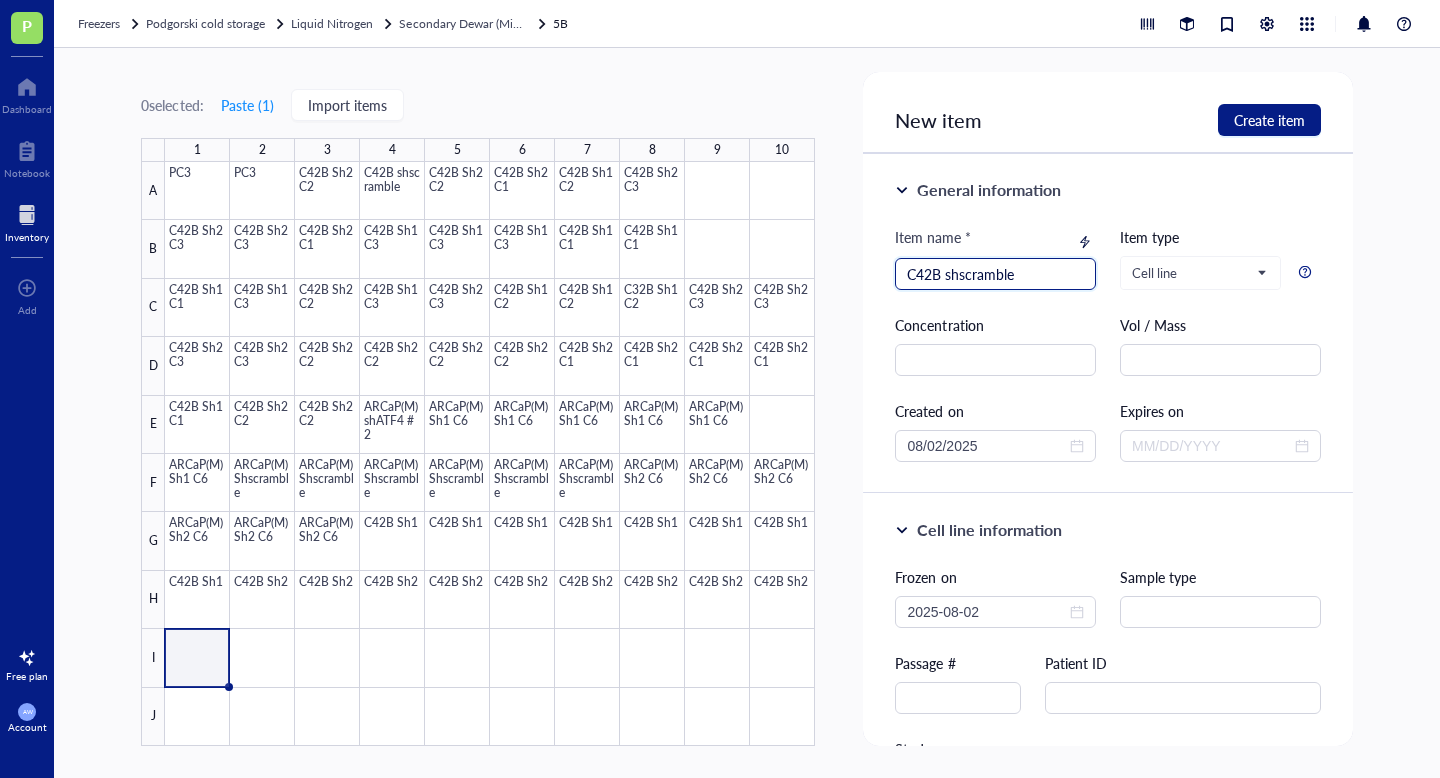 click on "C42B shscramble" at bounding box center (995, 274) 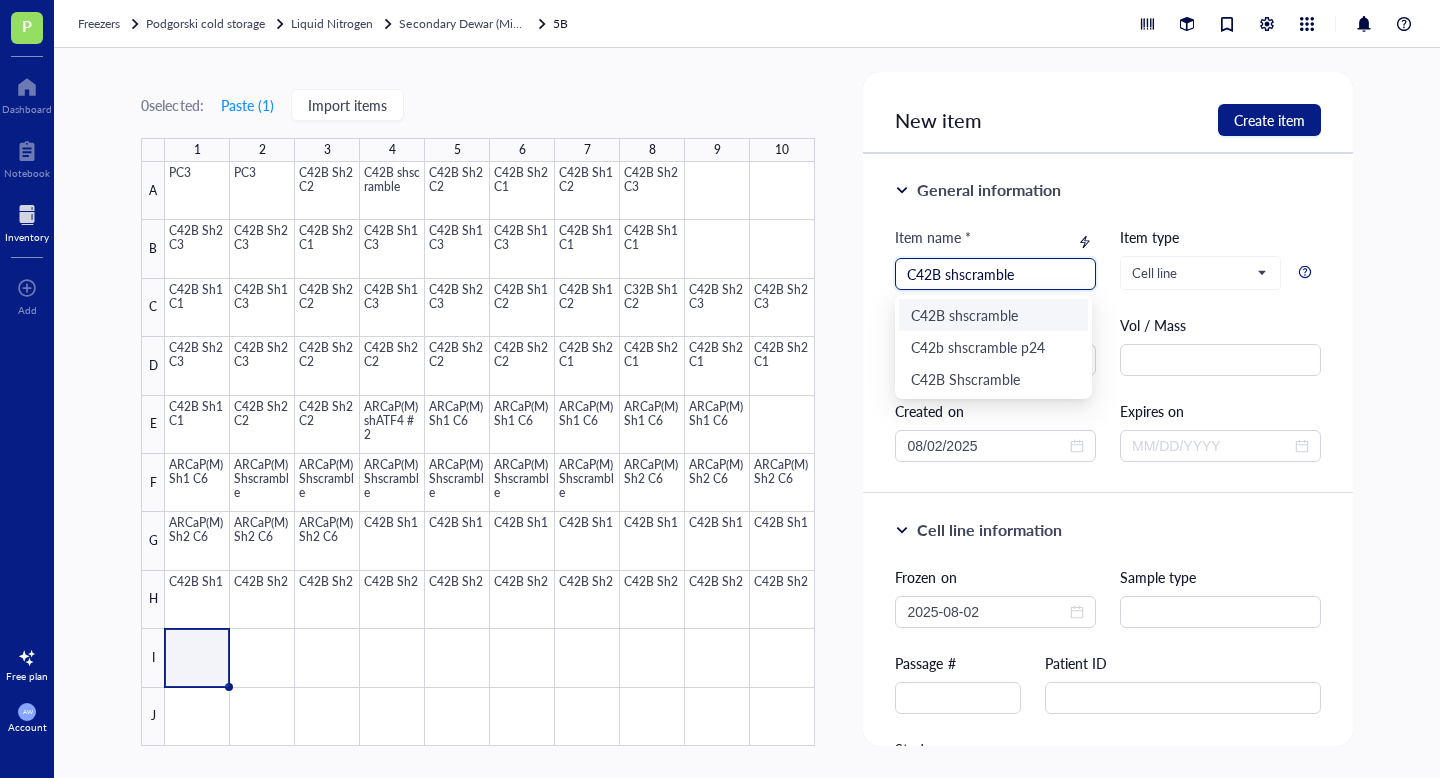 click on "C42B shscramble" at bounding box center (995, 274) 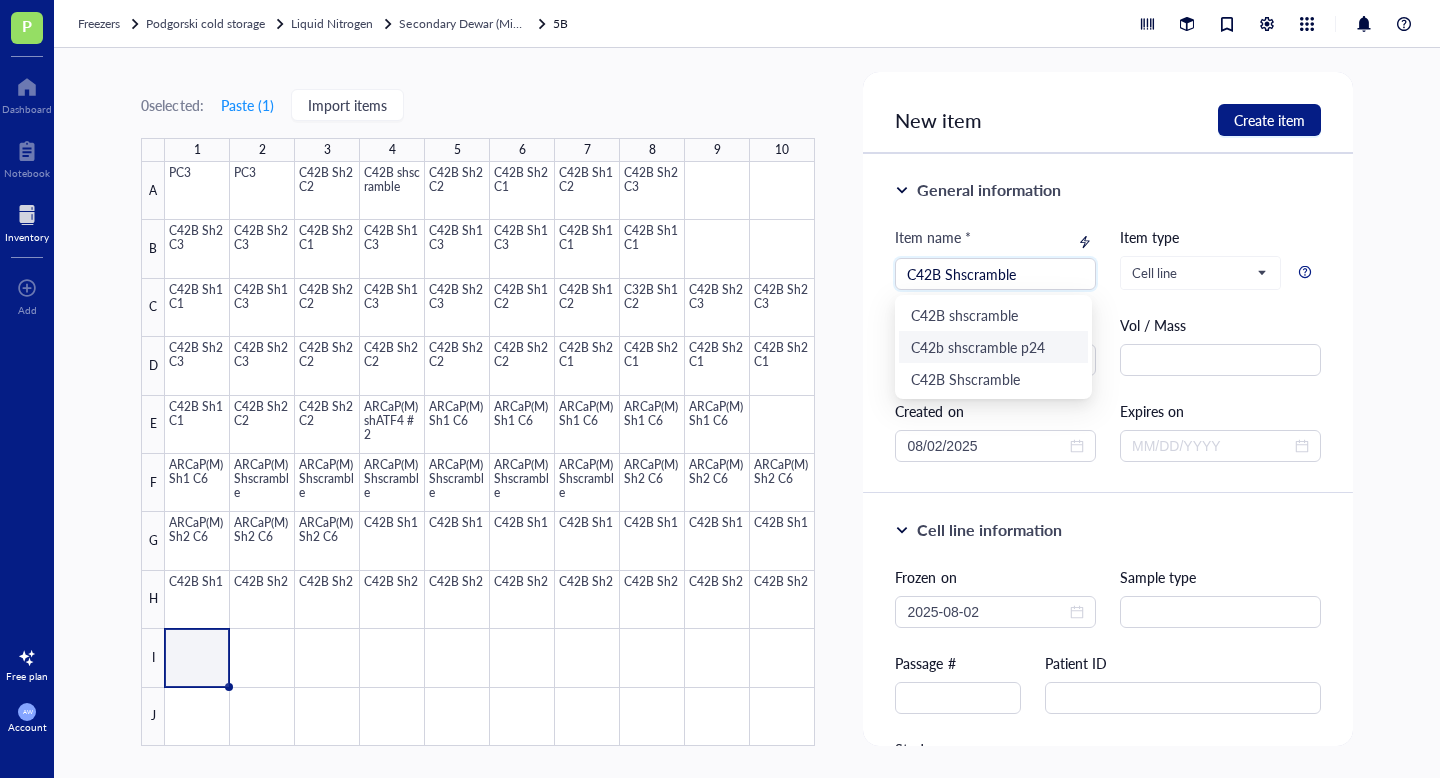 type on "C42B Shscramble" 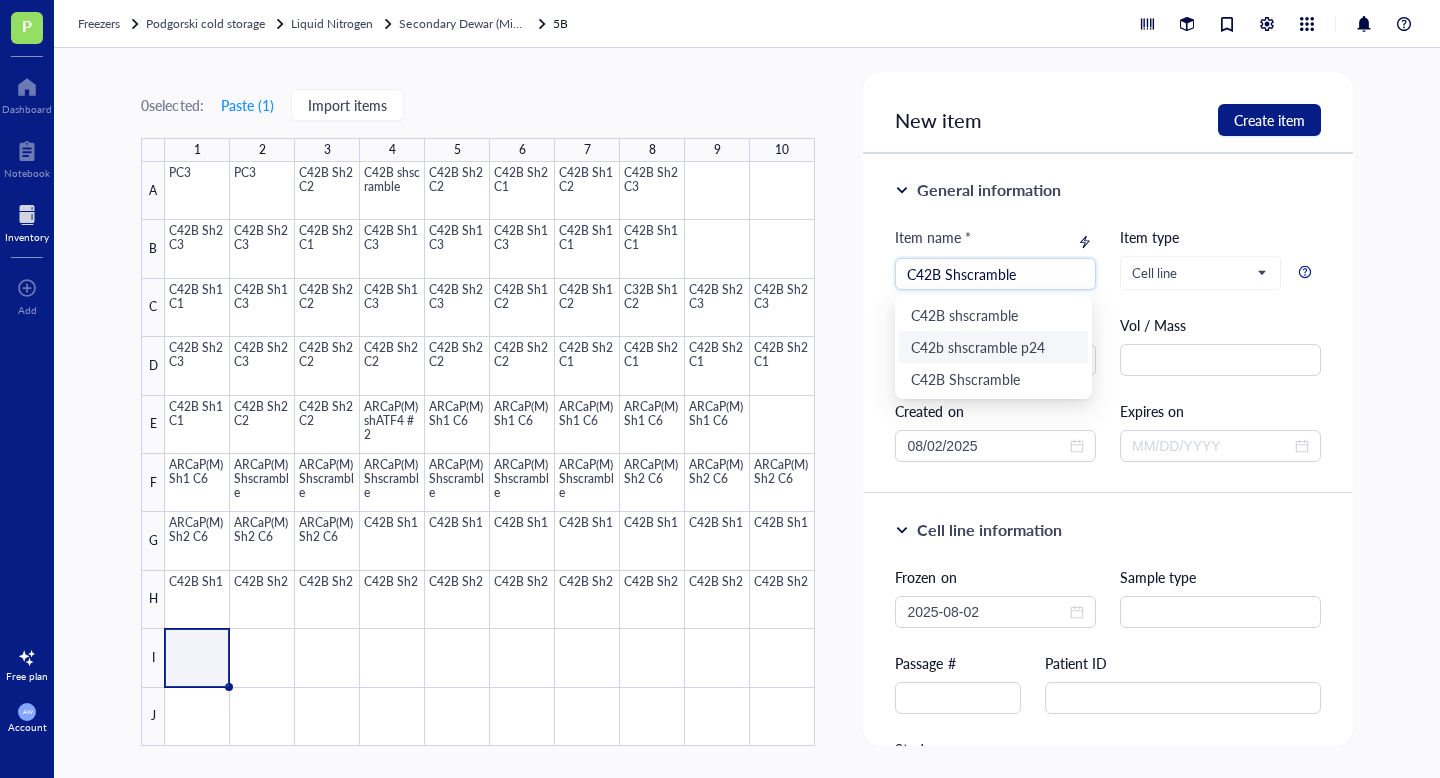 click on "Frozen on 2025-08-02 Sample type Passage # Patient ID Study Selection marker" at bounding box center (1107, 726) 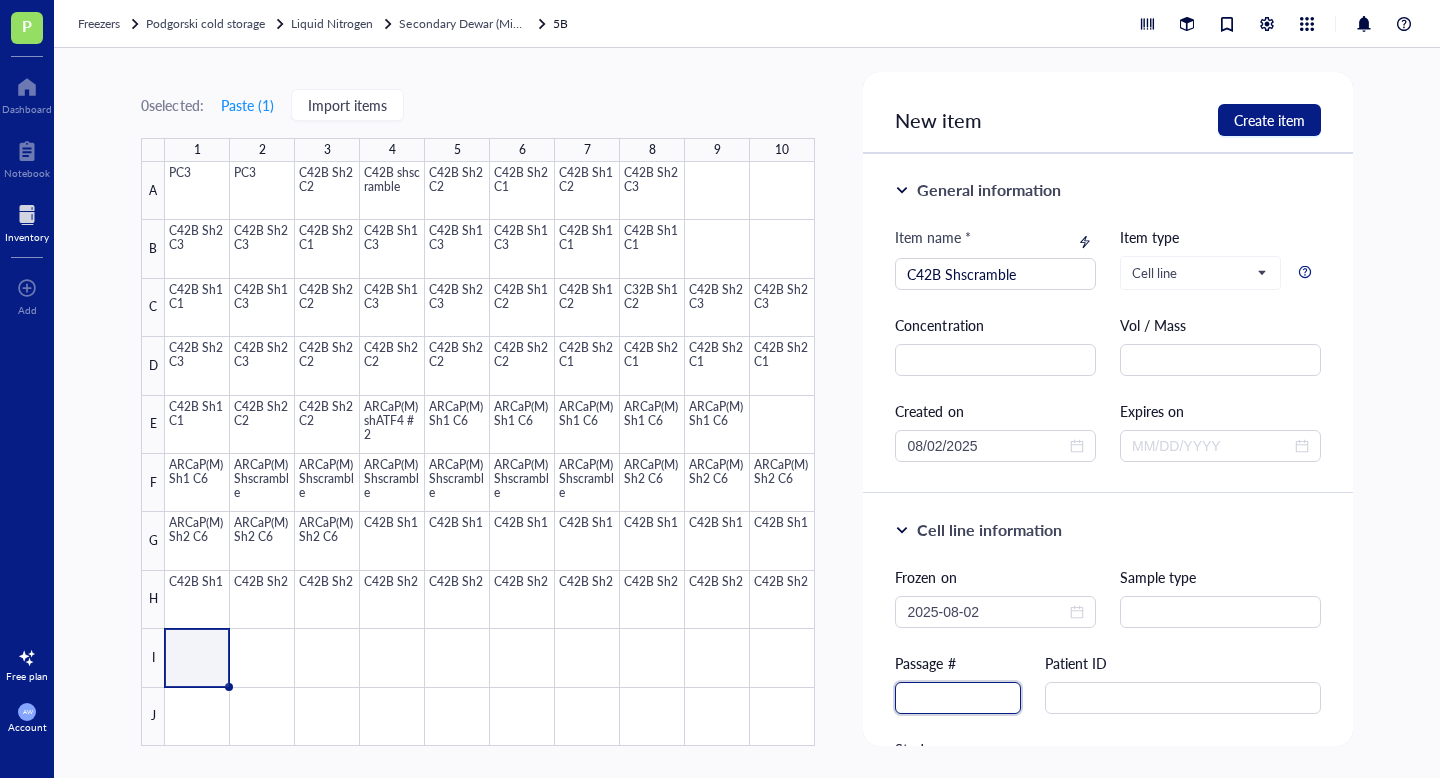 click at bounding box center (958, 698) 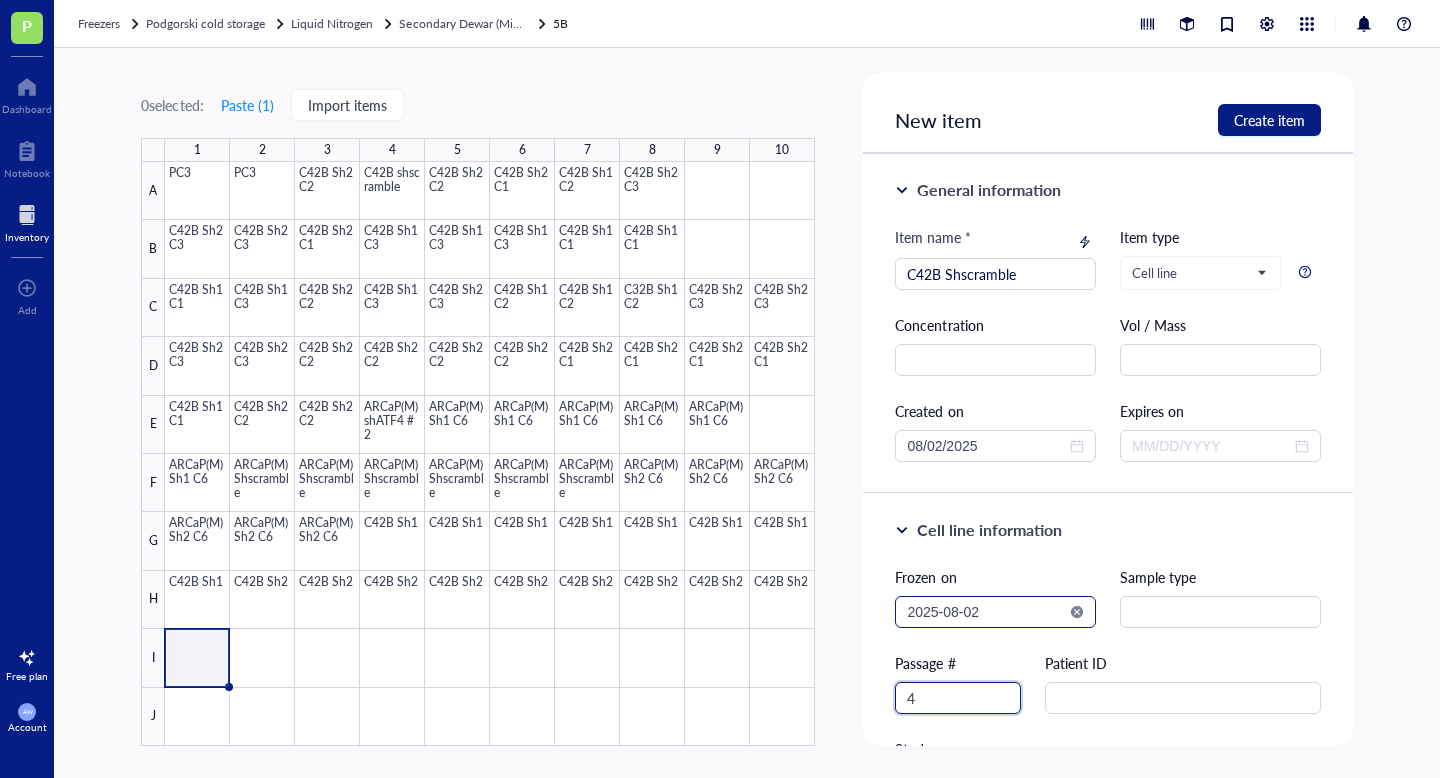 type on "4" 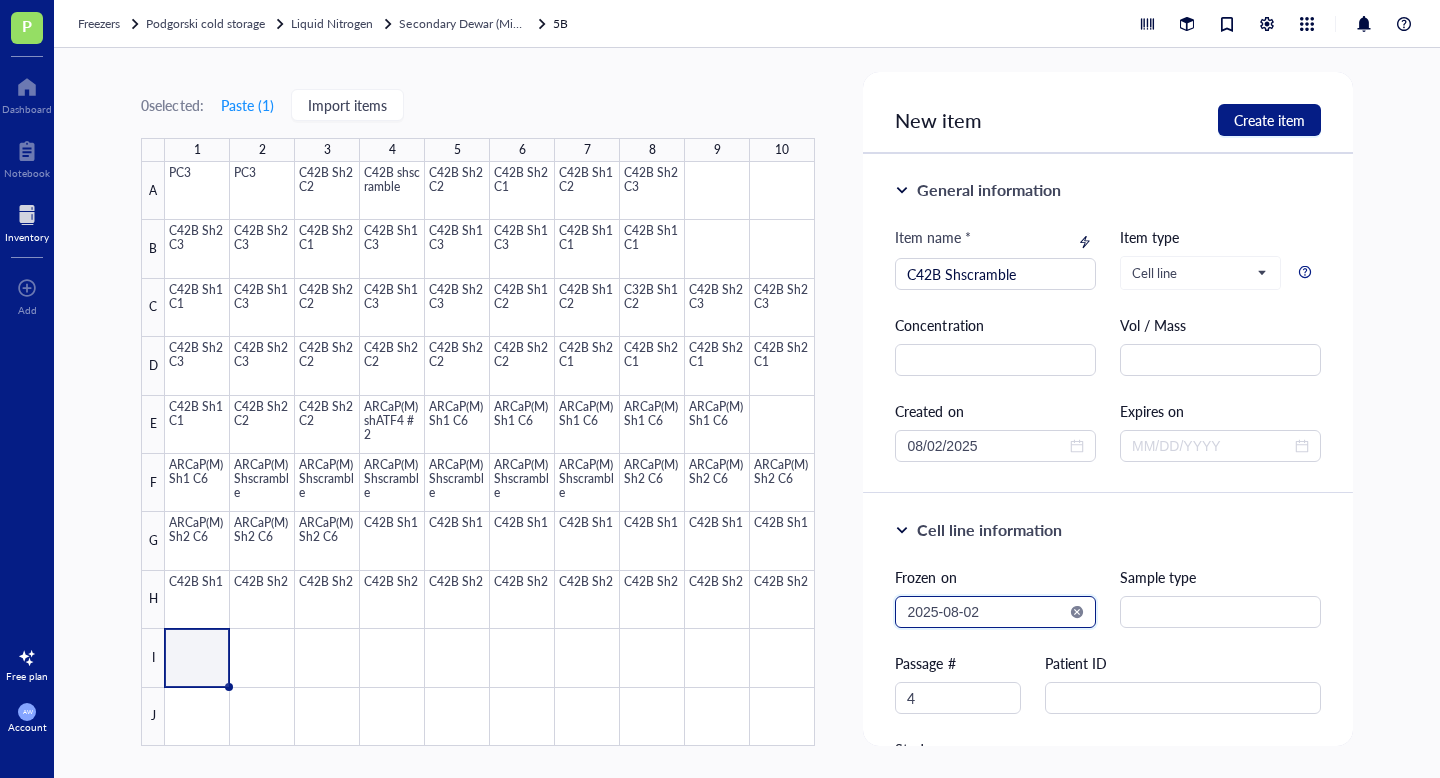 click on "2025-08-02" at bounding box center [986, 612] 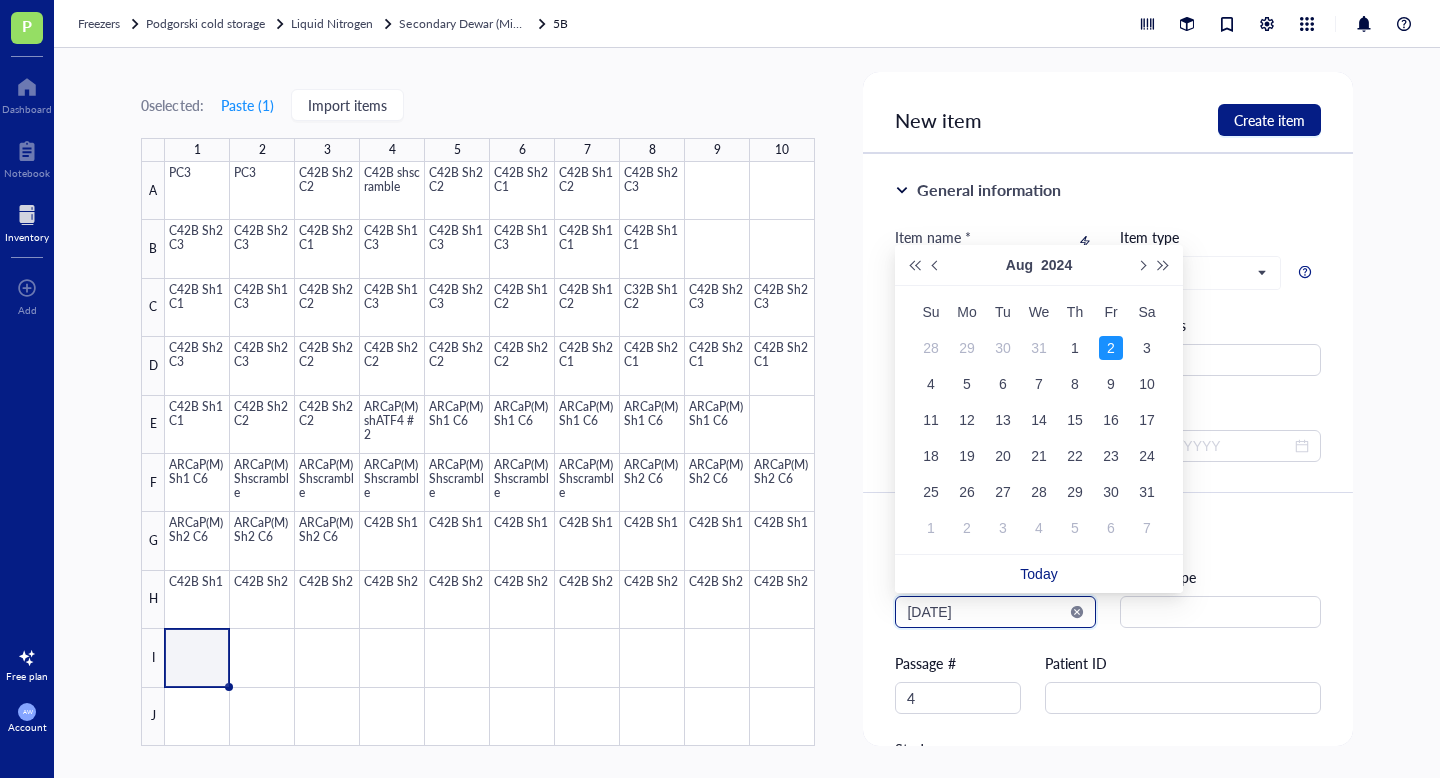 click on "[DATE]" at bounding box center (986, 612) 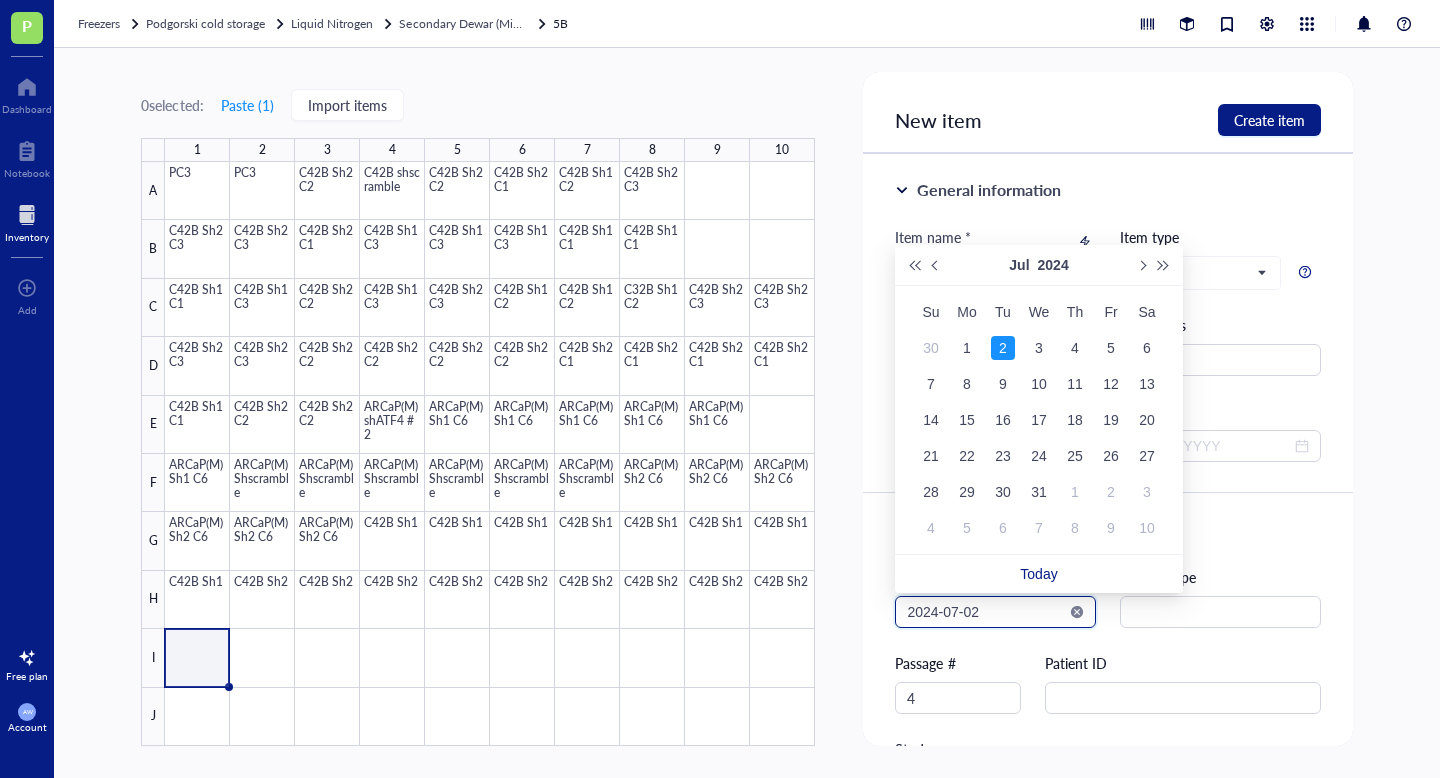 click on "2024-07-02" at bounding box center (986, 612) 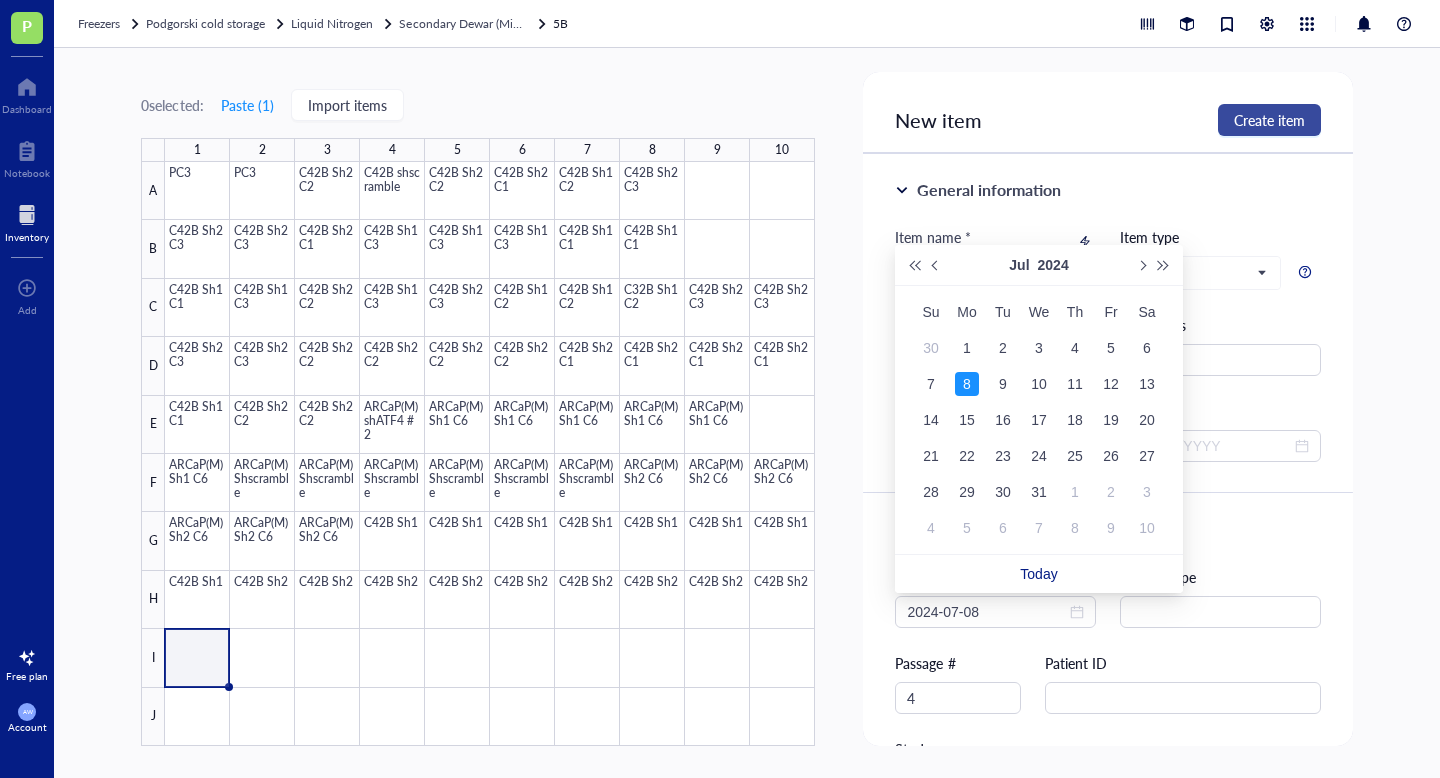 type on "2024-07-08" 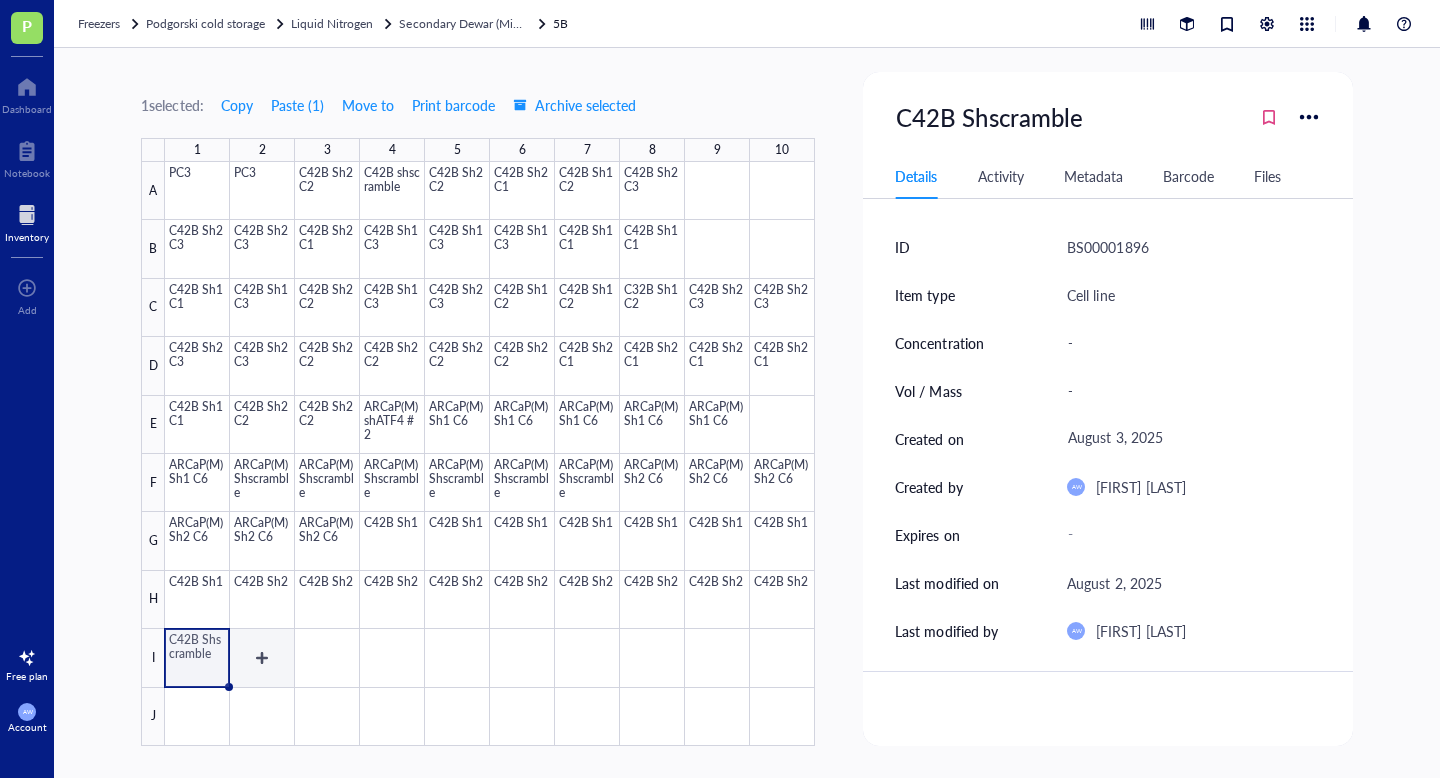 click at bounding box center [490, 454] 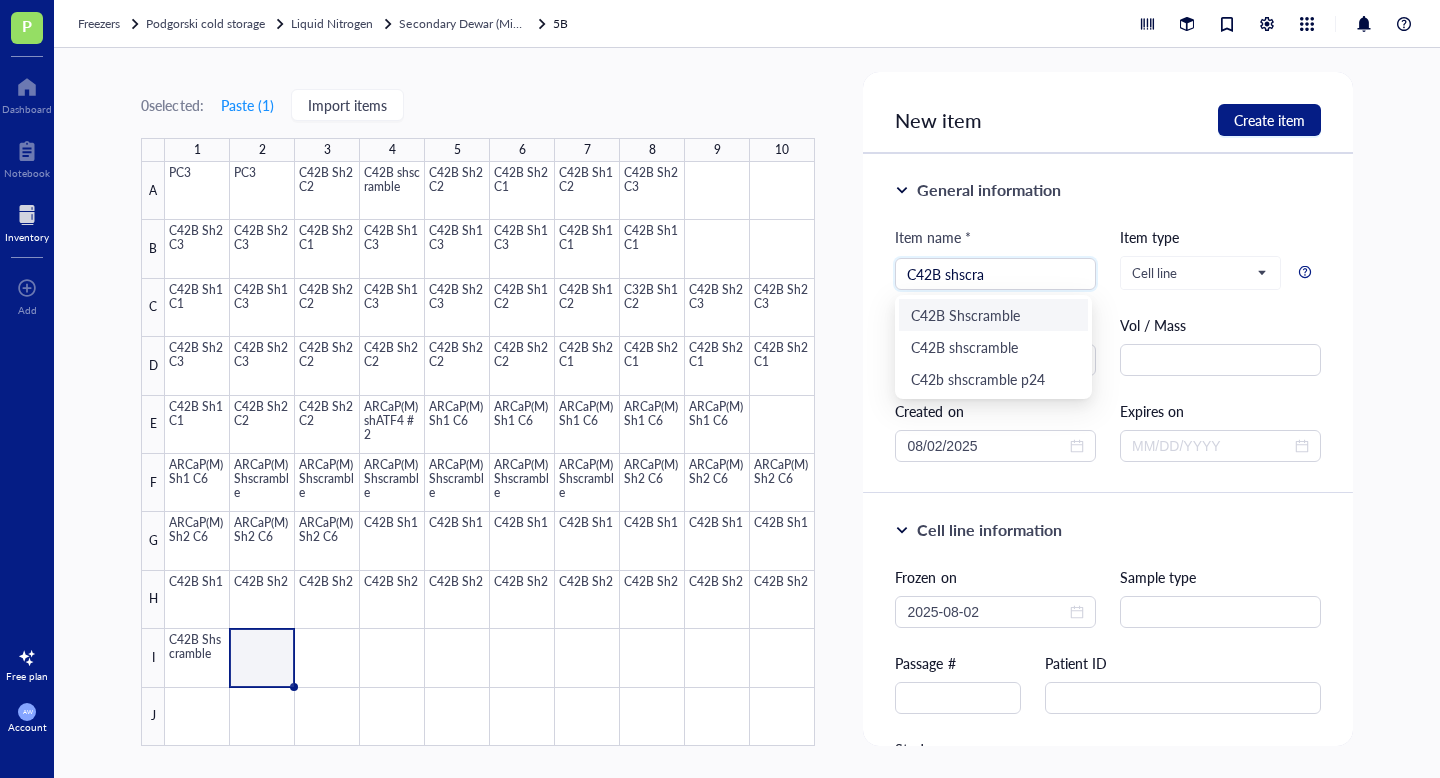 click on "C42B Shscramble" at bounding box center [993, 315] 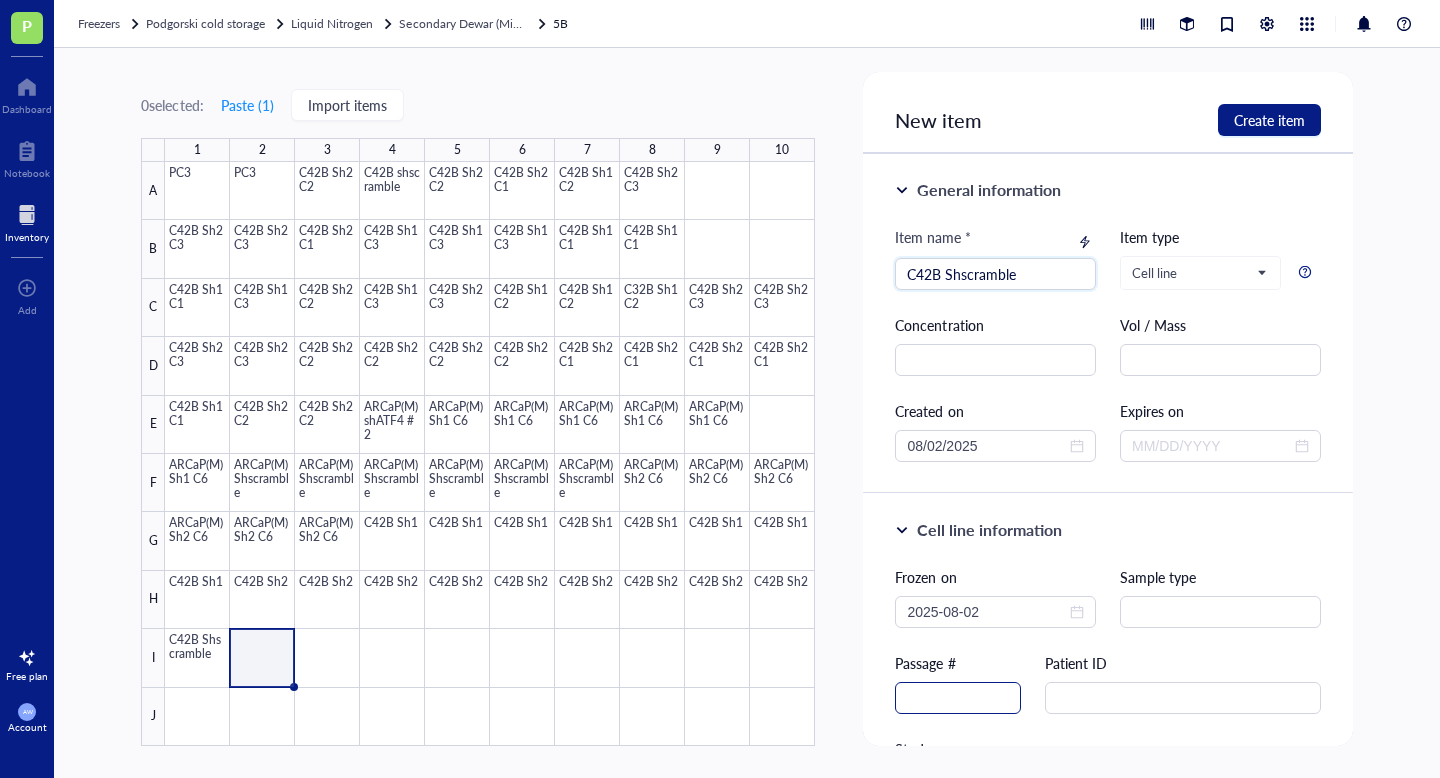 type on "C42B Shscramble" 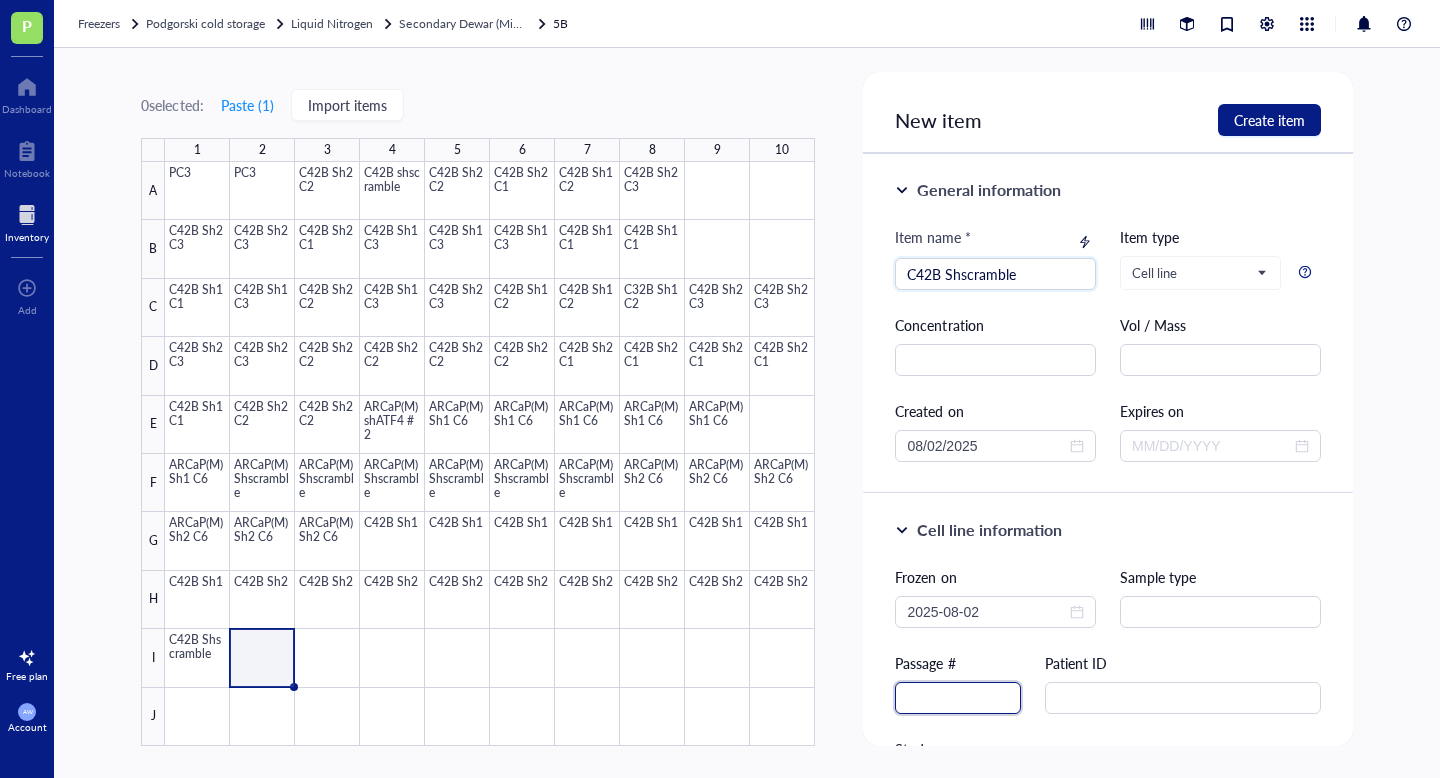 click at bounding box center [958, 698] 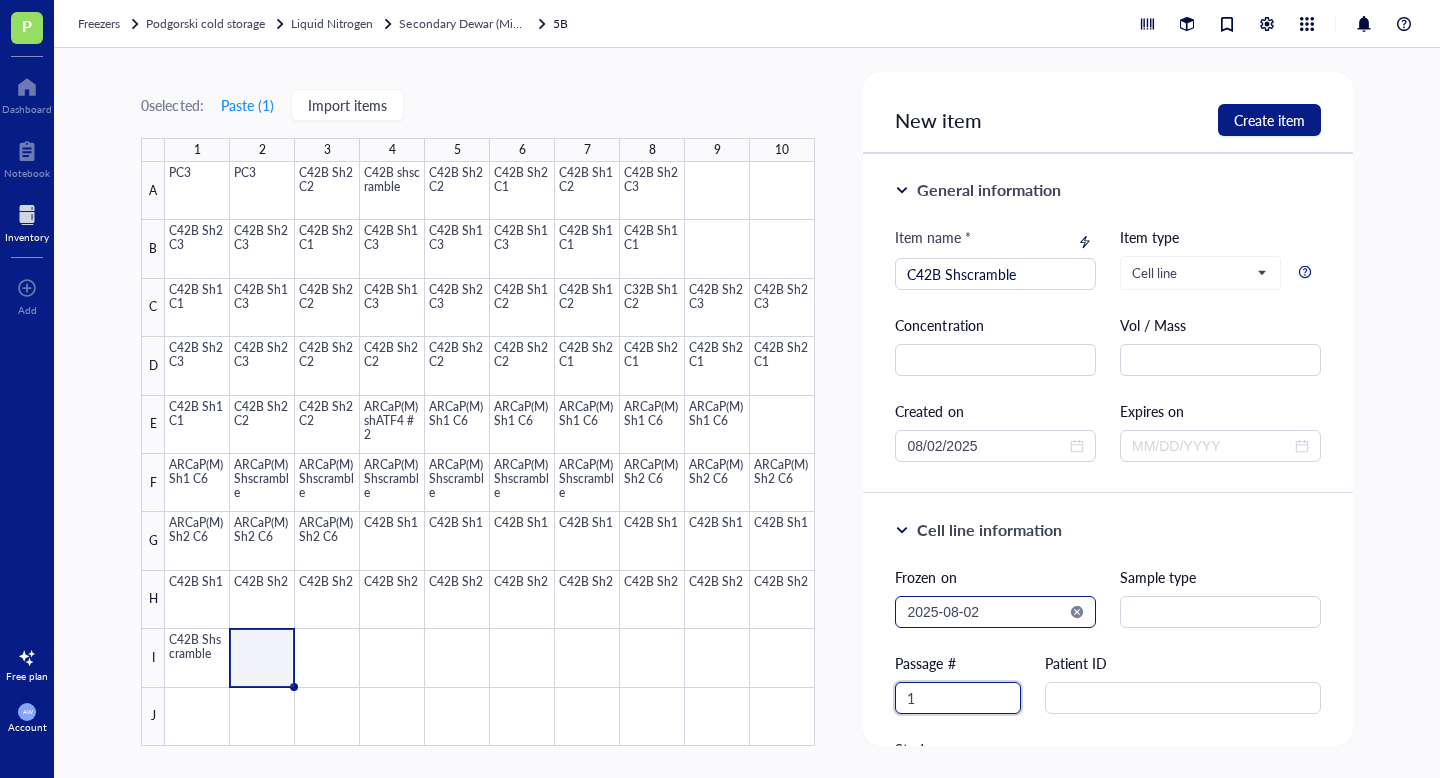 type on "1" 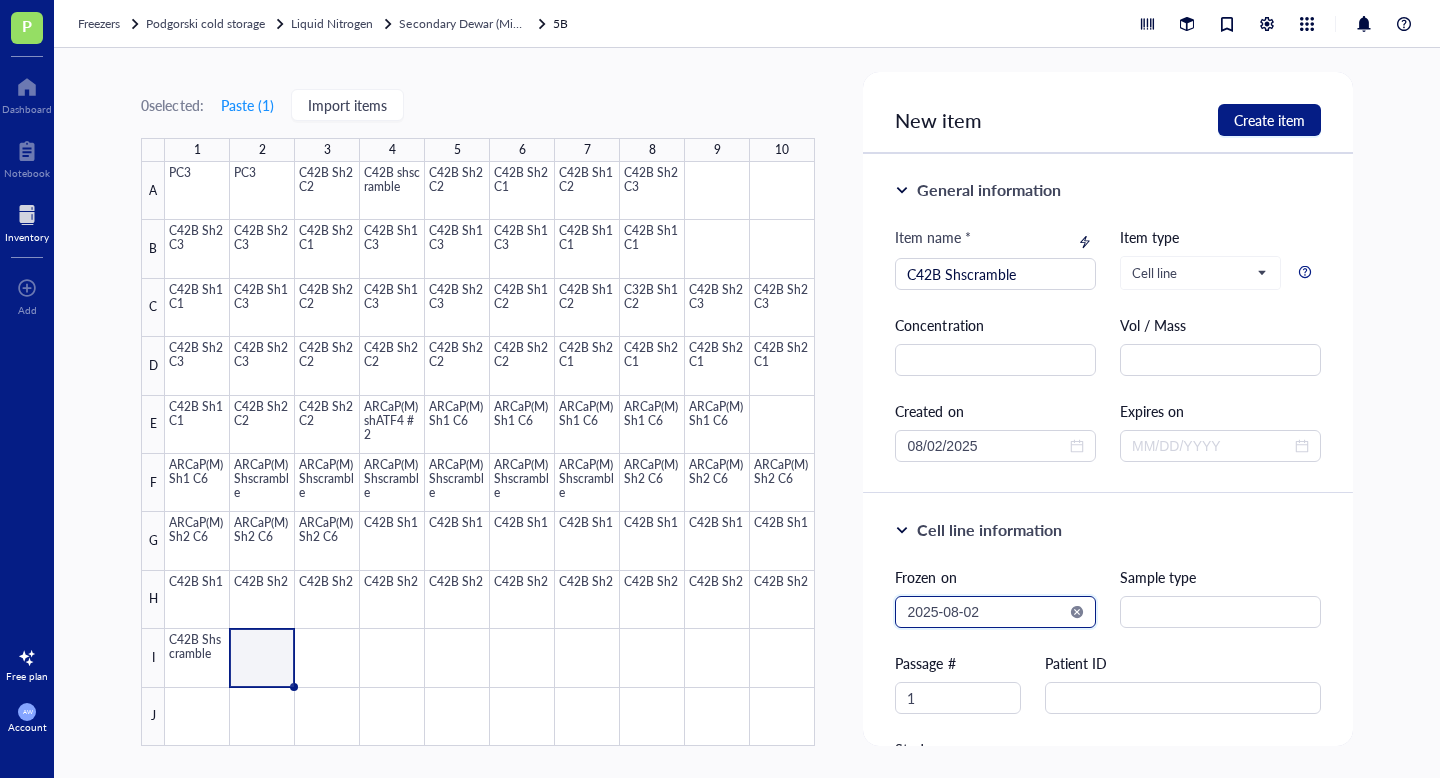 click on "2025-08-02" at bounding box center (986, 612) 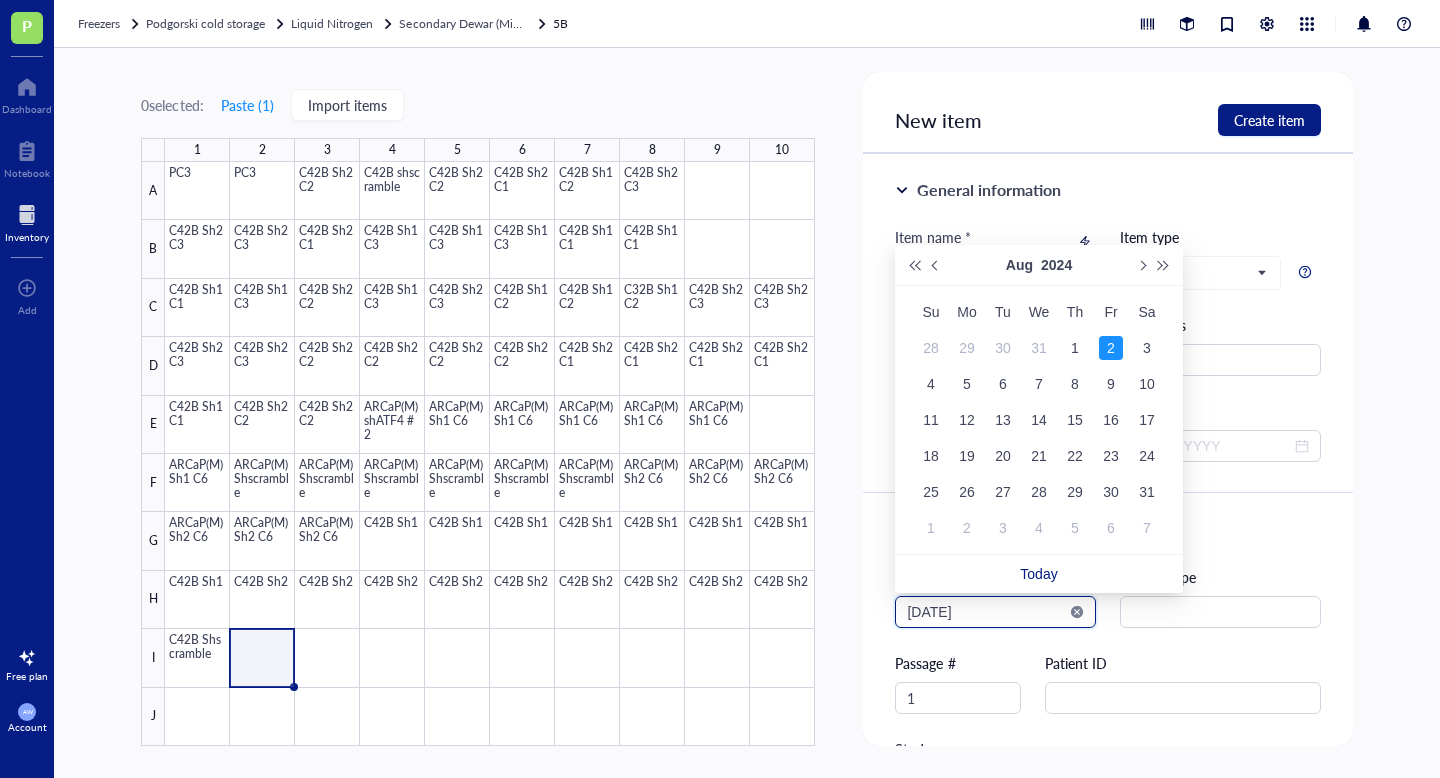 click on "[DATE]" at bounding box center [986, 612] 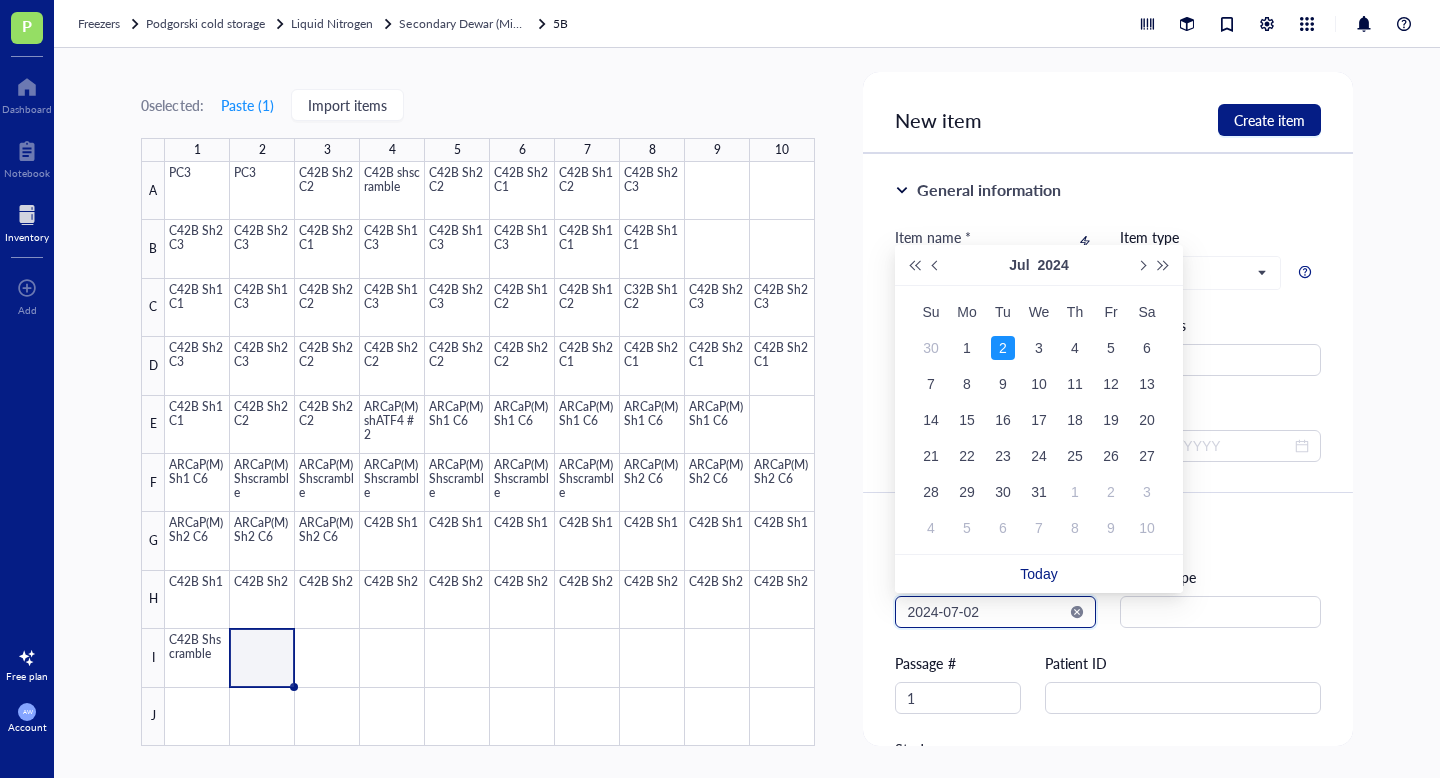 click on "2024-07-02" at bounding box center [986, 612] 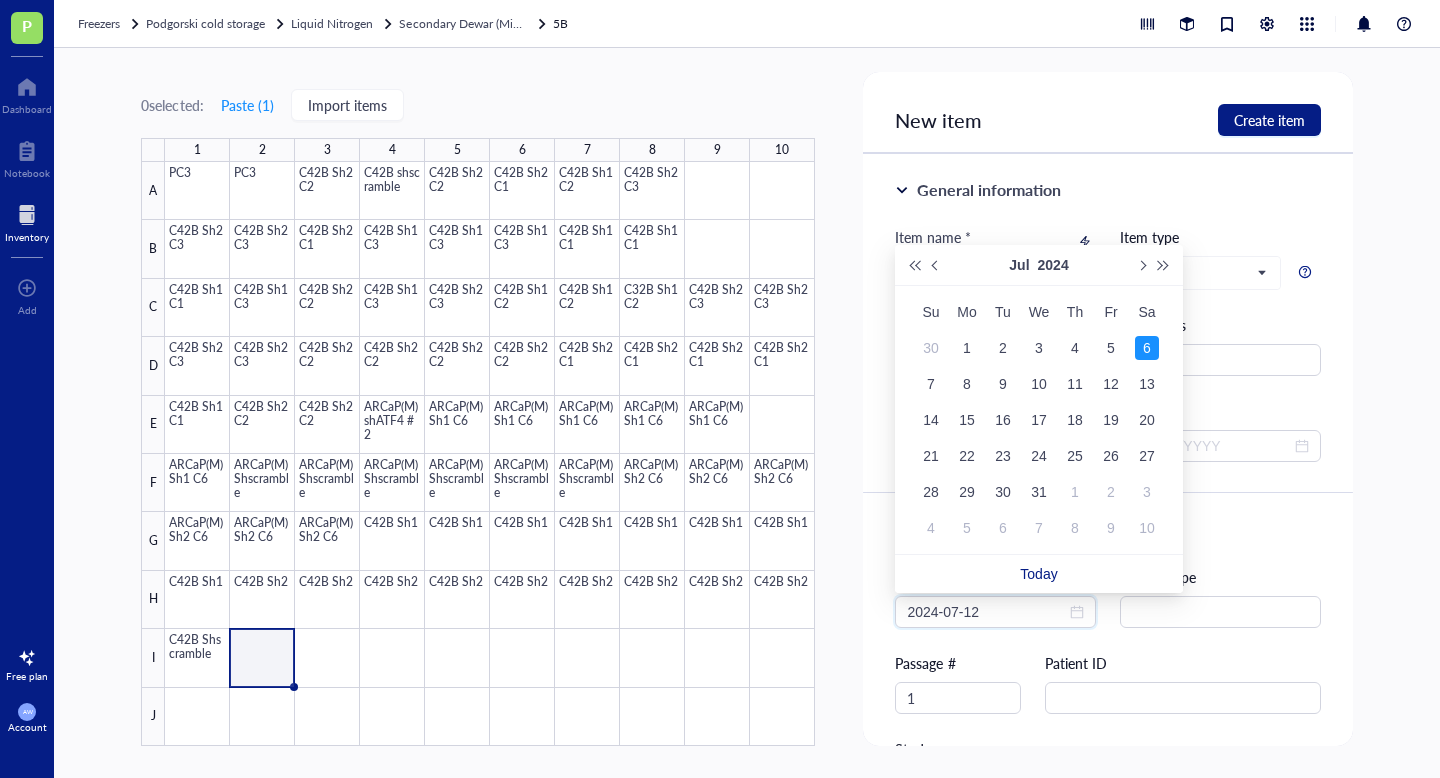 type on "2024-07-06" 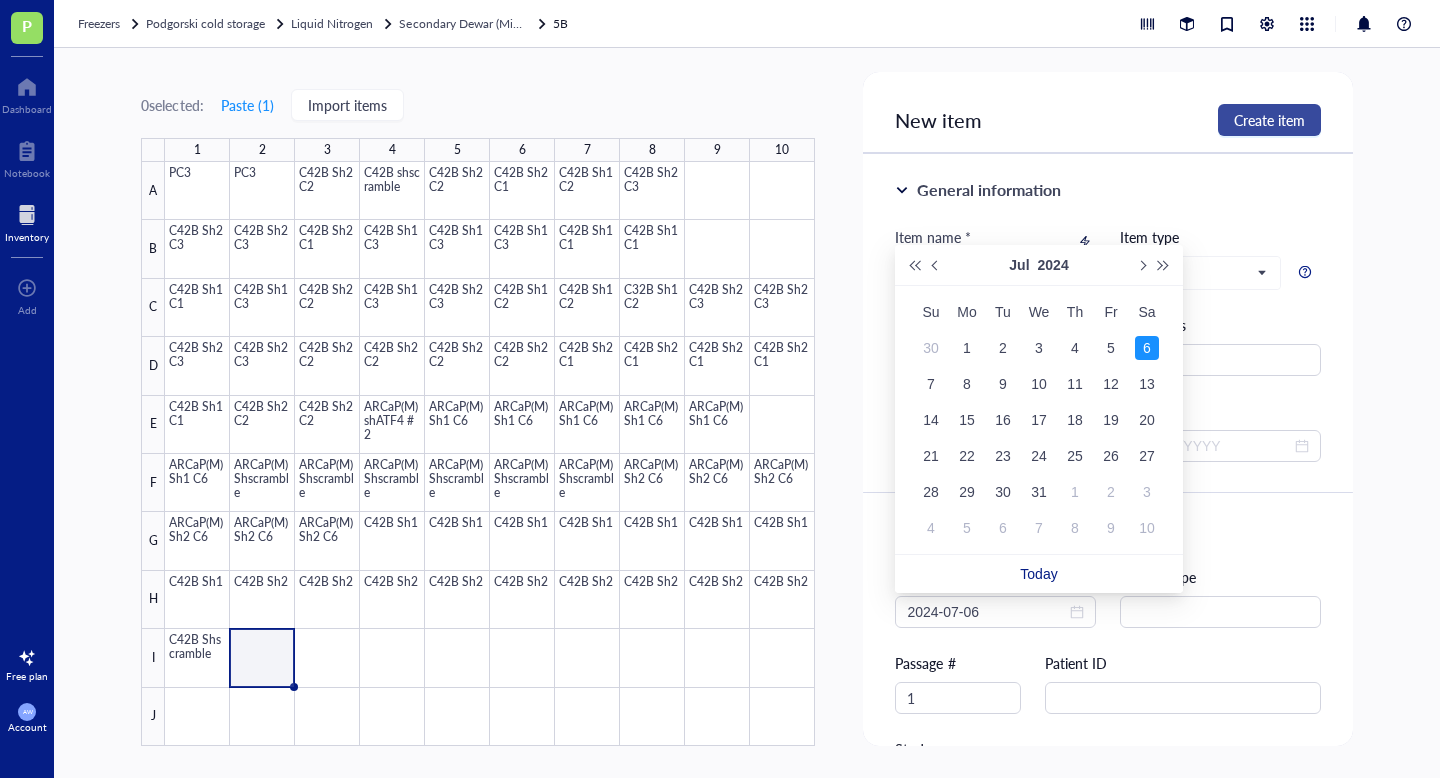 click on "Create item" at bounding box center [1269, 120] 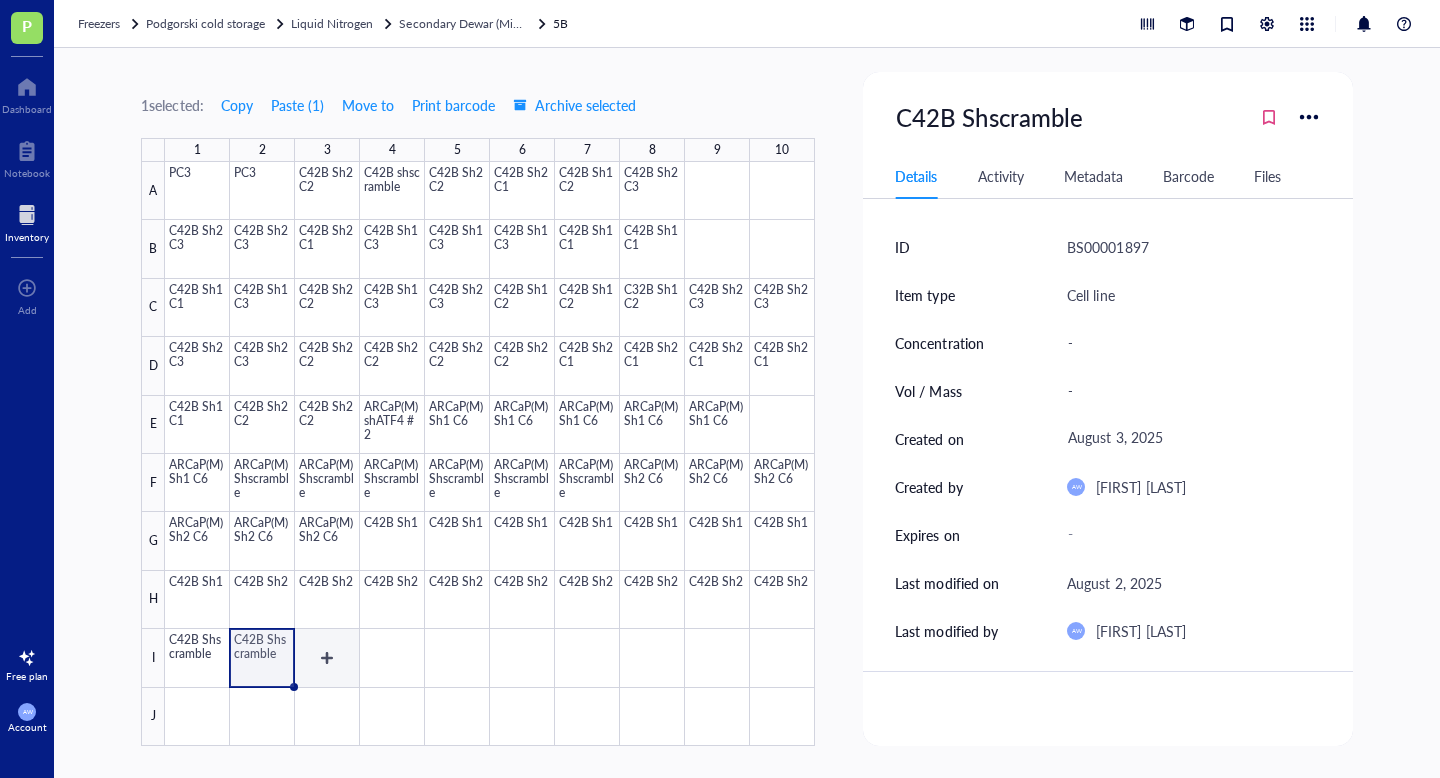 click at bounding box center [490, 454] 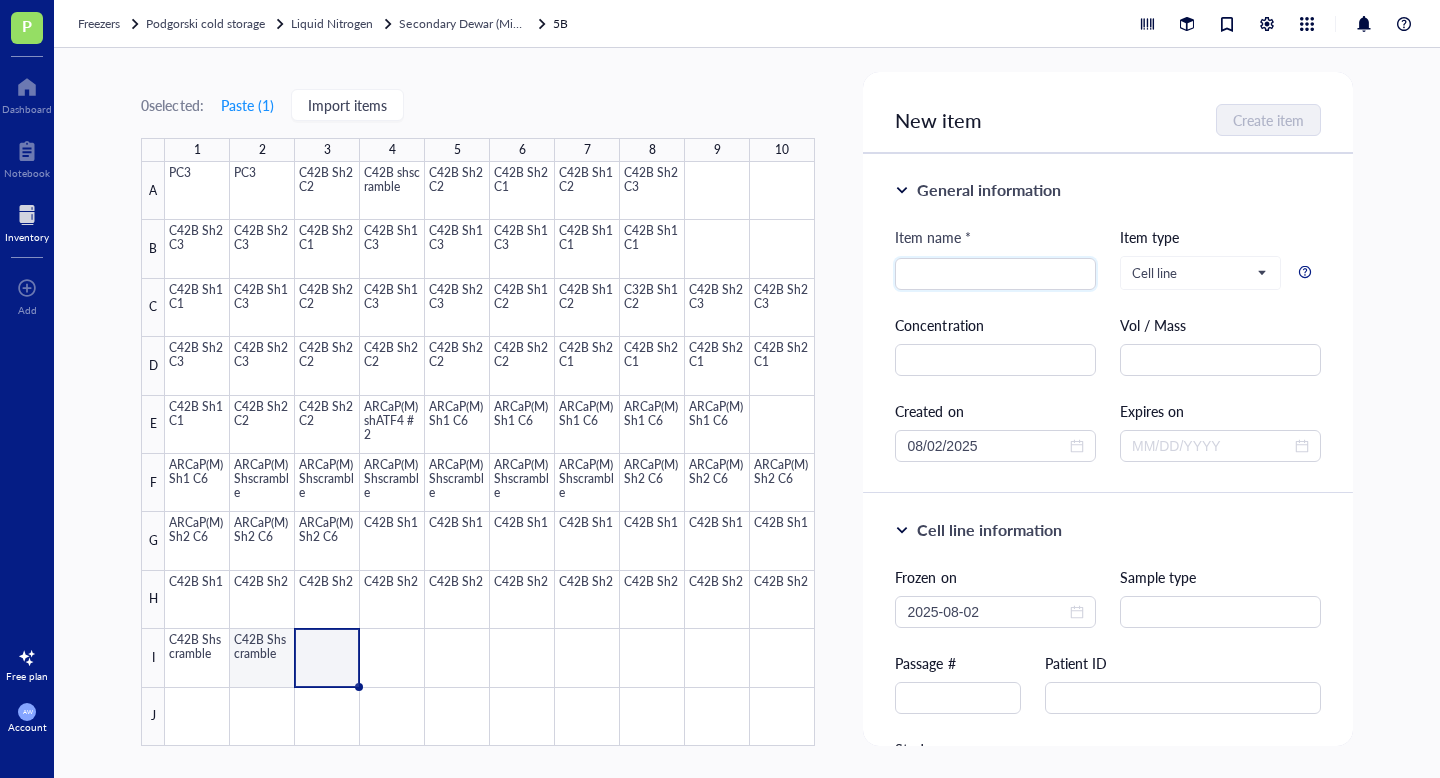 click at bounding box center [490, 454] 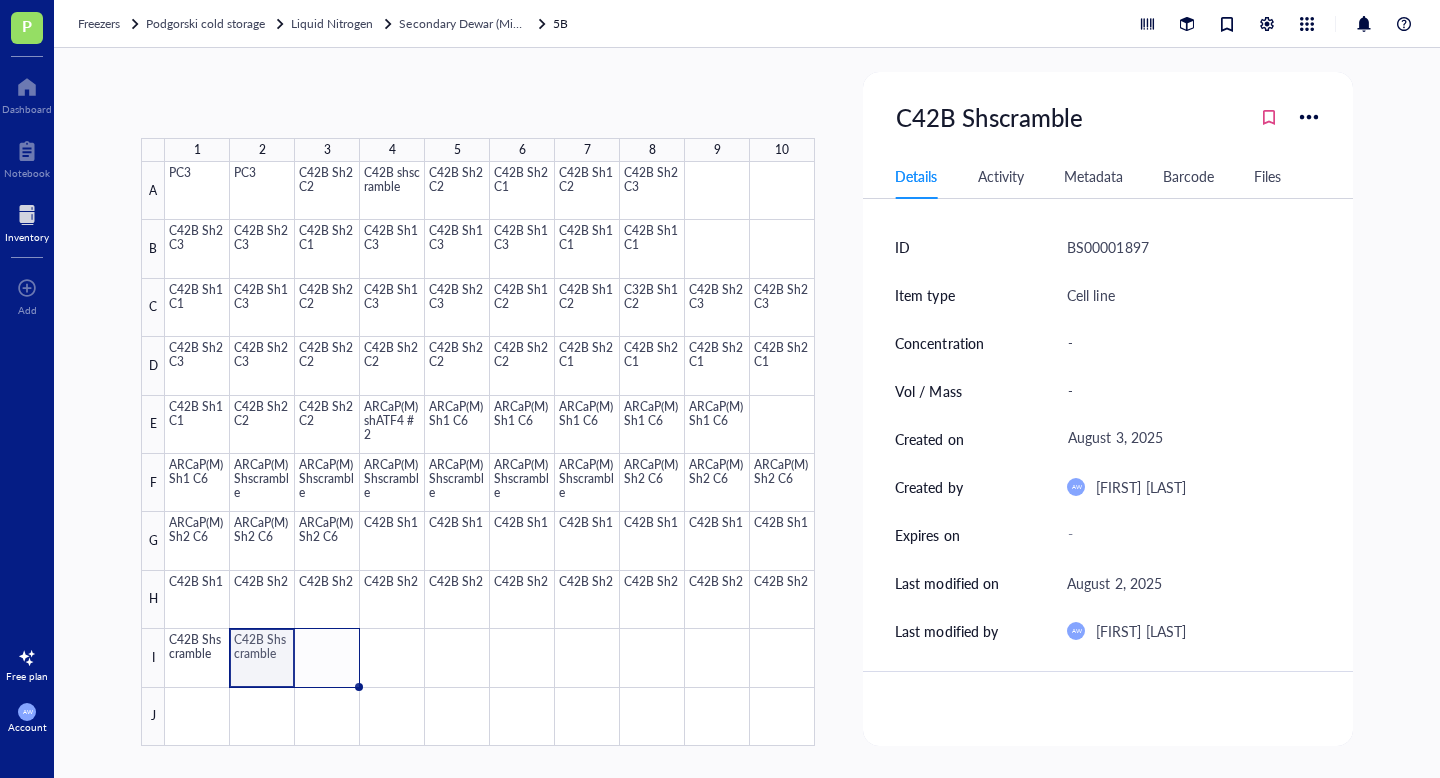 drag, startPoint x: 295, startPoint y: 686, endPoint x: 352, endPoint y: 686, distance: 57 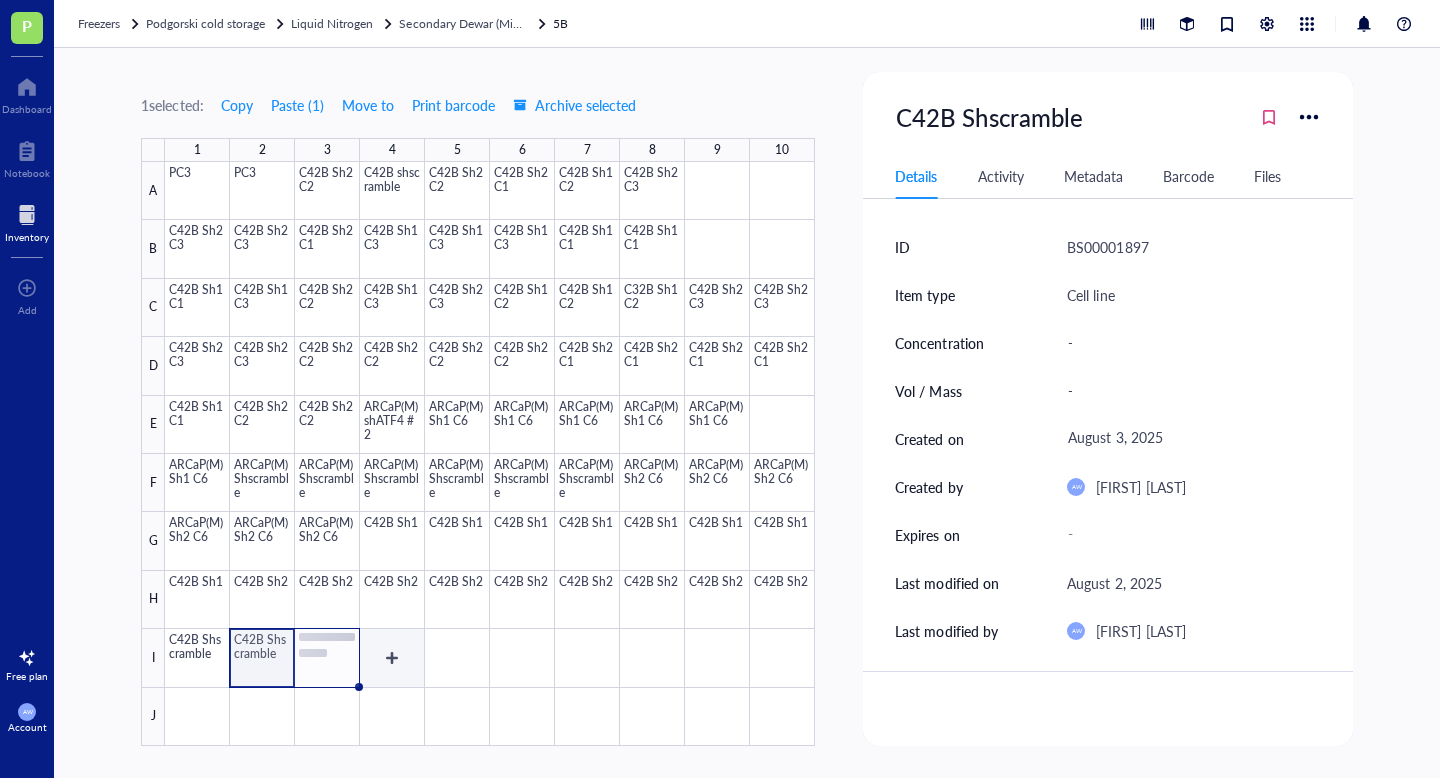 click at bounding box center (490, 454) 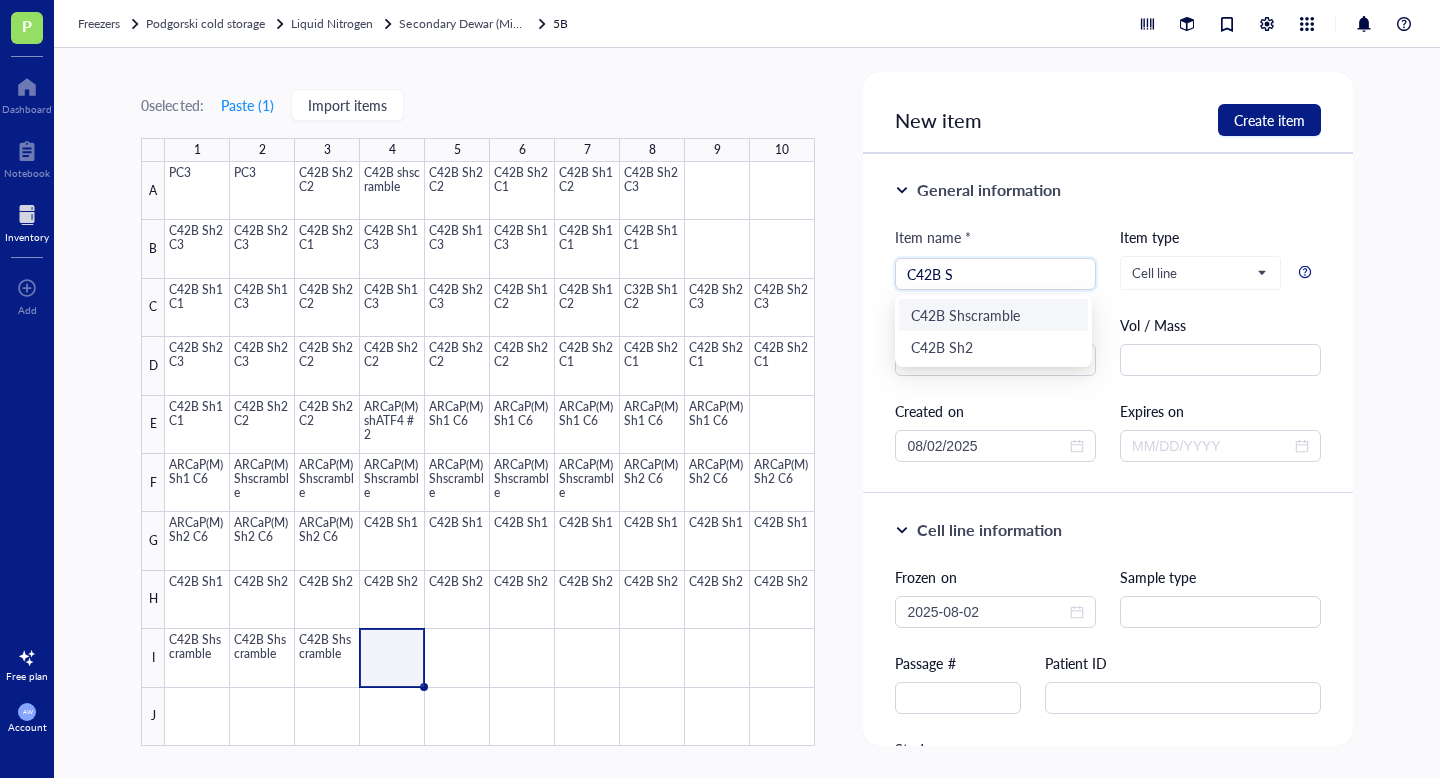 click on "C42B Shscramble" at bounding box center (993, 315) 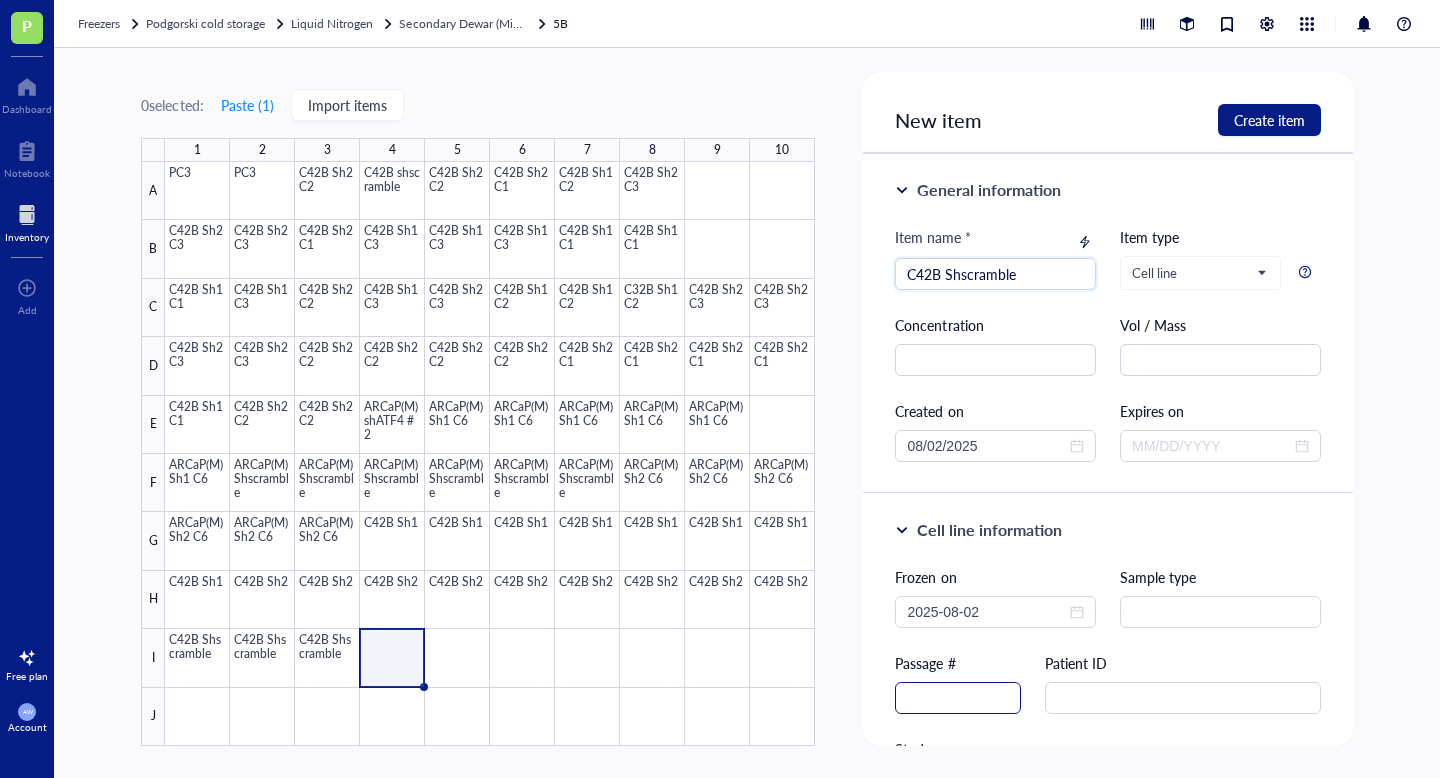 type on "C42B Shscramble" 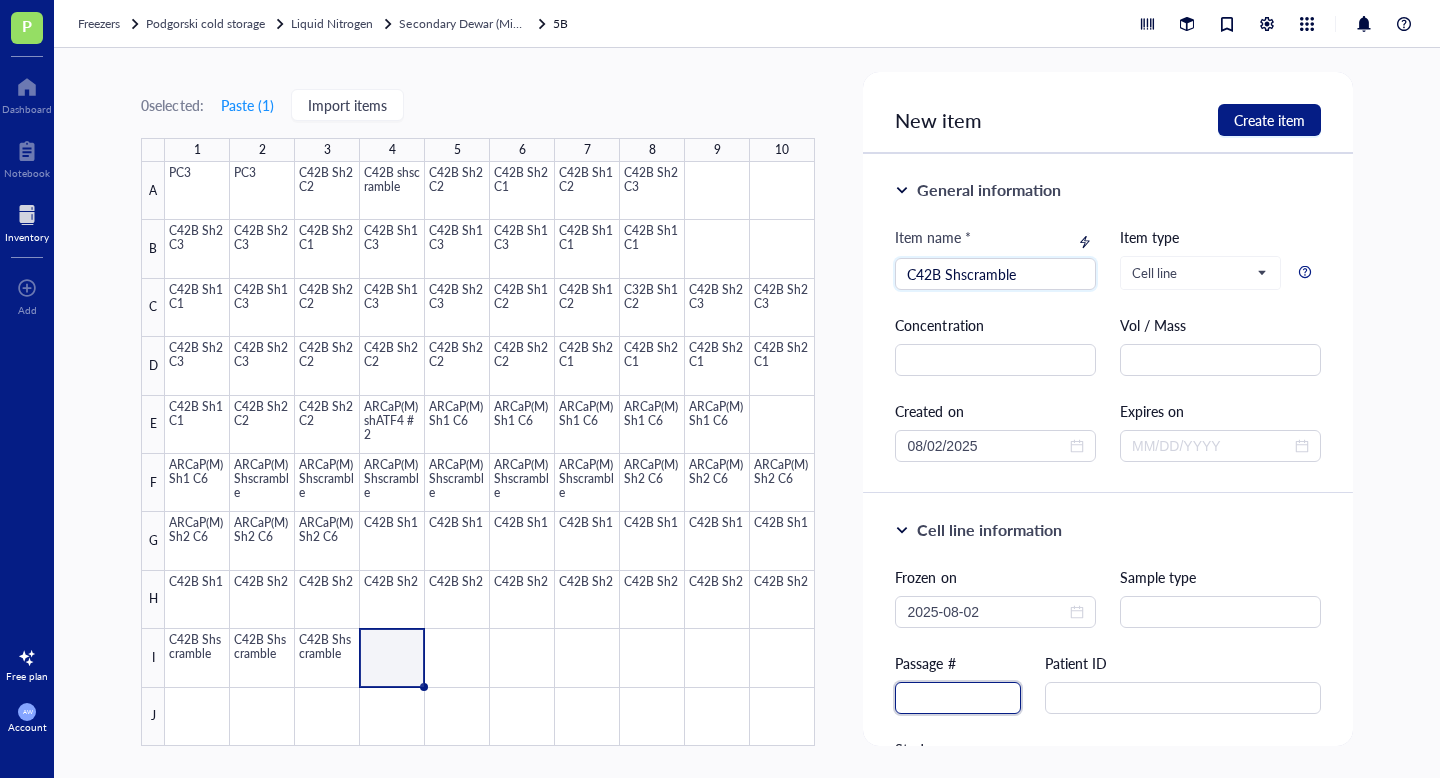 click at bounding box center (958, 698) 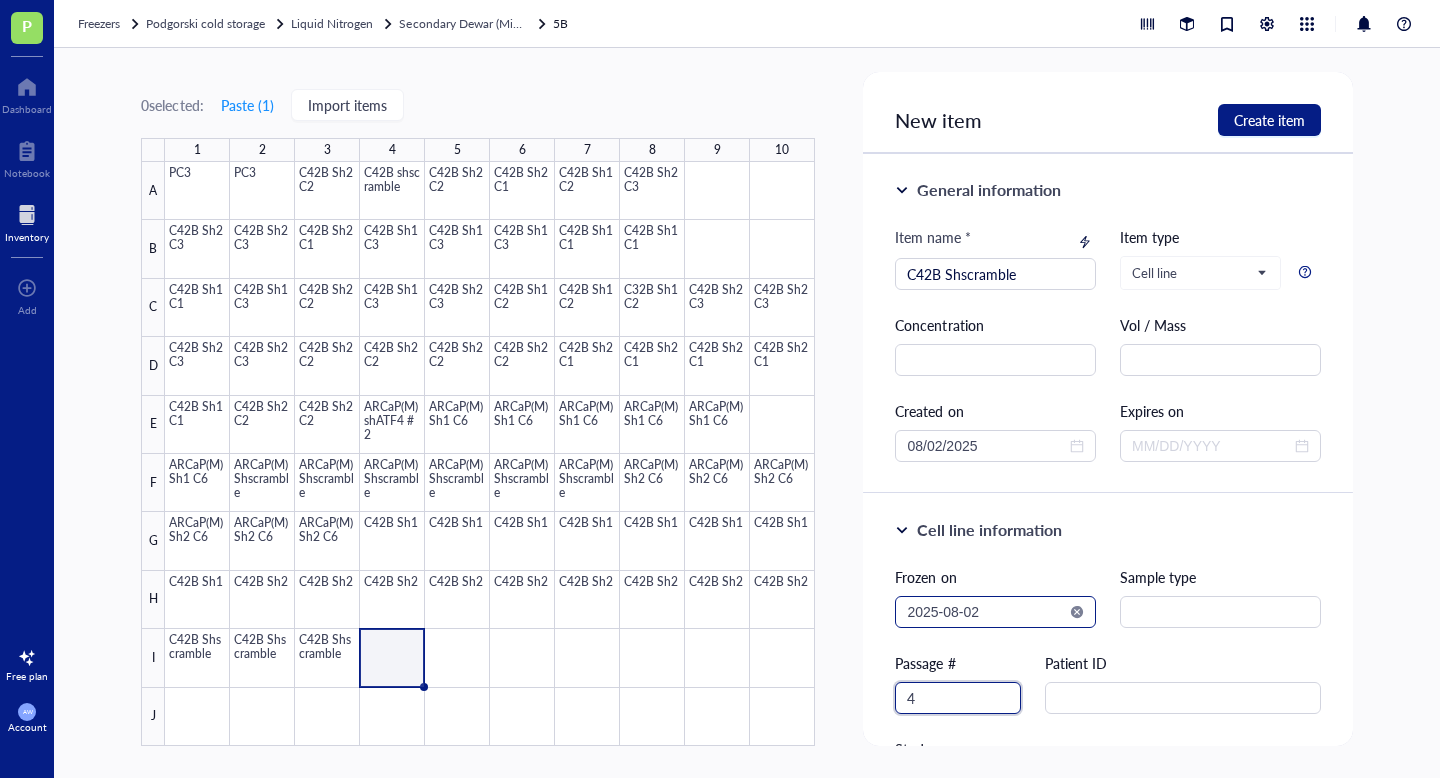 type on "4" 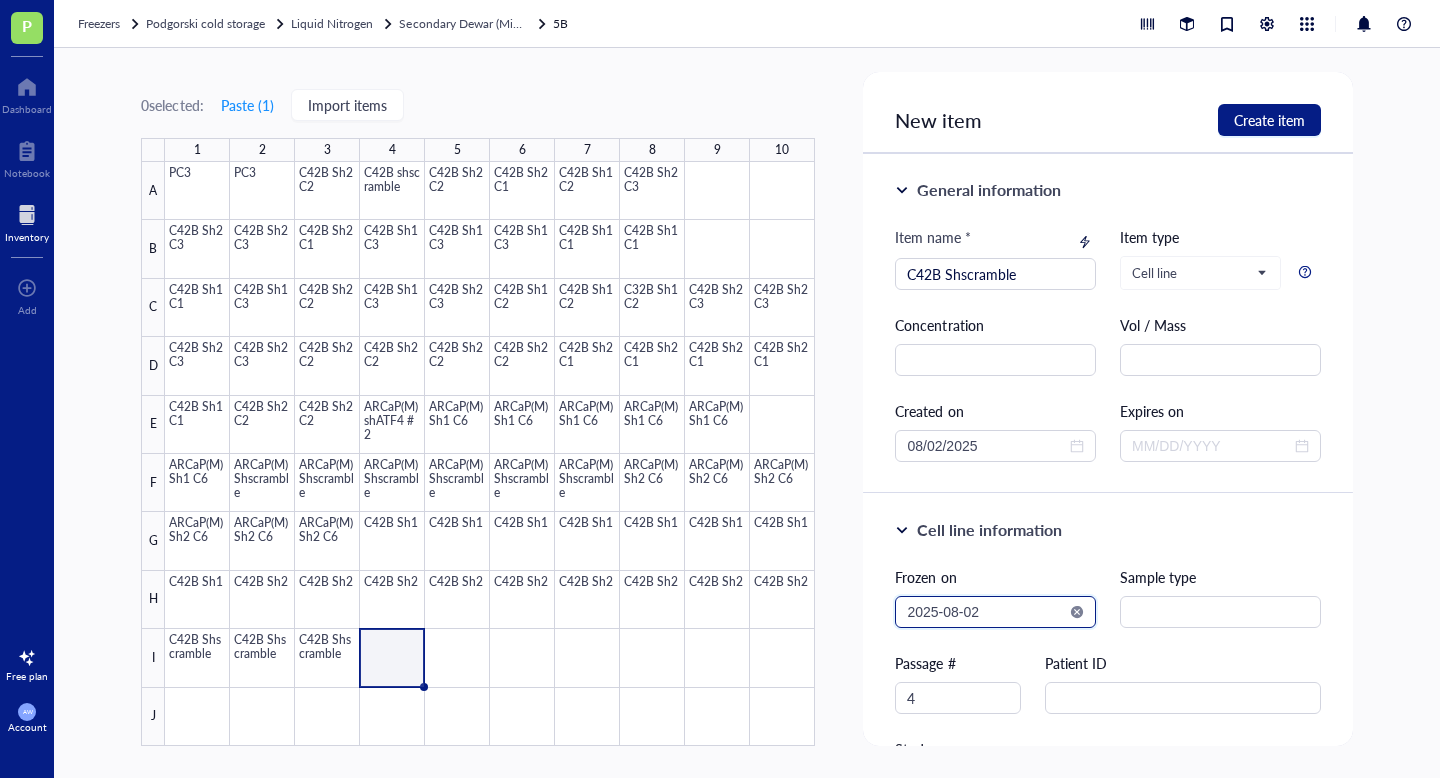 click on "2025-08-02" at bounding box center [986, 612] 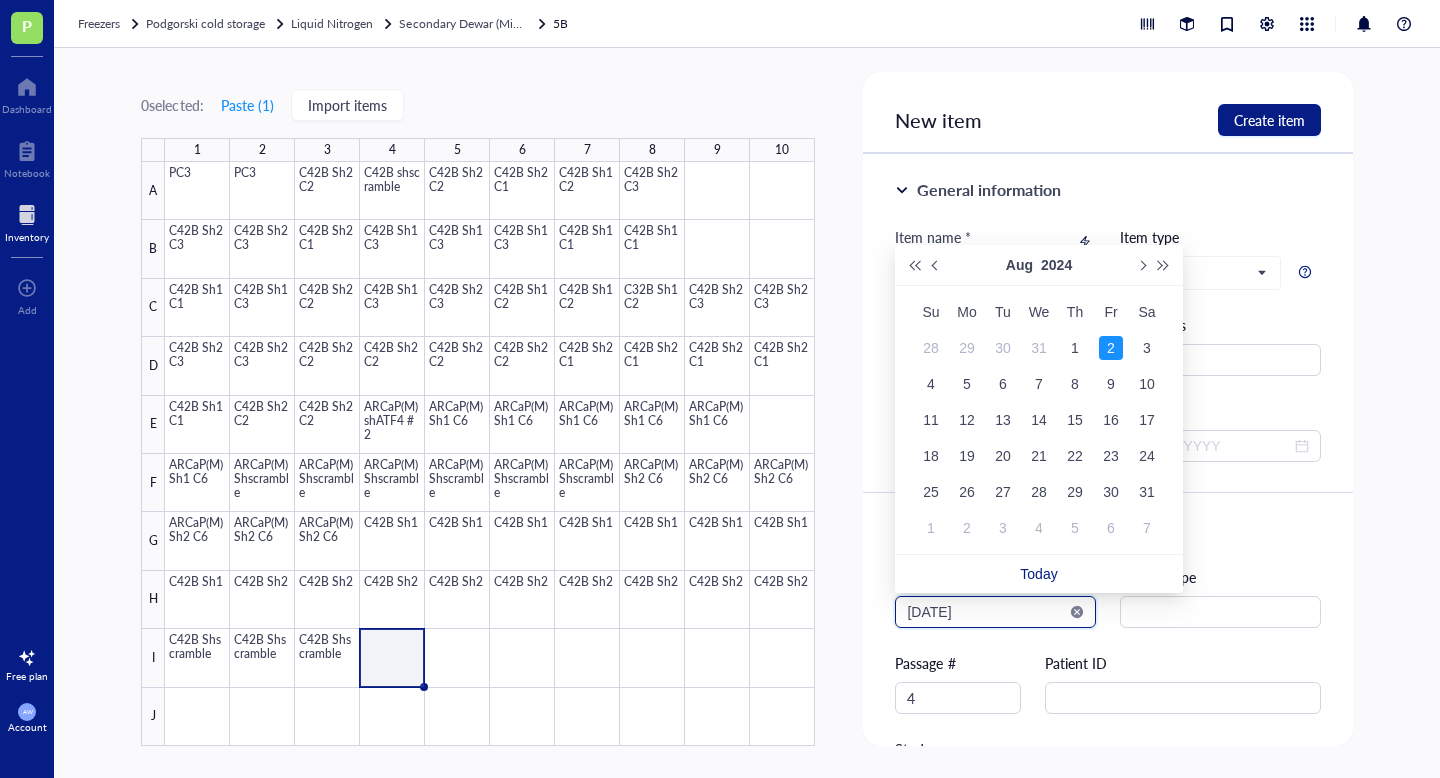 click on "[DATE]" at bounding box center (986, 612) 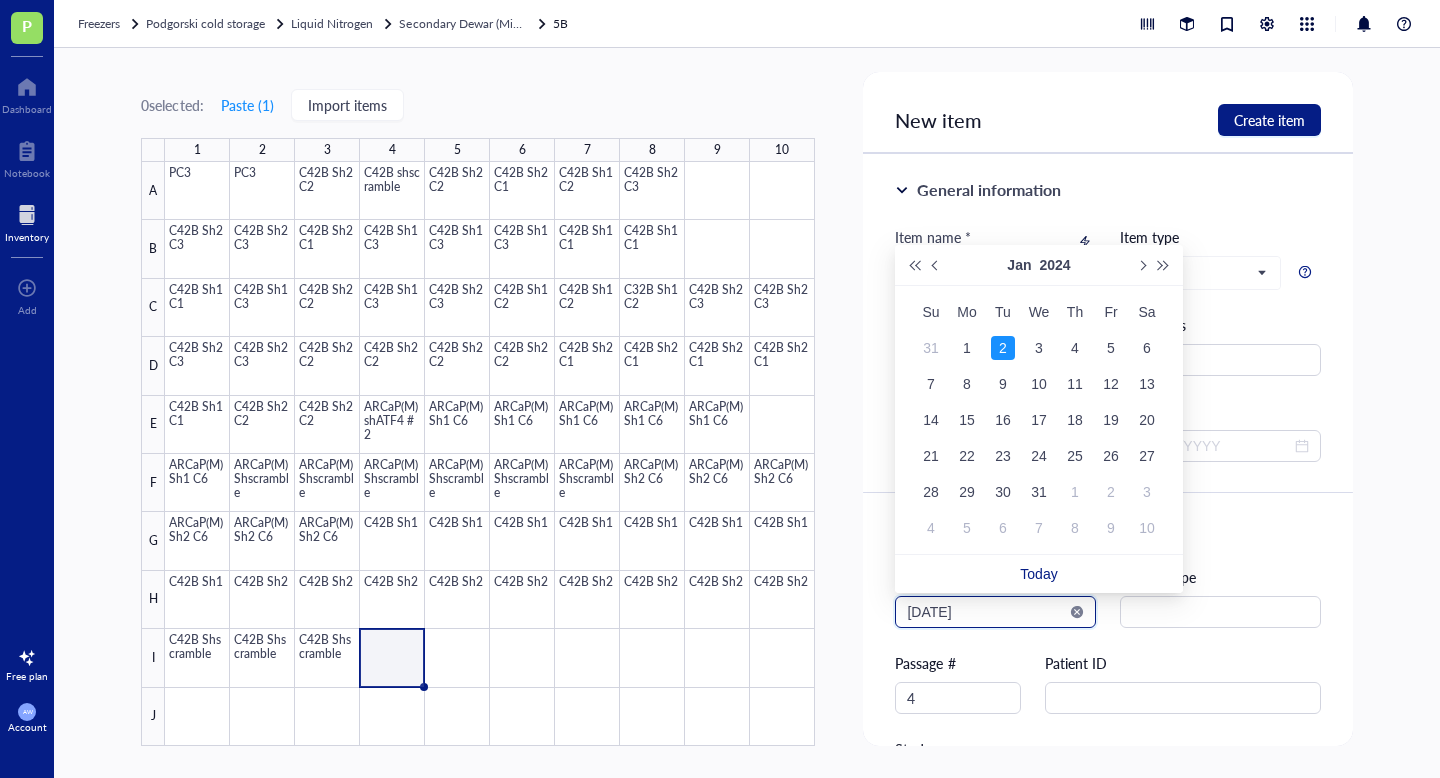 click on "[DATE]" at bounding box center [986, 612] 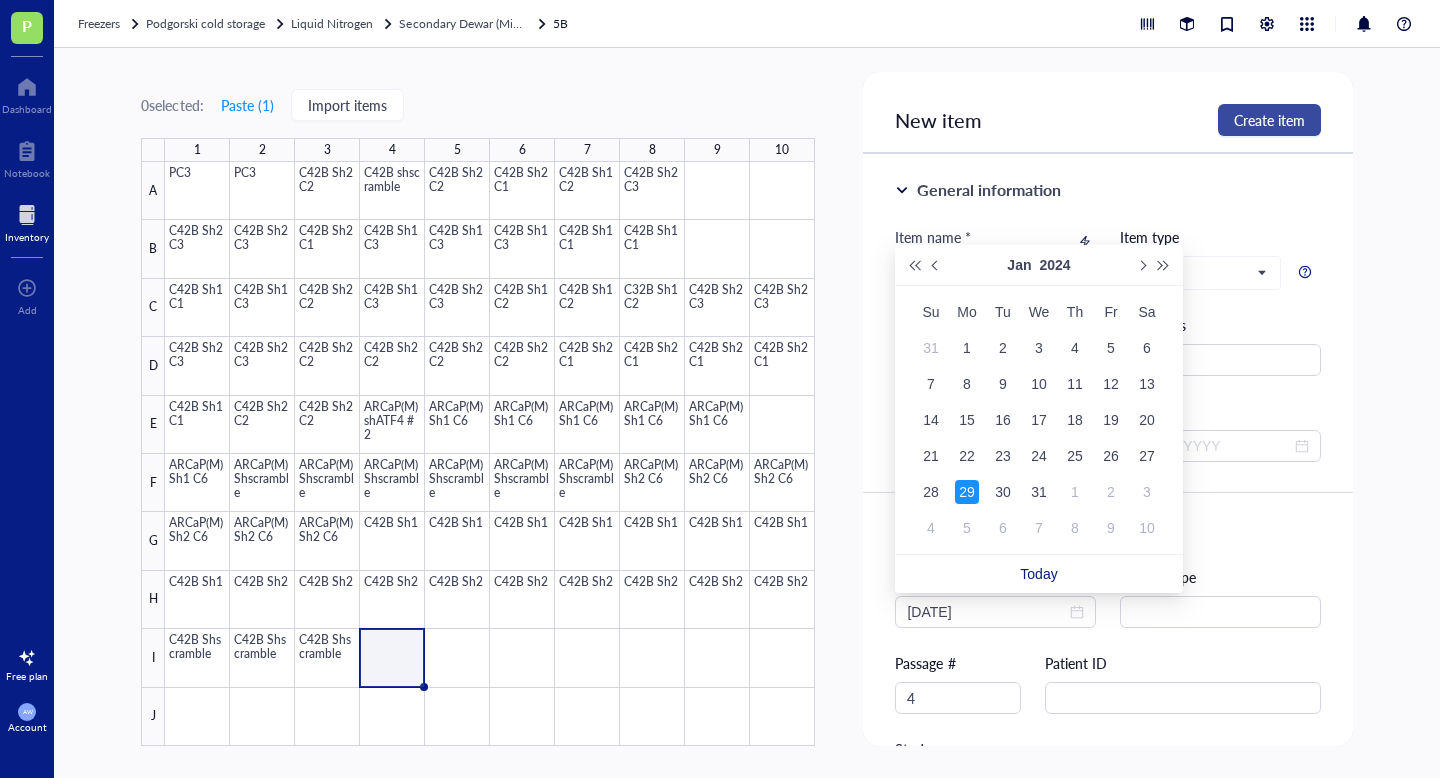 type on "[DATE]" 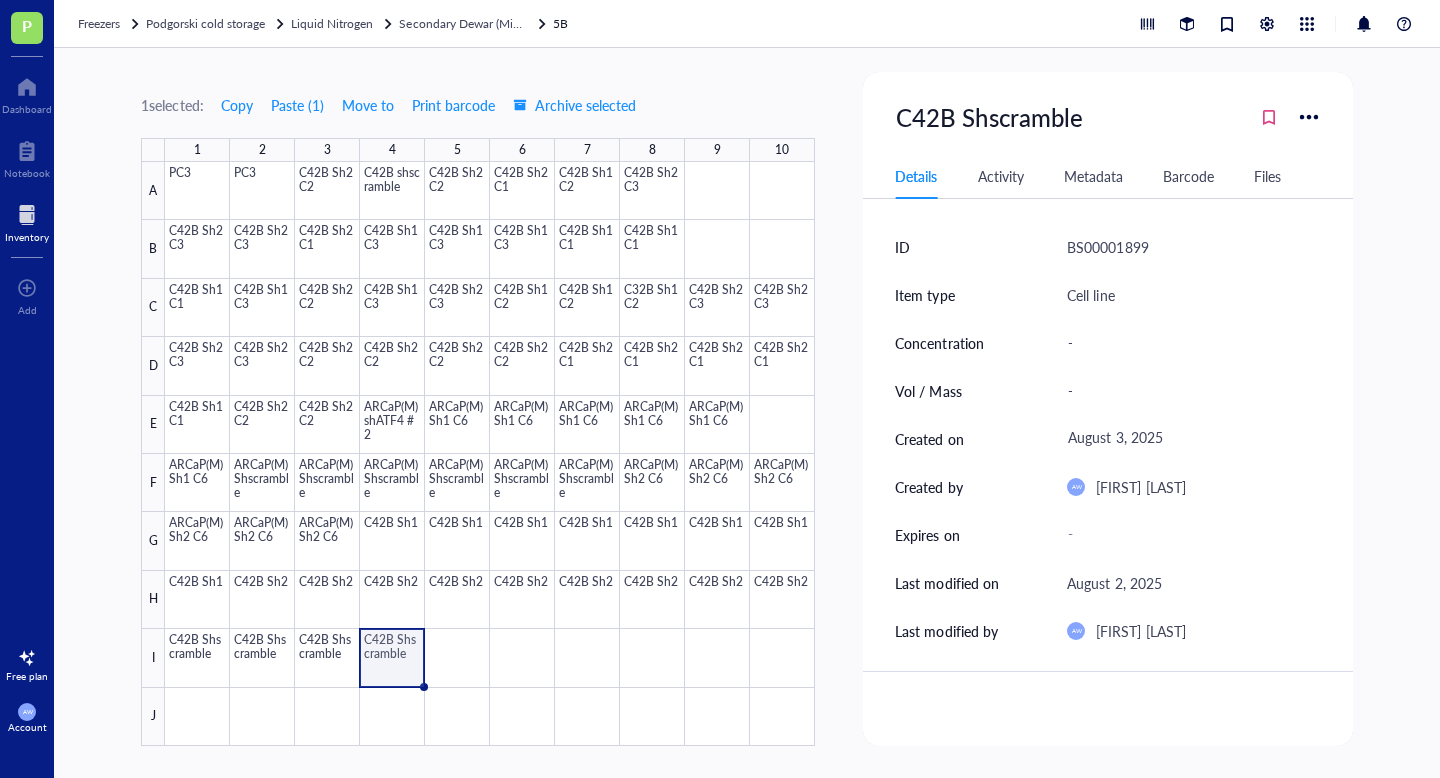 click on "August 2, 2025" at bounding box center [1114, 583] 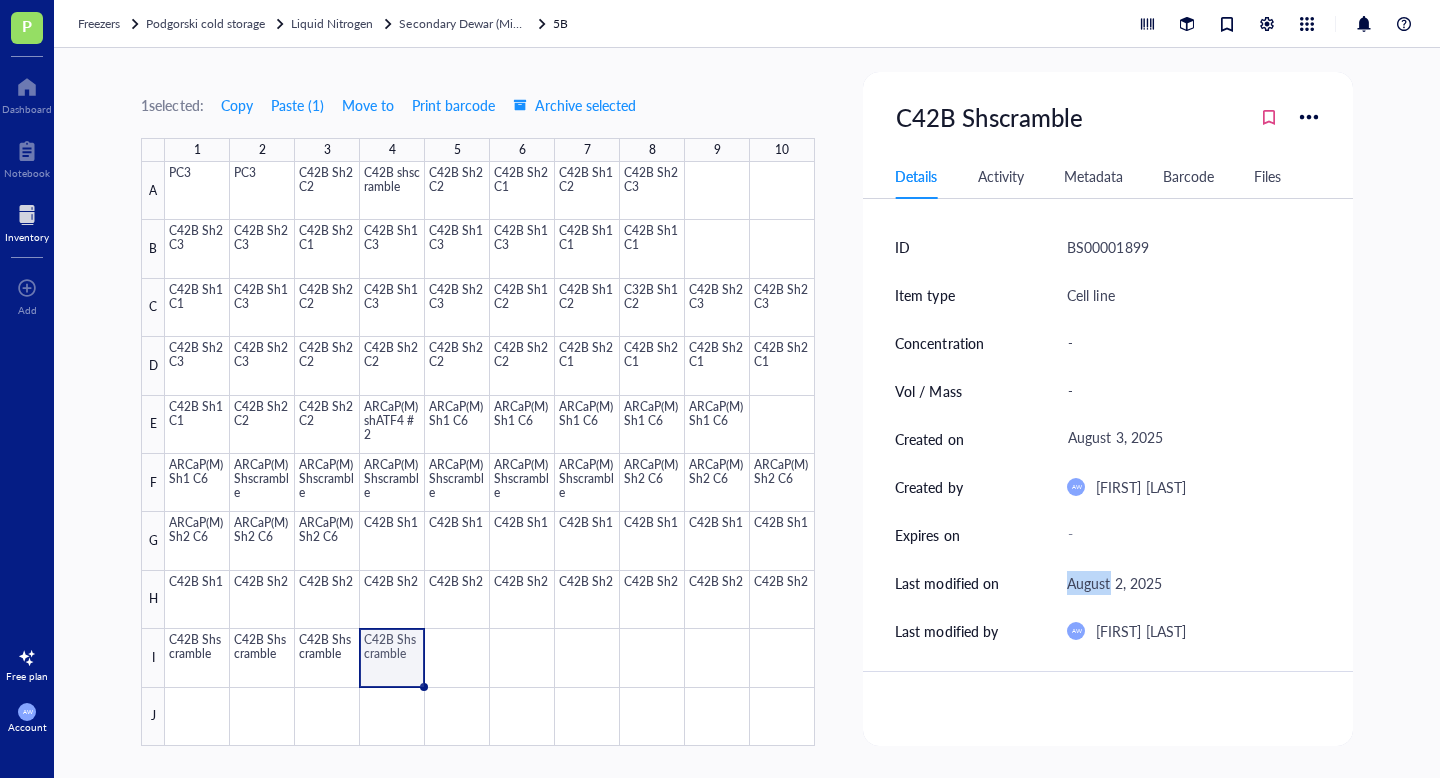 click on "August 2, 2025" at bounding box center [1114, 583] 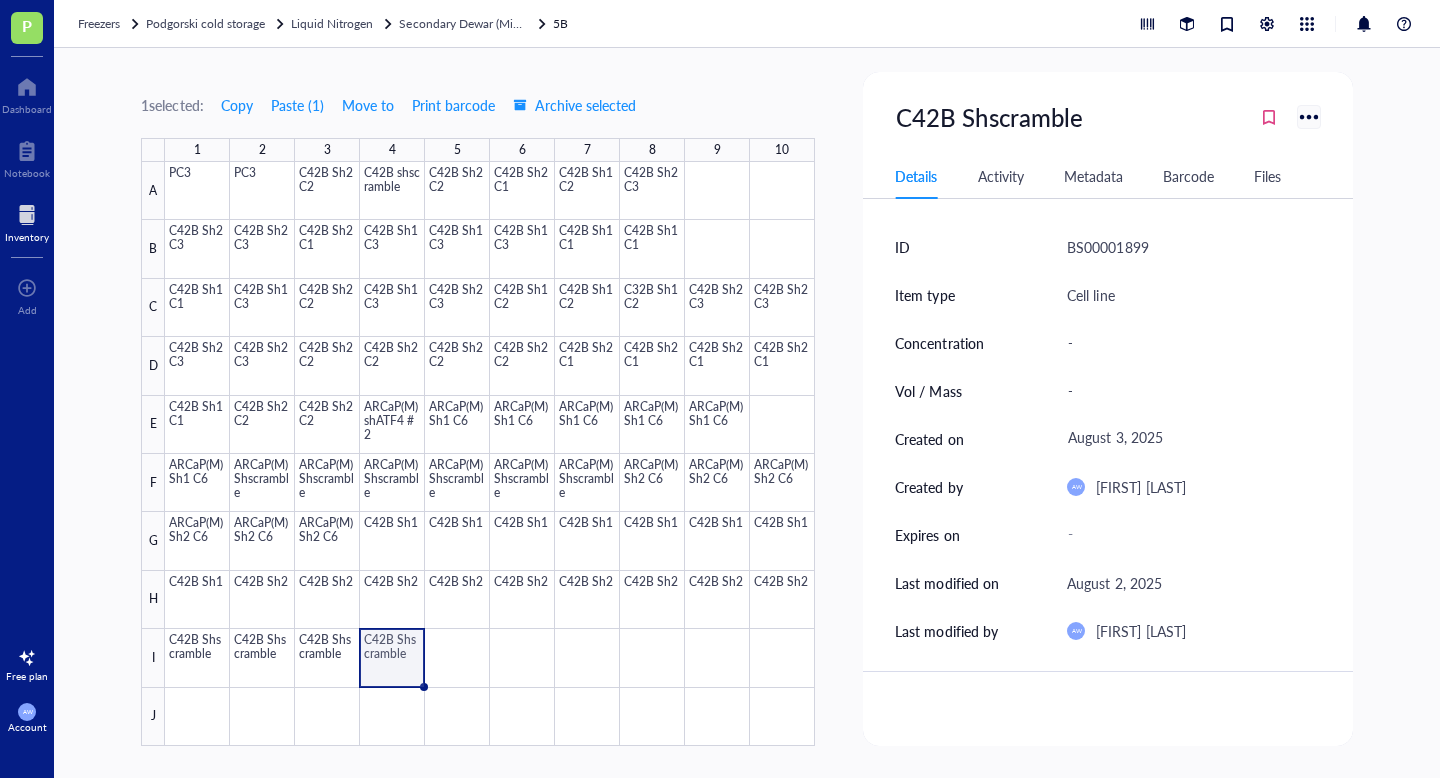 click at bounding box center [1308, 116] 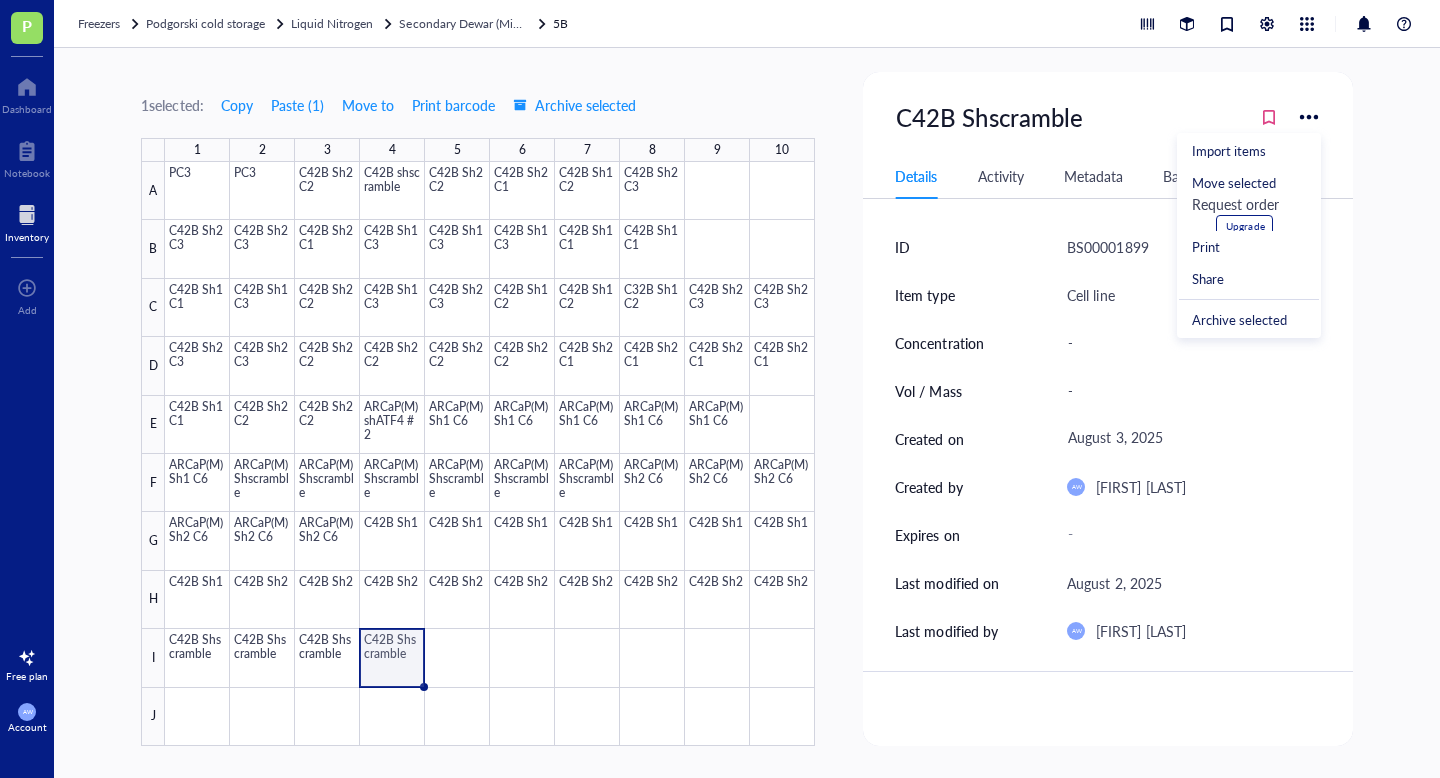 click on "August 2, 2025" at bounding box center [1114, 583] 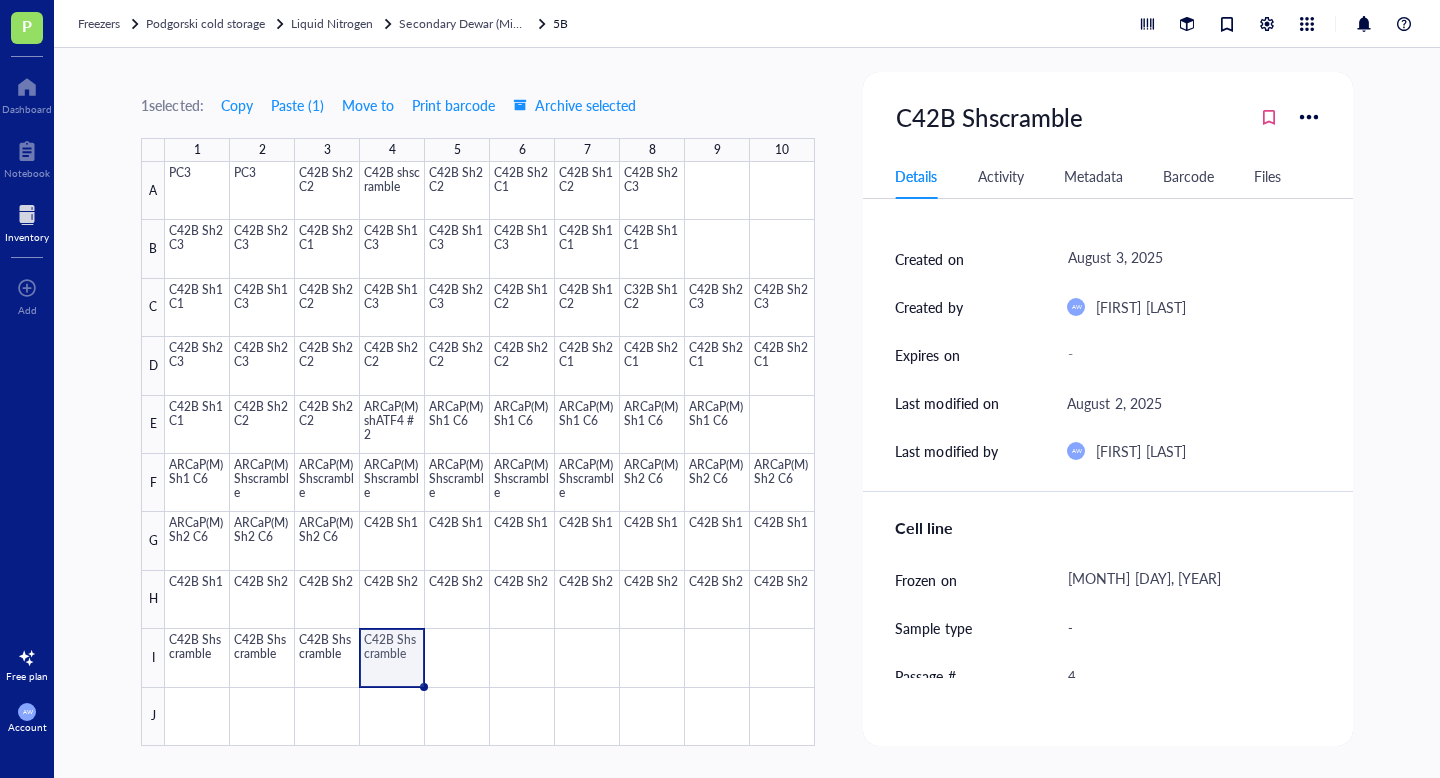 scroll, scrollTop: 187, scrollLeft: 0, axis: vertical 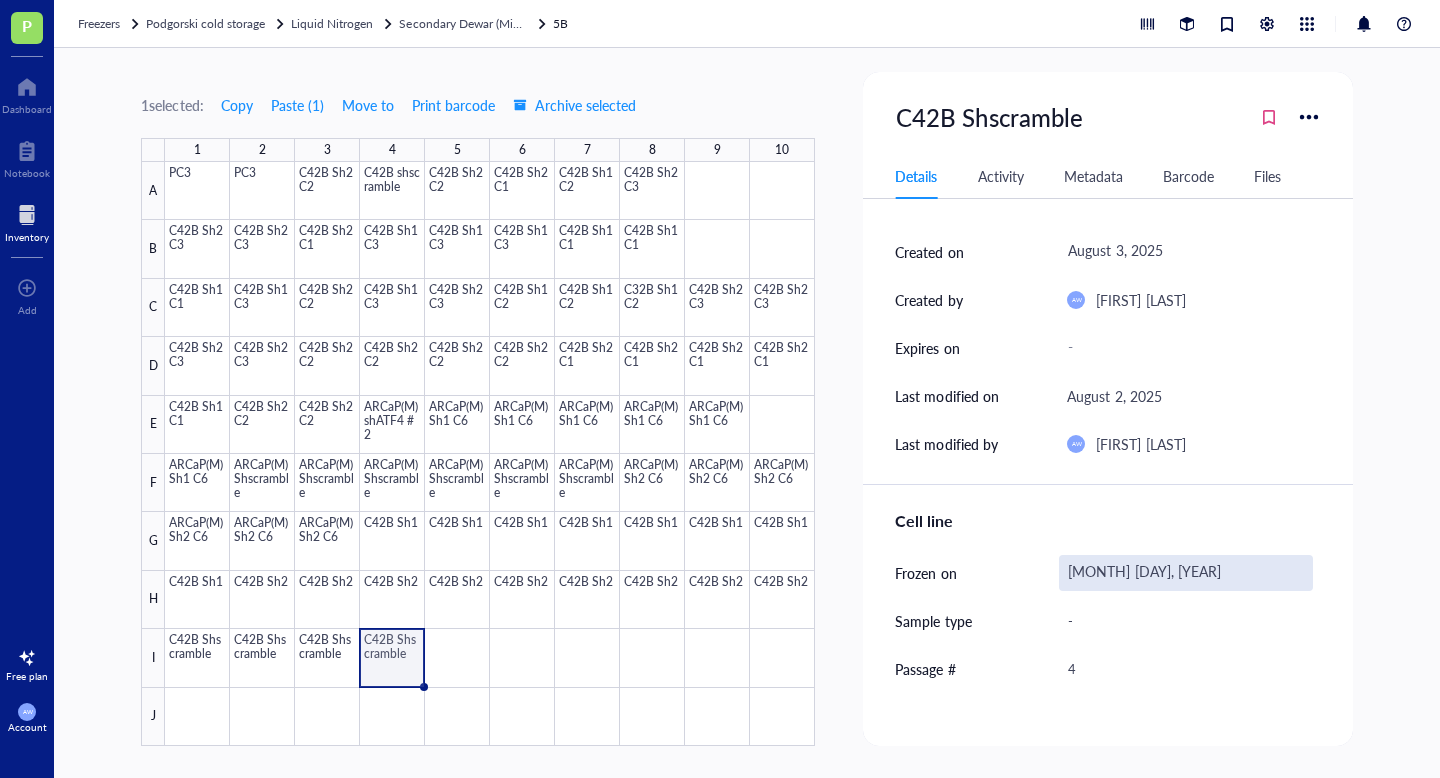 click on "[MONTH] [DAY], [YEAR]" at bounding box center (1185, 573) 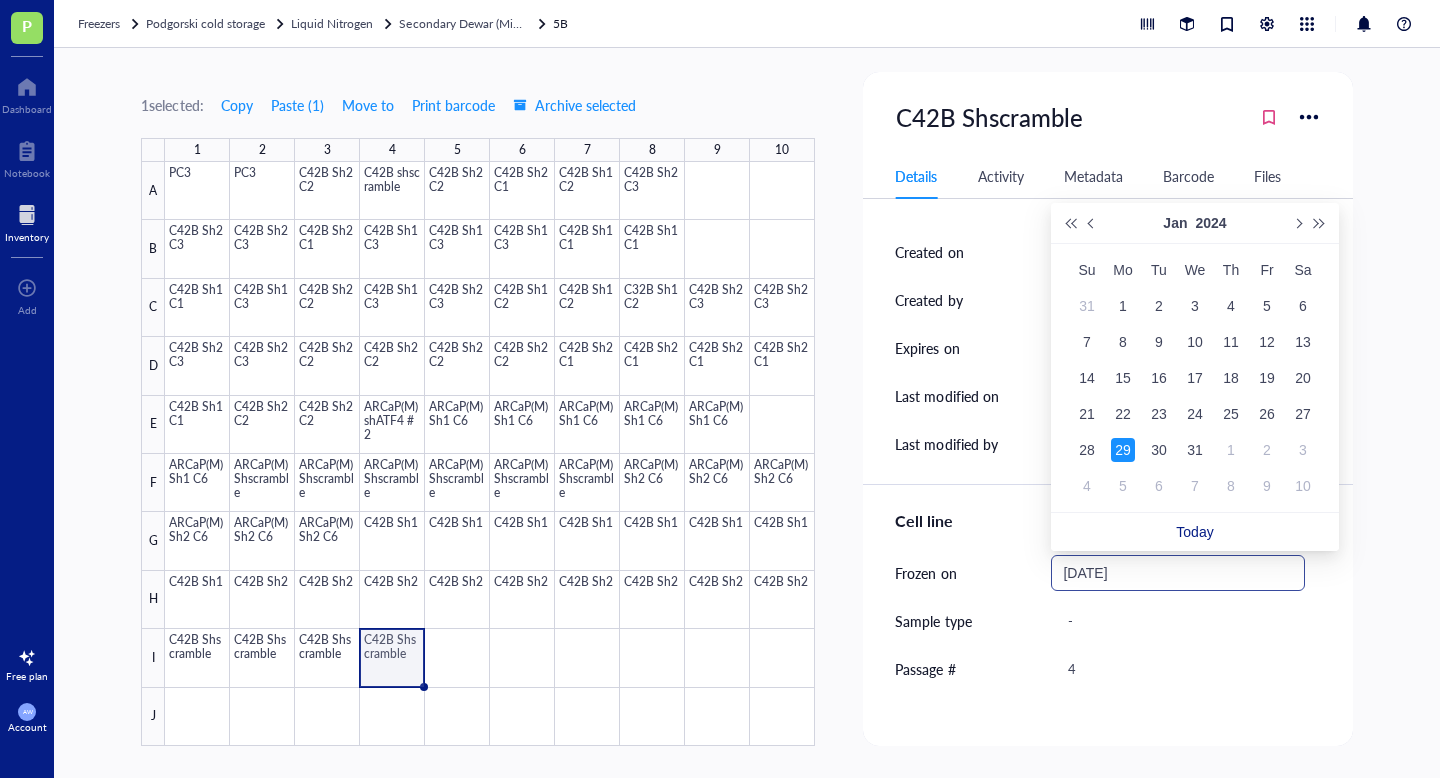 click on "[DATE]" at bounding box center [1168, 573] 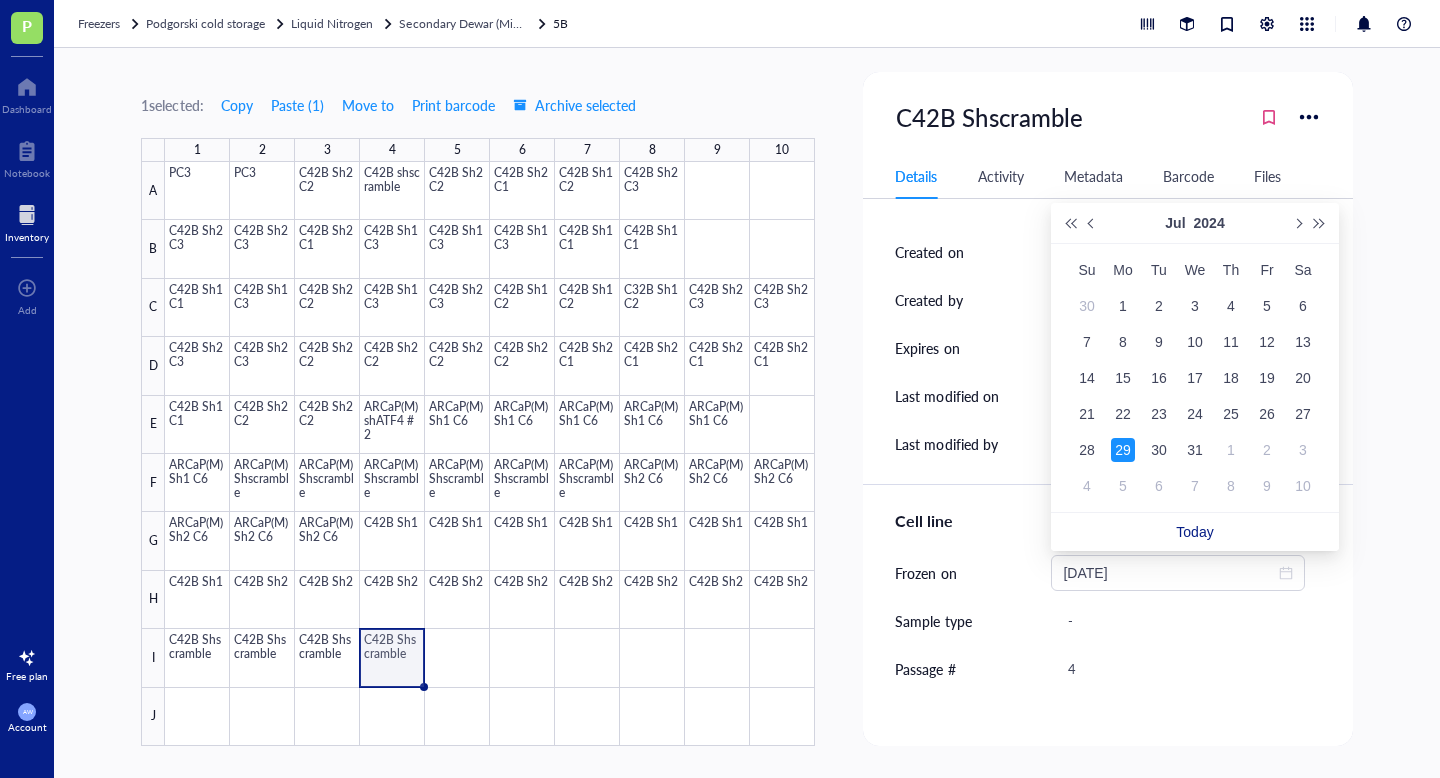 type on "[DATE]" 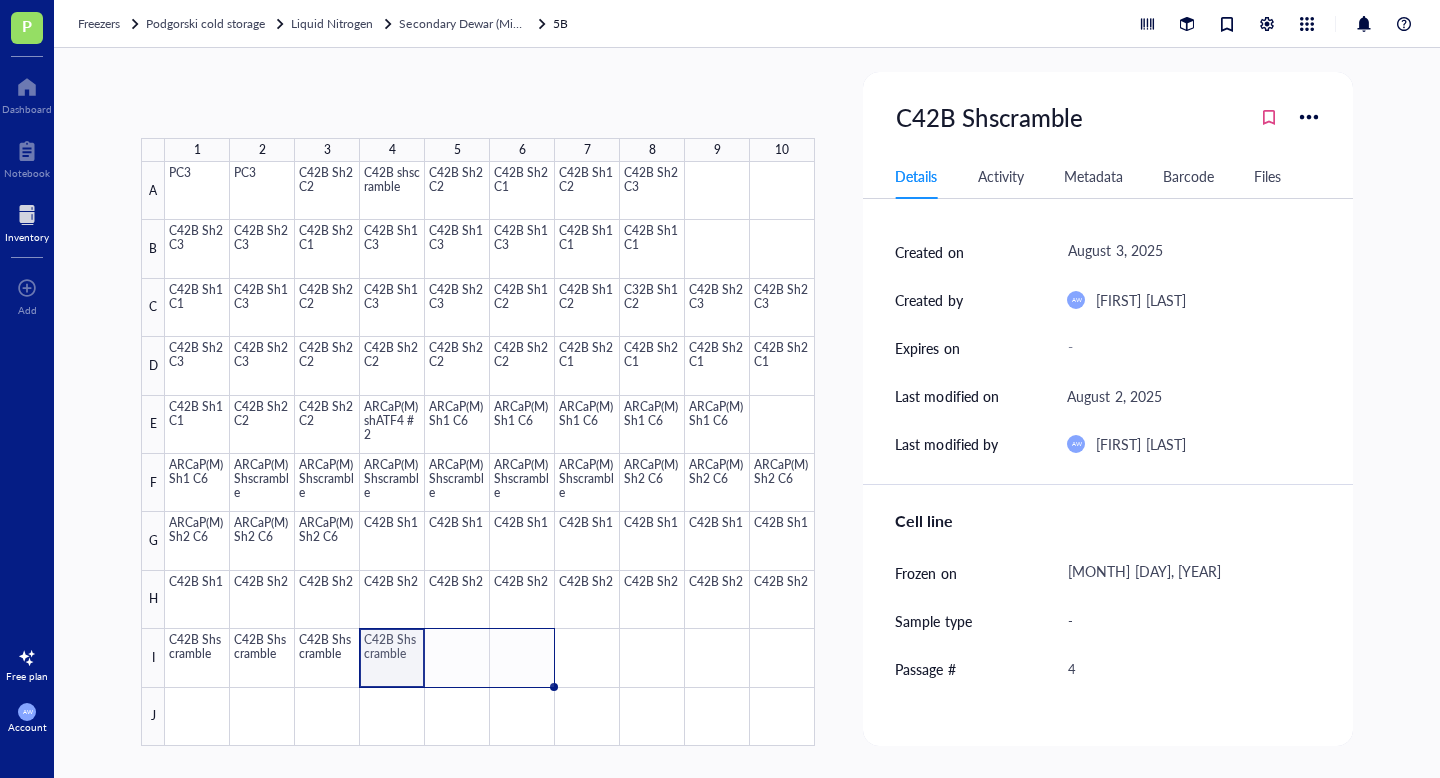 drag, startPoint x: 423, startPoint y: 685, endPoint x: 522, endPoint y: 676, distance: 99.40825 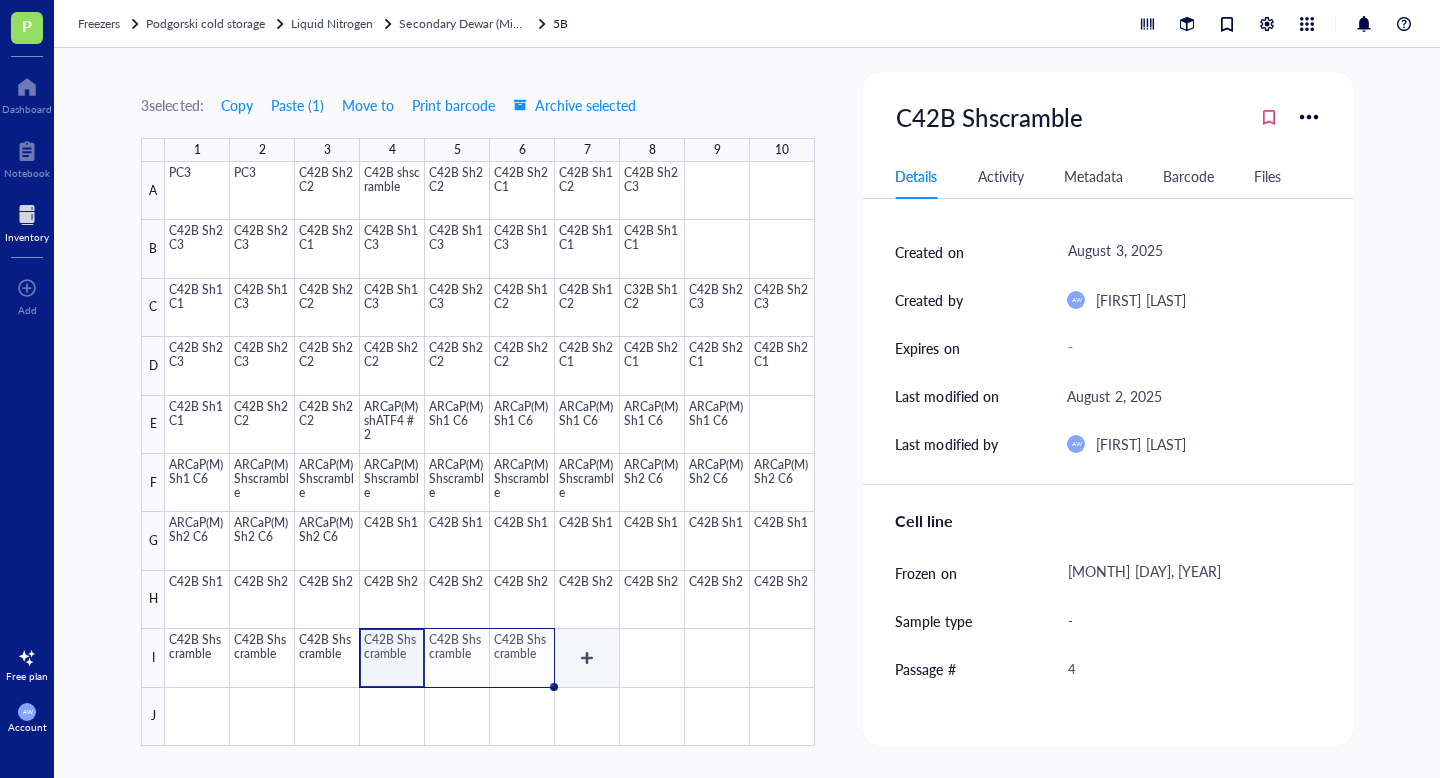 click at bounding box center [490, 454] 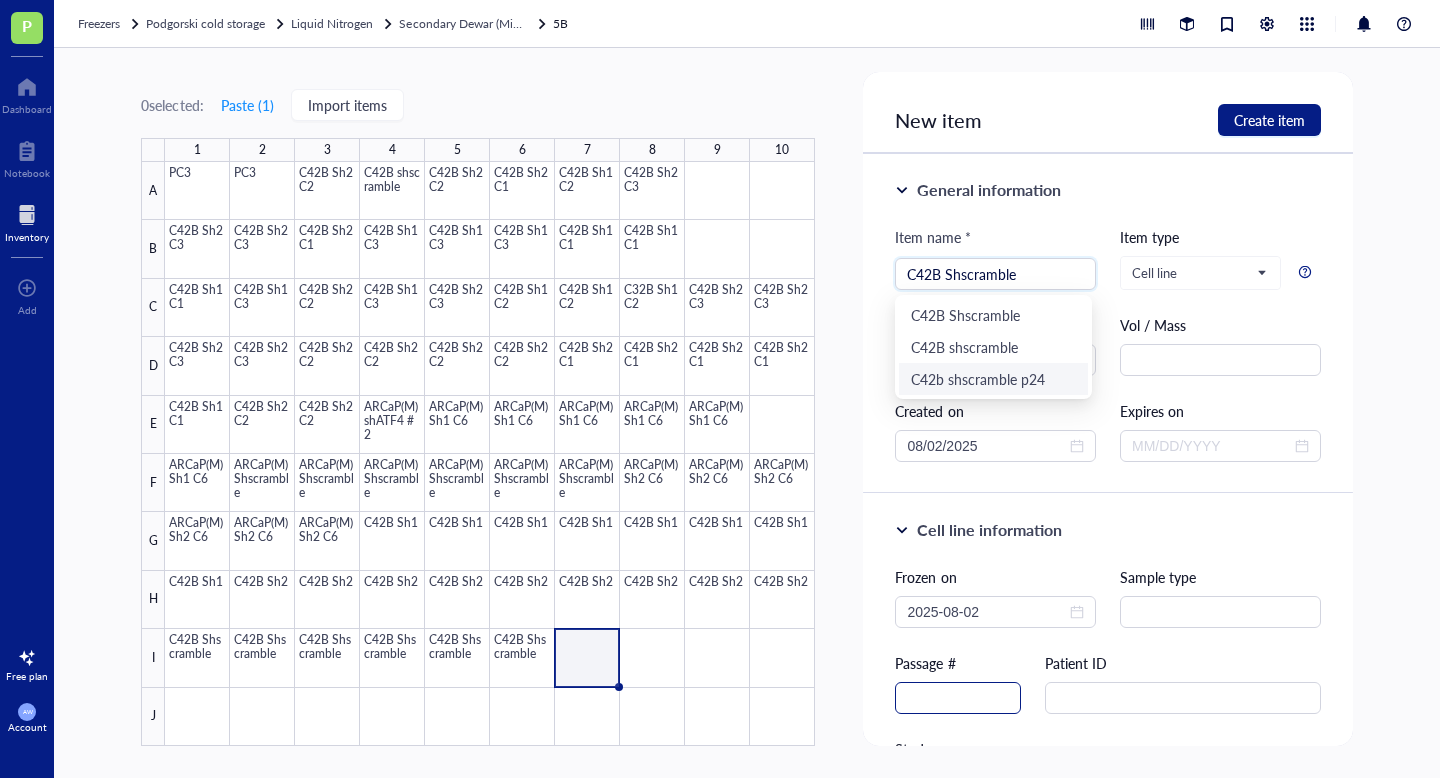 type on "C42B Shscramble" 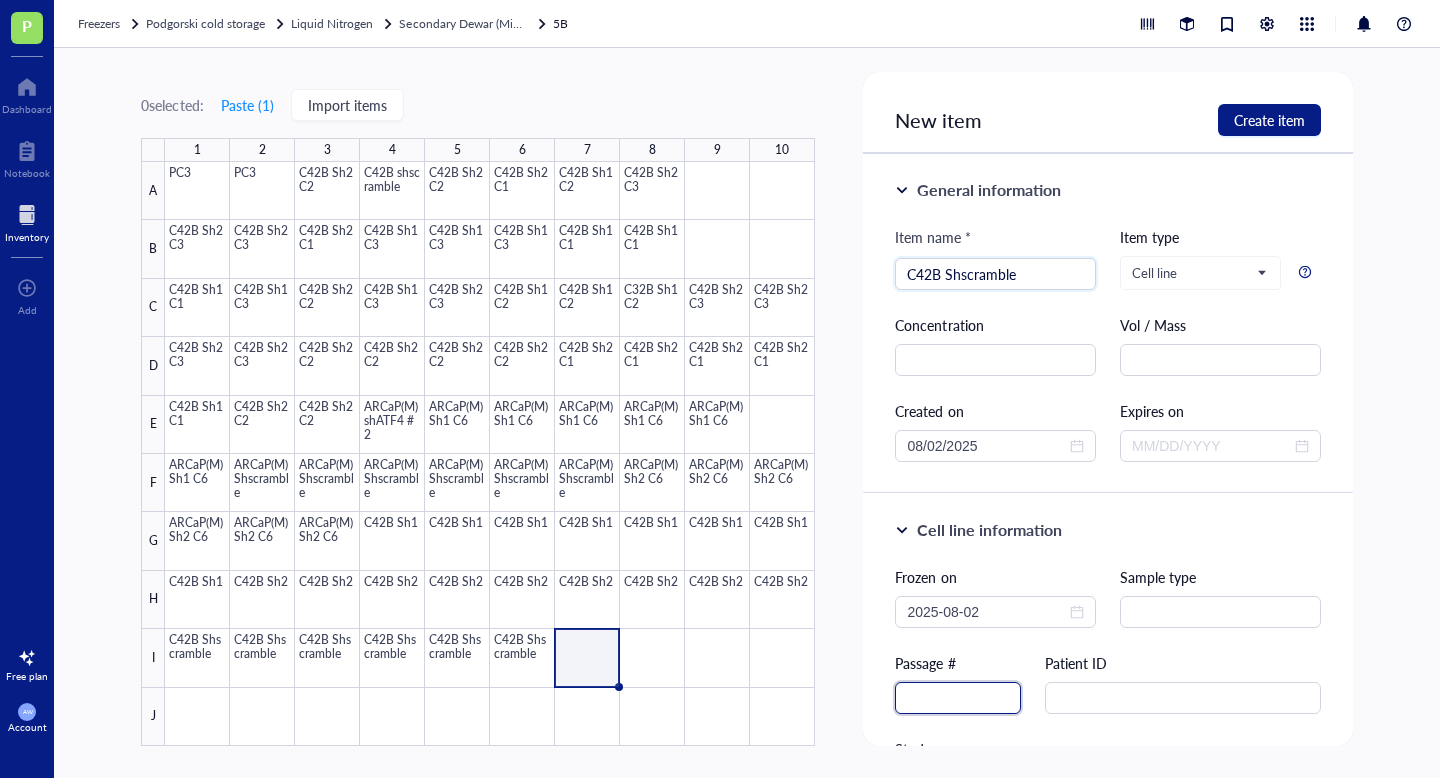 click at bounding box center (958, 698) 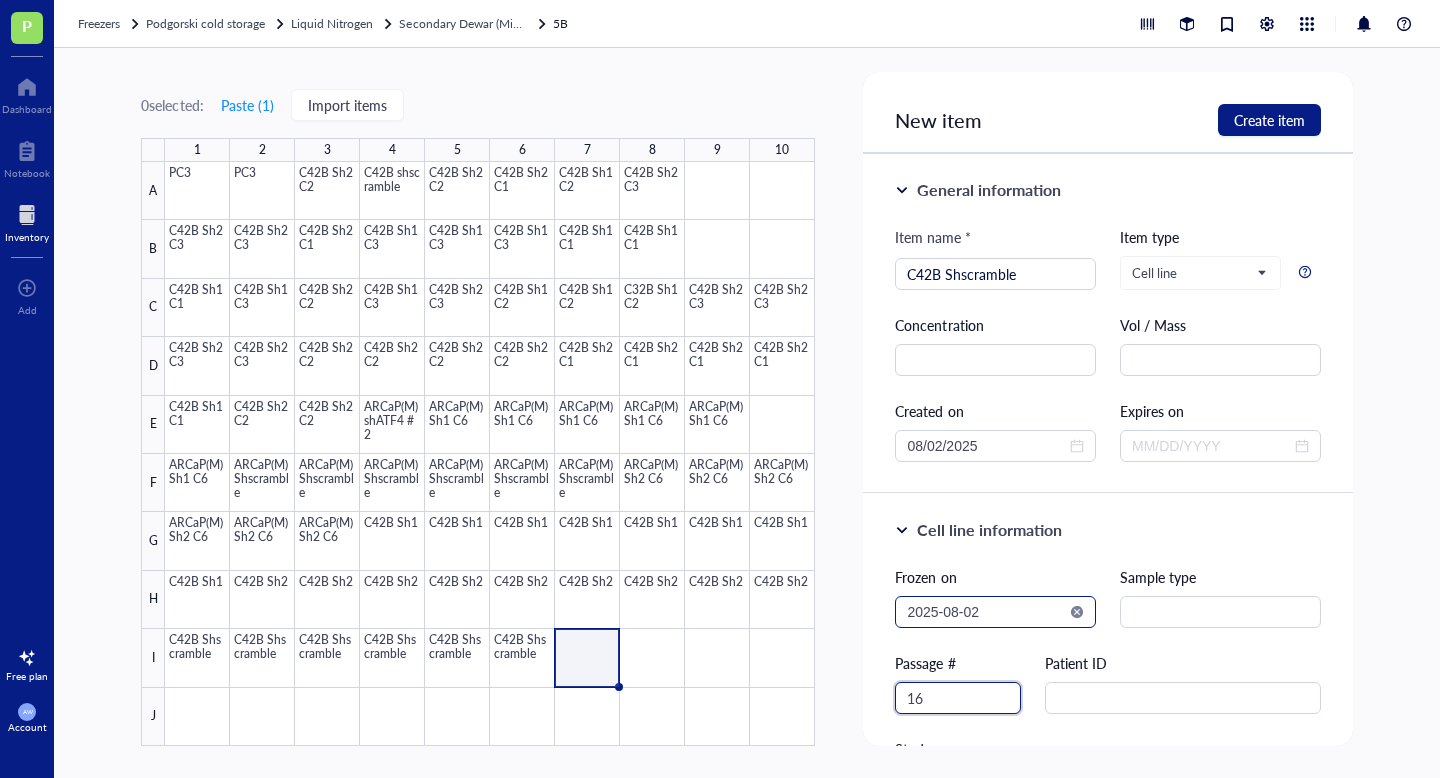 type on "16" 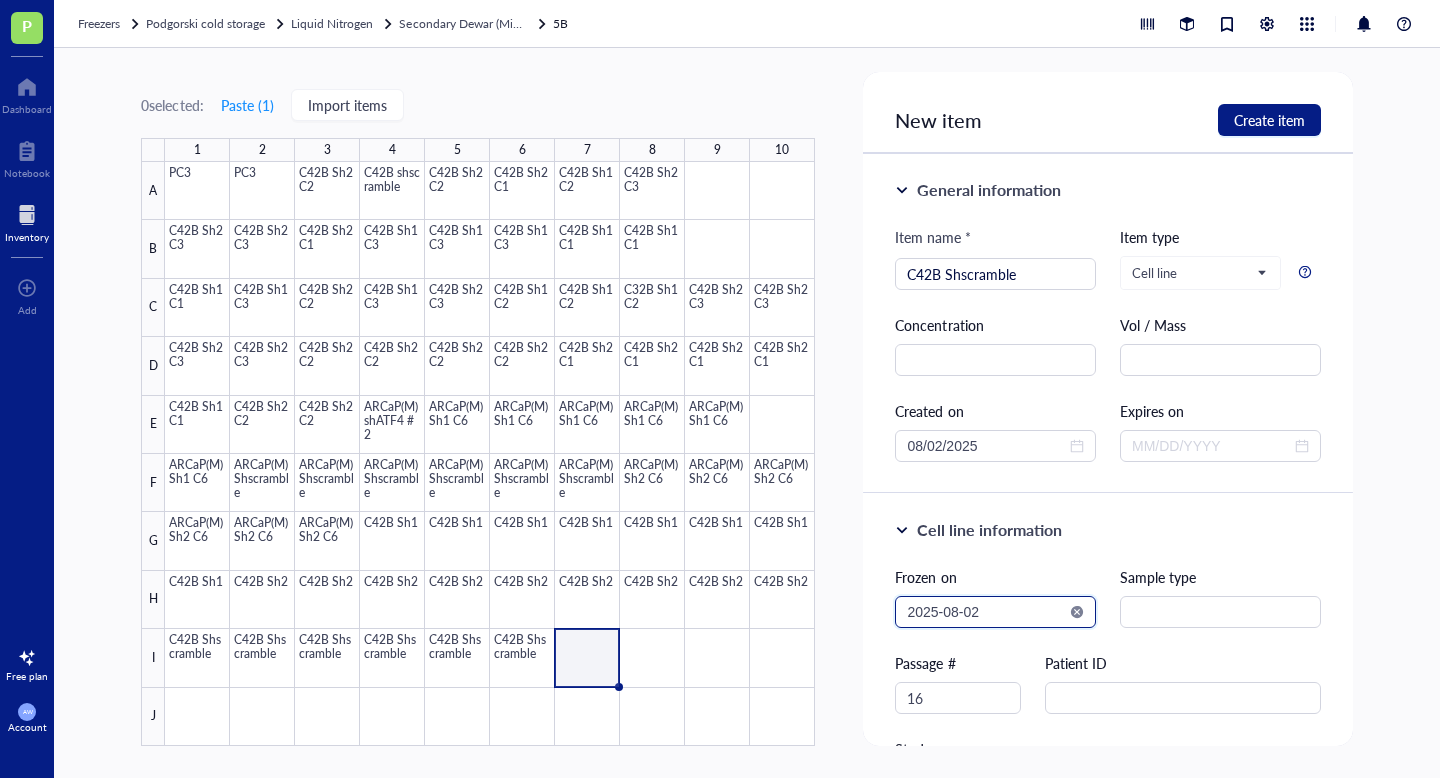 click on "2025-08-02" at bounding box center (986, 612) 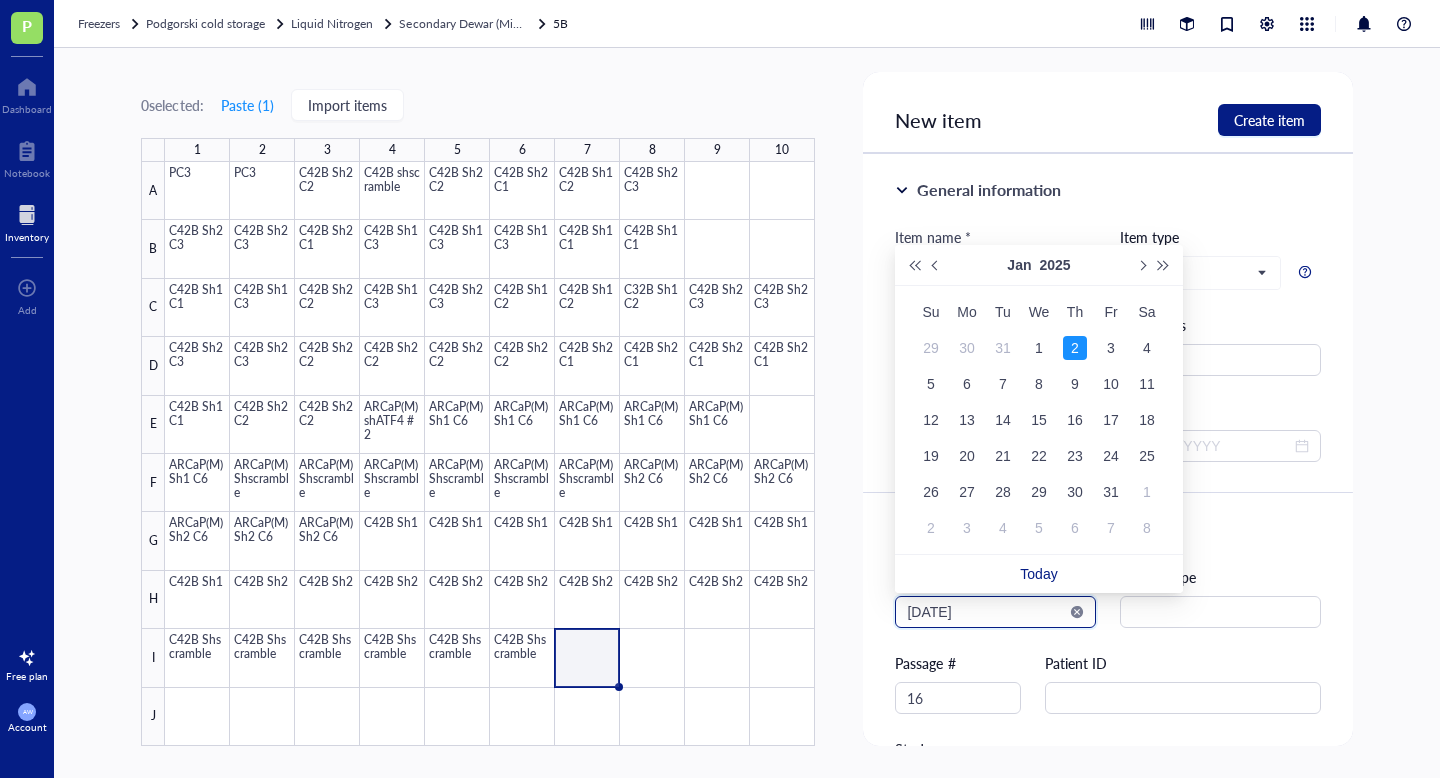click on "[DATE]" at bounding box center (986, 612) 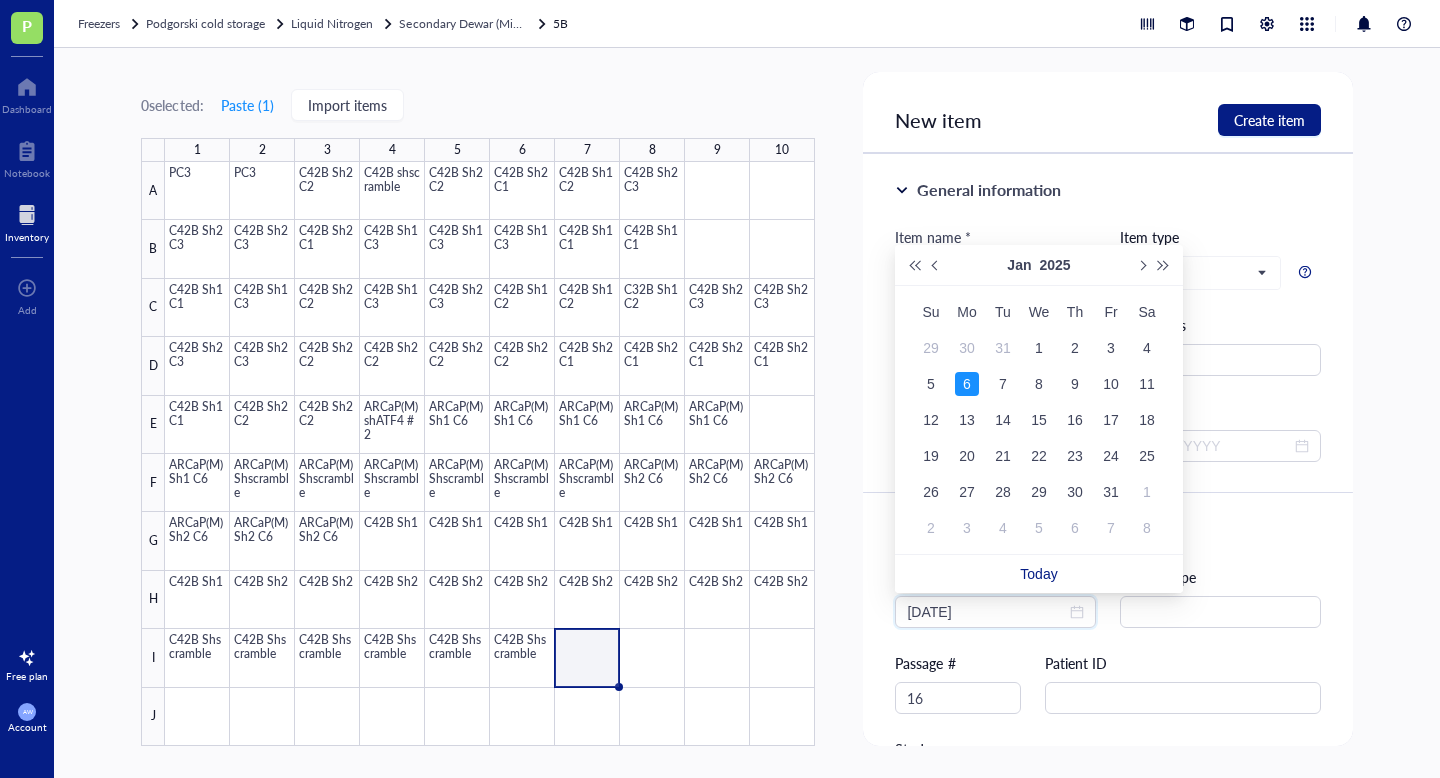 type on "[DATE]" 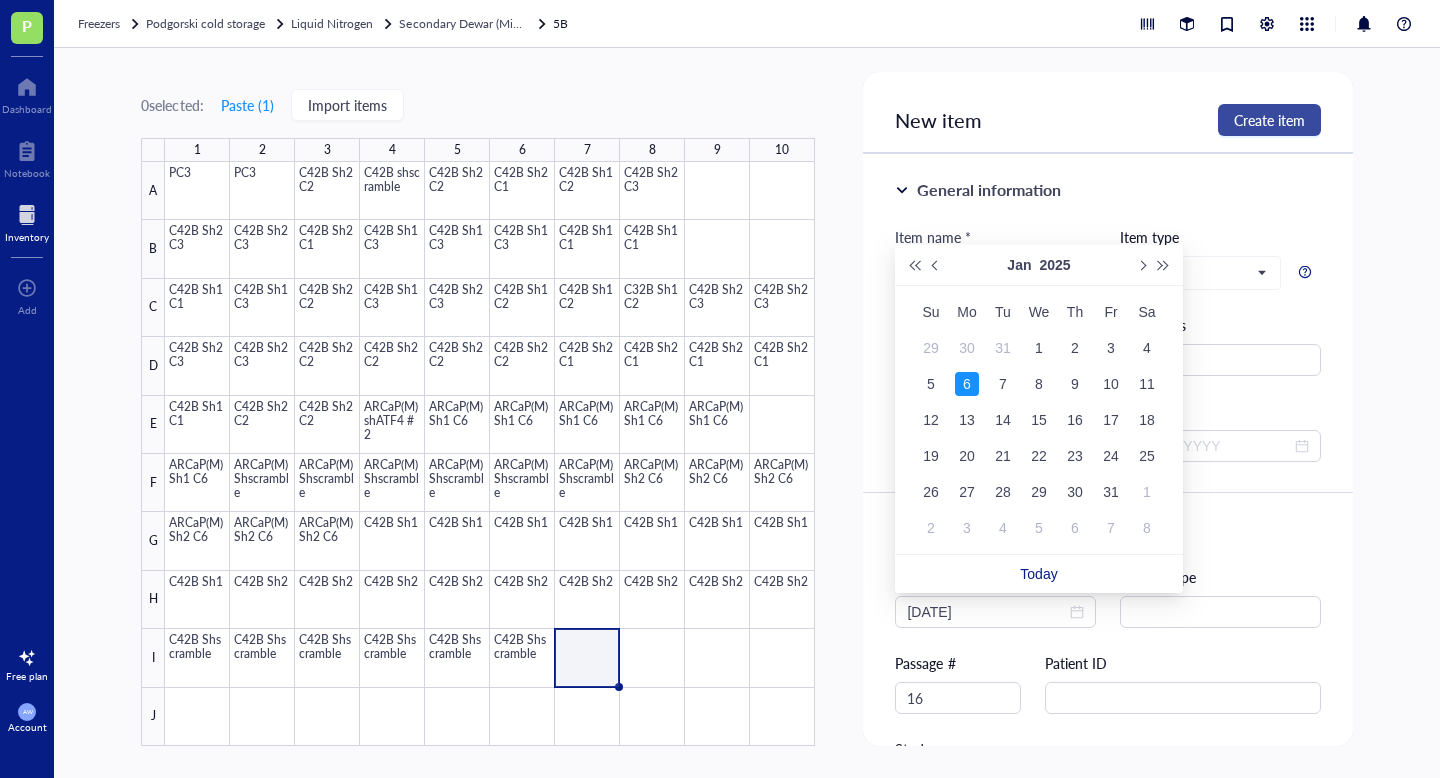 click on "Create item" at bounding box center (1269, 120) 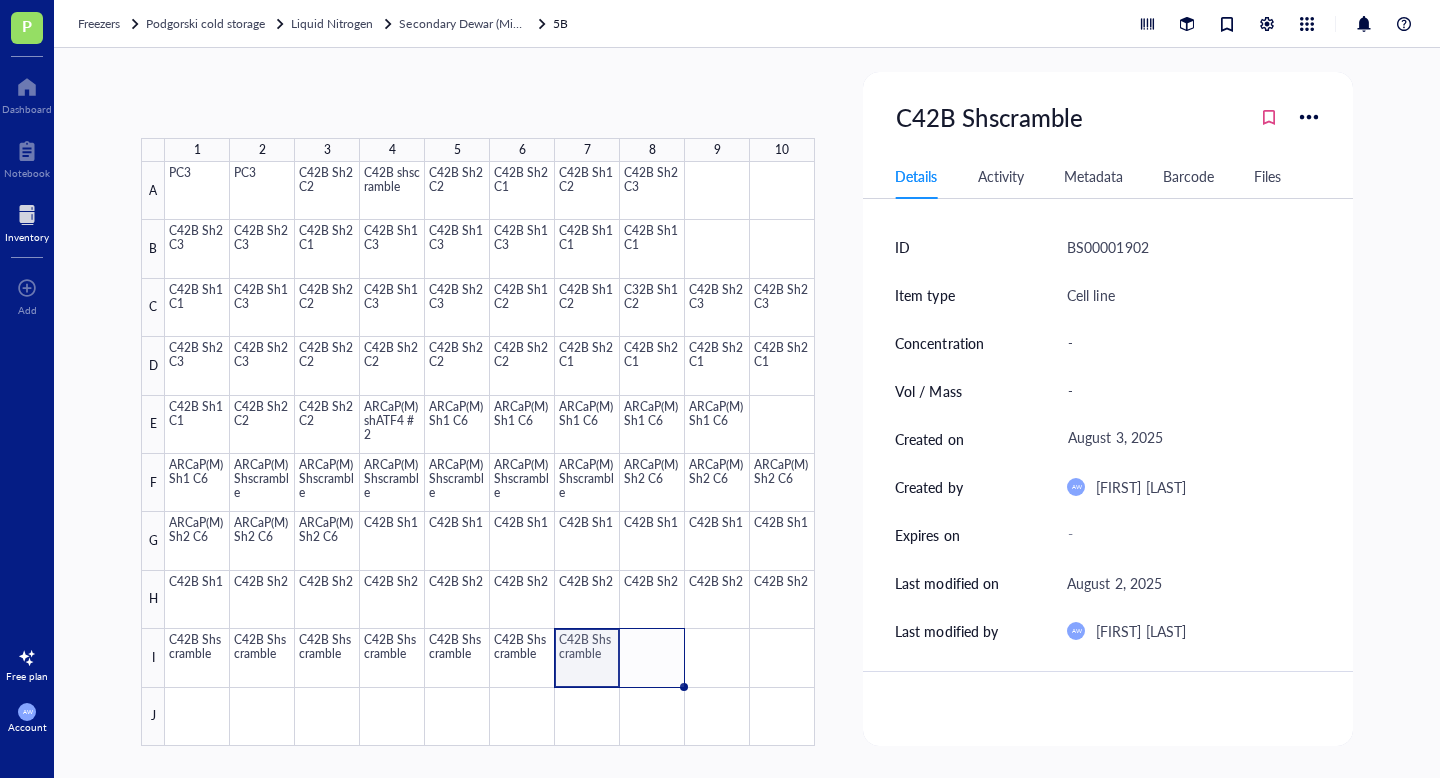 drag, startPoint x: 619, startPoint y: 687, endPoint x: 665, endPoint y: 685, distance: 46.043457 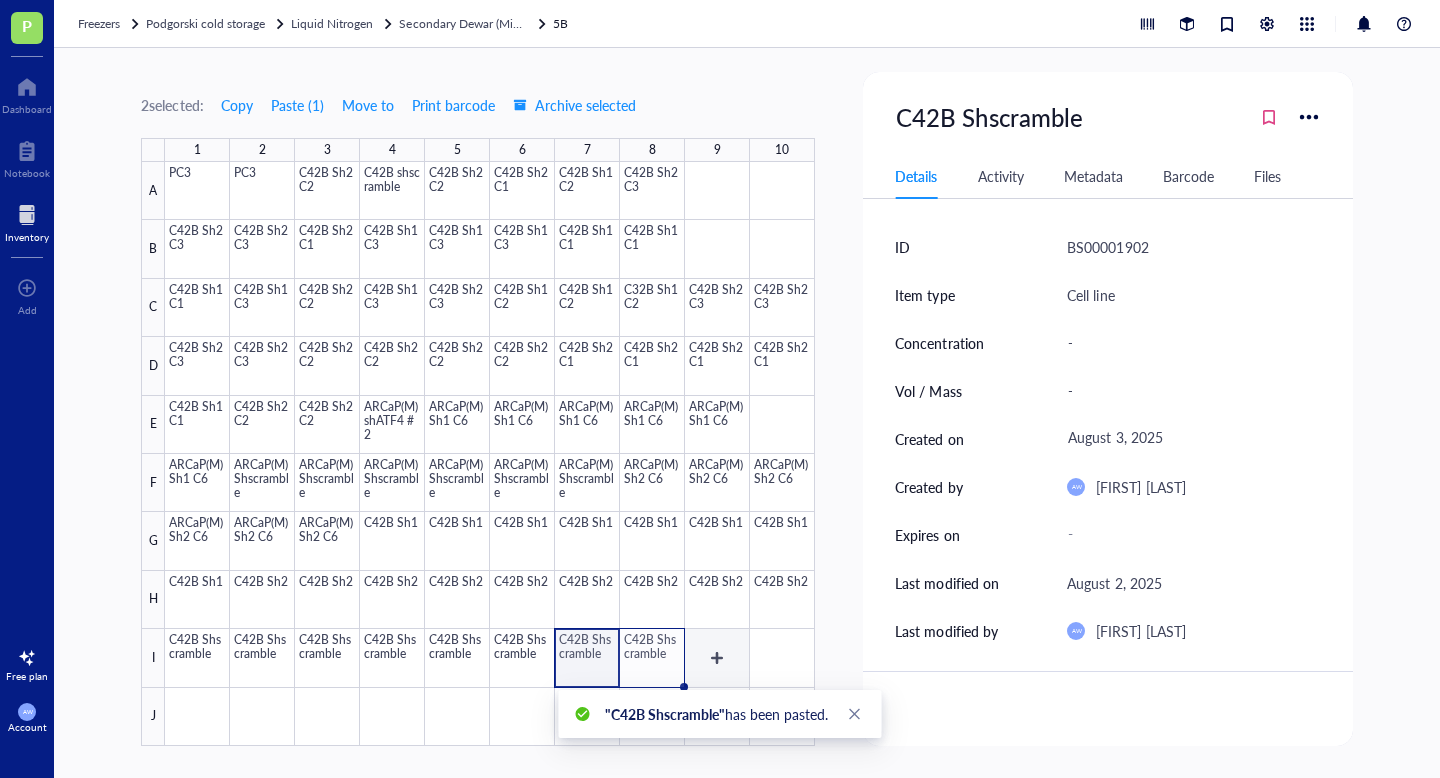 click at bounding box center [490, 454] 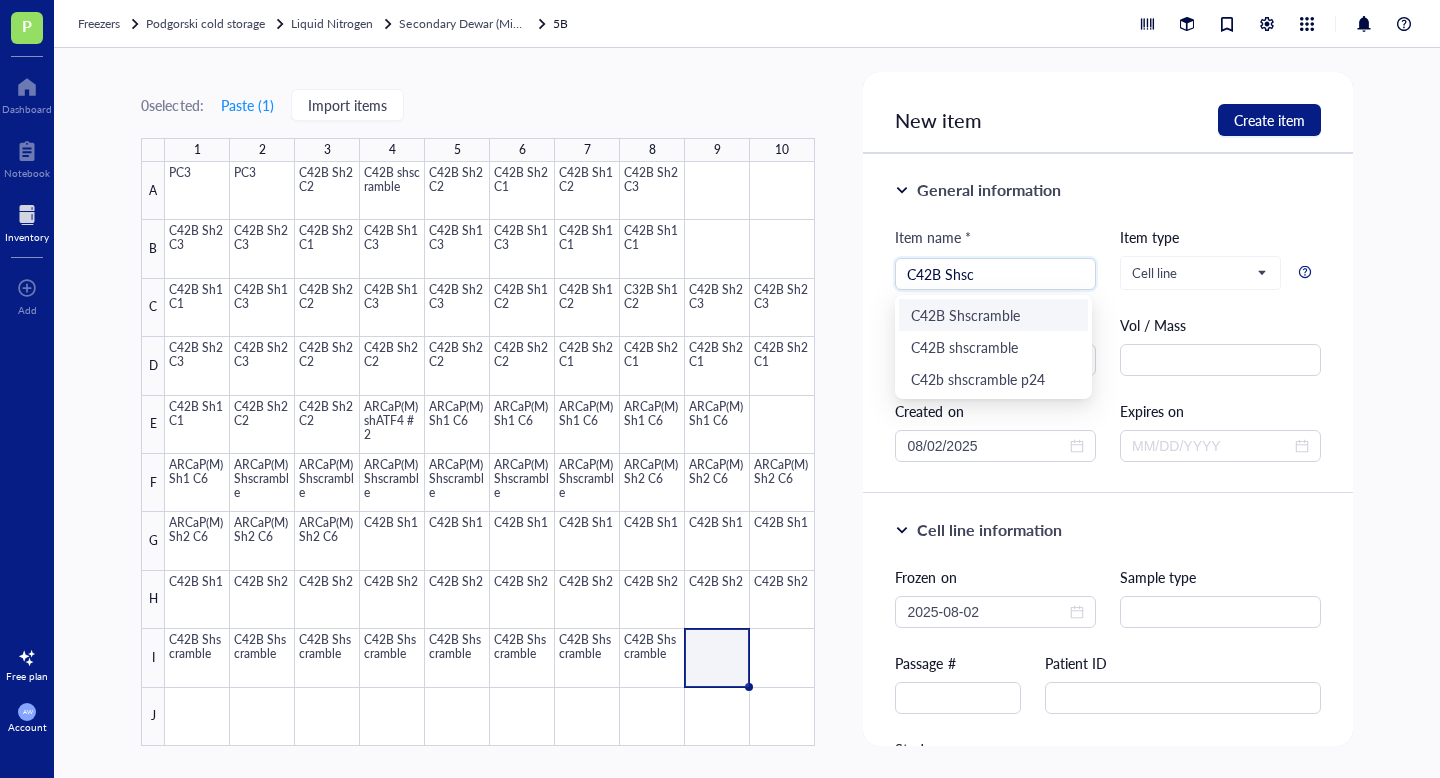 click on "C42B Shscramble" at bounding box center [993, 315] 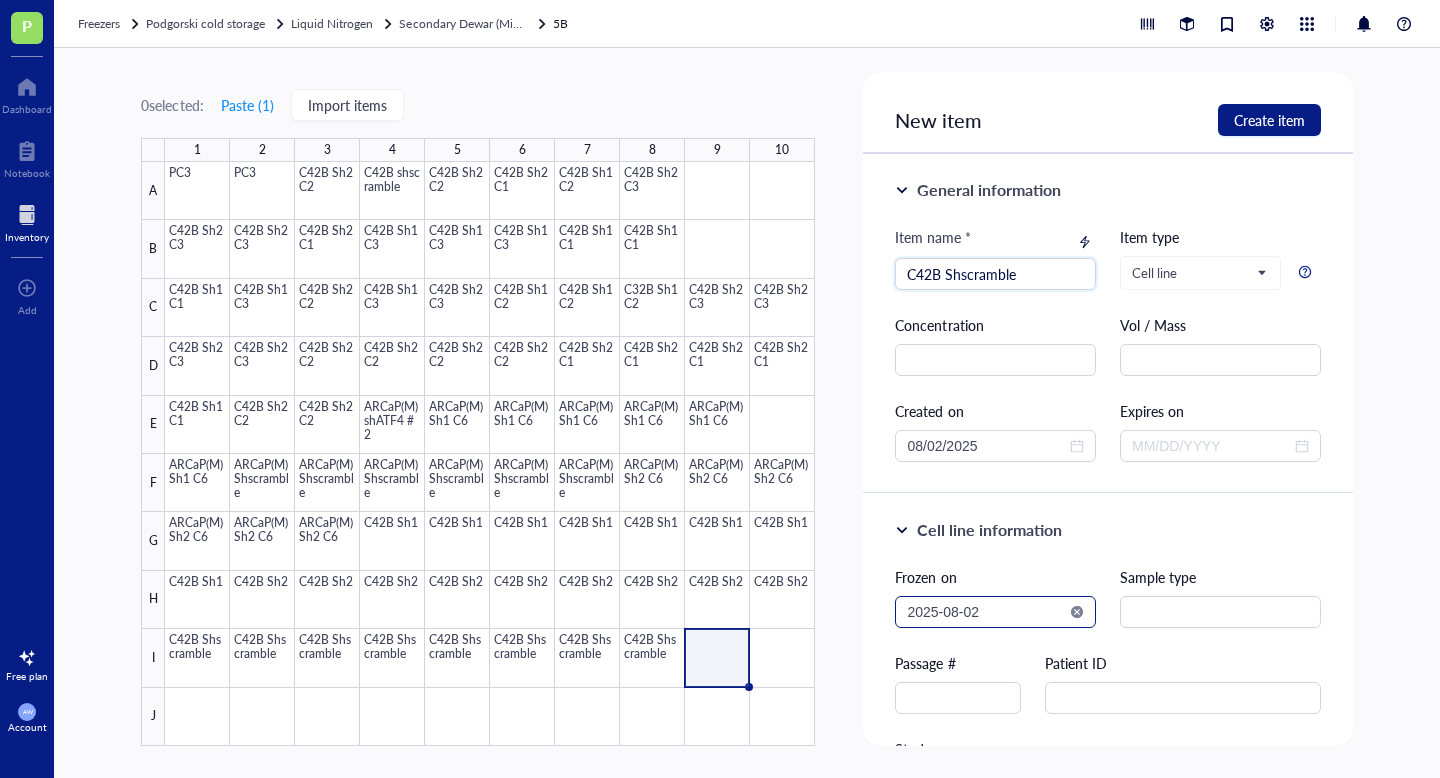 type on "C42B Shscramble" 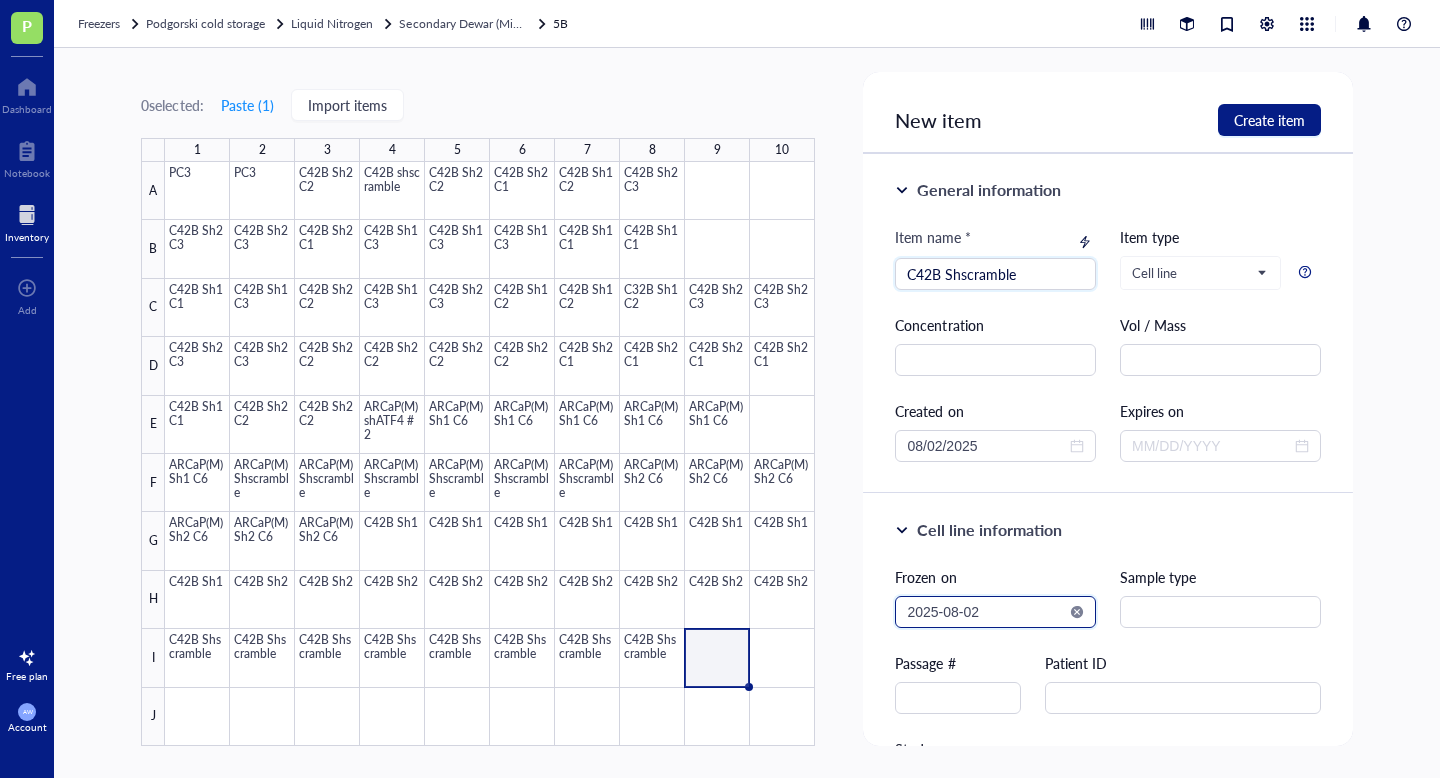 click on "2025-08-02" at bounding box center [986, 612] 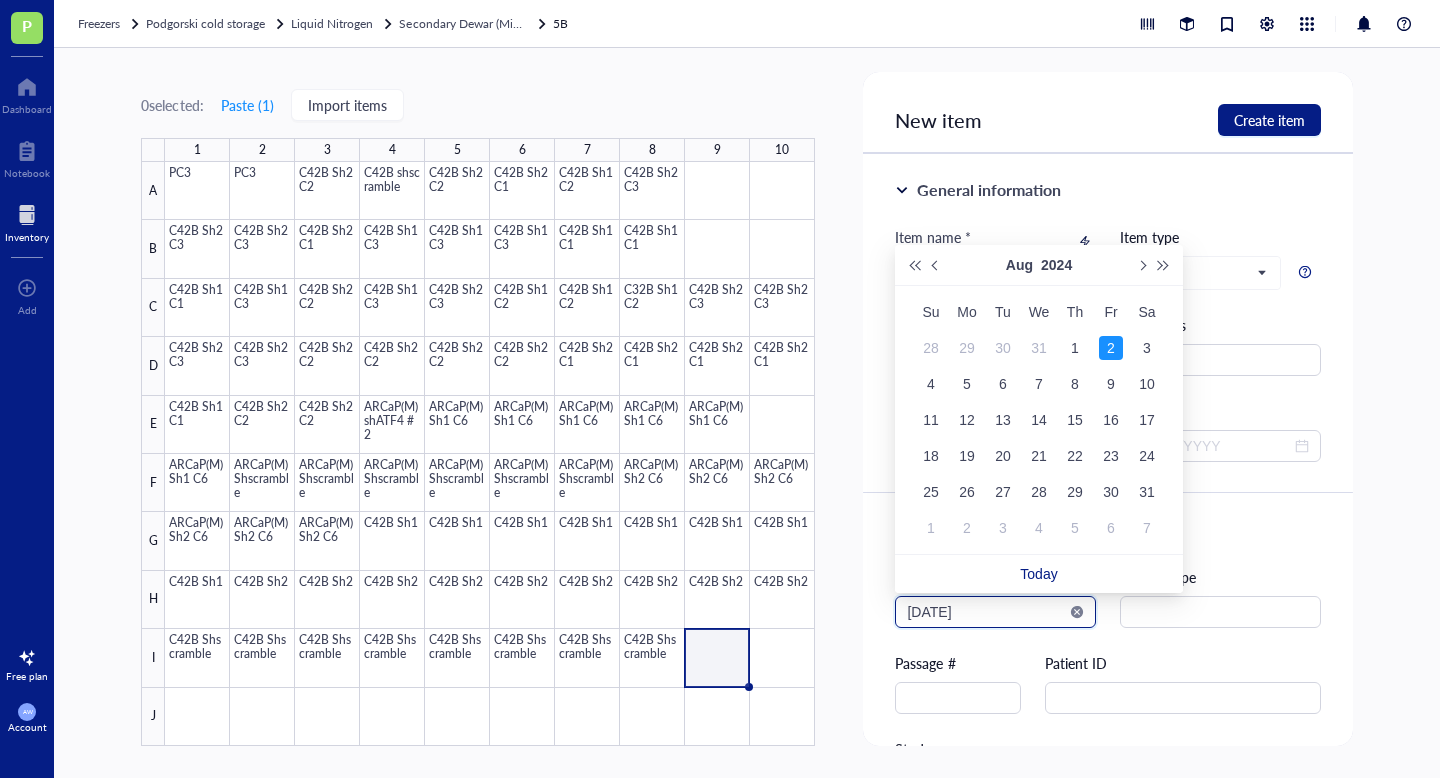 click on "[DATE]" at bounding box center (986, 612) 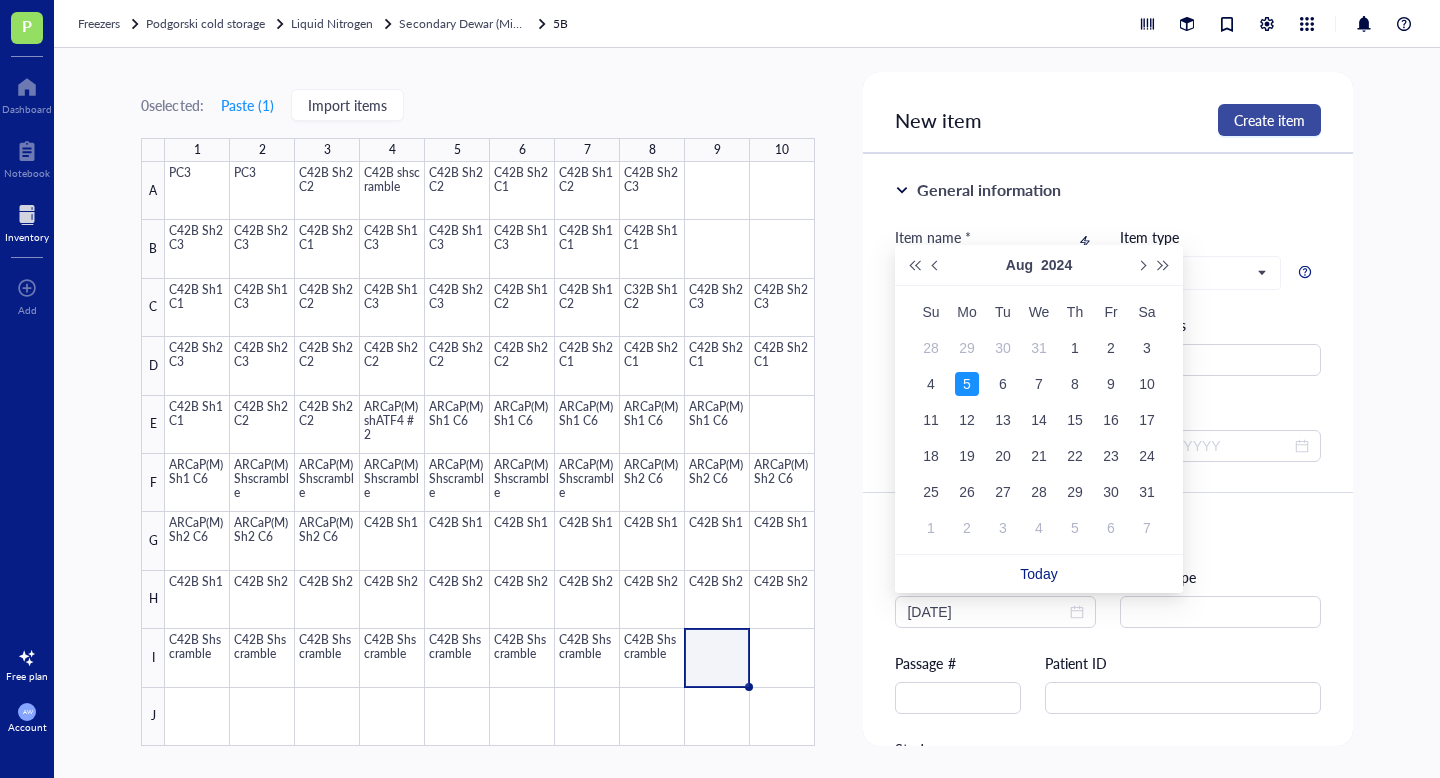 type on "[DATE]" 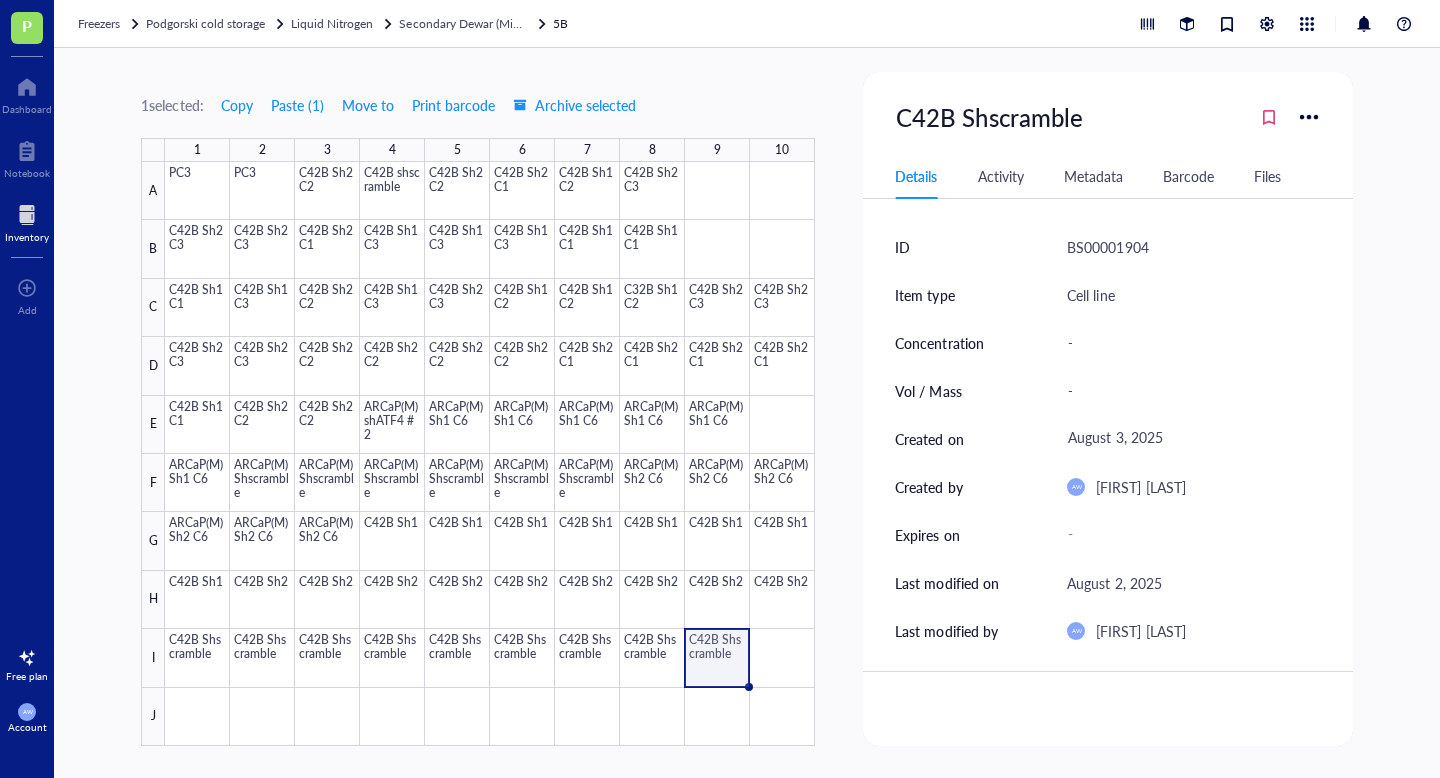 click on "Freezers Podgorski cold storage Liquid Nitrogen Secondary Dewar (Minhong) 5B" at bounding box center (747, 24) 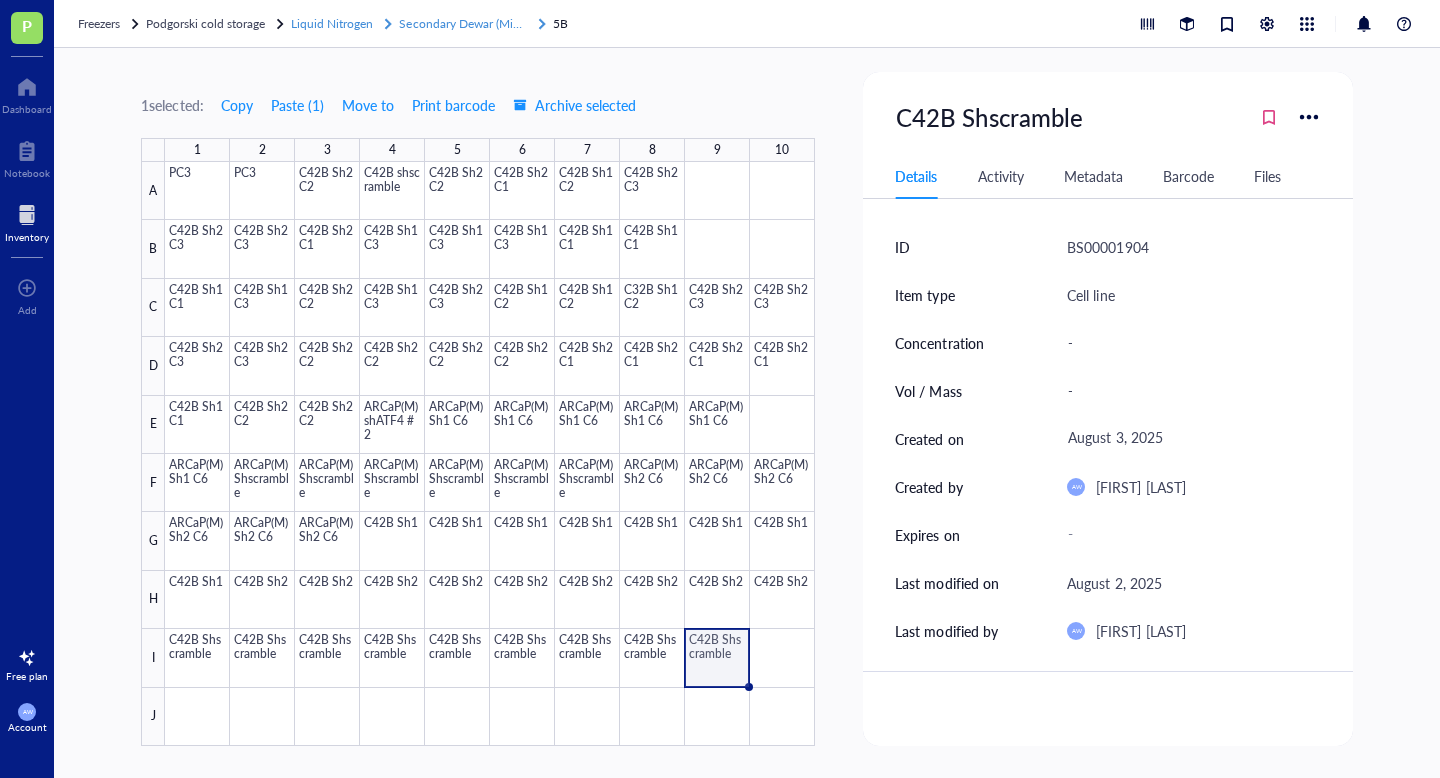 click on "Secondary Dewar (Minhong)" at bounding box center [463, 24] 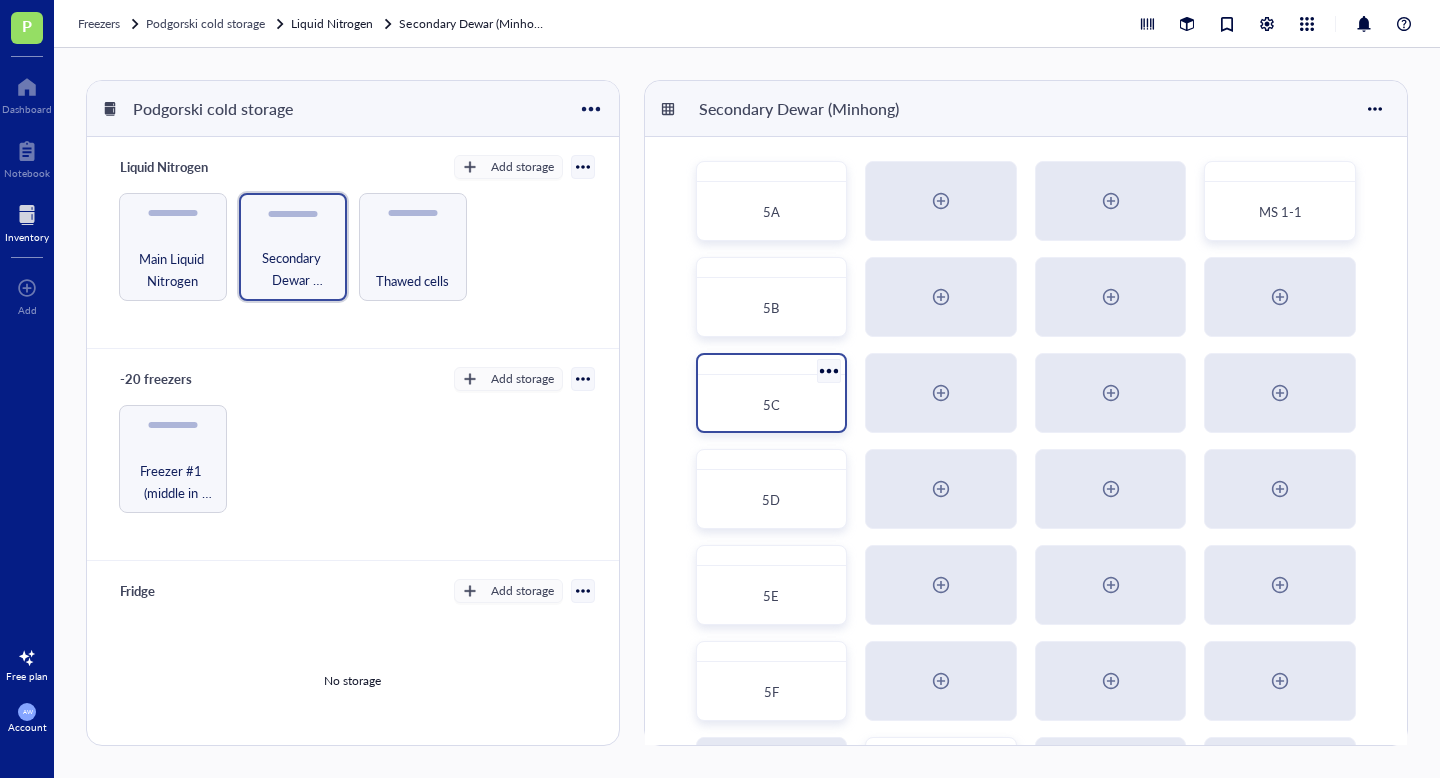 click on "5C" at bounding box center (772, 405) 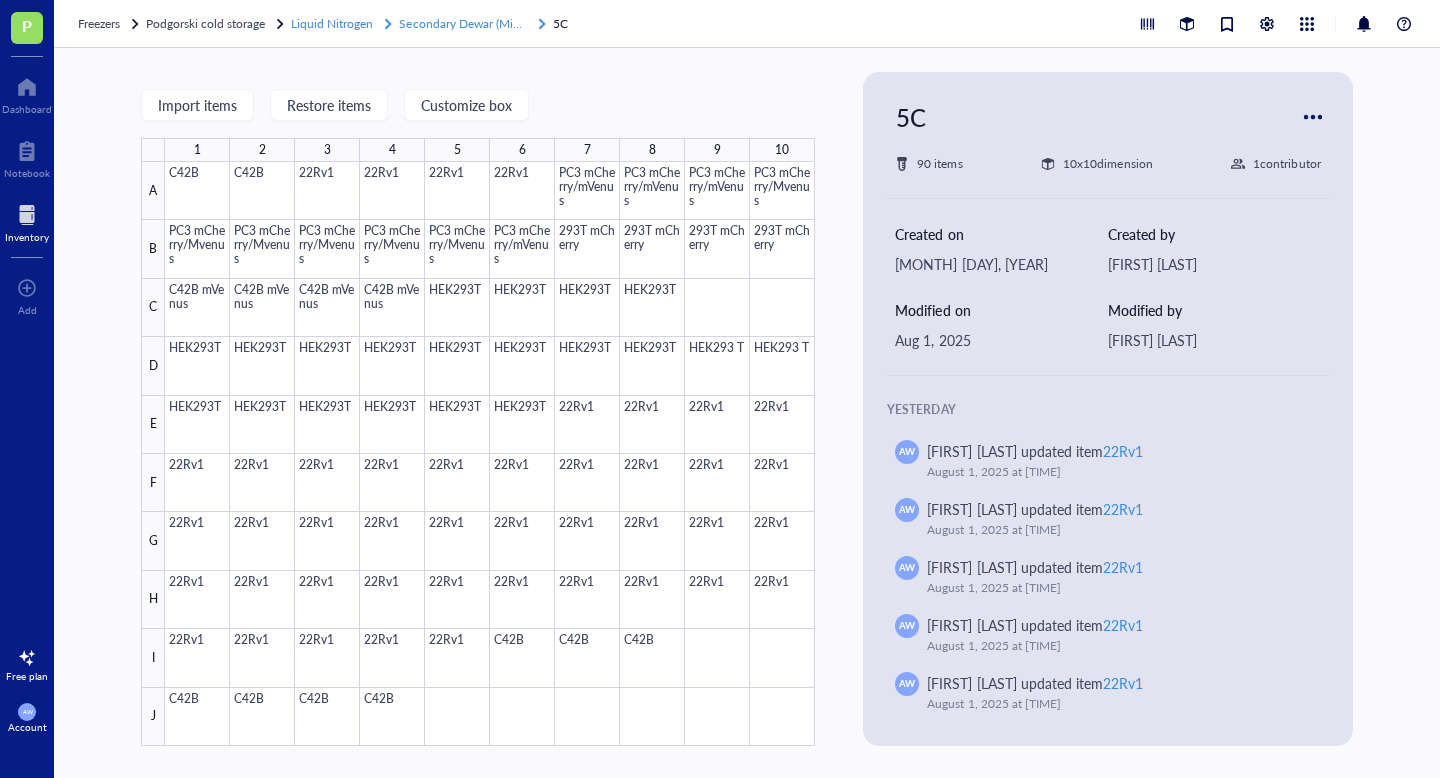 click on "Secondary Dewar (Minhong)" at bounding box center (474, 23) 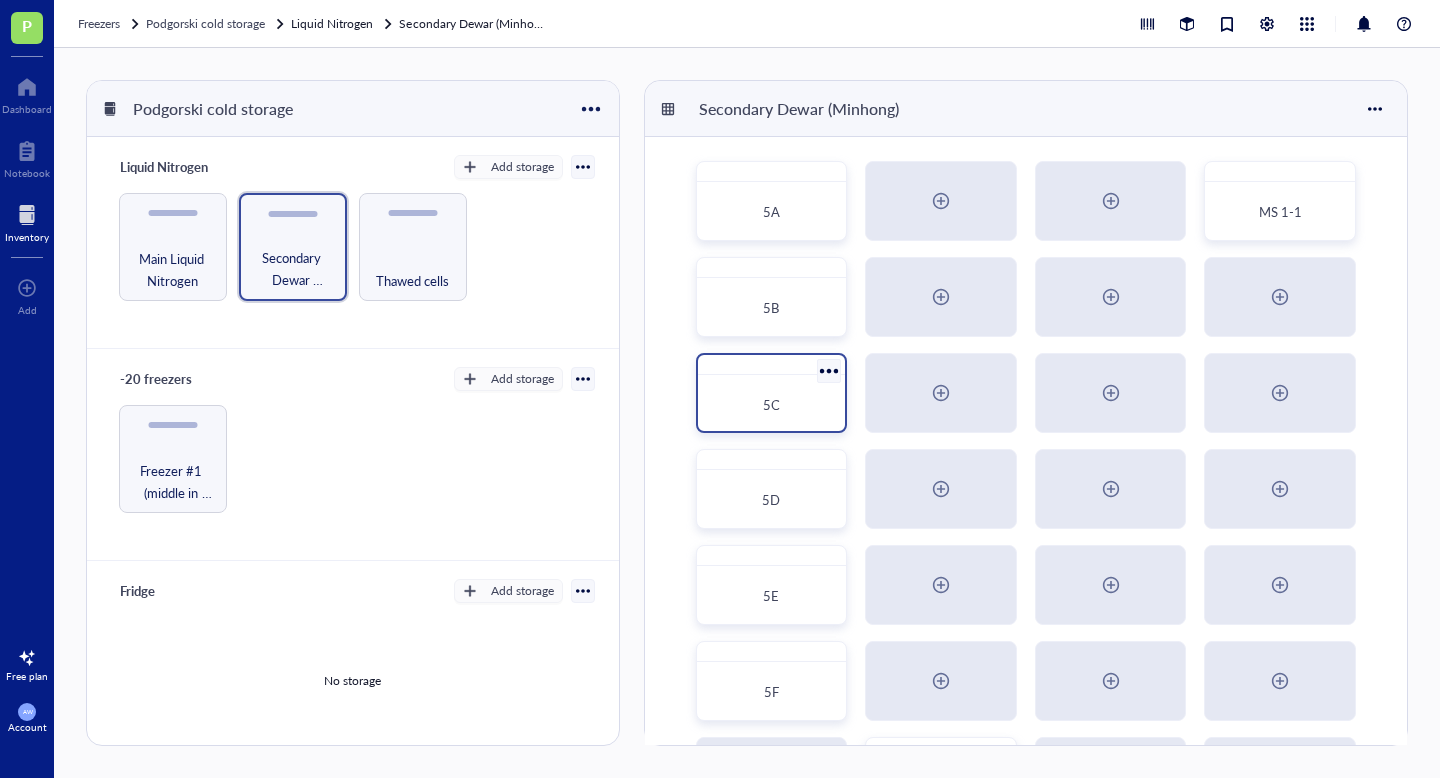 click at bounding box center (828, 370) 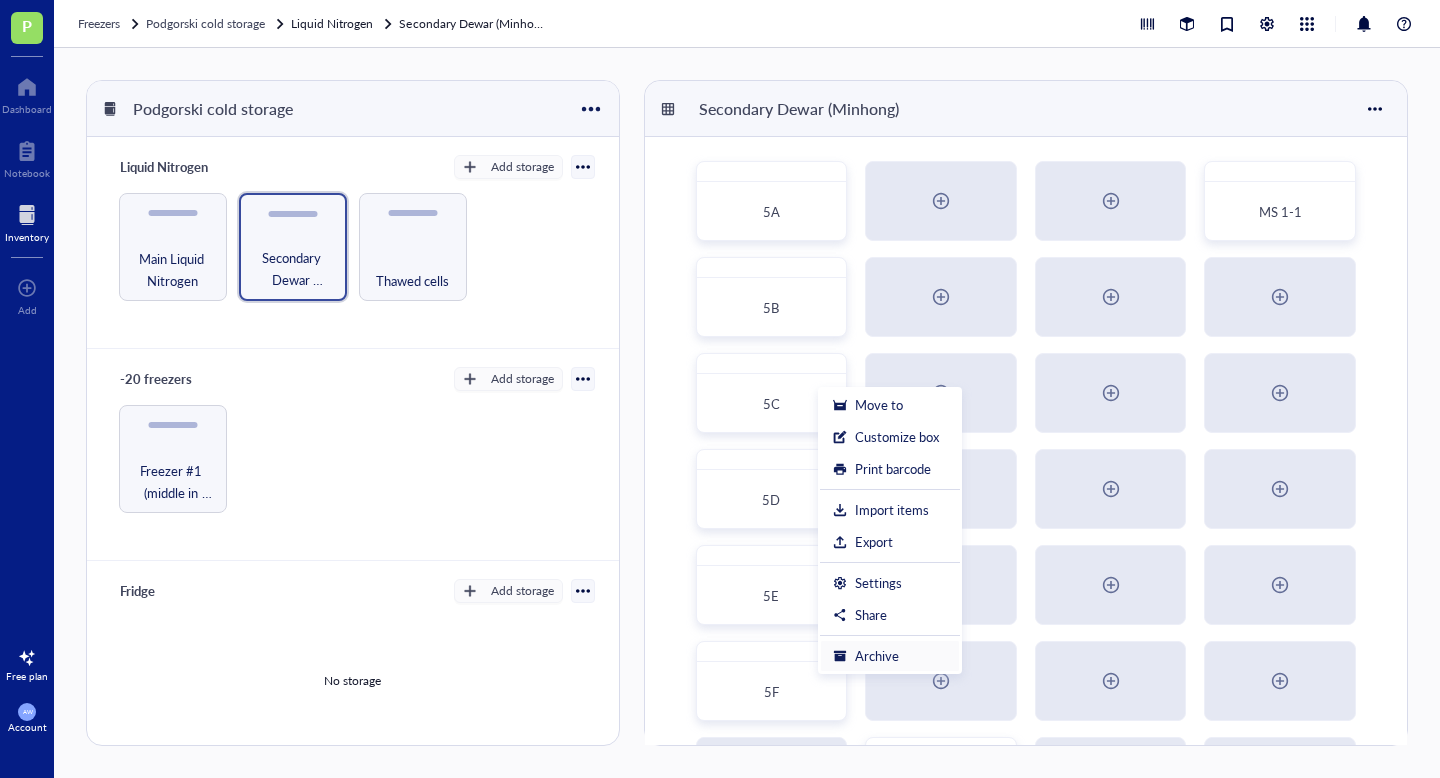 click on "Archive" at bounding box center (877, 656) 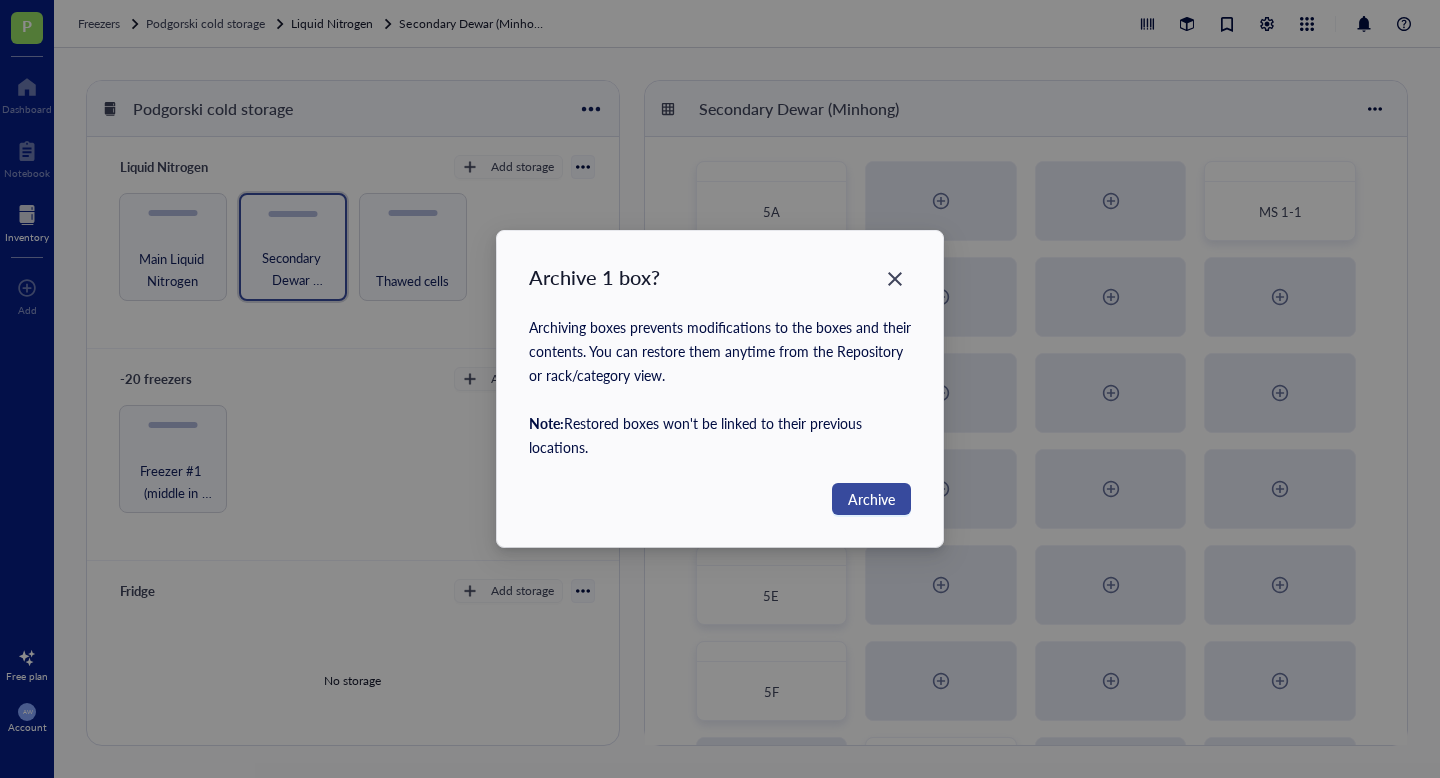 click on "Archive" at bounding box center (871, 499) 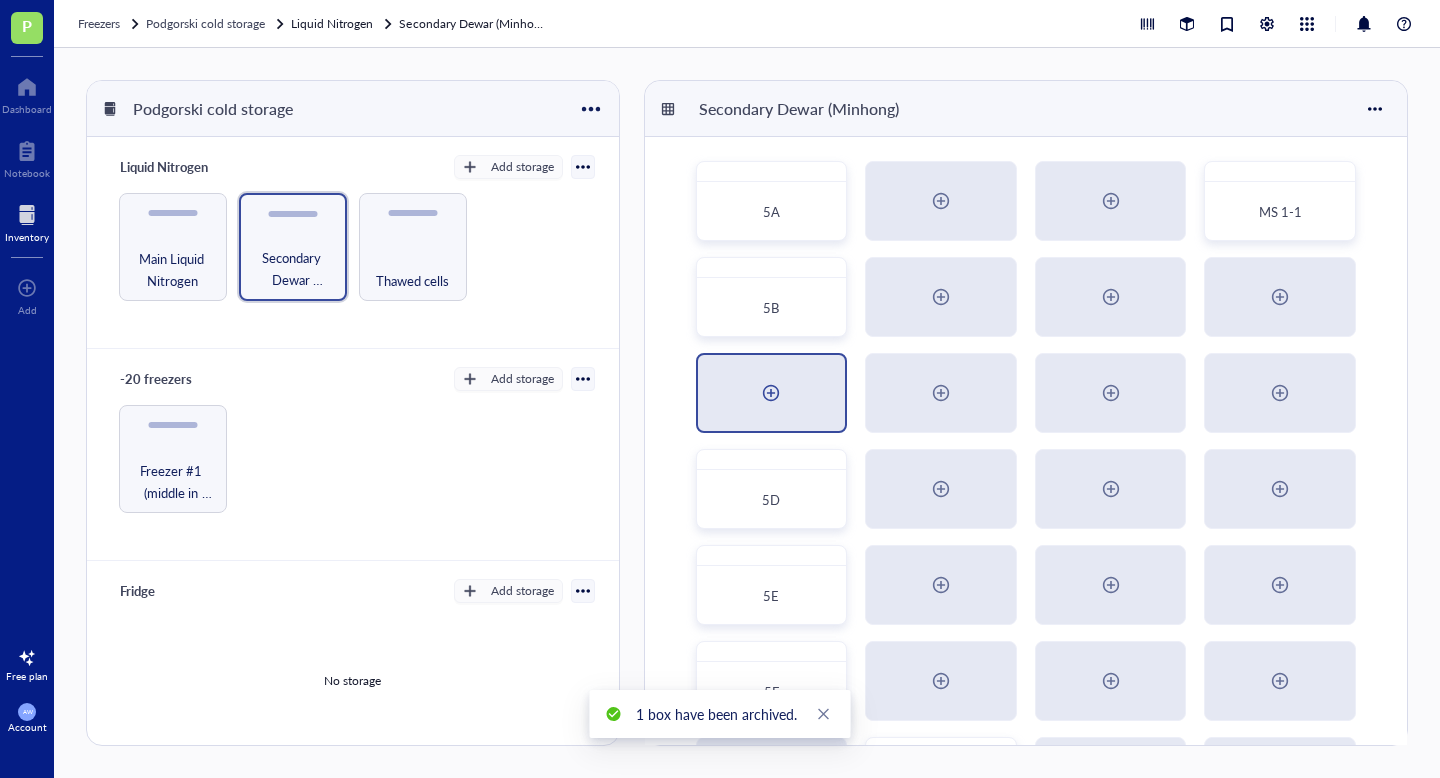 click at bounding box center (771, 393) 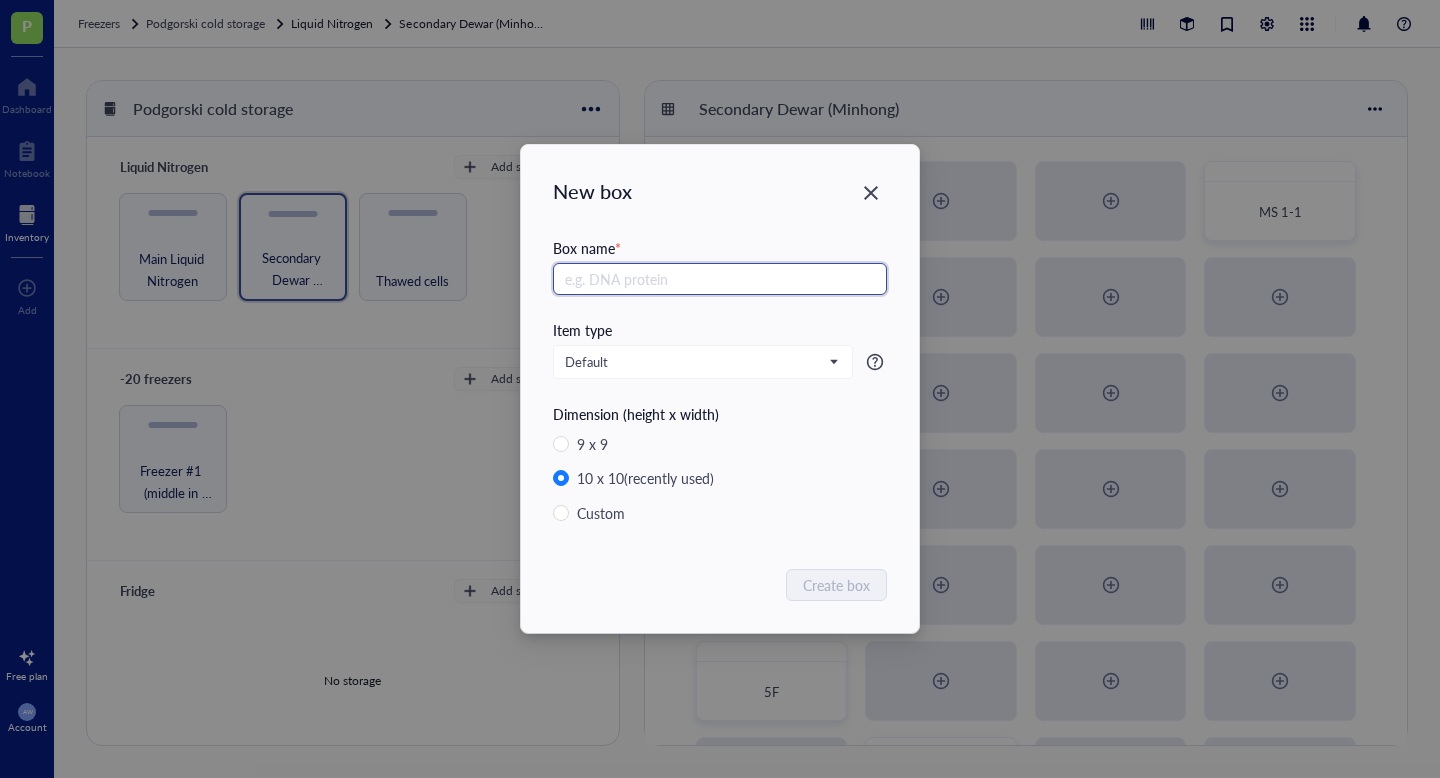 type on "%" 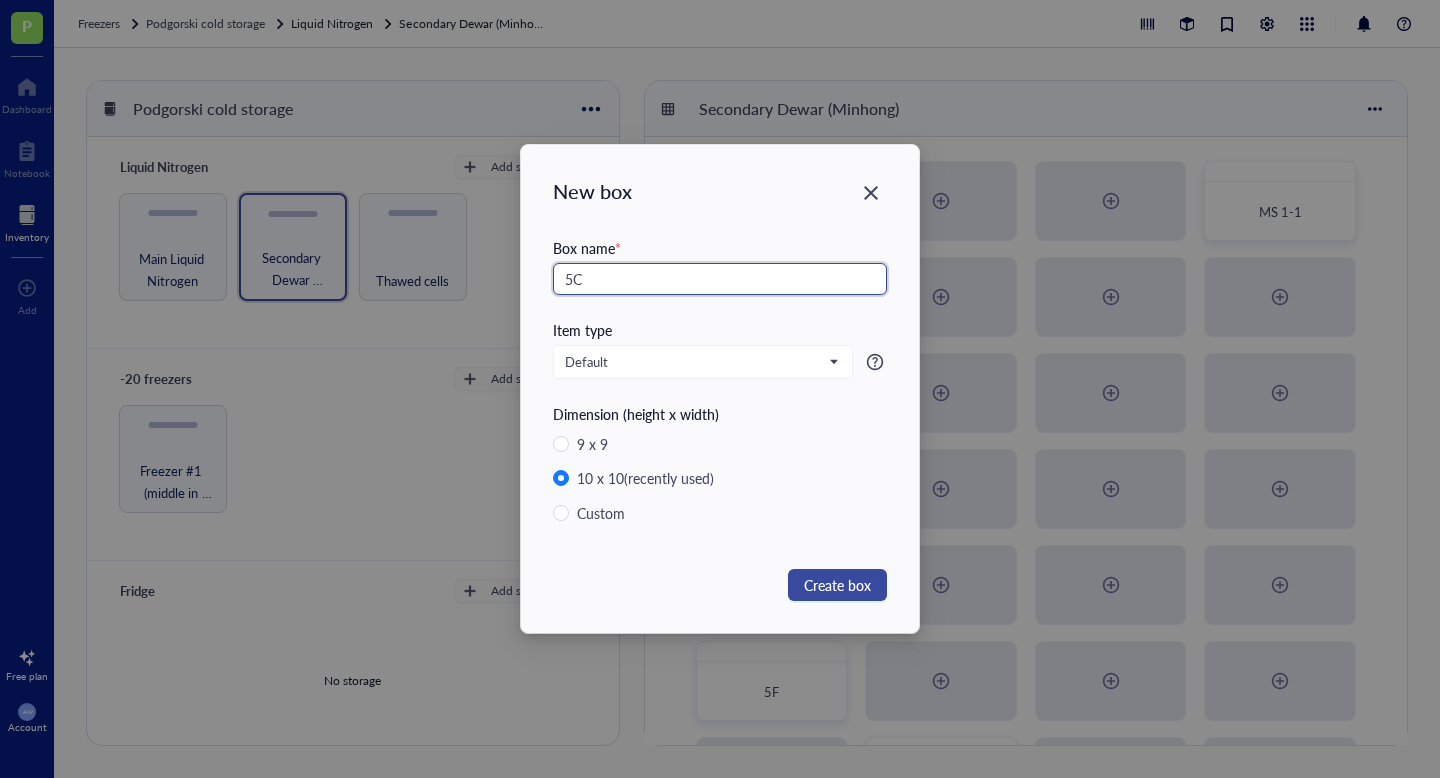 type on "5C" 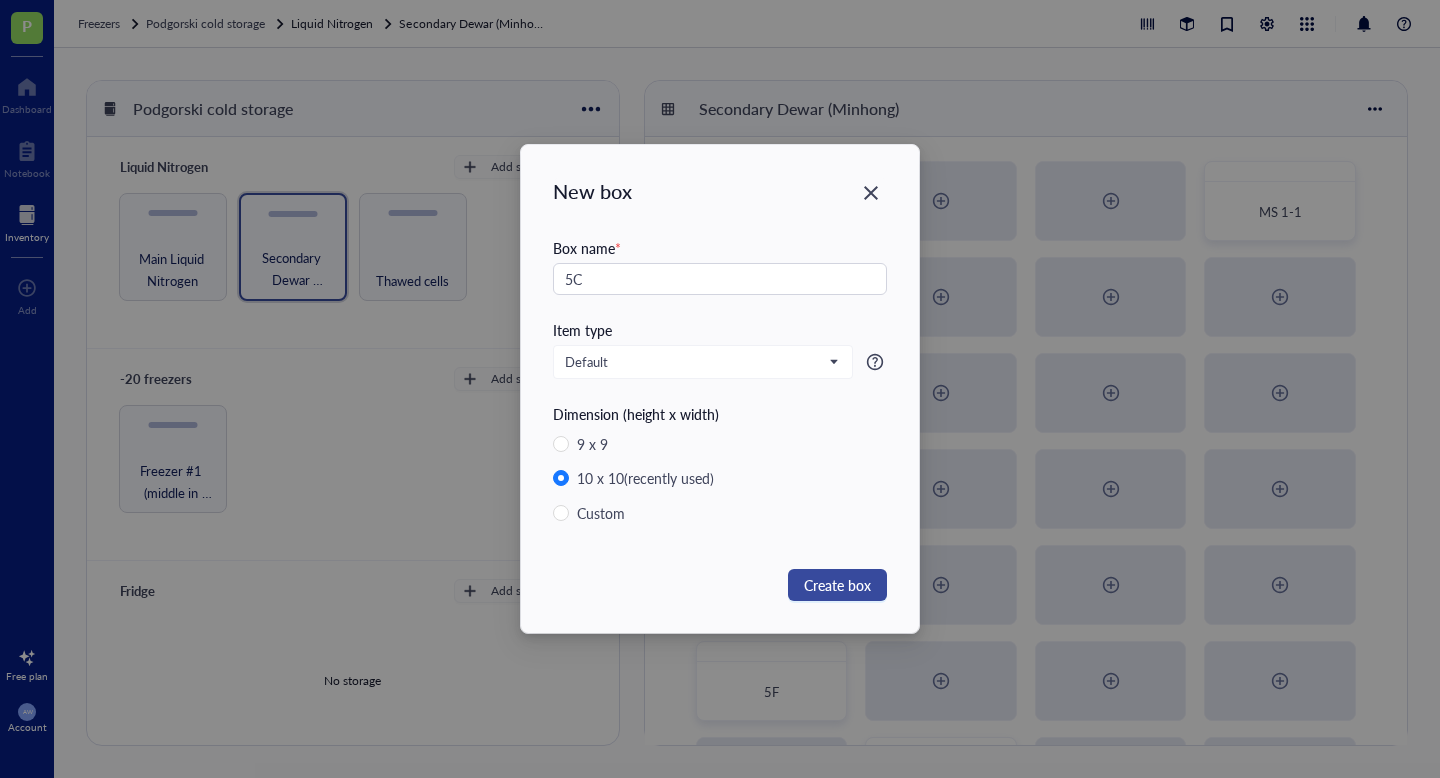 click on "Create box" at bounding box center [837, 585] 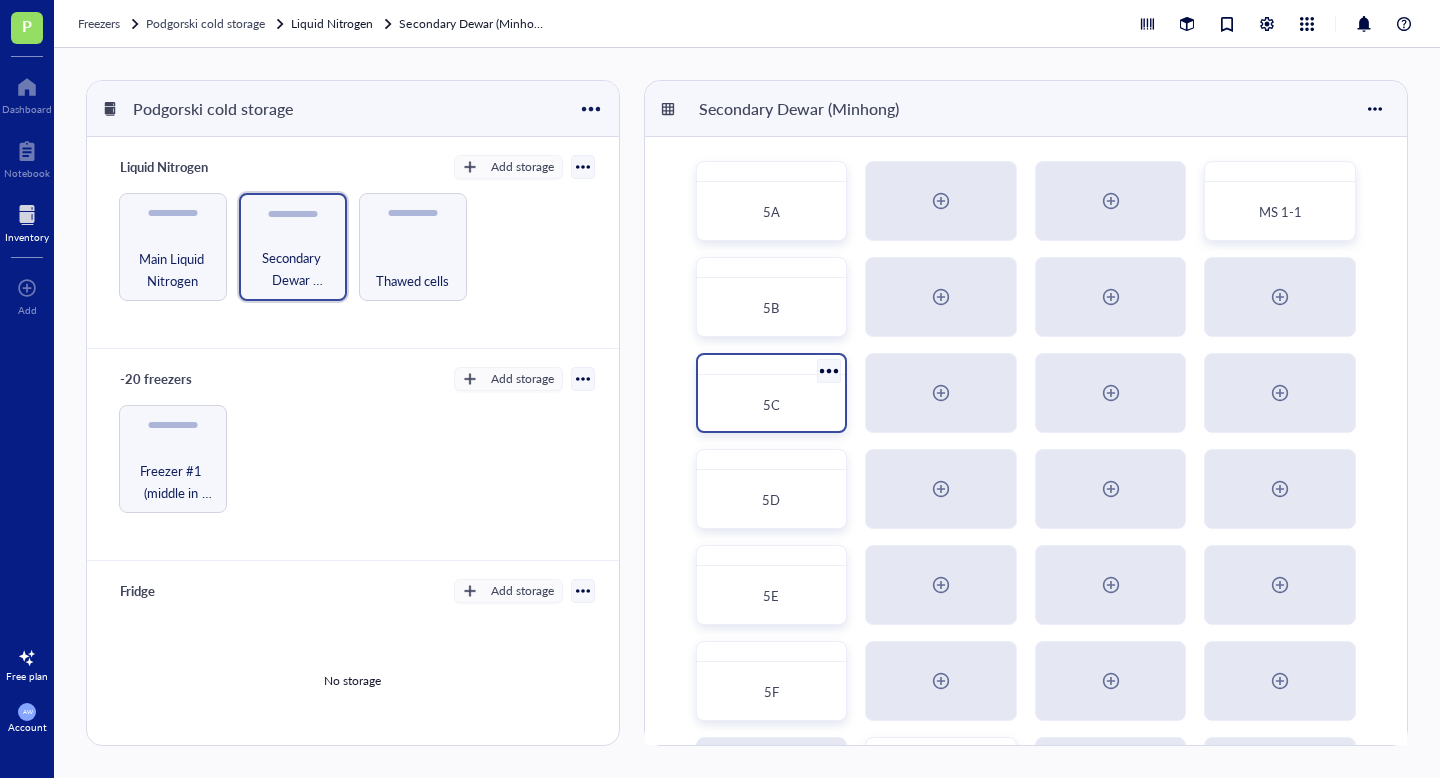 click on "5C" at bounding box center [772, 405] 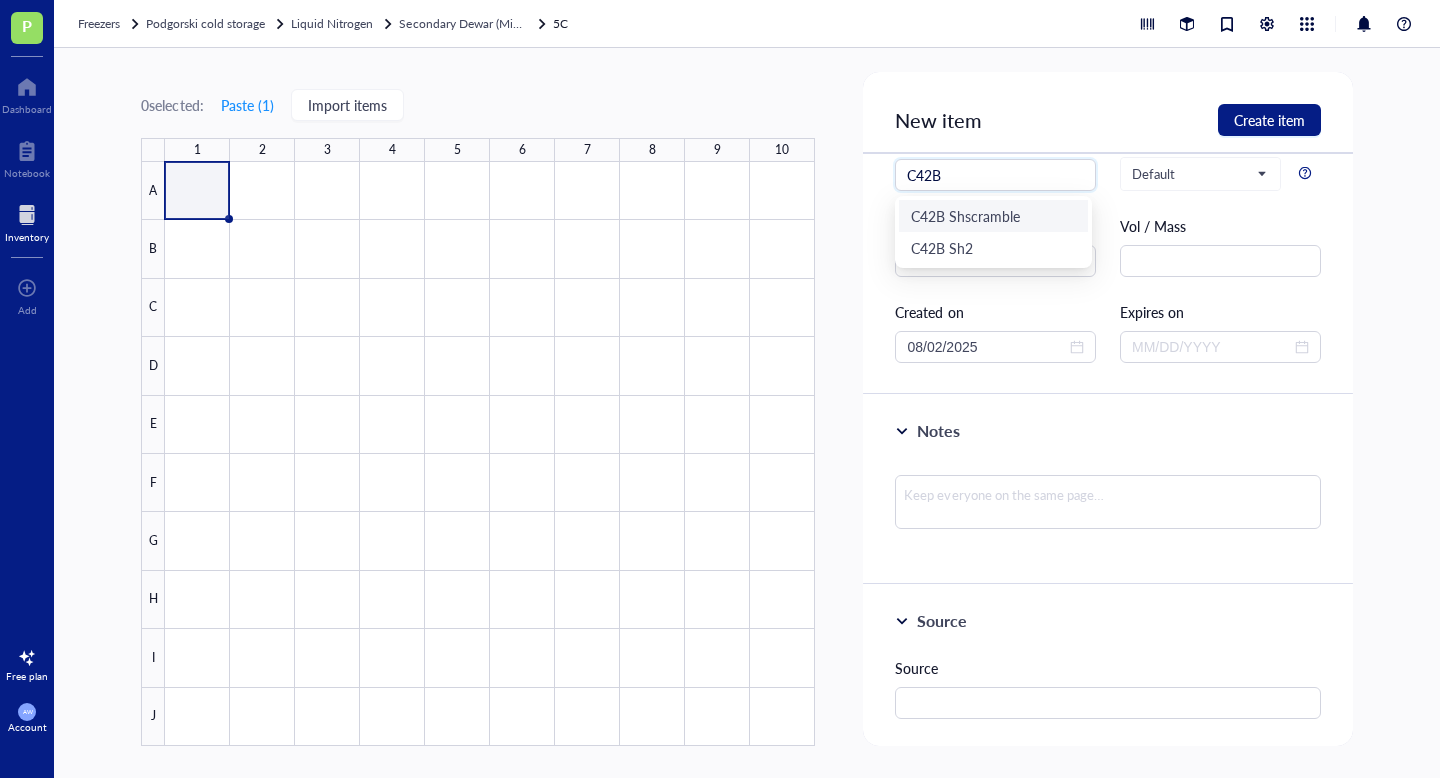 scroll, scrollTop: 0, scrollLeft: 0, axis: both 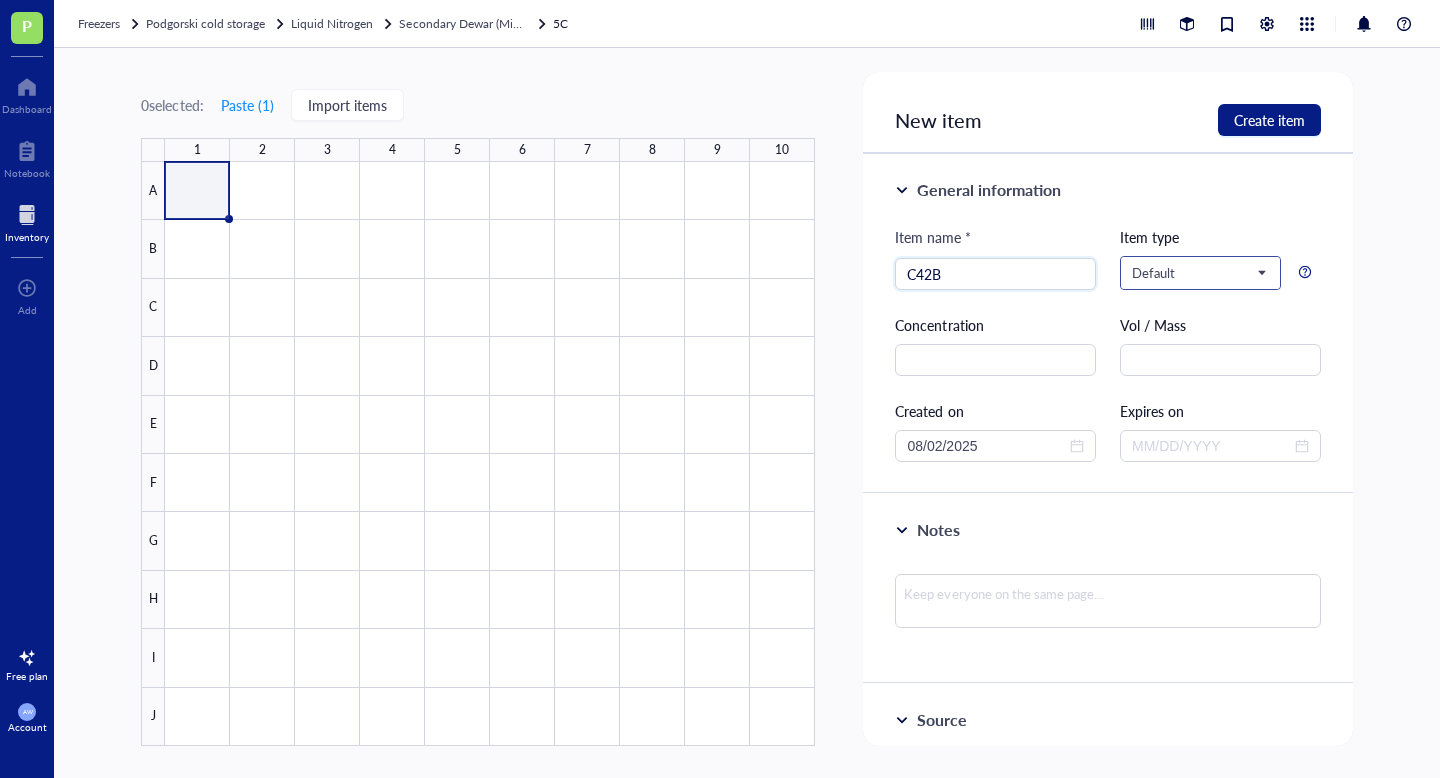 click on "Default" at bounding box center [1198, 273] 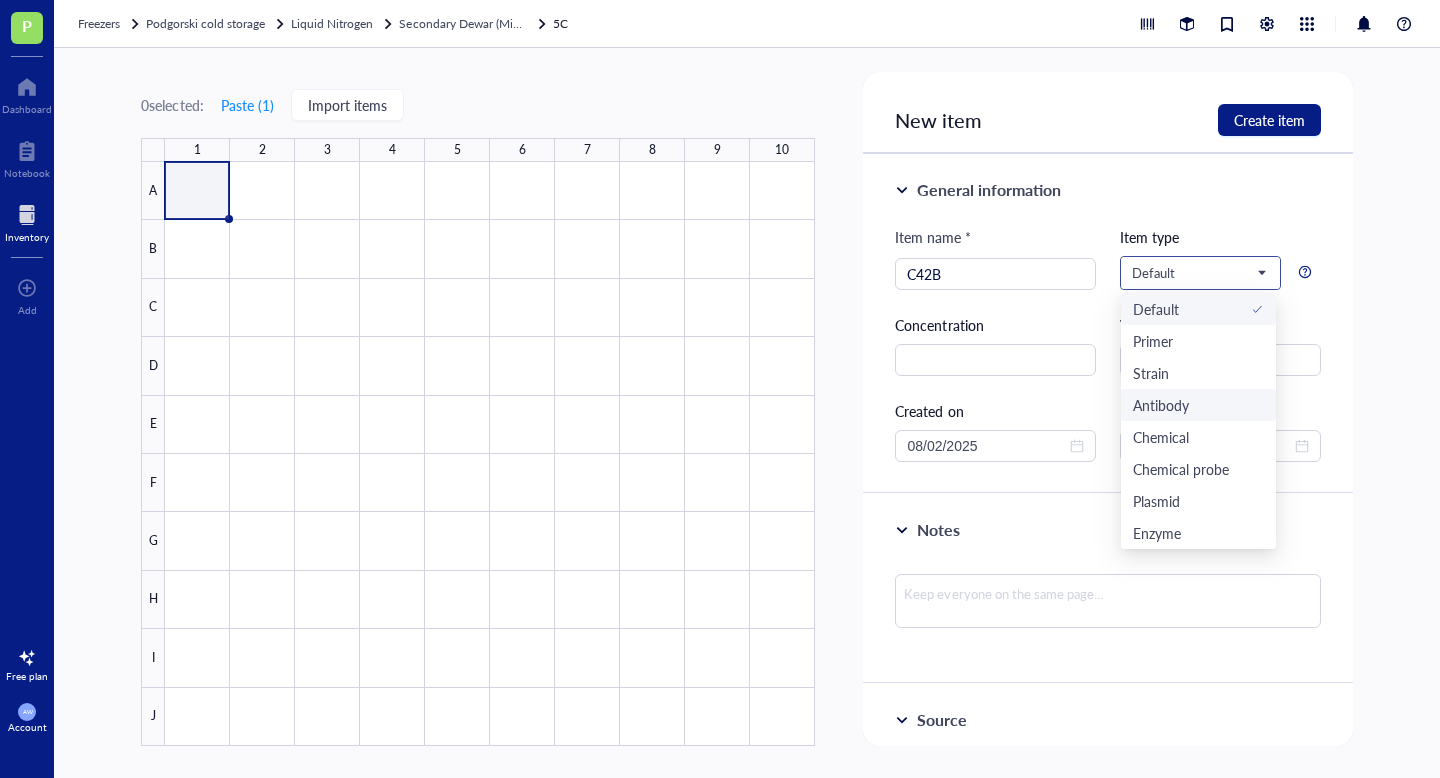 scroll, scrollTop: 67, scrollLeft: 0, axis: vertical 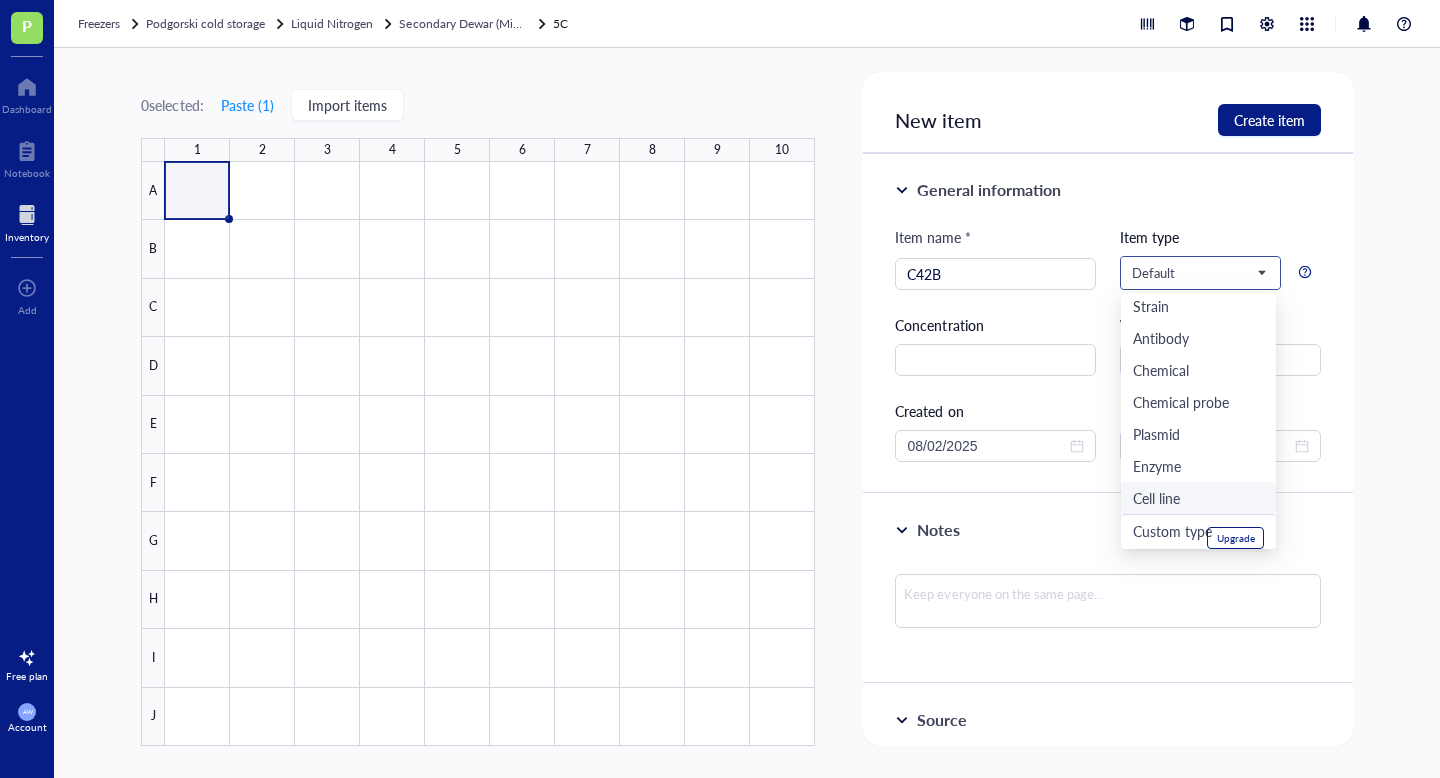 click on "Cell line" at bounding box center [1198, 498] 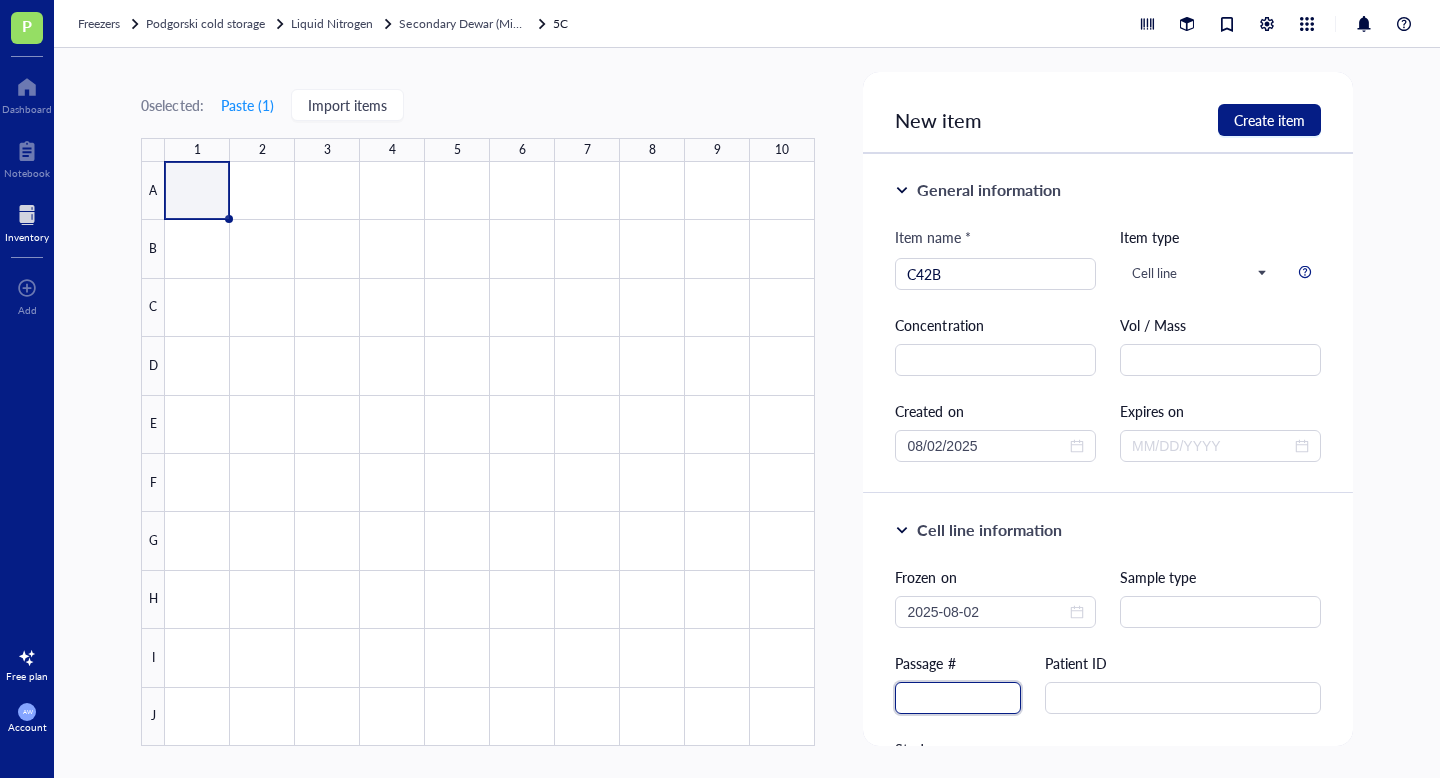 click at bounding box center [958, 698] 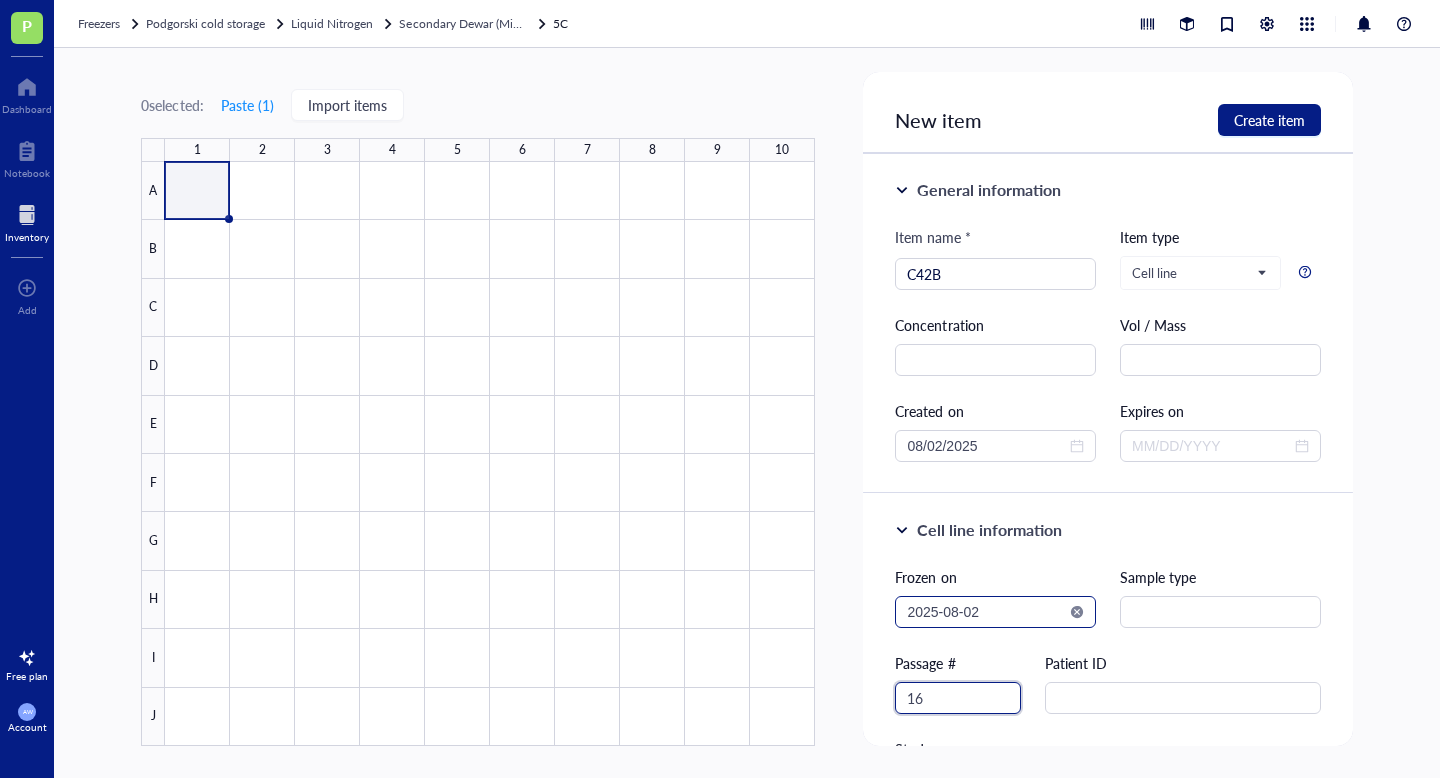type on "16" 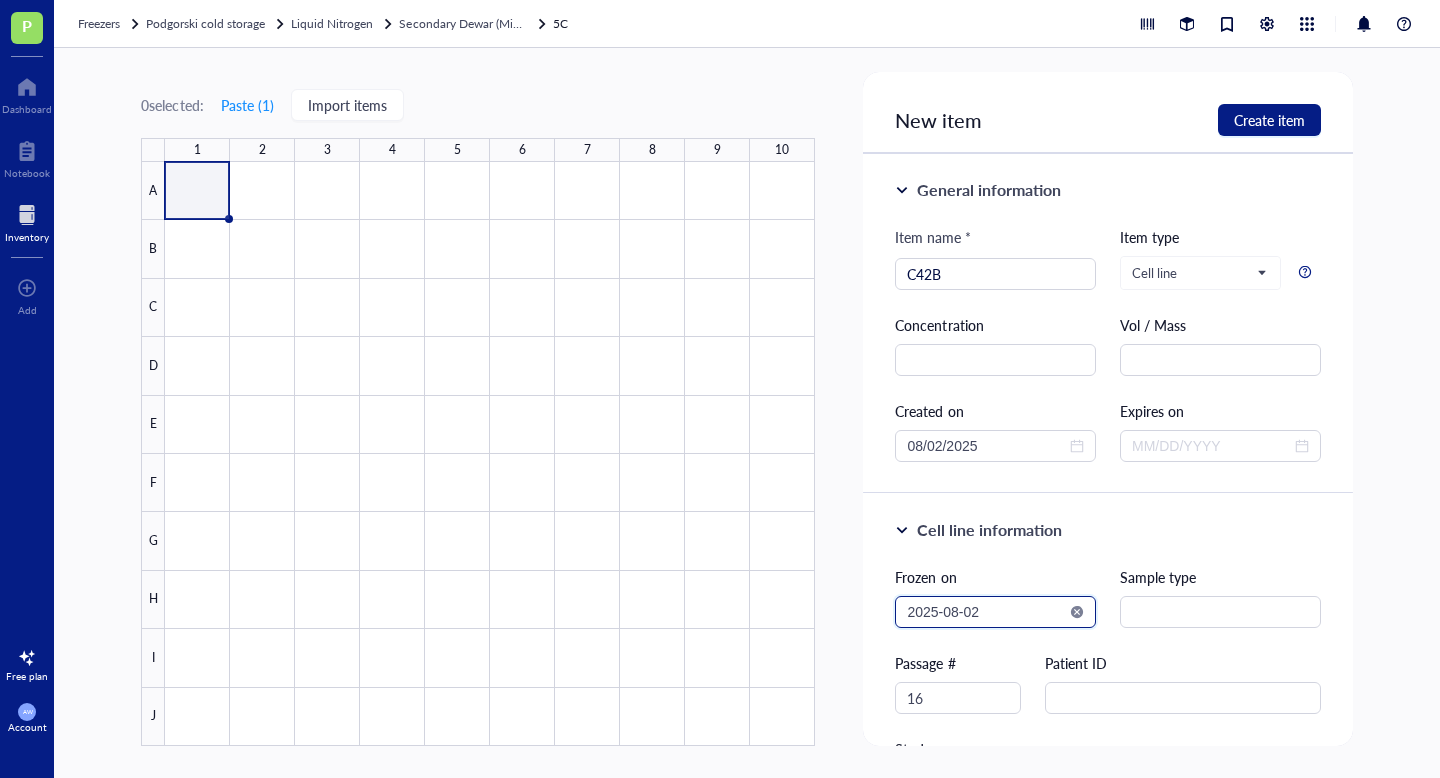 click on "2025-08-02" at bounding box center (986, 612) 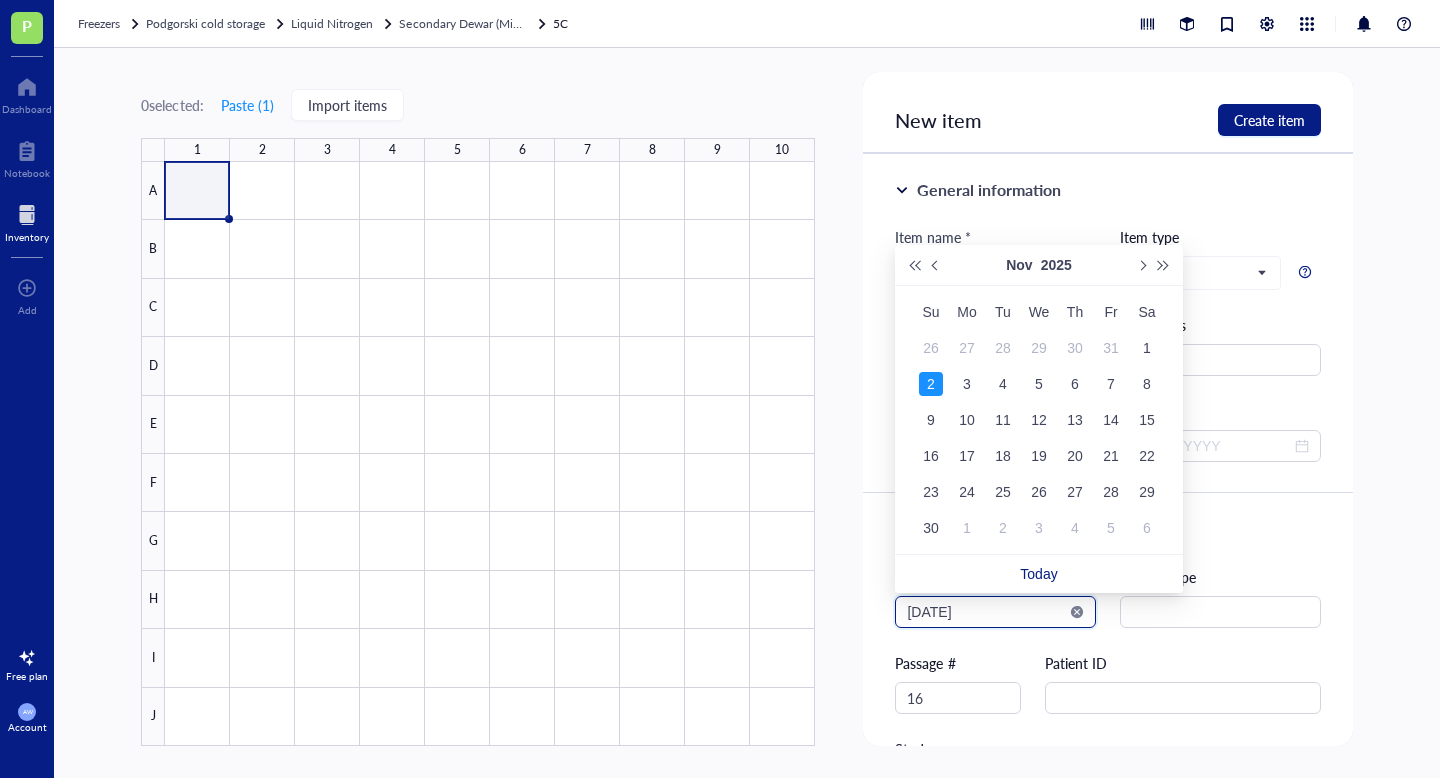 click on "[DATE]" at bounding box center (986, 612) 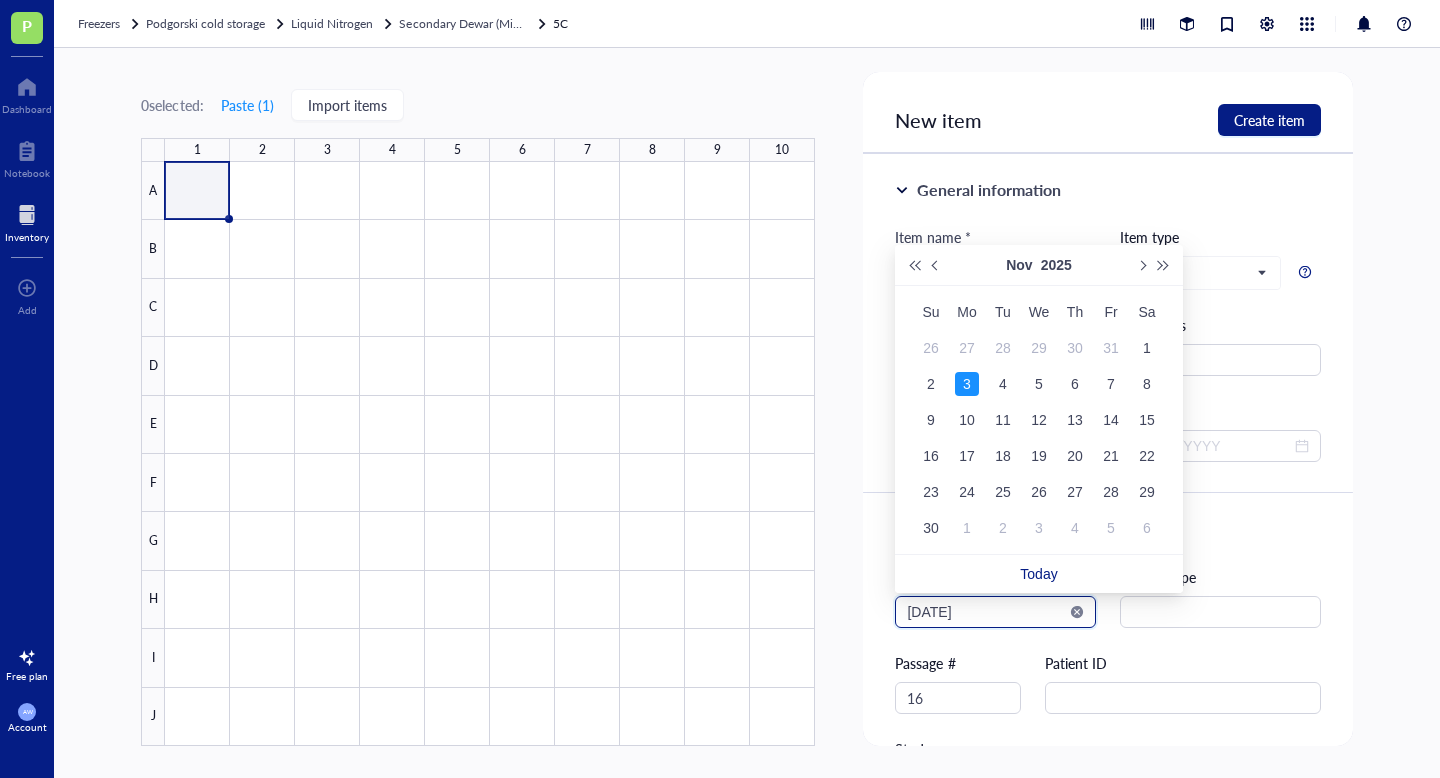 click on "[DATE]" at bounding box center (986, 612) 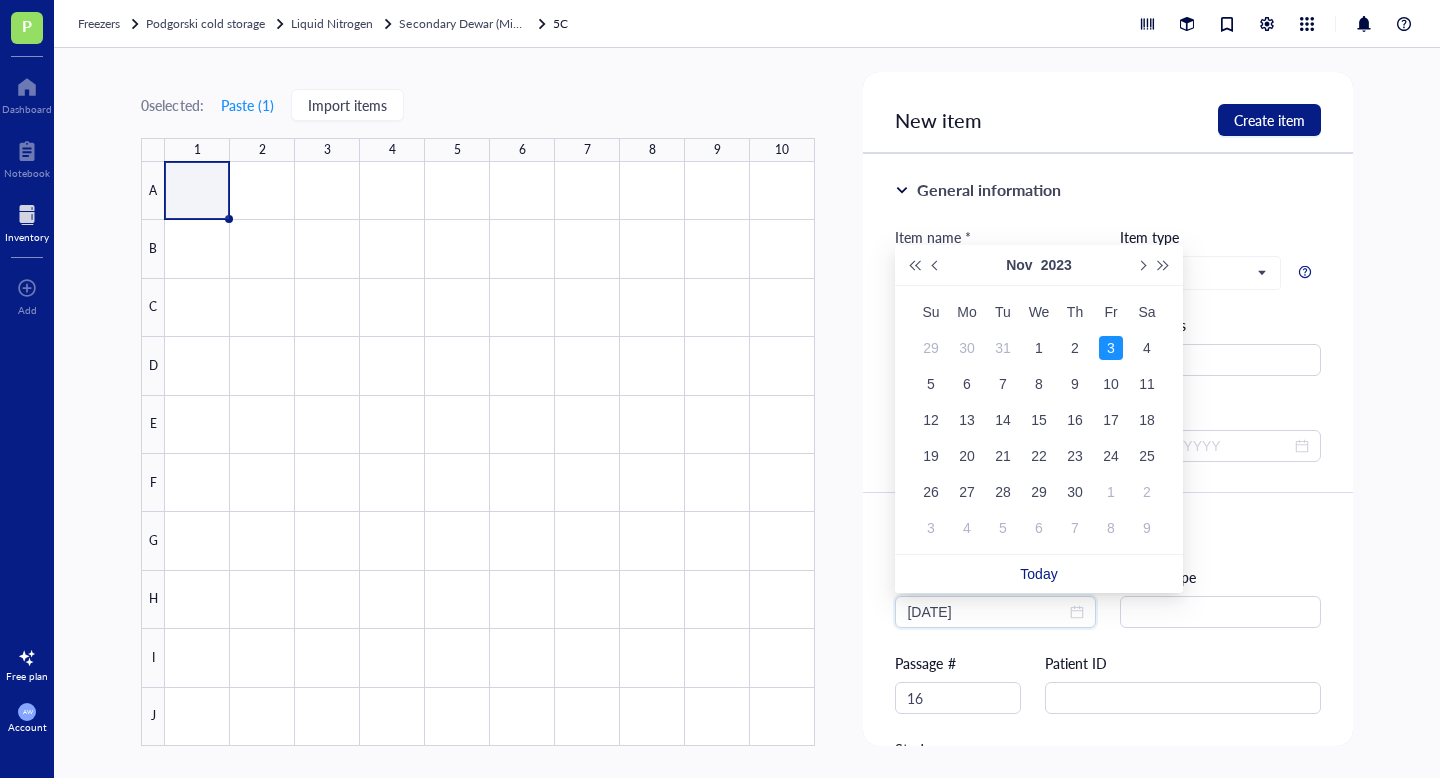 type on "[DATE]" 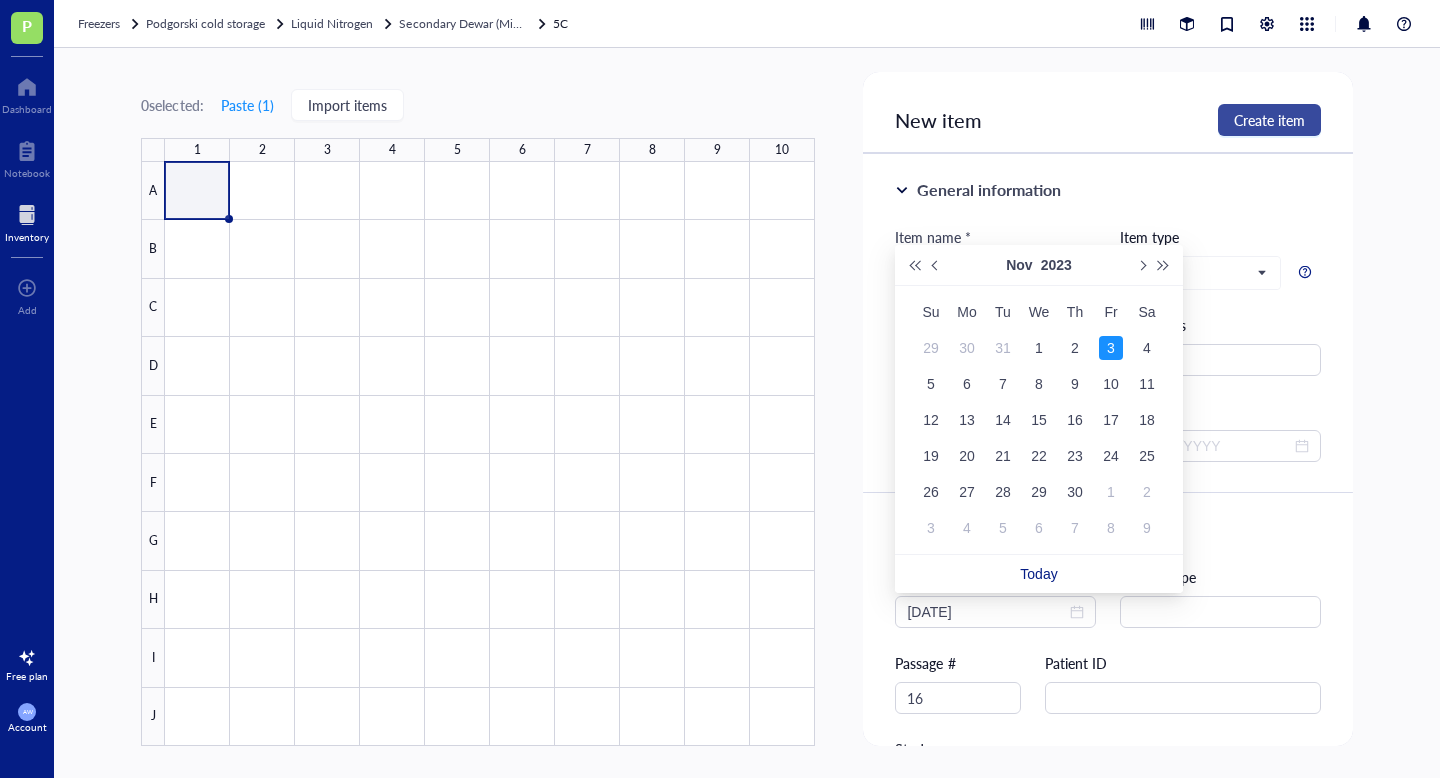 click on "Create item" at bounding box center (1269, 120) 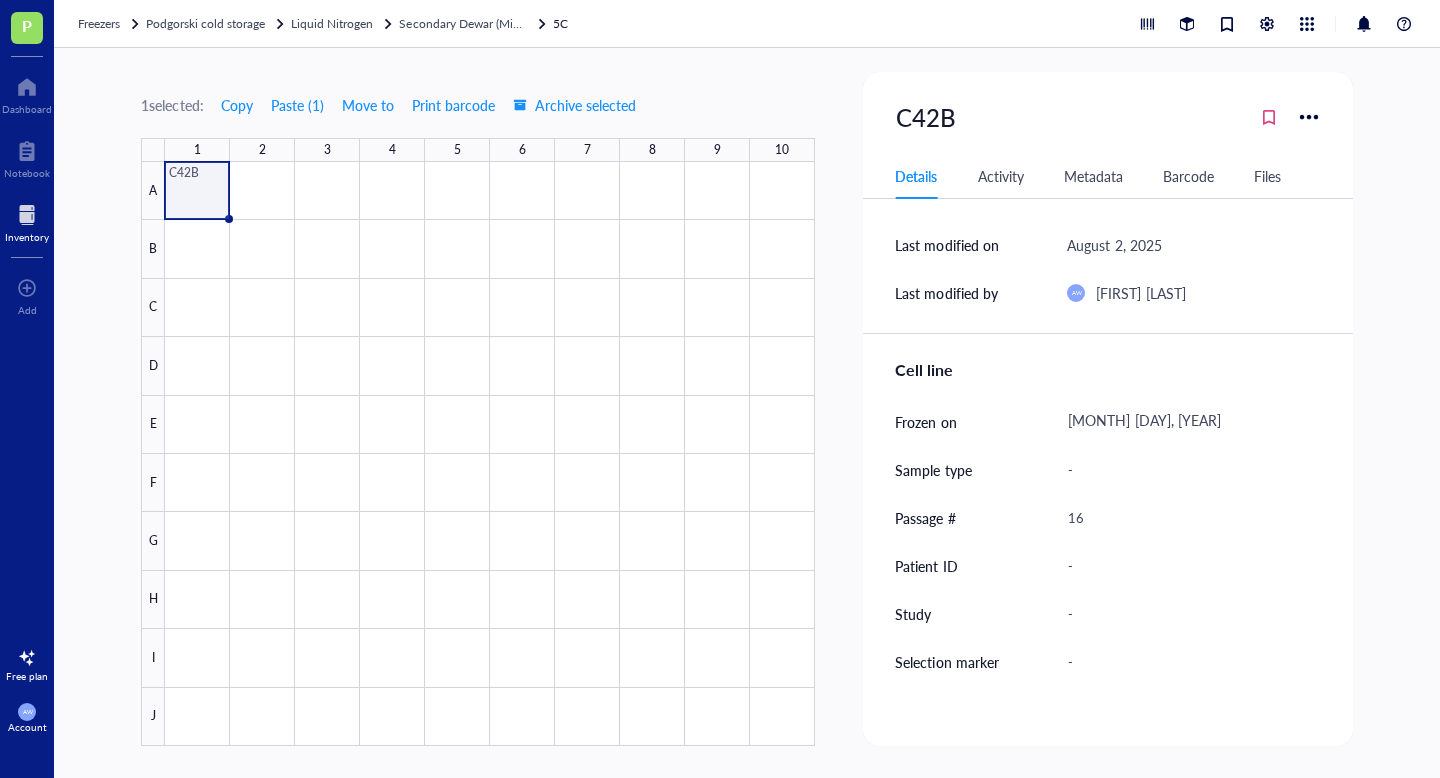 scroll, scrollTop: 339, scrollLeft: 0, axis: vertical 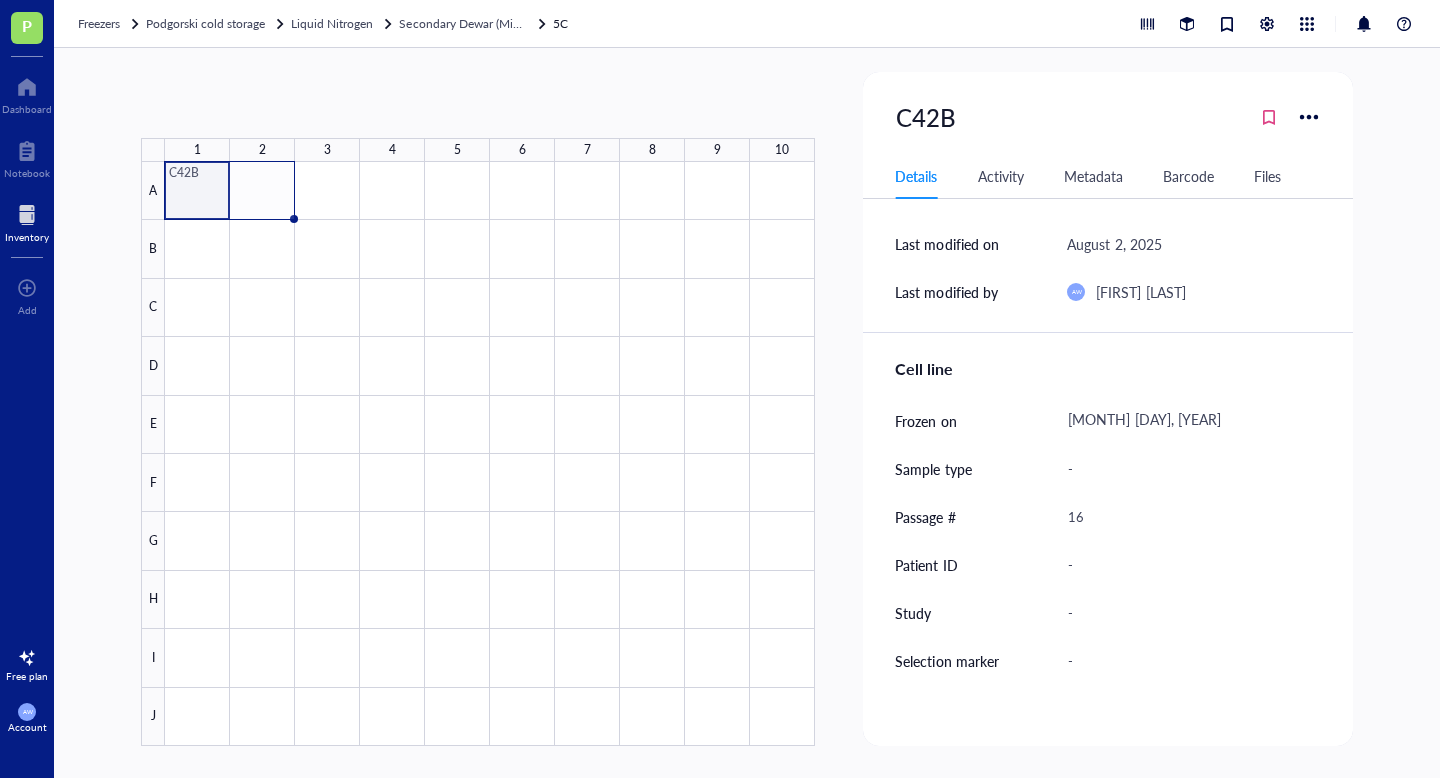 drag, startPoint x: 230, startPoint y: 218, endPoint x: 264, endPoint y: 217, distance: 34.0147 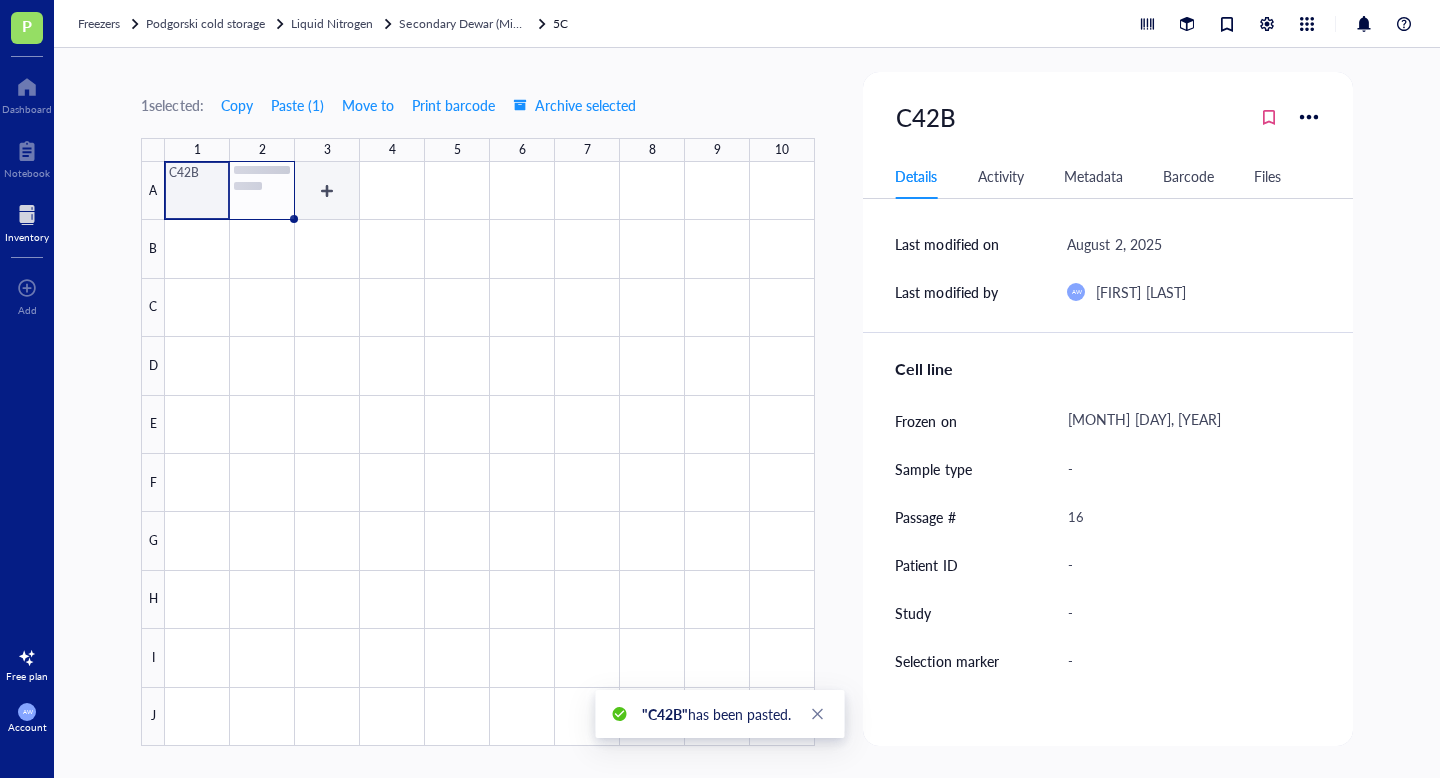 click at bounding box center (490, 454) 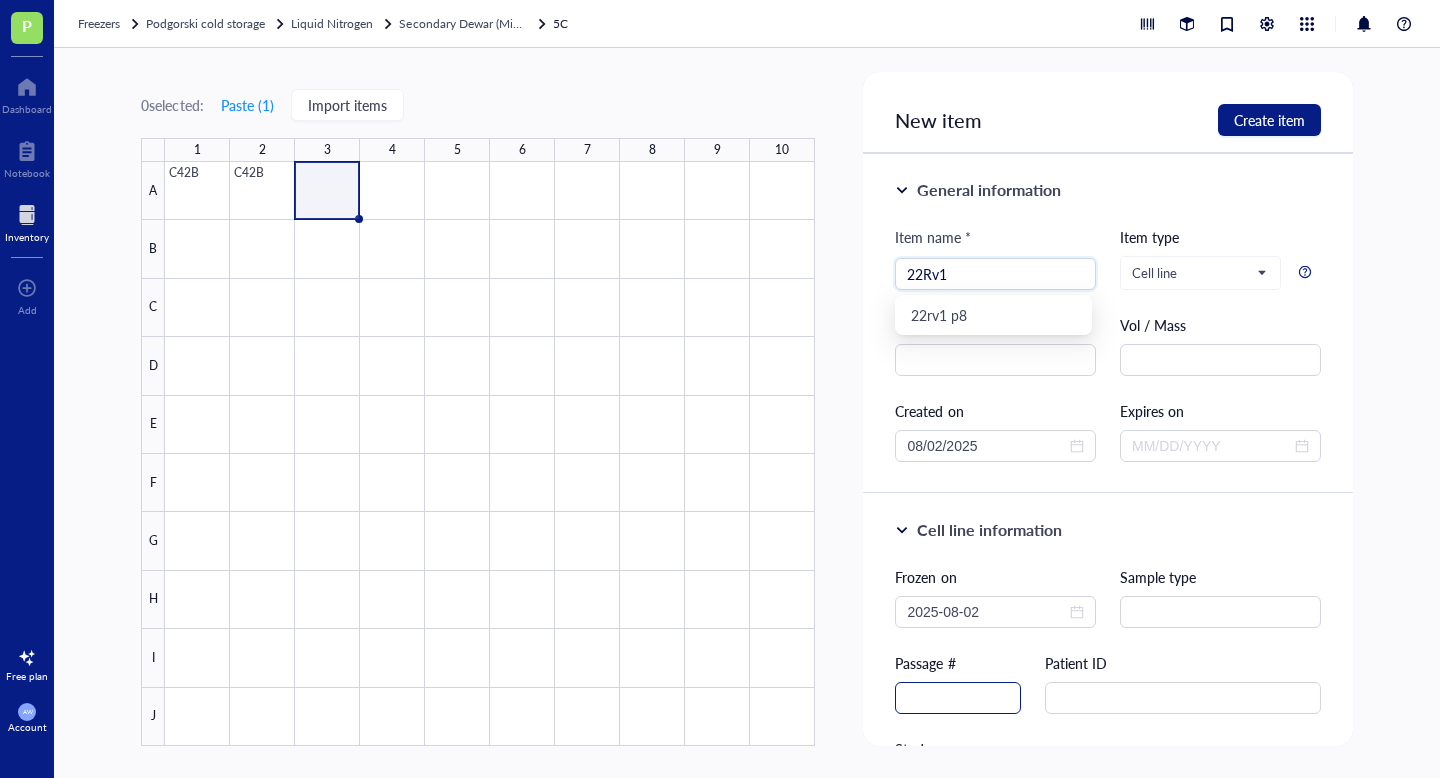 type on "22Rv1" 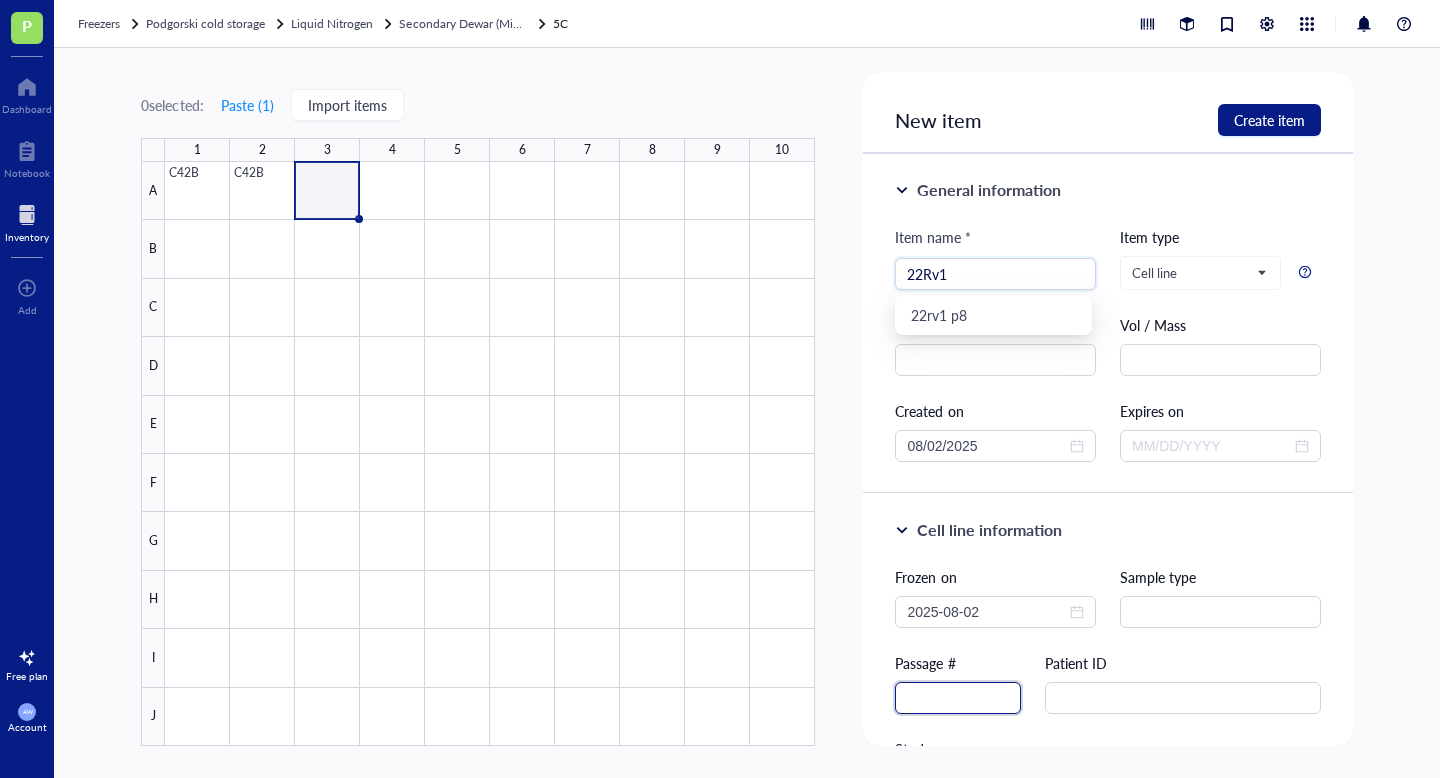 click at bounding box center (958, 698) 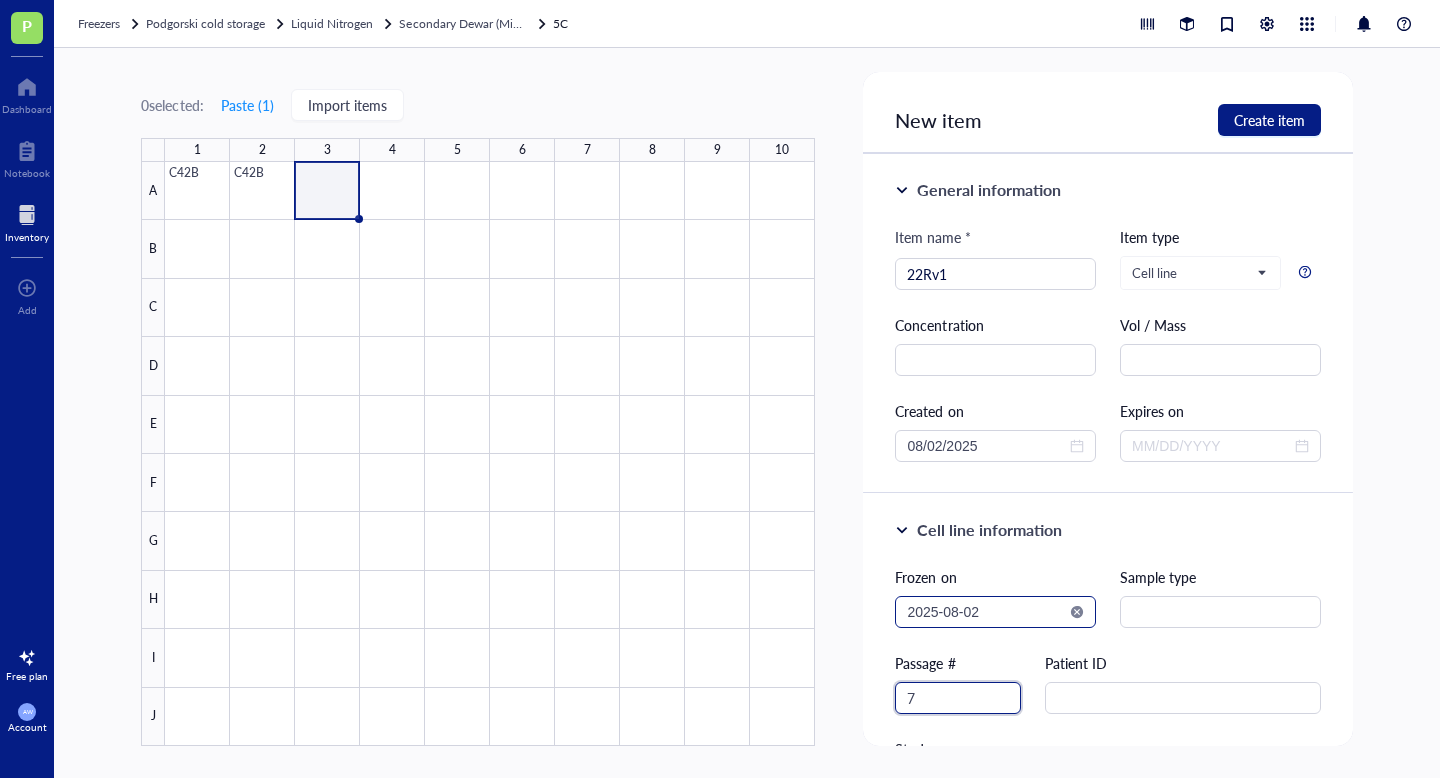 type on "7" 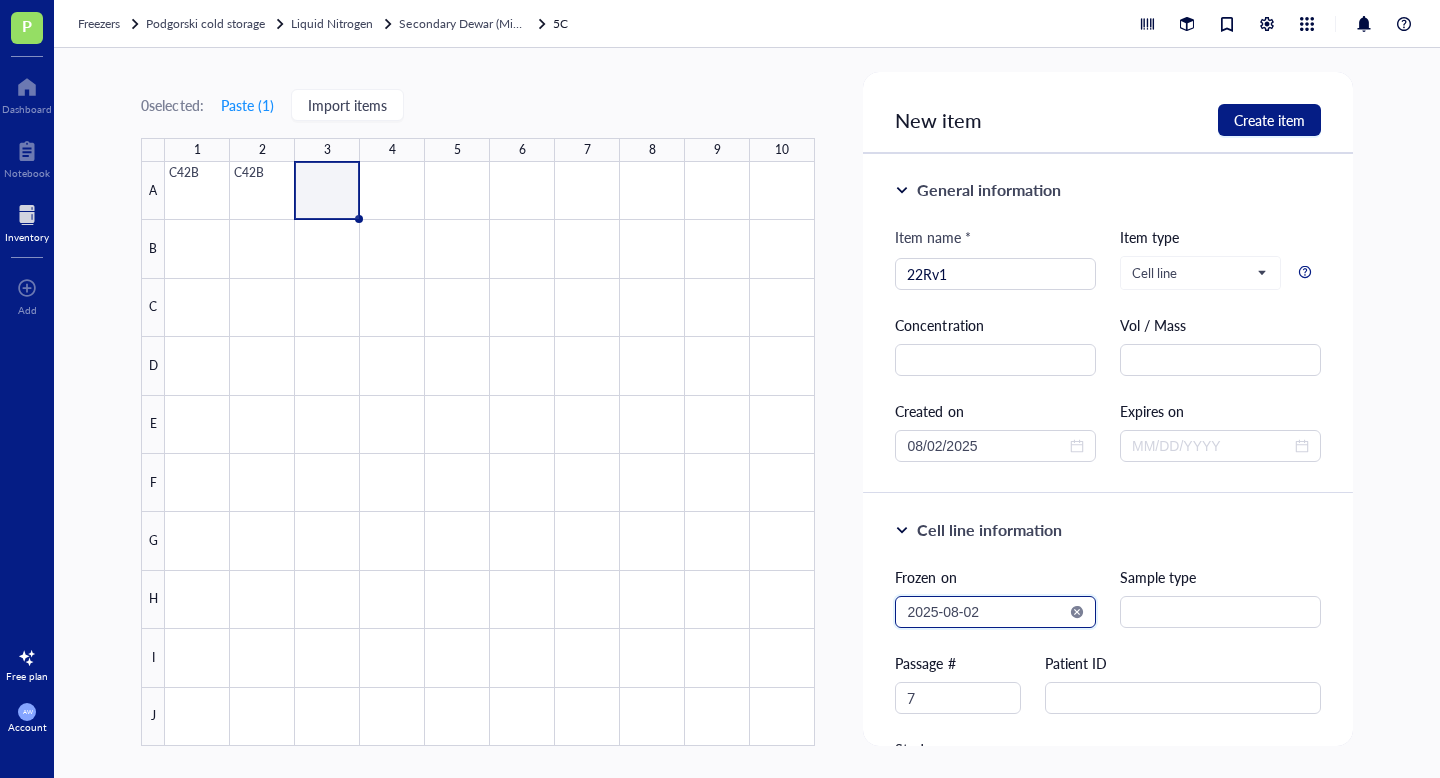 click on "2025-08-02" at bounding box center (986, 612) 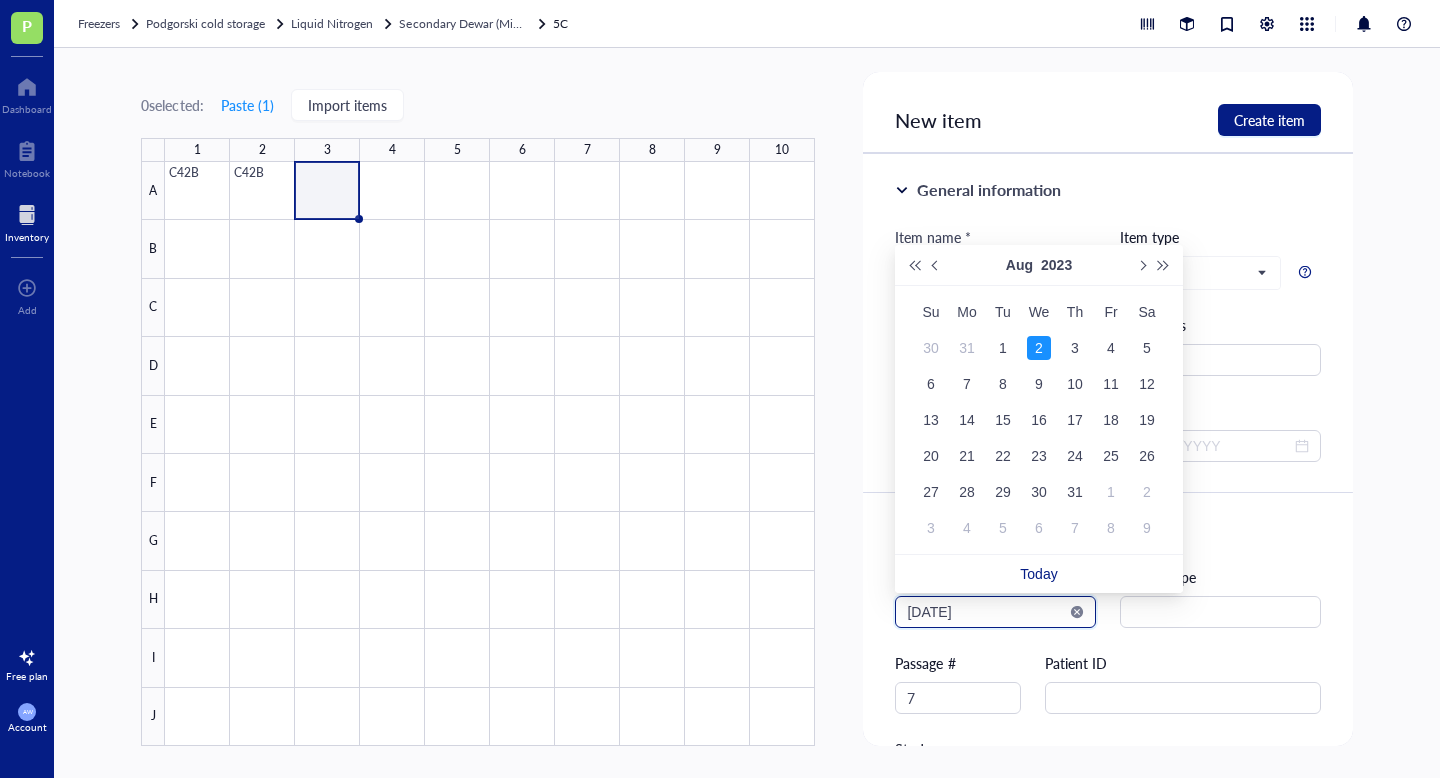 click on "[DATE]" at bounding box center [986, 612] 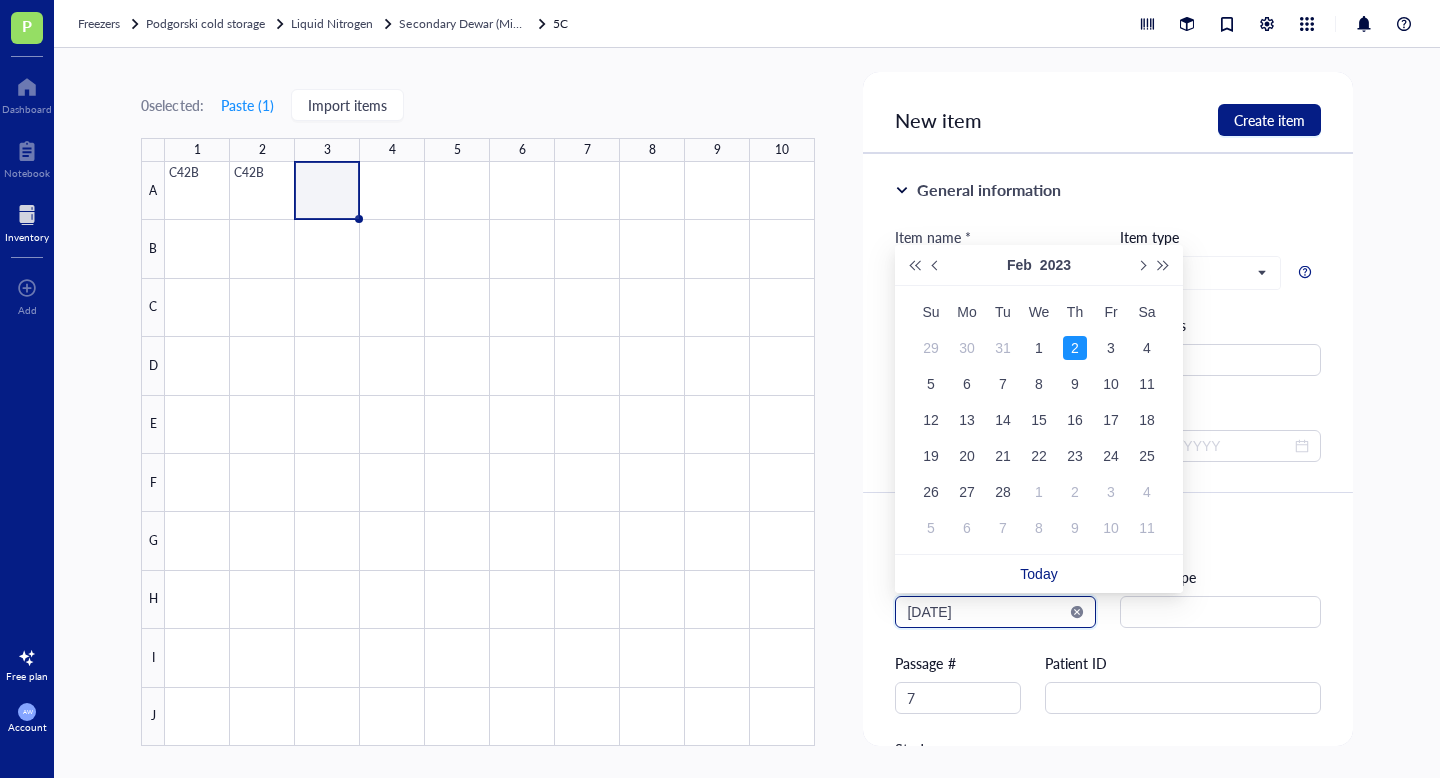 click on "[DATE]" at bounding box center (986, 612) 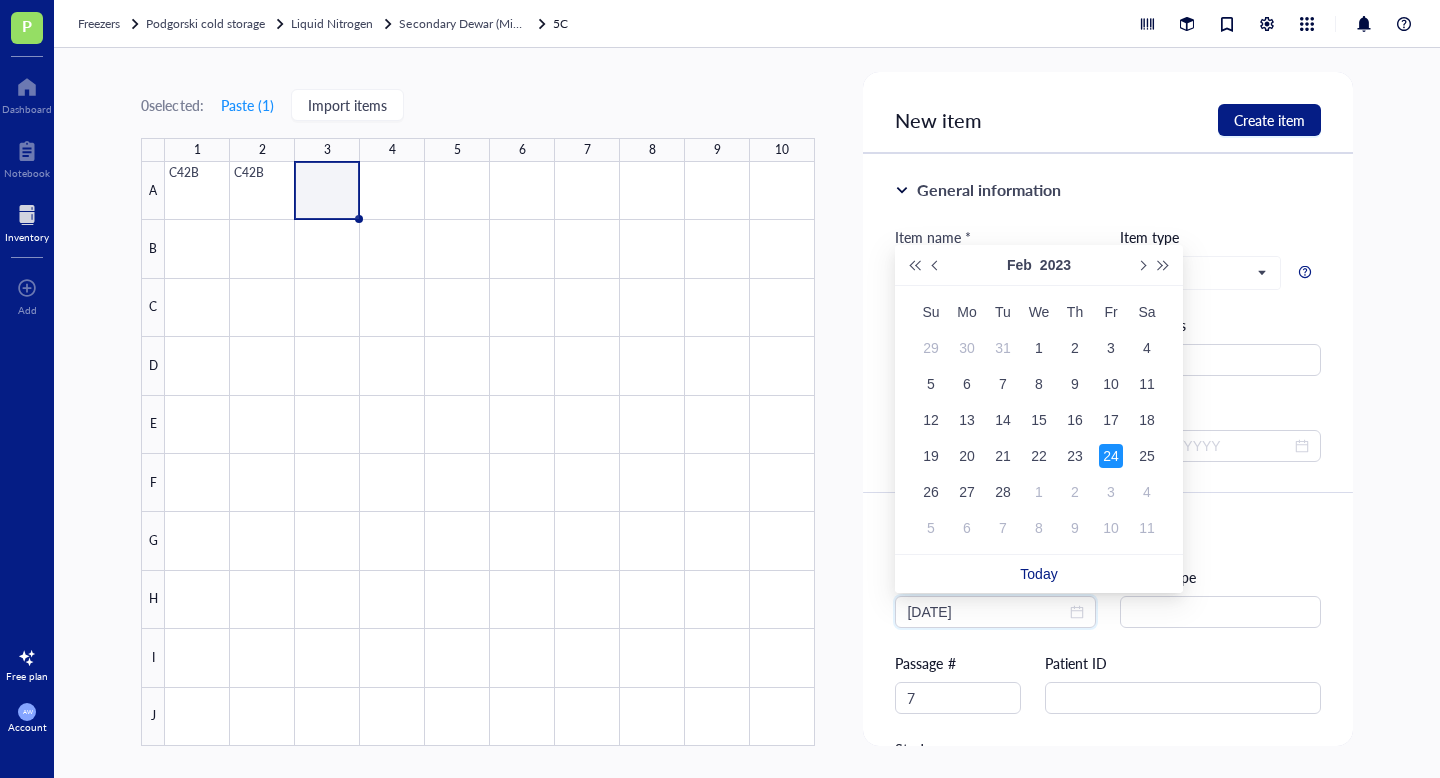 type on "[DATE]" 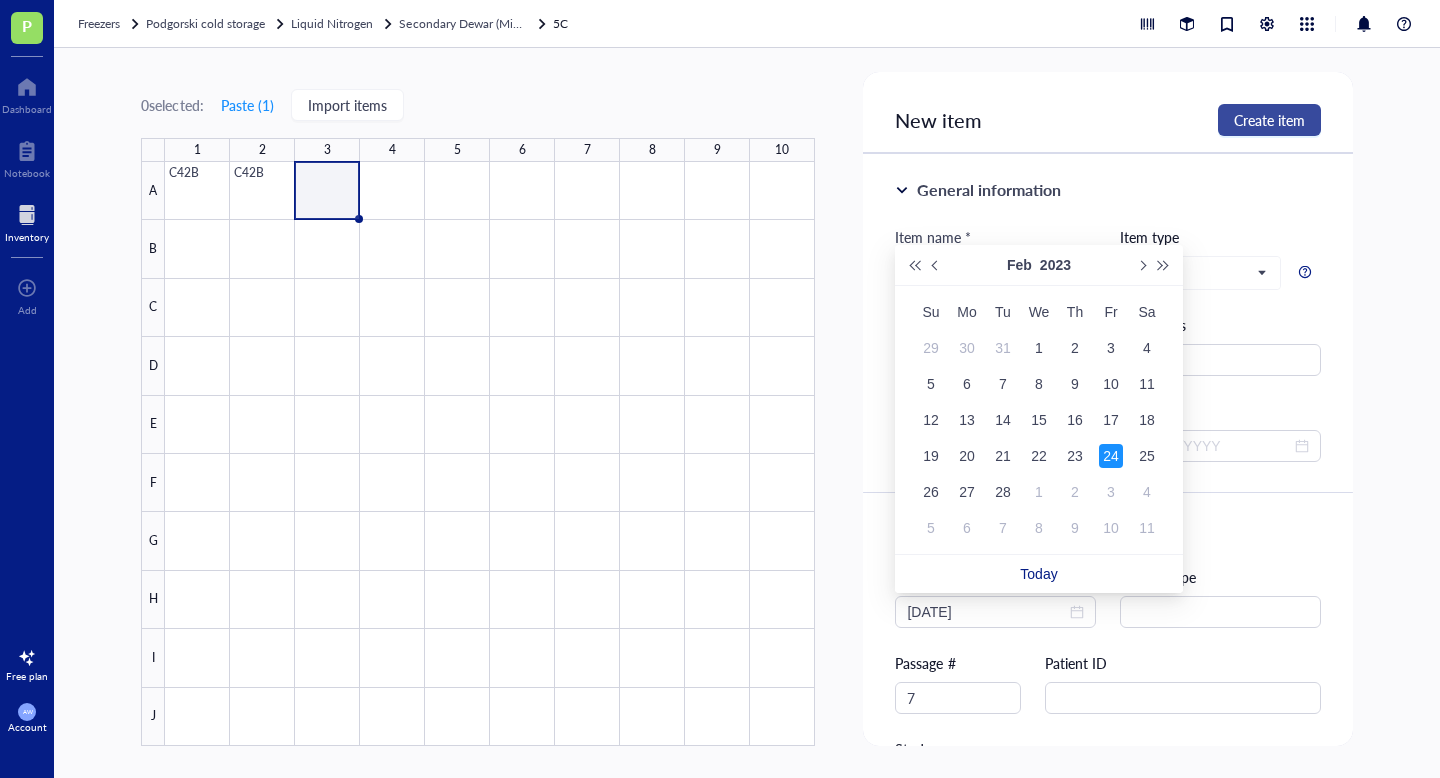 click on "Create item" at bounding box center (1269, 120) 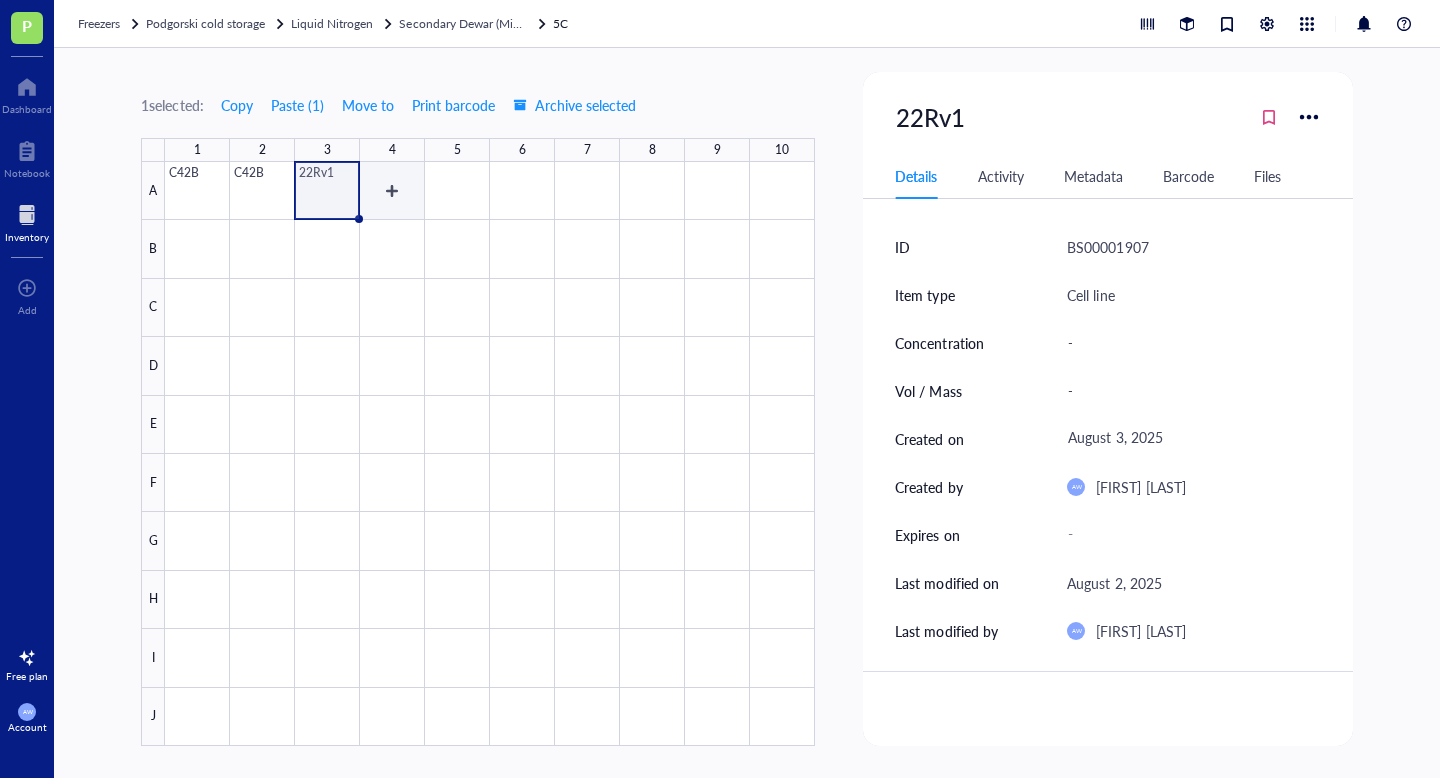 click at bounding box center (490, 454) 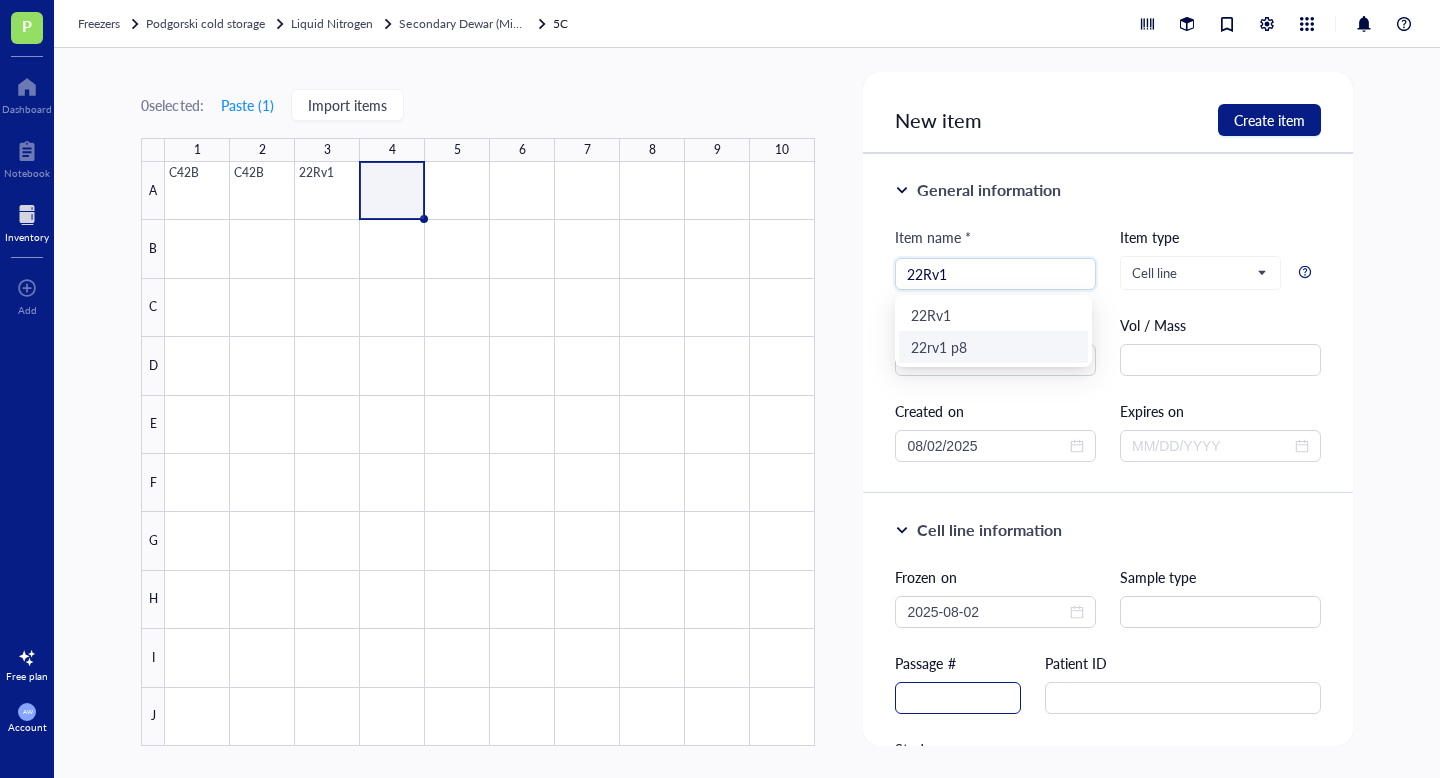 type on "22Rv1" 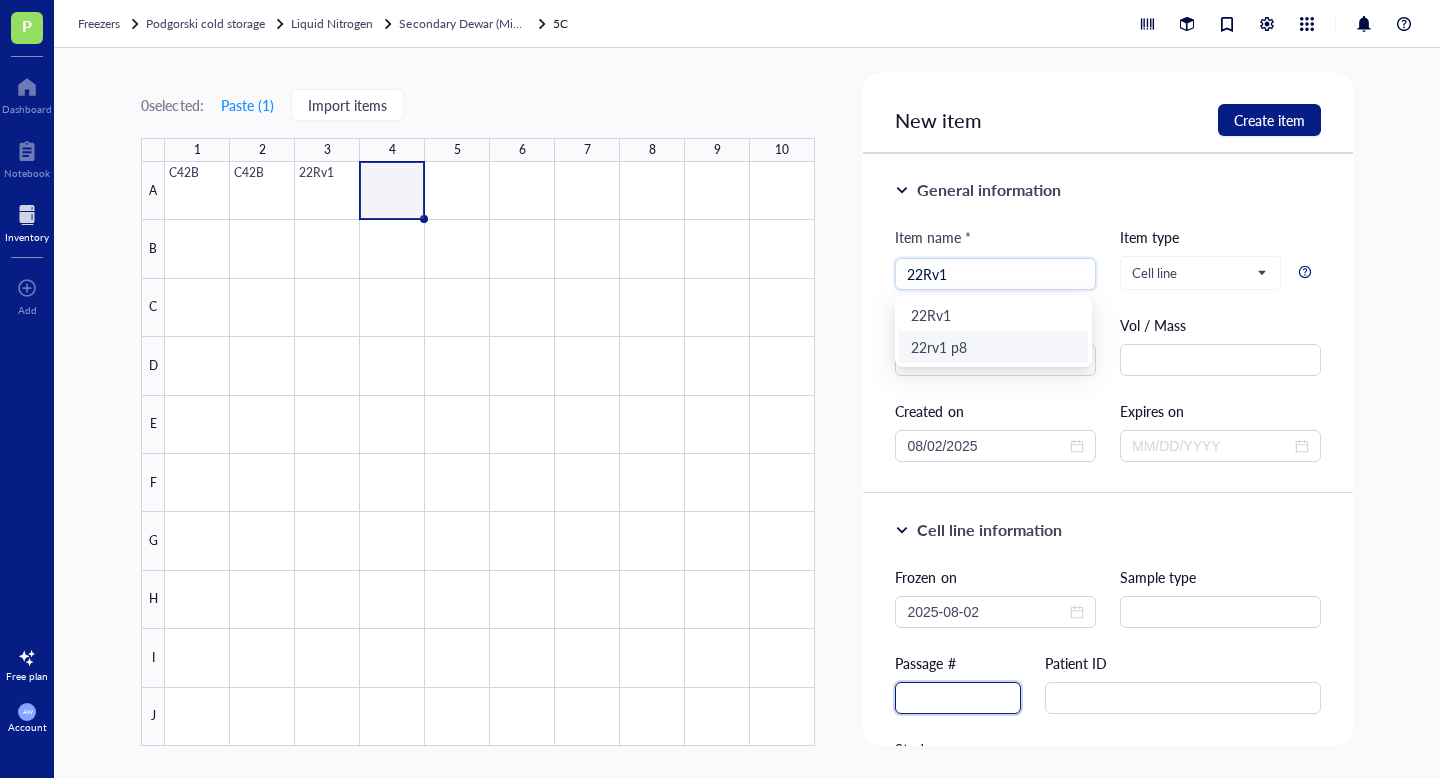 click at bounding box center (958, 698) 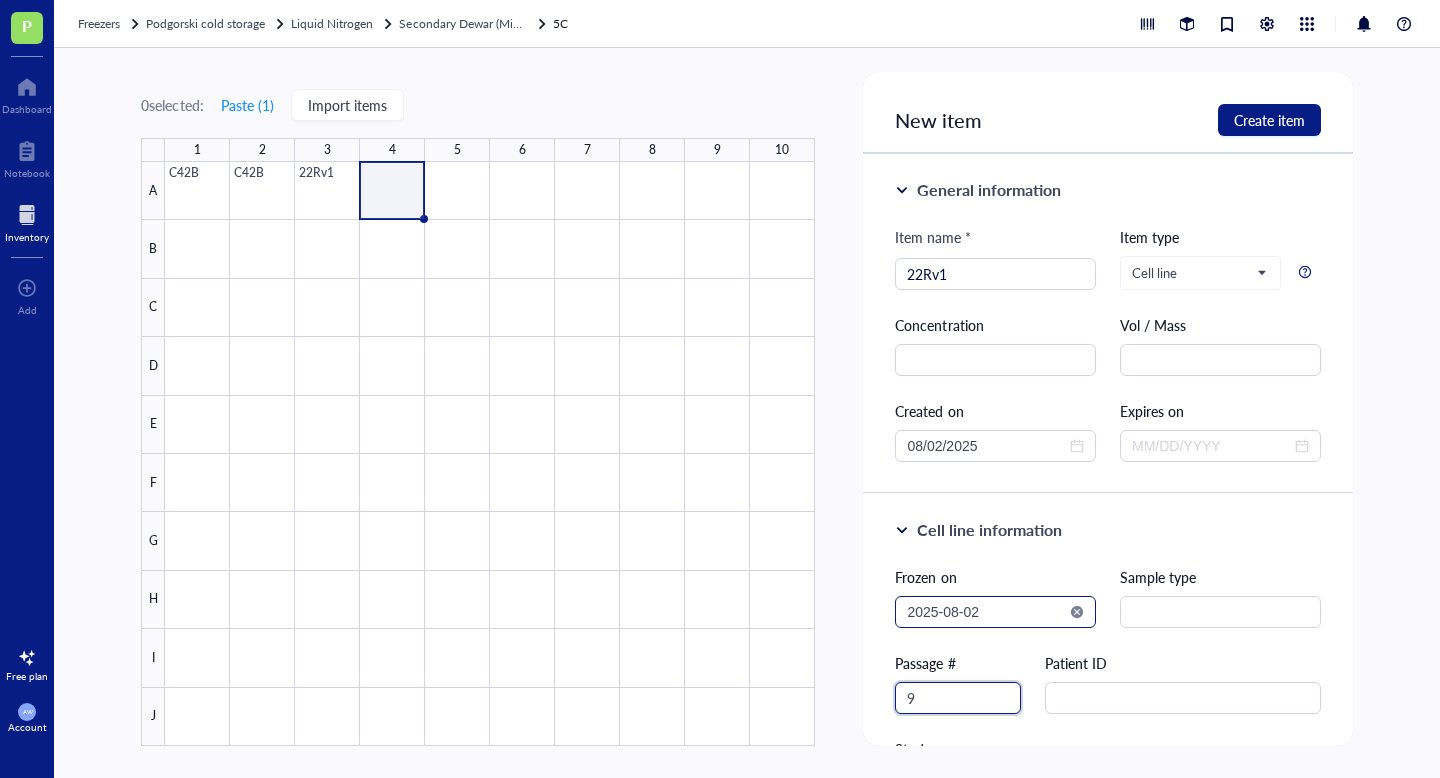 type on "9" 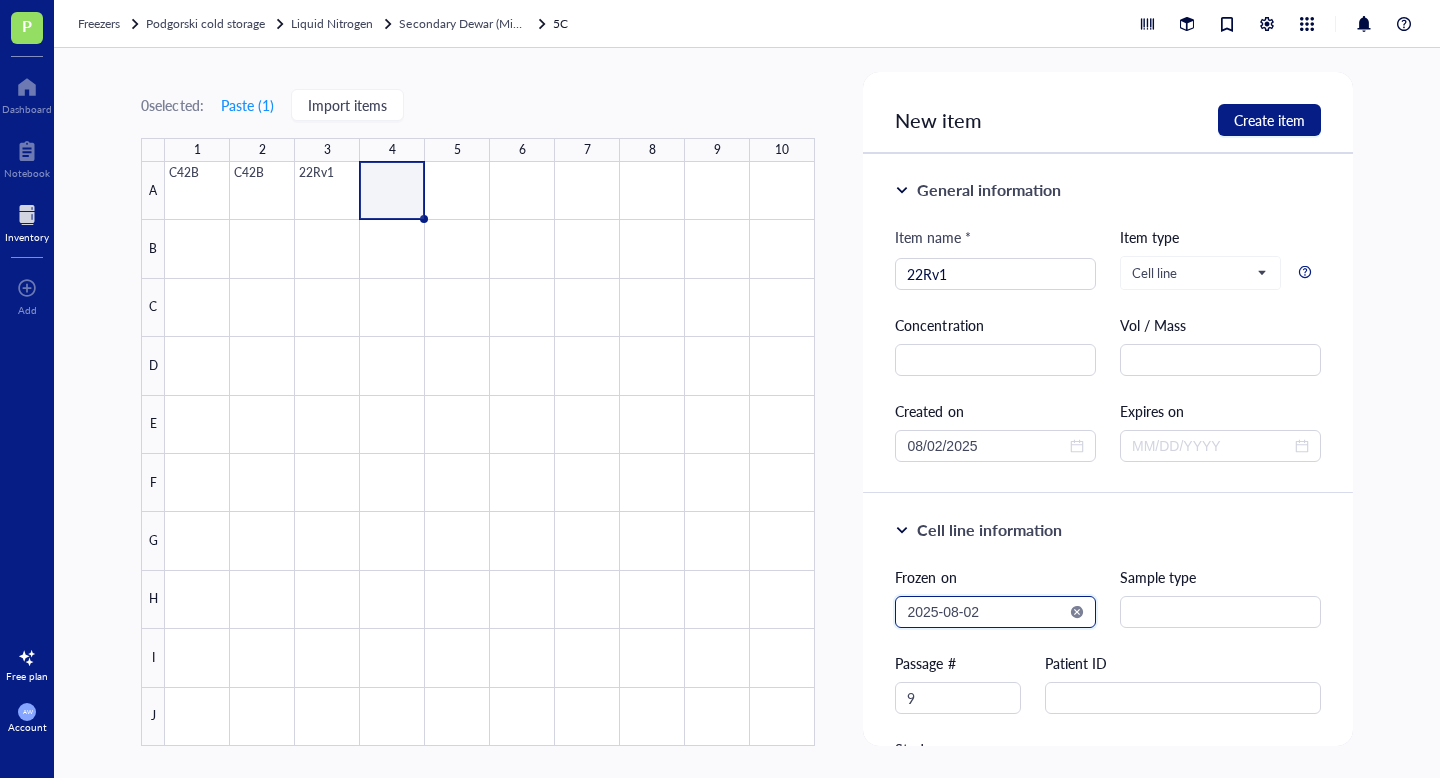 click on "2025-08-02" at bounding box center [986, 612] 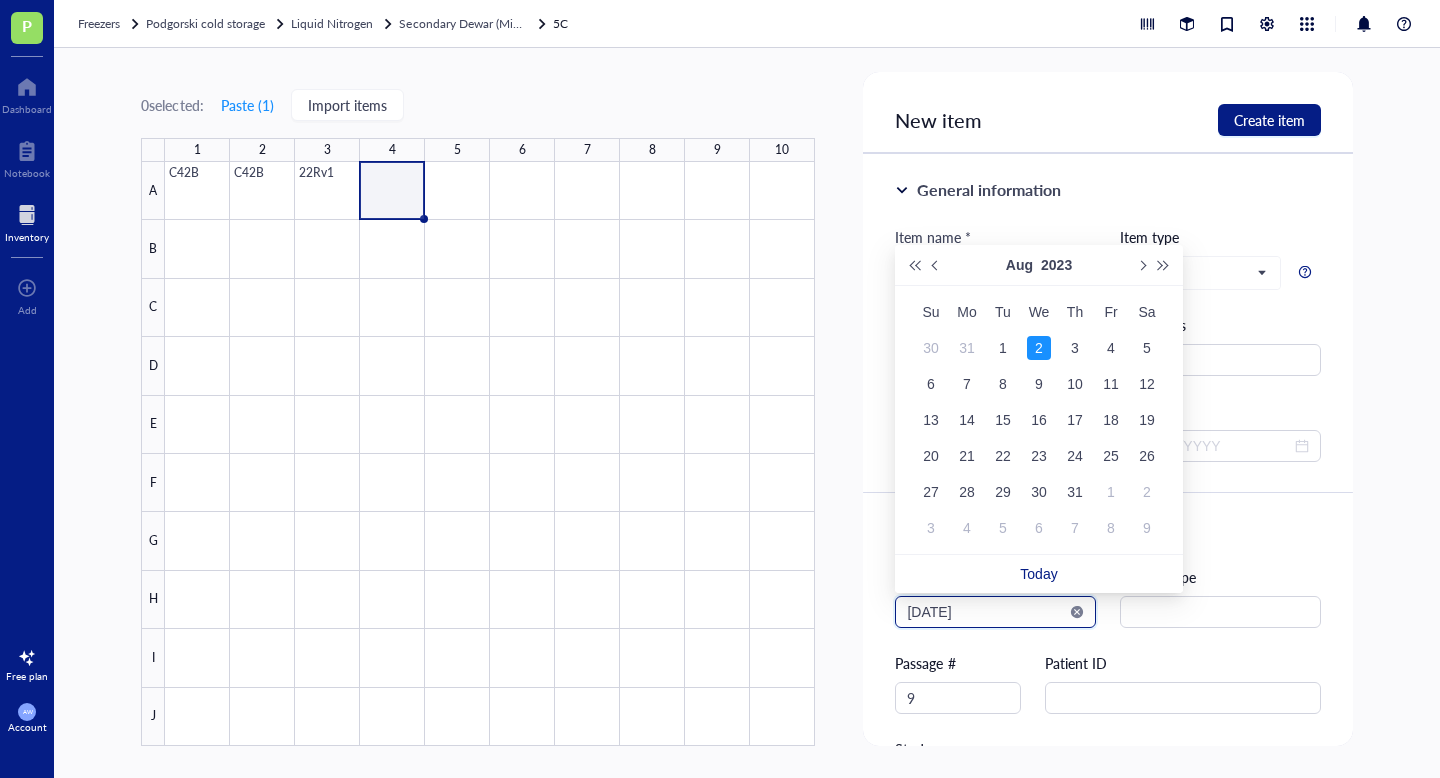 click on "[DATE]" at bounding box center (986, 612) 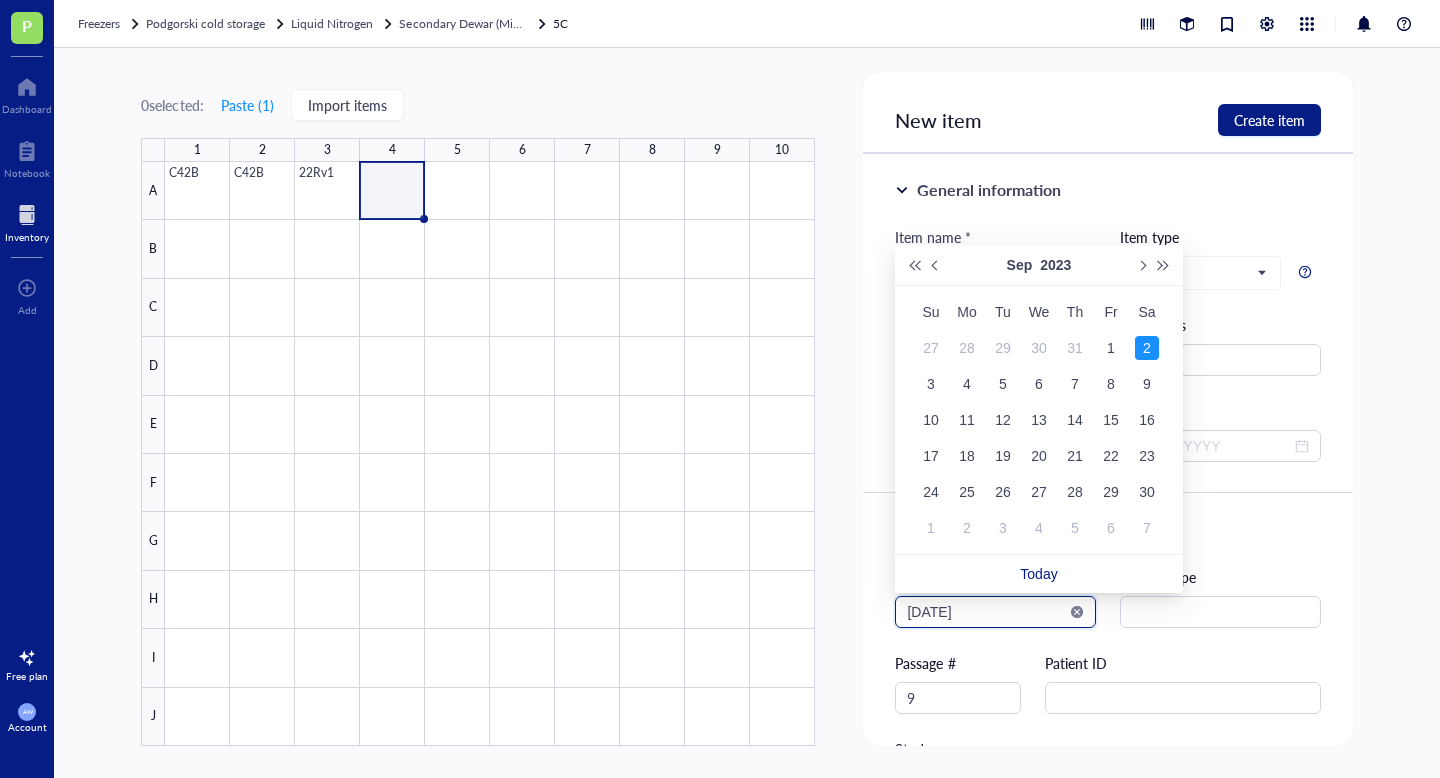 click on "[DATE]" at bounding box center (986, 612) 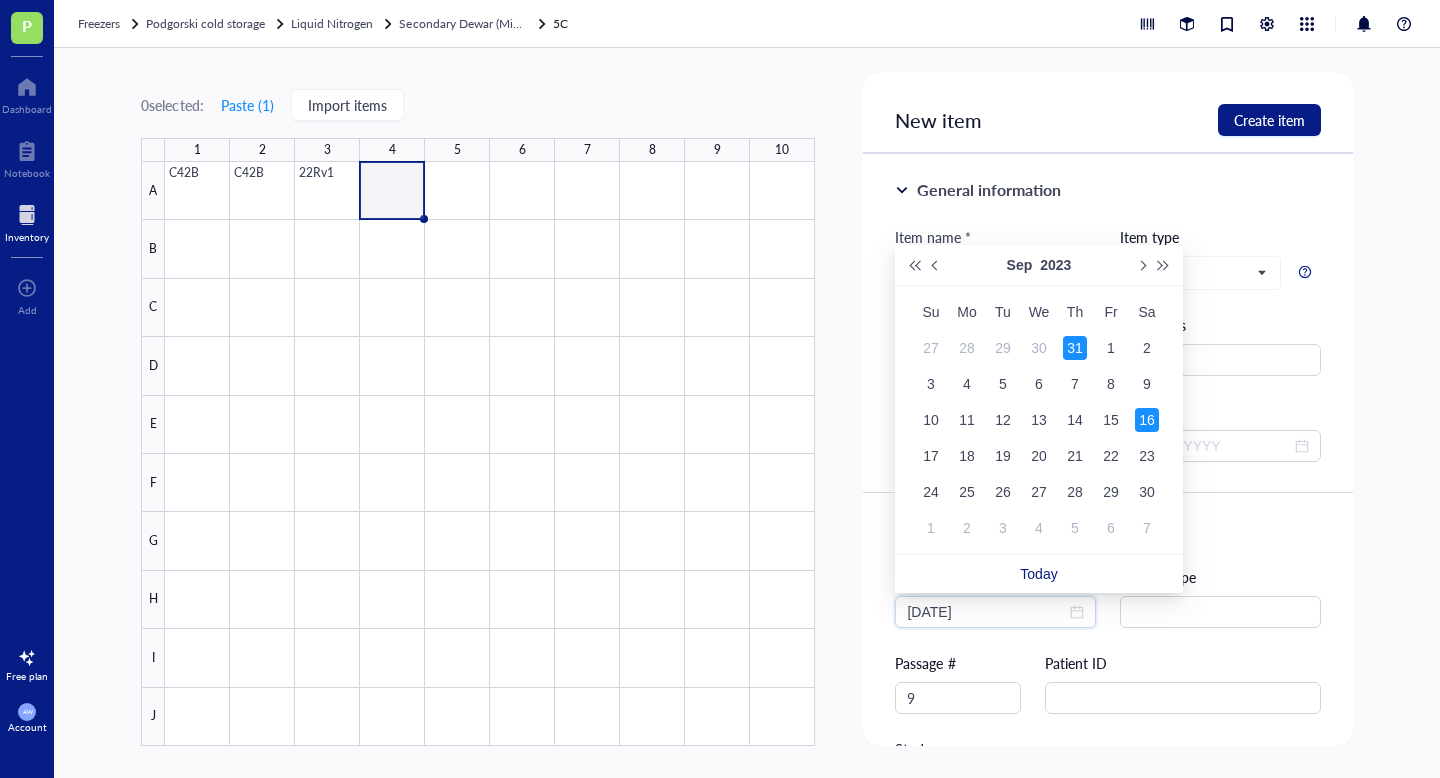 type on "[DATE]" 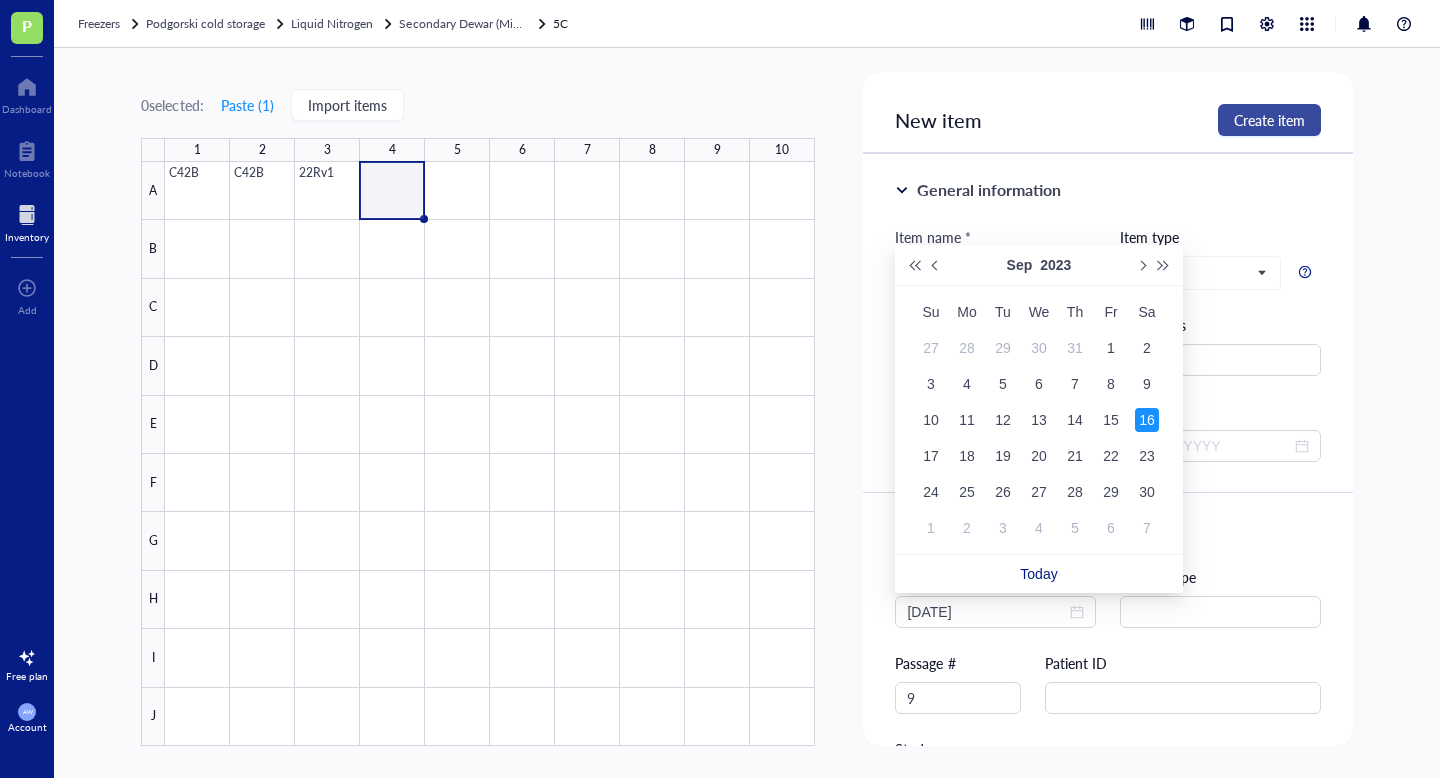 click on "Create item" at bounding box center [1269, 120] 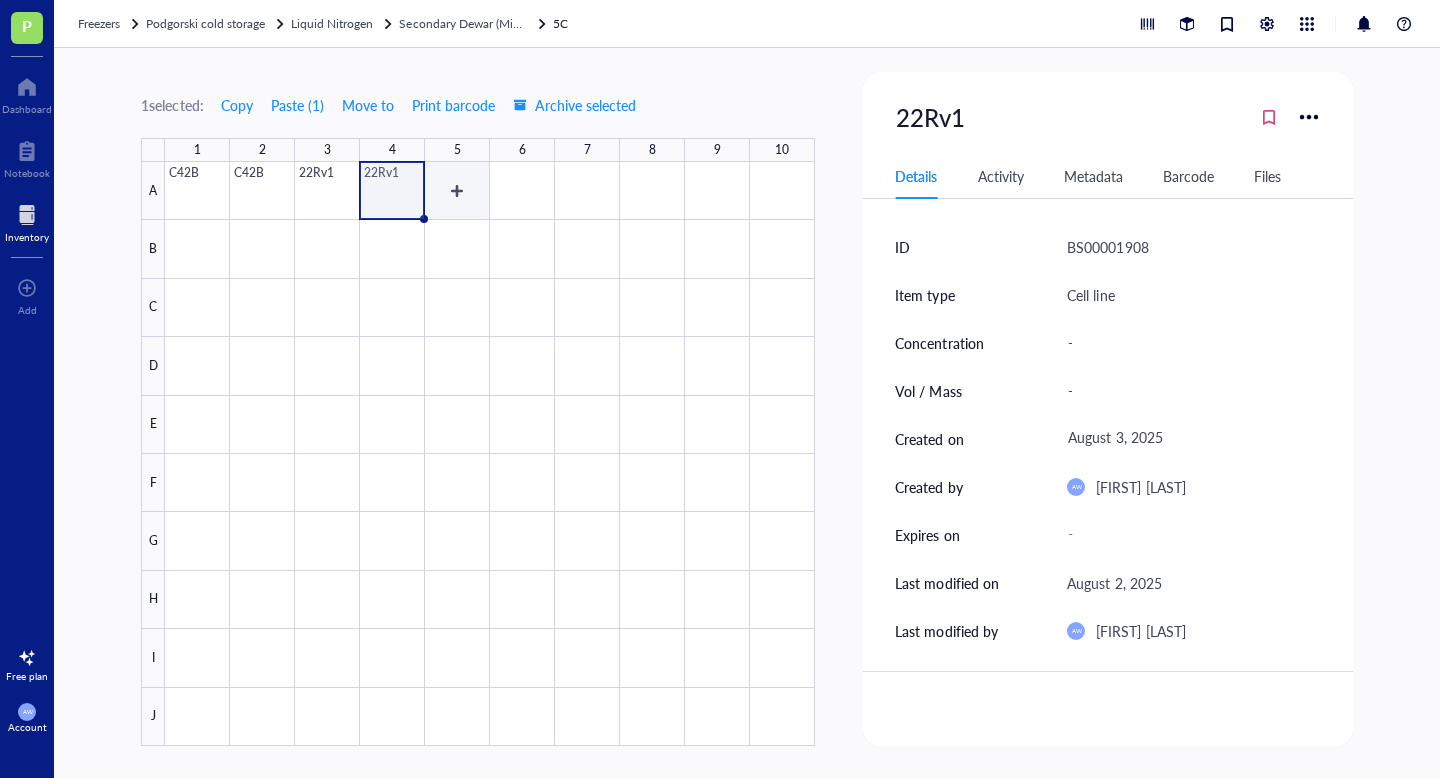 click at bounding box center (490, 454) 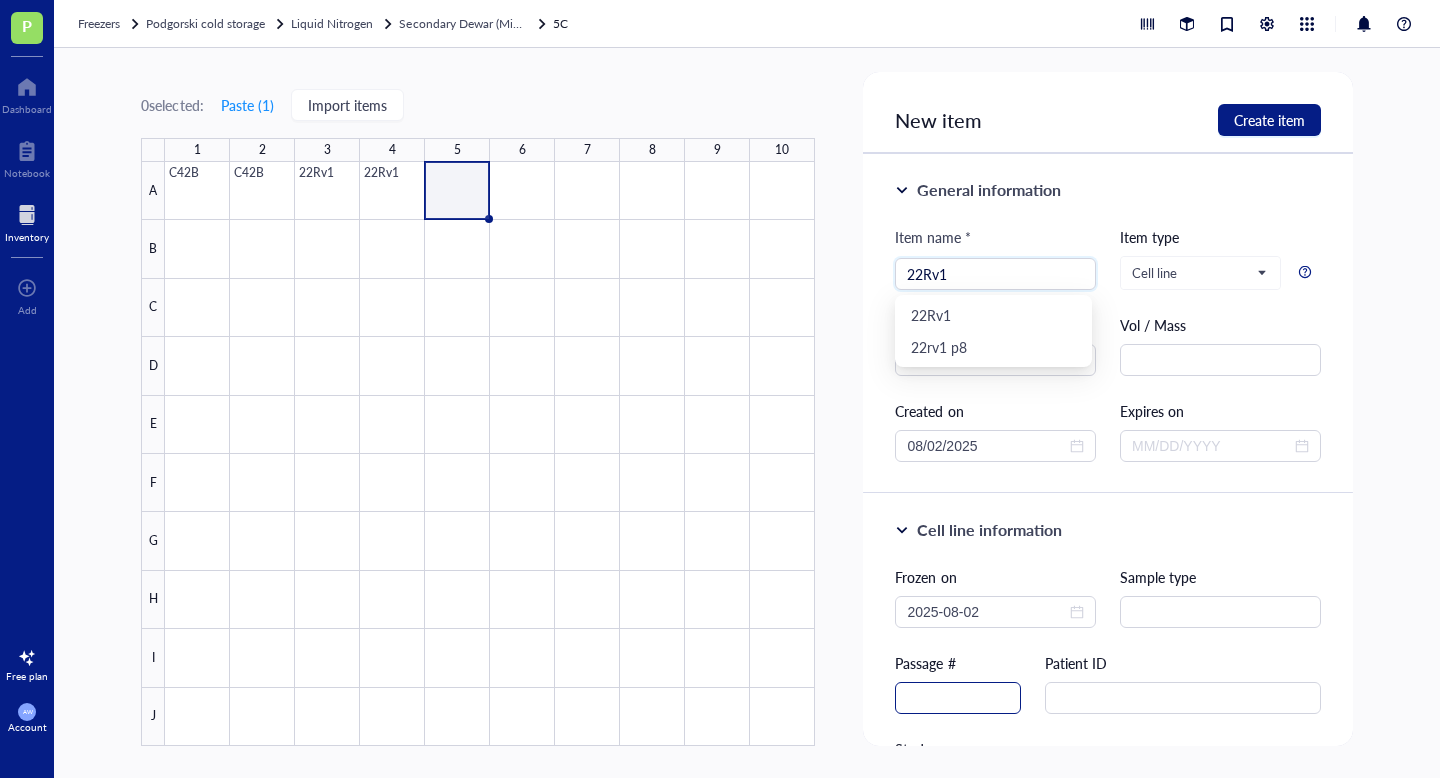 type on "22Rv1" 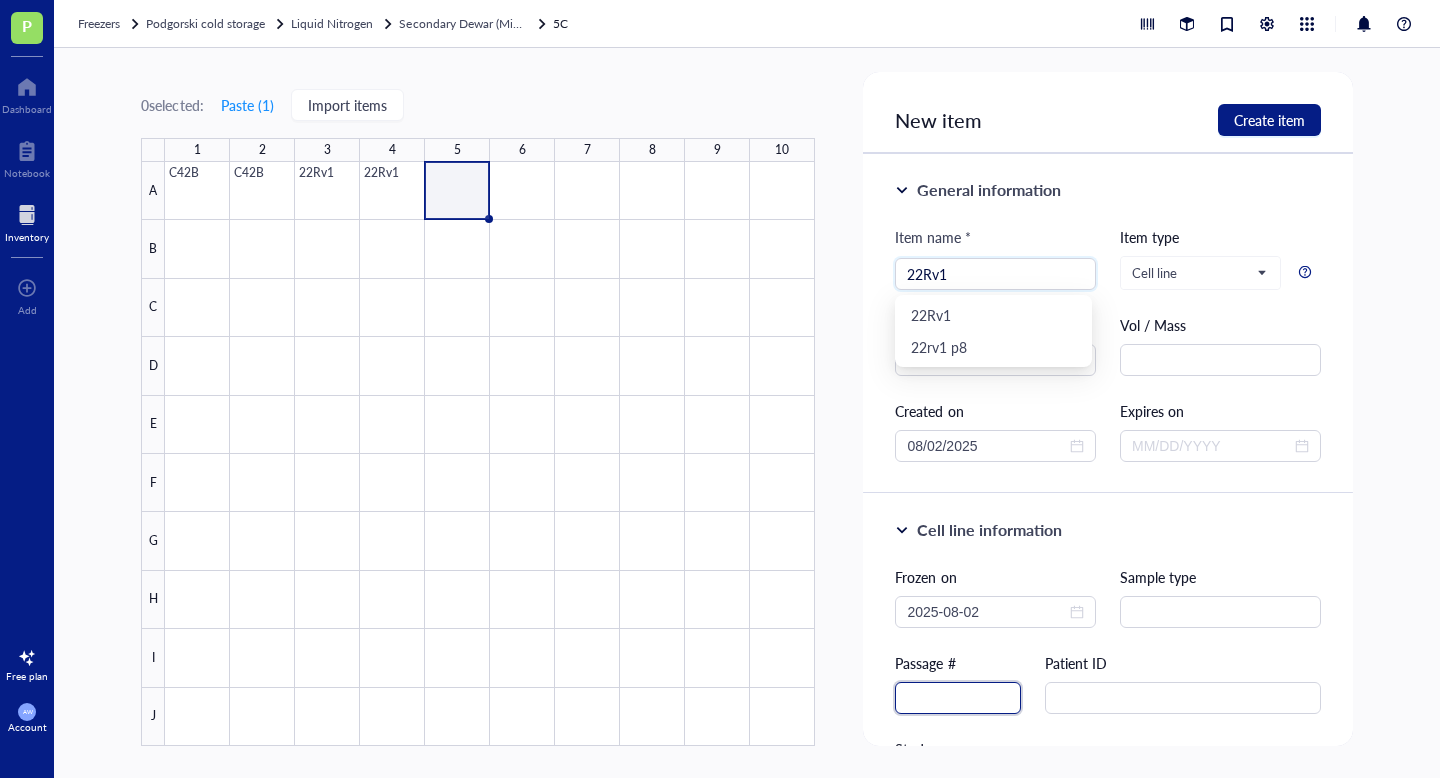 click at bounding box center (958, 698) 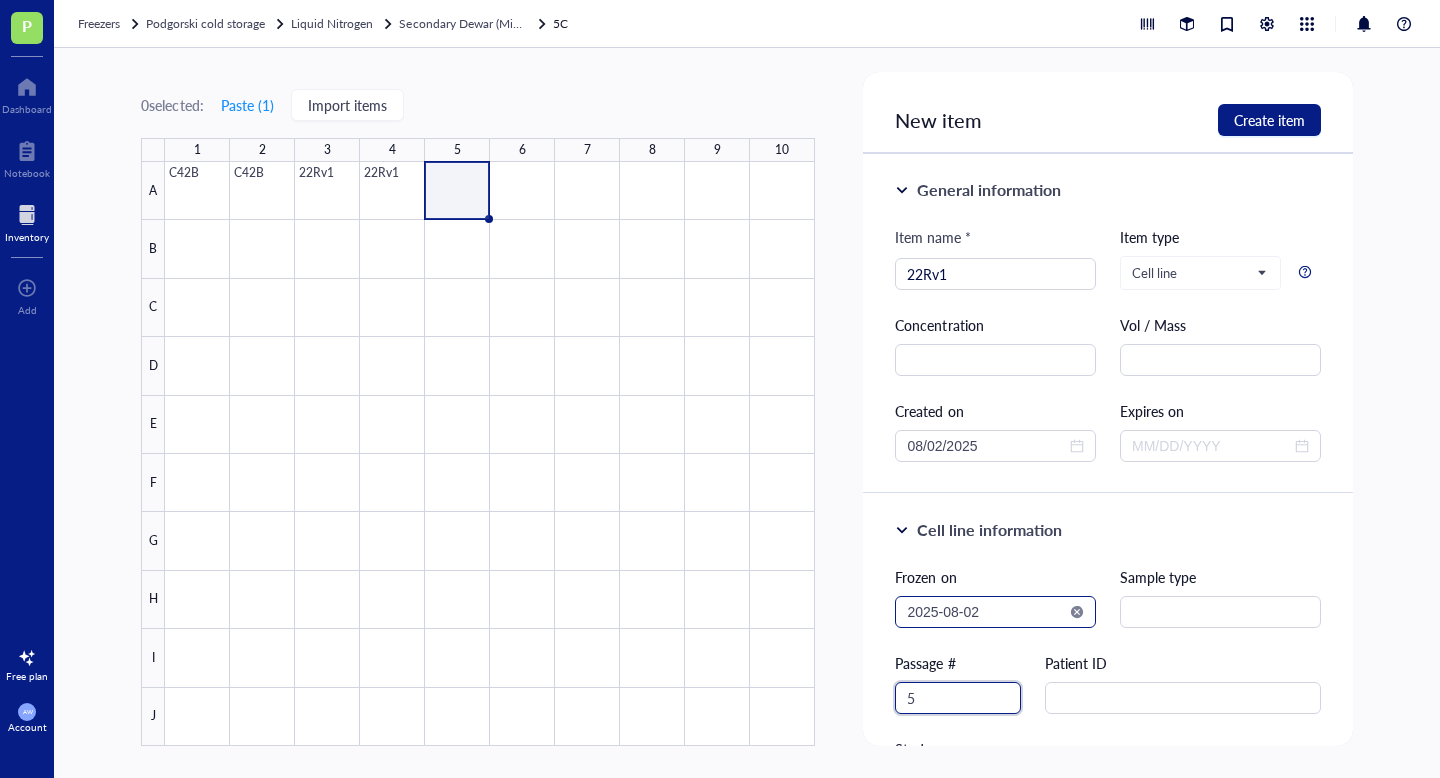 type on "5" 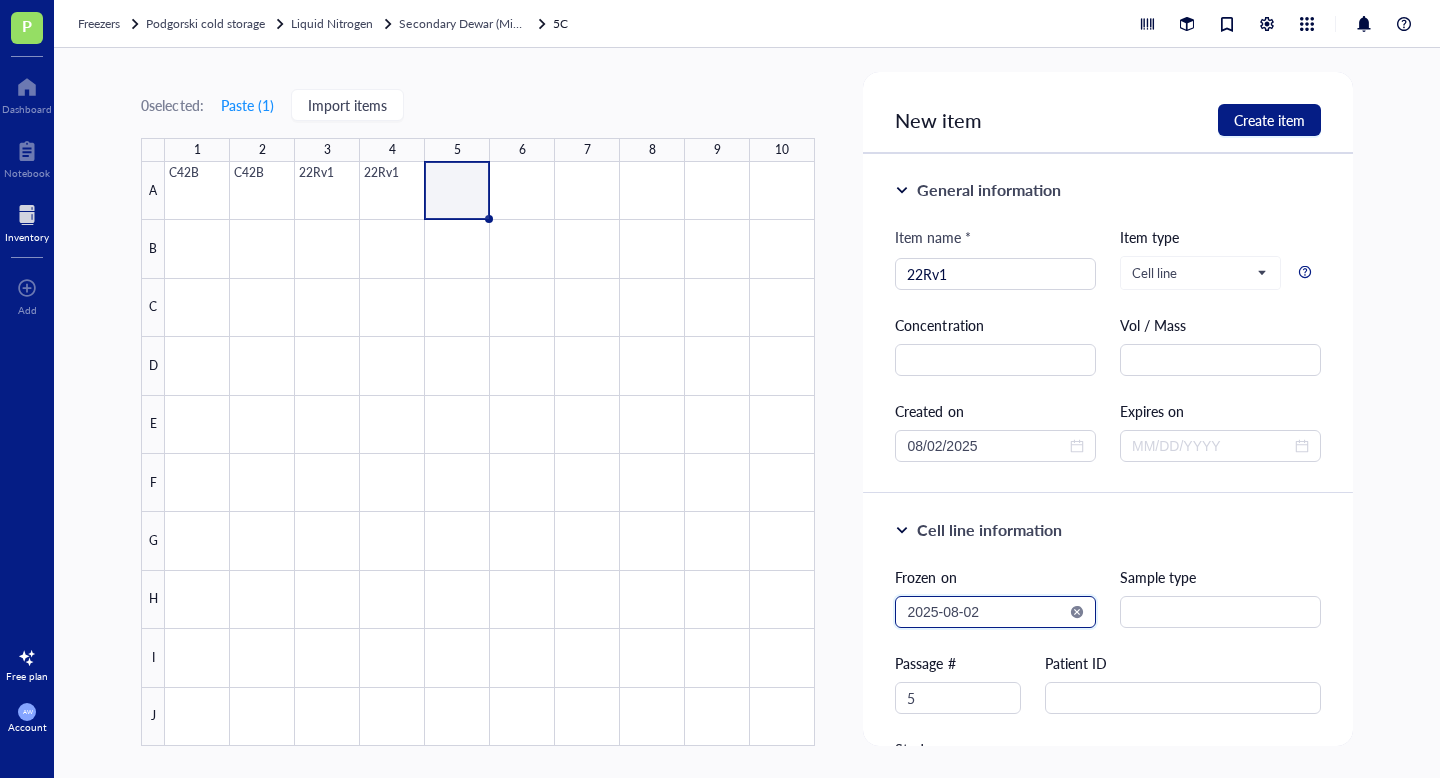 click on "2025-08-02" at bounding box center (986, 612) 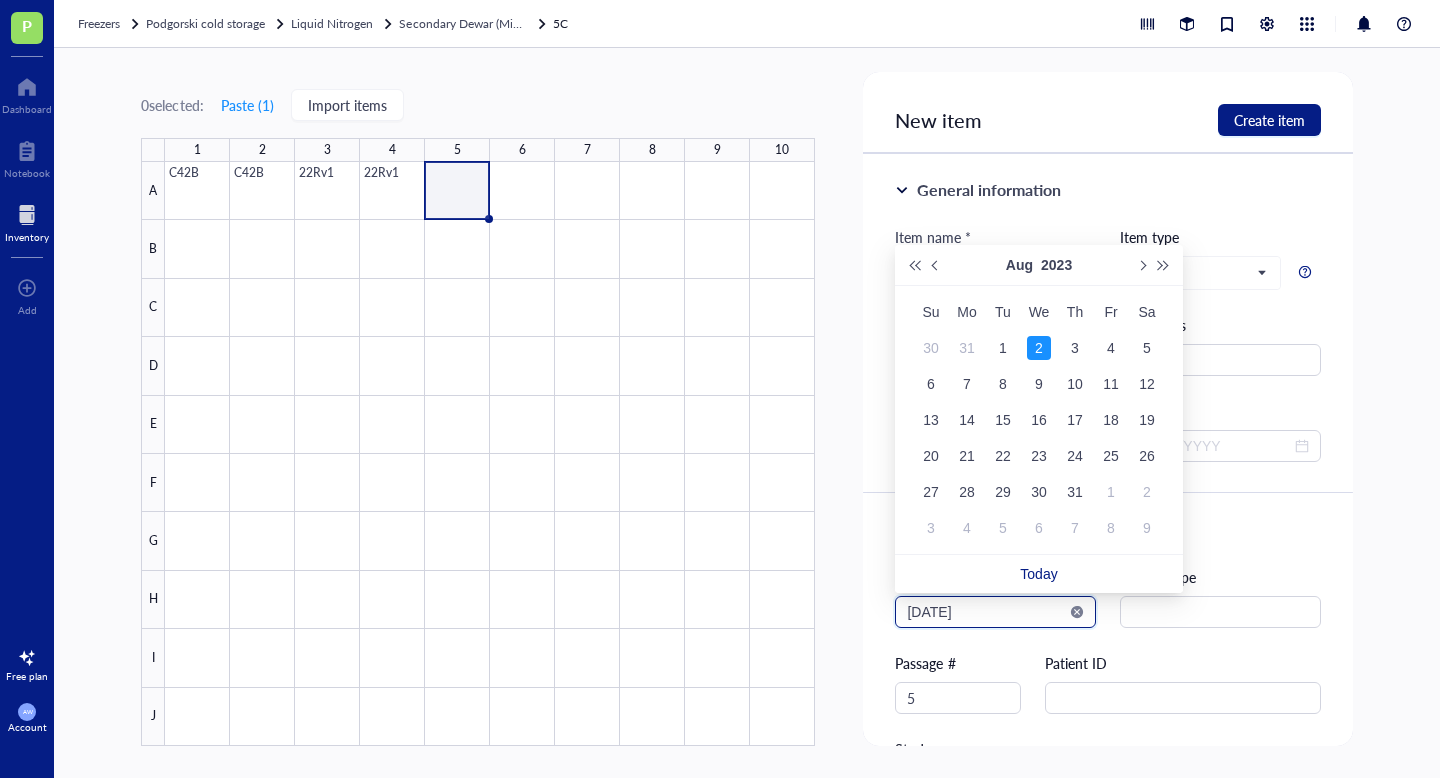 click on "[DATE]" at bounding box center [986, 612] 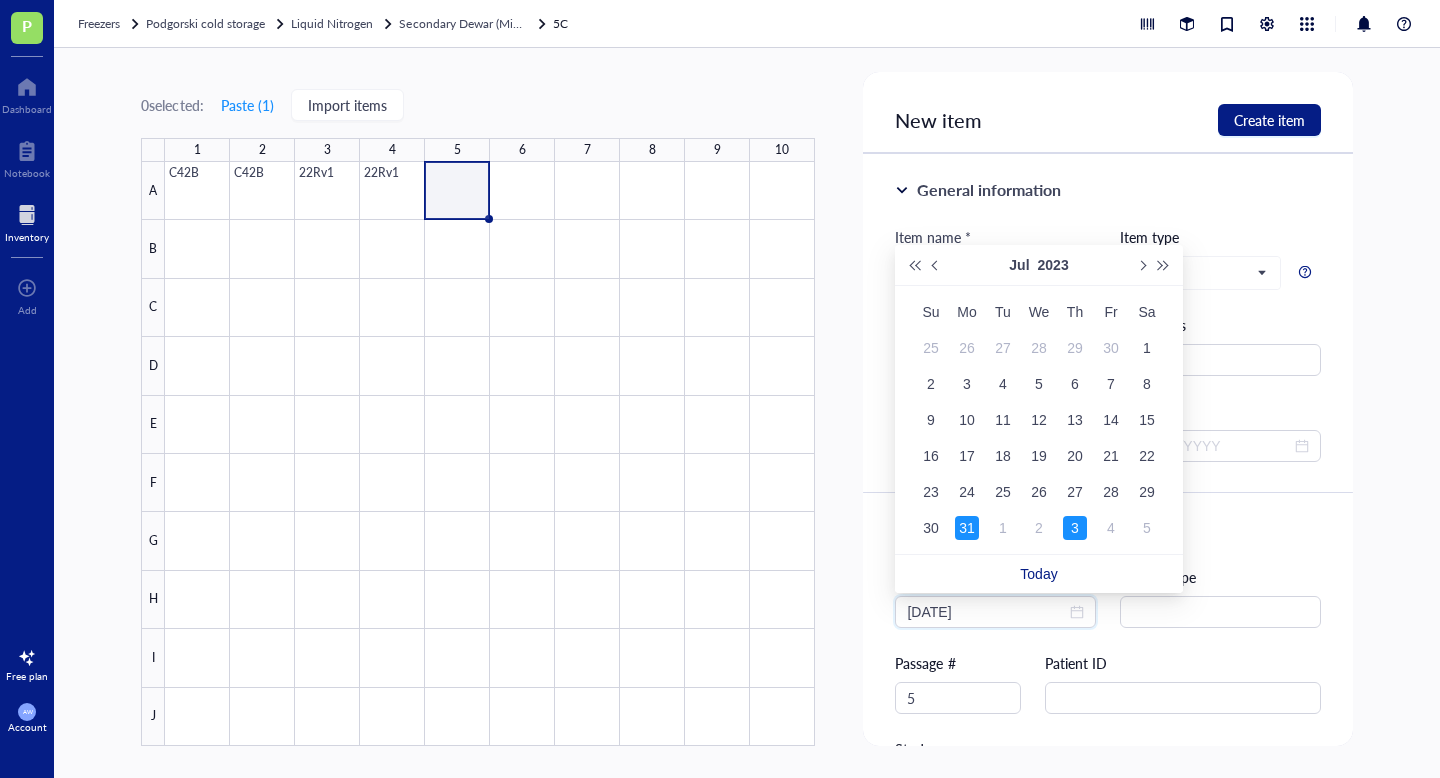 type on "[DATE]" 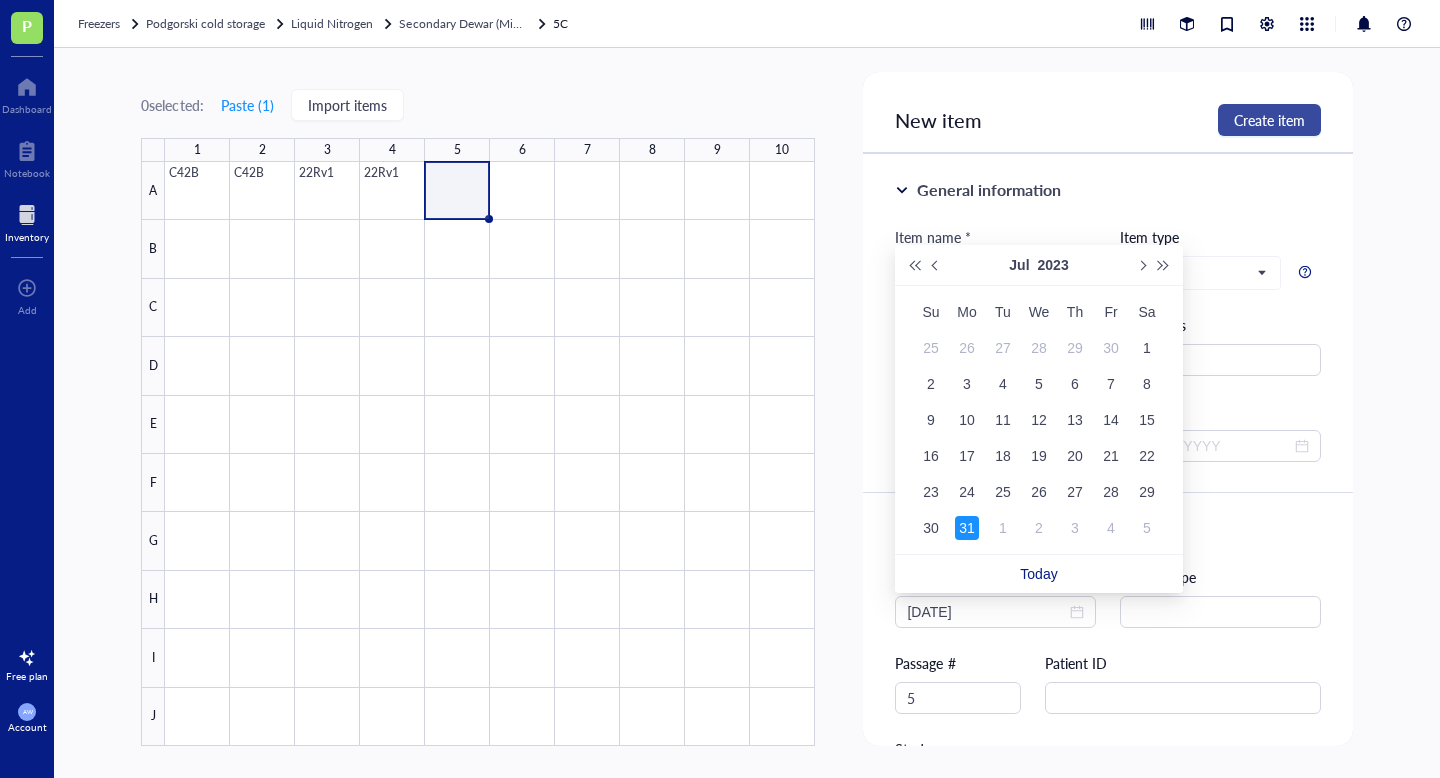 click on "Create item" at bounding box center (1269, 120) 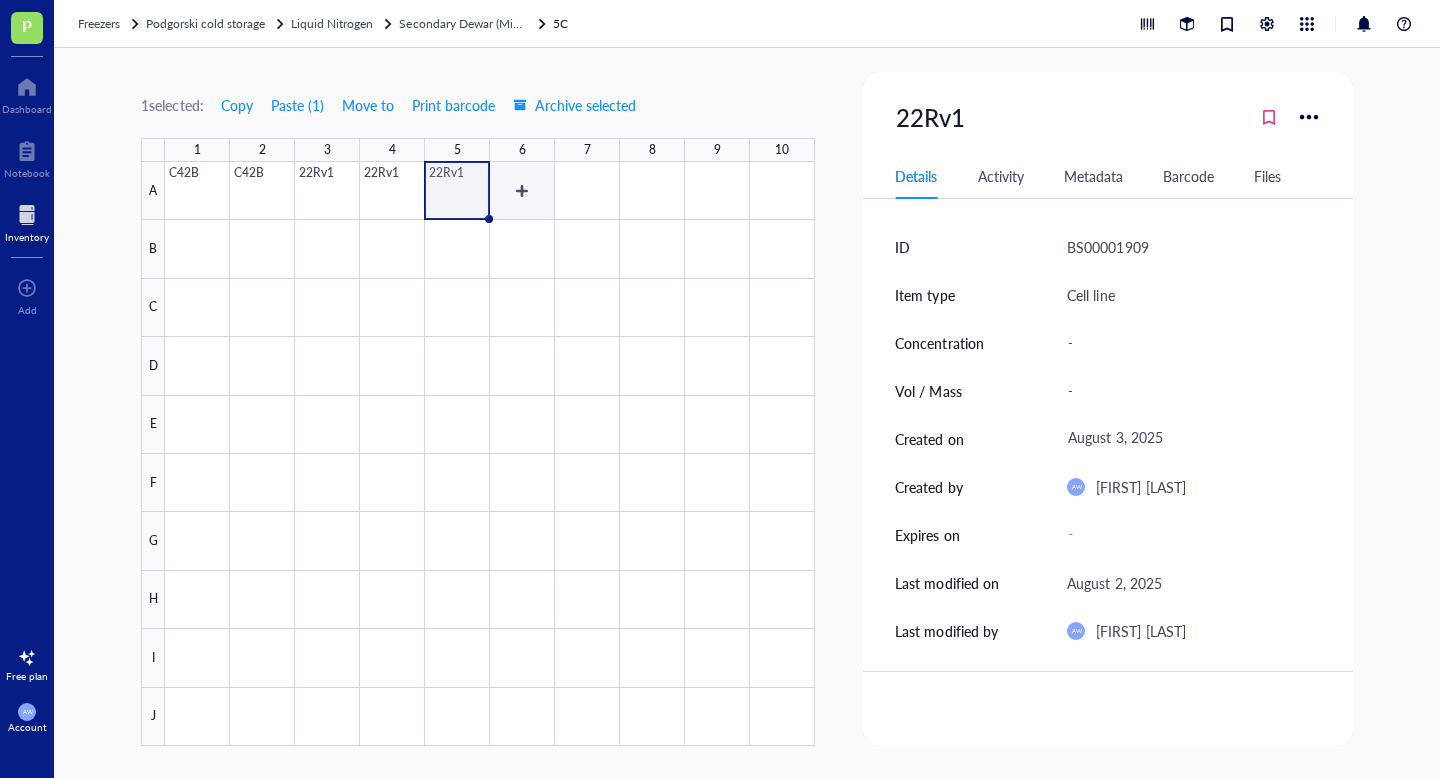 click at bounding box center [490, 454] 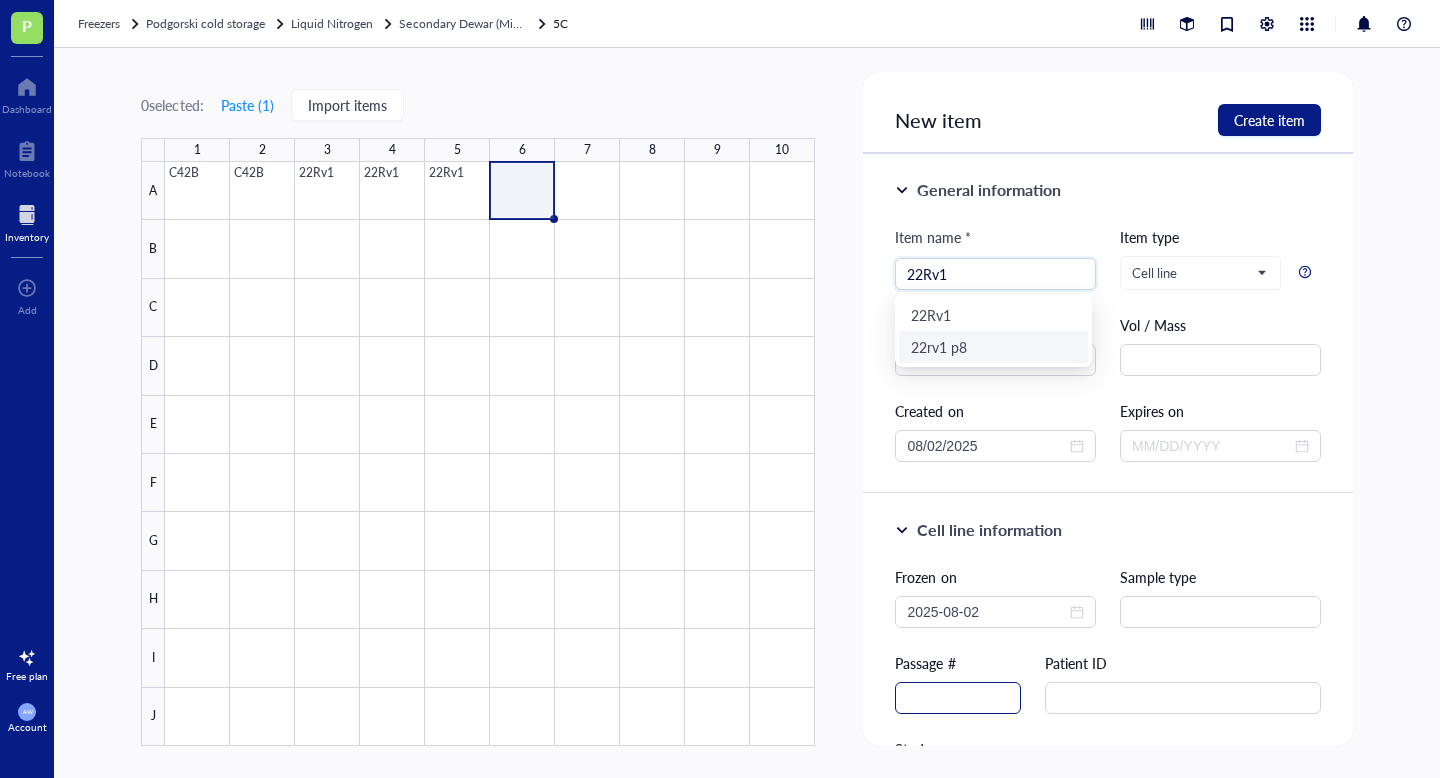 type on "22Rv1" 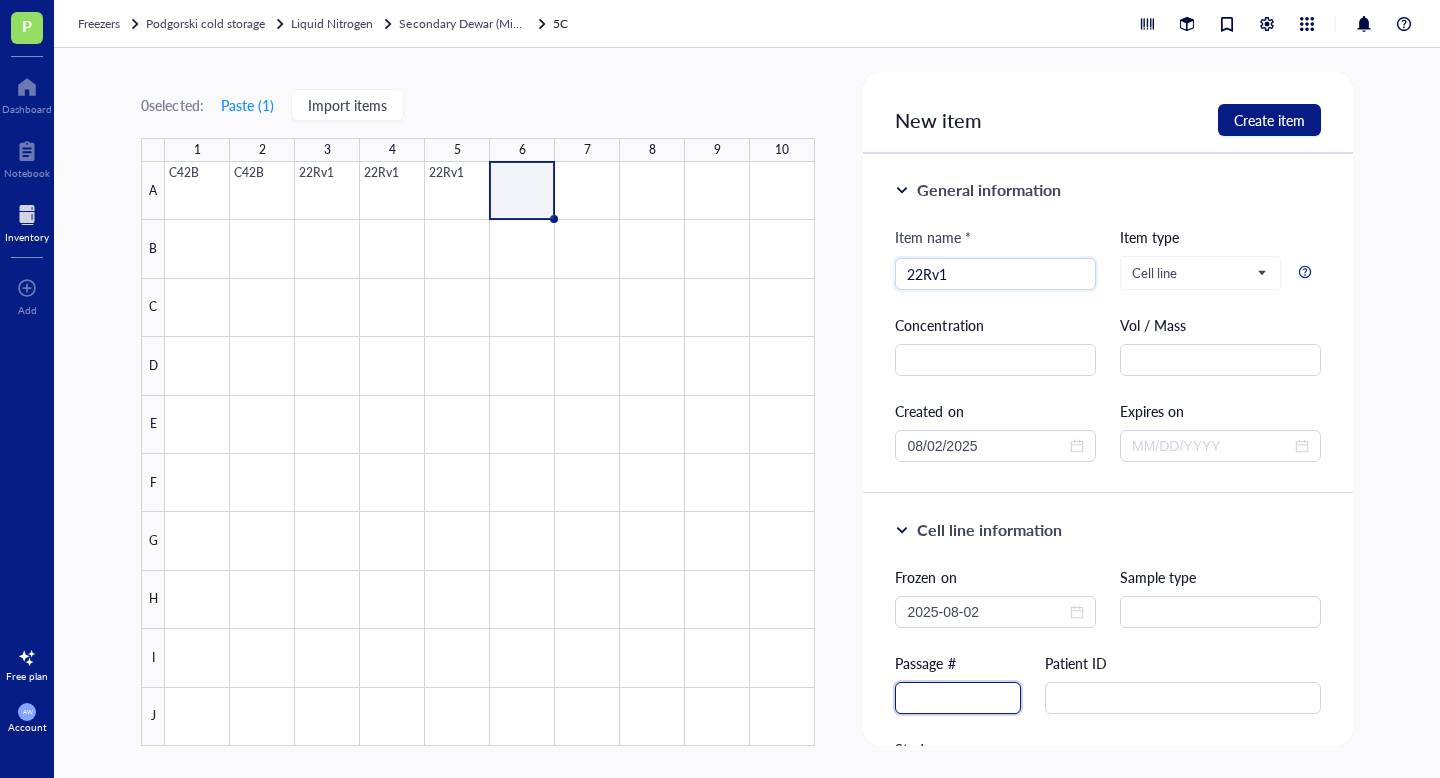 click at bounding box center [958, 698] 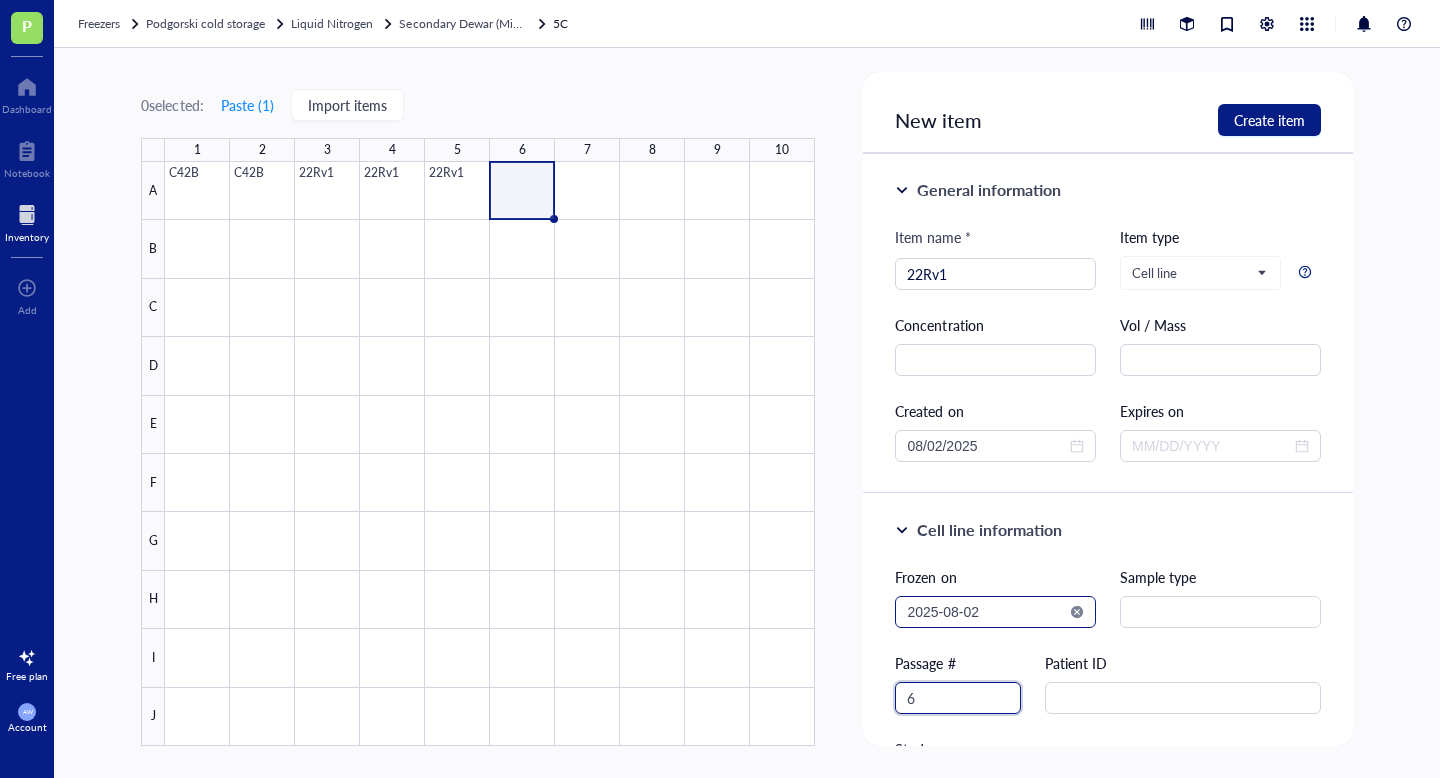 type on "6" 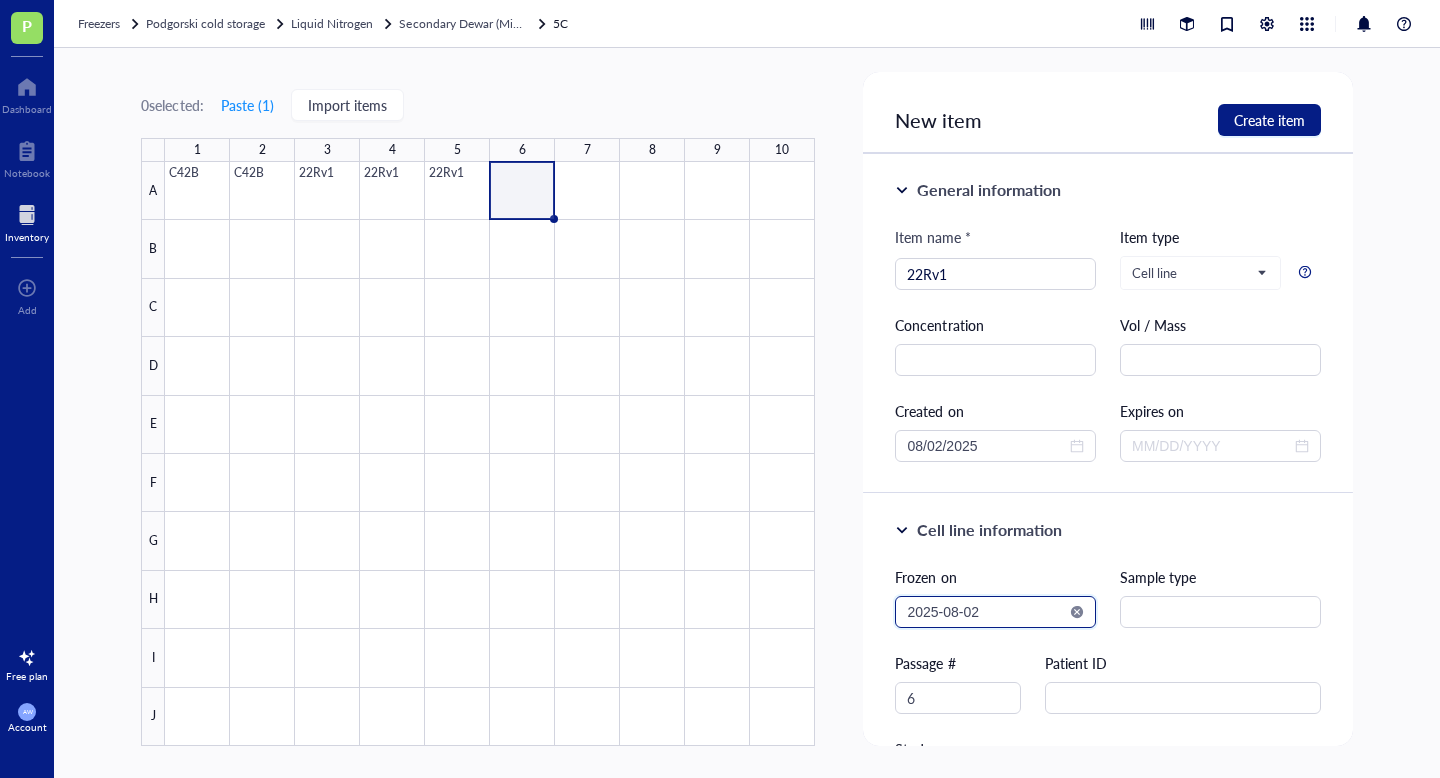 click on "2025-08-02" at bounding box center (986, 612) 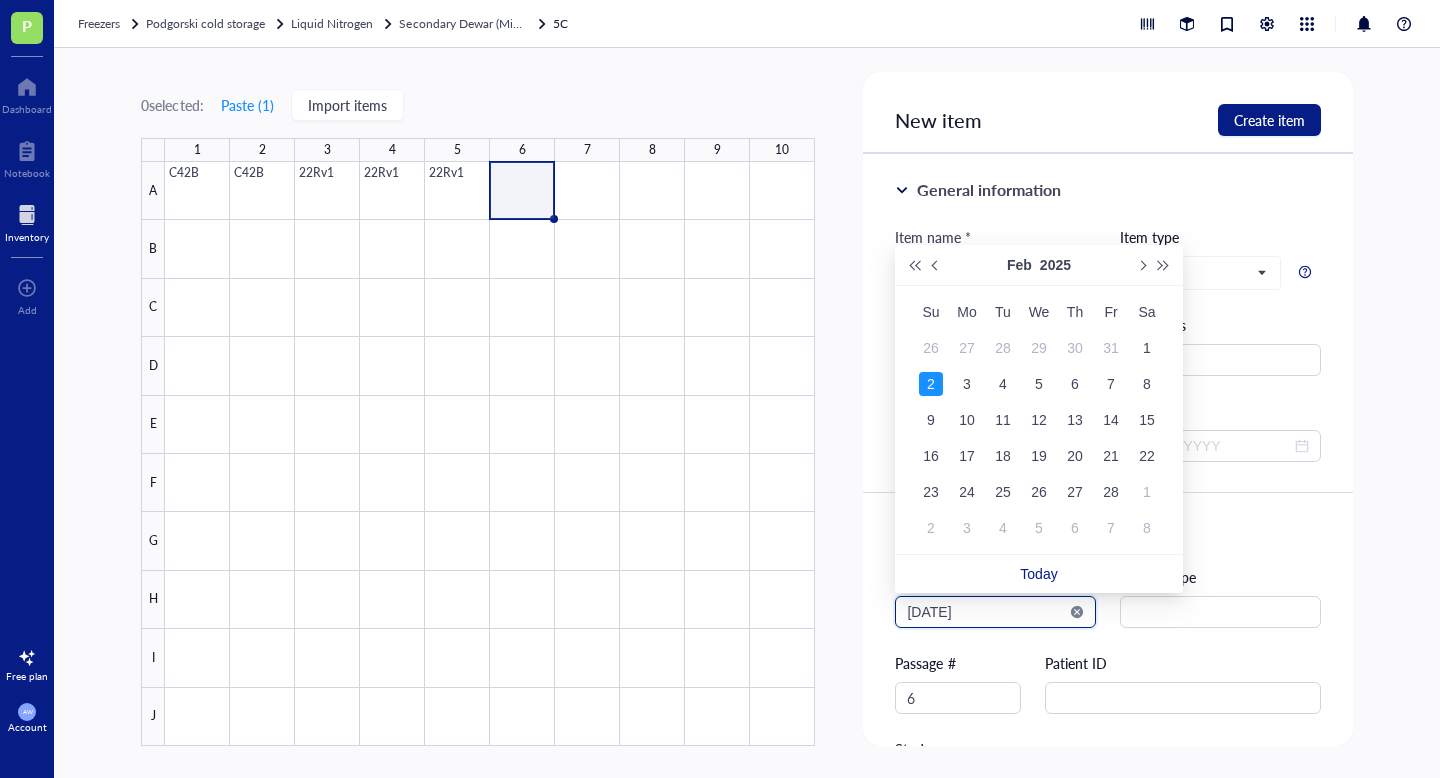 click on "[DATE]" at bounding box center (986, 612) 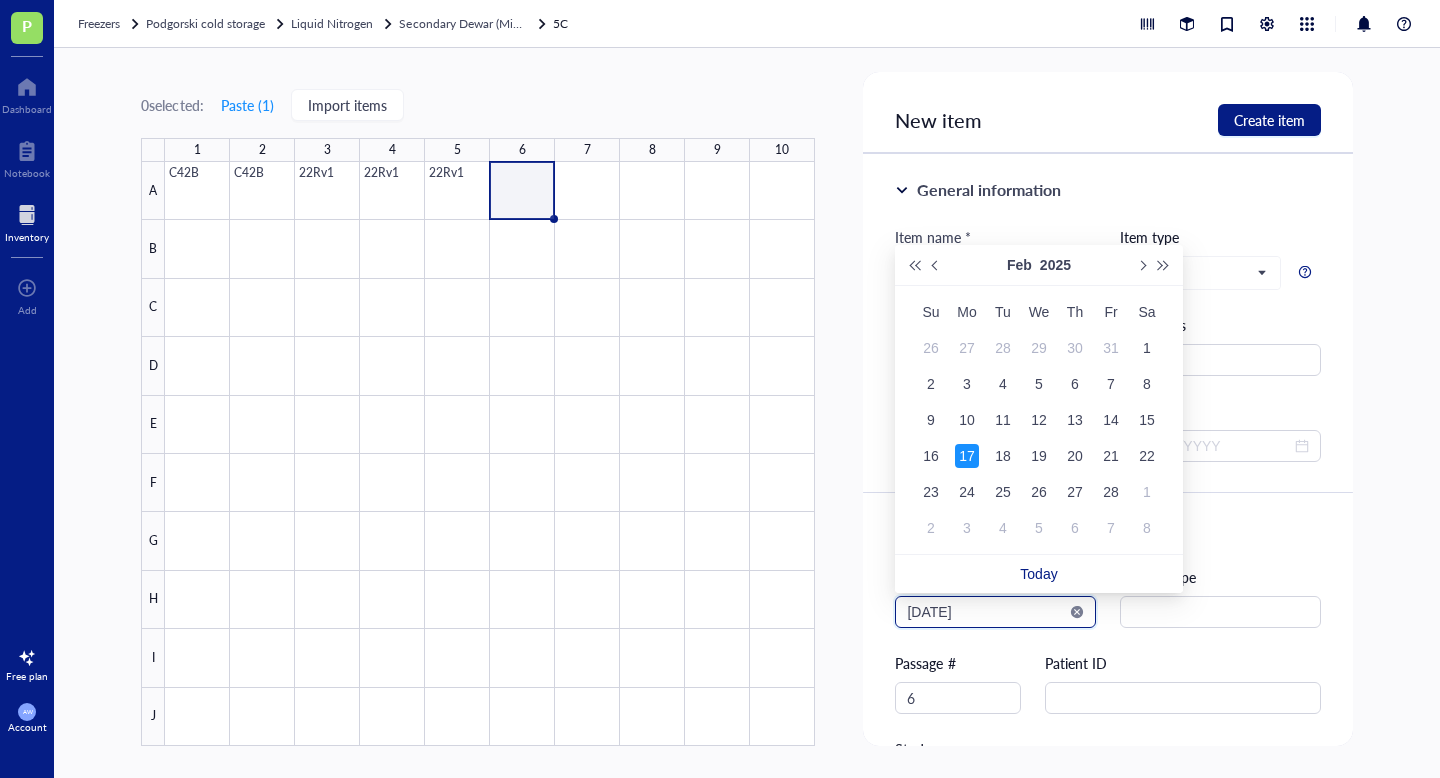 click on "[DATE]" at bounding box center (986, 612) 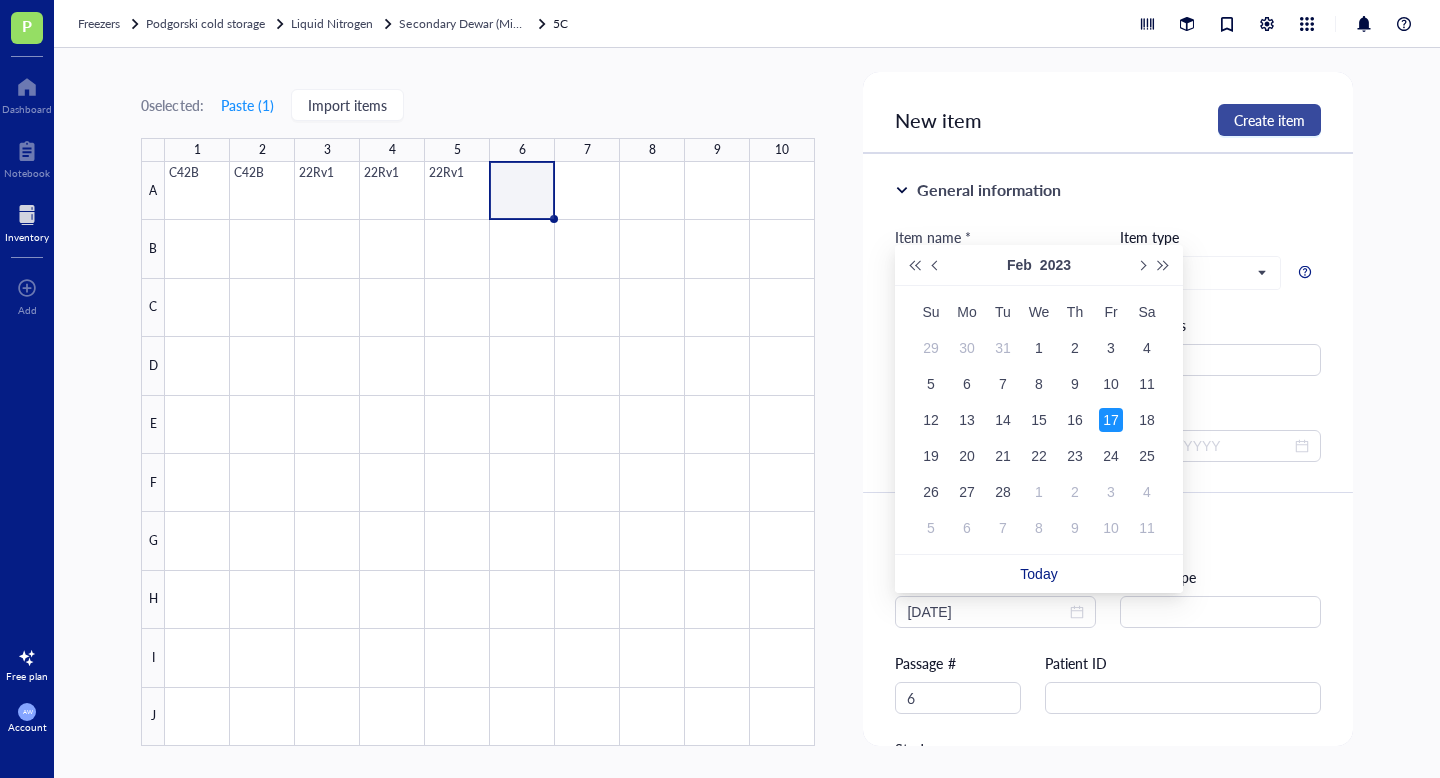 type on "[DATE]" 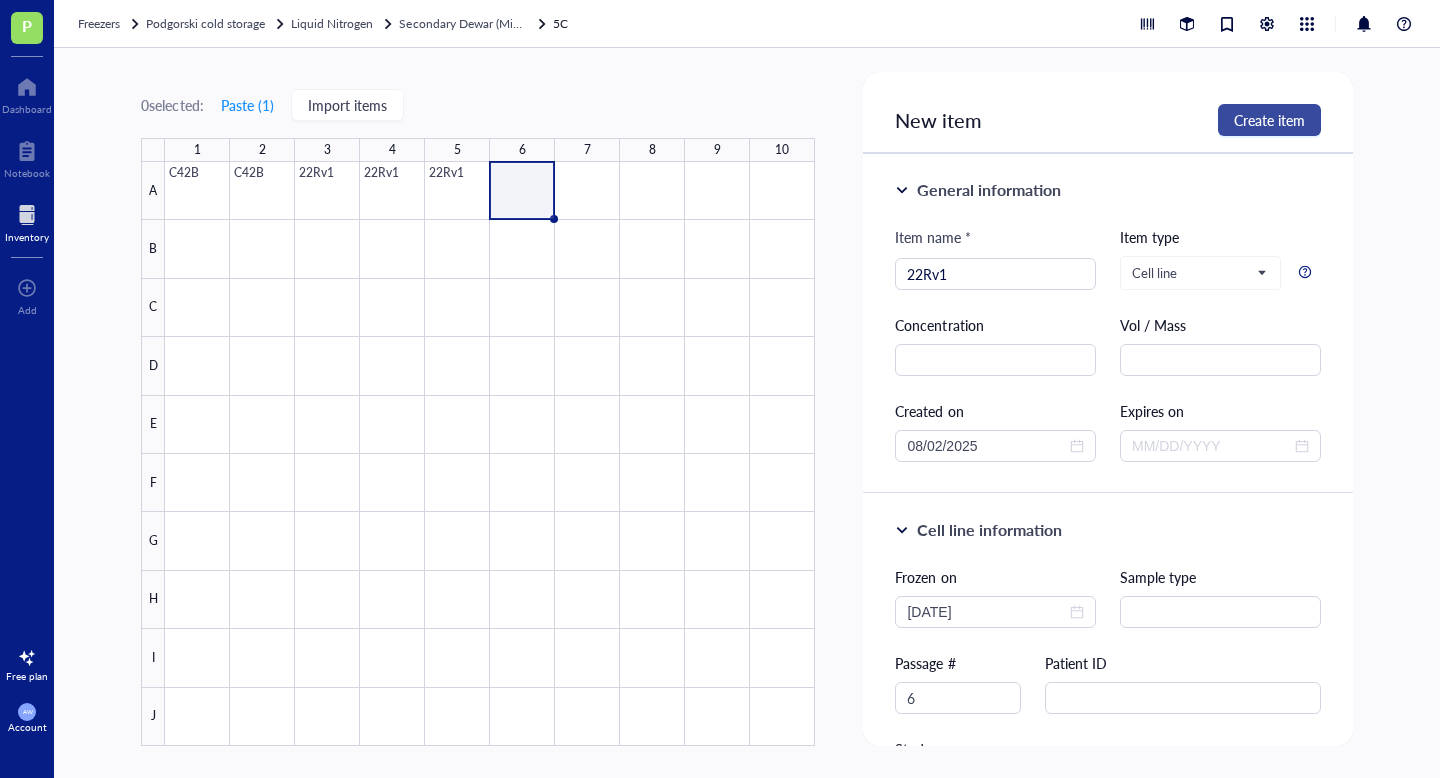 click on "Create item" at bounding box center (1269, 120) 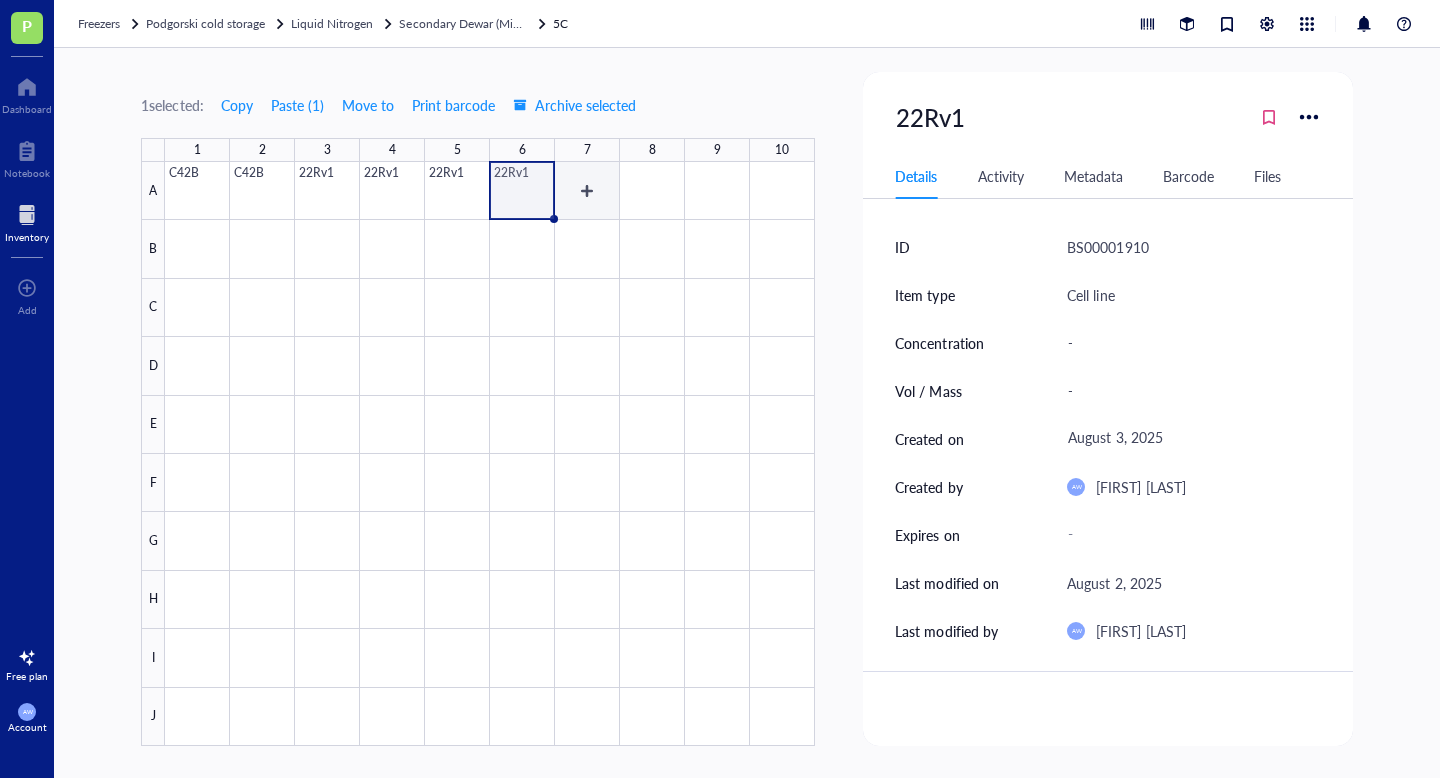 click at bounding box center (490, 454) 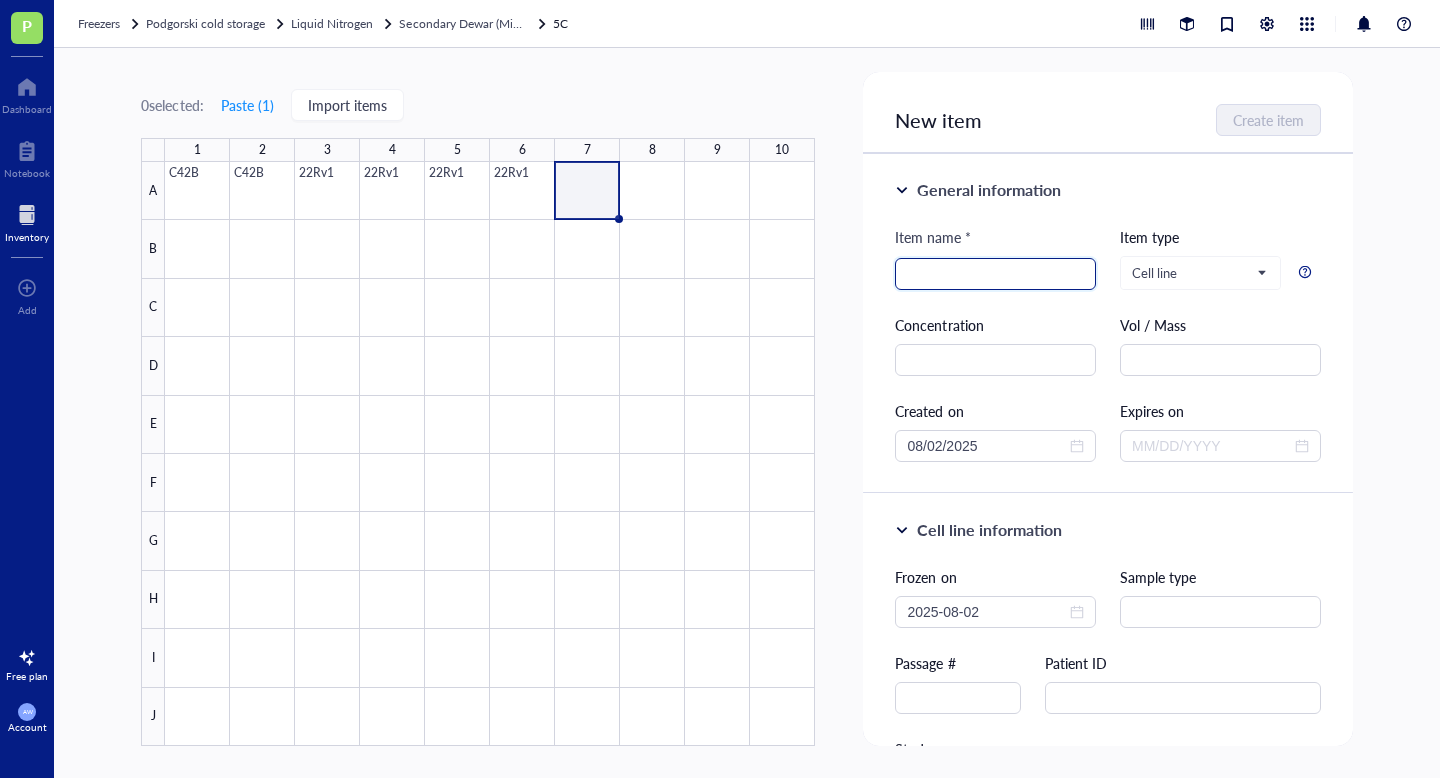 type on "R" 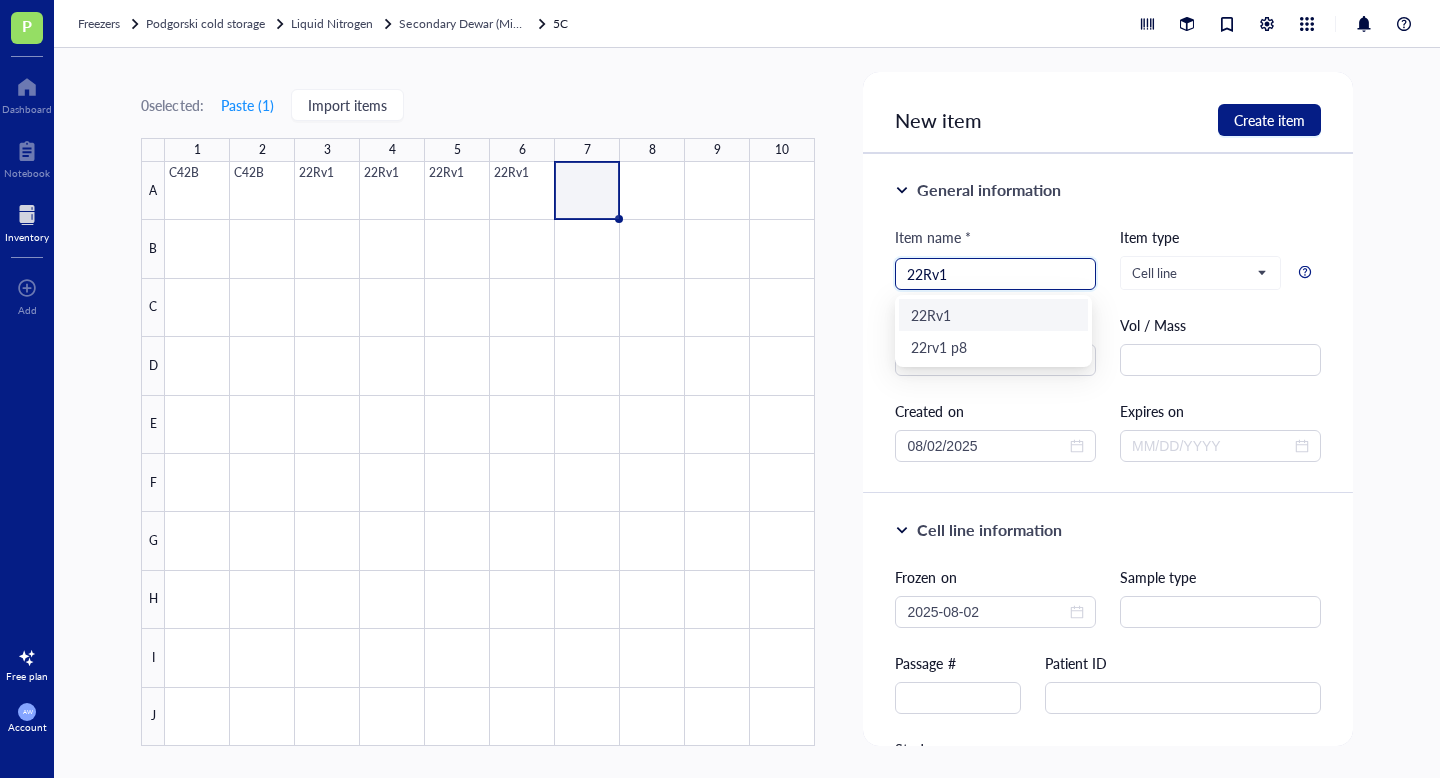 type on "22Rv1" 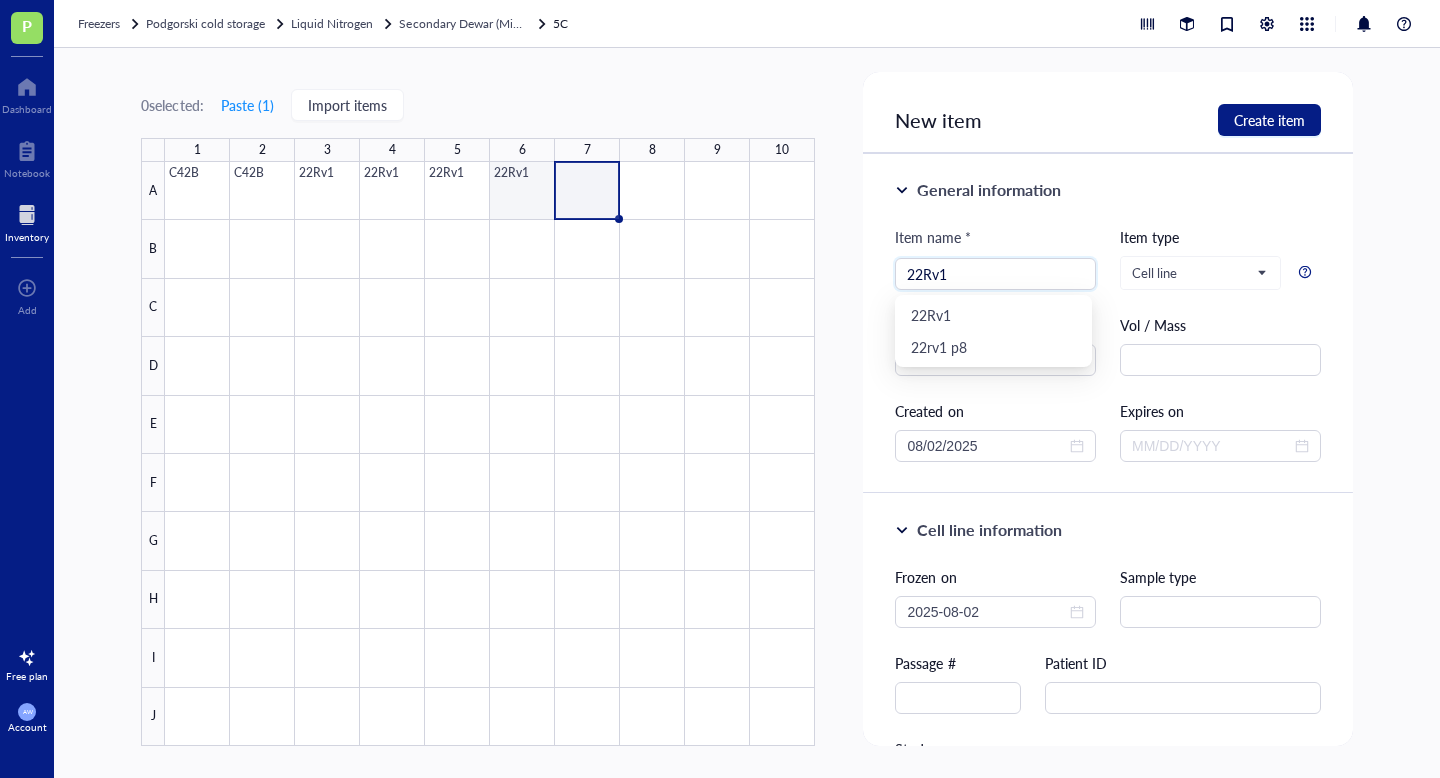 click at bounding box center (490, 454) 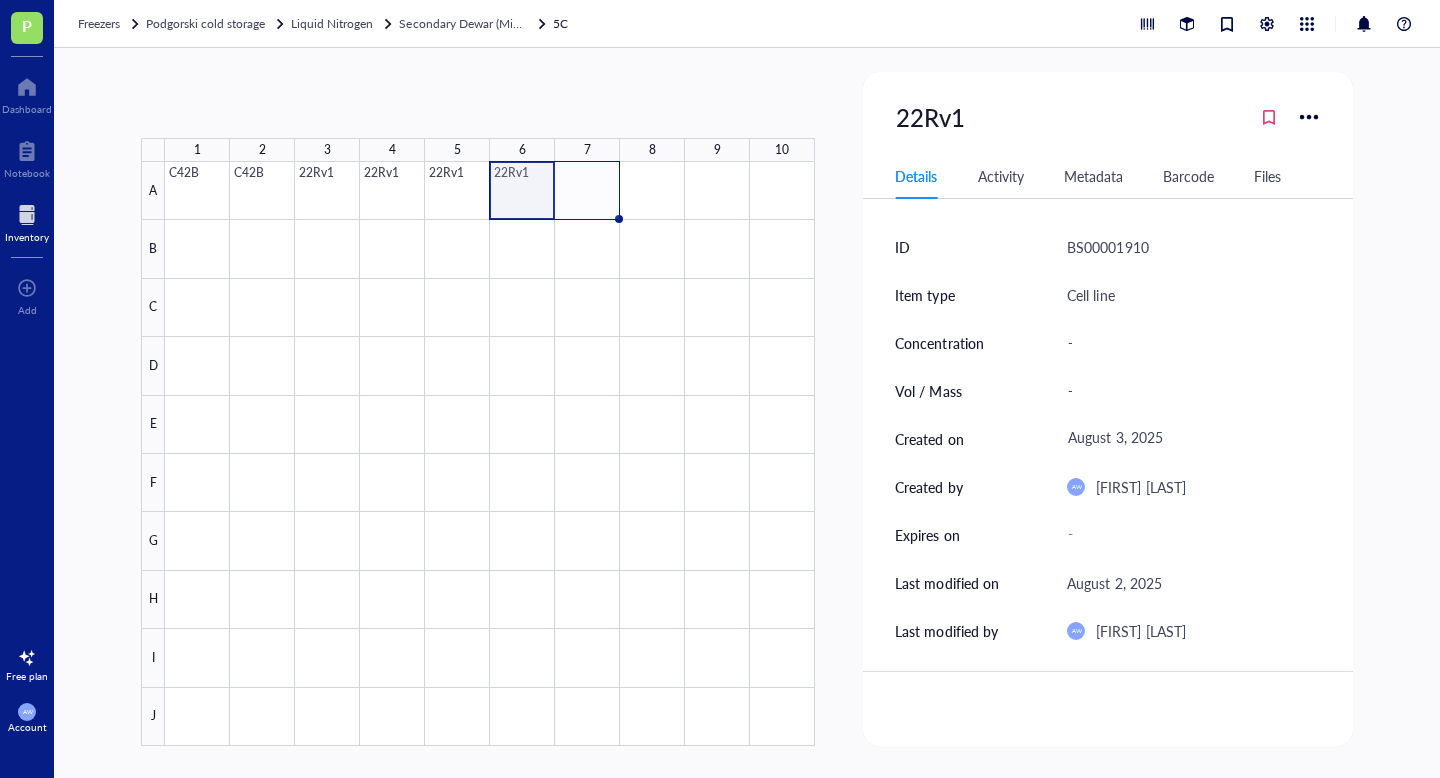 drag, startPoint x: 554, startPoint y: 218, endPoint x: 600, endPoint y: 218, distance: 46 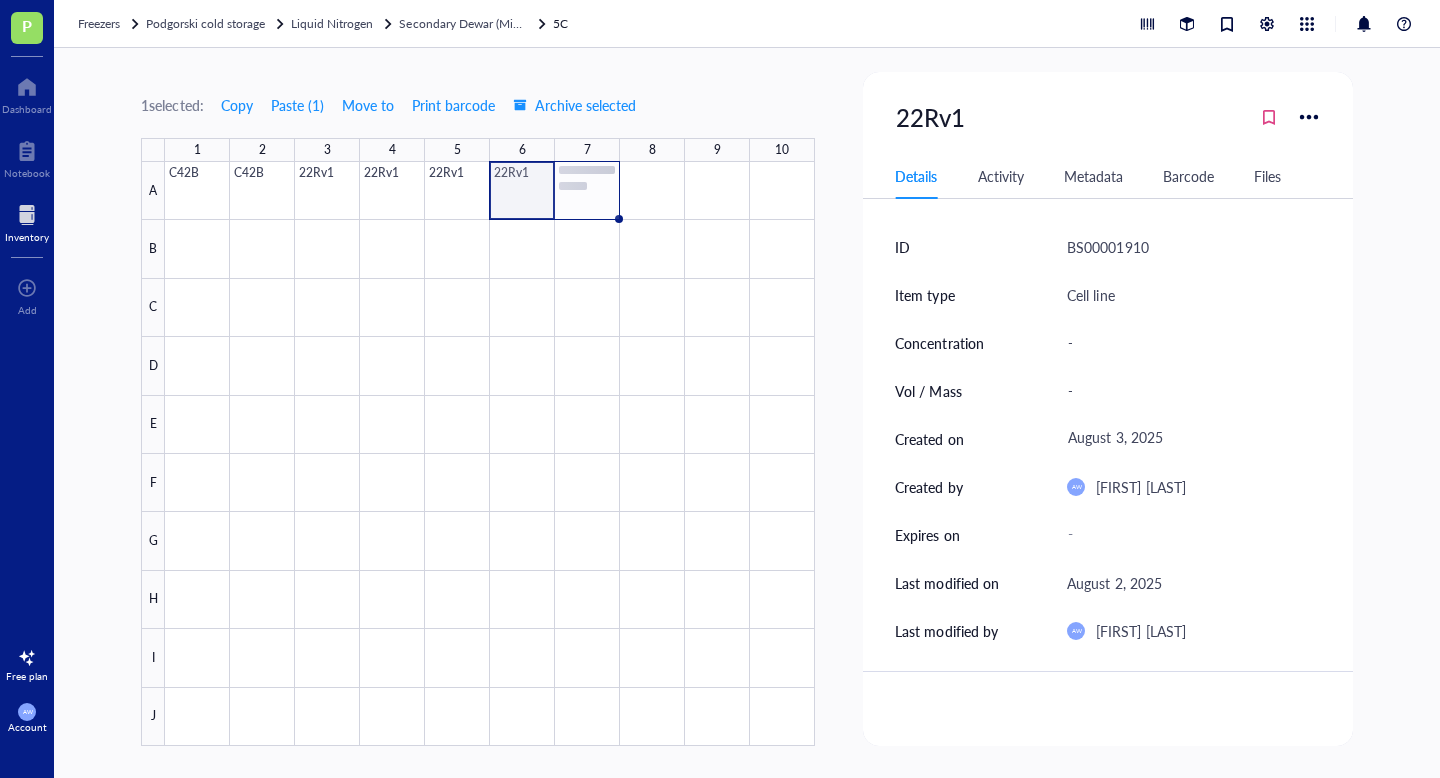 click at bounding box center (490, 454) 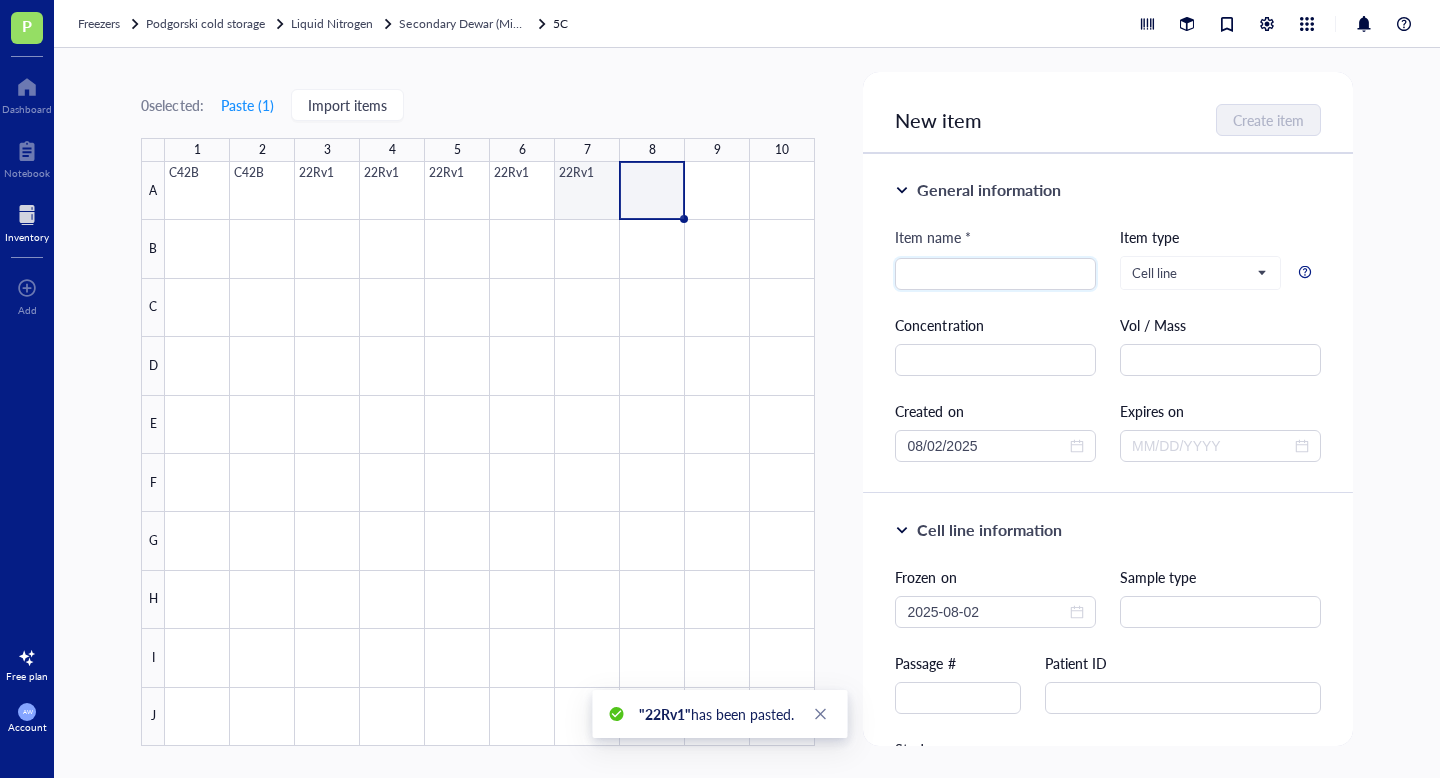 click at bounding box center (490, 454) 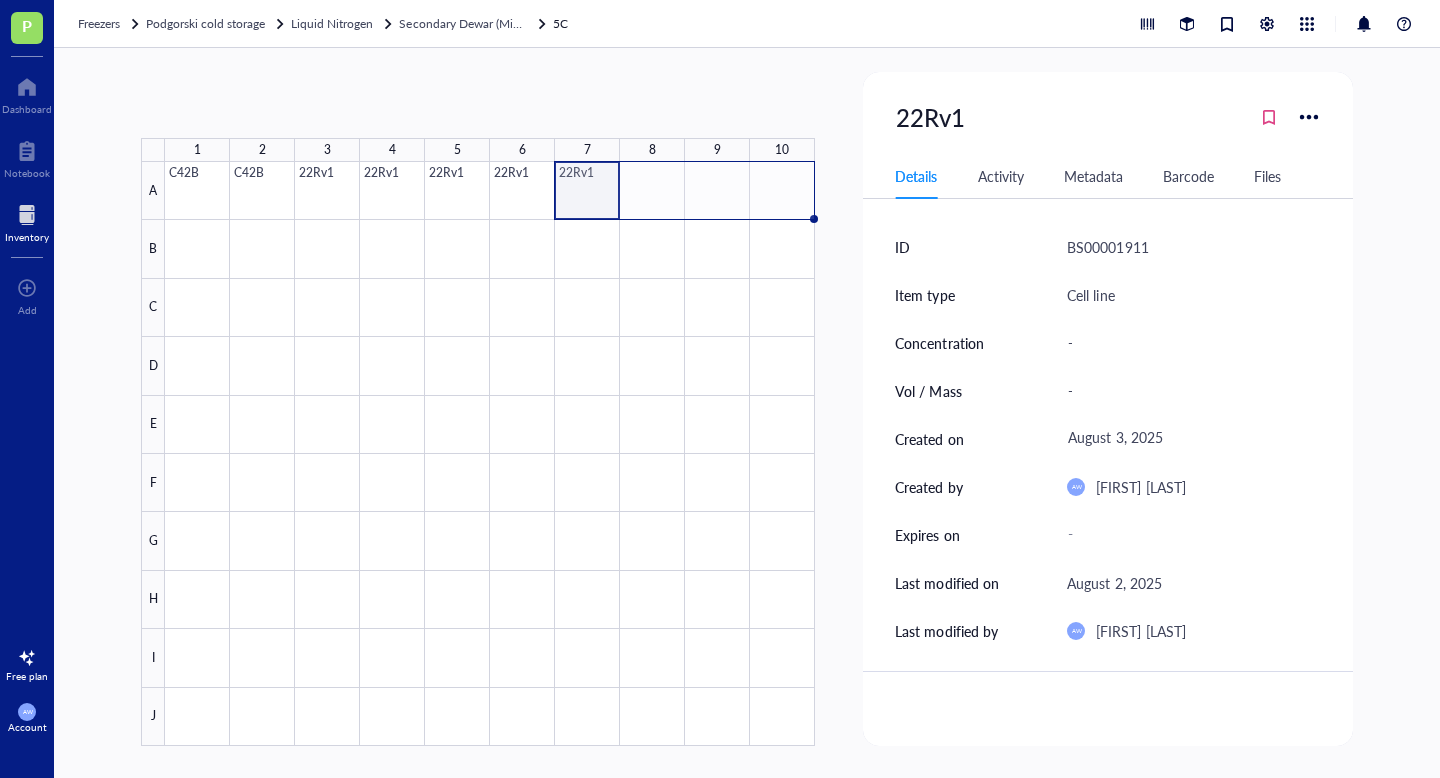 drag, startPoint x: 617, startPoint y: 219, endPoint x: 785, endPoint y: 220, distance: 168.00298 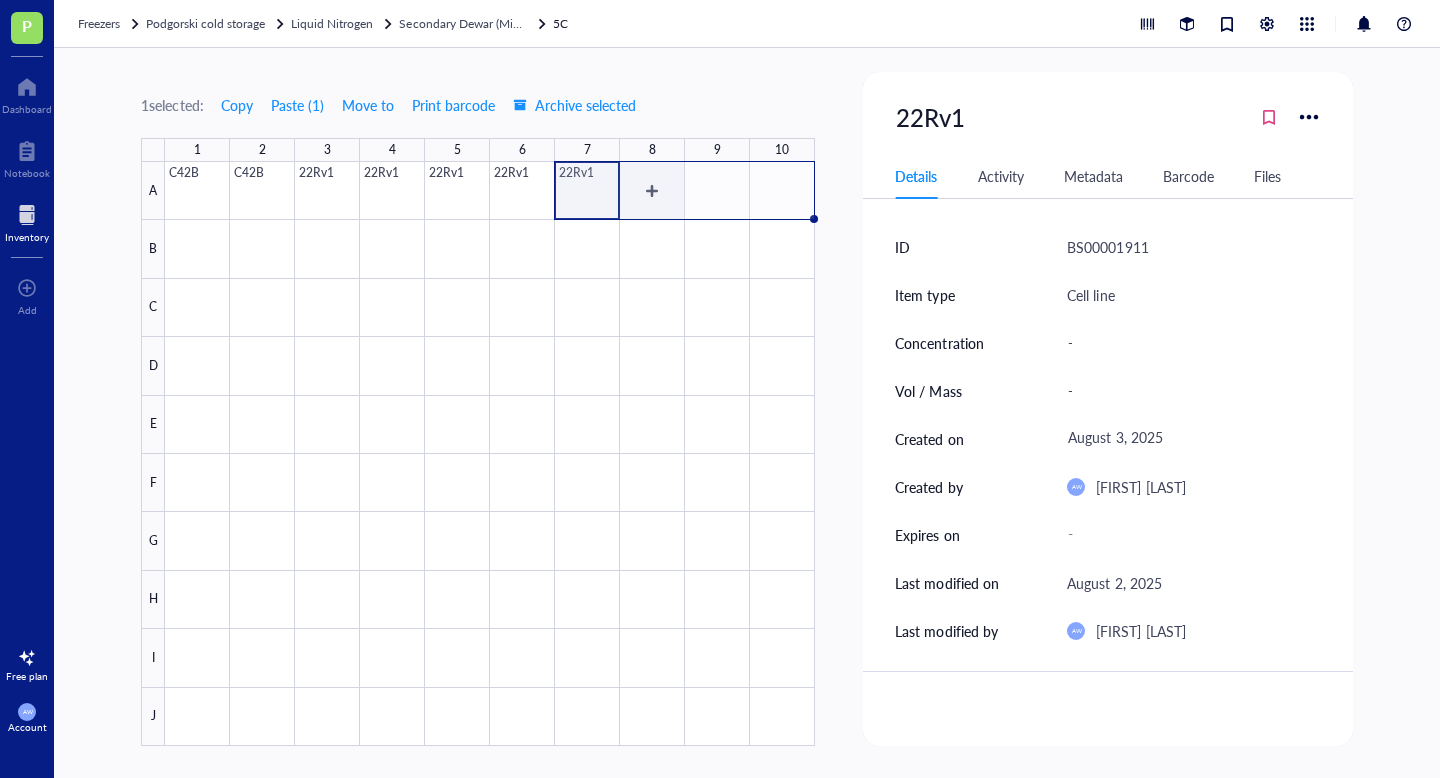 click at bounding box center [490, 454] 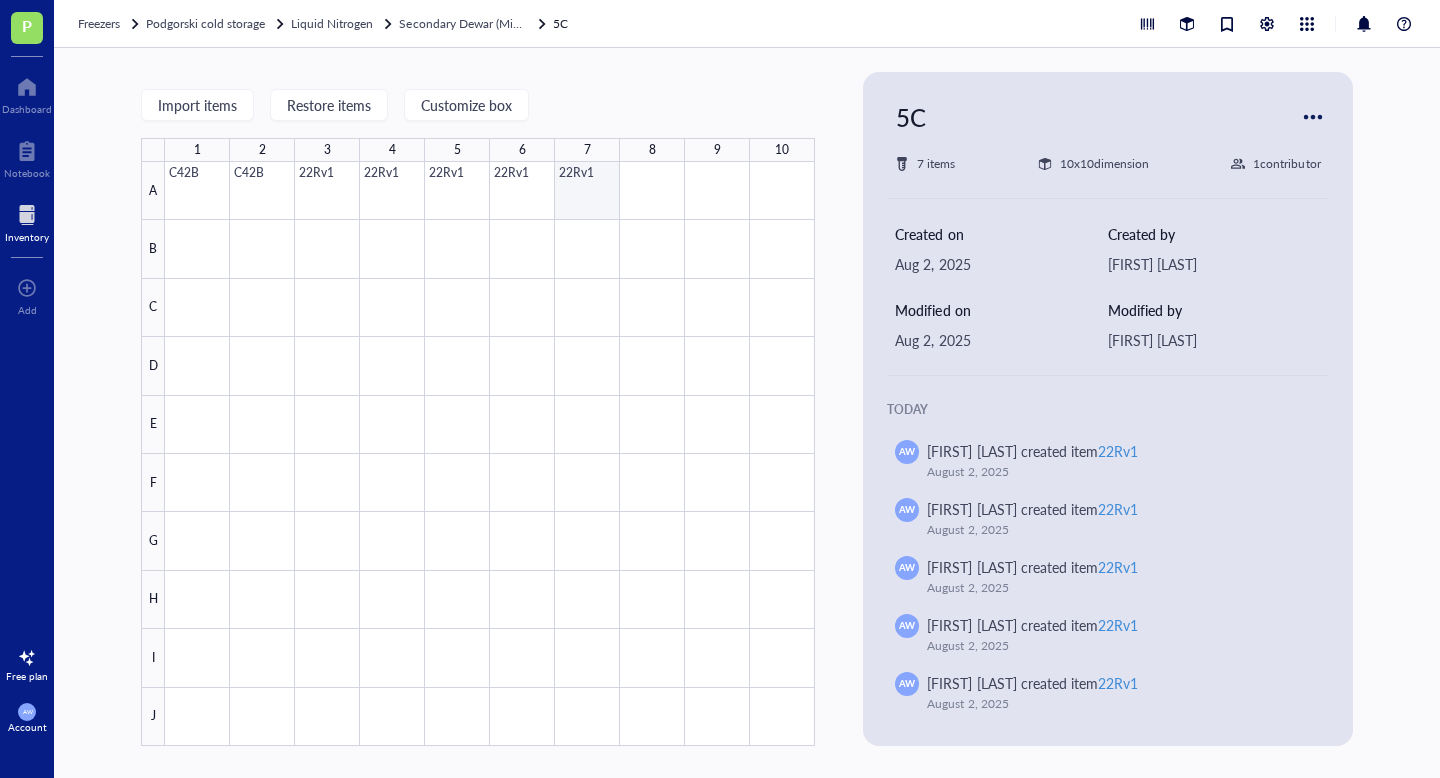 click at bounding box center [490, 454] 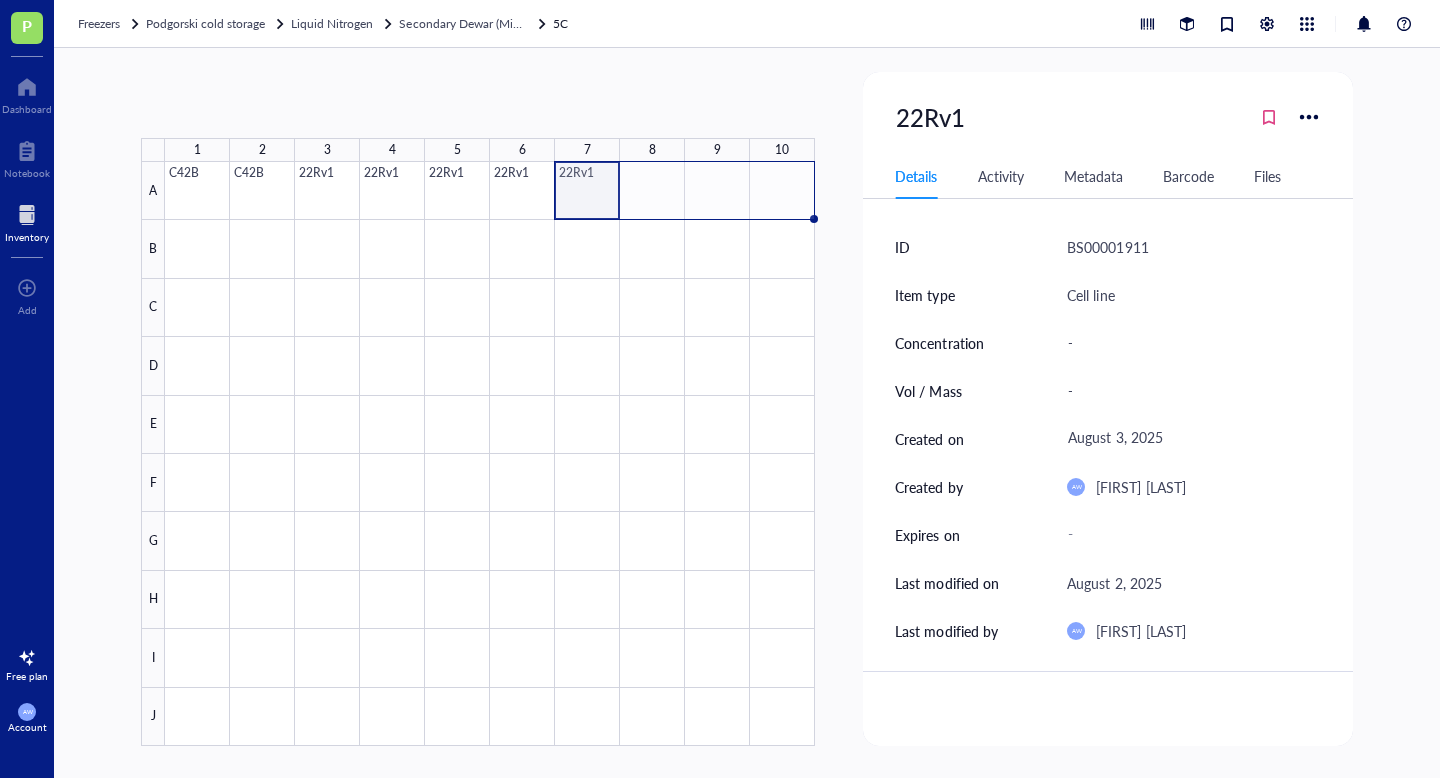 drag, startPoint x: 619, startPoint y: 218, endPoint x: 769, endPoint y: 218, distance: 150 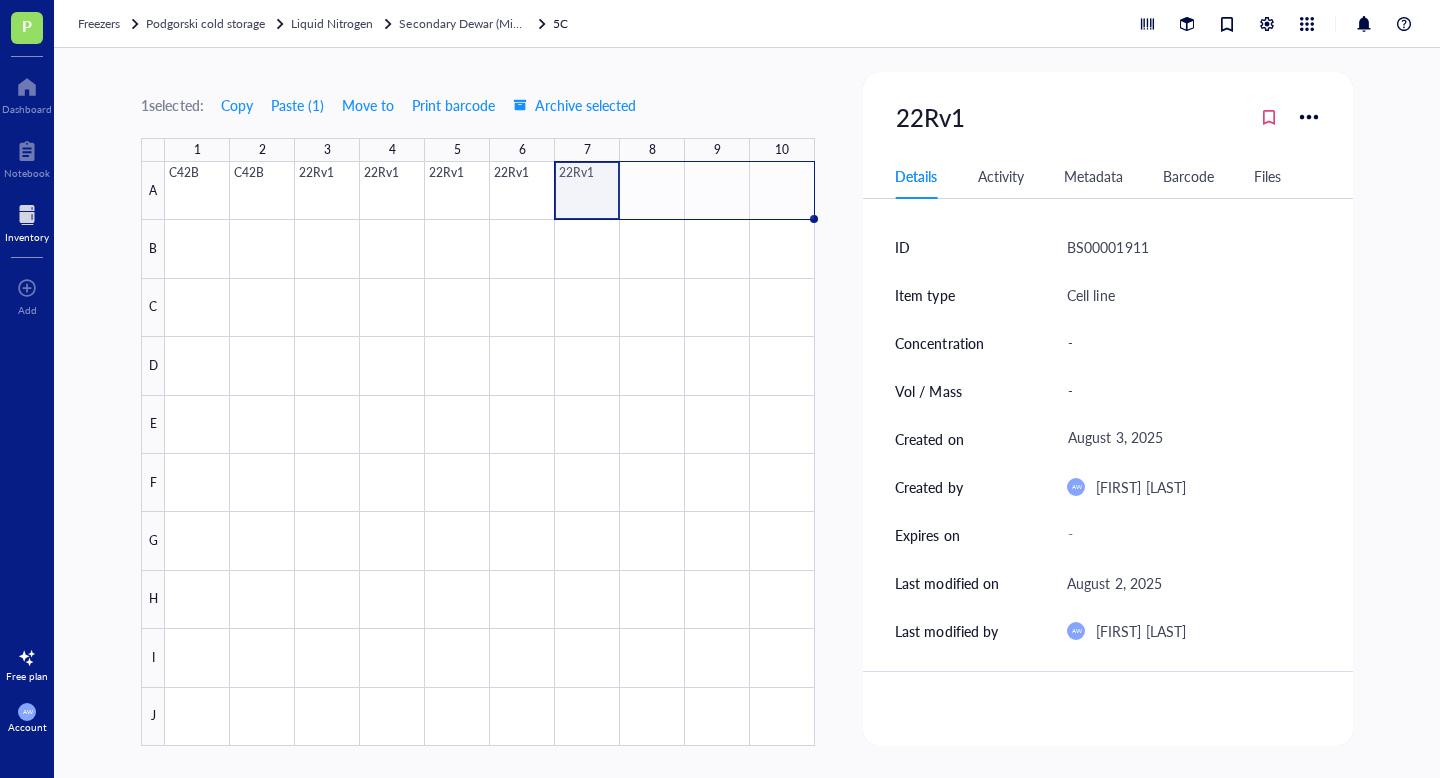 click at bounding box center [490, 454] 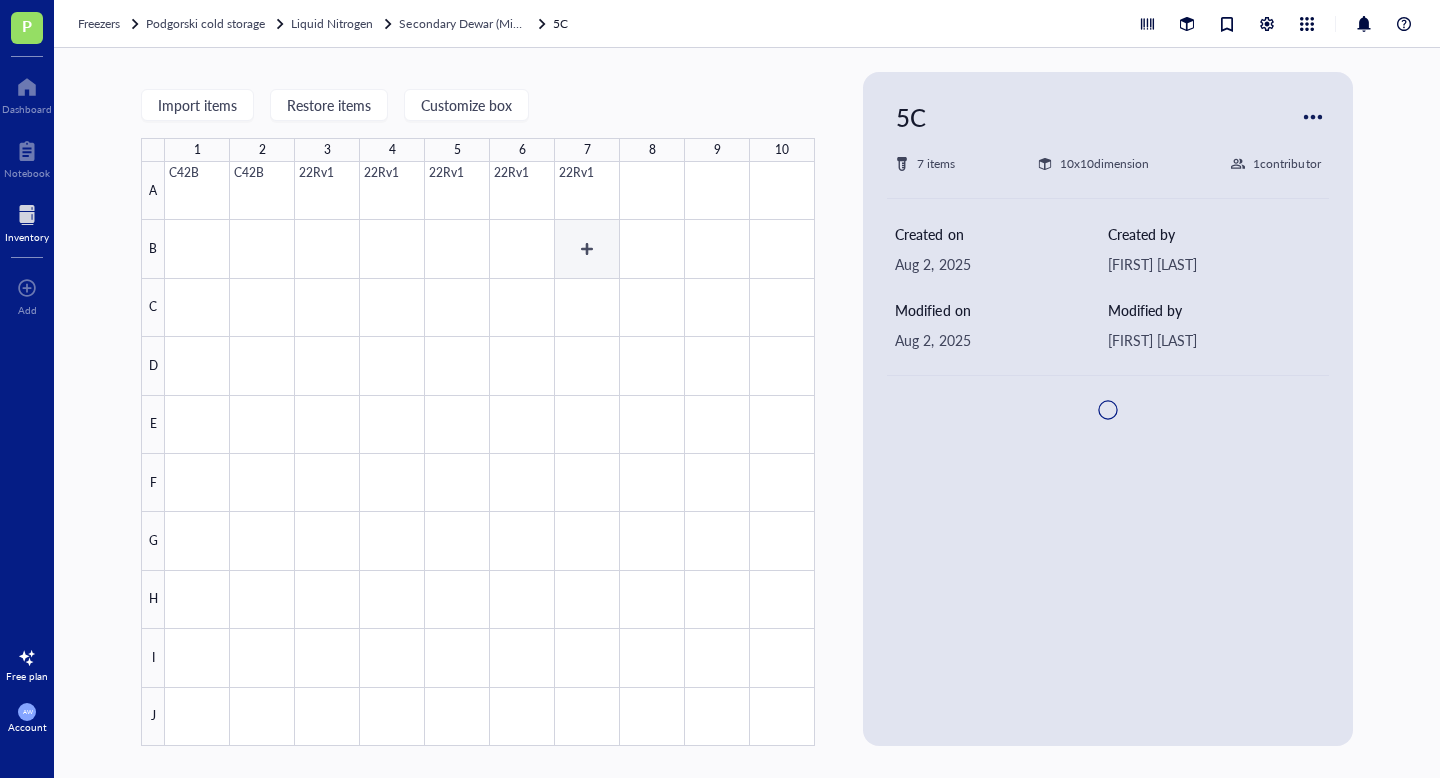 click at bounding box center (490, 454) 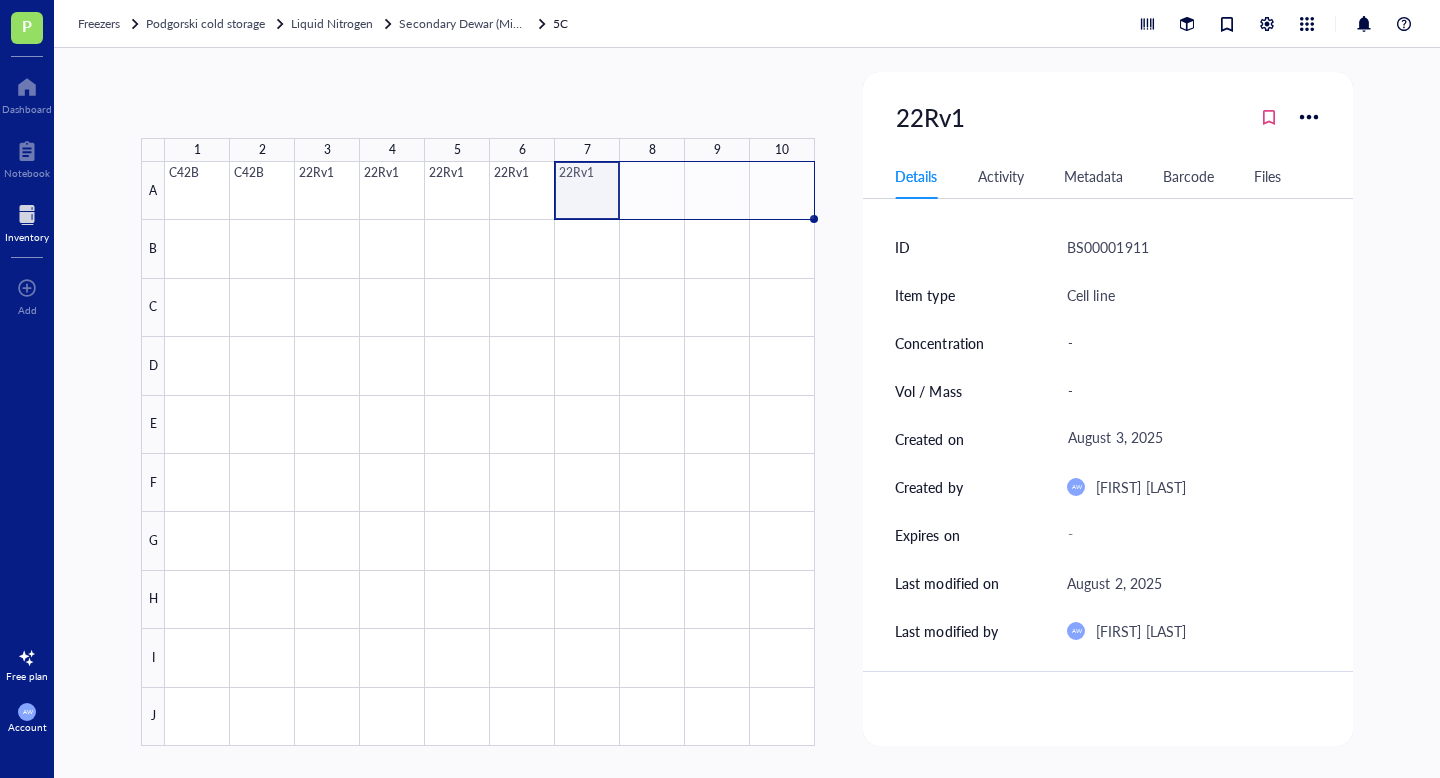 drag, startPoint x: 622, startPoint y: 218, endPoint x: 791, endPoint y: 217, distance: 169.00296 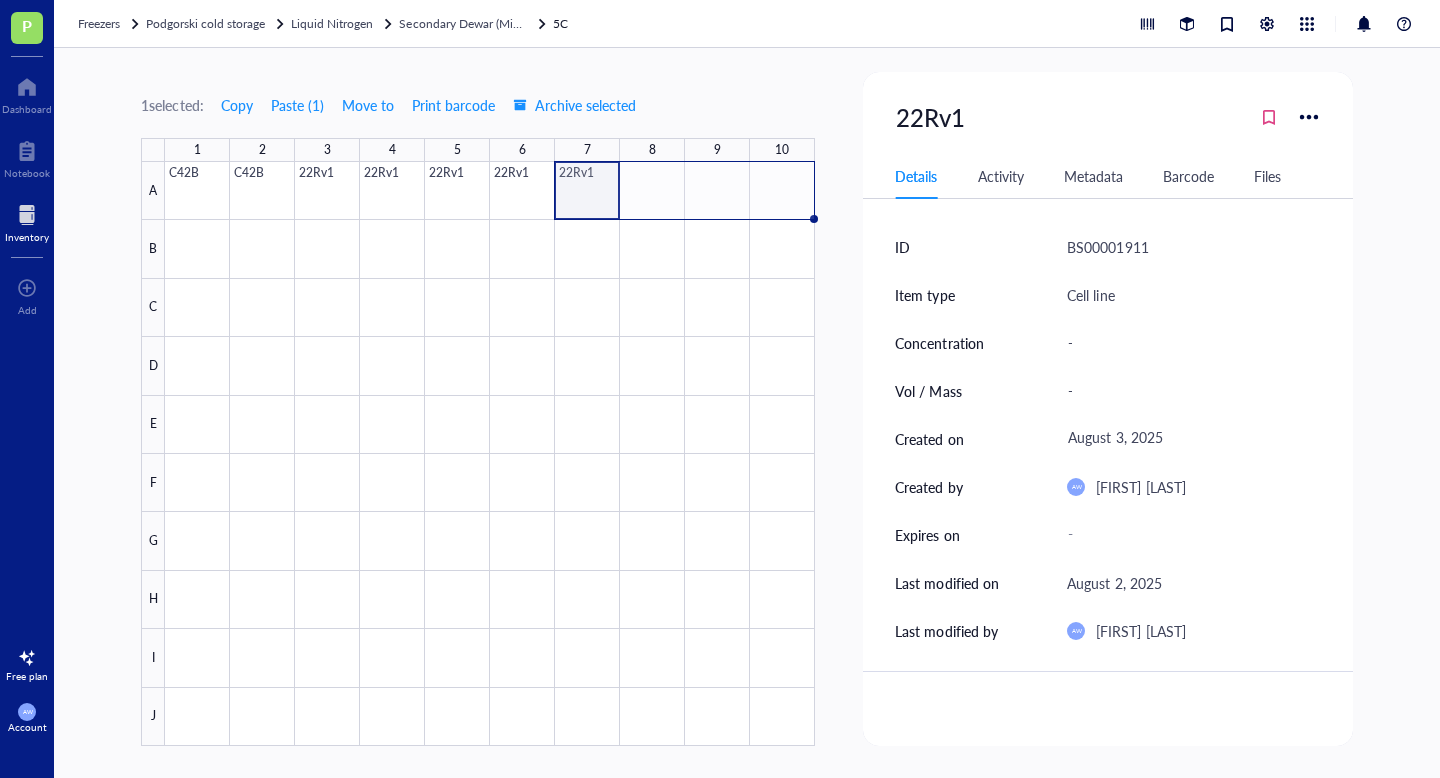 click at bounding box center (490, 454) 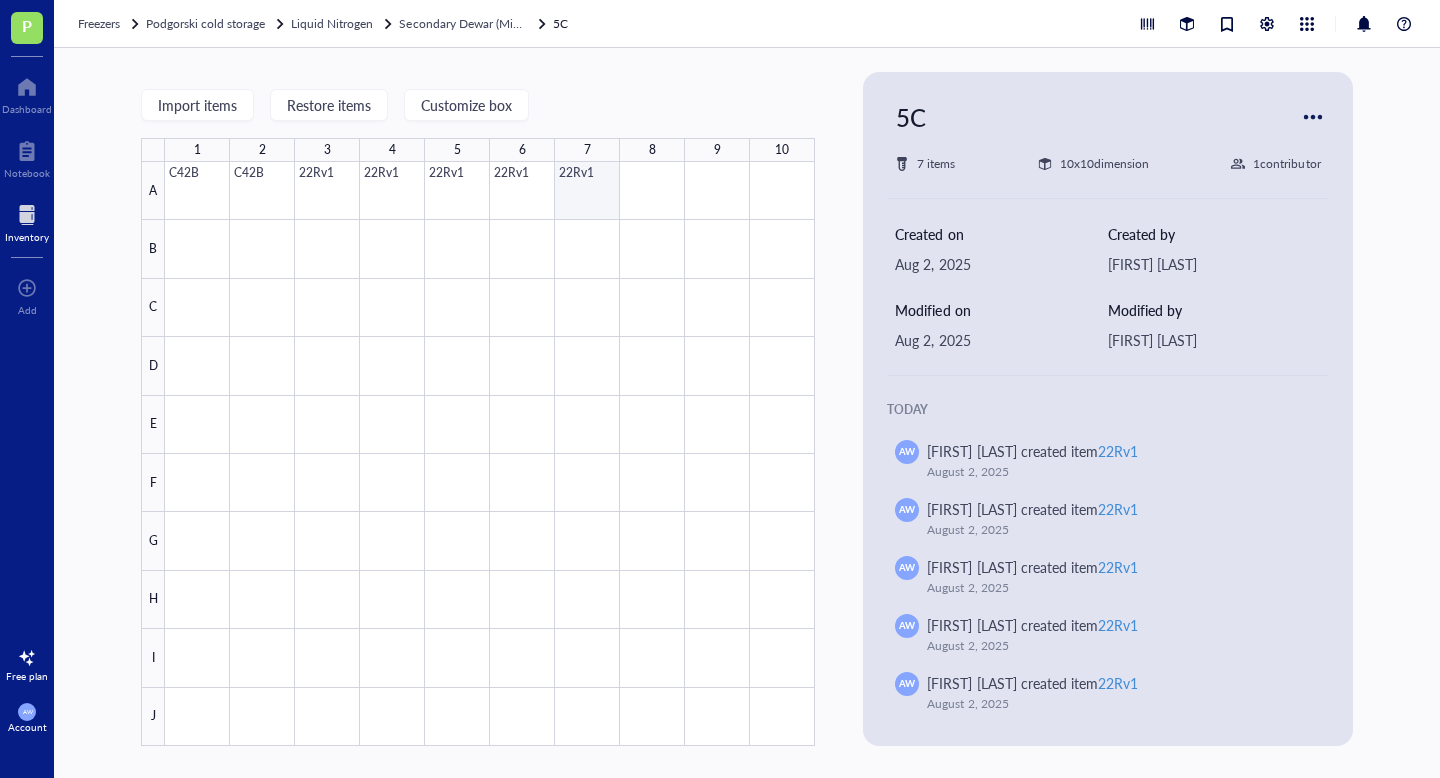 click at bounding box center (490, 454) 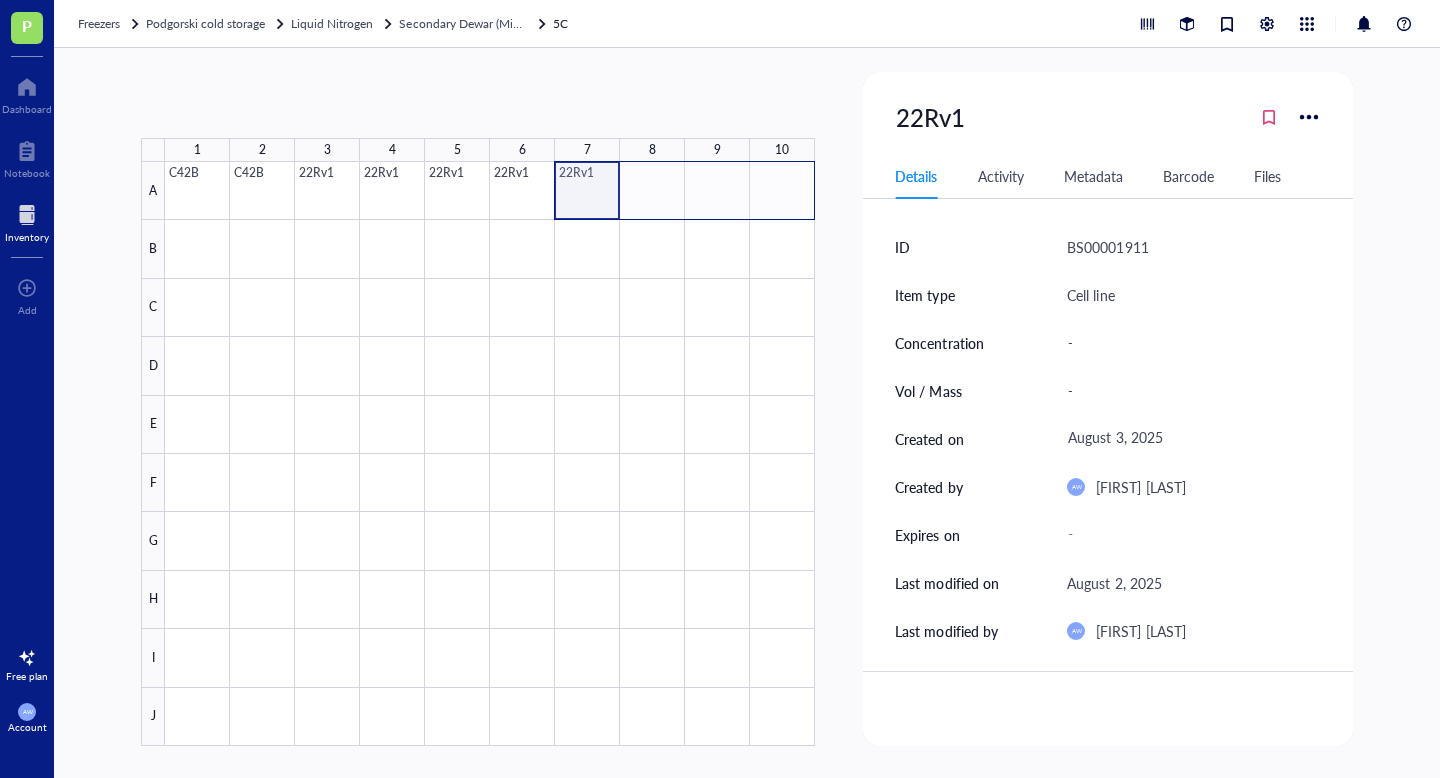 drag, startPoint x: 614, startPoint y: 188, endPoint x: 788, endPoint y: 188, distance: 174 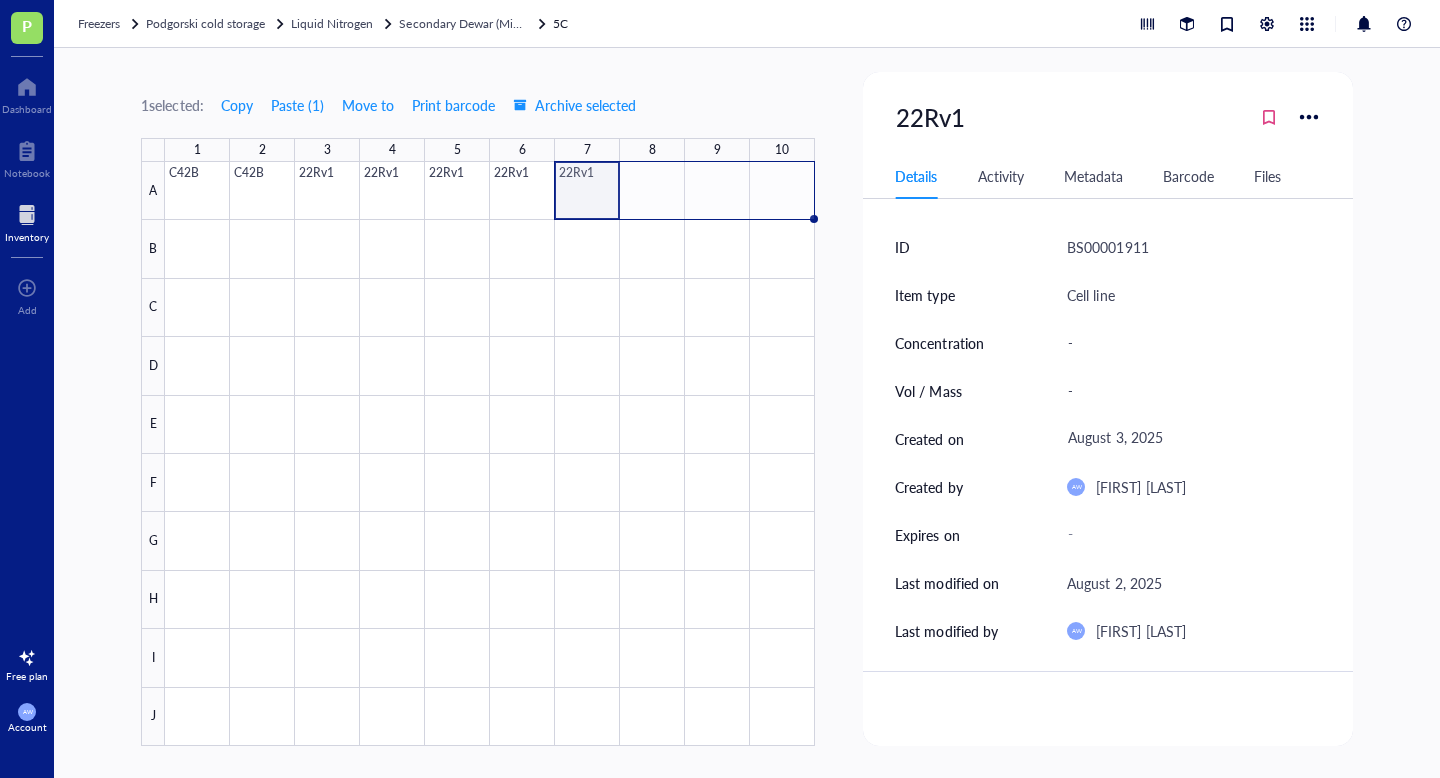 click at bounding box center [490, 454] 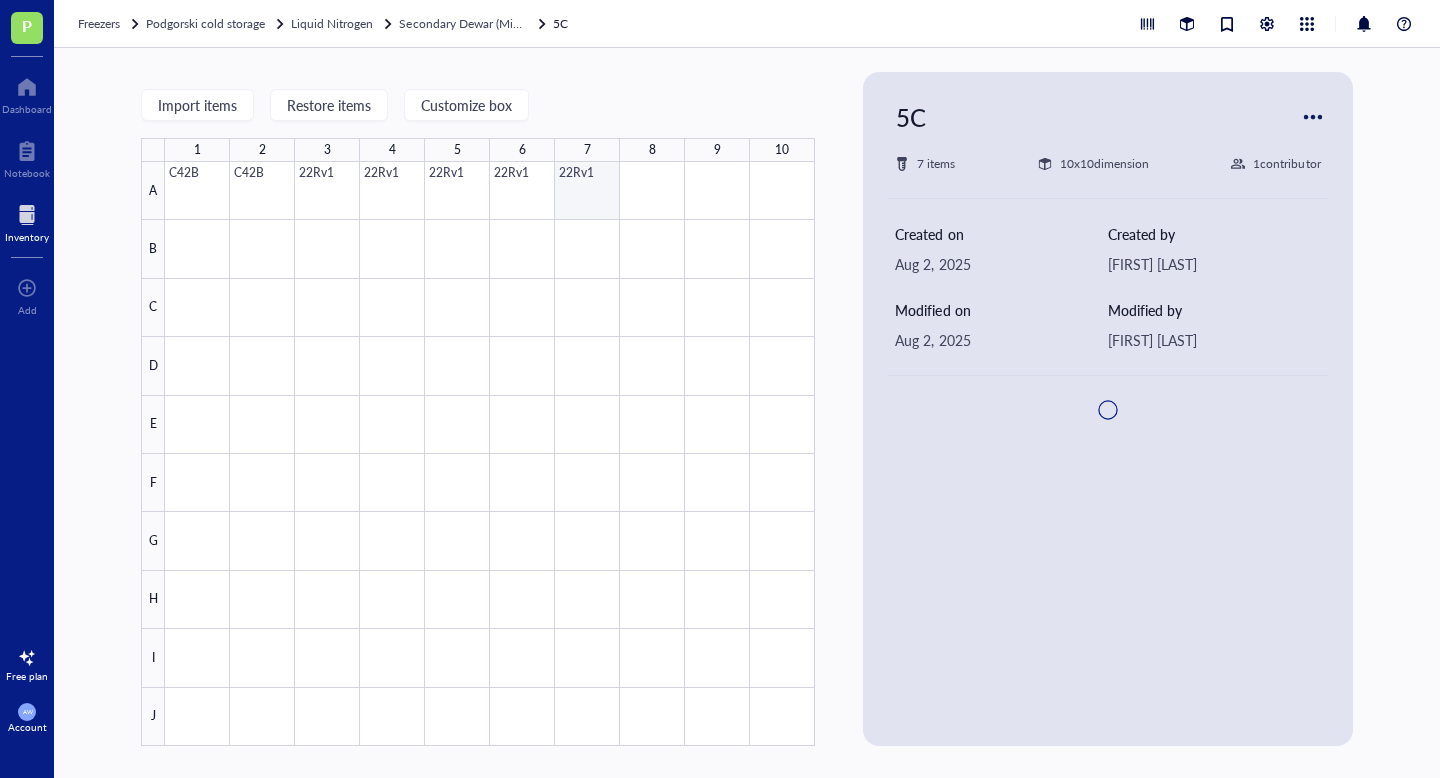 click at bounding box center [490, 454] 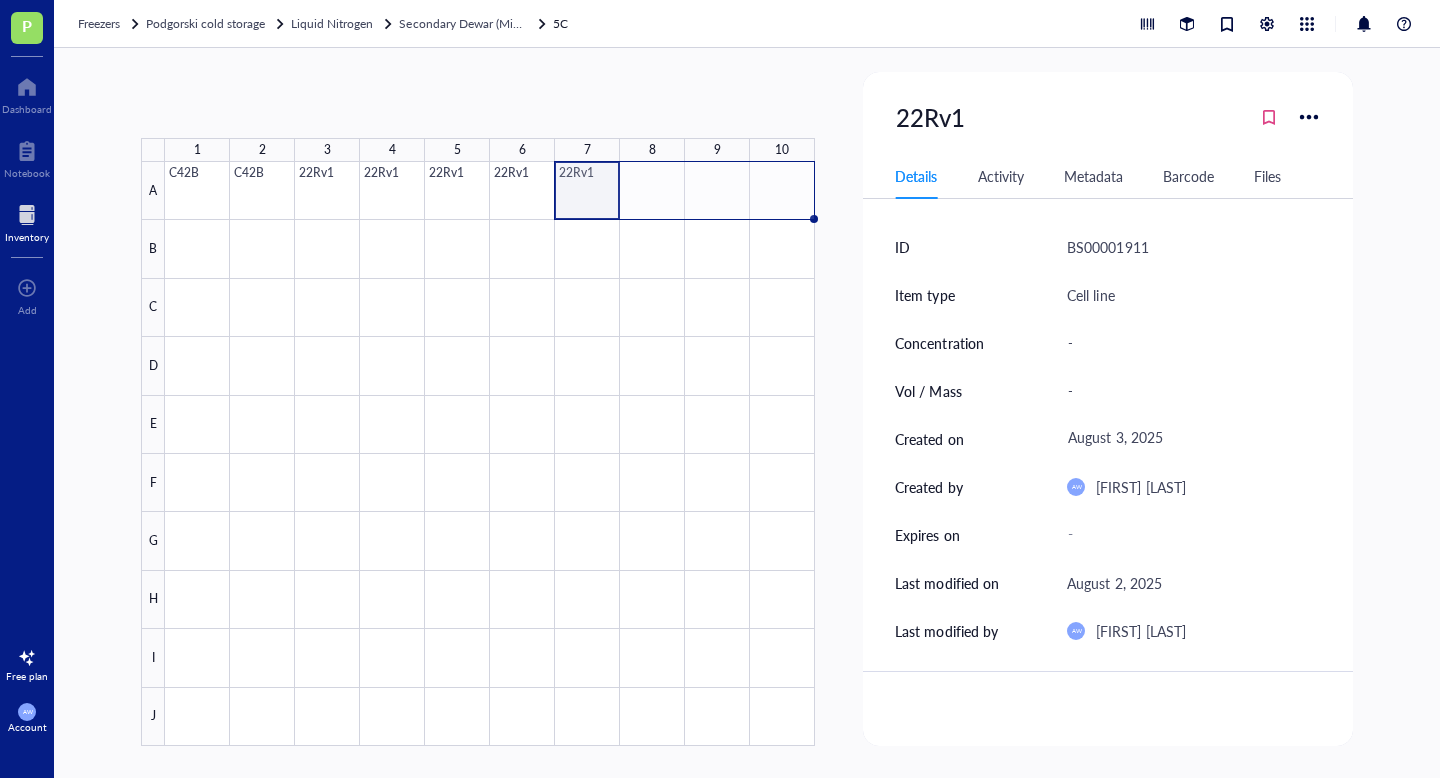 drag, startPoint x: 621, startPoint y: 219, endPoint x: 831, endPoint y: 229, distance: 210.23796 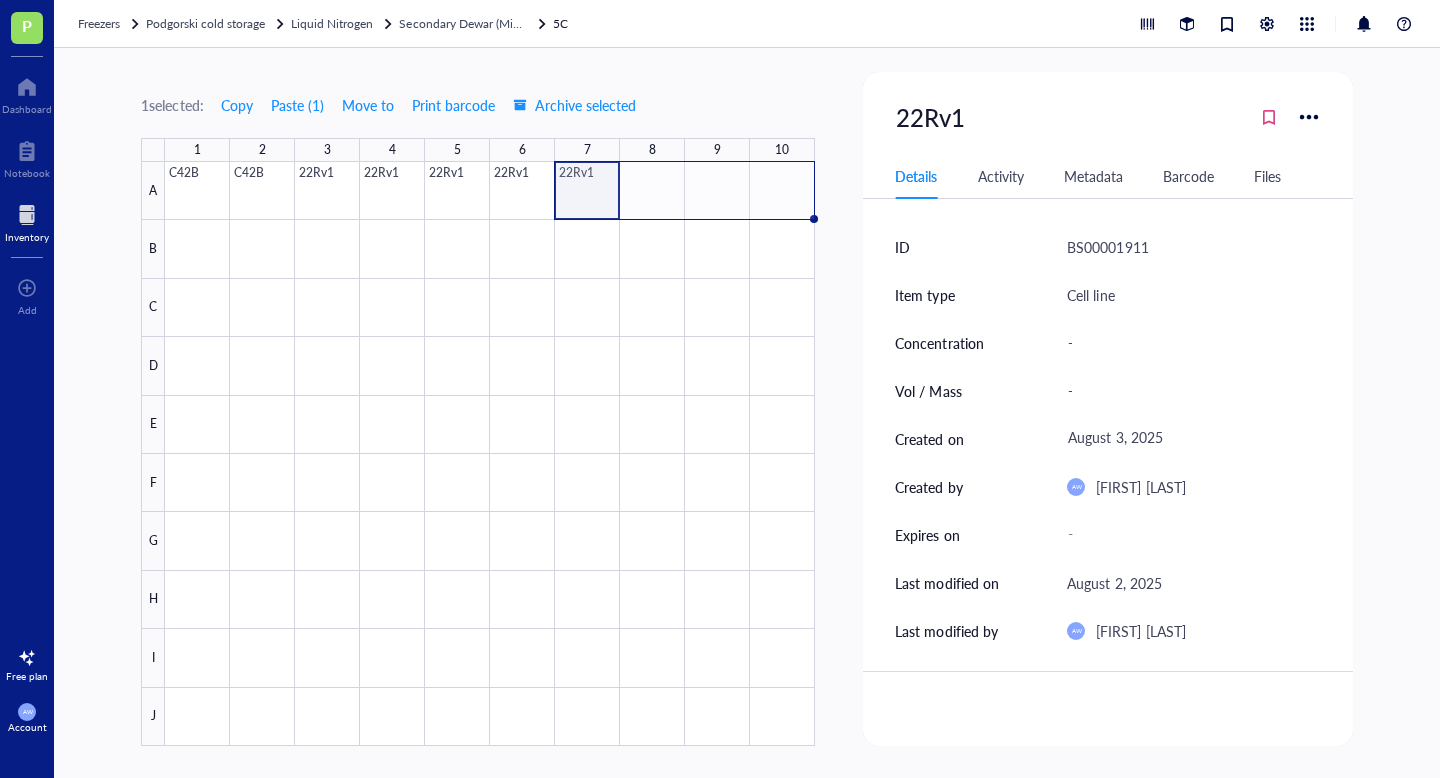 click at bounding box center (490, 454) 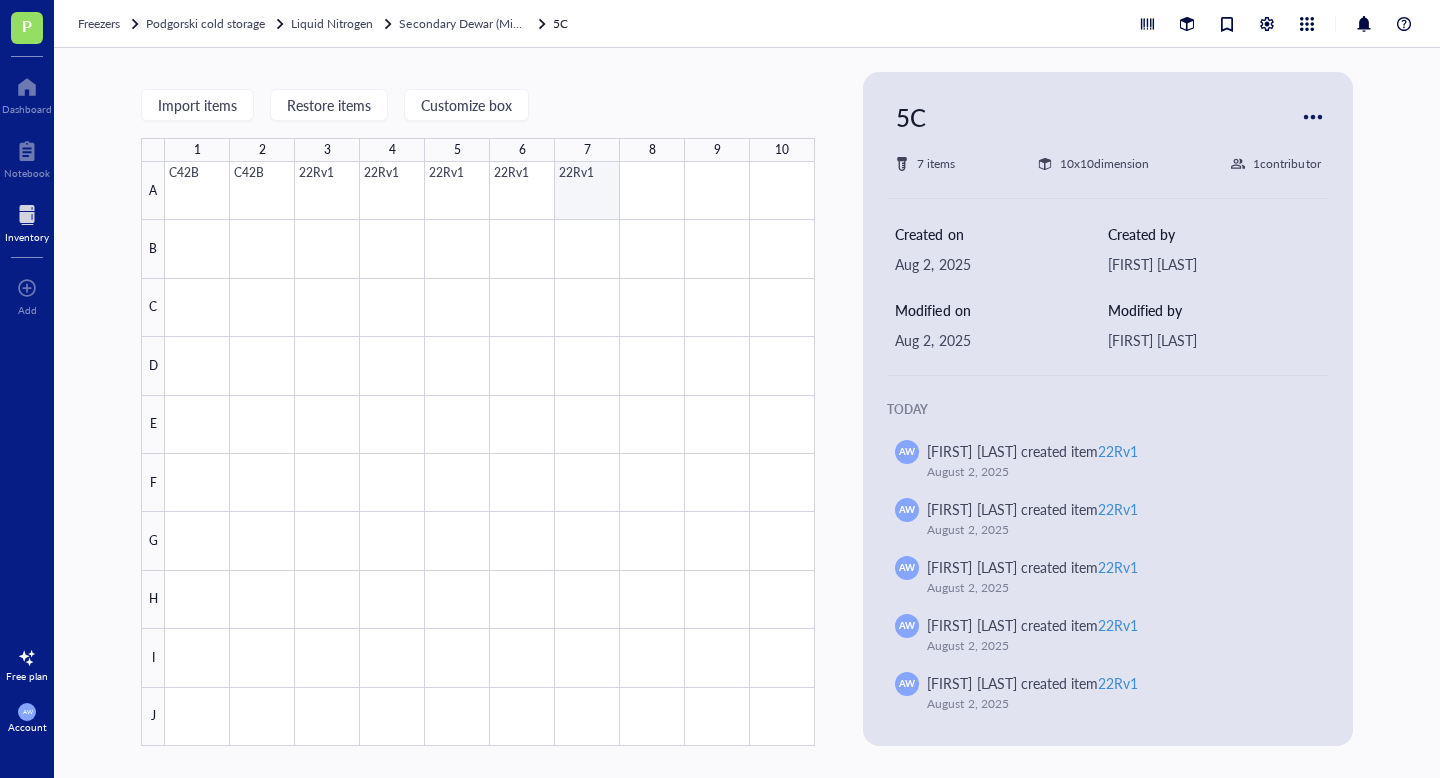 click at bounding box center [490, 454] 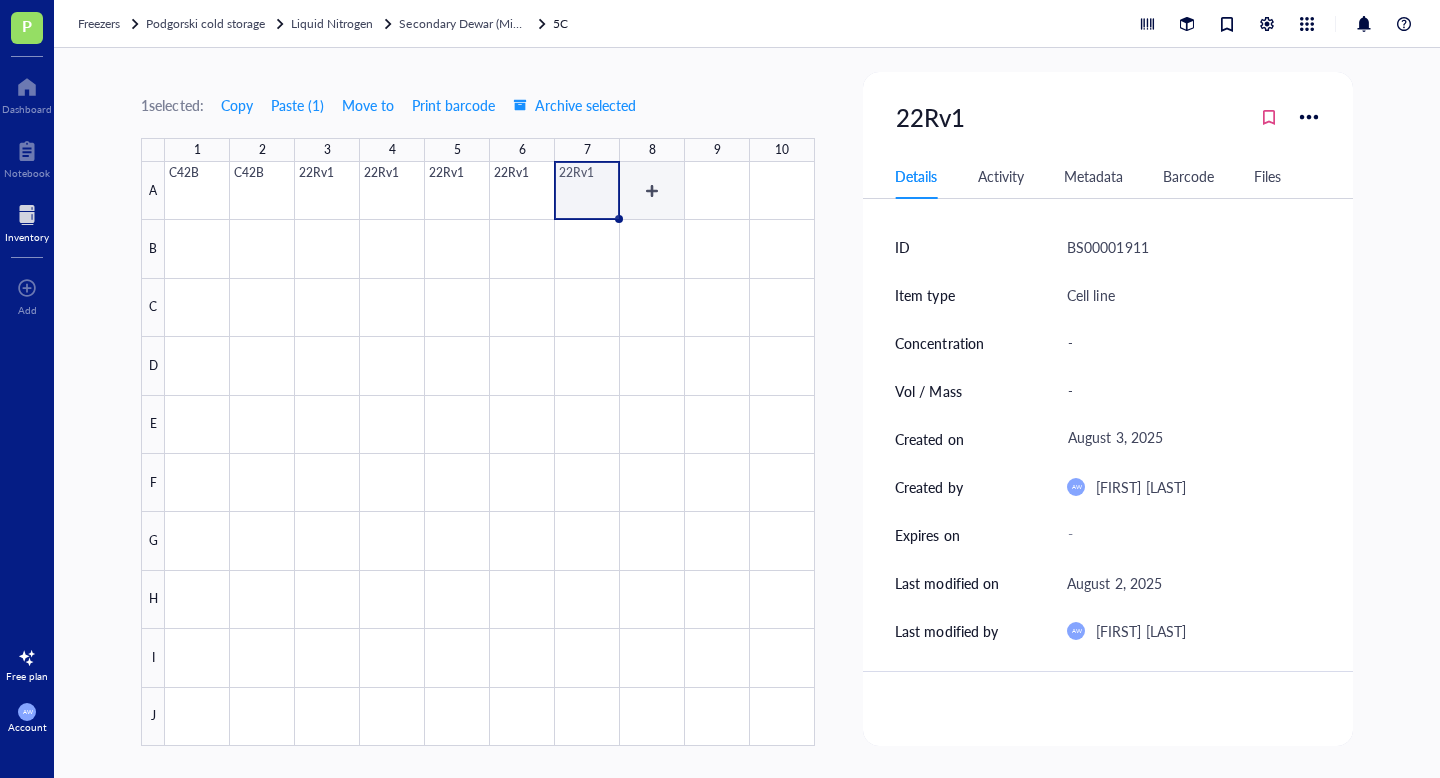 click at bounding box center (490, 454) 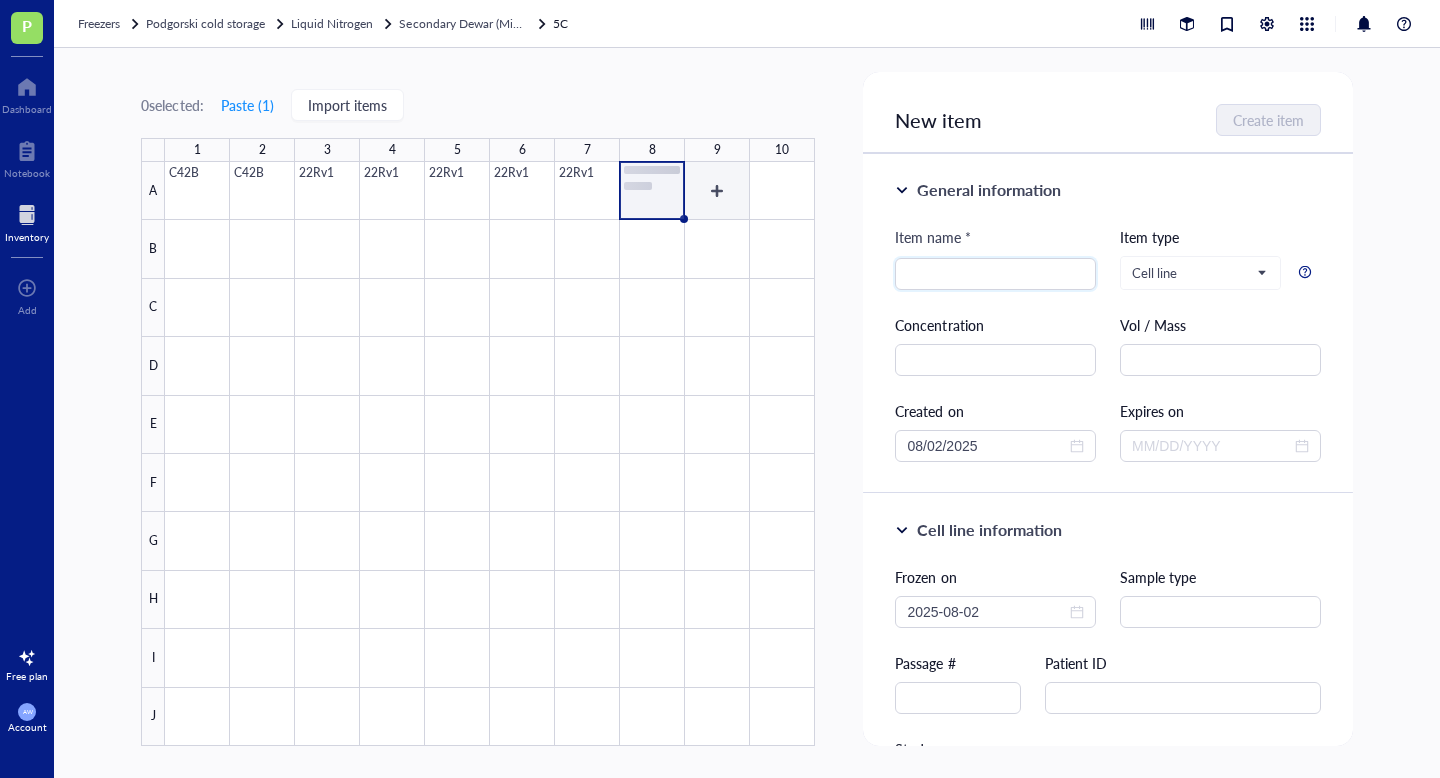 click at bounding box center [490, 454] 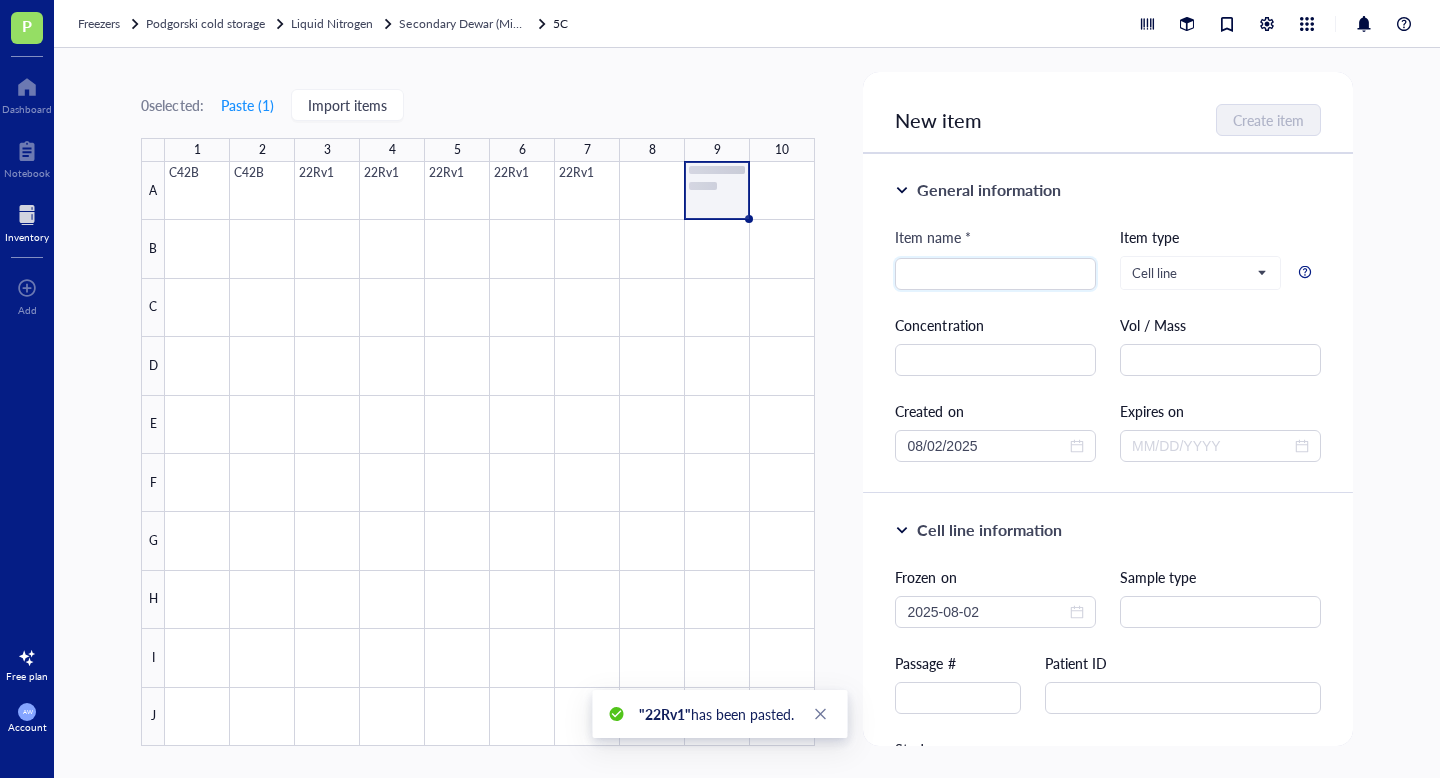 click at bounding box center [490, 454] 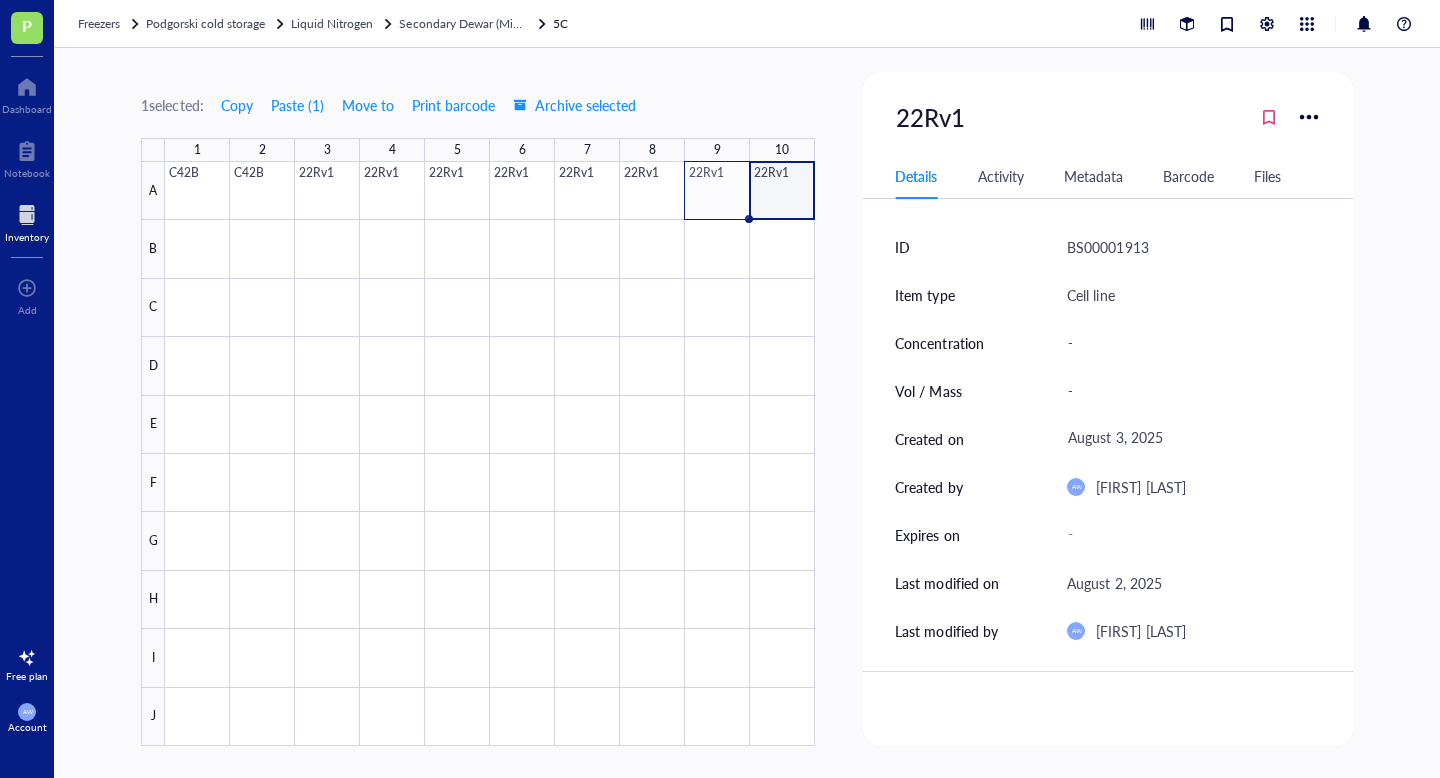 click at bounding box center [490, 454] 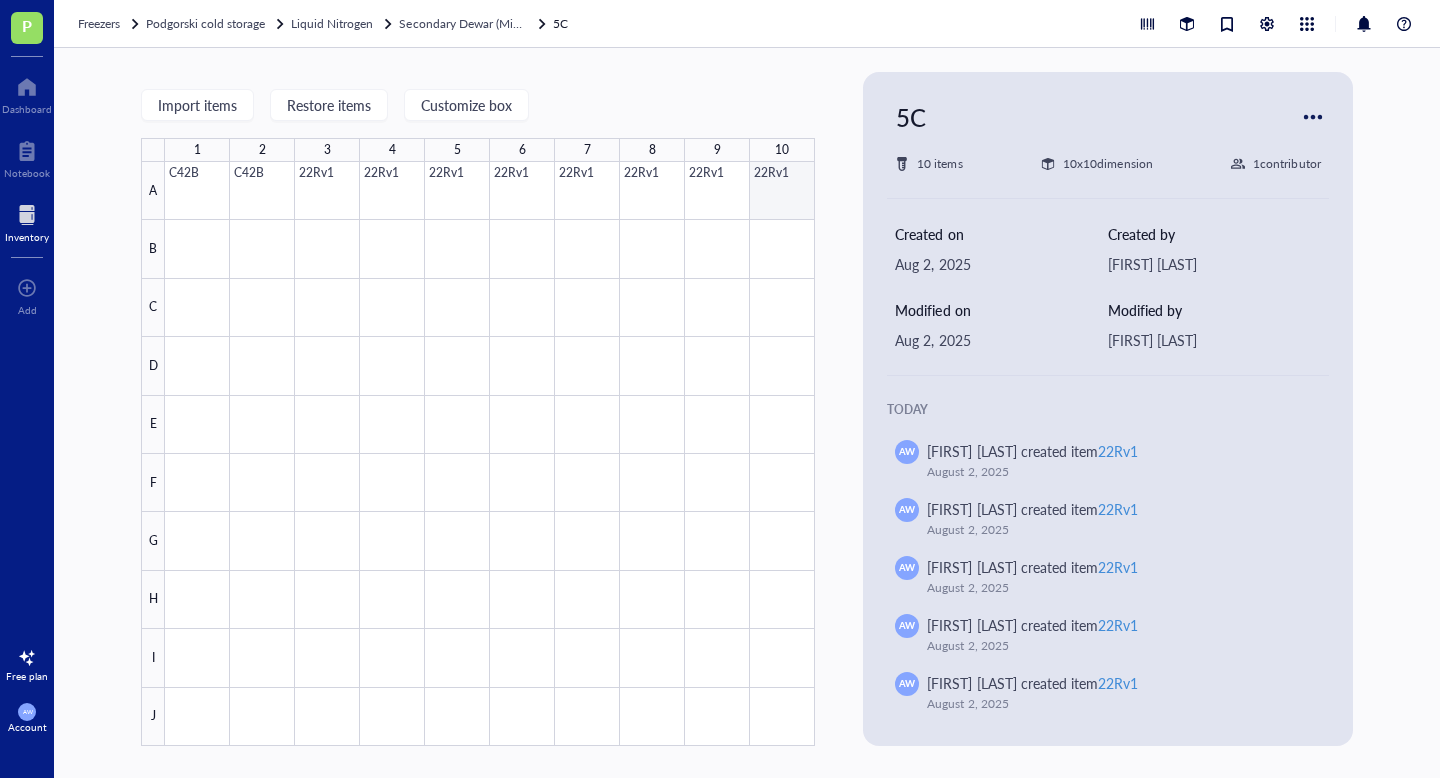 click at bounding box center [490, 454] 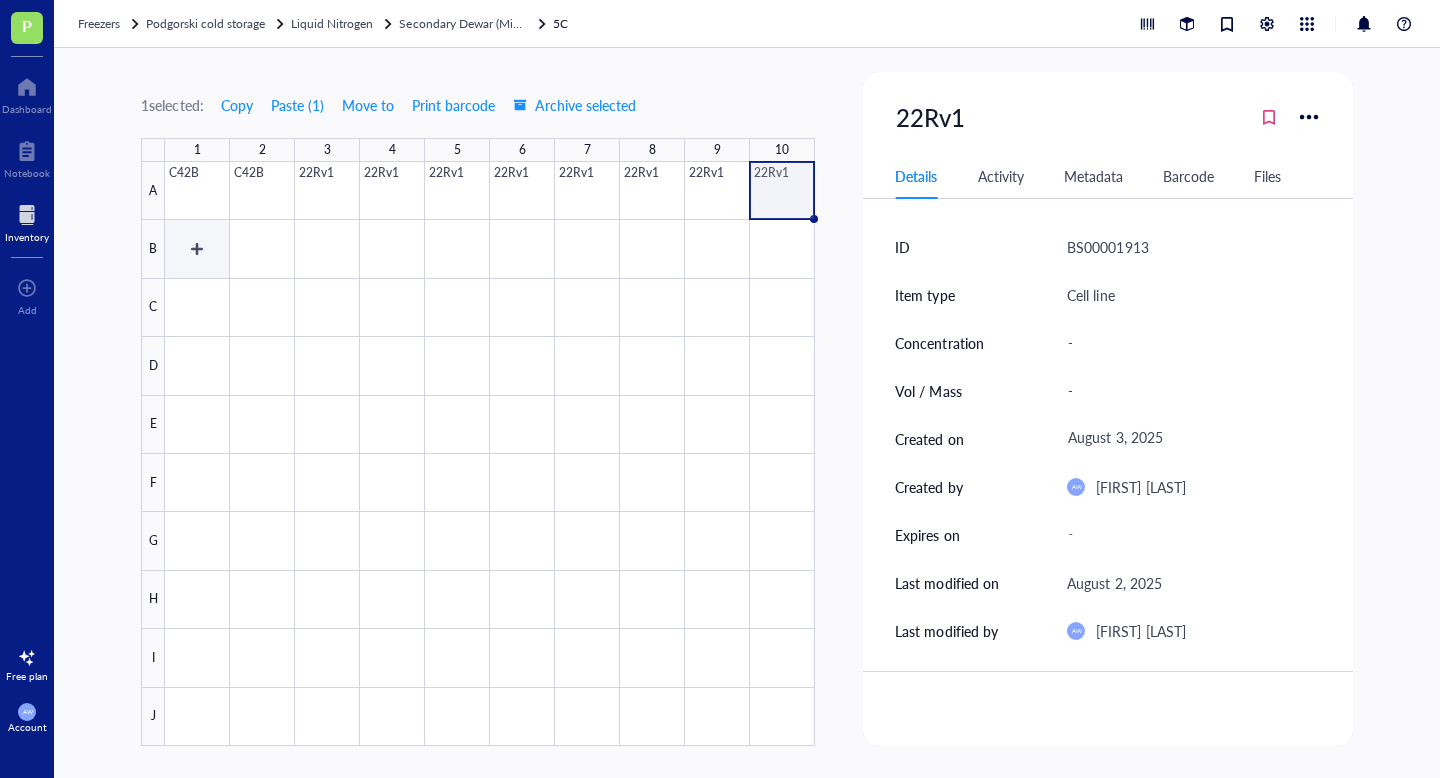 click at bounding box center [490, 454] 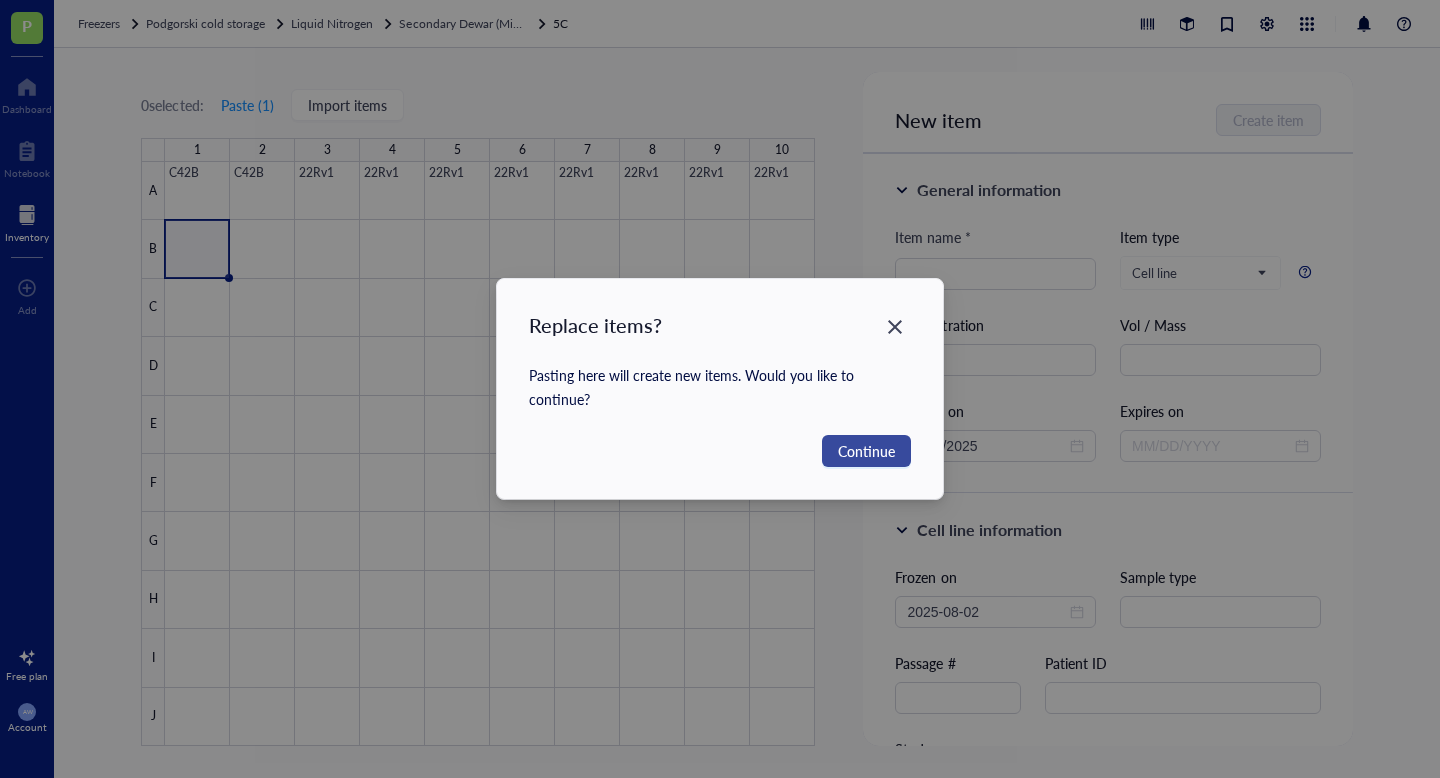 click on "Continue" at bounding box center [866, 451] 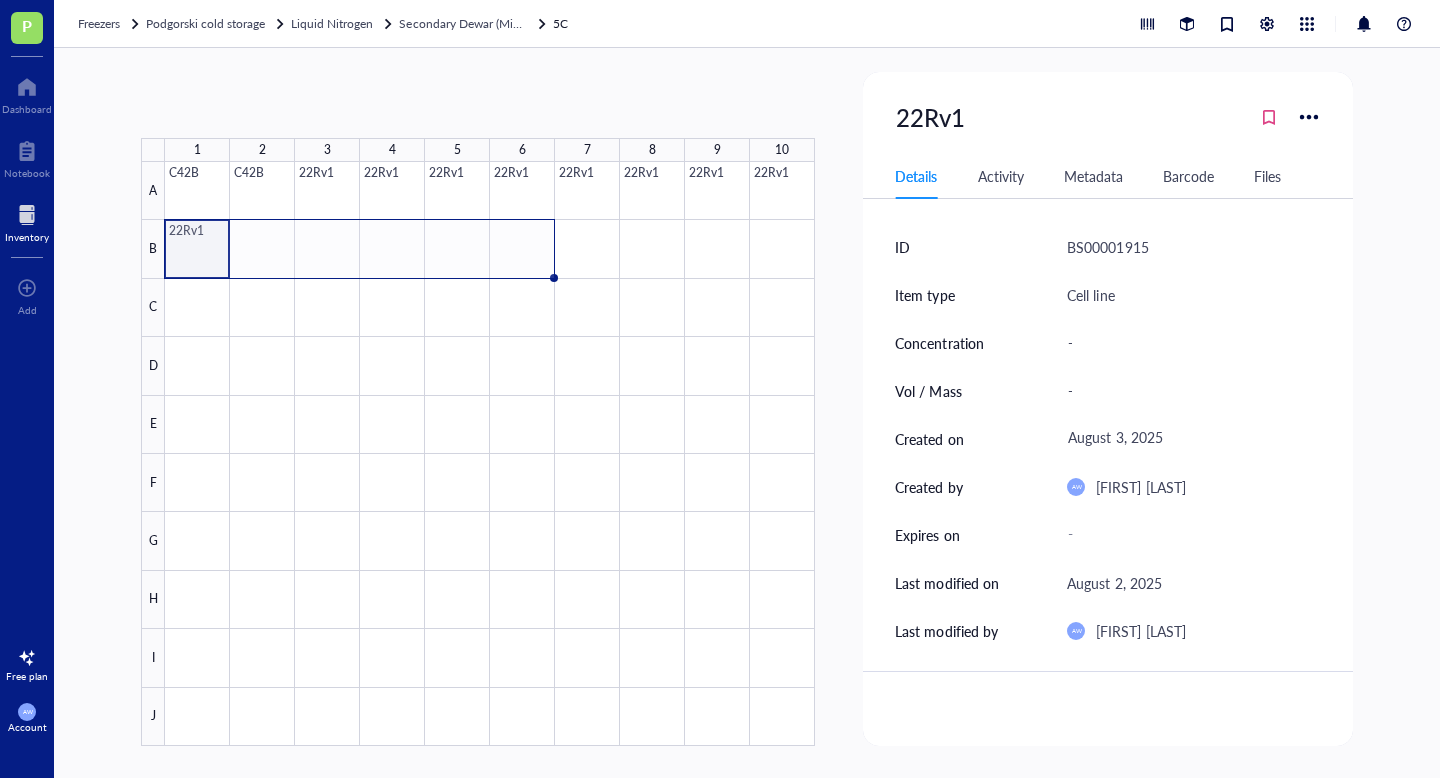 drag, startPoint x: 228, startPoint y: 273, endPoint x: 511, endPoint y: 274, distance: 283.00177 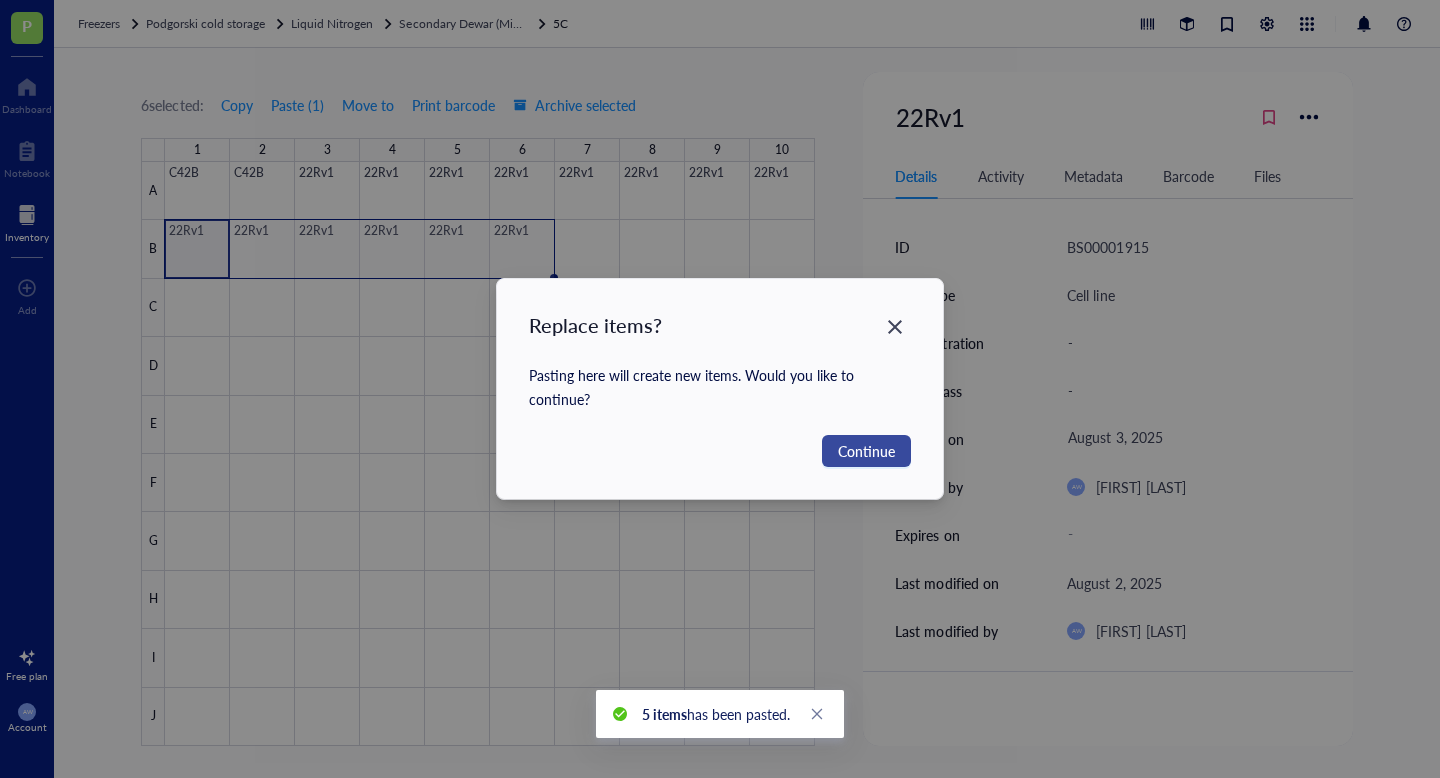 click on "Continue" at bounding box center (866, 451) 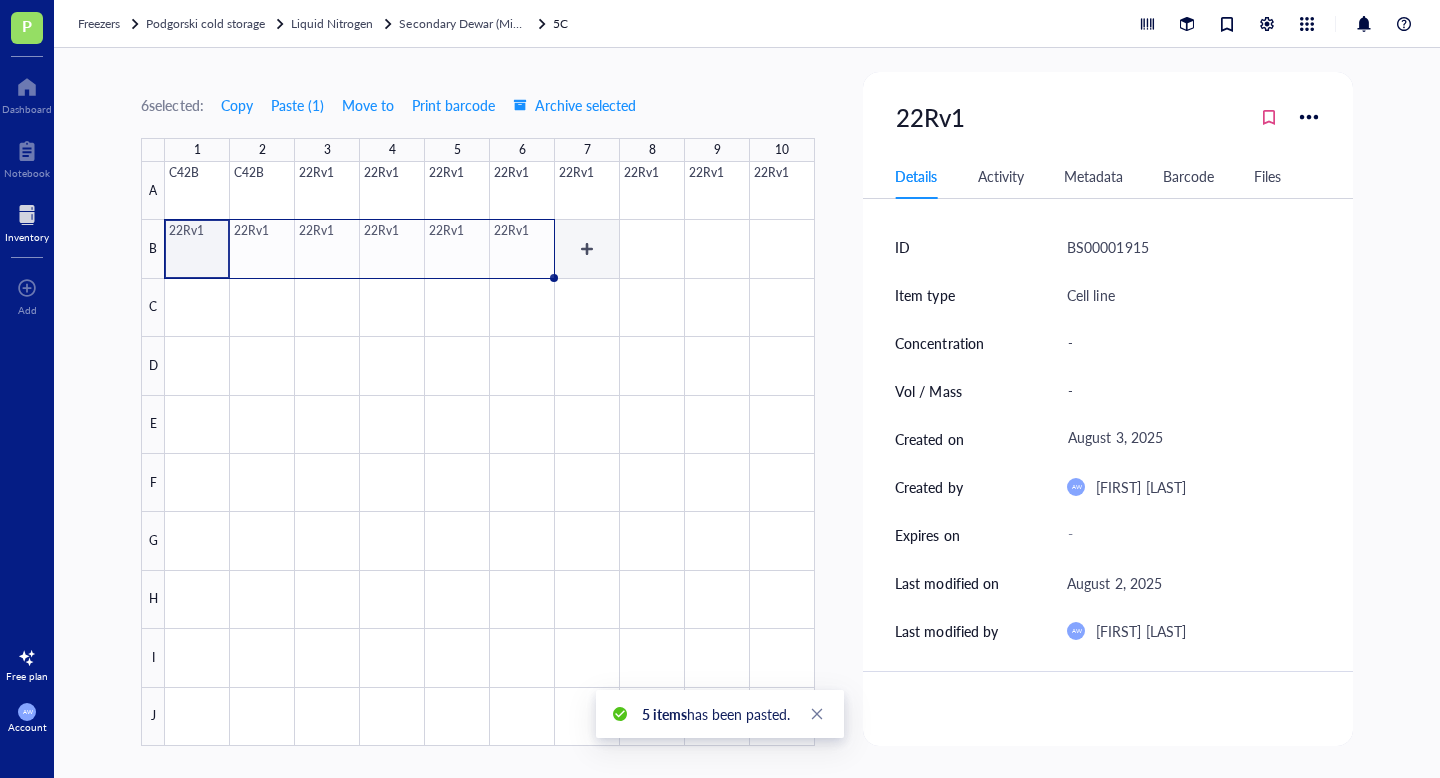 click at bounding box center [490, 454] 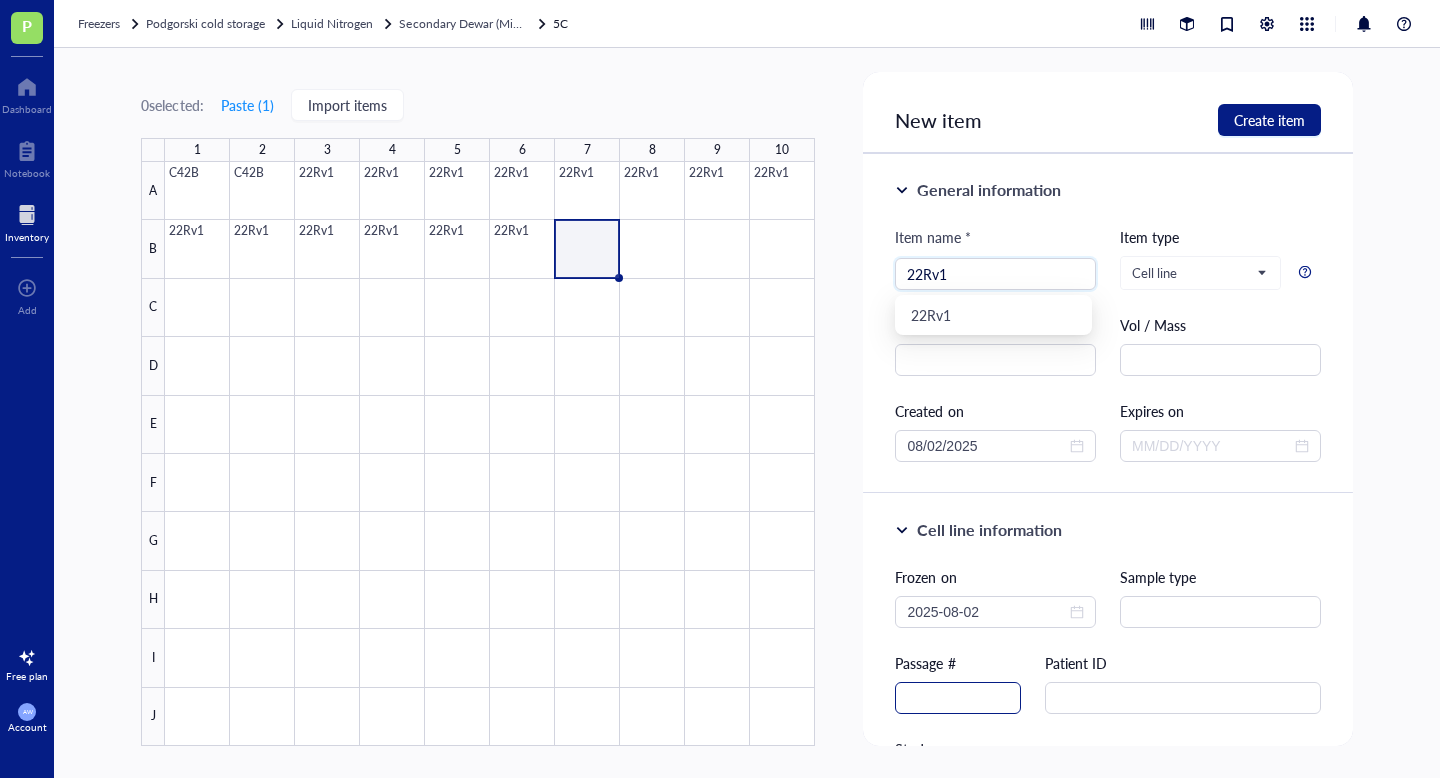 type on "22Rv1" 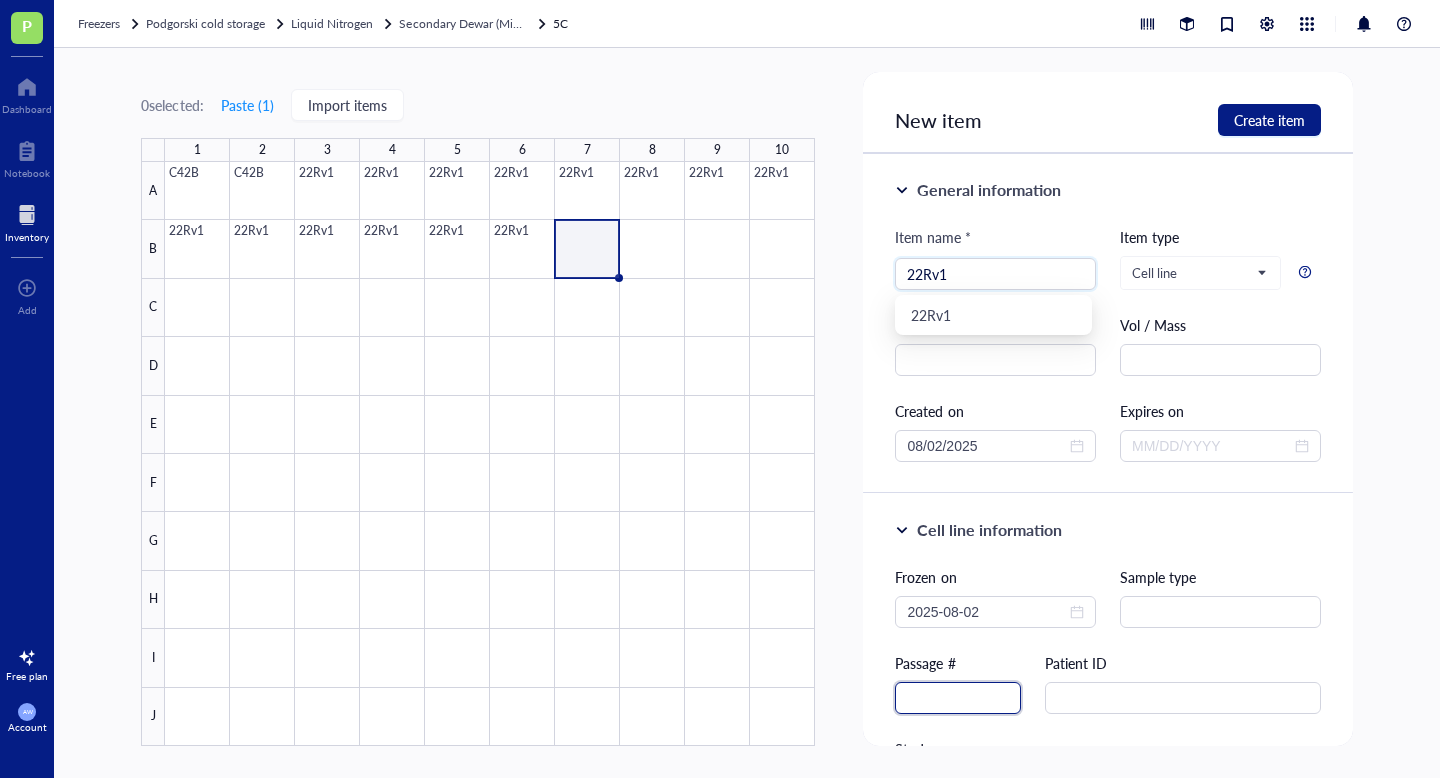 click at bounding box center [958, 698] 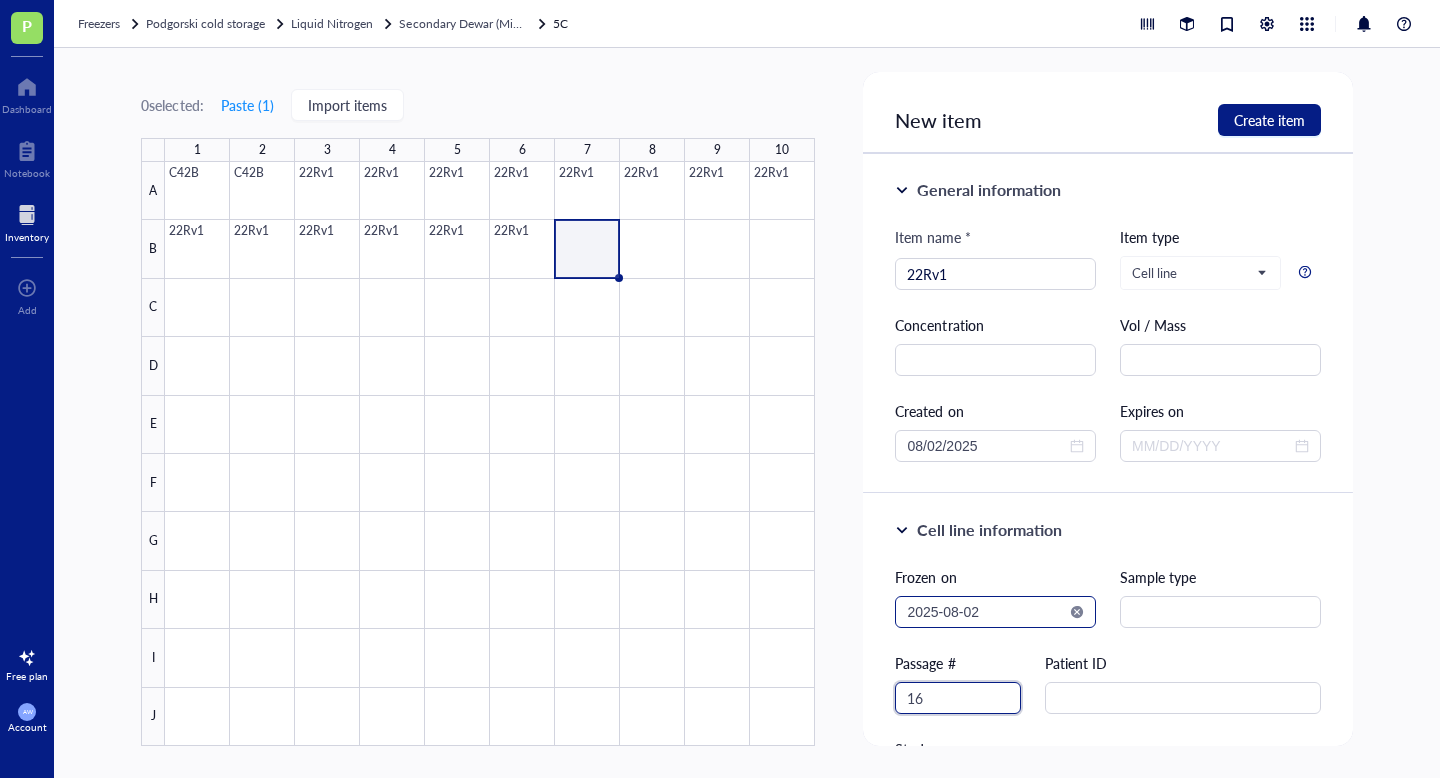 type on "16" 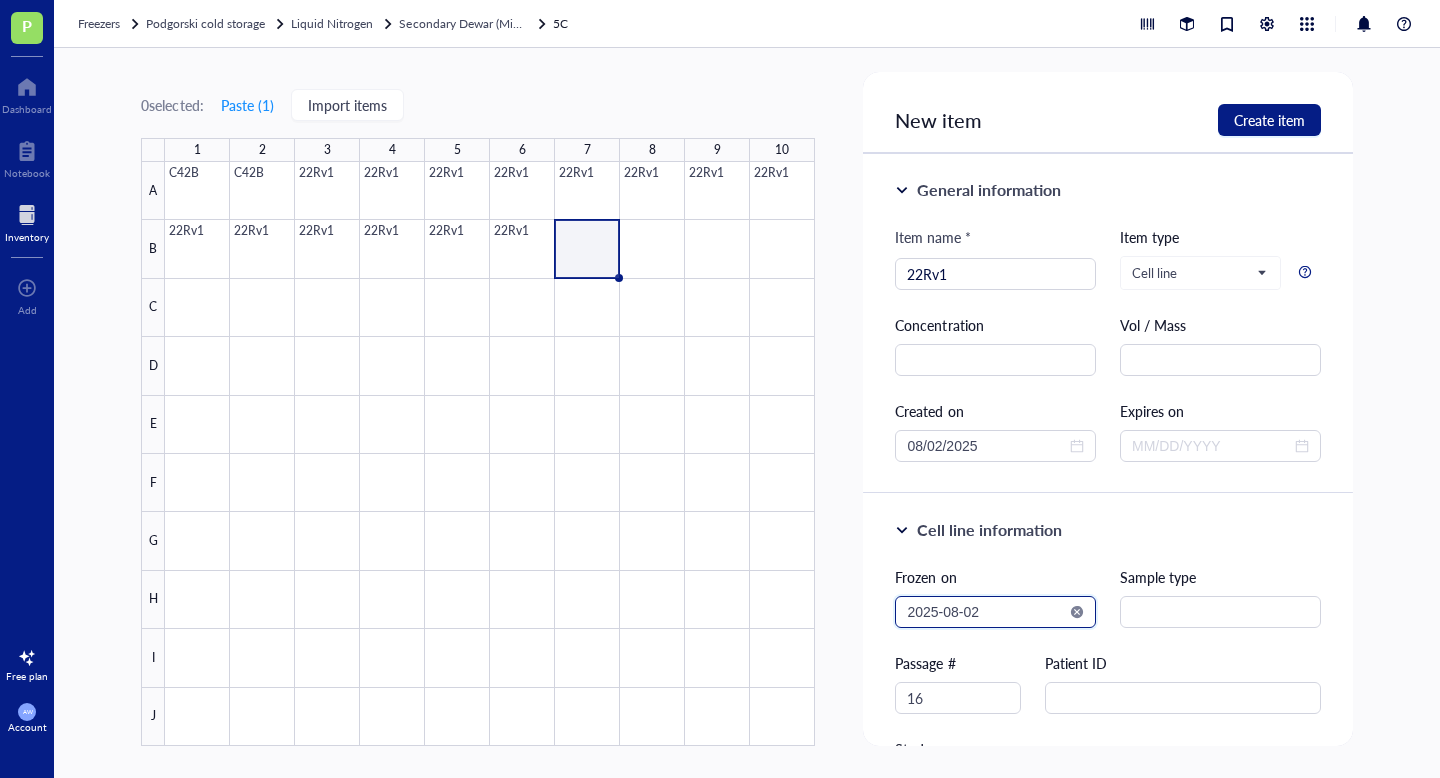 click on "2025-08-02" at bounding box center [986, 612] 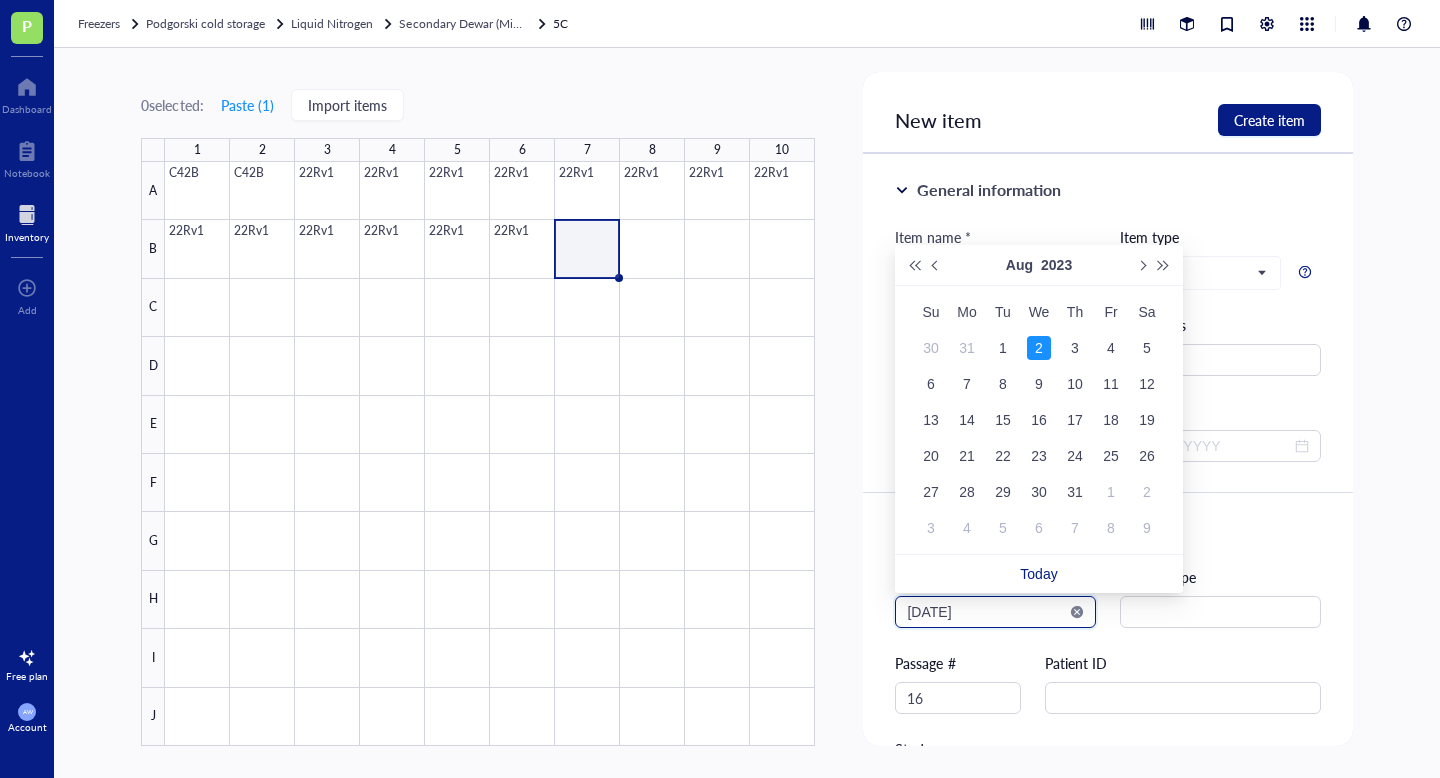click on "[DATE]" at bounding box center (986, 612) 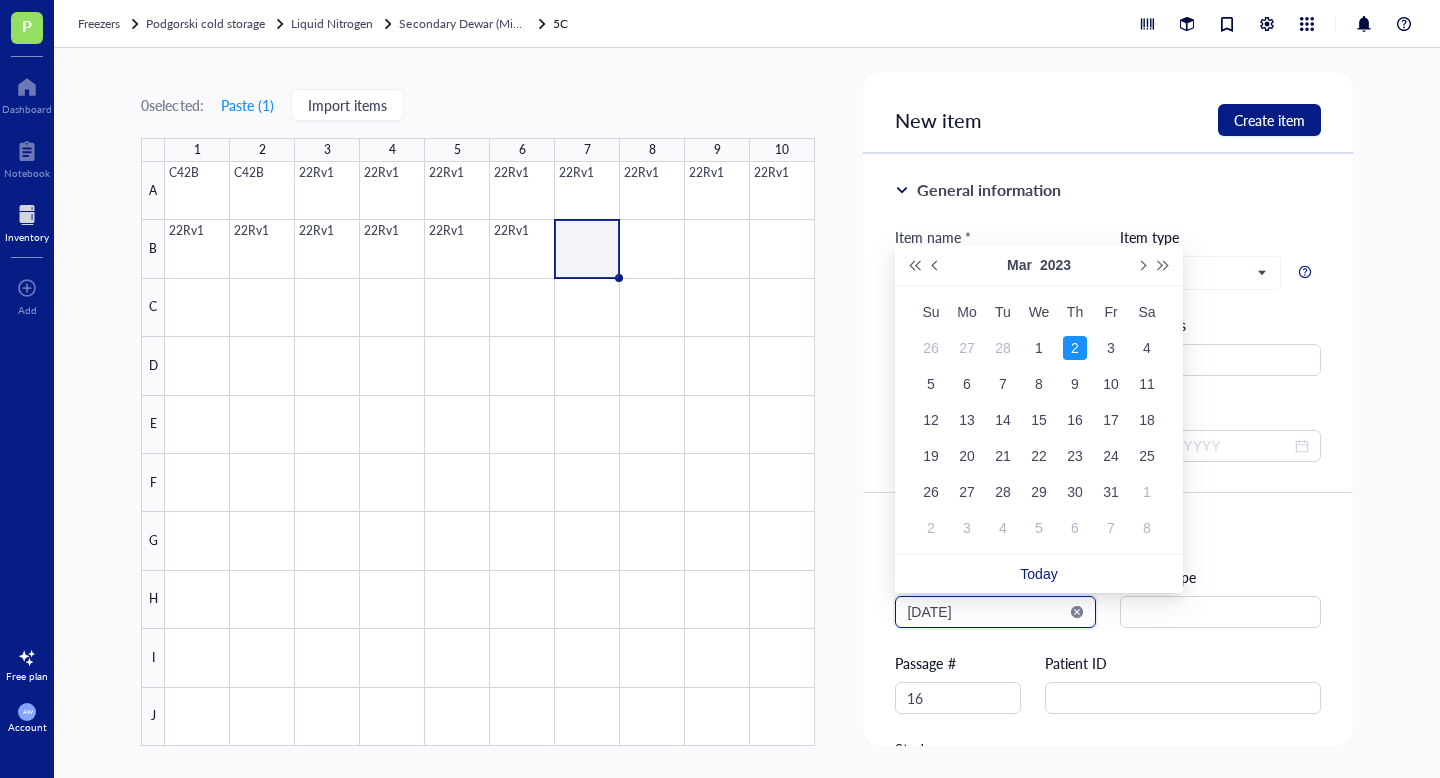click on "[DATE]" at bounding box center [986, 612] 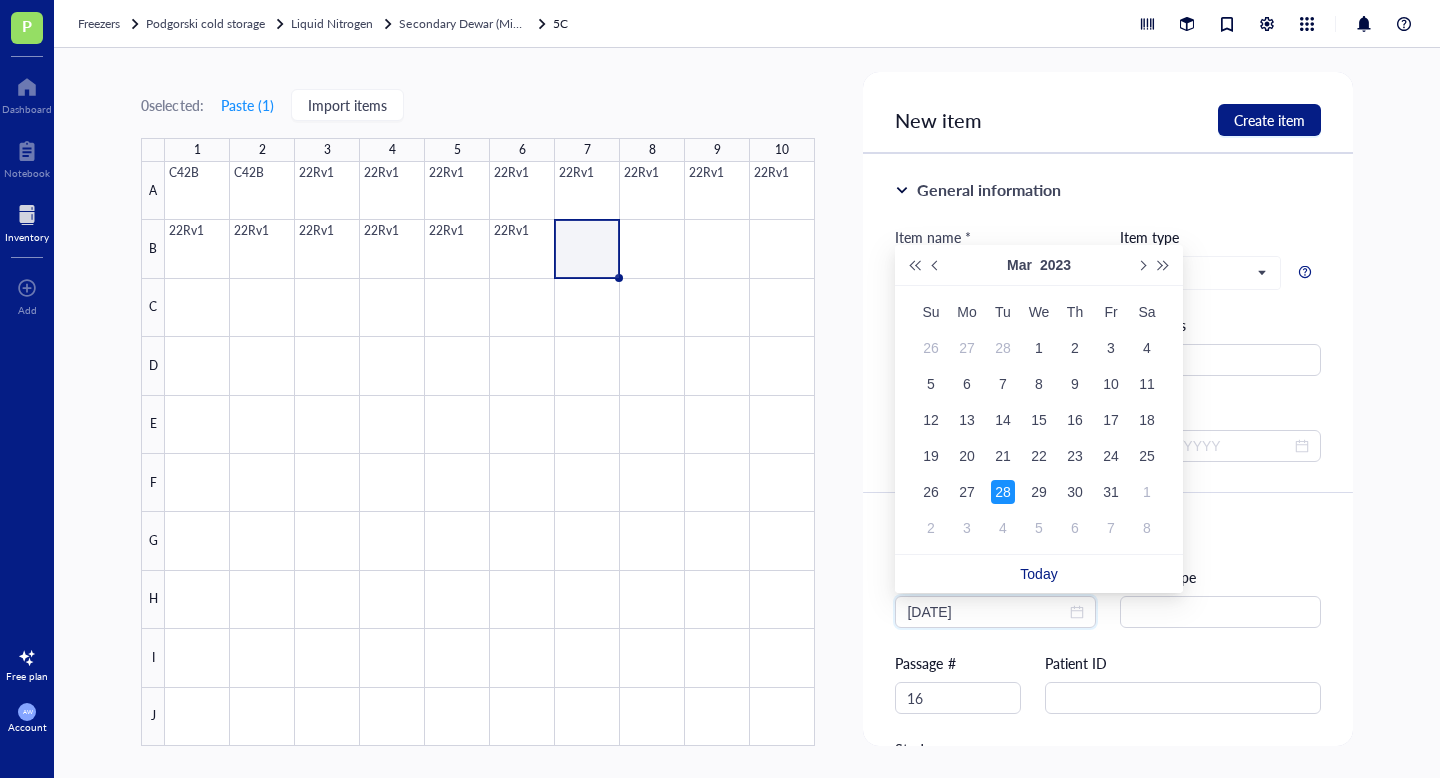 type on "[DATE]" 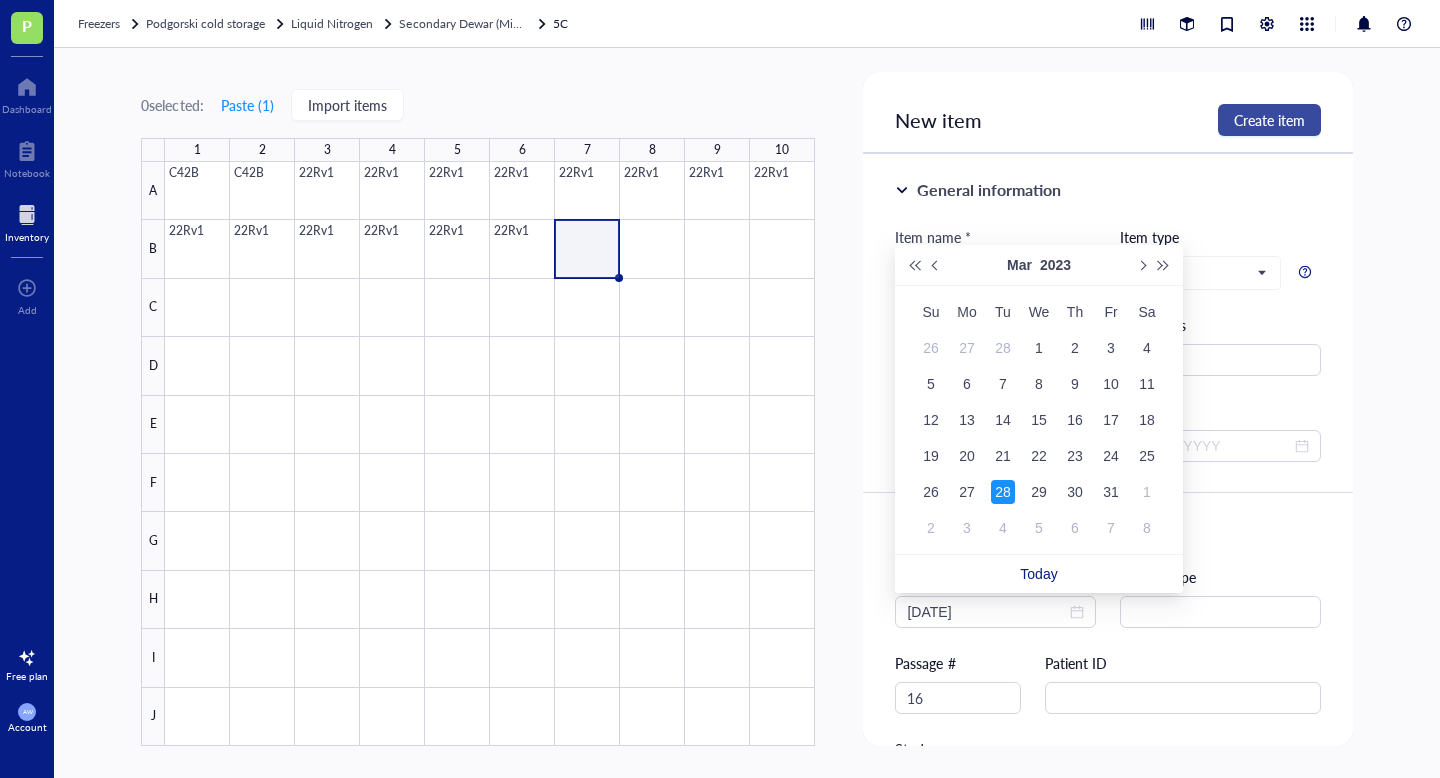 click on "Create item" at bounding box center [1269, 120] 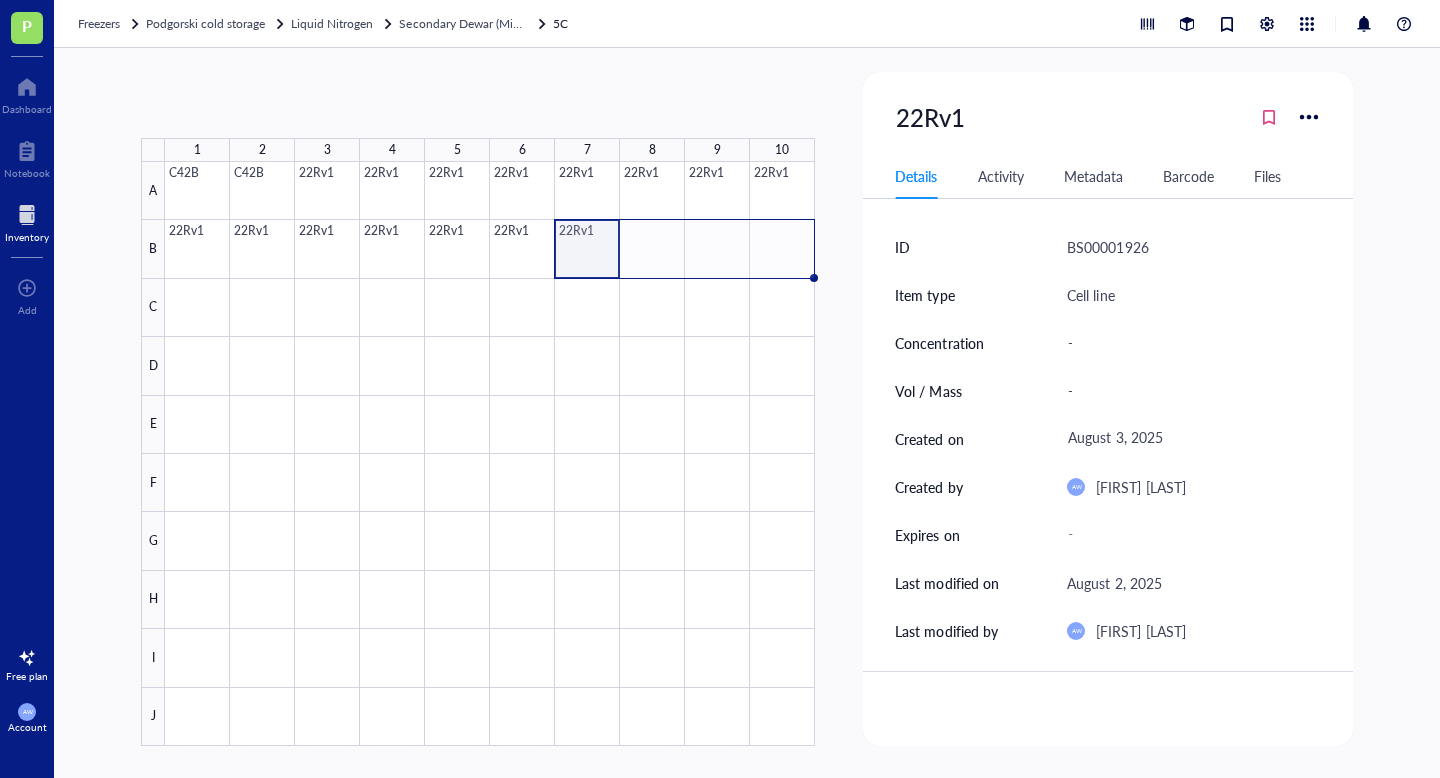 drag, startPoint x: 620, startPoint y: 276, endPoint x: 832, endPoint y: 279, distance: 212.02122 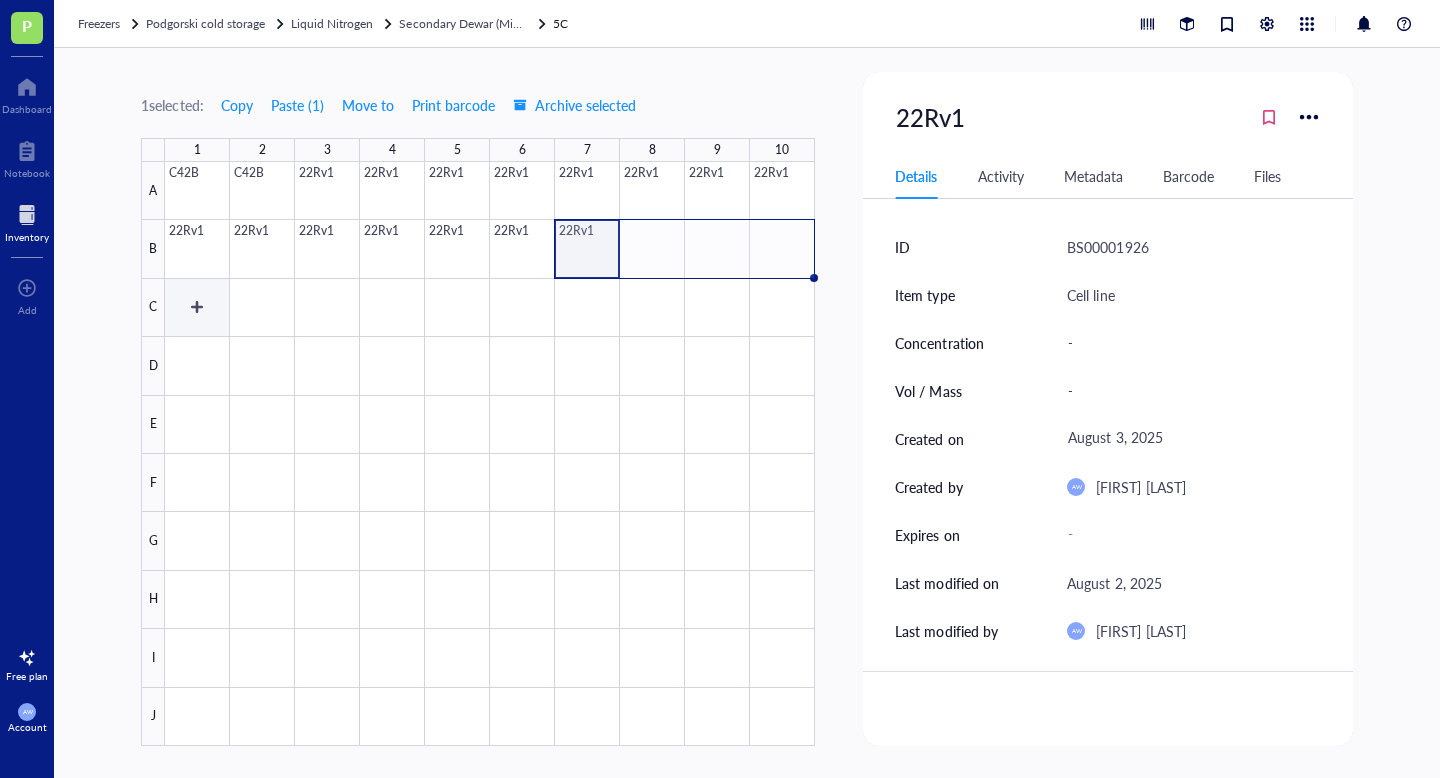 click at bounding box center [490, 454] 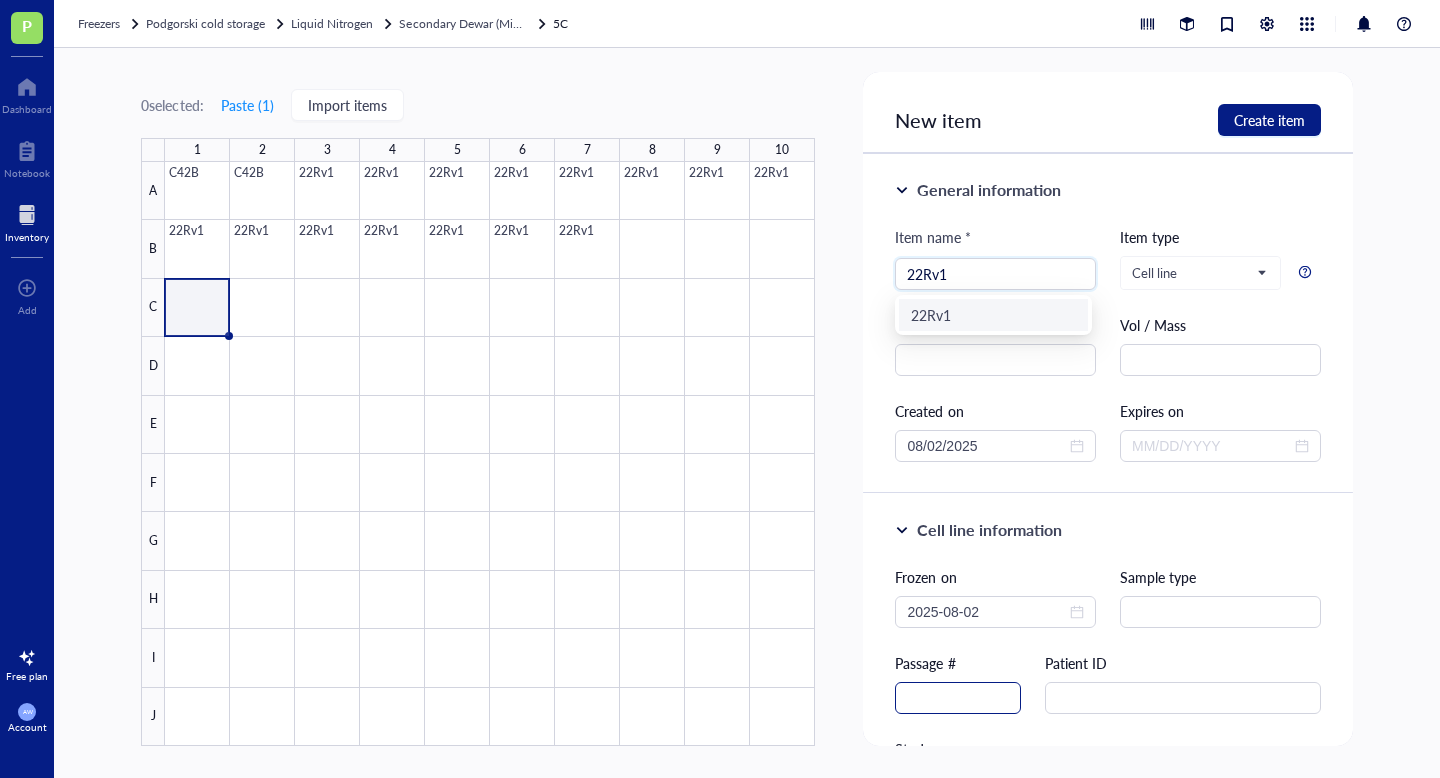 type on "22Rv1" 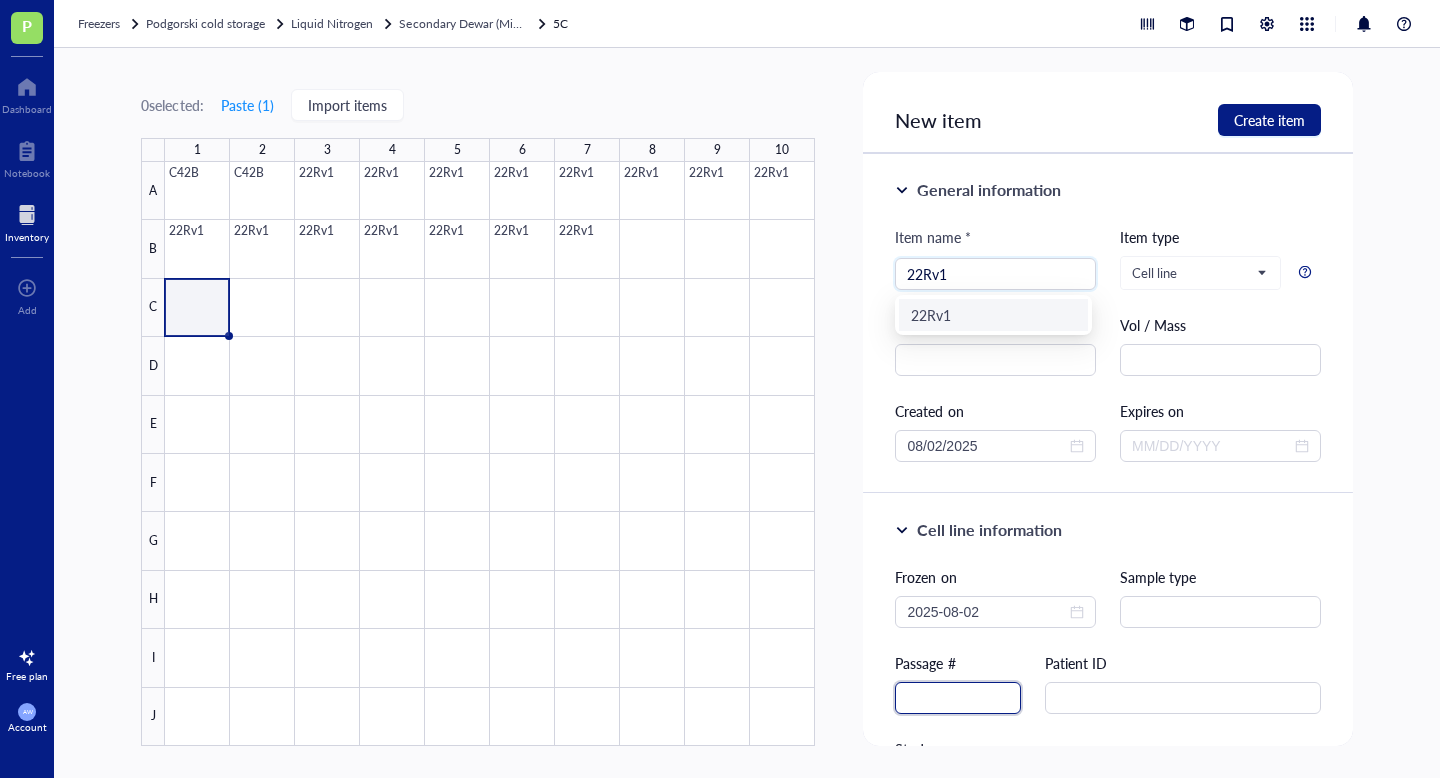 click at bounding box center [958, 698] 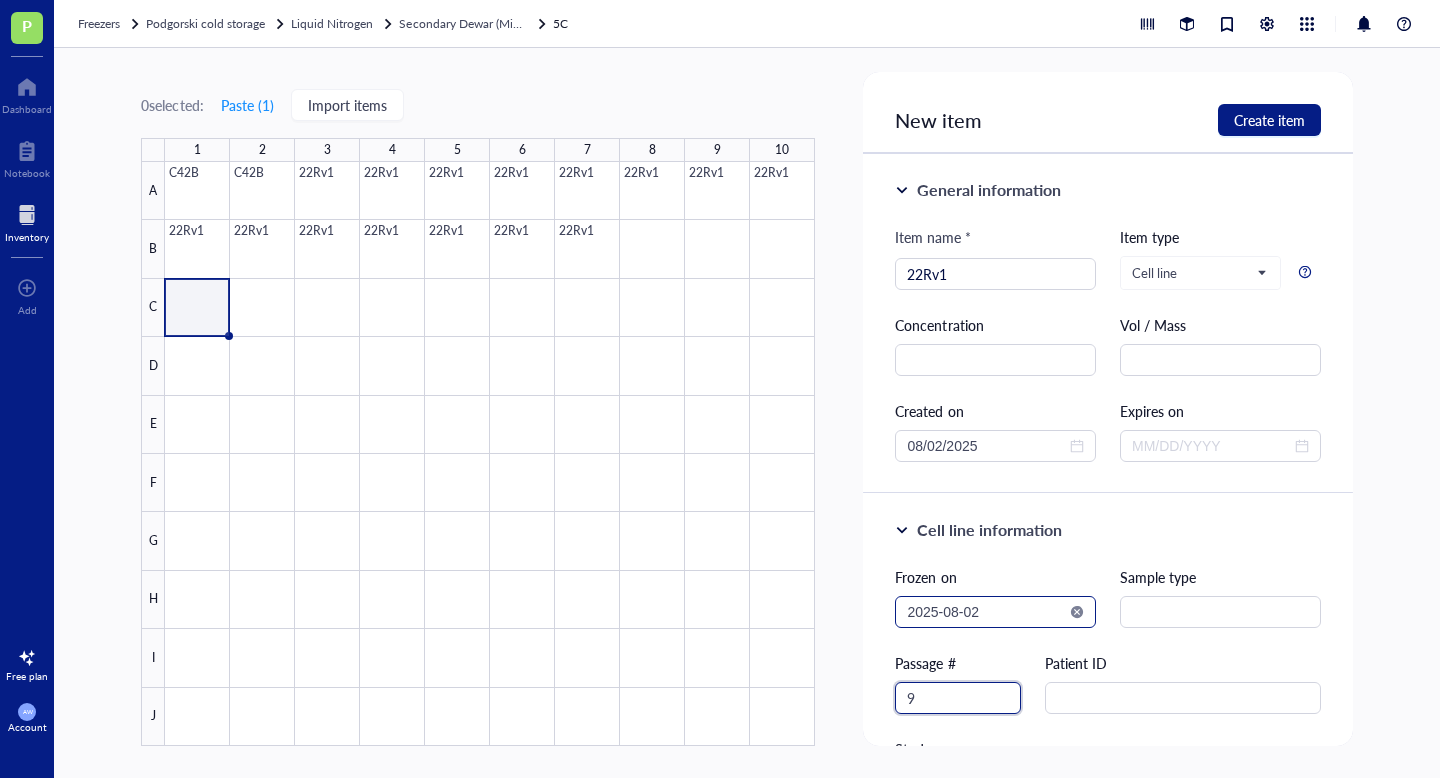 type on "9" 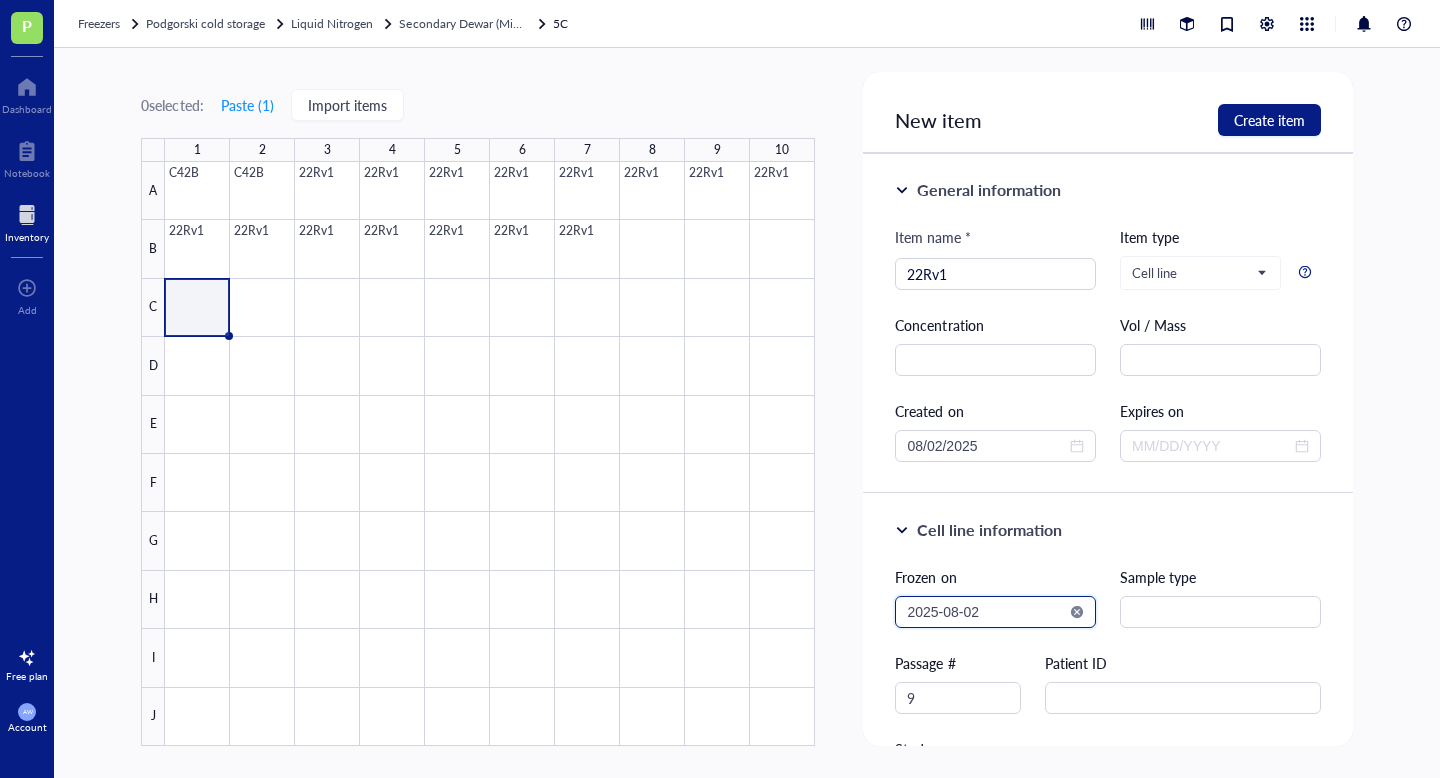 click on "2025-08-02" at bounding box center (986, 612) 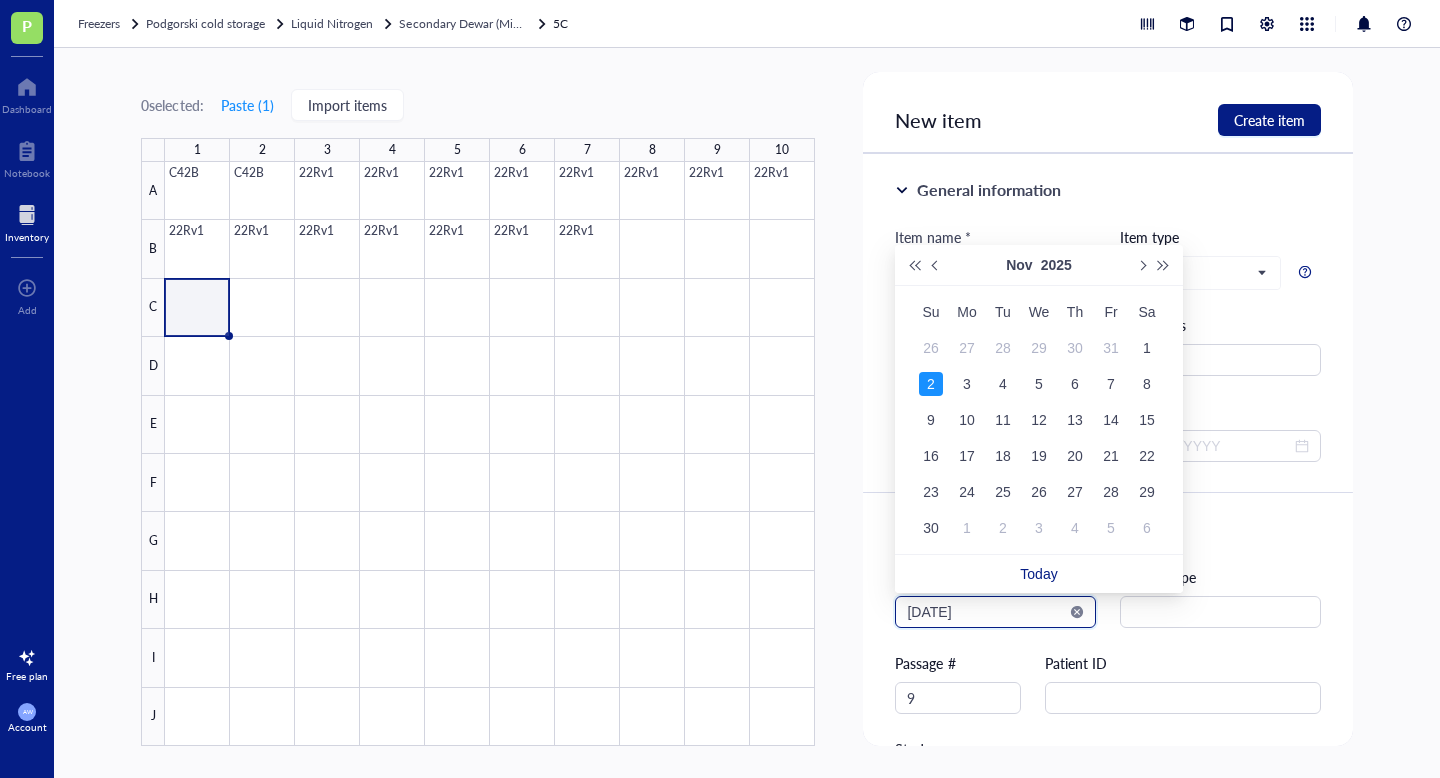 click on "[DATE]" at bounding box center [986, 612] 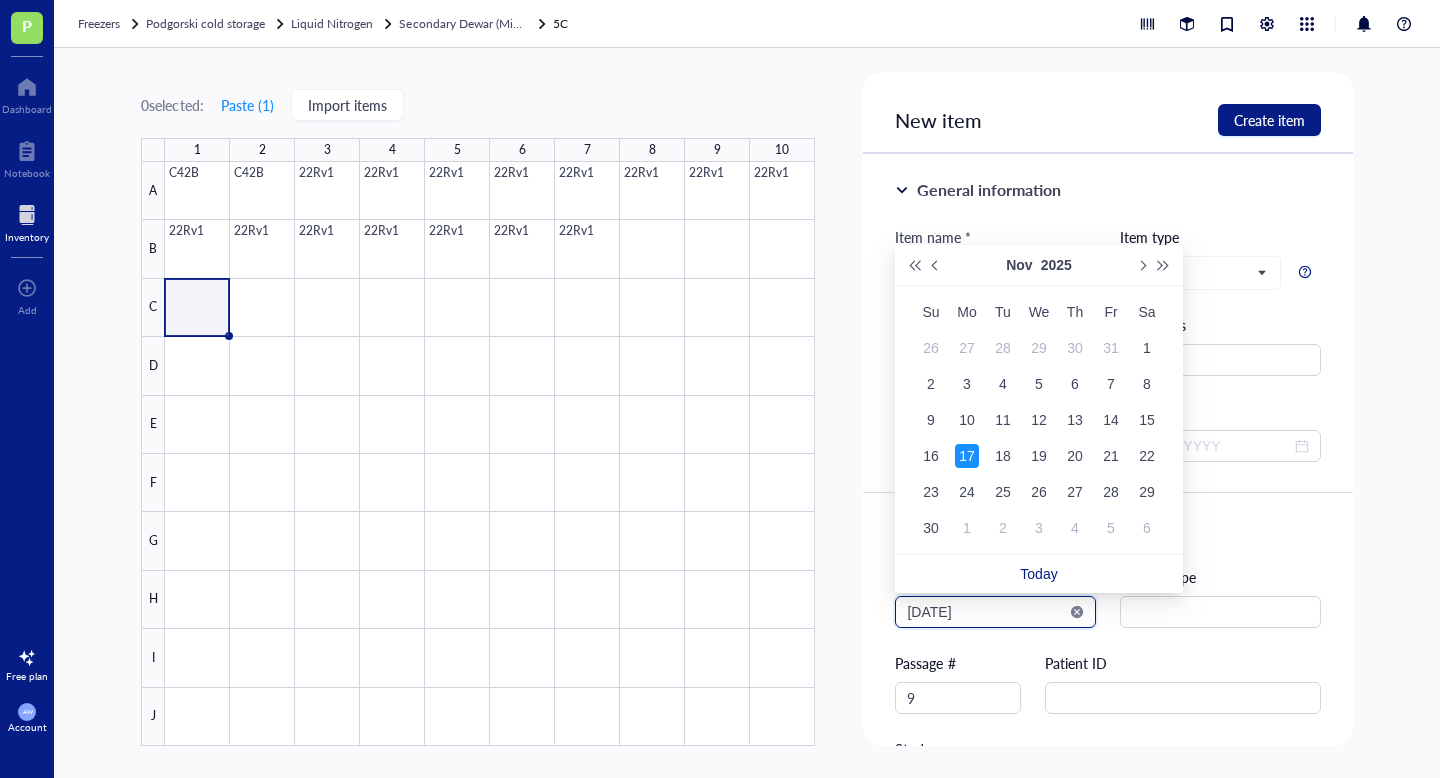 click on "[DATE]" at bounding box center [986, 612] 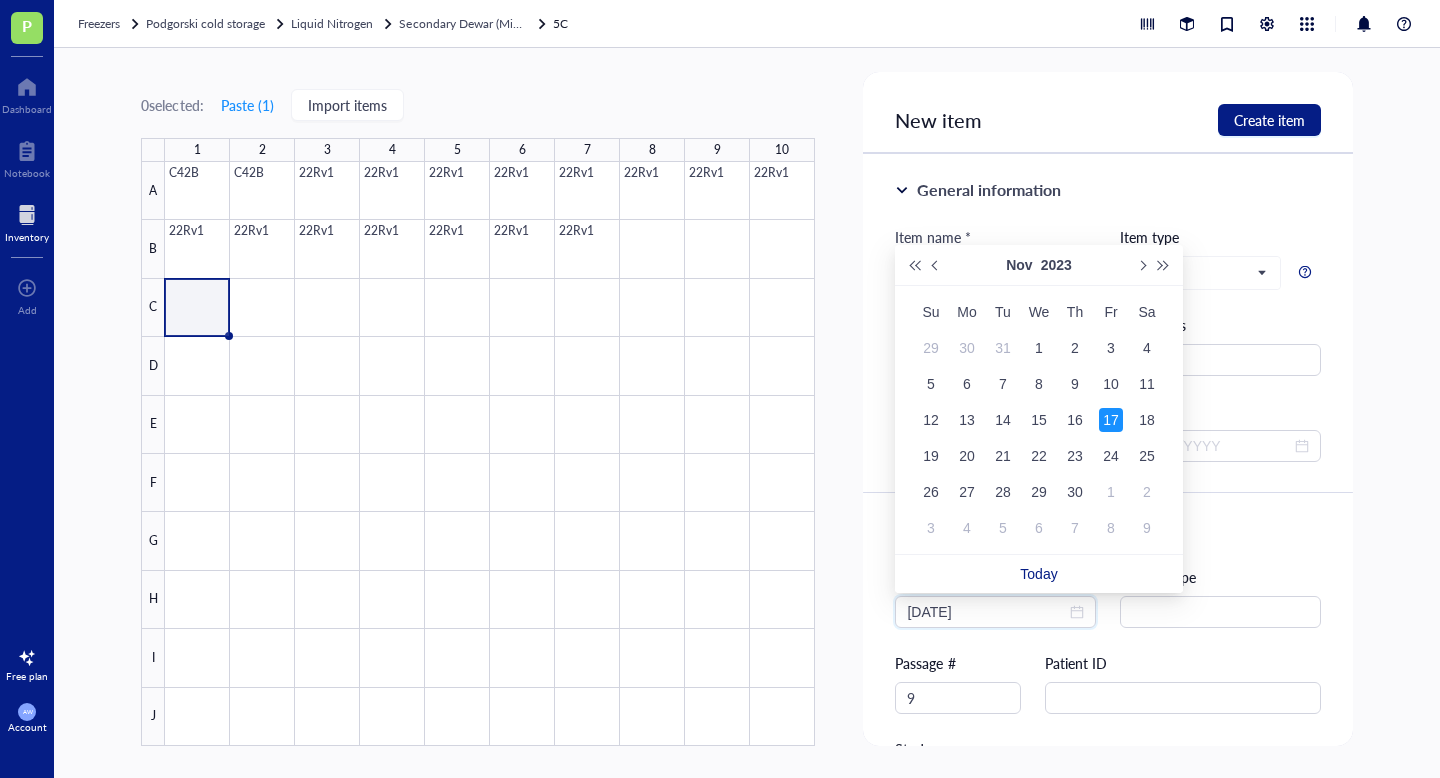 type 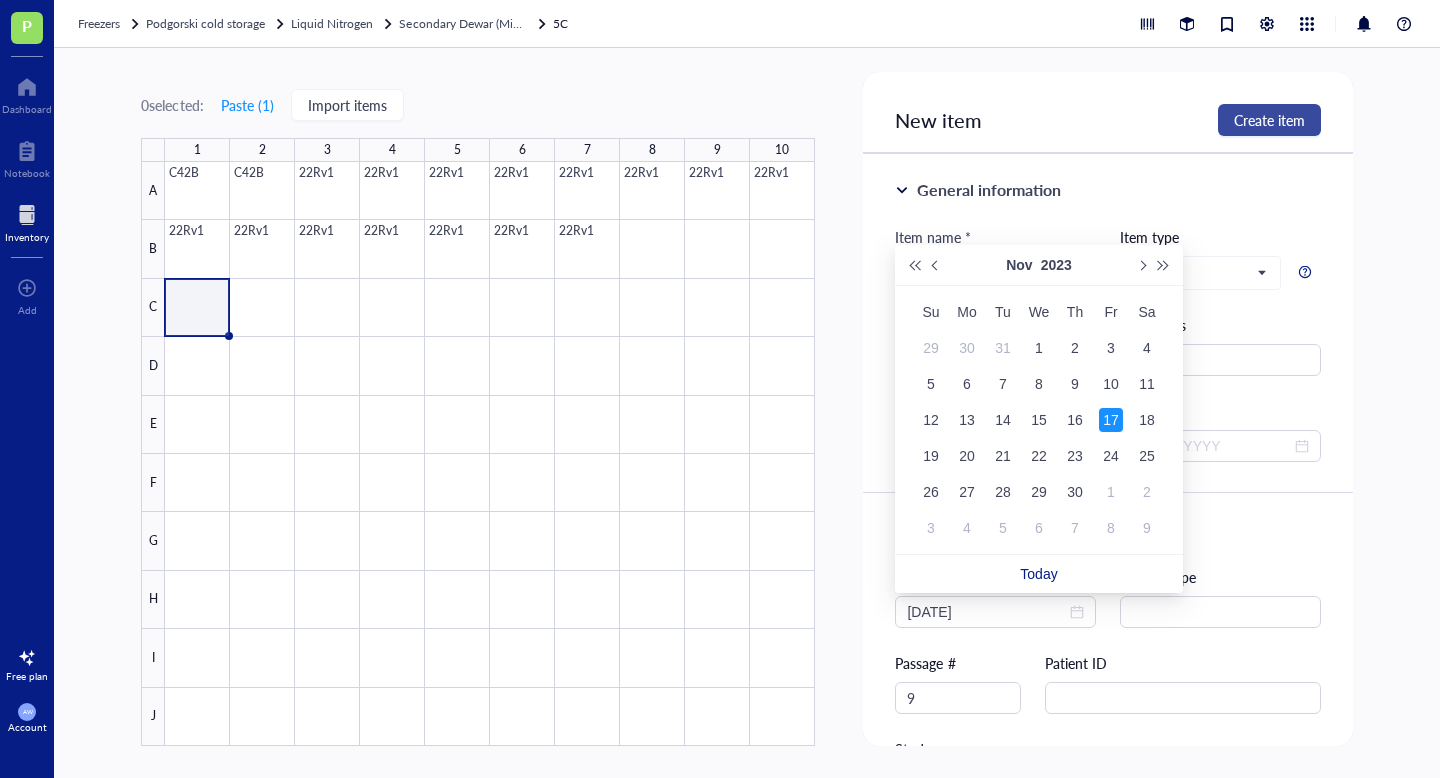 click on "Create item" at bounding box center [1269, 120] 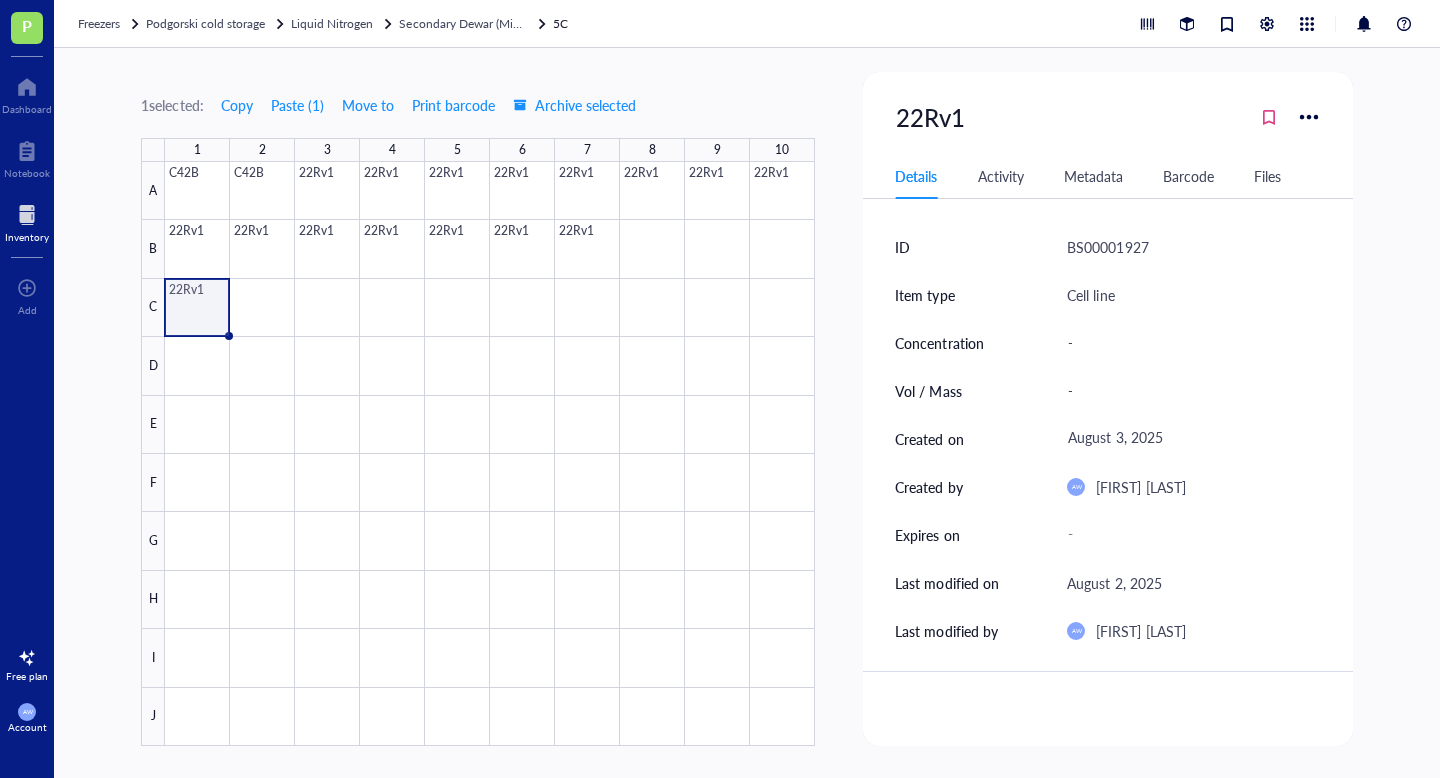 scroll, scrollTop: 97, scrollLeft: 0, axis: vertical 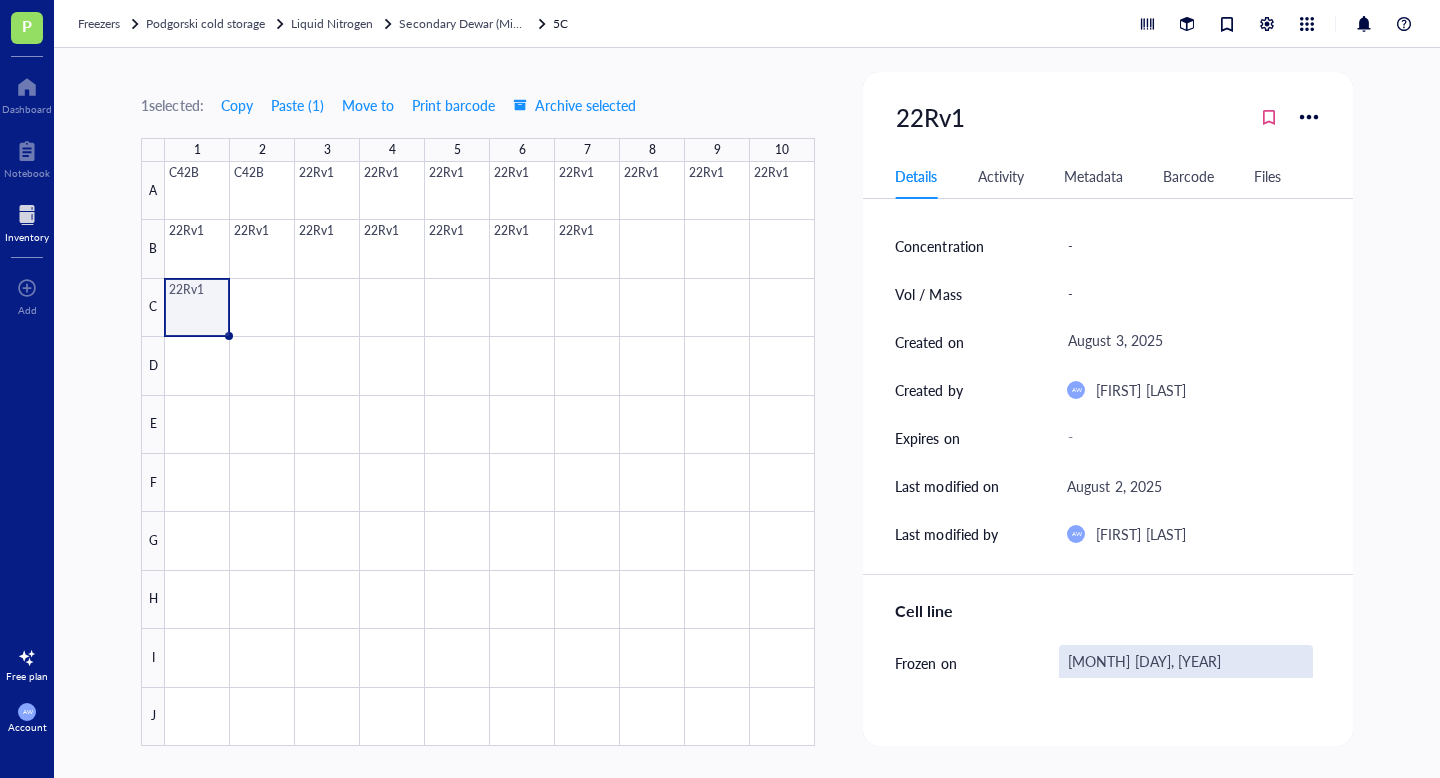 click on "[MONTH] [DAY], [YEAR]" at bounding box center (1185, 663) 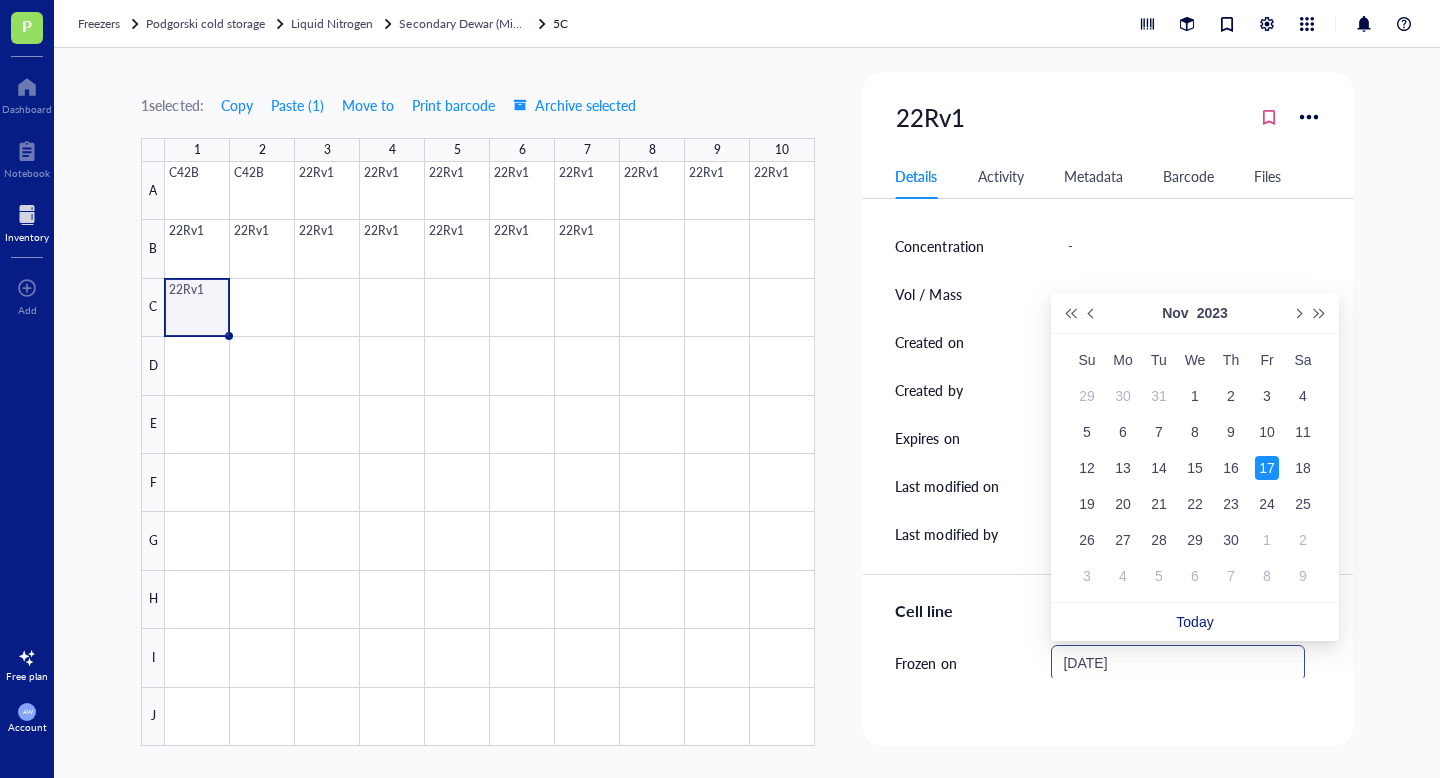 click on "[DATE]" at bounding box center [1168, 663] 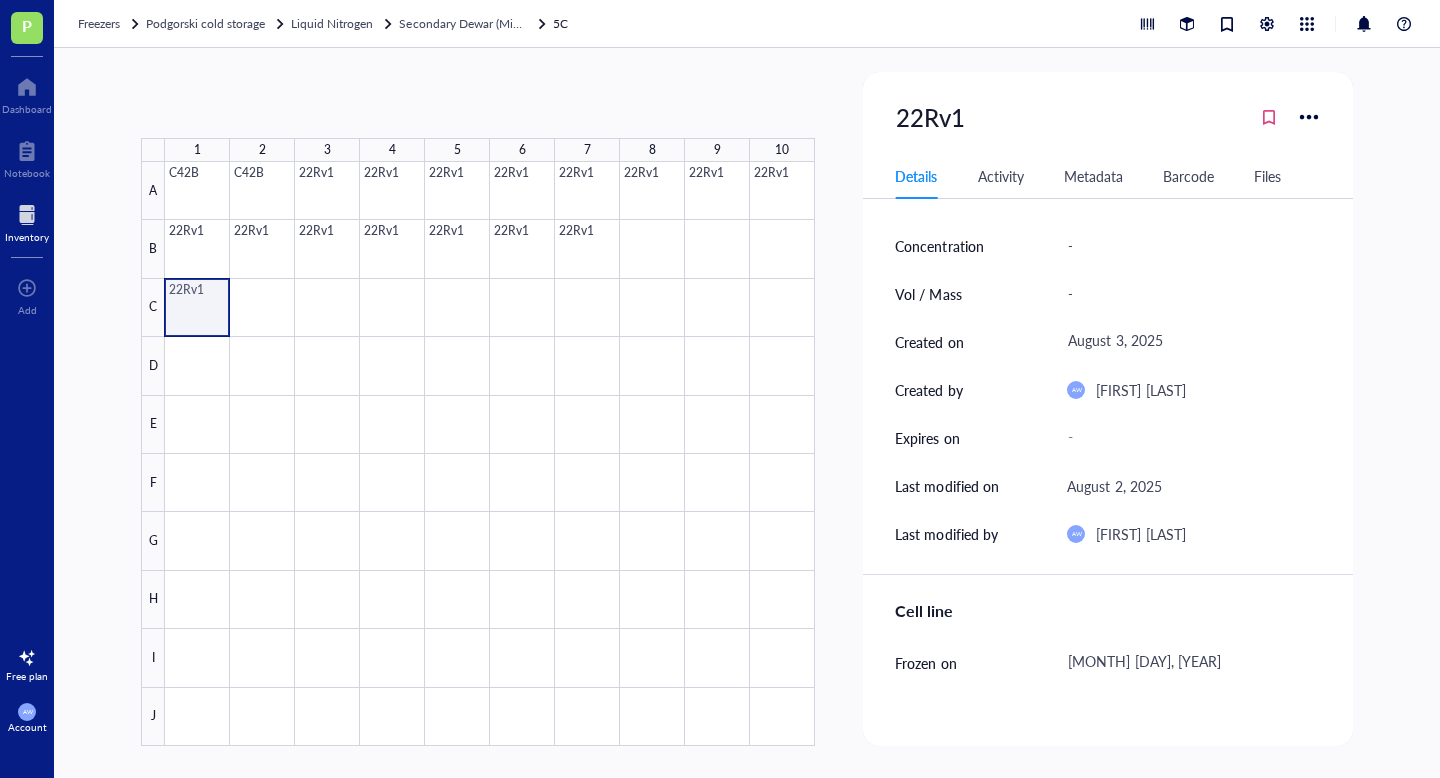click at bounding box center [490, 454] 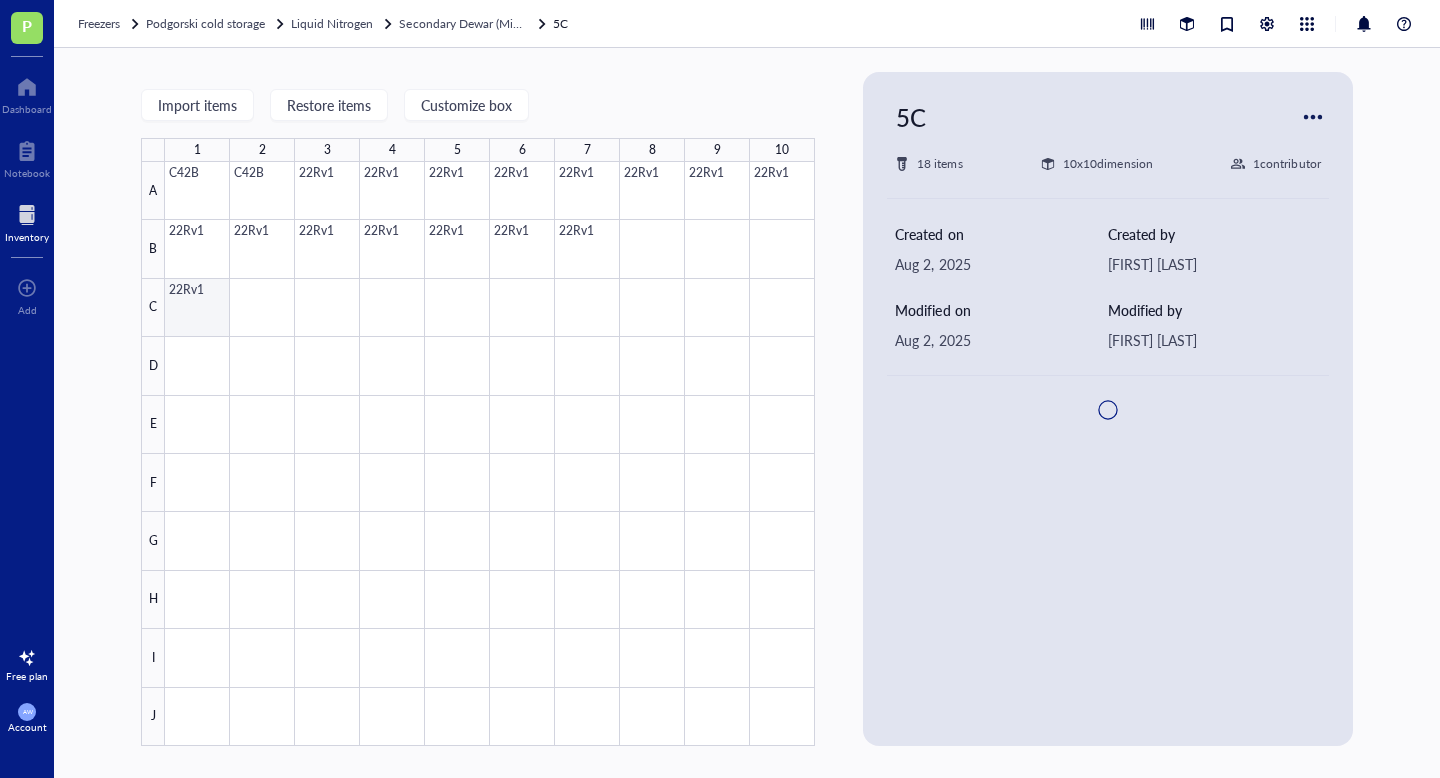 click at bounding box center (490, 454) 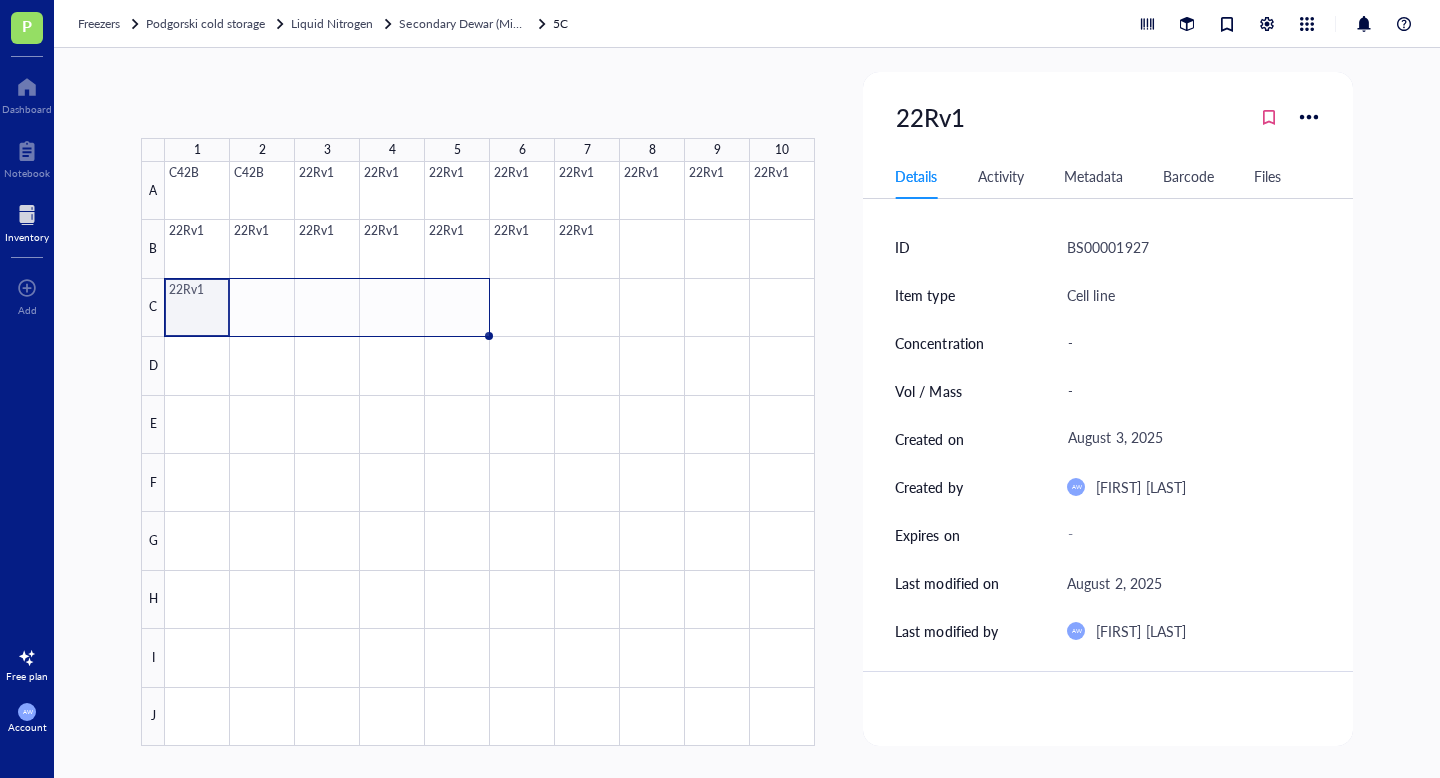 drag, startPoint x: 229, startPoint y: 334, endPoint x: 488, endPoint y: 334, distance: 259 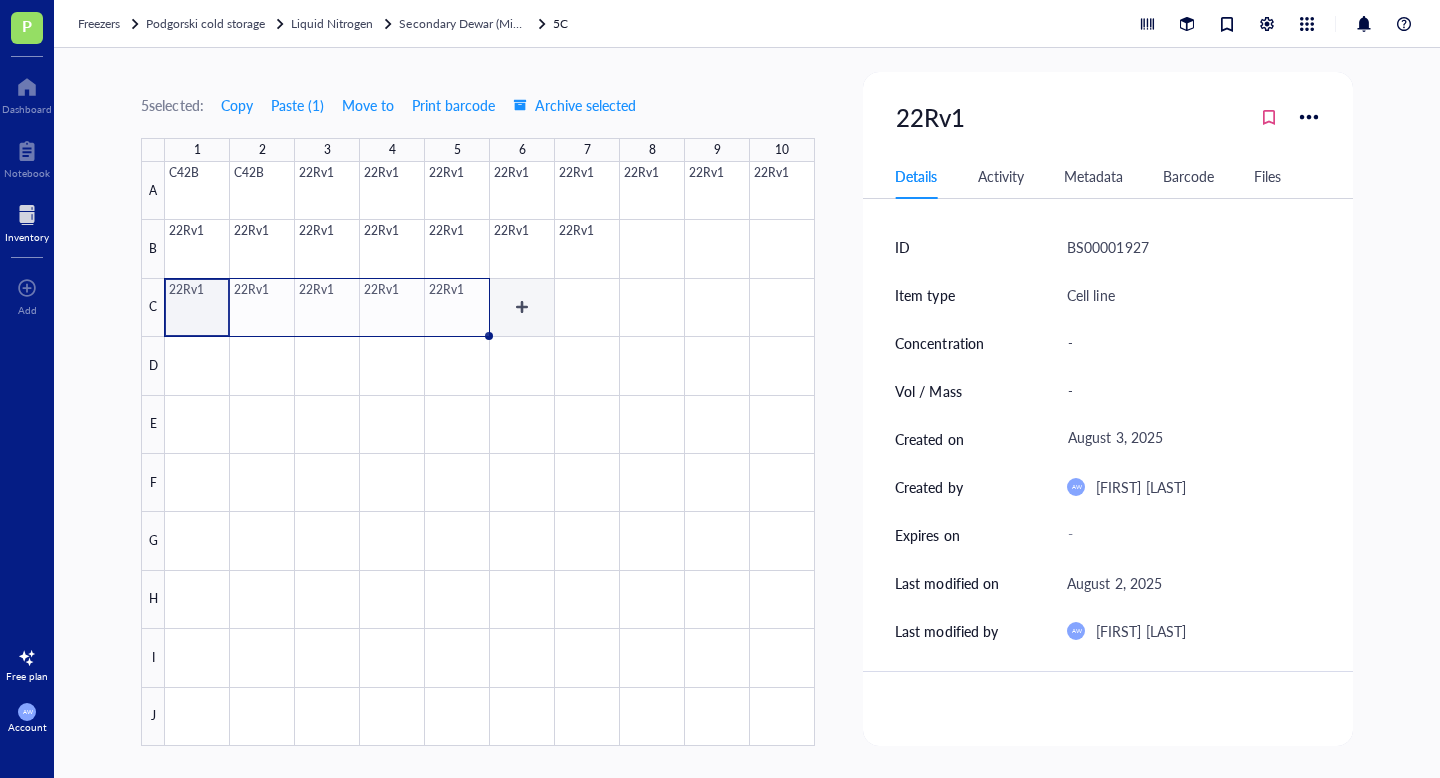 click at bounding box center (490, 454) 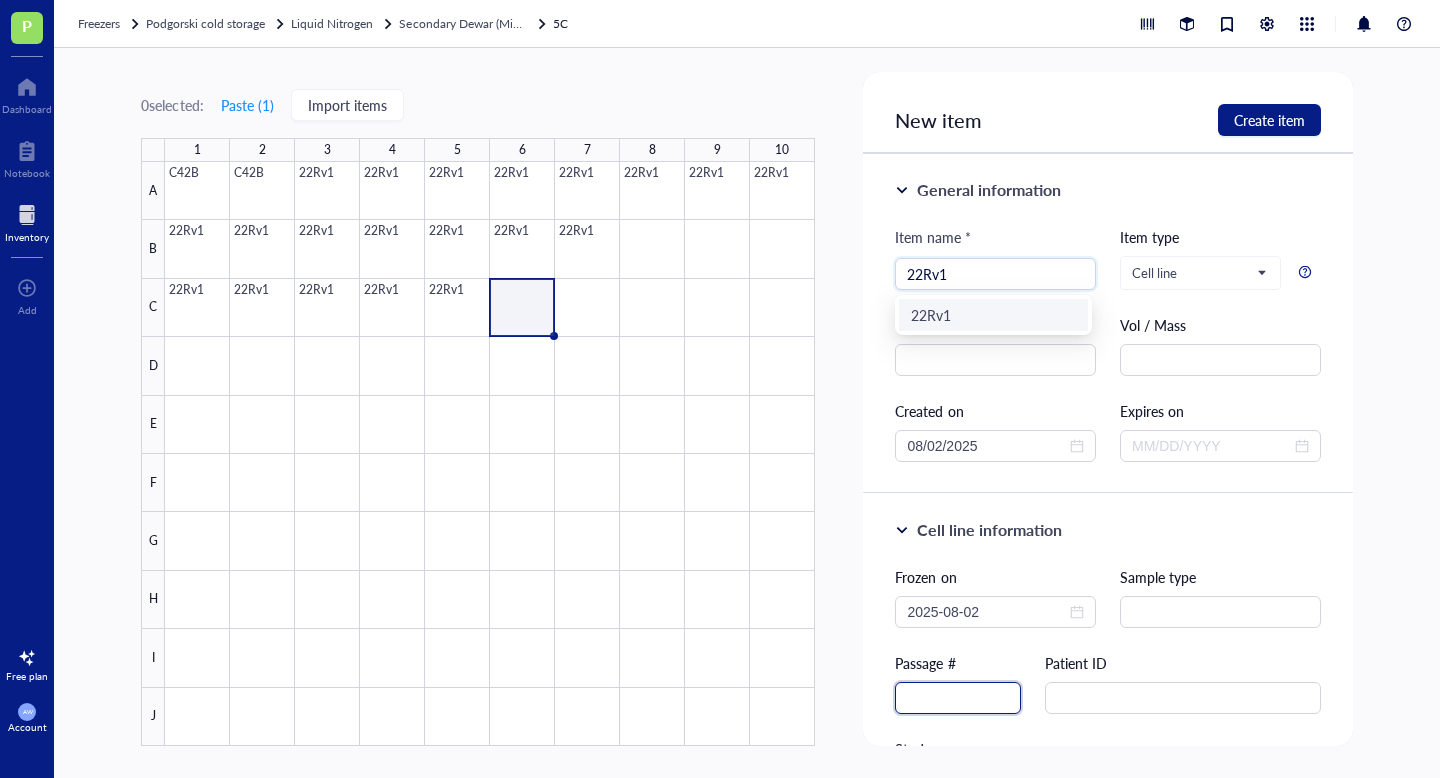 click at bounding box center (958, 698) 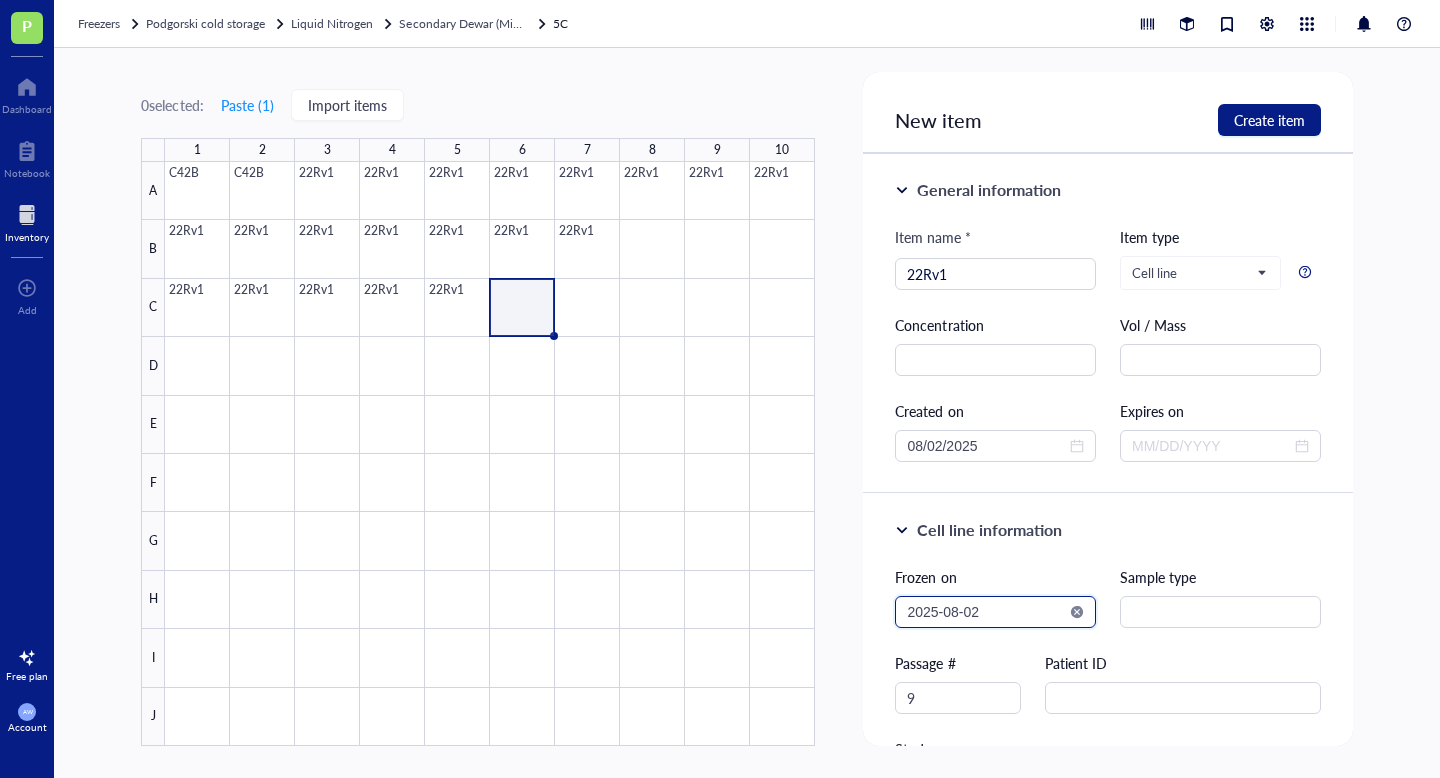 click on "2025-08-02" at bounding box center [986, 612] 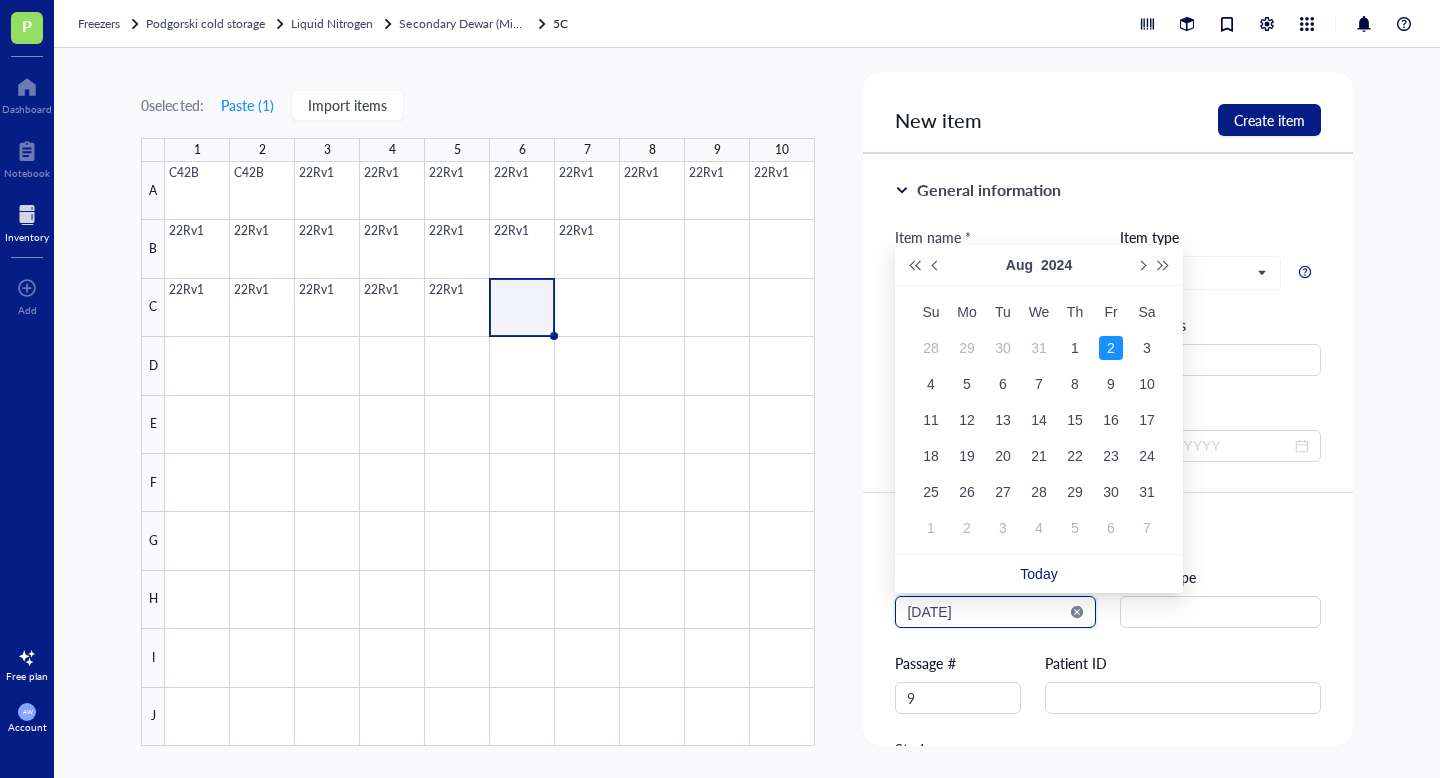 click on "[DATE]" at bounding box center (986, 612) 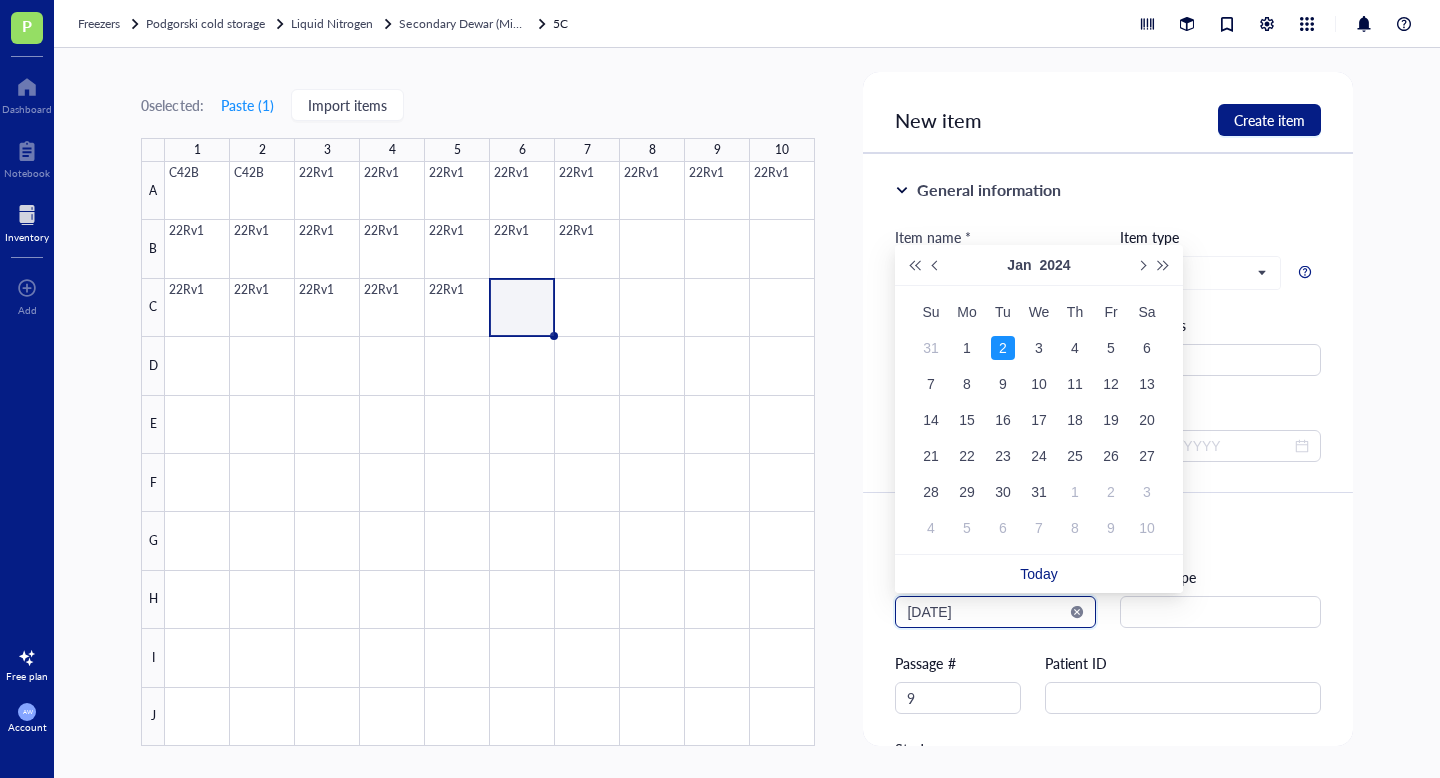 click on "[DATE]" at bounding box center [986, 612] 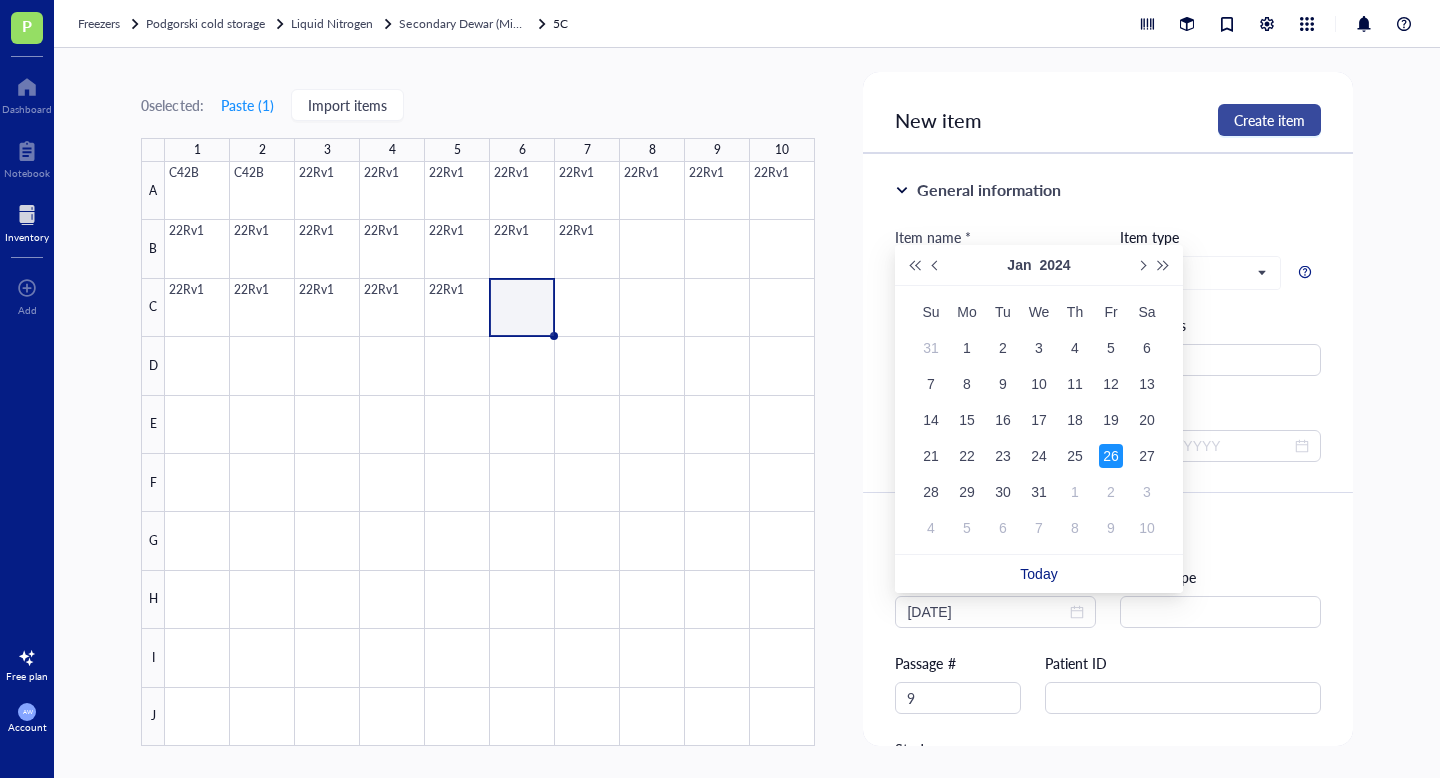 click on "Create item" at bounding box center [1269, 120] 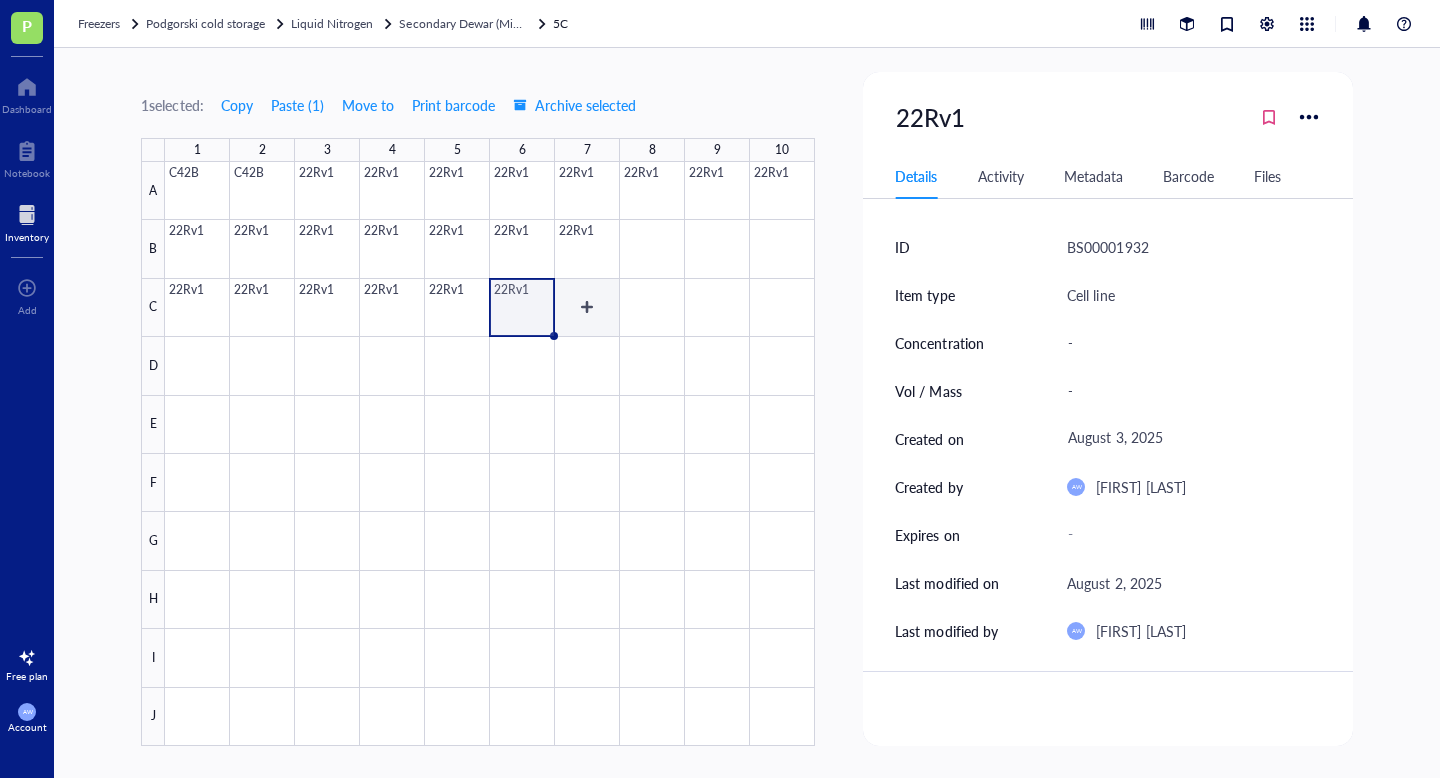 click at bounding box center (490, 454) 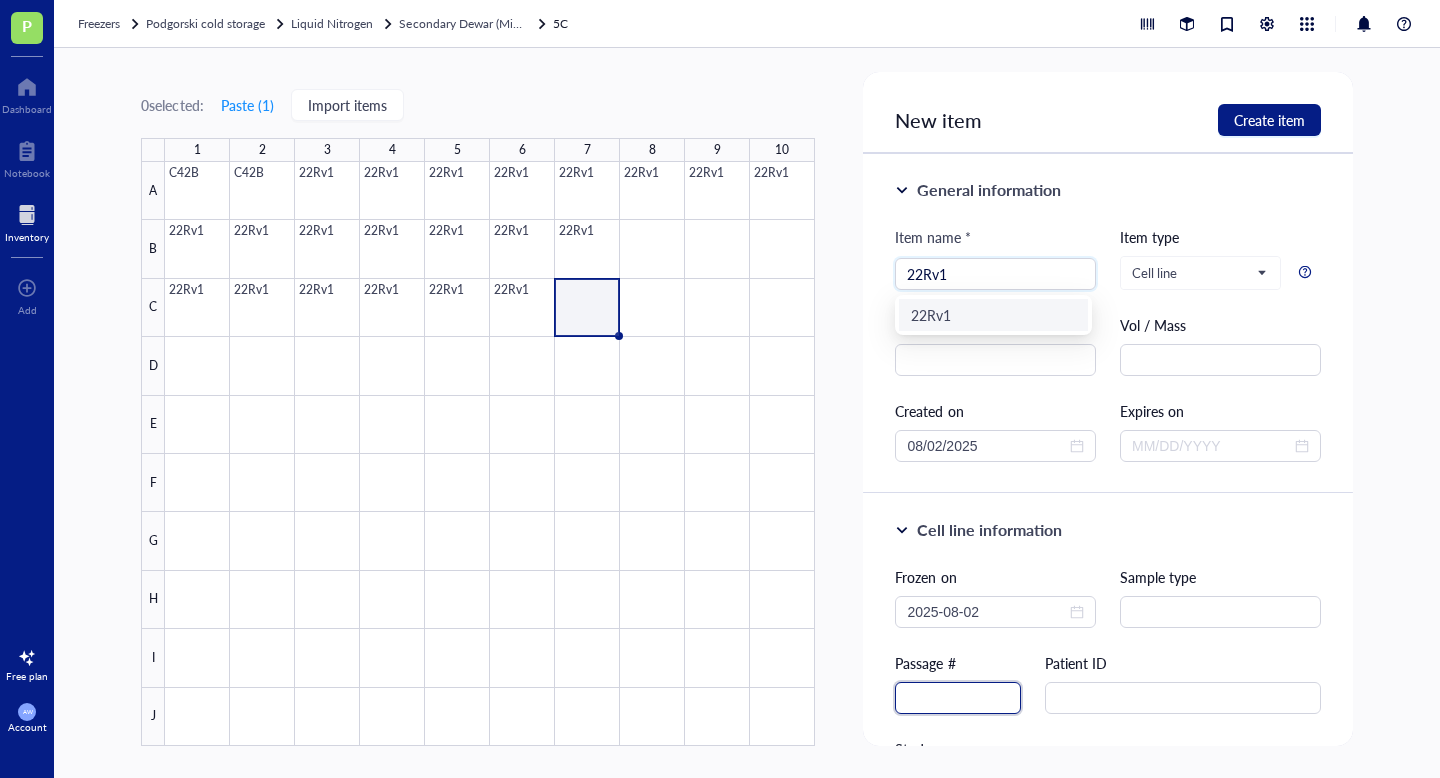 click at bounding box center [958, 698] 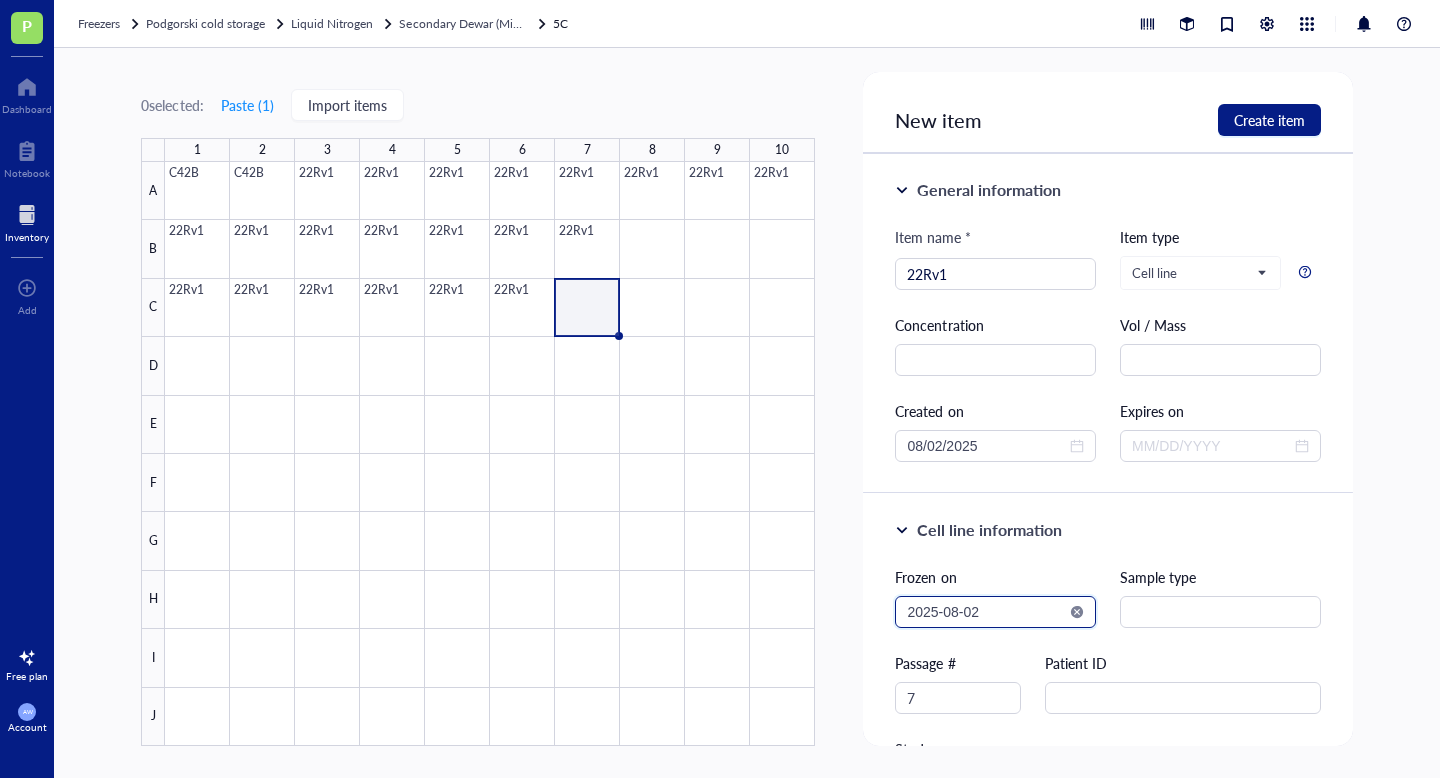 click on "2025-08-02" at bounding box center (986, 612) 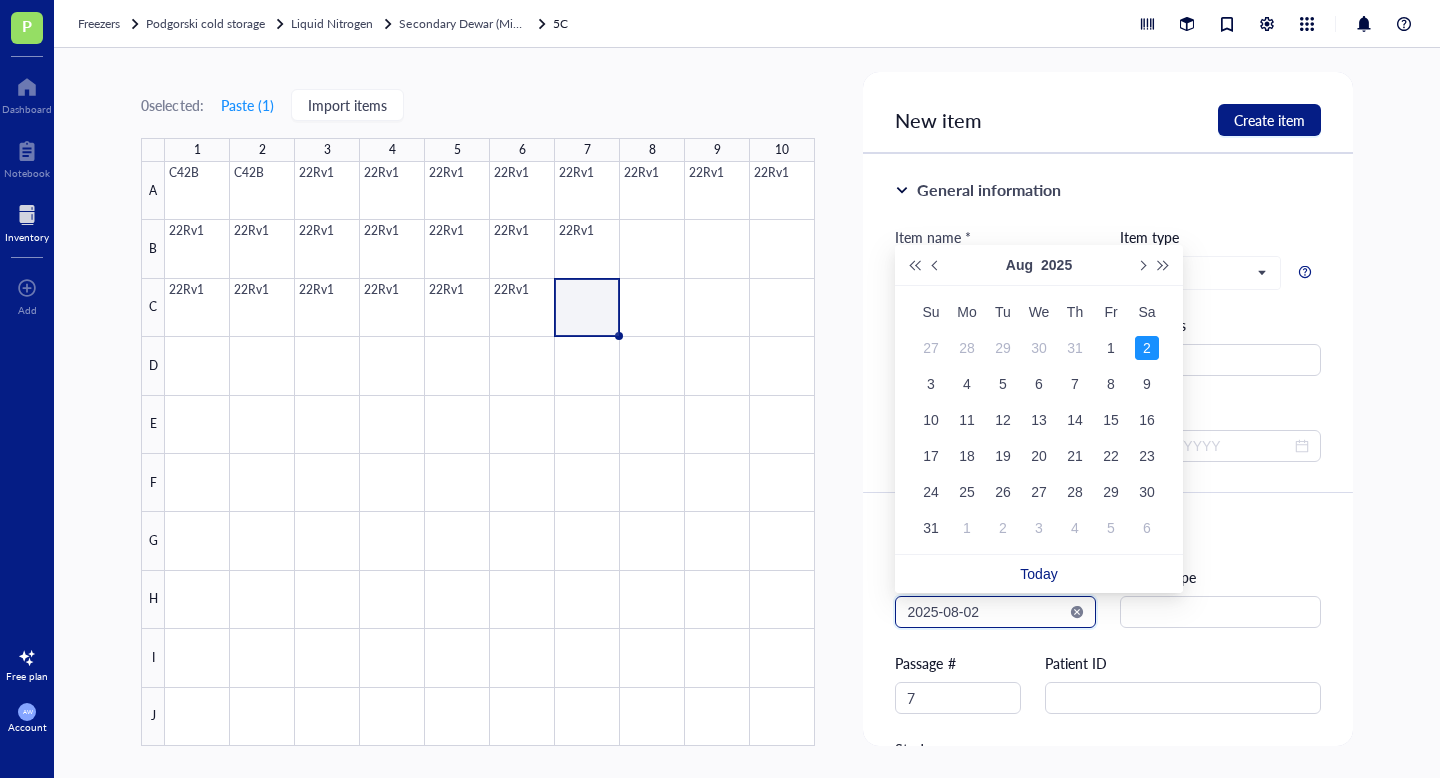 click on "2025-08-02" at bounding box center (986, 612) 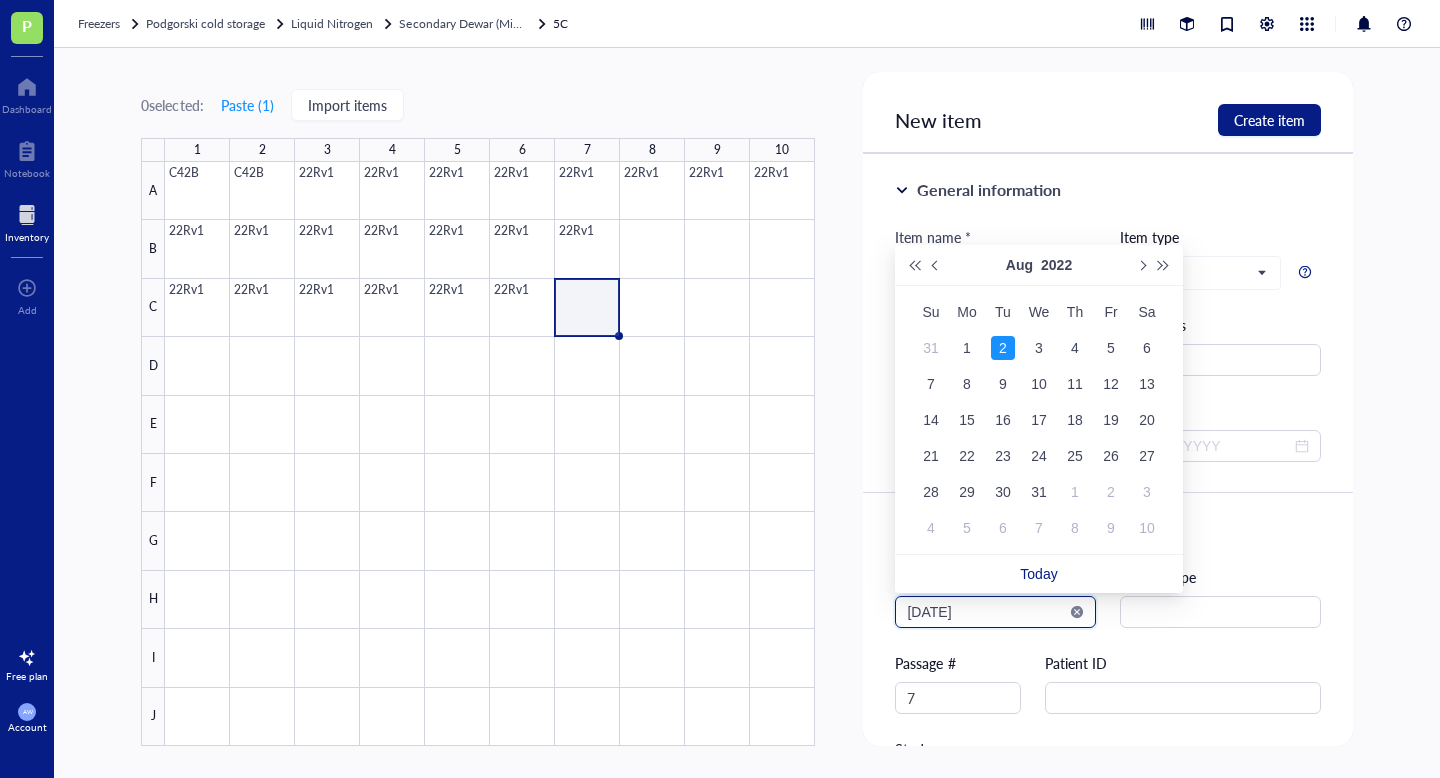 click on "[DATE]" at bounding box center [986, 612] 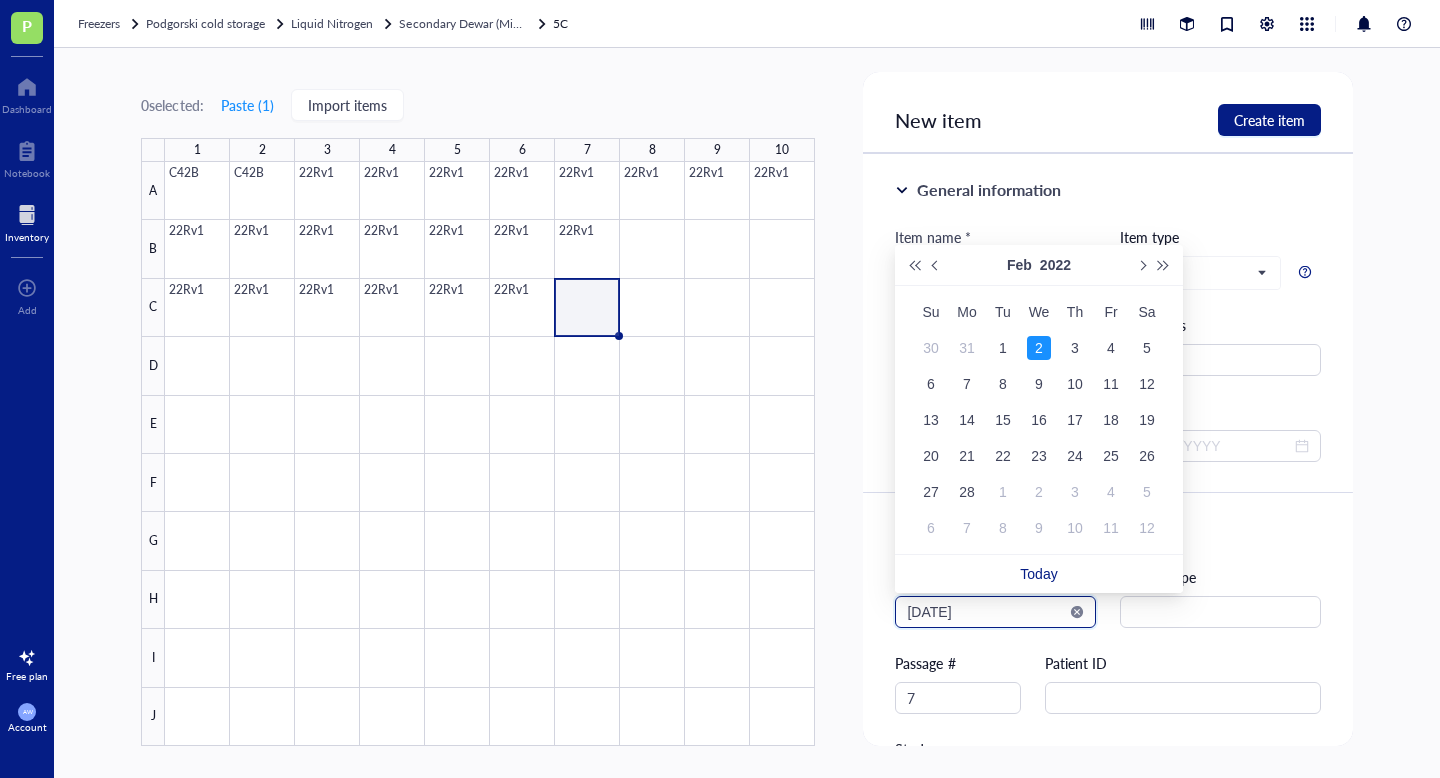 click on "[DATE]" at bounding box center (986, 612) 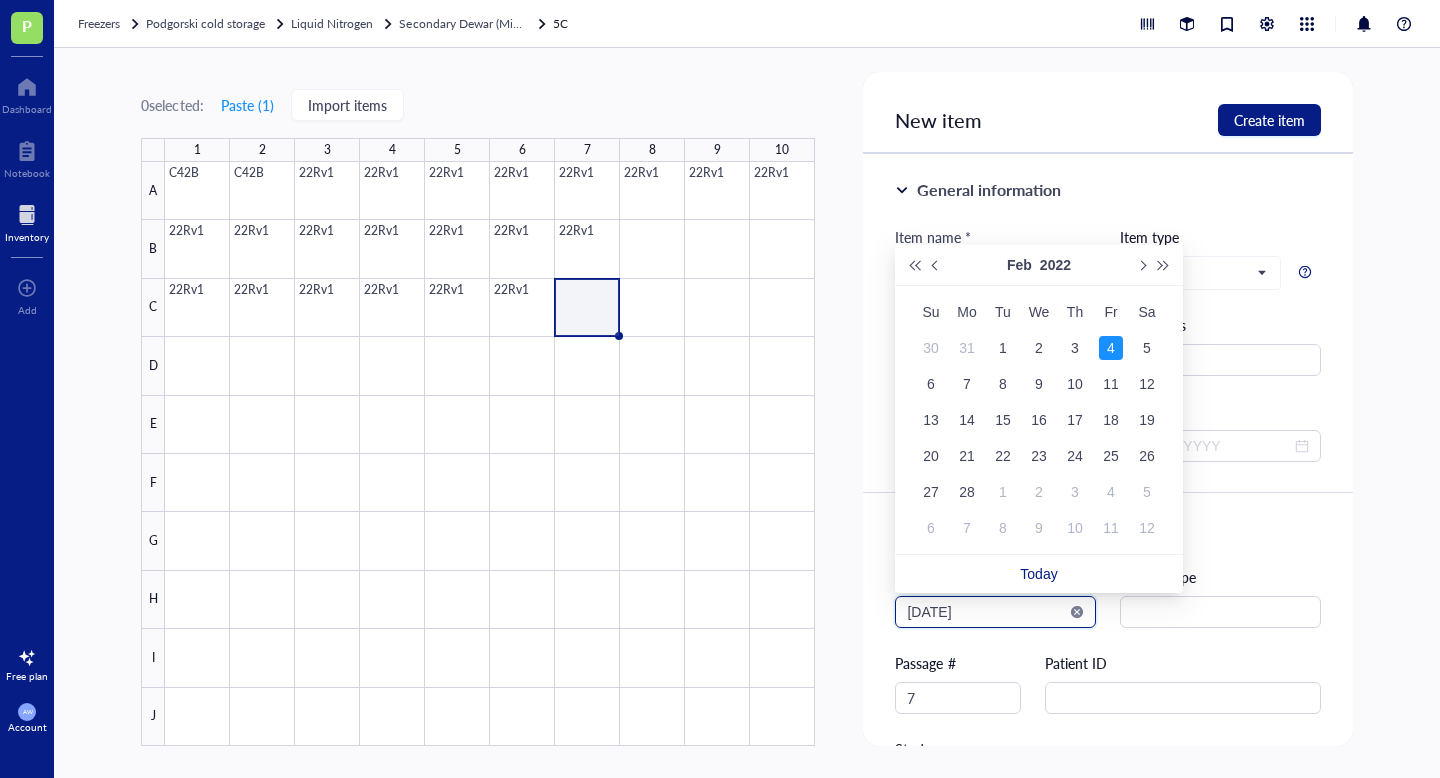 click on "[DATE]" at bounding box center [986, 612] 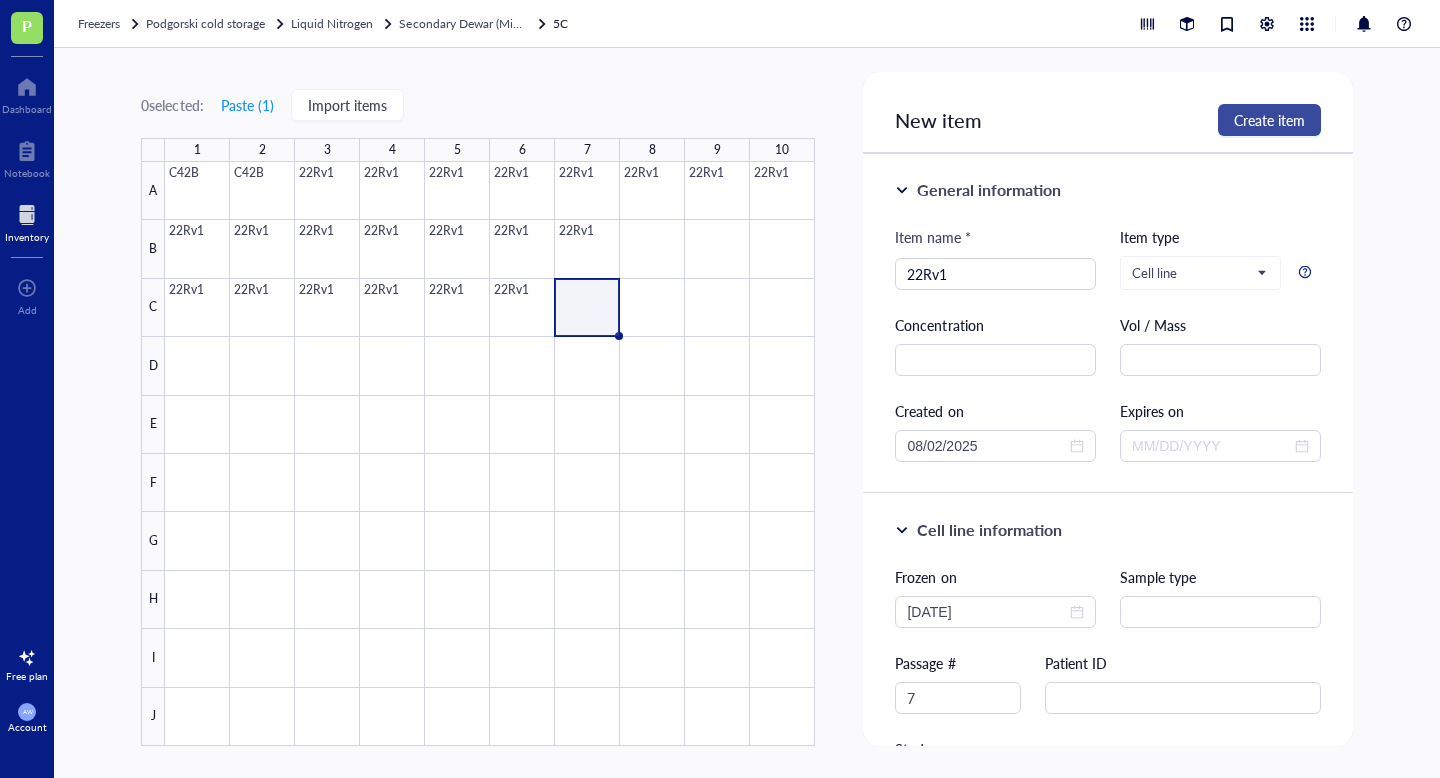 click on "Create item" at bounding box center [1269, 120] 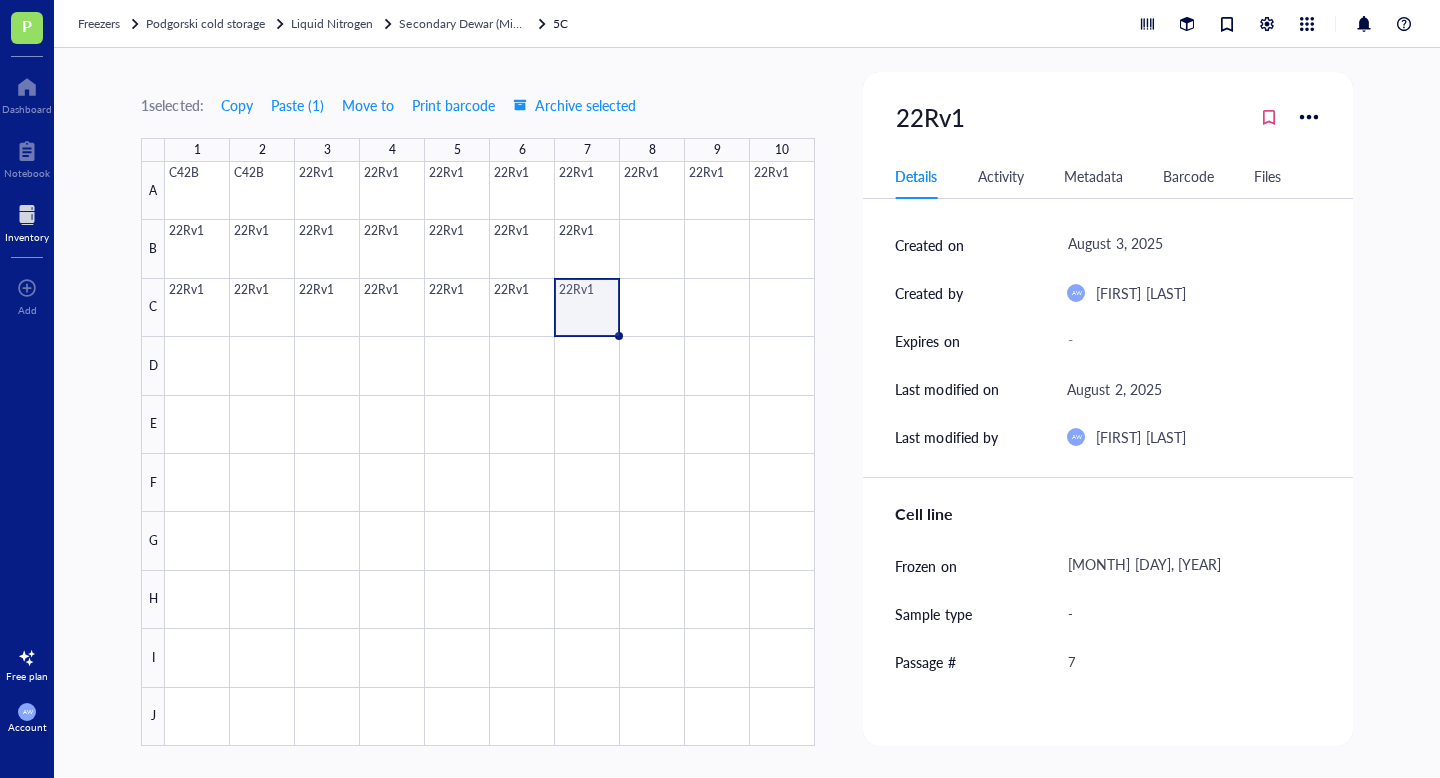 scroll, scrollTop: 216, scrollLeft: 0, axis: vertical 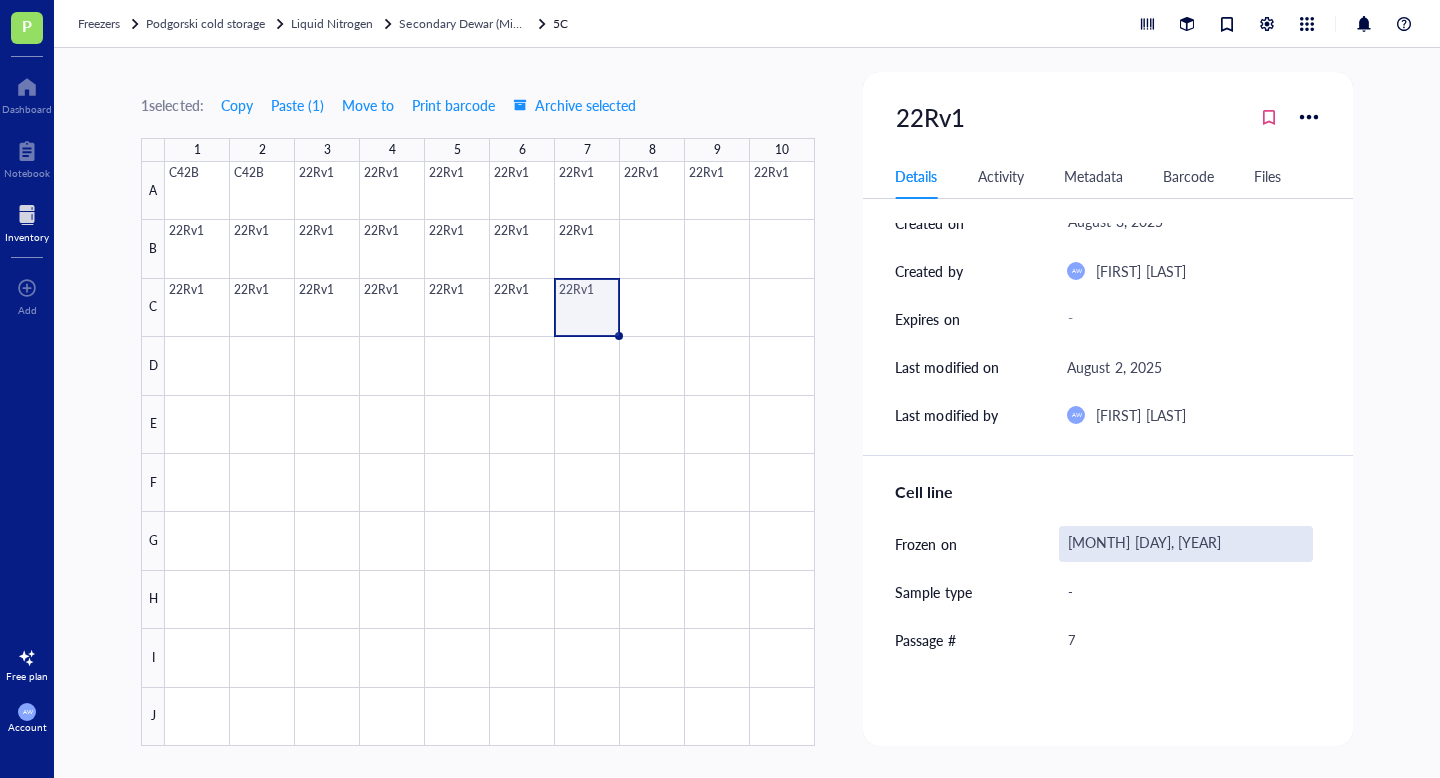 click on "[MONTH] [DAY], [YEAR]" at bounding box center [1185, 544] 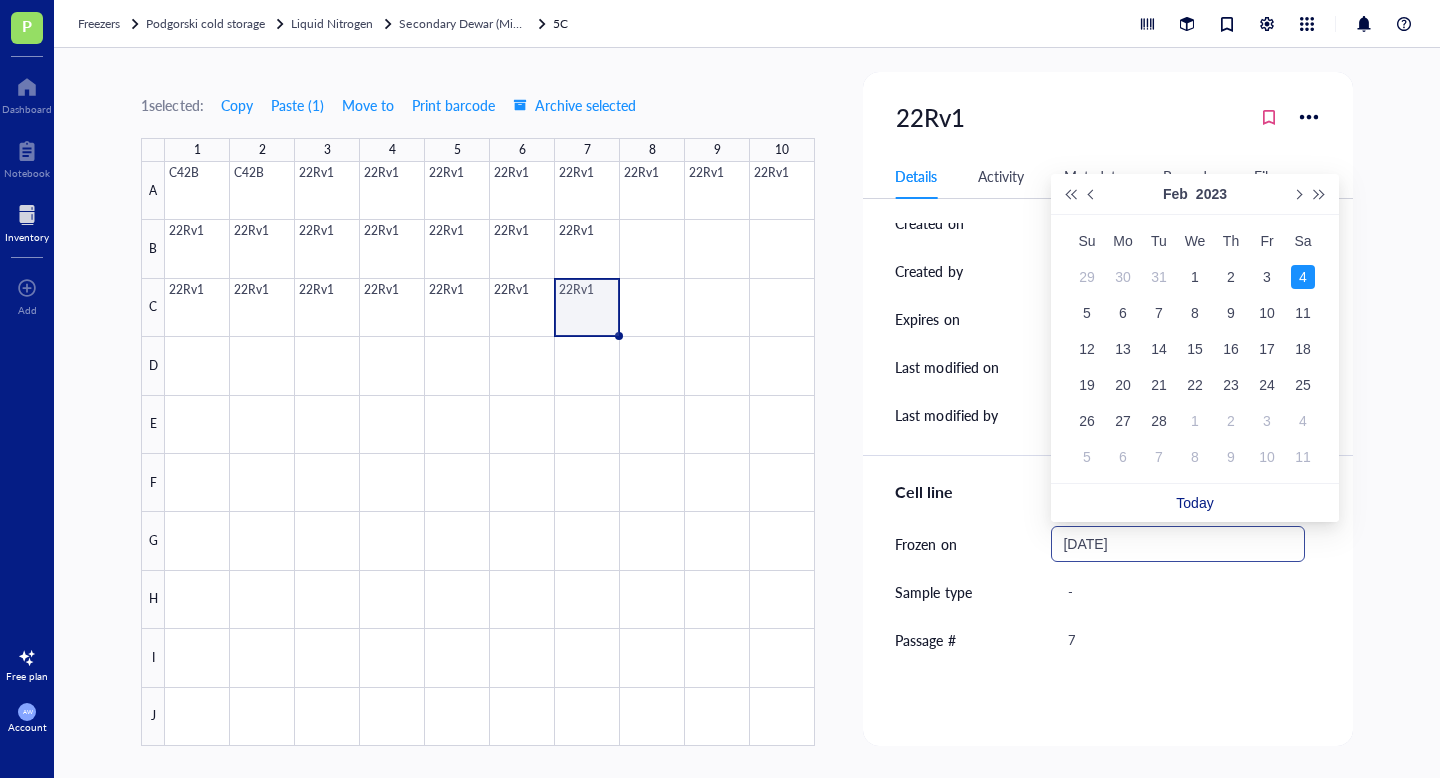 click on "[DATE]" at bounding box center [1168, 544] 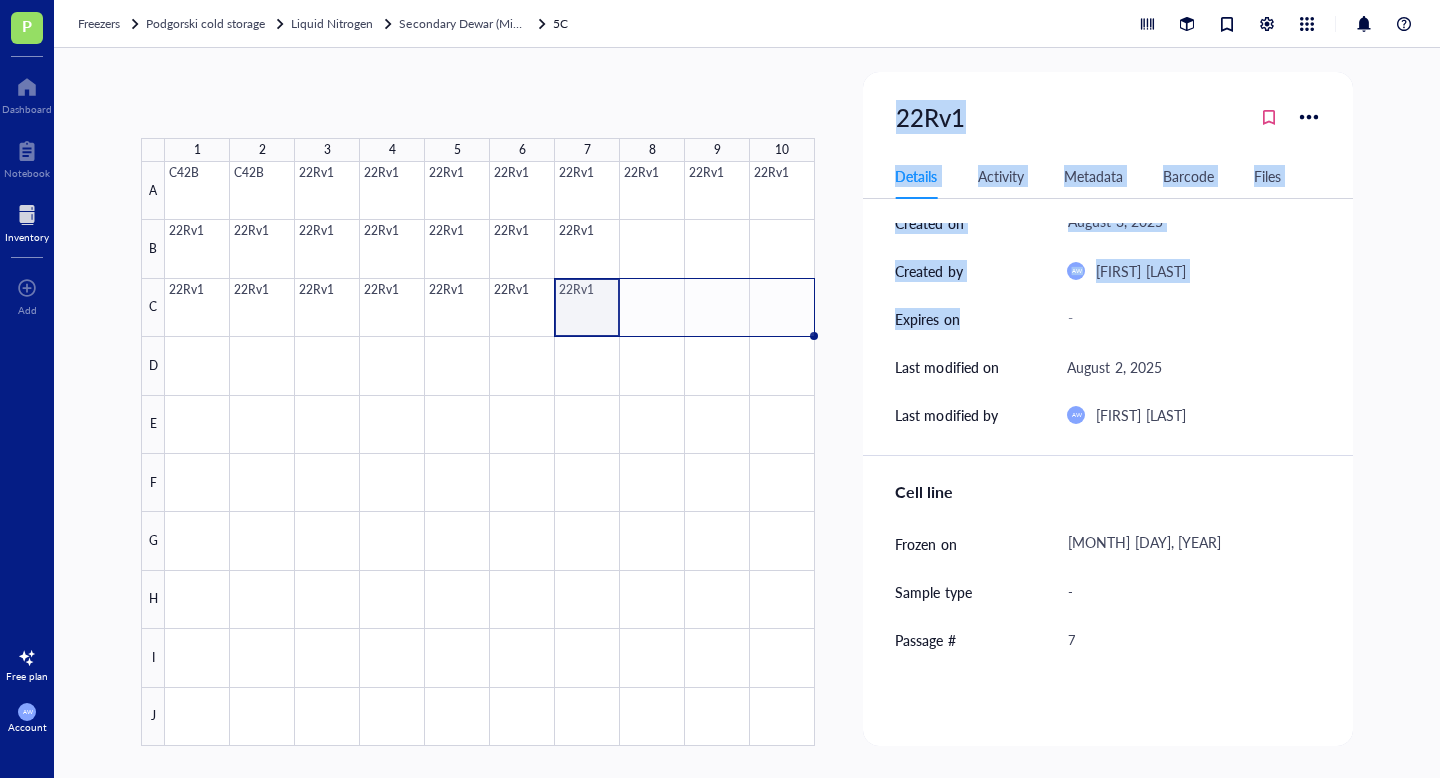 drag, startPoint x: 618, startPoint y: 334, endPoint x: 877, endPoint y: 332, distance: 259.00772 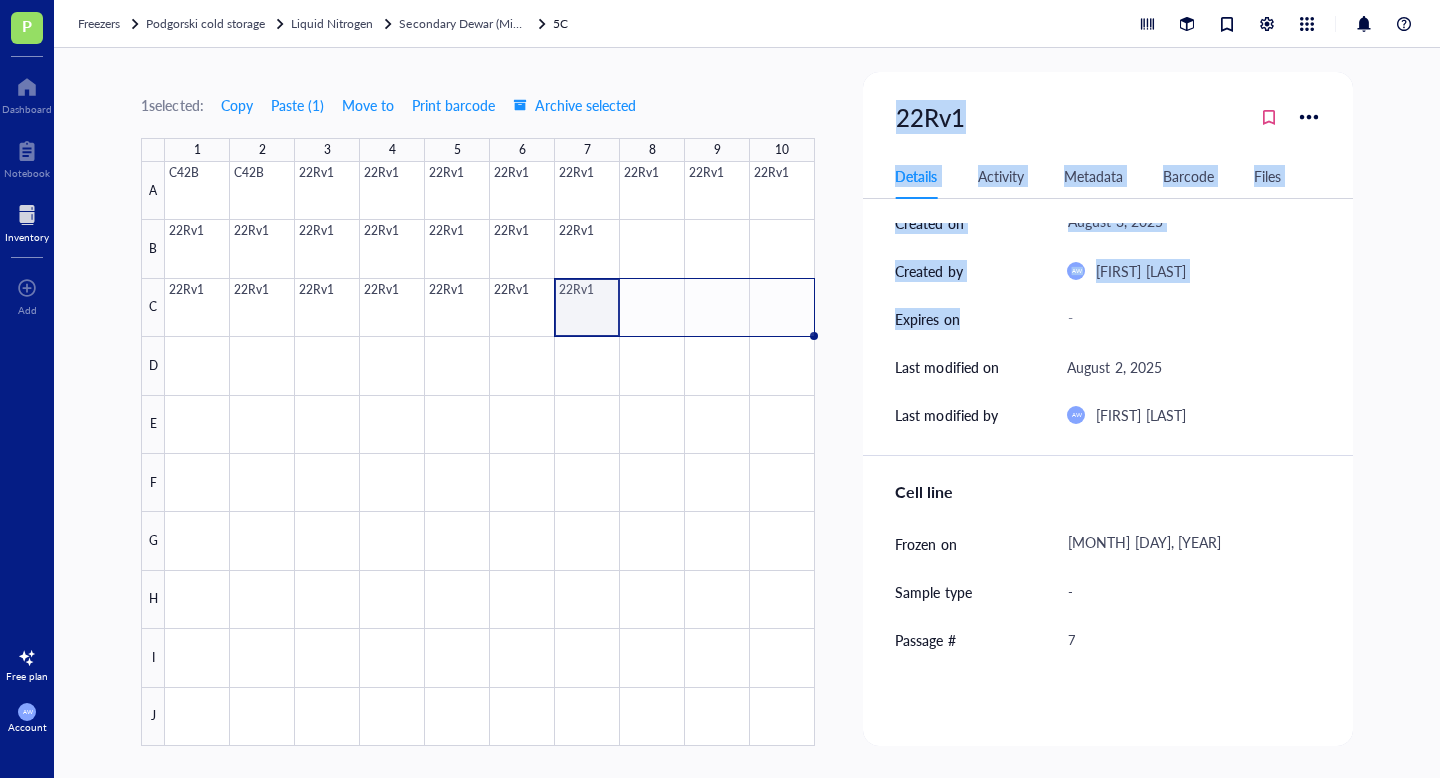 click at bounding box center [490, 454] 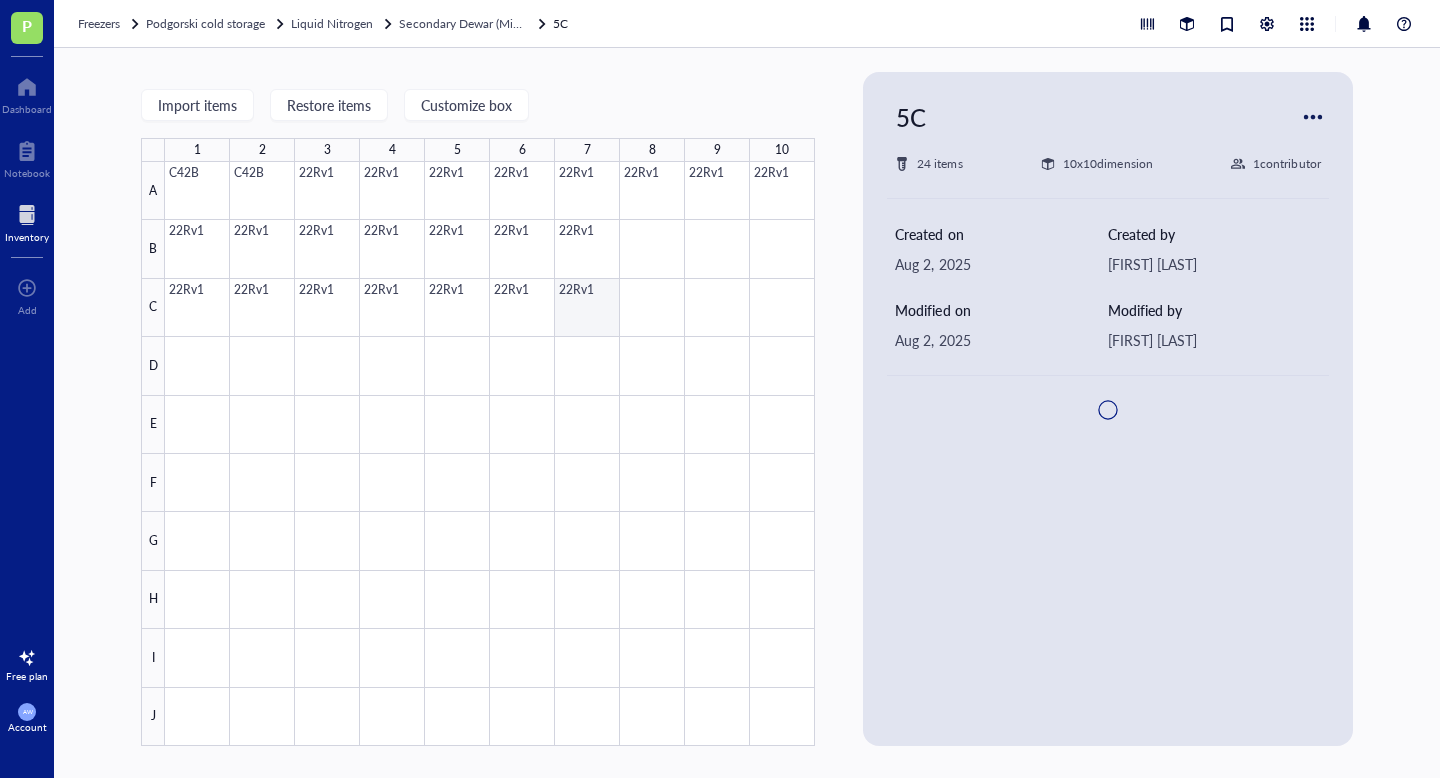 click at bounding box center (490, 454) 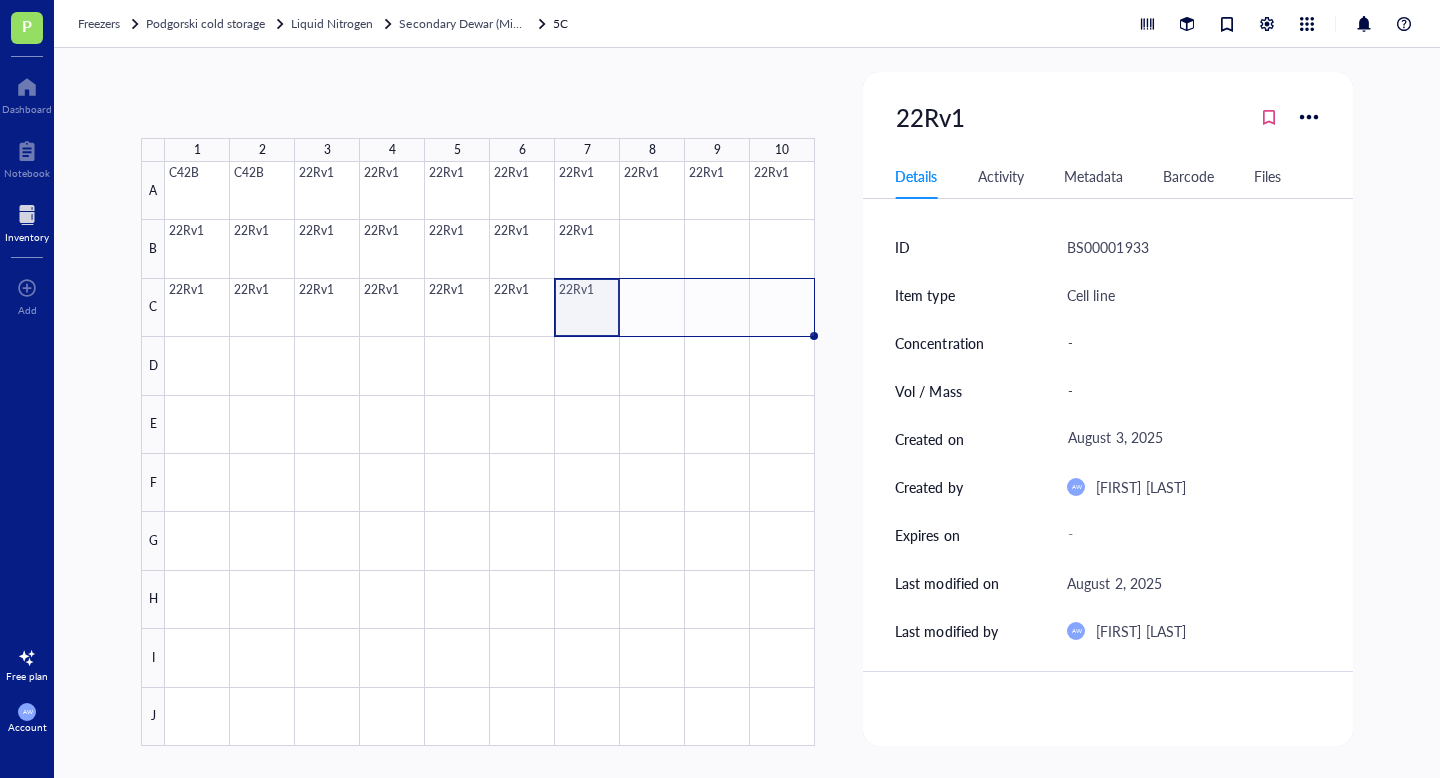 drag, startPoint x: 620, startPoint y: 334, endPoint x: 795, endPoint y: 334, distance: 175 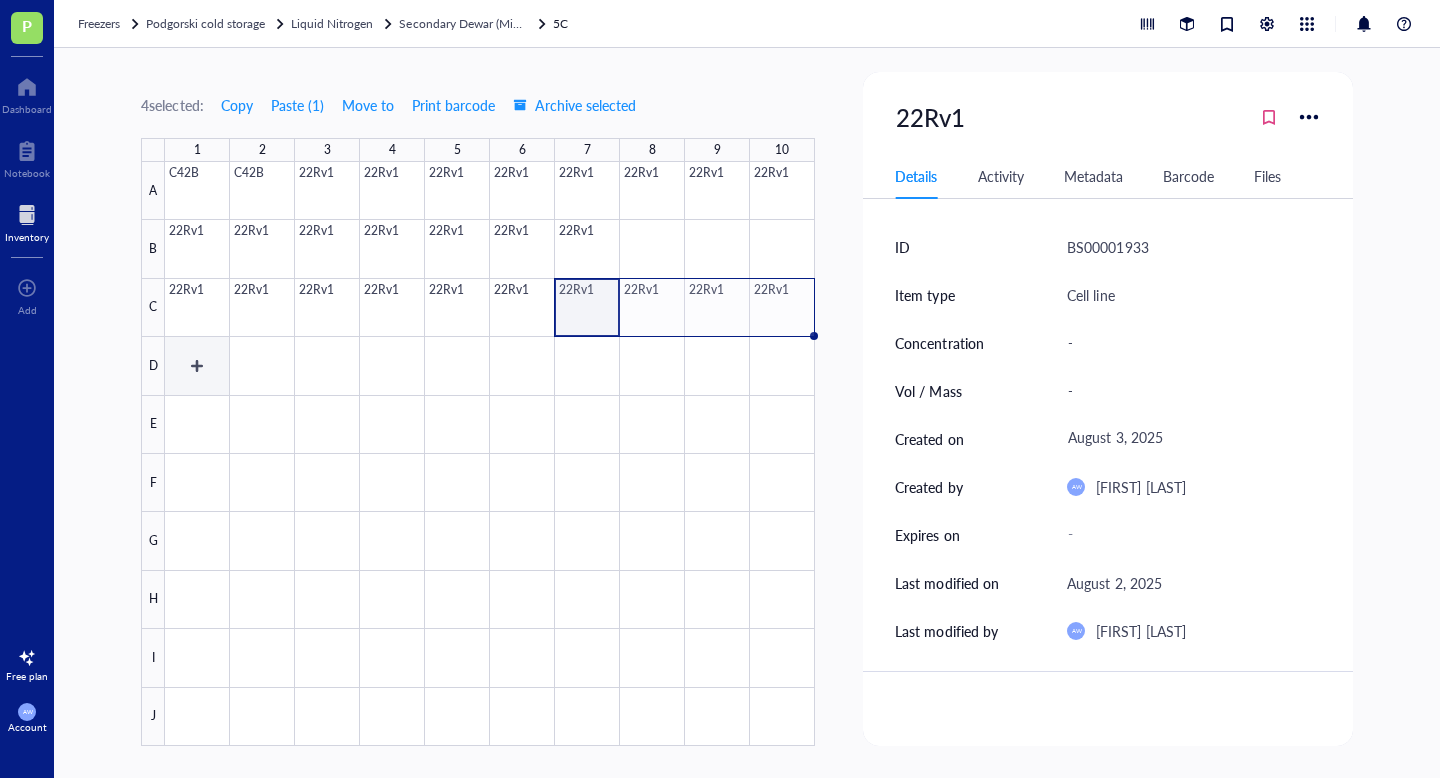 click at bounding box center (490, 454) 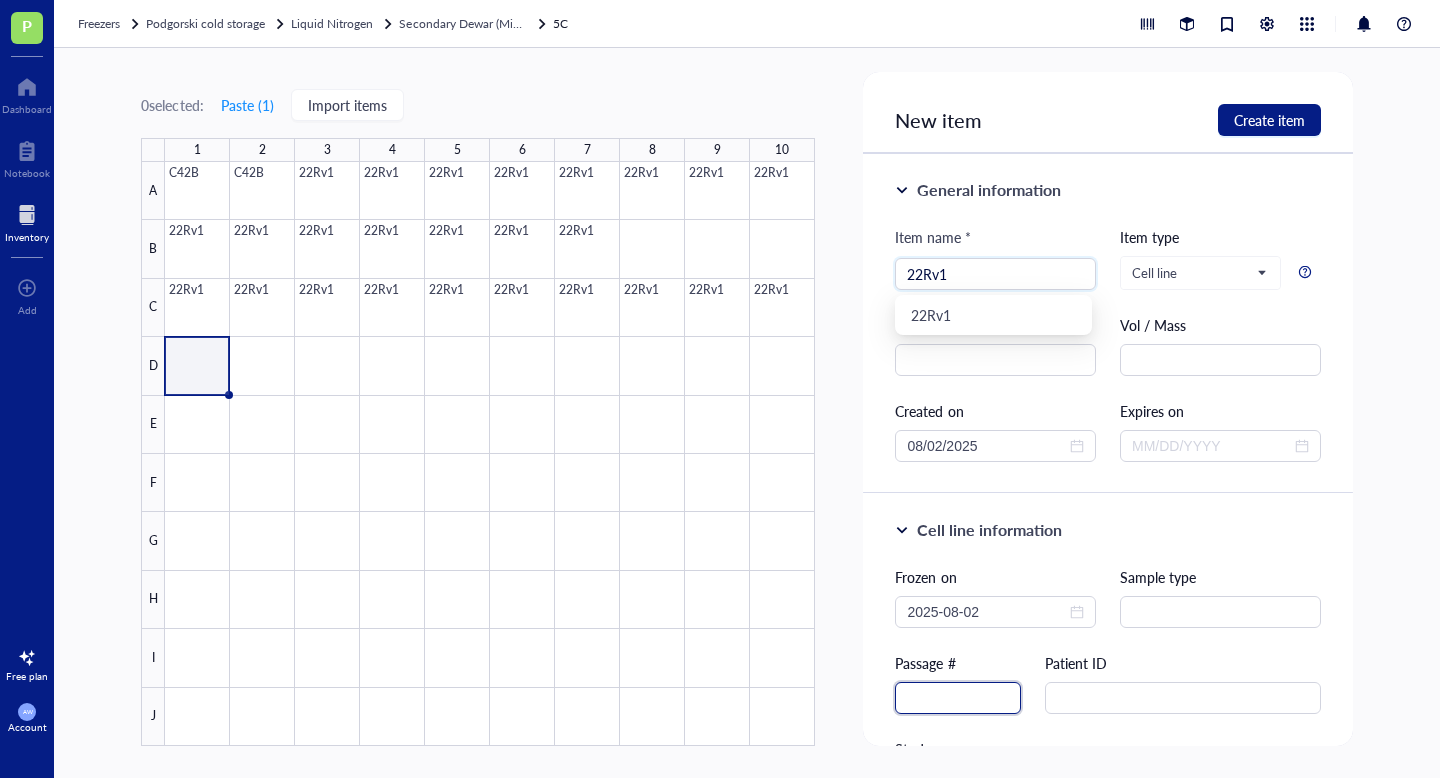 click at bounding box center [958, 698] 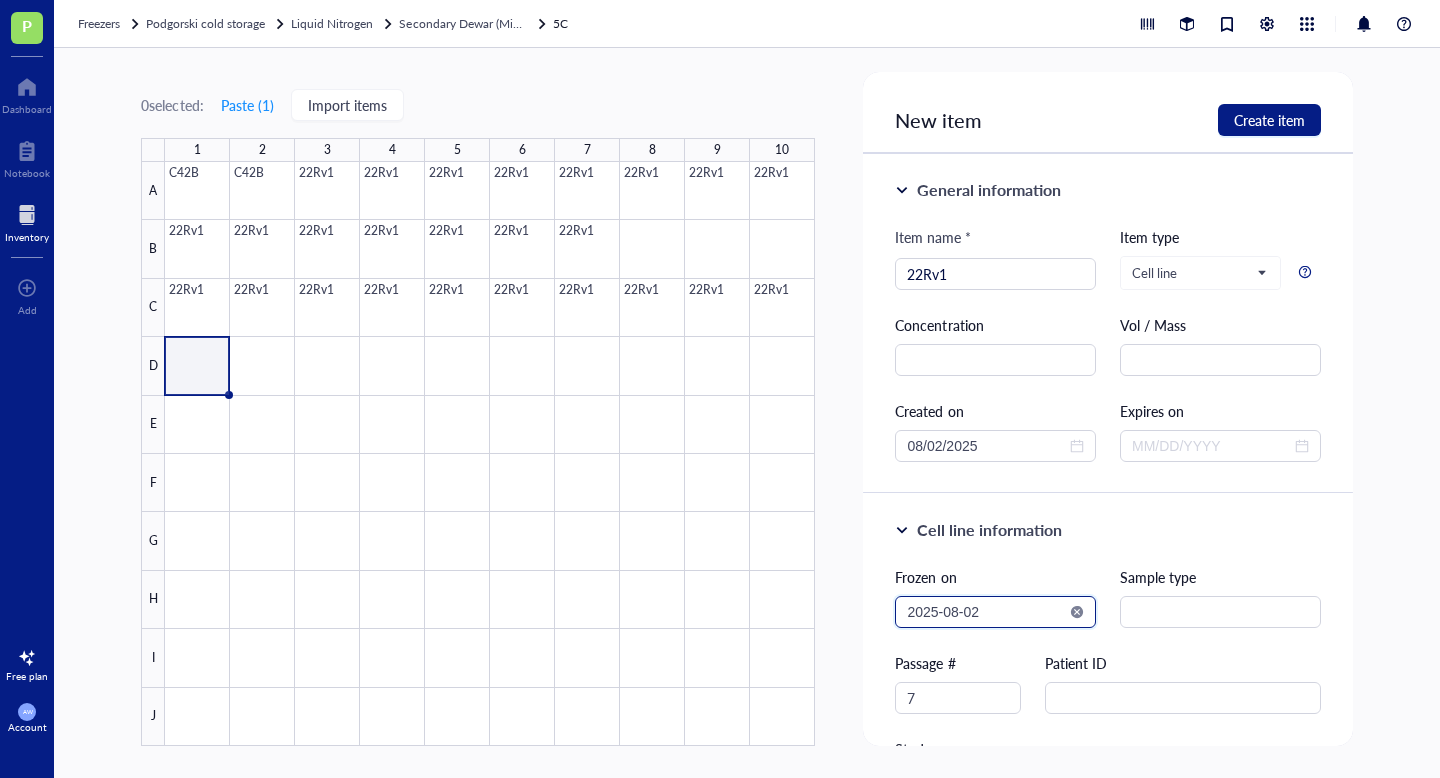 click on "2025-08-02" at bounding box center [986, 612] 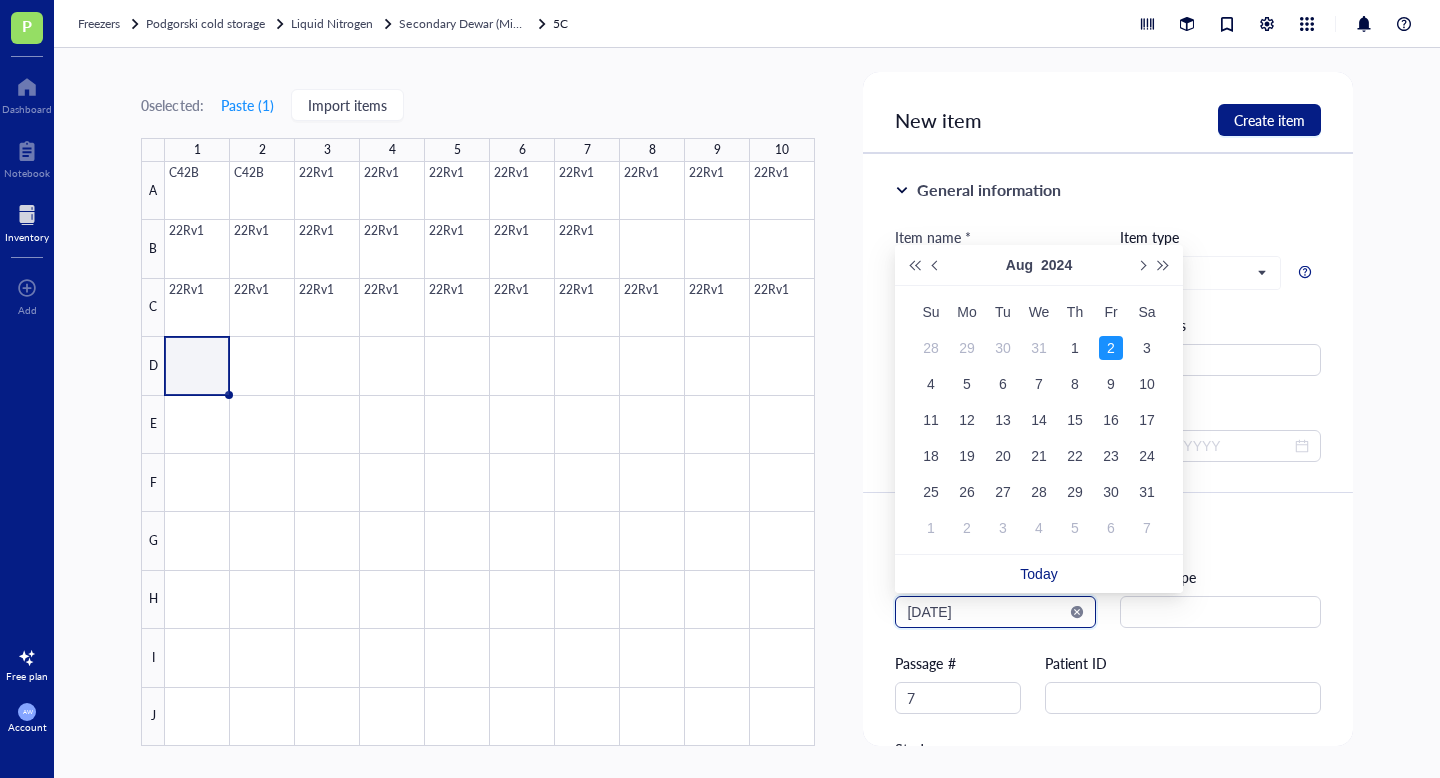 click on "[DATE]" at bounding box center (986, 612) 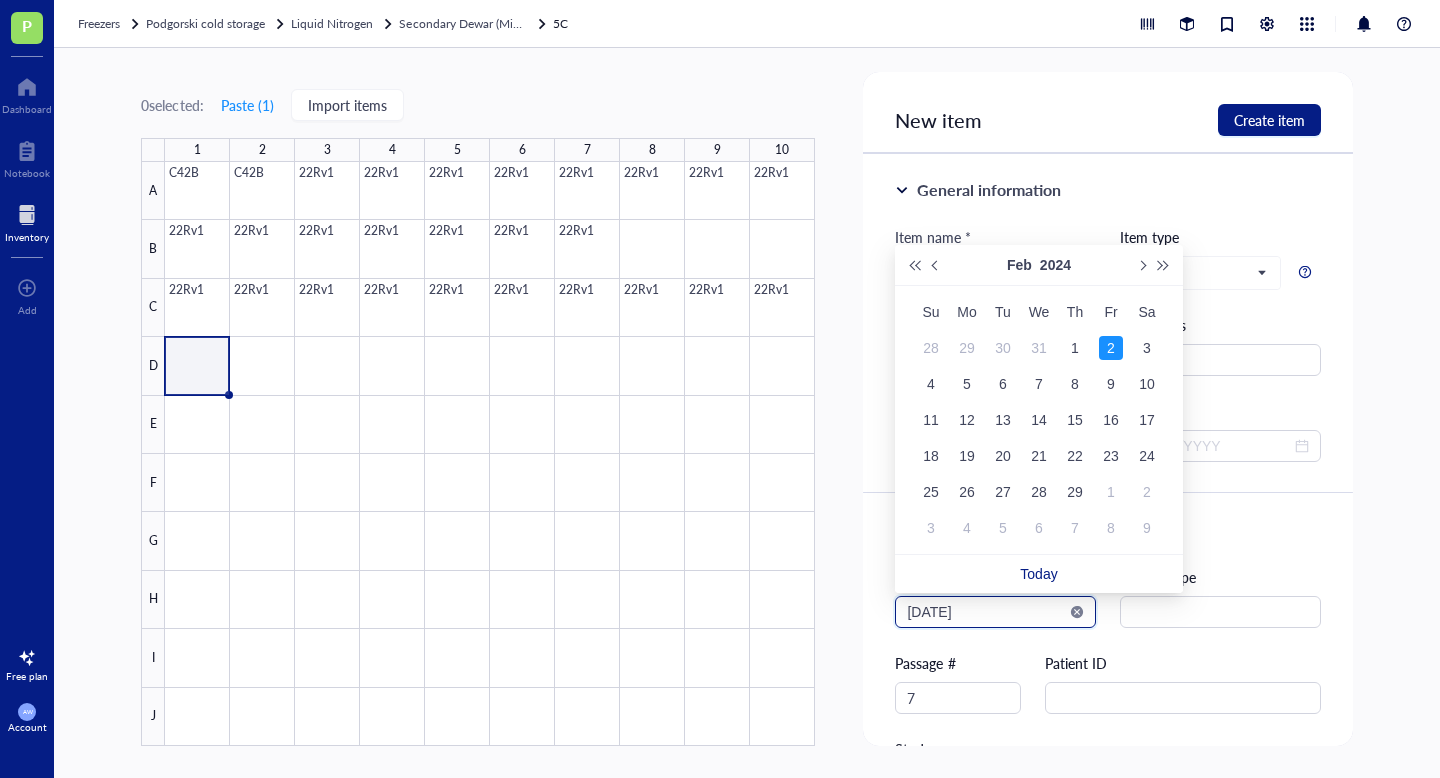click on "[DATE]" at bounding box center (986, 612) 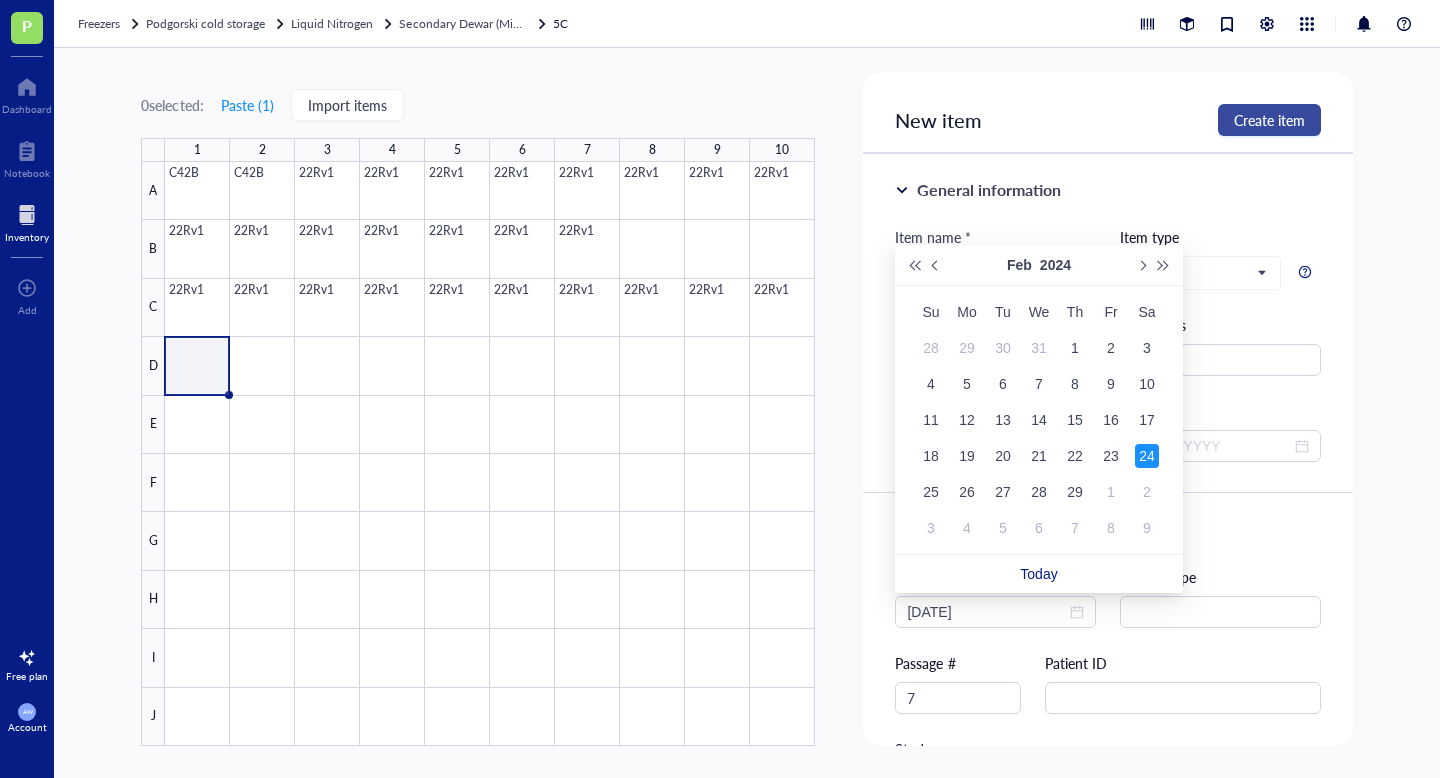 click on "Create item" at bounding box center [1269, 120] 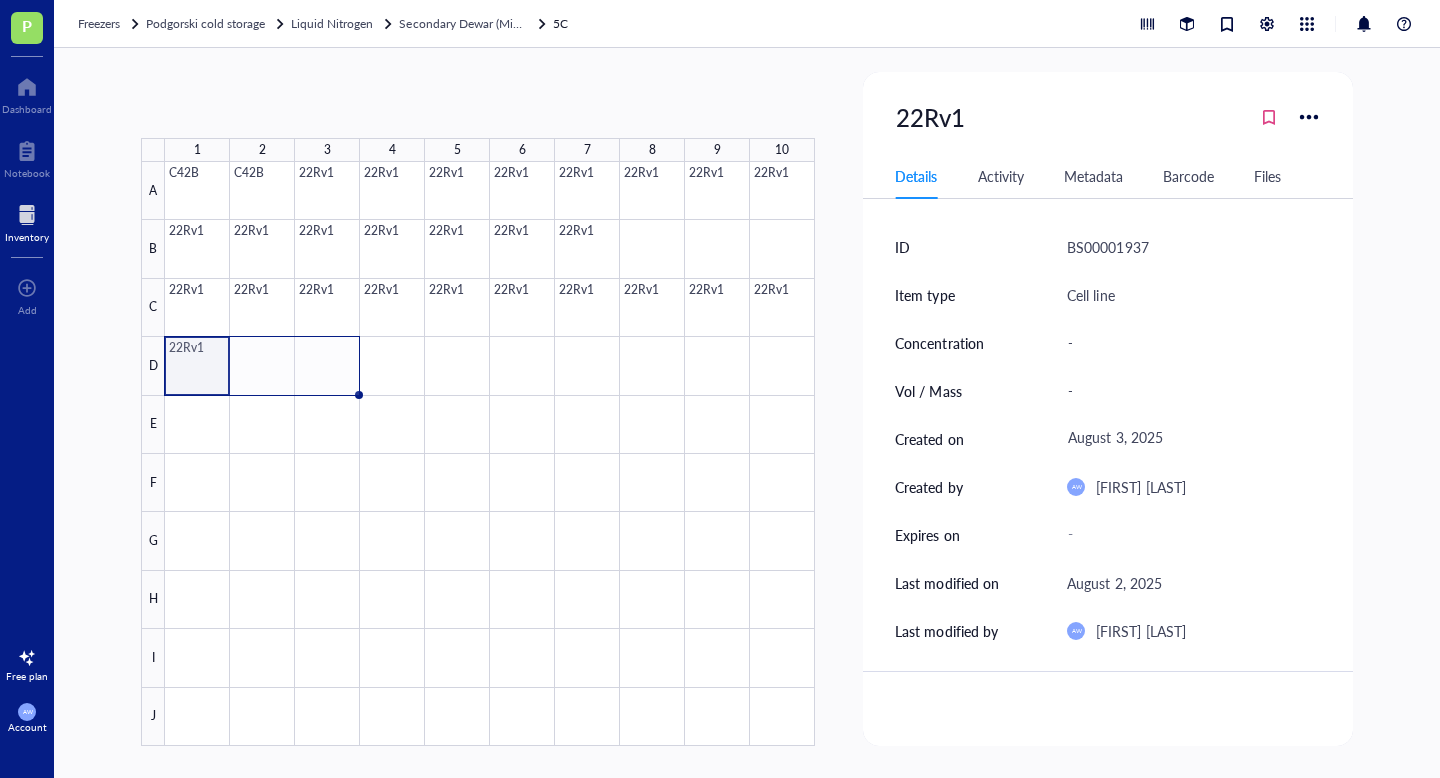drag, startPoint x: 229, startPoint y: 394, endPoint x: 329, endPoint y: 394, distance: 100 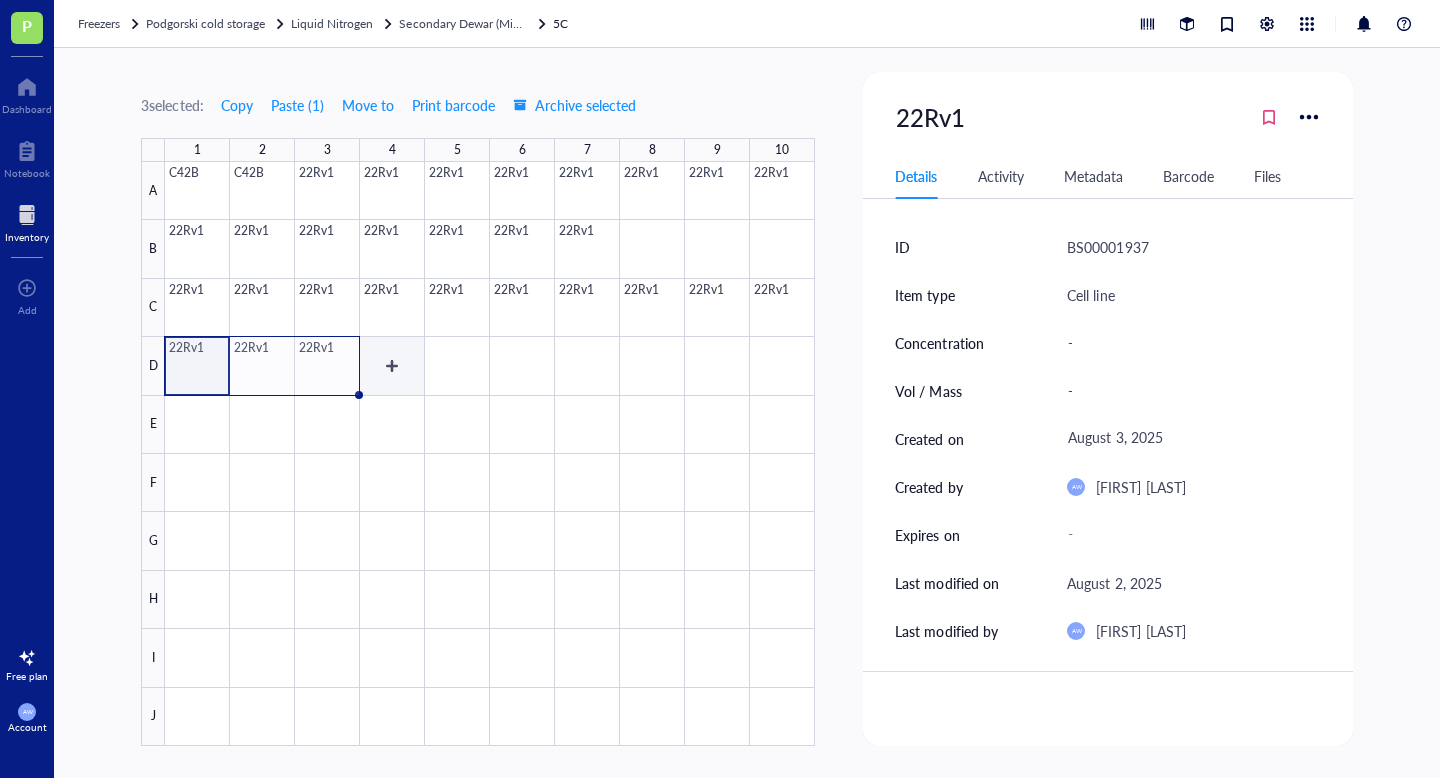 click at bounding box center (490, 454) 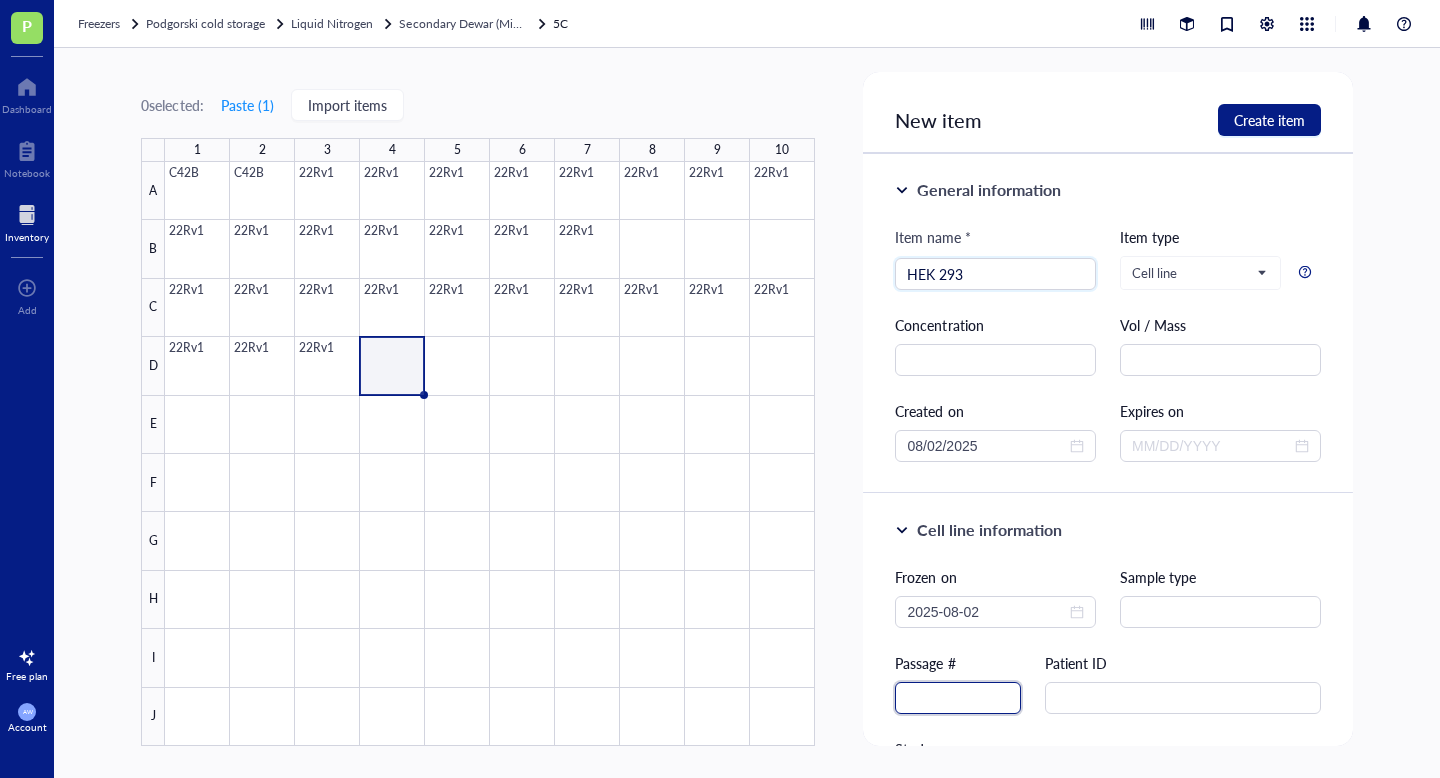 click at bounding box center (958, 698) 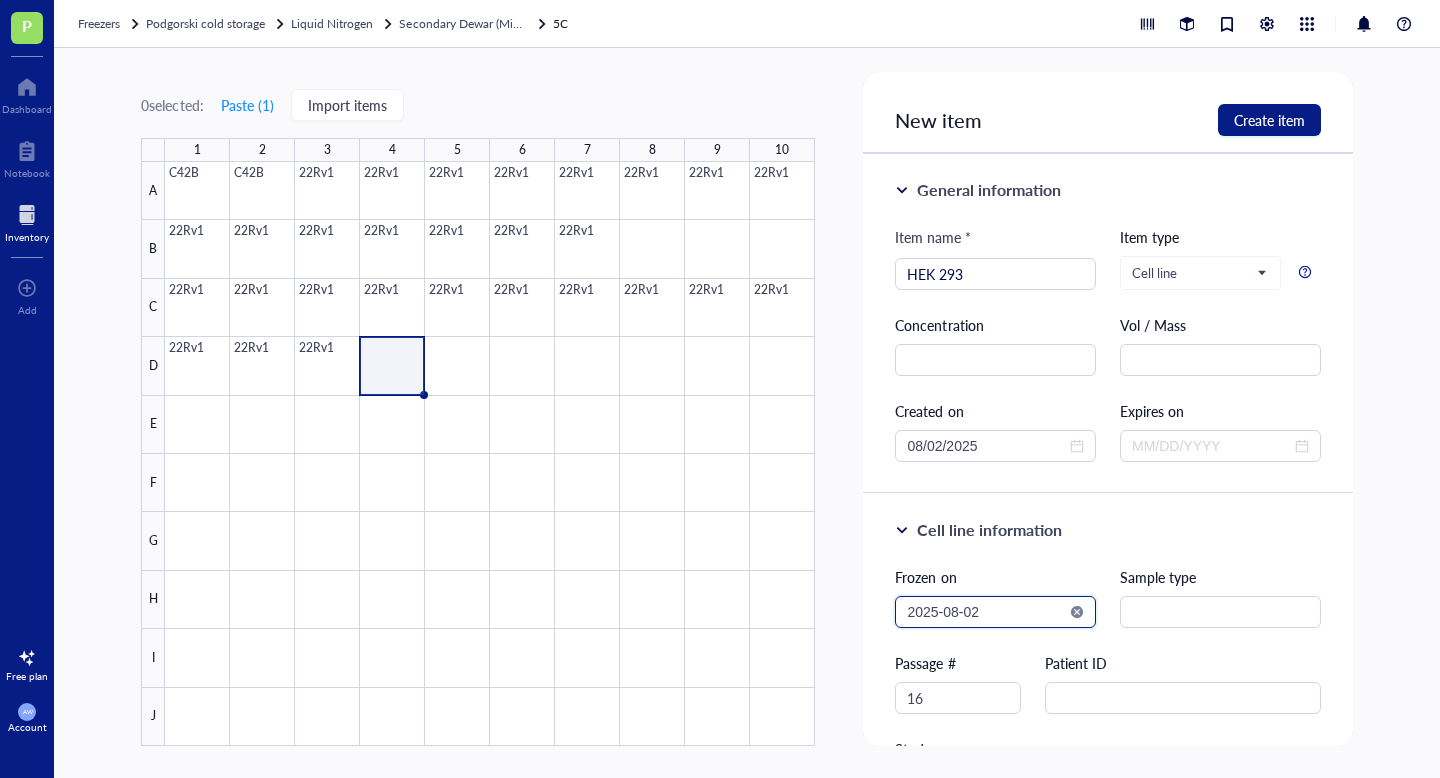 click on "2025-08-02" at bounding box center [986, 612] 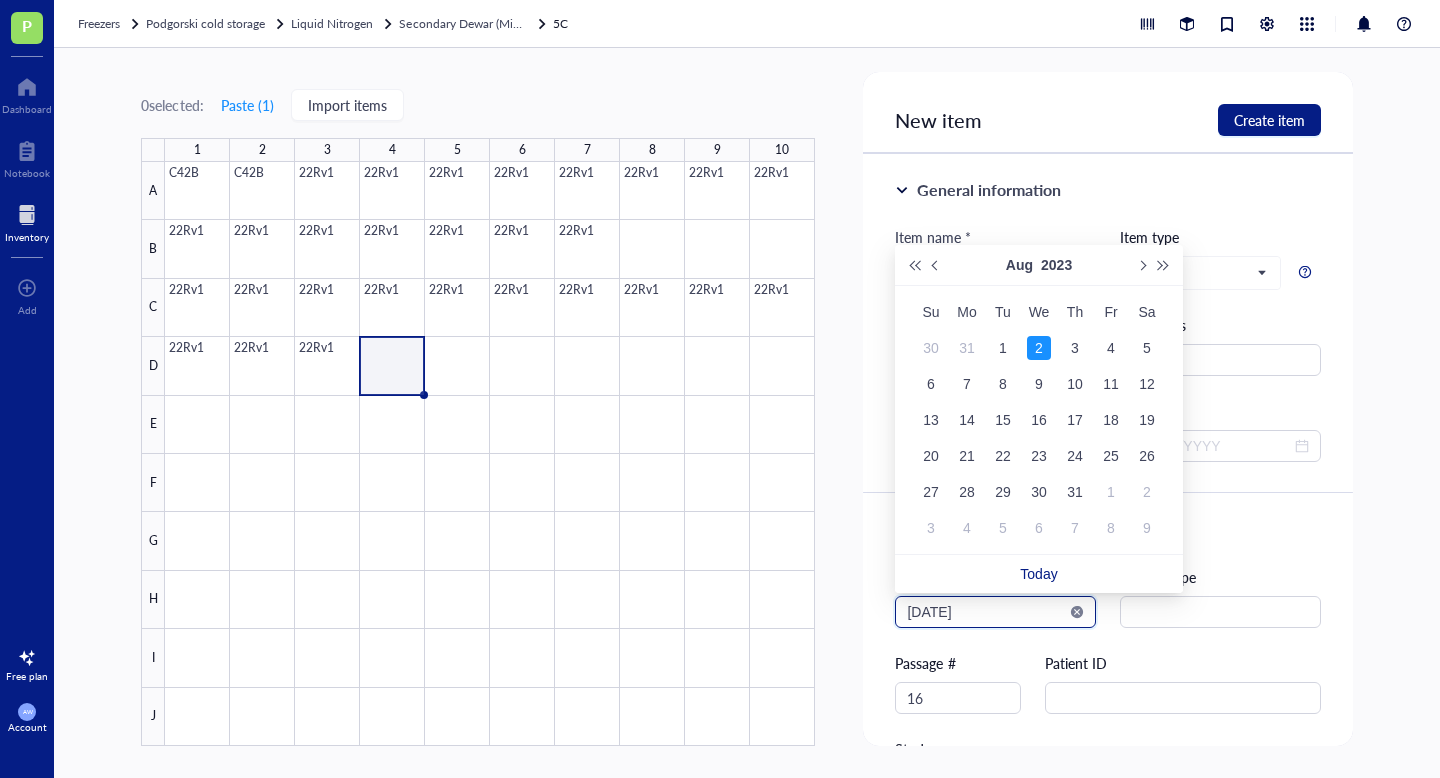 click on "[DATE]" at bounding box center (986, 612) 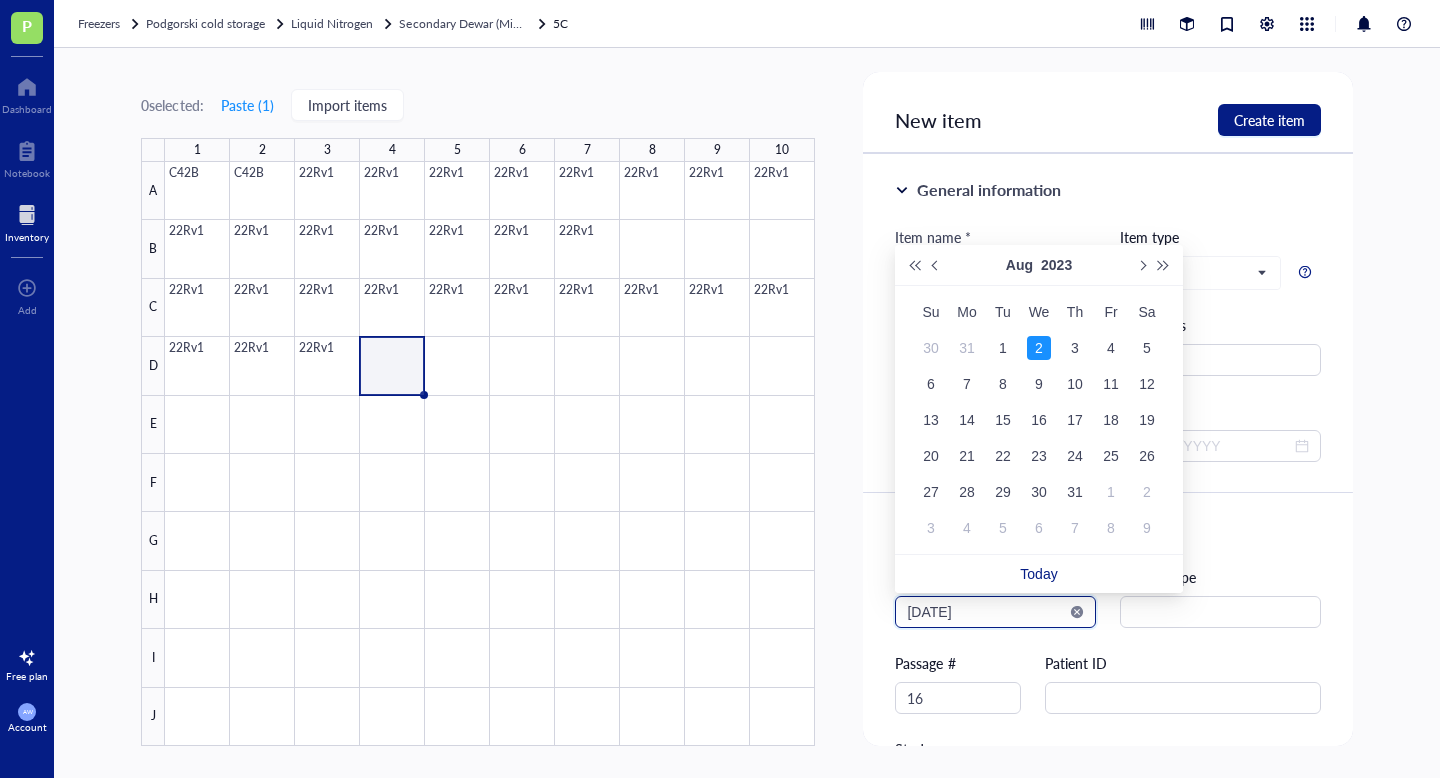 click on "[DATE]" at bounding box center [986, 612] 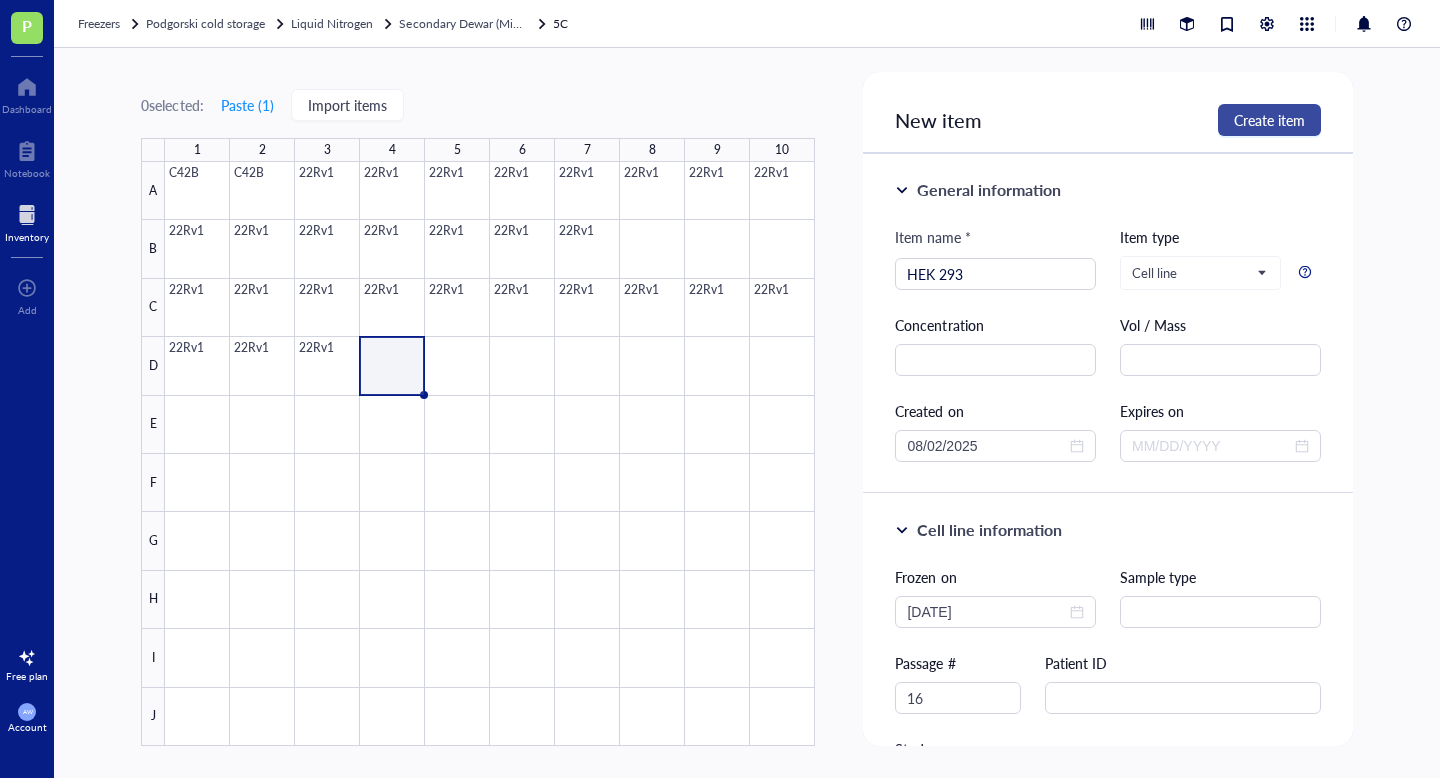 click on "Create item" at bounding box center [1269, 120] 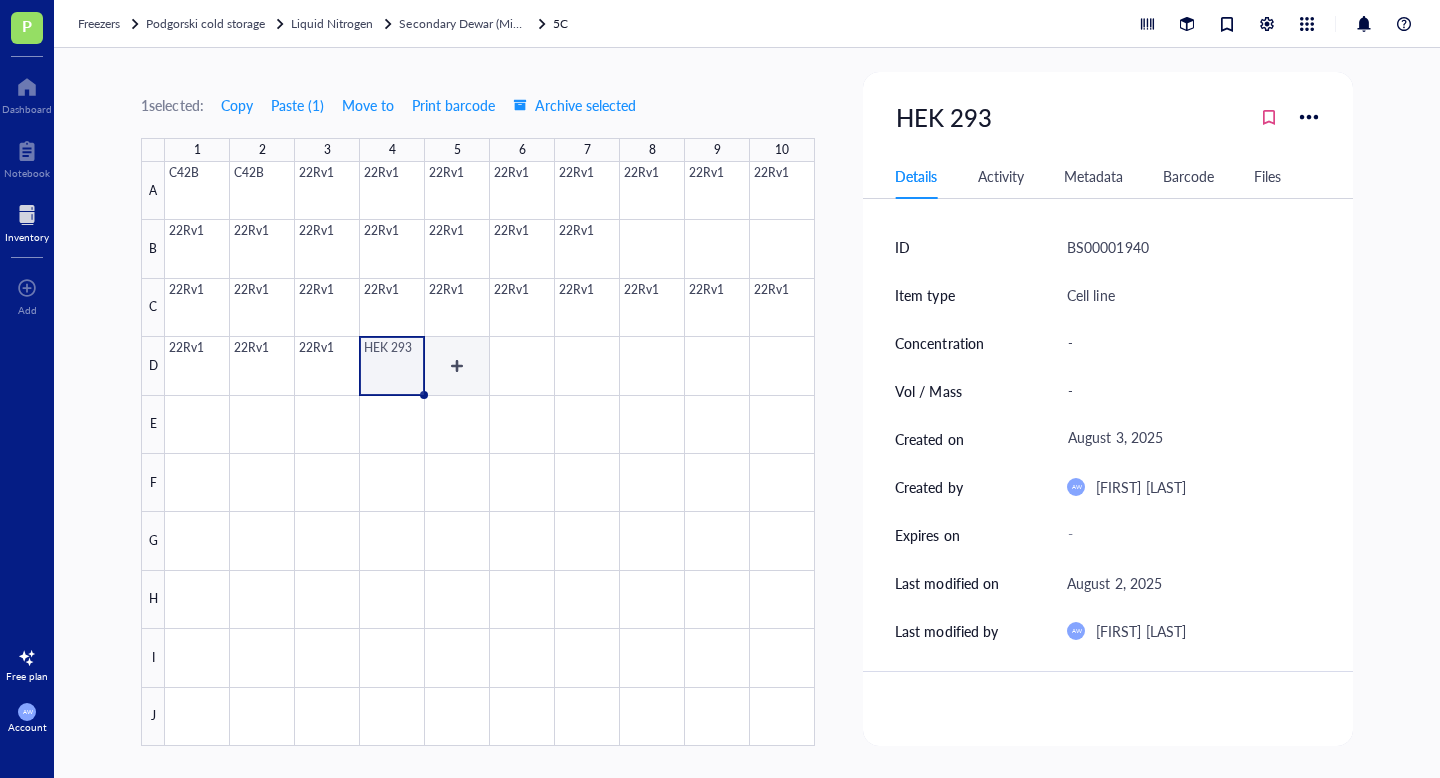 click at bounding box center (490, 454) 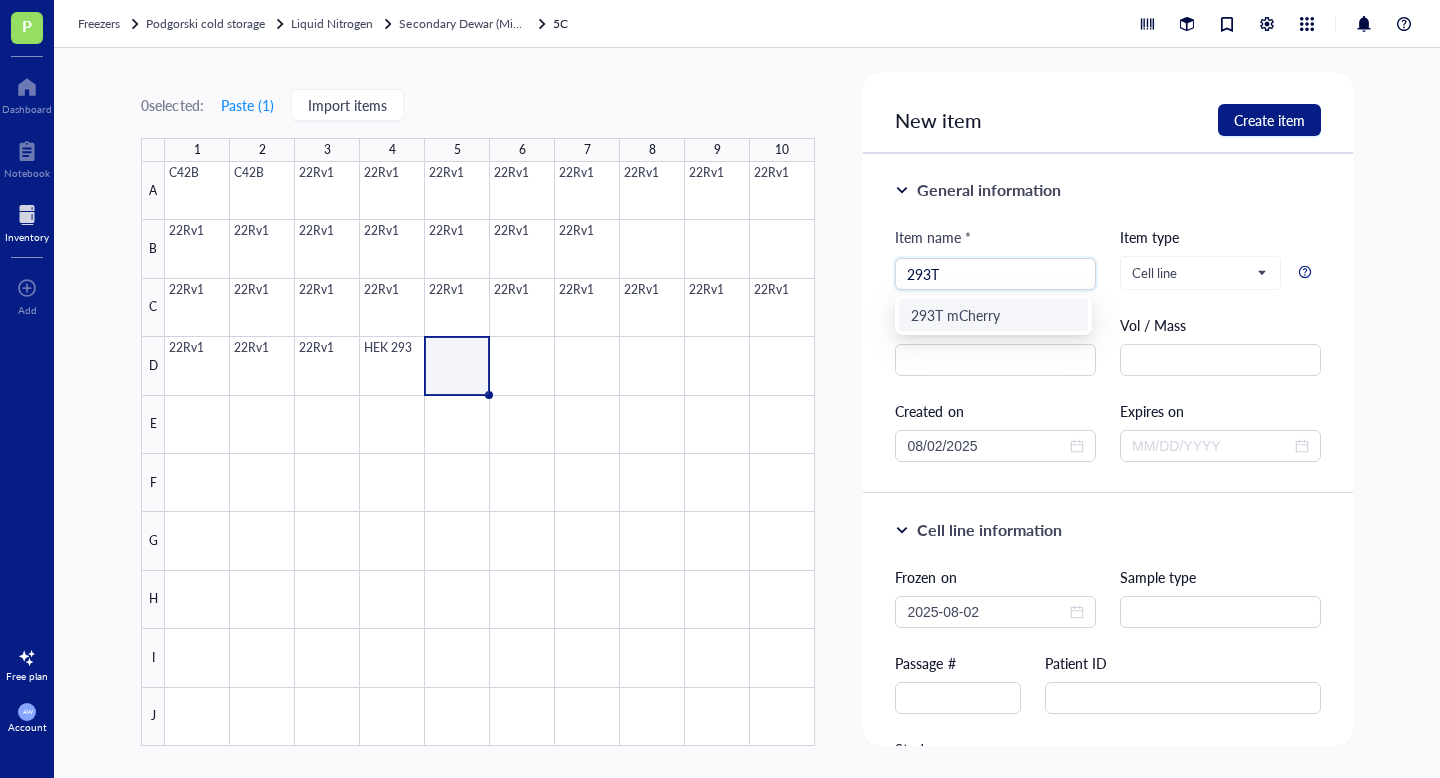 click on "293T mCherry" at bounding box center (993, 315) 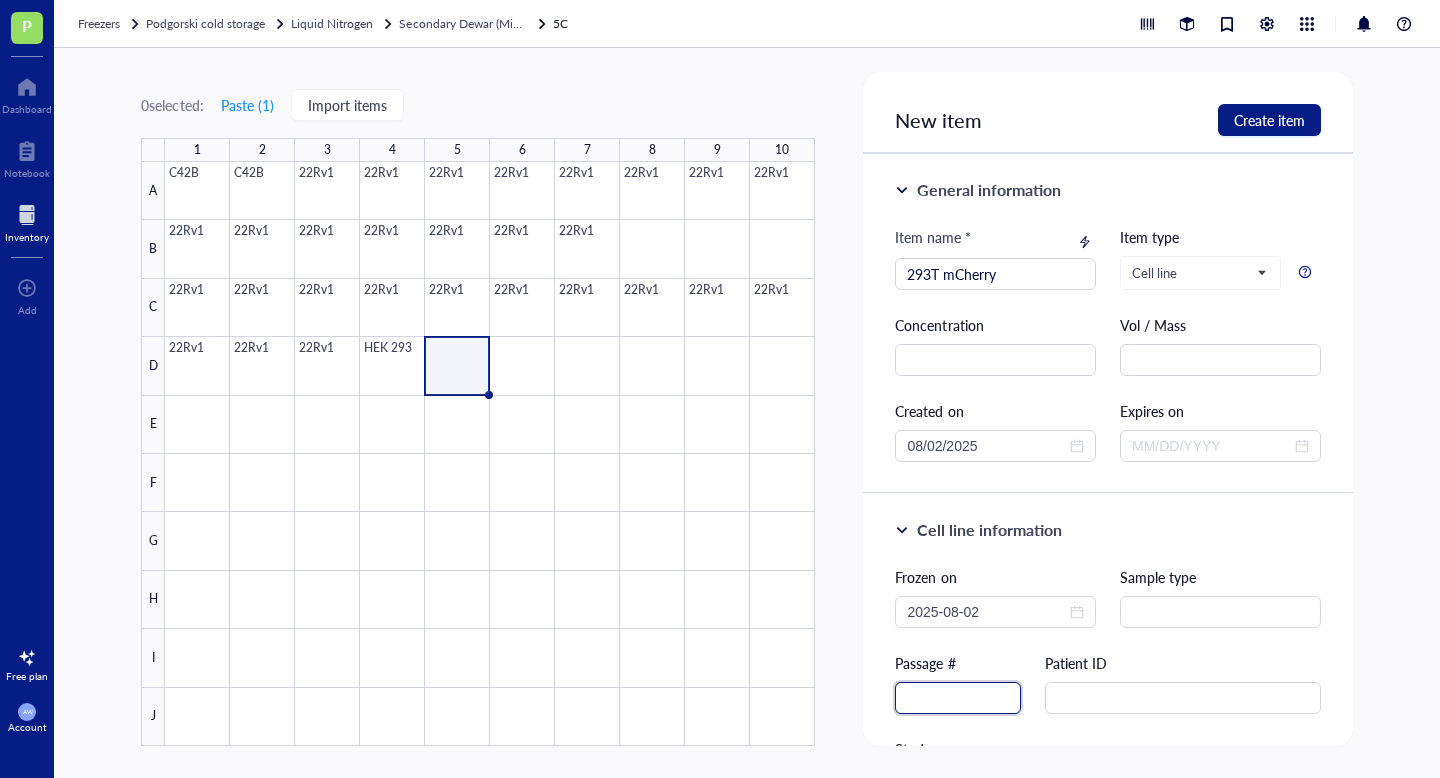 click at bounding box center (958, 698) 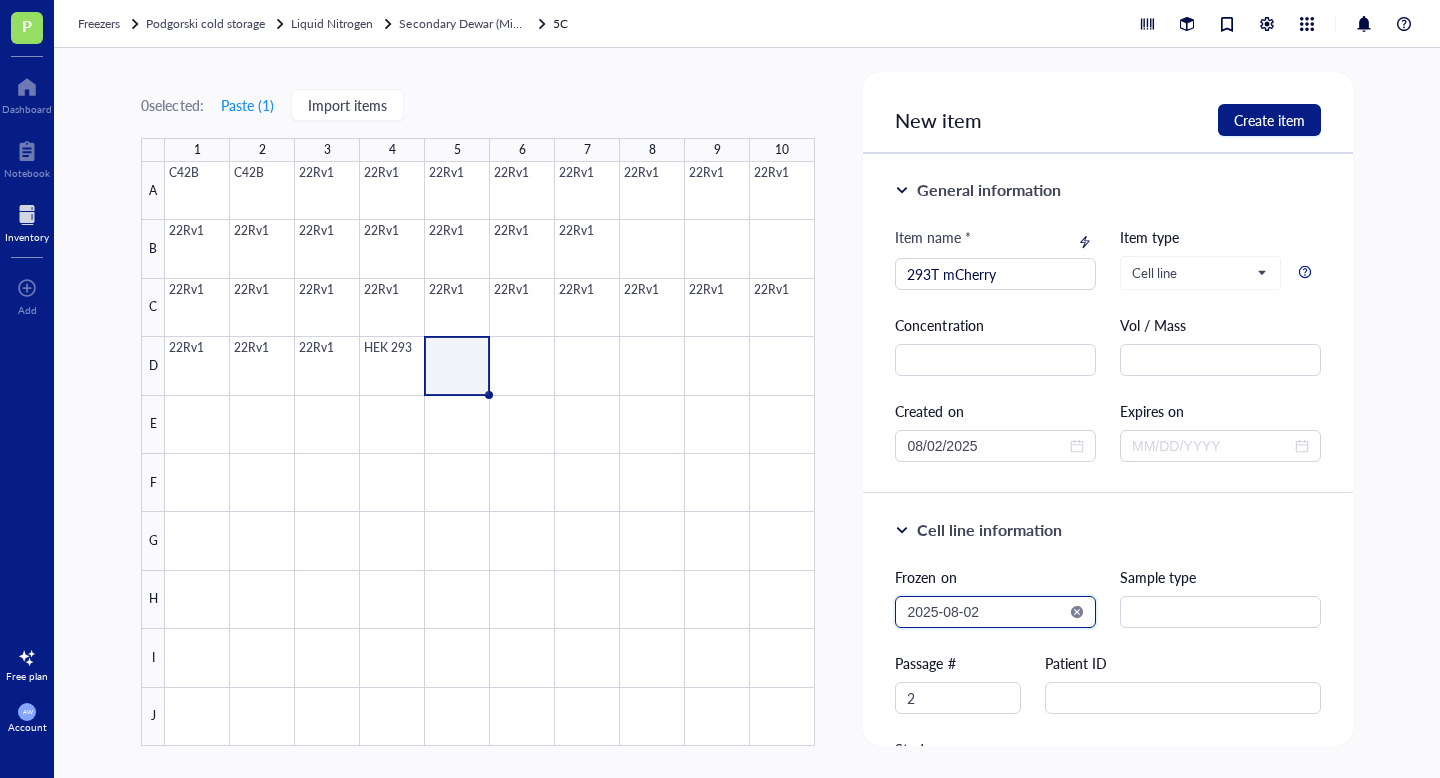 click on "2025-08-02" at bounding box center [986, 612] 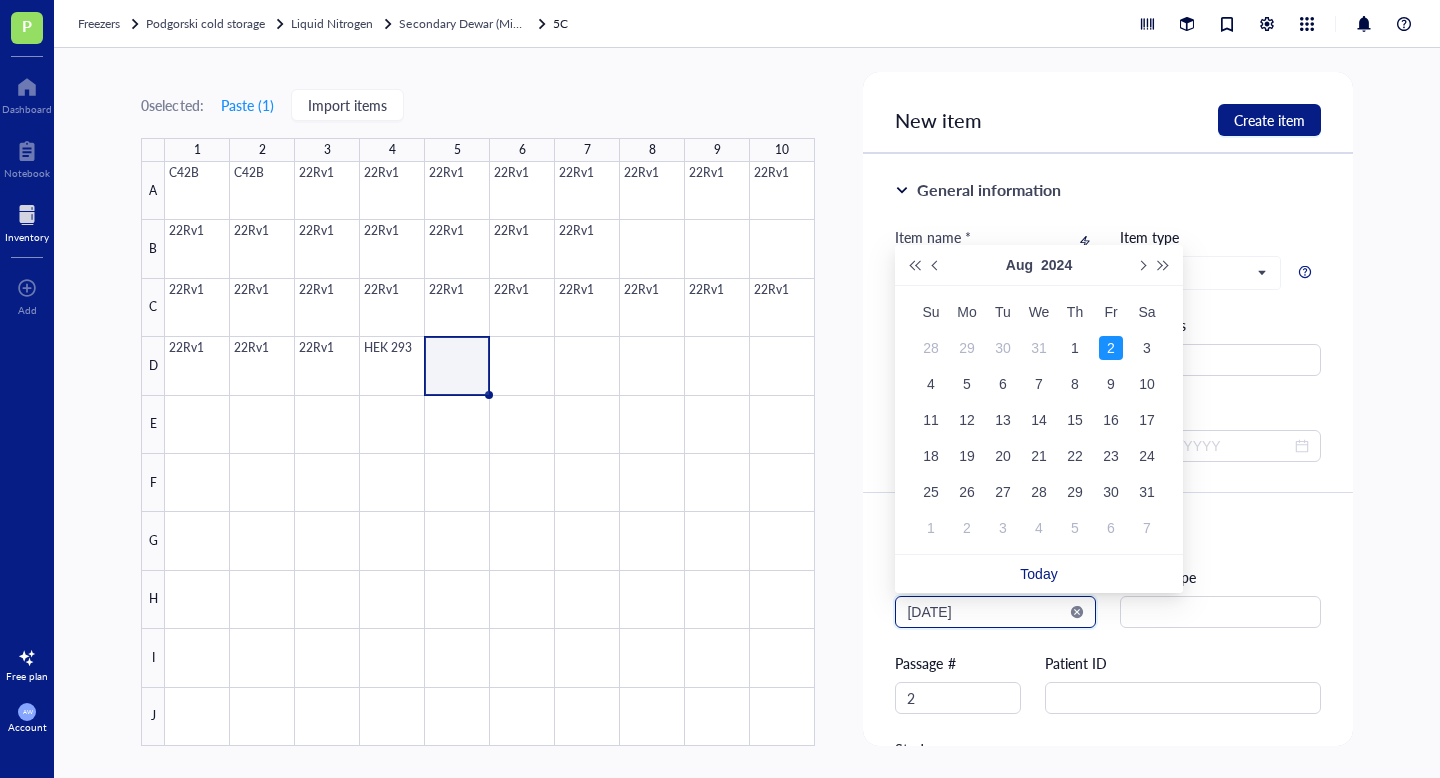 click on "[DATE]" at bounding box center [986, 612] 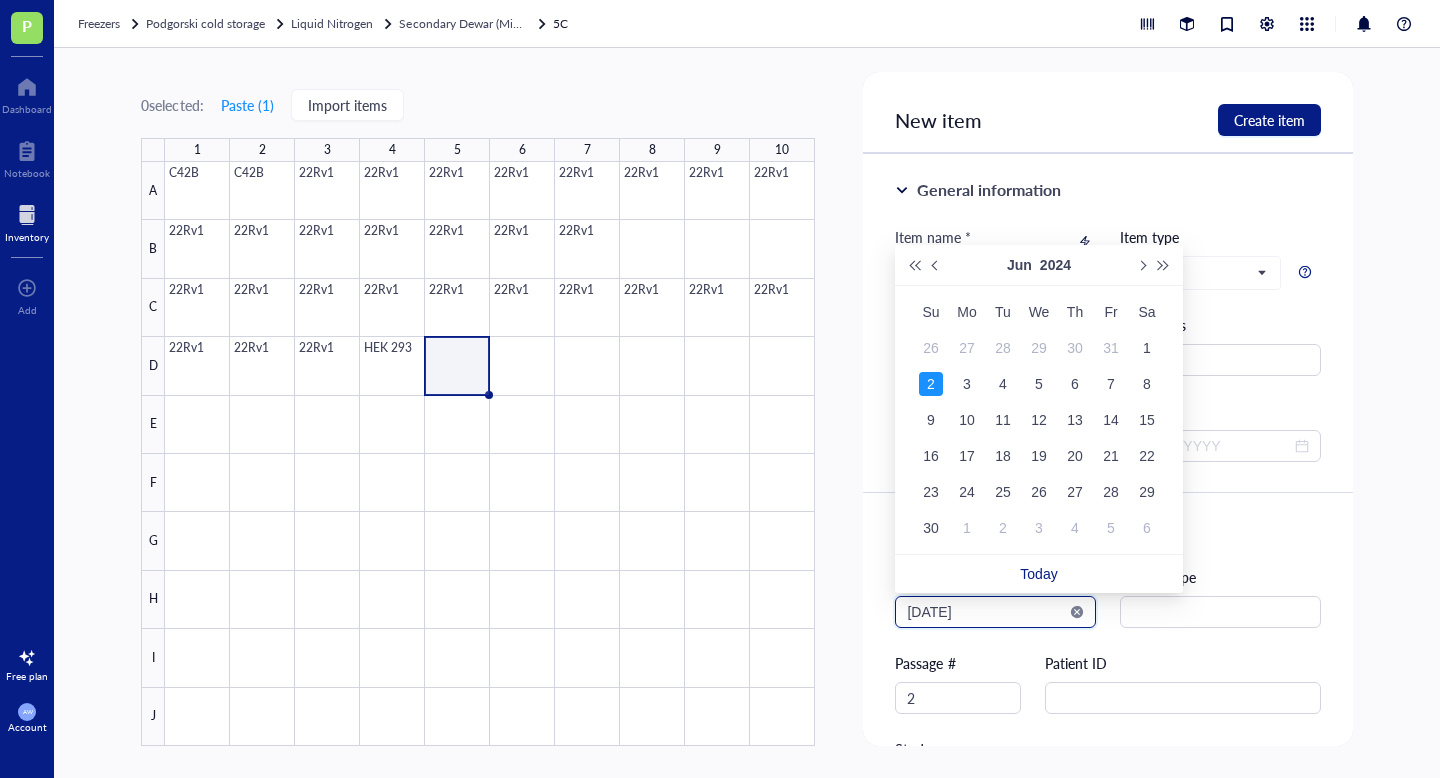 click on "[DATE]" at bounding box center (986, 612) 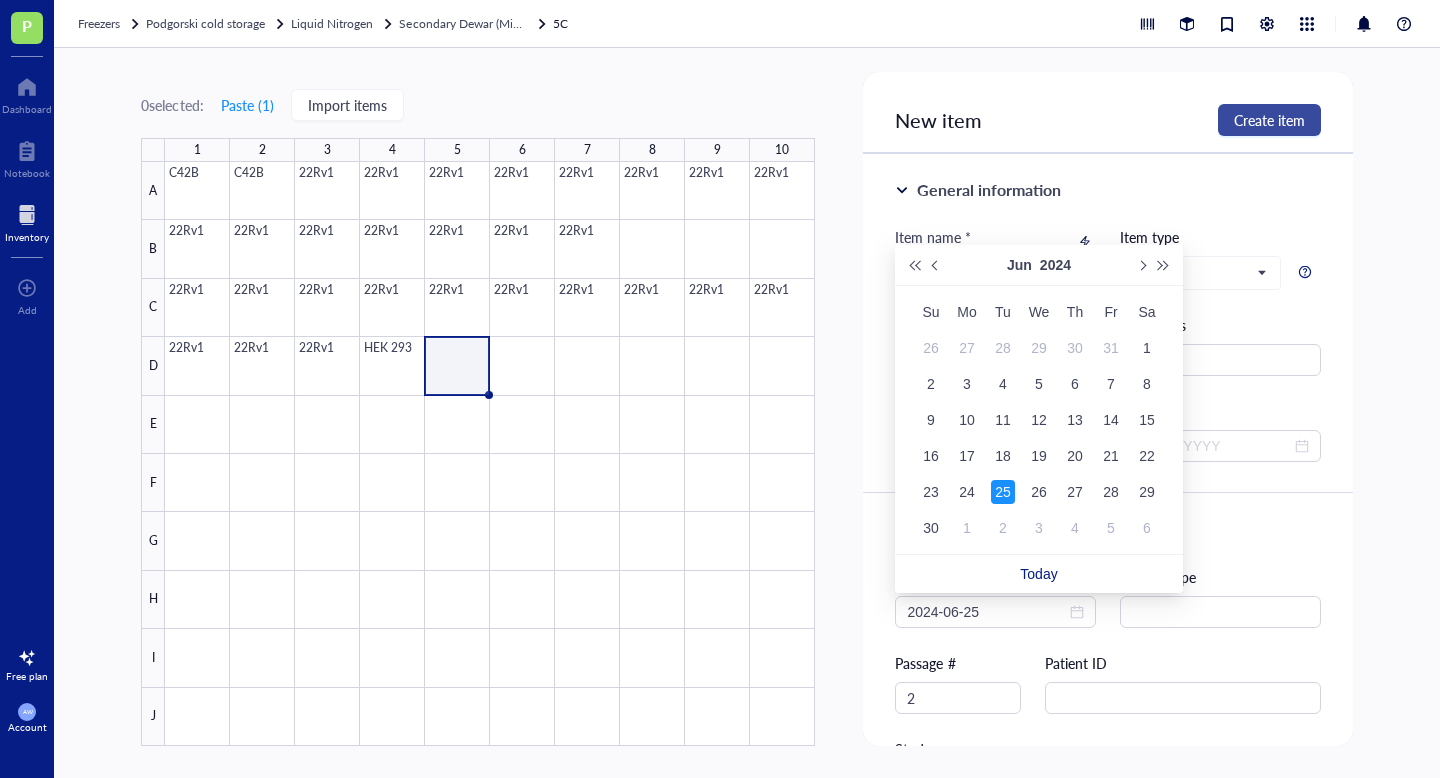 click on "Create item" at bounding box center [1269, 120] 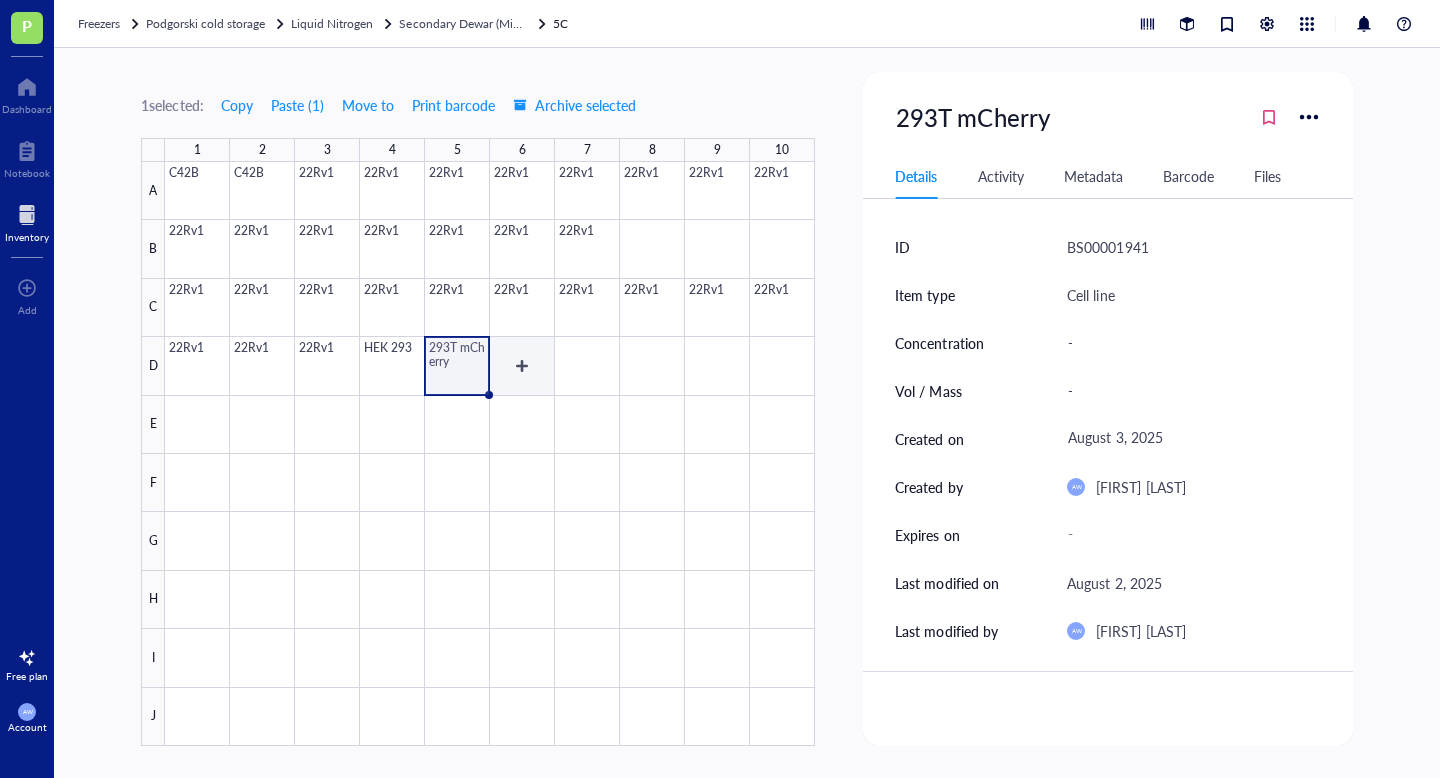click at bounding box center [490, 454] 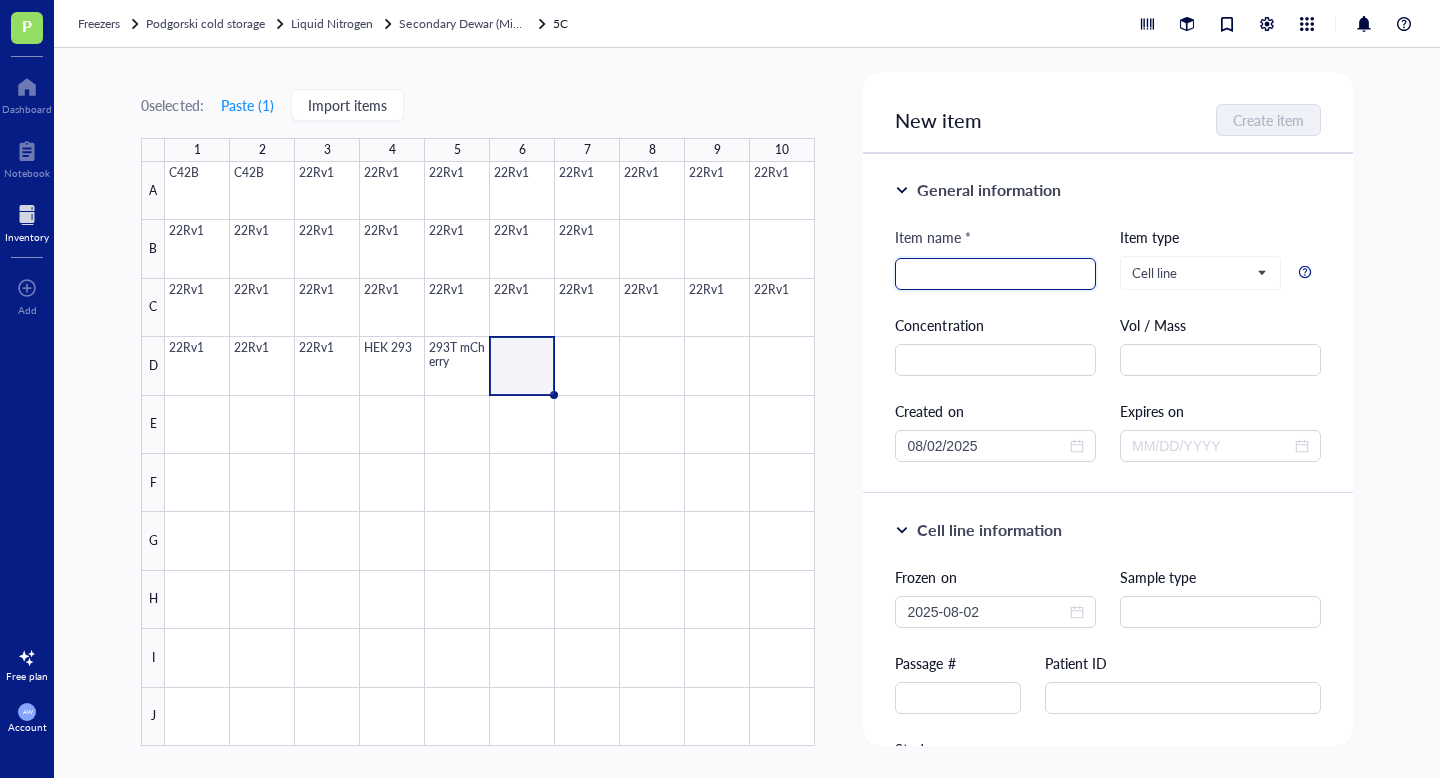 click at bounding box center [995, 274] 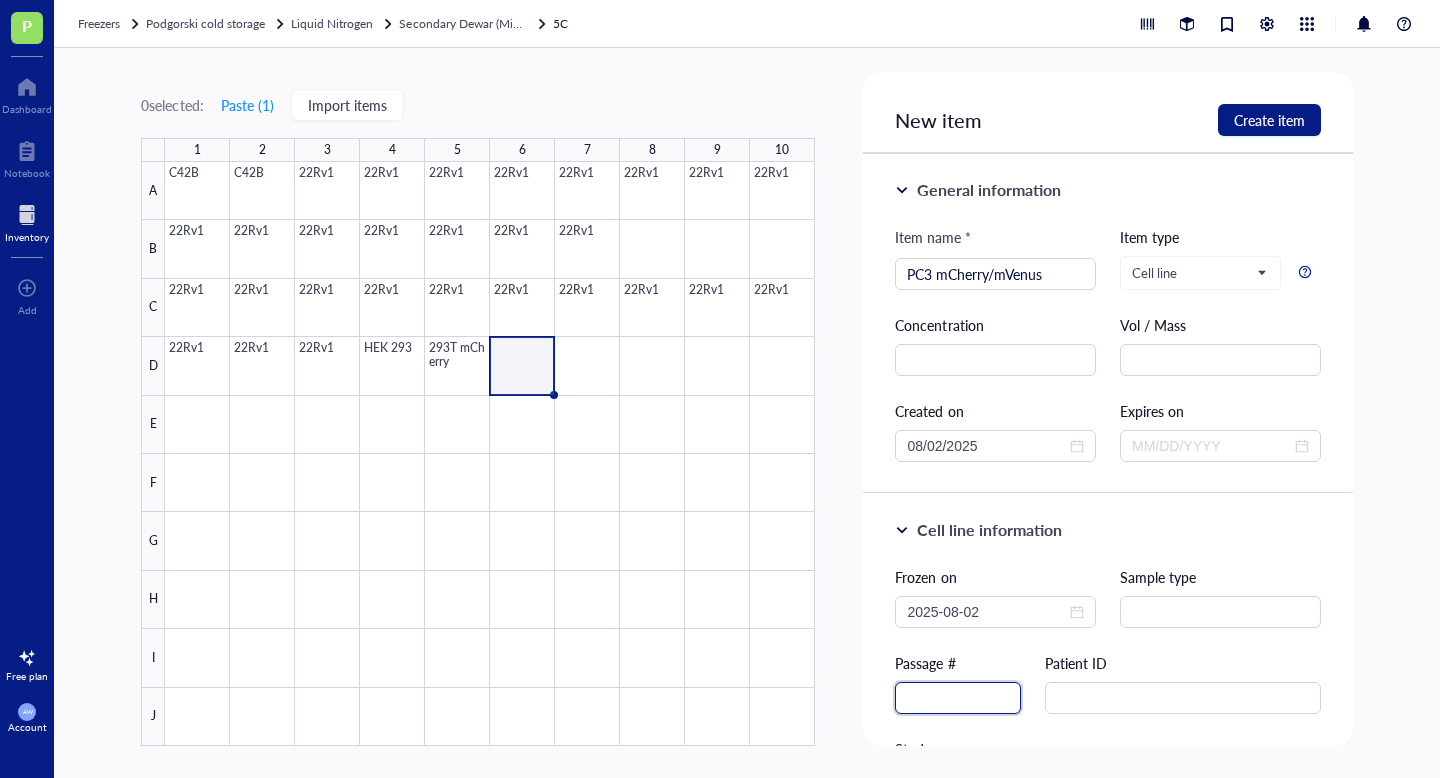 click at bounding box center (958, 698) 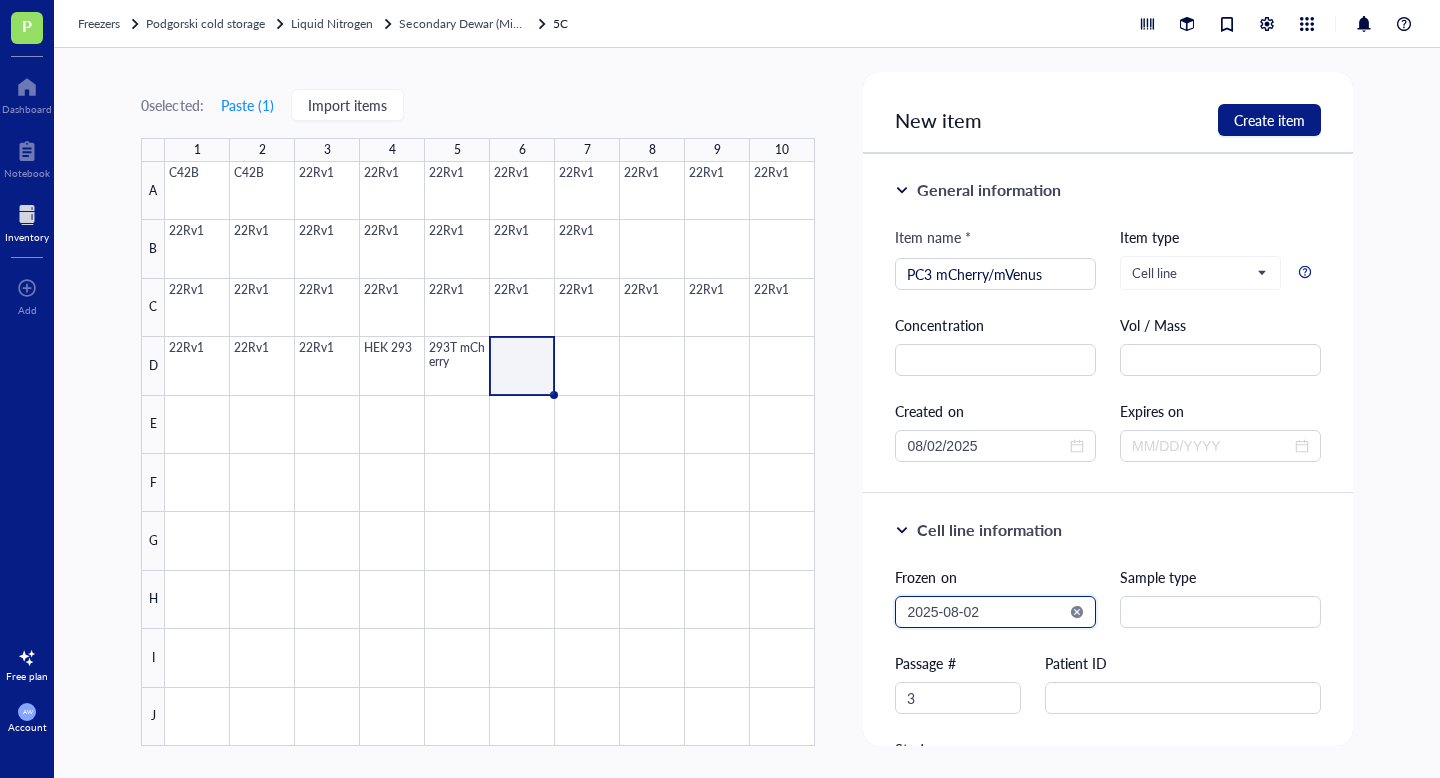 click on "2025-08-02" at bounding box center (986, 612) 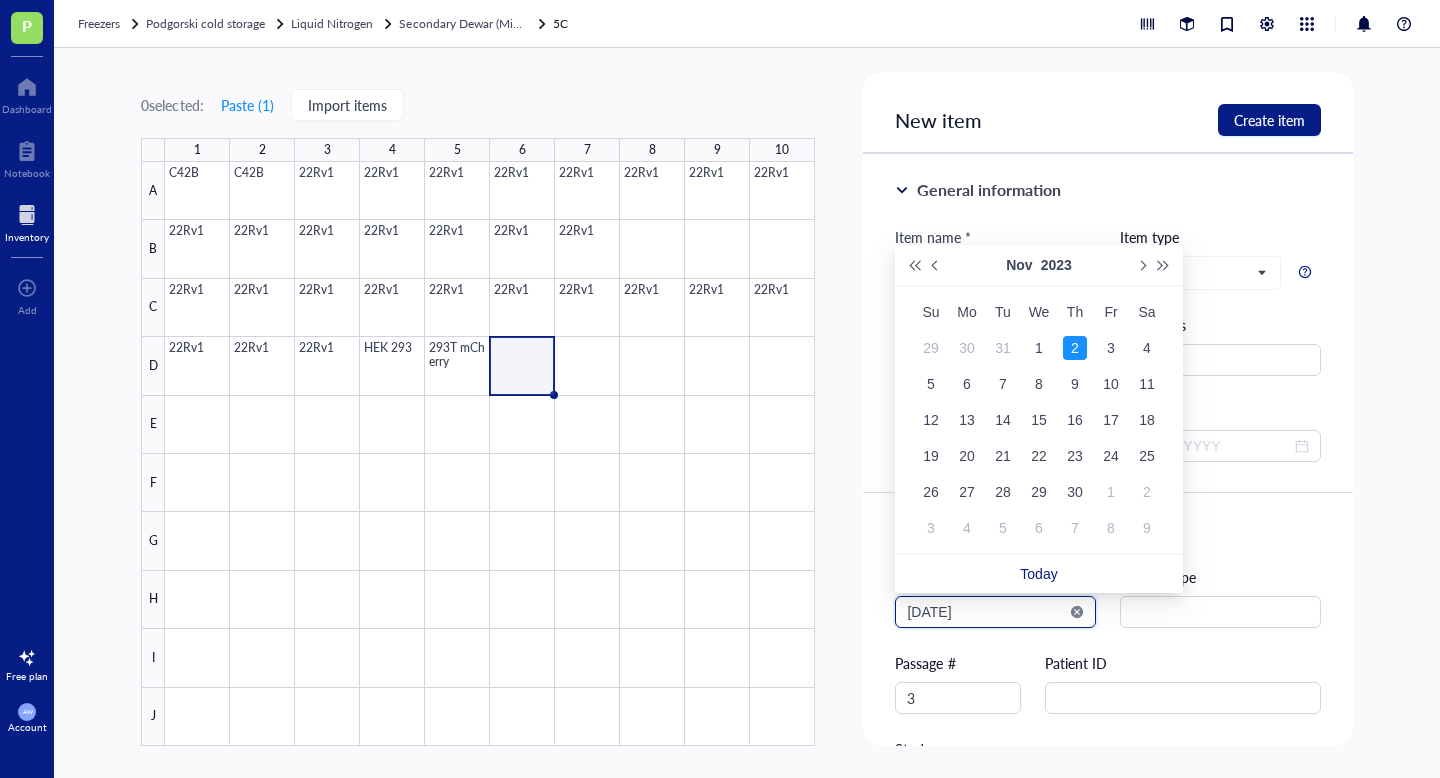 click on "[DATE]" at bounding box center (986, 612) 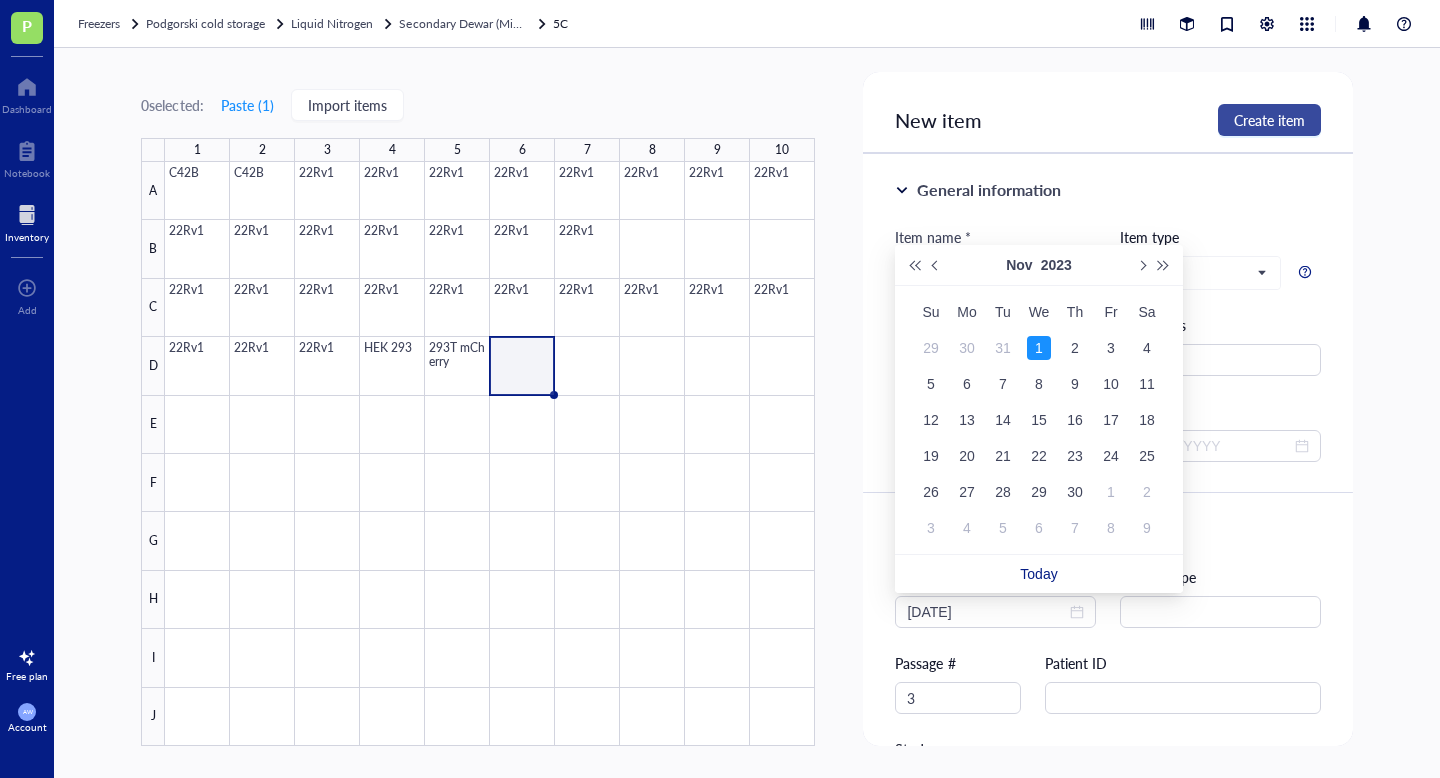 click on "Create item" at bounding box center (1269, 120) 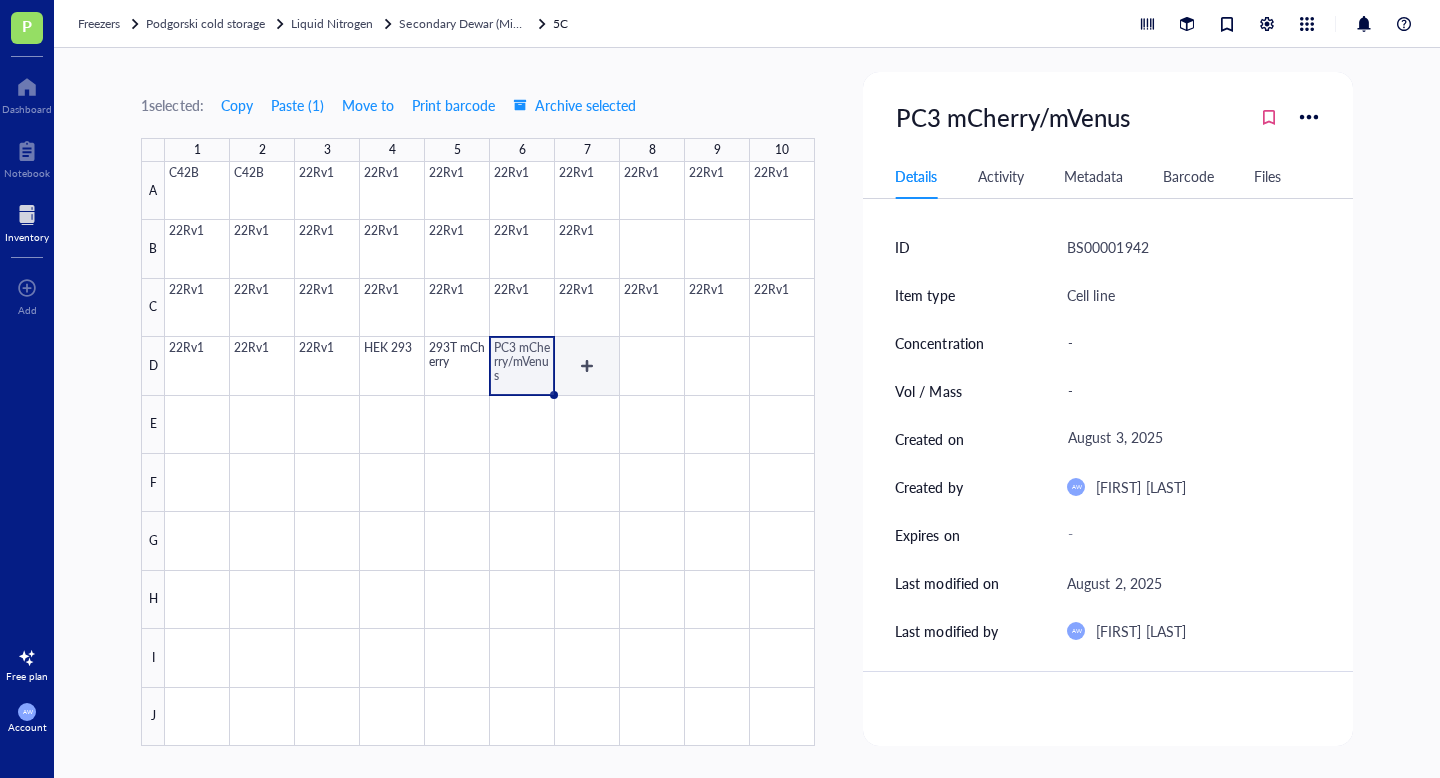 click at bounding box center [490, 454] 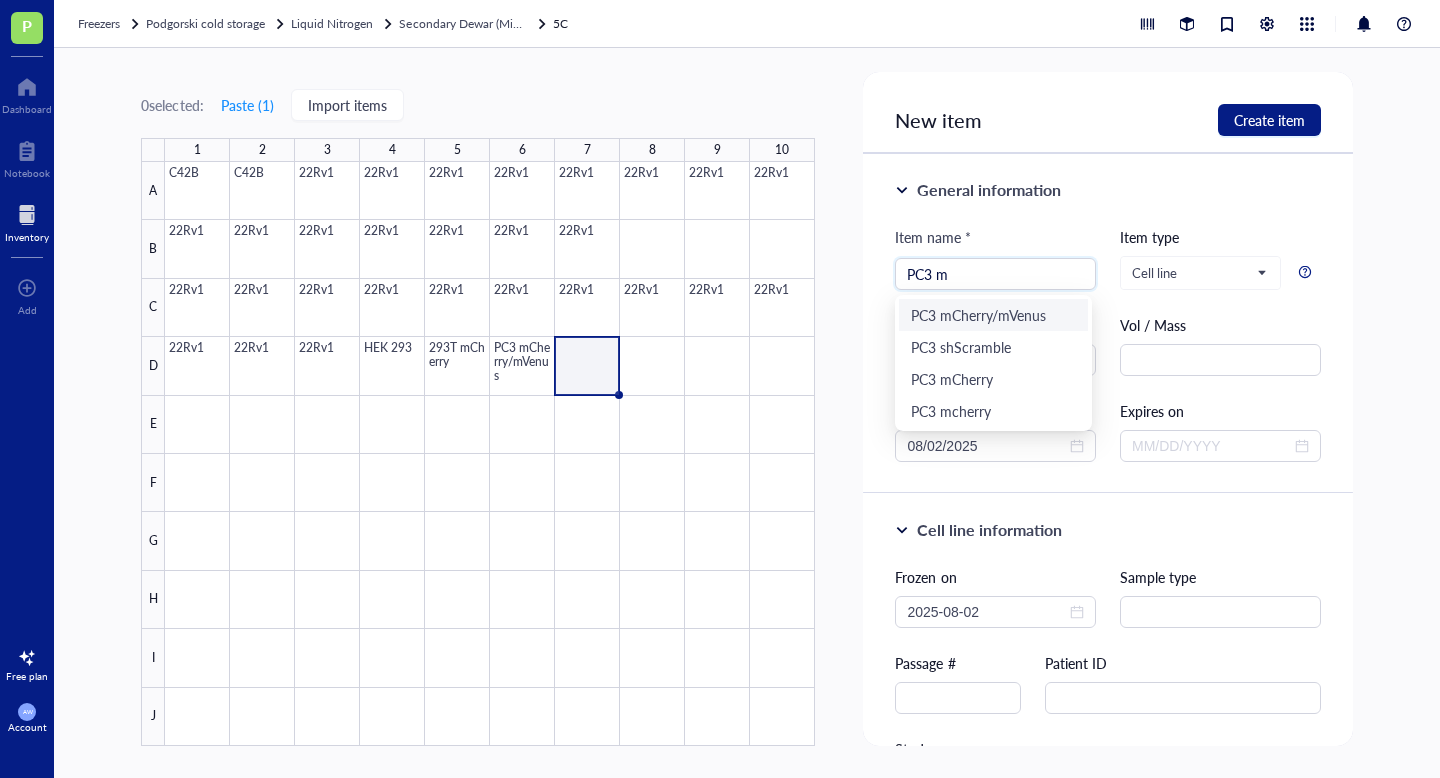 click on "PC3 mCherry/mVenus" at bounding box center [993, 315] 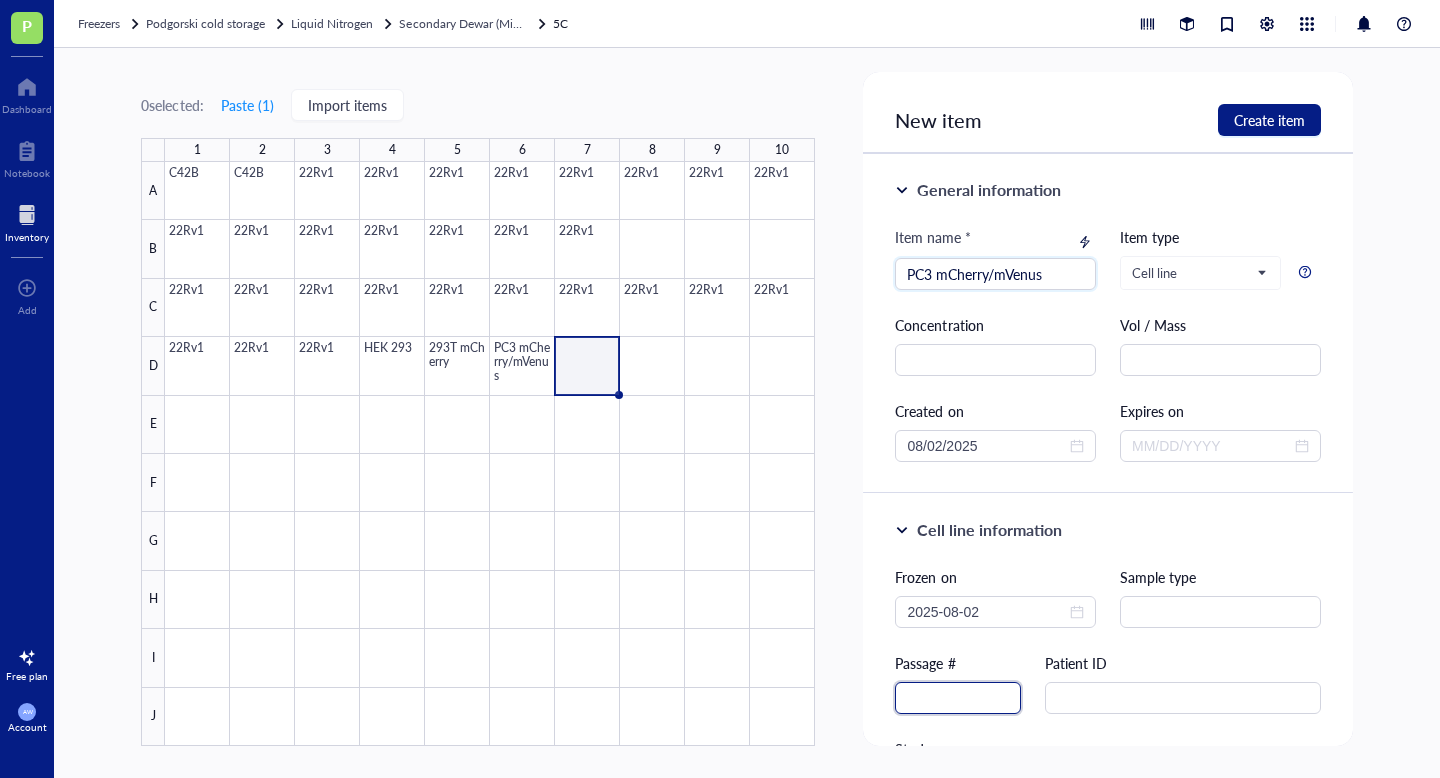 click at bounding box center (958, 698) 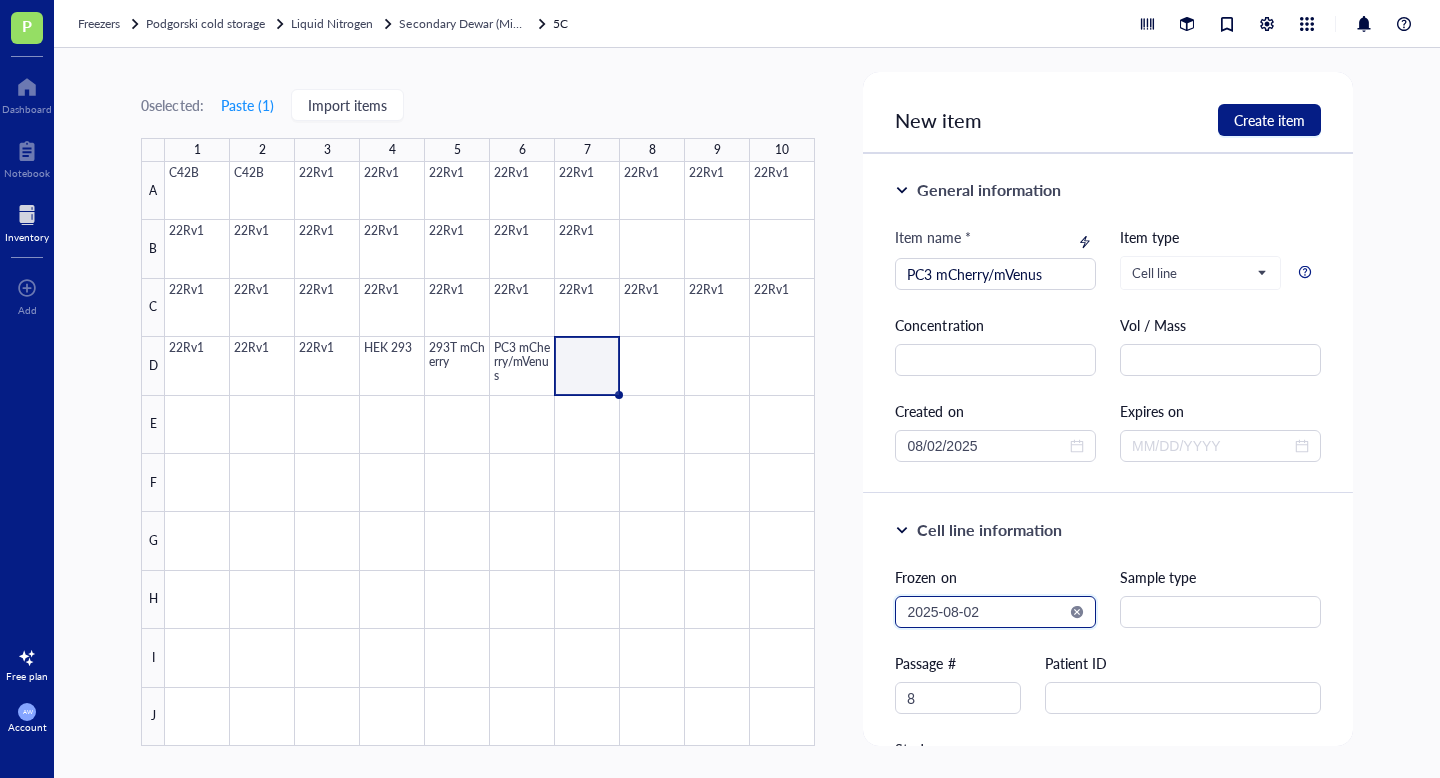 click on "2025-08-02" at bounding box center (986, 612) 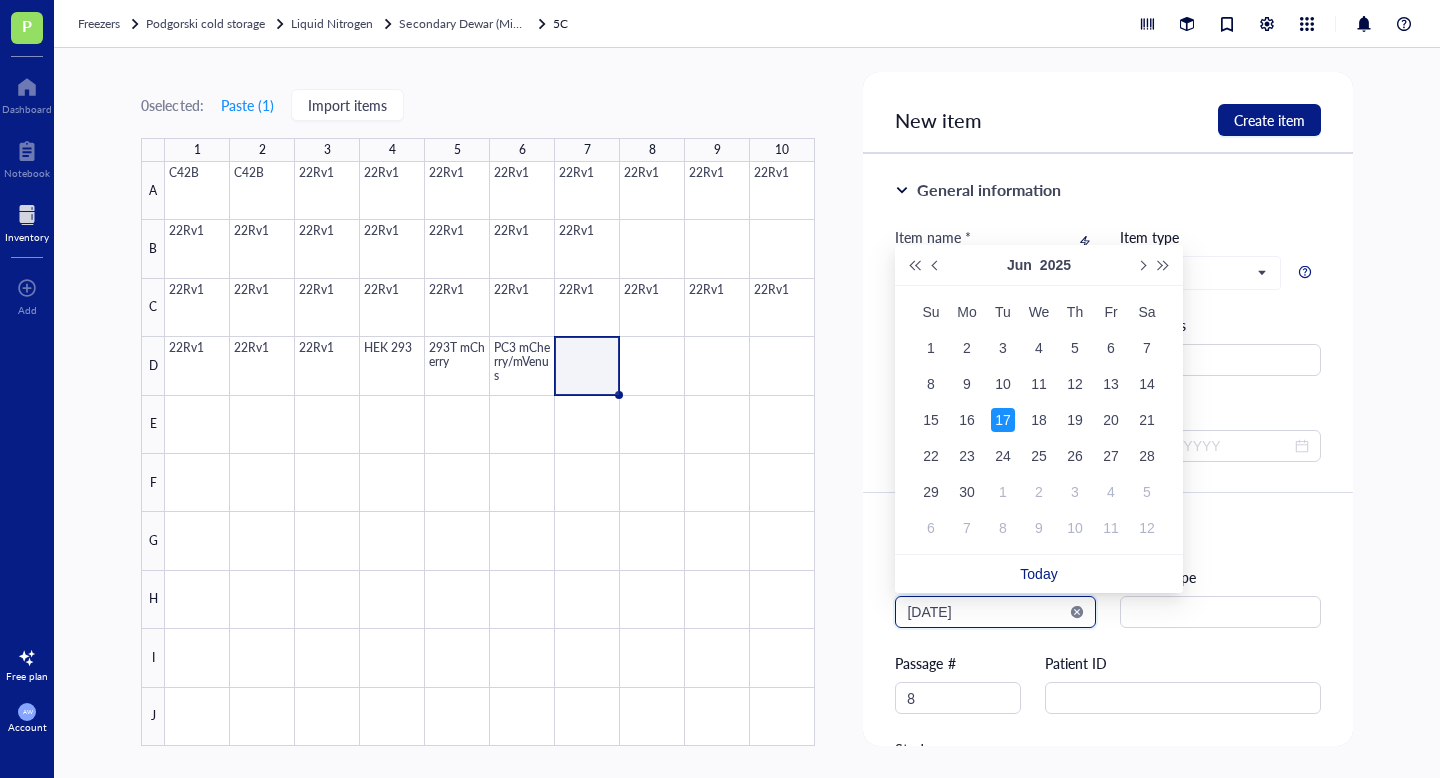 click on "[DATE]" at bounding box center [986, 612] 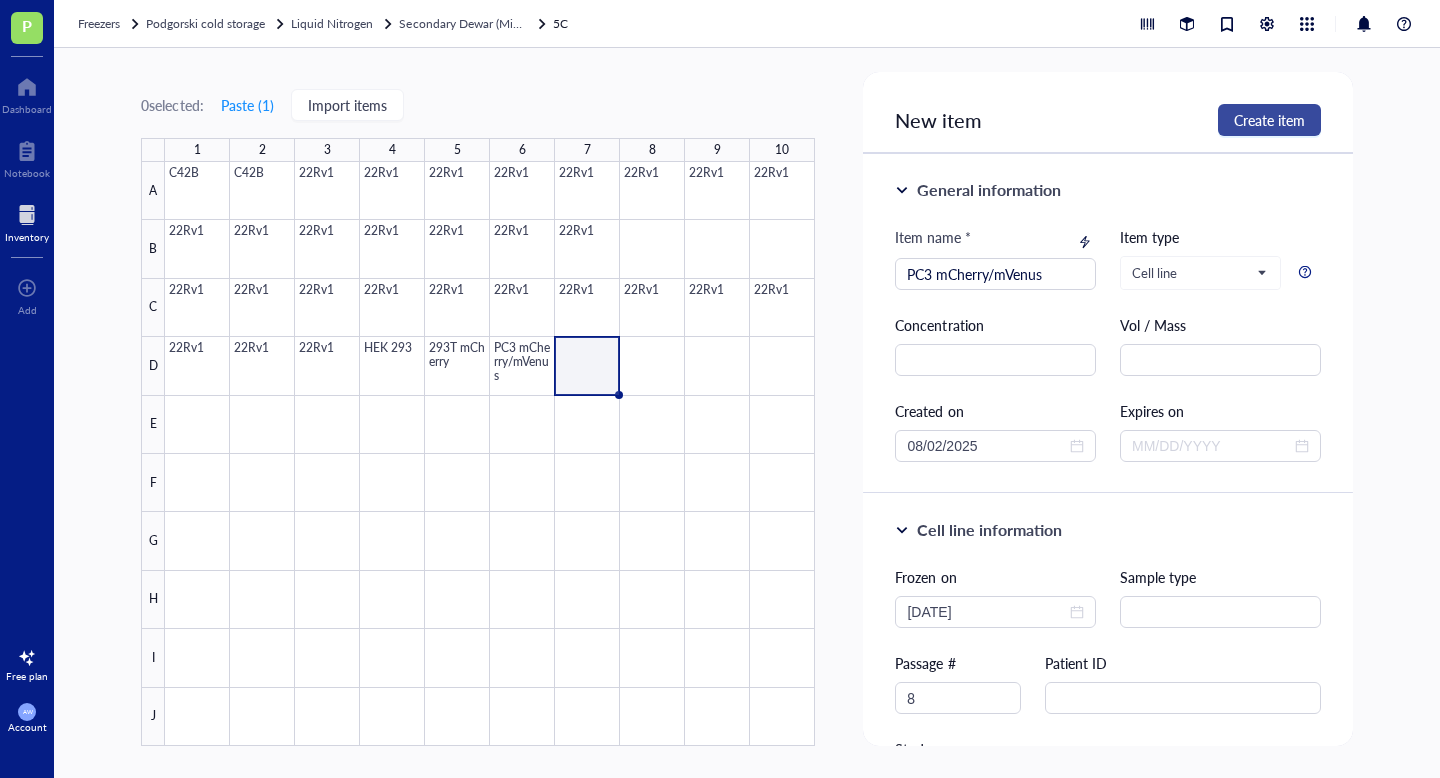 click on "Create item" at bounding box center (1269, 120) 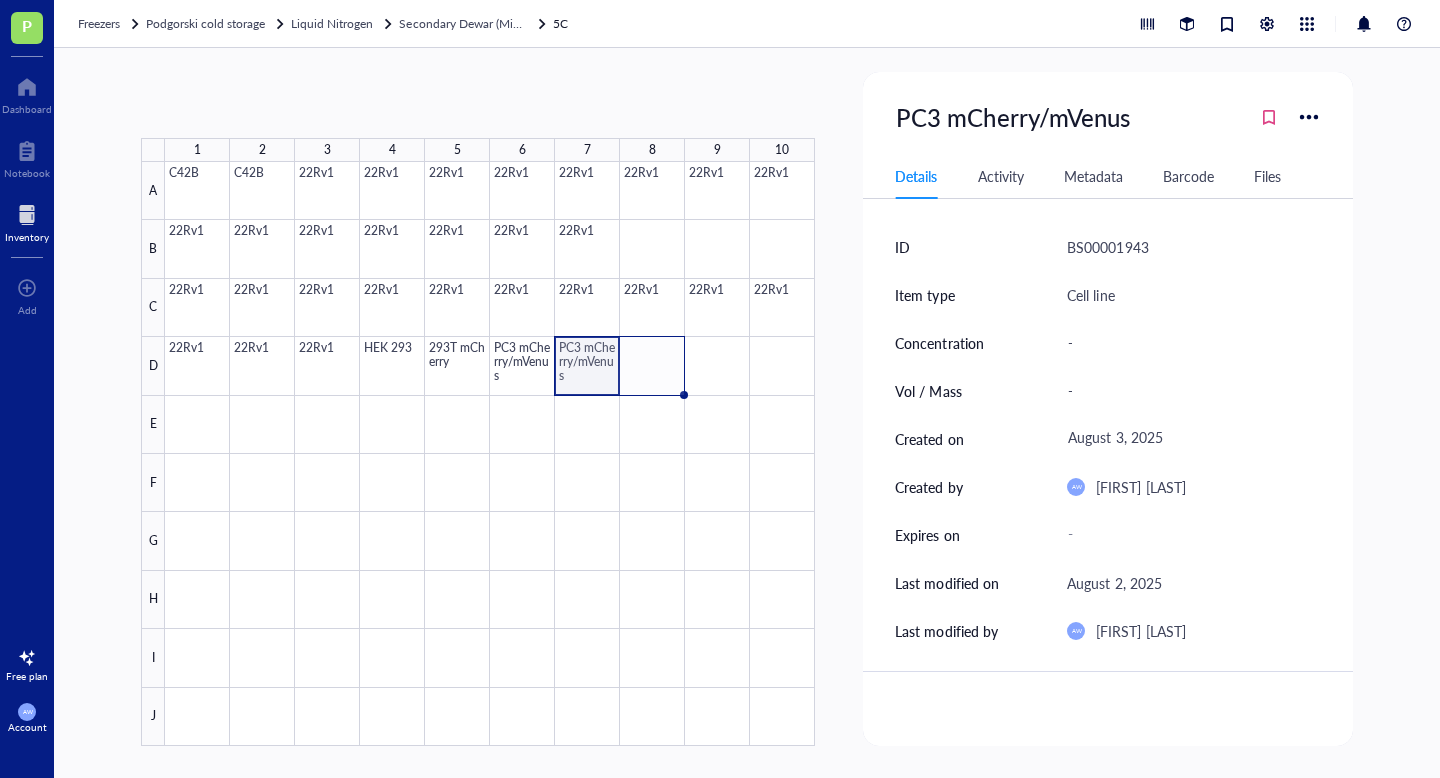 drag, startPoint x: 619, startPoint y: 394, endPoint x: 681, endPoint y: 394, distance: 62 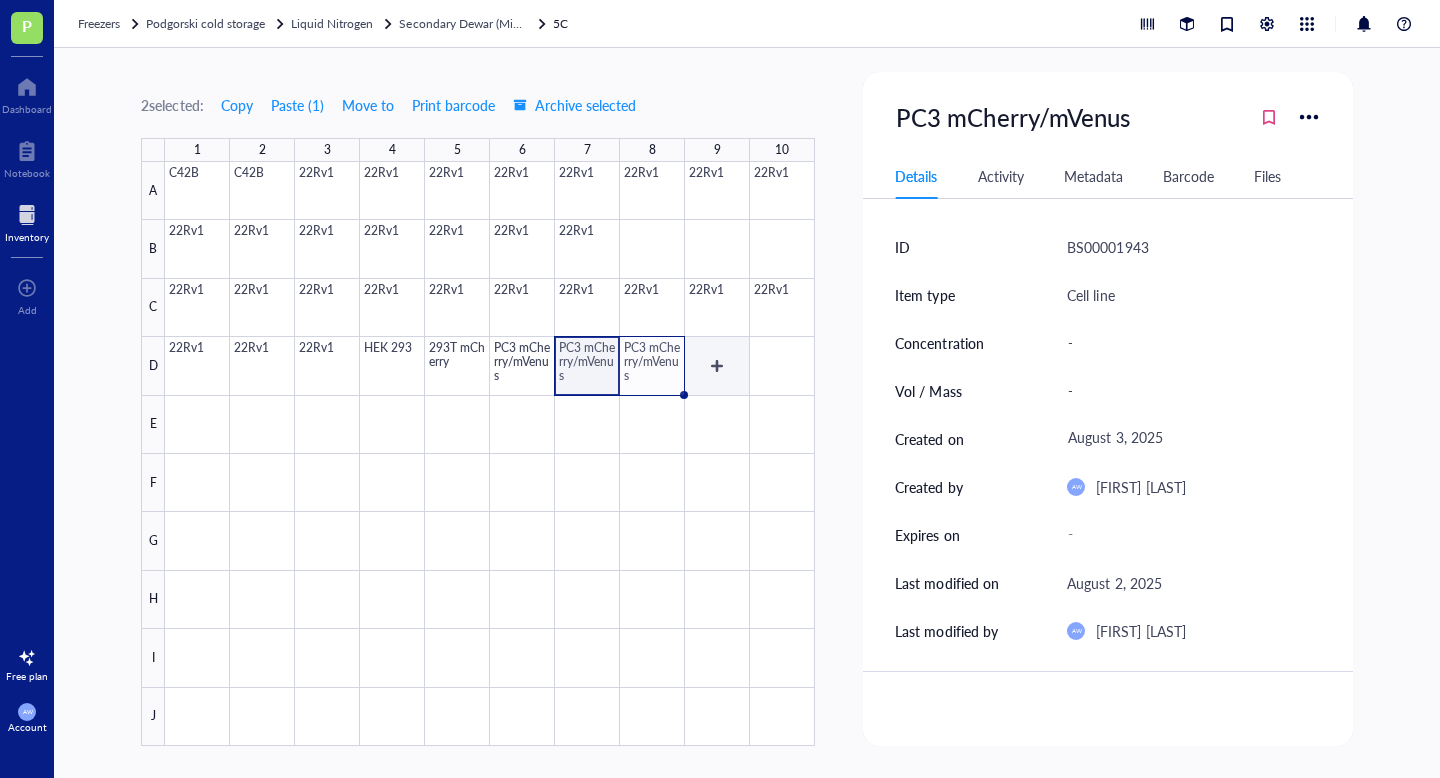 click at bounding box center (490, 454) 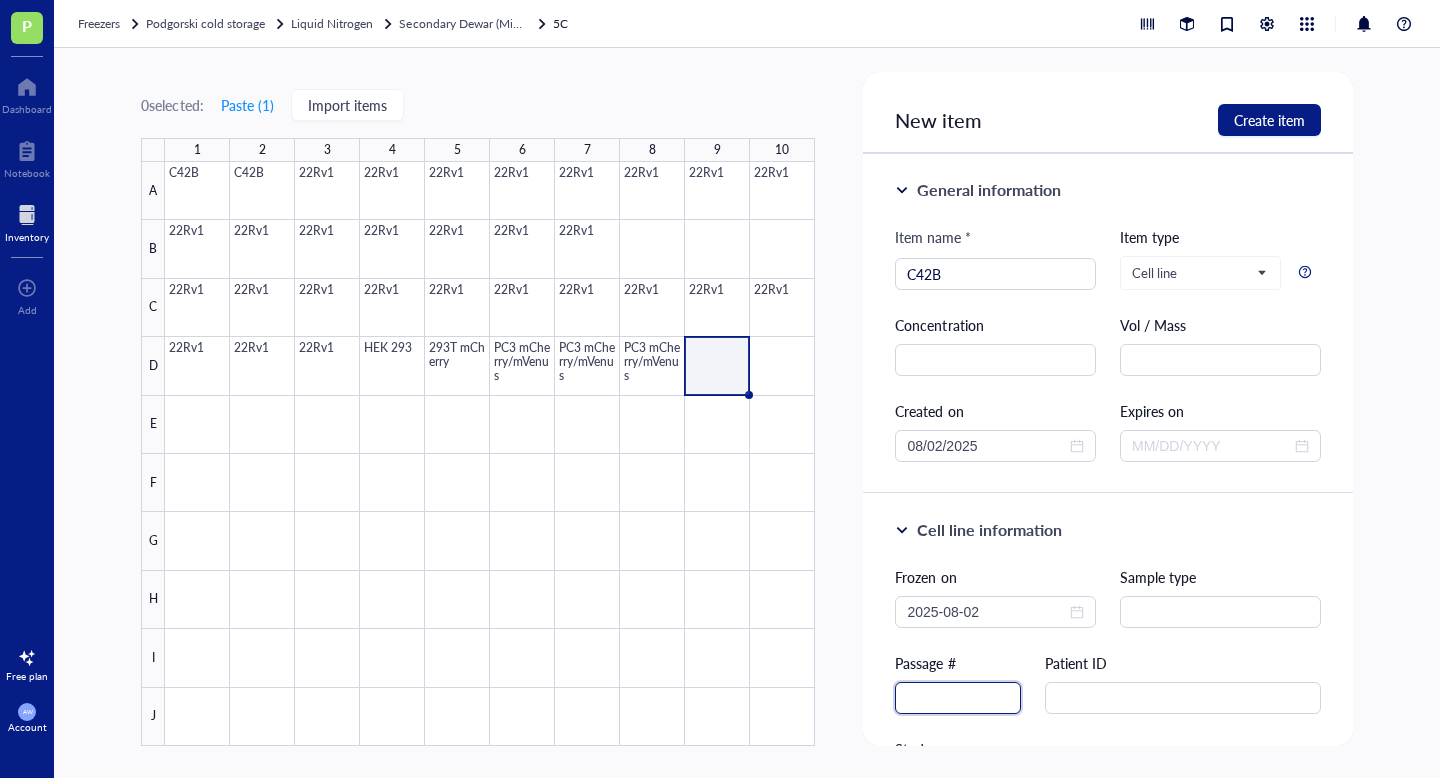 click at bounding box center (958, 698) 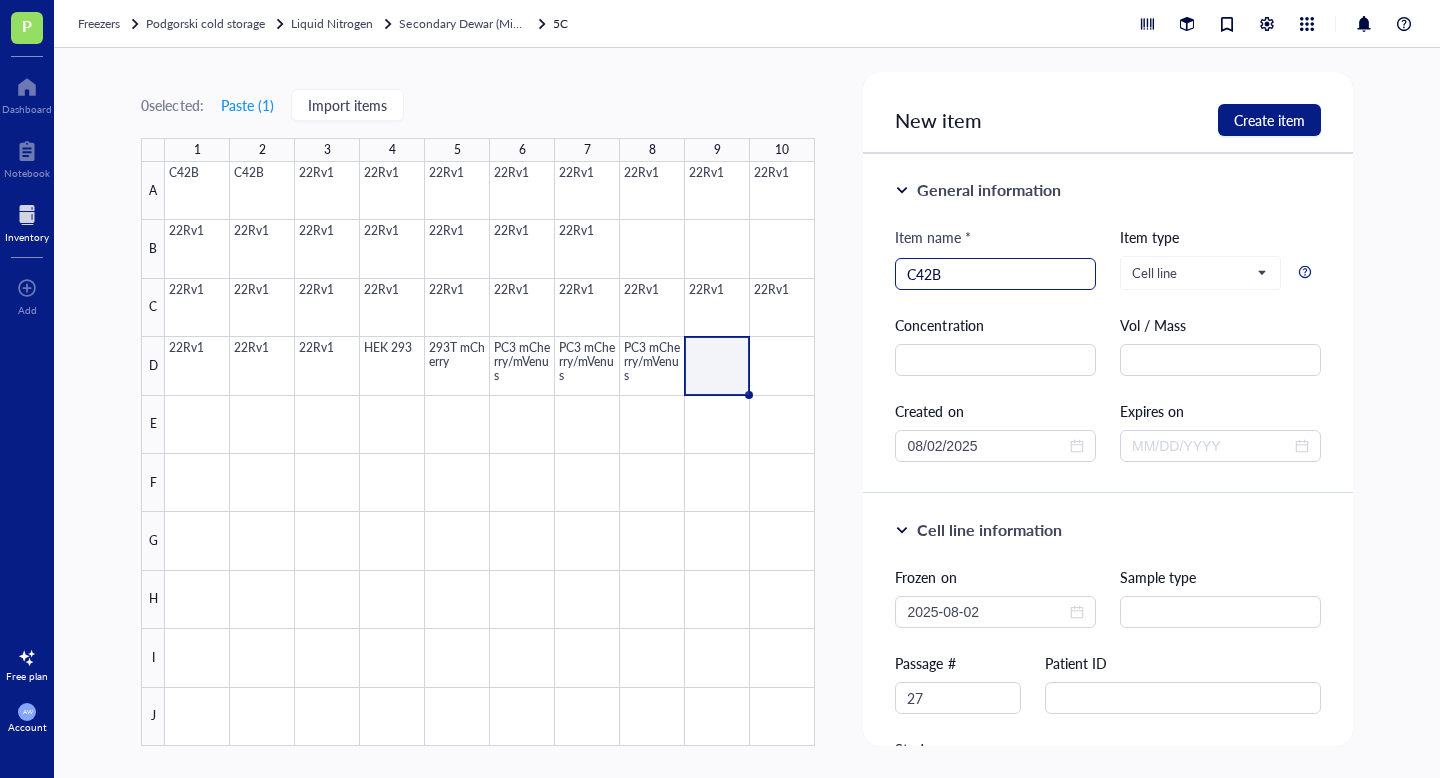 click on "C42B" at bounding box center (995, 274) 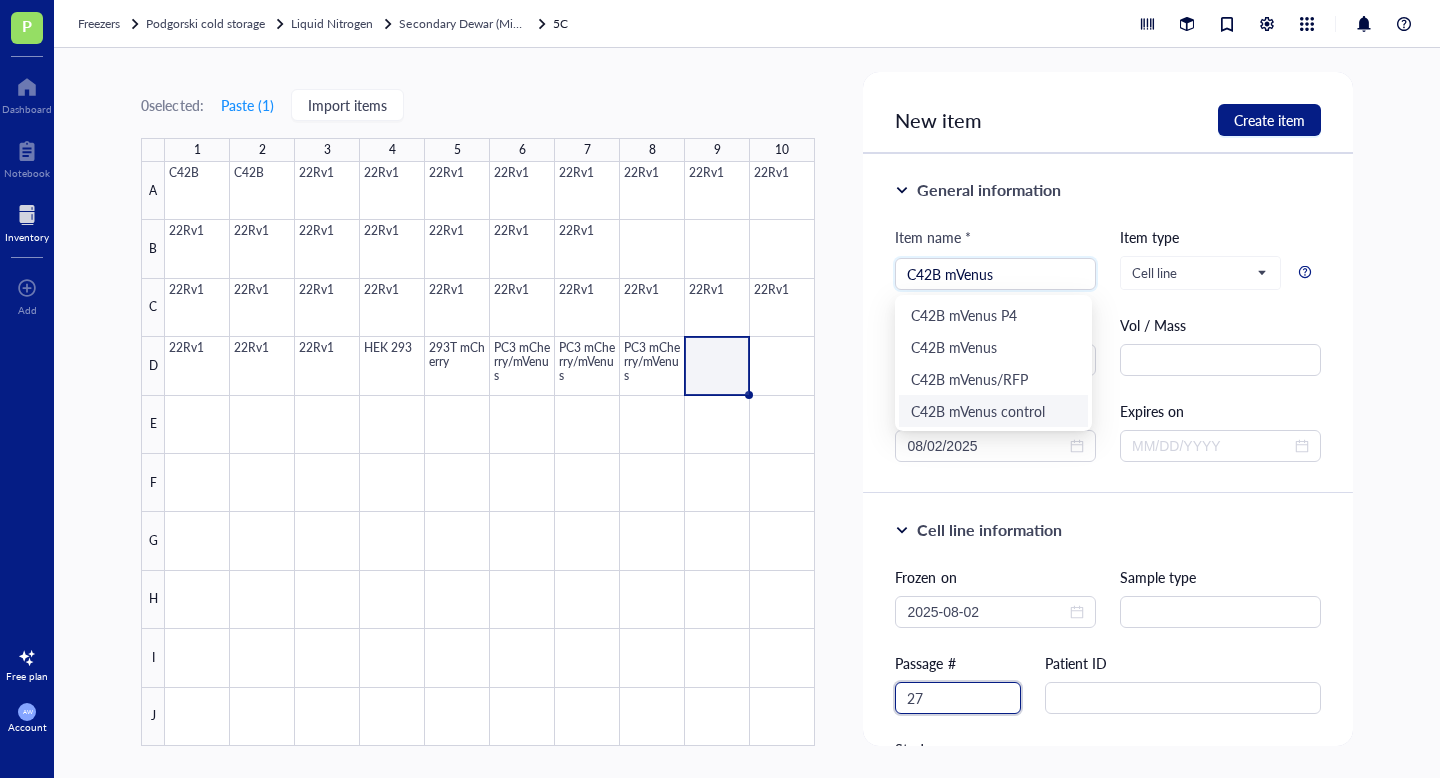 click on "27" at bounding box center (958, 698) 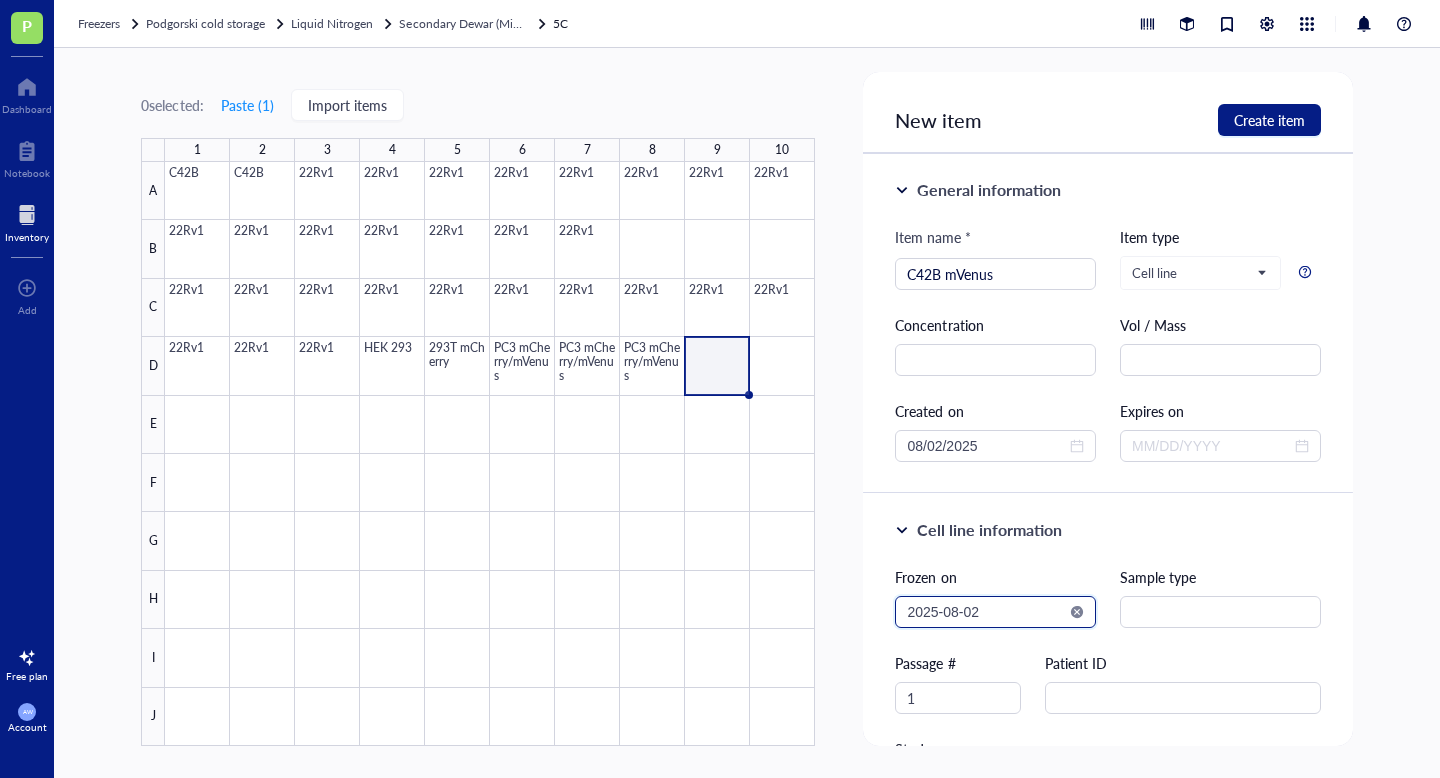 click on "2025-08-02" at bounding box center (986, 612) 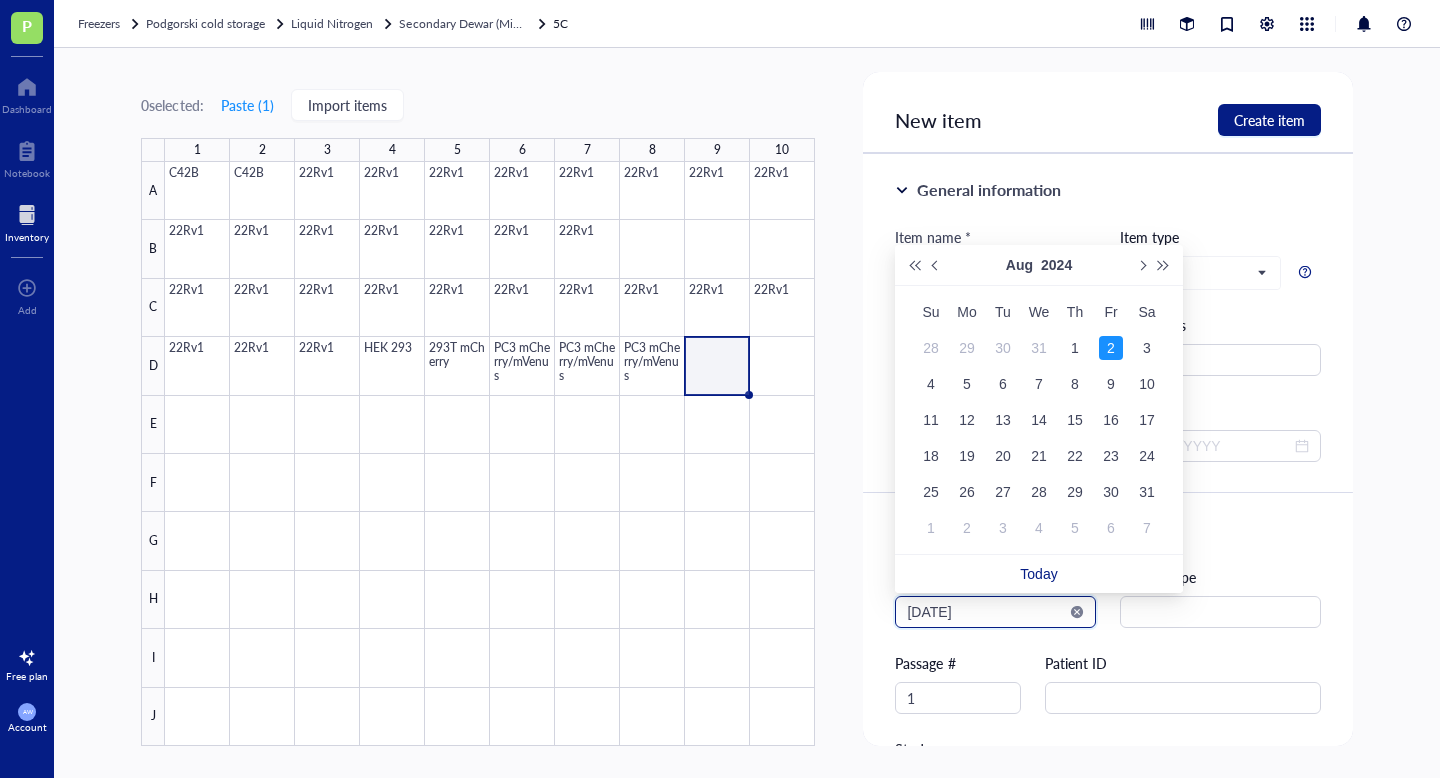 click on "[DATE]" at bounding box center [986, 612] 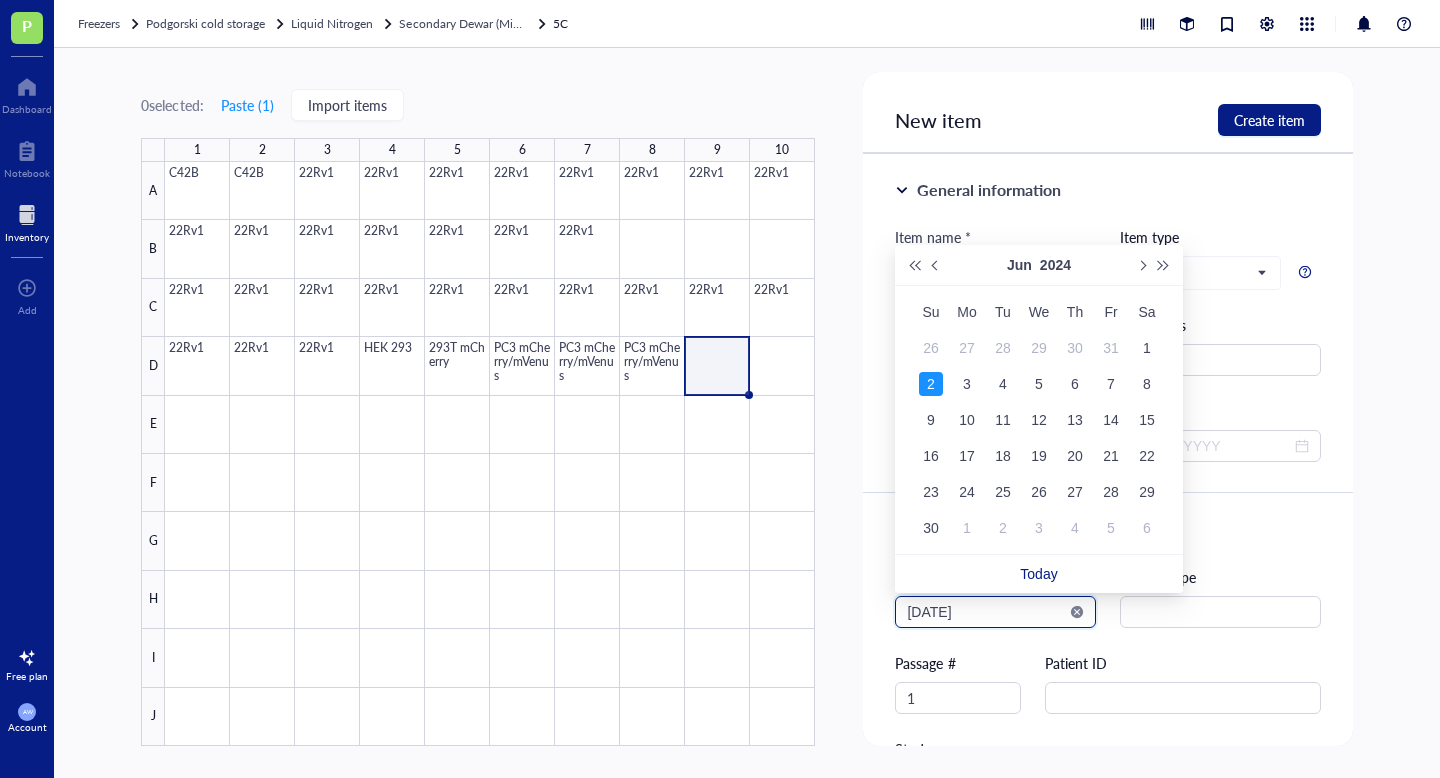 click on "[DATE]" at bounding box center [986, 612] 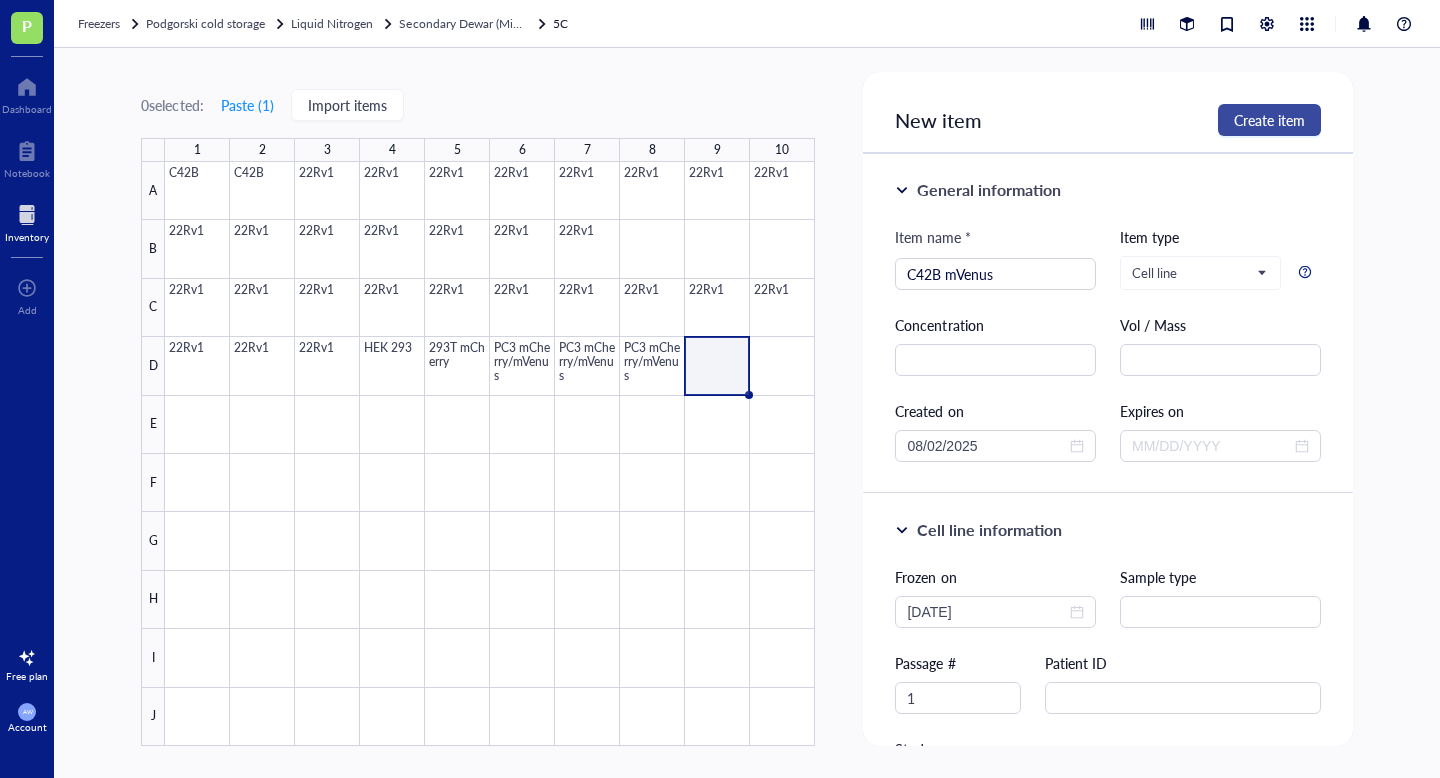 click on "Create item" at bounding box center [1269, 120] 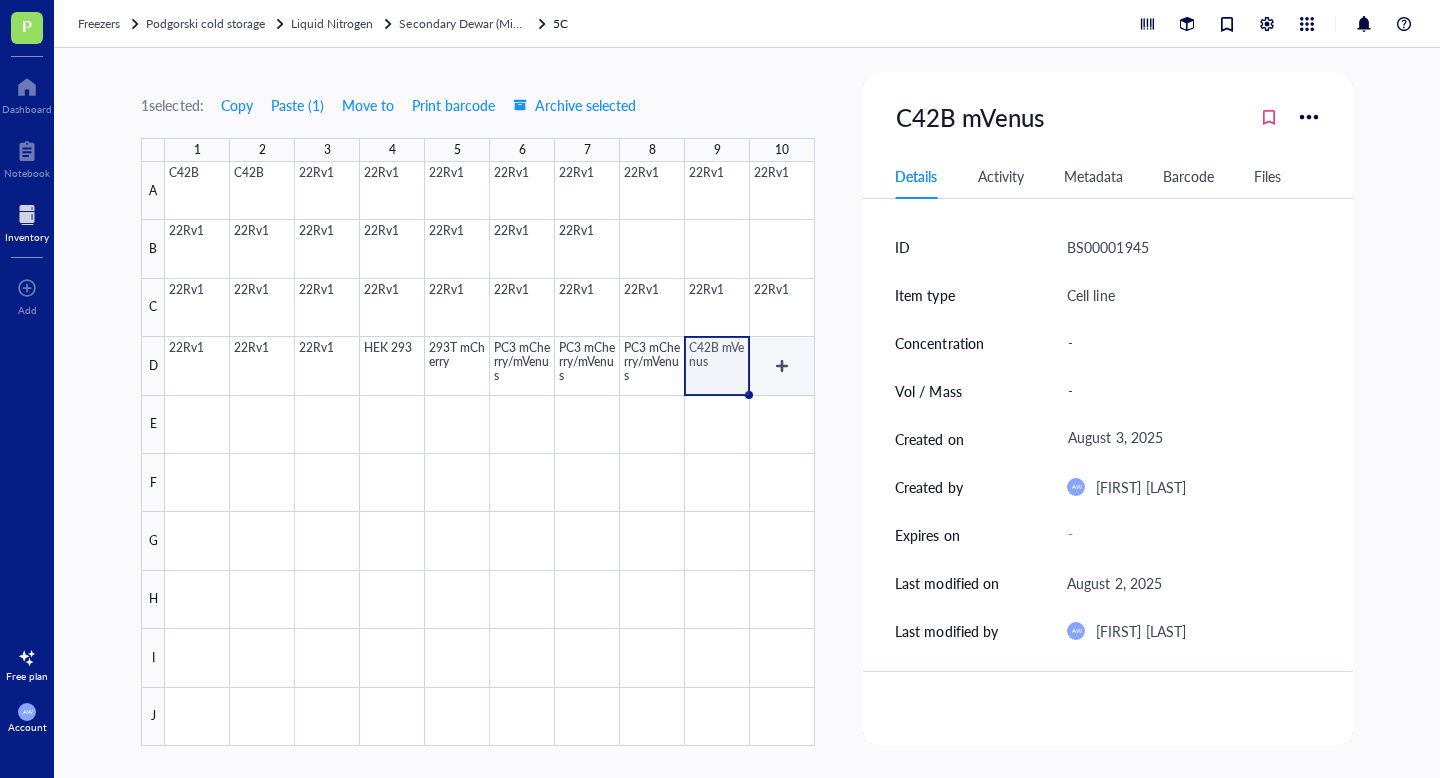 drag, startPoint x: 773, startPoint y: 385, endPoint x: 804, endPoint y: 358, distance: 41.109608 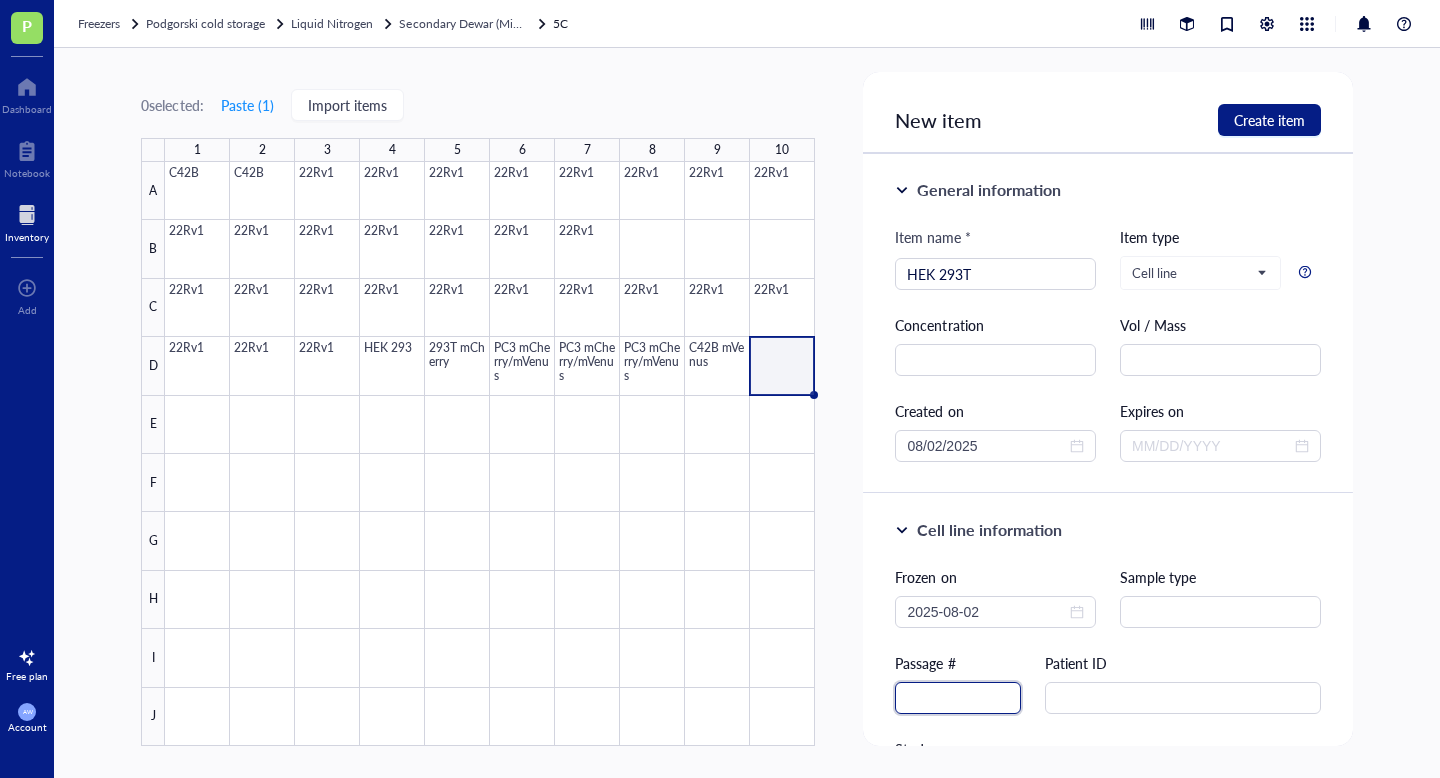 click at bounding box center (958, 698) 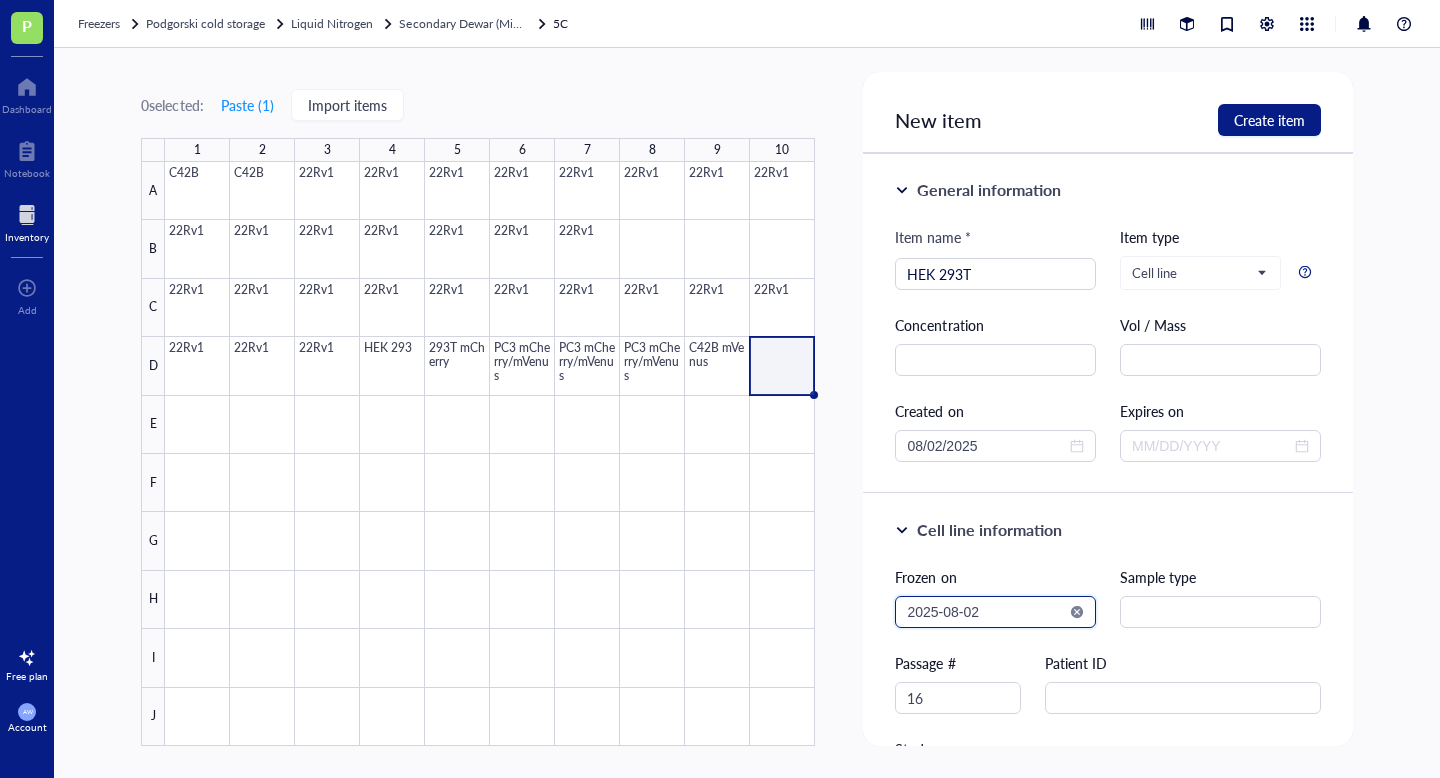 click on "2025-08-02" at bounding box center (986, 612) 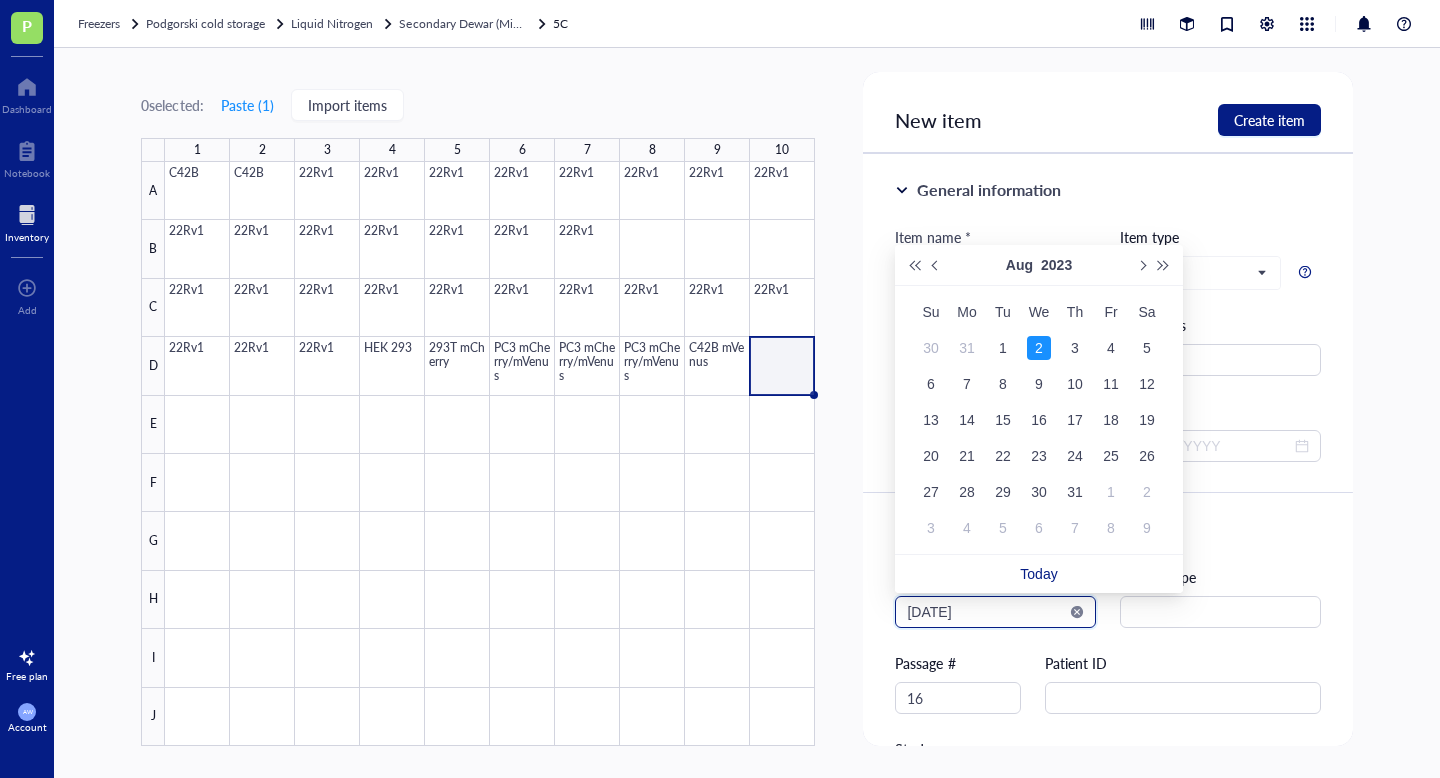 click on "[DATE]" at bounding box center (986, 612) 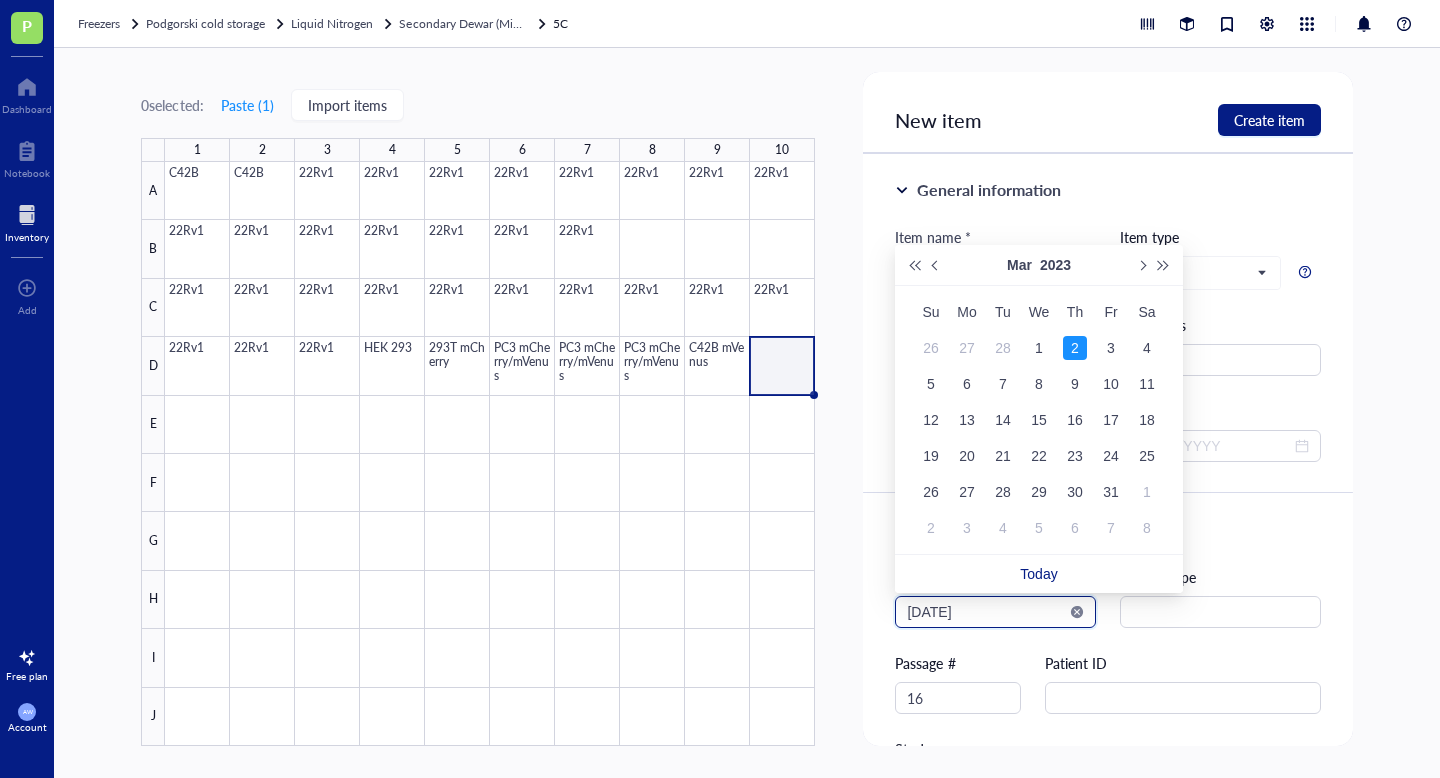 click on "[DATE]" at bounding box center [986, 612] 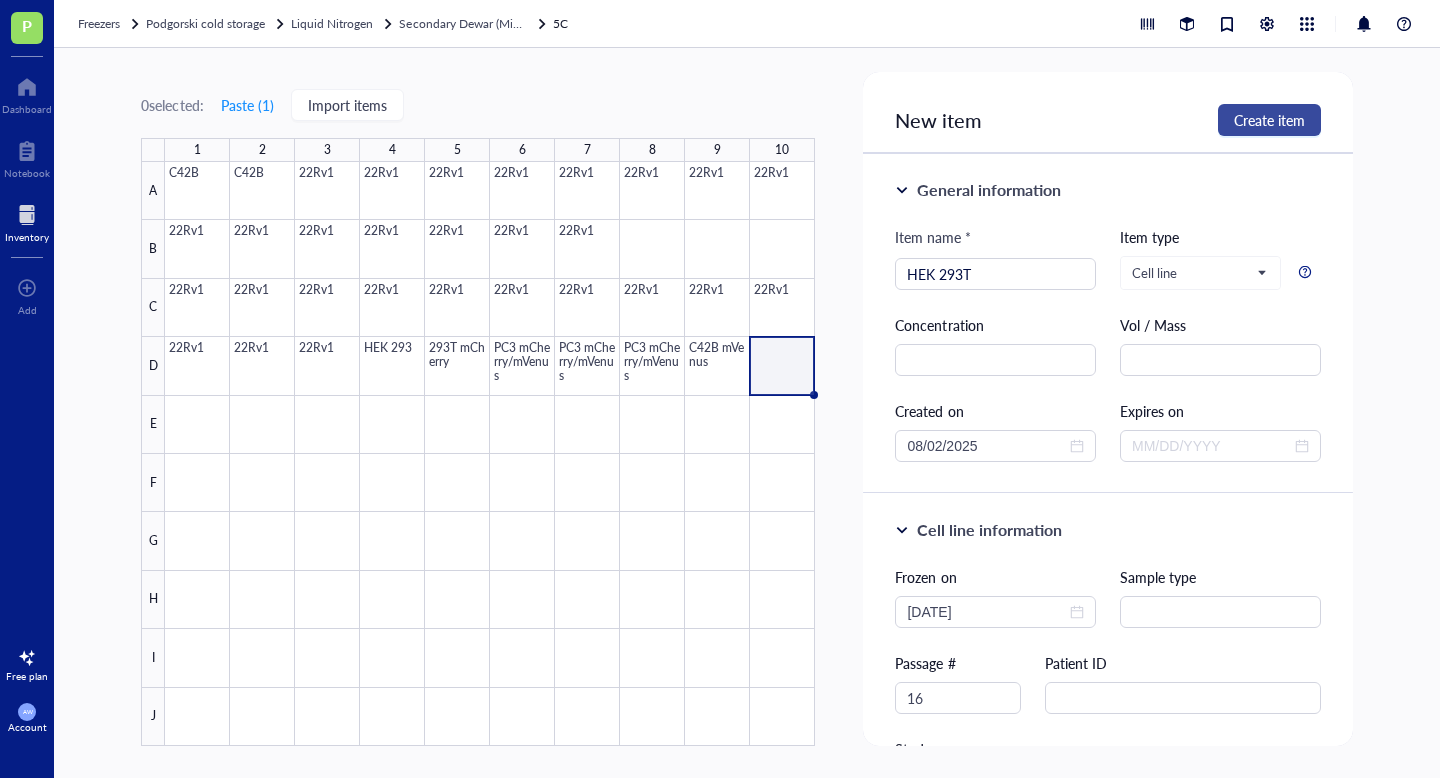 click on "Create item" at bounding box center [1269, 120] 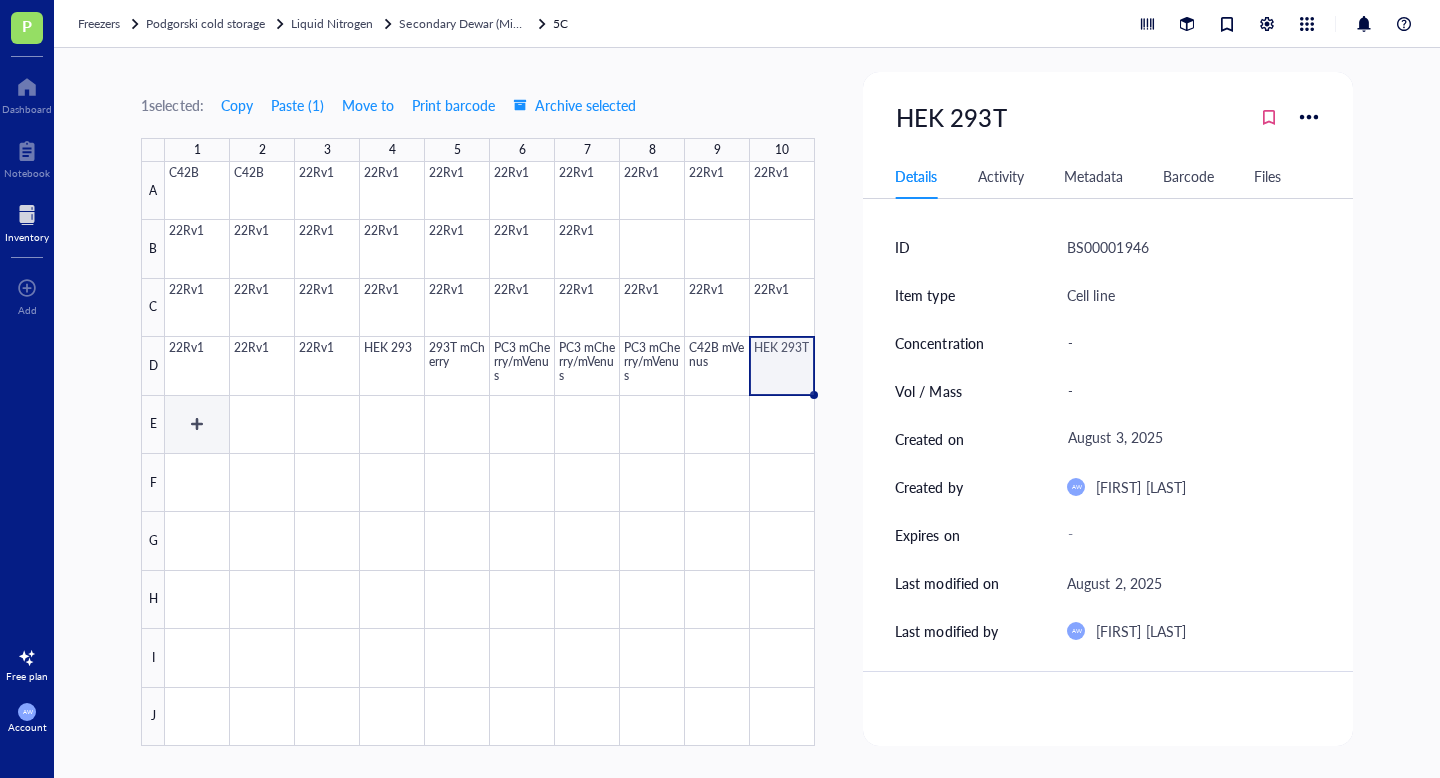 click at bounding box center [490, 454] 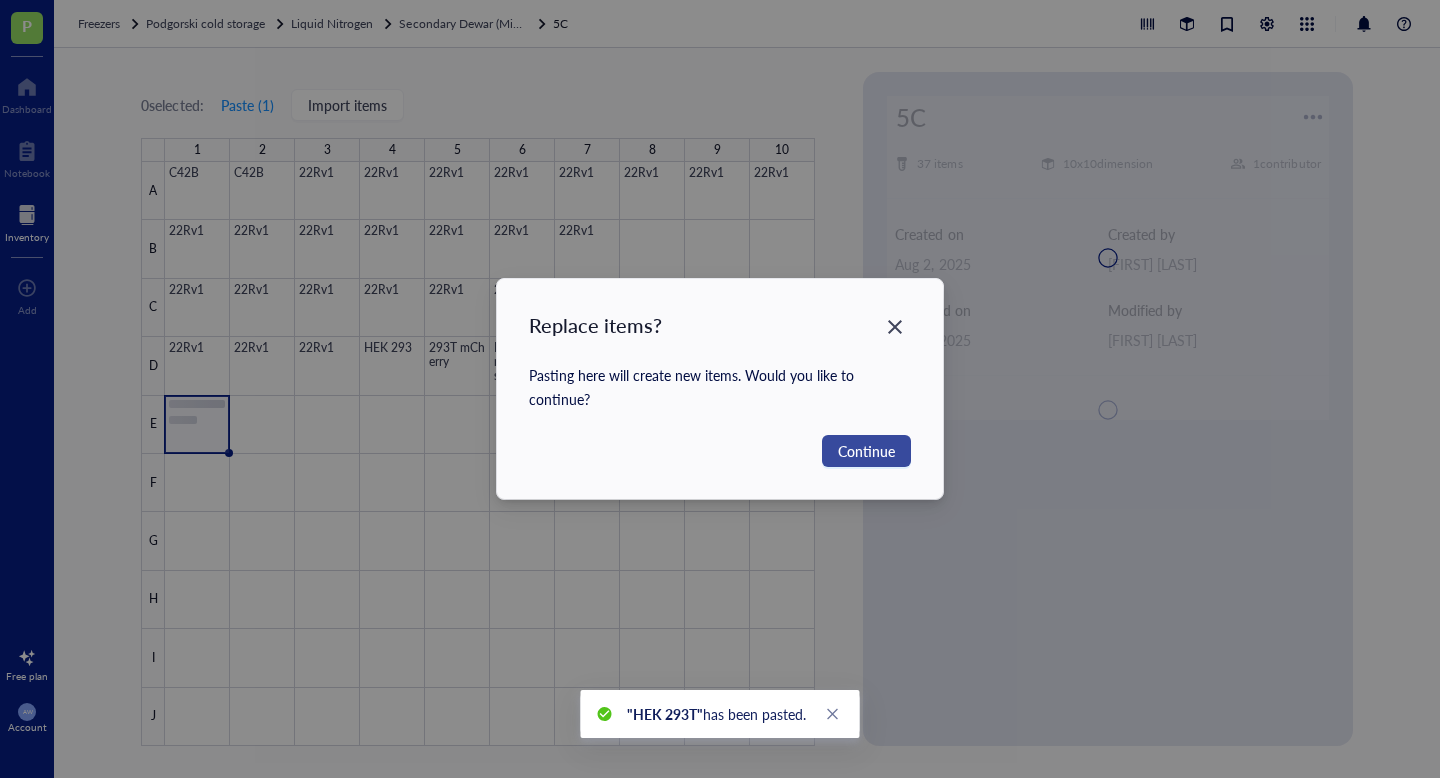 click on "Continue" at bounding box center [866, 451] 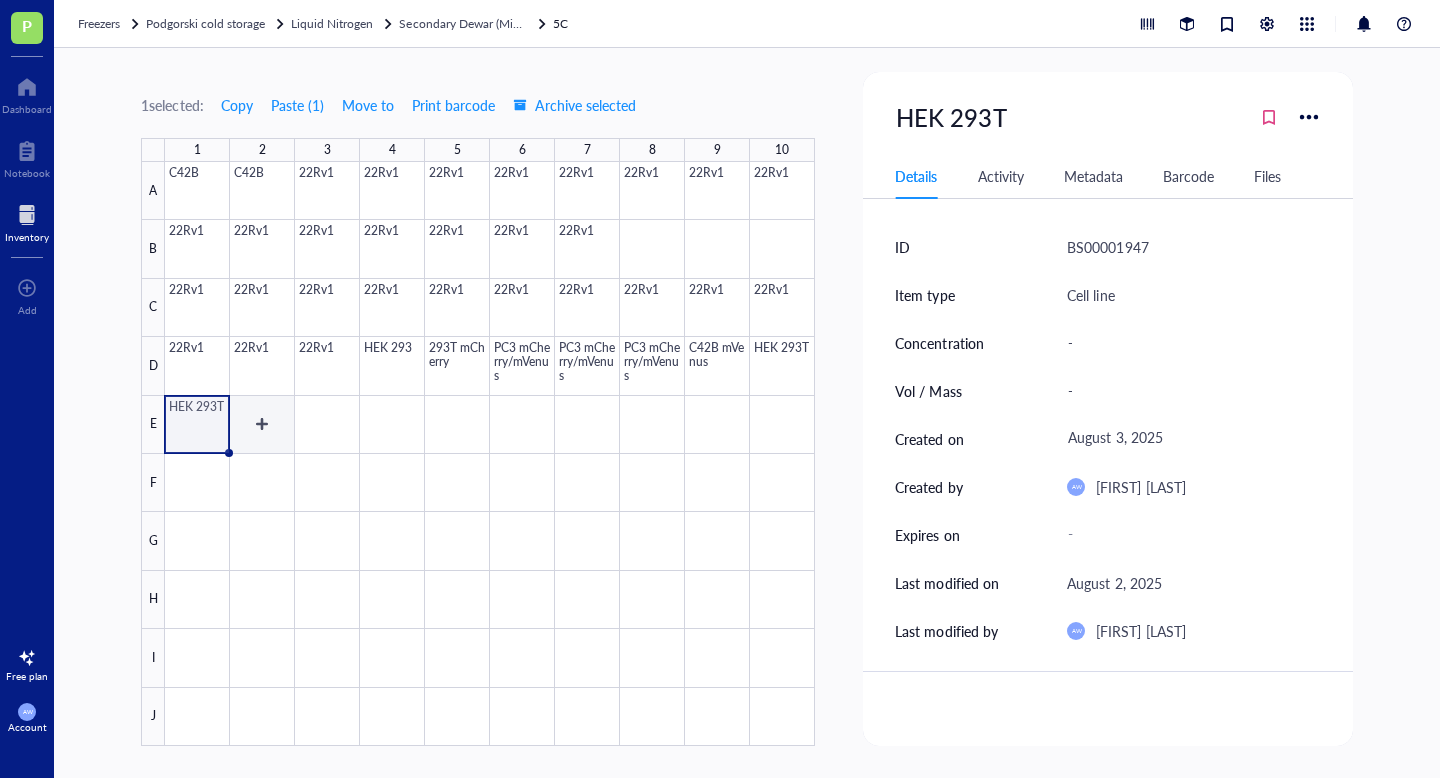 click at bounding box center (490, 454) 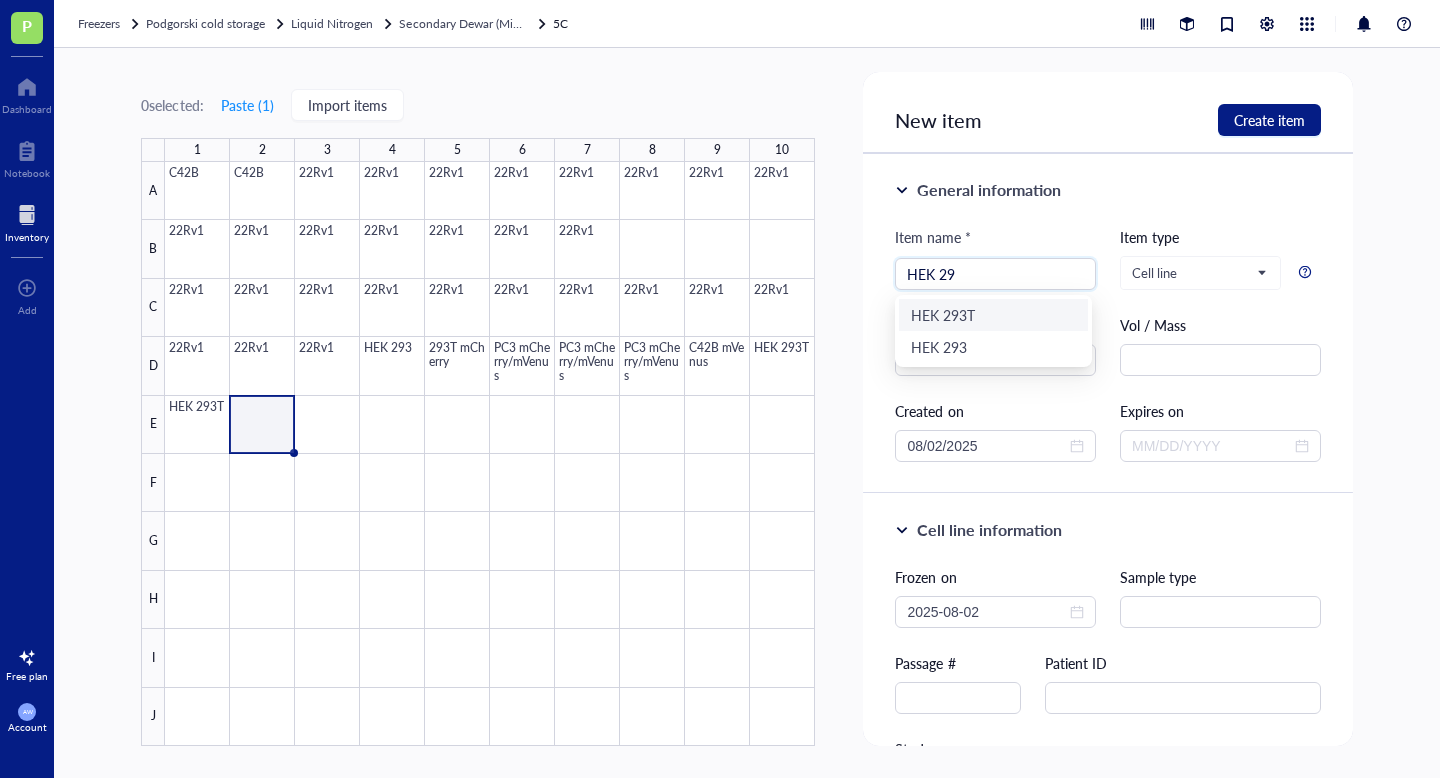 click on "HEK 293T" at bounding box center [993, 315] 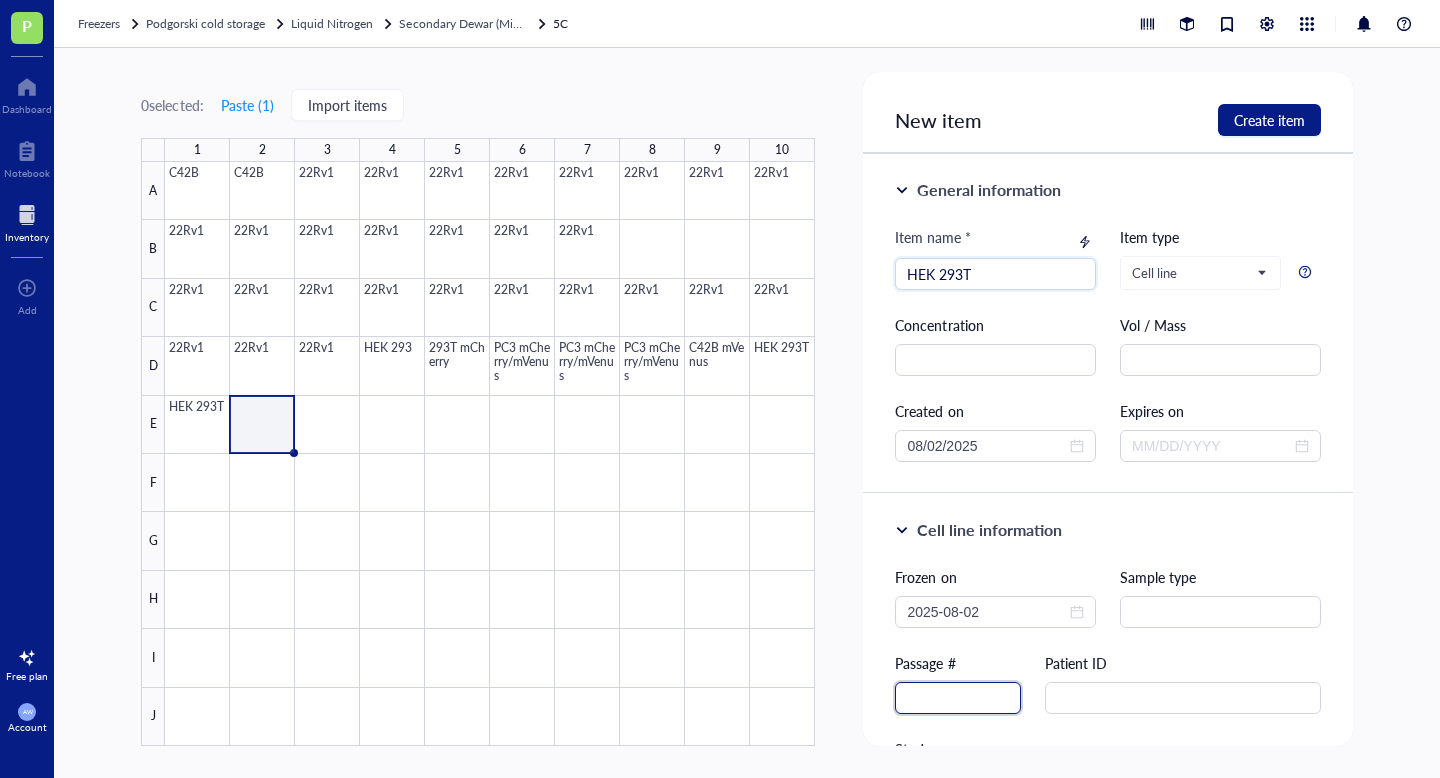 click at bounding box center [958, 698] 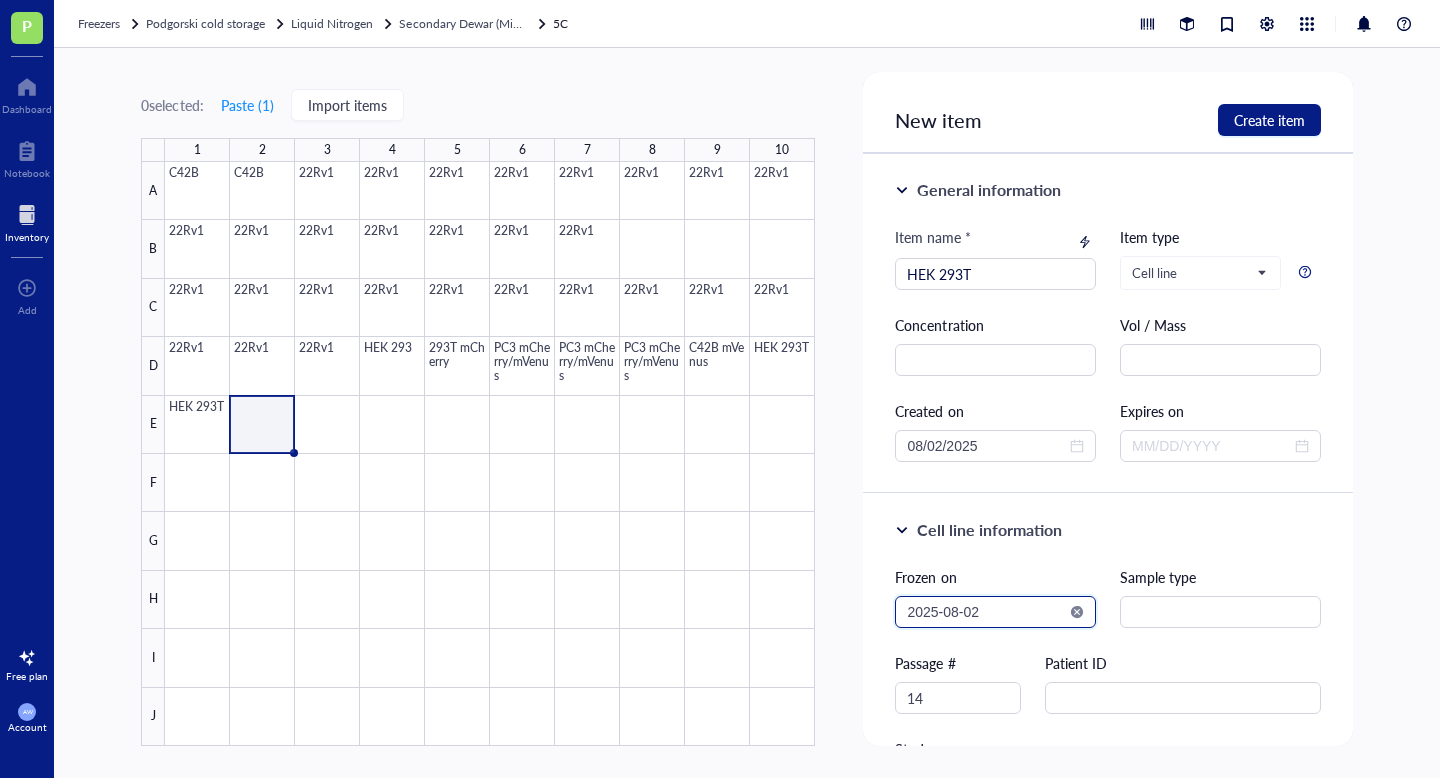 click on "2025-08-02" at bounding box center [986, 612] 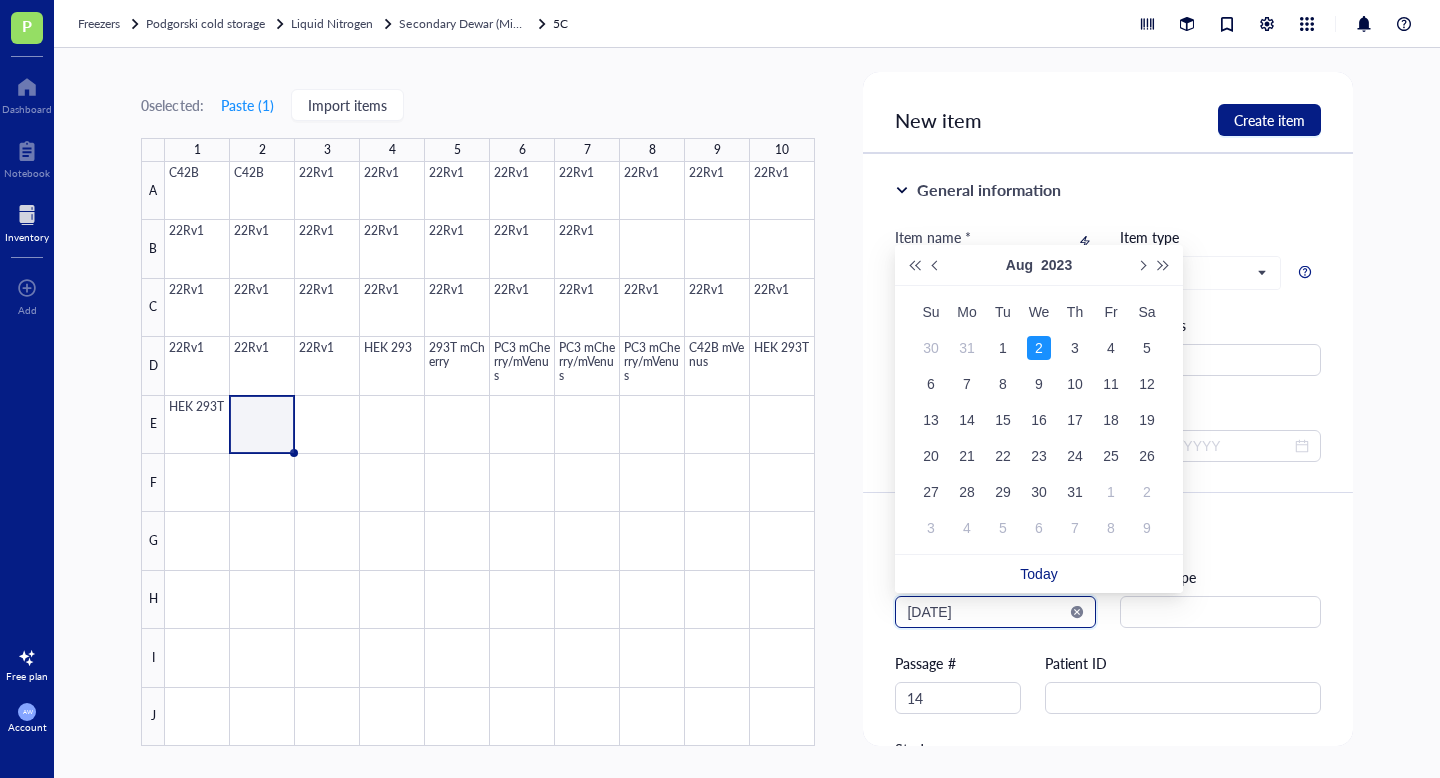 click on "[DATE]" at bounding box center (986, 612) 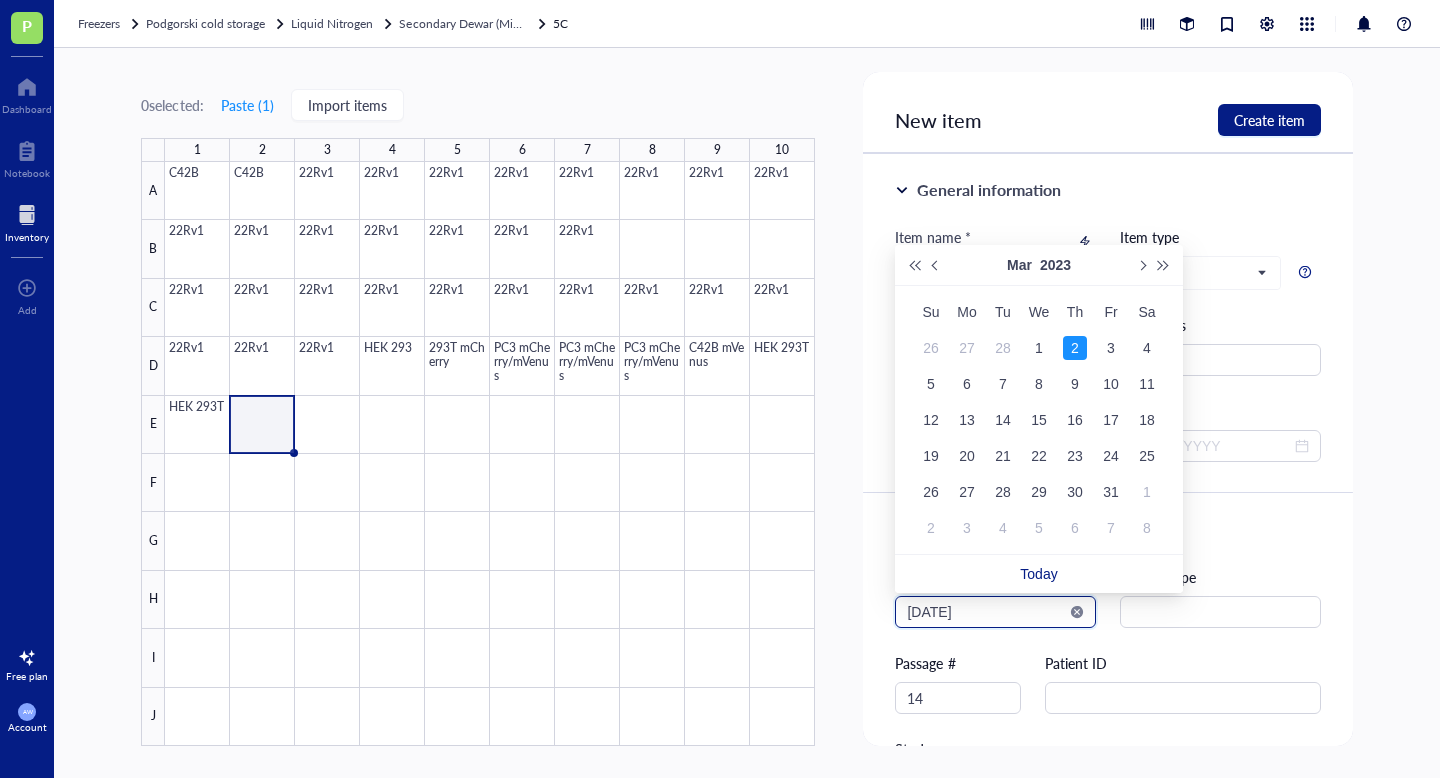 click on "[DATE]" at bounding box center (986, 612) 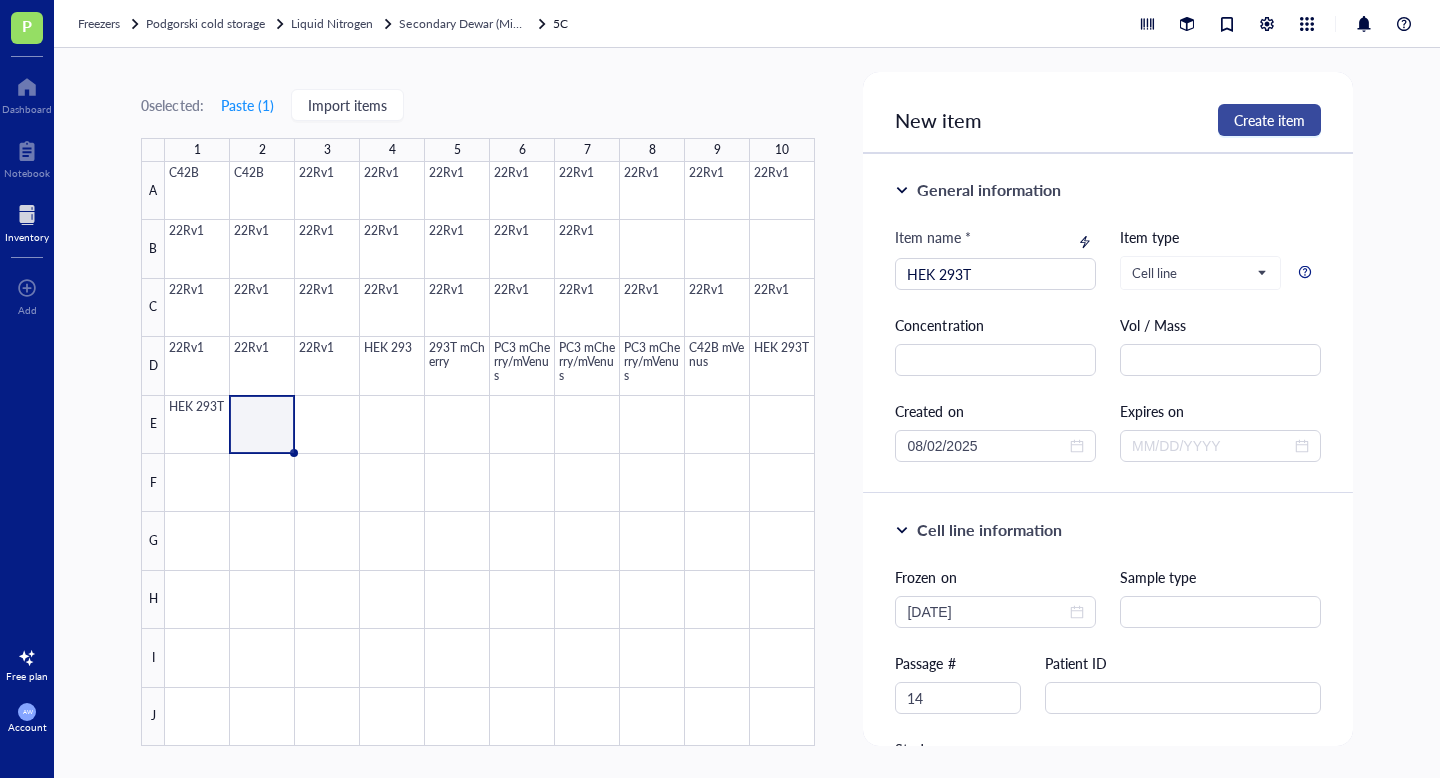click on "Create item" at bounding box center (1269, 120) 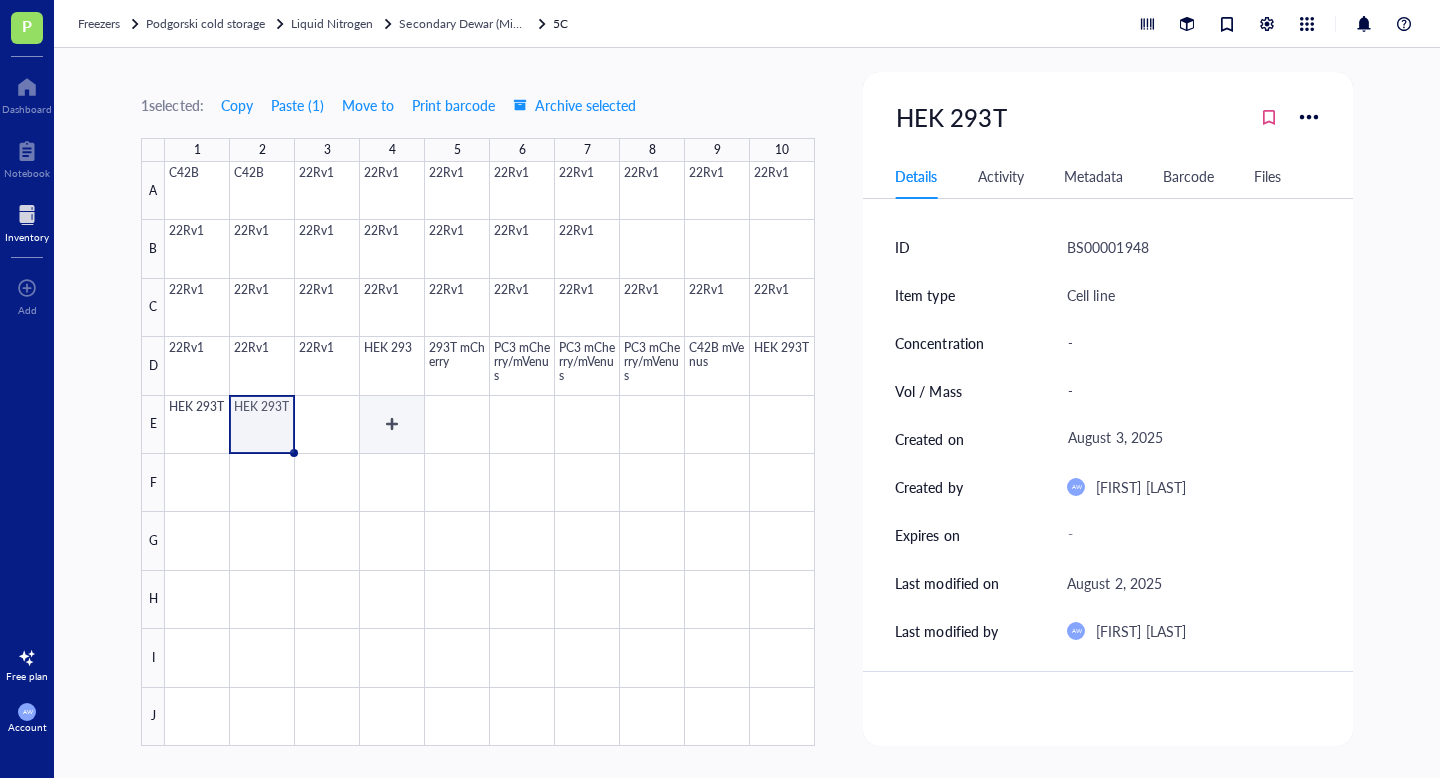 click at bounding box center [490, 454] 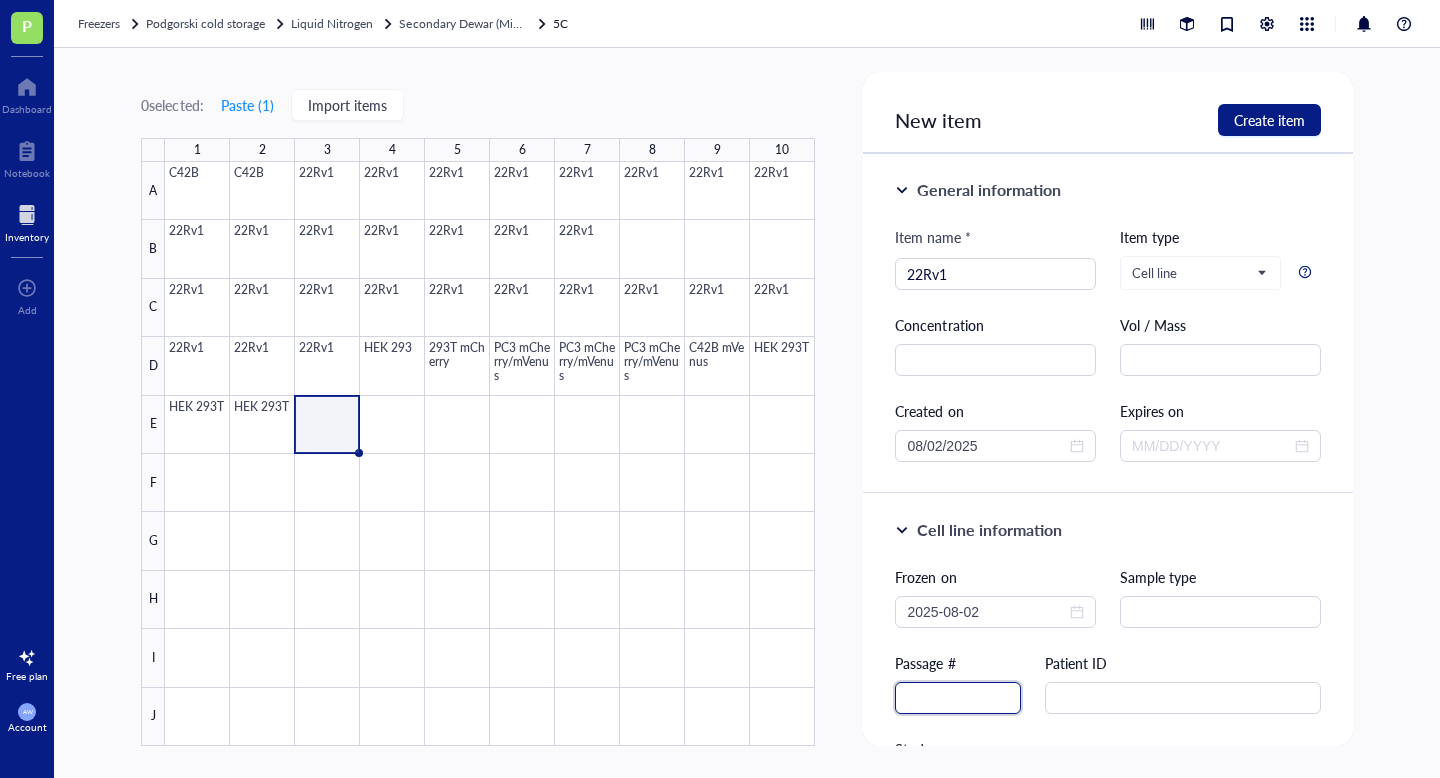click at bounding box center [958, 698] 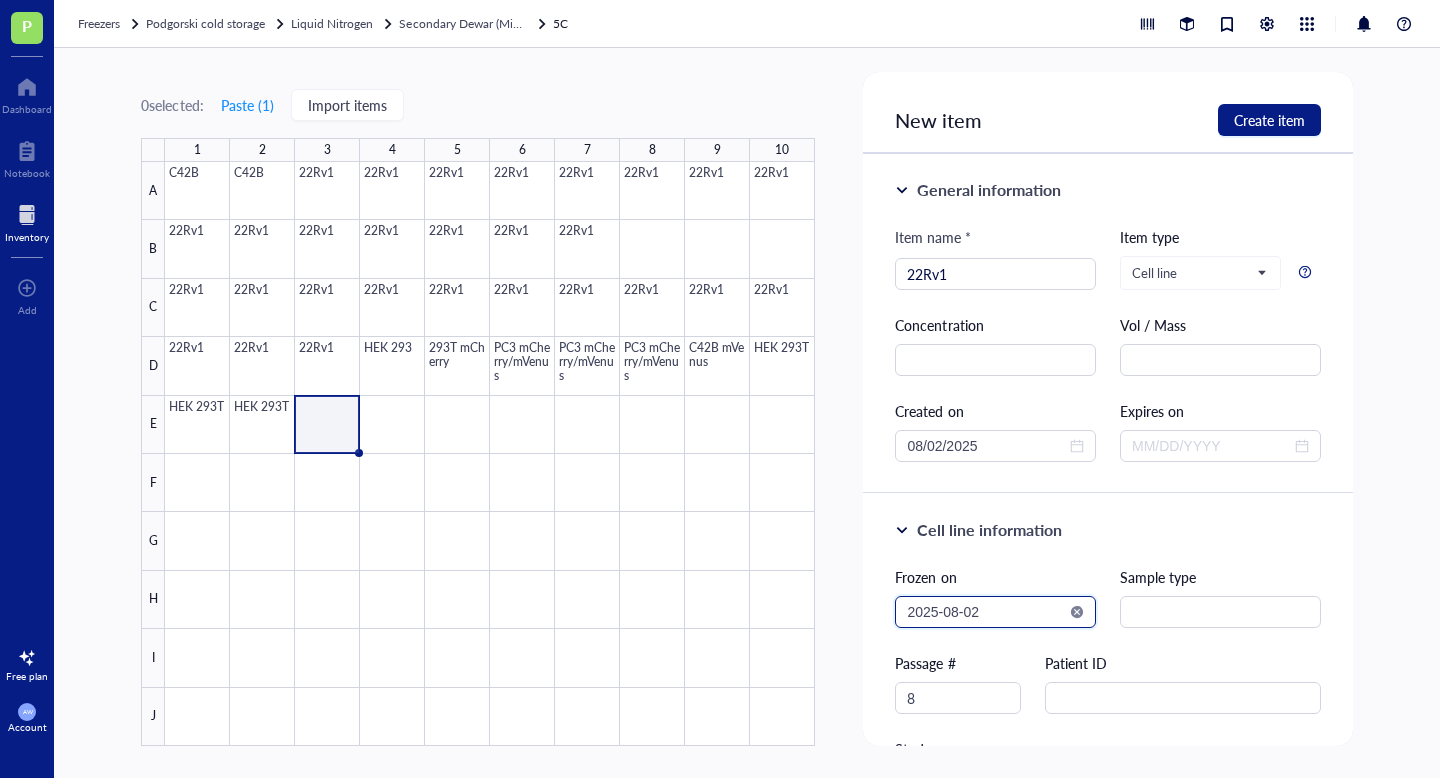 click on "2025-08-02" at bounding box center (986, 612) 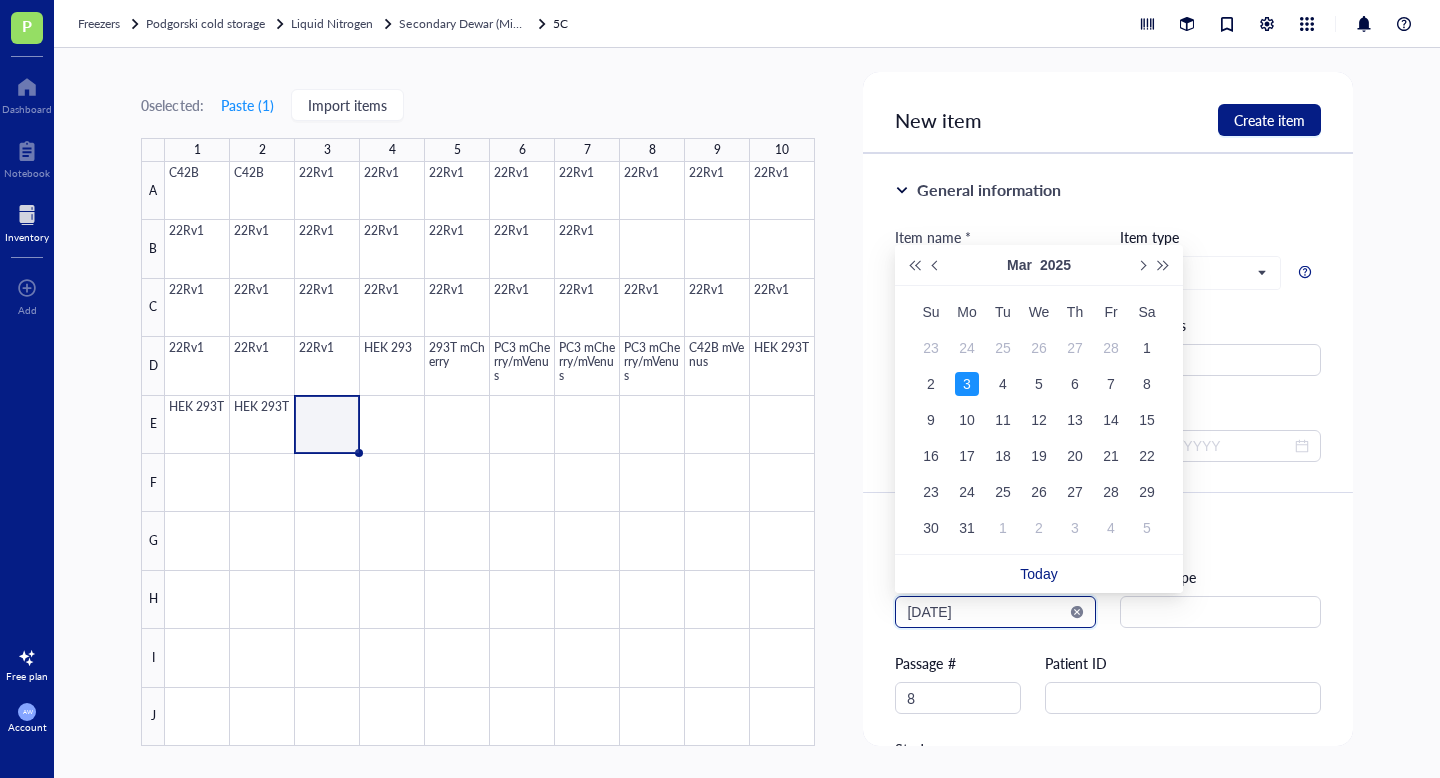 click on "[DATE]" at bounding box center (986, 612) 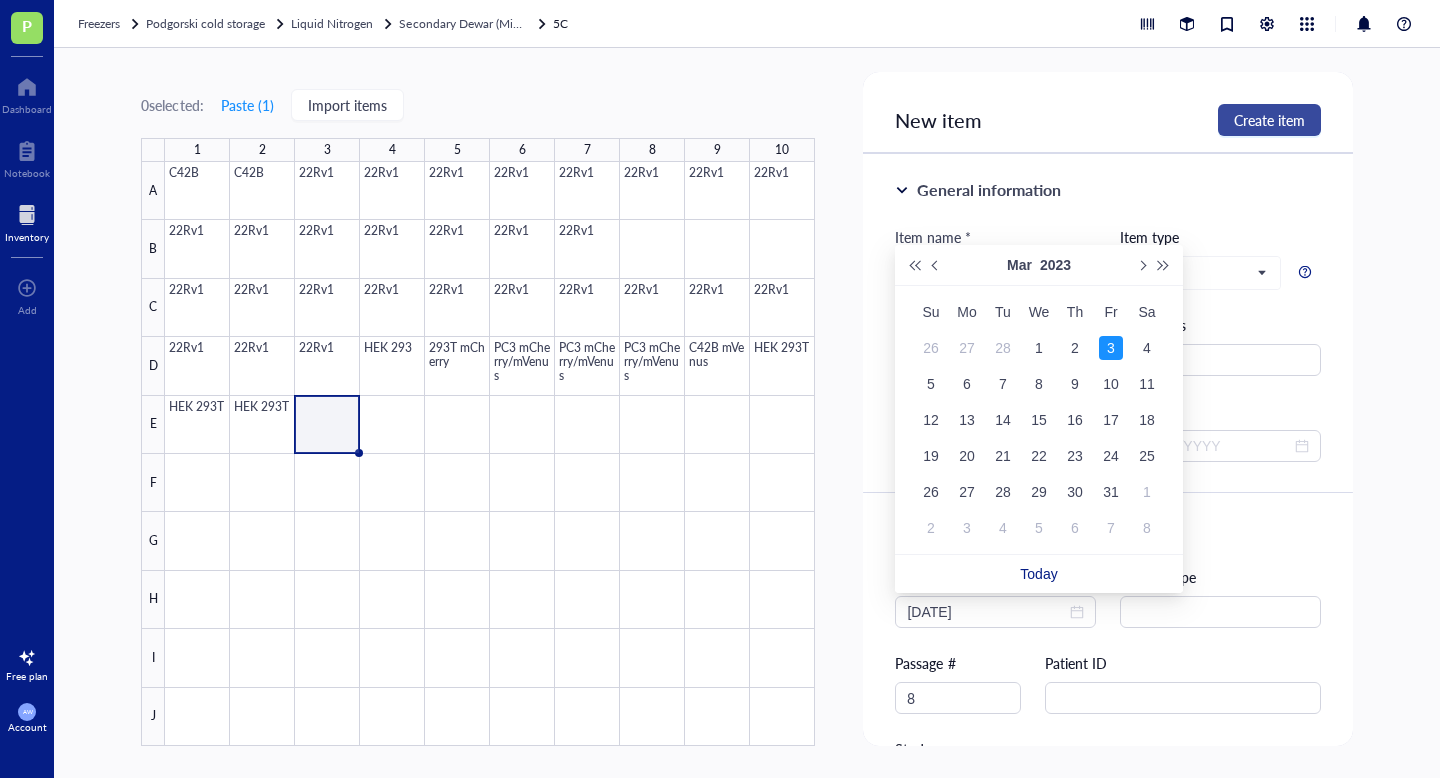click on "Create item" at bounding box center [1269, 120] 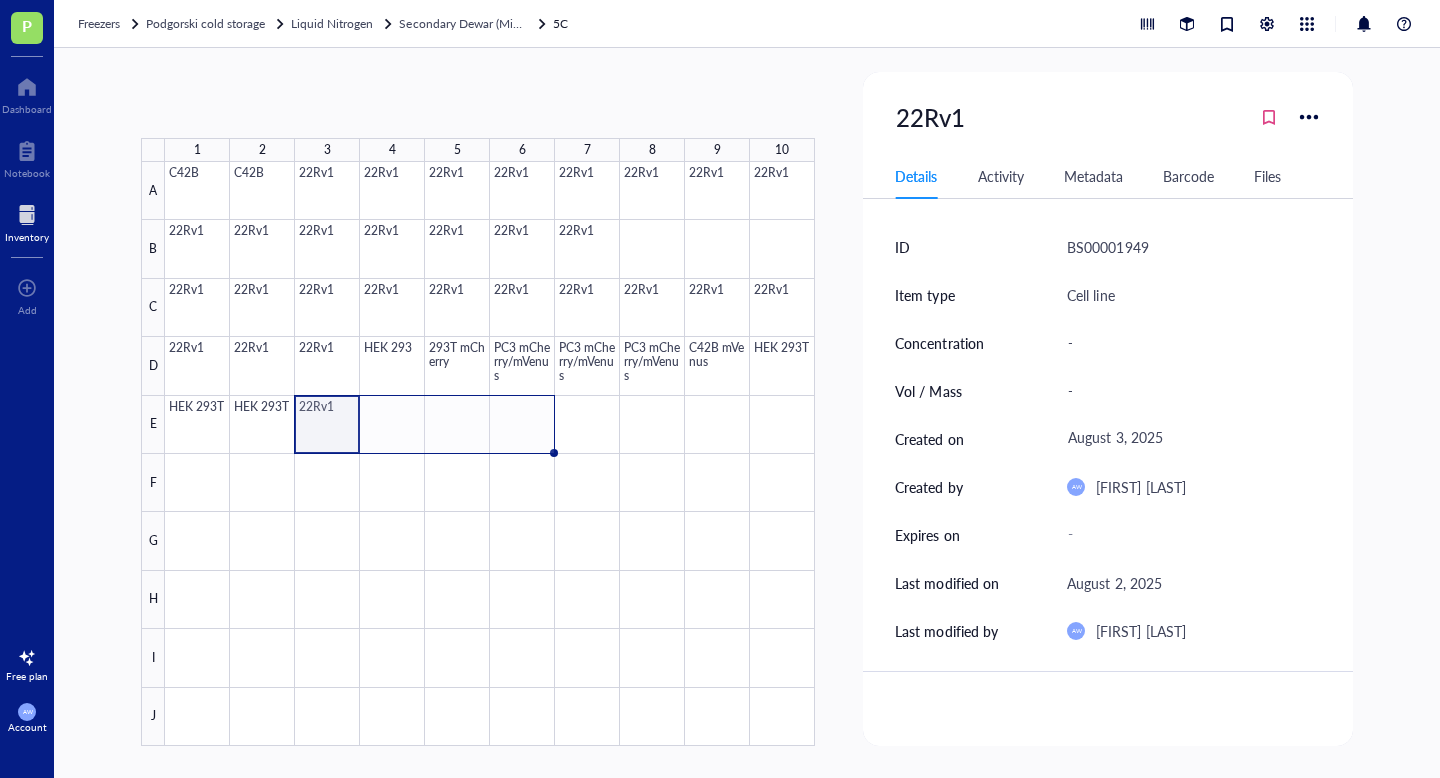 drag, startPoint x: 359, startPoint y: 452, endPoint x: 517, endPoint y: 447, distance: 158.0791 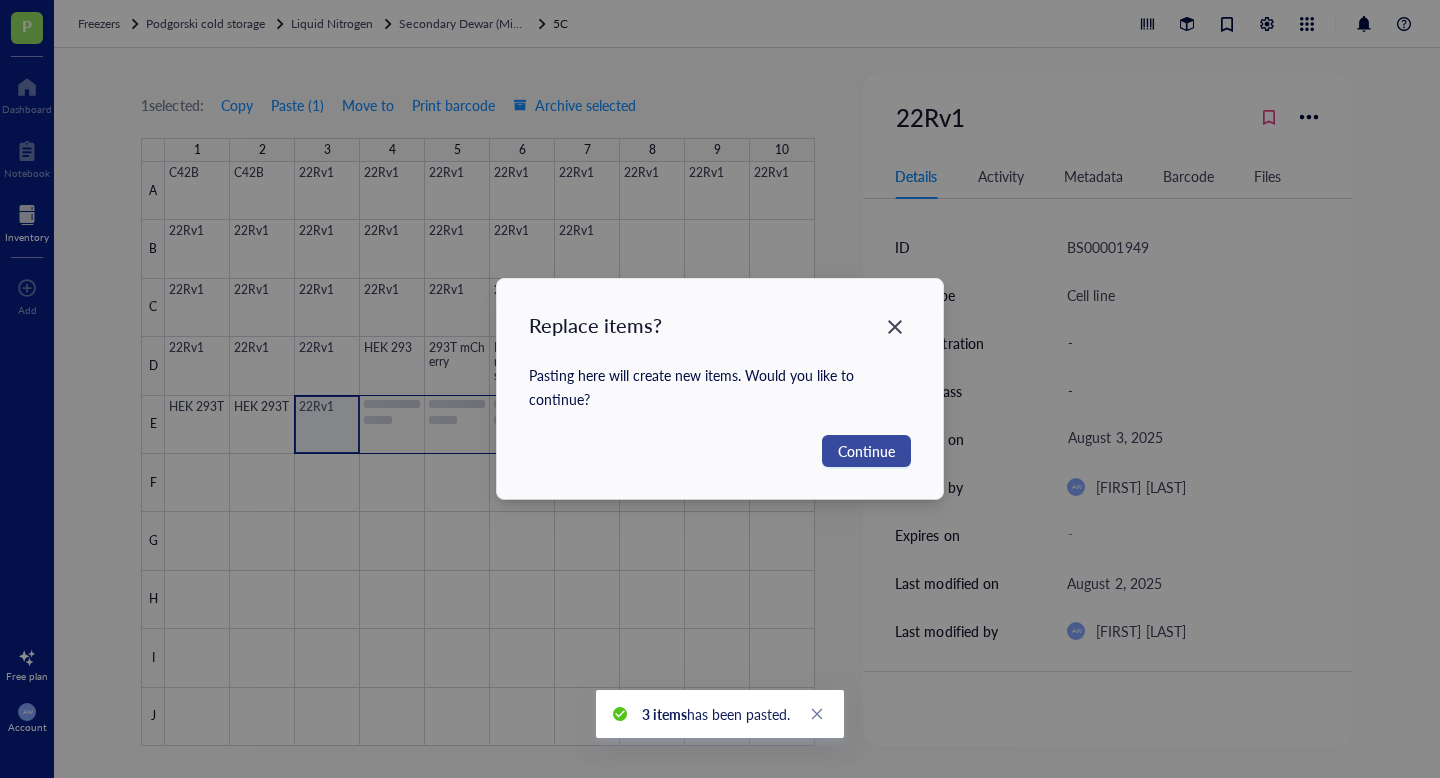 click on "Continue" at bounding box center [866, 451] 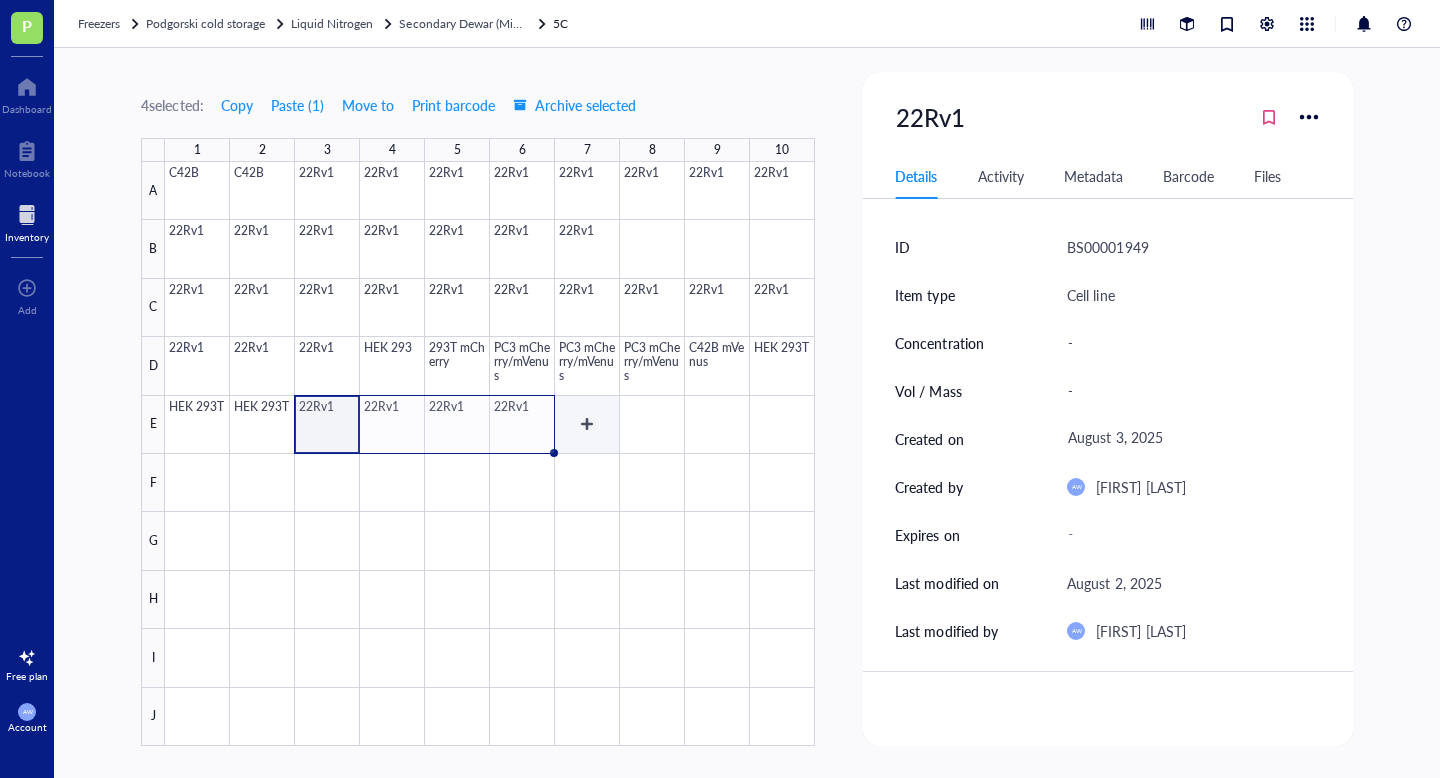 click at bounding box center [490, 454] 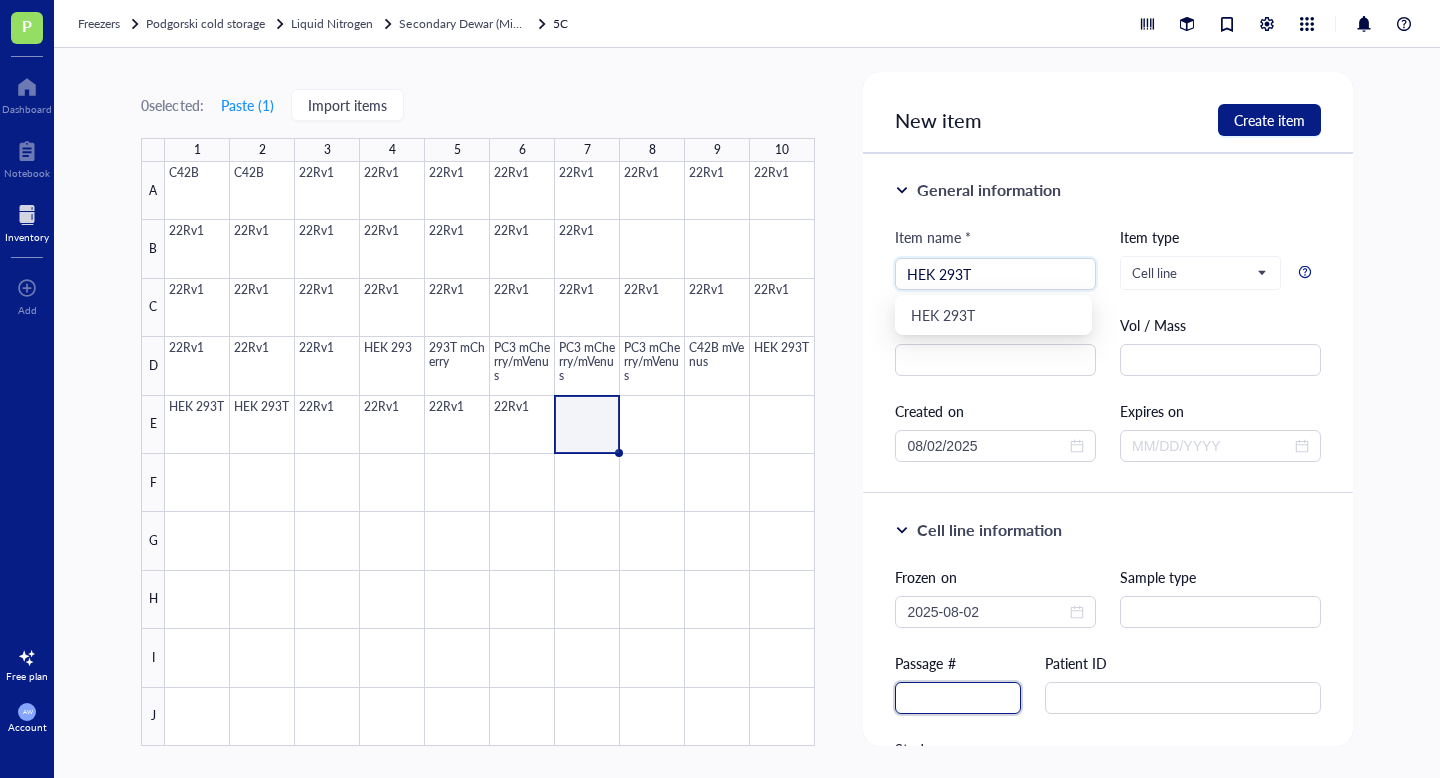 click at bounding box center [958, 698] 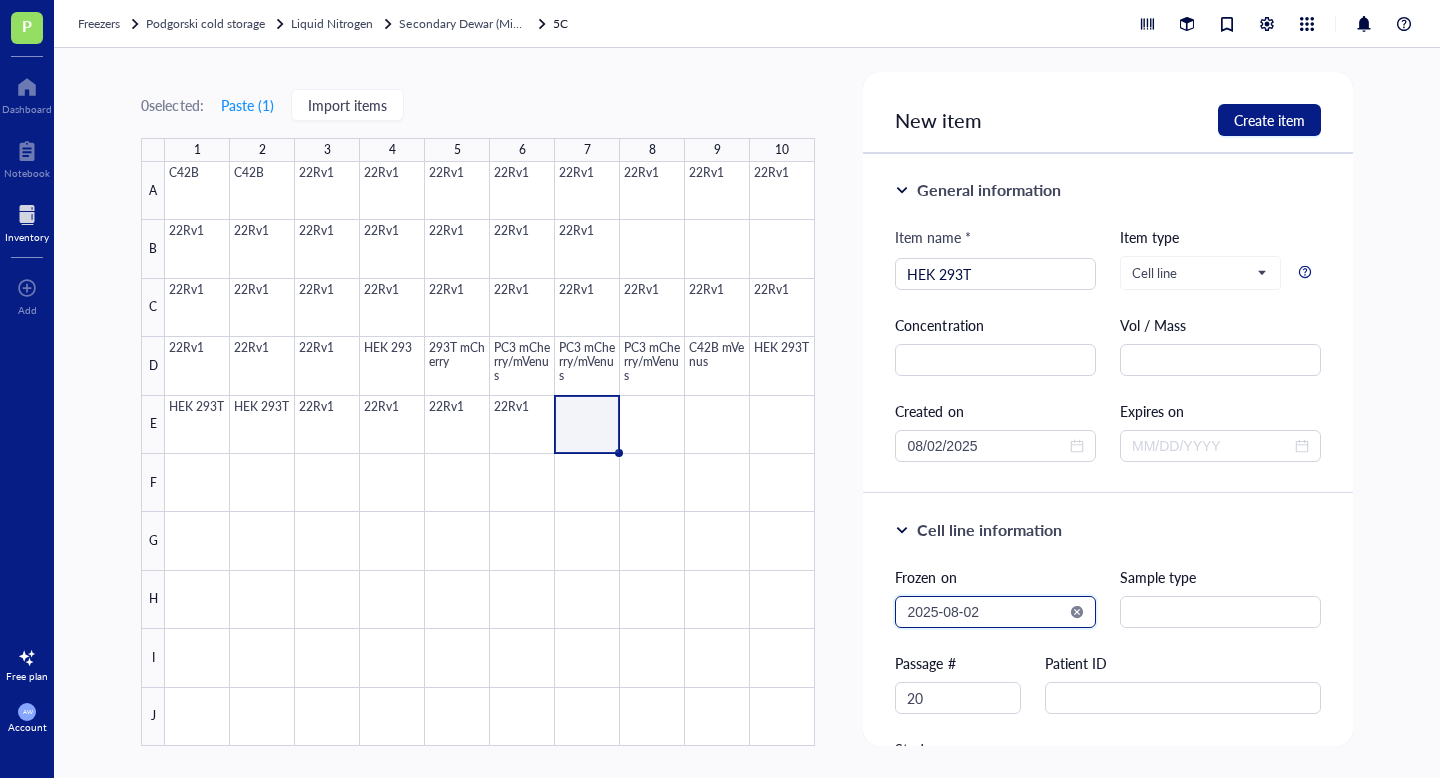 click on "2025-08-02" at bounding box center (986, 612) 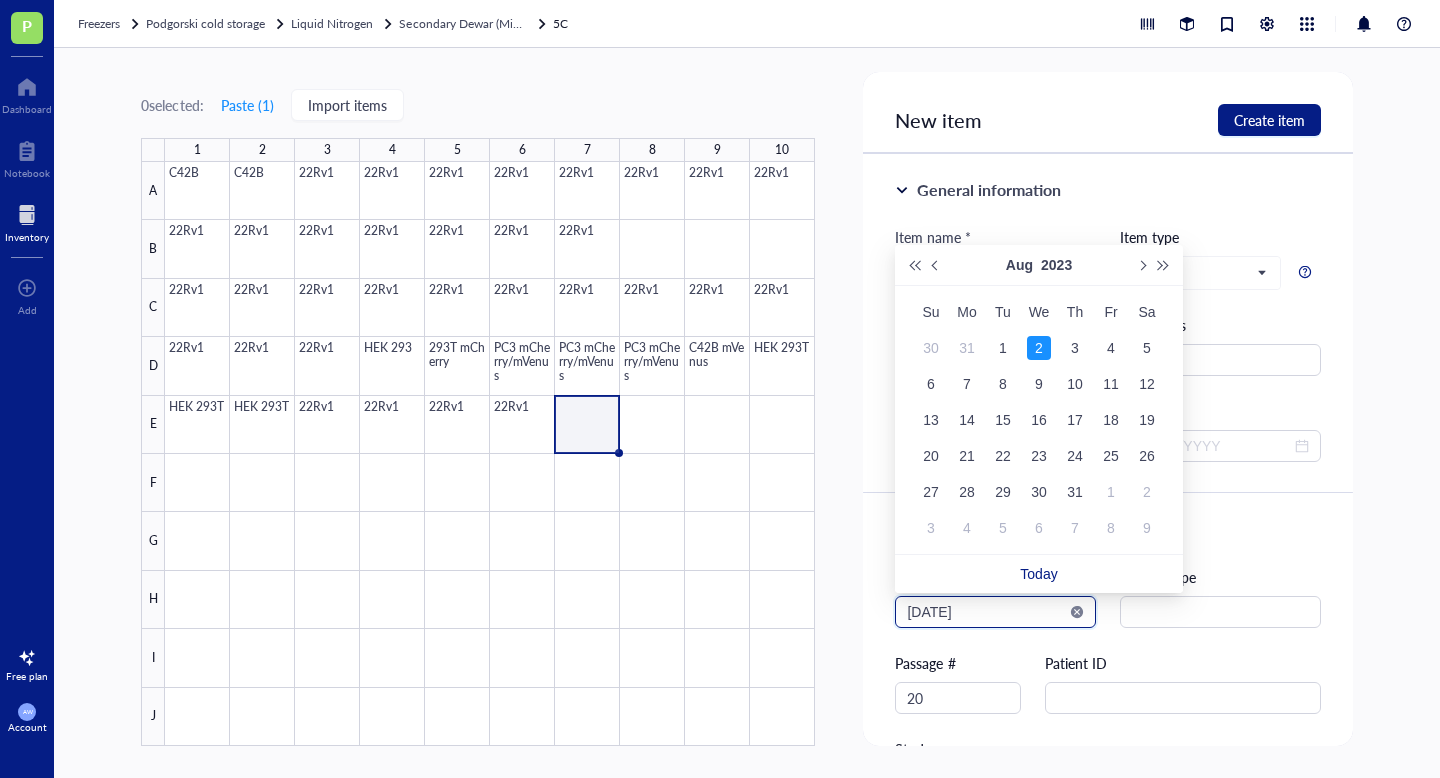 click on "[DATE]" at bounding box center (986, 612) 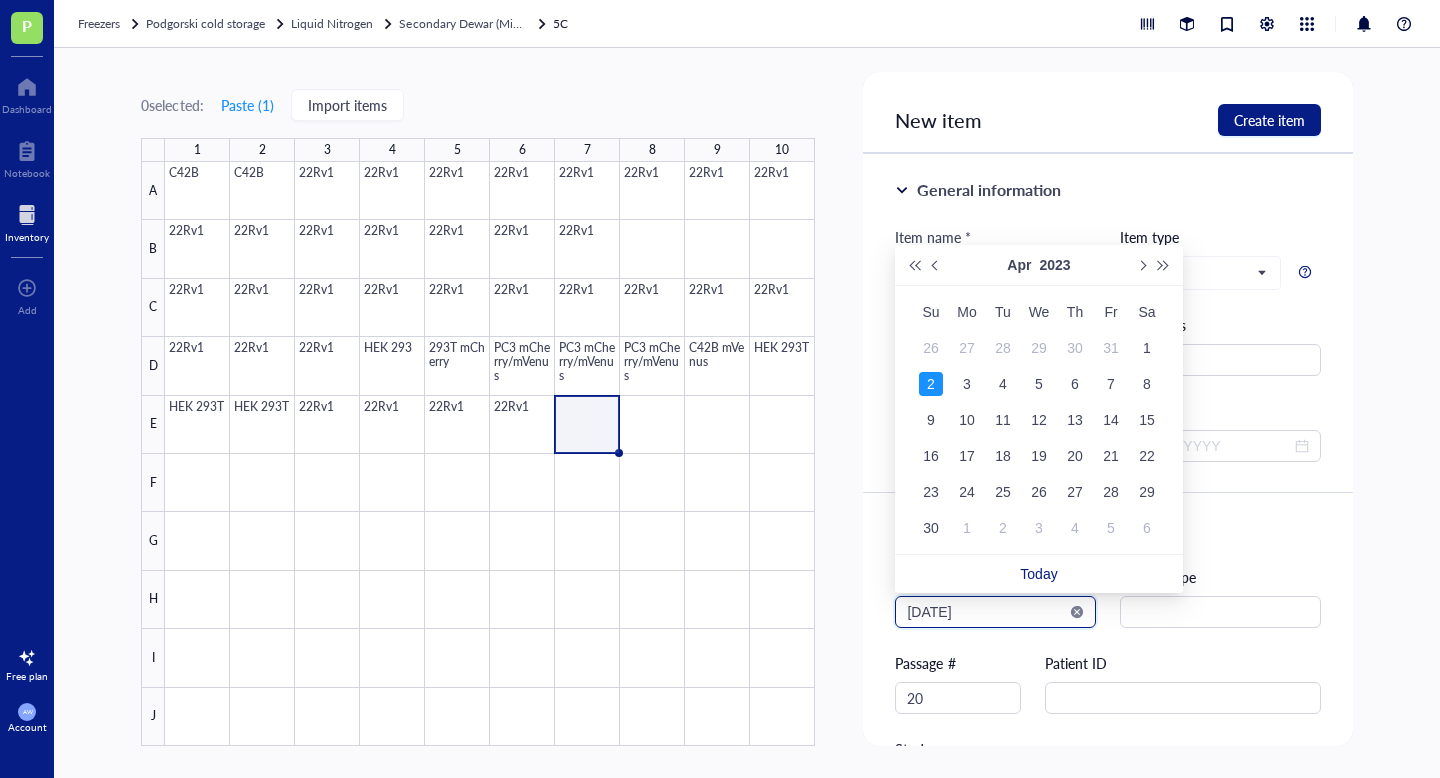 click on "[DATE]" at bounding box center [986, 612] 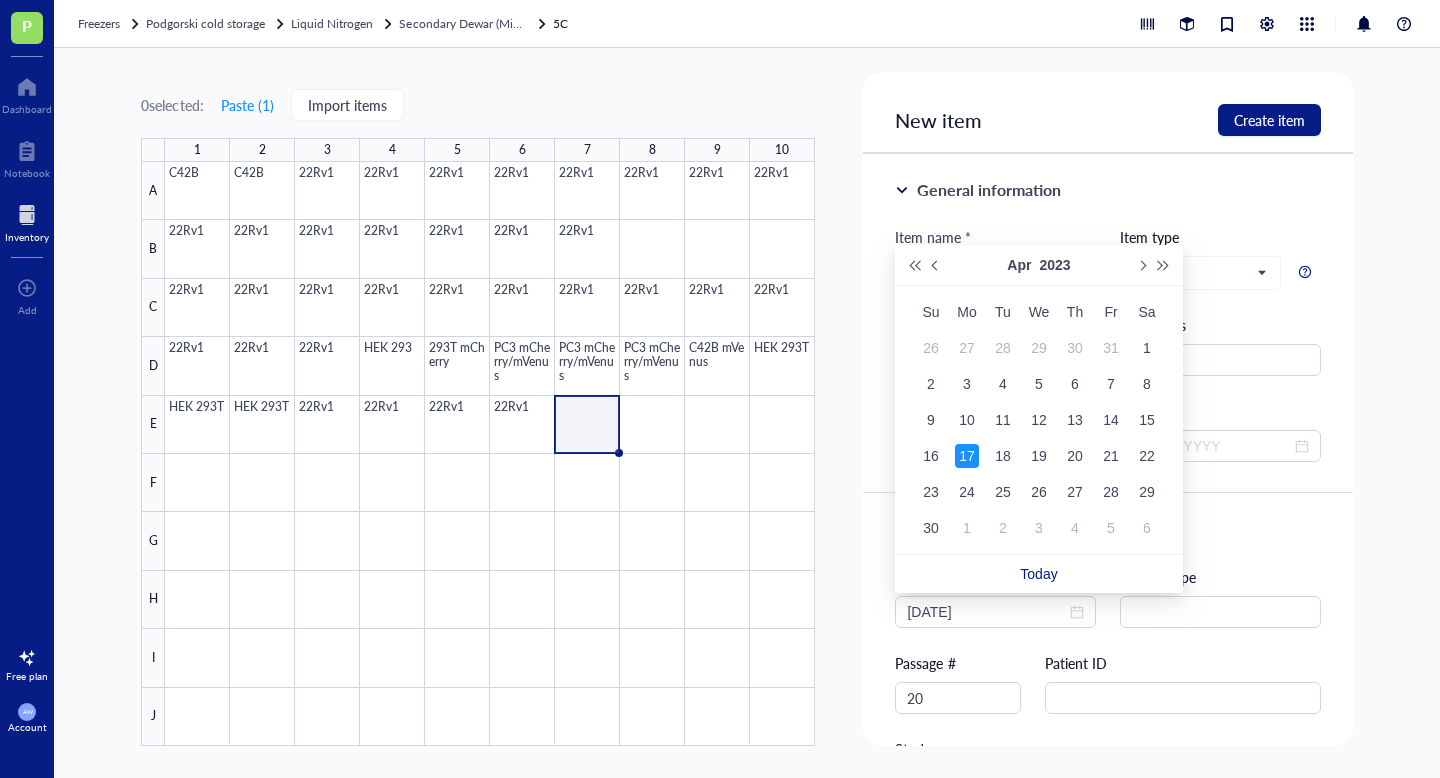 click on "New item Create item" at bounding box center [1107, 113] 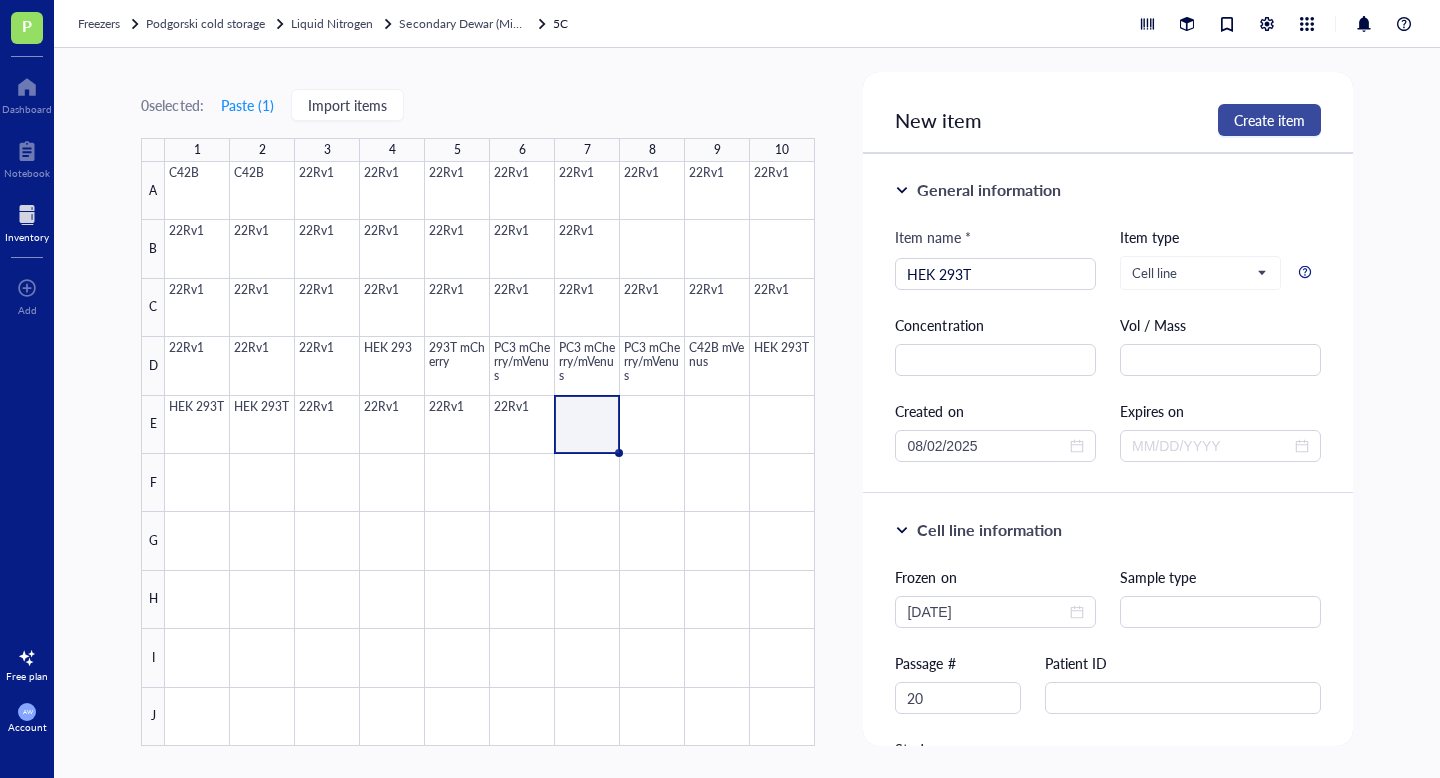 click on "Create item" at bounding box center [1269, 120] 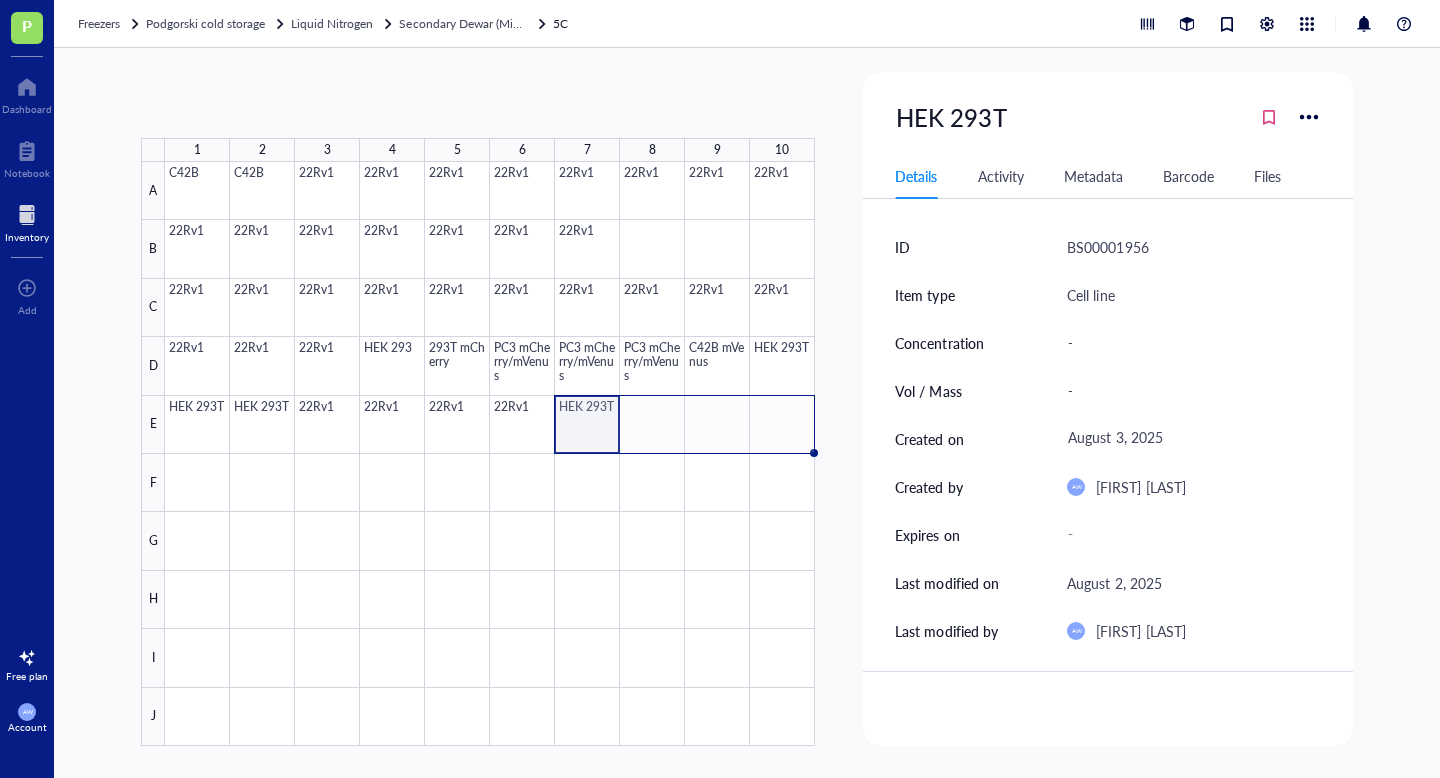 drag, startPoint x: 621, startPoint y: 453, endPoint x: 837, endPoint y: 453, distance: 216 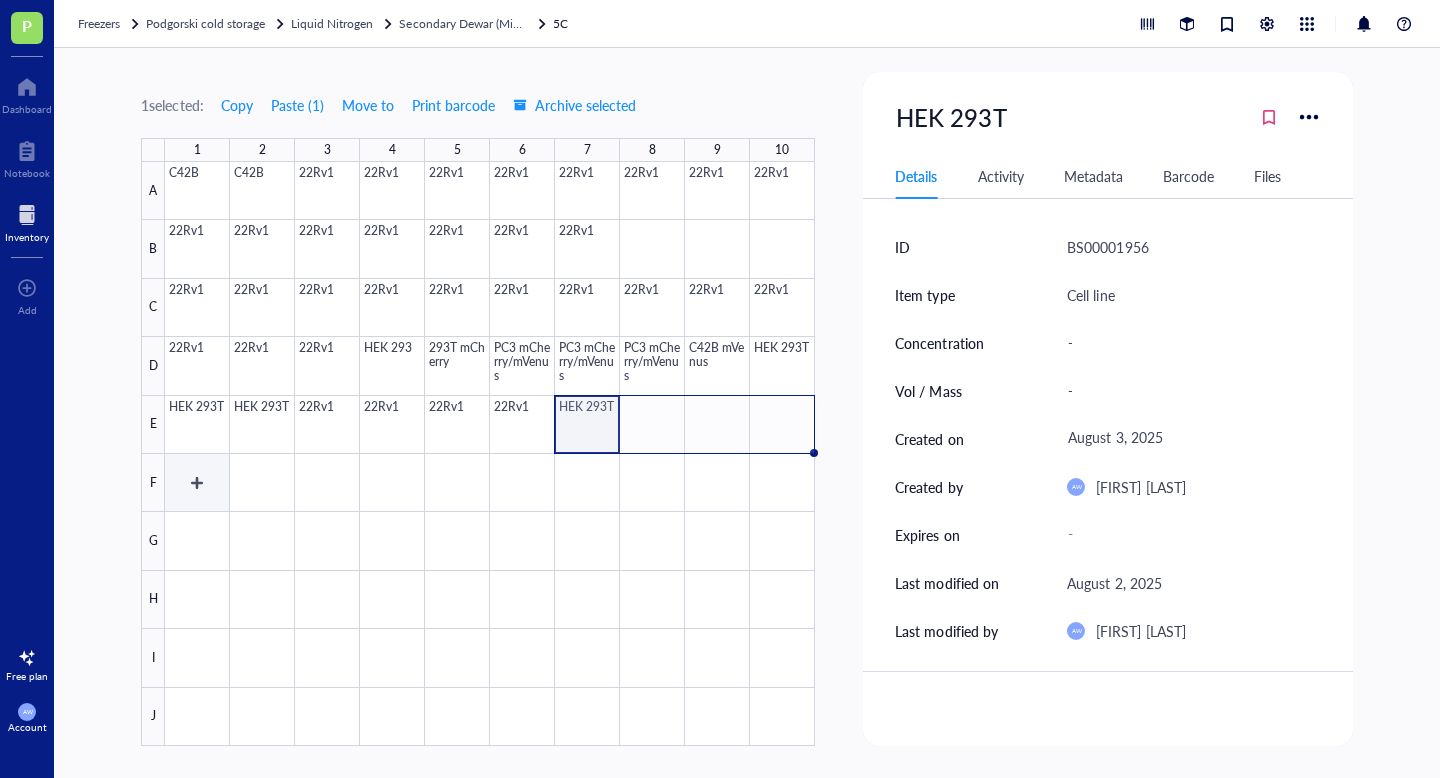 click at bounding box center (490, 454) 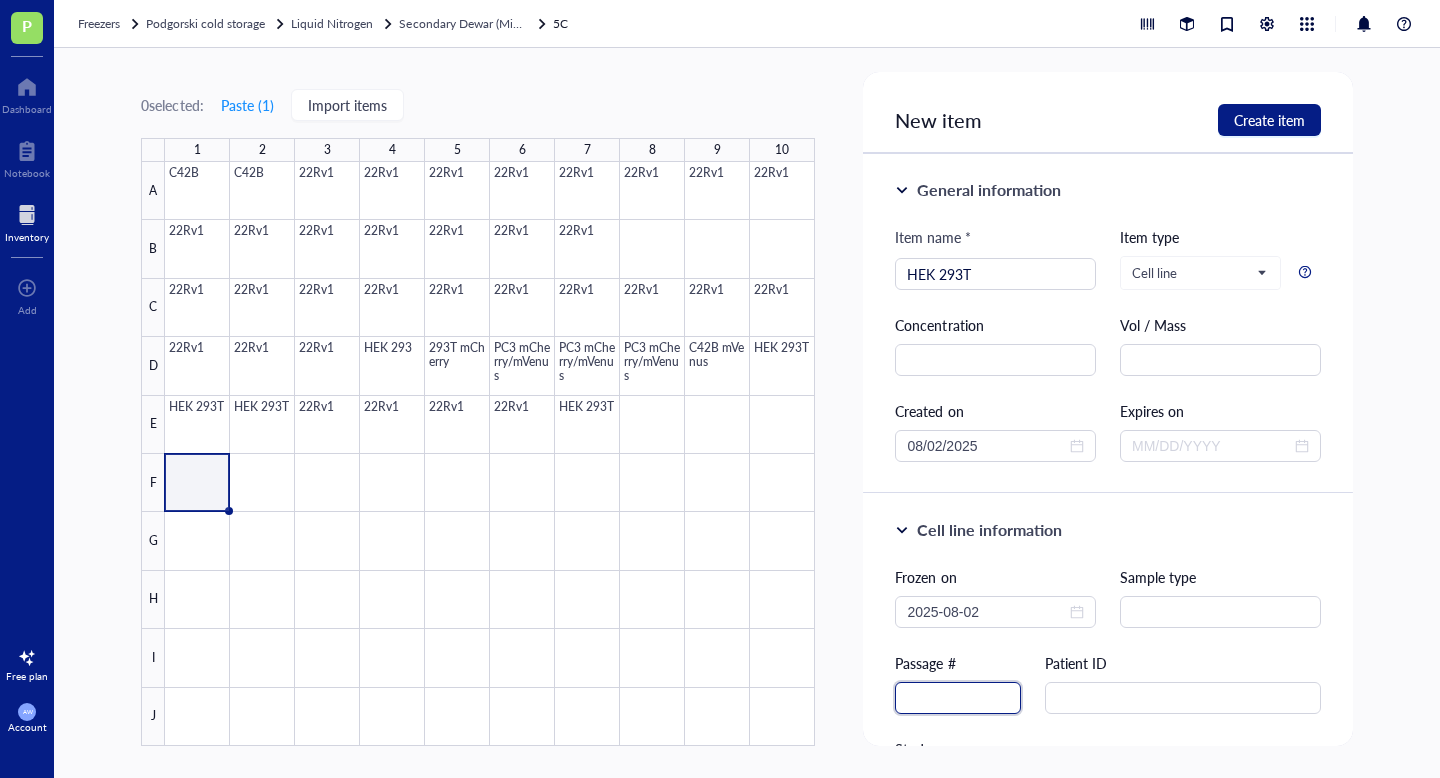 click at bounding box center (958, 698) 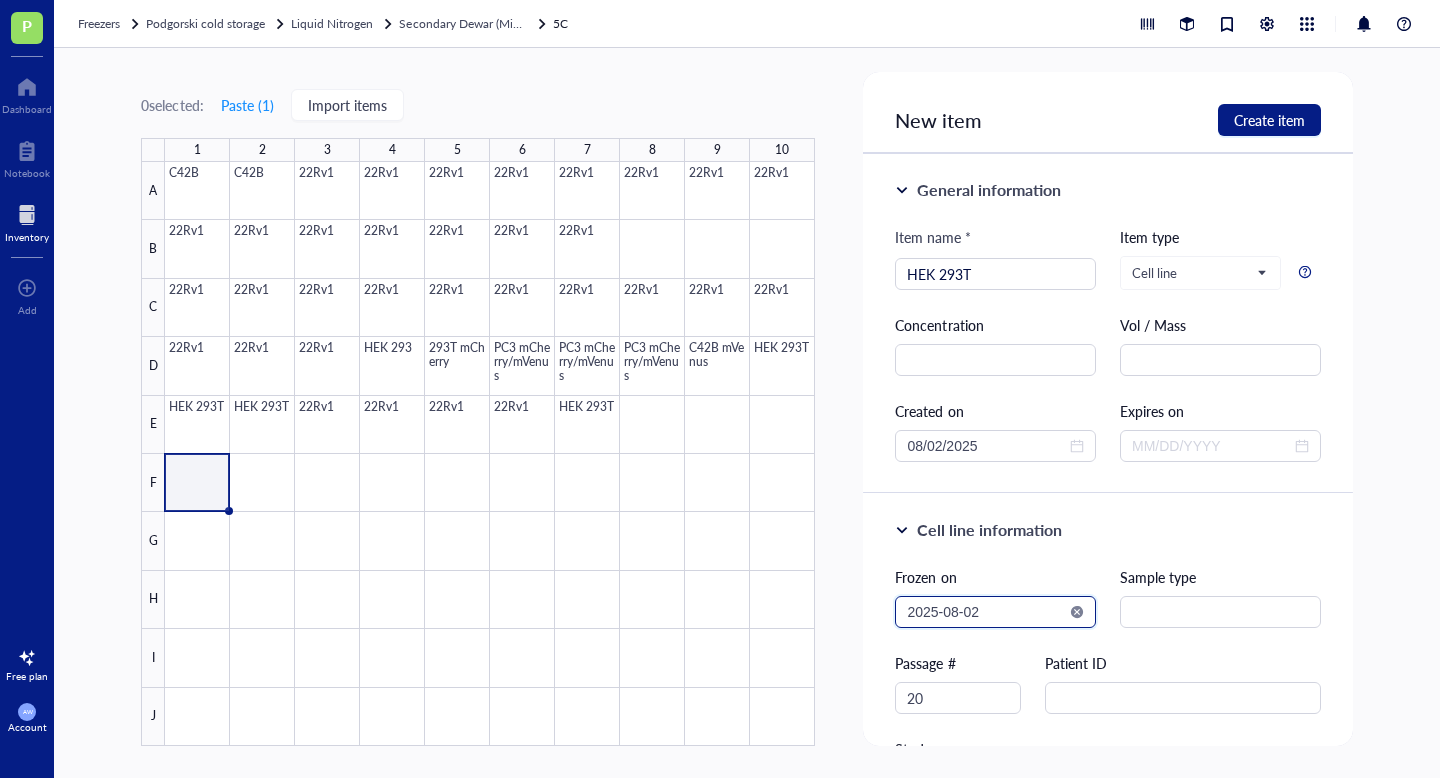 click on "2025-08-02" at bounding box center [986, 612] 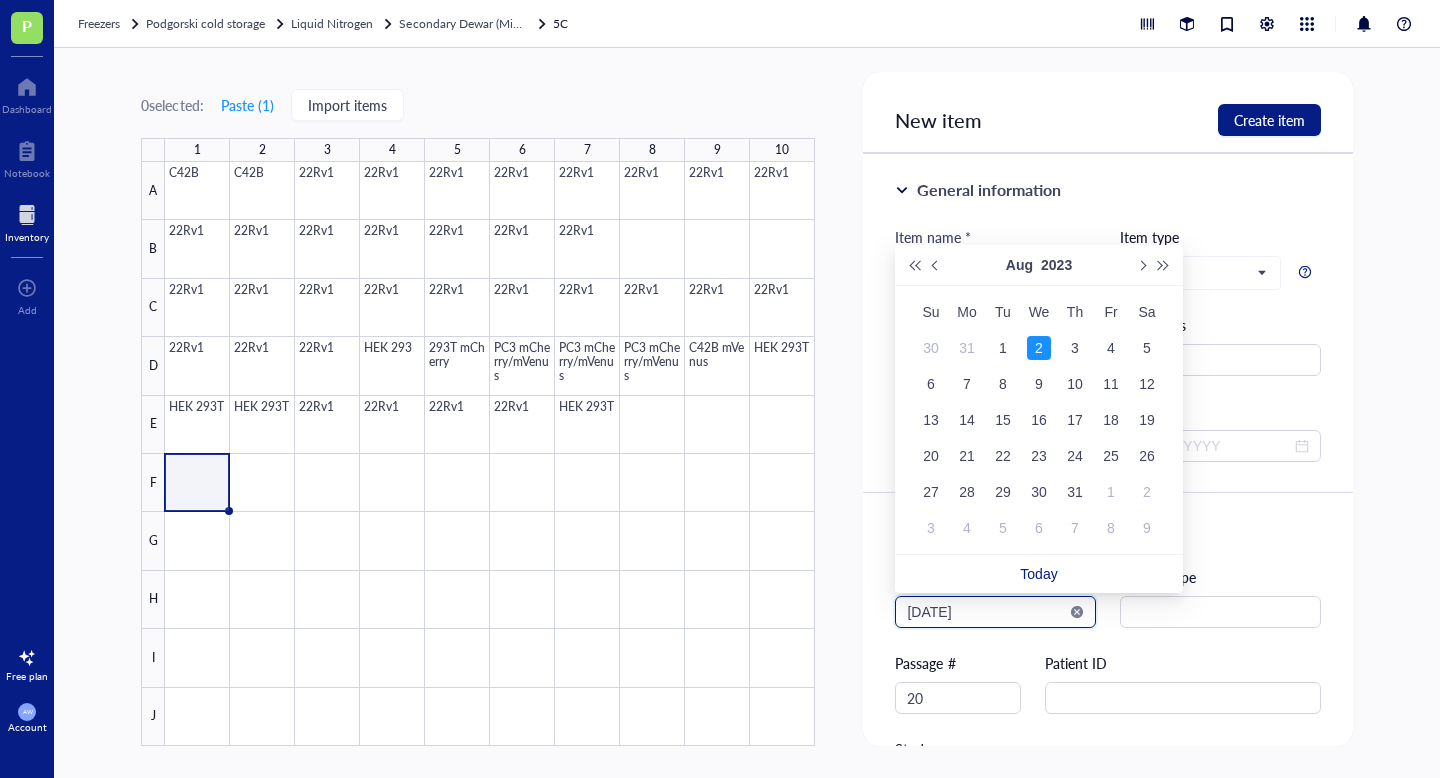 click on "[DATE]" at bounding box center (986, 612) 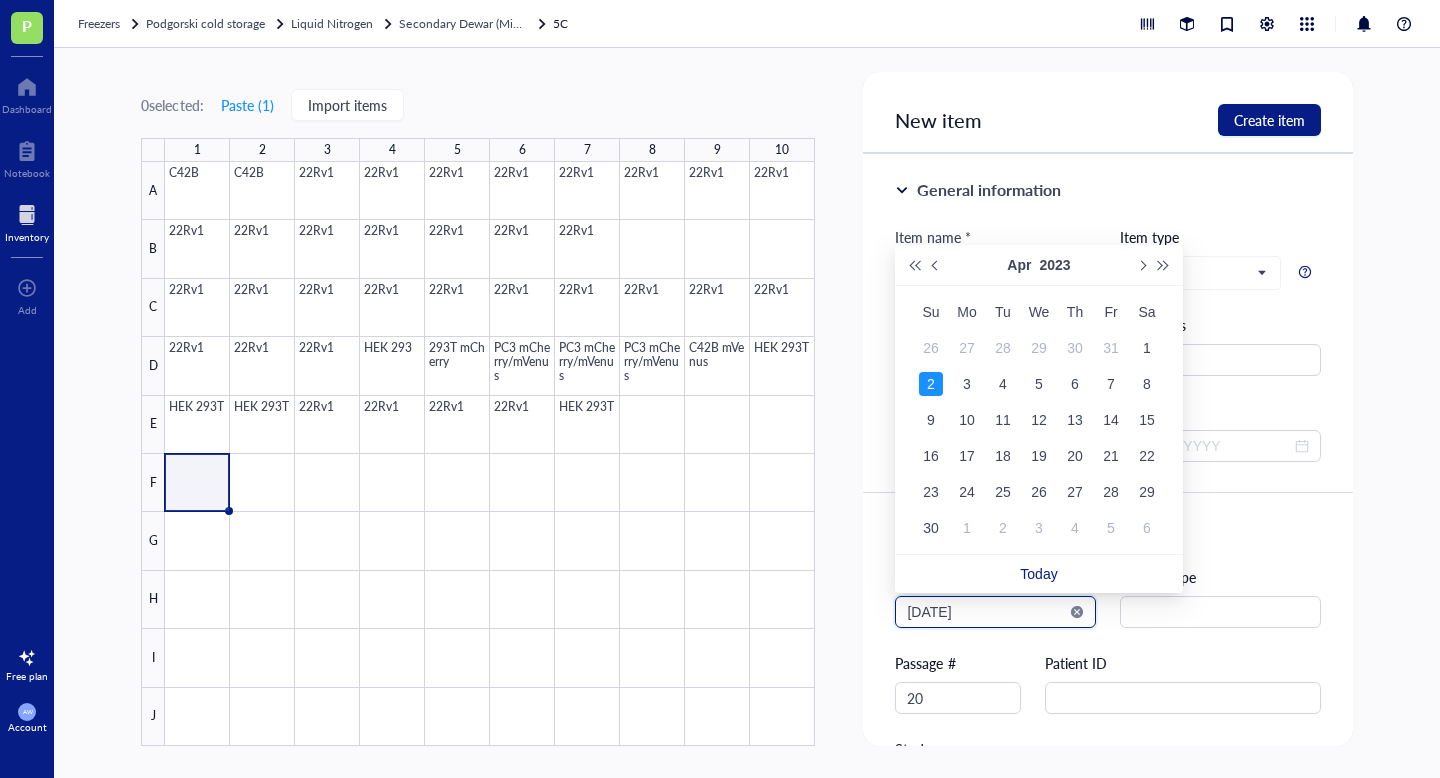 click on "[DATE]" at bounding box center [986, 612] 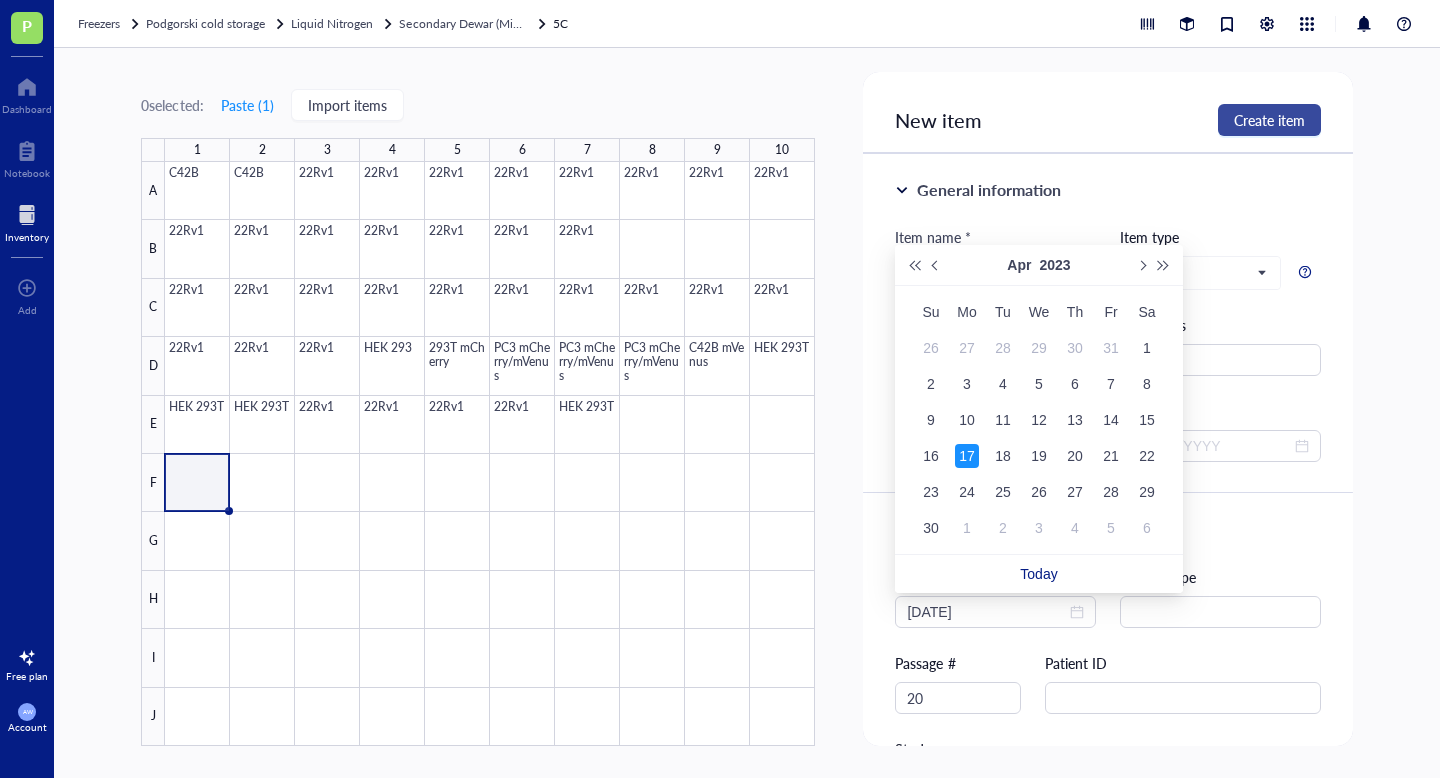 click on "Create item" at bounding box center [1269, 120] 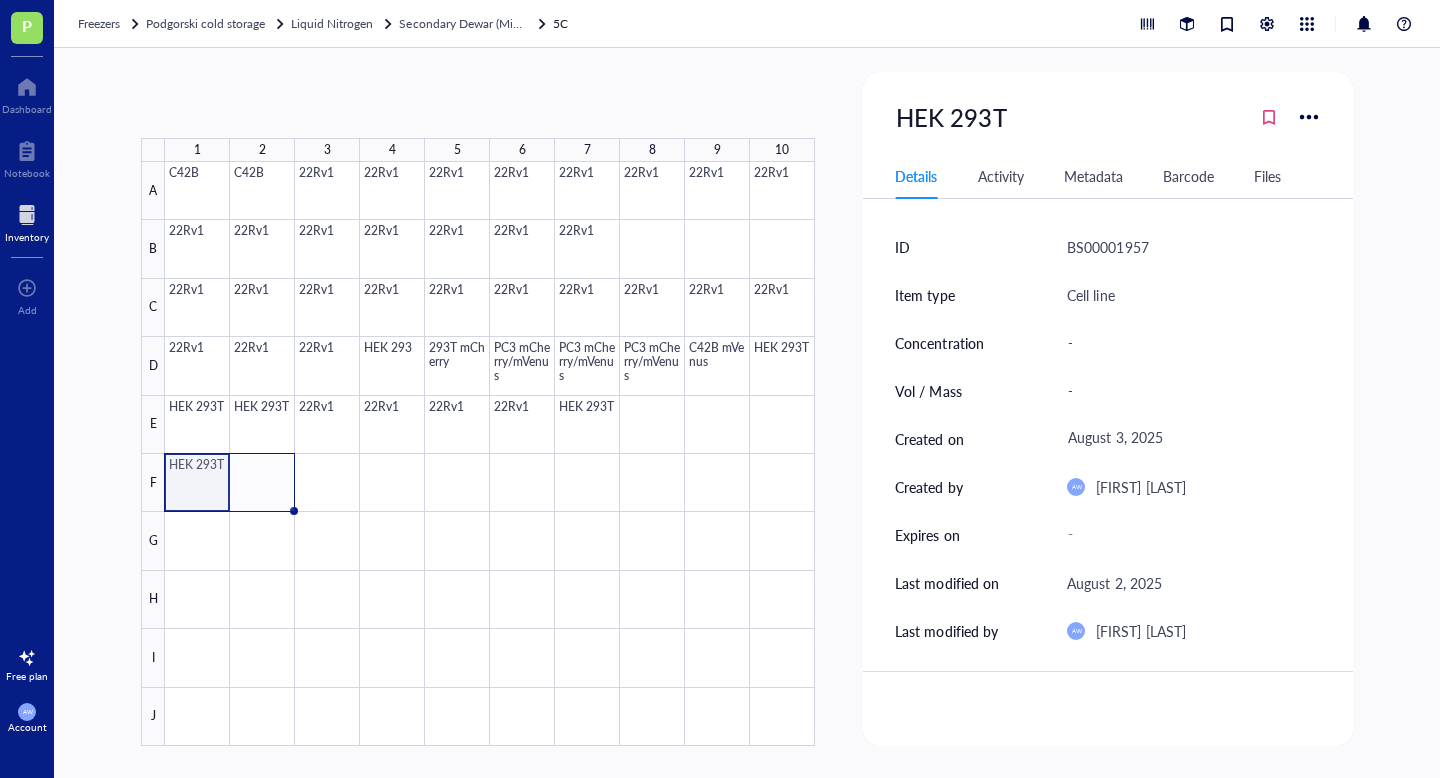 drag, startPoint x: 230, startPoint y: 509, endPoint x: 273, endPoint y: 509, distance: 43 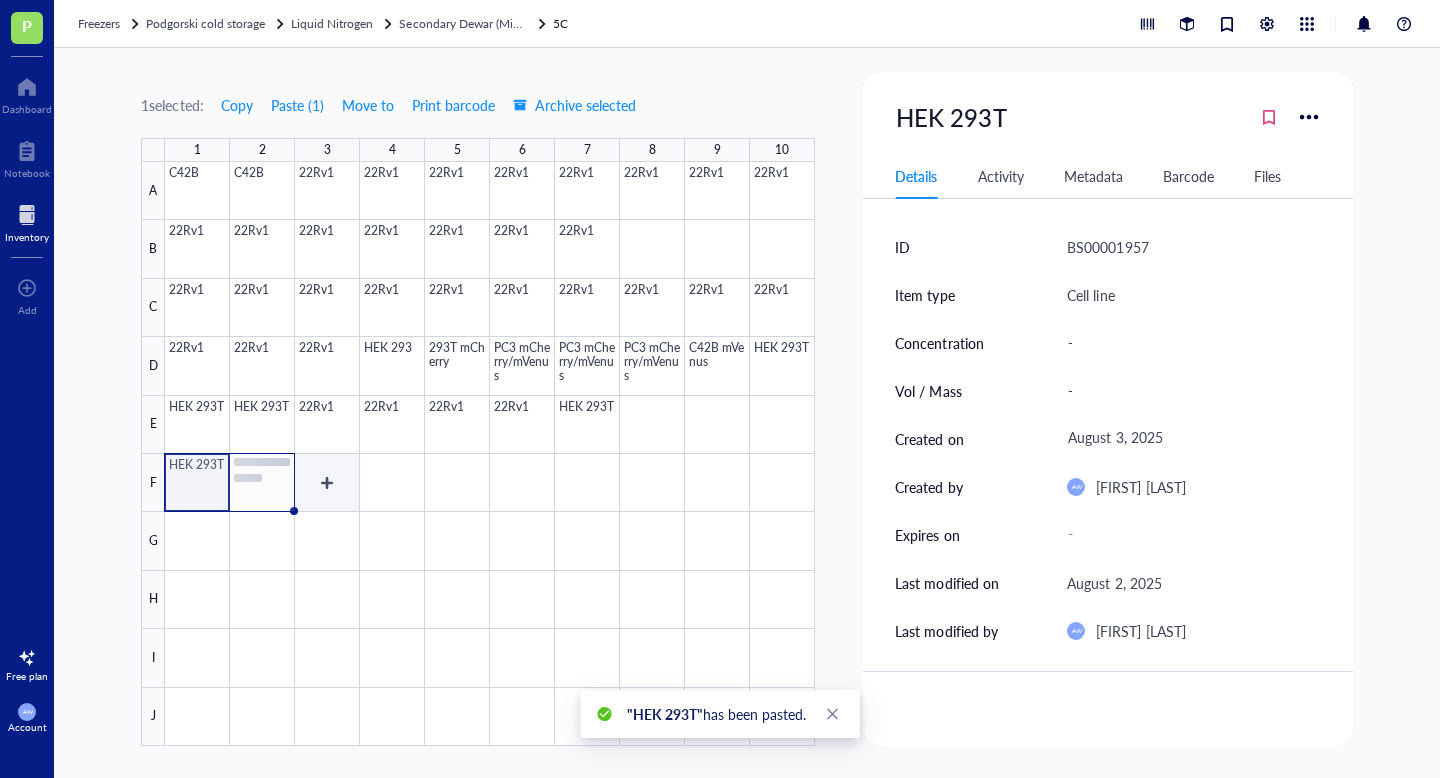 click at bounding box center (490, 454) 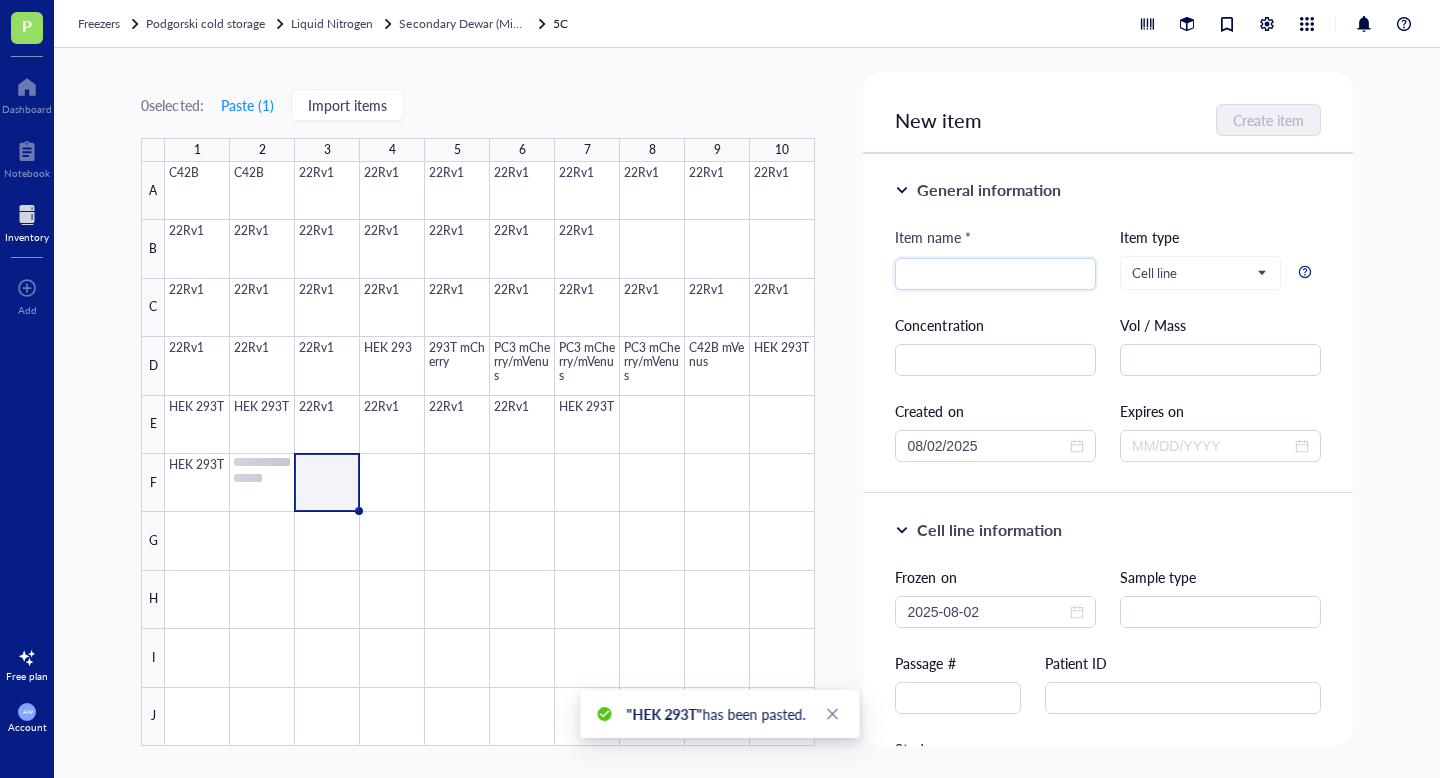 scroll, scrollTop: 0, scrollLeft: 0, axis: both 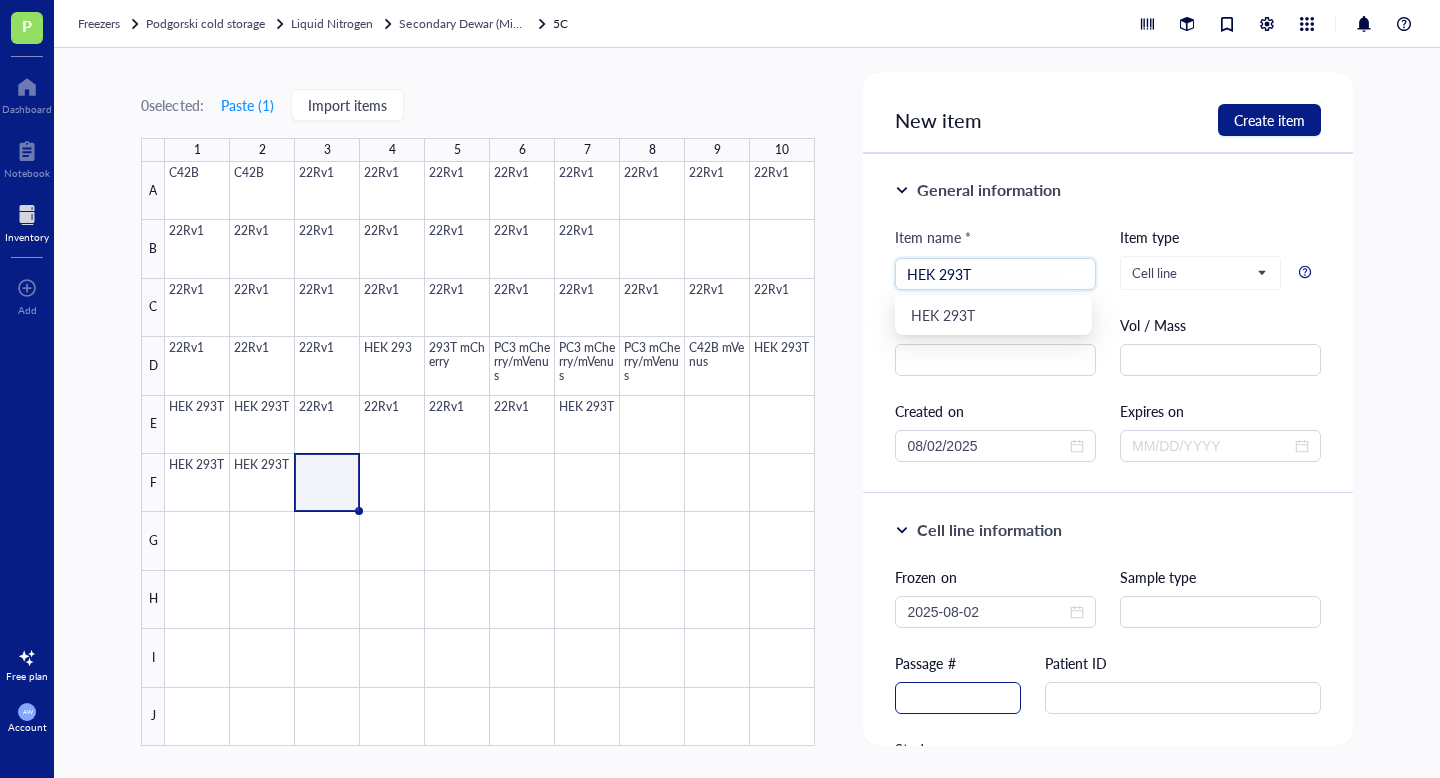 type on "HEK 293T" 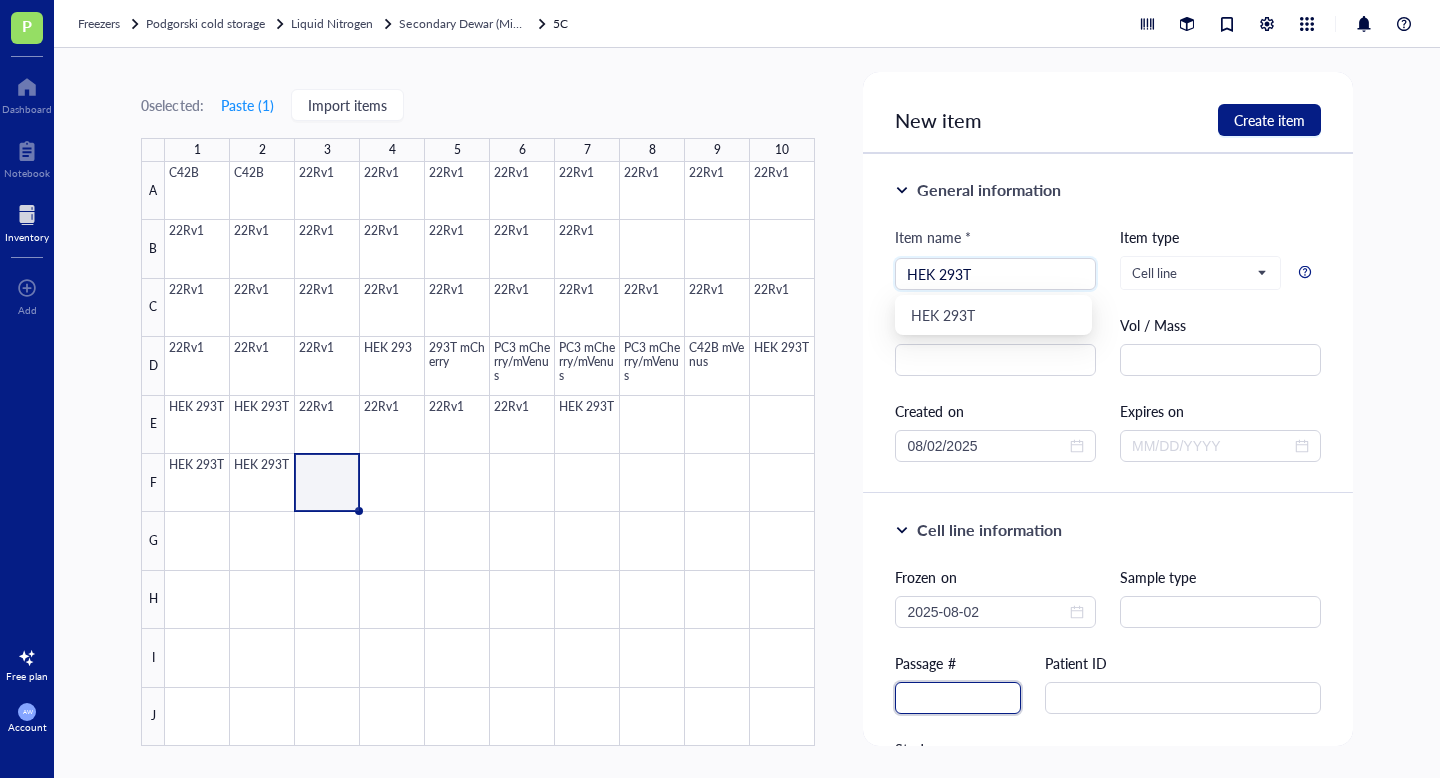 click at bounding box center (958, 698) 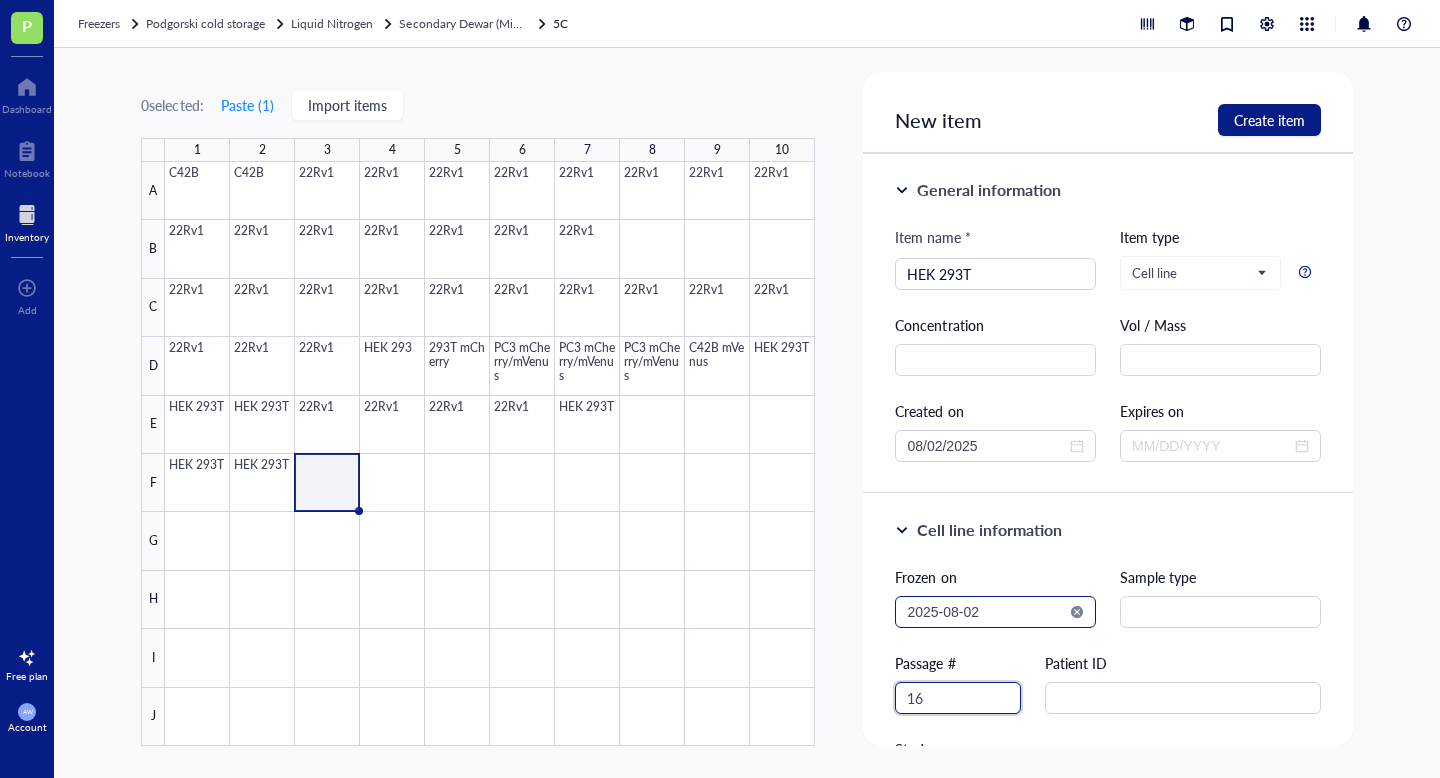type on "16" 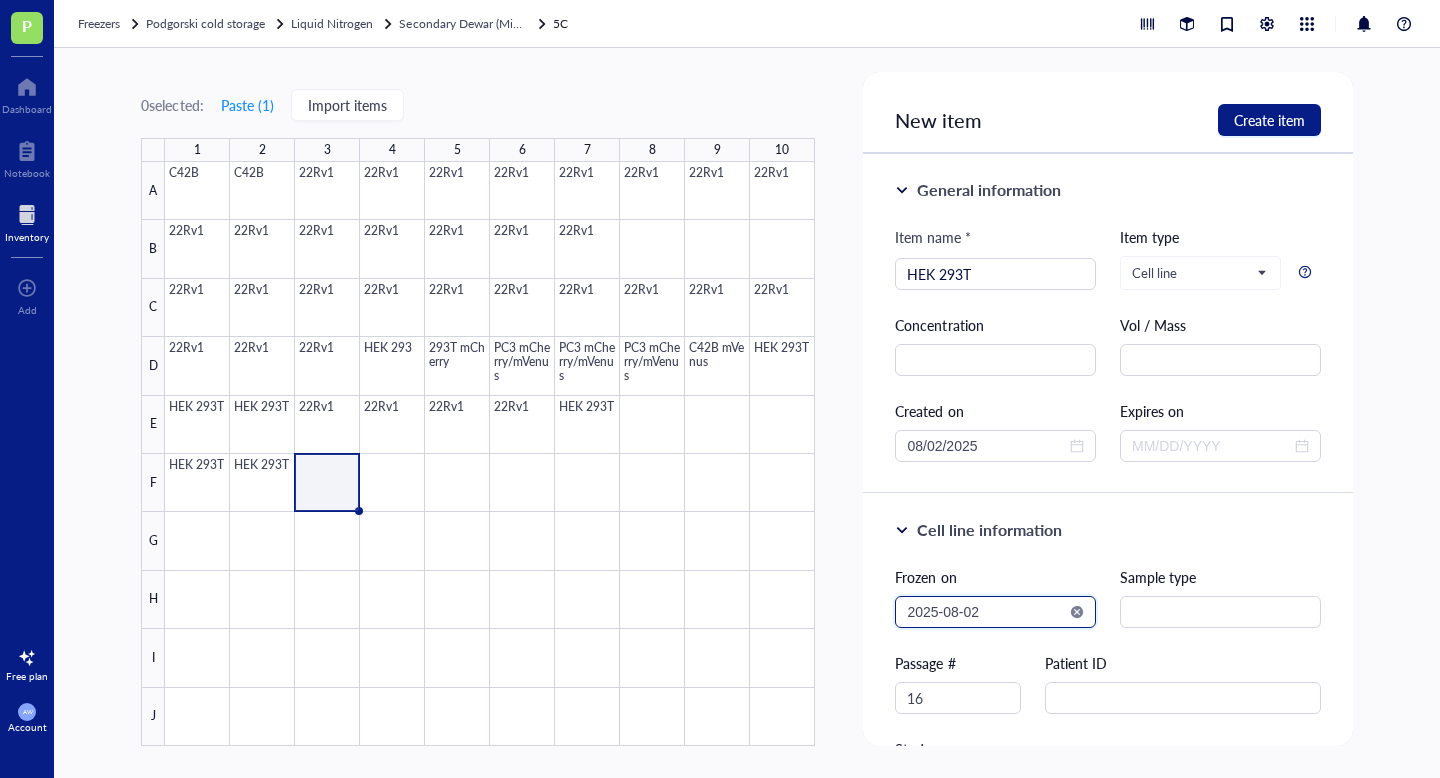 click on "2025-08-02" at bounding box center (986, 612) 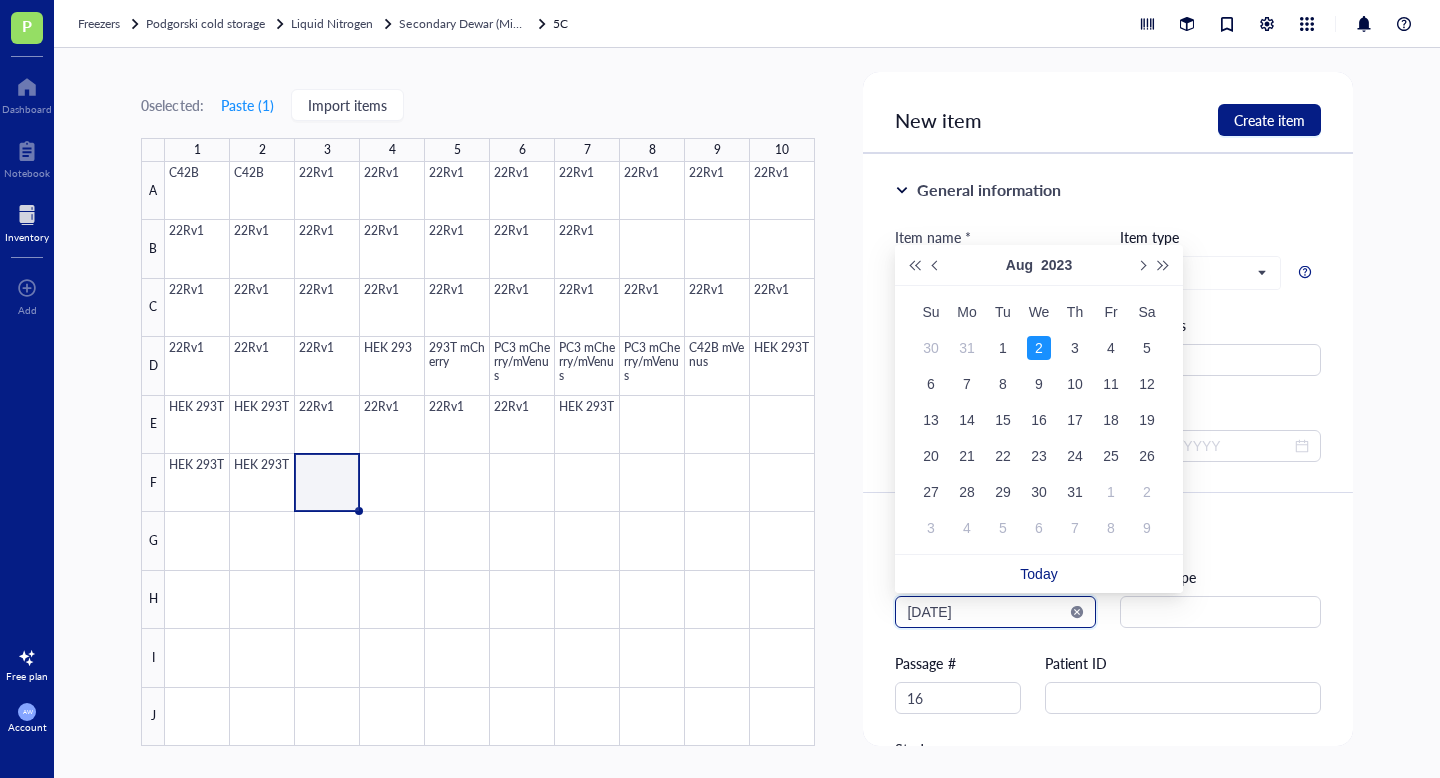 click on "[DATE]" at bounding box center [986, 612] 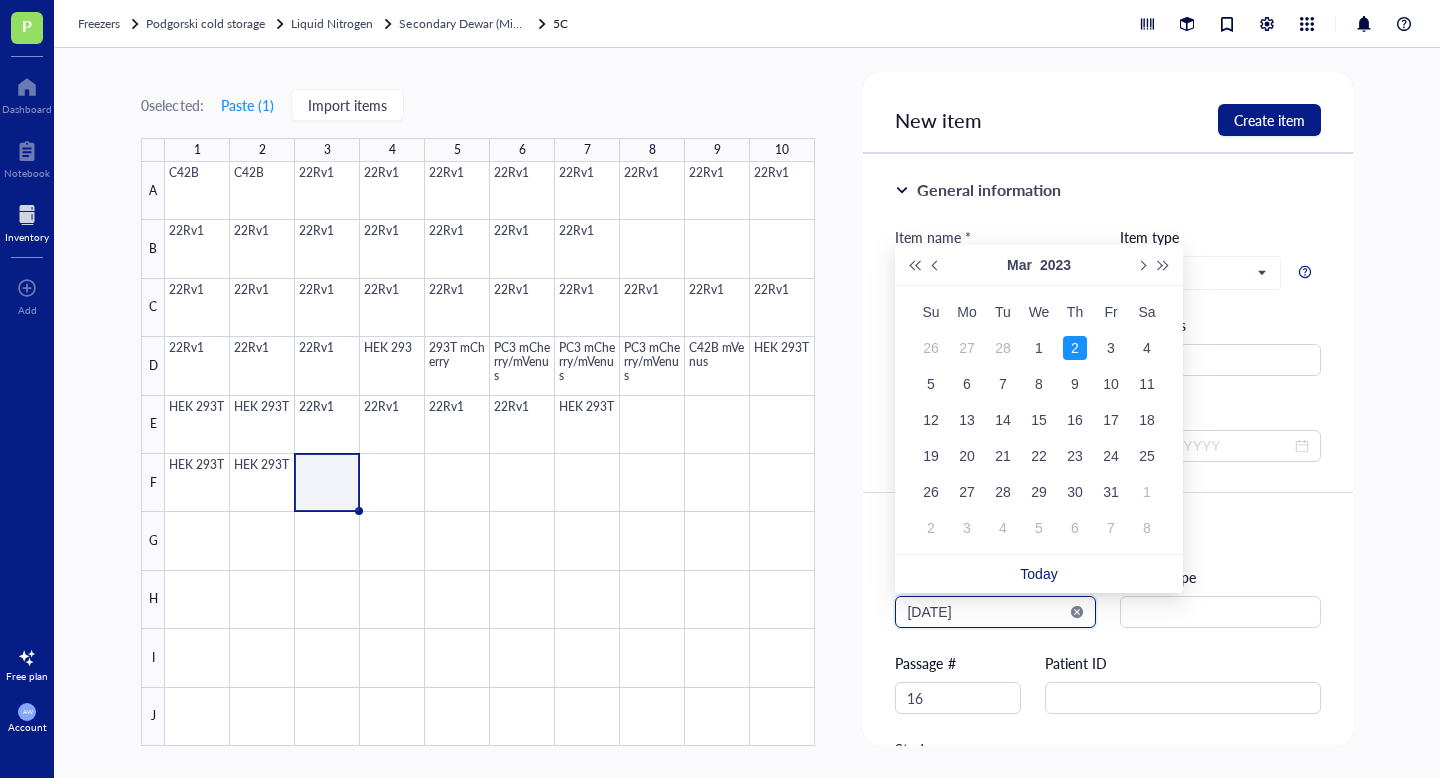 click on "2023-03-02" at bounding box center (986, 612) 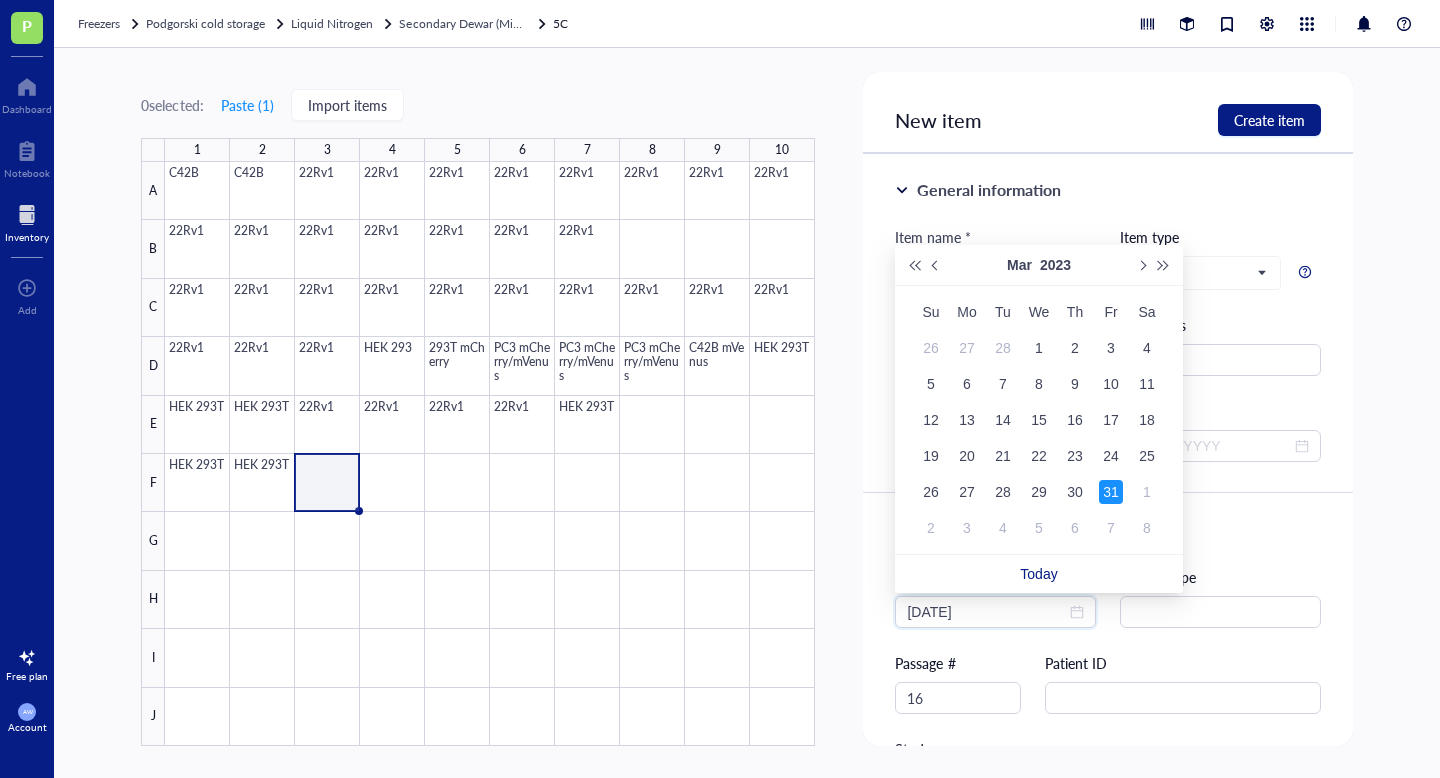 type on "2023-03-31" 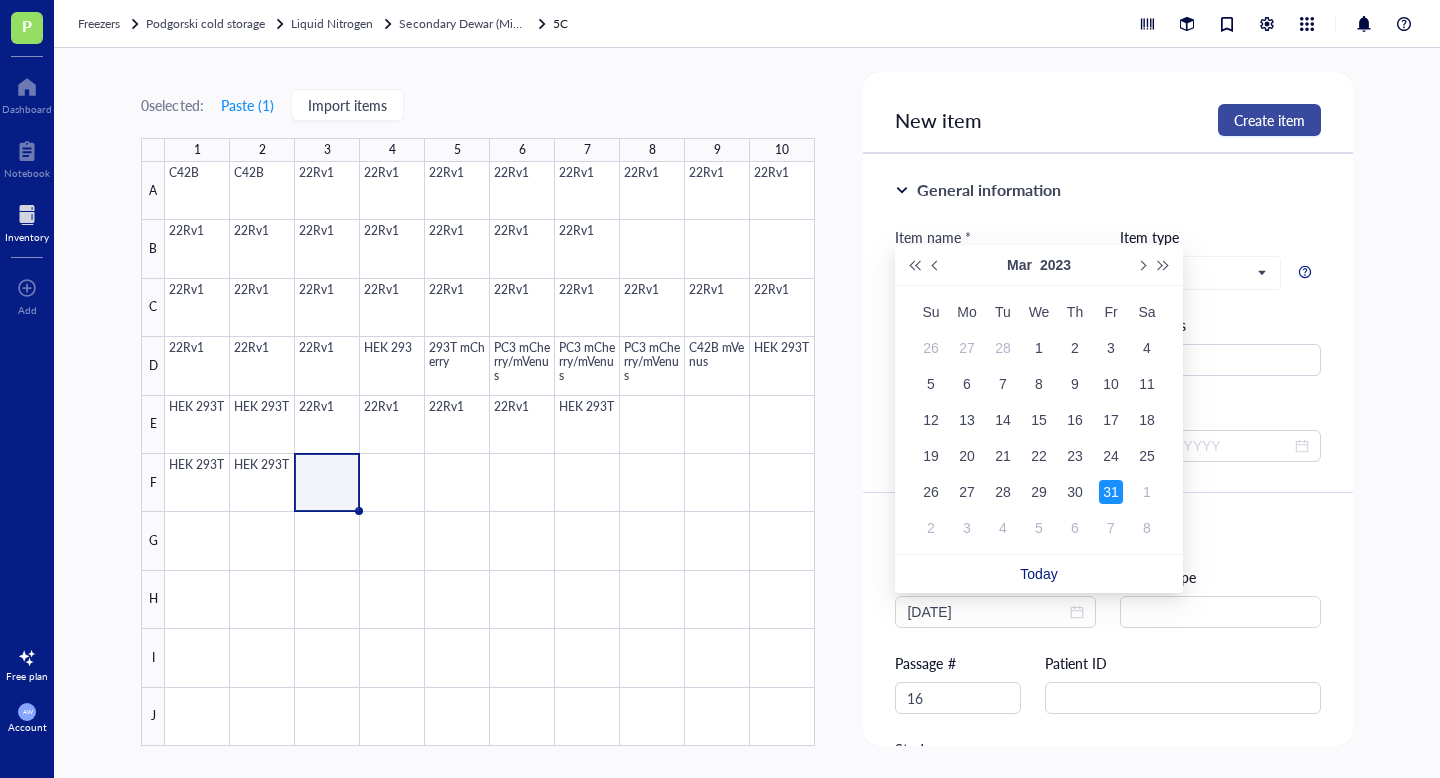 click on "Create item" at bounding box center (1269, 120) 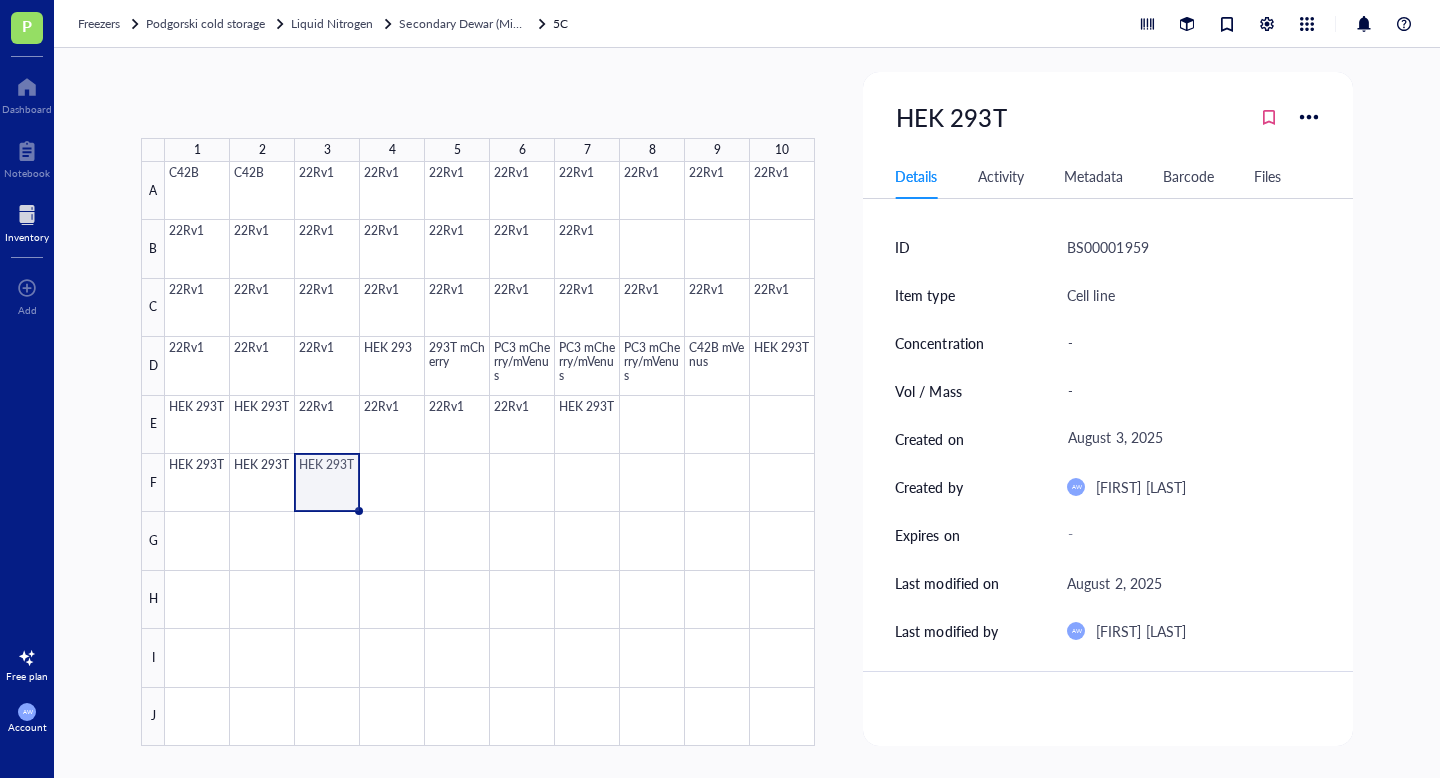 drag, startPoint x: 361, startPoint y: 509, endPoint x: 407, endPoint y: 507, distance: 46.043457 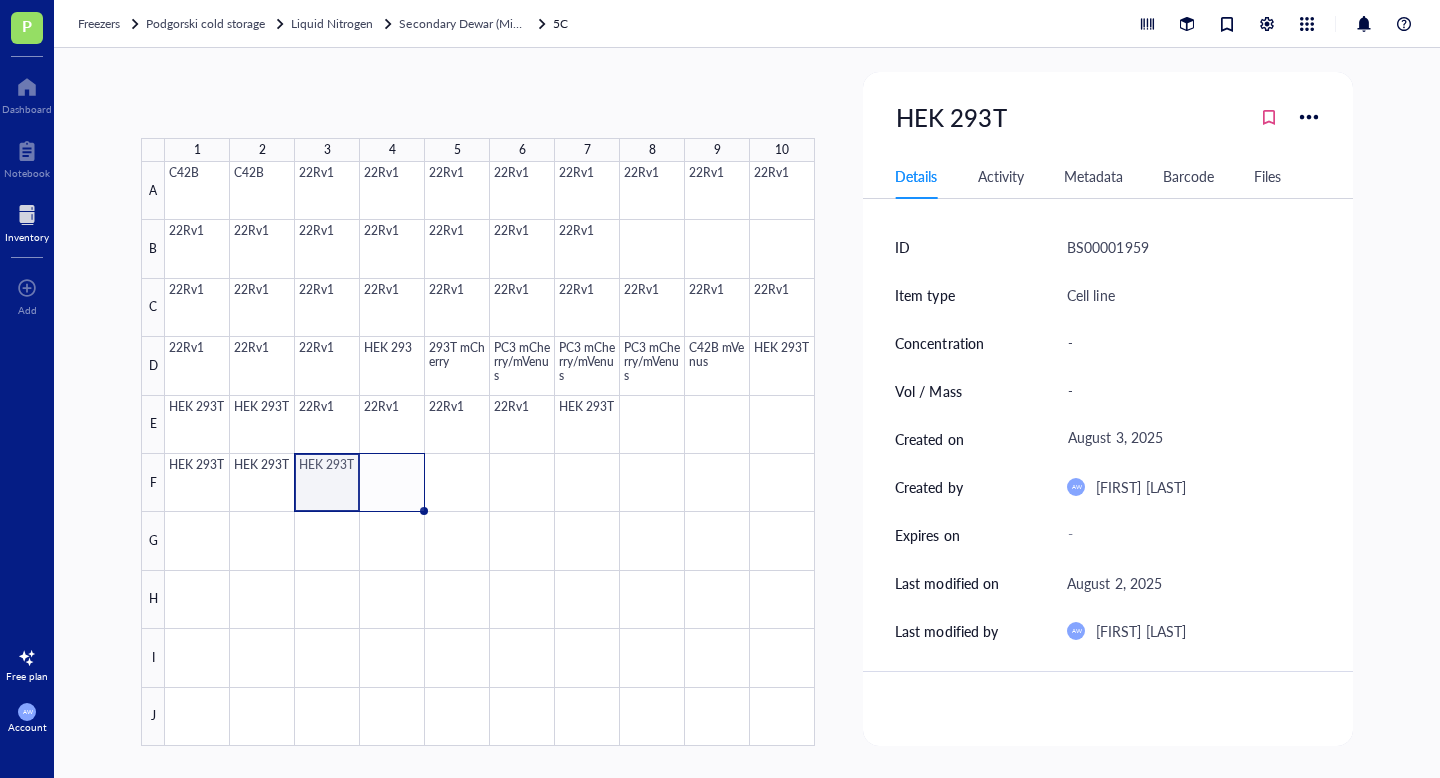 drag, startPoint x: 359, startPoint y: 509, endPoint x: 408, endPoint y: 509, distance: 49 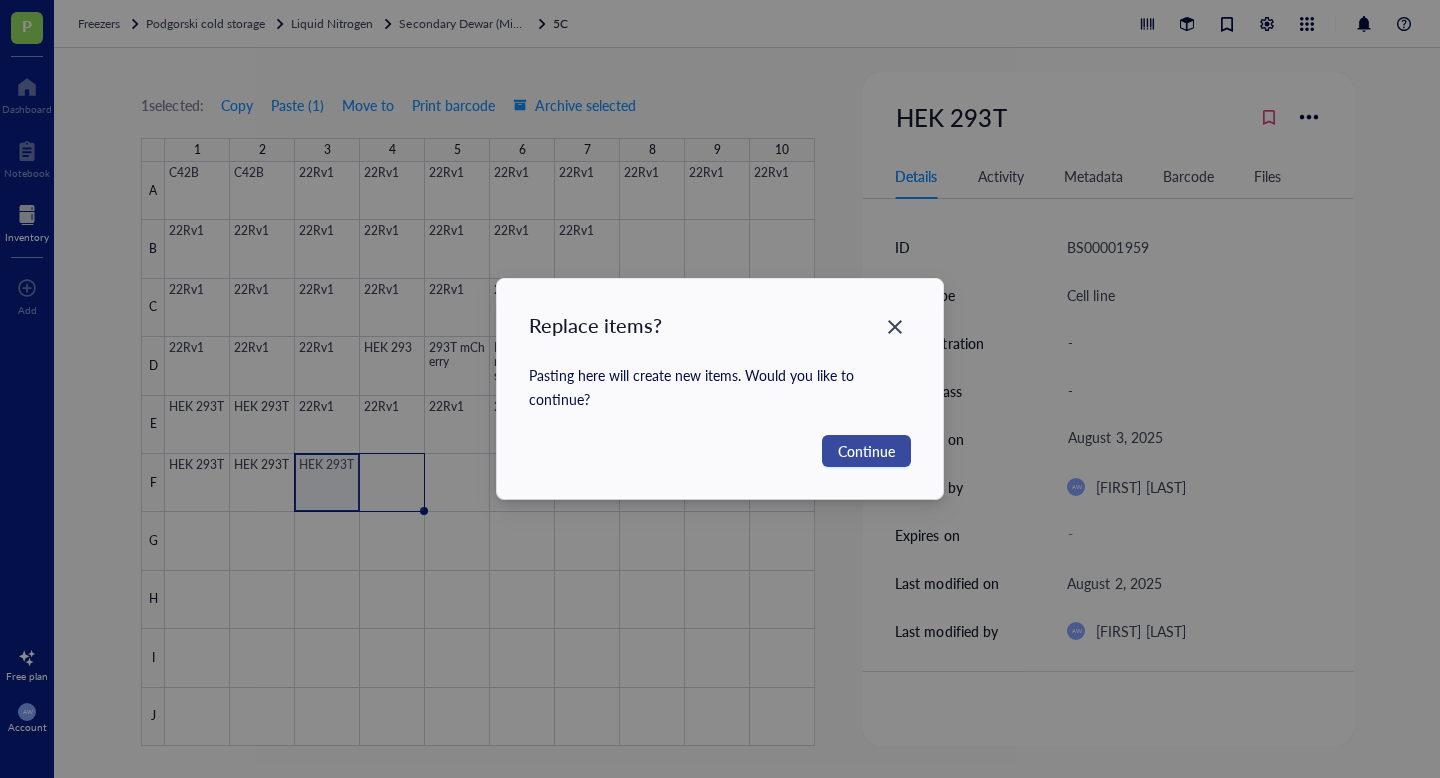 click on "Continue" at bounding box center [866, 451] 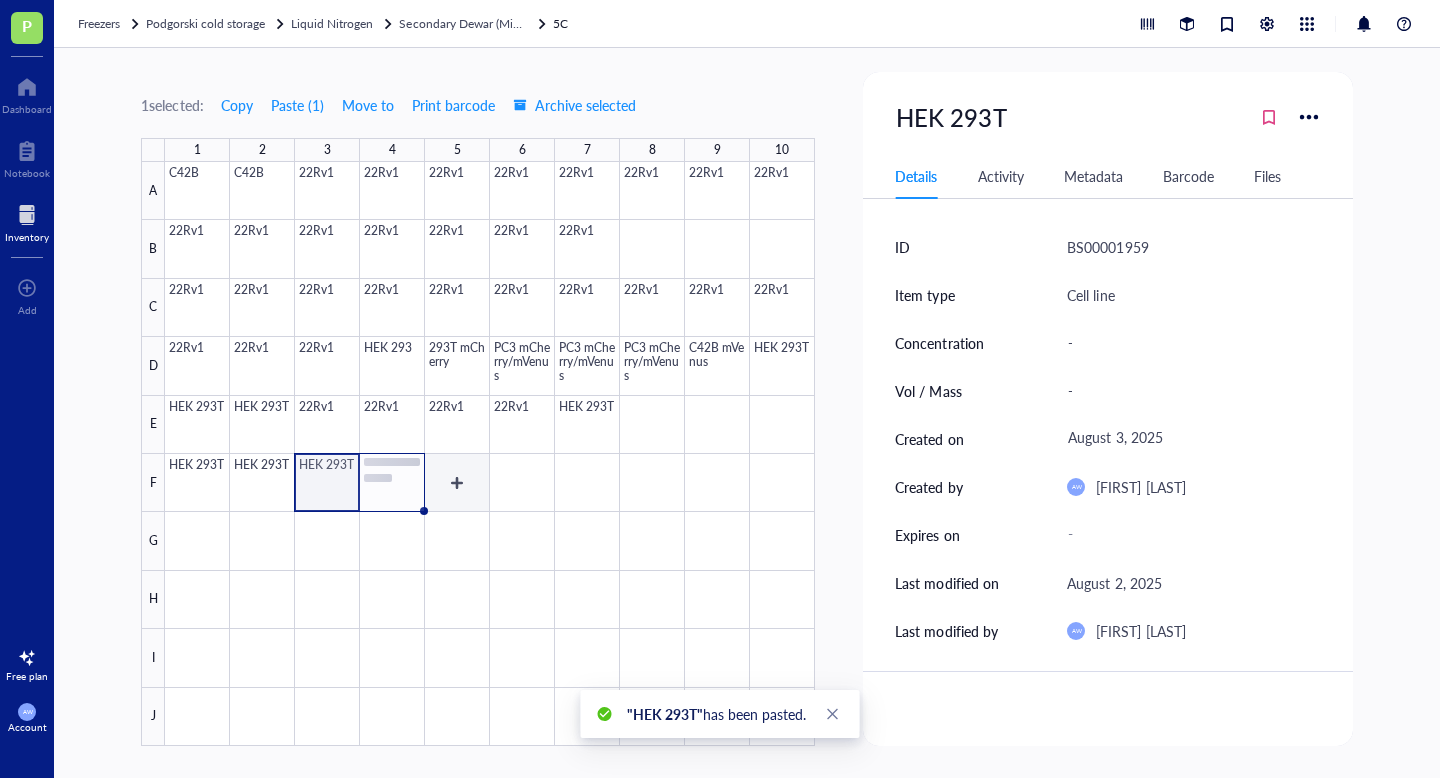 click at bounding box center [490, 454] 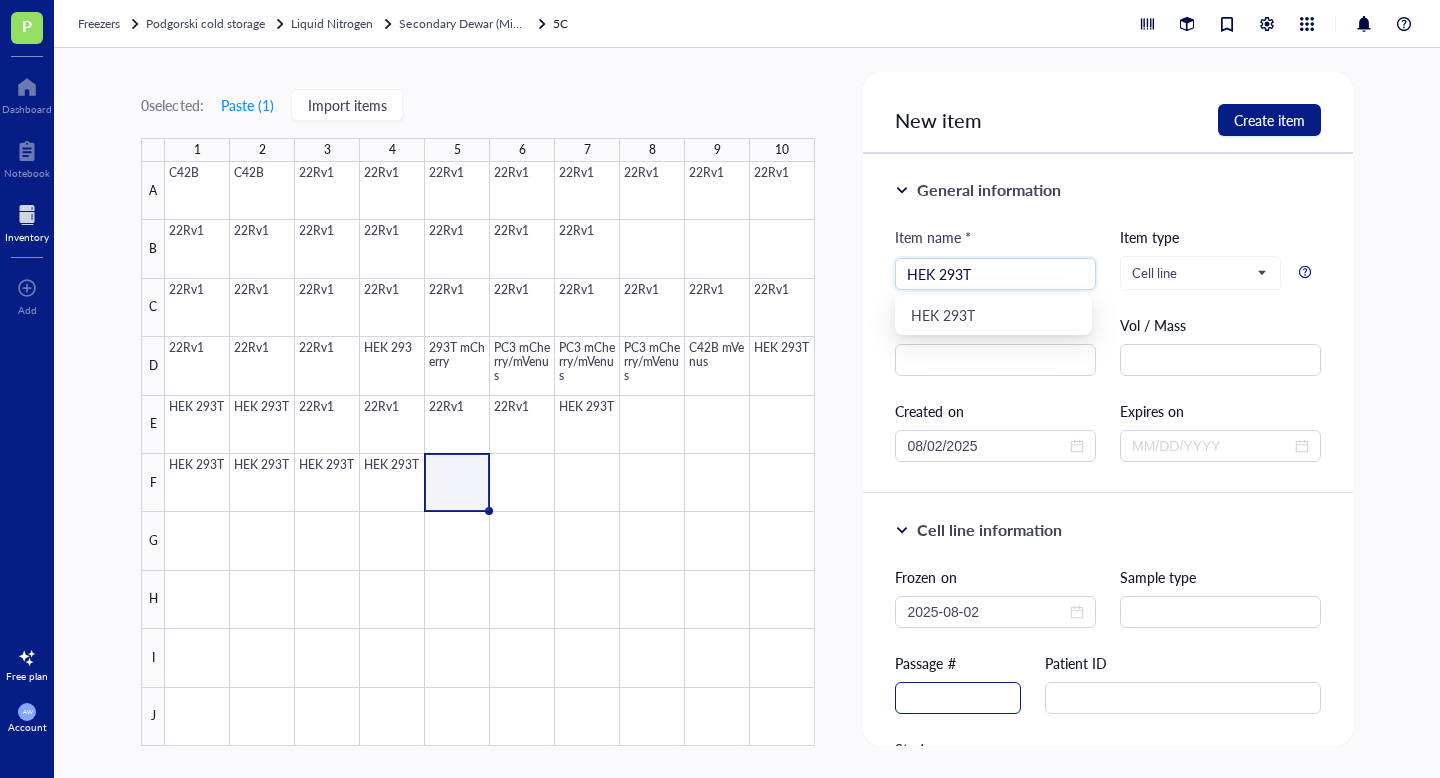 type on "HEK 293T" 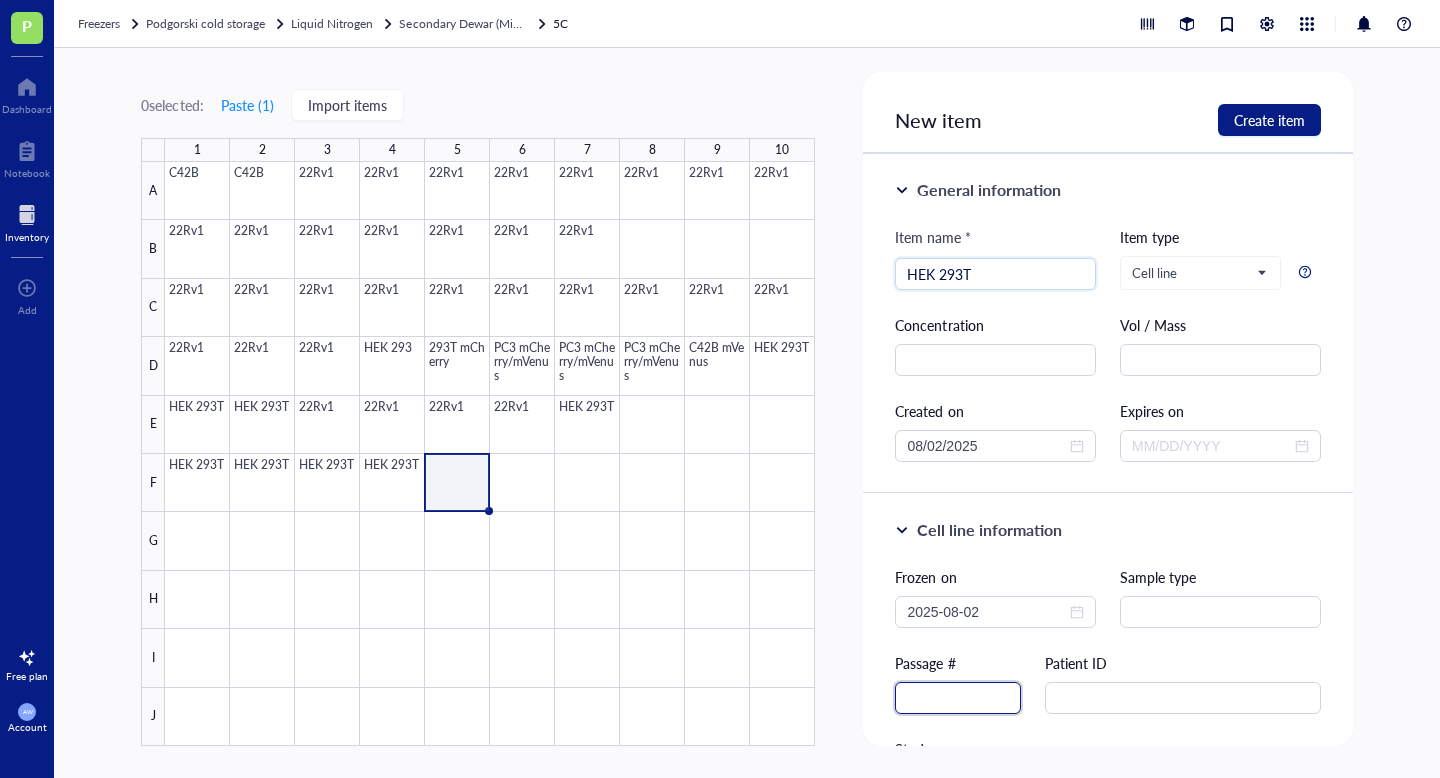 click at bounding box center [958, 698] 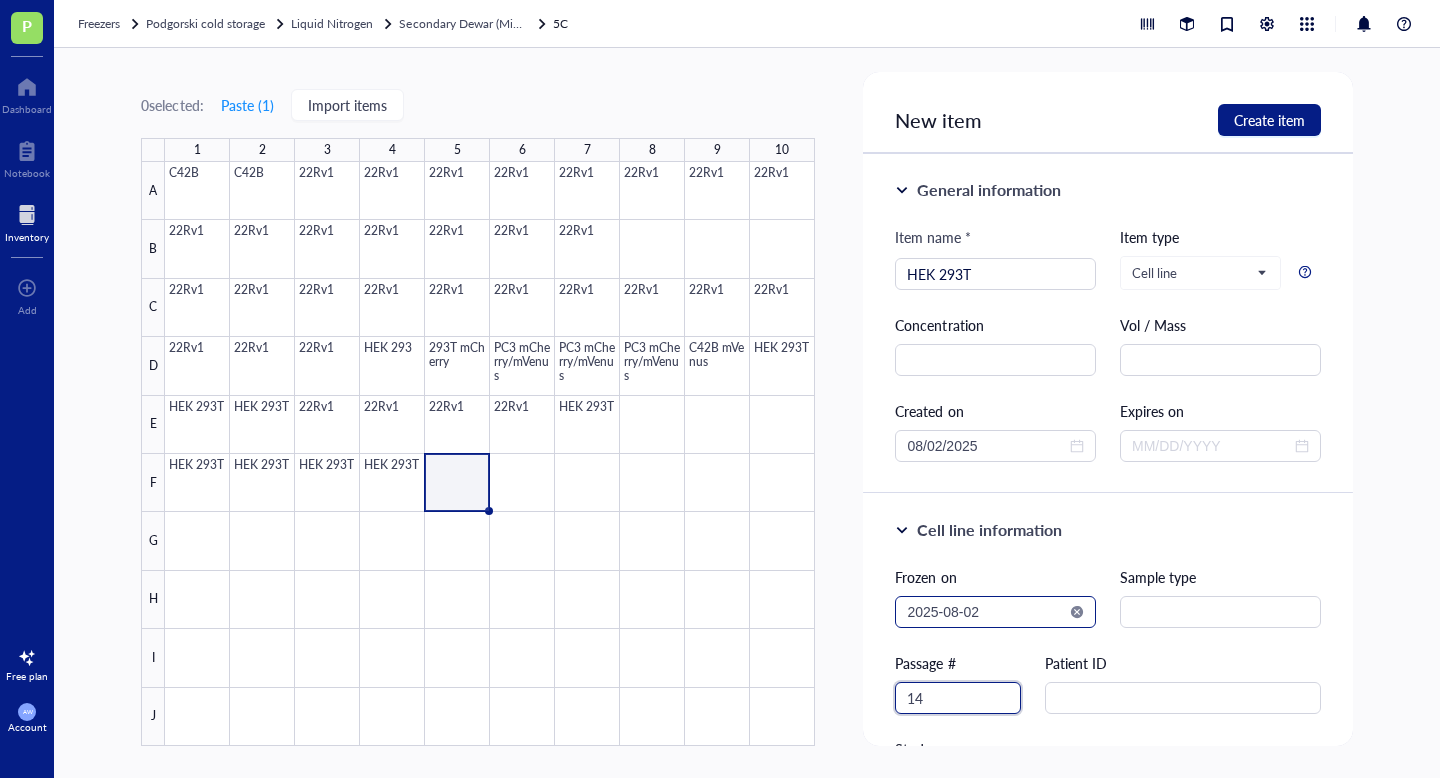type on "14" 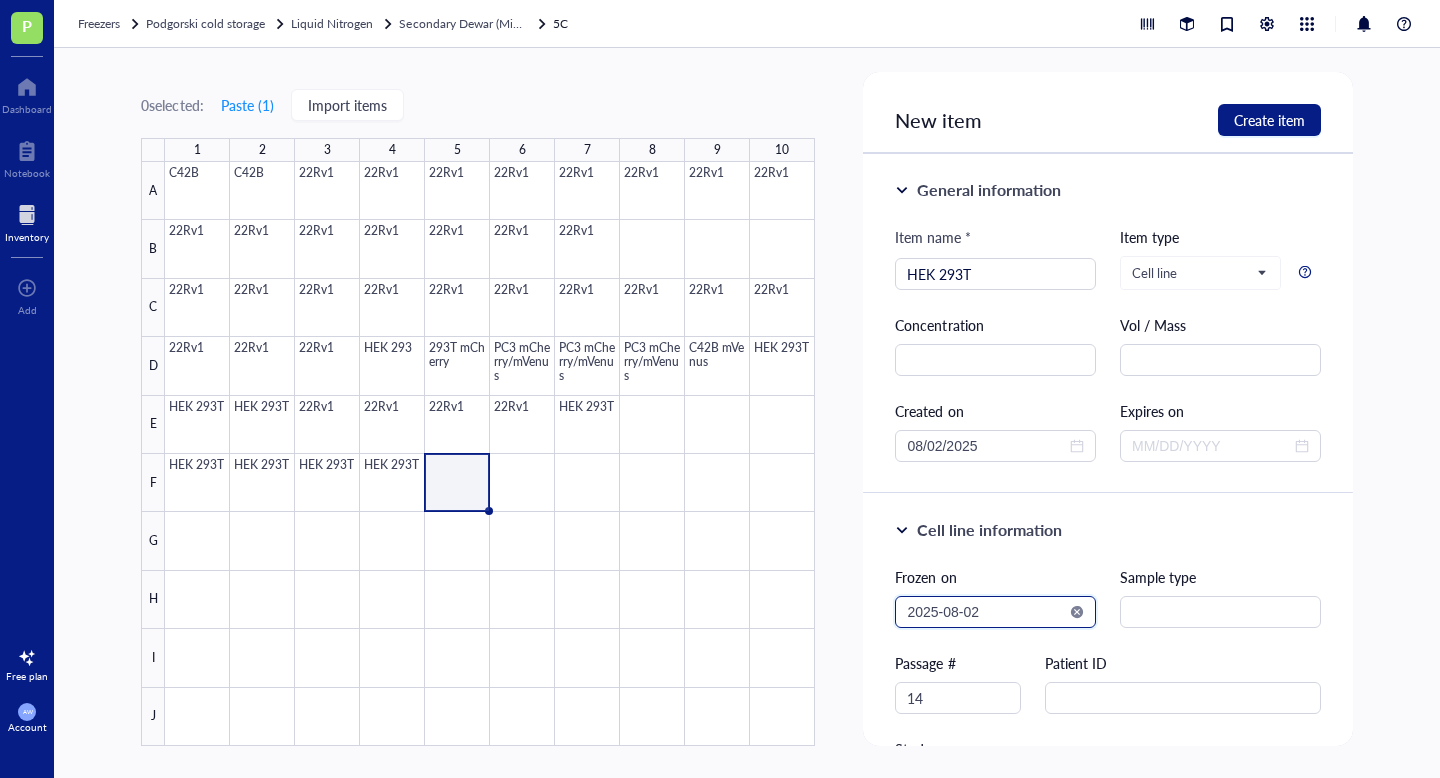 click on "2025-08-02" at bounding box center [986, 612] 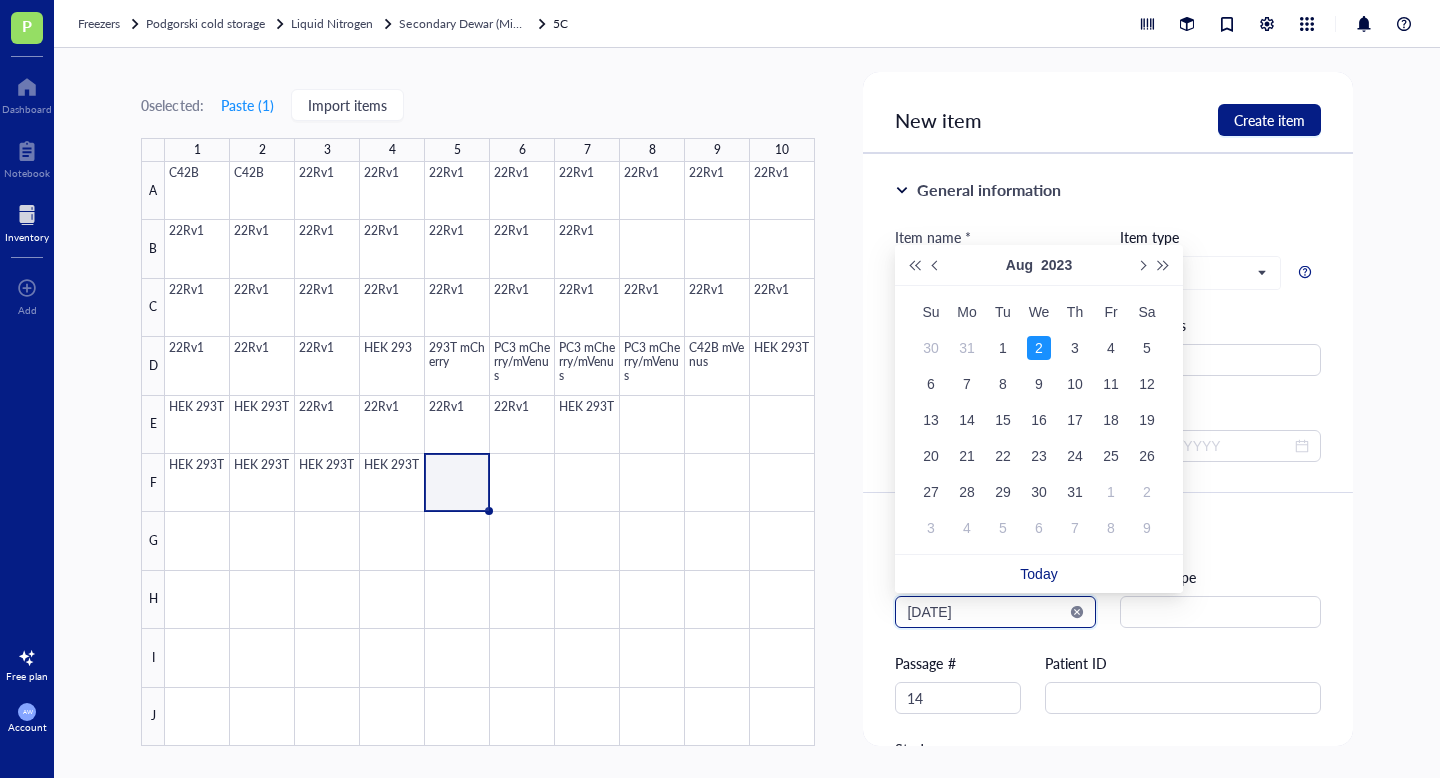 click on "[DATE]" at bounding box center [986, 612] 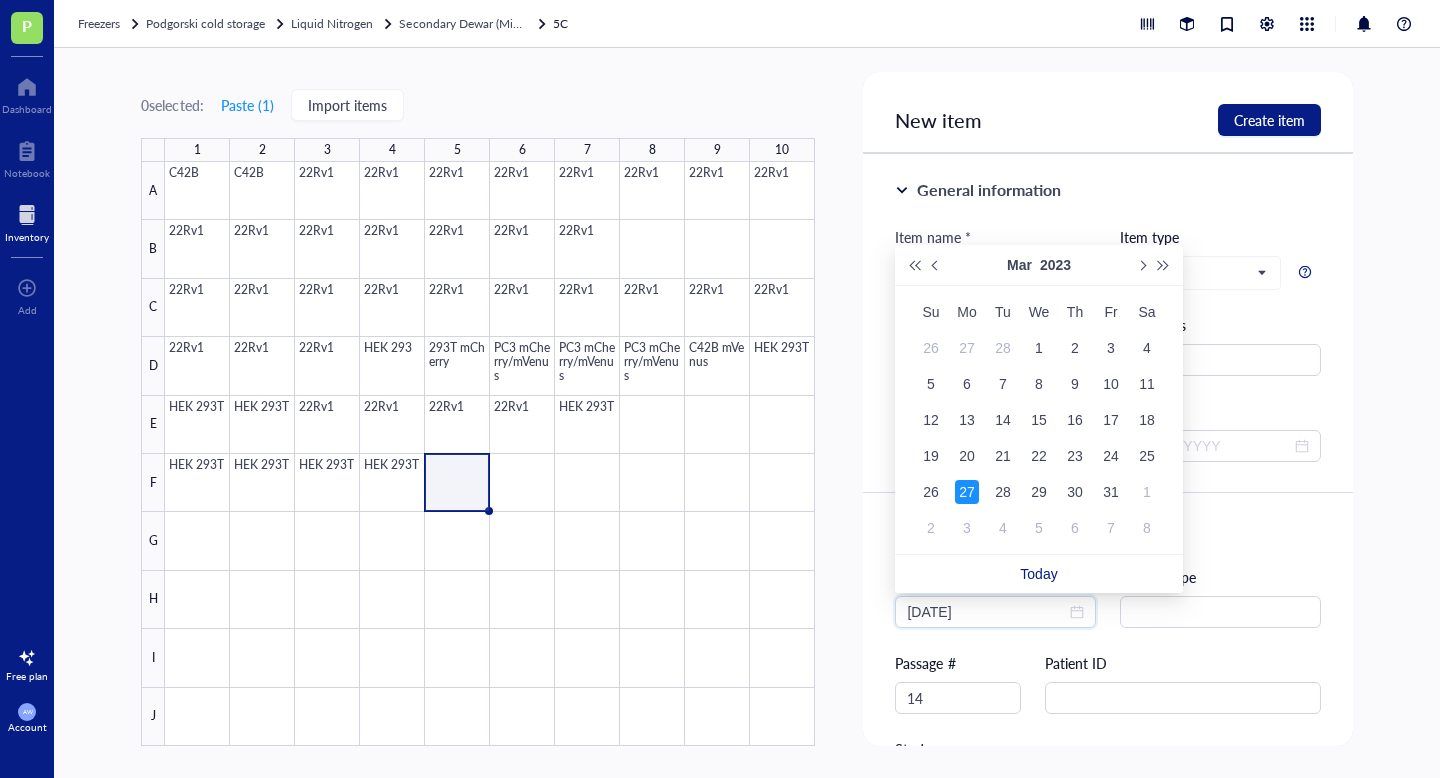 type on "[DATE]" 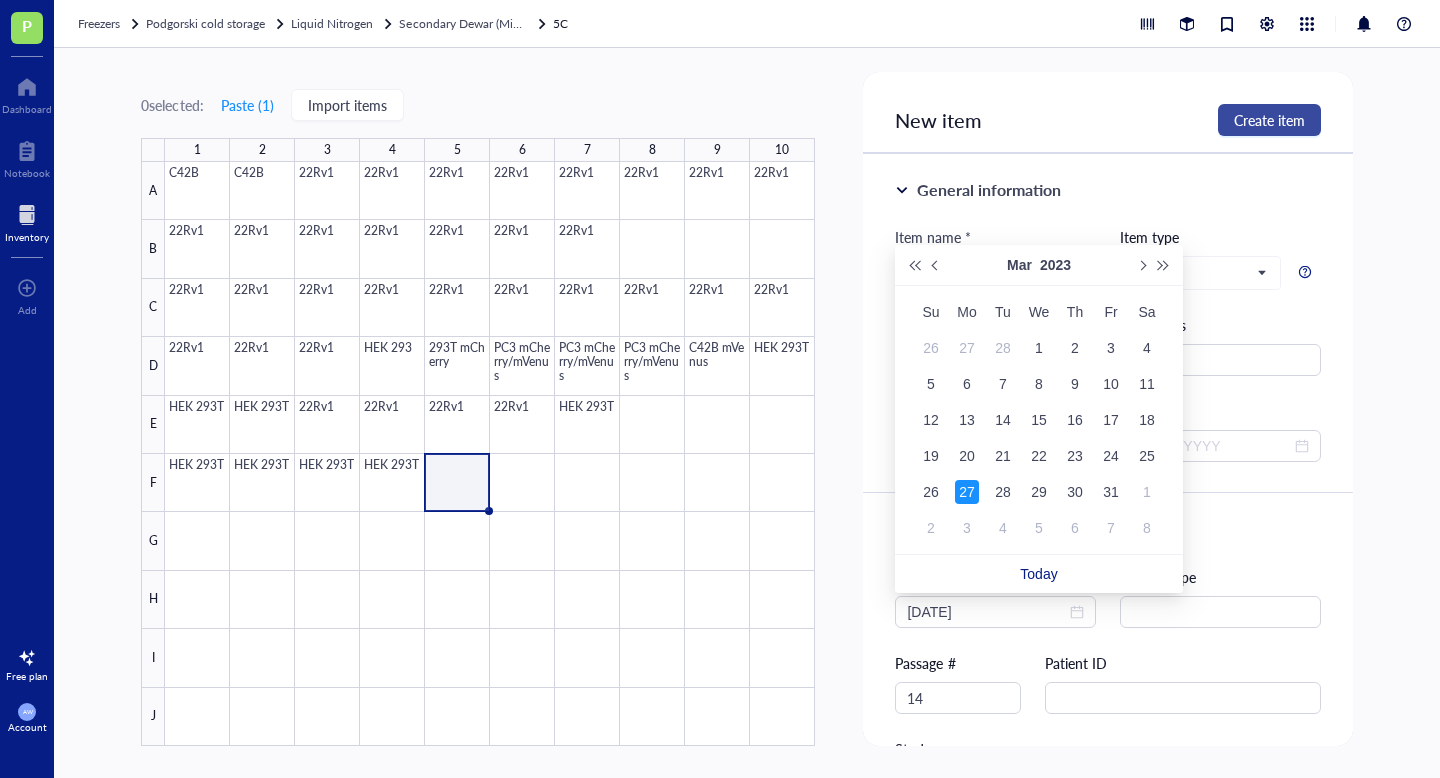 click on "Create item" at bounding box center (1269, 120) 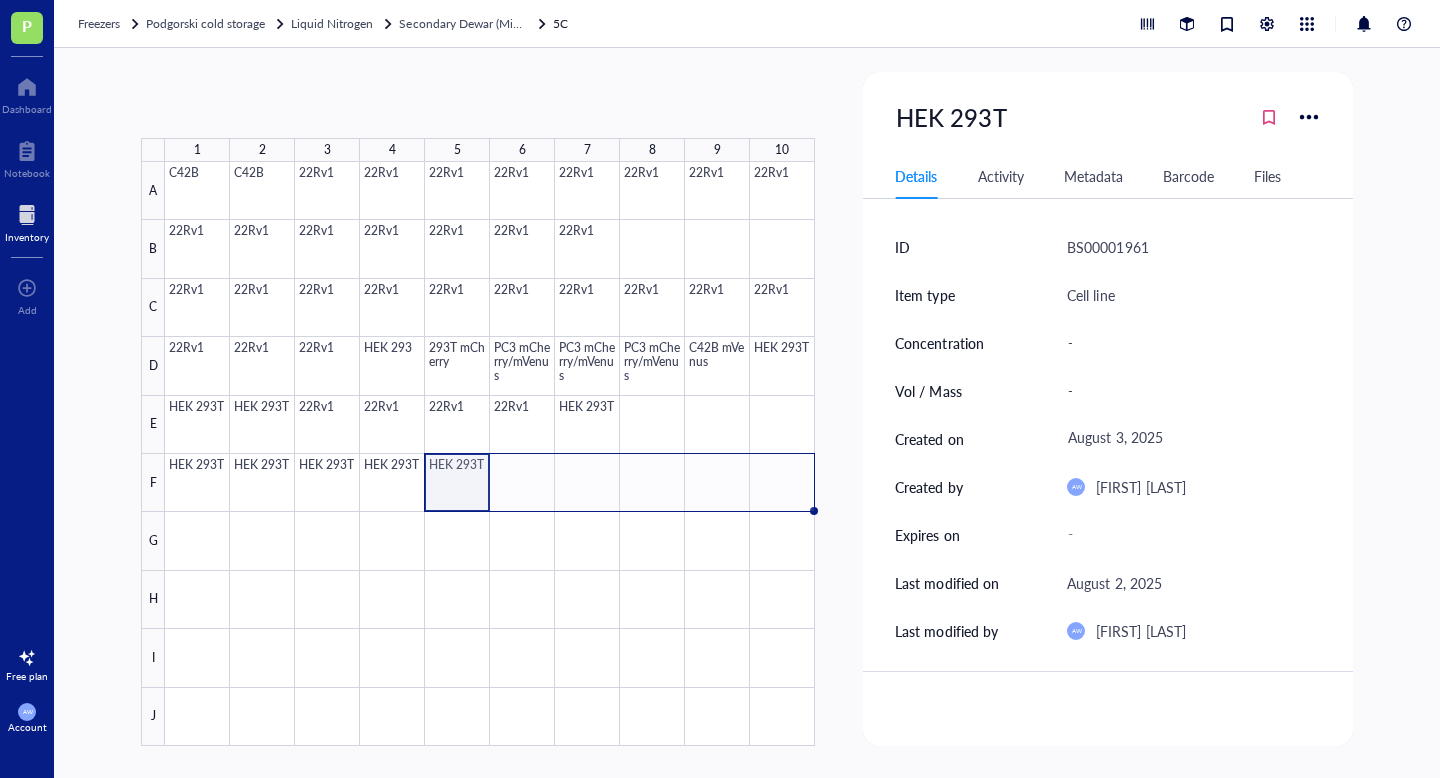 drag, startPoint x: 490, startPoint y: 509, endPoint x: 784, endPoint y: 513, distance: 294.02722 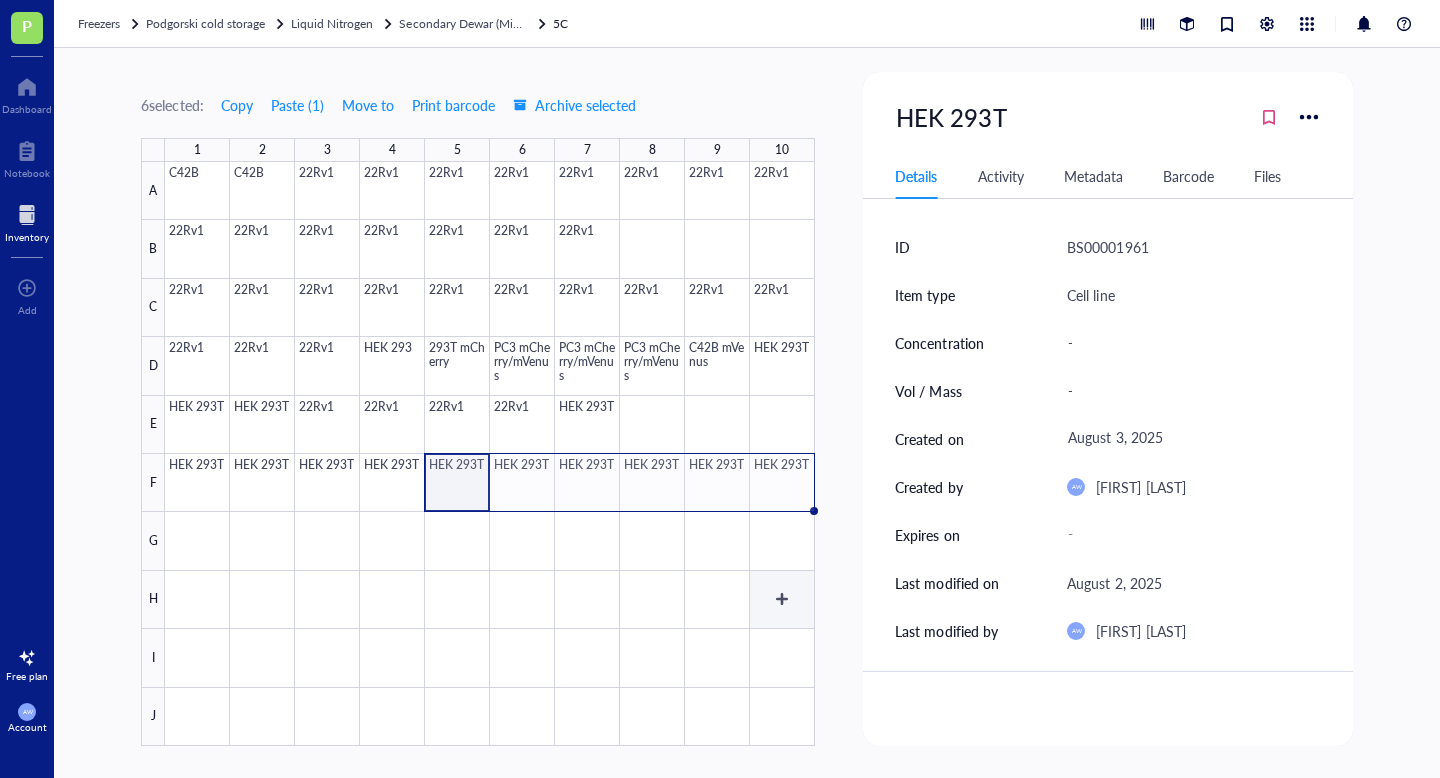 drag, startPoint x: 803, startPoint y: 592, endPoint x: 807, endPoint y: 576, distance: 16.492422 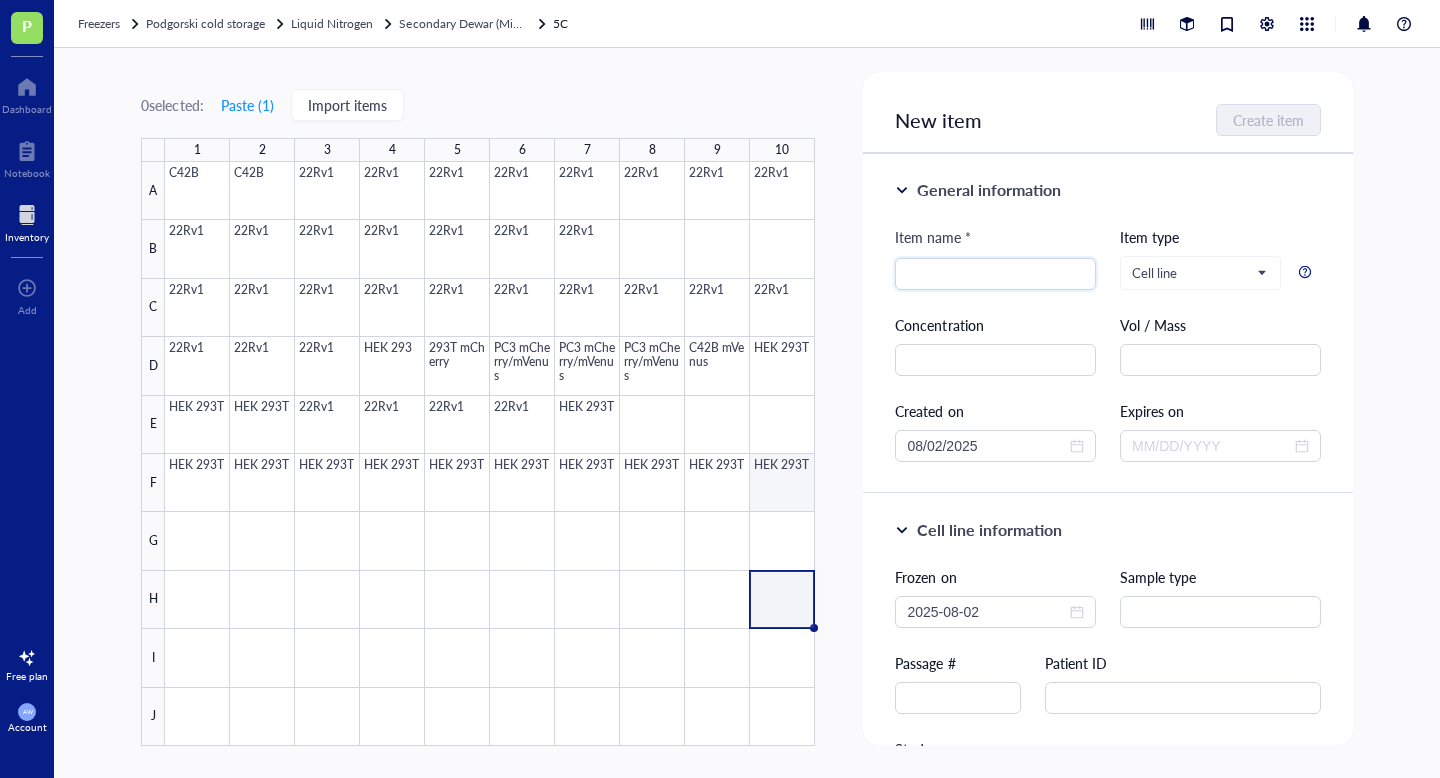 click at bounding box center (490, 454) 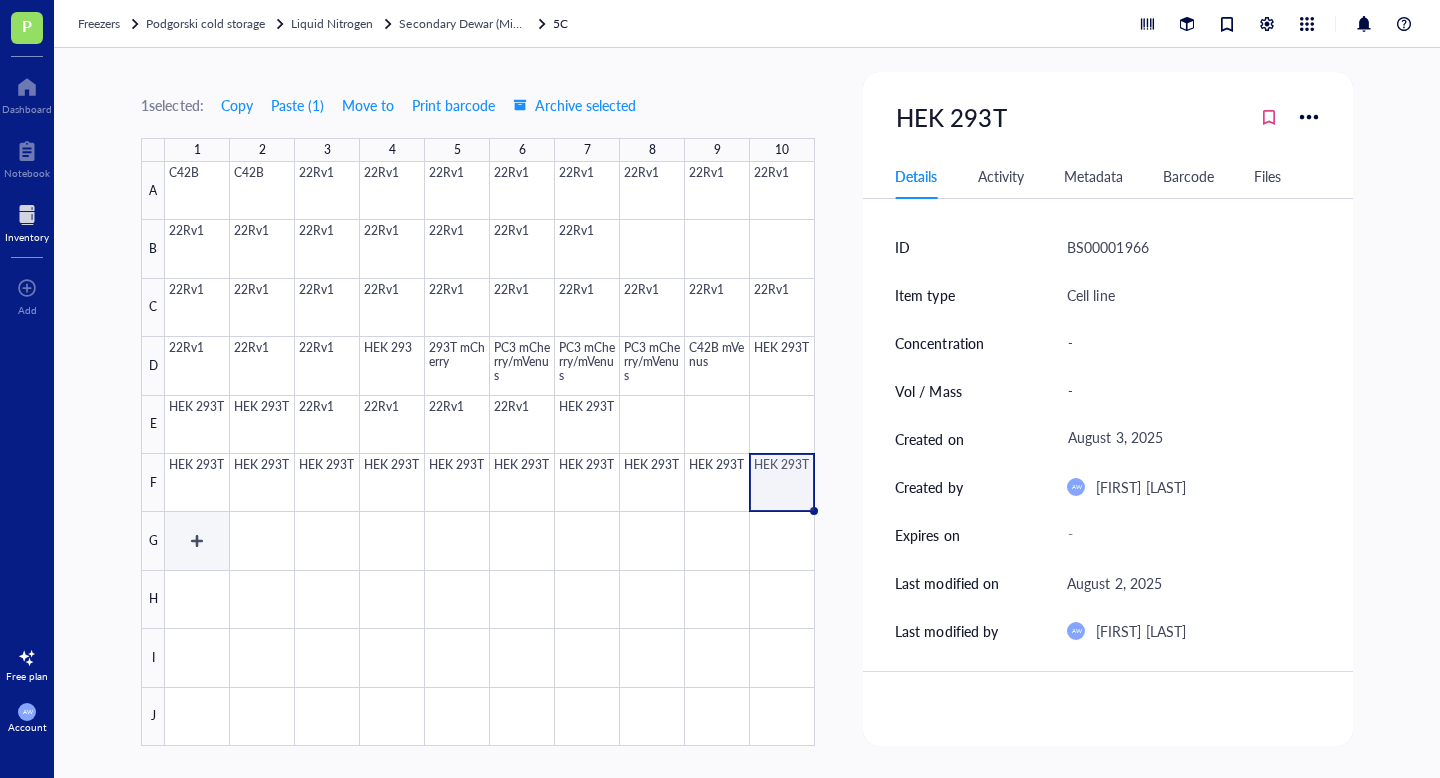 click at bounding box center (490, 454) 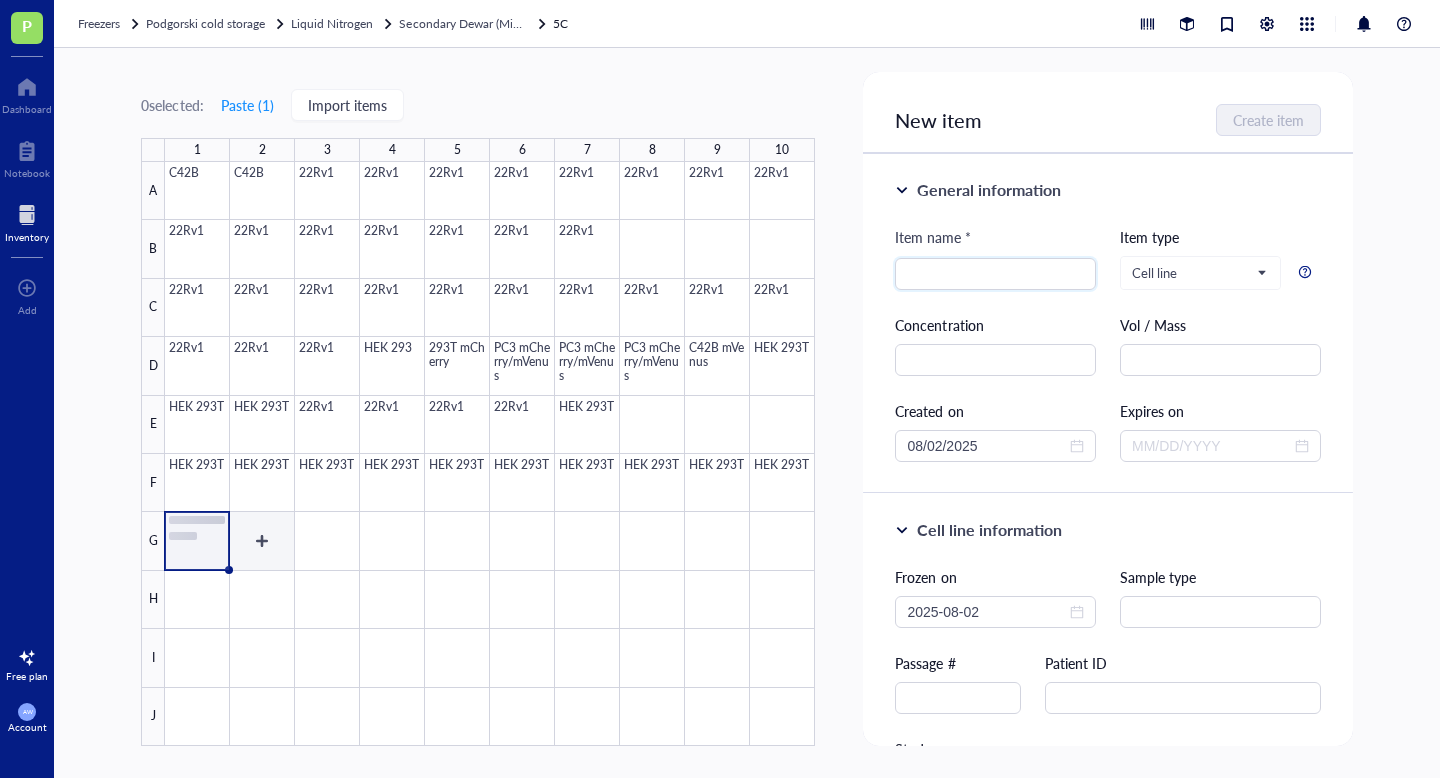 click at bounding box center [490, 454] 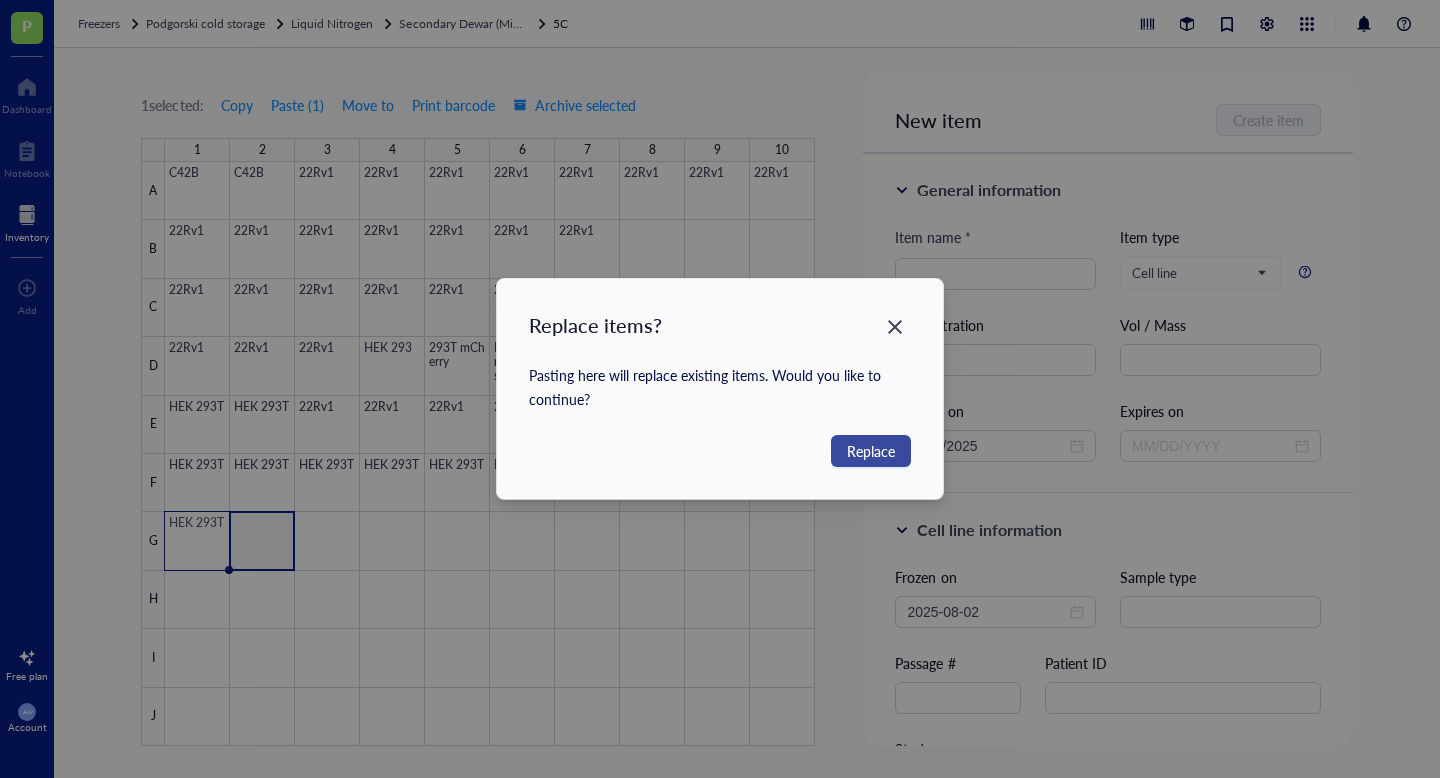 click on "Replace" at bounding box center (871, 451) 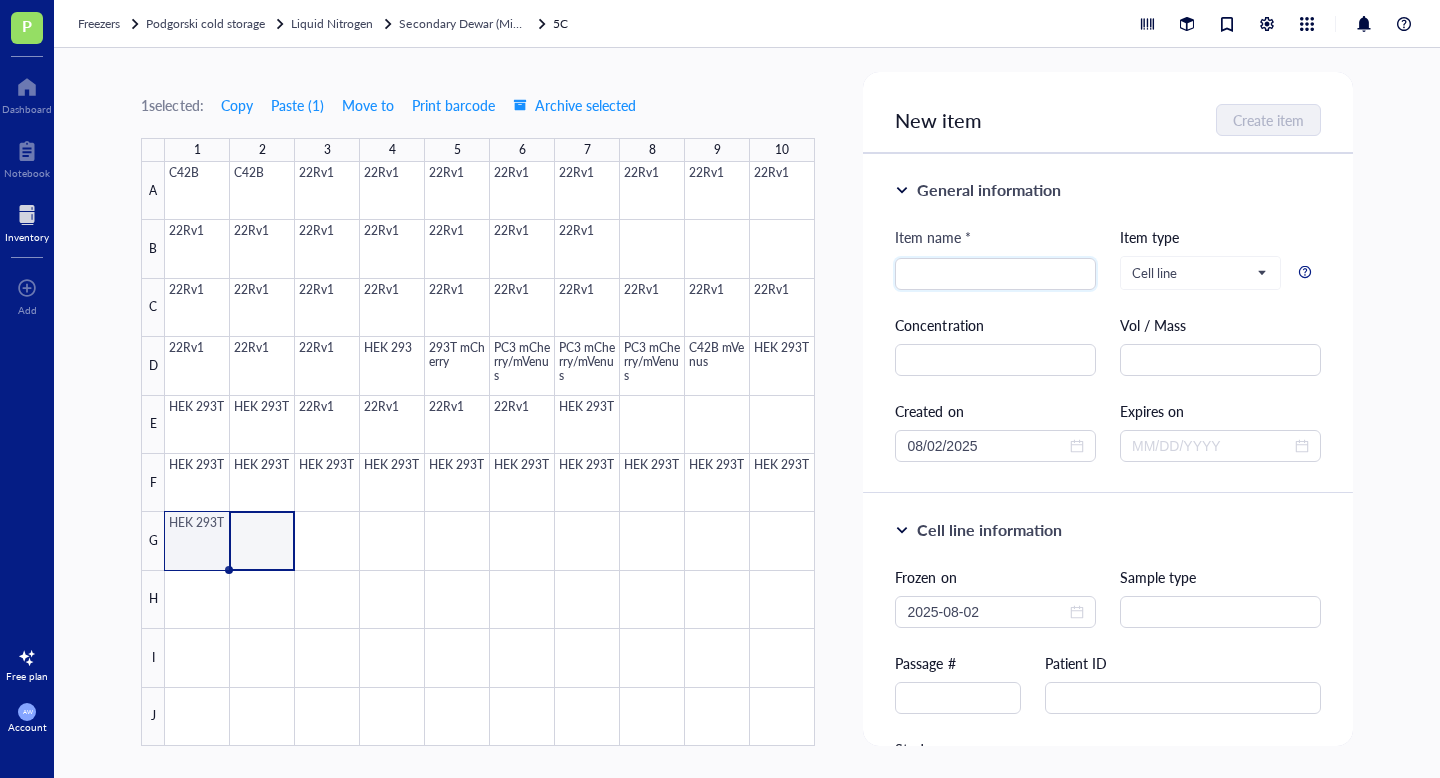 click at bounding box center (490, 454) 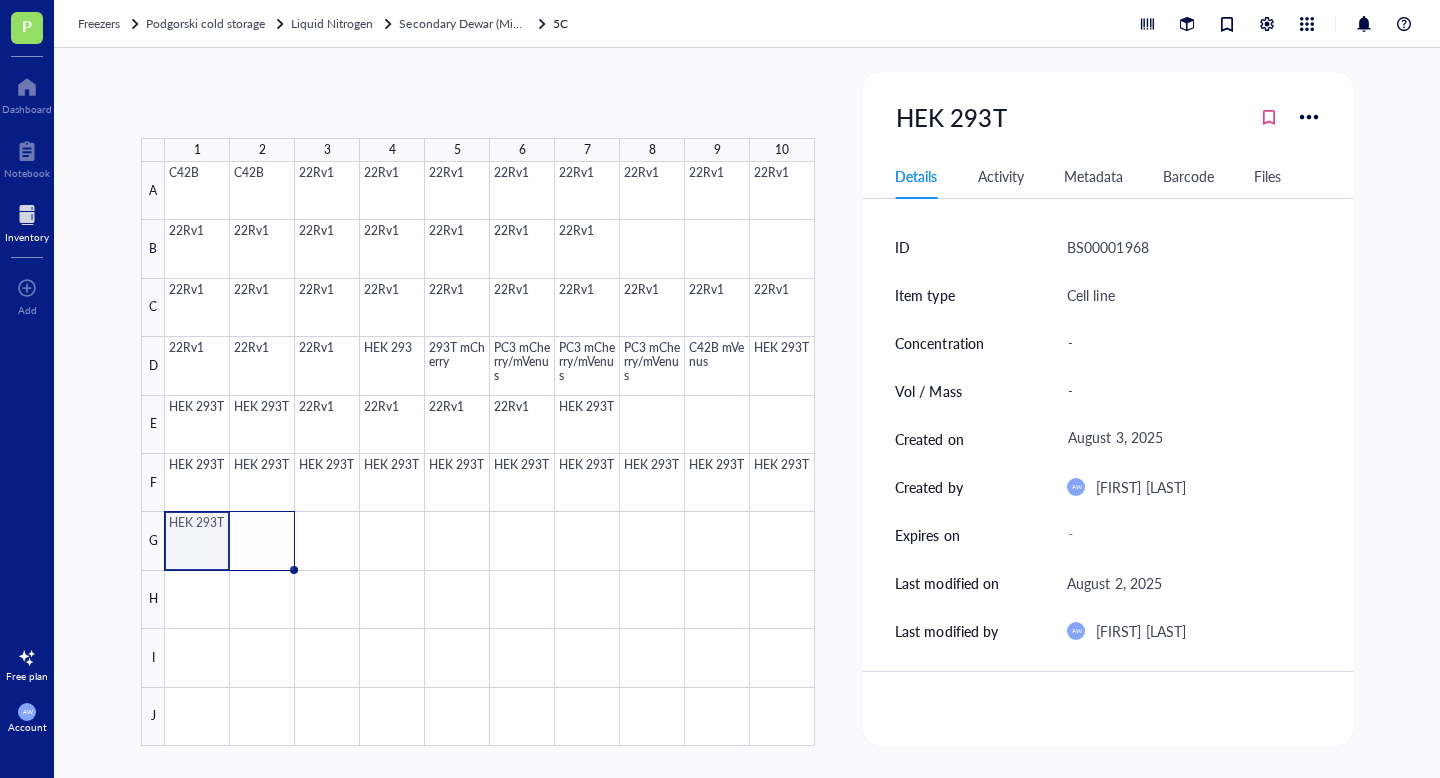 drag, startPoint x: 229, startPoint y: 570, endPoint x: 278, endPoint y: 570, distance: 49 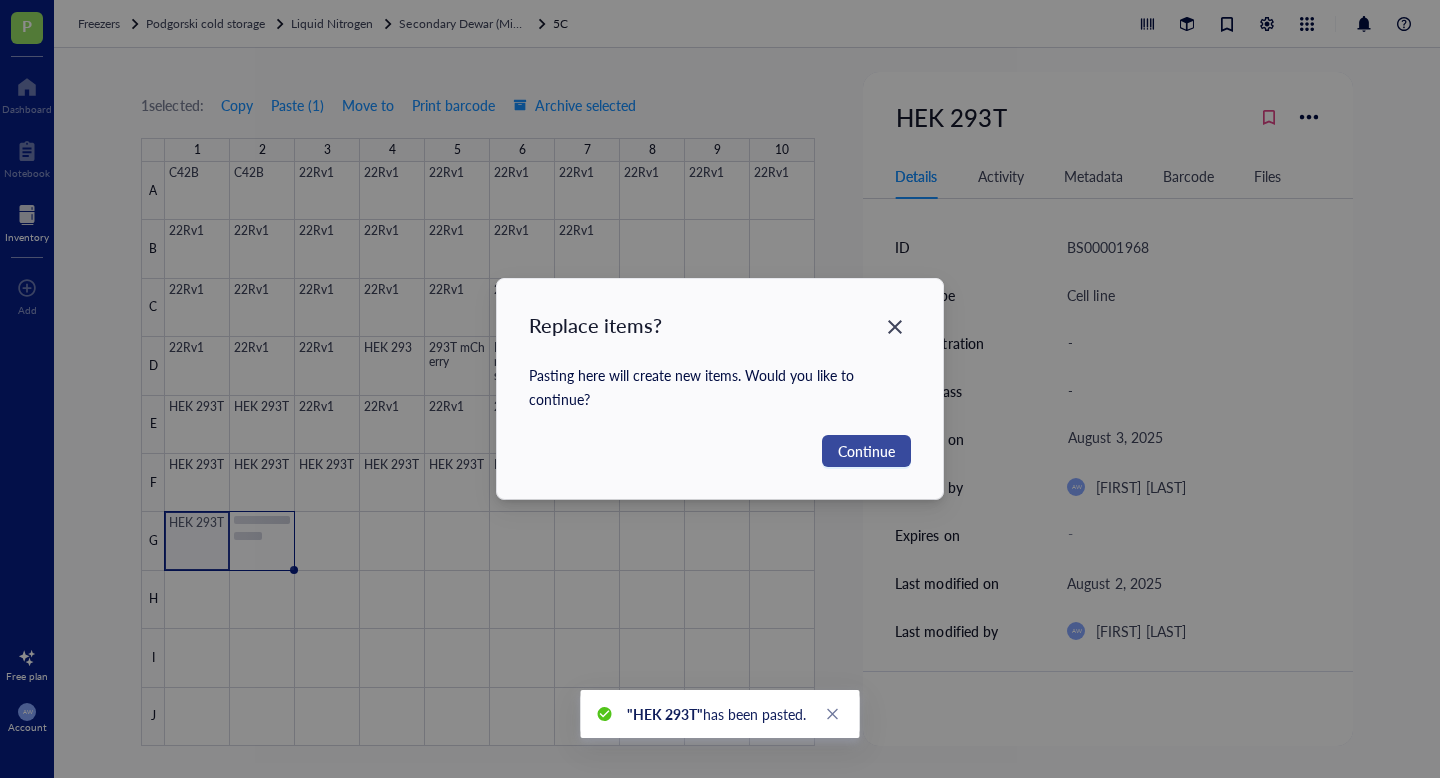 click on "Continue" at bounding box center (866, 451) 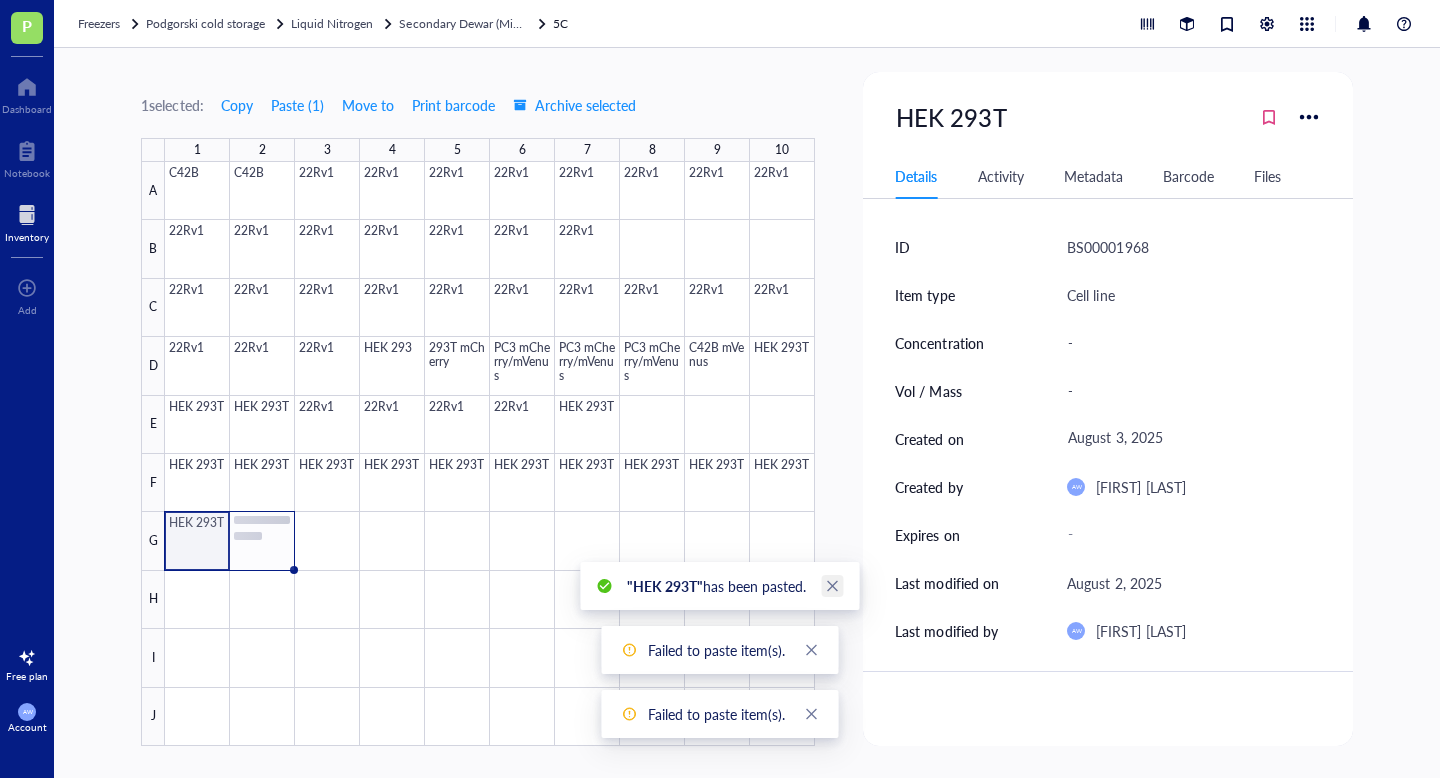click 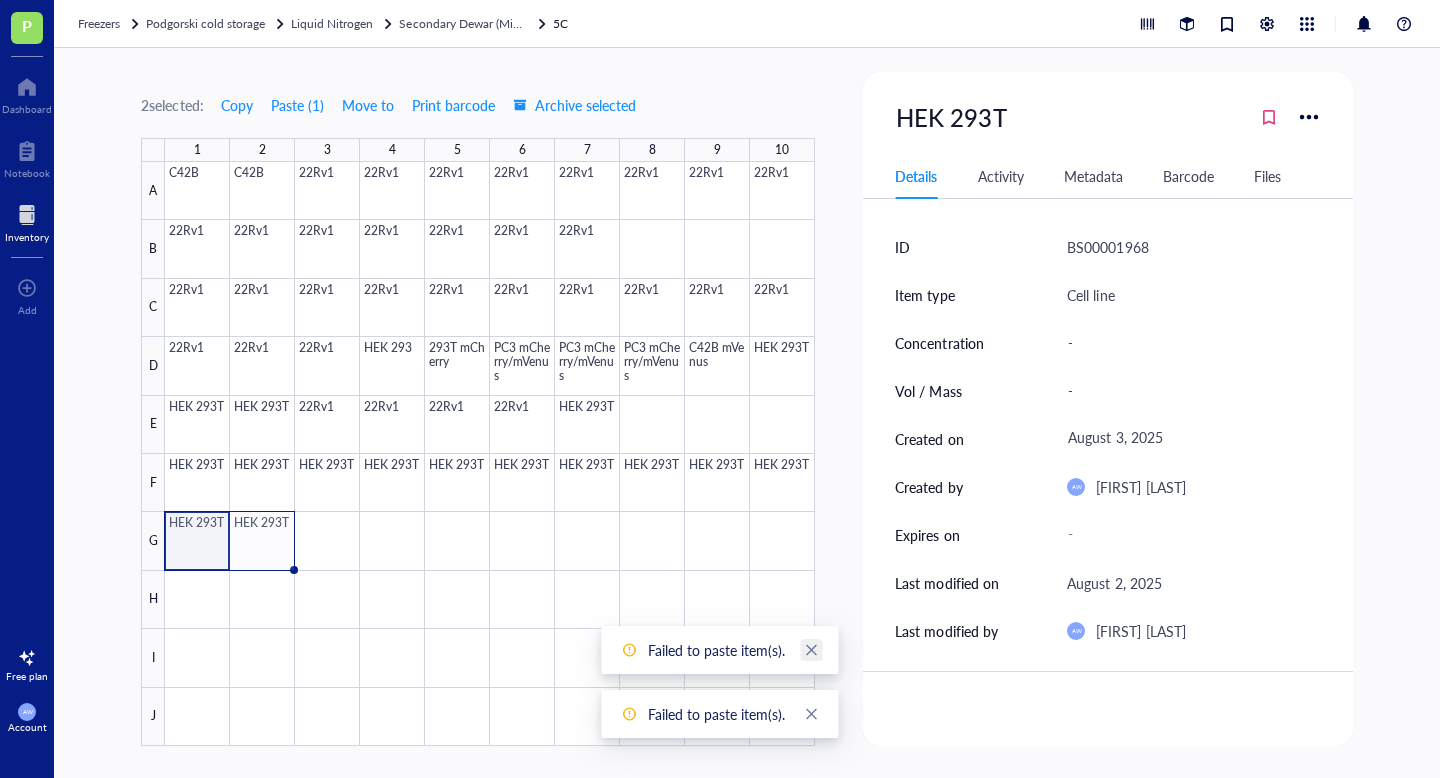 click 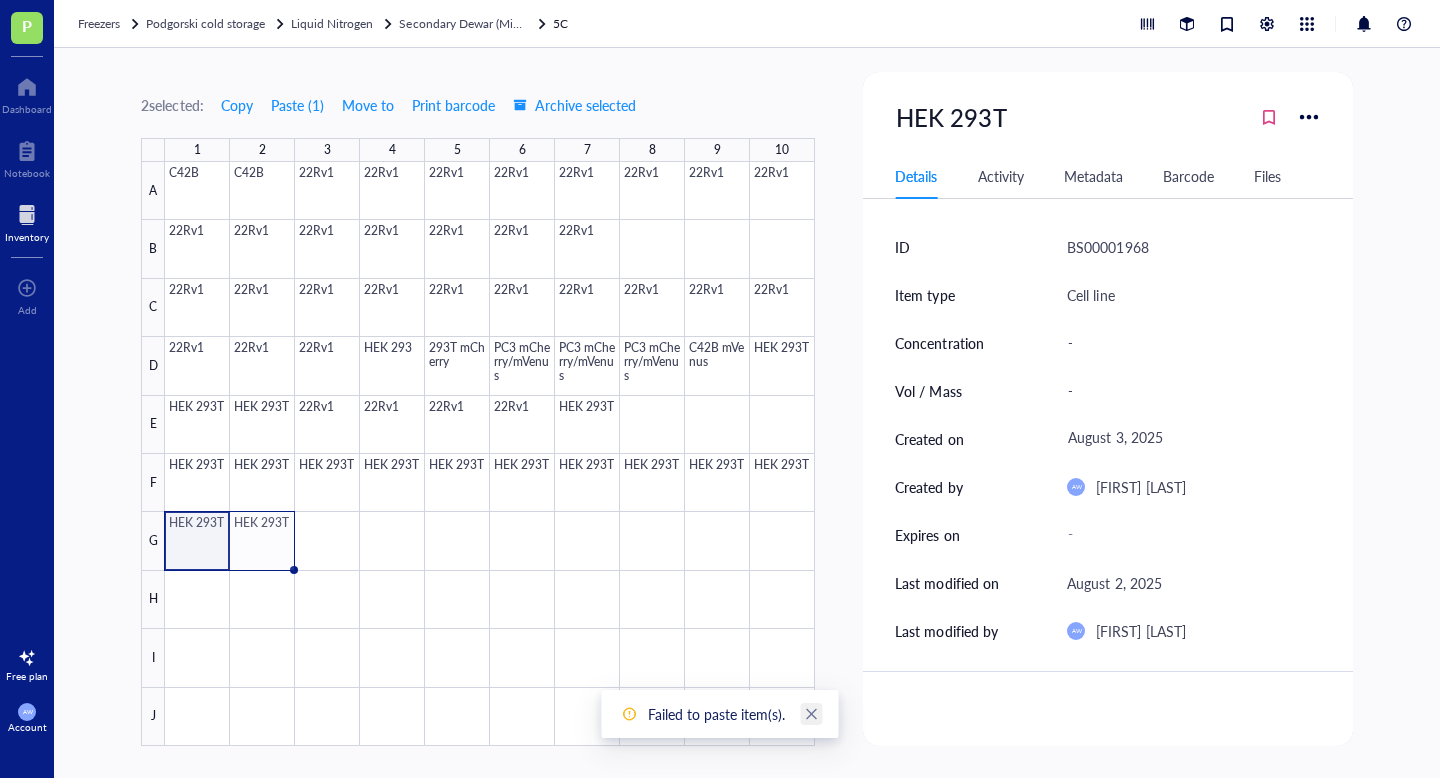 click 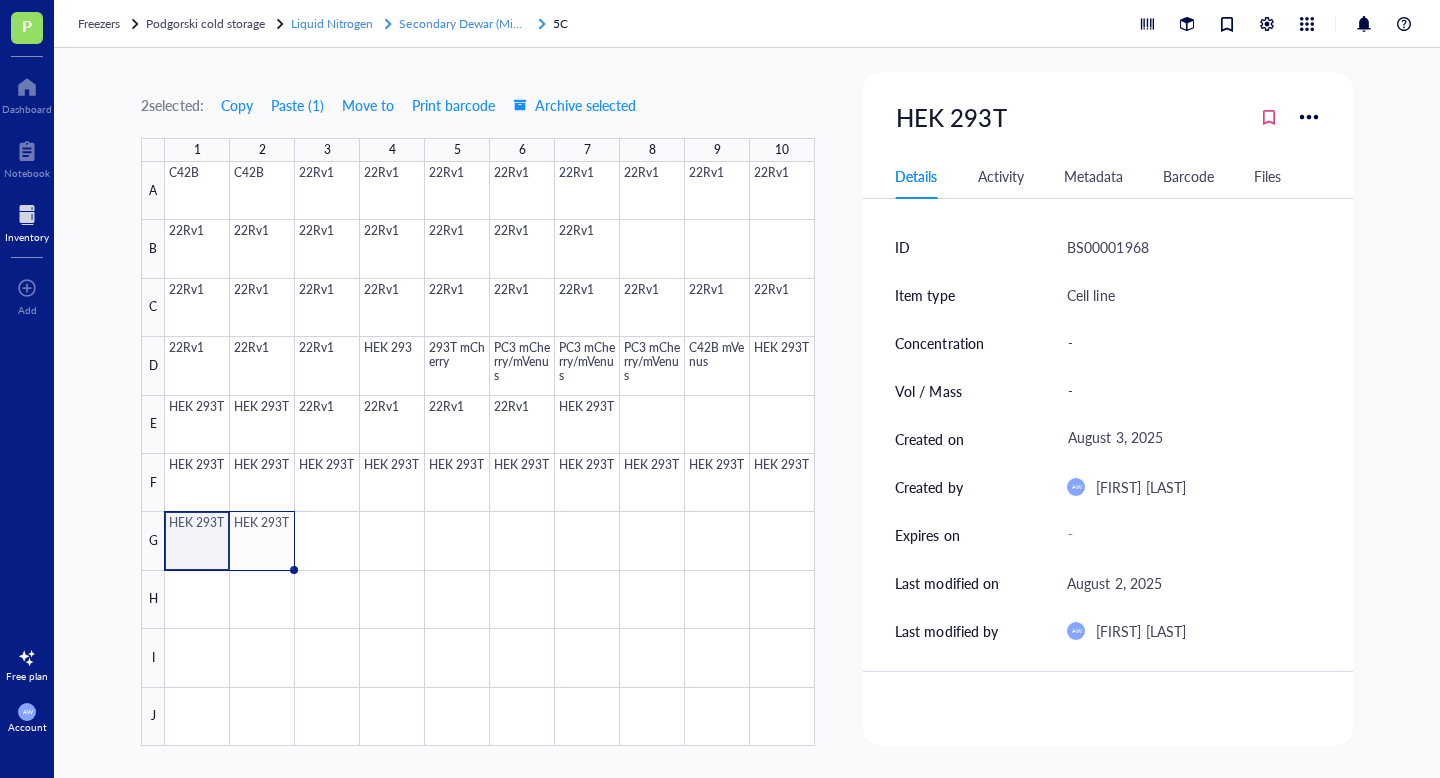 click on "Secondary Dewar (Minhong)" at bounding box center (474, 23) 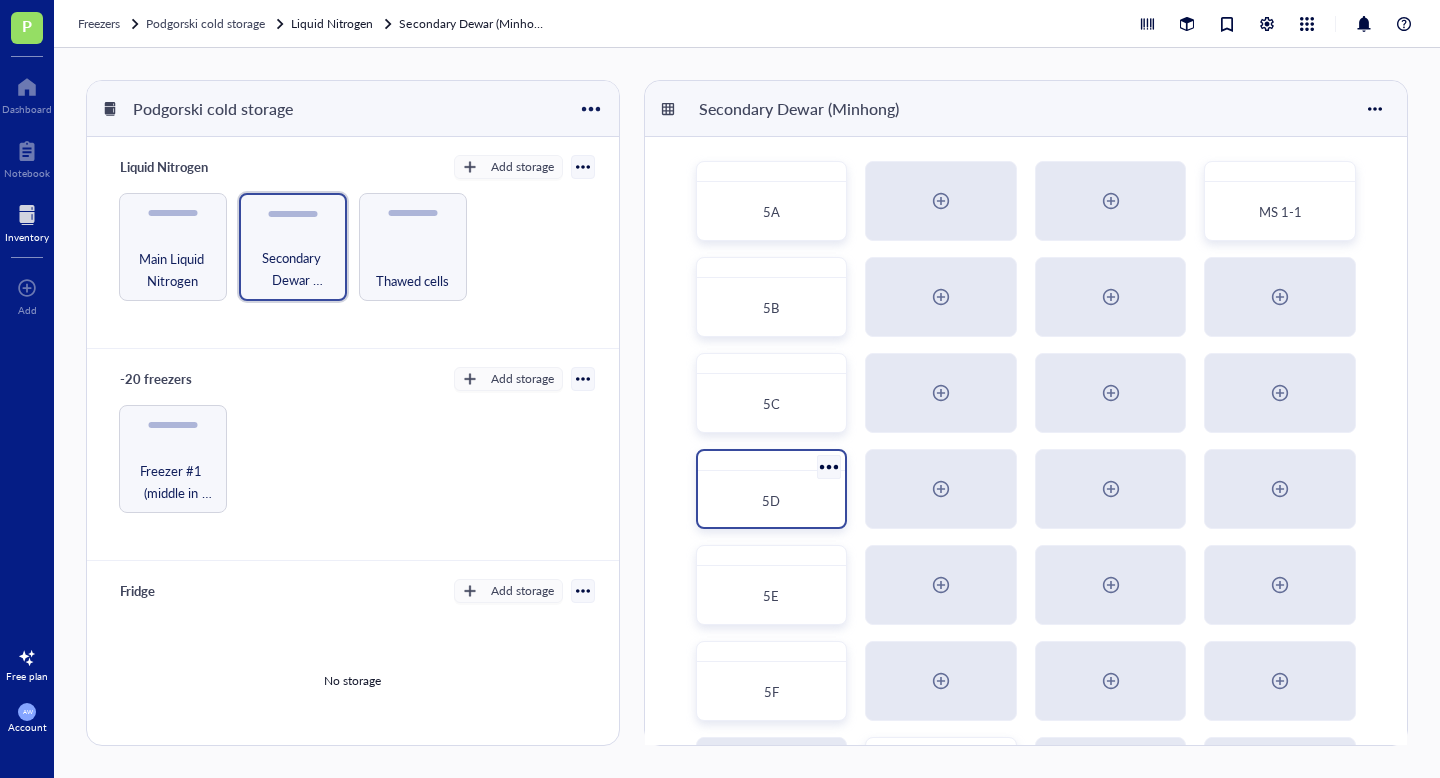 click on "5D" at bounding box center [772, 501] 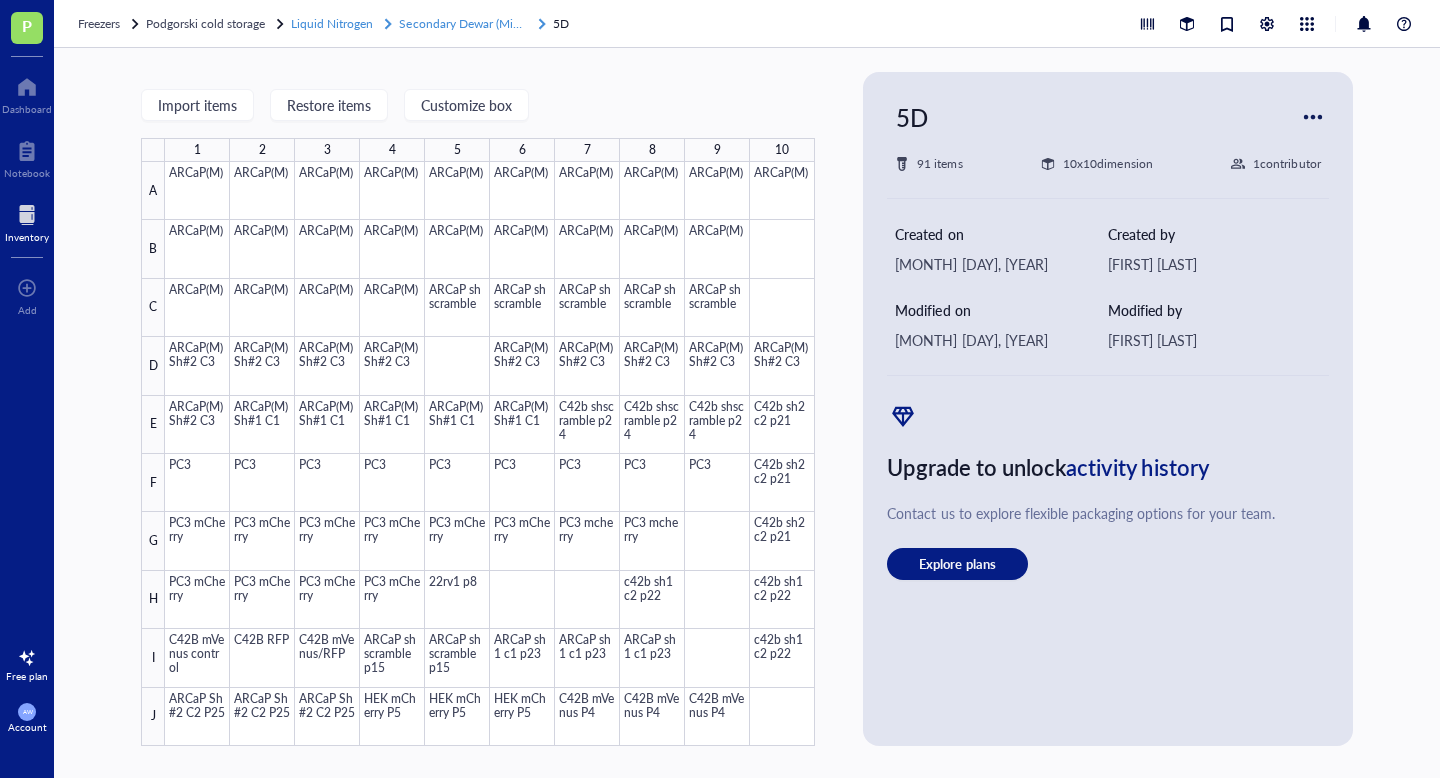 click on "Secondary Dewar (Minhong)" at bounding box center [474, 23] 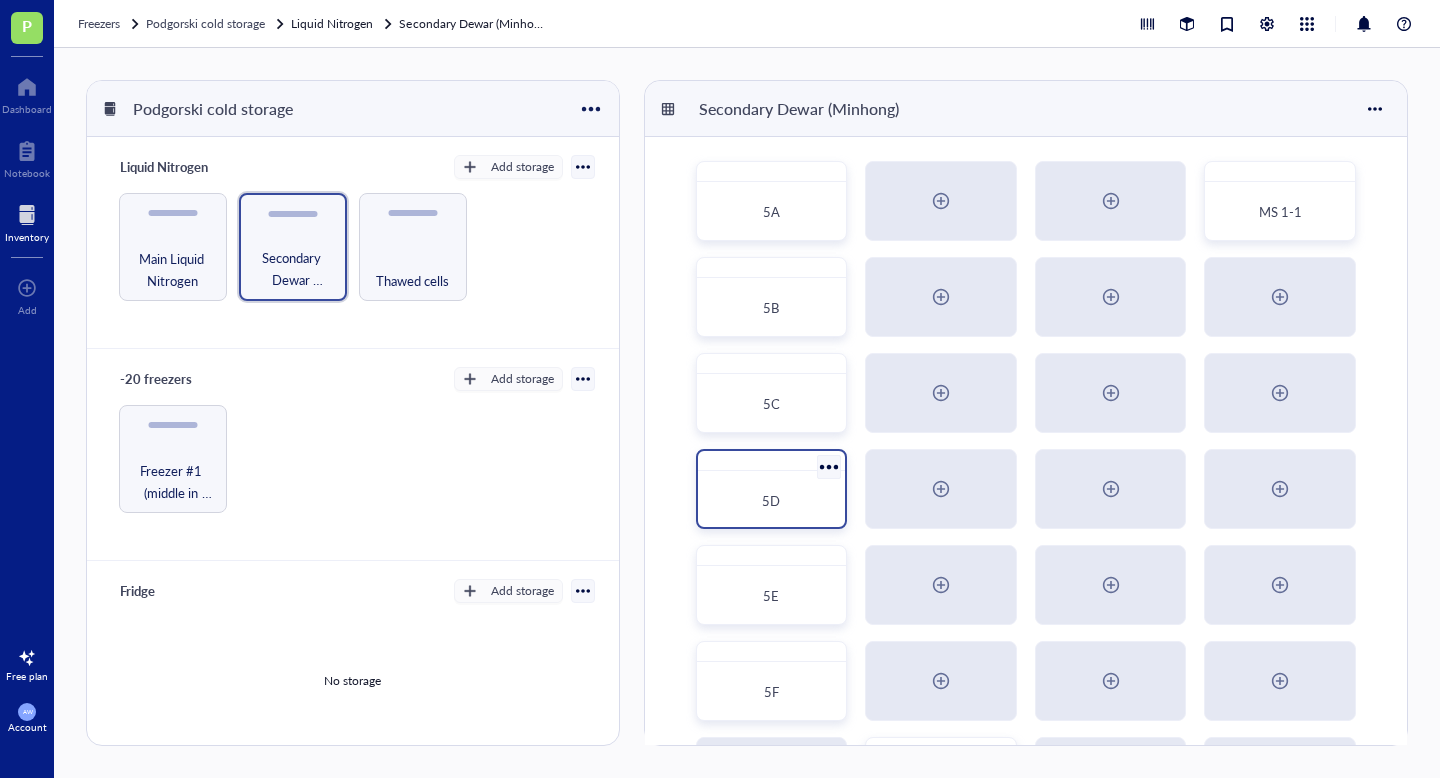 scroll, scrollTop: 154, scrollLeft: 0, axis: vertical 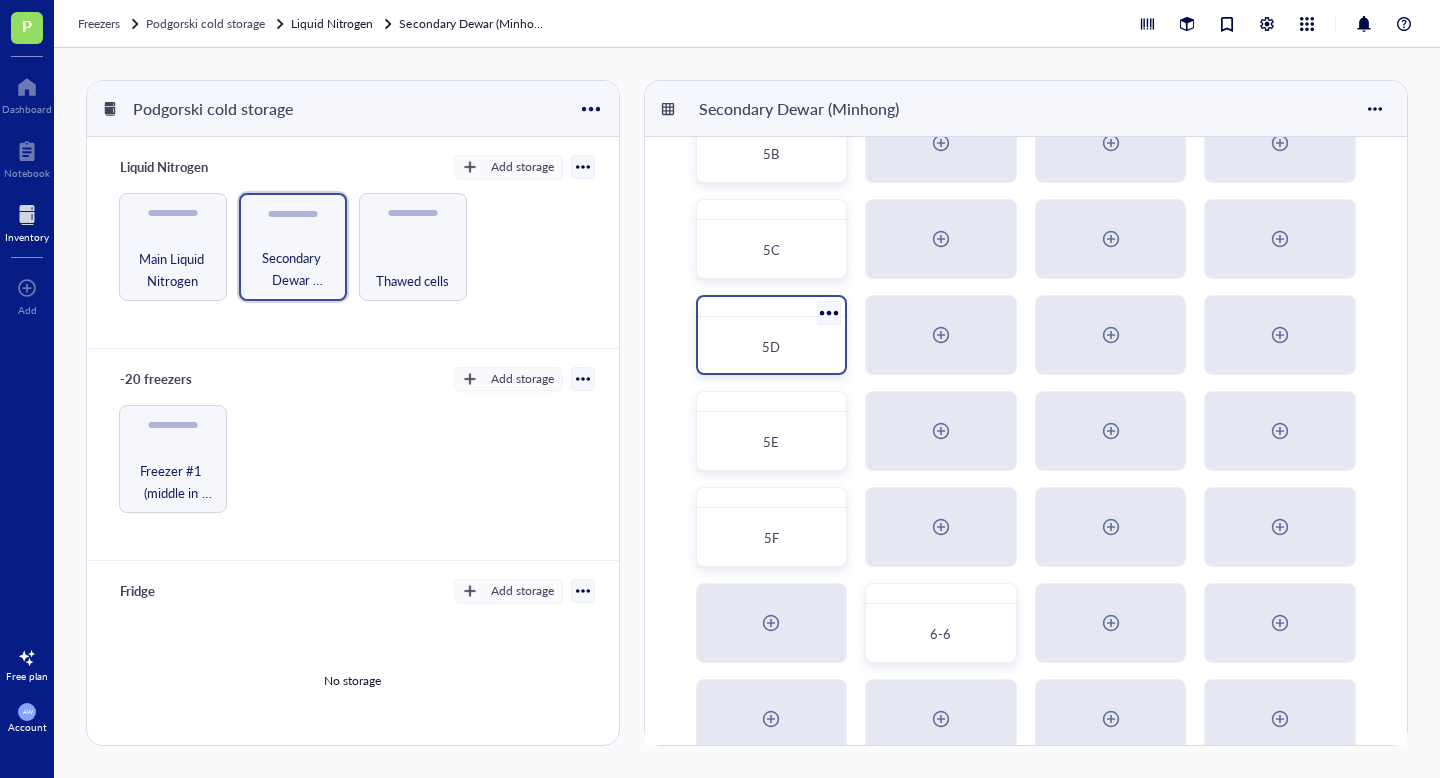 click on "5D" at bounding box center [771, 346] 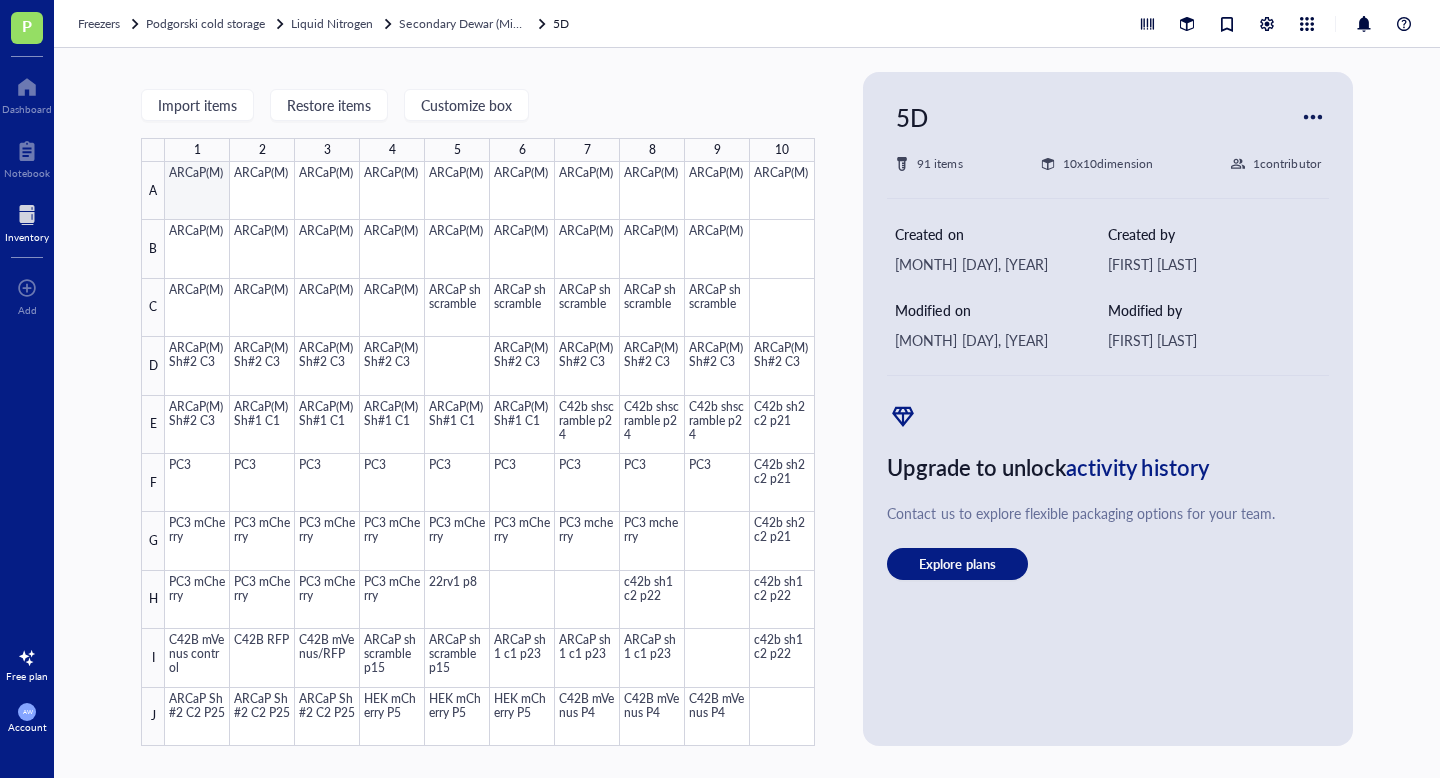 click at bounding box center [490, 454] 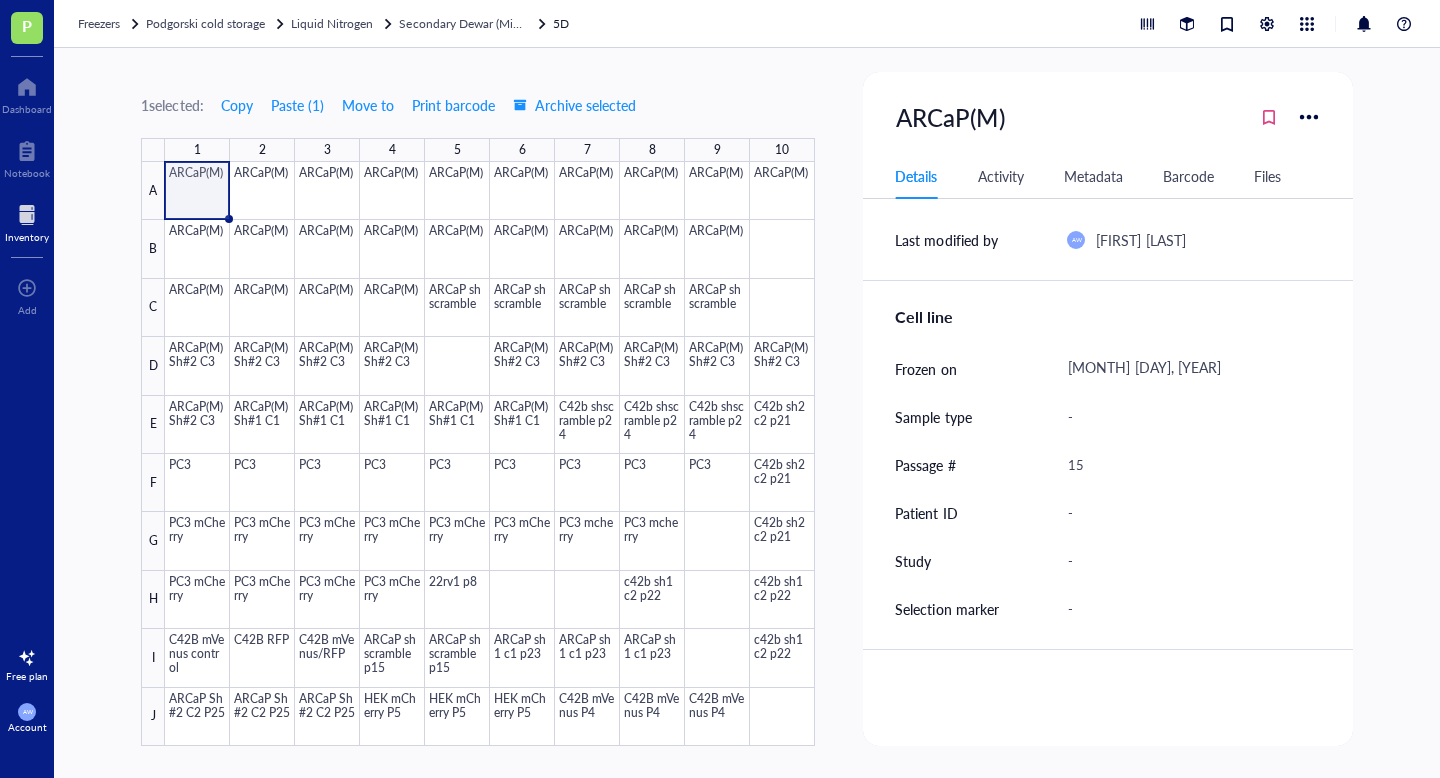 scroll, scrollTop: 392, scrollLeft: 0, axis: vertical 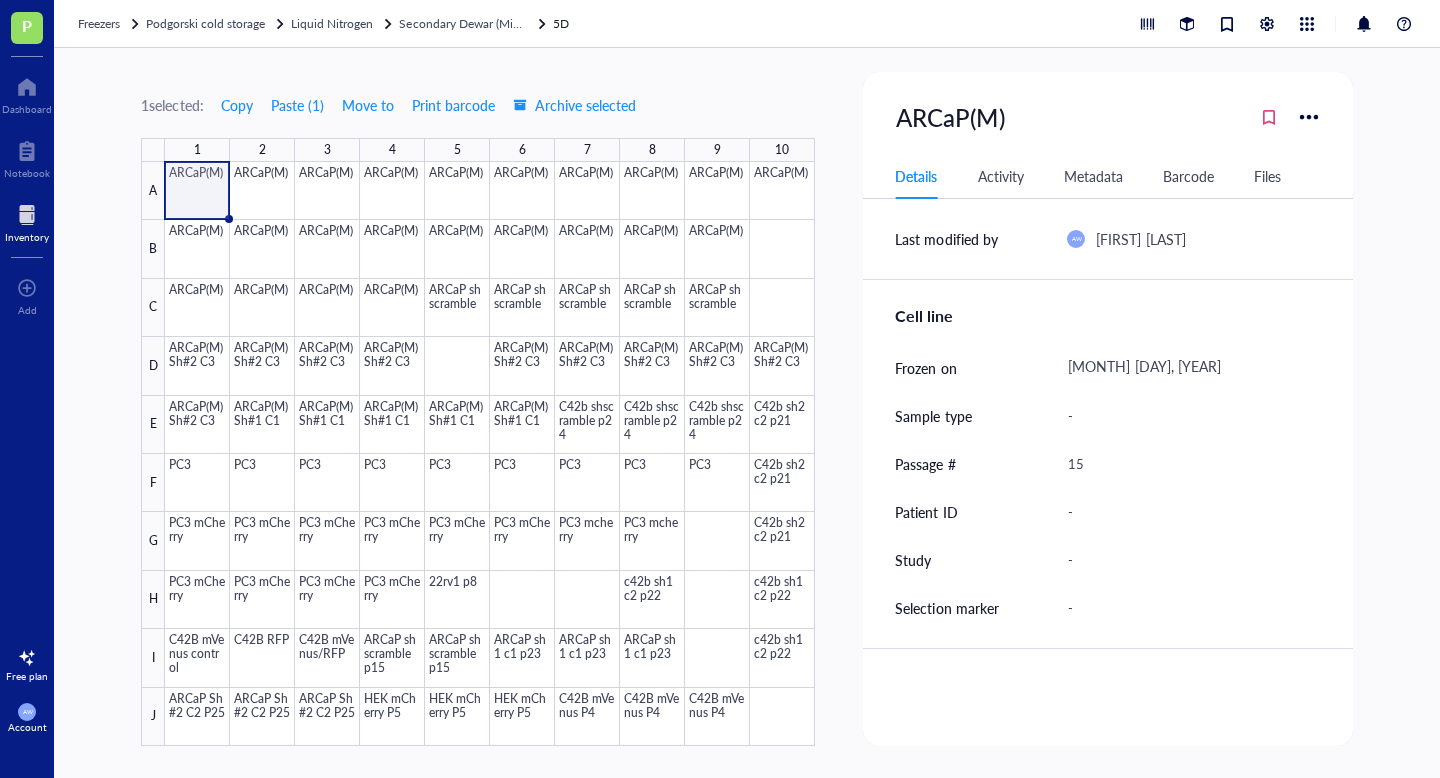 click on "Freezers Podgorski cold storage Liquid Nitrogen Secondary Dewar (Minhong) 5D" at bounding box center [747, 24] 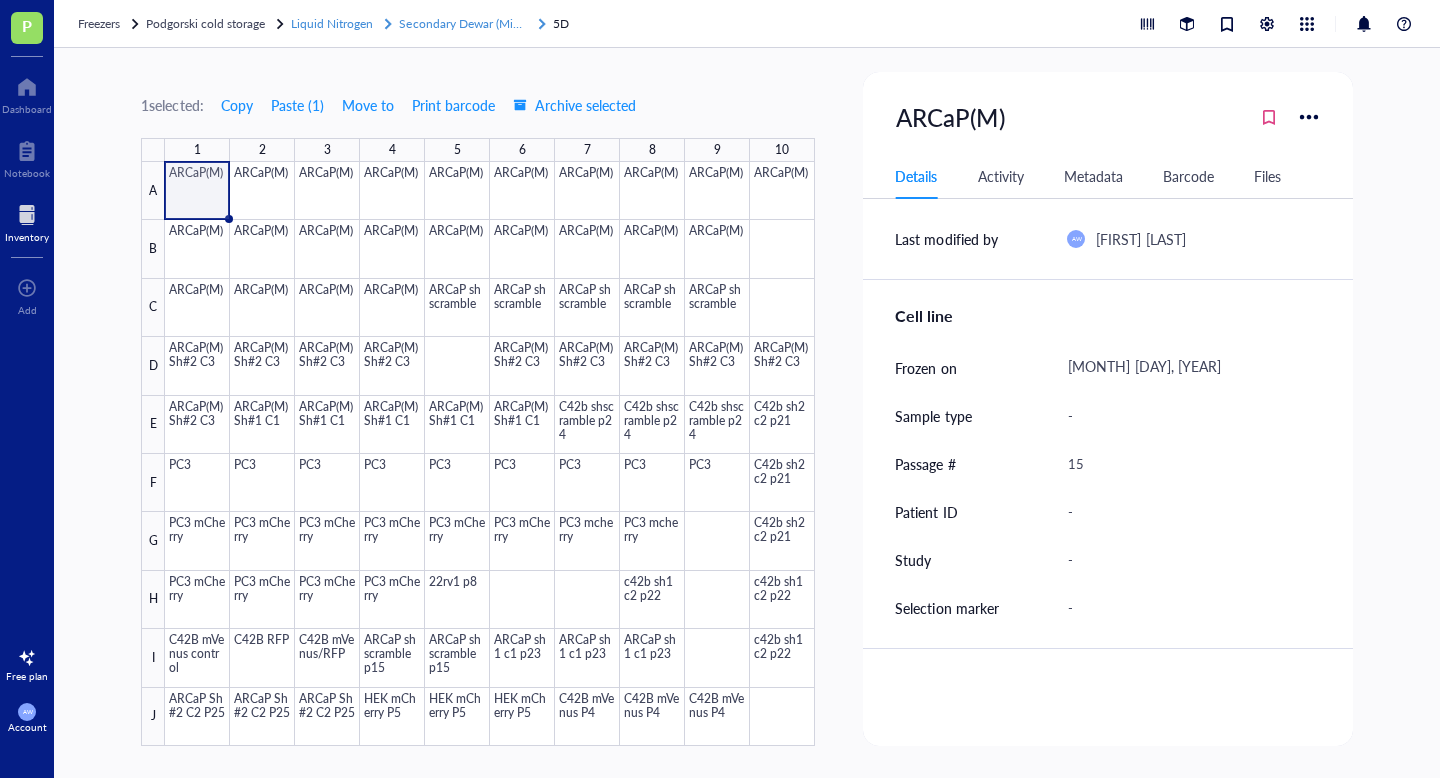 click on "Secondary Dewar (Minhong)" at bounding box center [463, 24] 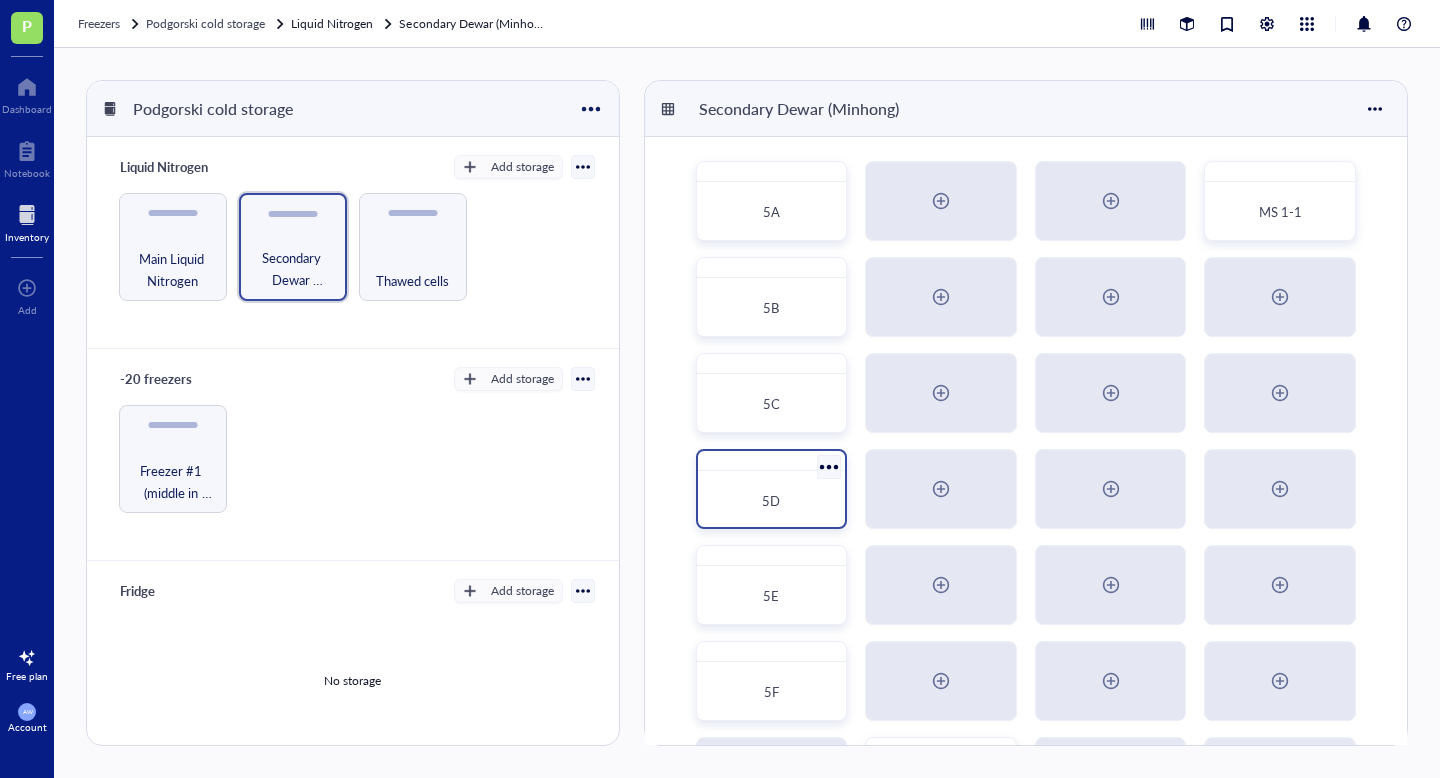 click at bounding box center (828, 466) 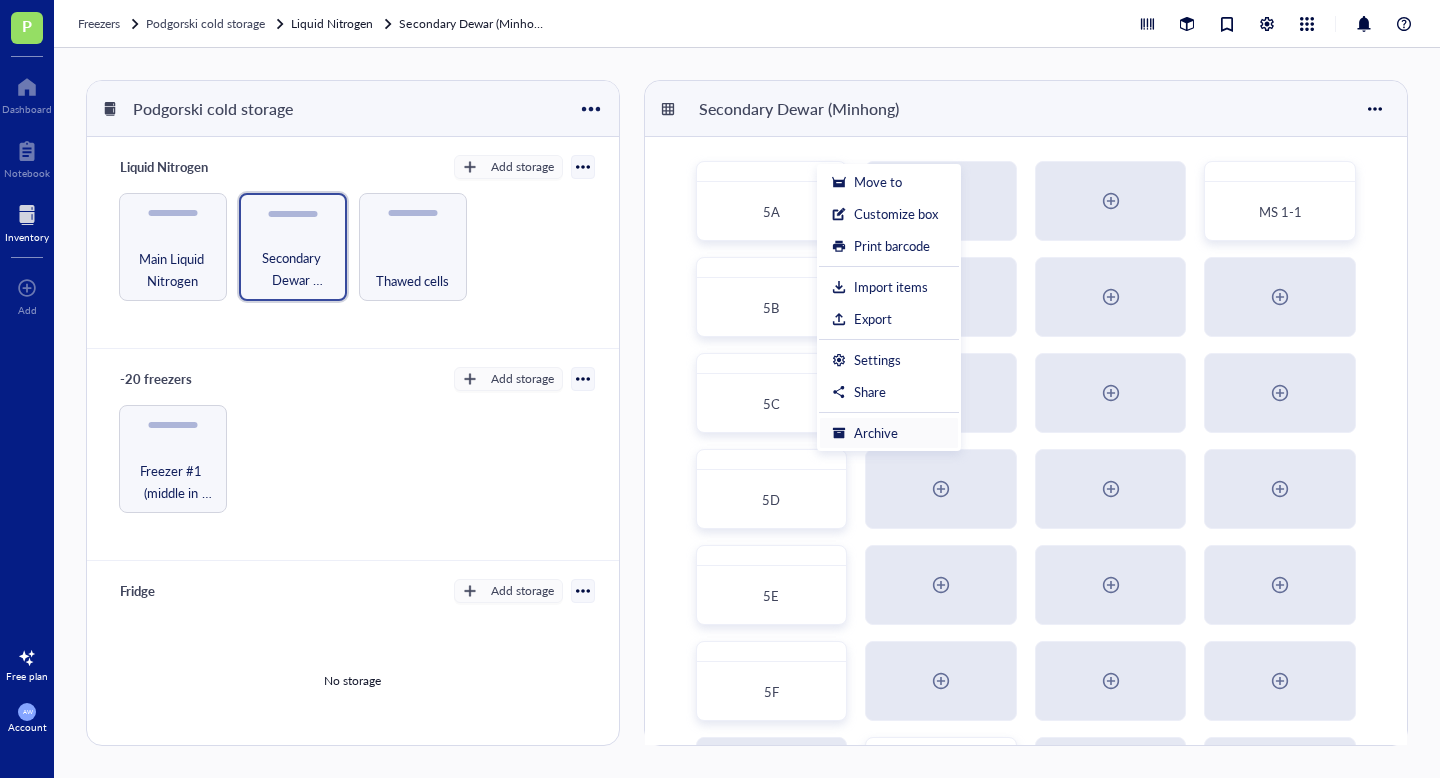 click on "Archive" at bounding box center [876, 433] 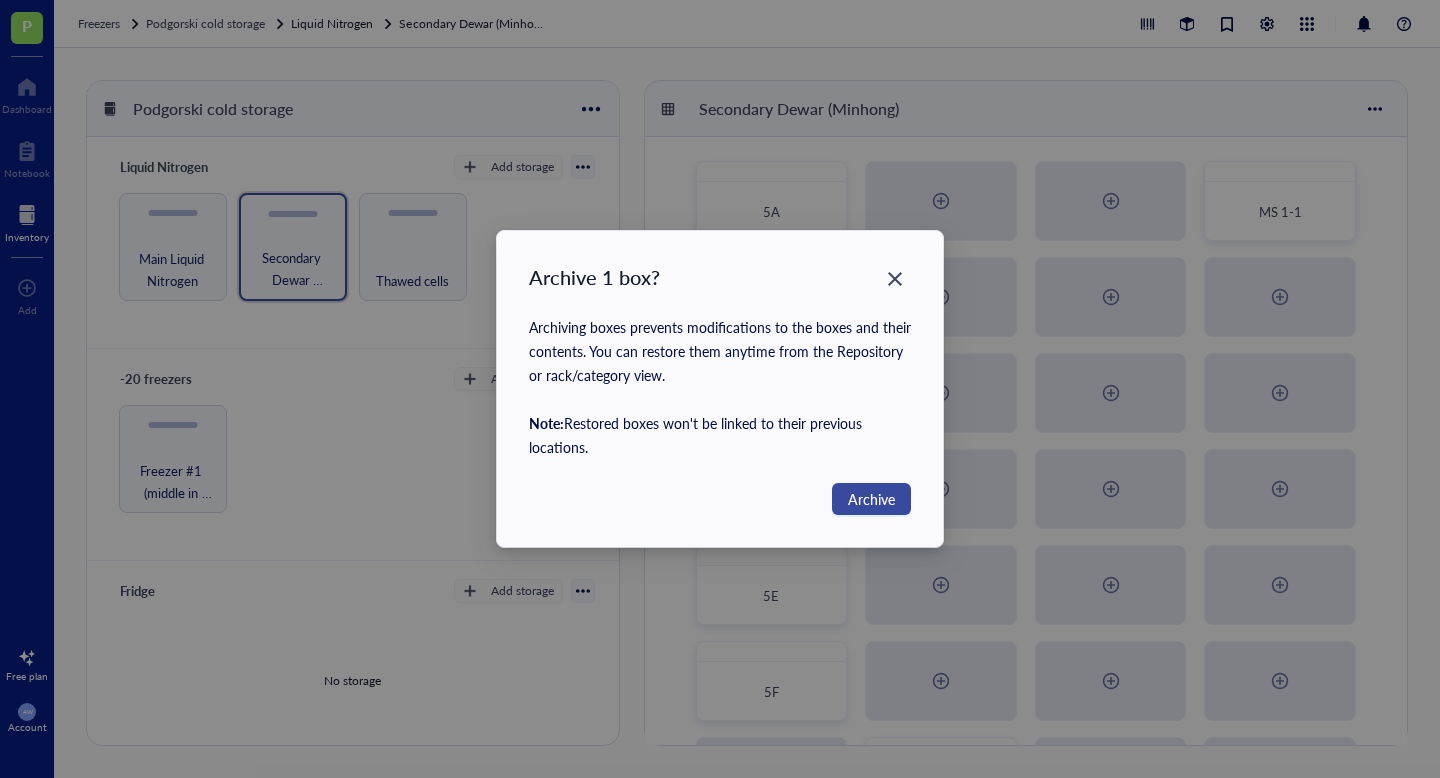 click on "Archive" at bounding box center (871, 499) 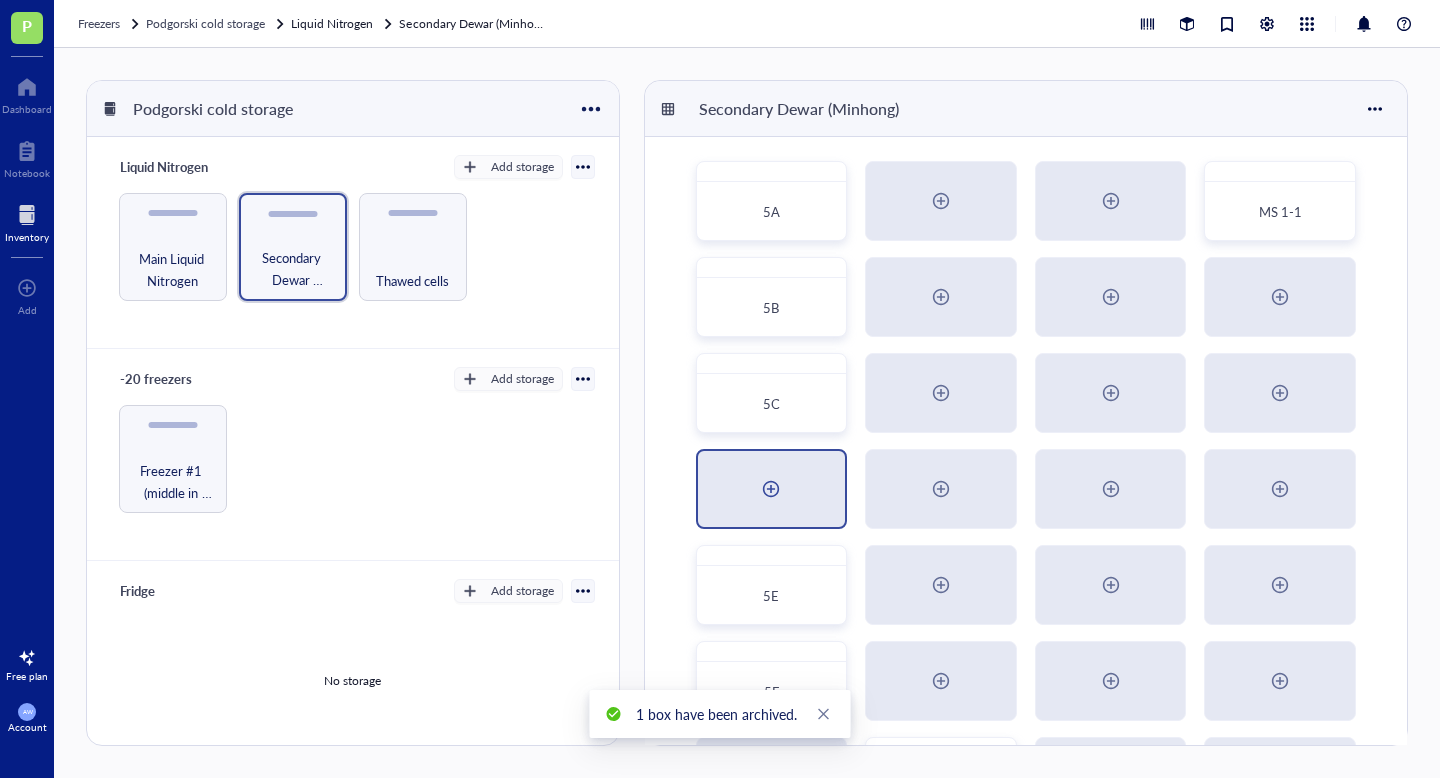click at bounding box center [772, 489] 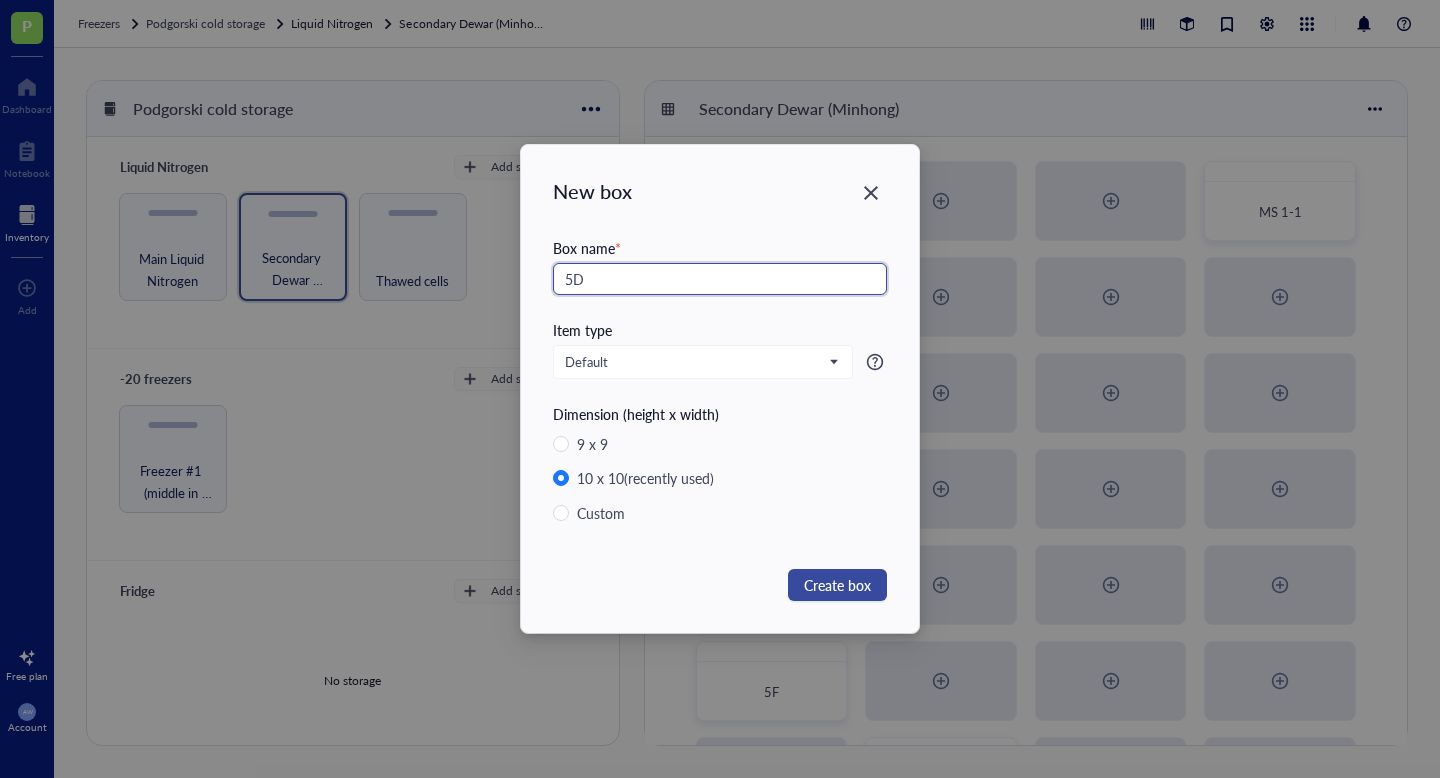 type on "5D" 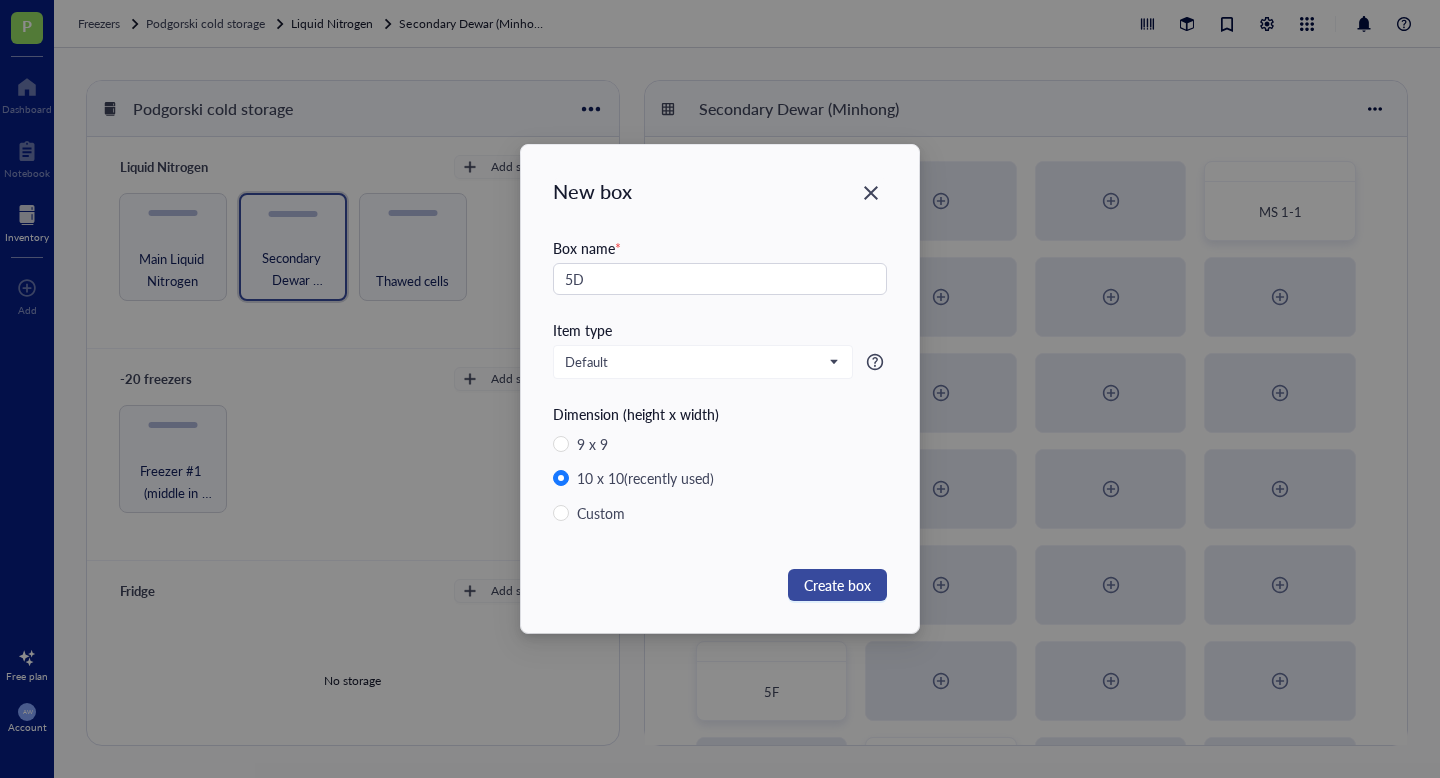 click on "Create box" at bounding box center [837, 585] 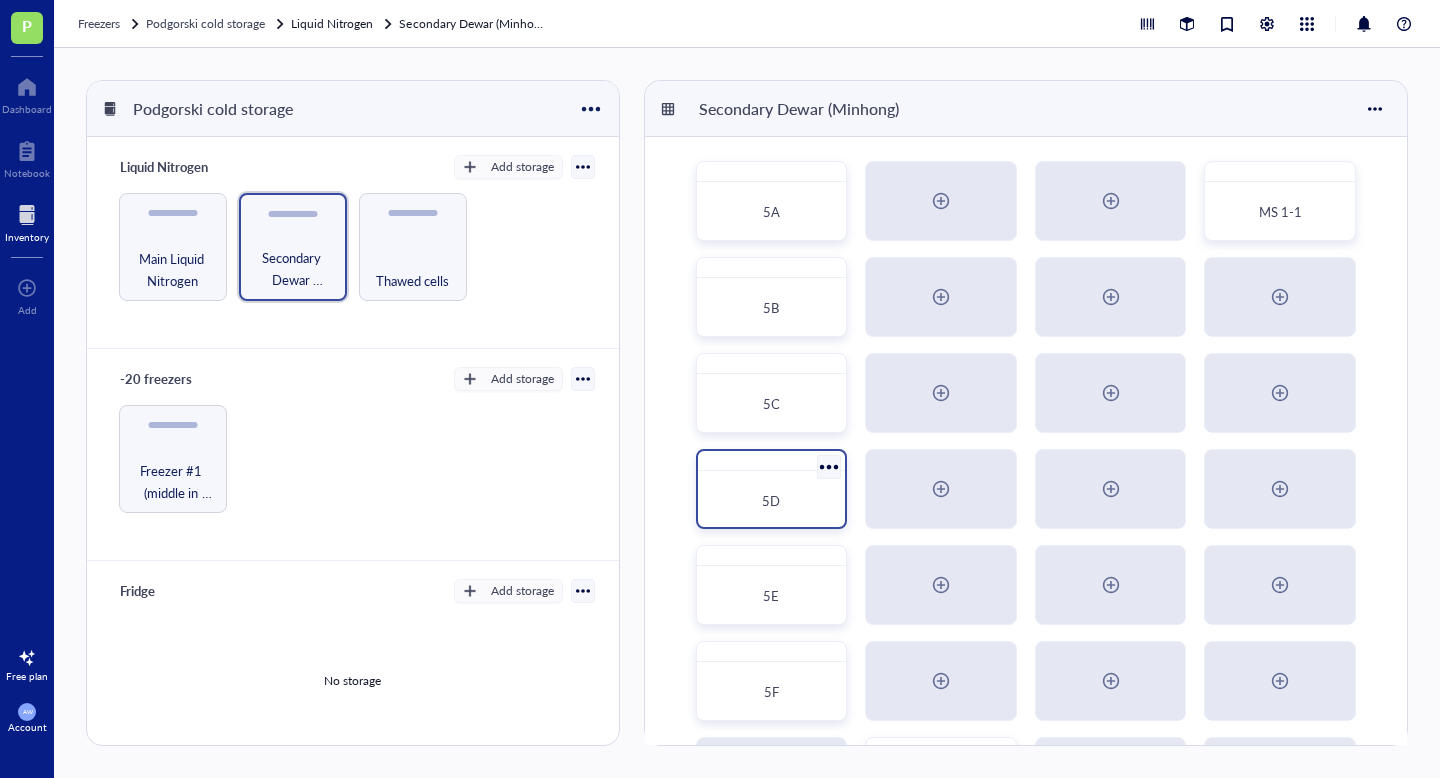 click on "5D" at bounding box center (772, 501) 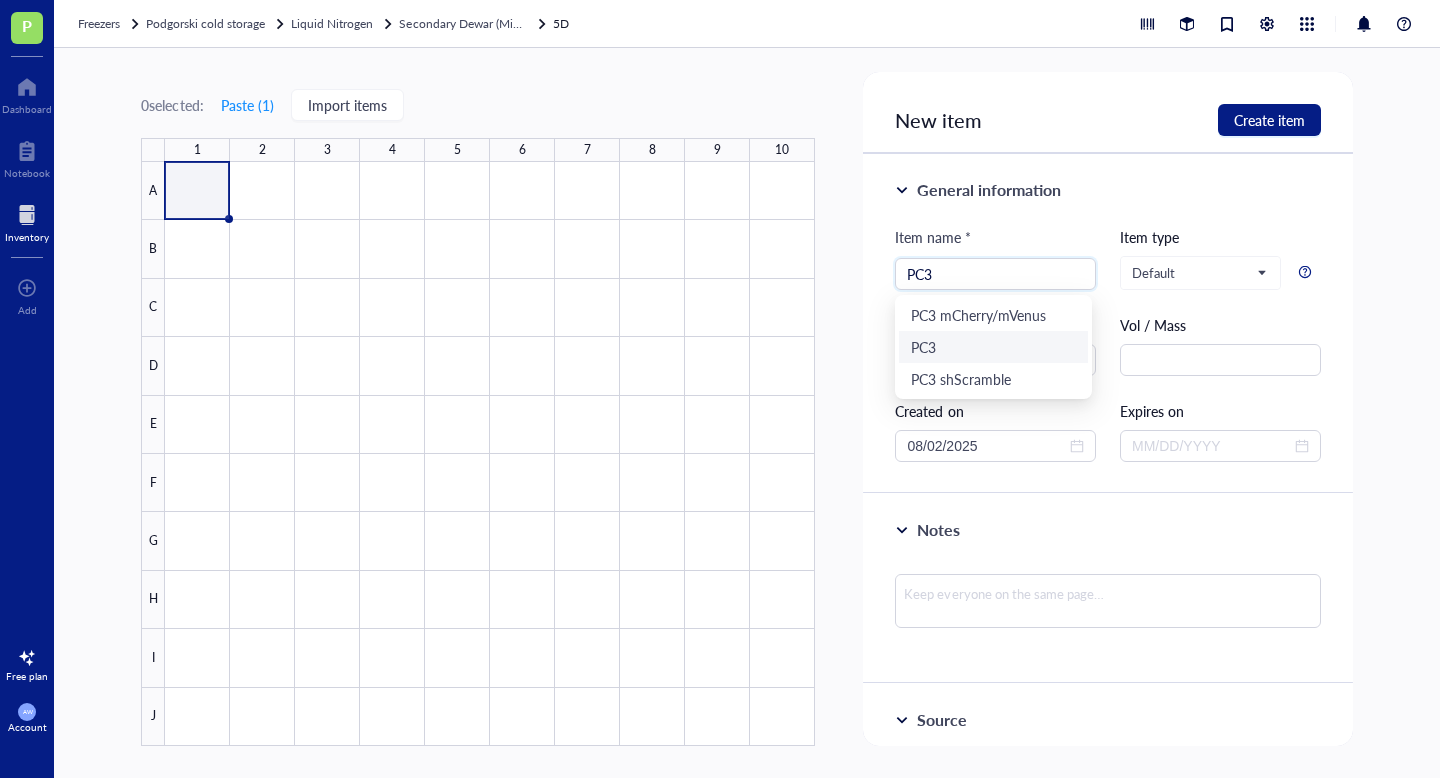 click on "PC3" at bounding box center [993, 347] 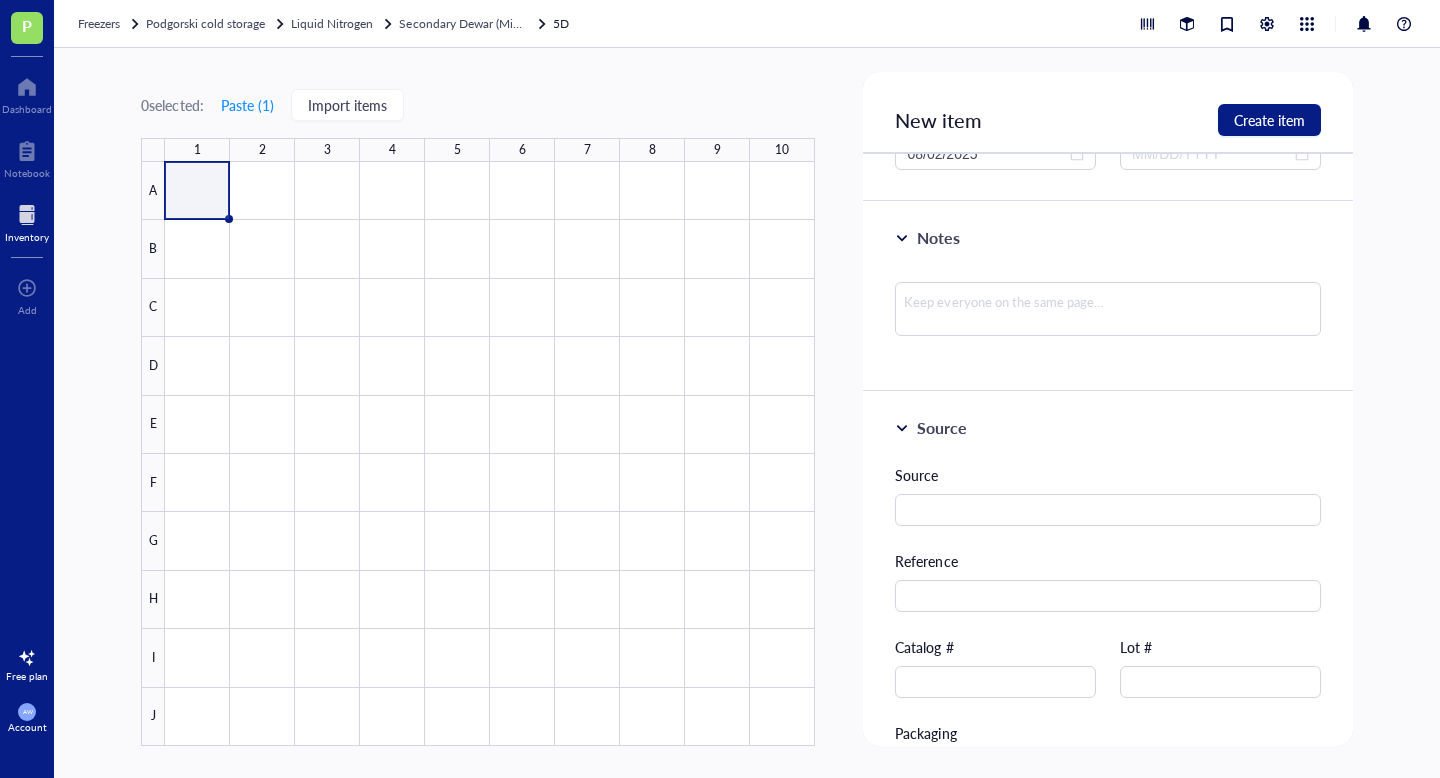 scroll, scrollTop: 0, scrollLeft: 0, axis: both 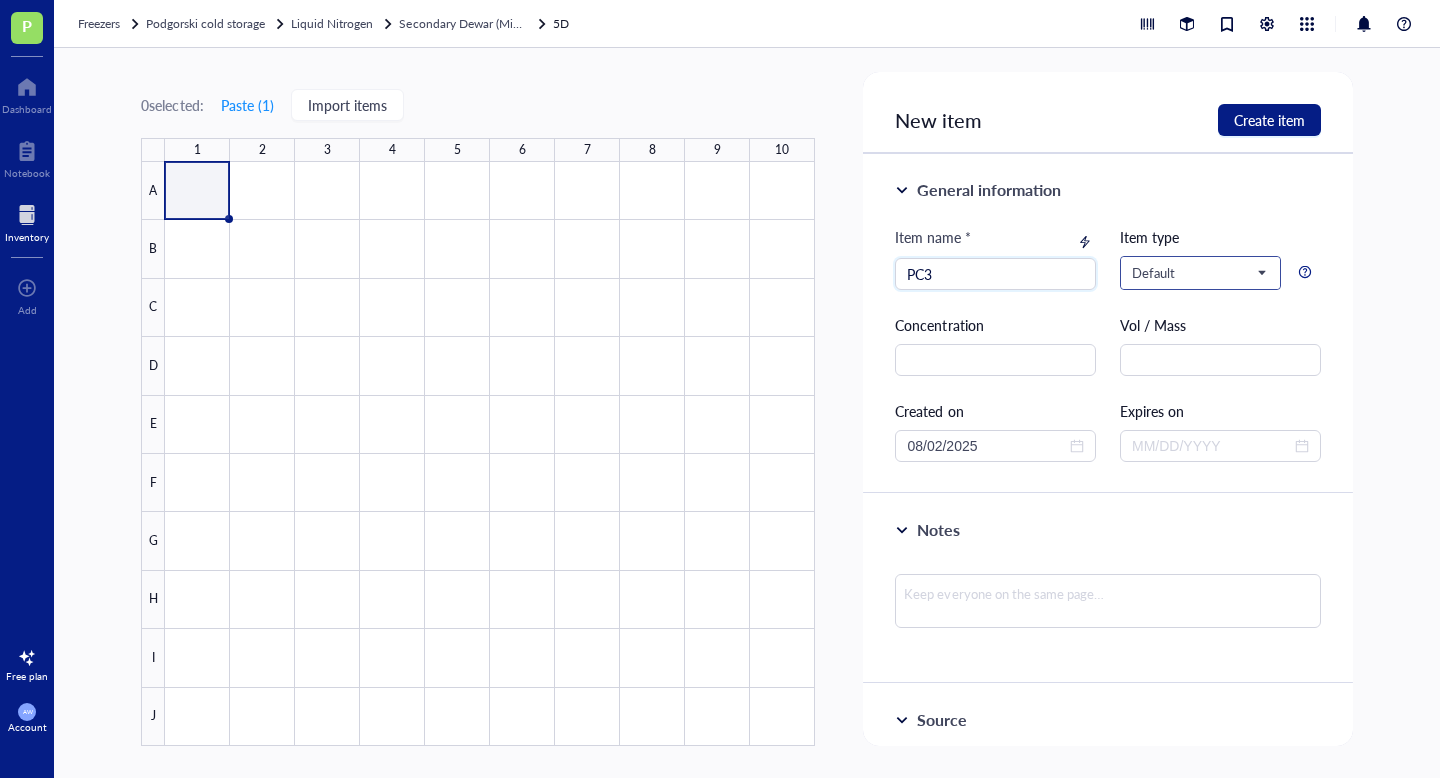 click on "Default" at bounding box center (1198, 273) 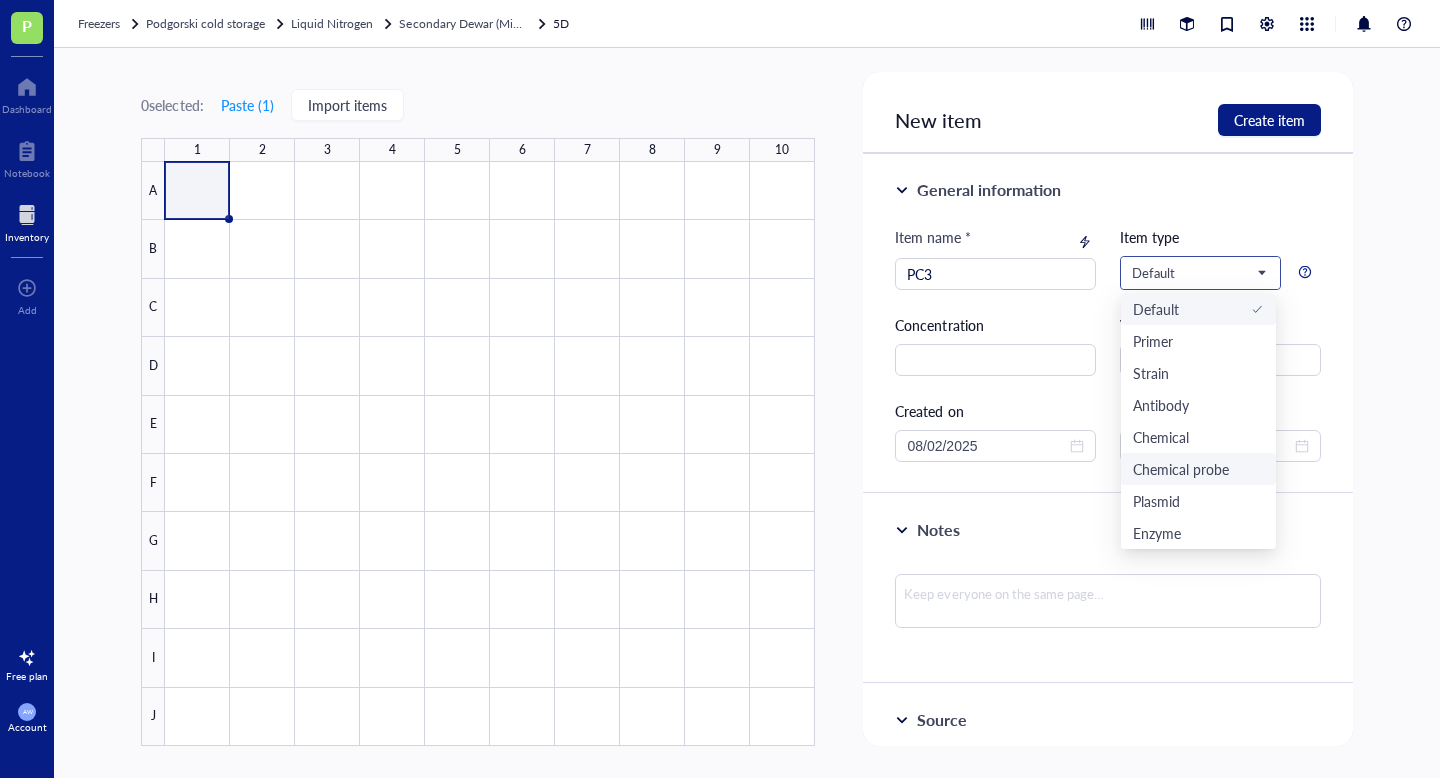 scroll, scrollTop: 67, scrollLeft: 0, axis: vertical 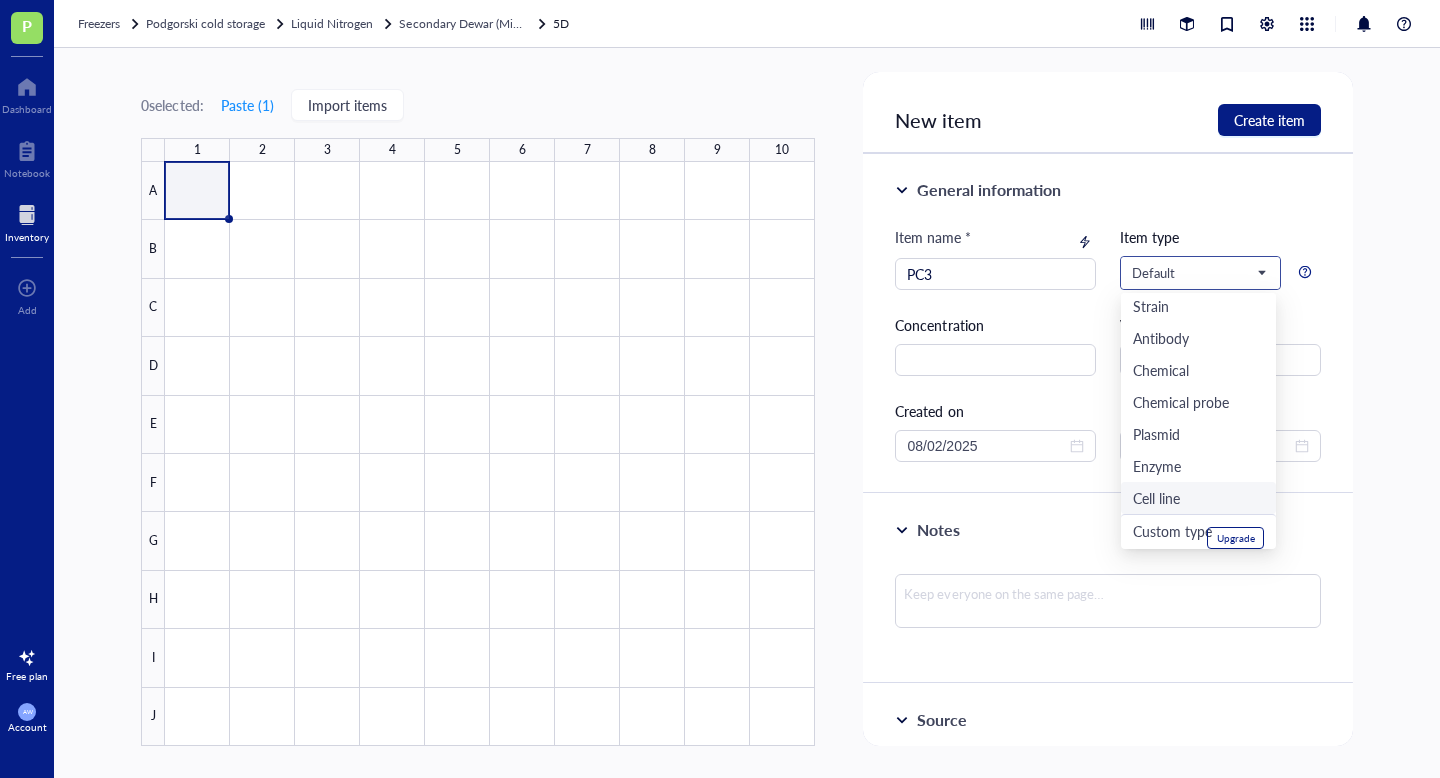 click on "Cell line" at bounding box center (1156, 498) 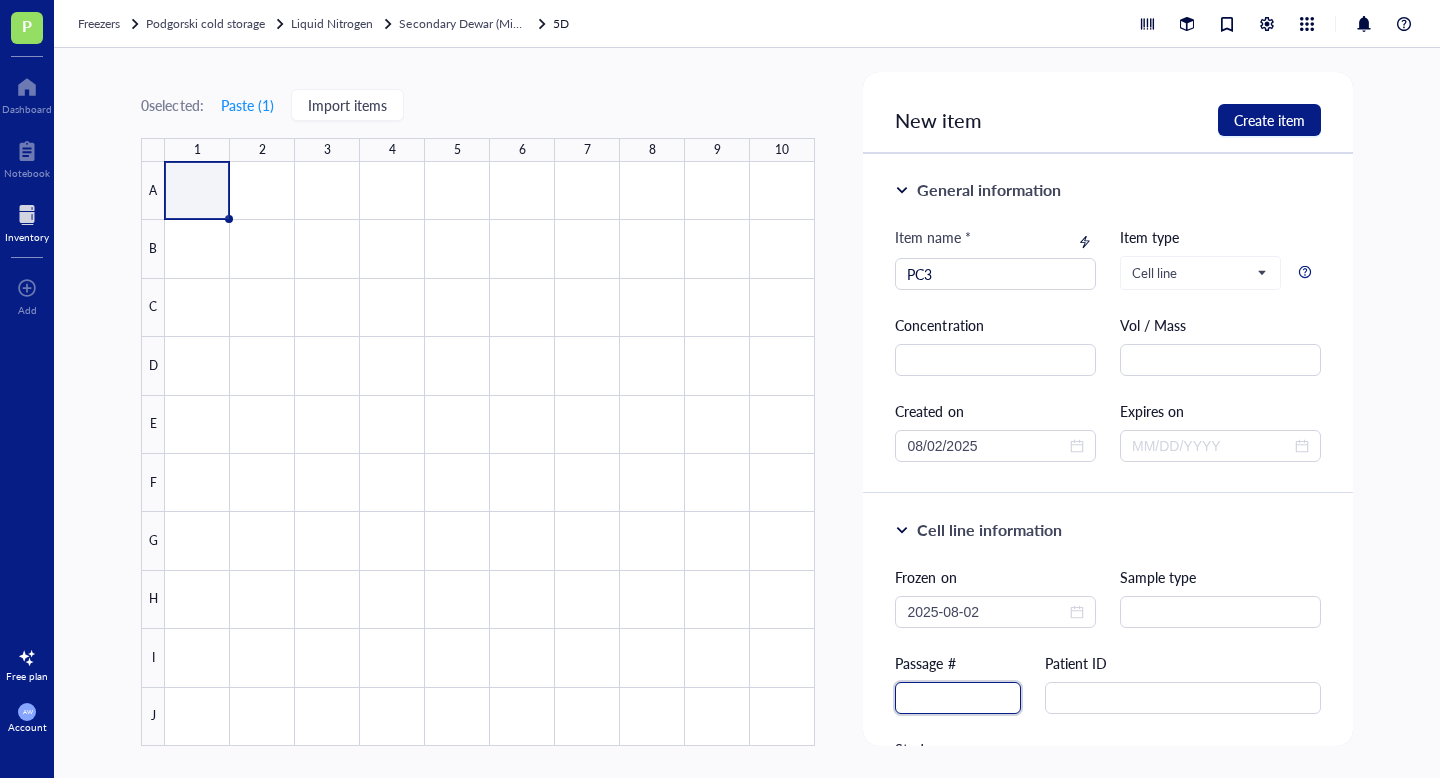 click at bounding box center [958, 698] 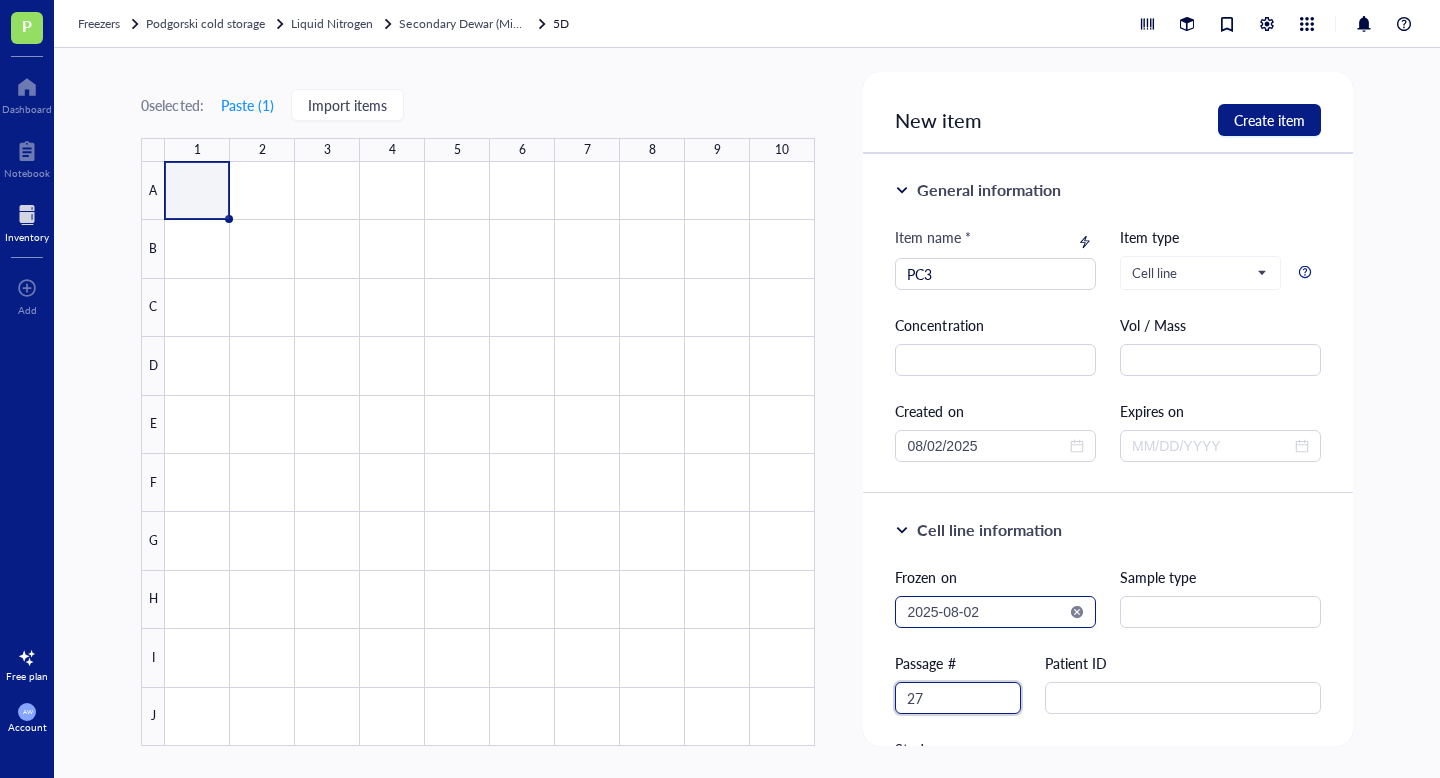 type on "27" 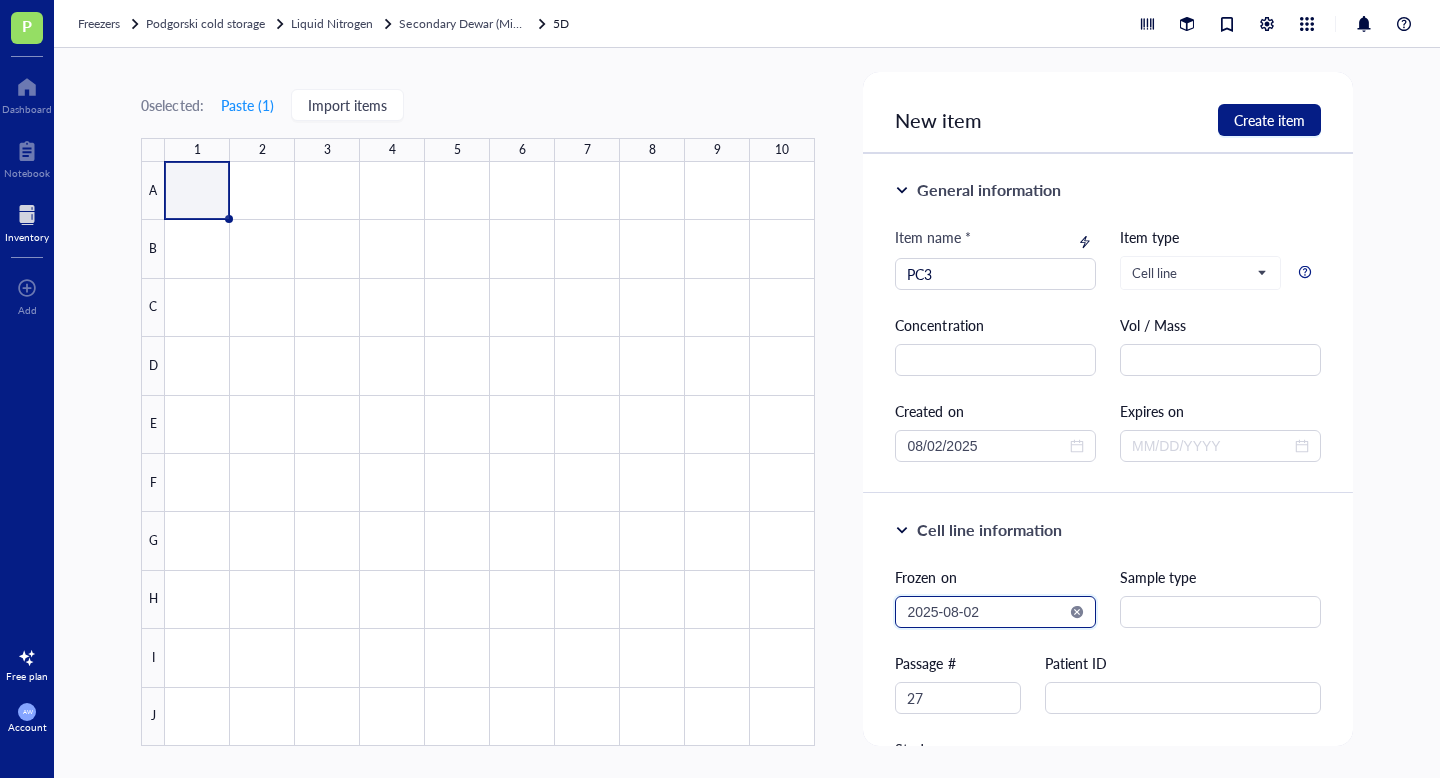 click on "2025-08-02" at bounding box center [986, 612] 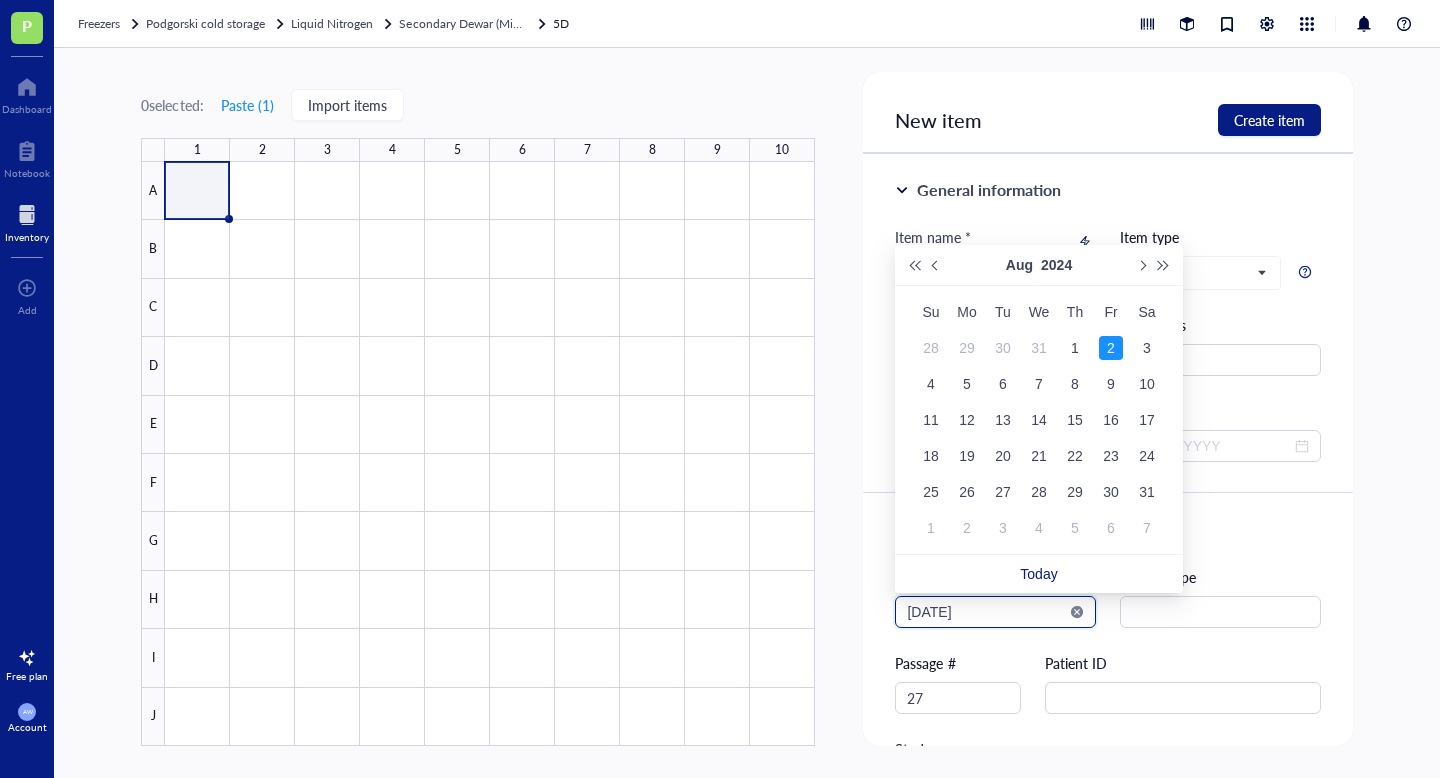 click on "[DATE]" at bounding box center (986, 612) 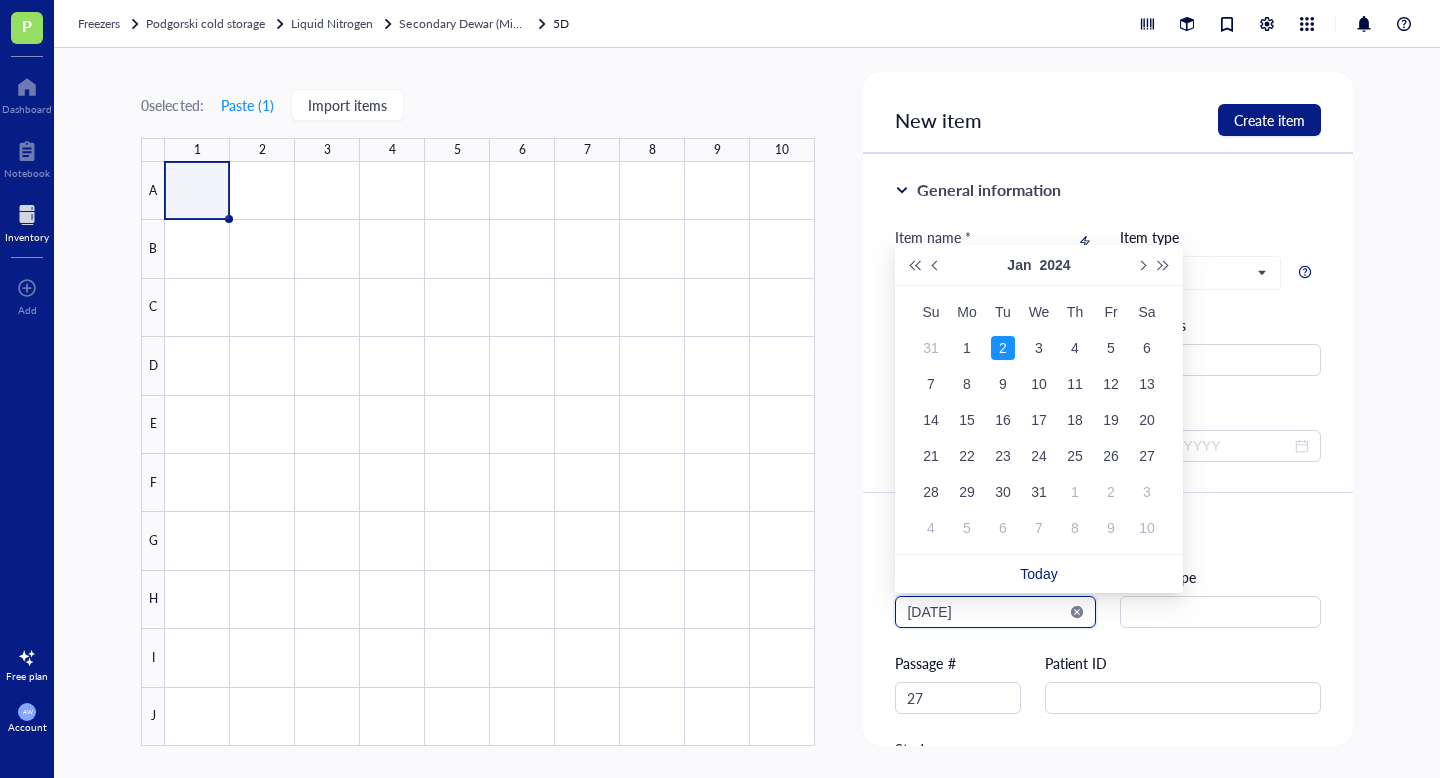 click on "[DATE]" at bounding box center (986, 612) 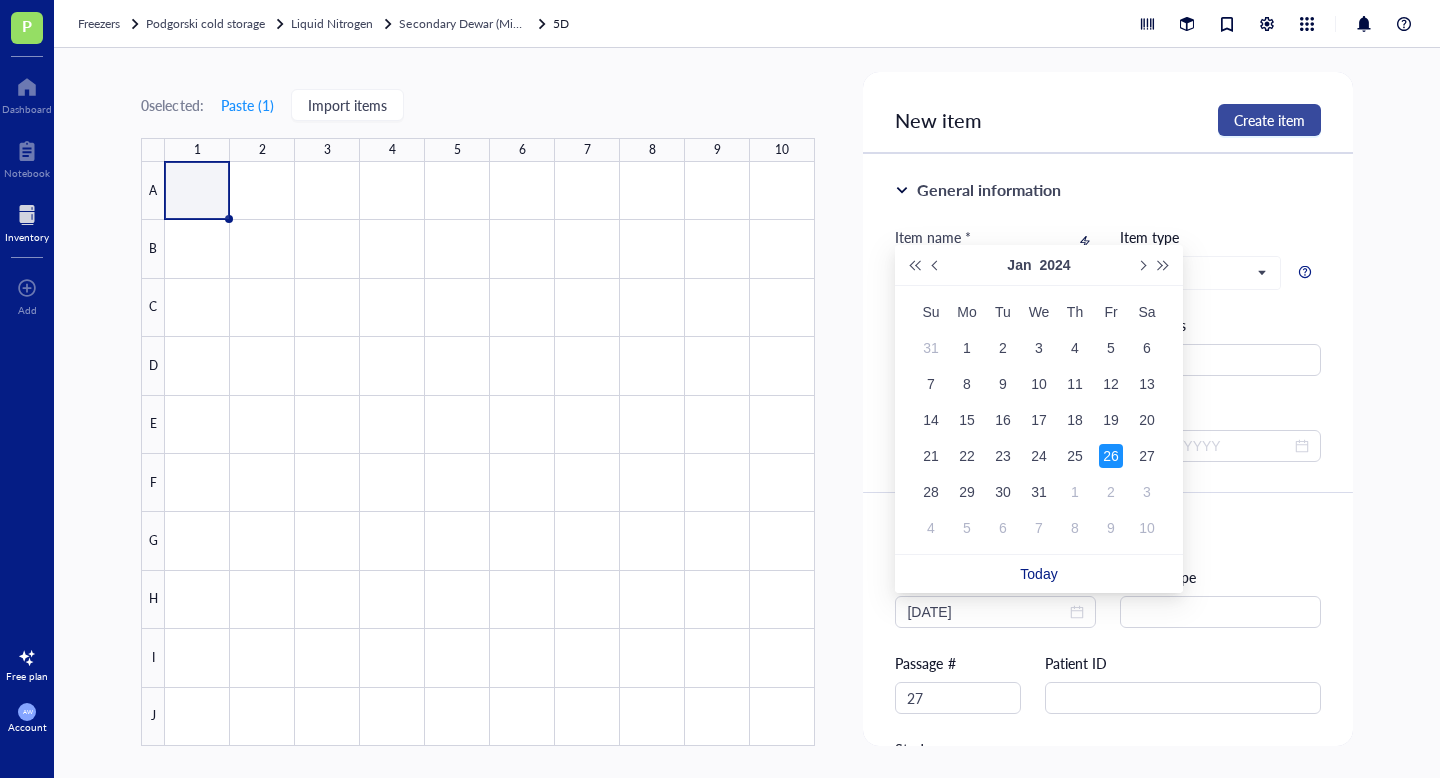 type on "[DATE]" 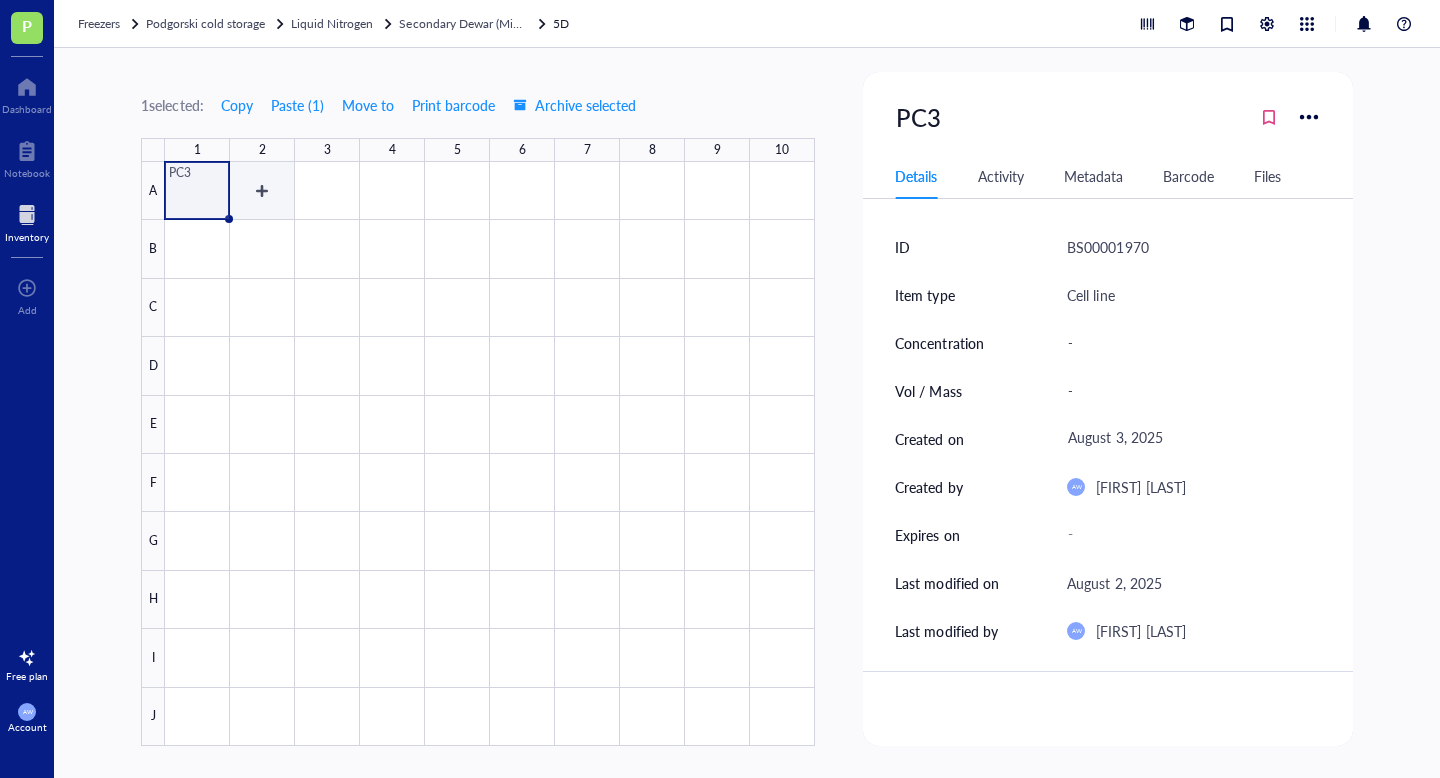click at bounding box center (490, 454) 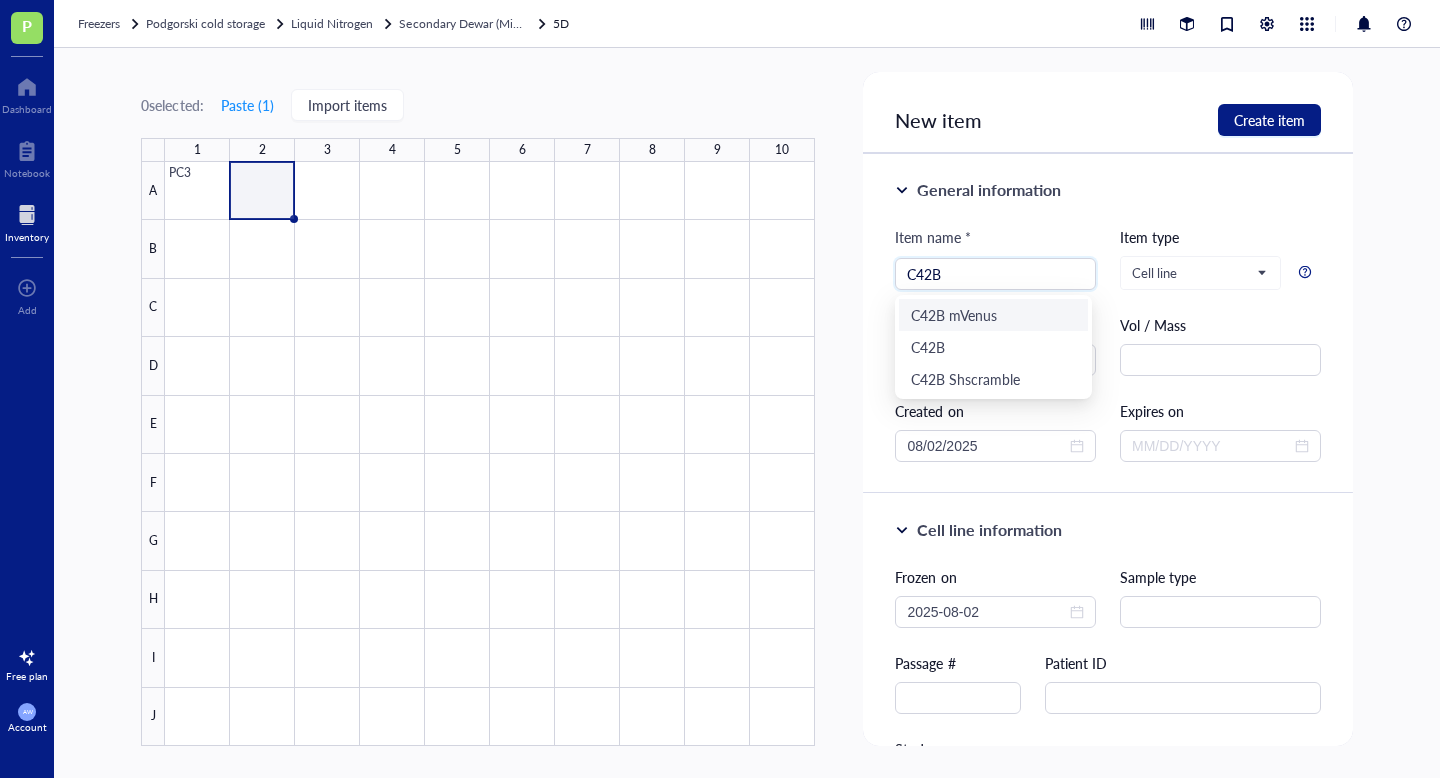 click on "C42B mVenus" at bounding box center (993, 315) 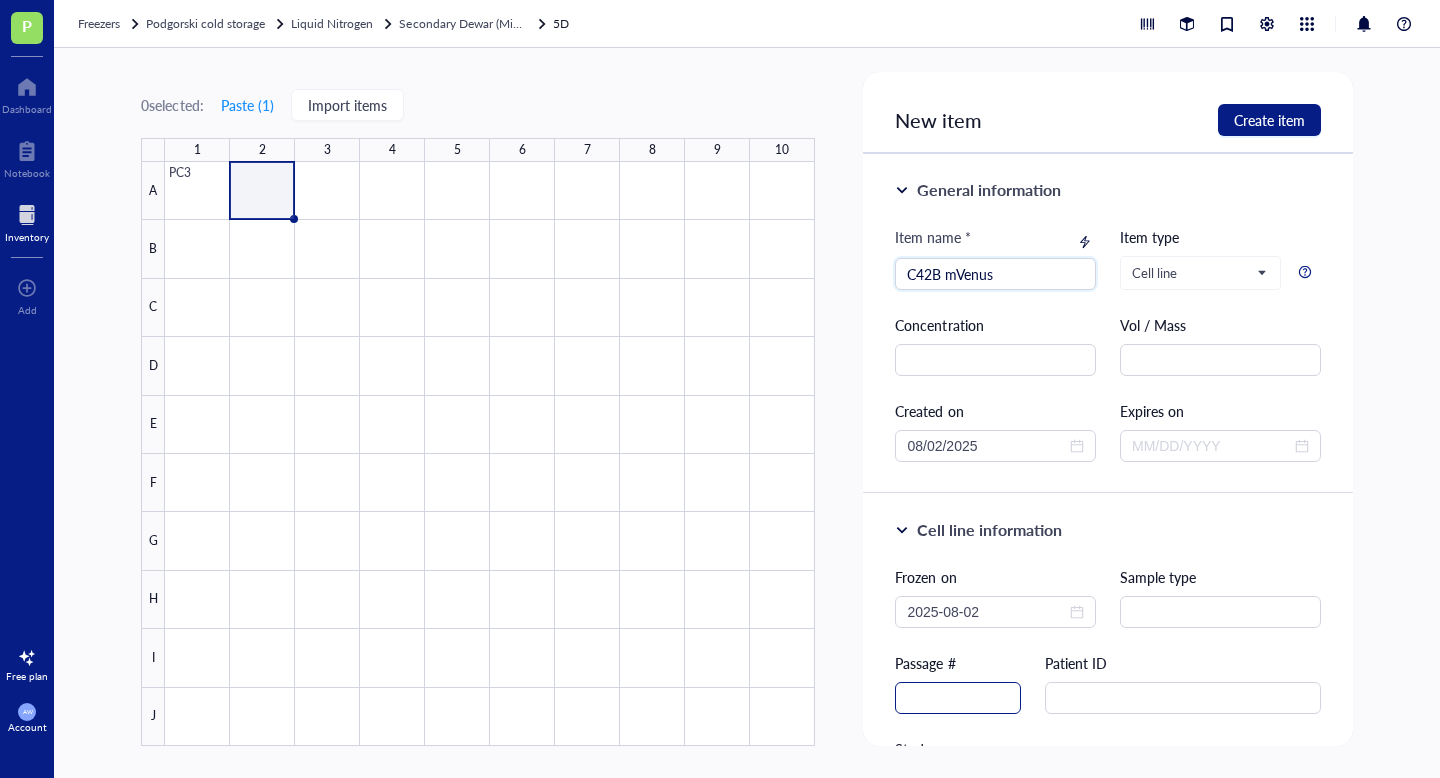 type on "C42B mVenus" 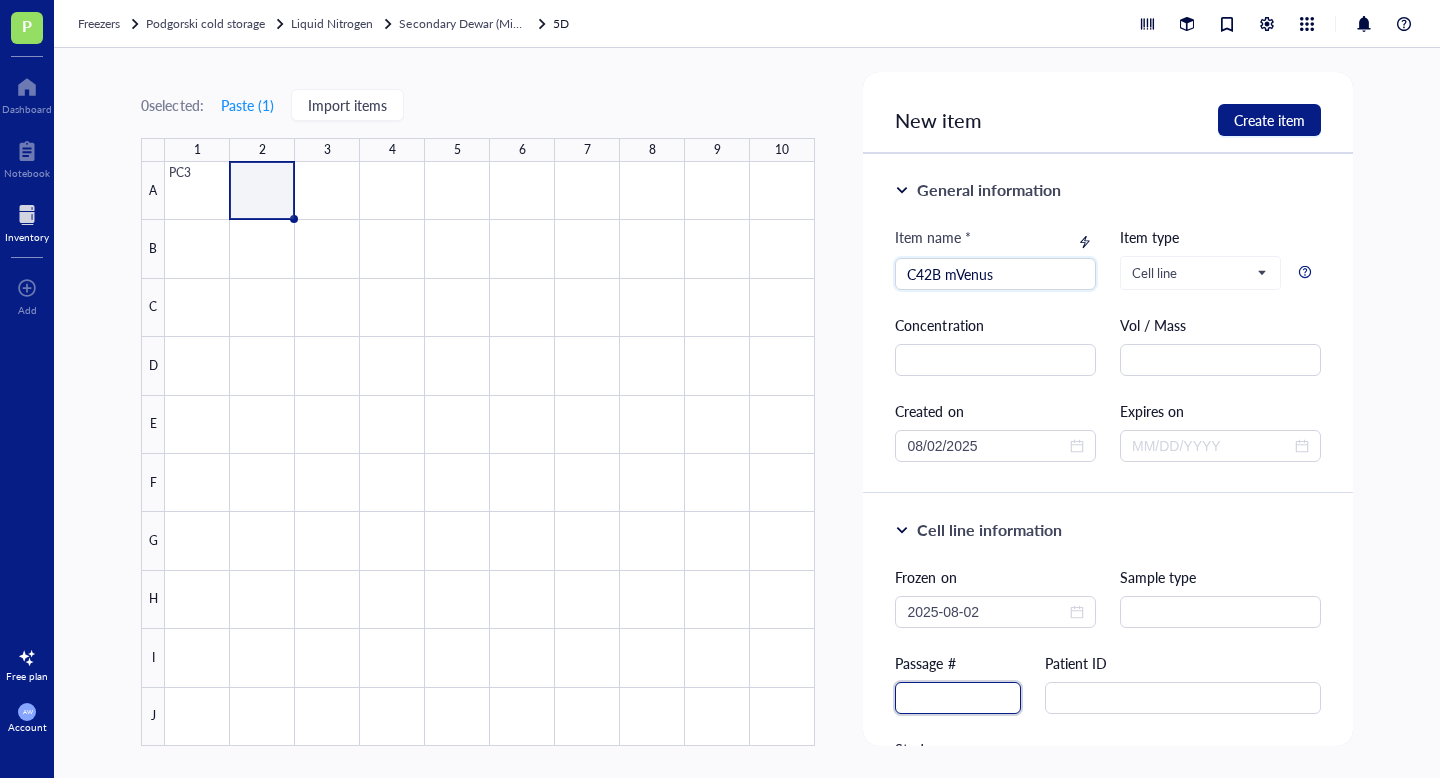 click at bounding box center (958, 698) 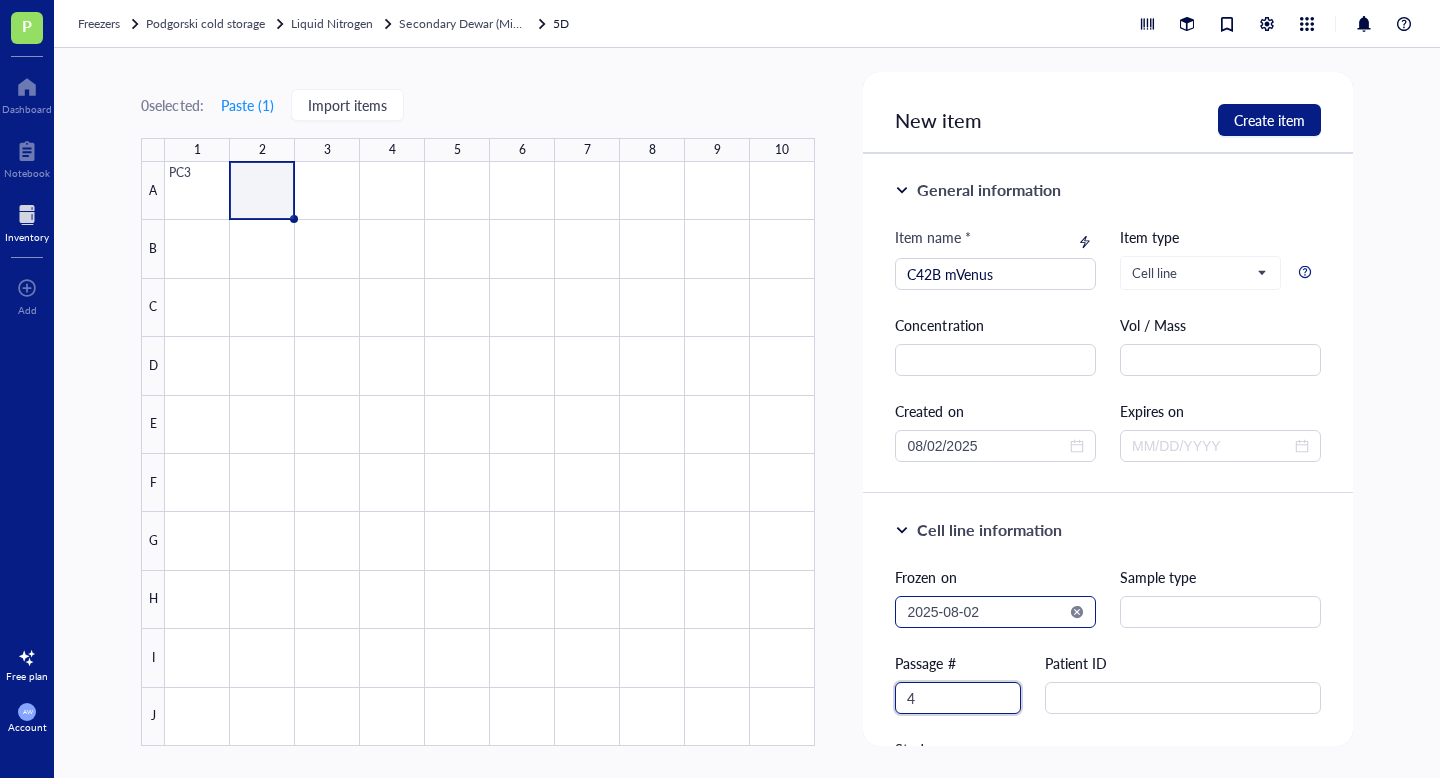type on "4" 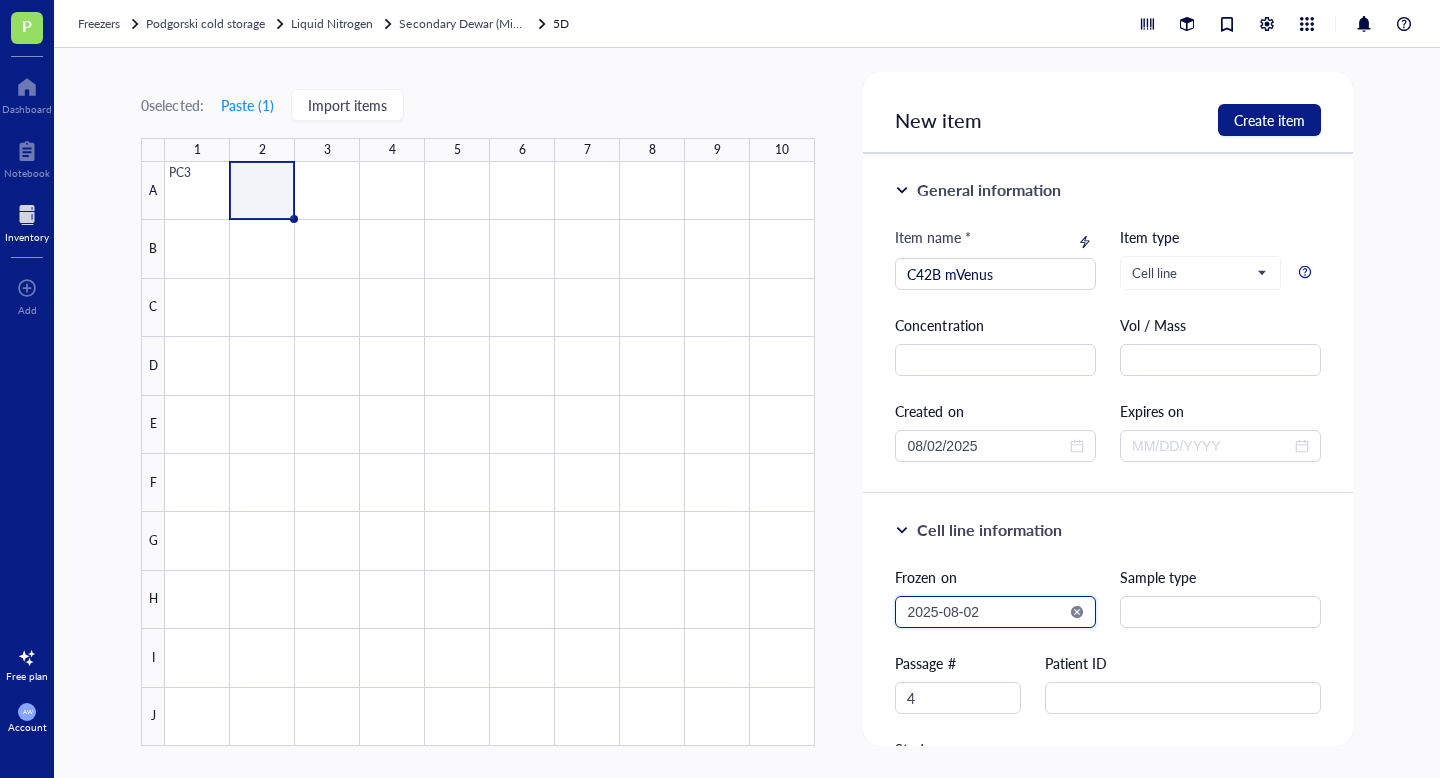 click on "2025-08-02" at bounding box center [986, 612] 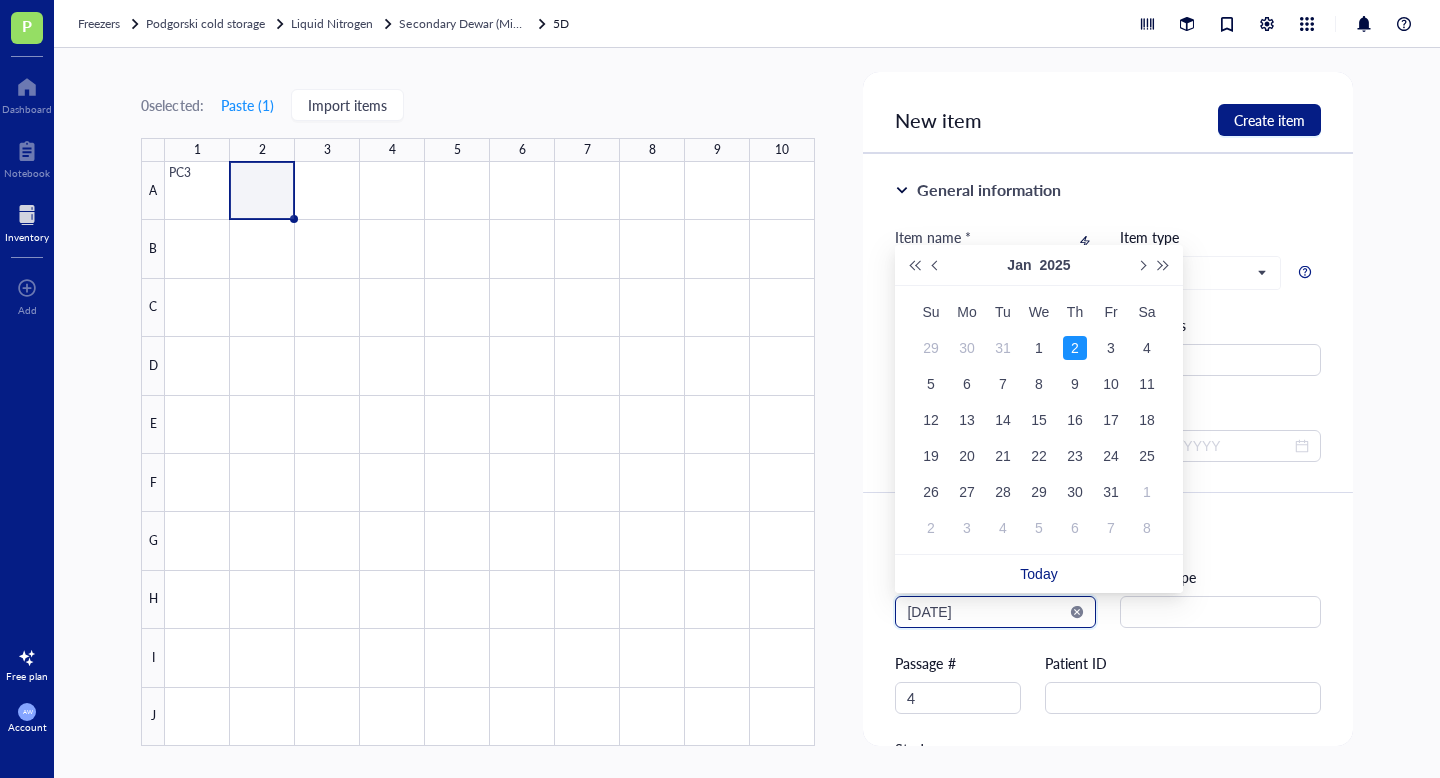 click on "[DATE]" at bounding box center [986, 612] 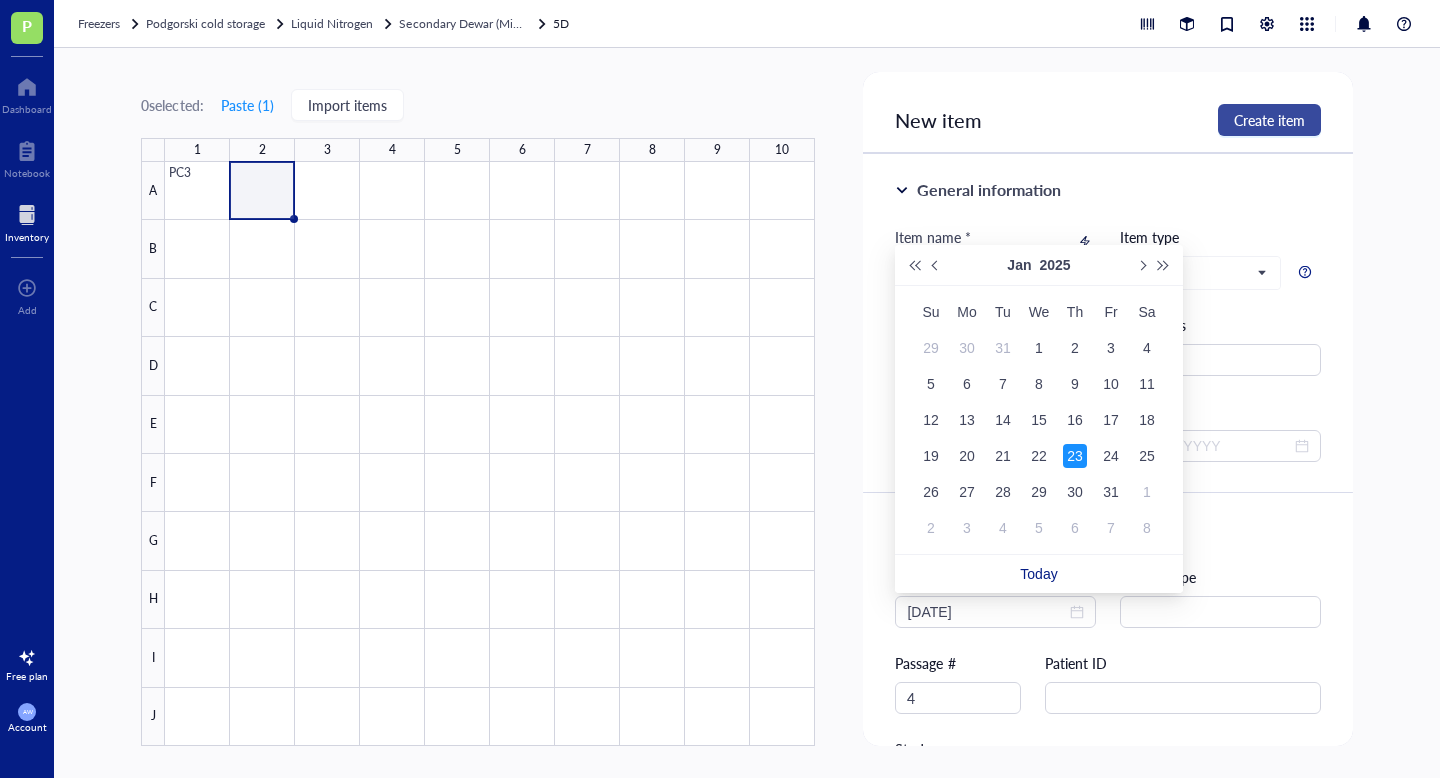 type on "2025-01-23" 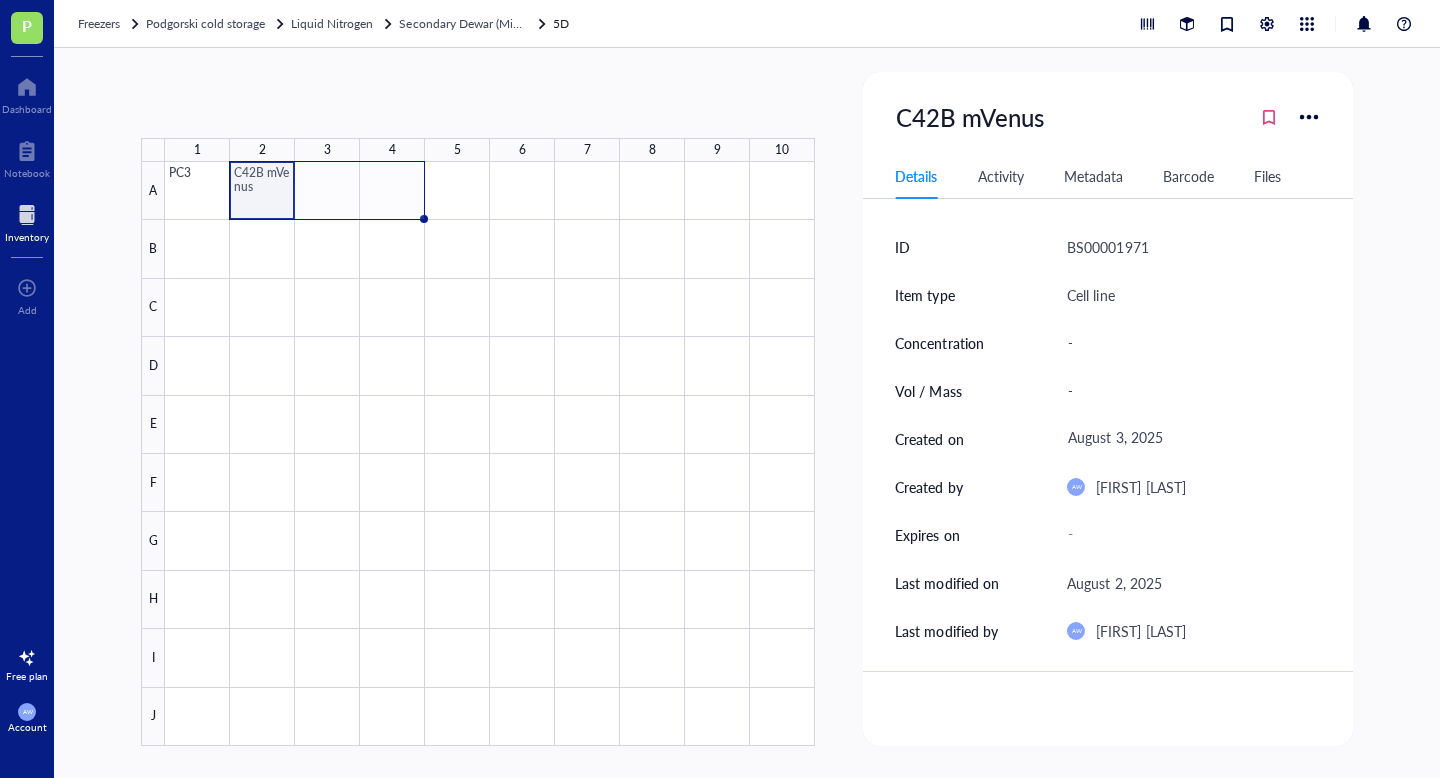 drag, startPoint x: 295, startPoint y: 217, endPoint x: 404, endPoint y: 207, distance: 109.457756 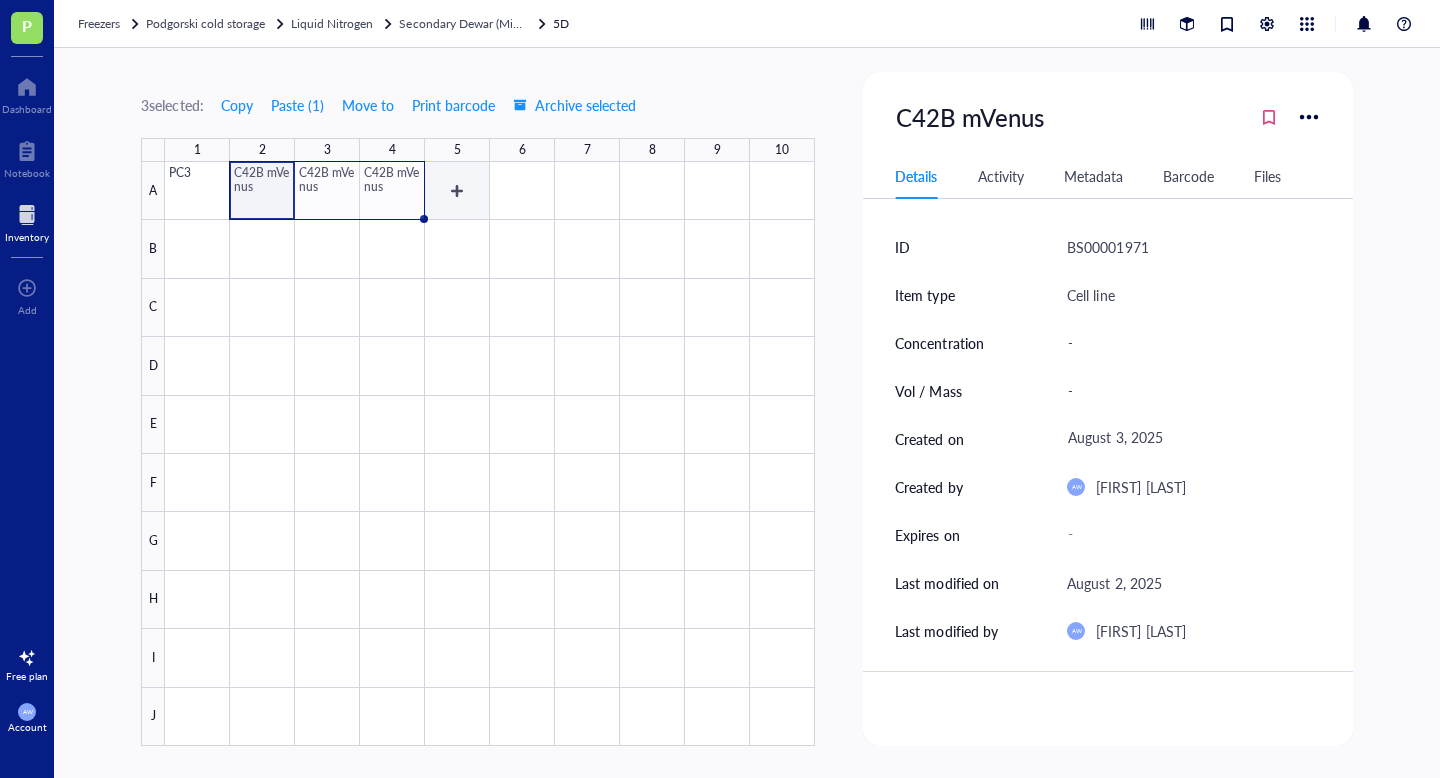 click at bounding box center (490, 454) 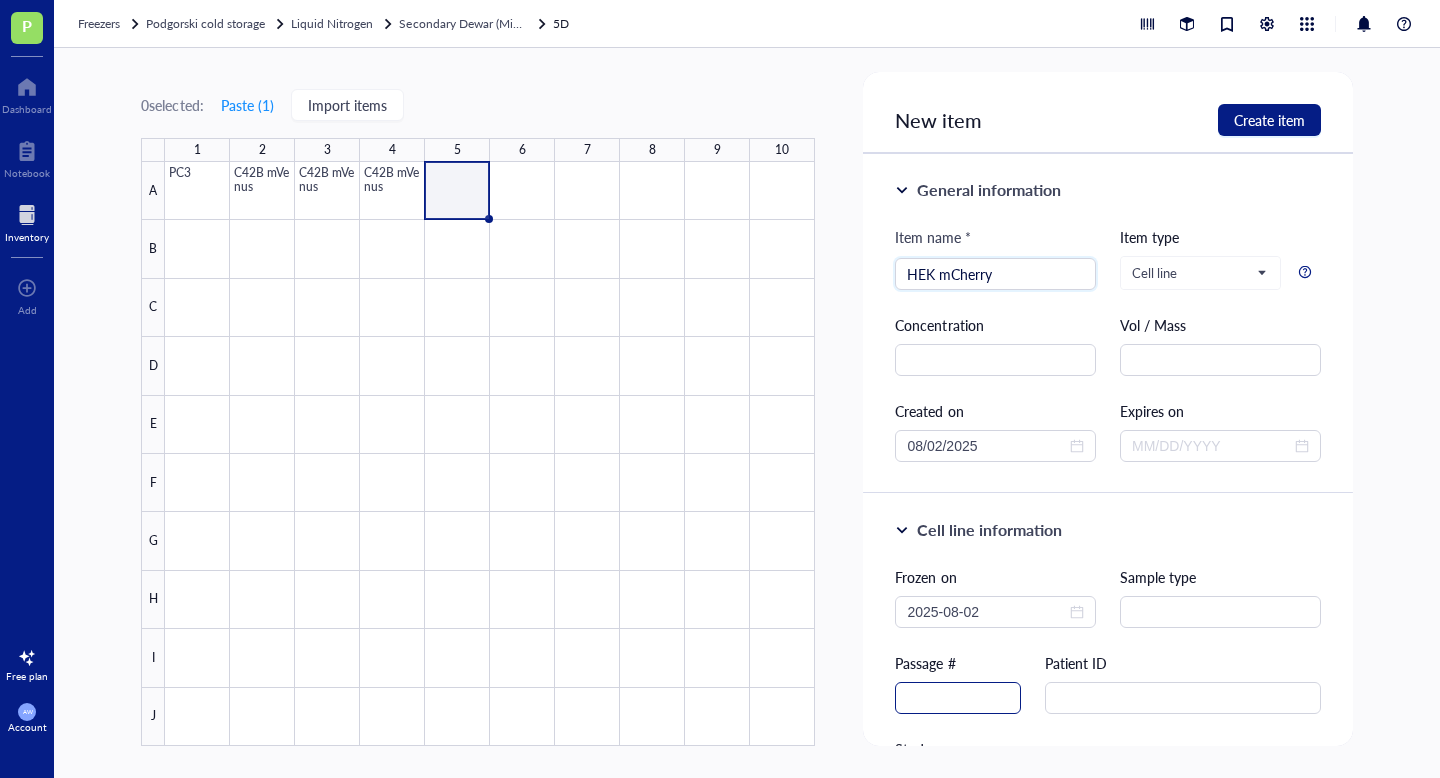 type on "HEK mCherry" 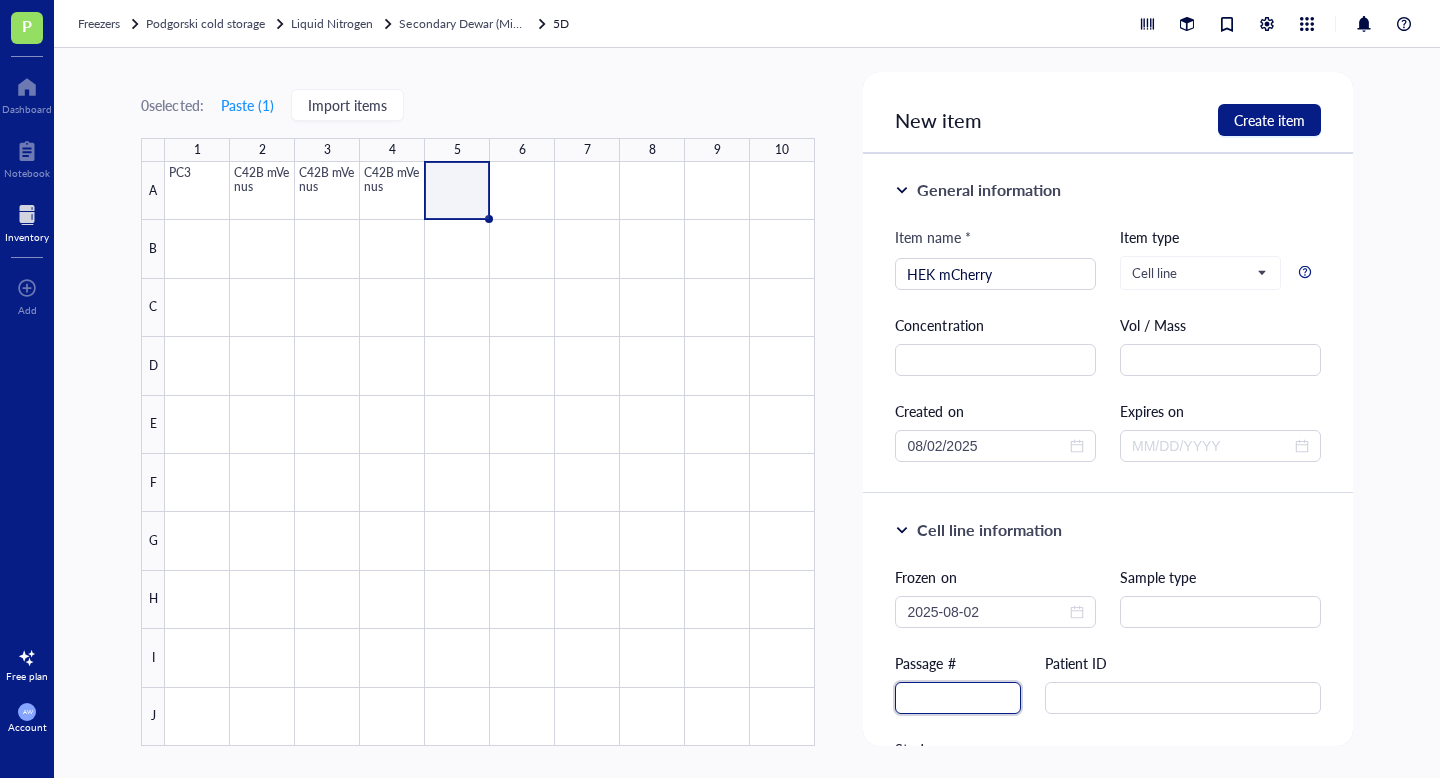 click at bounding box center [958, 698] 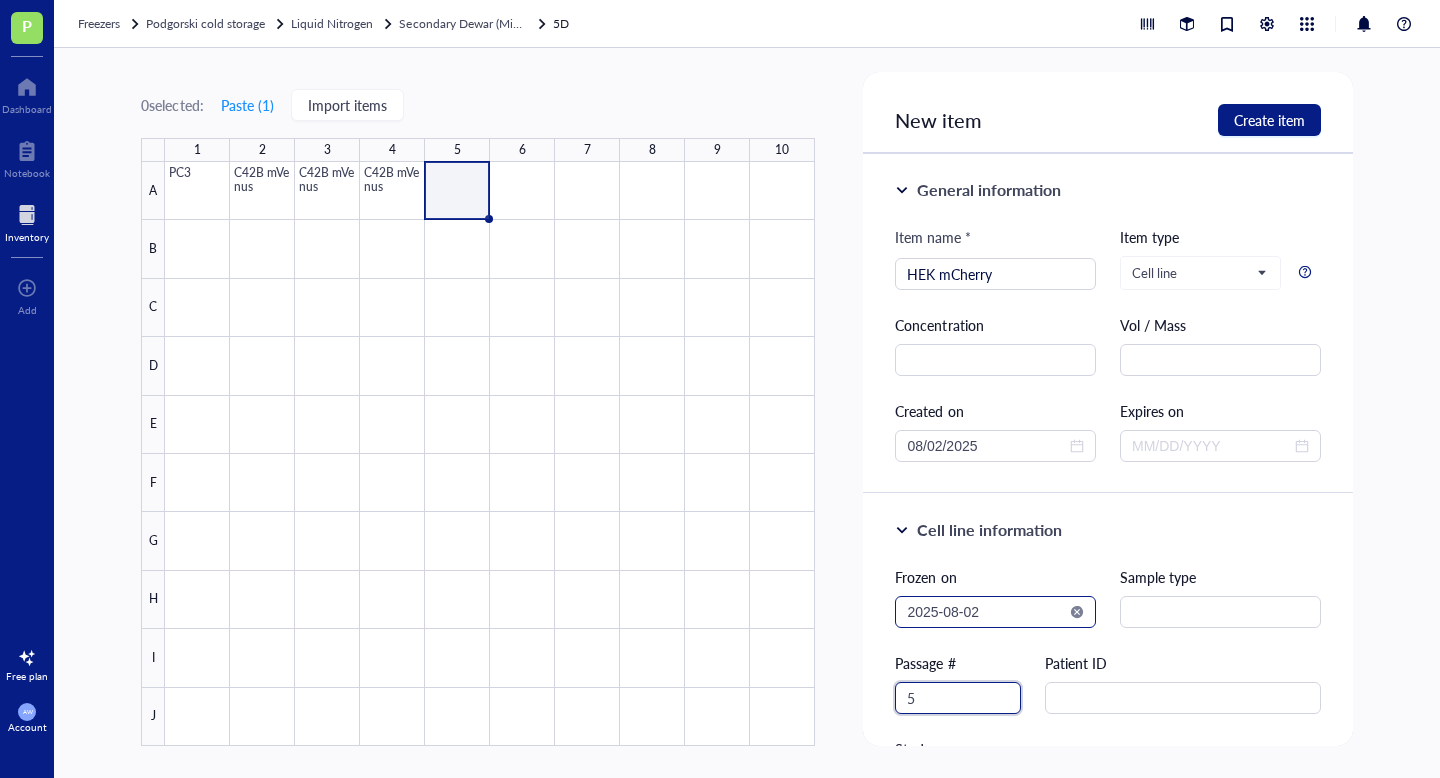 type on "5" 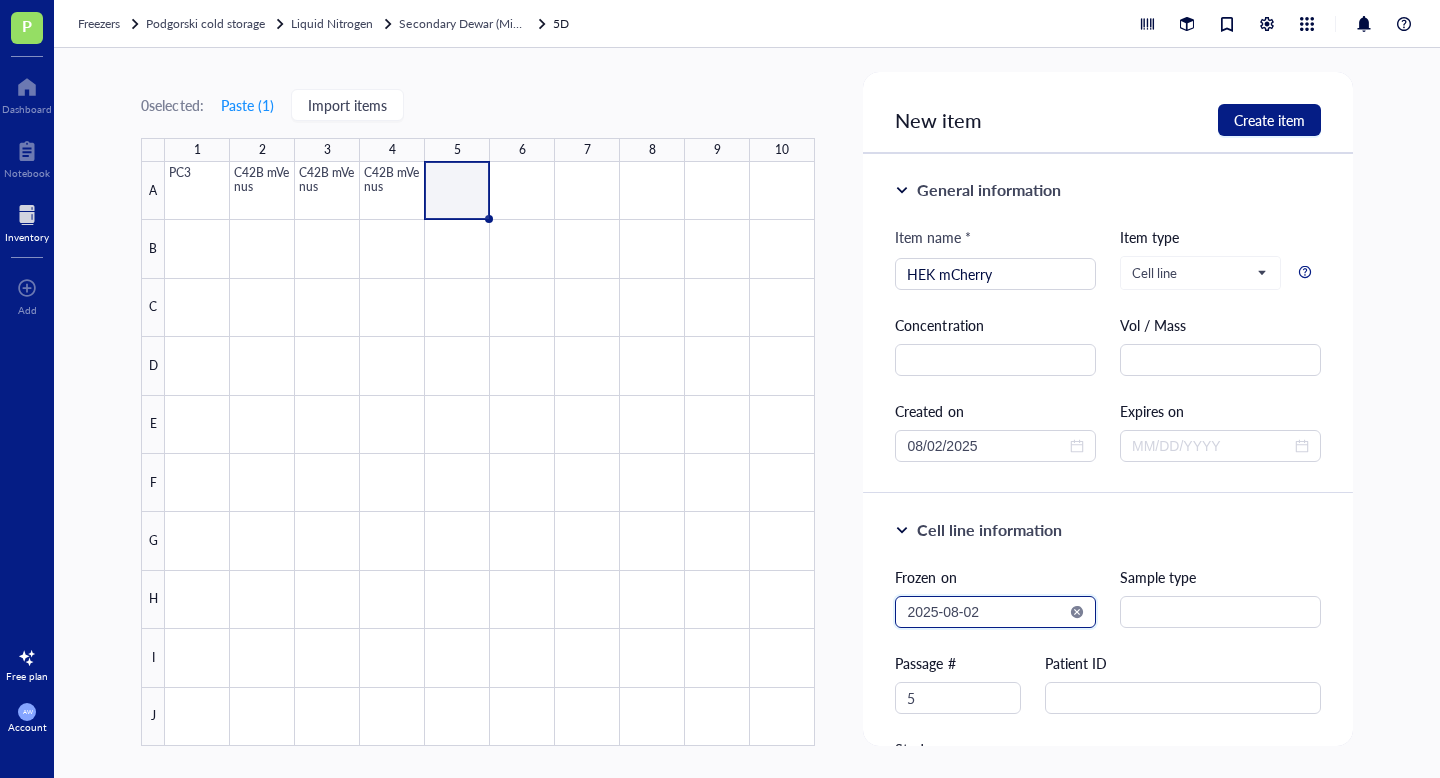 click on "2025-08-02" at bounding box center [986, 612] 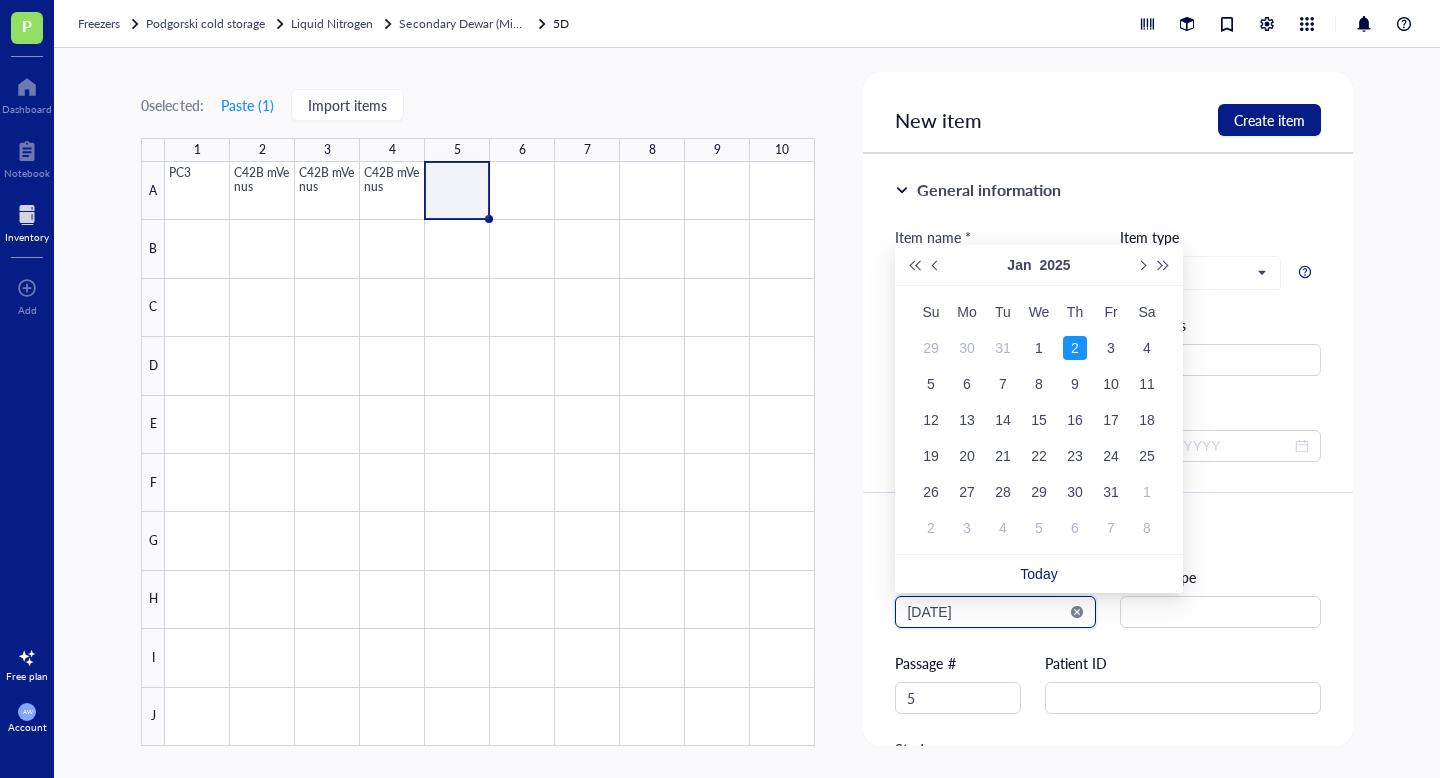click on "[DATE]" at bounding box center (986, 612) 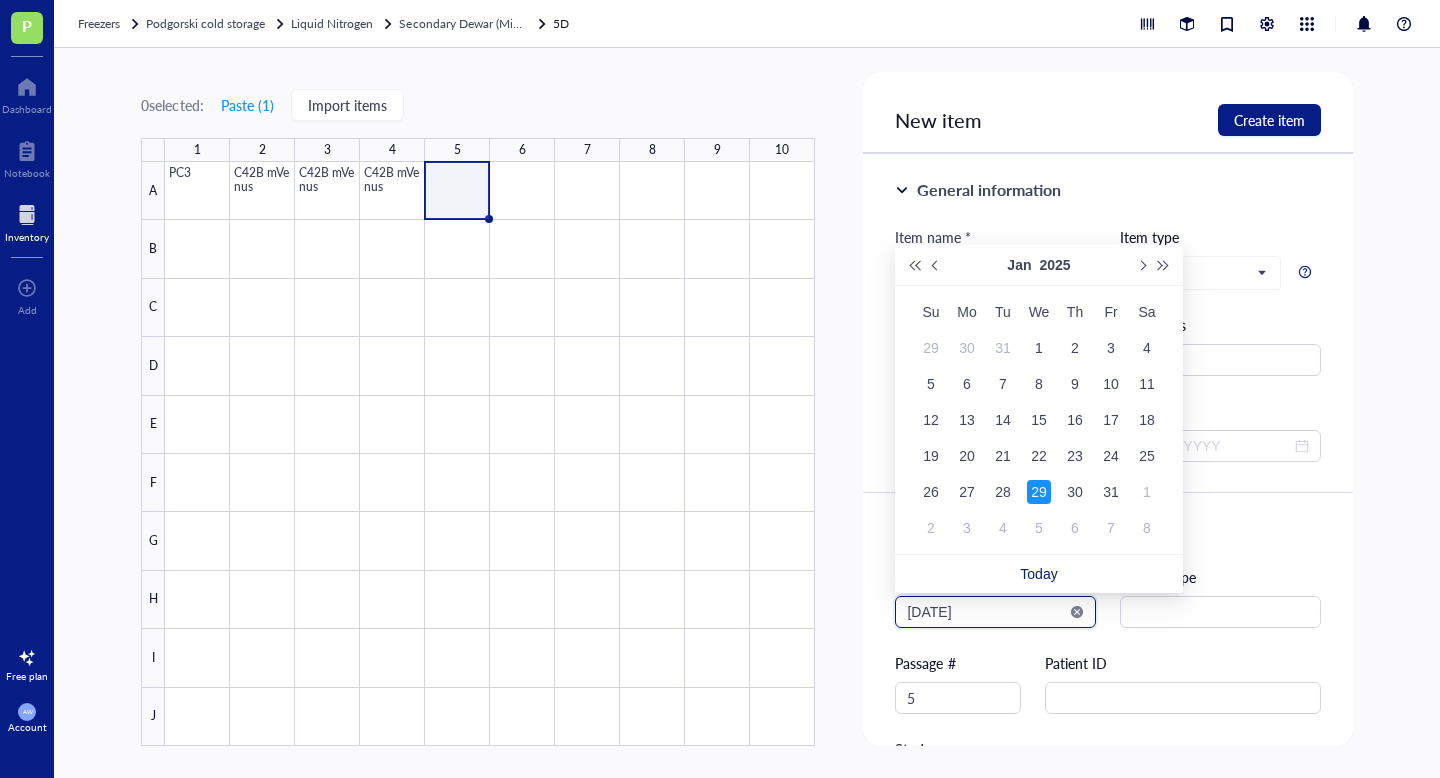 type on "2025-01-29" 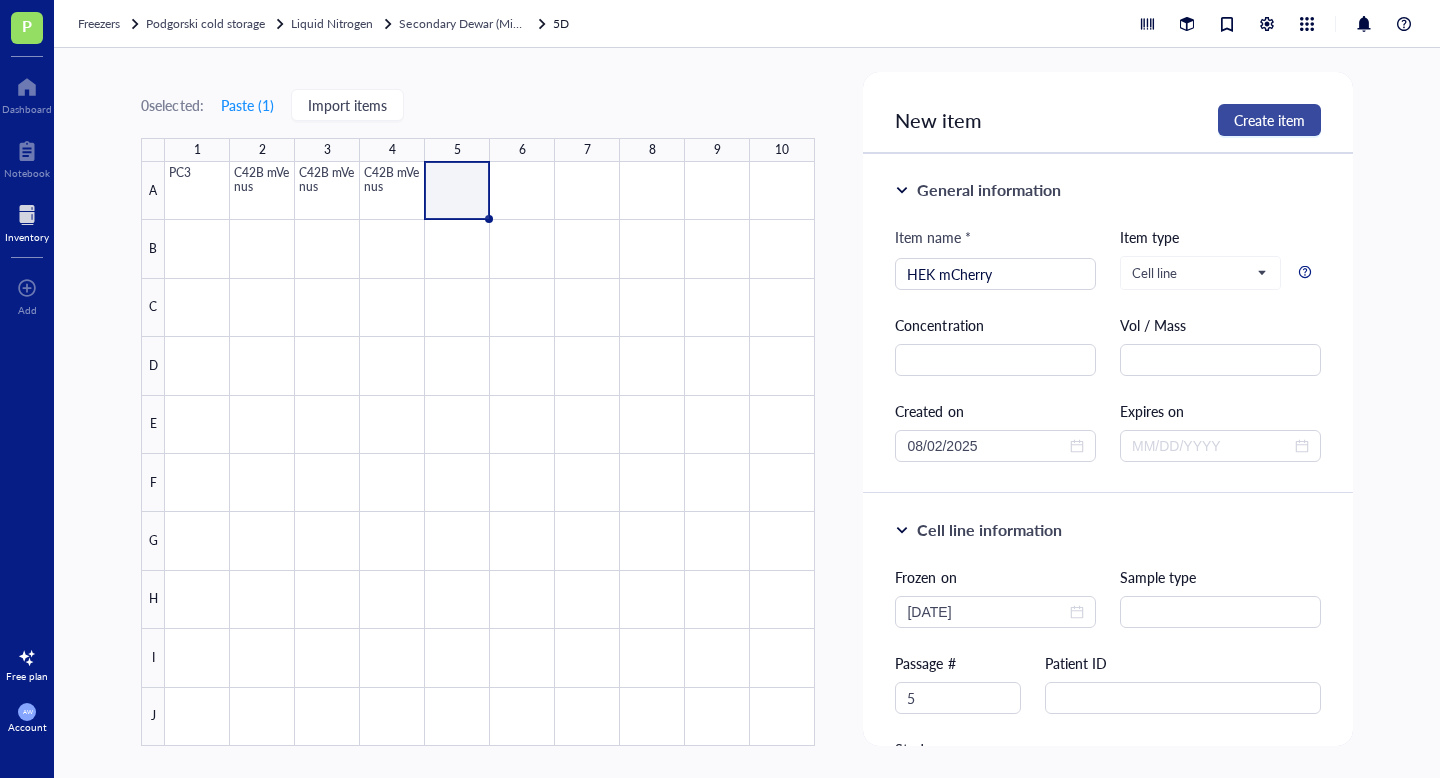 click on "Create item" at bounding box center (1269, 120) 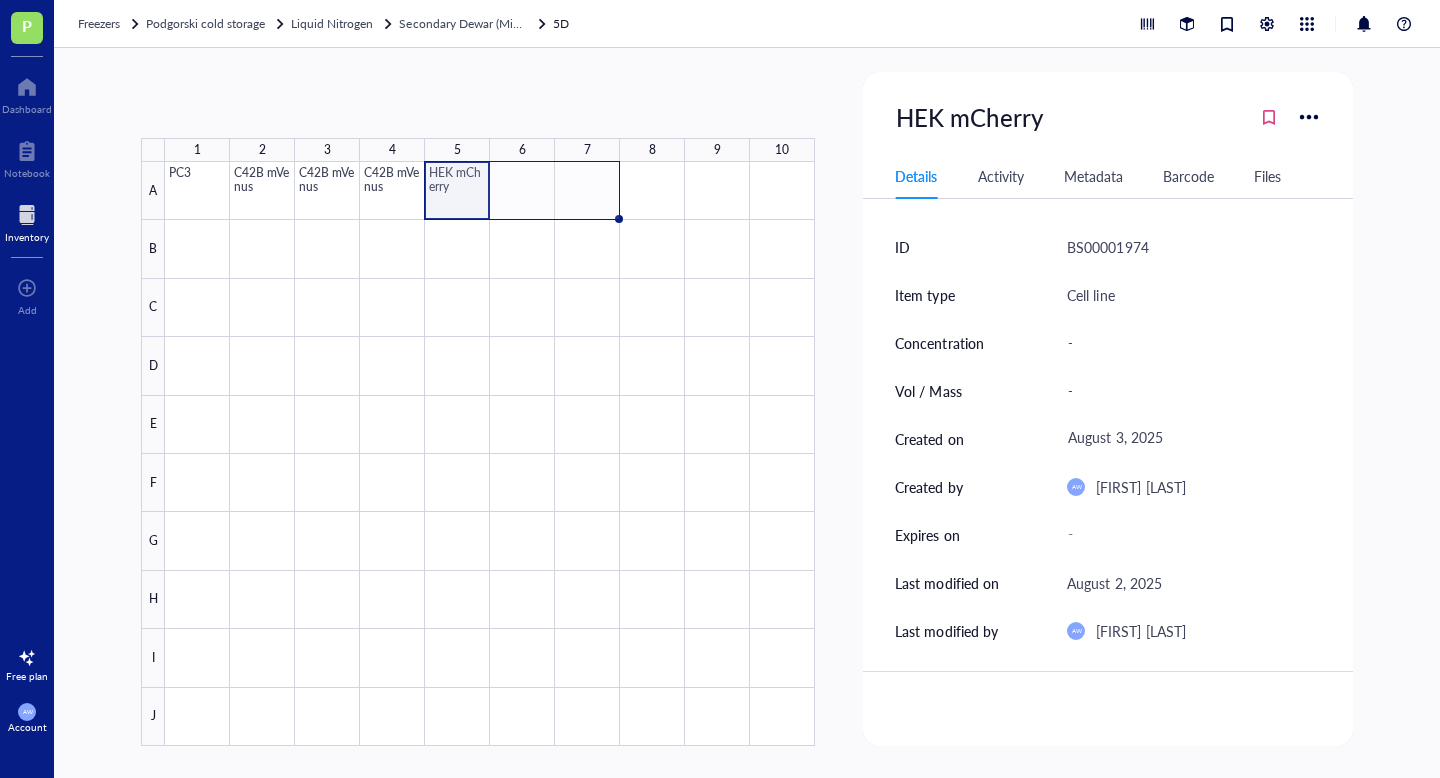 drag, startPoint x: 491, startPoint y: 221, endPoint x: 587, endPoint y: 222, distance: 96.00521 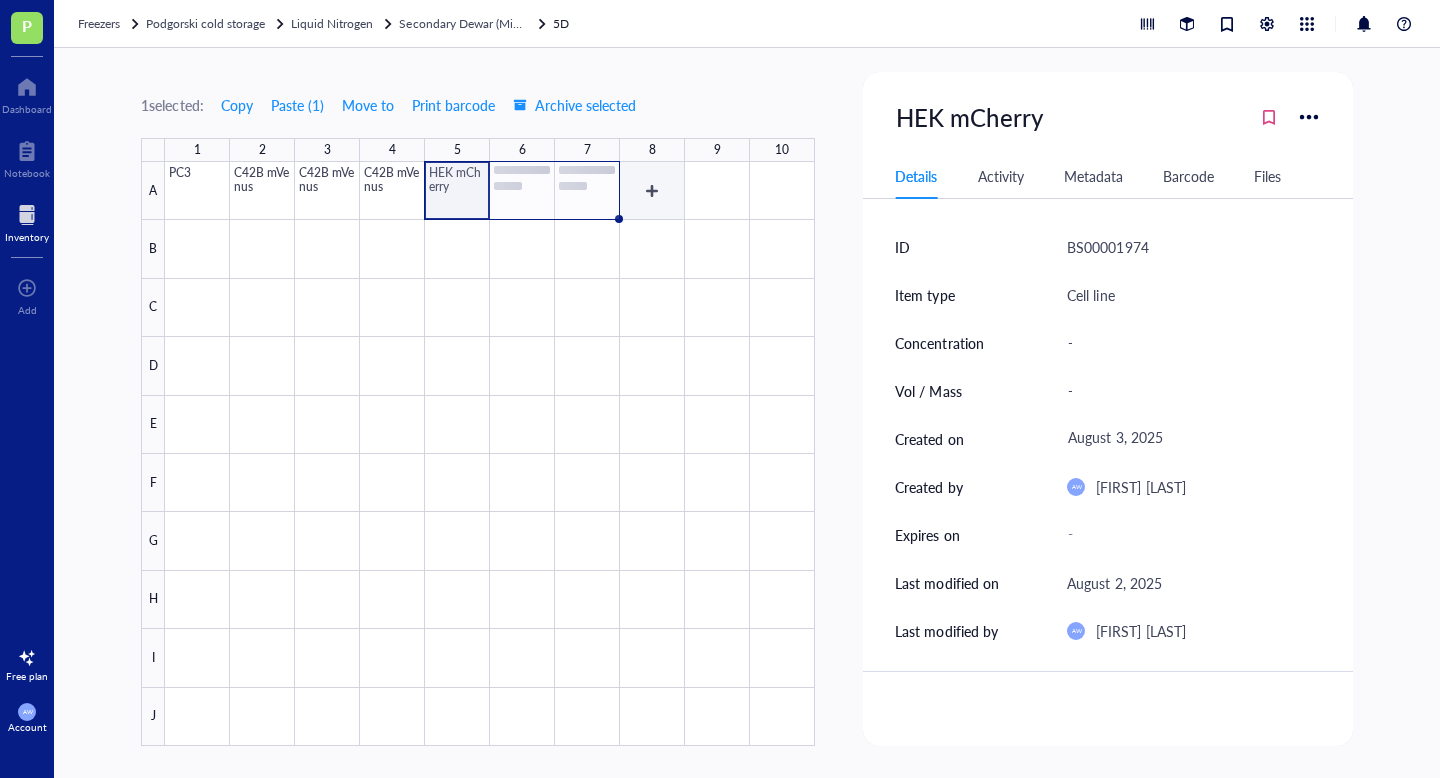 click at bounding box center (490, 454) 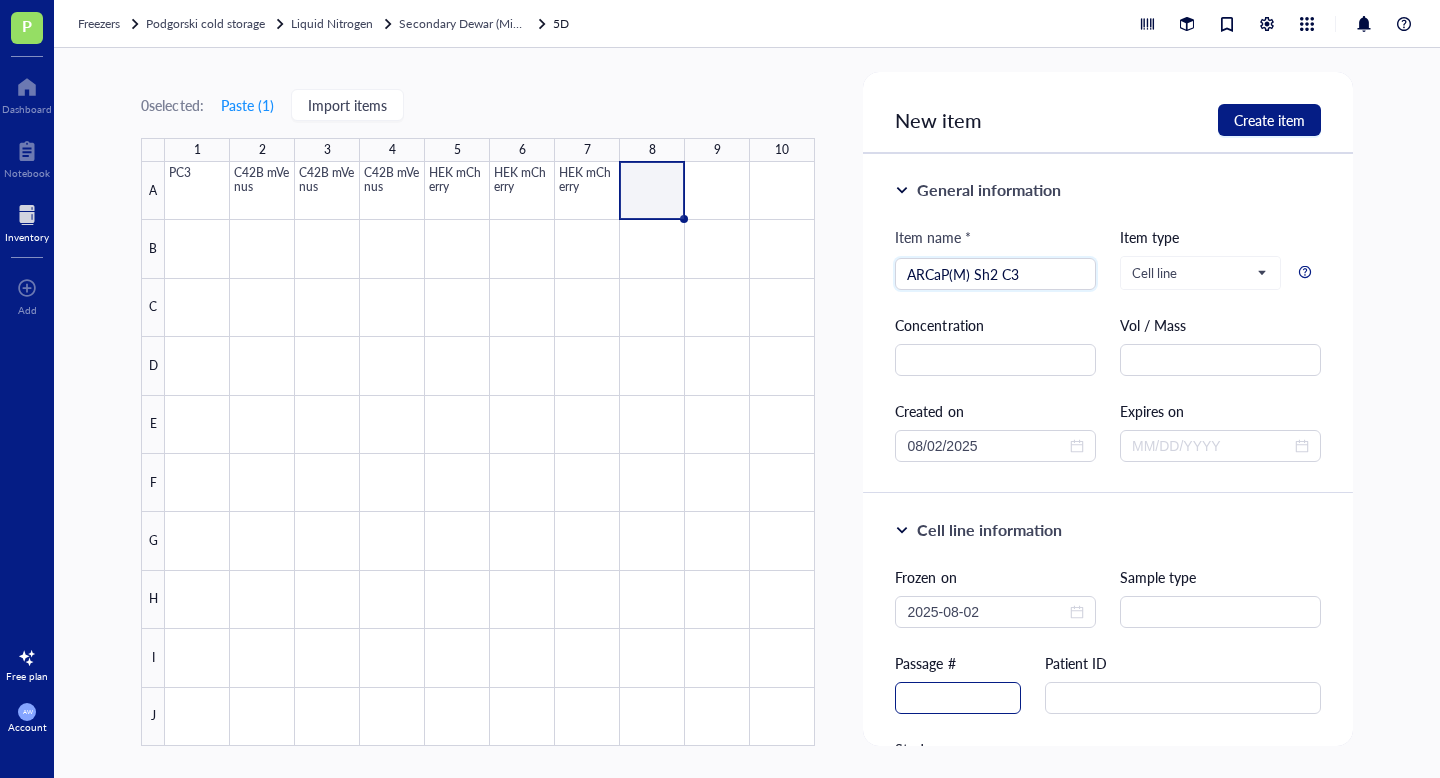 type on "ARCaP(M) Sh2 C3" 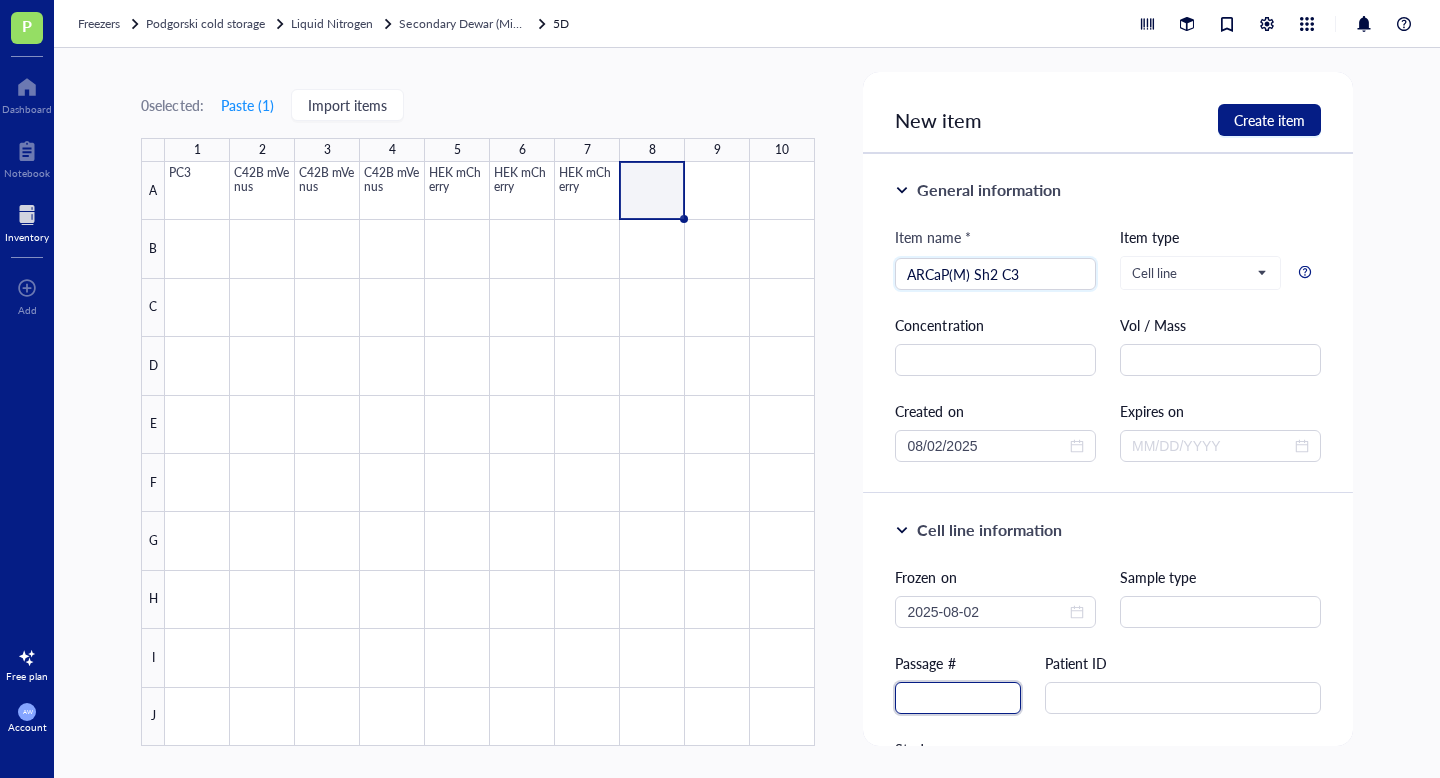 click at bounding box center [958, 698] 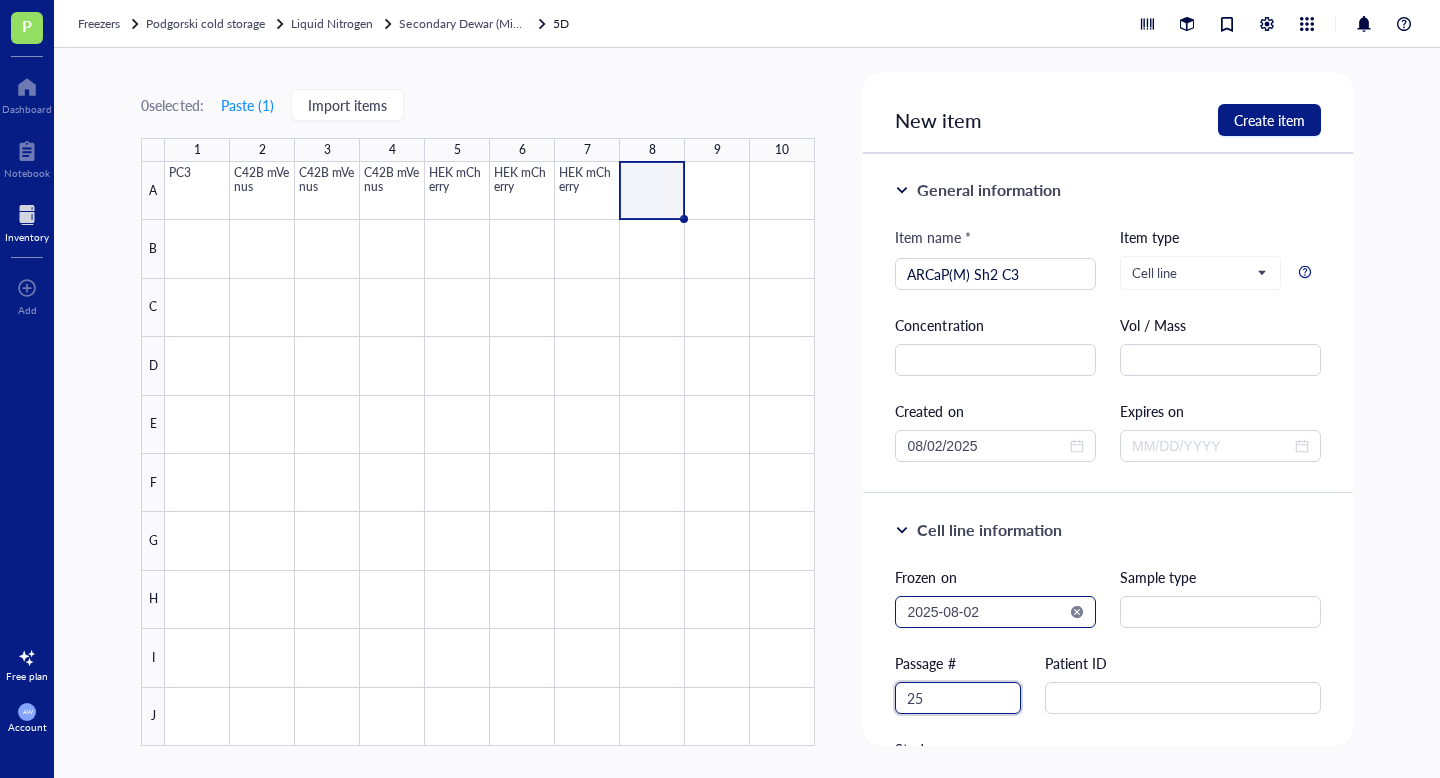 type on "25" 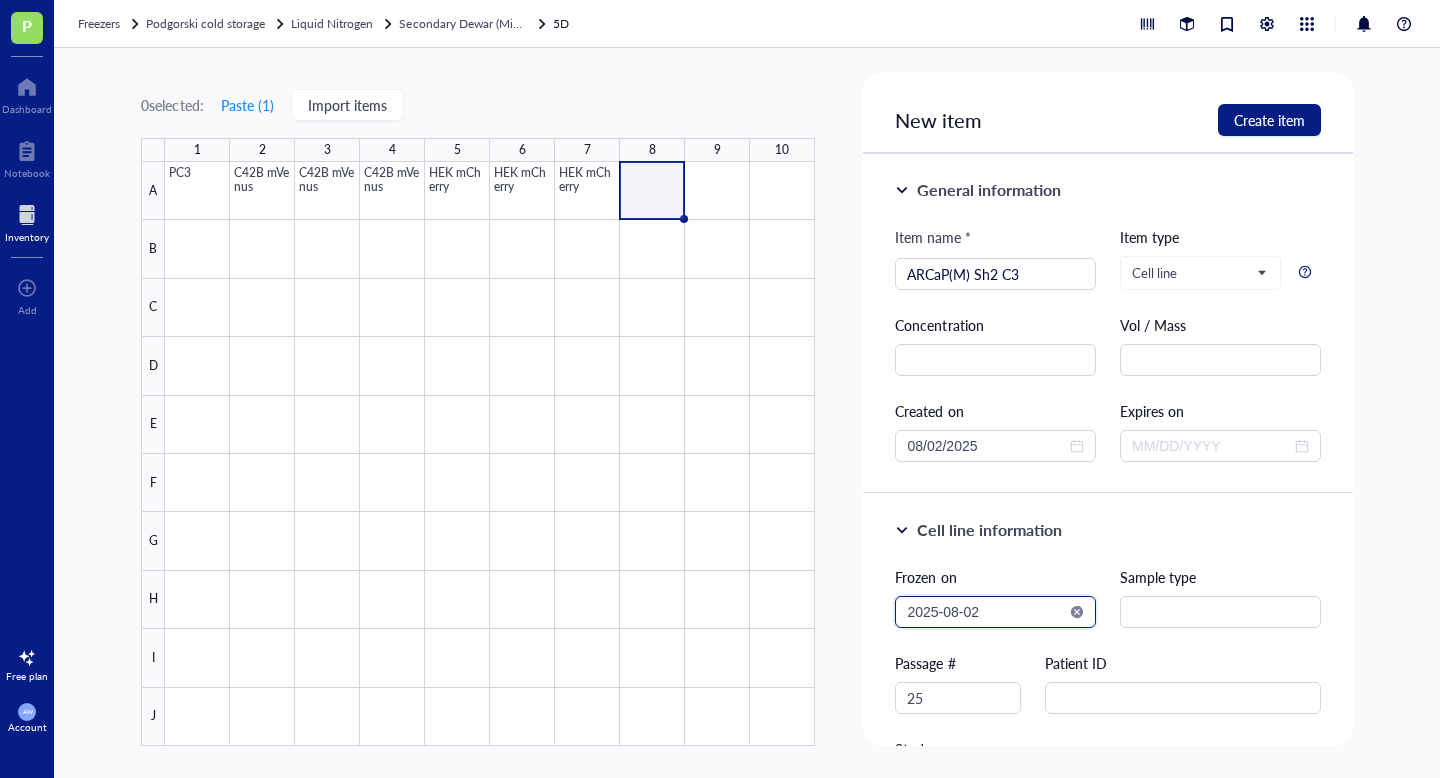 click on "2025-08-02" at bounding box center (986, 612) 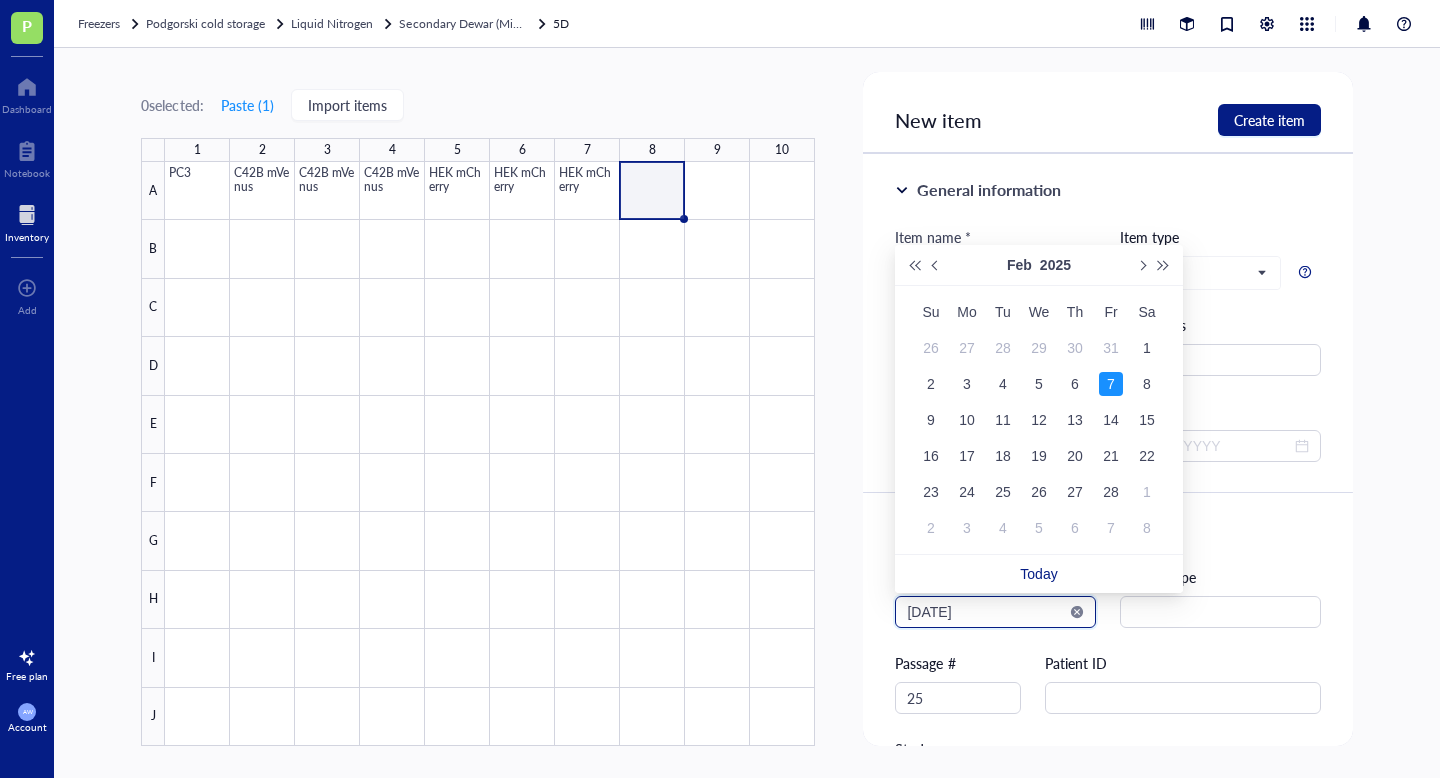 type on "2025-02-07" 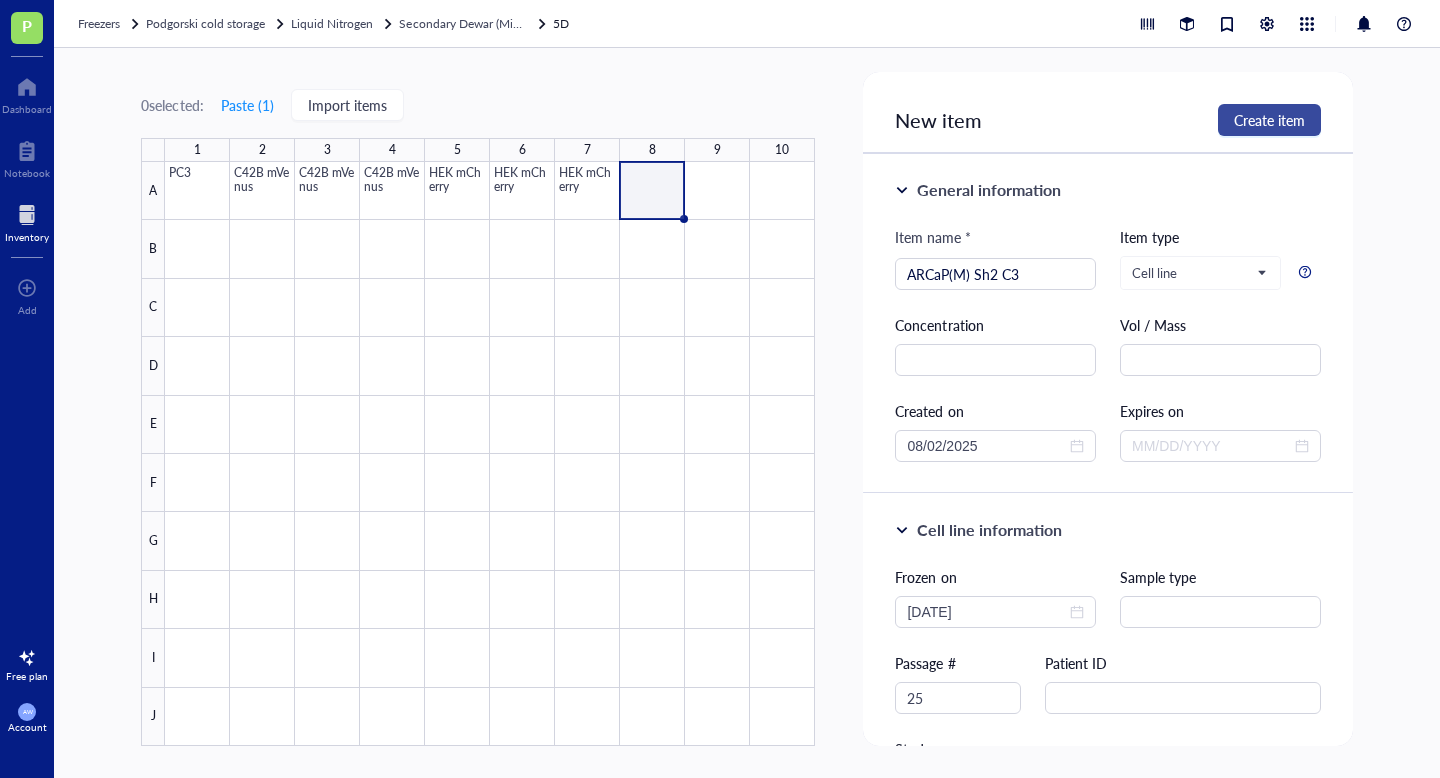 click on "Create item" at bounding box center (1269, 120) 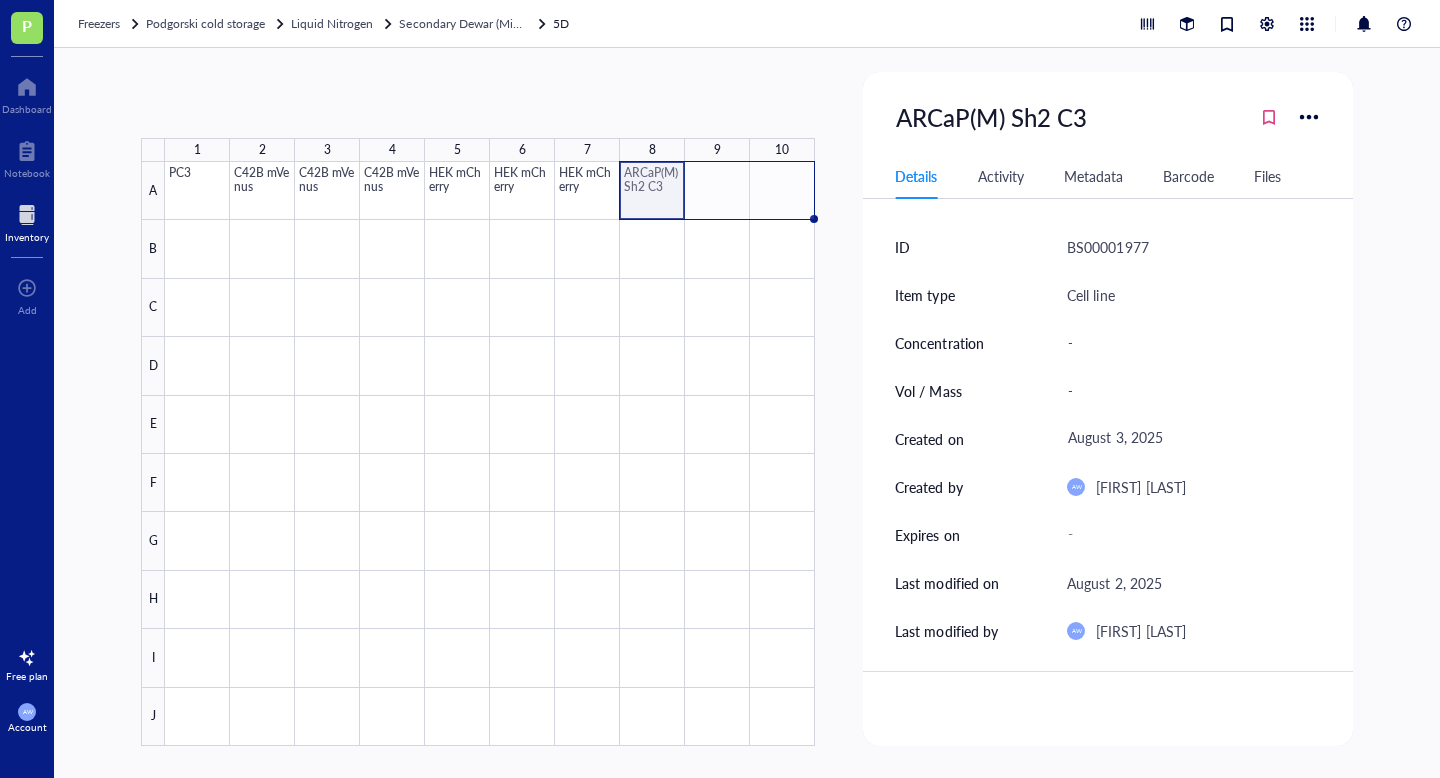 drag, startPoint x: 685, startPoint y: 219, endPoint x: 800, endPoint y: 219, distance: 115 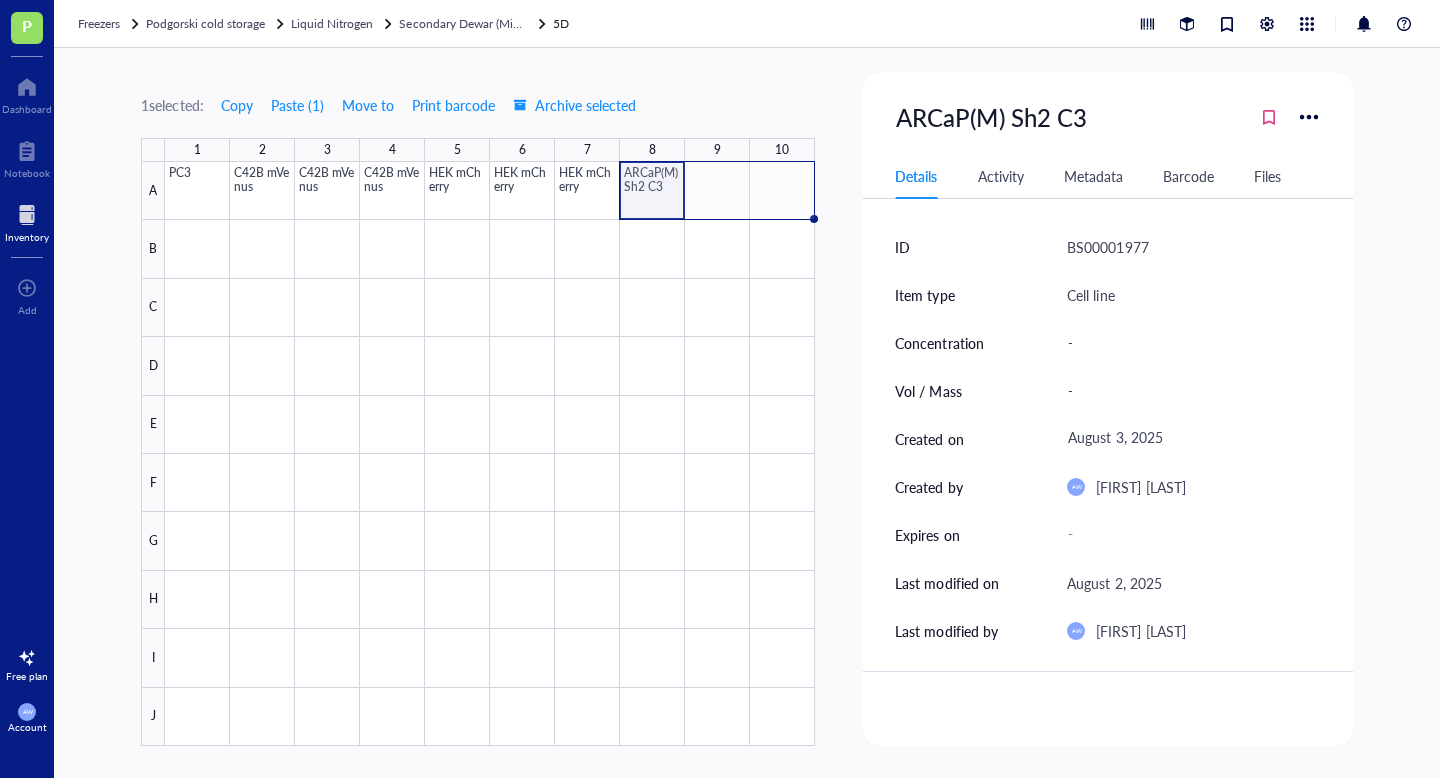 click at bounding box center (490, 454) 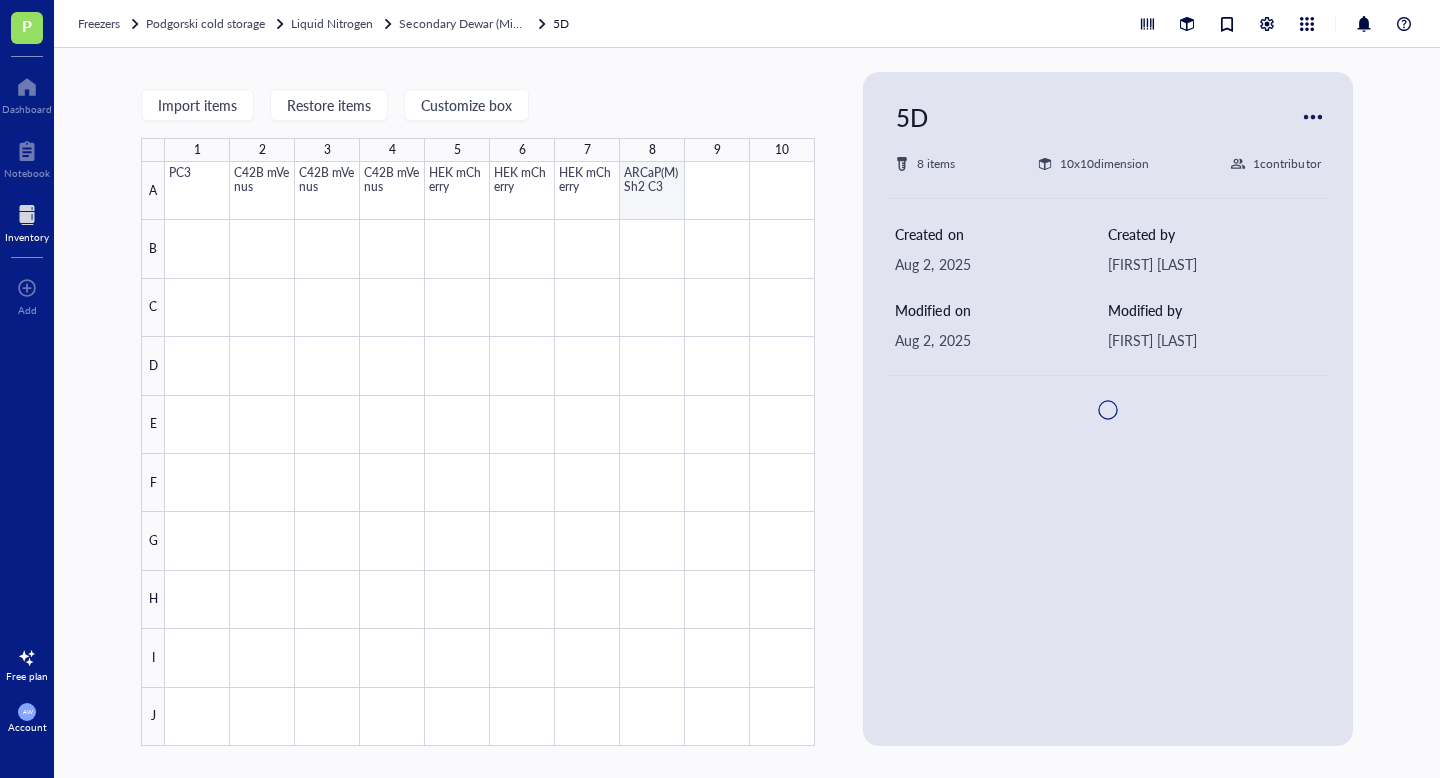 click at bounding box center [490, 454] 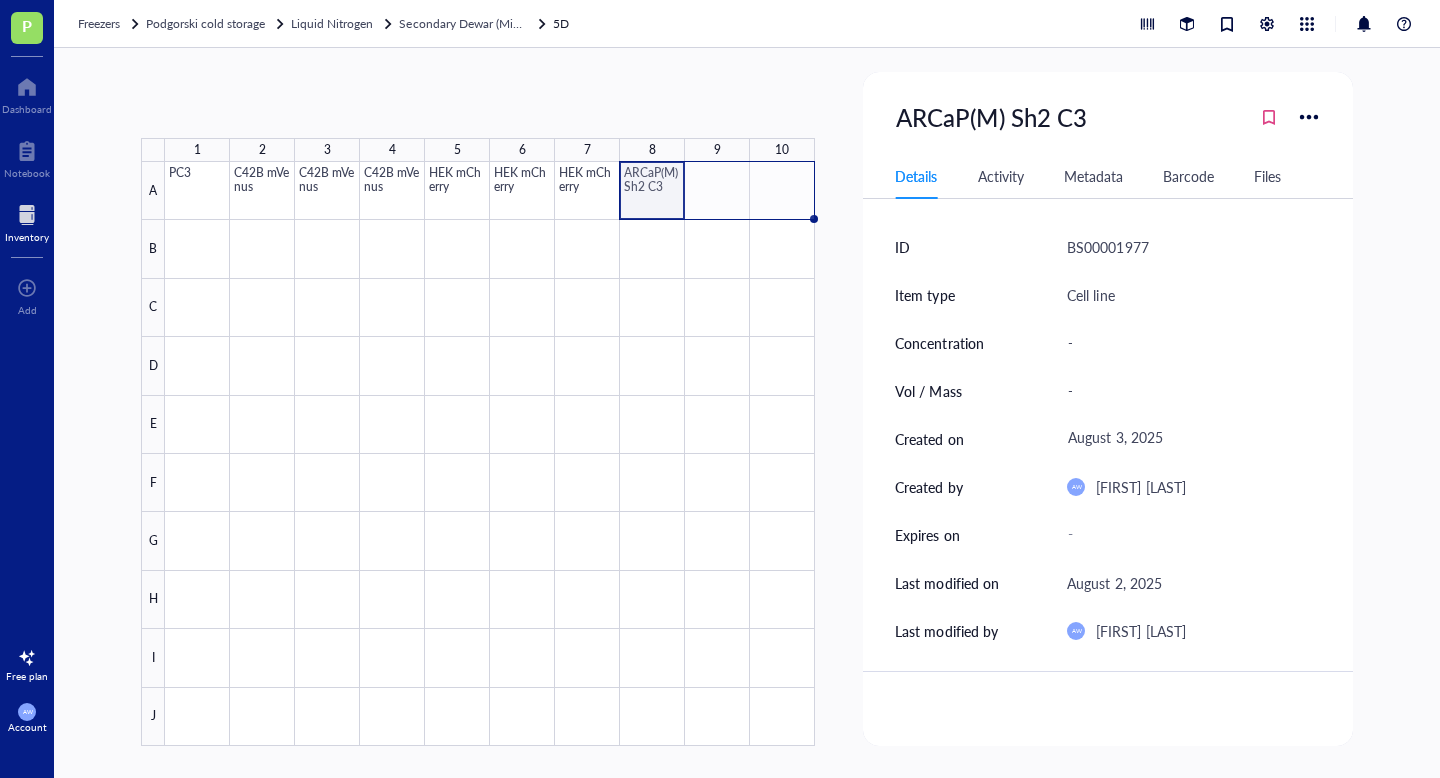 drag, startPoint x: 685, startPoint y: 218, endPoint x: 780, endPoint y: 213, distance: 95.131485 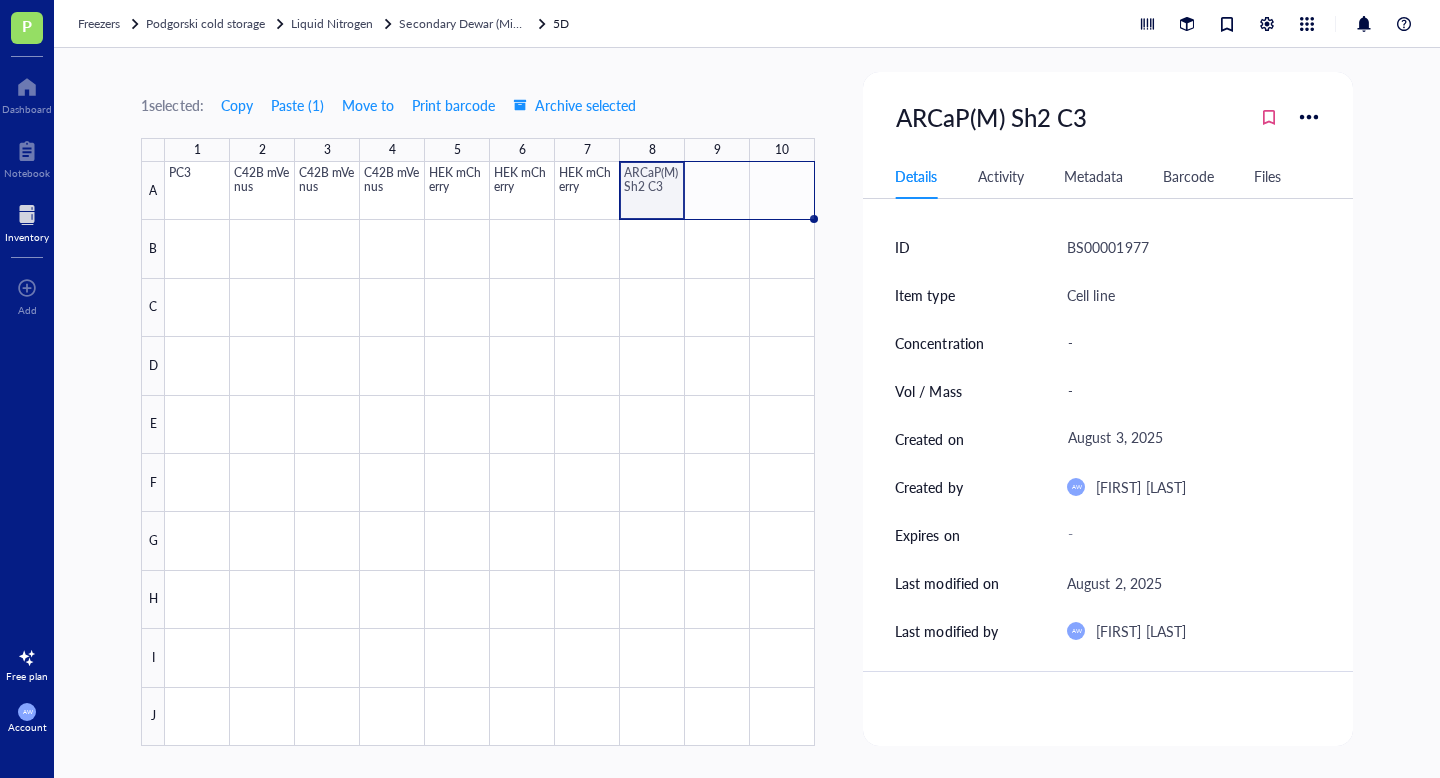click at bounding box center [490, 454] 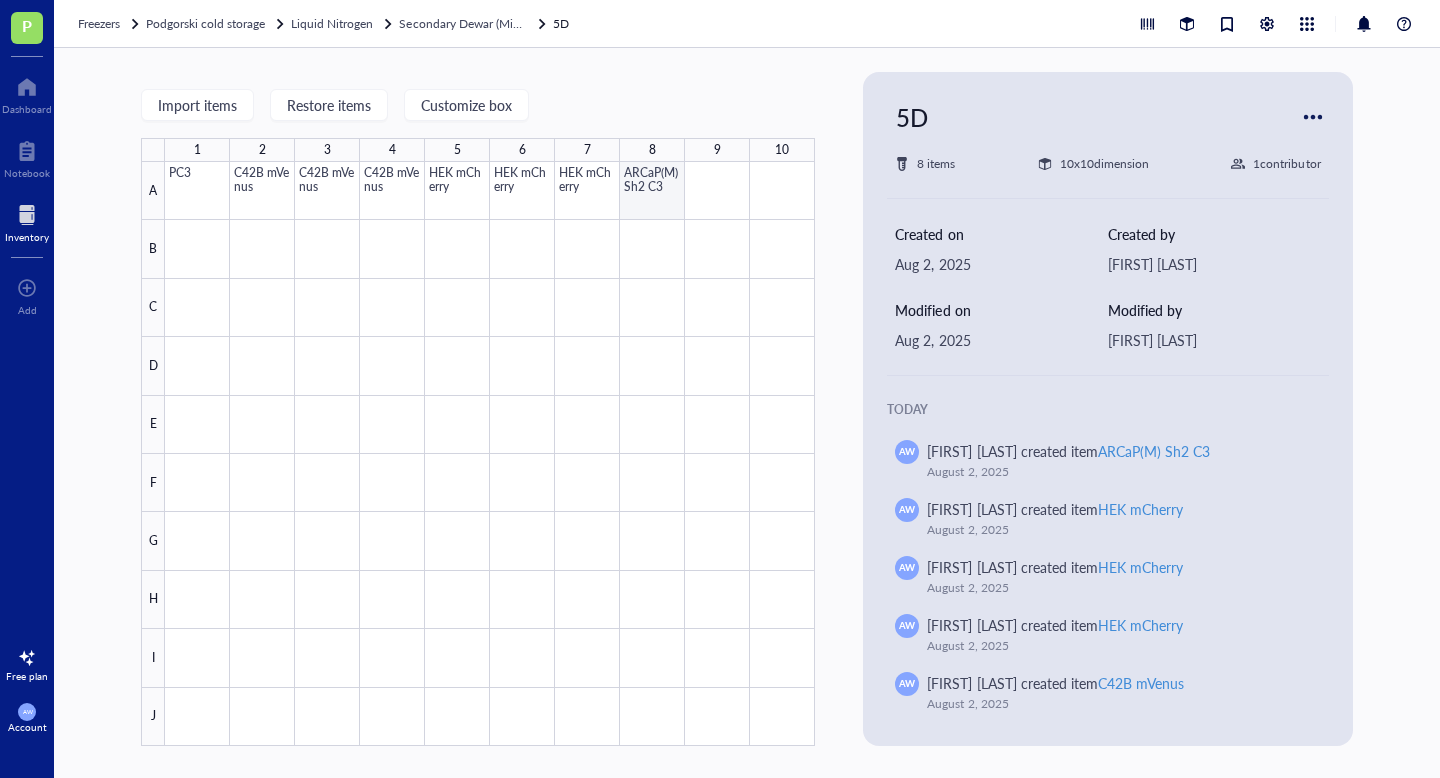 click at bounding box center (490, 454) 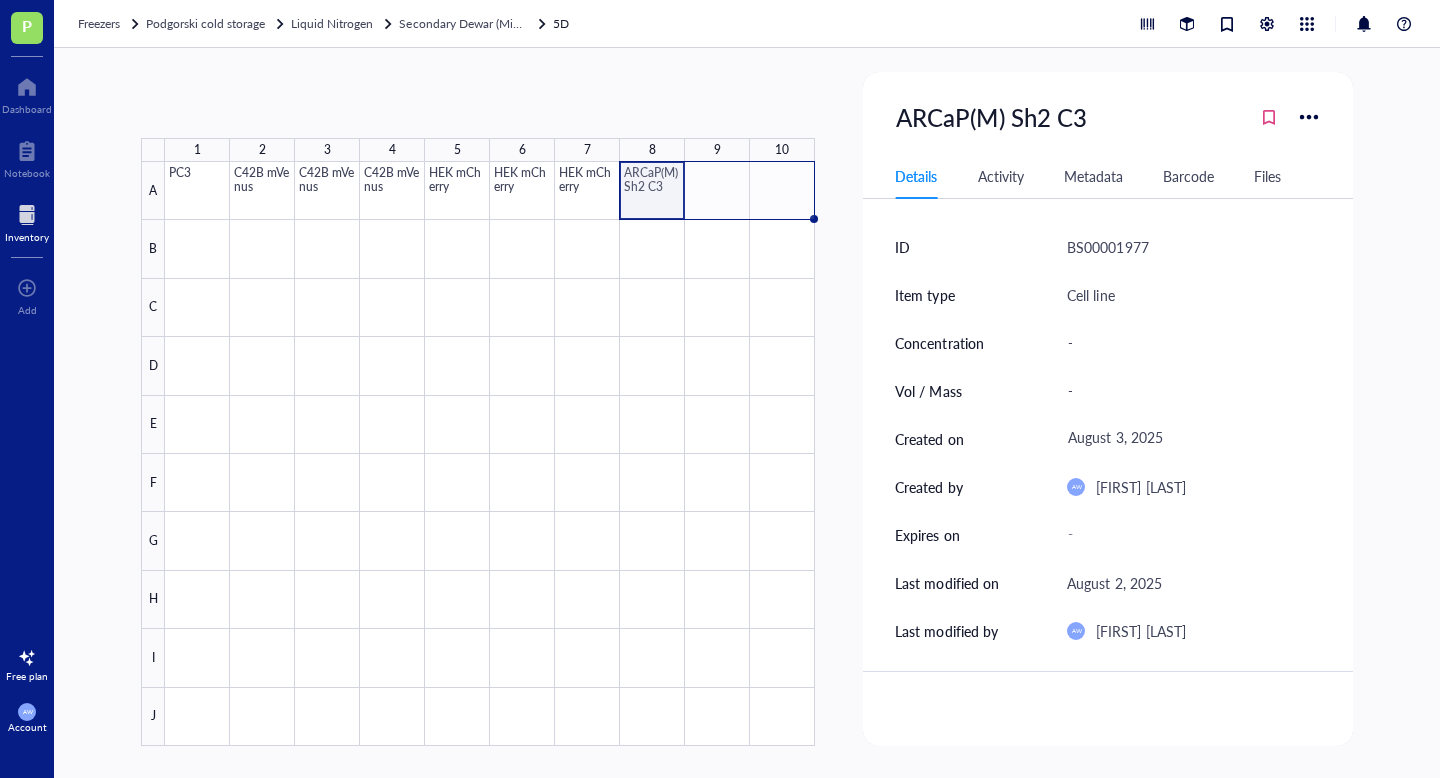 drag, startPoint x: 684, startPoint y: 217, endPoint x: 851, endPoint y: 206, distance: 167.36188 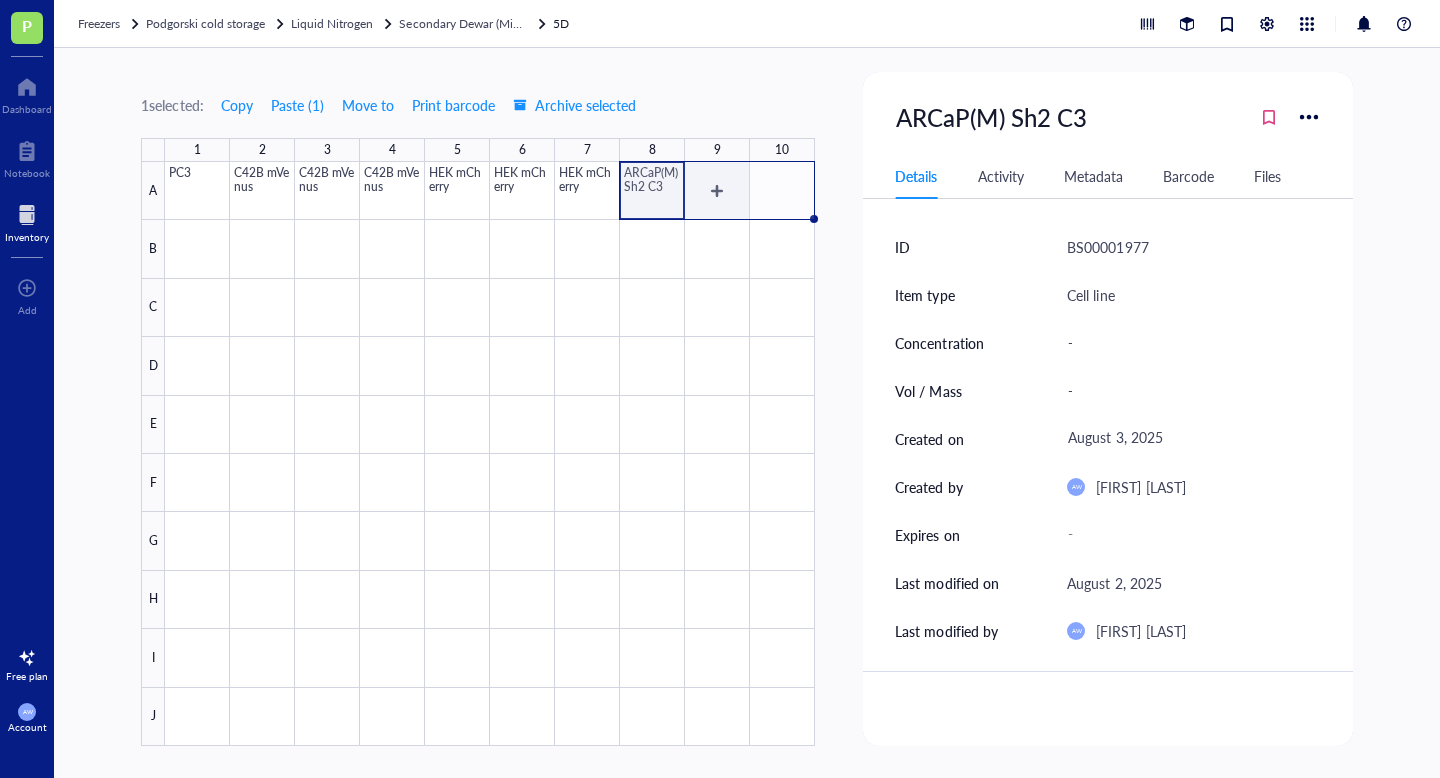 click at bounding box center [490, 454] 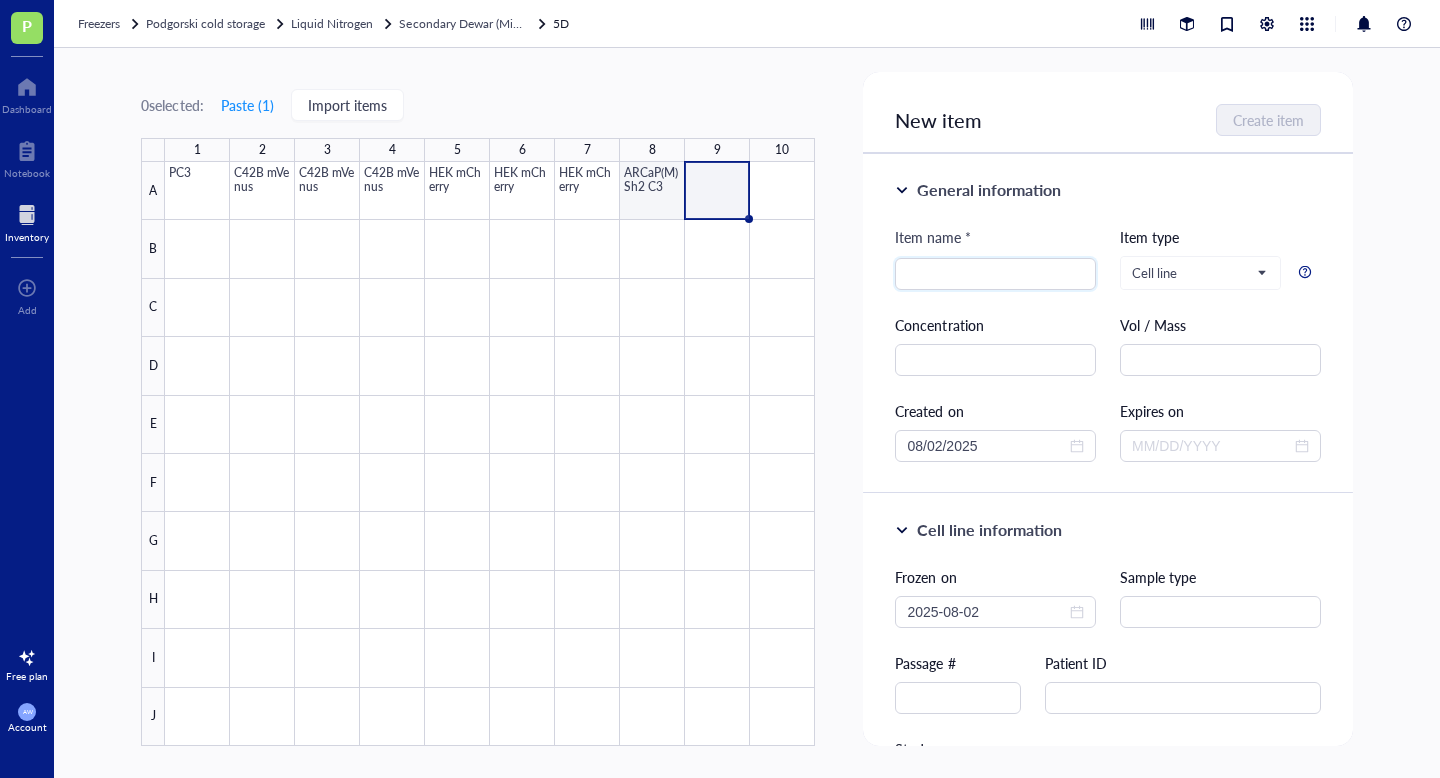 click at bounding box center (490, 454) 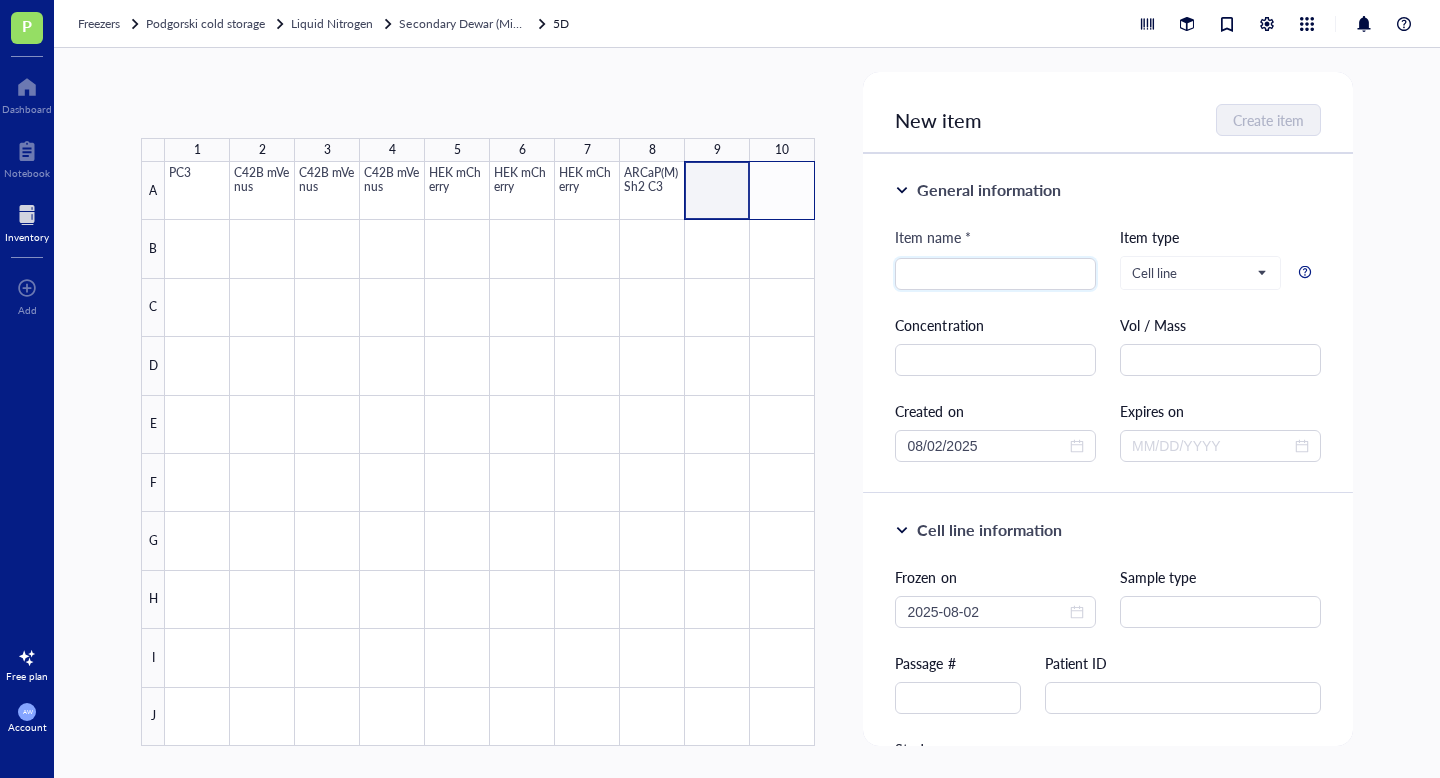 click at bounding box center (490, 454) 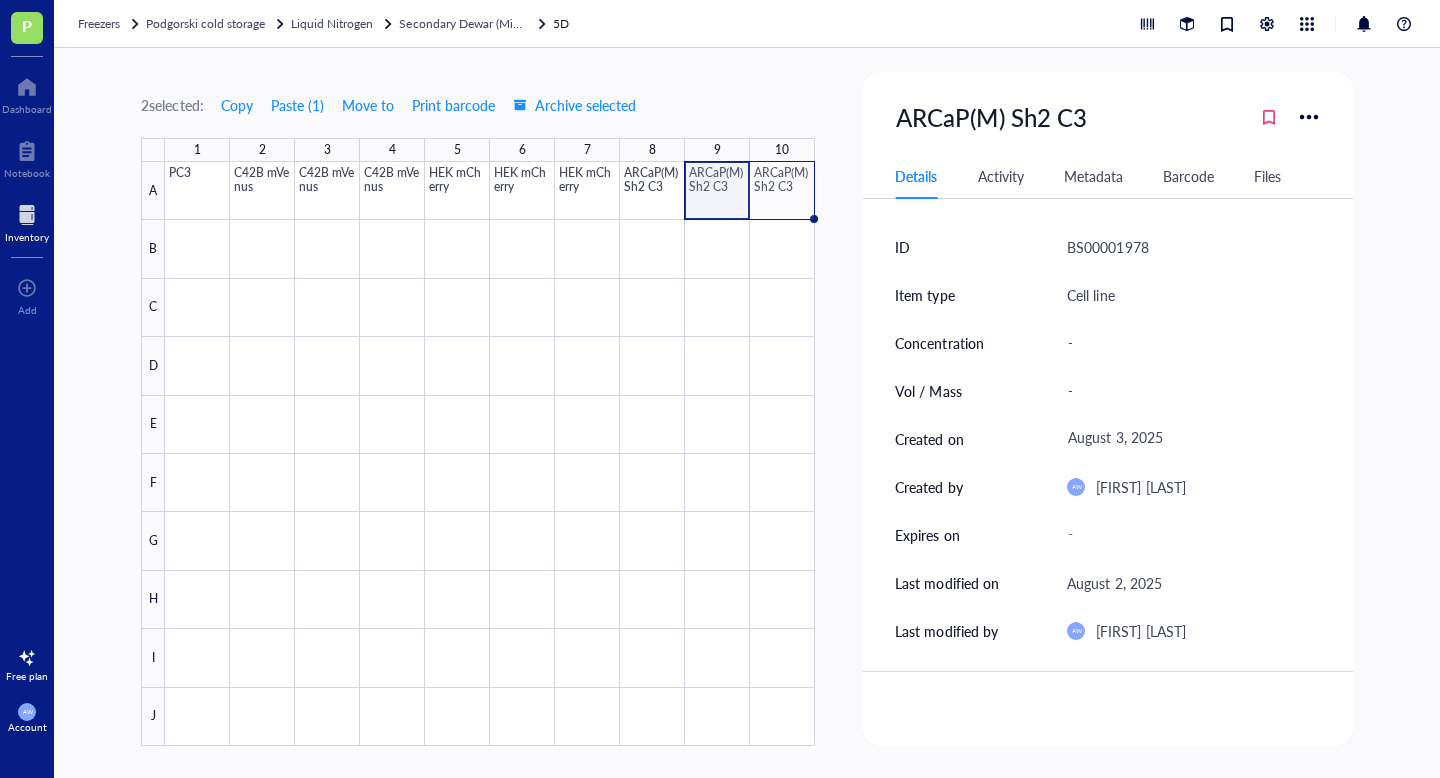 click at bounding box center [490, 454] 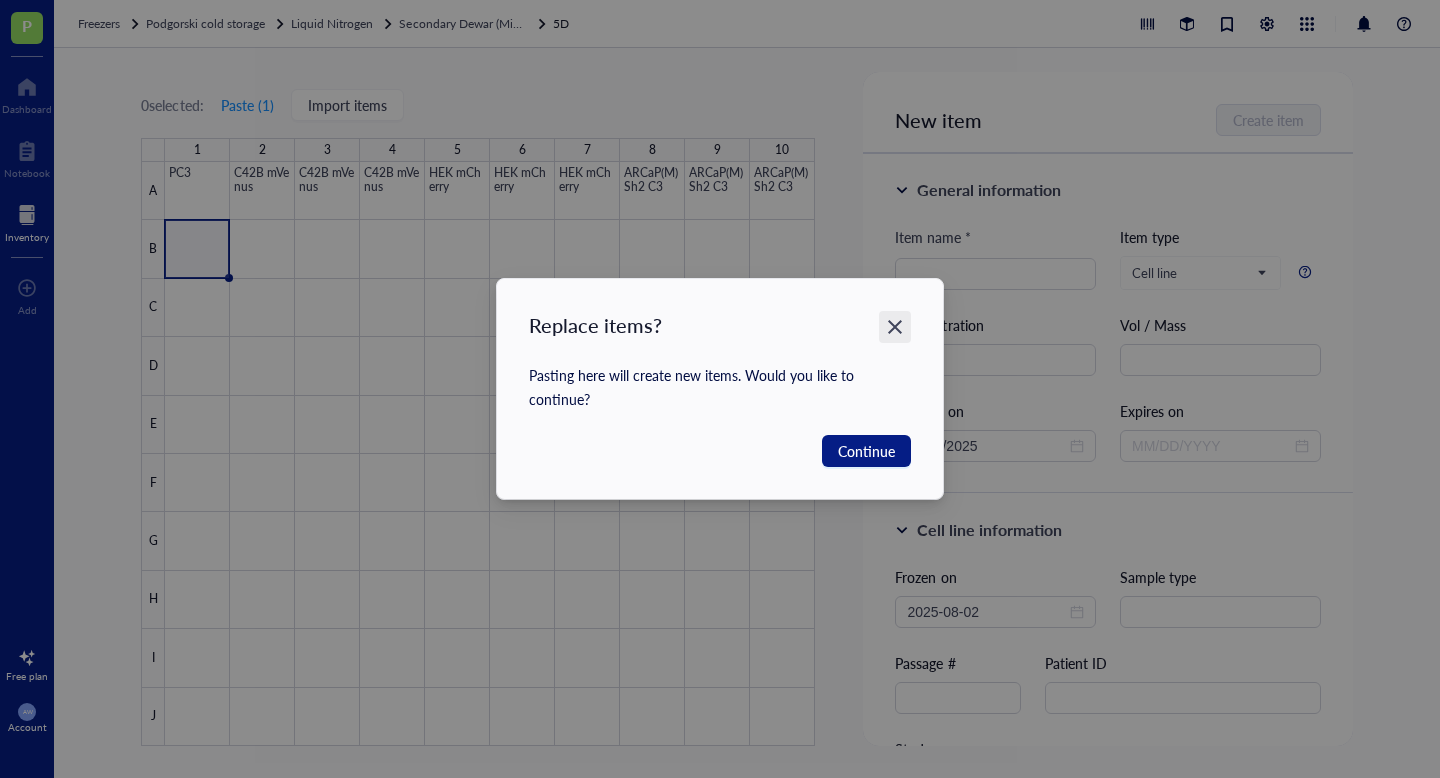 click 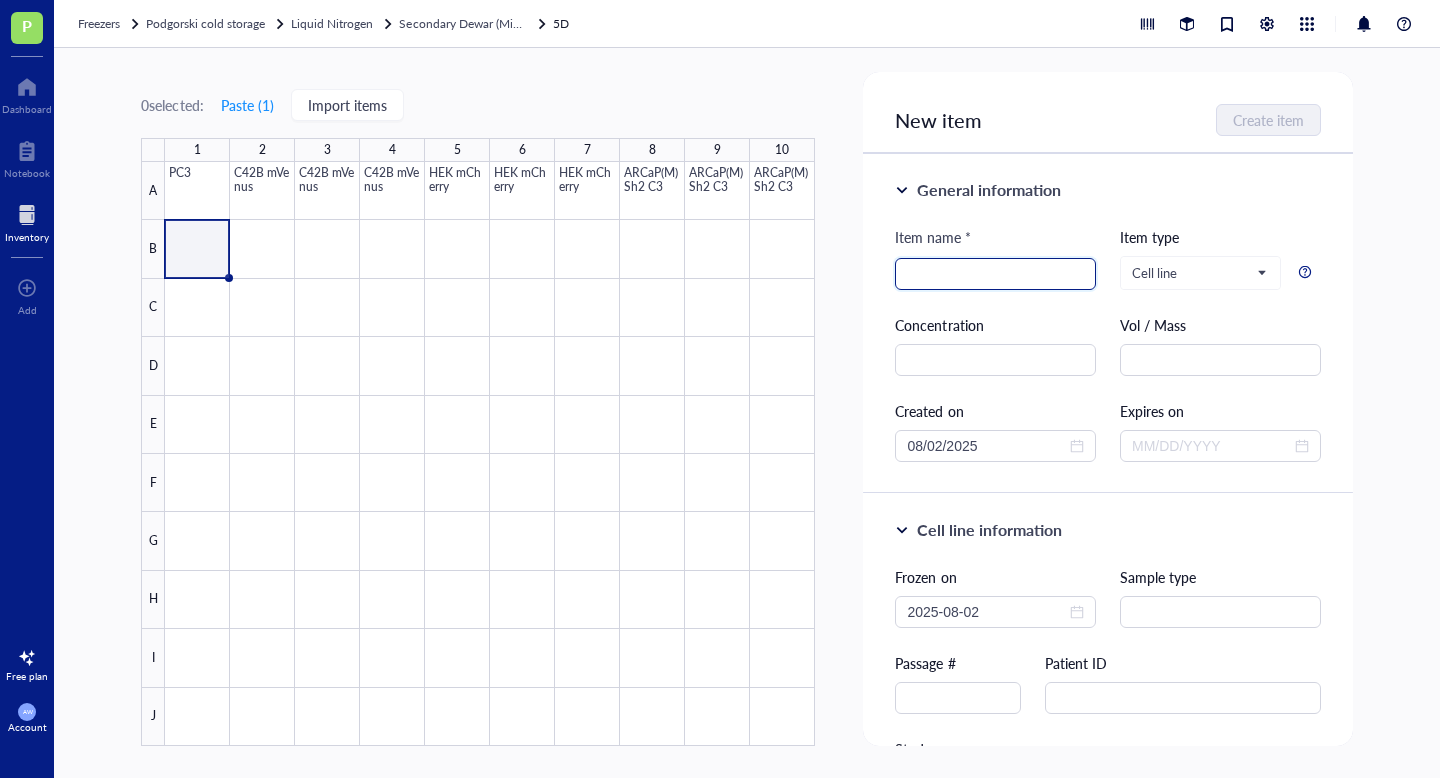 click at bounding box center [995, 274] 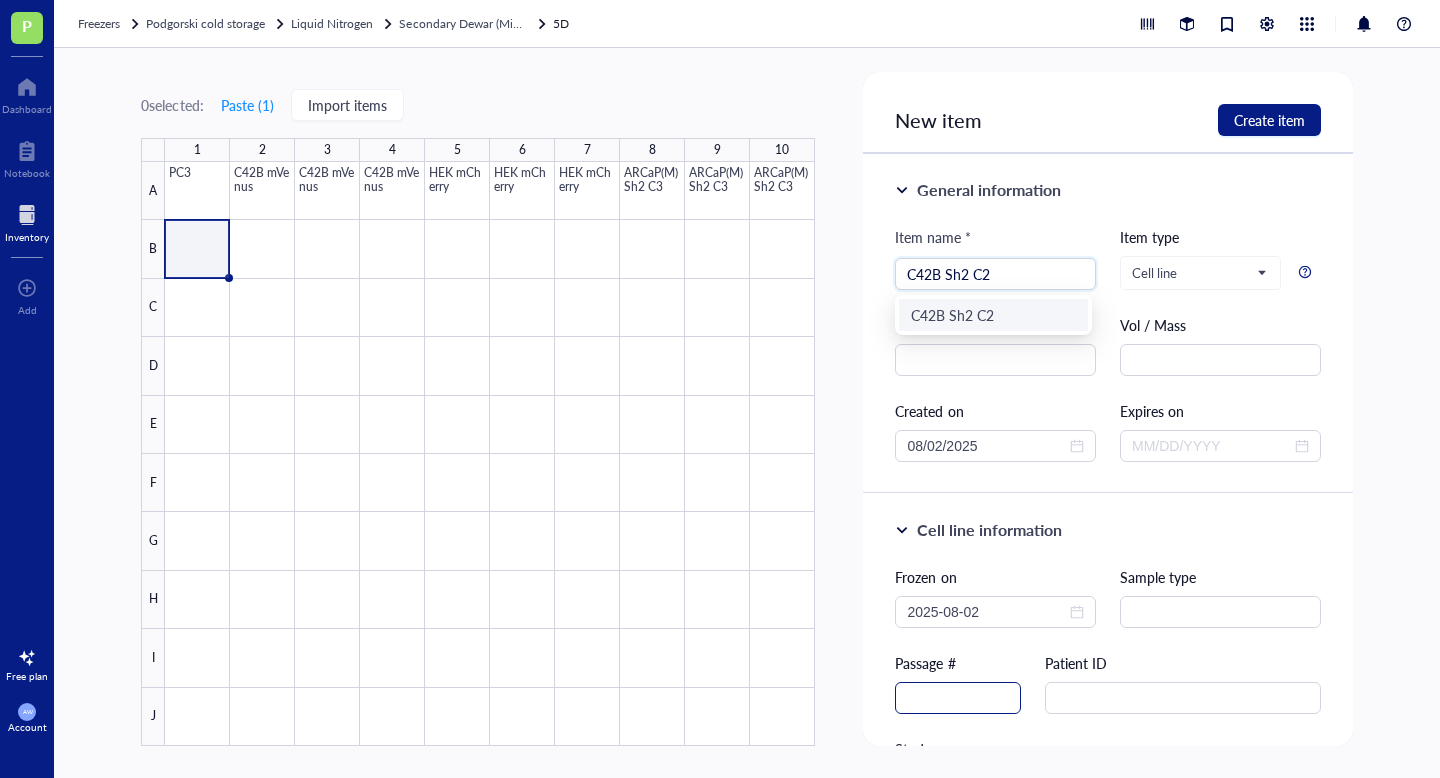 type on "C42B Sh2 C2" 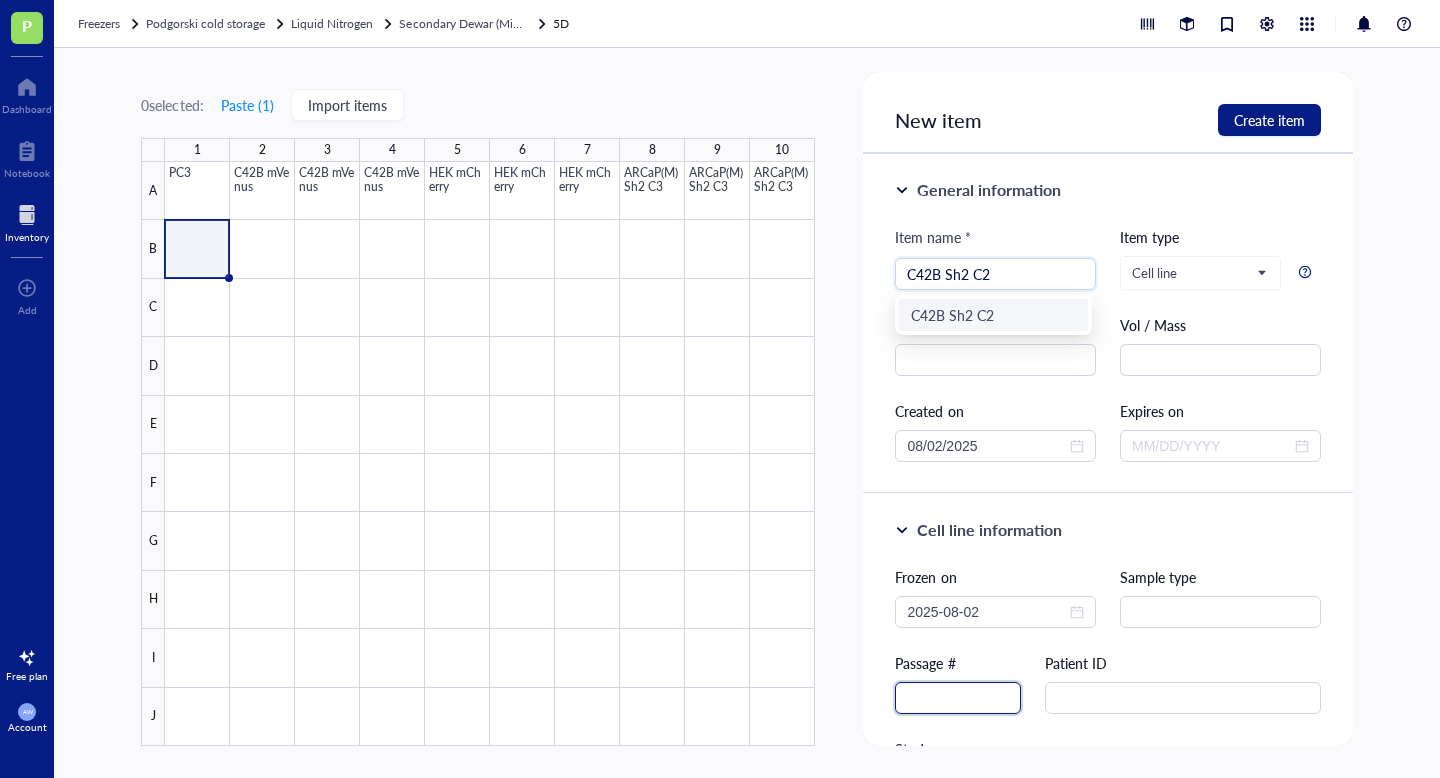 click at bounding box center [958, 698] 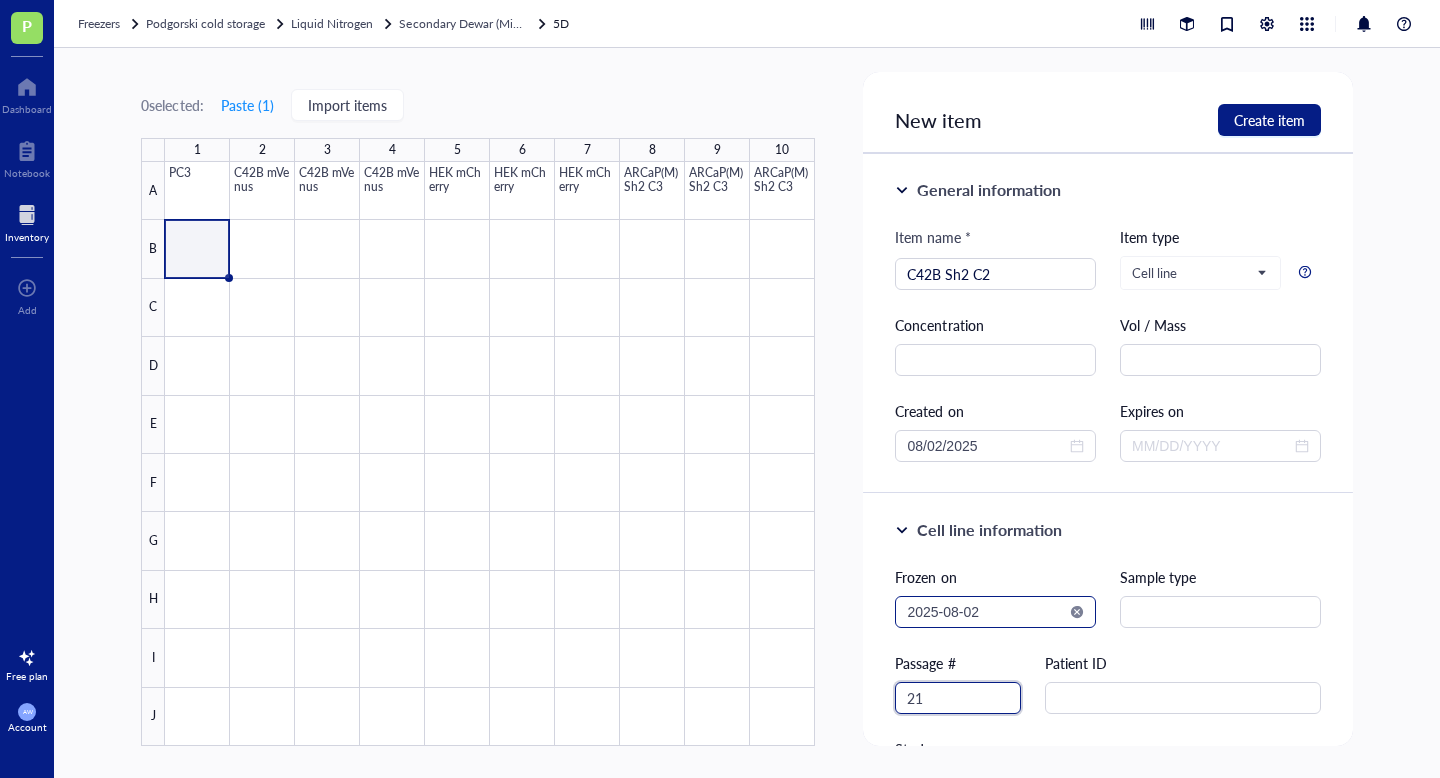 type on "21" 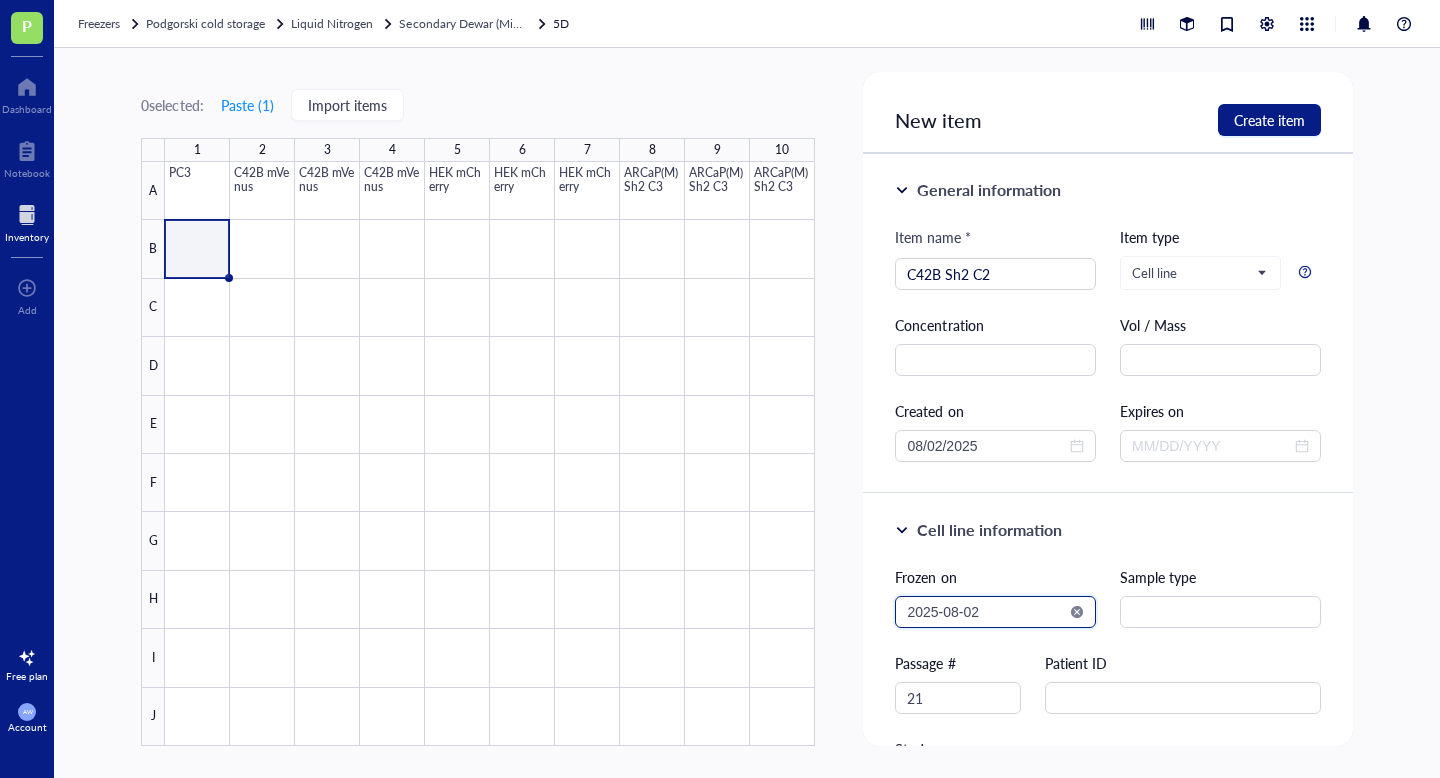 click on "2025-08-02" at bounding box center [986, 612] 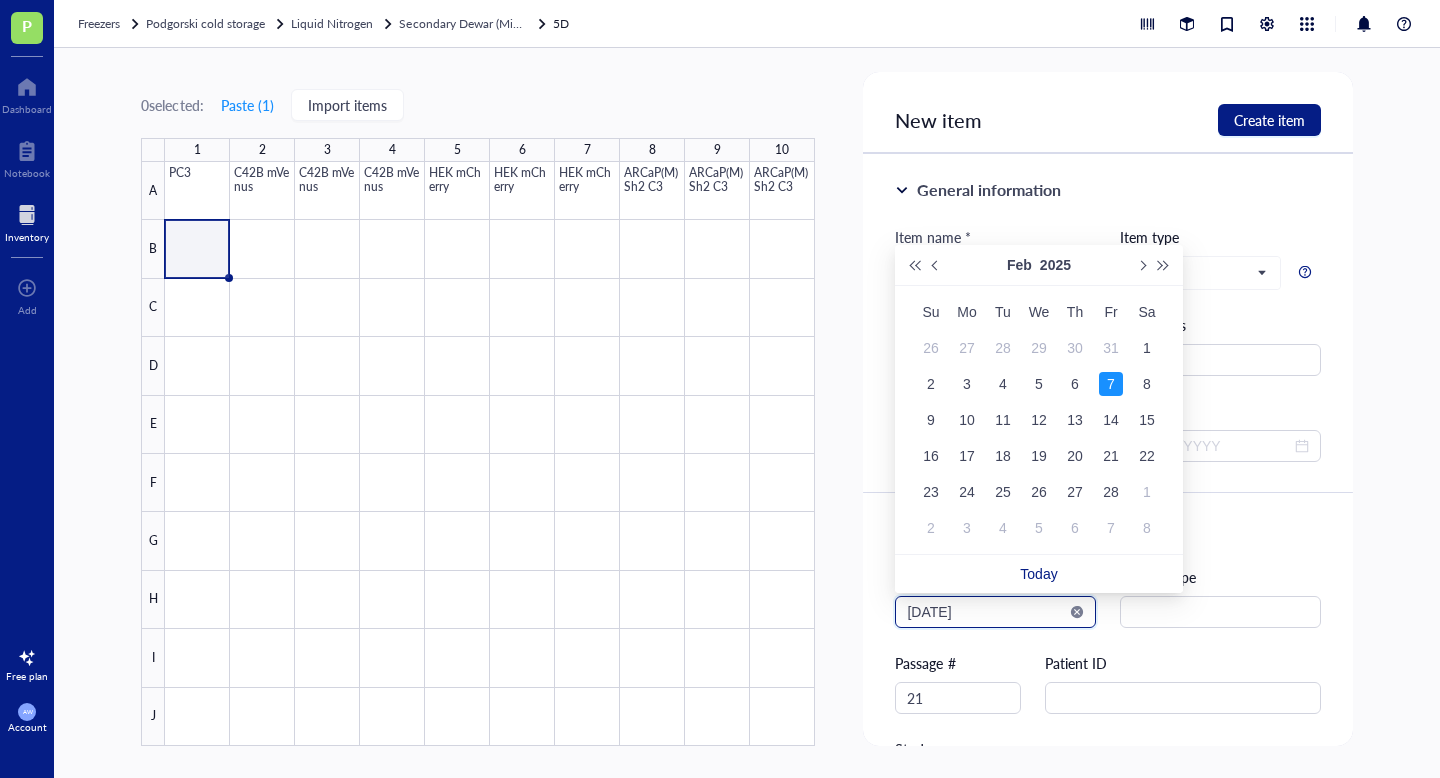 type on "2025-02-07" 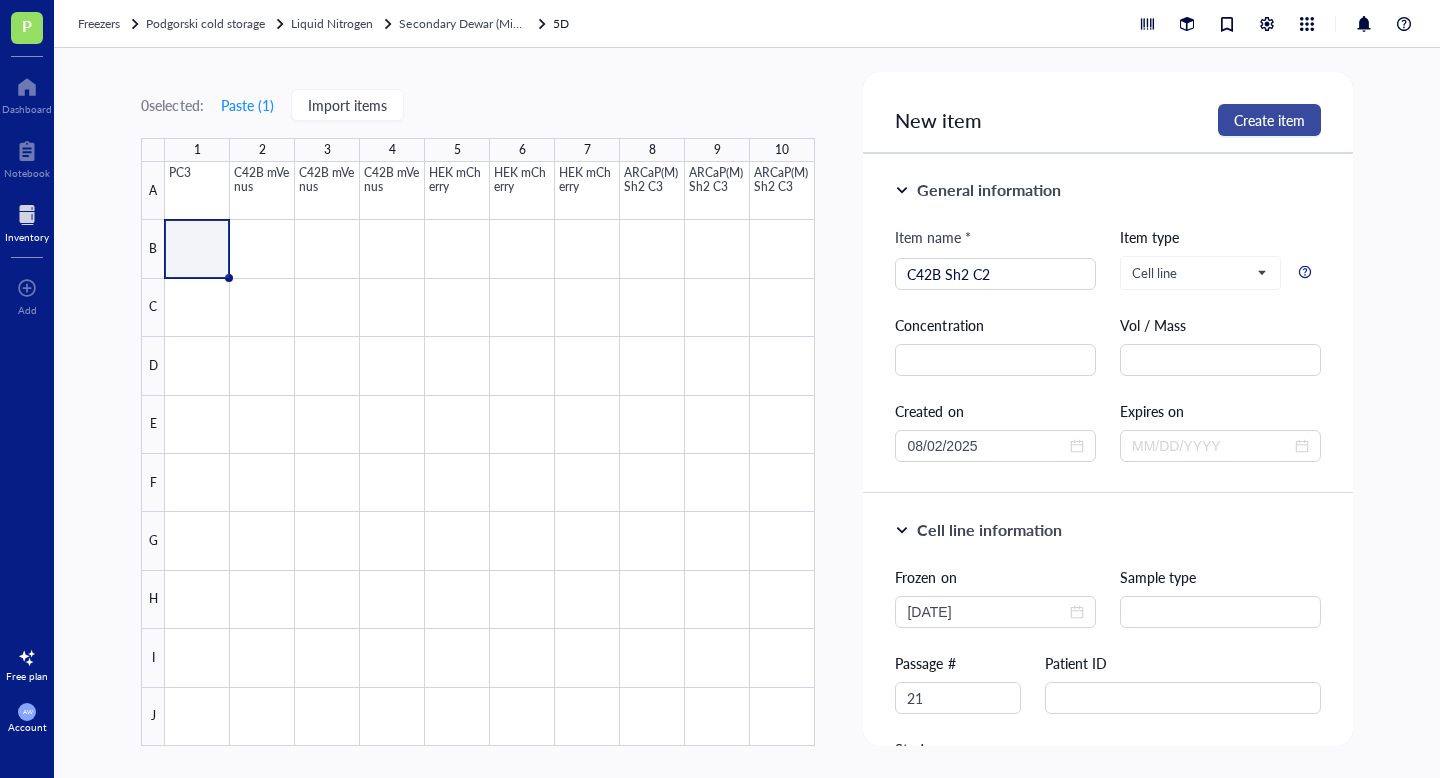 click on "Create item" at bounding box center [1269, 120] 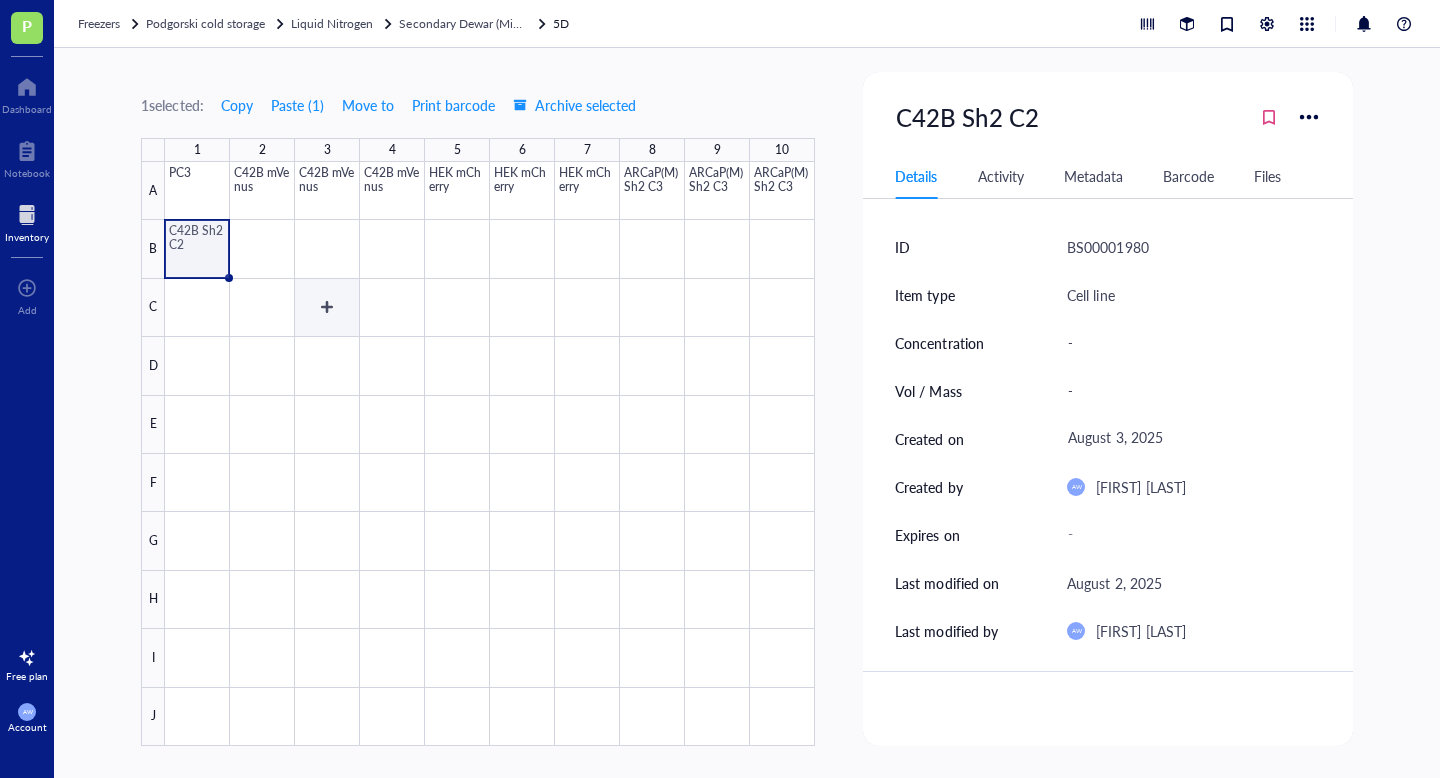 click at bounding box center [490, 454] 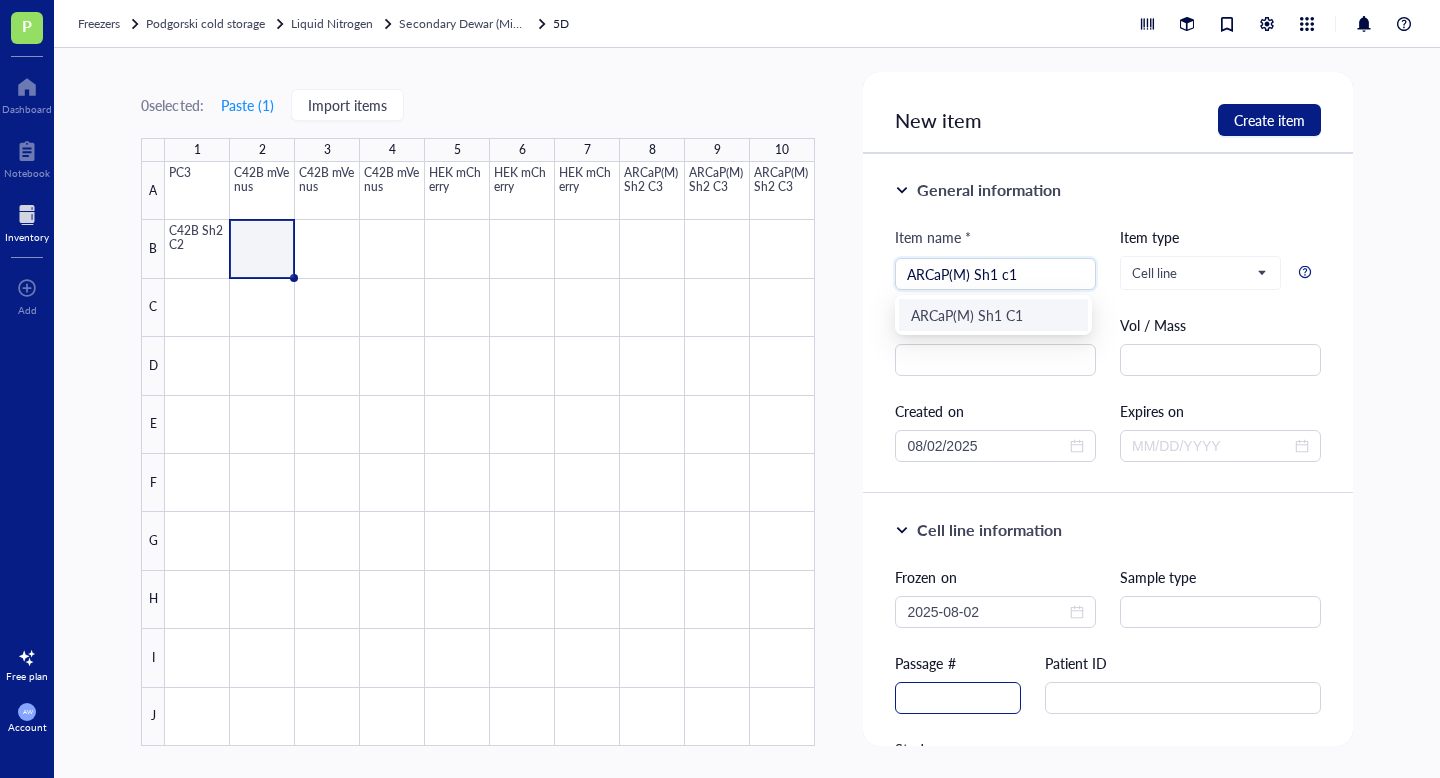 type on "ARCaP(M) Sh1 c1" 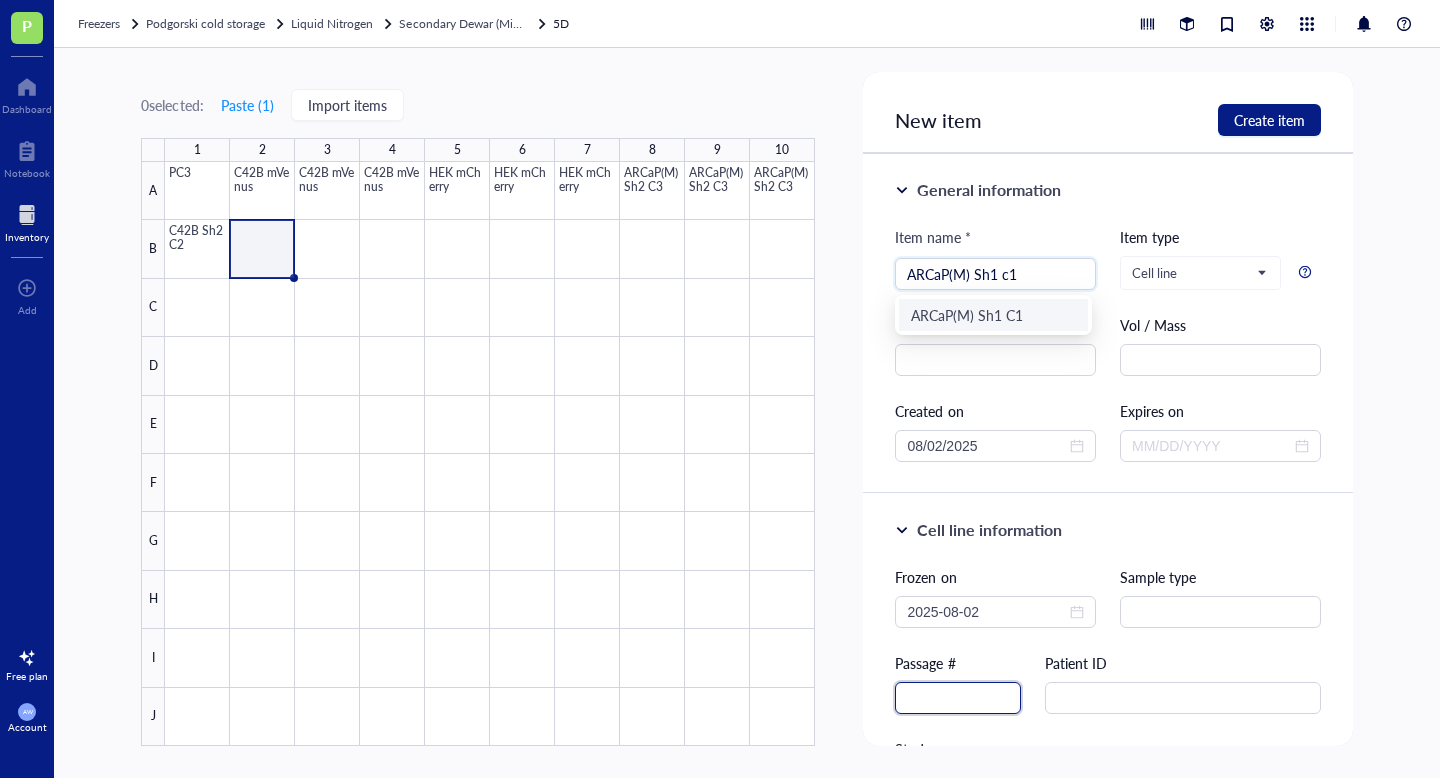 click at bounding box center (958, 698) 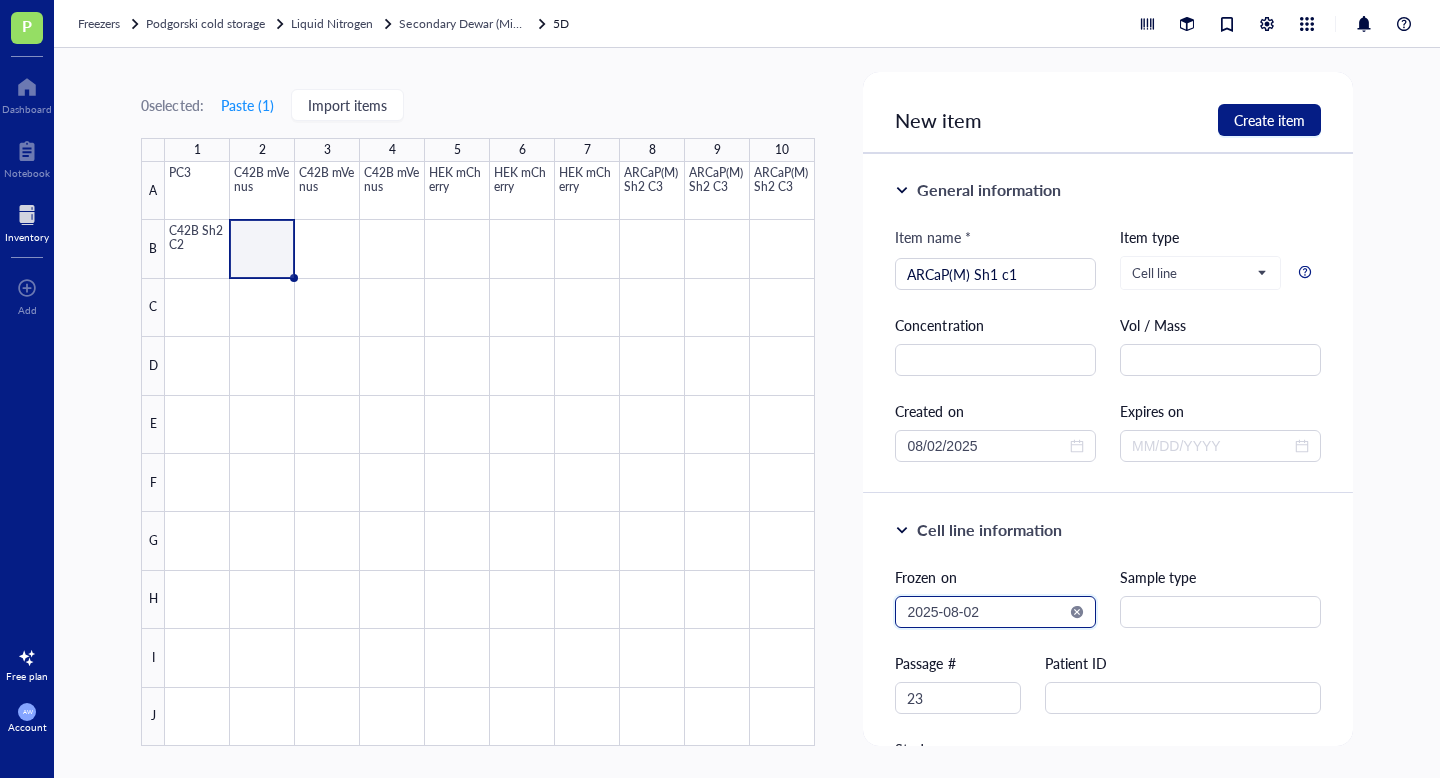 click on "2025-08-02" at bounding box center (986, 612) 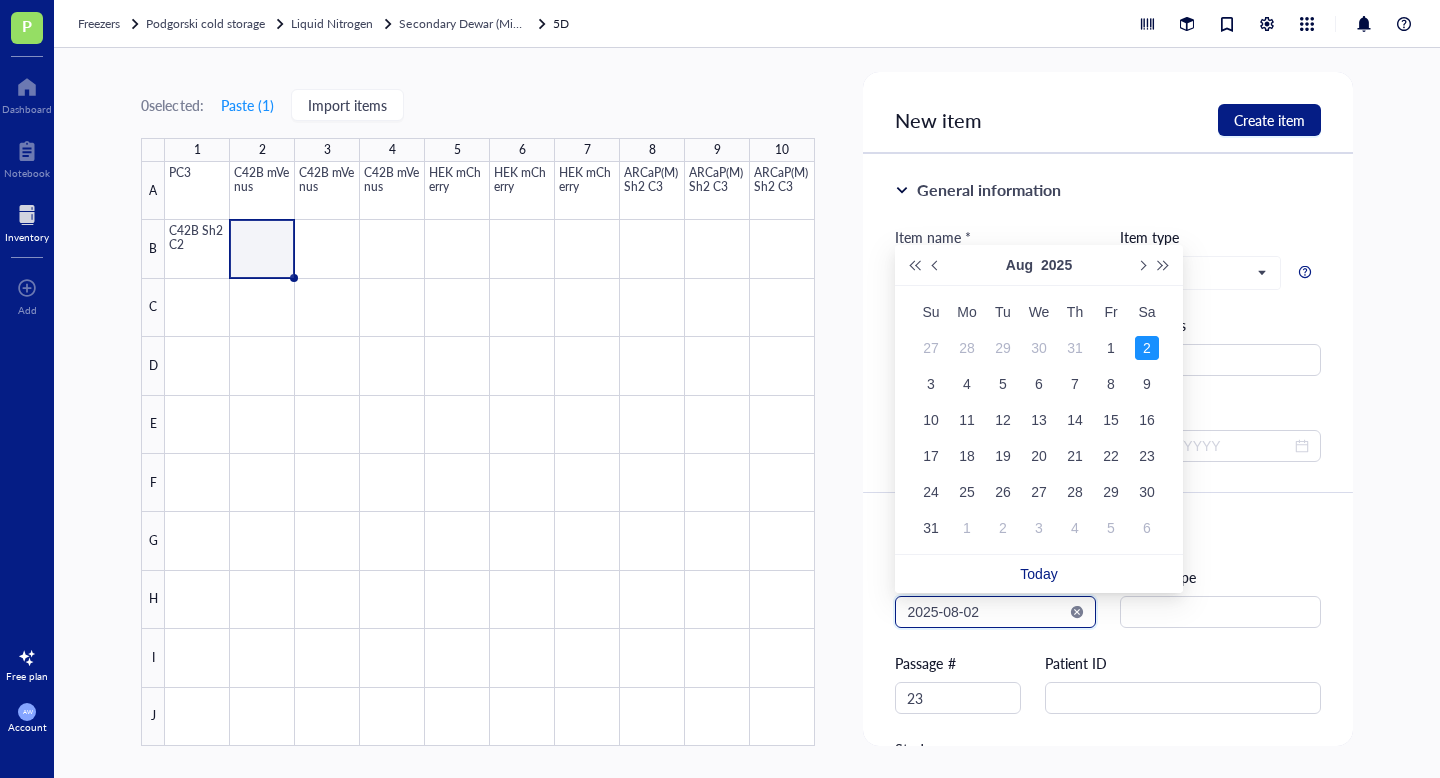 click on "2025-08-02" at bounding box center [986, 612] 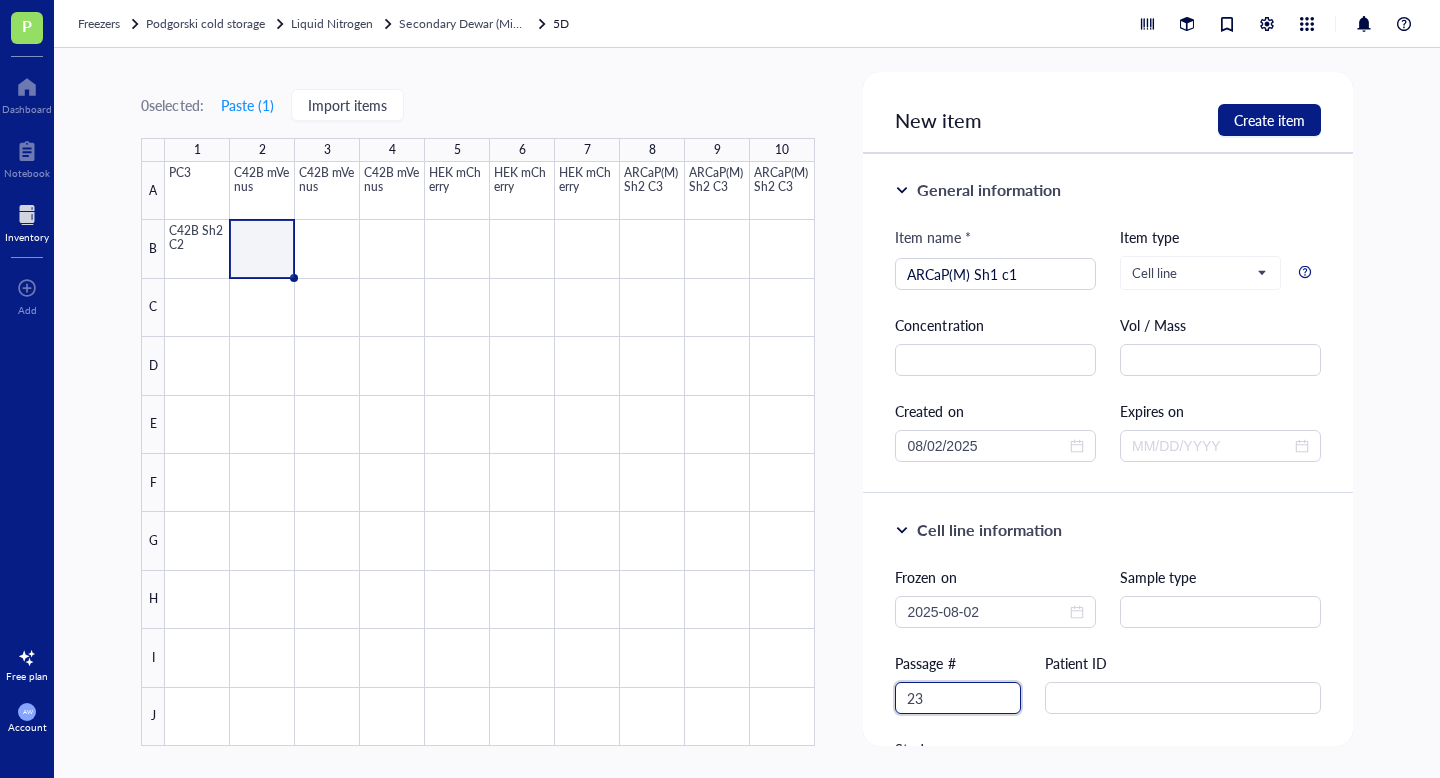 drag, startPoint x: 934, startPoint y: 703, endPoint x: 879, endPoint y: 702, distance: 55.00909 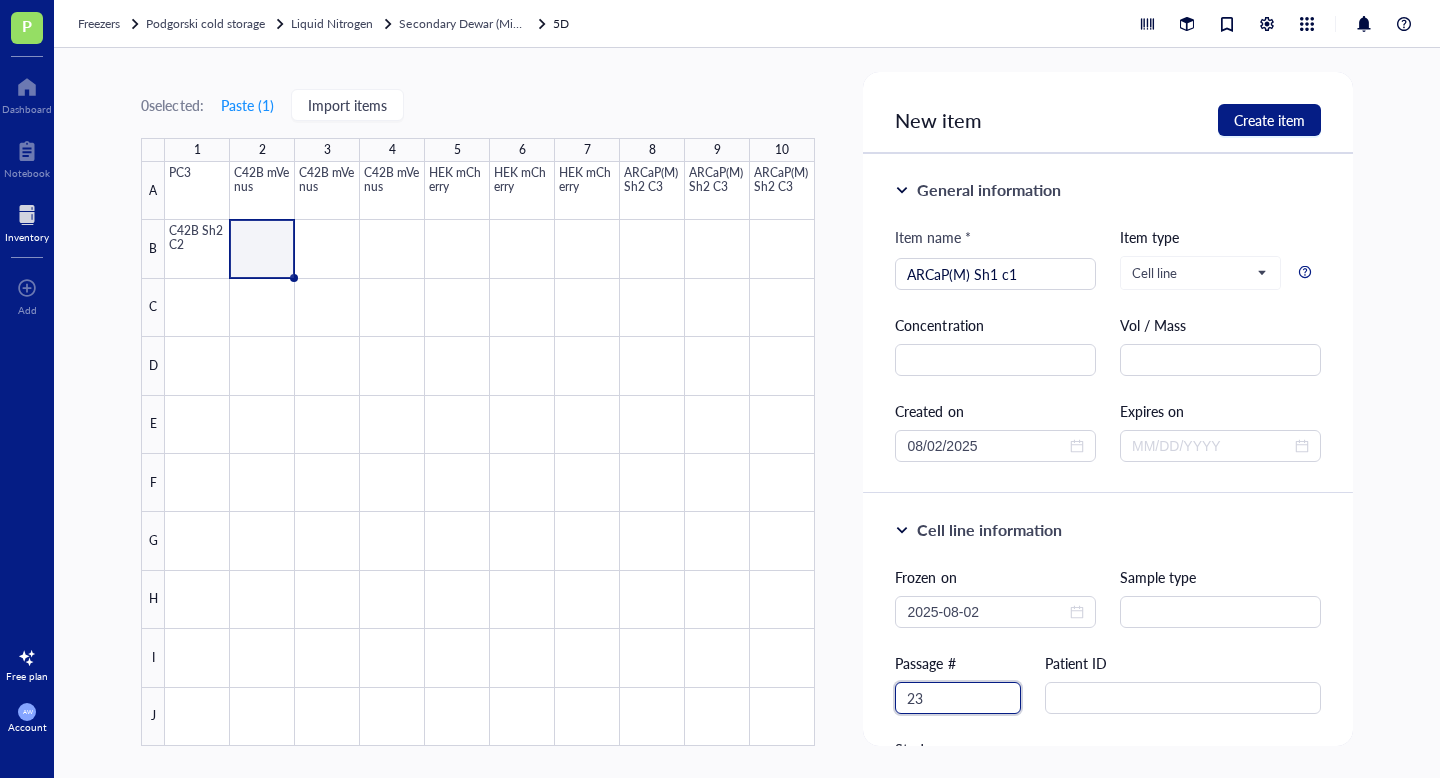 click on "Cell line information Frozen on 2025-08-02 Sample type Passage # 23 Patient ID Study Selection marker" at bounding box center (1107, 706) 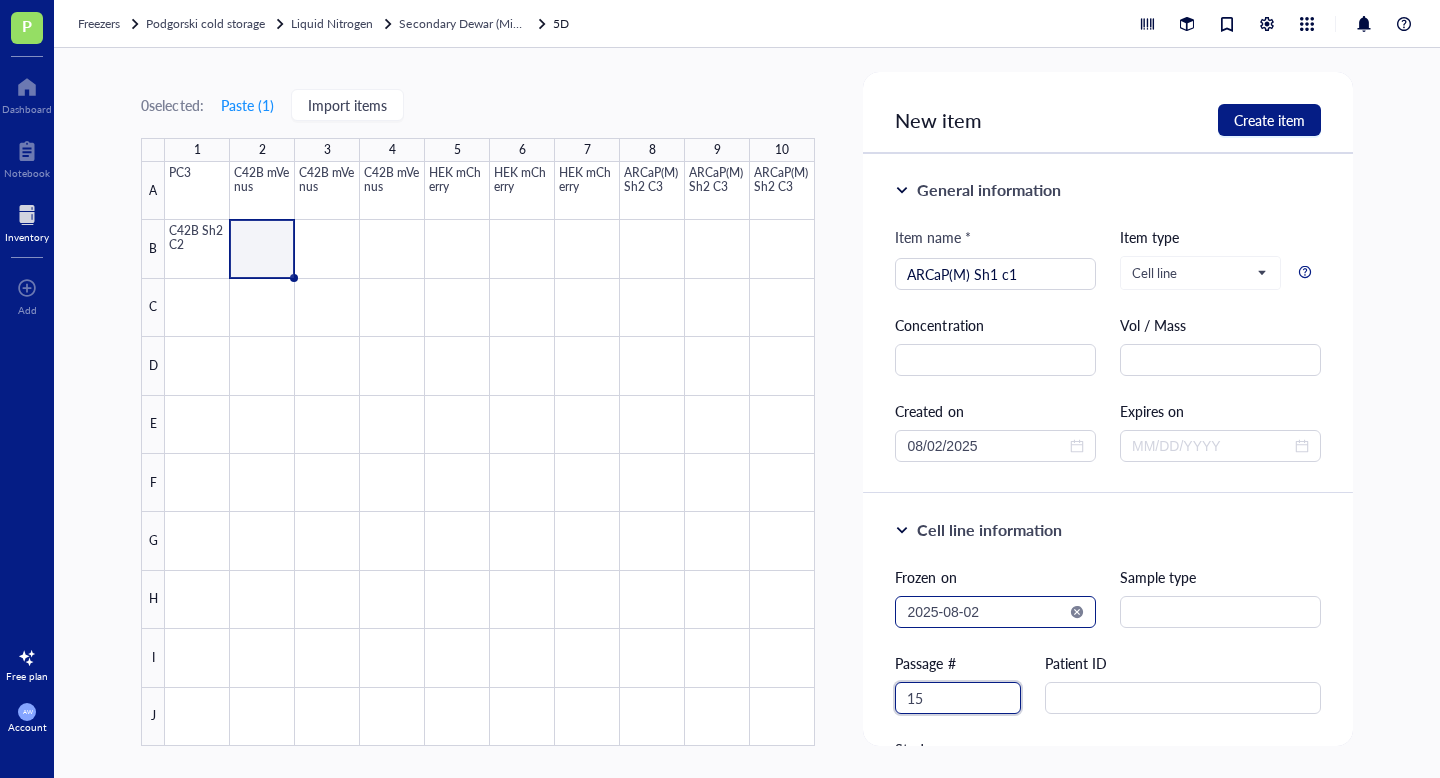 type on "15" 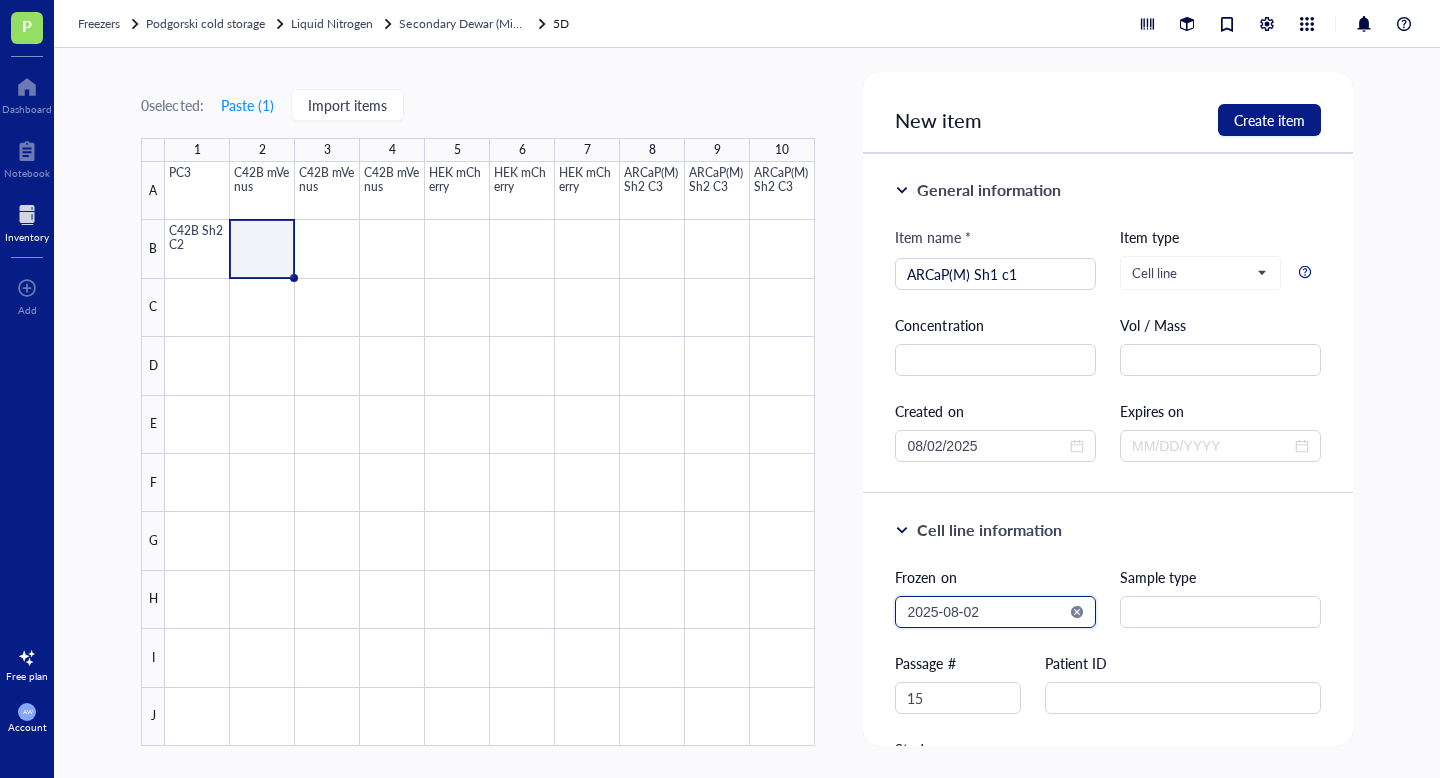 click on "2025-08-02" at bounding box center (986, 612) 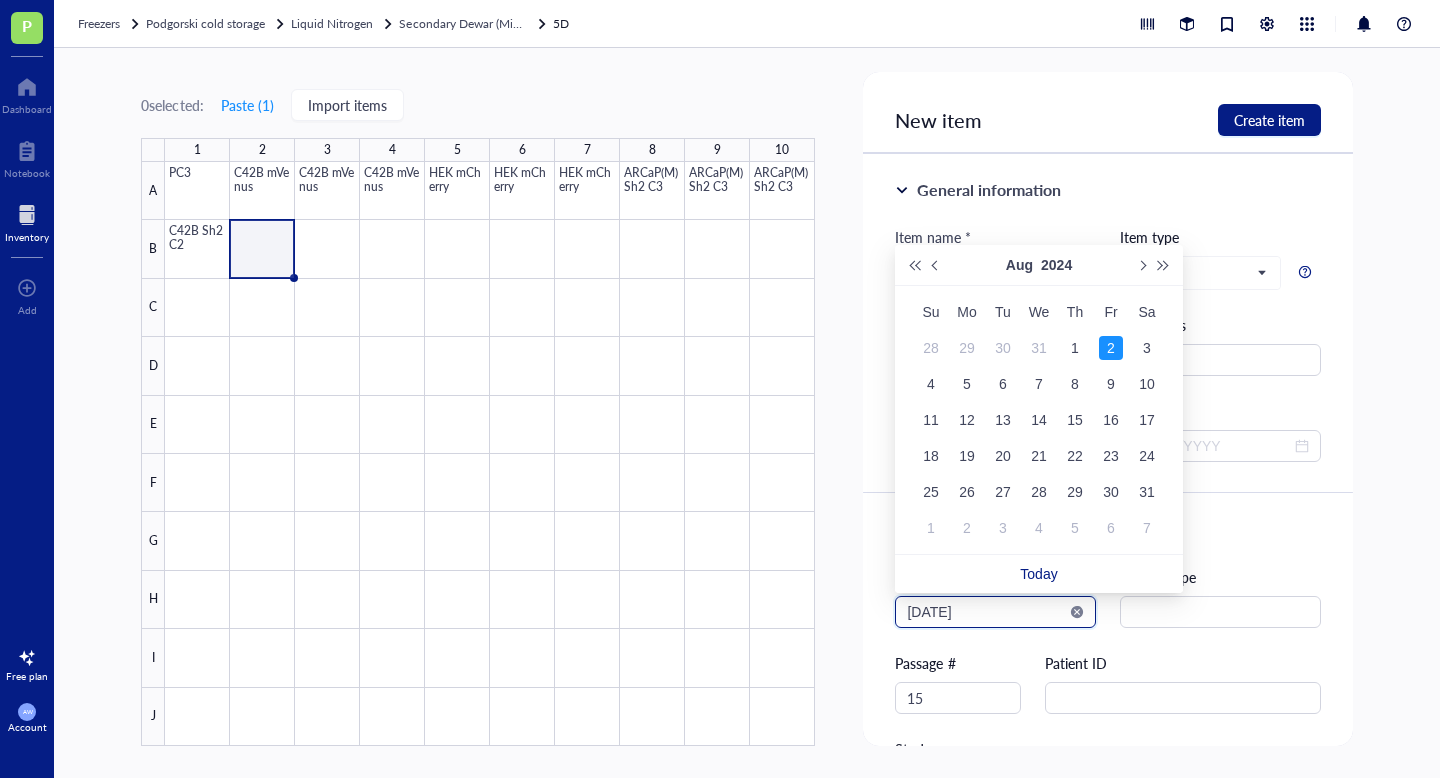 click on "[DATE]" at bounding box center [986, 612] 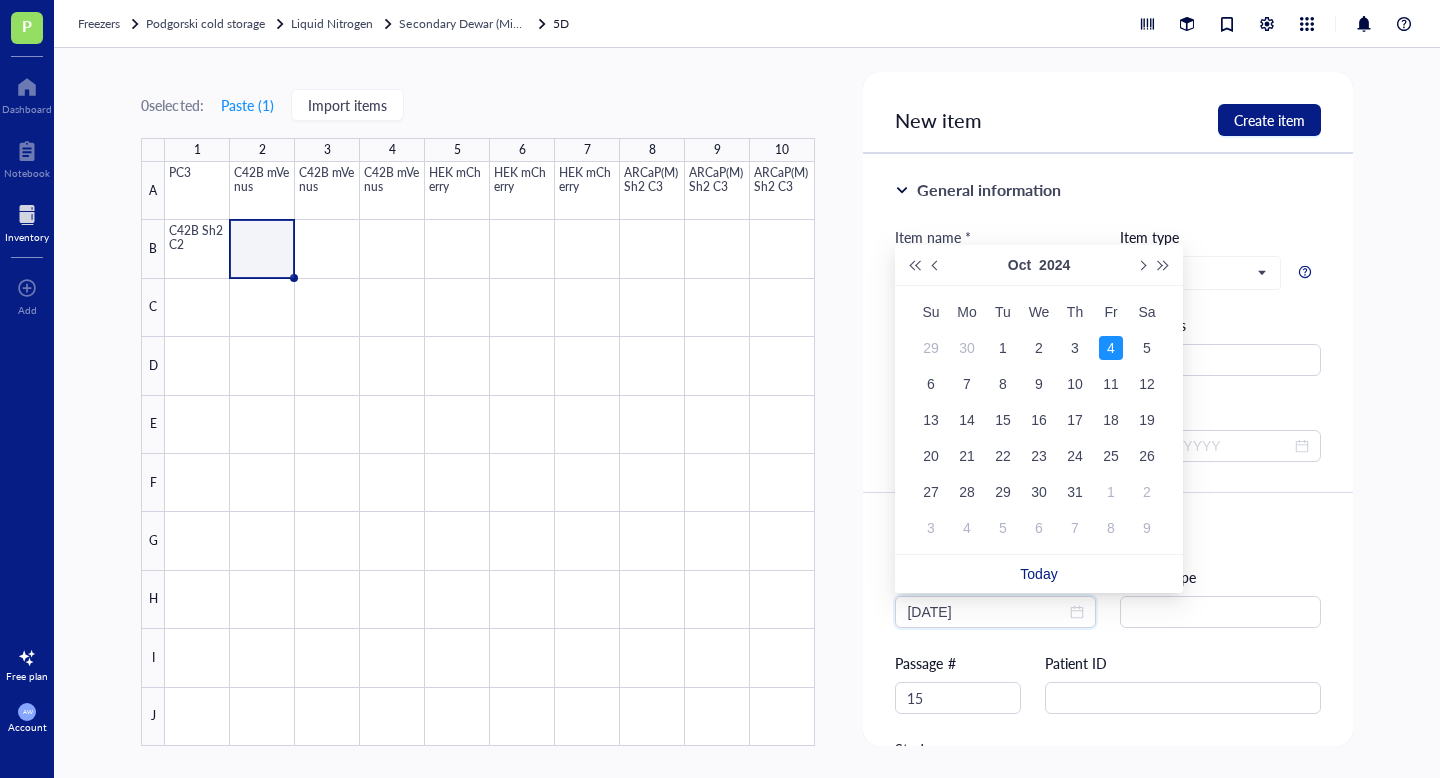 type on "2024-10-04" 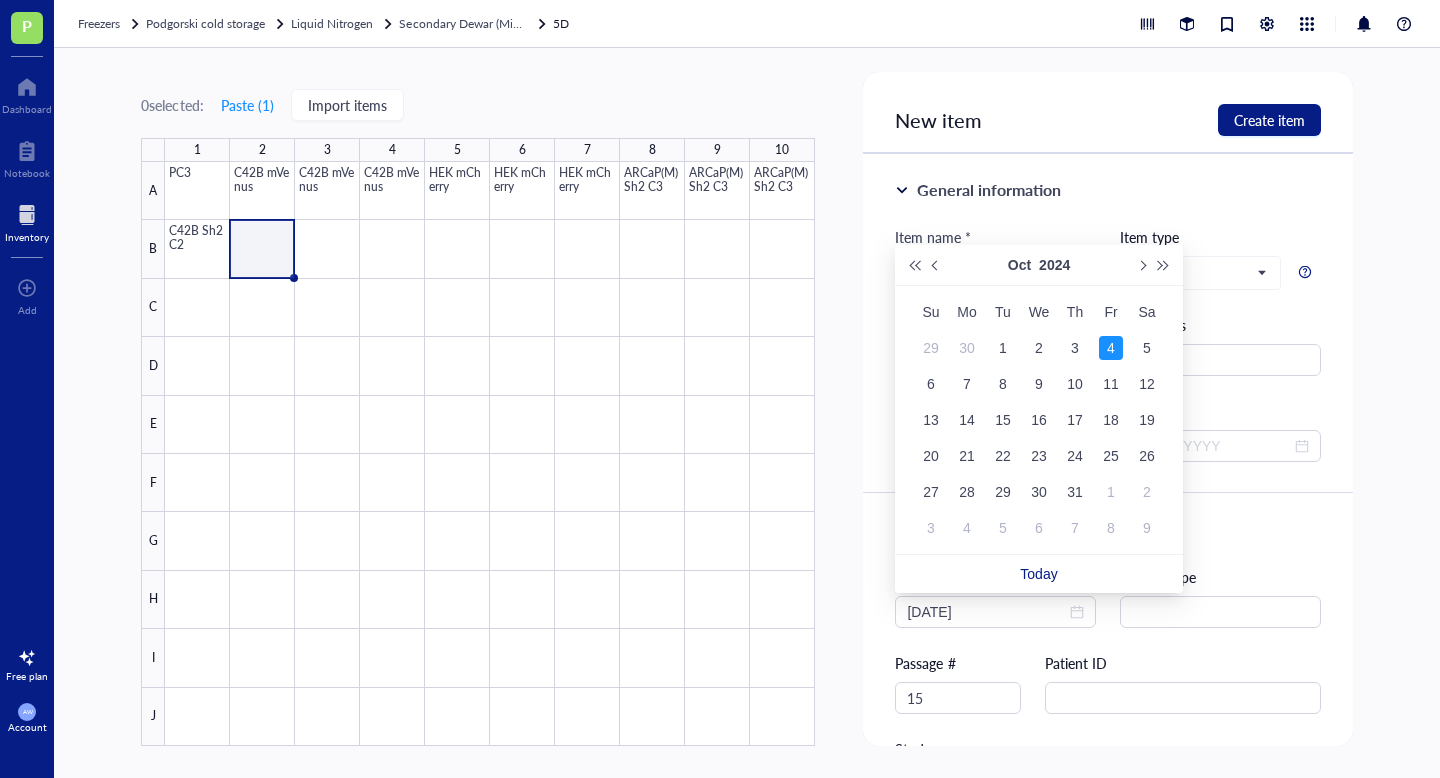 click on "4" at bounding box center (1111, 348) 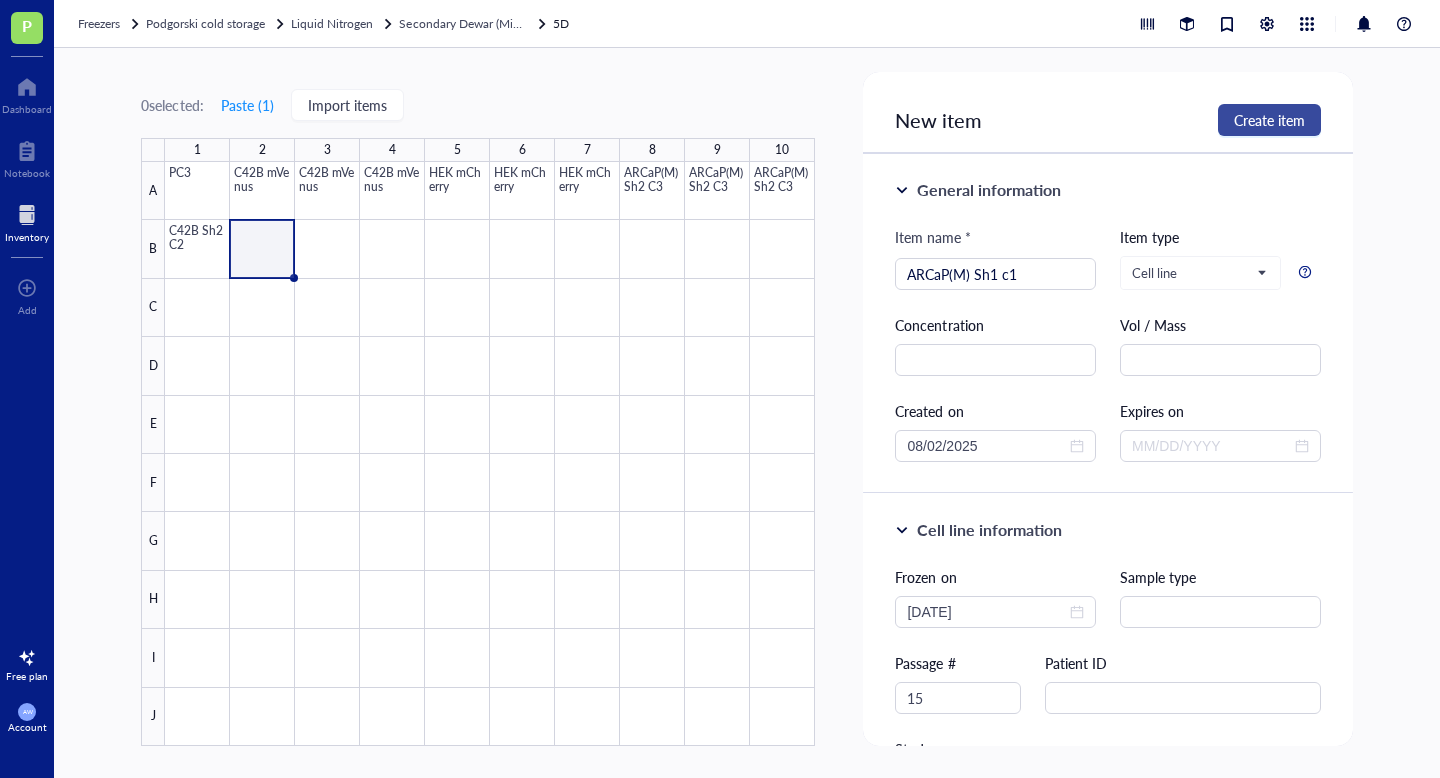 click on "Create item" at bounding box center [1269, 120] 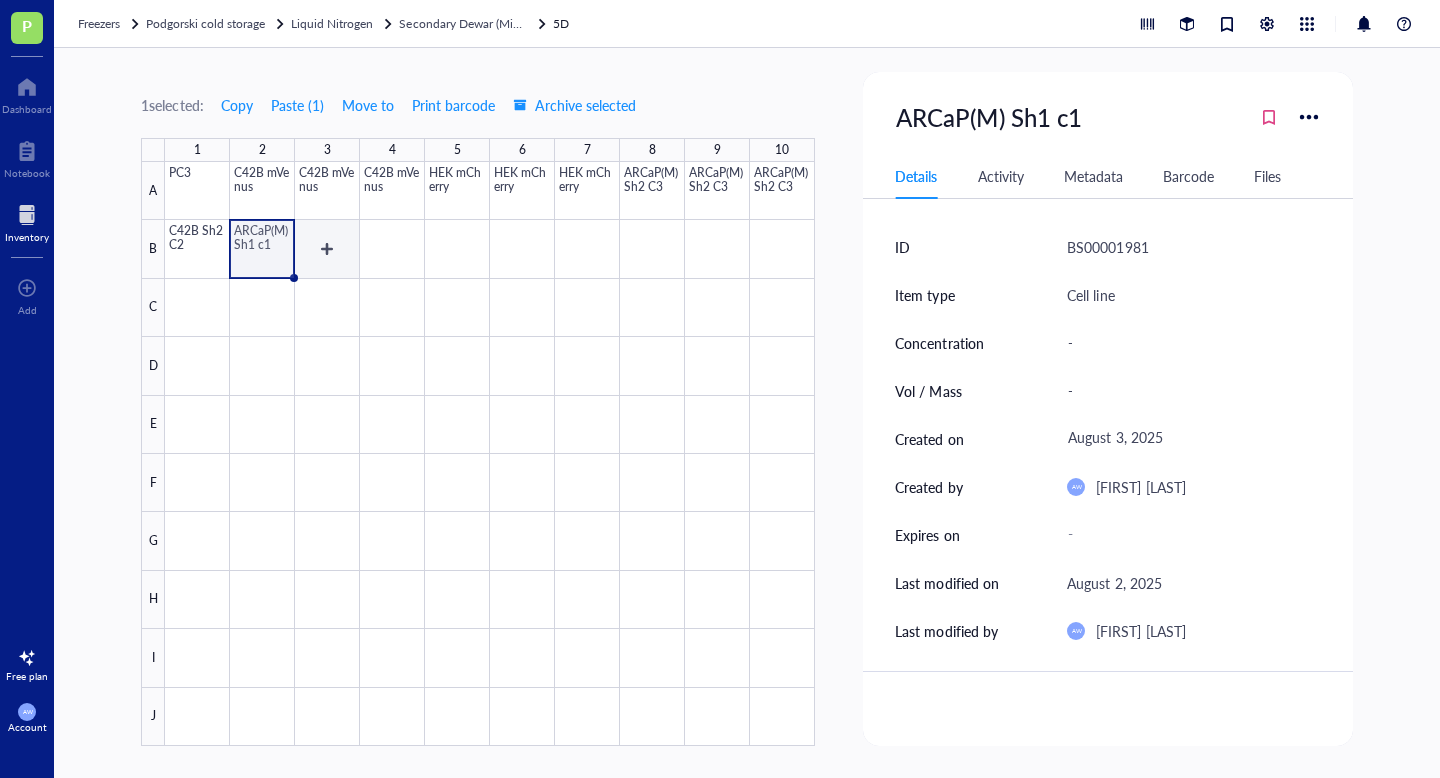click at bounding box center [490, 454] 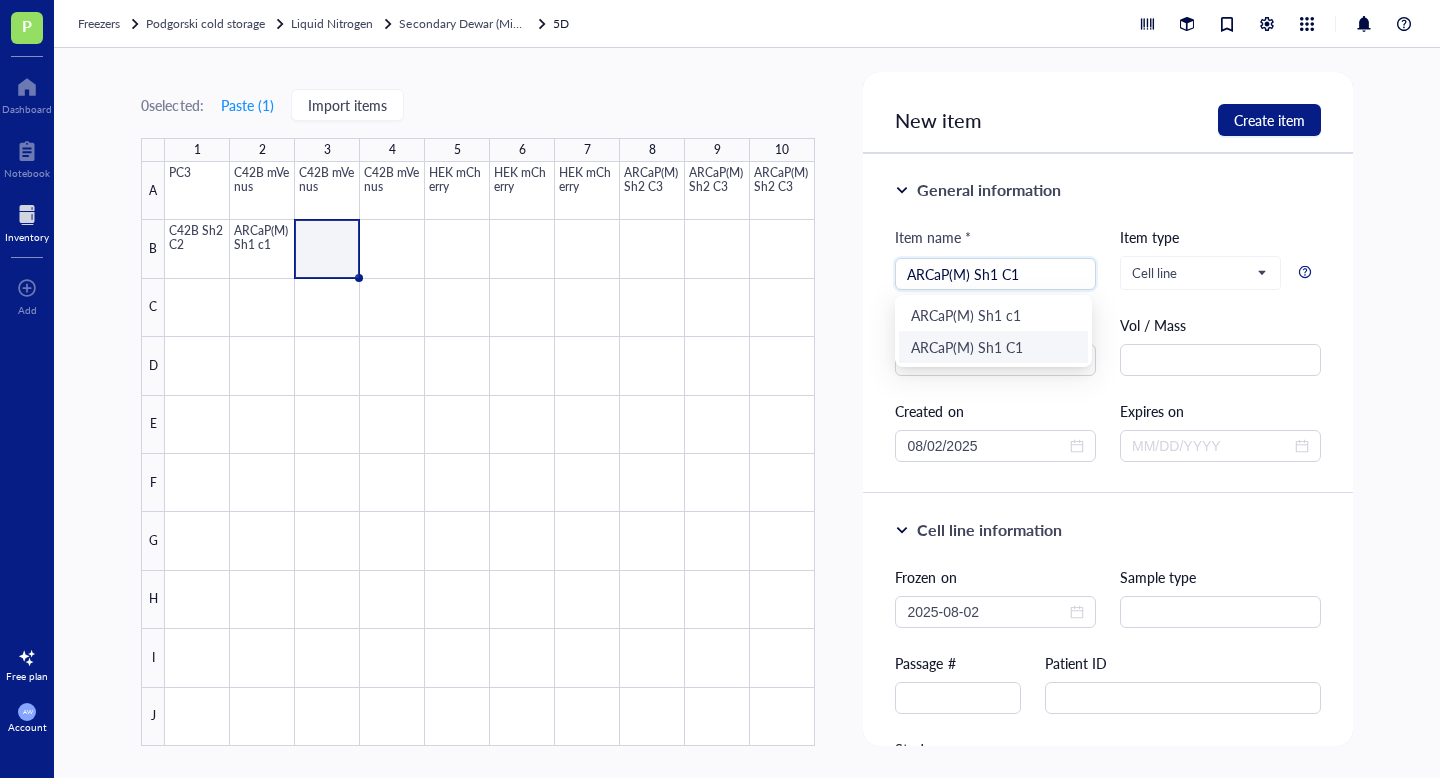 click on "ARCaP(M) Sh1 C1" at bounding box center [993, 347] 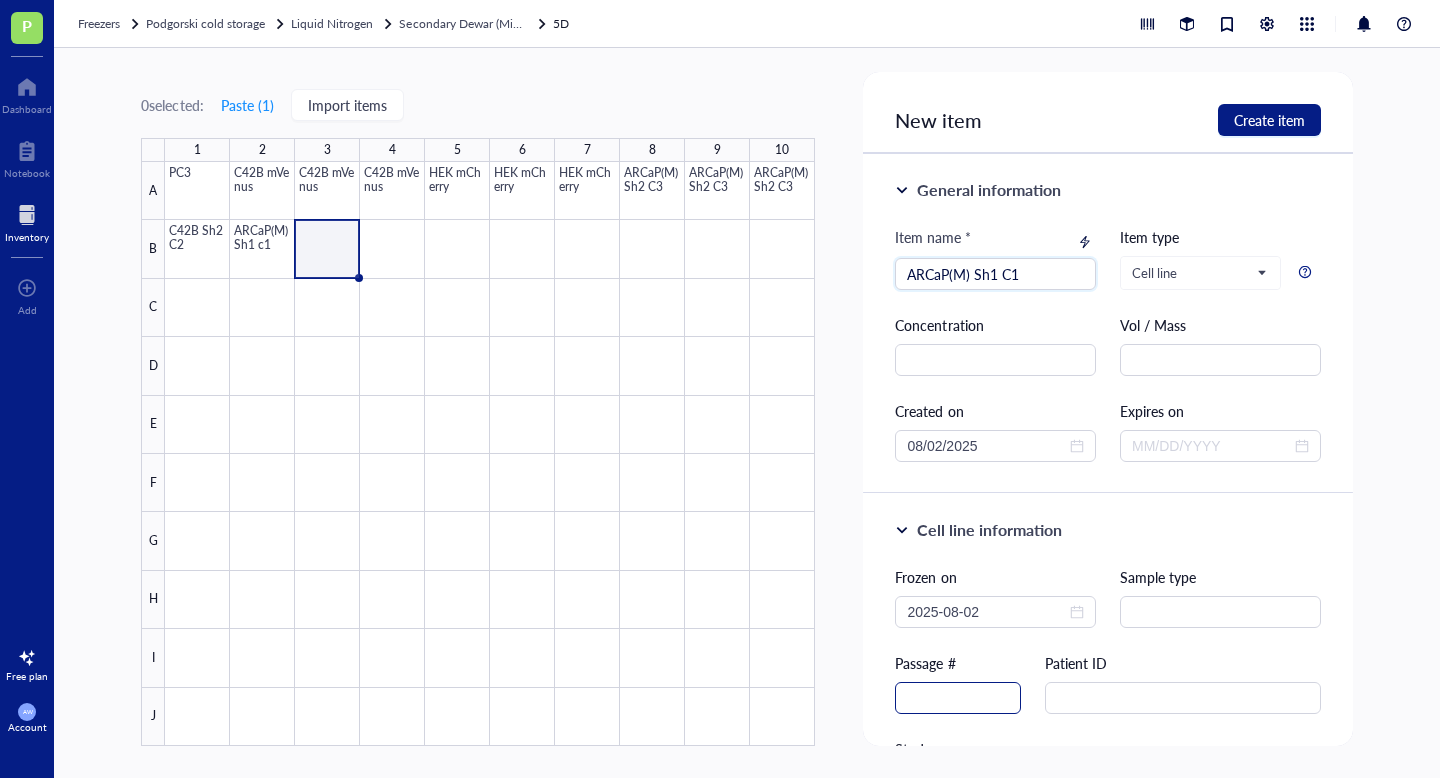 type on "ARCaP(M) Sh1 C1" 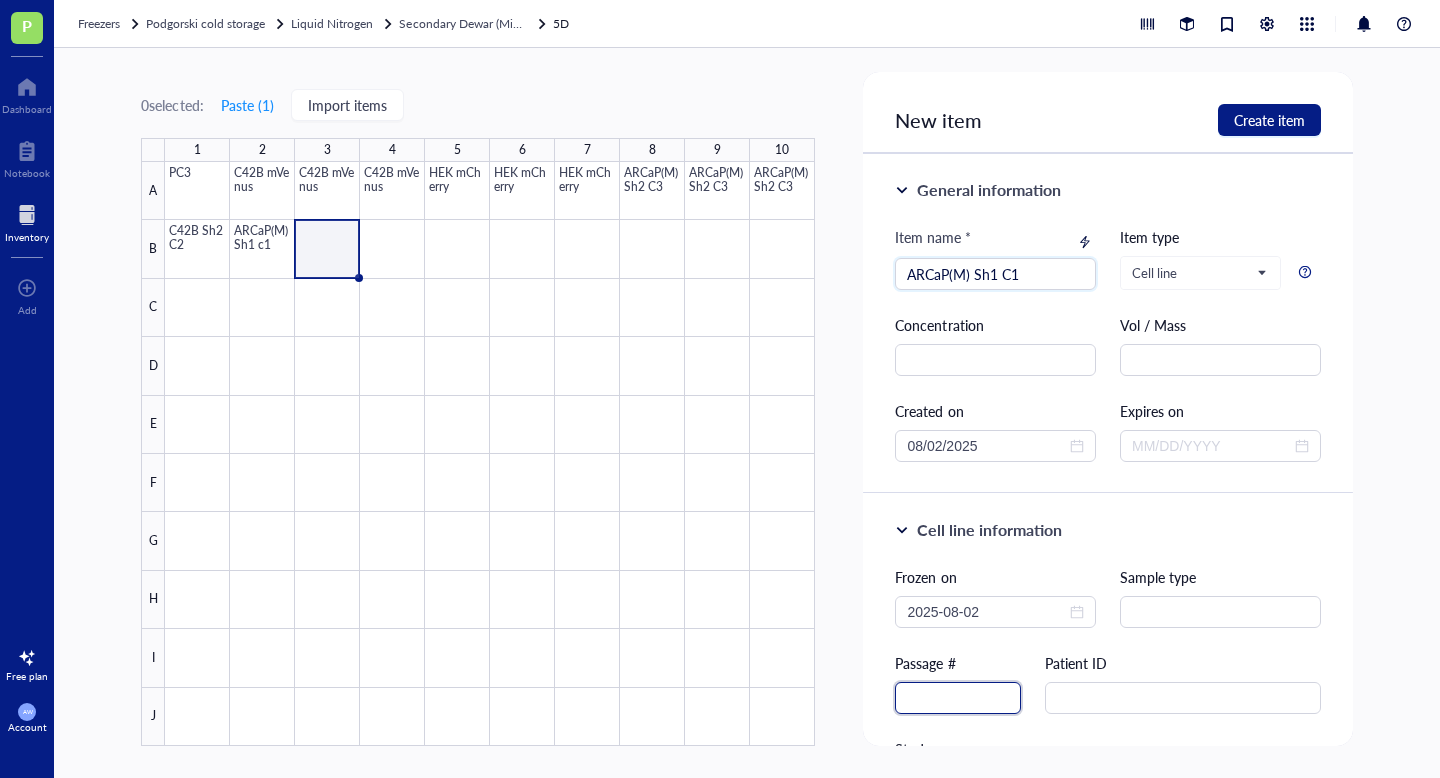 click at bounding box center (958, 698) 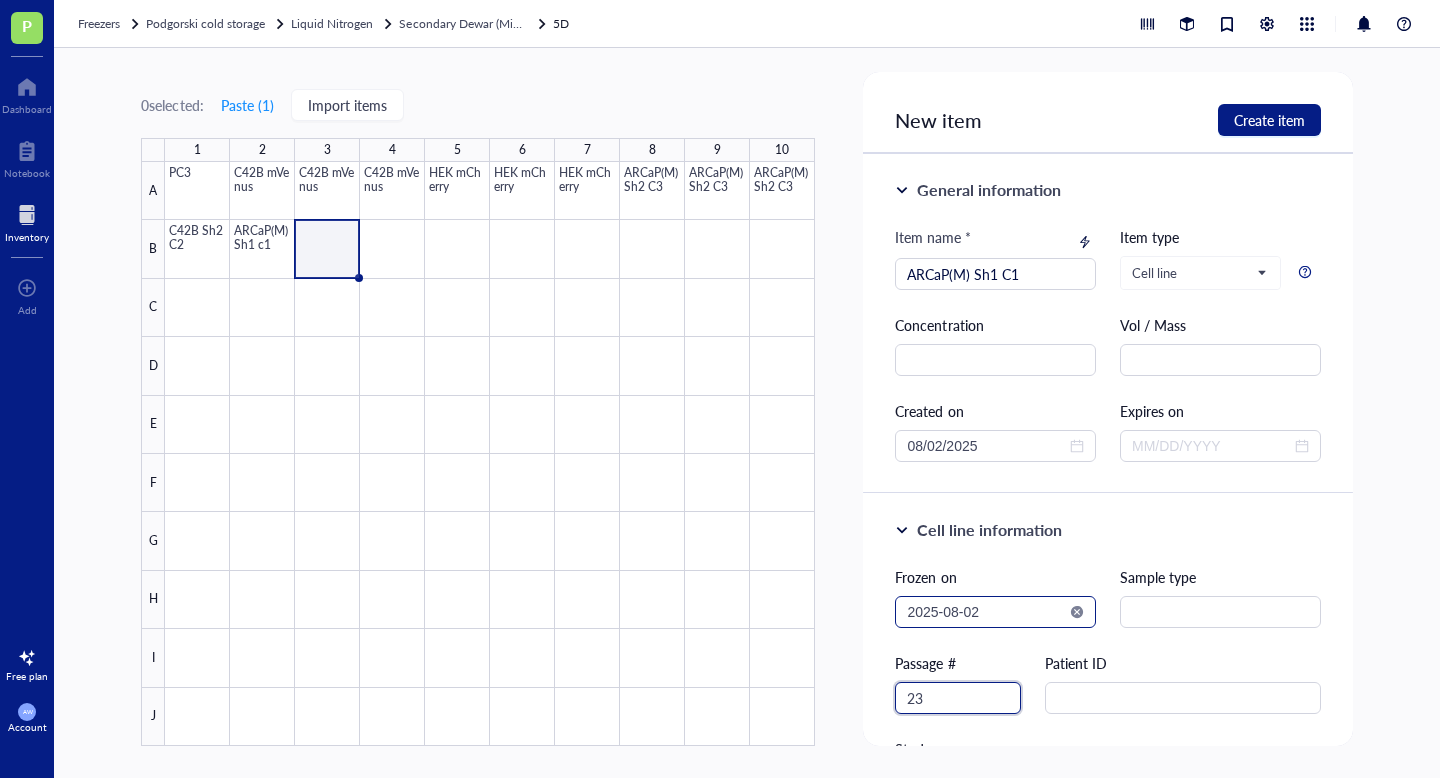 type on "23" 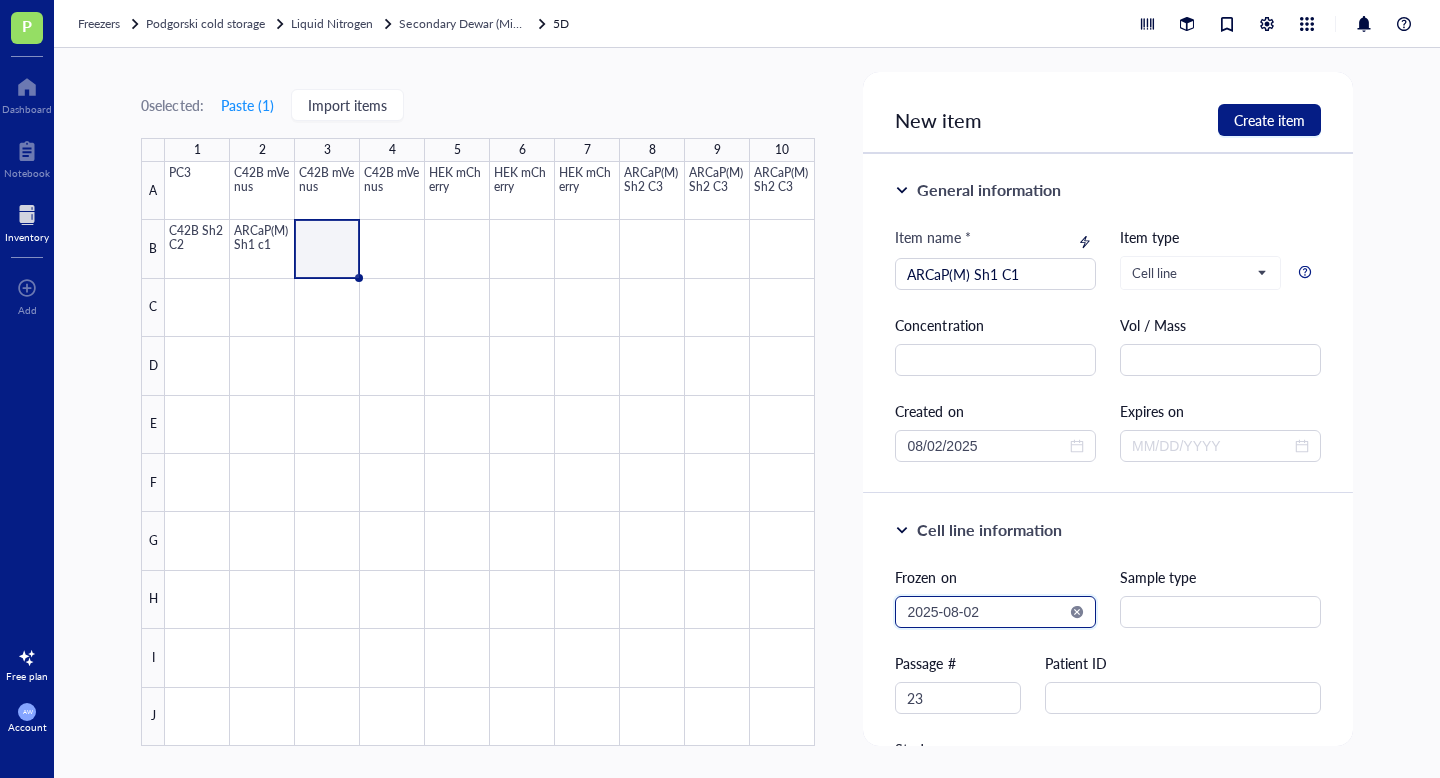 click on "2025-08-02" at bounding box center [986, 612] 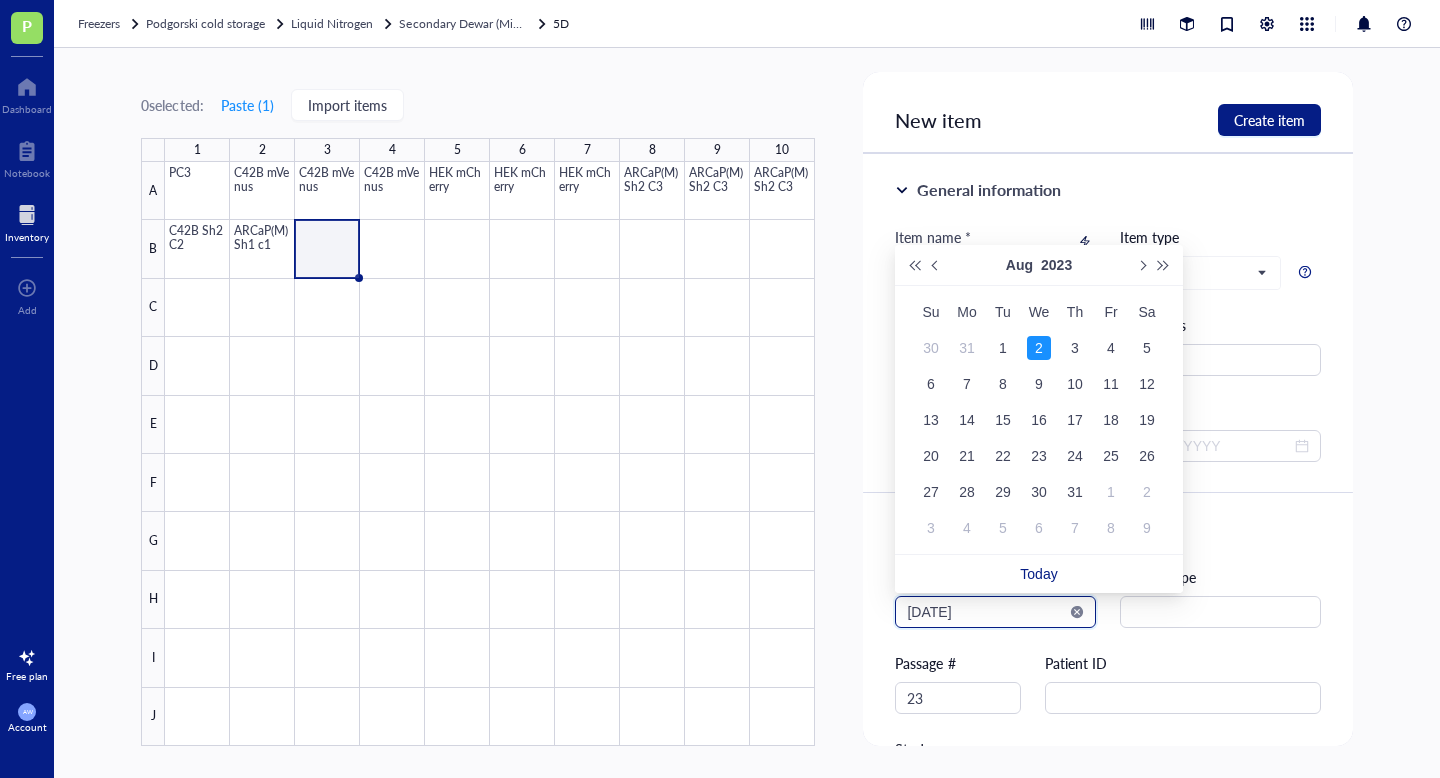 click on "[DATE]" at bounding box center (986, 612) 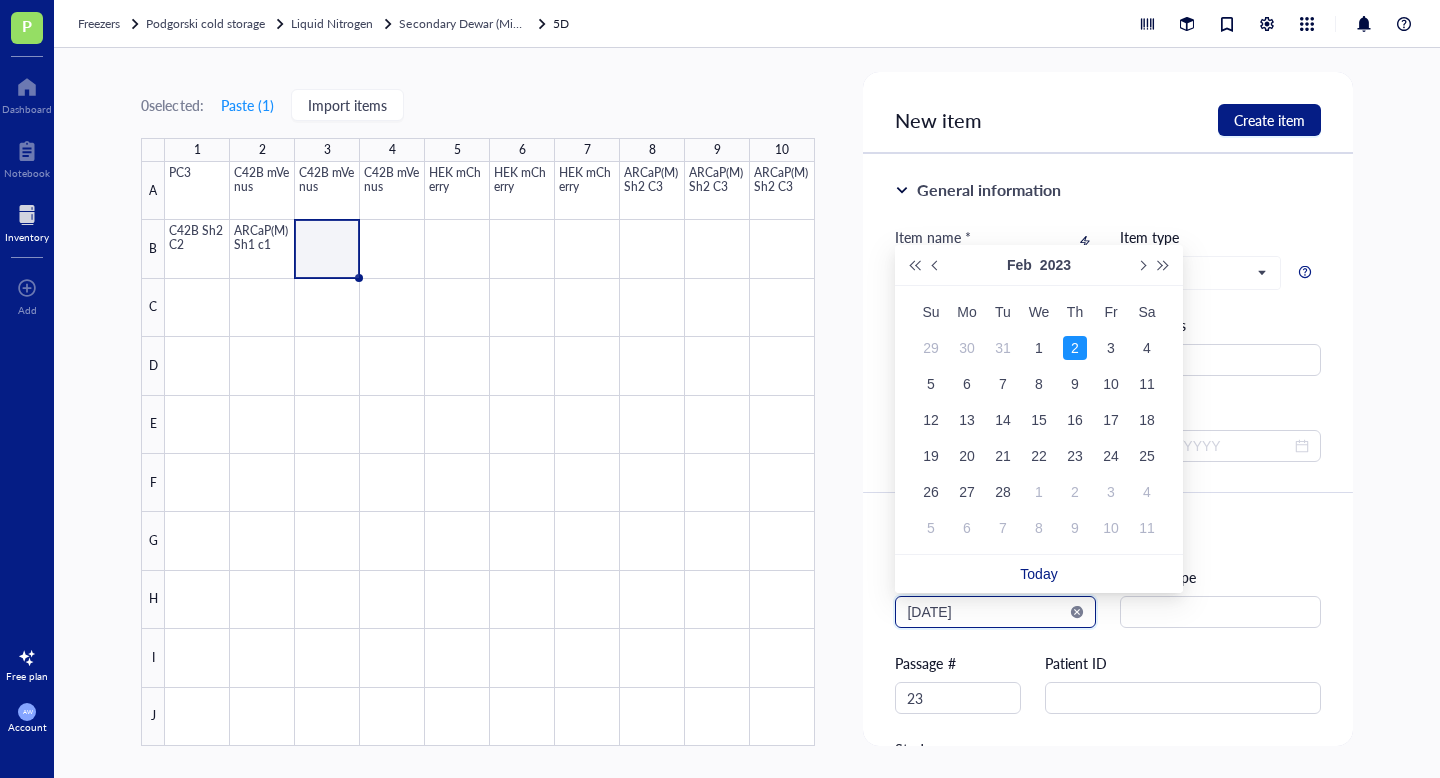 click on "[DATE]" at bounding box center (986, 612) 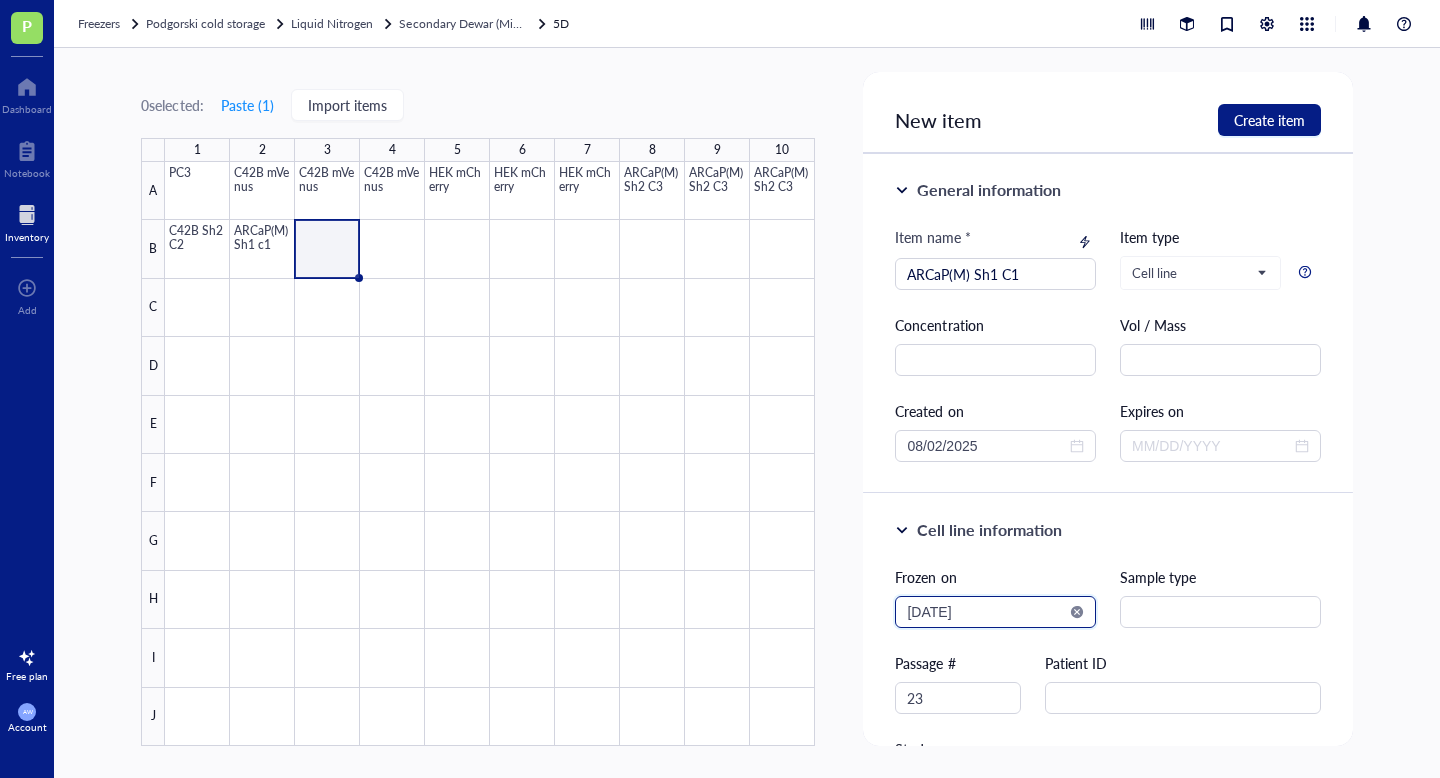 click on "2023-02-07" at bounding box center [986, 612] 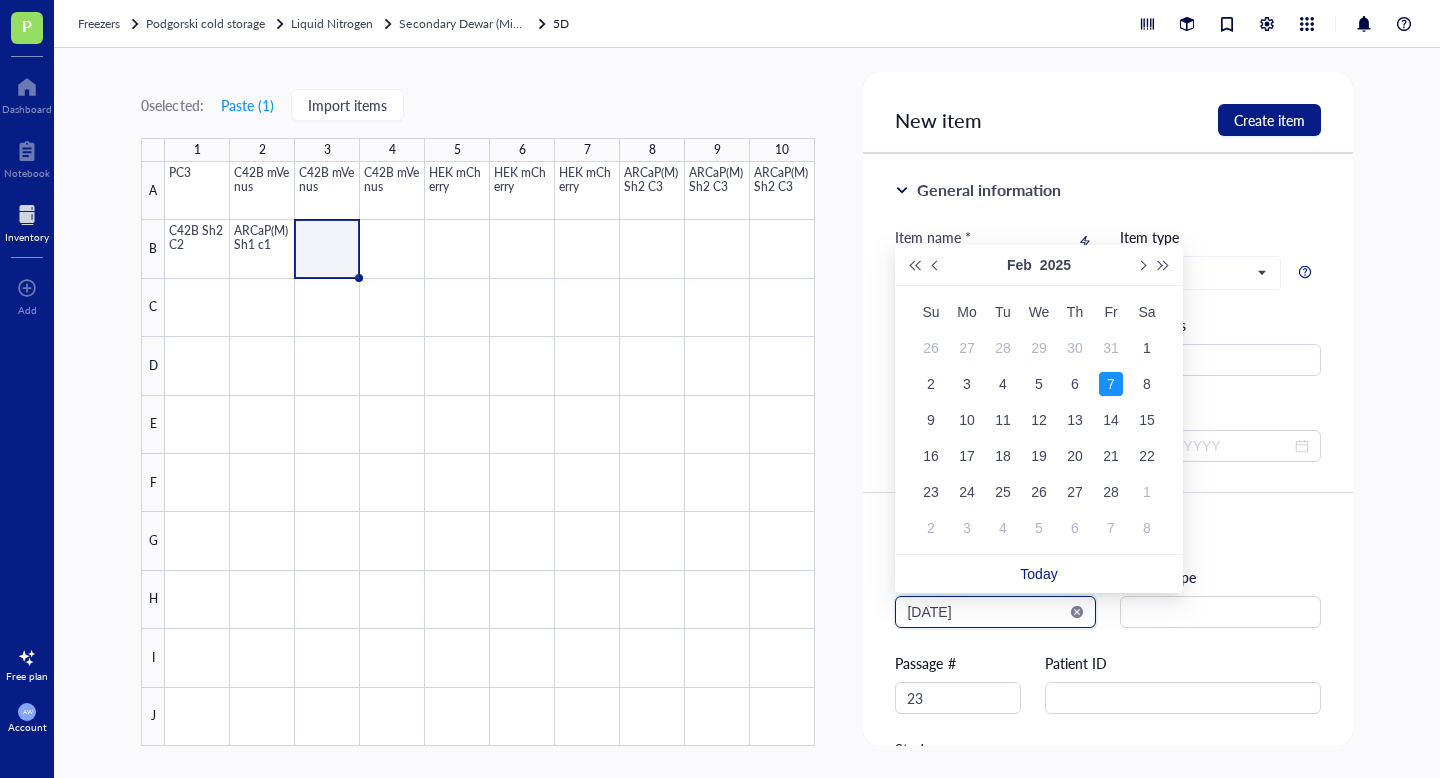 type on "2025-02-07" 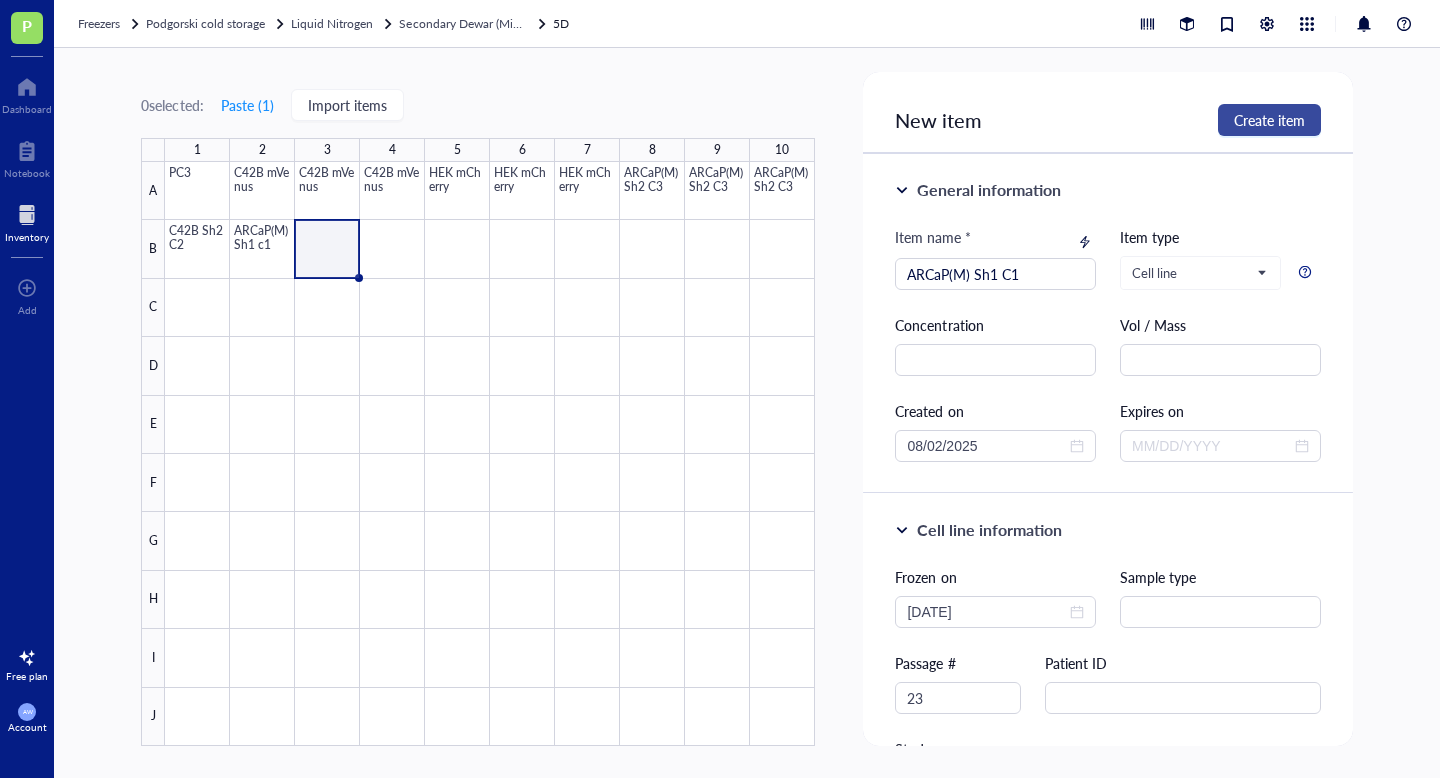 click on "Create item" at bounding box center (1269, 120) 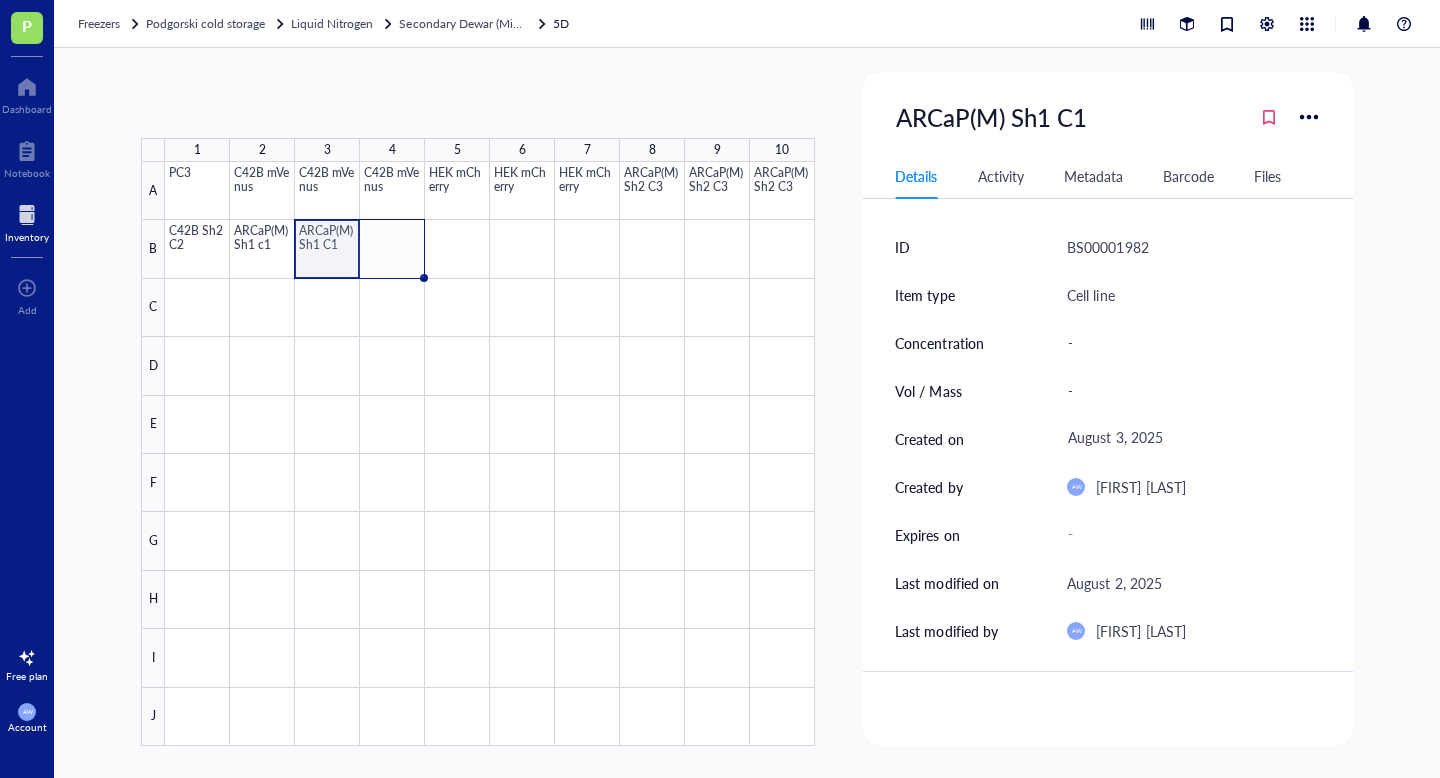 drag, startPoint x: 359, startPoint y: 276, endPoint x: 407, endPoint y: 276, distance: 48 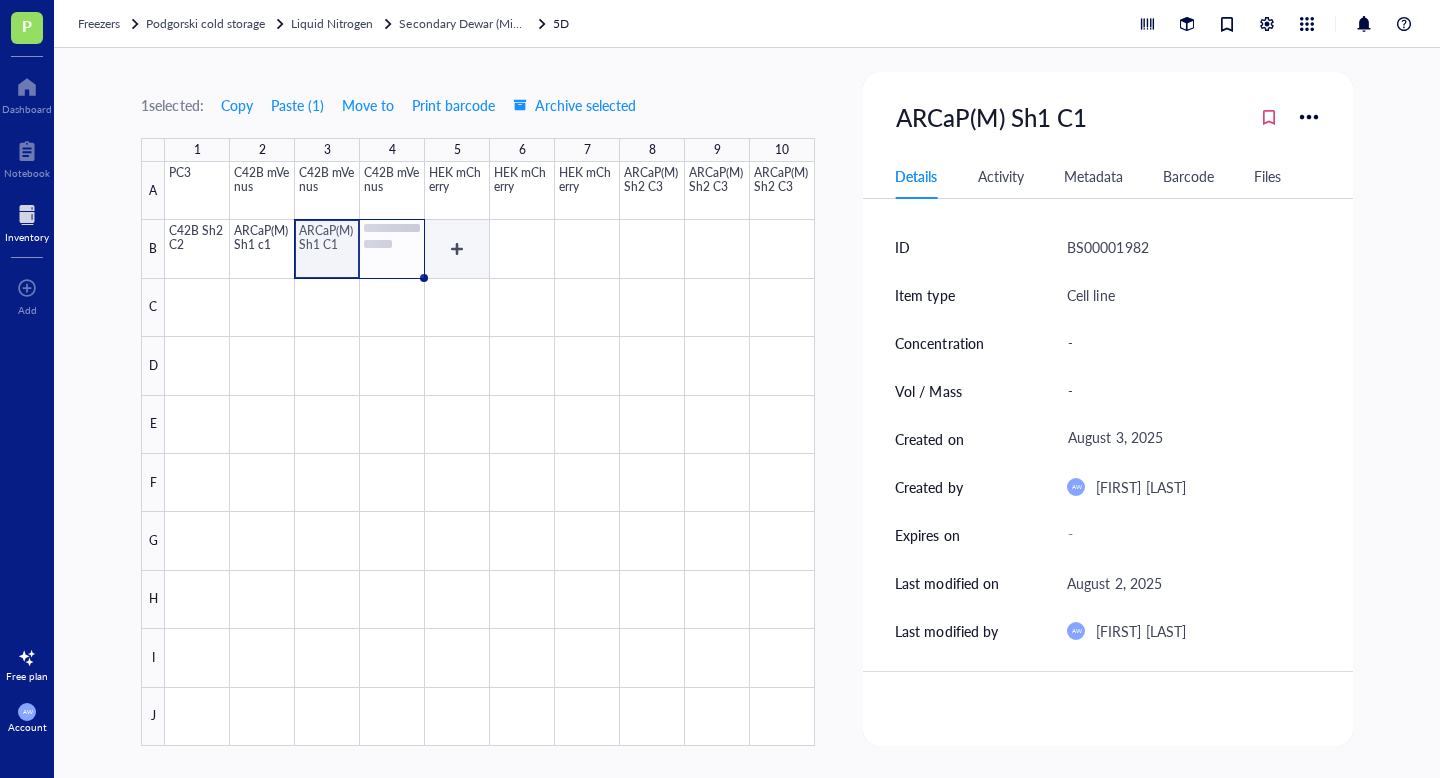 click at bounding box center [490, 454] 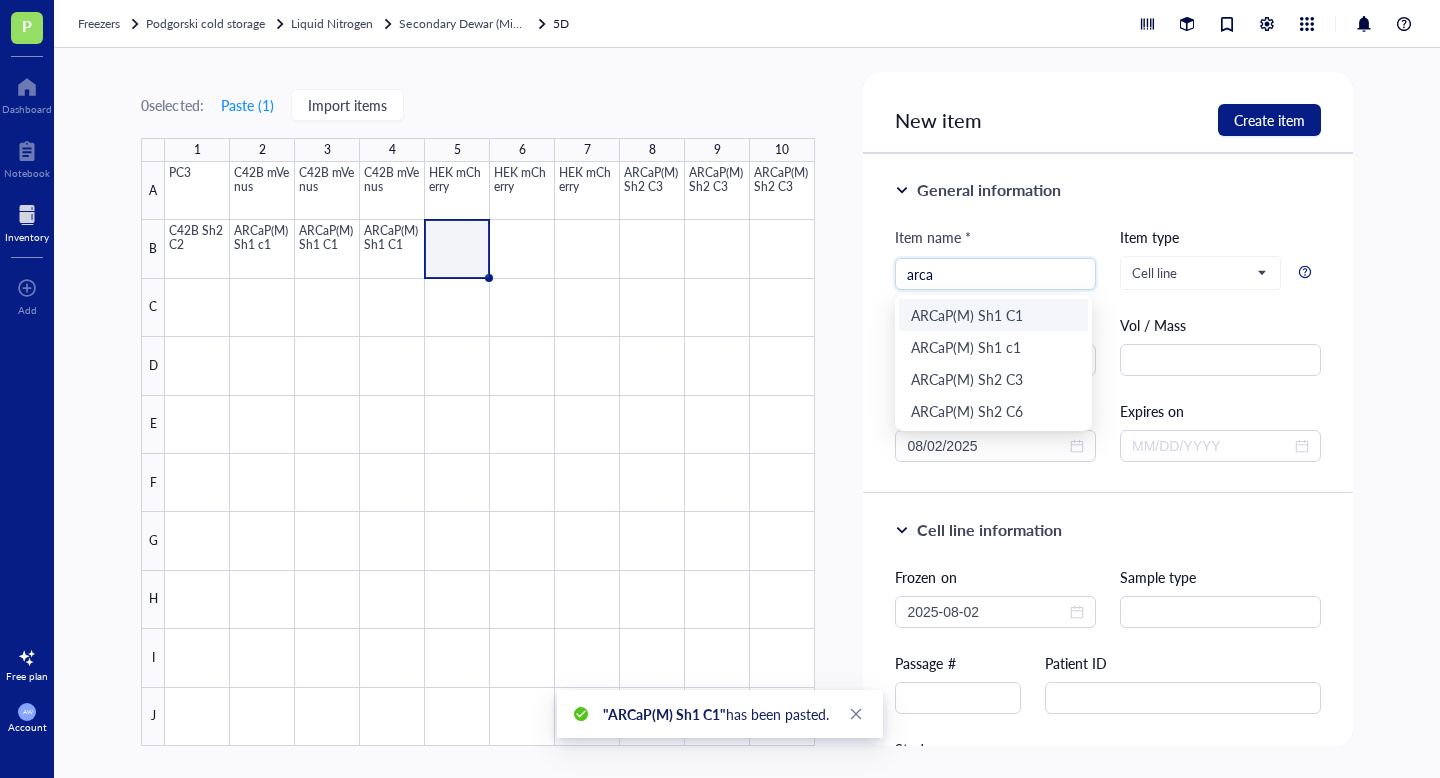 click on "ARCaP(M) Sh1 C1" at bounding box center [993, 315] 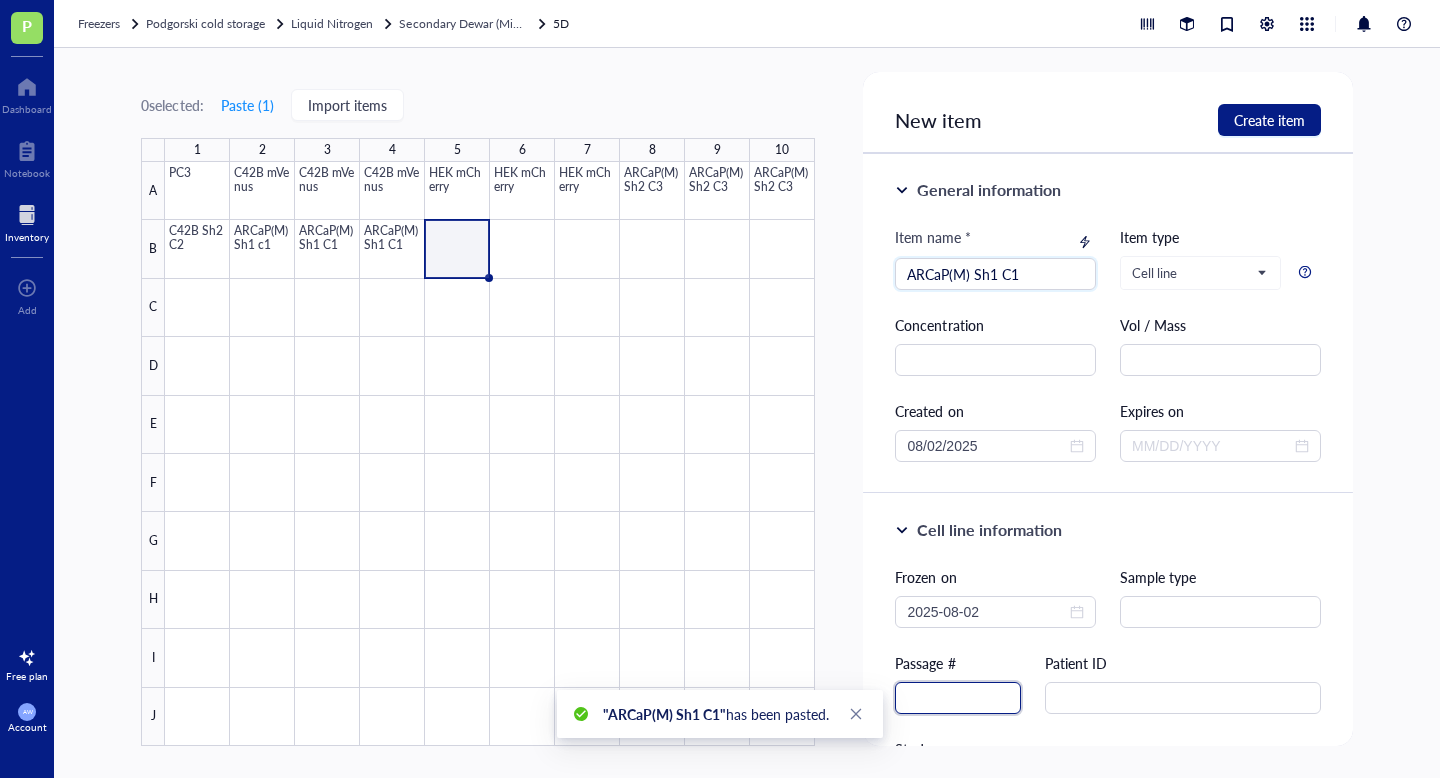 click at bounding box center (958, 698) 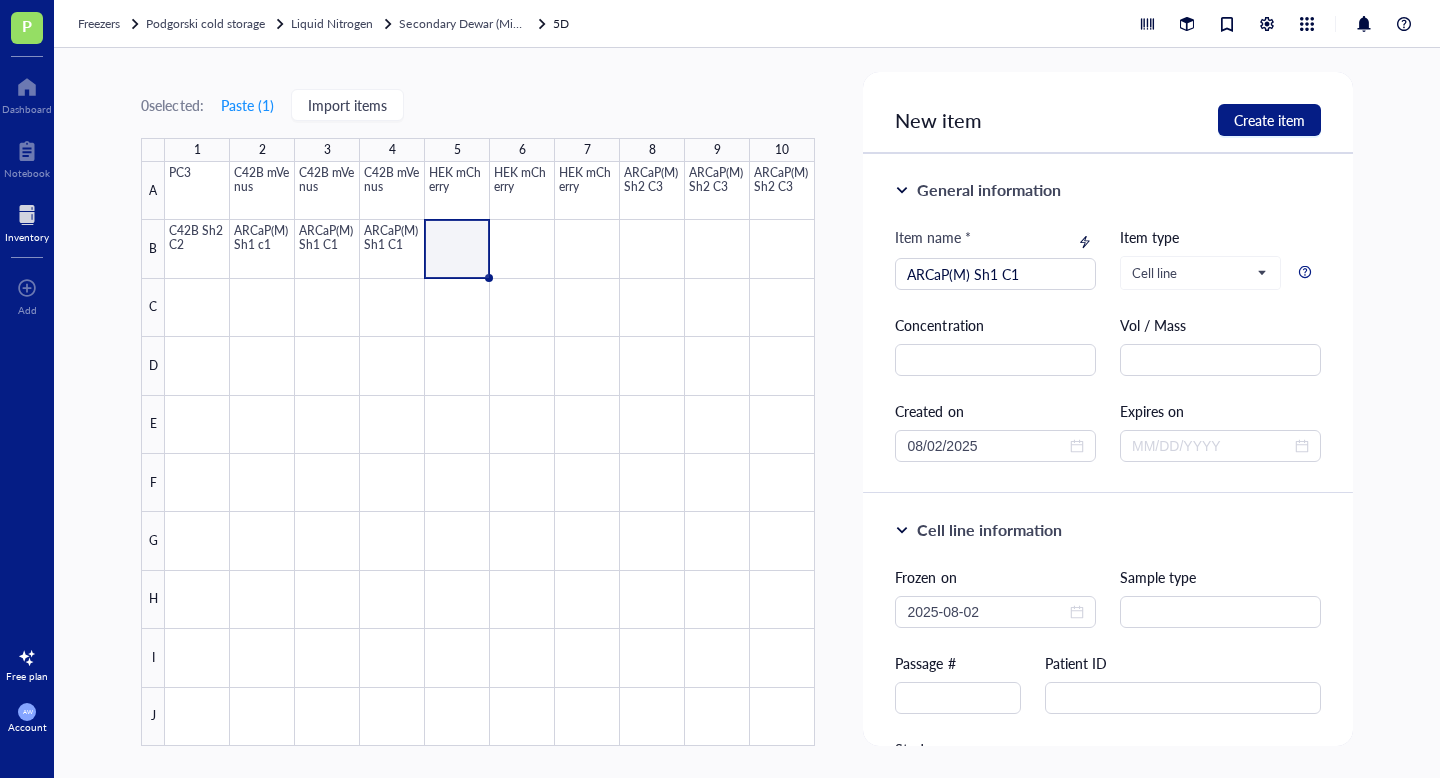 click on "Item name    *" at bounding box center (995, 242) 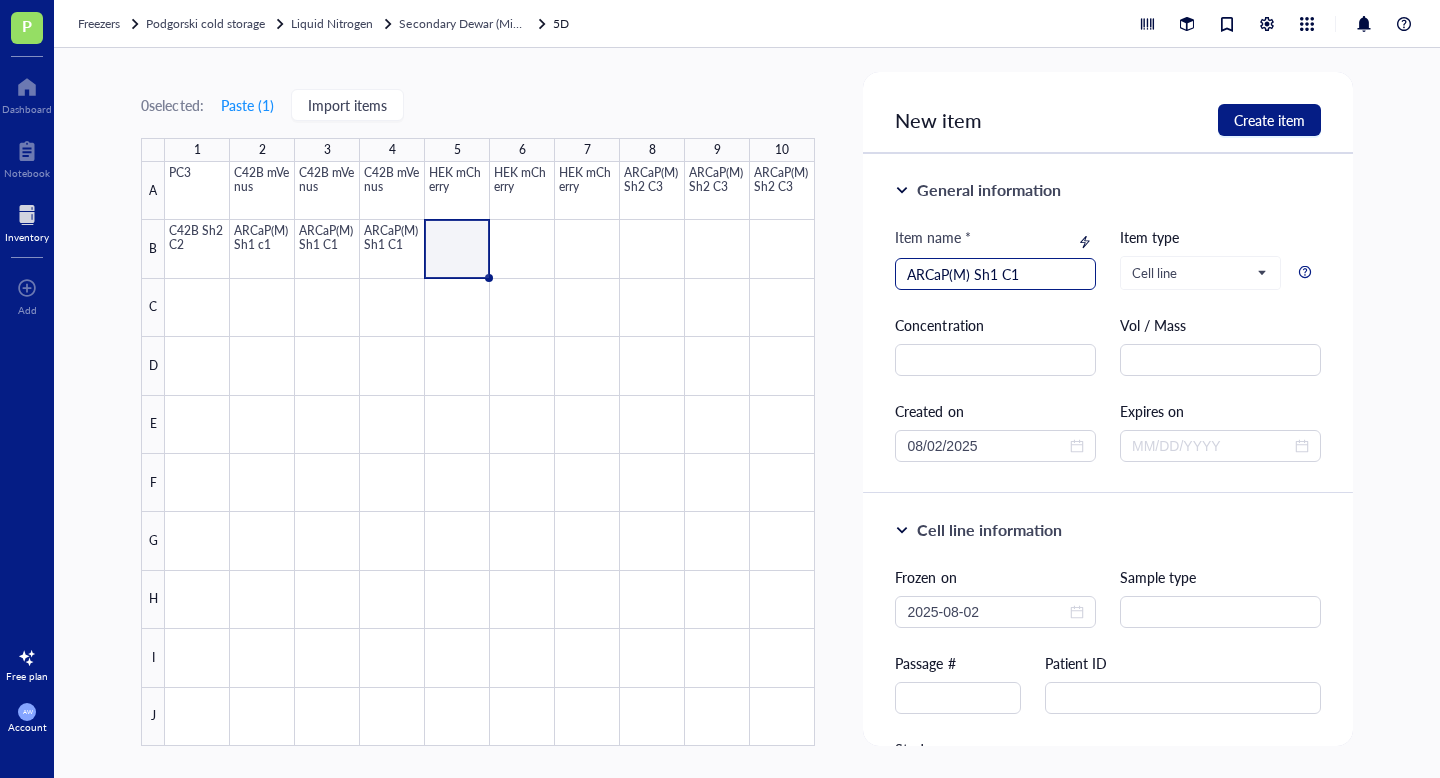 click on "ARCaP(M) Sh1 C1" at bounding box center [995, 274] 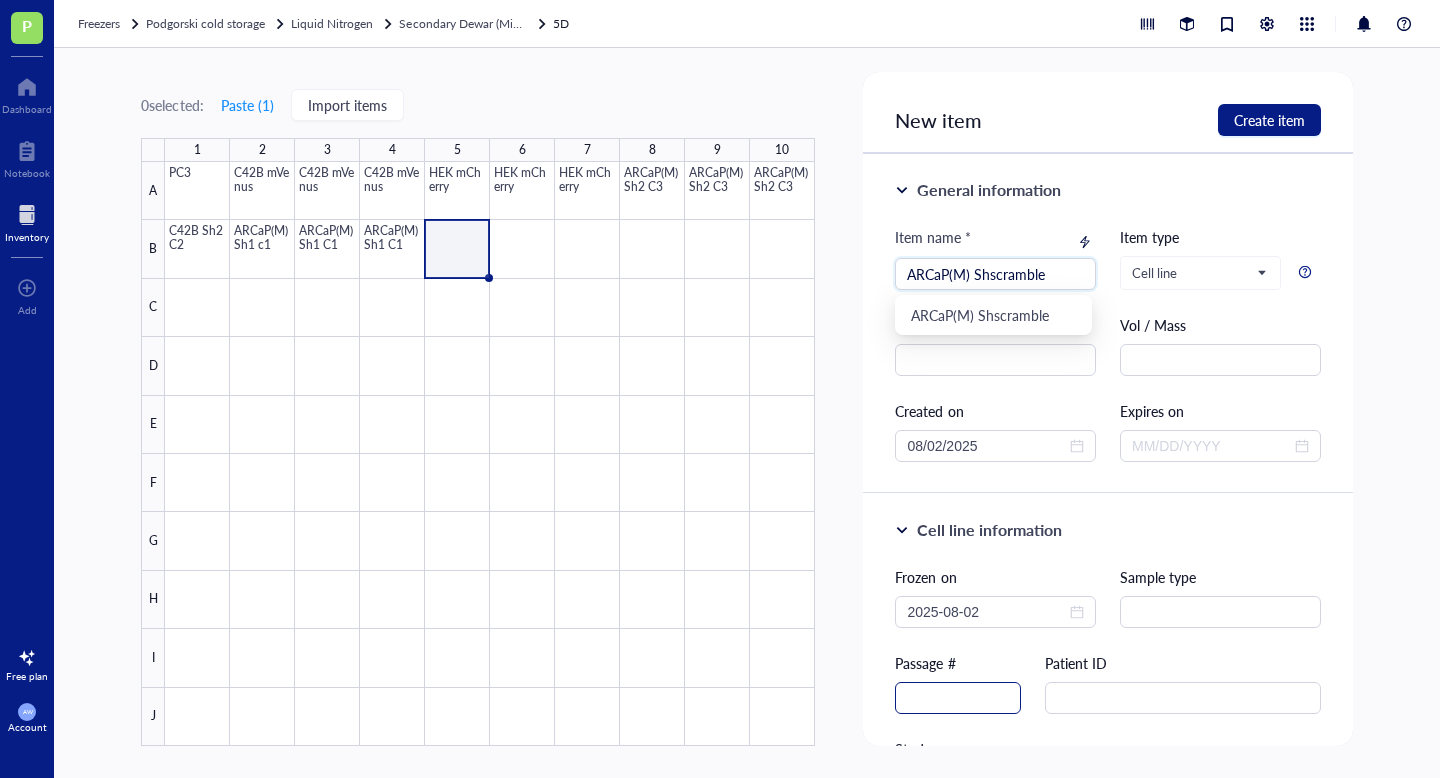 type on "ARCaP(M) Shscramble" 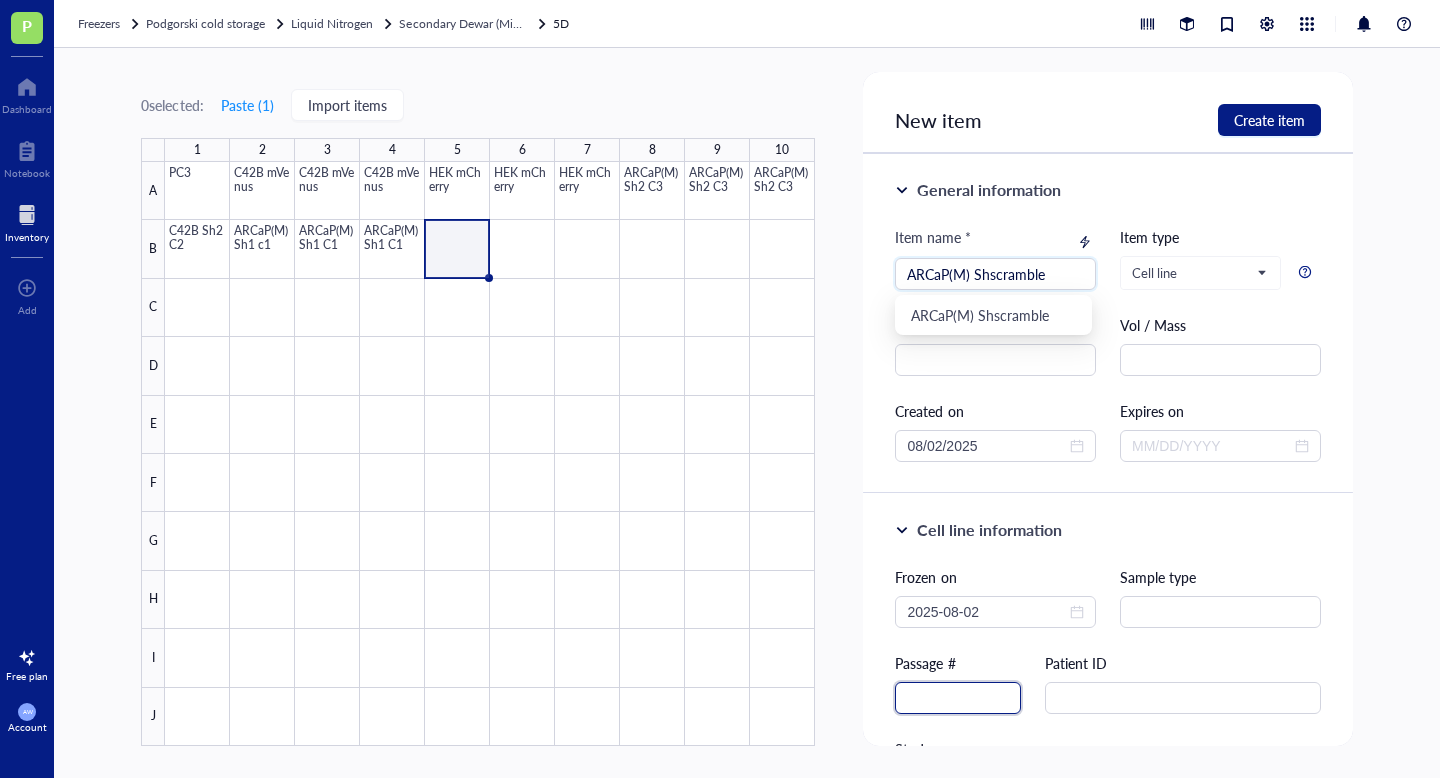 click at bounding box center [958, 698] 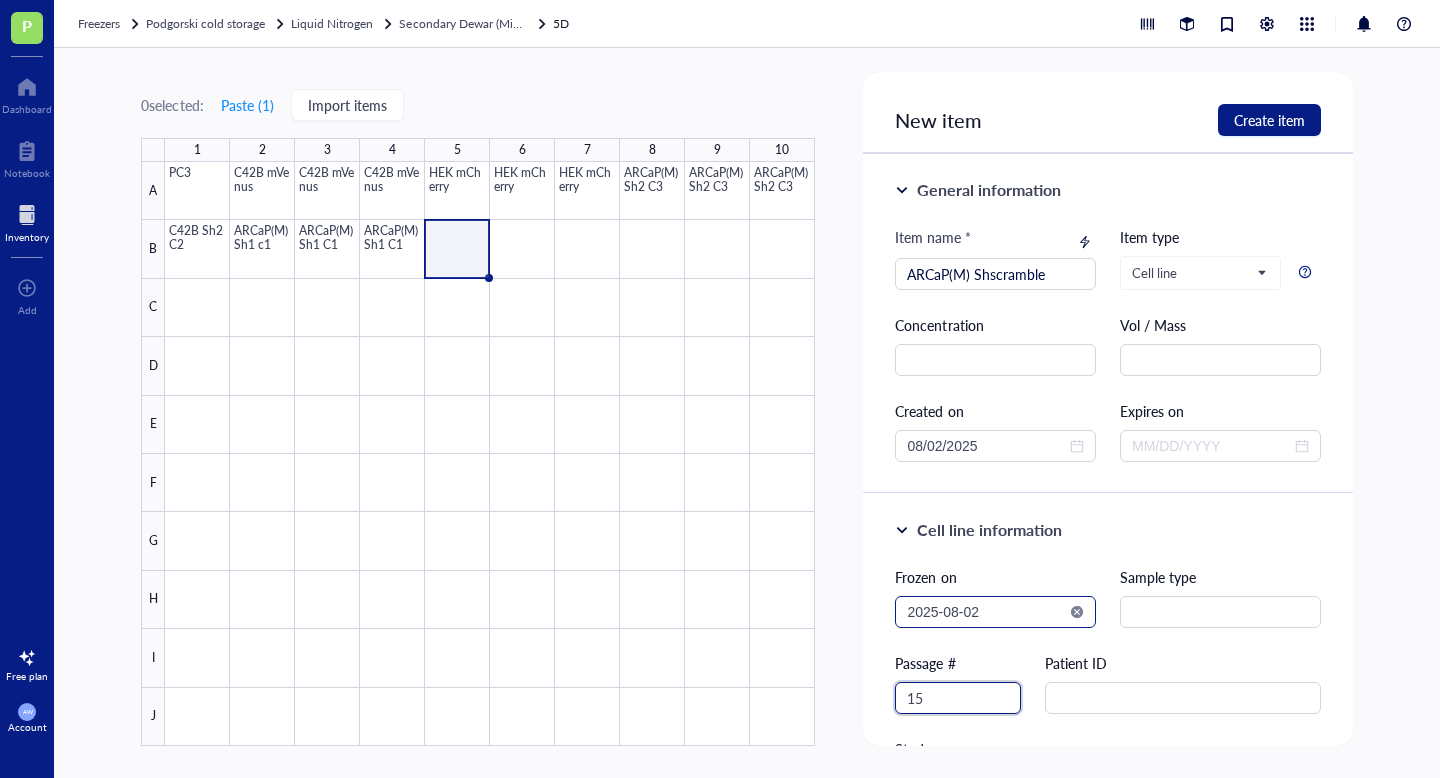 type on "15" 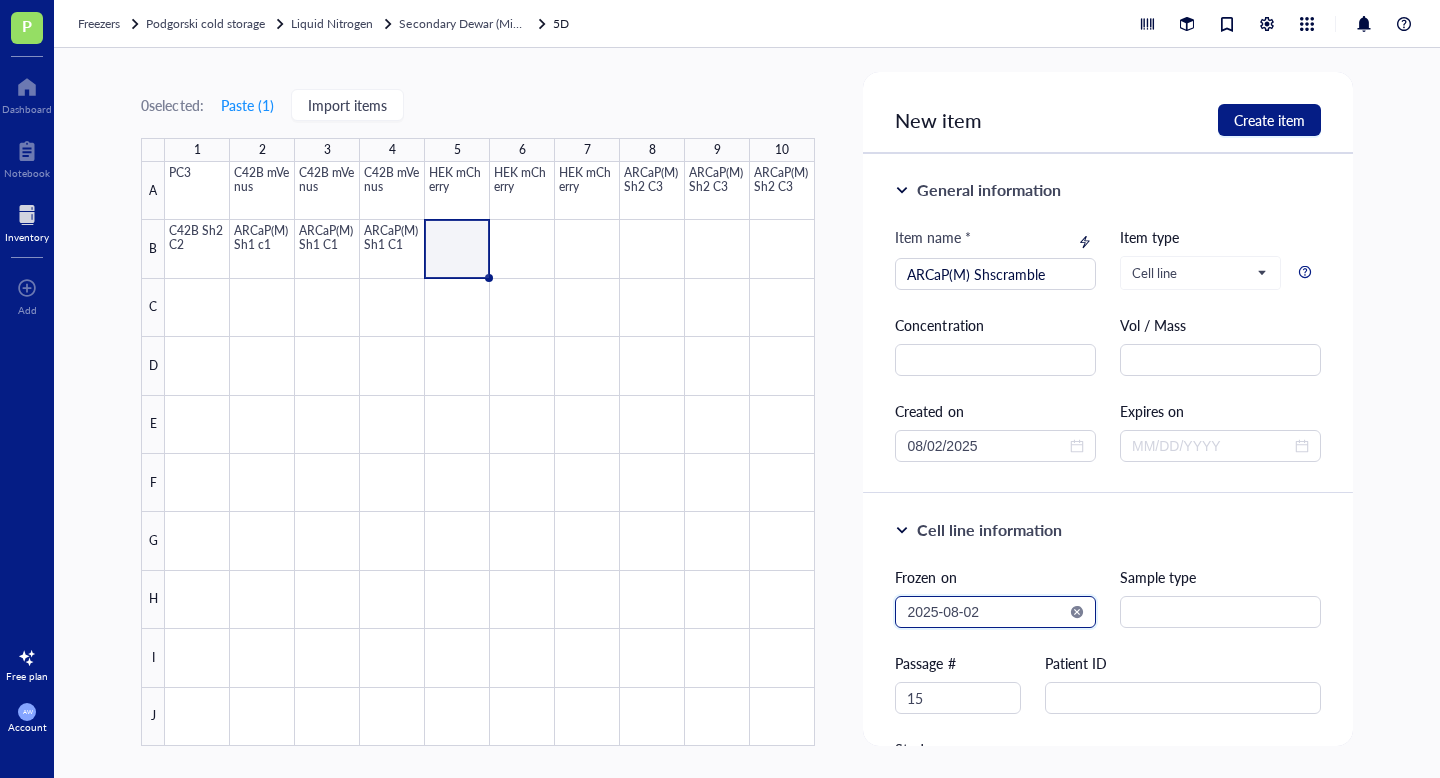 click on "2025-08-02" at bounding box center (986, 612) 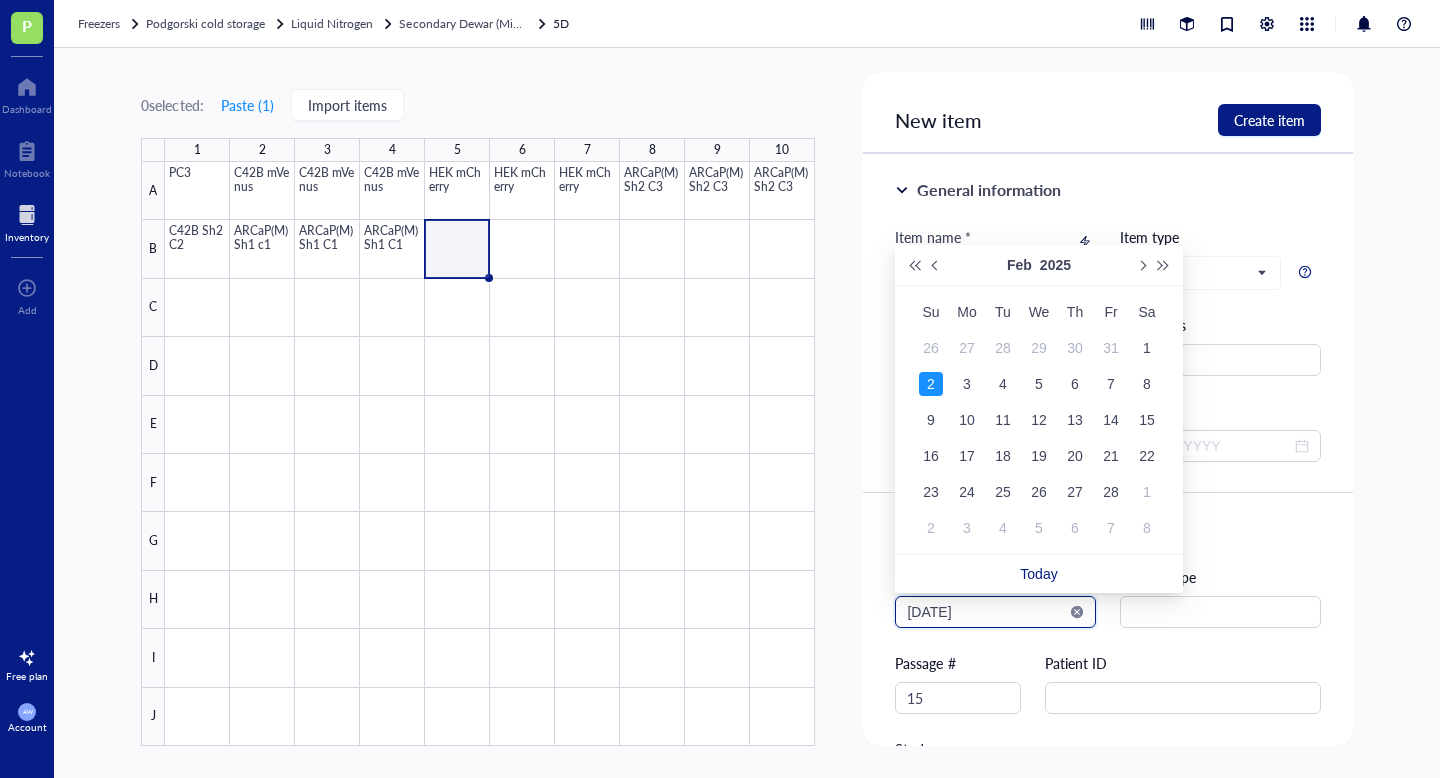 click on "[DATE]" at bounding box center (986, 612) 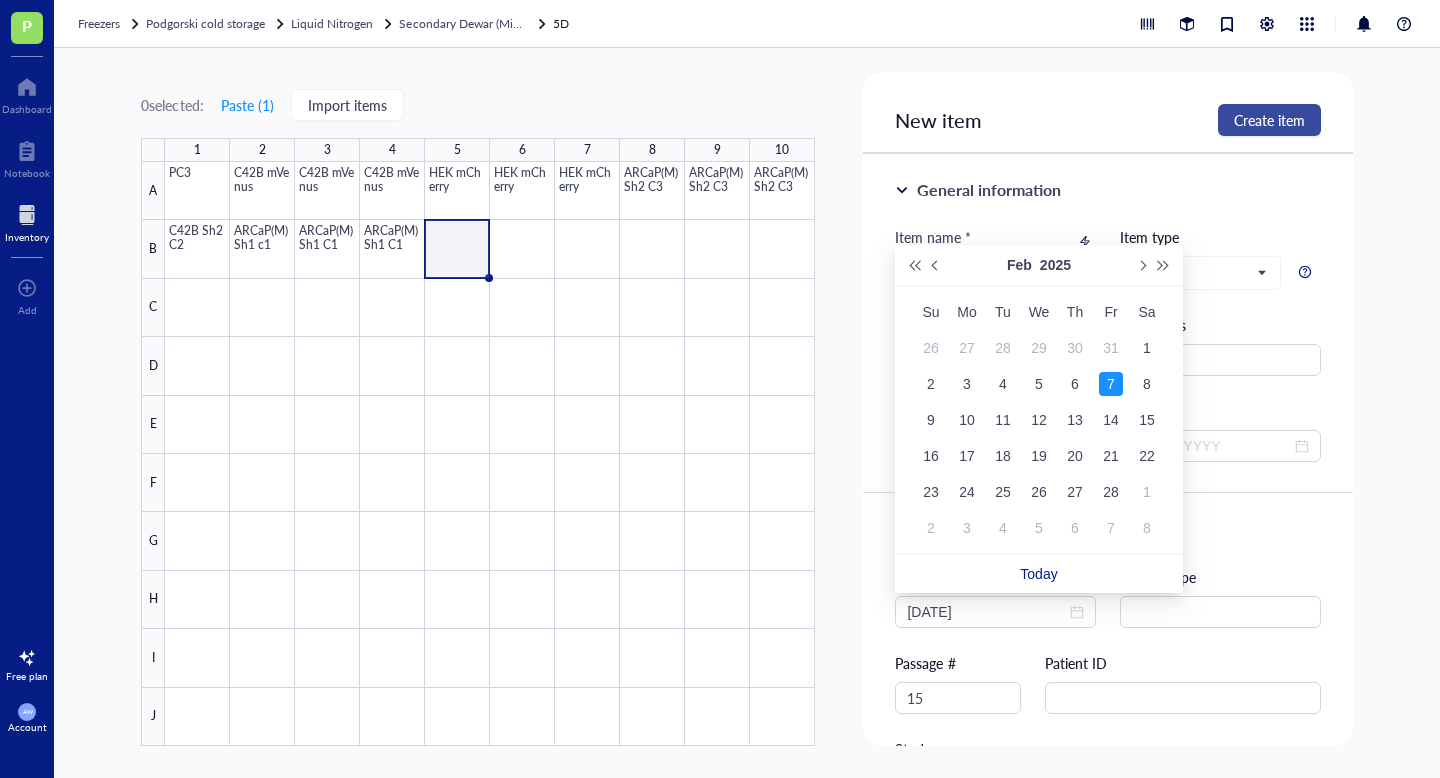 type on "2025-02-07" 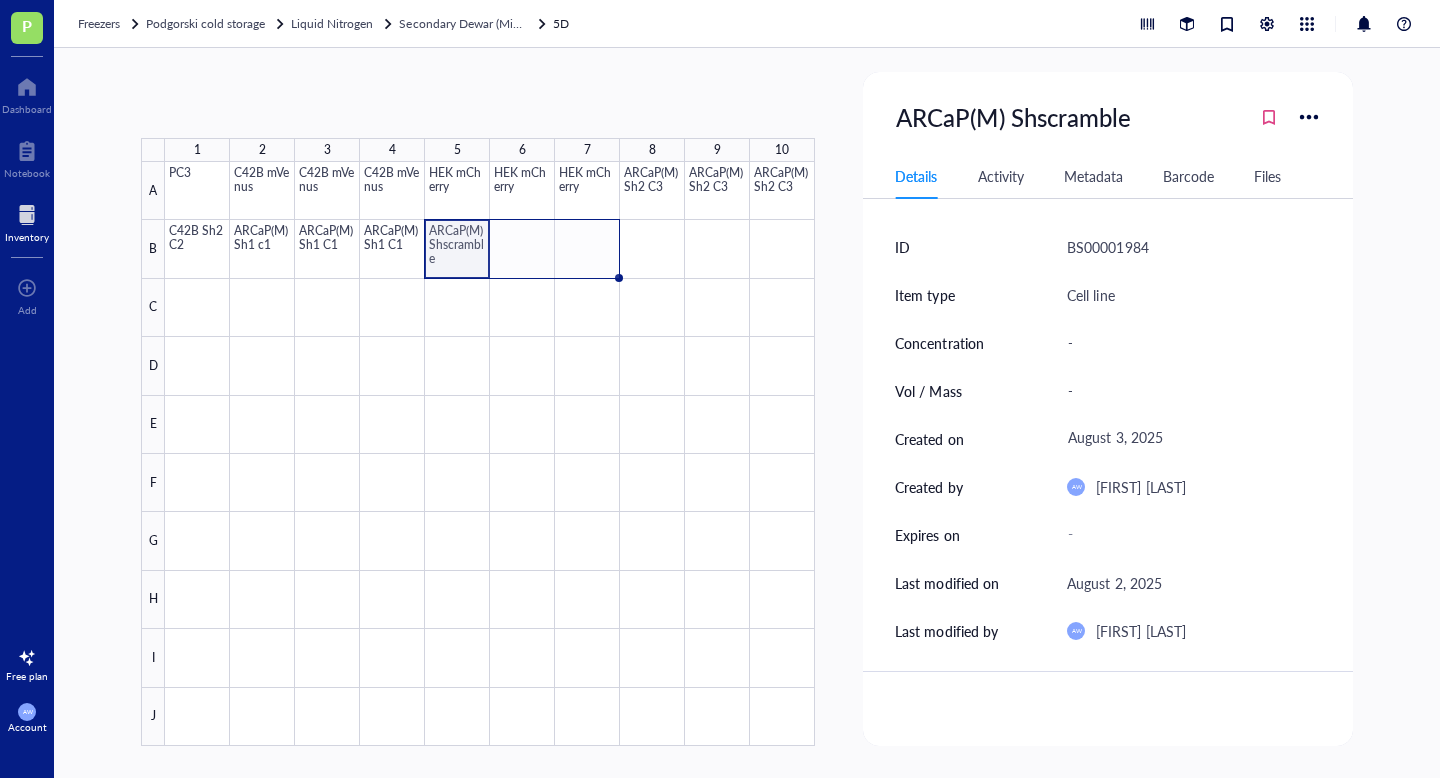drag, startPoint x: 488, startPoint y: 275, endPoint x: 616, endPoint y: 268, distance: 128.19127 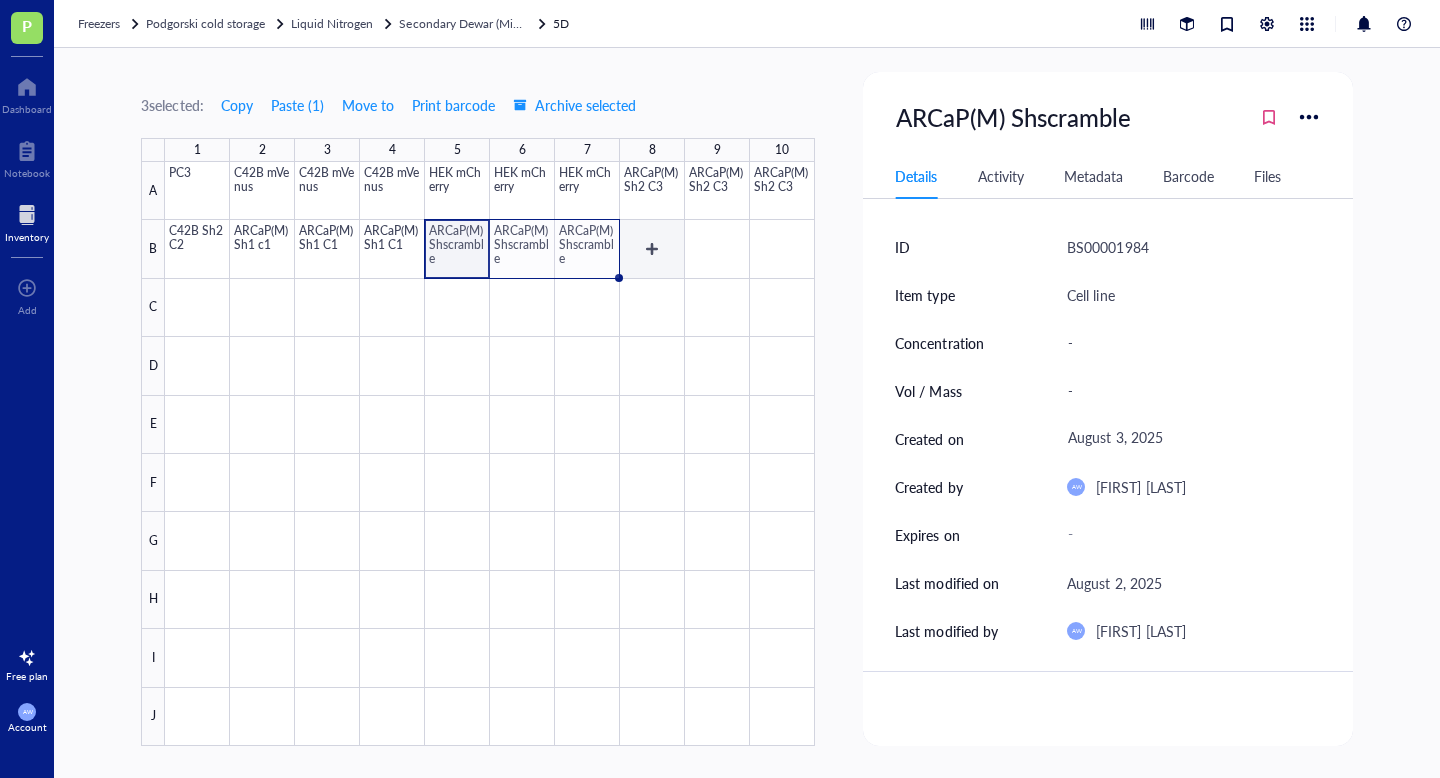 click at bounding box center [490, 454] 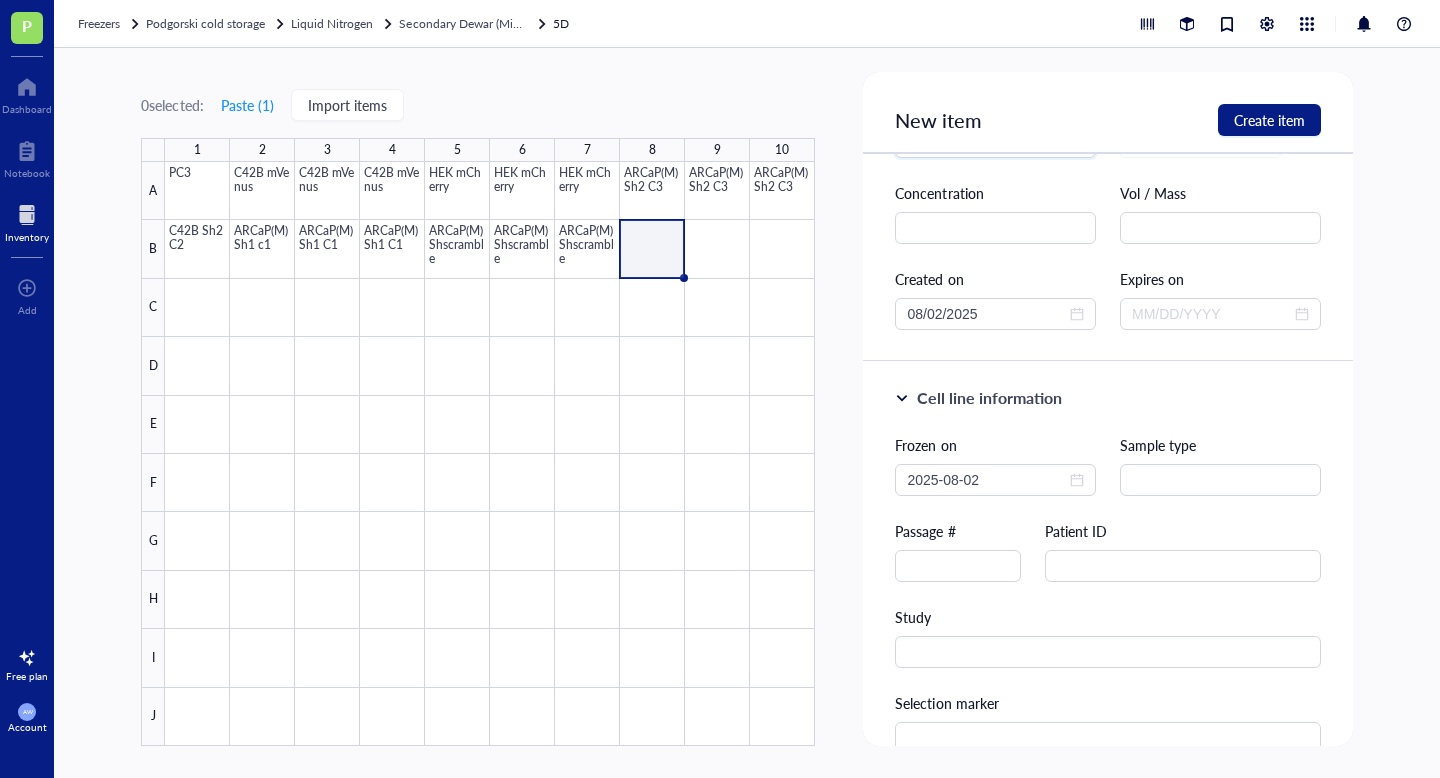 scroll, scrollTop: 322, scrollLeft: 0, axis: vertical 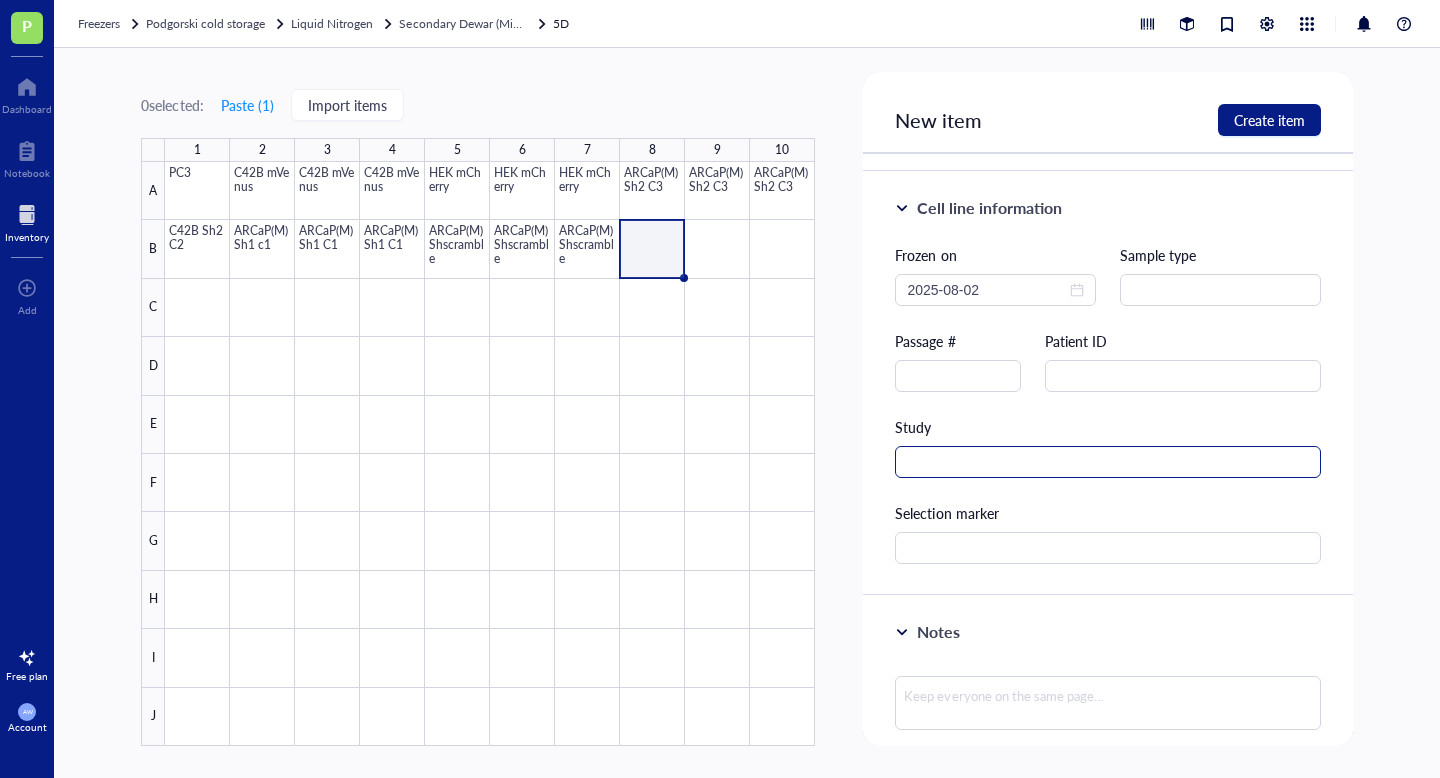 type on "C42B mCherry/mVenus" 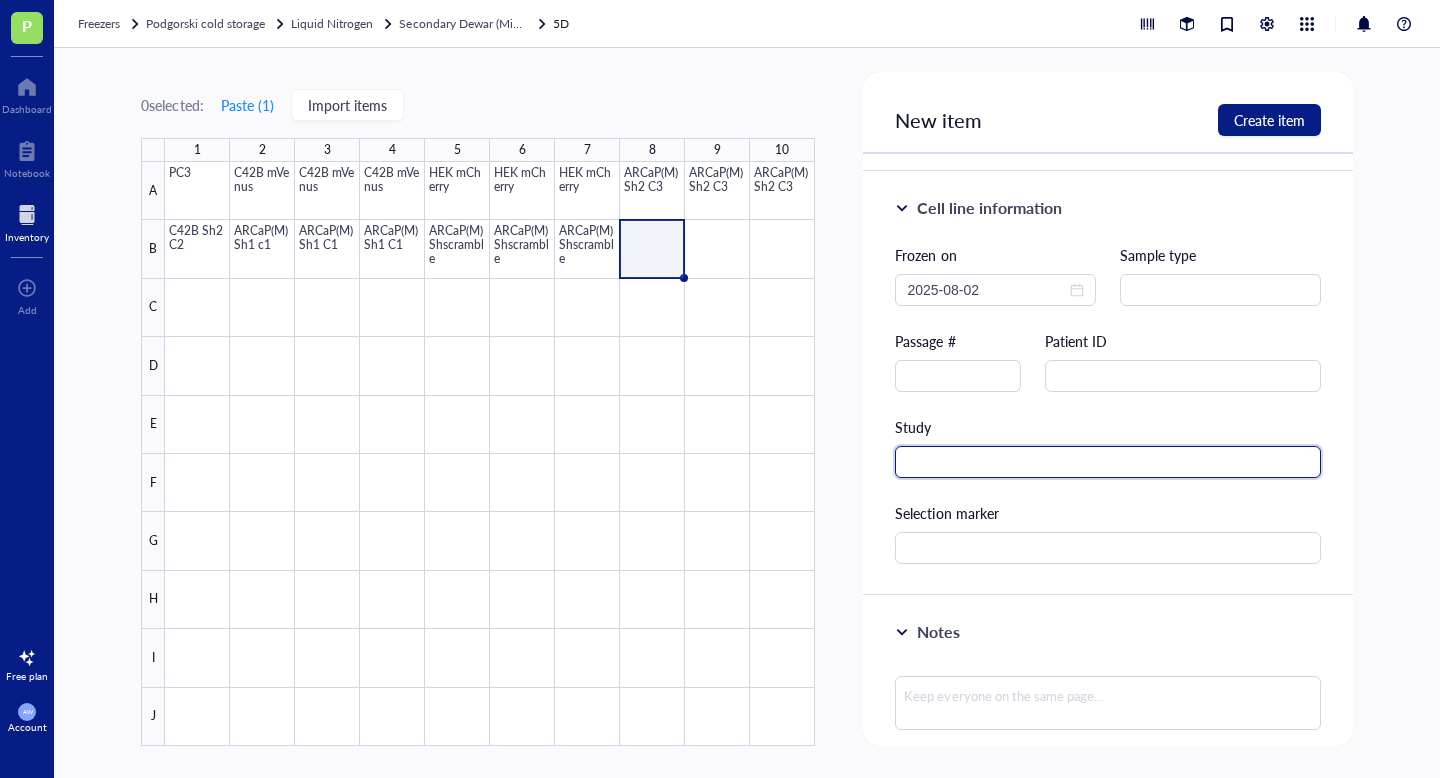 click at bounding box center (1107, 462) 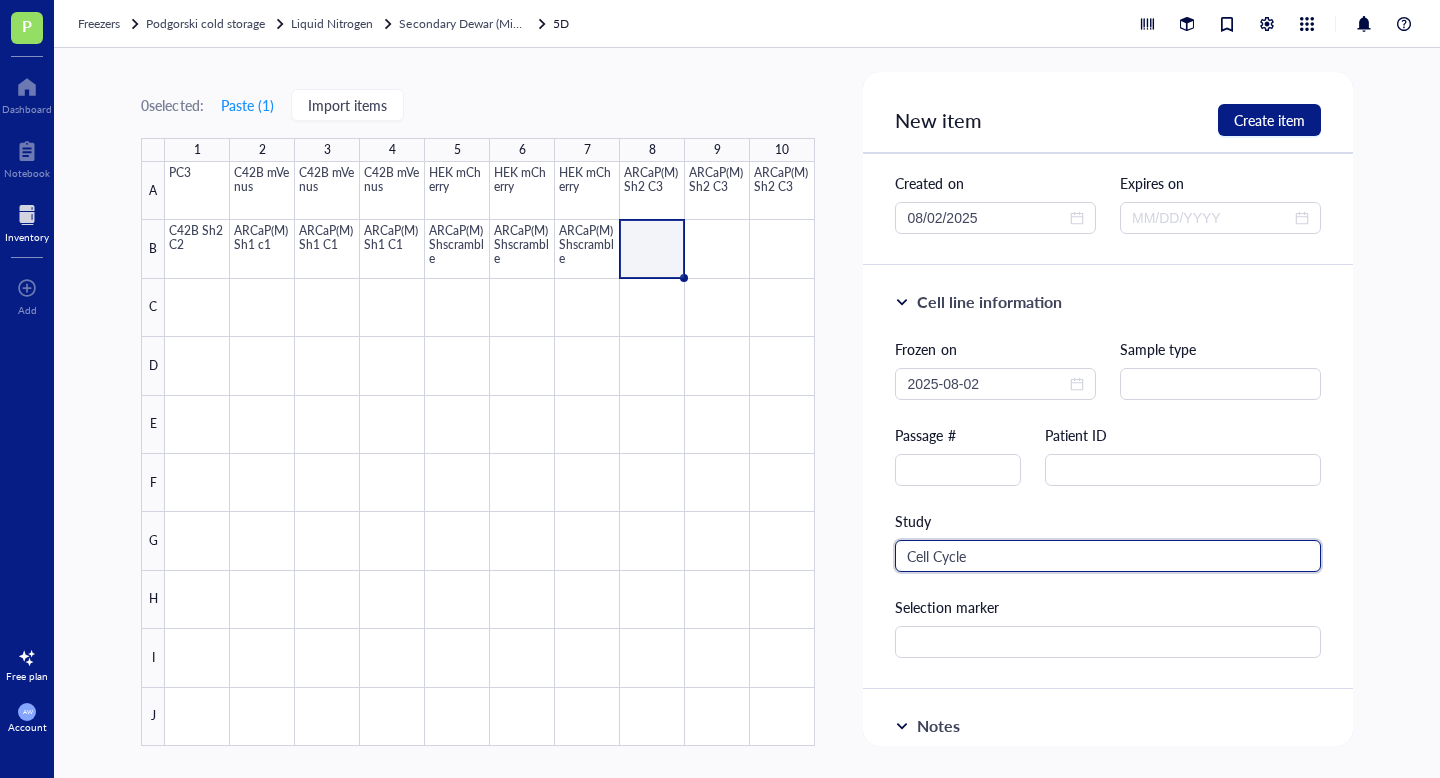 scroll, scrollTop: 205, scrollLeft: 0, axis: vertical 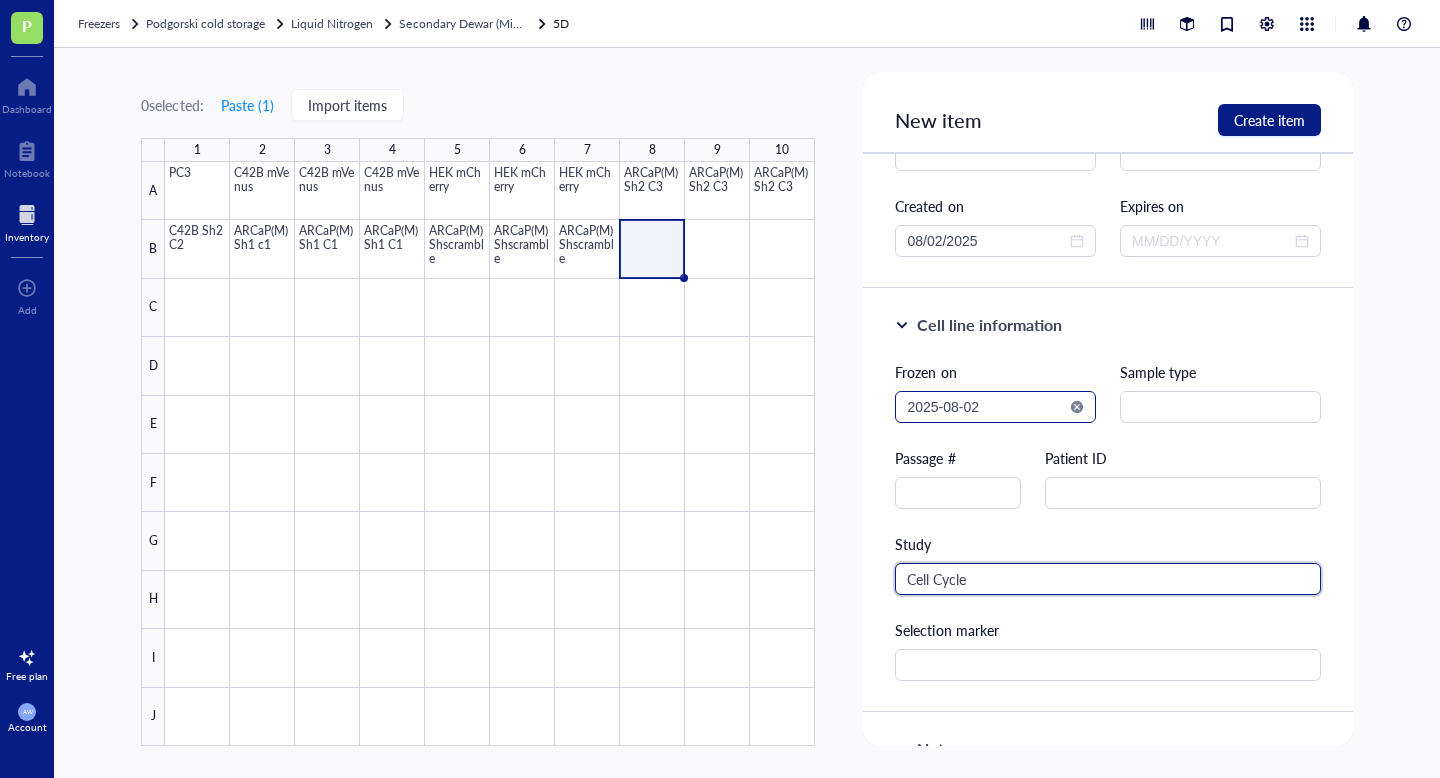 type on "Cell Cycle" 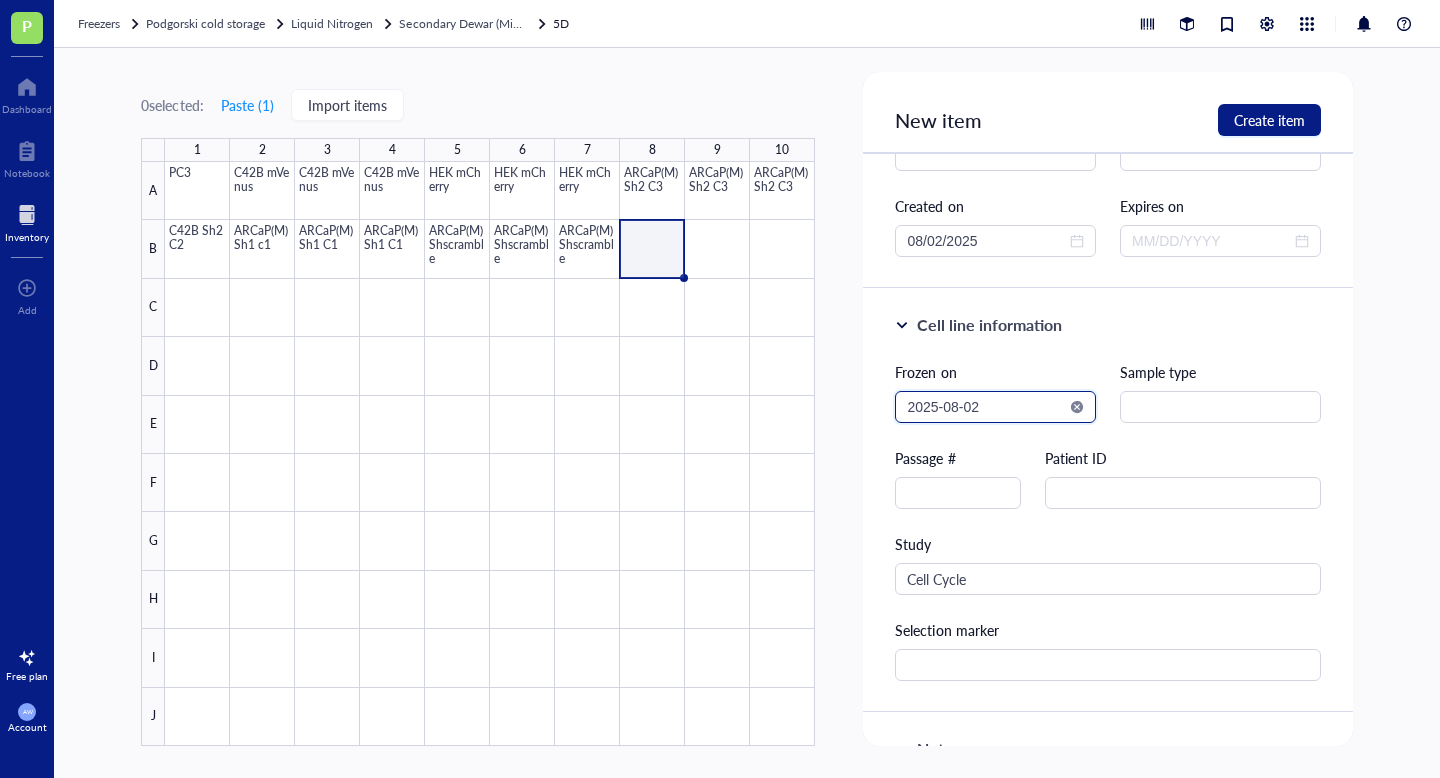 click on "2025-08-02" at bounding box center (986, 407) 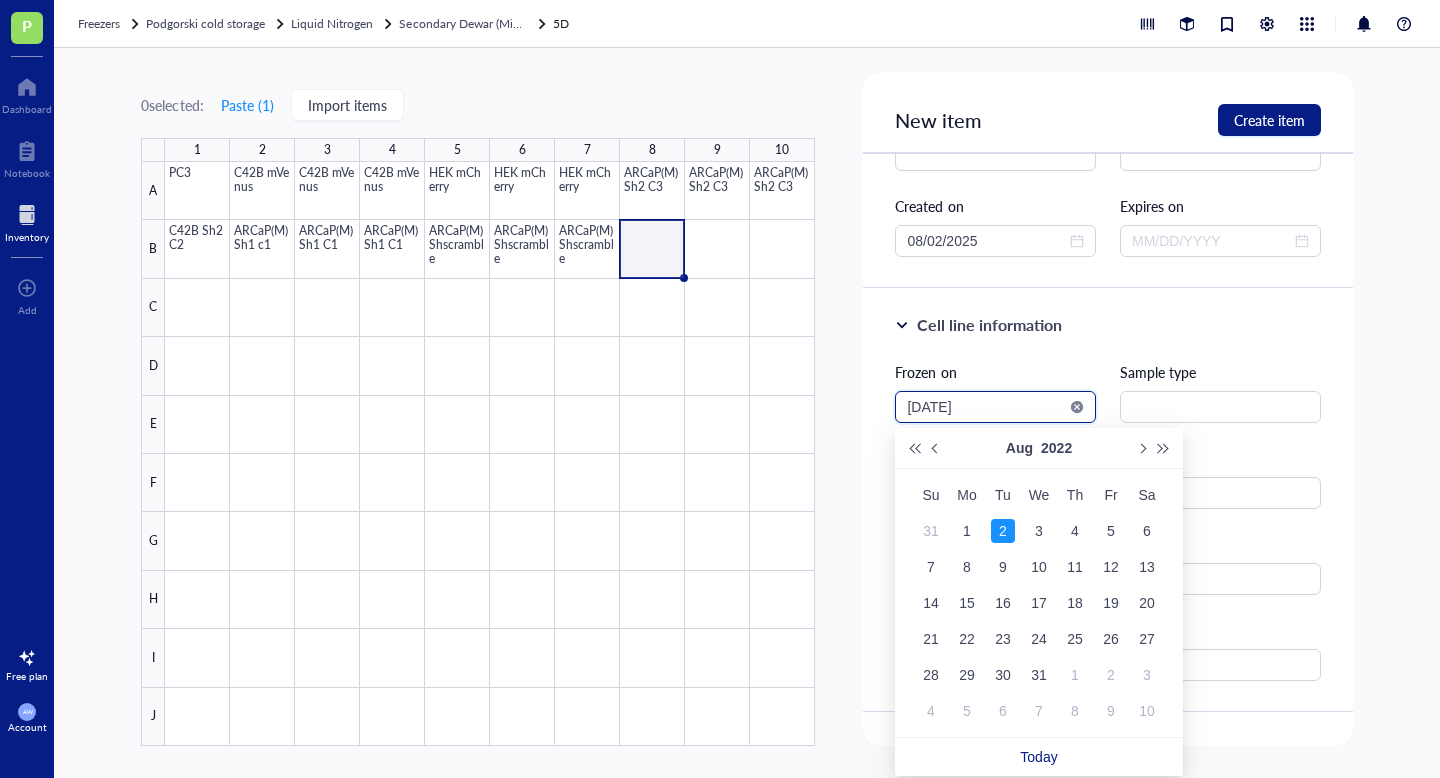 click on "[DATE]" at bounding box center (986, 407) 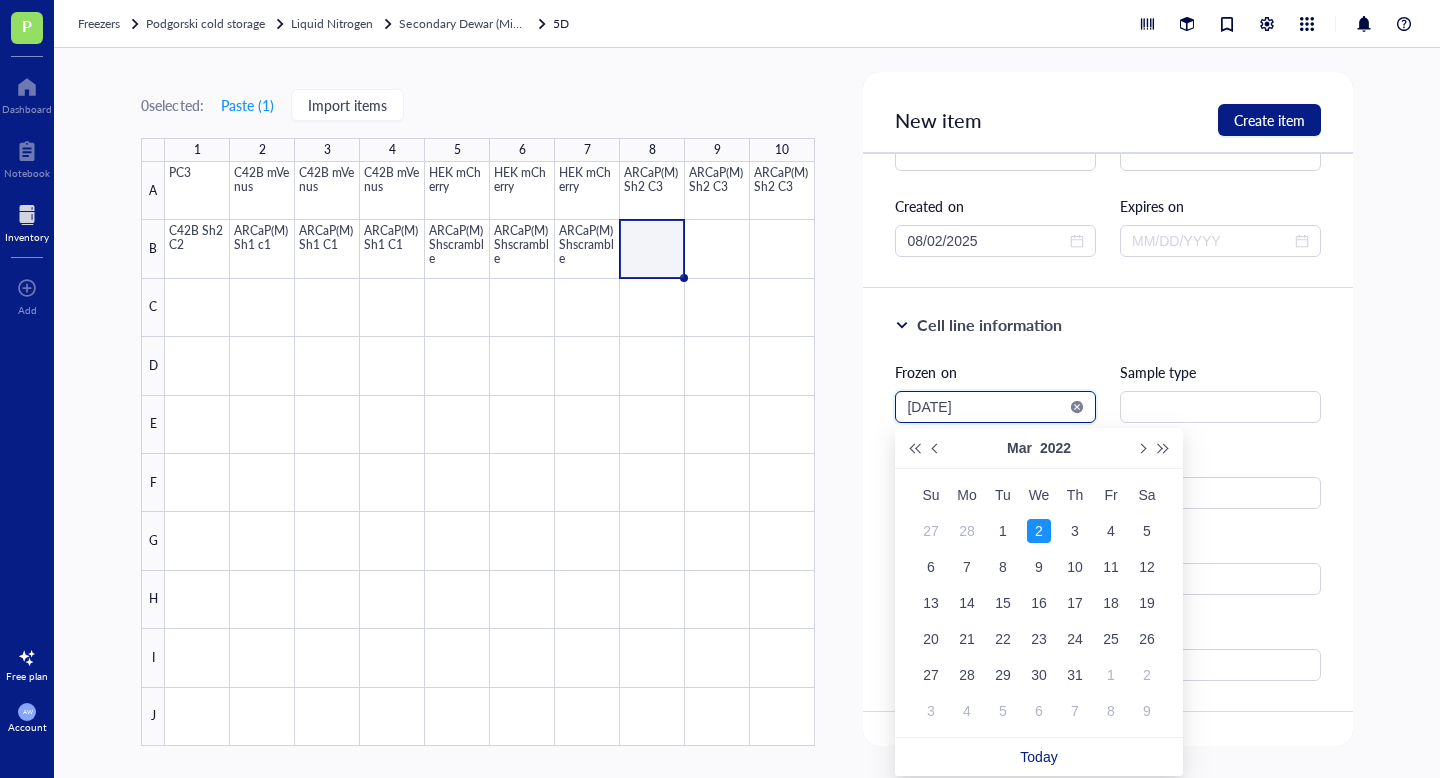 click on "2022-03-02" at bounding box center (986, 407) 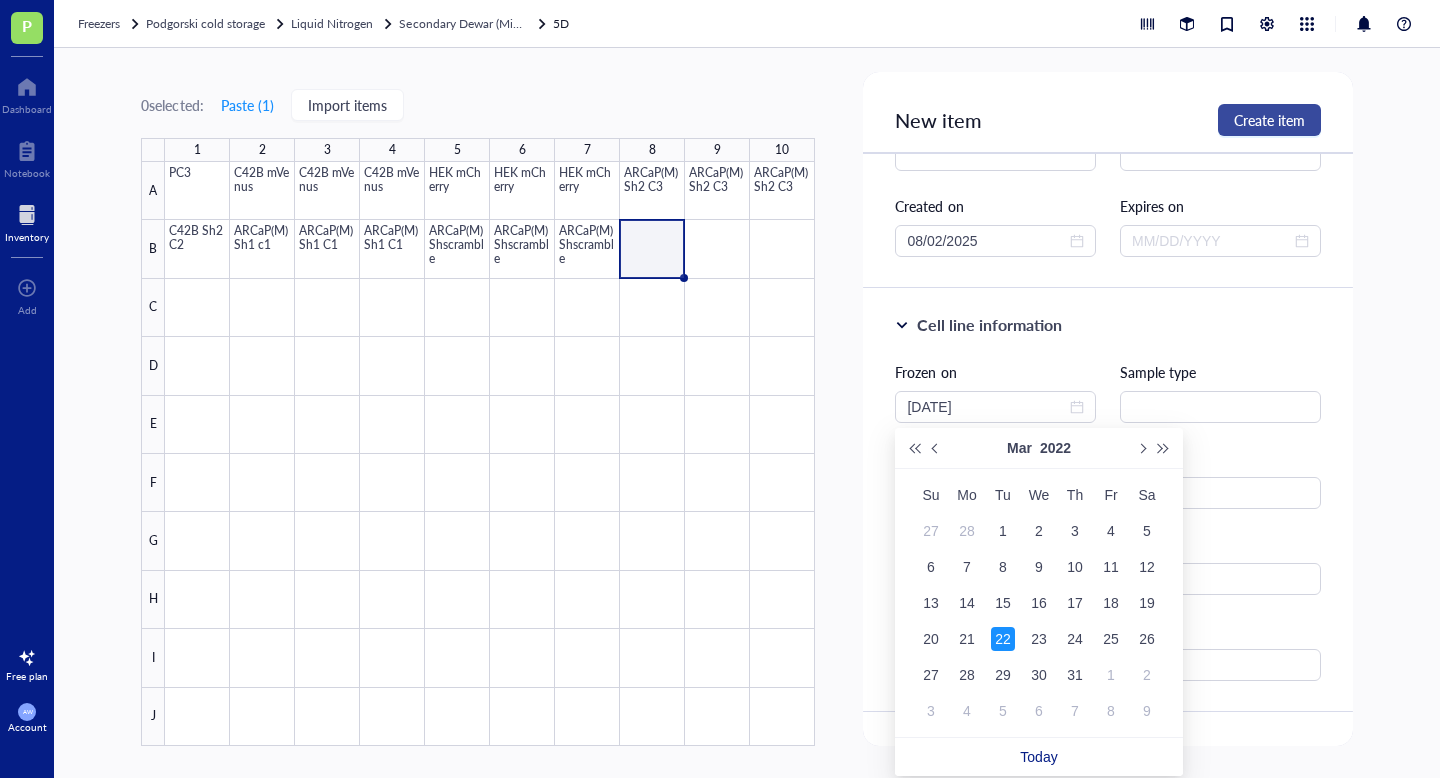 click on "Create item" at bounding box center (1269, 120) 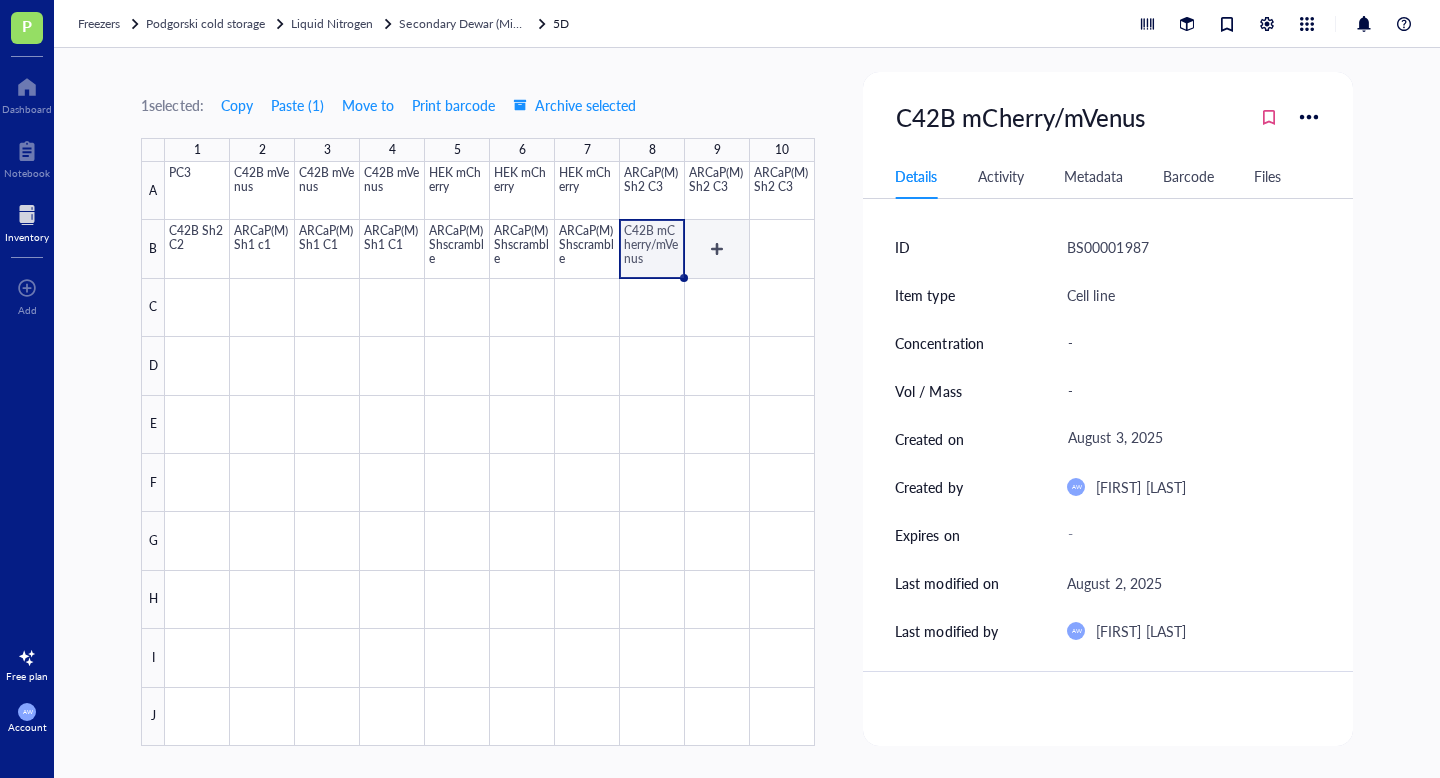 click at bounding box center [490, 454] 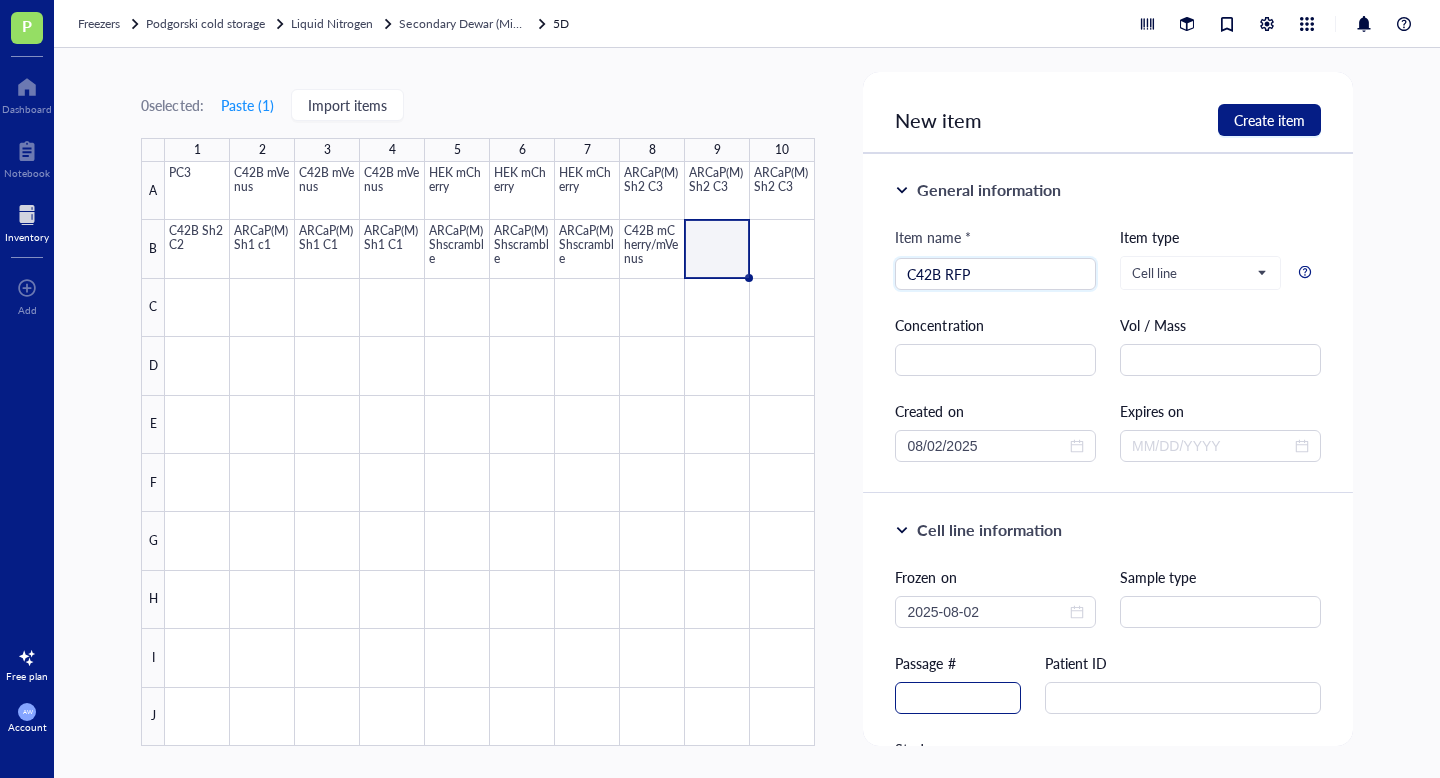 type on "C42B RFP" 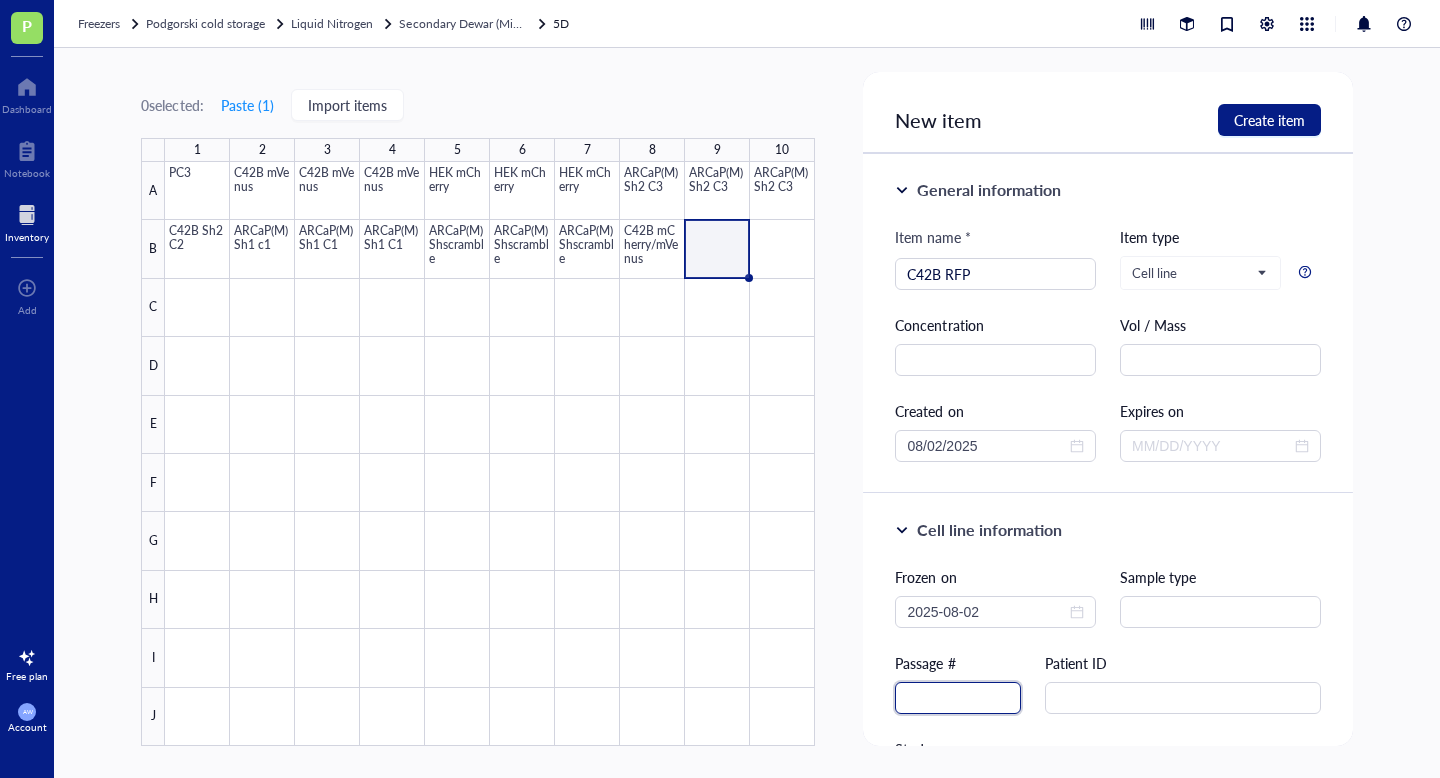 click at bounding box center (958, 698) 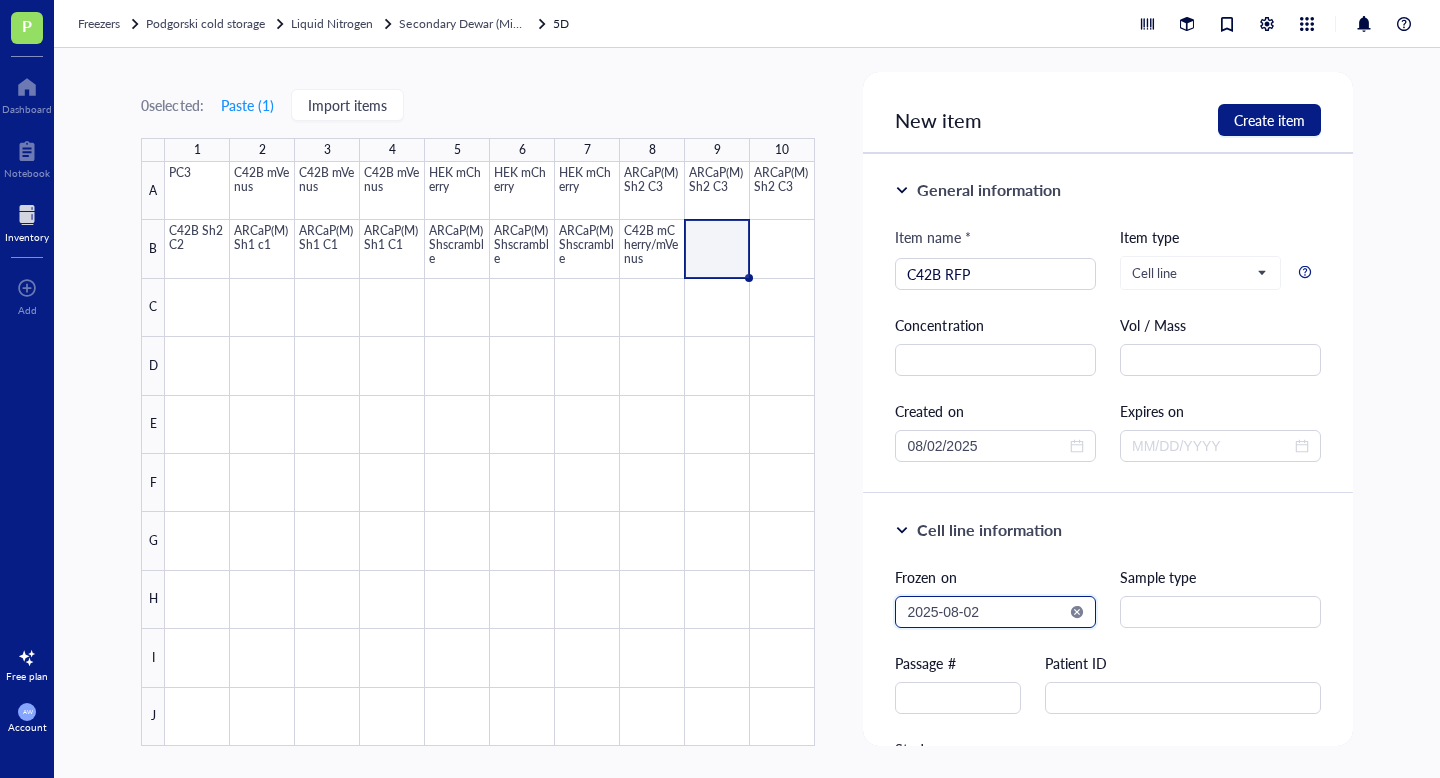 click on "2025-08-02" at bounding box center [986, 612] 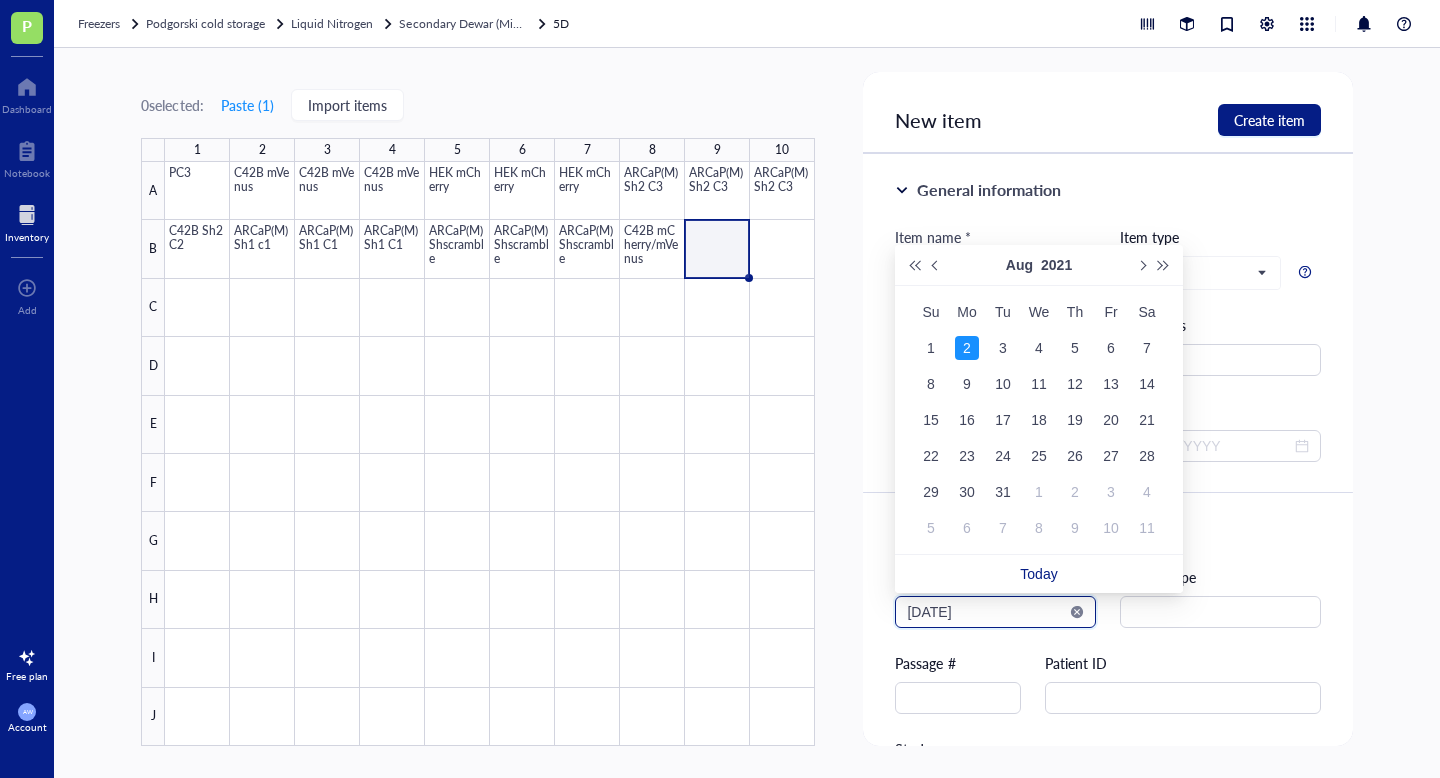 click on "2021-08-02" at bounding box center (986, 612) 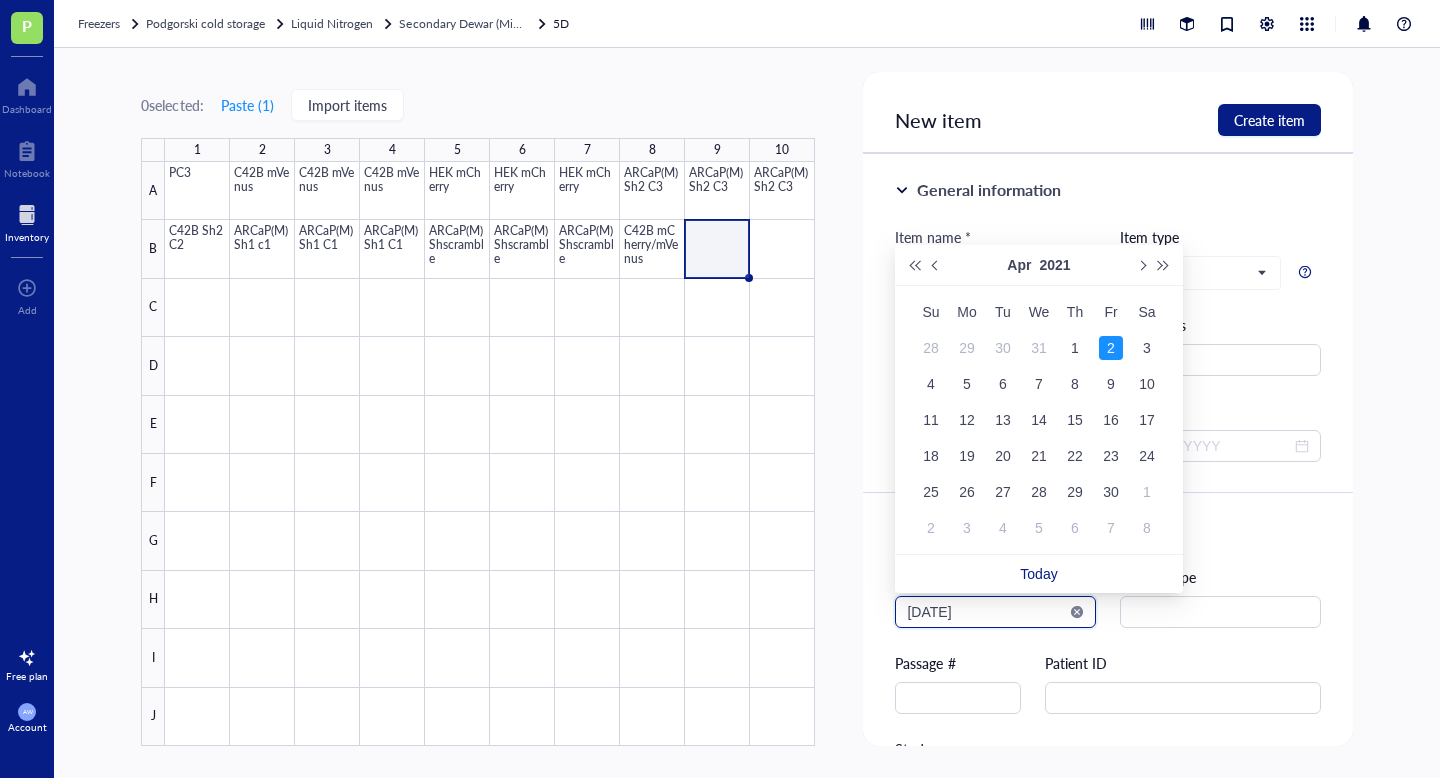 click on "2021-04-02" at bounding box center [986, 612] 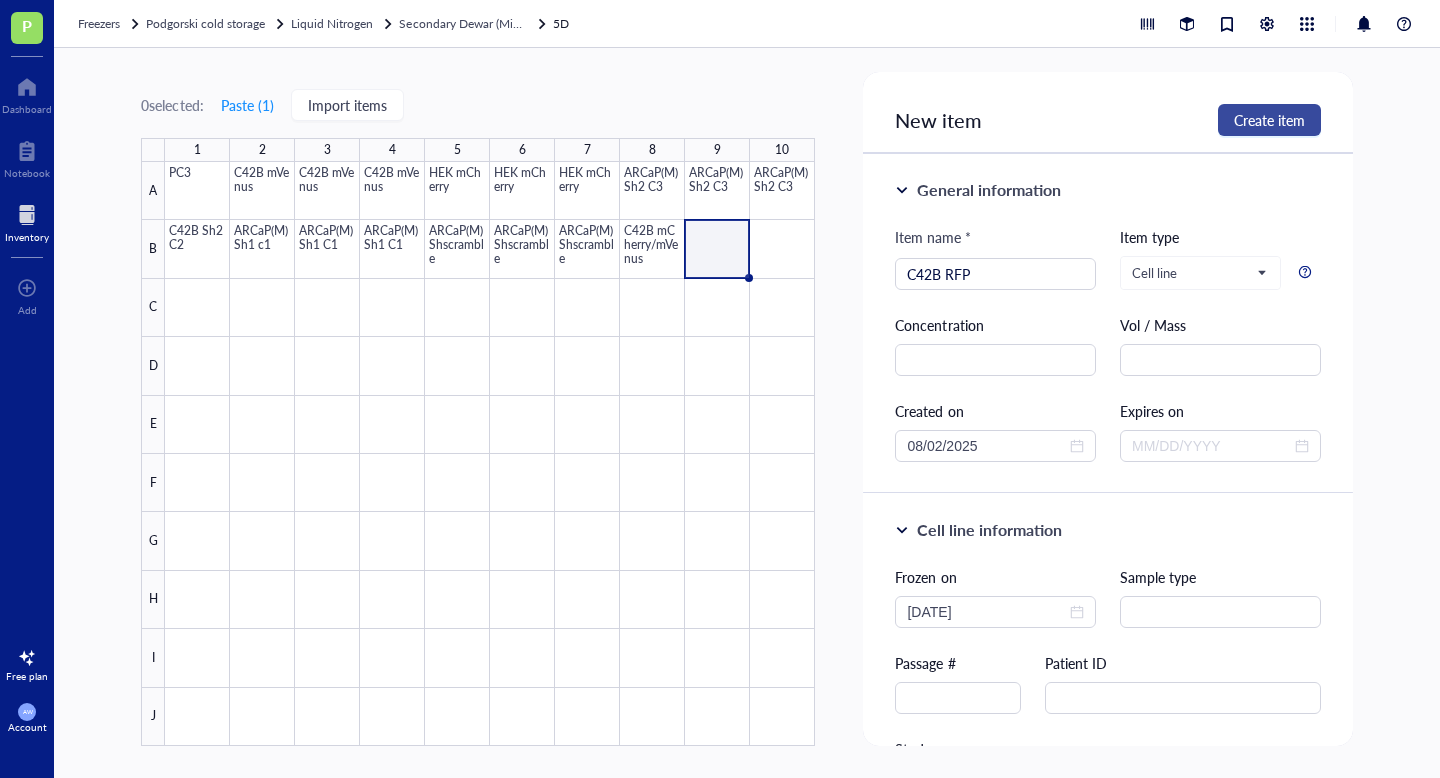 type on "2021-04-10" 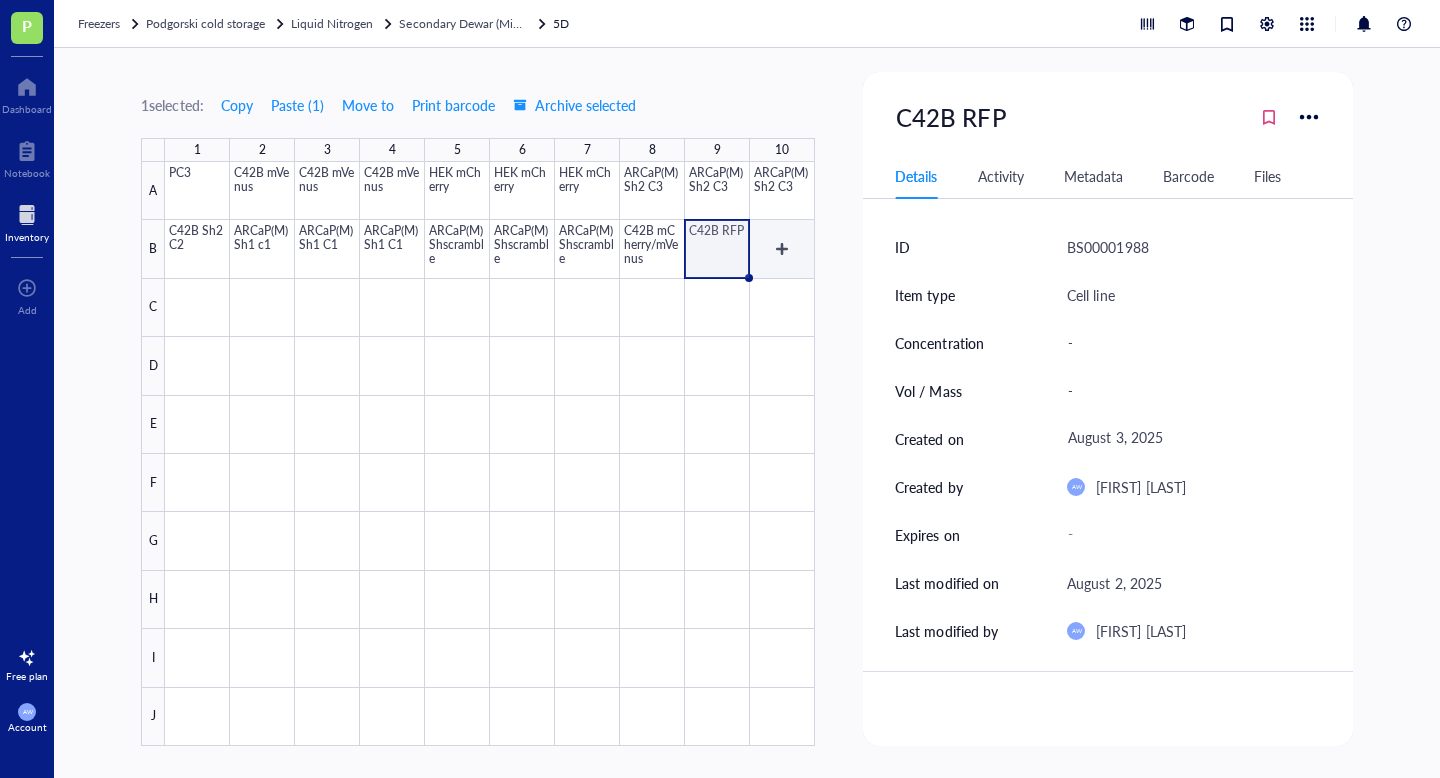 click at bounding box center (490, 454) 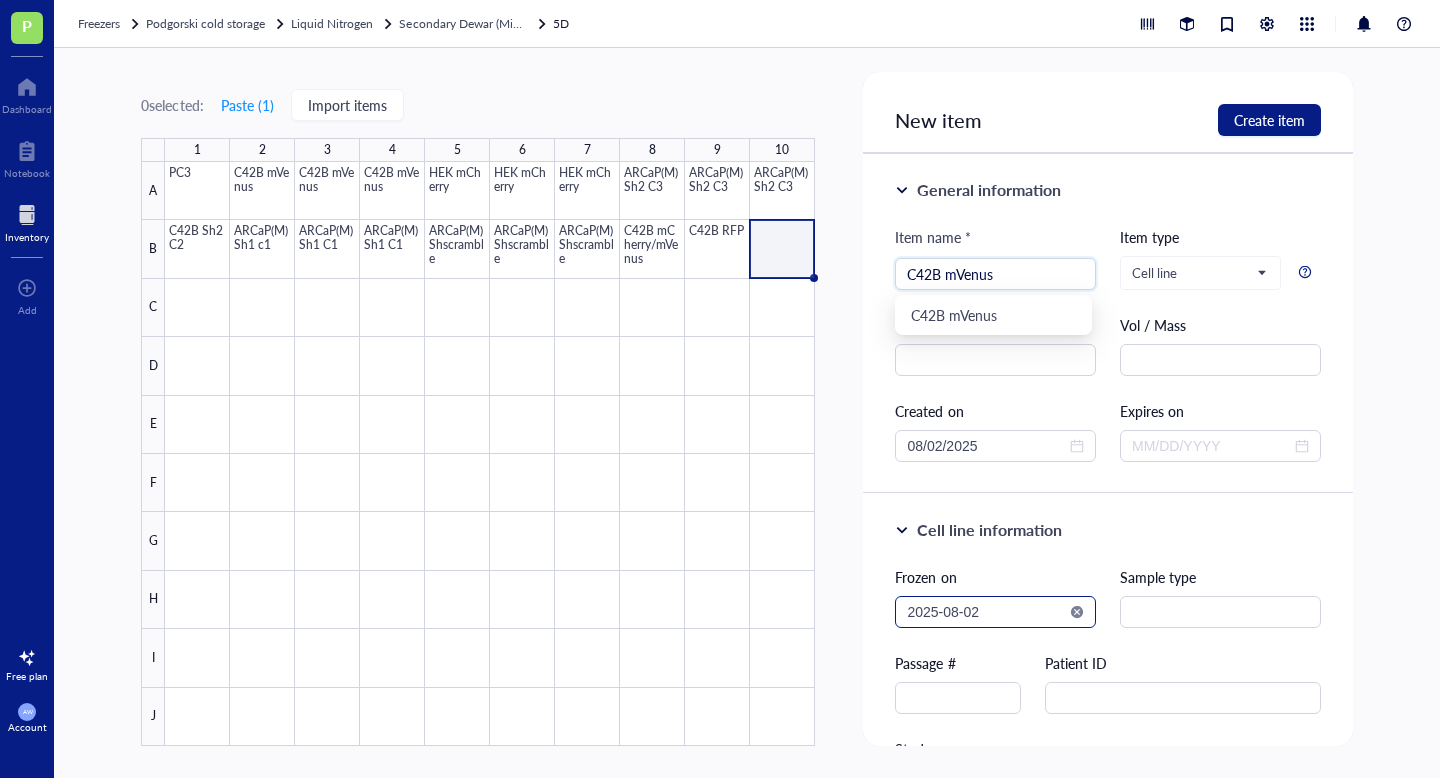 type on "C42B mVenus" 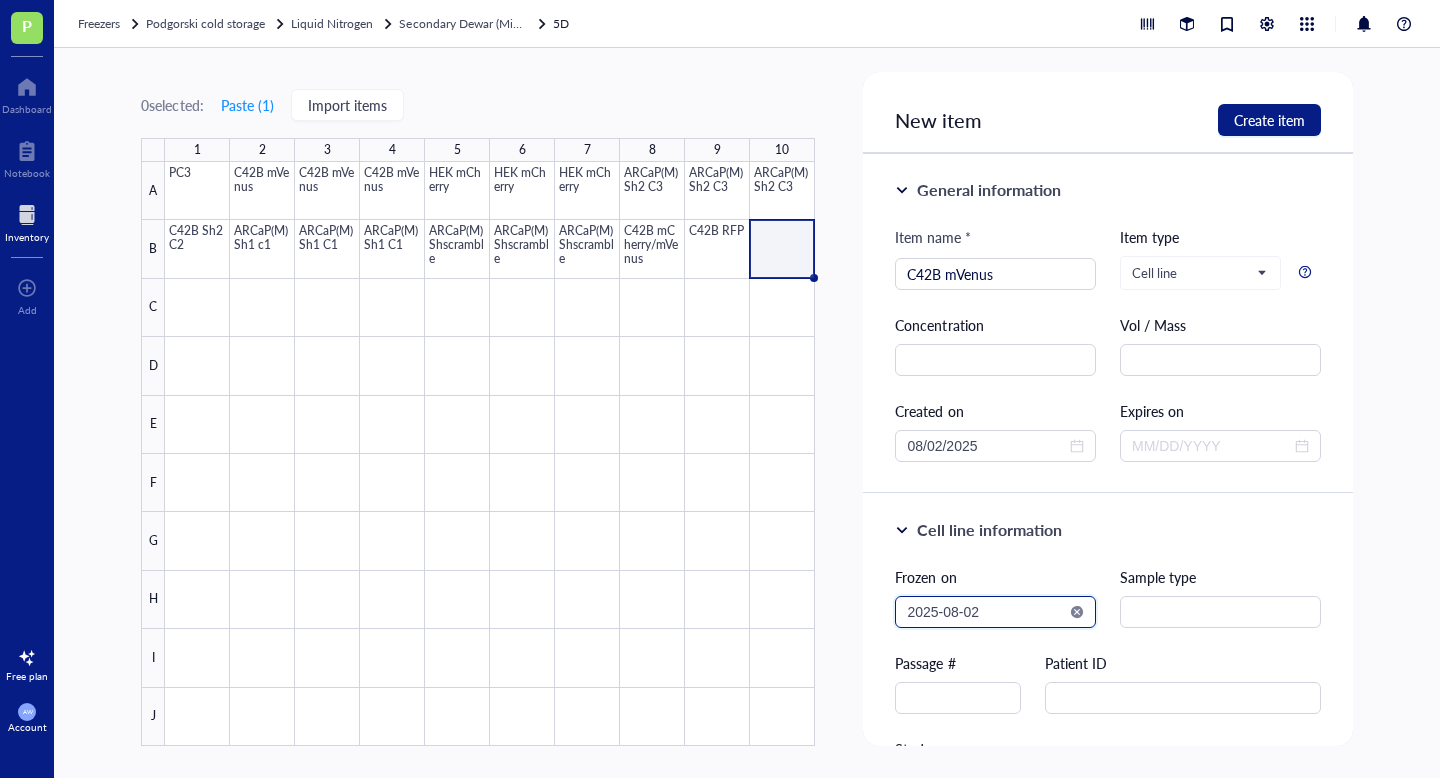 click on "2025-08-02" at bounding box center (986, 612) 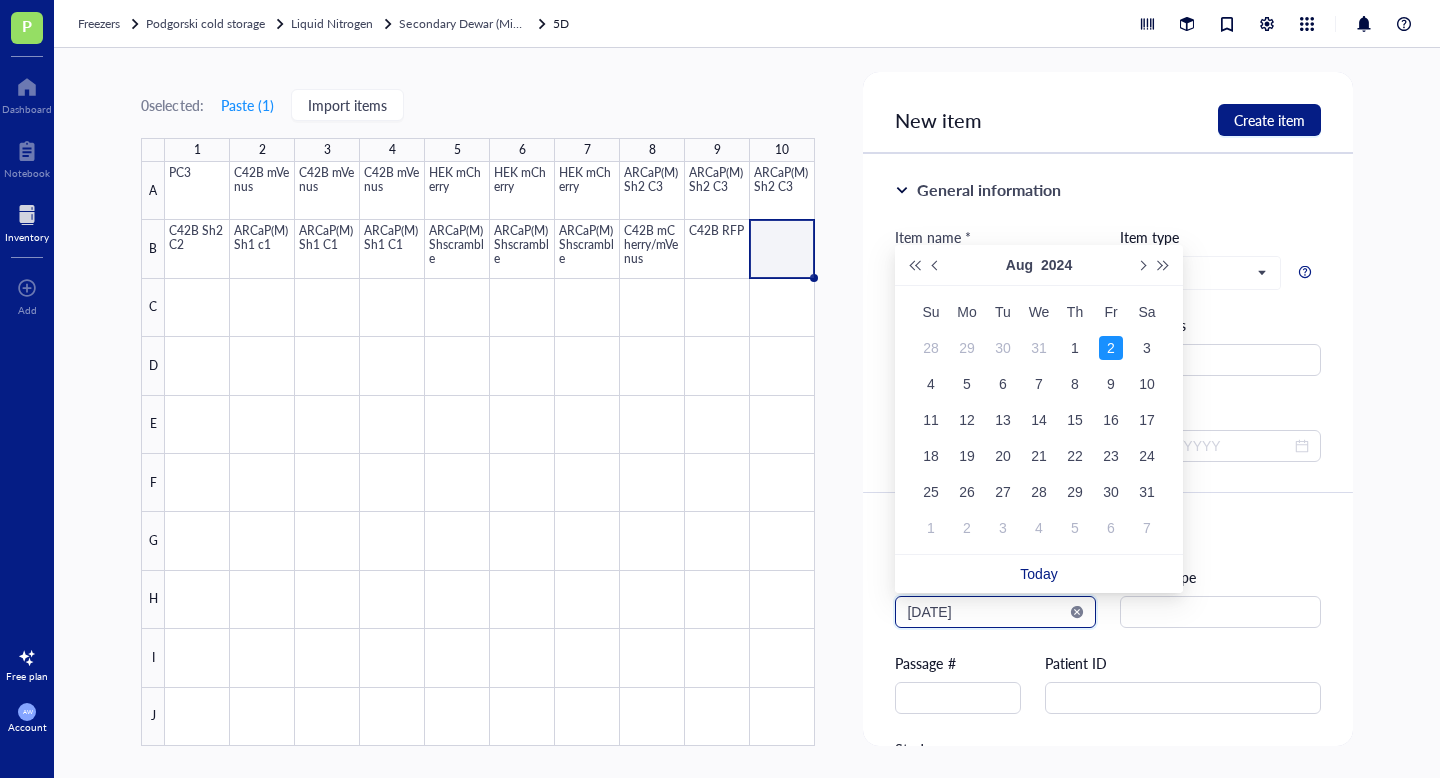 click on "[DATE]" at bounding box center (986, 612) 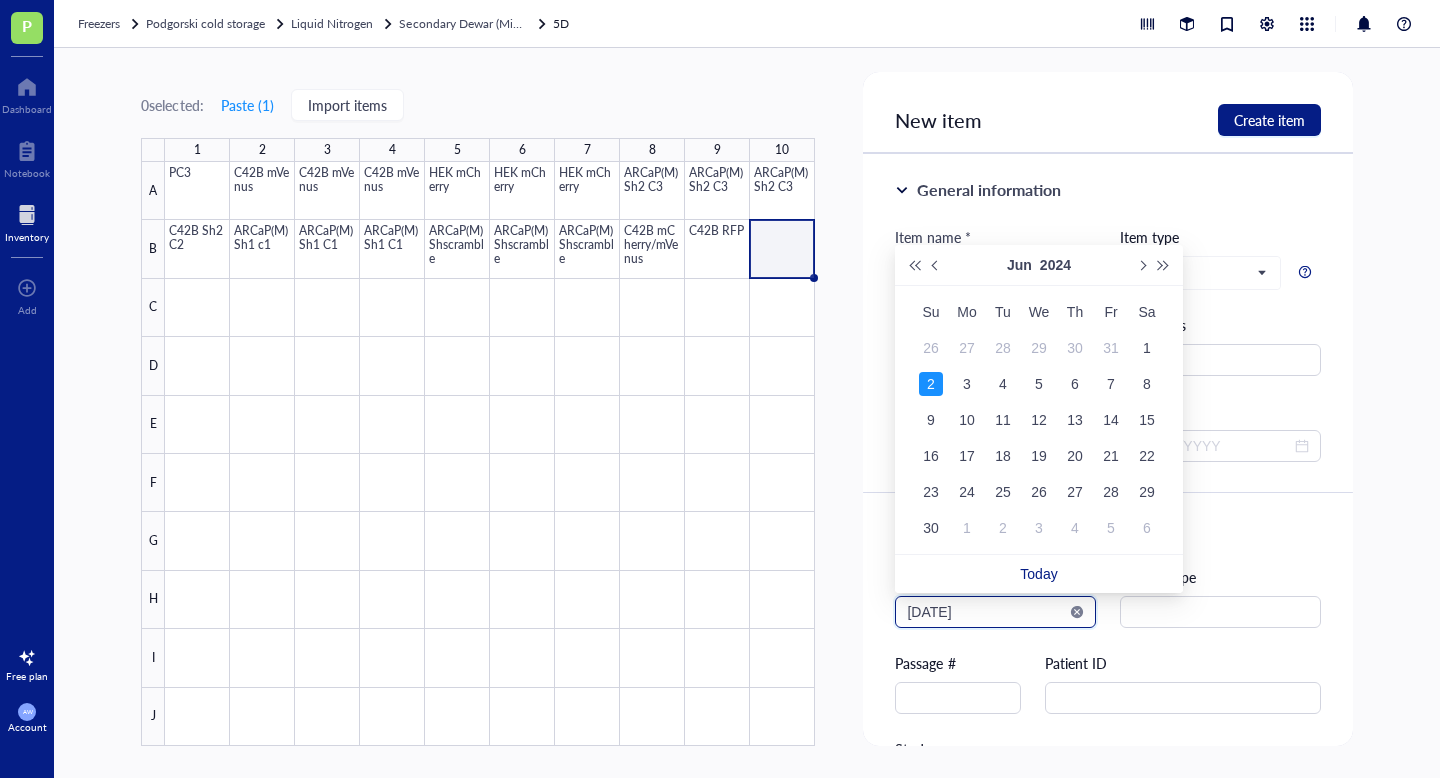 click on "[DATE]" at bounding box center [986, 612] 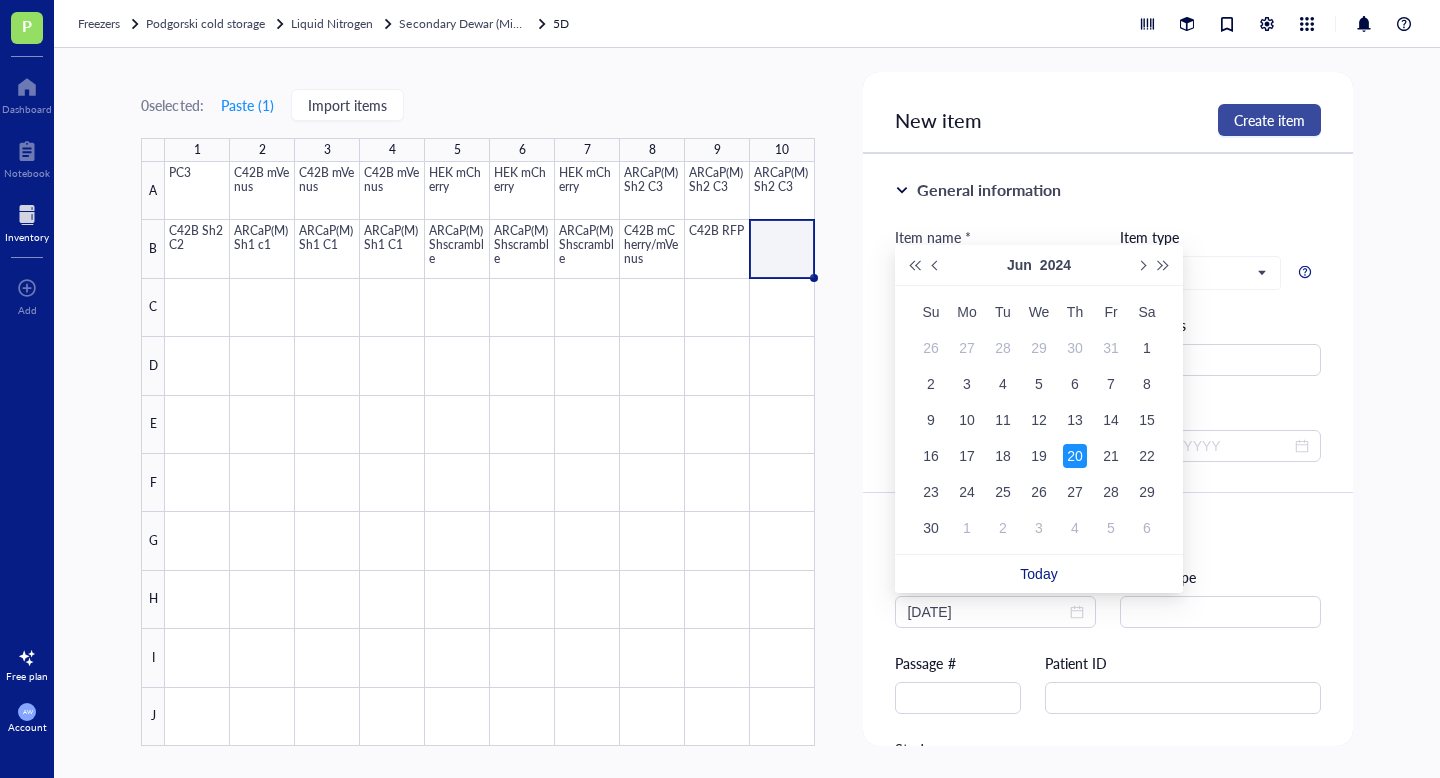type on "2024-06-20" 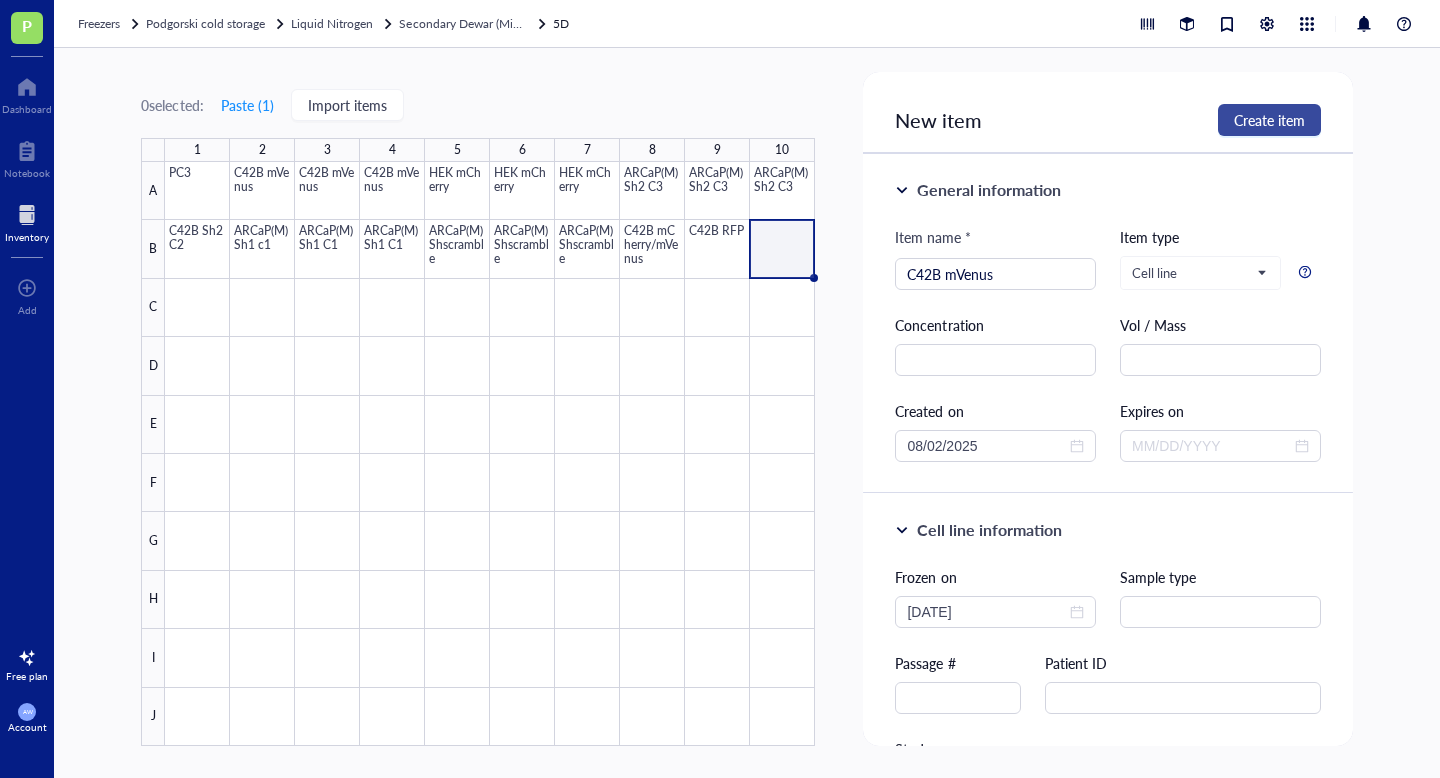 click on "Create item" at bounding box center [1269, 120] 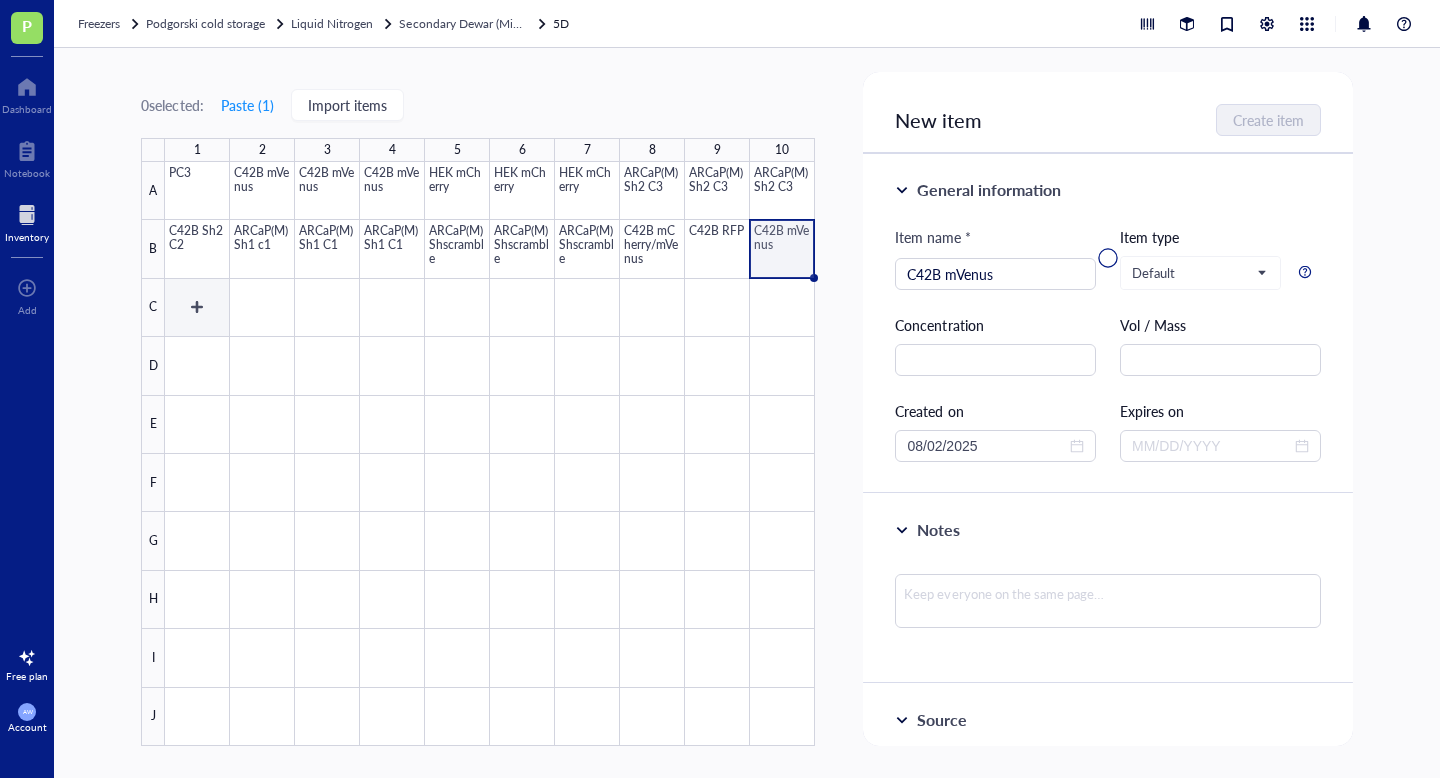 click at bounding box center [490, 454] 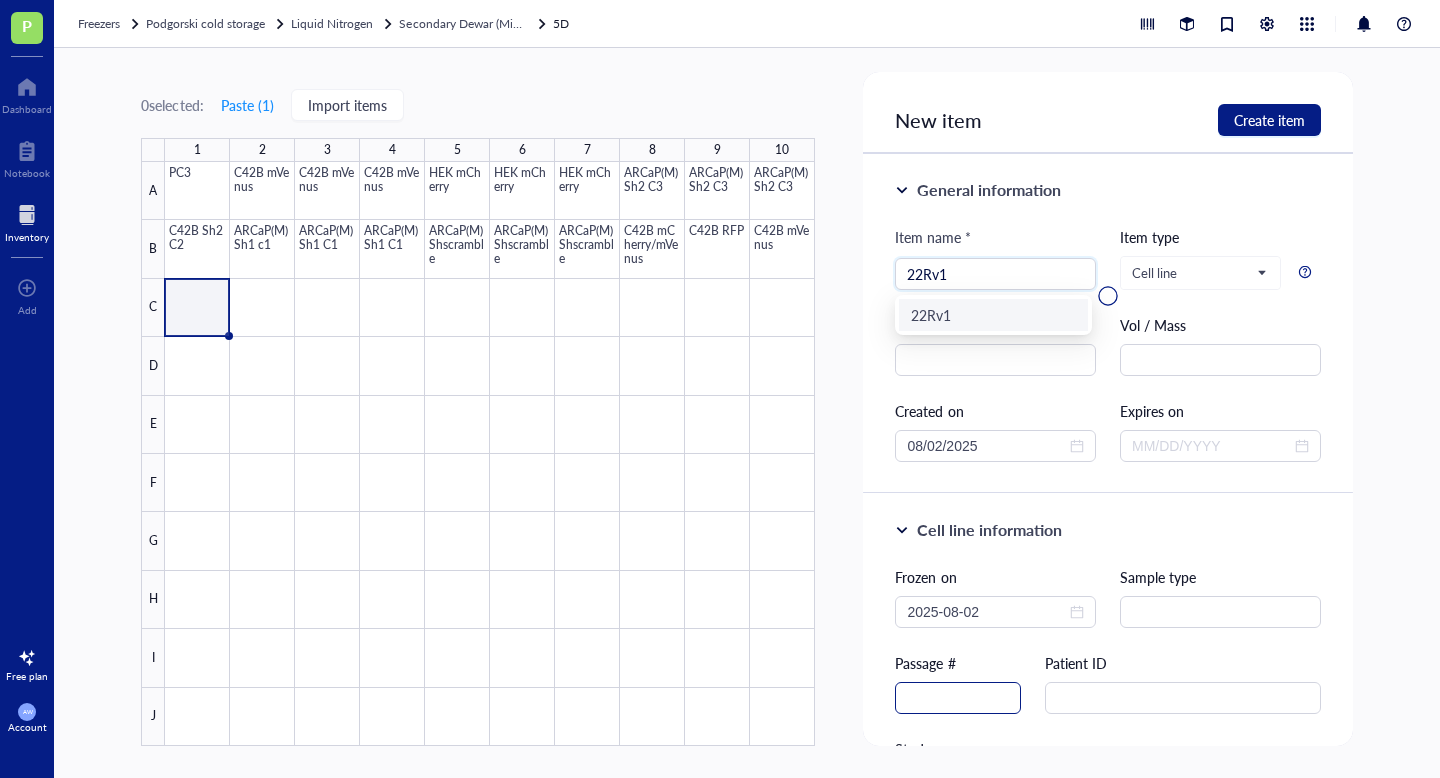type on "22Rv1" 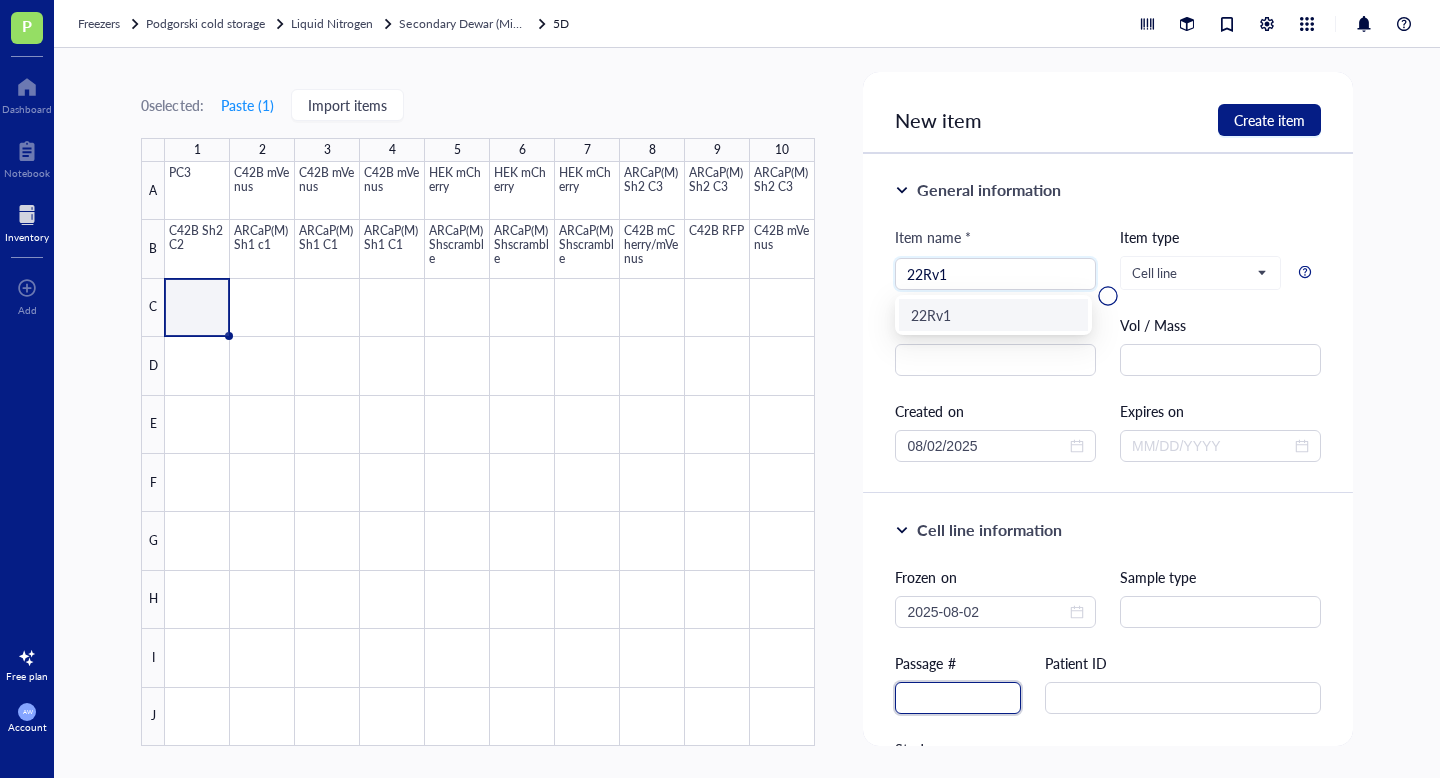 click at bounding box center (958, 698) 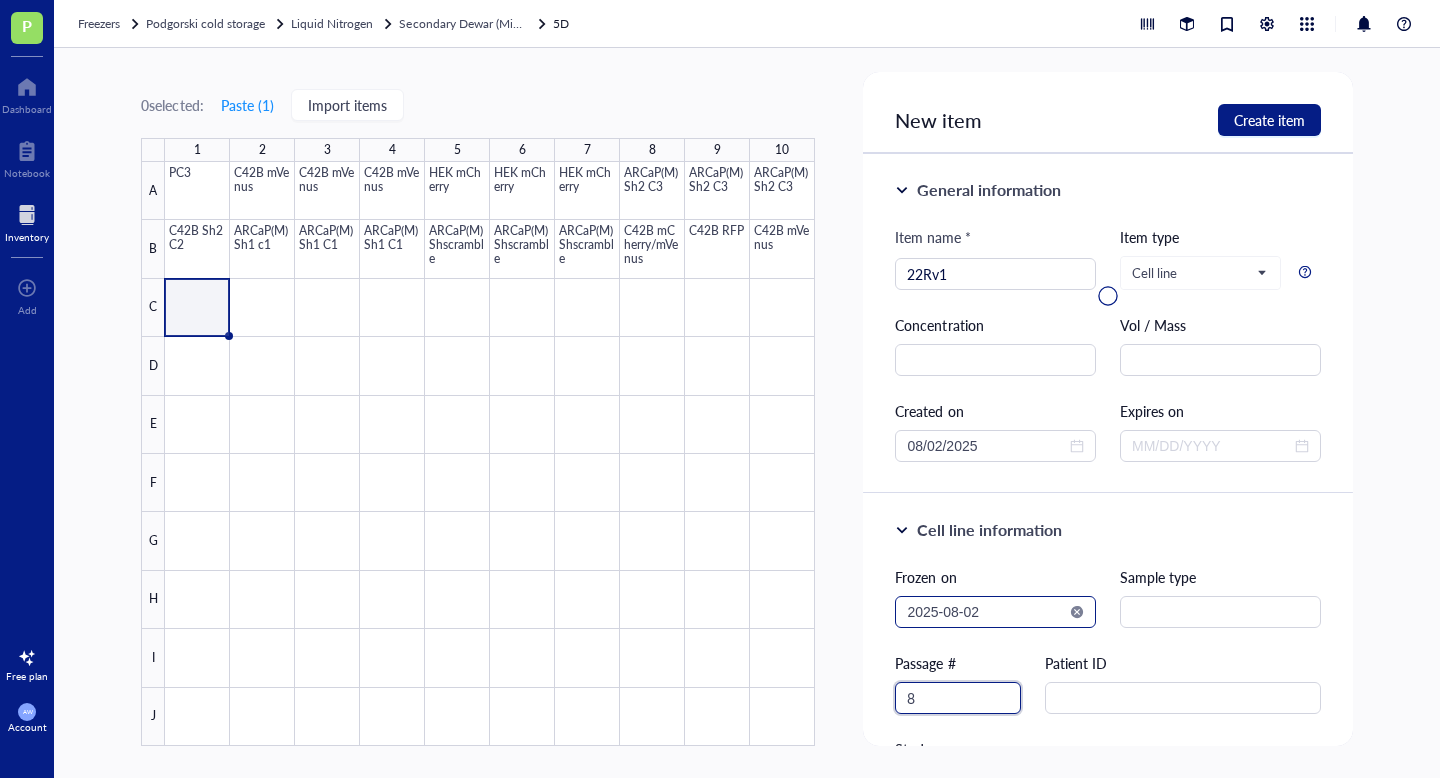 type on "8" 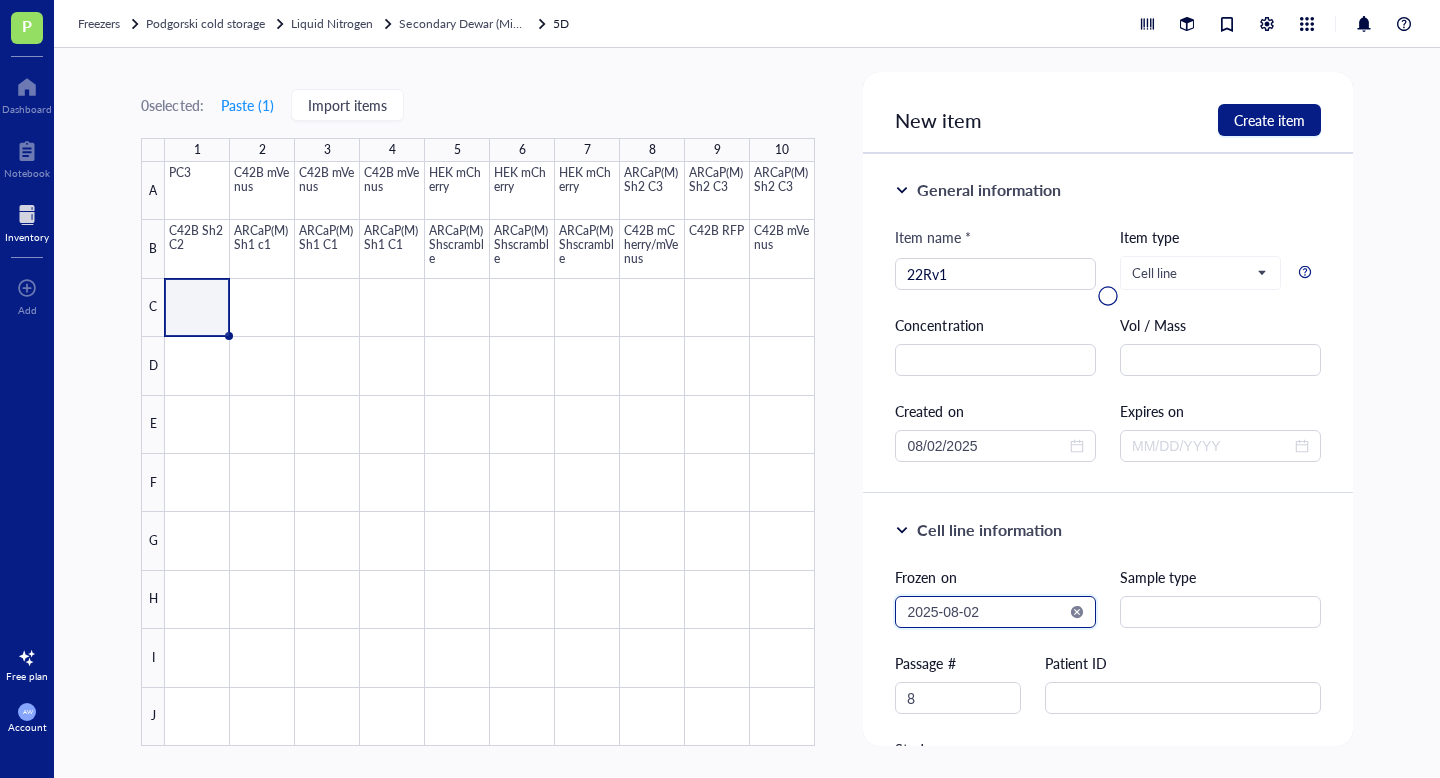 click on "2025-08-02" at bounding box center (986, 612) 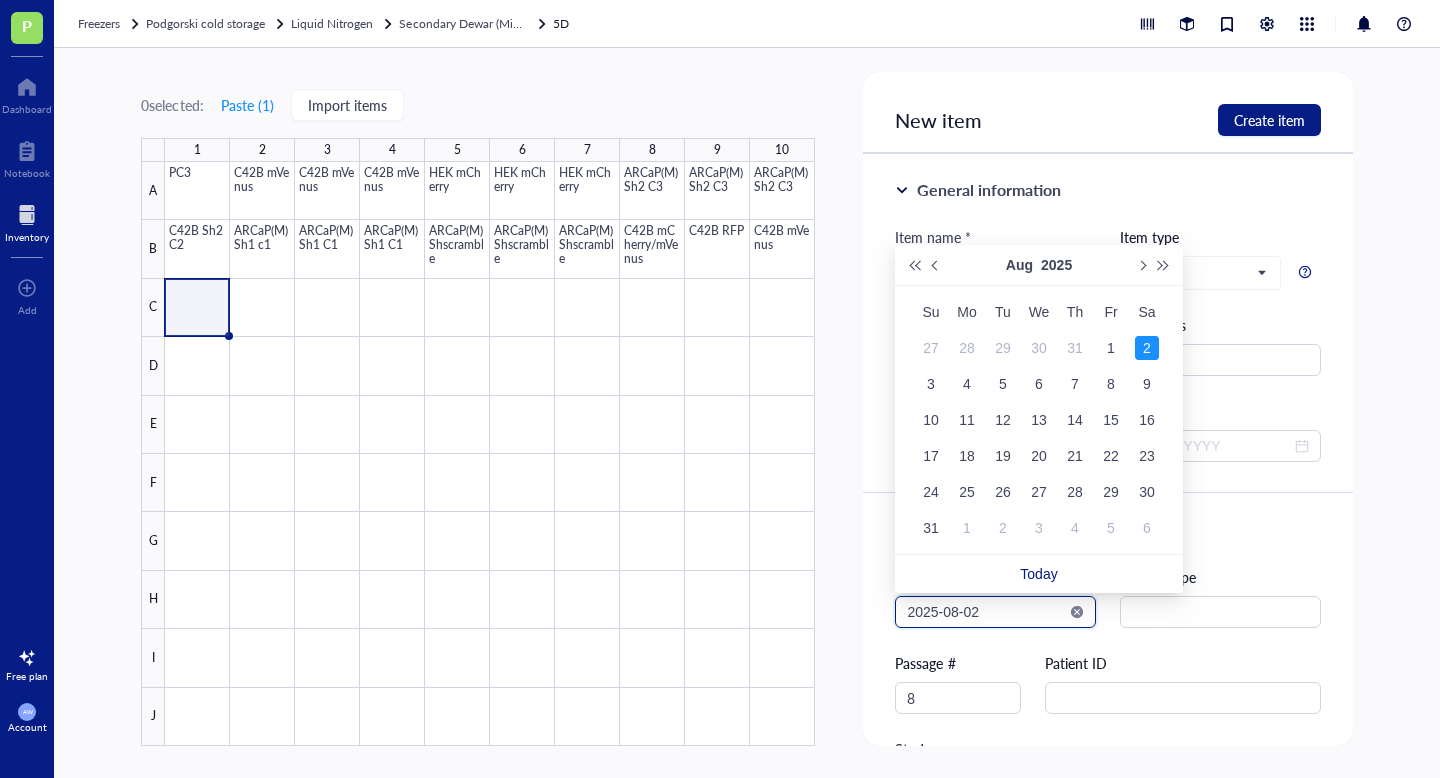 click on "2025-08-02" at bounding box center [986, 612] 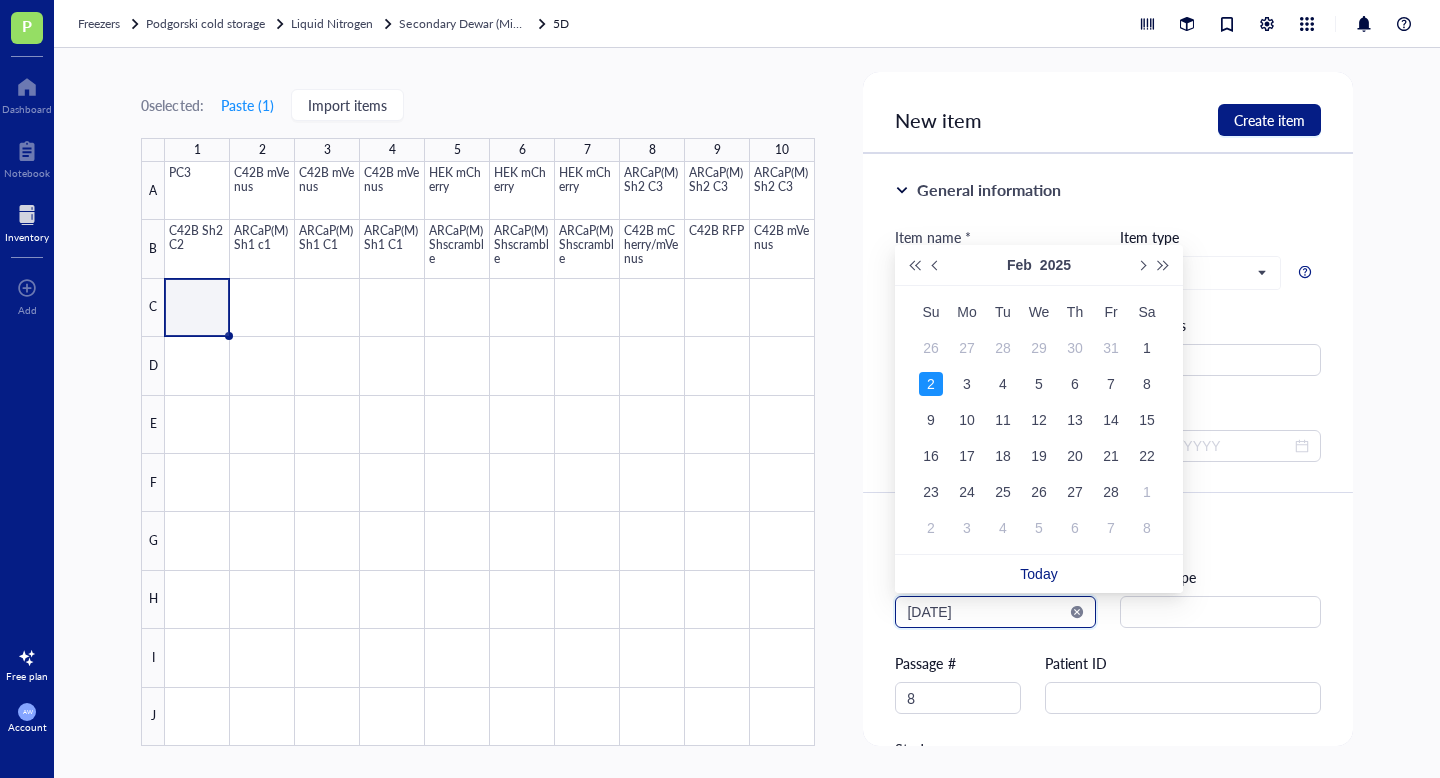 click on "[DATE]" at bounding box center (986, 612) 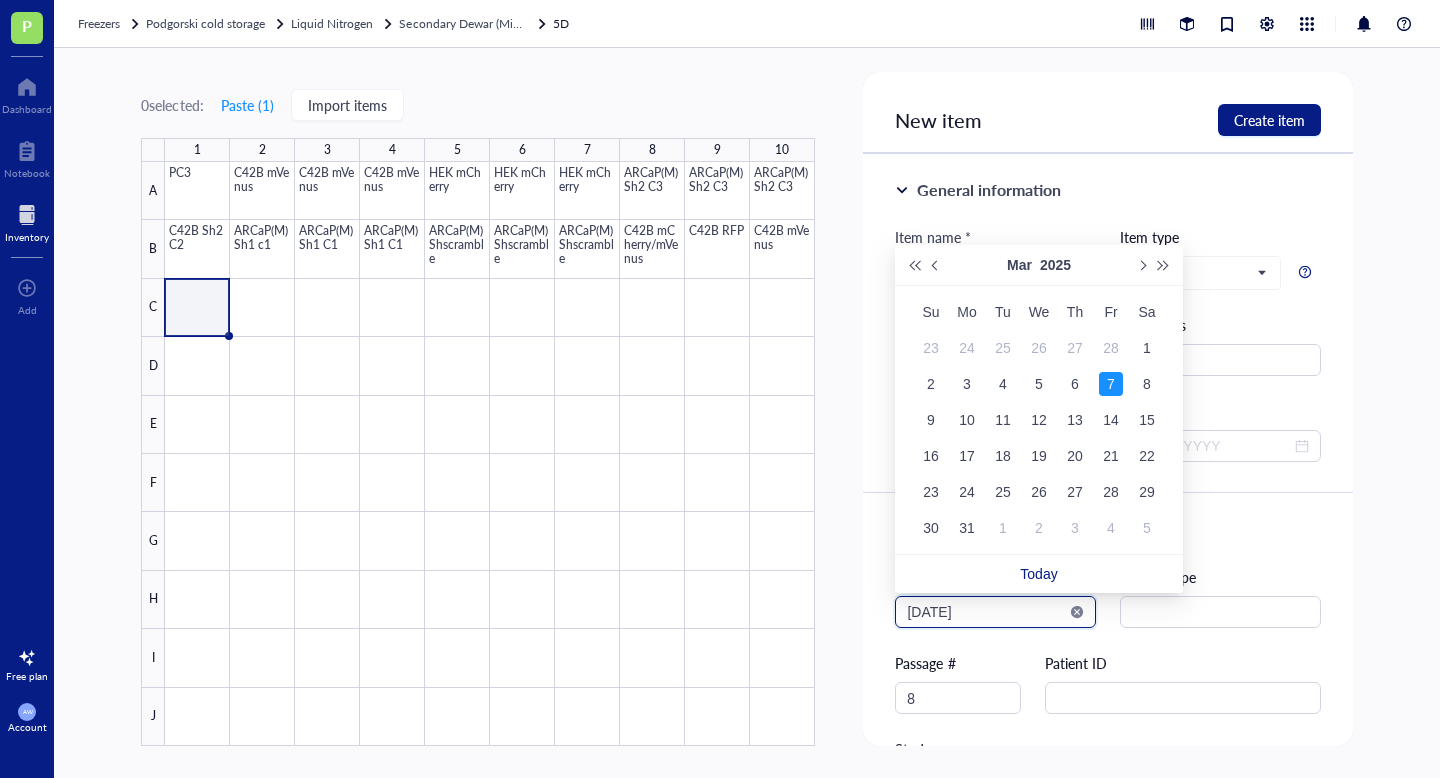 click on "2025-03-07" at bounding box center (986, 612) 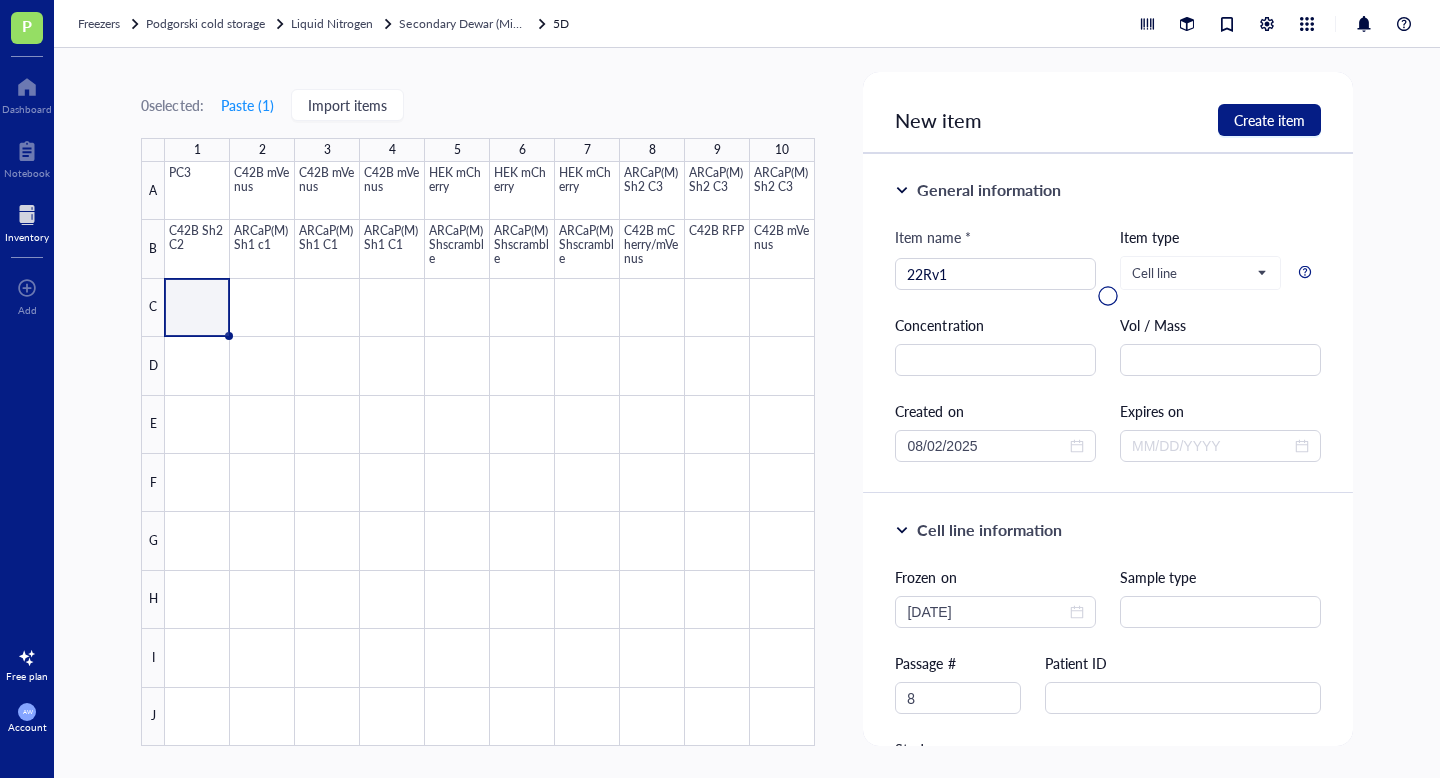 type on "2025-02-07" 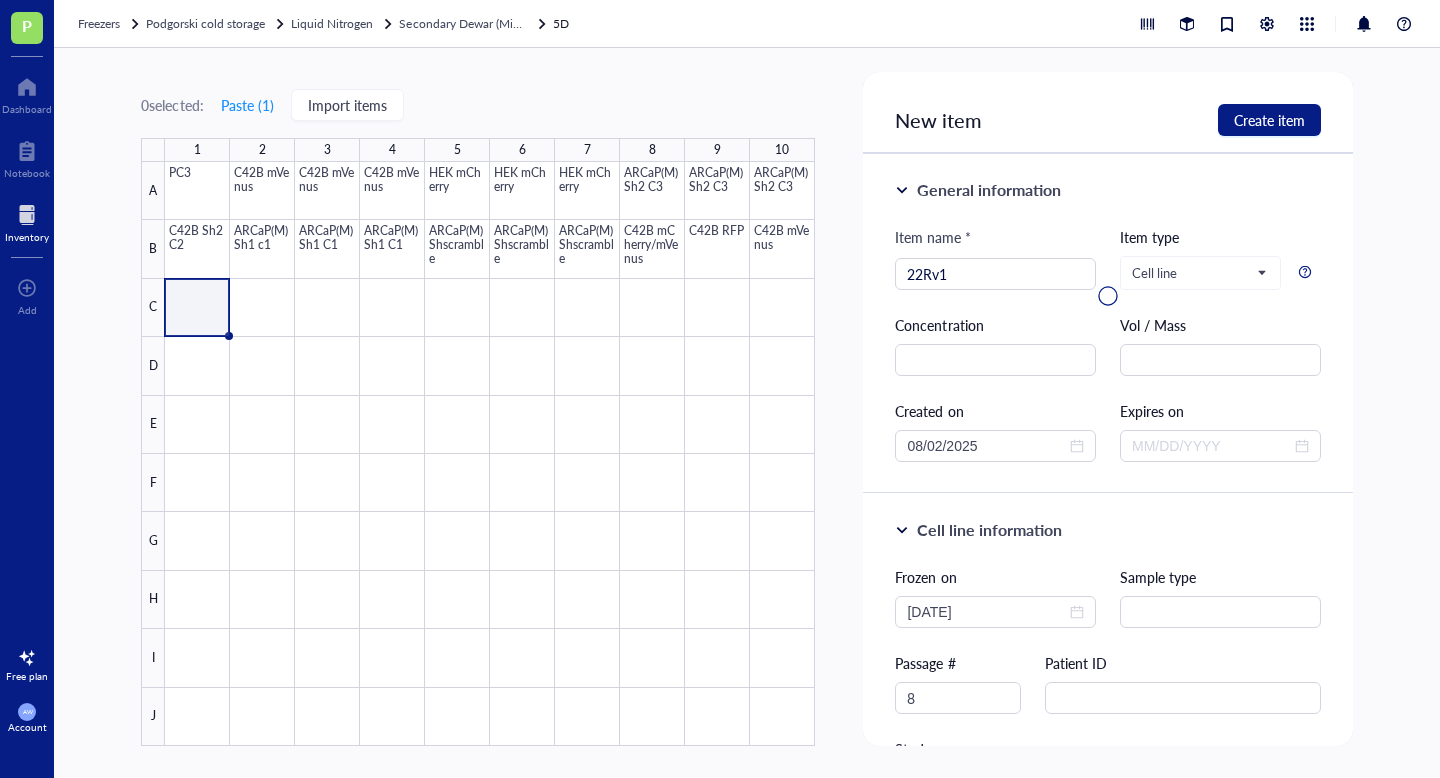 click at bounding box center (1107, 296) 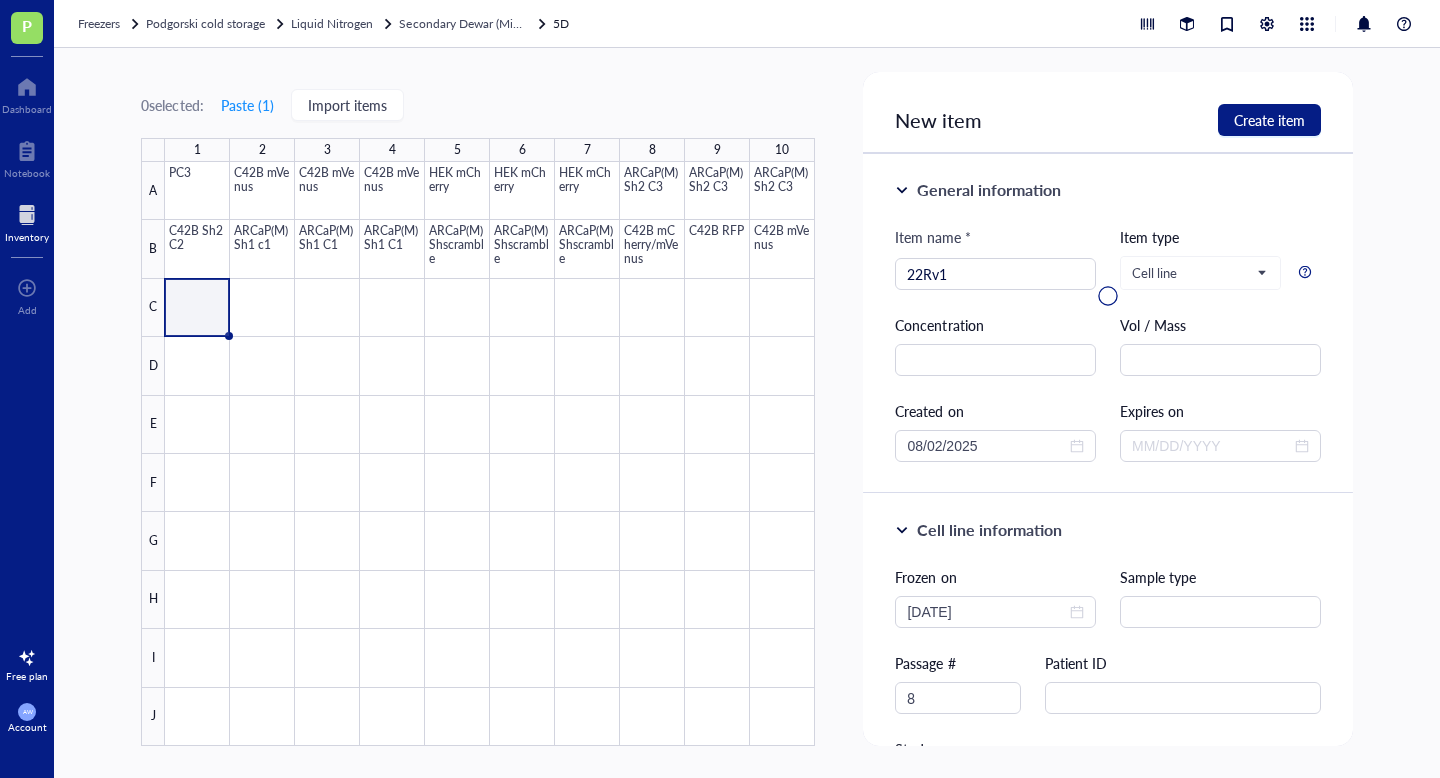 click at bounding box center (1107, 296) 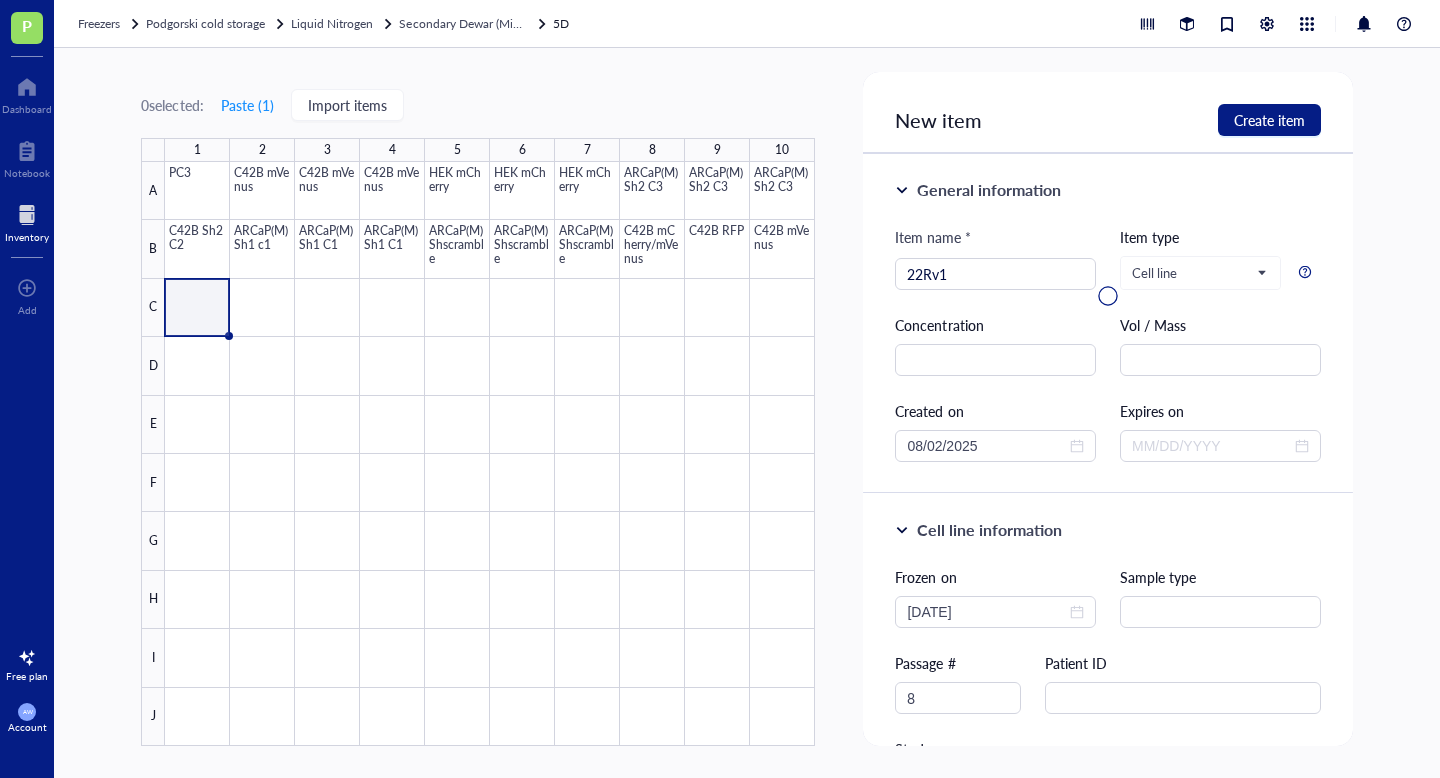 click at bounding box center (1107, 296) 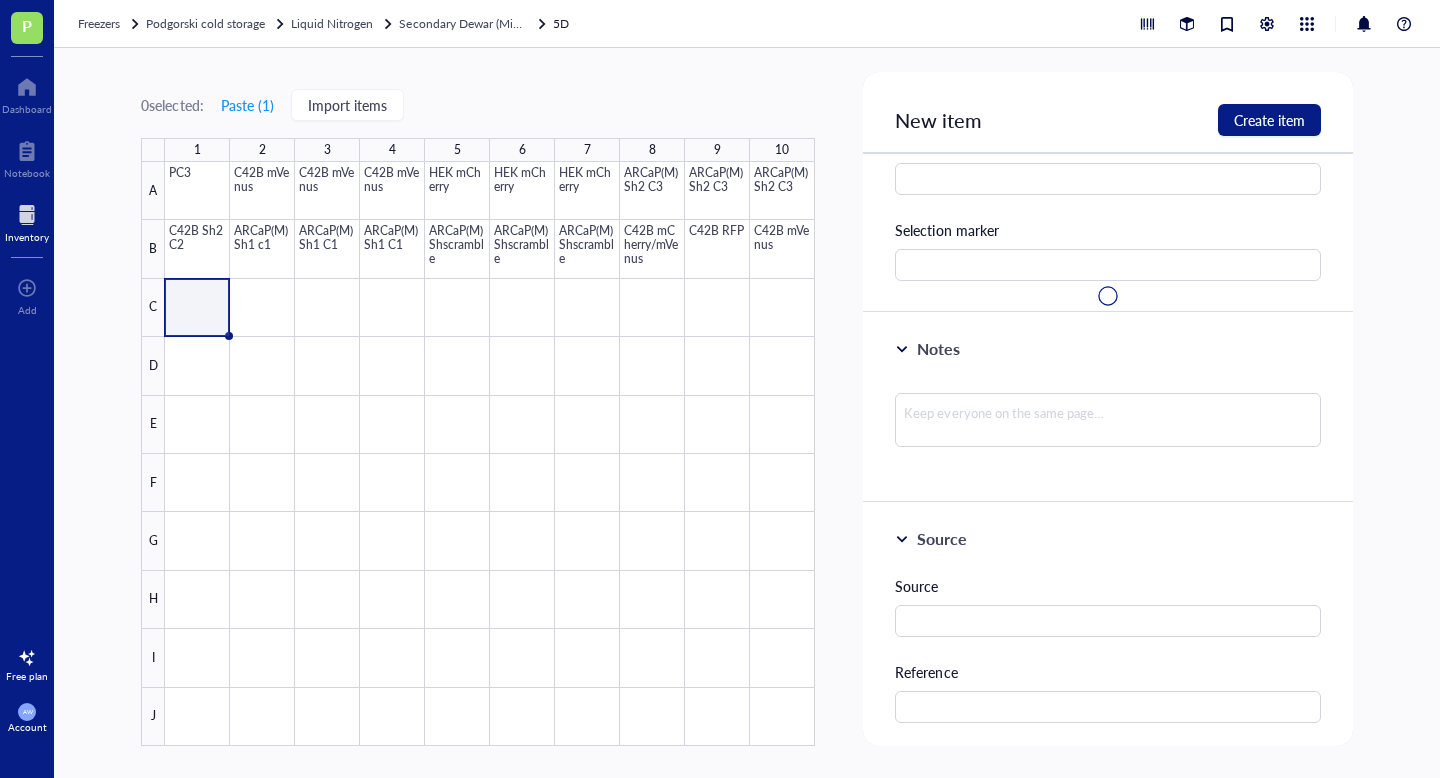 scroll, scrollTop: 0, scrollLeft: 0, axis: both 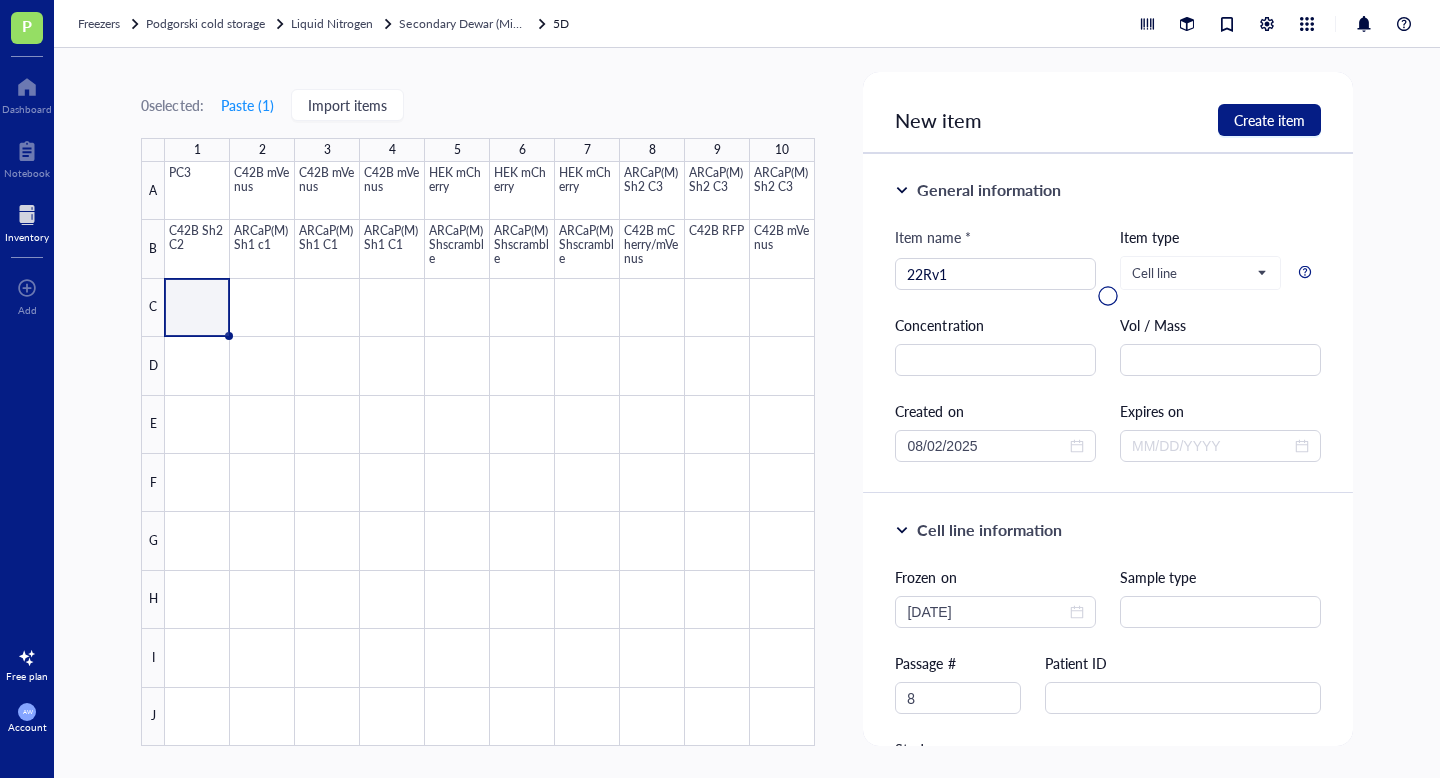 click at bounding box center [1107, 296] 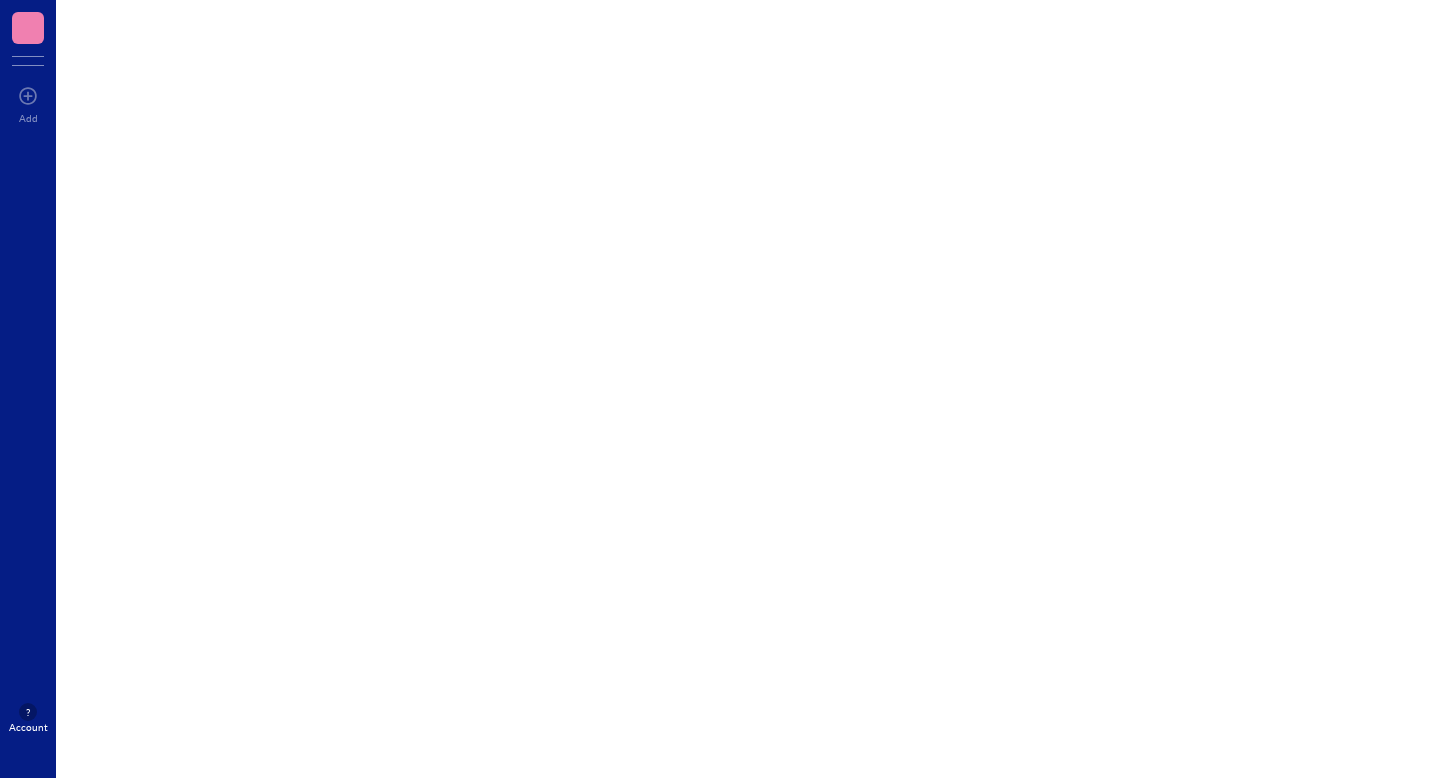 scroll, scrollTop: 0, scrollLeft: 0, axis: both 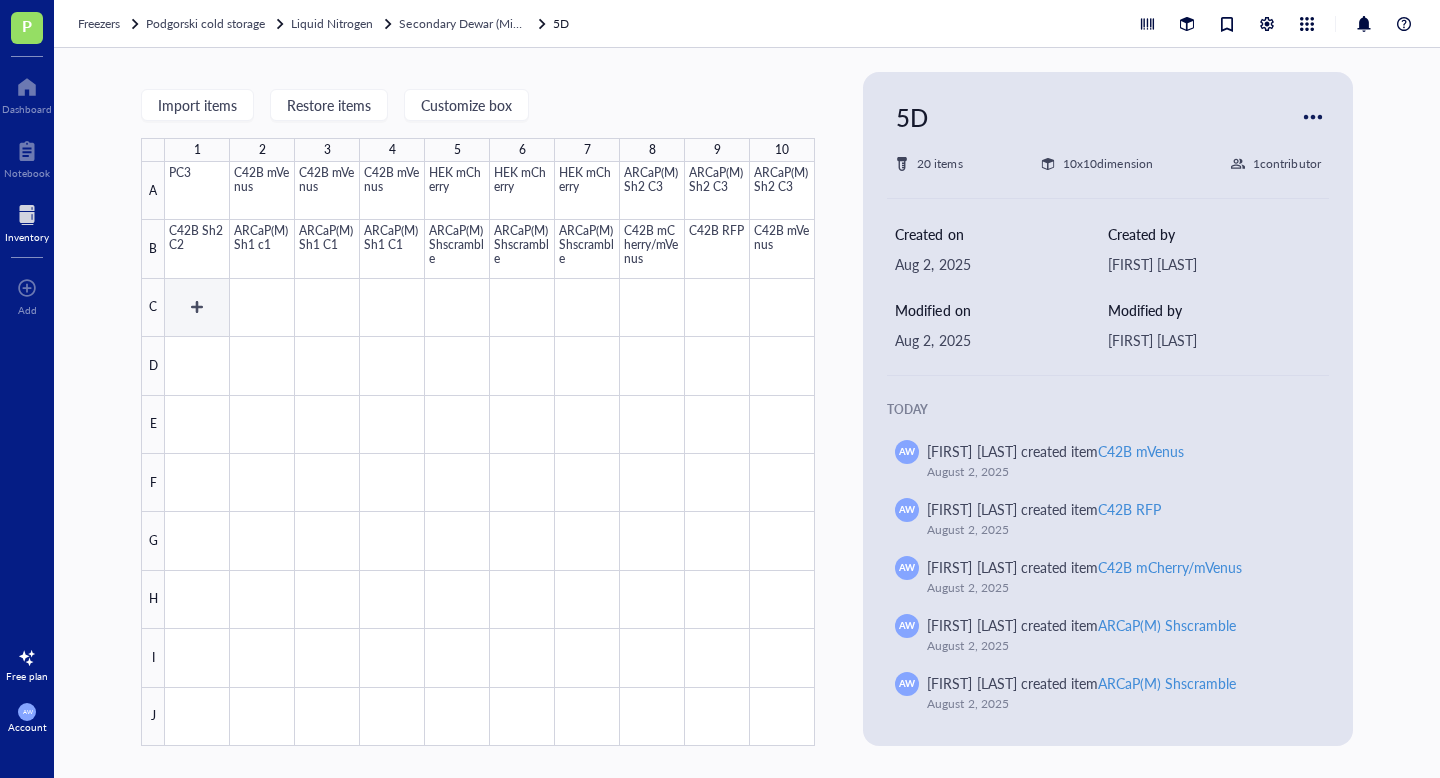 click at bounding box center (490, 454) 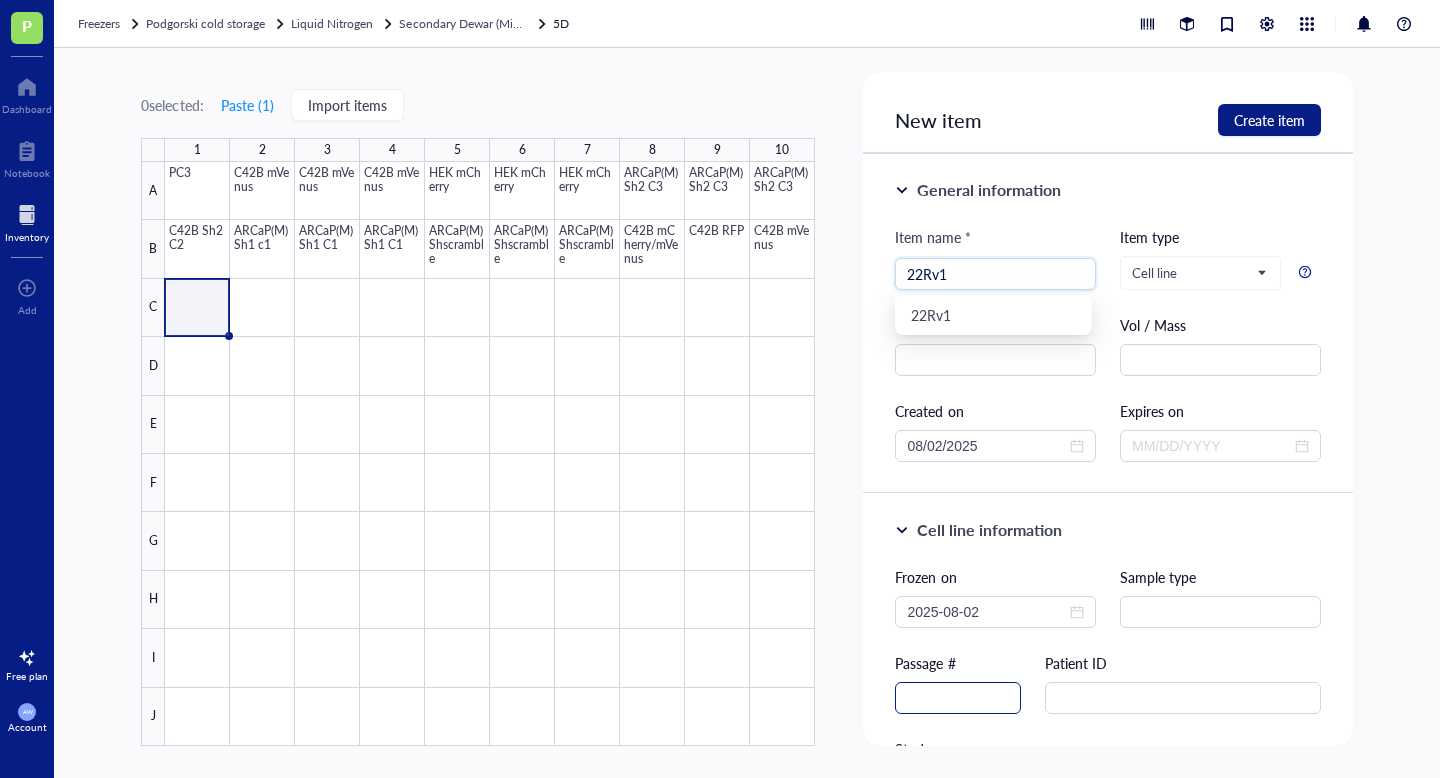 type on "22Rv1" 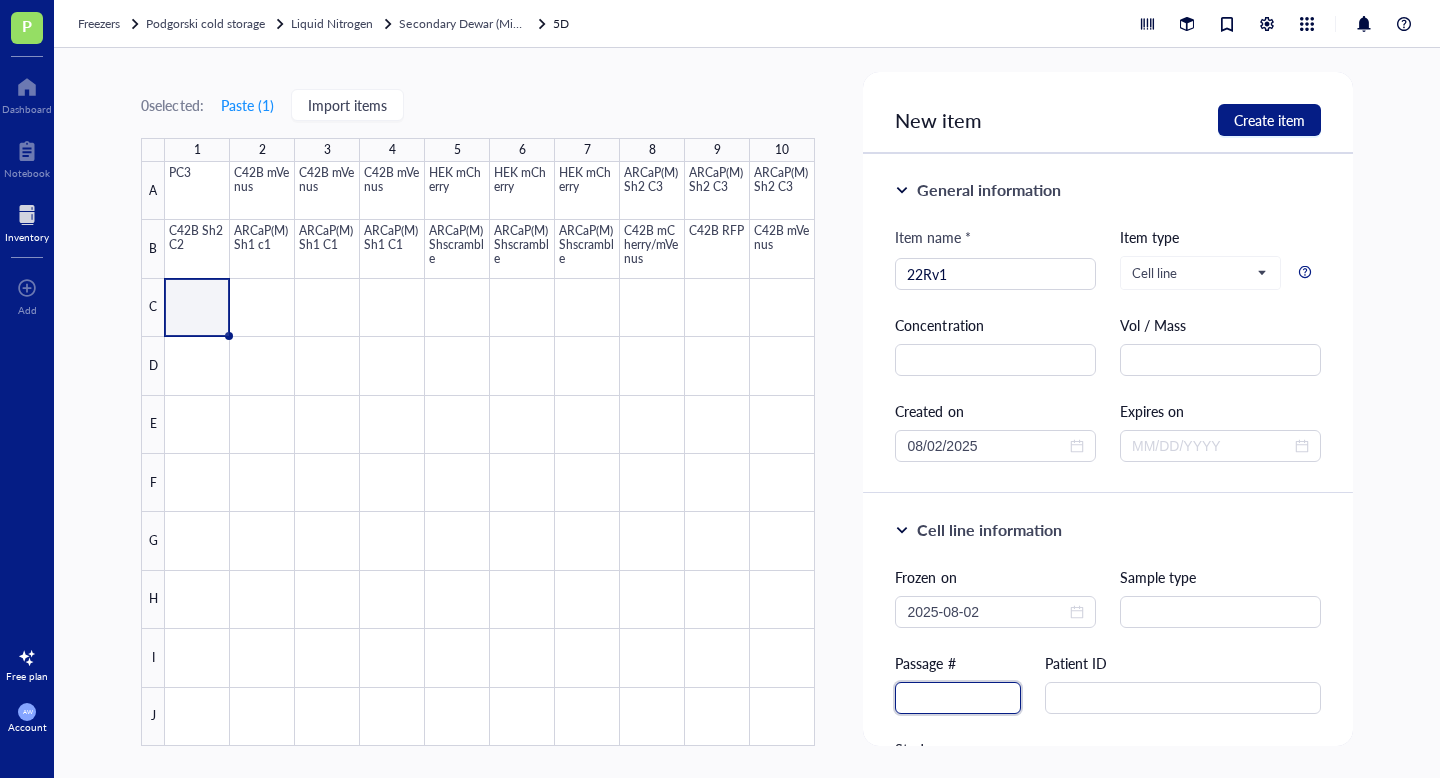 click at bounding box center [958, 698] 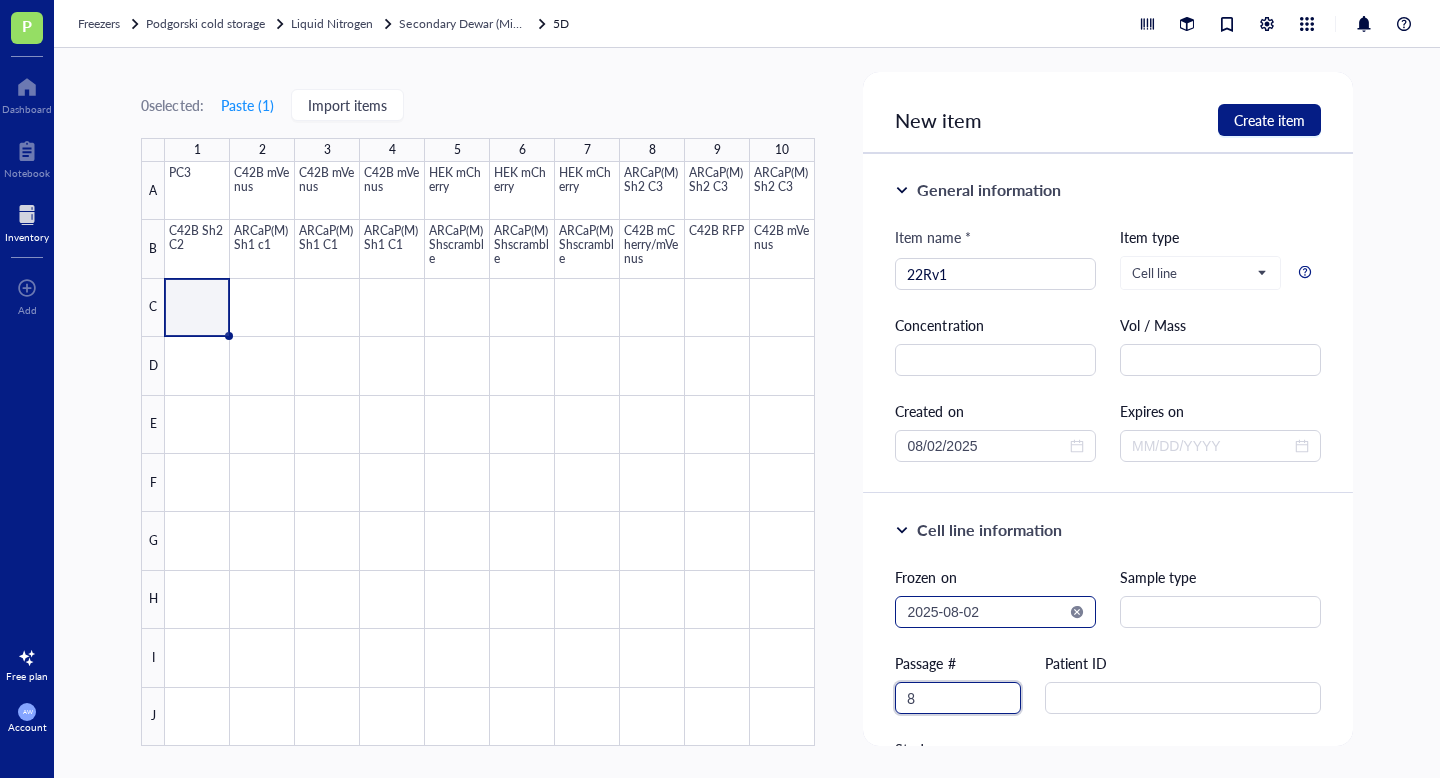 type on "8" 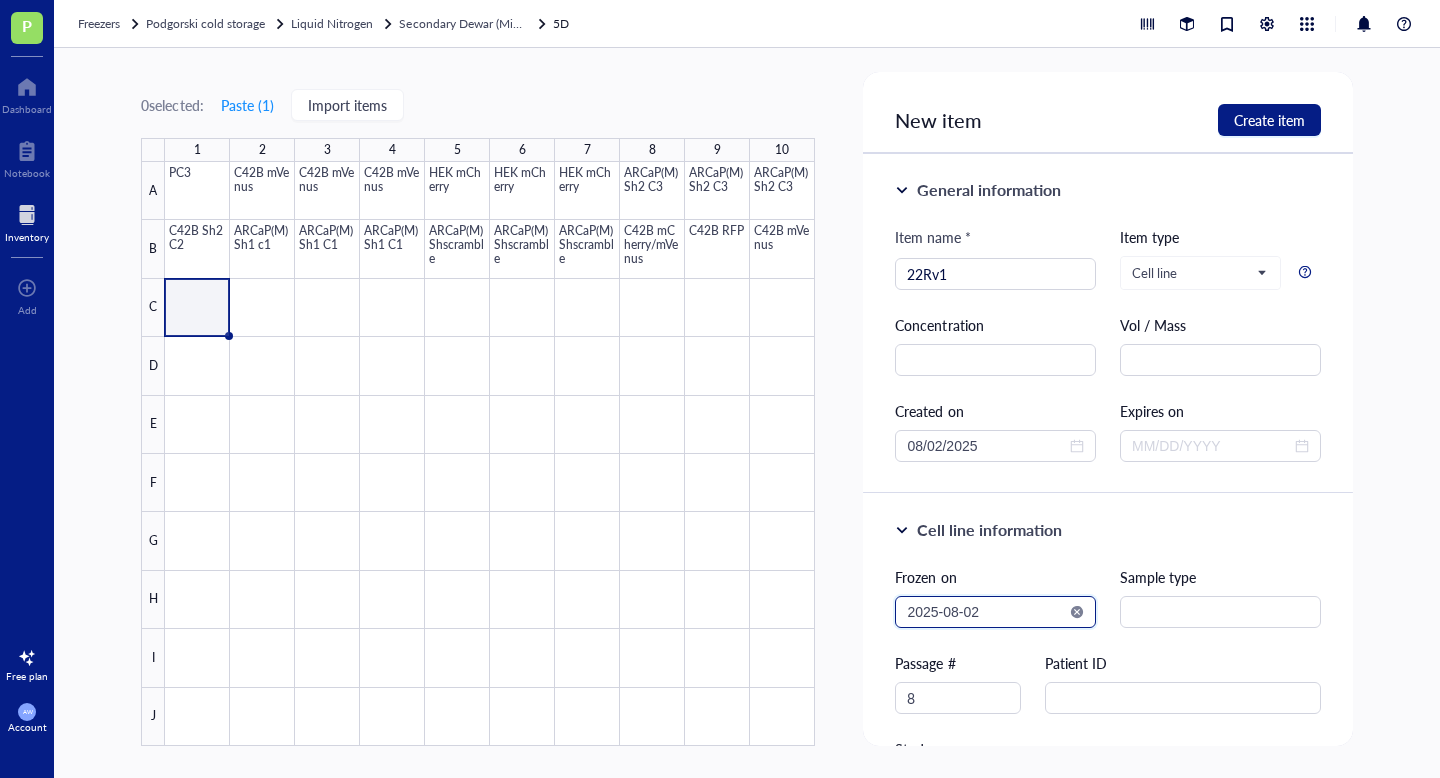 click on "2025-08-02" at bounding box center [986, 612] 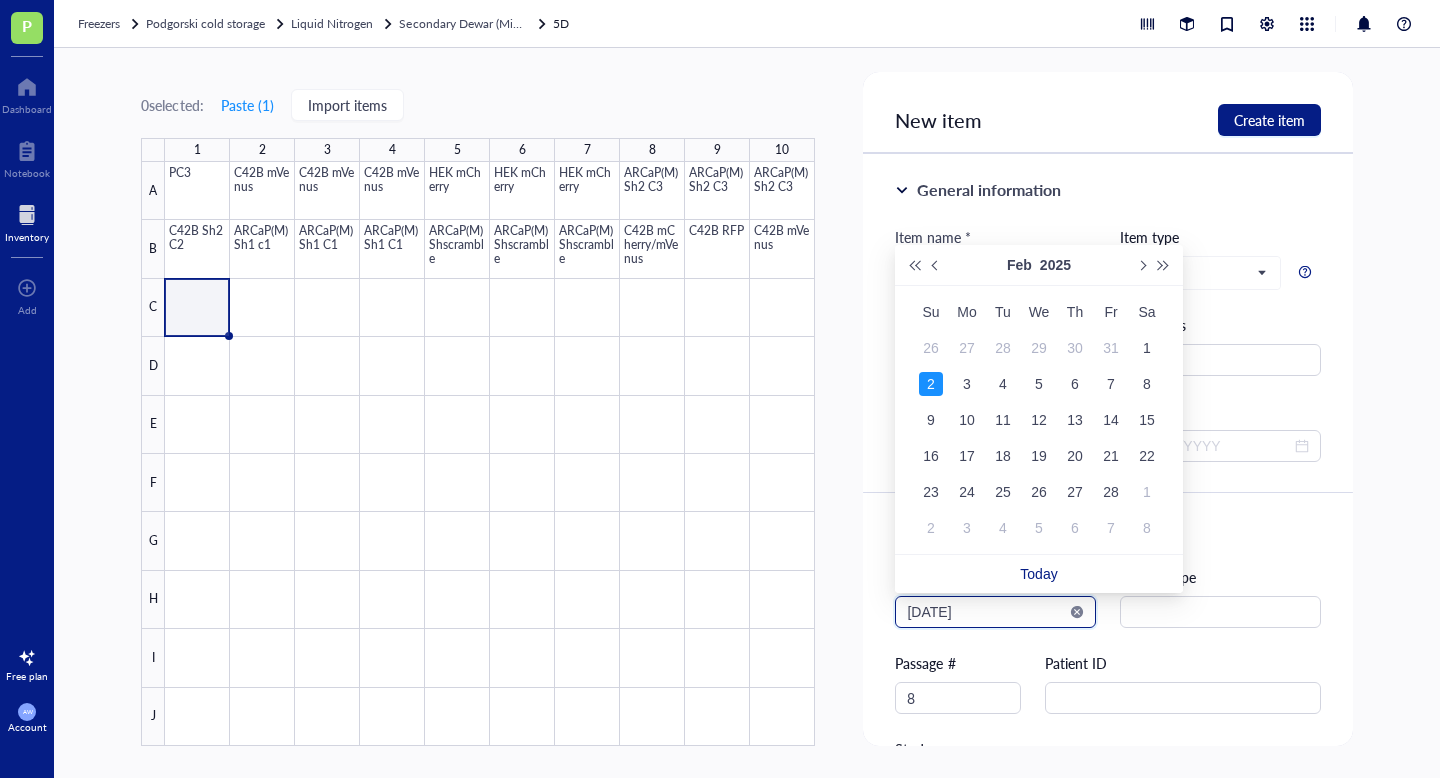 click on "[DATE]" at bounding box center [986, 612] 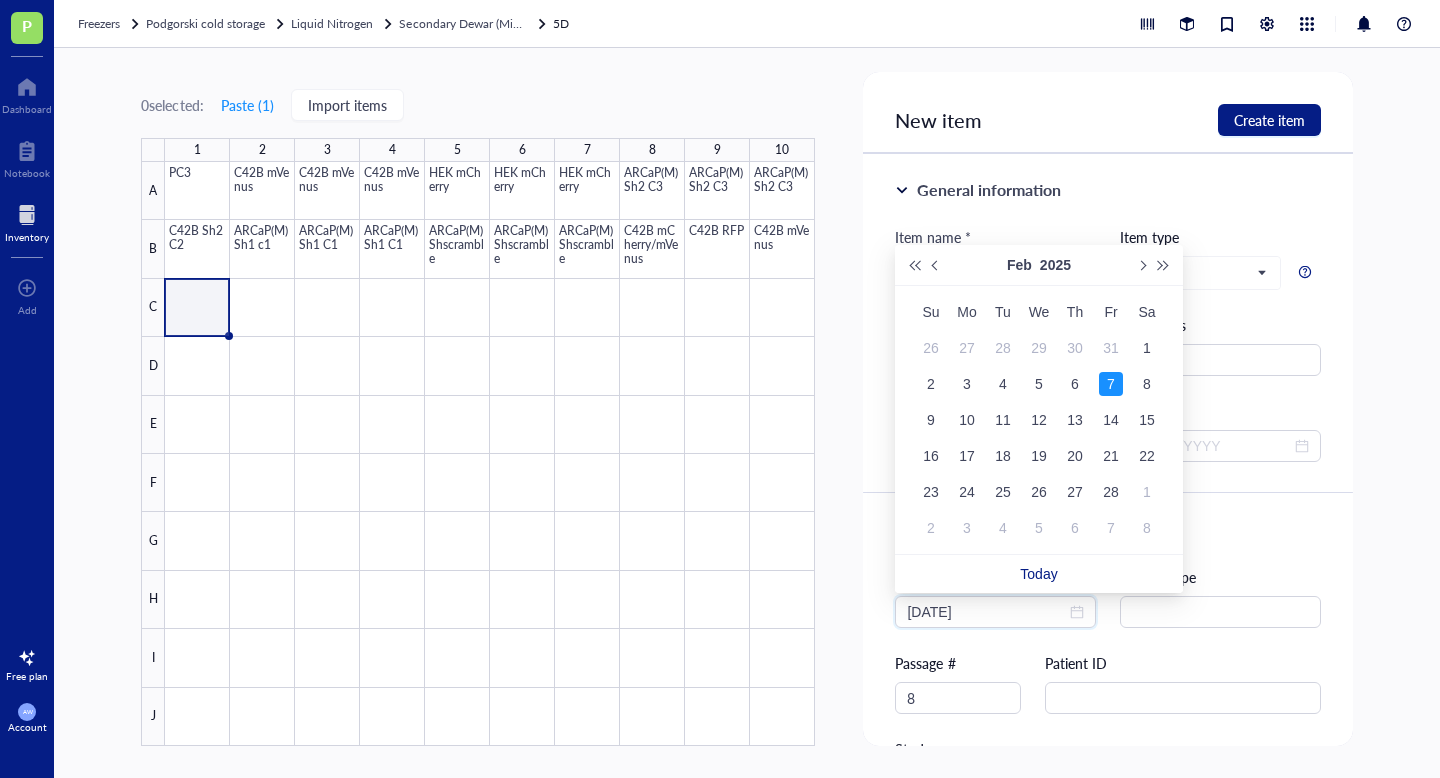 type on "[DATE]" 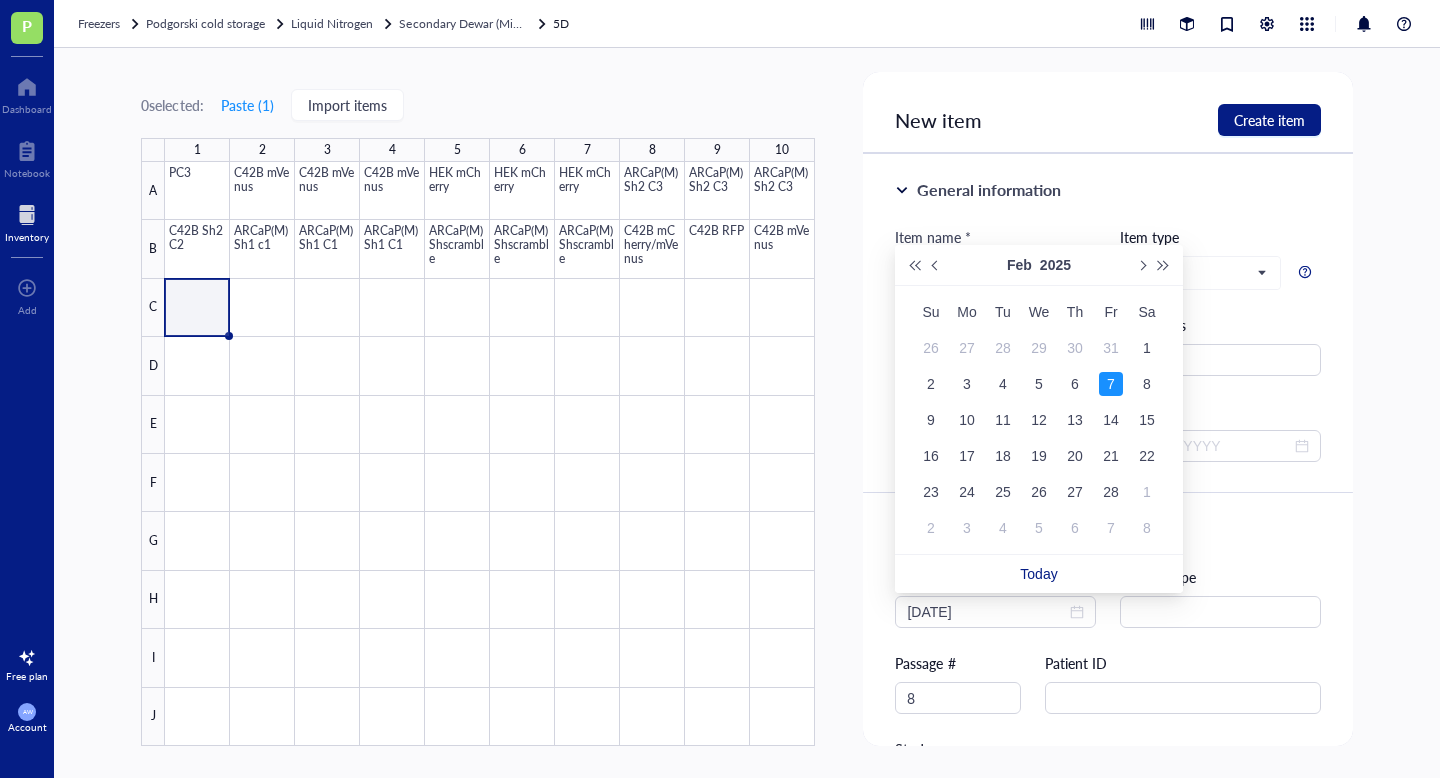 click on "7" at bounding box center (1111, 384) 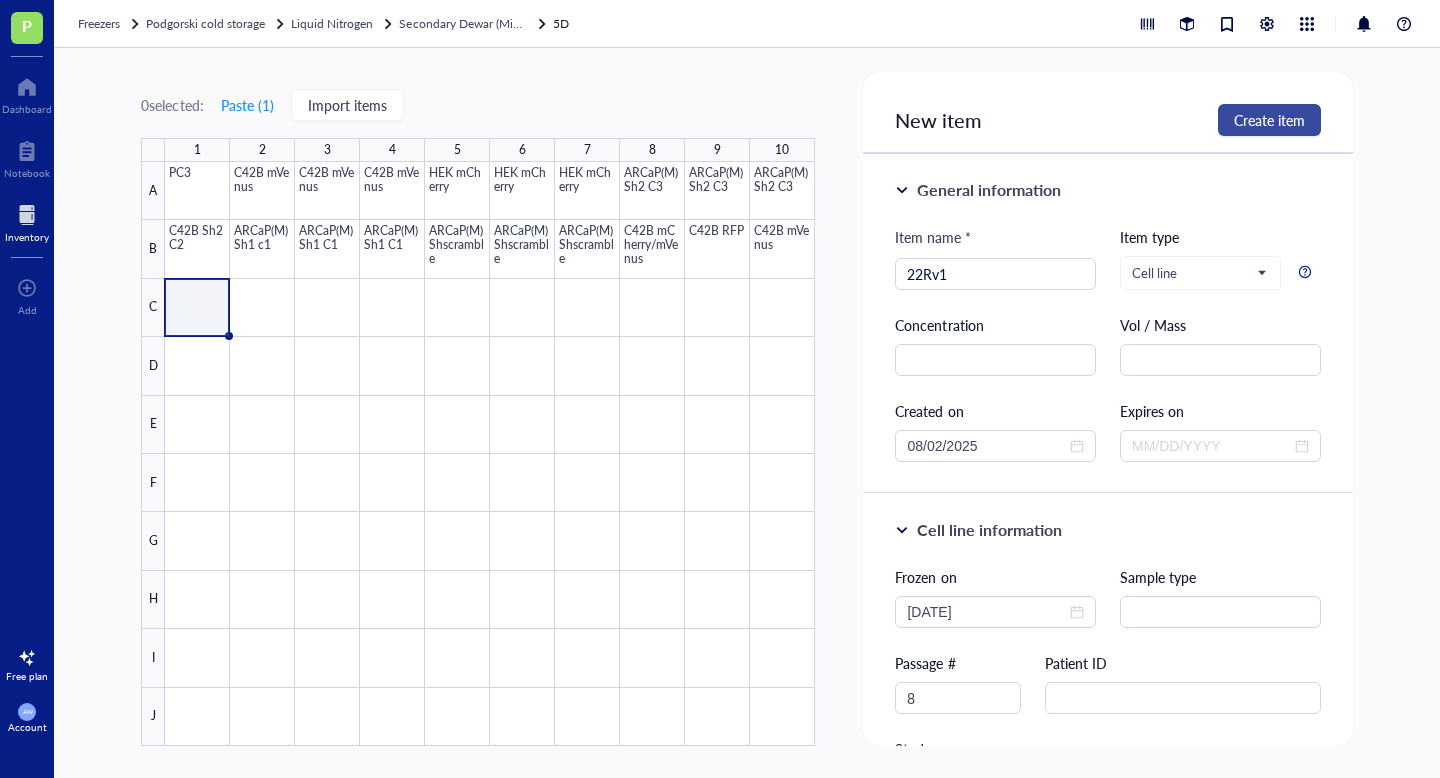 click on "Create item" at bounding box center (1269, 120) 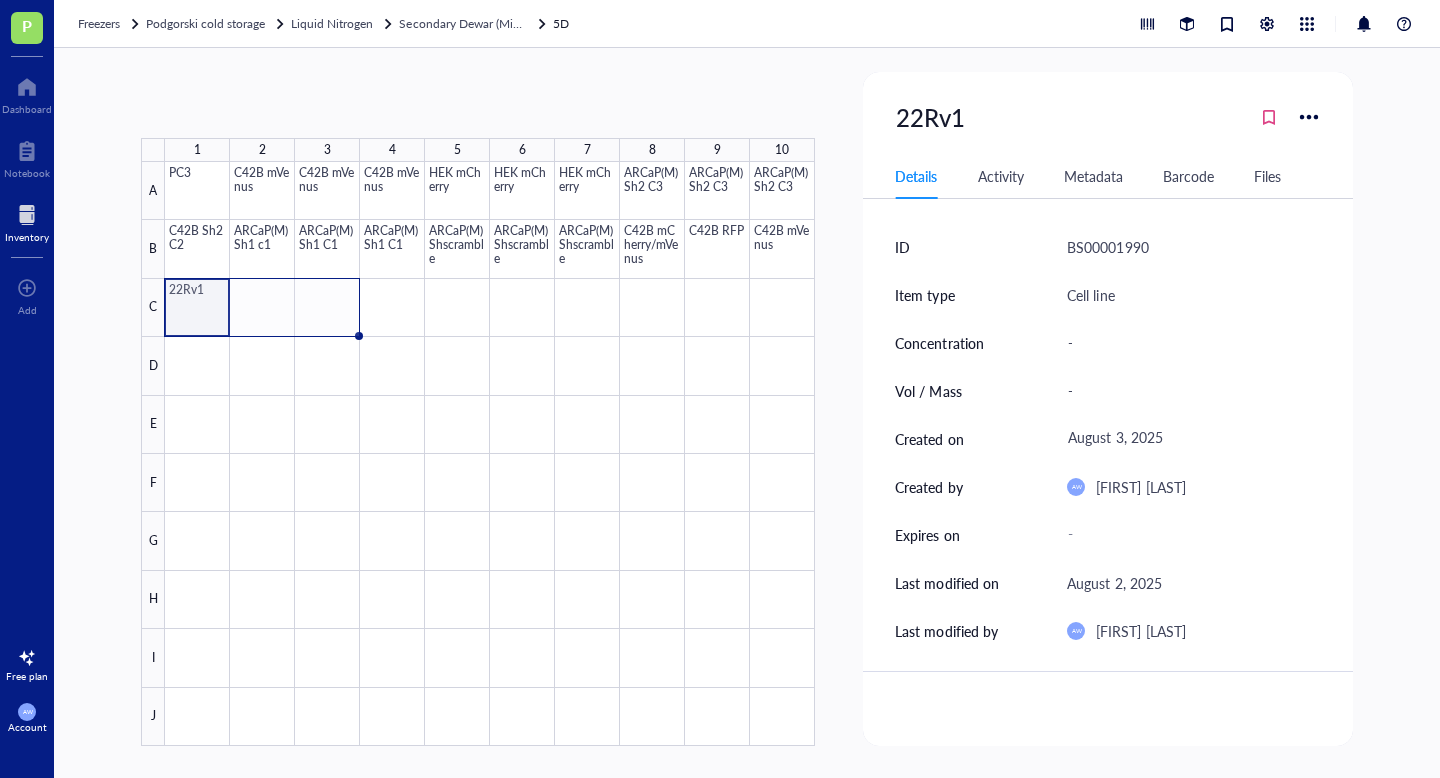 drag, startPoint x: 230, startPoint y: 335, endPoint x: 322, endPoint y: 333, distance: 92.021736 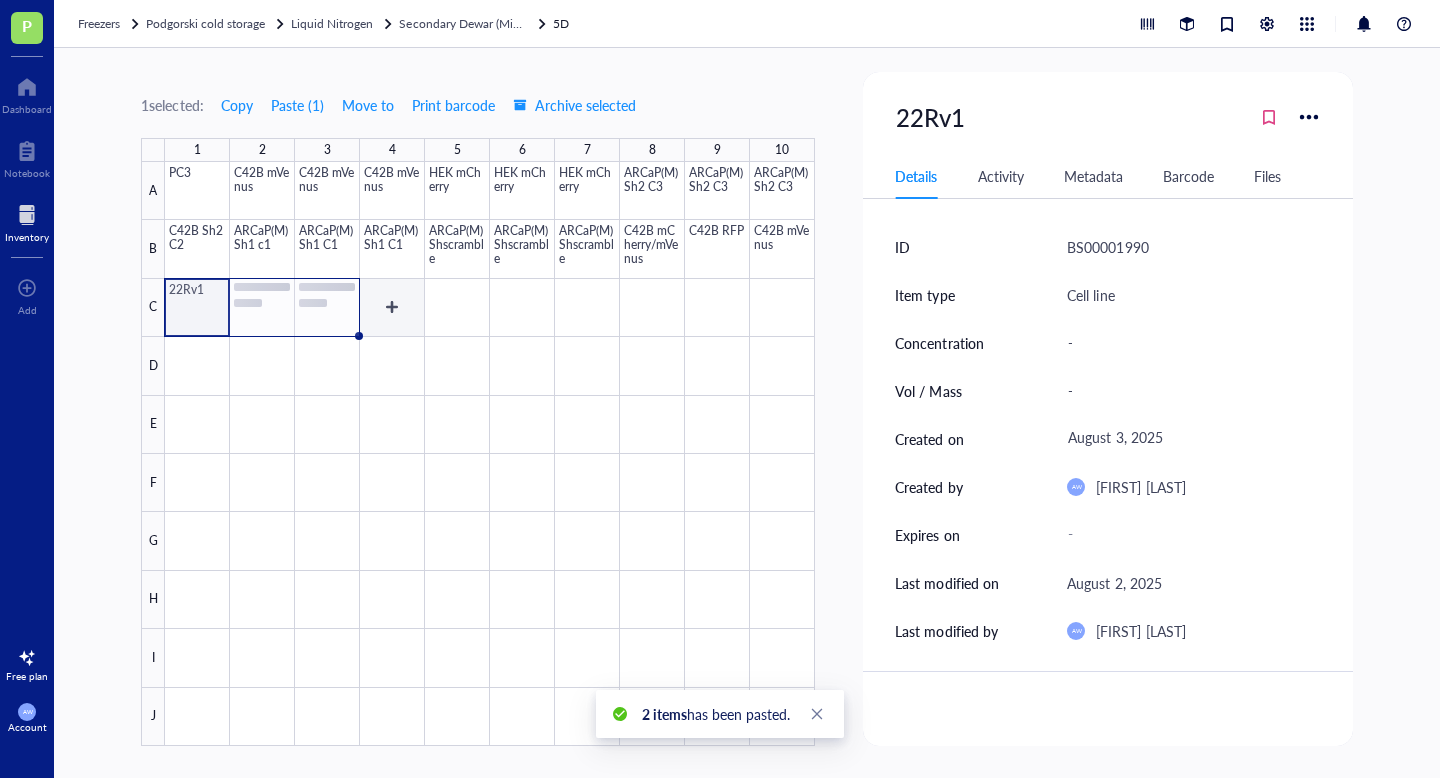 click at bounding box center (490, 454) 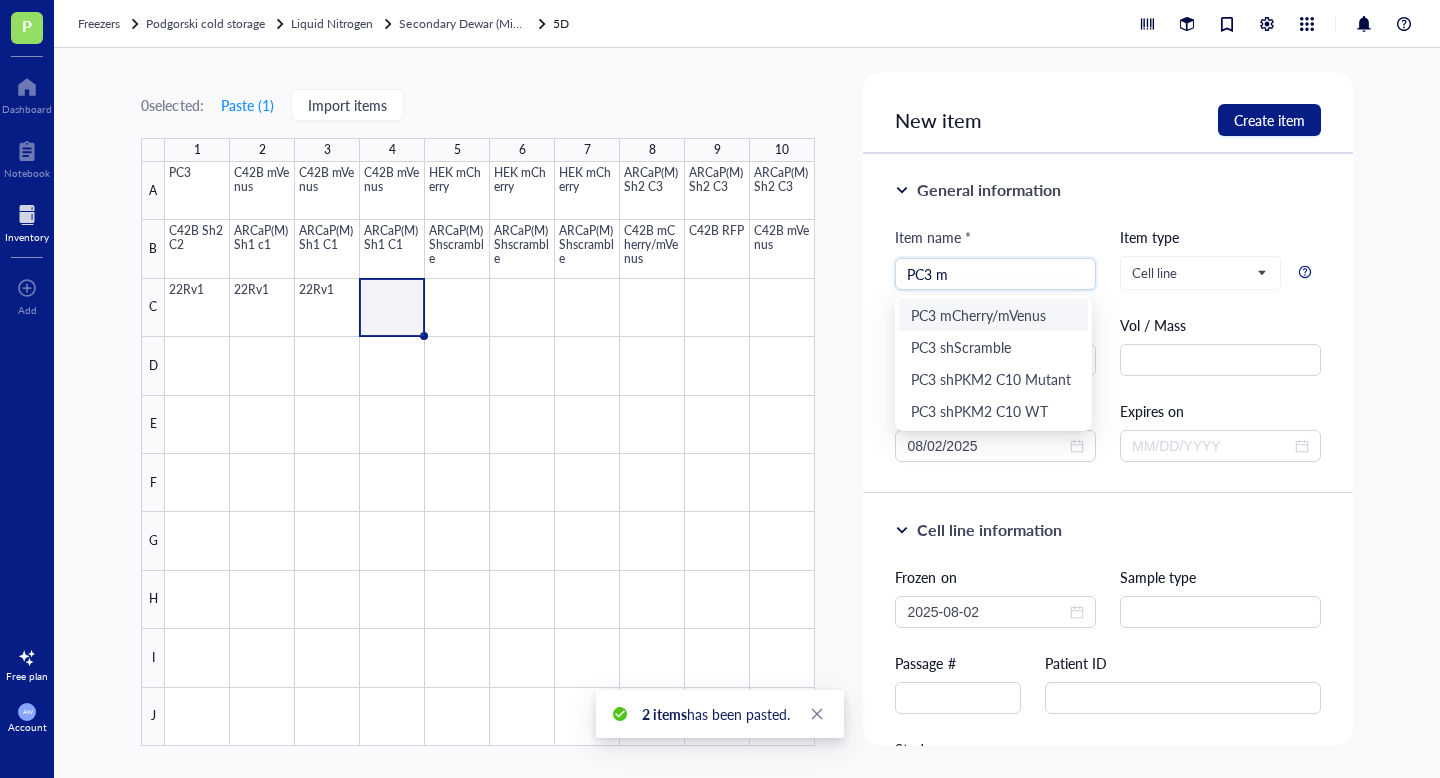 click on "PC3 mCherry/mVenus" at bounding box center [993, 315] 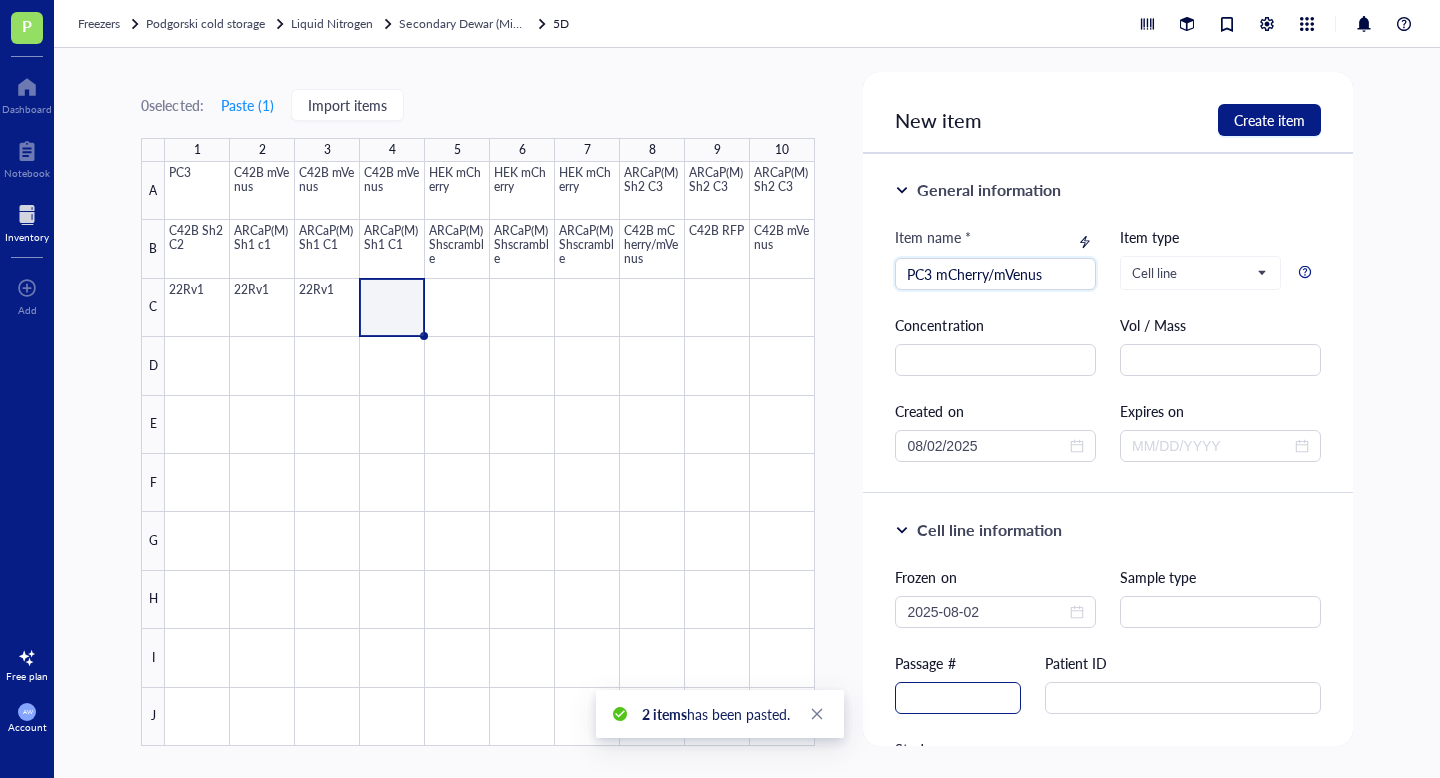 type on "PC3 mCherry/mVenus" 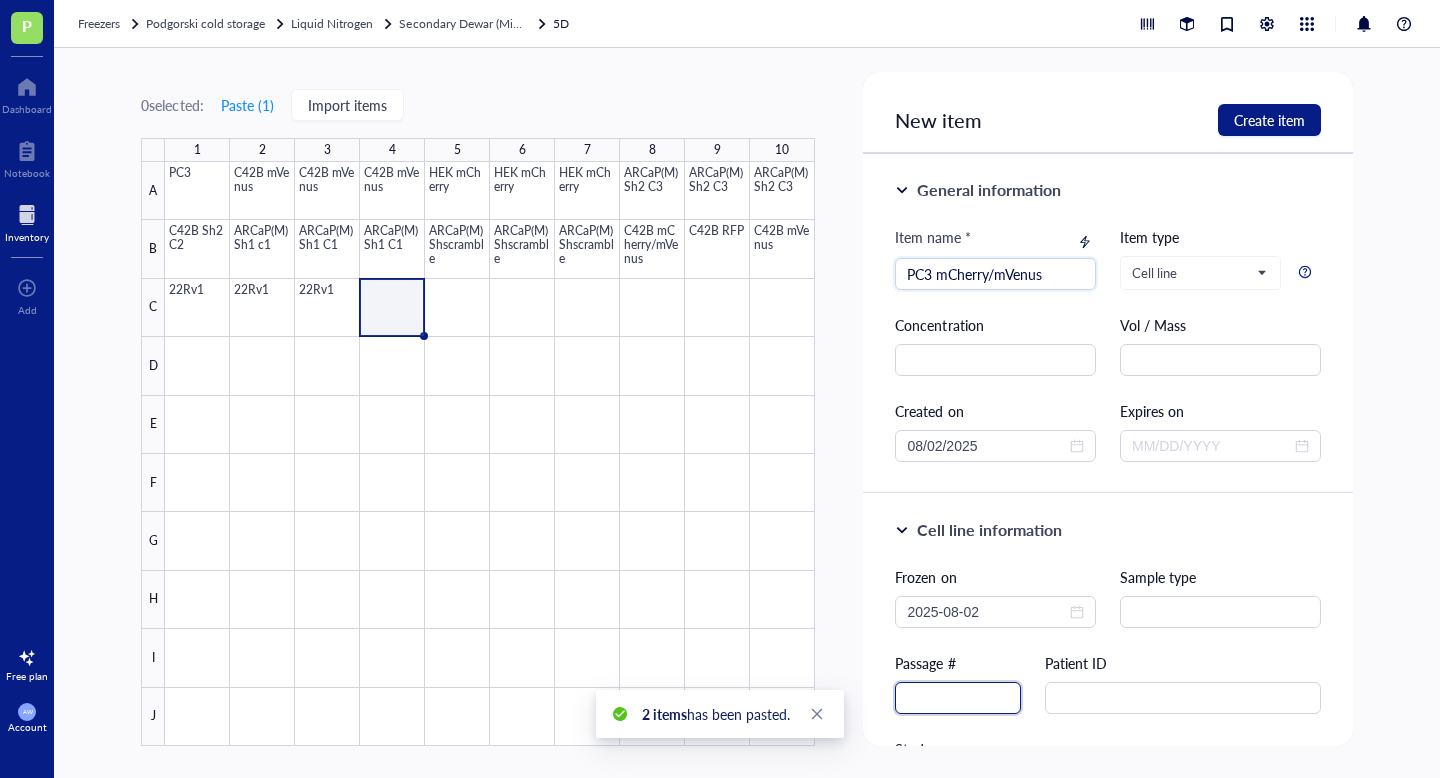 click at bounding box center [958, 698] 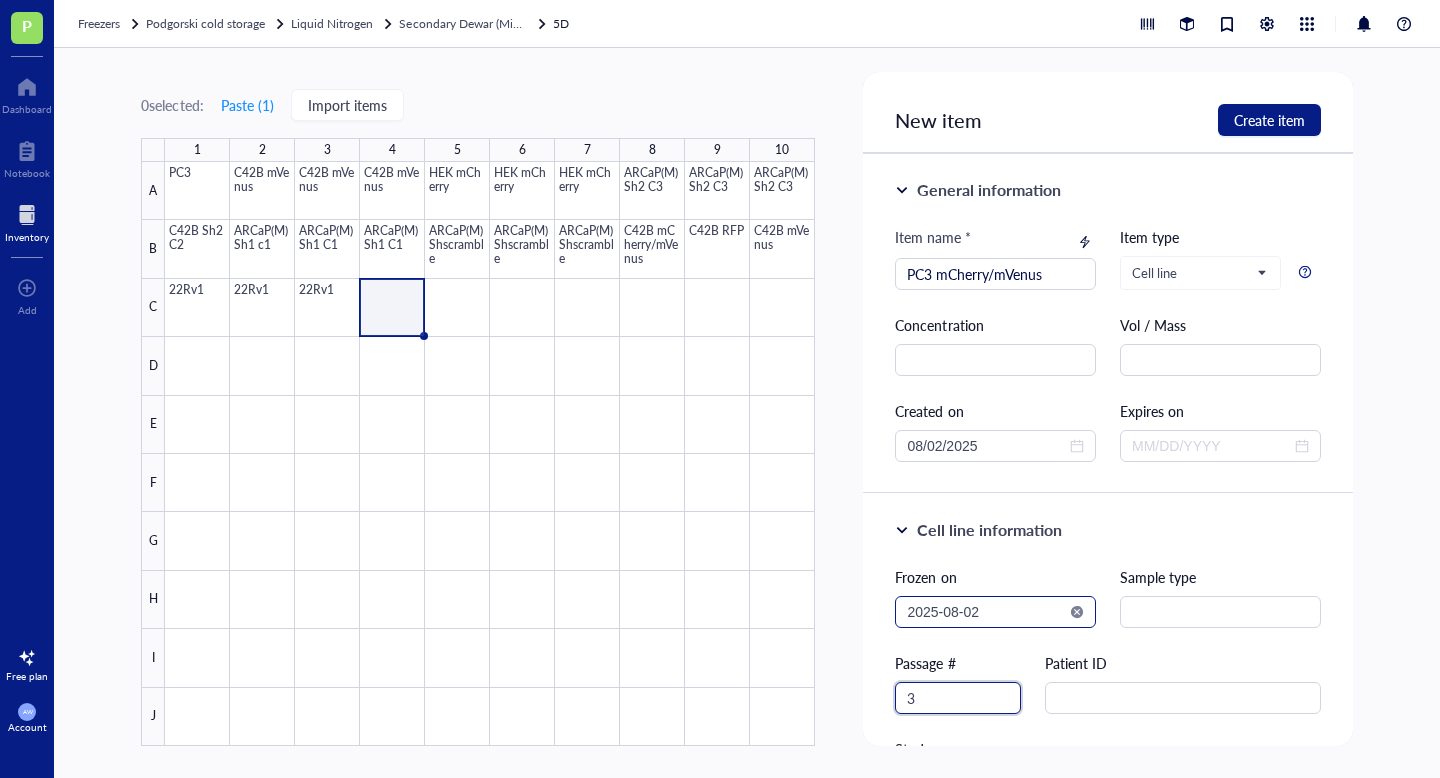 type on "3" 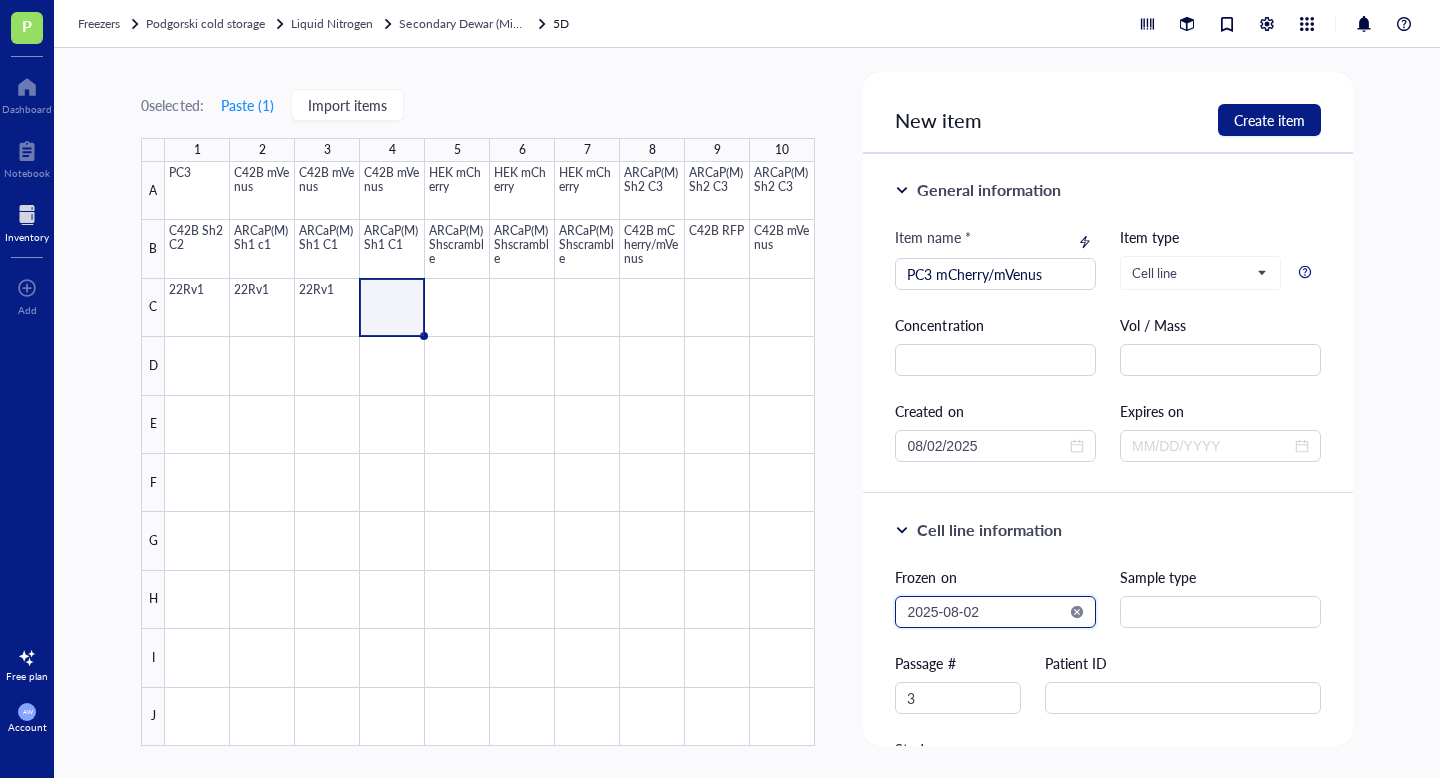 click on "2025-08-02" at bounding box center (986, 612) 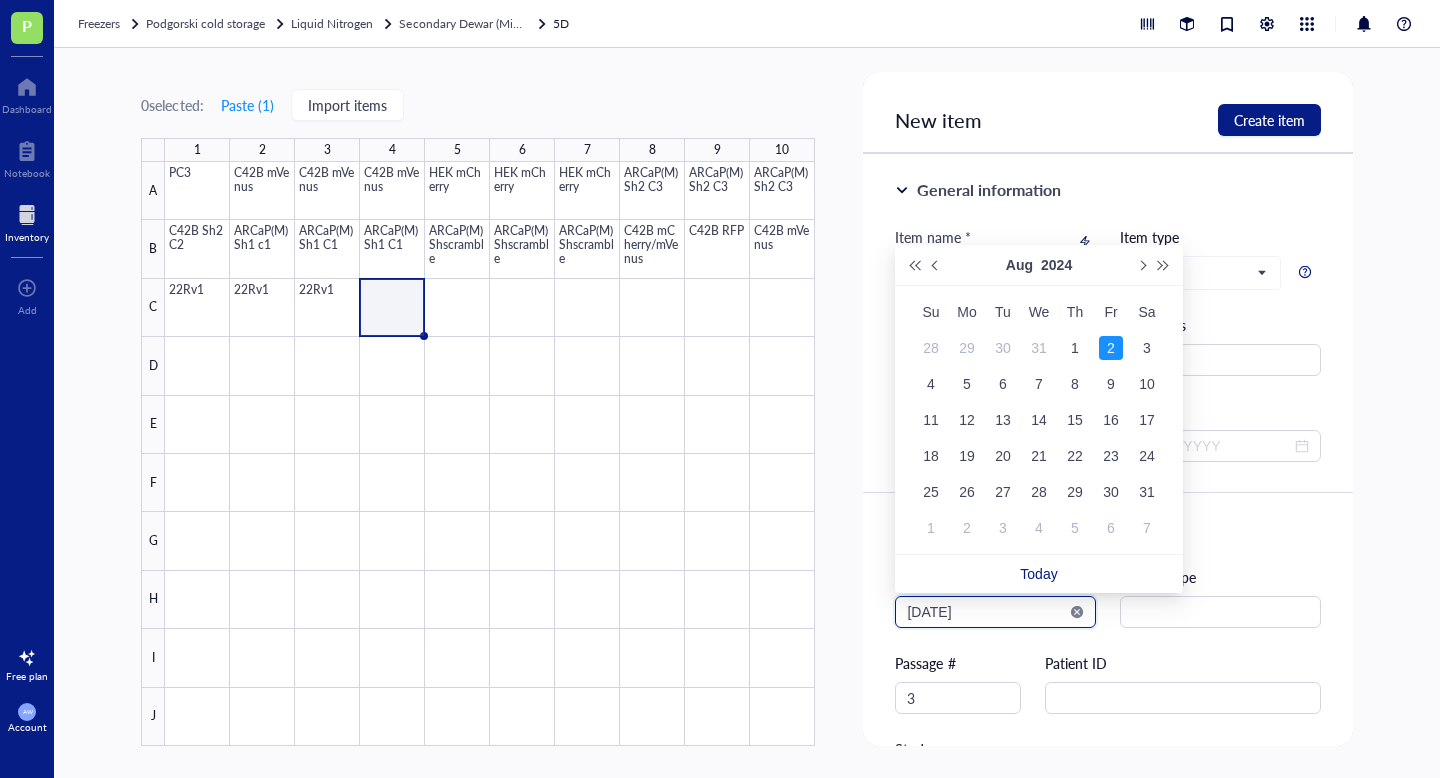 click on "[DATE]" at bounding box center [986, 612] 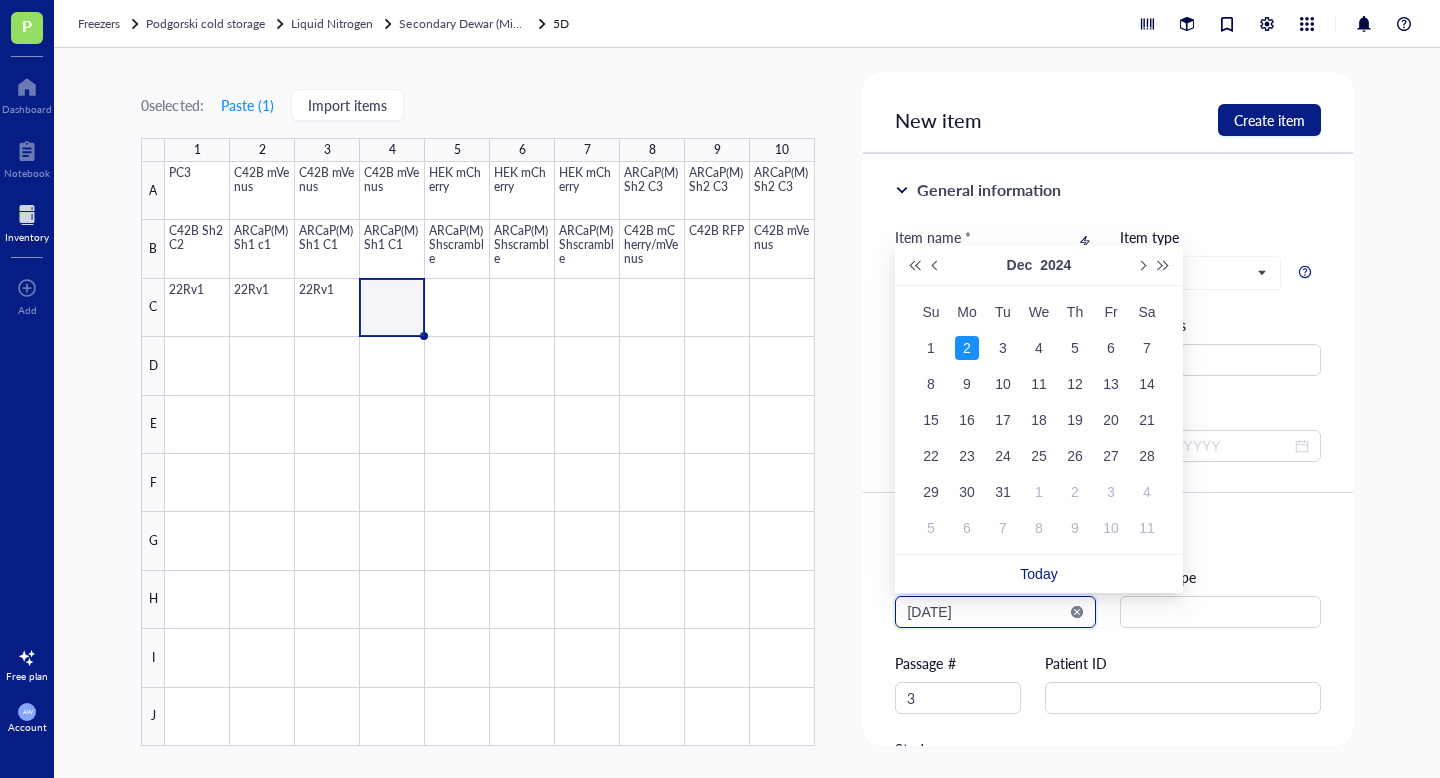 click on "2024-12-02" at bounding box center (986, 612) 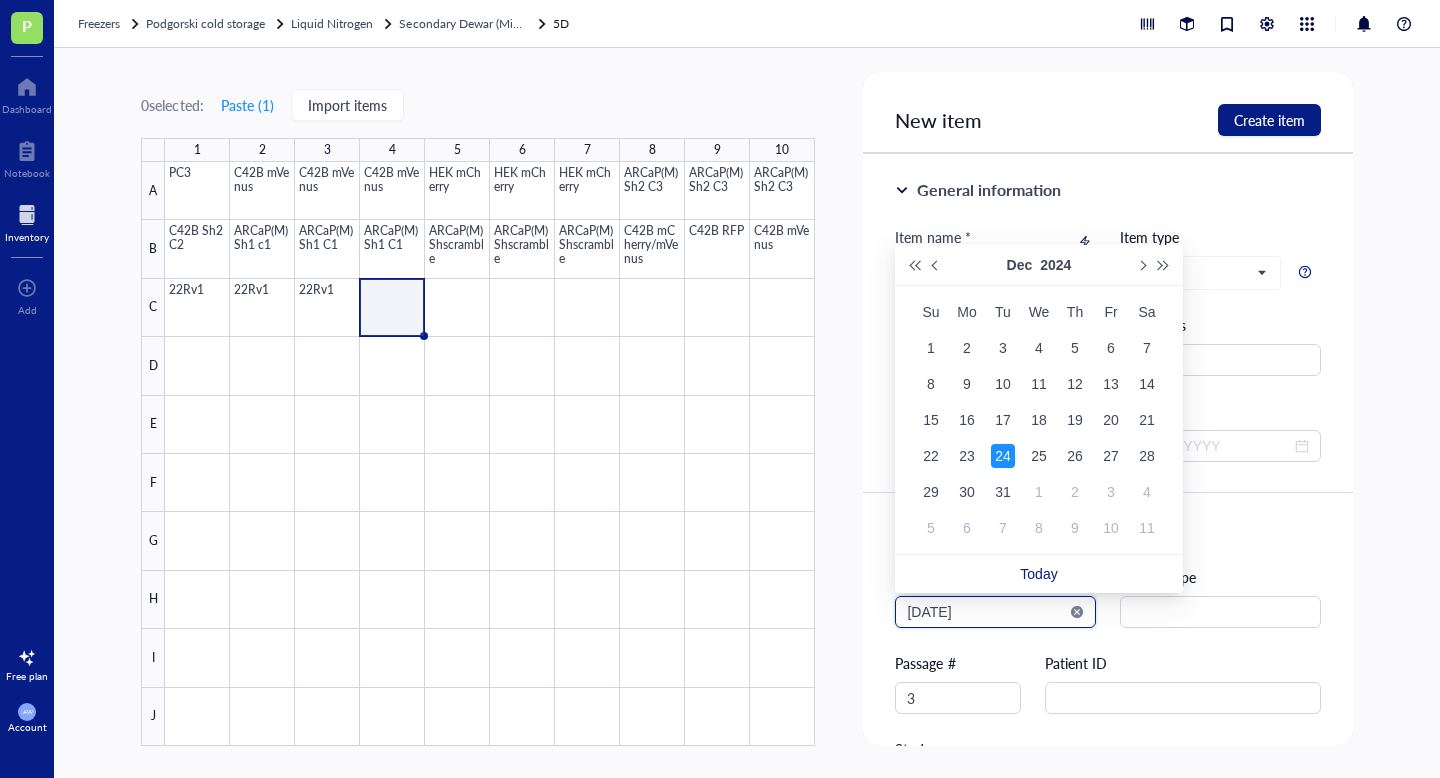 type on "2024-12-24" 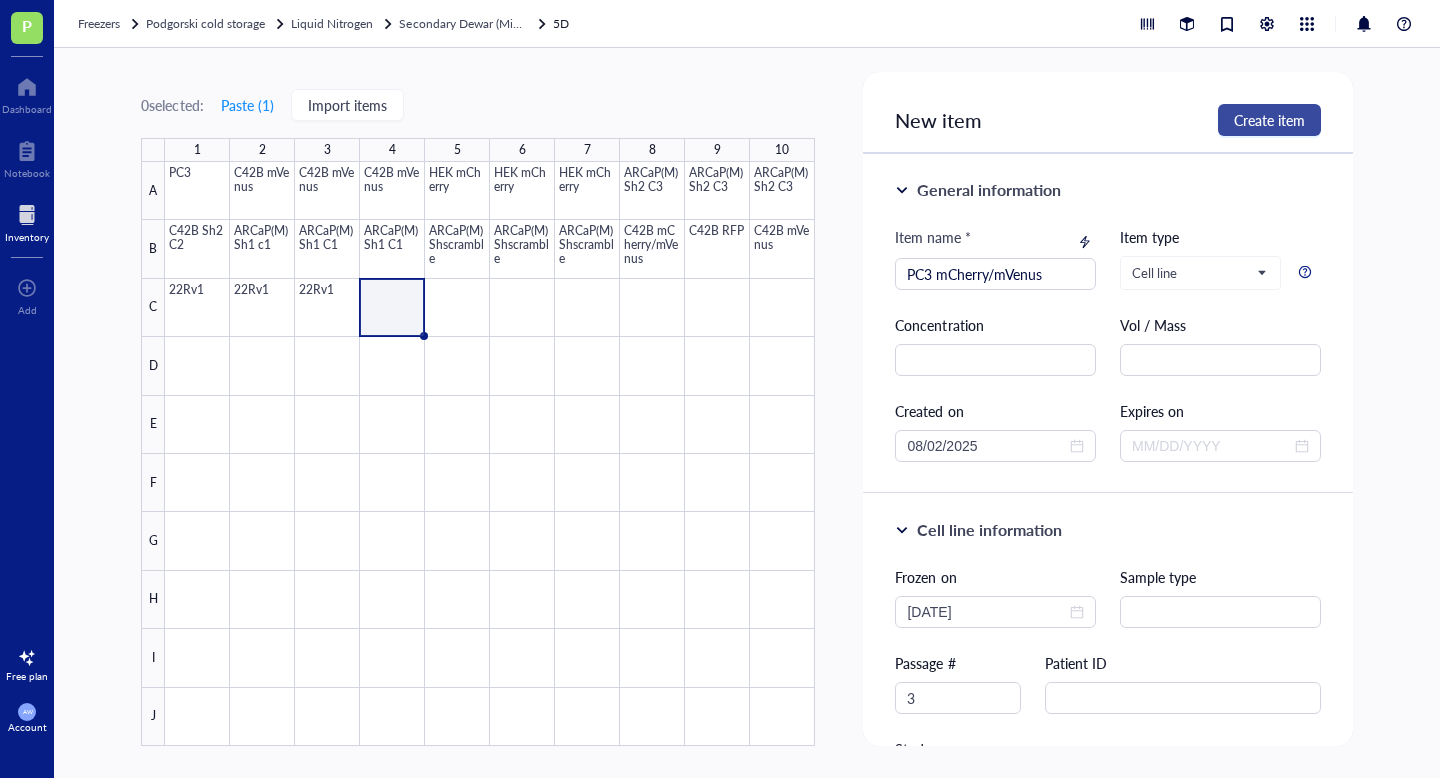 click on "Create item" at bounding box center [1269, 120] 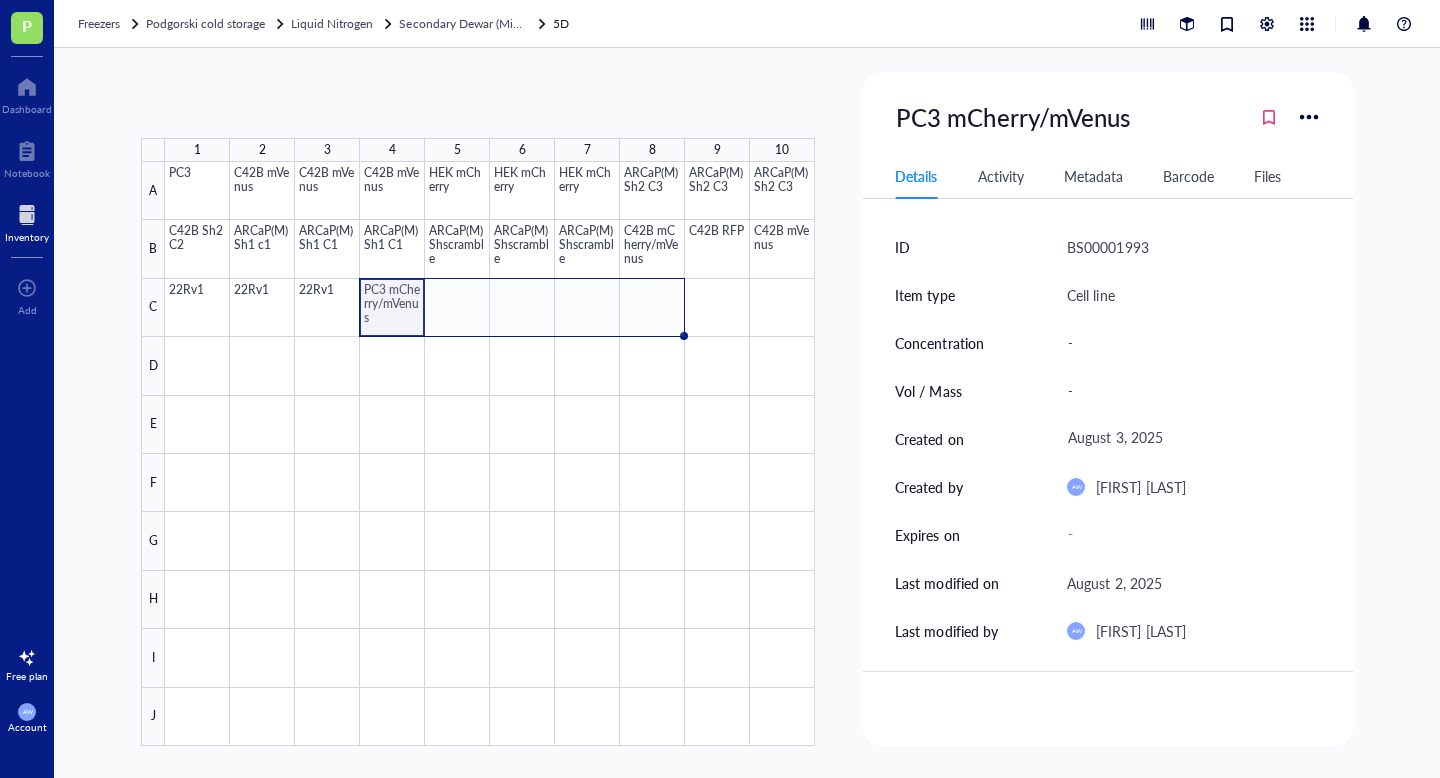 drag, startPoint x: 424, startPoint y: 334, endPoint x: 635, endPoint y: 333, distance: 211.00237 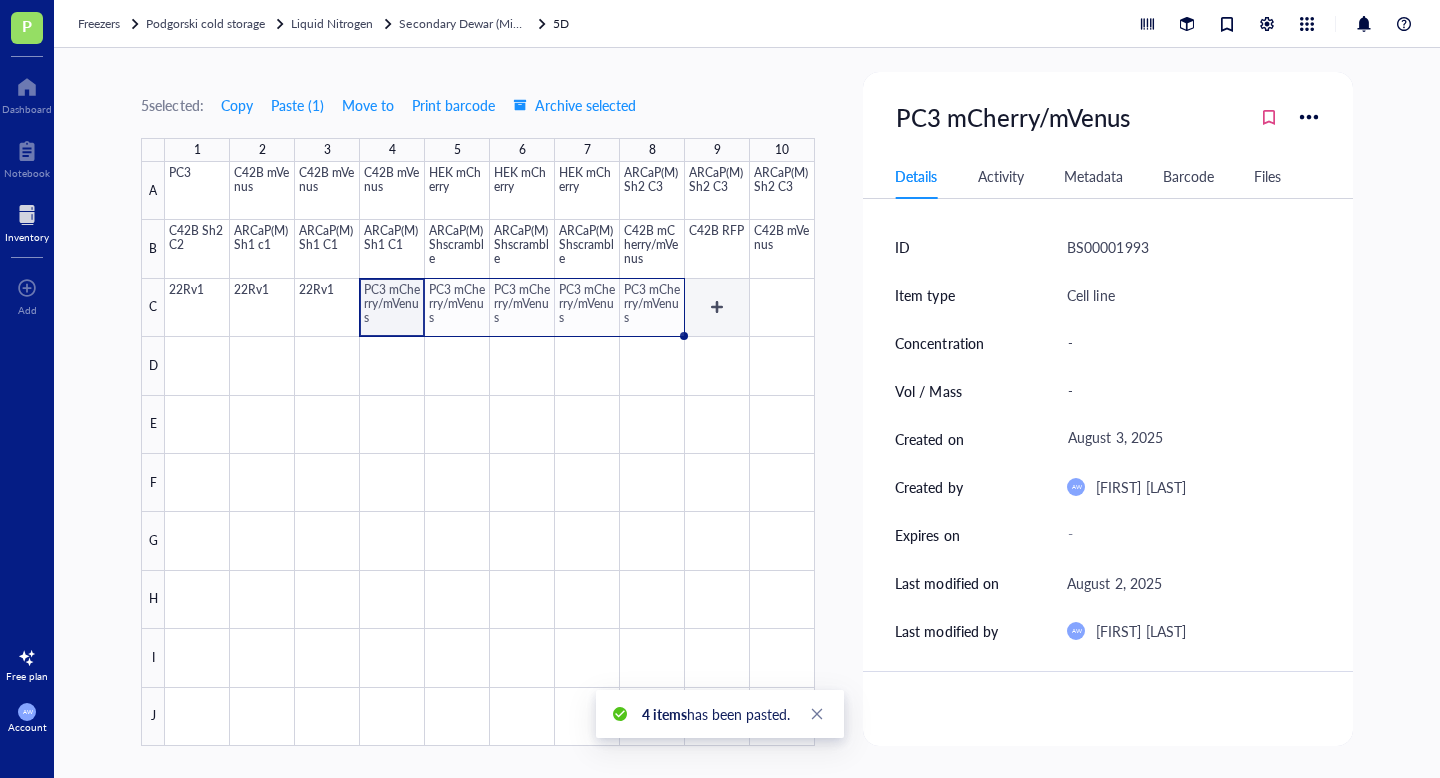 click at bounding box center [490, 454] 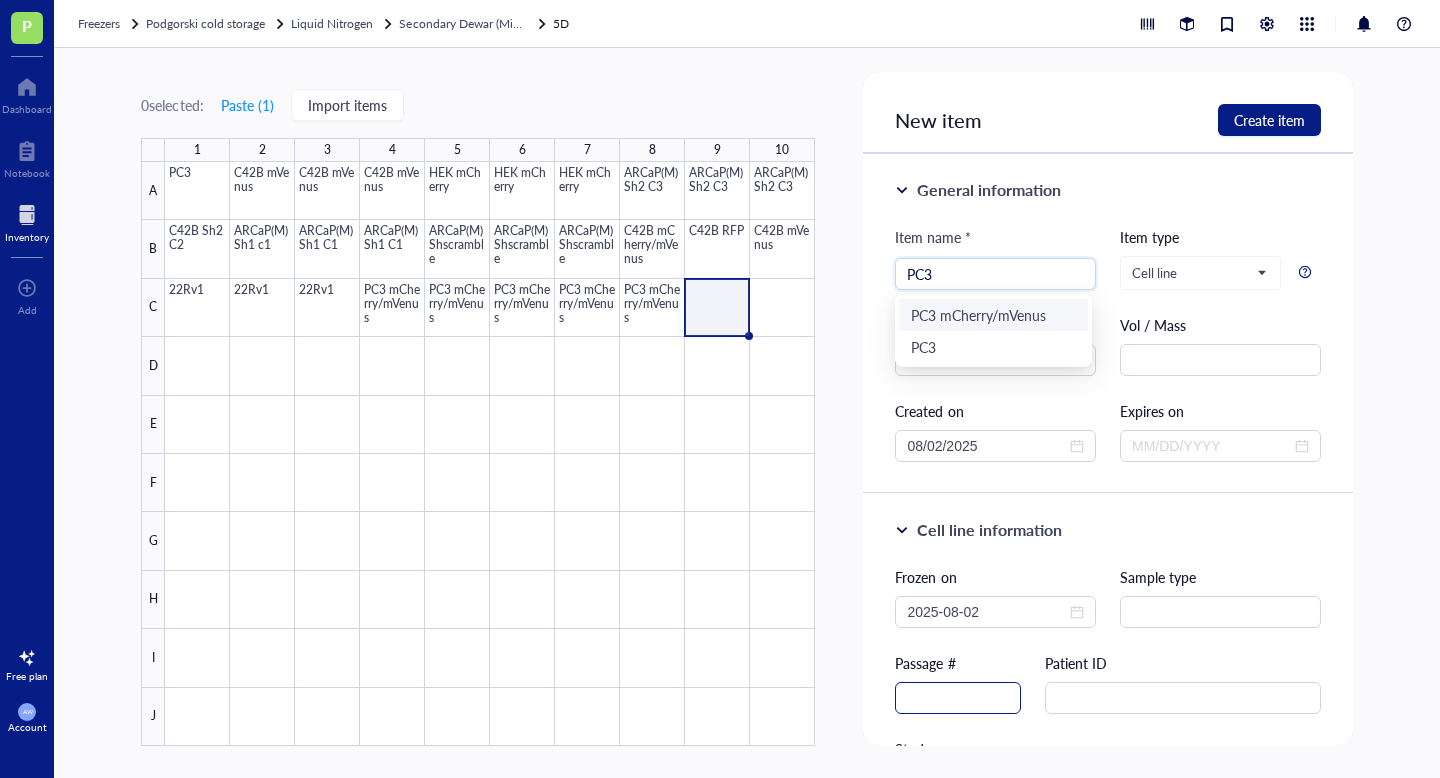 type on "PC3" 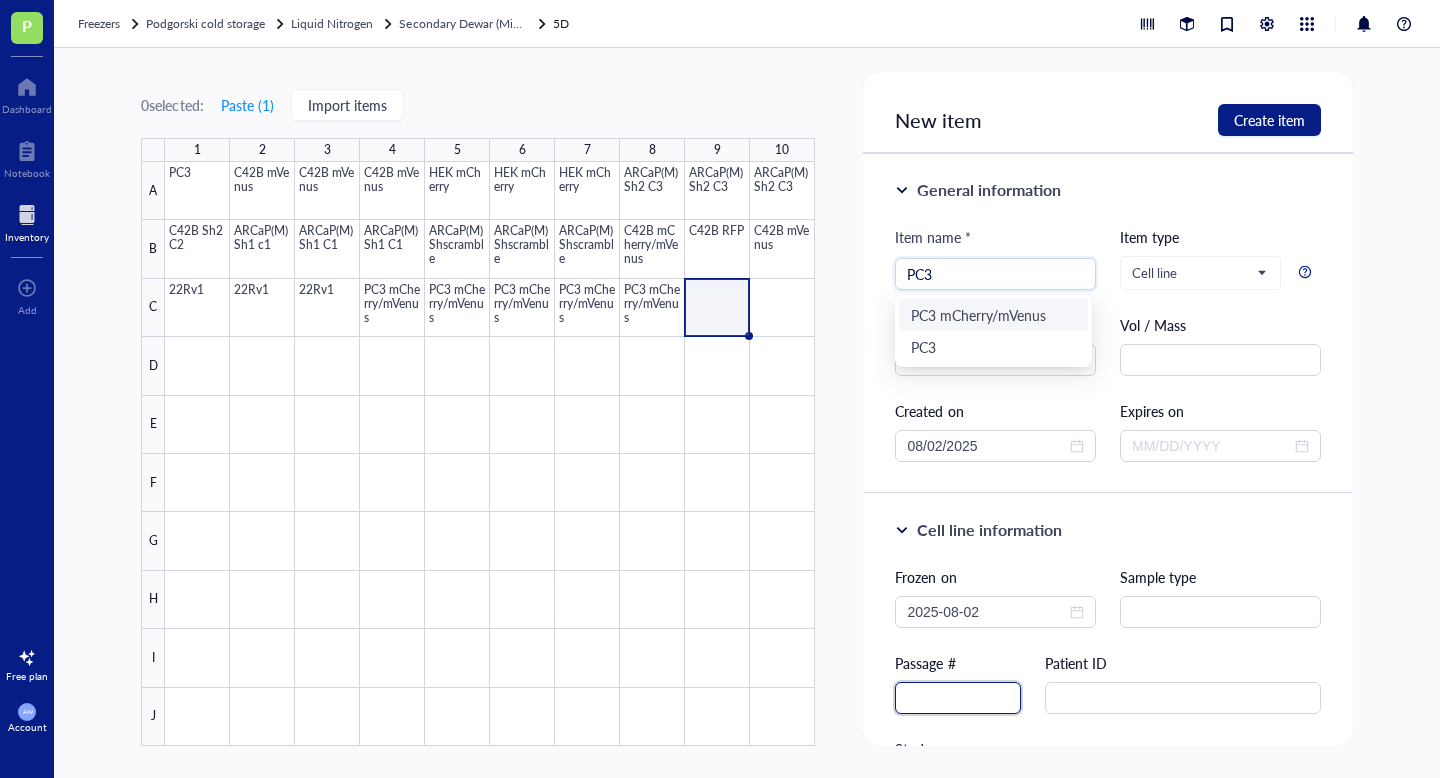 click at bounding box center [958, 698] 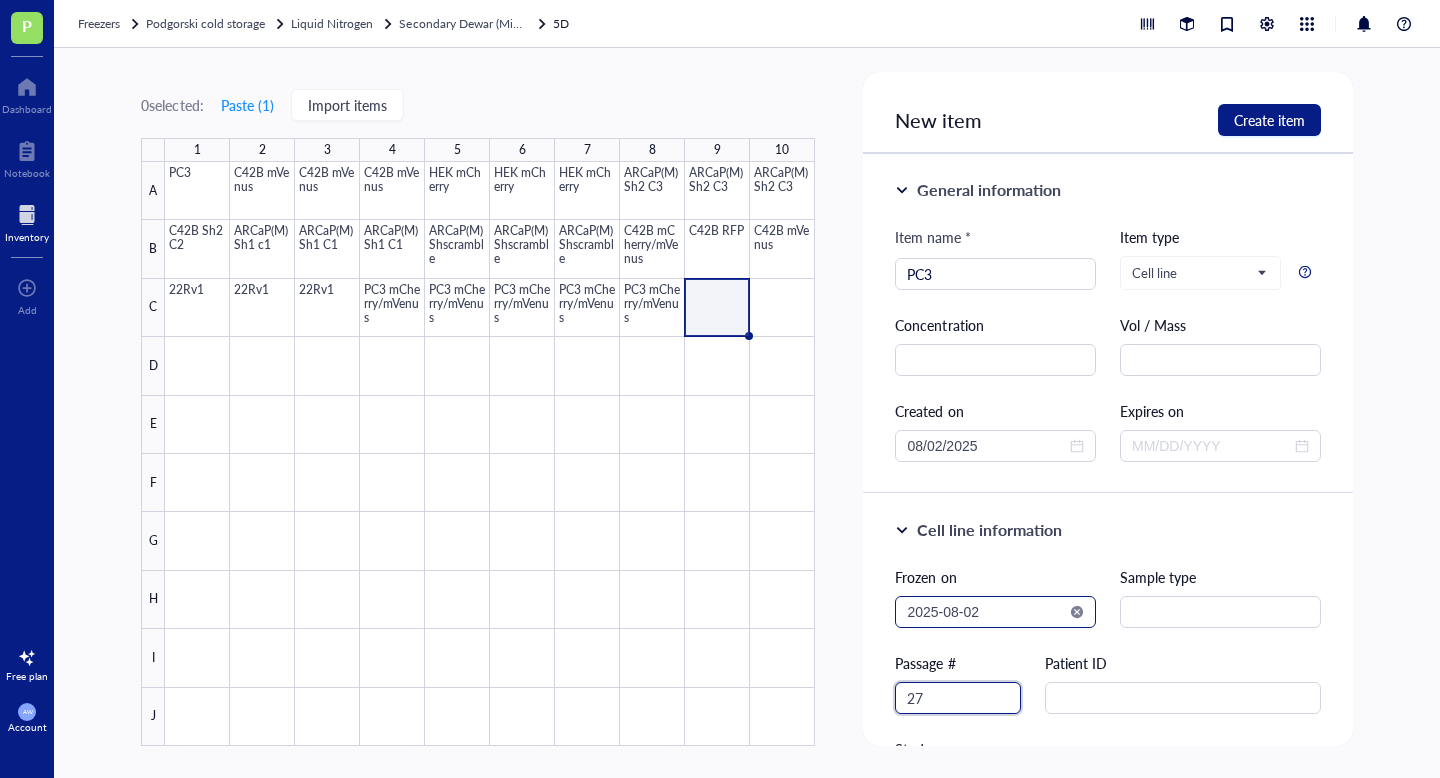 type on "27" 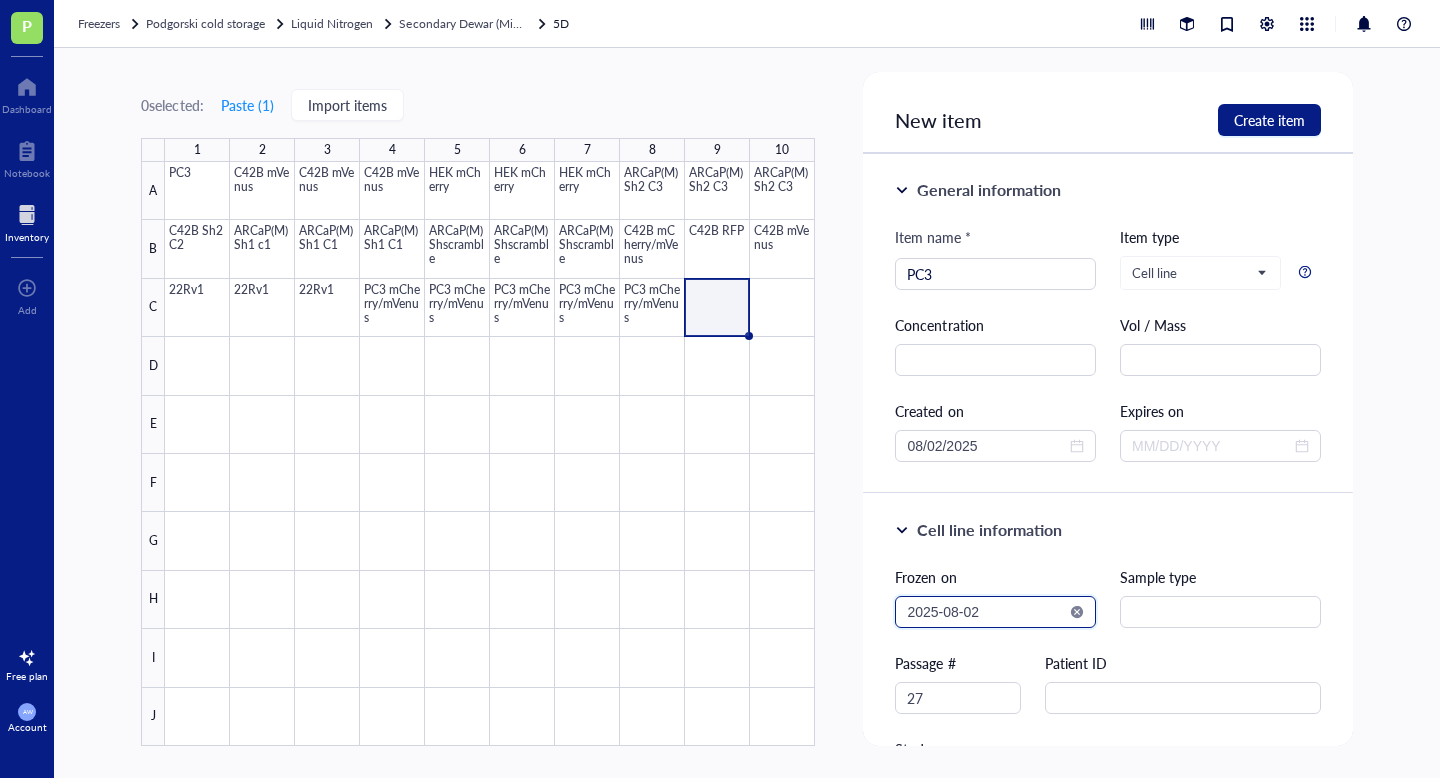 click on "2025-08-02" at bounding box center [986, 612] 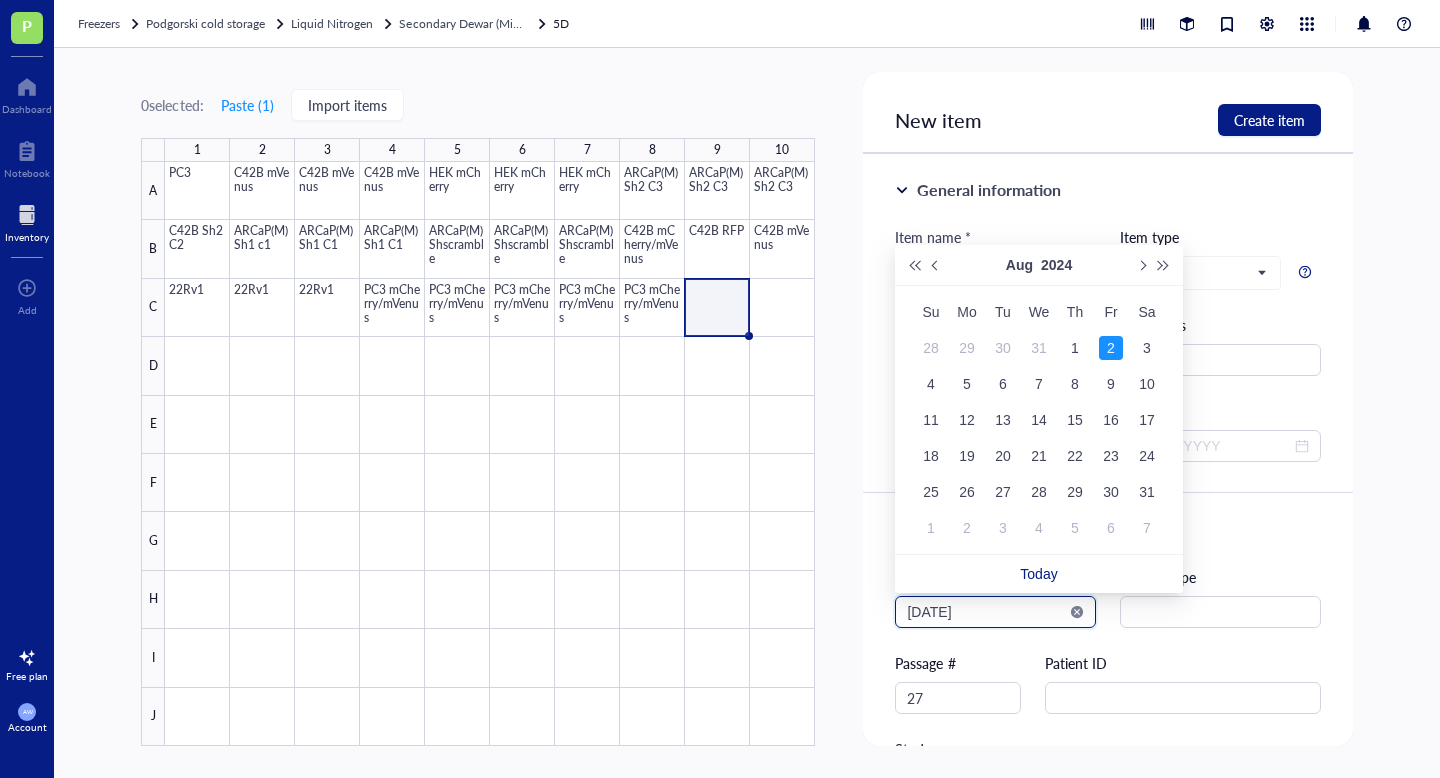 click on "[DATE]" at bounding box center (986, 612) 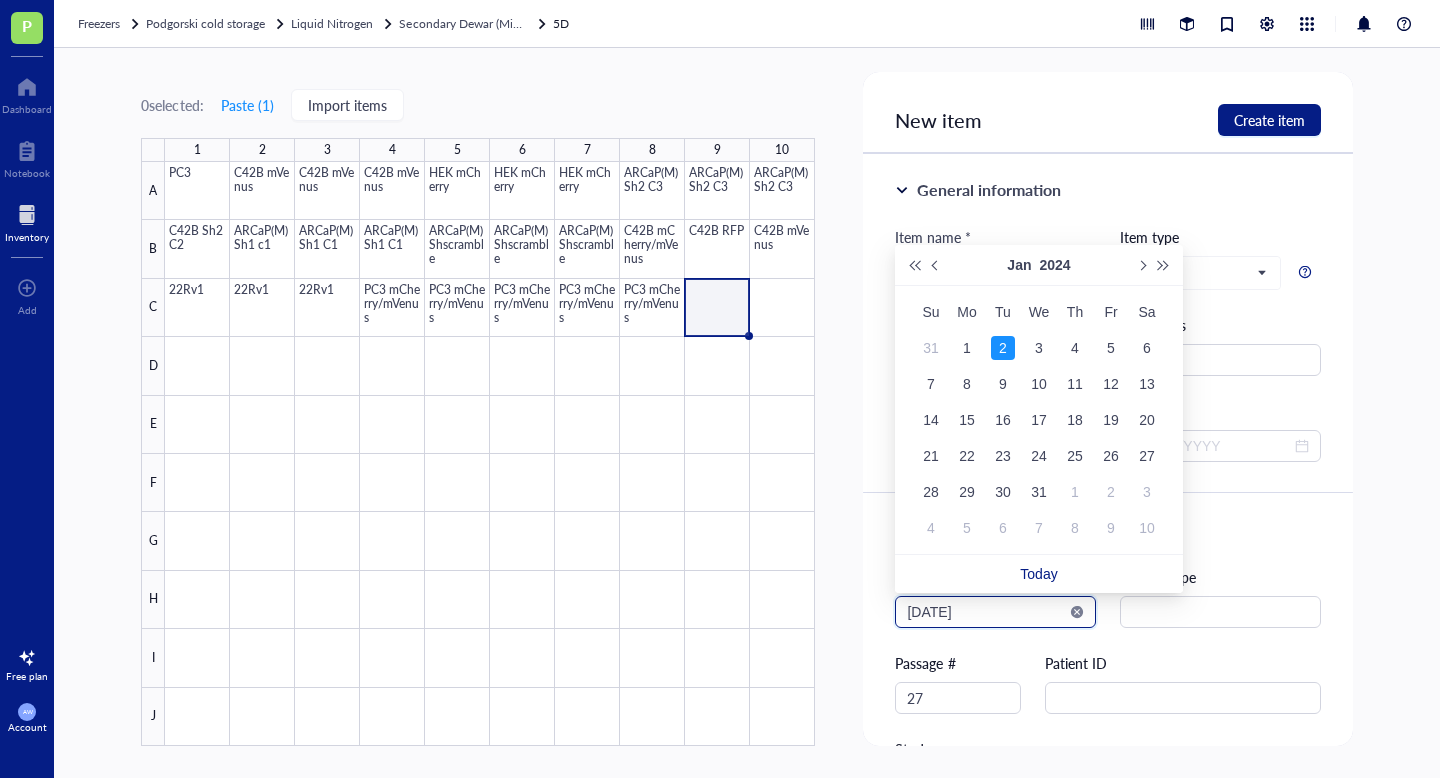 click on "[DATE]" at bounding box center [986, 612] 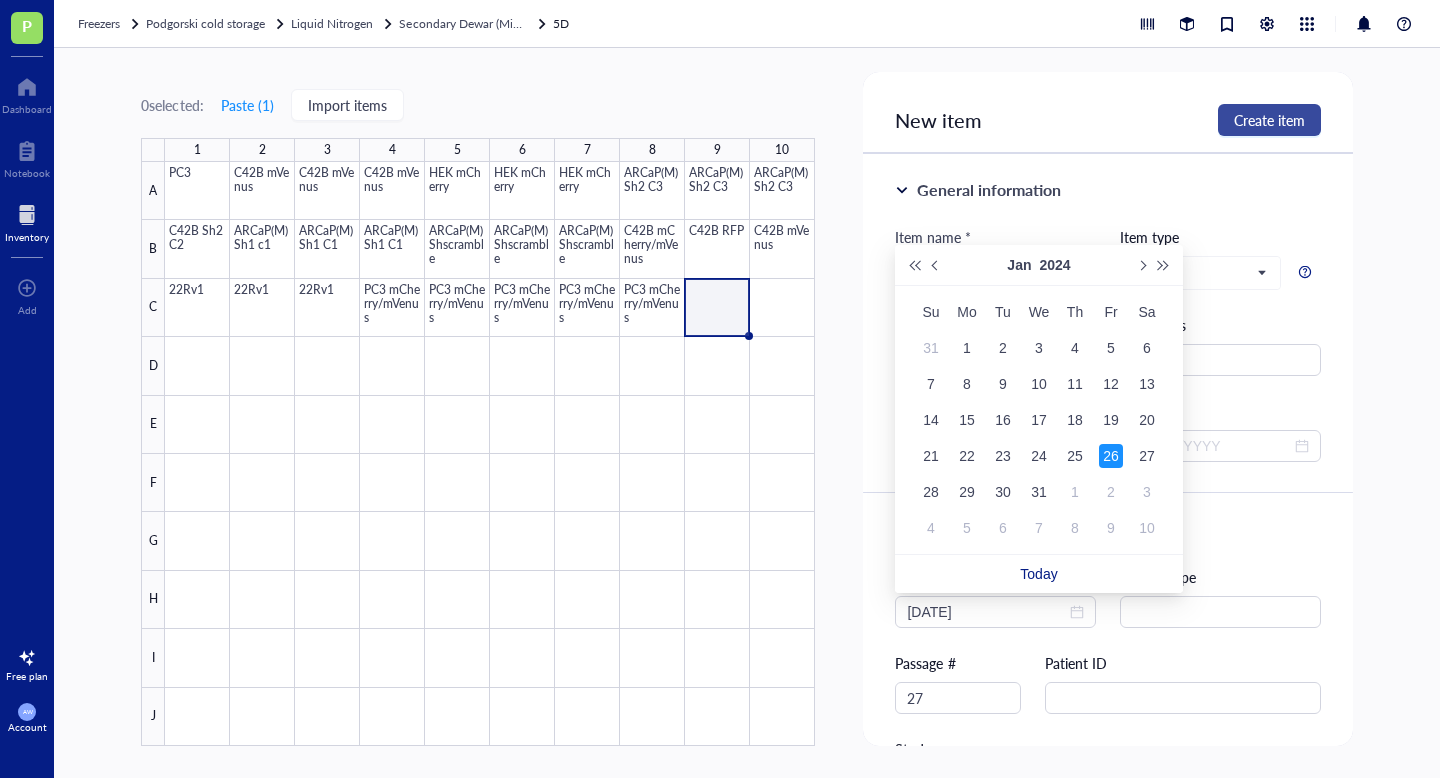 type on "[DATE]" 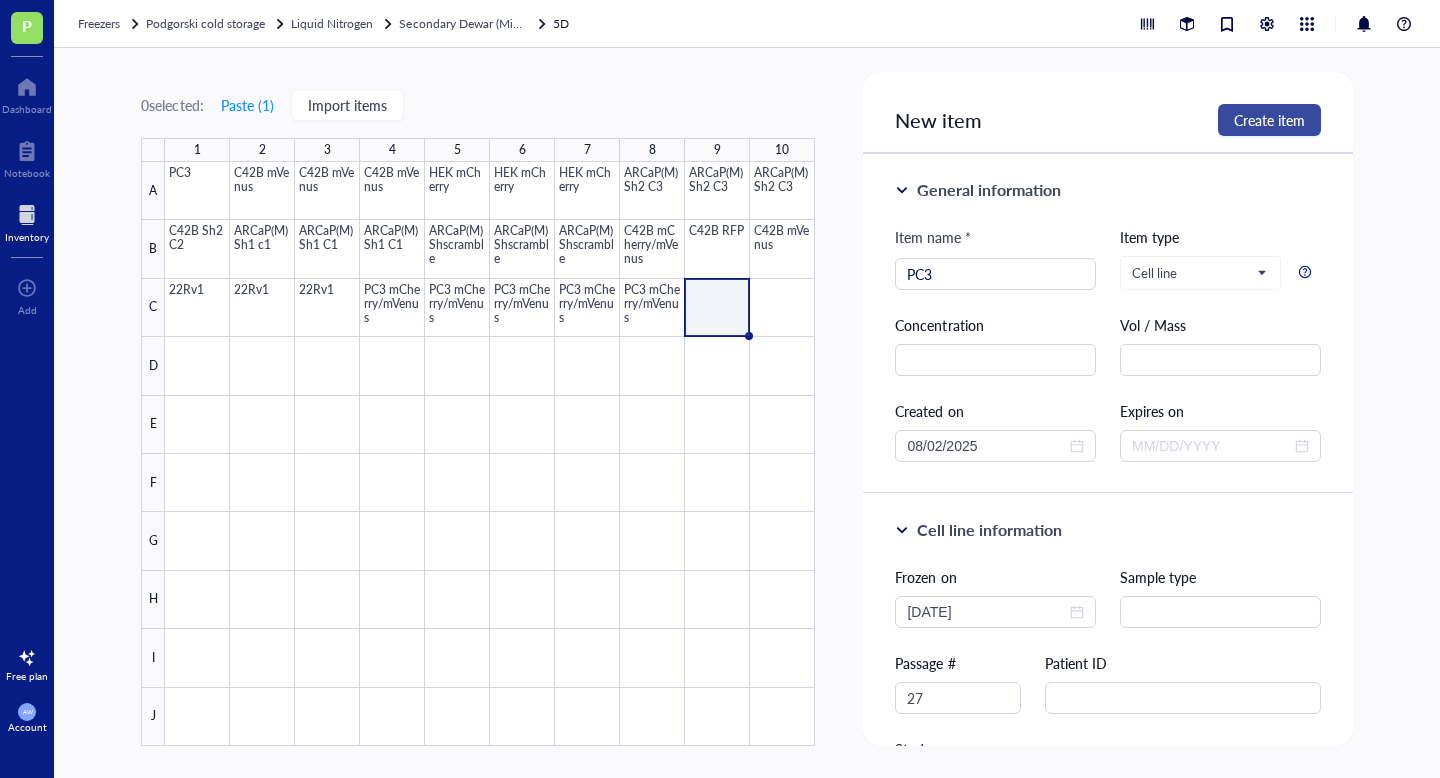 click on "Create item" at bounding box center (1269, 120) 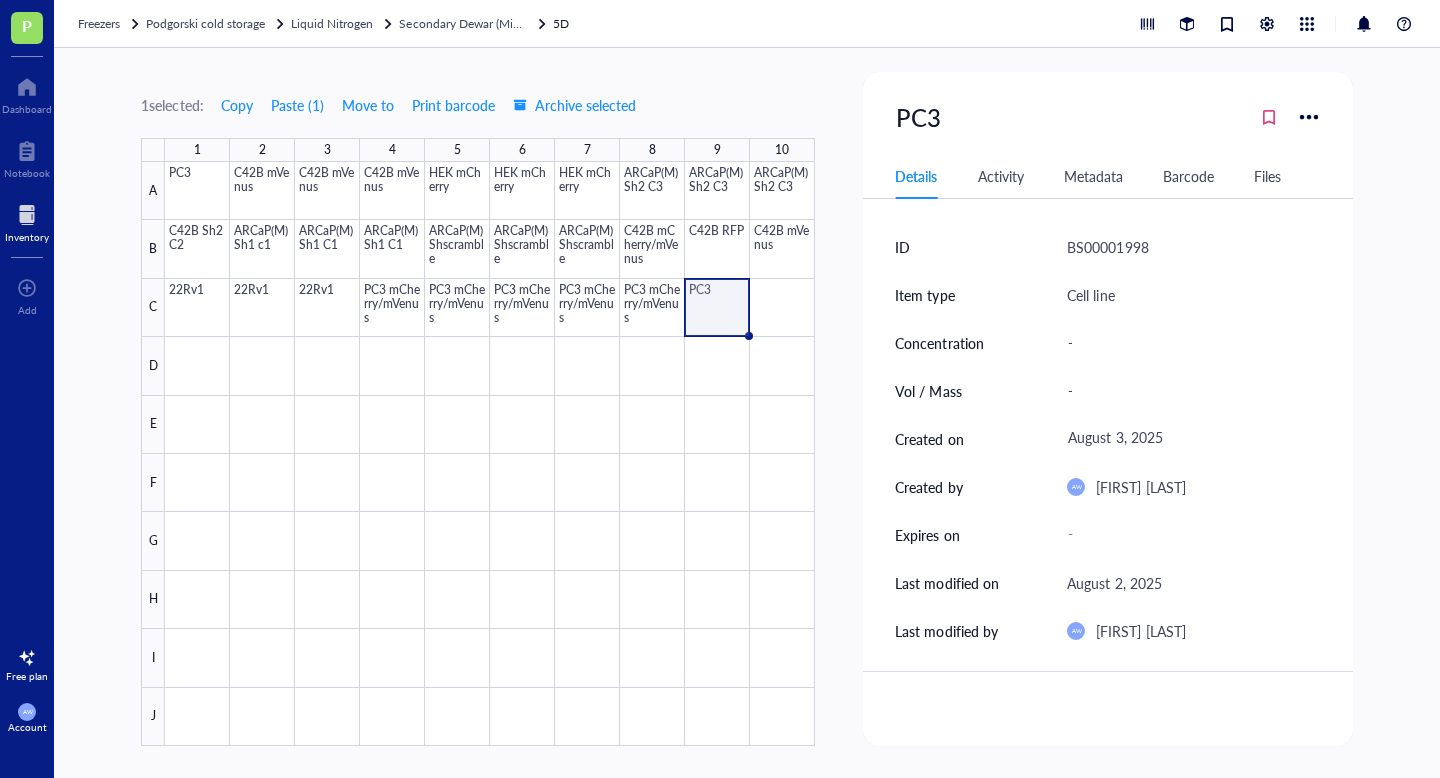 click at bounding box center [490, 454] 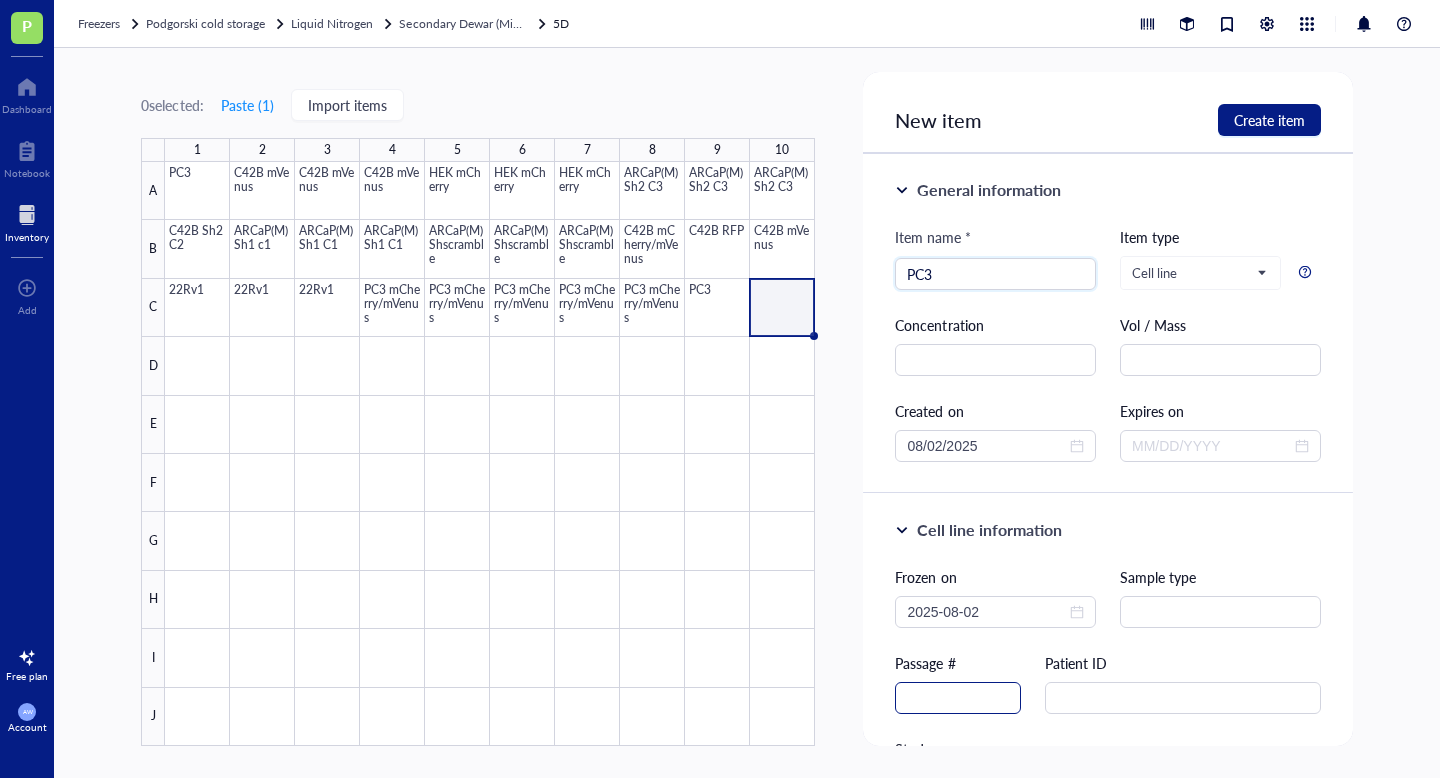 type on "PC3" 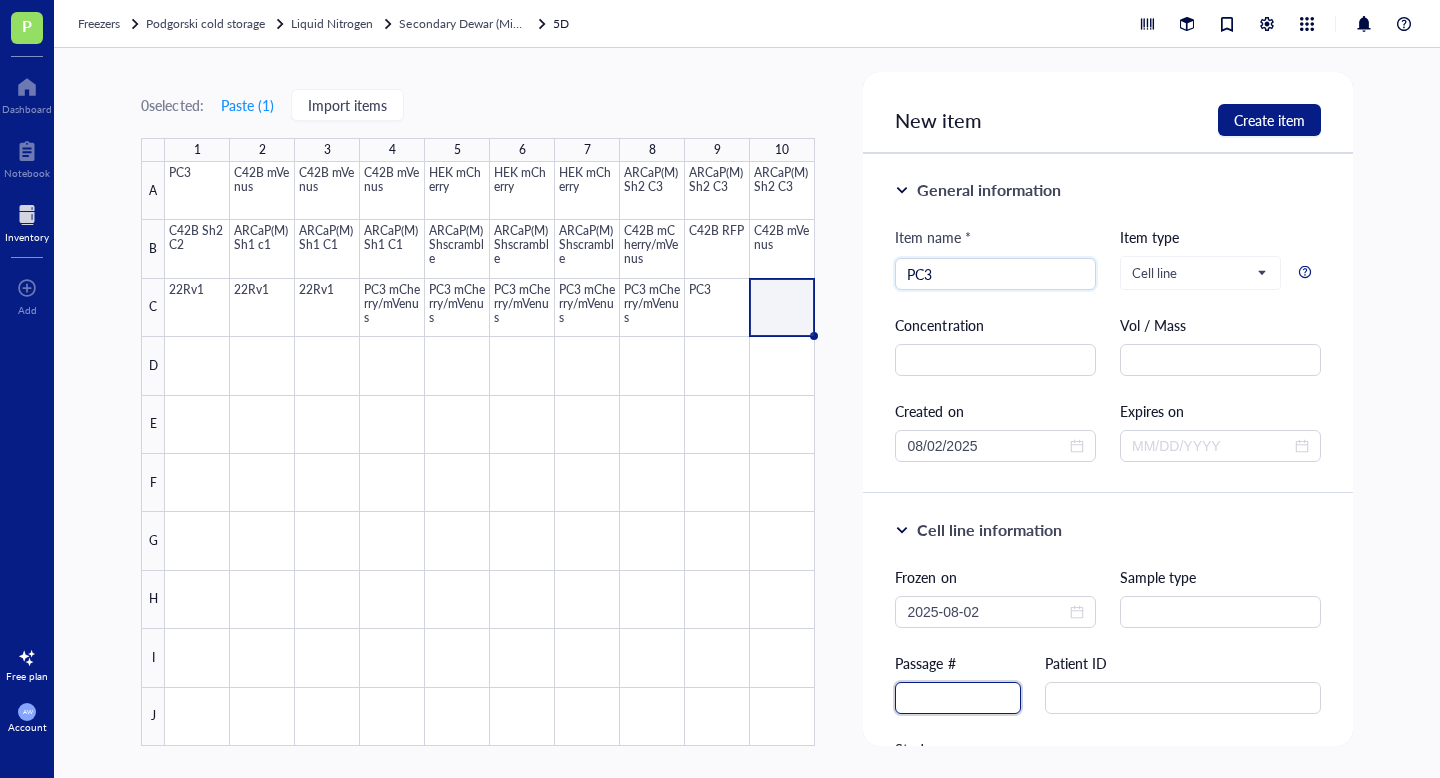 click at bounding box center [958, 698] 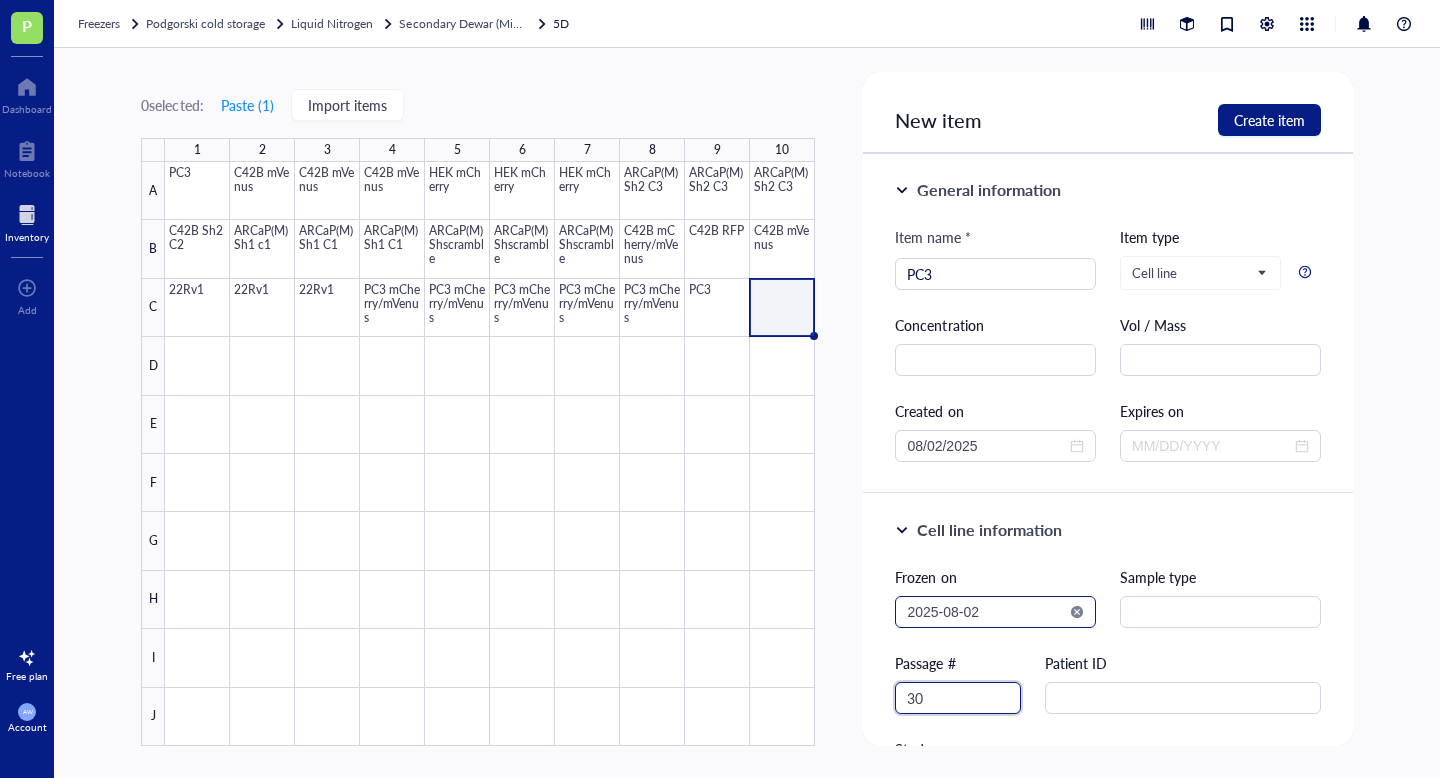 type on "30" 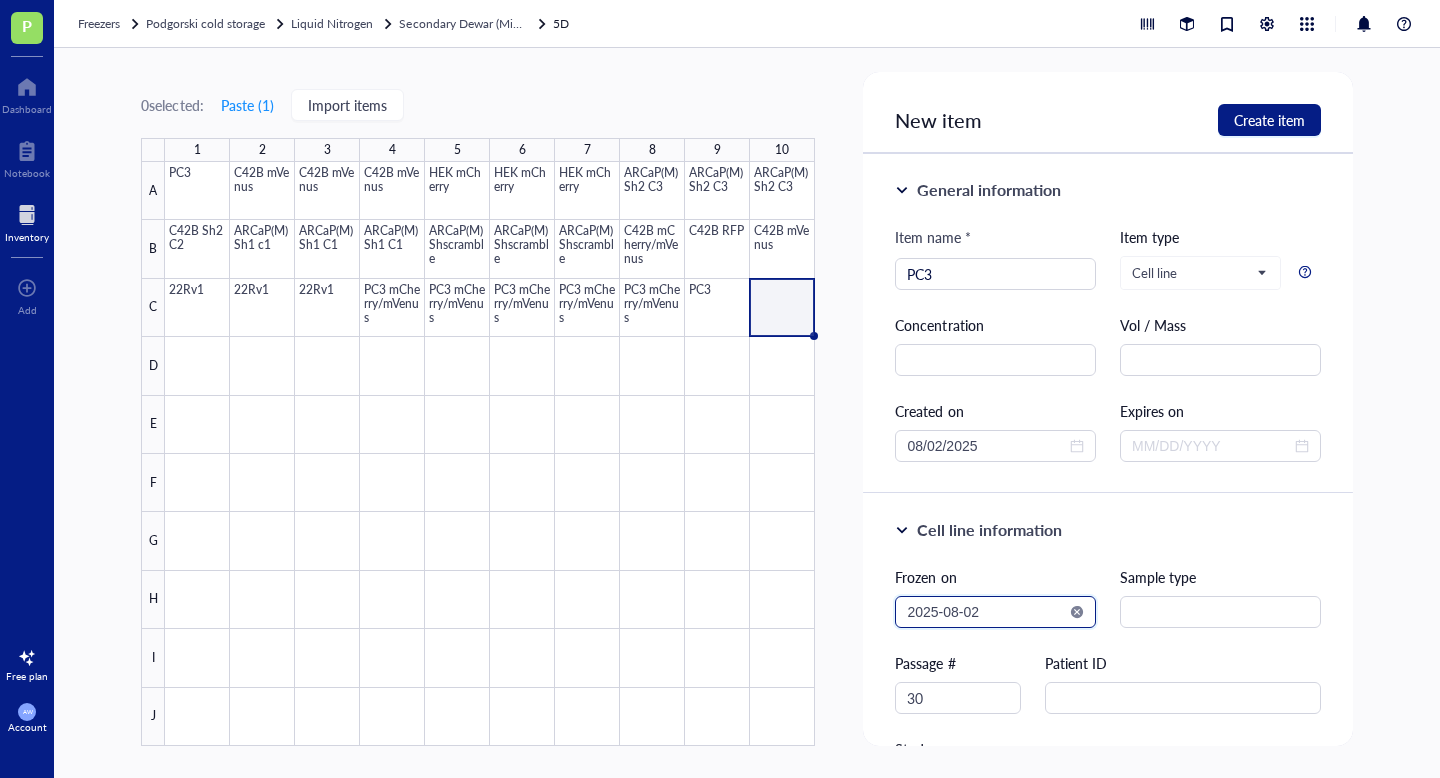 click on "2025-08-02" at bounding box center [986, 612] 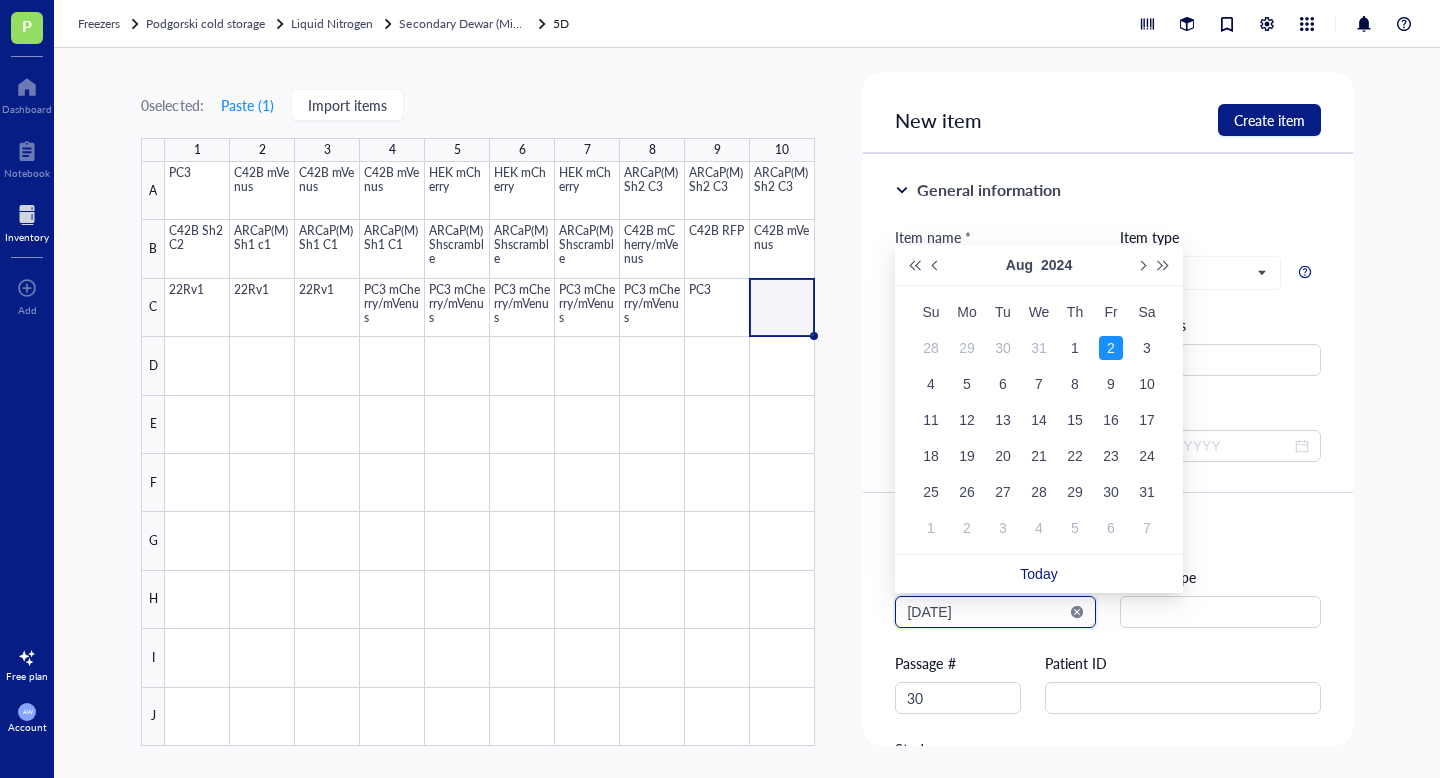 click on "[DATE]" at bounding box center (986, 612) 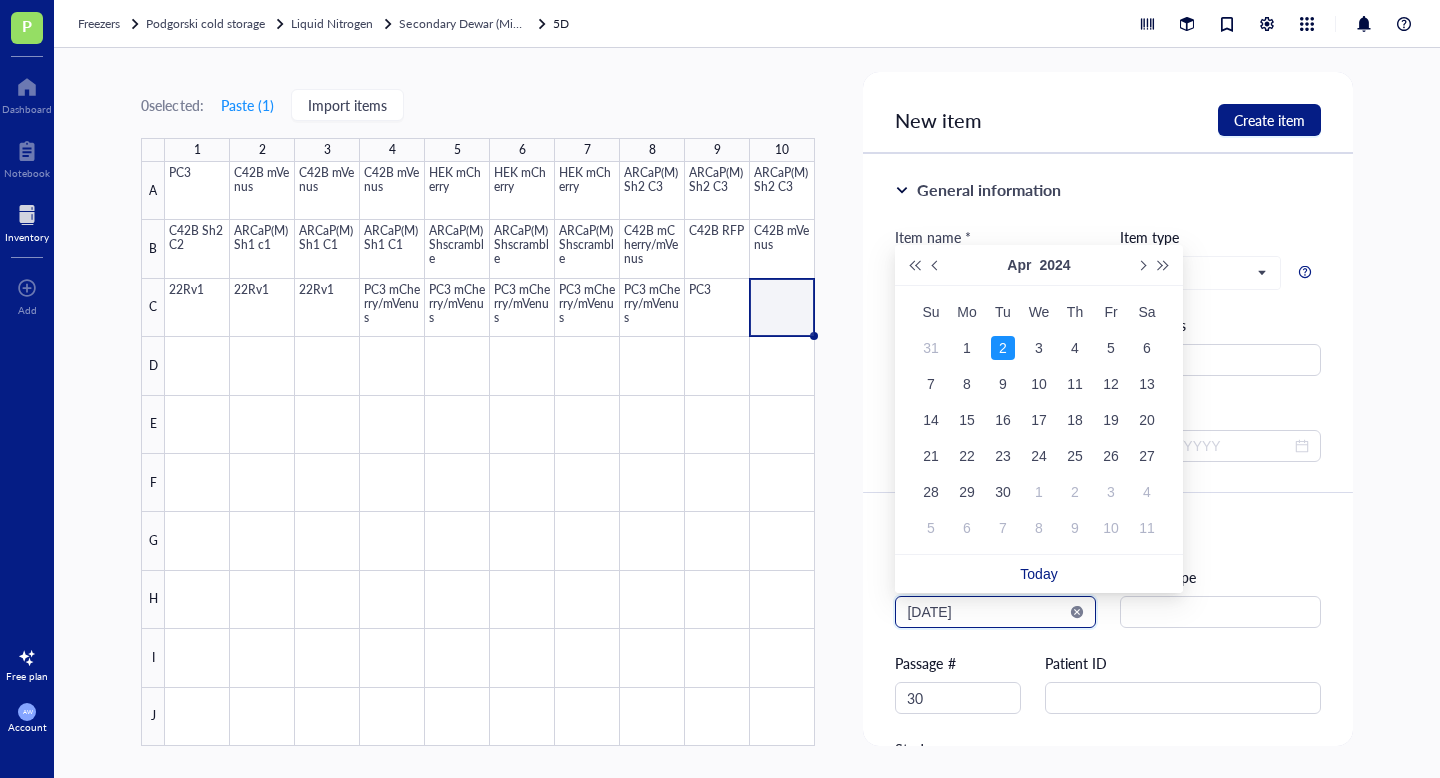 click on "2024-04-02" at bounding box center (986, 612) 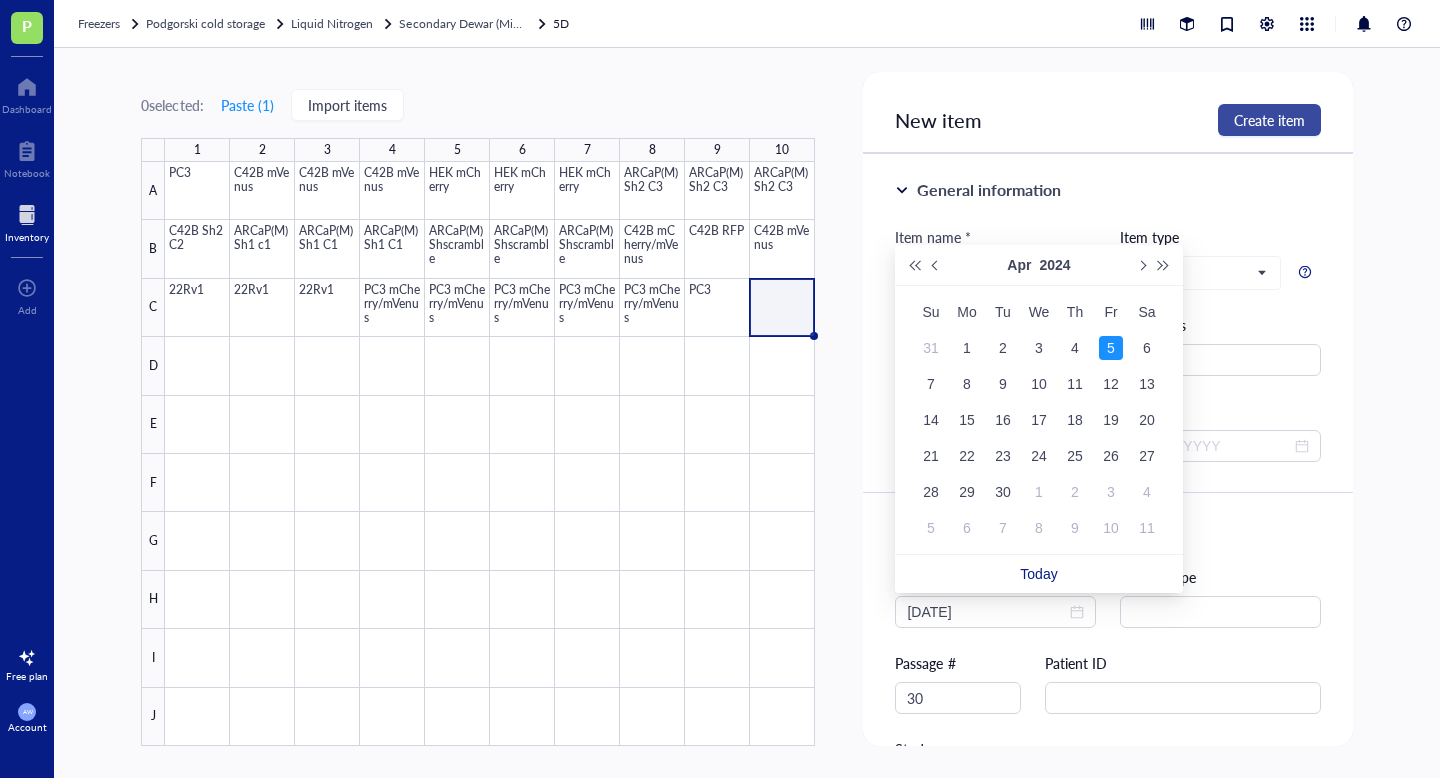 type on "2024-04-05" 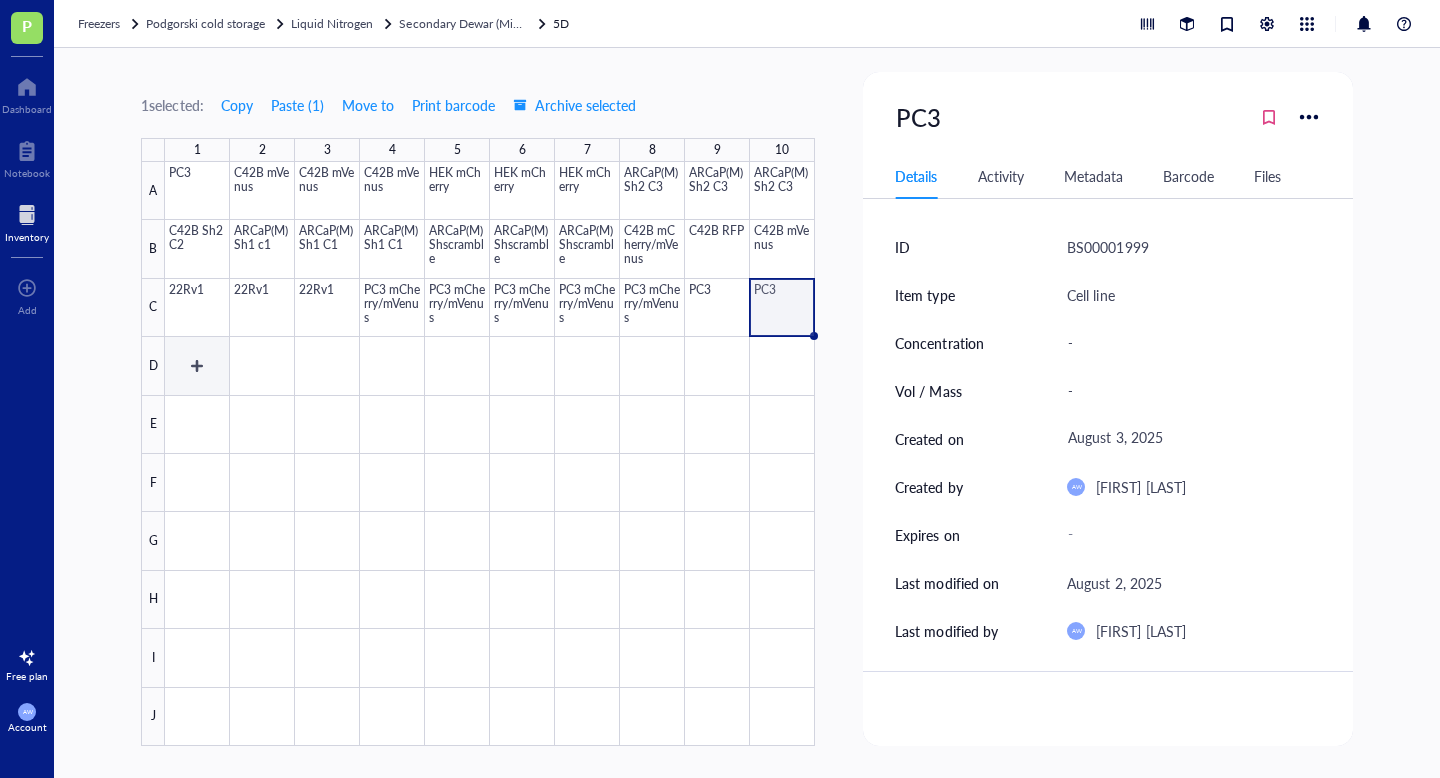 click at bounding box center (490, 454) 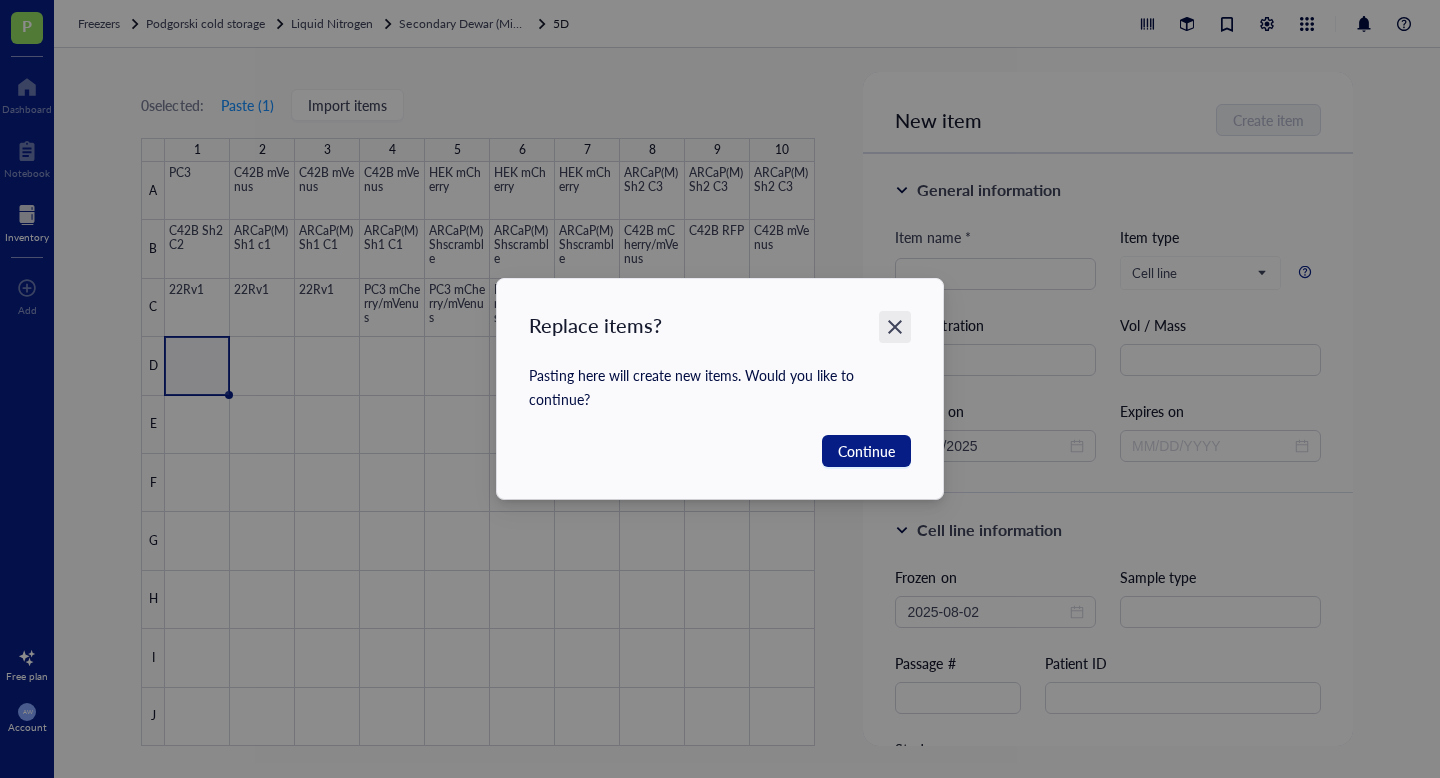click 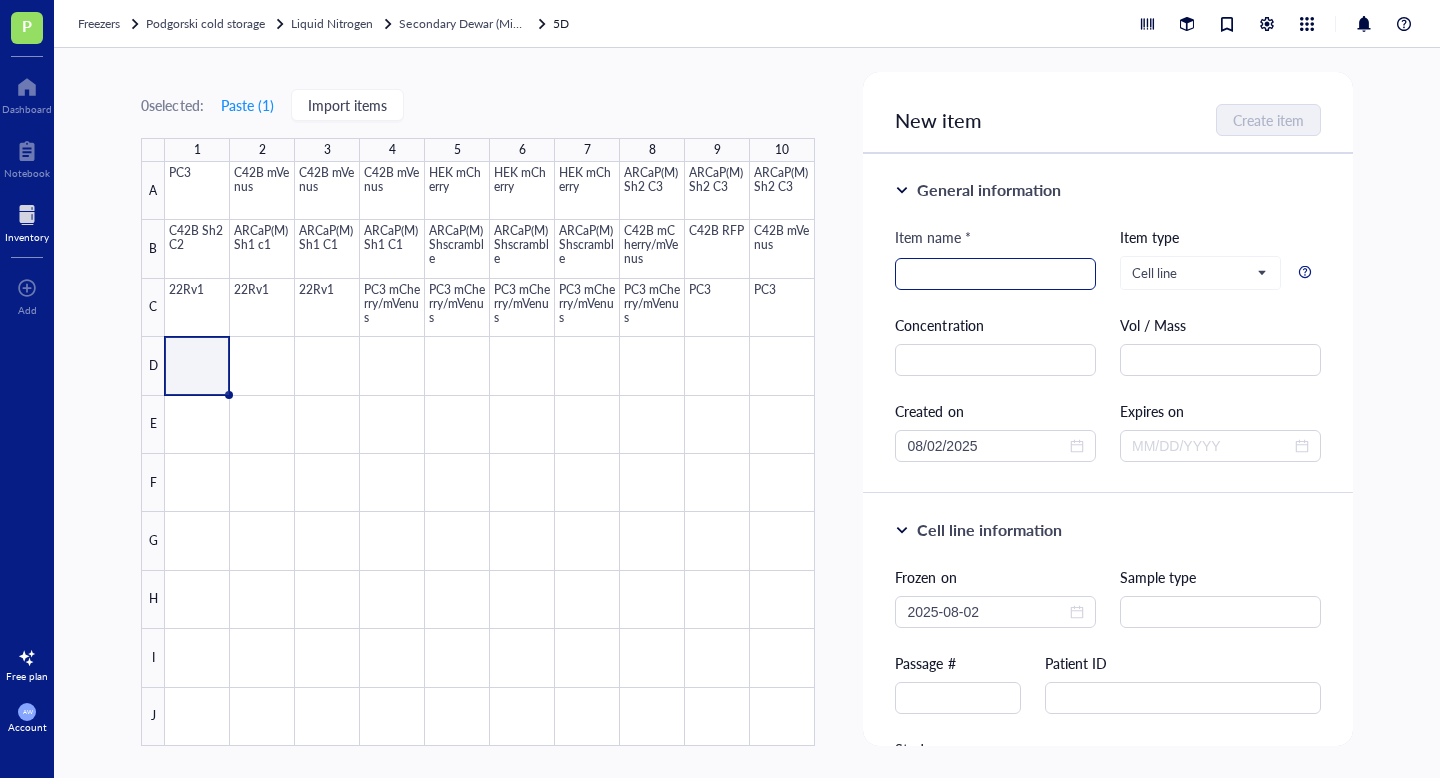 click at bounding box center [995, 274] 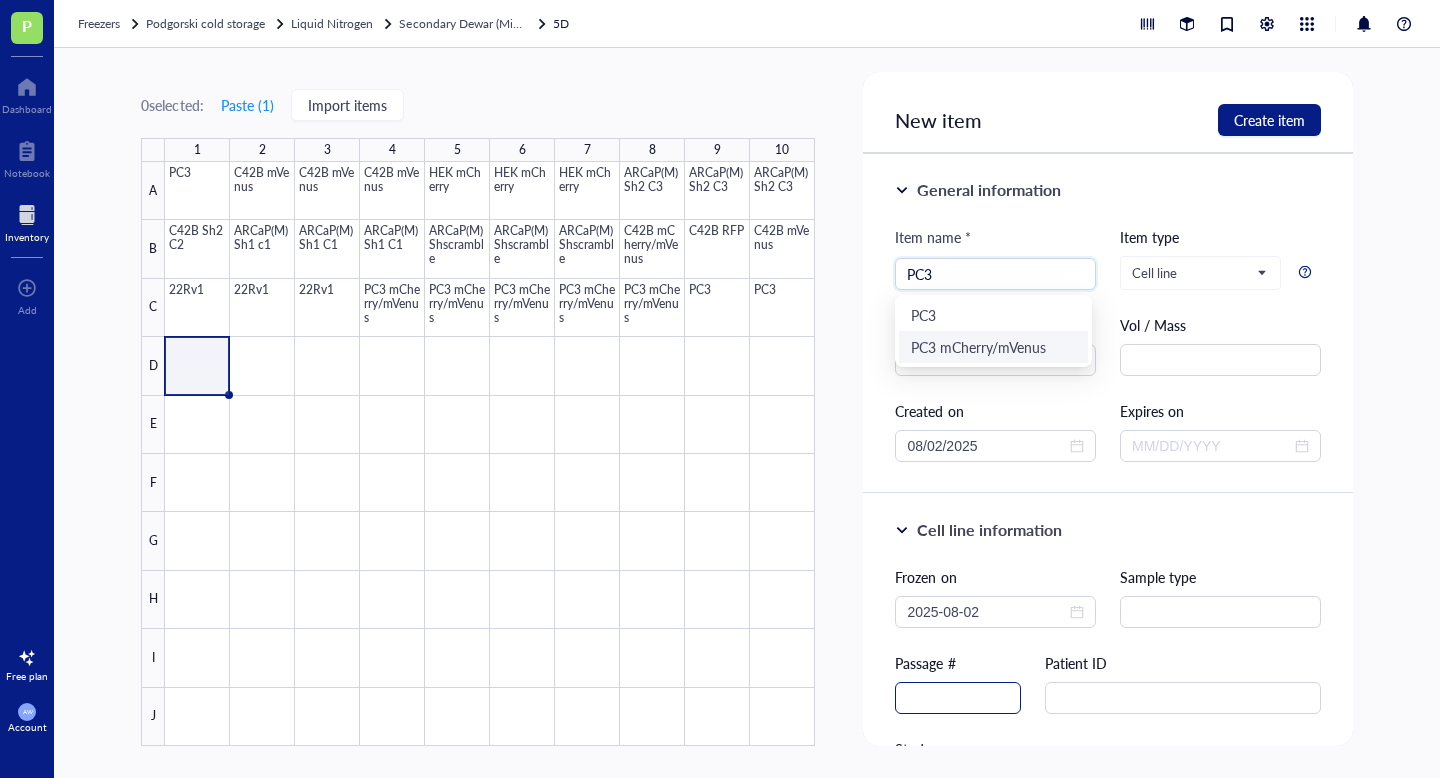 type on "PC3" 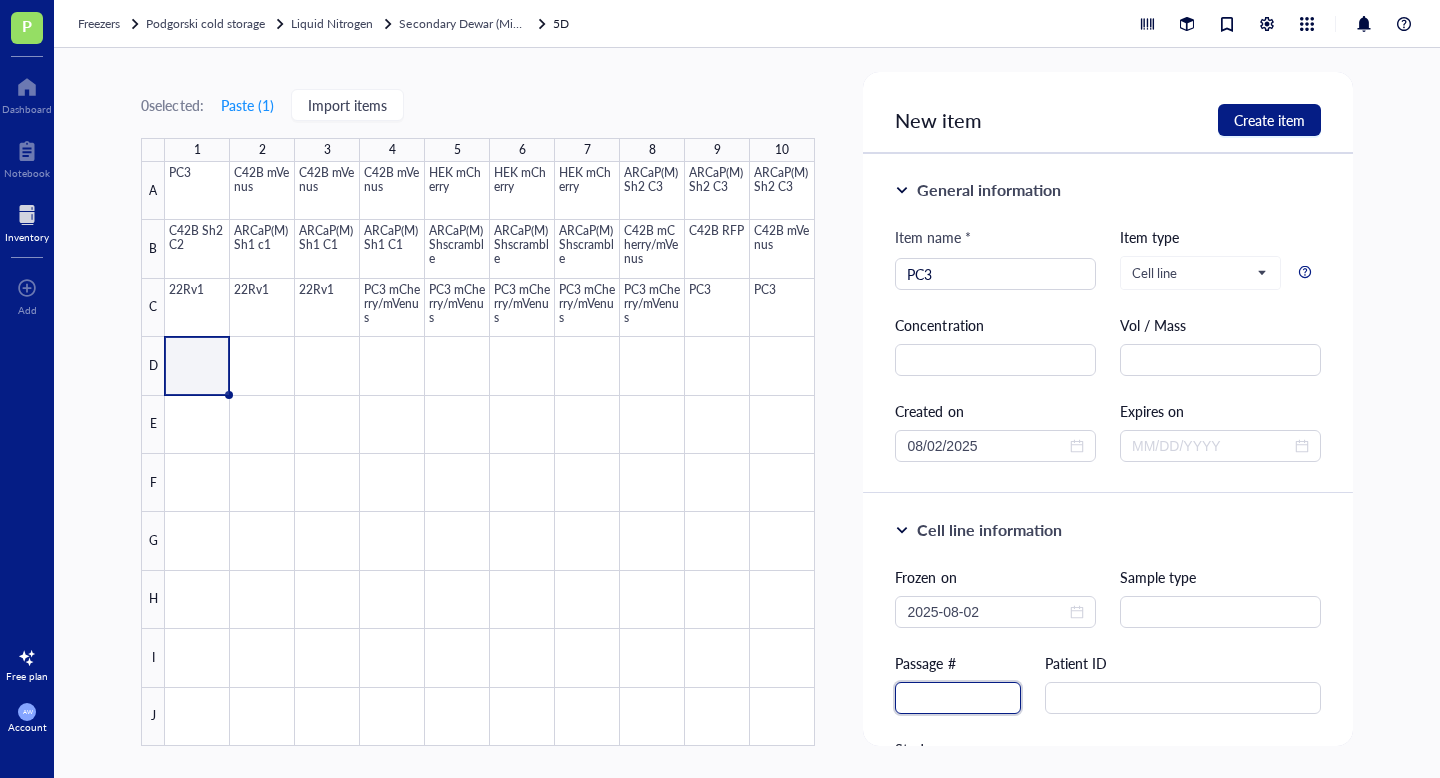 click at bounding box center [958, 698] 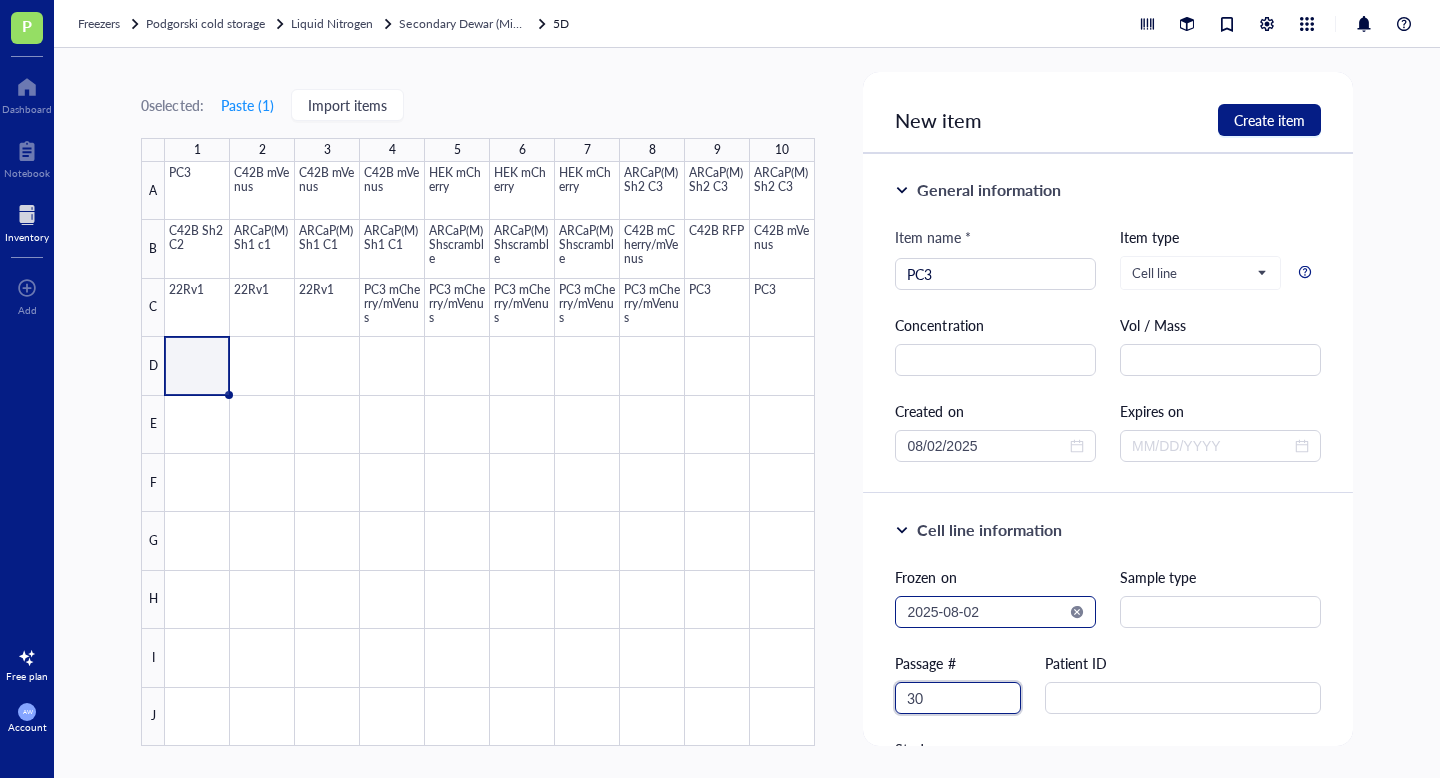 type on "30" 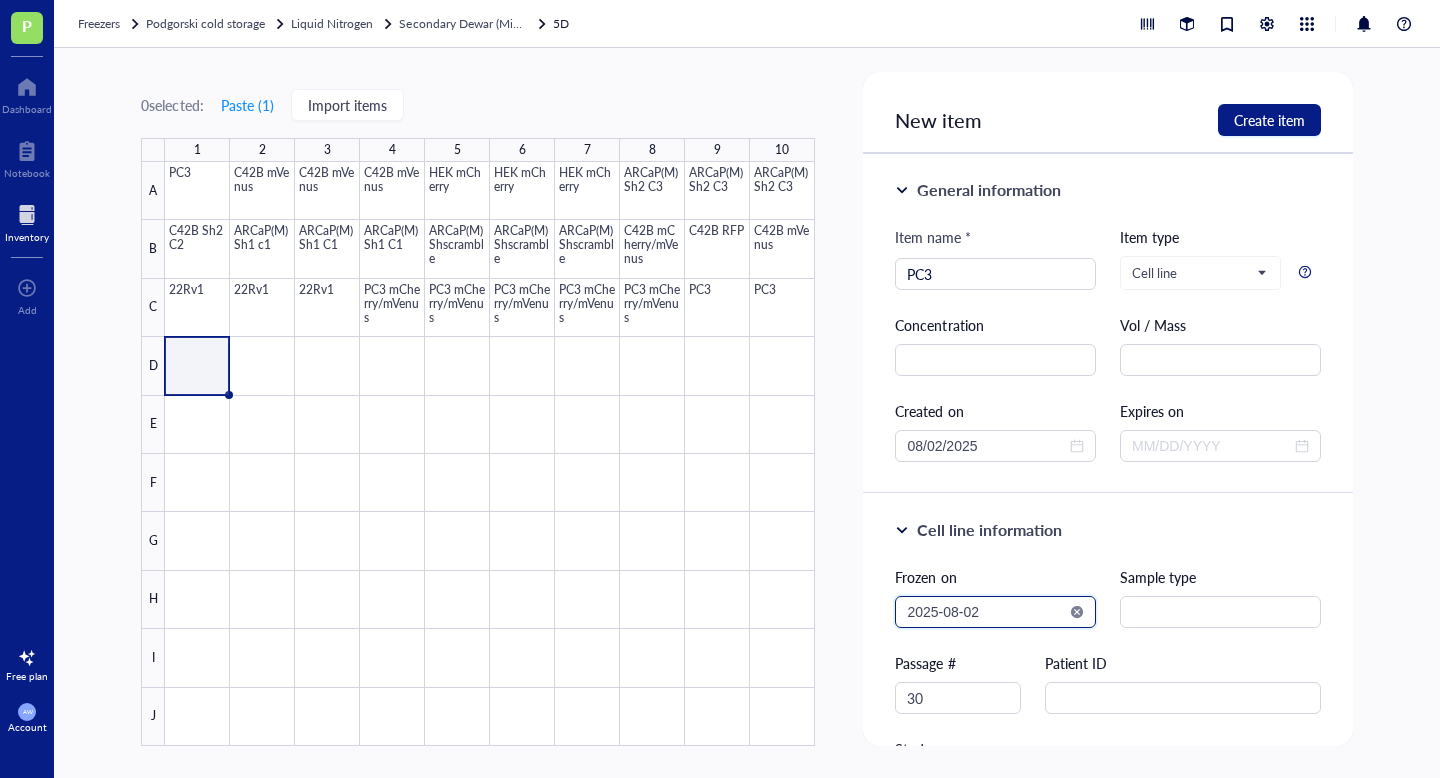 click on "2025-08-02" at bounding box center (986, 612) 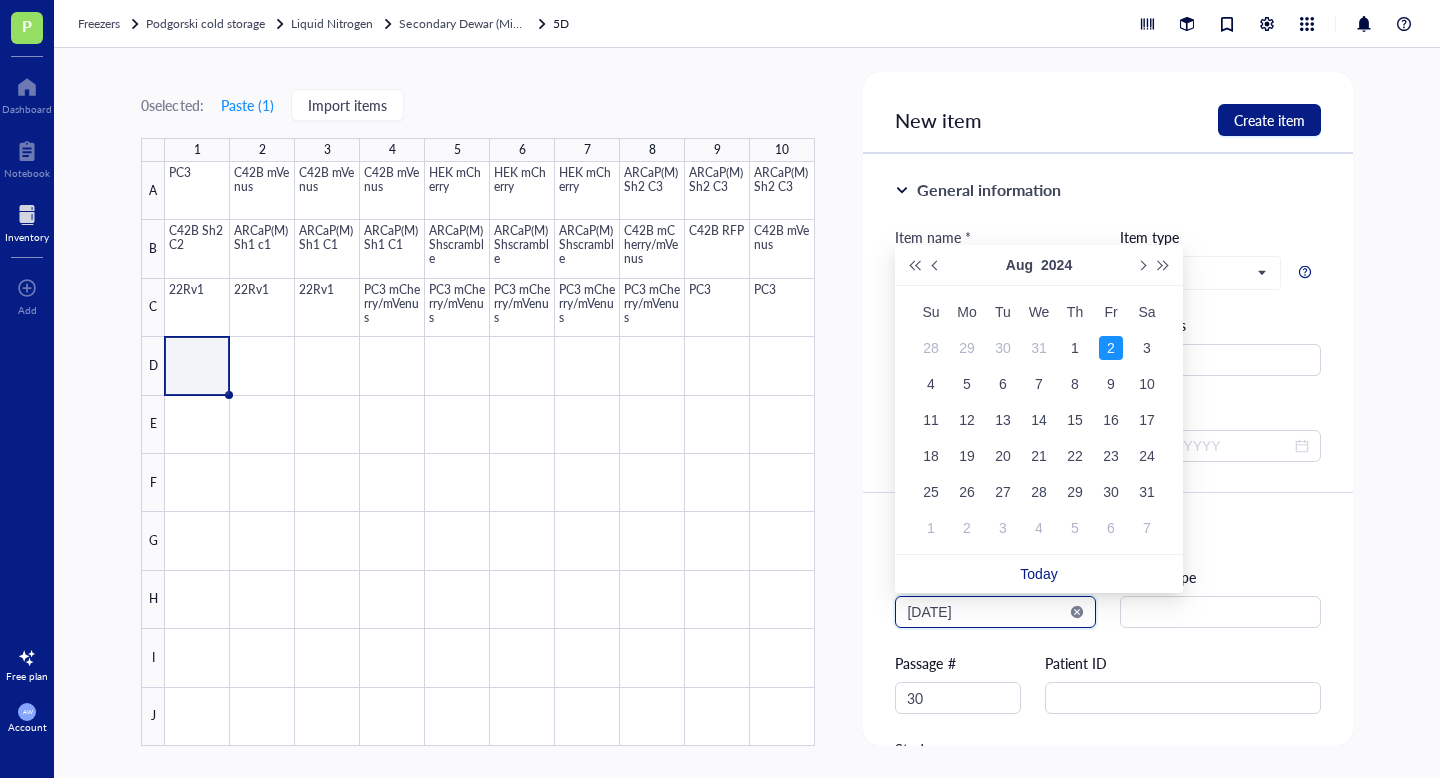 click on "[DATE]" at bounding box center [986, 612] 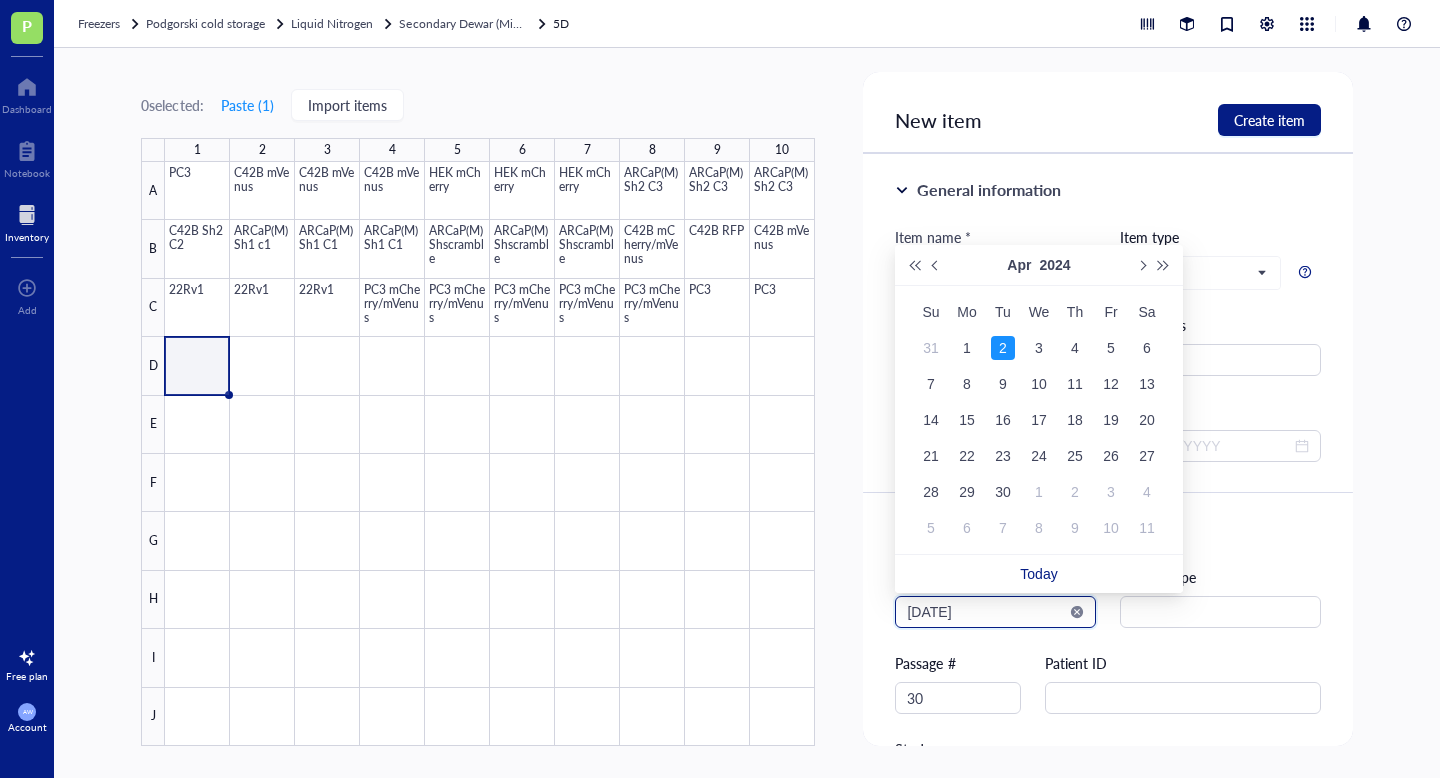click on "2024-04-02" at bounding box center [986, 612] 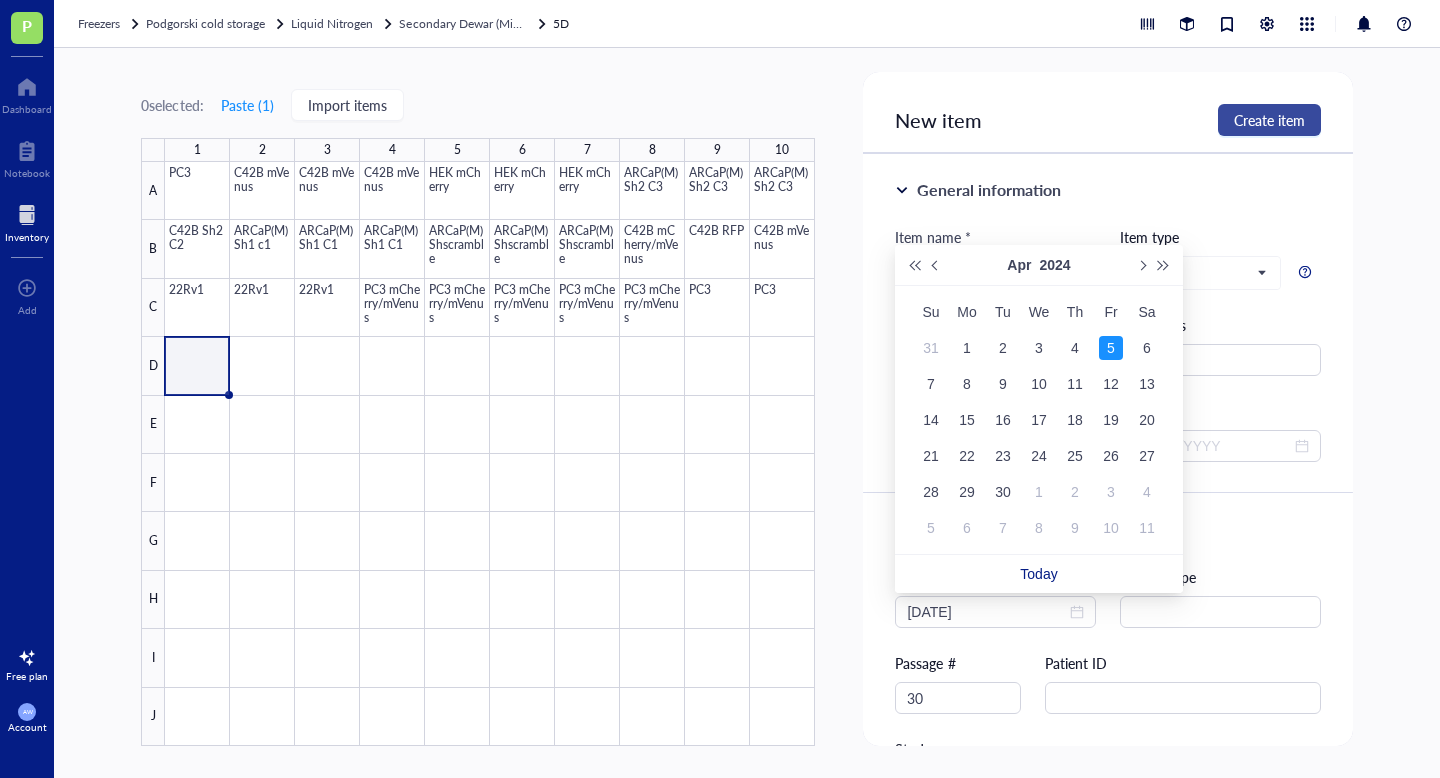 type on "2024-04-05" 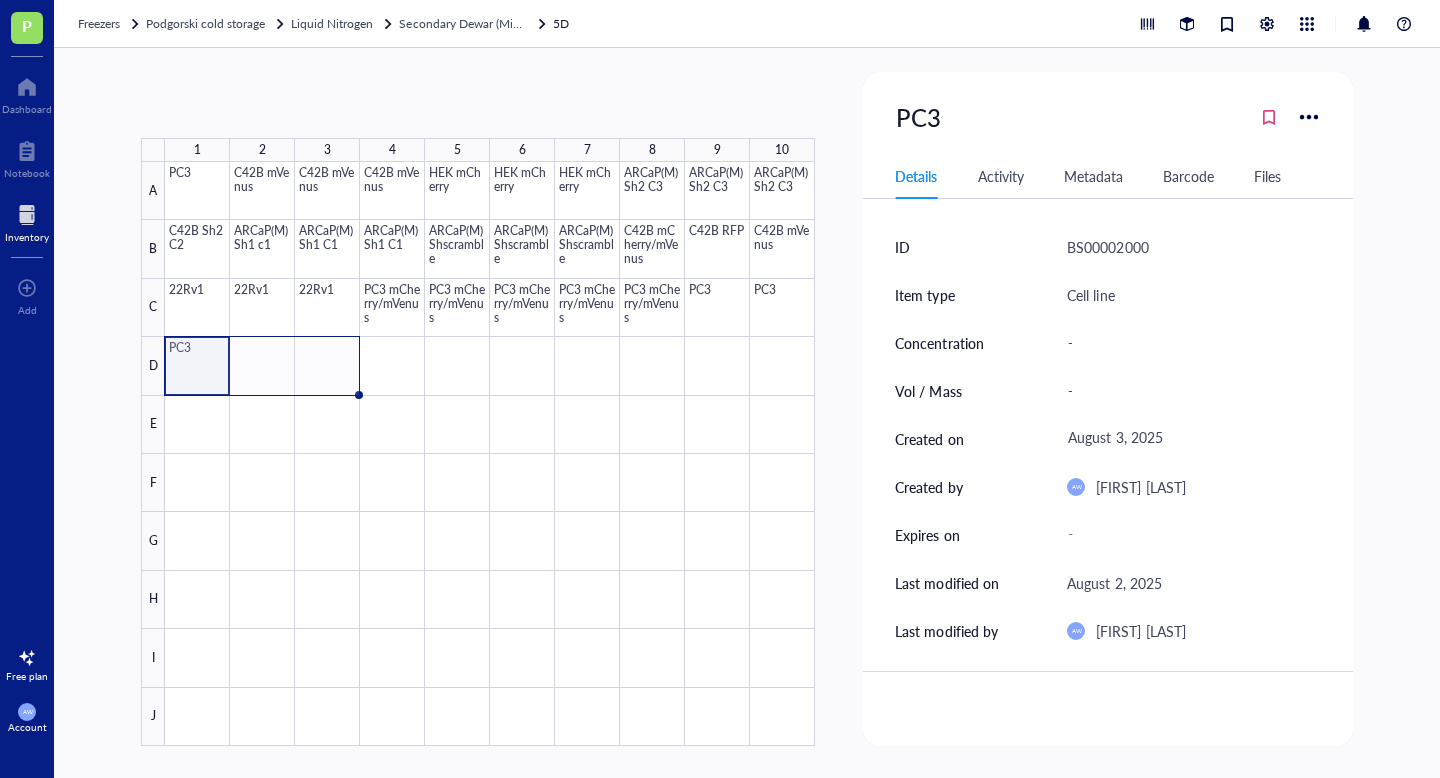 drag, startPoint x: 229, startPoint y: 394, endPoint x: 335, endPoint y: 393, distance: 106.004715 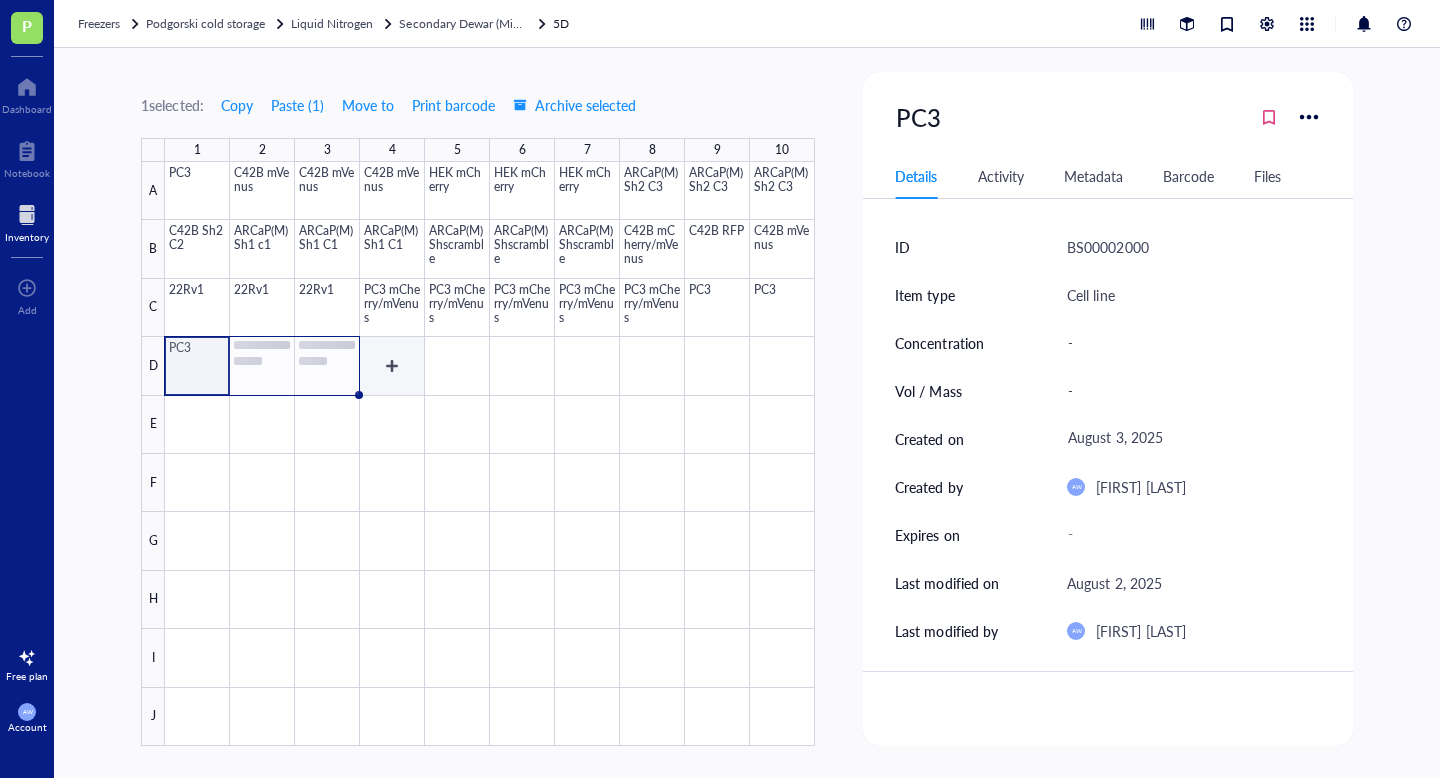 click at bounding box center [490, 454] 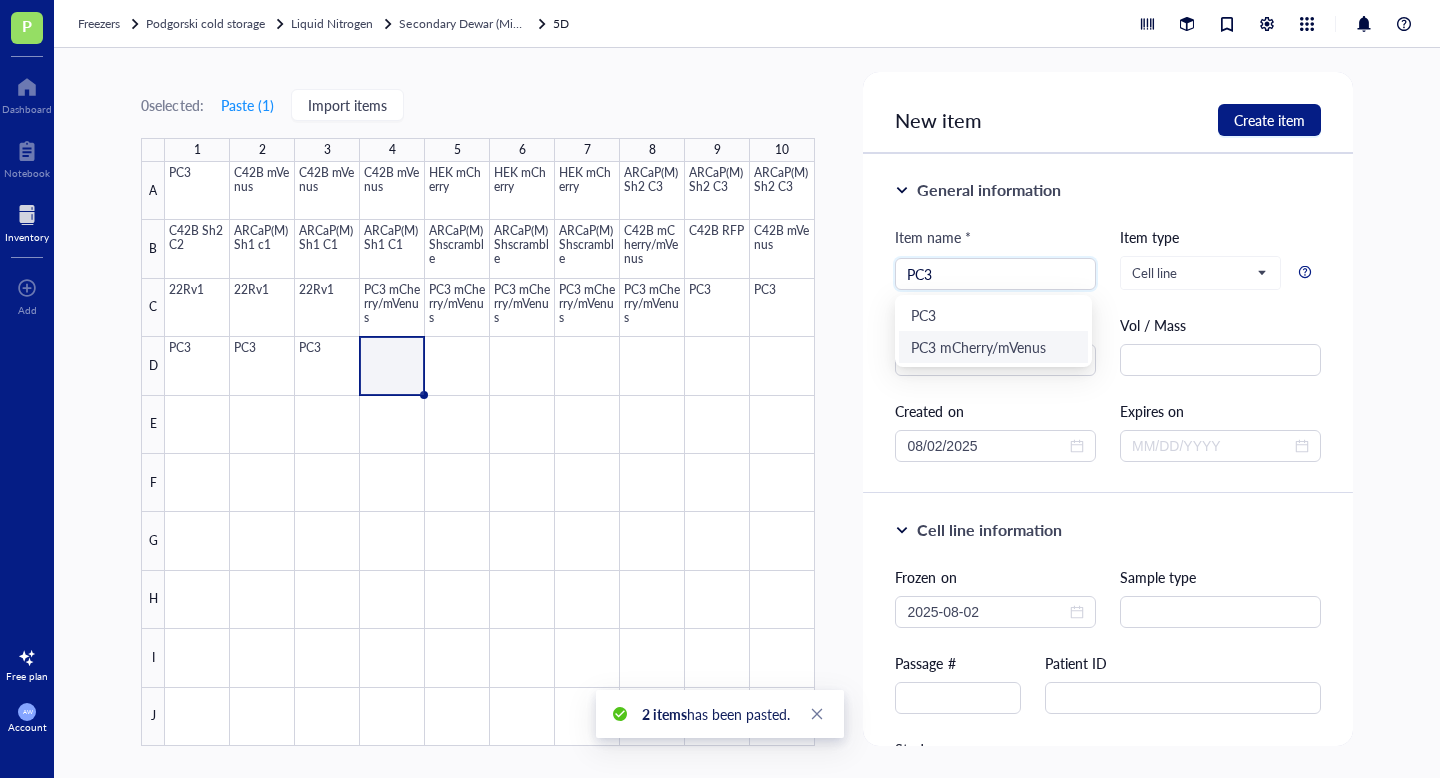 type on "PC3" 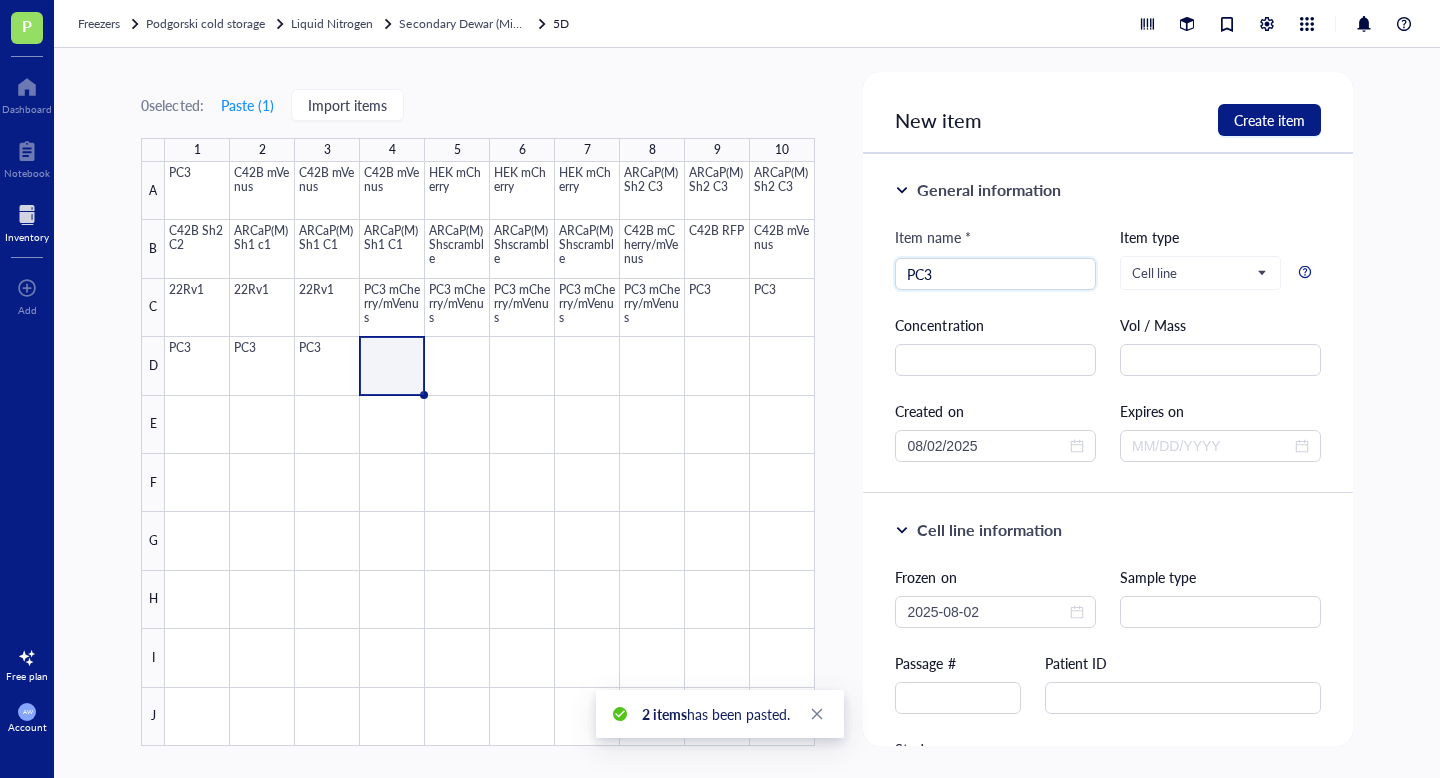 click on "Frozen on 2025-08-02 Sample type Passage # Patient ID Study Selection marker" at bounding box center (1107, 726) 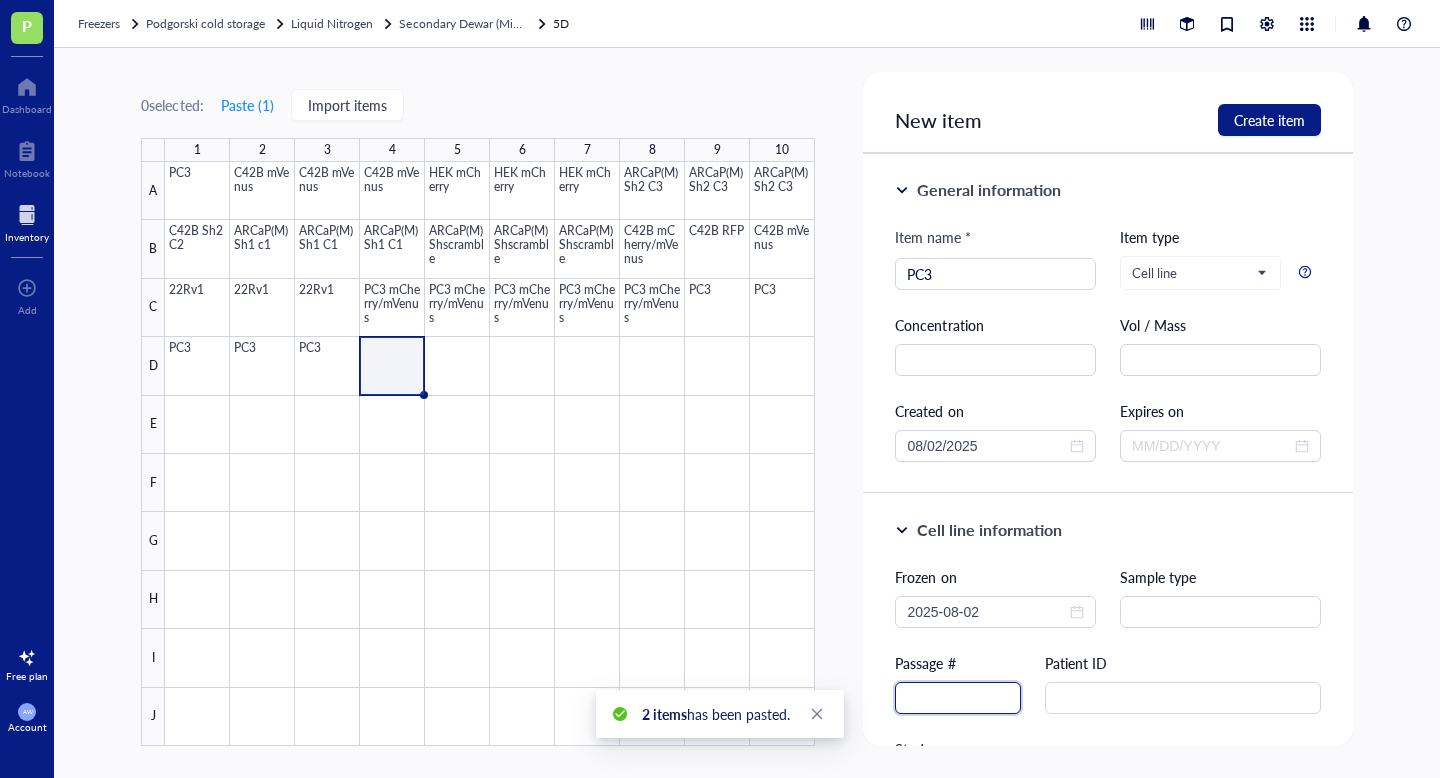 click at bounding box center (958, 698) 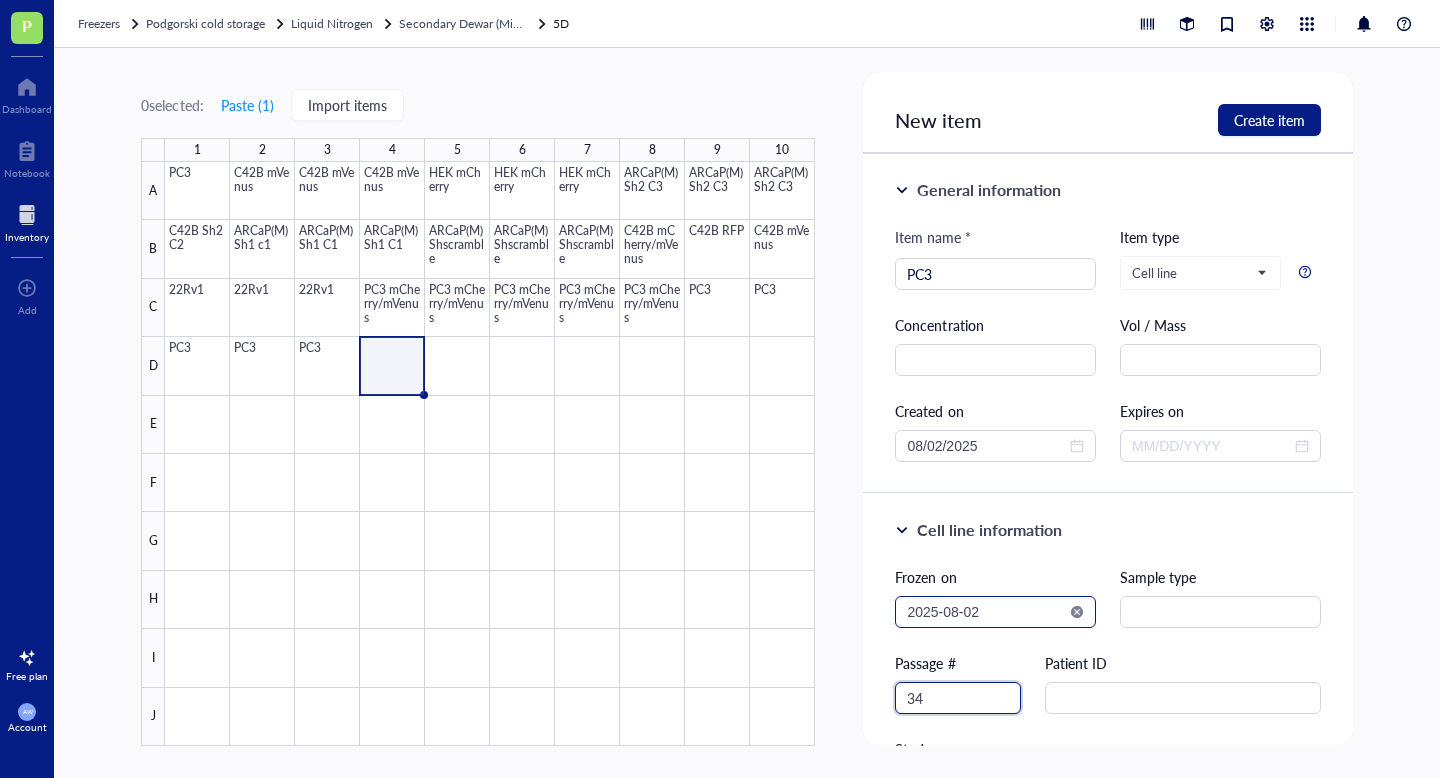 type on "34" 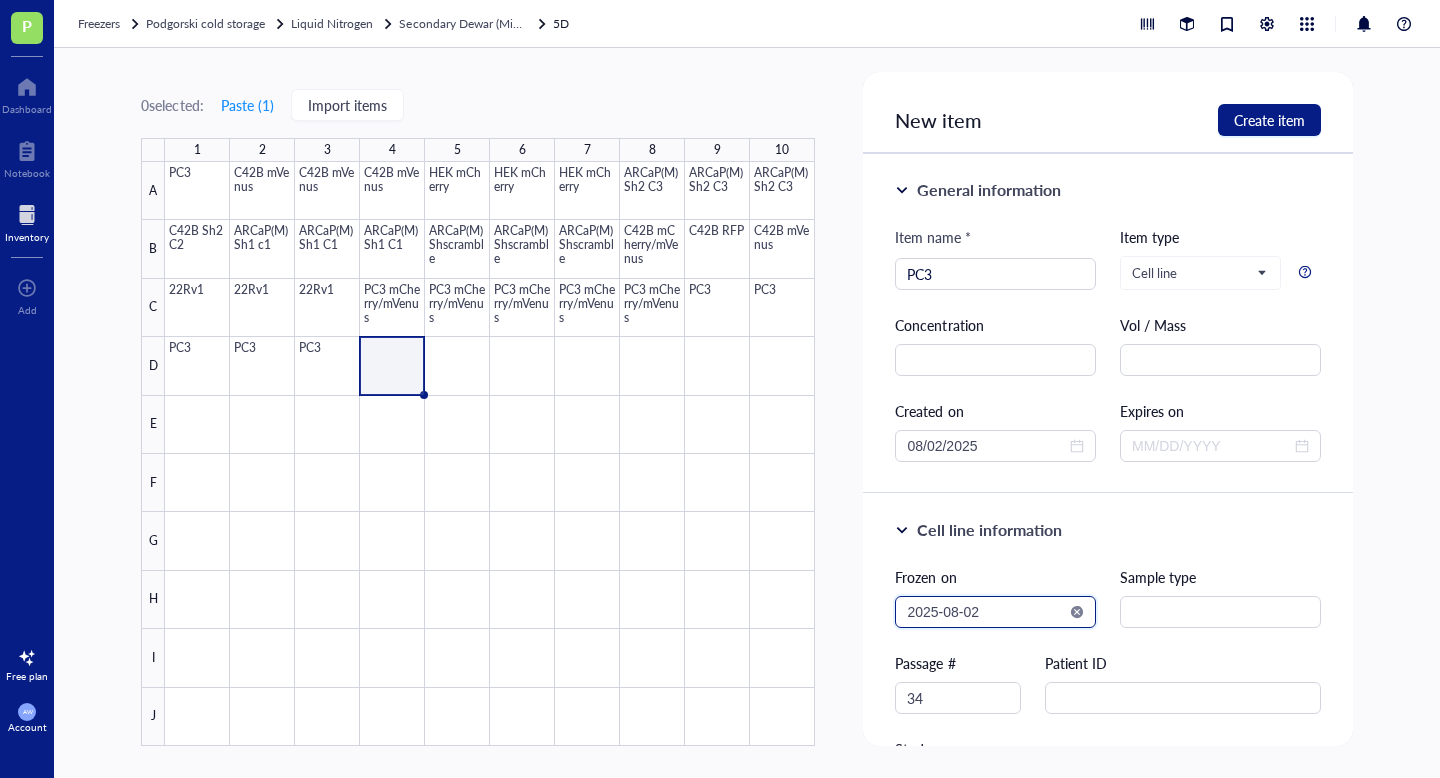 click on "2025-08-02" at bounding box center [986, 612] 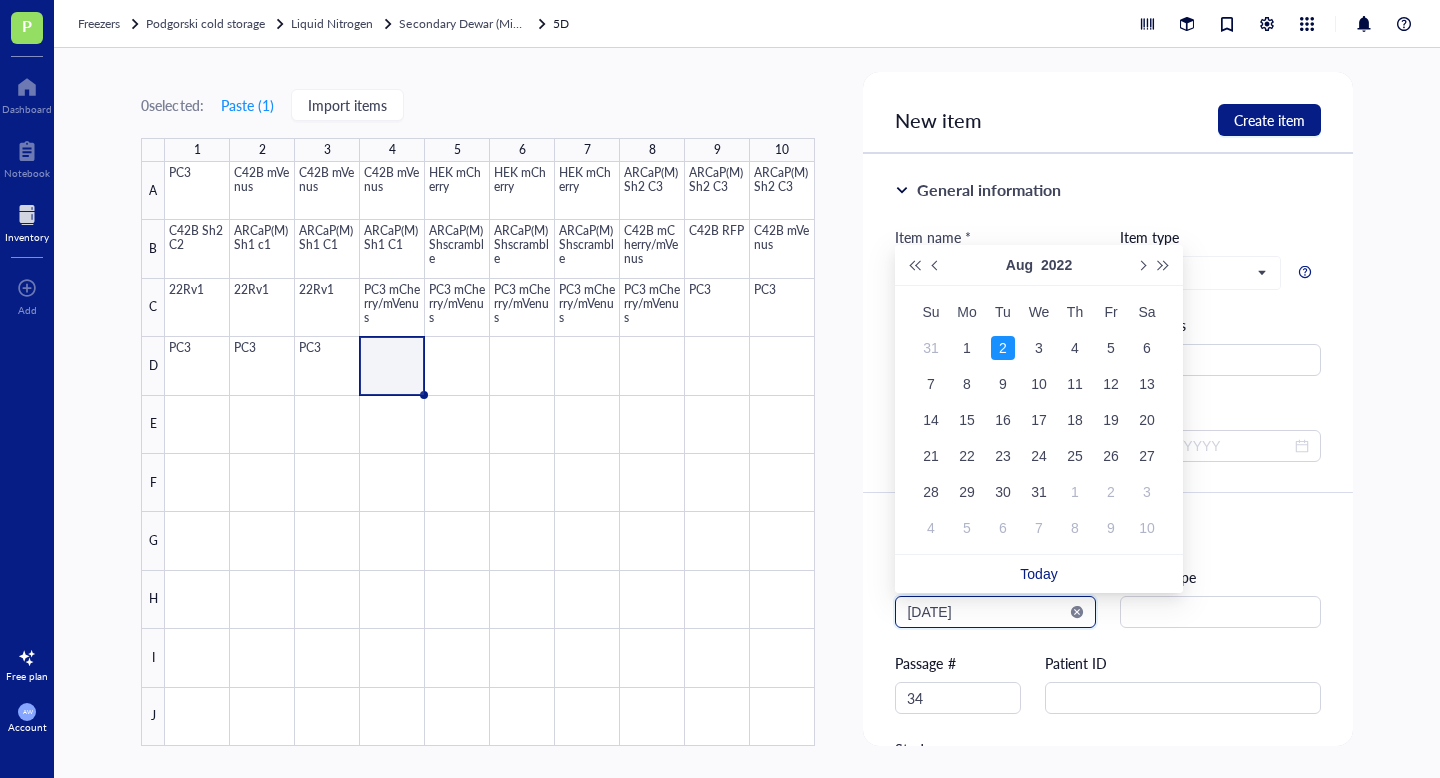 click on "[DATE]" at bounding box center (986, 612) 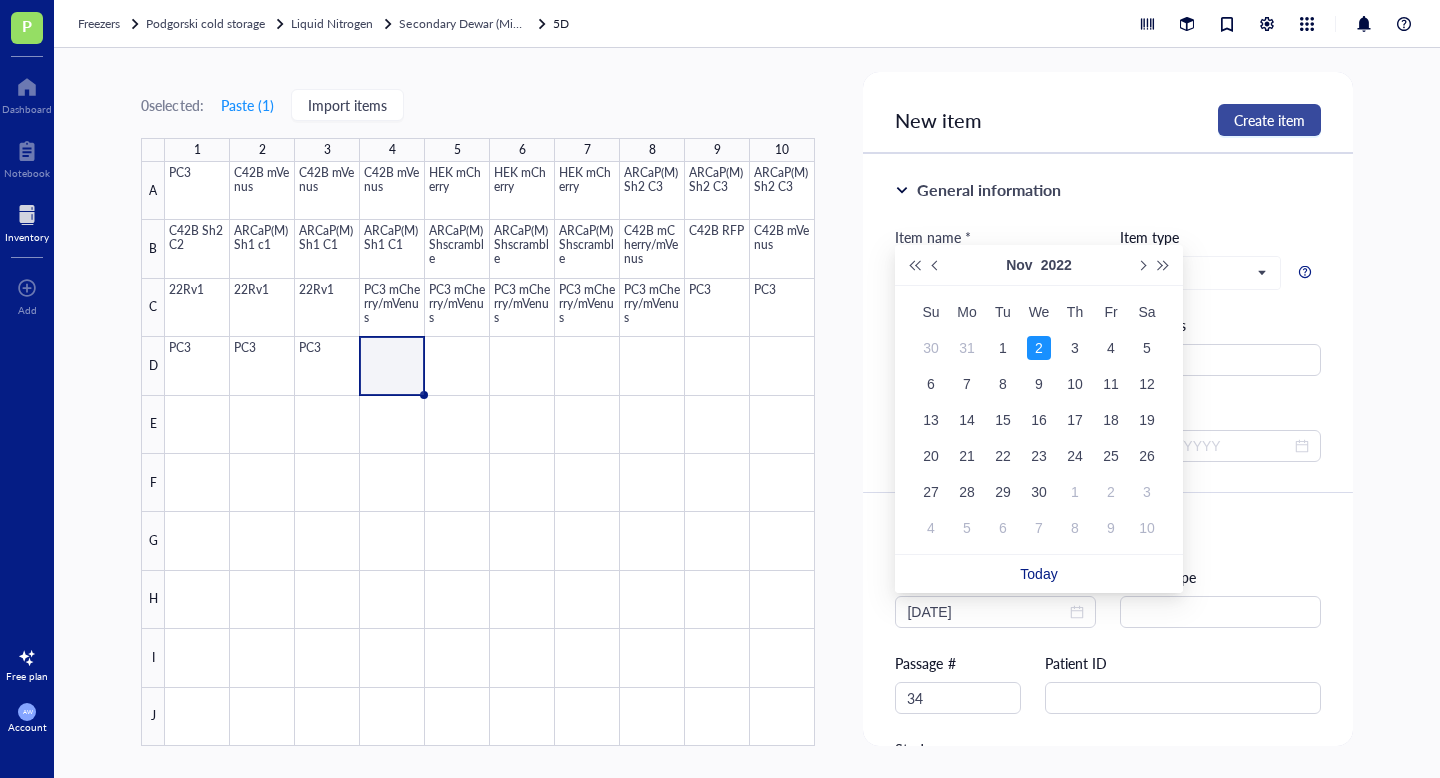 type on "2022-11-02" 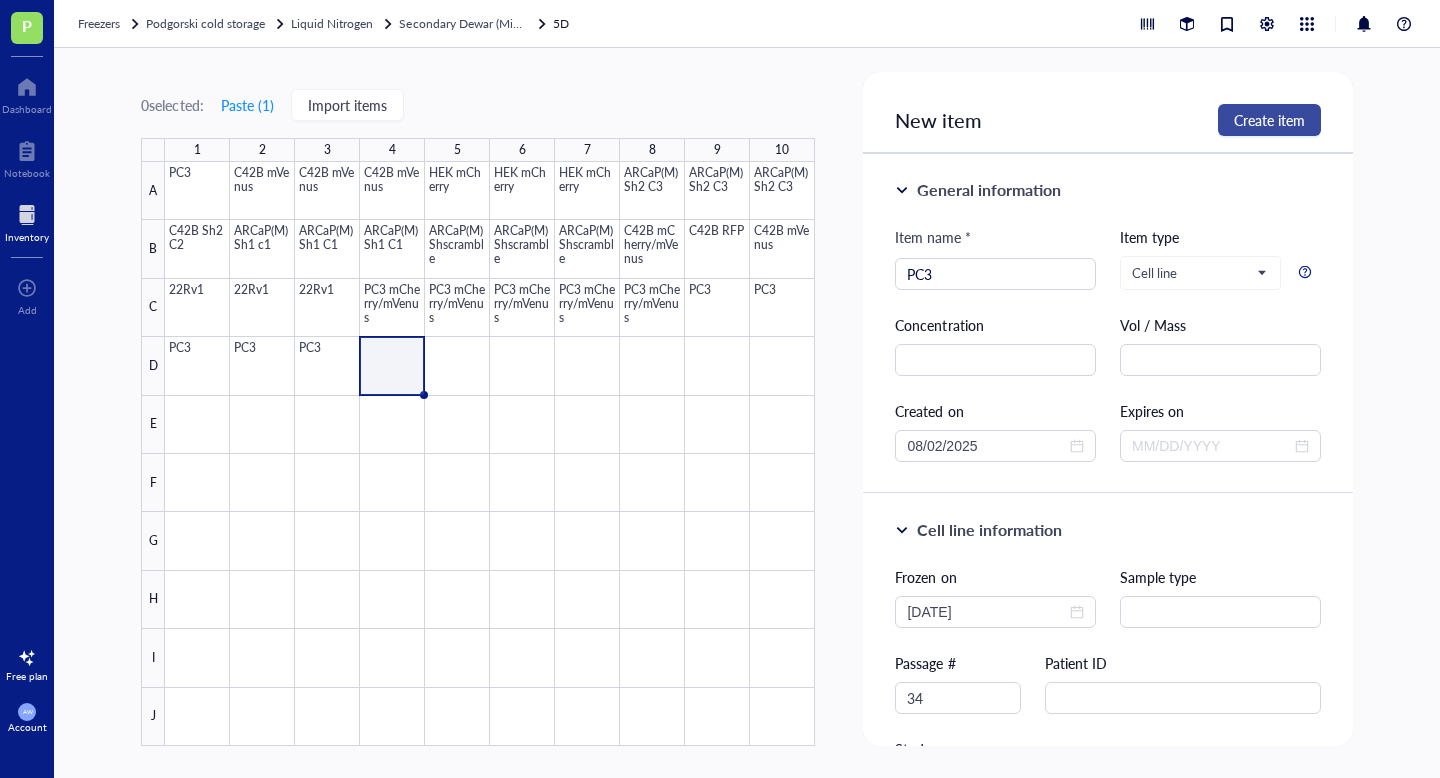 click on "Create item" at bounding box center (1269, 120) 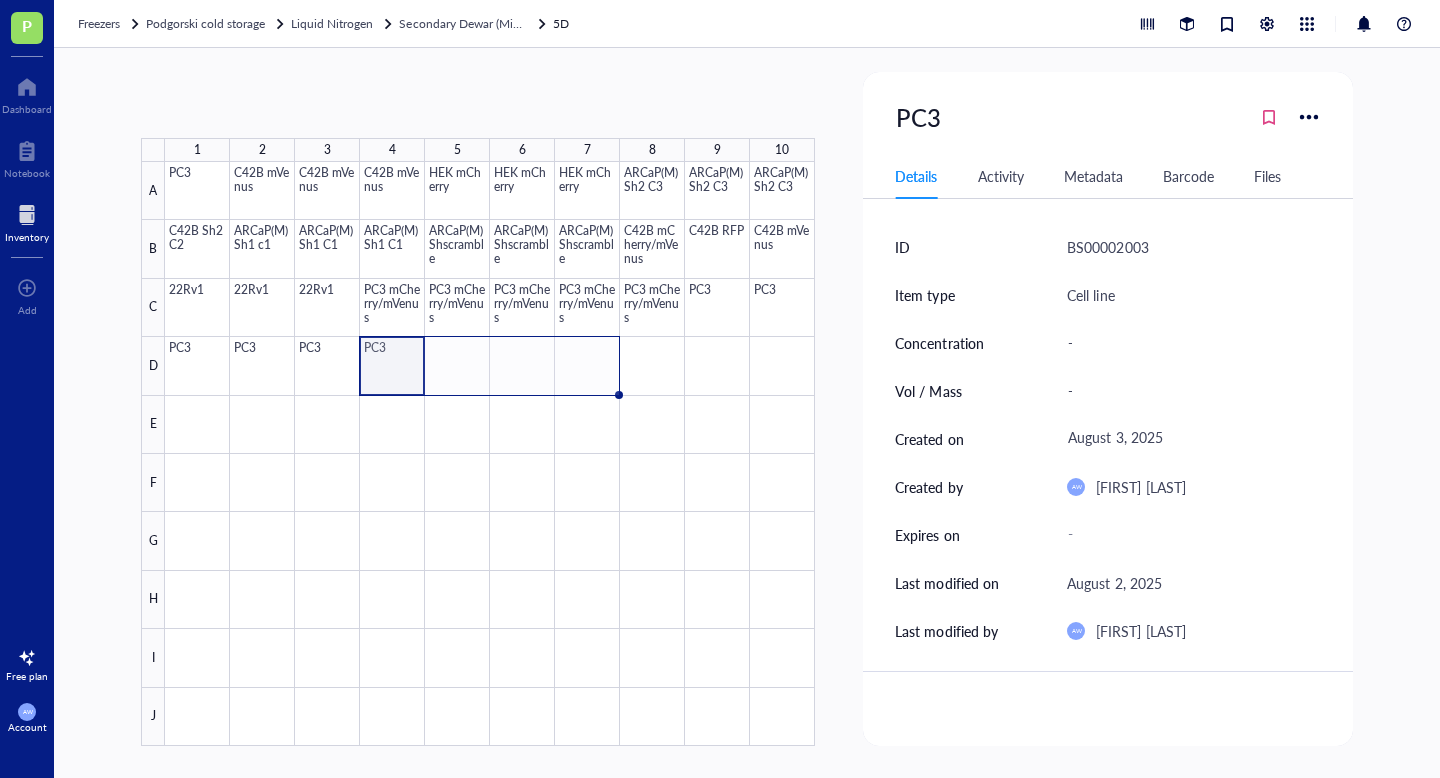 drag, startPoint x: 424, startPoint y: 395, endPoint x: 609, endPoint y: 395, distance: 185 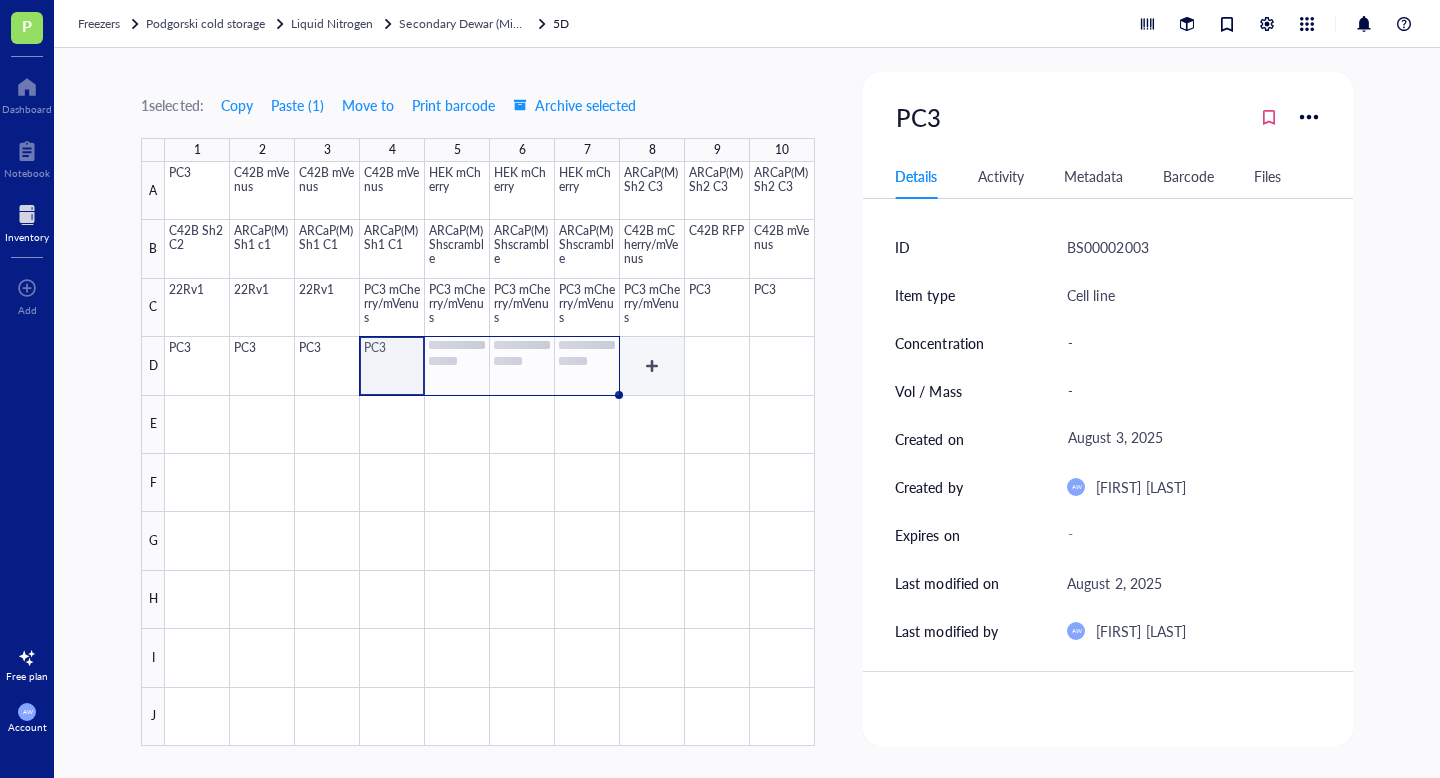 click at bounding box center [490, 454] 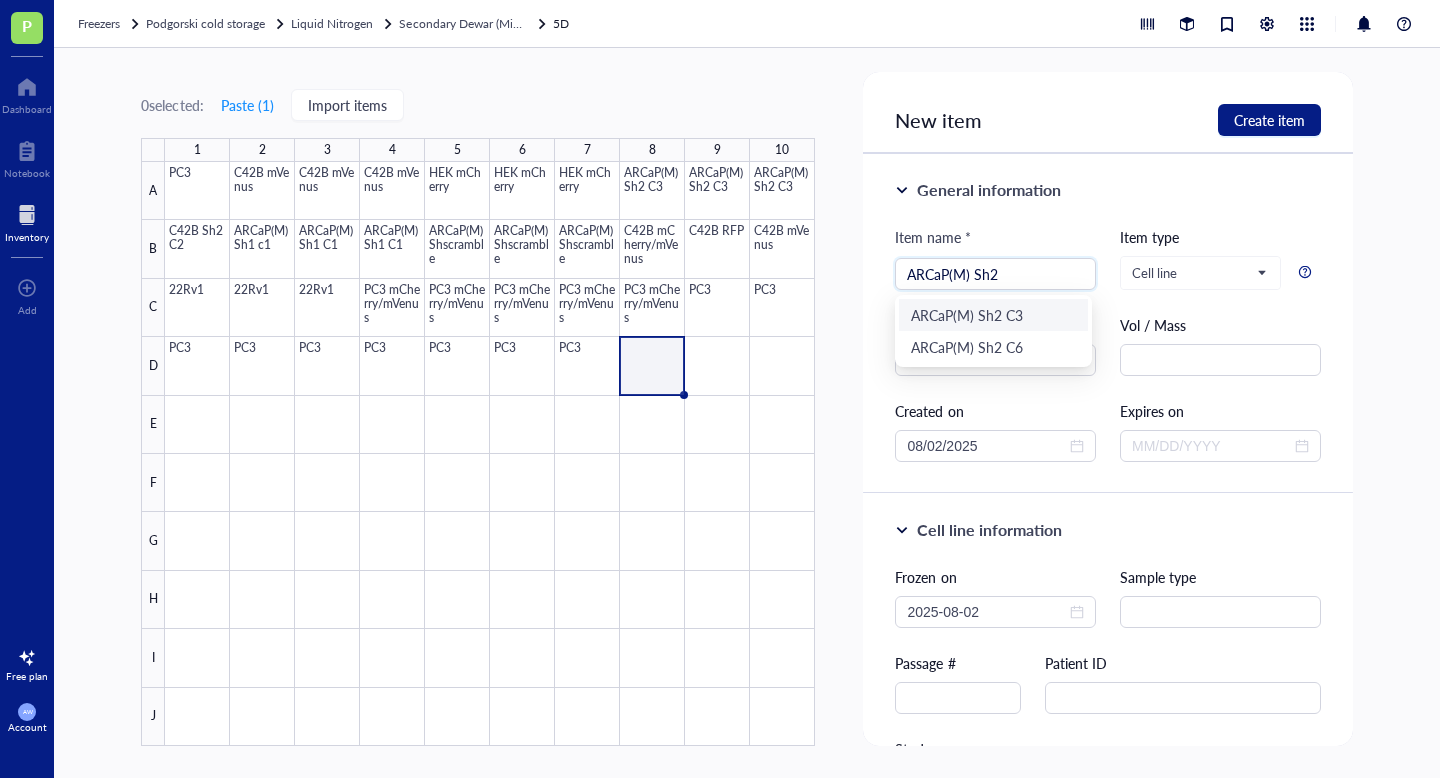 click on "ARCaP(M) Sh2 C3" at bounding box center (993, 315) 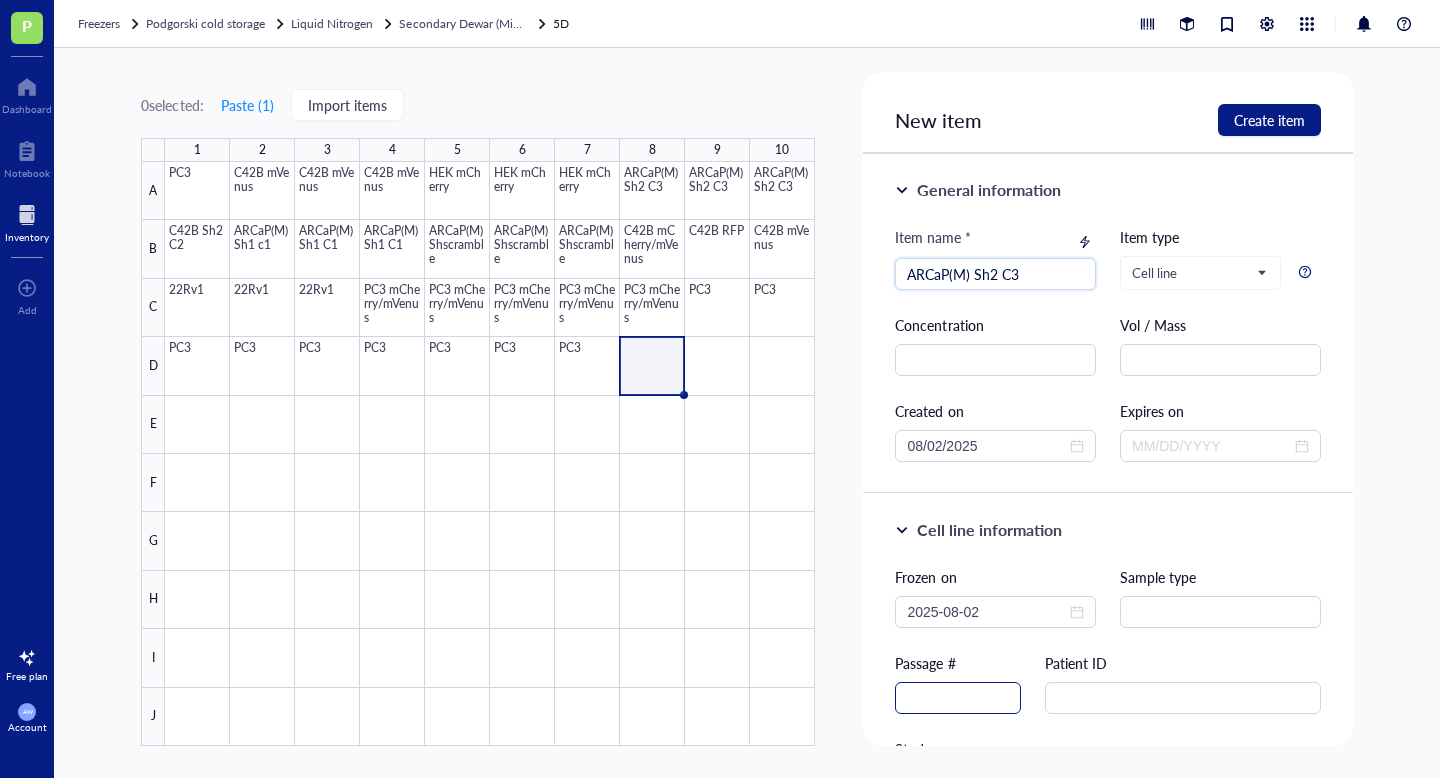 type on "ARCaP(M) Sh2 C3" 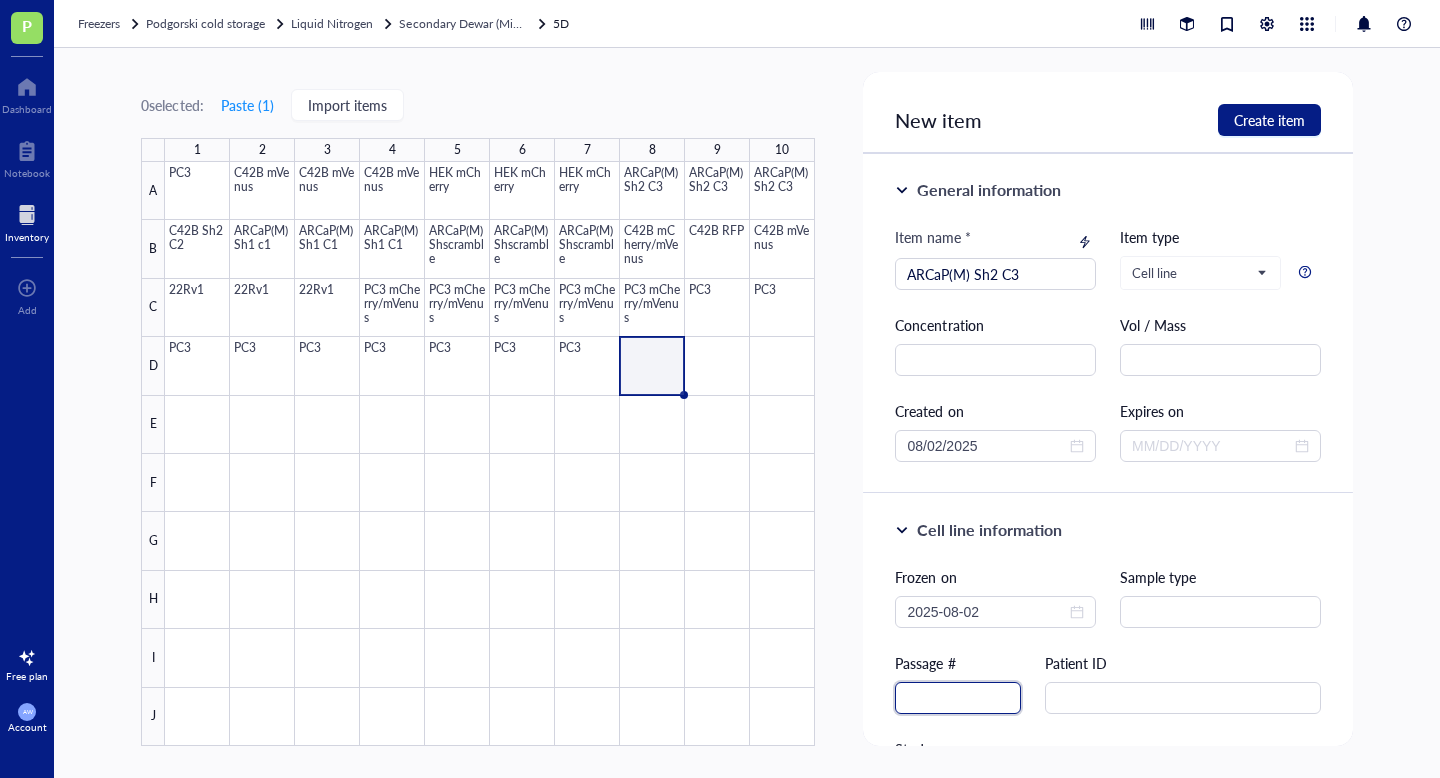 click at bounding box center (958, 698) 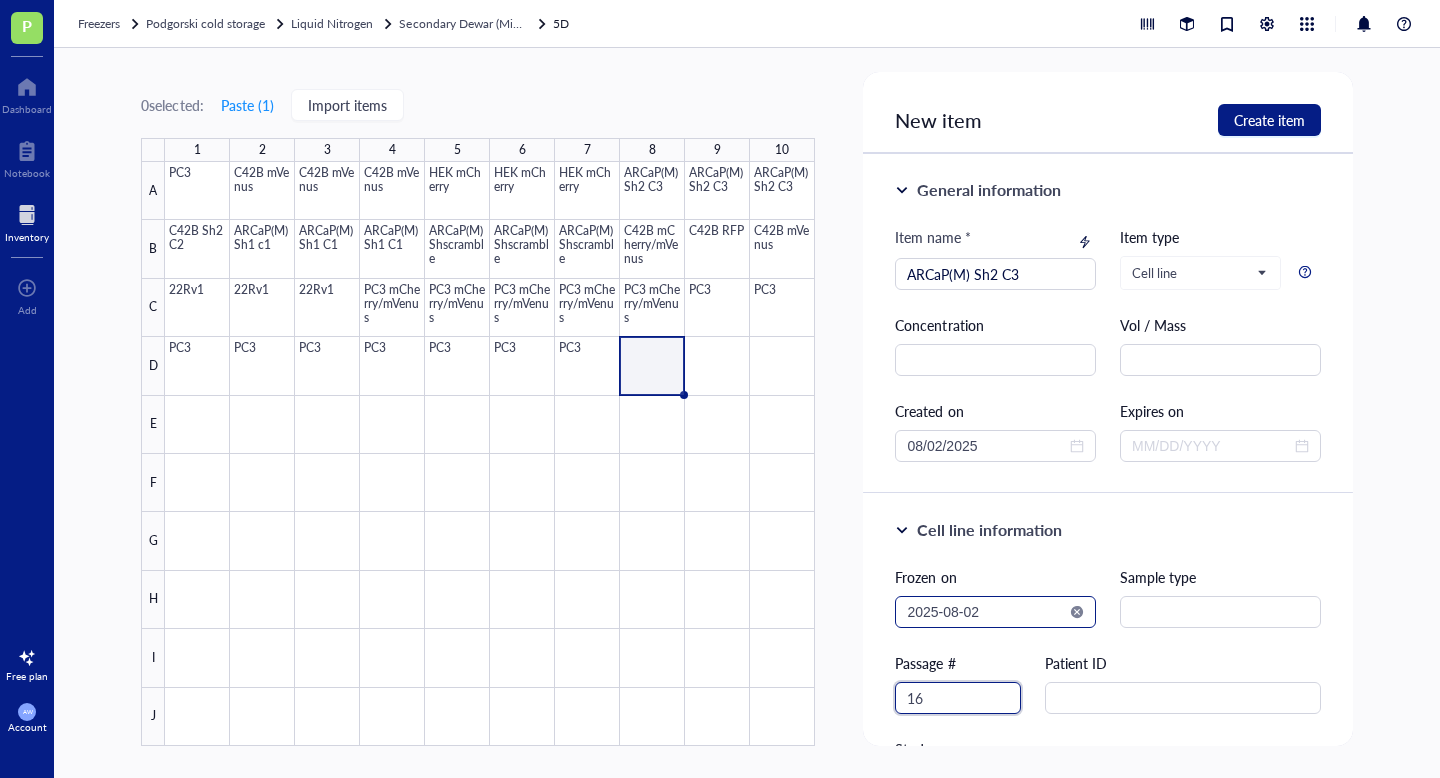 type on "16" 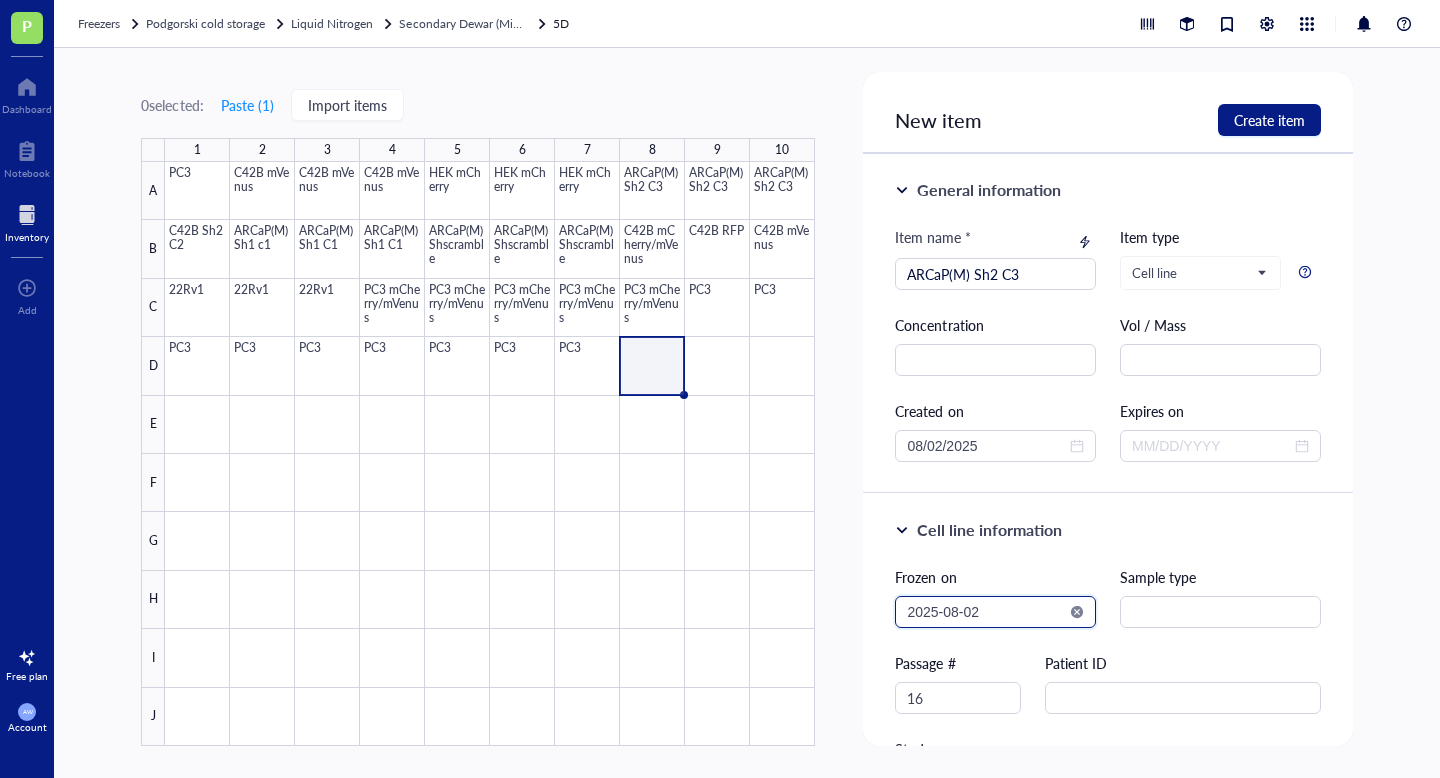 click on "2025-08-02" at bounding box center [986, 612] 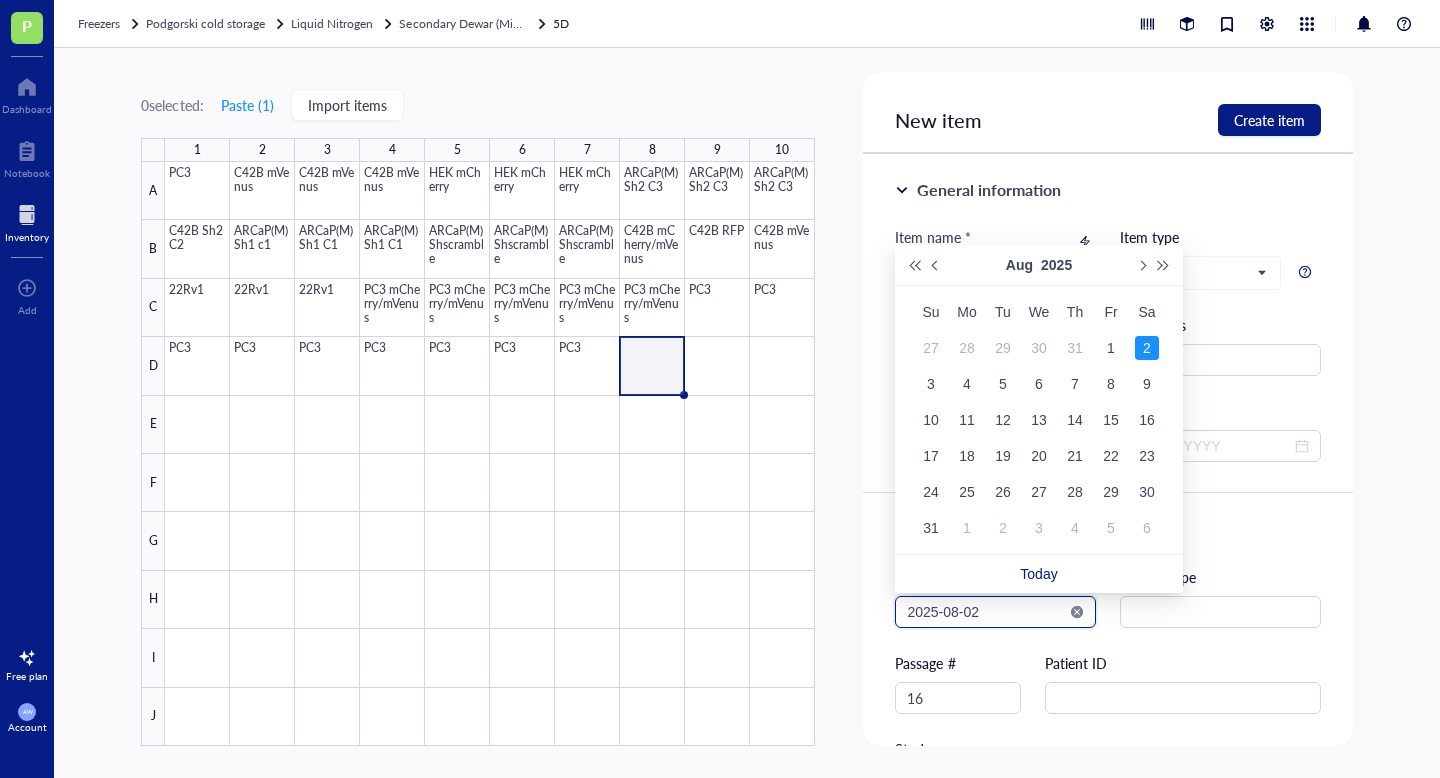 click on "2025-08-02" at bounding box center [986, 612] 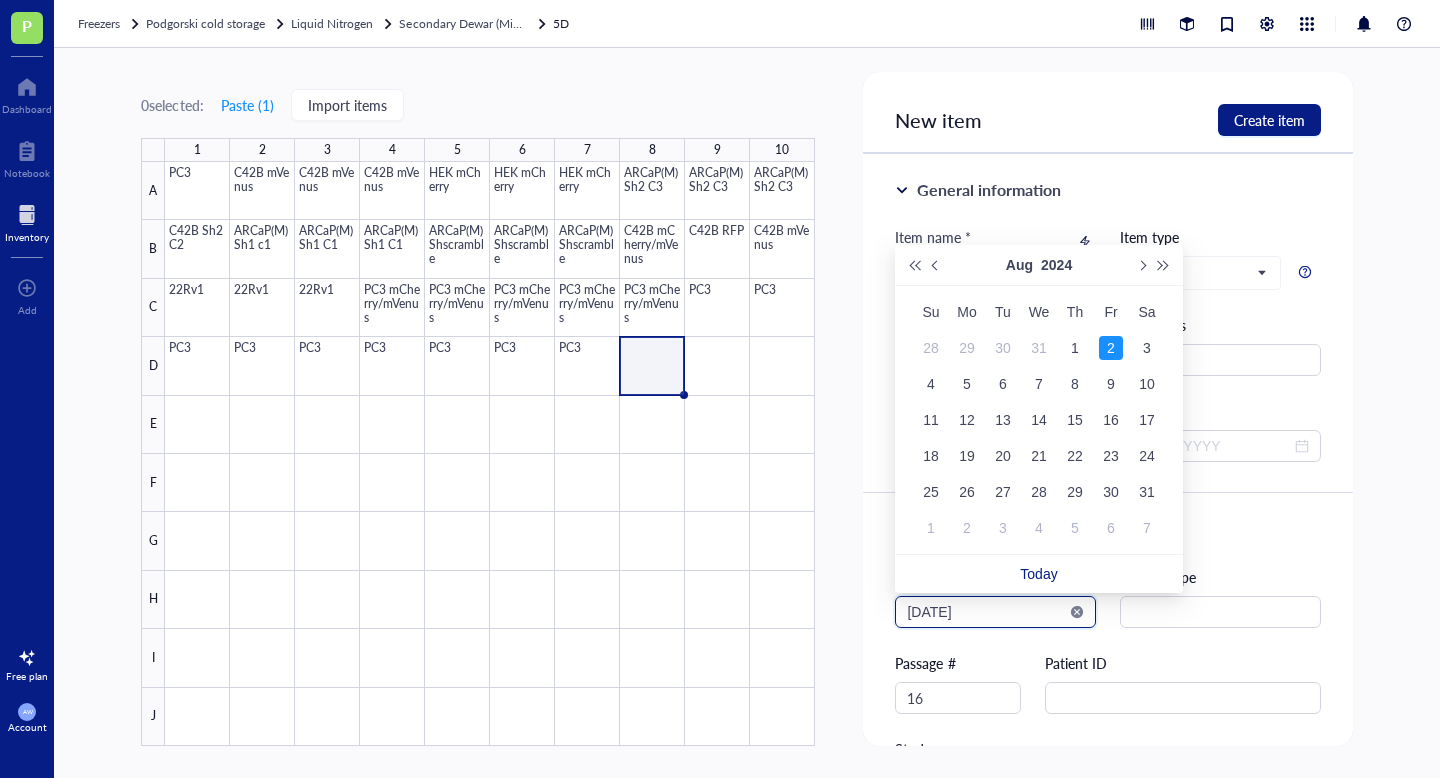 click on "[DATE]" at bounding box center [986, 612] 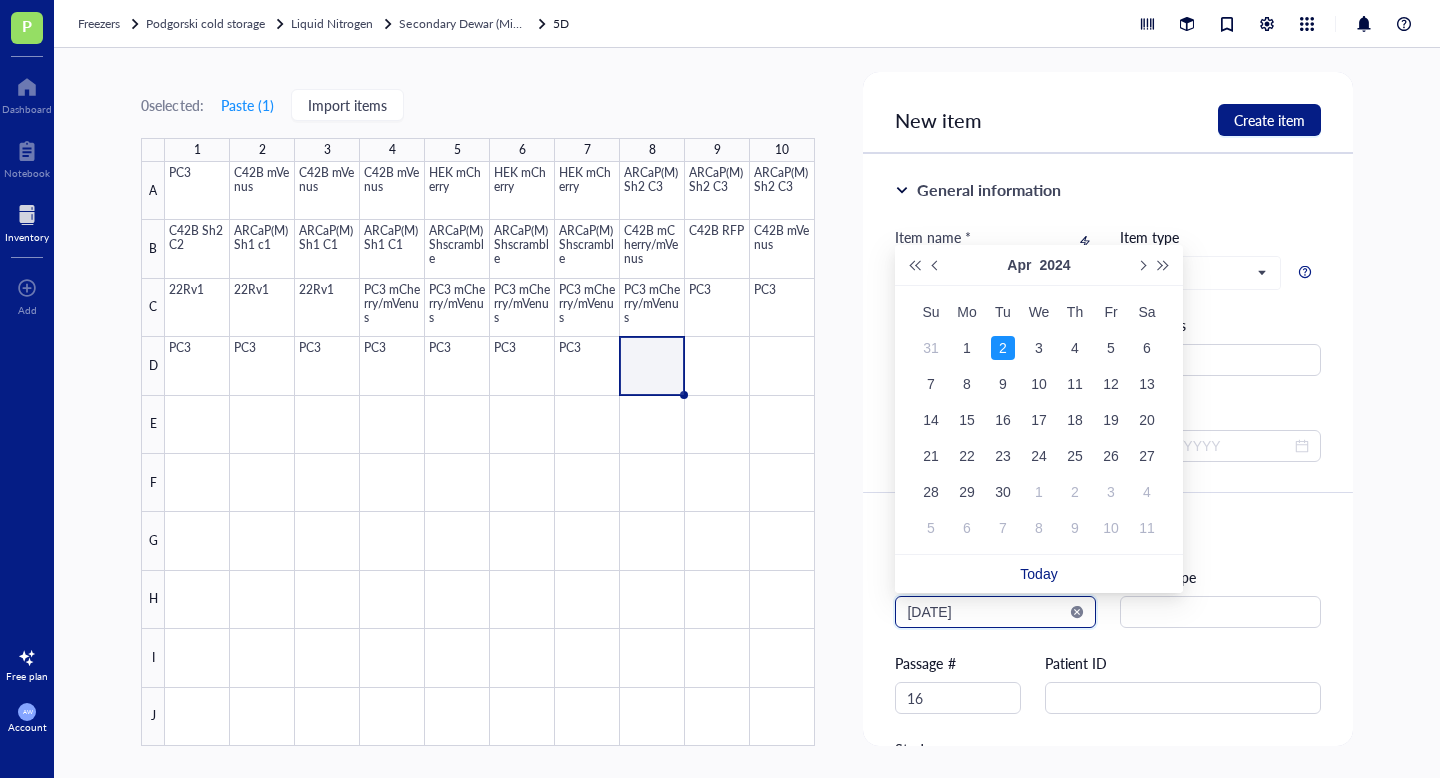 click on "2024-04-02" at bounding box center [986, 612] 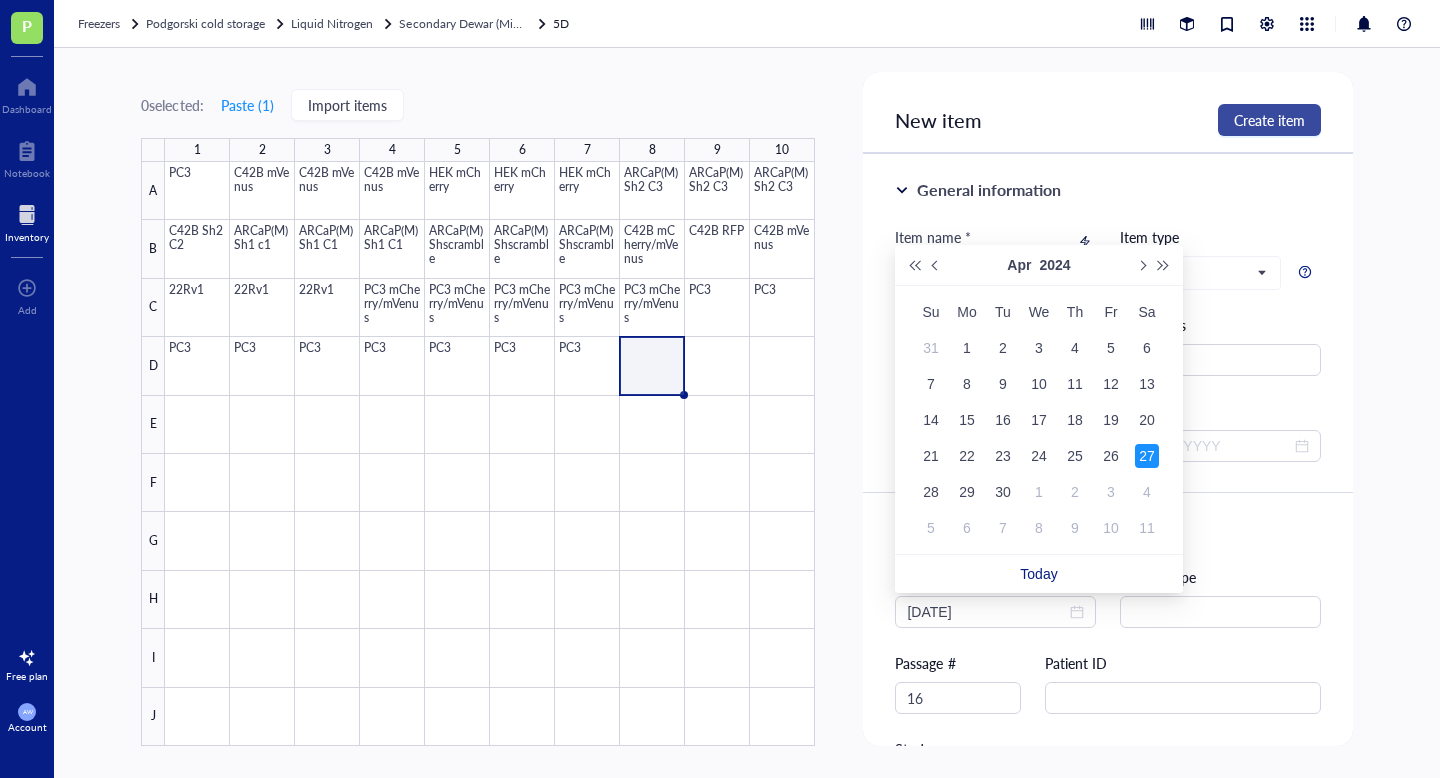 type on "2024-04-27" 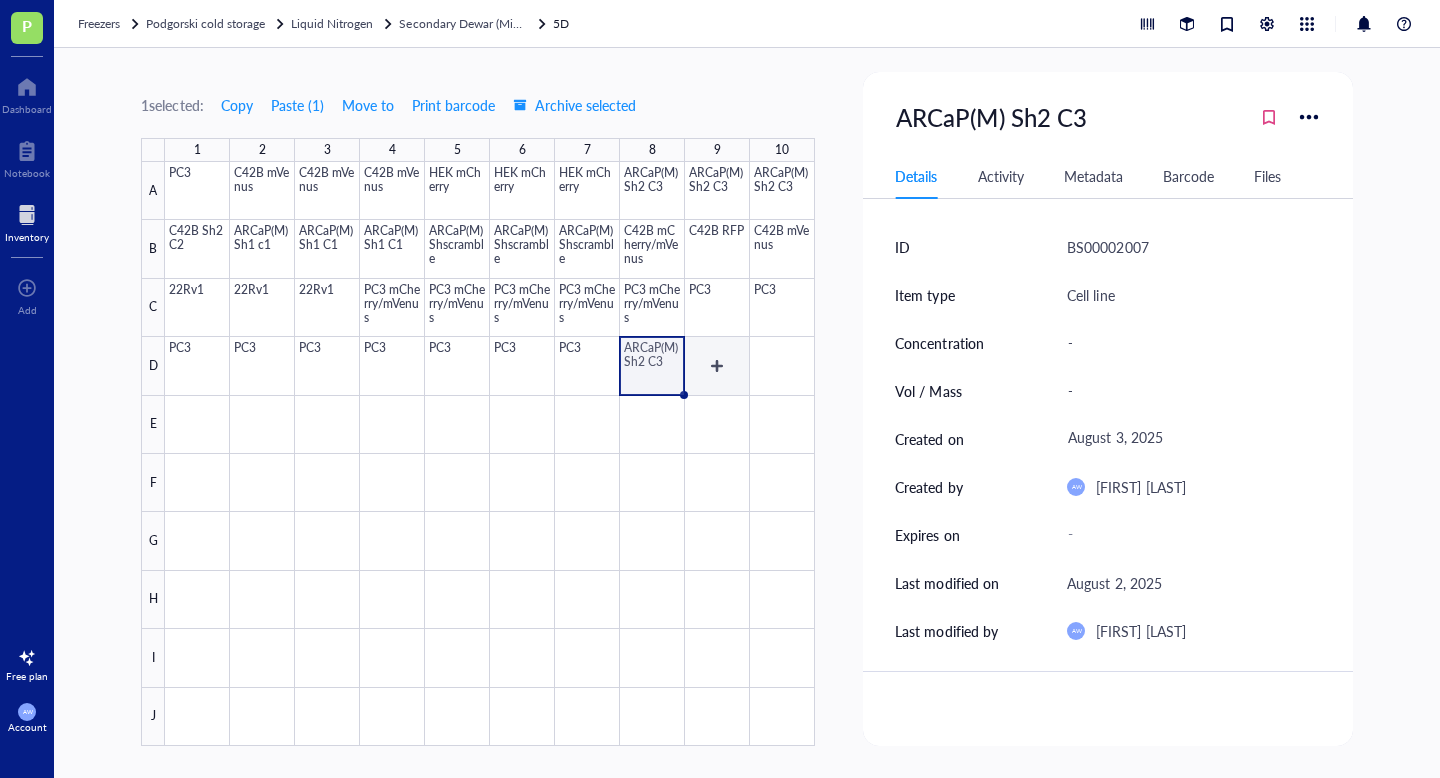 click at bounding box center (490, 454) 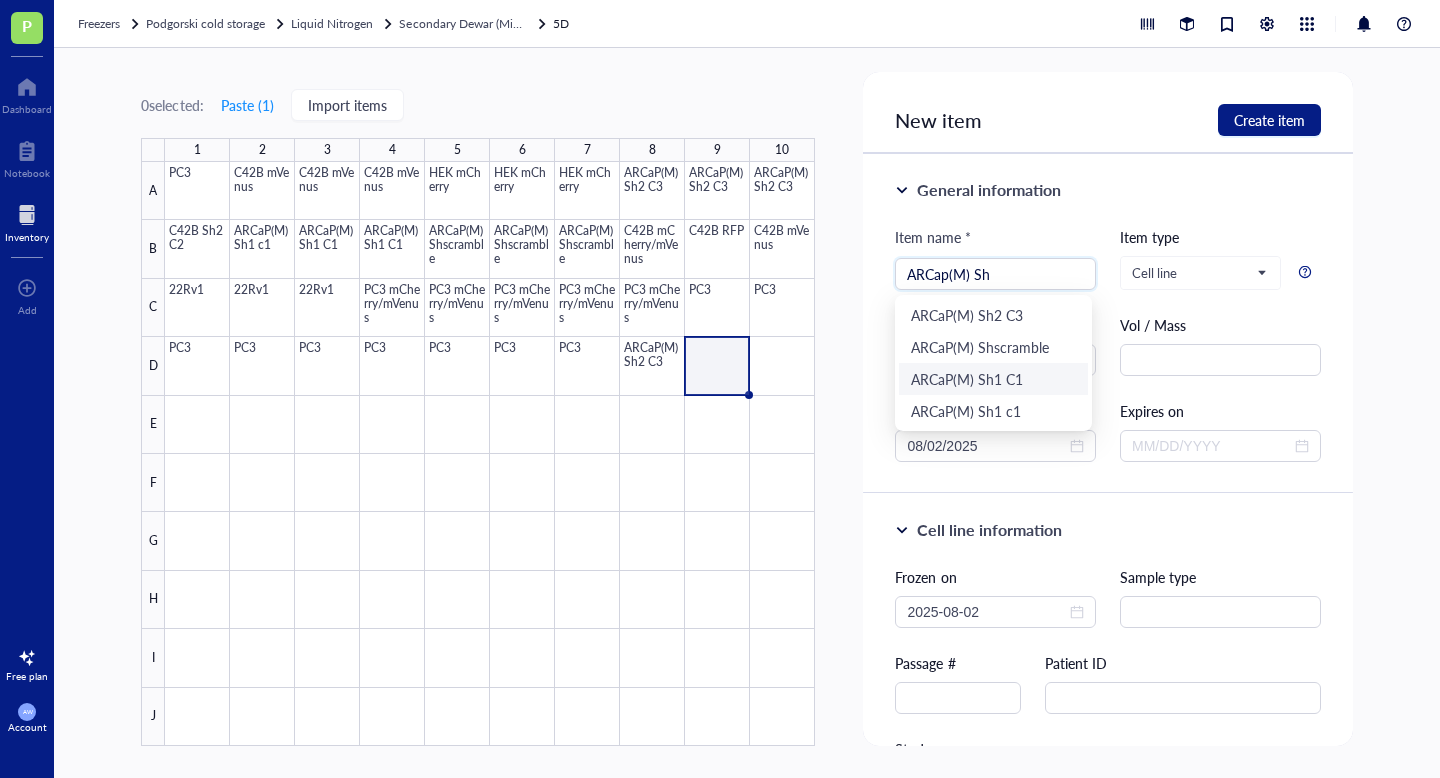 click on "ARCaP(M) Sh1 C1" at bounding box center (993, 379) 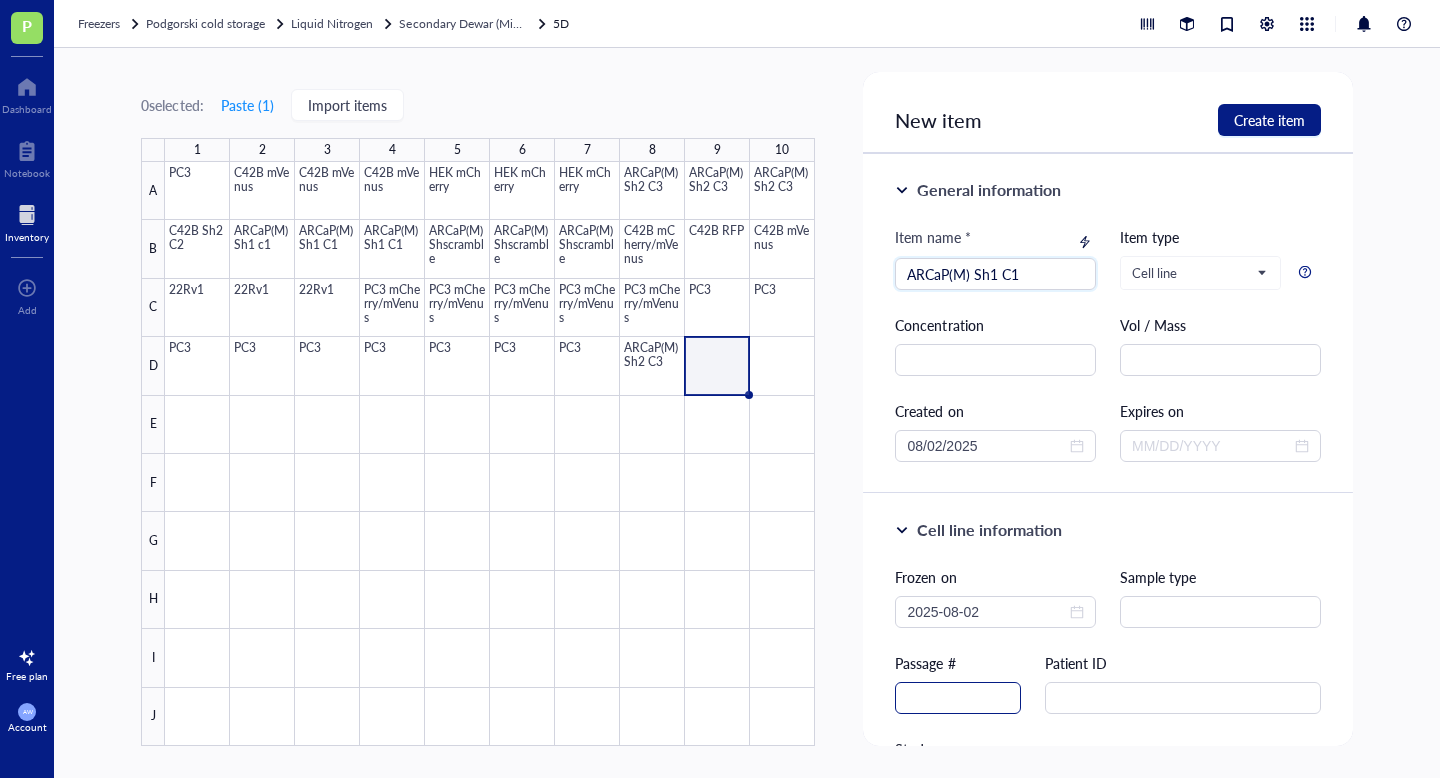 type on "ARCaP(M) Sh1 C1" 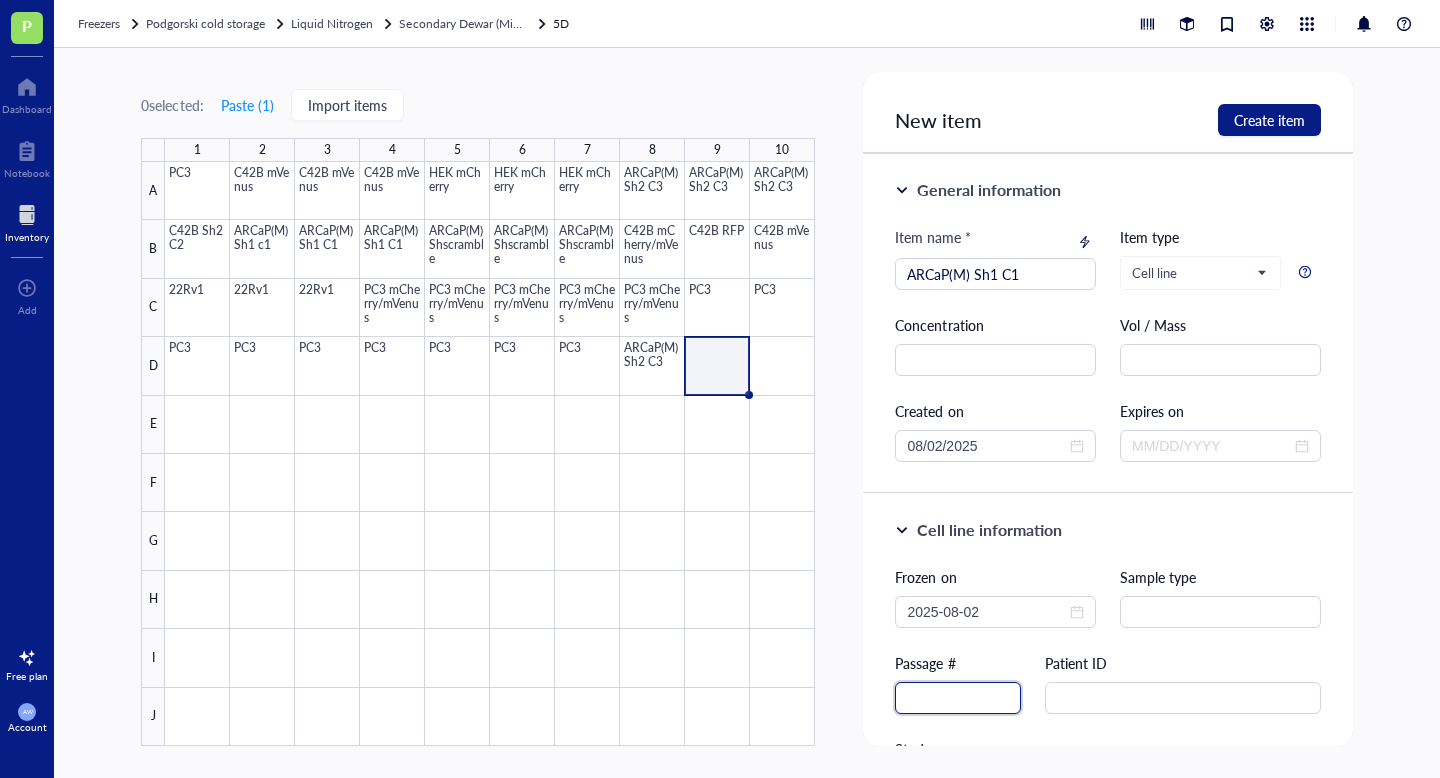 click at bounding box center [958, 698] 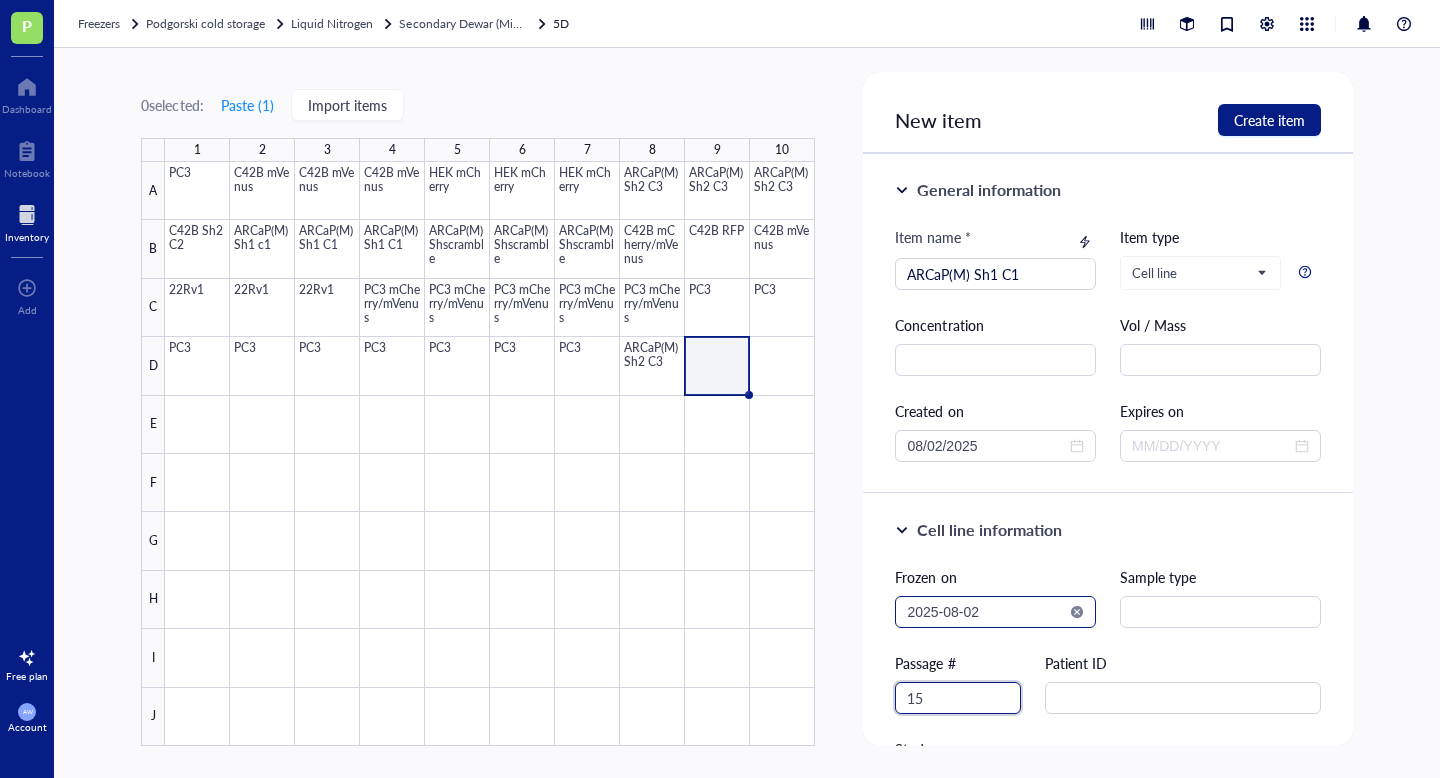 type on "15" 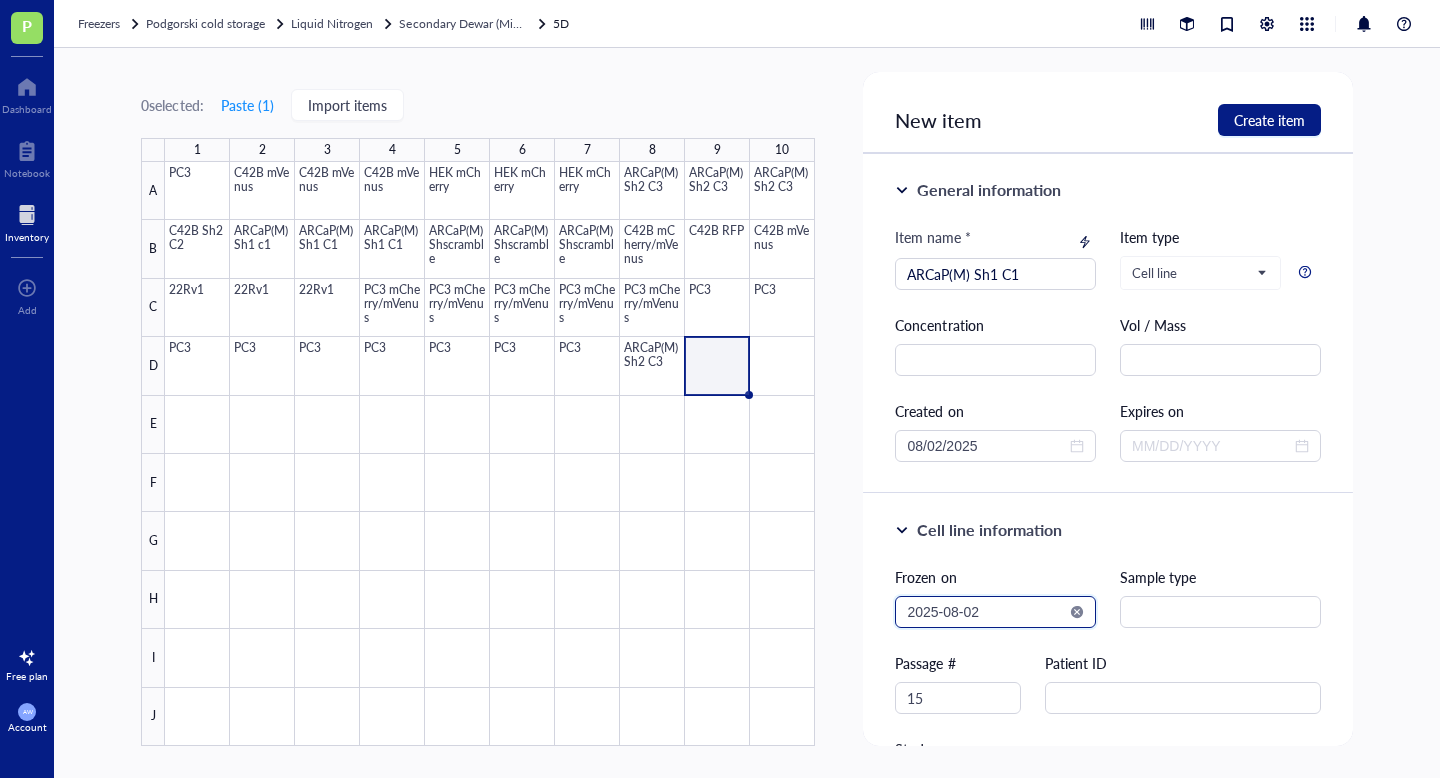 click on "2025-08-02" at bounding box center [986, 612] 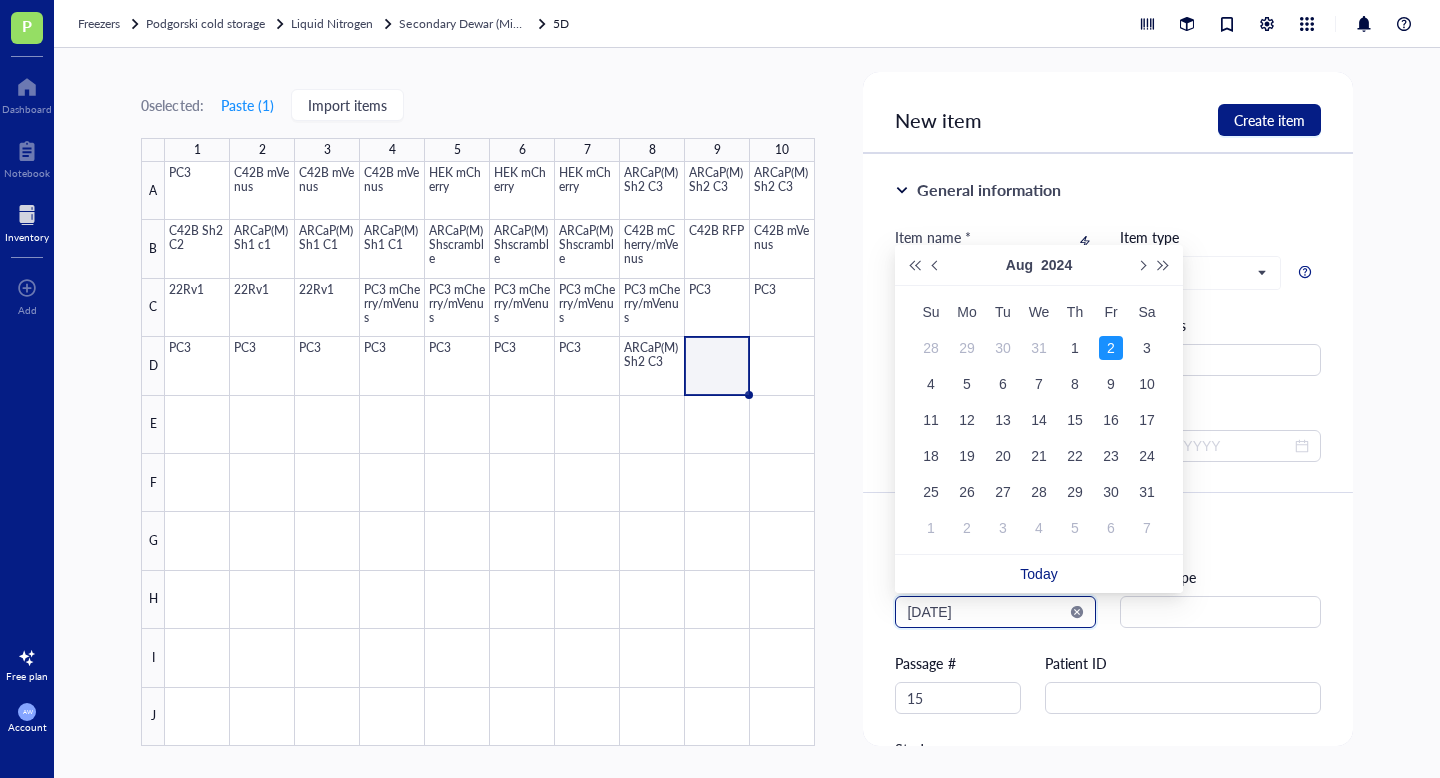 click on "[DATE]" at bounding box center [986, 612] 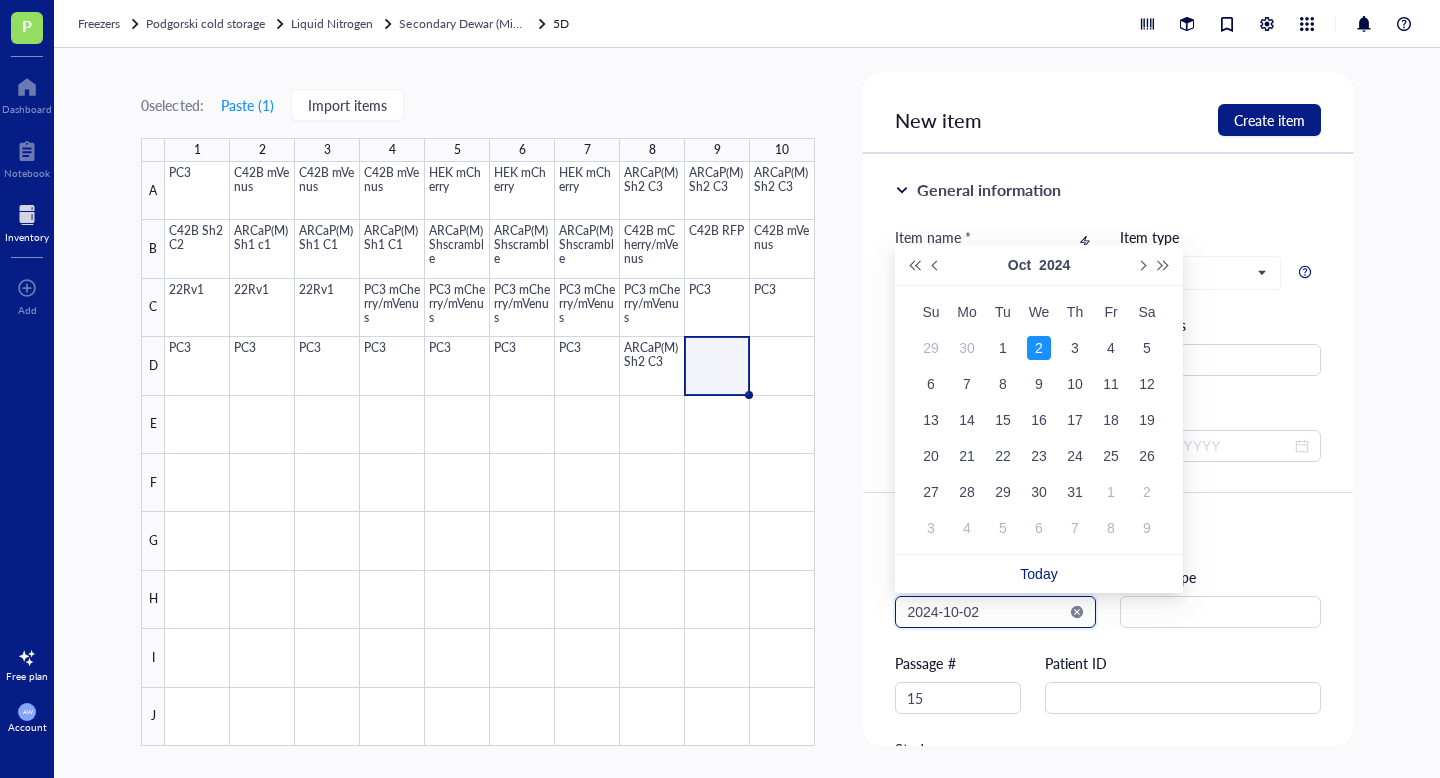 click on "2024-10-02" at bounding box center [986, 612] 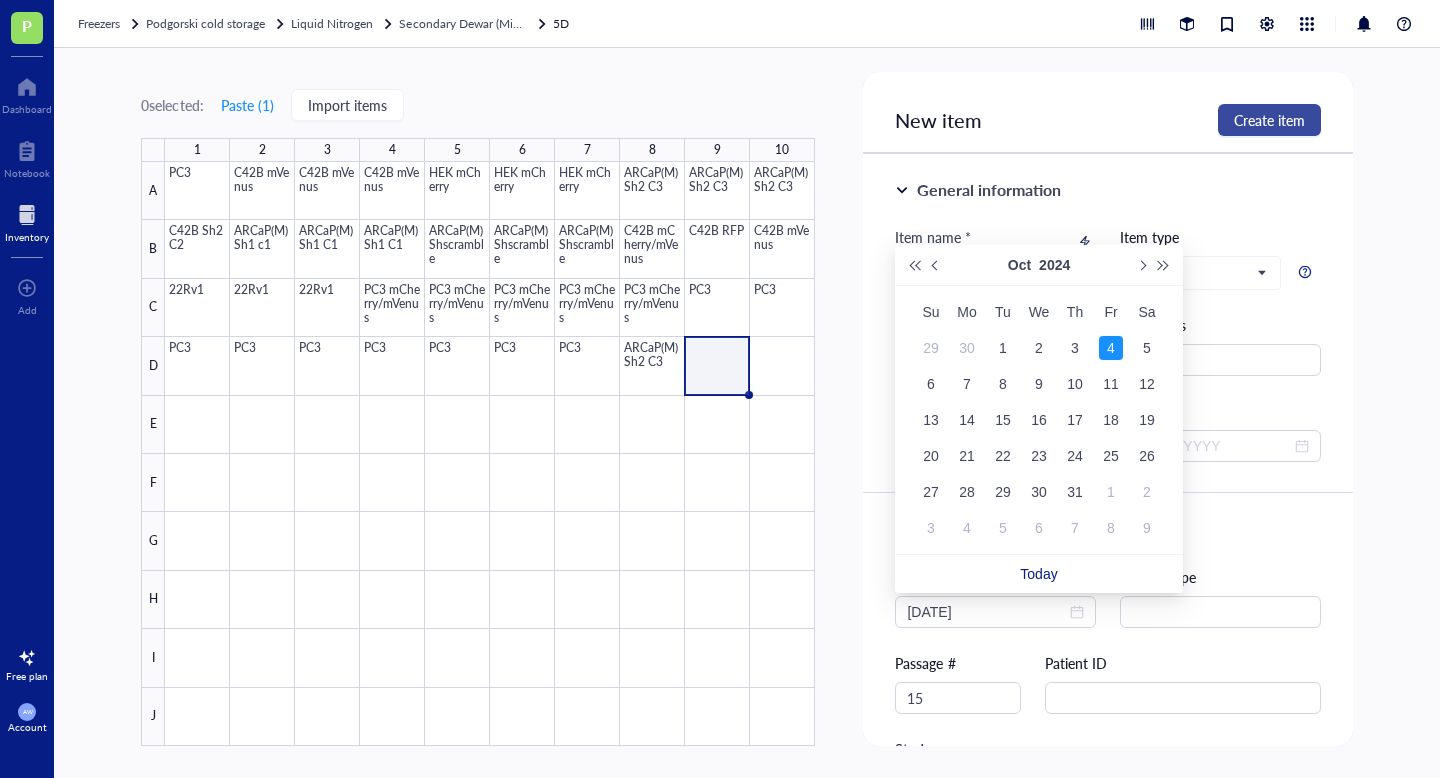 type on "2024-10-04" 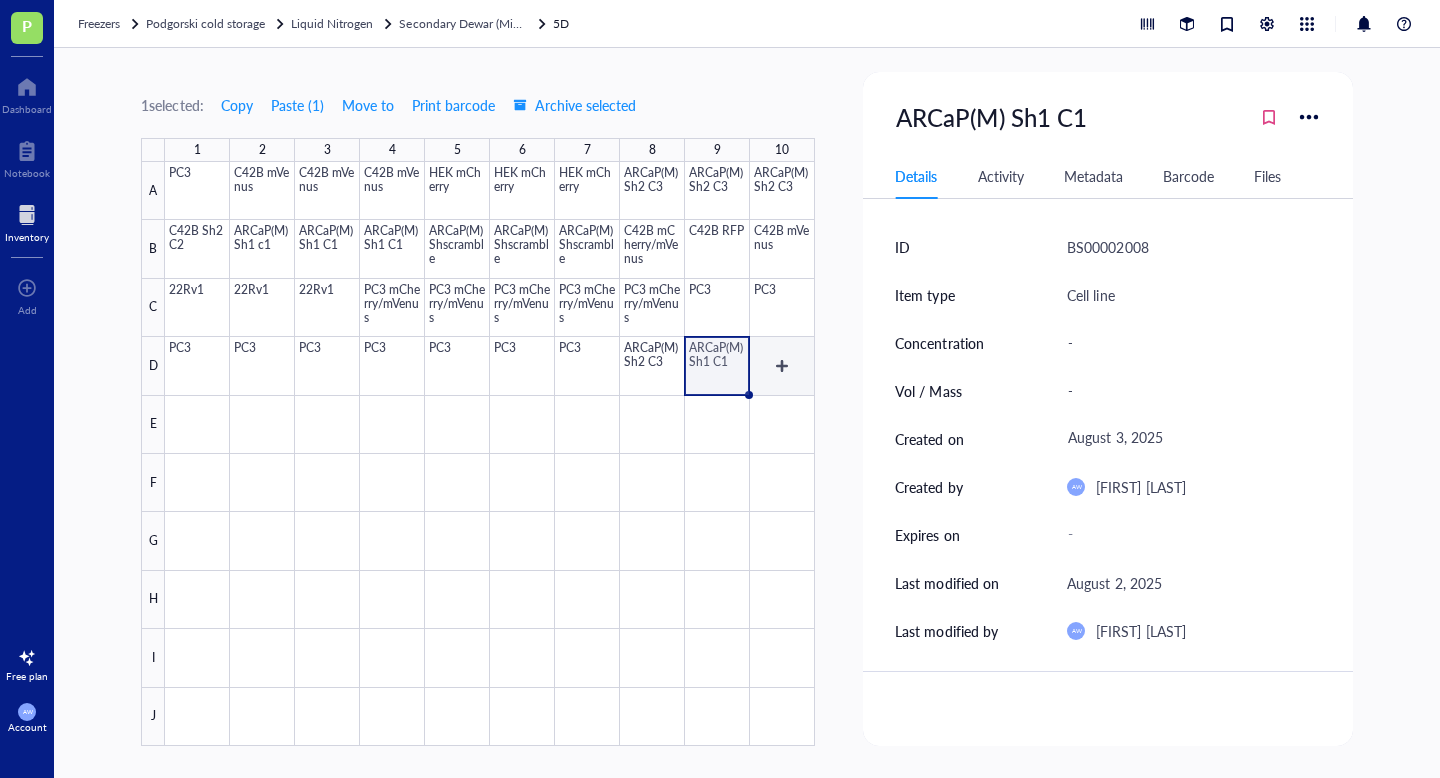 click at bounding box center [490, 454] 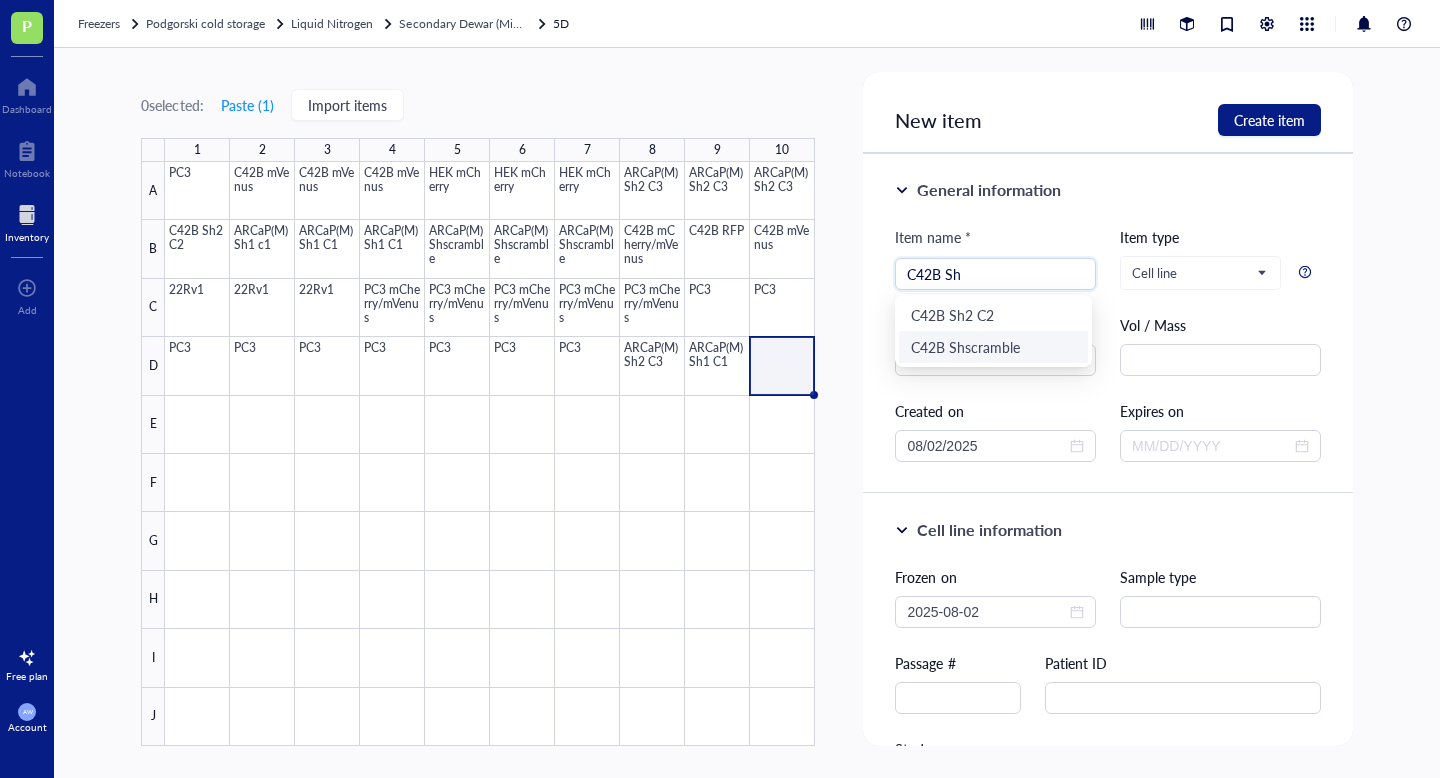click on "C42B Shscramble" at bounding box center (993, 347) 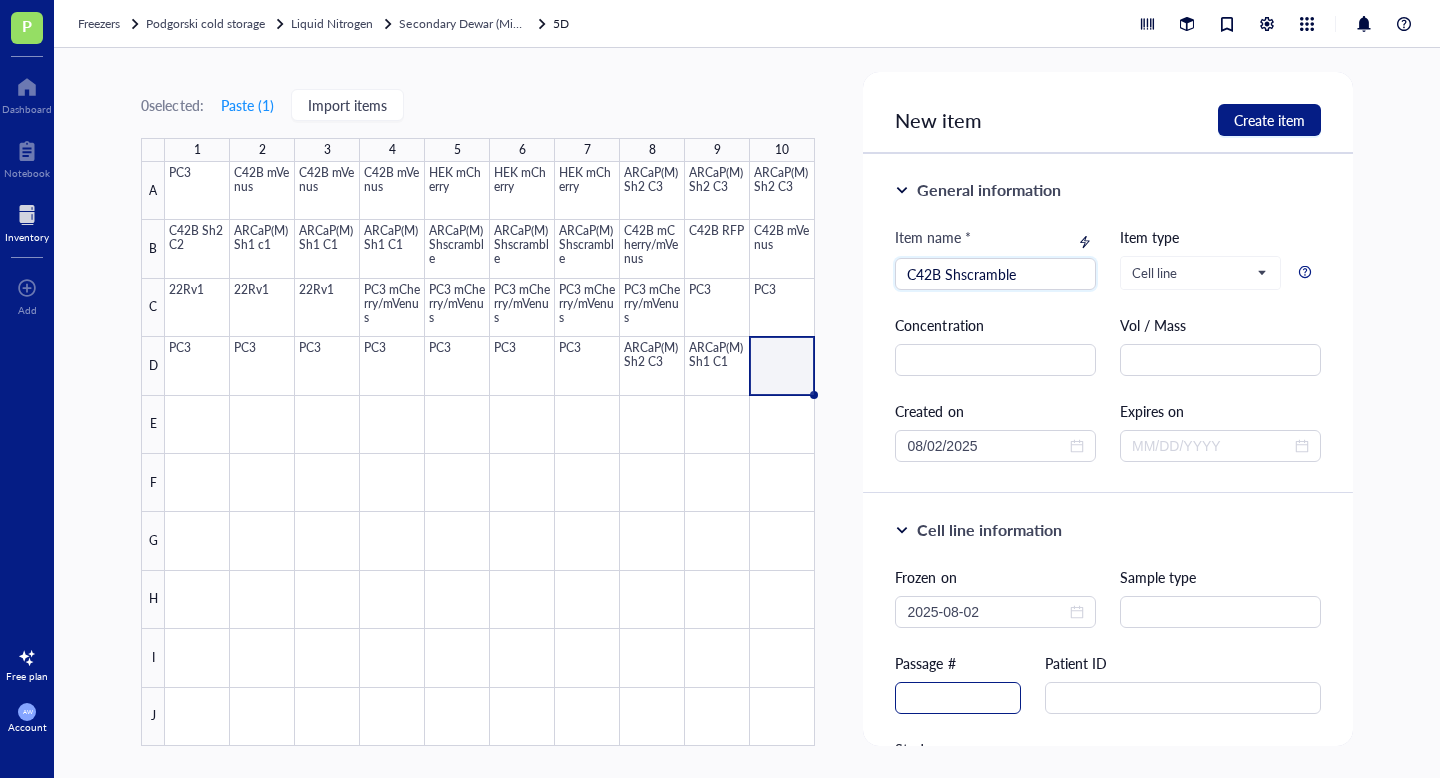 type on "C42B Shscramble" 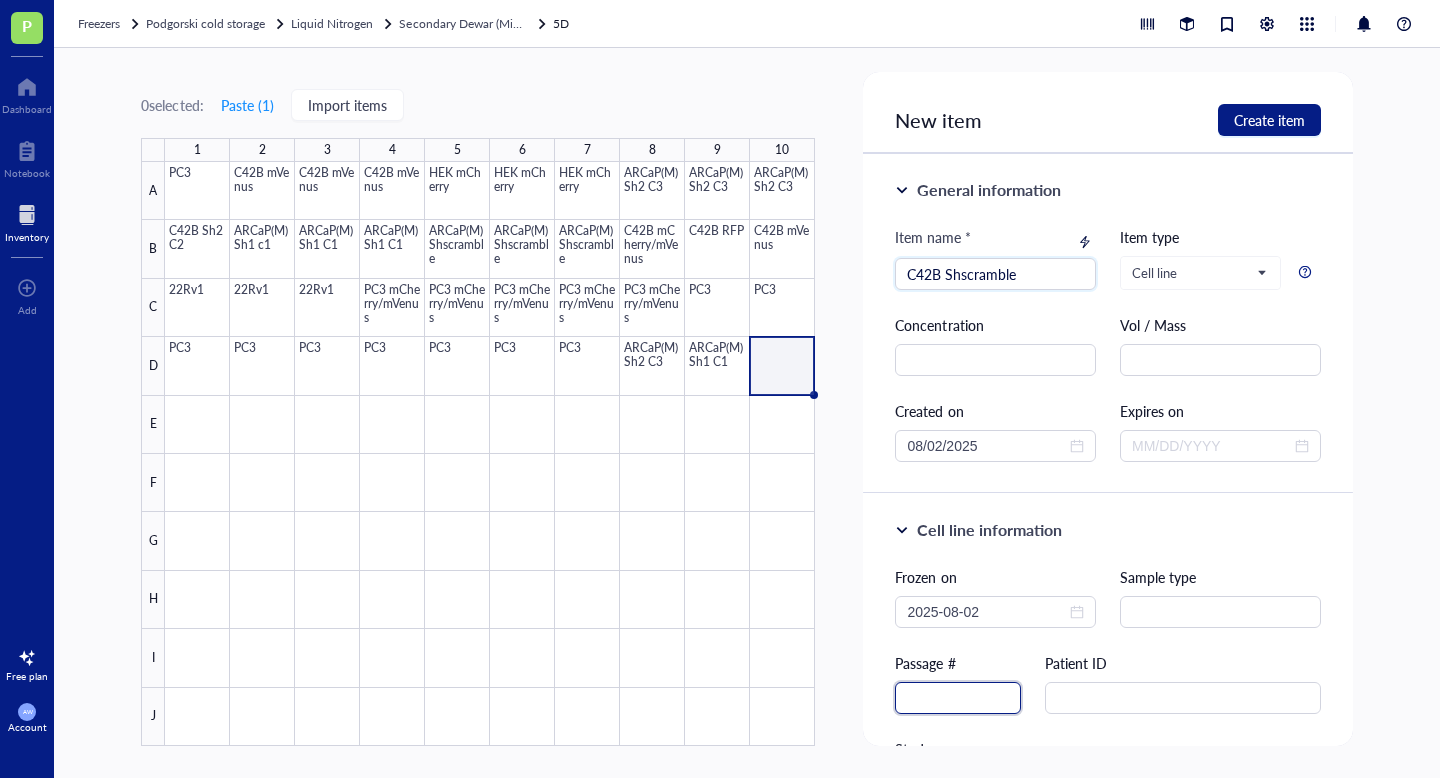 click at bounding box center (958, 698) 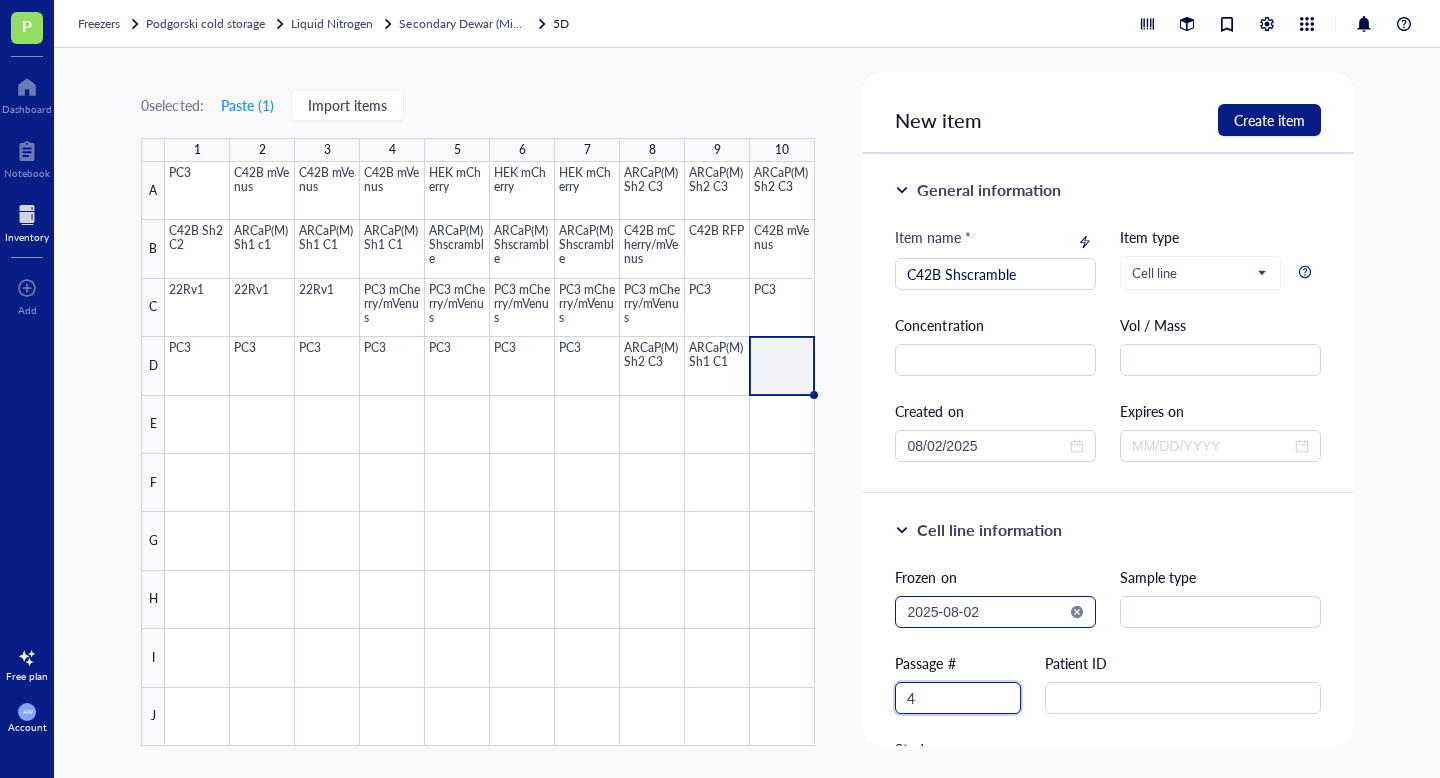 type on "4" 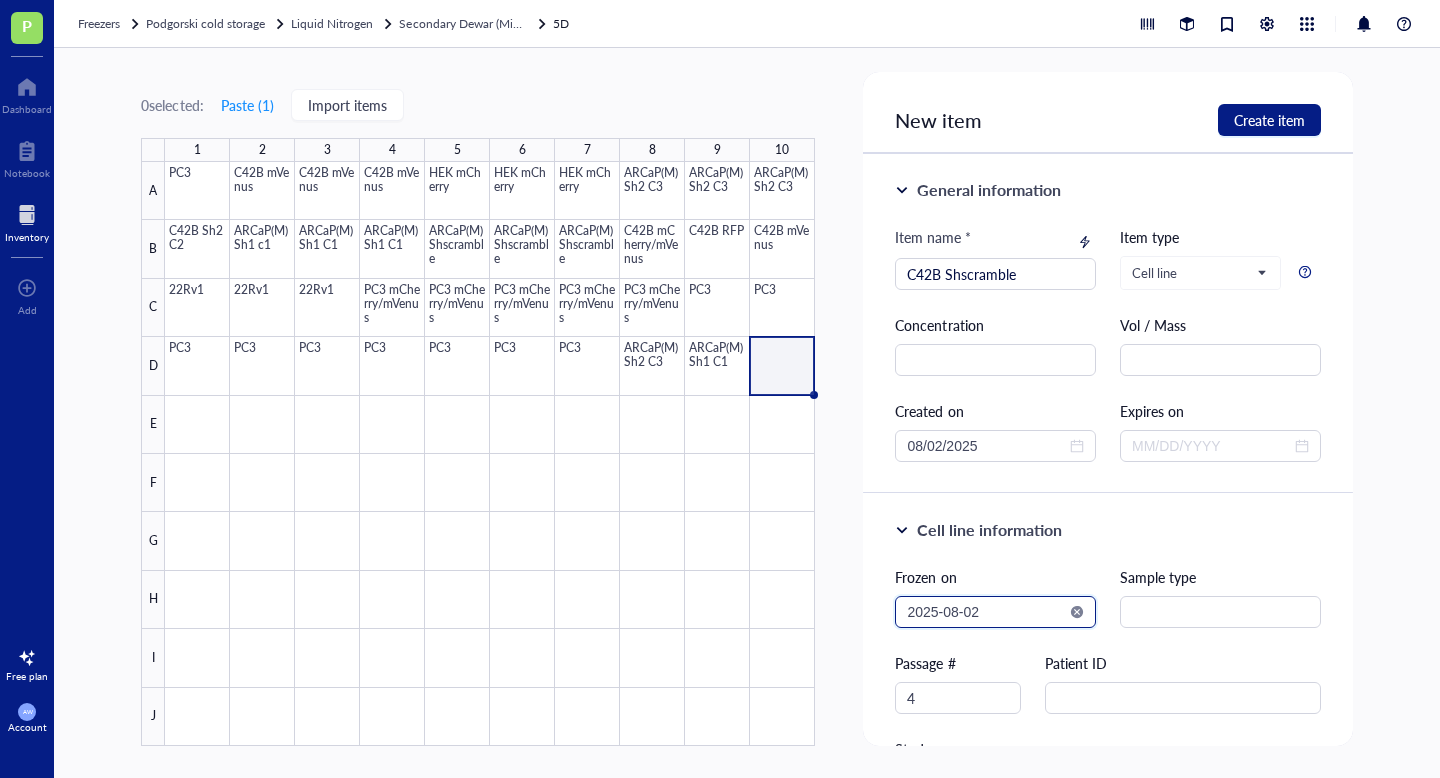 click on "2025-08-02" at bounding box center [986, 612] 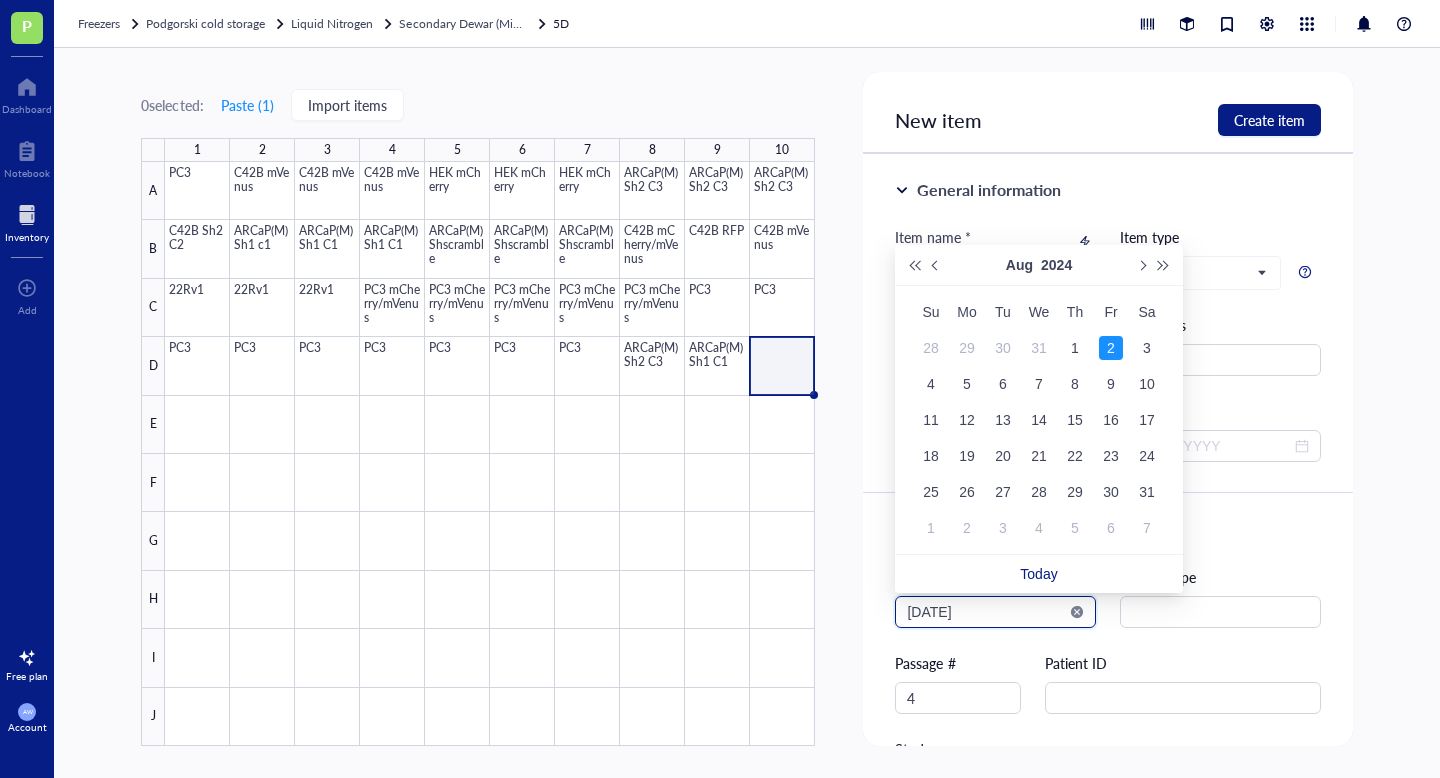 click on "[DATE]" at bounding box center (986, 612) 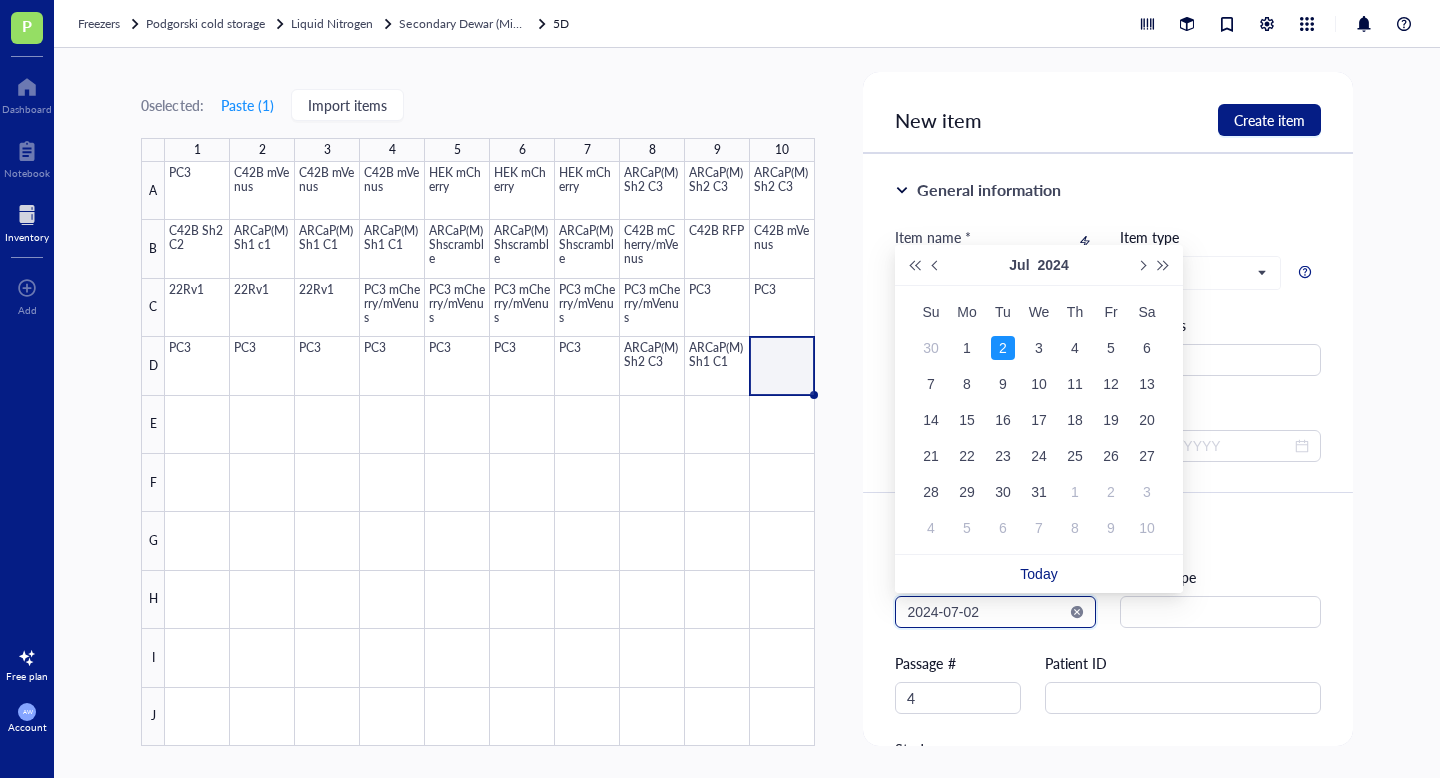 click on "2024-07-02" at bounding box center [986, 612] 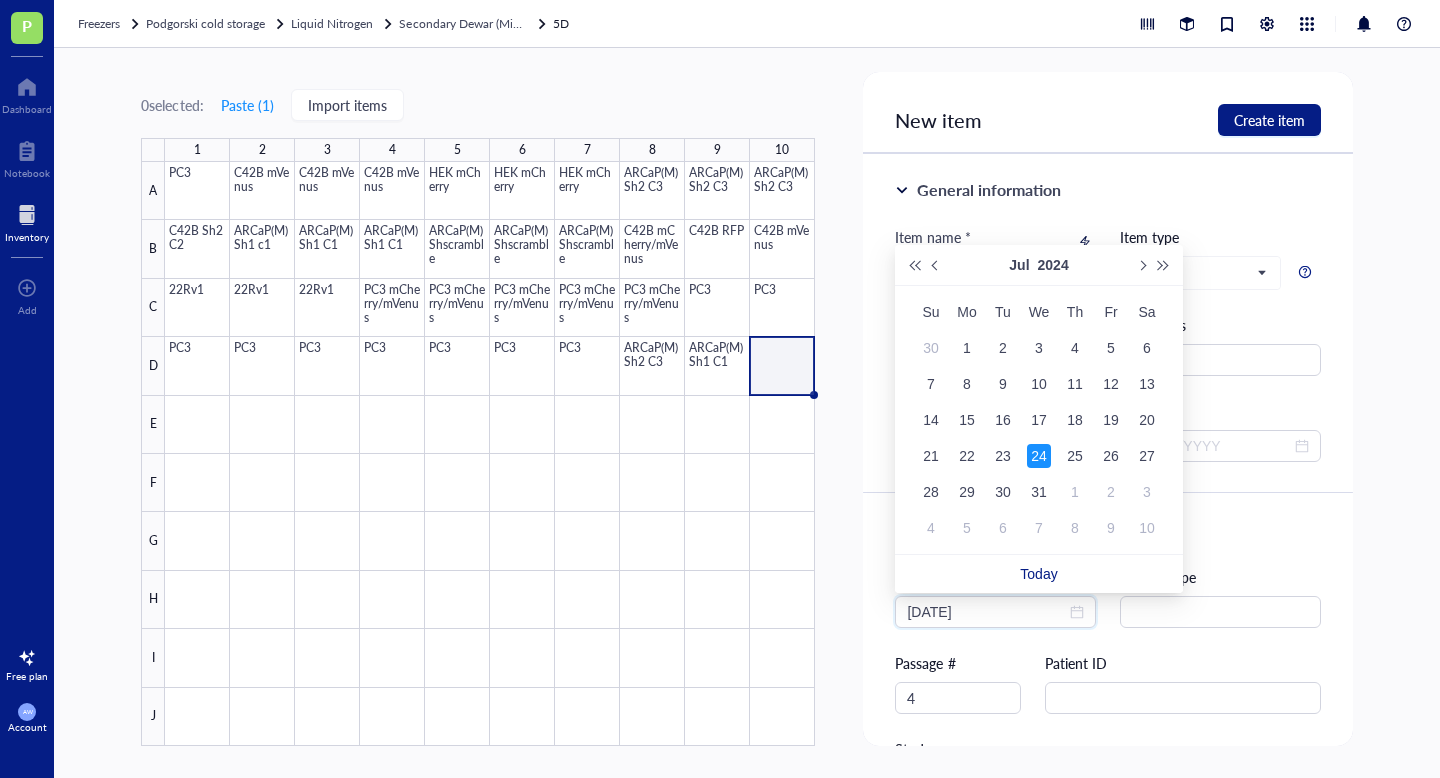 type on "[DATE]" 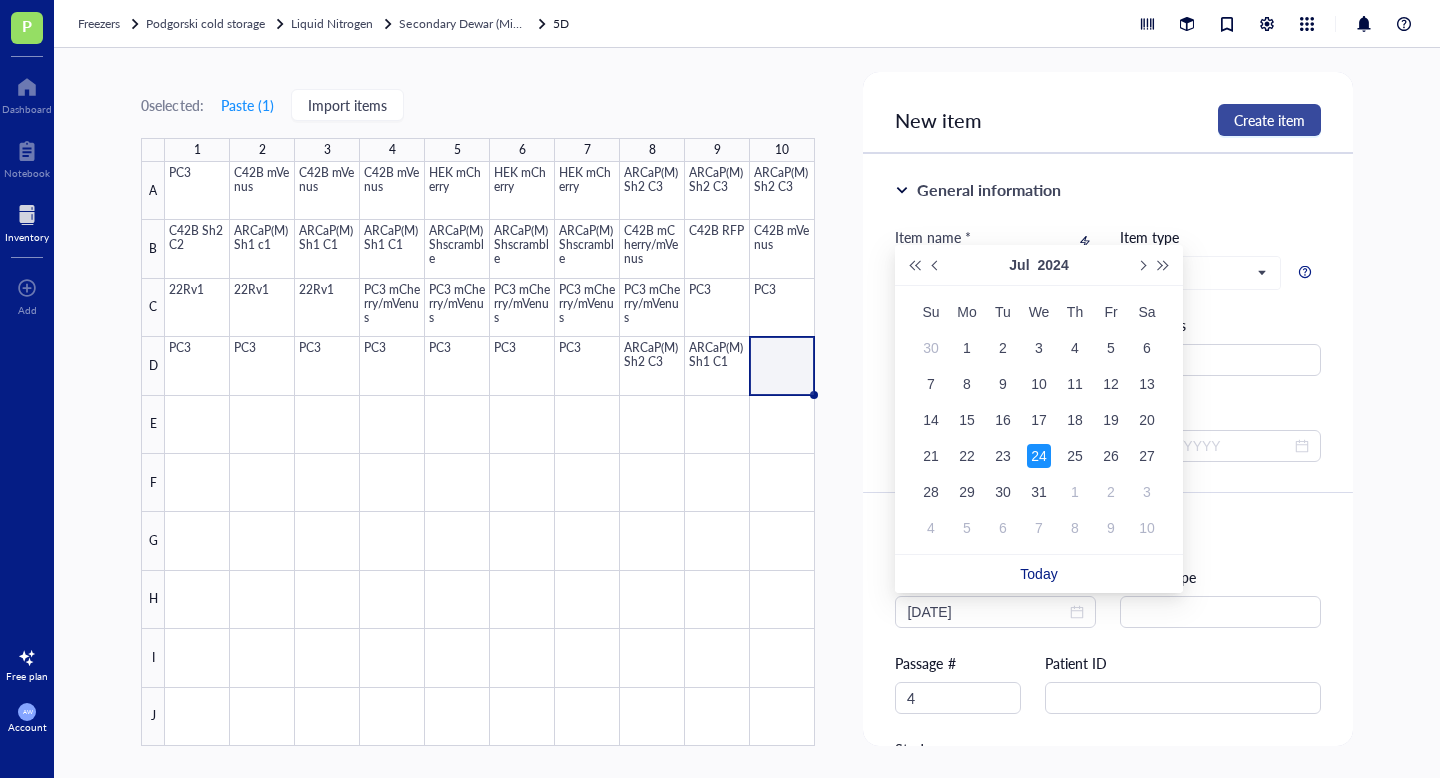 click on "Create item" at bounding box center (1269, 120) 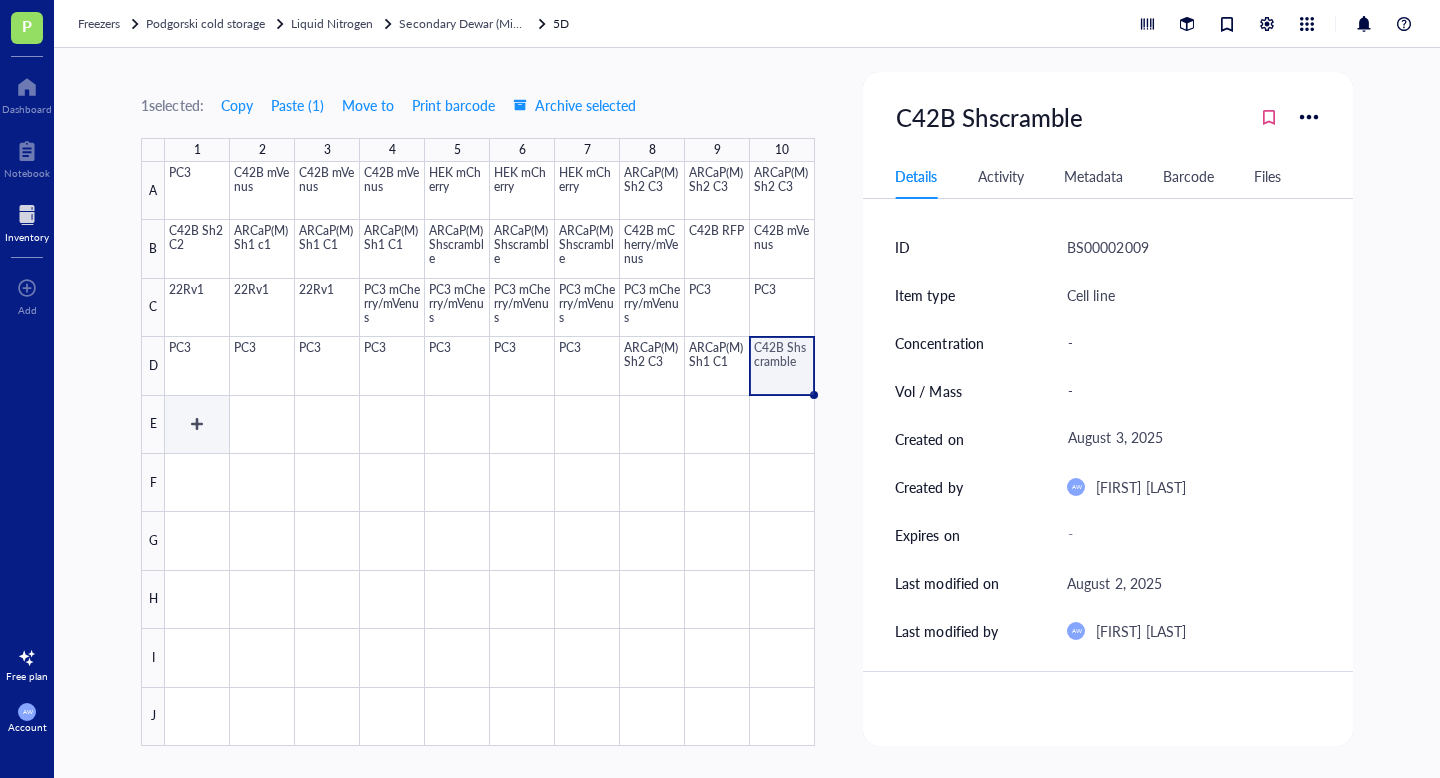click at bounding box center (490, 454) 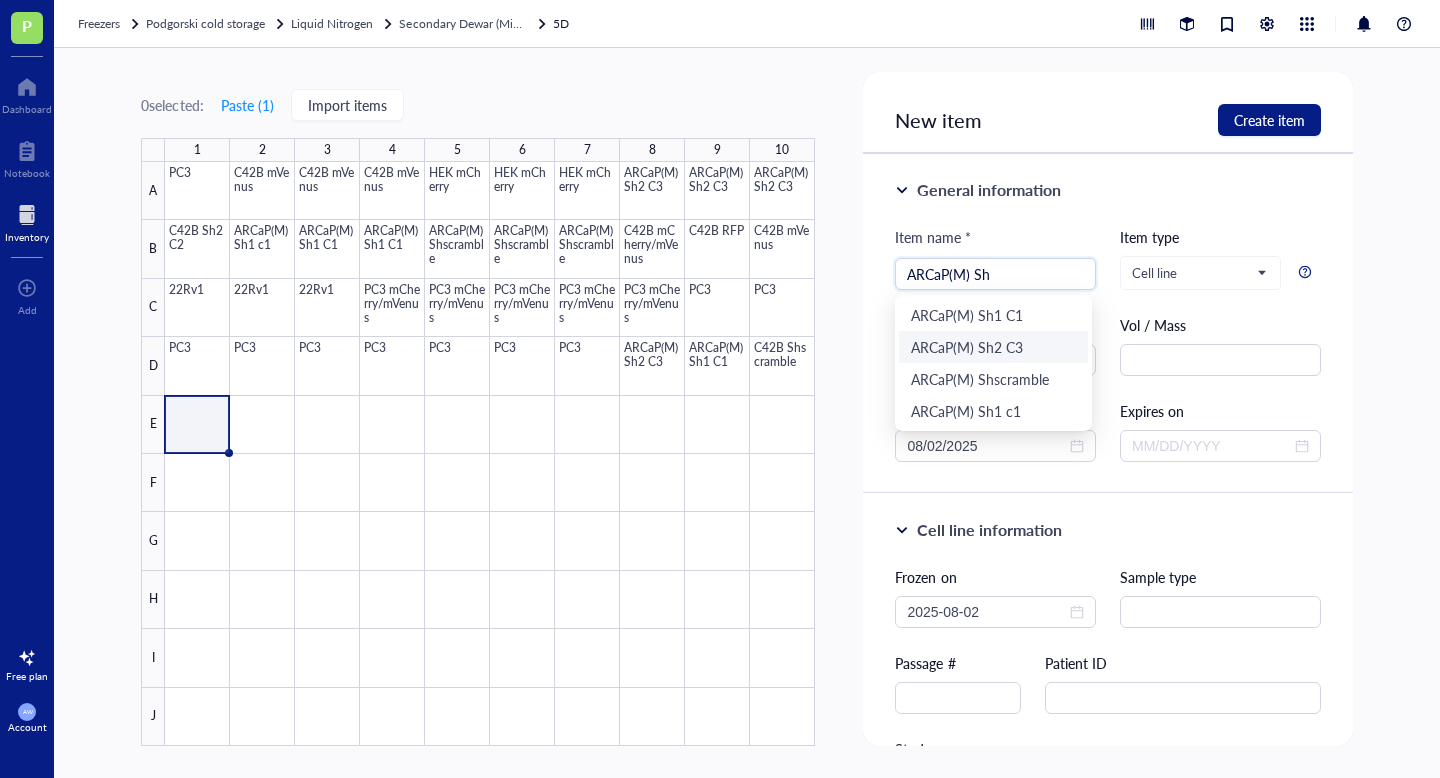 click on "ARCaP(M) Sh2 C3" at bounding box center [993, 347] 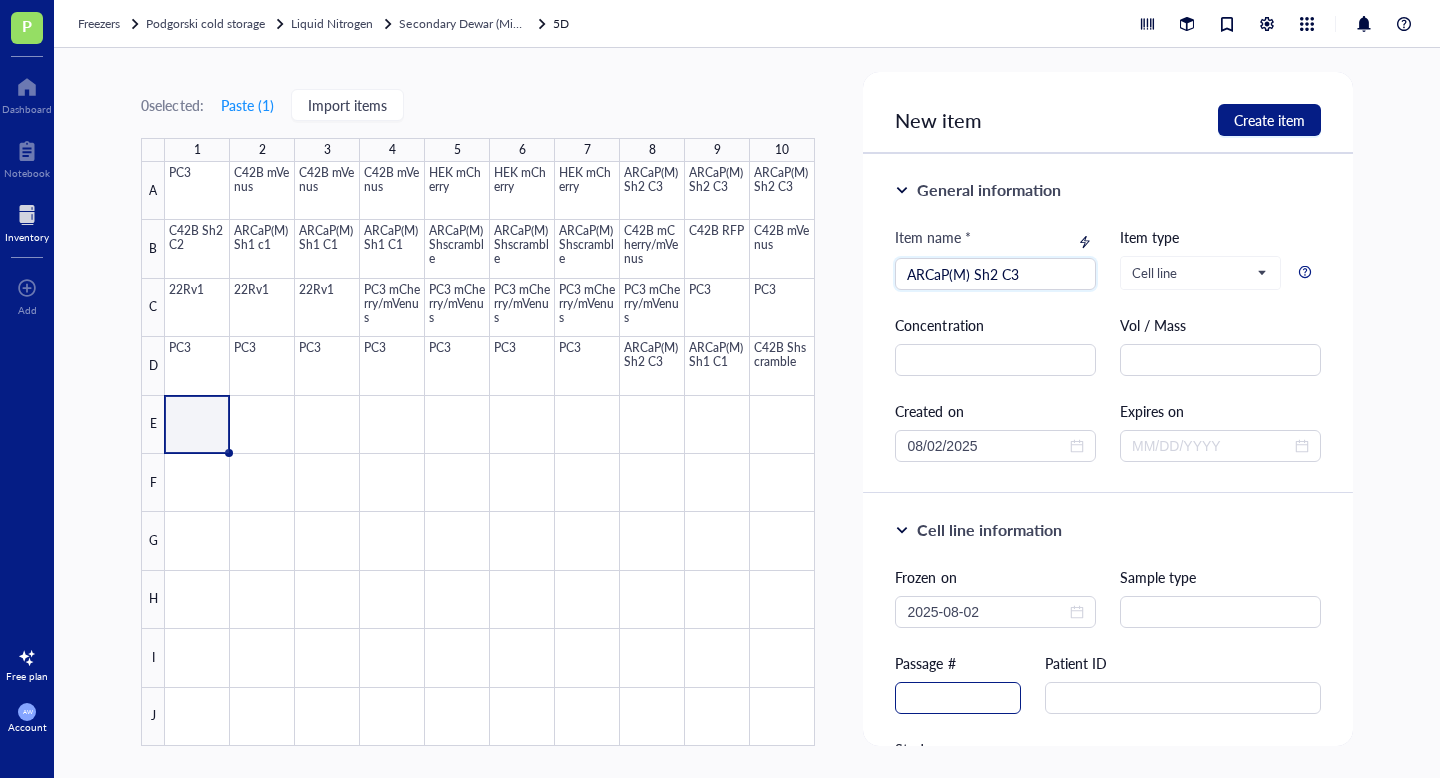 type on "ARCaP(M) Sh2 C3" 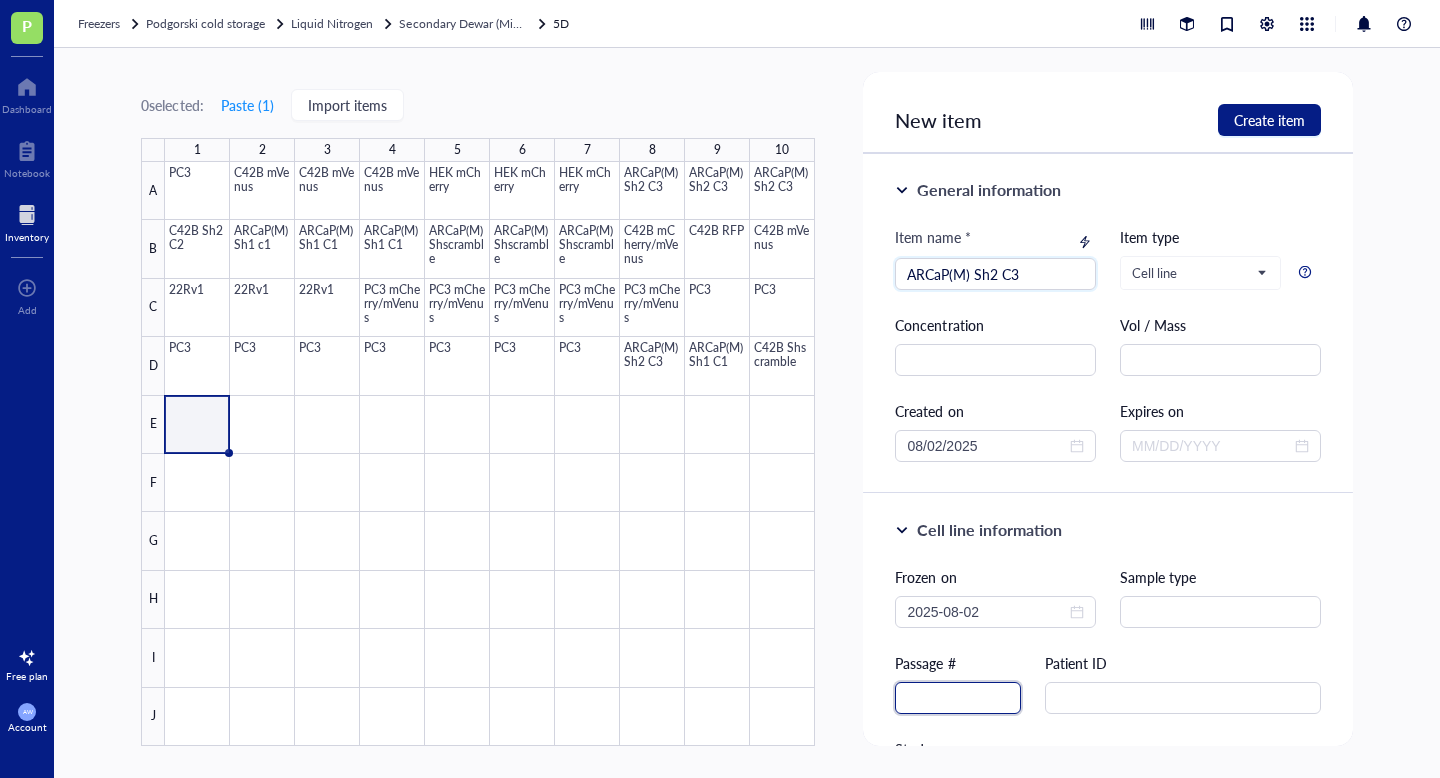click at bounding box center [958, 698] 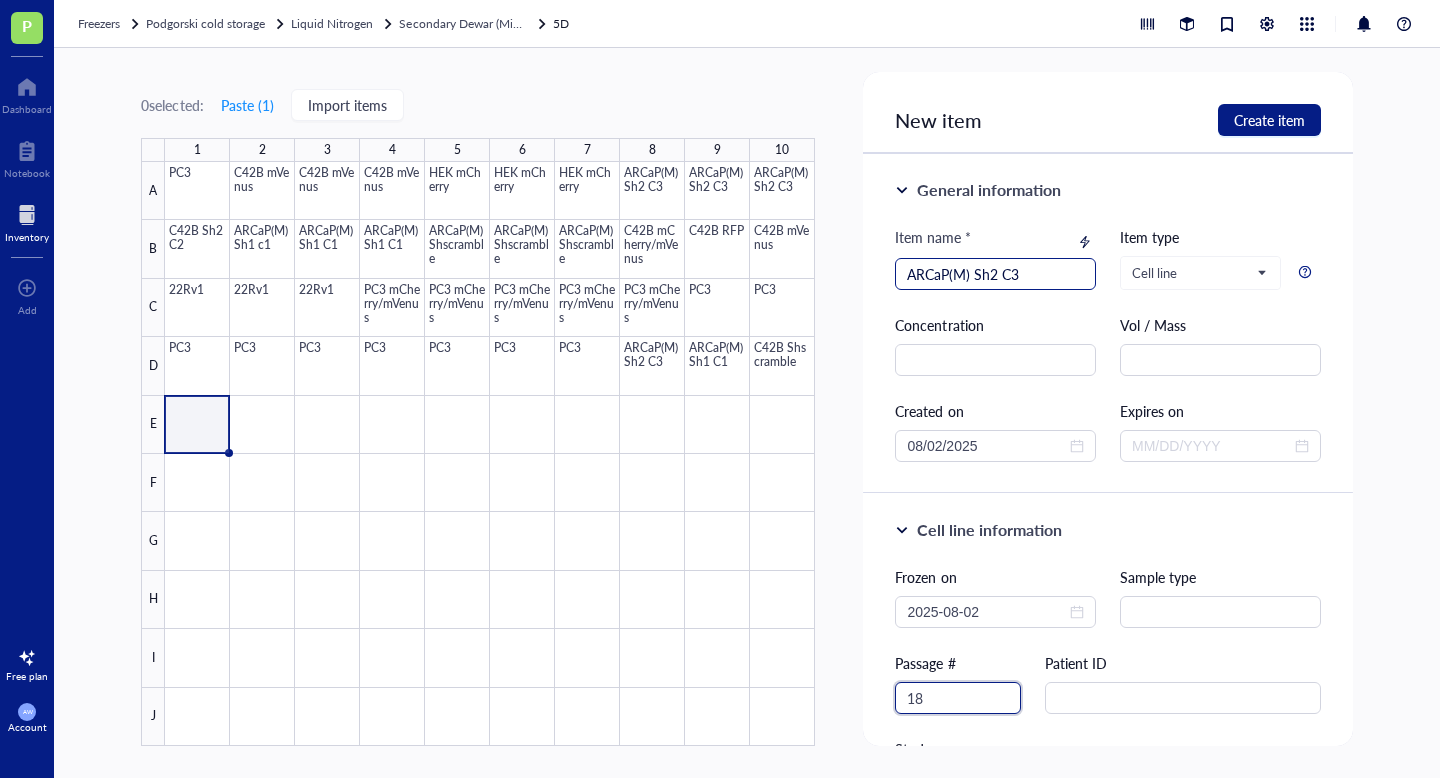 type on "18" 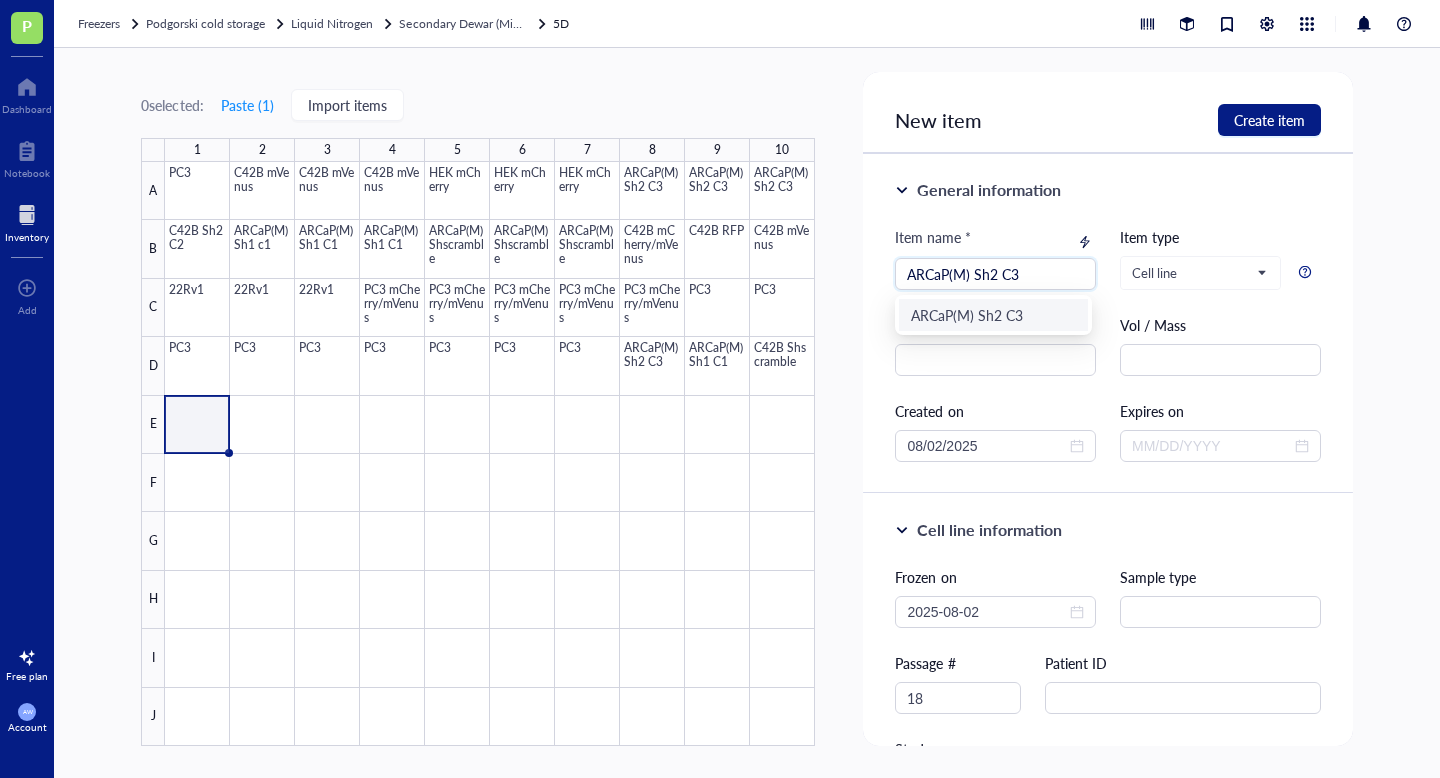 drag, startPoint x: 1033, startPoint y: 281, endPoint x: 874, endPoint y: 281, distance: 159 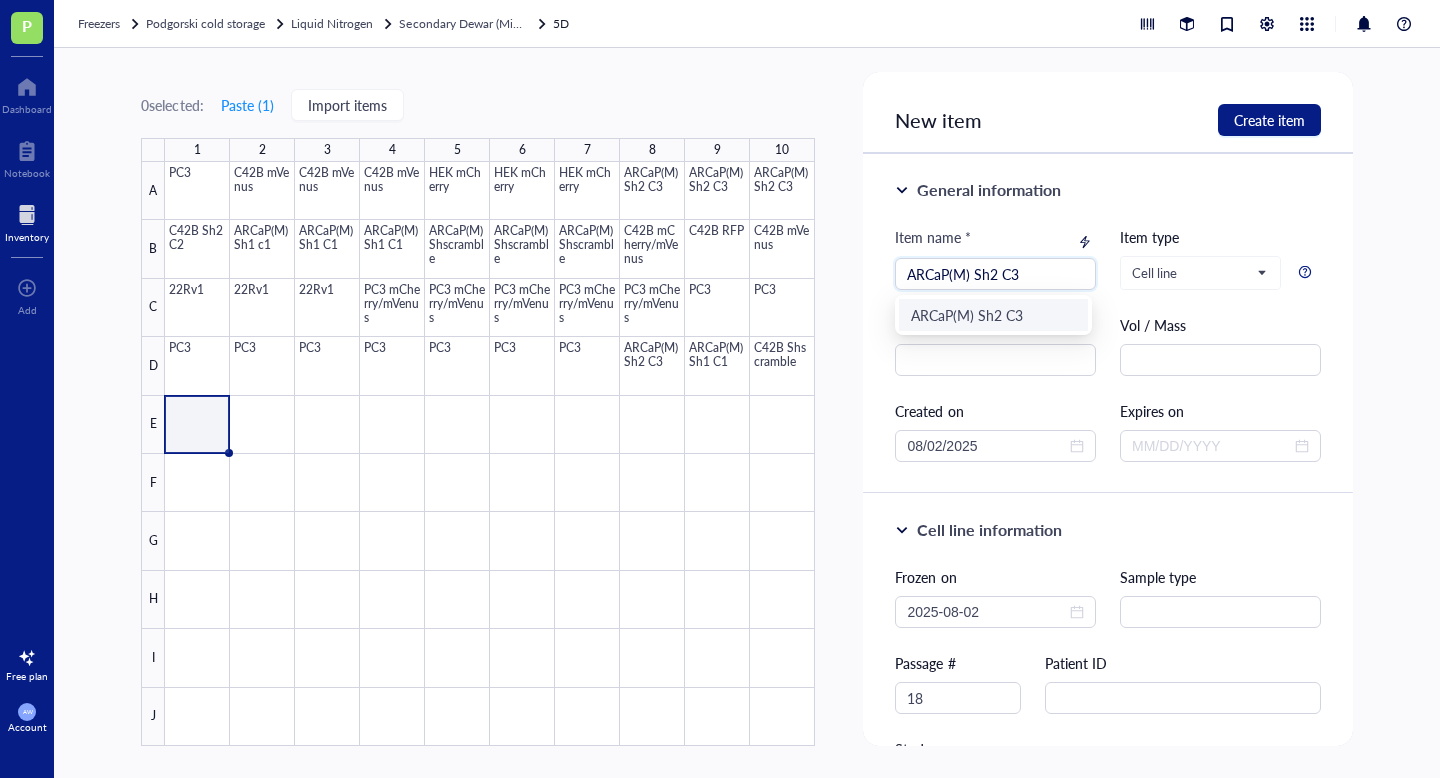 click on "General information Item name    * ARCaP(M) Sh2 C3 Item type   Cell line Concentration Vol / Mass Created on 08/02/2025 Expires on" at bounding box center (1107, 324) 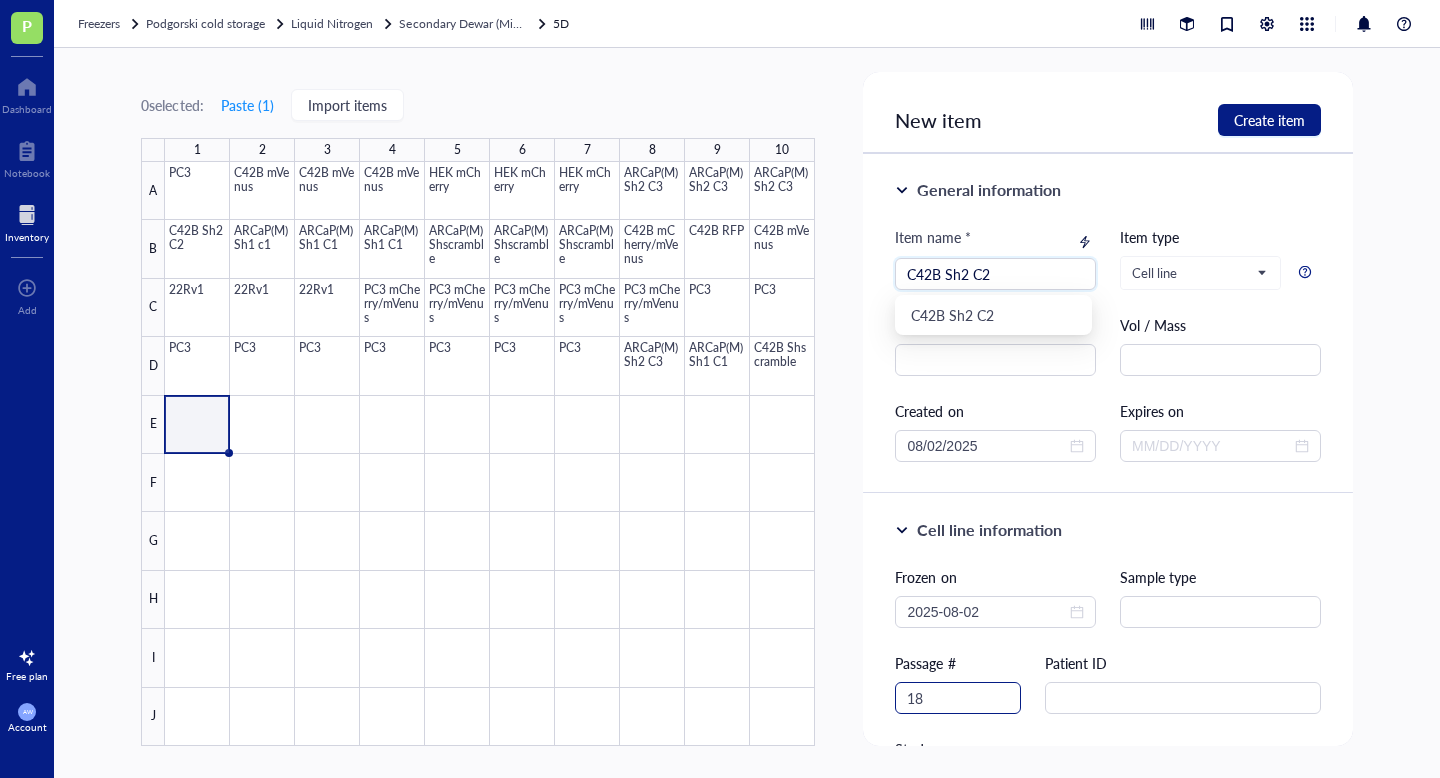type on "C42B Sh2 C2" 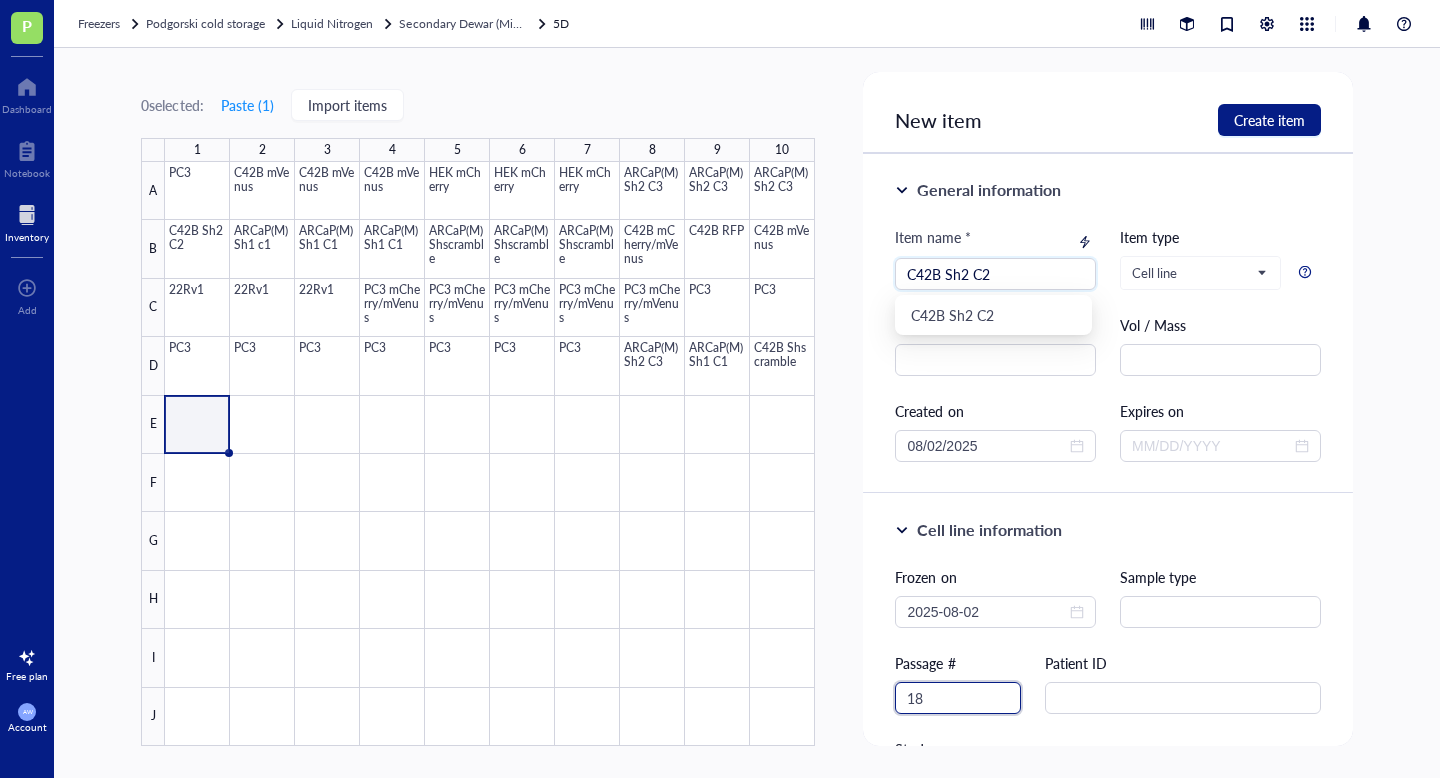 click on "18" at bounding box center [958, 698] 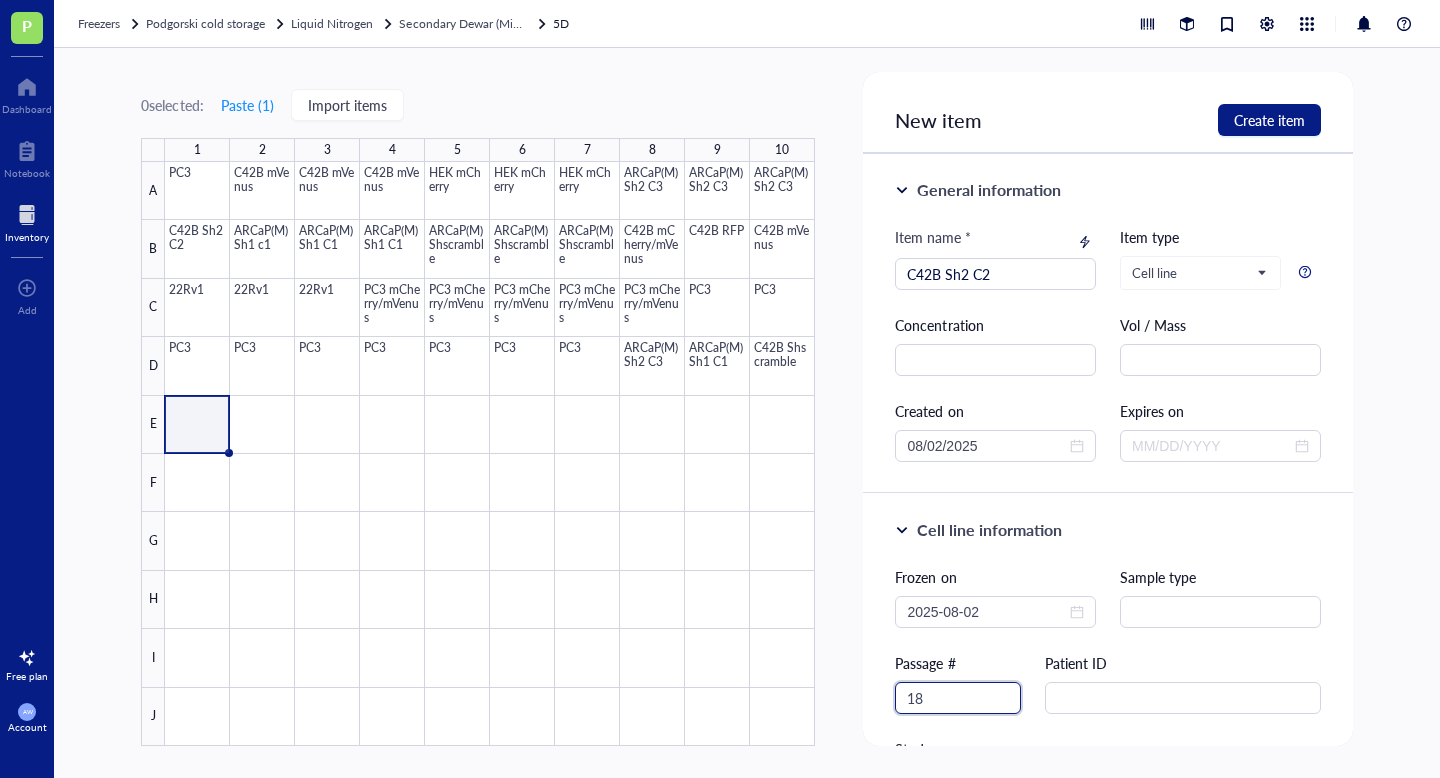 type on "1" 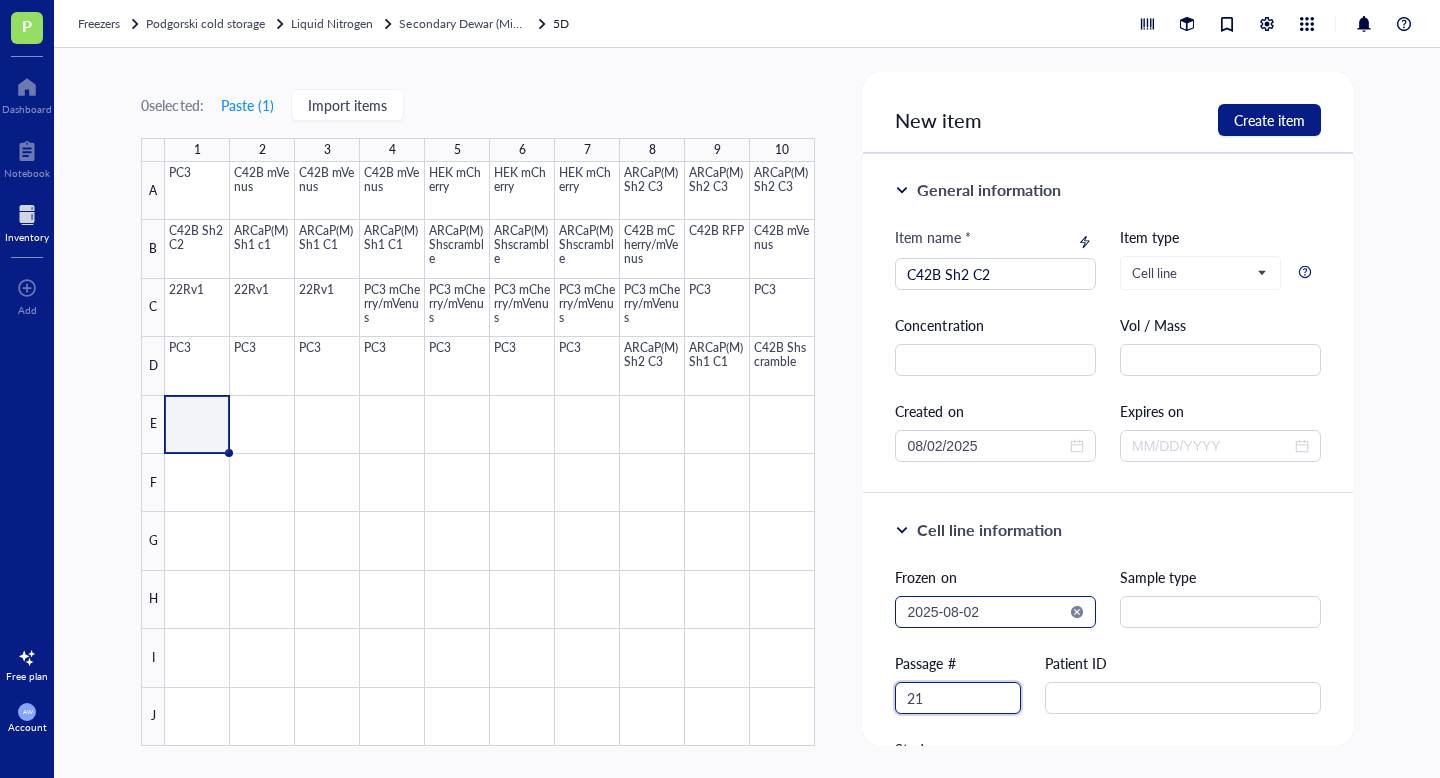 type on "21" 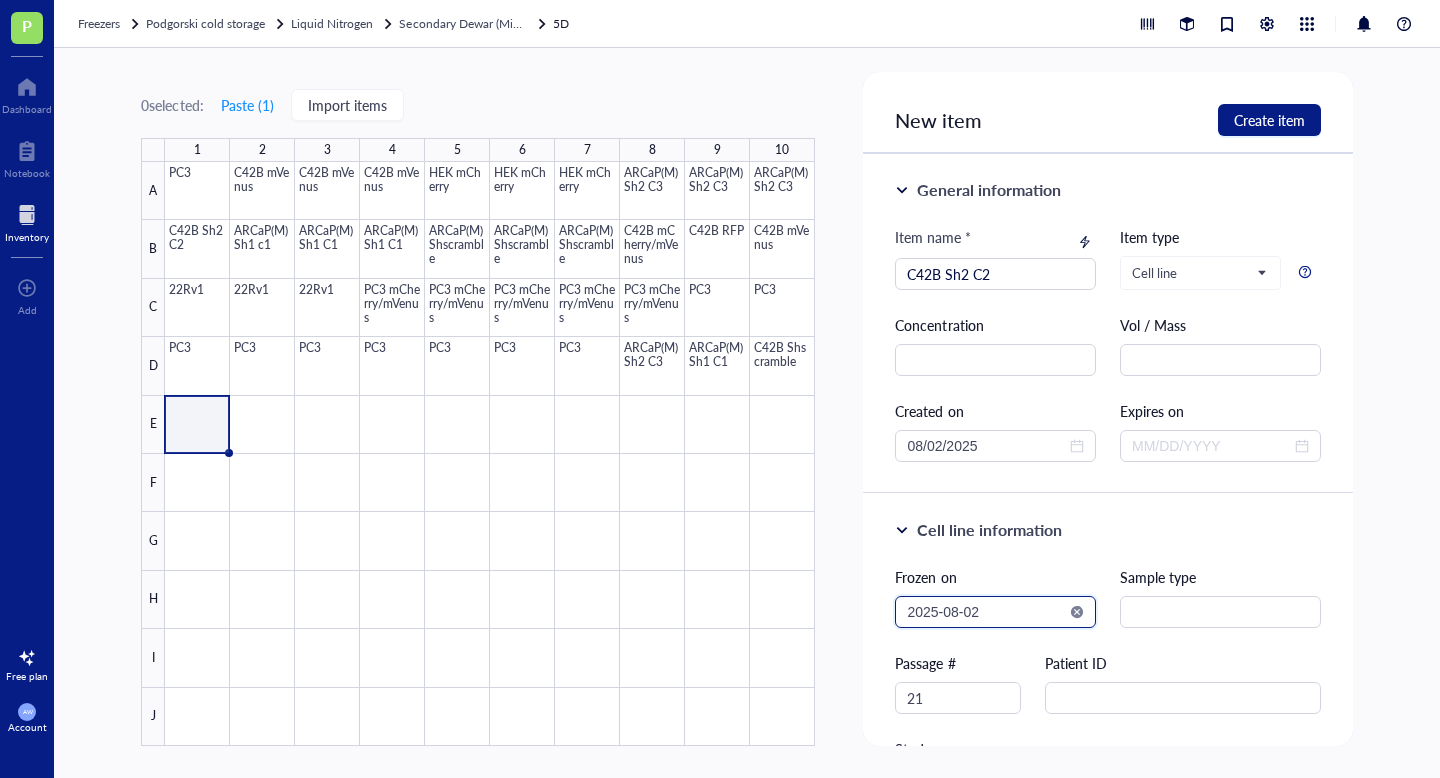 click on "2025-08-02" at bounding box center (986, 612) 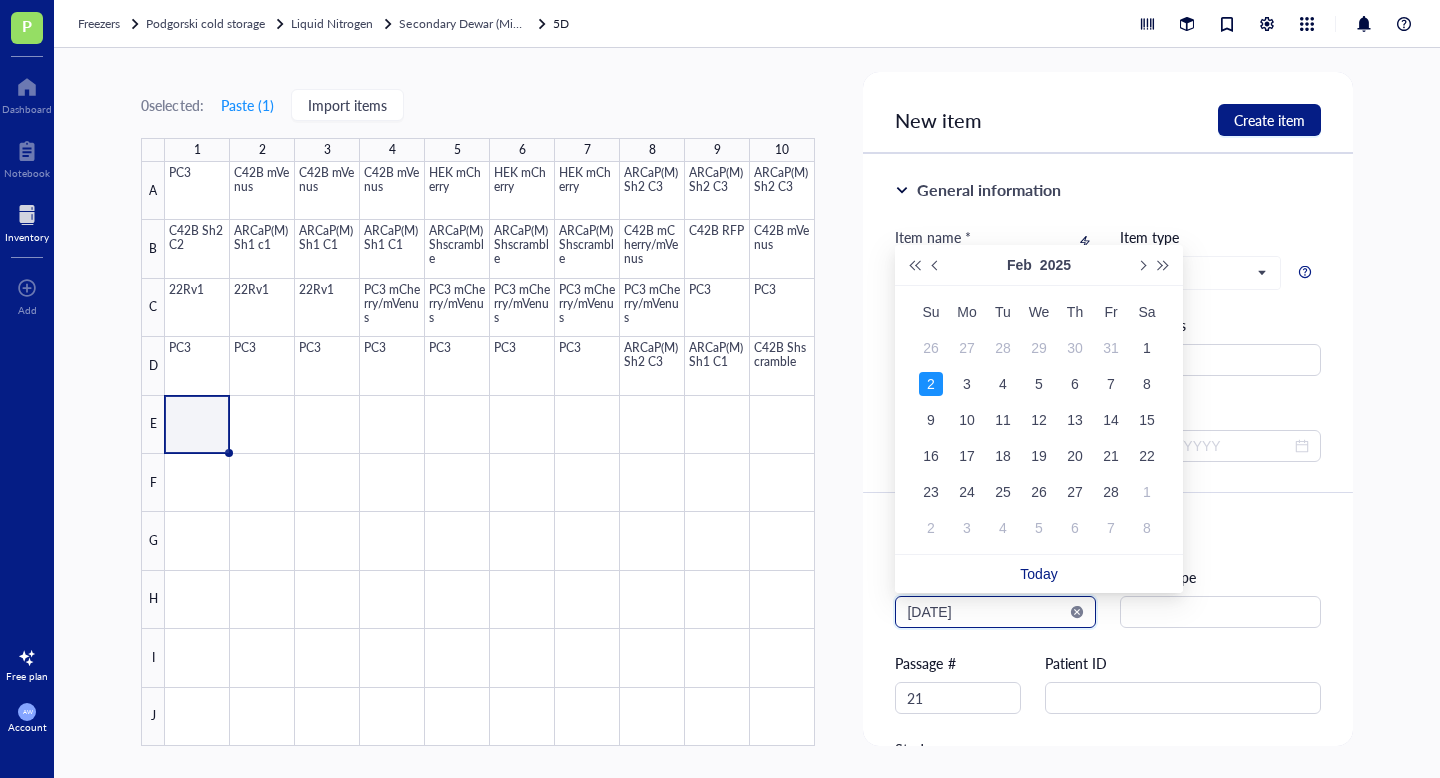 click on "[DATE]" at bounding box center [986, 612] 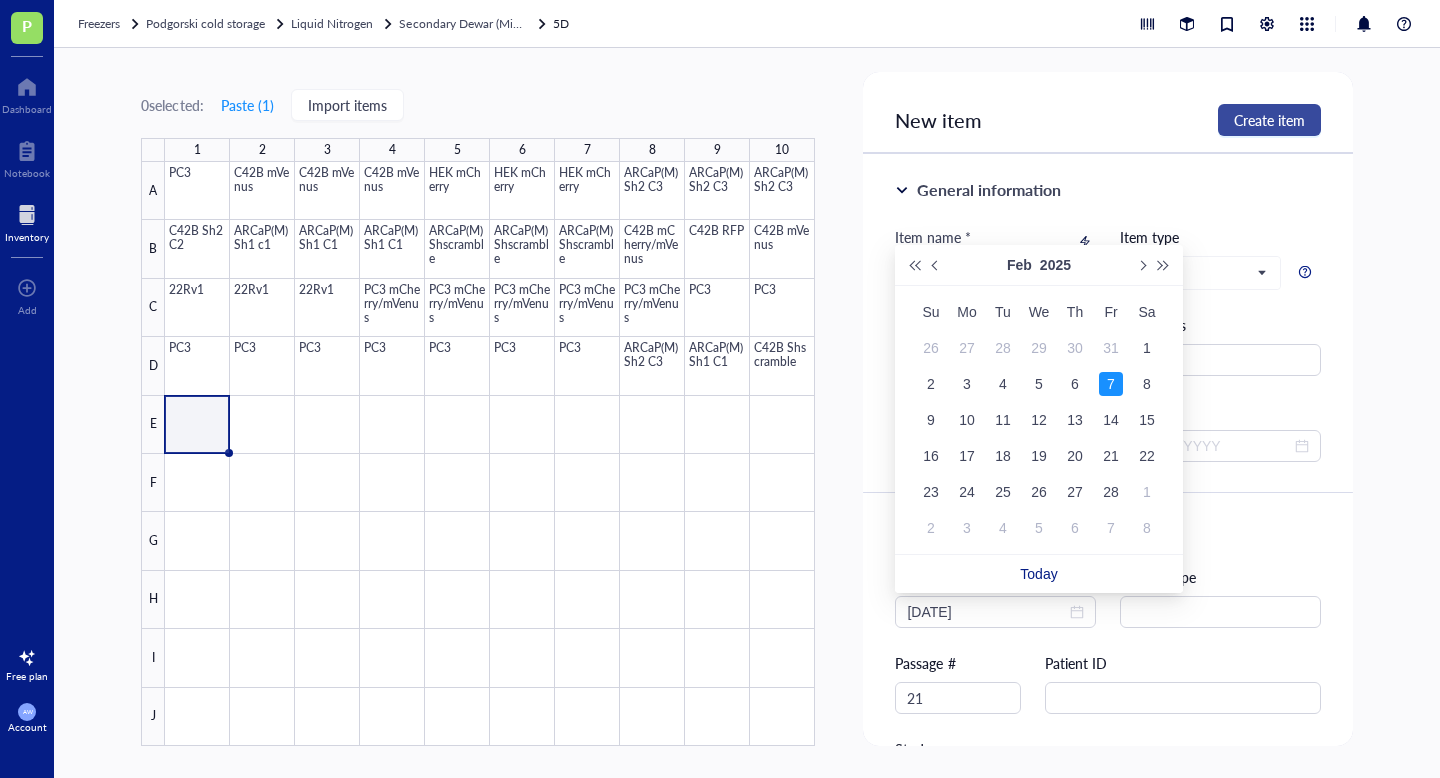 type on "2025-02-07" 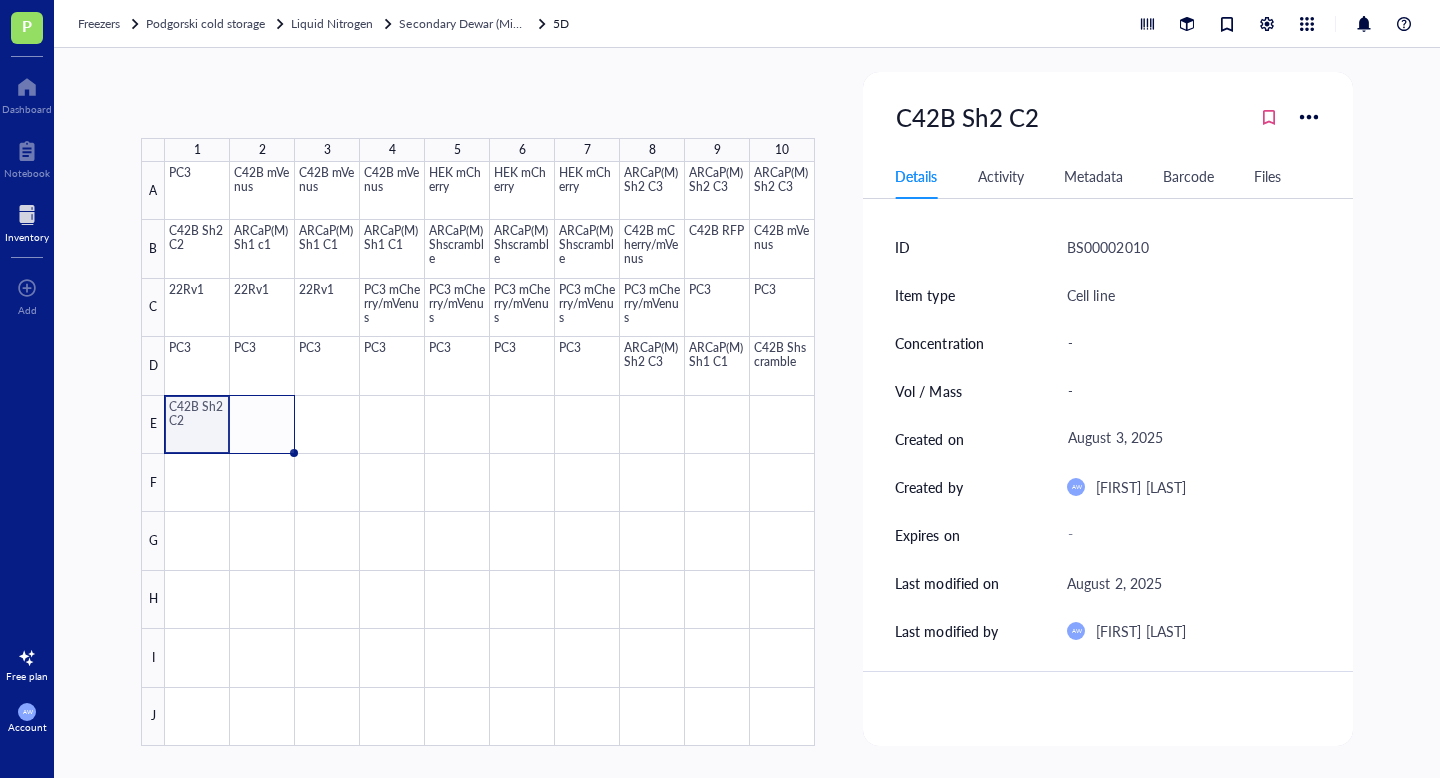 drag, startPoint x: 228, startPoint y: 450, endPoint x: 273, endPoint y: 450, distance: 45 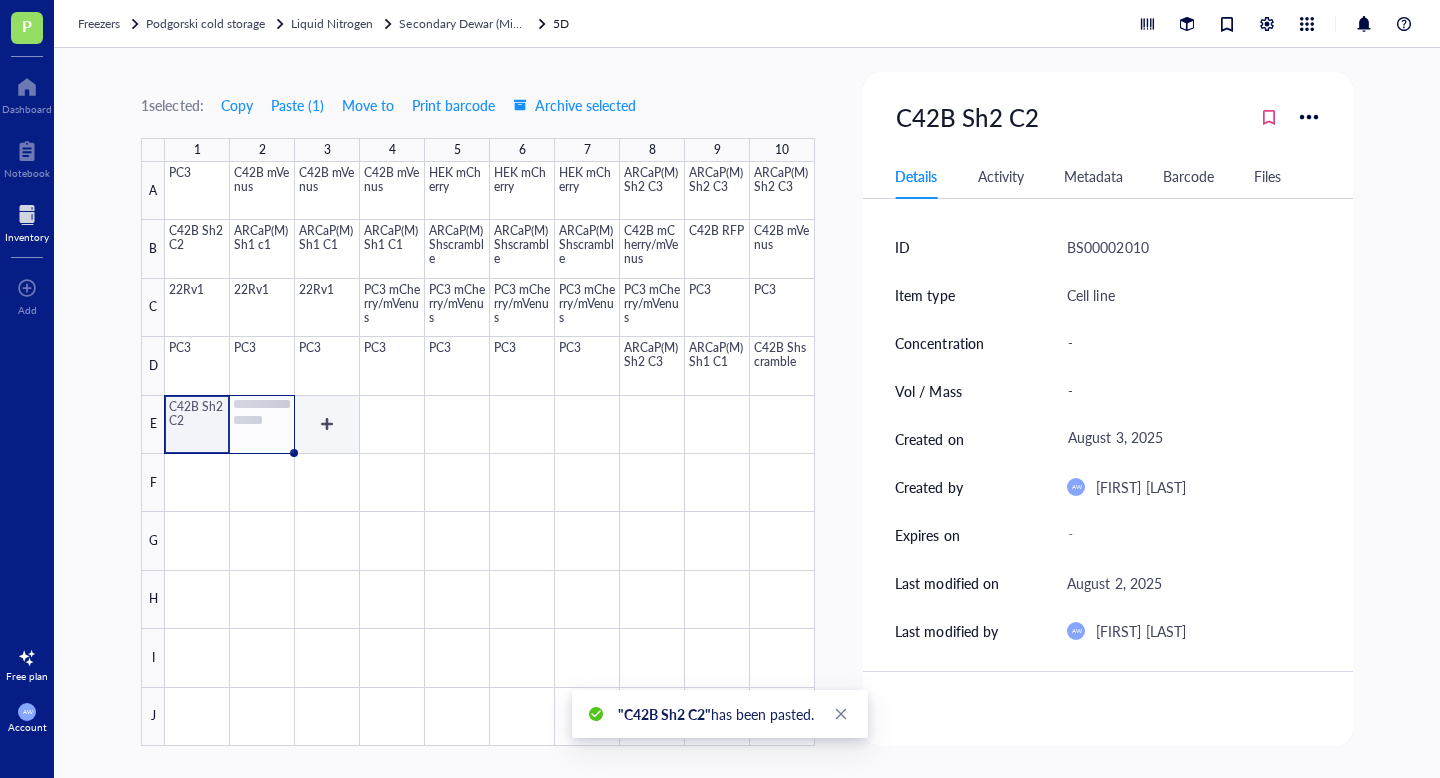click at bounding box center [490, 454] 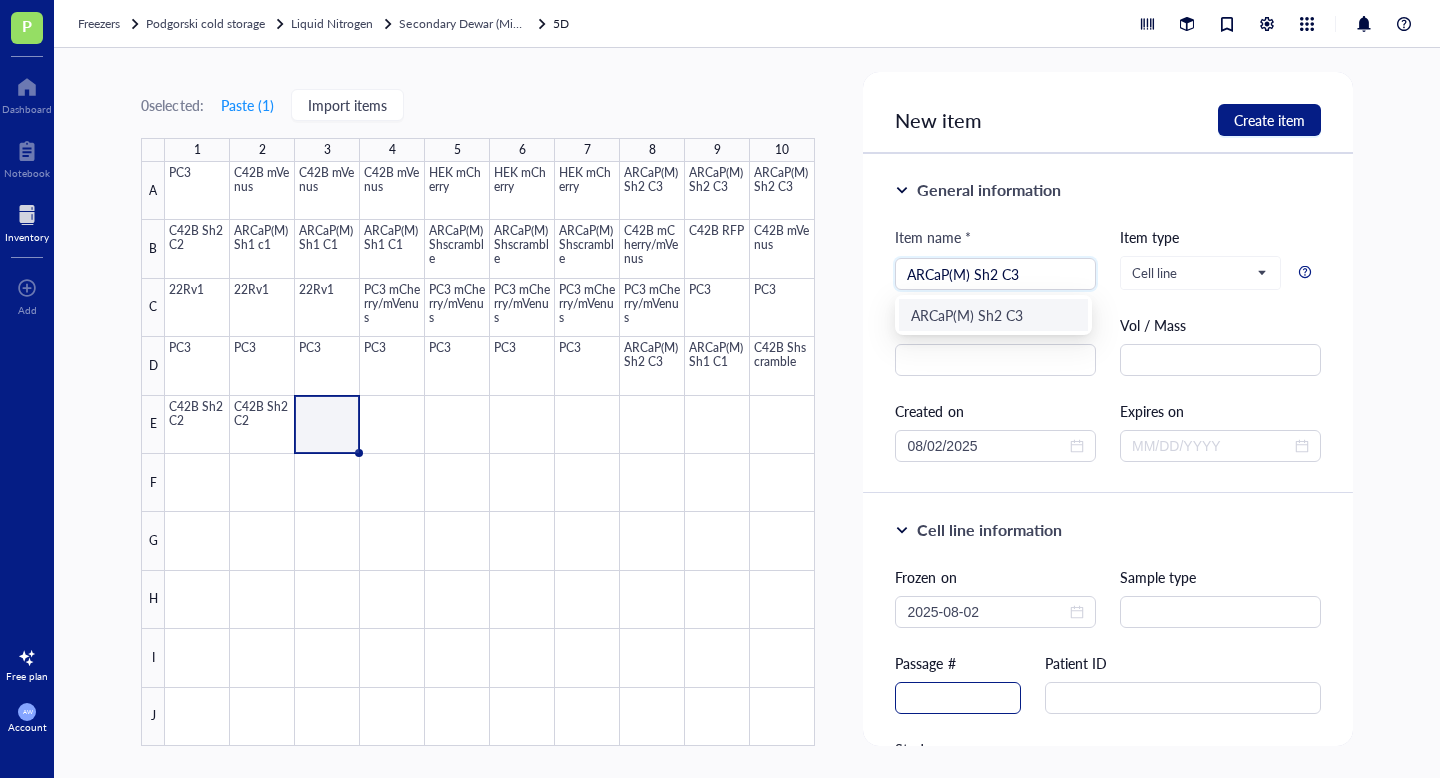 type on "ARCaP(M) Sh2 C3" 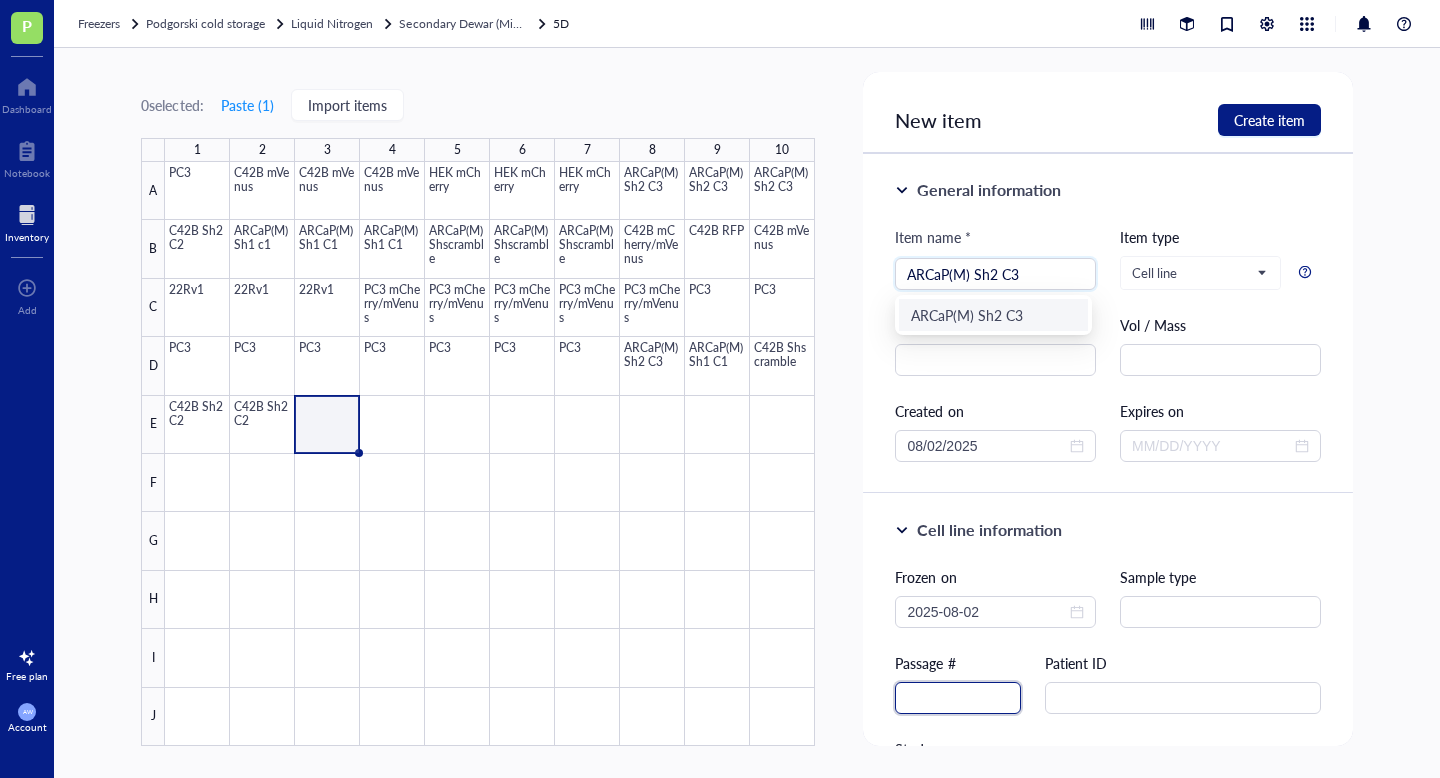 click at bounding box center (958, 698) 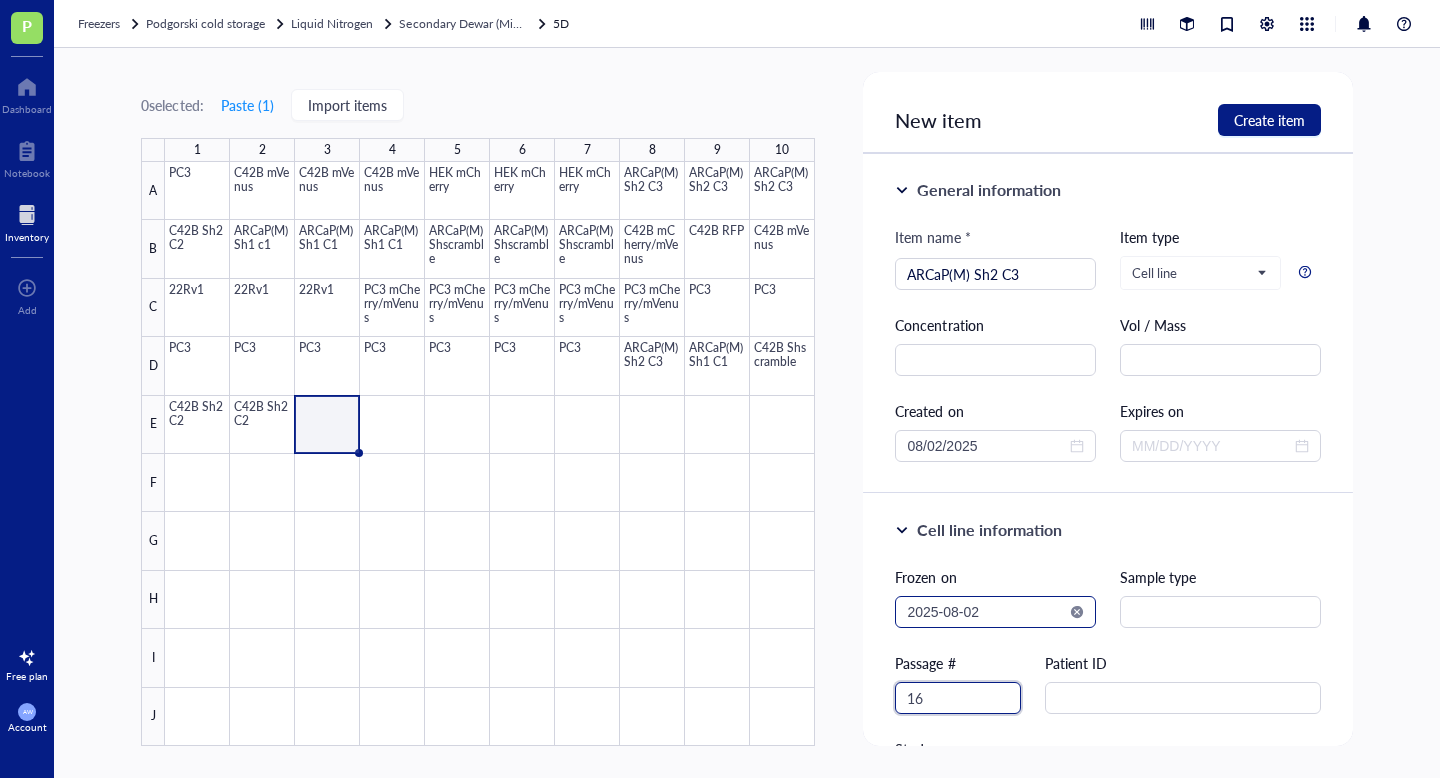 type on "16" 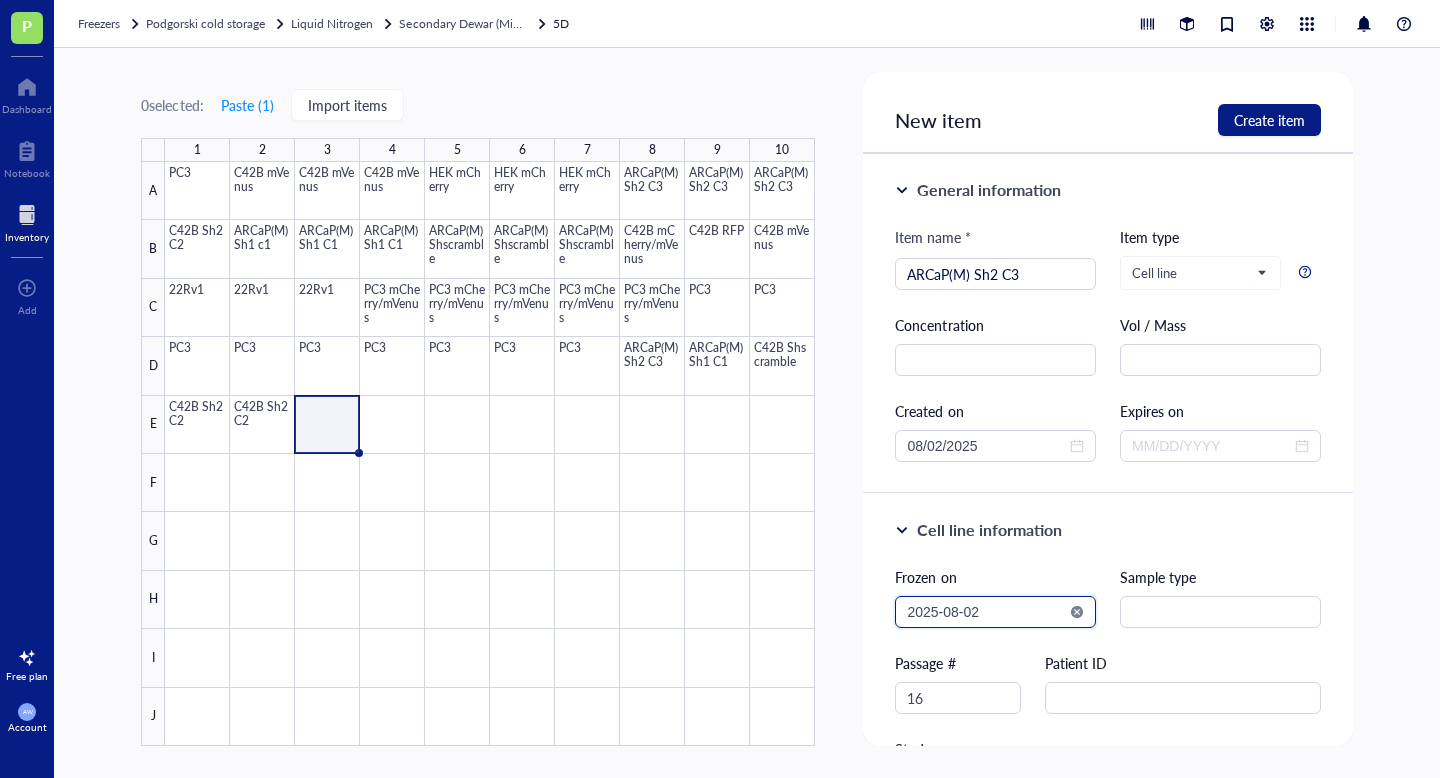 click on "2025-08-02" at bounding box center (986, 612) 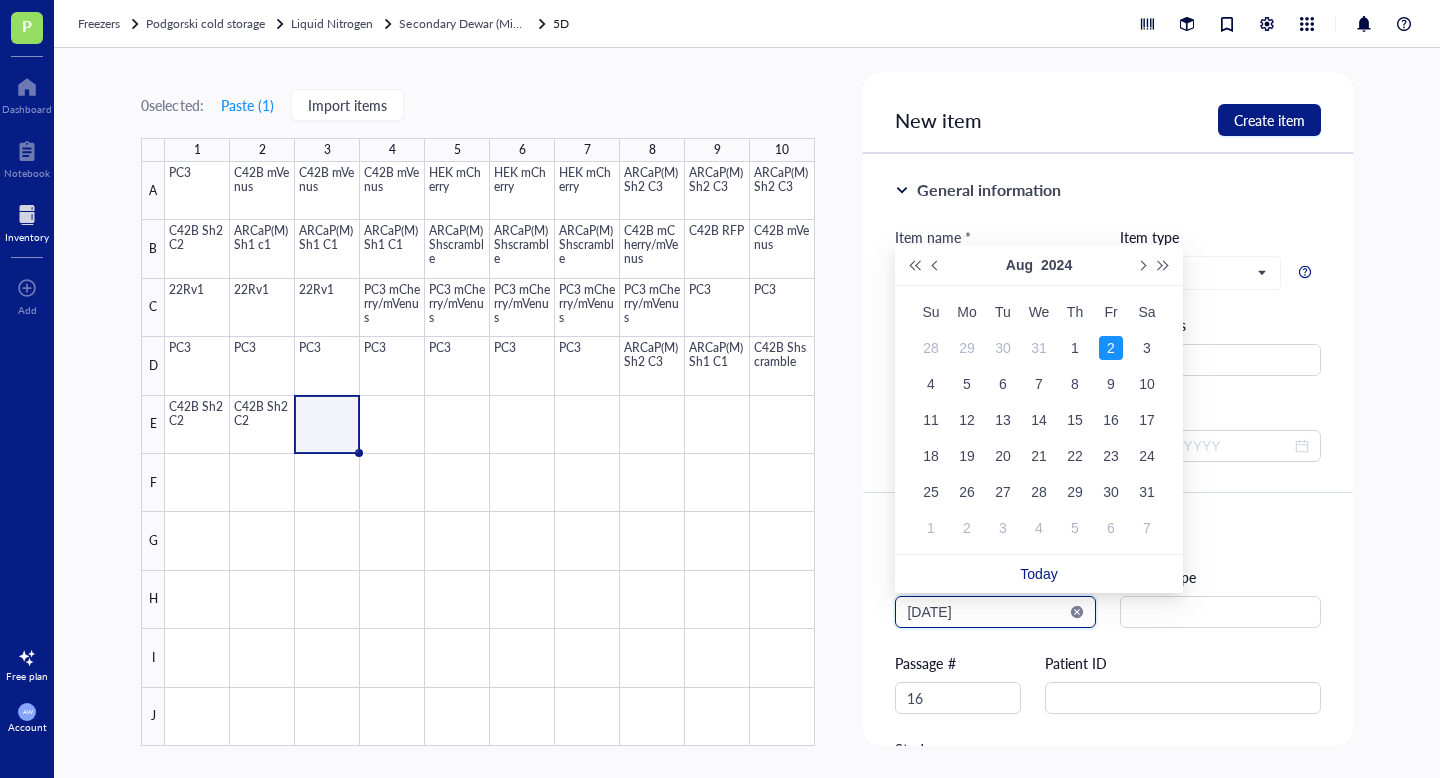 click on "[DATE]" at bounding box center [986, 612] 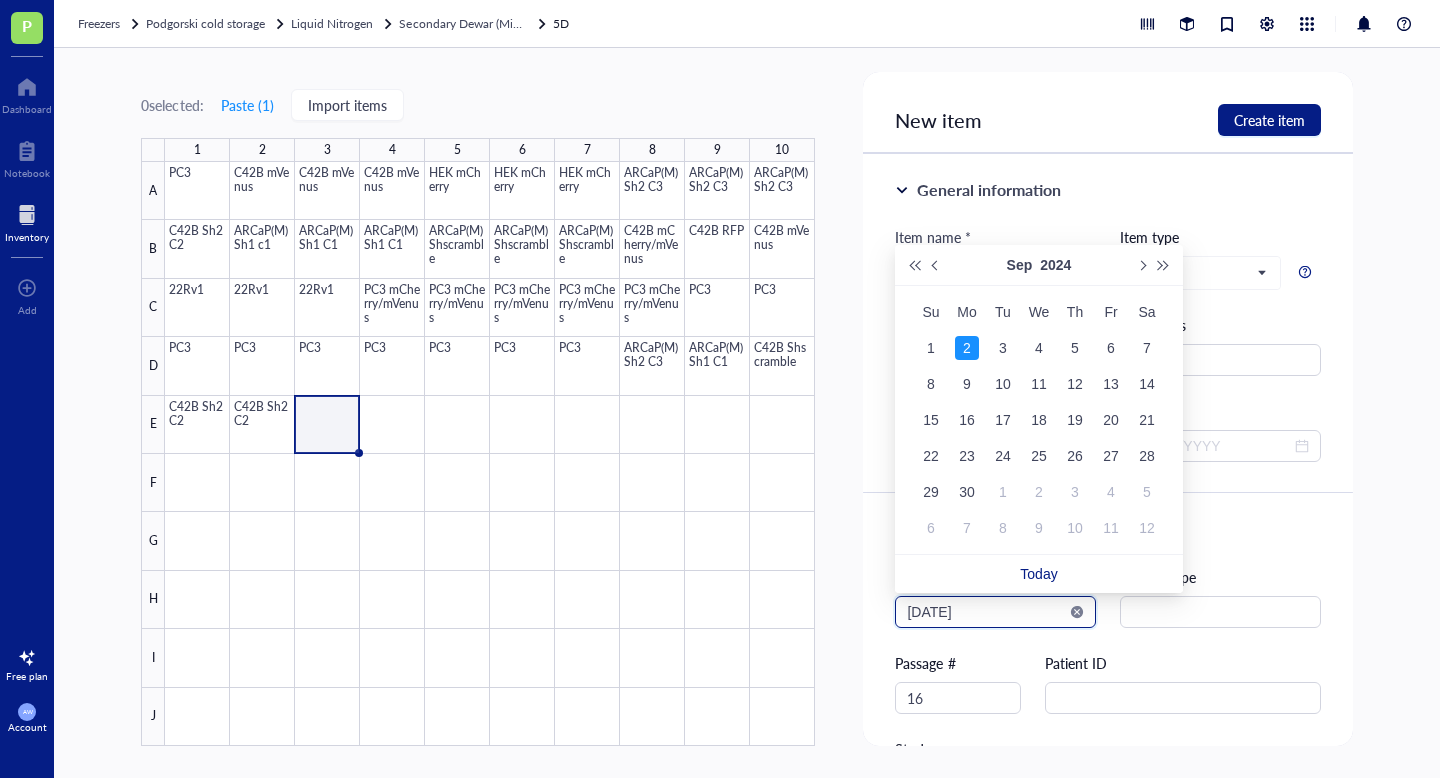 click on "2024-09-02" at bounding box center (986, 612) 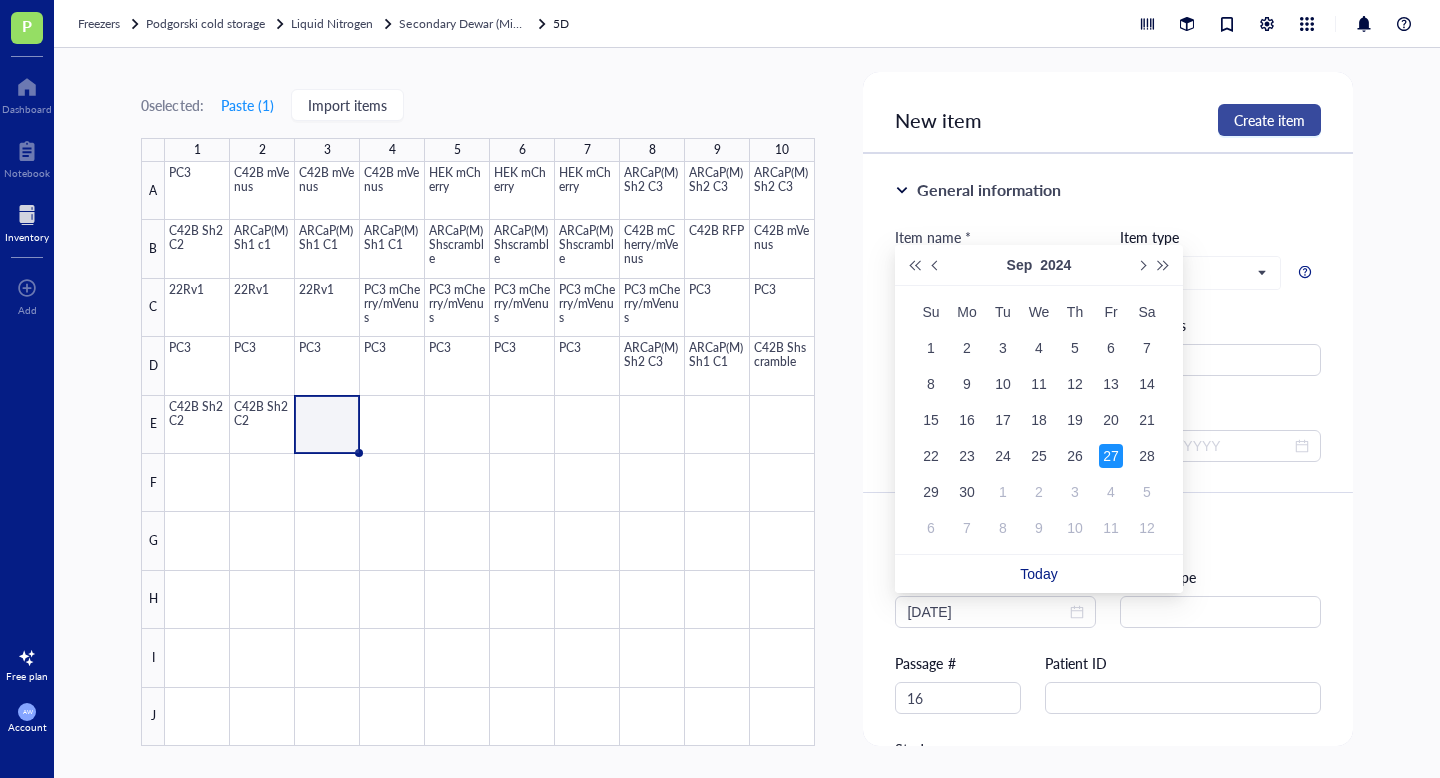 type on "2024-09-27" 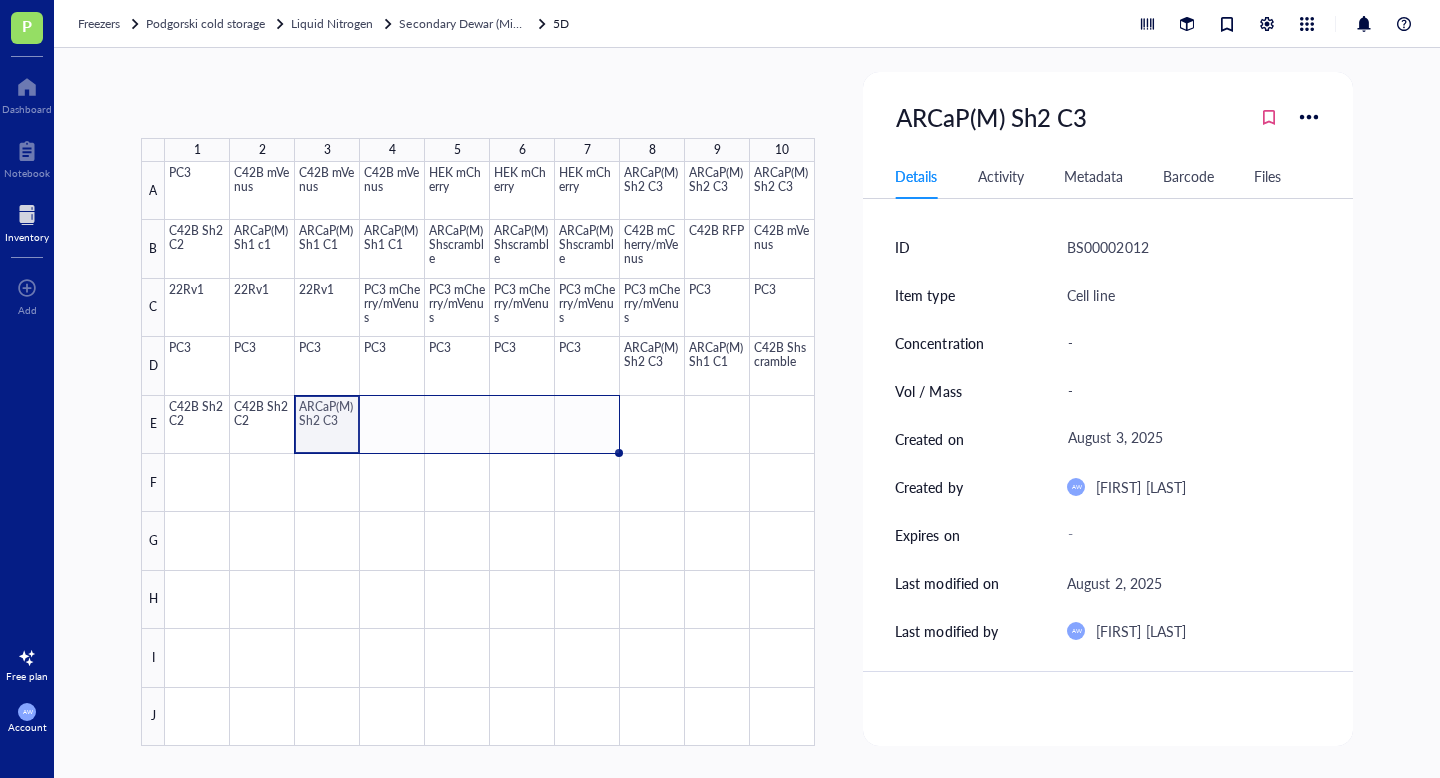 drag, startPoint x: 357, startPoint y: 450, endPoint x: 586, endPoint y: 454, distance: 229.03493 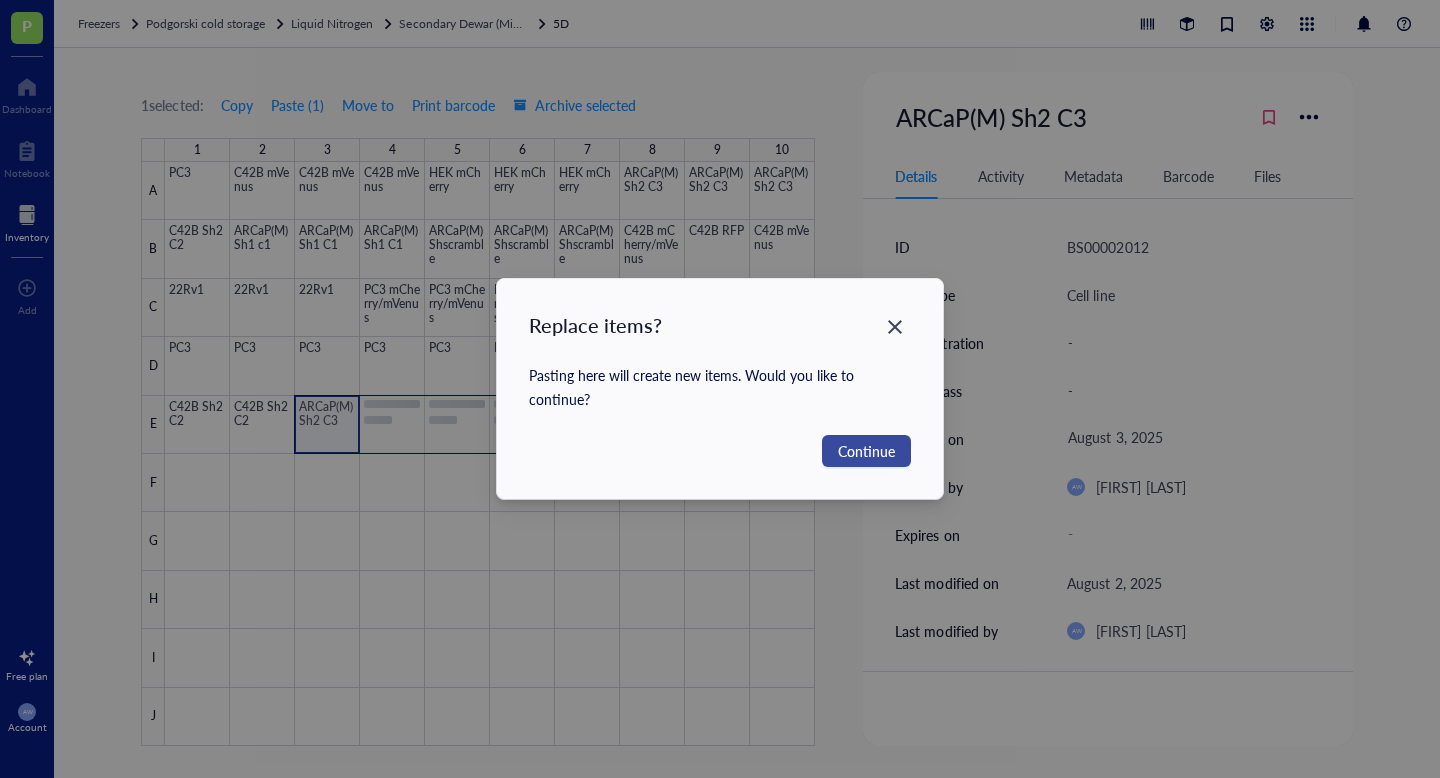click on "Continue" at bounding box center (866, 451) 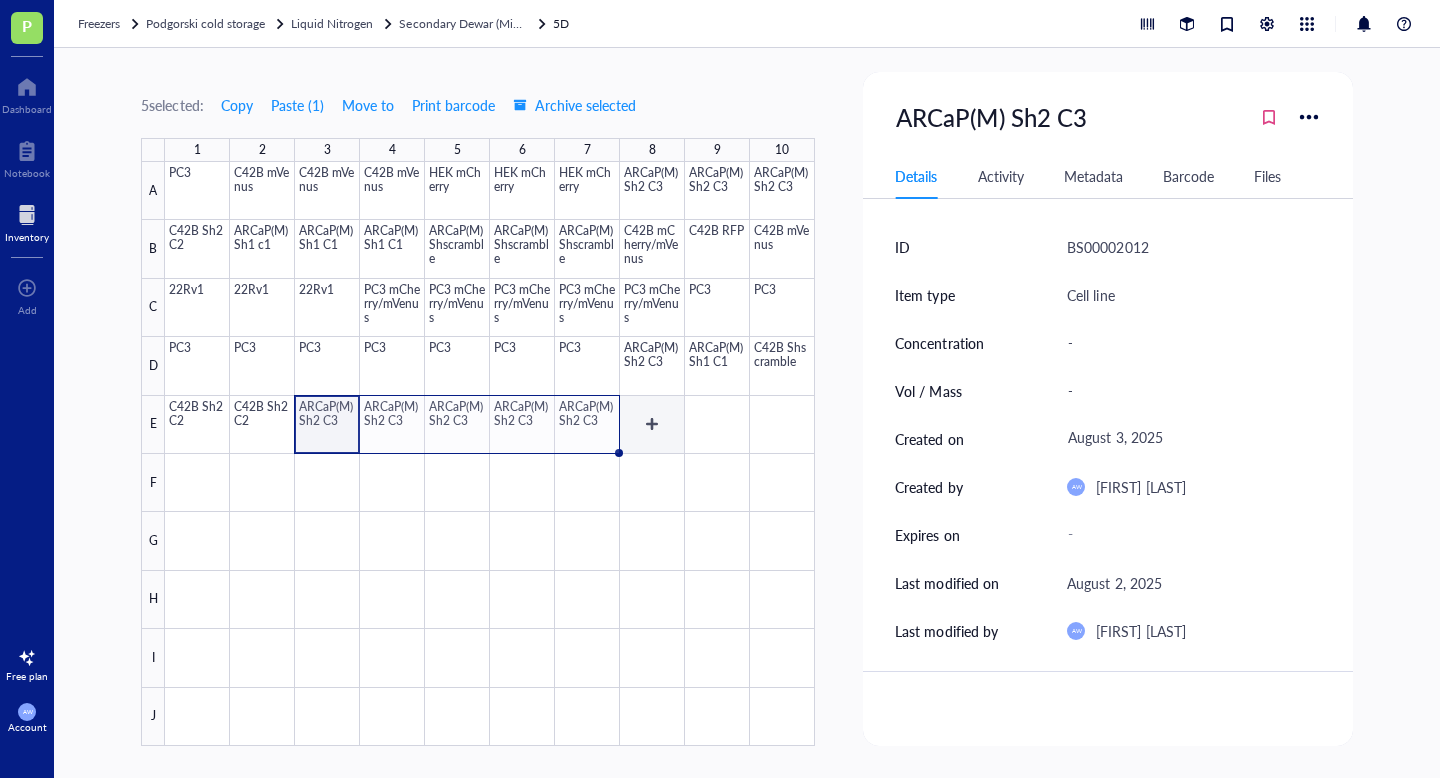 click at bounding box center [490, 454] 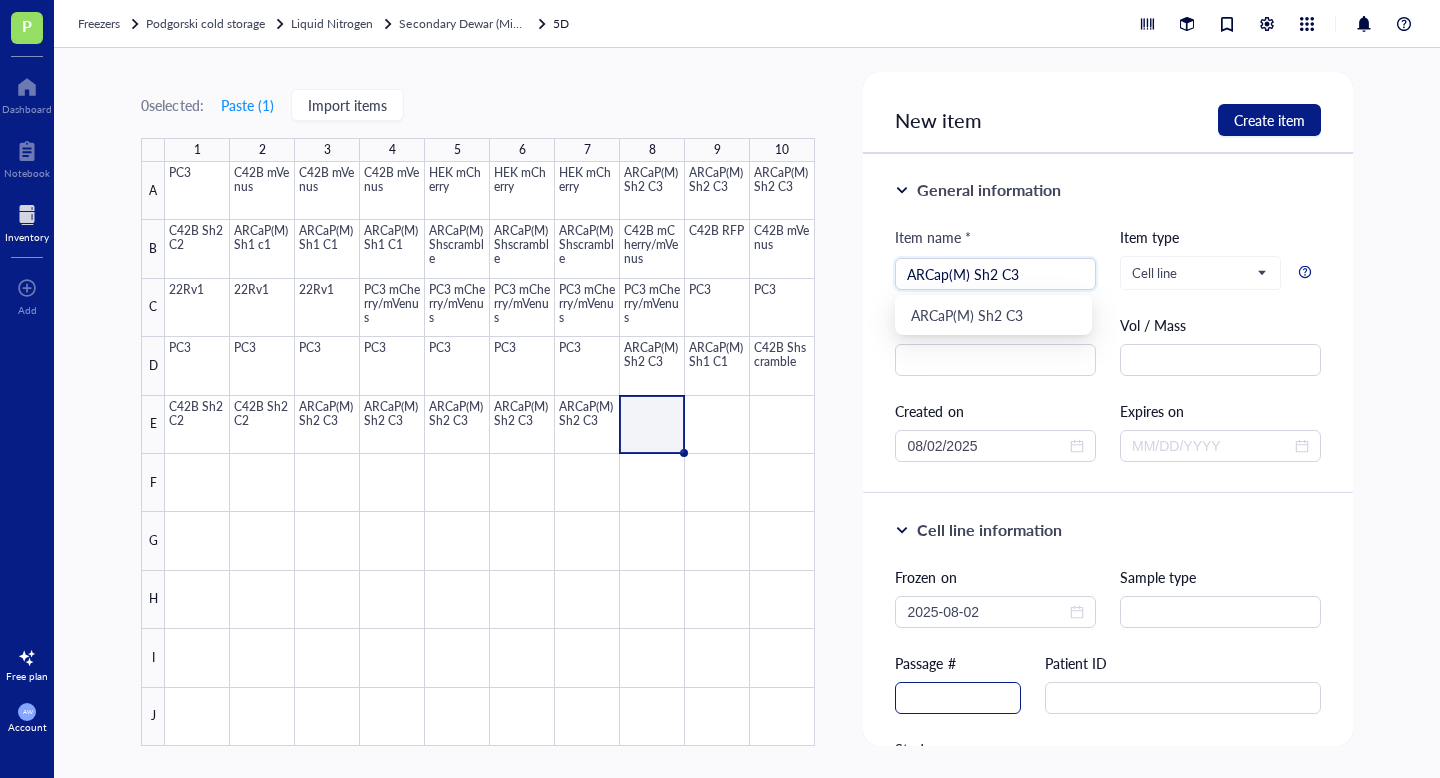 type on "ARCap(M) Sh2 C3" 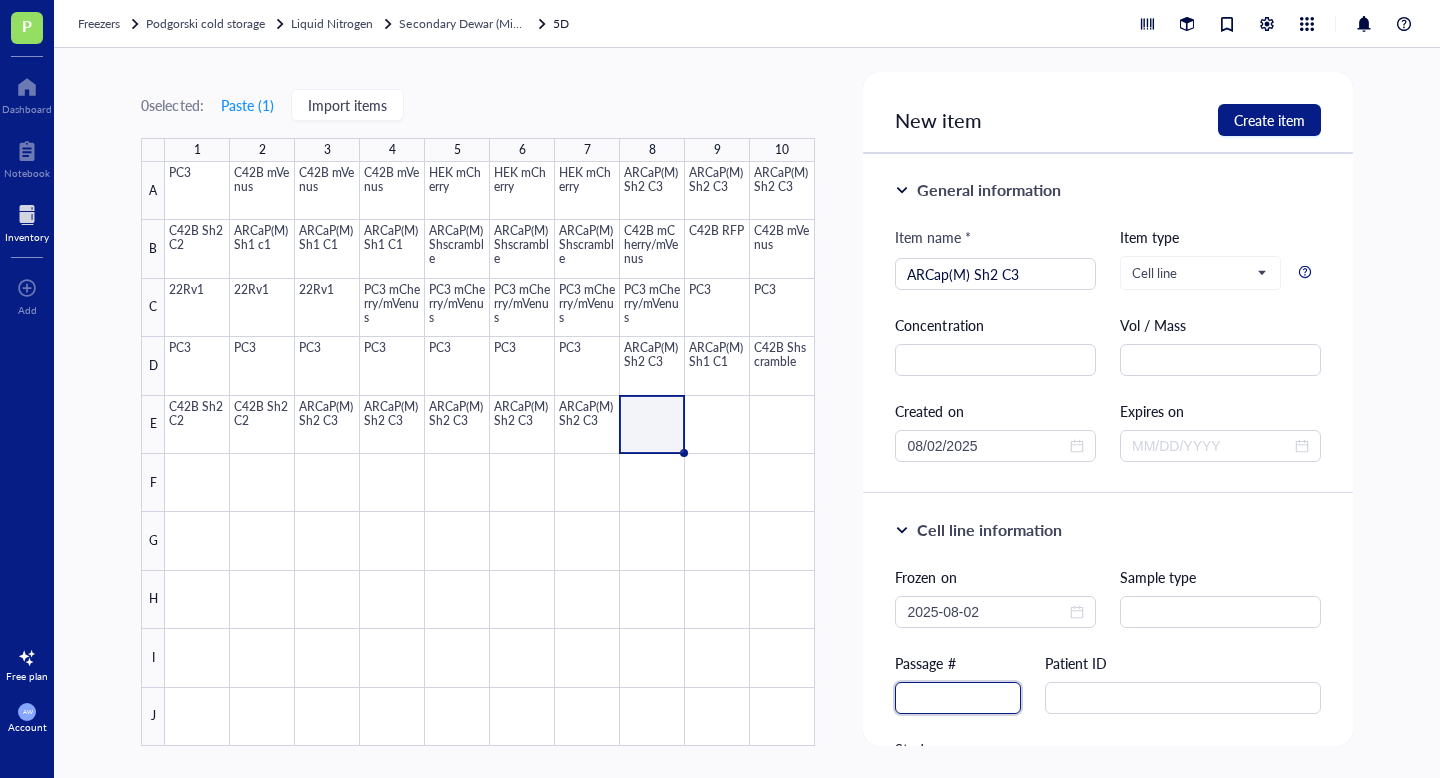 click at bounding box center [958, 698] 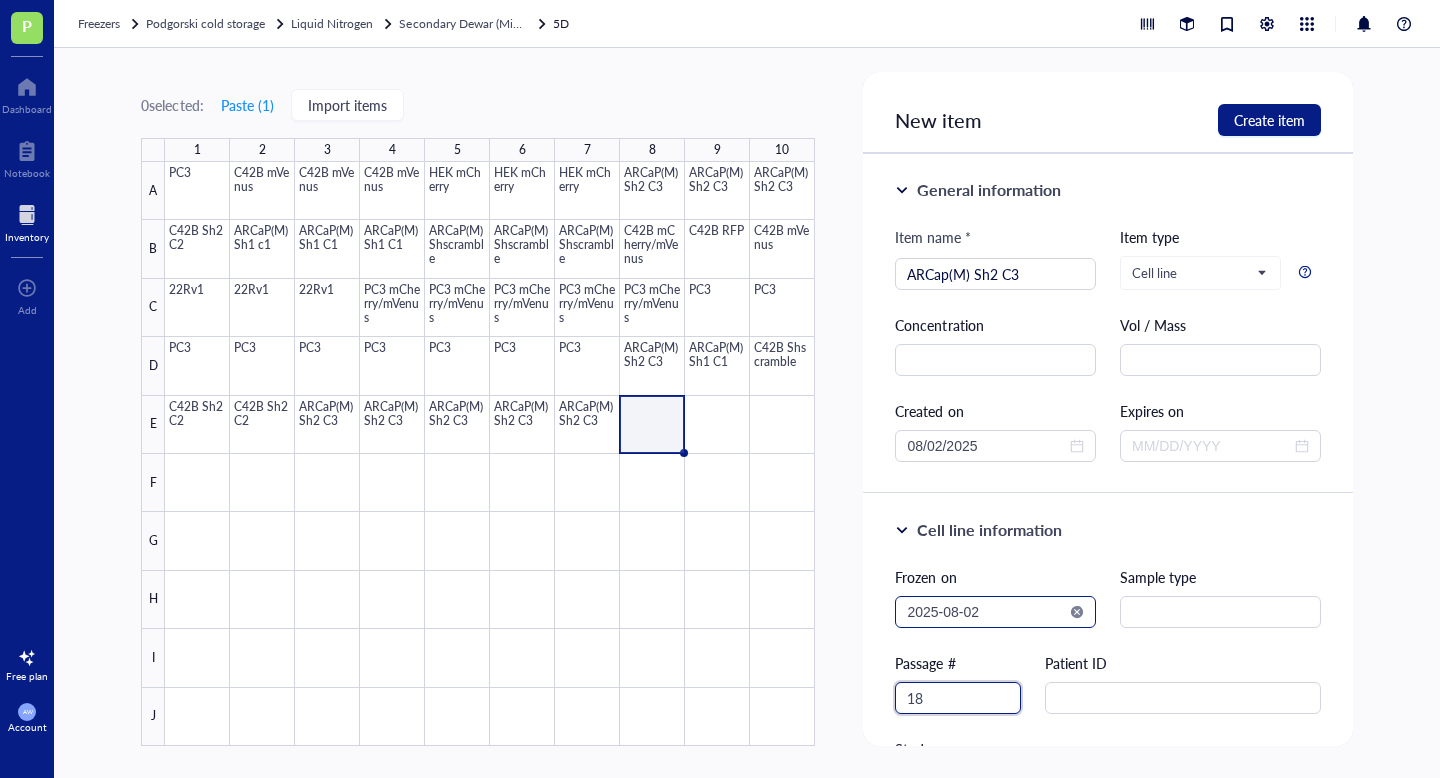 type on "18" 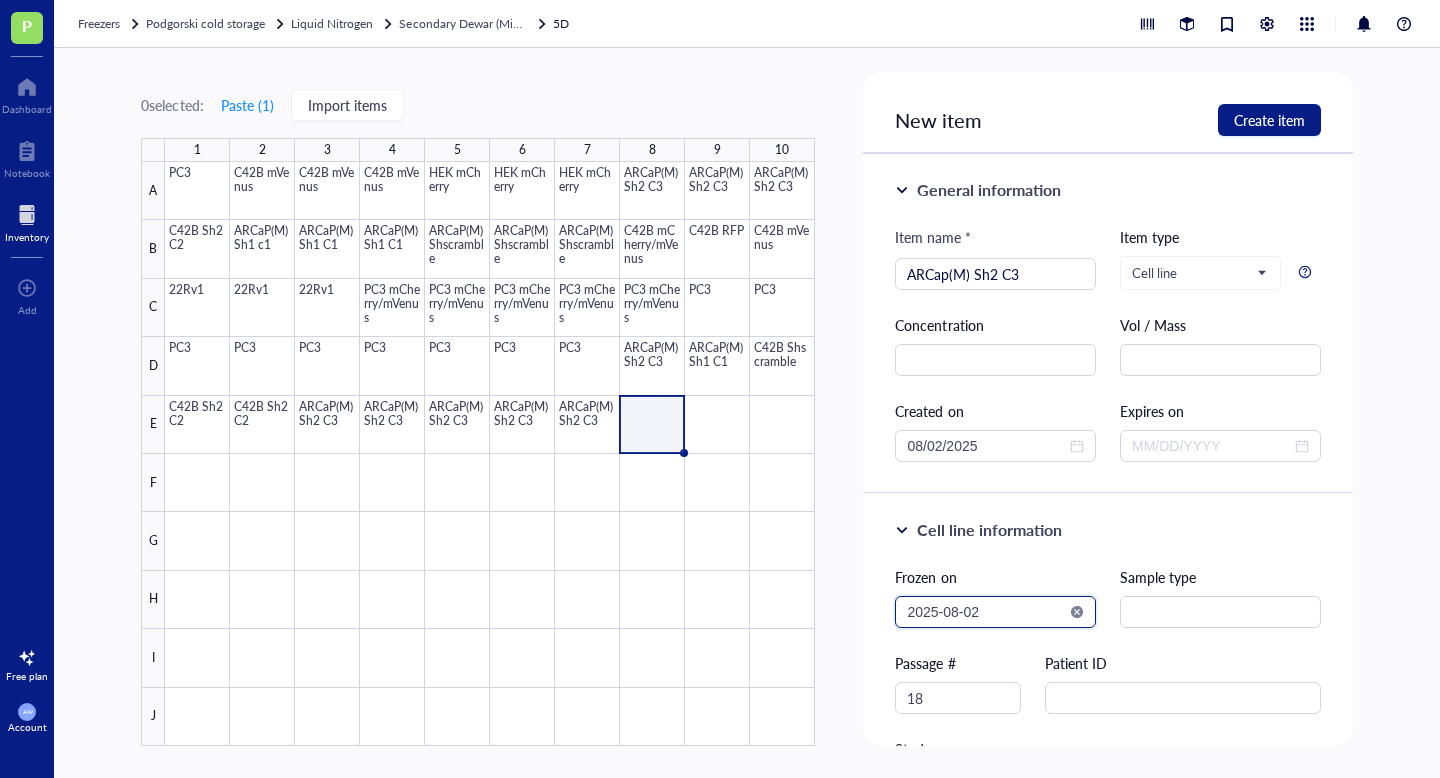 click on "2025-08-02" at bounding box center (986, 612) 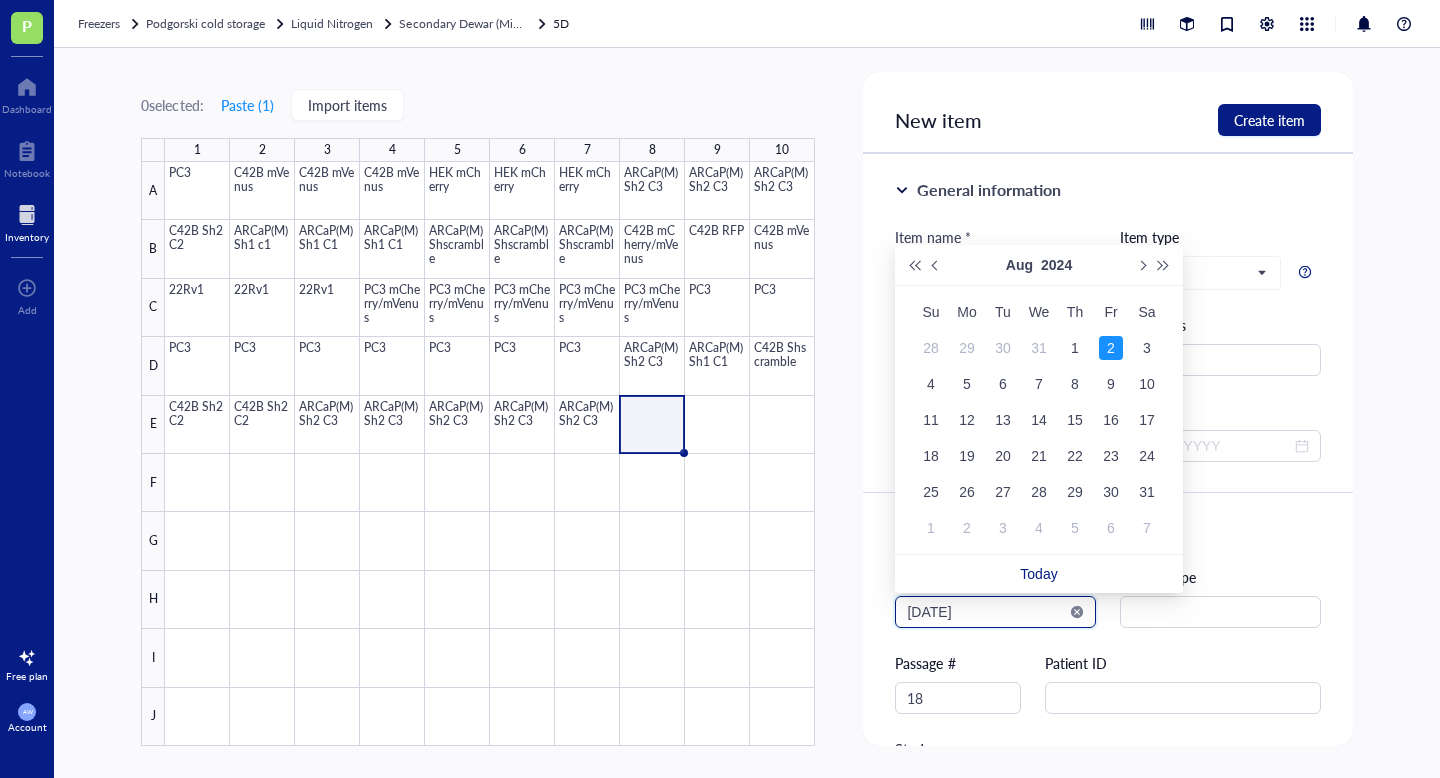 click on "[DATE]" at bounding box center (986, 612) 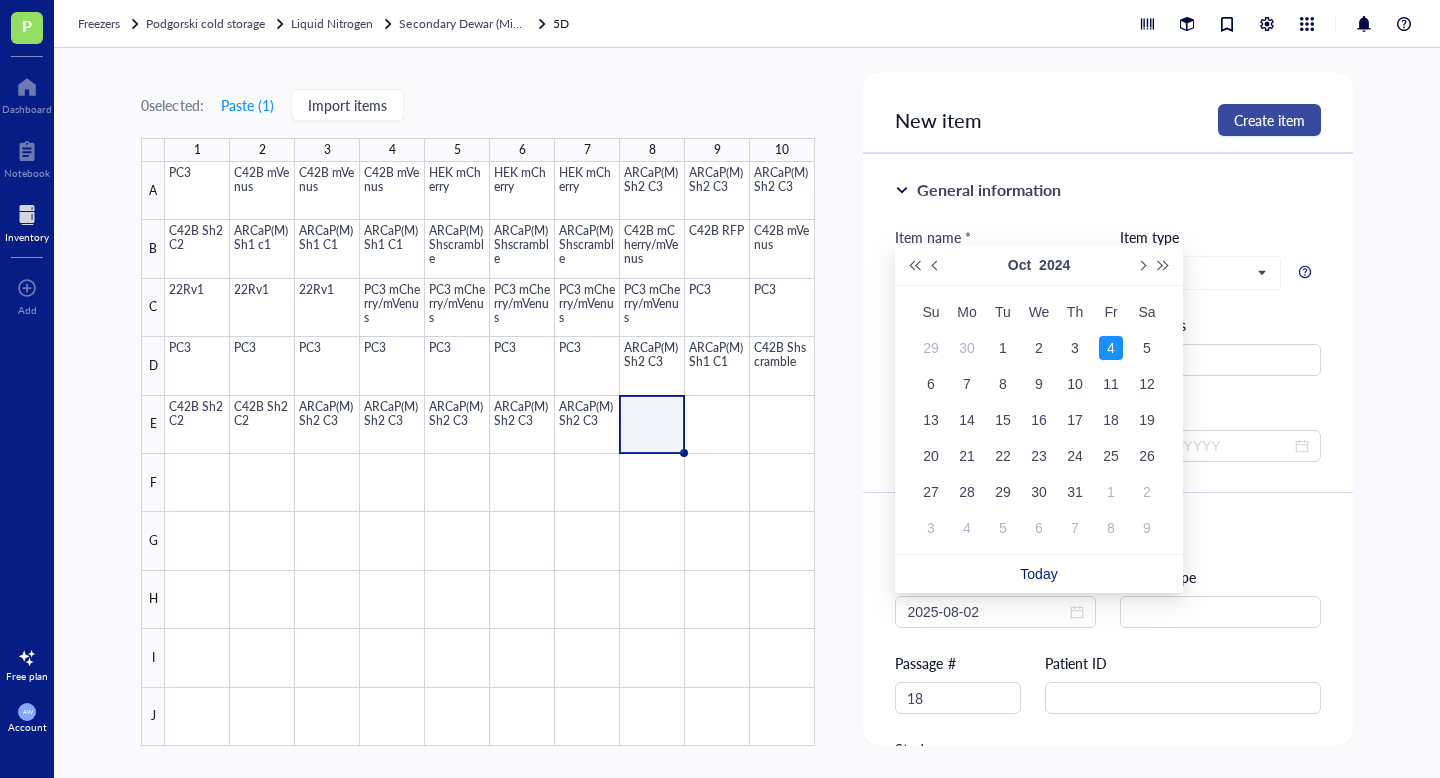 type on "2024-10-04" 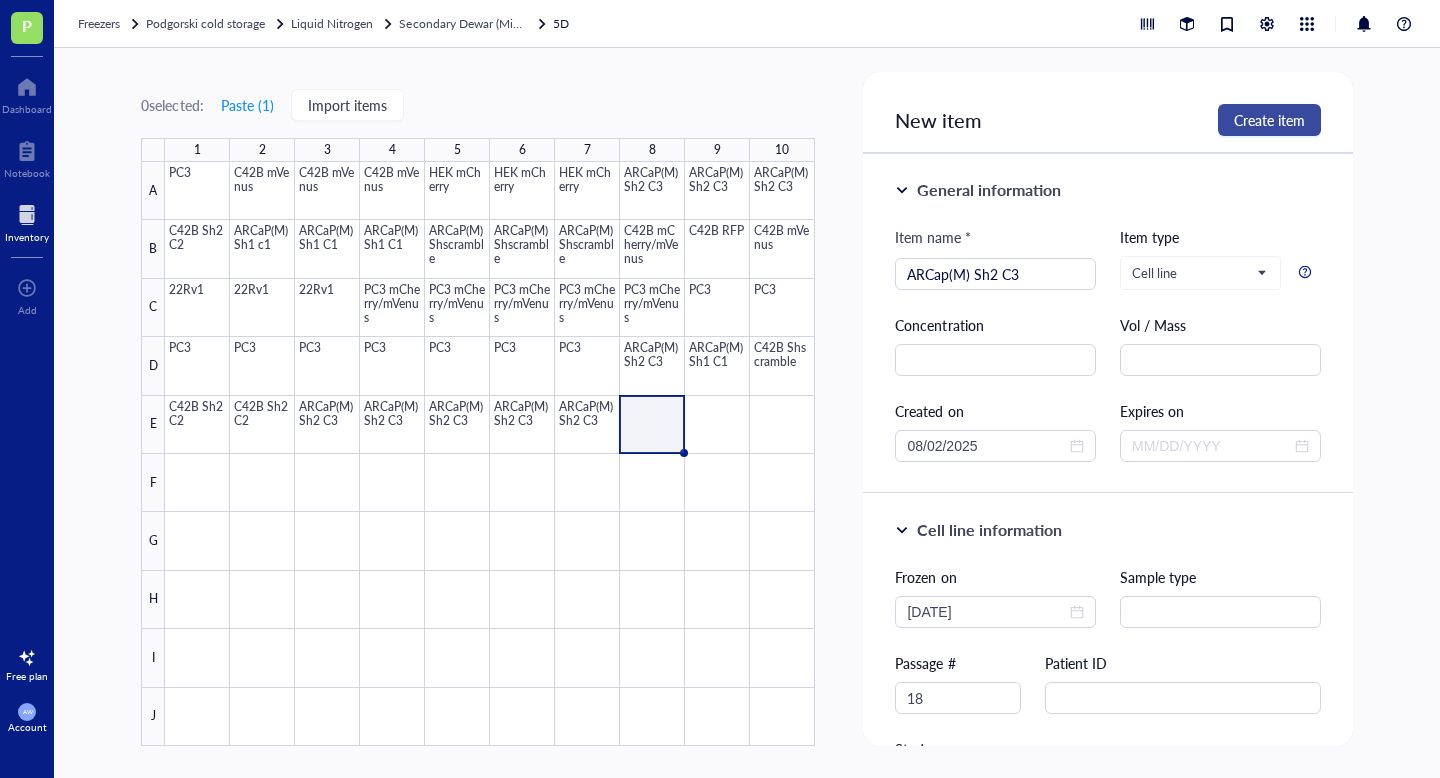 click on "Create item" at bounding box center (1269, 120) 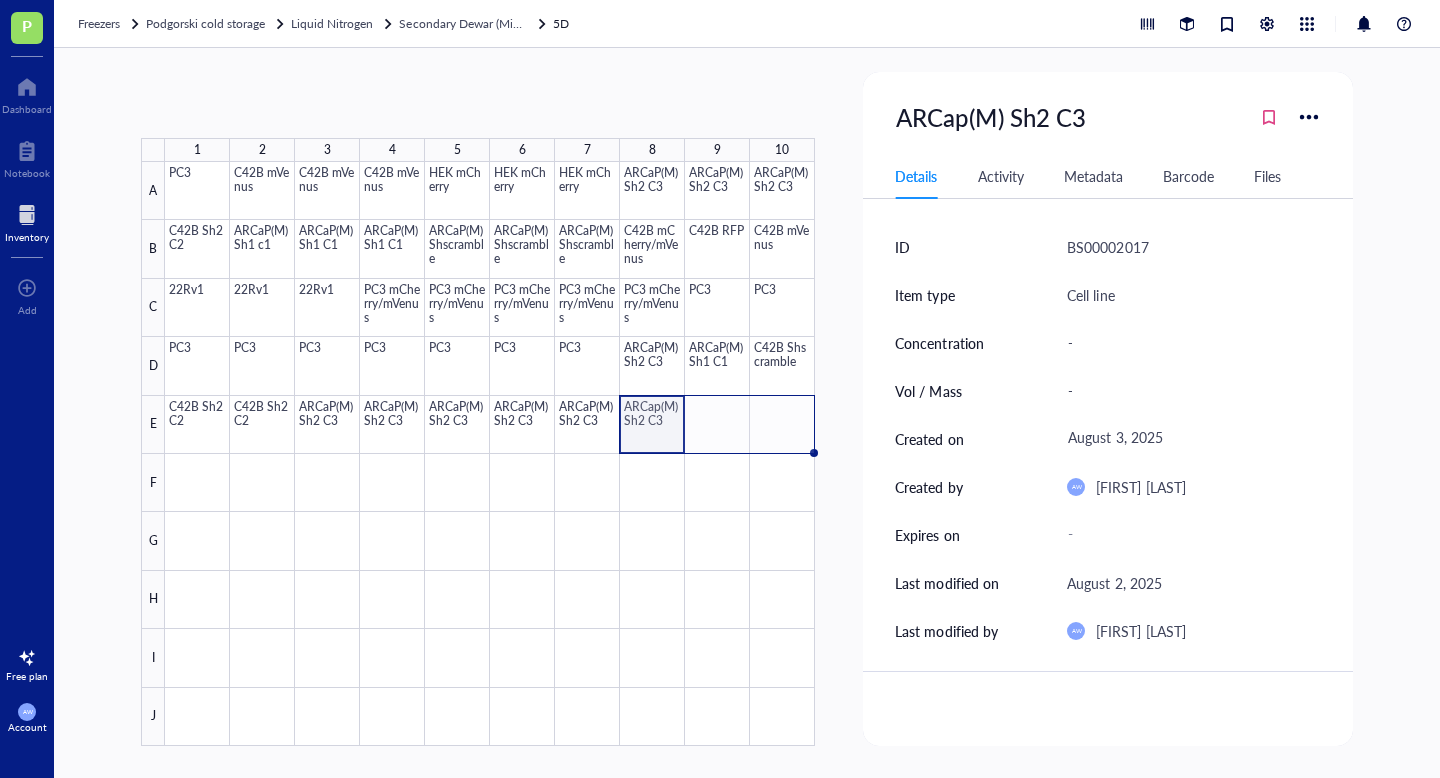 drag, startPoint x: 685, startPoint y: 452, endPoint x: 829, endPoint y: 452, distance: 144 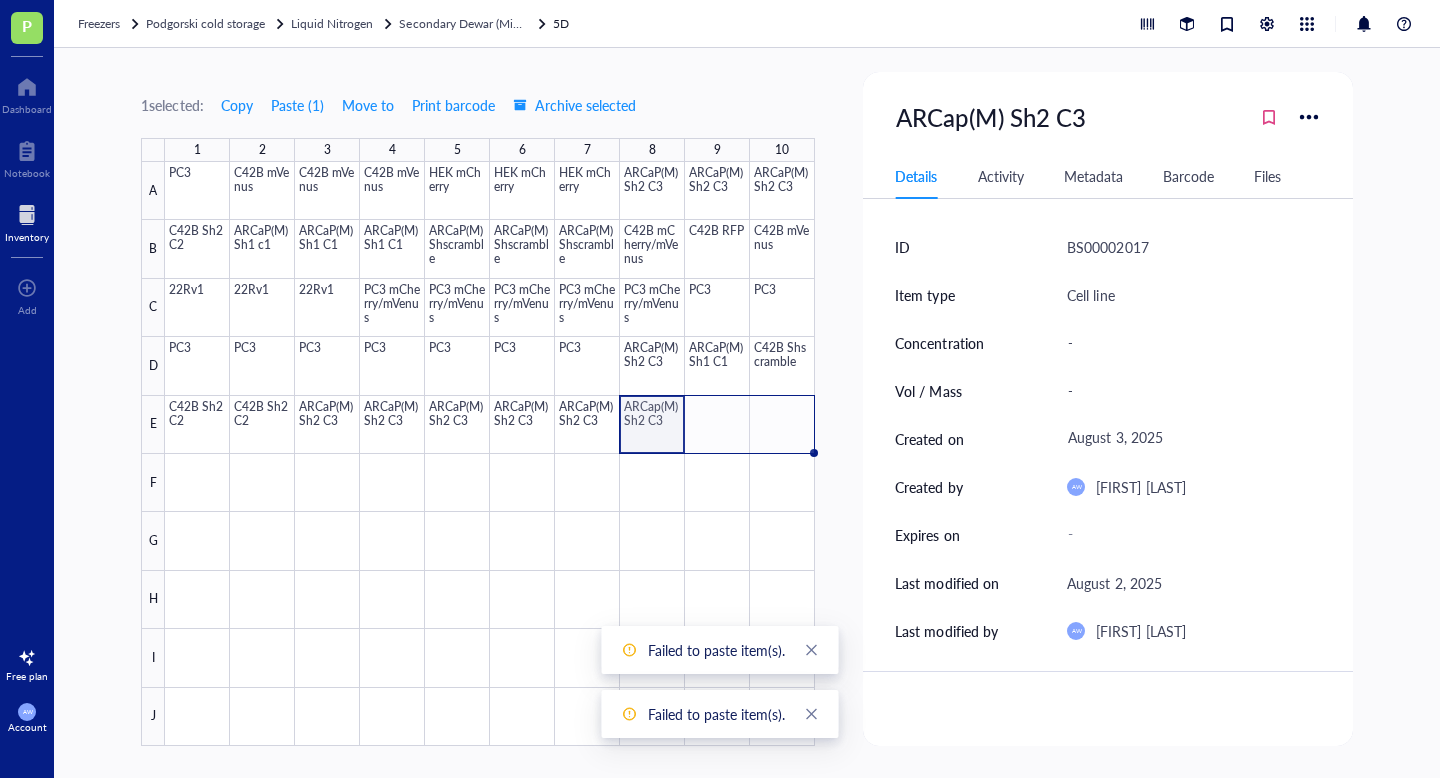 click at bounding box center [490, 454] 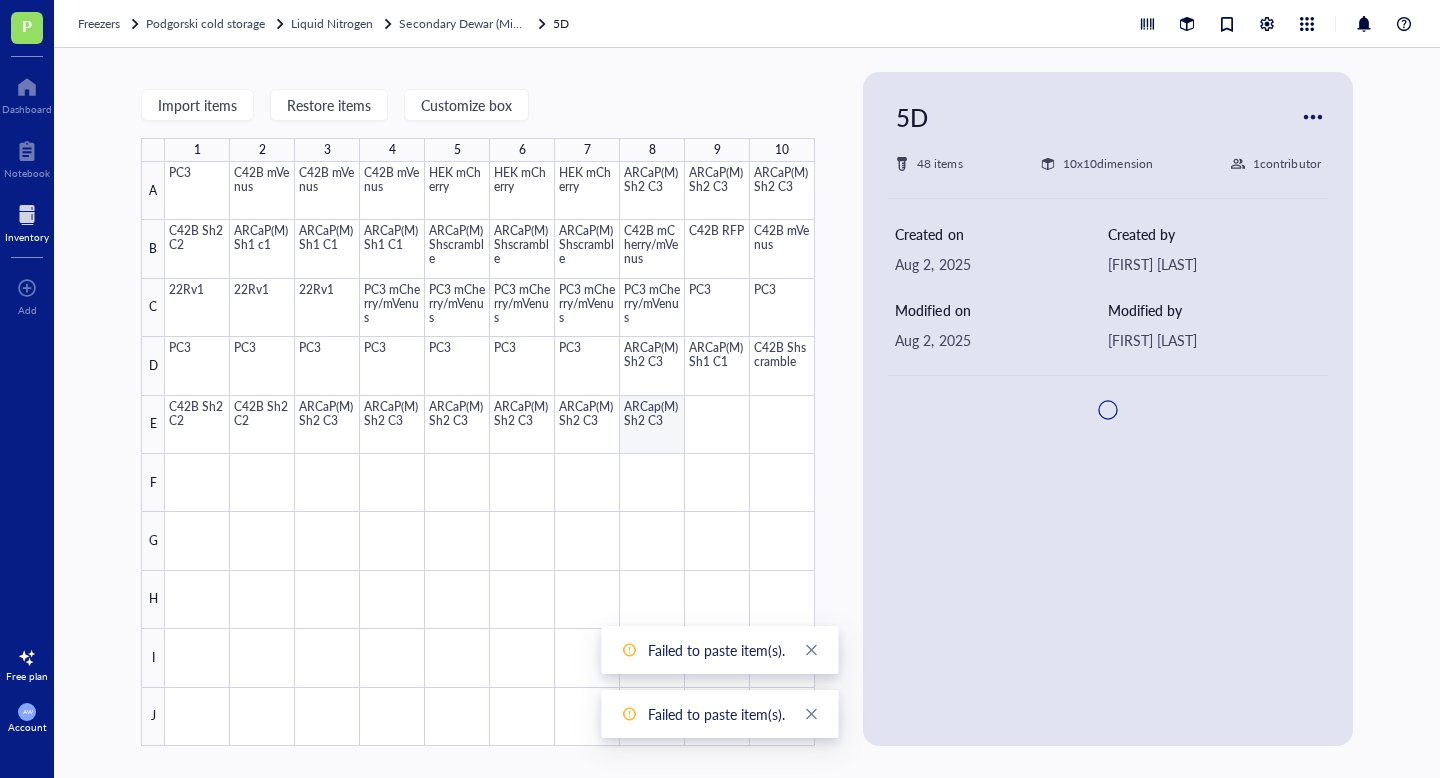 click at bounding box center [490, 454] 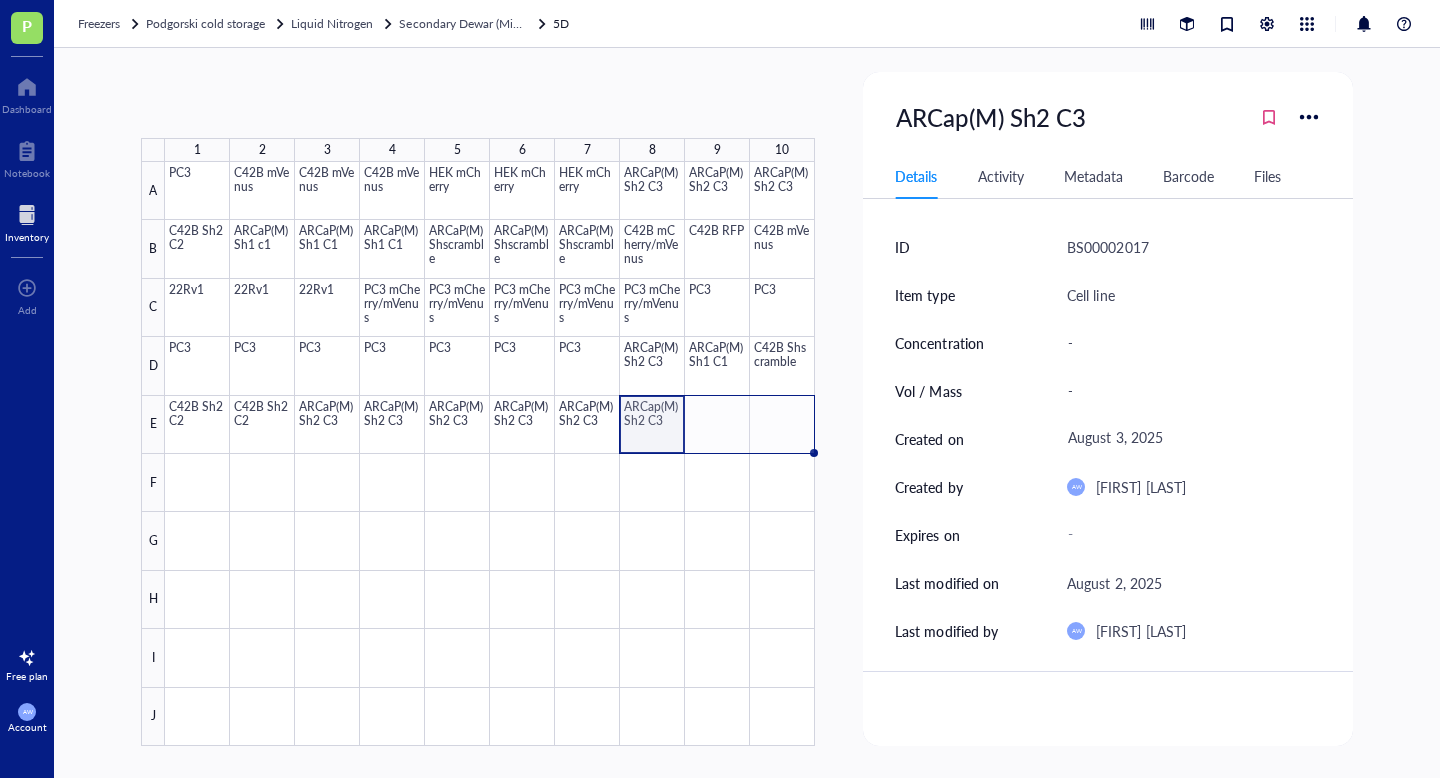 drag, startPoint x: 684, startPoint y: 450, endPoint x: 810, endPoint y: 450, distance: 126 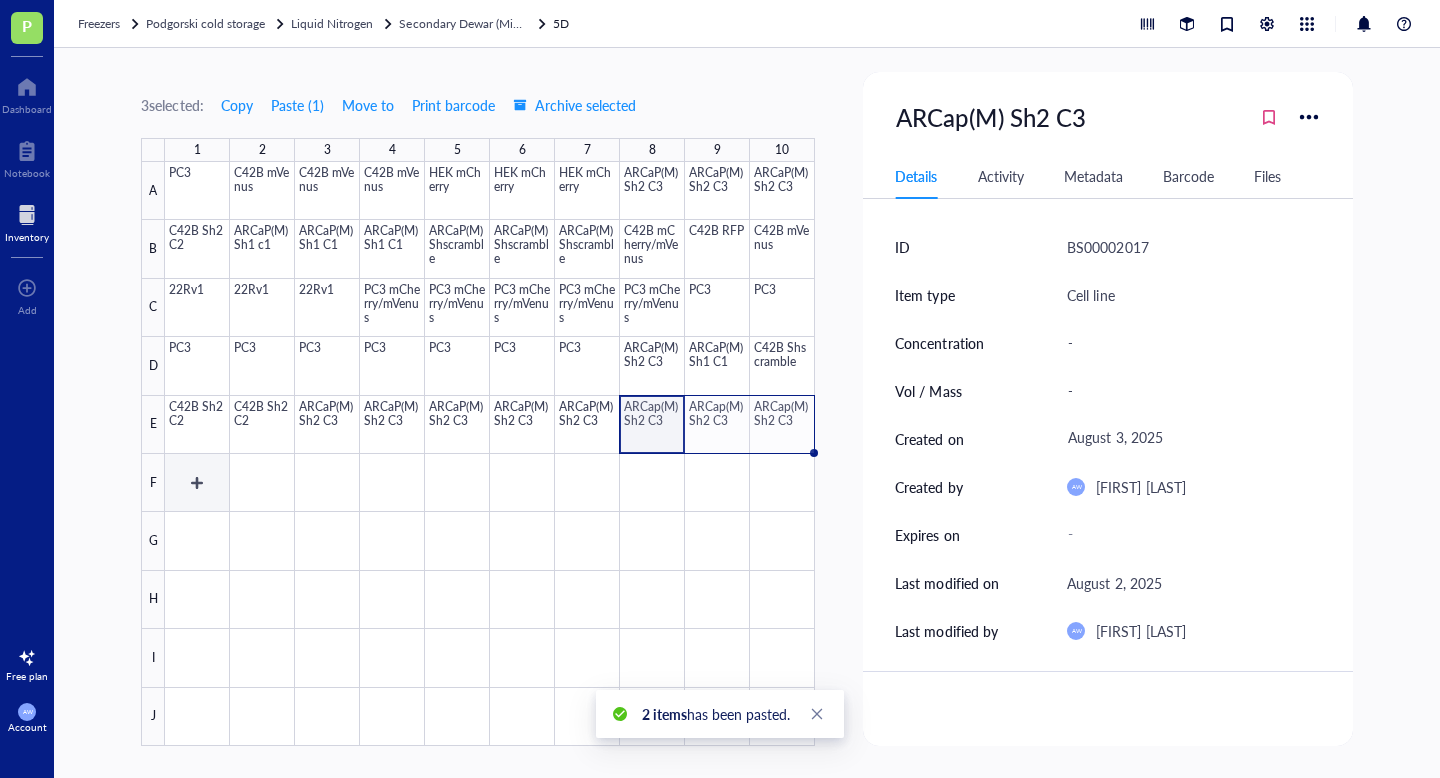 click at bounding box center (490, 454) 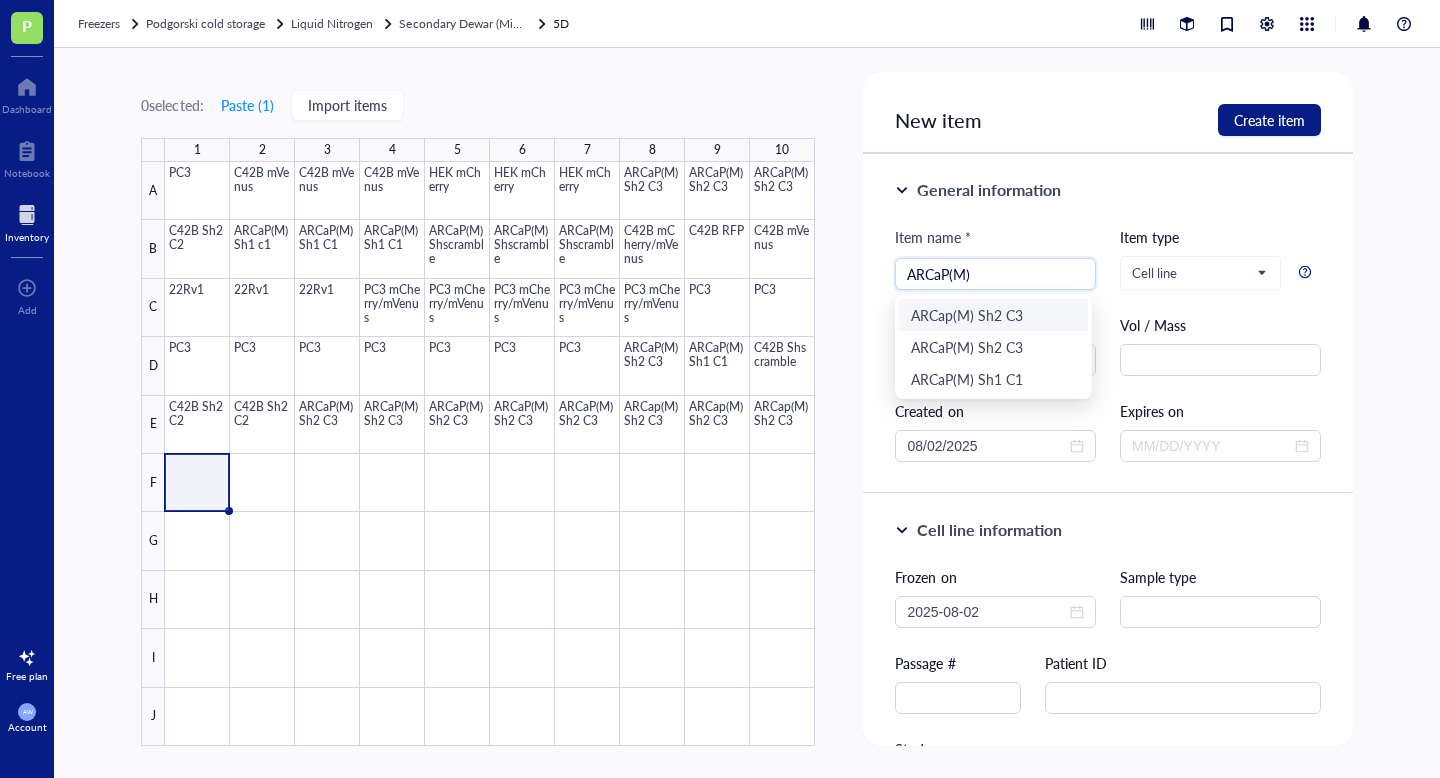 click on "ARCap(M) Sh2 C3" at bounding box center [993, 315] 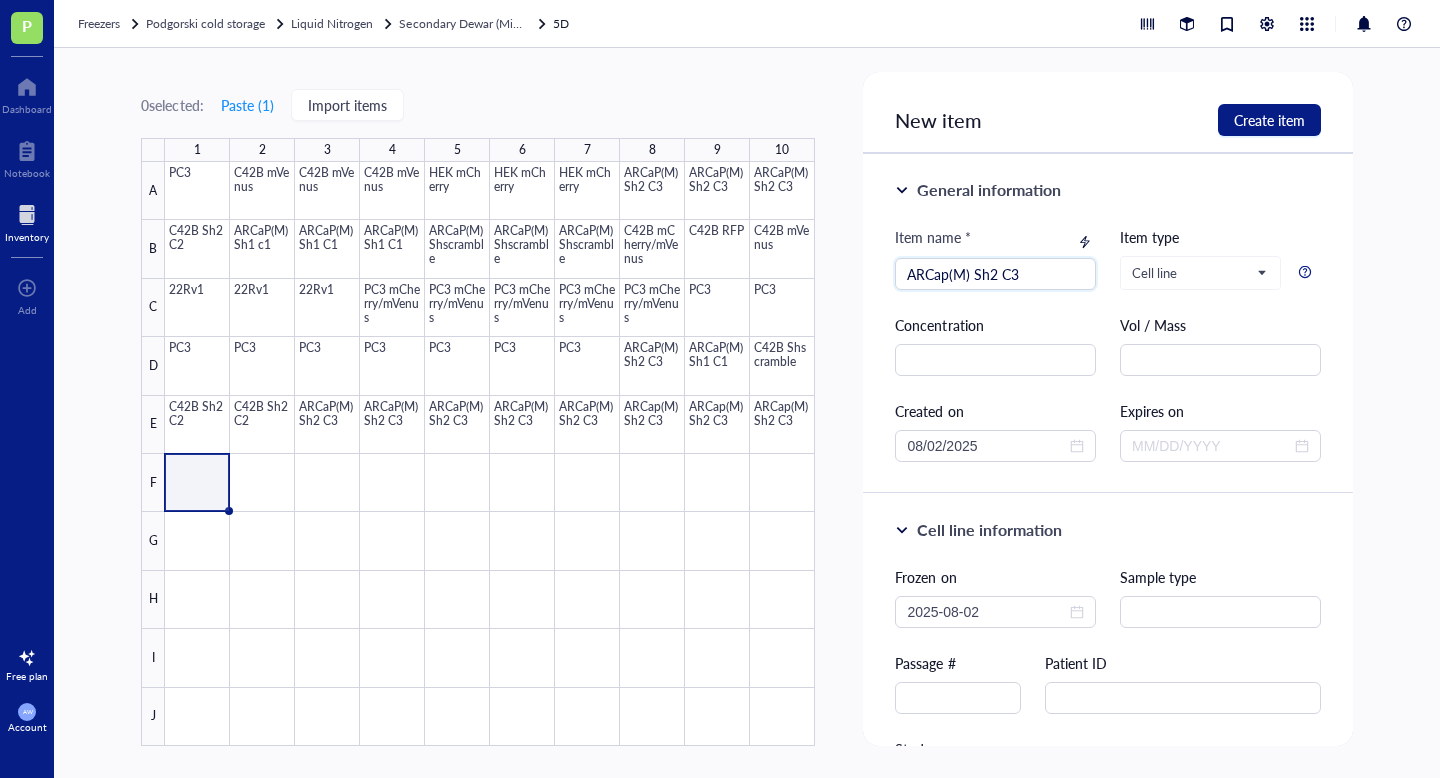 type on "ARCap(M) Sh2 C3" 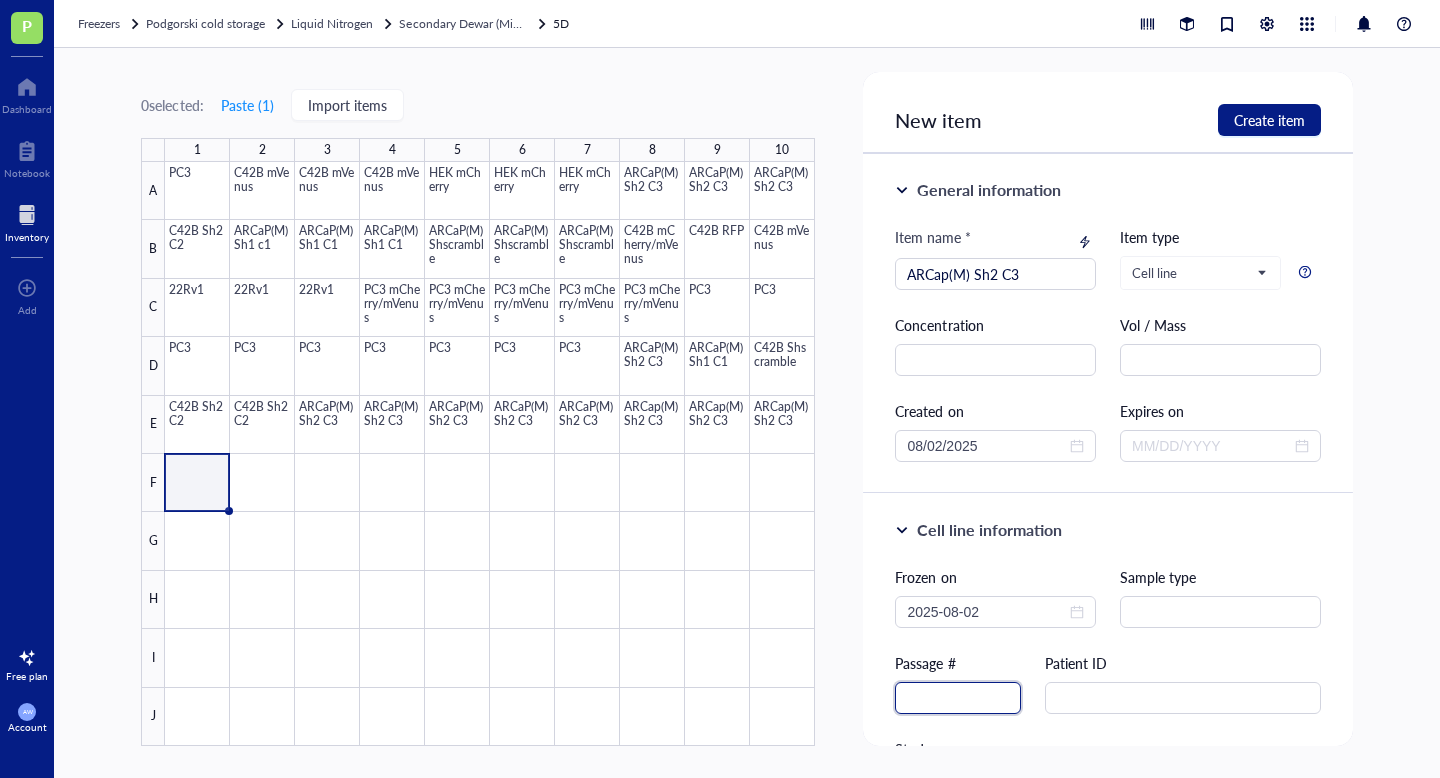click at bounding box center (958, 698) 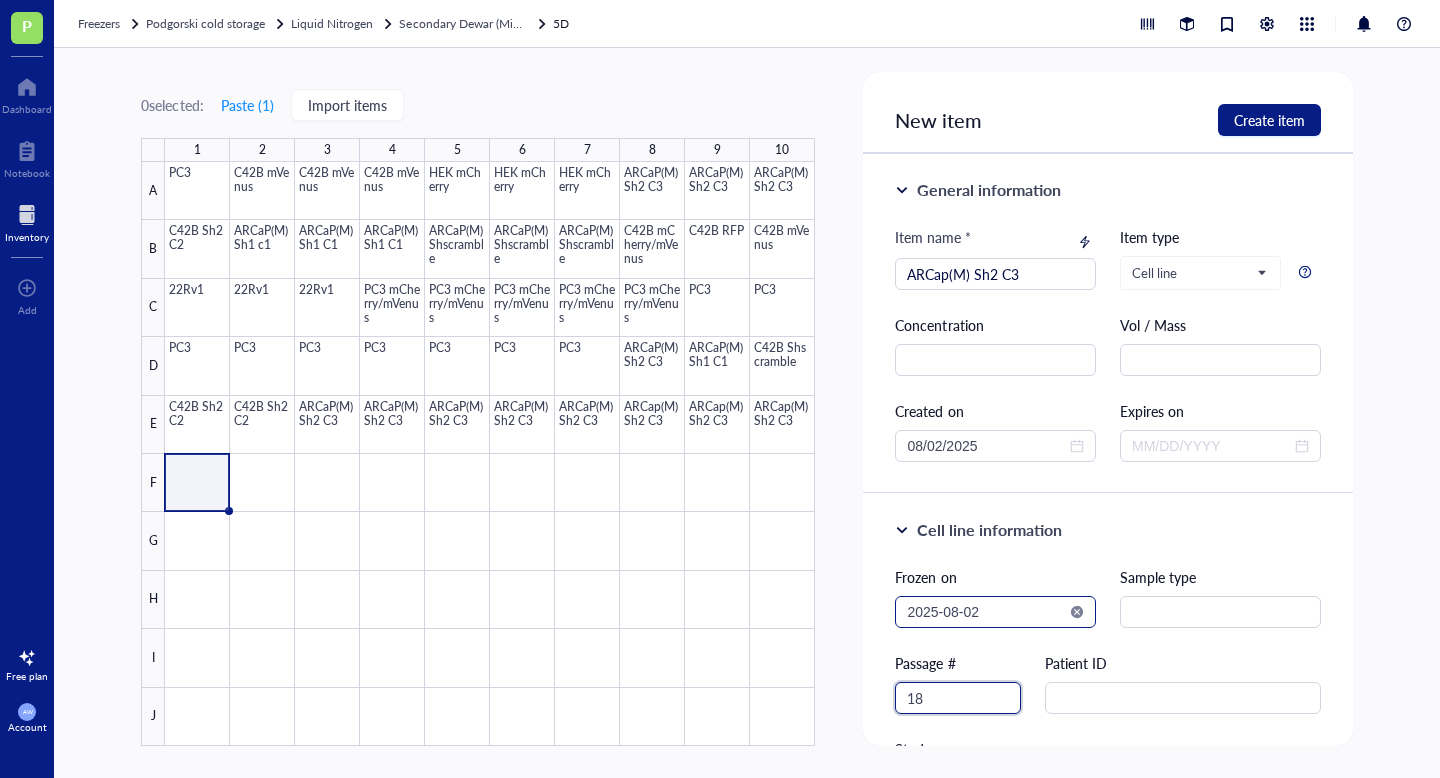 type on "18" 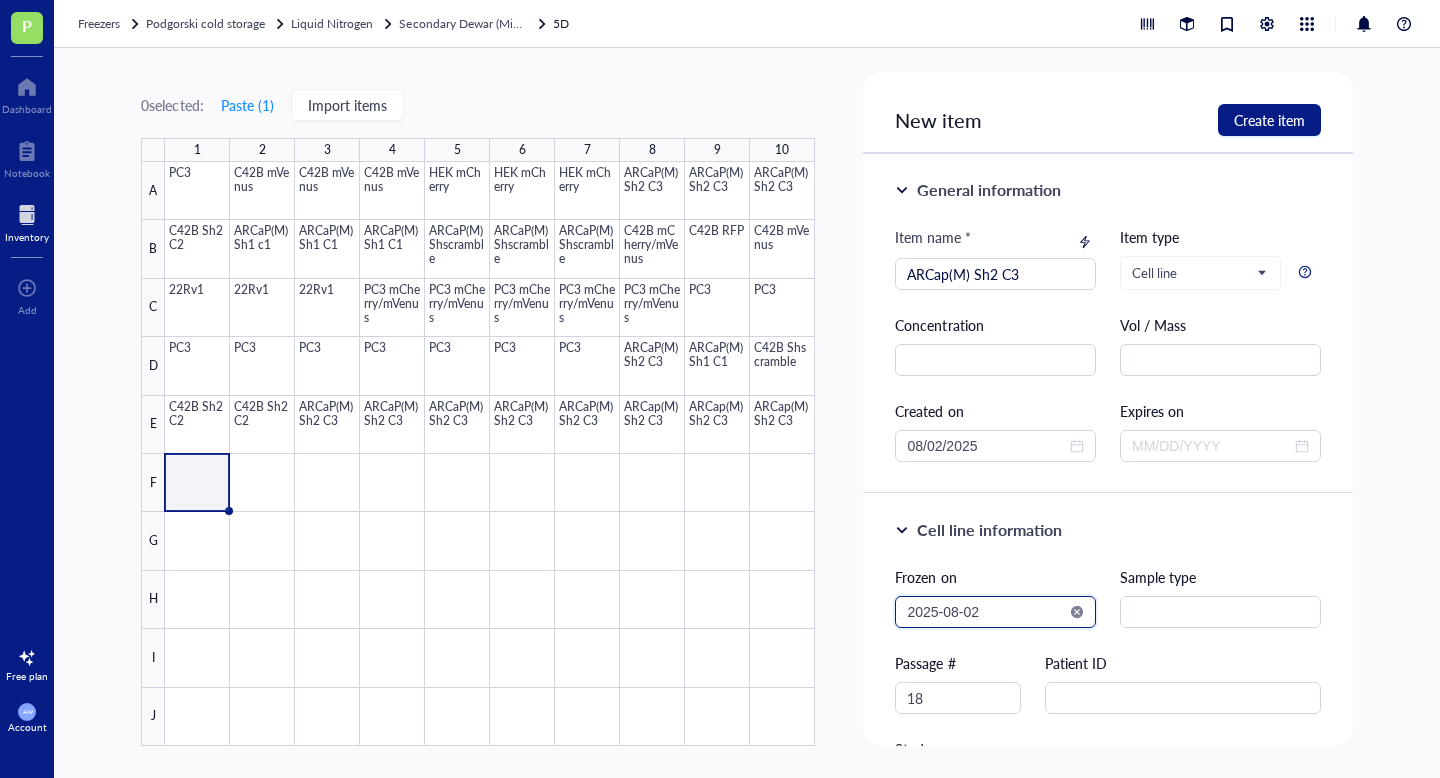 click on "2025-08-02" at bounding box center [986, 612] 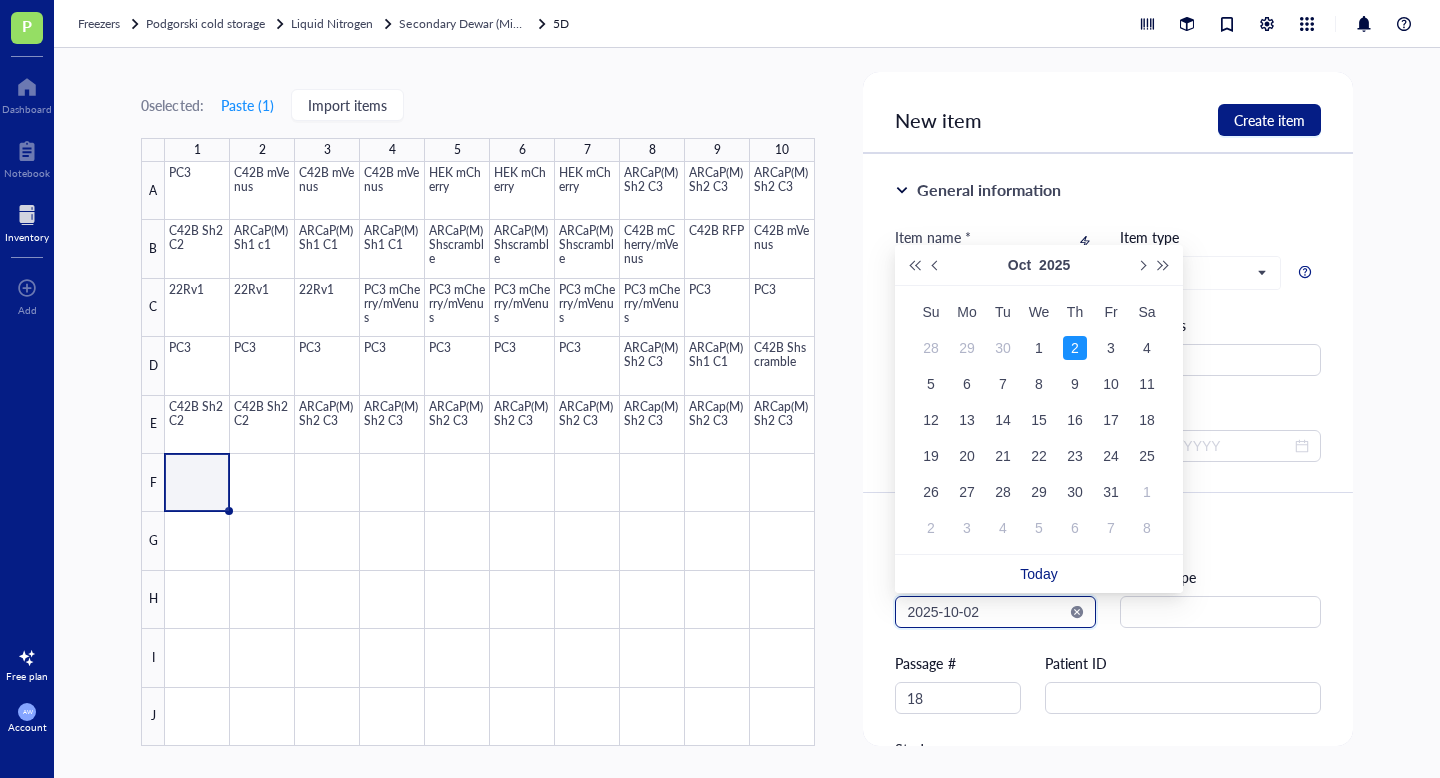 click on "2025-10-02" at bounding box center [986, 612] 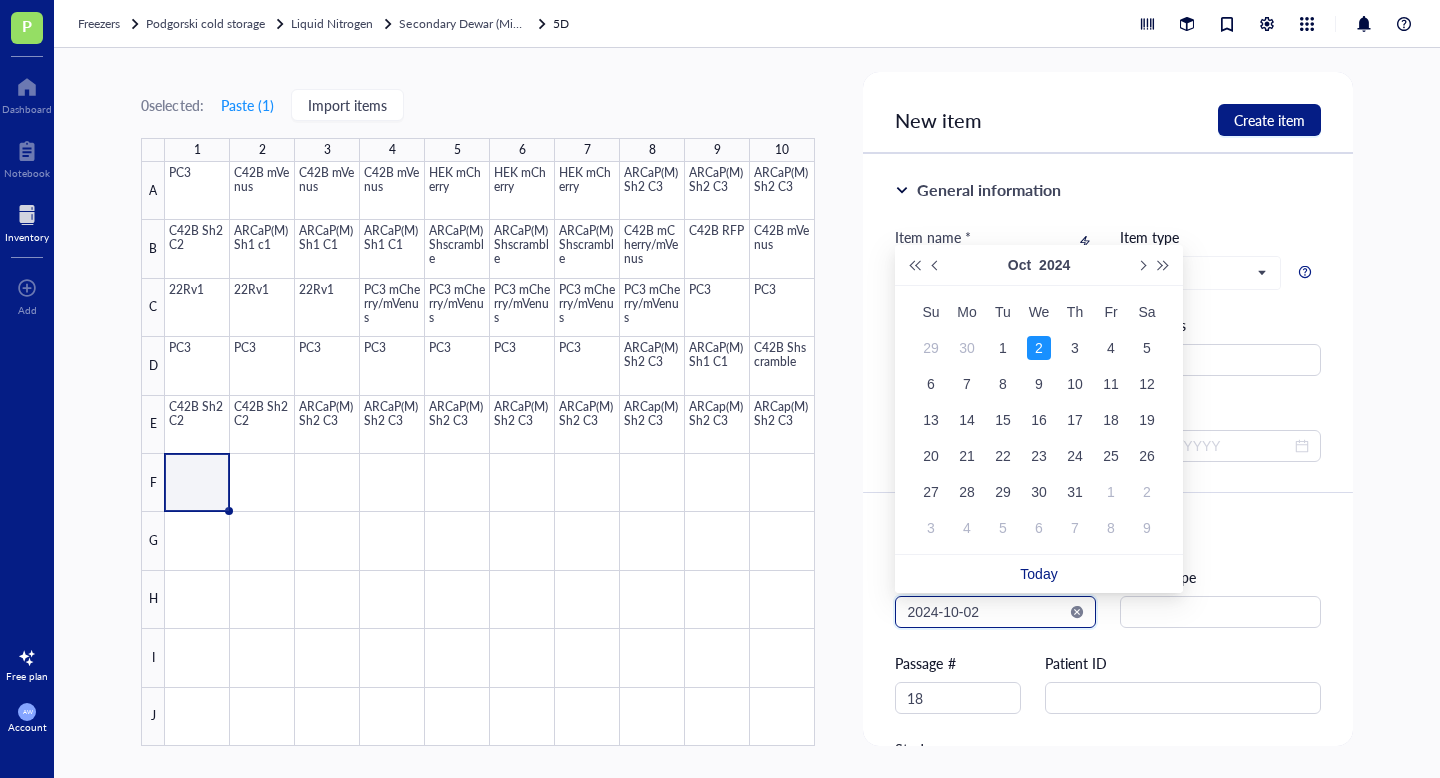 click on "2024-10-02" at bounding box center (986, 612) 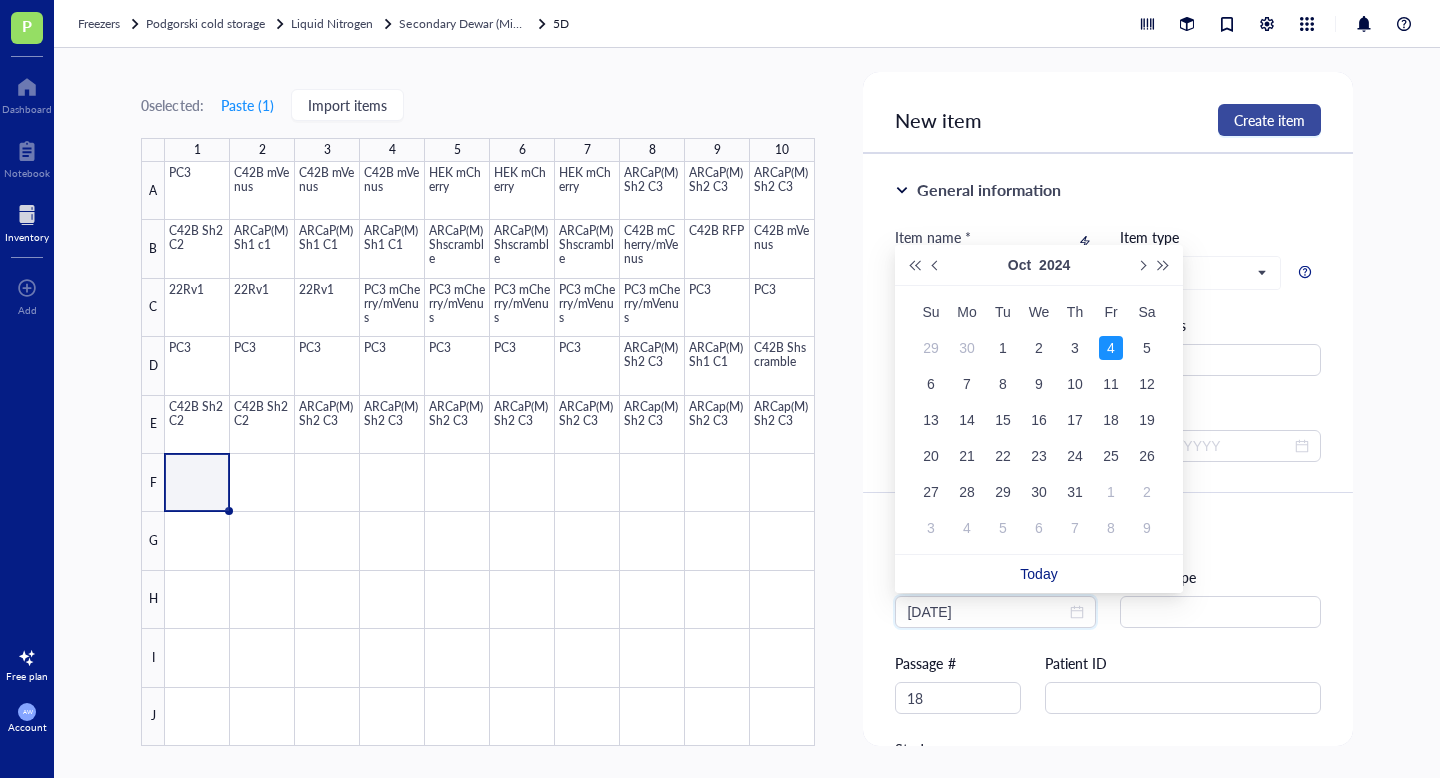 type on "2024-10-04" 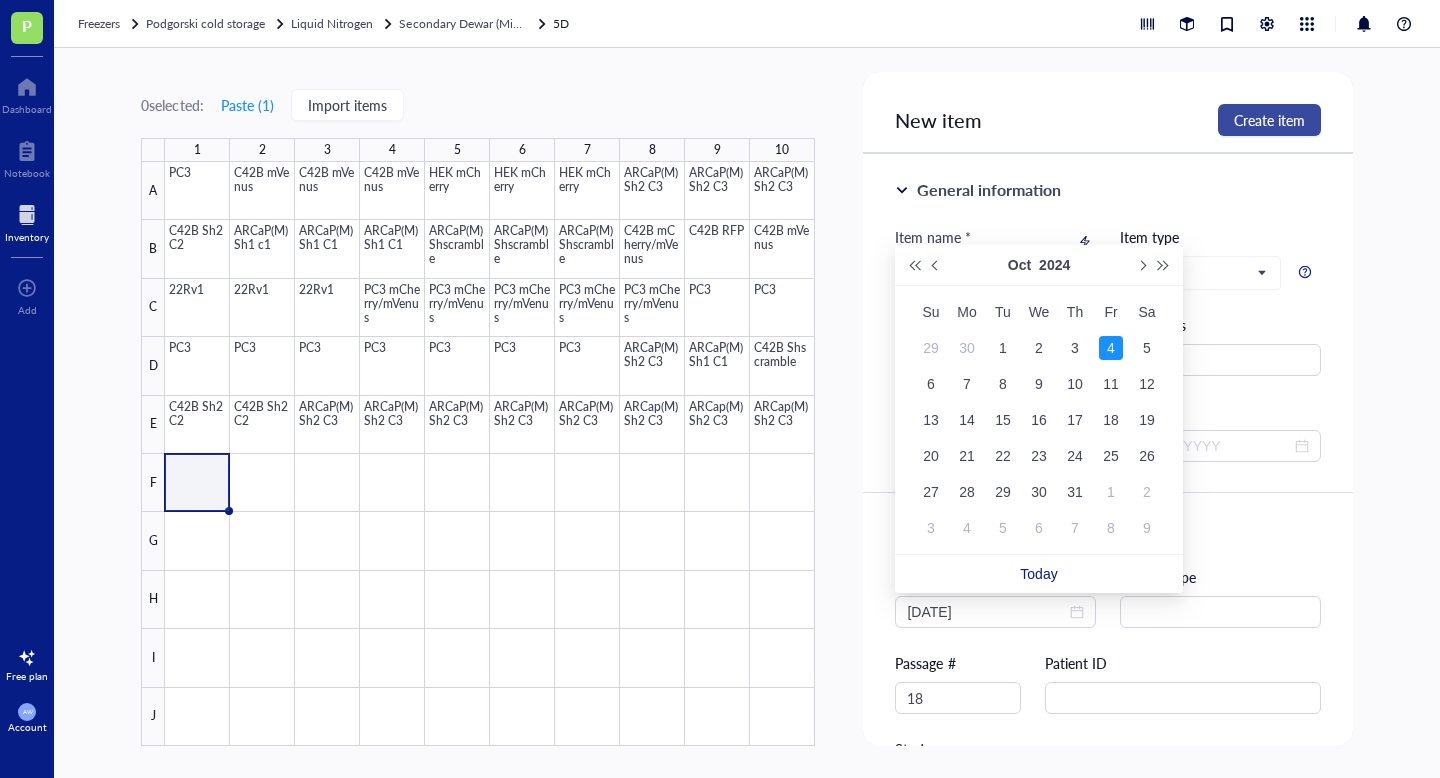 click on "Create item" at bounding box center [1269, 120] 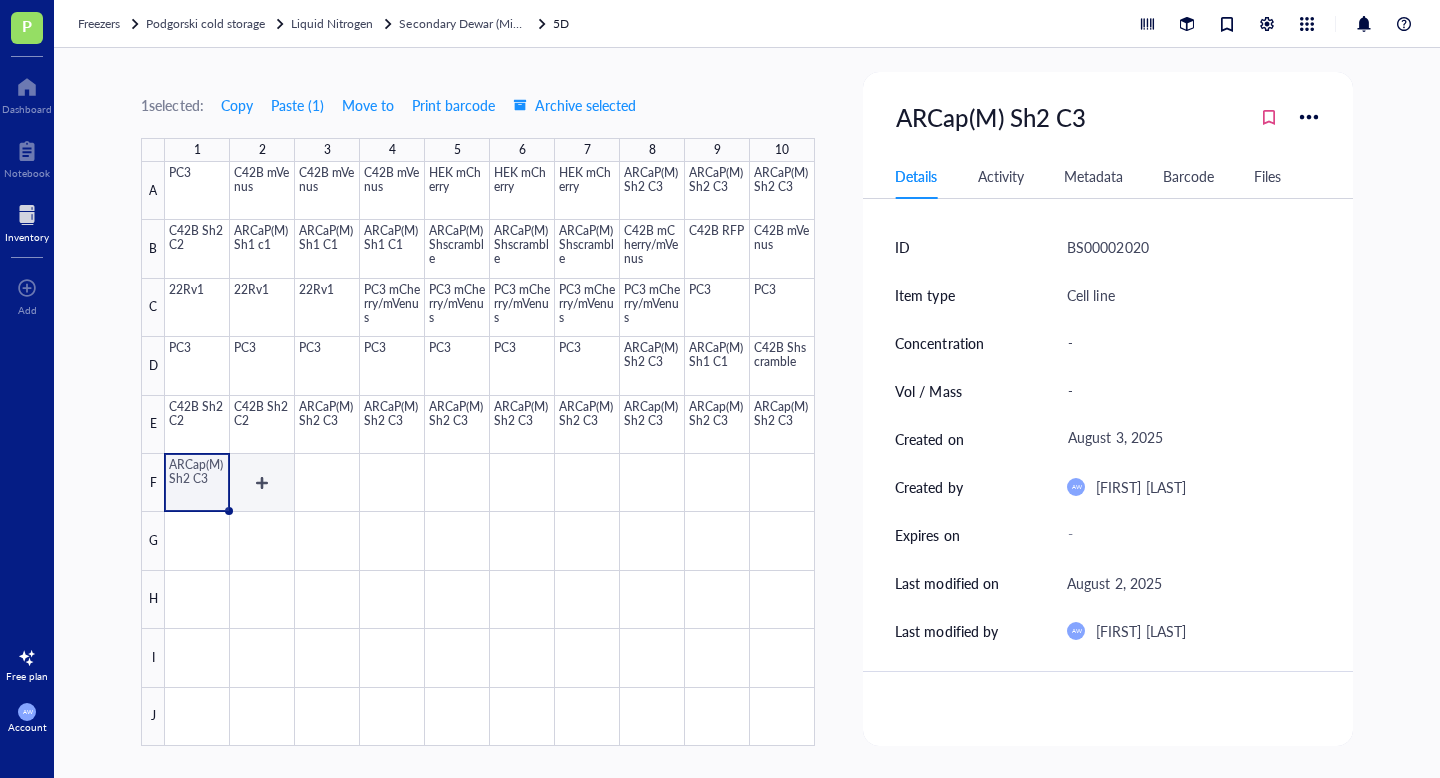 click at bounding box center [490, 454] 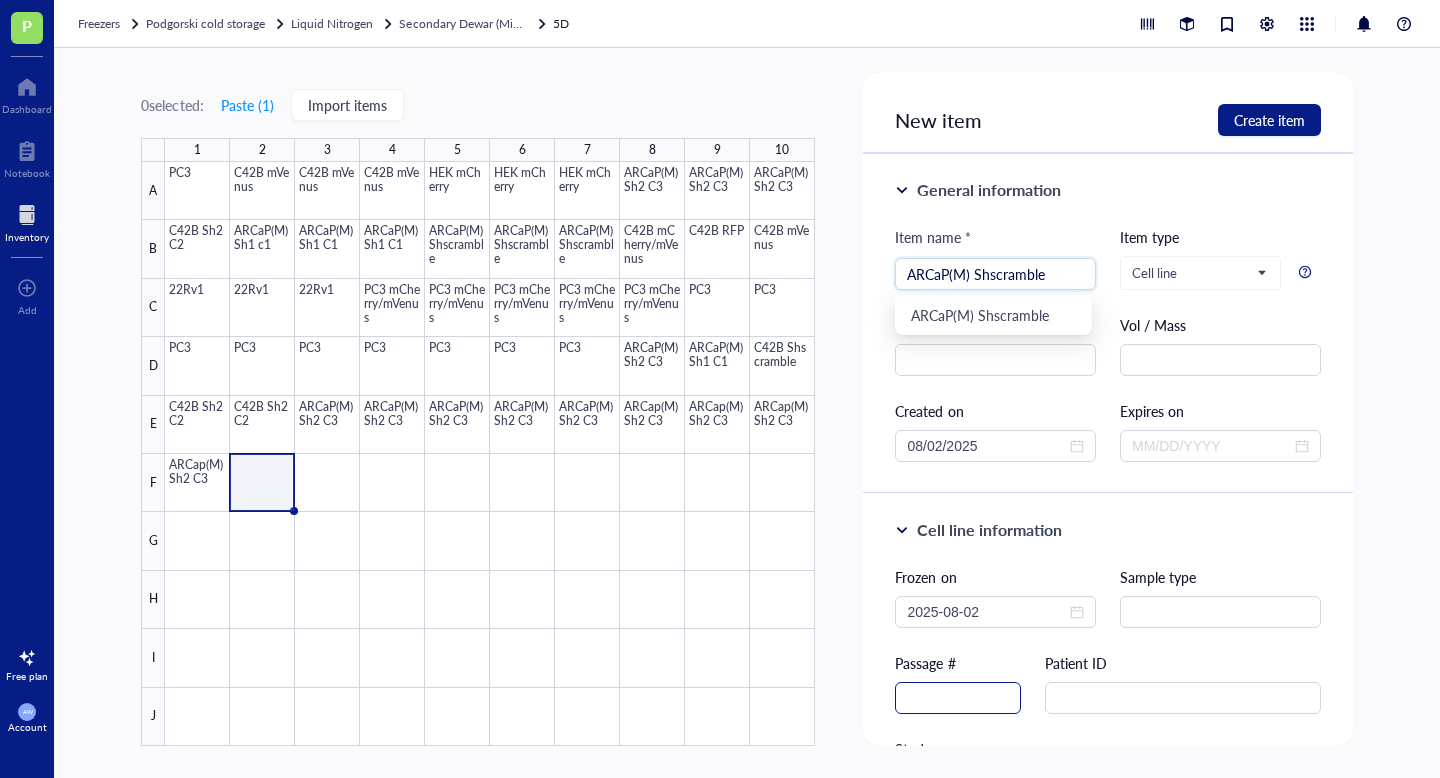 type on "ARCaP(M) Shscramble" 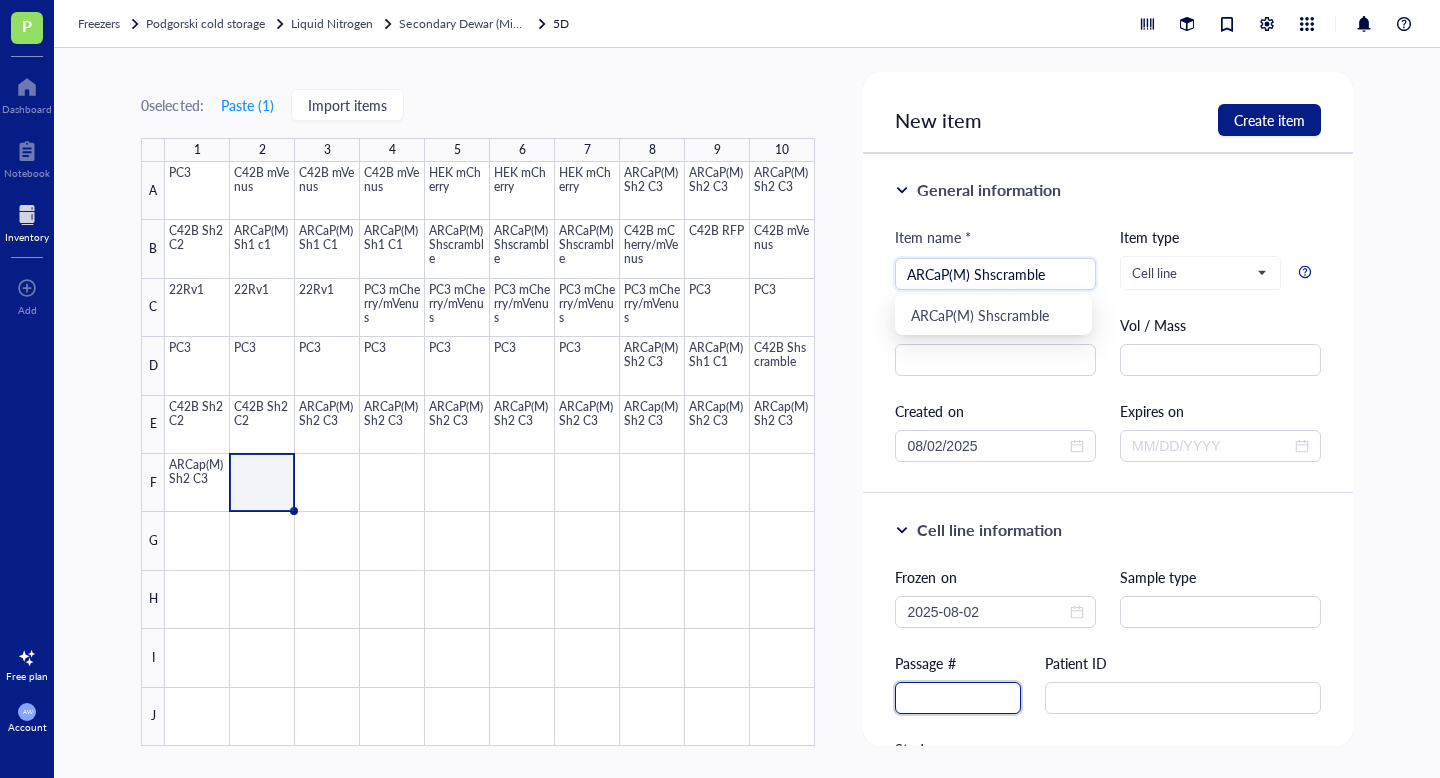 click at bounding box center (958, 698) 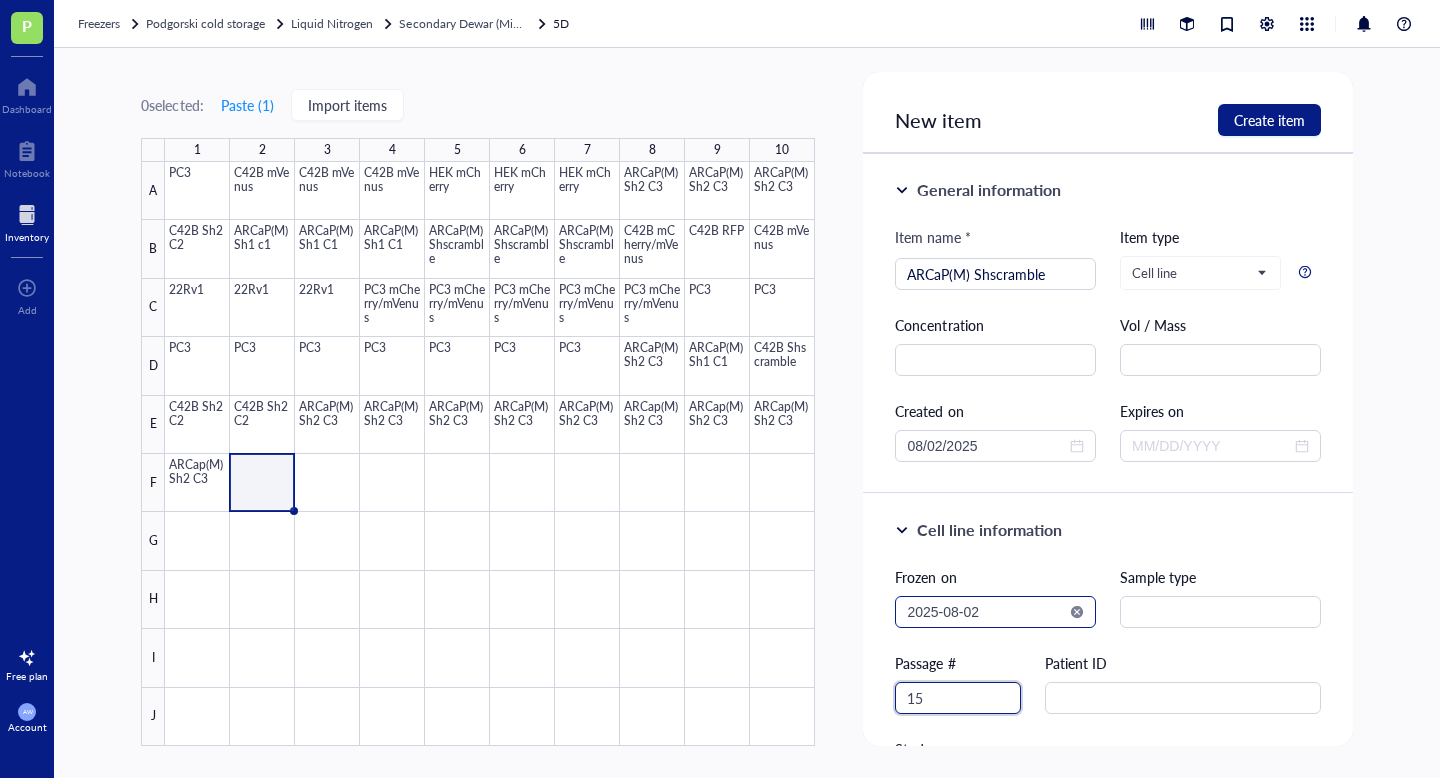 type on "15" 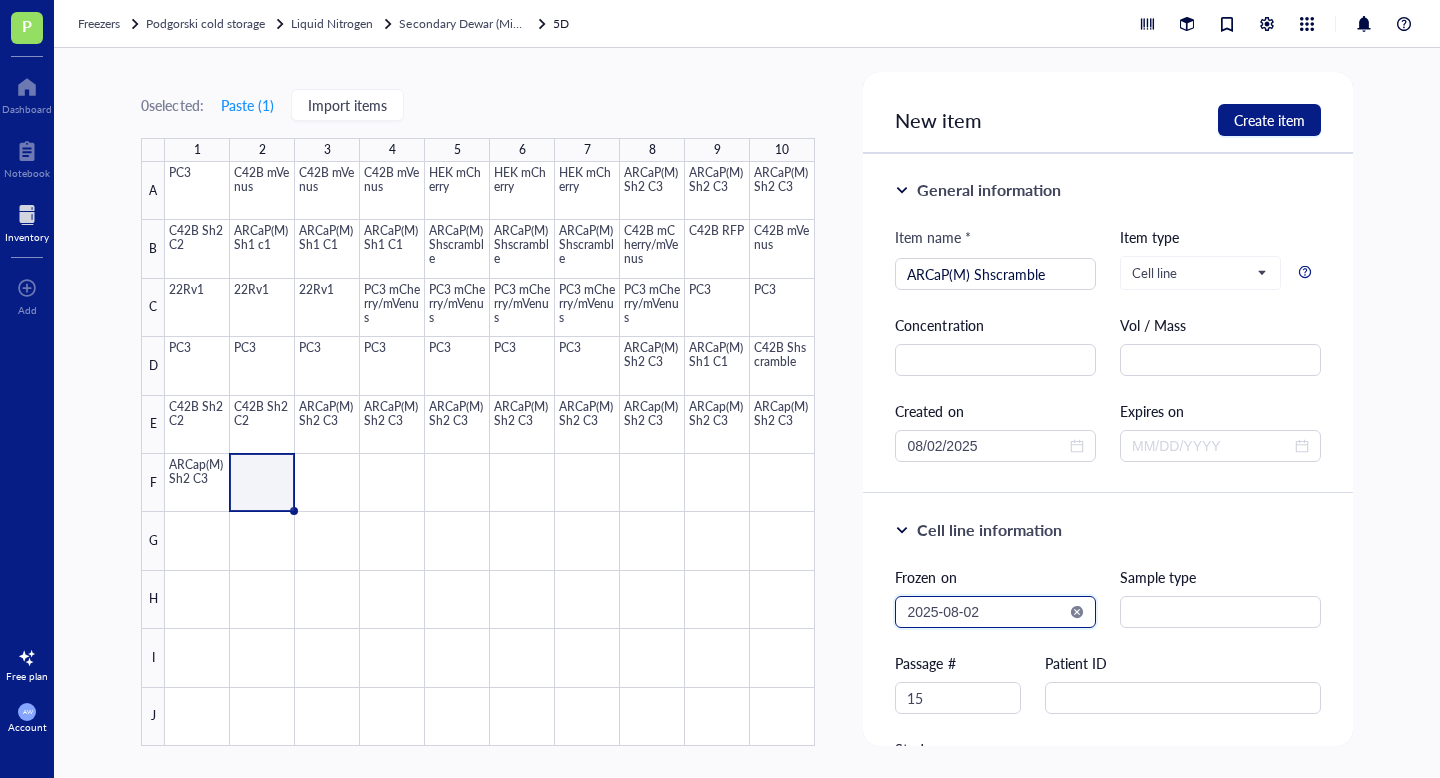click on "2025-08-02" at bounding box center [986, 612] 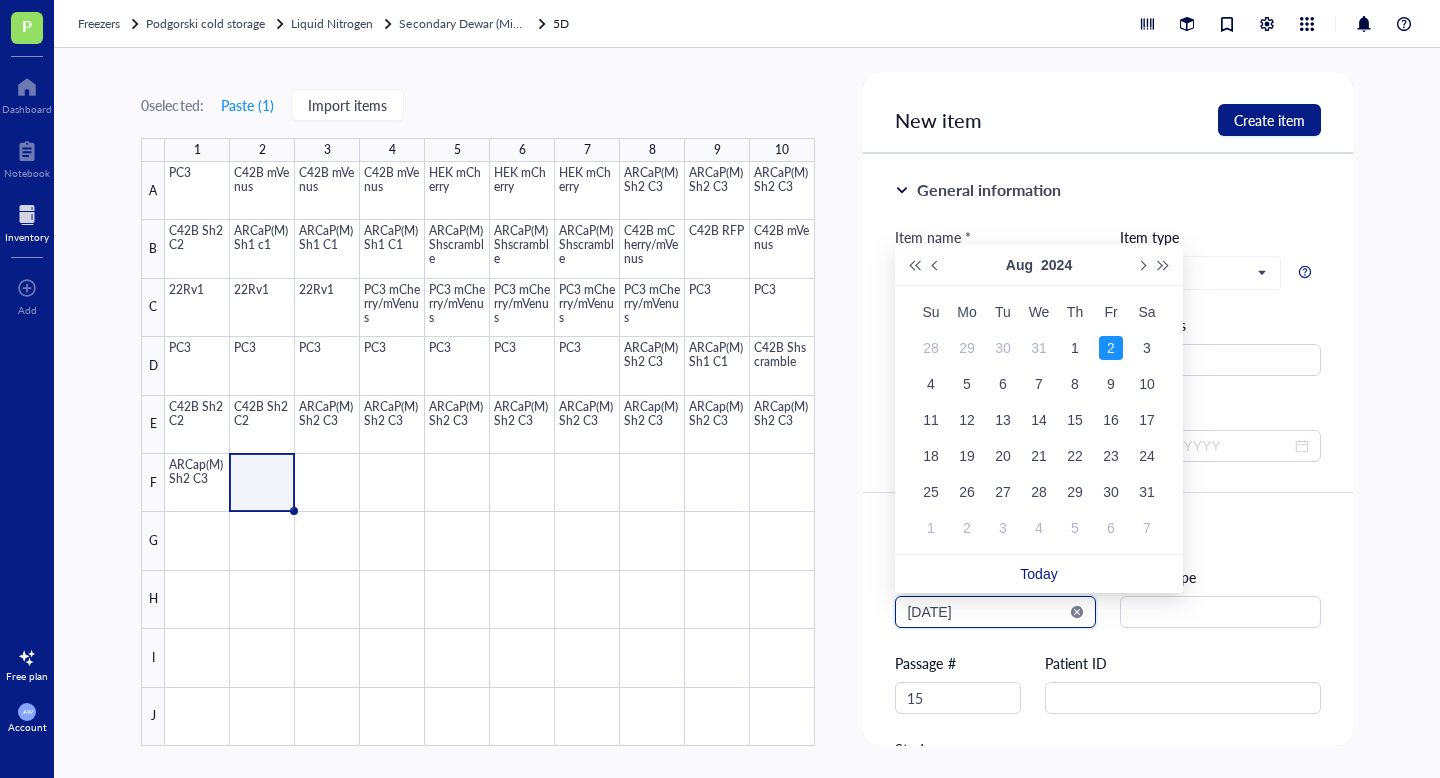 click on "[DATE]" at bounding box center [986, 612] 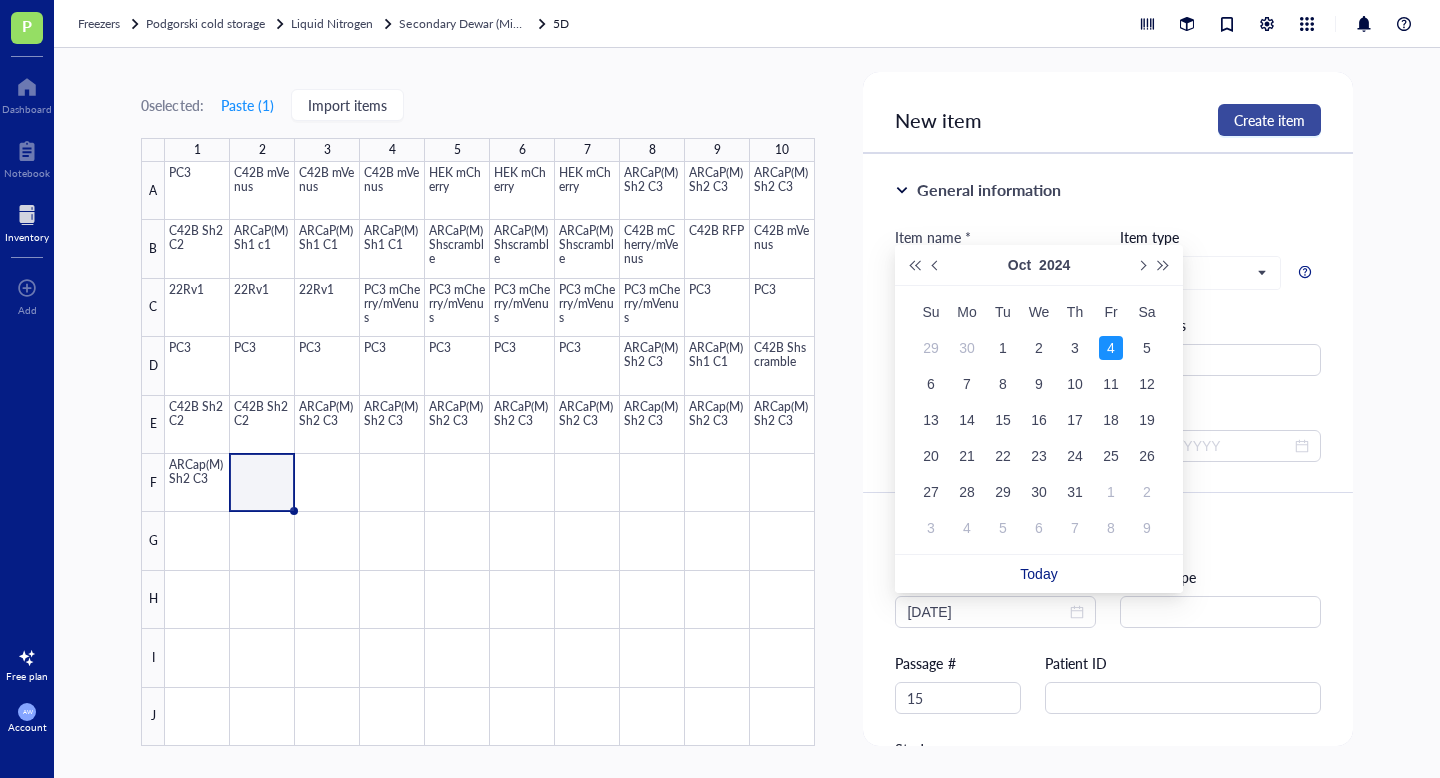 type on "2024-10-04" 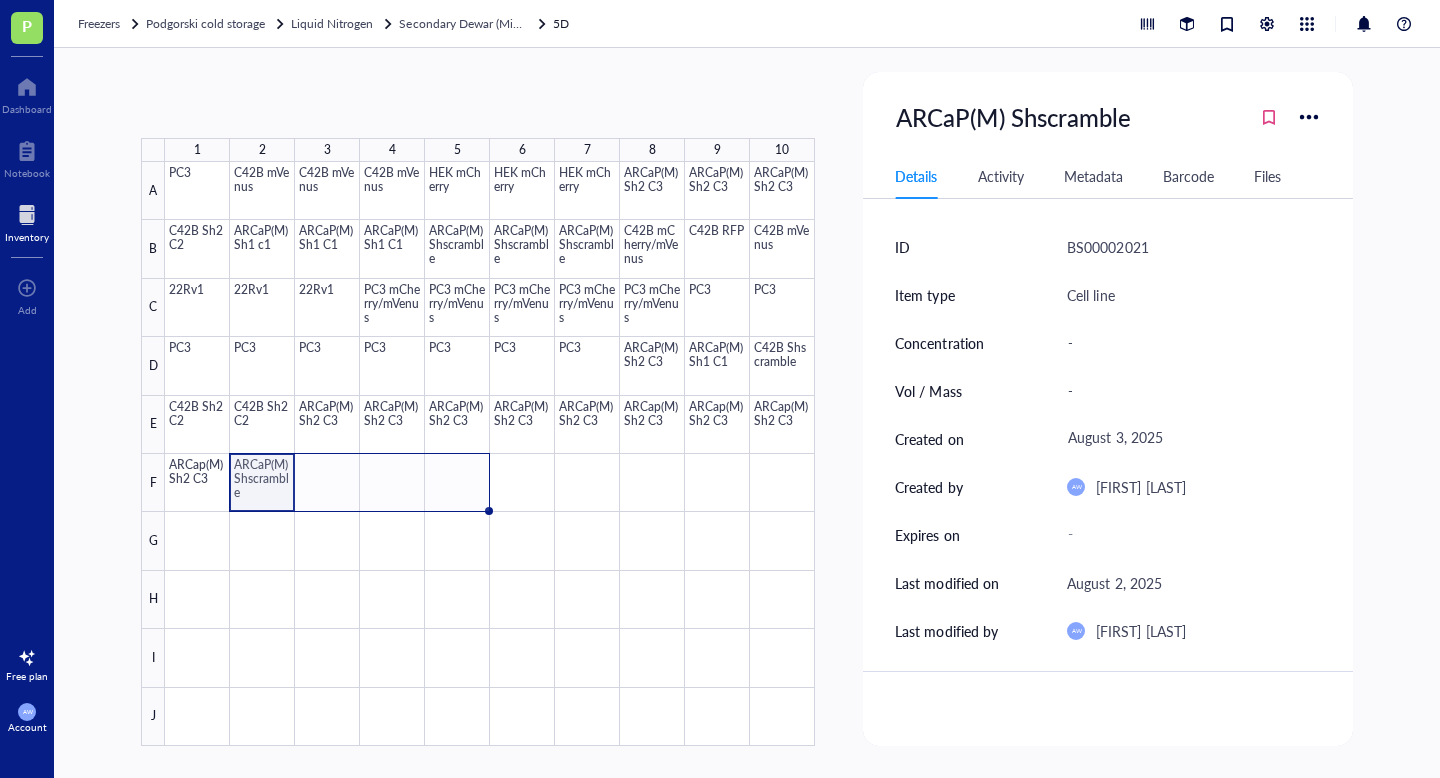 drag, startPoint x: 293, startPoint y: 511, endPoint x: 488, endPoint y: 498, distance: 195.43285 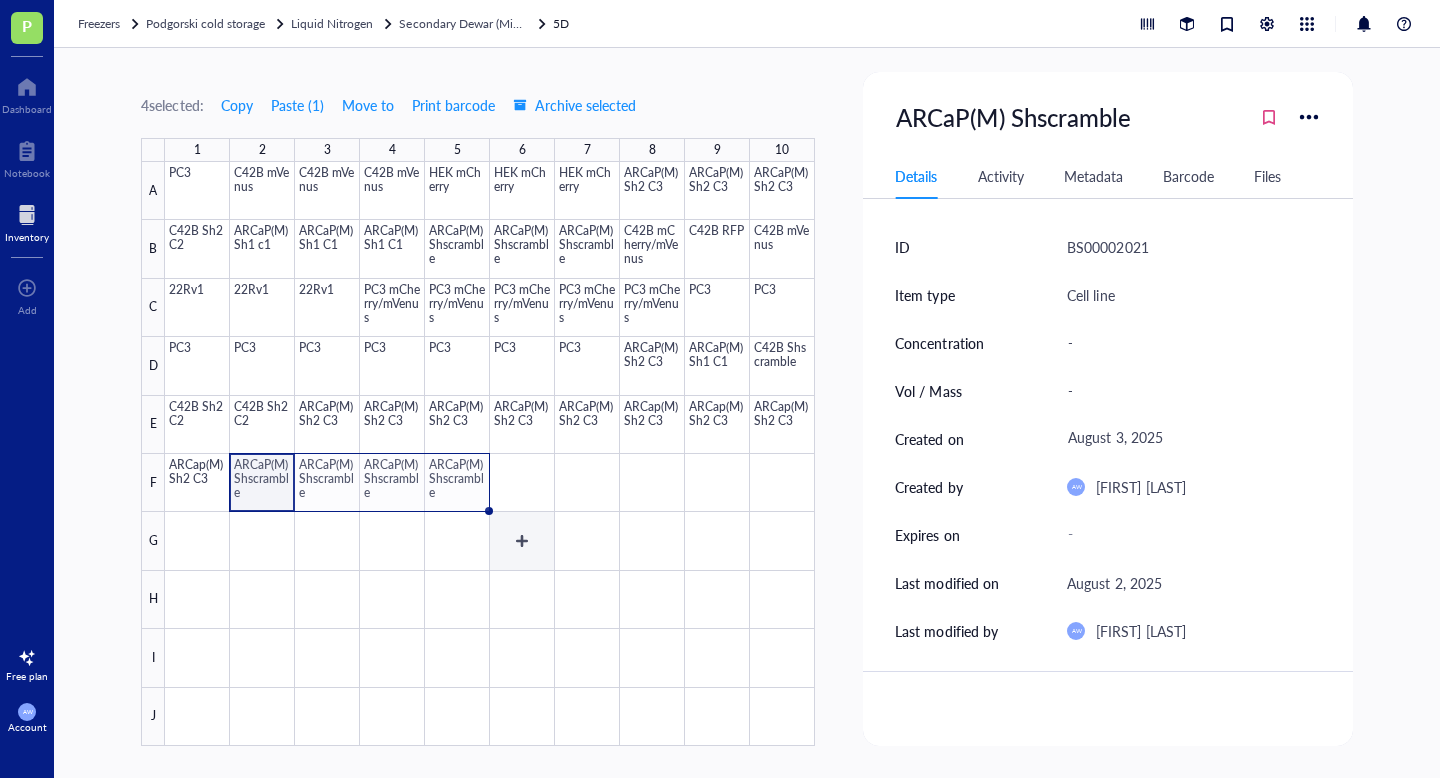 click at bounding box center (490, 454) 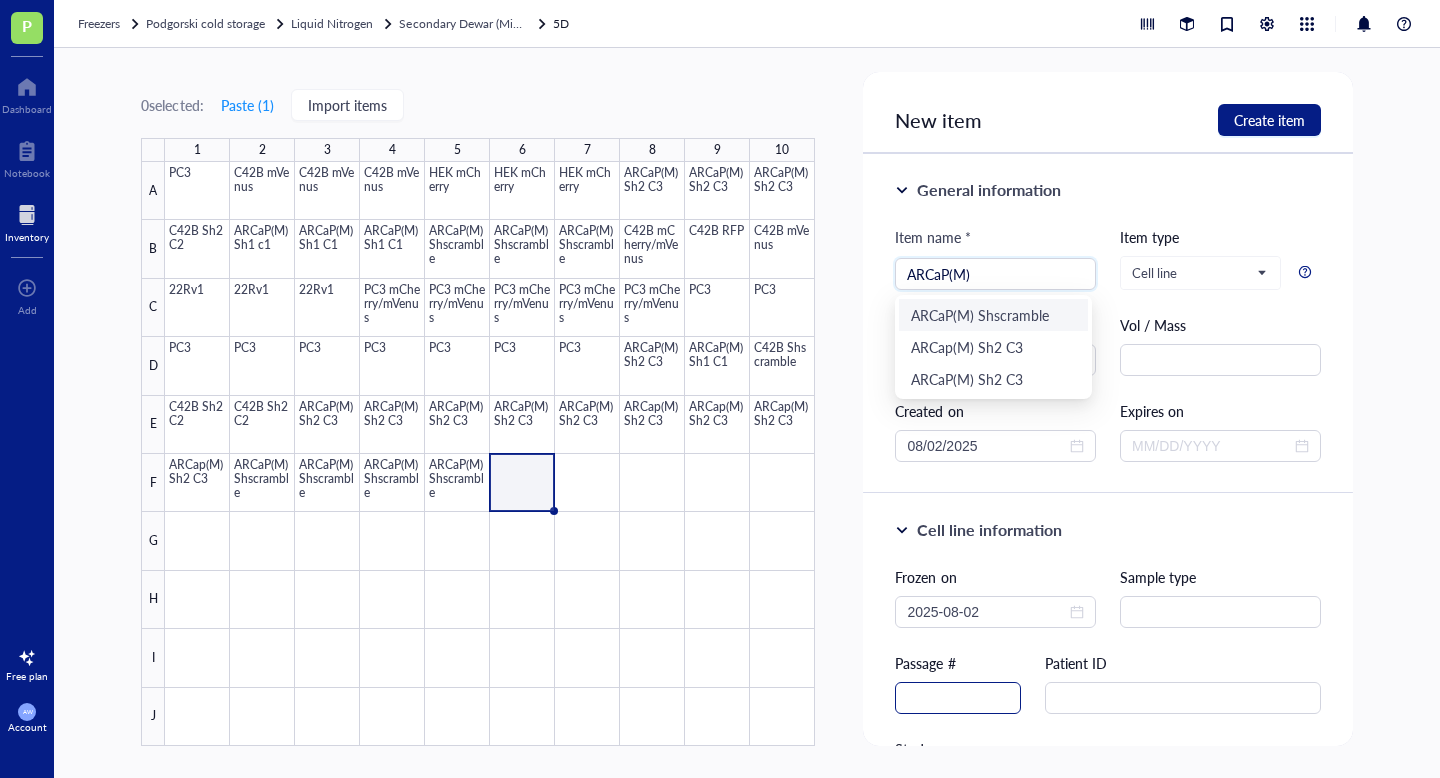 type on "ARCaP(M)" 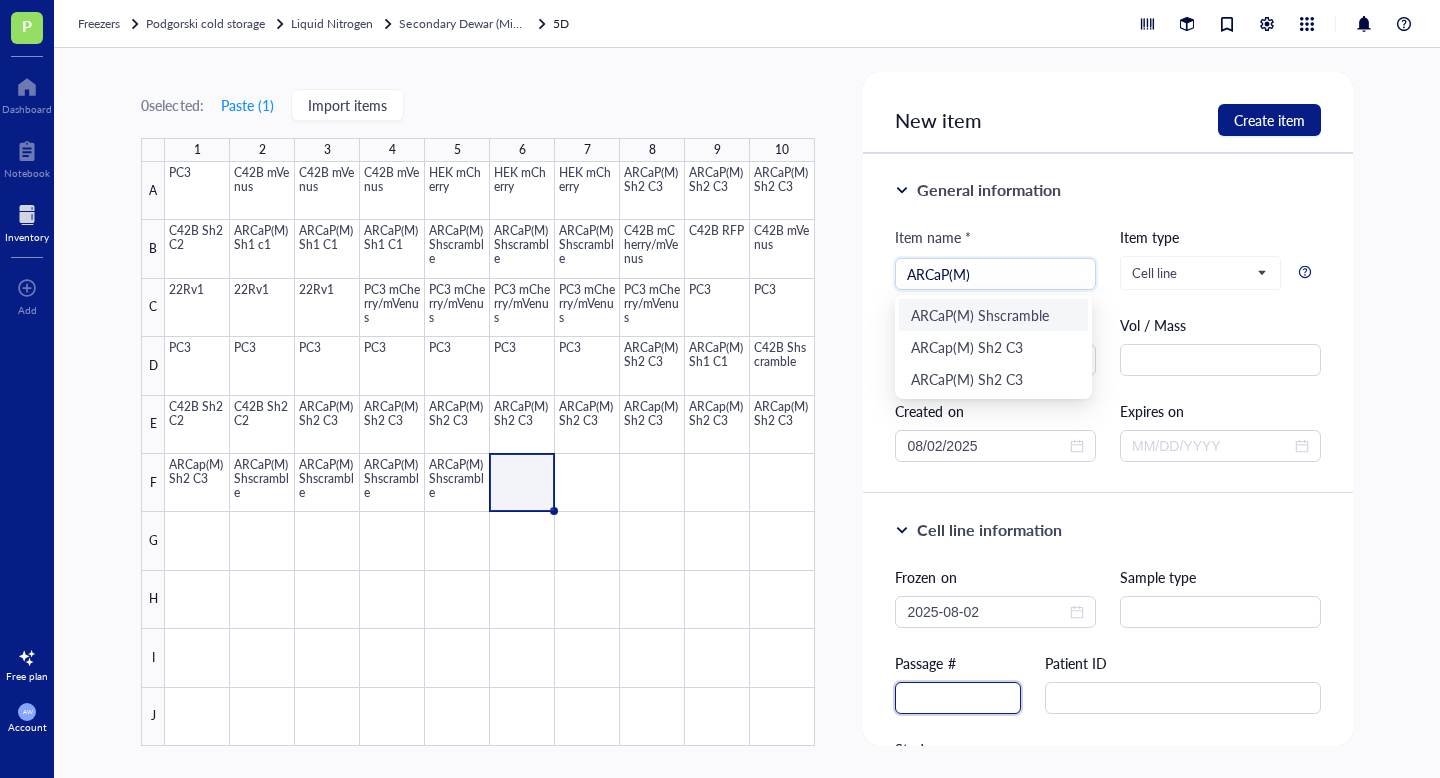 click at bounding box center (958, 698) 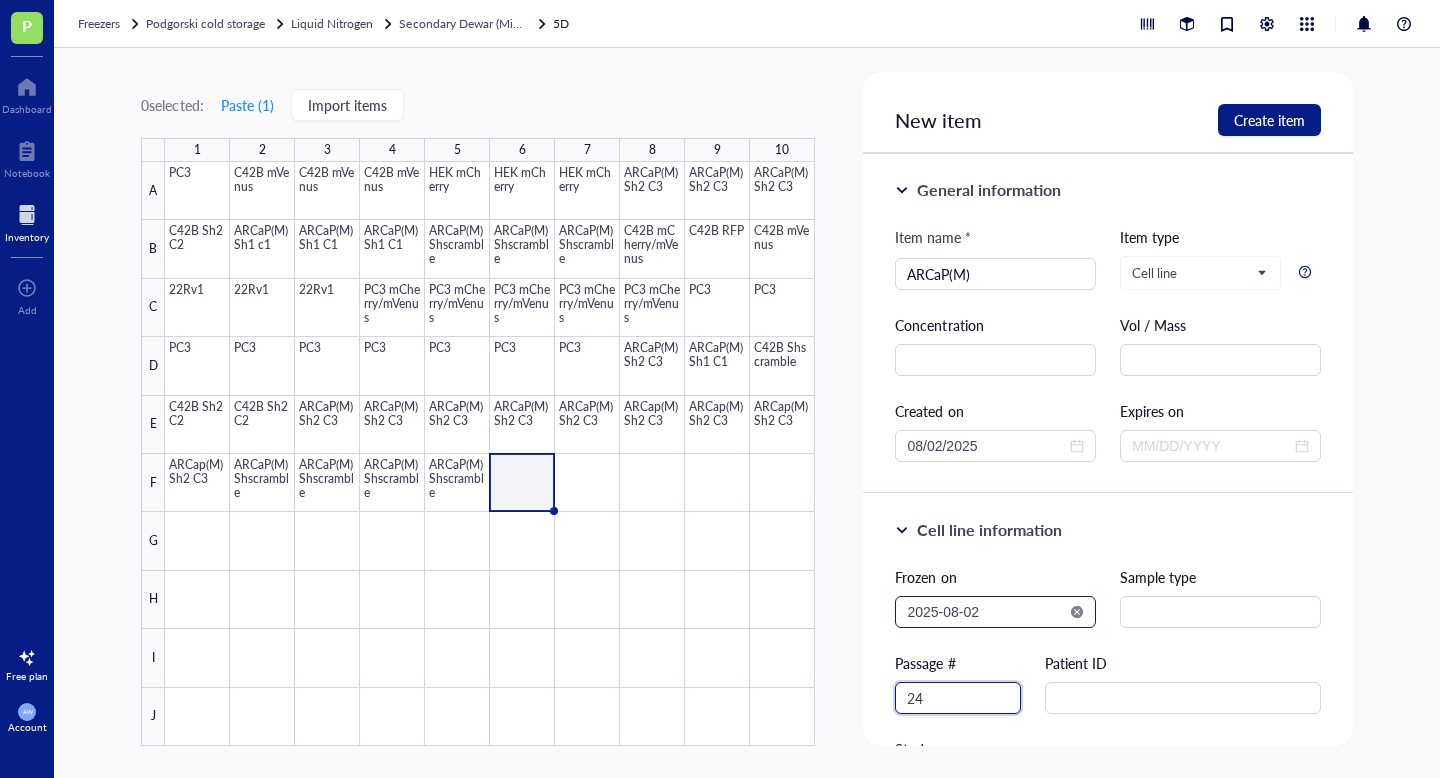 type on "24" 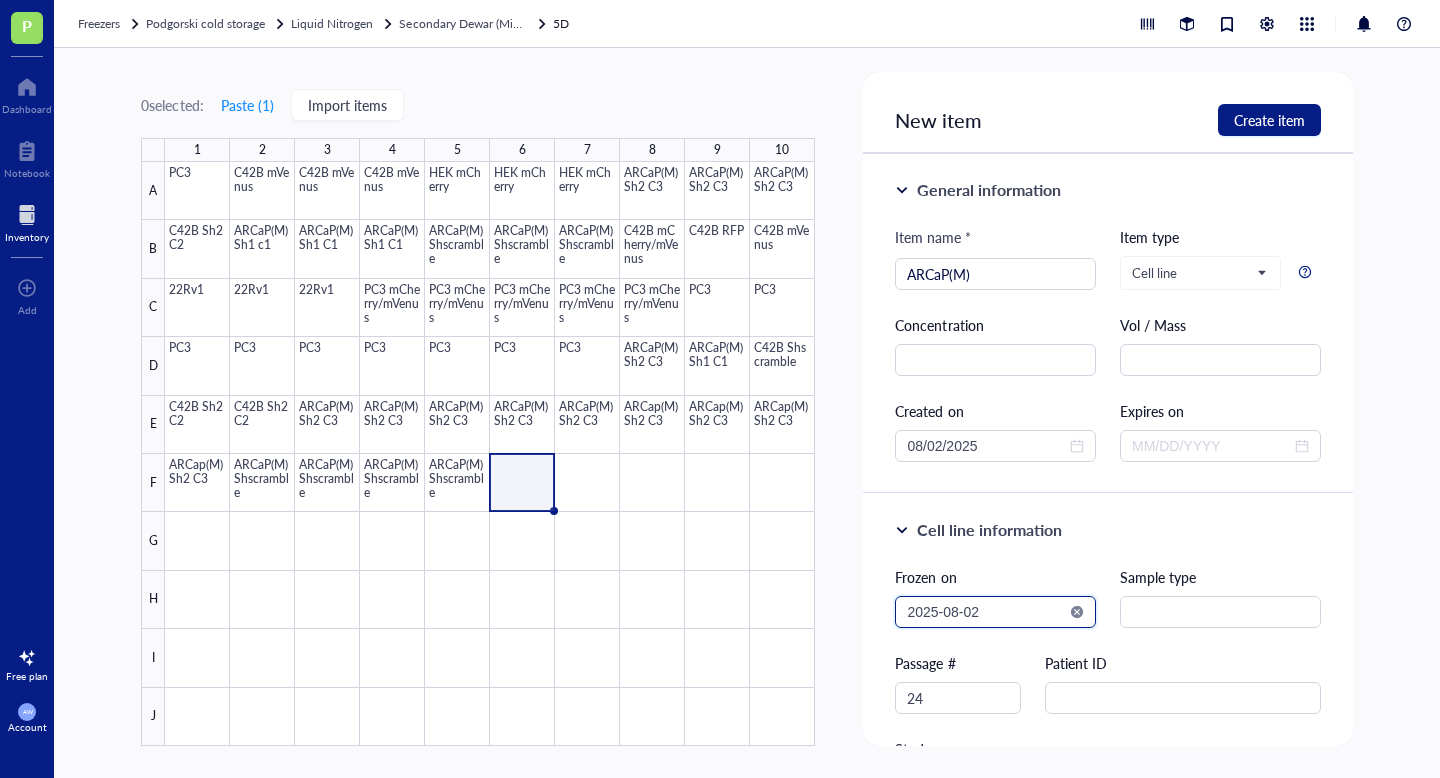 click on "2025-08-02" at bounding box center [986, 612] 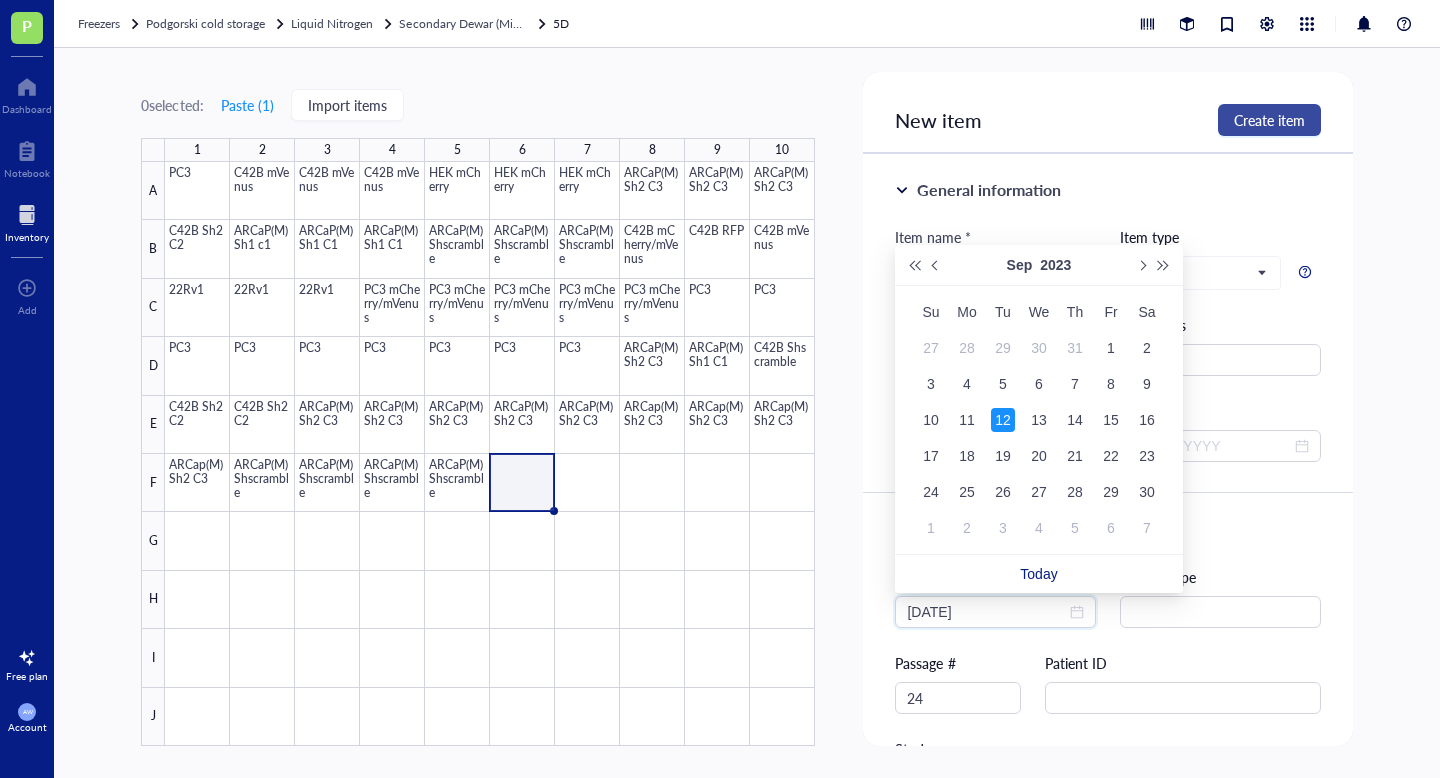 type on "2023-09-12" 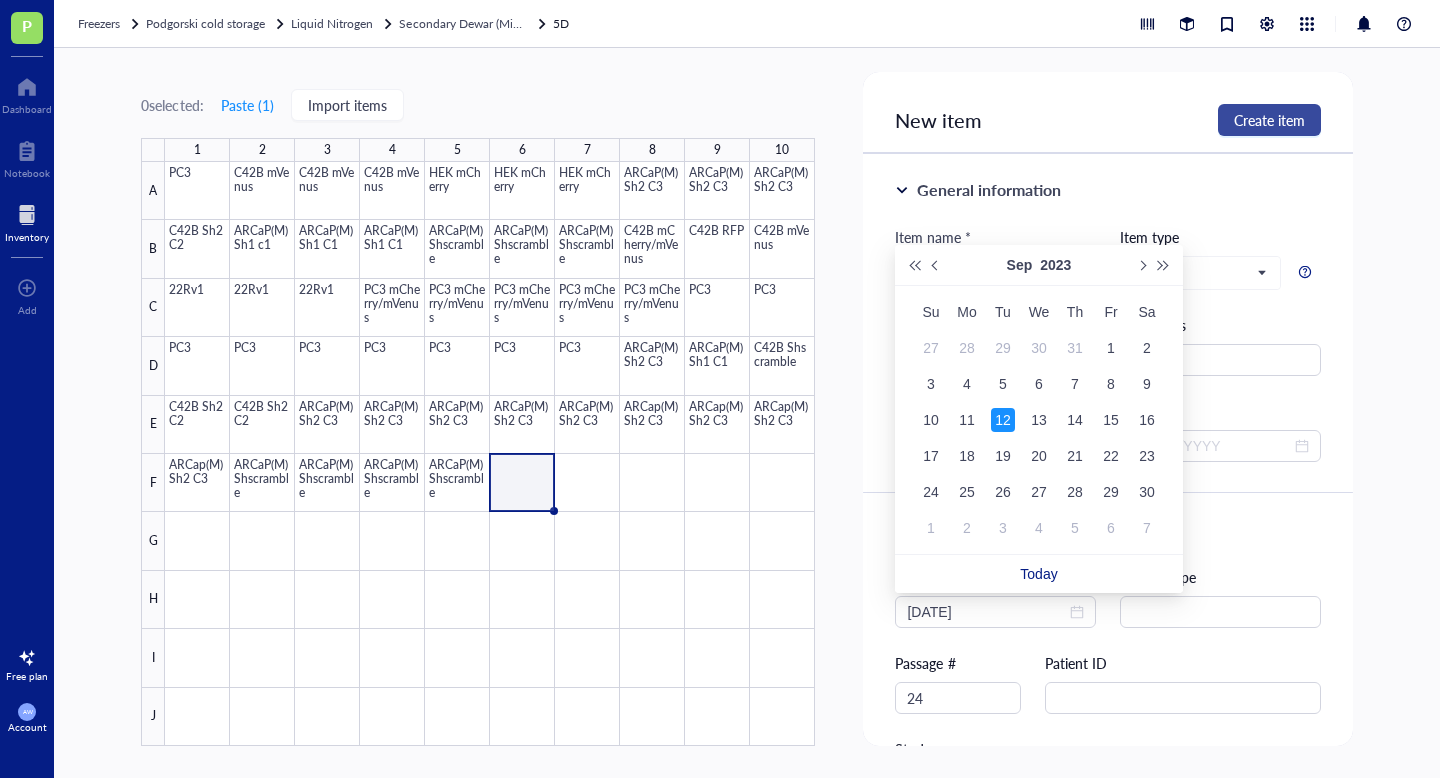 click on "Create item" at bounding box center [1269, 120] 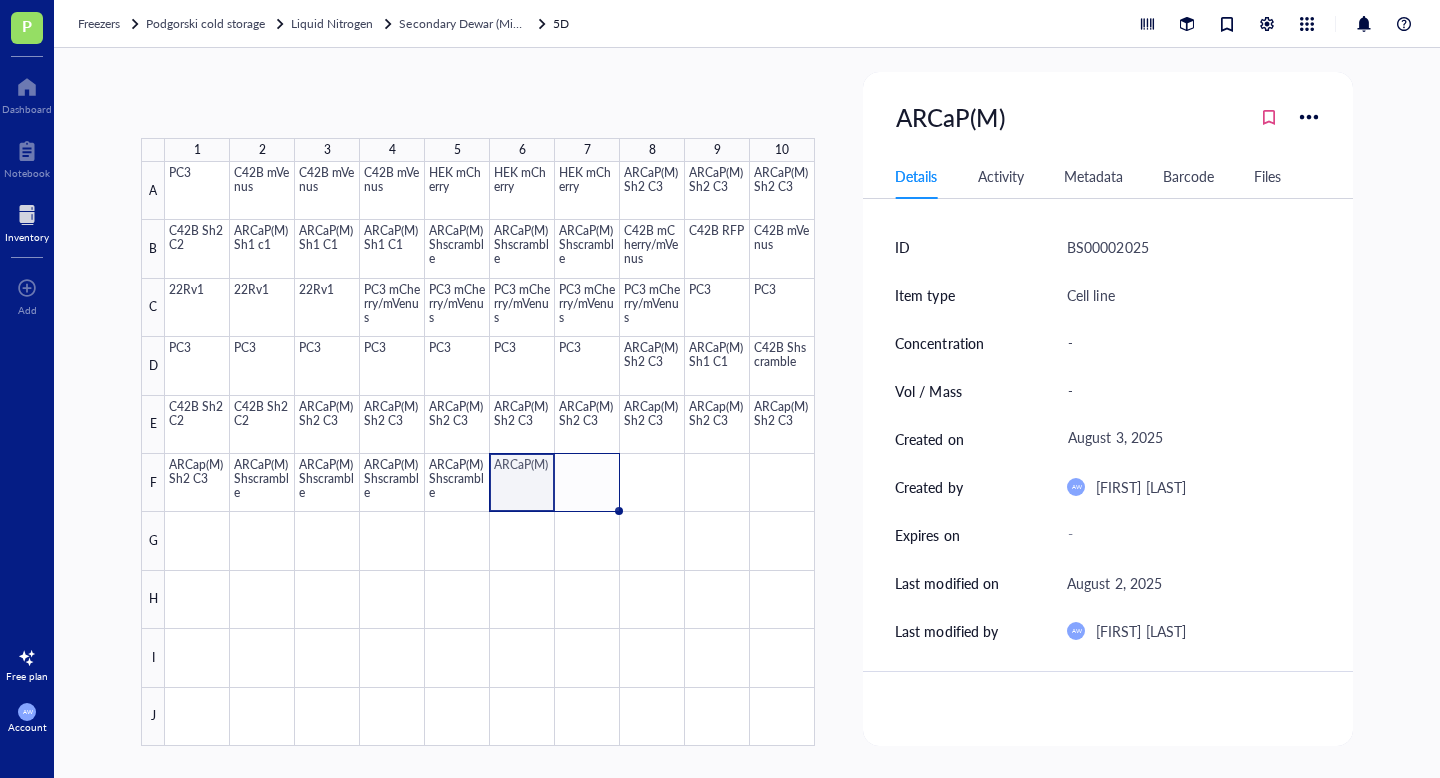 drag, startPoint x: 554, startPoint y: 510, endPoint x: 603, endPoint y: 510, distance: 49 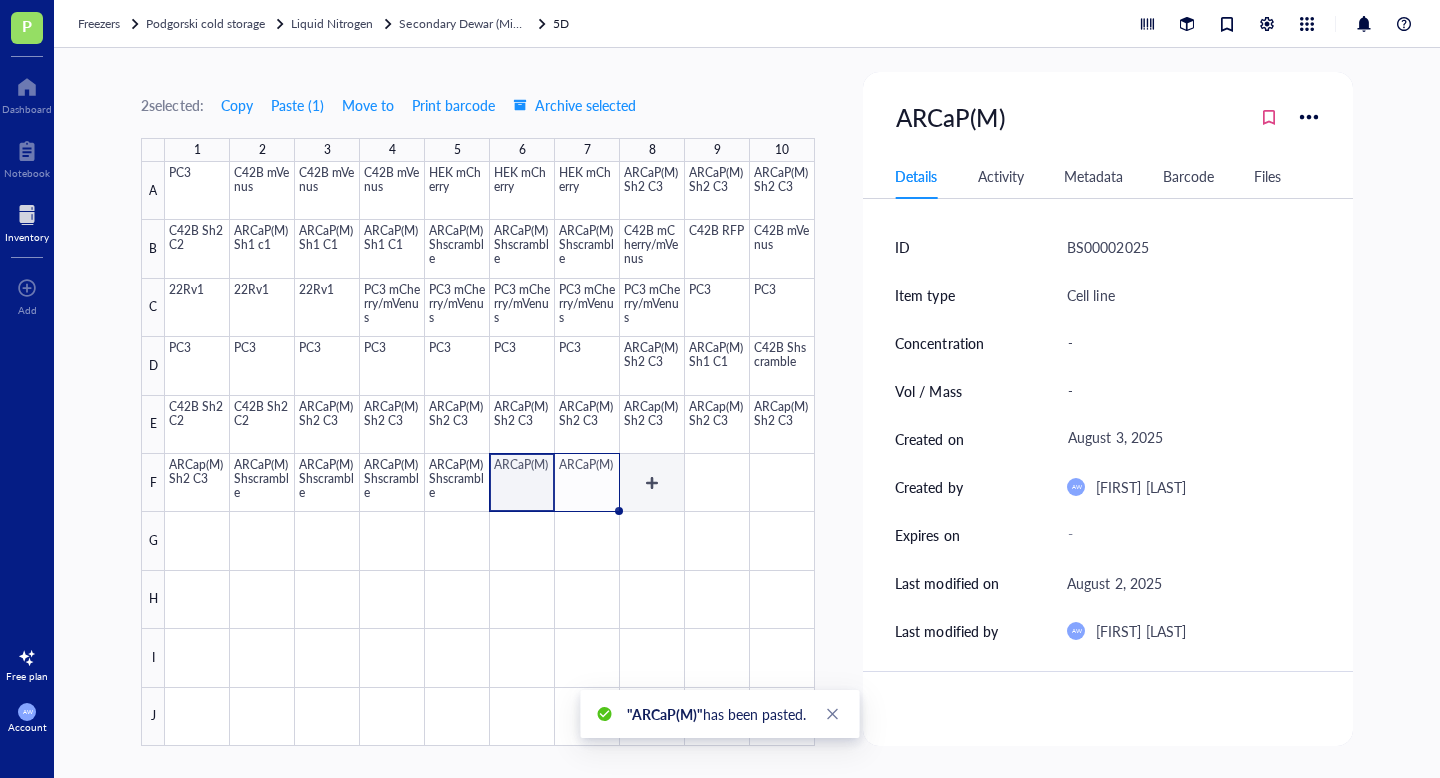 click at bounding box center [490, 454] 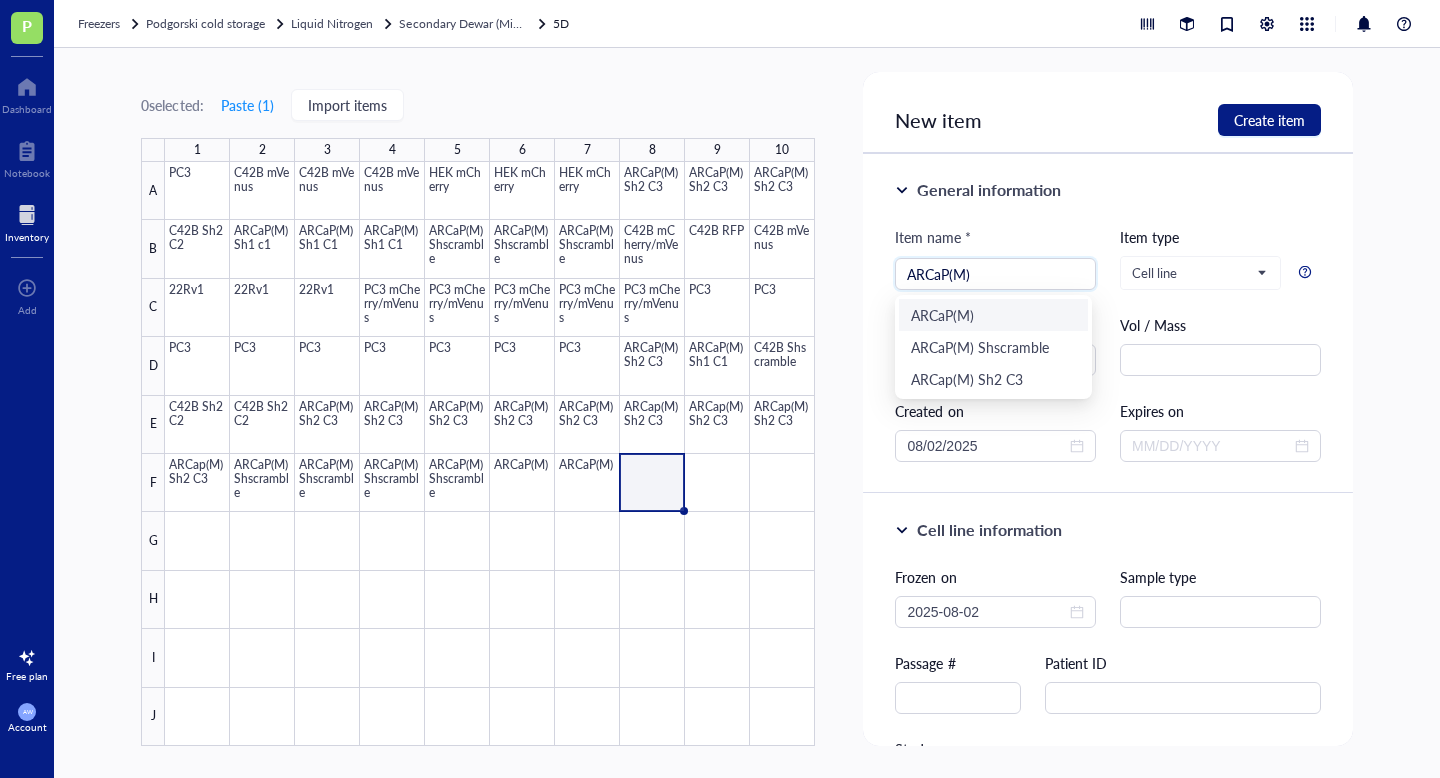 type on "ARCaP(M)" 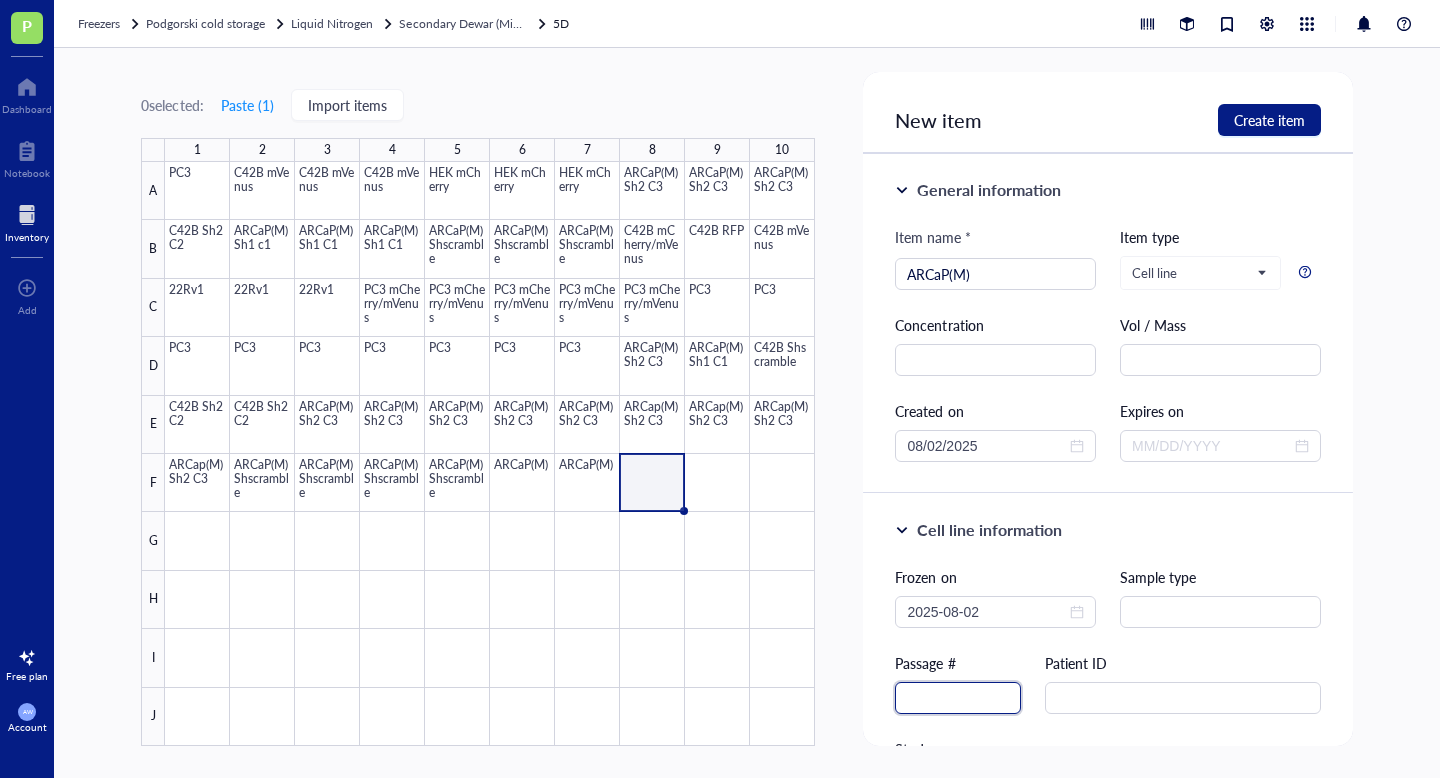 click at bounding box center (958, 698) 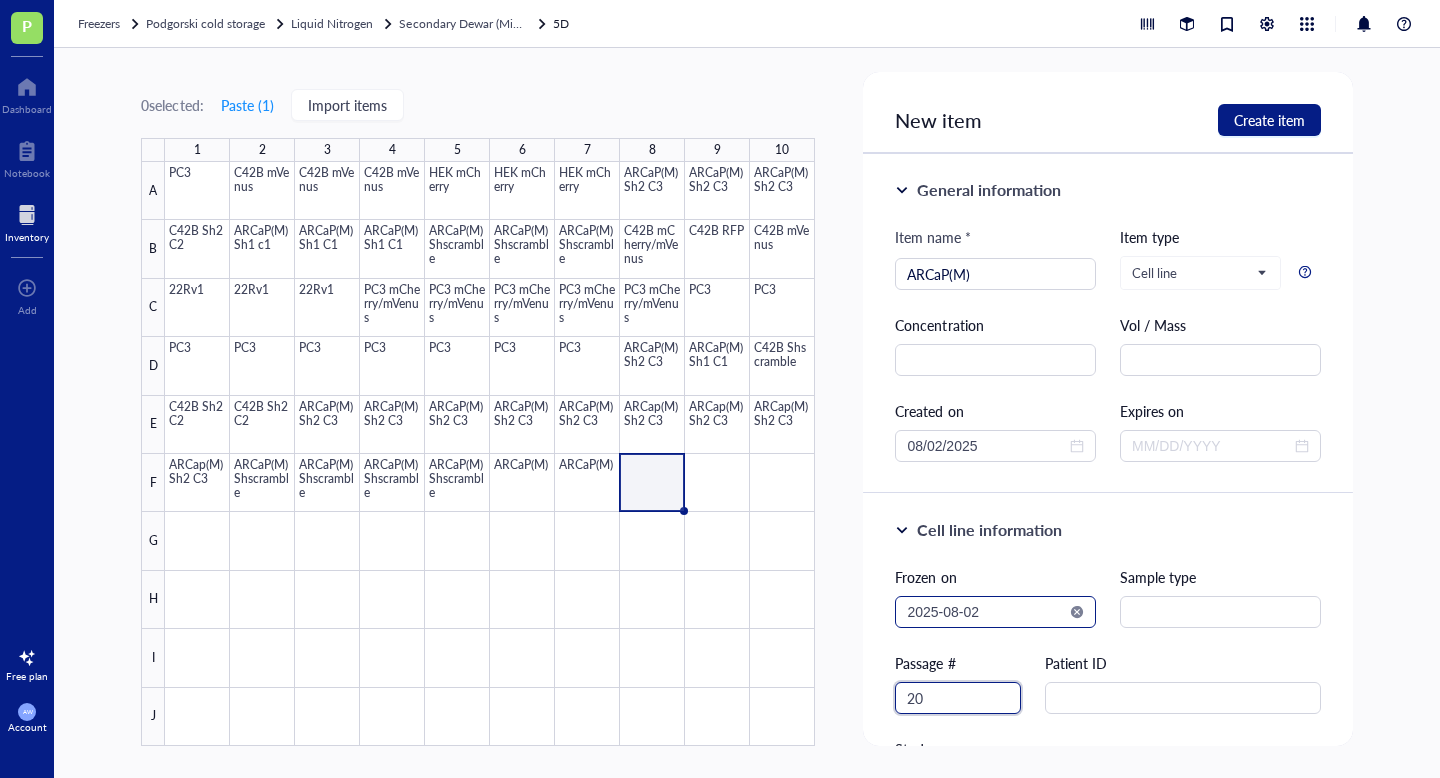 type on "20" 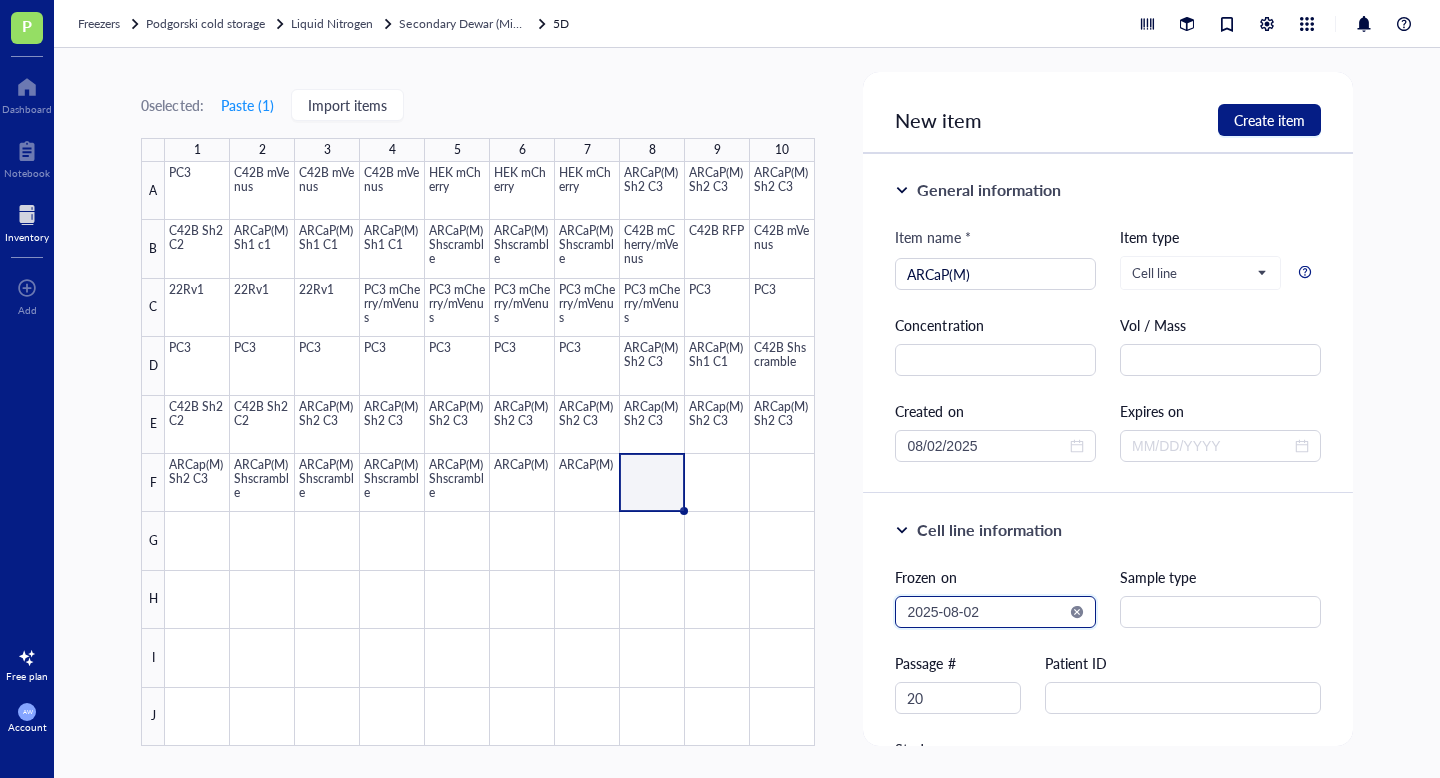 click on "2025-08-02" at bounding box center (986, 612) 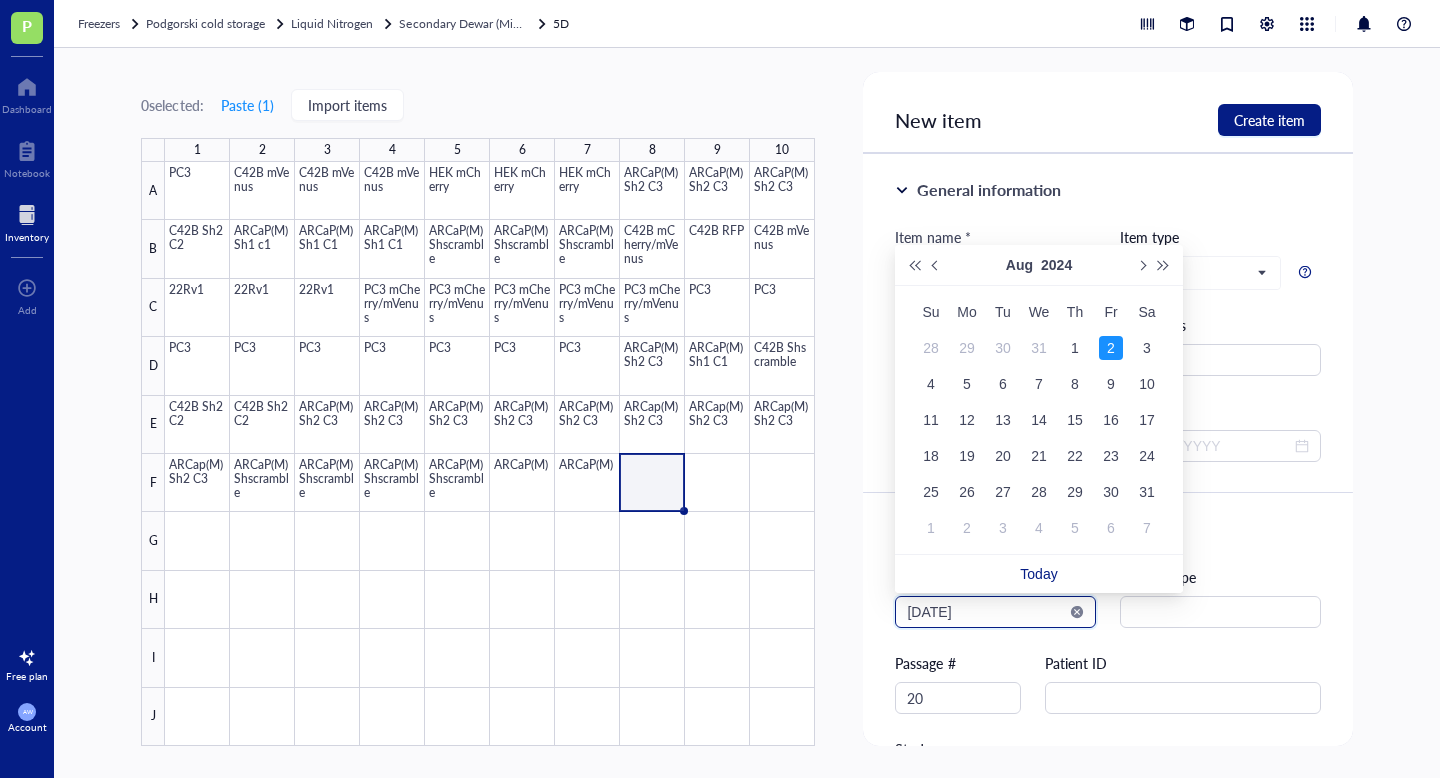 click on "[DATE]" at bounding box center [986, 612] 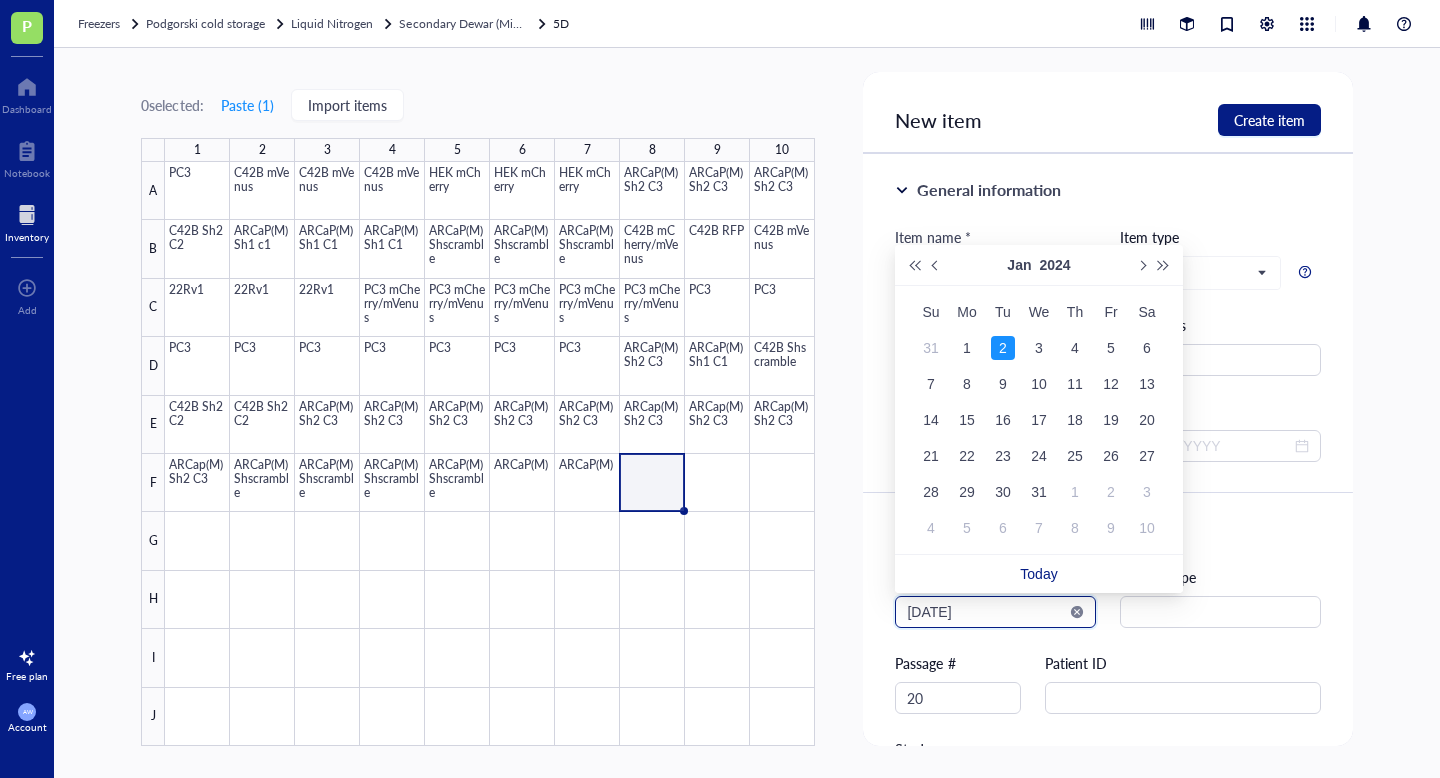click on "[DATE]" at bounding box center (986, 612) 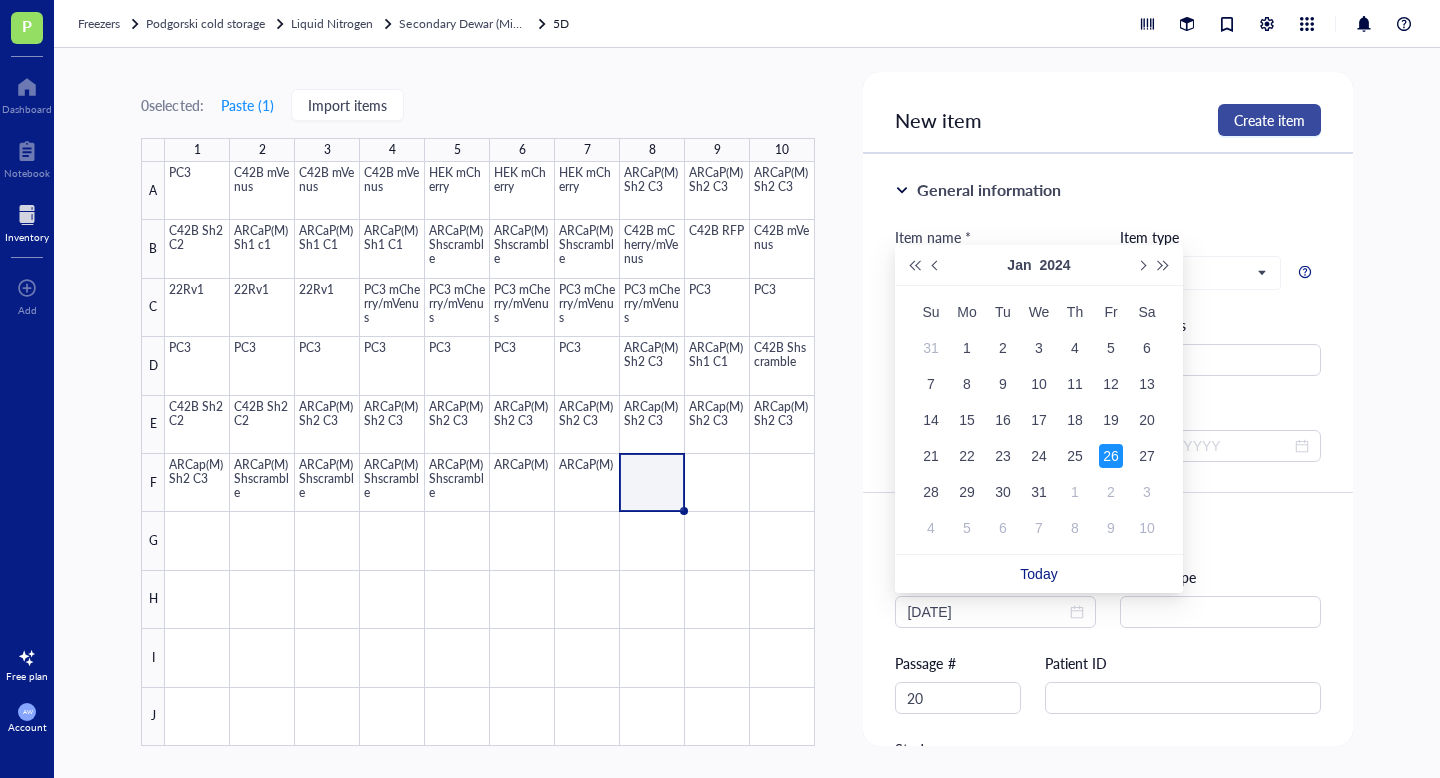 type on "[DATE]" 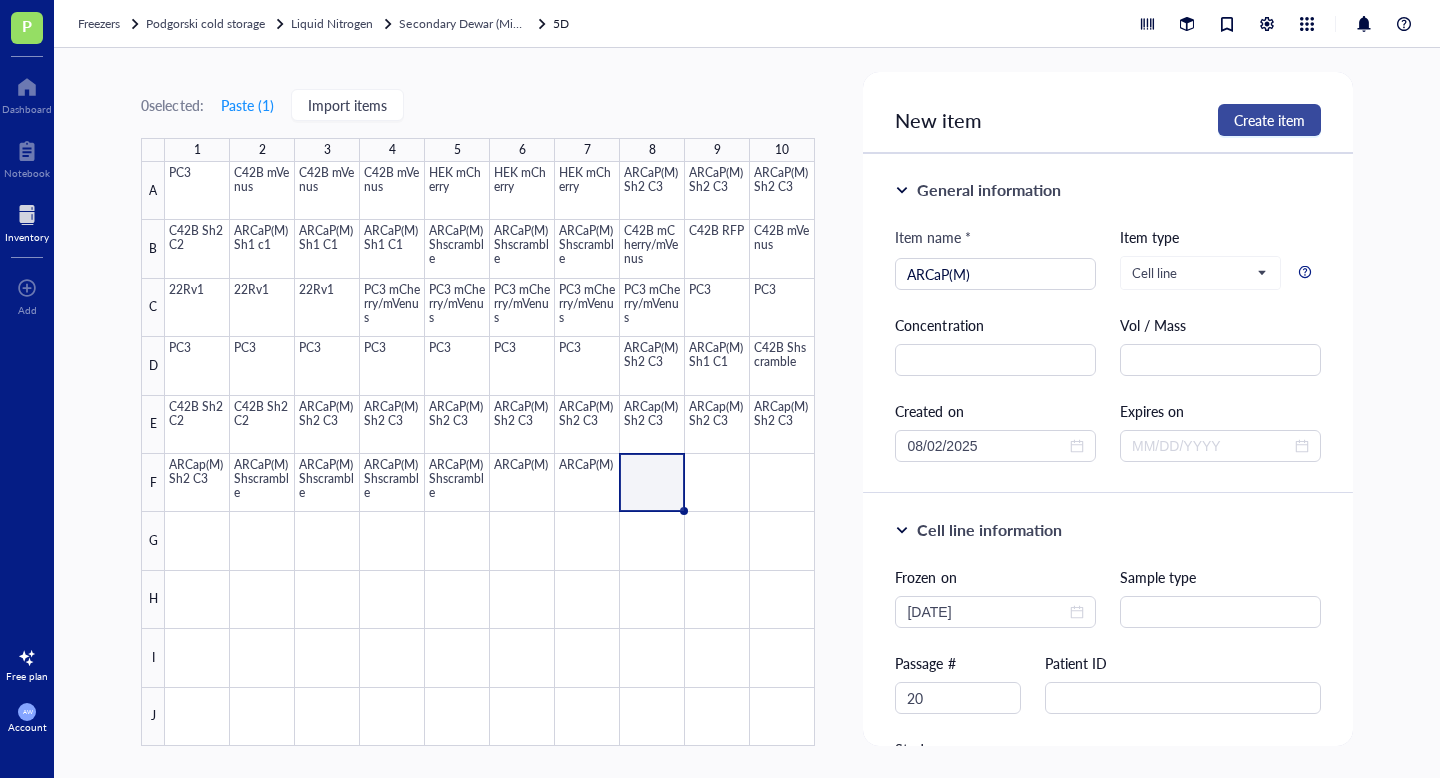 click on "Create item" at bounding box center (1269, 120) 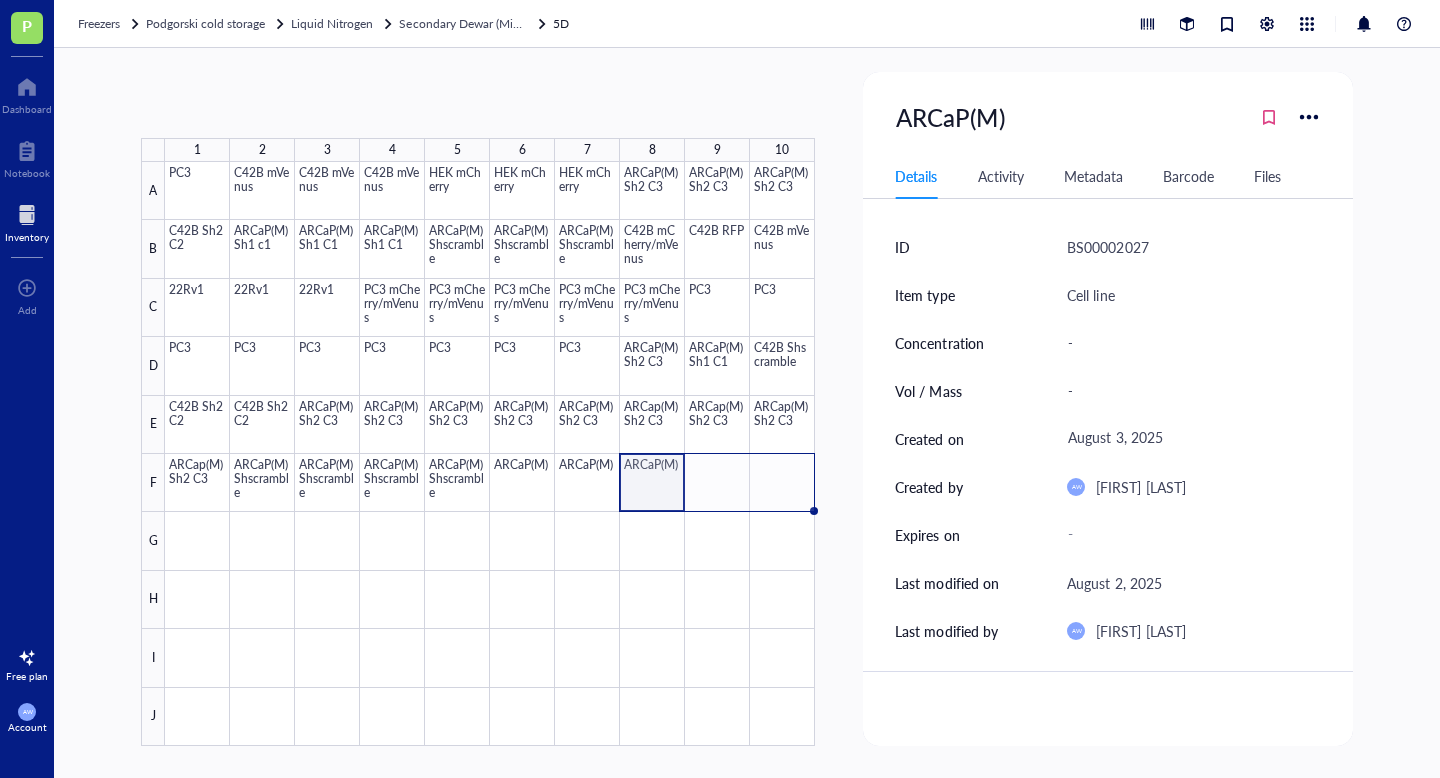 drag, startPoint x: 685, startPoint y: 509, endPoint x: 756, endPoint y: 514, distance: 71.17584 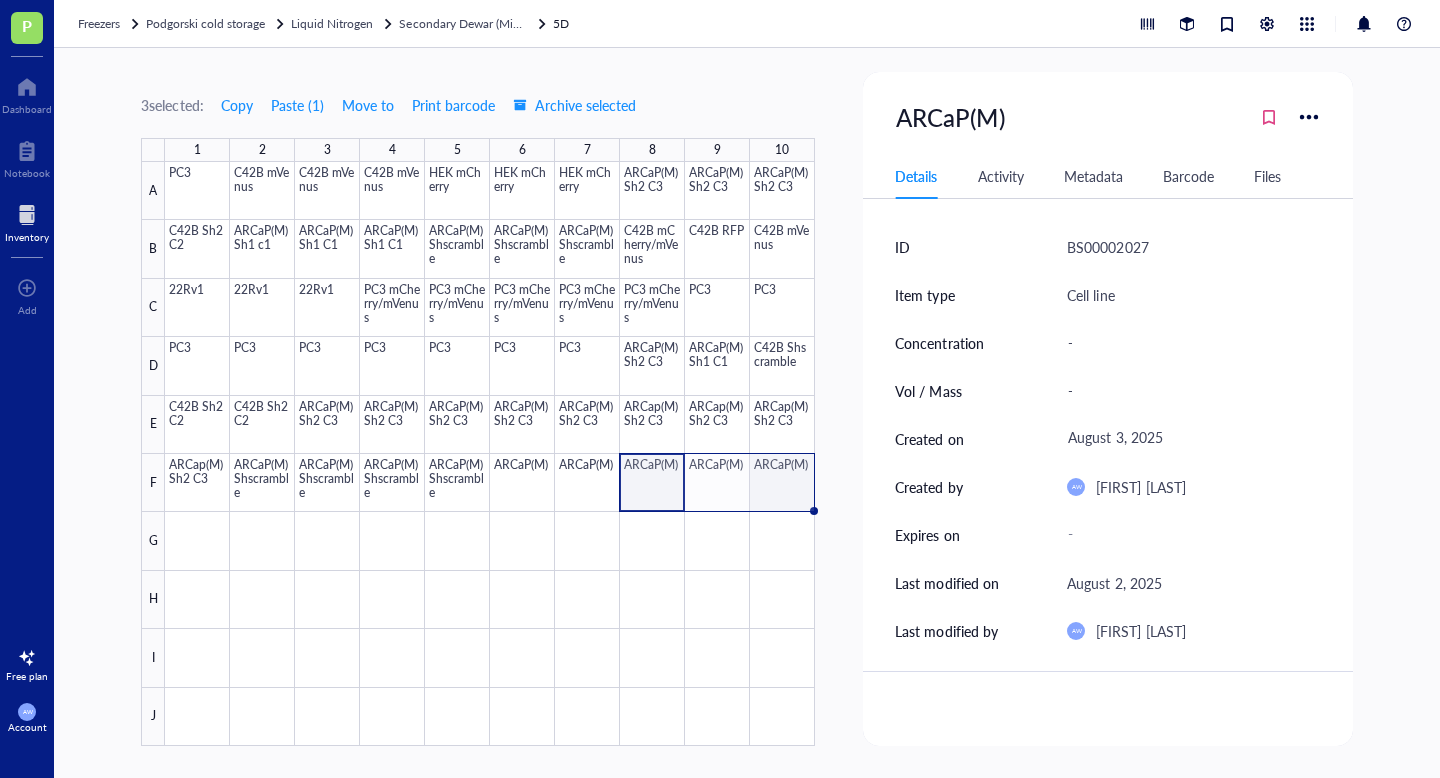 click at bounding box center [490, 454] 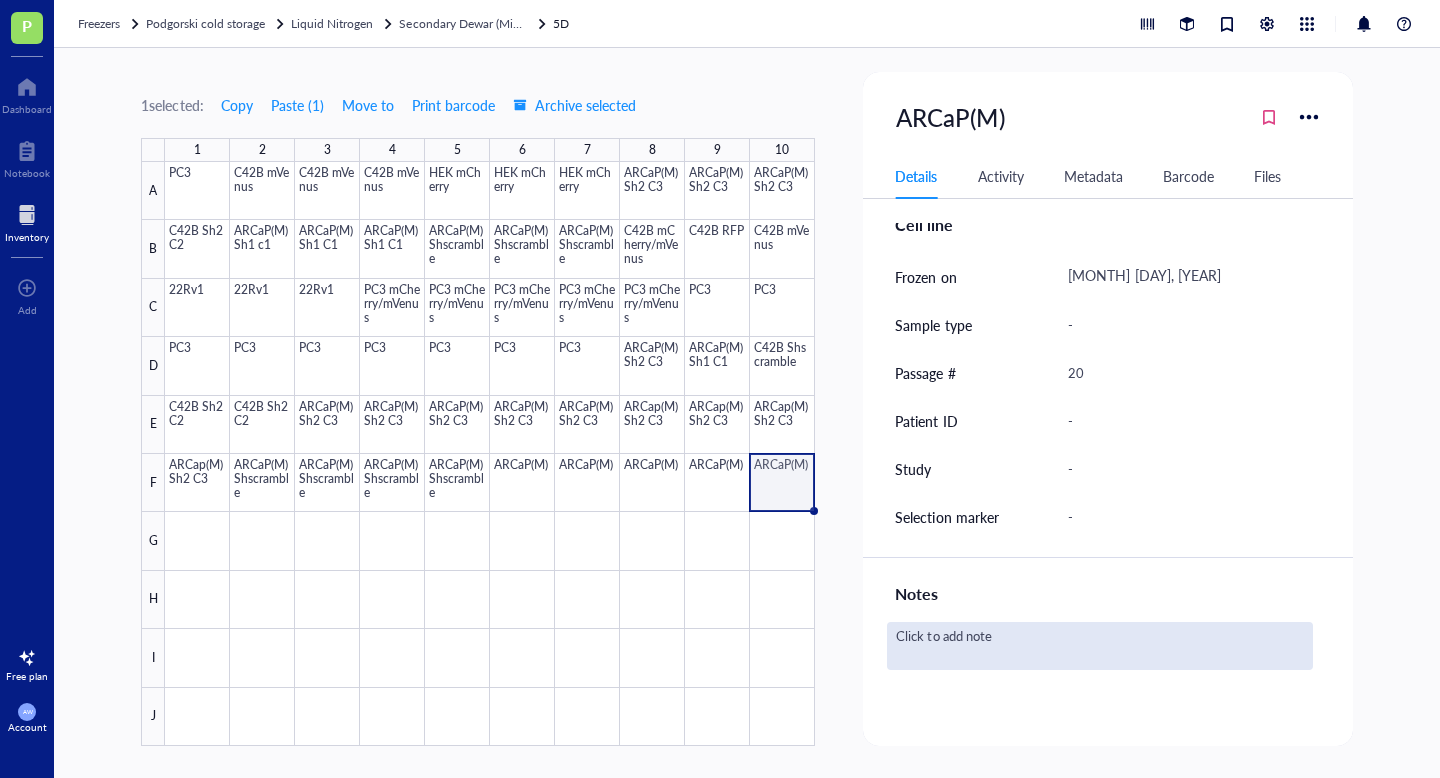 scroll, scrollTop: 452, scrollLeft: 0, axis: vertical 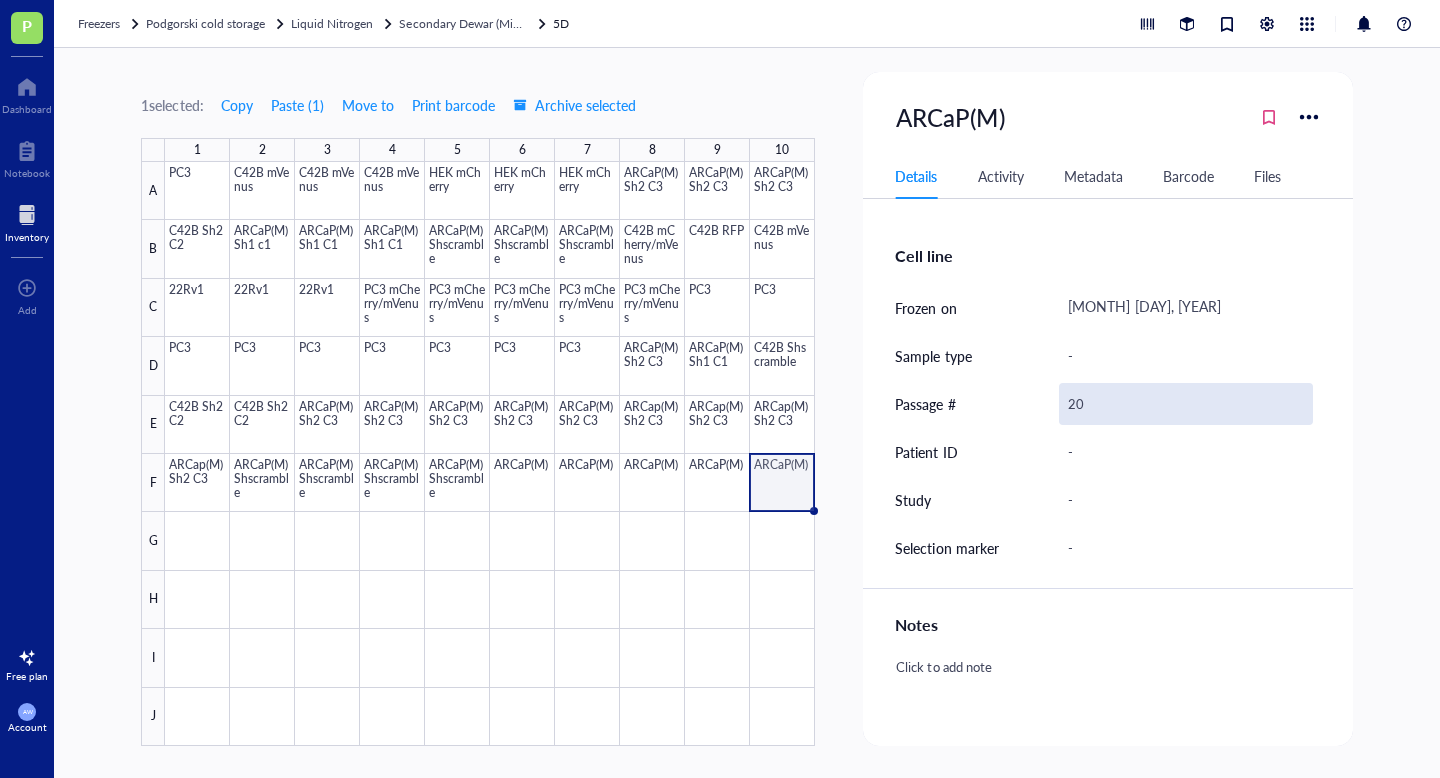 click on "20" at bounding box center [1185, 404] 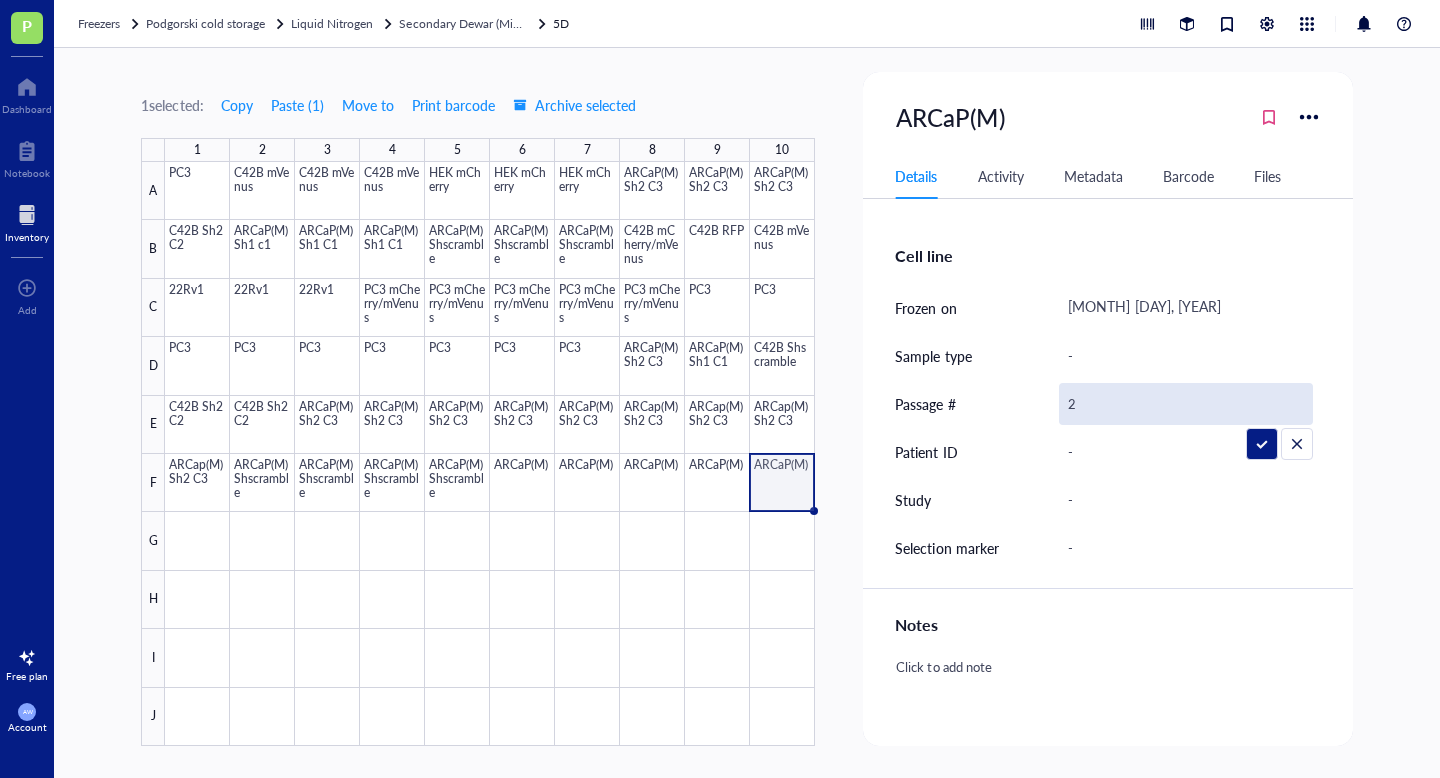 type on "25" 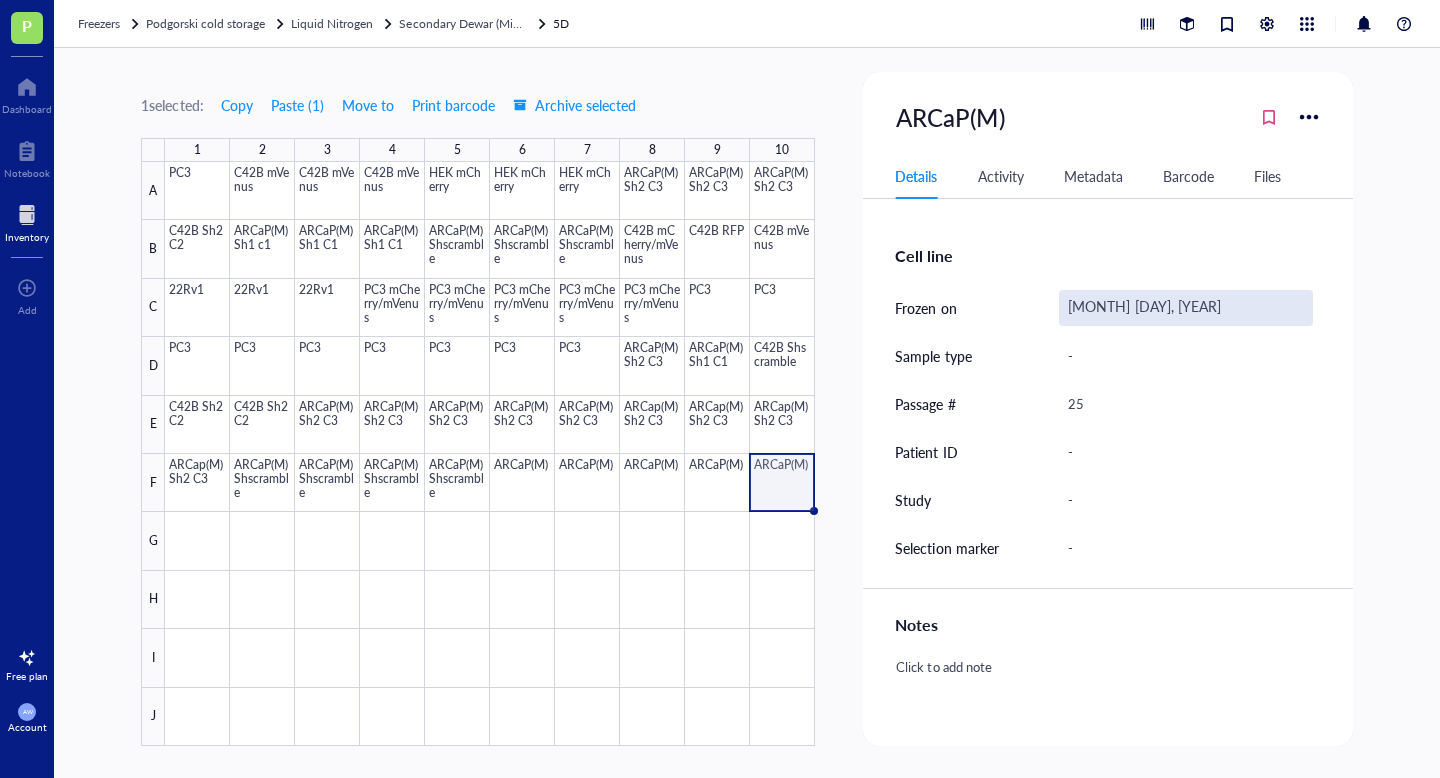 click on "[MONTH] [DAY], [YEAR]" at bounding box center (1185, 308) 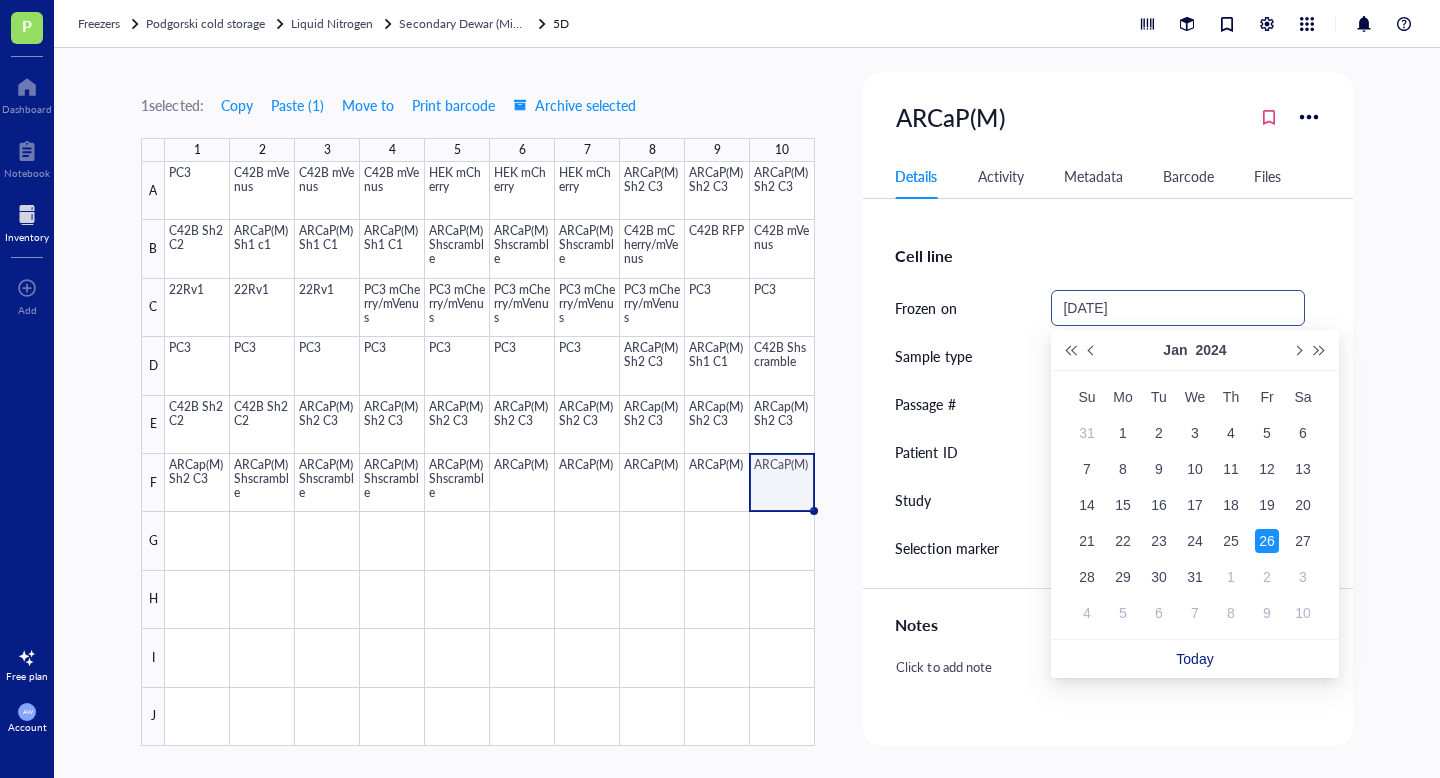 click on "[DATE]" at bounding box center (1168, 308) 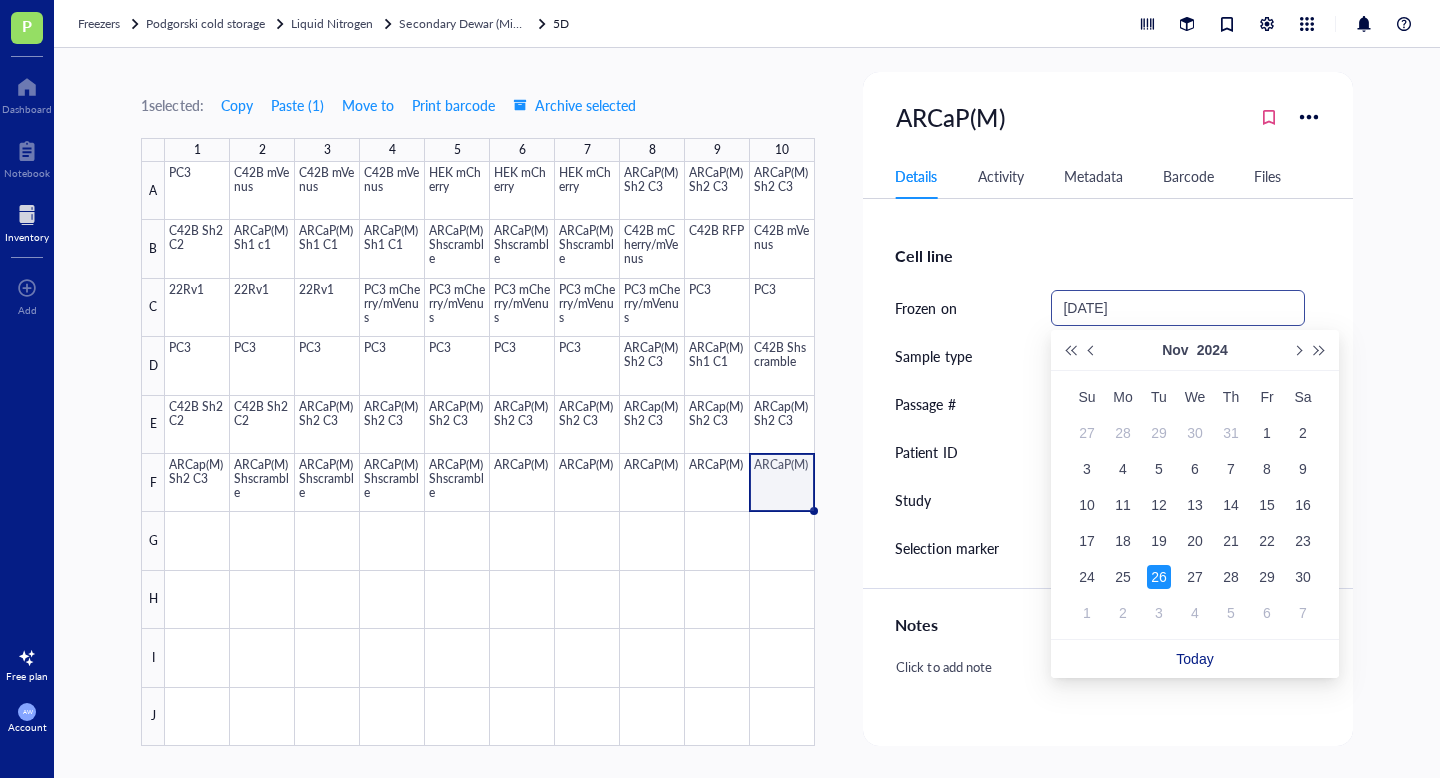 click on "2024-11-26" at bounding box center [1168, 308] 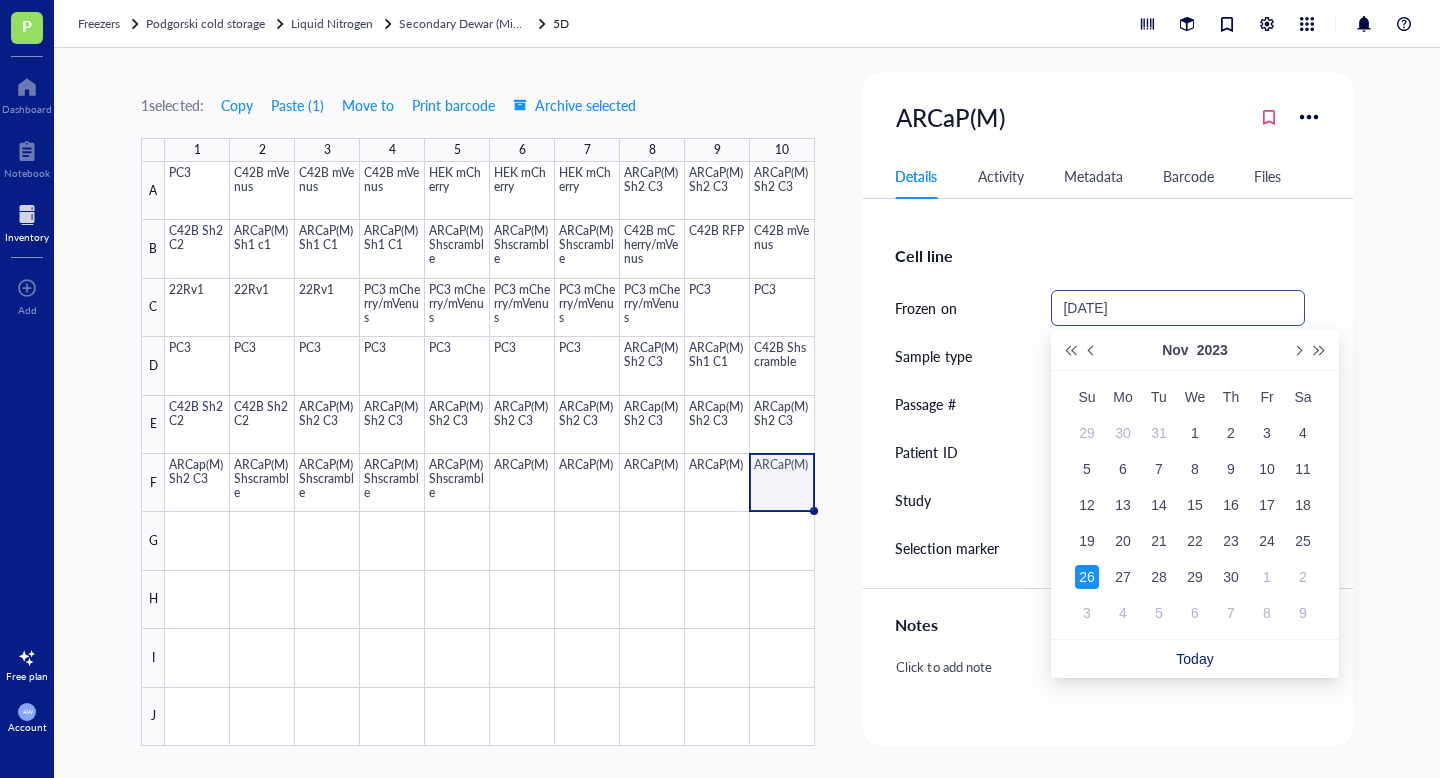 click on "[DATE]" at bounding box center (1168, 308) 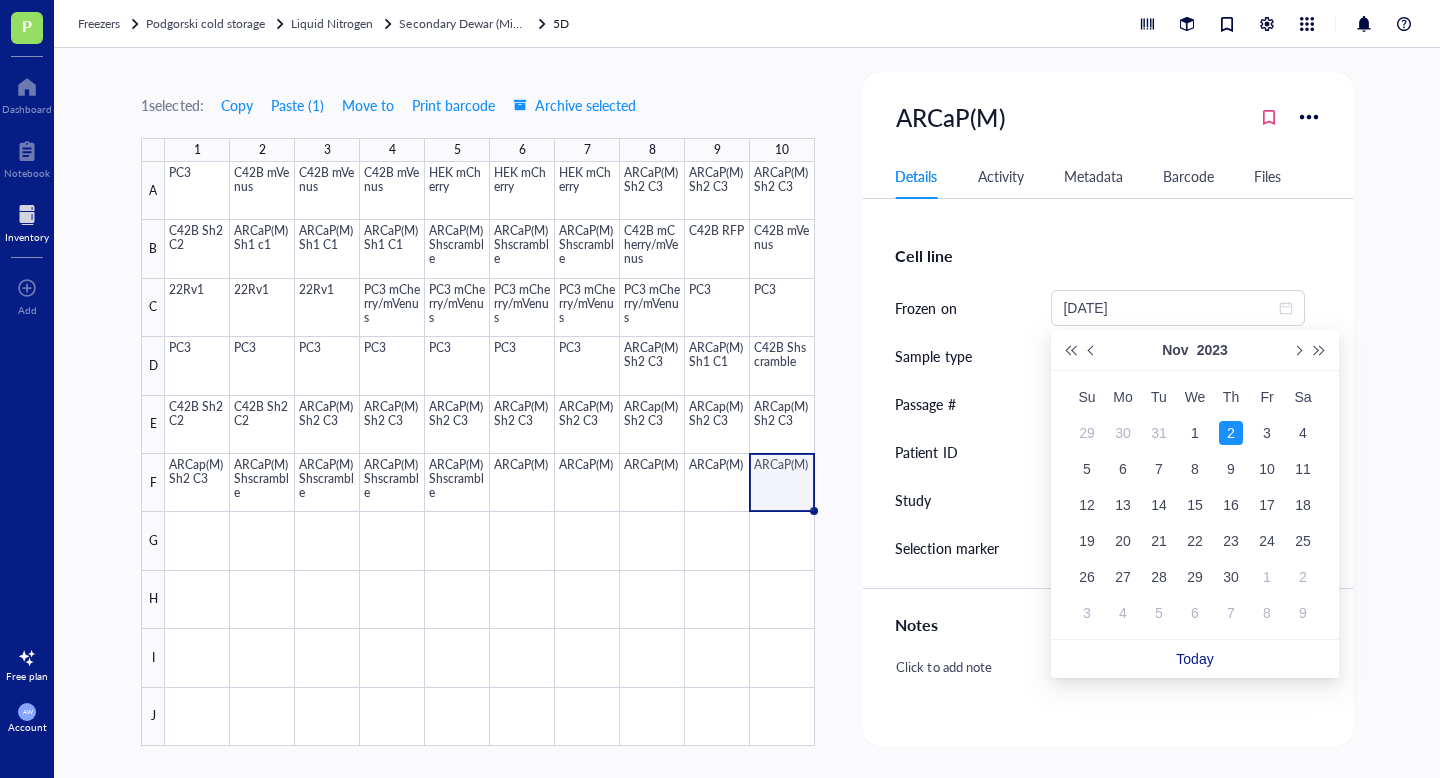 click on "Cell line" at bounding box center [1107, 256] 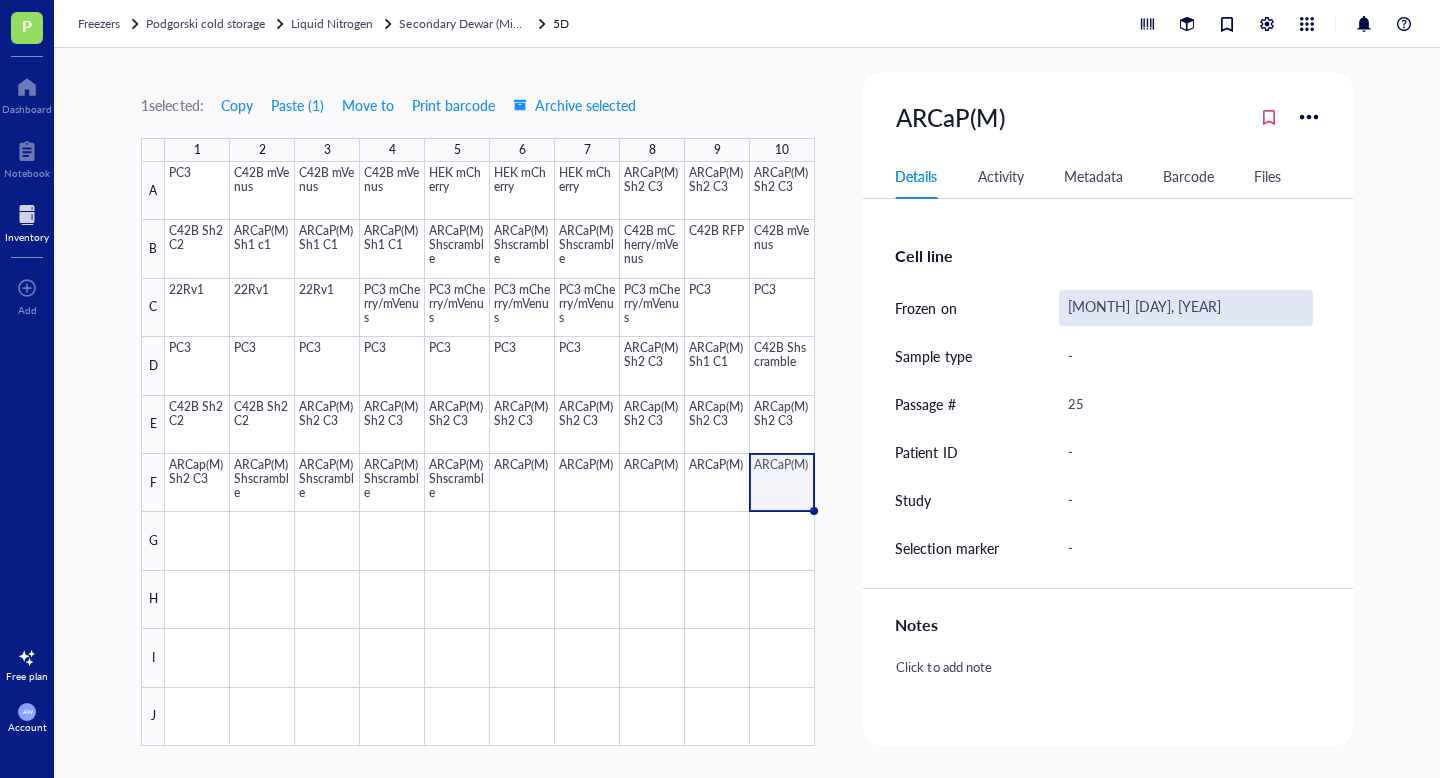 click on "[MONTH] [DAY], [YEAR]" at bounding box center [1185, 308] 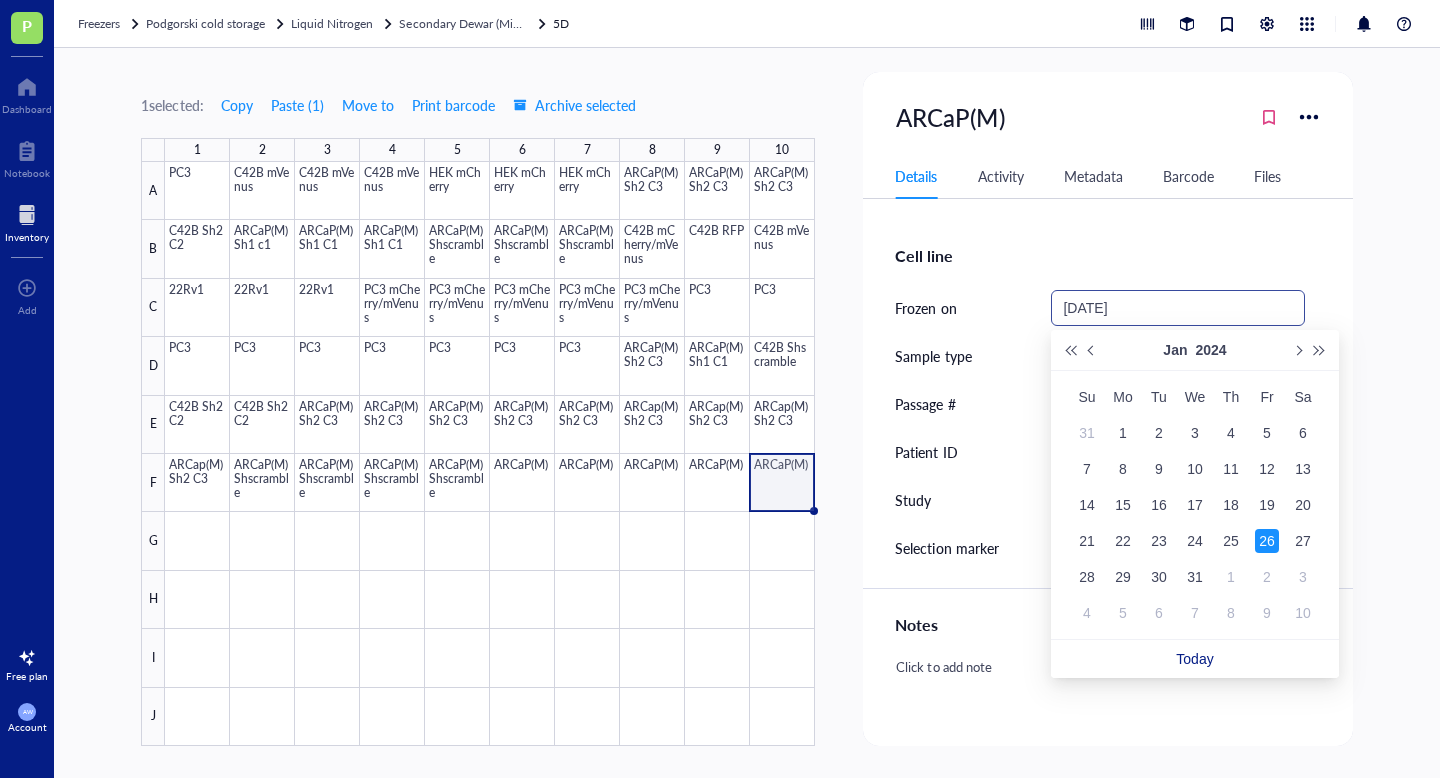 click on "[DATE]" at bounding box center [1168, 308] 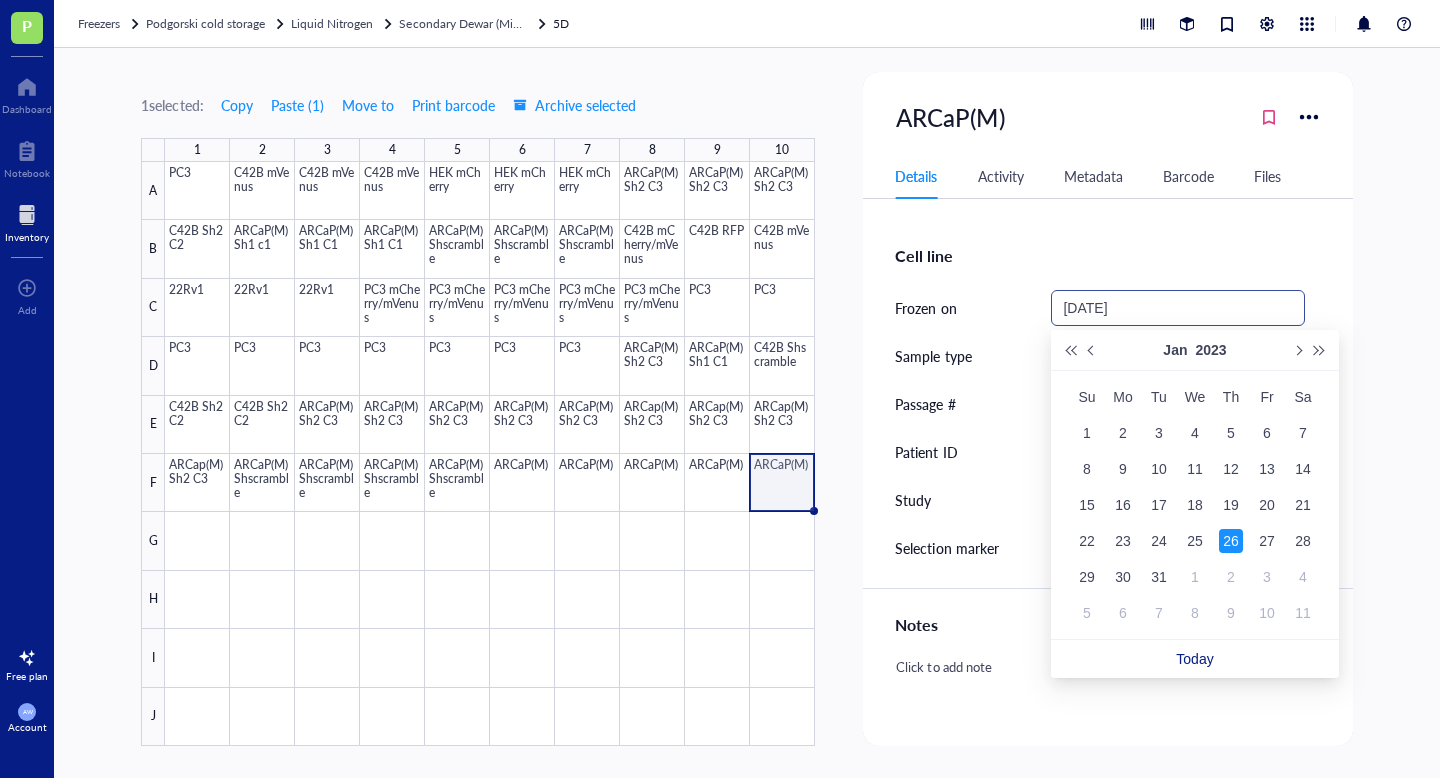 click on "2023-01-26" at bounding box center (1168, 308) 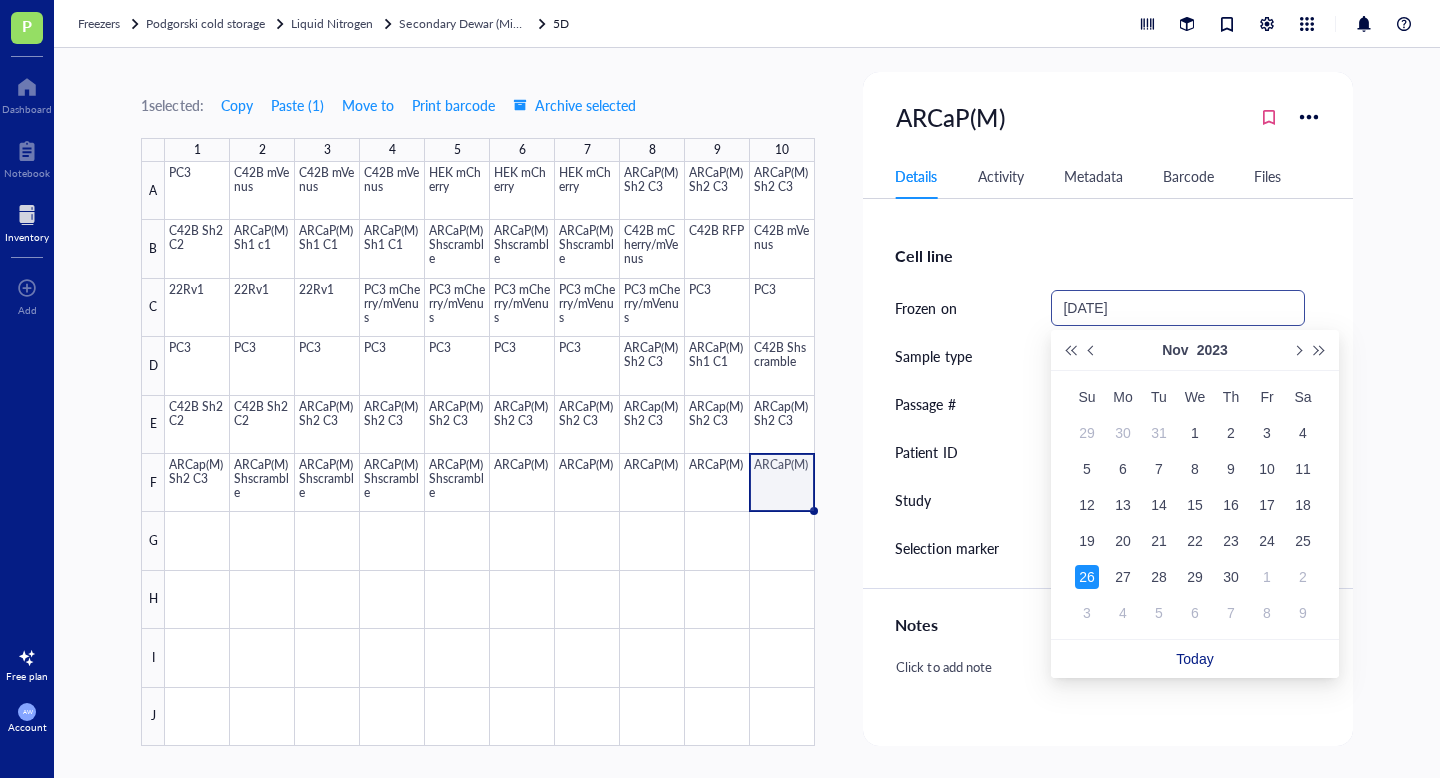 click on "[DATE]" at bounding box center (1168, 308) 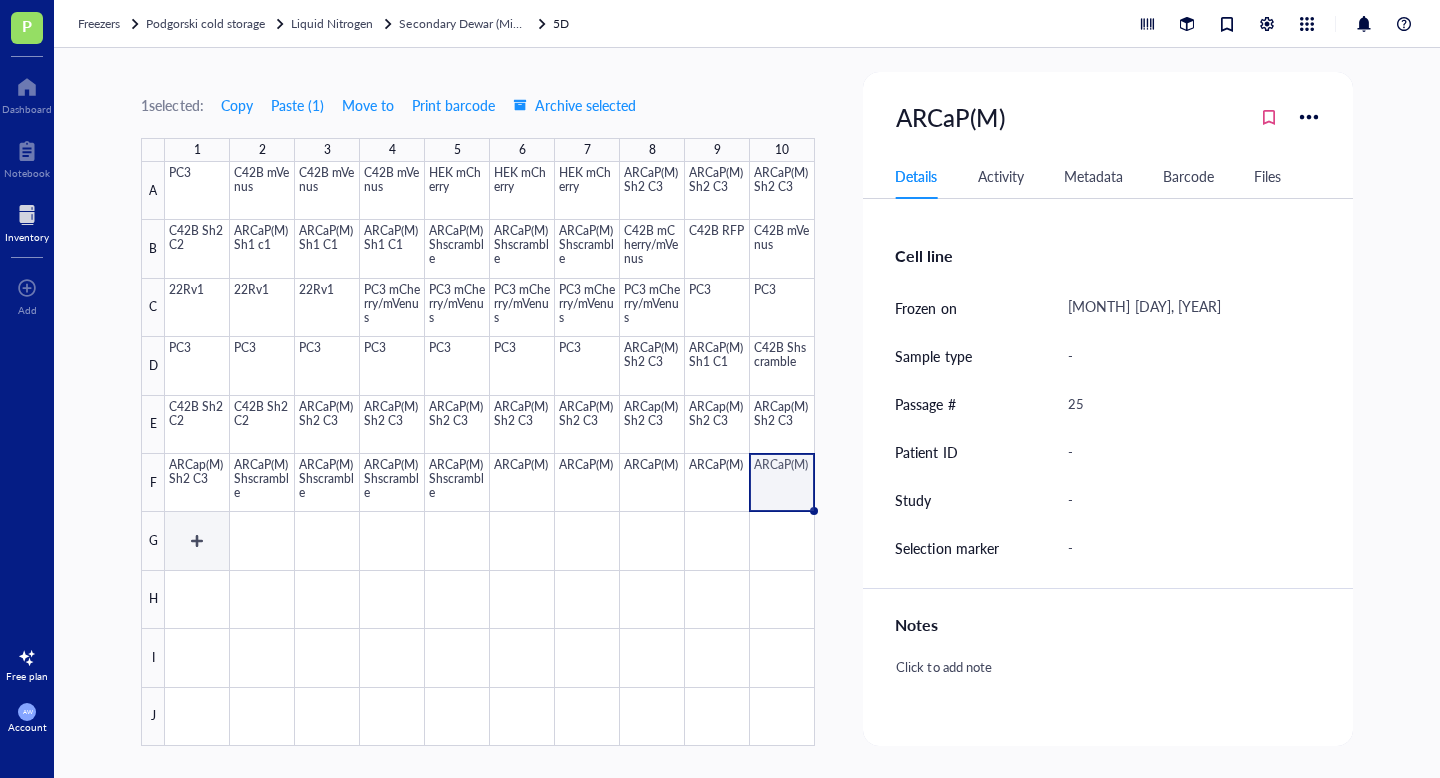 click at bounding box center (490, 454) 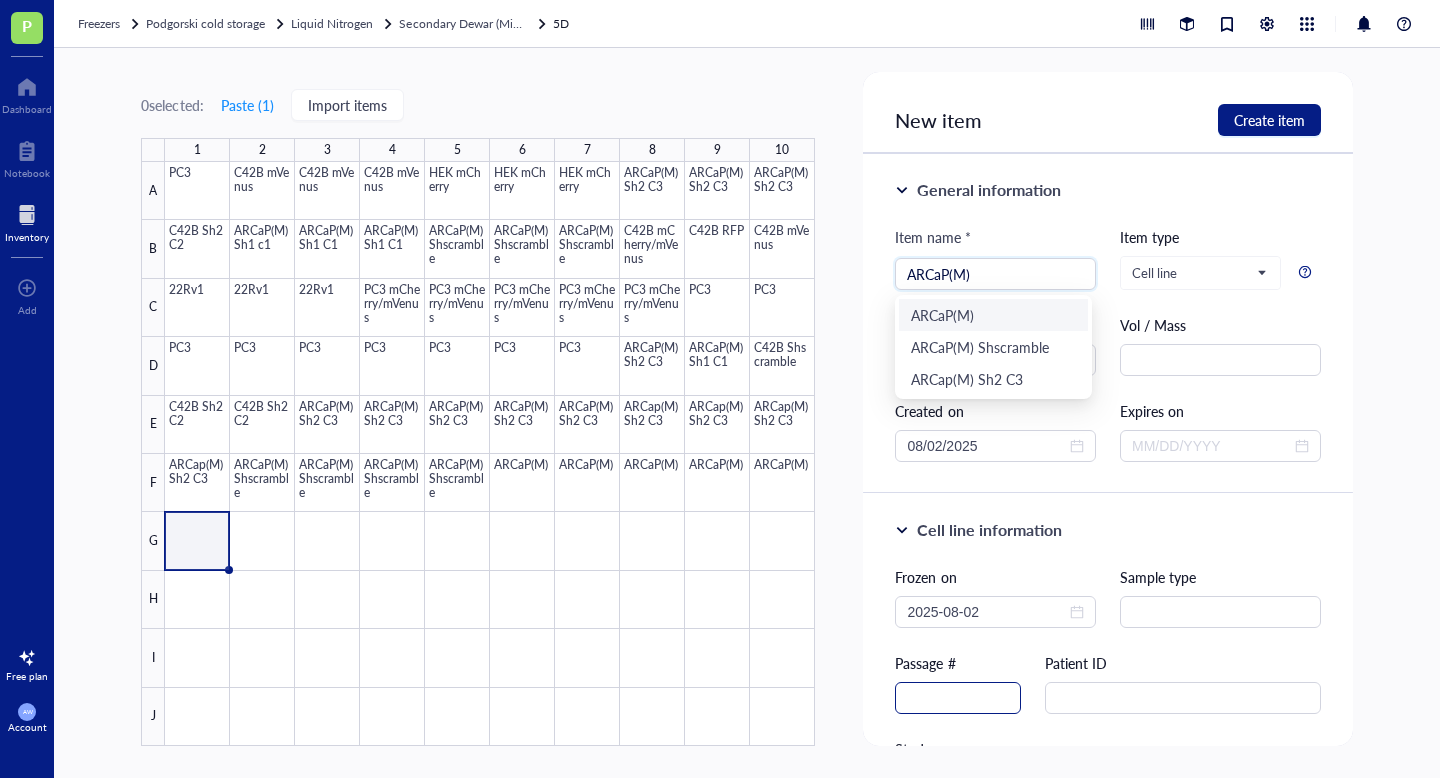 type on "ARCaP(M)" 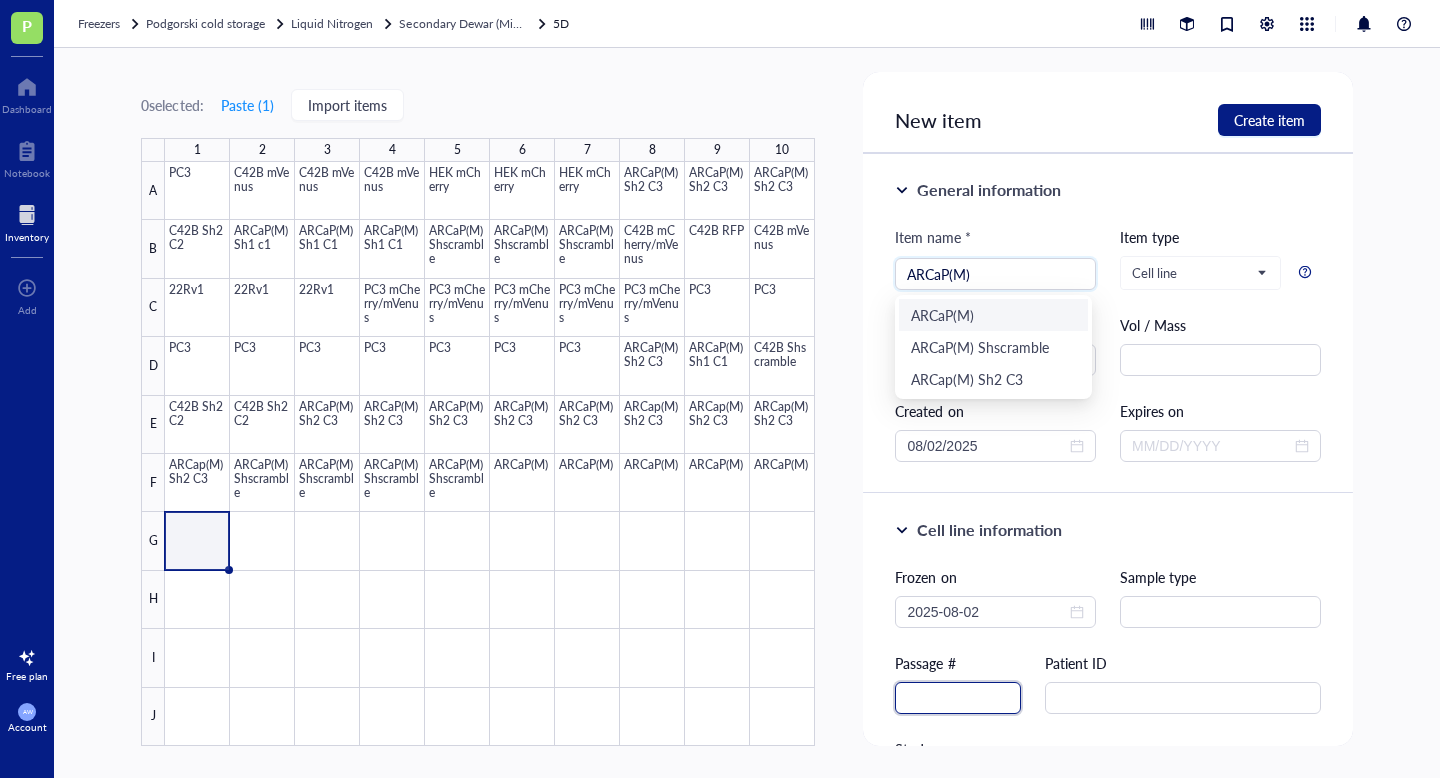 click at bounding box center (958, 698) 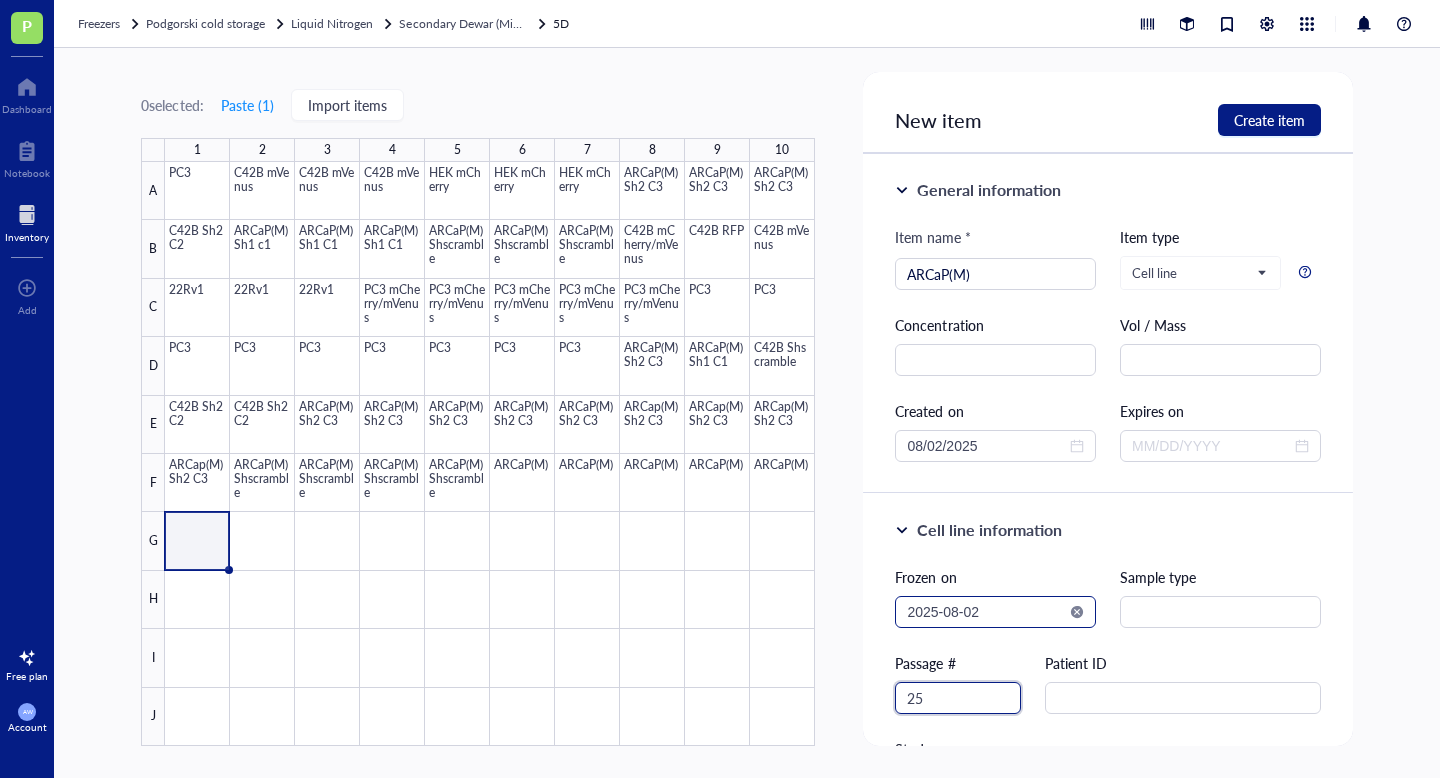 type on "25" 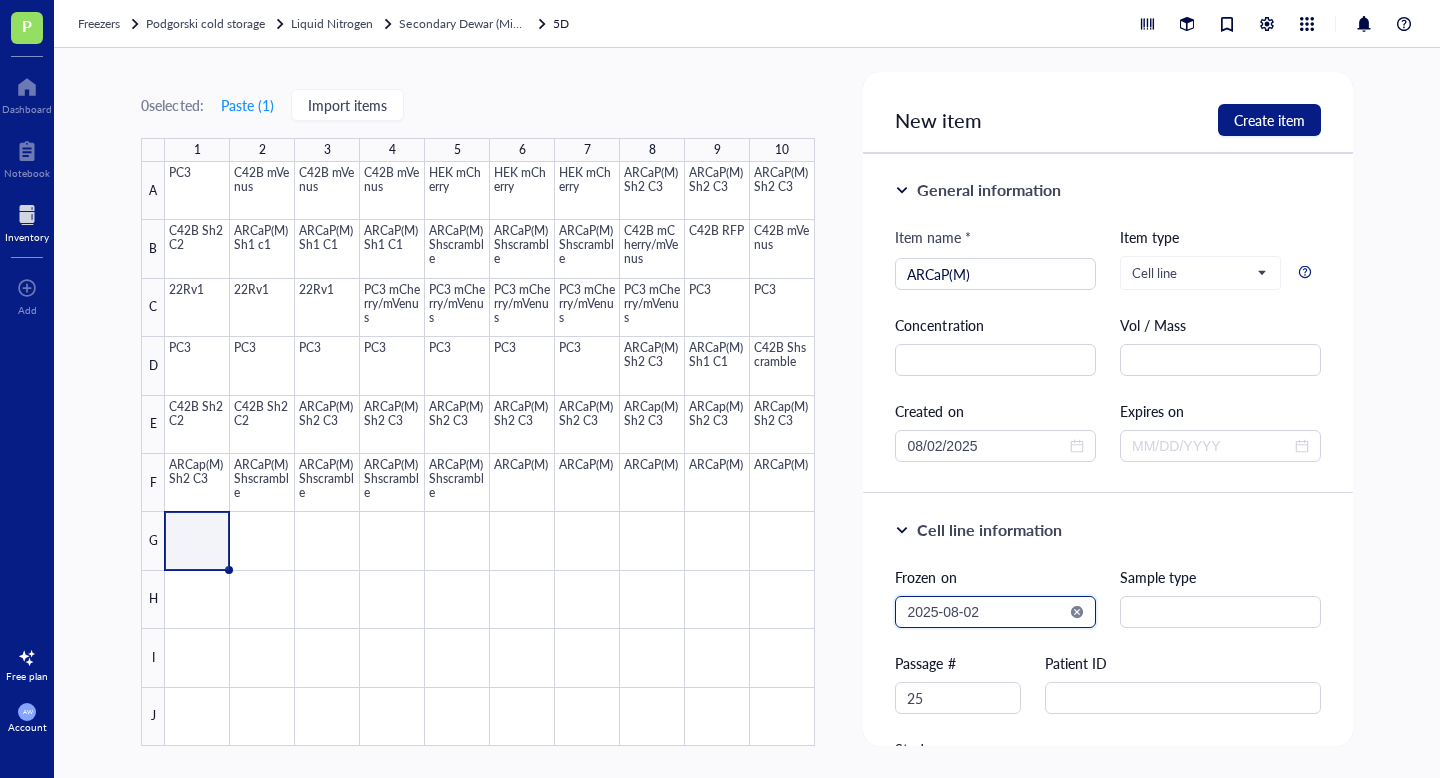 click on "2025-08-02" at bounding box center [986, 612] 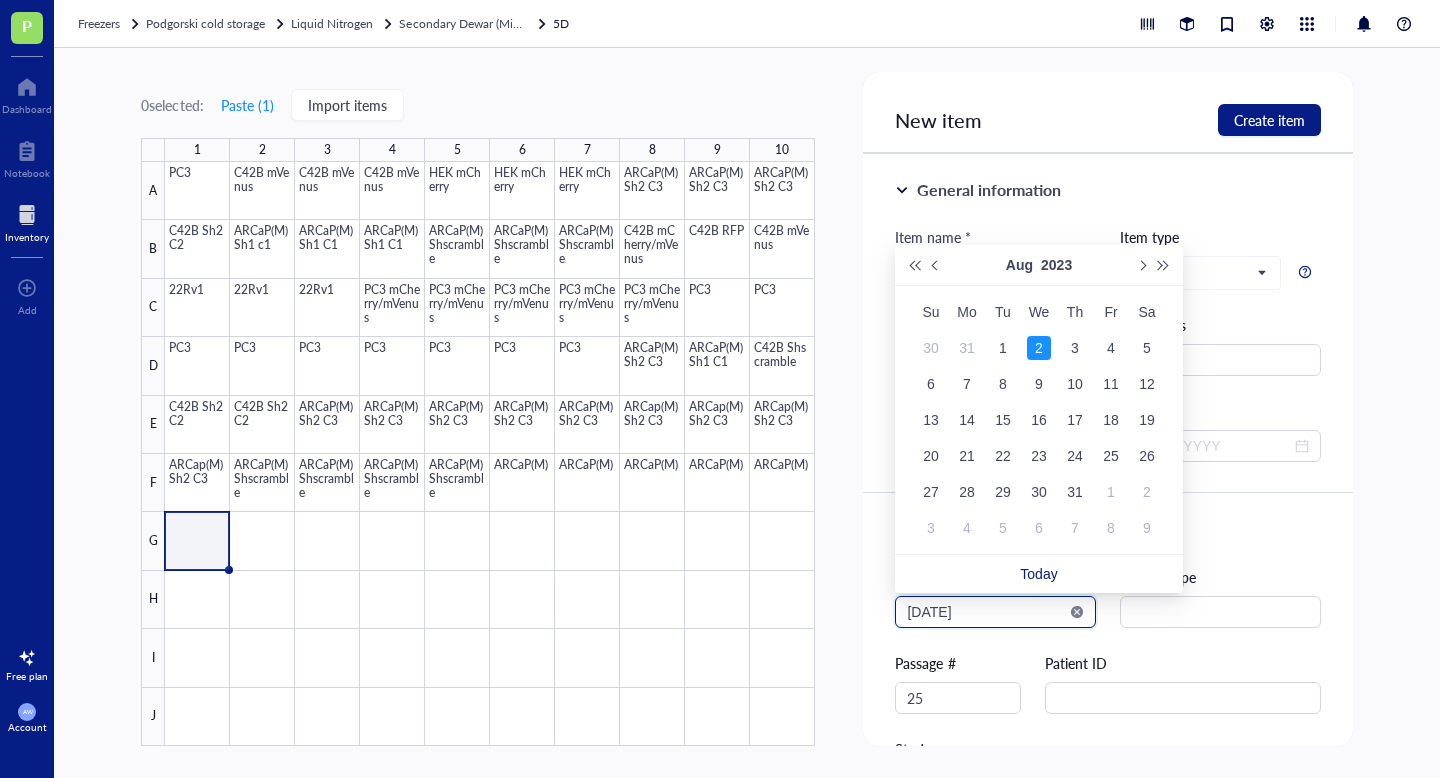 click on "[DATE]" at bounding box center (986, 612) 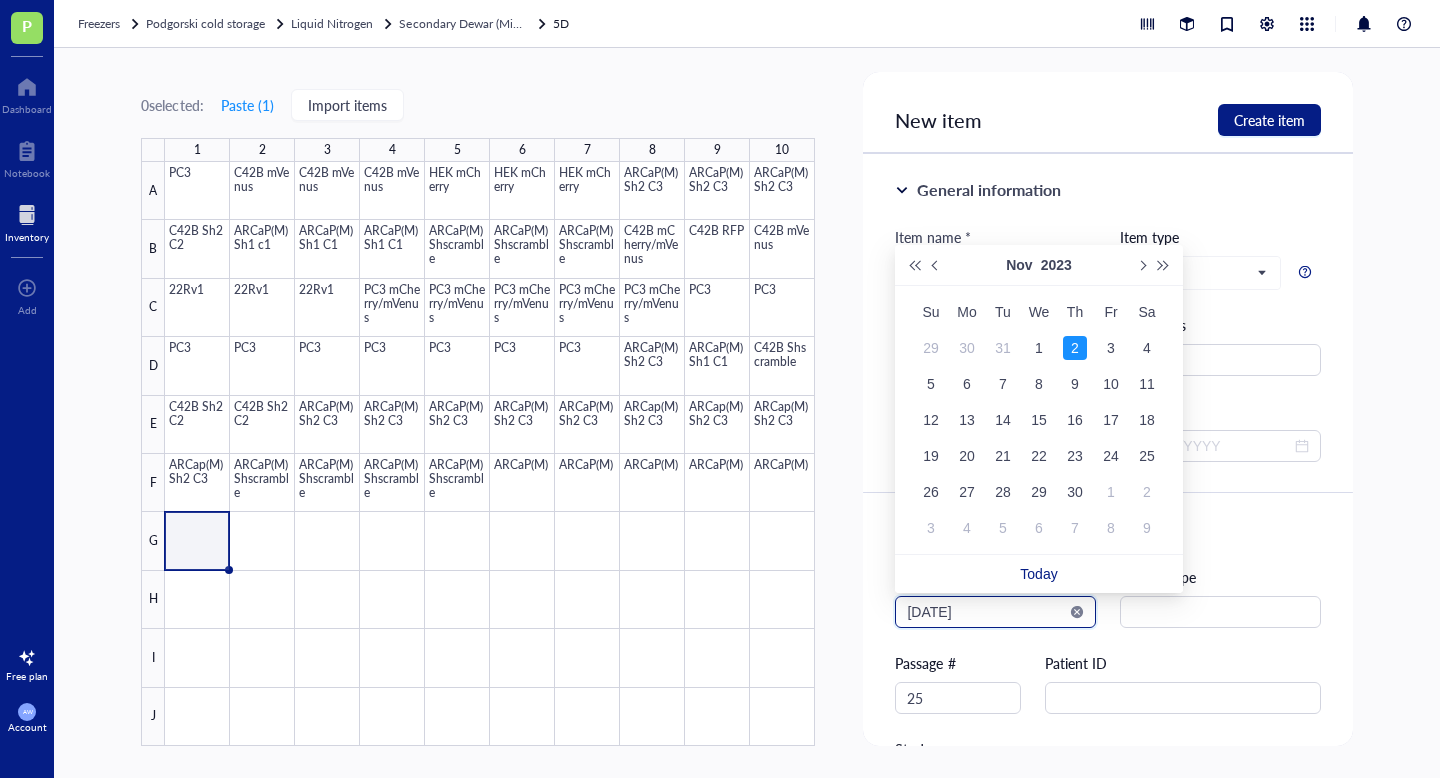 type on "[DATE]" 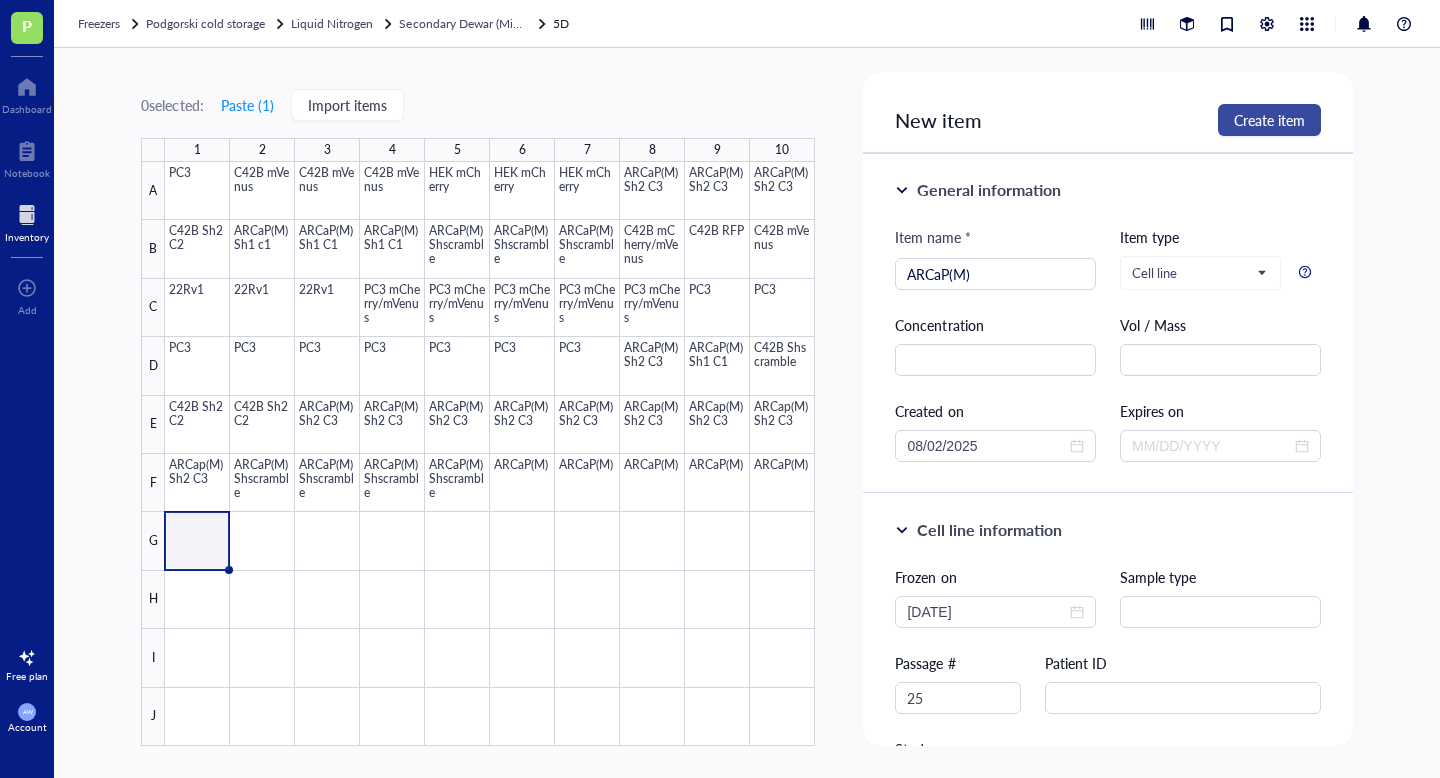 click on "Create item" at bounding box center (1269, 120) 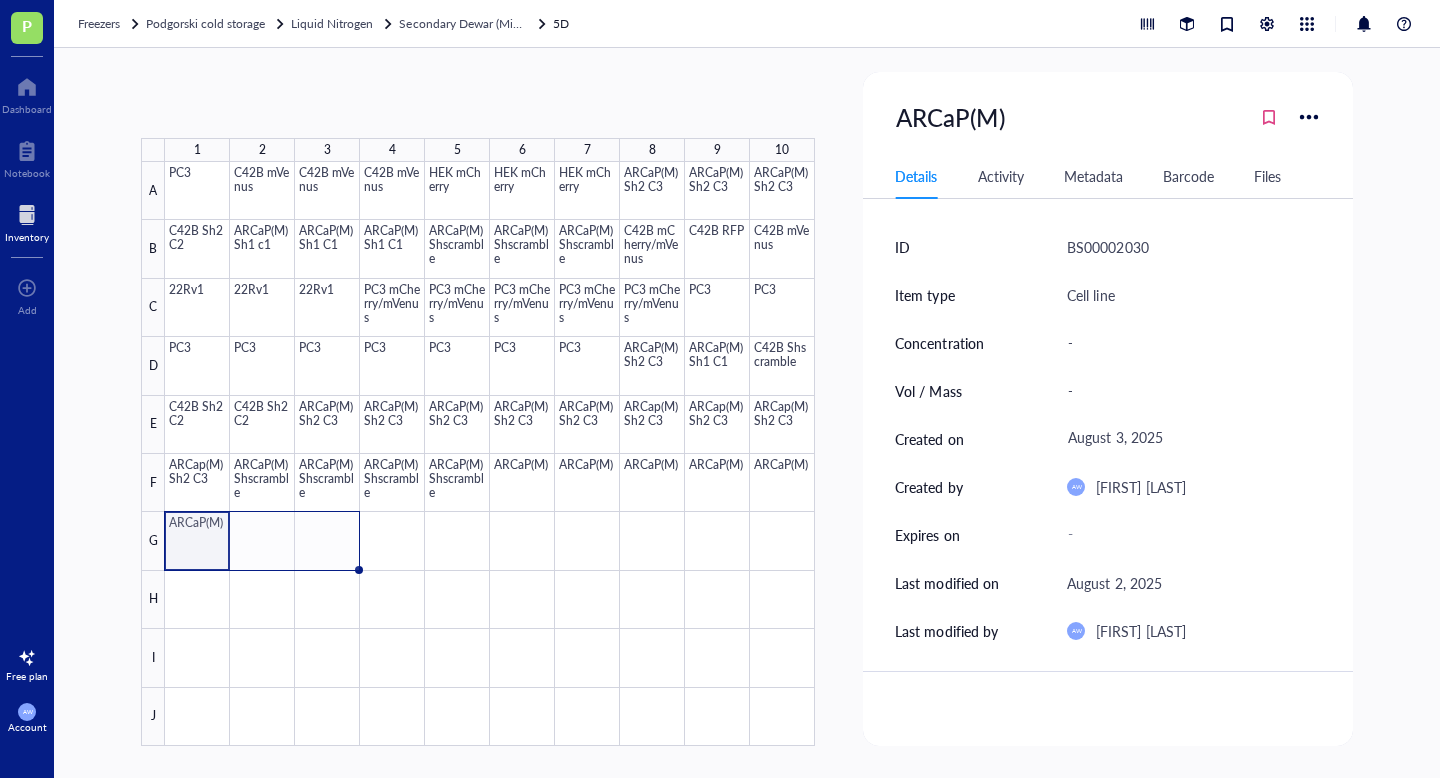 drag, startPoint x: 228, startPoint y: 568, endPoint x: 321, endPoint y: 566, distance: 93.0215 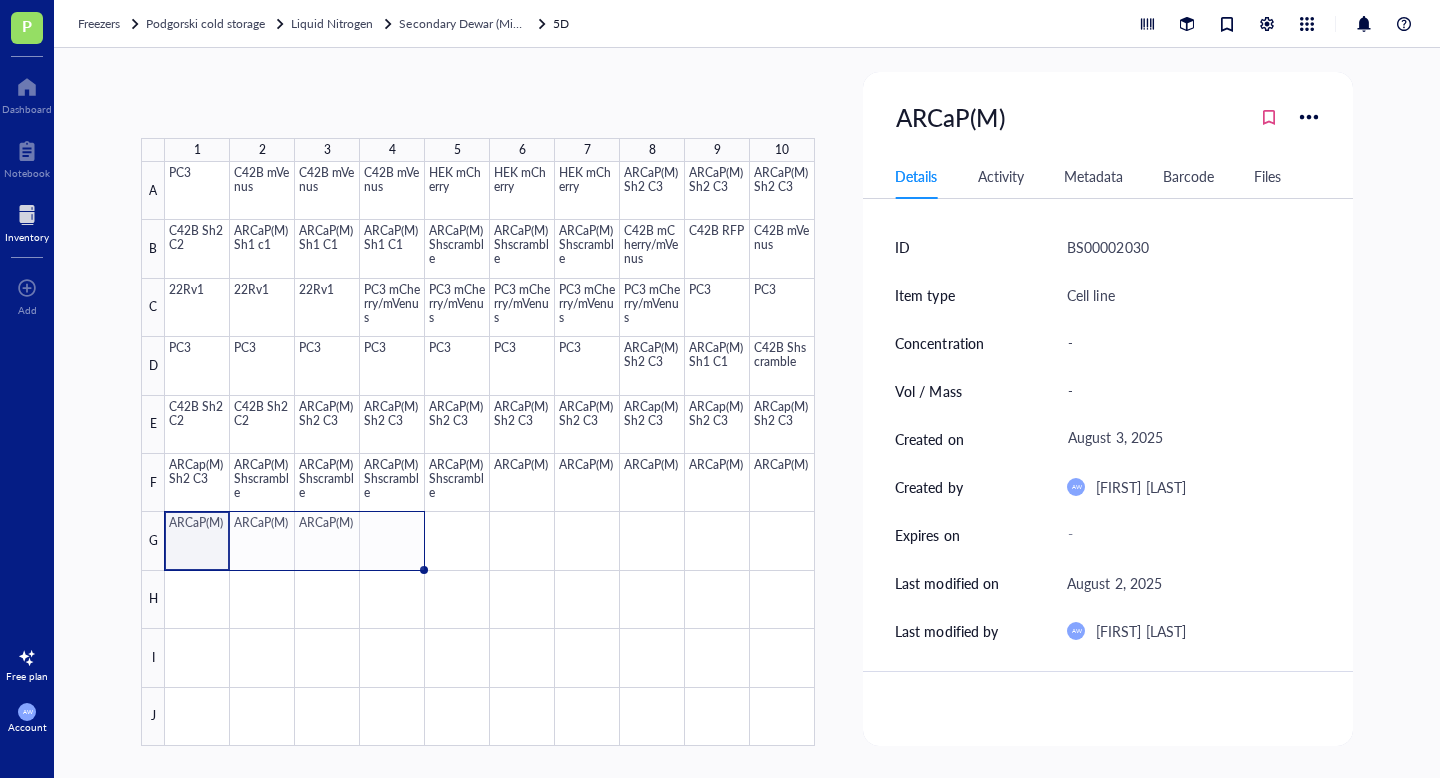 drag, startPoint x: 360, startPoint y: 570, endPoint x: 389, endPoint y: 570, distance: 29 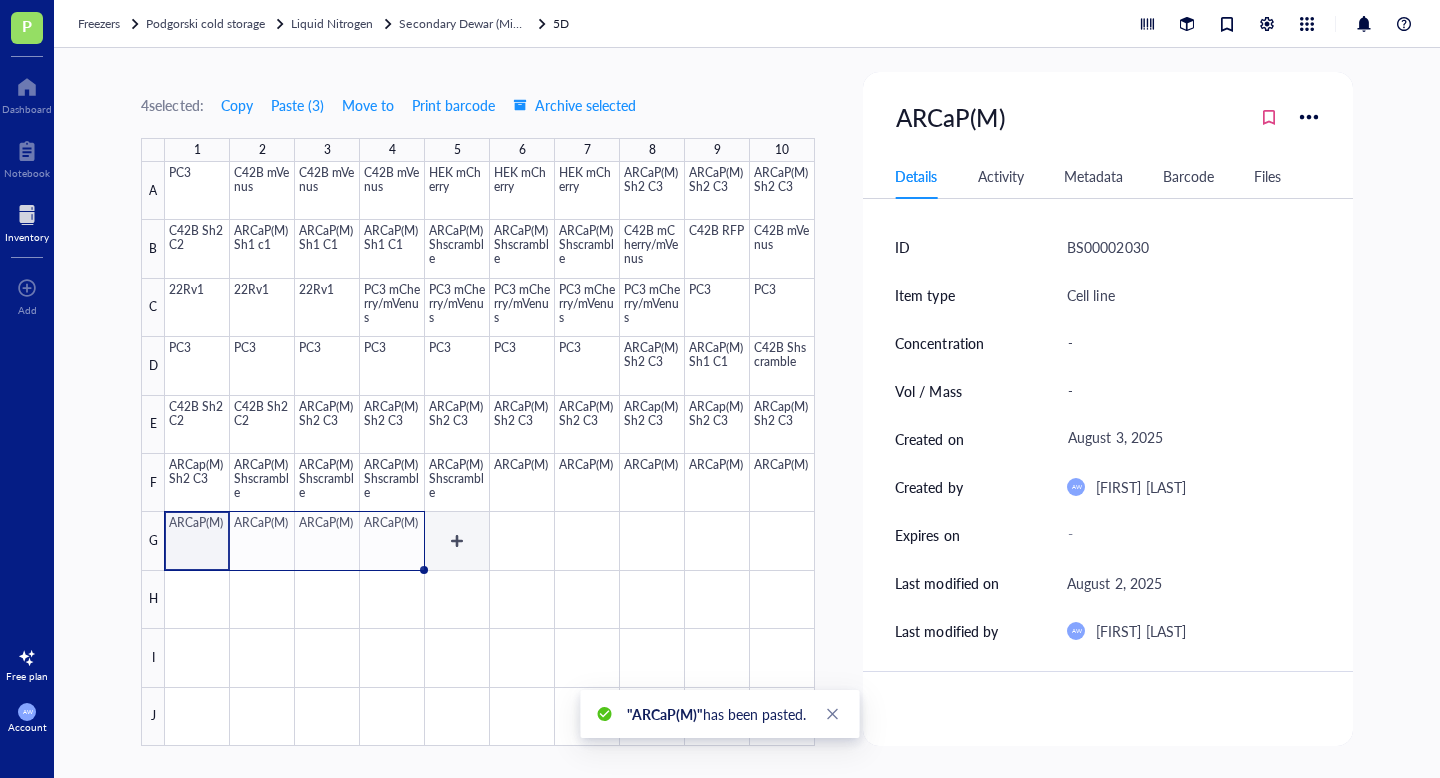click at bounding box center (490, 454) 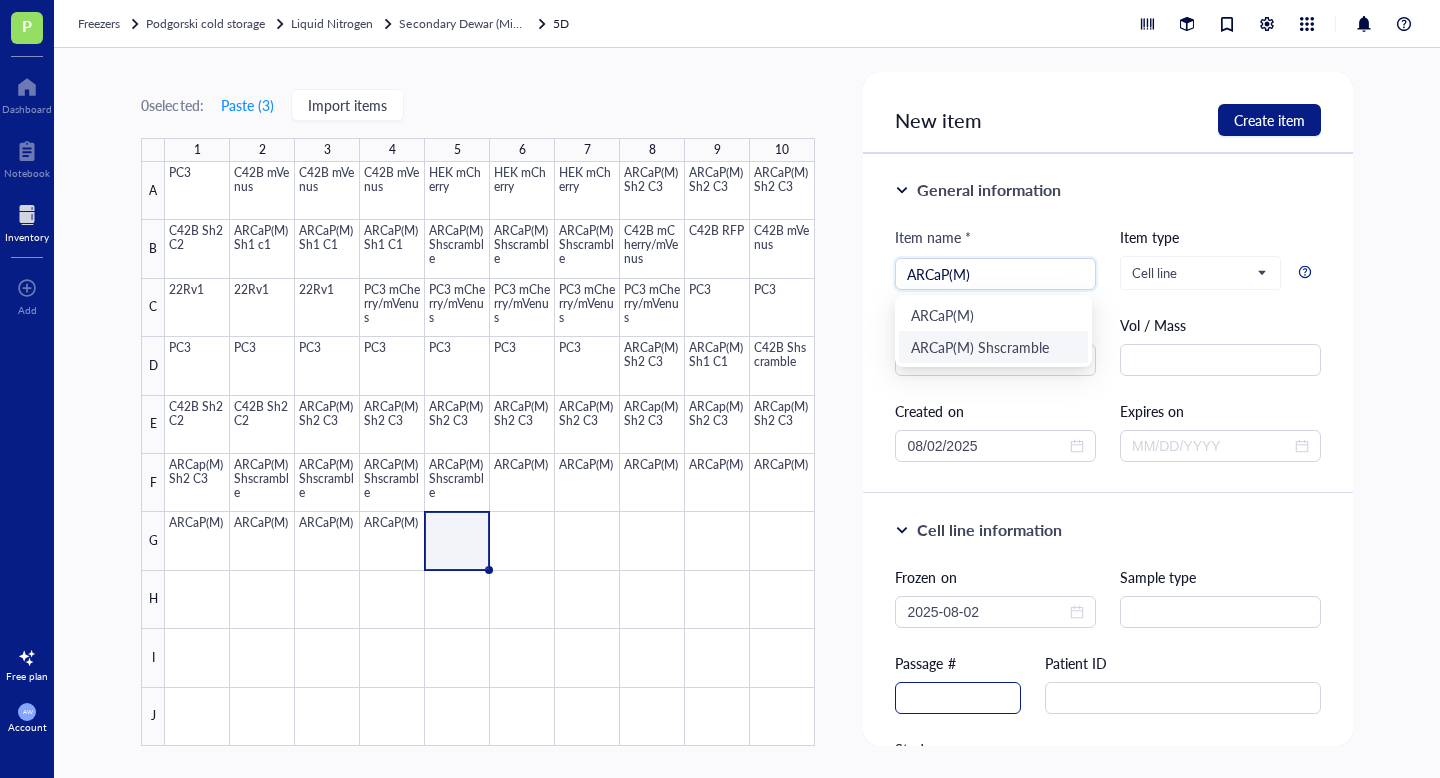 type on "ARCaP(M)" 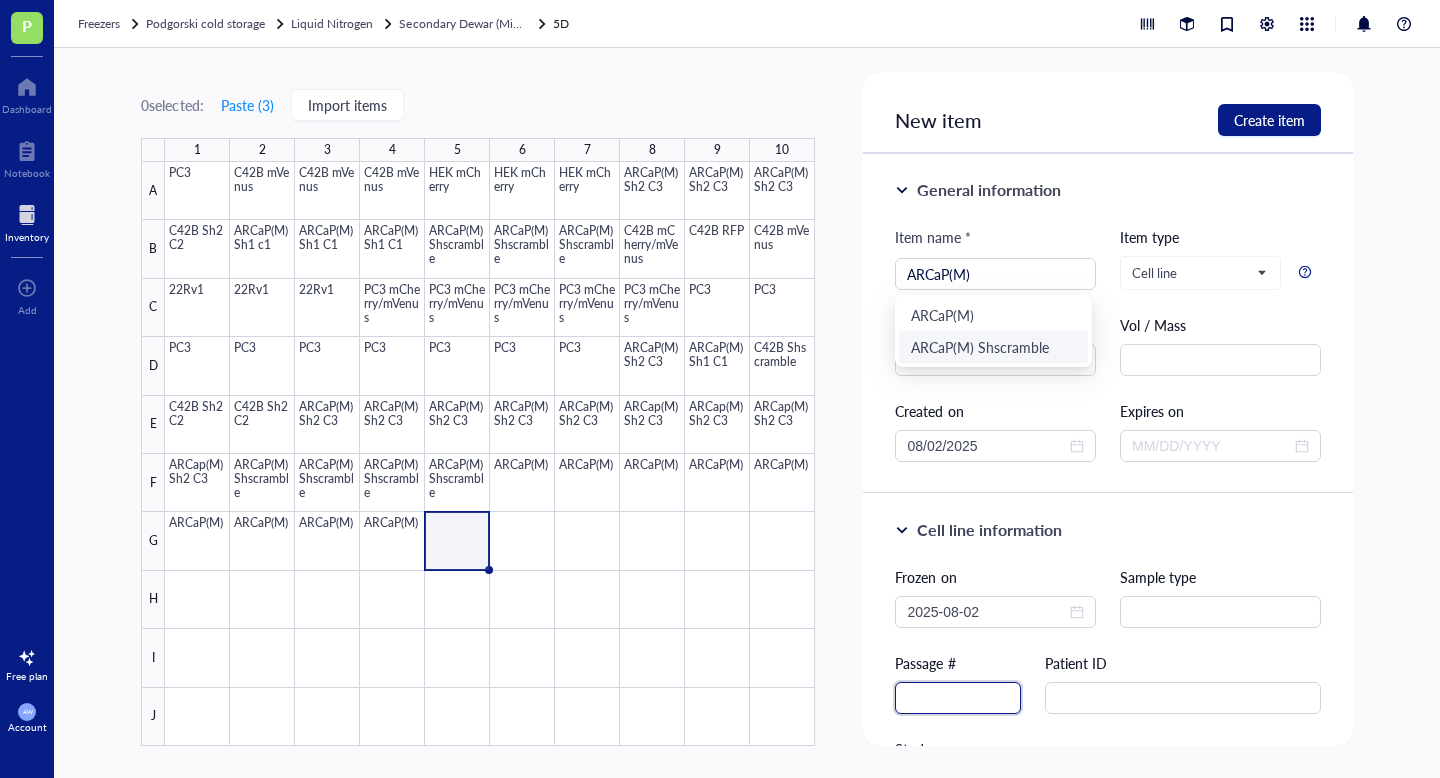 click at bounding box center (958, 698) 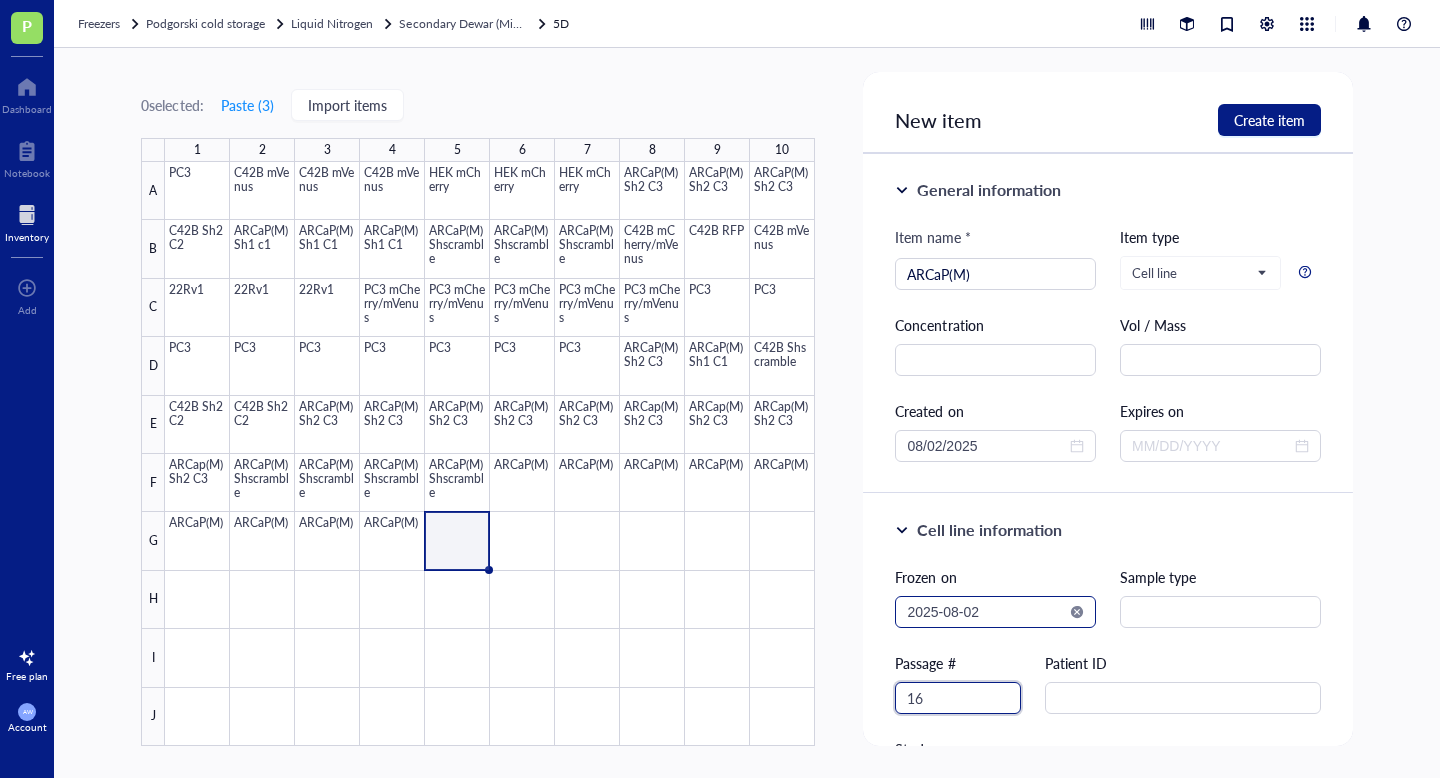 type on "16" 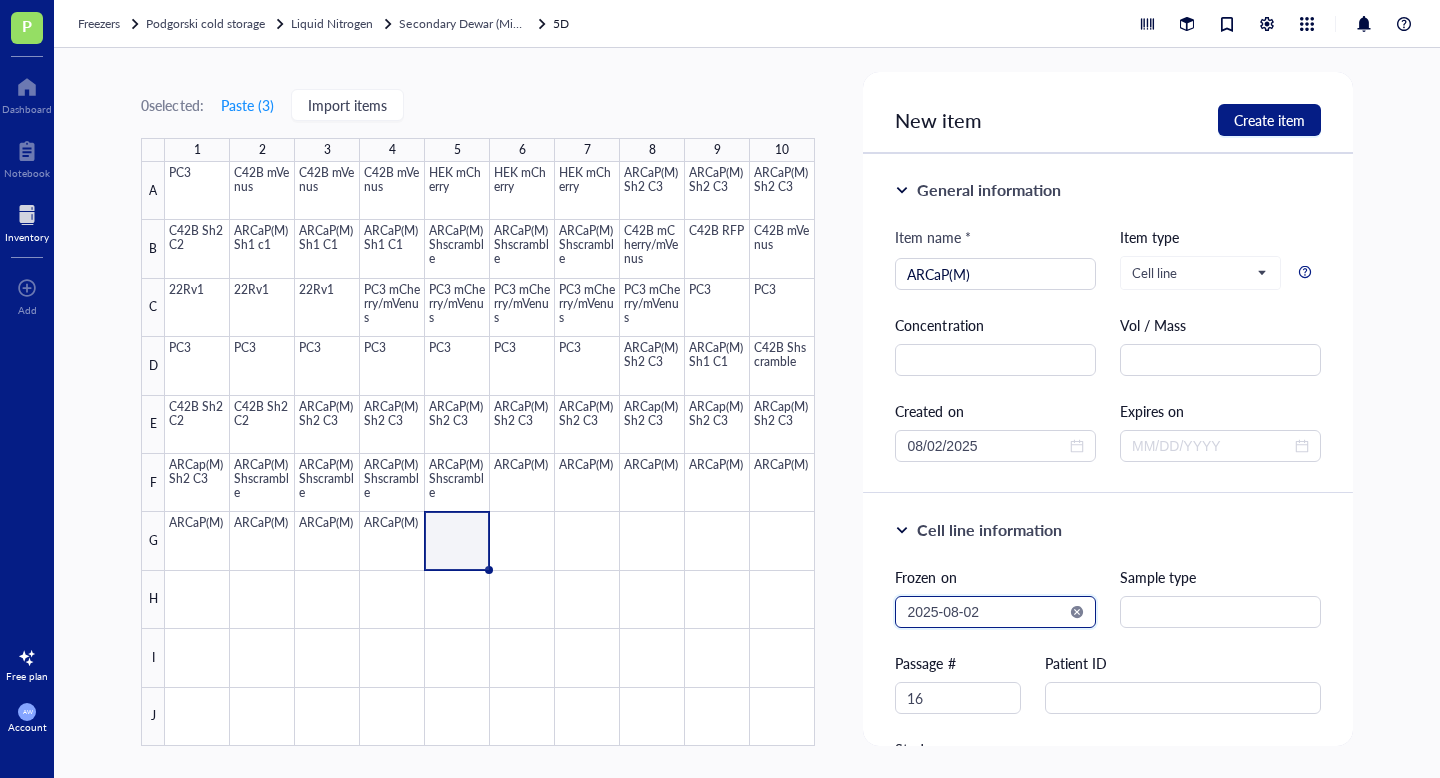 click on "2025-08-02" at bounding box center (986, 612) 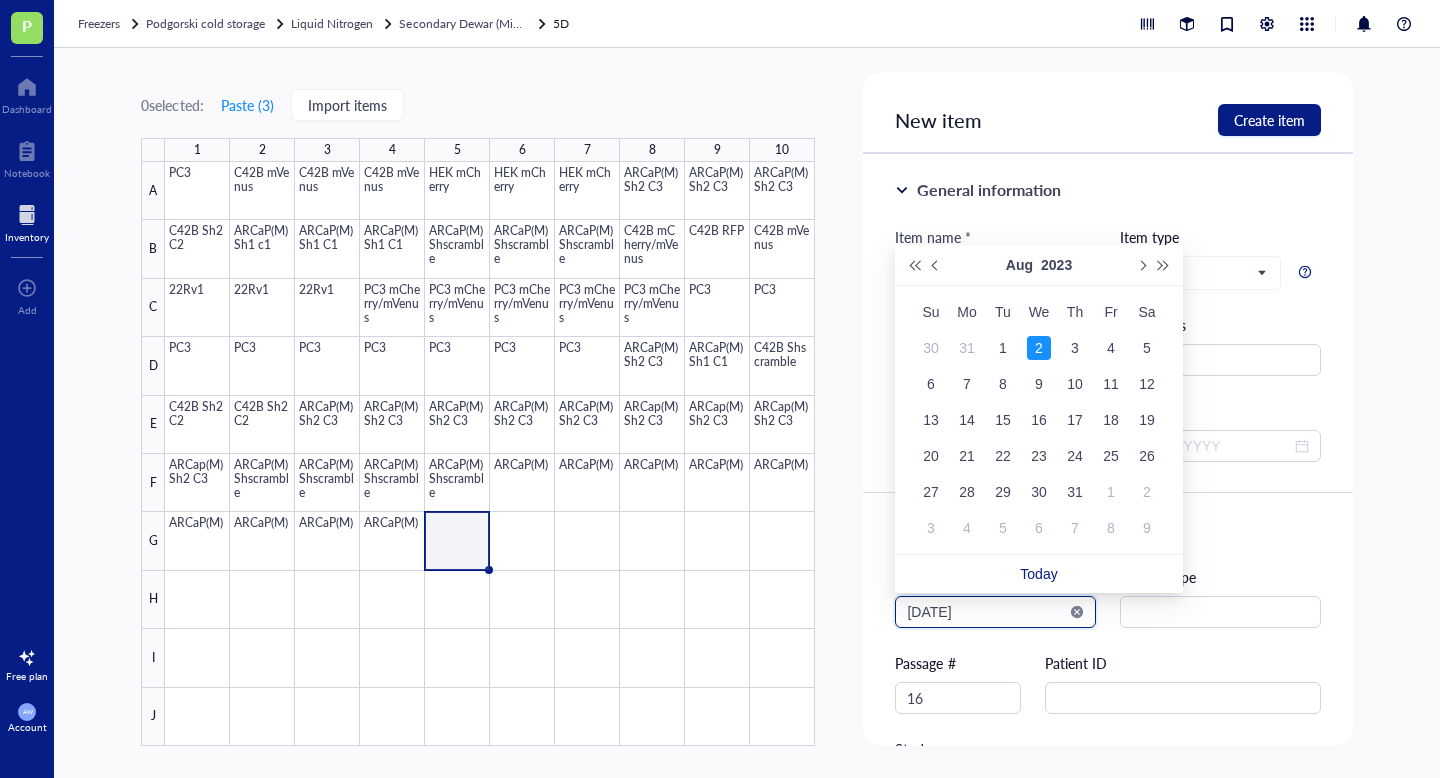 click on "[DATE]" at bounding box center (986, 612) 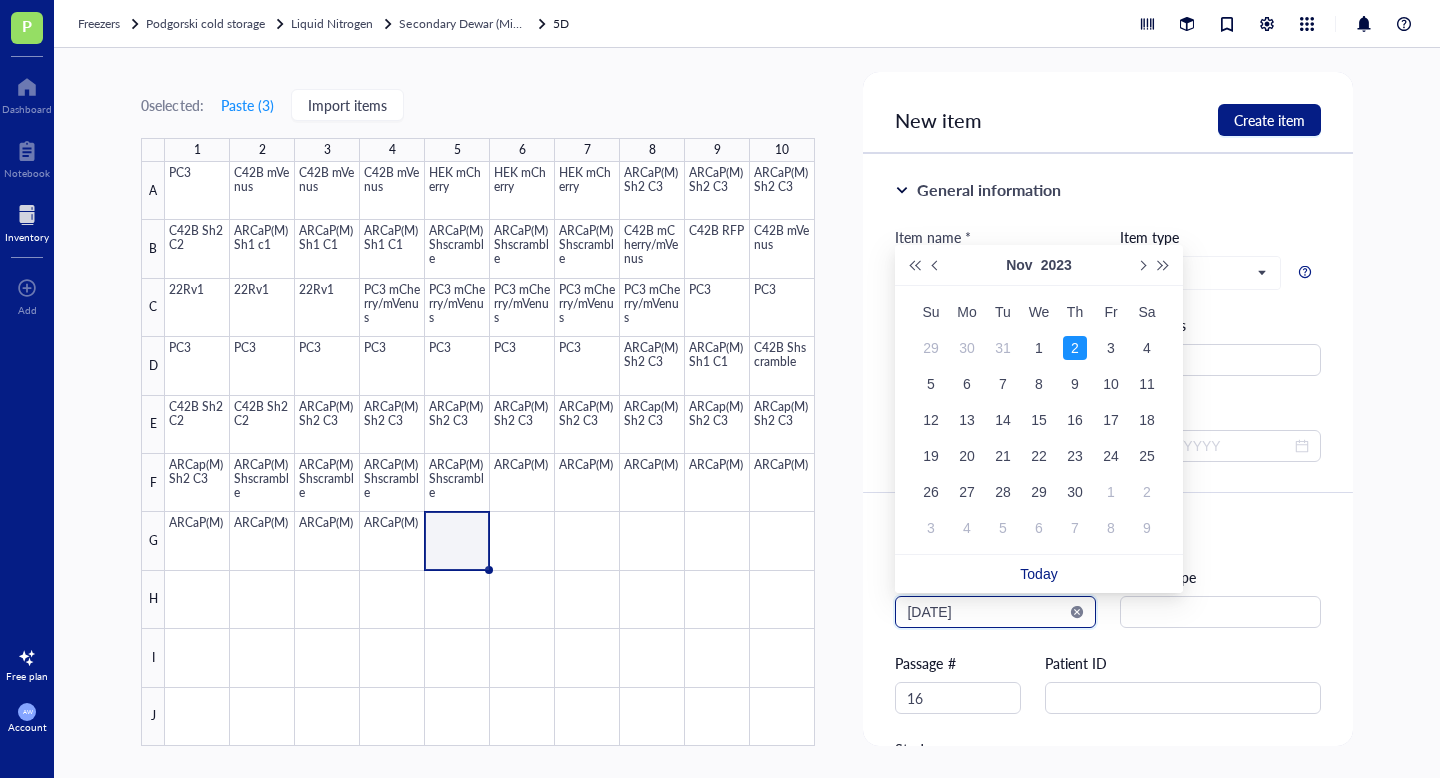 click on "[DATE]" at bounding box center (986, 612) 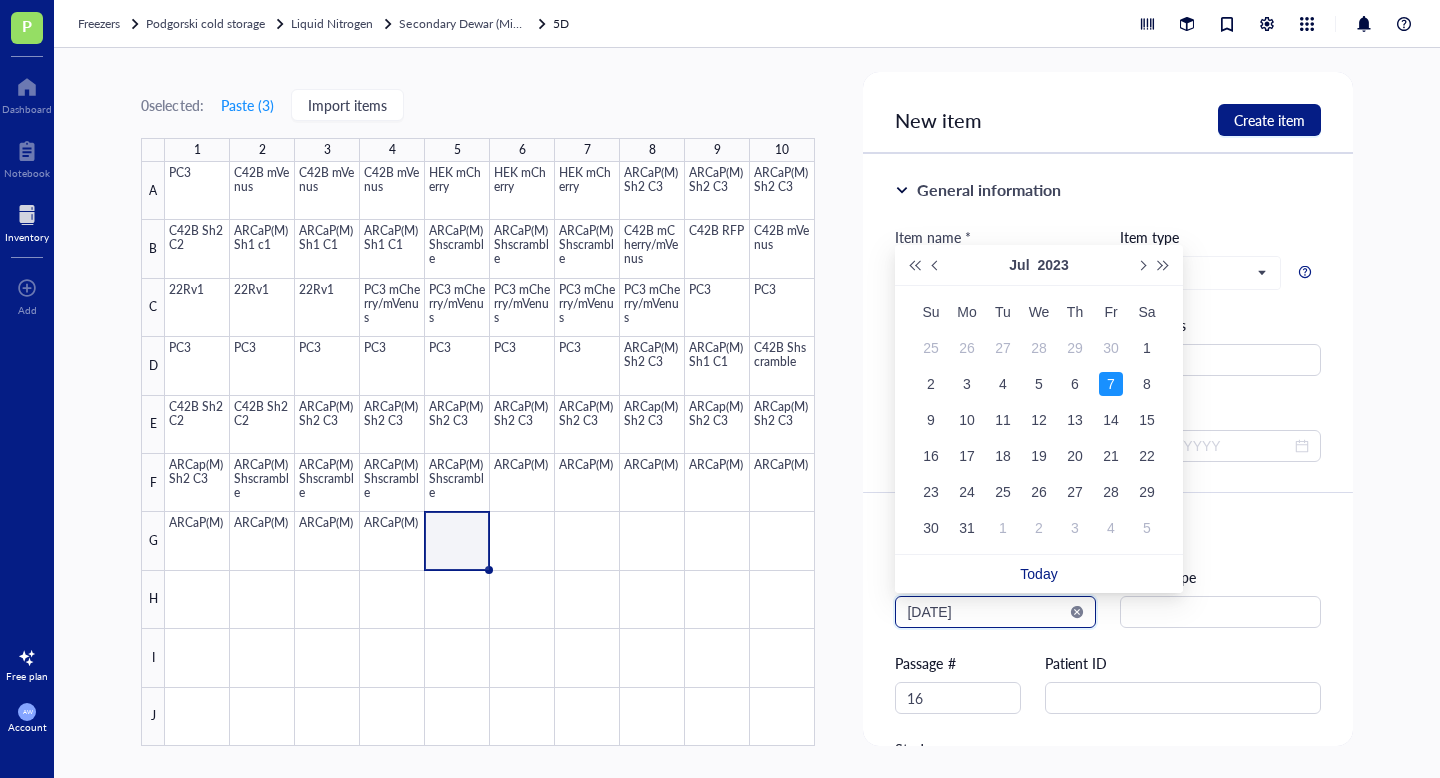 type on "2023-07-07" 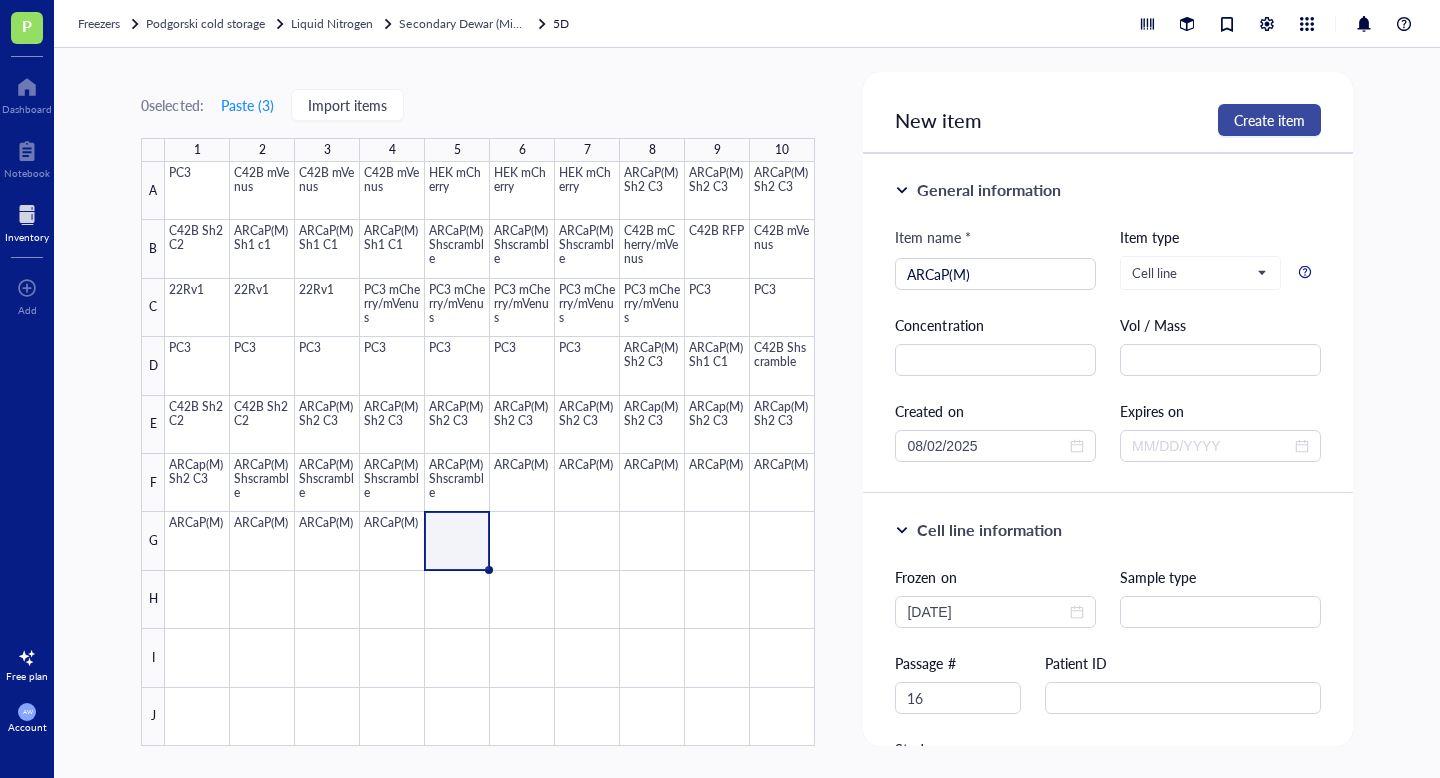 click on "Create item" at bounding box center (1269, 120) 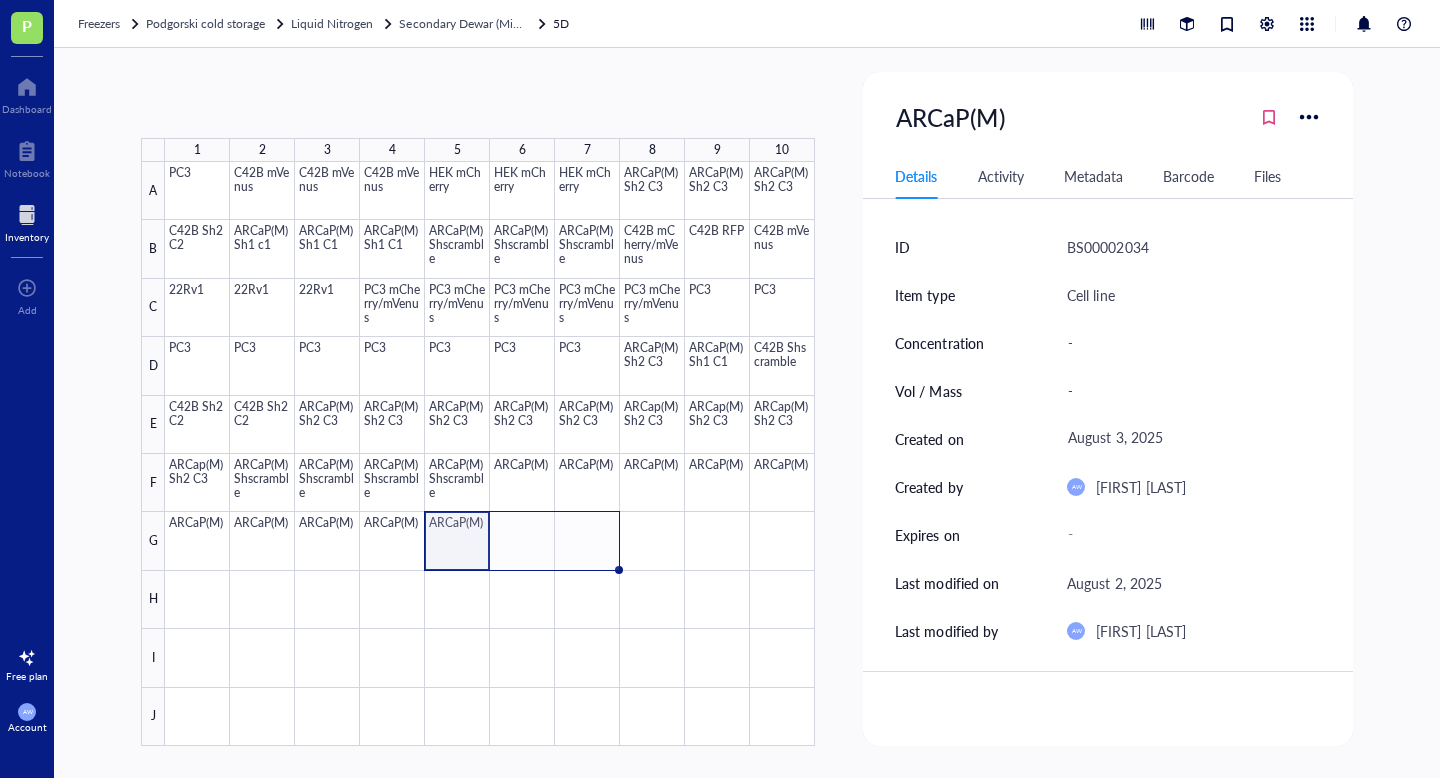 drag, startPoint x: 490, startPoint y: 572, endPoint x: 577, endPoint y: 570, distance: 87.02299 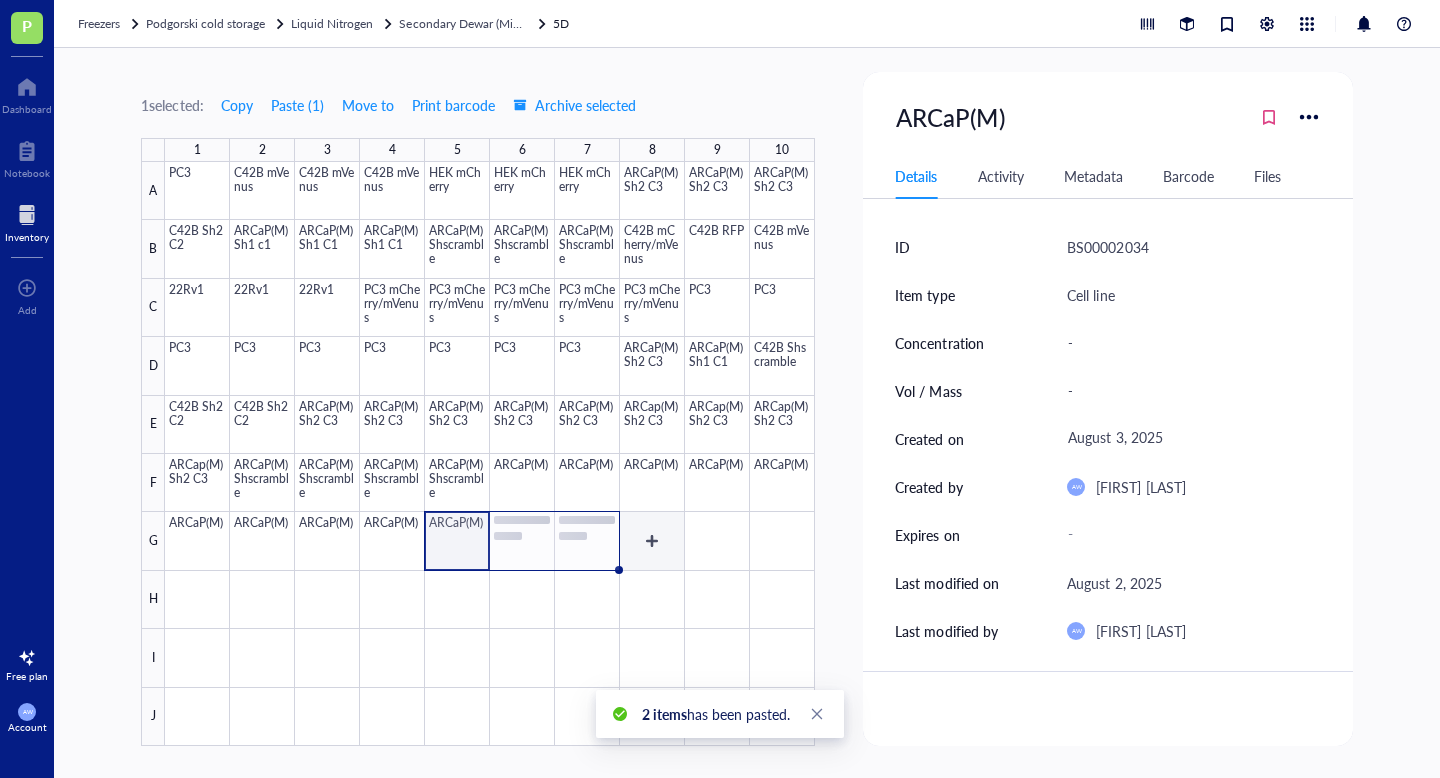 click at bounding box center [490, 454] 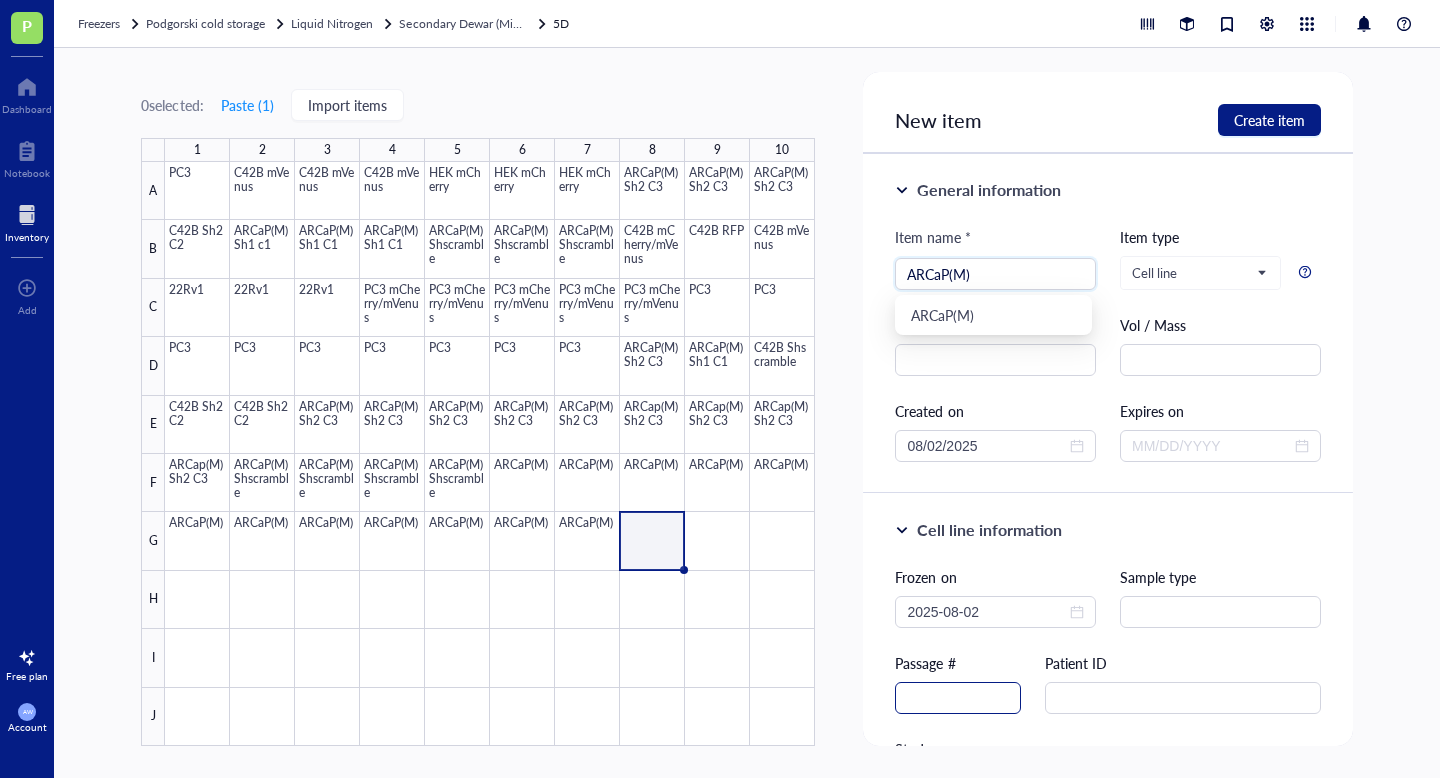 type on "ARCaP(M)" 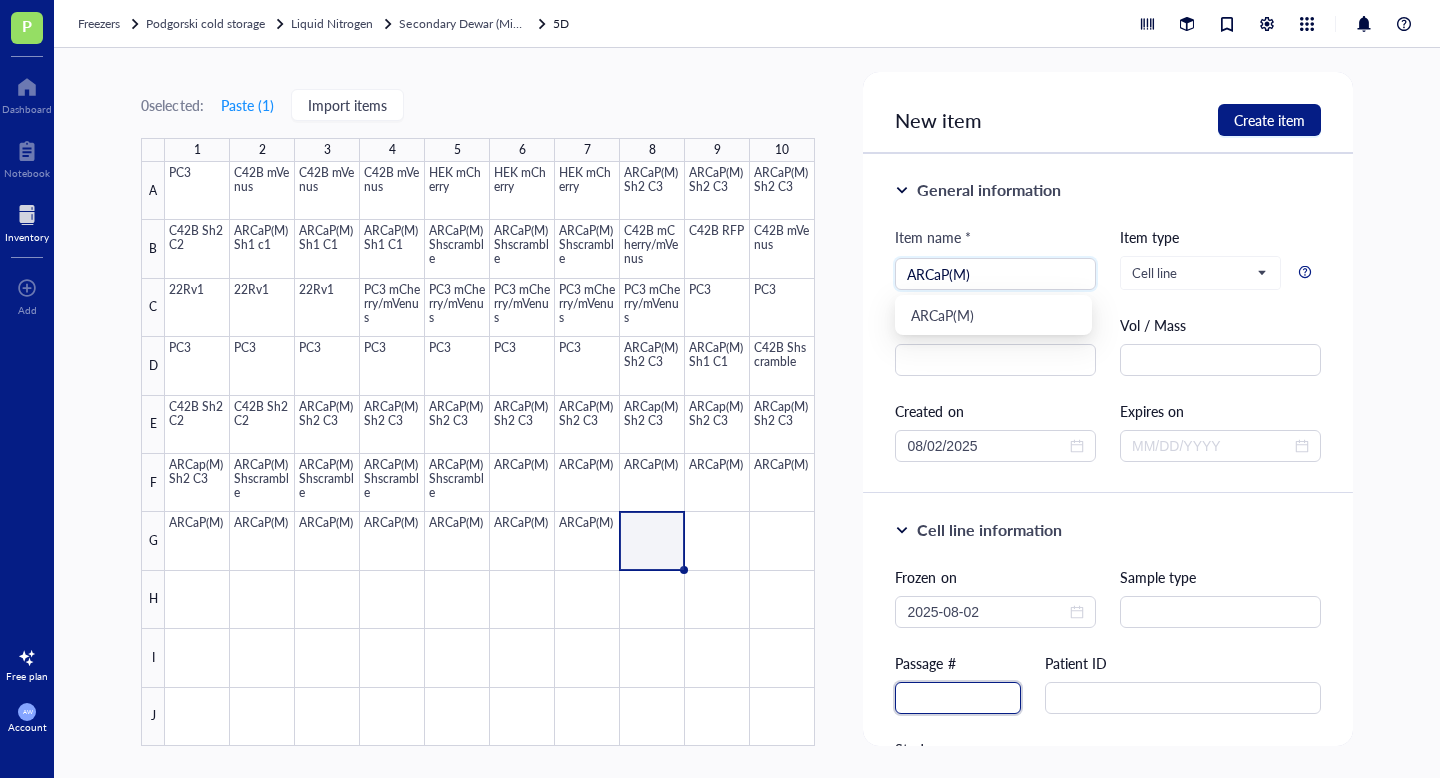 click at bounding box center (958, 698) 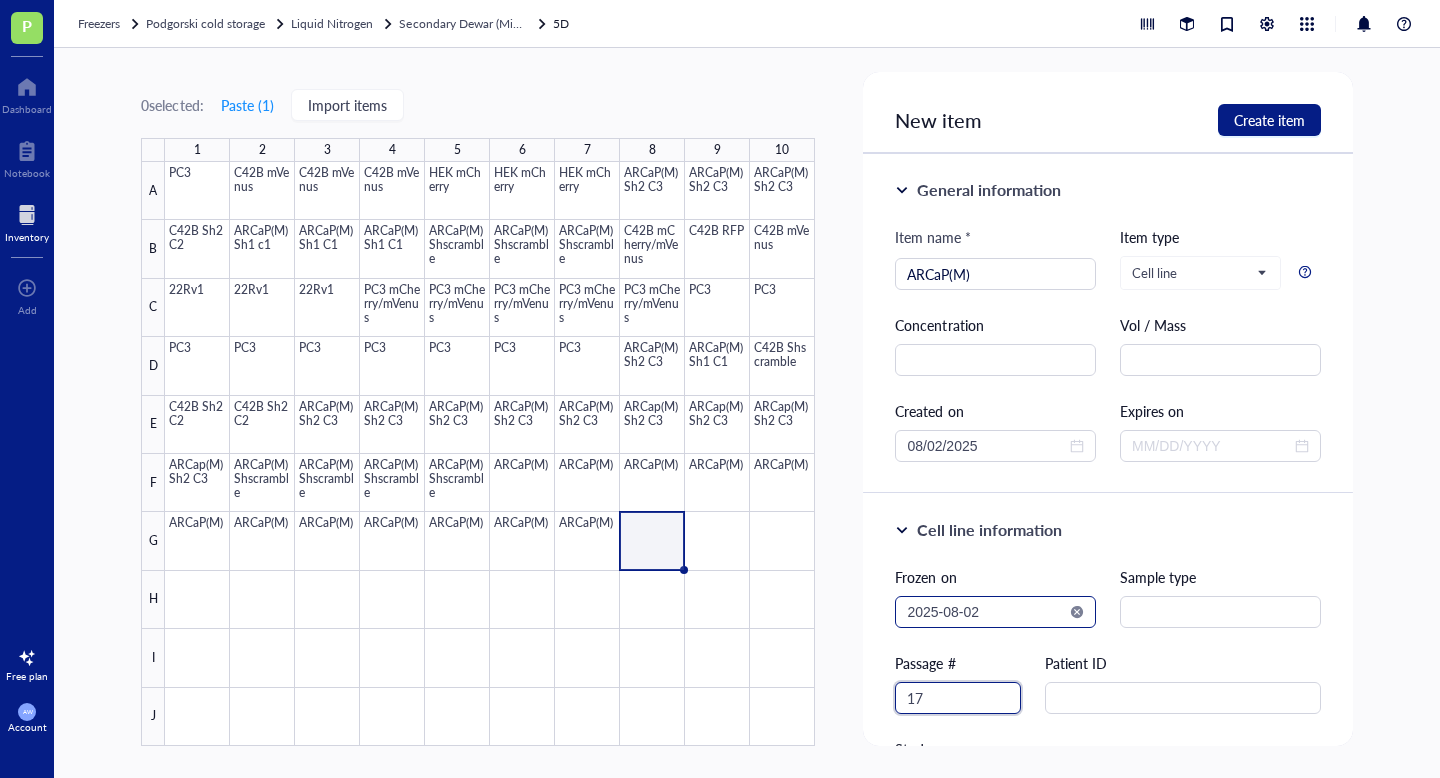 type on "17" 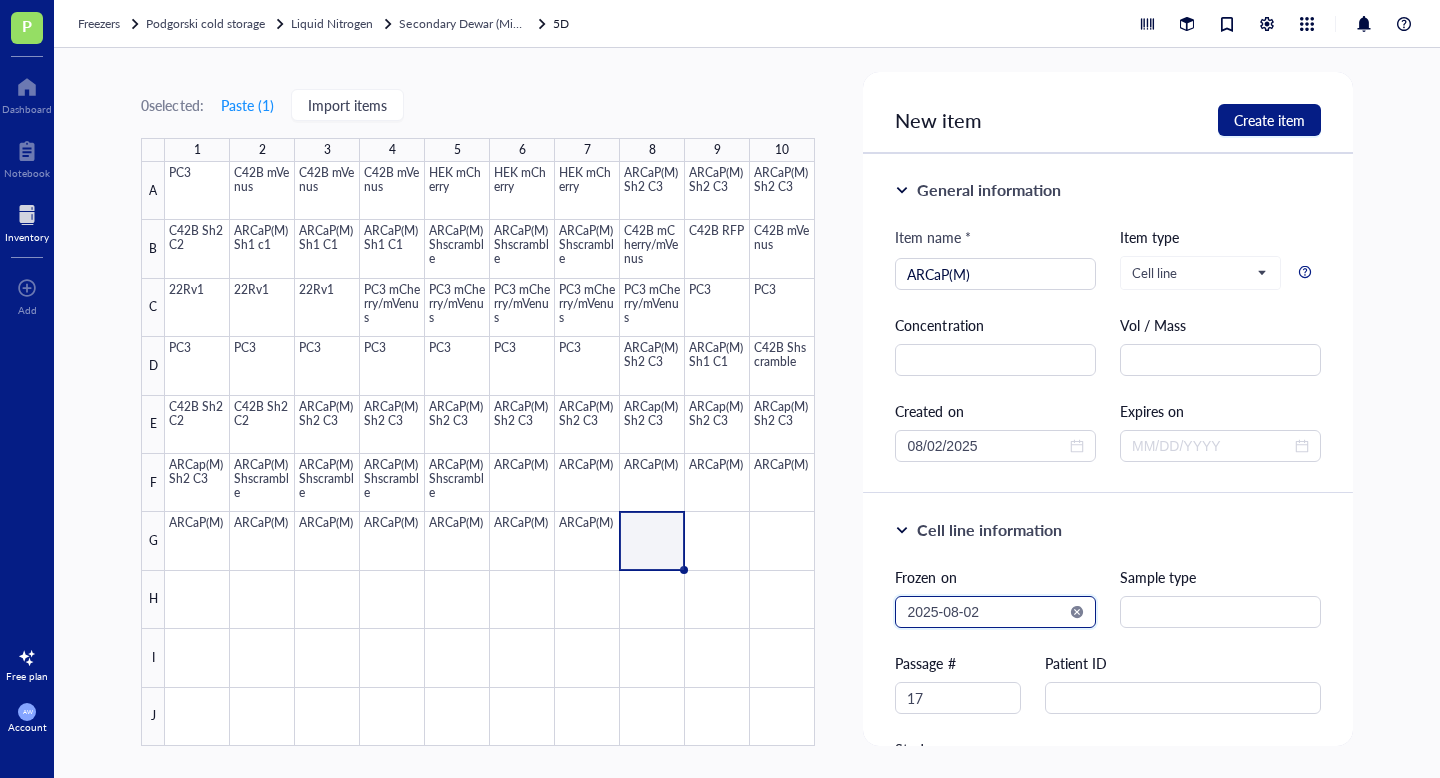 click on "2025-08-02" at bounding box center (986, 612) 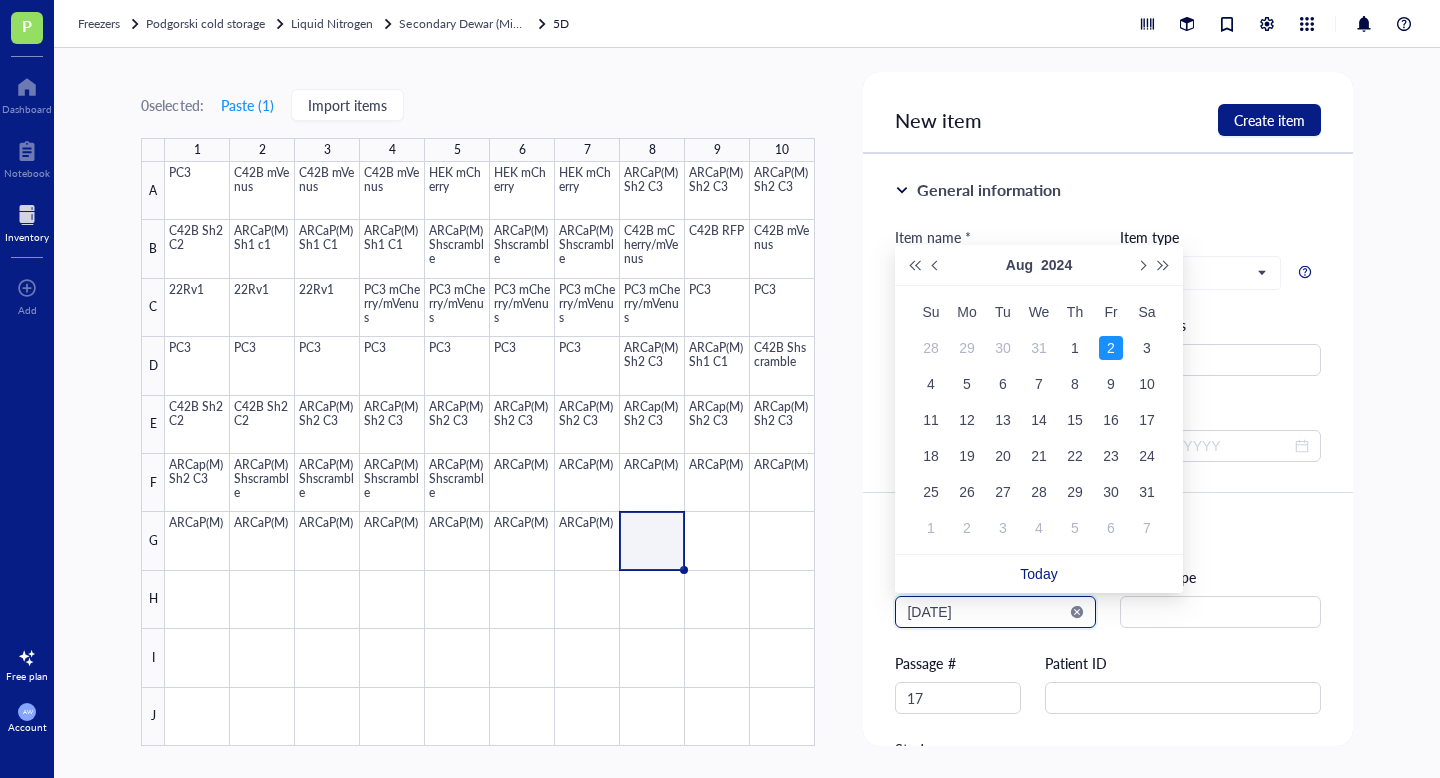 click on "[DATE]" at bounding box center (986, 612) 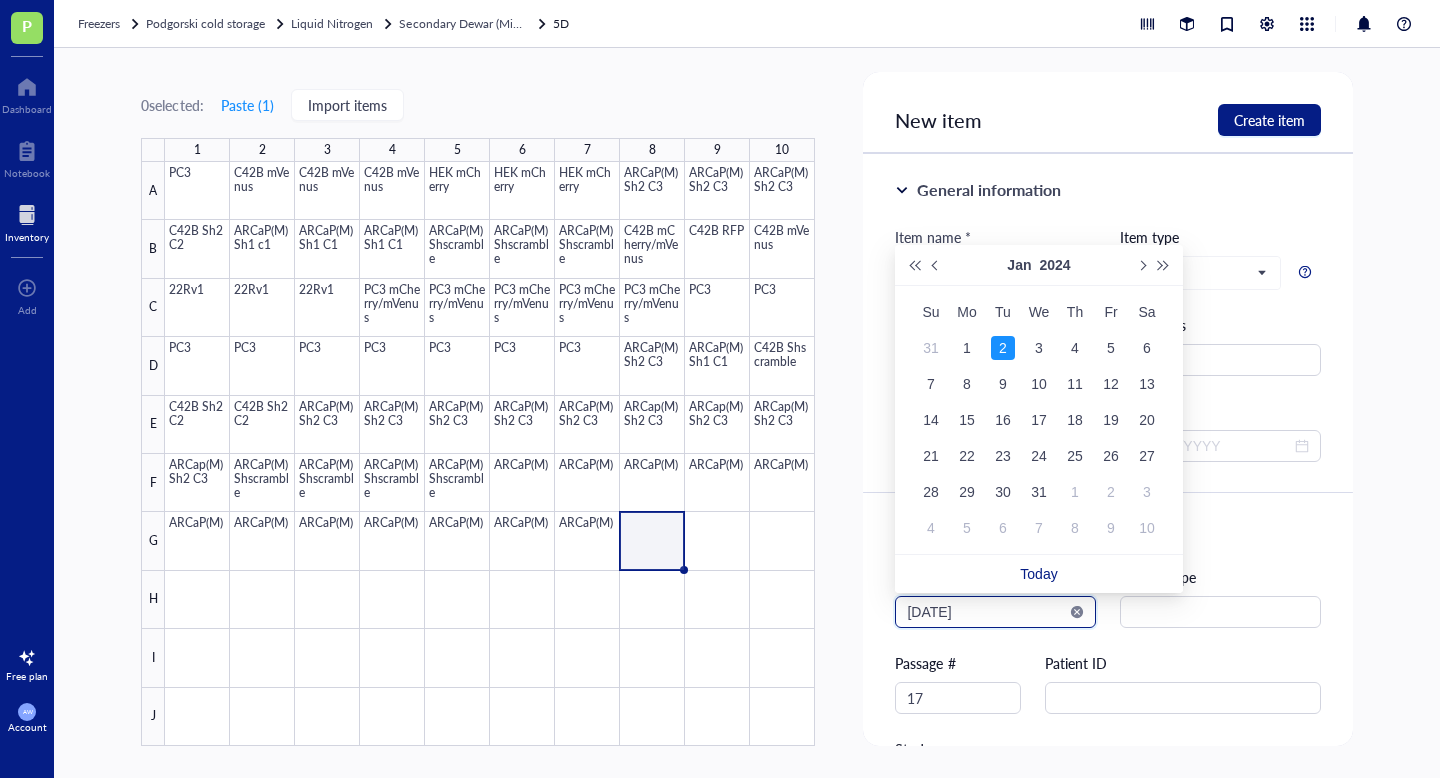 click on "[DATE]" at bounding box center [986, 612] 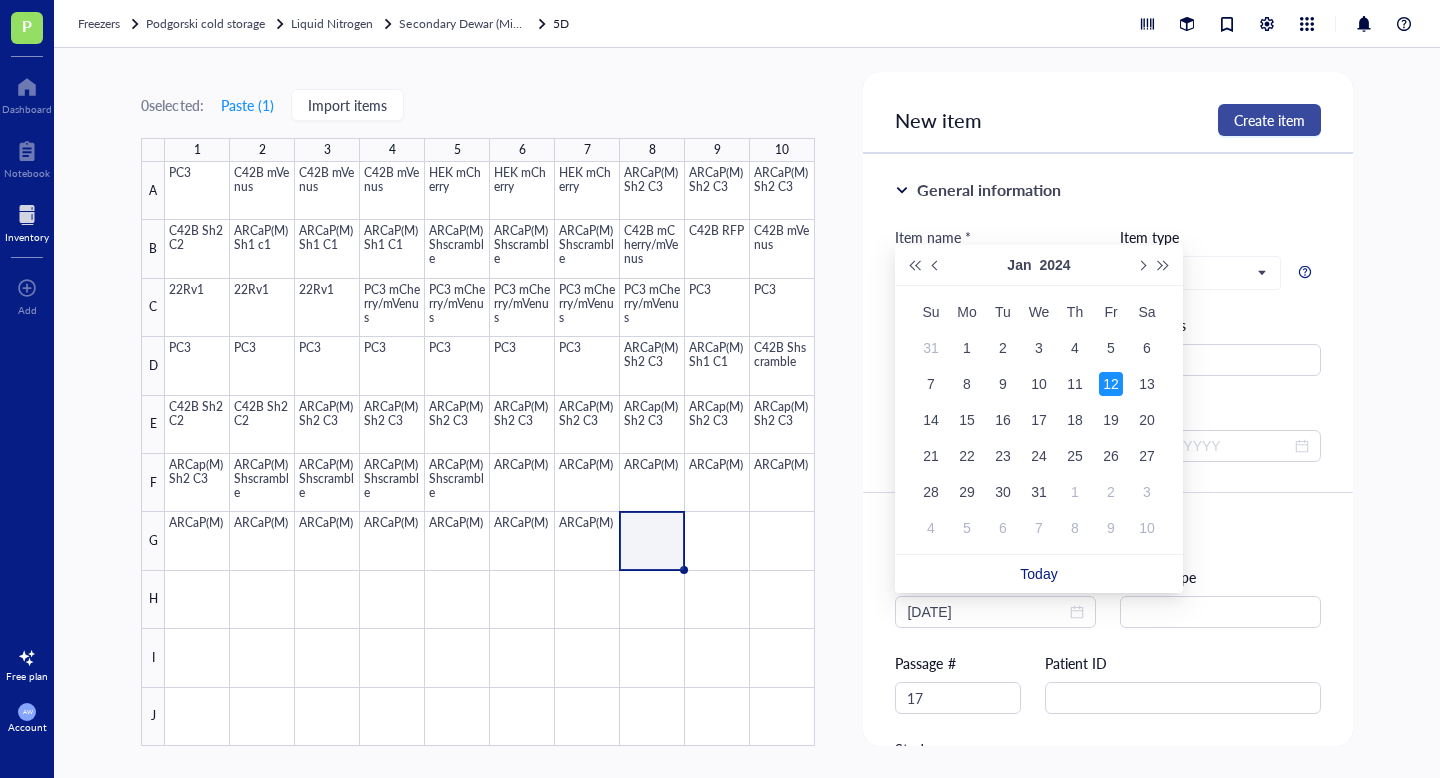 type on "2024-01-12" 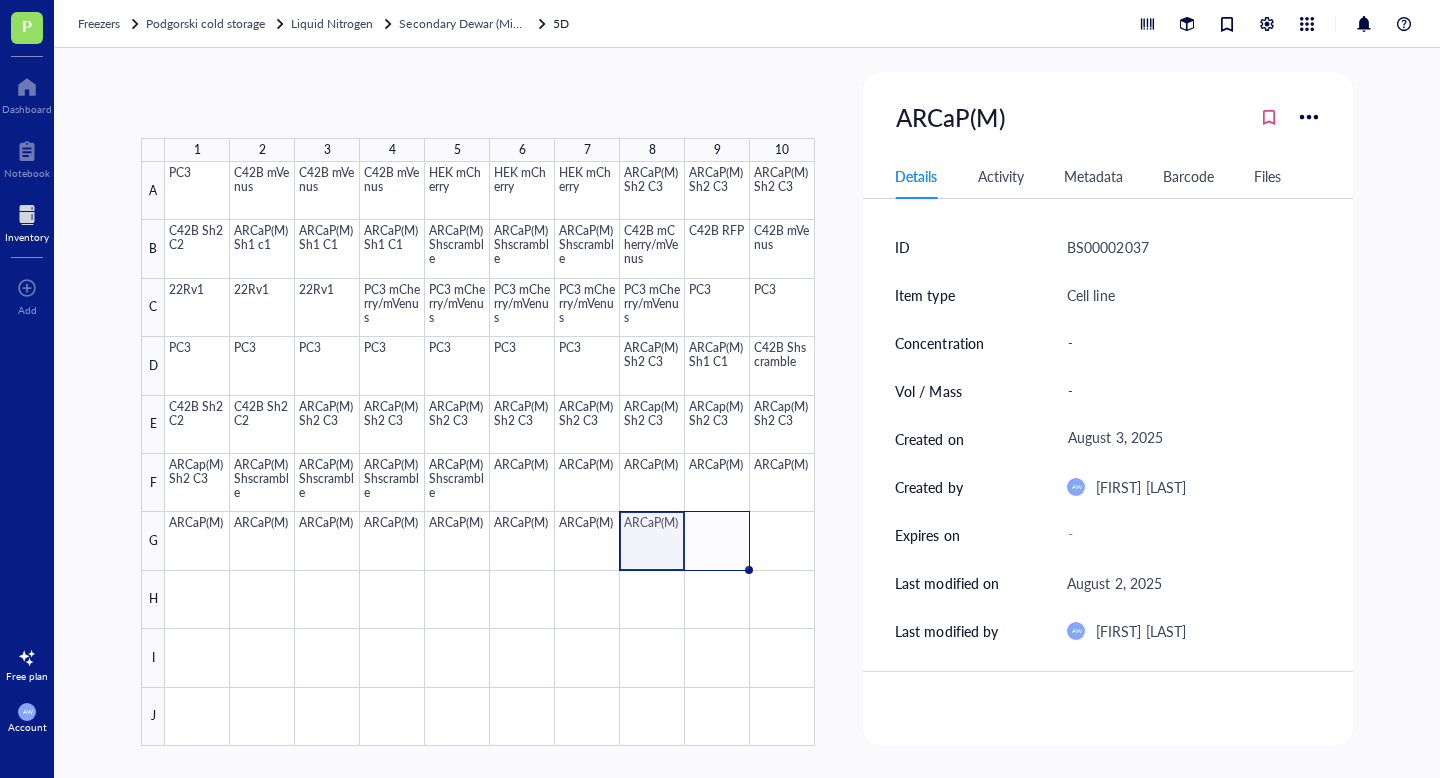 drag, startPoint x: 684, startPoint y: 570, endPoint x: 729, endPoint y: 568, distance: 45.044422 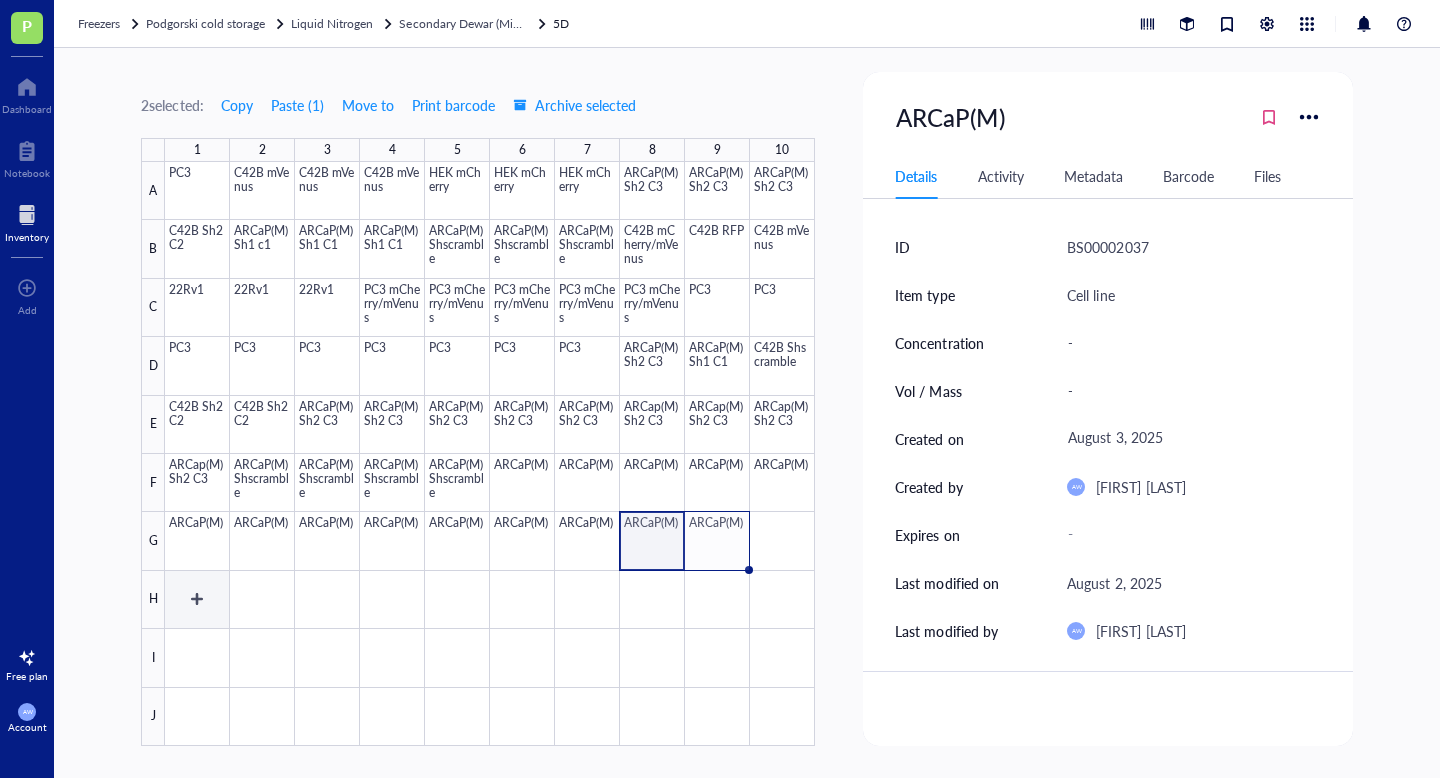 click at bounding box center [490, 454] 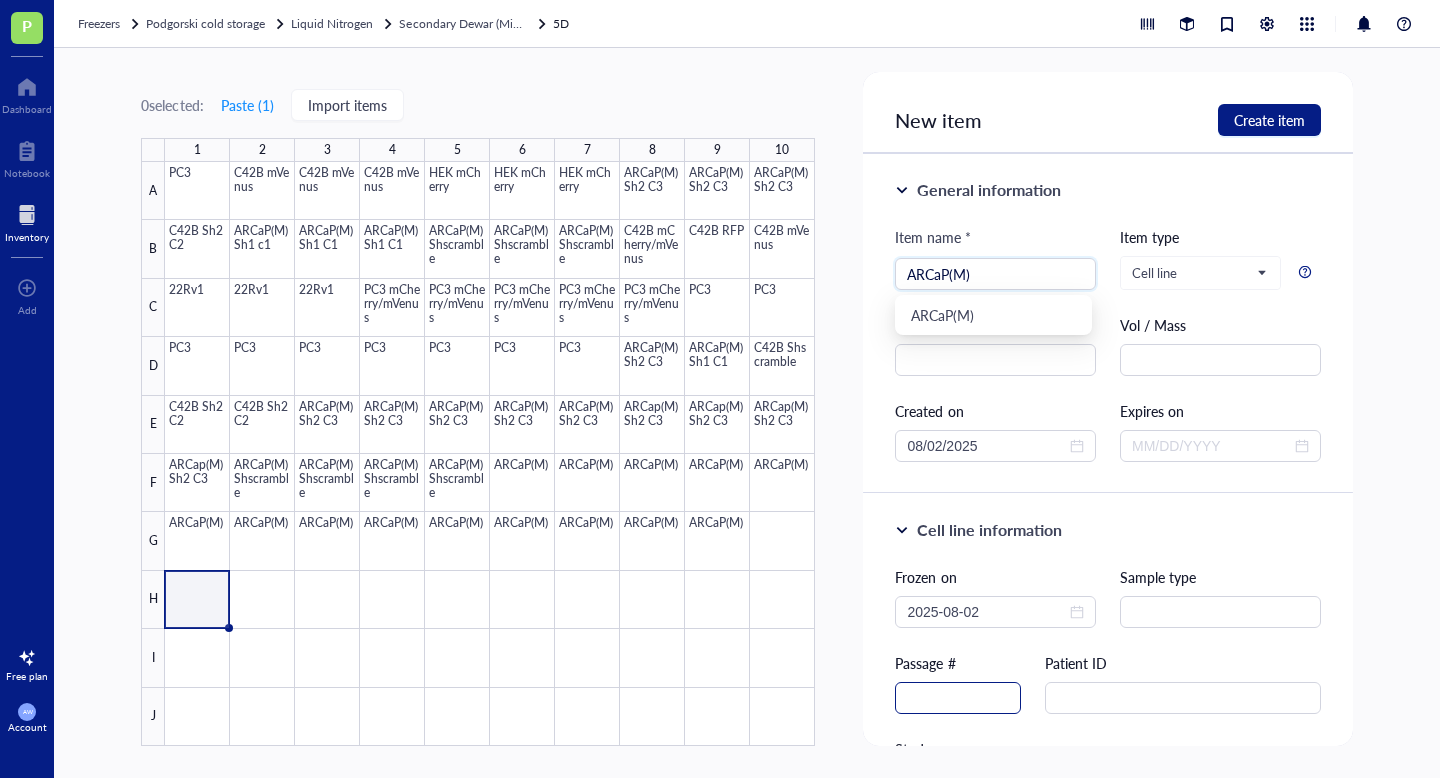 type on "ARCaP(M)" 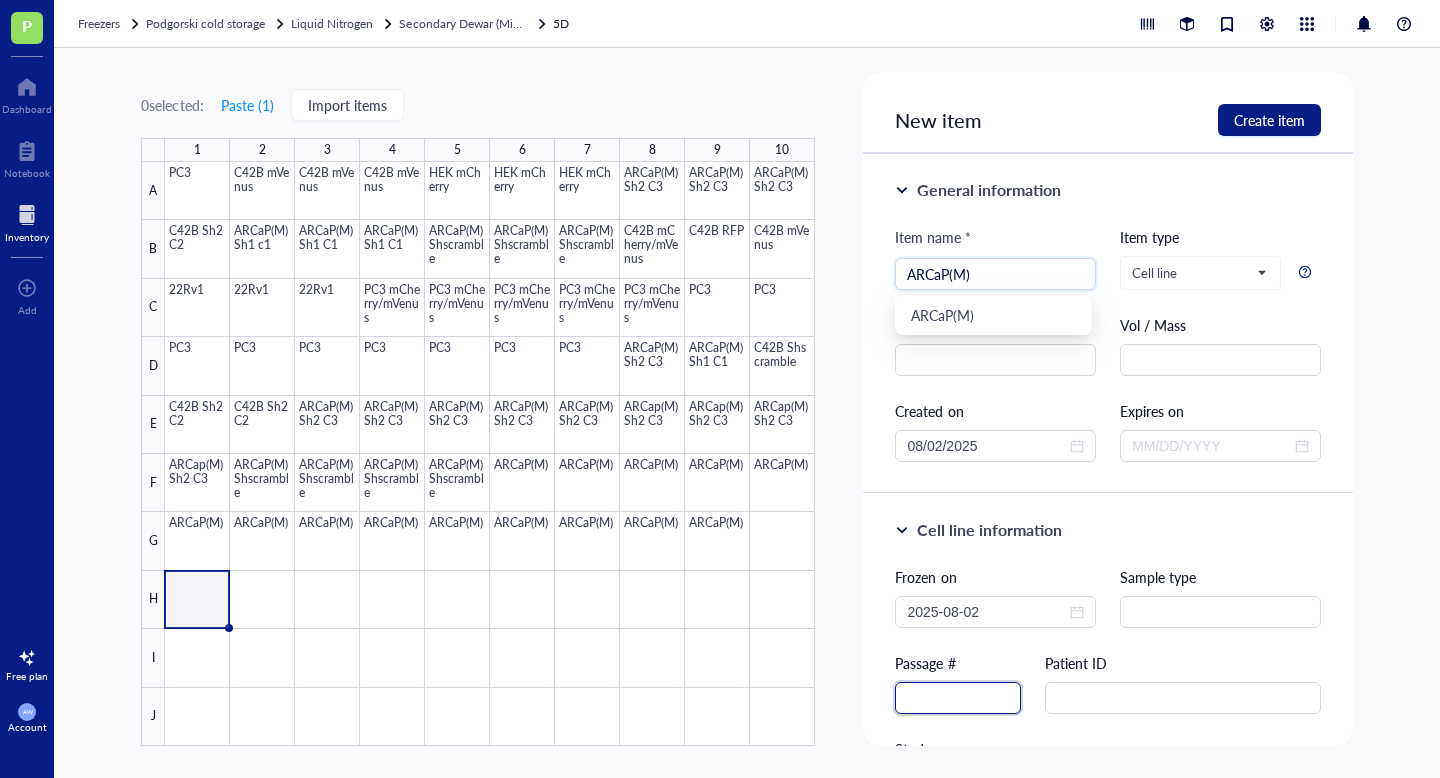 click at bounding box center (958, 698) 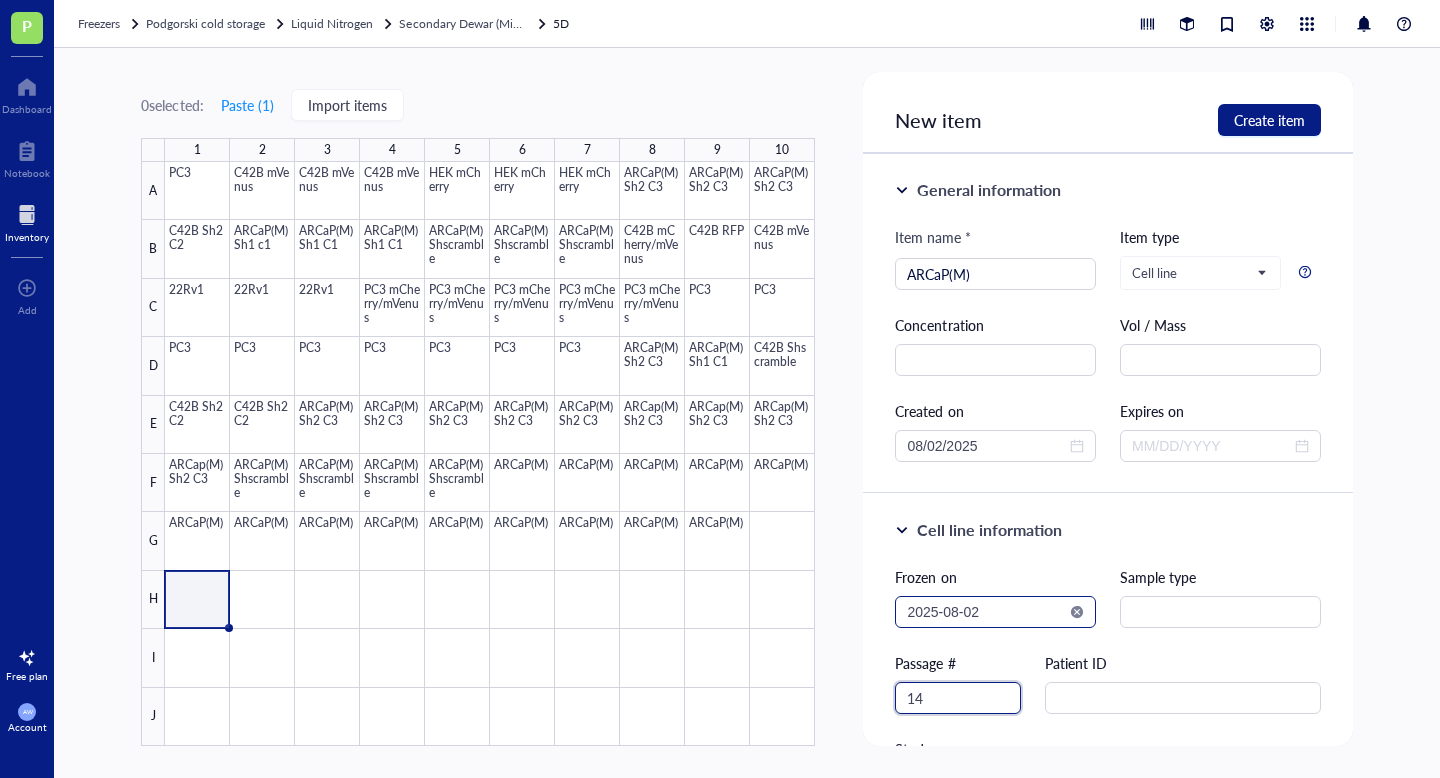 type on "14" 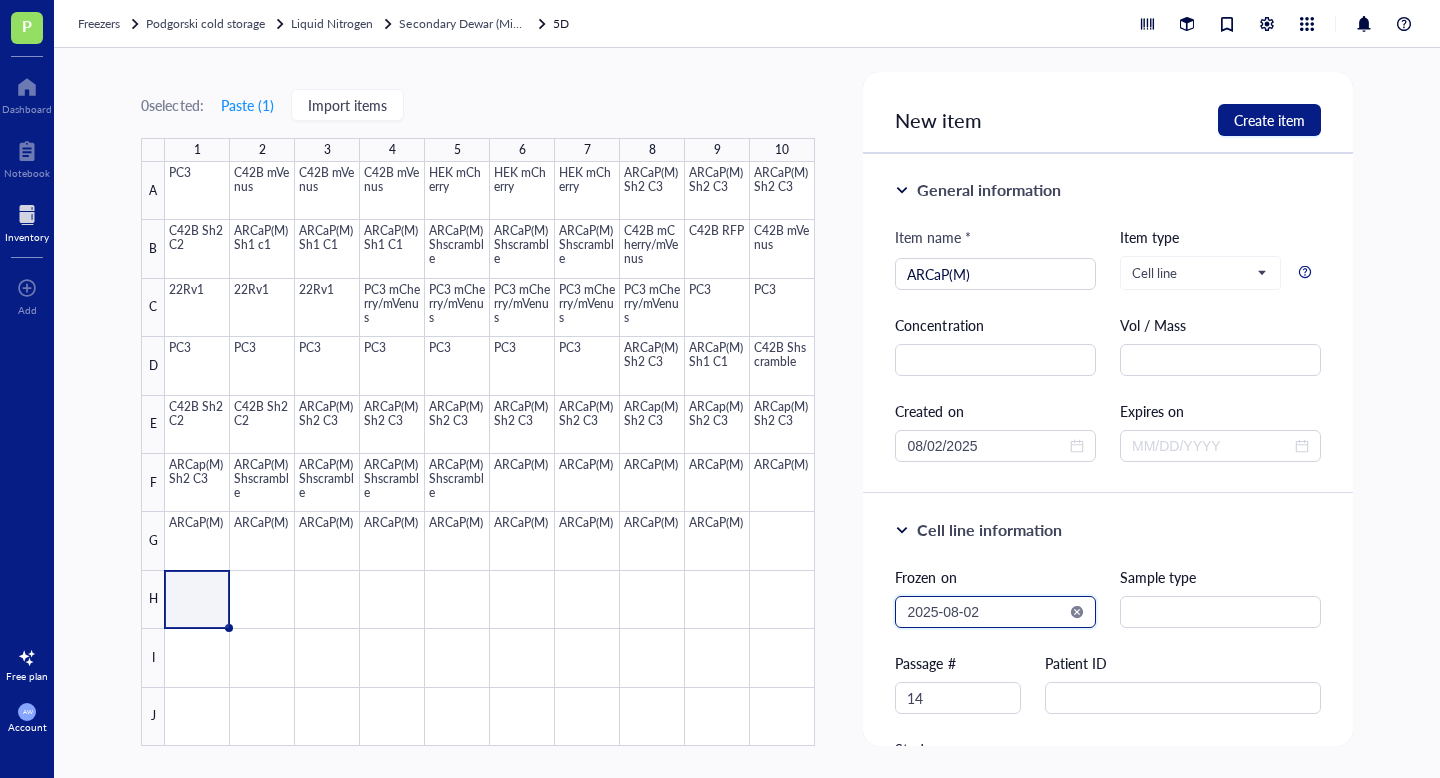 click on "2025-08-02" at bounding box center [986, 612] 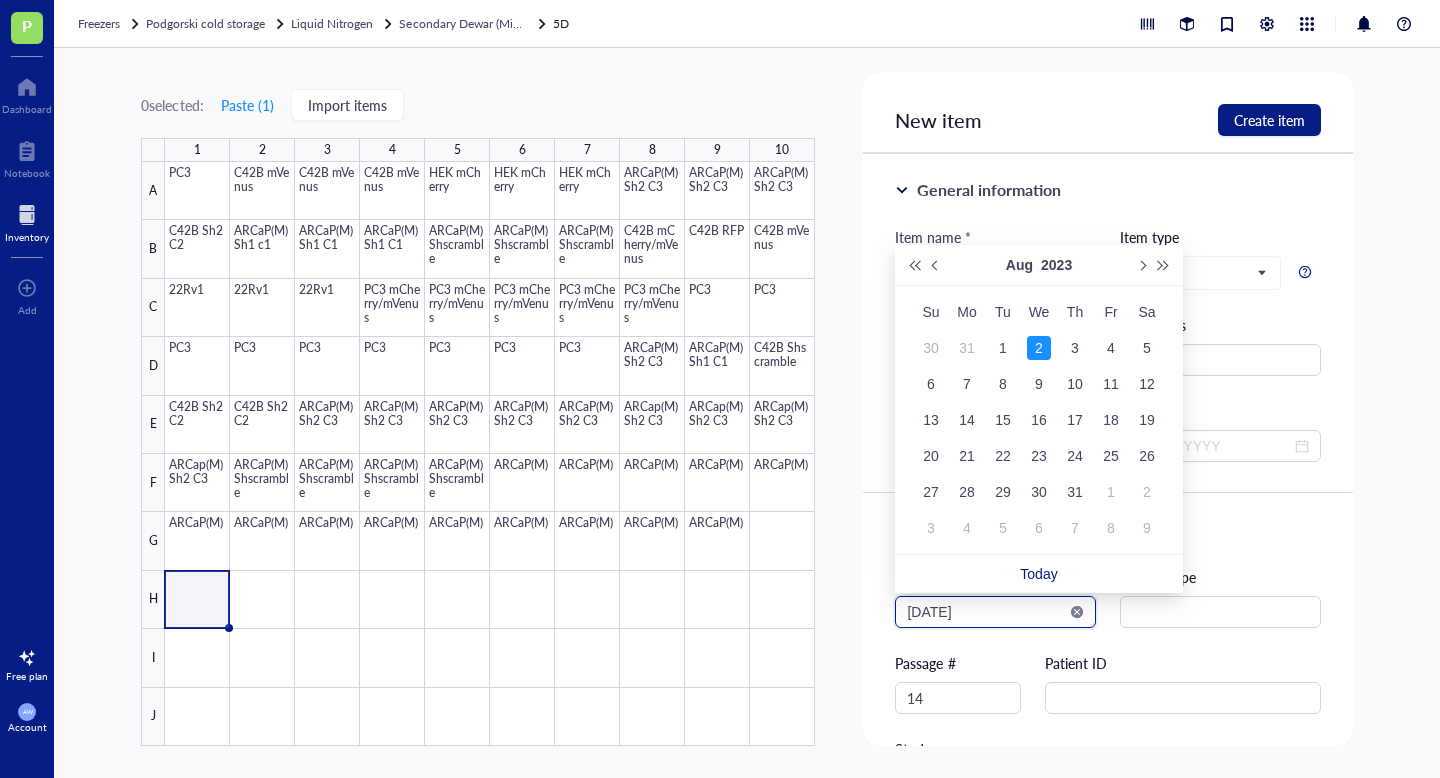 click on "[DATE]" at bounding box center (986, 612) 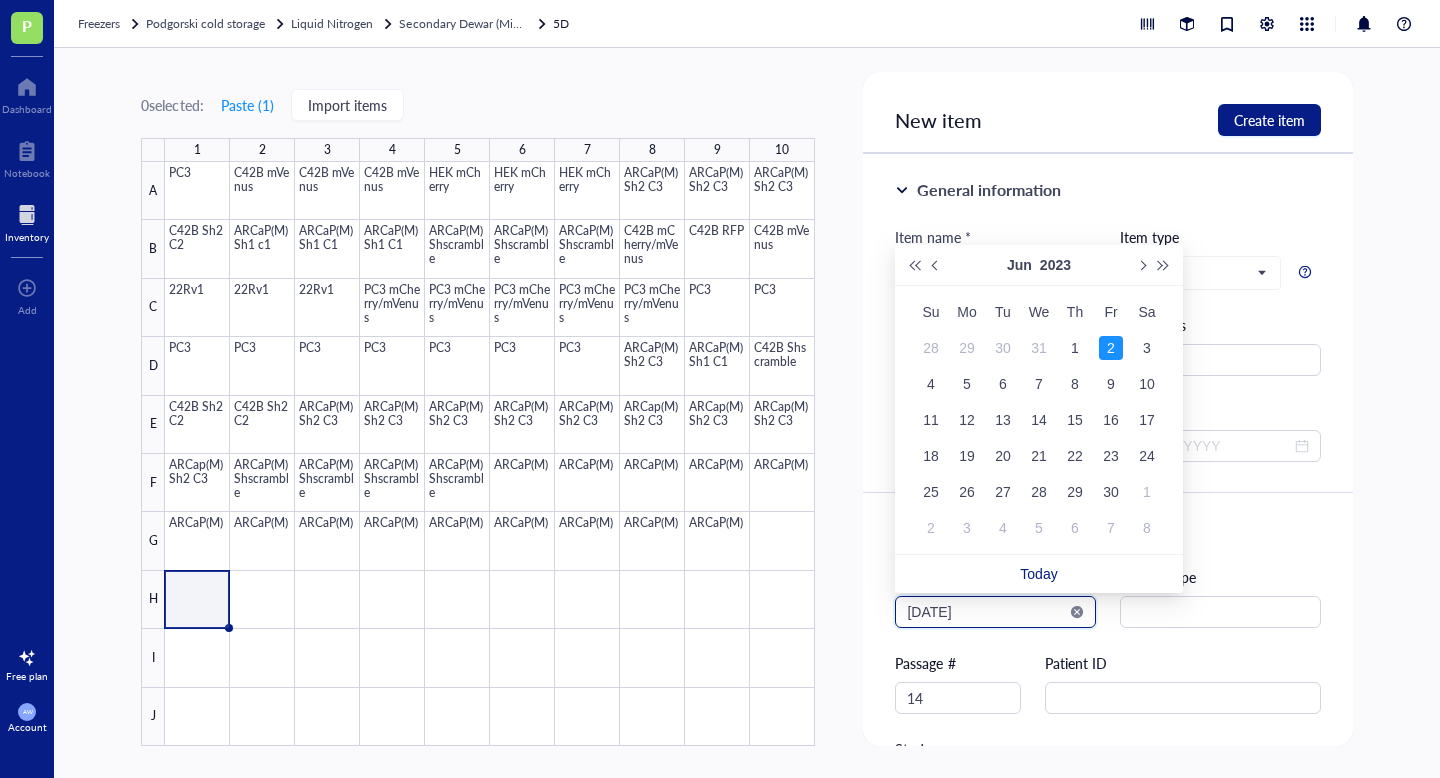 click on "2023-06-02" at bounding box center (986, 612) 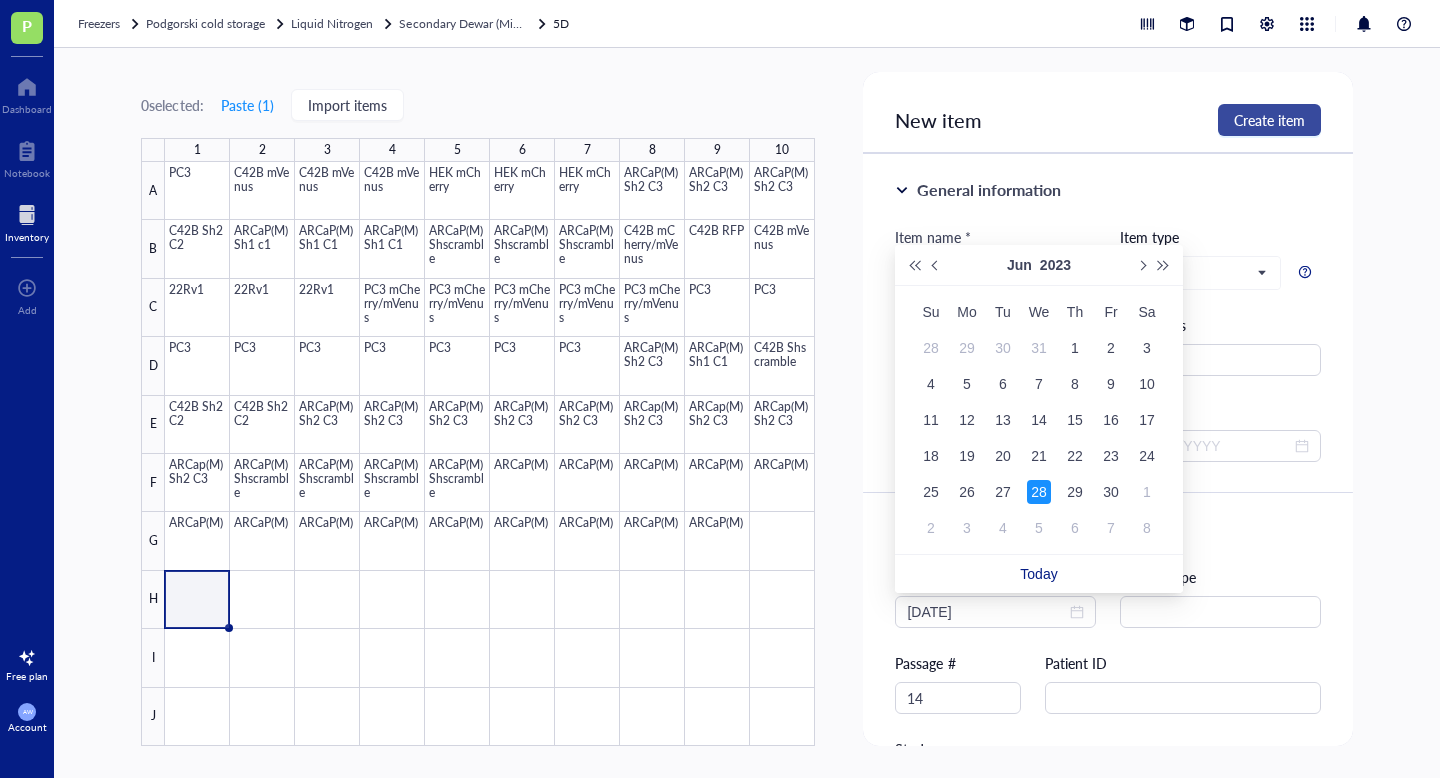 type on "2023-06-28" 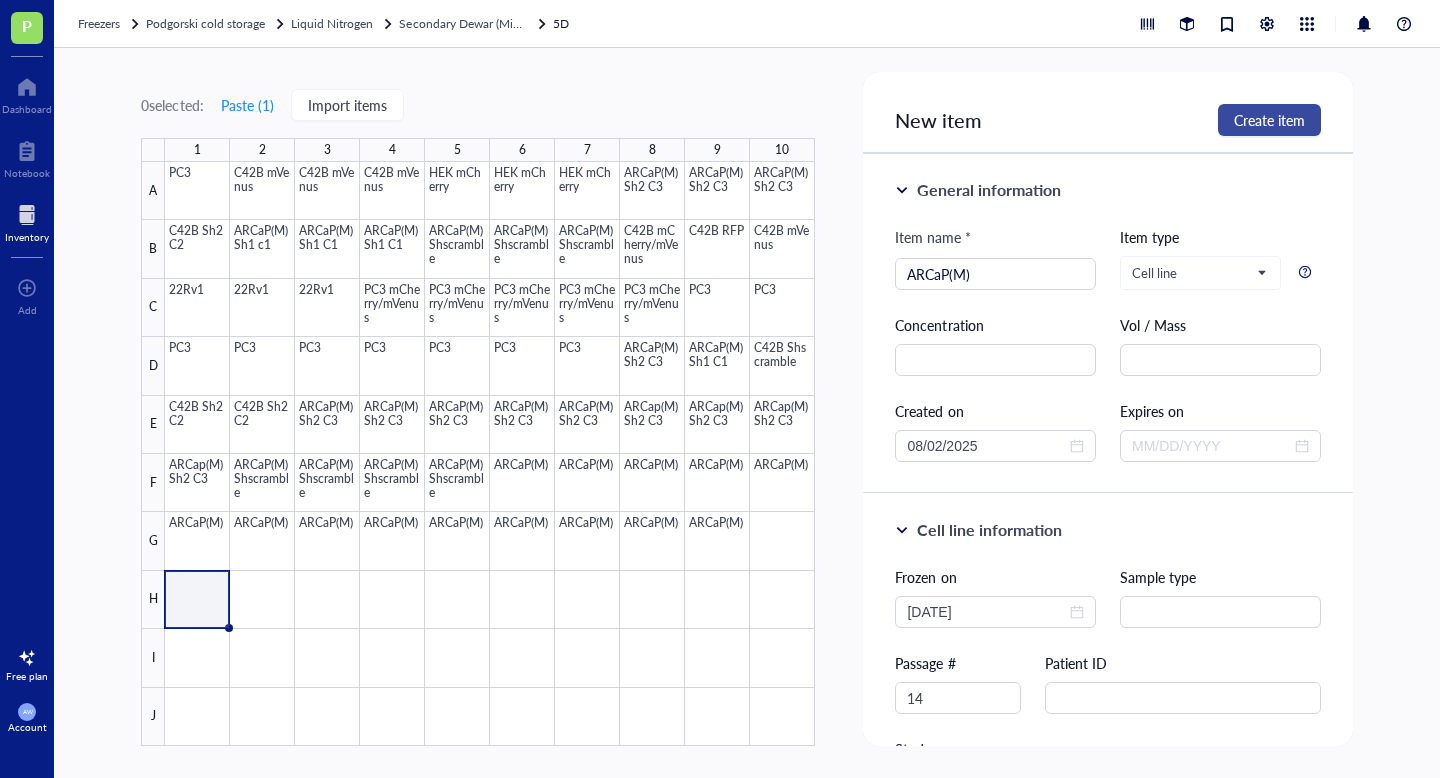 click on "Create item" at bounding box center [1269, 120] 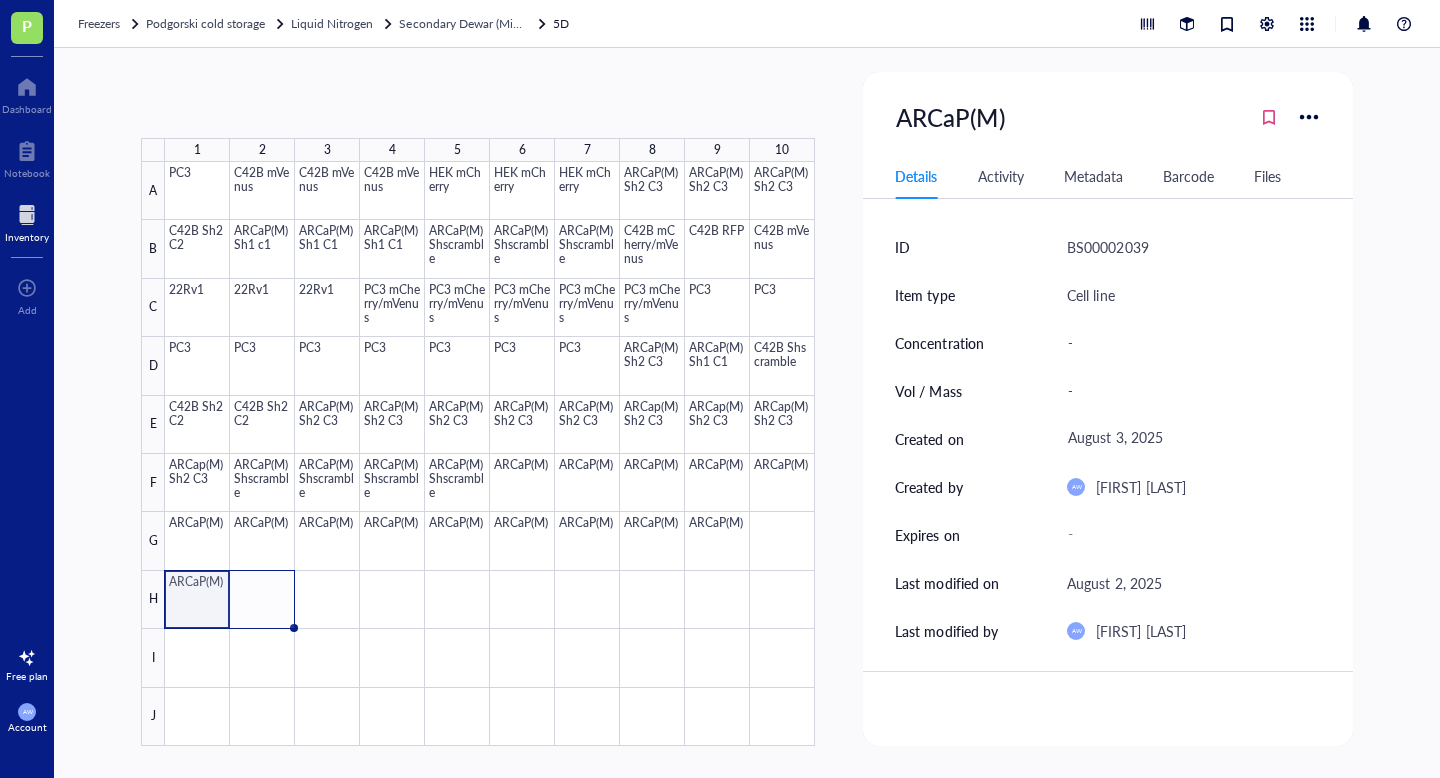 drag, startPoint x: 227, startPoint y: 626, endPoint x: 255, endPoint y: 626, distance: 28 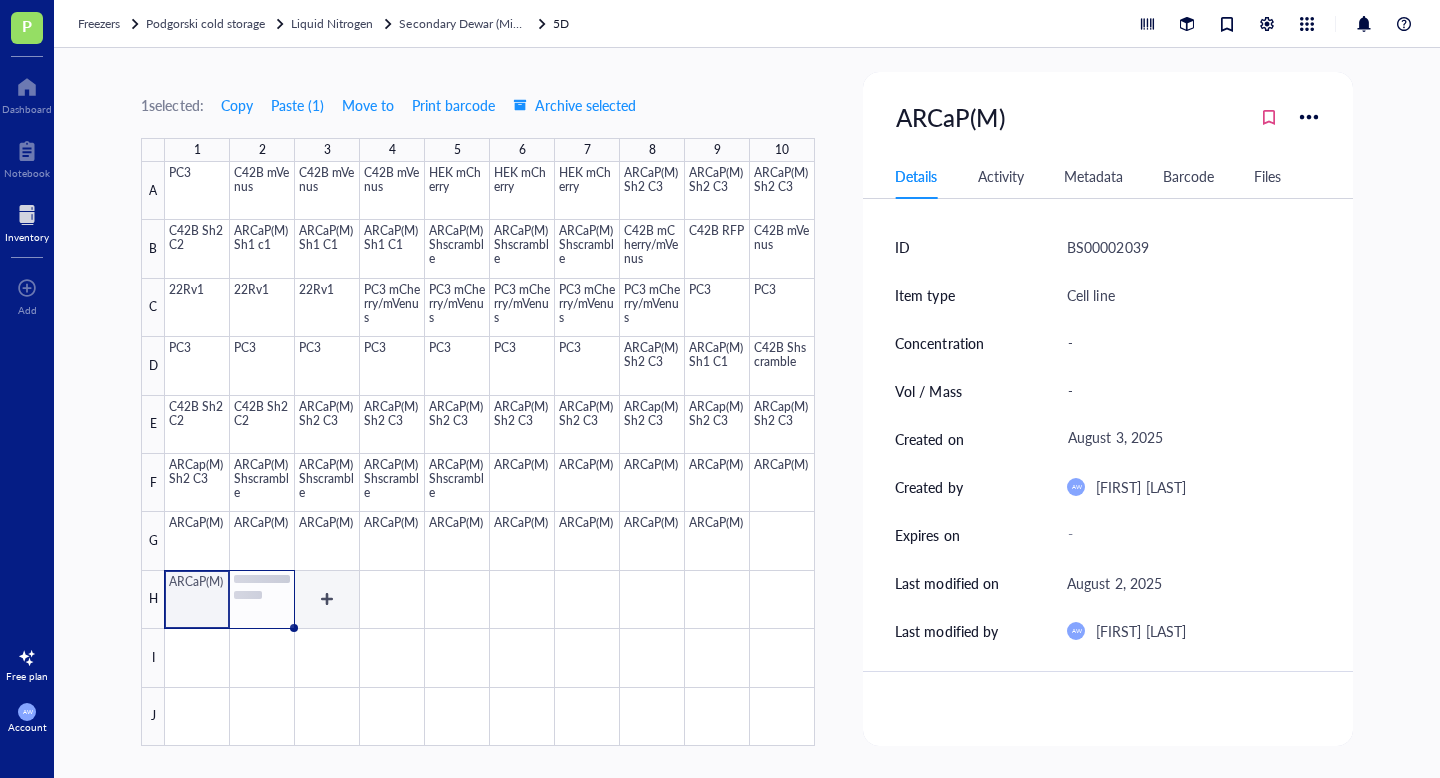 click at bounding box center [490, 454] 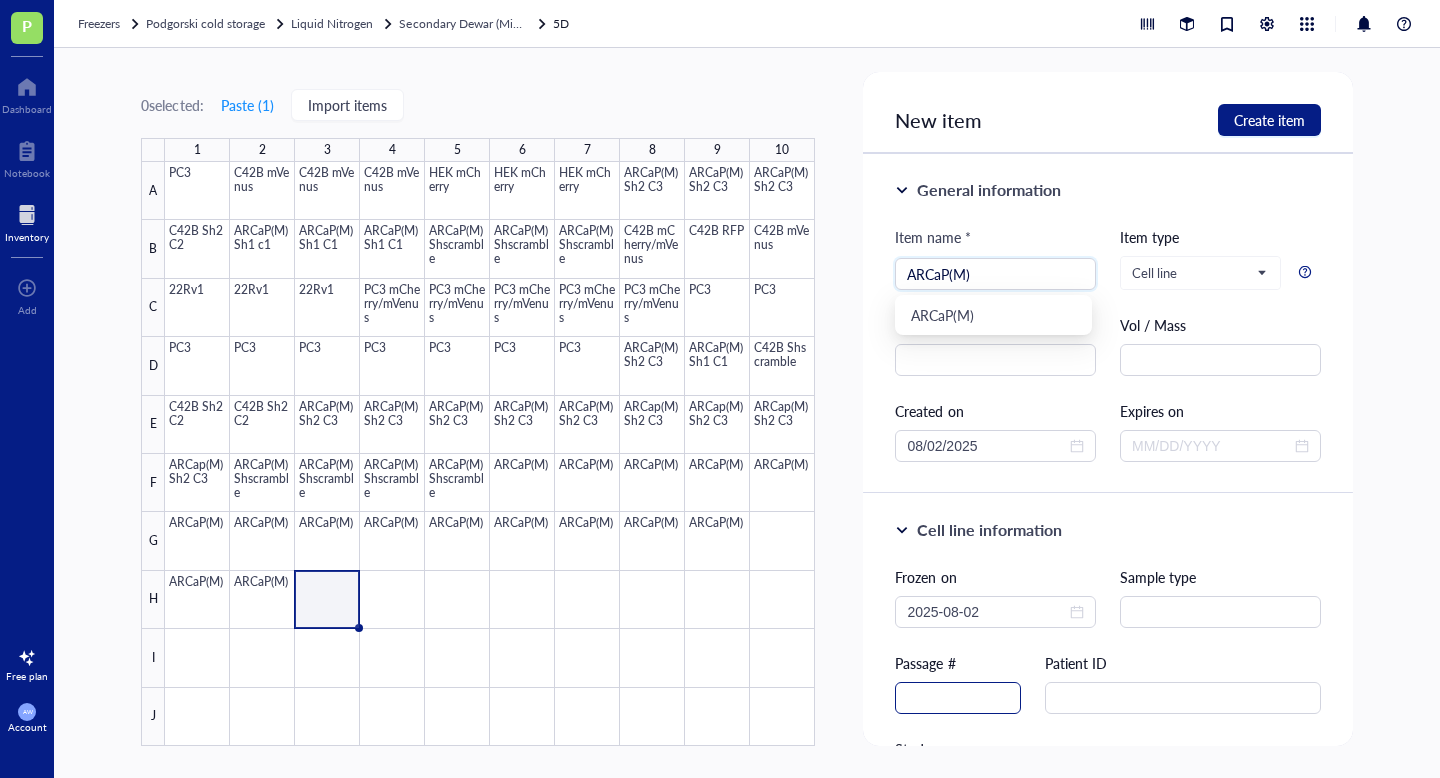 type on "ARCaP(M)" 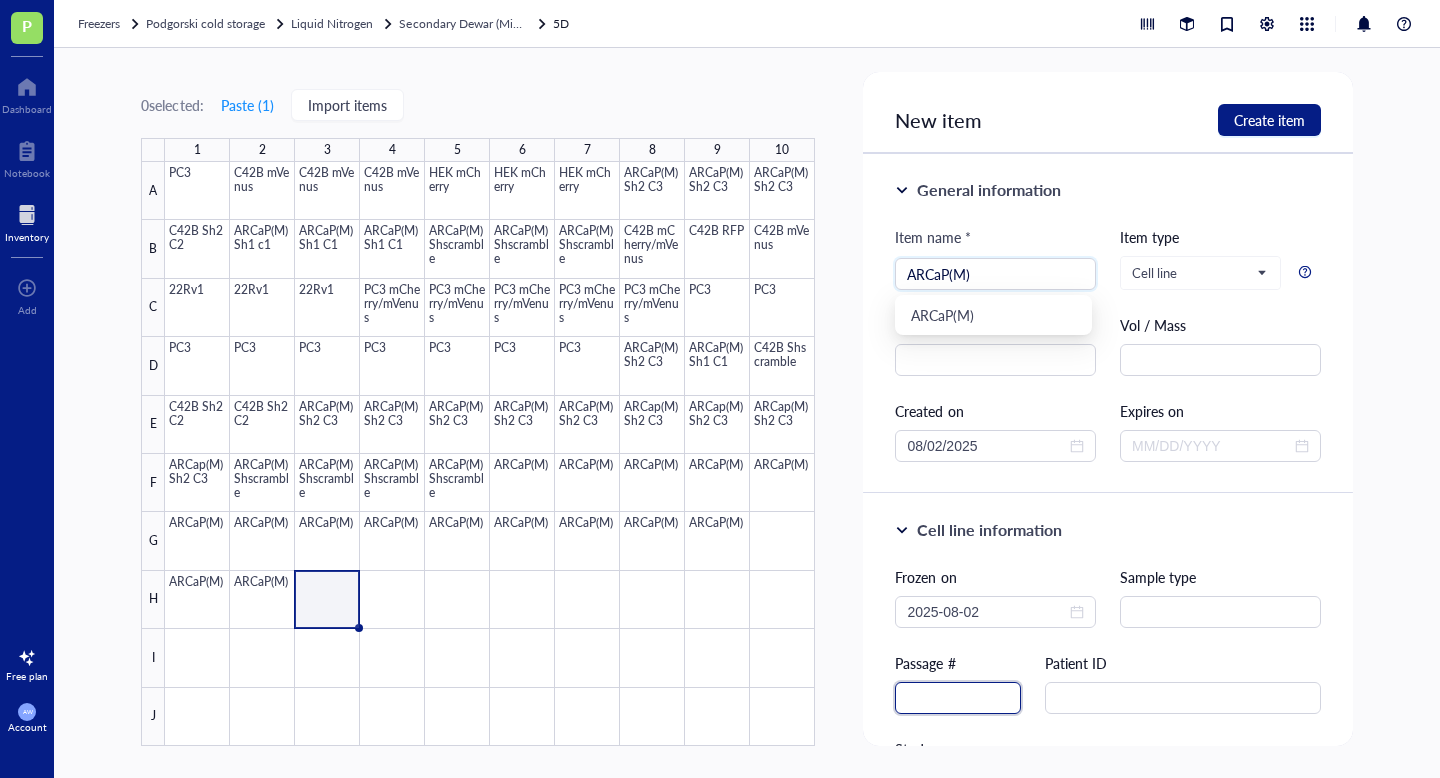 click at bounding box center [958, 698] 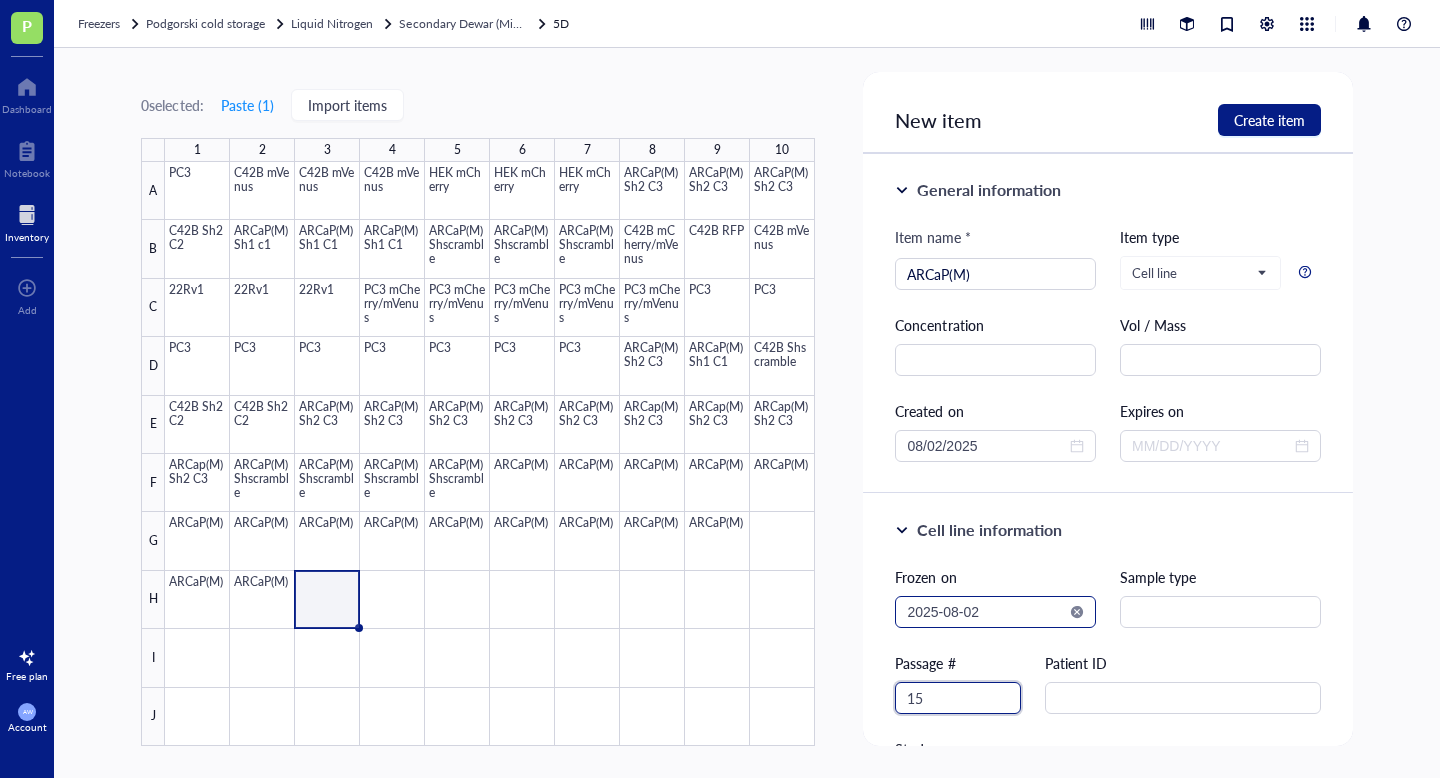 type on "15" 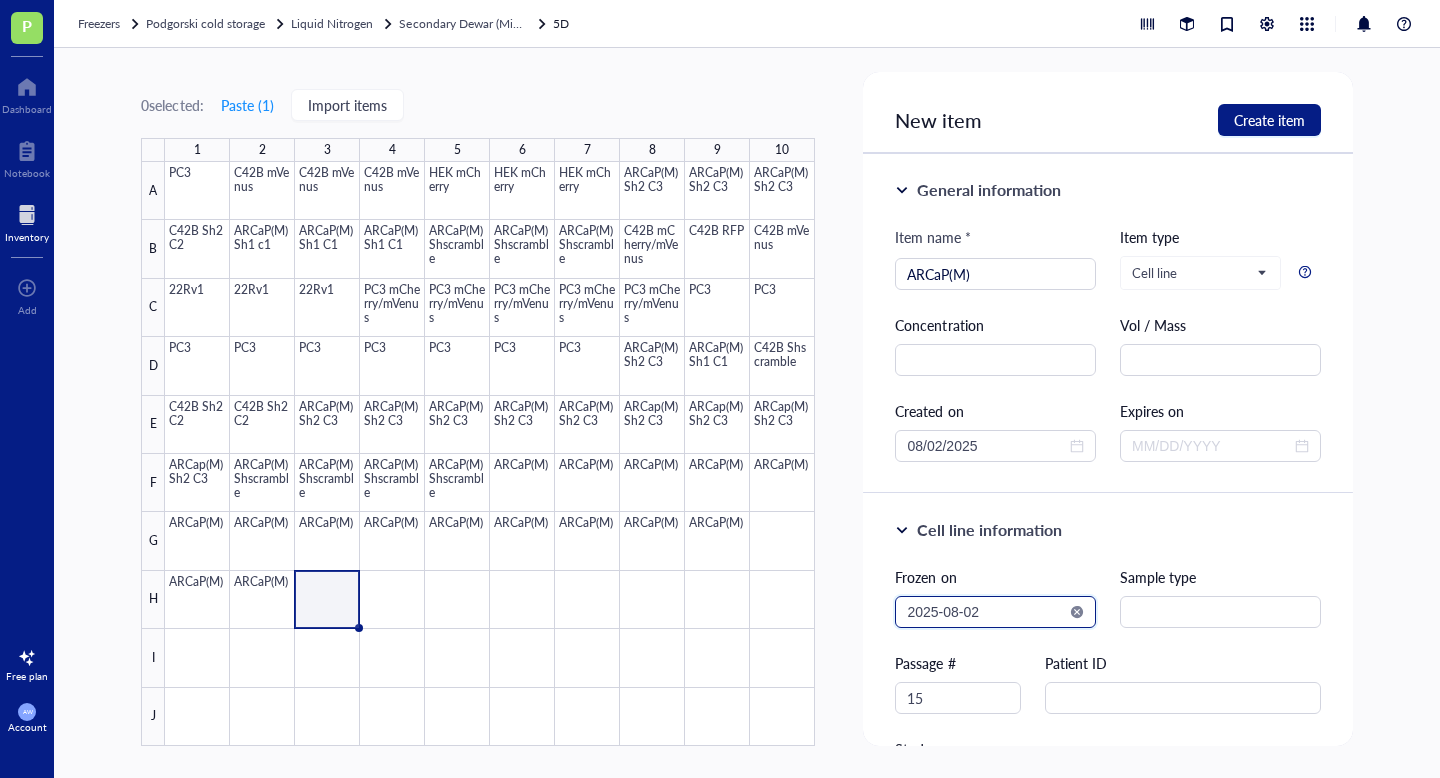 click on "2025-08-02" at bounding box center (986, 612) 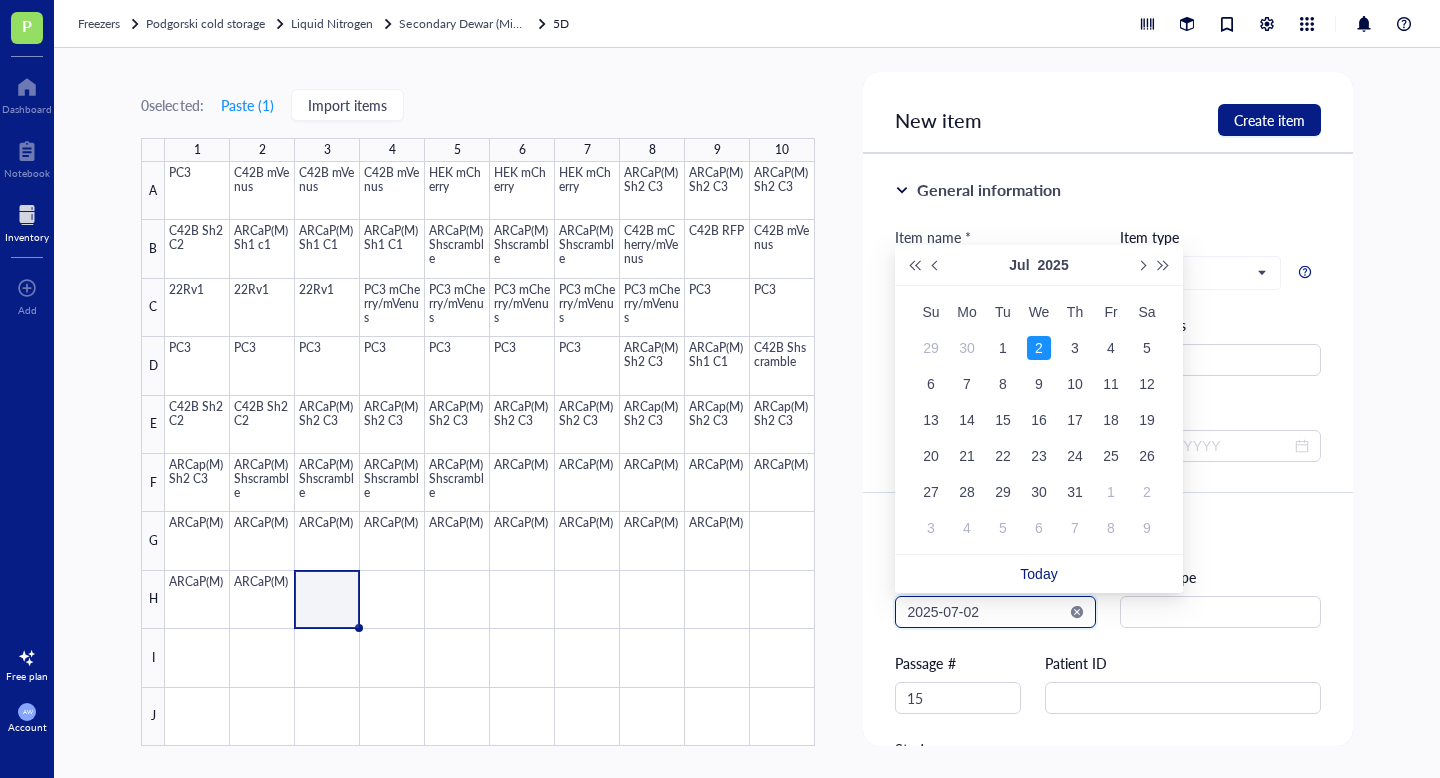 click on "2025-07-02" at bounding box center [986, 612] 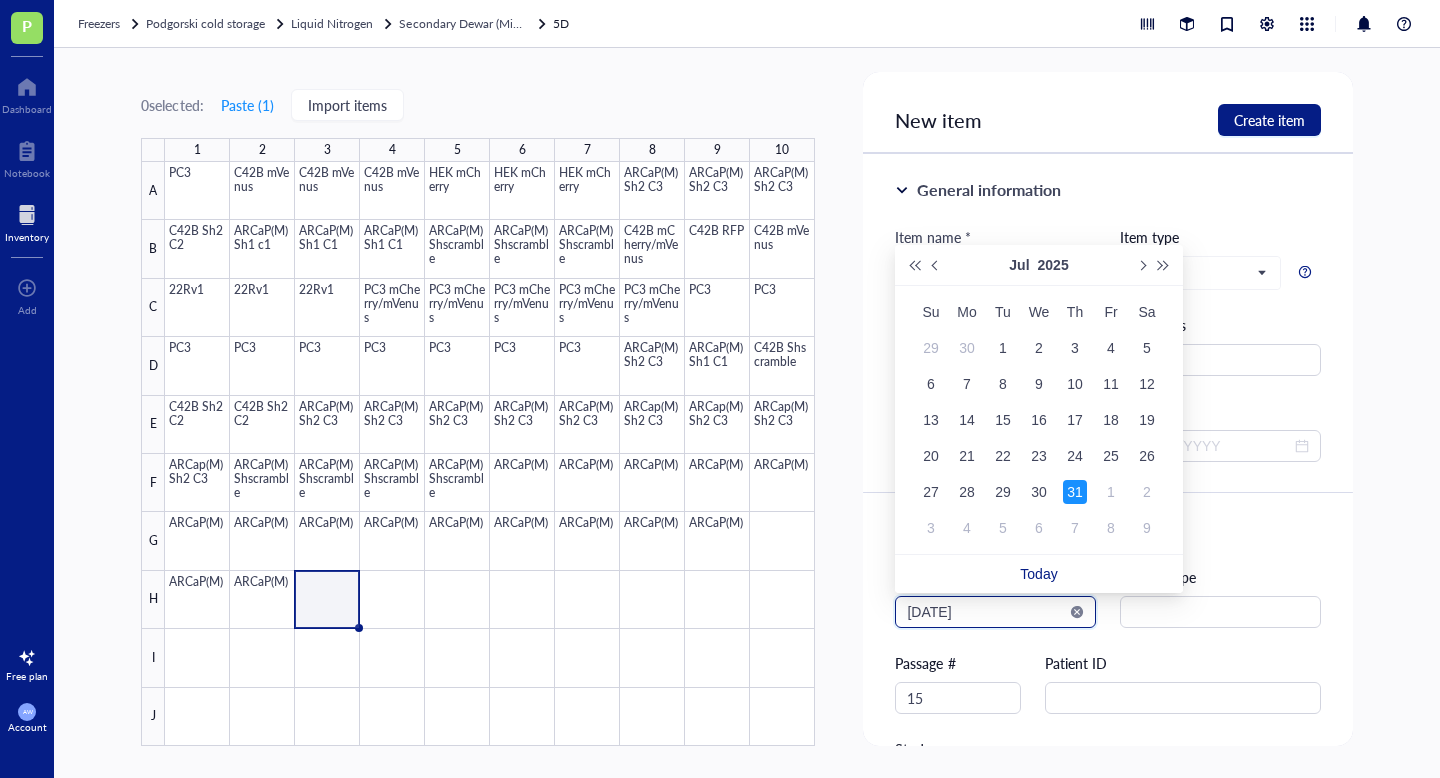 click on "2025-07-31" at bounding box center [986, 612] 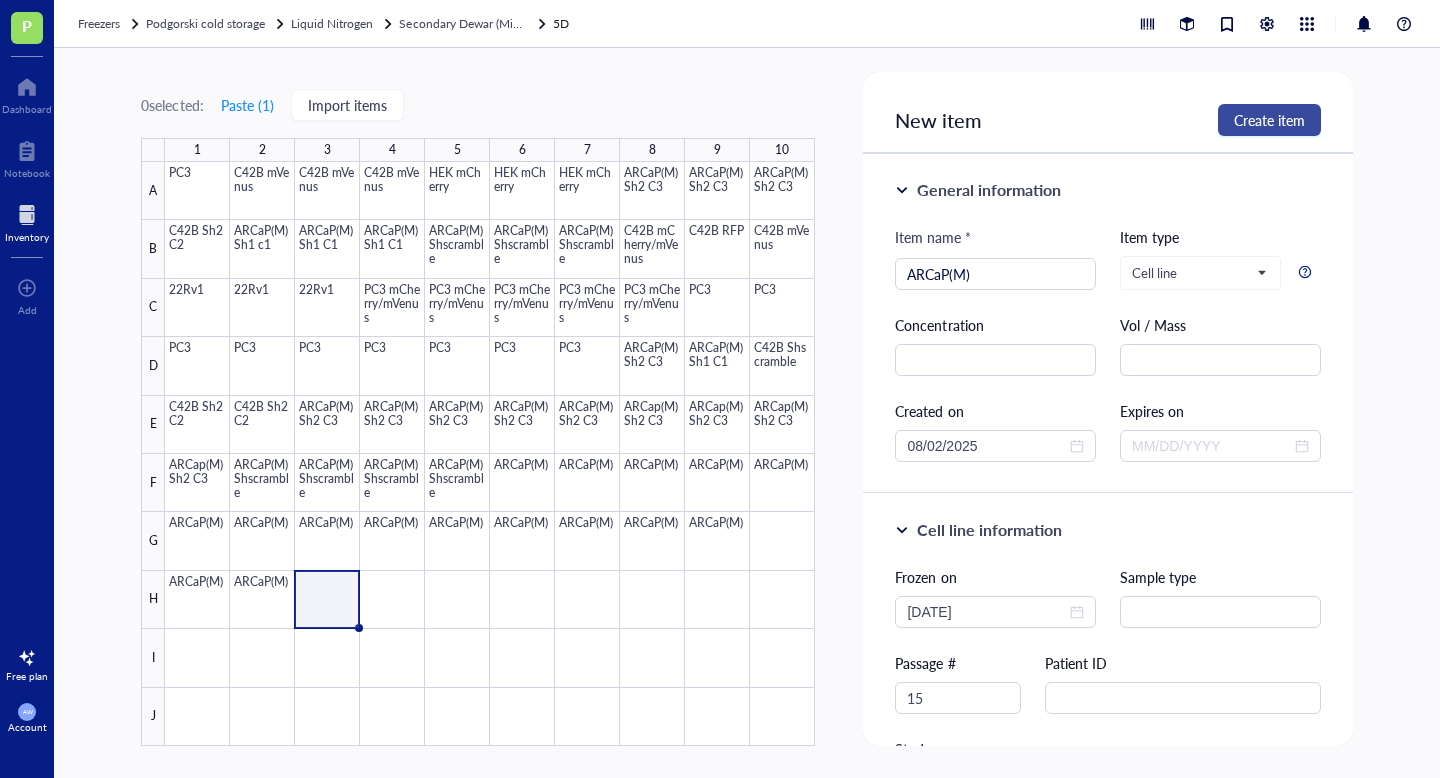 type on "[DATE]" 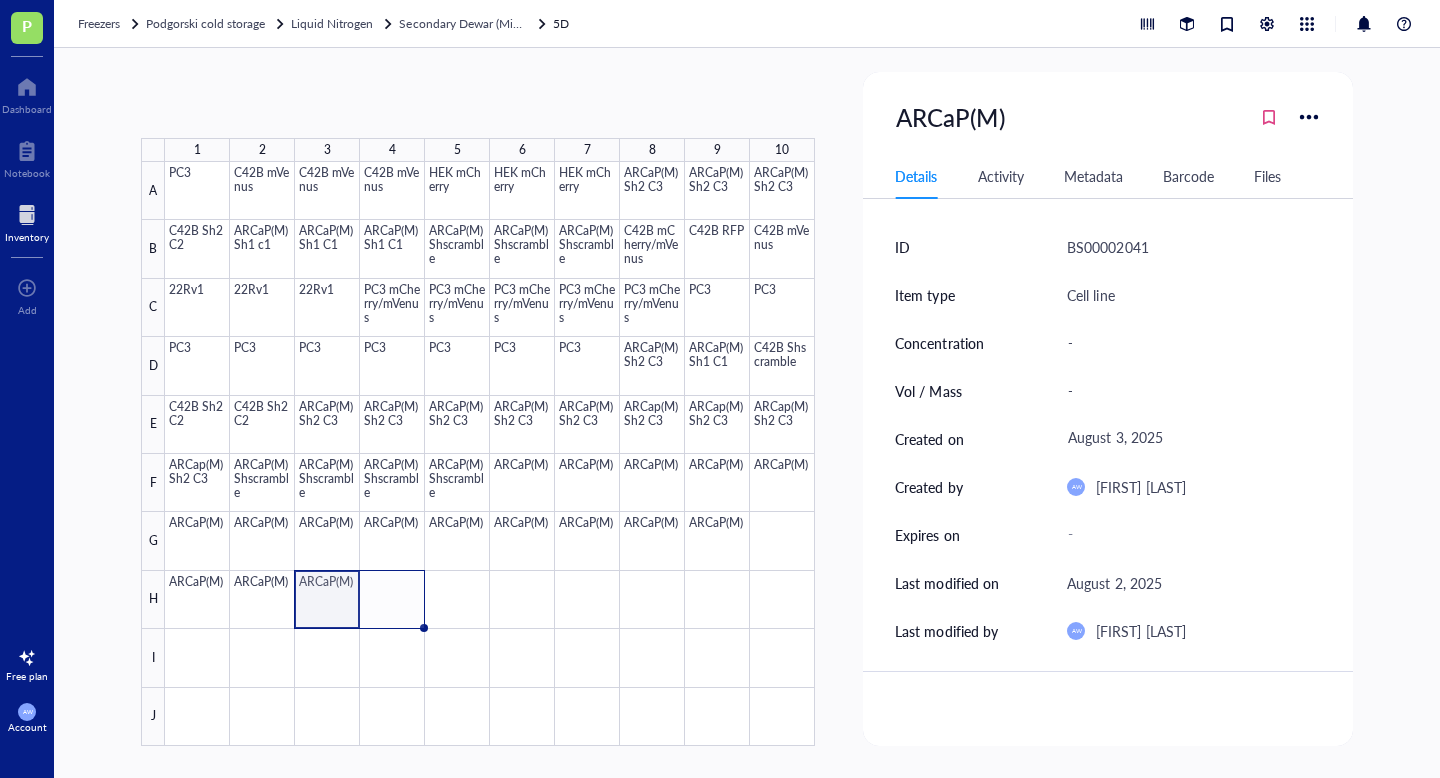 drag, startPoint x: 360, startPoint y: 626, endPoint x: 416, endPoint y: 626, distance: 56 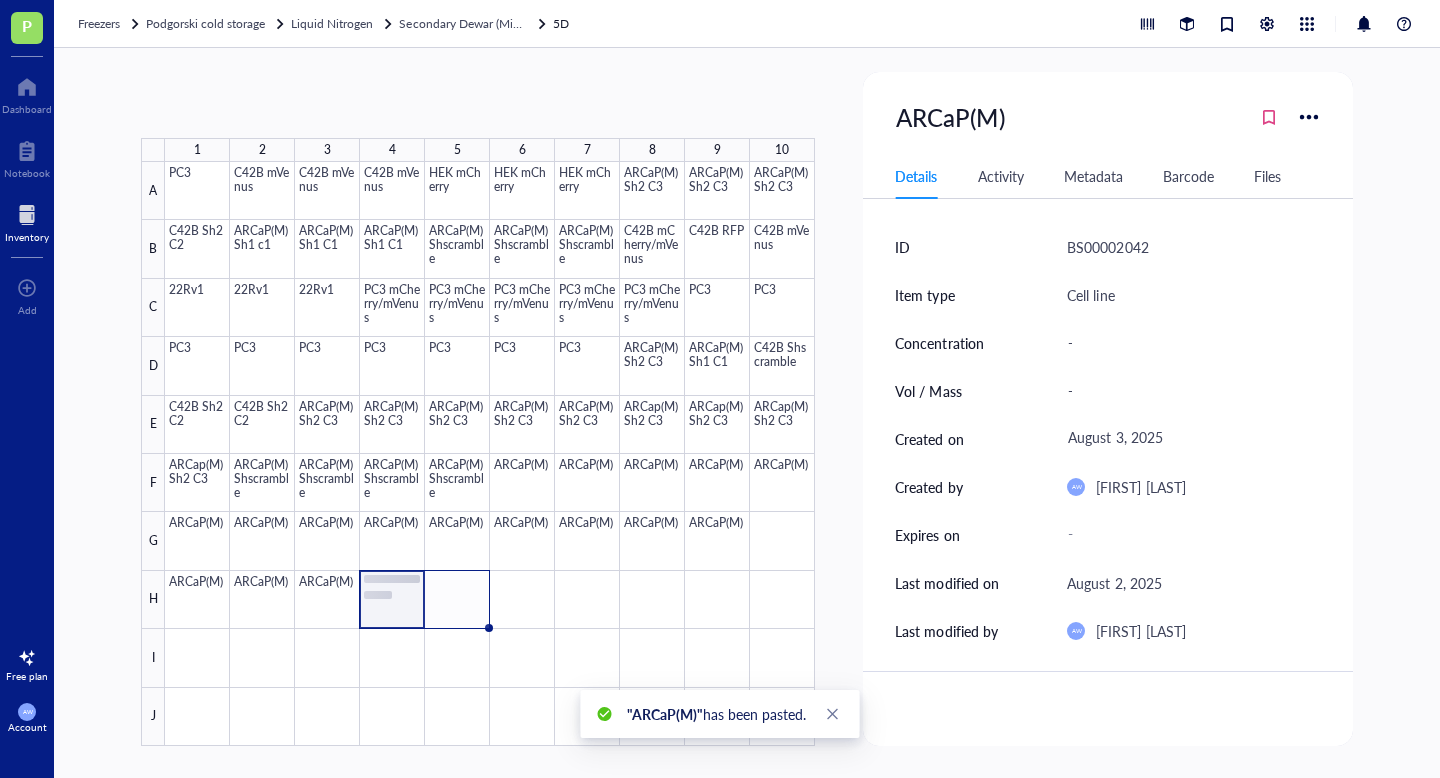 drag, startPoint x: 423, startPoint y: 627, endPoint x: 459, endPoint y: 627, distance: 36 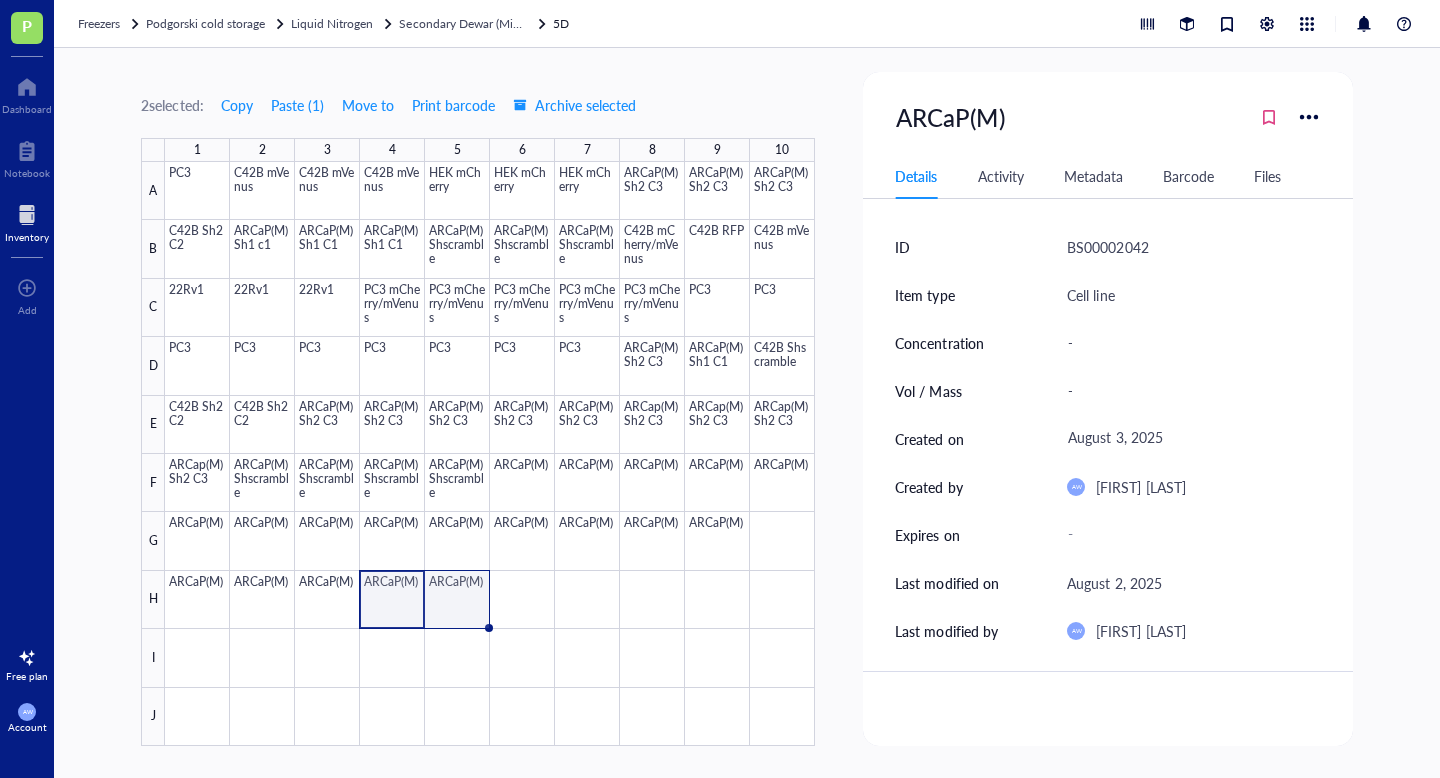 click at bounding box center (490, 454) 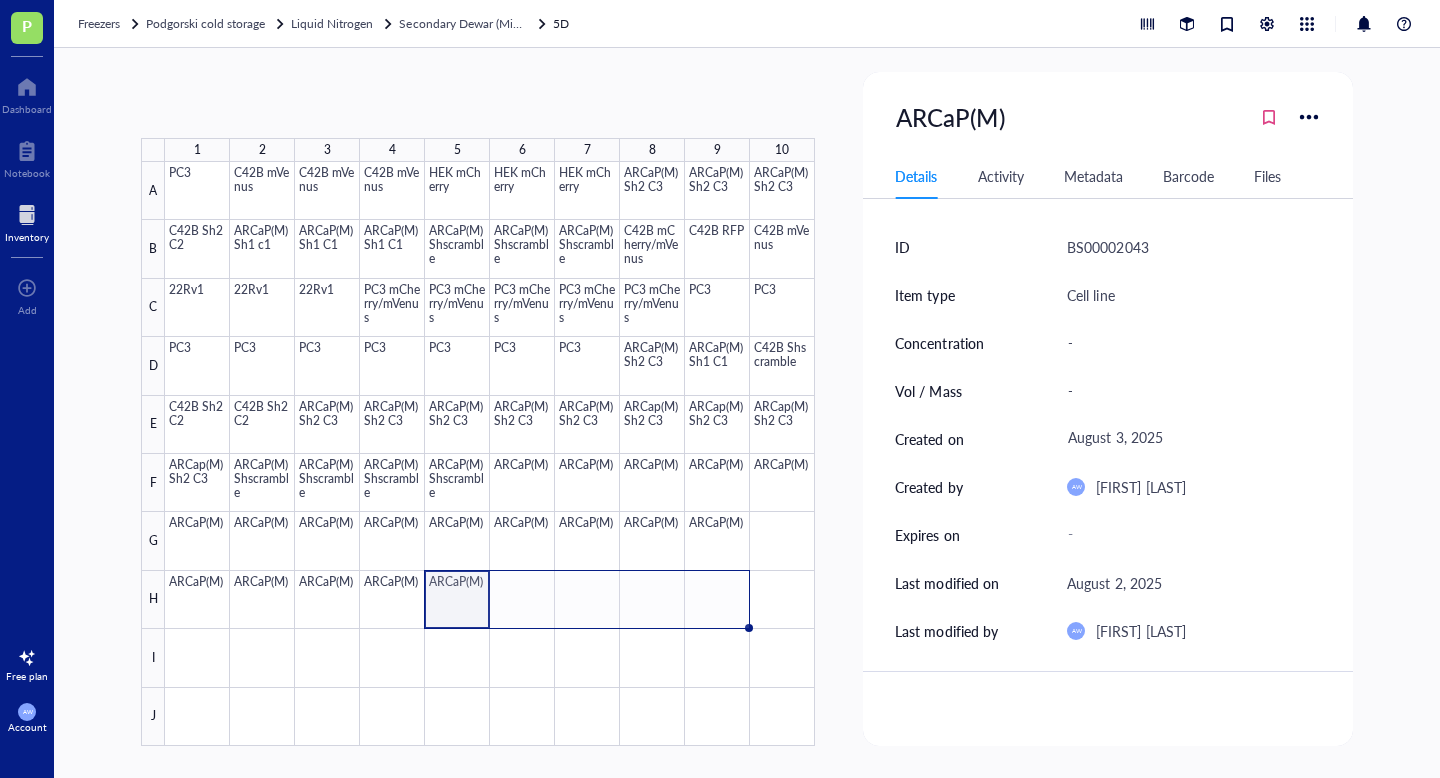 drag, startPoint x: 490, startPoint y: 625, endPoint x: 705, endPoint y: 640, distance: 215.52261 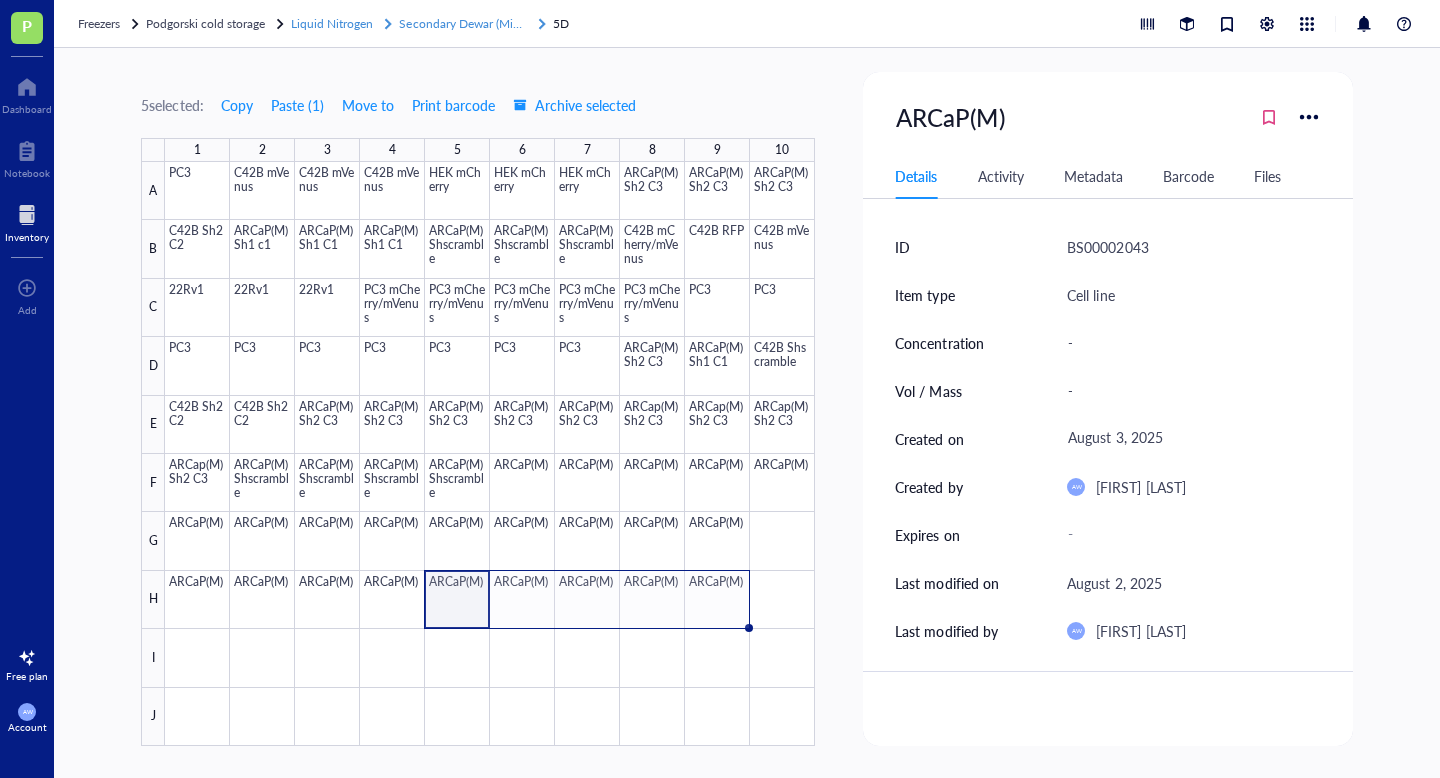 click on "Secondary Dewar (Minhong)" at bounding box center [474, 23] 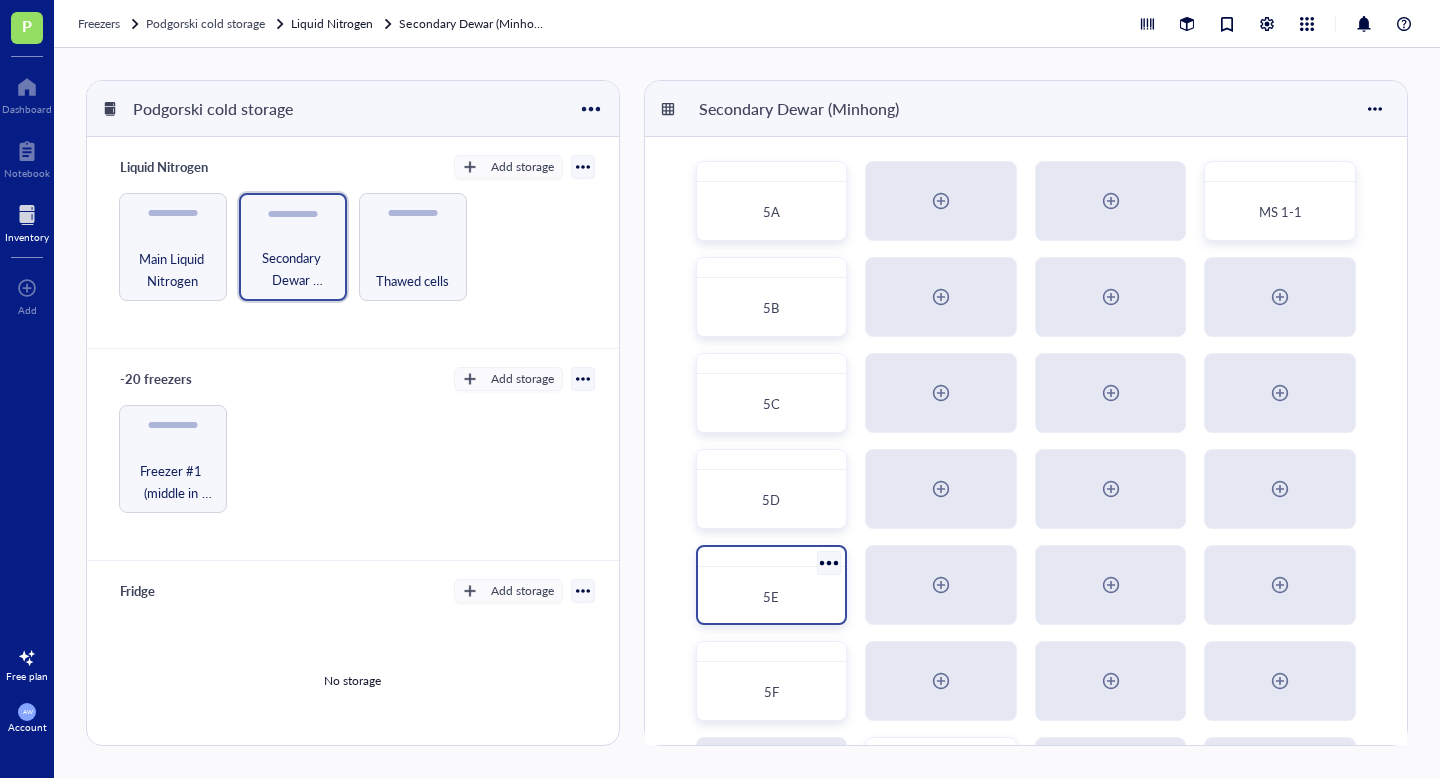 click on "5E" at bounding box center [771, 596] 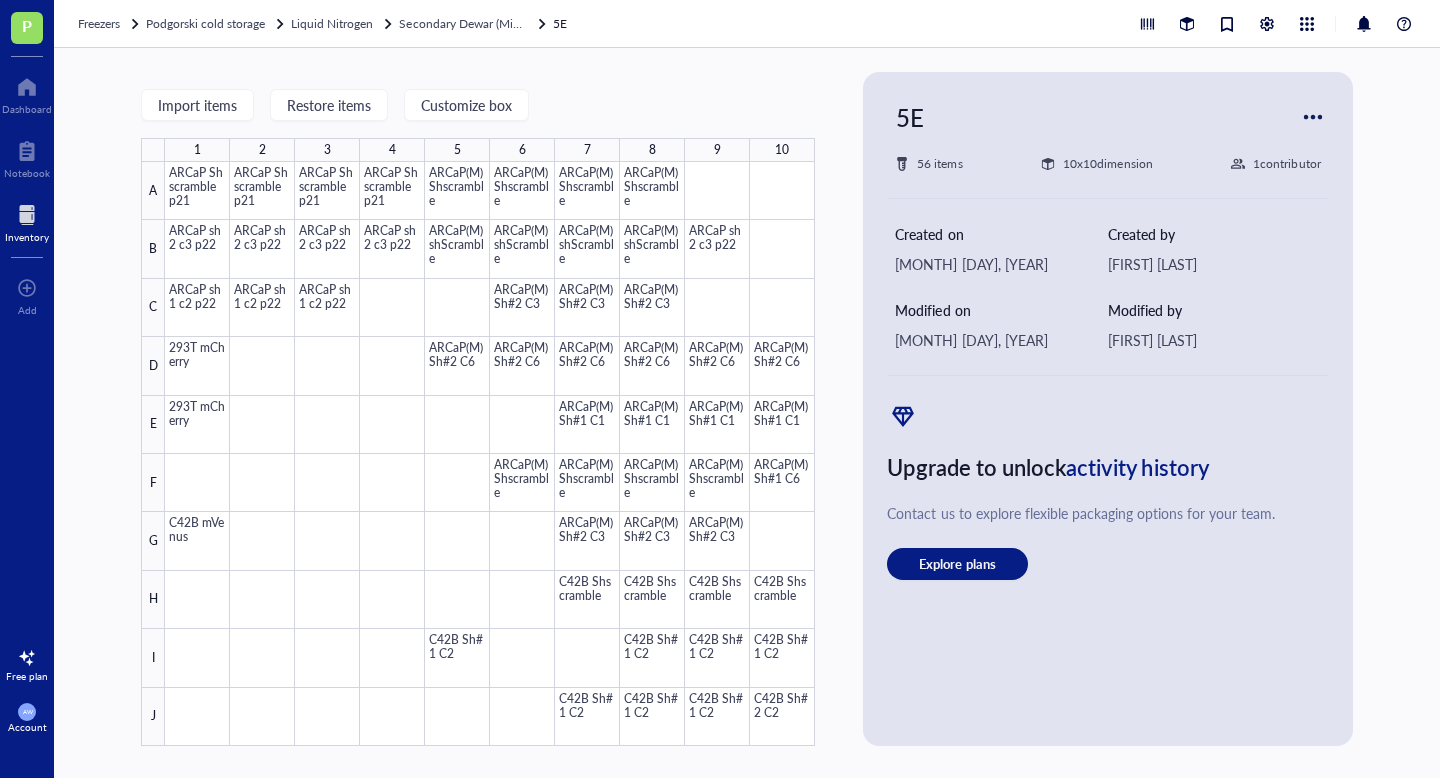 click on "Freezers Podgorski cold storage Liquid Nitrogen Secondary Dewar (Minhong) 5E" at bounding box center [747, 24] 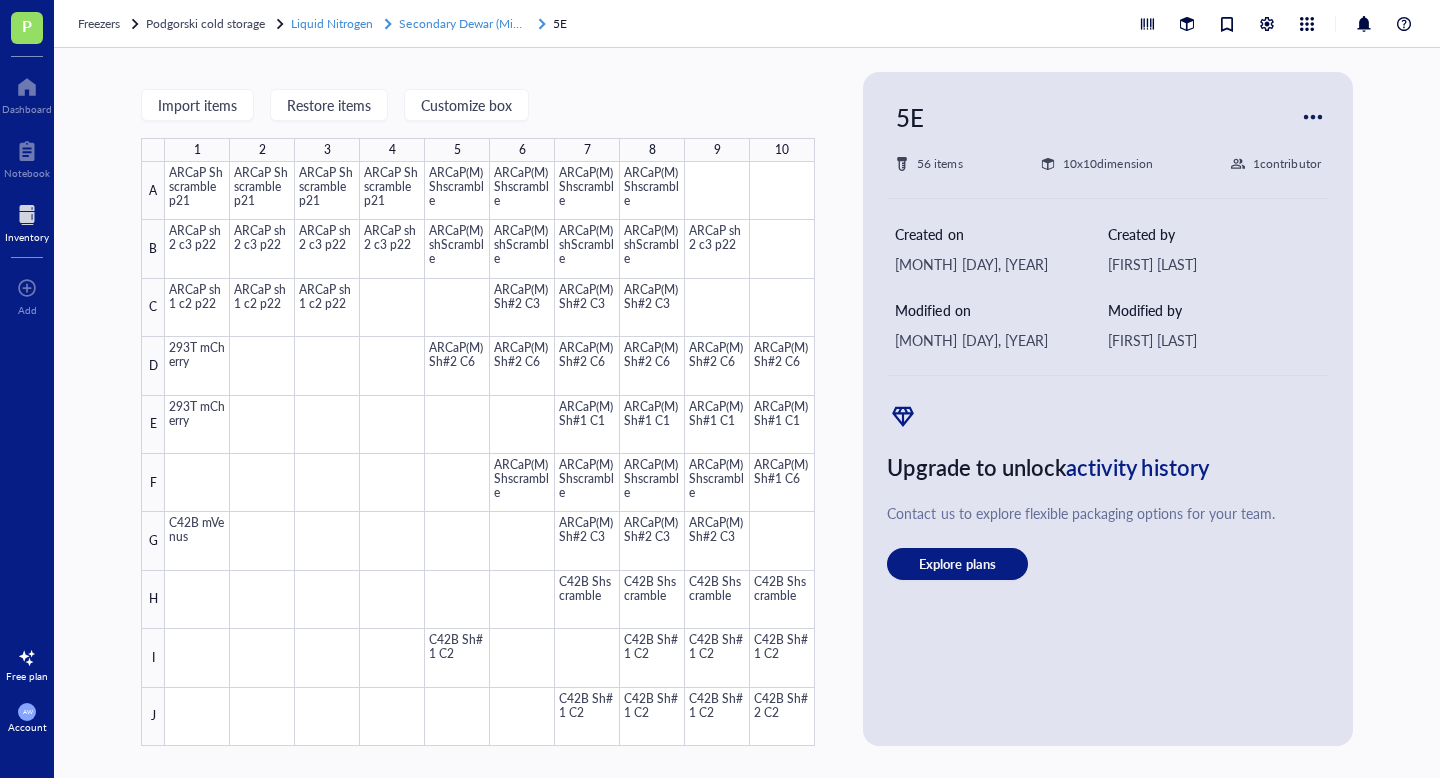 click on "Secondary Dewar (Minhong)" at bounding box center [474, 23] 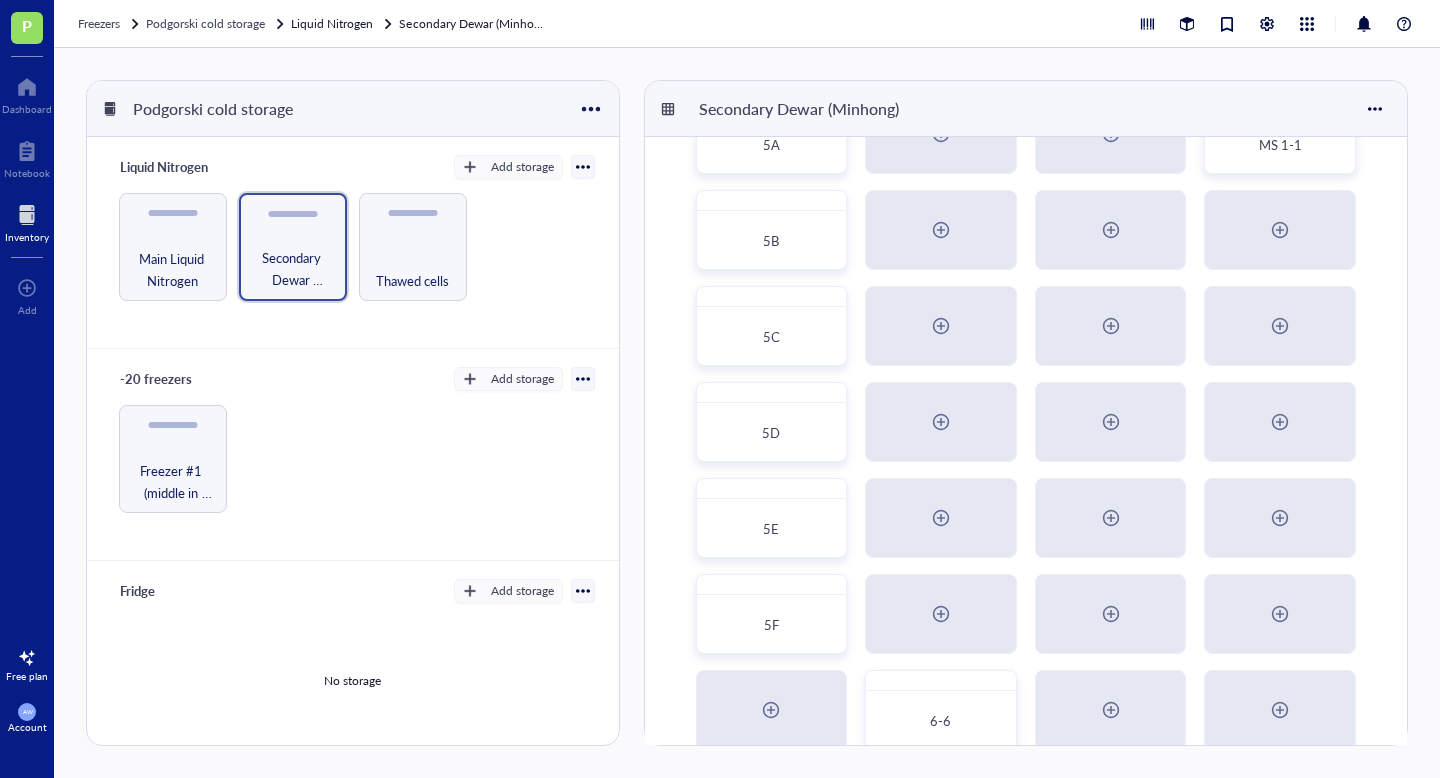 scroll, scrollTop: 97, scrollLeft: 0, axis: vertical 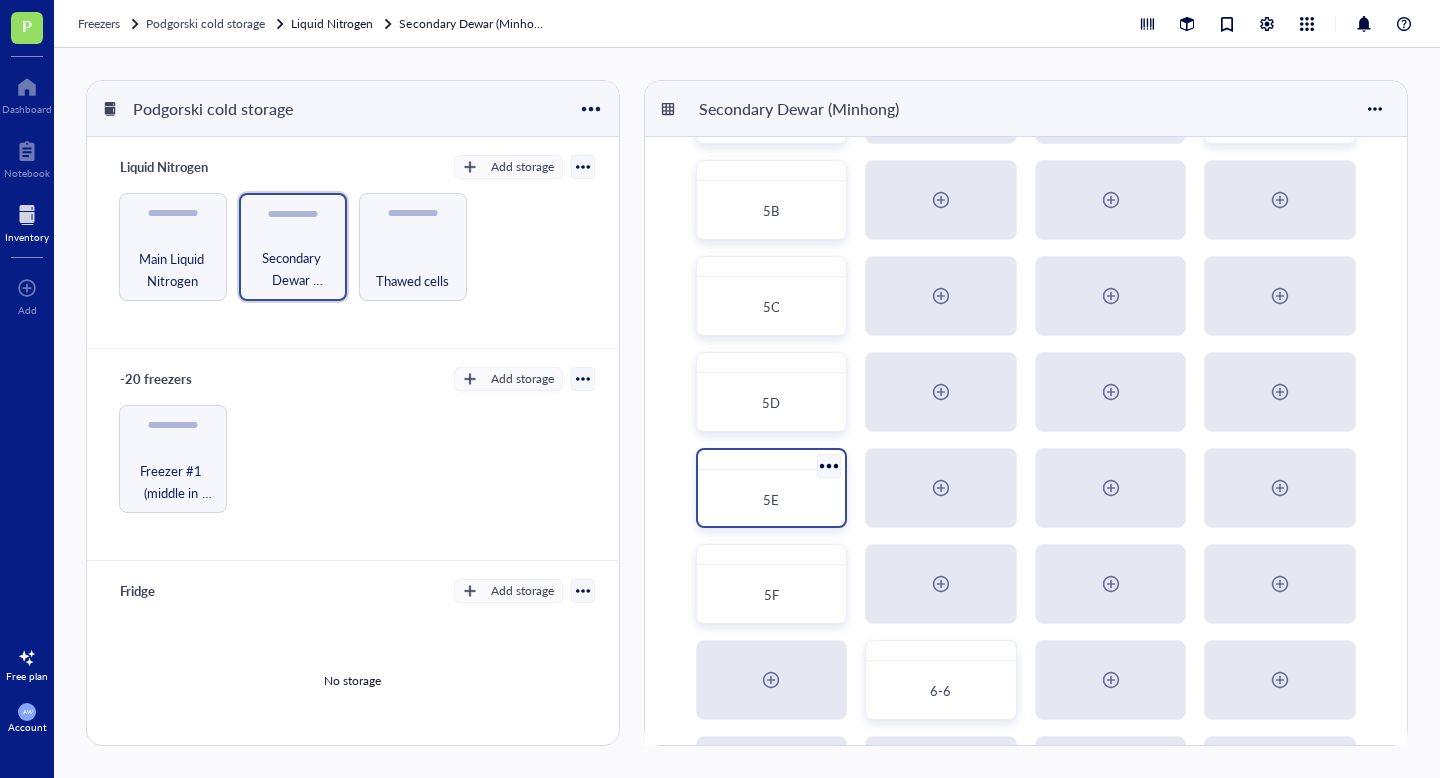 click at bounding box center [828, 465] 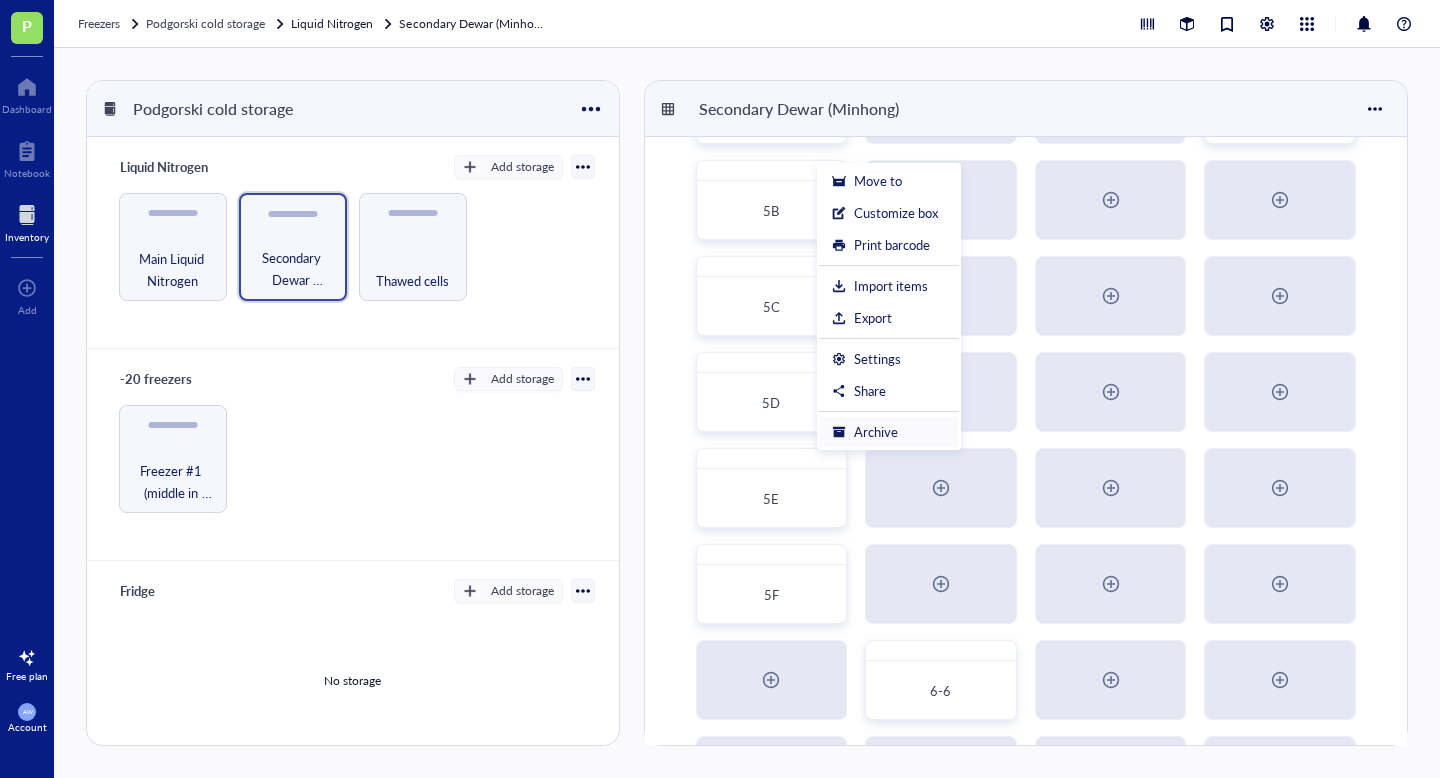 click on "Archive" at bounding box center [876, 432] 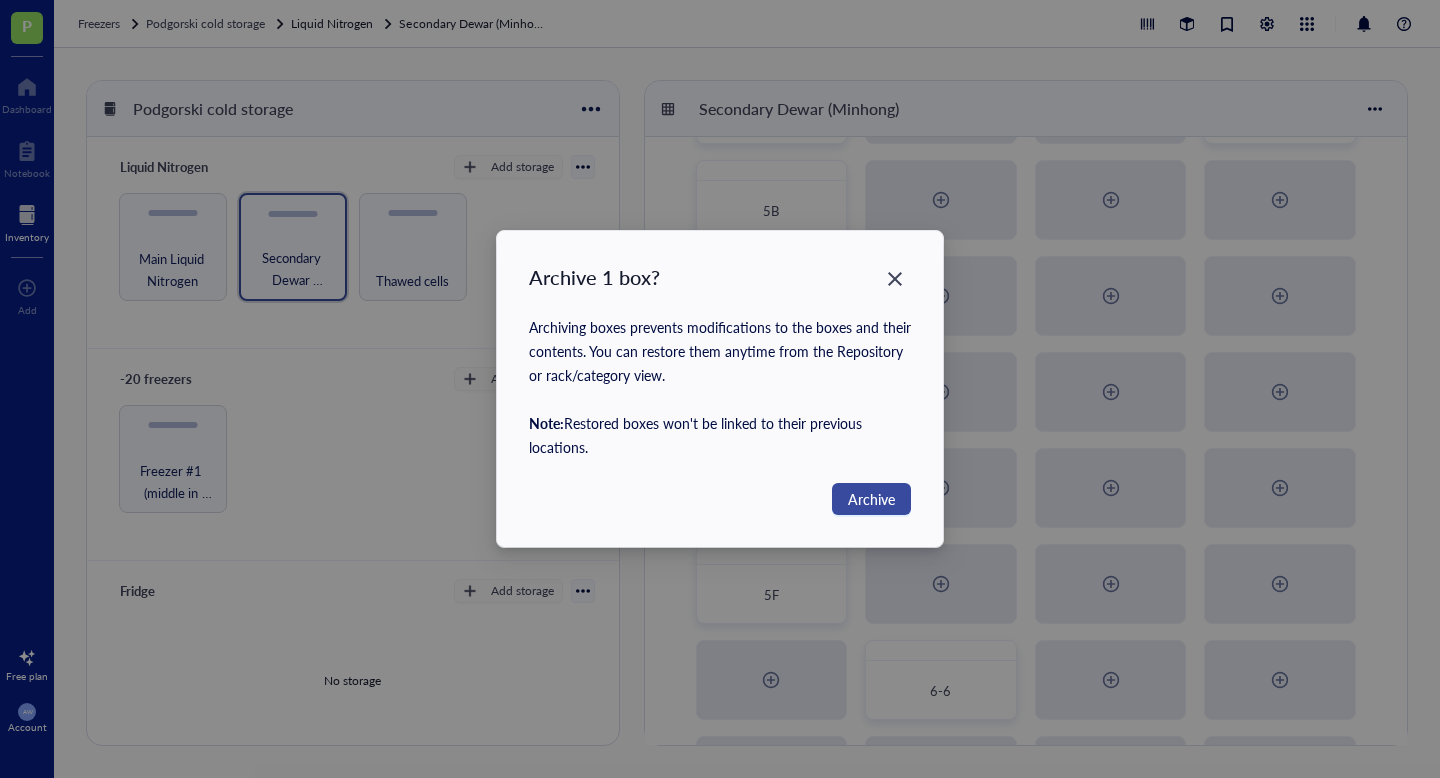 click on "Archive" at bounding box center (871, 499) 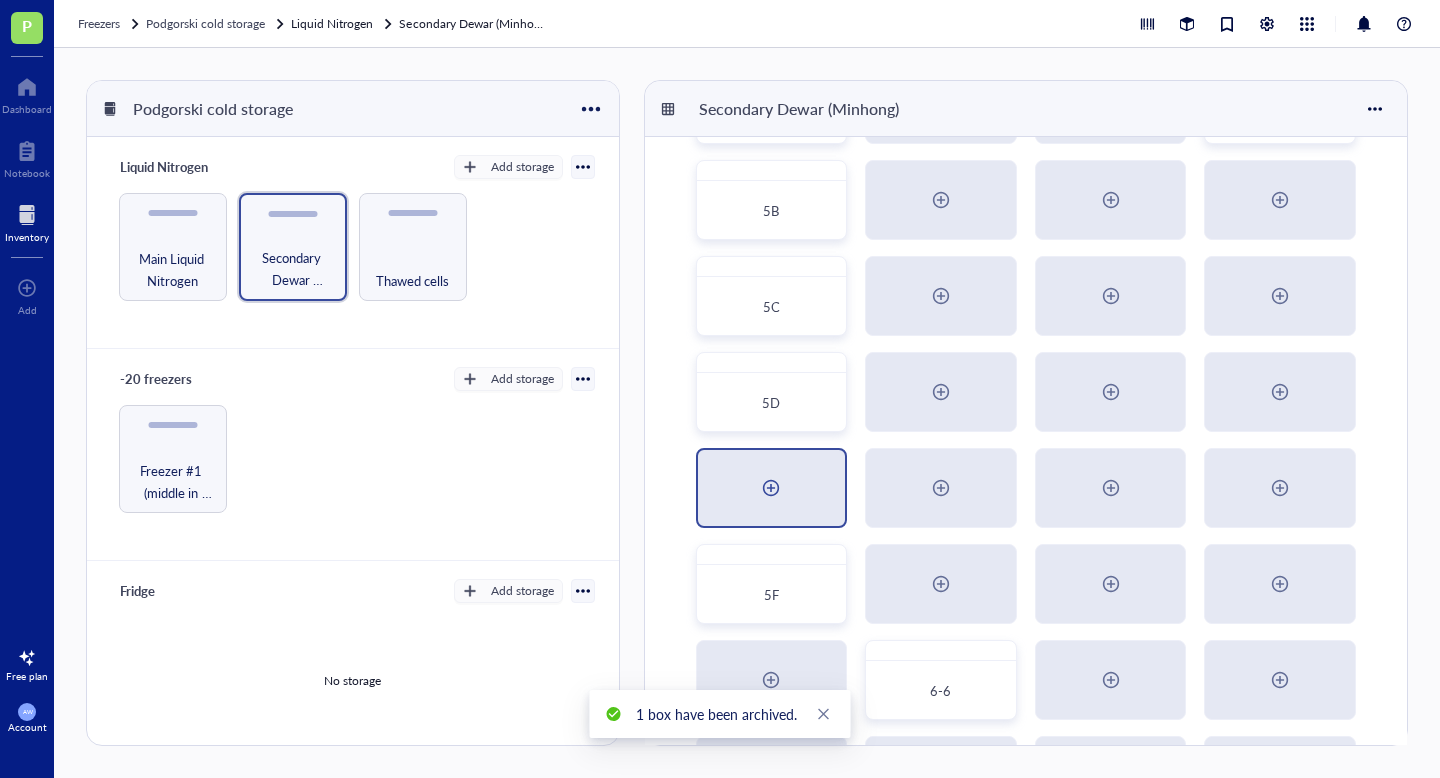 click at bounding box center (772, 488) 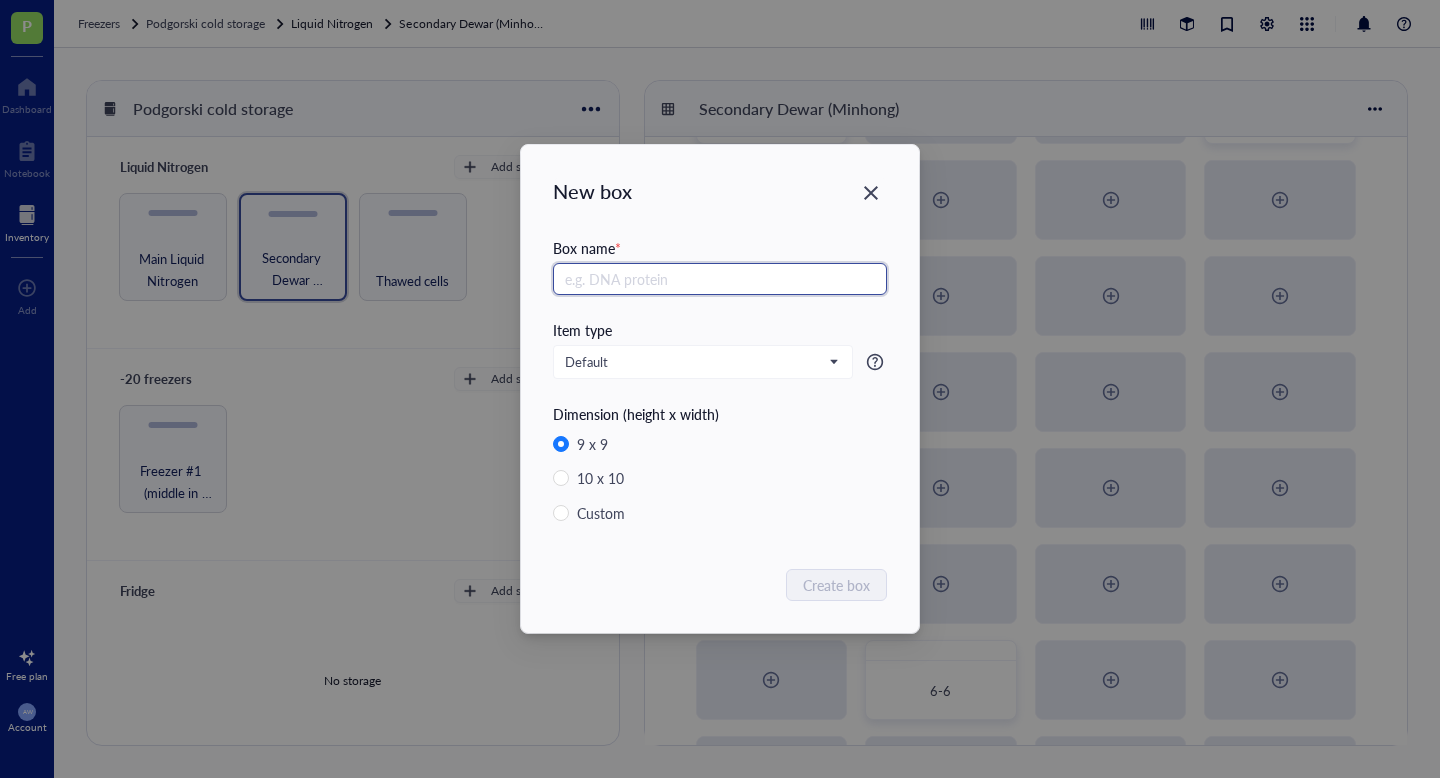radio on "false" 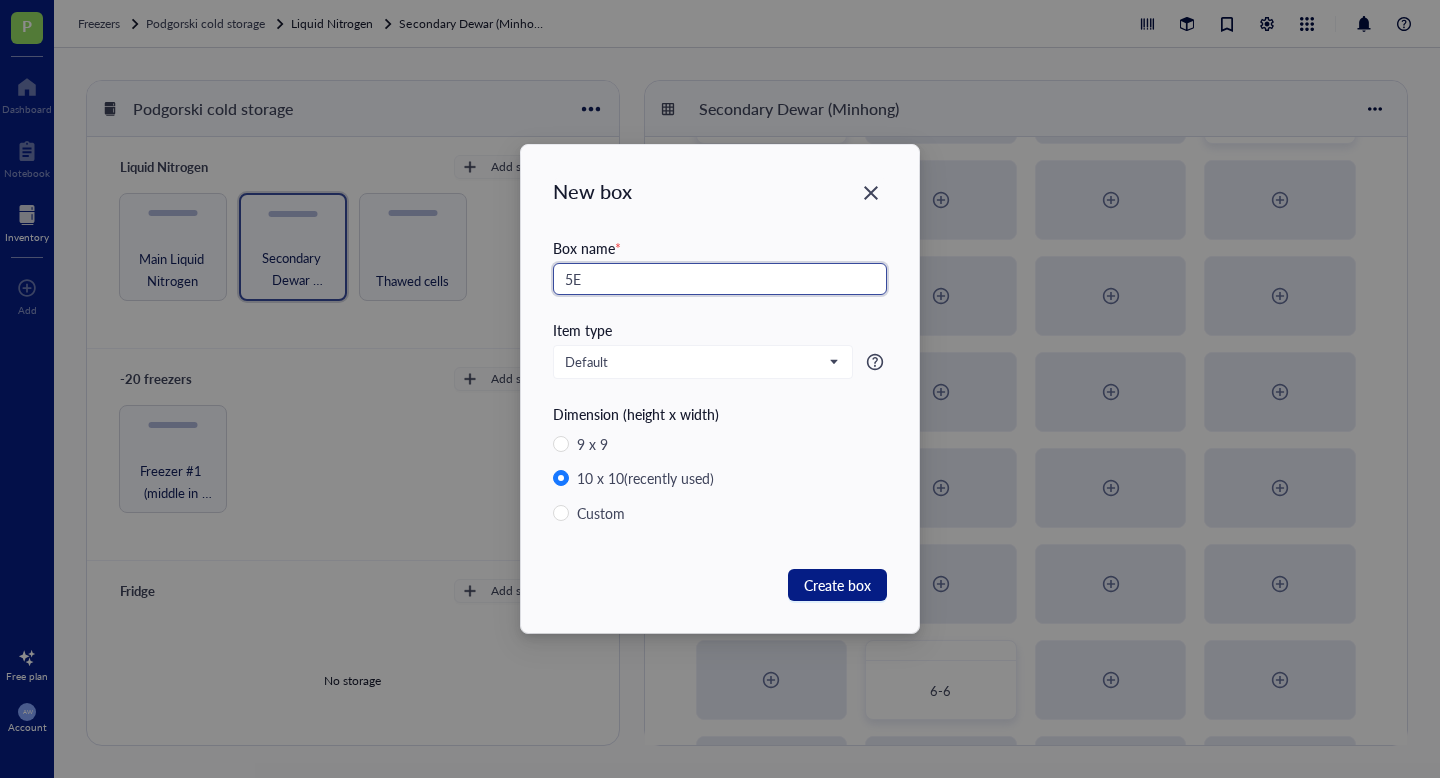 type on "5E" 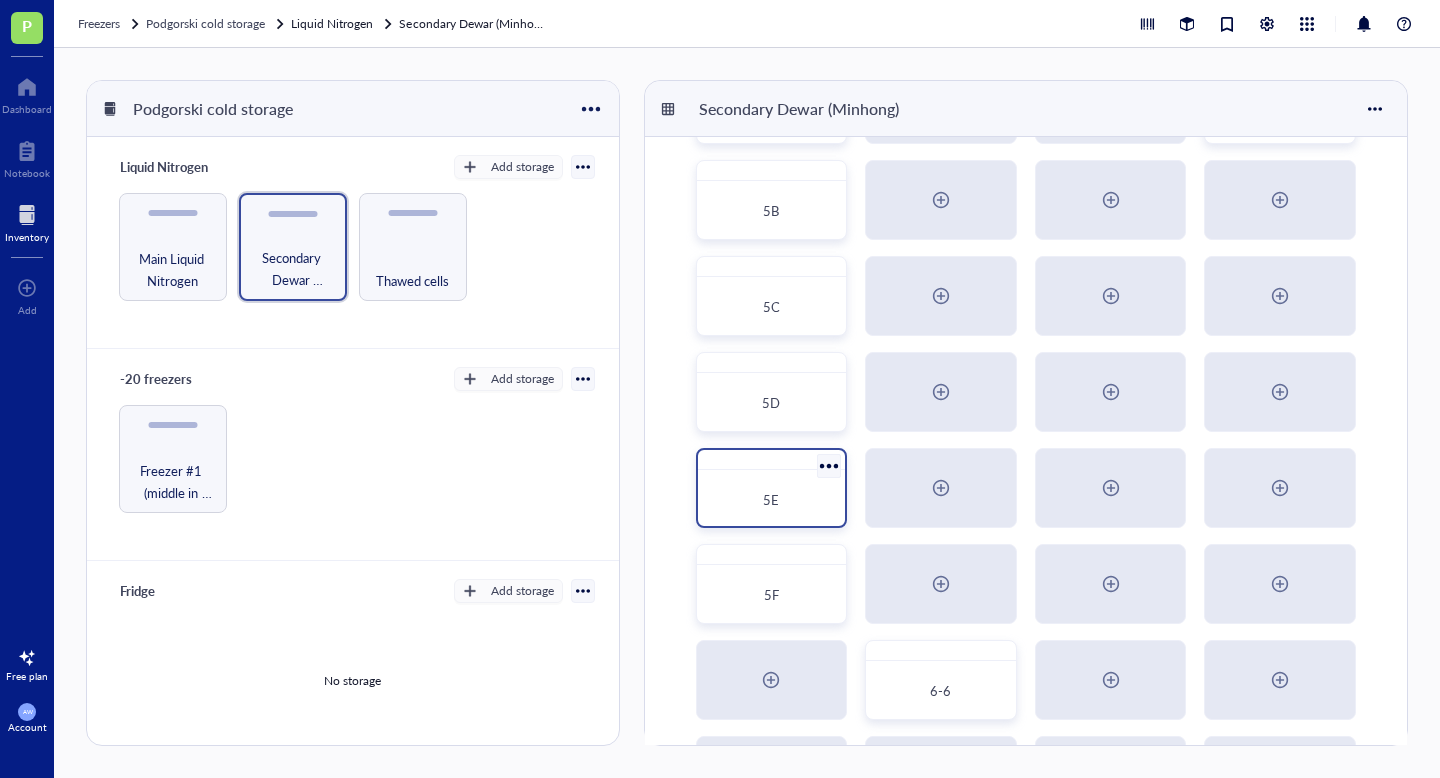 click on "5E" at bounding box center [772, 500] 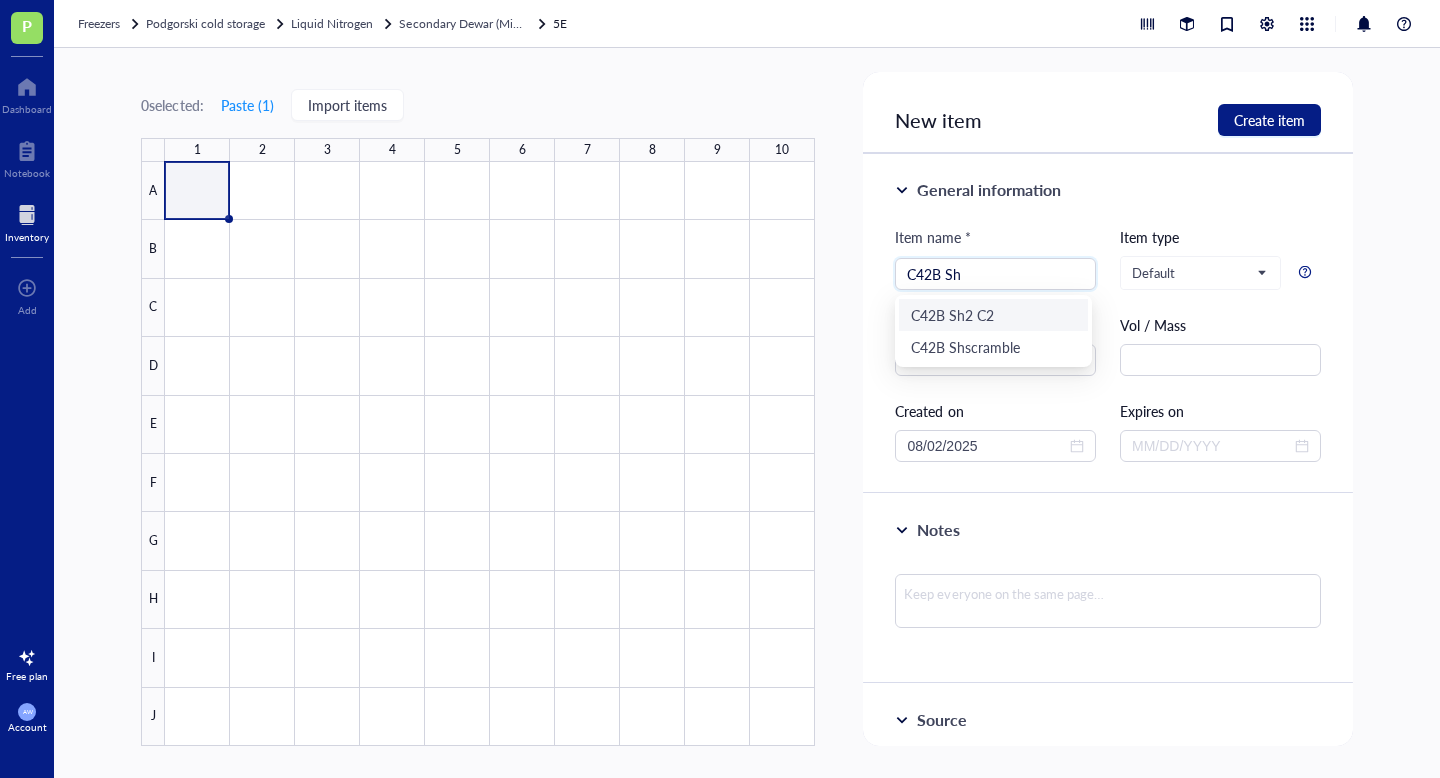 click on "C42B Sh2 C2" at bounding box center [993, 315] 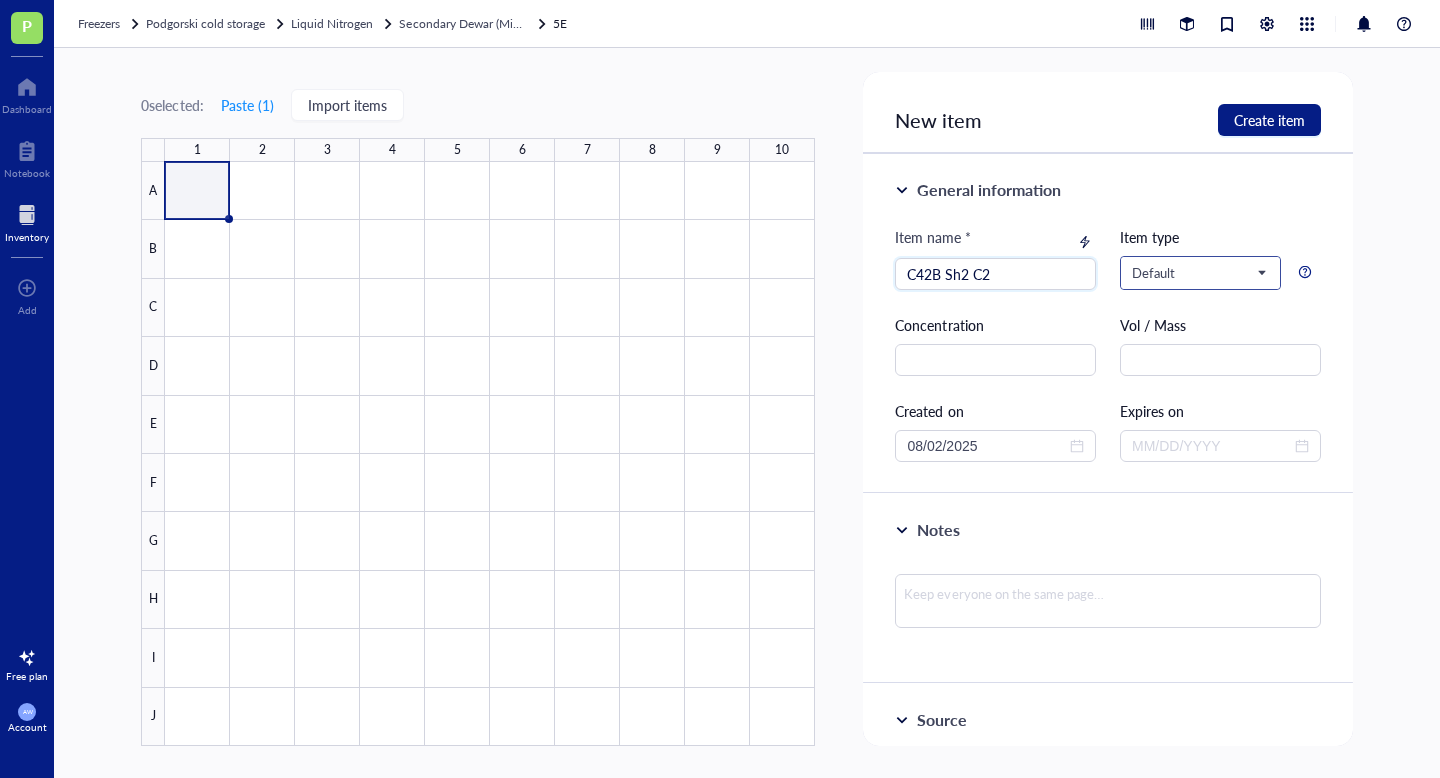 click on "Default" at bounding box center (1198, 273) 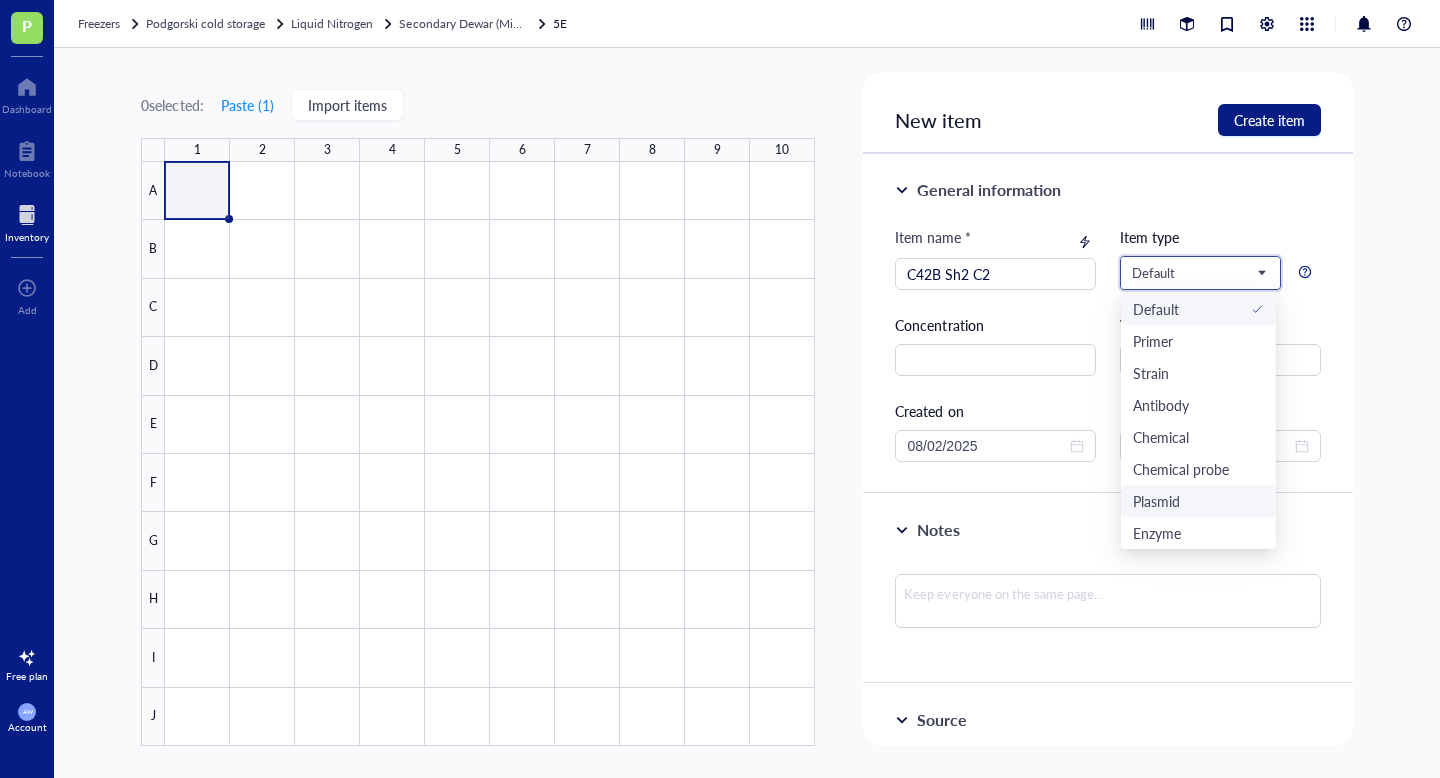 scroll, scrollTop: 67, scrollLeft: 0, axis: vertical 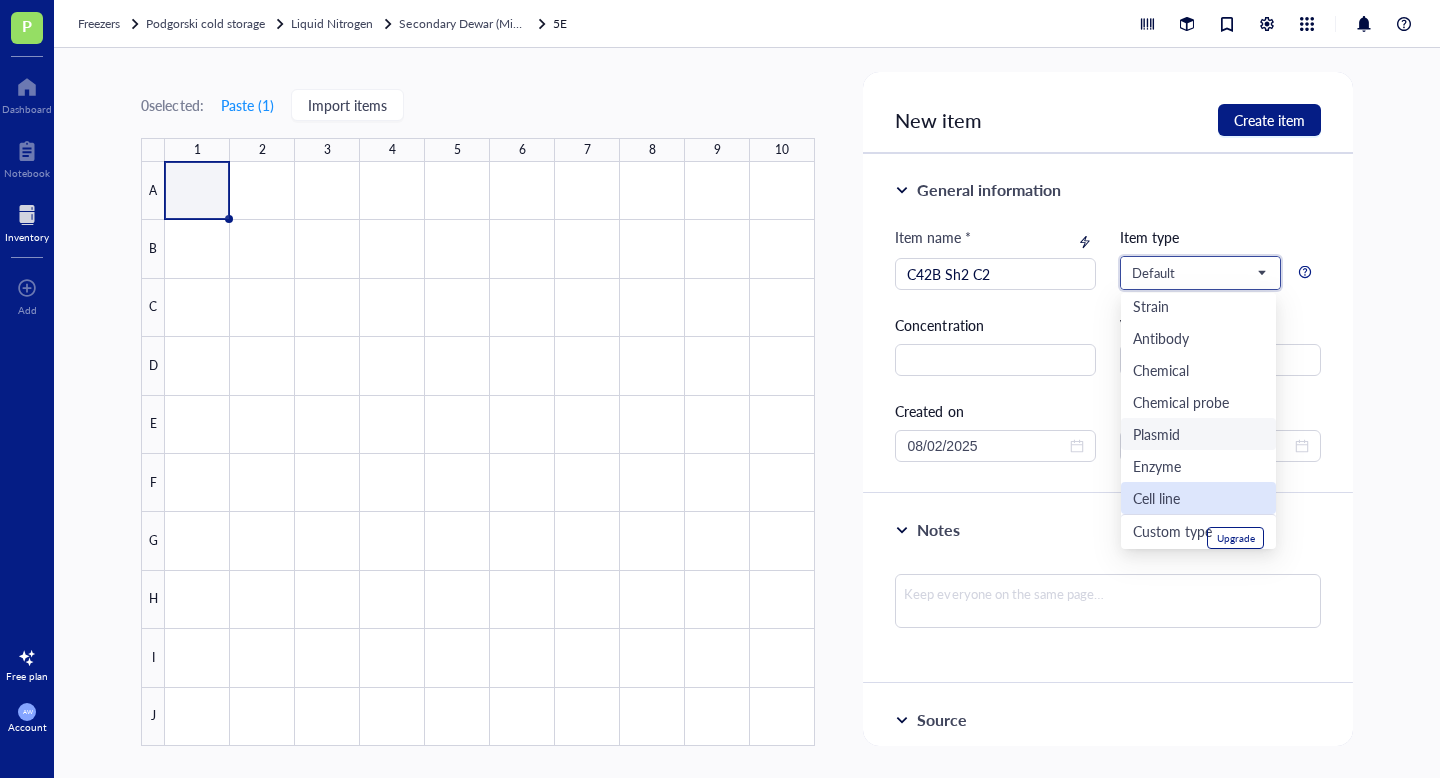 click on "Cell line" at bounding box center [1156, 498] 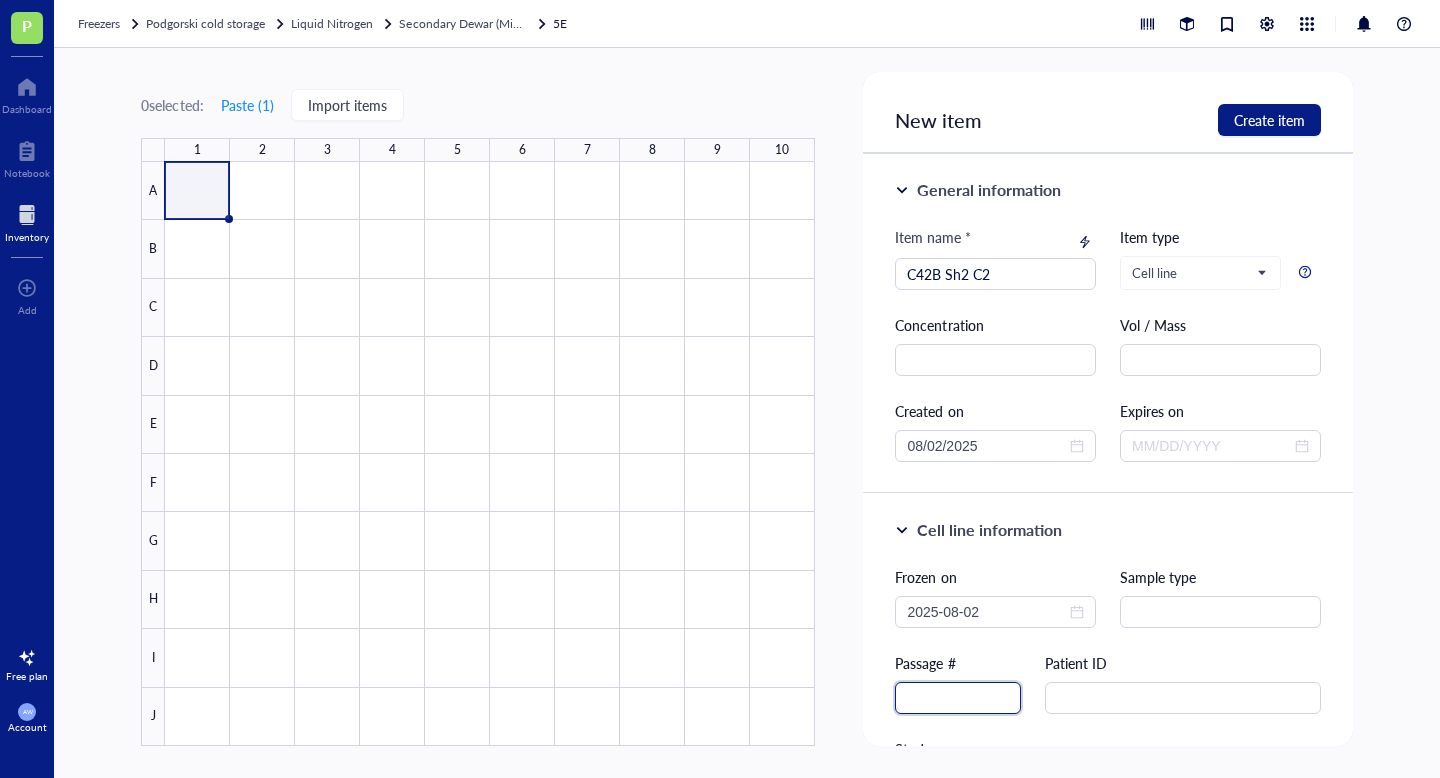 click at bounding box center (958, 698) 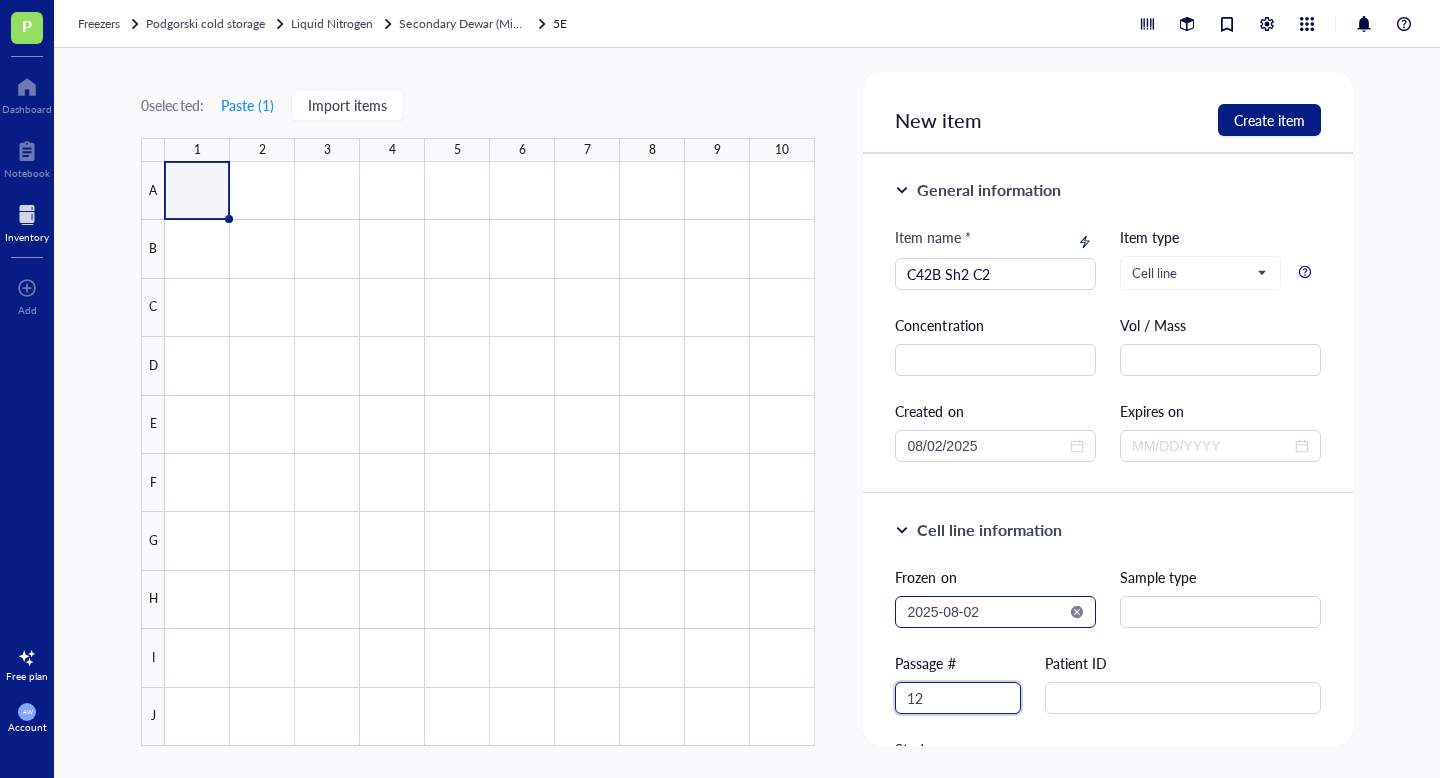 type on "12" 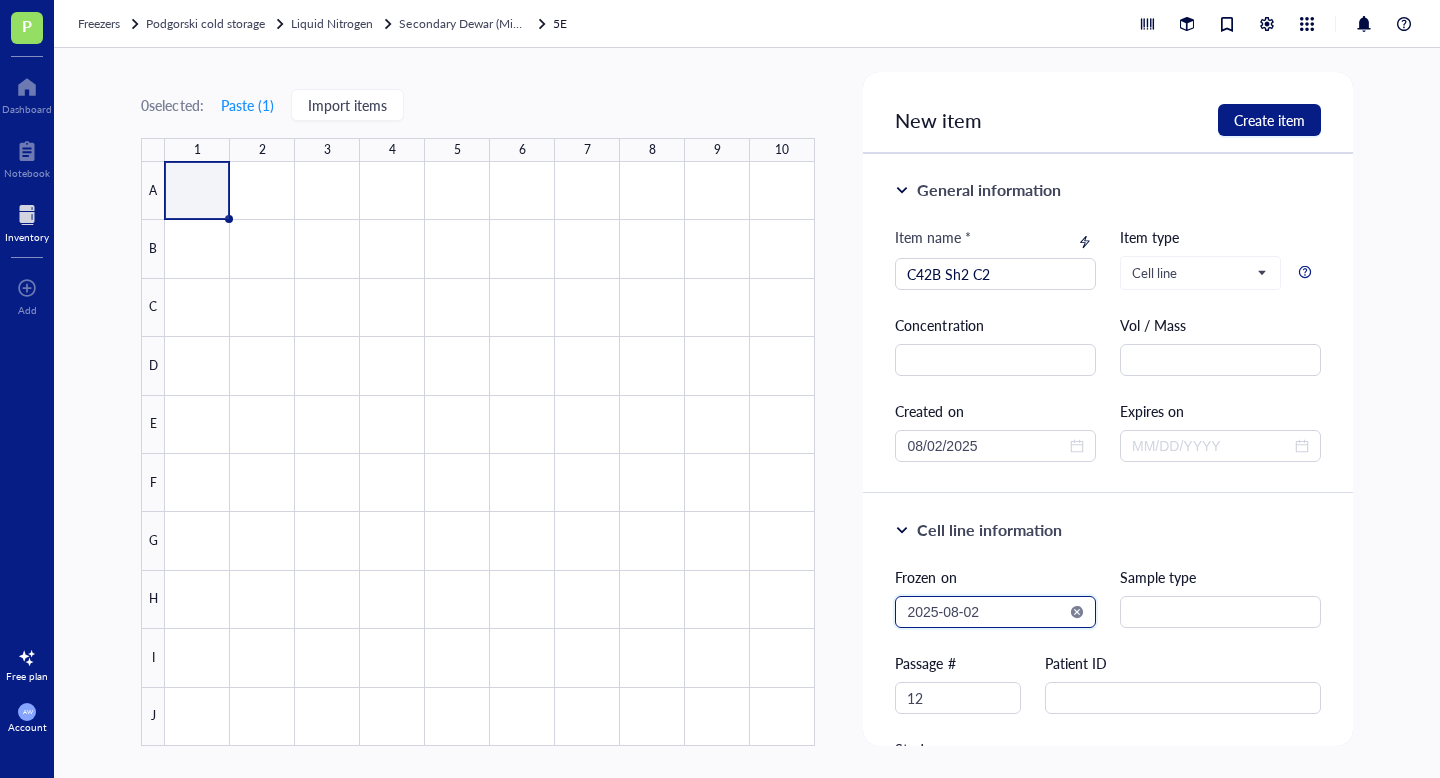 click on "2025-08-02" at bounding box center (986, 612) 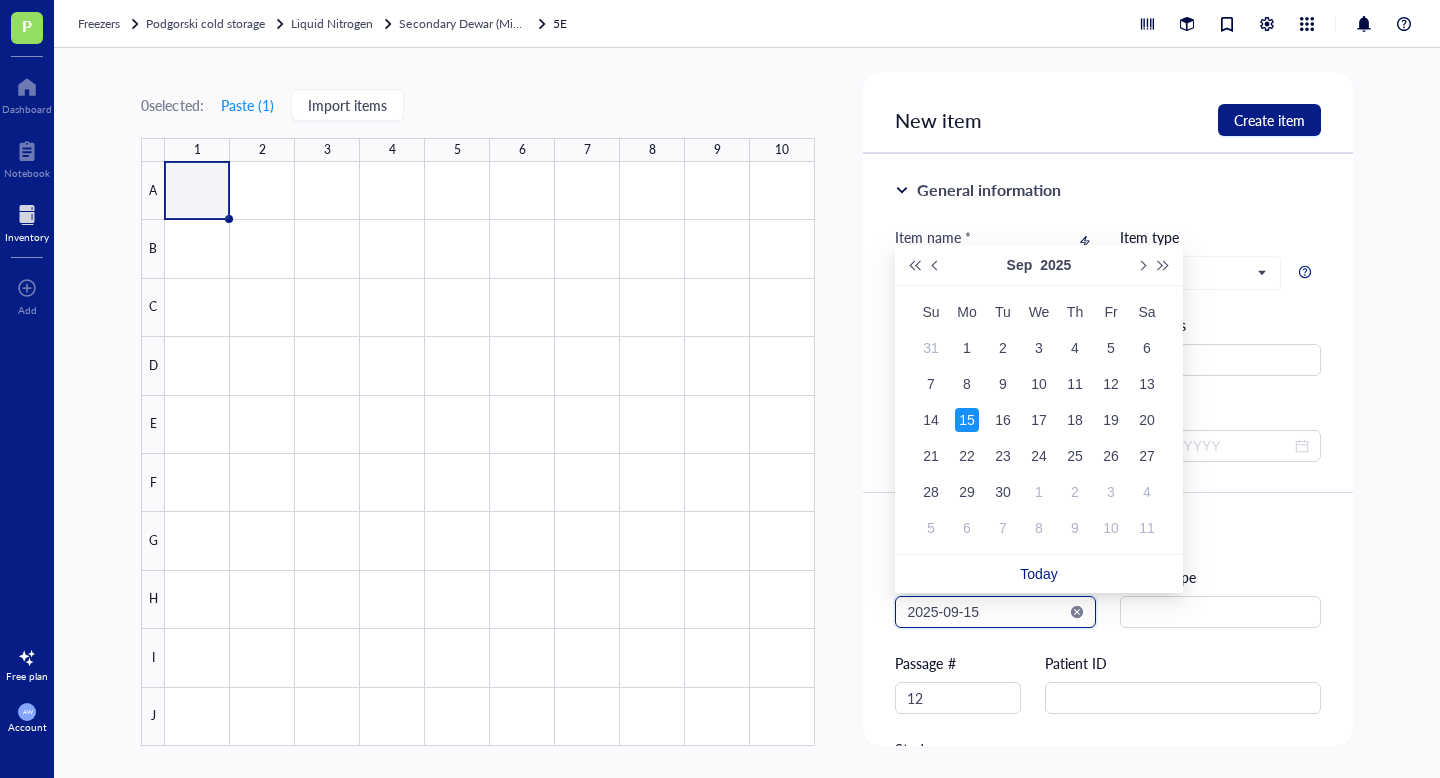 click on "2025-09-15" at bounding box center [986, 612] 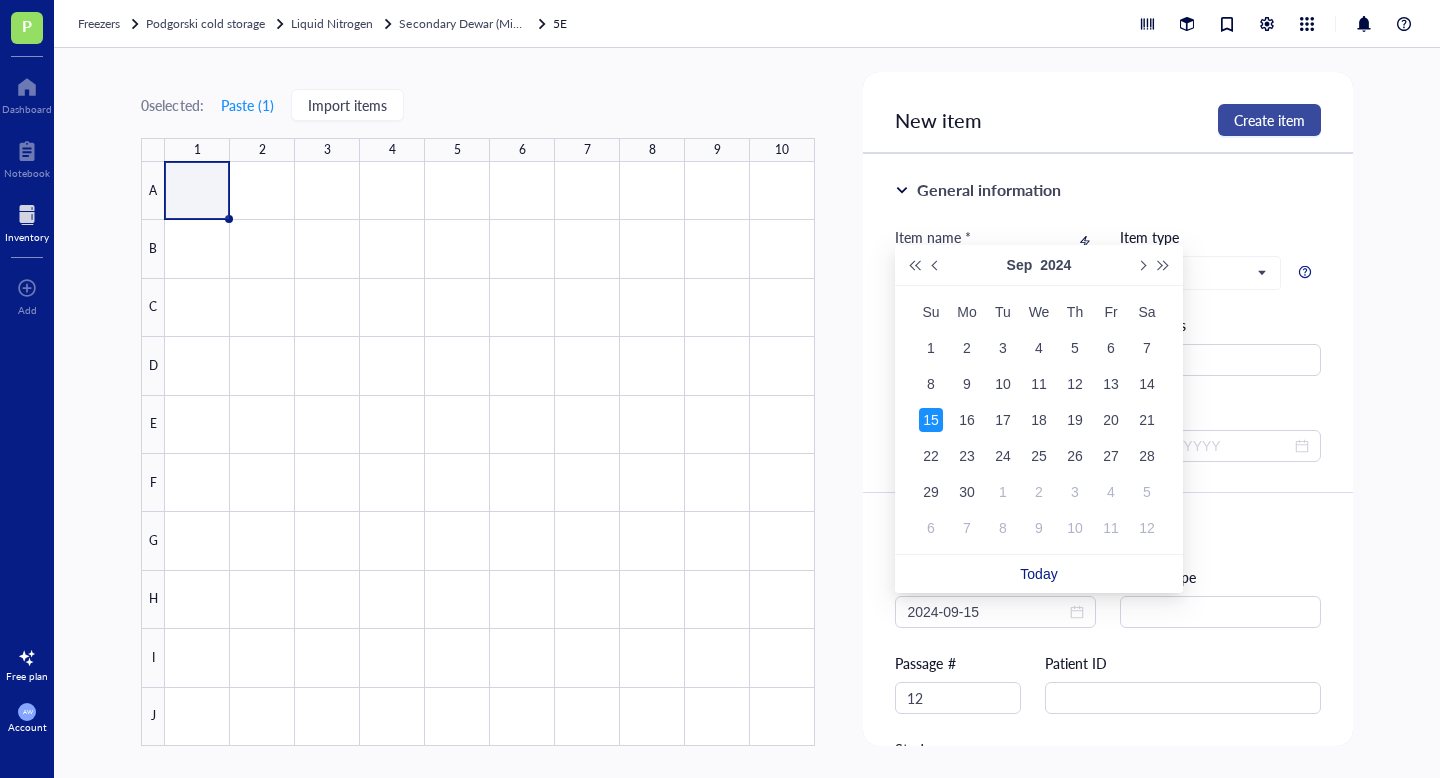 type on "2024-09-15" 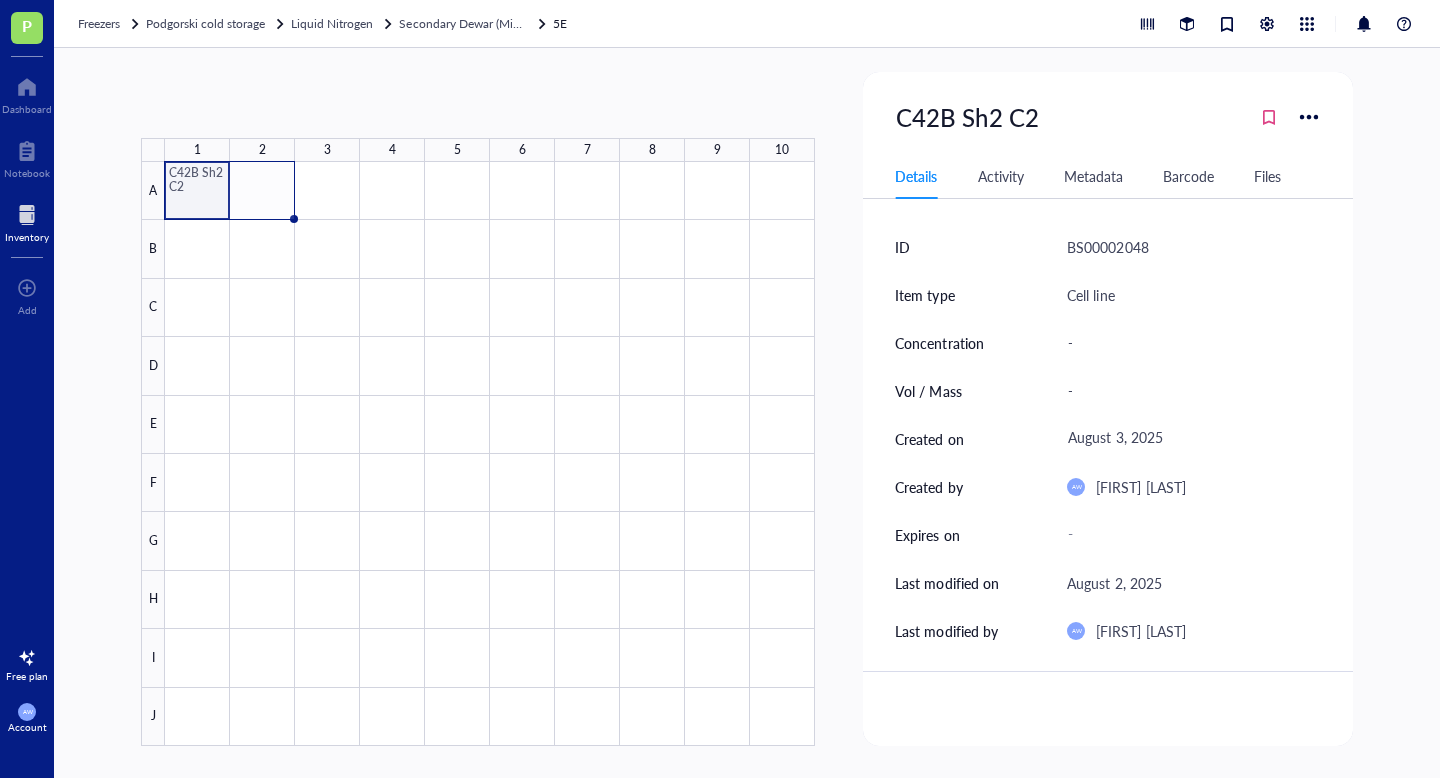 drag, startPoint x: 229, startPoint y: 219, endPoint x: 281, endPoint y: 219, distance: 52 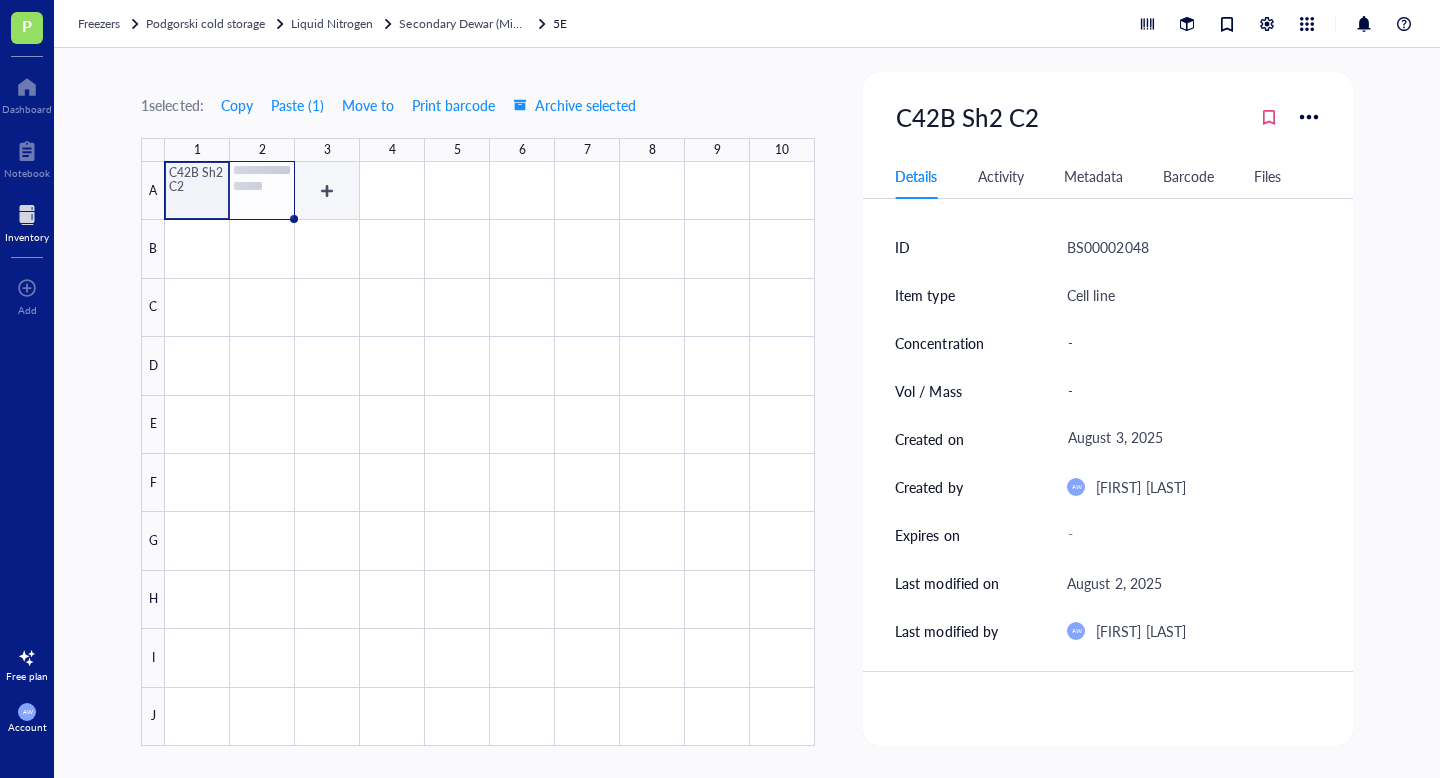 click at bounding box center (490, 454) 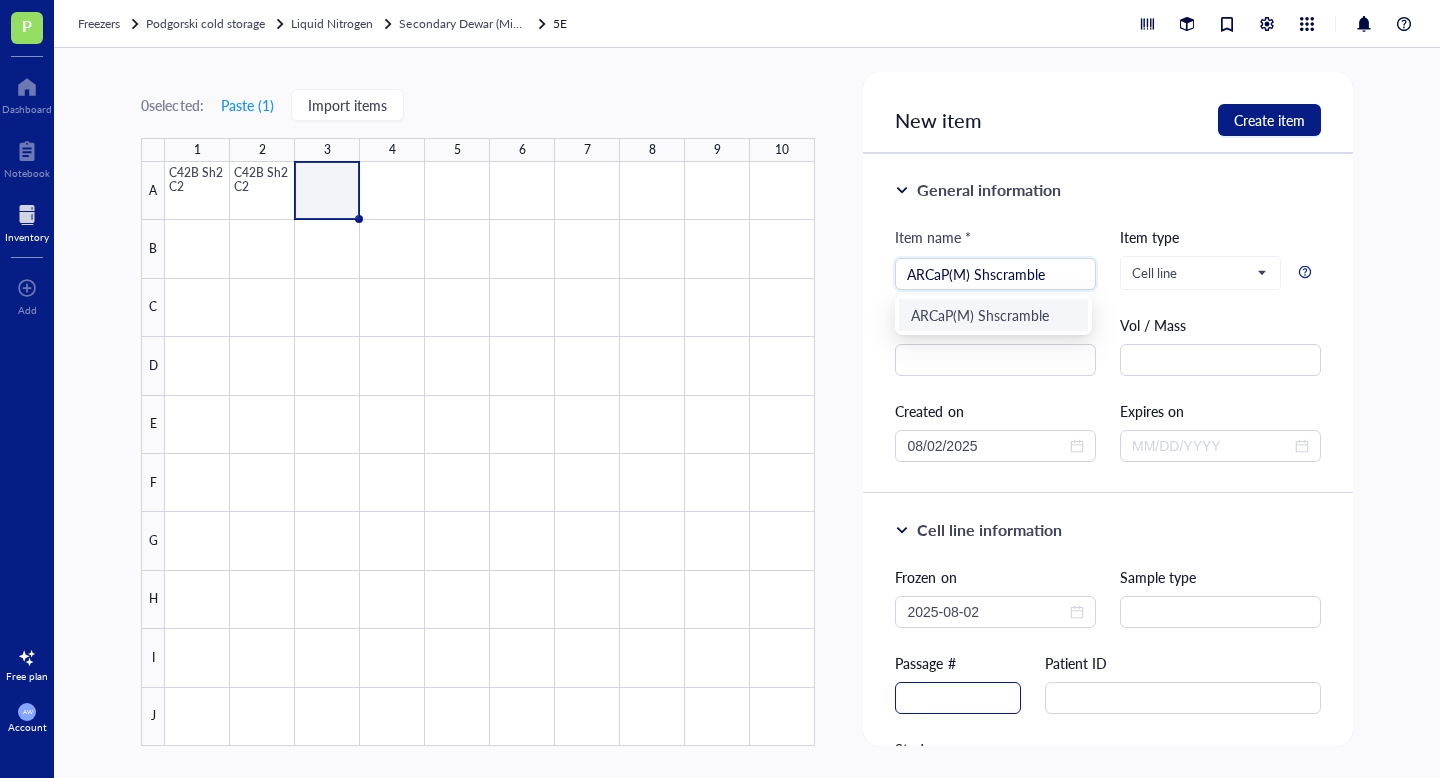 type on "ARCaP(M) Shscramble" 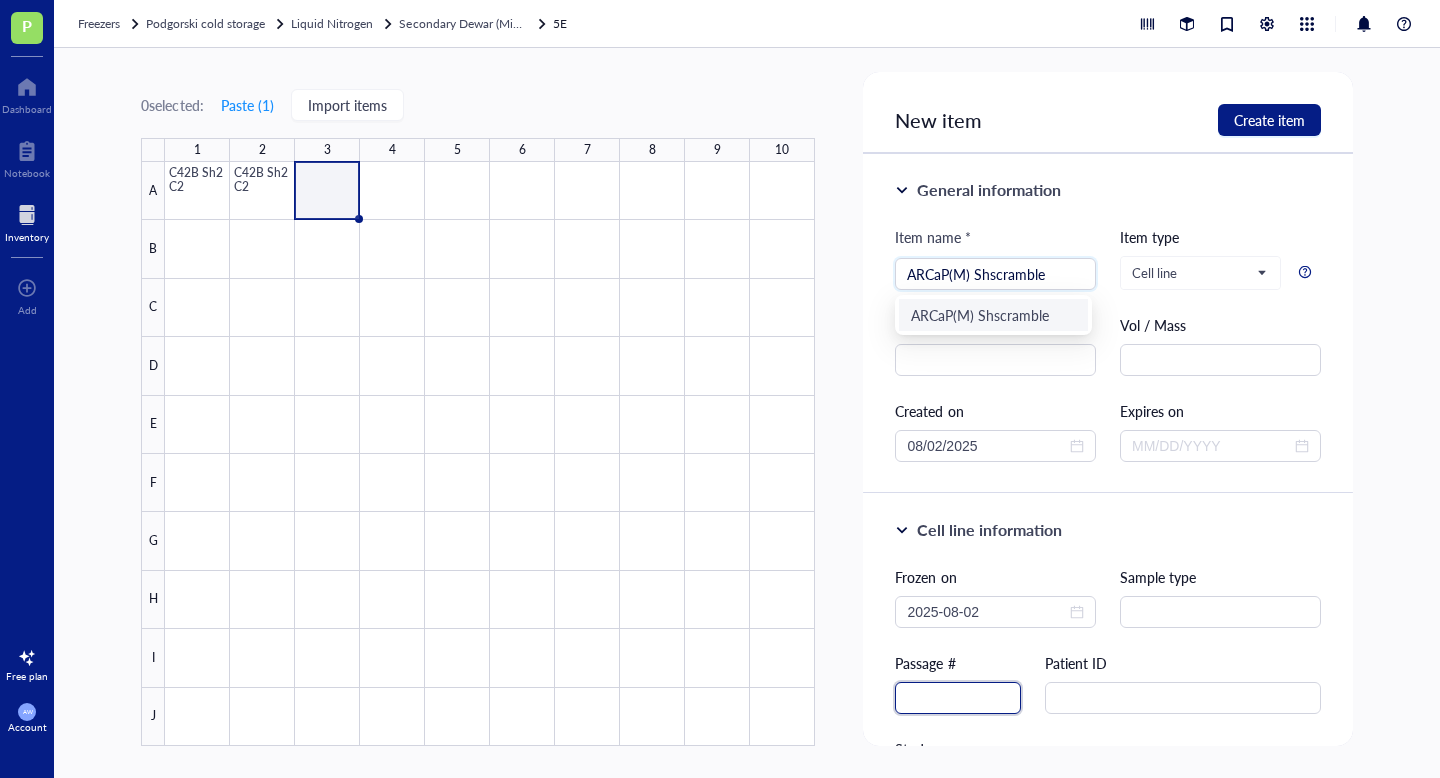 click at bounding box center [958, 698] 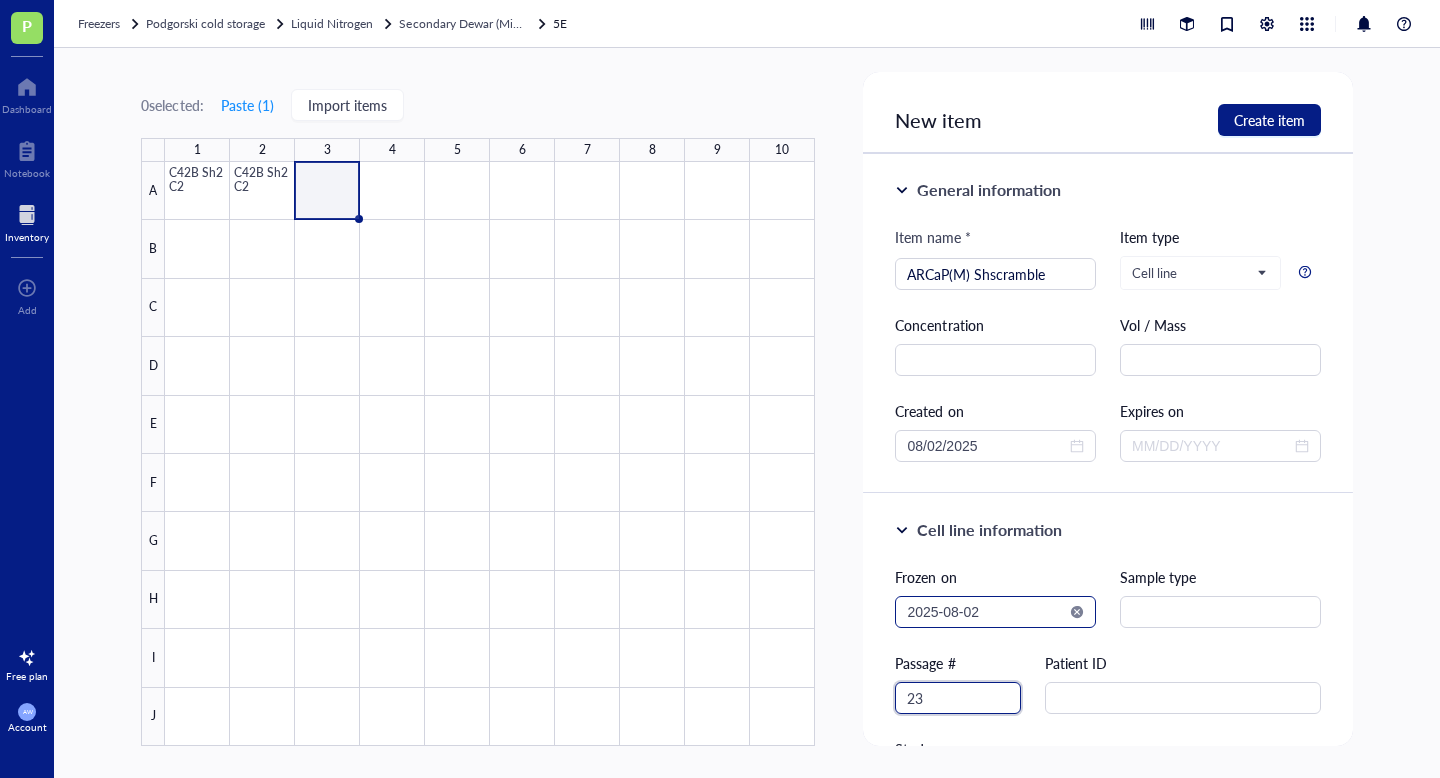 type on "23" 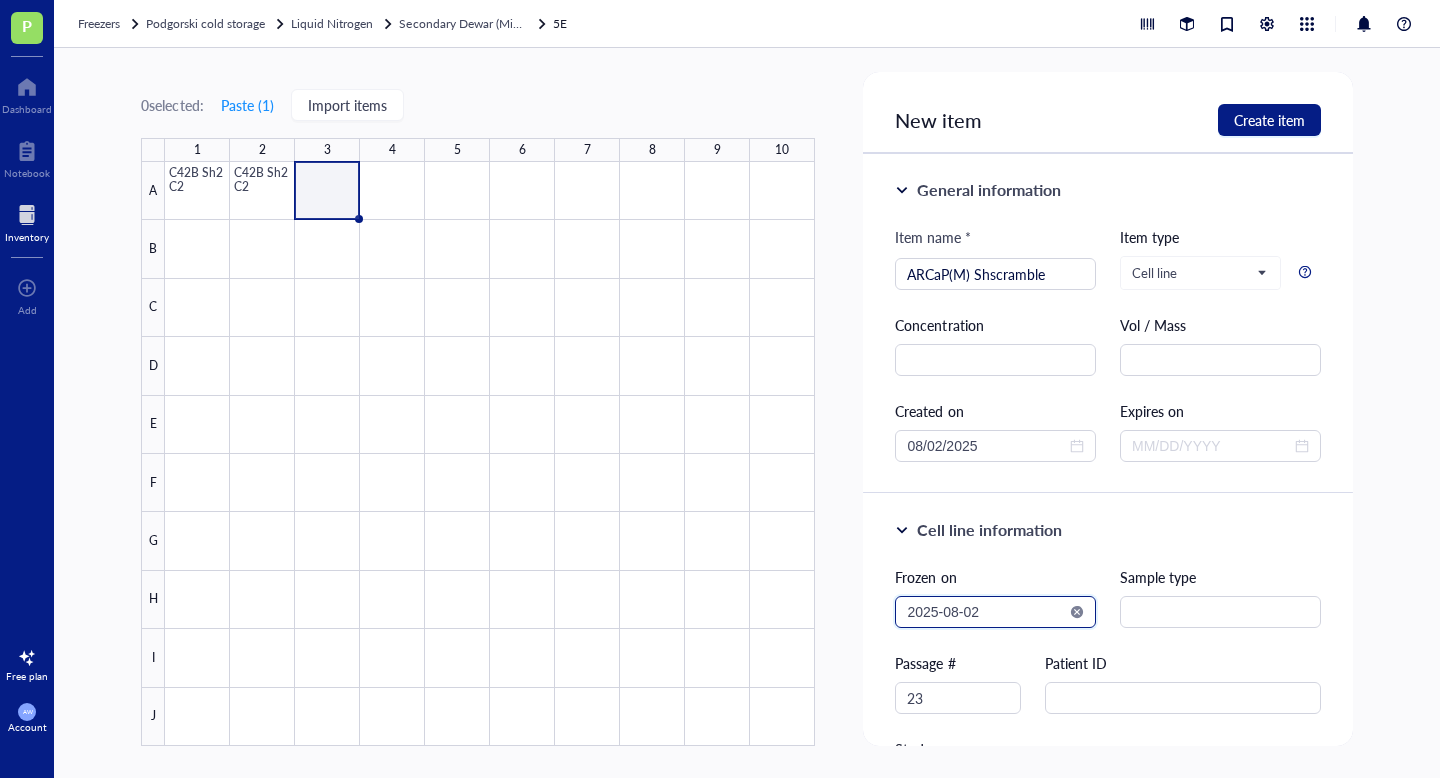 click on "2025-08-02" at bounding box center (986, 612) 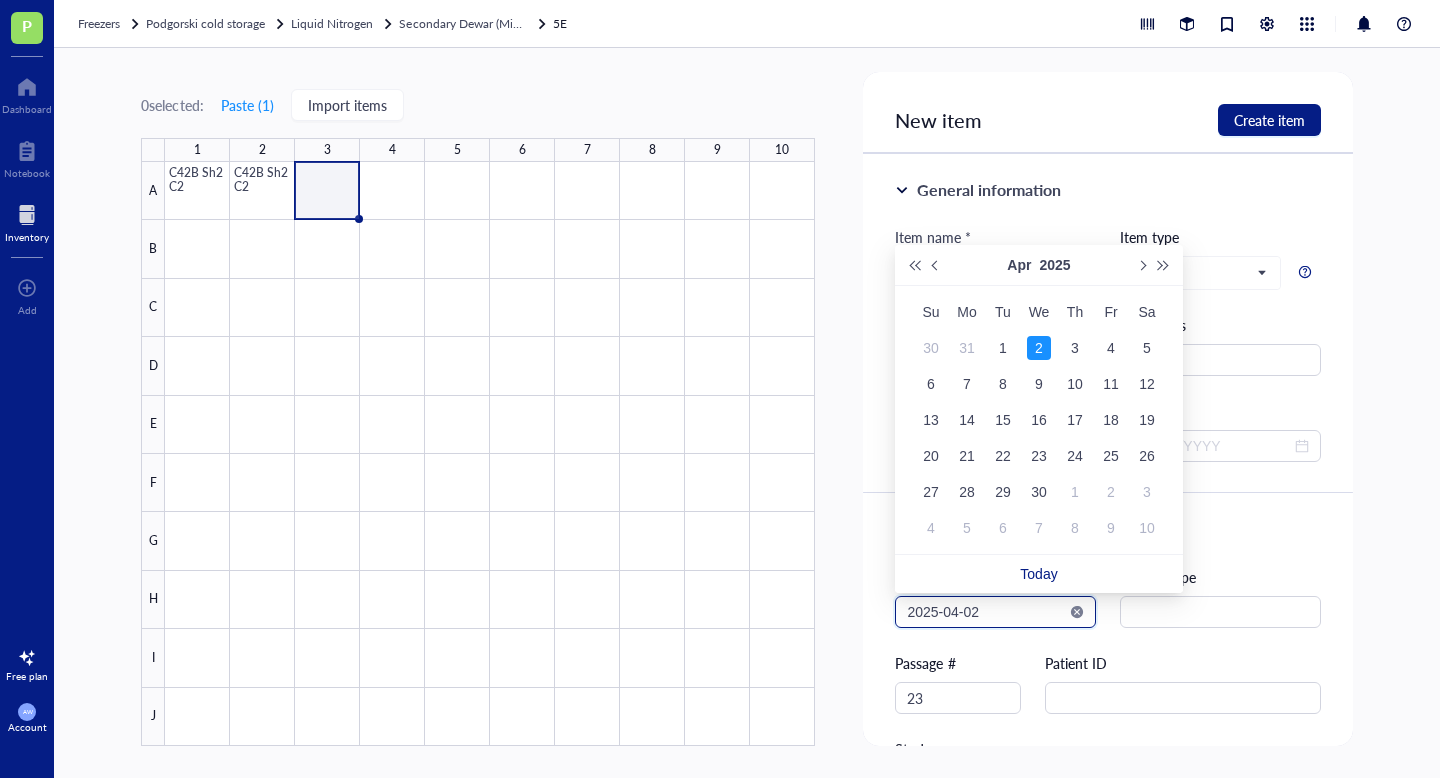 click on "2025-04-02" at bounding box center [986, 612] 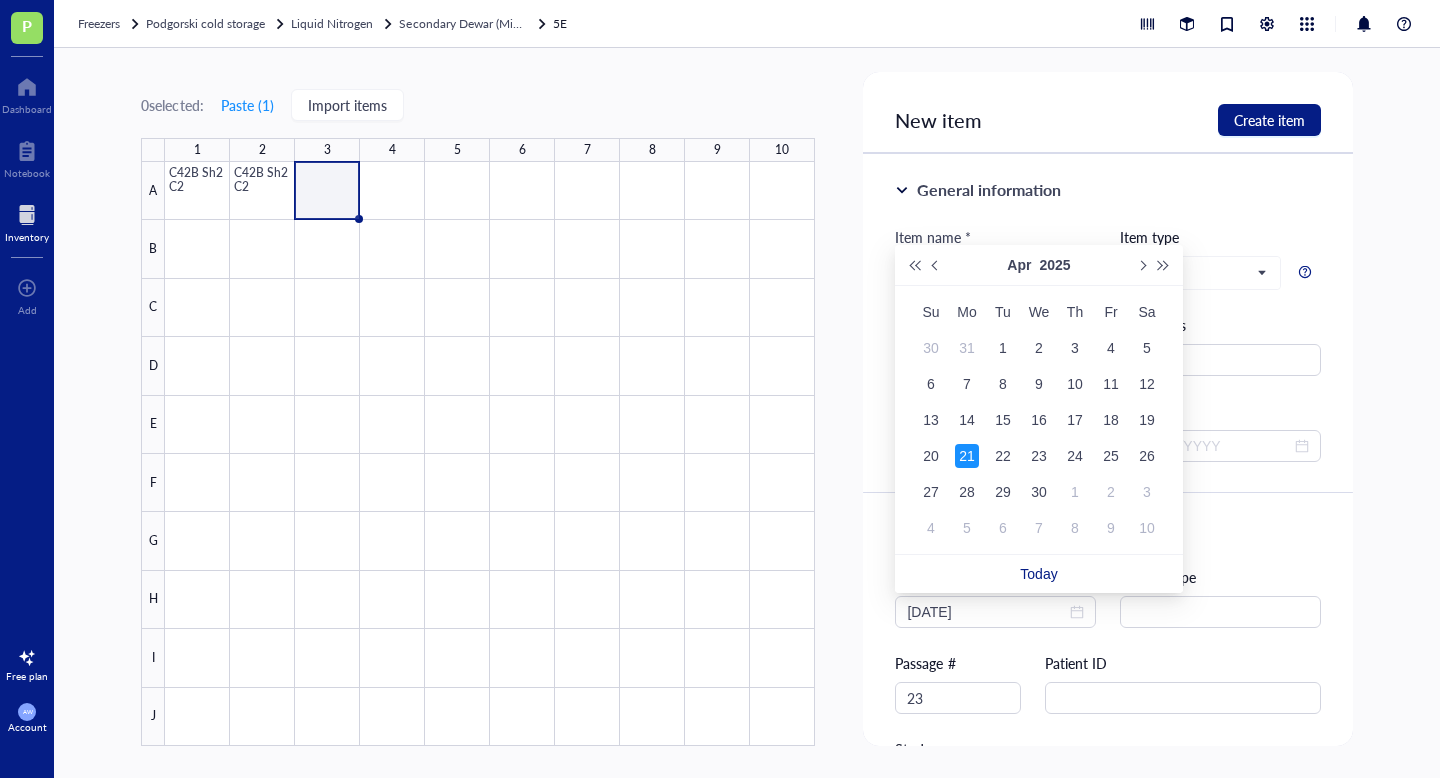 type on "2025-04-21" 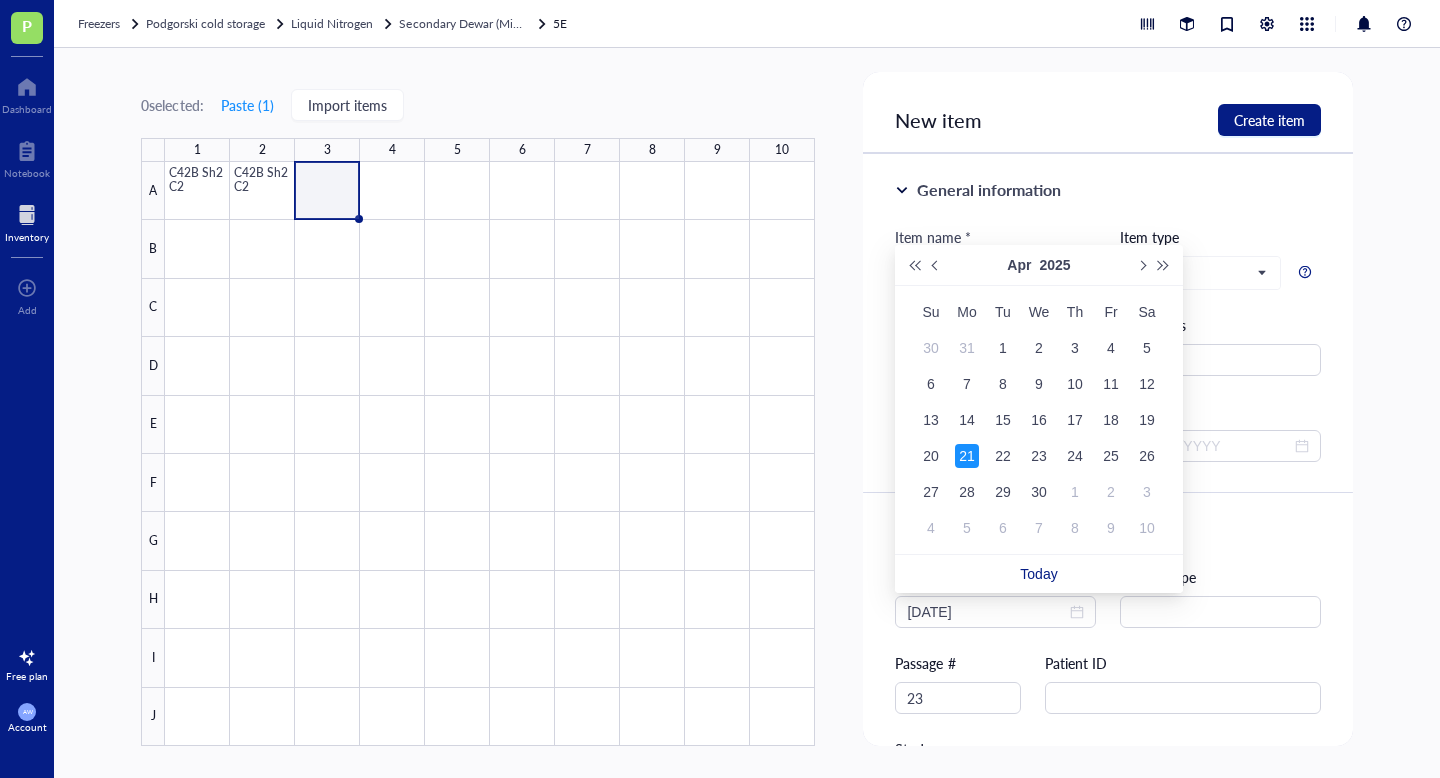 click on "New item Create item" at bounding box center (1107, 113) 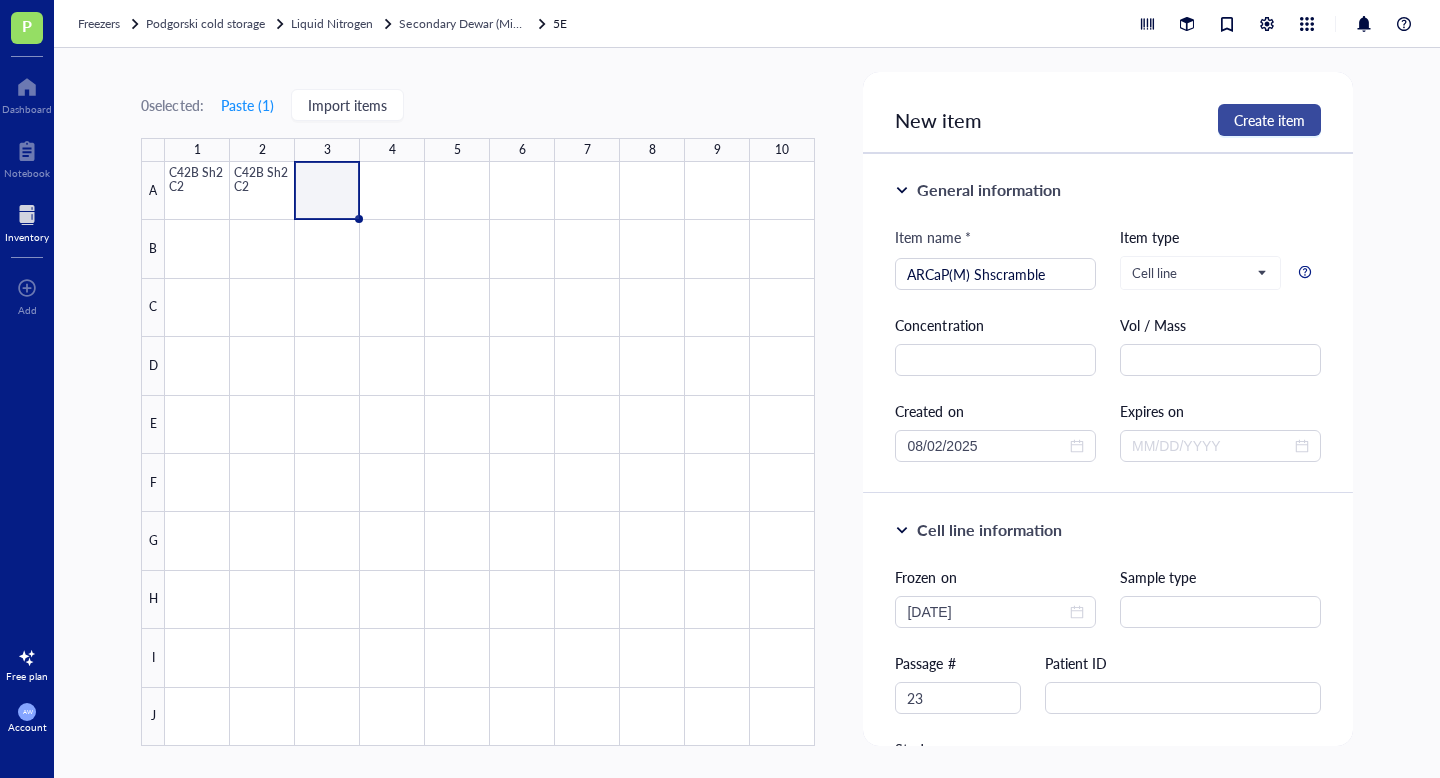 click on "Create item" at bounding box center (1269, 120) 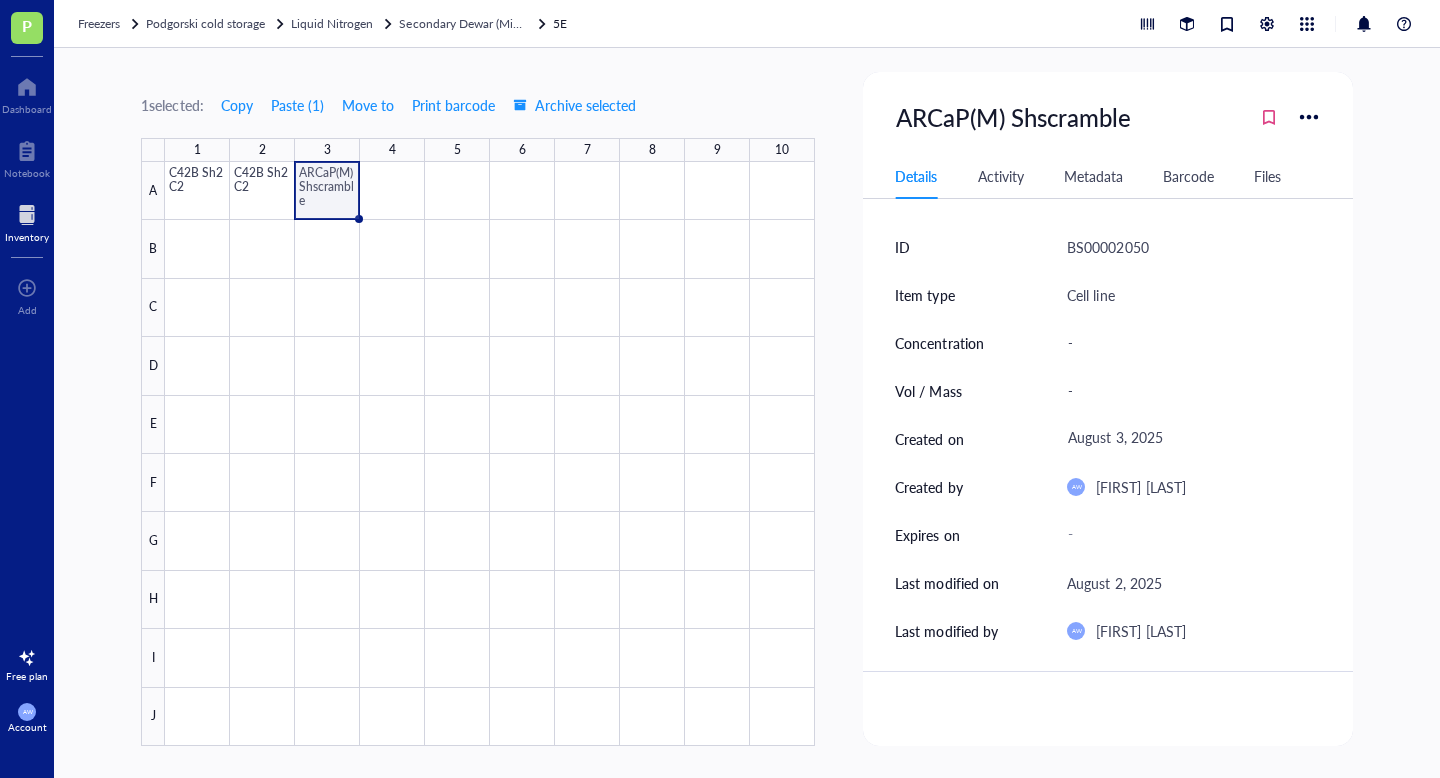 click at bounding box center [490, 454] 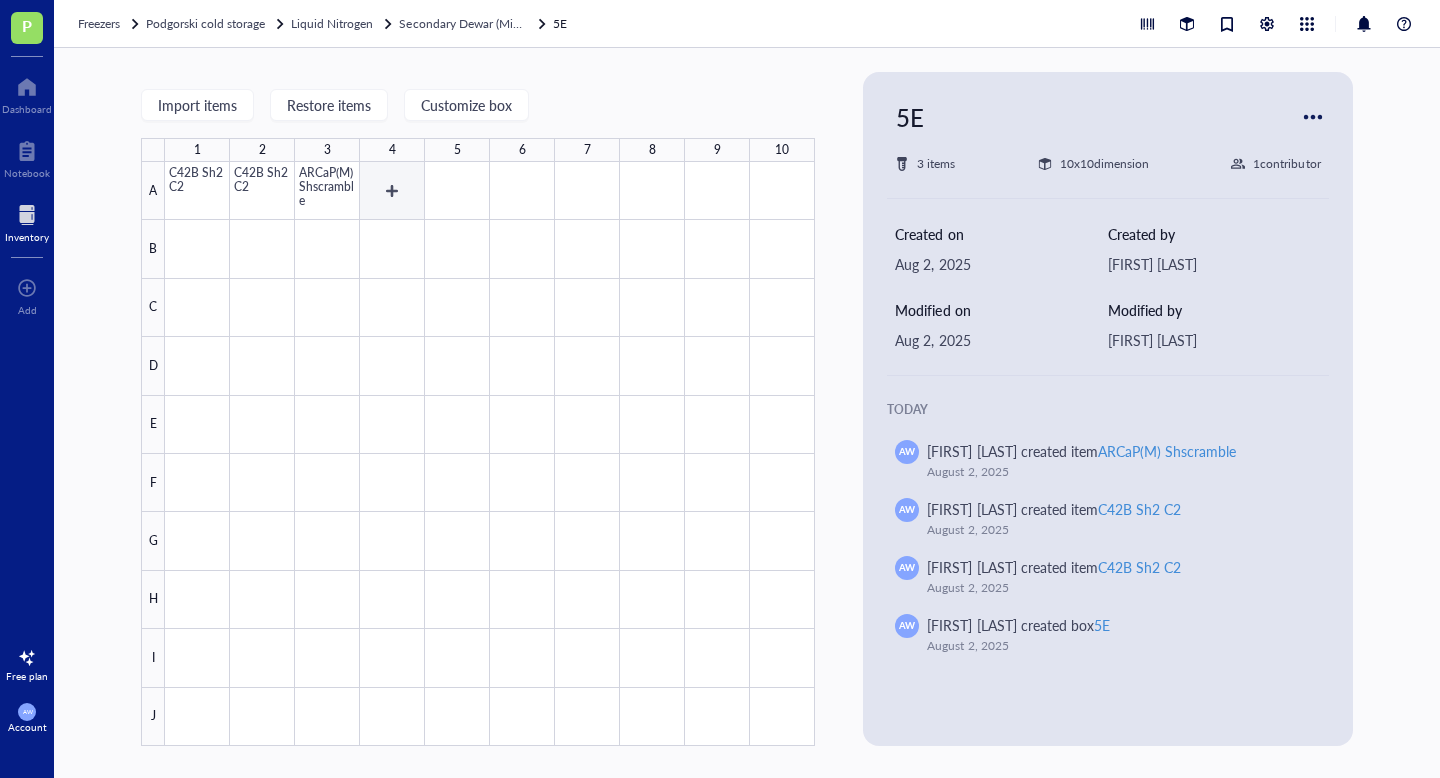 click at bounding box center (490, 454) 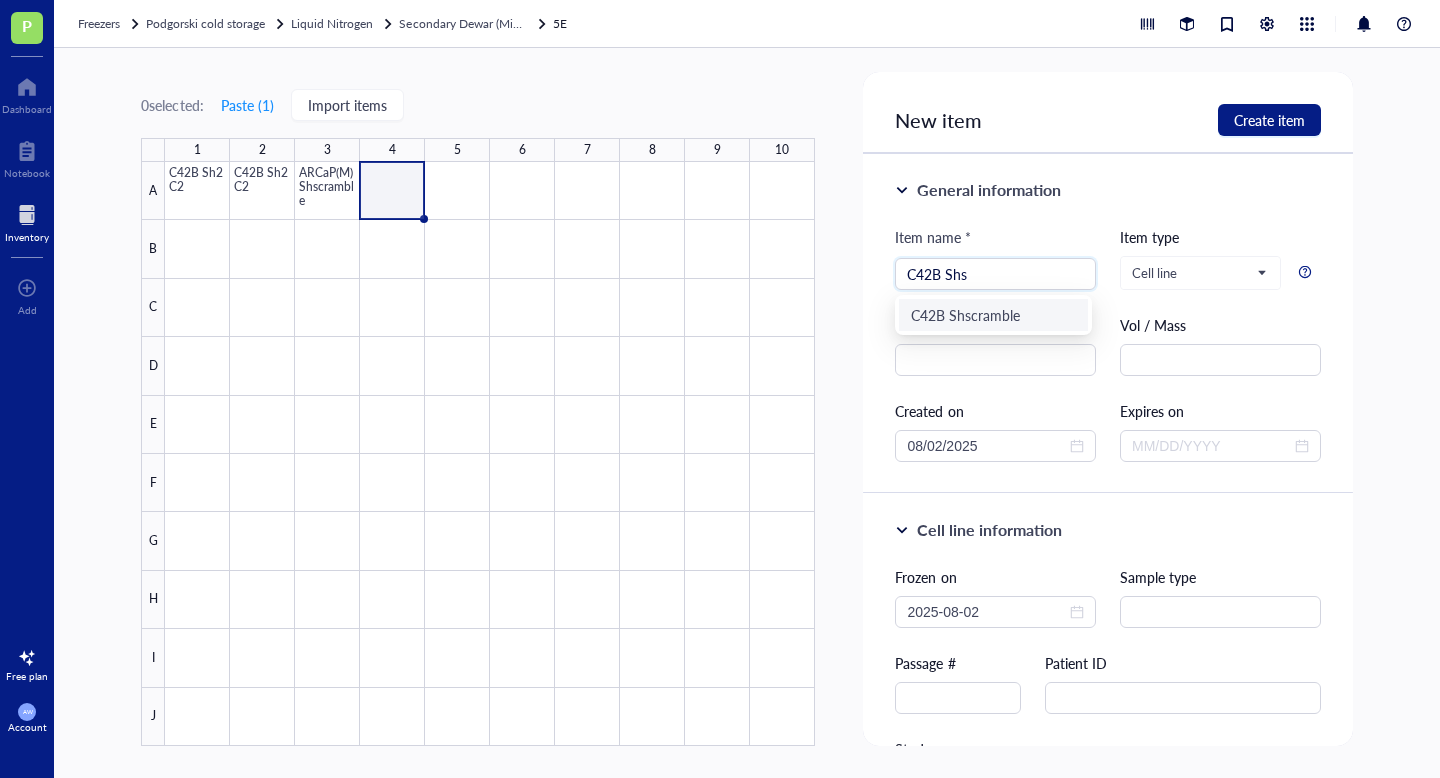 click on "C42B Shscramble" at bounding box center [993, 315] 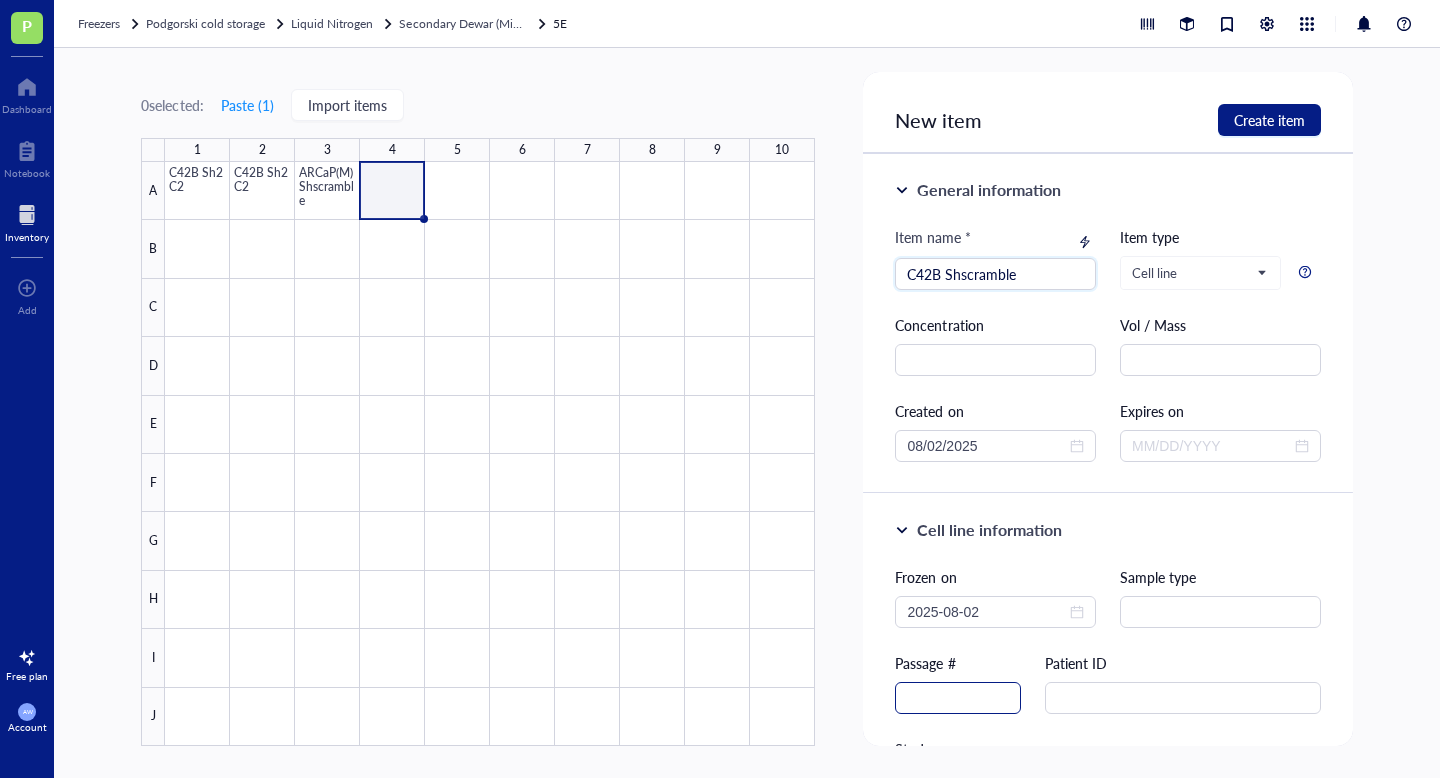 type on "C42B Shscramble" 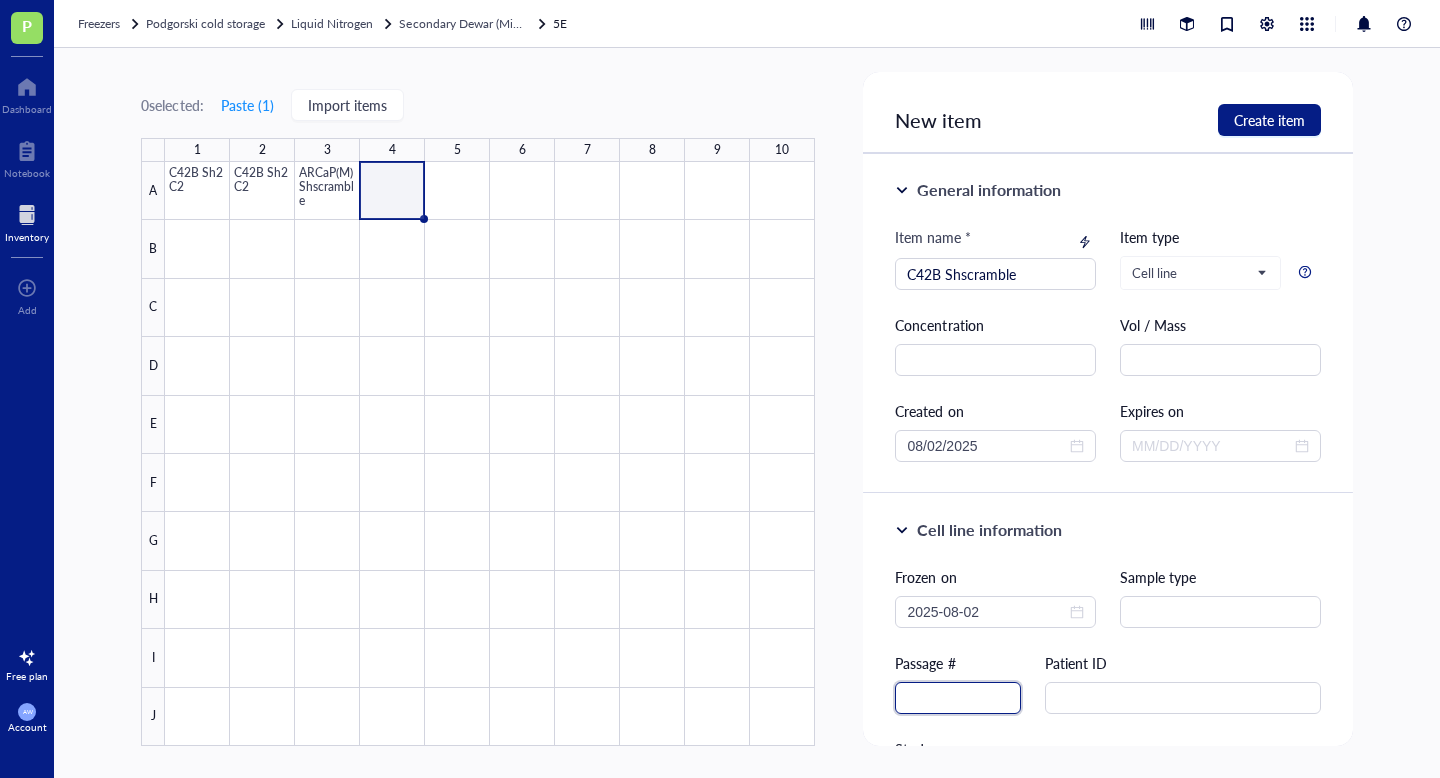 click at bounding box center [958, 698] 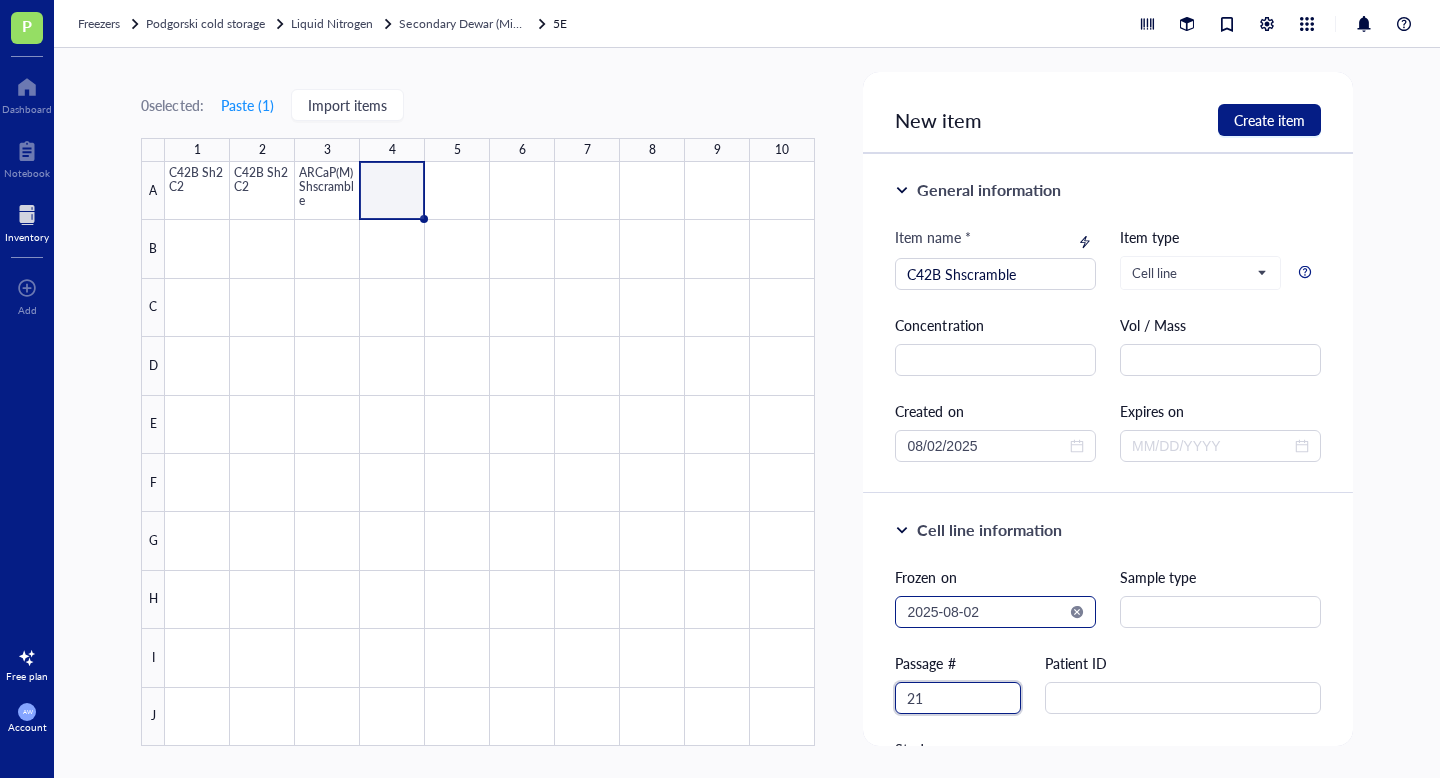 type on "21" 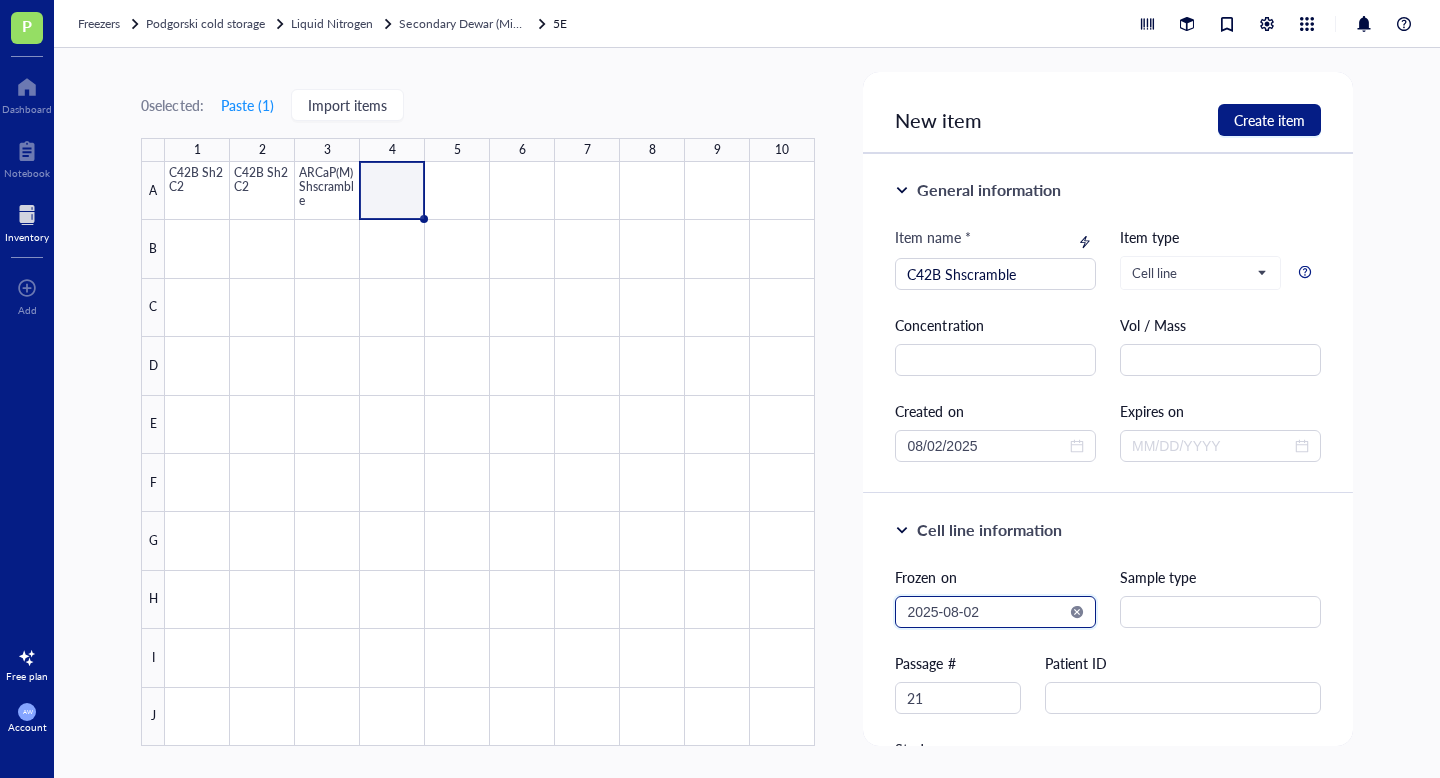 click on "2025-08-02" at bounding box center (986, 612) 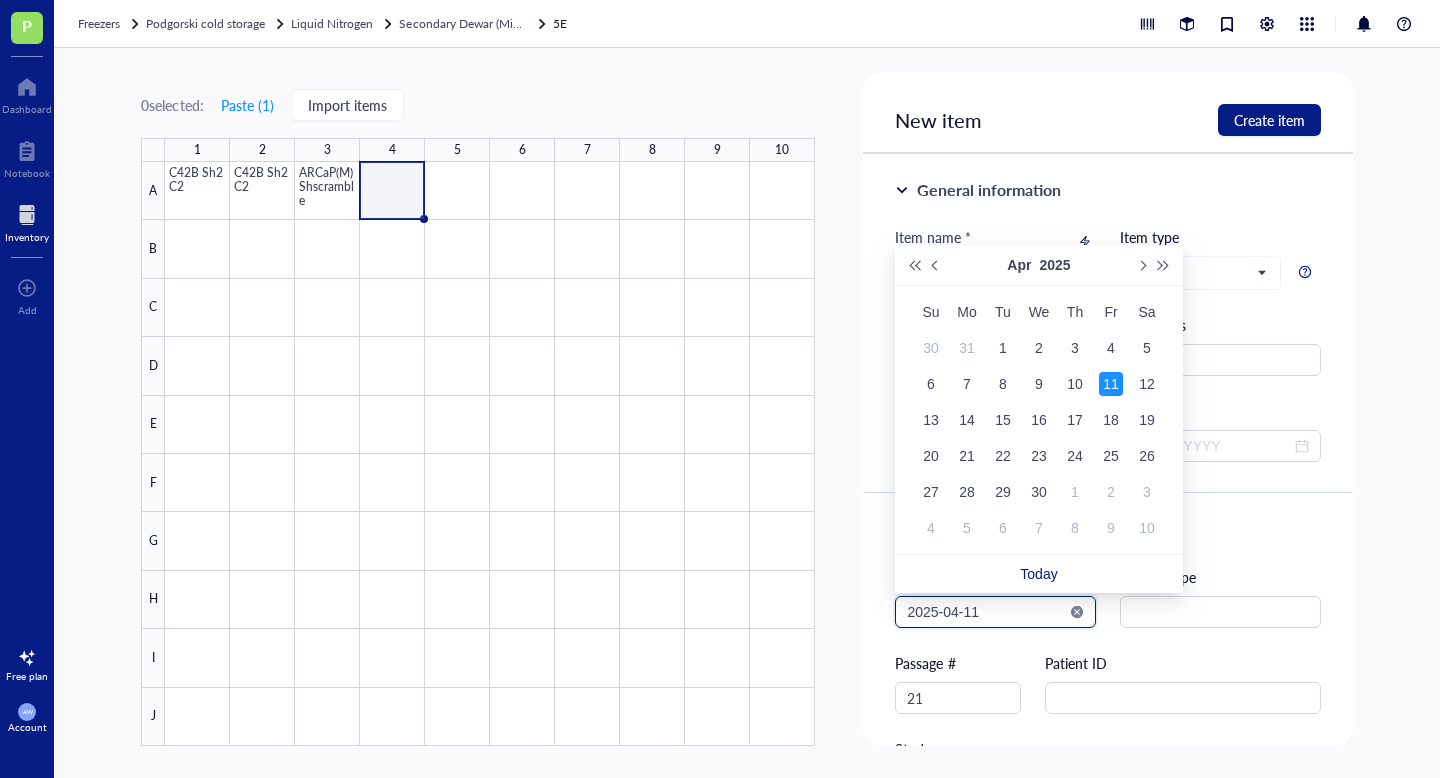 type on "2025-04-11" 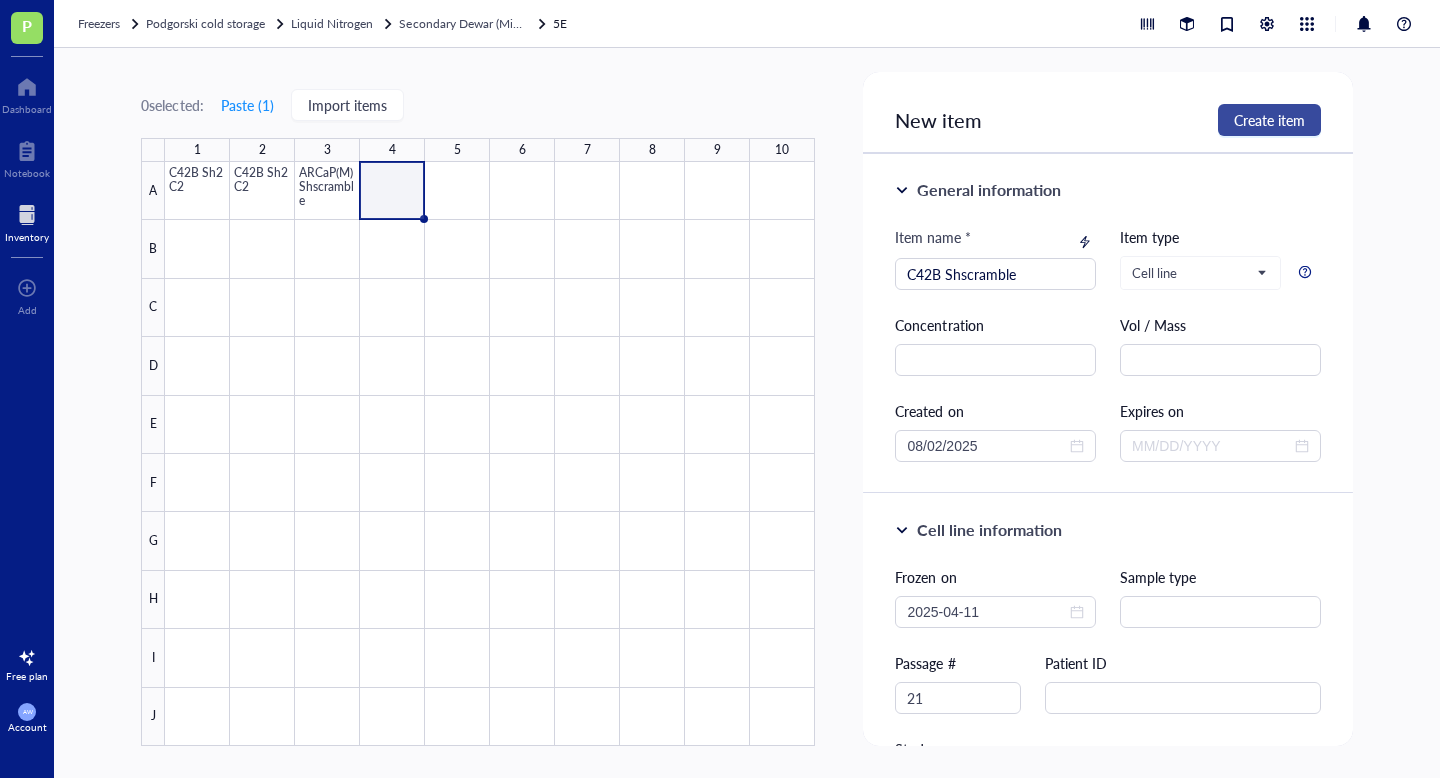 click on "Create item" at bounding box center [1269, 120] 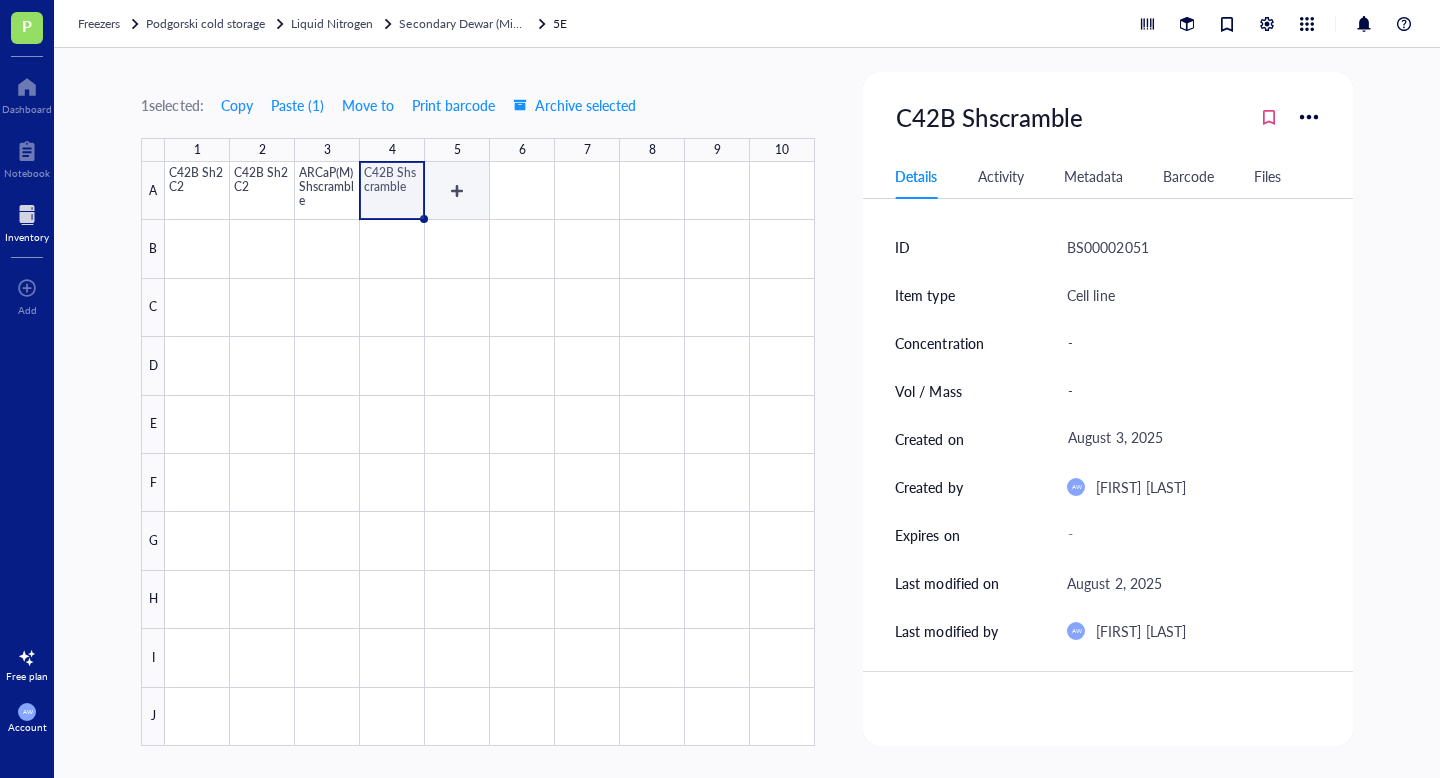 click at bounding box center (490, 454) 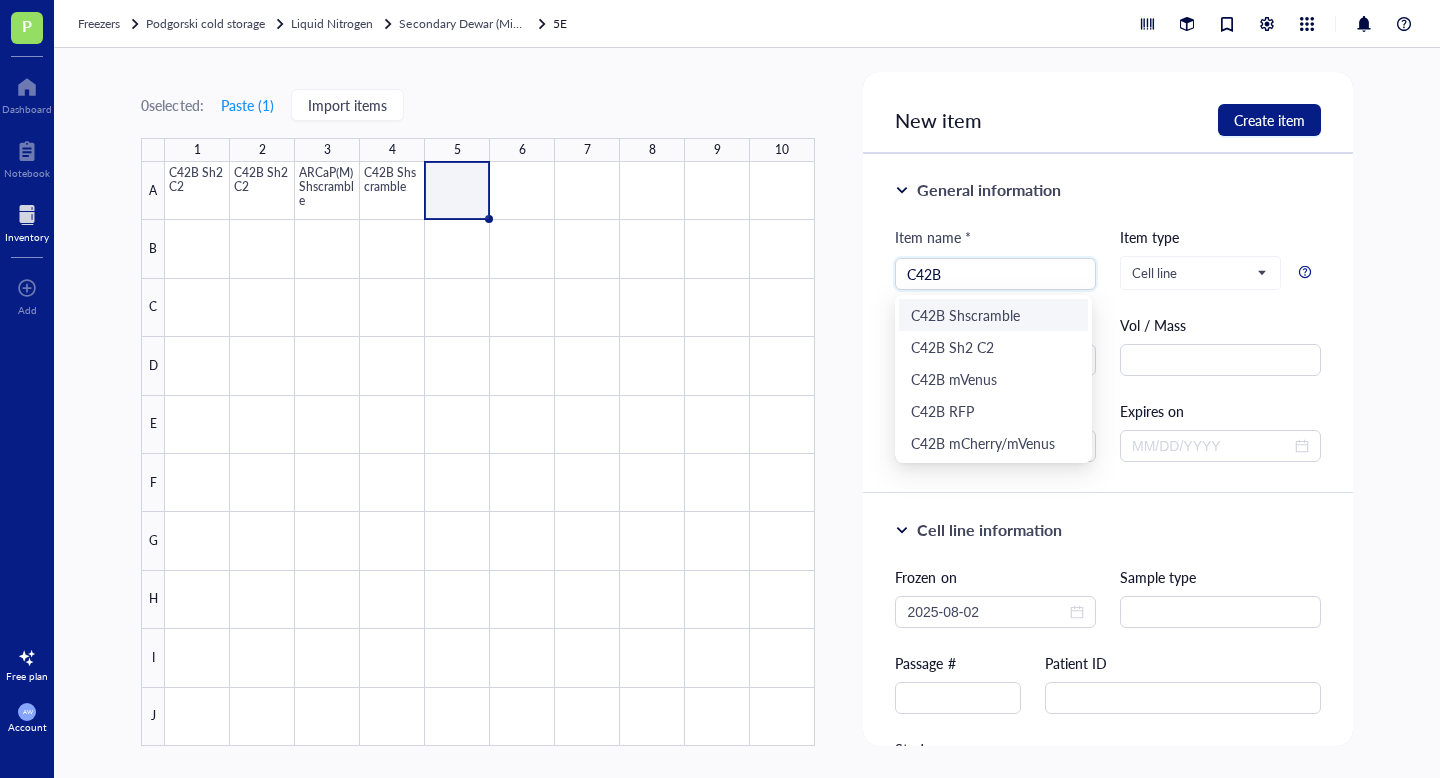click on "C42B Shscramble" at bounding box center [993, 315] 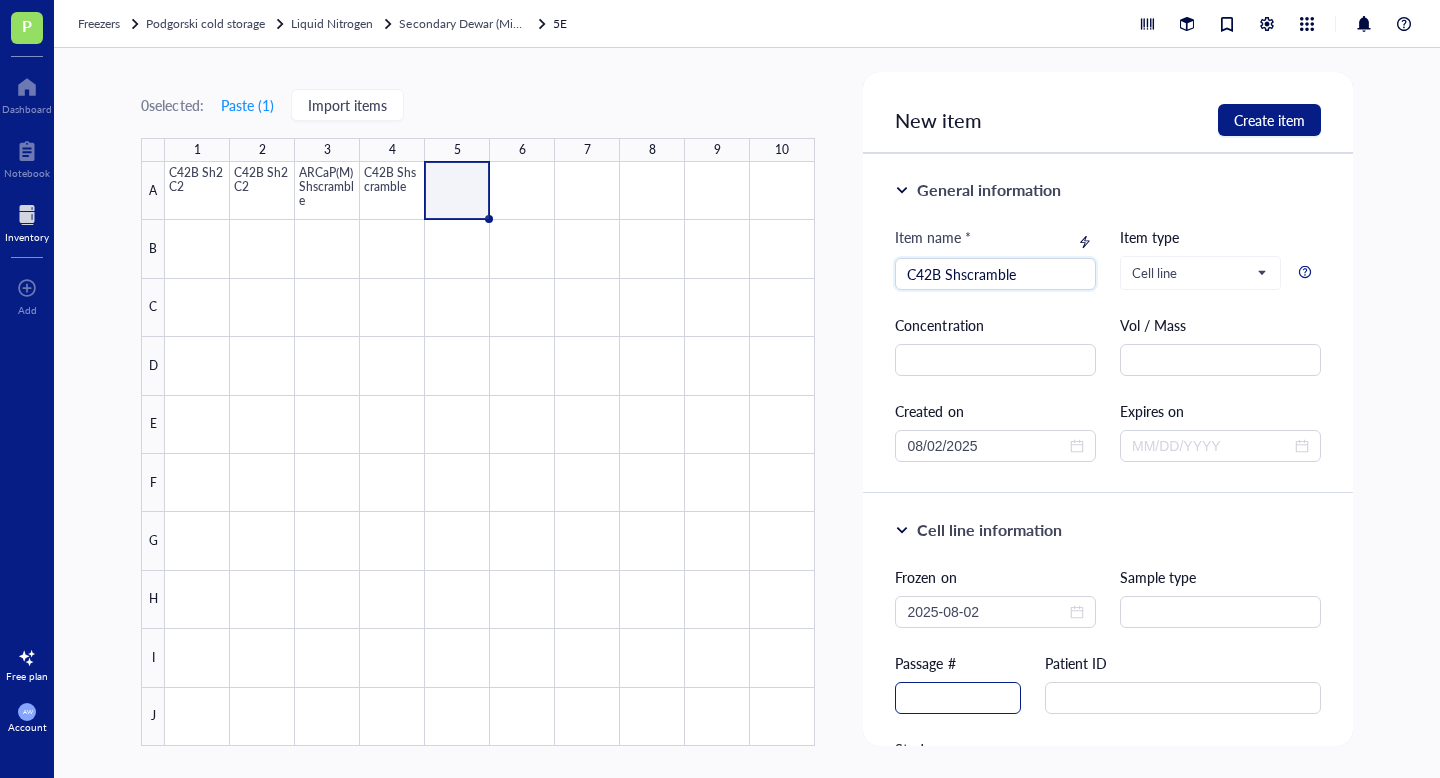 type on "C42B Shscramble" 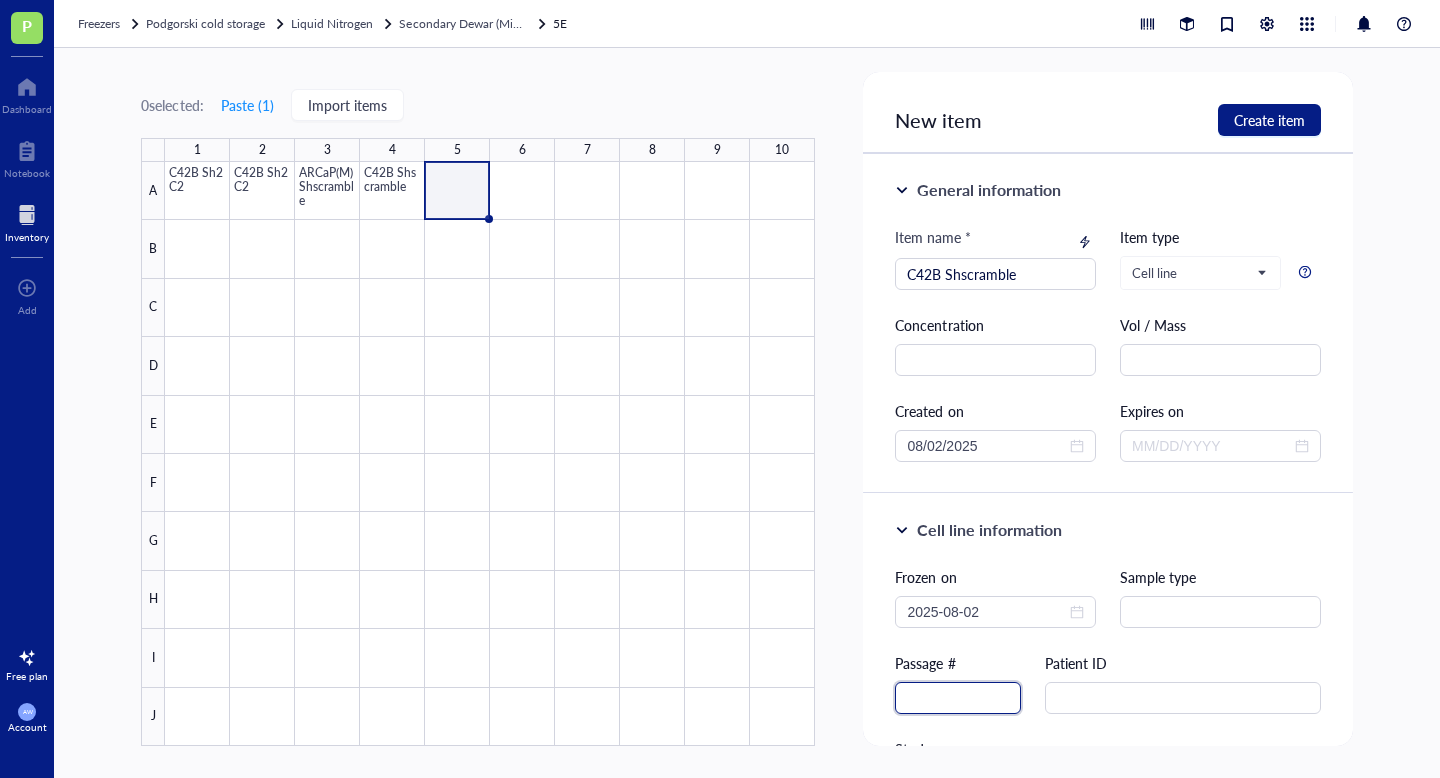 click at bounding box center [958, 698] 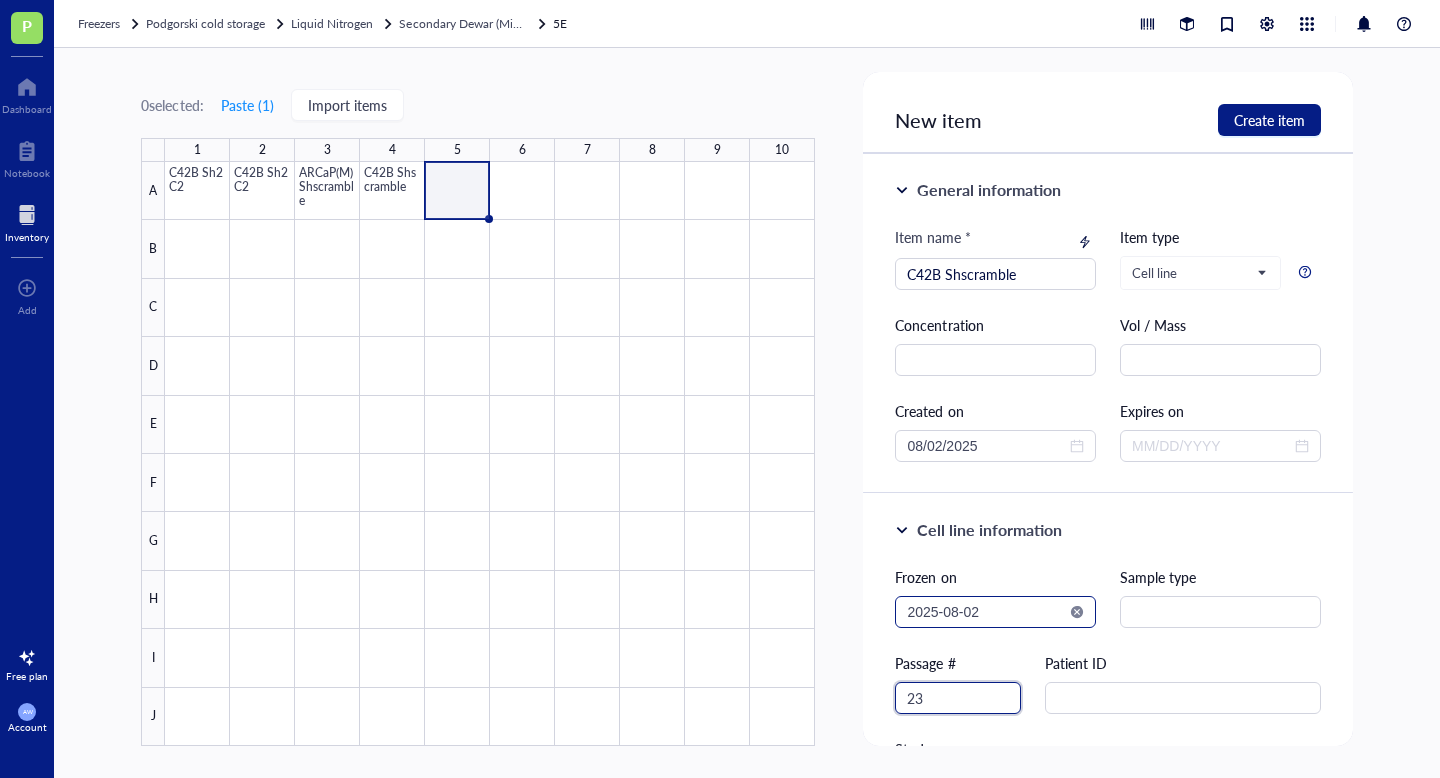 type on "23" 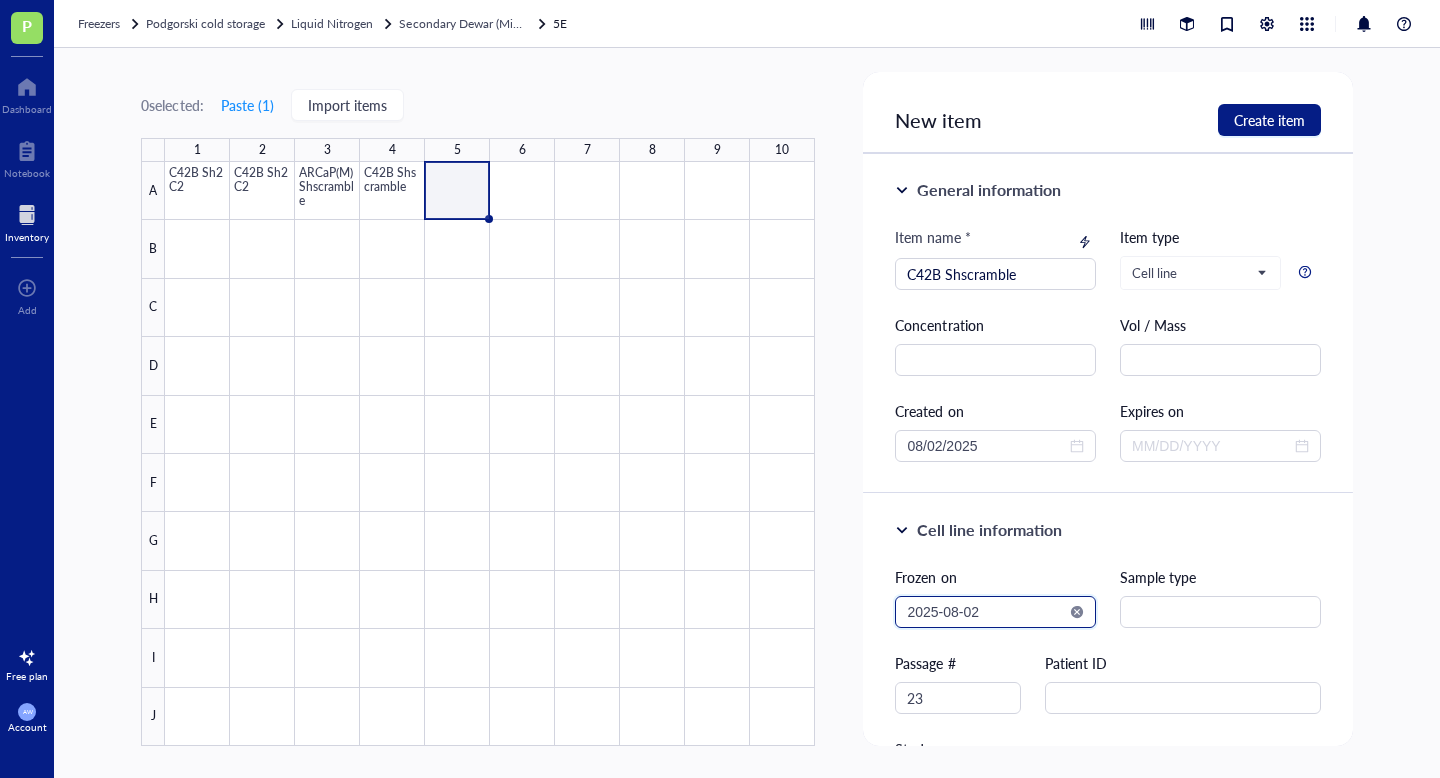 click on "2025-08-02" at bounding box center [986, 612] 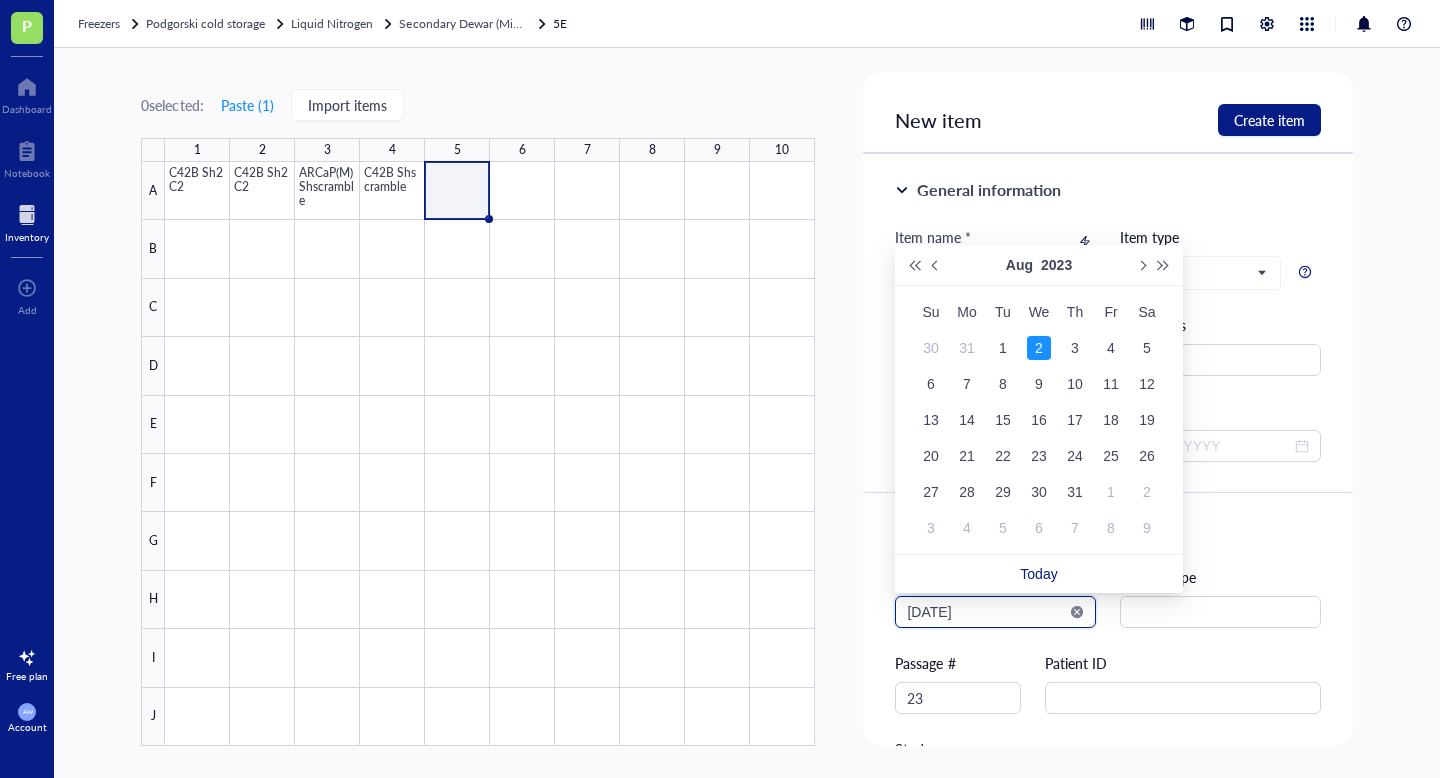 click on "[DATE]" at bounding box center [986, 612] 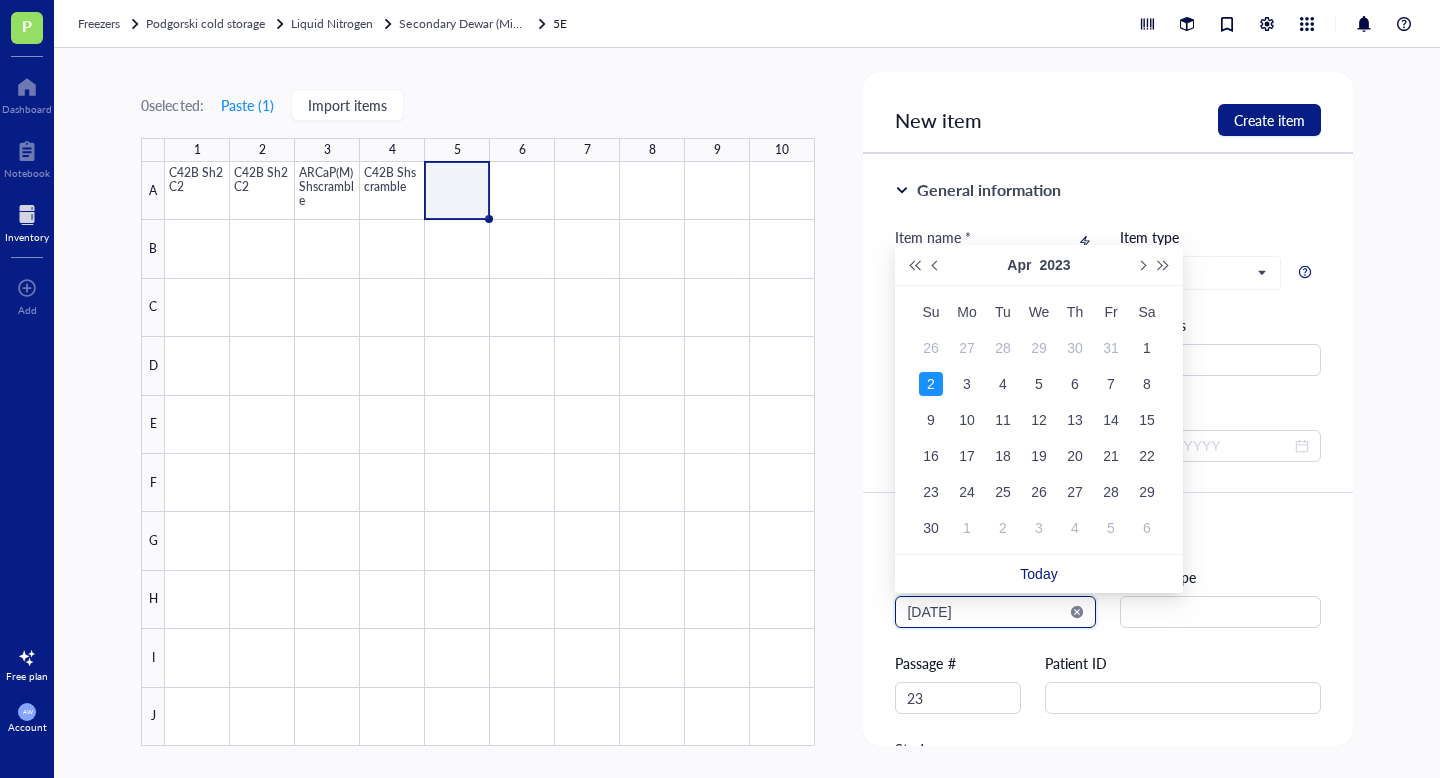click on "[DATE]" at bounding box center [986, 612] 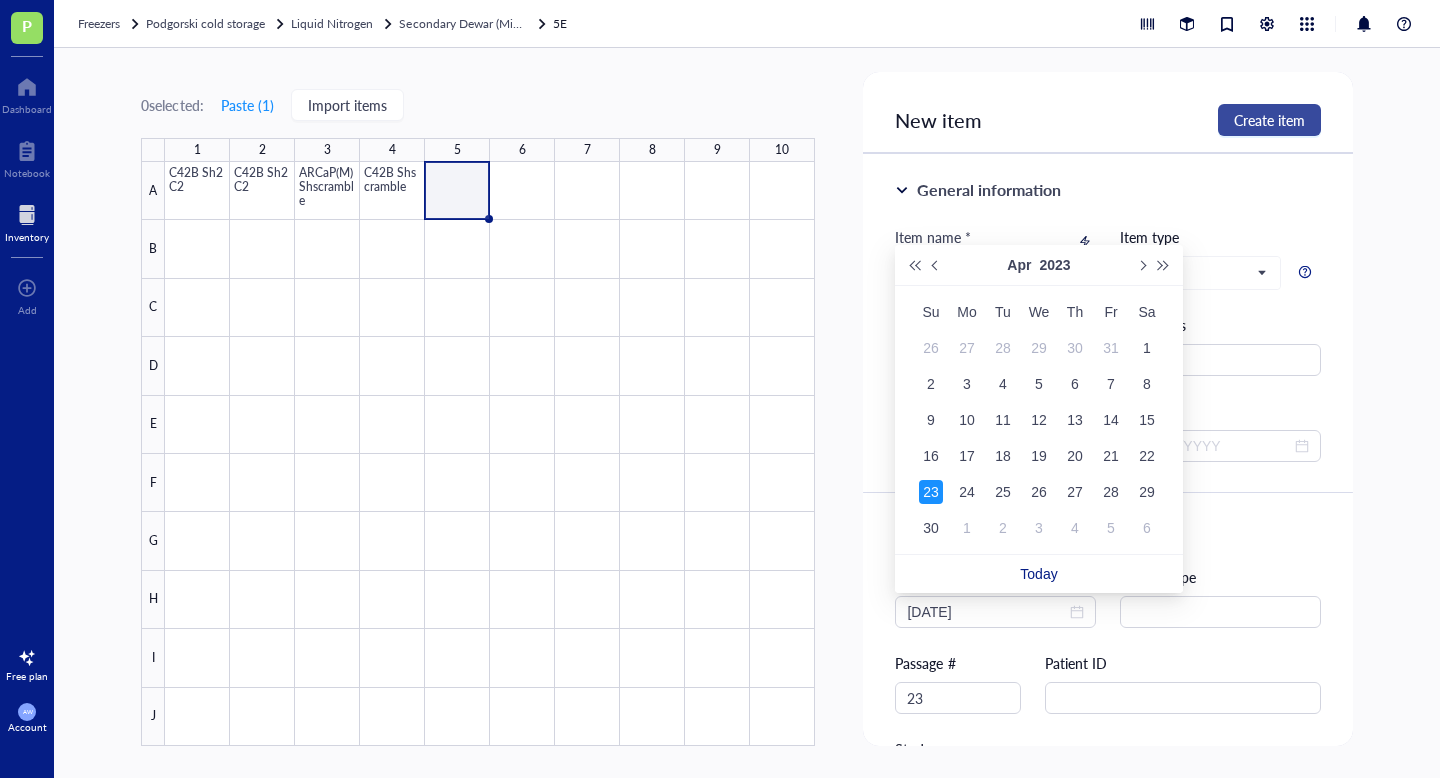type on "2023-04-23" 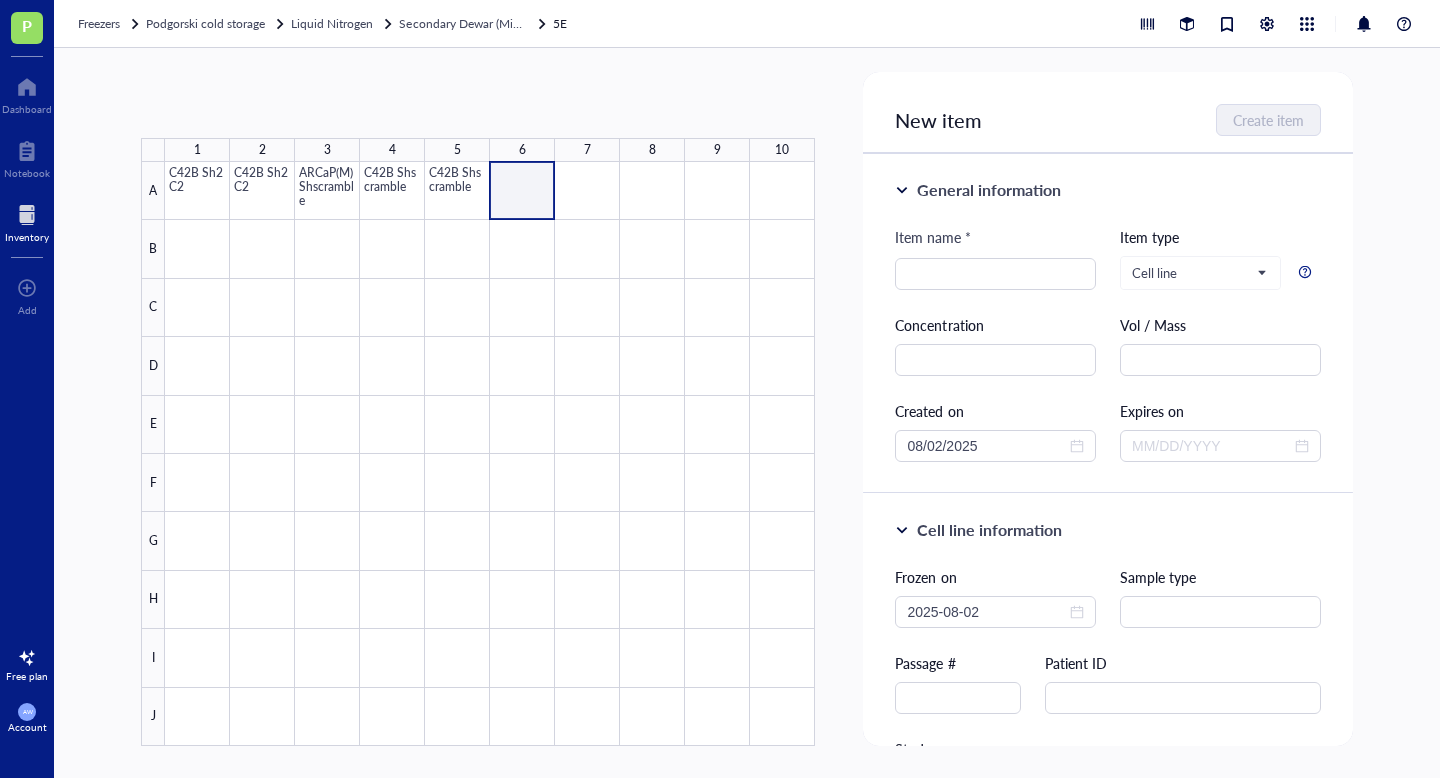 click at bounding box center [490, 454] 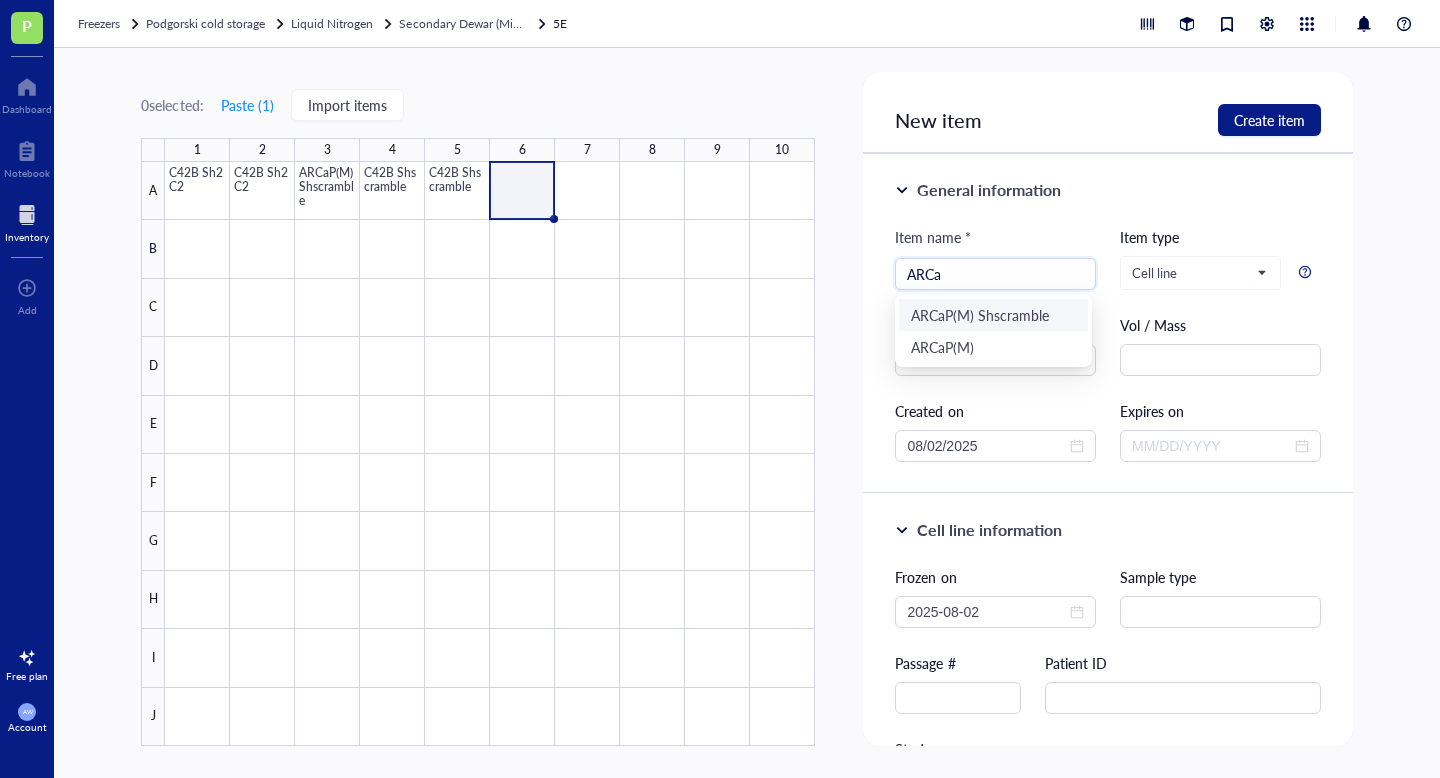 click on "ARCaP(M) Shscramble" at bounding box center [993, 315] 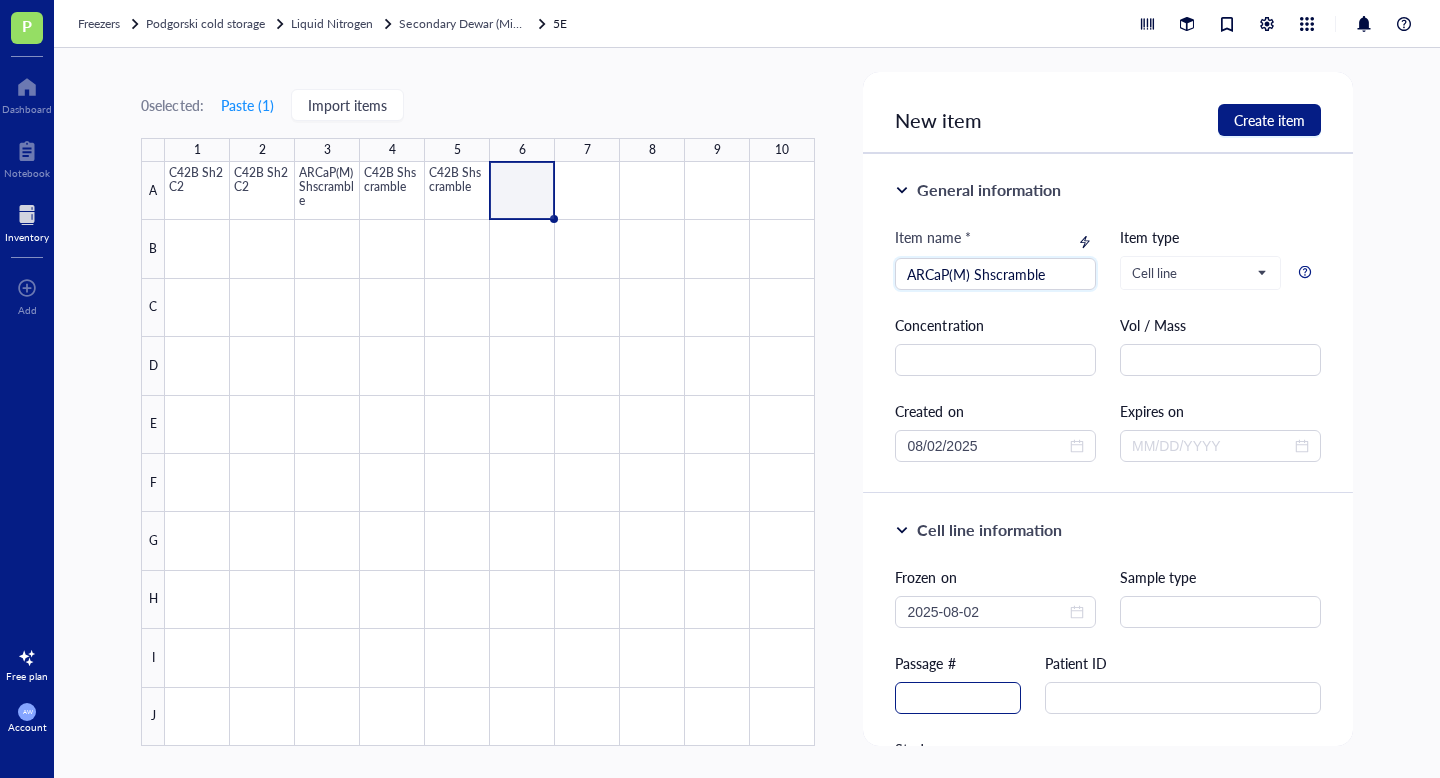 type on "ARCaP(M) Shscramble" 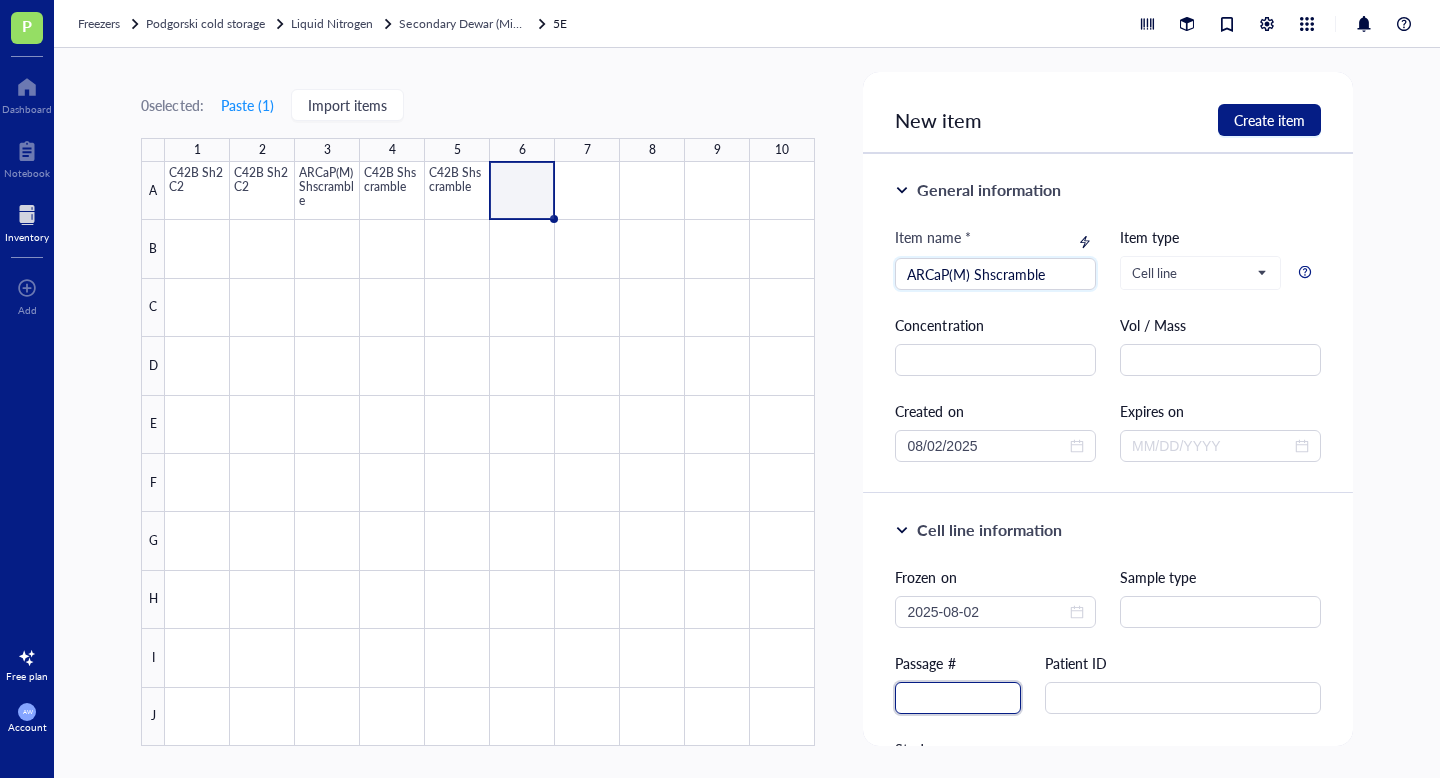 click at bounding box center [958, 698] 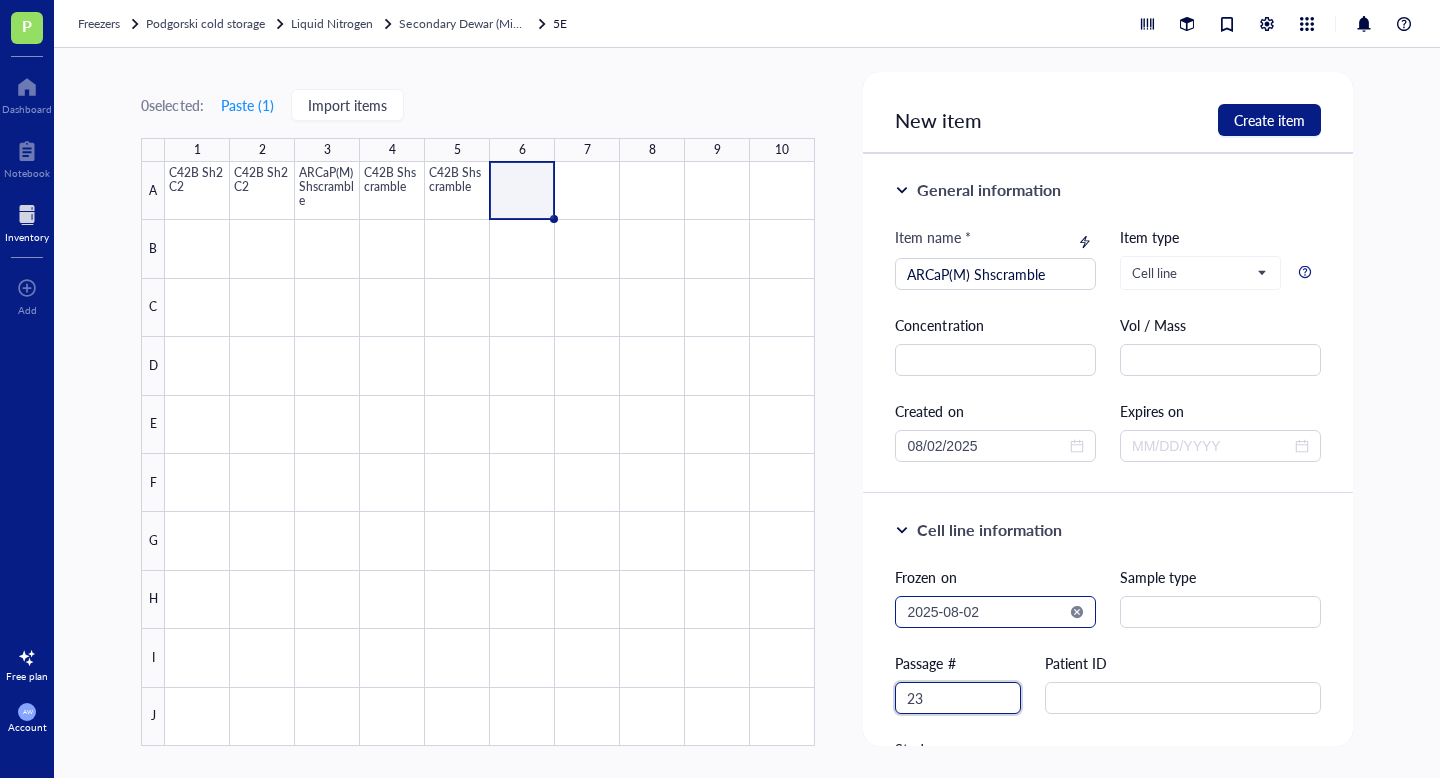 type on "23" 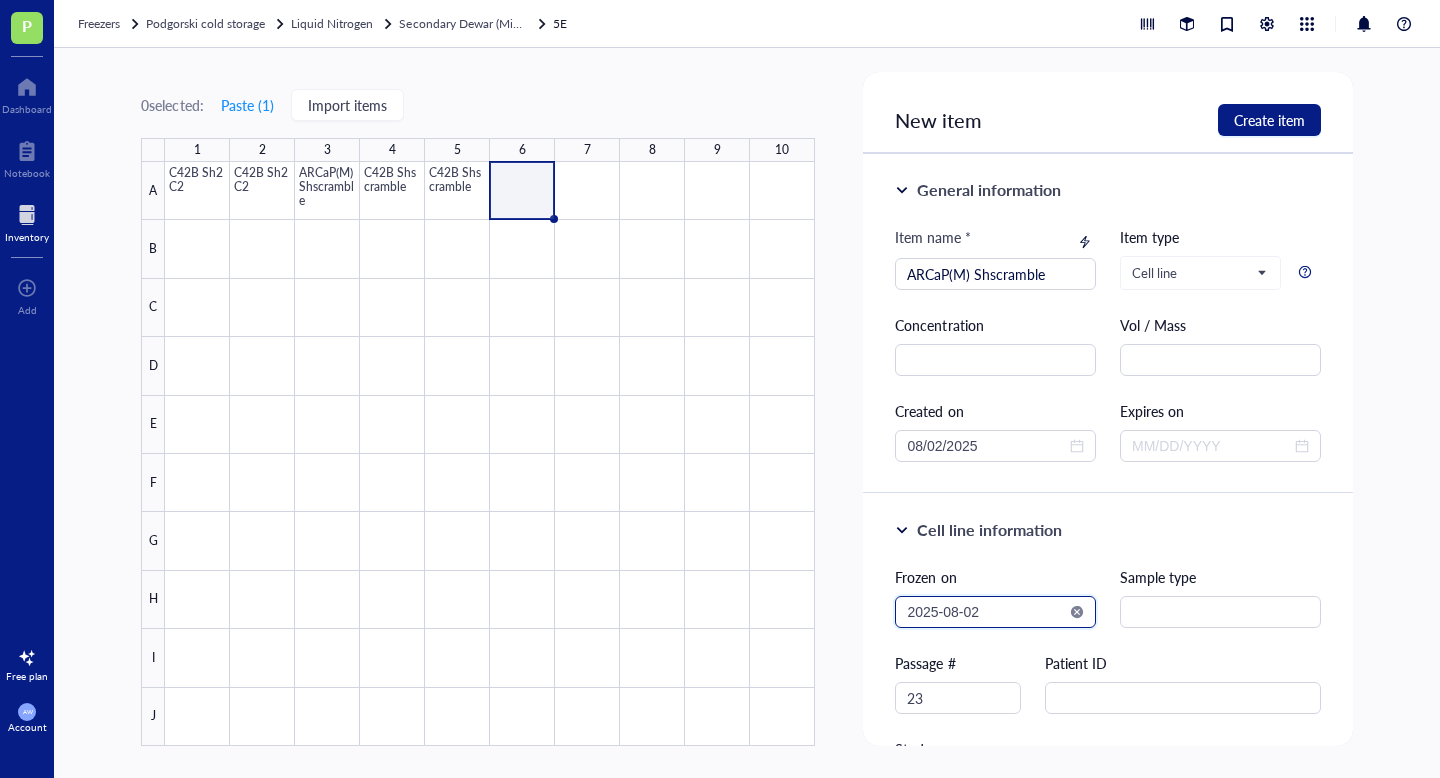 click on "2025-08-02" at bounding box center [986, 612] 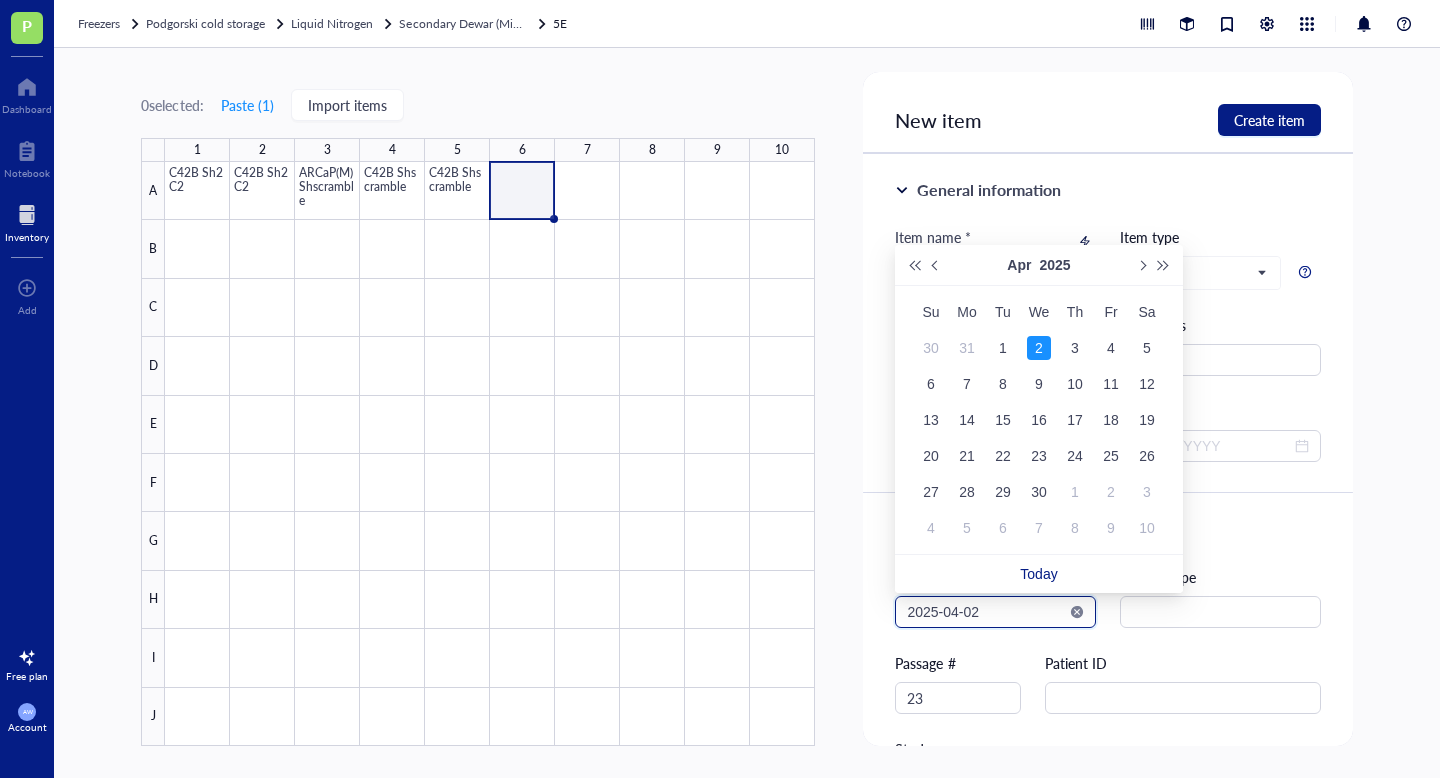 click on "2025-04-02" at bounding box center [986, 612] 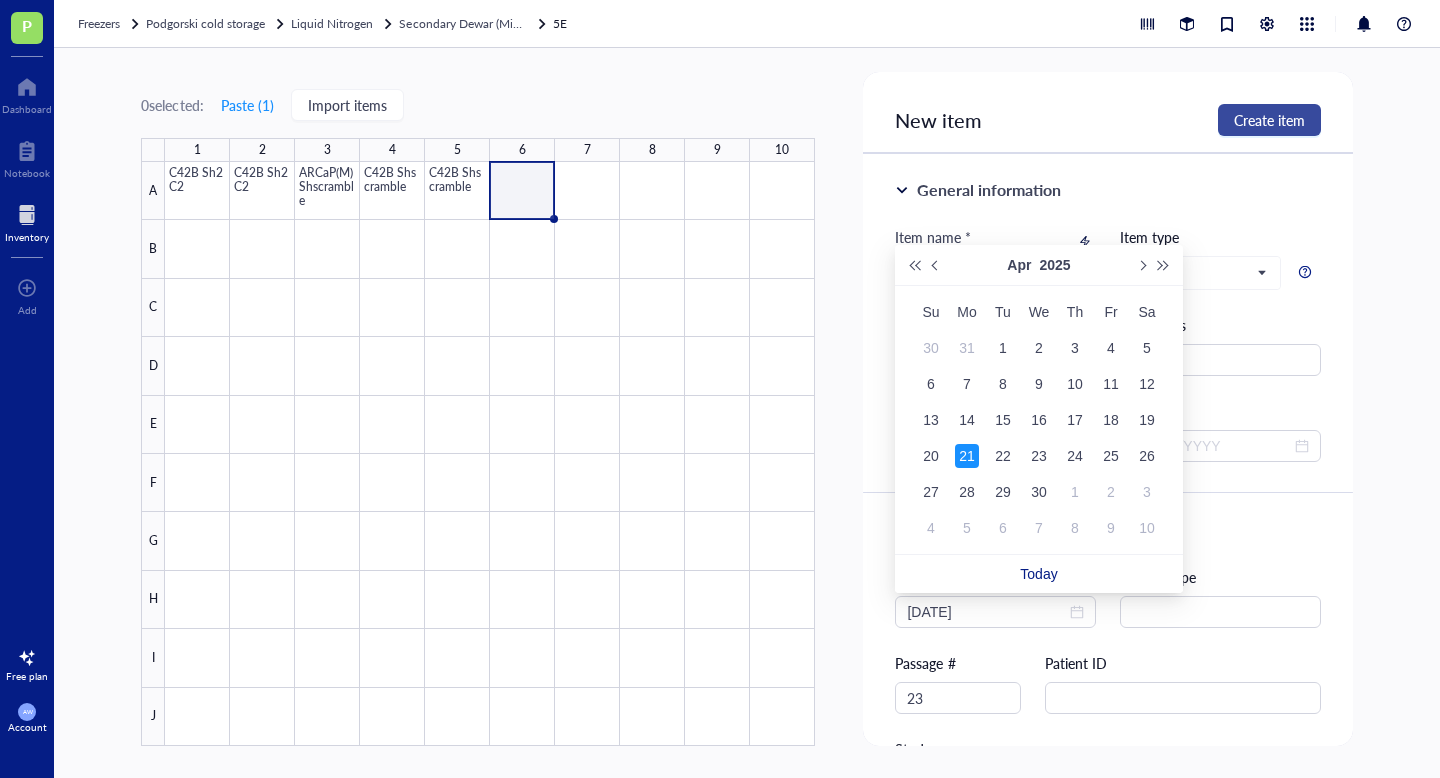 type on "2025-04-21" 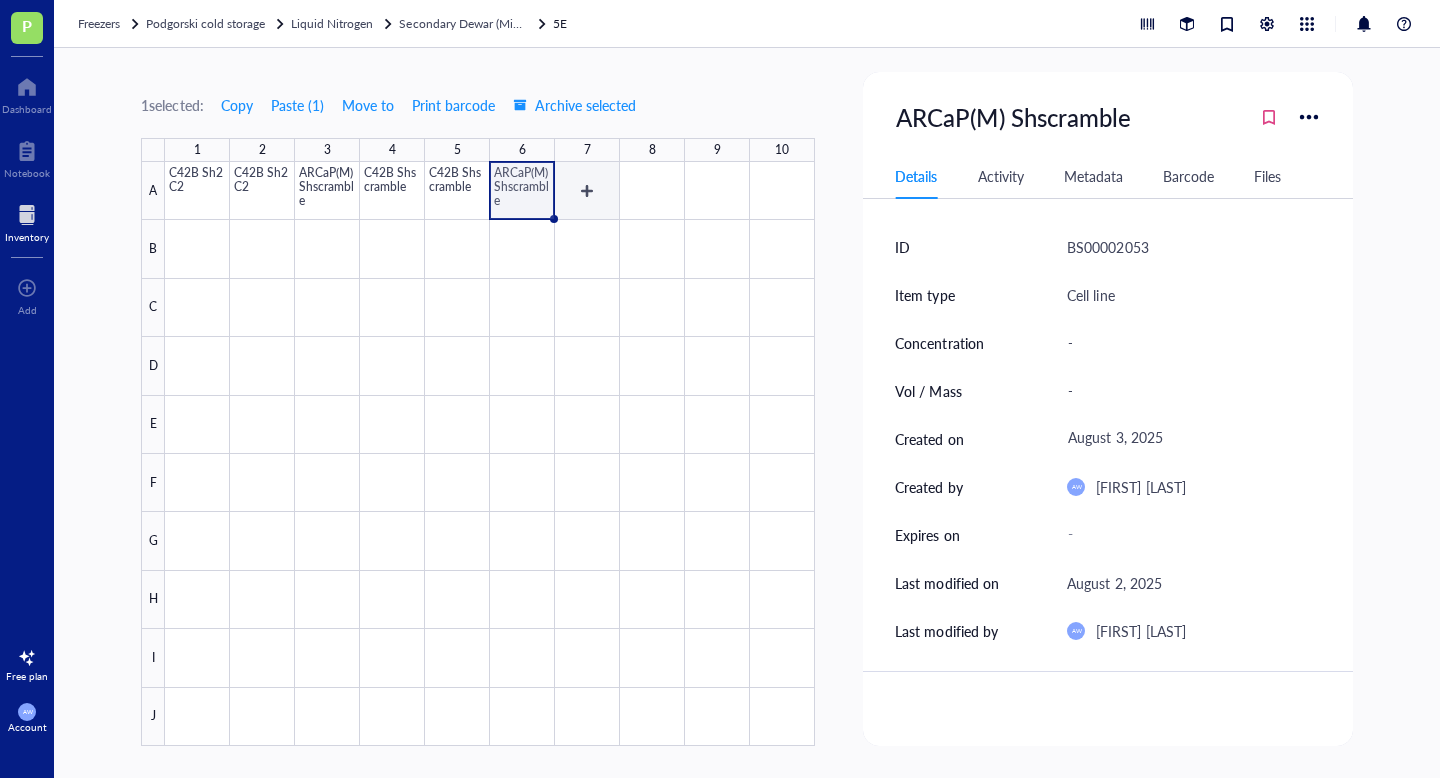 click at bounding box center [490, 454] 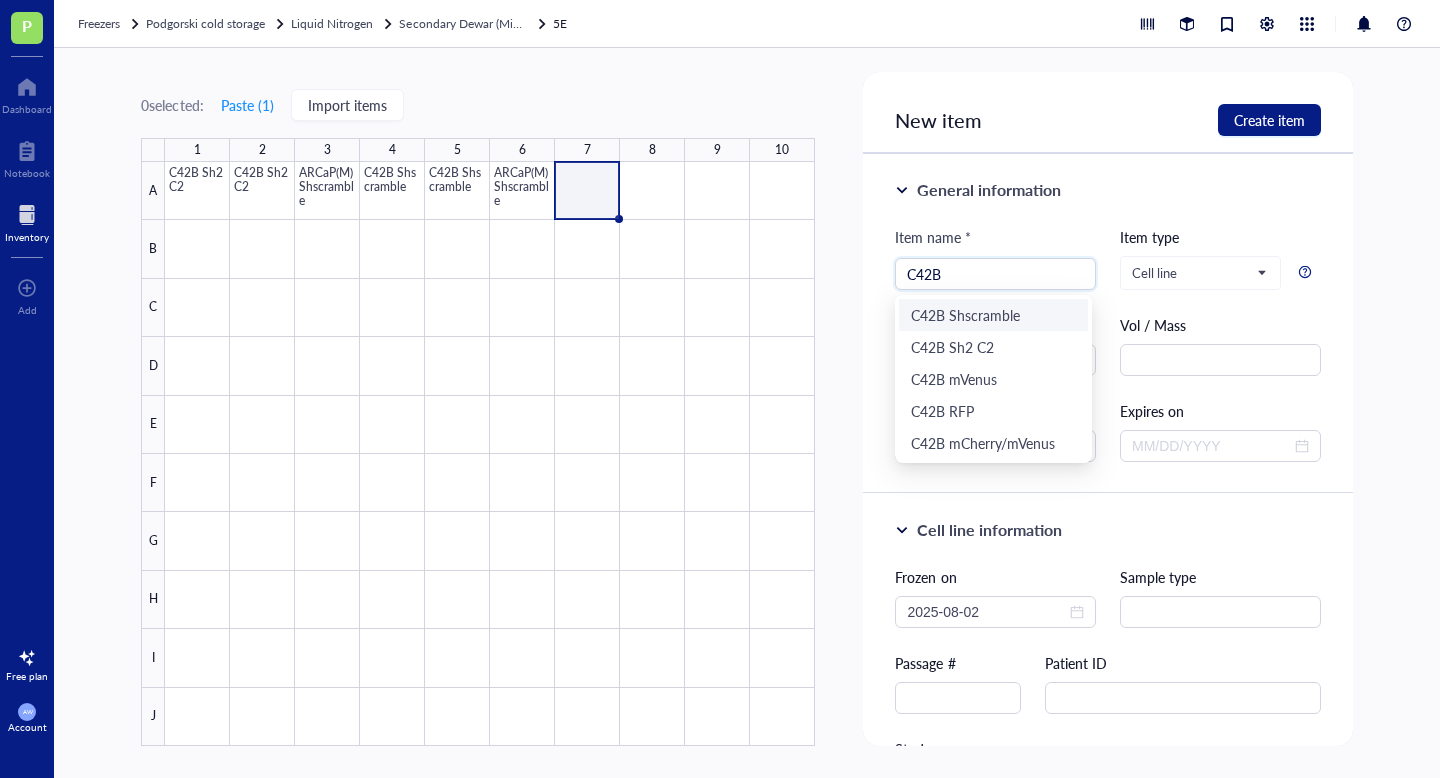 click on "C42B Shscramble" at bounding box center [993, 315] 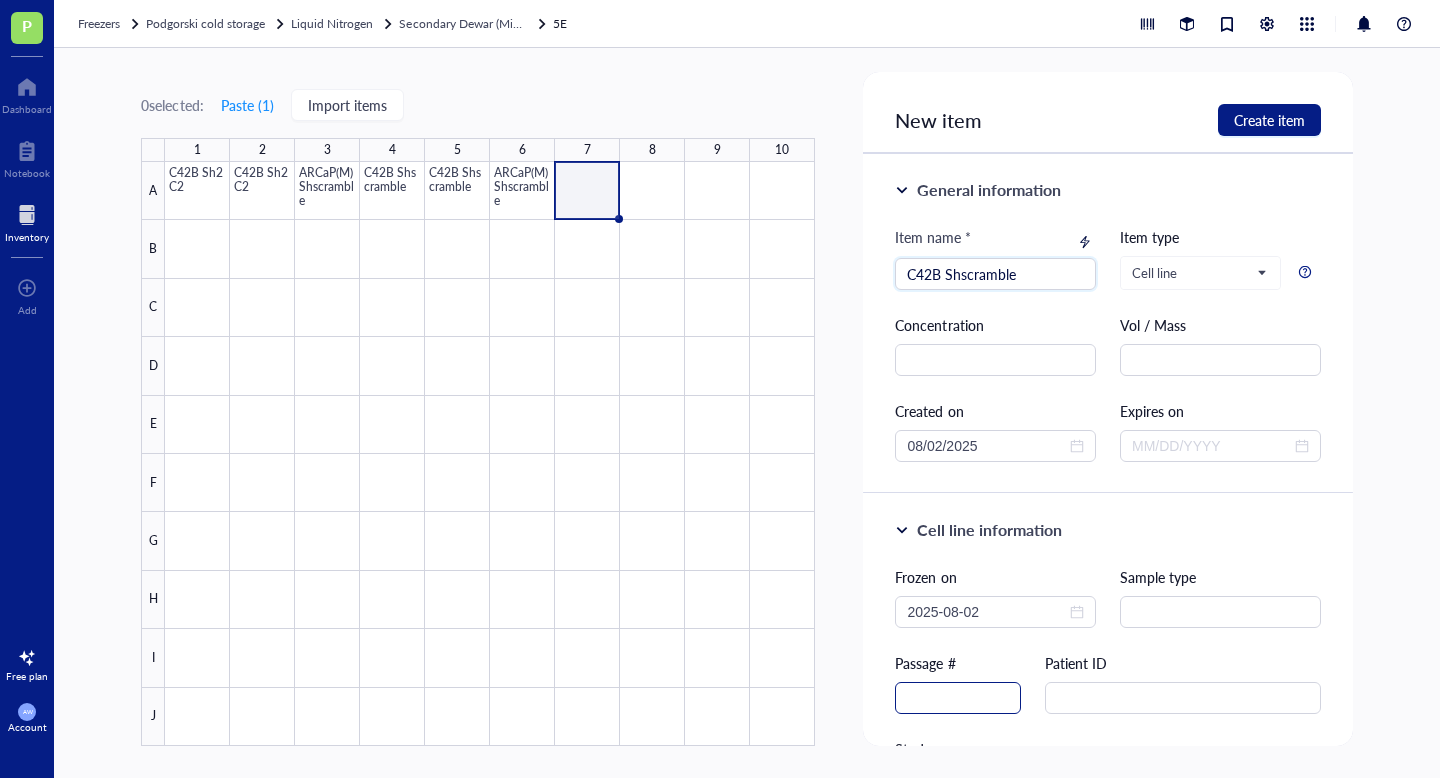 type on "C42B Shscramble" 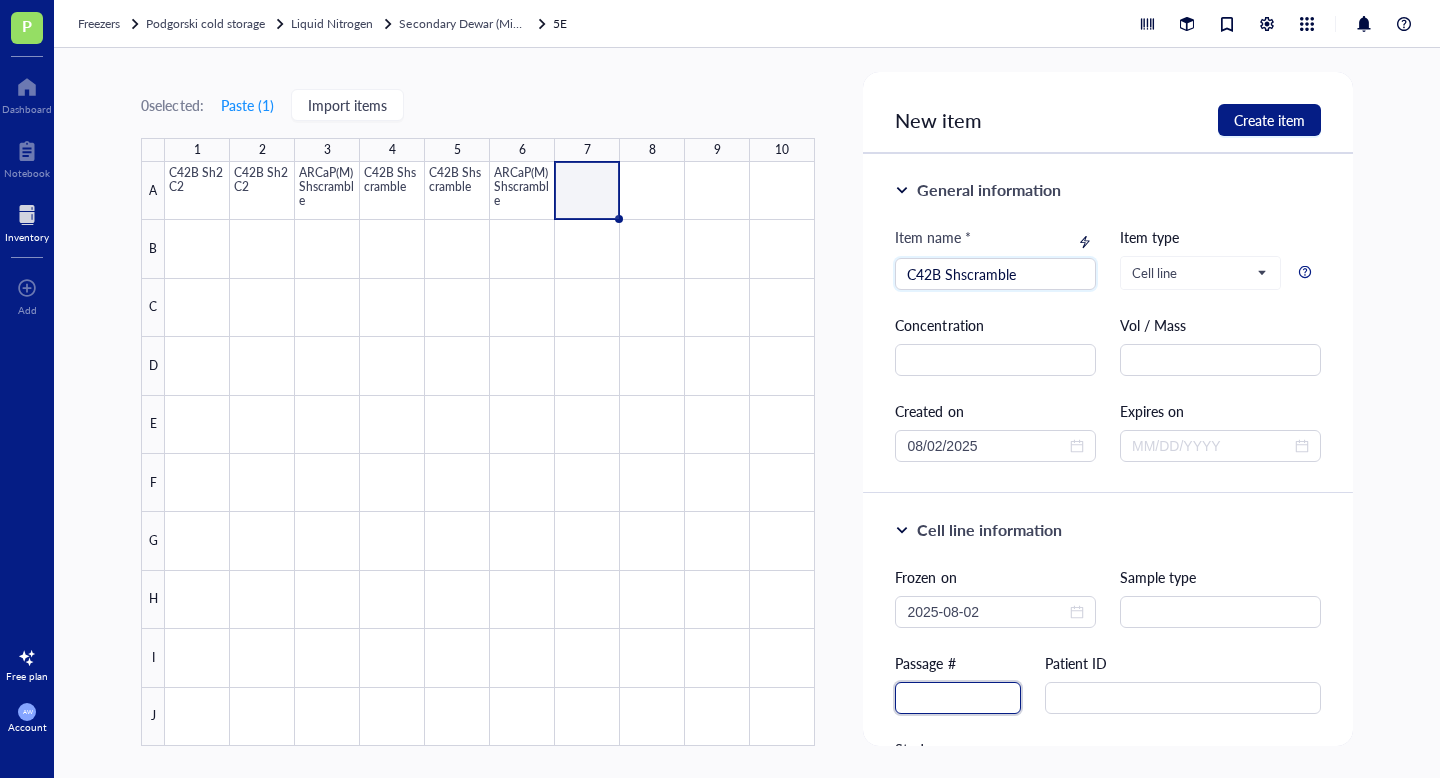 click at bounding box center [958, 698] 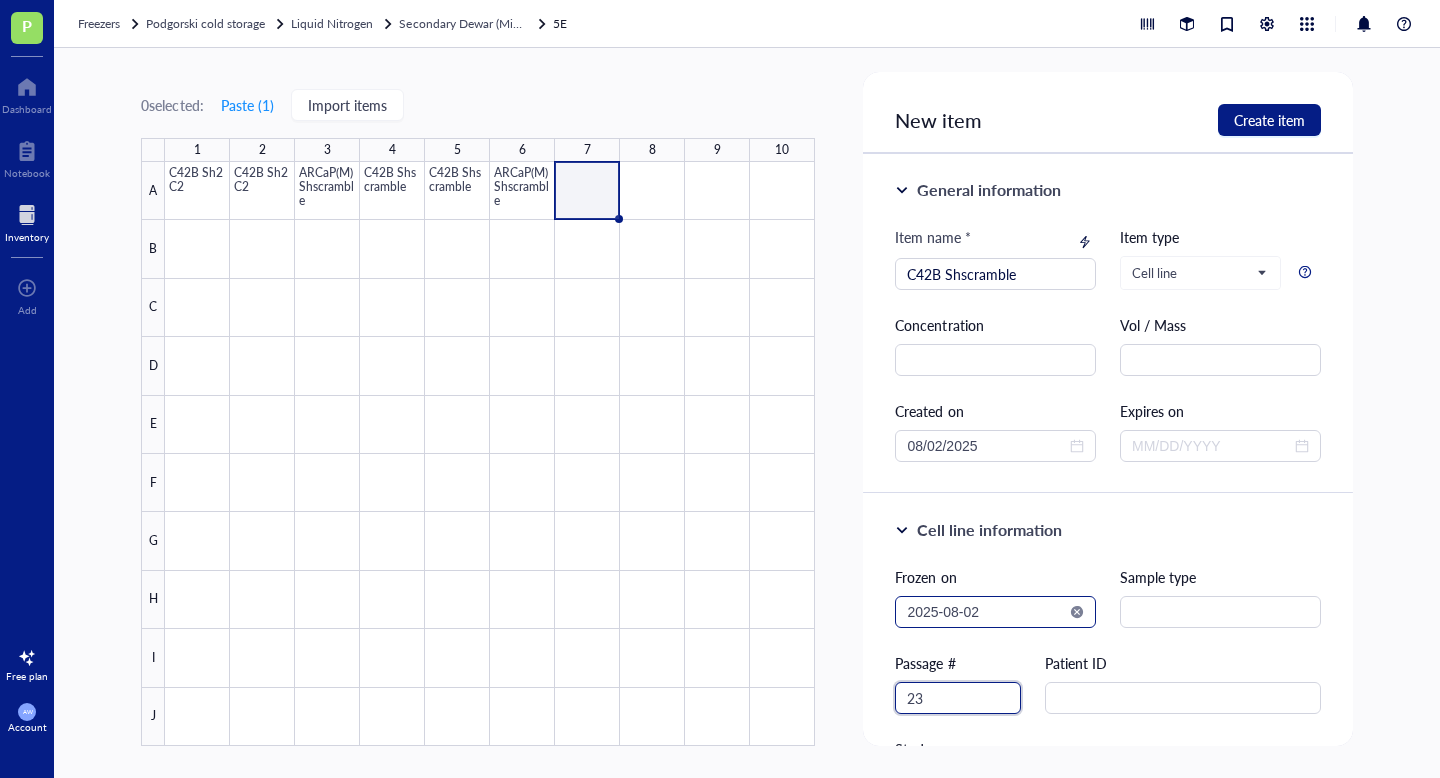 type on "23" 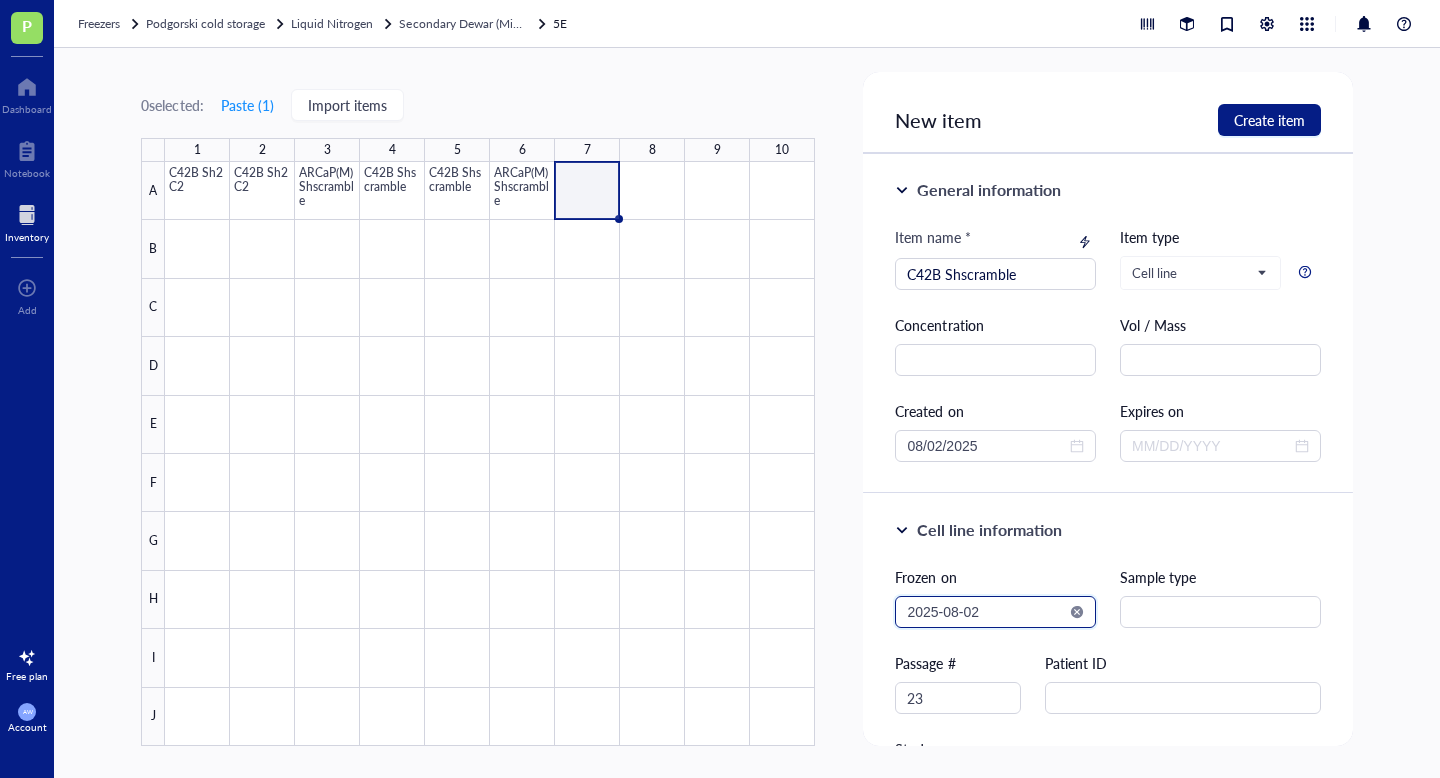 click on "2025-08-02" at bounding box center (986, 612) 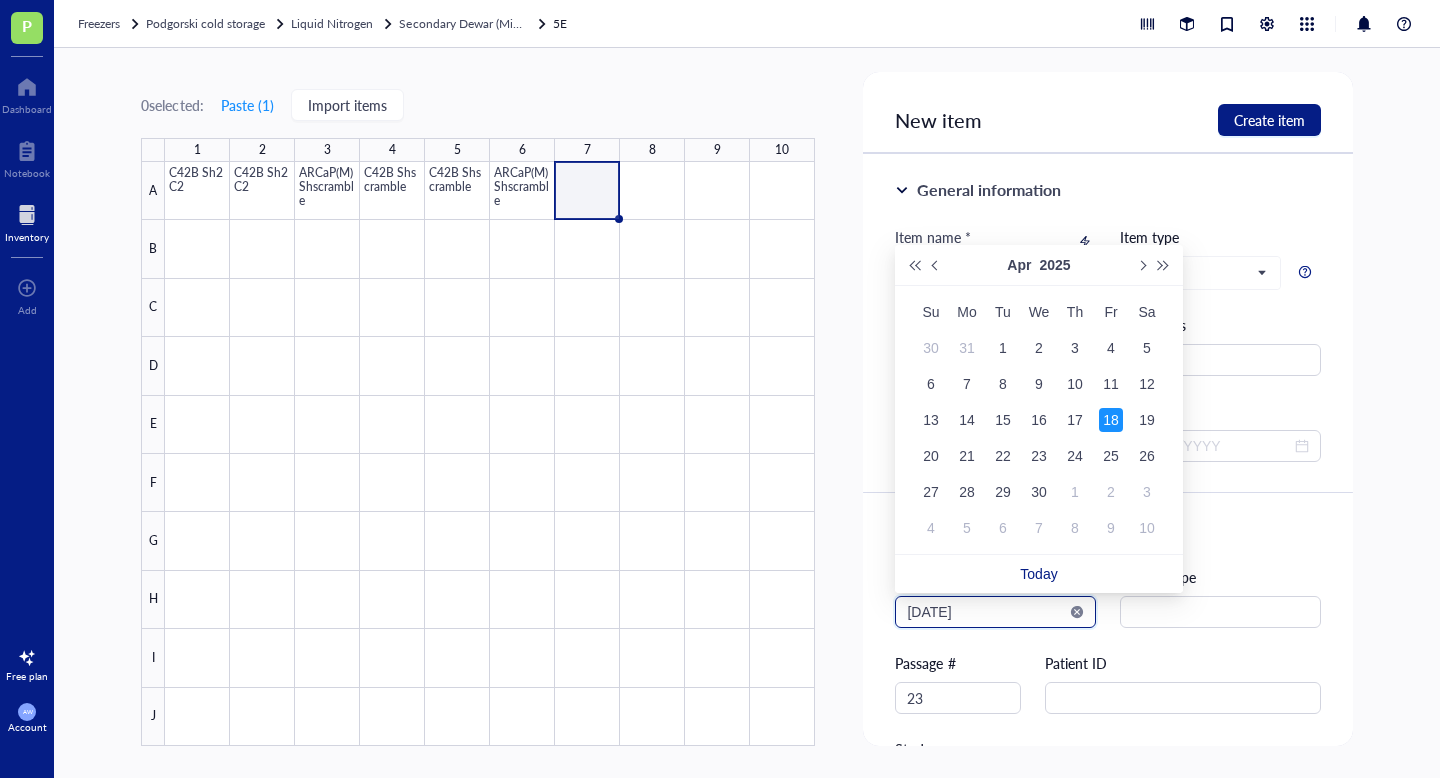 type on "2025-04-18" 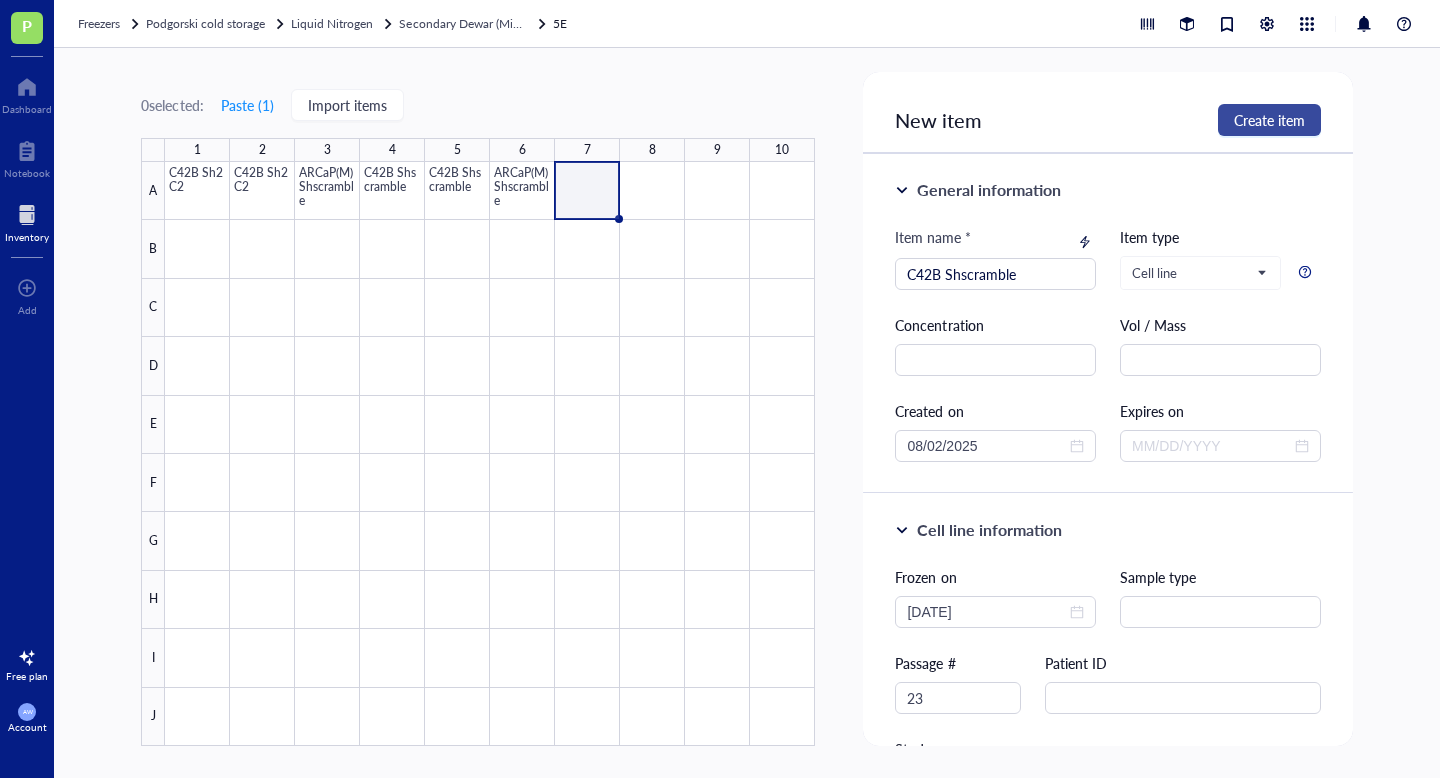 click on "Create item" at bounding box center [1269, 120] 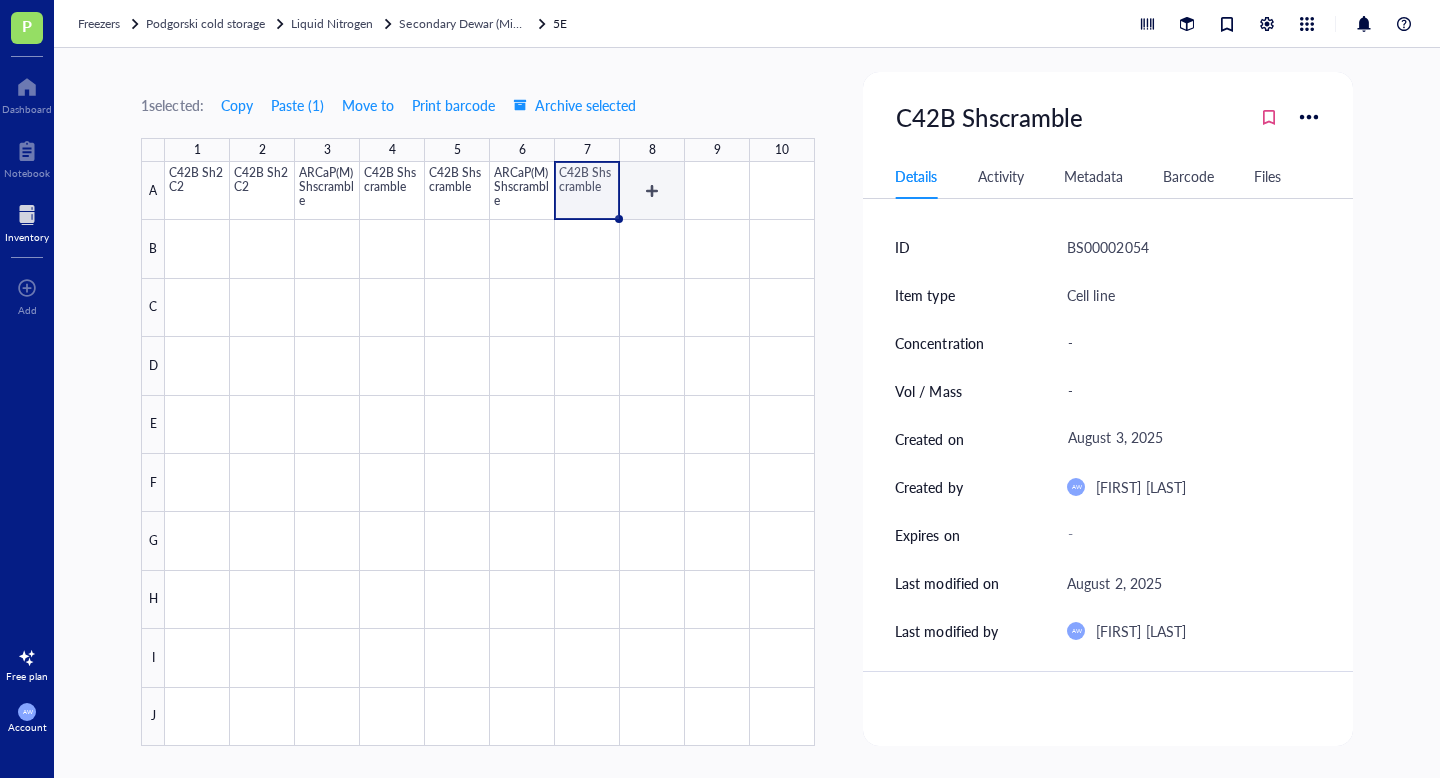 click at bounding box center (490, 454) 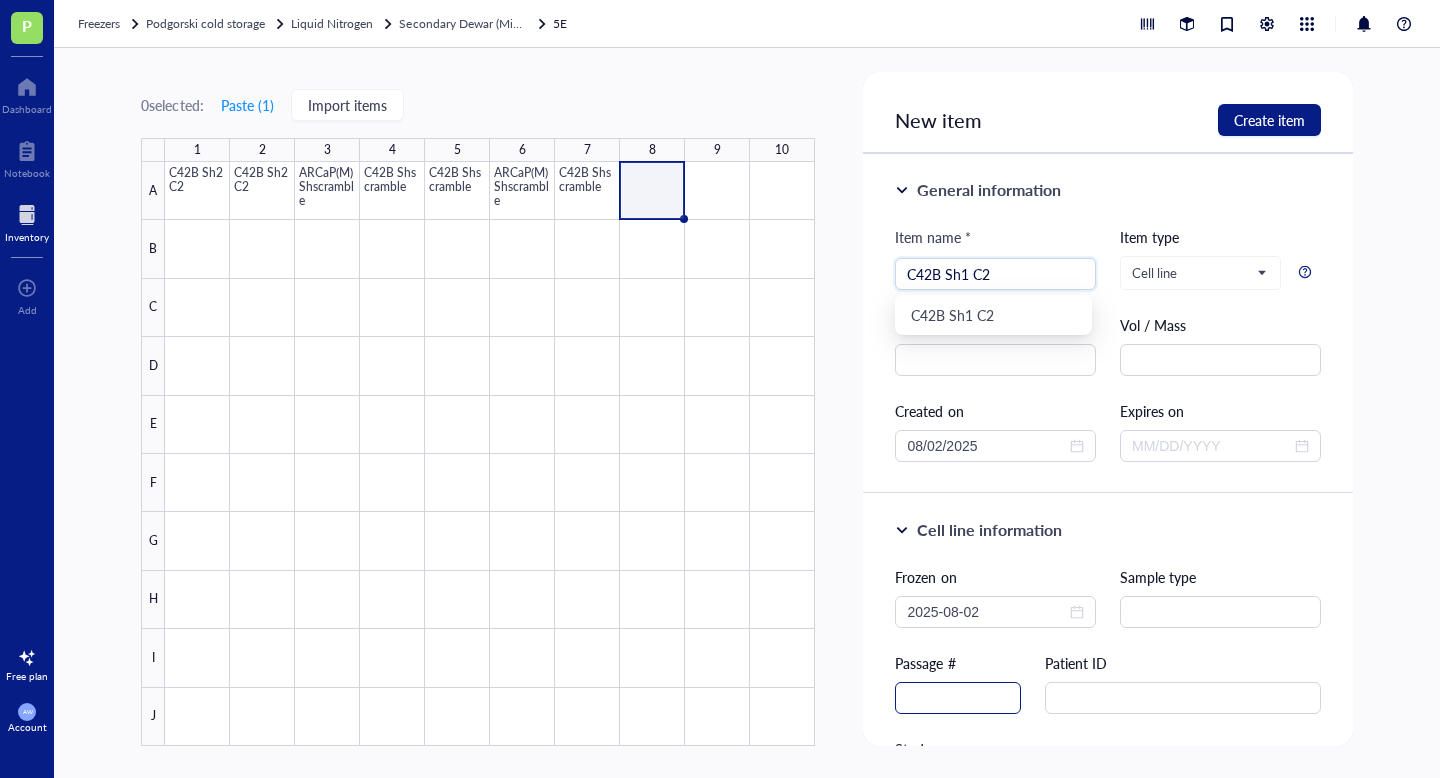 type on "C42B Sh1 C2" 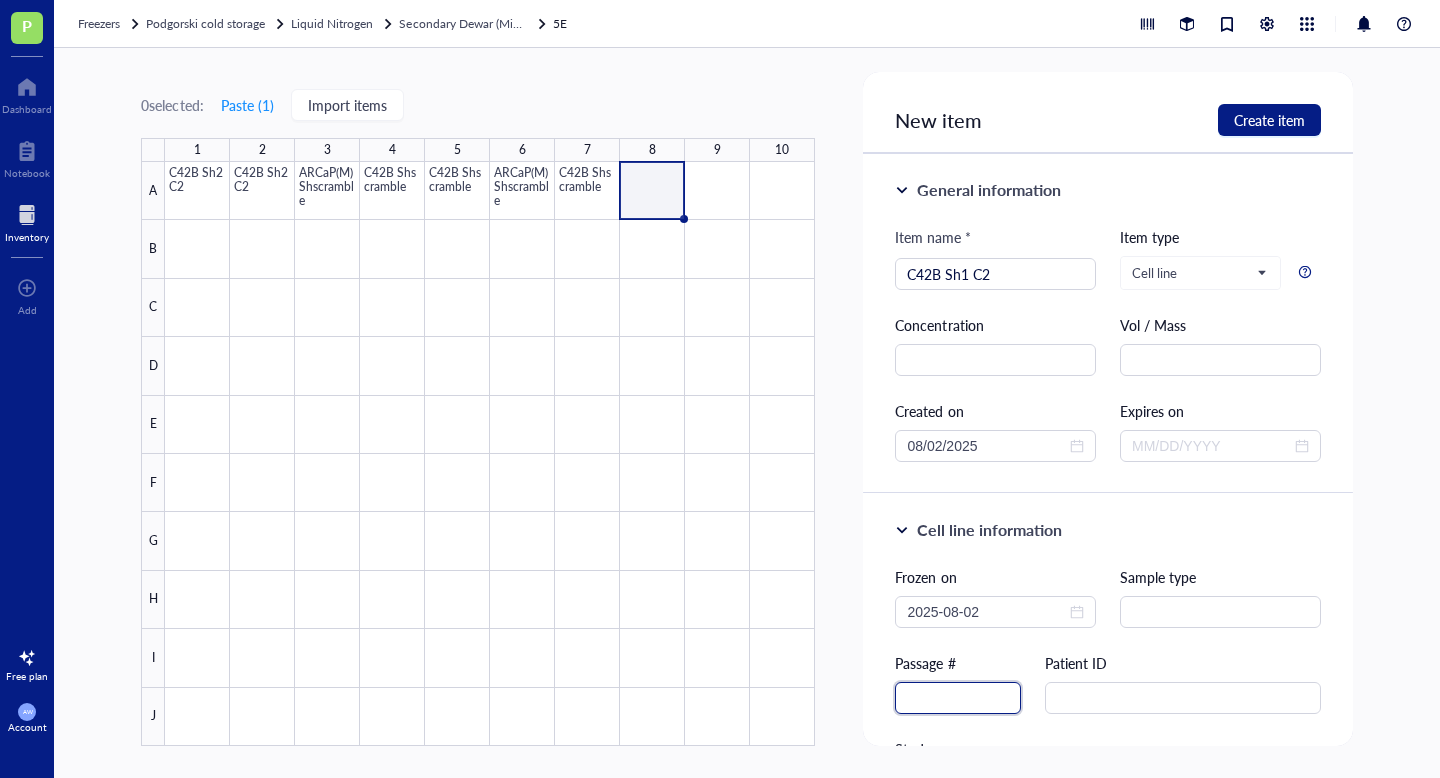 click at bounding box center [958, 698] 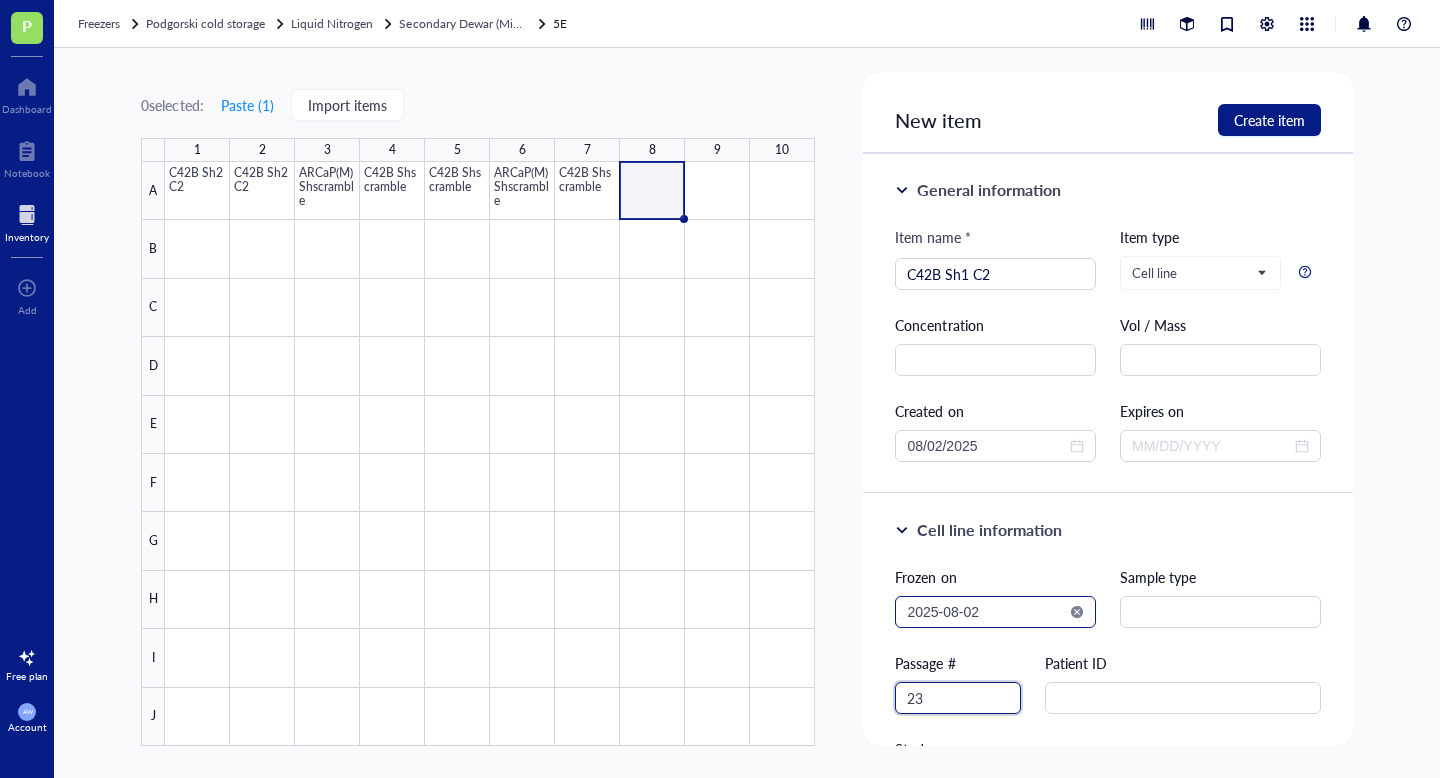 type on "23" 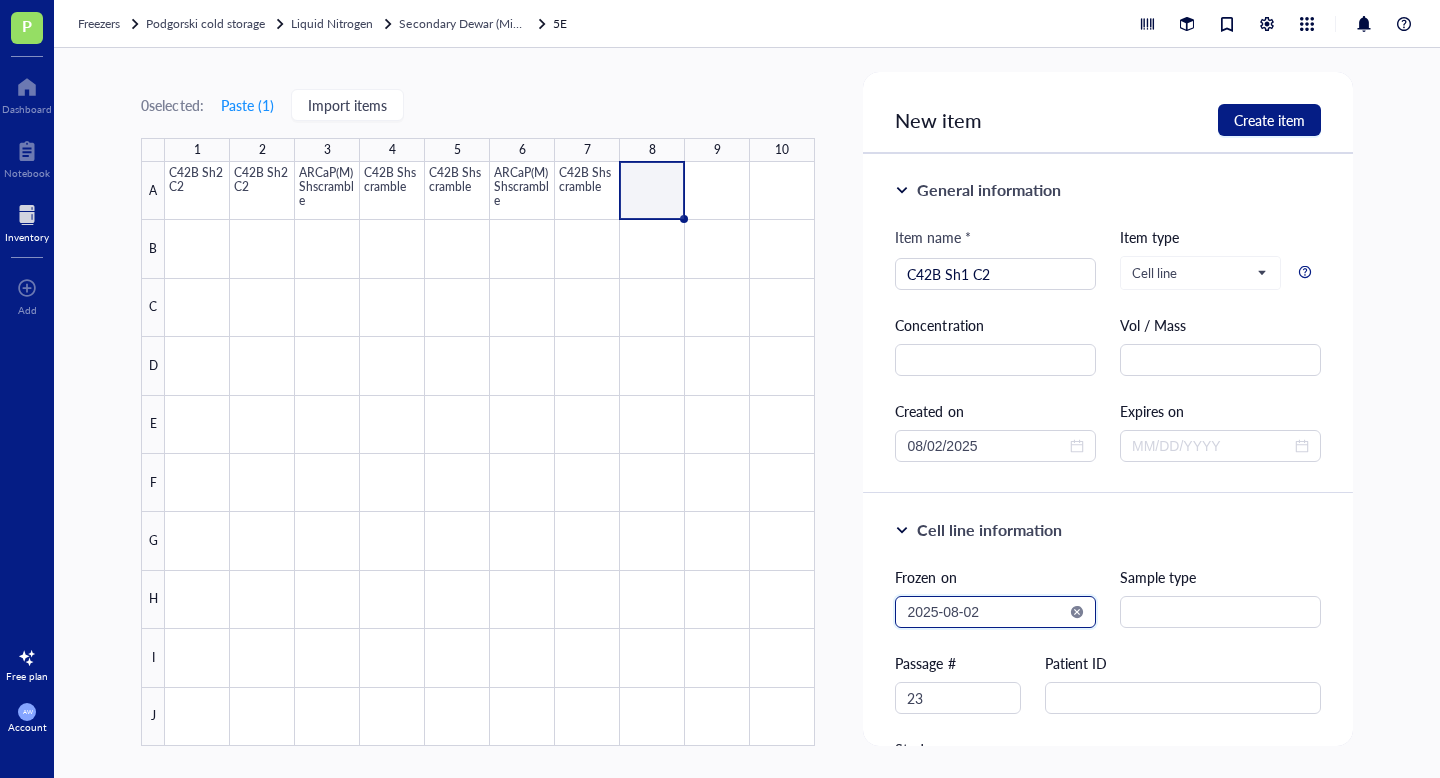 click on "2025-08-02" at bounding box center (986, 612) 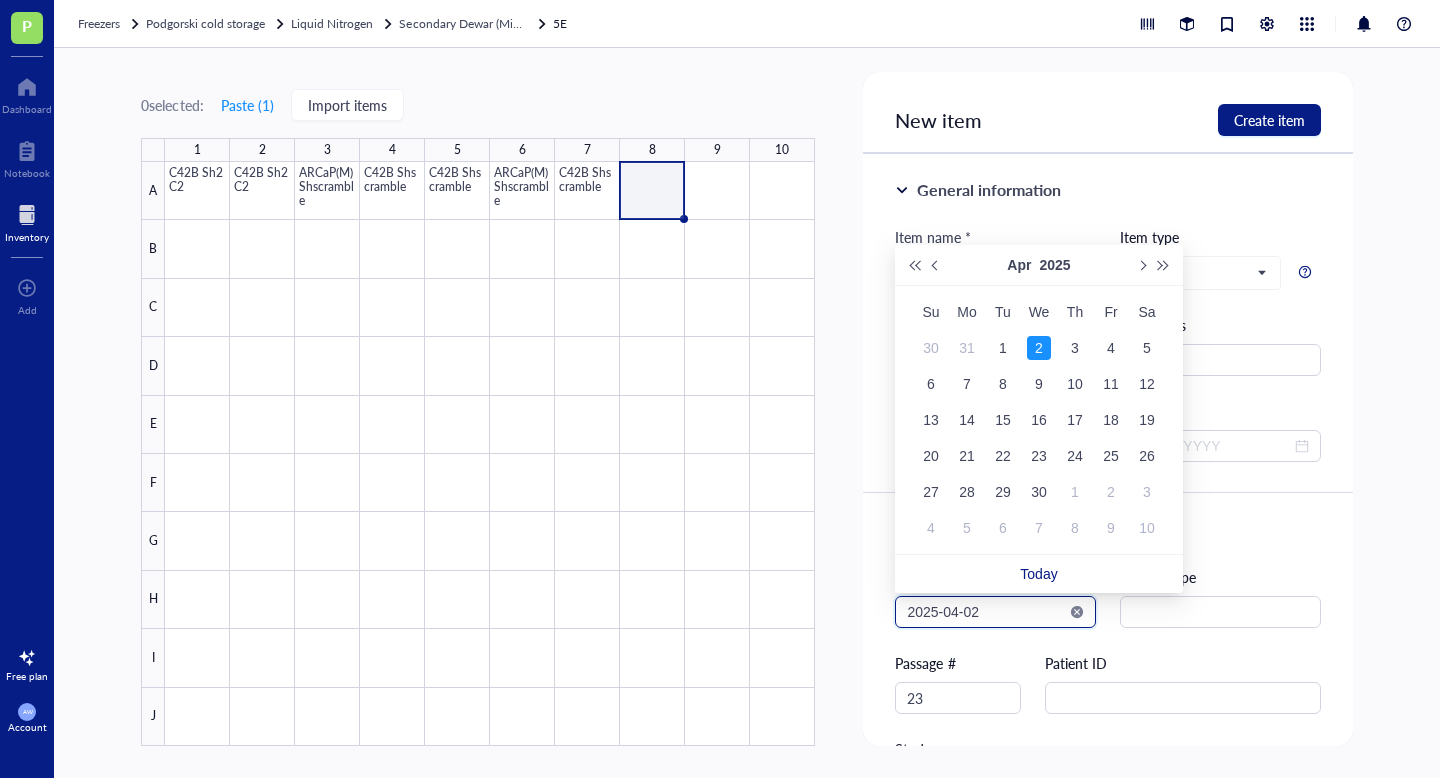 click on "2025-04-02" at bounding box center (986, 612) 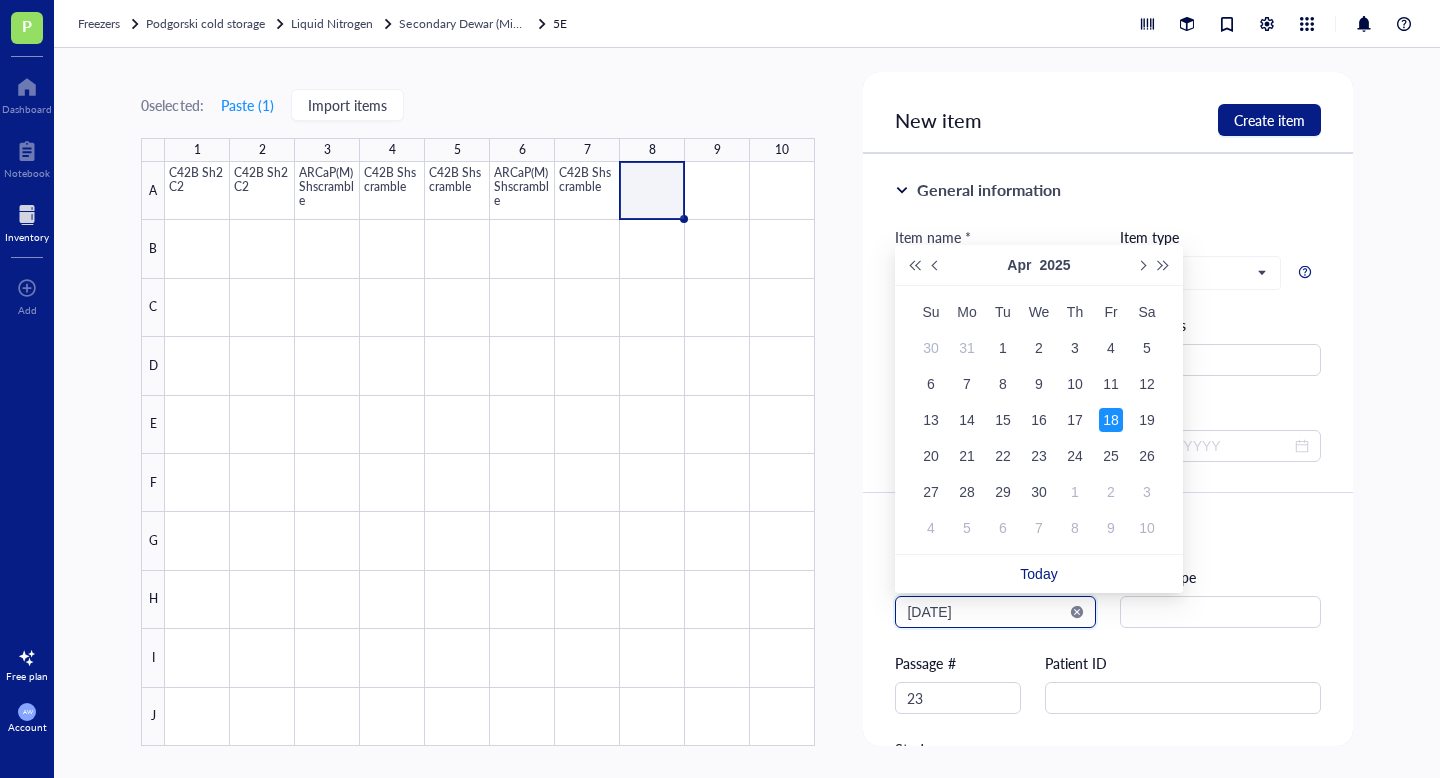 type on "2025-04-18" 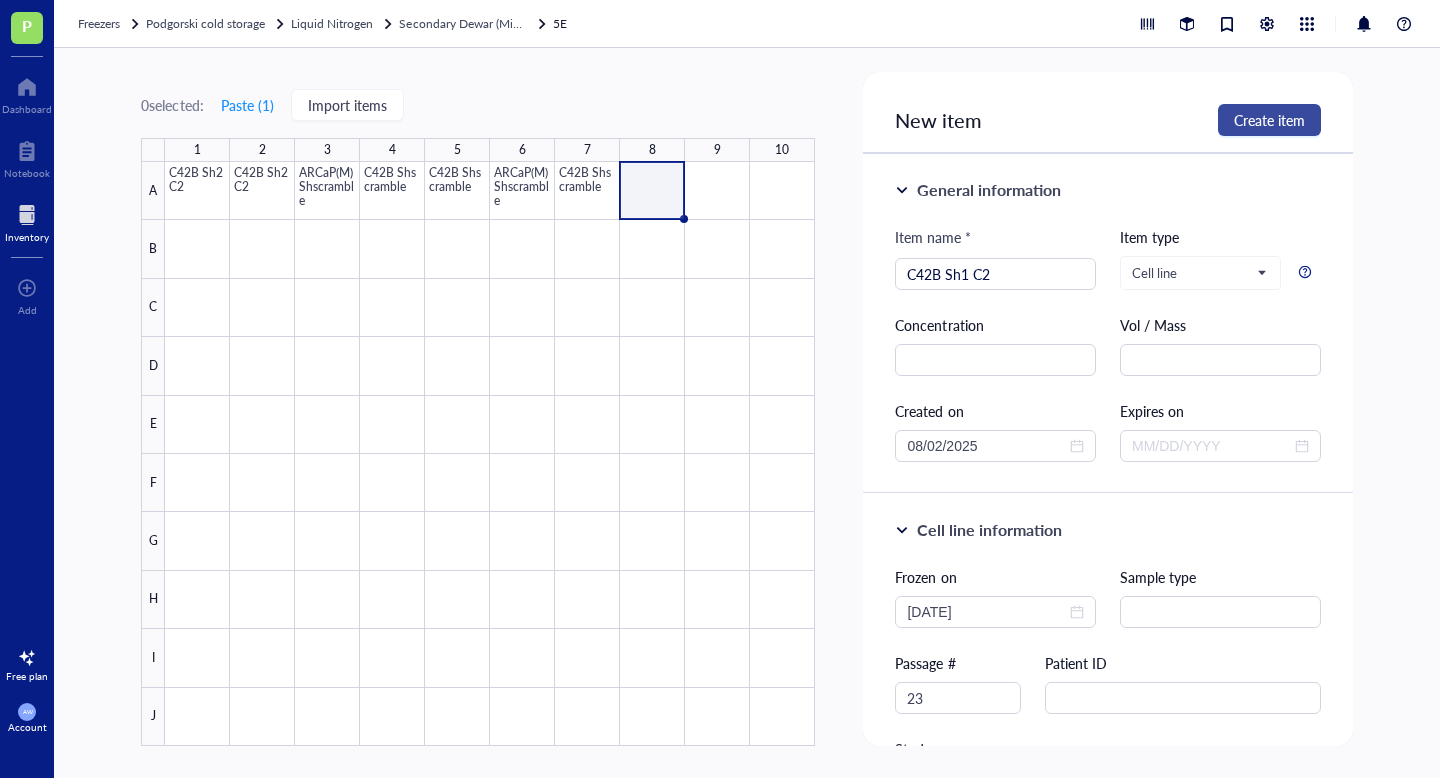 click on "Create item" at bounding box center (1269, 120) 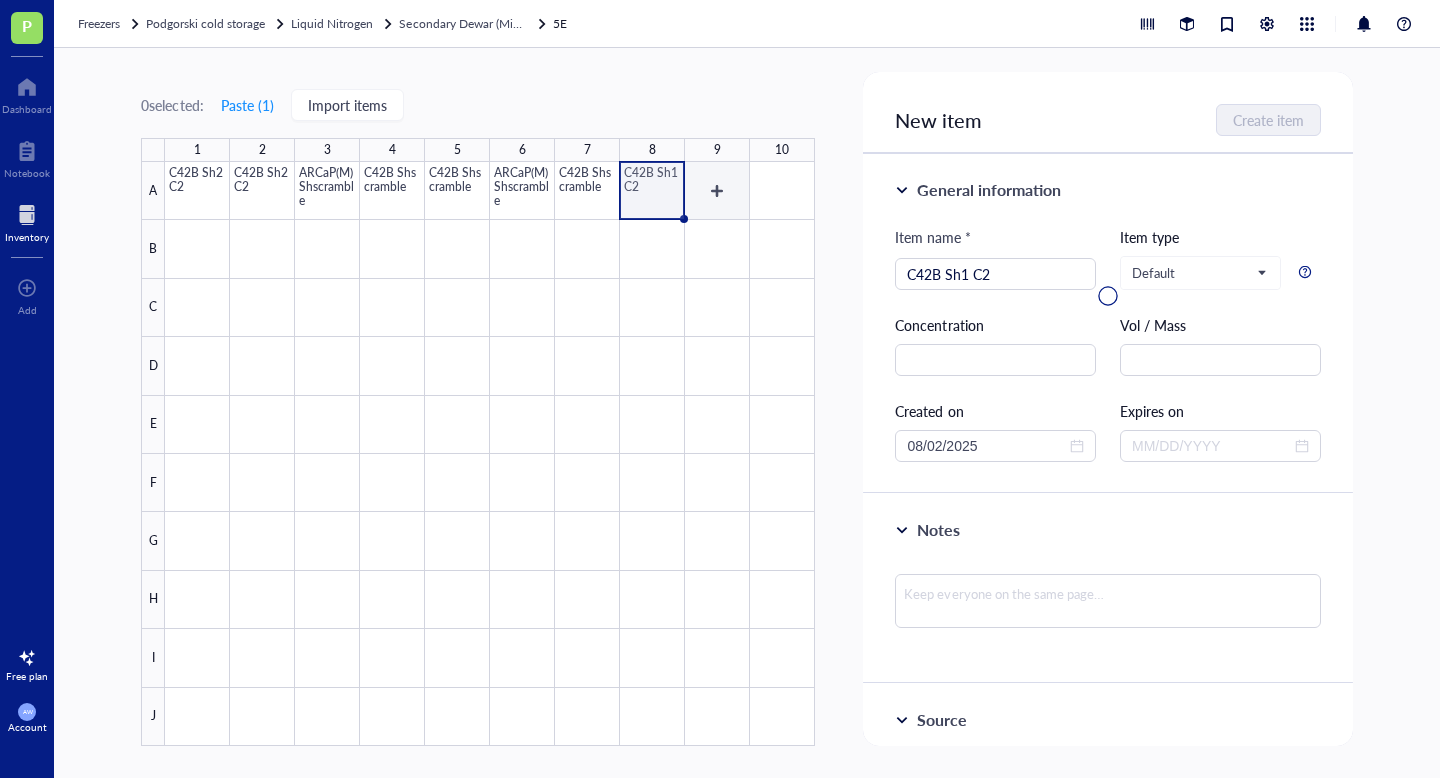 click at bounding box center (490, 454) 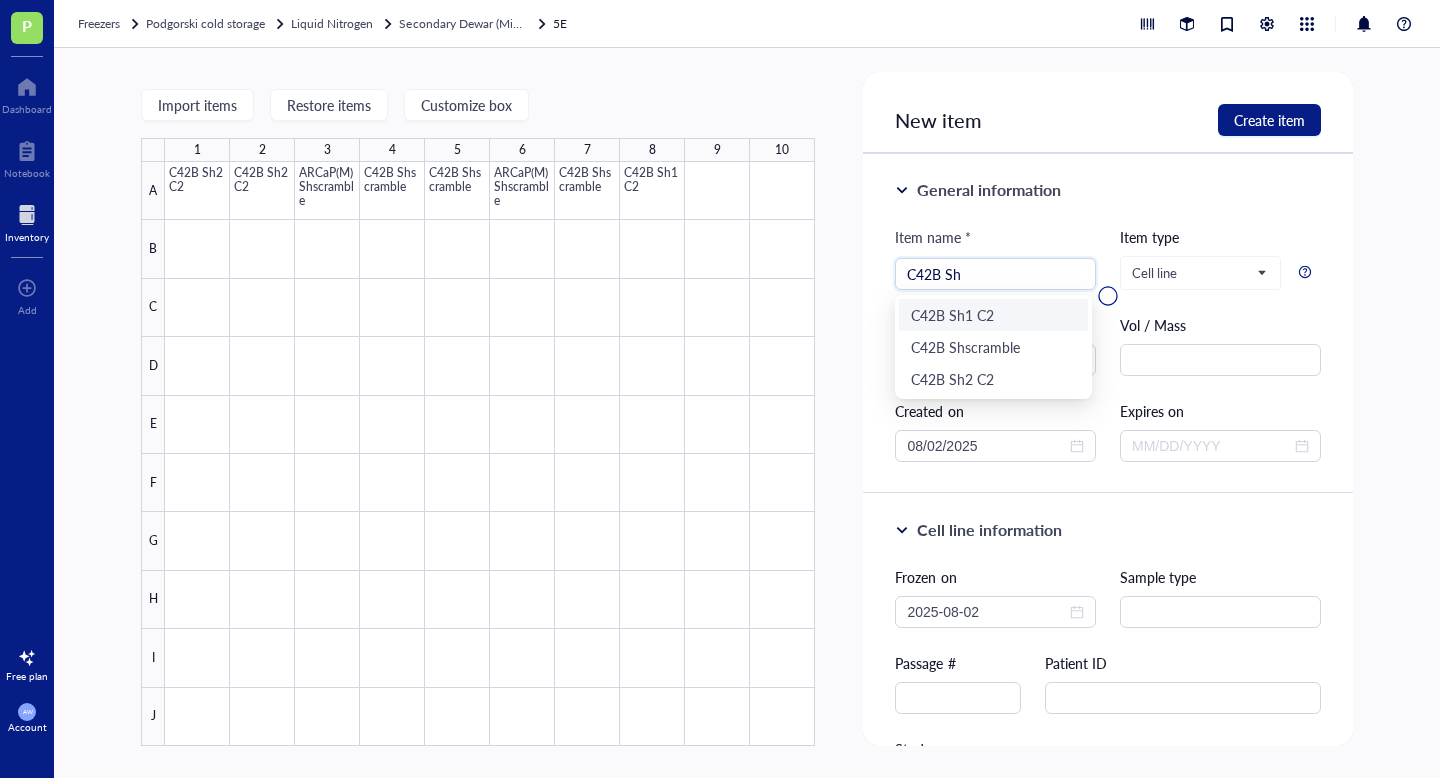 click on "C42B Sh1 C2" at bounding box center [993, 315] 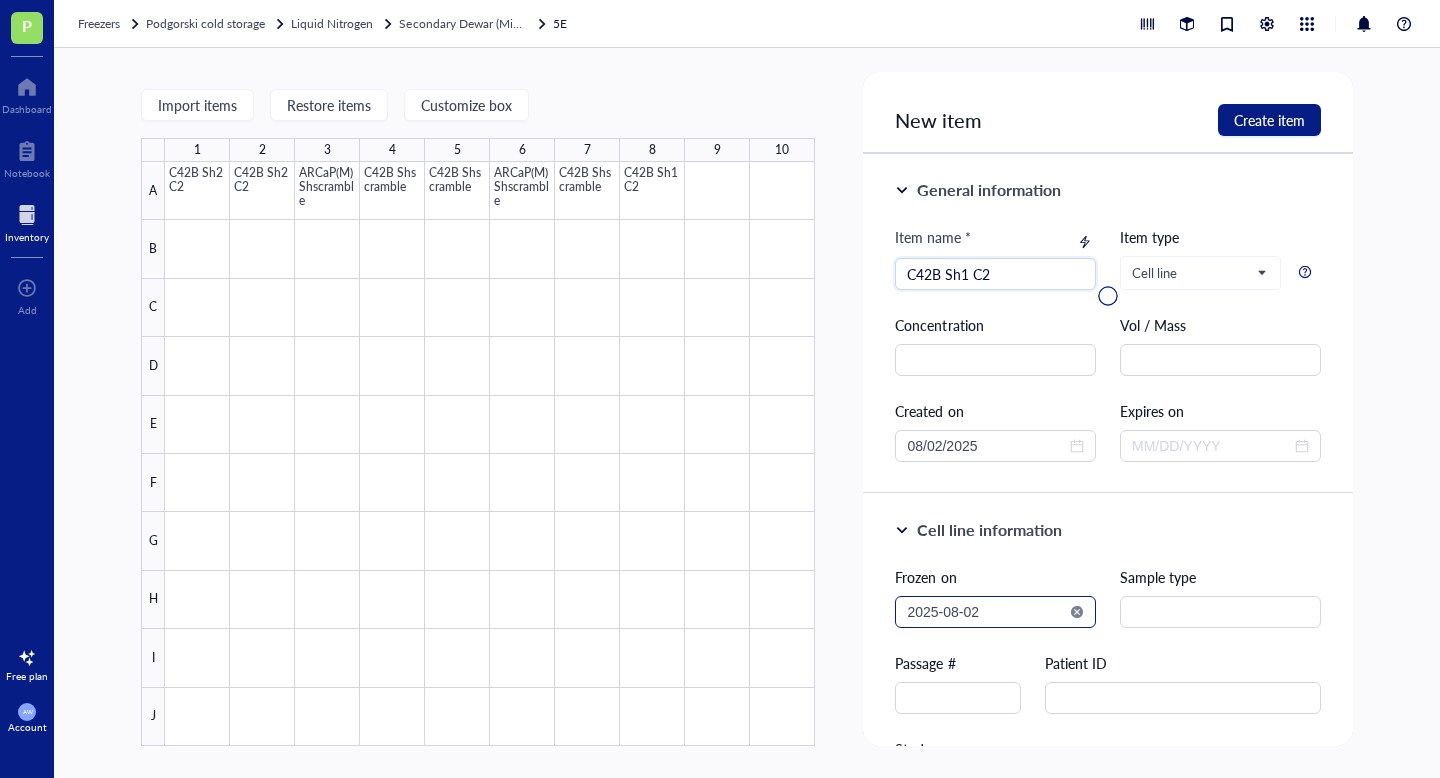 type on "C42B Sh1 C2" 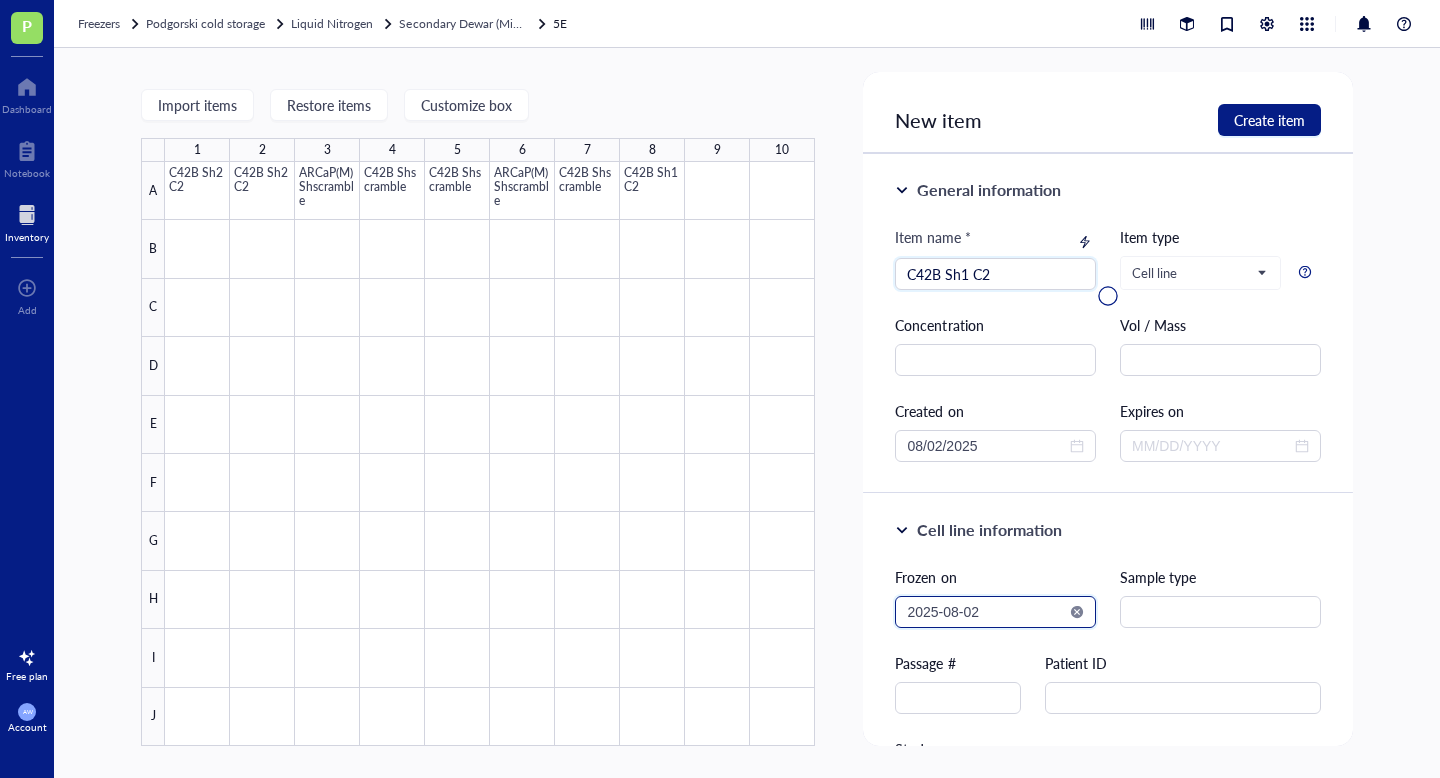 click on "2025-08-02" at bounding box center [986, 612] 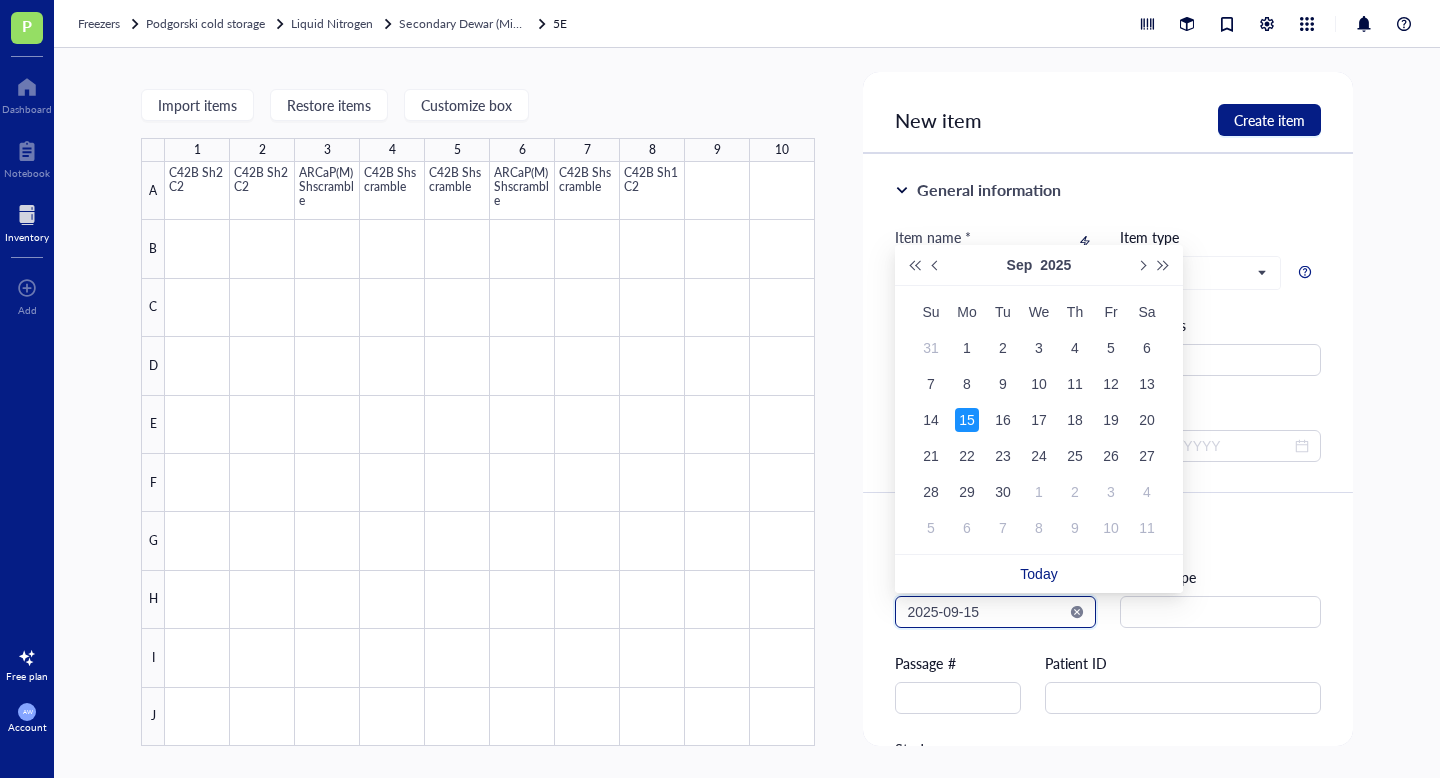 click on "2025-09-15" at bounding box center (986, 612) 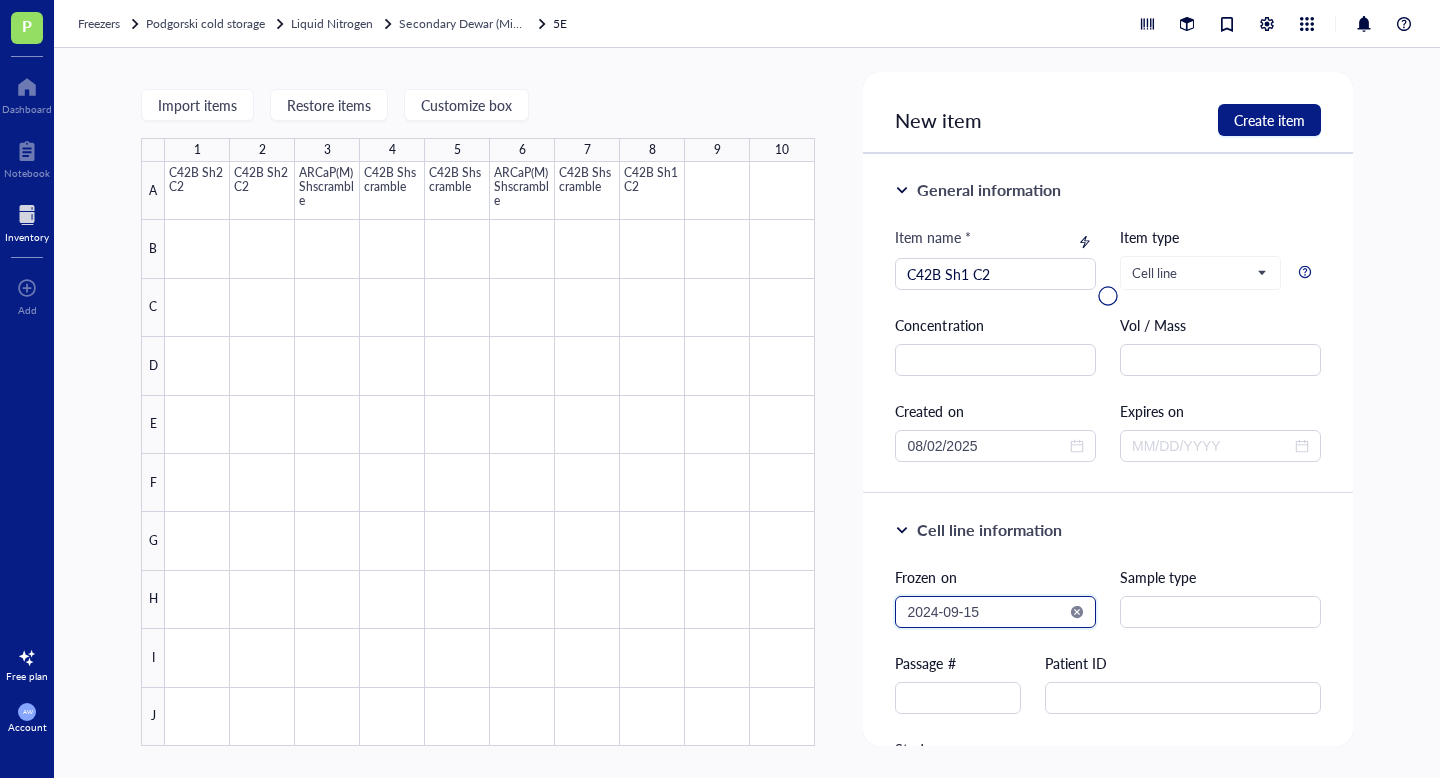 click on "2024-09-15" at bounding box center [986, 612] 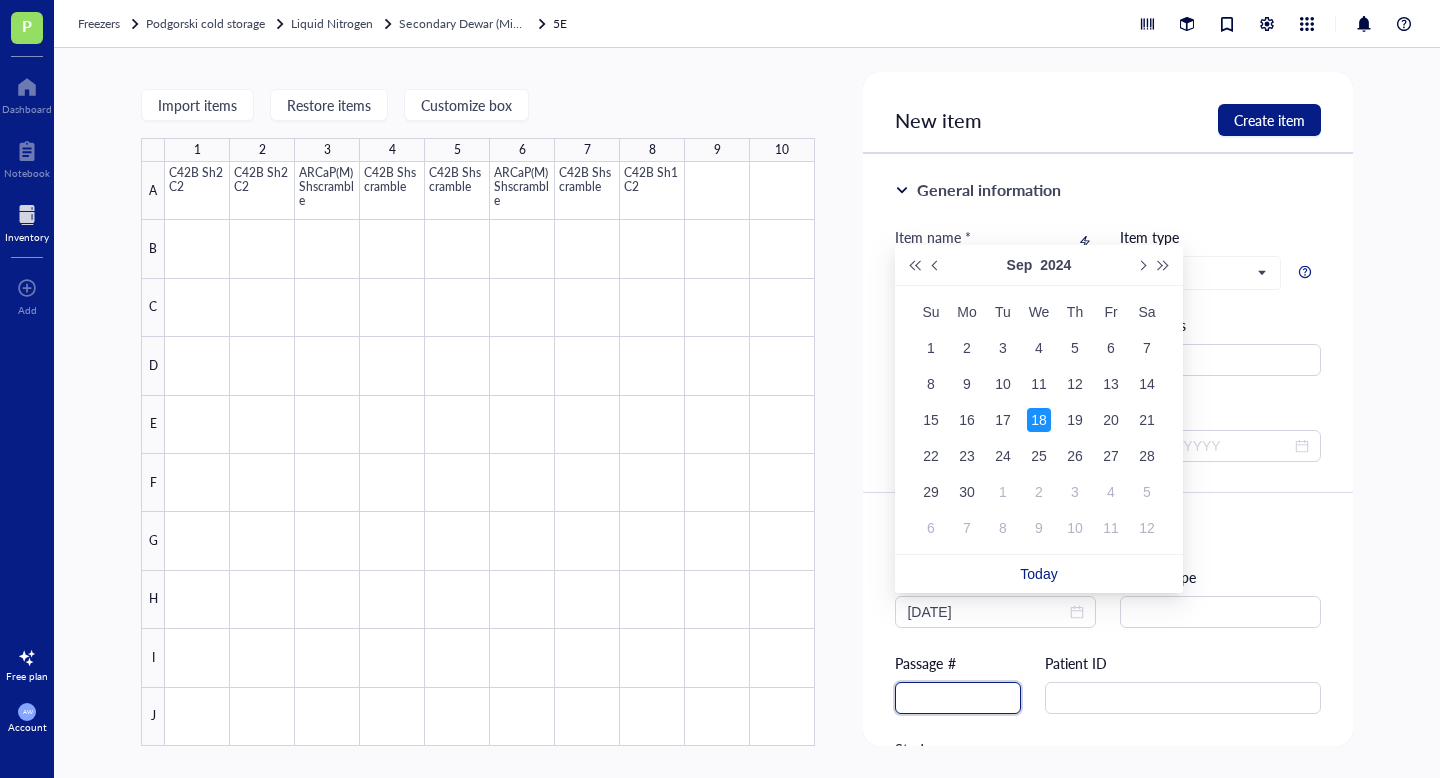 type on "2024-09-18" 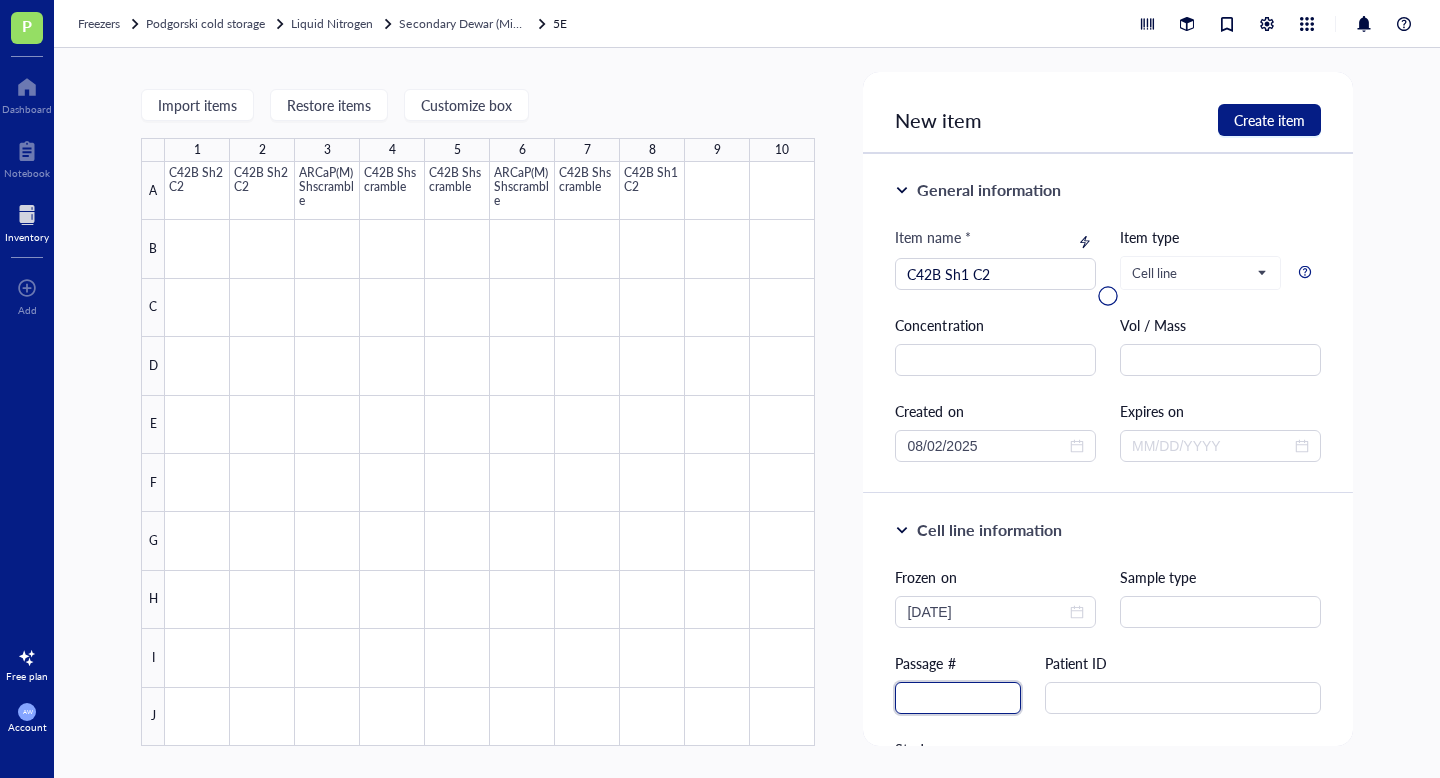click at bounding box center [958, 698] 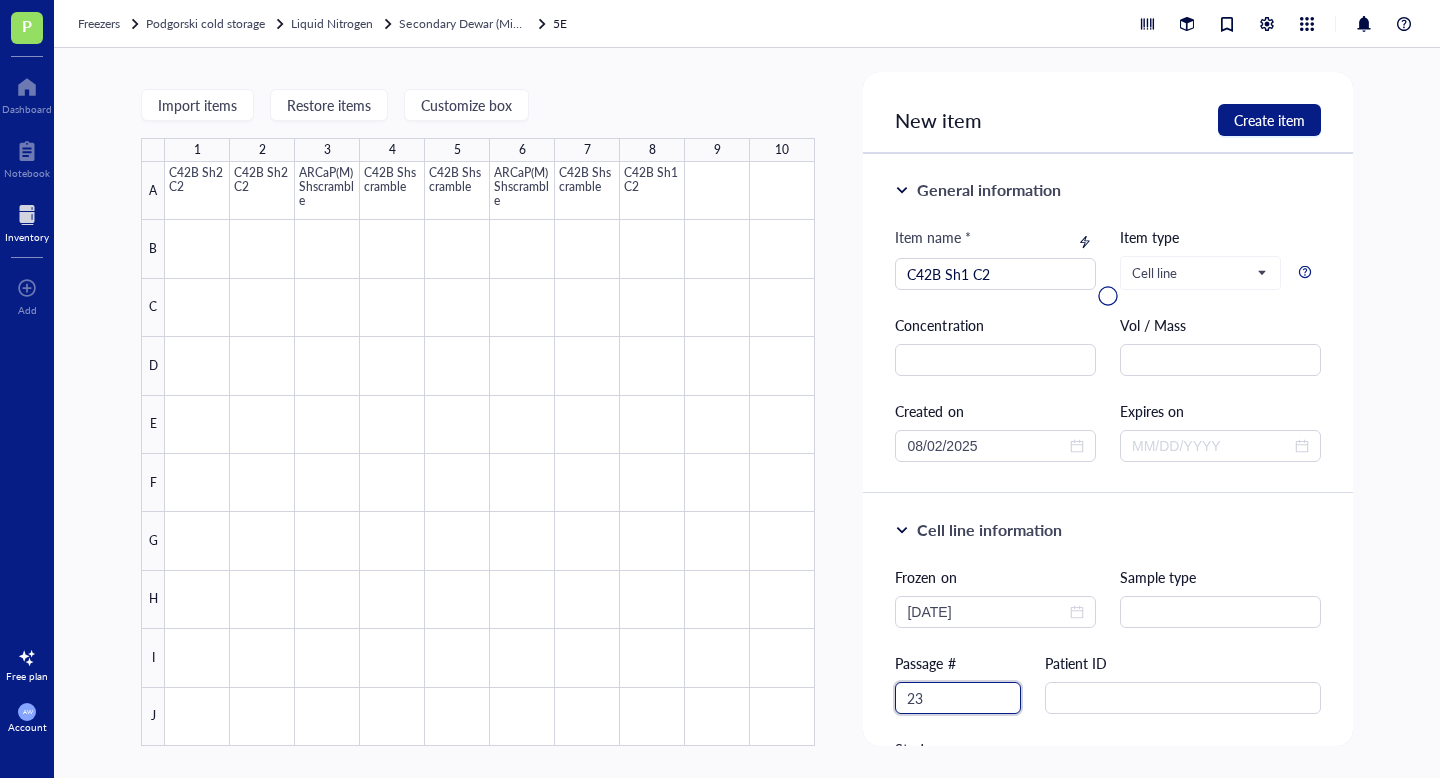 type on "23" 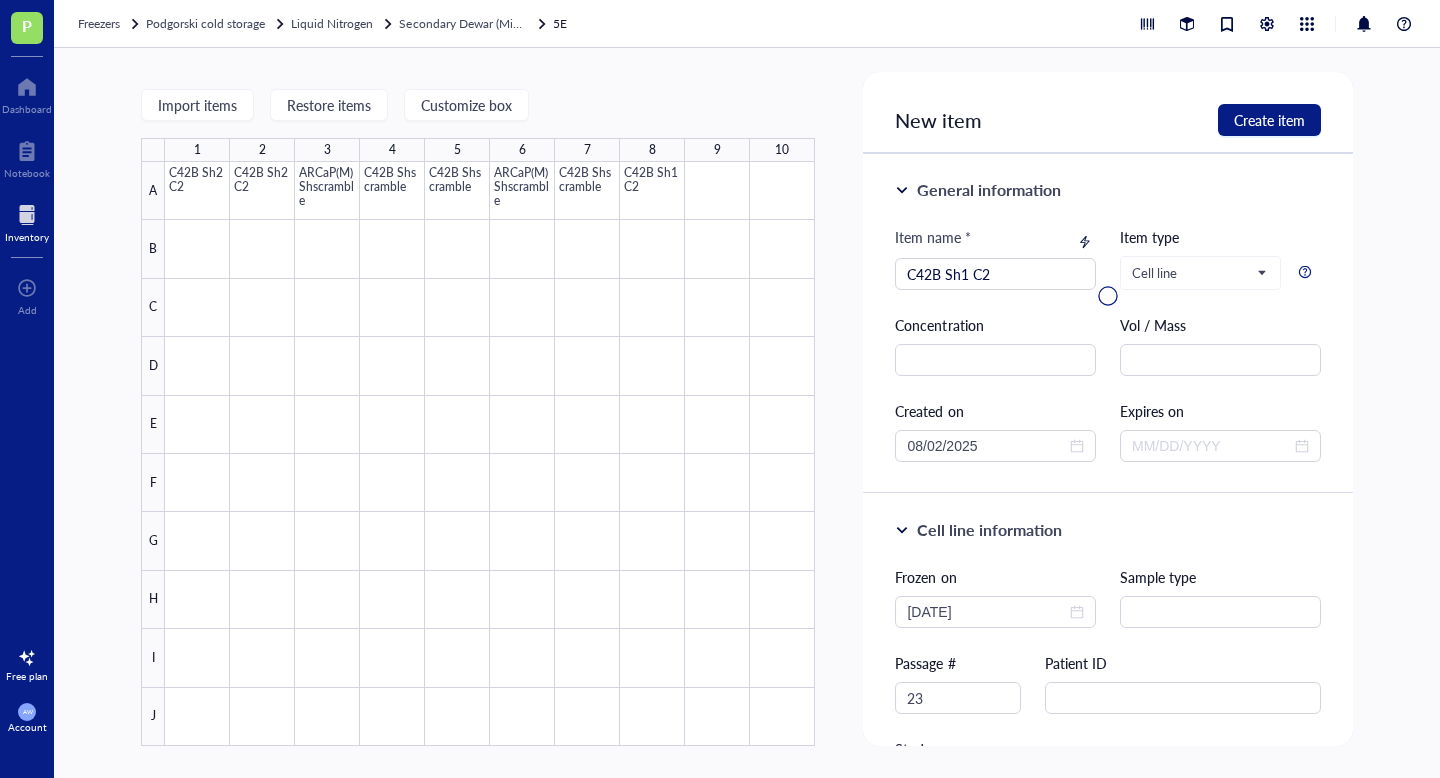 click at bounding box center (1107, 296) 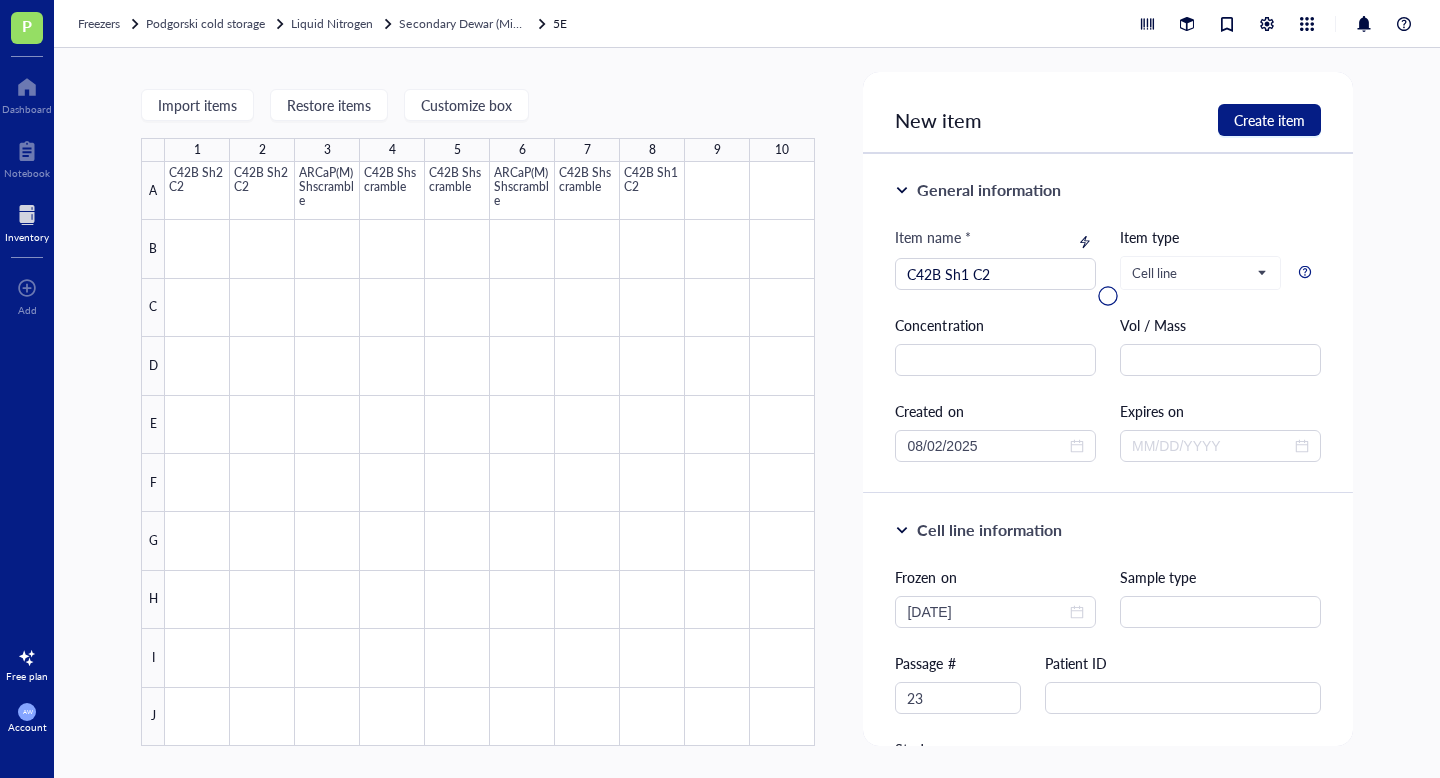 click at bounding box center (1107, 296) 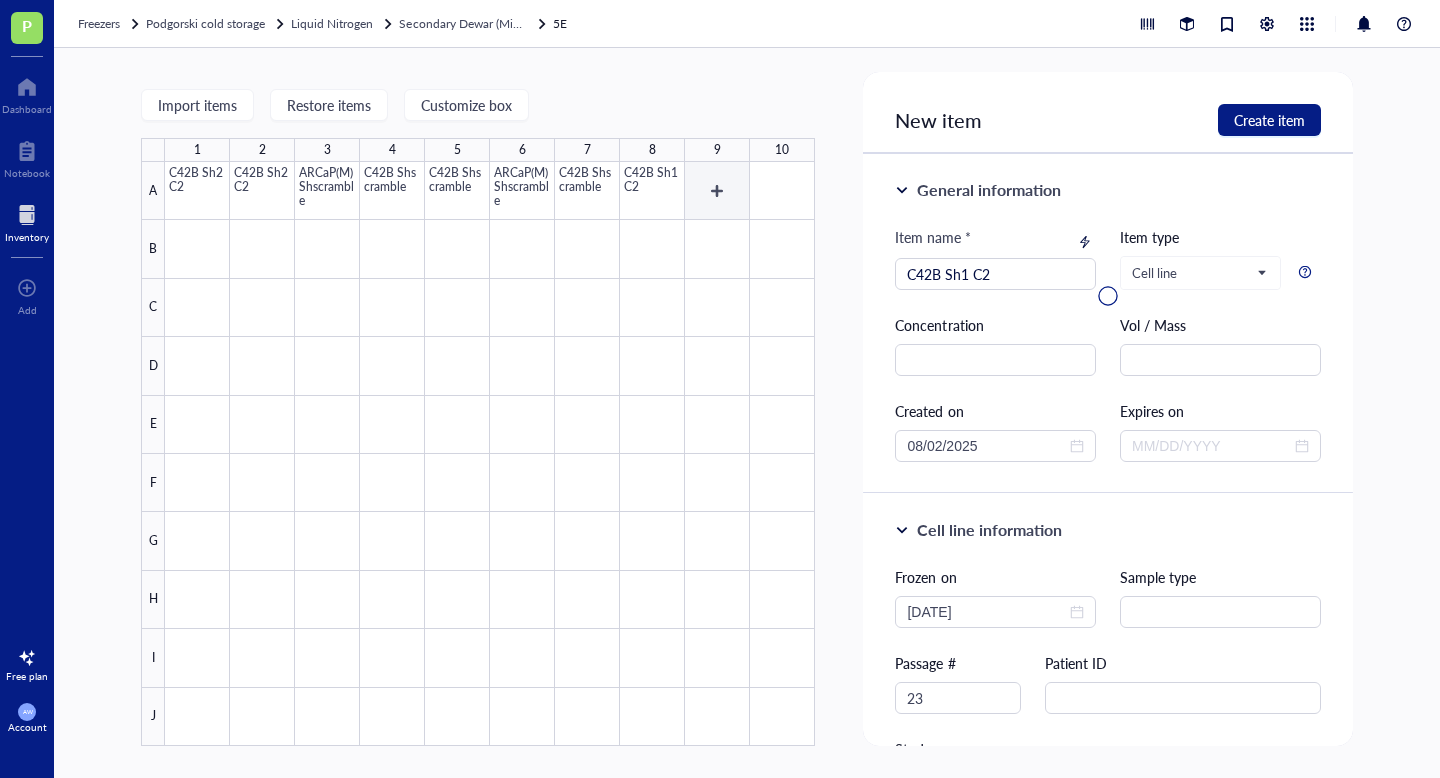click at bounding box center (490, 454) 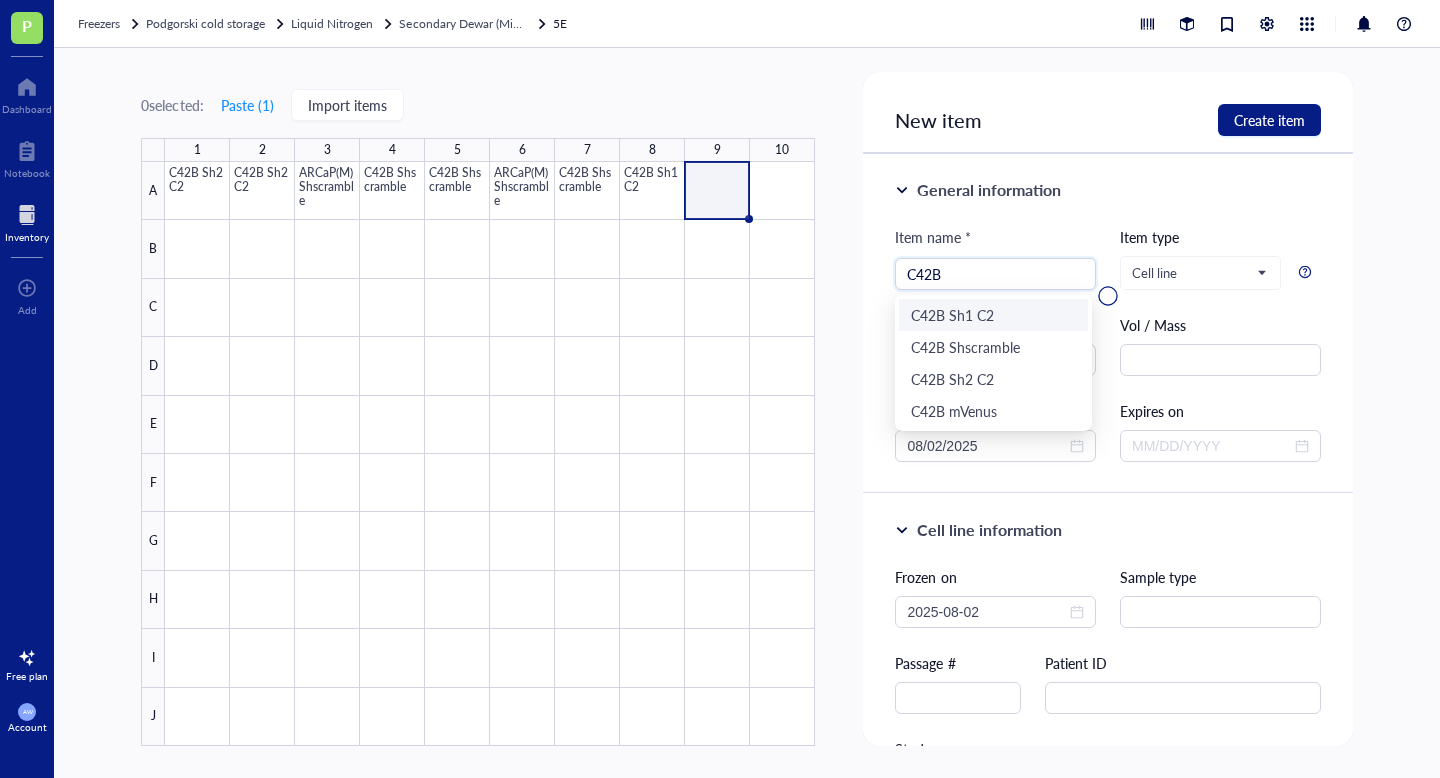 click on "C42B Sh1 C2" at bounding box center [993, 315] 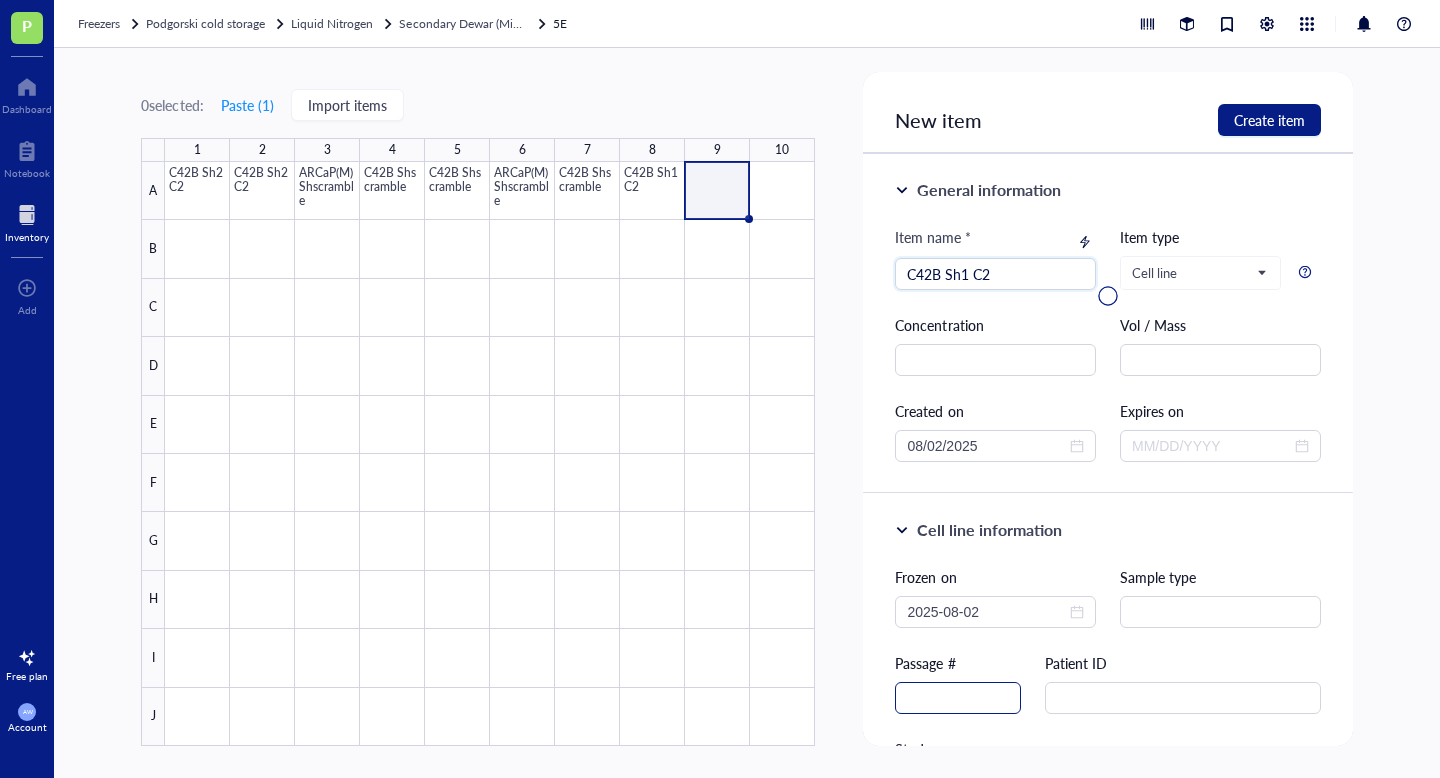 type on "C42B Sh1 C2" 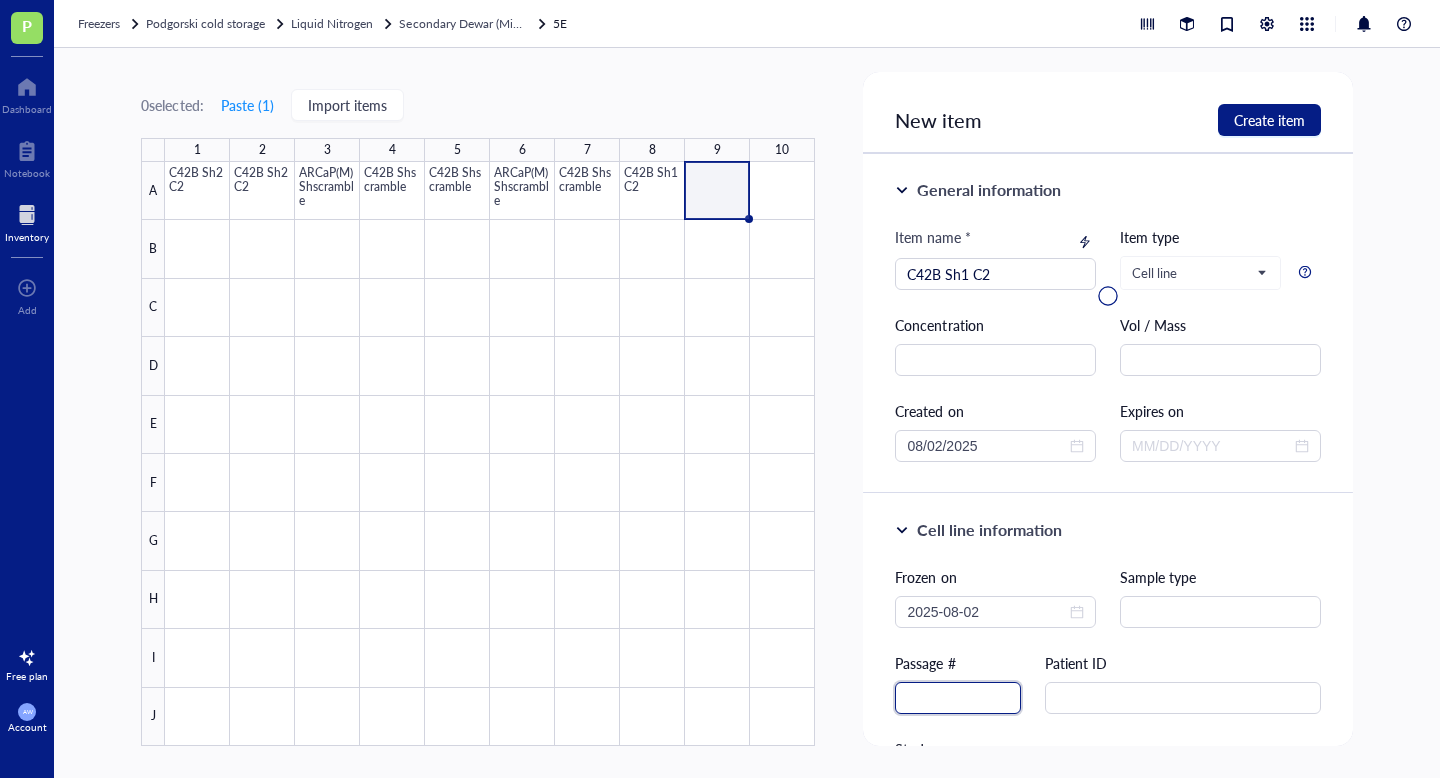 click at bounding box center [958, 698] 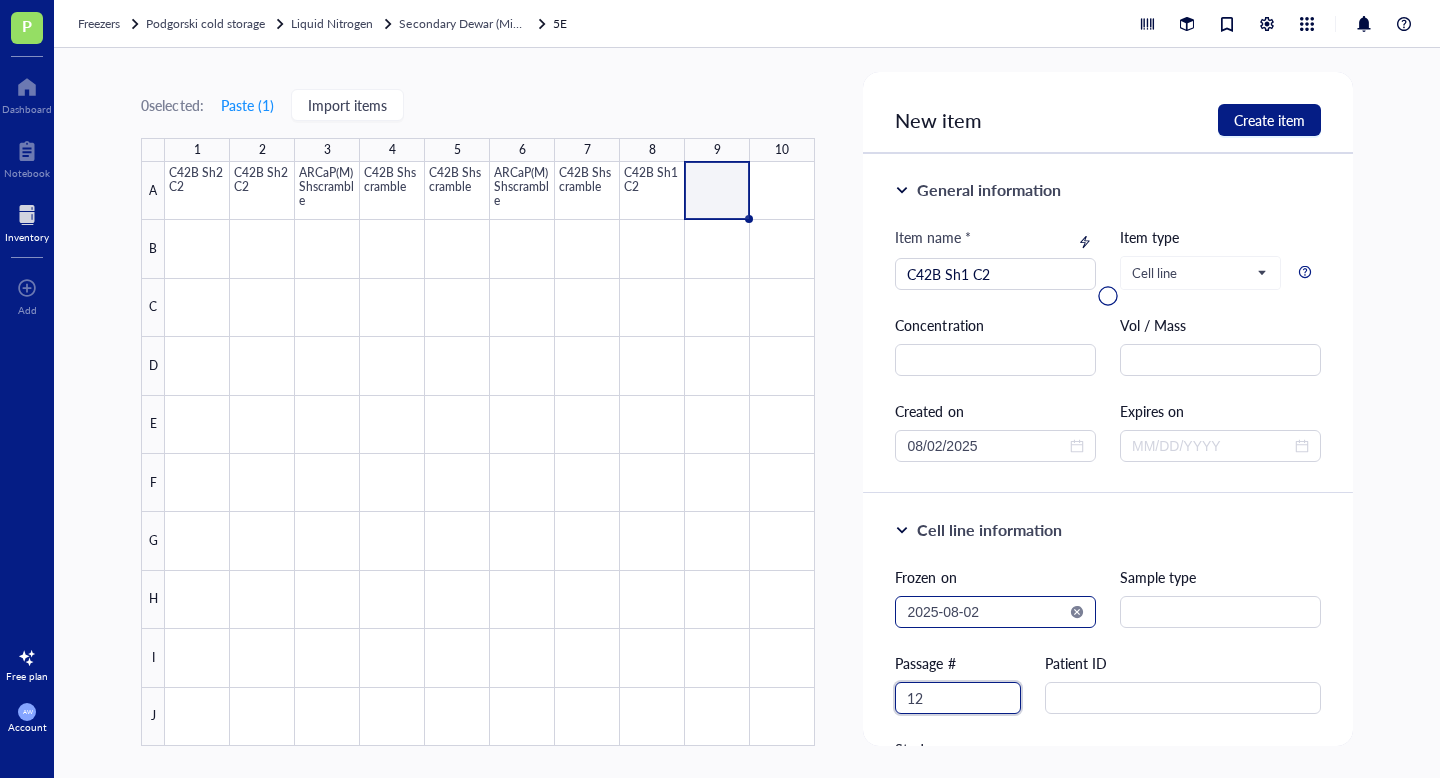 type on "12" 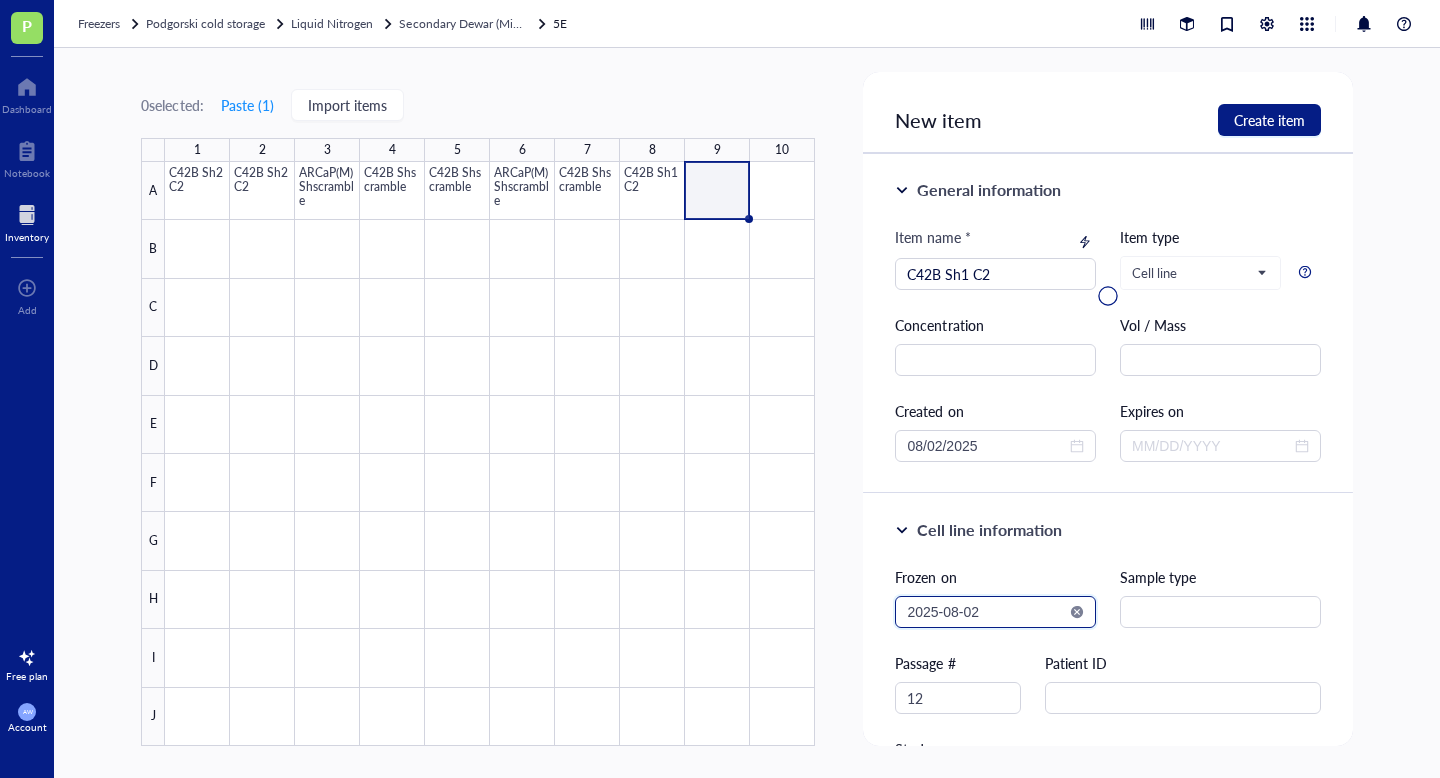 click on "2025-08-02" at bounding box center [986, 612] 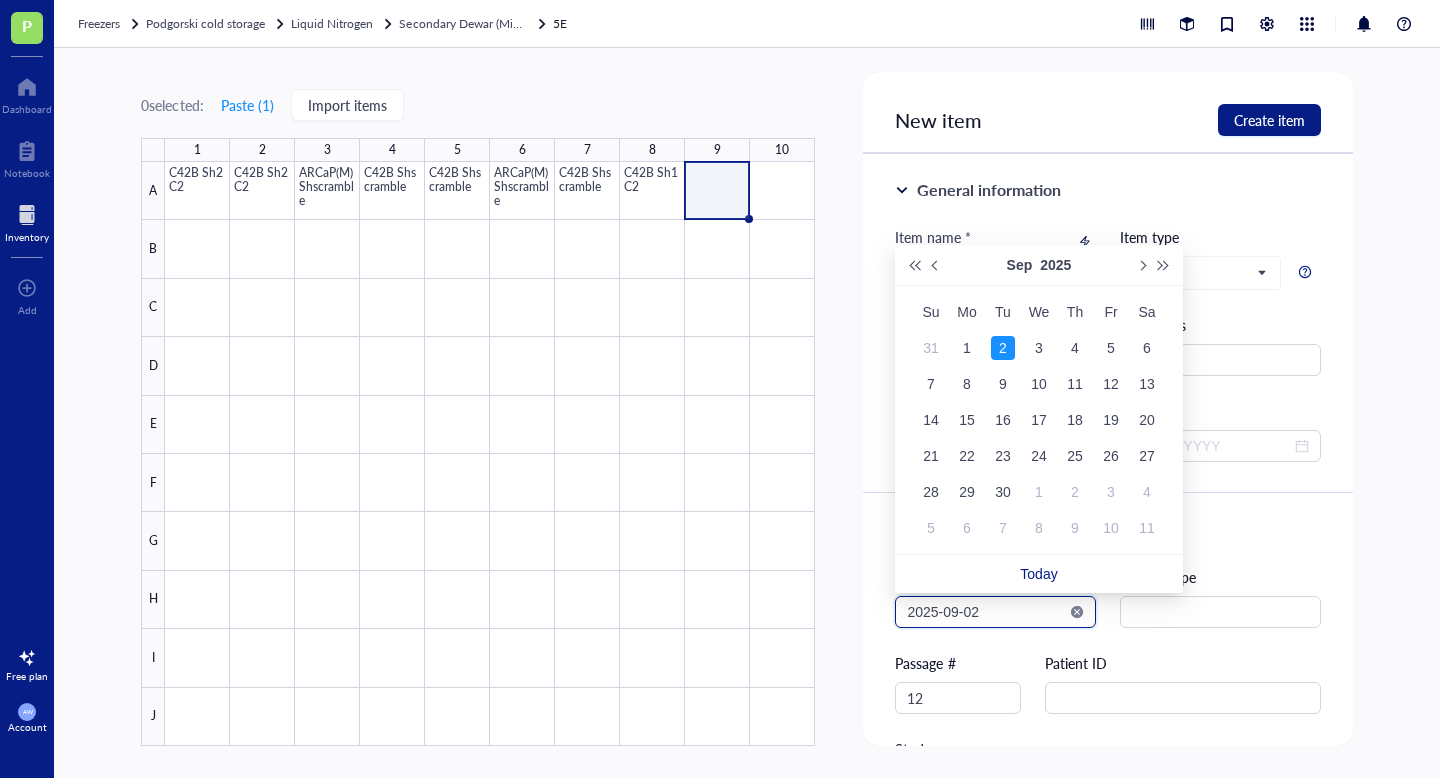 click on "2025-09-02" at bounding box center (986, 612) 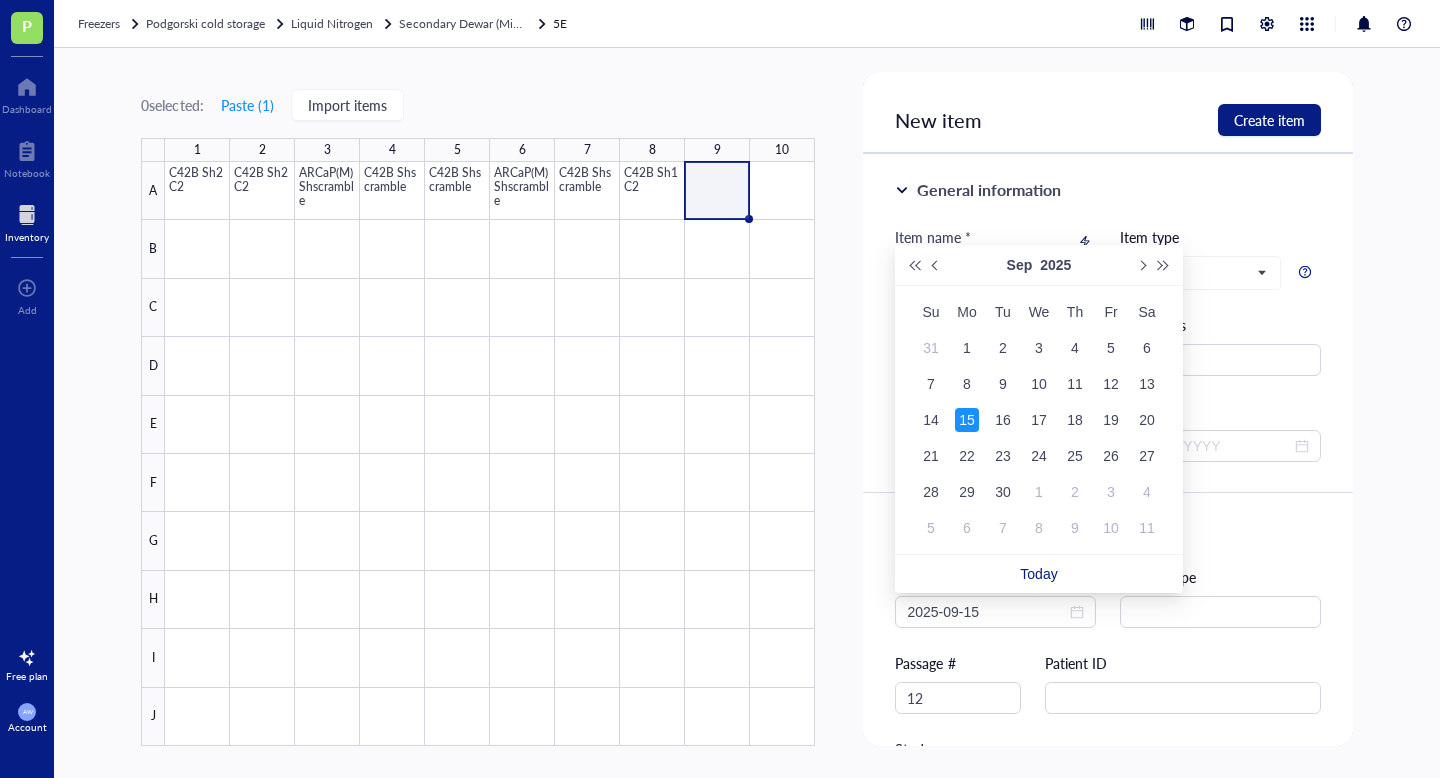 type on "2025-09-15" 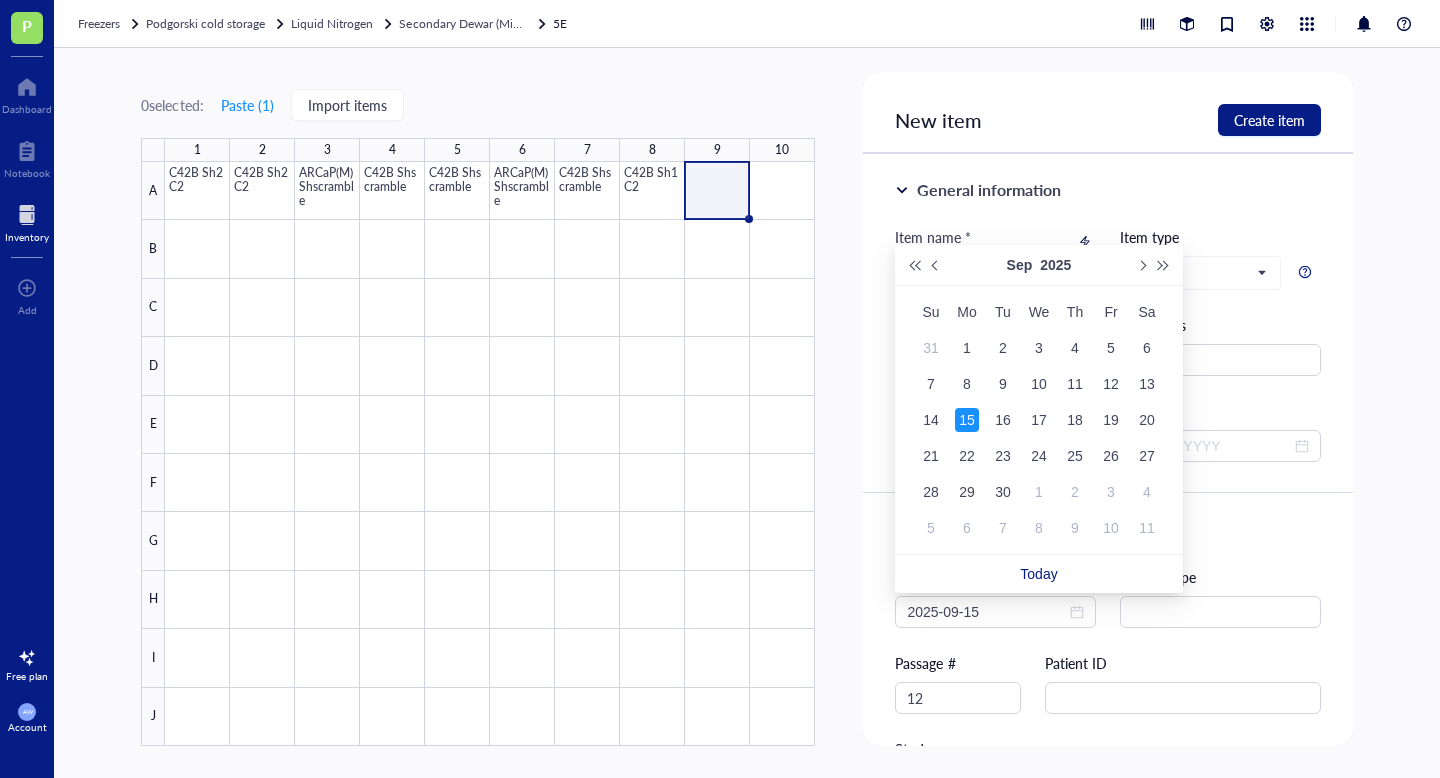 click at bounding box center [1107, 296] 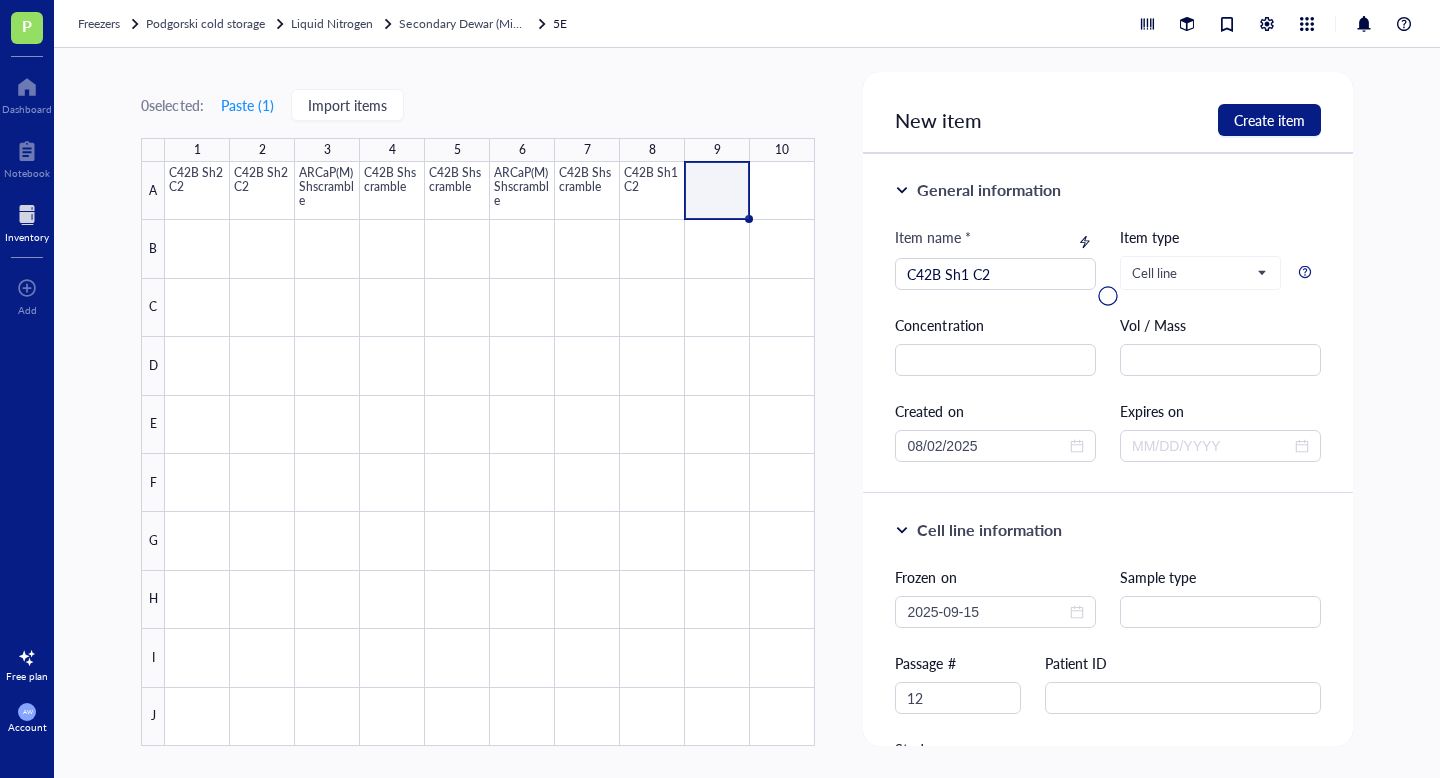 click at bounding box center [1107, 296] 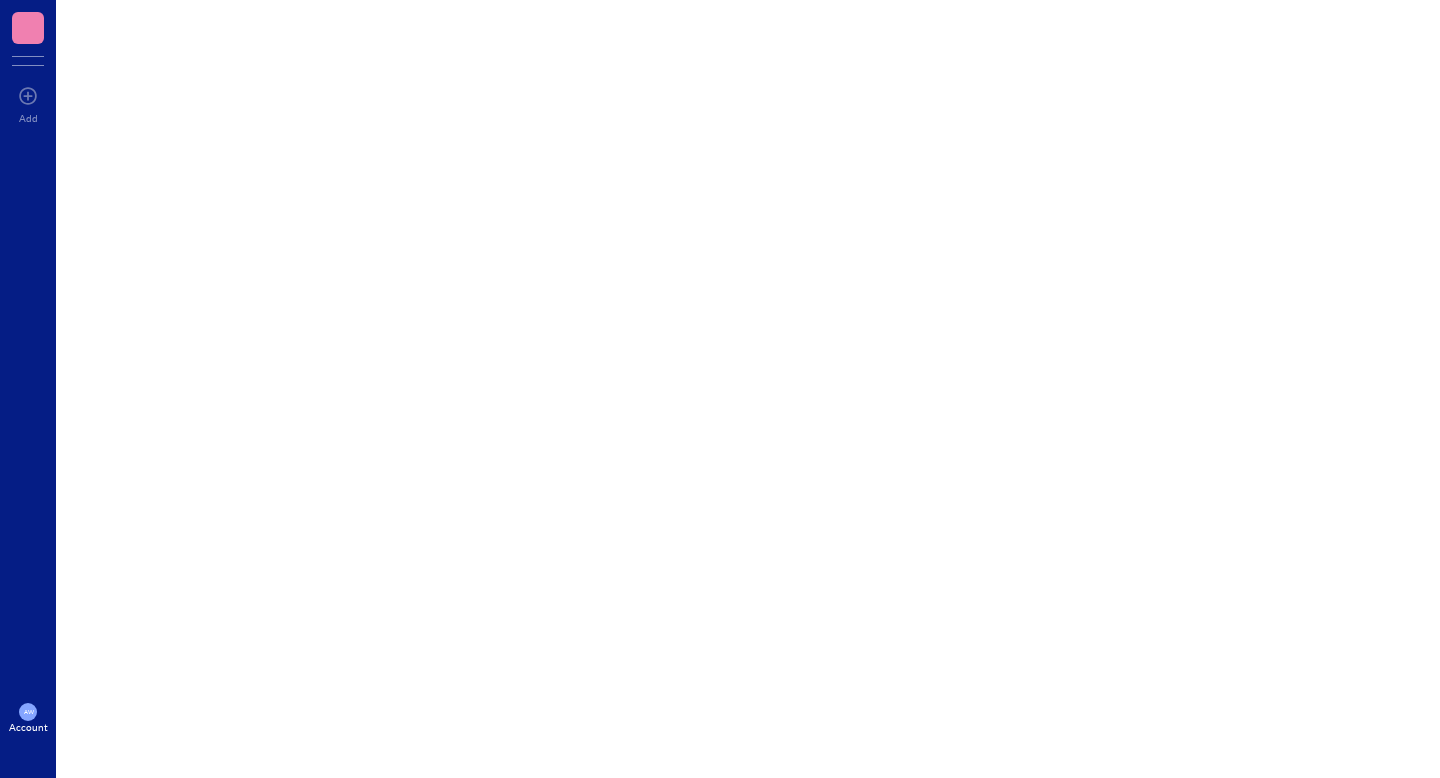 scroll, scrollTop: 0, scrollLeft: 0, axis: both 